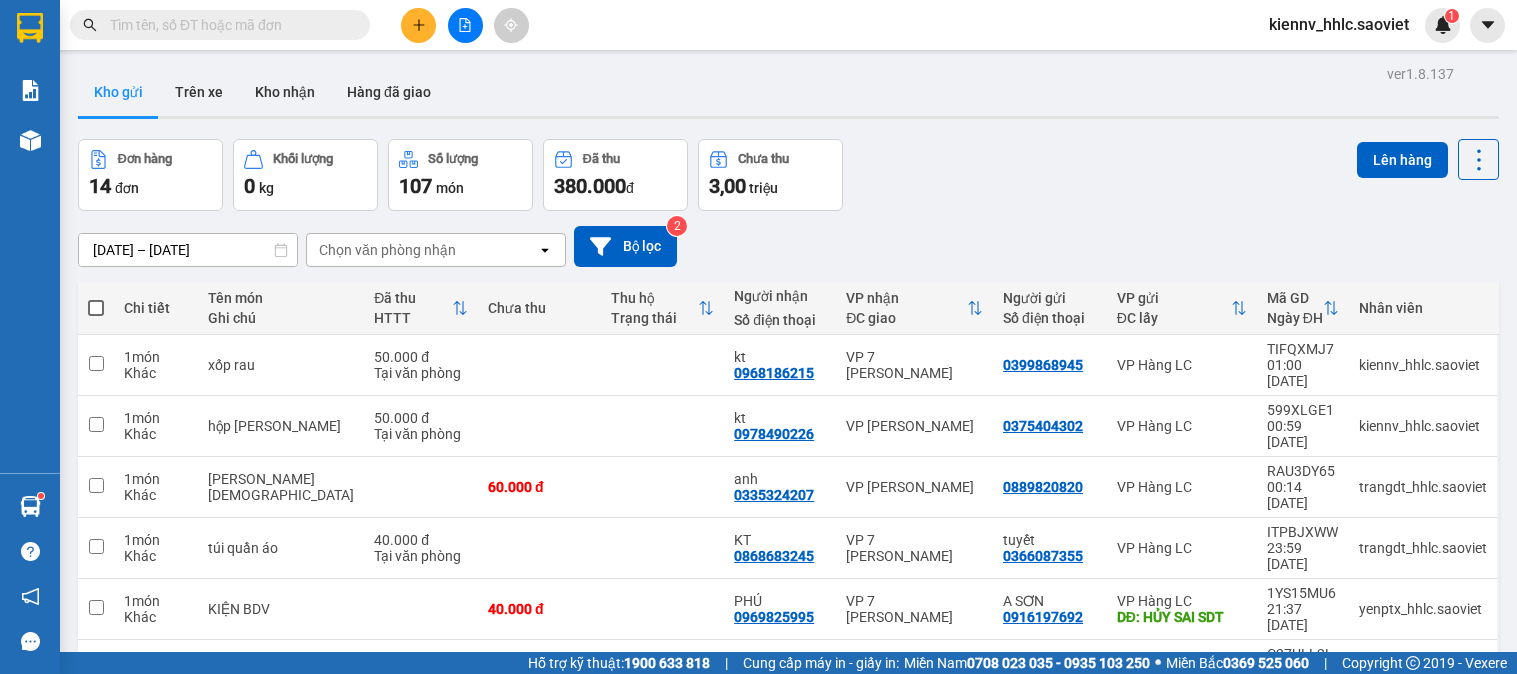 scroll, scrollTop: 0, scrollLeft: 0, axis: both 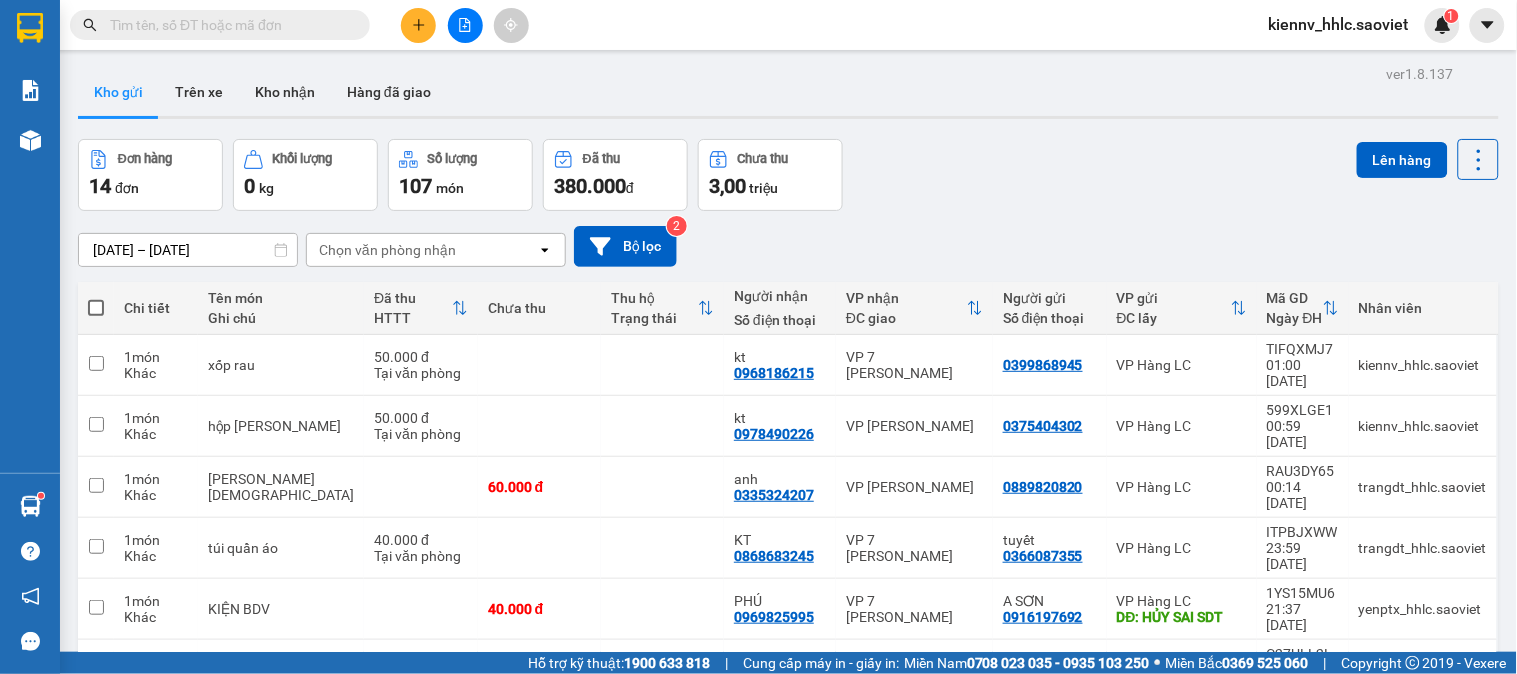 click at bounding box center [465, 25] 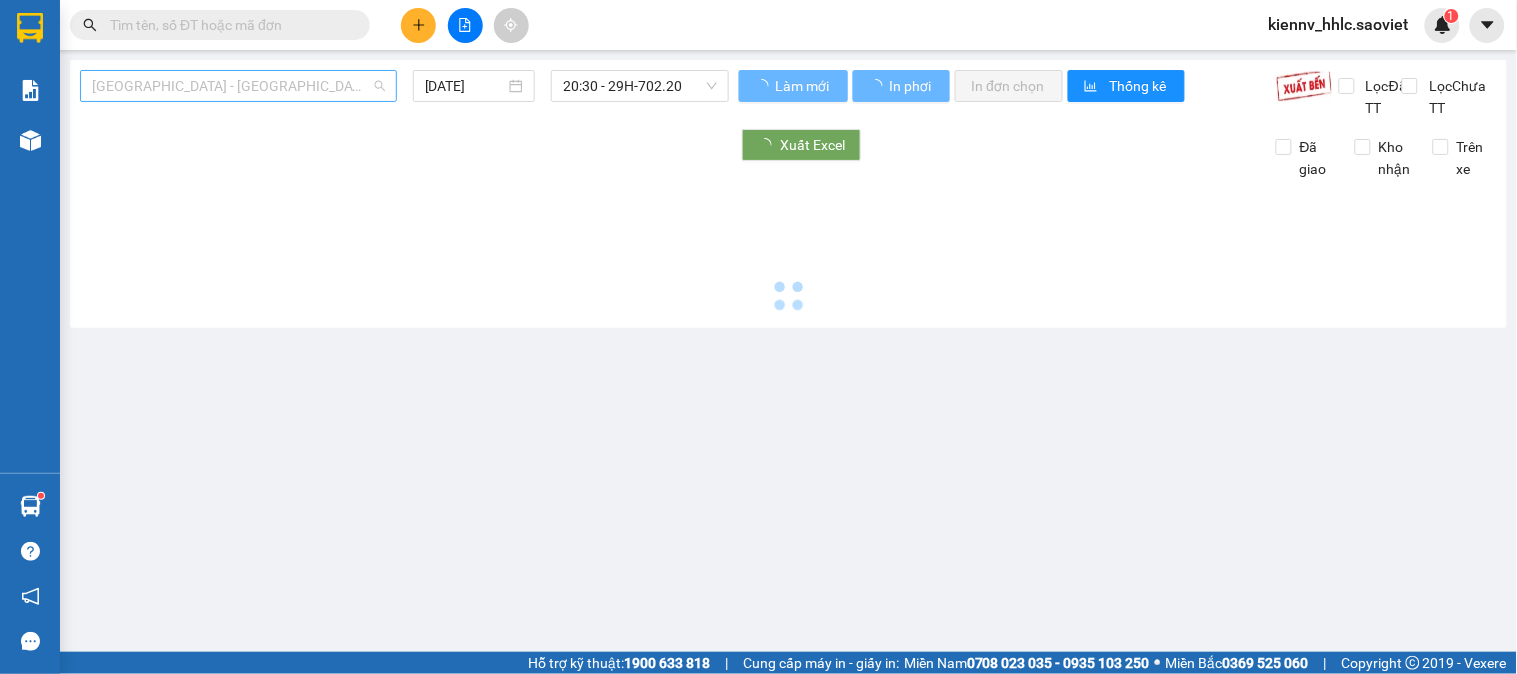 click on "[GEOGRAPHIC_DATA] - [GEOGRAPHIC_DATA] (Cabin)" at bounding box center (238, 86) 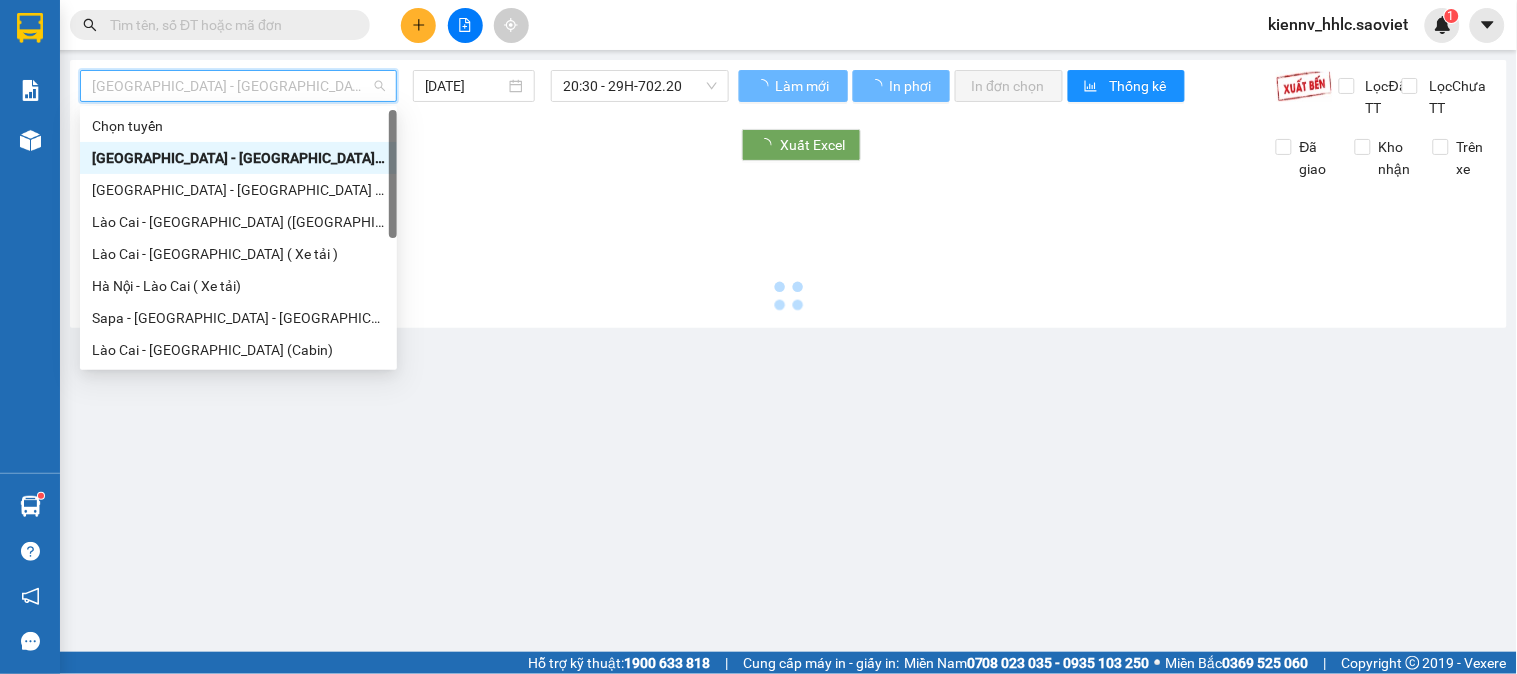 scroll, scrollTop: 160, scrollLeft: 0, axis: vertical 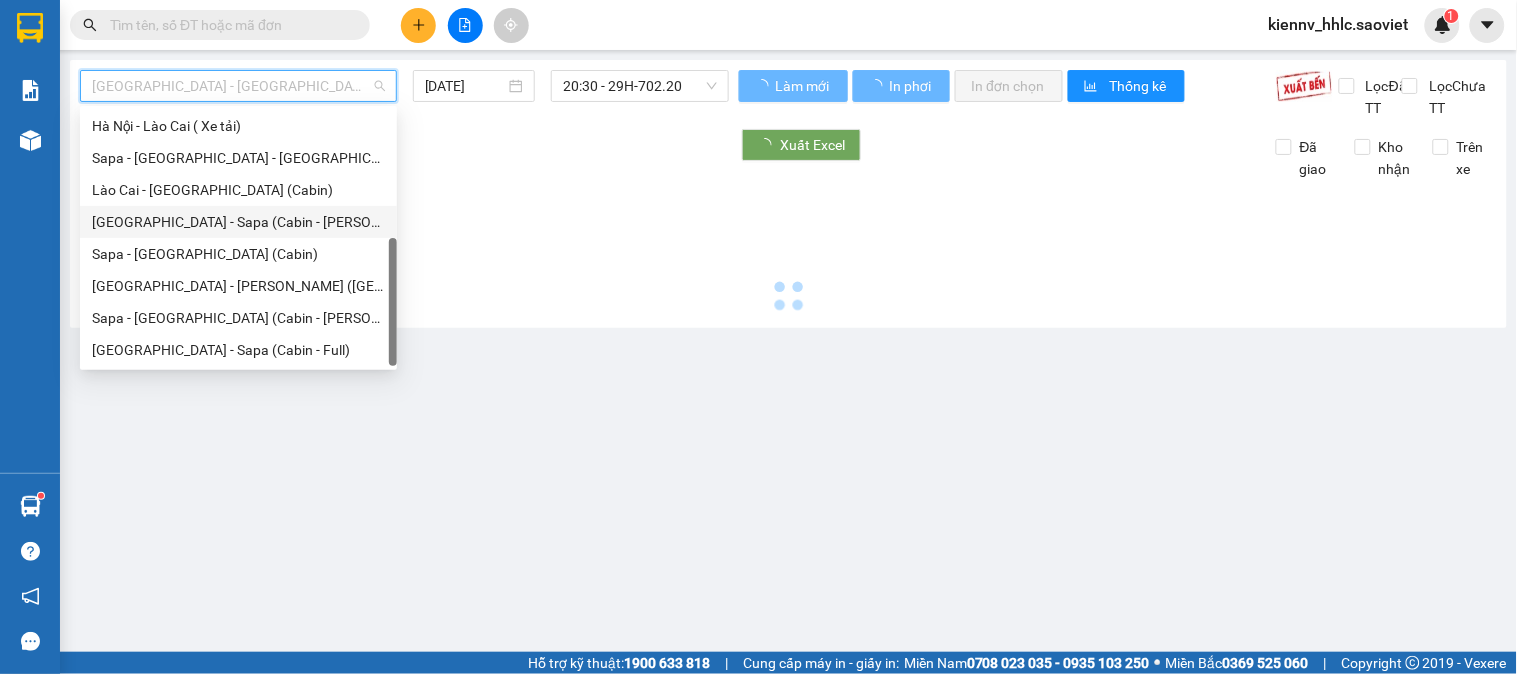 click on "[GEOGRAPHIC_DATA] - Sapa (Cabin - [PERSON_NAME])" at bounding box center [238, 222] 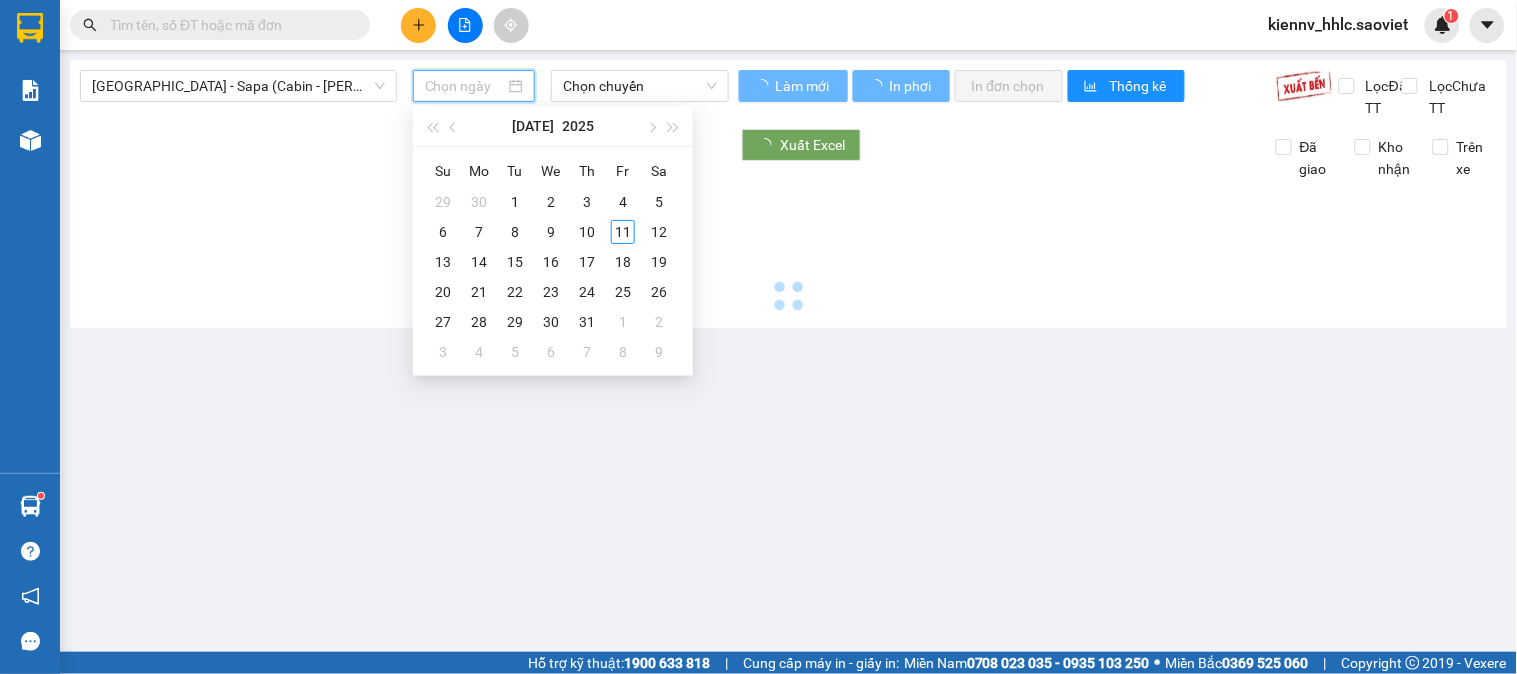 click at bounding box center (465, 86) 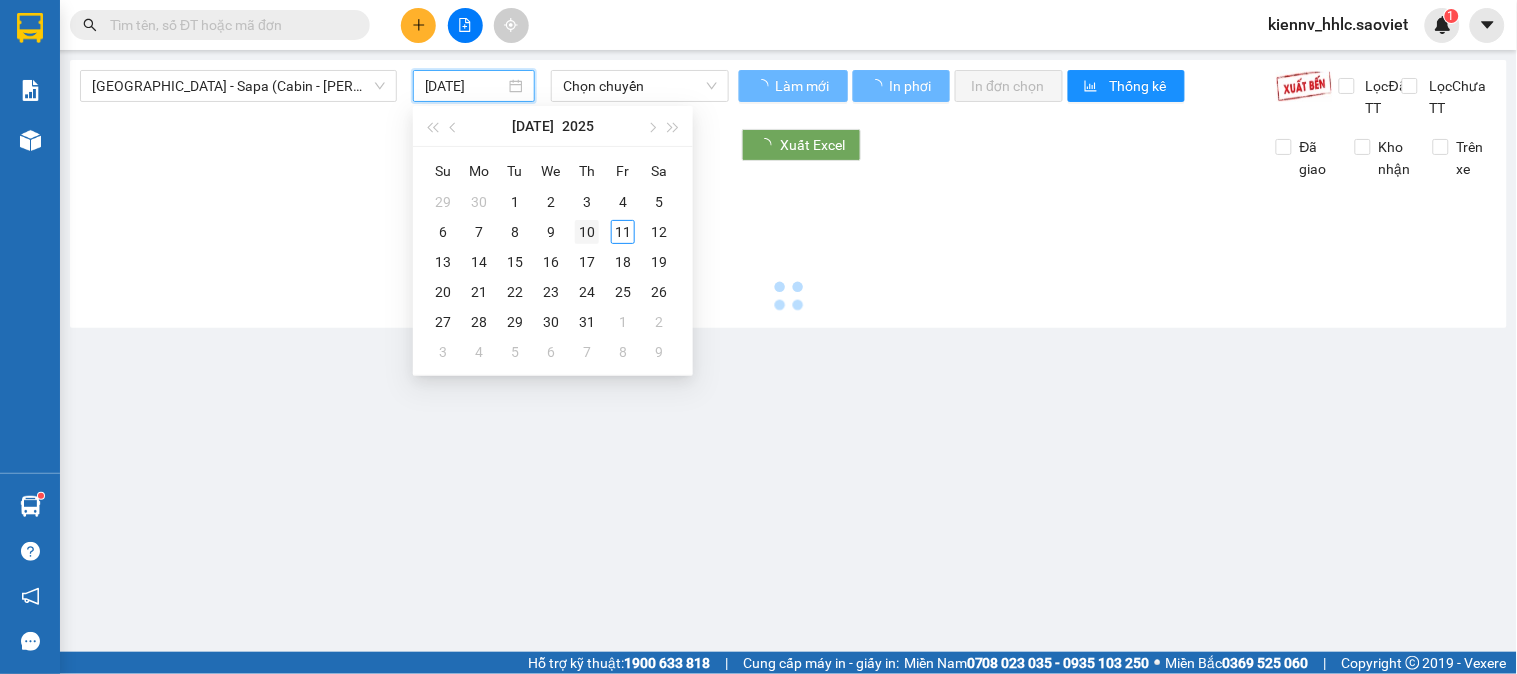 type on "[DATE]" 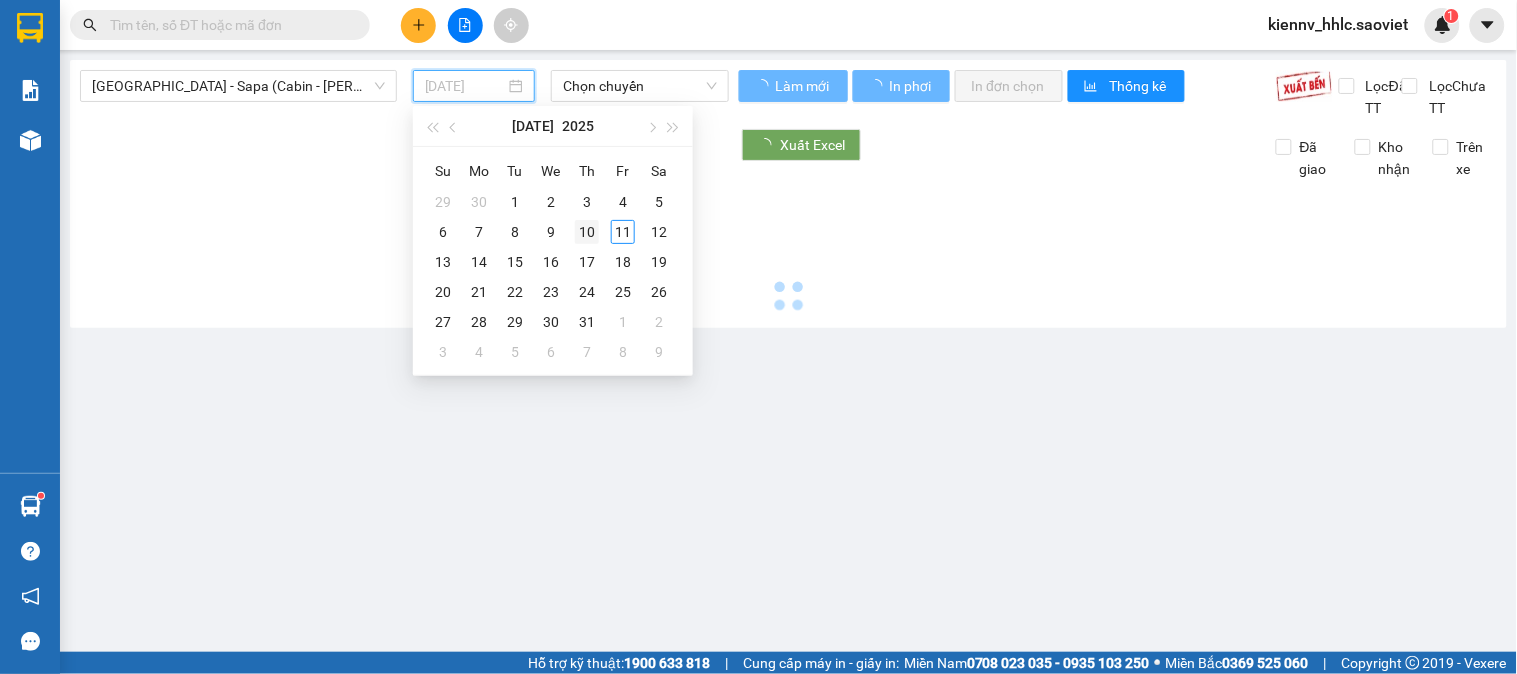 click on "10" at bounding box center [587, 232] 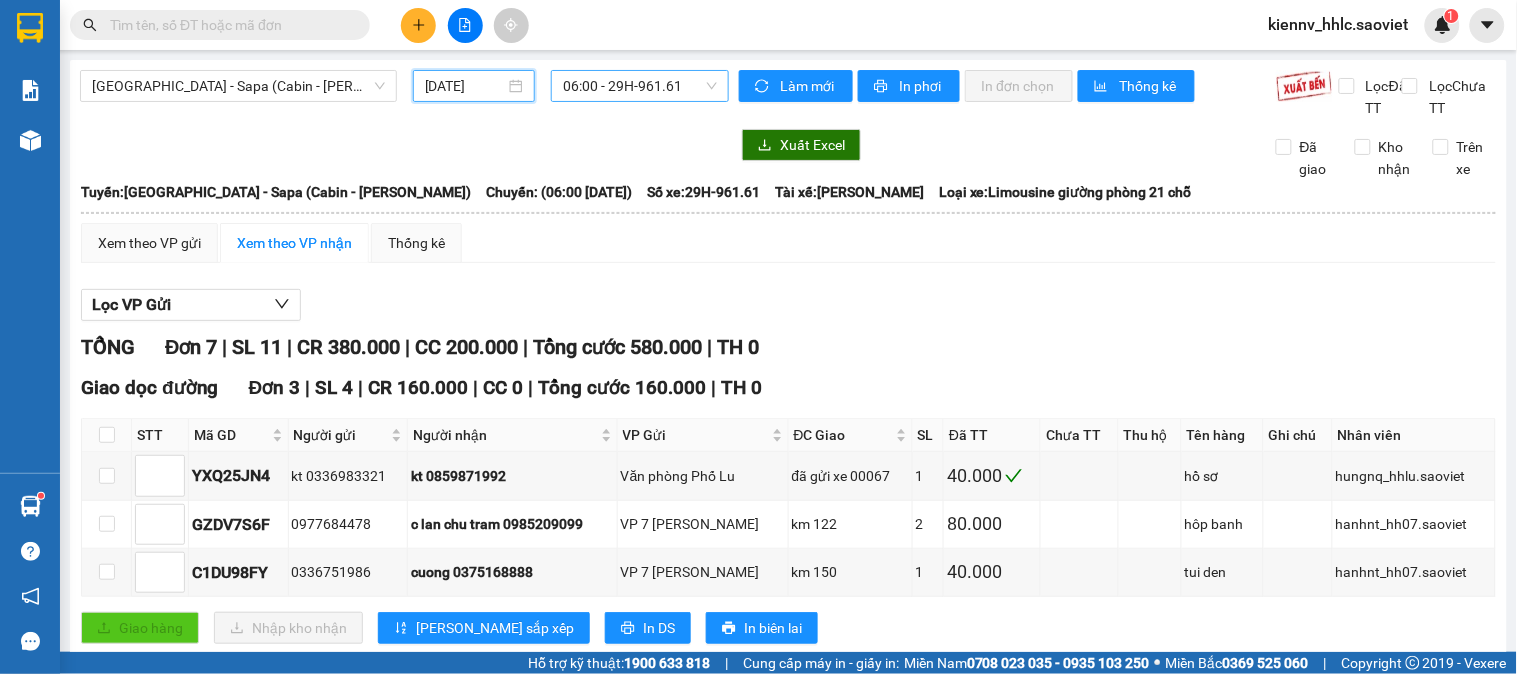 type on "[DATE]" 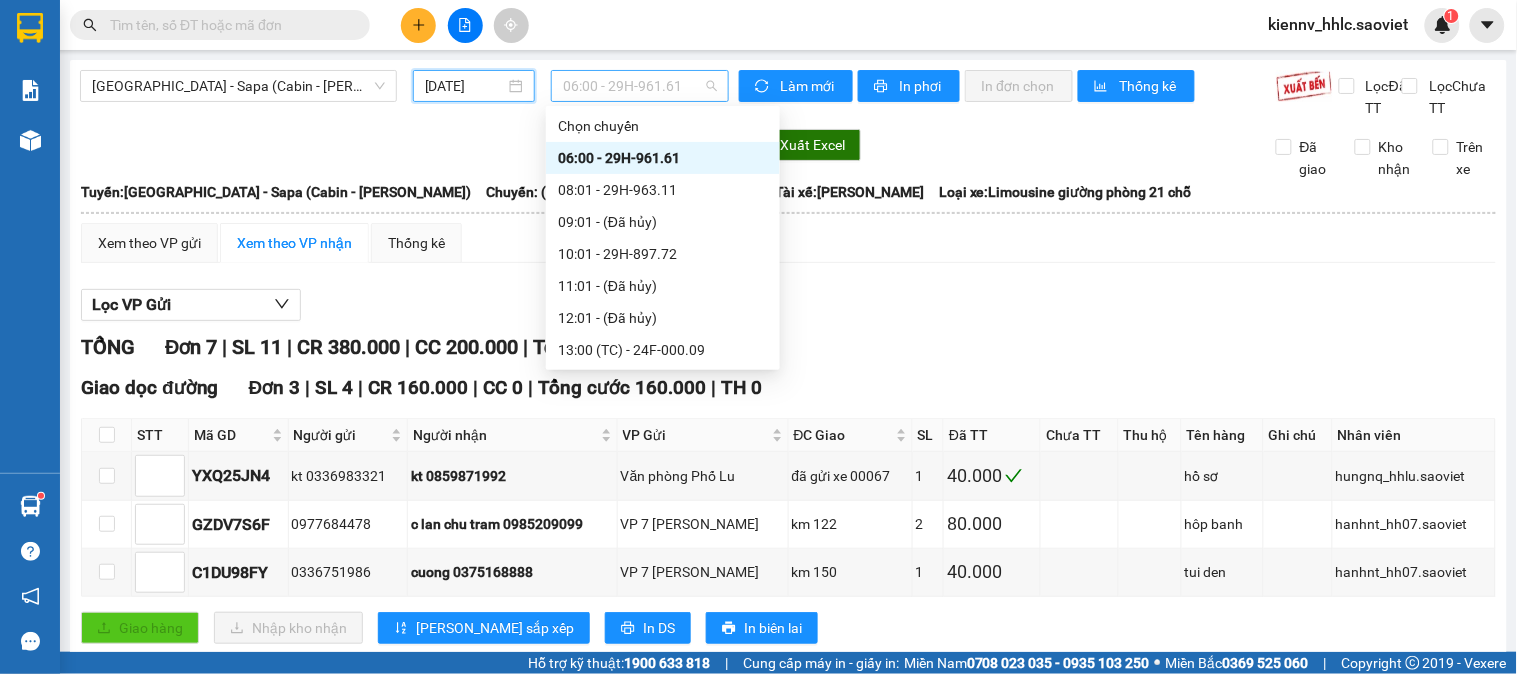 click on "06:00     - 29H-961.61" at bounding box center [640, 86] 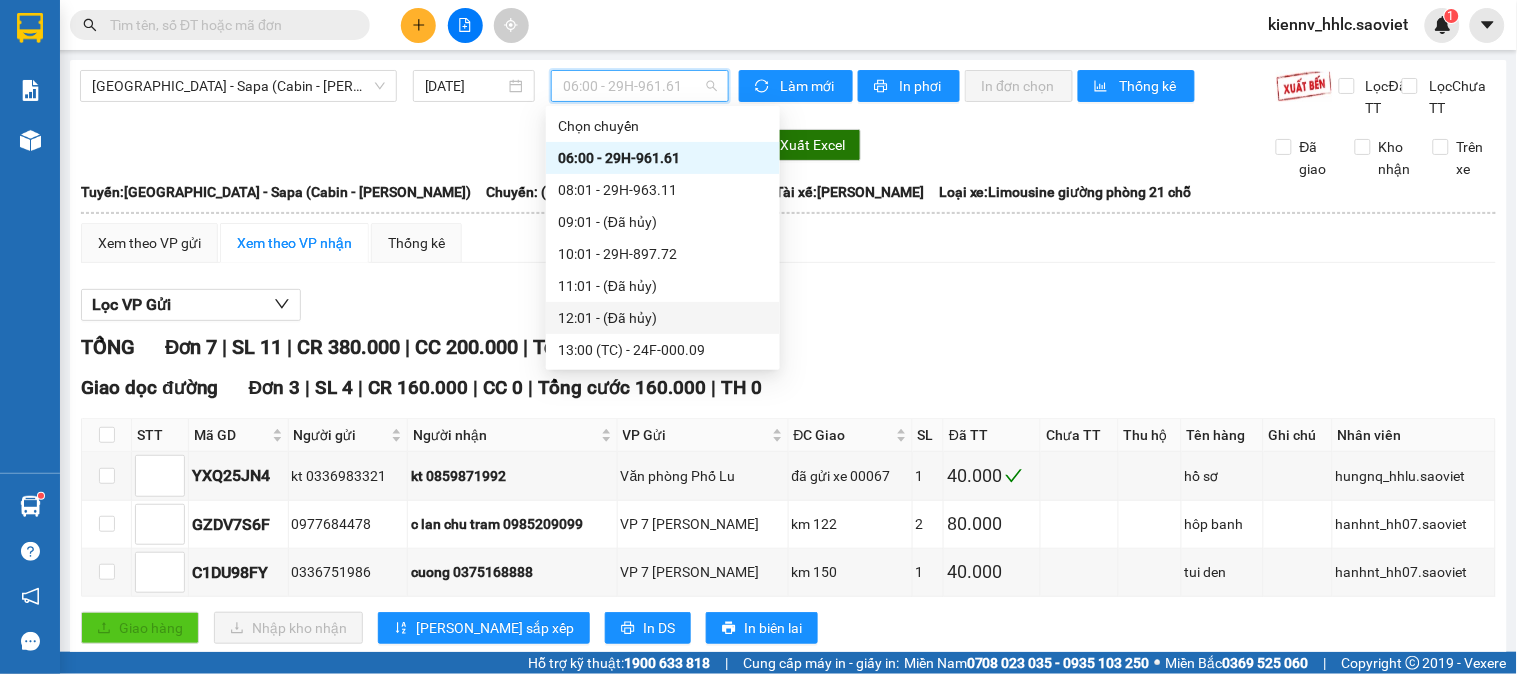 scroll, scrollTop: 256, scrollLeft: 0, axis: vertical 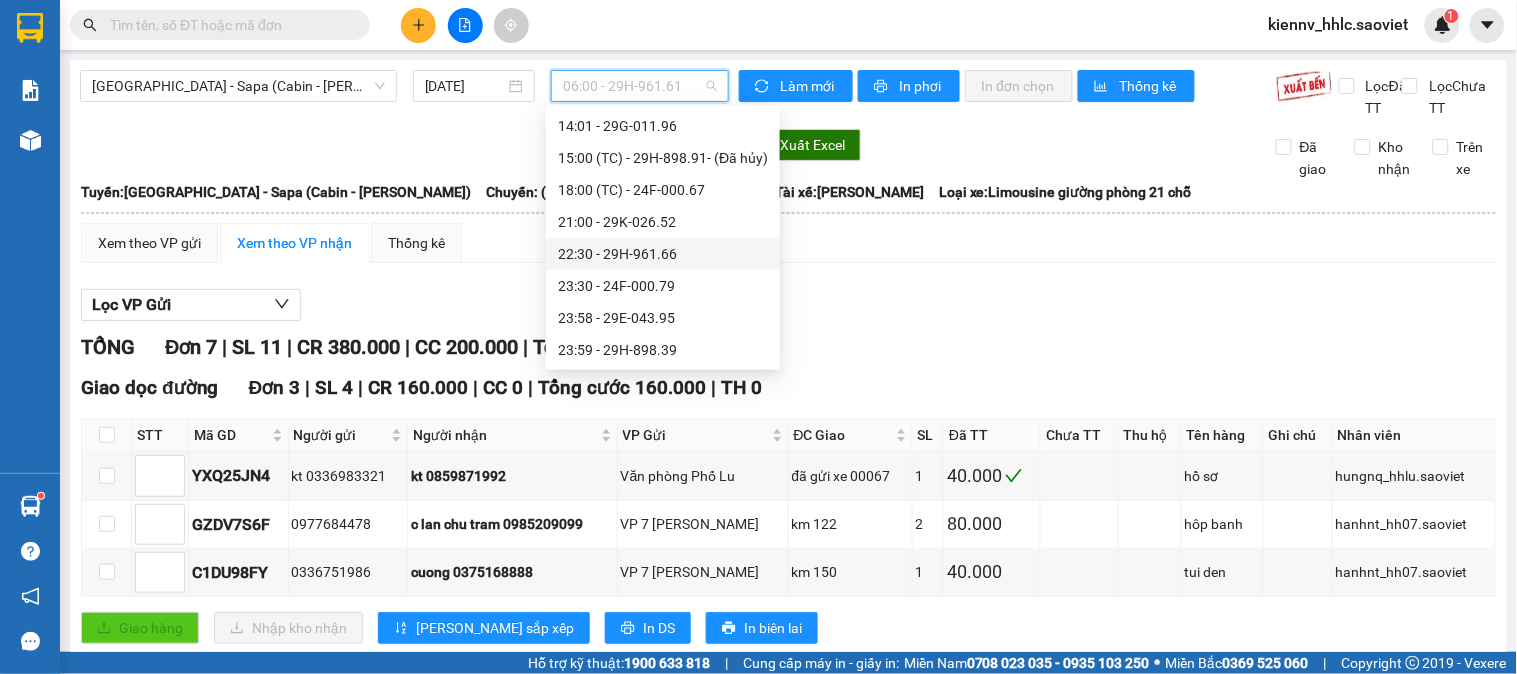 click on "22:30     - 29H-961.66" at bounding box center (663, 254) 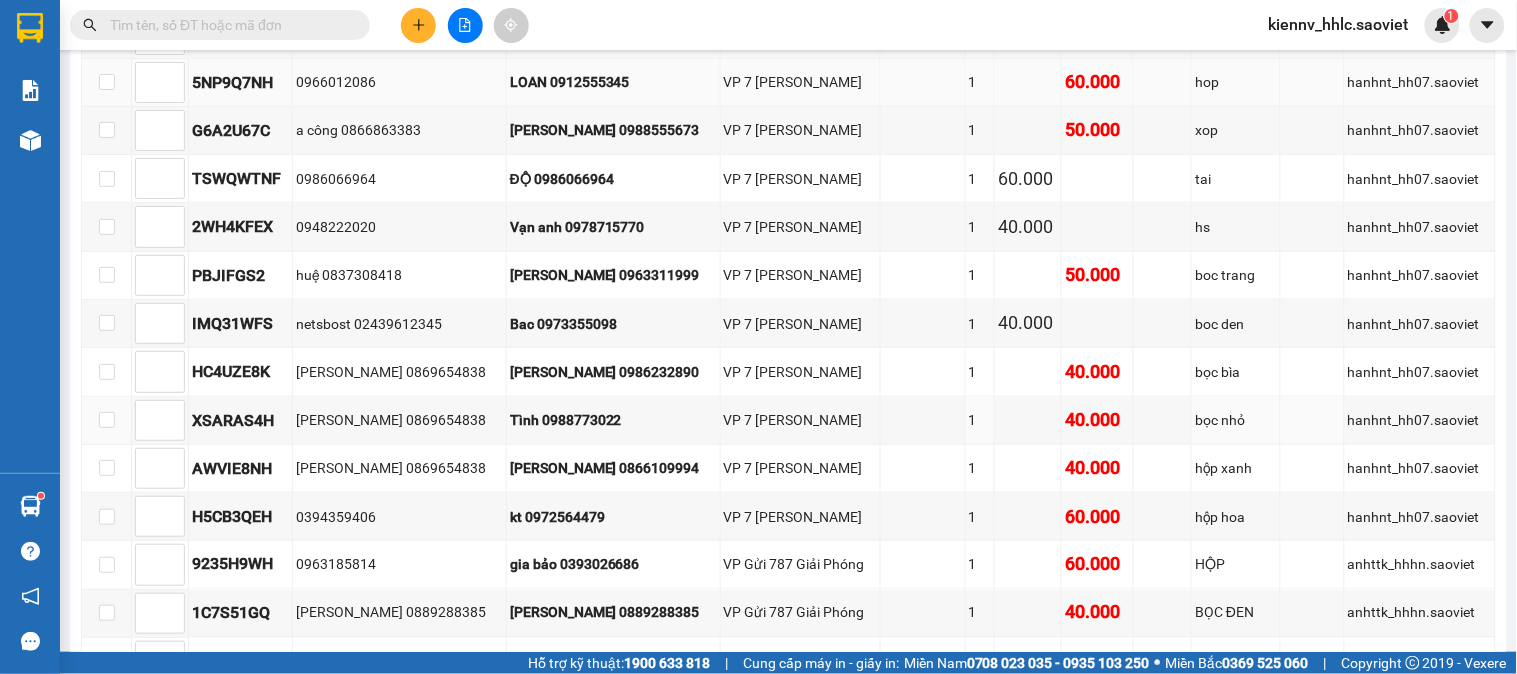 scroll, scrollTop: 222, scrollLeft: 0, axis: vertical 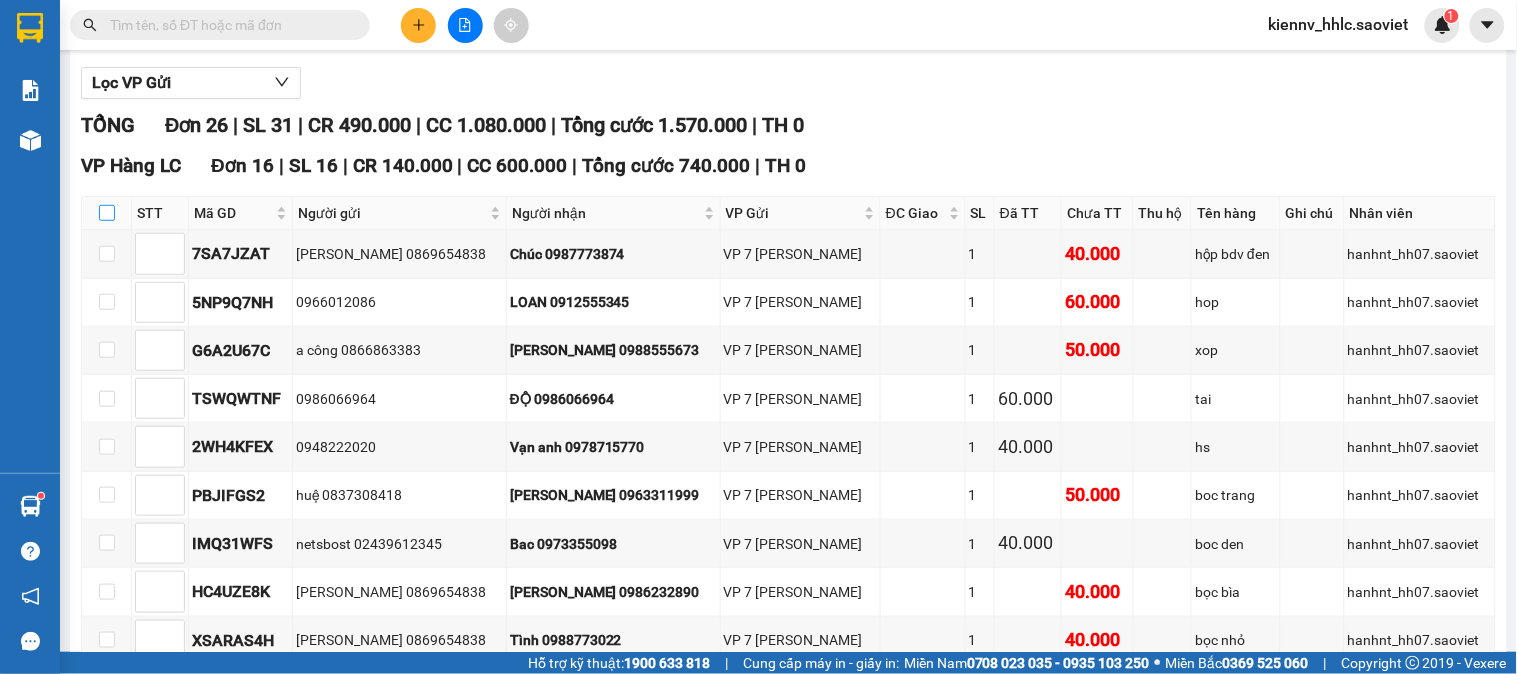 click at bounding box center (107, 213) 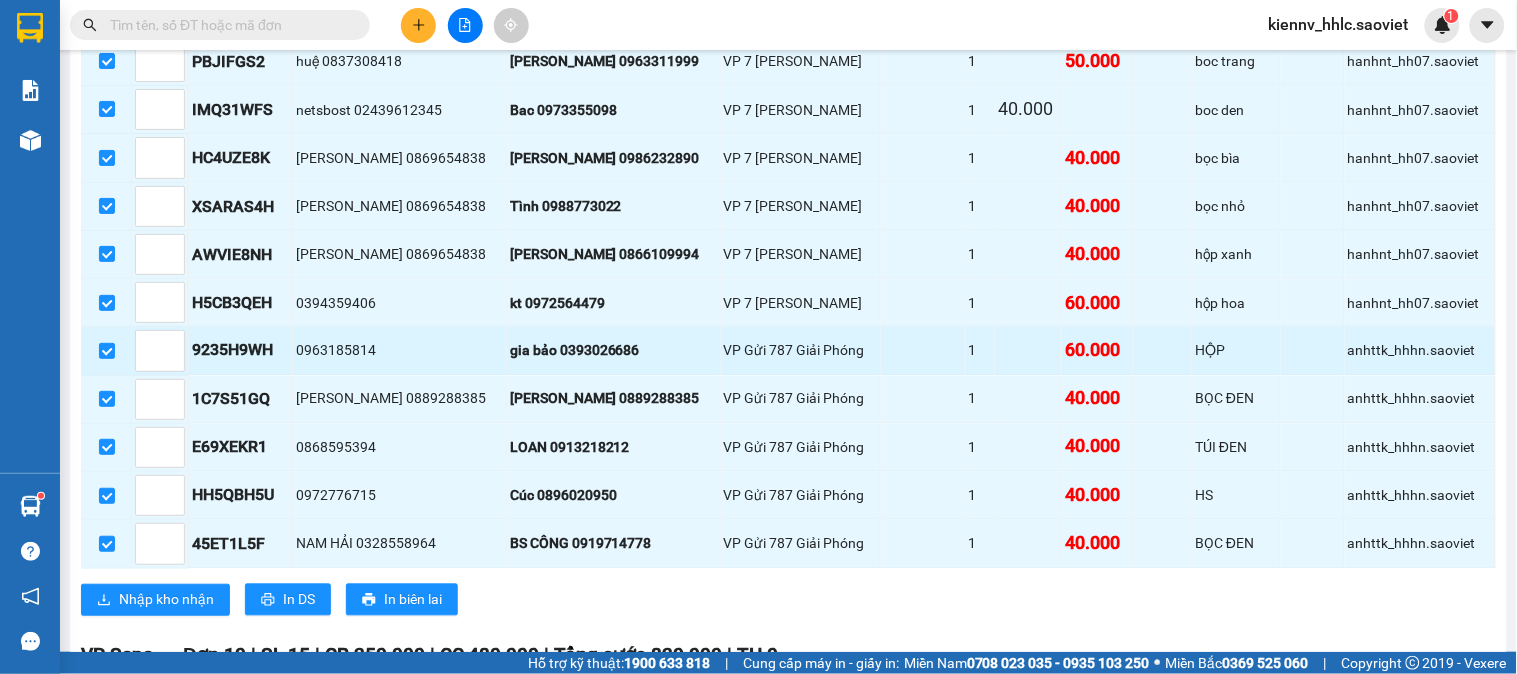 scroll, scrollTop: 777, scrollLeft: 0, axis: vertical 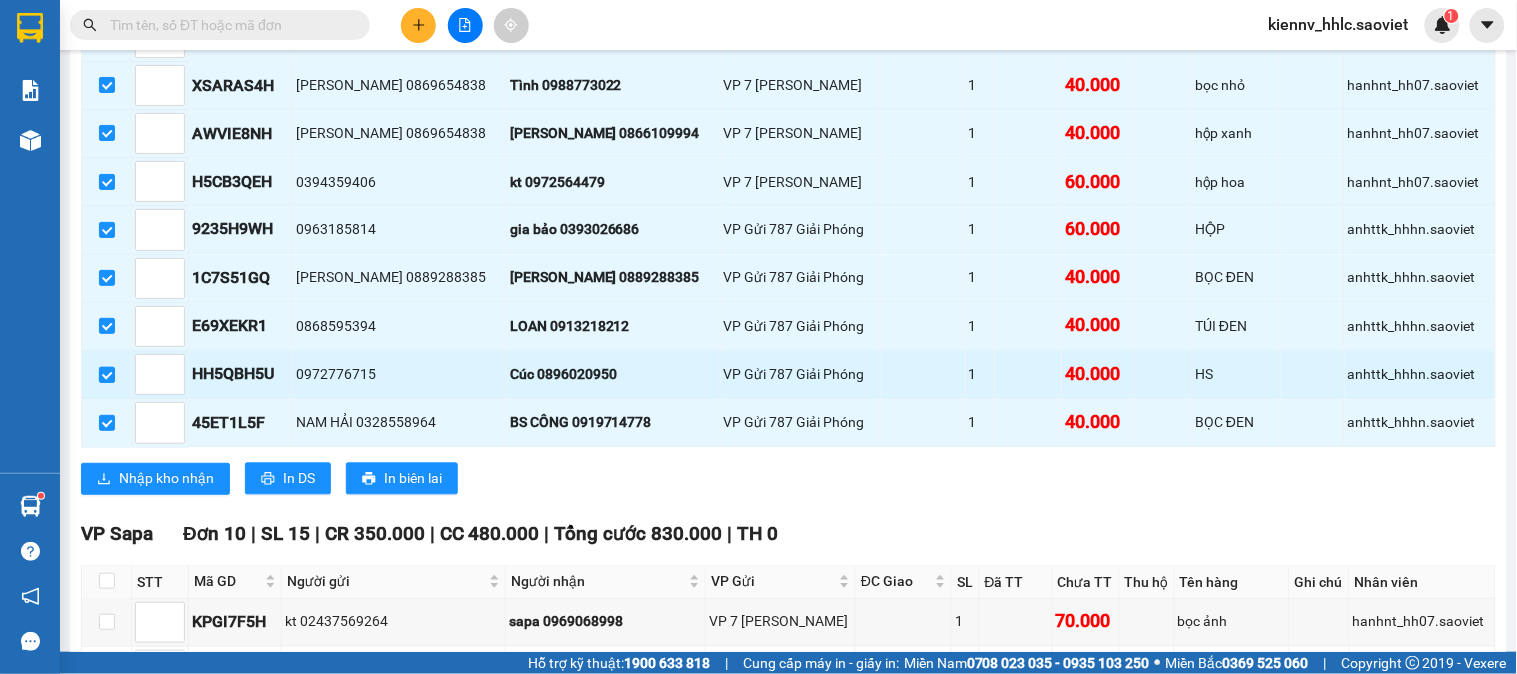 click at bounding box center [107, 375] 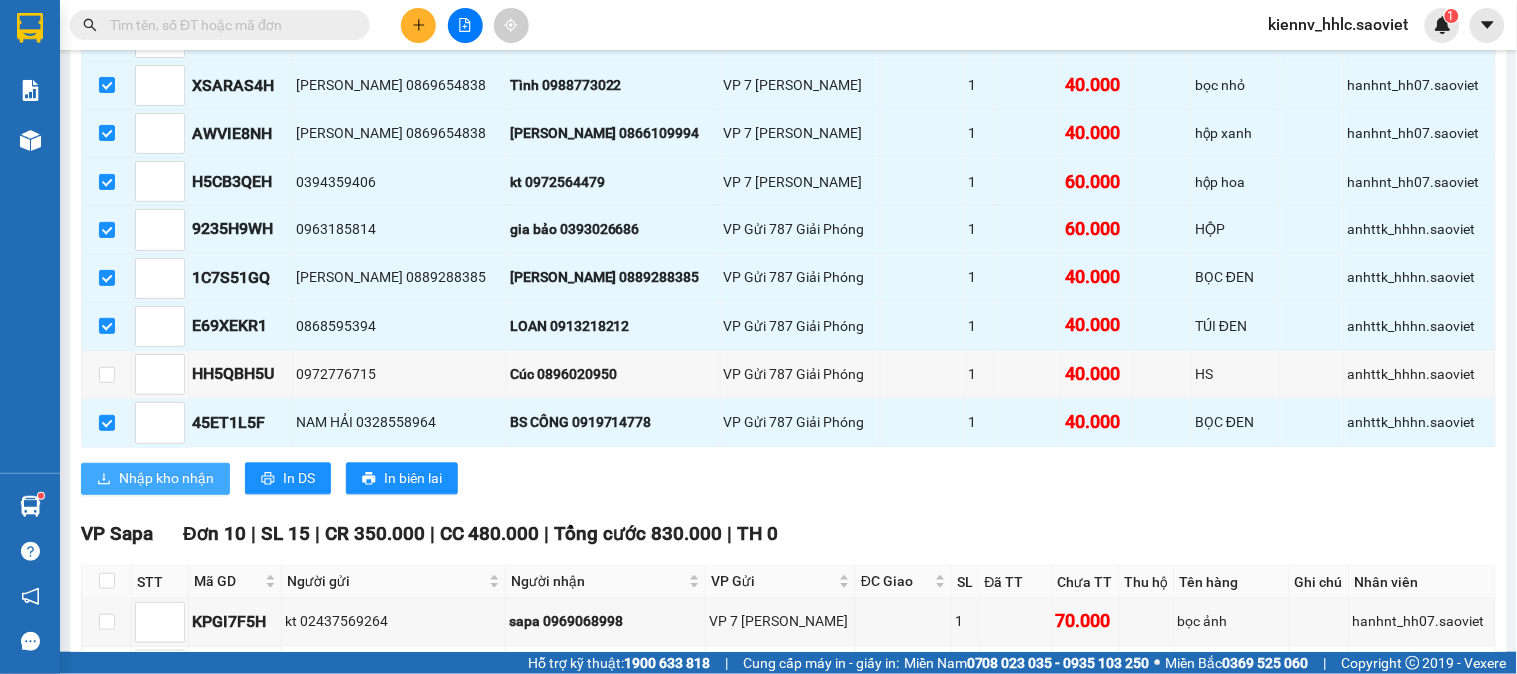 click on "Nhập kho nhận" at bounding box center (166, 479) 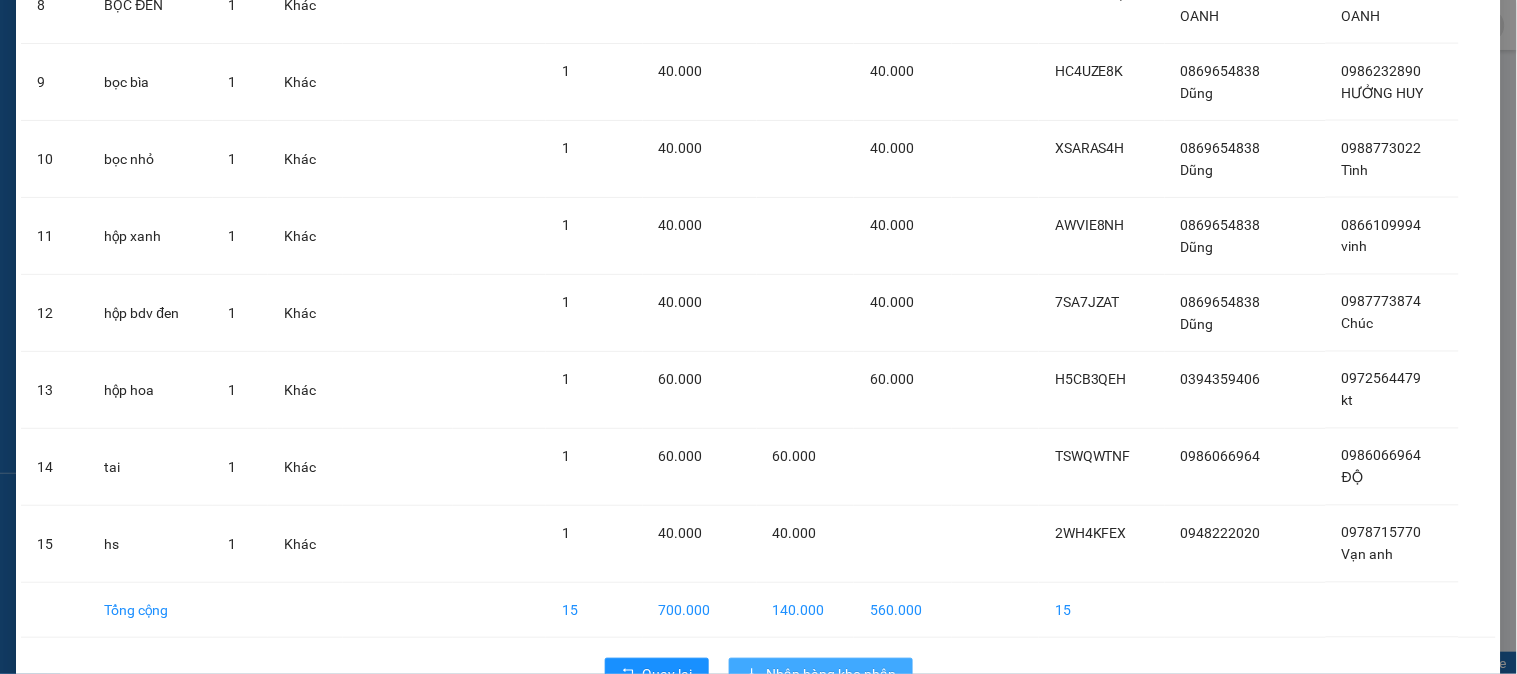 scroll, scrollTop: 795, scrollLeft: 0, axis: vertical 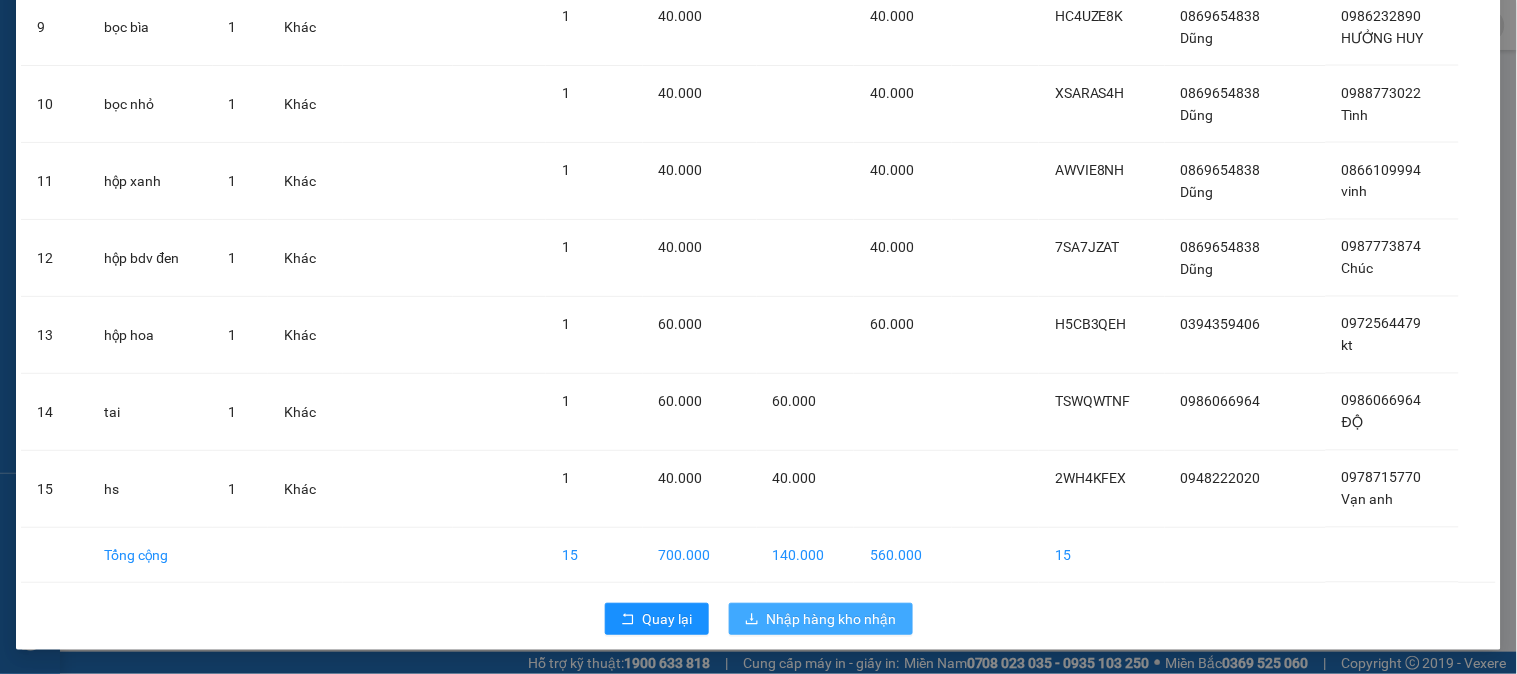 click on "Nhập hàng kho nhận" at bounding box center (832, 619) 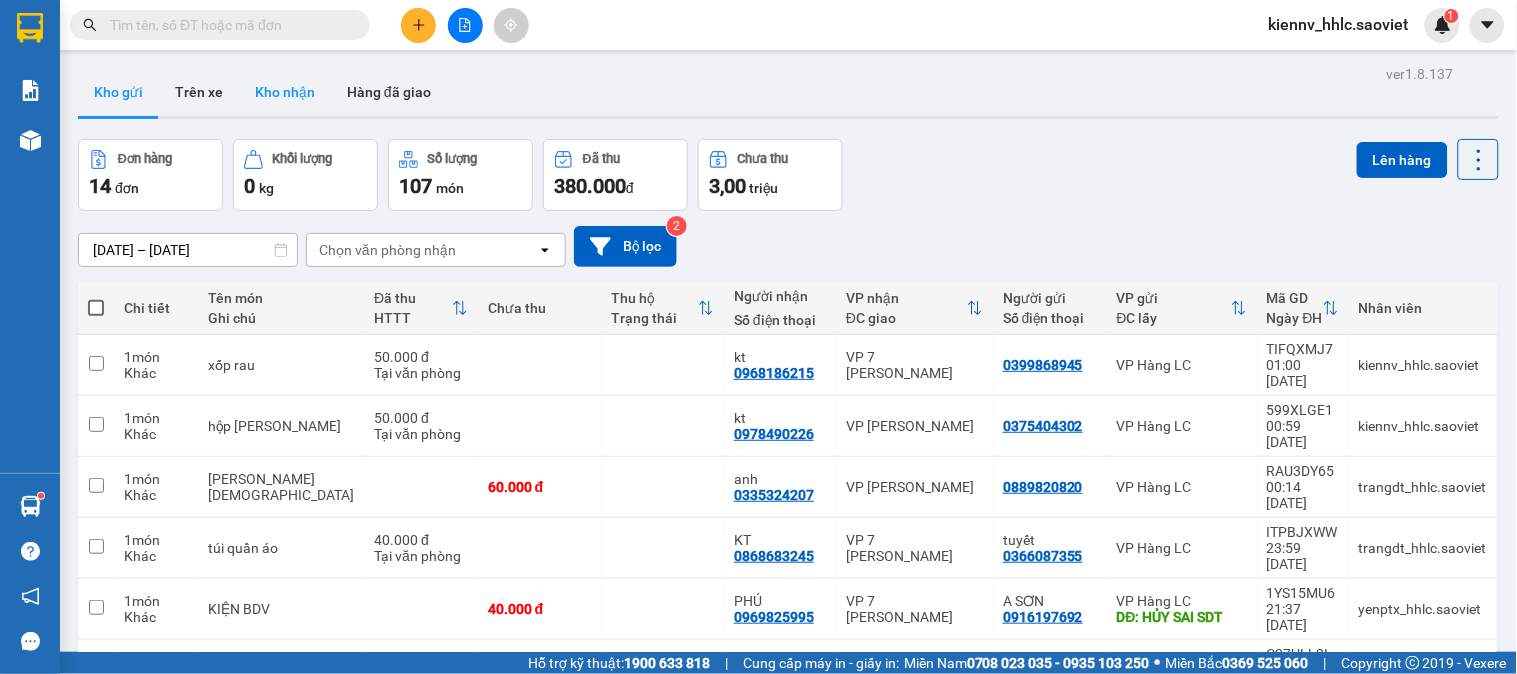click on "Kho nhận" at bounding box center (285, 92) 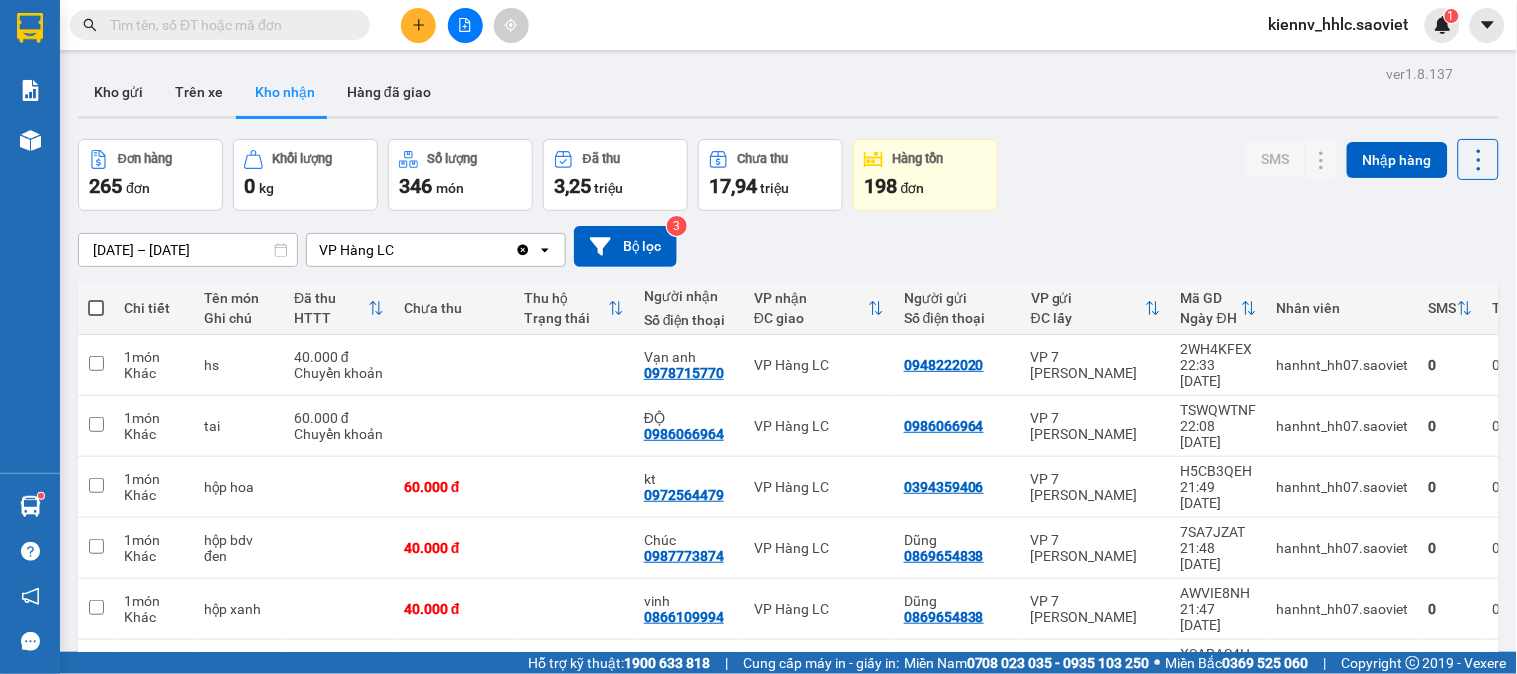 click at bounding box center (96, 308) 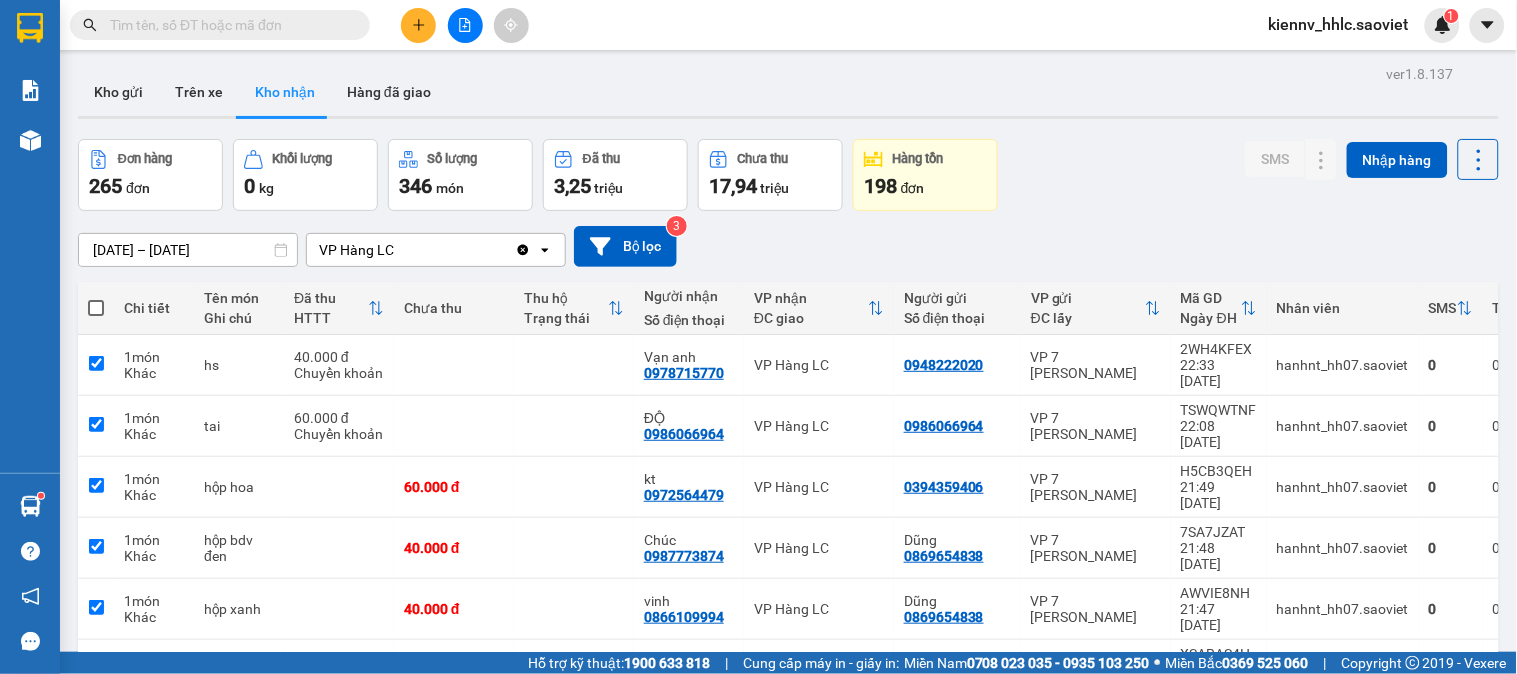 checkbox on "true" 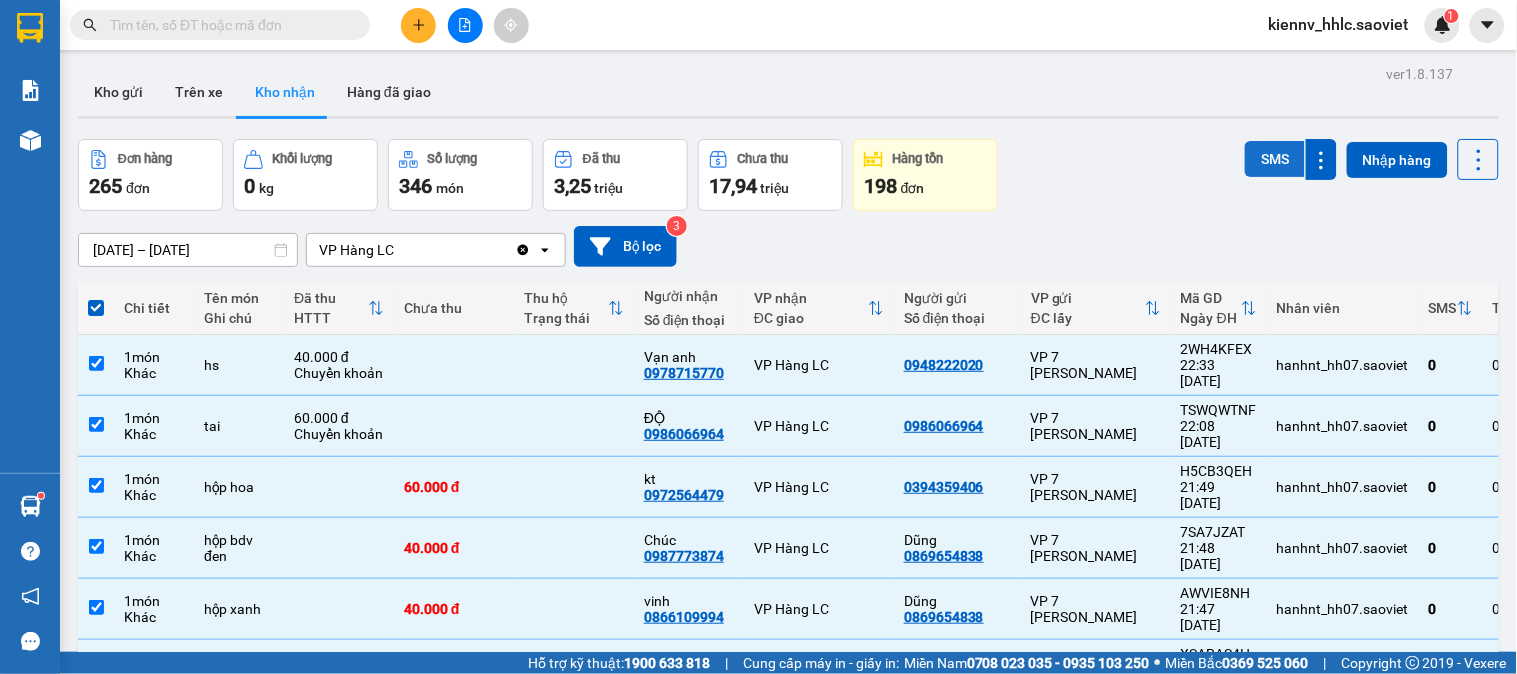 click on "SMS" at bounding box center [1275, 159] 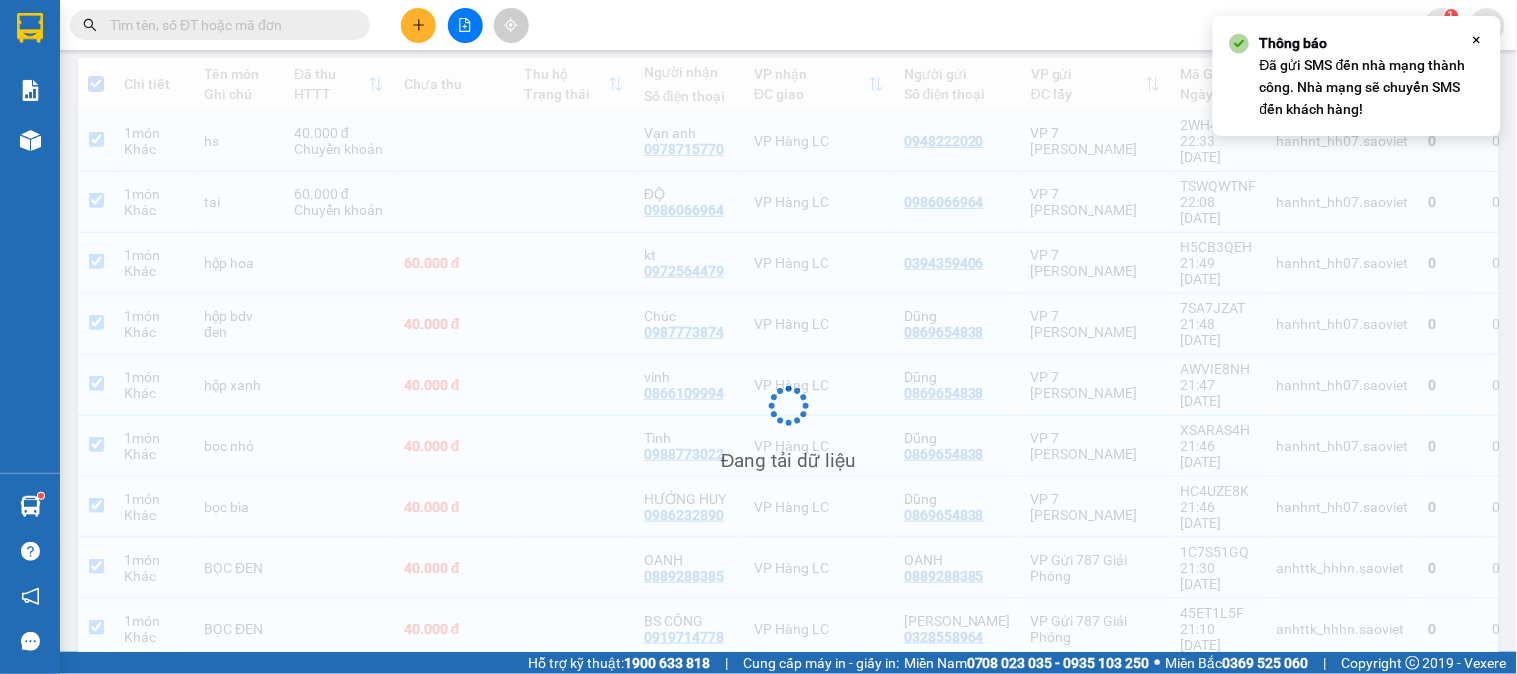 scroll, scrollTop: 224, scrollLeft: 0, axis: vertical 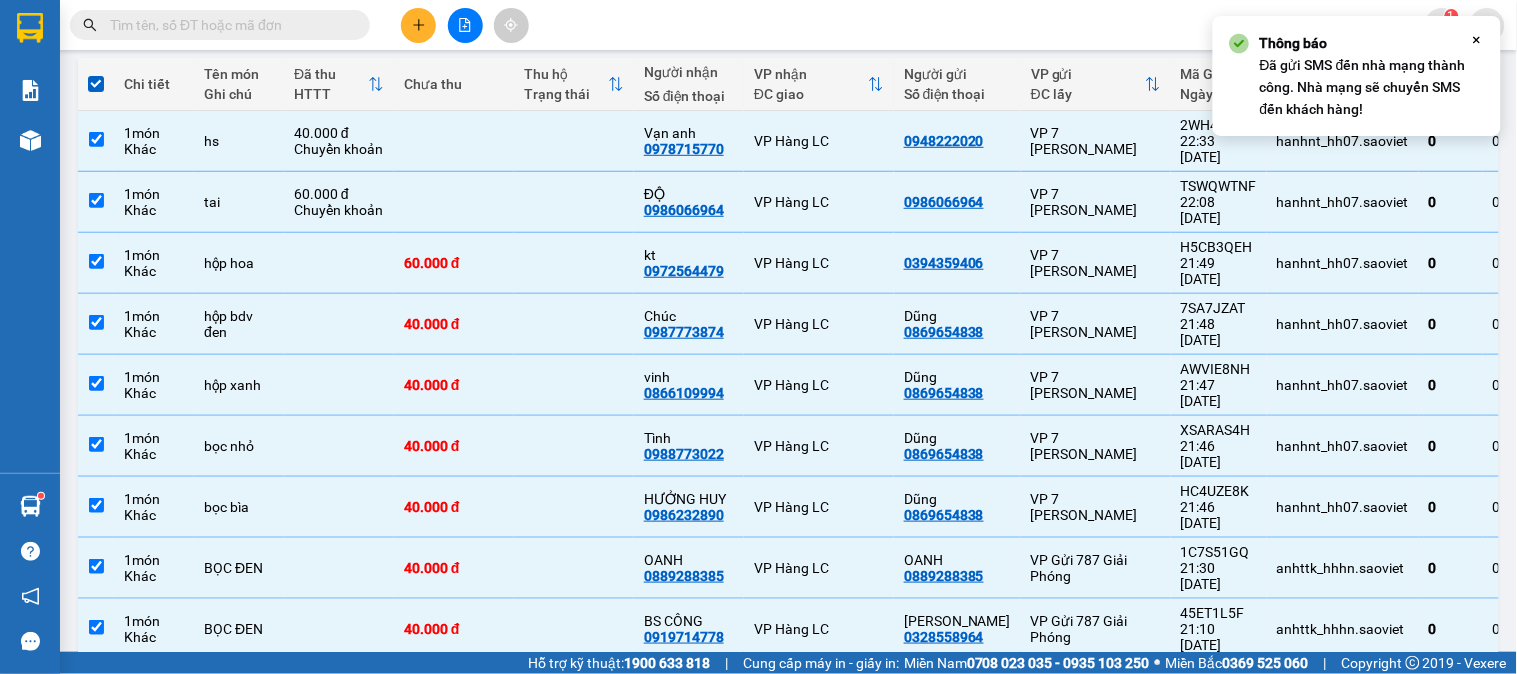 click on "1 2 3 4 5 ... 27 10 / trang open" at bounding box center (788, 753) 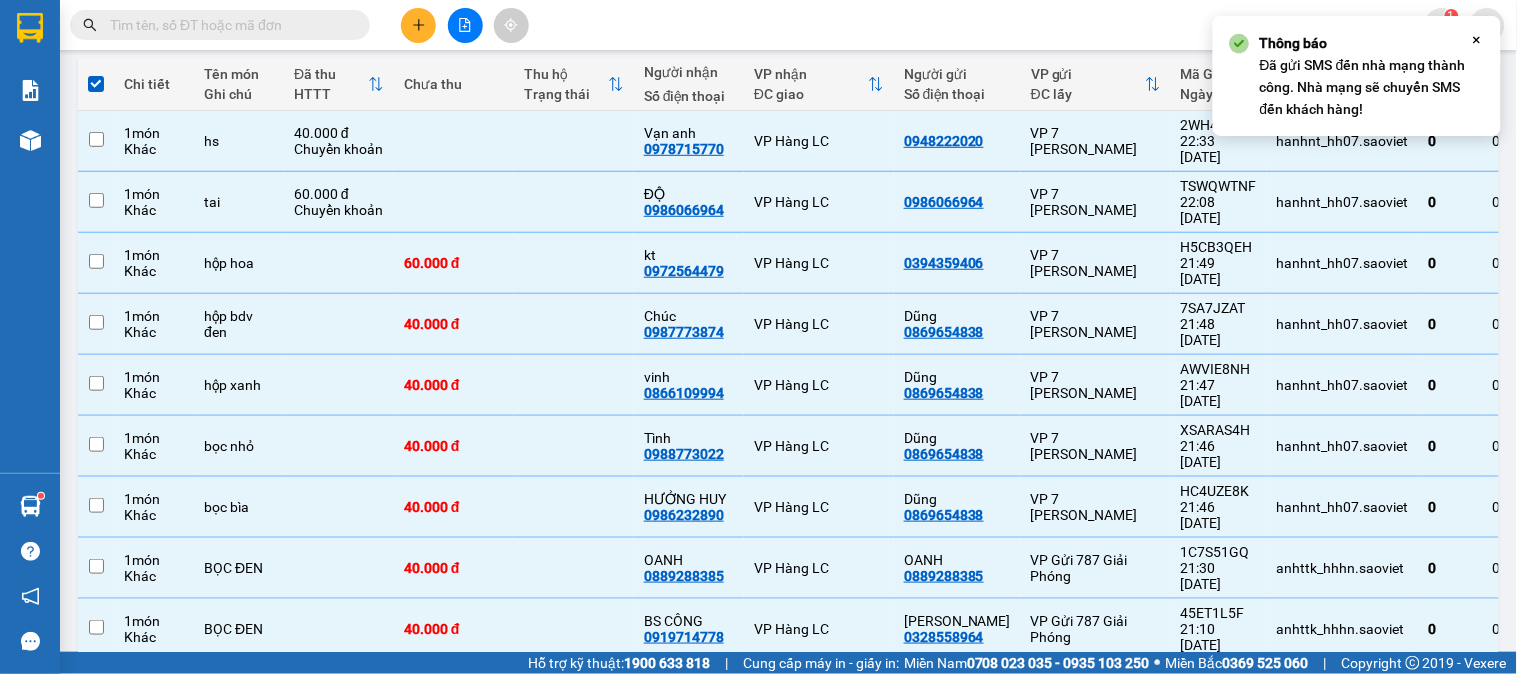 checkbox on "false" 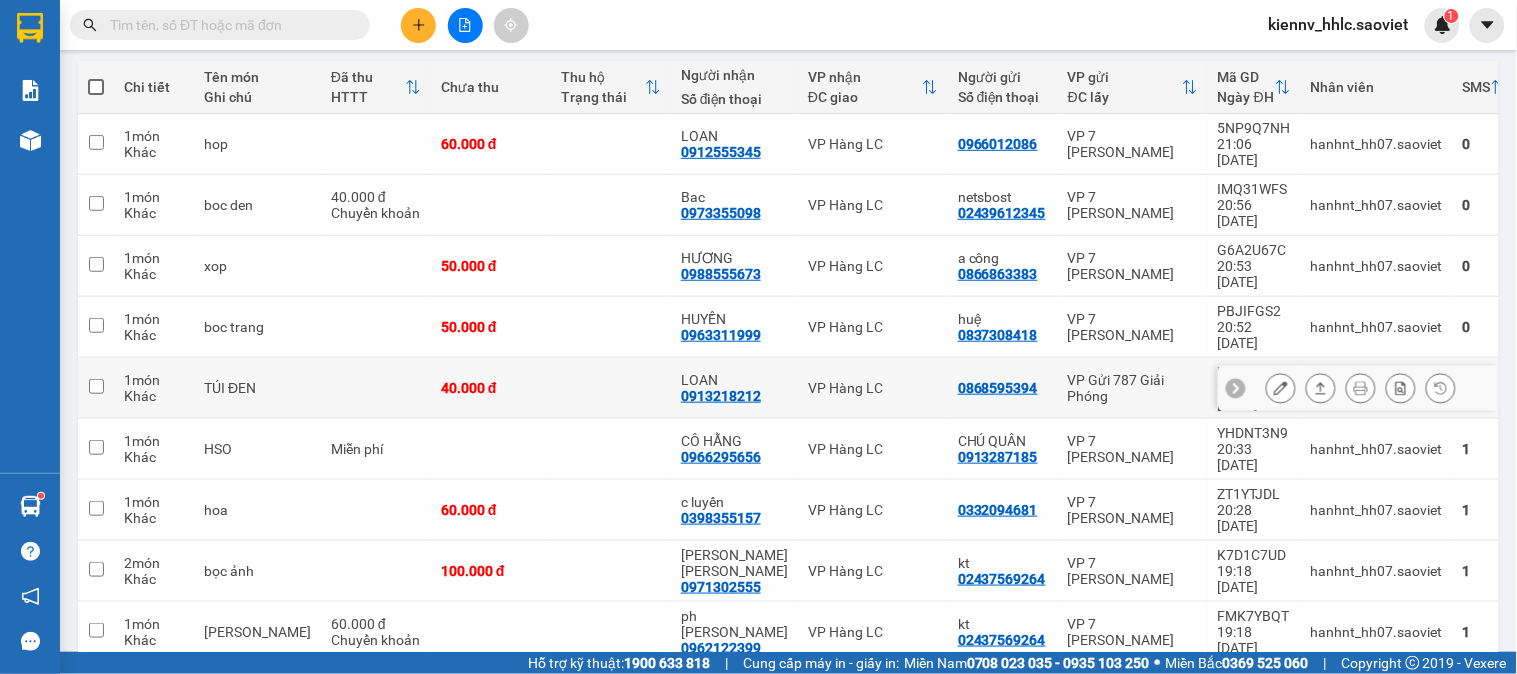 scroll, scrollTop: 224, scrollLeft: 0, axis: vertical 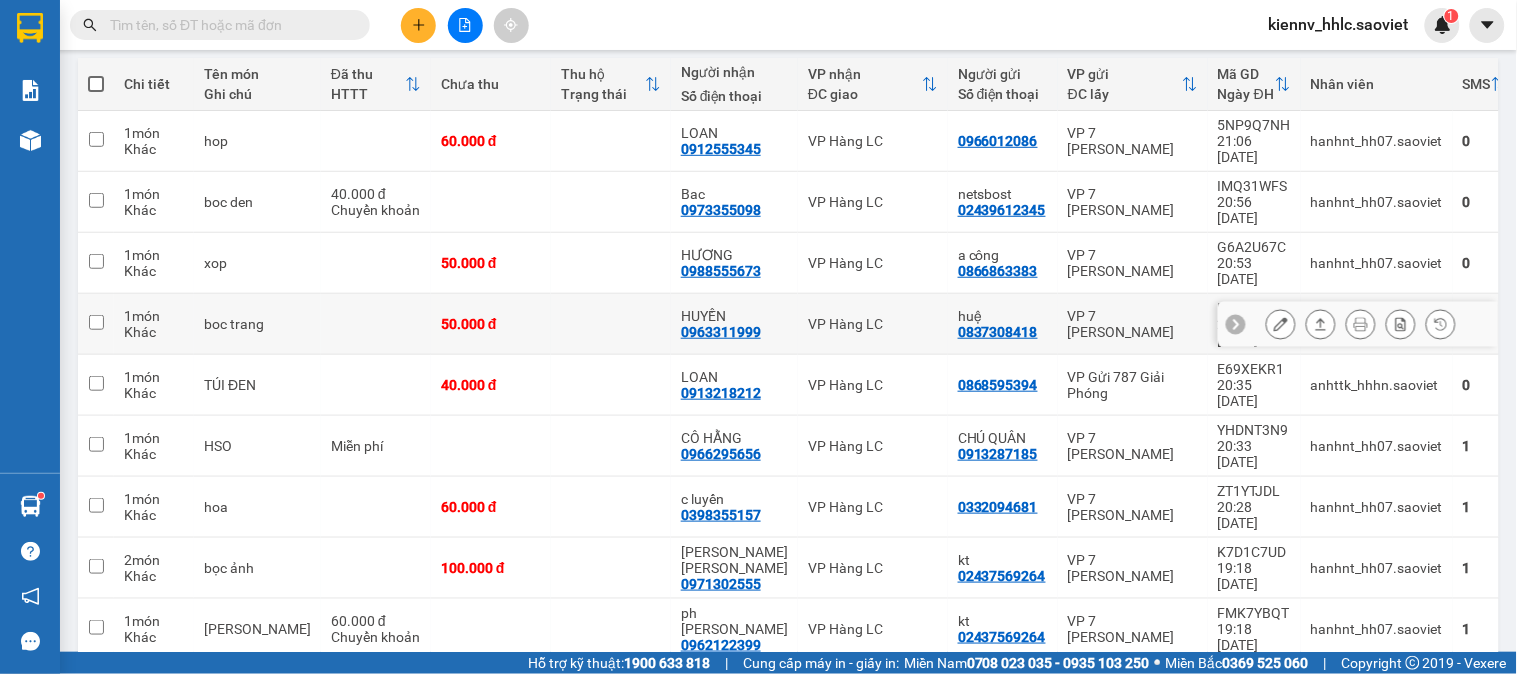 click at bounding box center (611, 324) 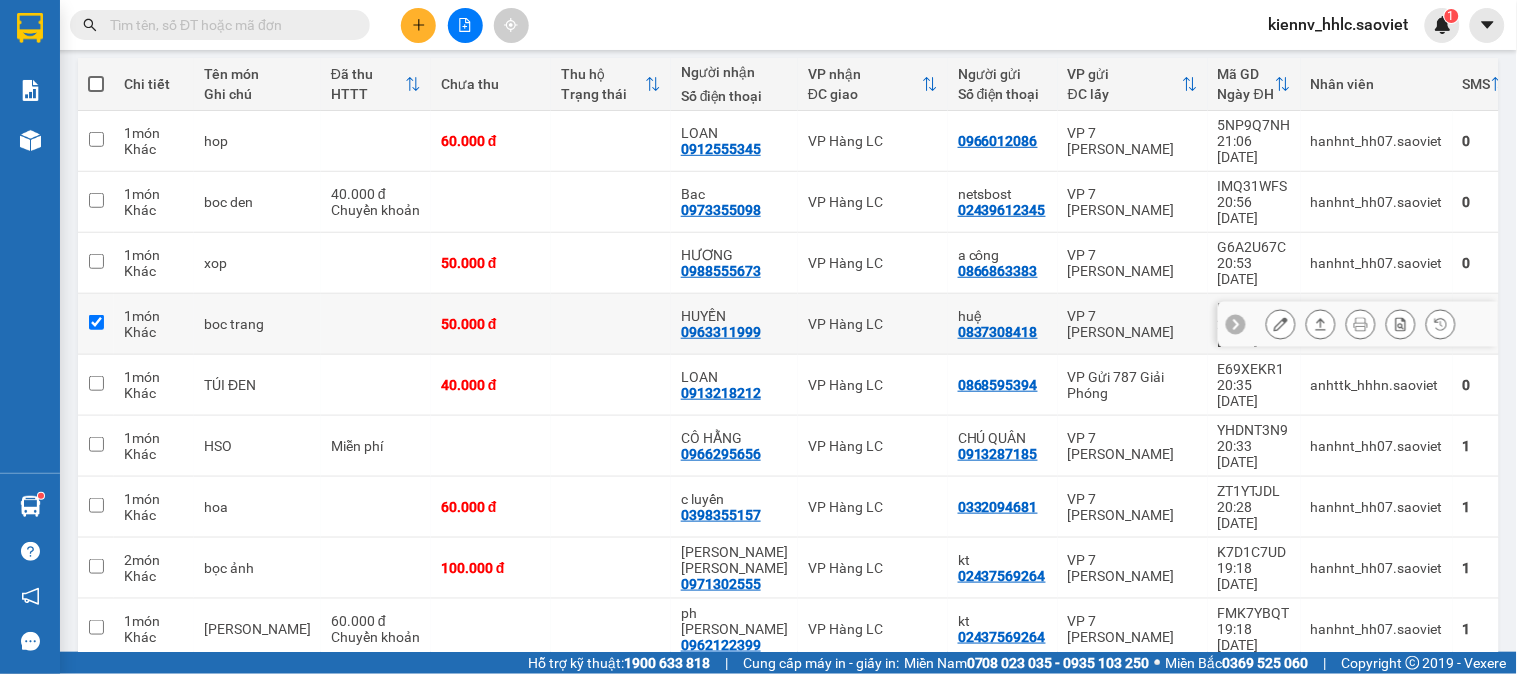 checkbox on "true" 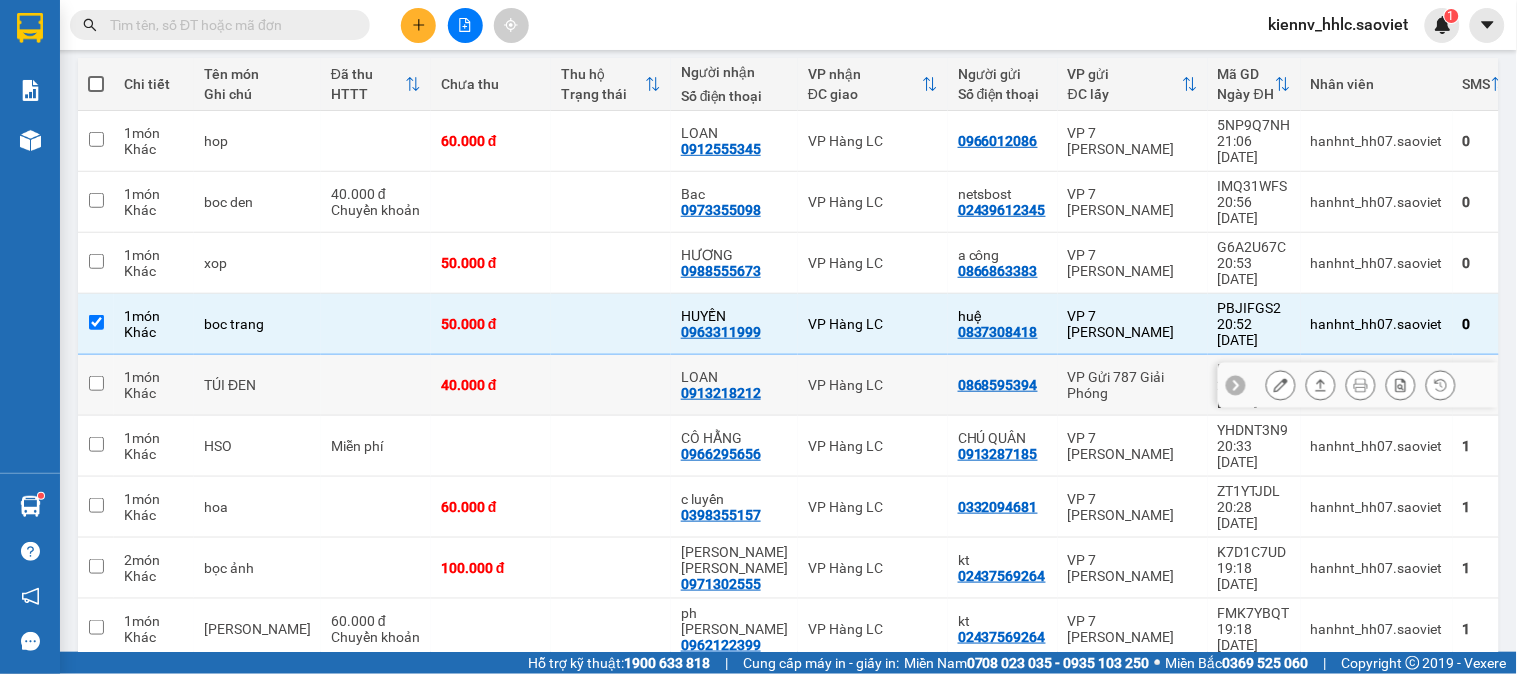 drag, startPoint x: 622, startPoint y: 318, endPoint x: 624, endPoint y: 307, distance: 11.18034 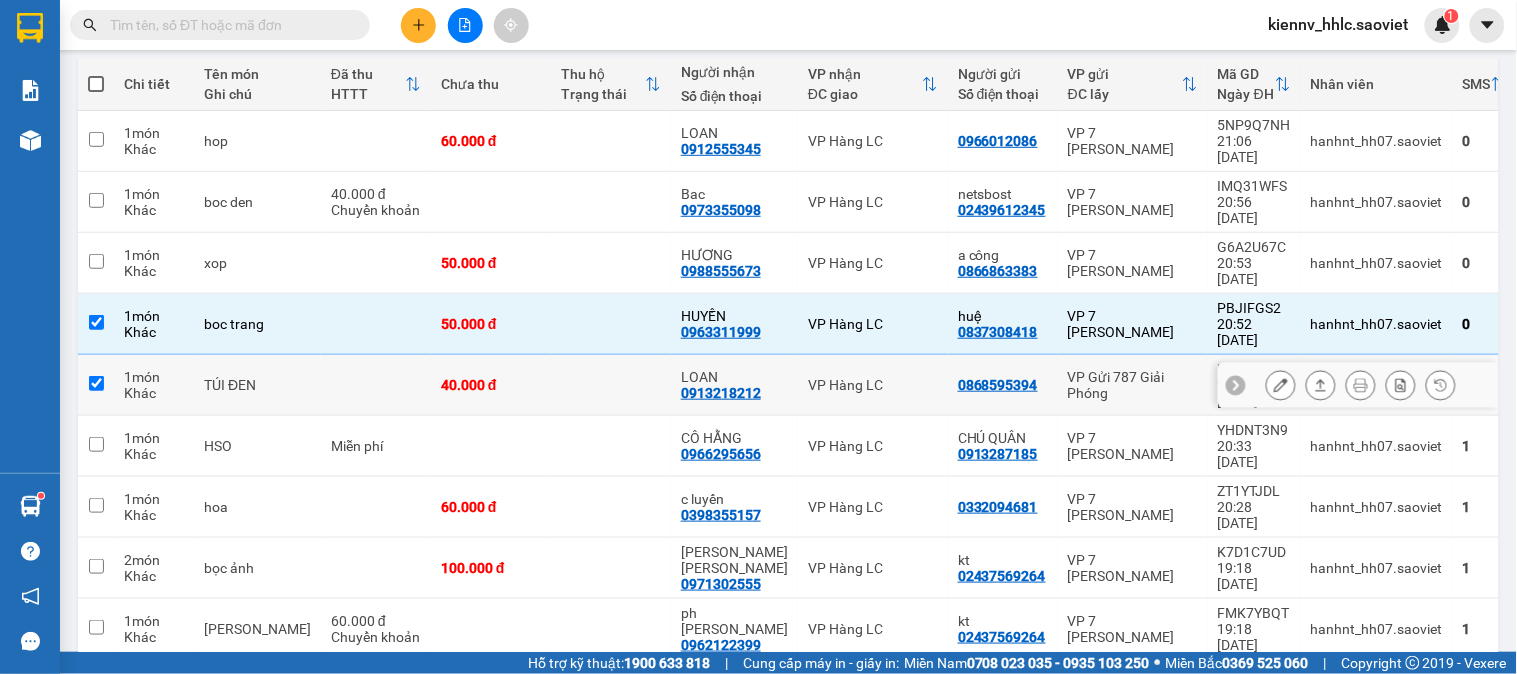 checkbox on "true" 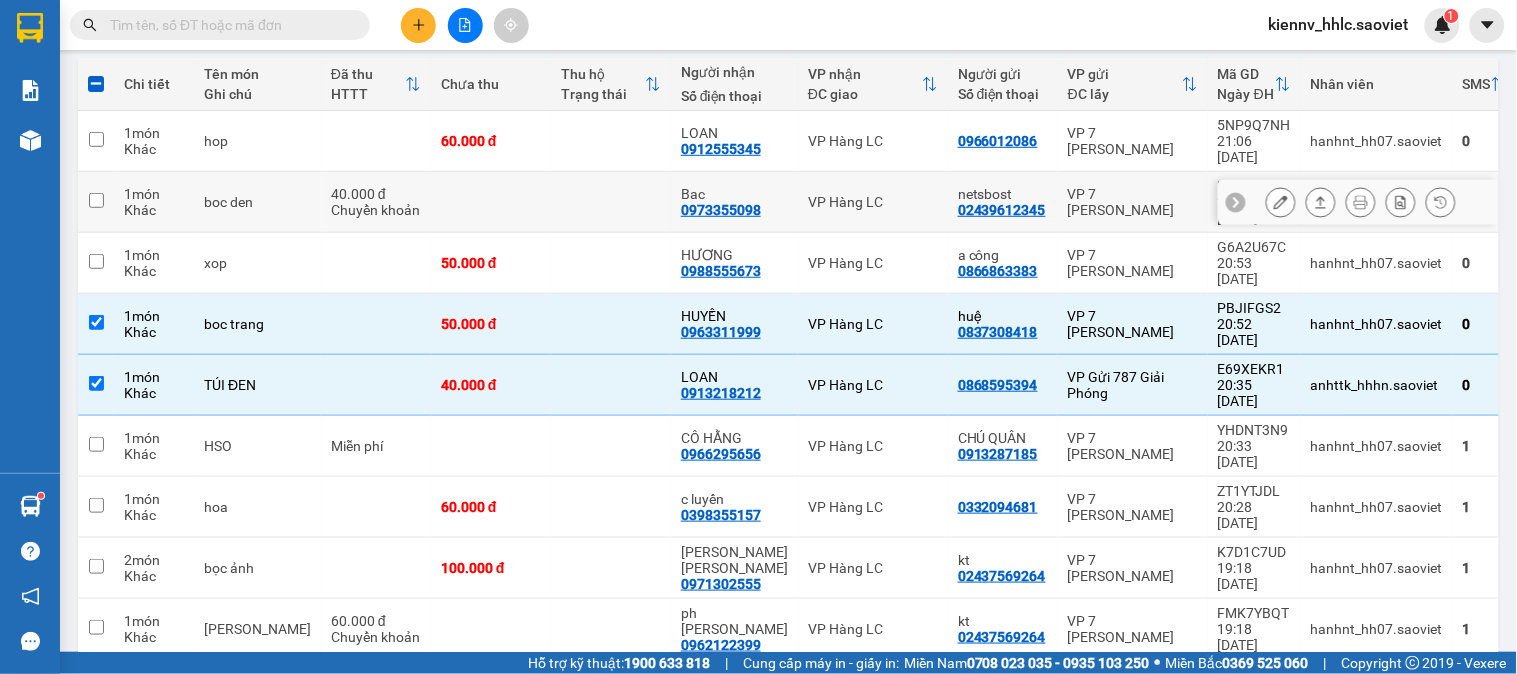 click at bounding box center [611, 202] 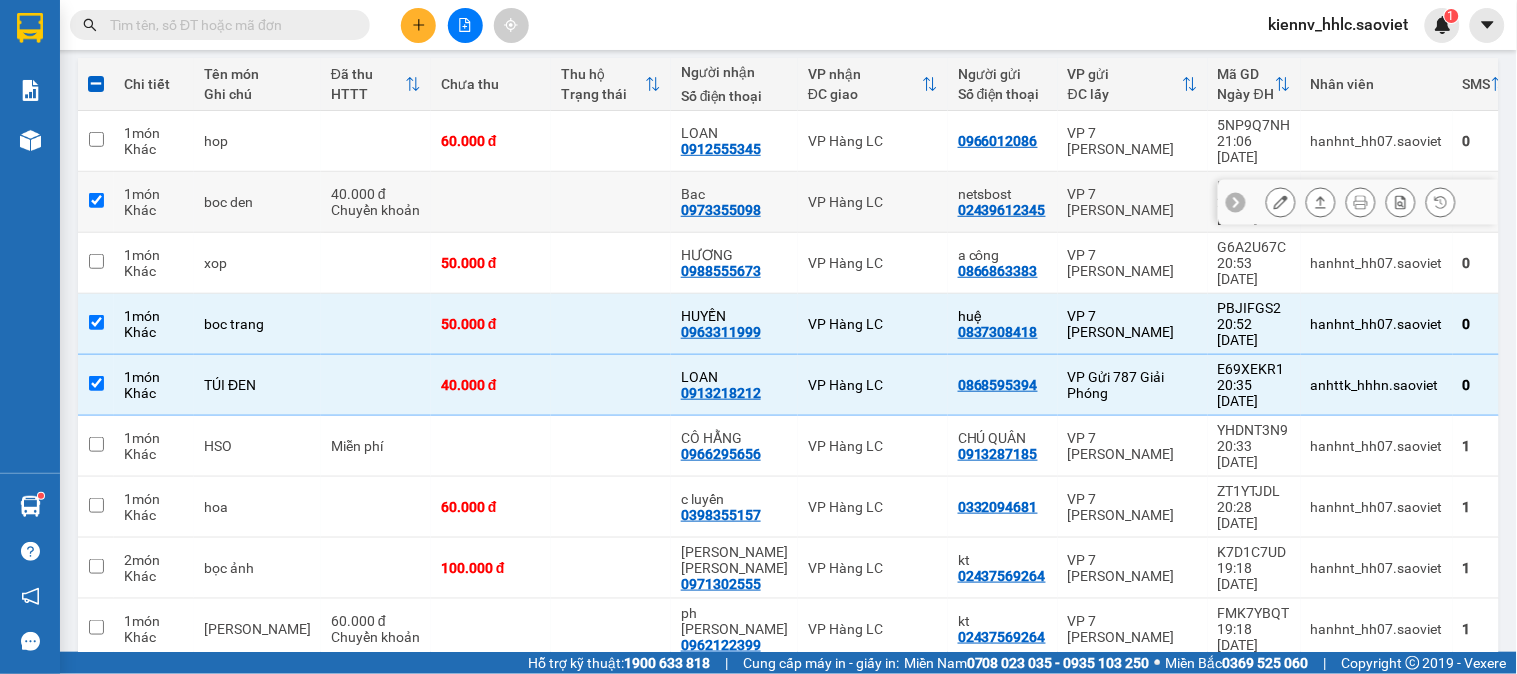 checkbox on "true" 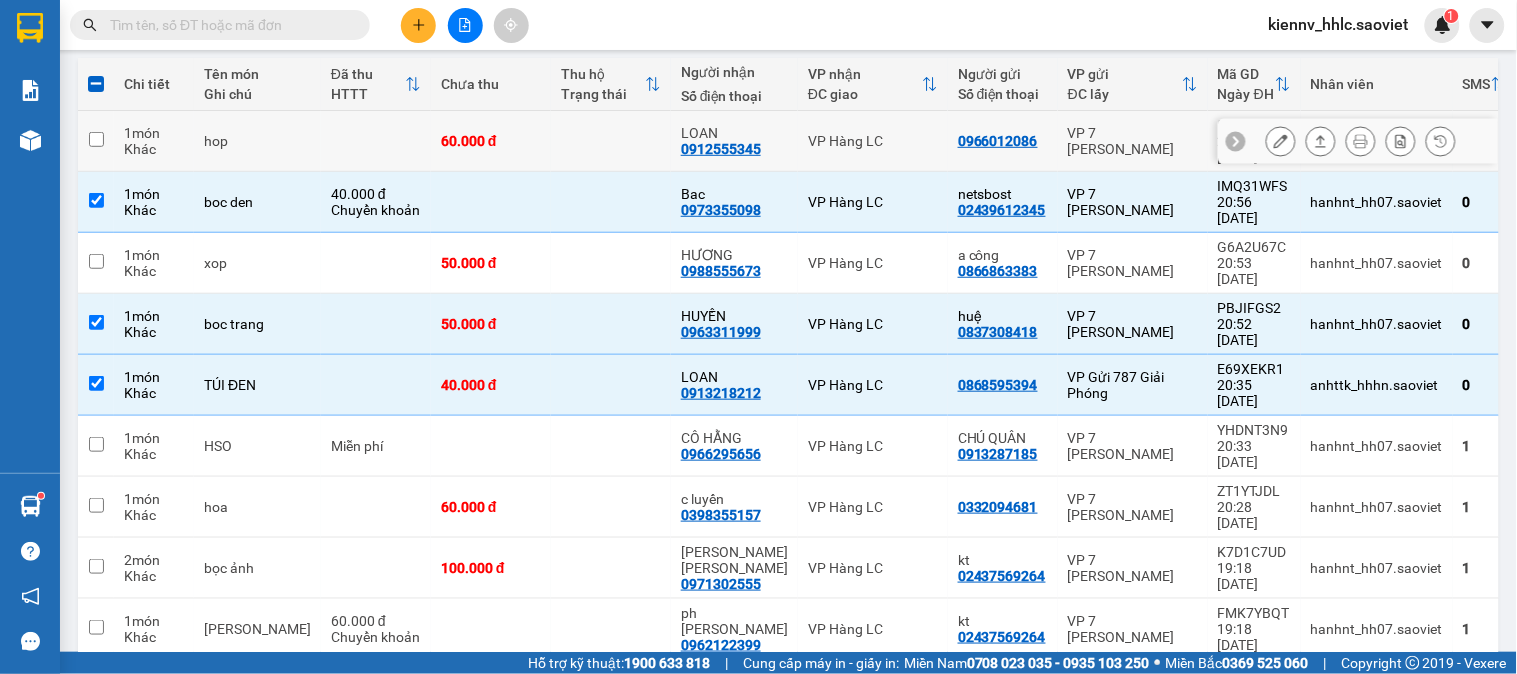 click at bounding box center (611, 141) 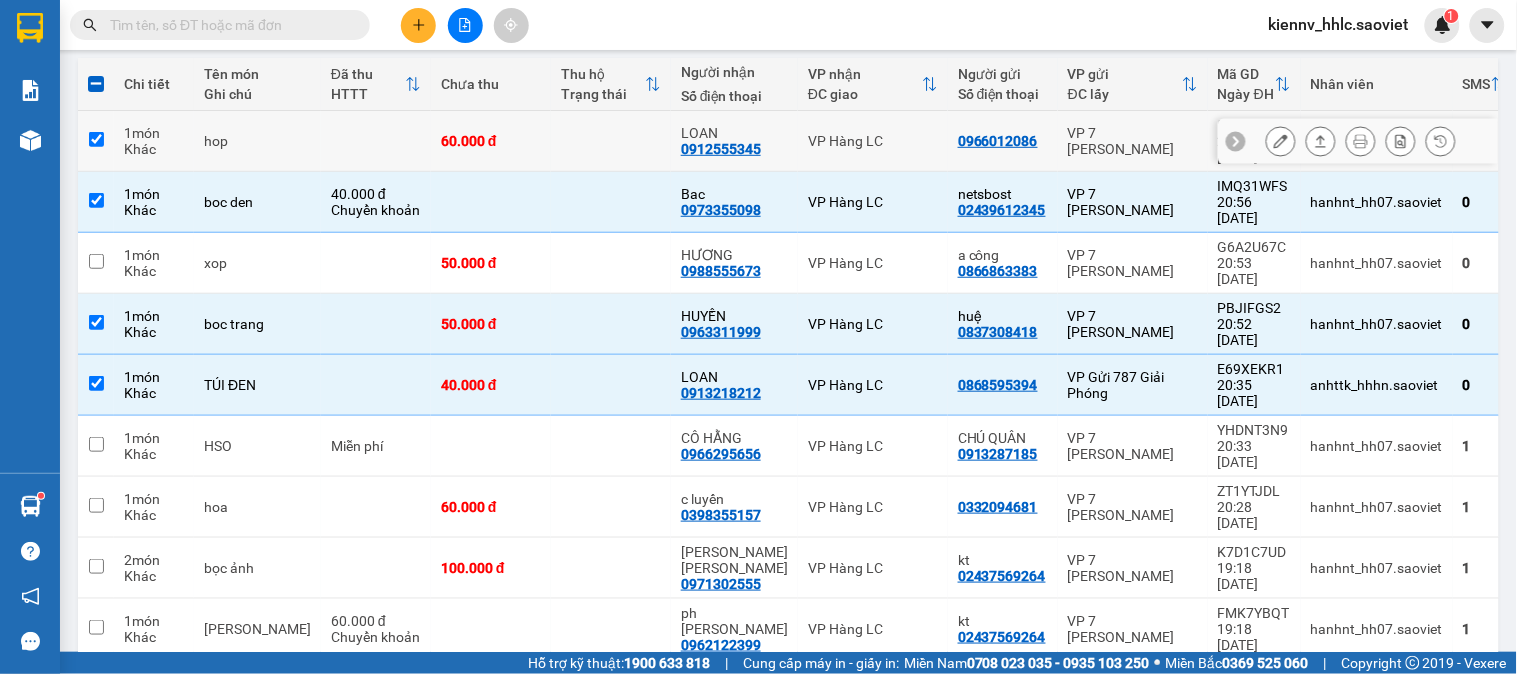 checkbox on "true" 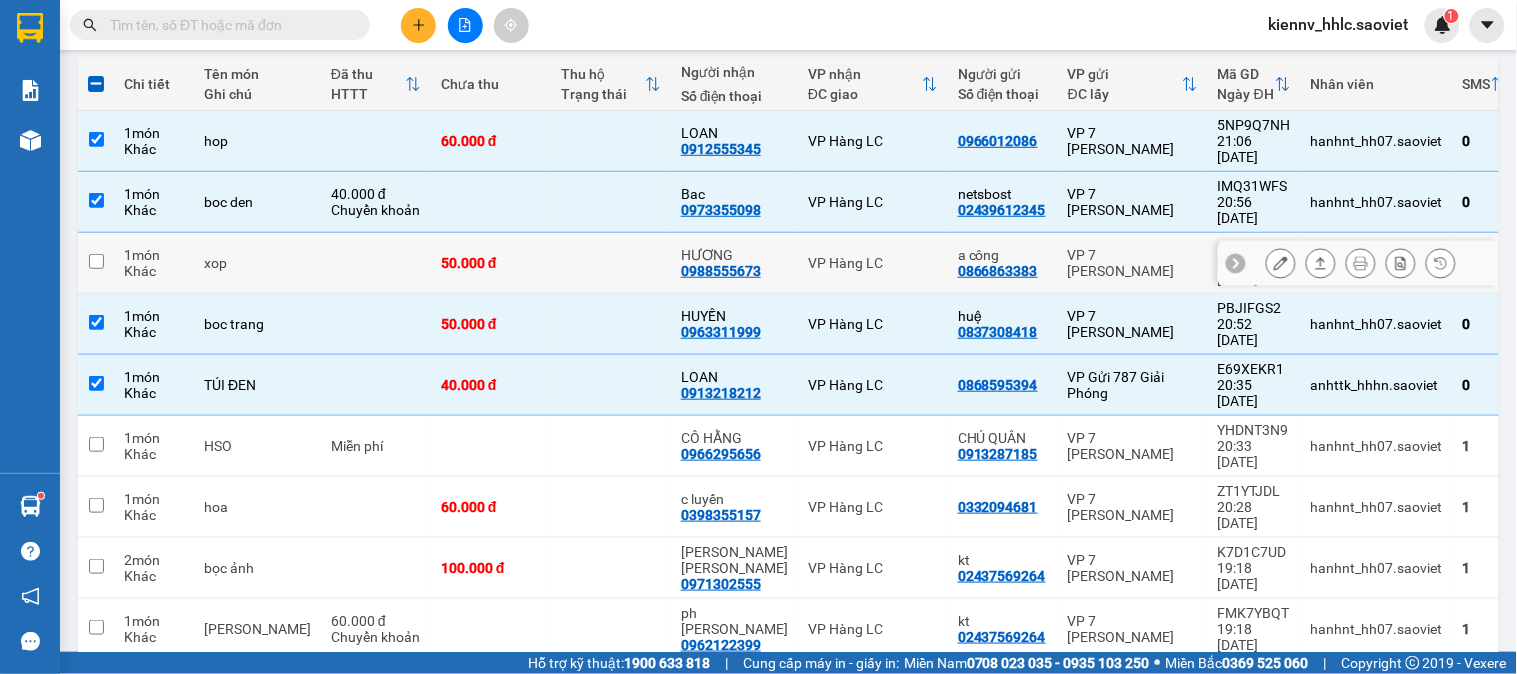 click at bounding box center [611, 263] 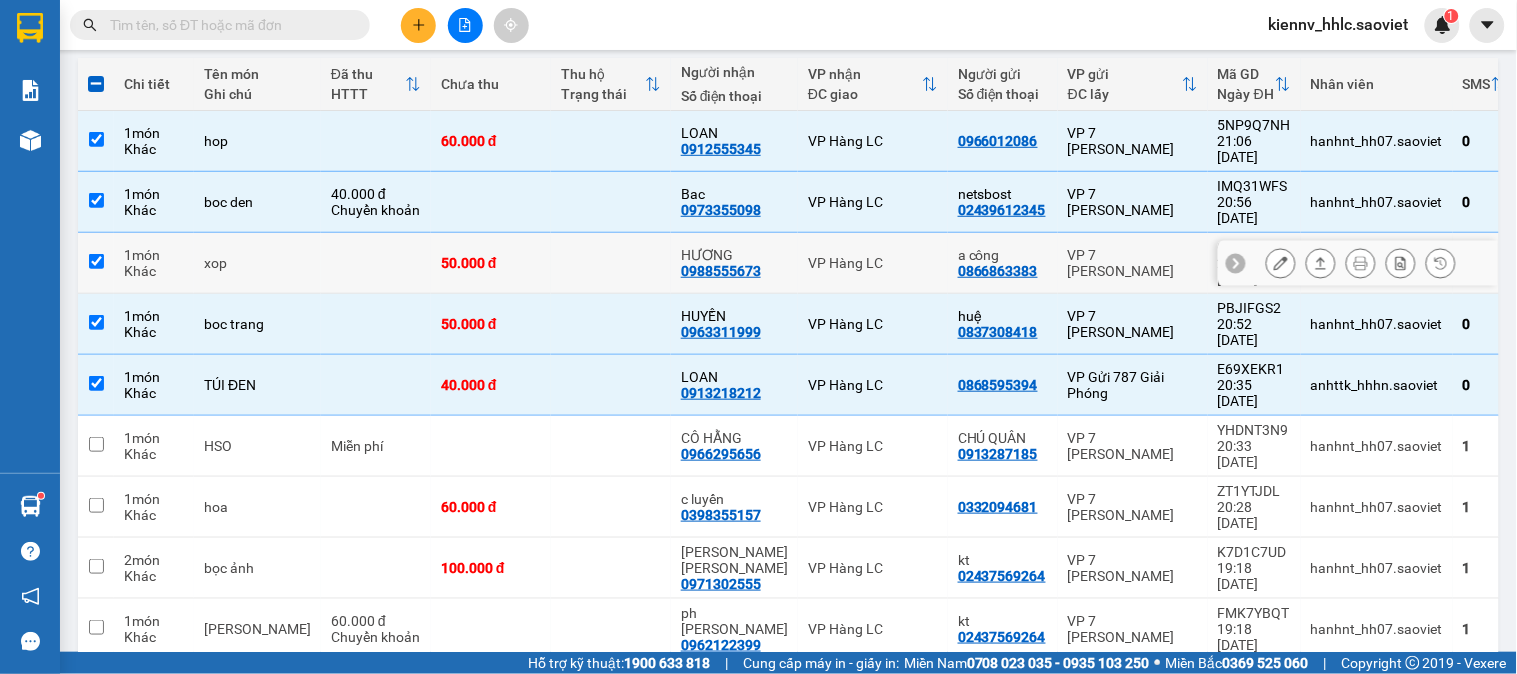 checkbox on "true" 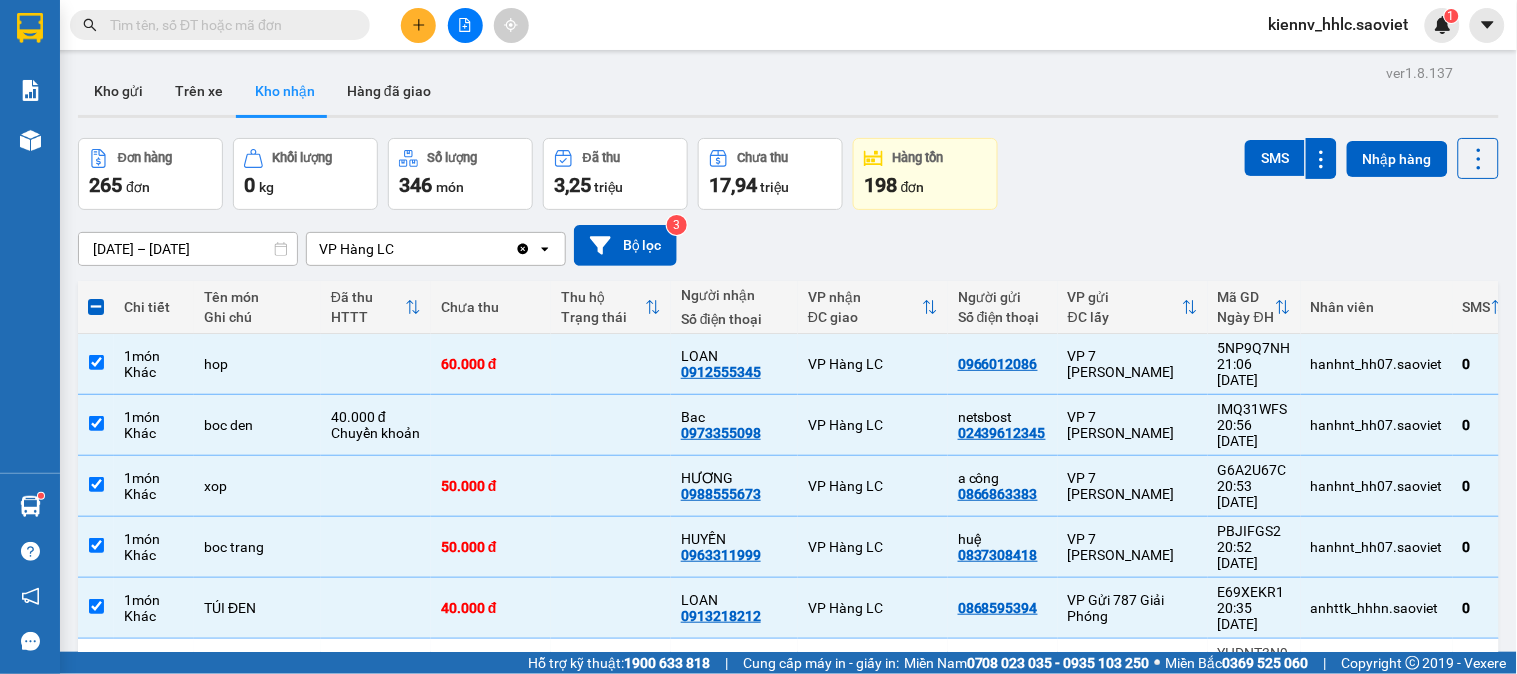 scroll, scrollTop: 0, scrollLeft: 0, axis: both 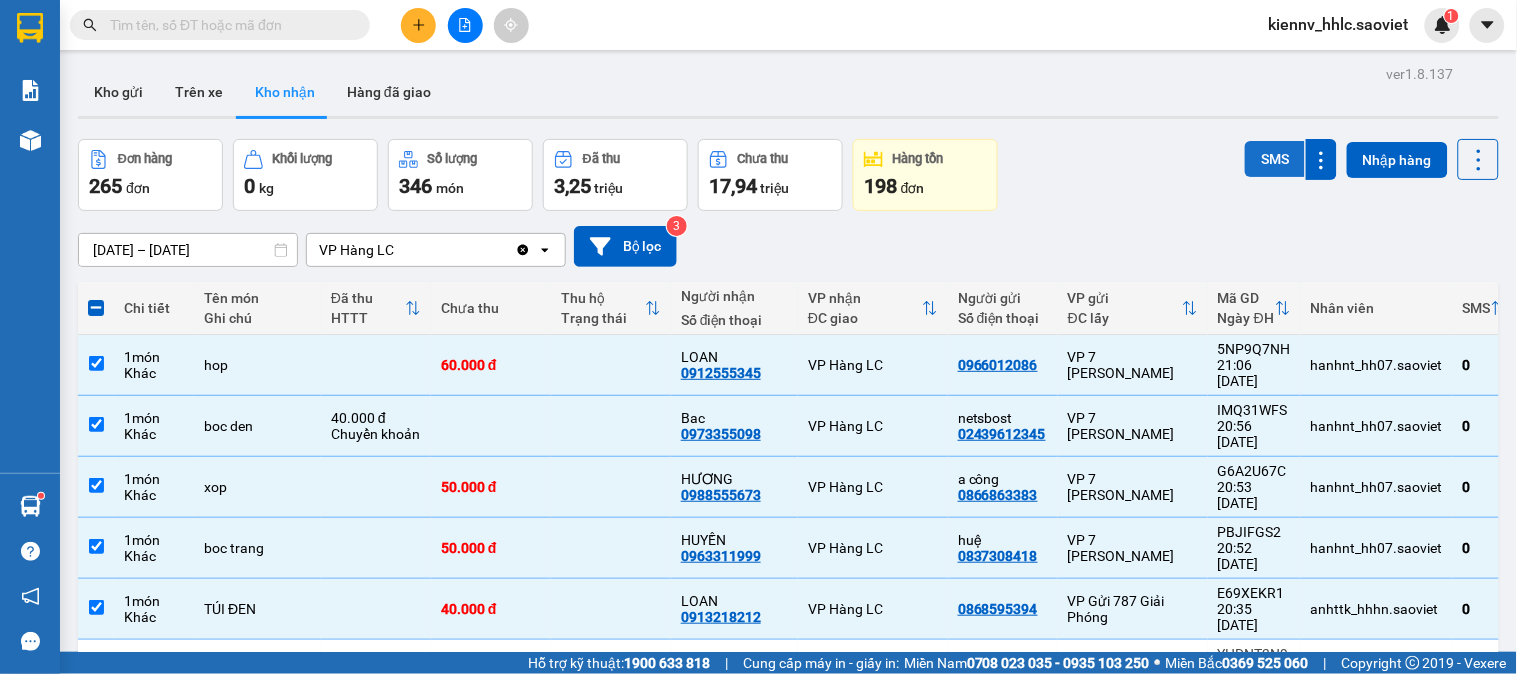 click on "SMS" at bounding box center [1275, 159] 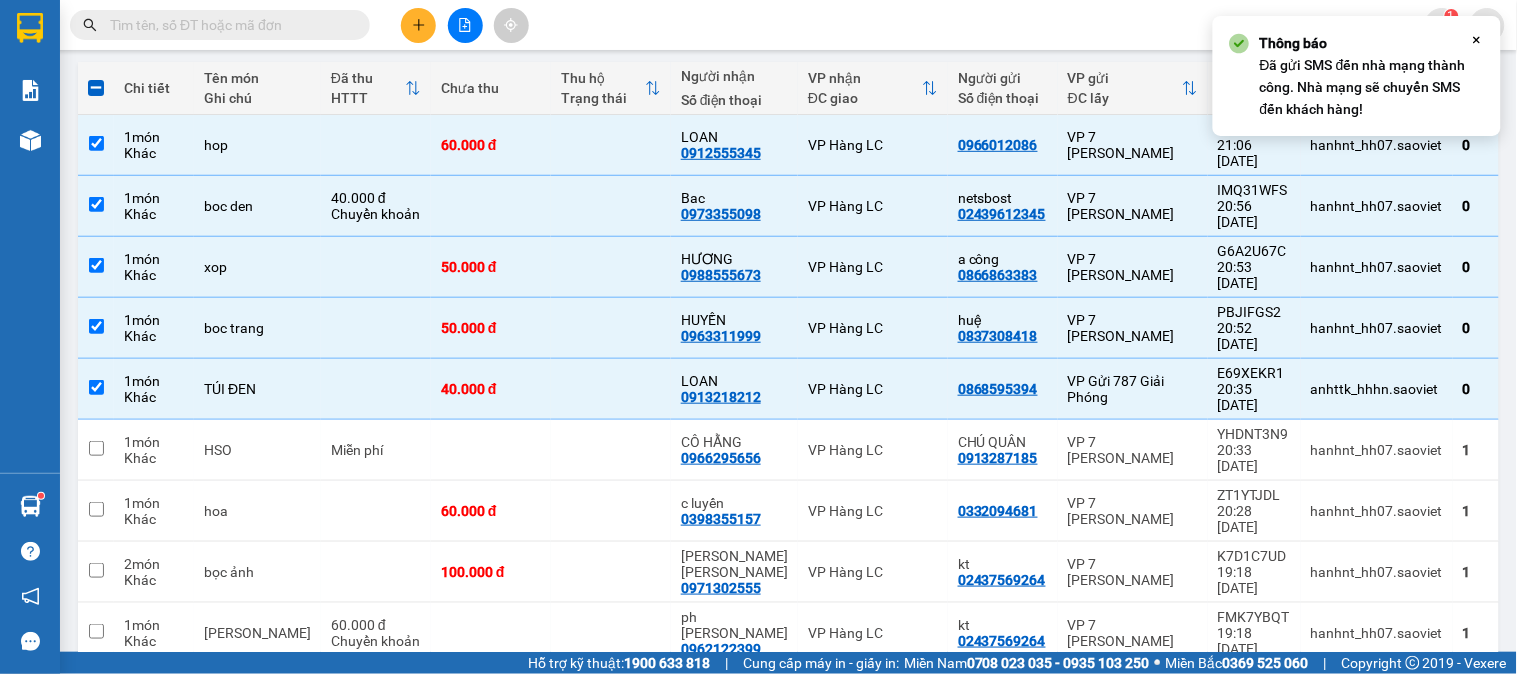 scroll, scrollTop: 224, scrollLeft: 0, axis: vertical 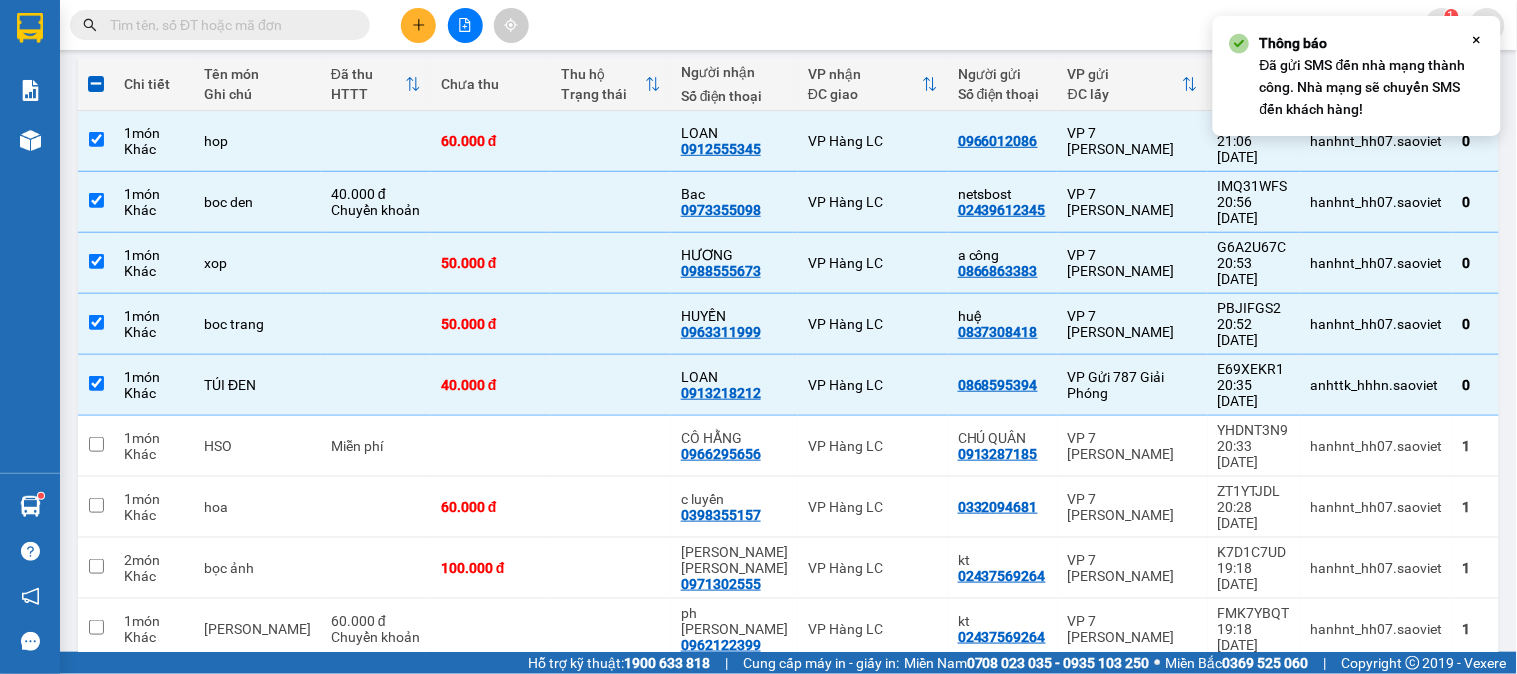 click on "1" at bounding box center (1071, 753) 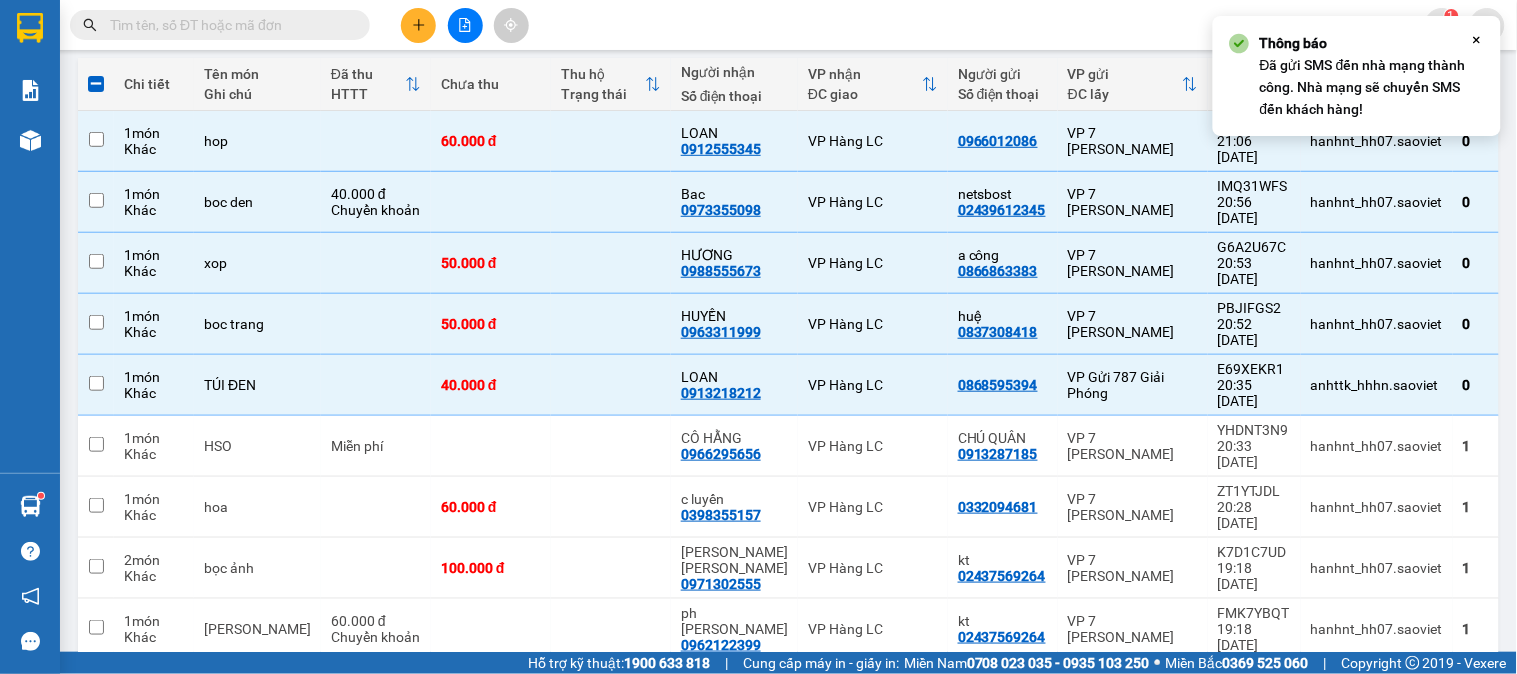 checkbox on "false" 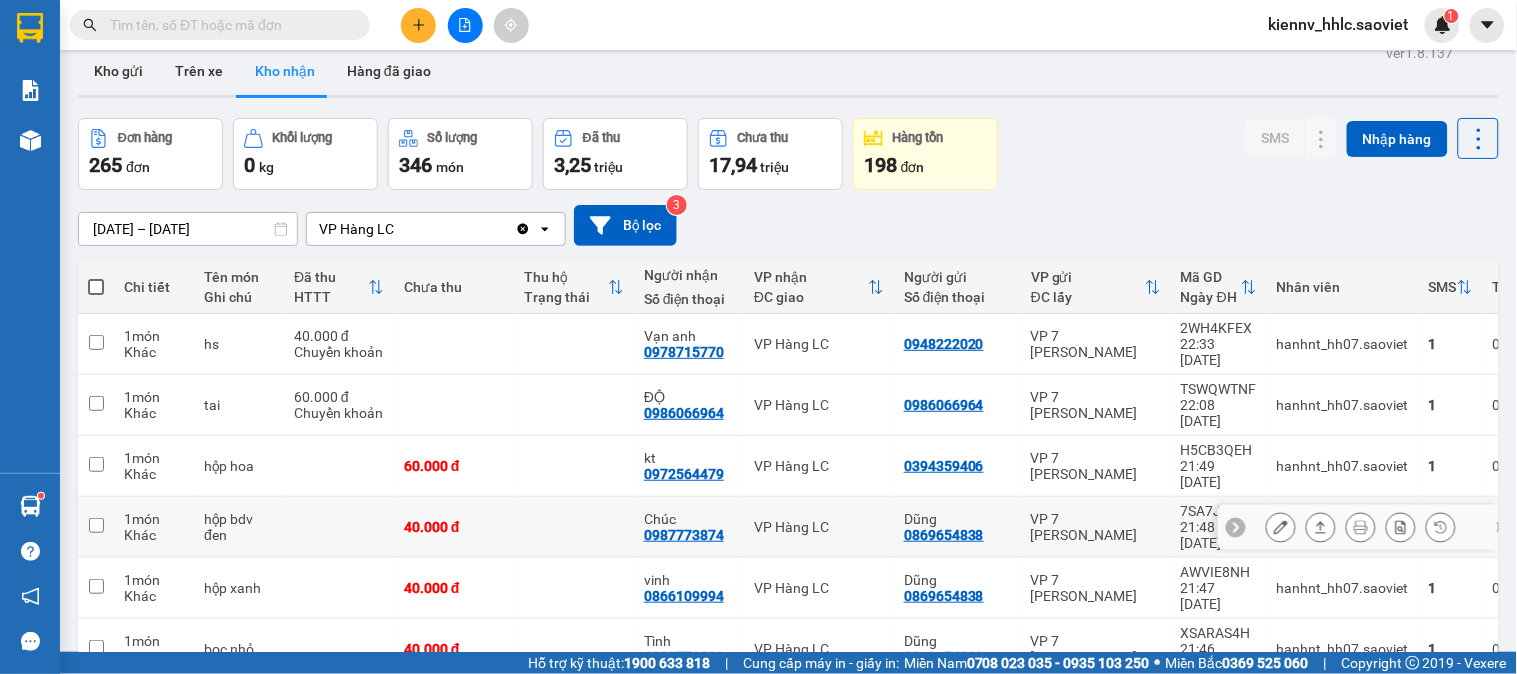 scroll, scrollTop: 0, scrollLeft: 0, axis: both 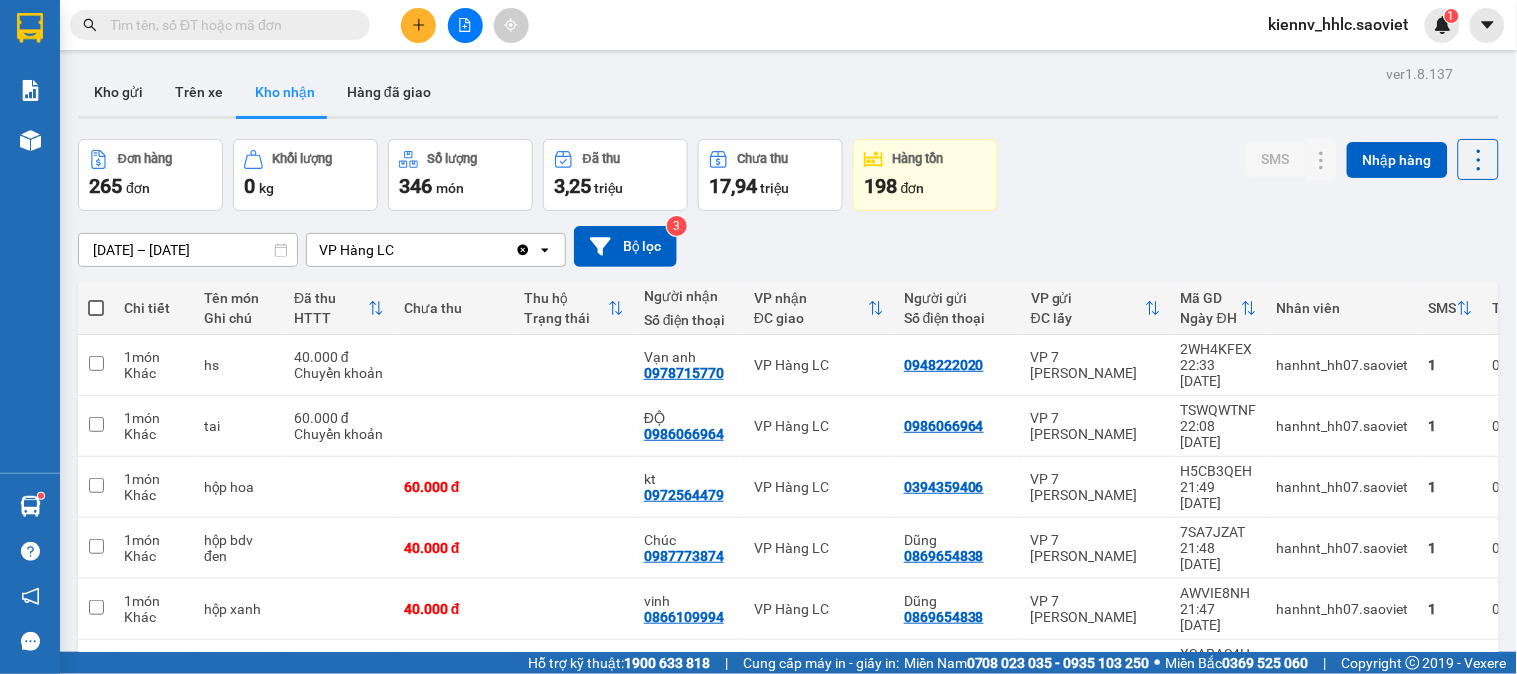 type 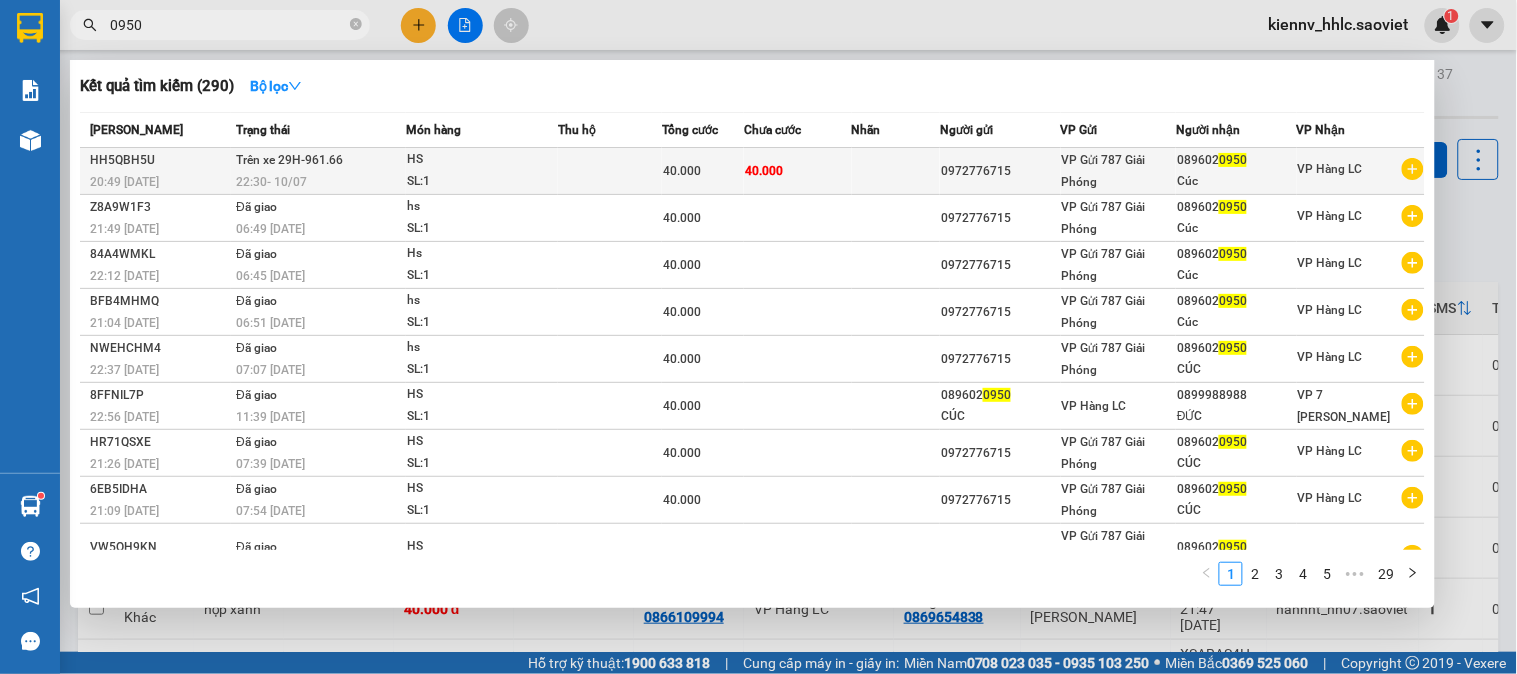 type on "0950" 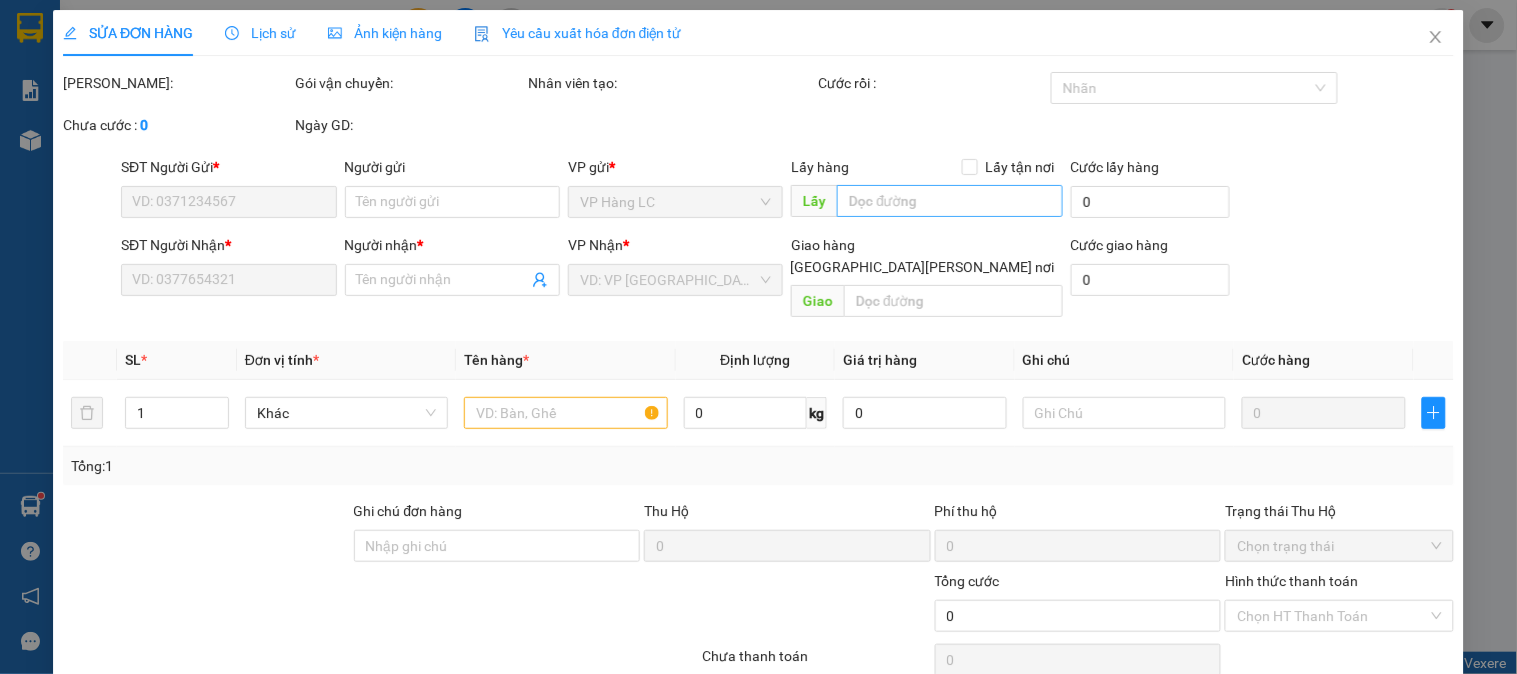 type on "0972776715" 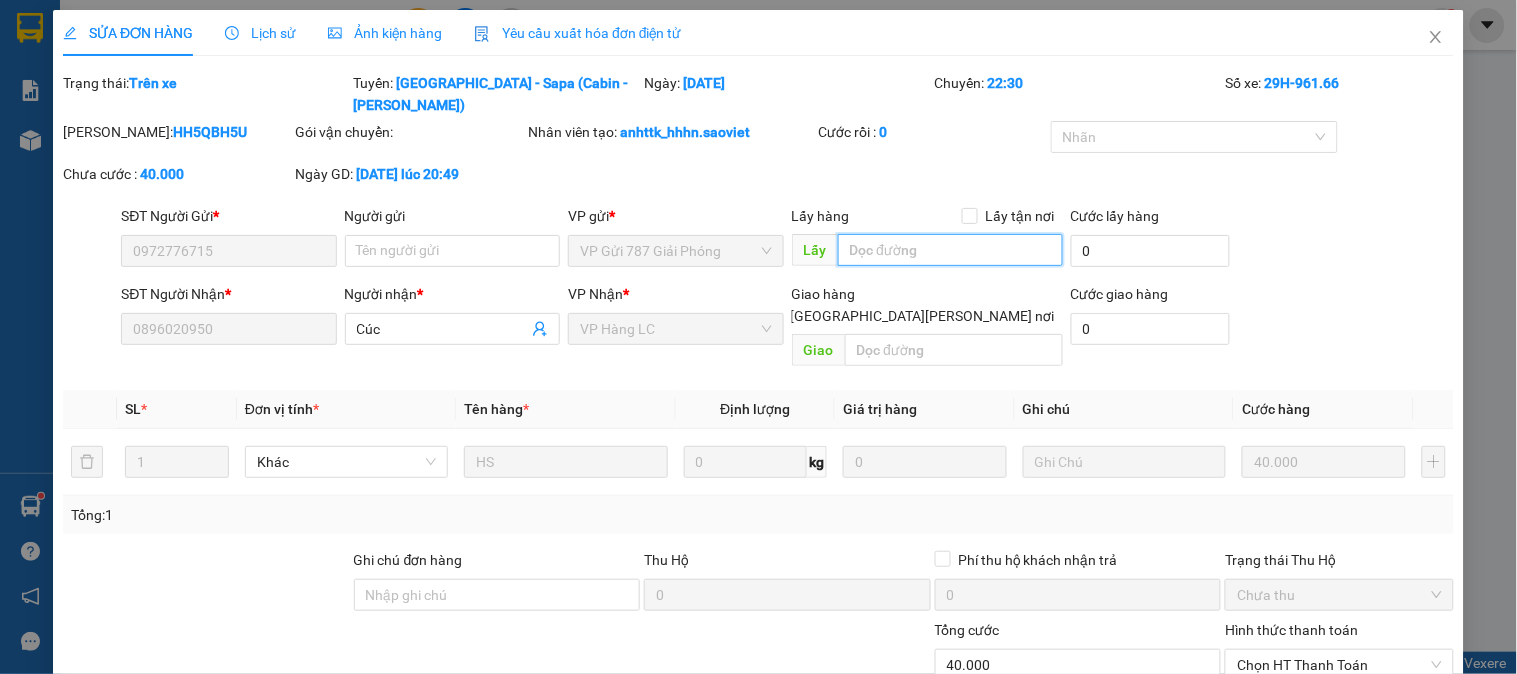 click at bounding box center (950, 250) 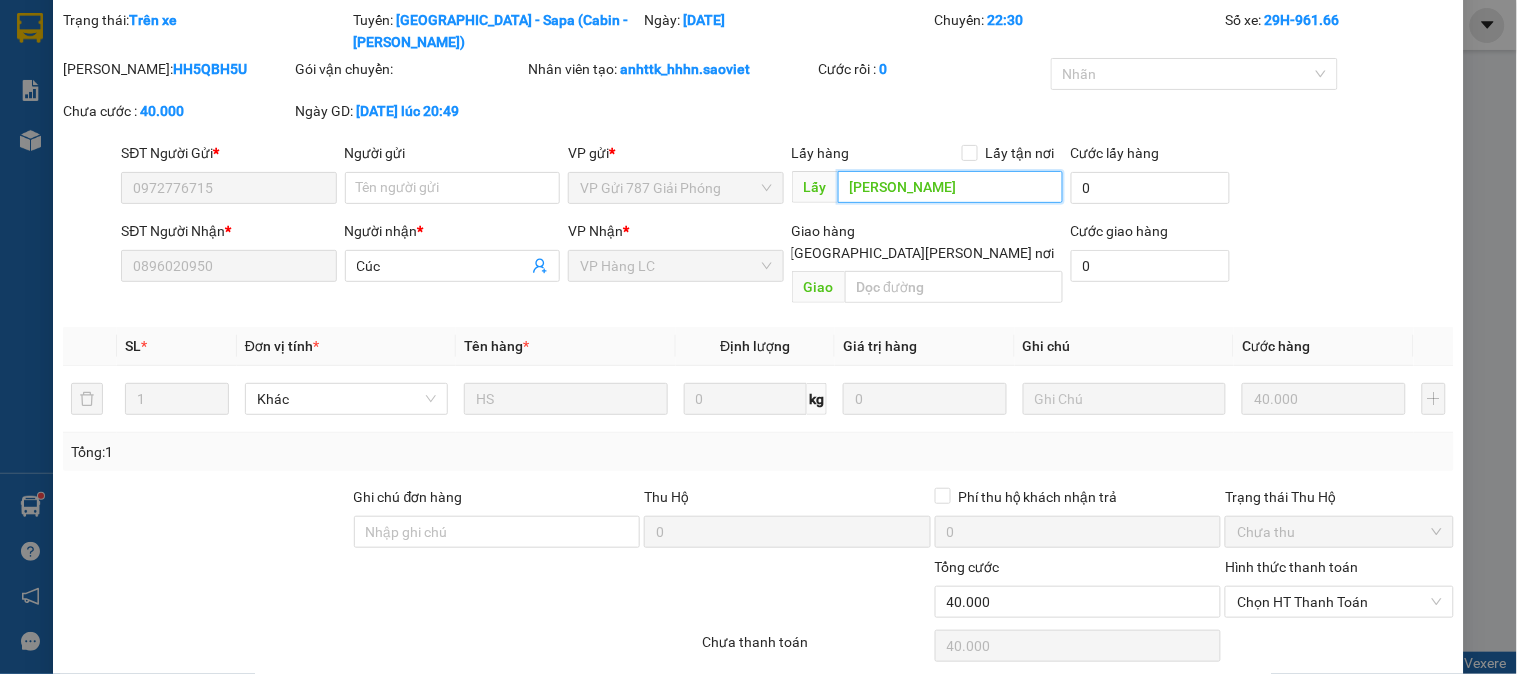 scroll, scrollTop: 96, scrollLeft: 0, axis: vertical 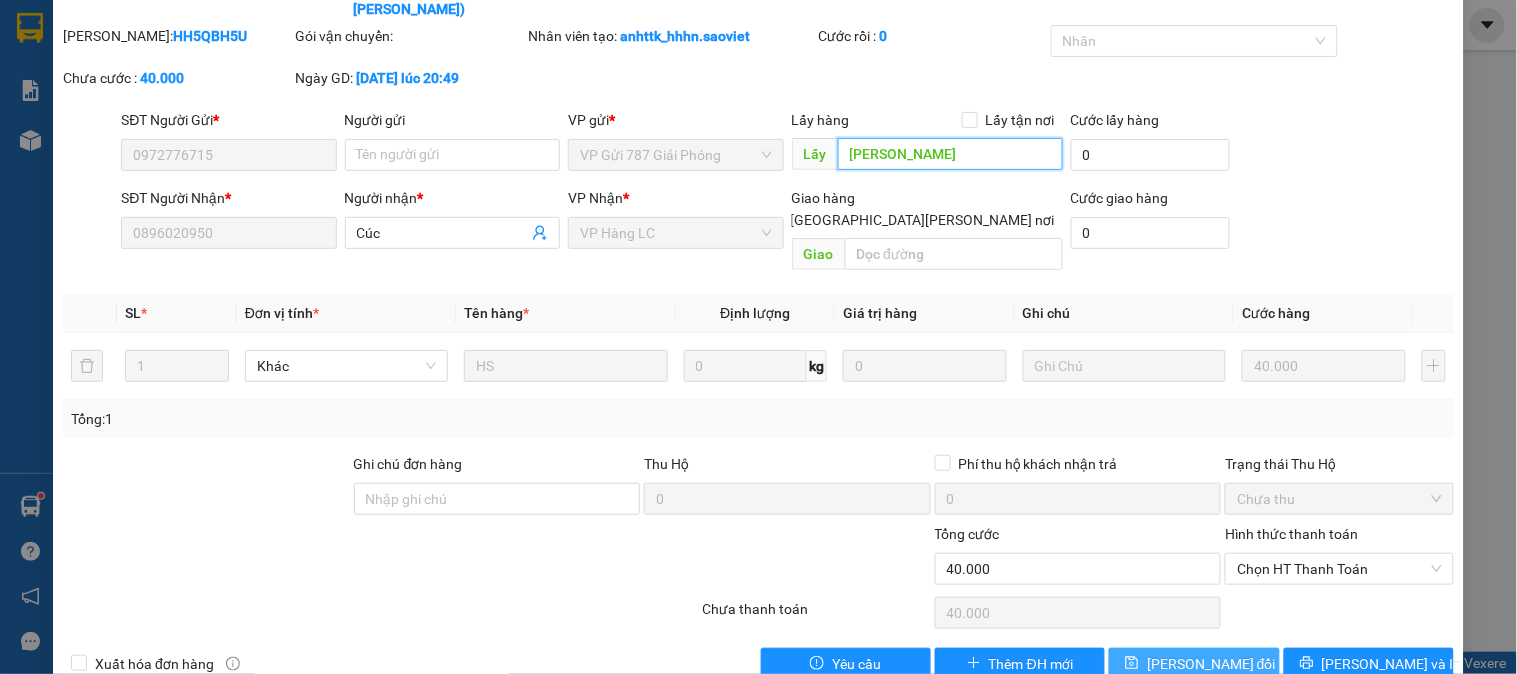 type on "thiếu" 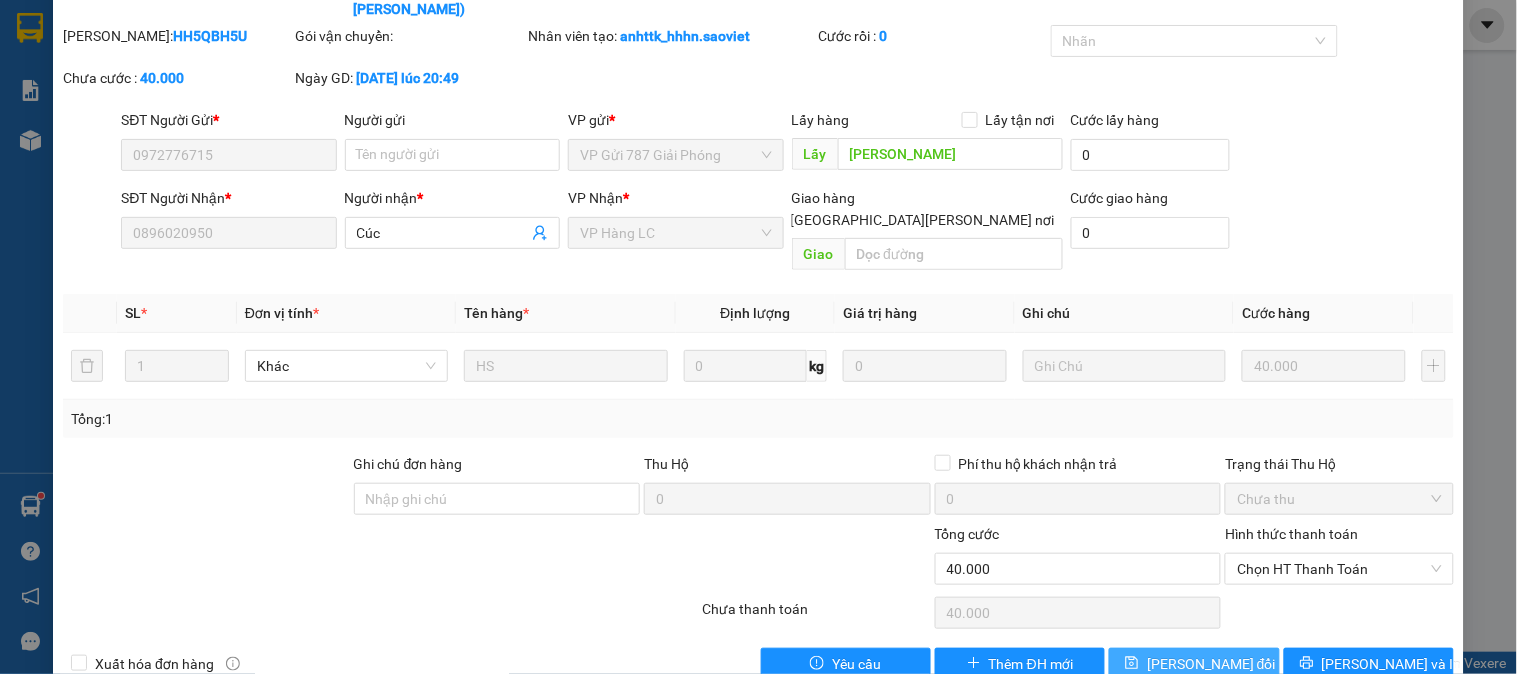click on "Lưu thay đổi" at bounding box center [1211, 664] 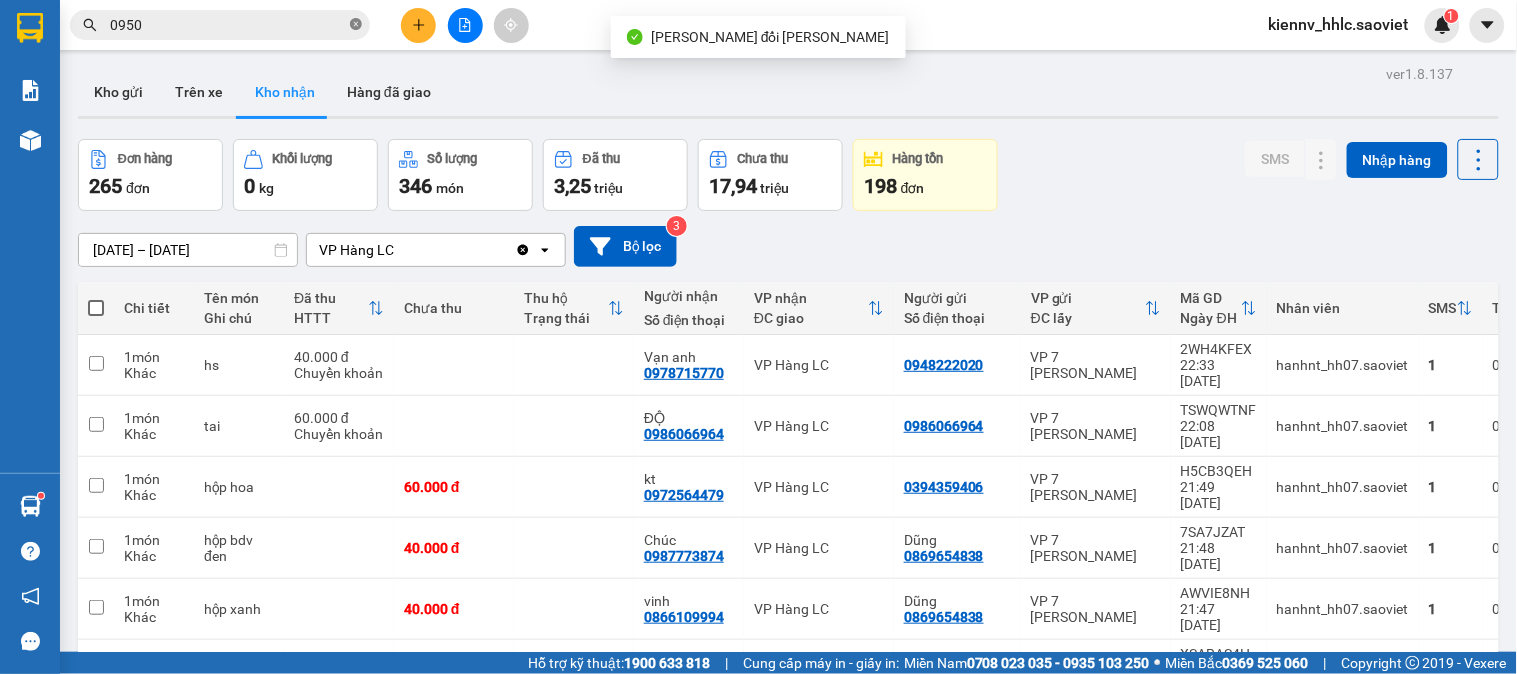 click 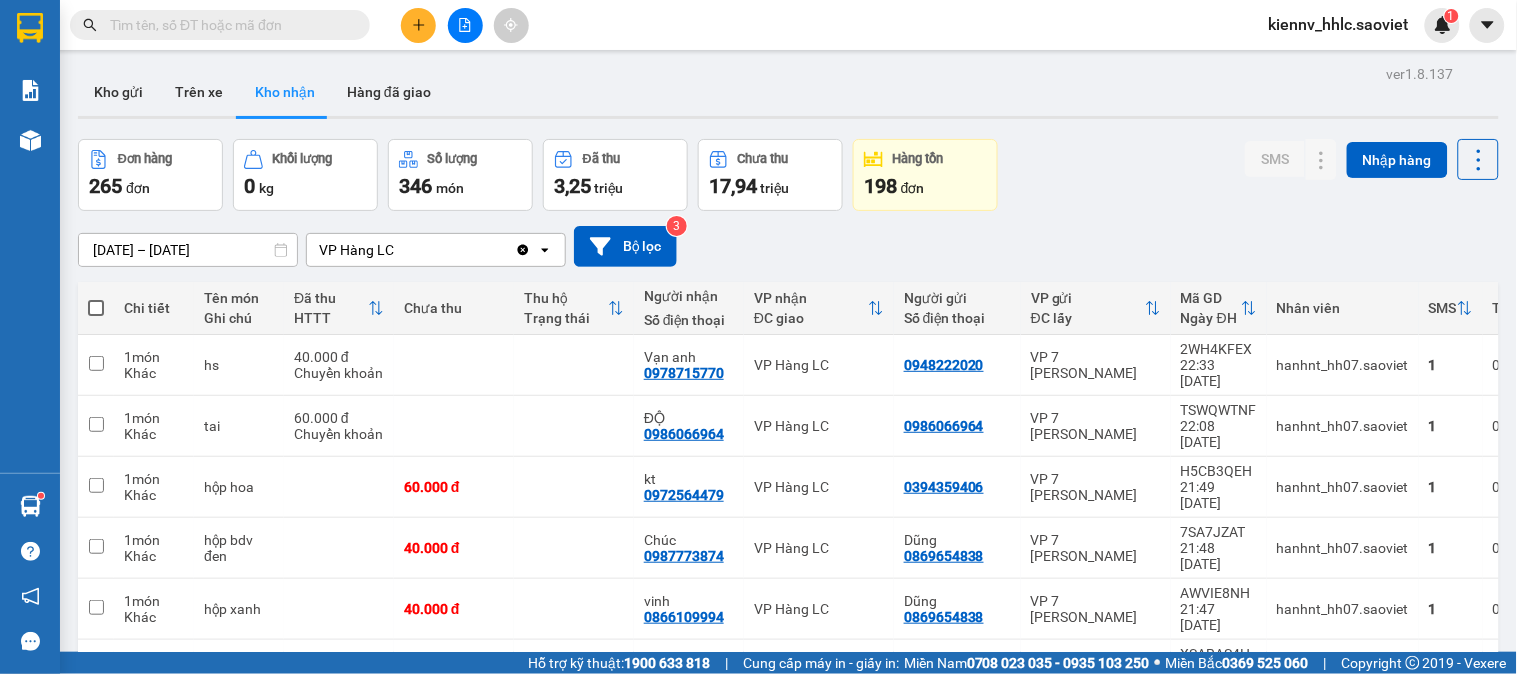 click at bounding box center [220, 25] 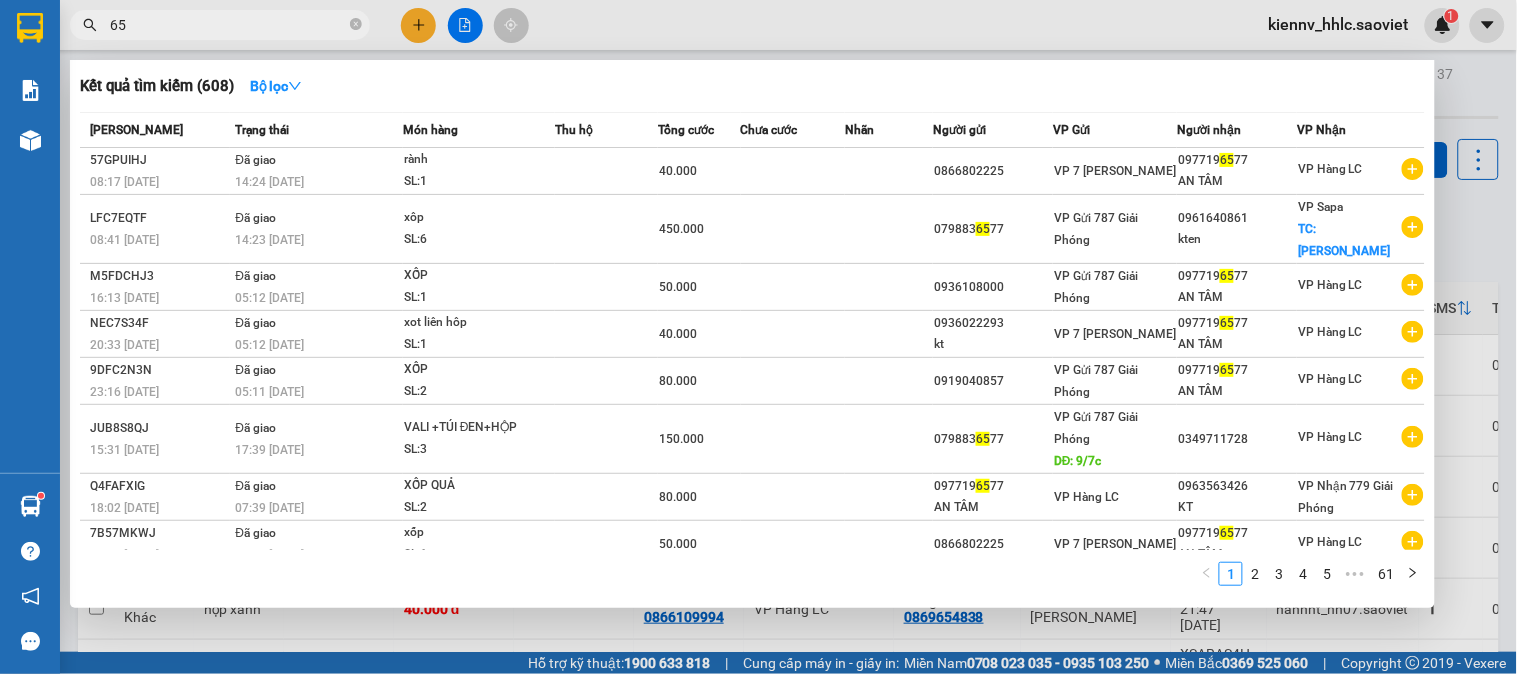 type on "6" 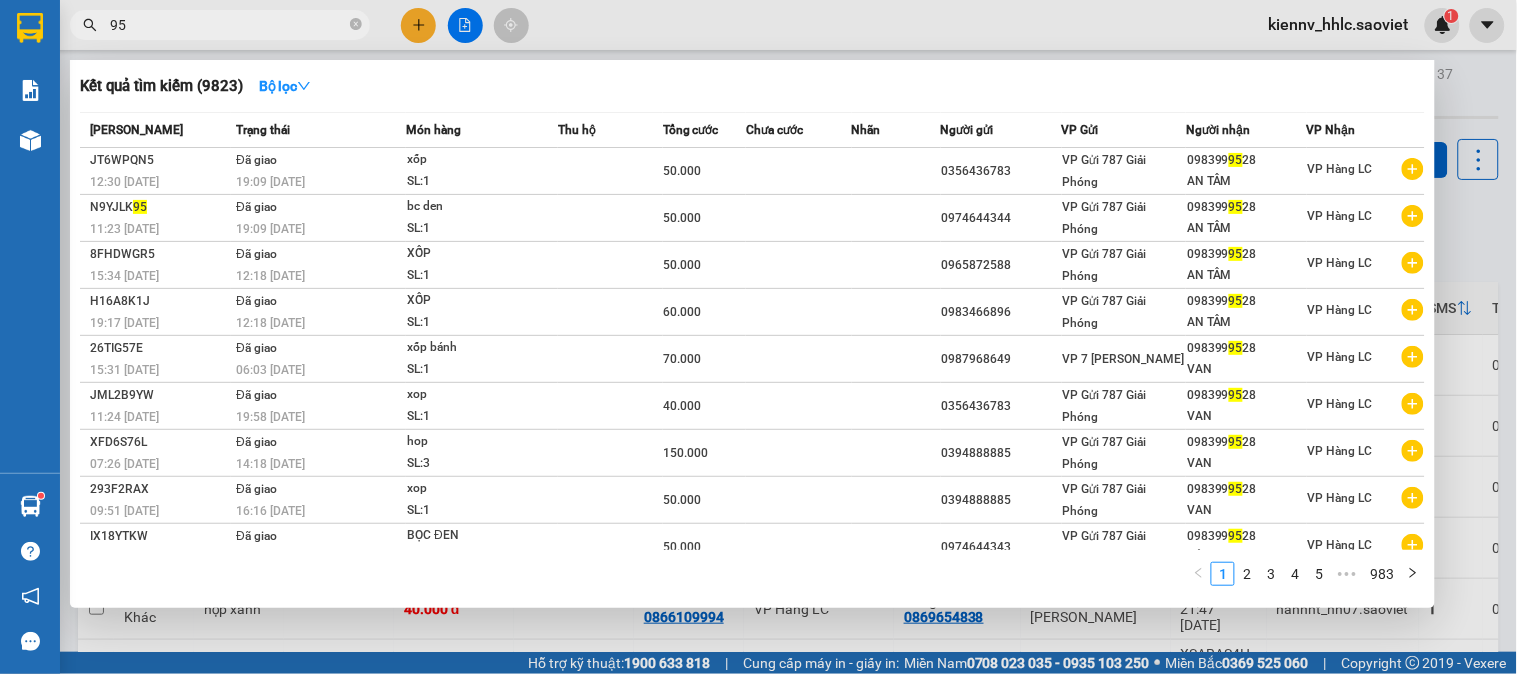 type on "9" 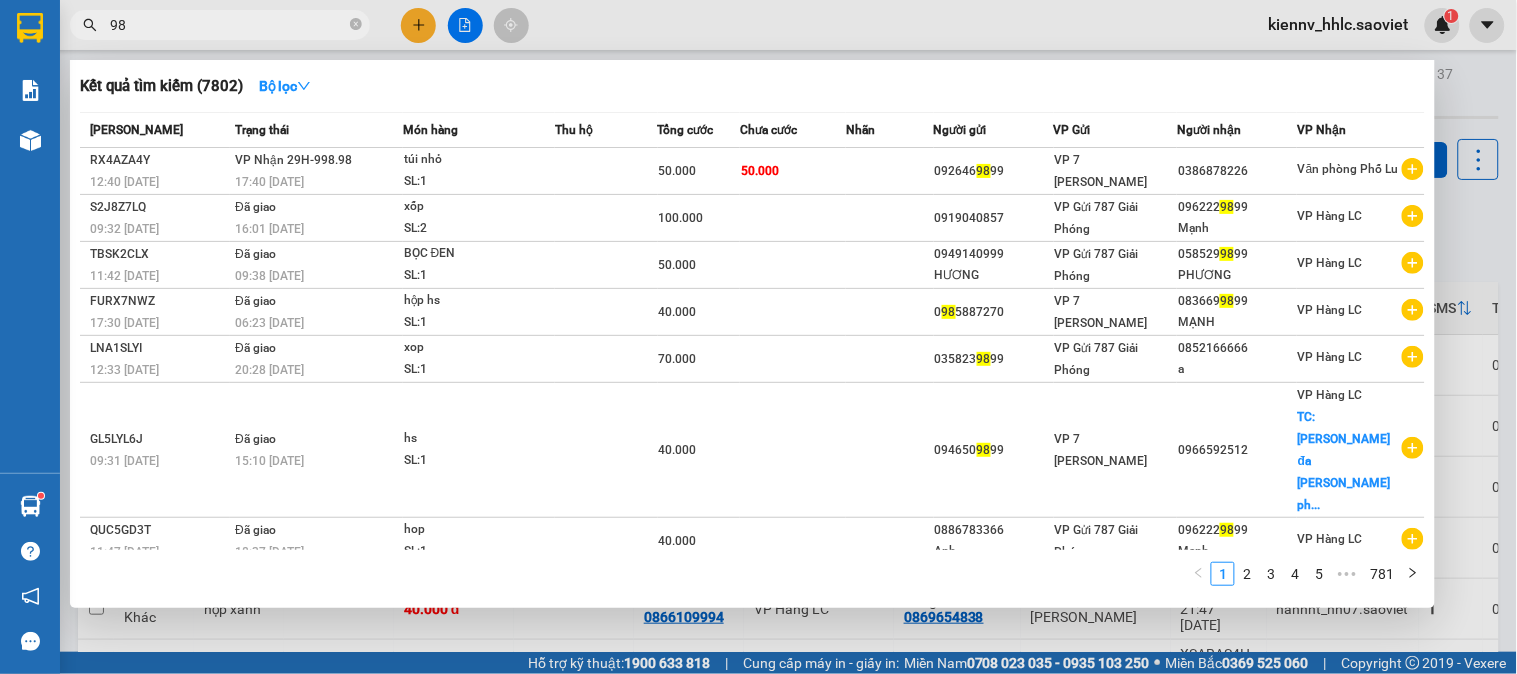 type on "9" 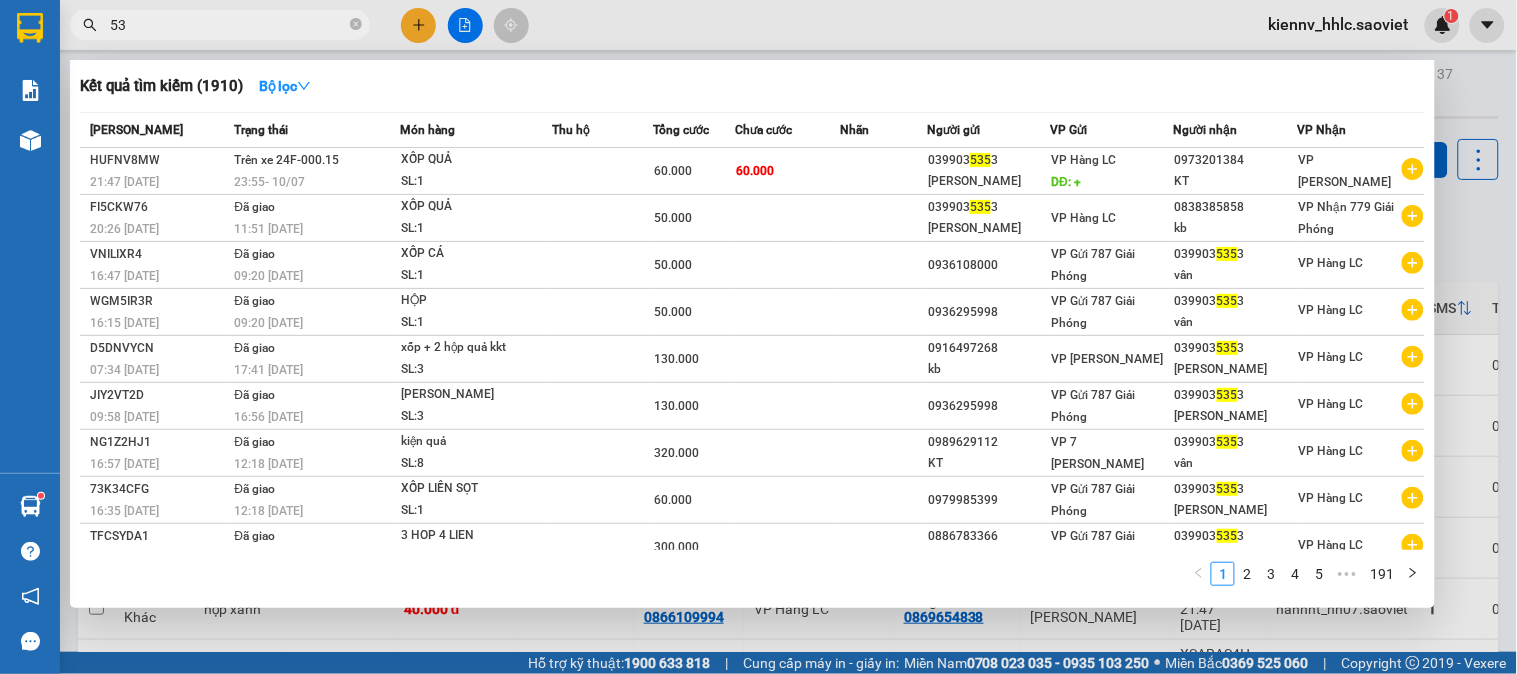 type on "5" 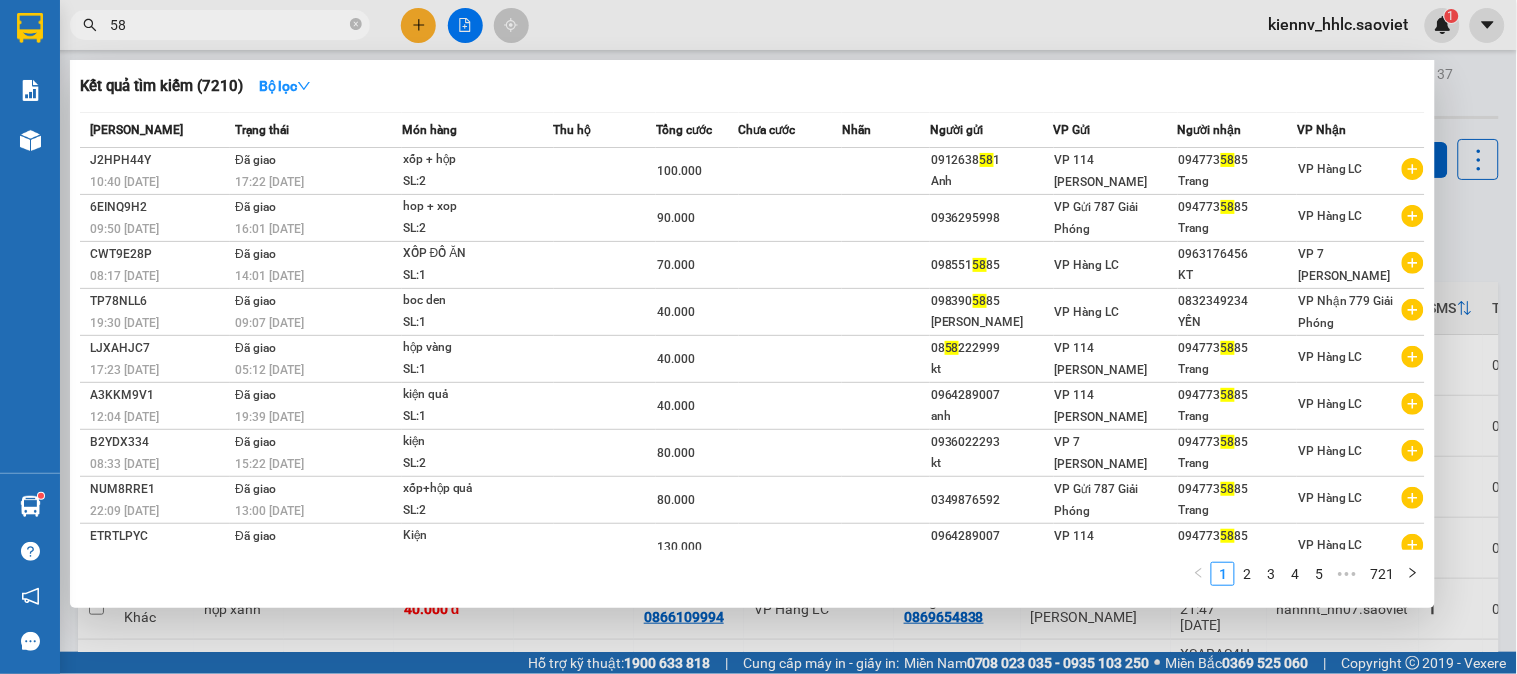type on "5" 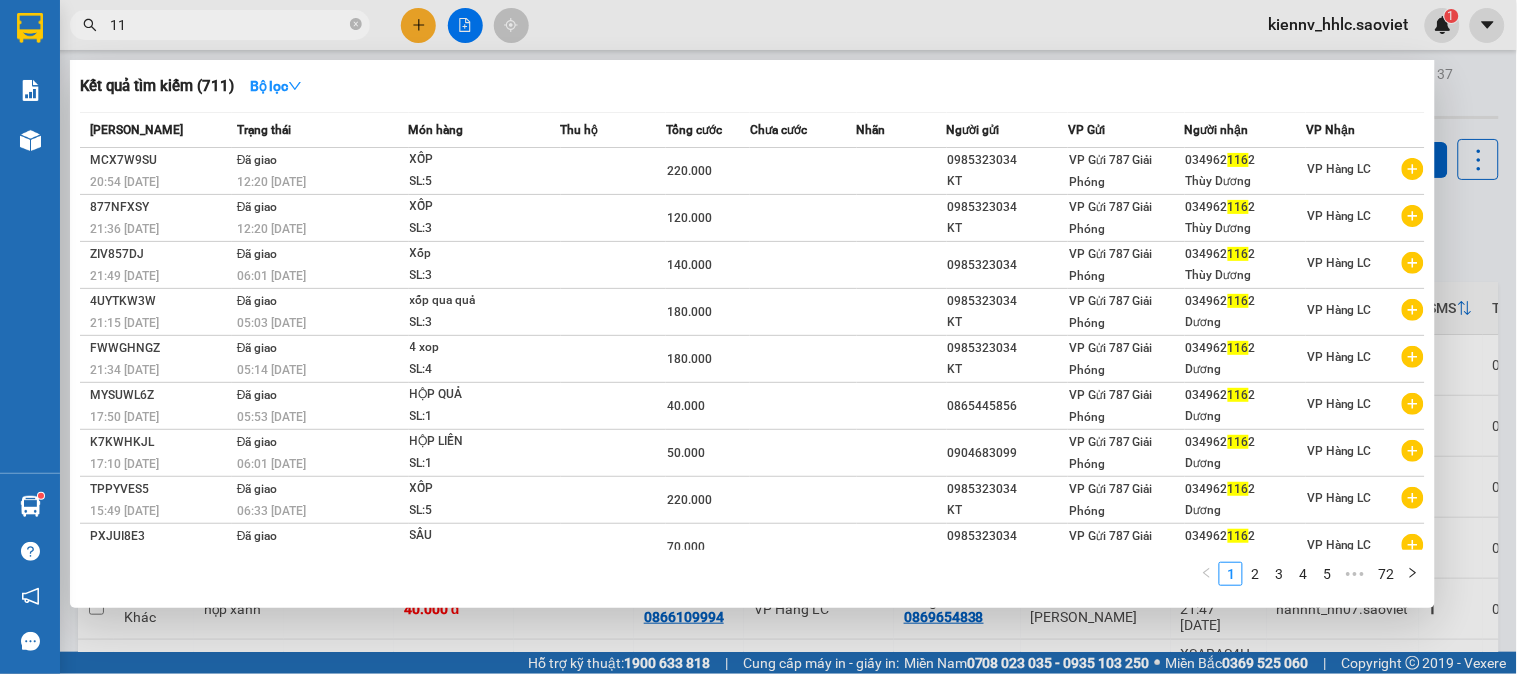 type on "1" 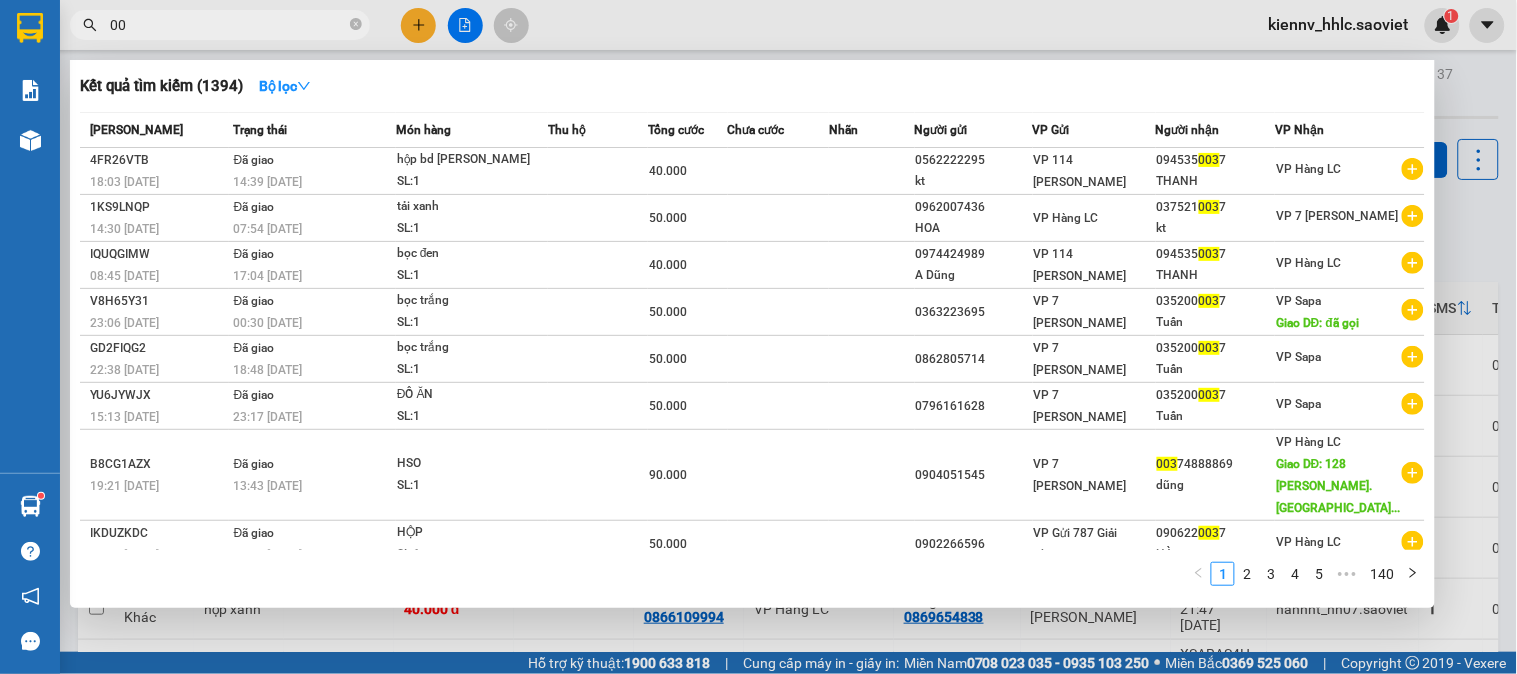 type on "0" 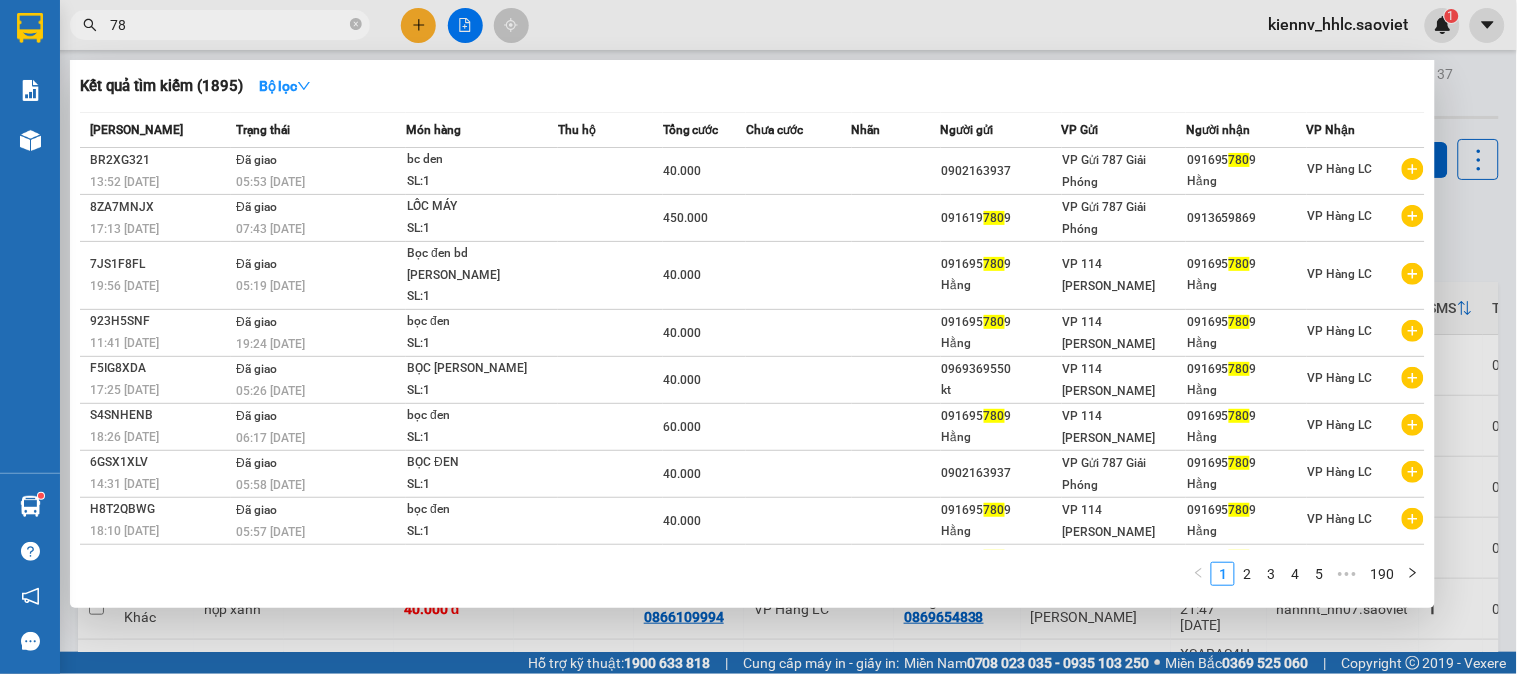 type on "7" 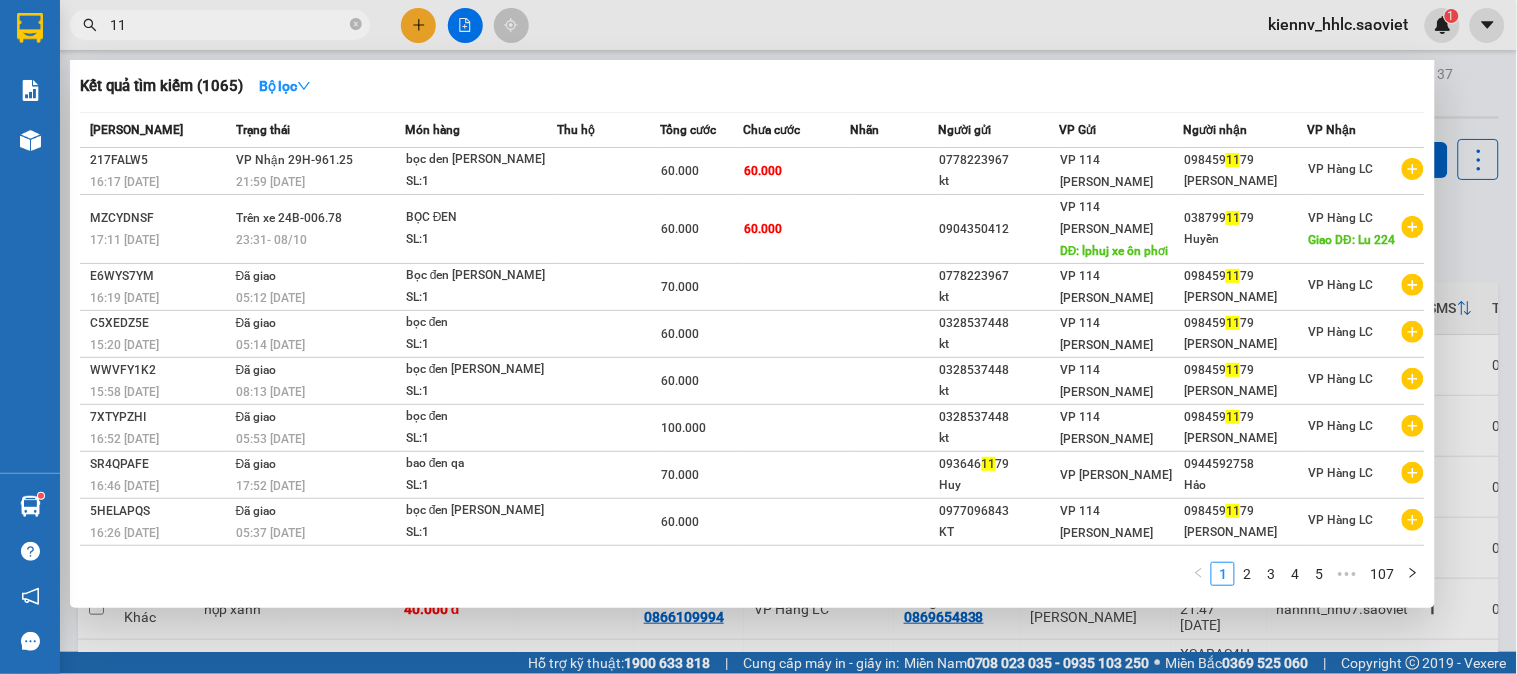 type on "1" 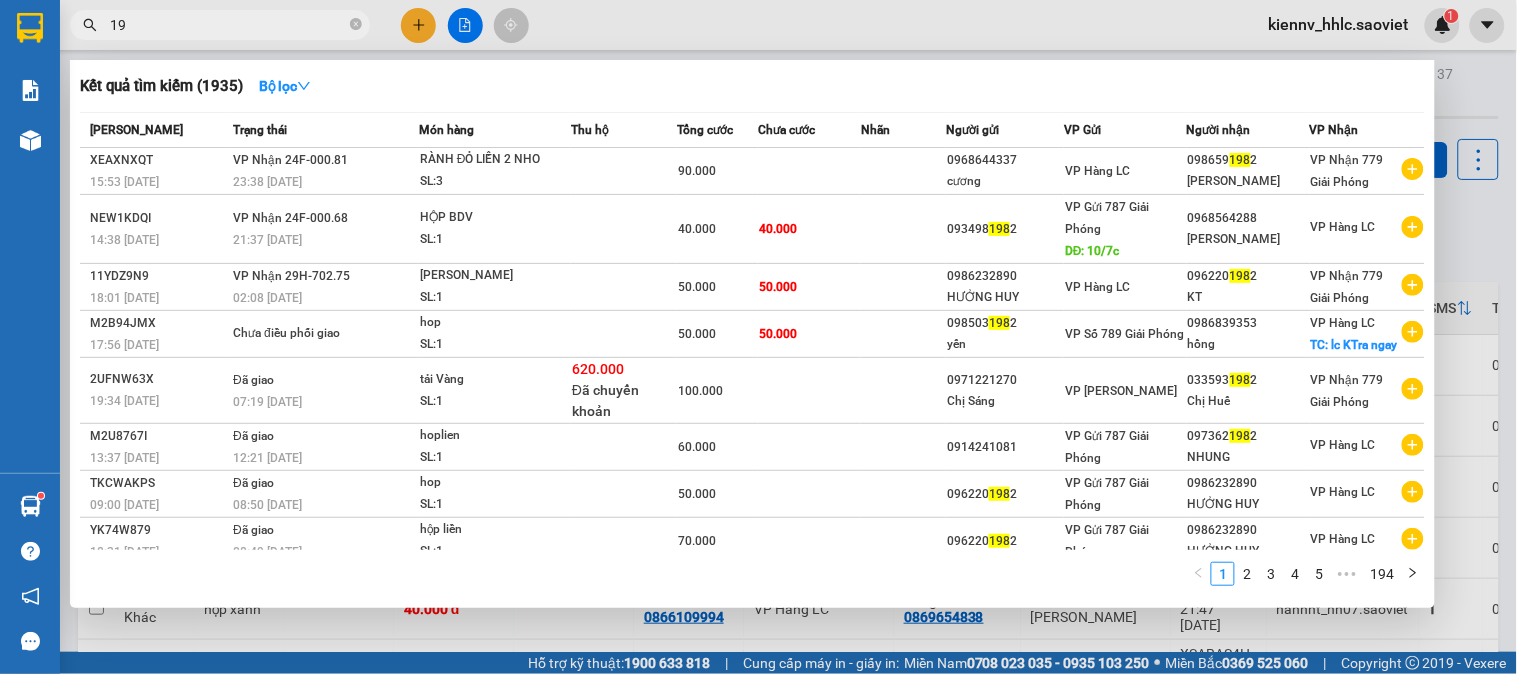 type on "1" 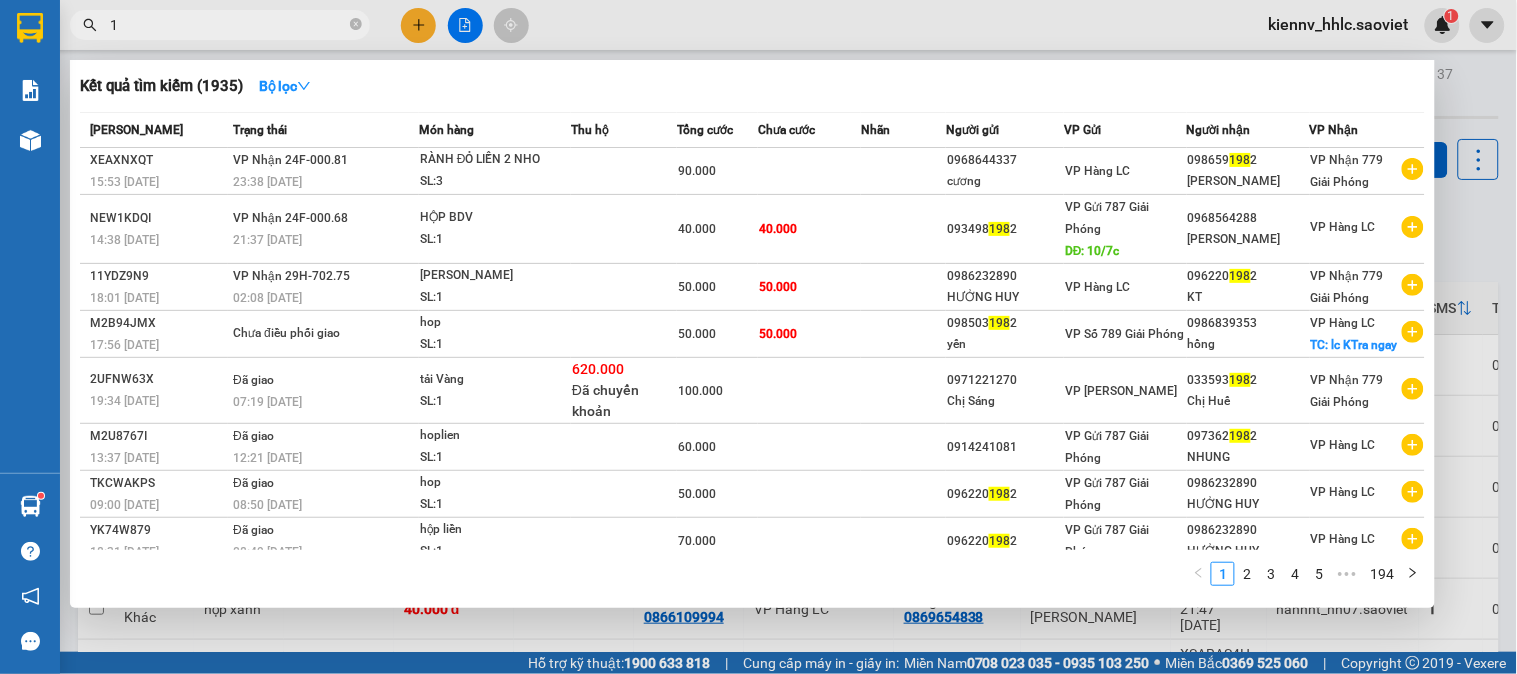 type 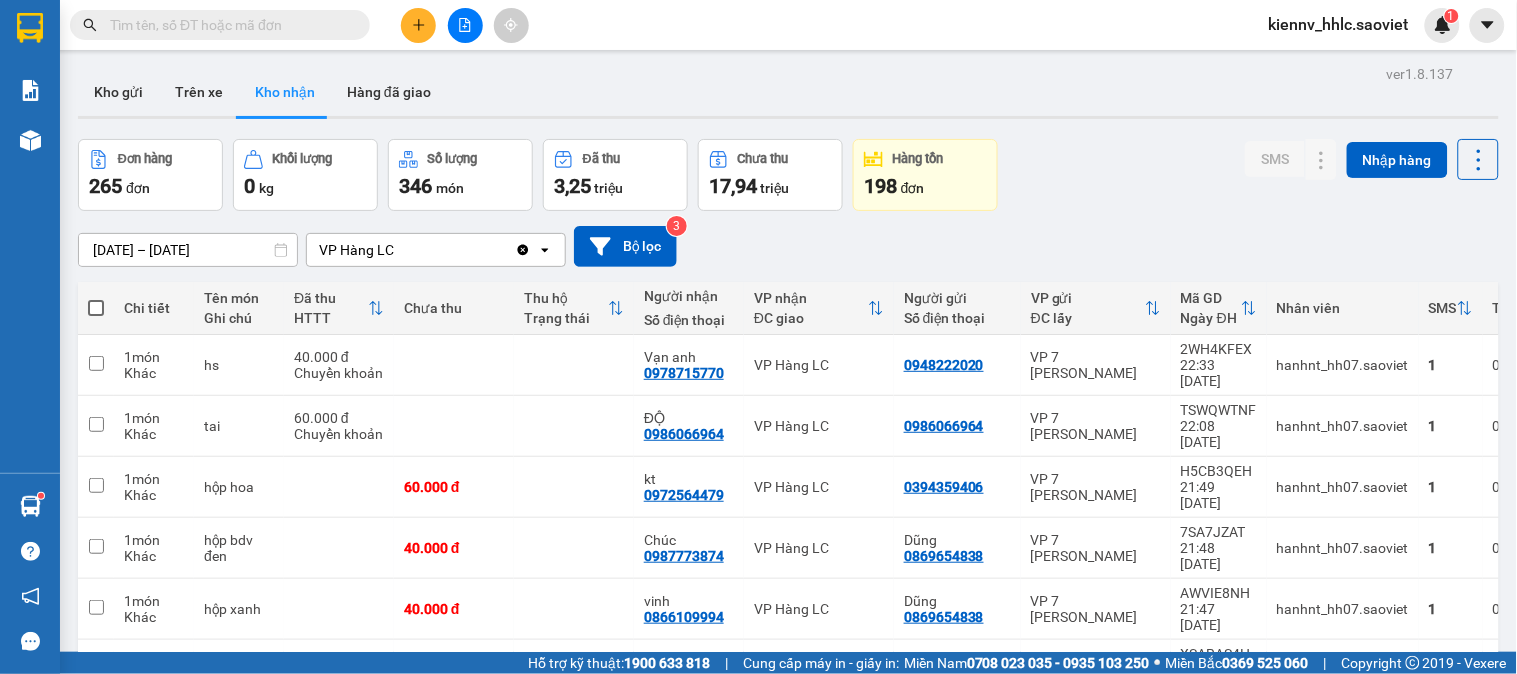 click at bounding box center [228, 25] 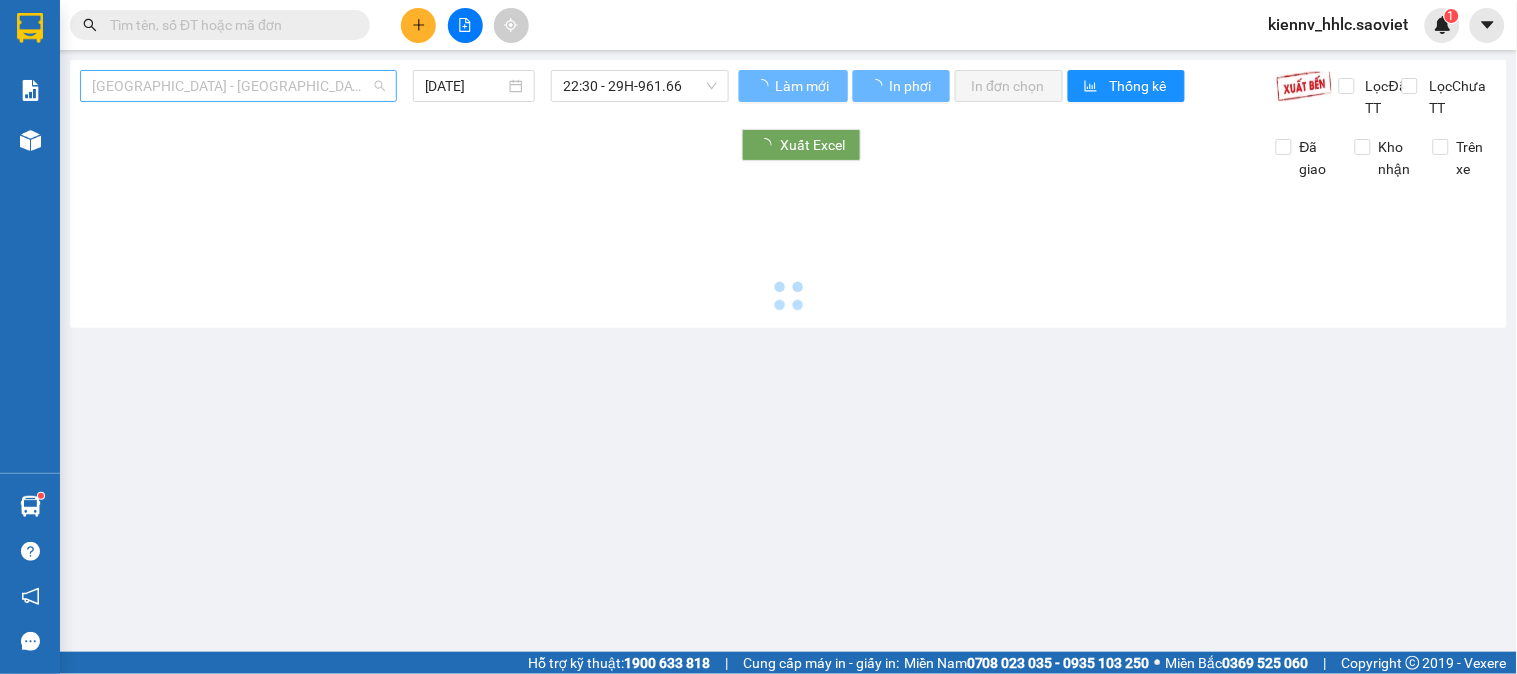 click on "Hà Nội - Lào Cai (Cabin)" at bounding box center [238, 86] 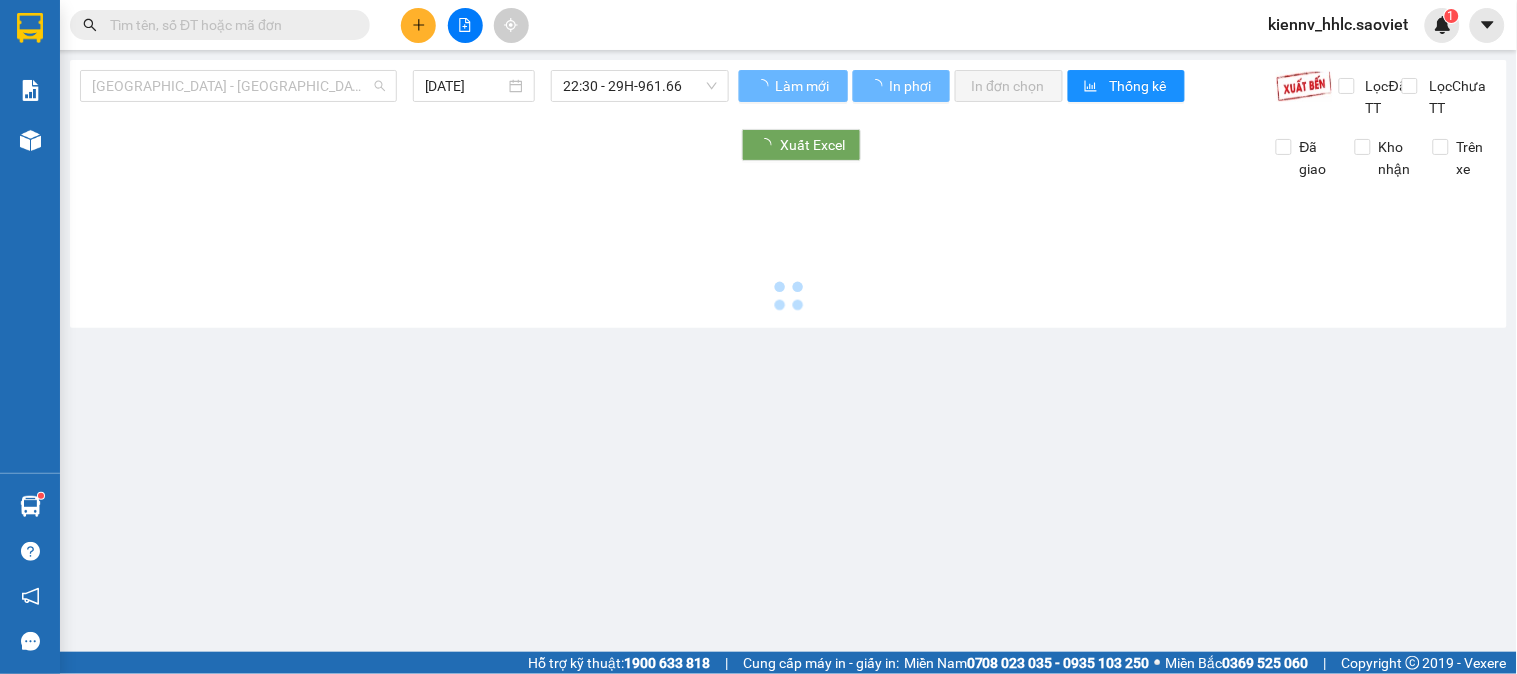 type on "11/07/2025" 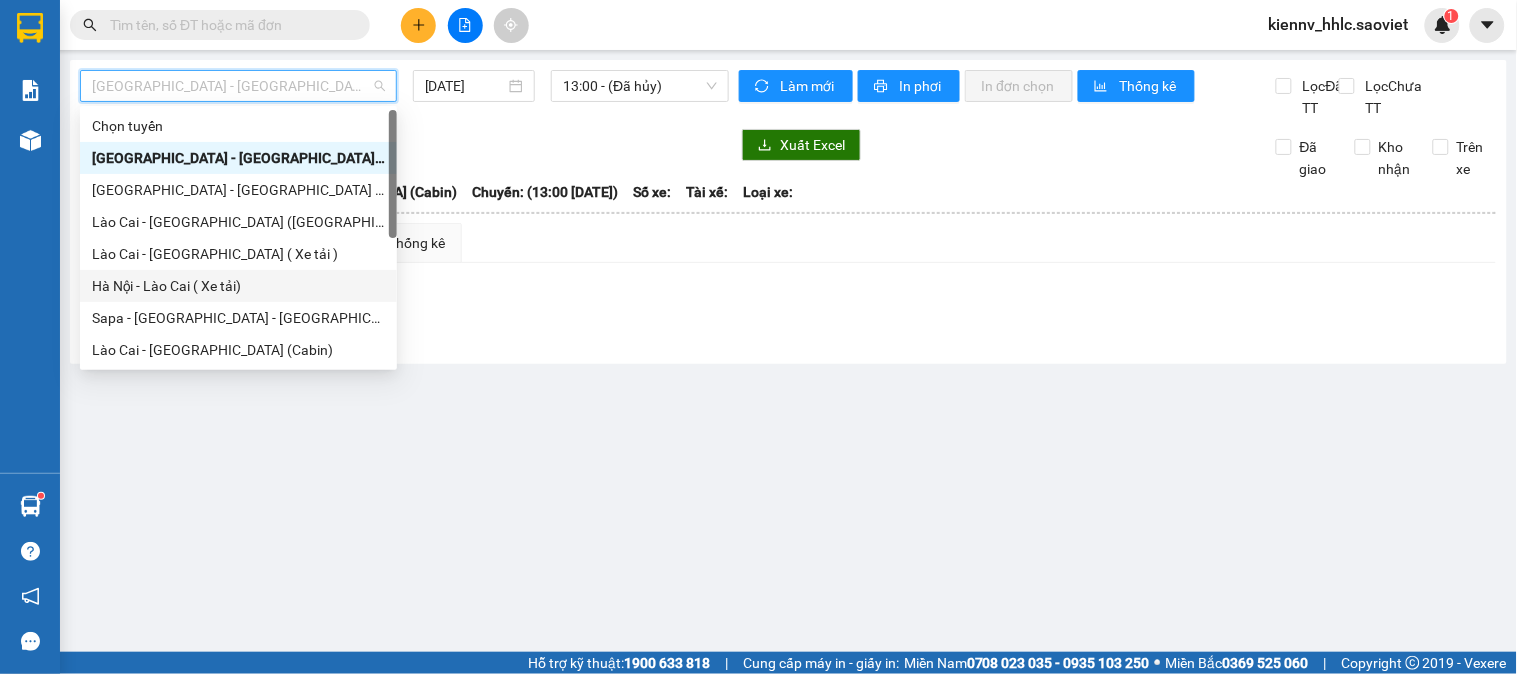 scroll, scrollTop: 160, scrollLeft: 0, axis: vertical 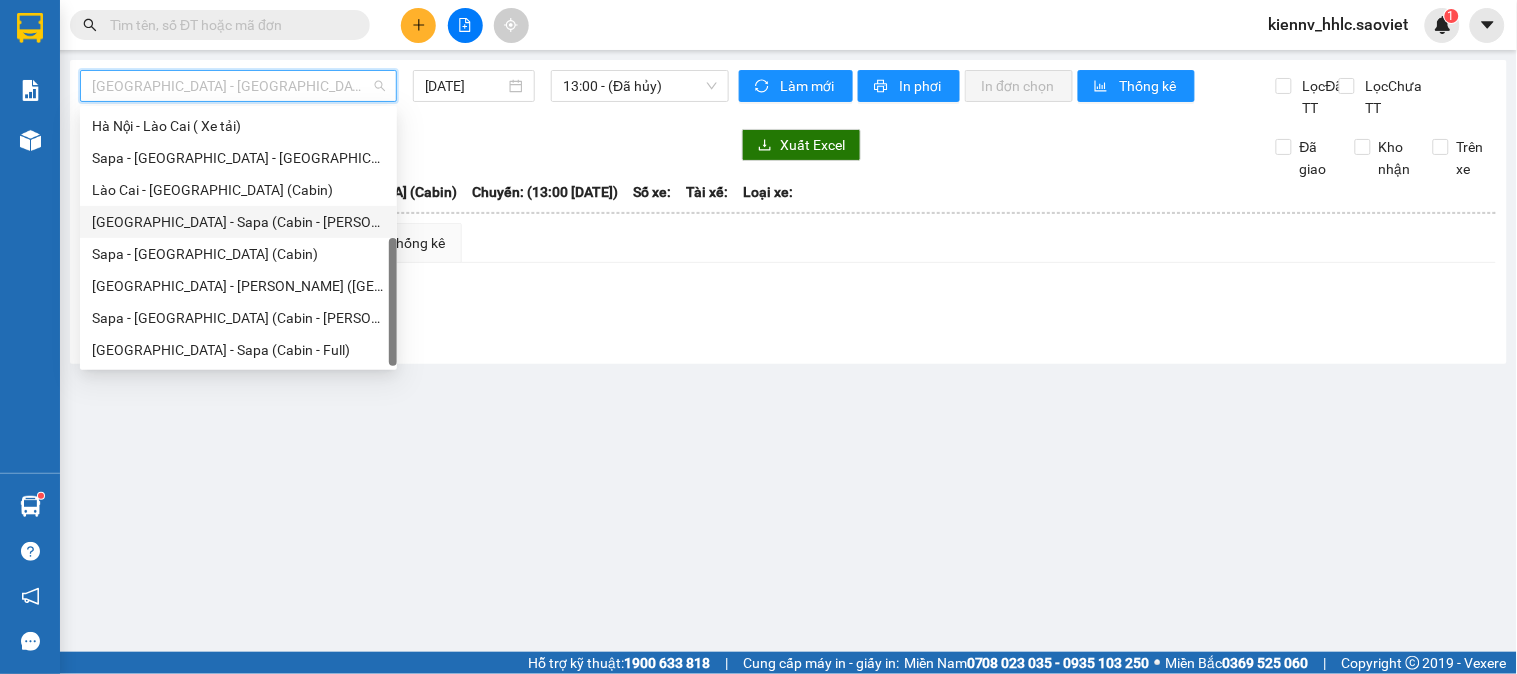 click on "Hà Nội - Sapa (Cabin - Thăng Long)" at bounding box center (238, 222) 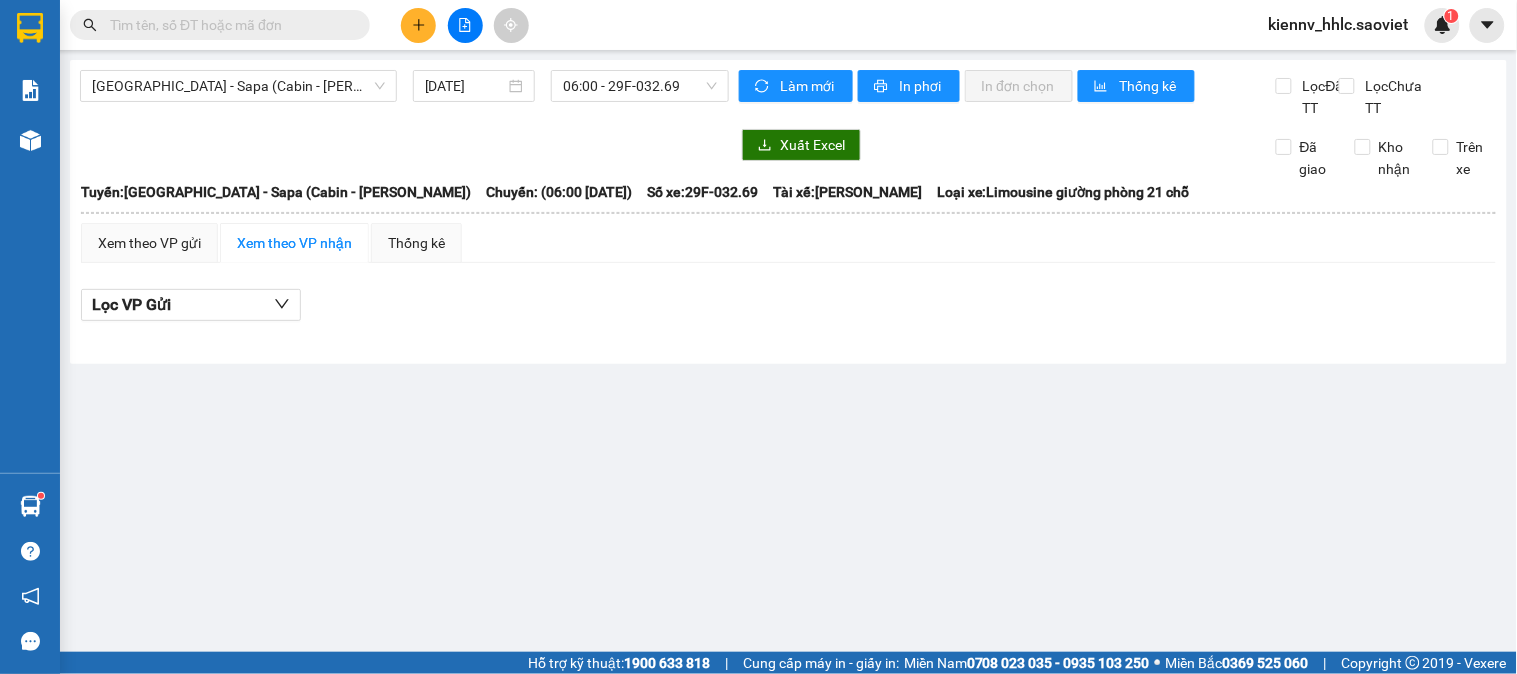 click on "Hà Nội - Sapa (Cabin - Thăng Long) 11/07/2025 06:00     - 29F-032.69  Làm mới In phơi In đơn chọn Thống kê Lọc  Đã TT Lọc  Chưa TT Xuất Excel Đã giao Kho nhận Trên xe Sao Việt   19006746   Số 779 Giải Phóng 03:33 - 11/07/2025 Tuyến:  Hà Nội - Sapa (Cabin - Thăng Long) Chuyến:   (06:00 - 11/07/2025) Tài xế:  Vũ Văn Ngọc   Số xe:  29F-032.69 Loại xe:  Limousine giường phòng 21 chỗ Tuyến:  Hà Nội - Sapa (Cabin - Thăng Long) Chuyến:   (06:00 - 11/07/2025) Số xe:  29F-032.69 Tài xế:  Vũ Văn Ngọc Loại xe:  Limousine giường phòng 21 chỗ Xem theo VP gửi Xem theo VP nhận Thống kê Lọc VP Gửi Đã TT :   0  VNĐ Chưa TT :   0  VNĐ Thu hộ:  0  VNĐ Sao Việt   19006746   Số 779 Giải Phóng VP Hàng LC  -  03:33 - 11/07/2025 Tuyến:  Hà Nội - Sapa (Cabin - Thăng Long) Chuyến:   (06:00 - 11/07/2025) Tài xế:  Vũ Văn Ngọc   Số xe:  29F-032.69   Loại xe:  Limousine giường phòng 21 chỗ STT Mã GD :" at bounding box center [788, 212] 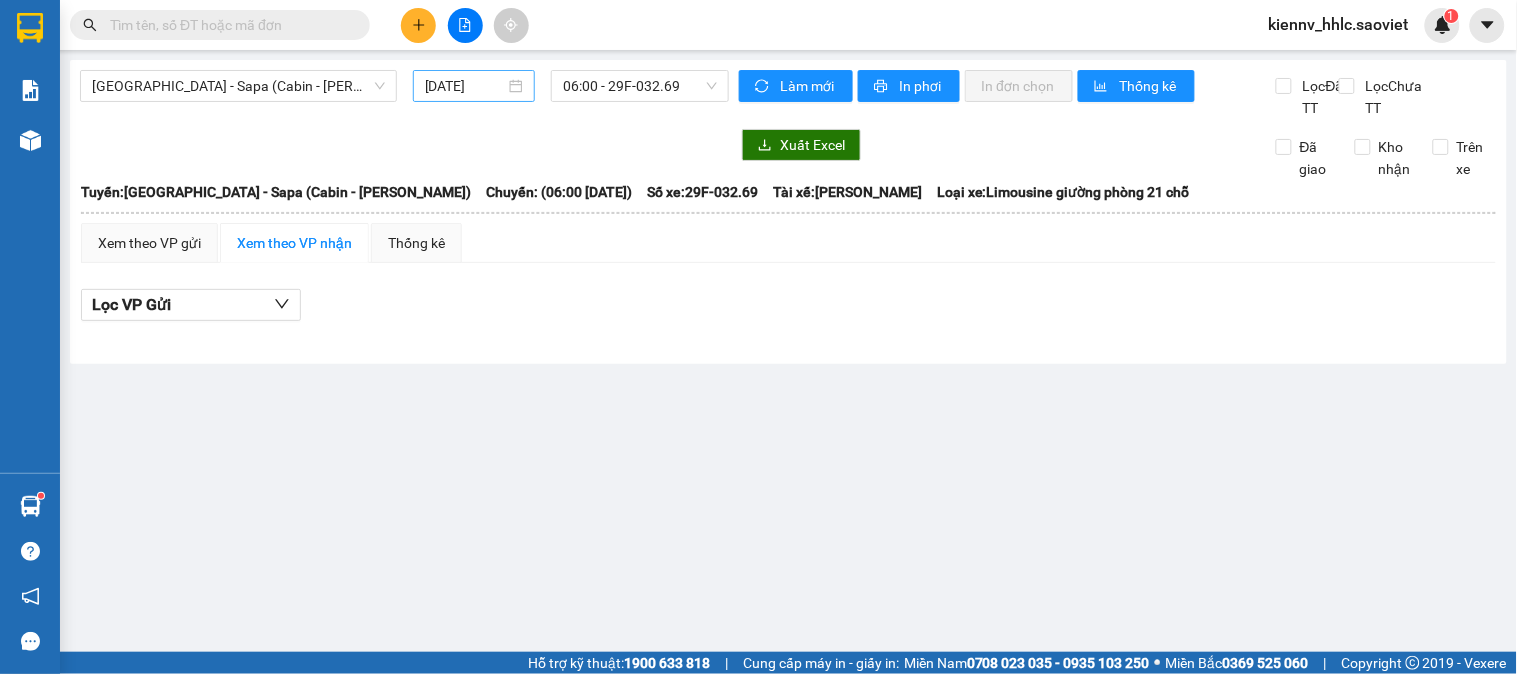click on "11/07/2025" at bounding box center [465, 86] 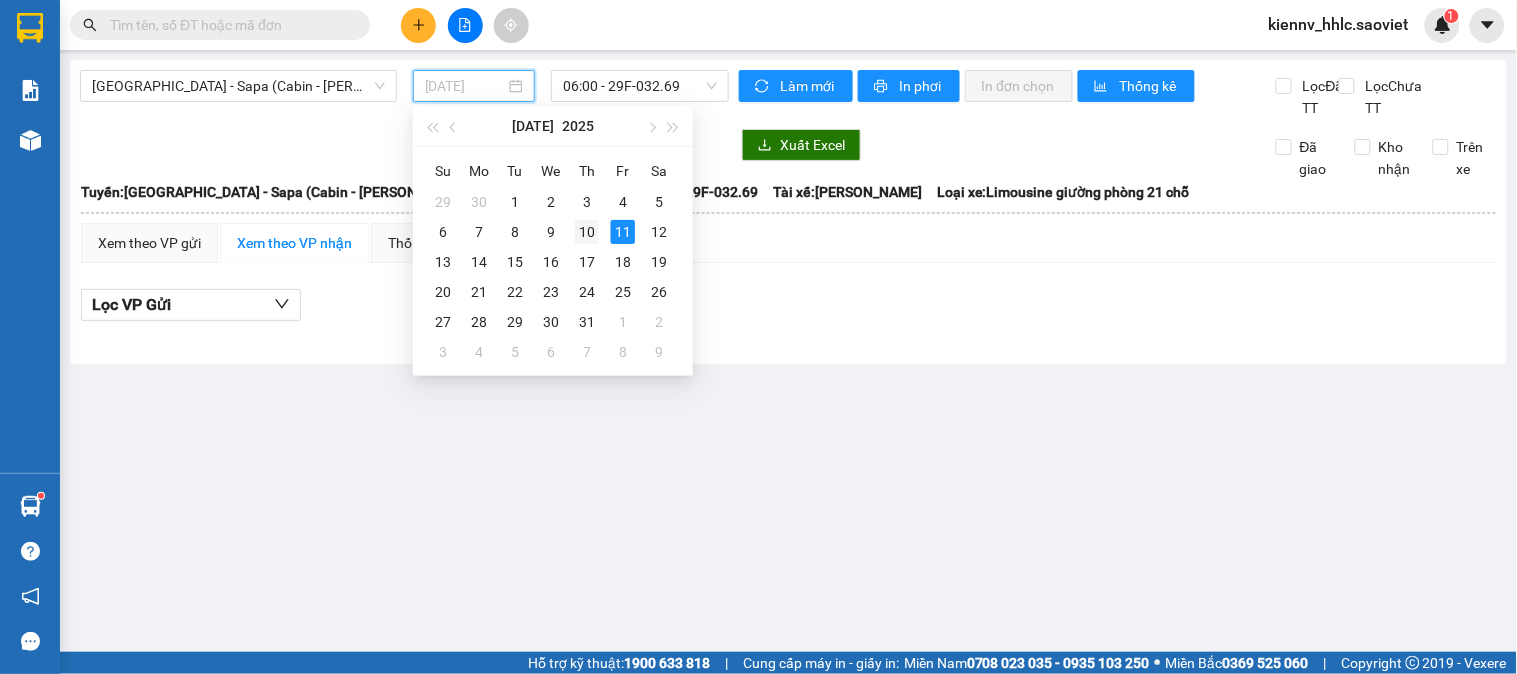 click on "10" at bounding box center [587, 232] 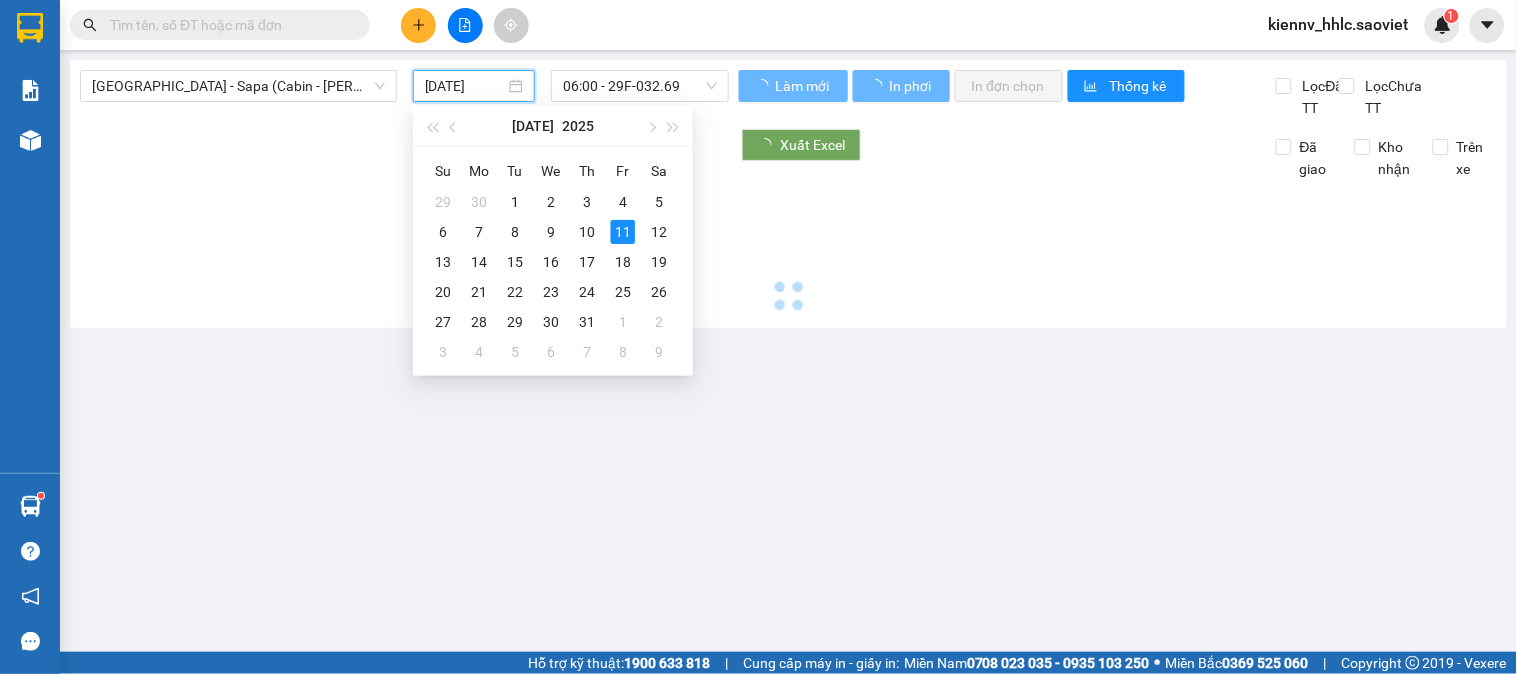 type on "10/07/2025" 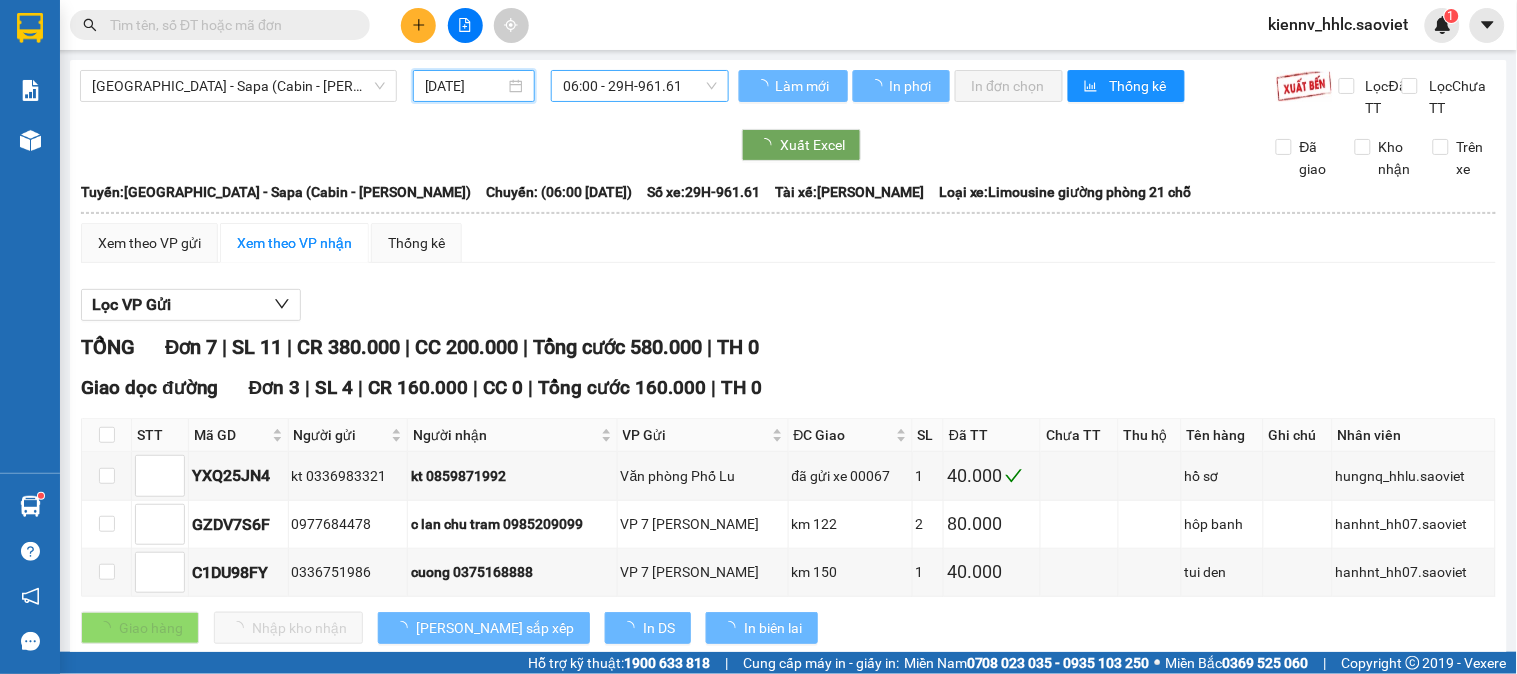 click on "06:00     - 29H-961.61" at bounding box center (640, 86) 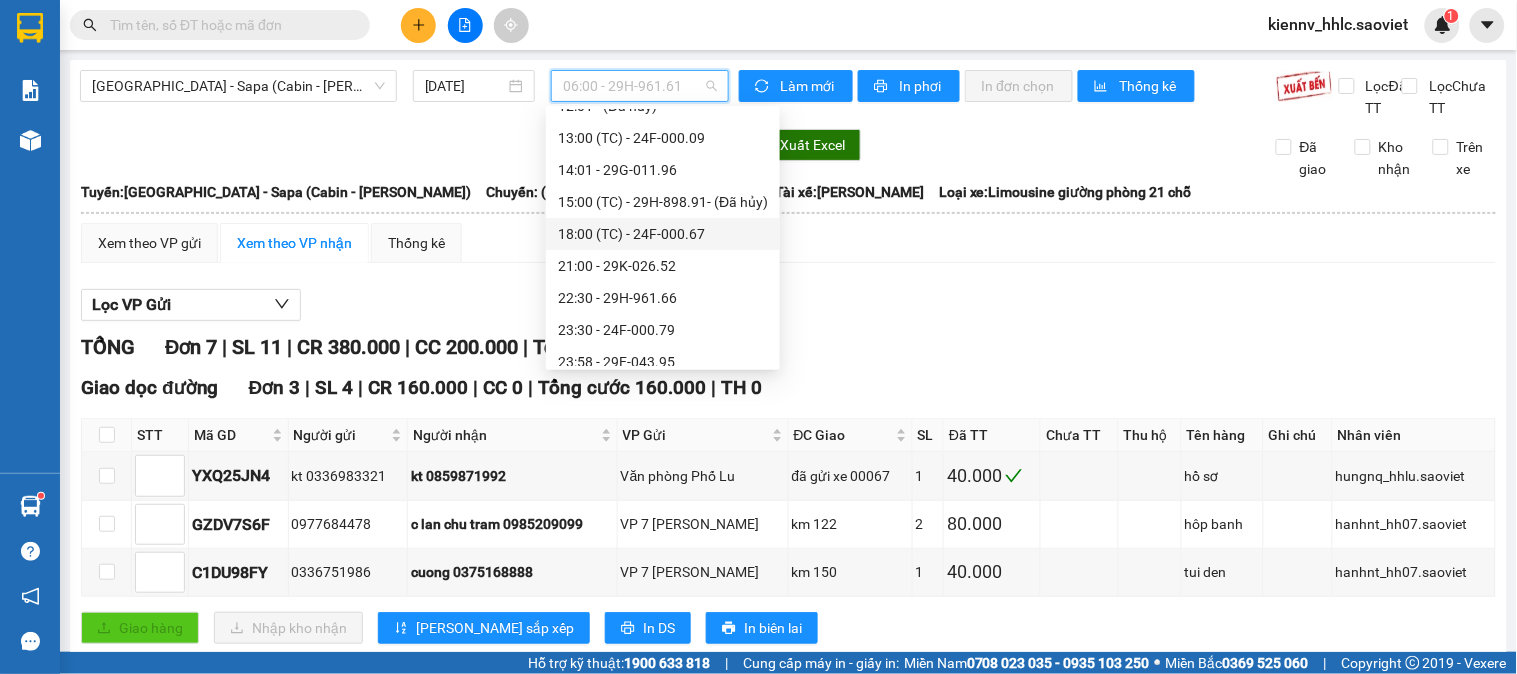 scroll, scrollTop: 256, scrollLeft: 0, axis: vertical 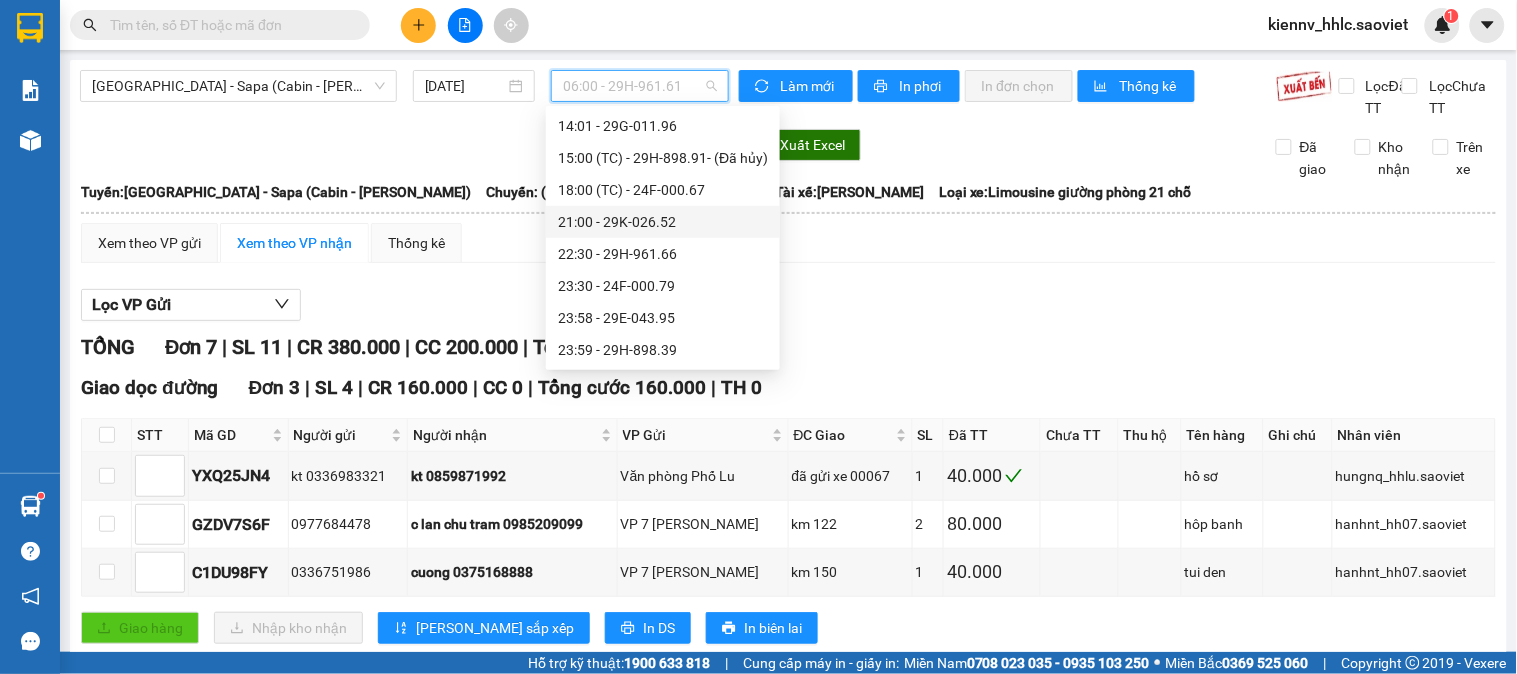 click on "21:00     - 29K-026.52" at bounding box center (663, 222) 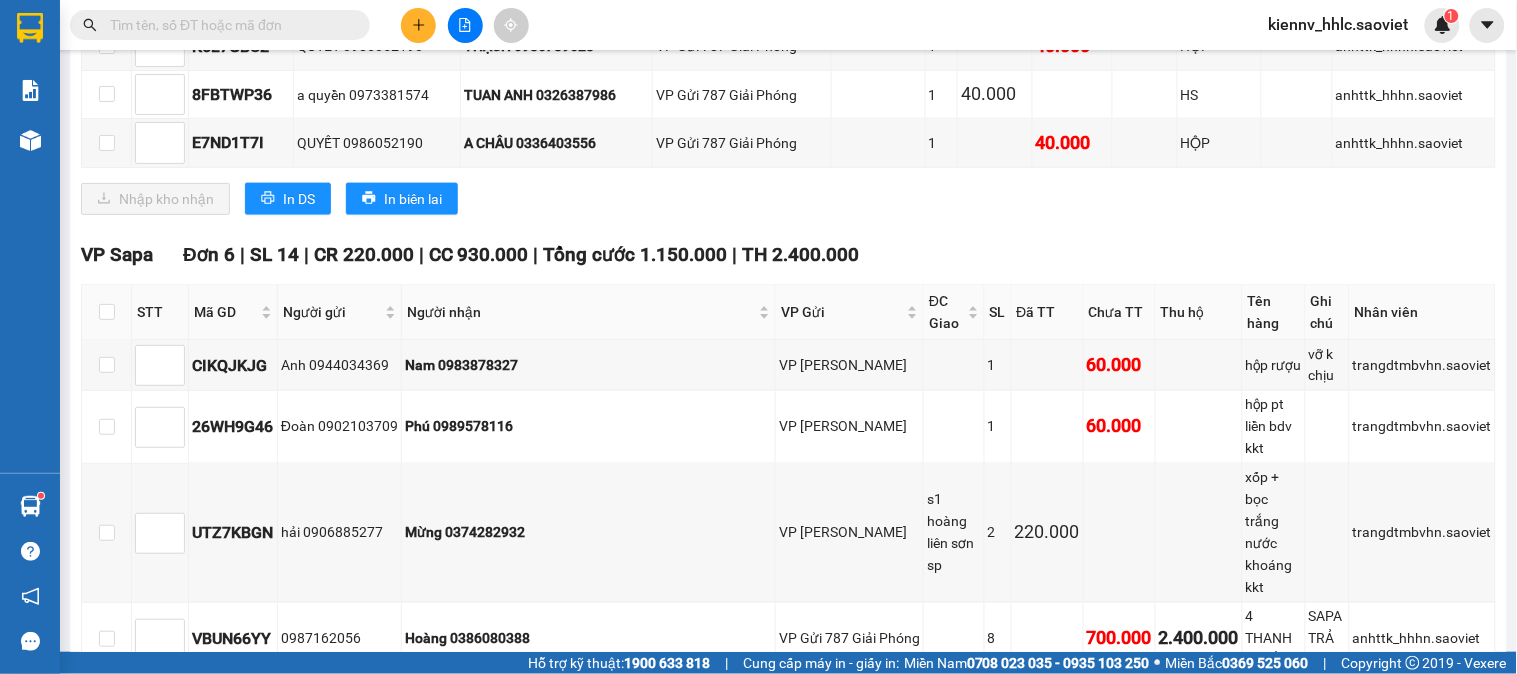 scroll, scrollTop: 2674, scrollLeft: 0, axis: vertical 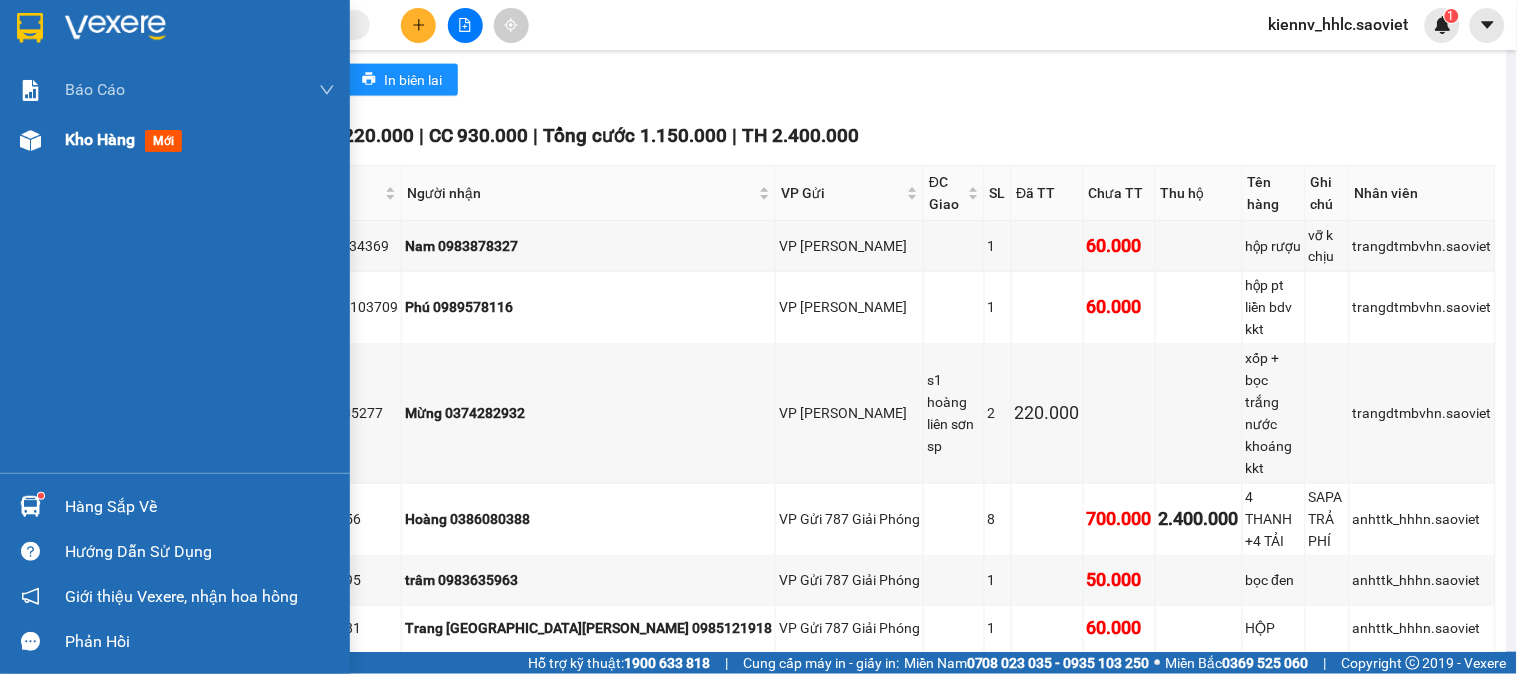 click on "Kho hàng" at bounding box center [100, 139] 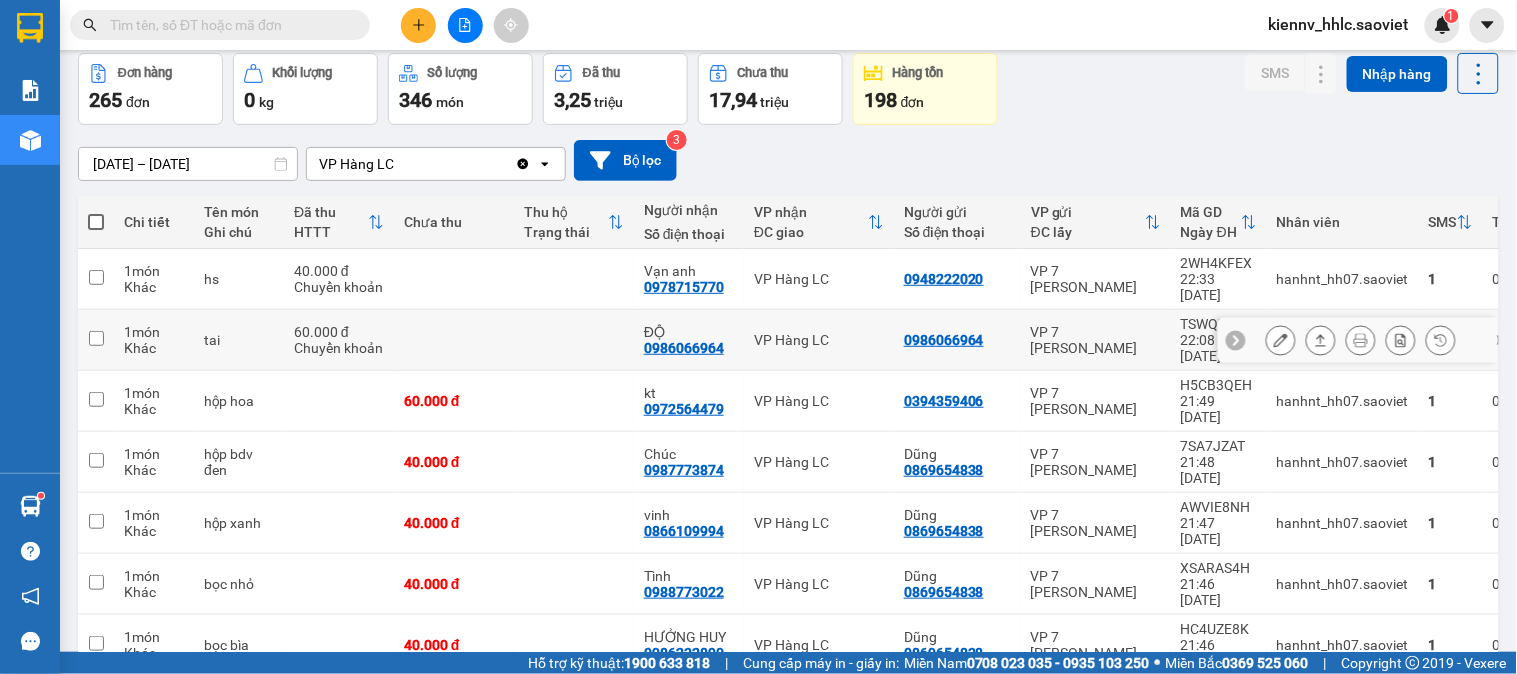 scroll, scrollTop: 0, scrollLeft: 0, axis: both 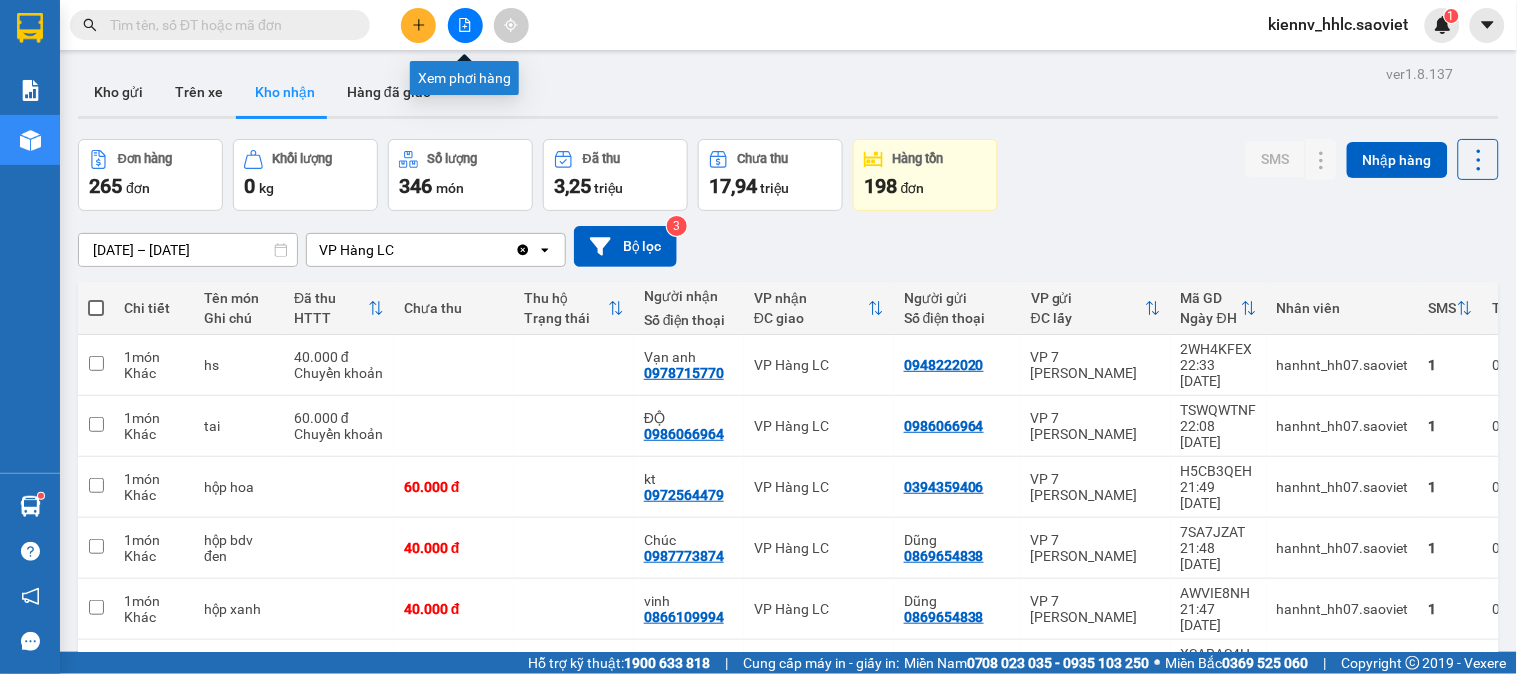 click 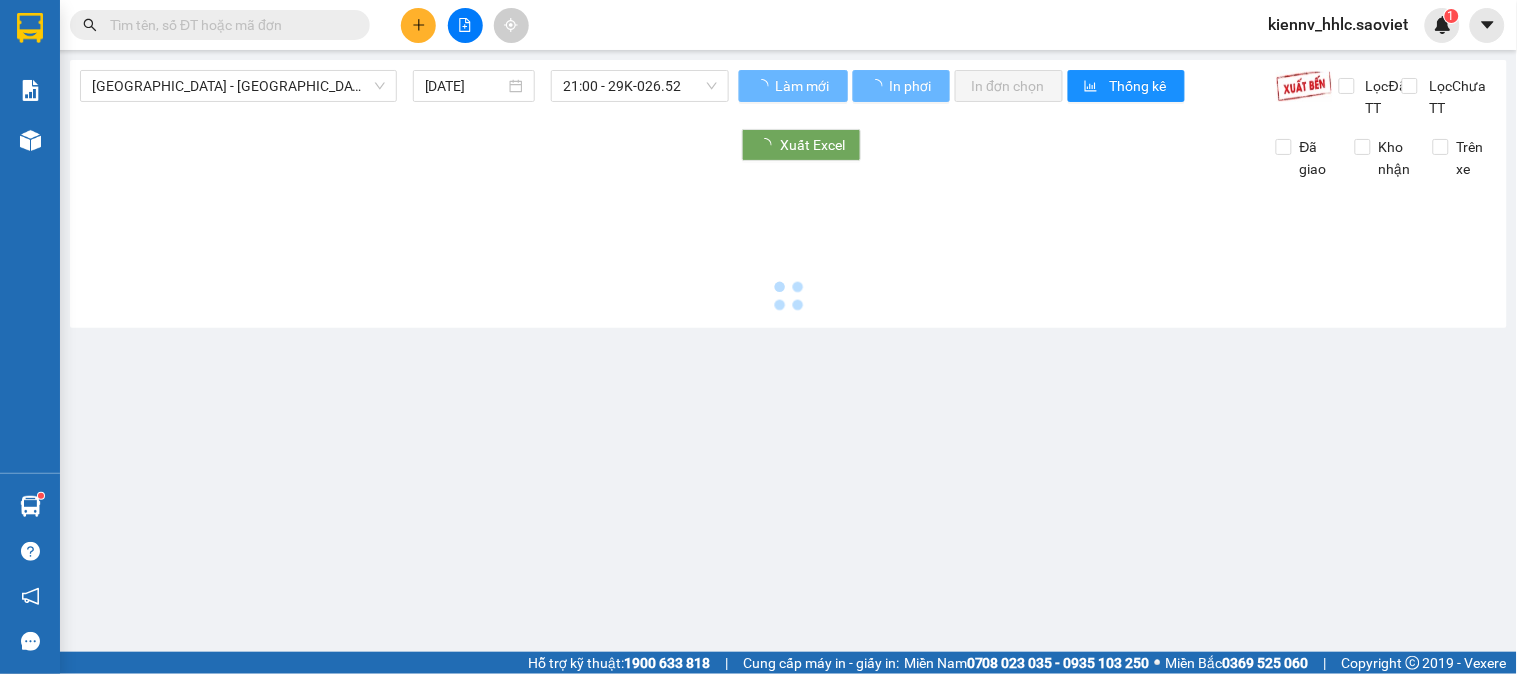 type on "11/07/2025" 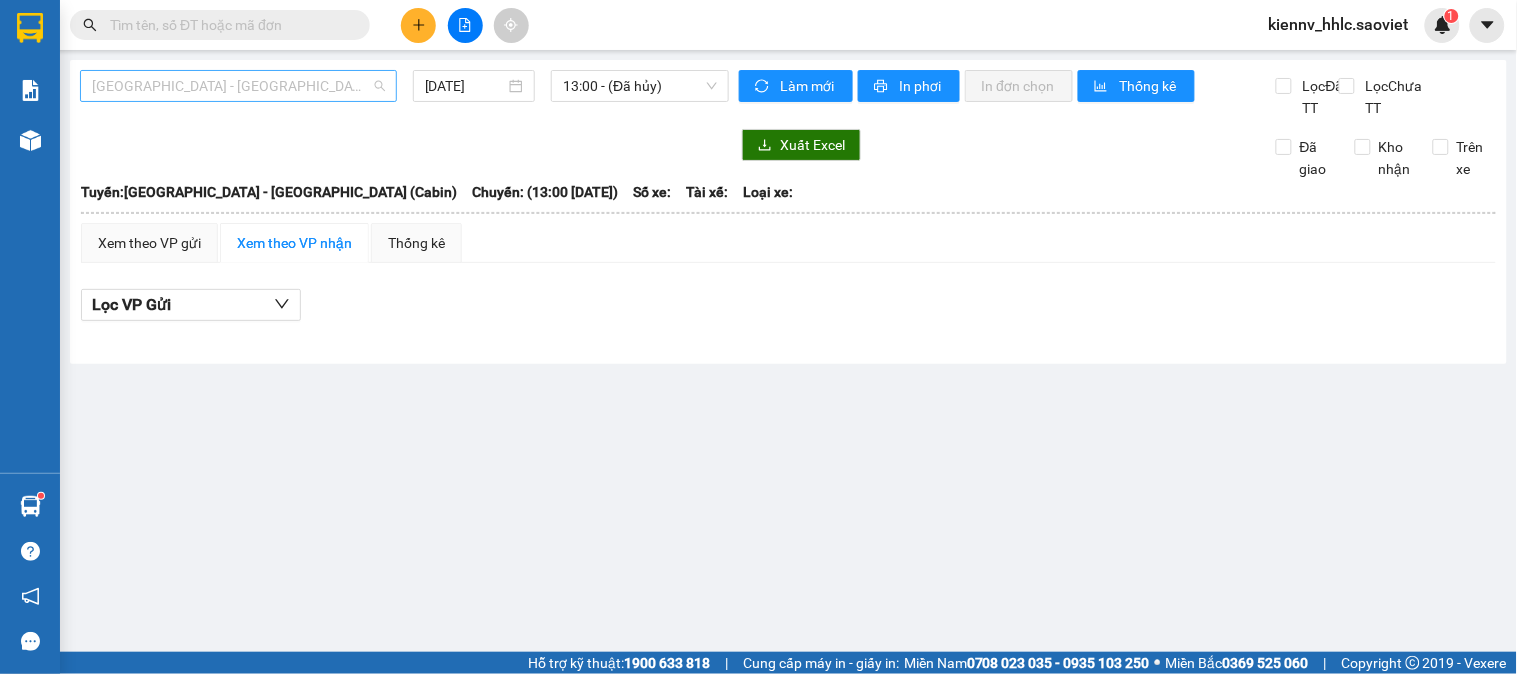 click on "Hà Nội - Lào Cai (Cabin)" at bounding box center [238, 86] 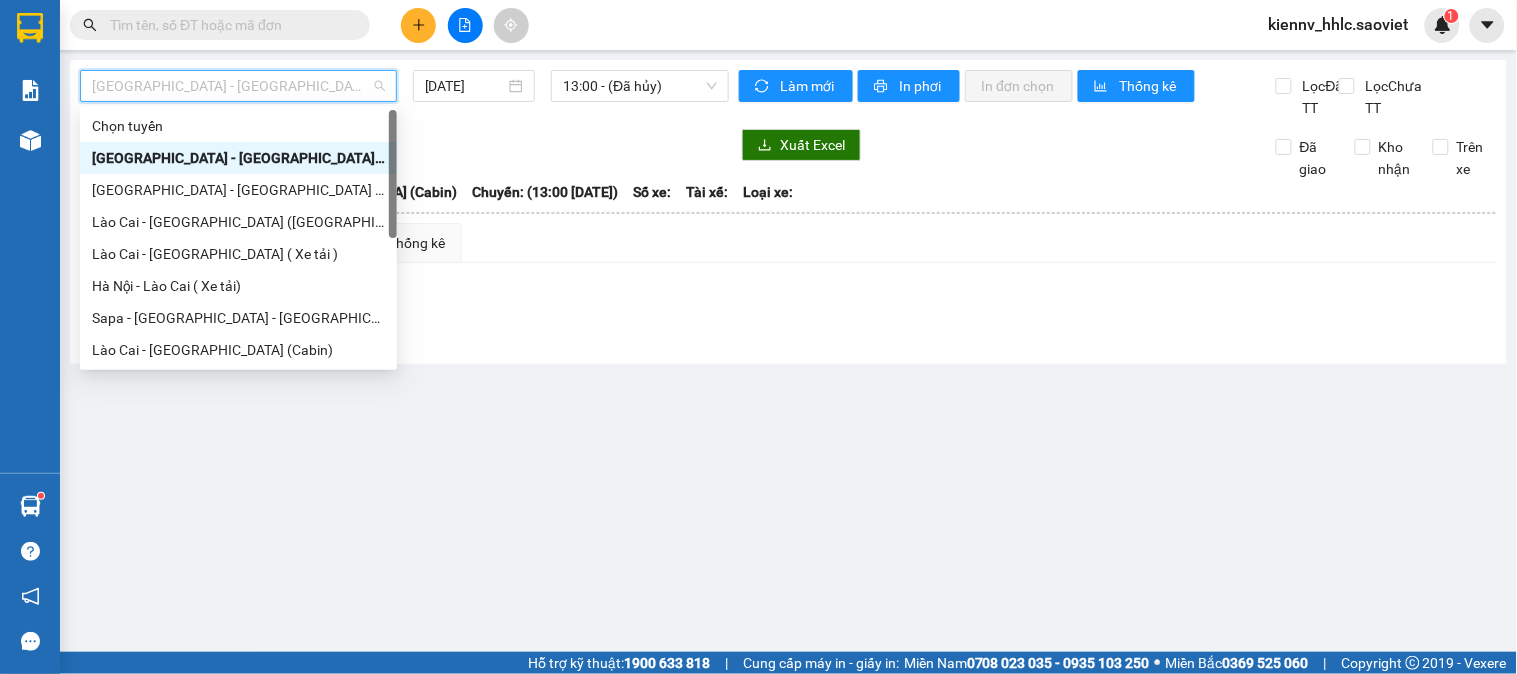 scroll, scrollTop: 160, scrollLeft: 0, axis: vertical 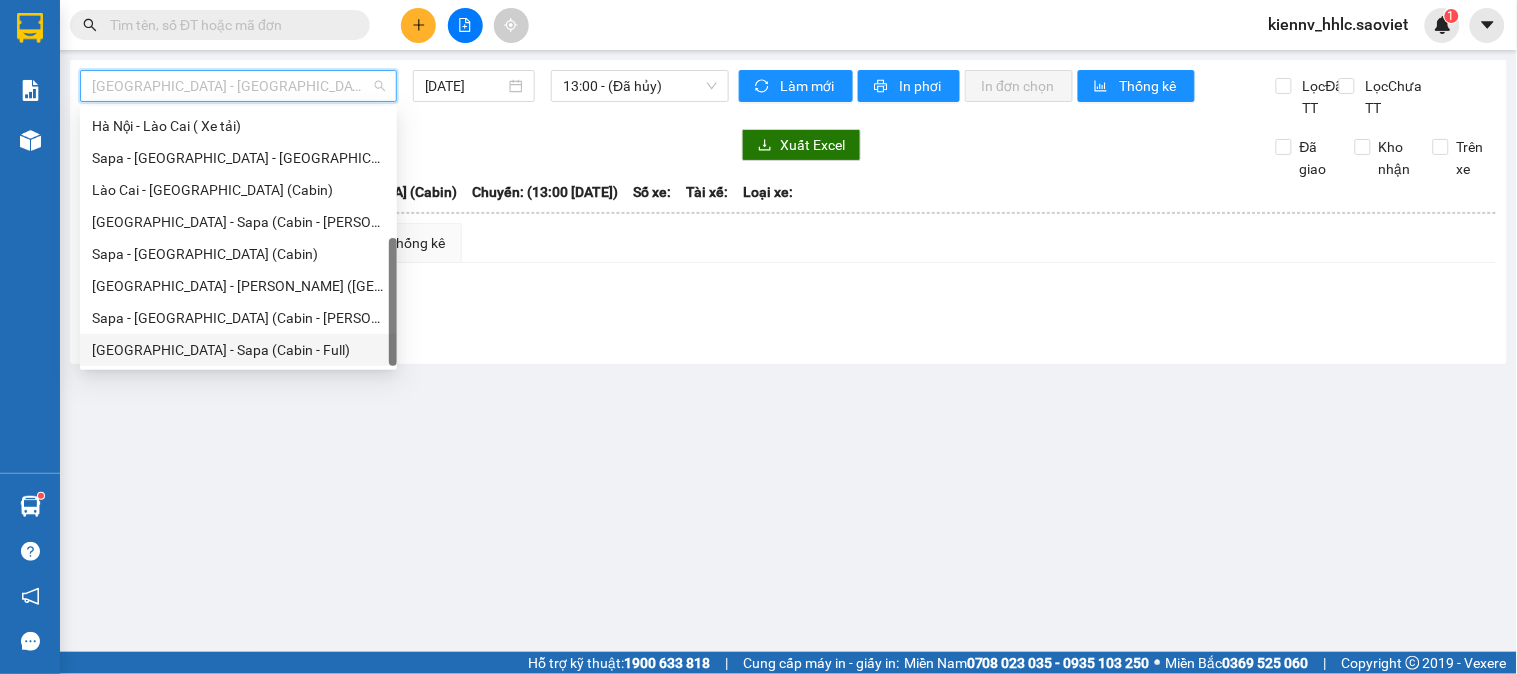 click on "Hà Nội - Sapa (Cabin - Full)" at bounding box center [238, 350] 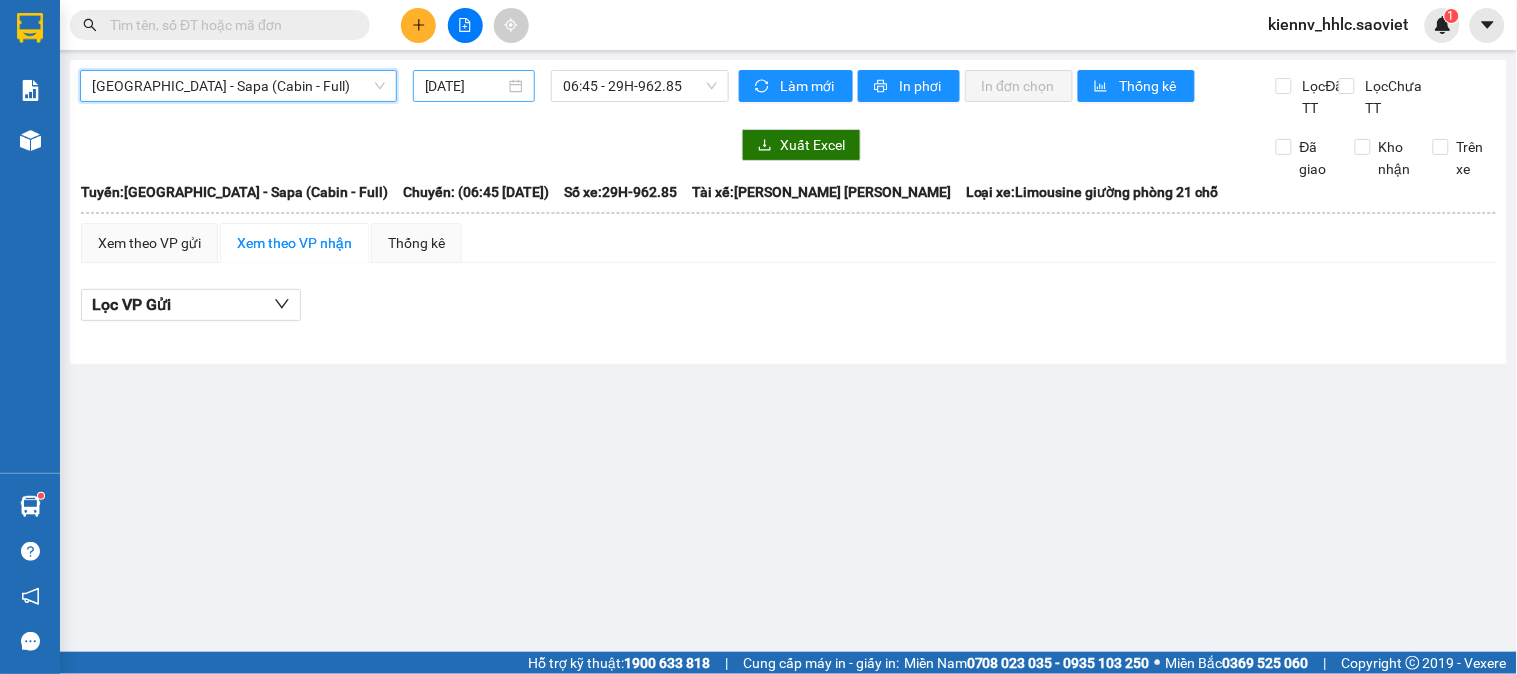 click on "11/07/2025" at bounding box center [465, 86] 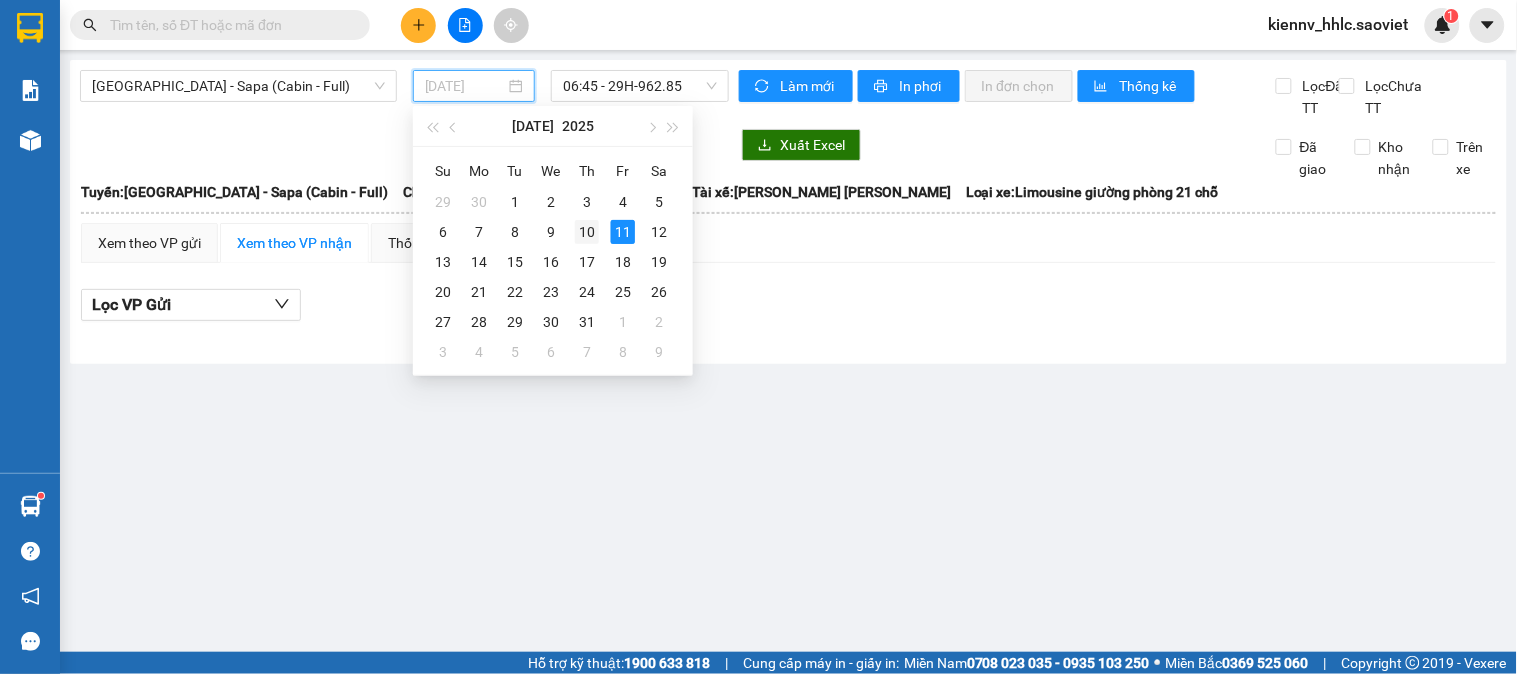 click on "10" at bounding box center (587, 232) 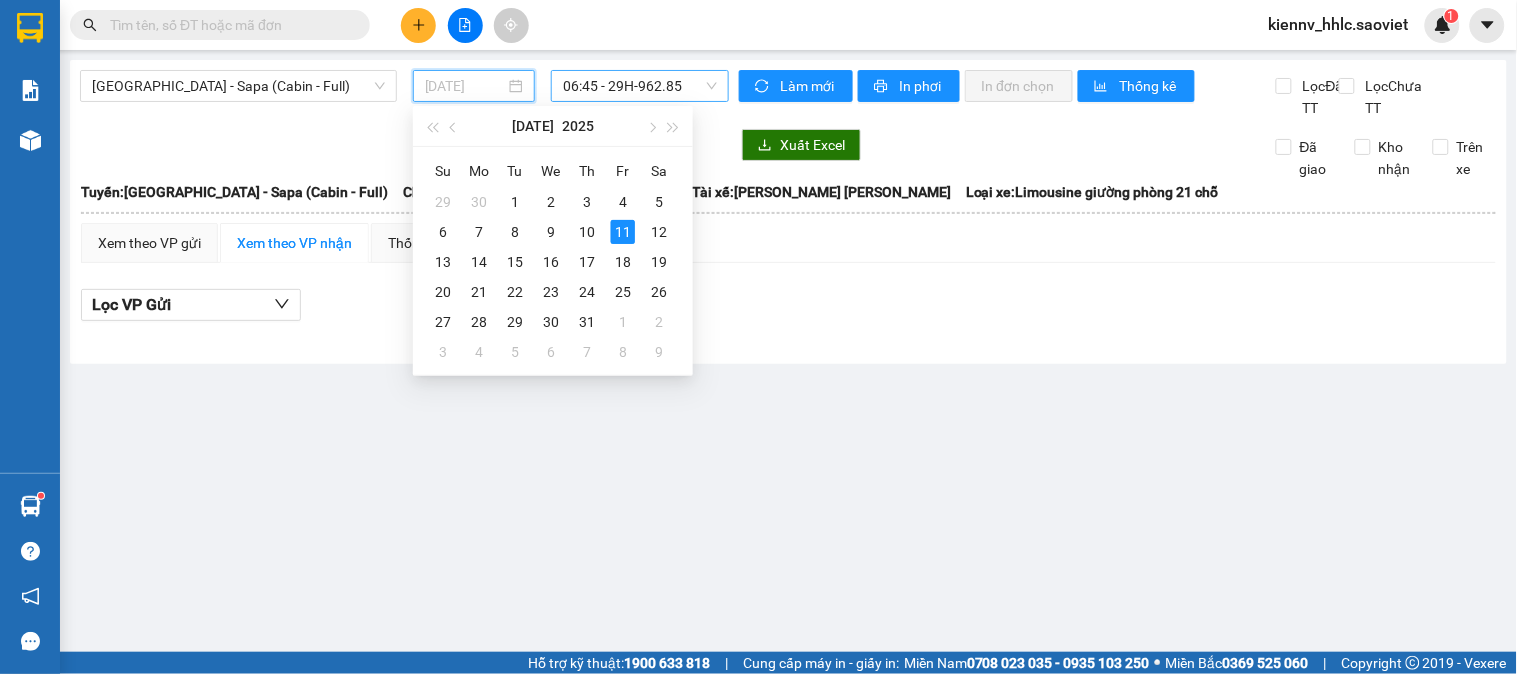 type on "10/07/2025" 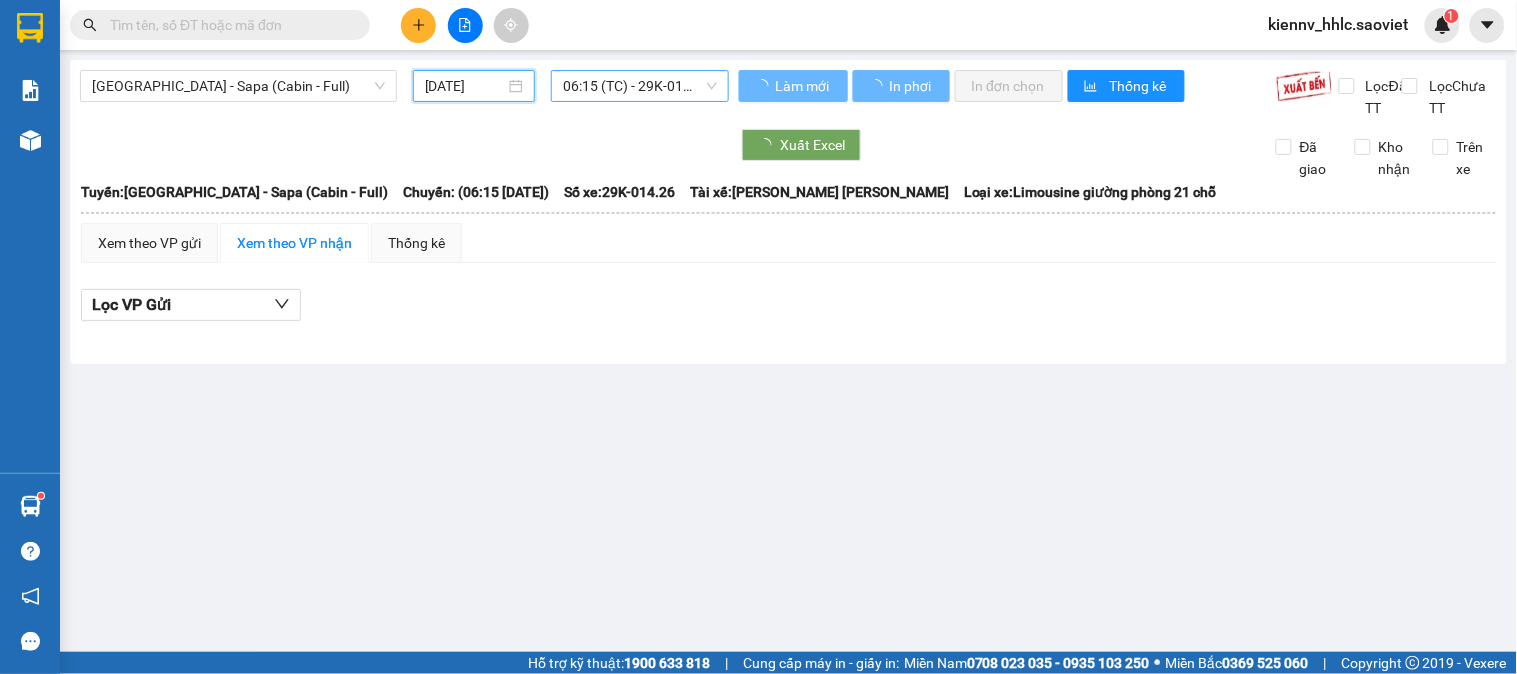 click on "06:15   (TC)   - 29K-014.26" at bounding box center [640, 86] 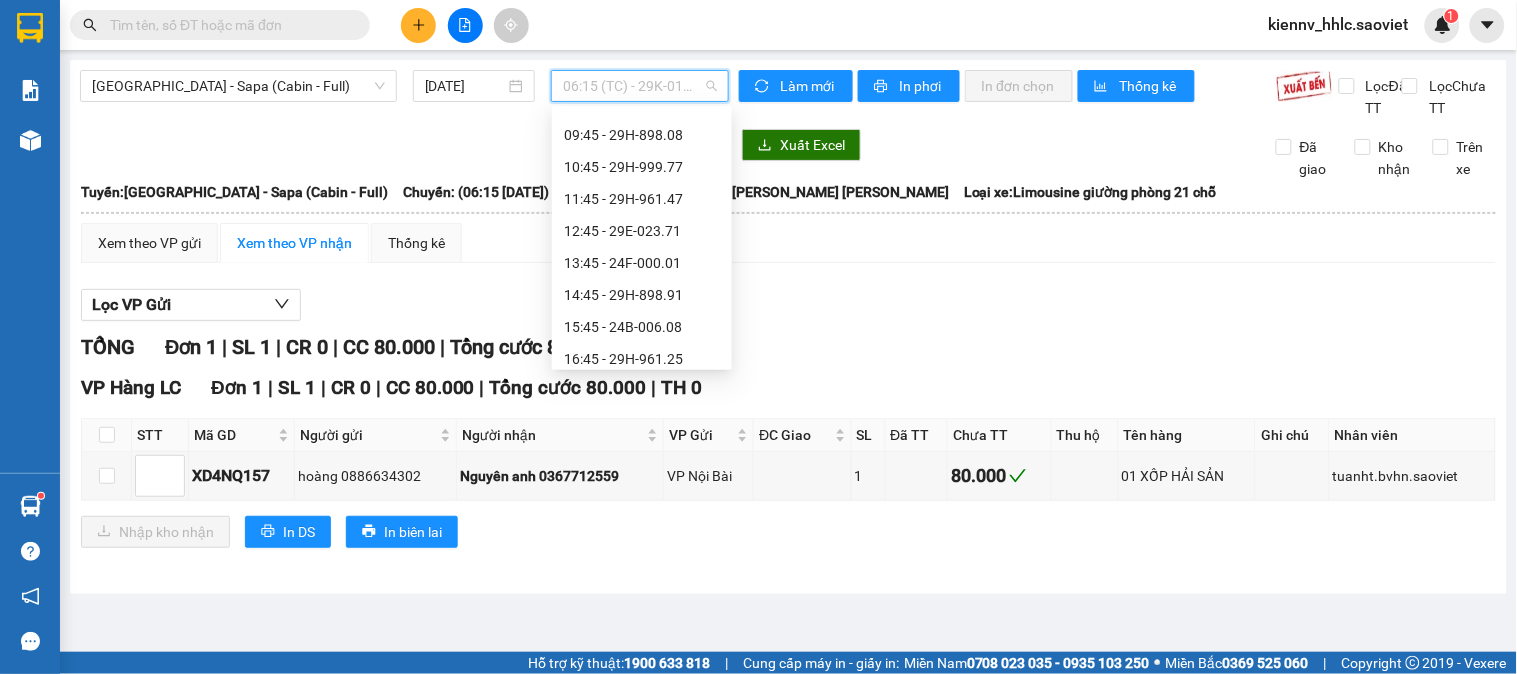 scroll, scrollTop: 352, scrollLeft: 0, axis: vertical 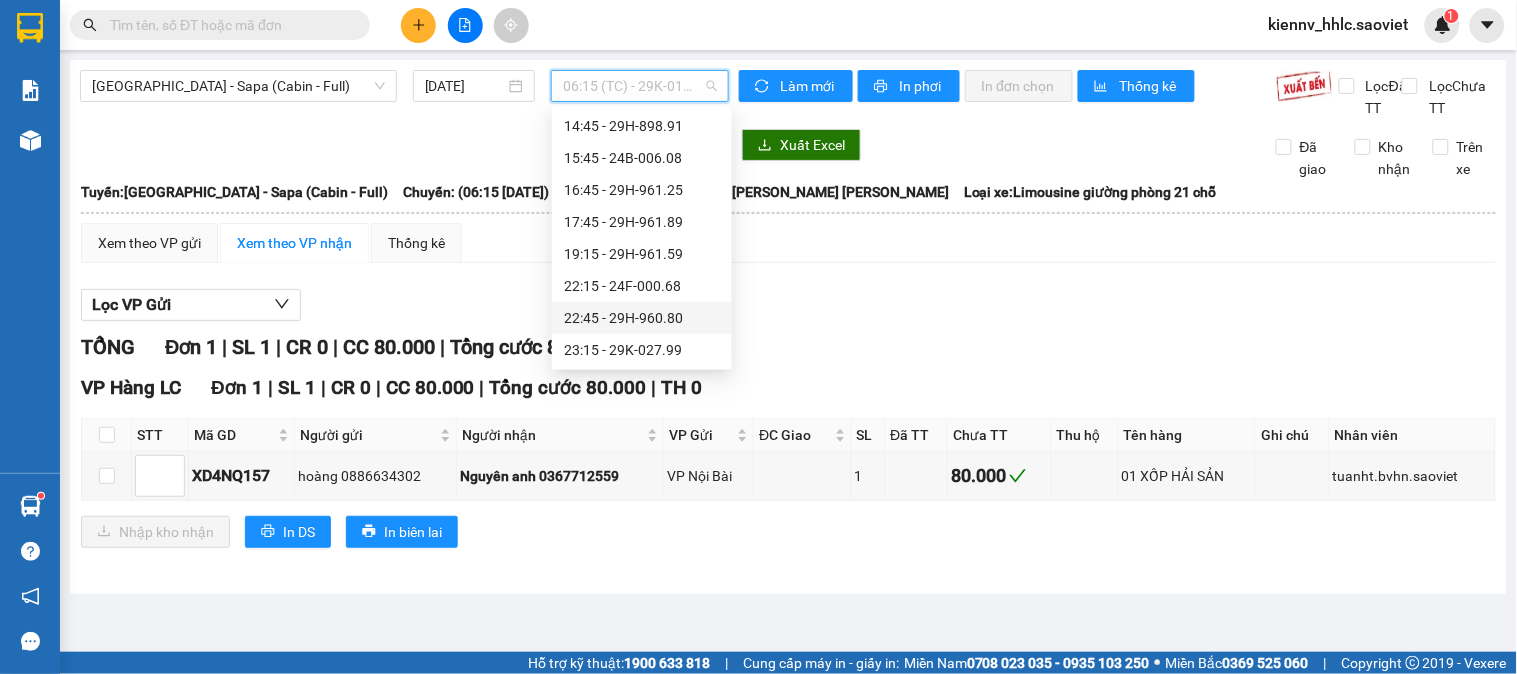 click on "22:45     - 29H-960.80" at bounding box center [642, 318] 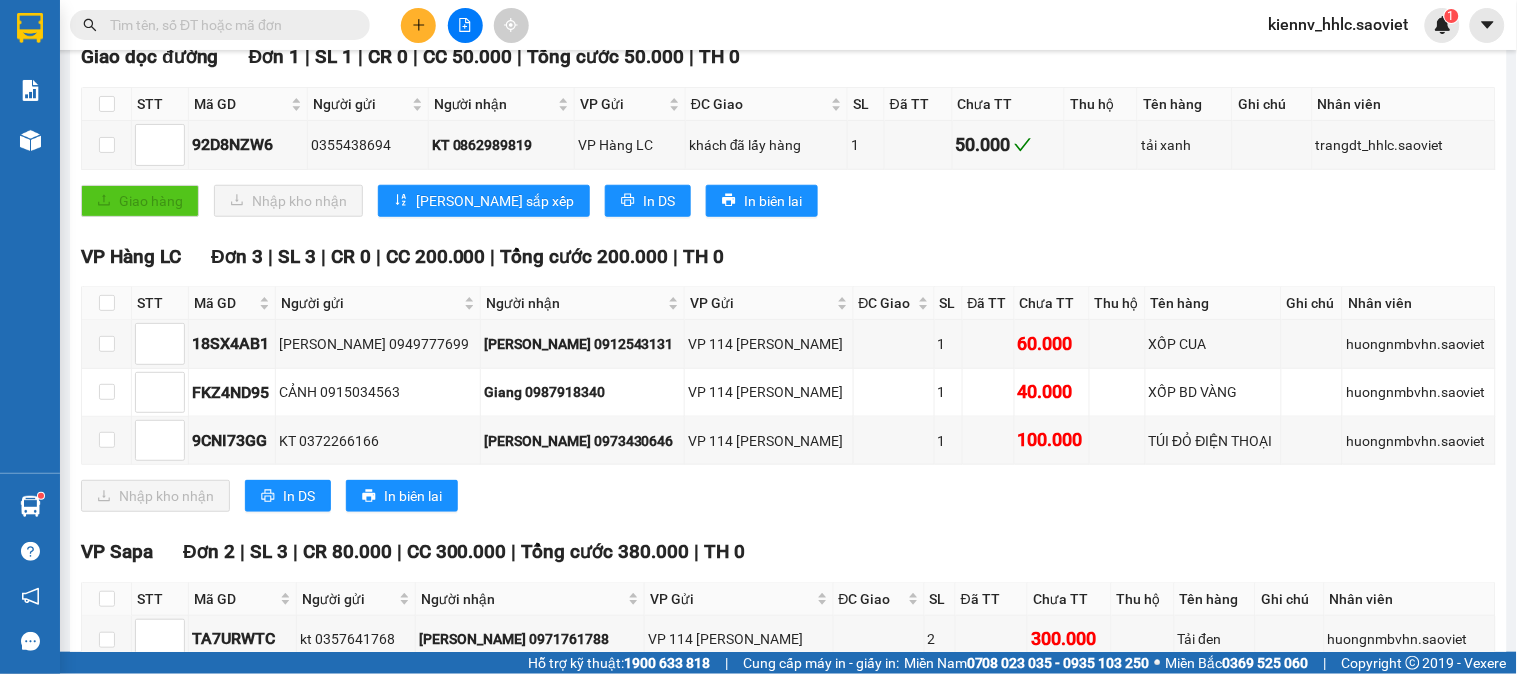 scroll, scrollTop: 518, scrollLeft: 0, axis: vertical 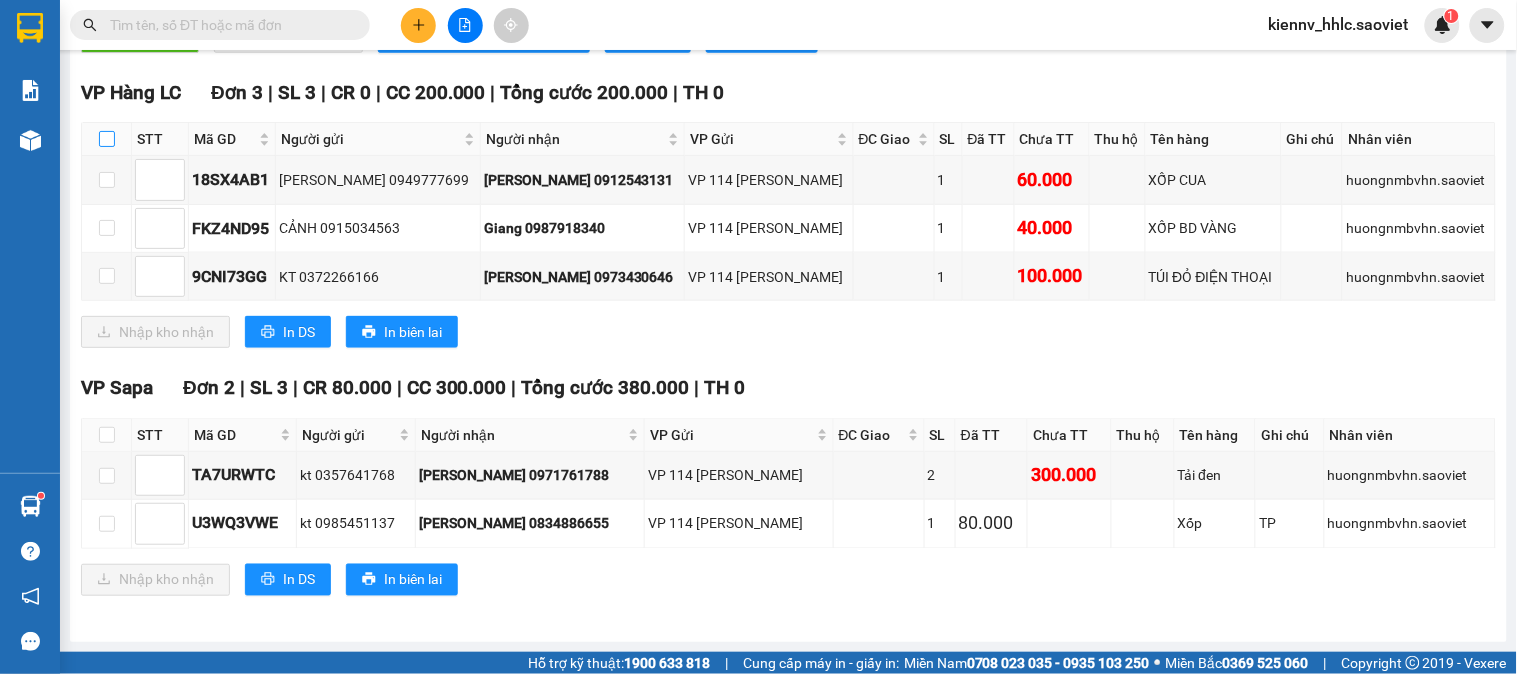 click at bounding box center [107, 139] 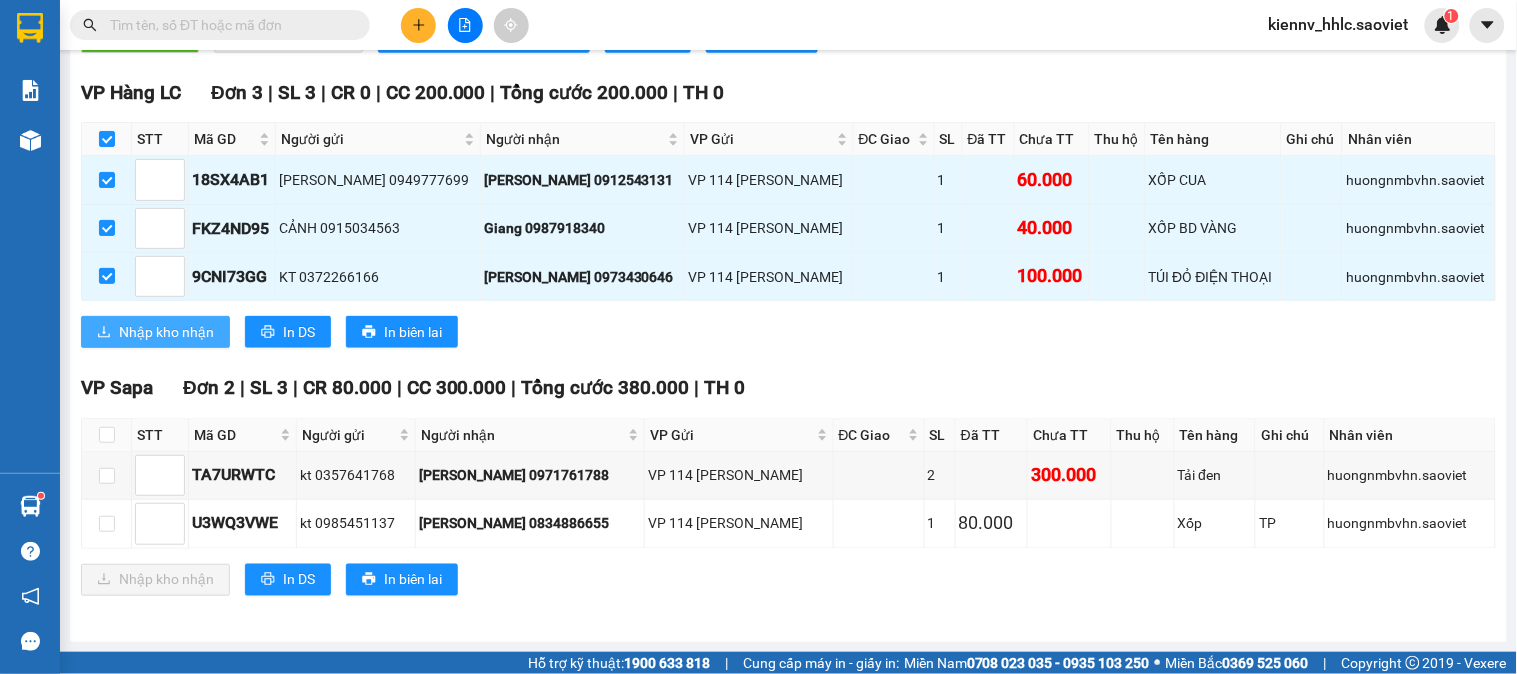 click on "Nhập kho nhận" at bounding box center (166, 332) 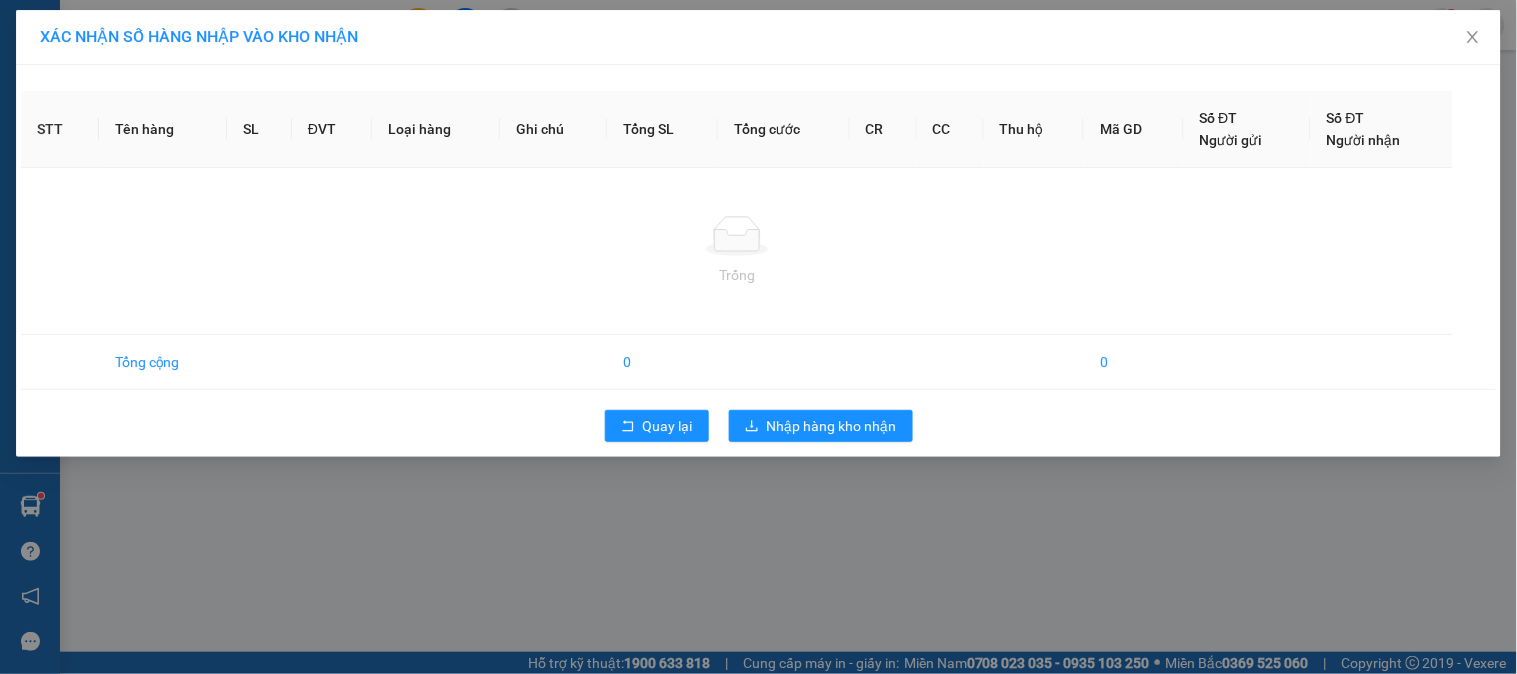 scroll, scrollTop: 0, scrollLeft: 0, axis: both 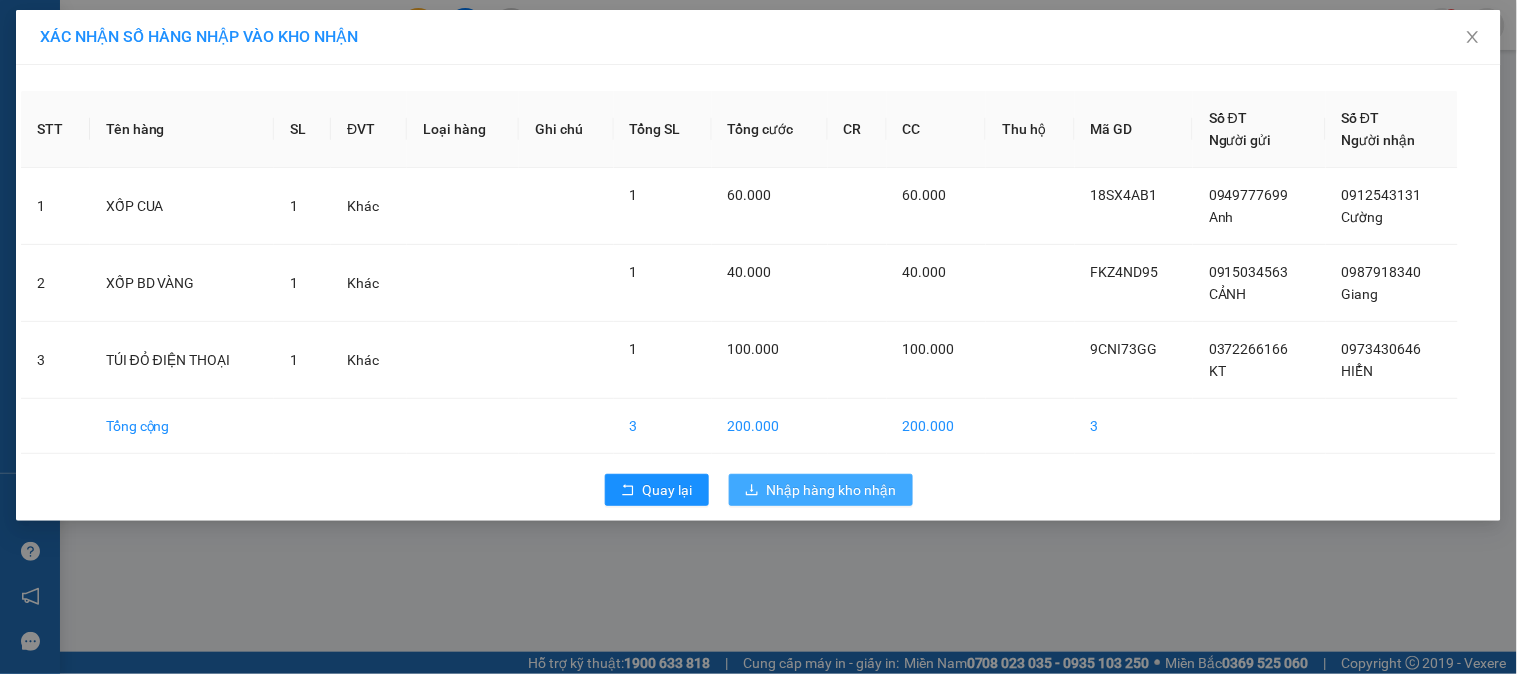 click on "Nhập hàng kho nhận" at bounding box center [832, 490] 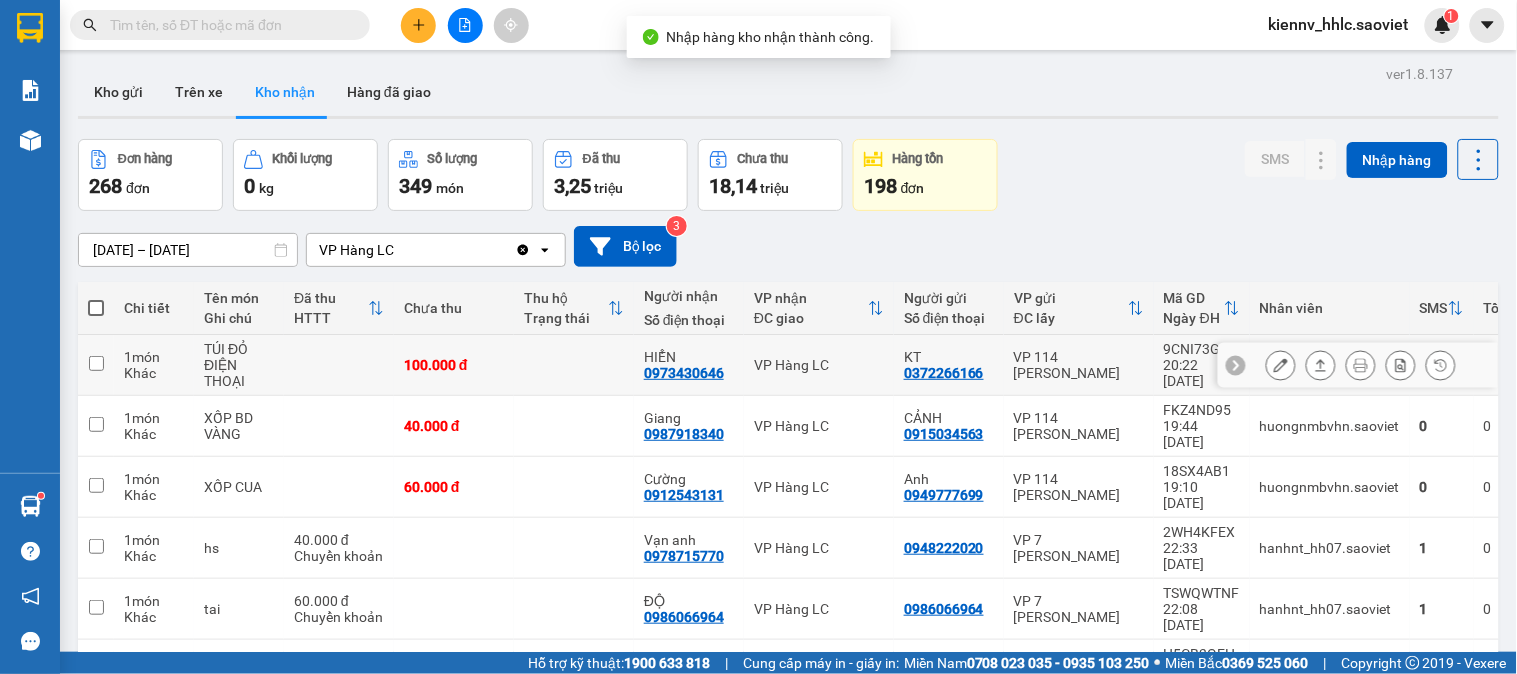 click at bounding box center (574, 365) 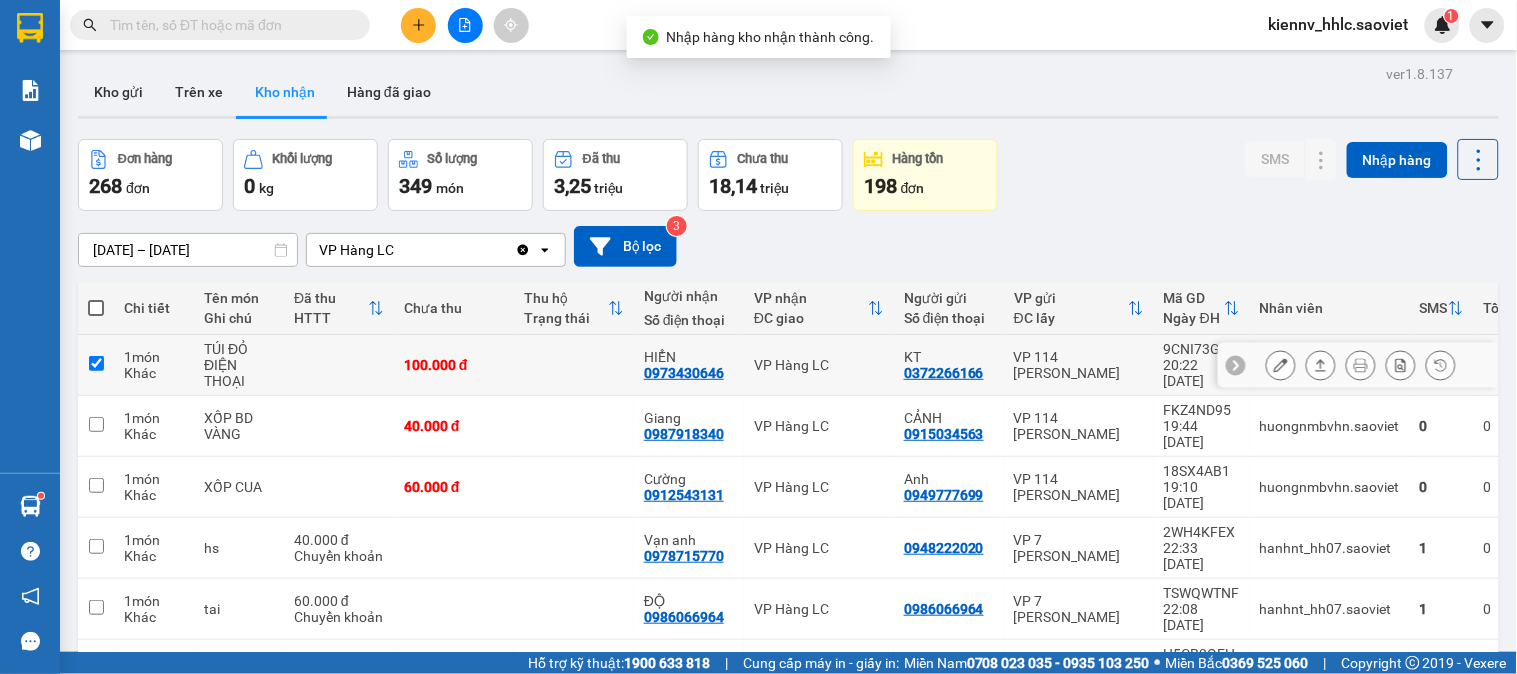 checkbox on "true" 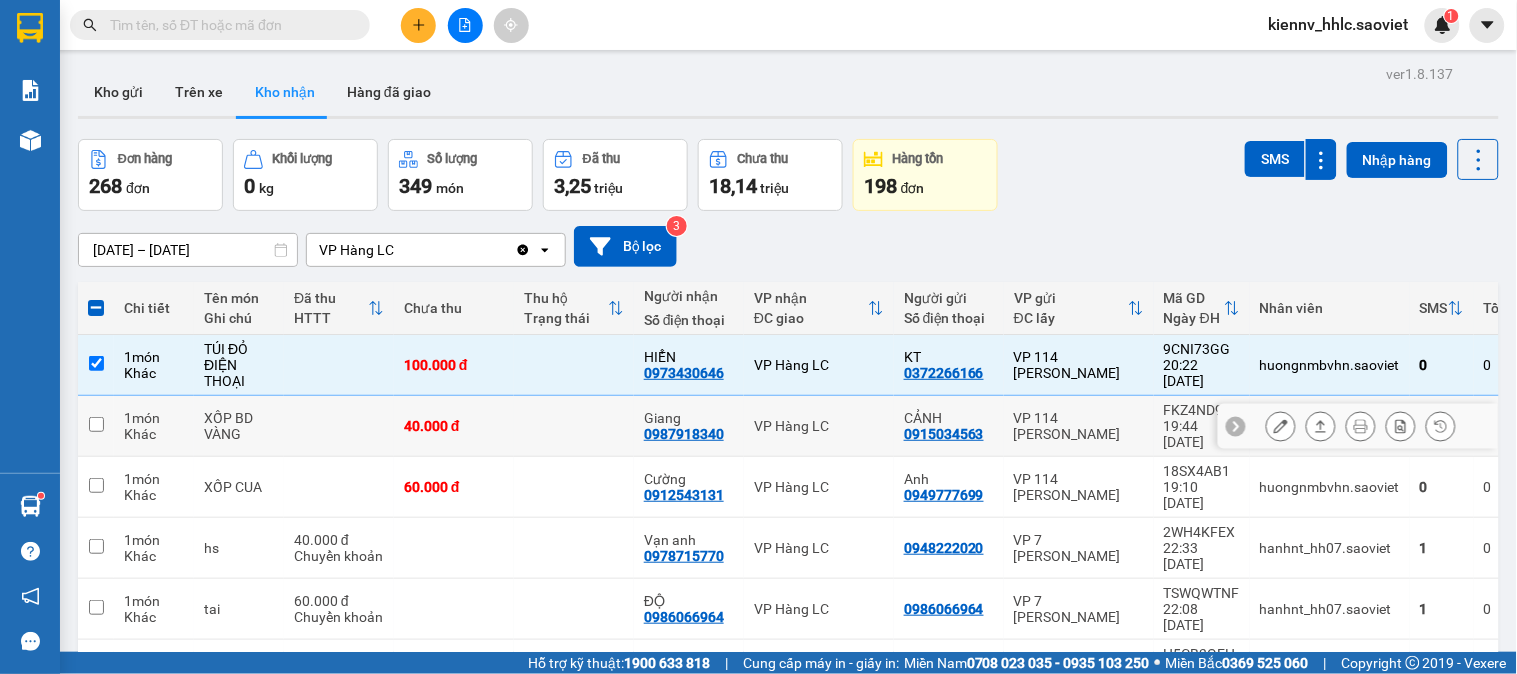 click at bounding box center (574, 426) 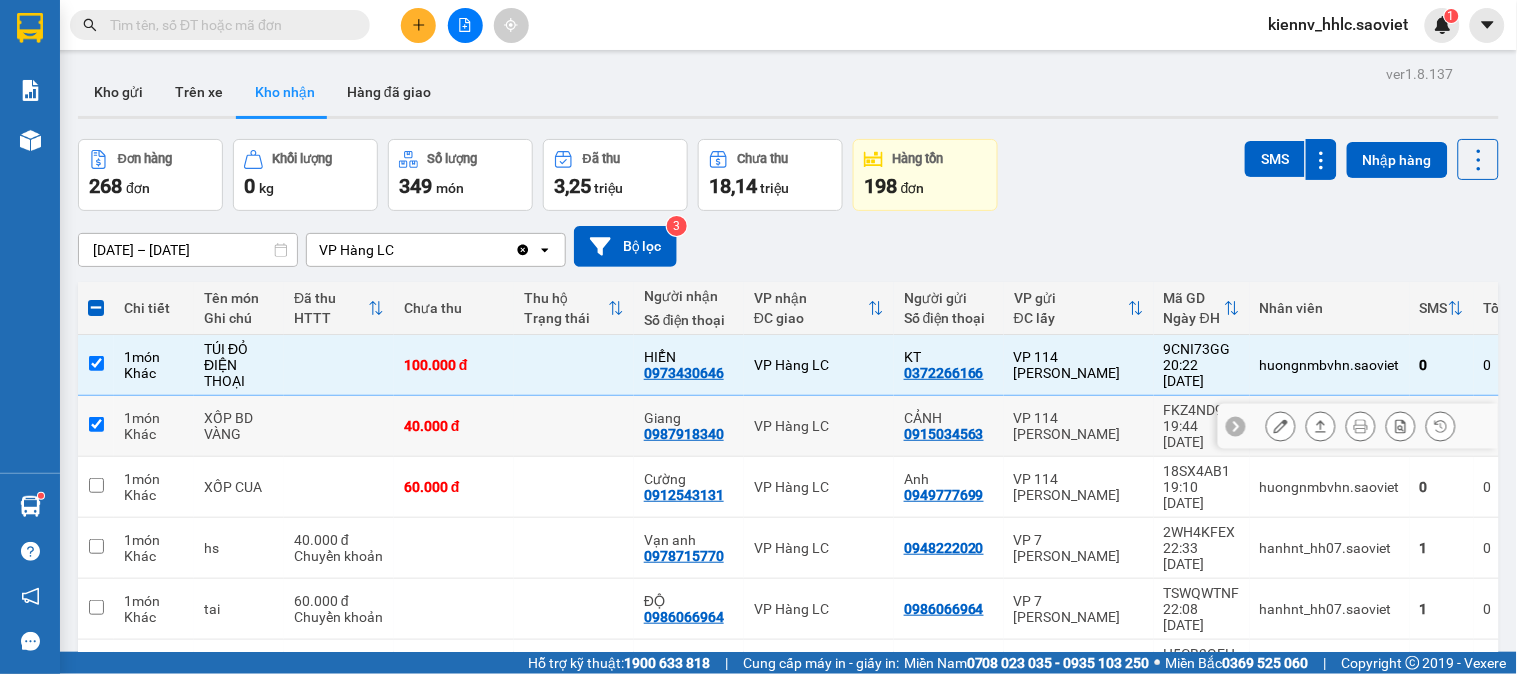 checkbox on "true" 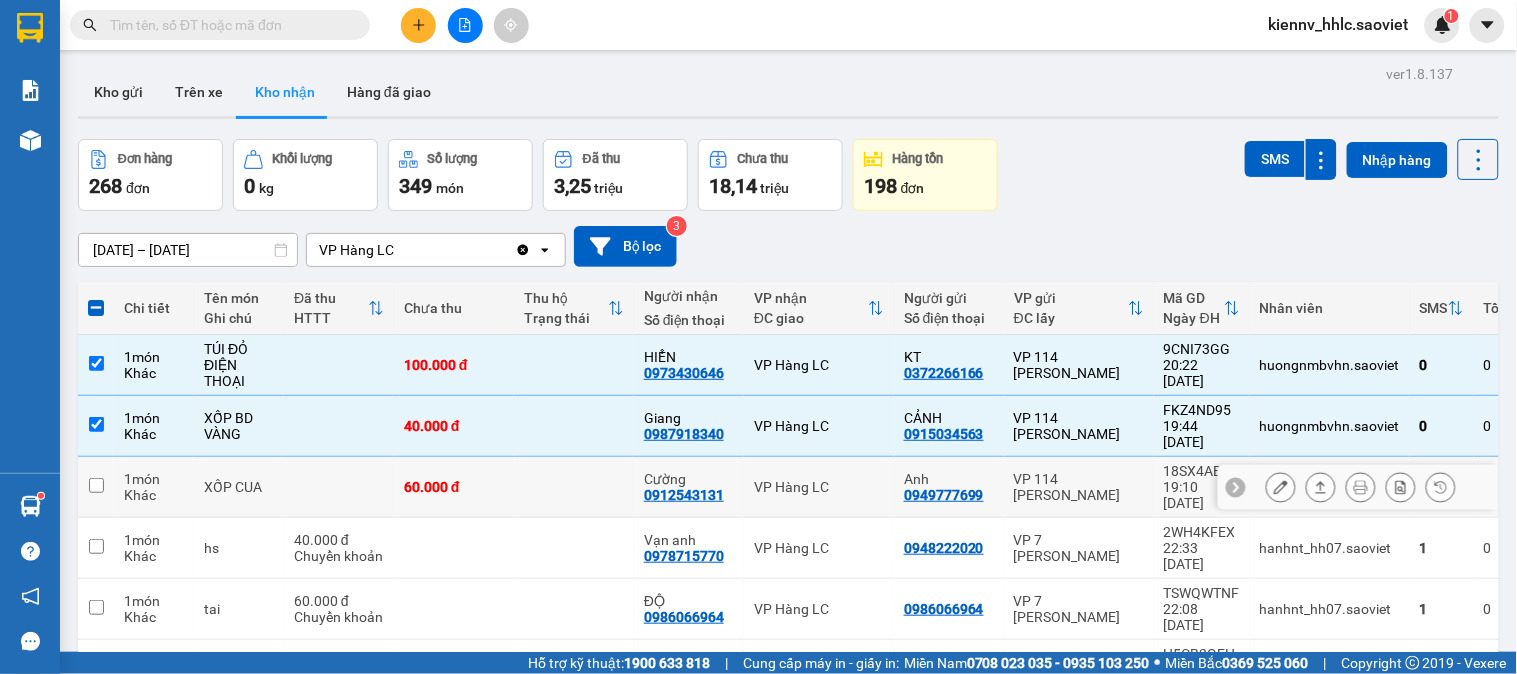 click at bounding box center (574, 487) 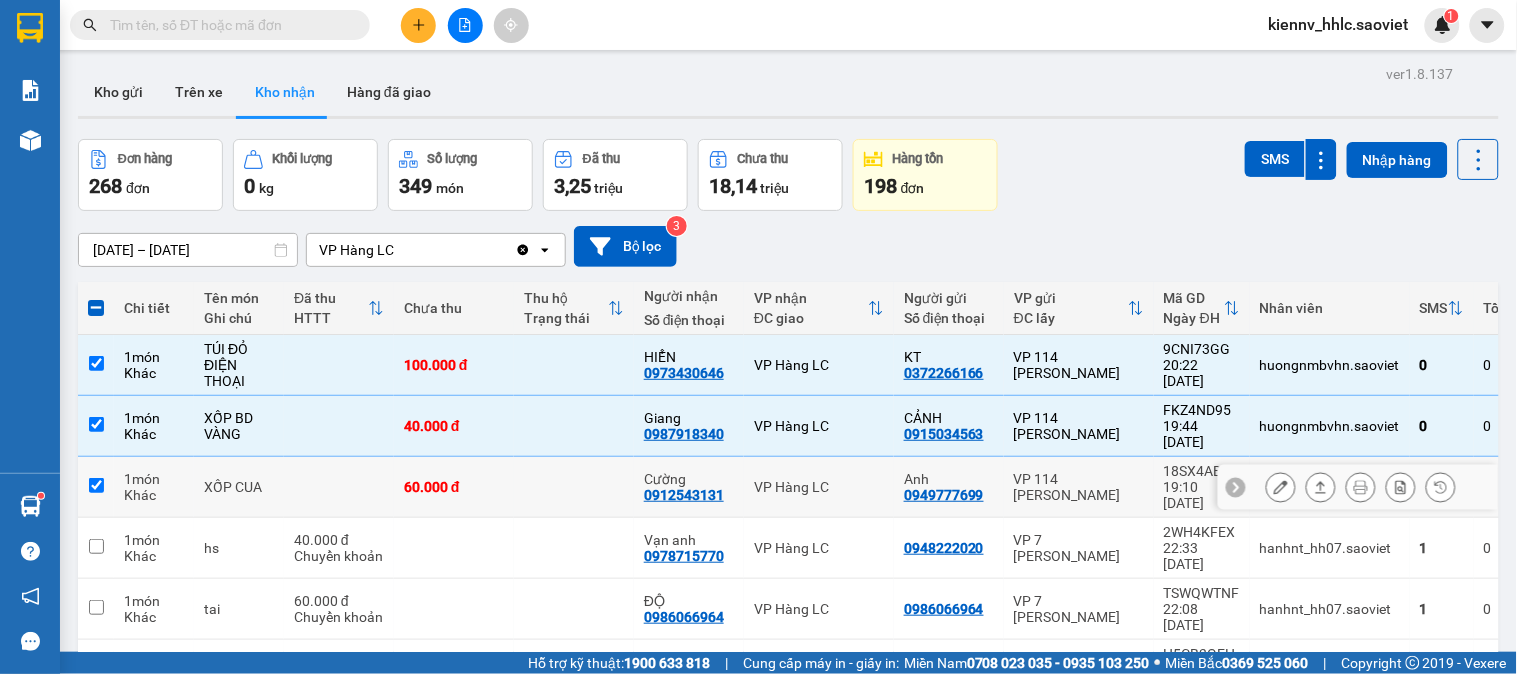 checkbox on "true" 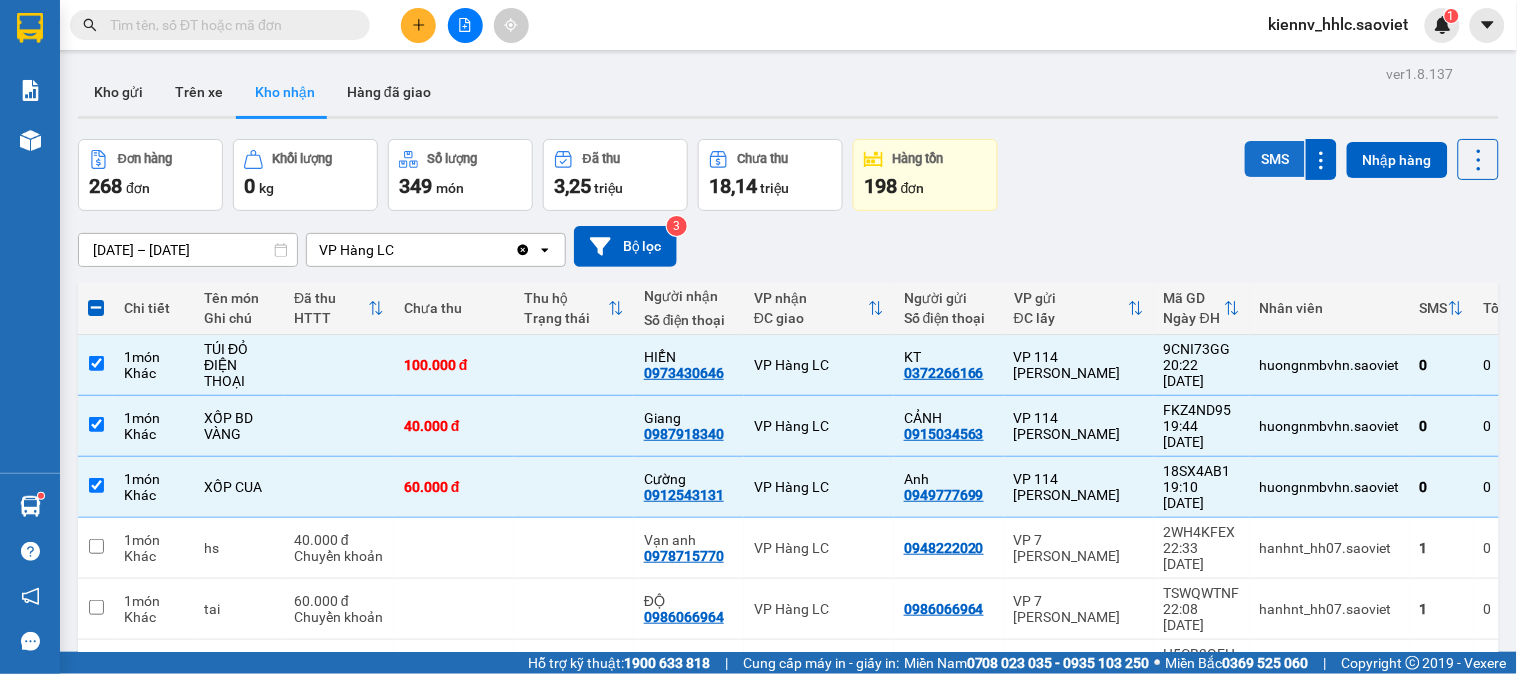 click on "SMS" at bounding box center (1275, 159) 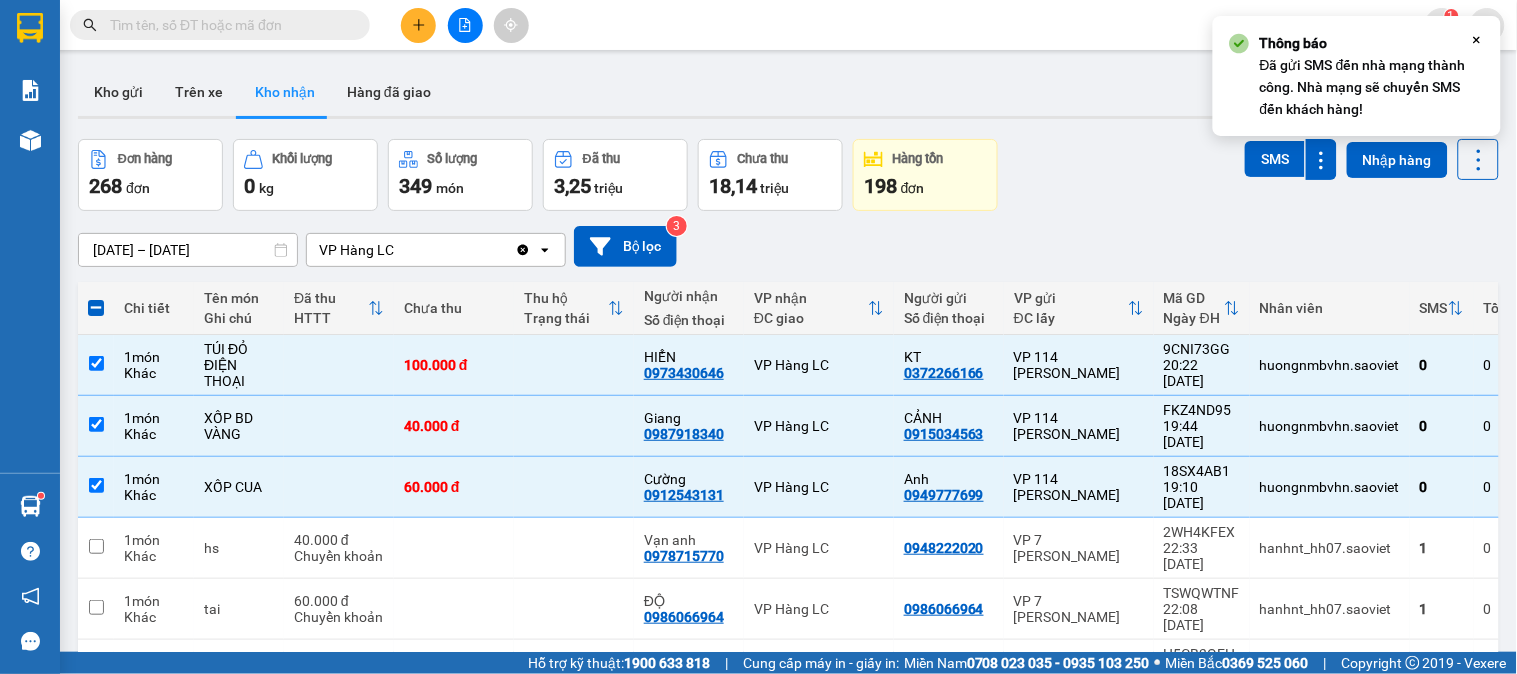 click on "Close" 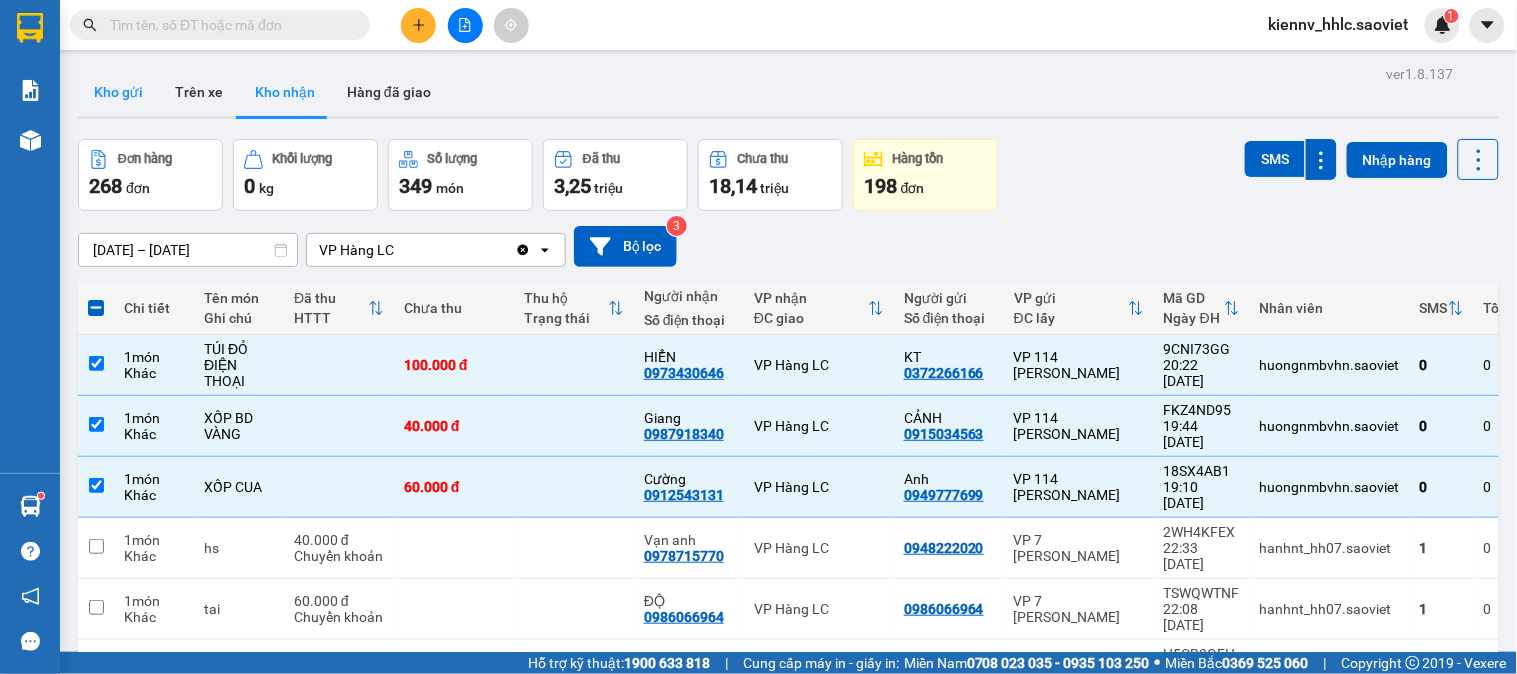 click on "Kho gửi" at bounding box center [118, 92] 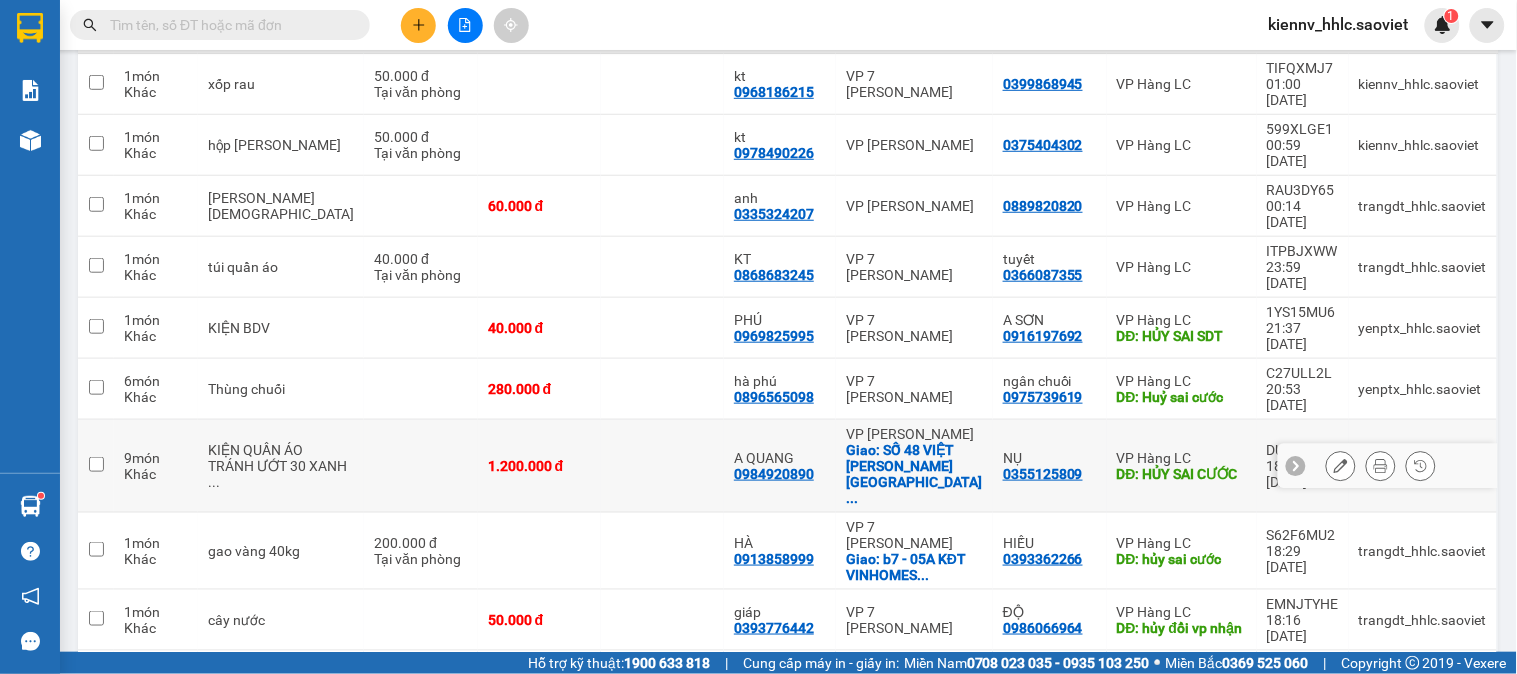 scroll, scrollTop: 0, scrollLeft: 0, axis: both 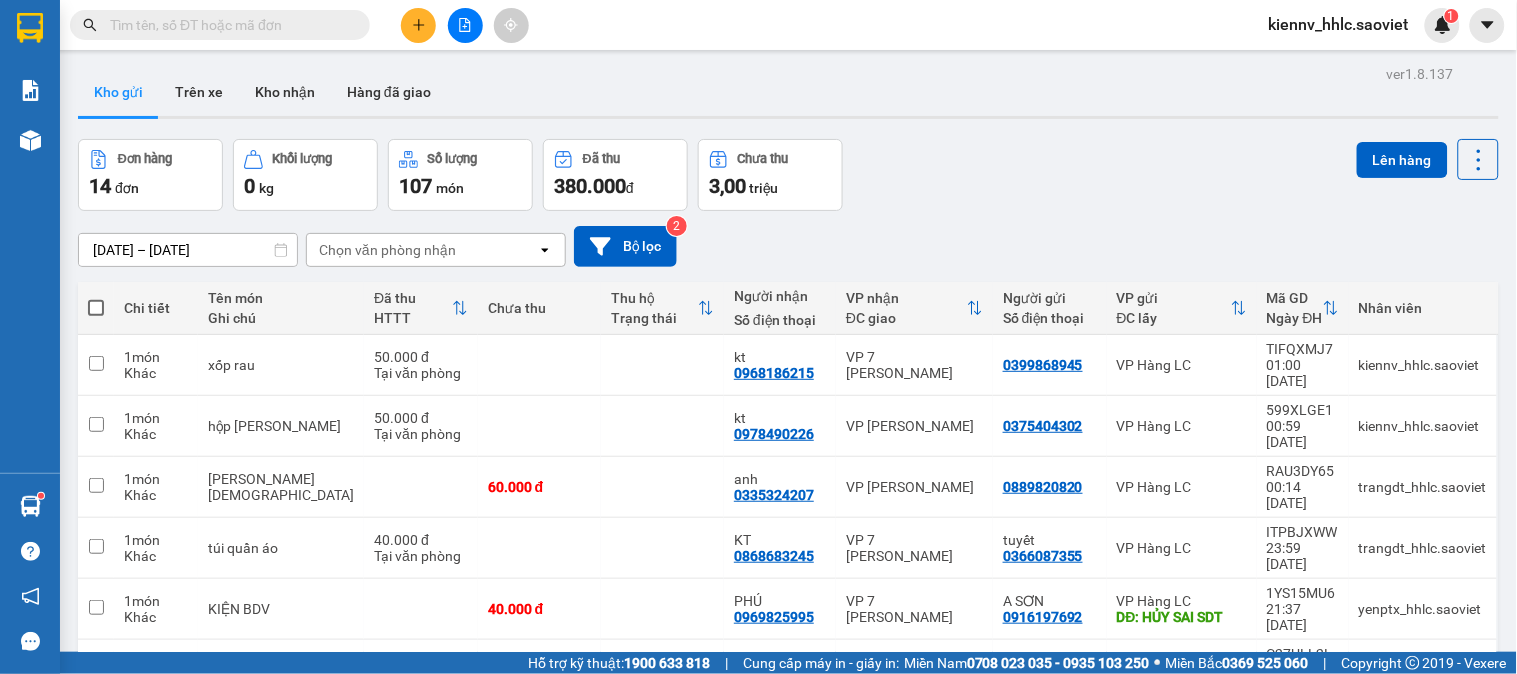 click 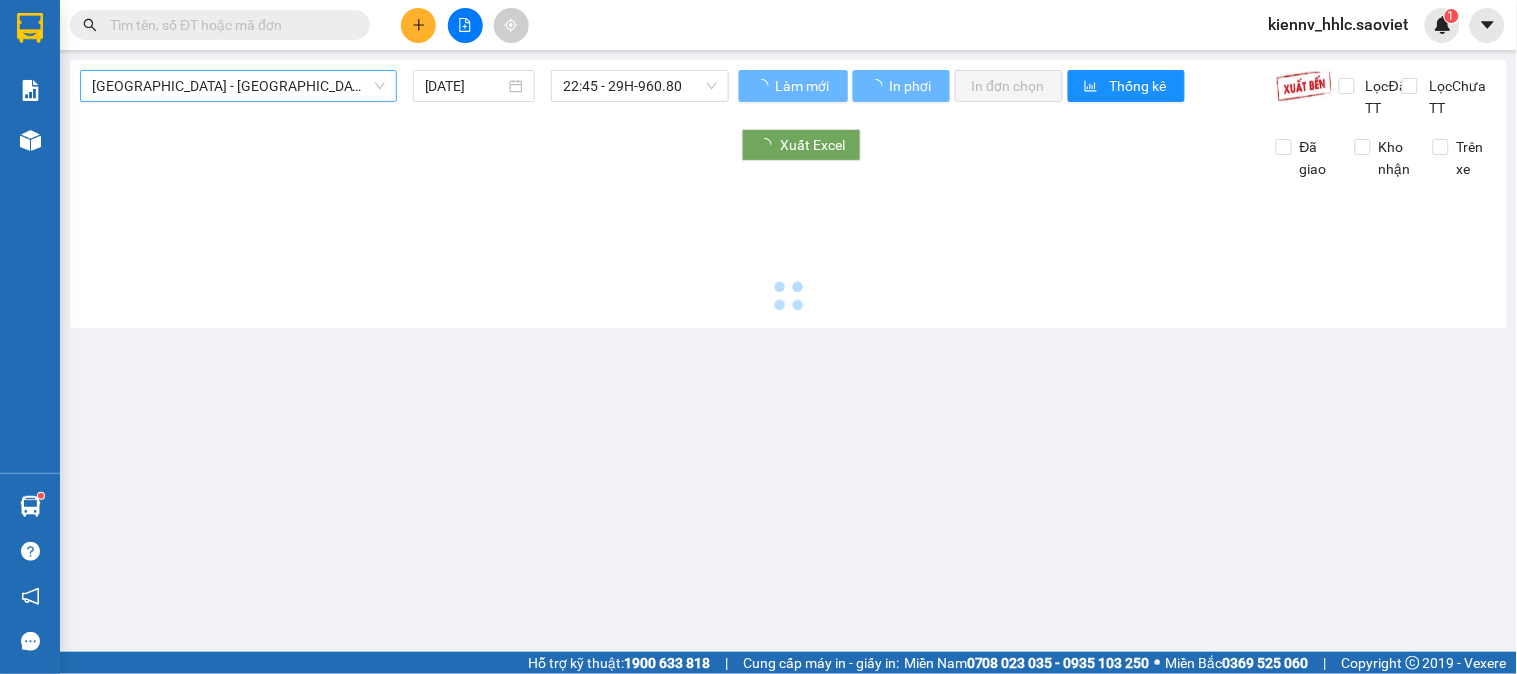click on "Hà Nội - Lào Cai (Cabin)" at bounding box center [238, 86] 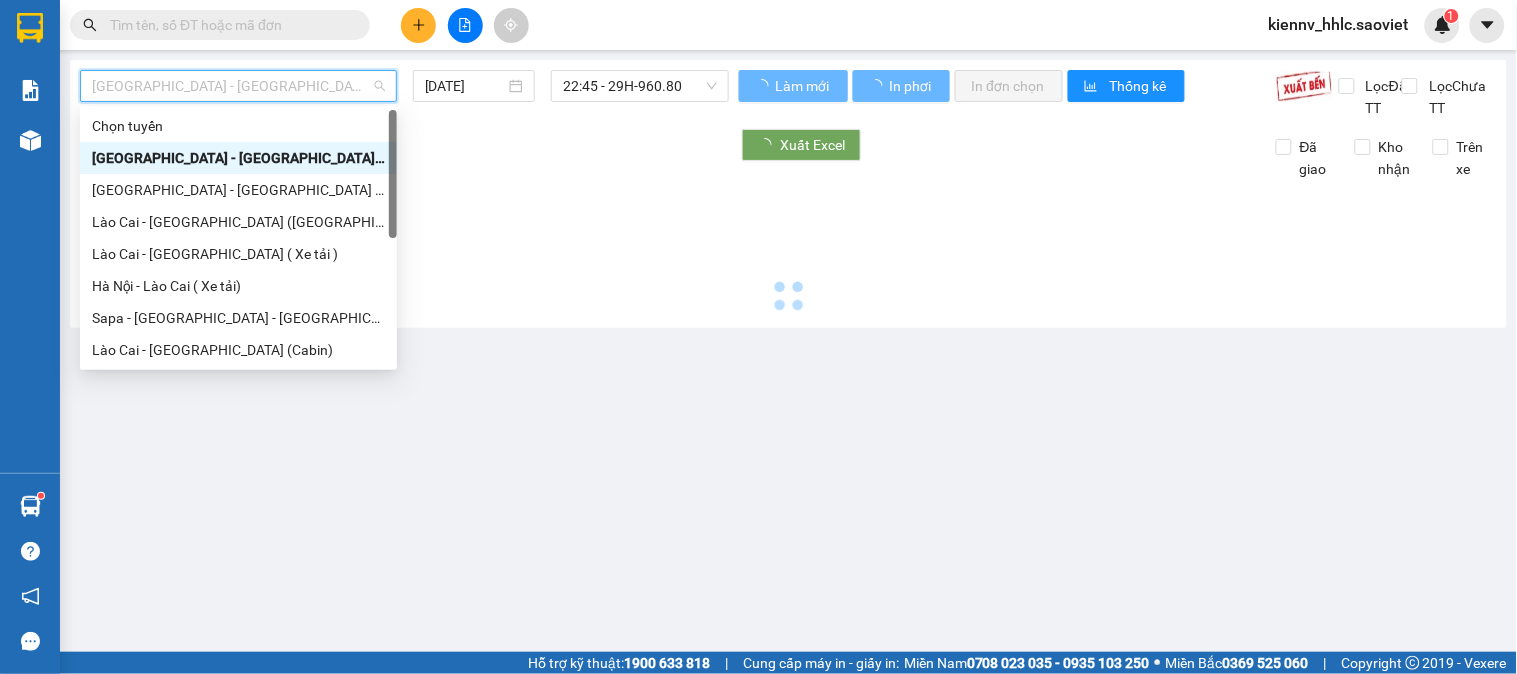 type on "11/07/2025" 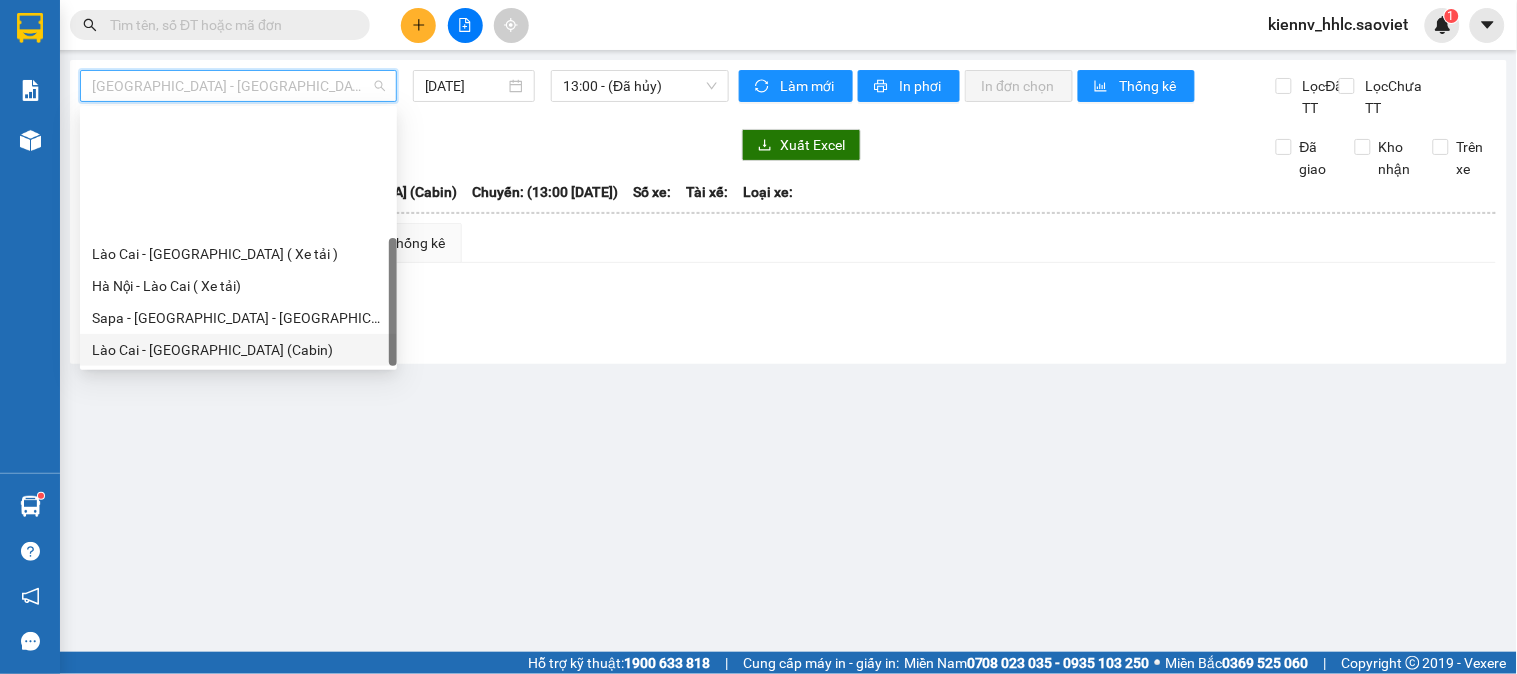 scroll, scrollTop: 160, scrollLeft: 0, axis: vertical 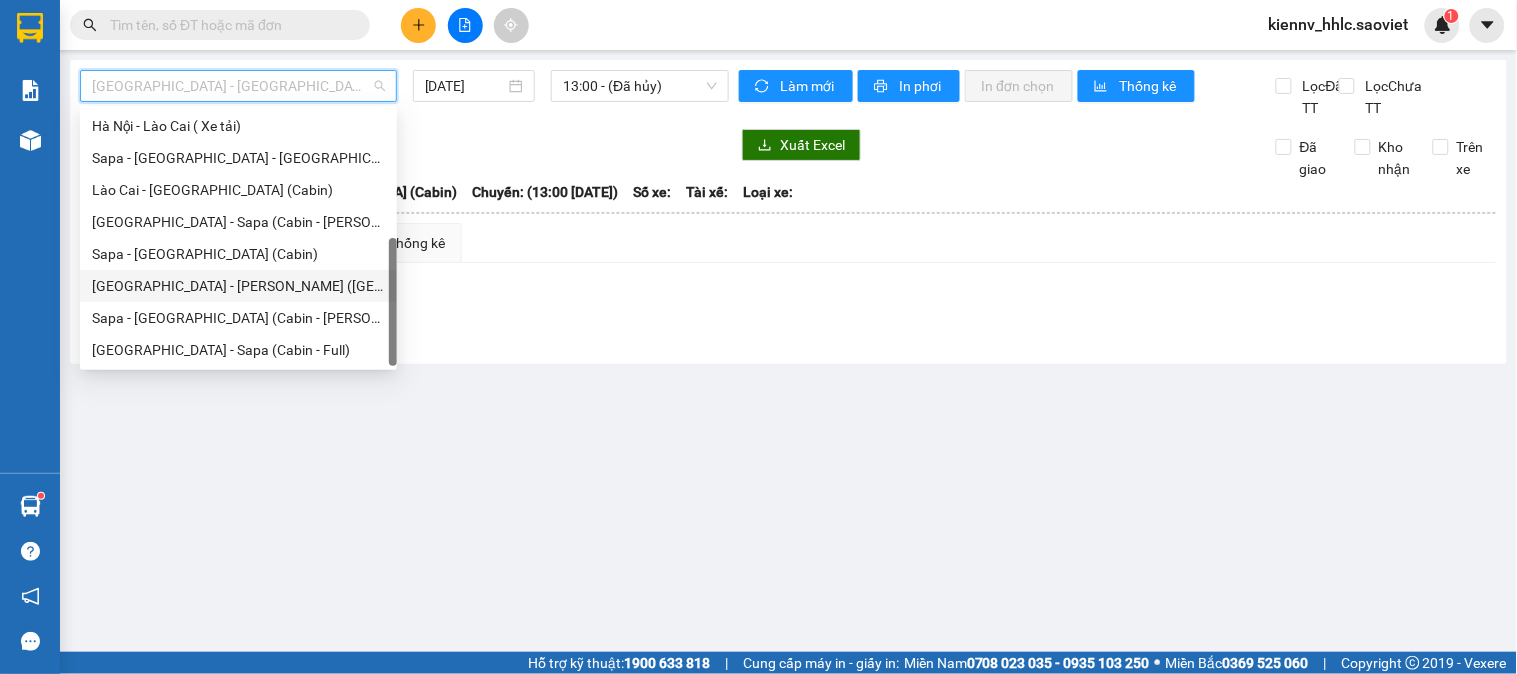 click on "Hà Nội - Lào Cai - Sapa (Giường)" at bounding box center [238, 286] 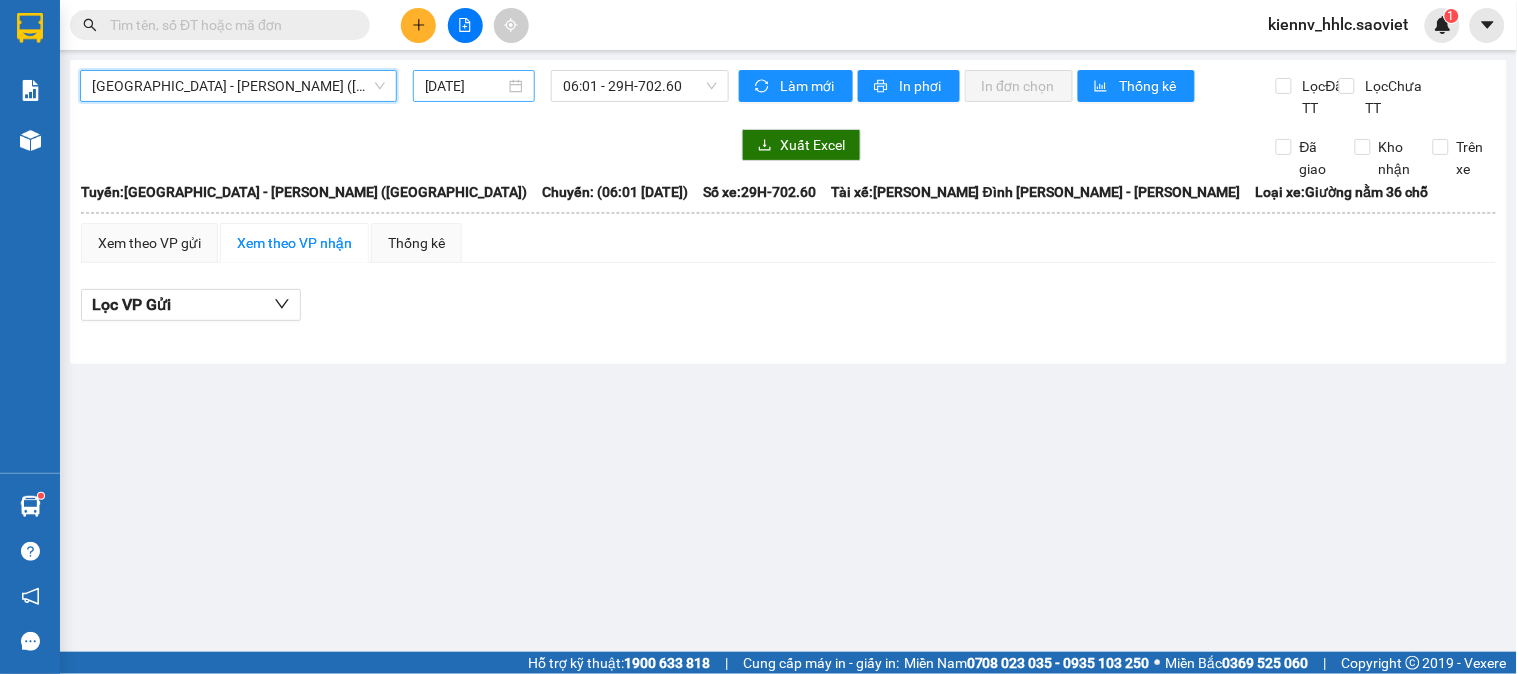 click on "11/07/2025" at bounding box center (465, 86) 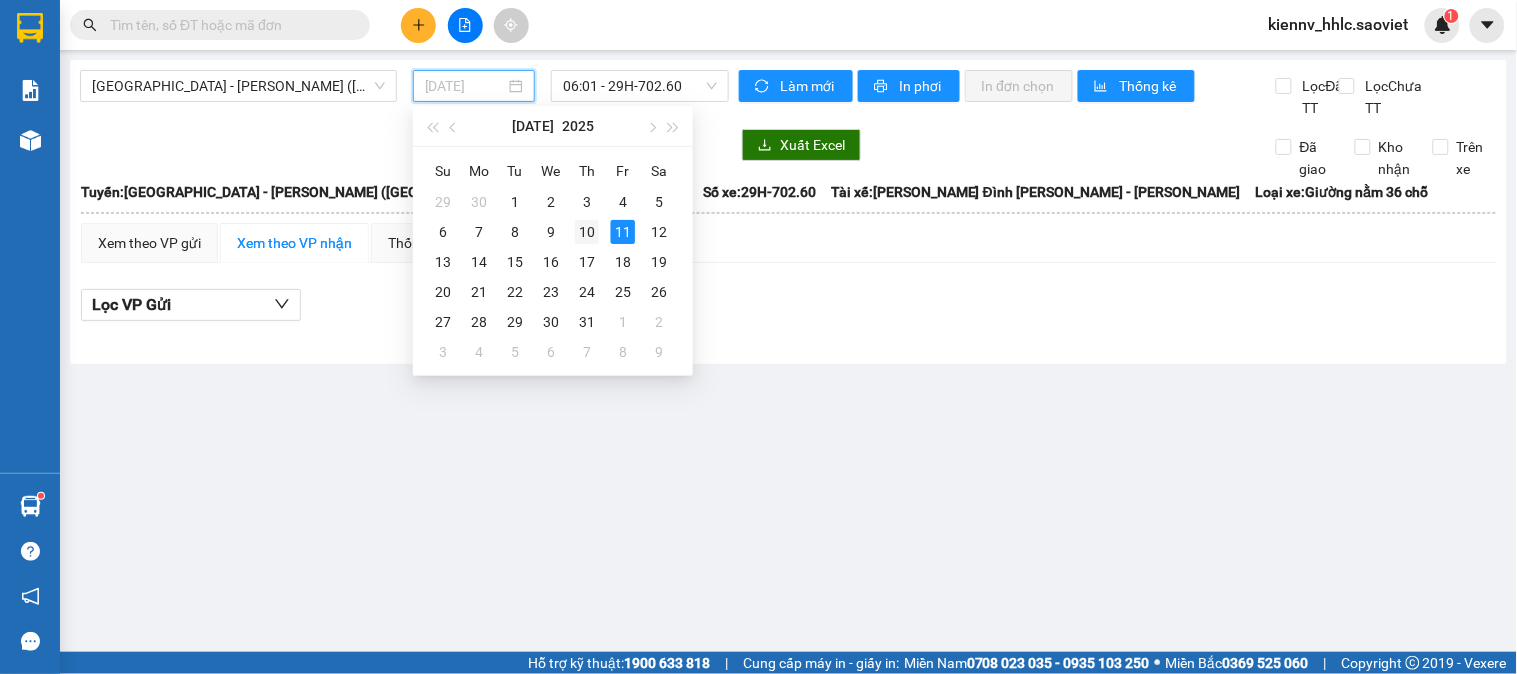 click on "10" at bounding box center (587, 232) 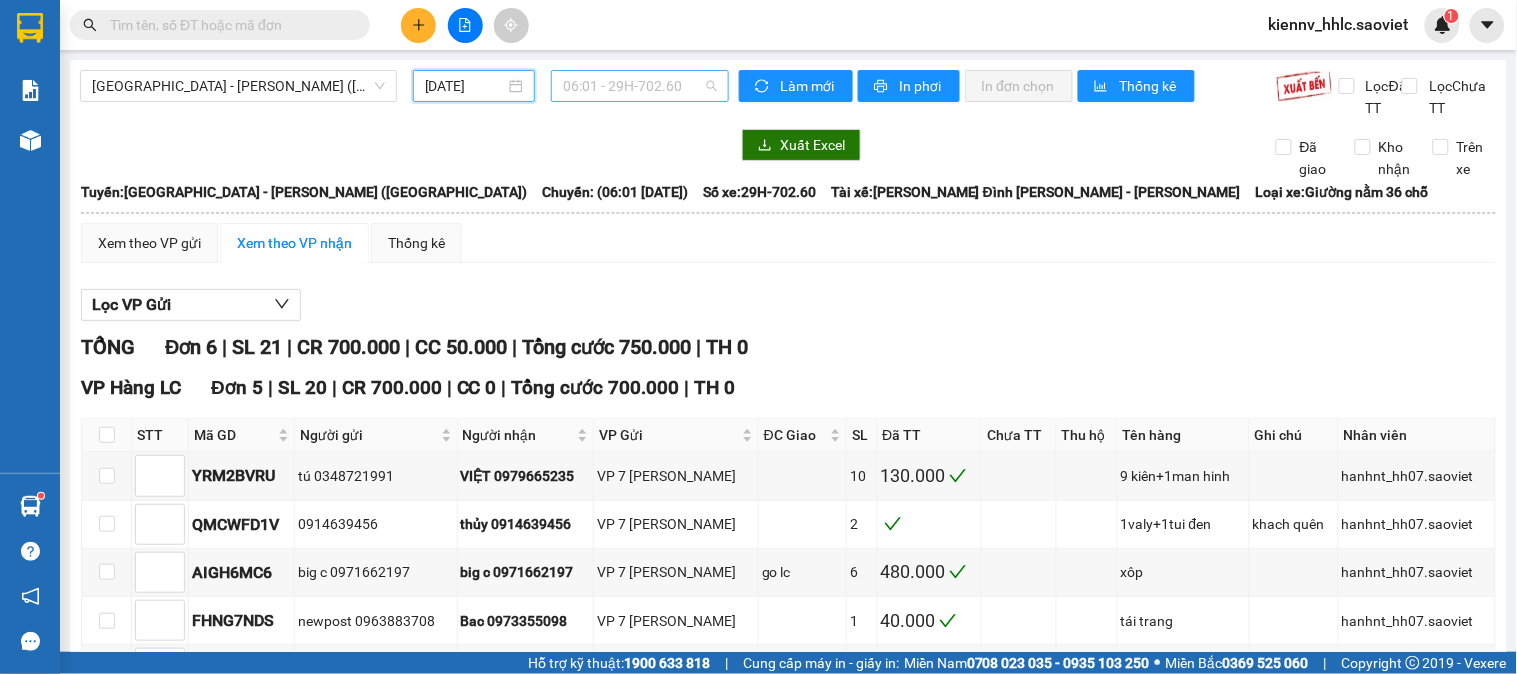 click on "06:01     - 29H-702.60" at bounding box center (640, 86) 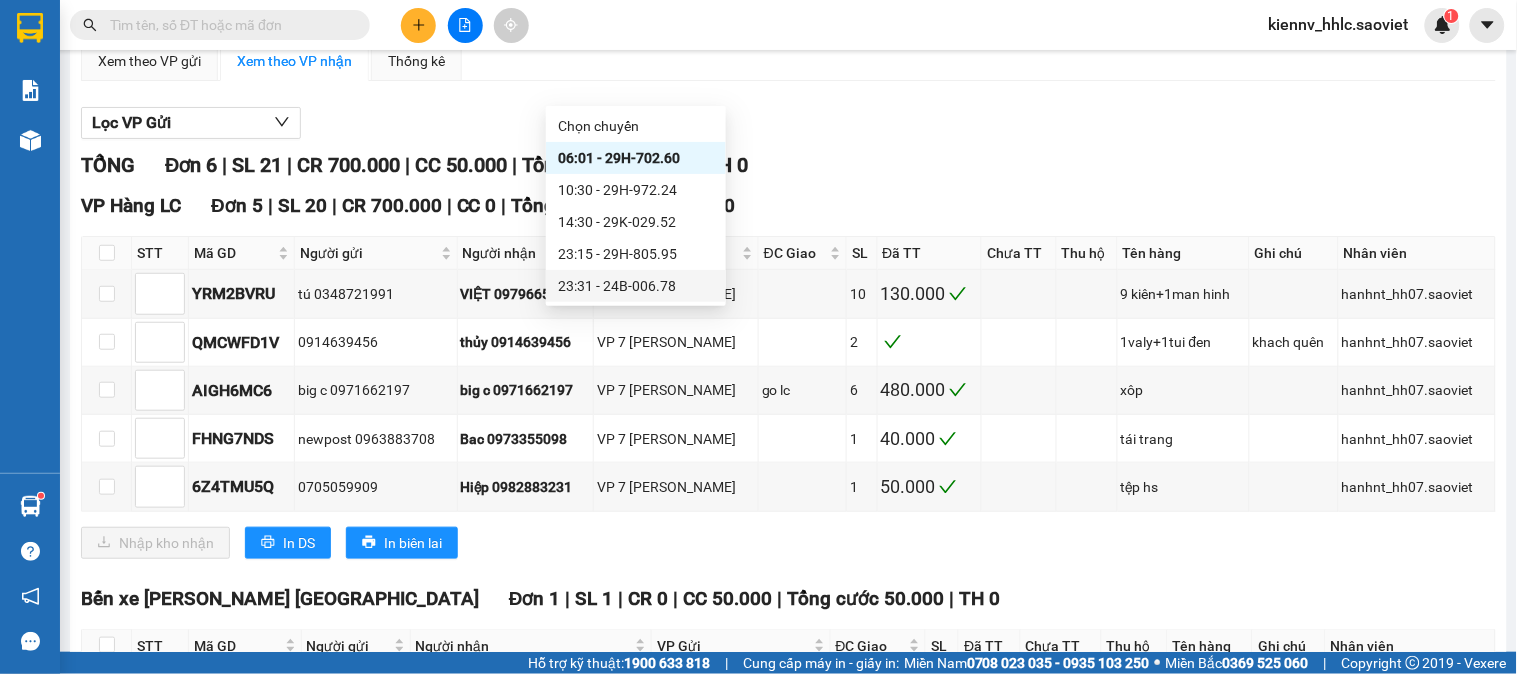 scroll, scrollTop: 367, scrollLeft: 0, axis: vertical 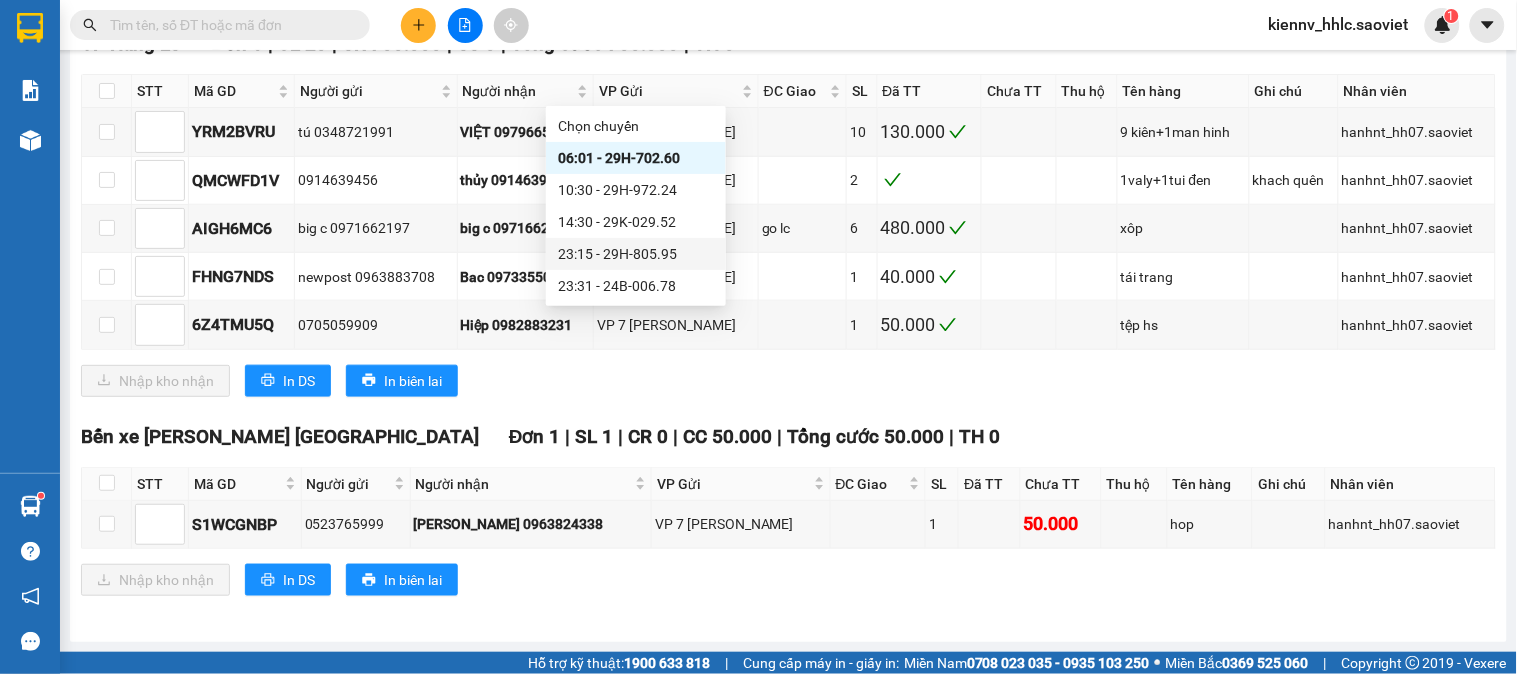 click on "23:15     - 29H-805.95" at bounding box center [636, 254] 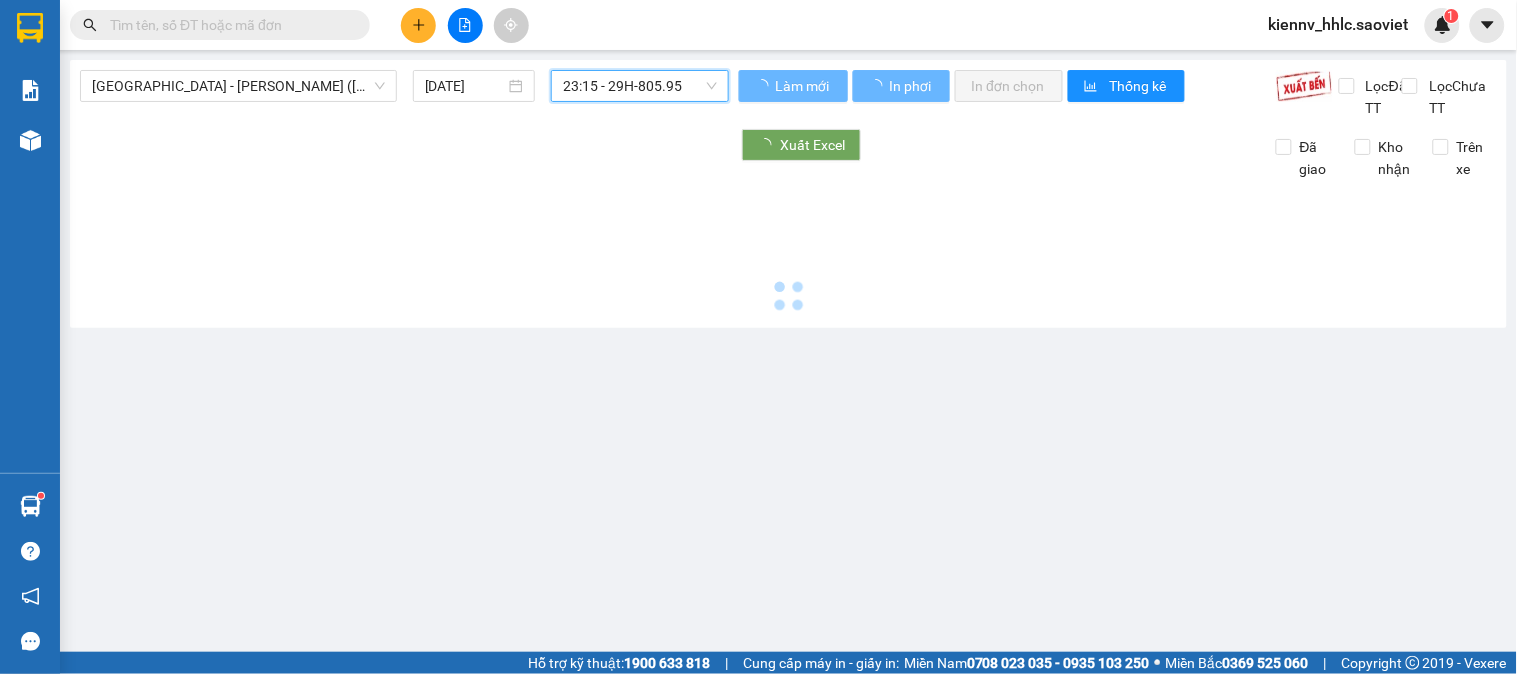 scroll, scrollTop: 0, scrollLeft: 0, axis: both 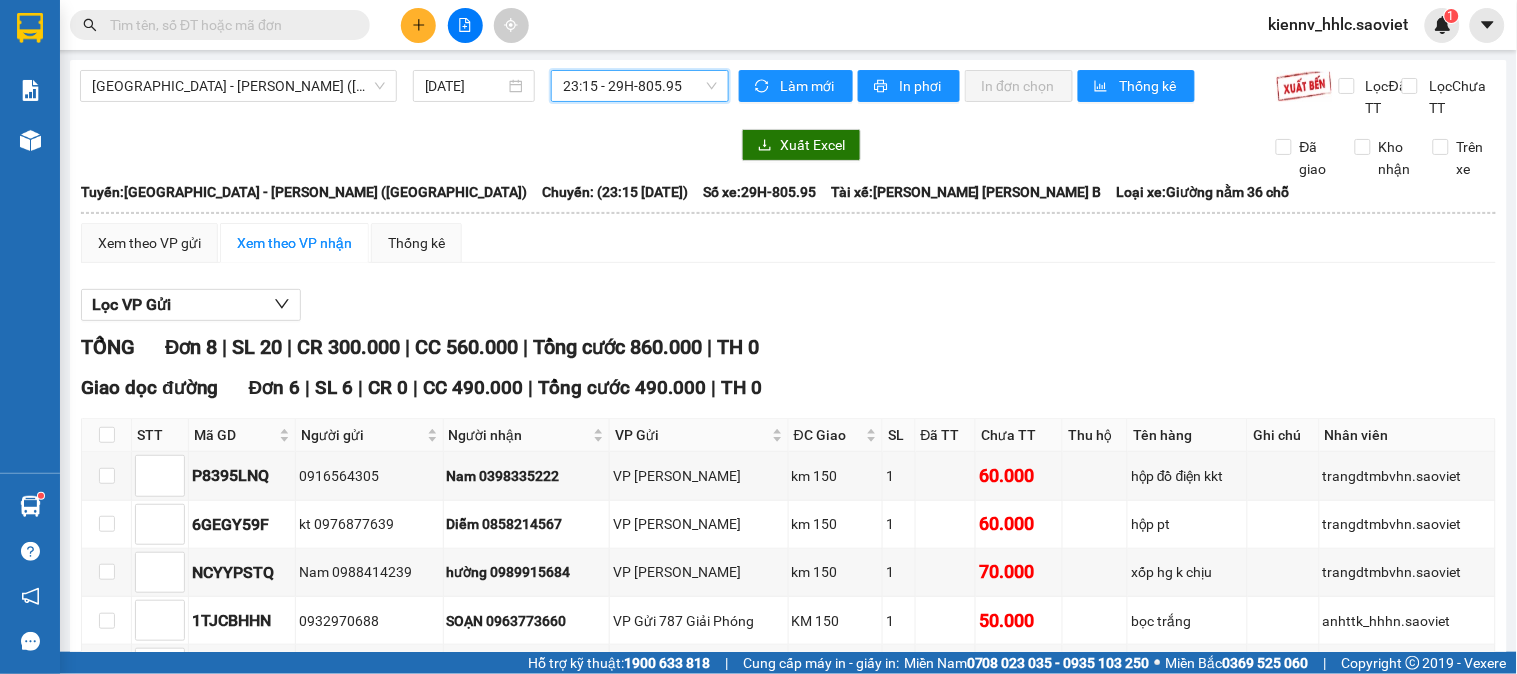 click on "23:15     - 29H-805.95" at bounding box center (640, 86) 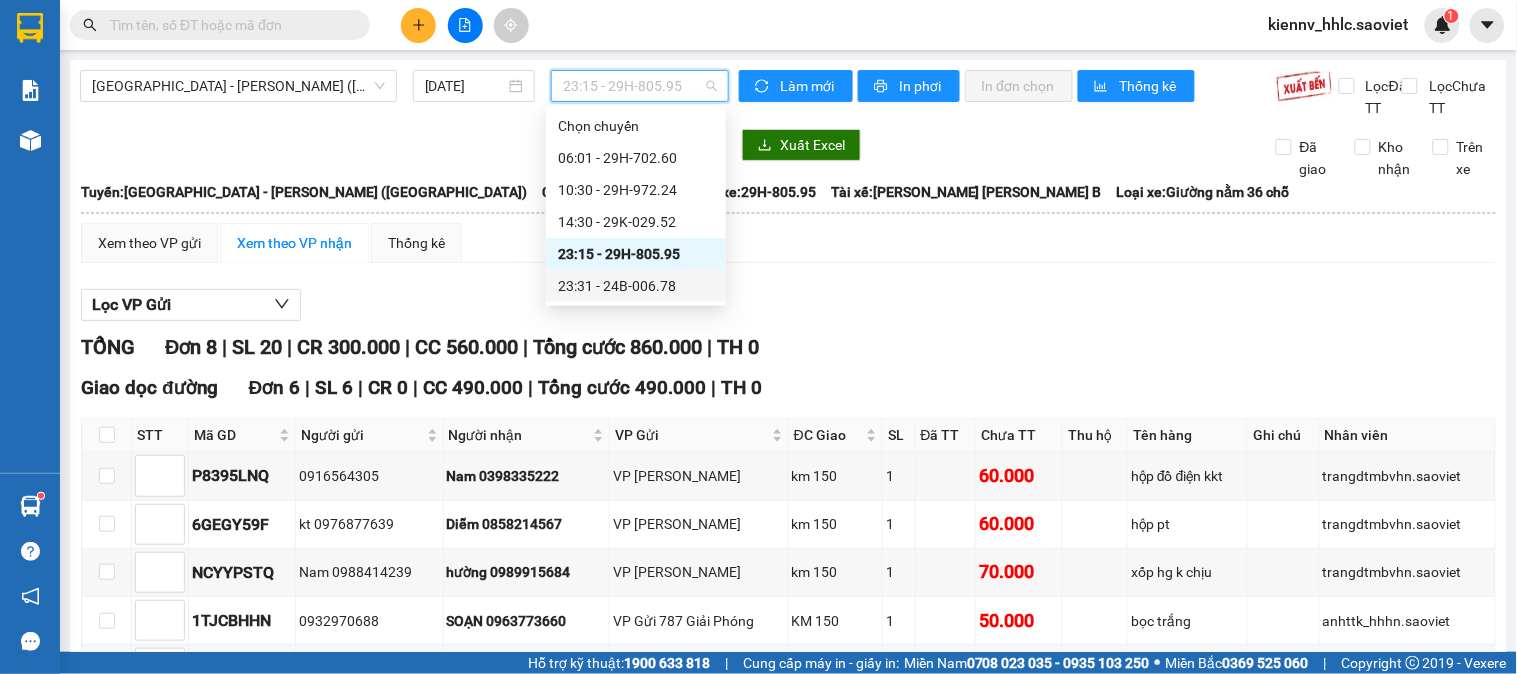 click on "23:31     - 24B-006.78" at bounding box center [636, 286] 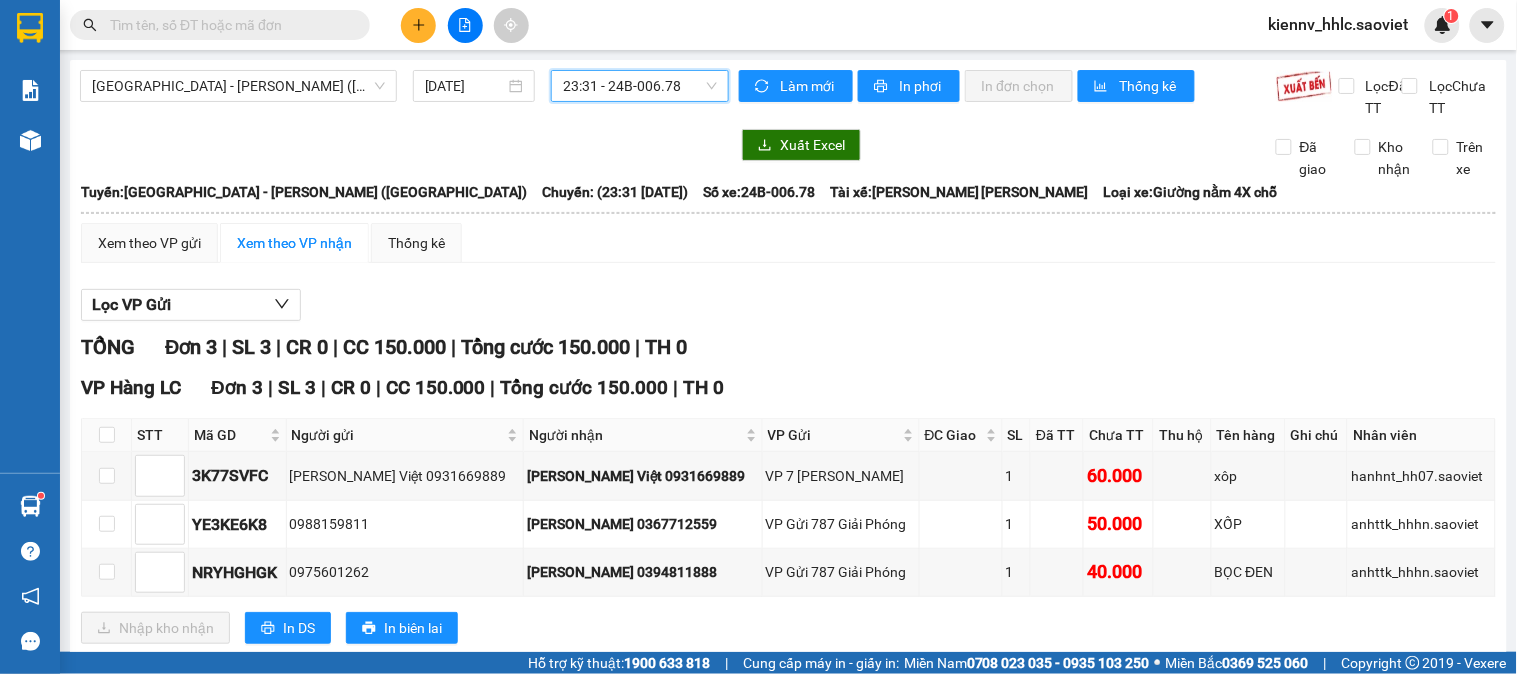 click at bounding box center [228, 25] 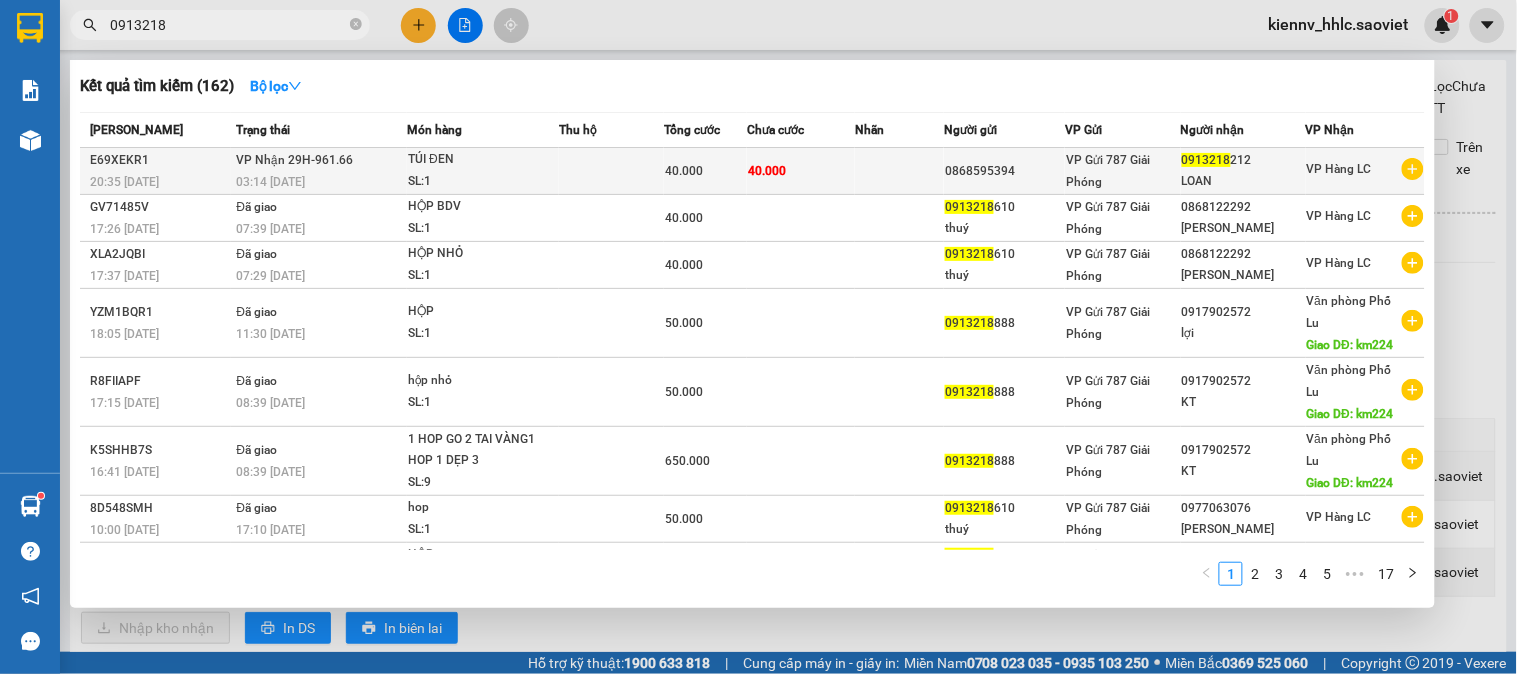 type on "0913218" 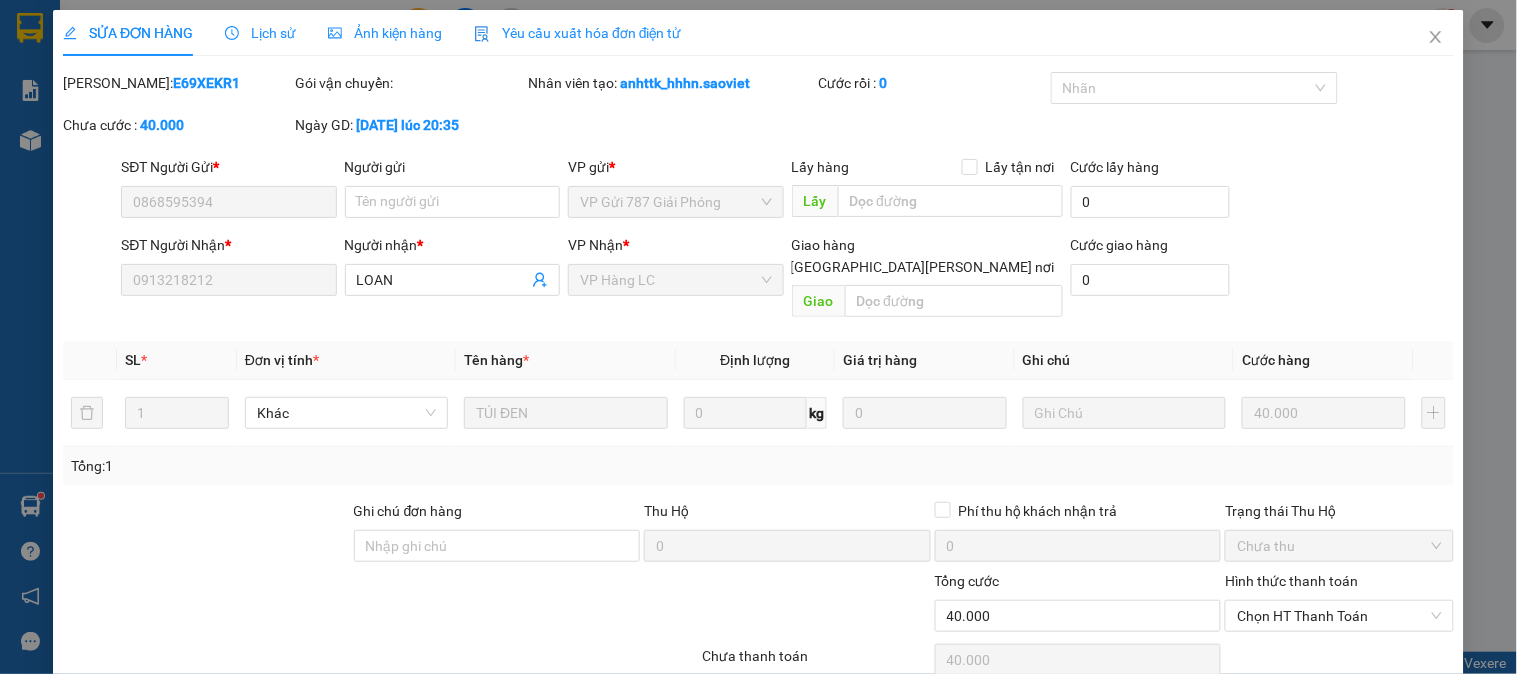 type on "0868595394" 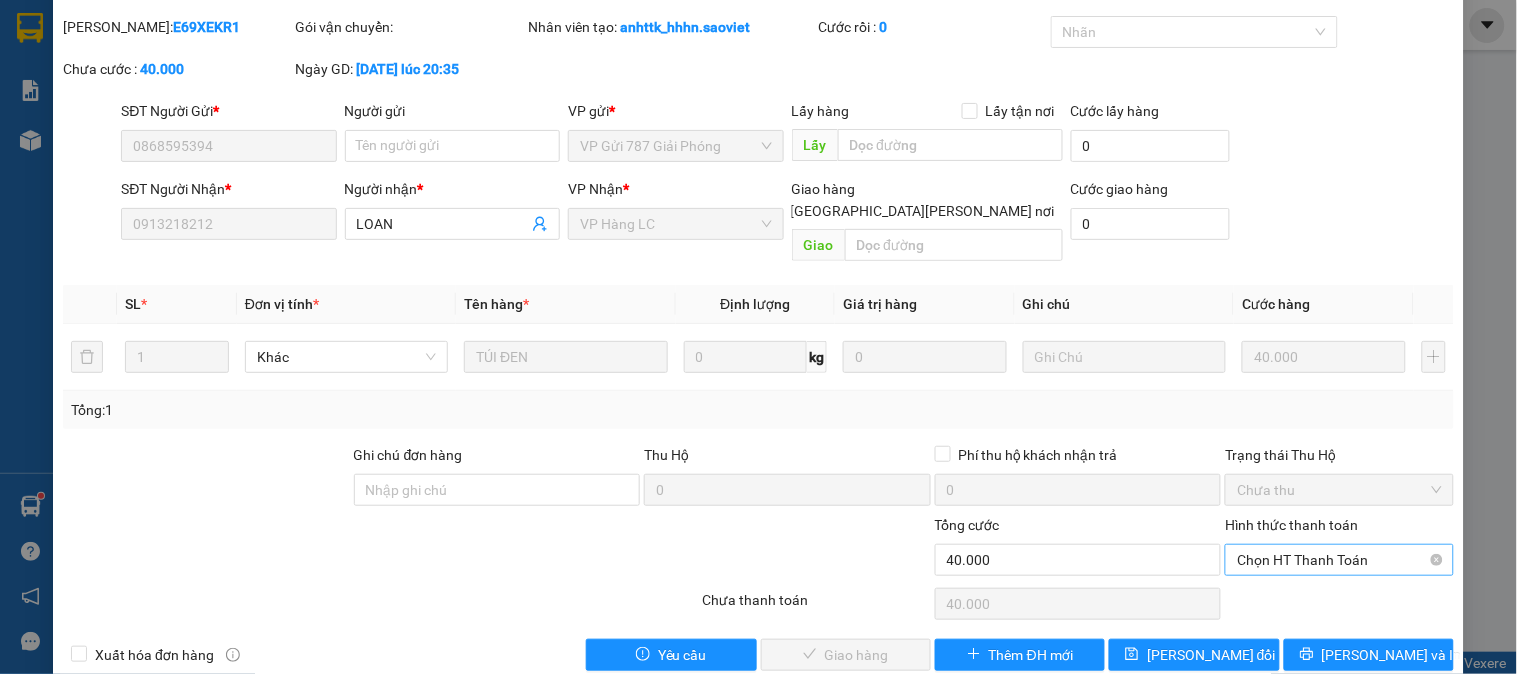 scroll, scrollTop: 70, scrollLeft: 0, axis: vertical 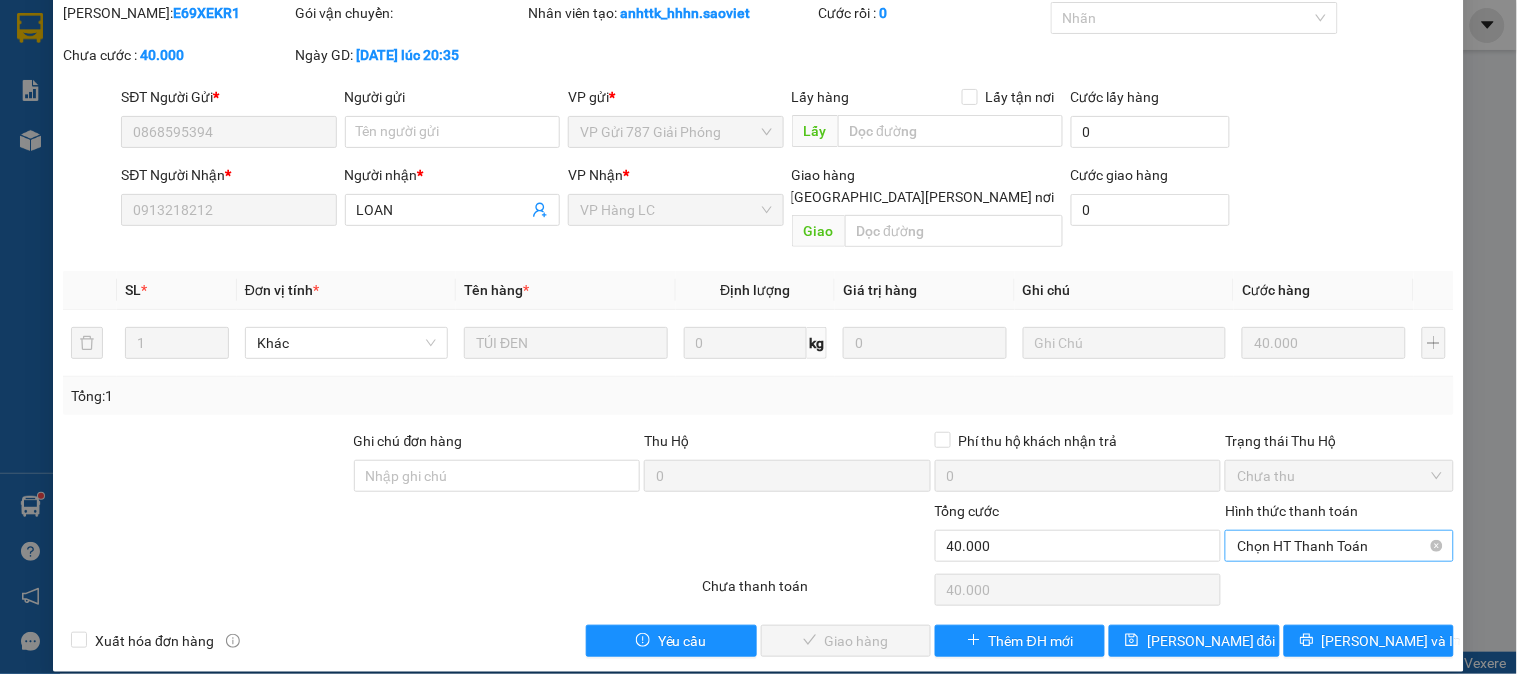 click on "Chọn HT Thanh Toán" at bounding box center (1339, 546) 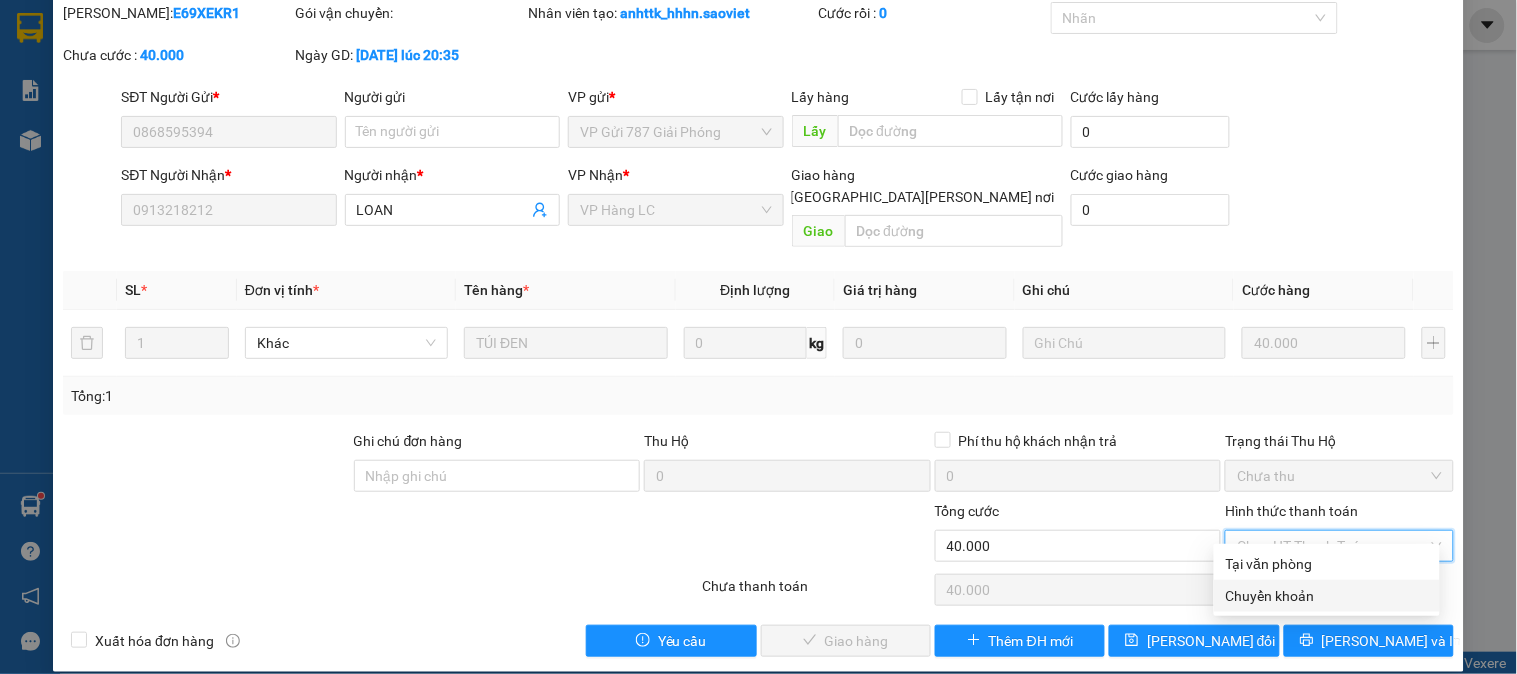 click on "Chuyển khoản" at bounding box center [1327, 596] 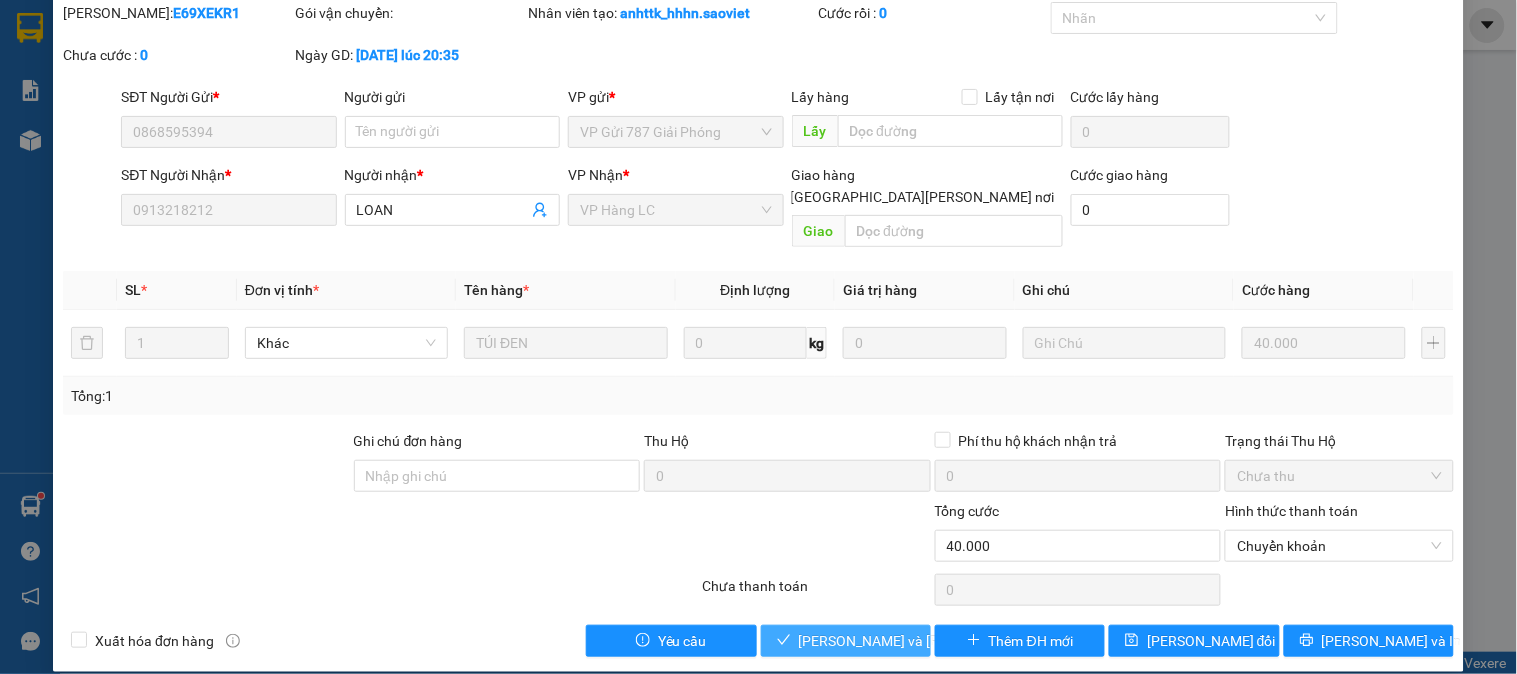 click on "Lưu và Giao hàng" at bounding box center (846, 641) 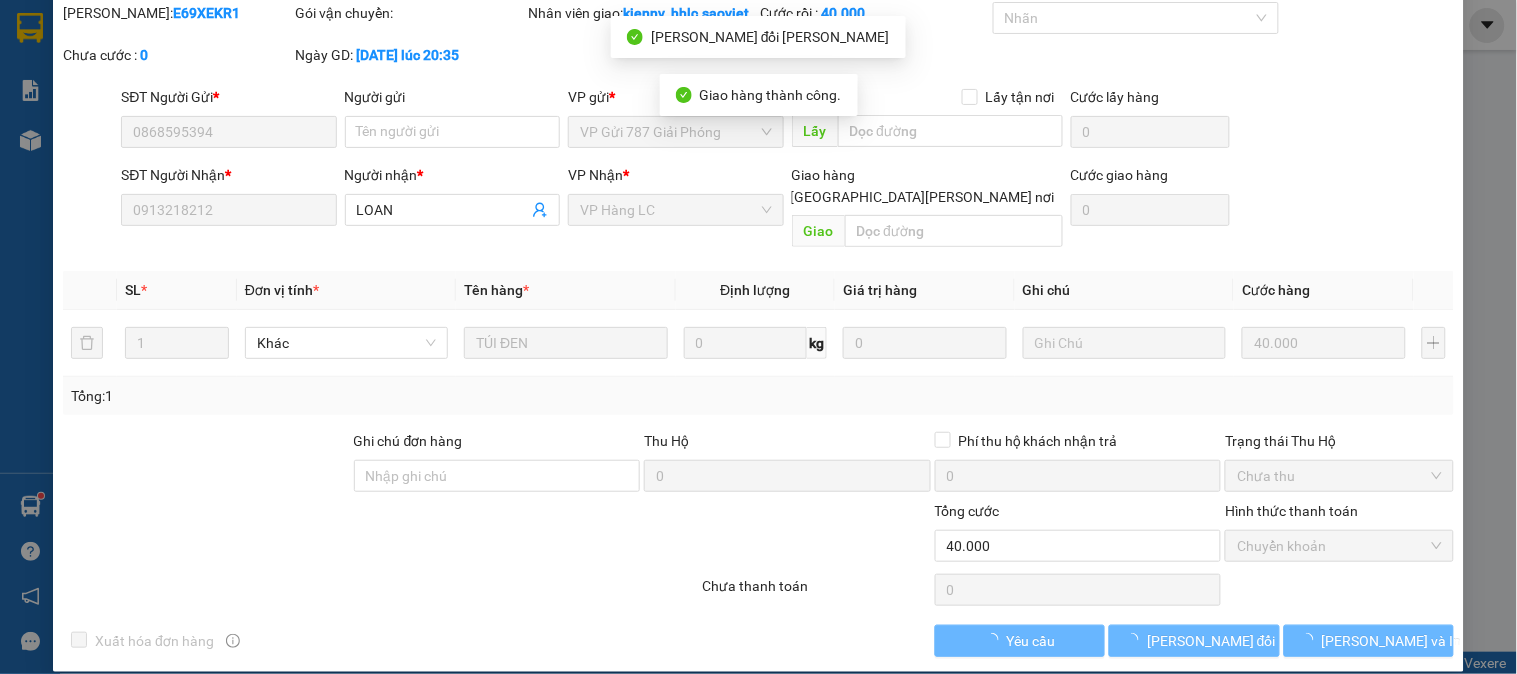 scroll, scrollTop: 0, scrollLeft: 0, axis: both 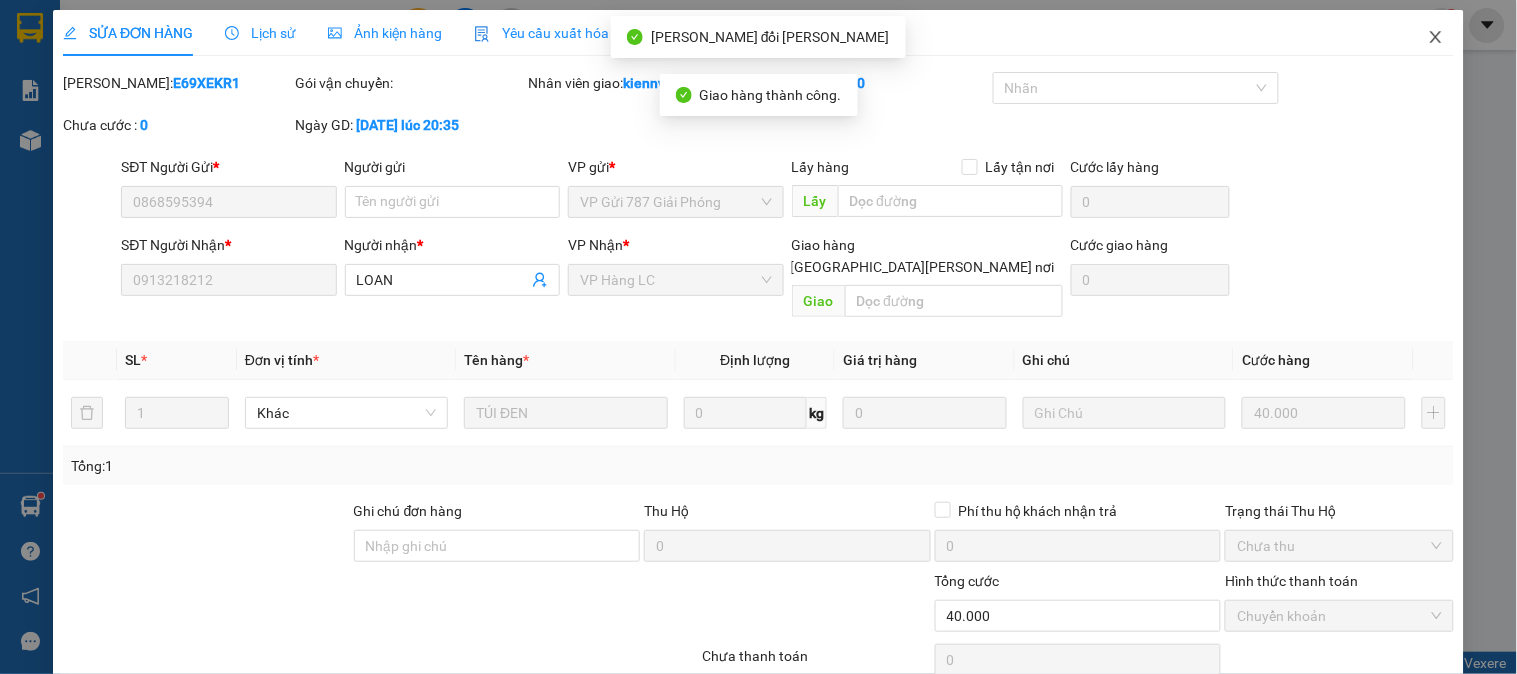 click 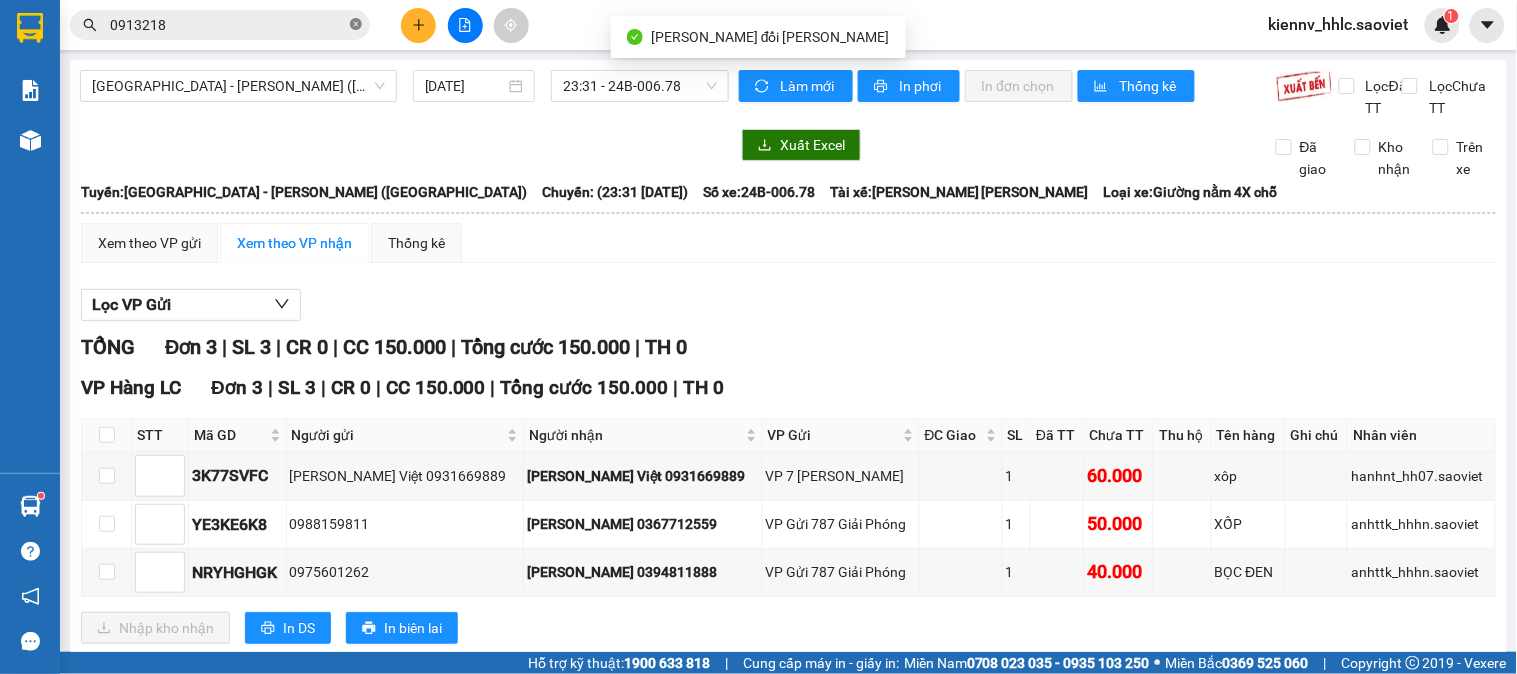 click 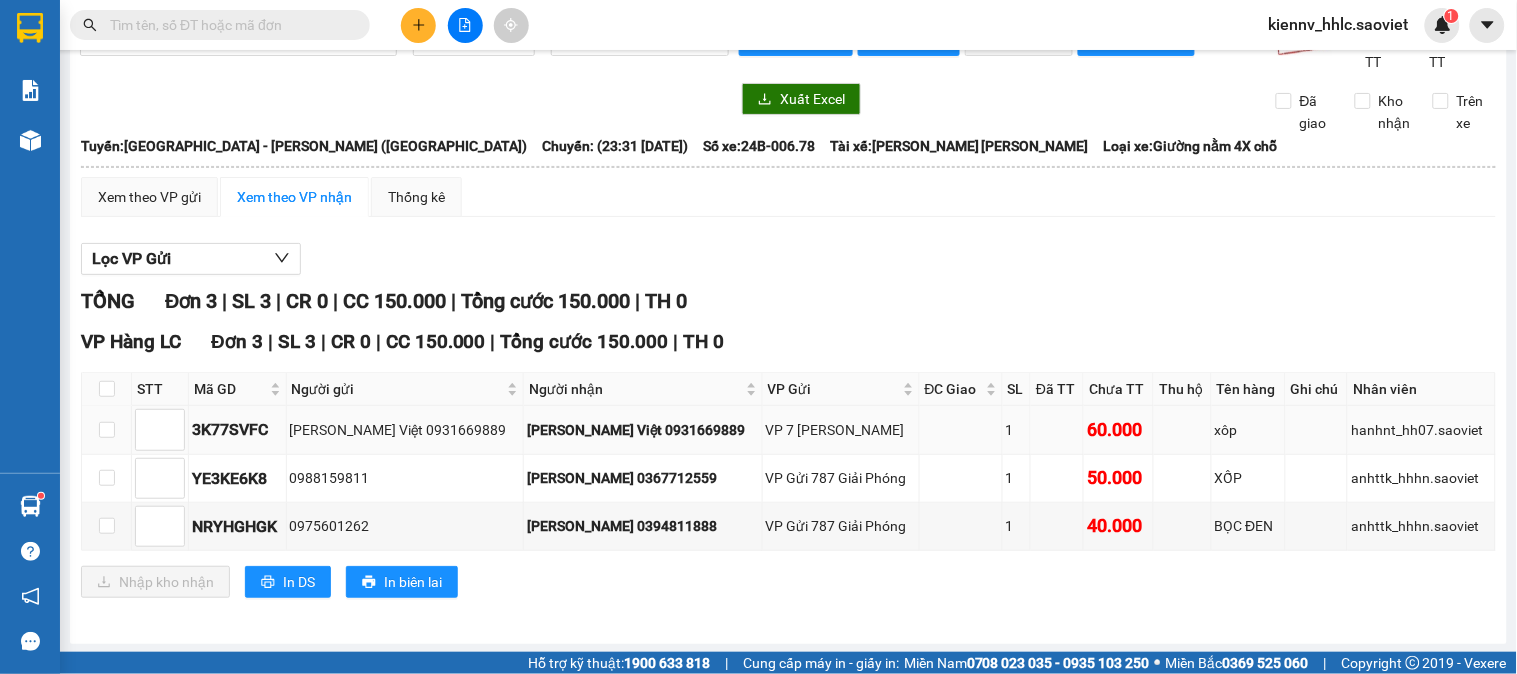 scroll, scrollTop: 71, scrollLeft: 0, axis: vertical 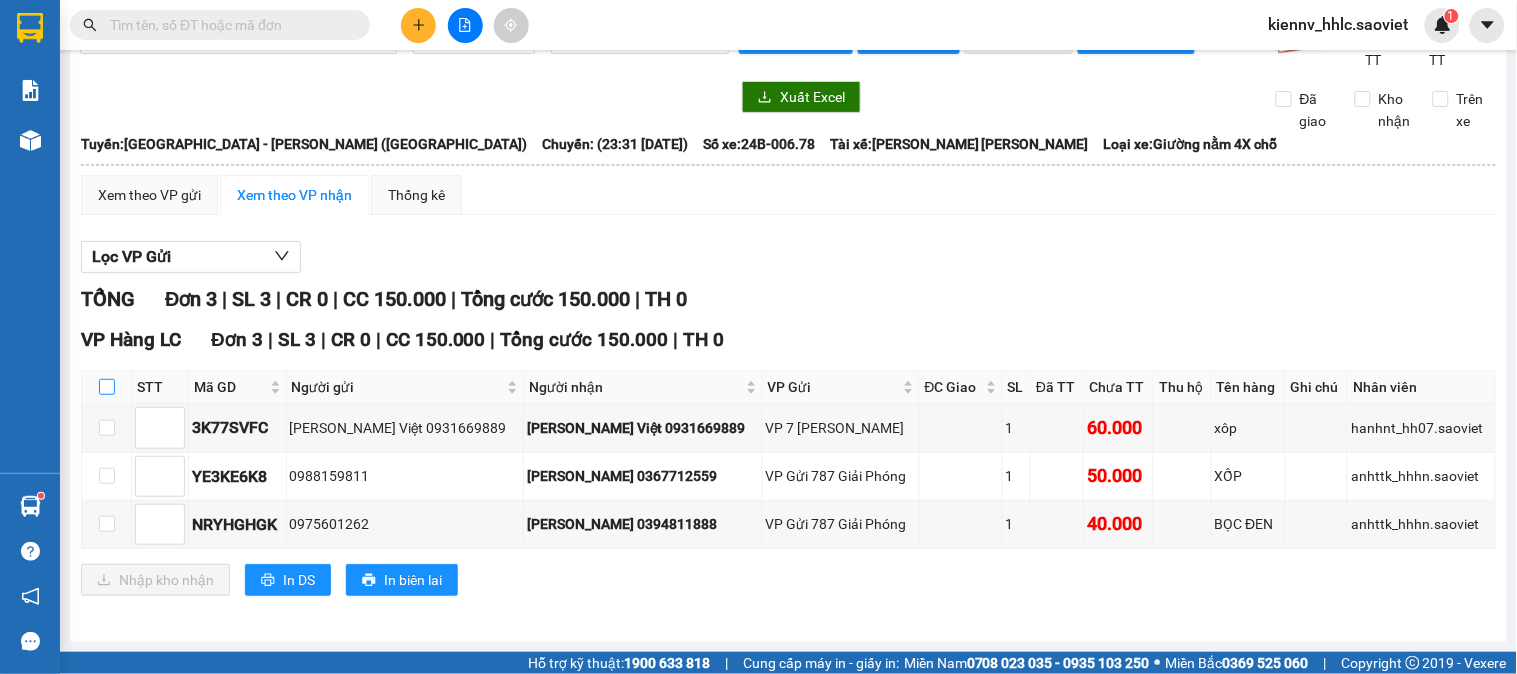 click at bounding box center [107, 387] 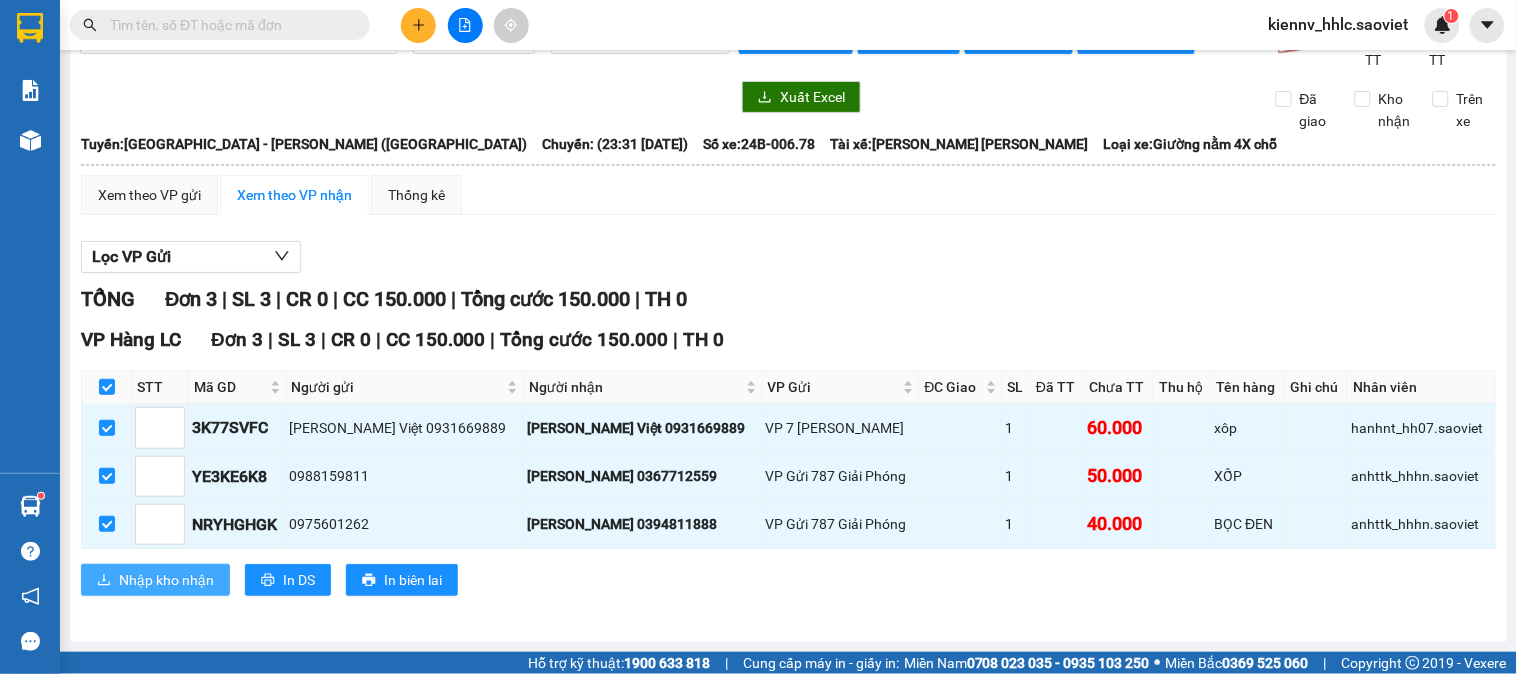 click on "Nhập kho nhận" at bounding box center [166, 580] 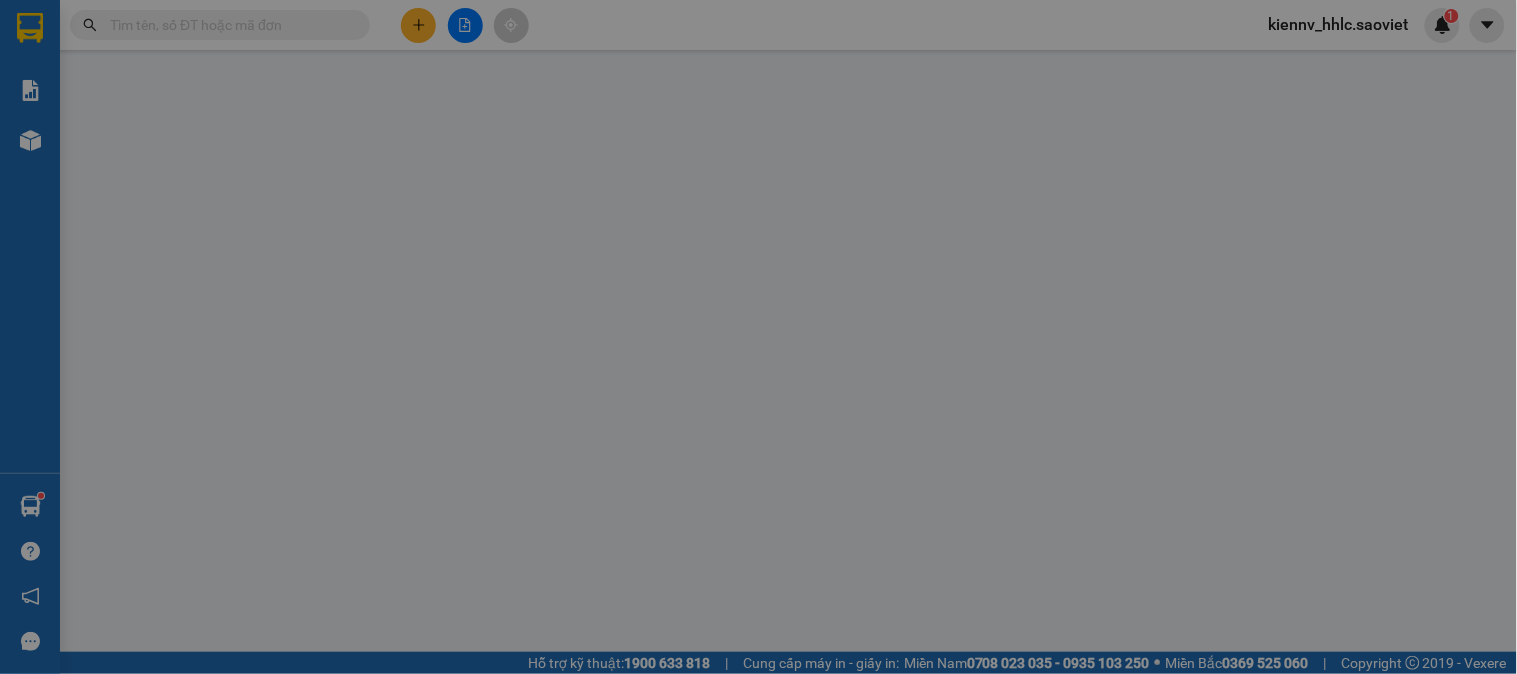 scroll, scrollTop: 0, scrollLeft: 0, axis: both 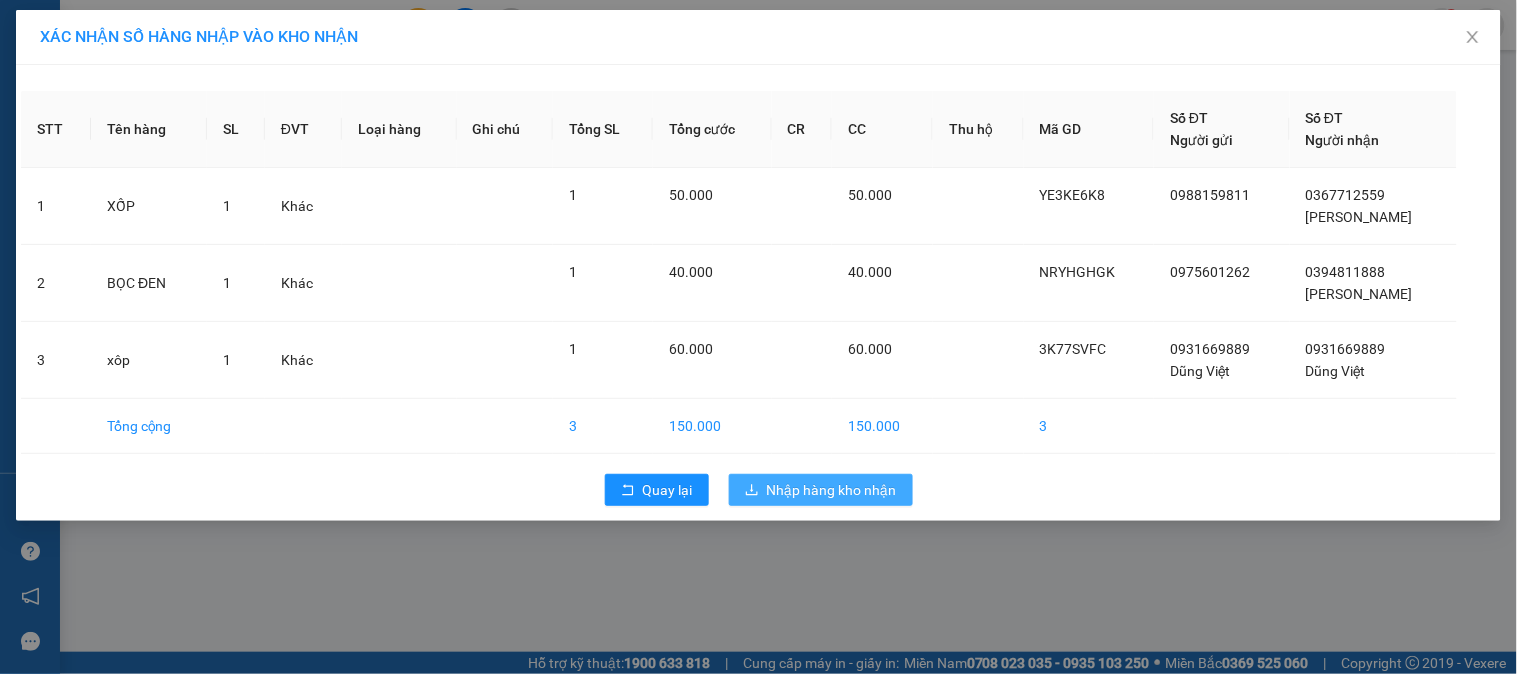 click on "Nhập hàng kho nhận" at bounding box center (832, 490) 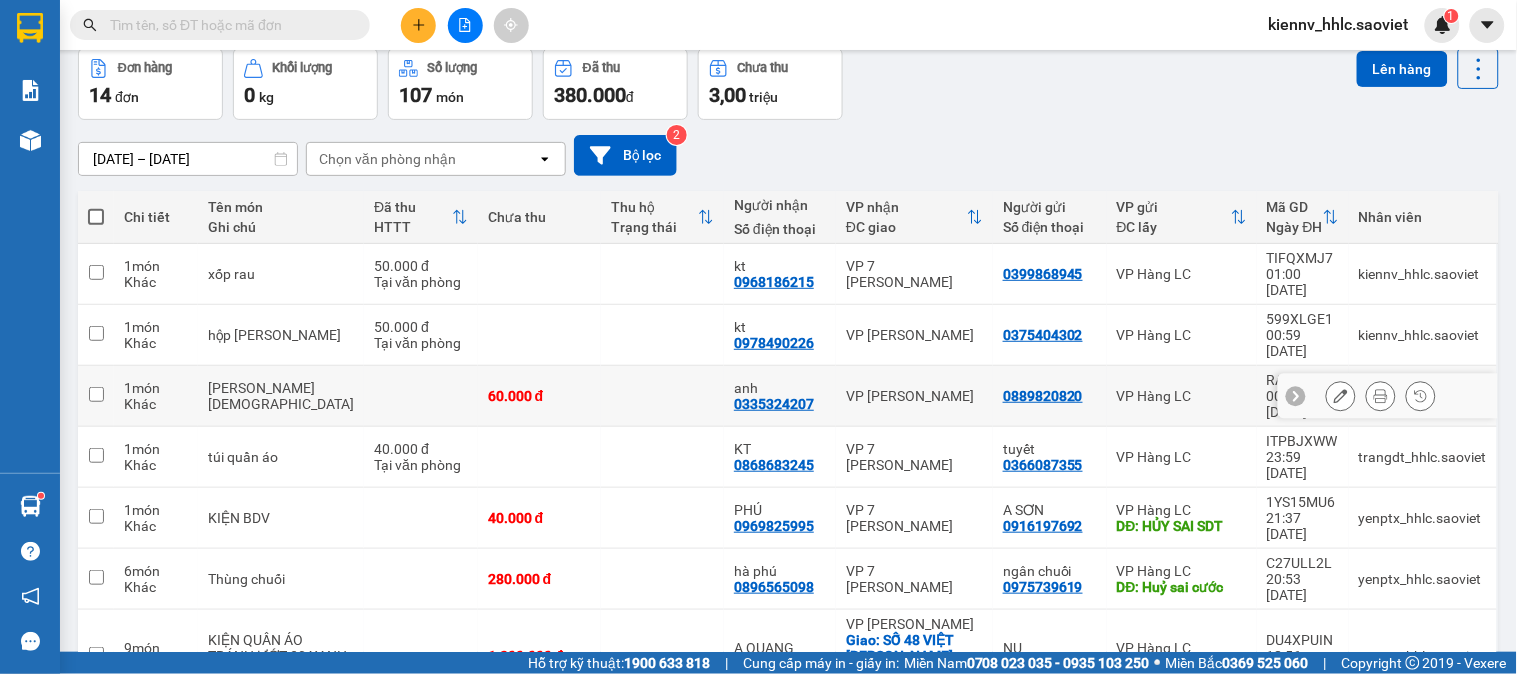 scroll, scrollTop: 0, scrollLeft: 0, axis: both 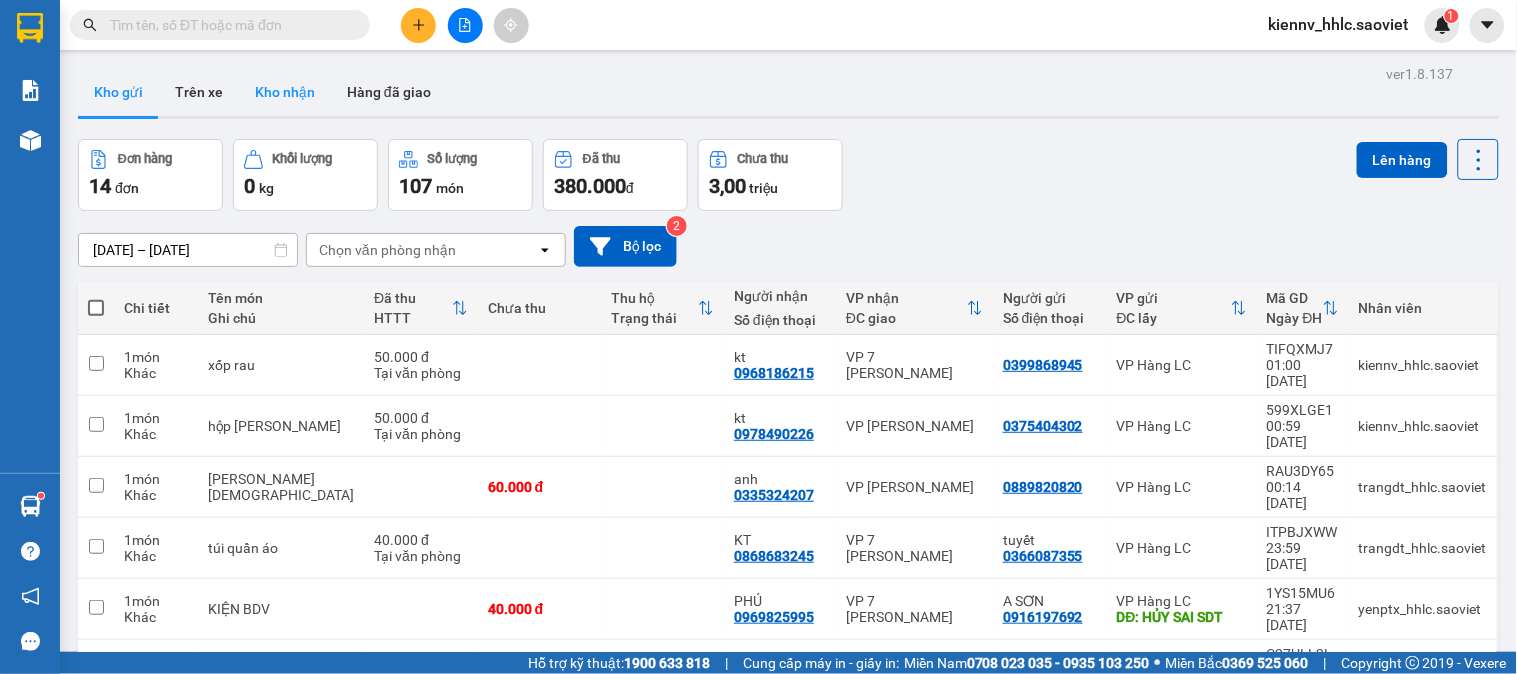 click on "Kho nhận" at bounding box center (285, 92) 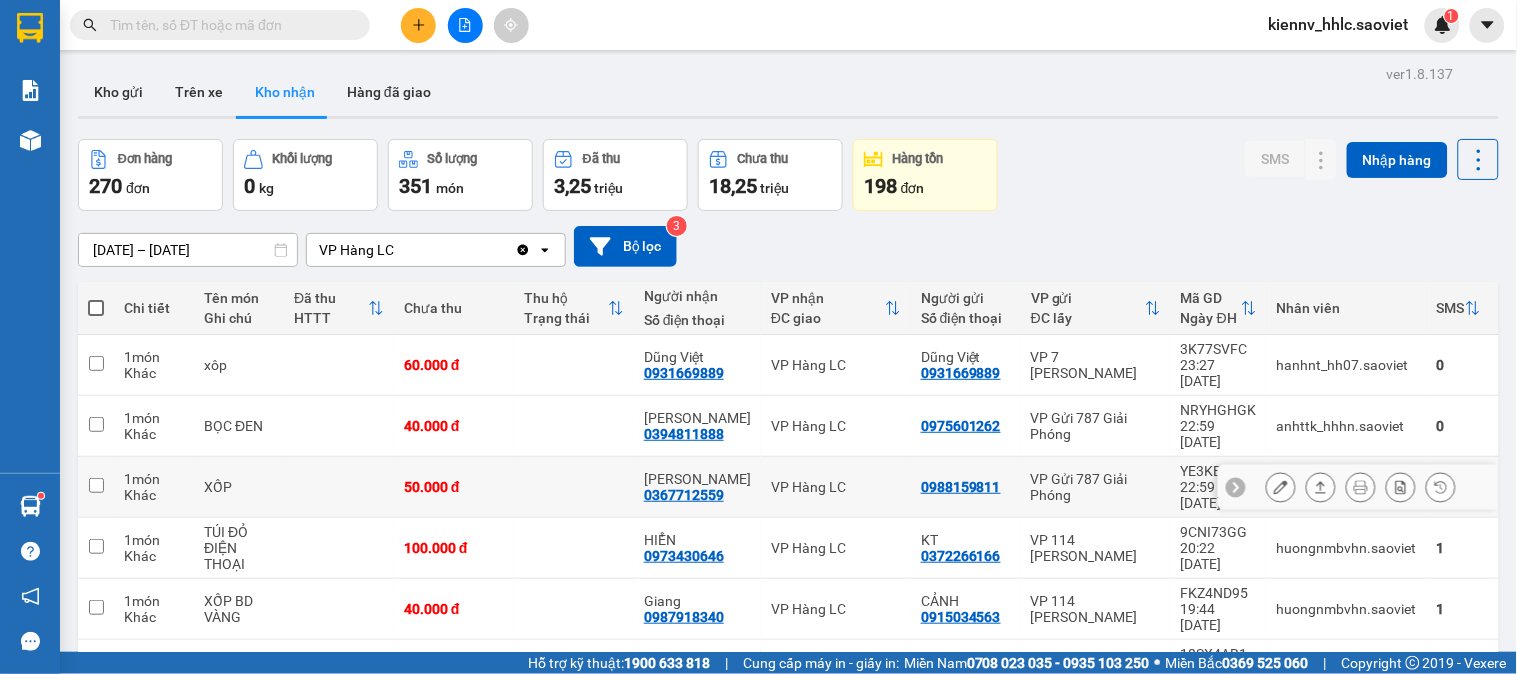 click at bounding box center [574, 487] 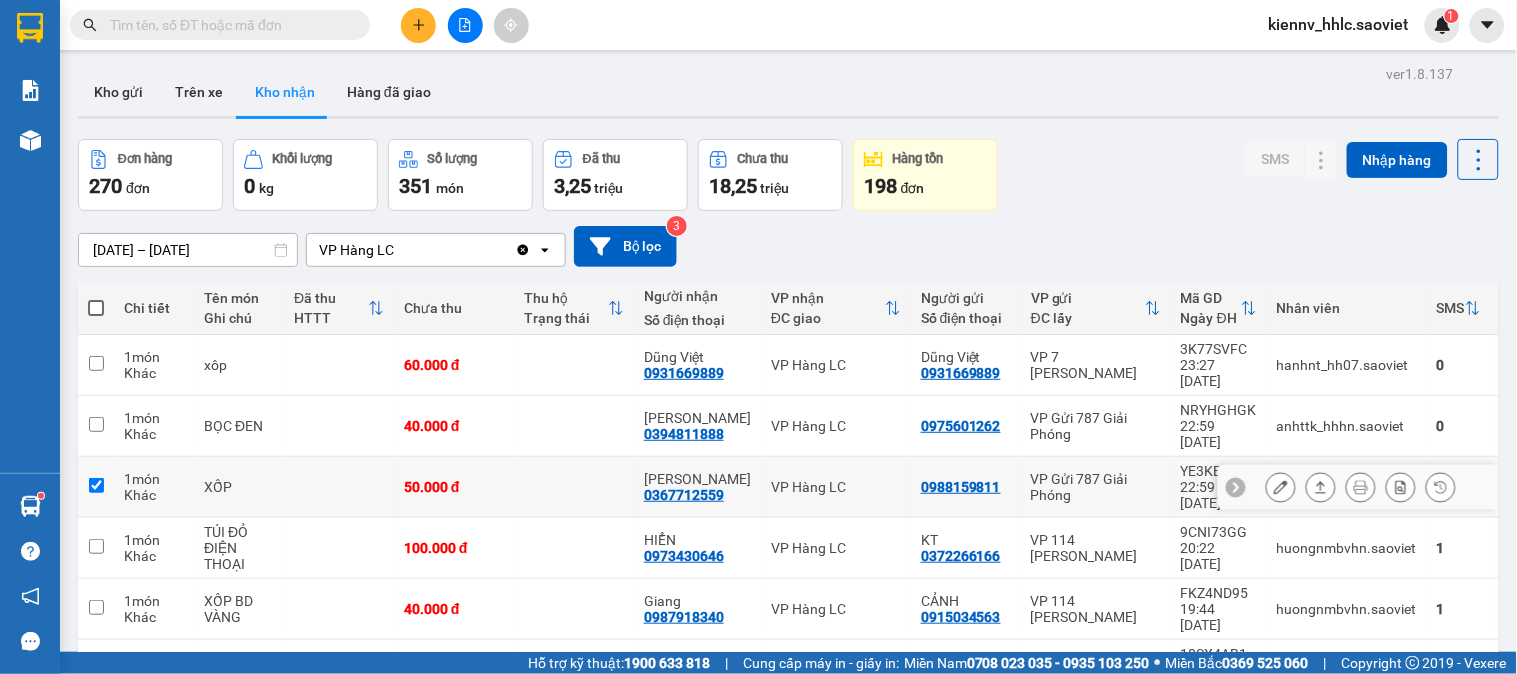checkbox on "true" 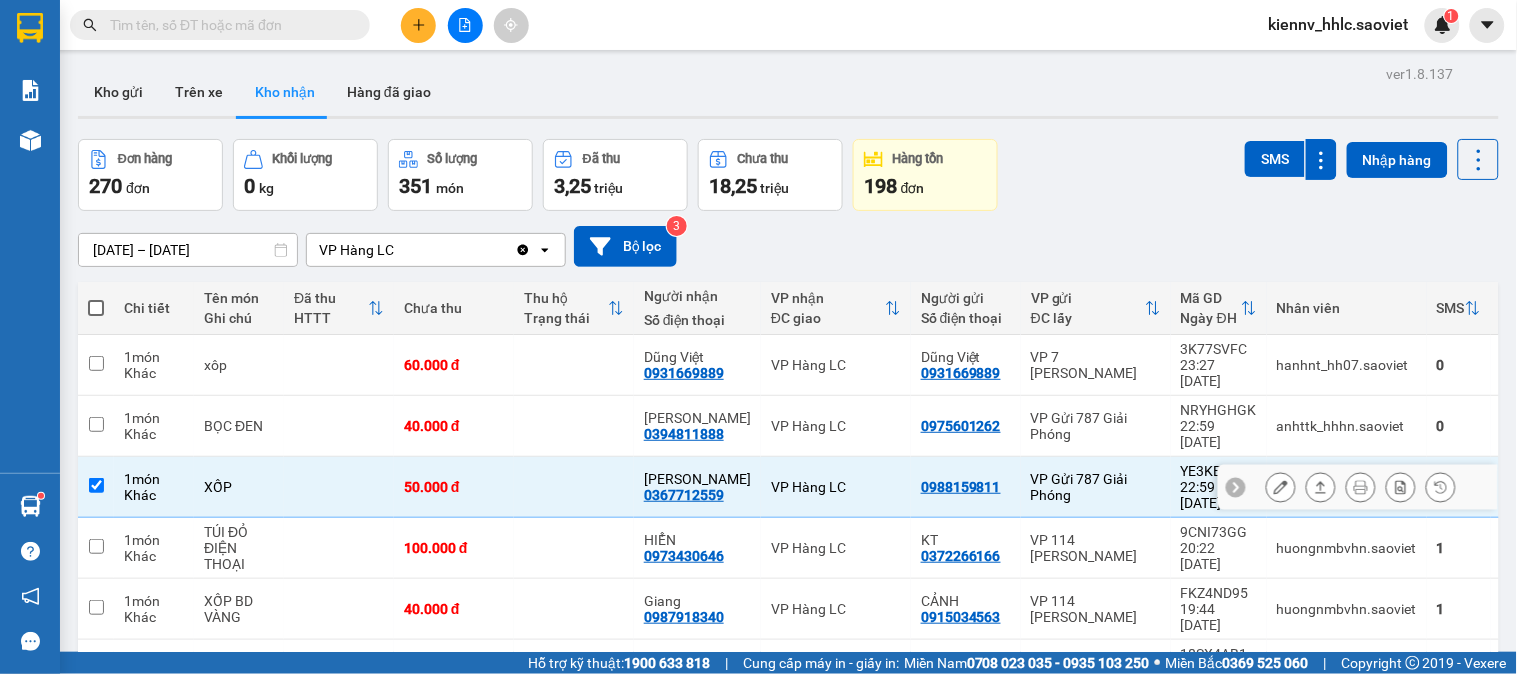 click at bounding box center [574, 426] 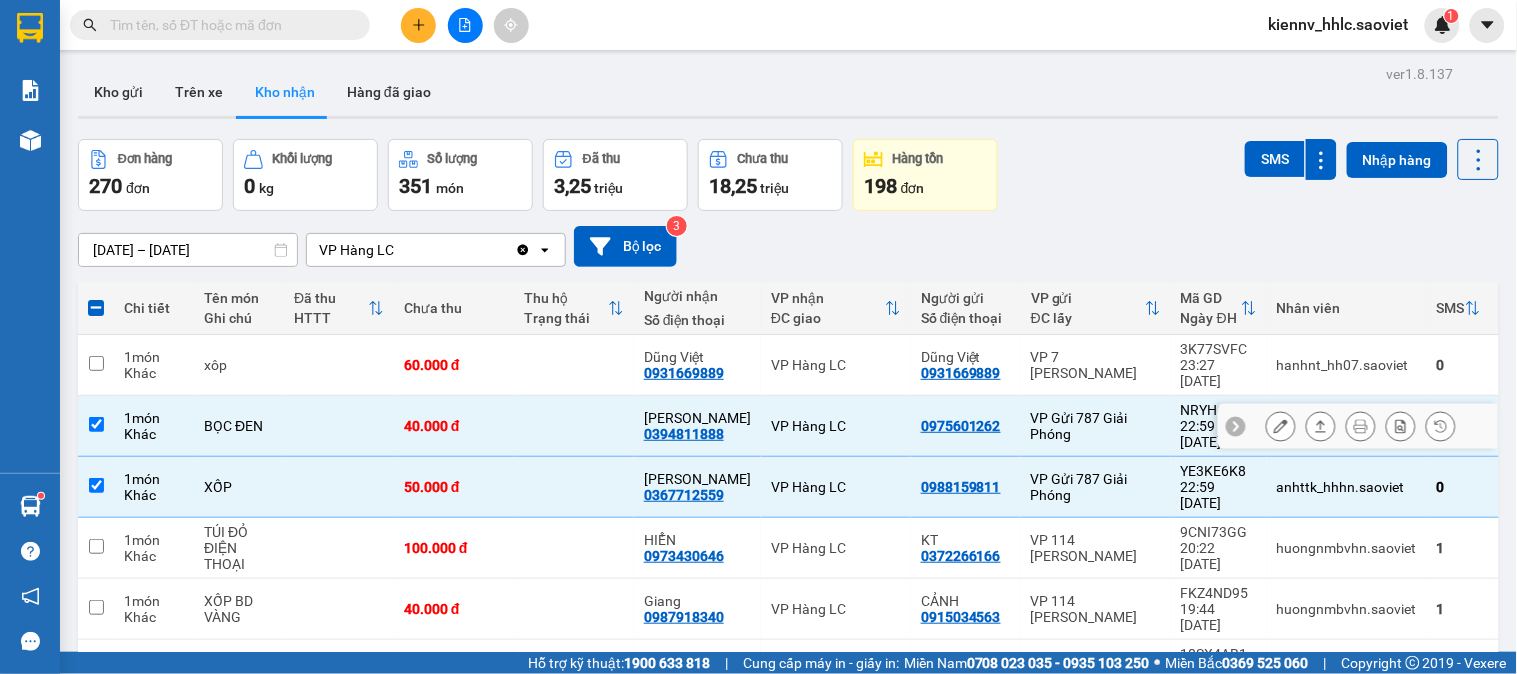 checkbox on "true" 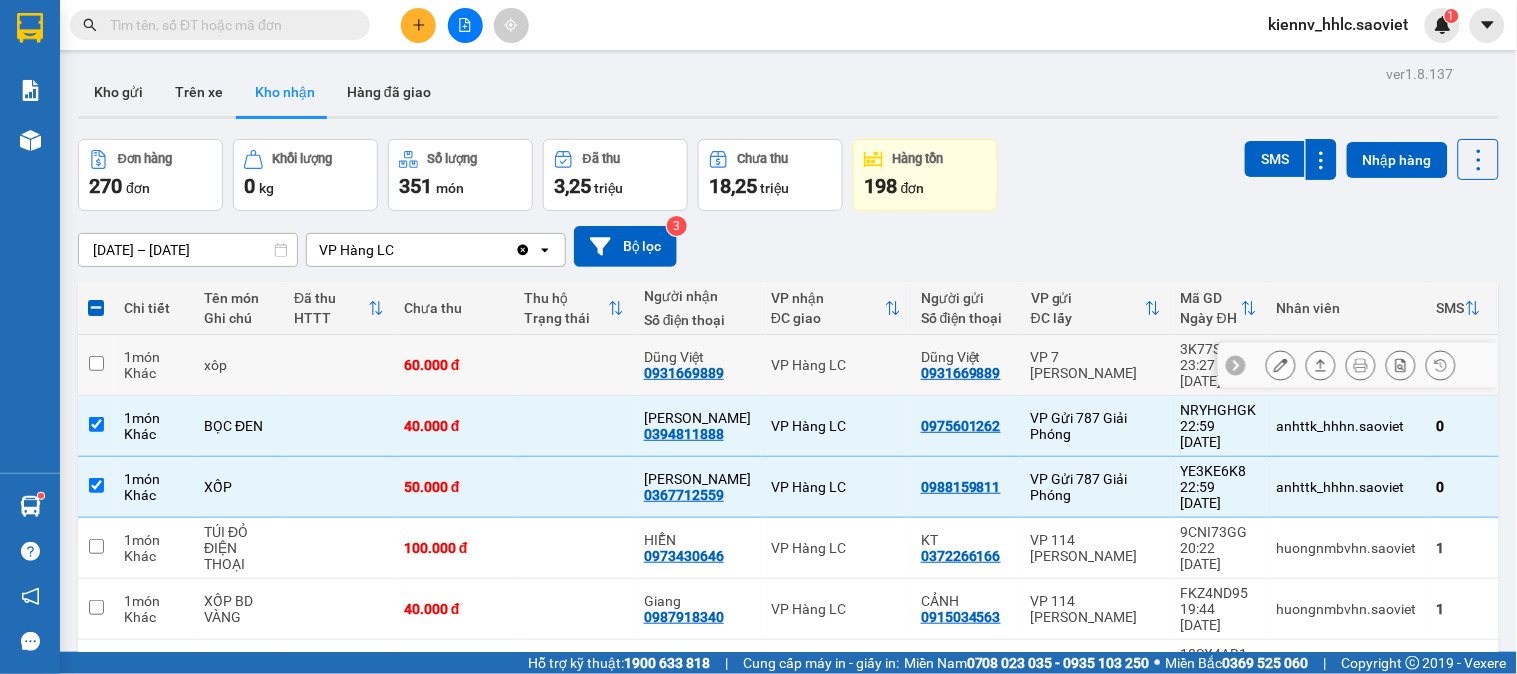click at bounding box center (574, 365) 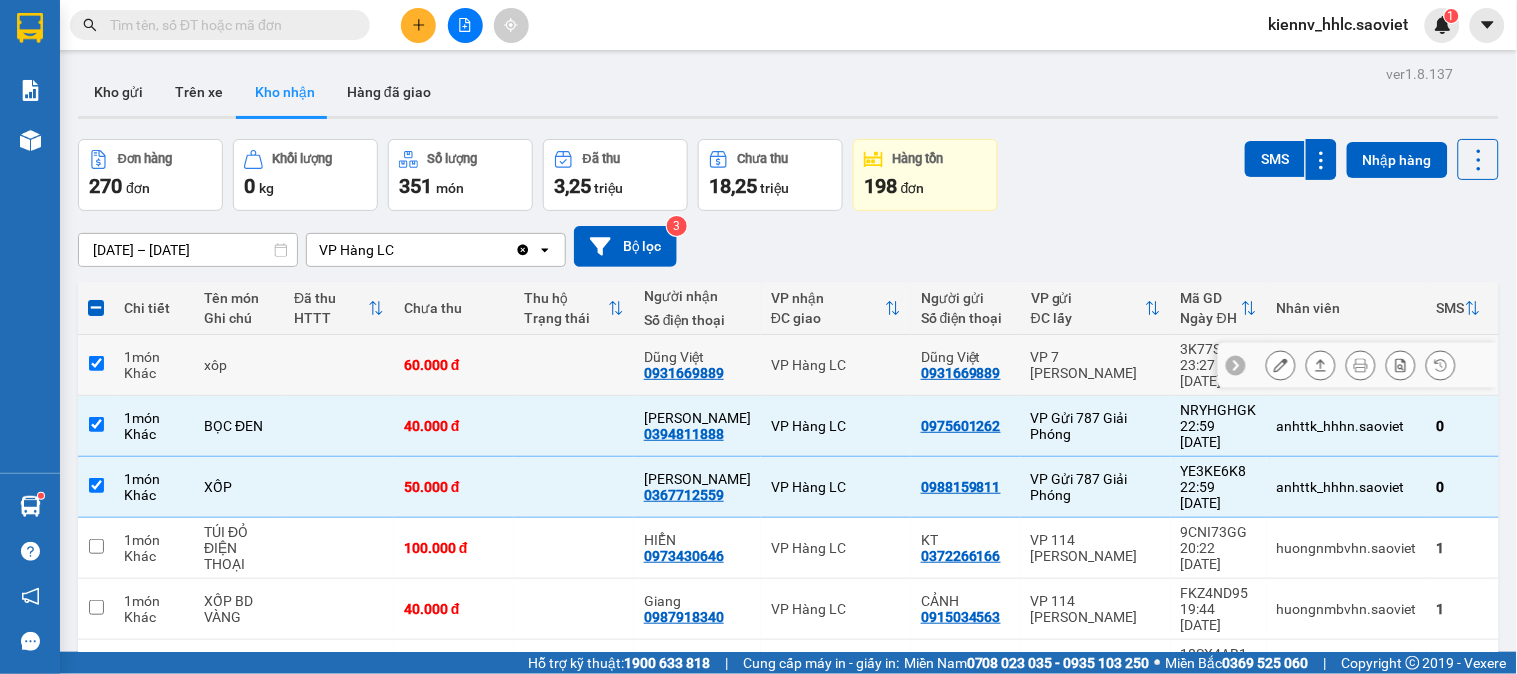 checkbox on "true" 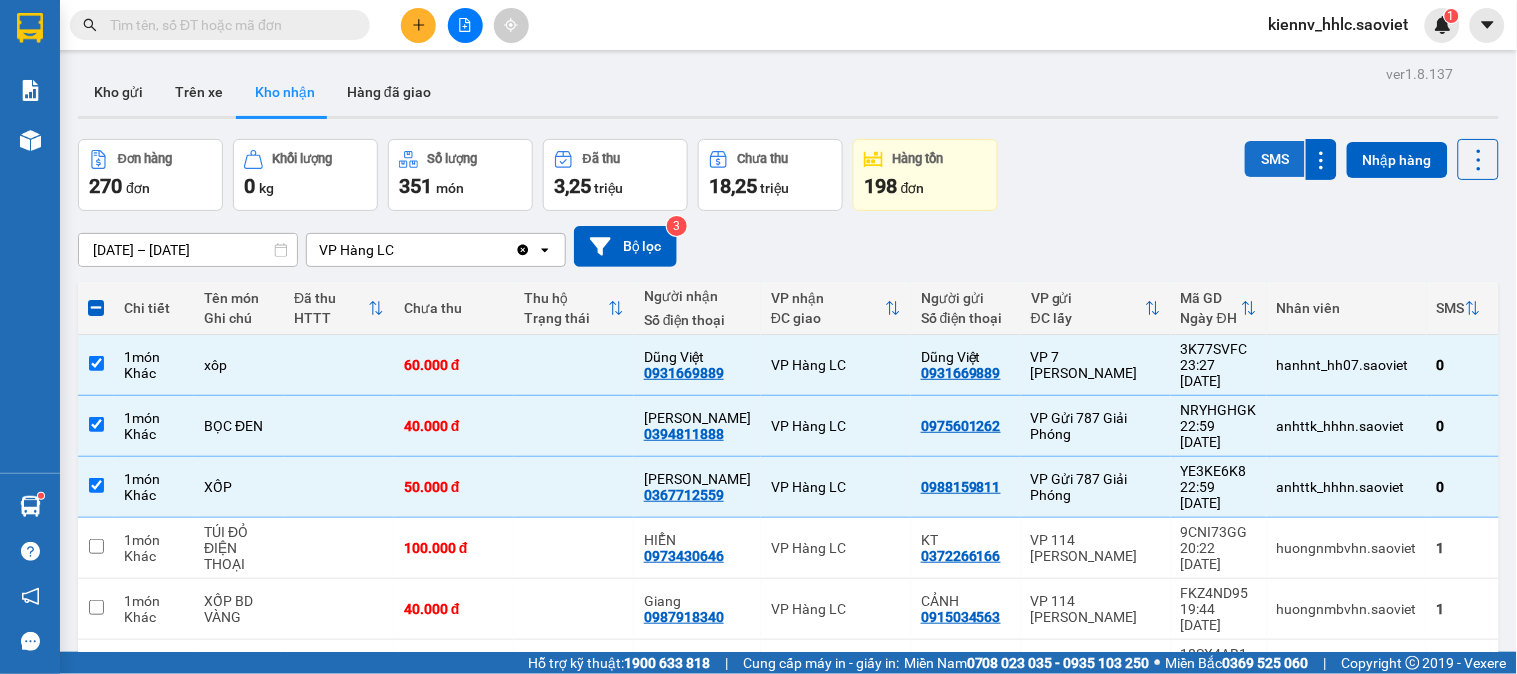 click on "SMS" at bounding box center (1275, 159) 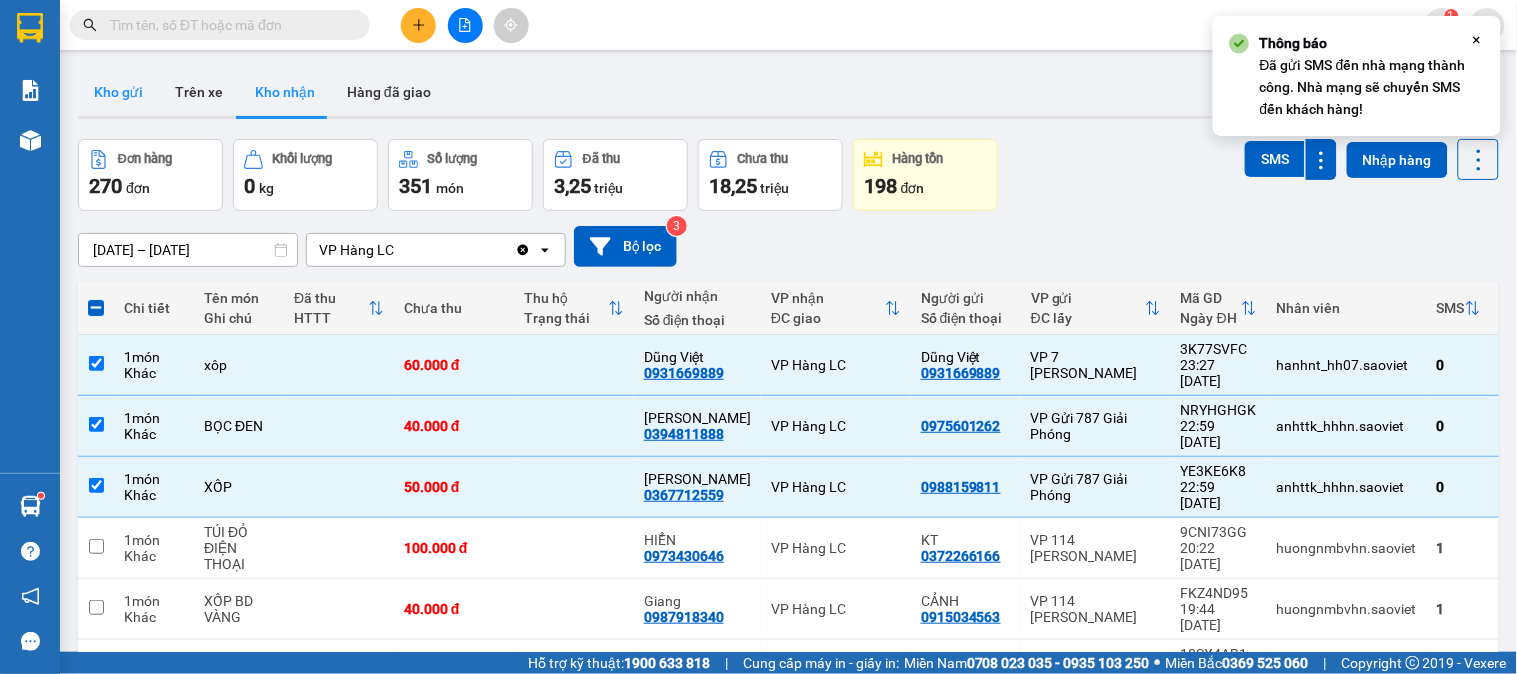 click on "Kho gửi" at bounding box center (118, 92) 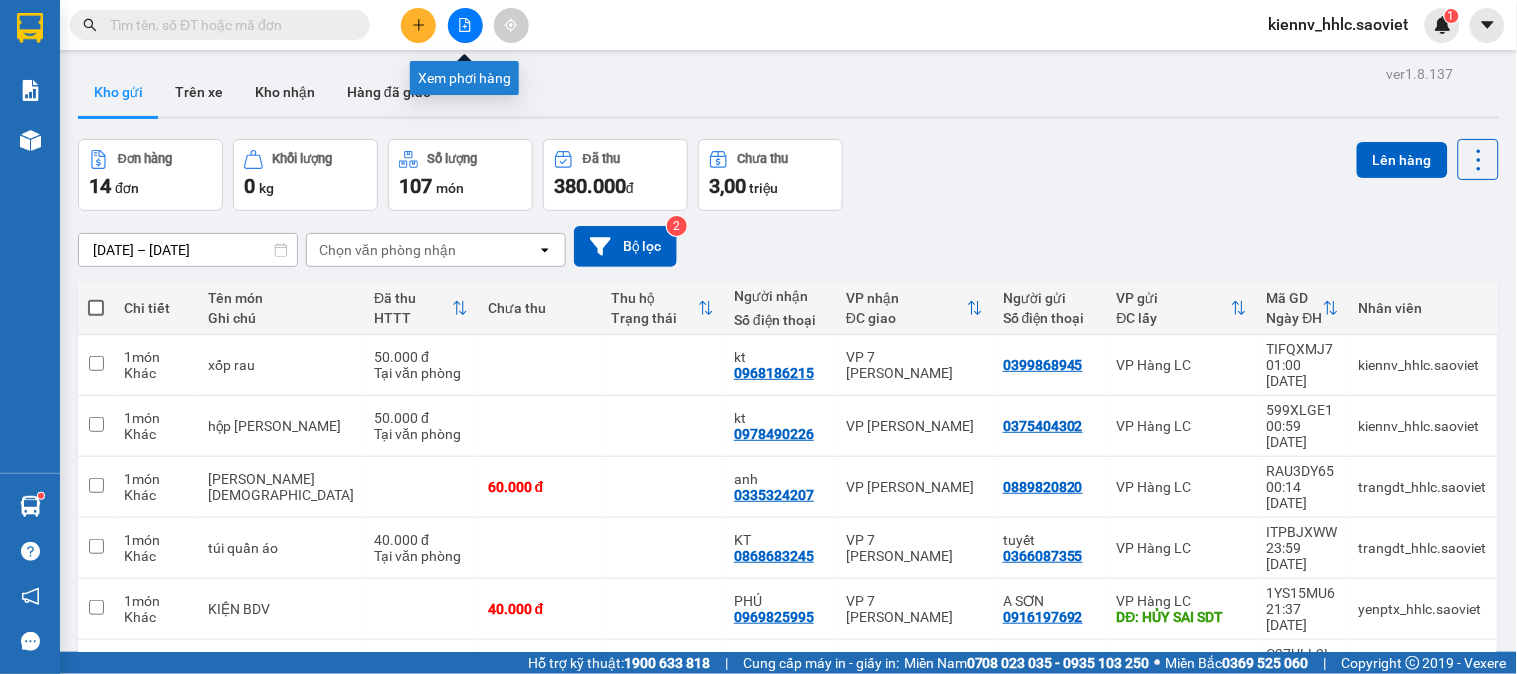 click 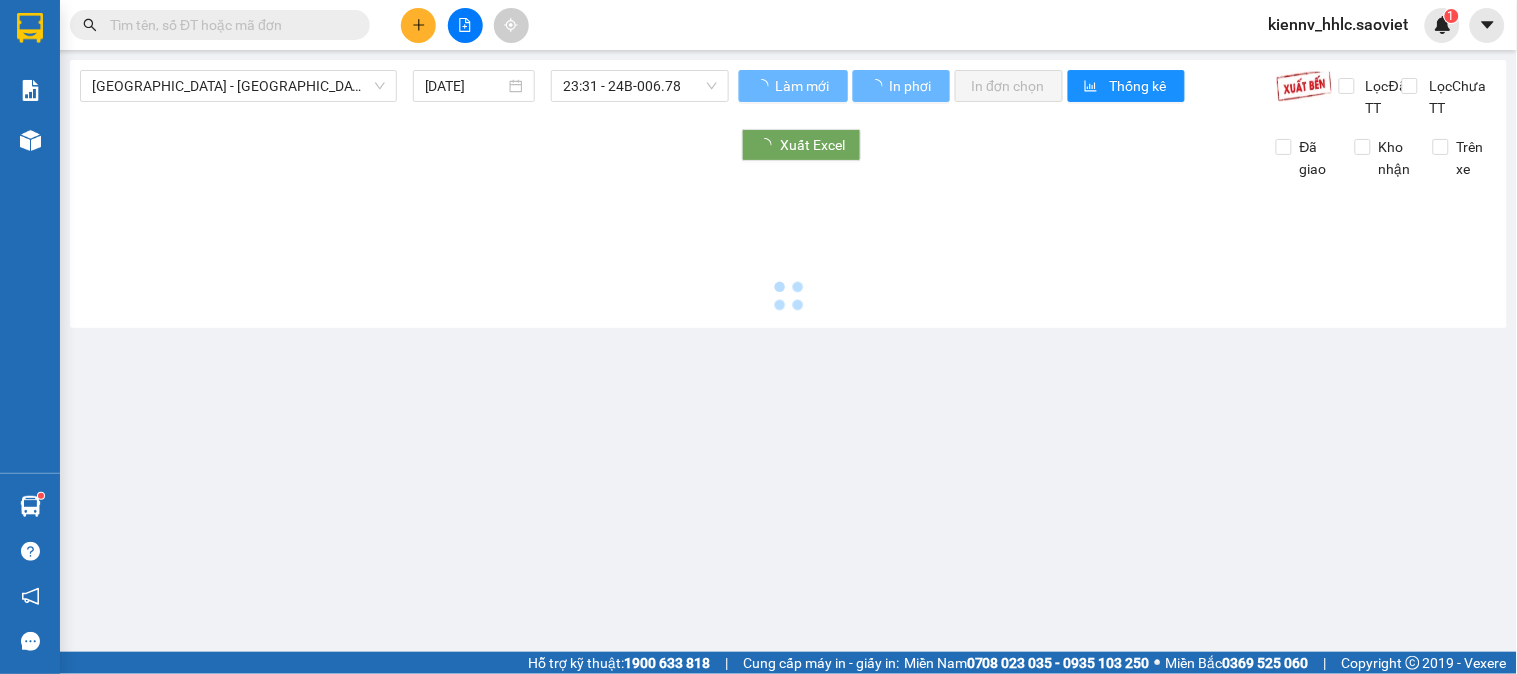 type on "[DATE]" 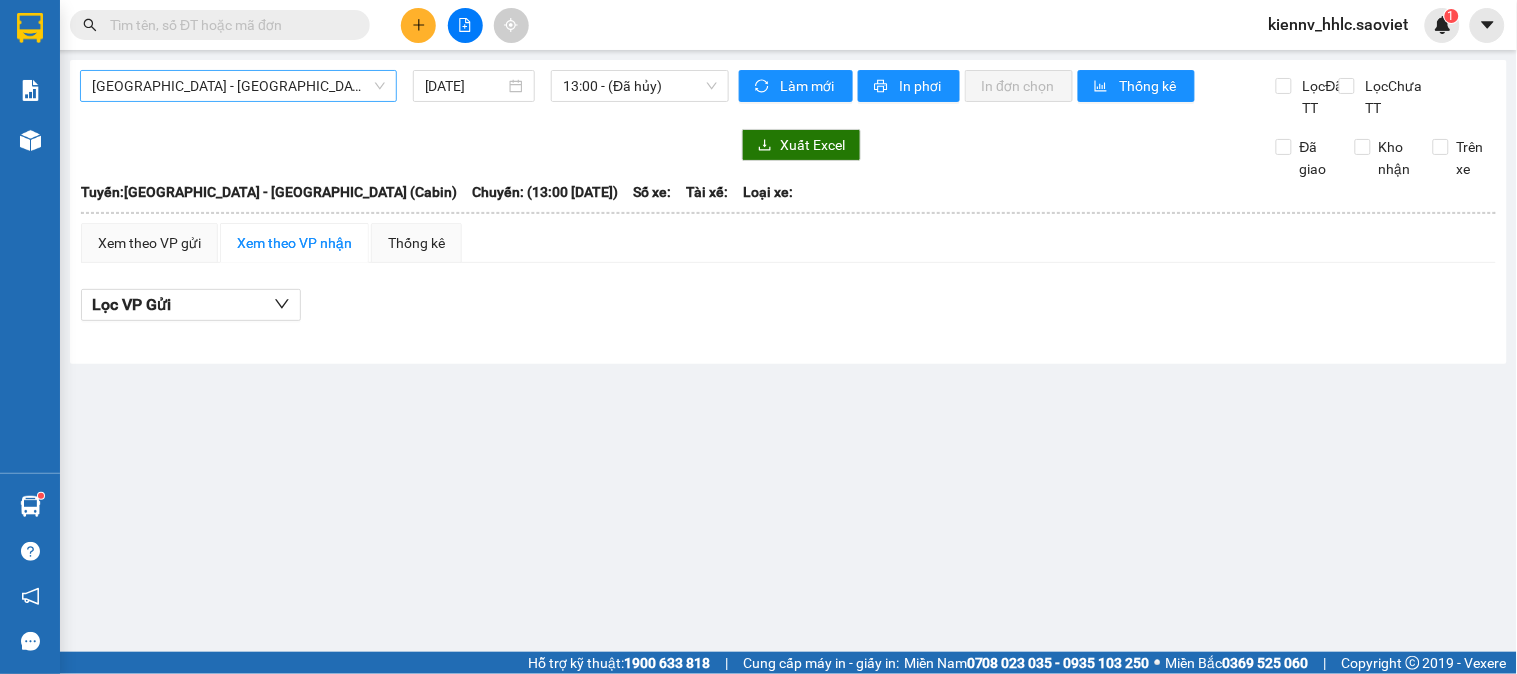 click on "[GEOGRAPHIC_DATA] - [GEOGRAPHIC_DATA] (Cabin)" at bounding box center (238, 86) 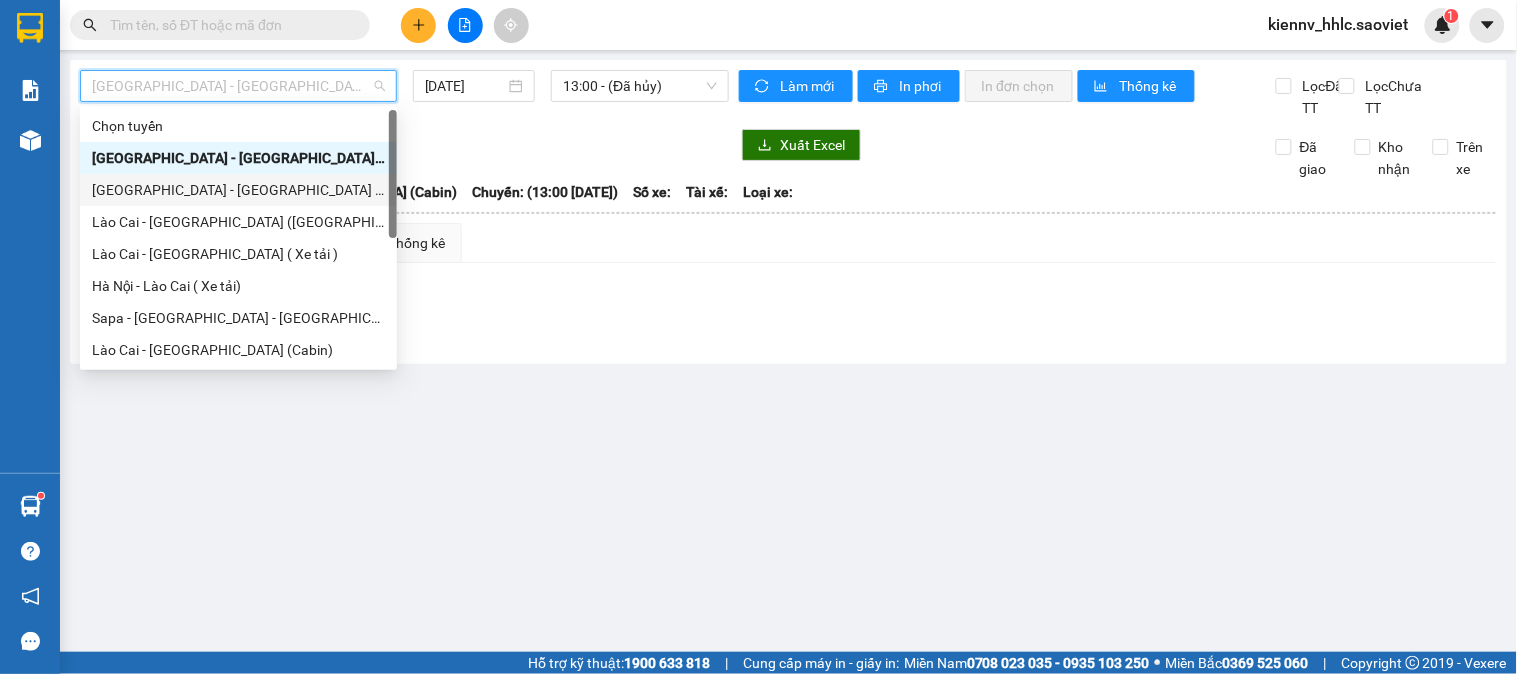 scroll, scrollTop: 160, scrollLeft: 0, axis: vertical 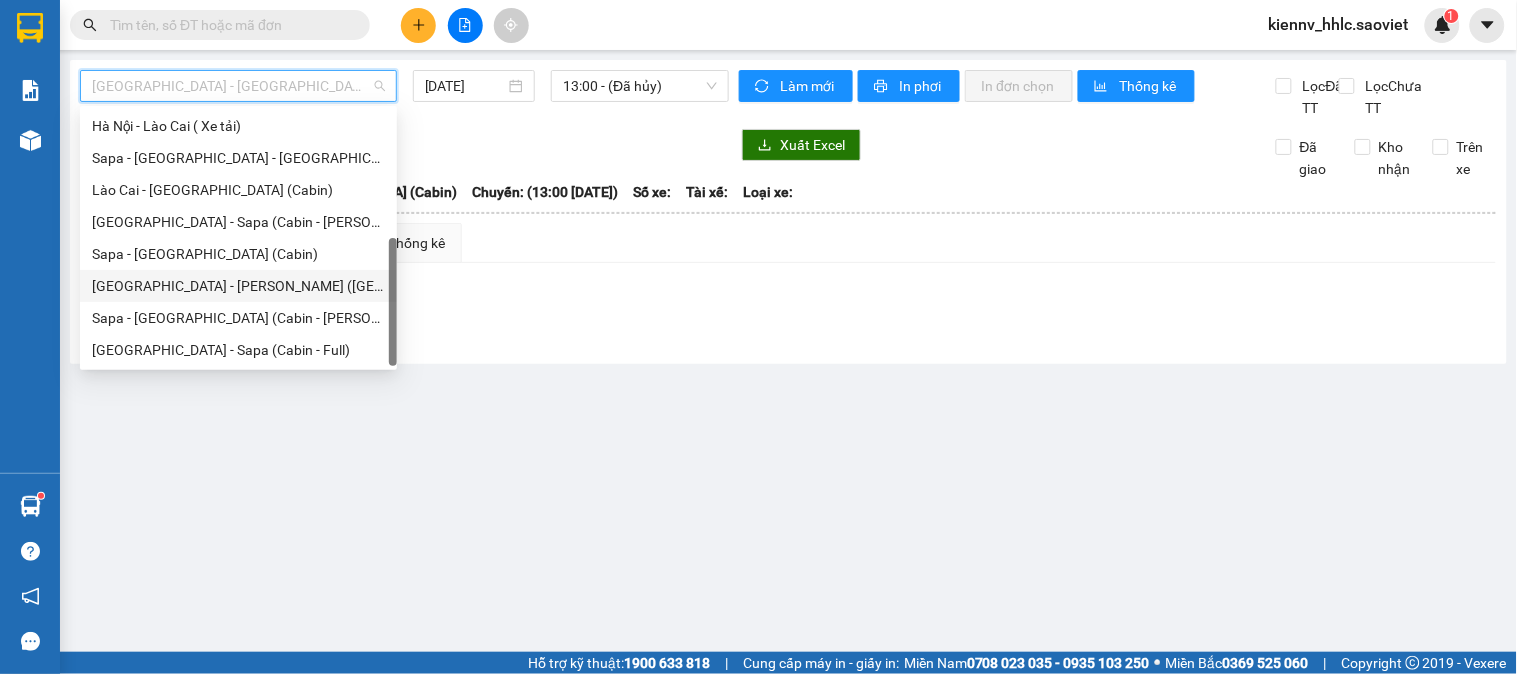 click on "[GEOGRAPHIC_DATA] - [GEOGRAPHIC_DATA] ([GEOGRAPHIC_DATA])" at bounding box center (238, 286) 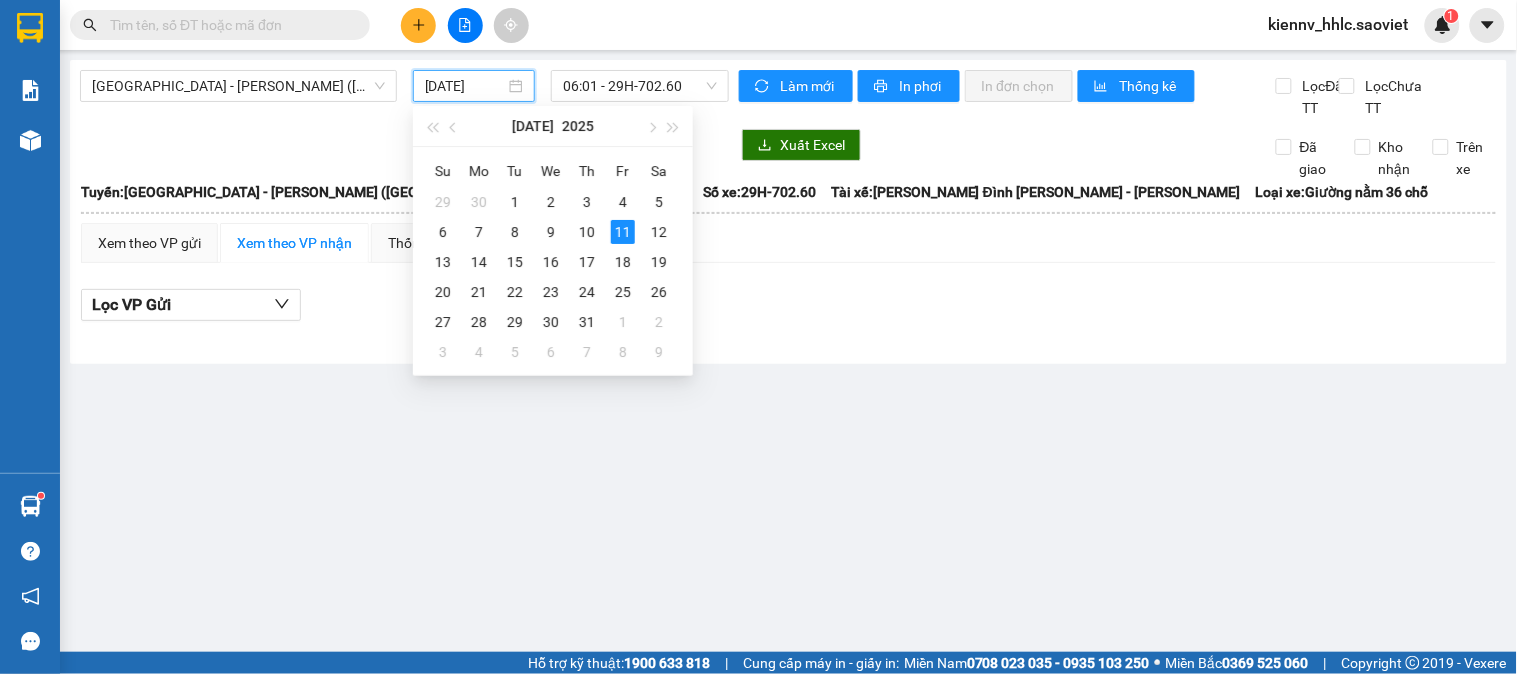 click on "[DATE]" at bounding box center (465, 86) 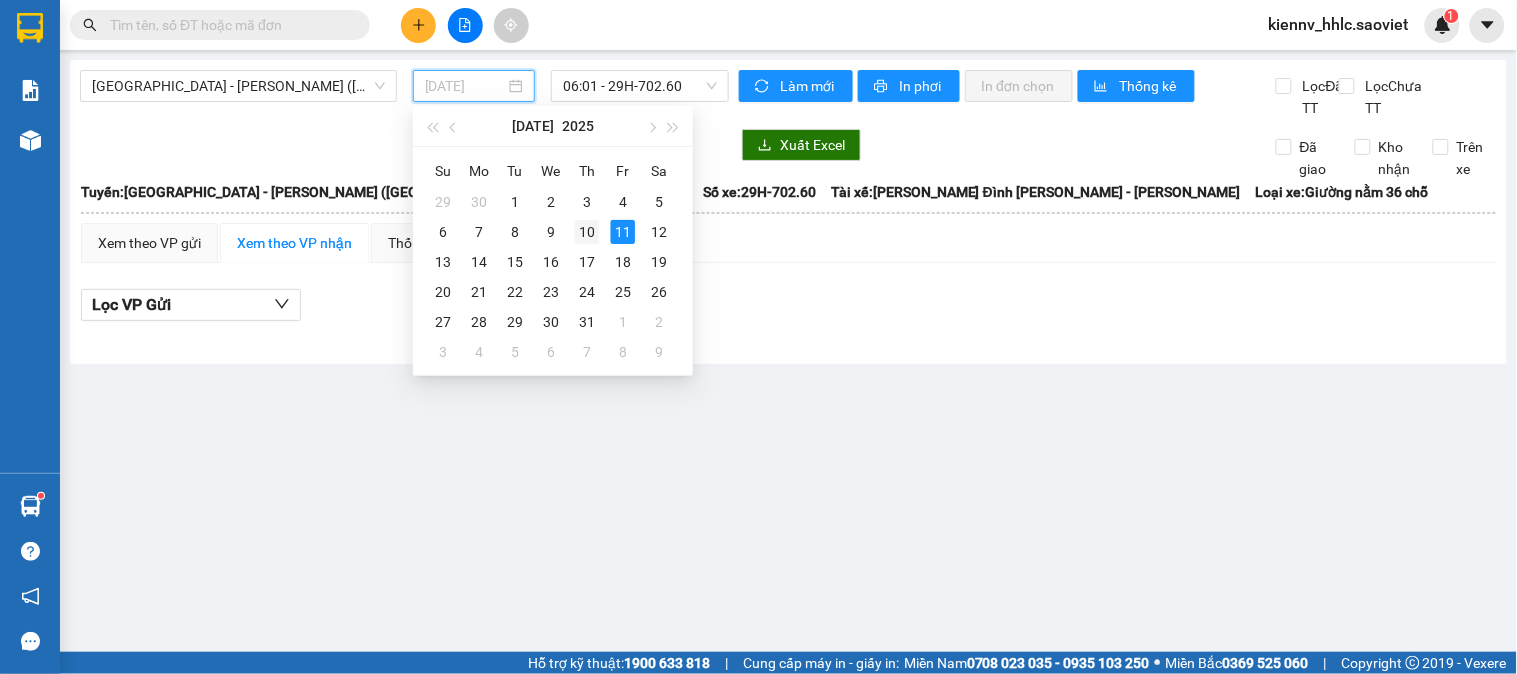 click on "10" at bounding box center [587, 232] 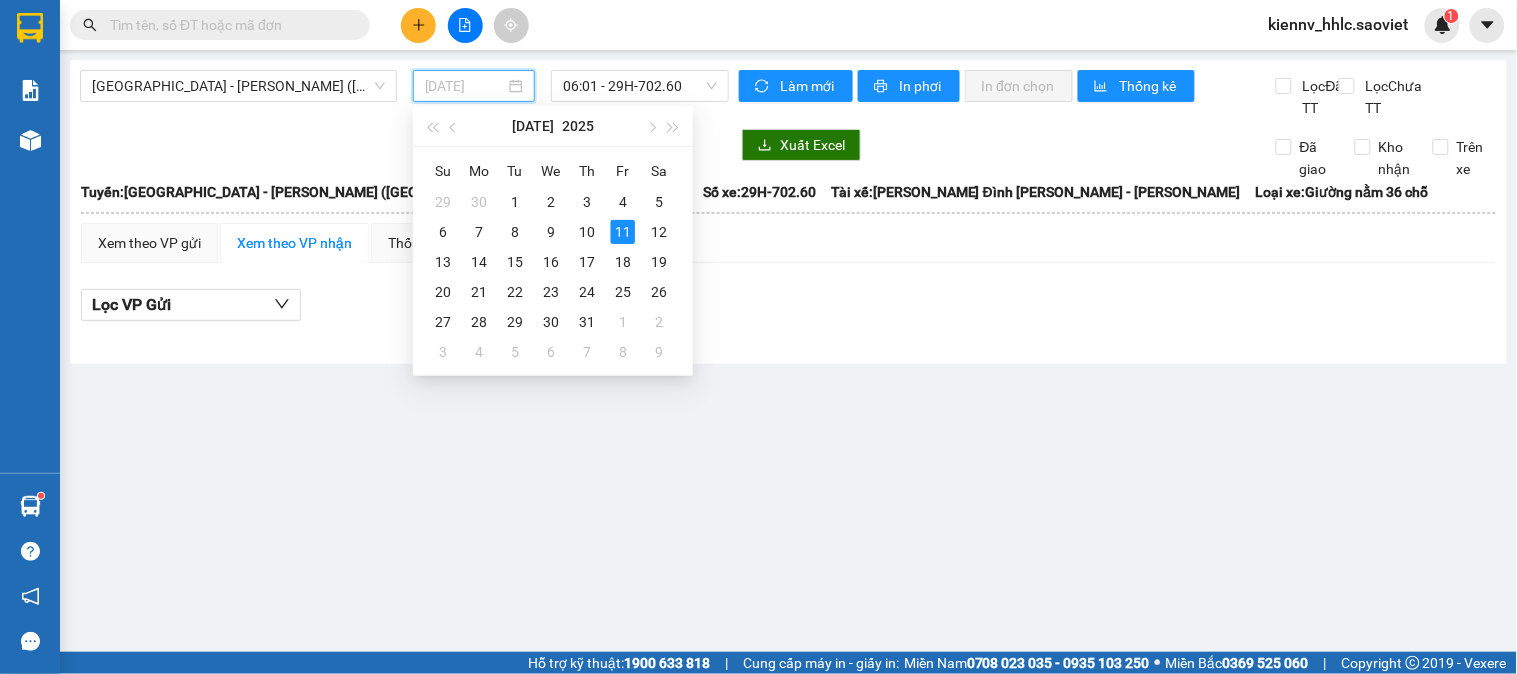 type on "[DATE]" 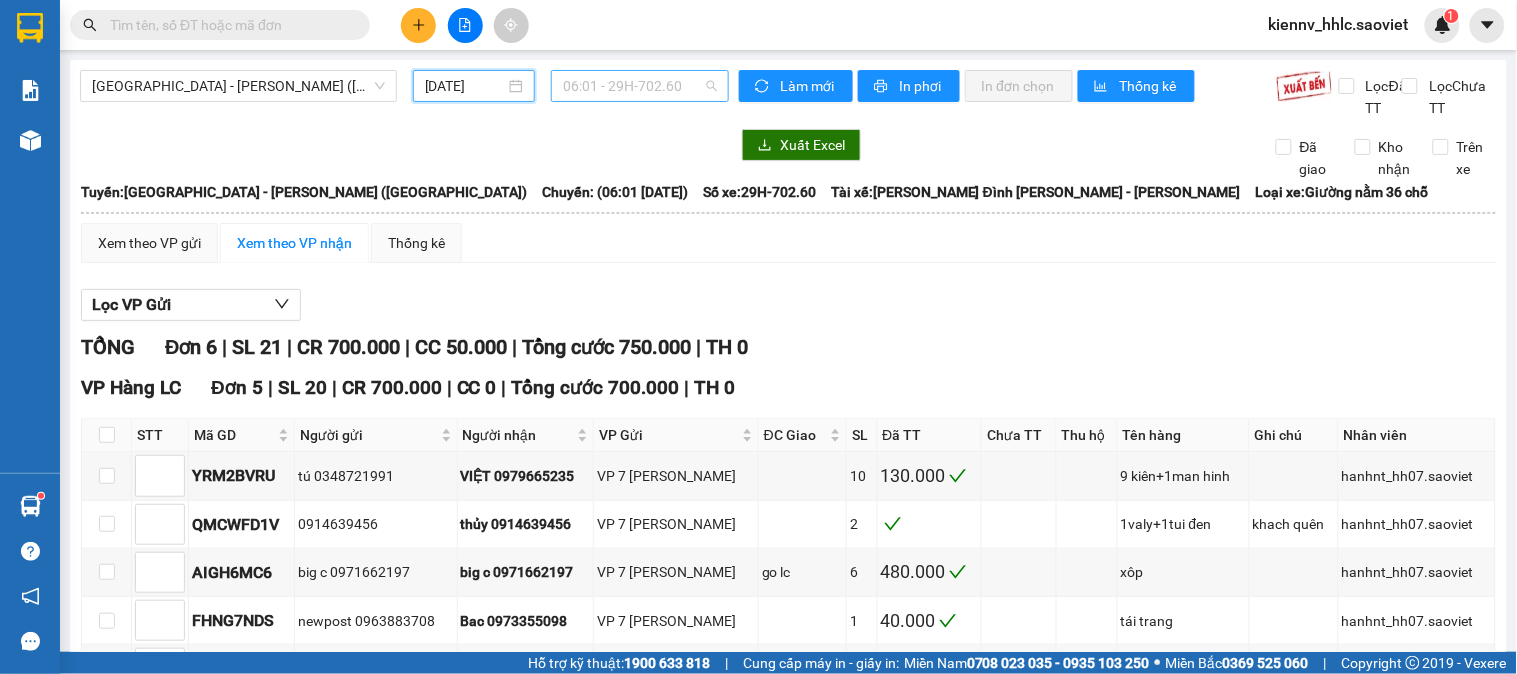 click on "06:01     - 29H-702.60" at bounding box center [640, 86] 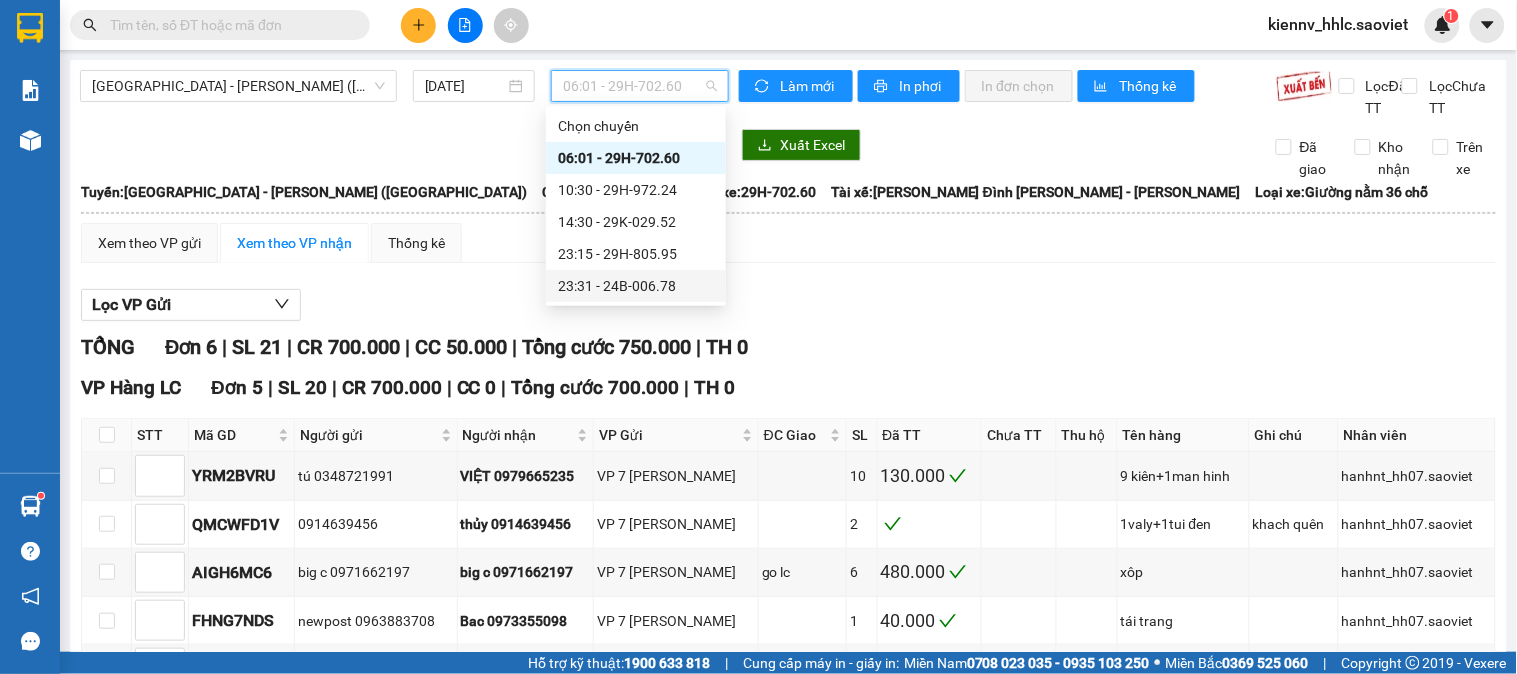 click on "23:31     - 24B-006.78" at bounding box center [636, 286] 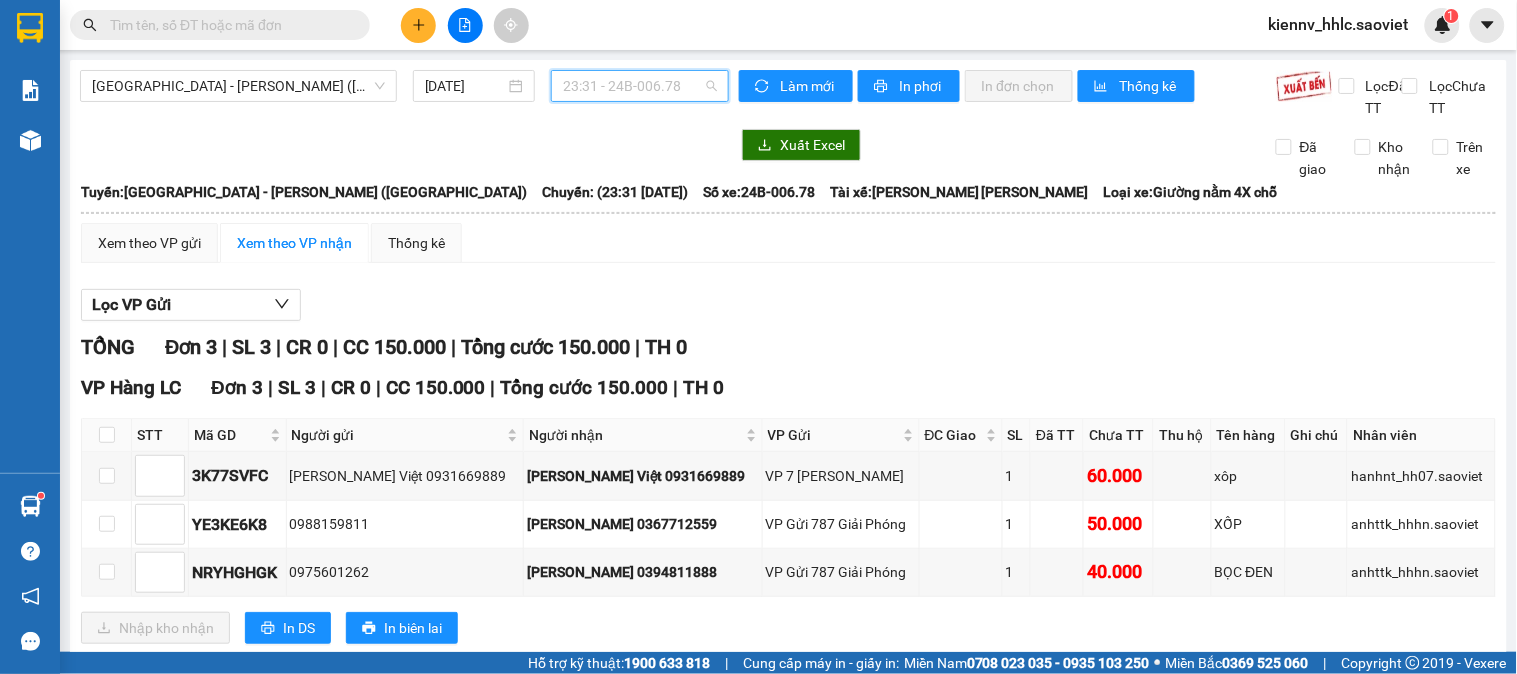 click on "23:31     - 24B-006.78" at bounding box center [640, 86] 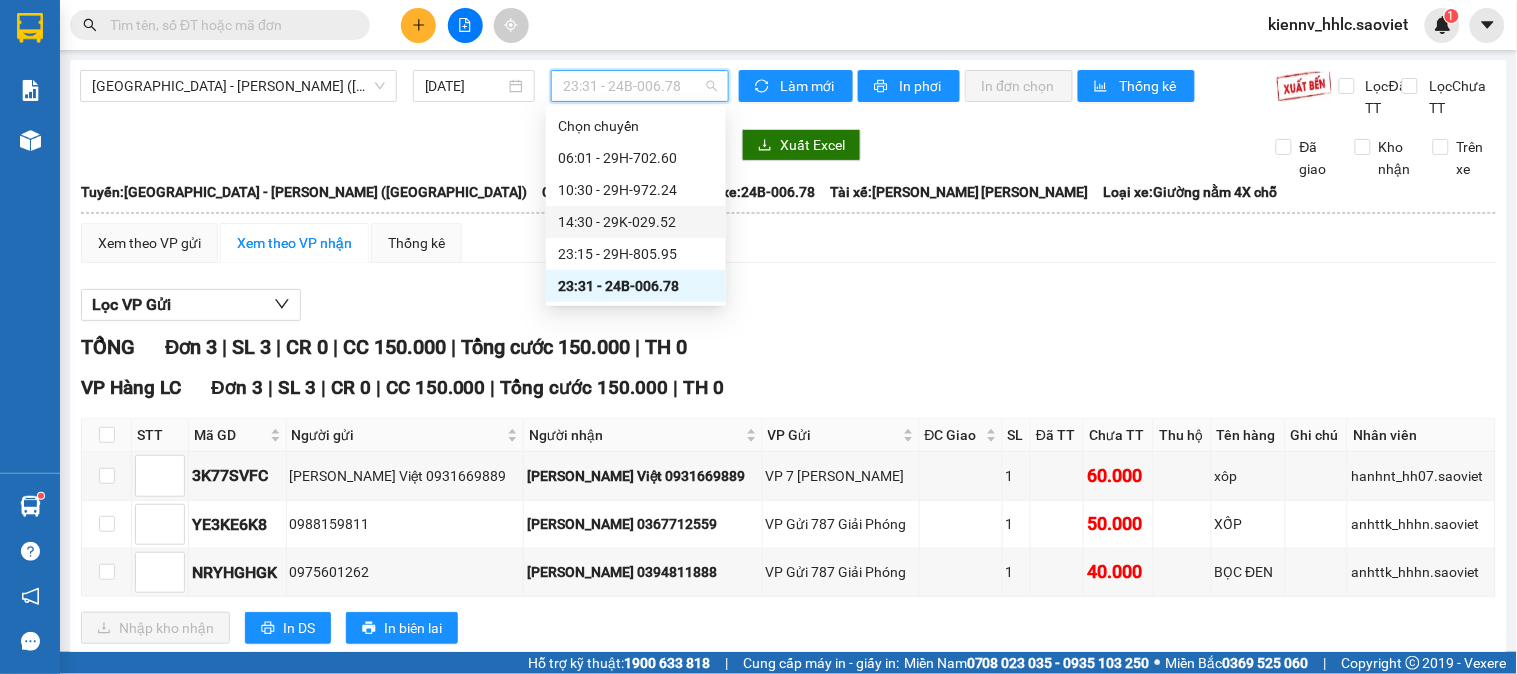 click on "14:30     - 29K-029.52" at bounding box center [636, 222] 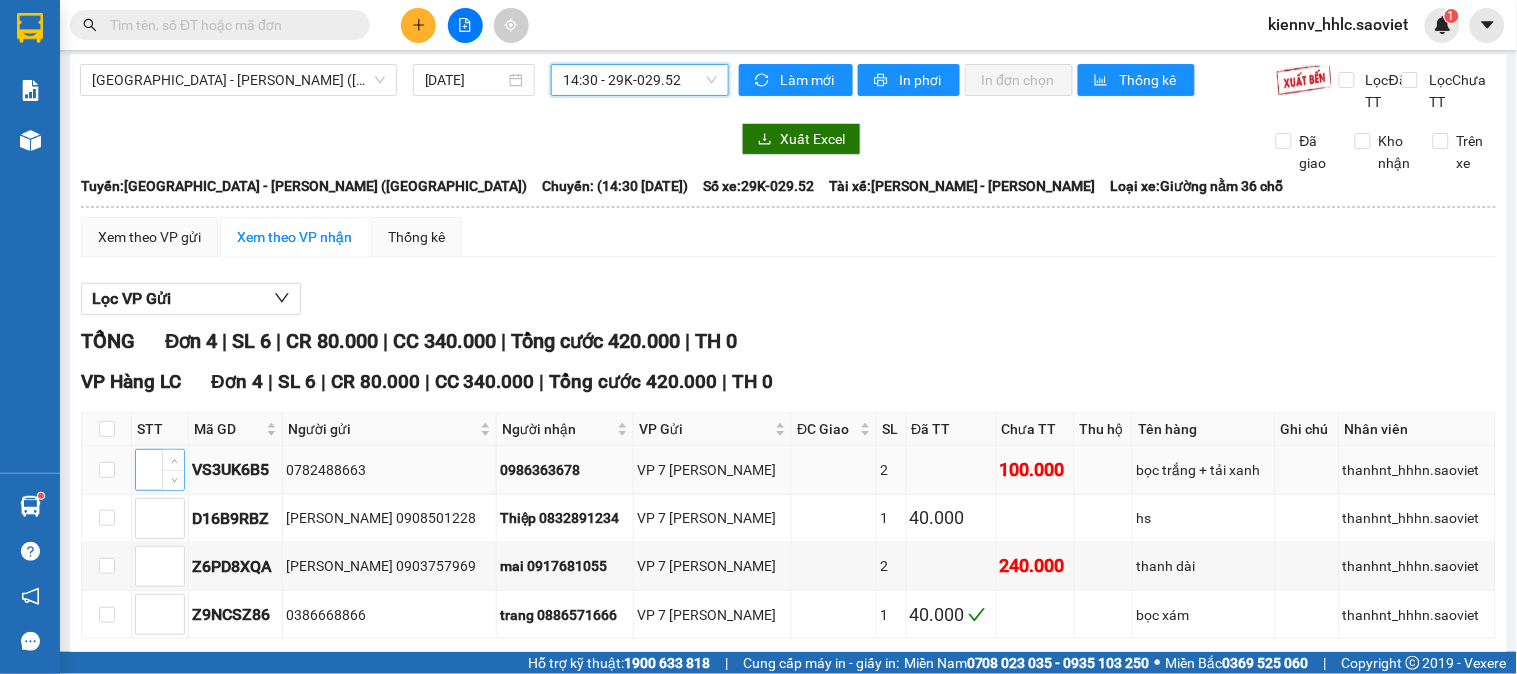 scroll, scrollTop: 0, scrollLeft: 0, axis: both 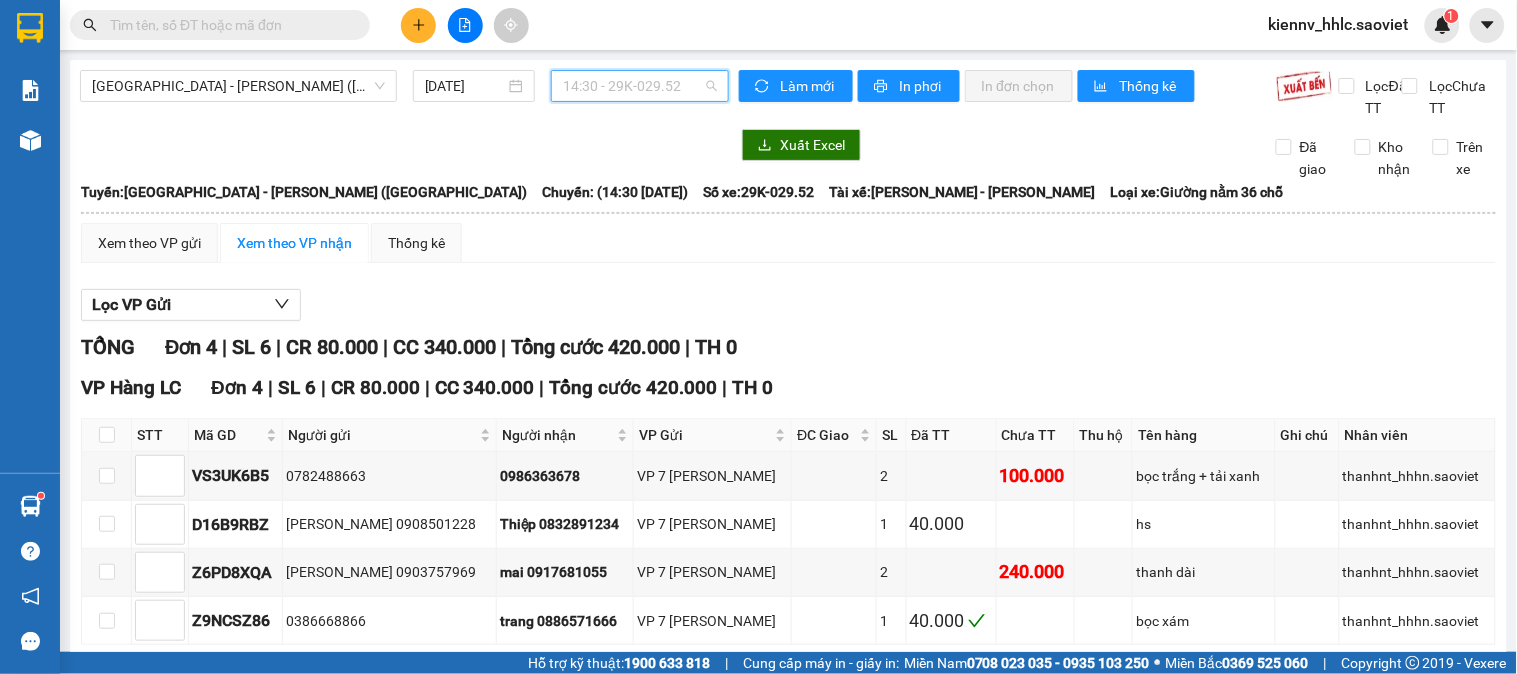 click on "14:30     - 29K-029.52" at bounding box center [640, 86] 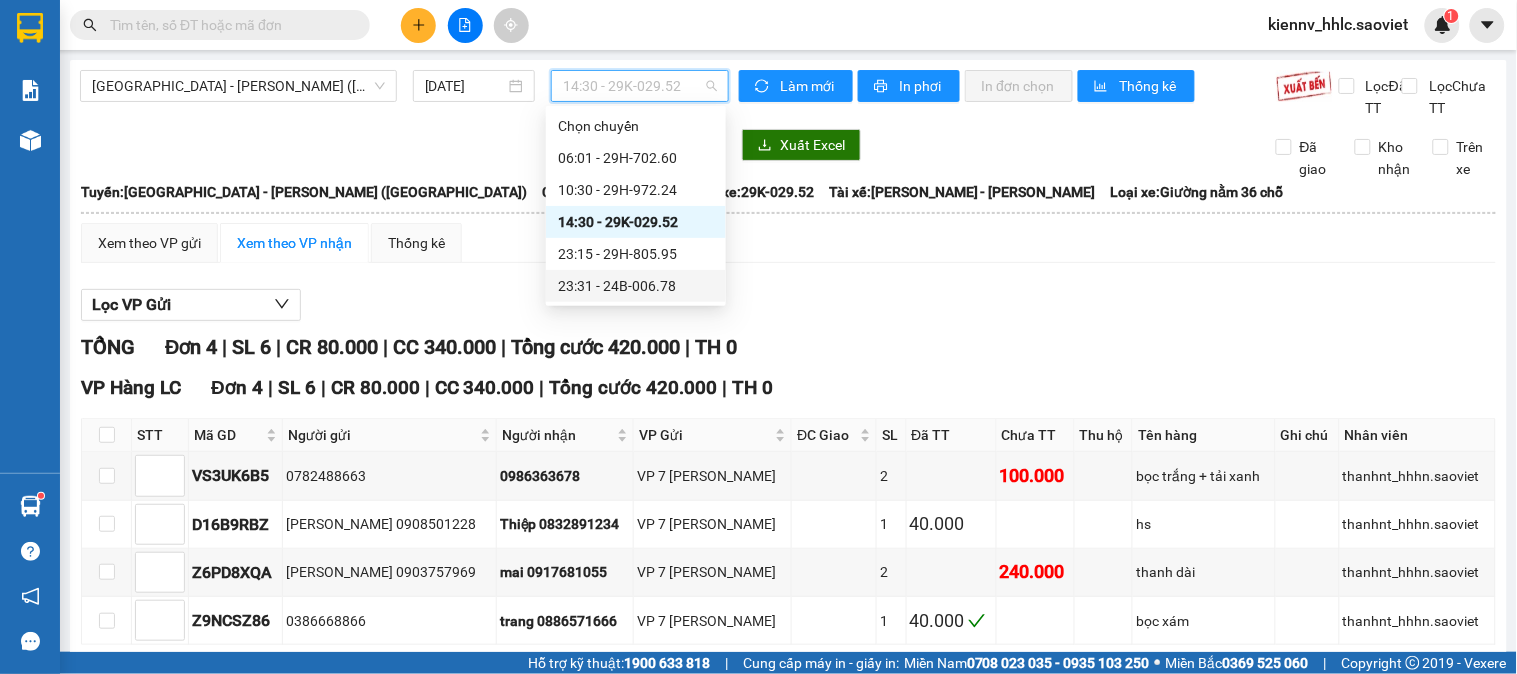 click on "23:31     - 24B-006.78" at bounding box center [636, 286] 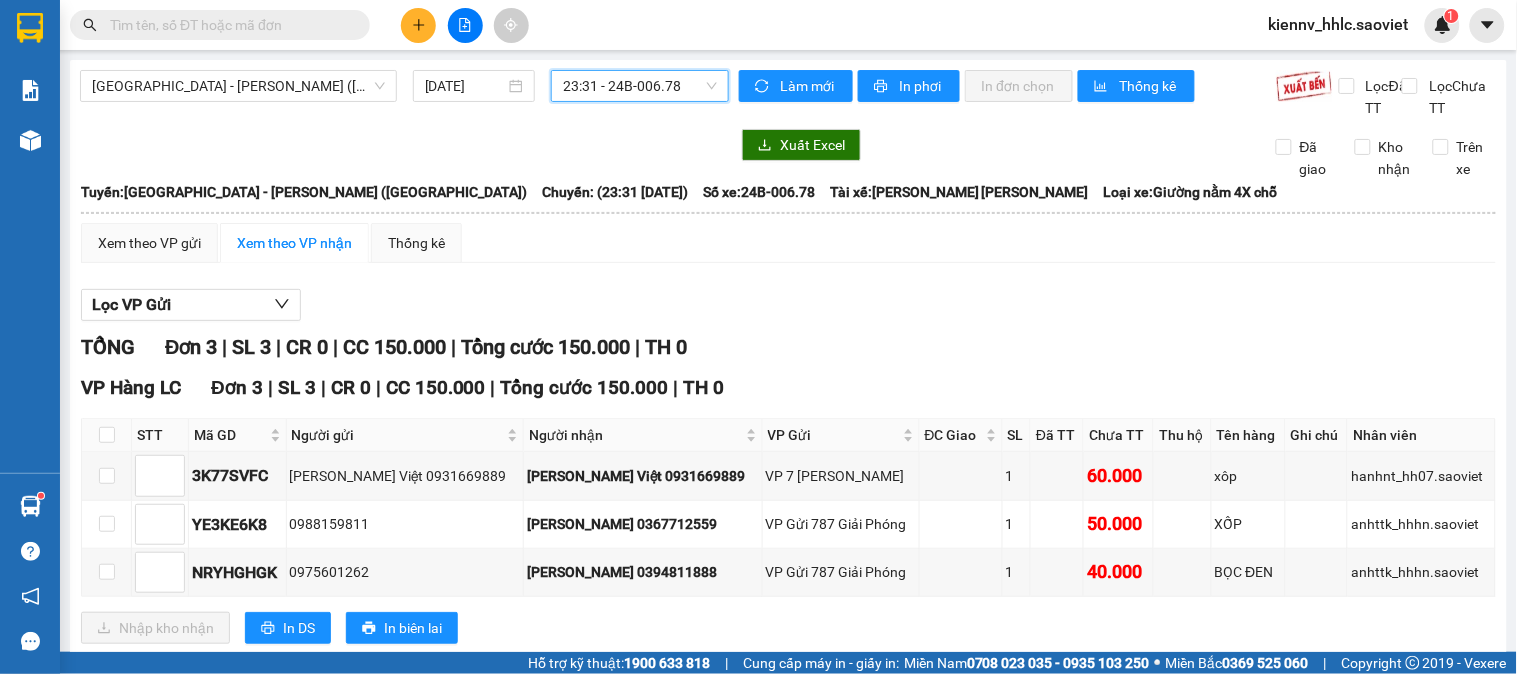 click on "23:31     - 24B-006.78" at bounding box center (640, 86) 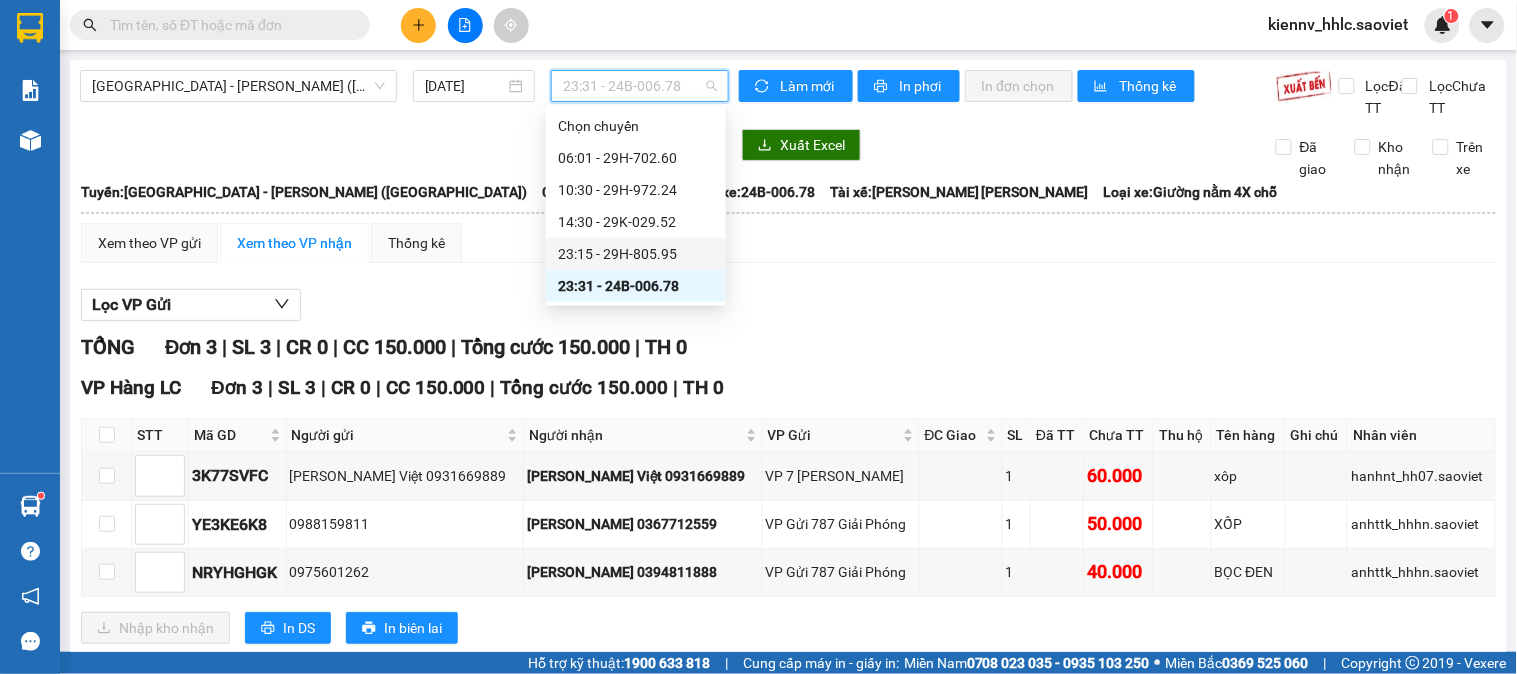 click on "23:15     - 29H-805.95" at bounding box center [636, 254] 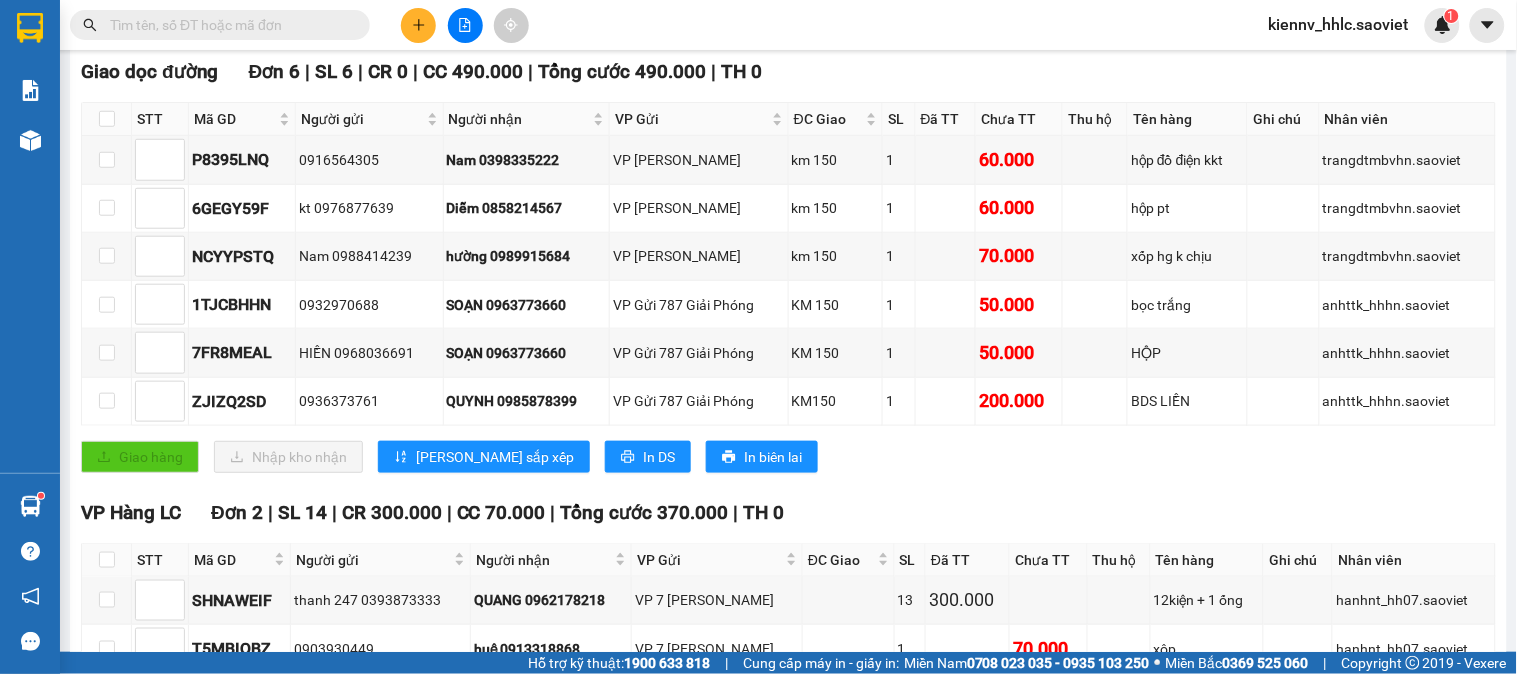 scroll, scrollTop: 465, scrollLeft: 0, axis: vertical 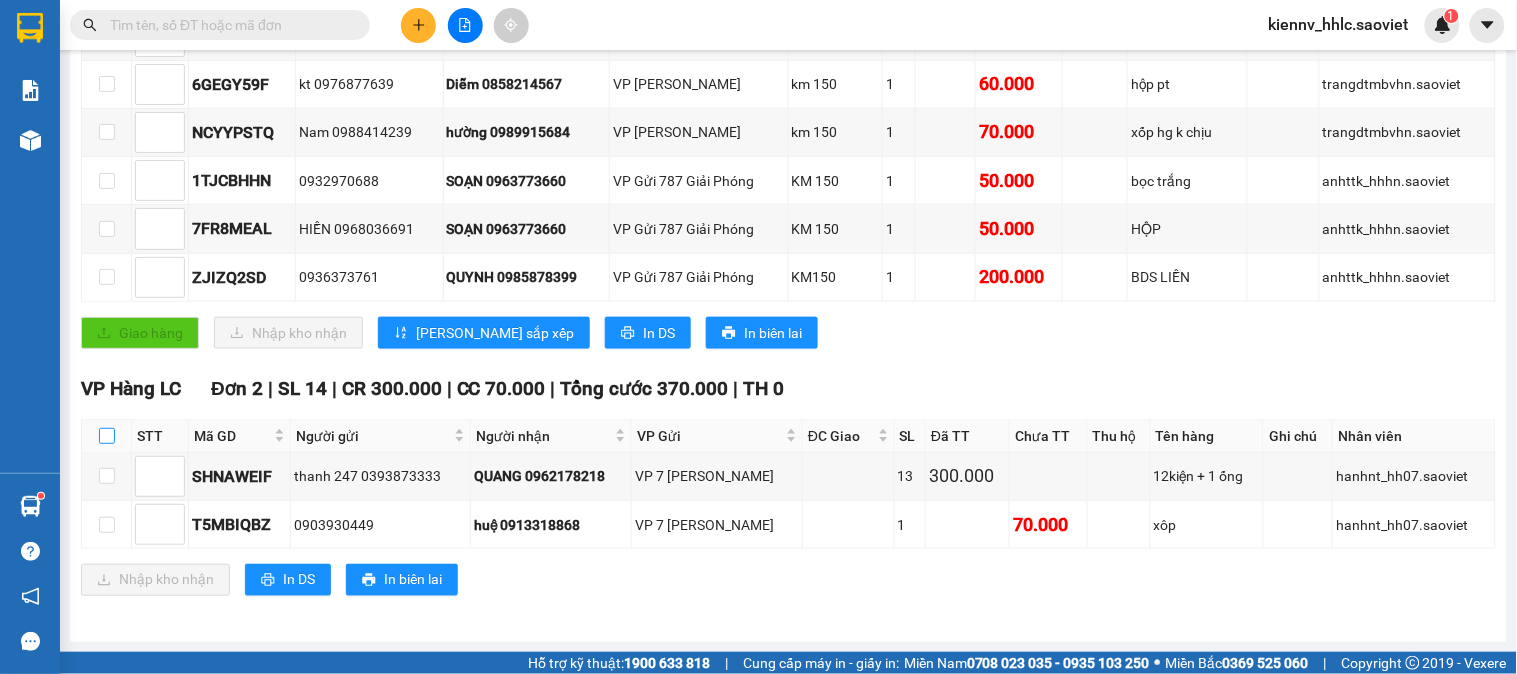 click at bounding box center (107, 436) 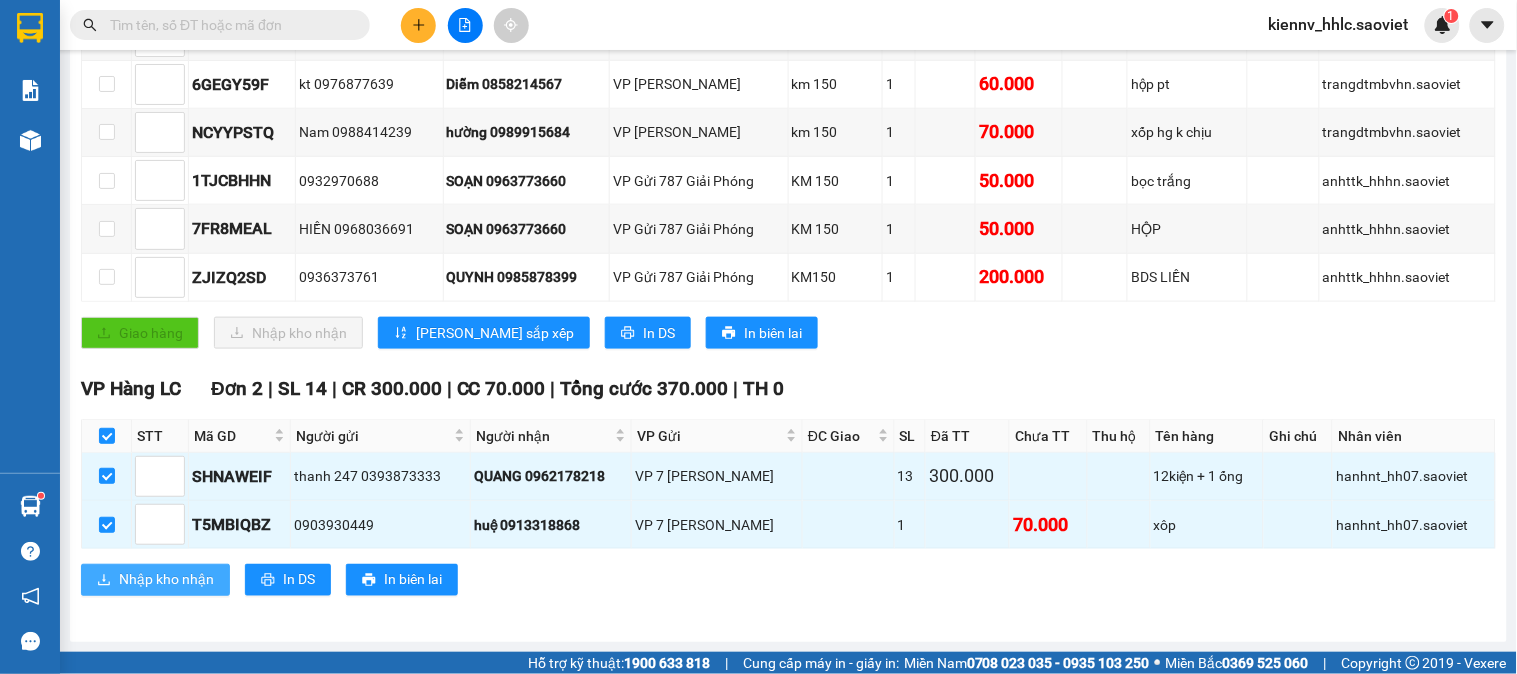 click on "Nhập kho nhận" at bounding box center (166, 580) 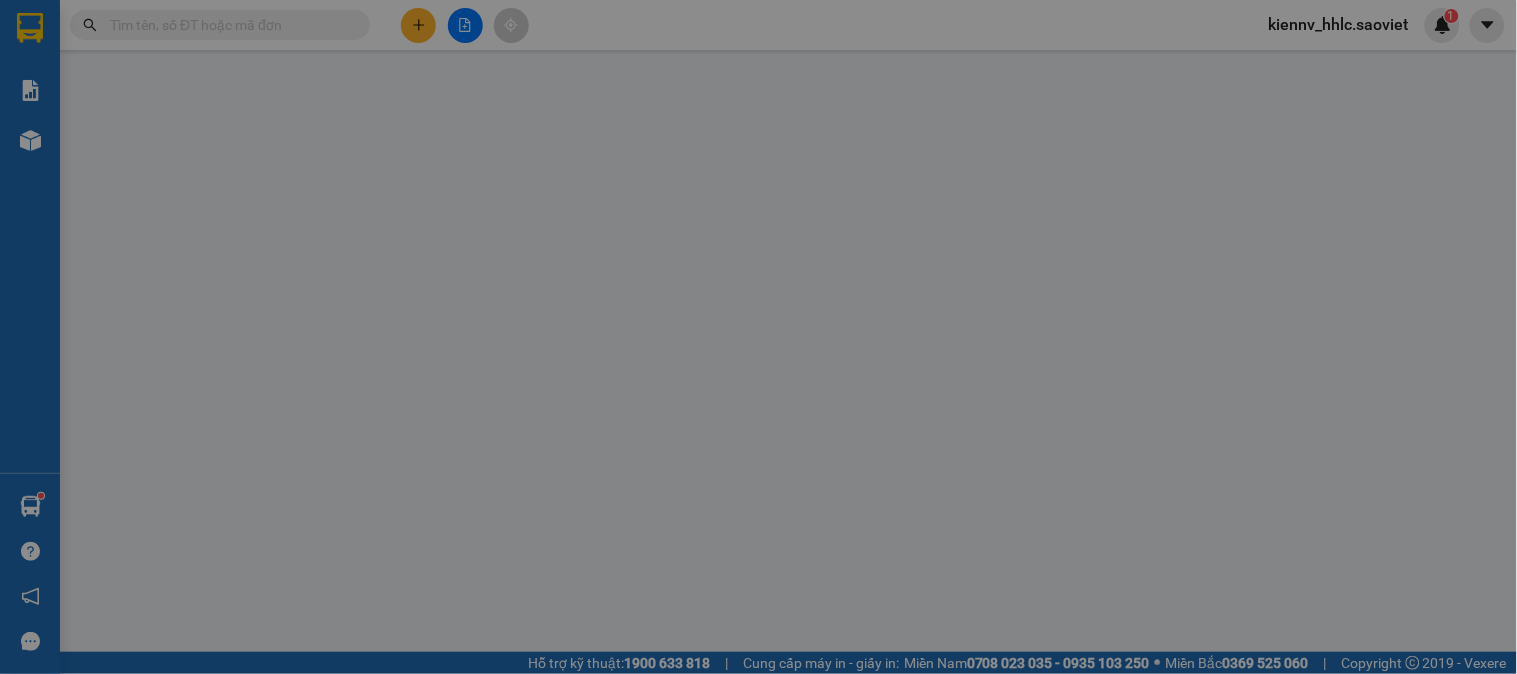 scroll, scrollTop: 0, scrollLeft: 0, axis: both 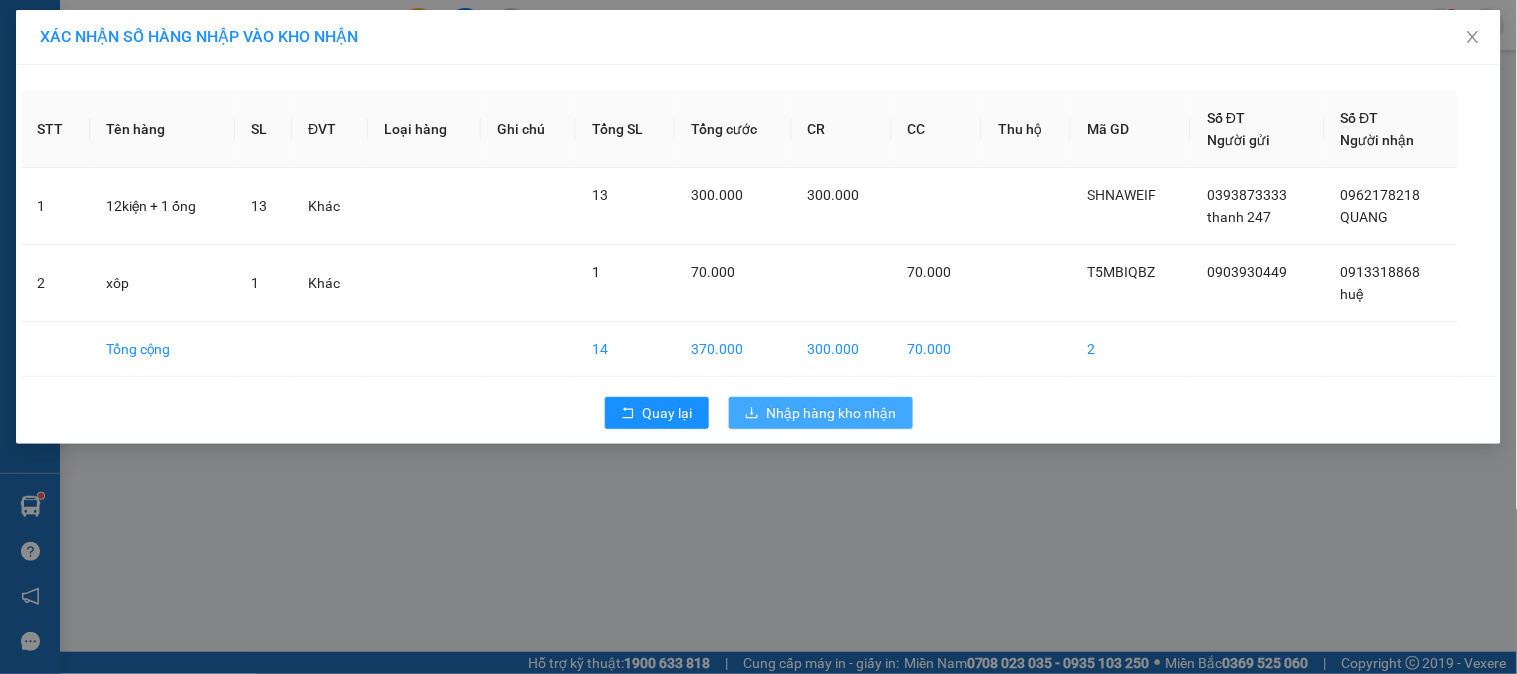 click on "Nhập hàng kho nhận" at bounding box center (832, 413) 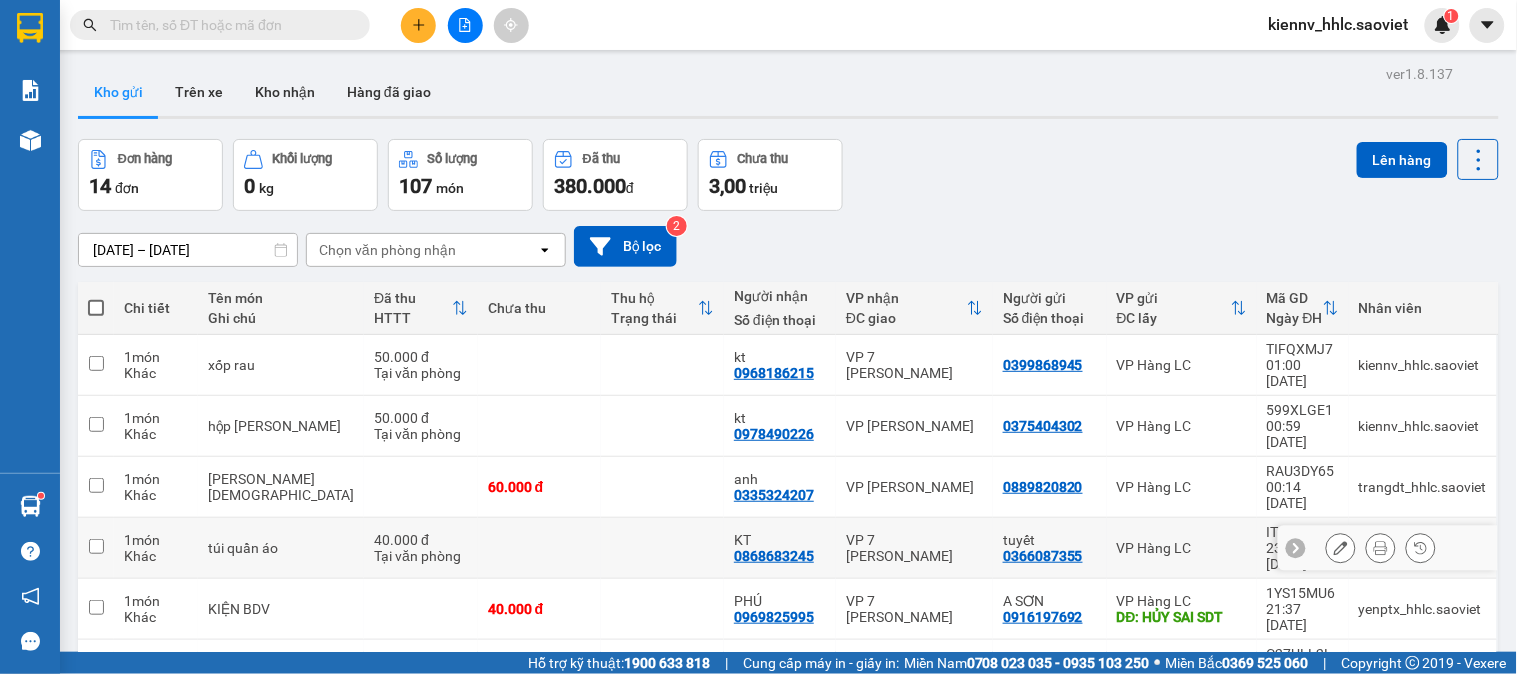 click at bounding box center [662, 548] 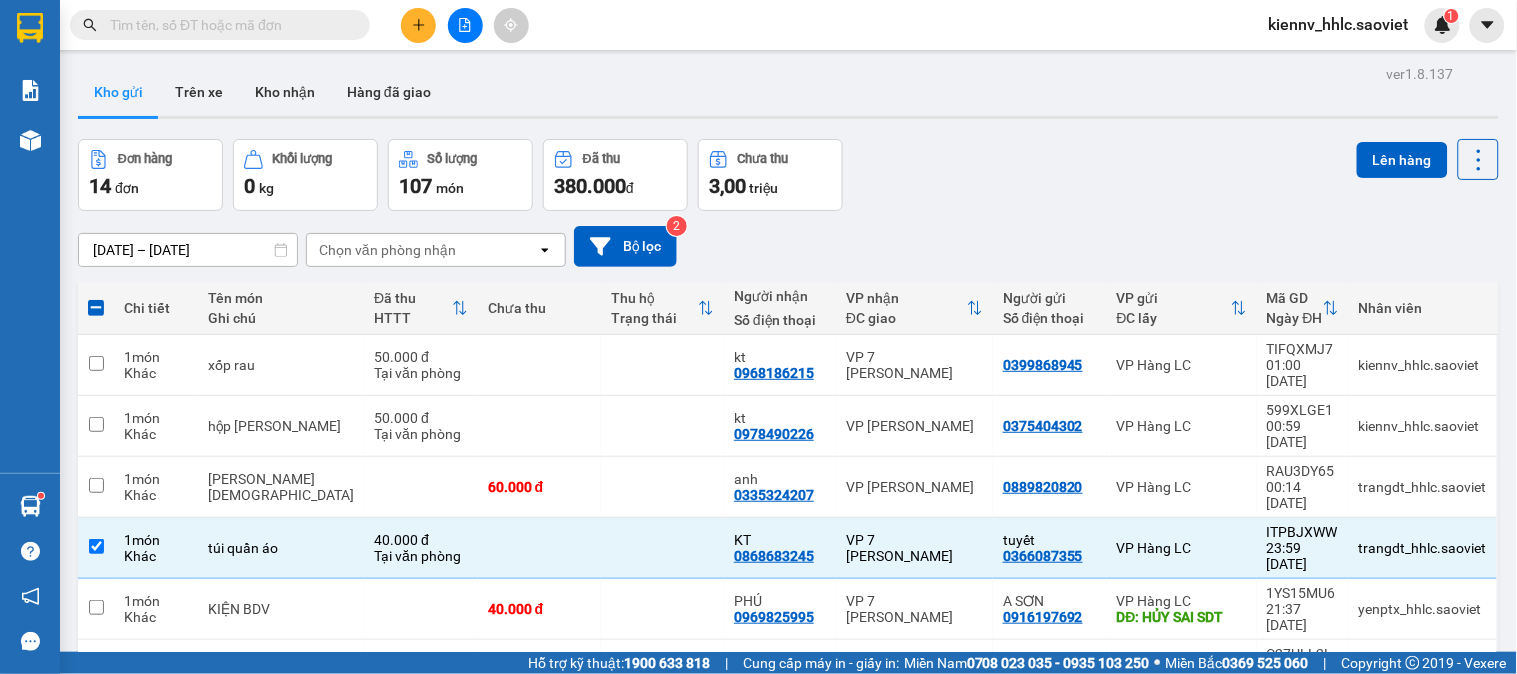 click on "Thu hộ Trạng thái" at bounding box center (662, 308) 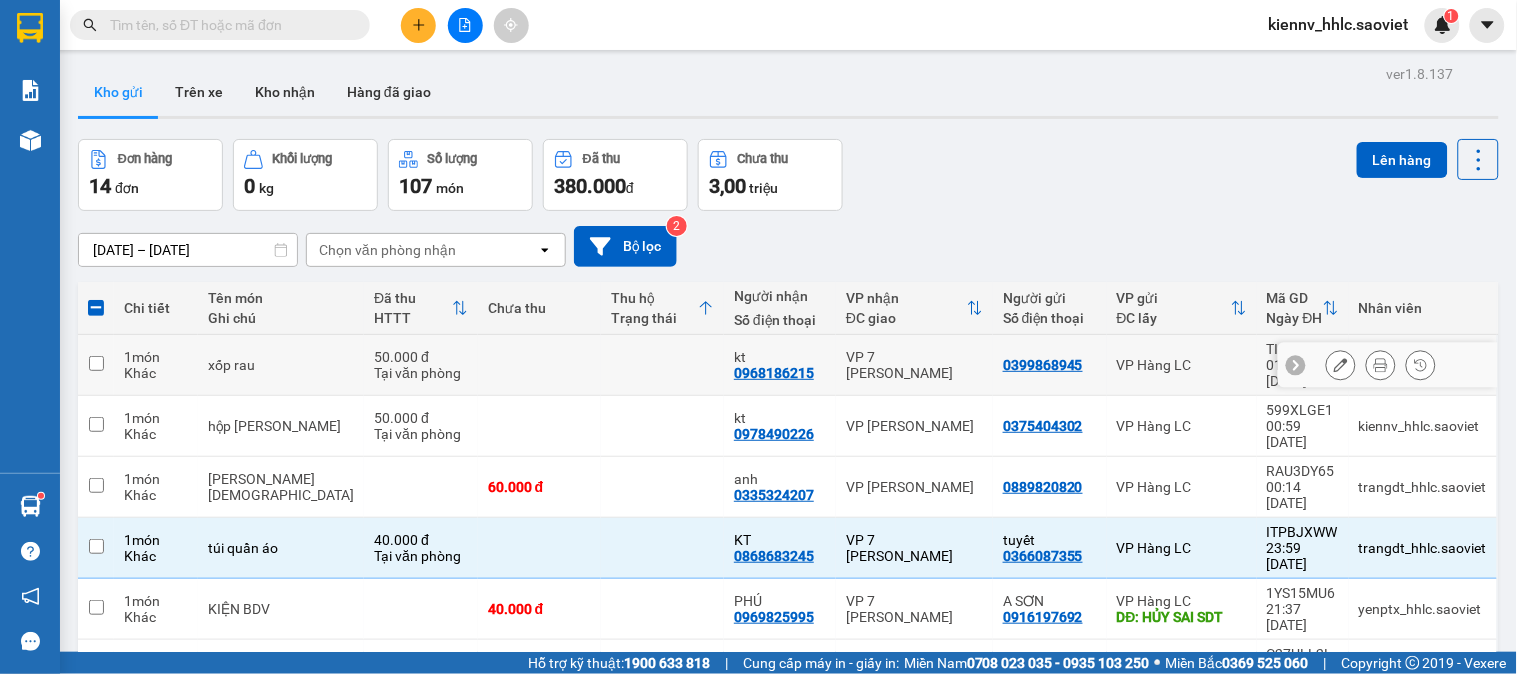 checkbox on "false" 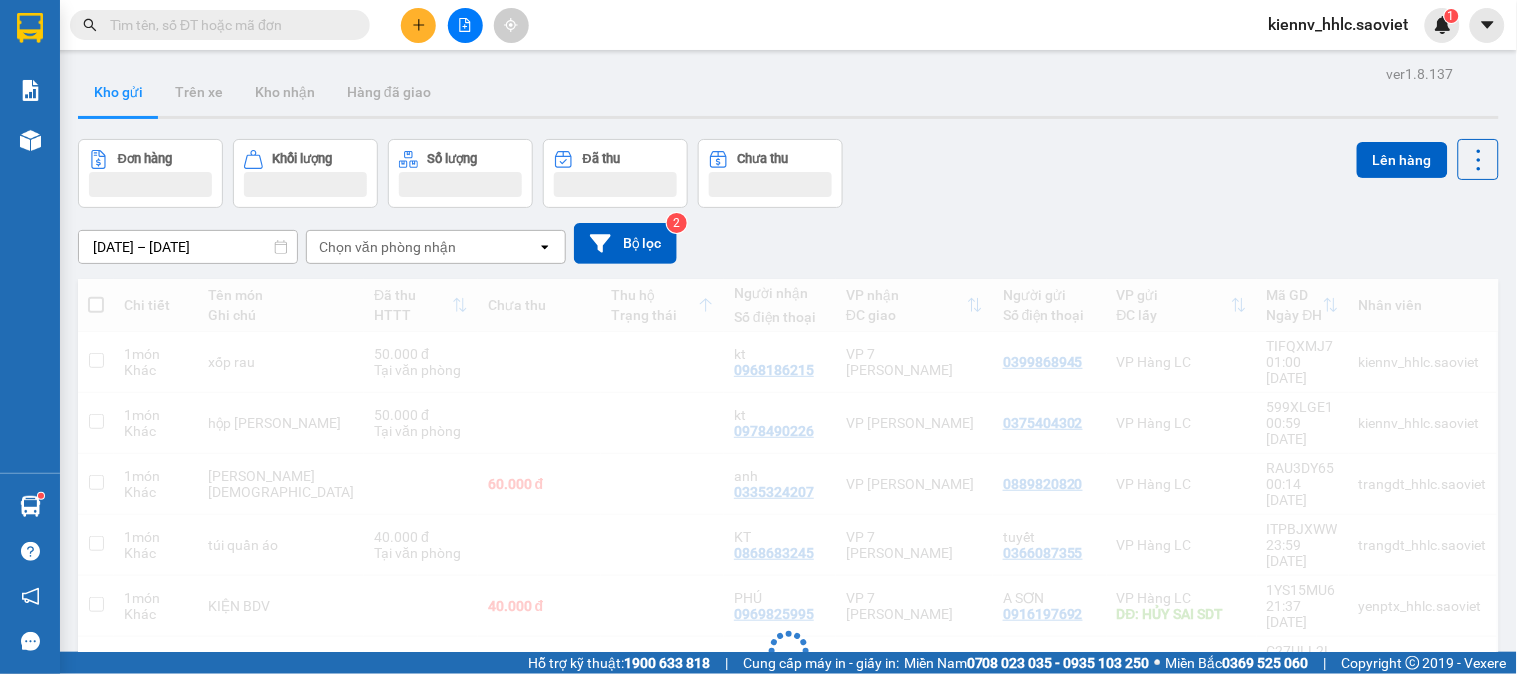 click on "Đang tải dữ liệu" at bounding box center (788, 666) 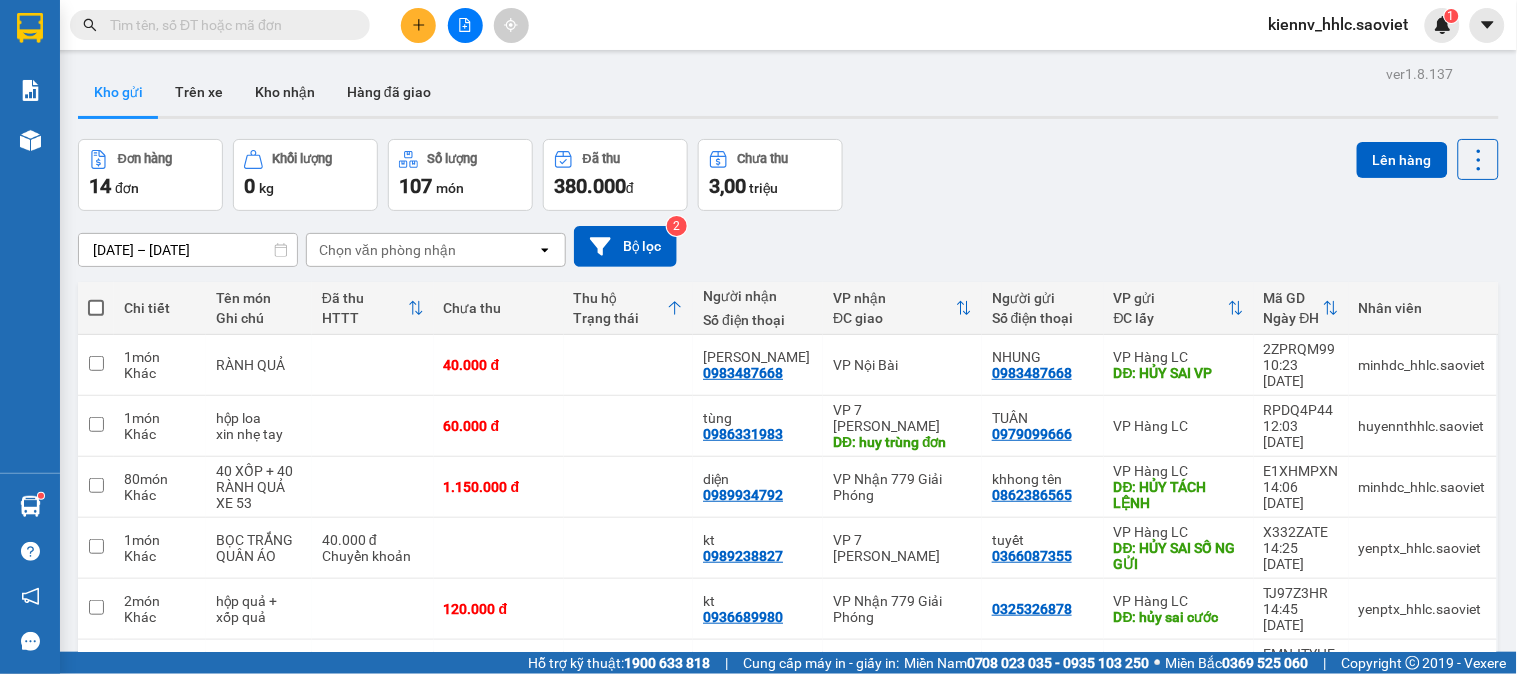 click 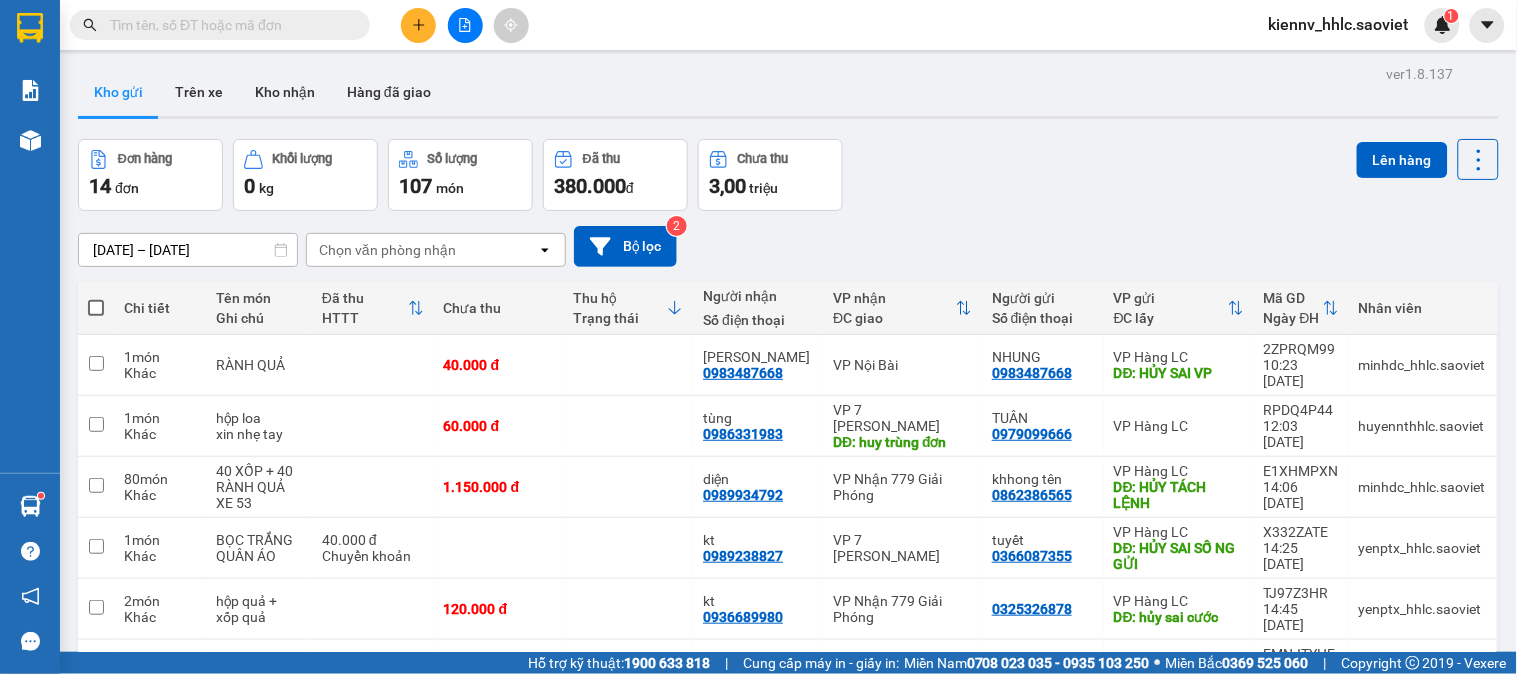 click 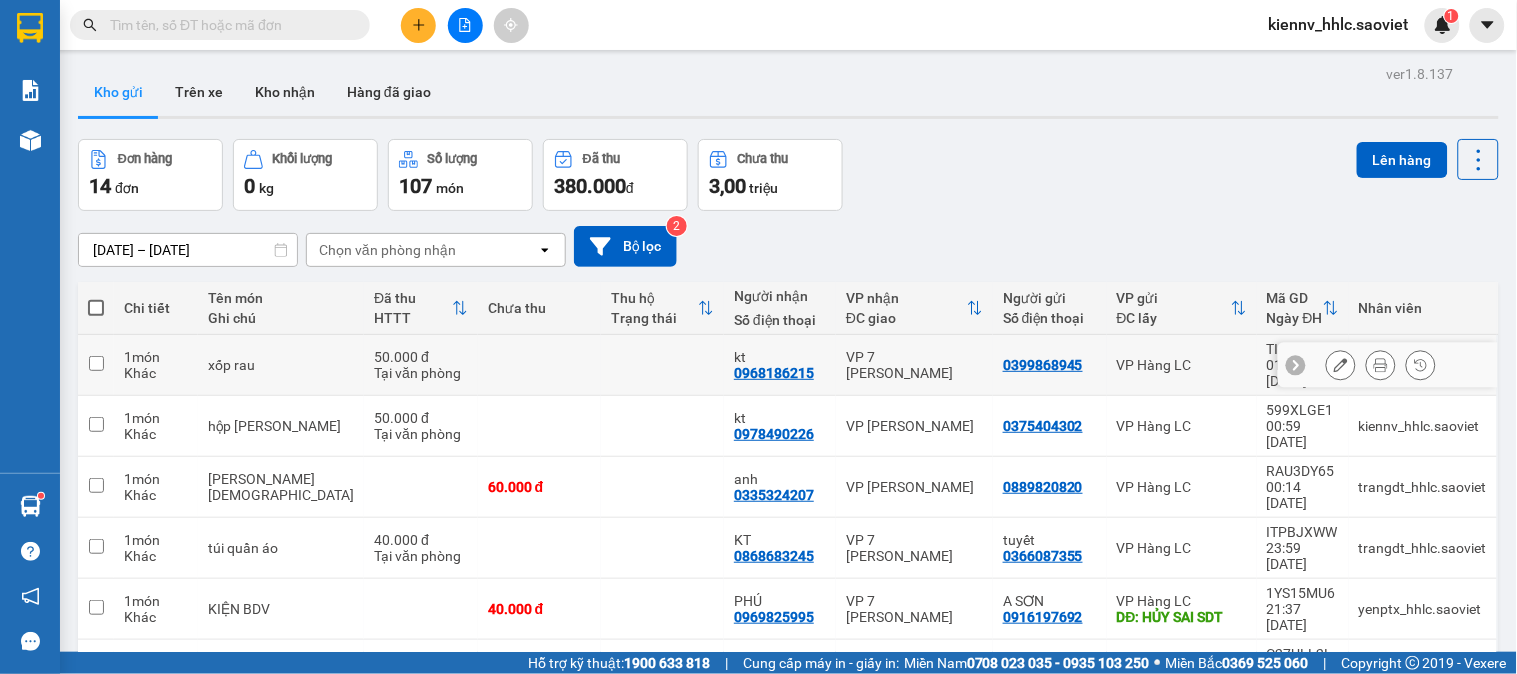 click at bounding box center [662, 365] 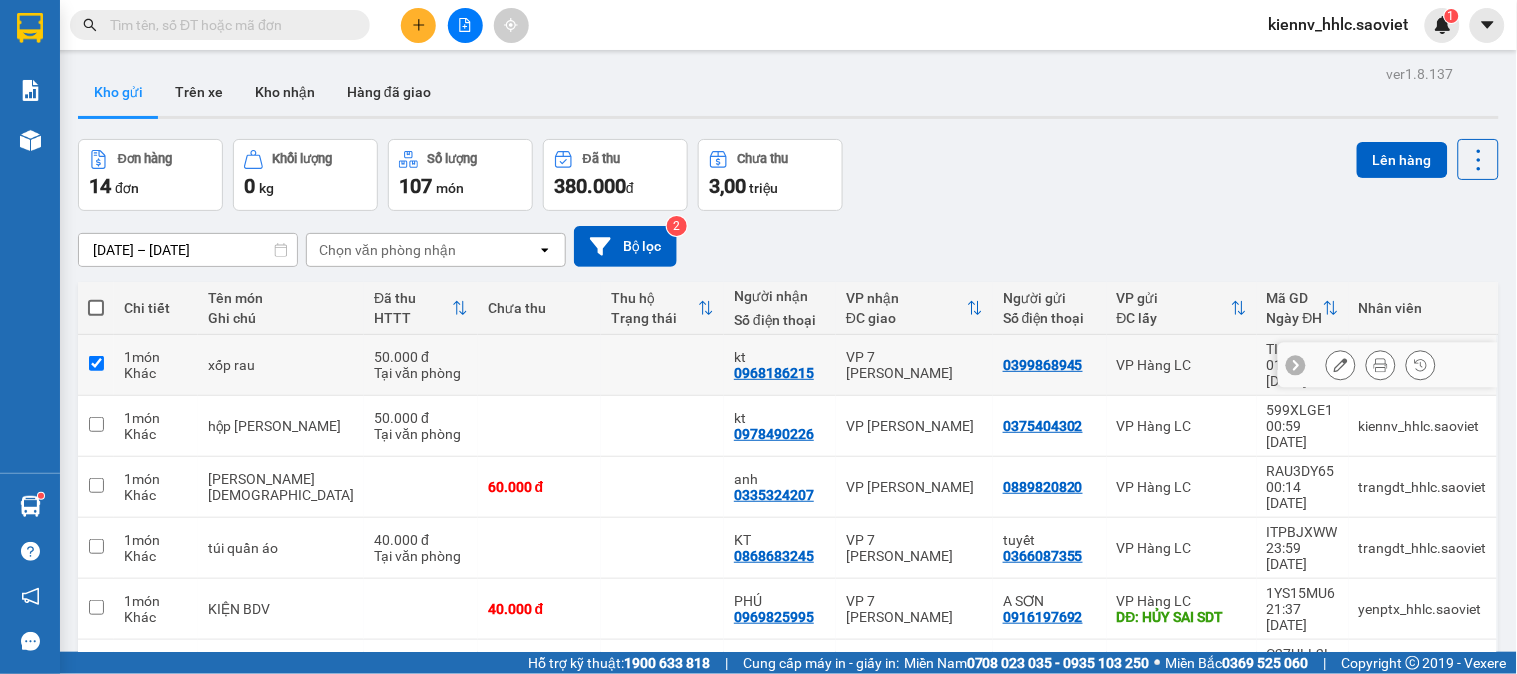checkbox on "true" 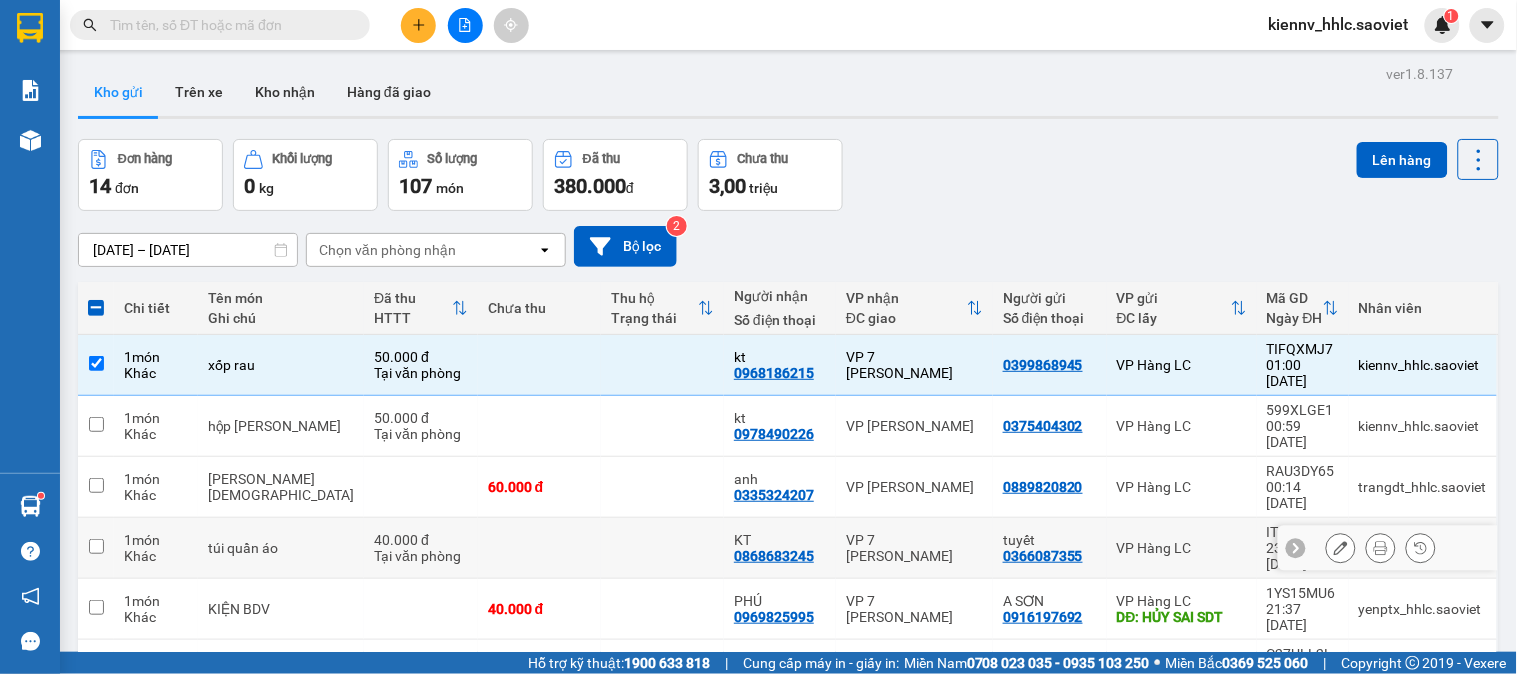 click on "KT 0868683245" at bounding box center (780, 548) 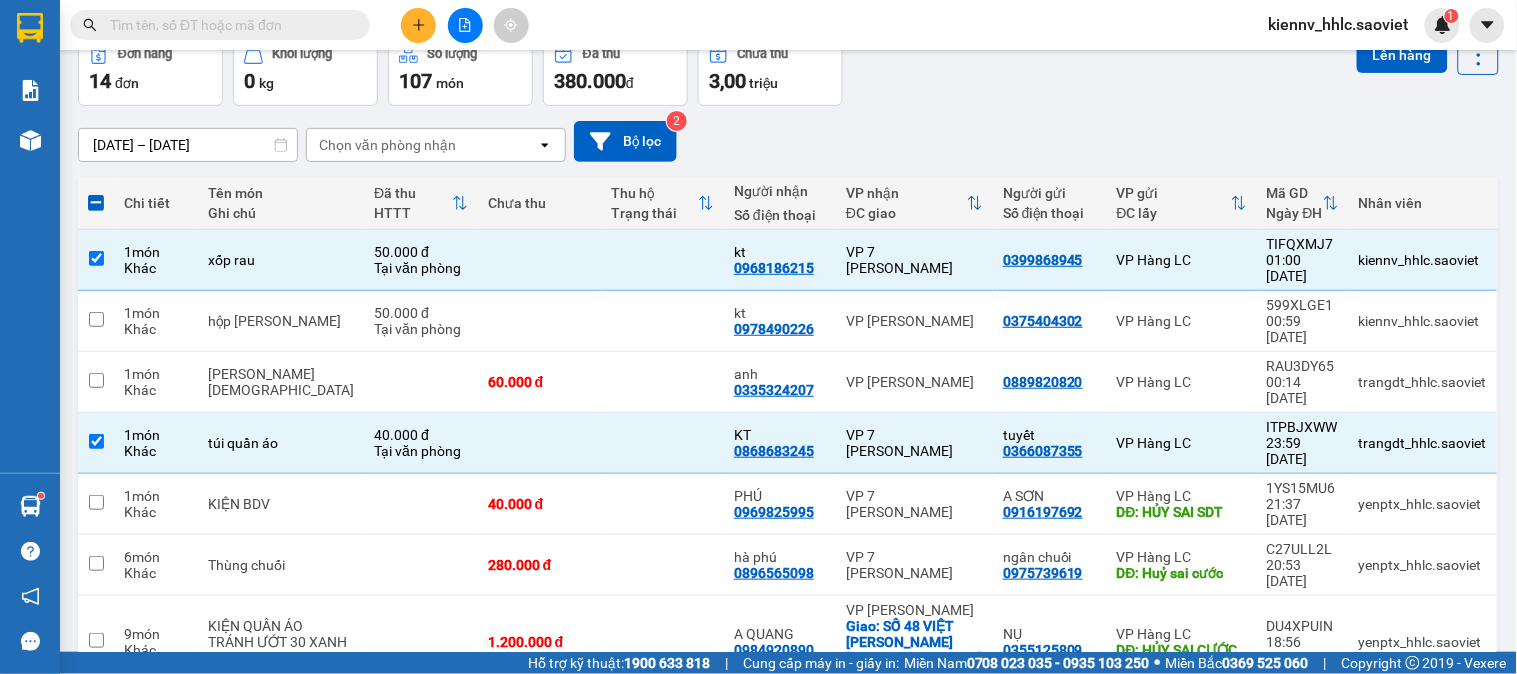 scroll, scrollTop: 0, scrollLeft: 0, axis: both 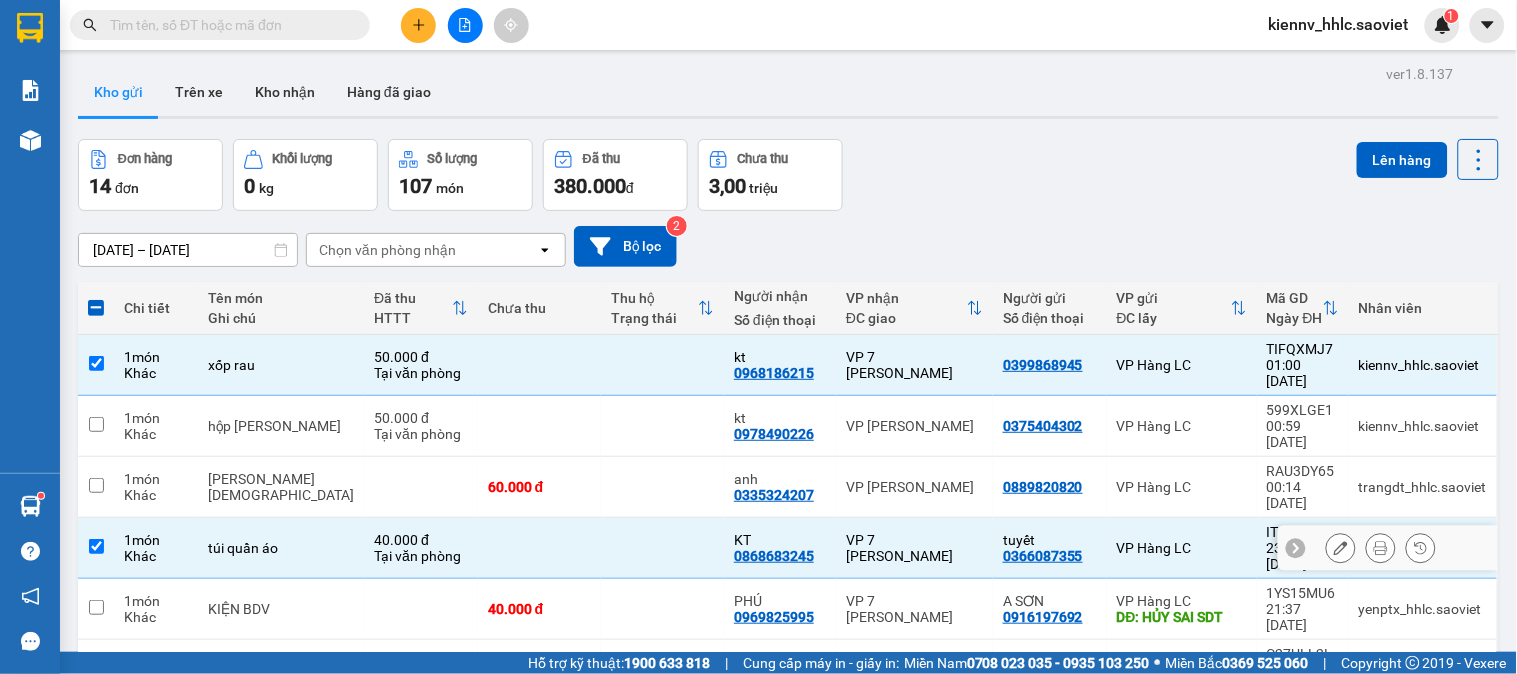 click at bounding box center (662, 548) 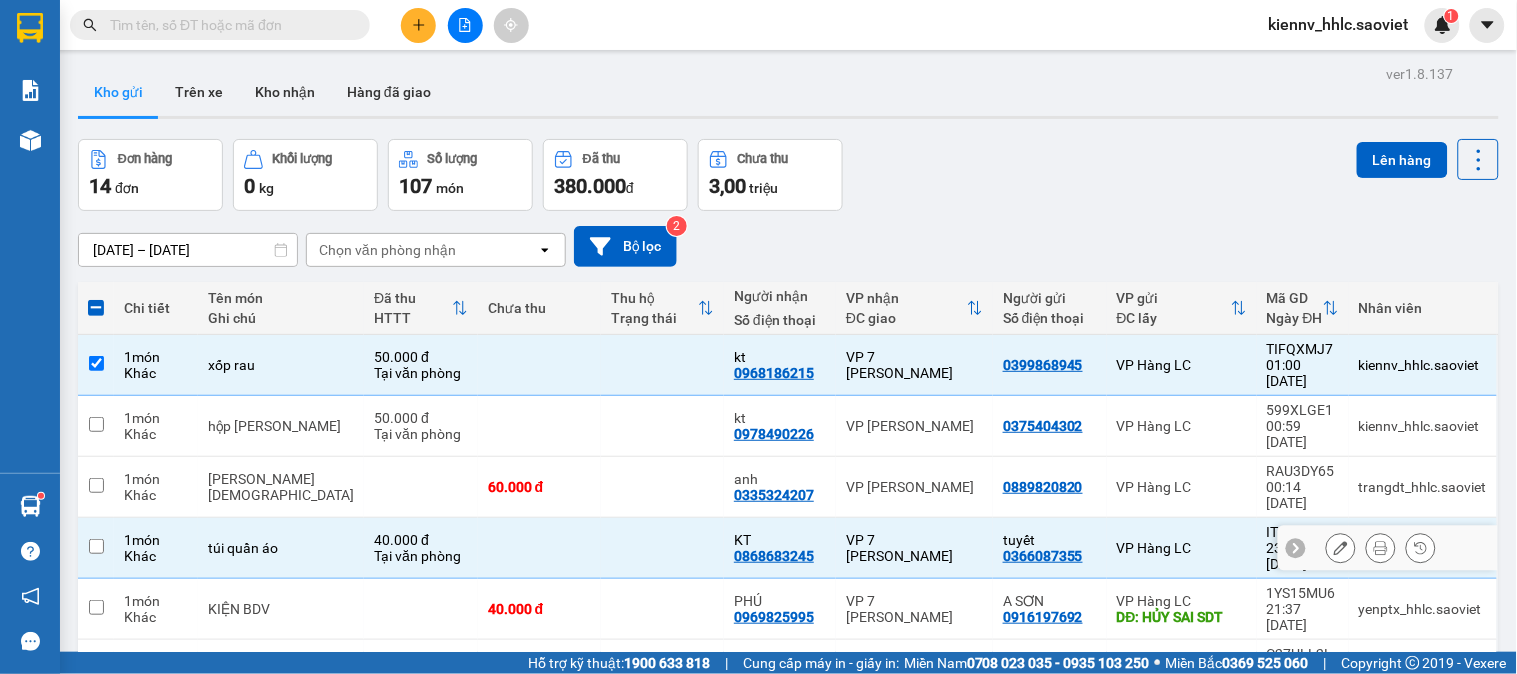 checkbox on "false" 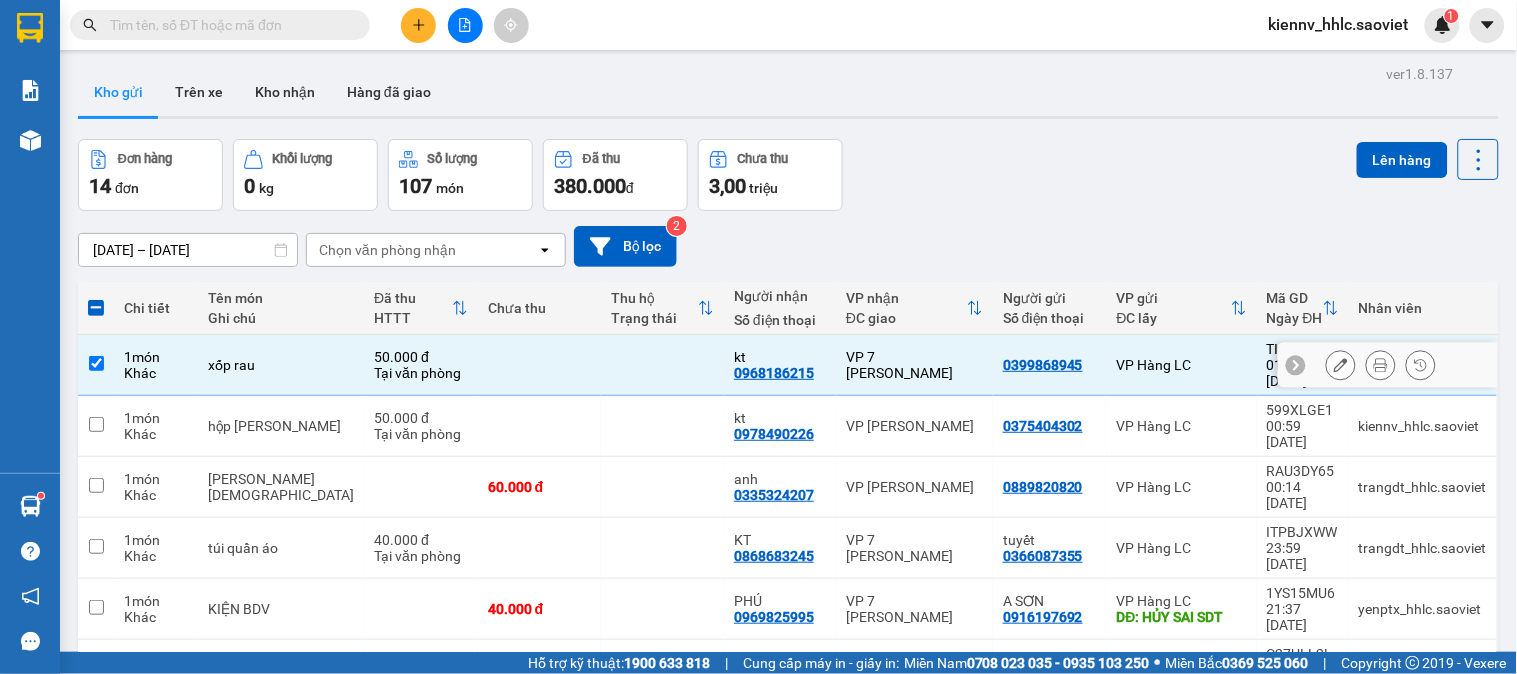 click at bounding box center (662, 365) 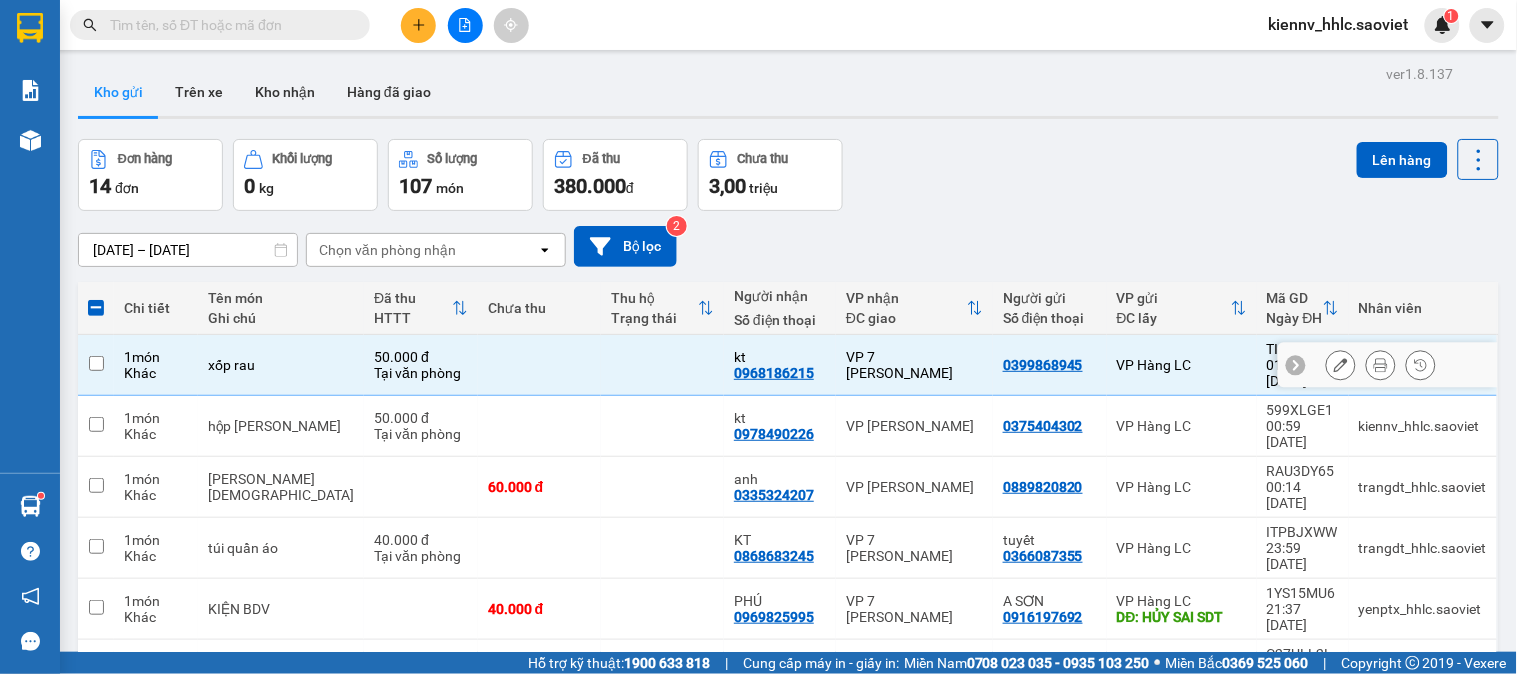 checkbox on "false" 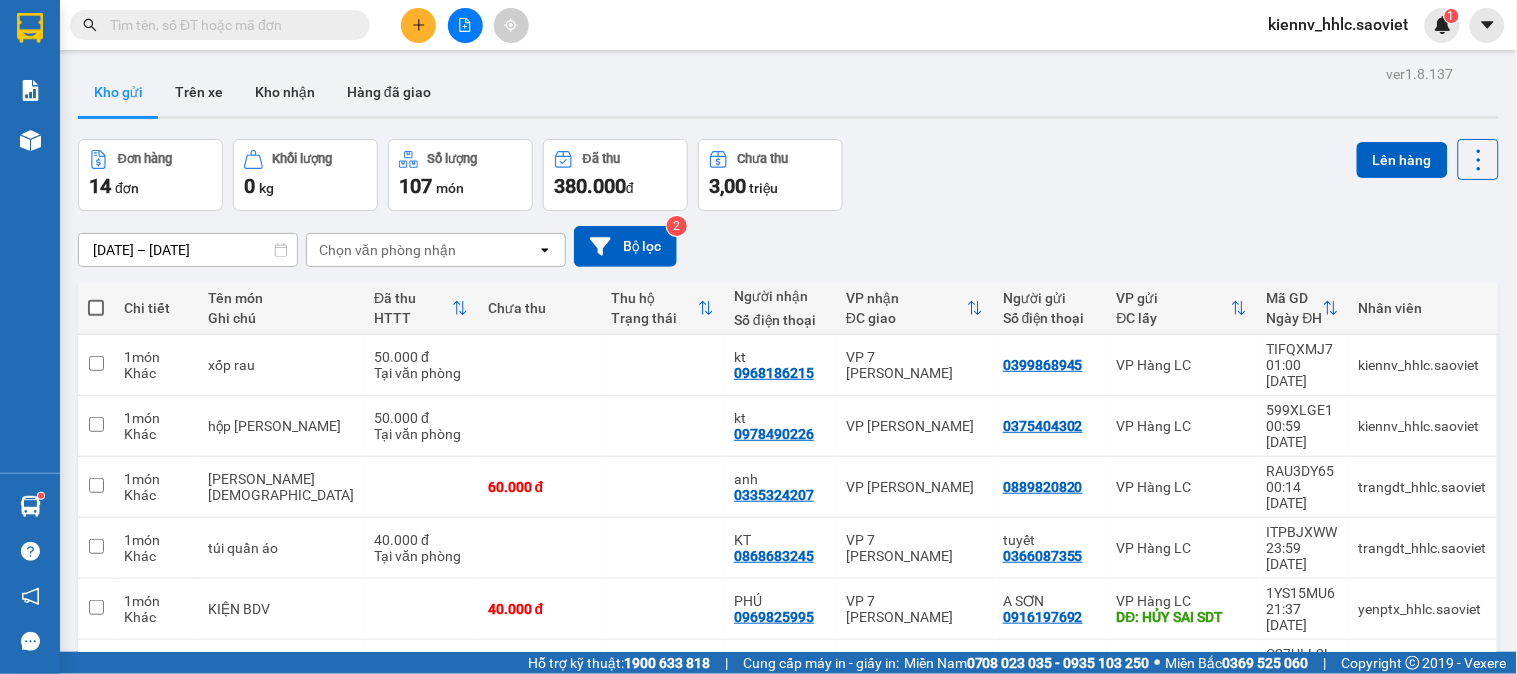 click 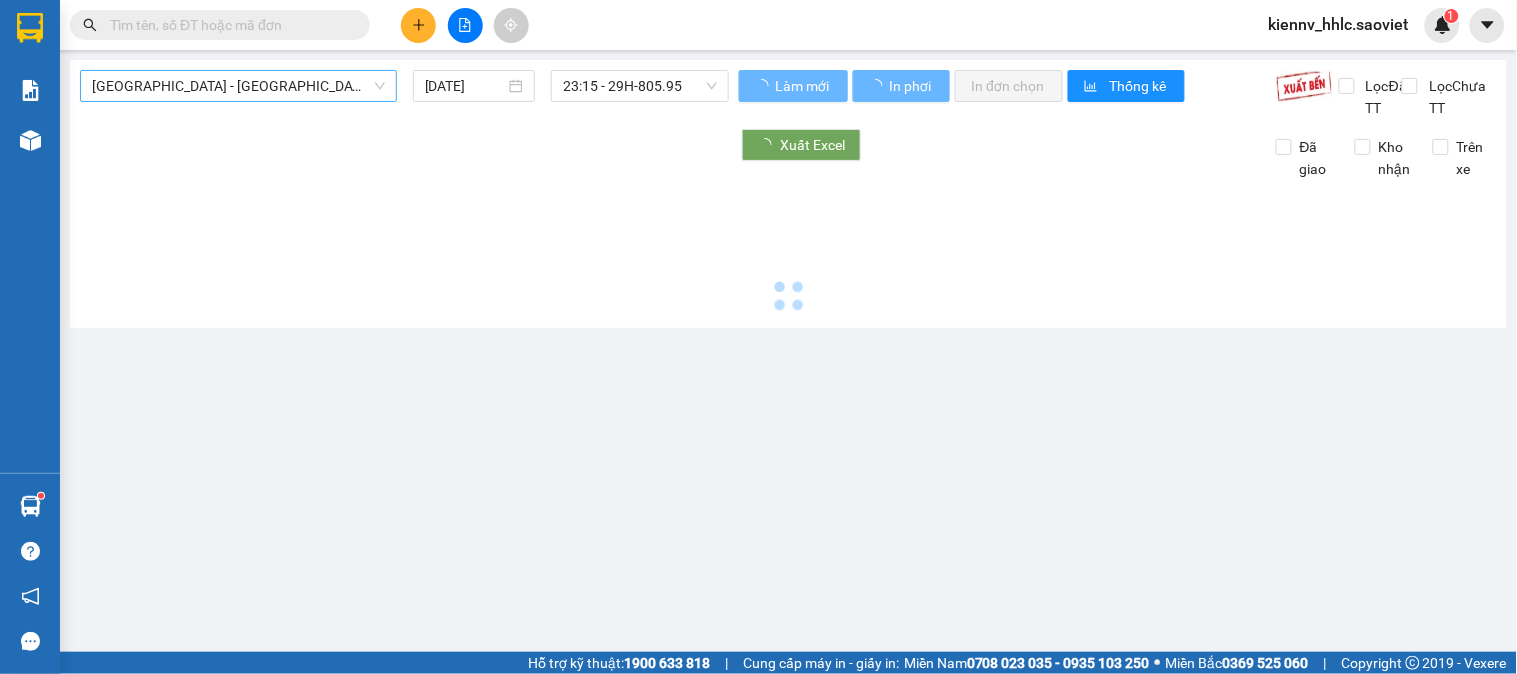 type on "[DATE]" 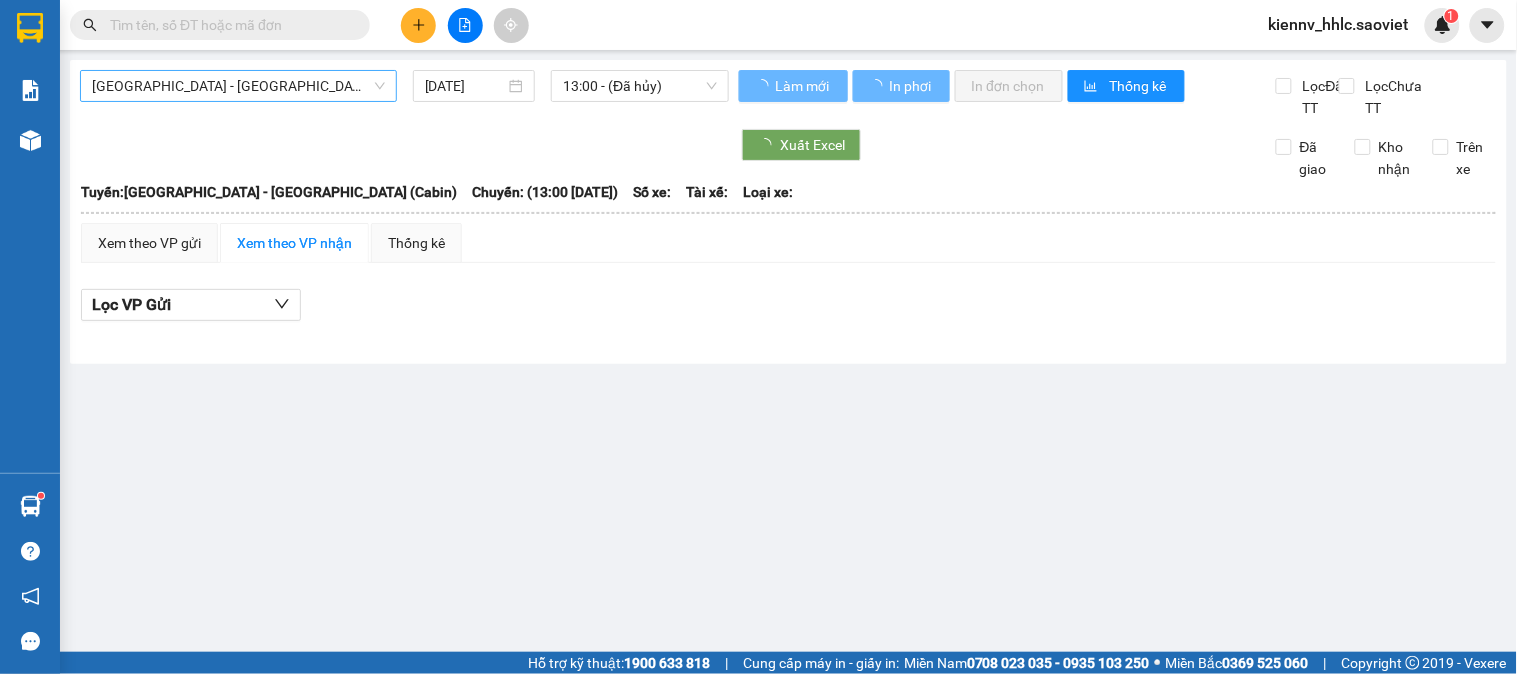 click on "[GEOGRAPHIC_DATA] - [GEOGRAPHIC_DATA] (Cabin)" at bounding box center [238, 86] 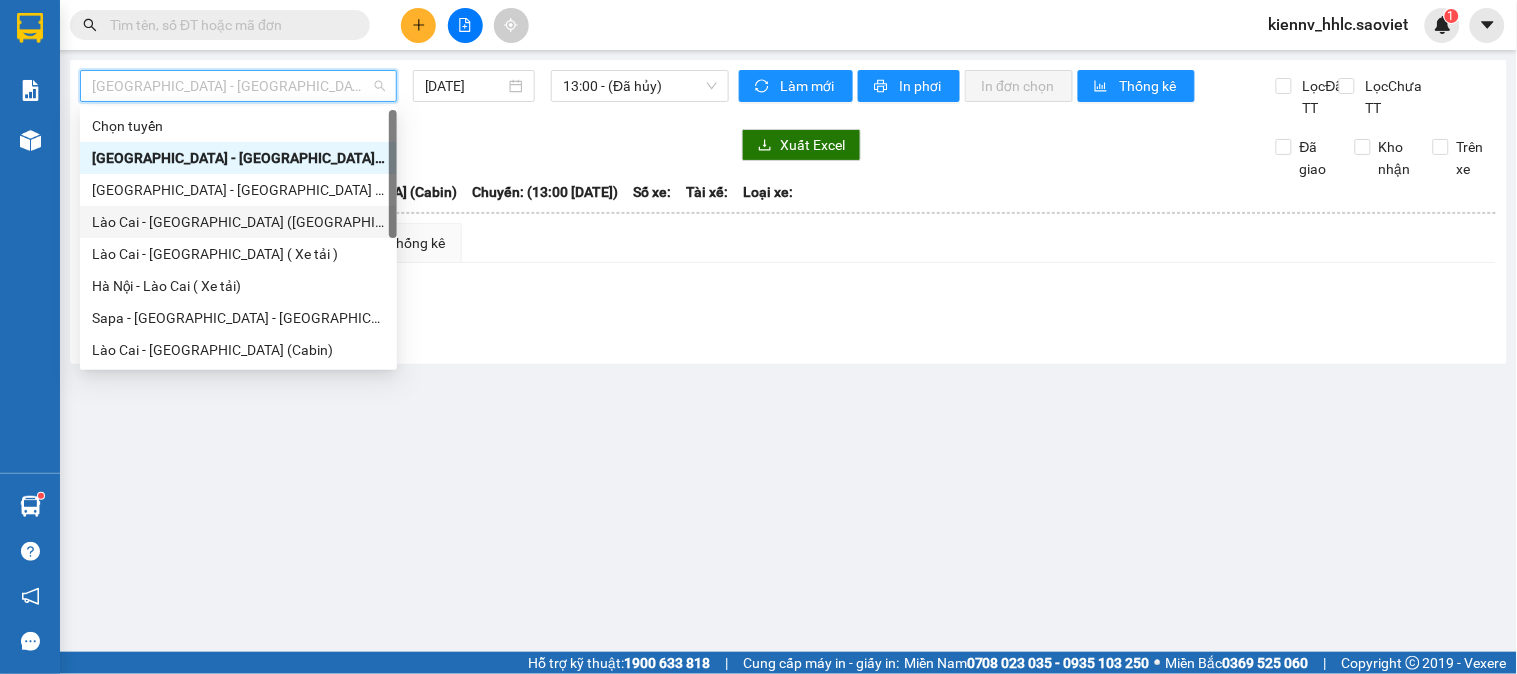 click on "Lào Cai - [GEOGRAPHIC_DATA] ([GEOGRAPHIC_DATA])" at bounding box center [238, 222] 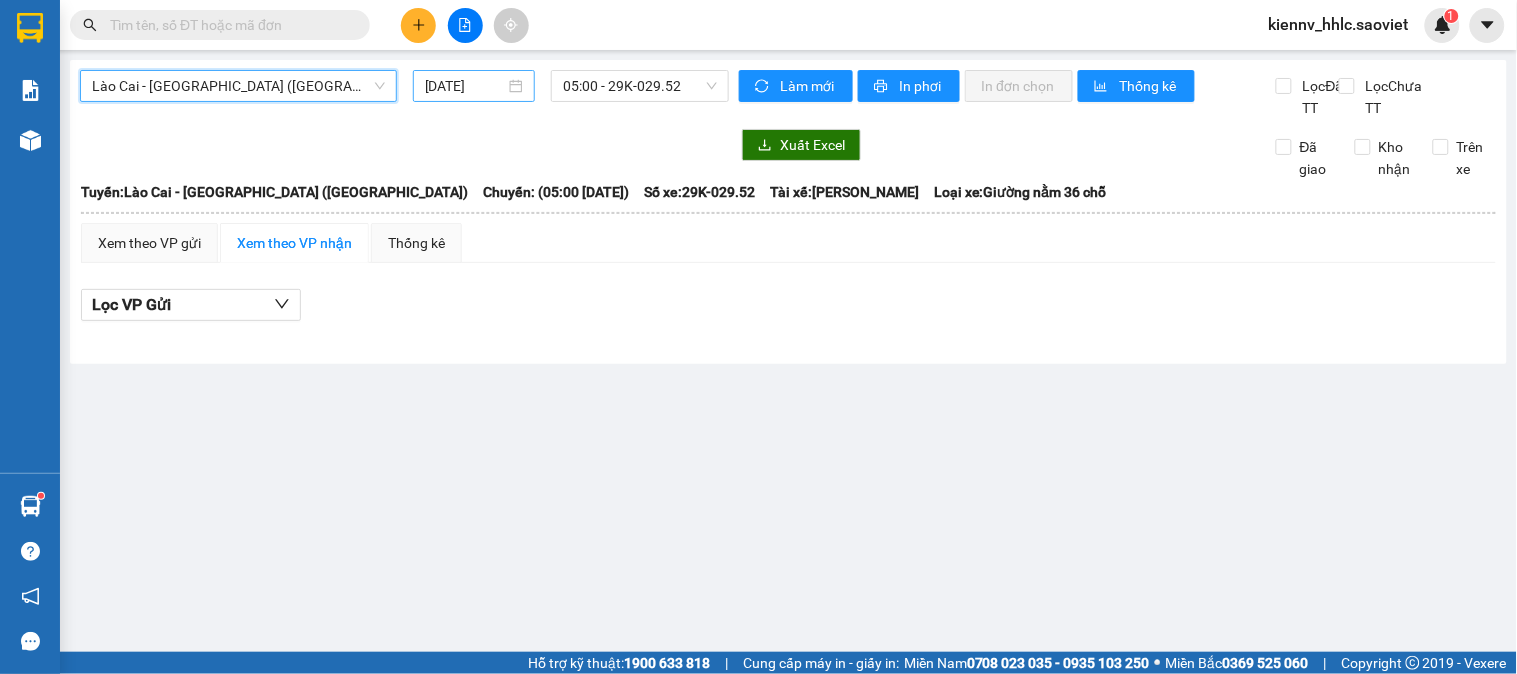 click on "[DATE]" at bounding box center (465, 86) 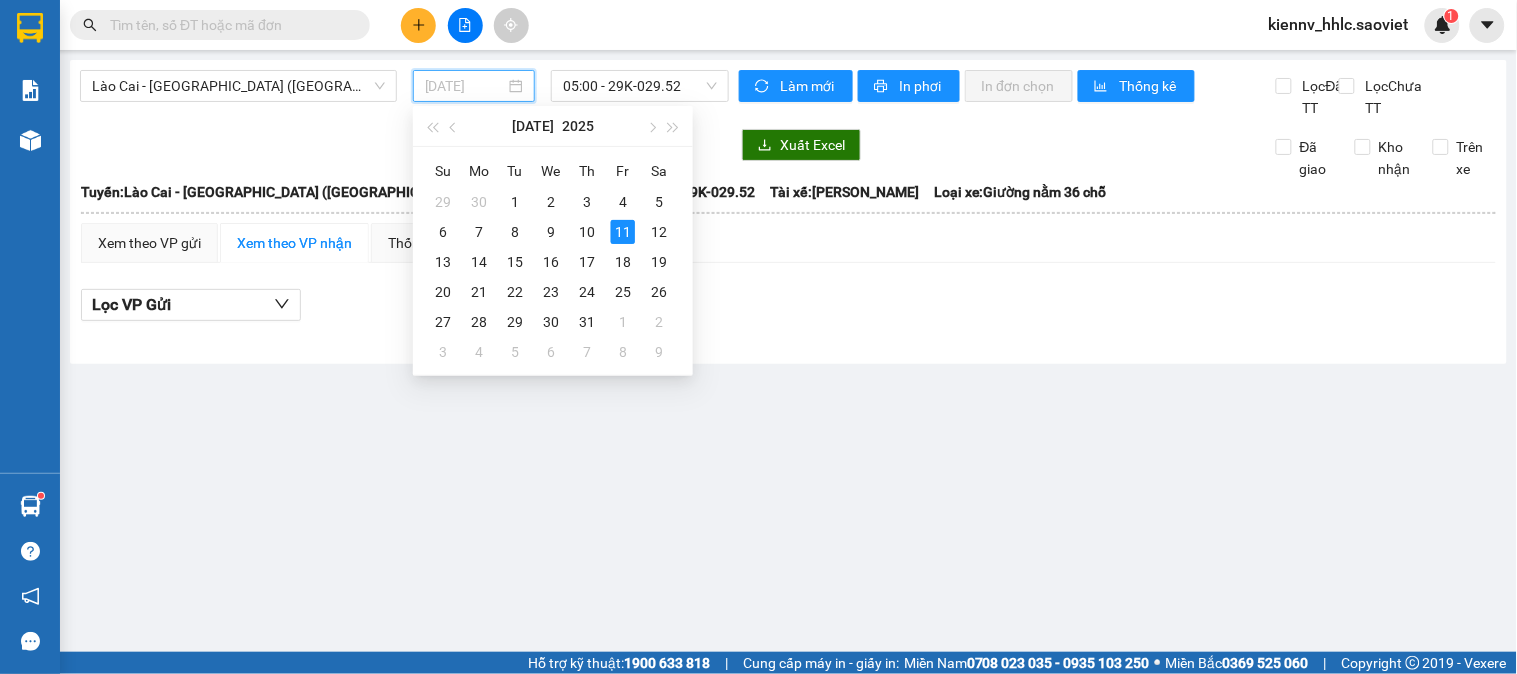 type on "[DATE]" 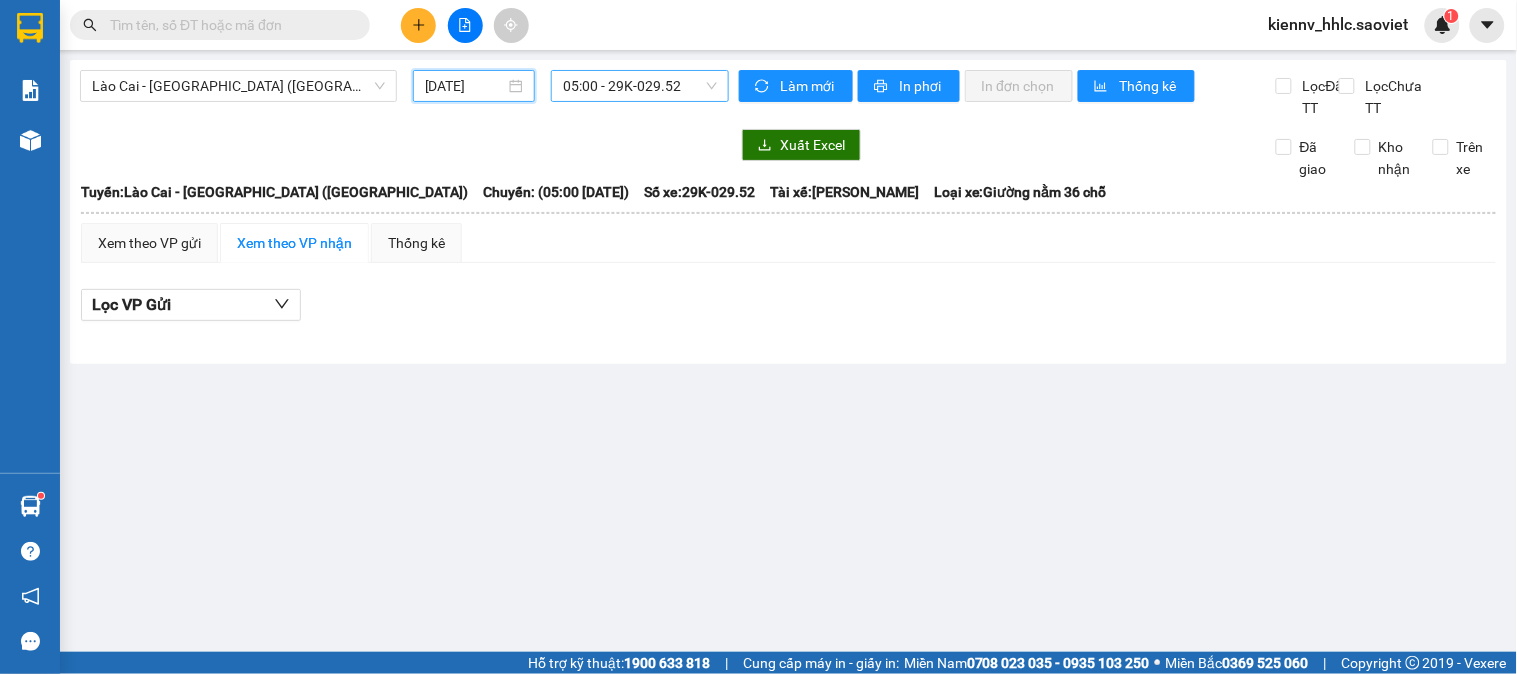 click on "05:00     - 29K-029.52" at bounding box center [640, 86] 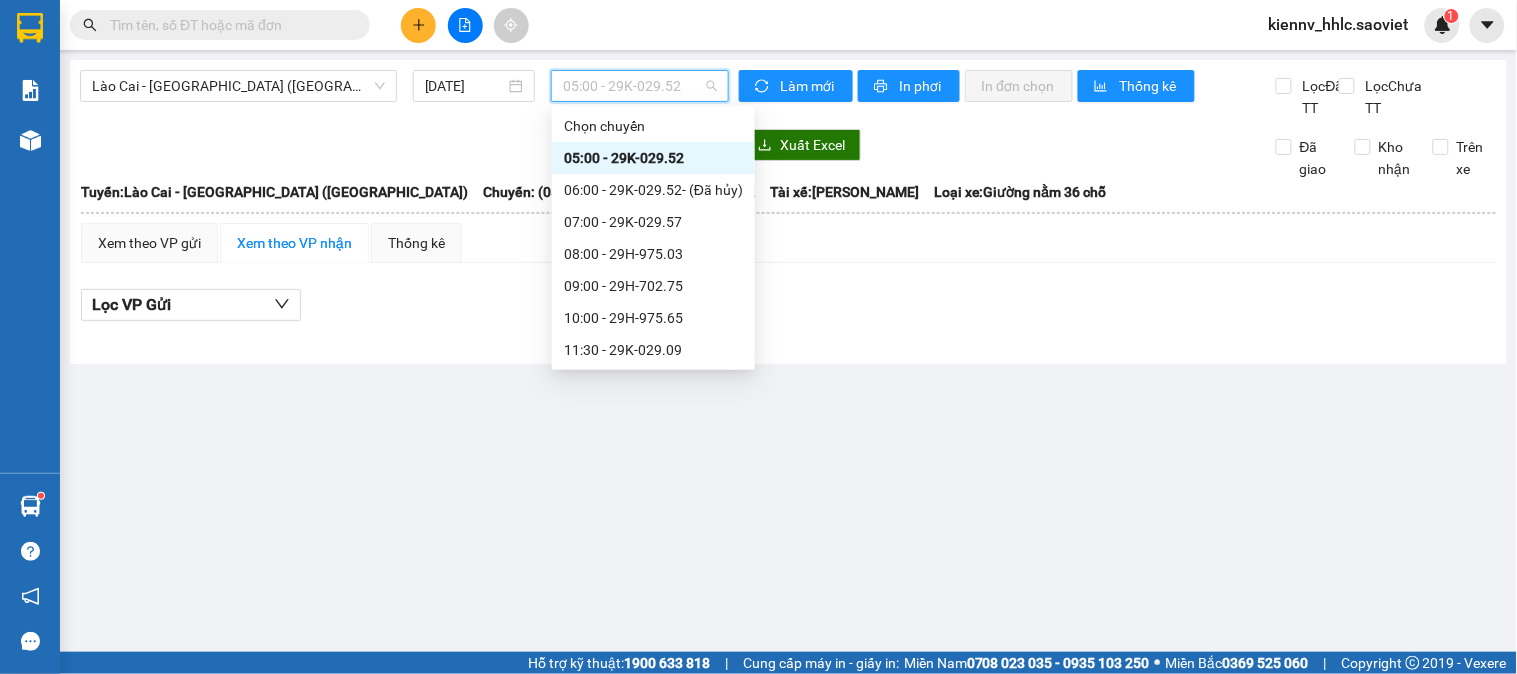 click on "05:00     - 29K-029.52" at bounding box center [653, 158] 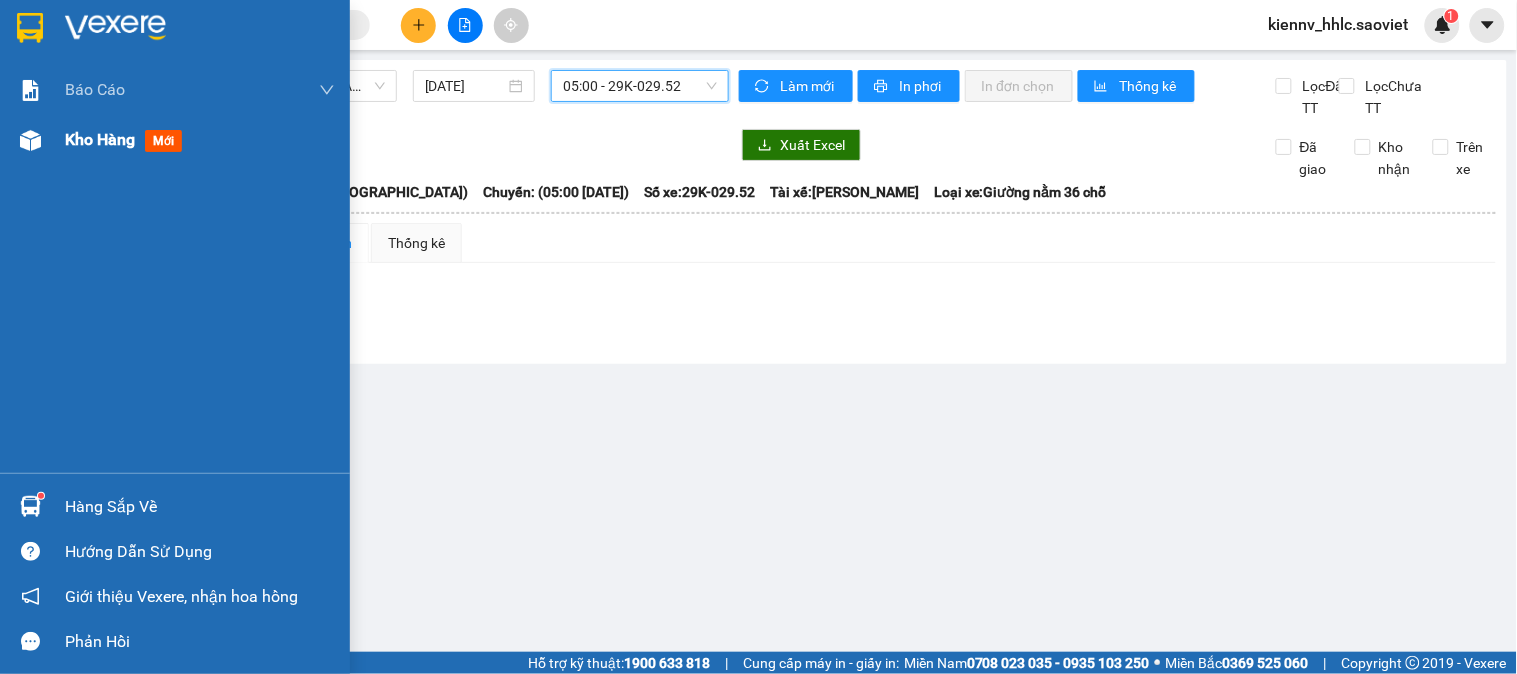 click on "Kho hàng" at bounding box center [100, 139] 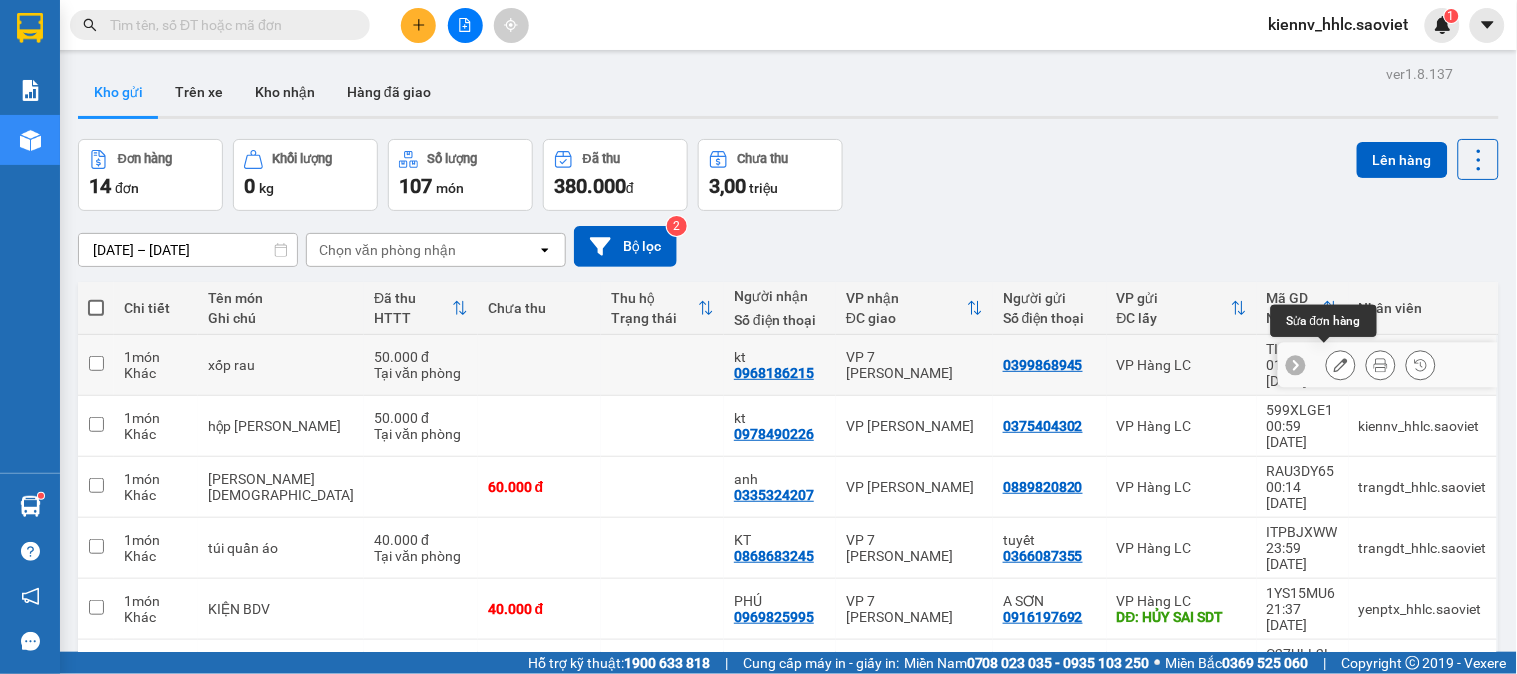 click 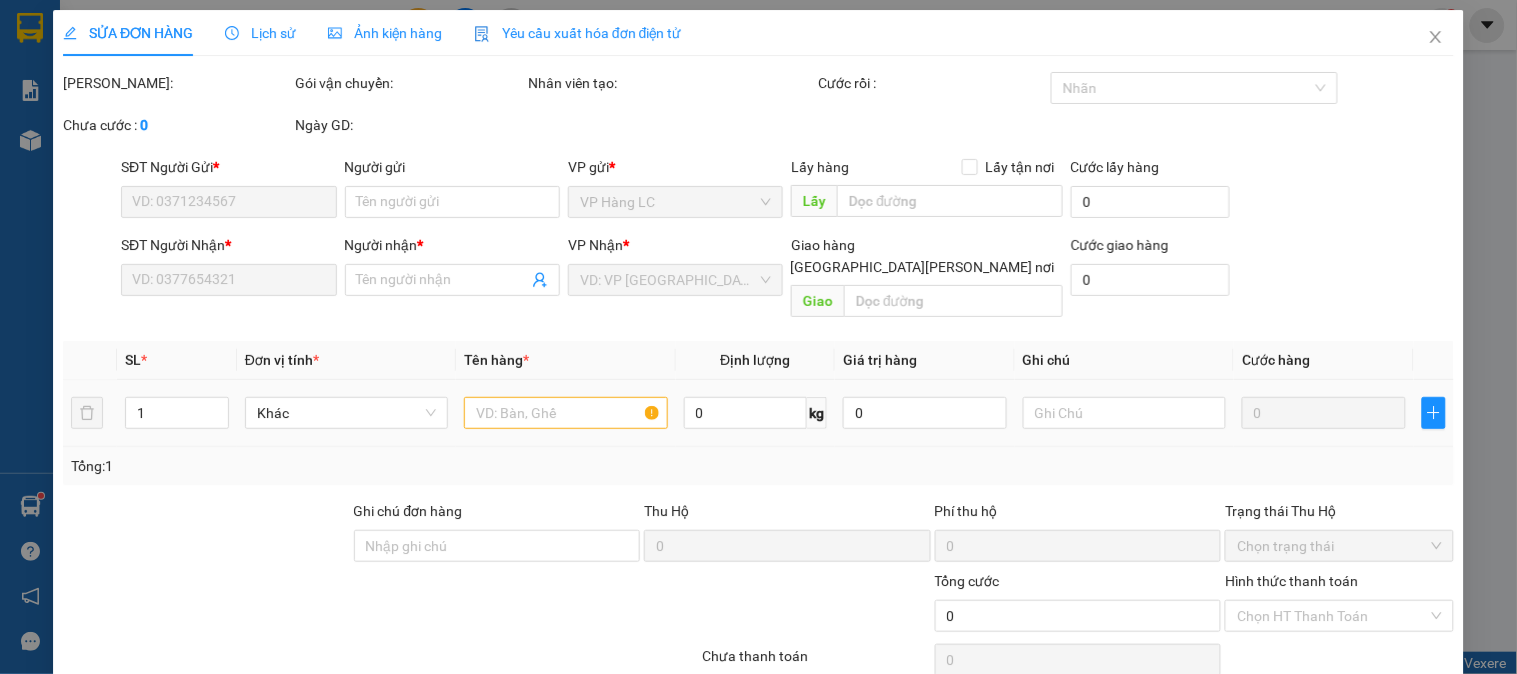 type on "0399868945" 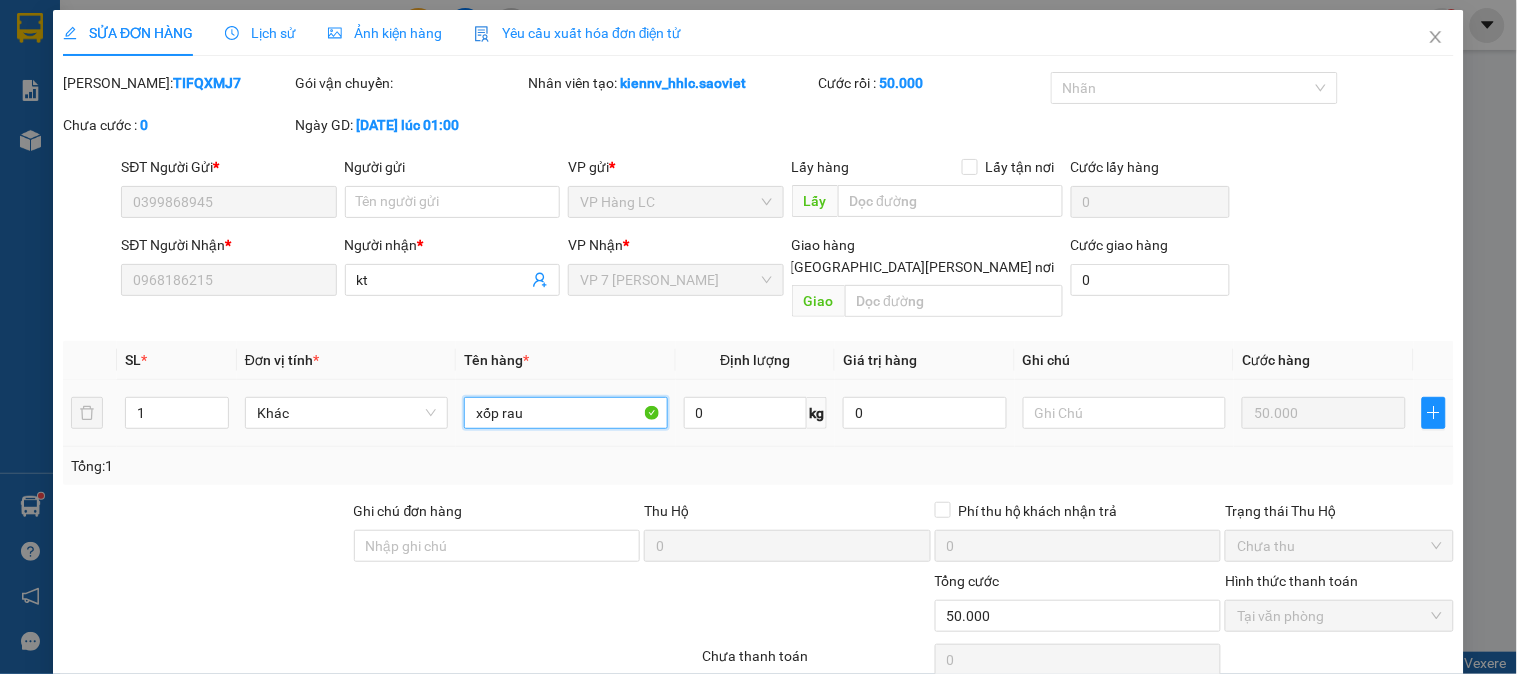 click on "xốp rau" at bounding box center [565, 413] 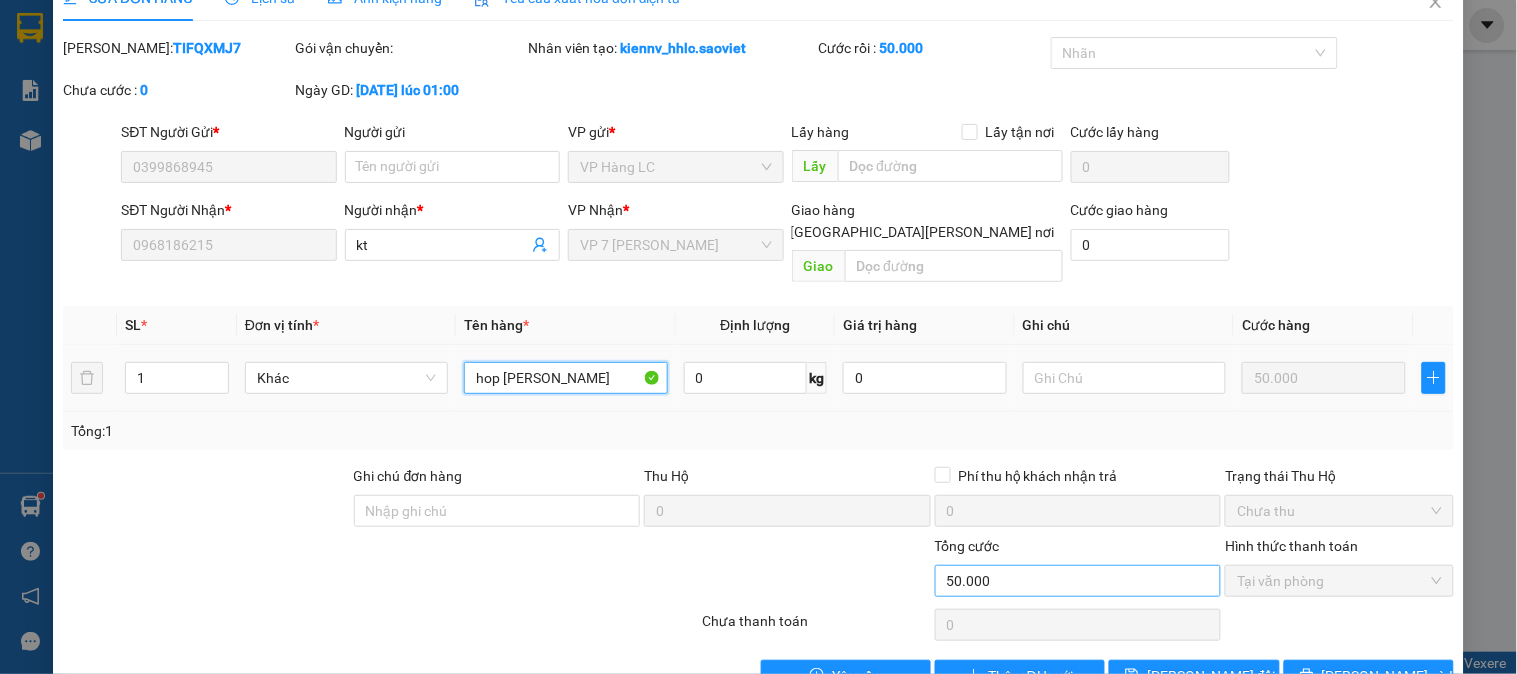 scroll, scrollTop: 70, scrollLeft: 0, axis: vertical 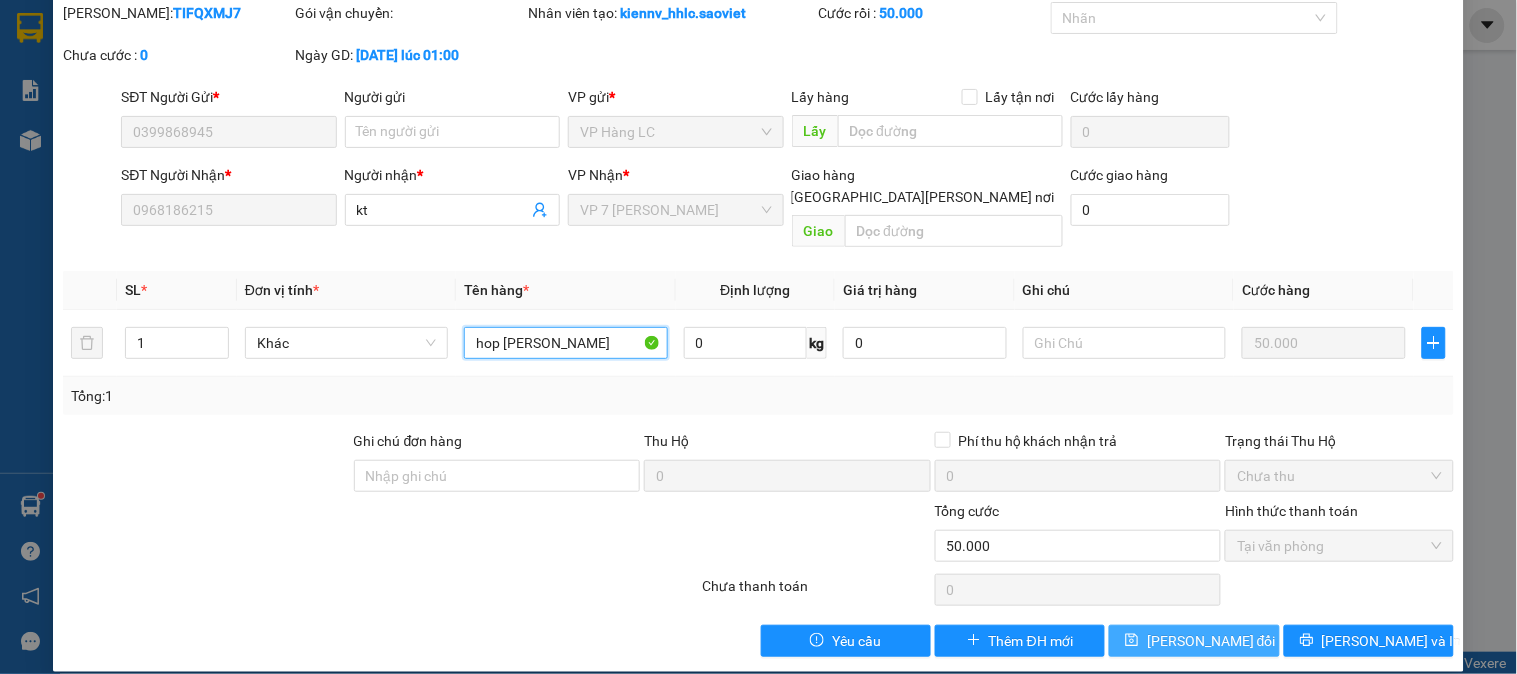 type on "hop rau" 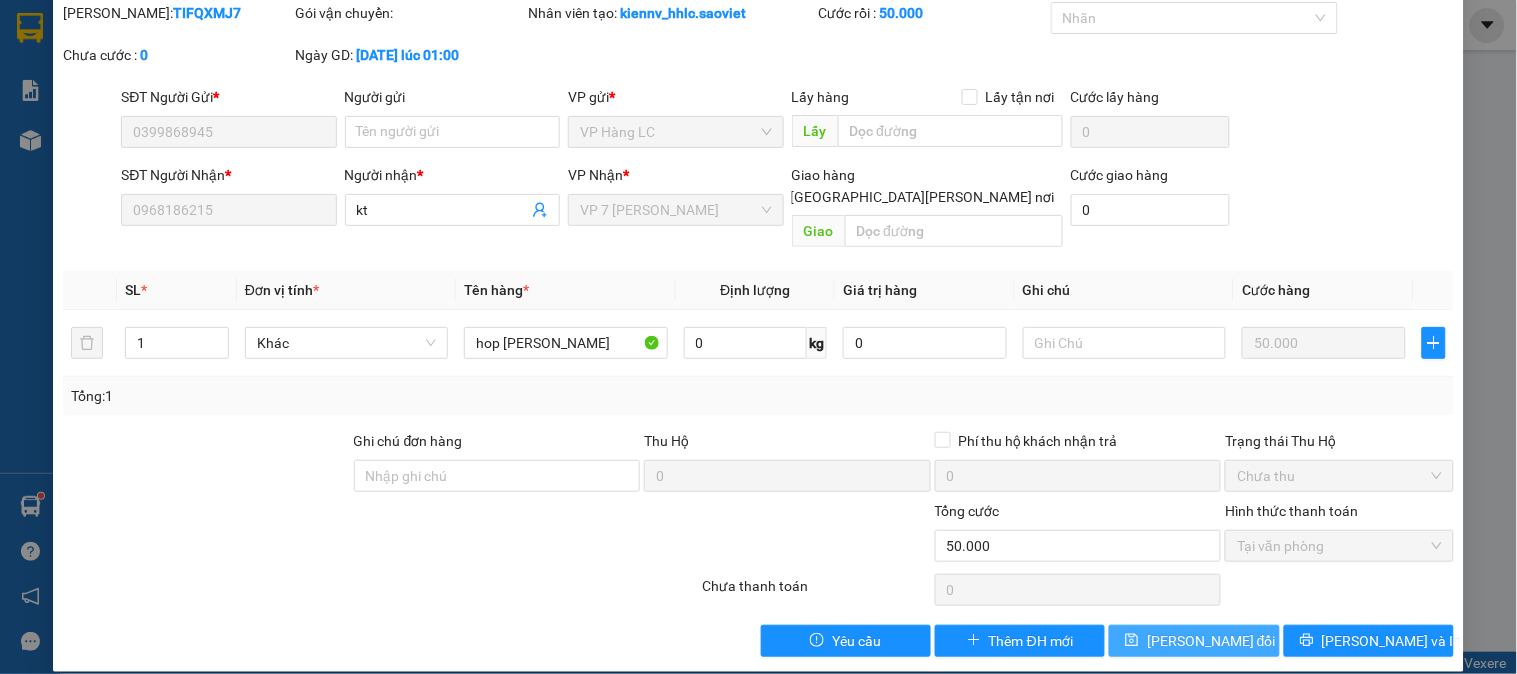 click on "Lưu thay đổi" at bounding box center (1211, 641) 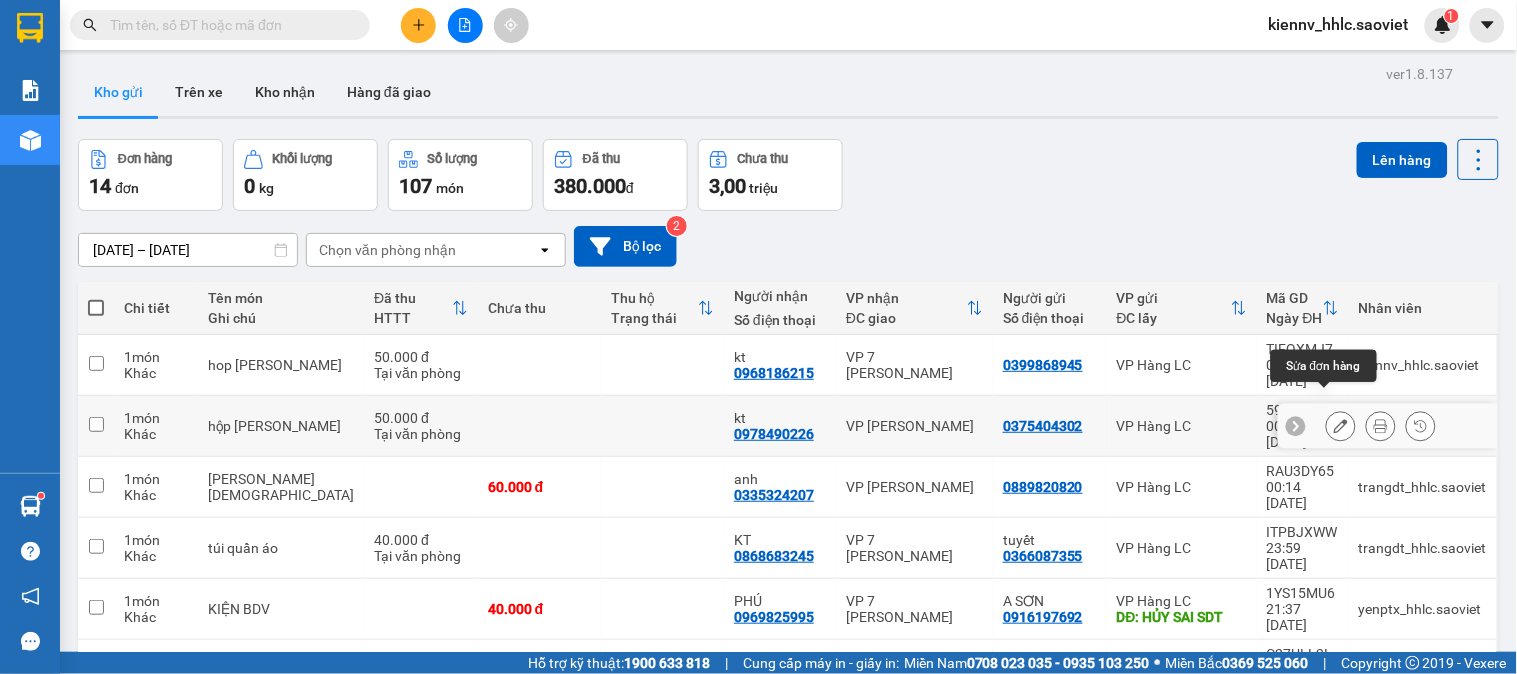click 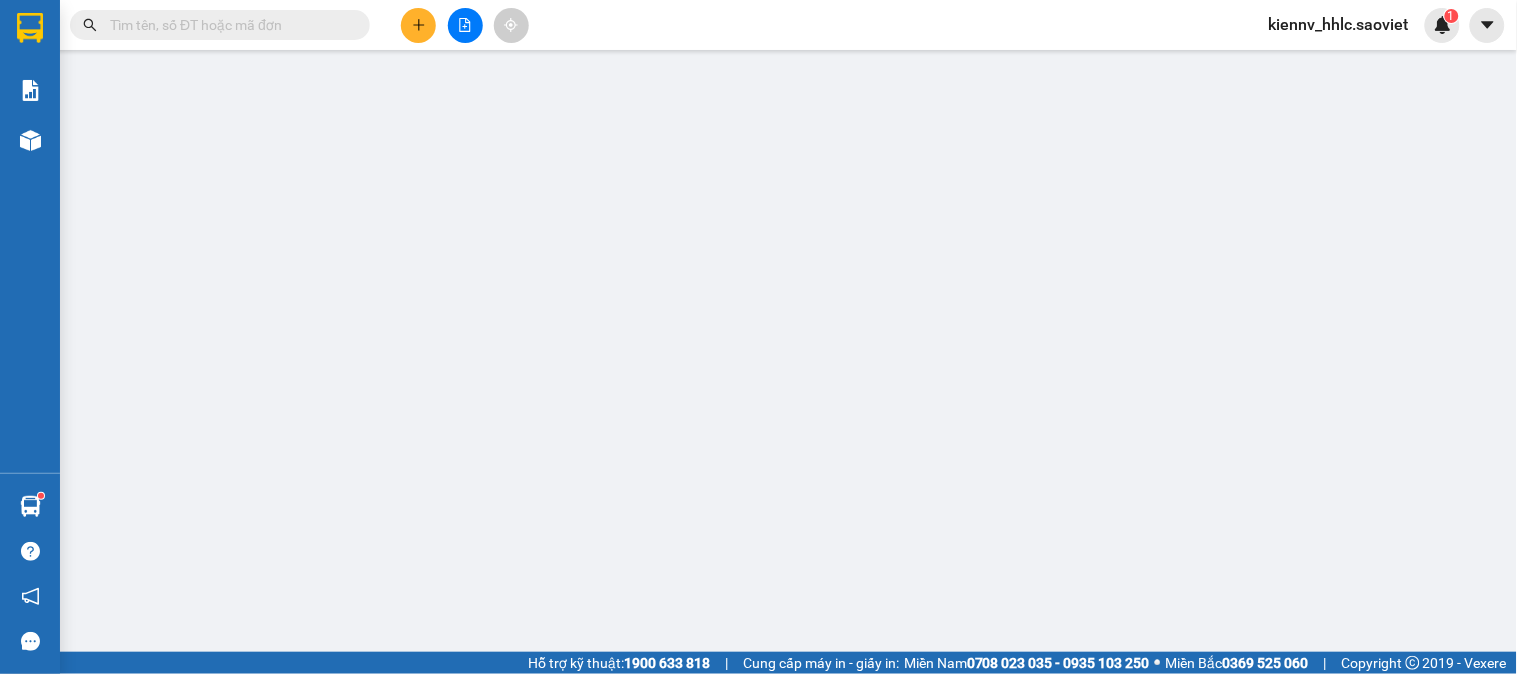type on "0375404302" 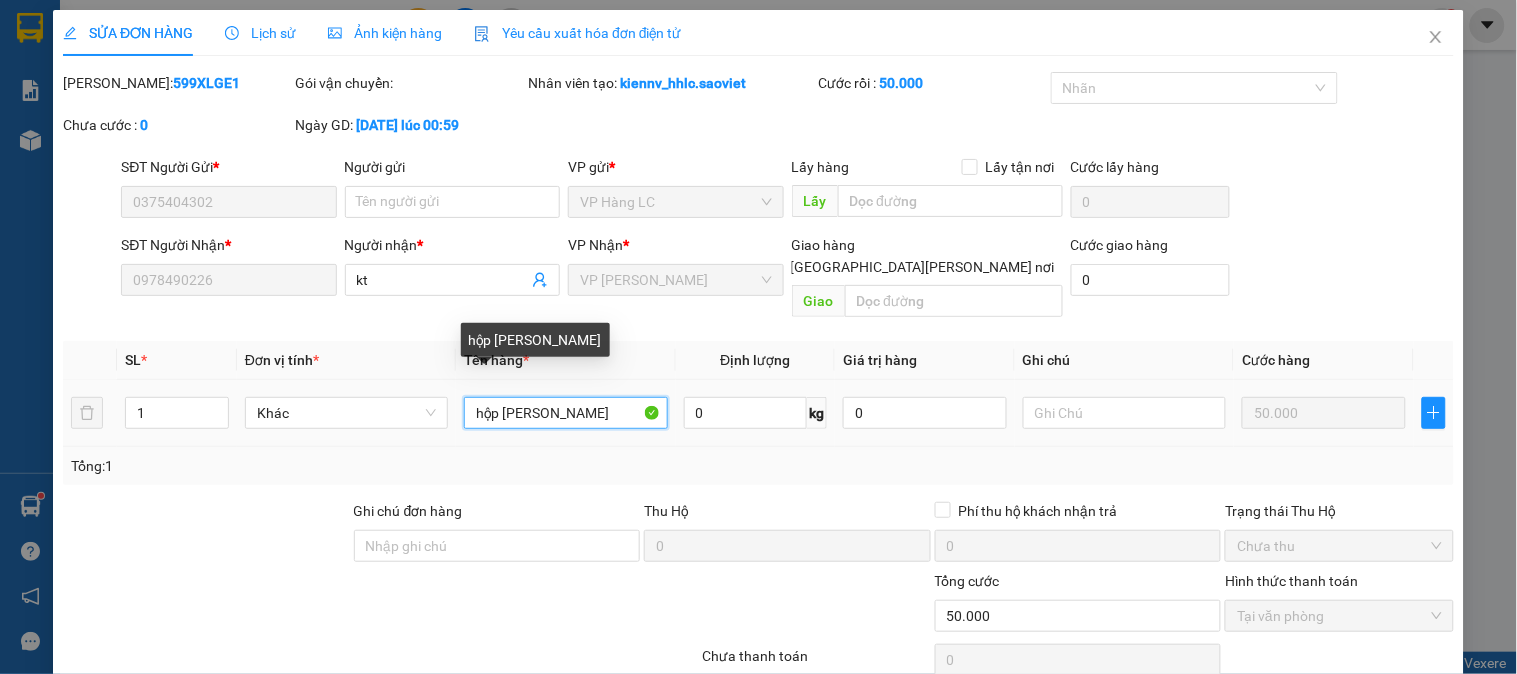 click on "hộp rau" at bounding box center [565, 413] 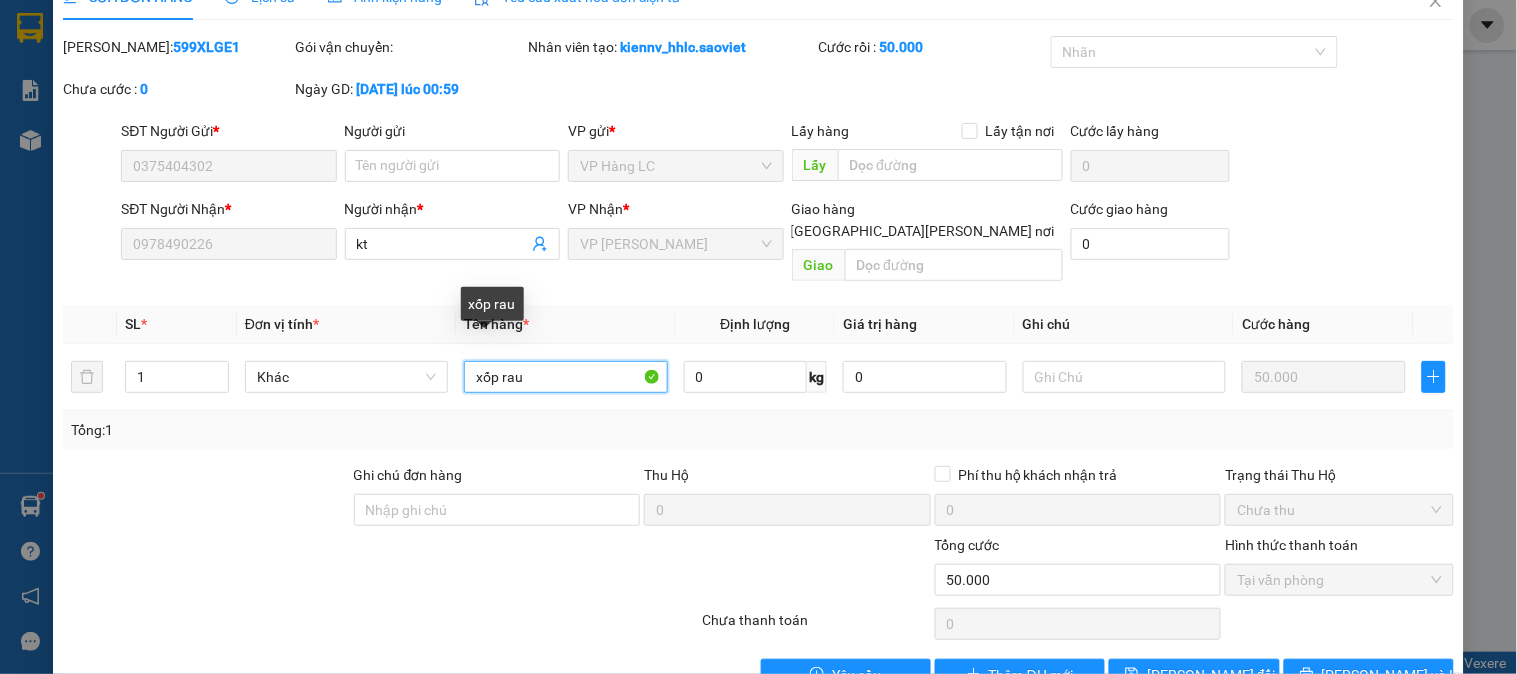 scroll, scrollTop: 70, scrollLeft: 0, axis: vertical 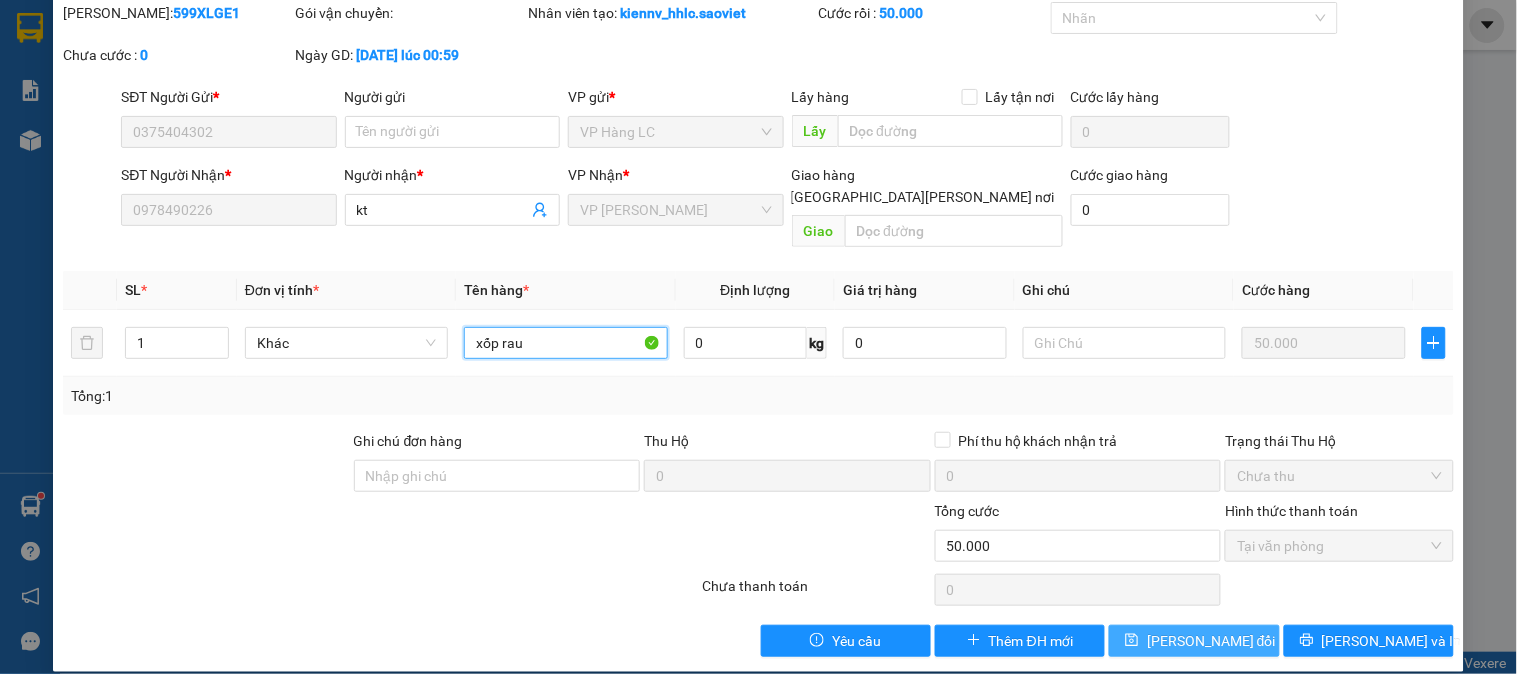type on "xốp rau" 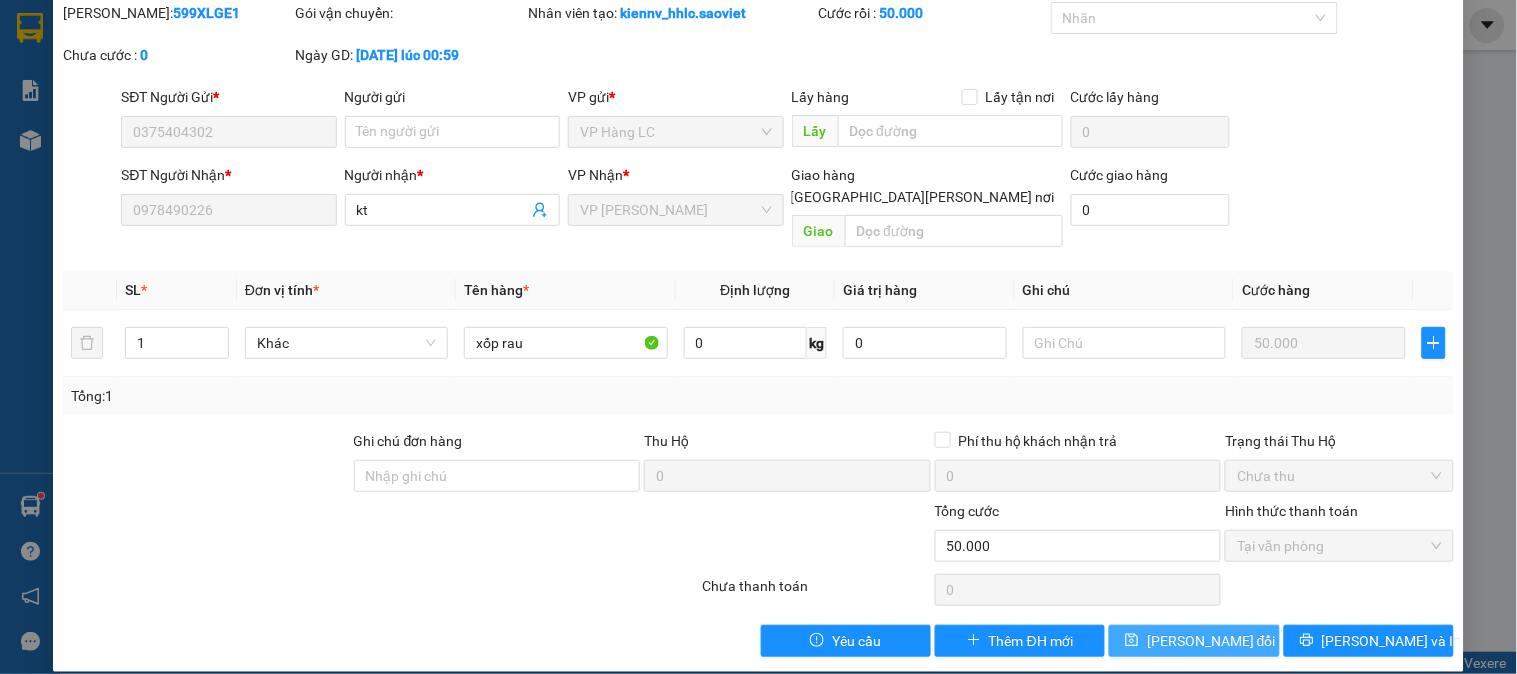 click on "[PERSON_NAME] thay đổi" at bounding box center (1211, 641) 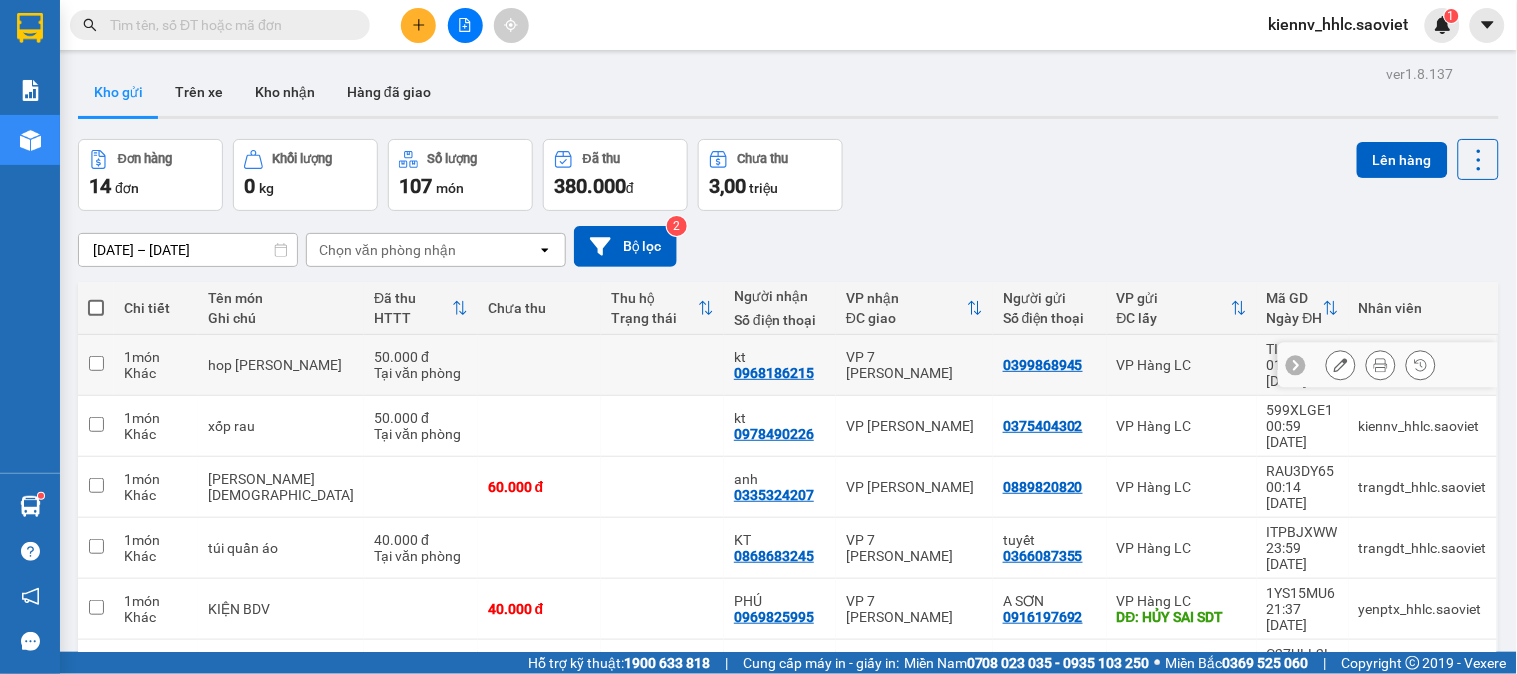 click at bounding box center (662, 365) 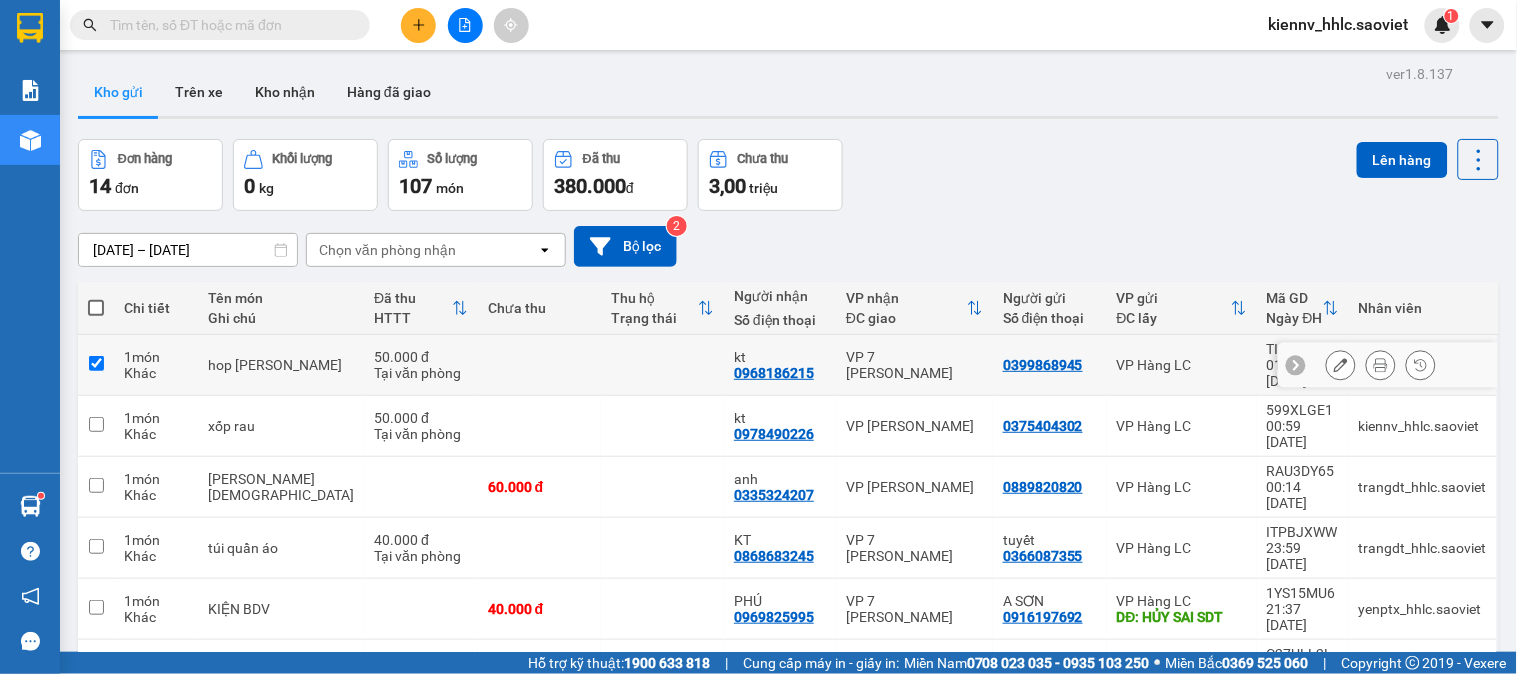 checkbox on "true" 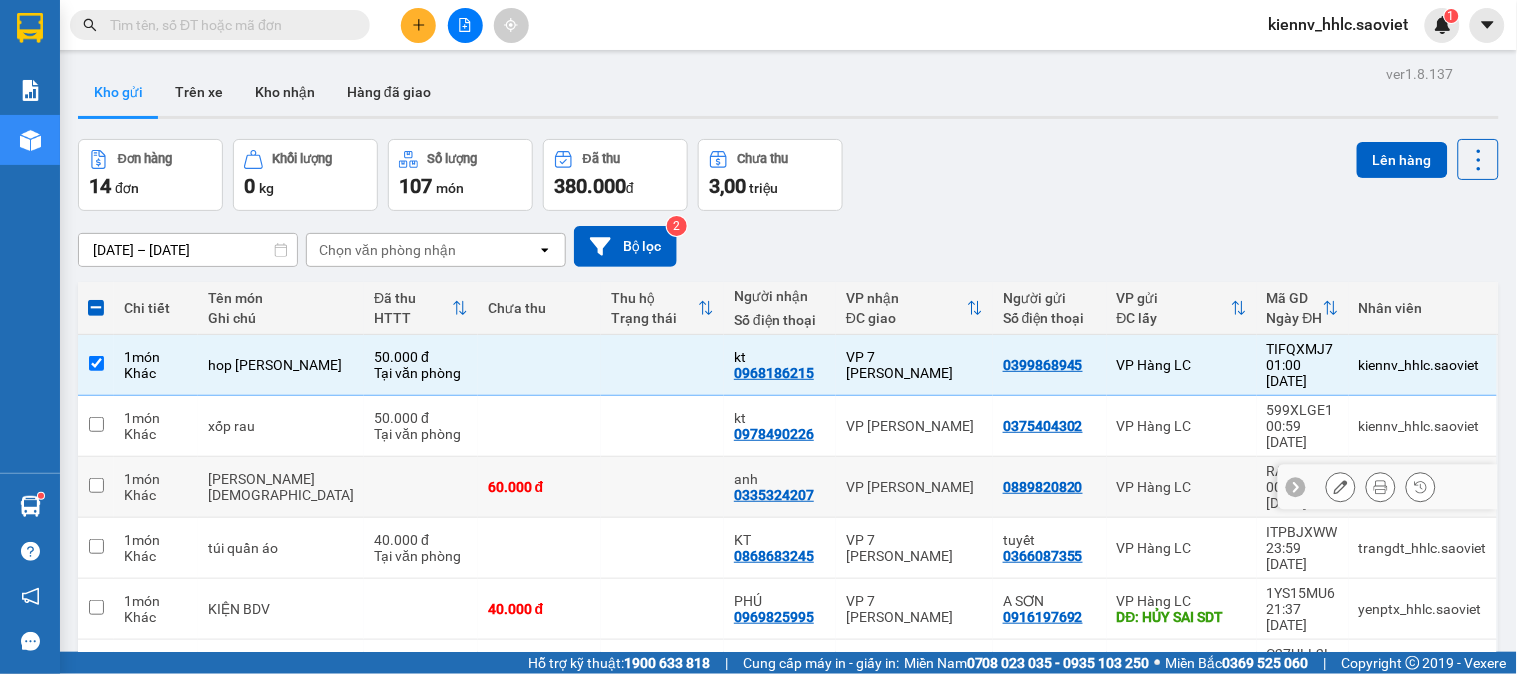 click at bounding box center (662, 487) 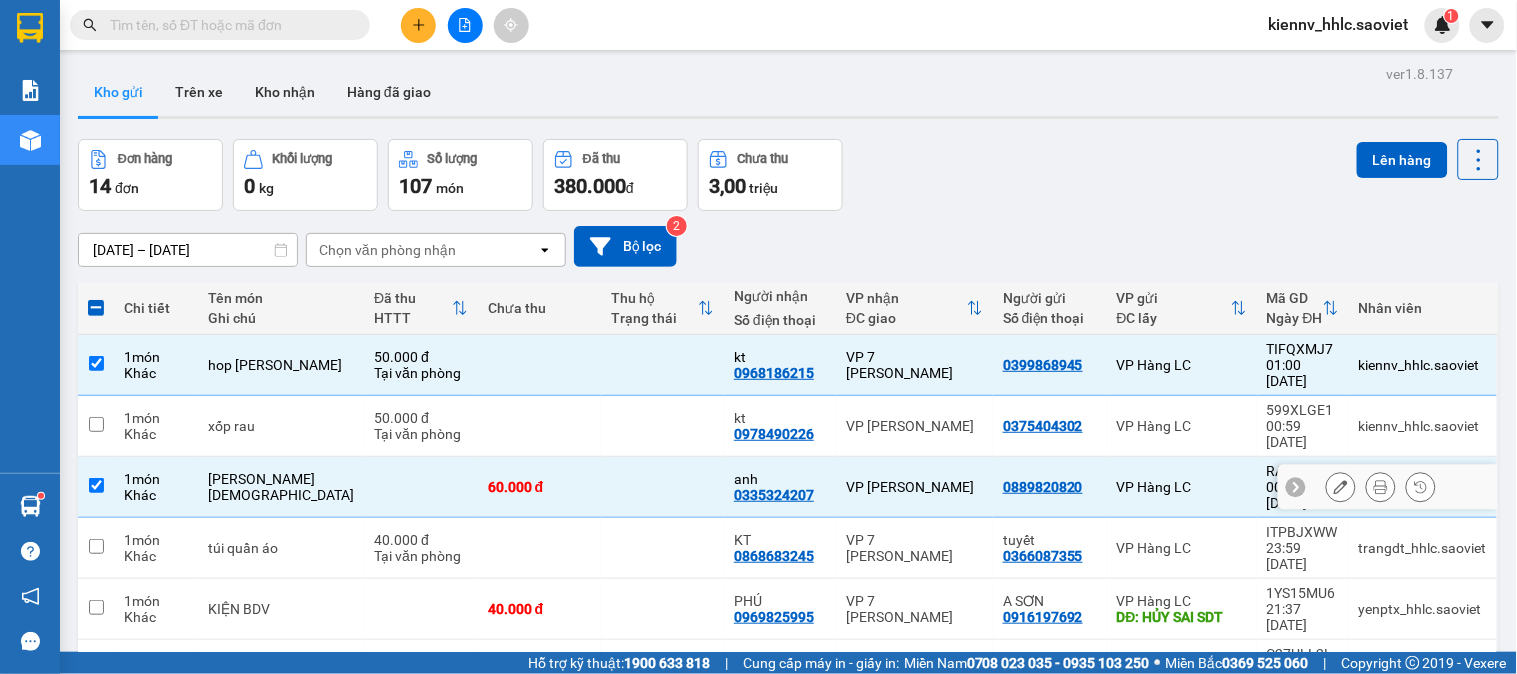 click at bounding box center [662, 487] 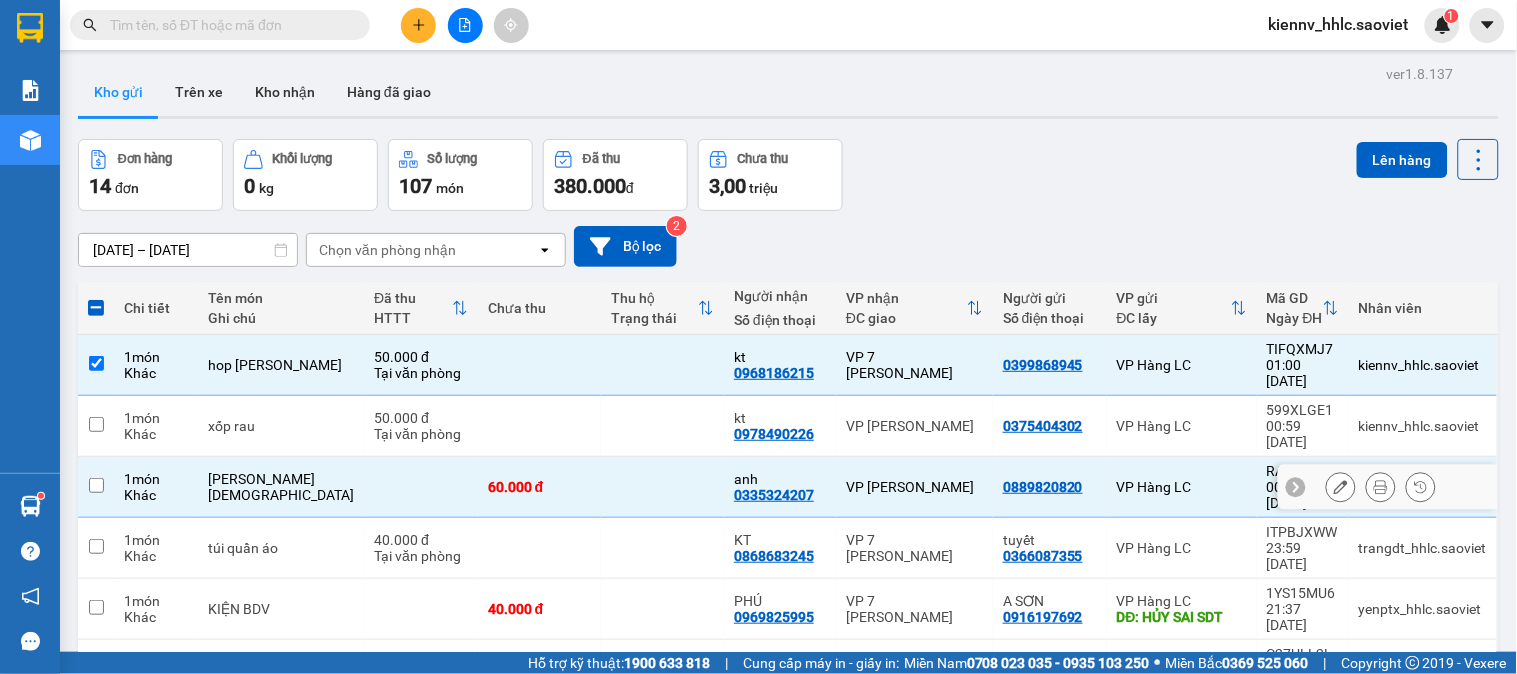 checkbox on "false" 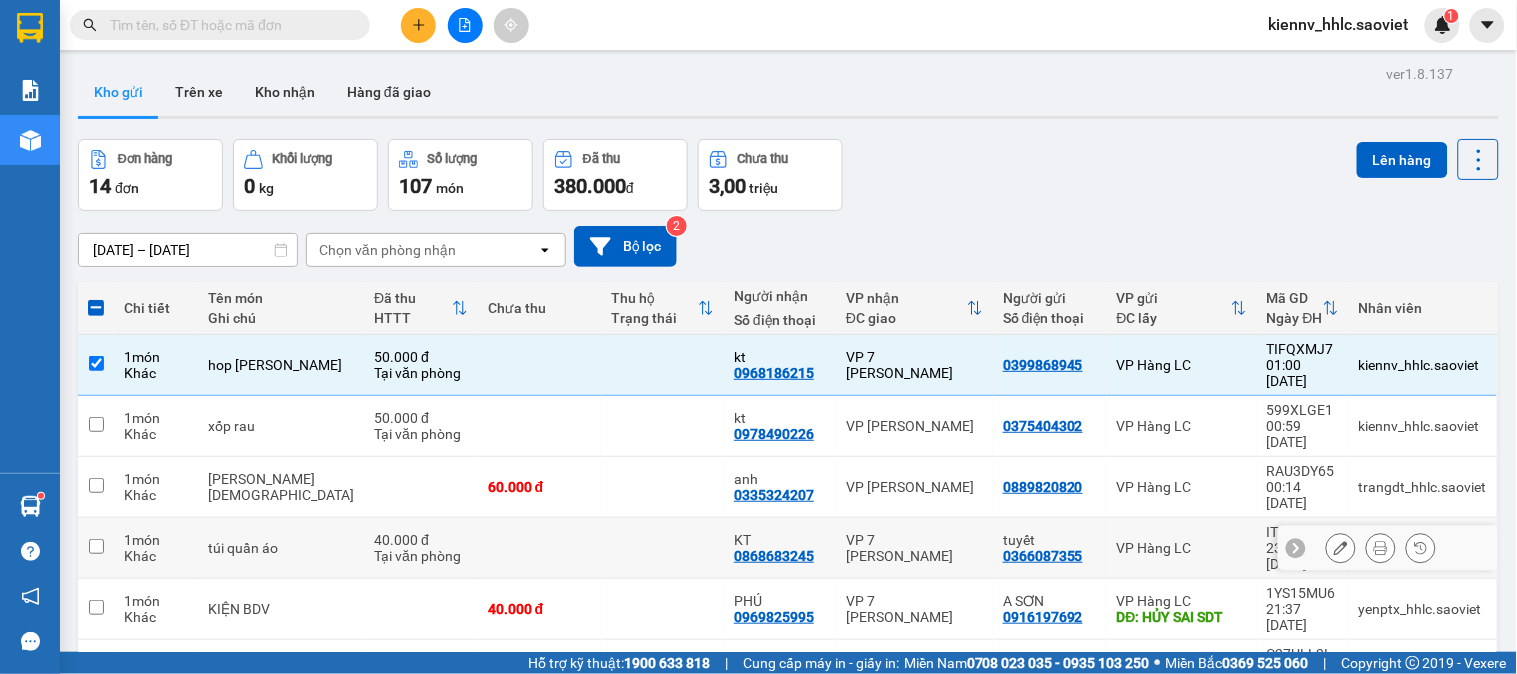 click at bounding box center [662, 548] 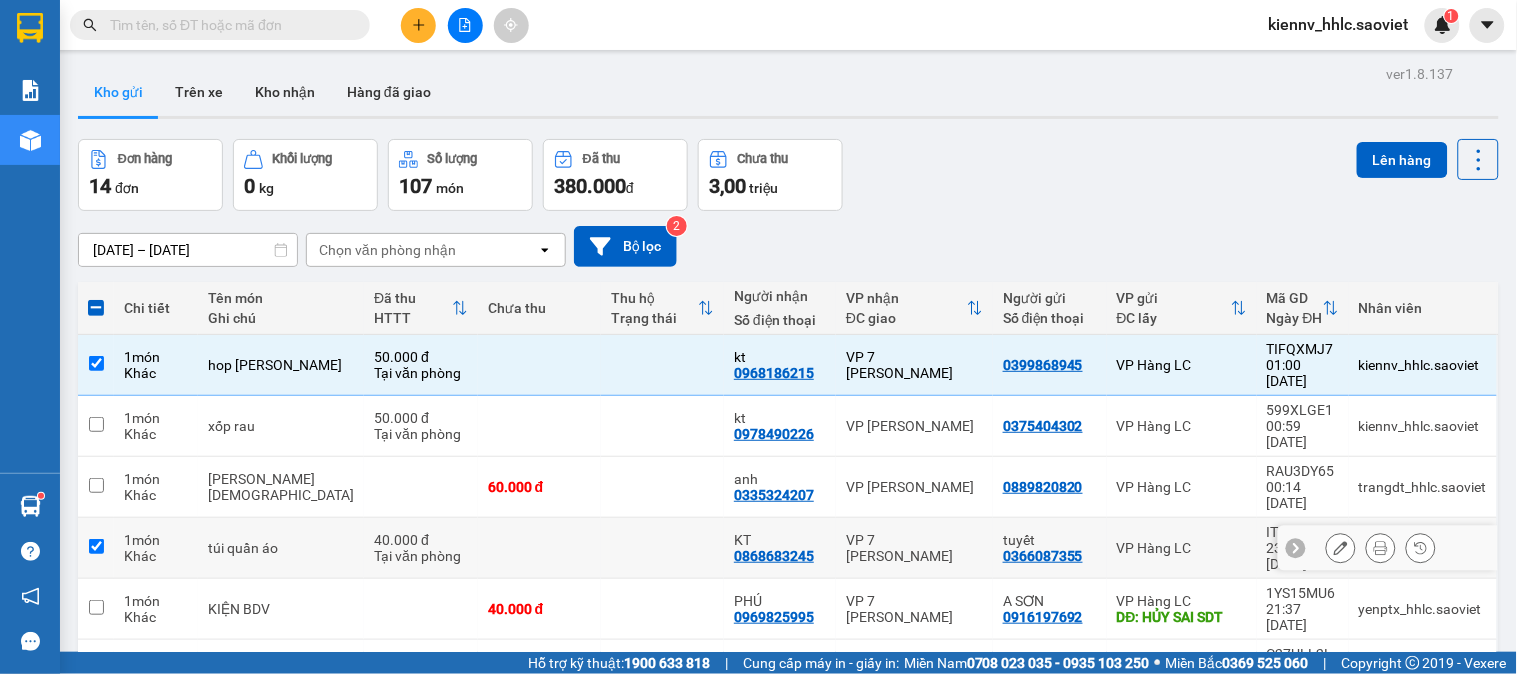 checkbox on "true" 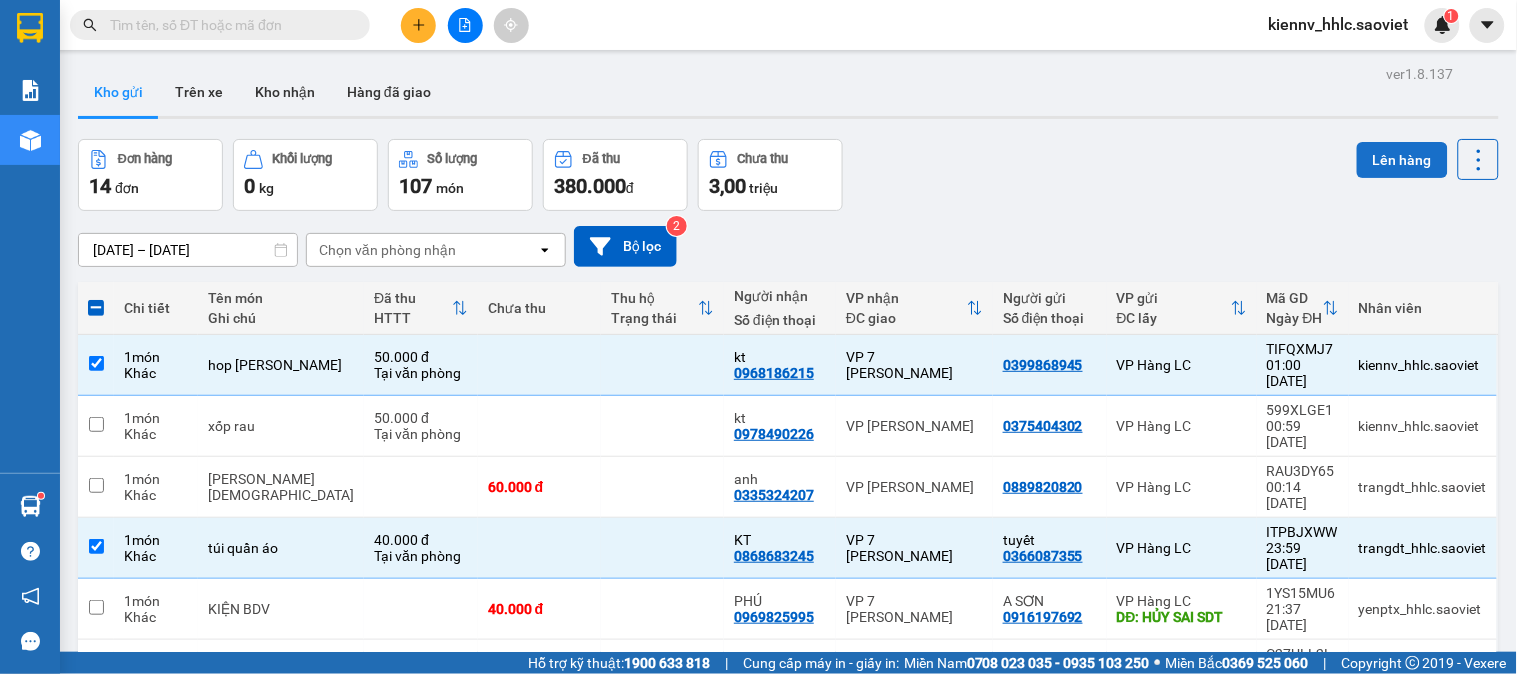 click on "Lên hàng" at bounding box center (1402, 160) 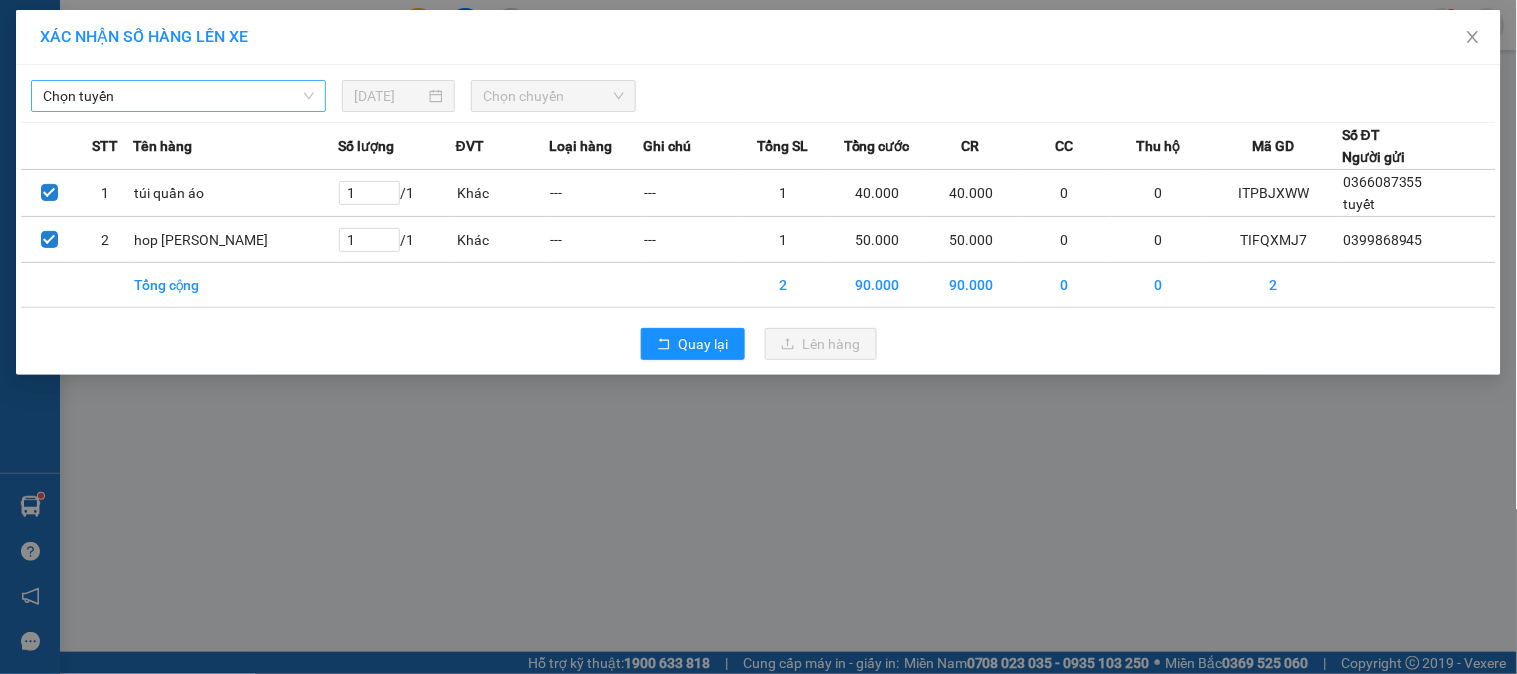 click on "Chọn tuyến" at bounding box center (178, 96) 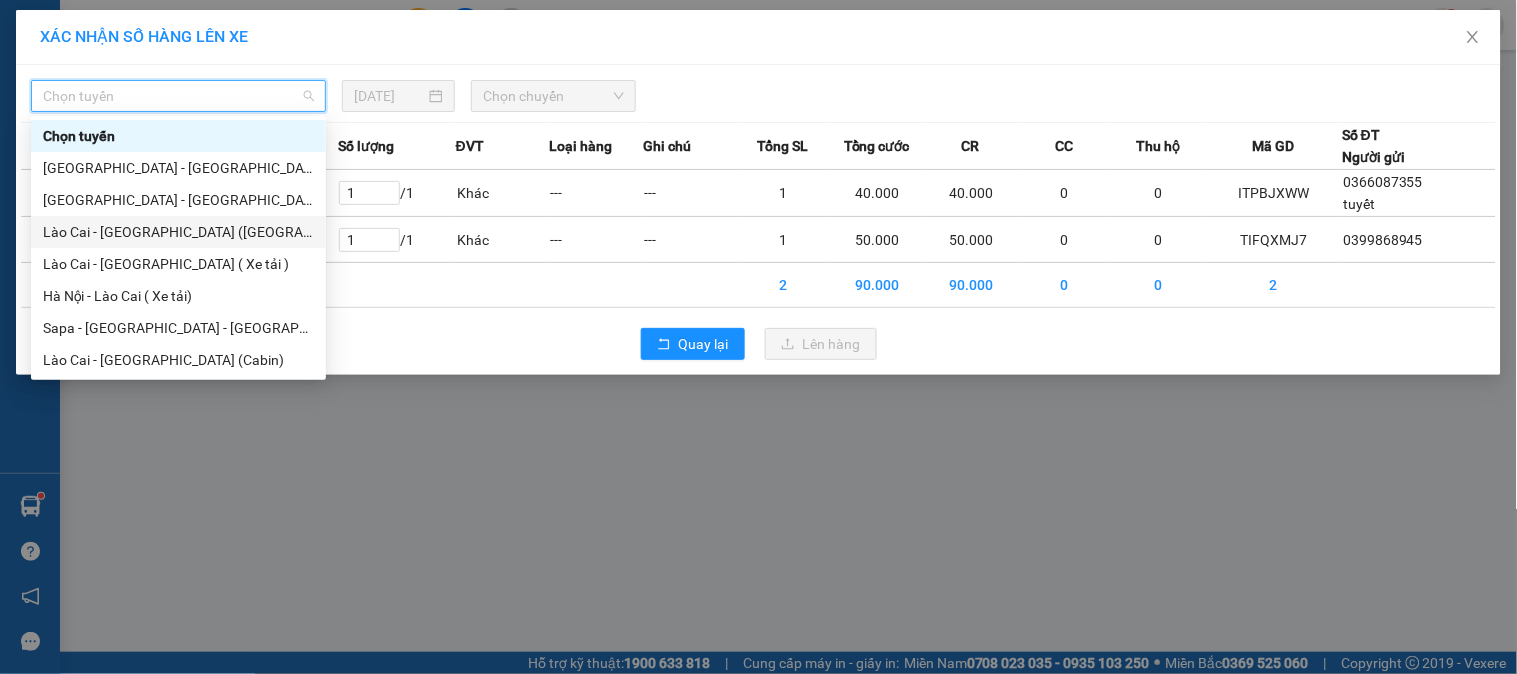 click on "Lào Cai - [GEOGRAPHIC_DATA] ([GEOGRAPHIC_DATA])" at bounding box center (178, 232) 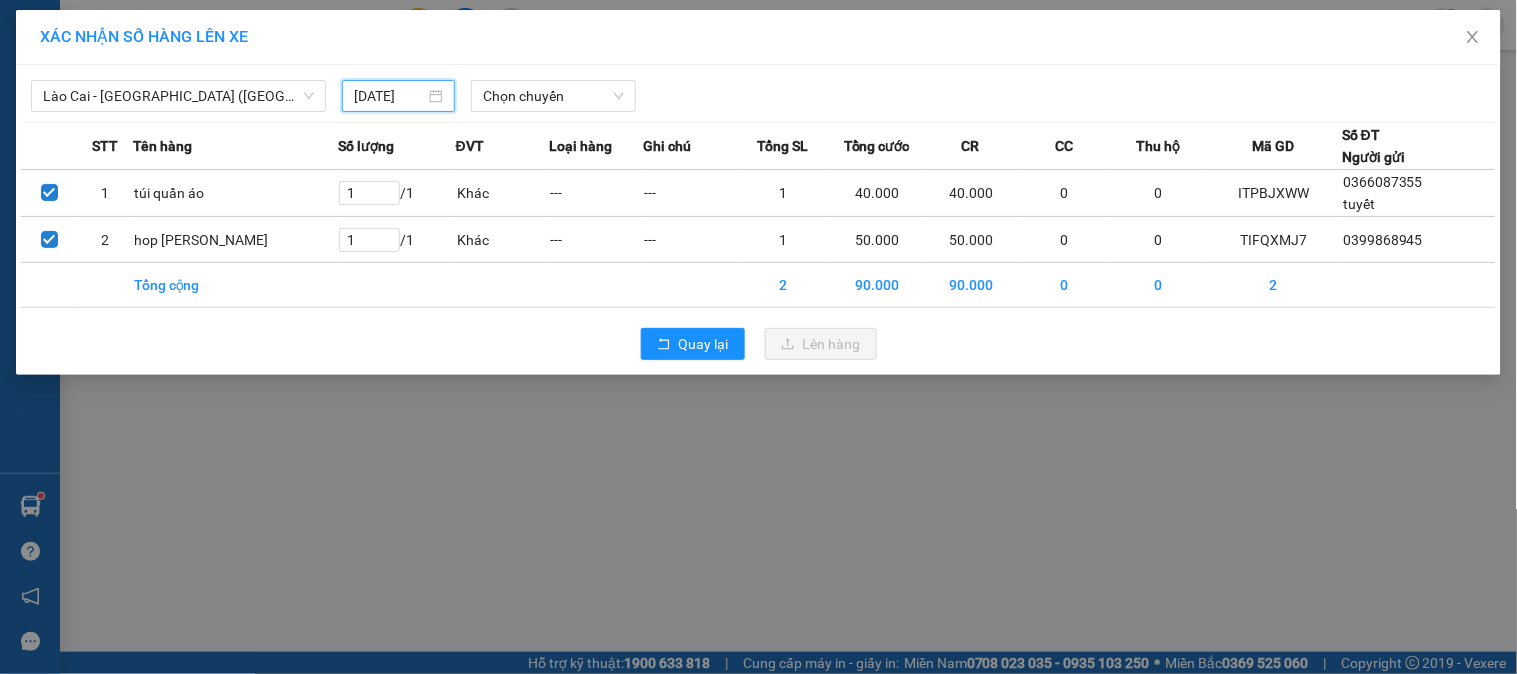 click on "[DATE]" at bounding box center (389, 96) 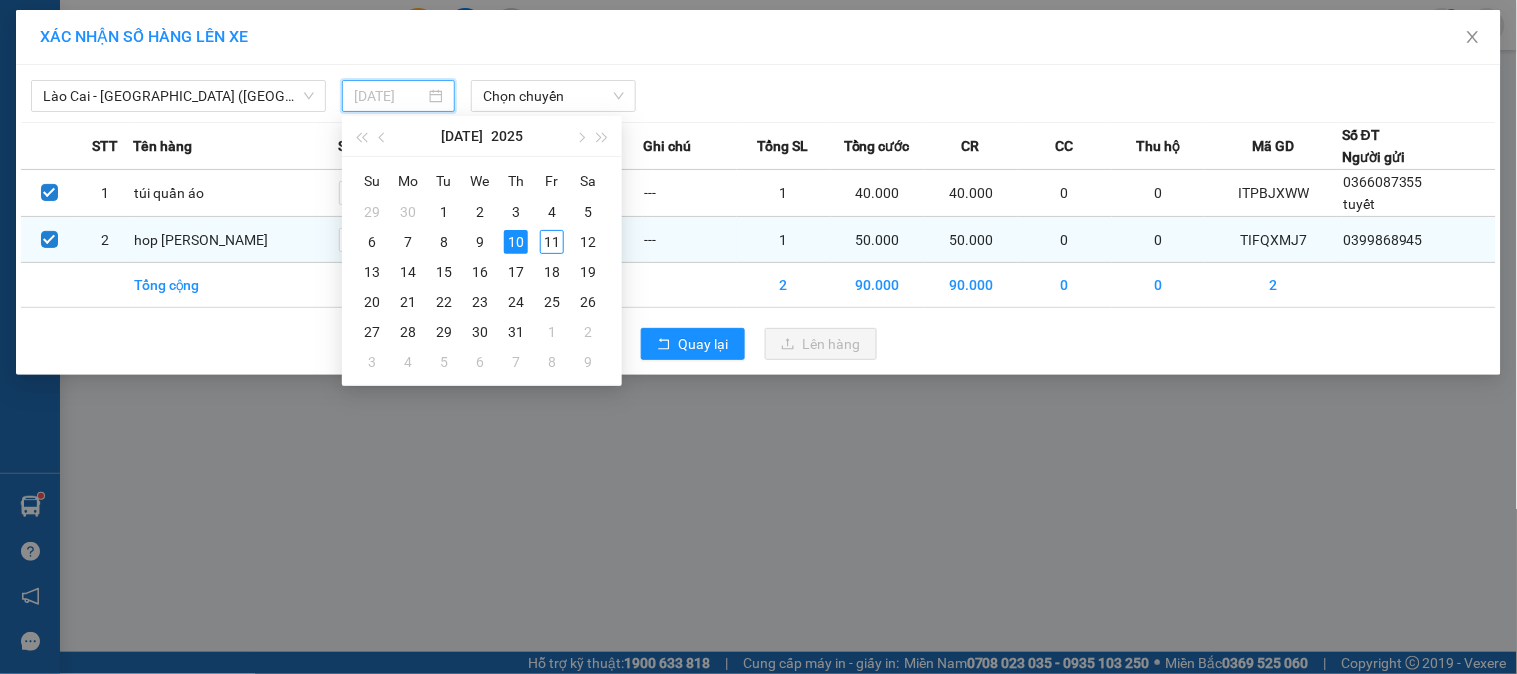 click on "11" at bounding box center [552, 242] 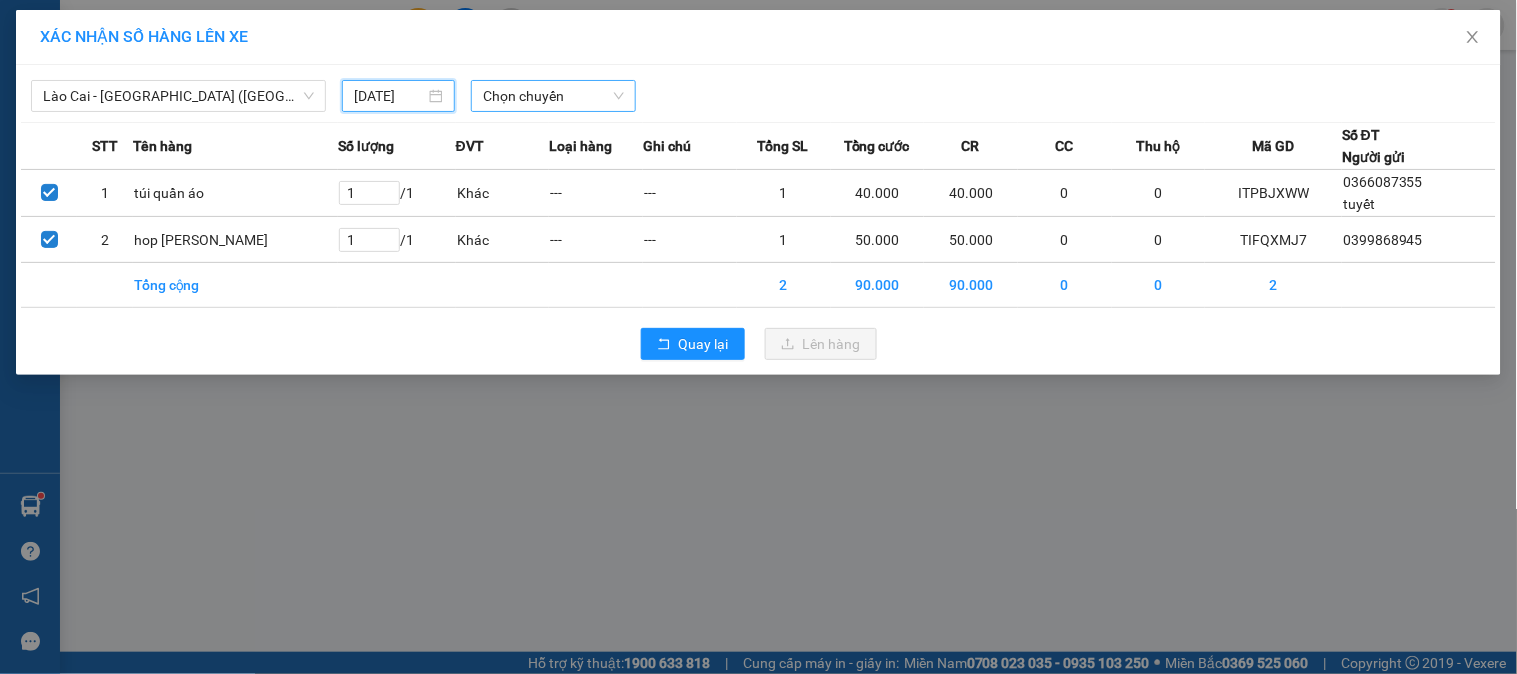 click on "Chọn chuyến" at bounding box center [553, 96] 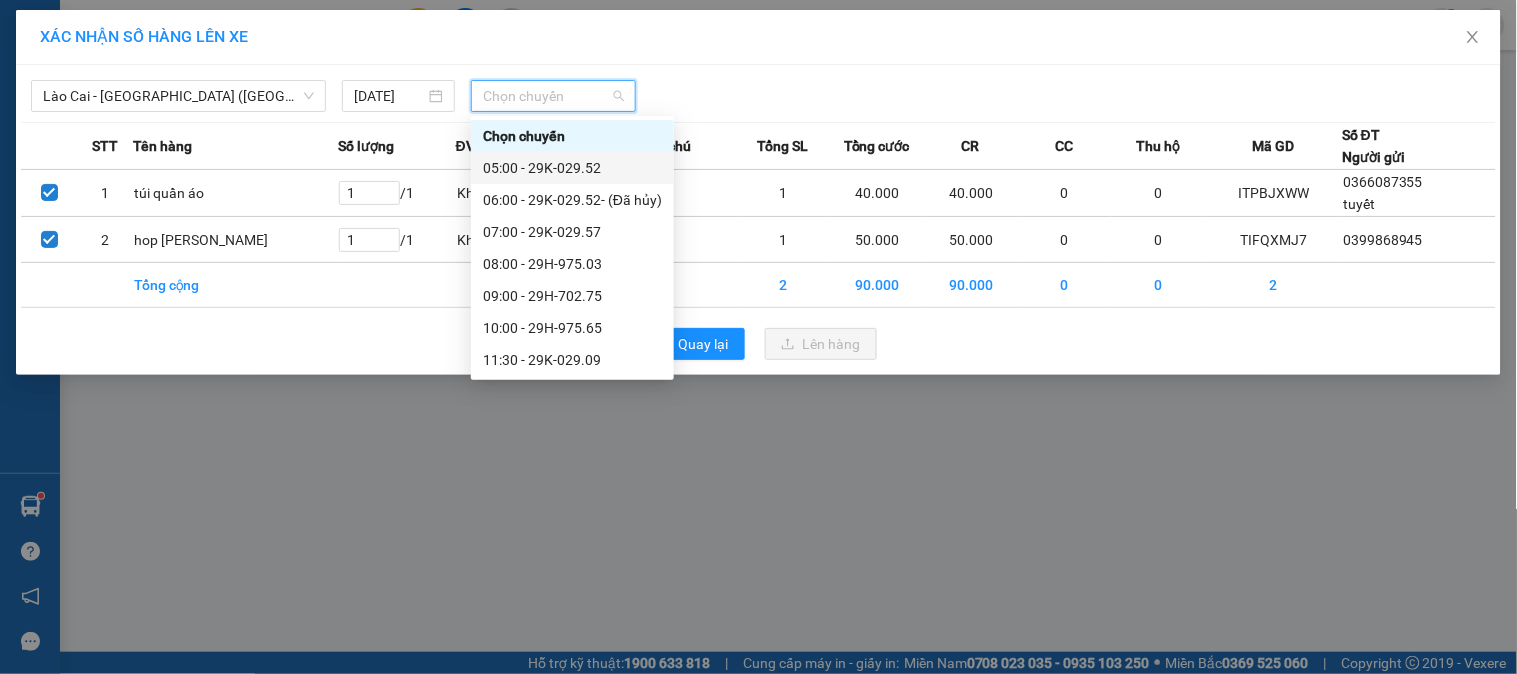 click on "05:00     - 29K-029.52" at bounding box center [572, 168] 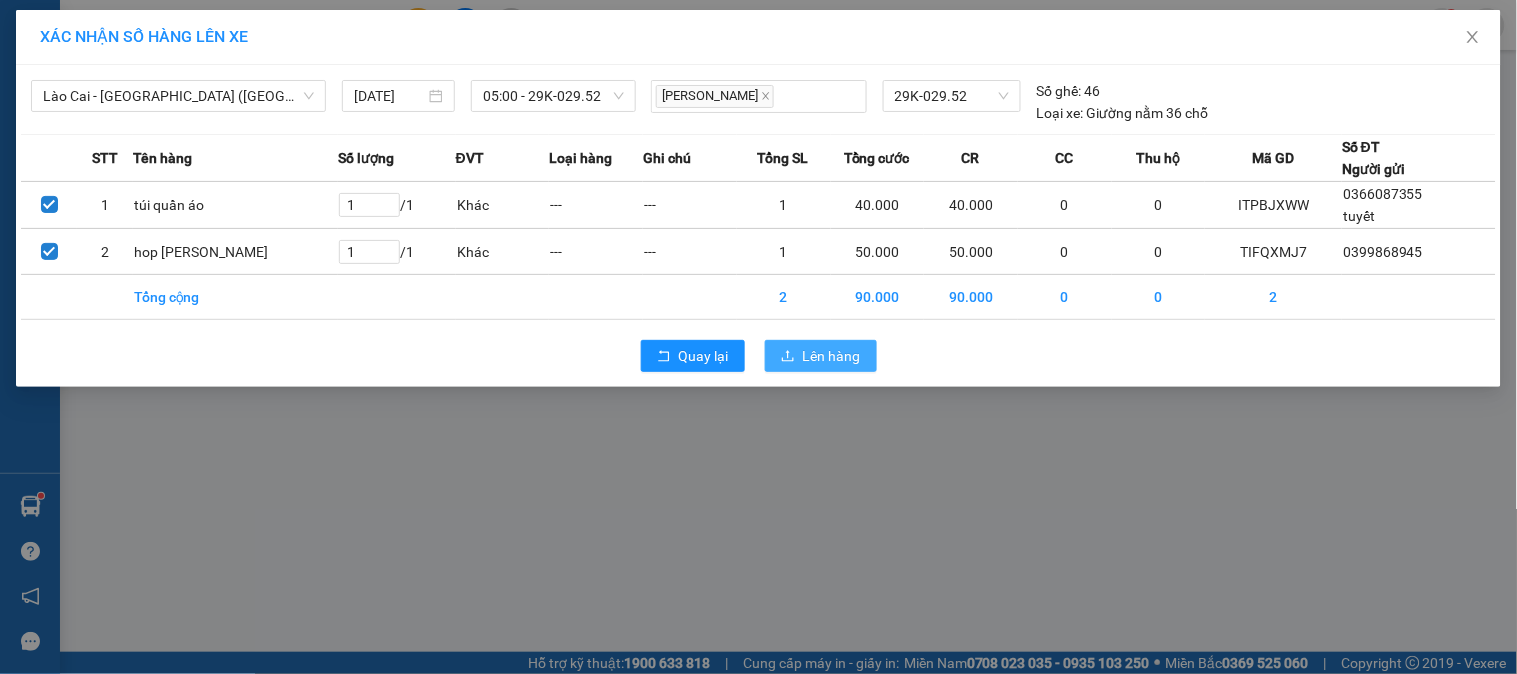 drag, startPoint x: 838, startPoint y: 360, endPoint x: 841, endPoint y: 350, distance: 10.440307 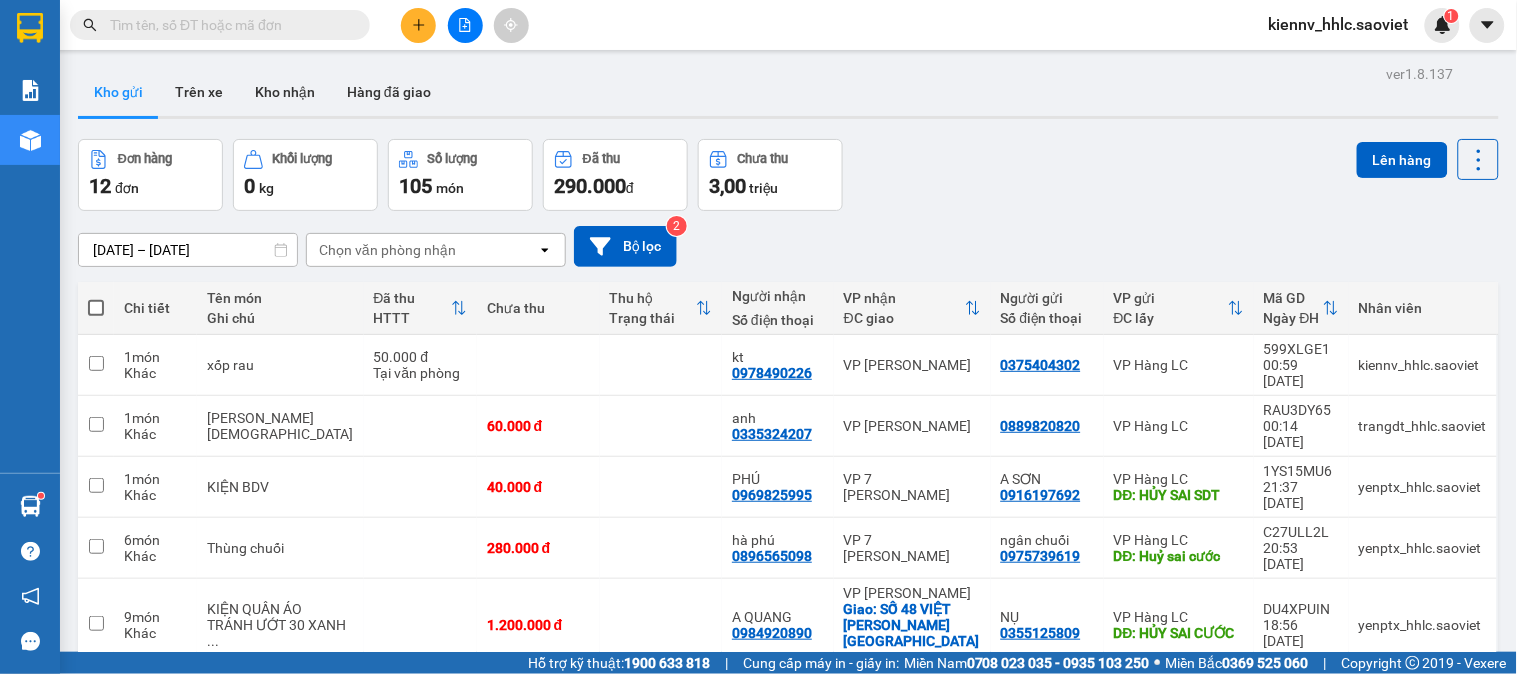 click at bounding box center (228, 25) 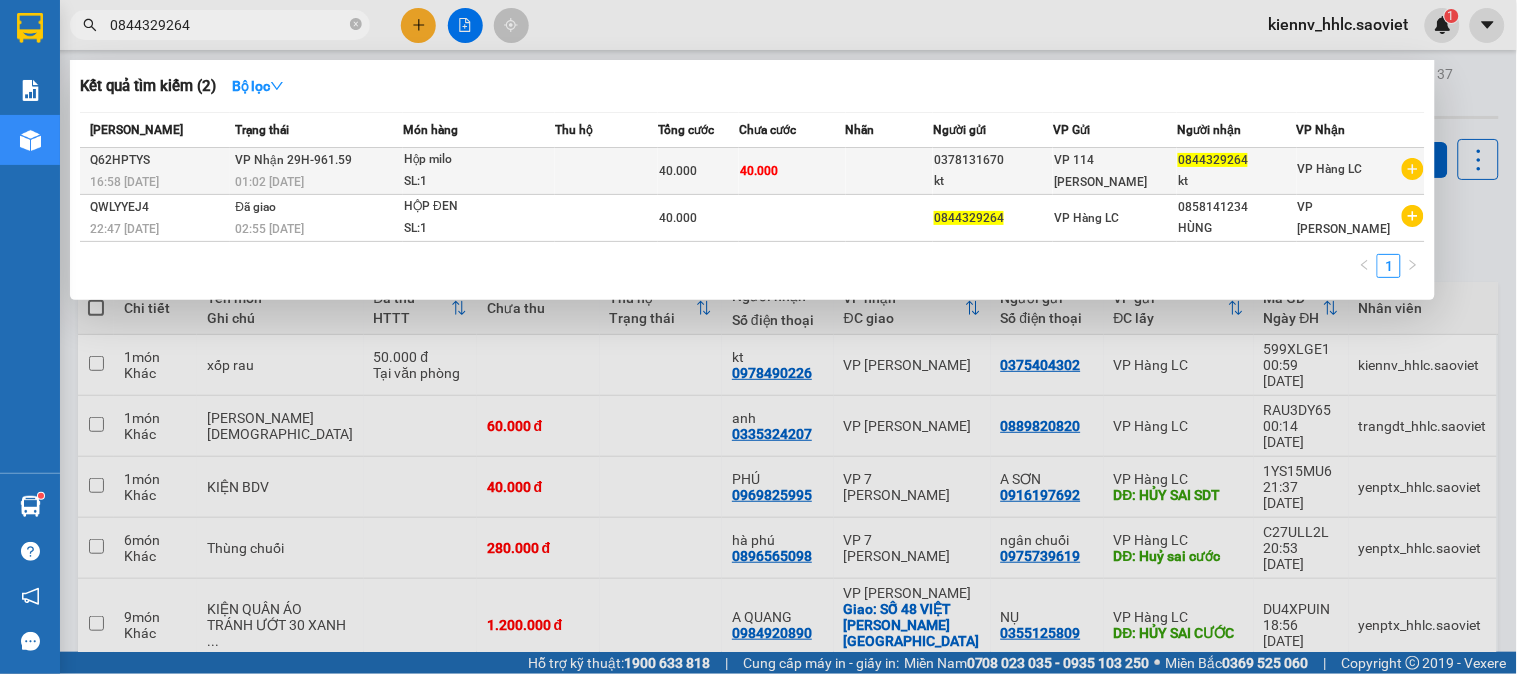 type on "0844329264" 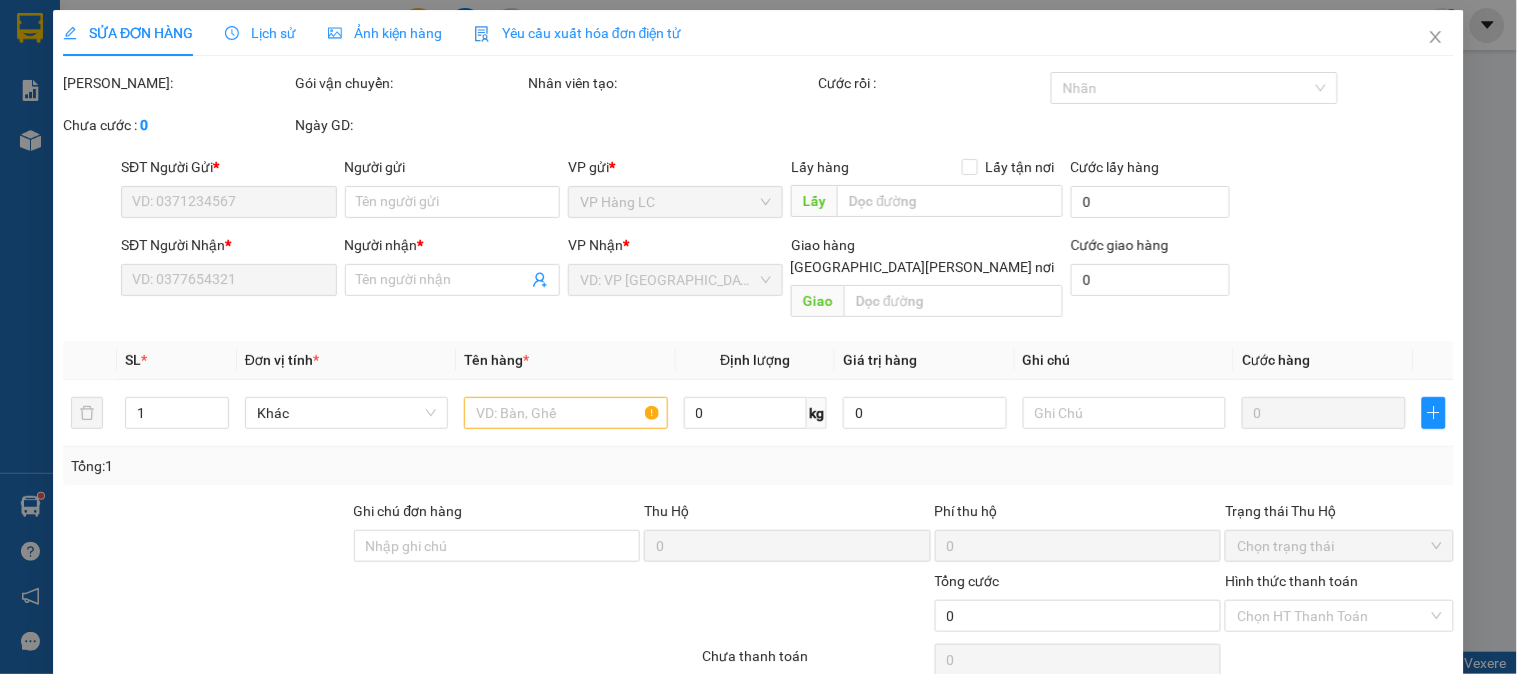 type on "0378131670" 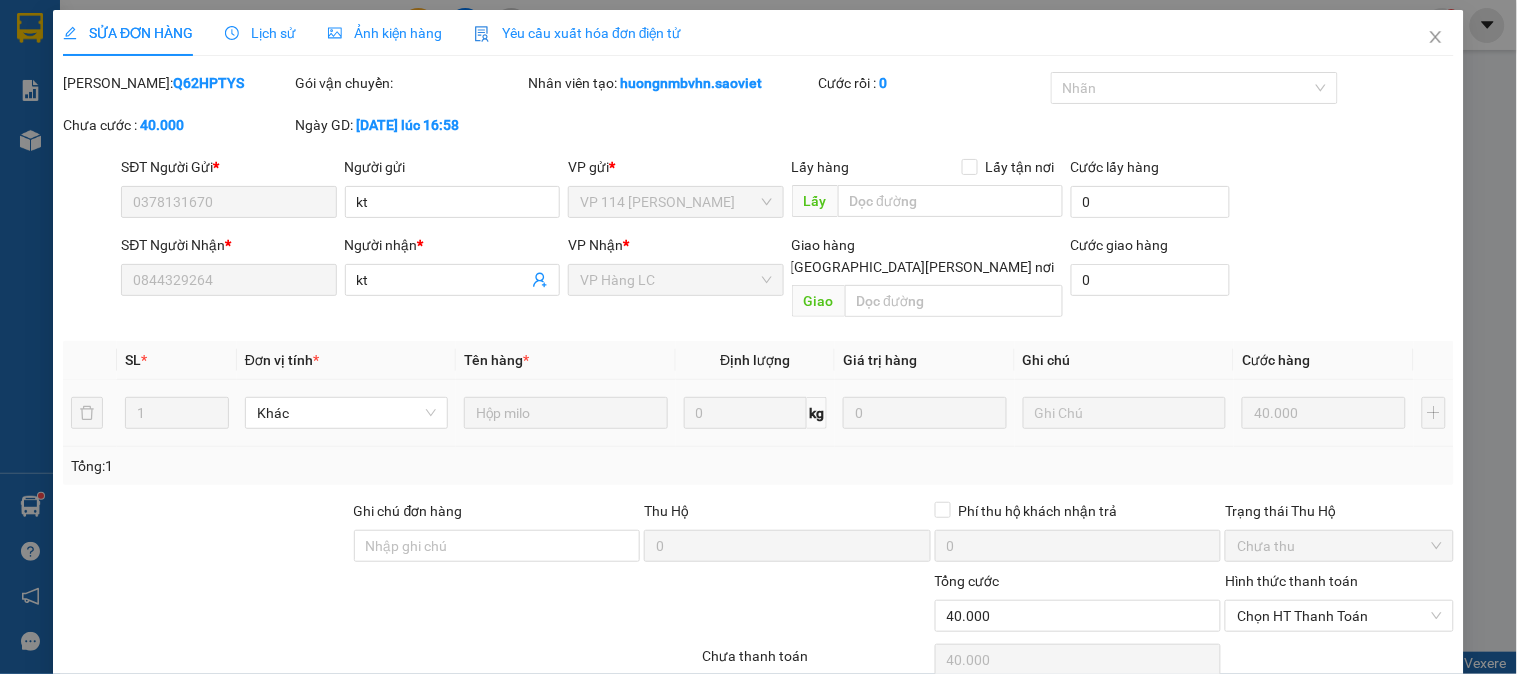 scroll, scrollTop: 68, scrollLeft: 0, axis: vertical 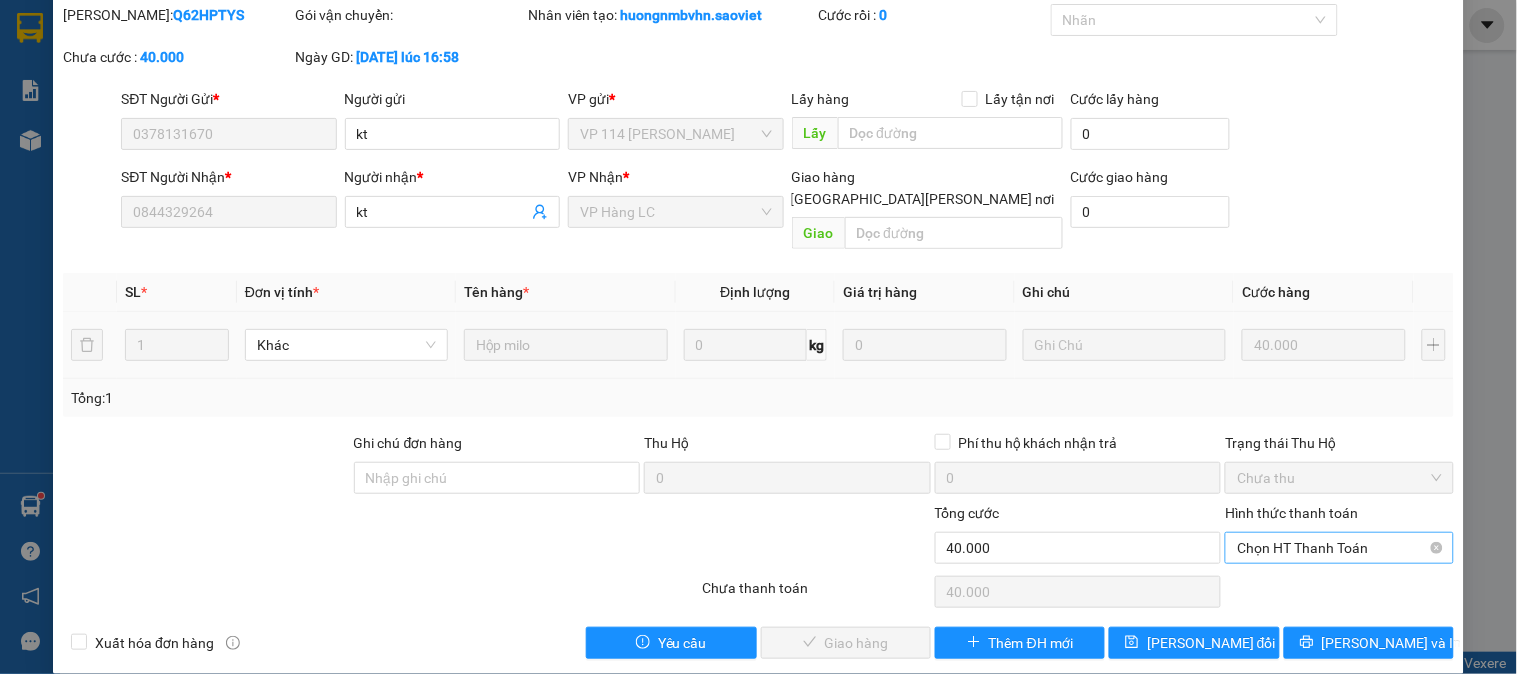 click on "Chọn HT Thanh Toán" at bounding box center [1339, 548] 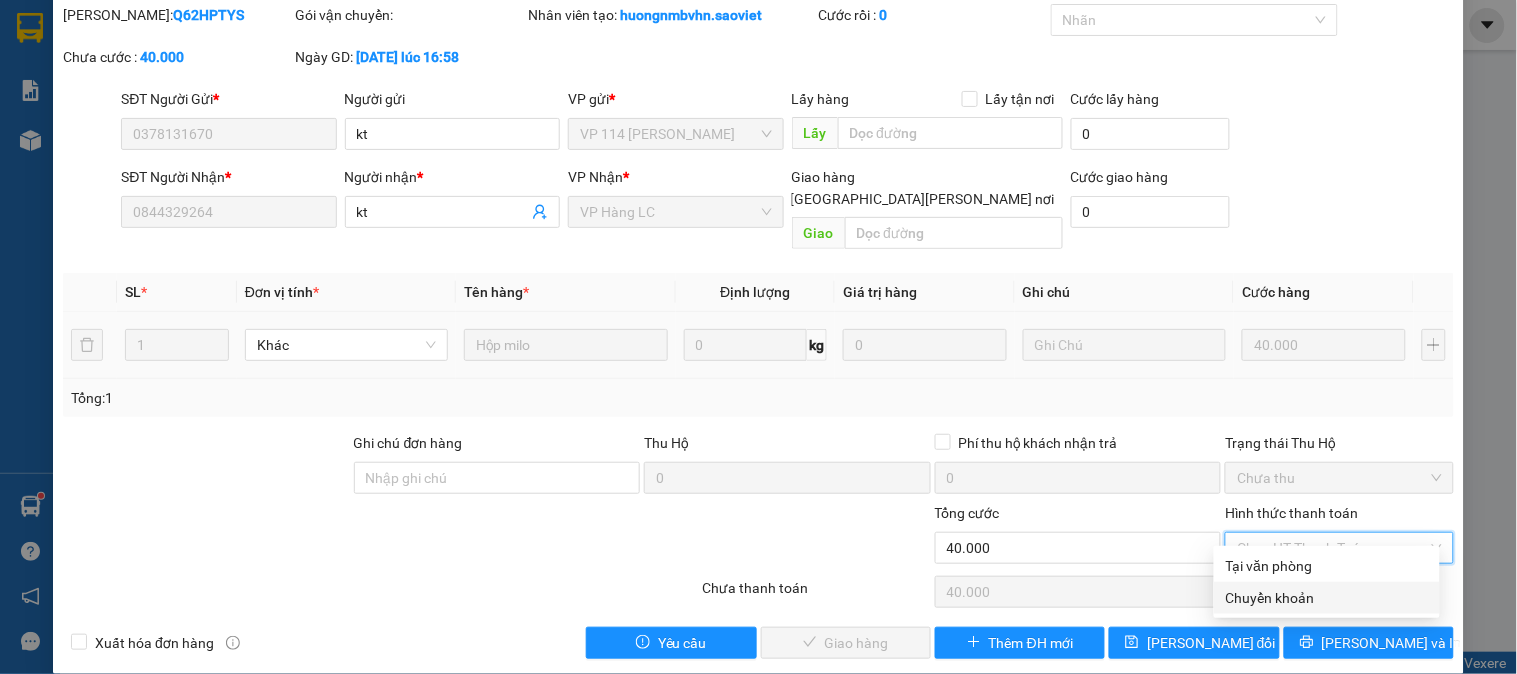 click on "Chuyển khoản" at bounding box center [1327, 598] 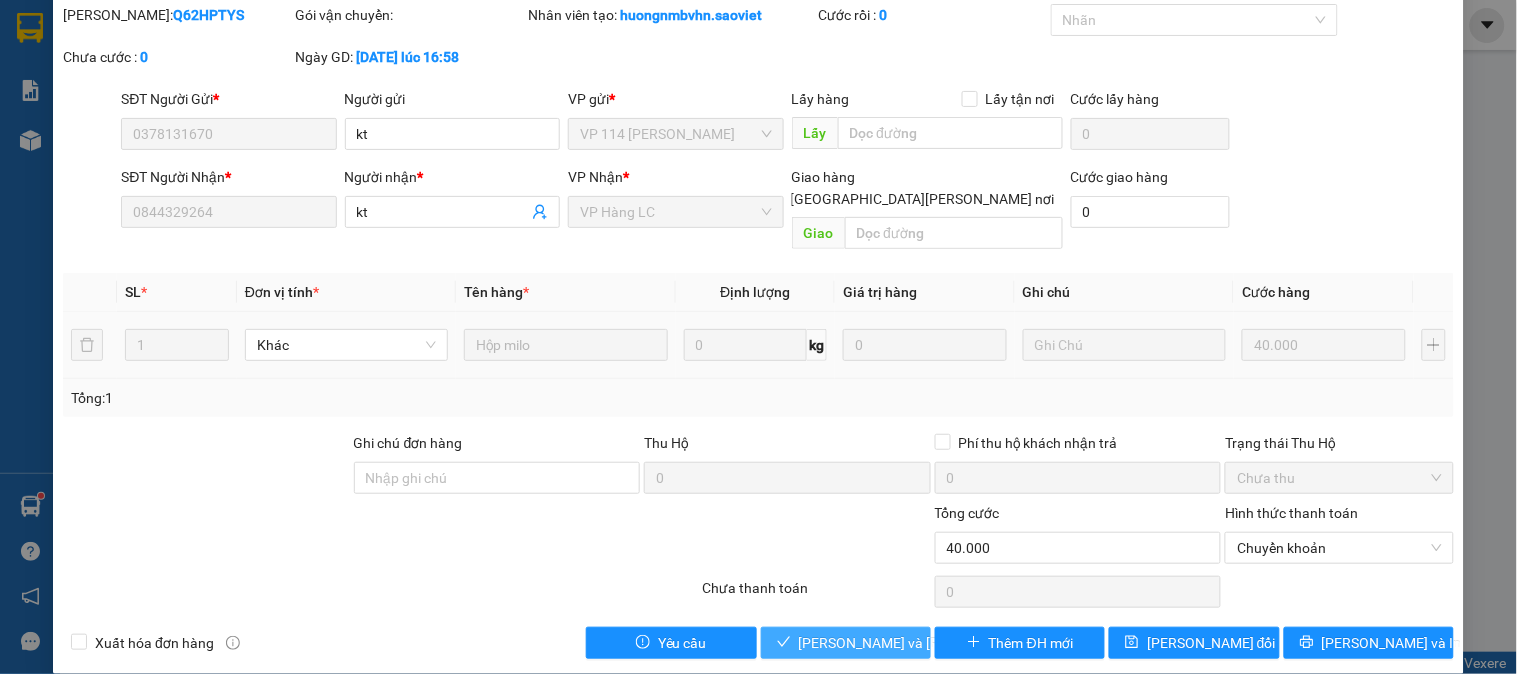 click on "[PERSON_NAME] và Giao hàng" at bounding box center [846, 643] 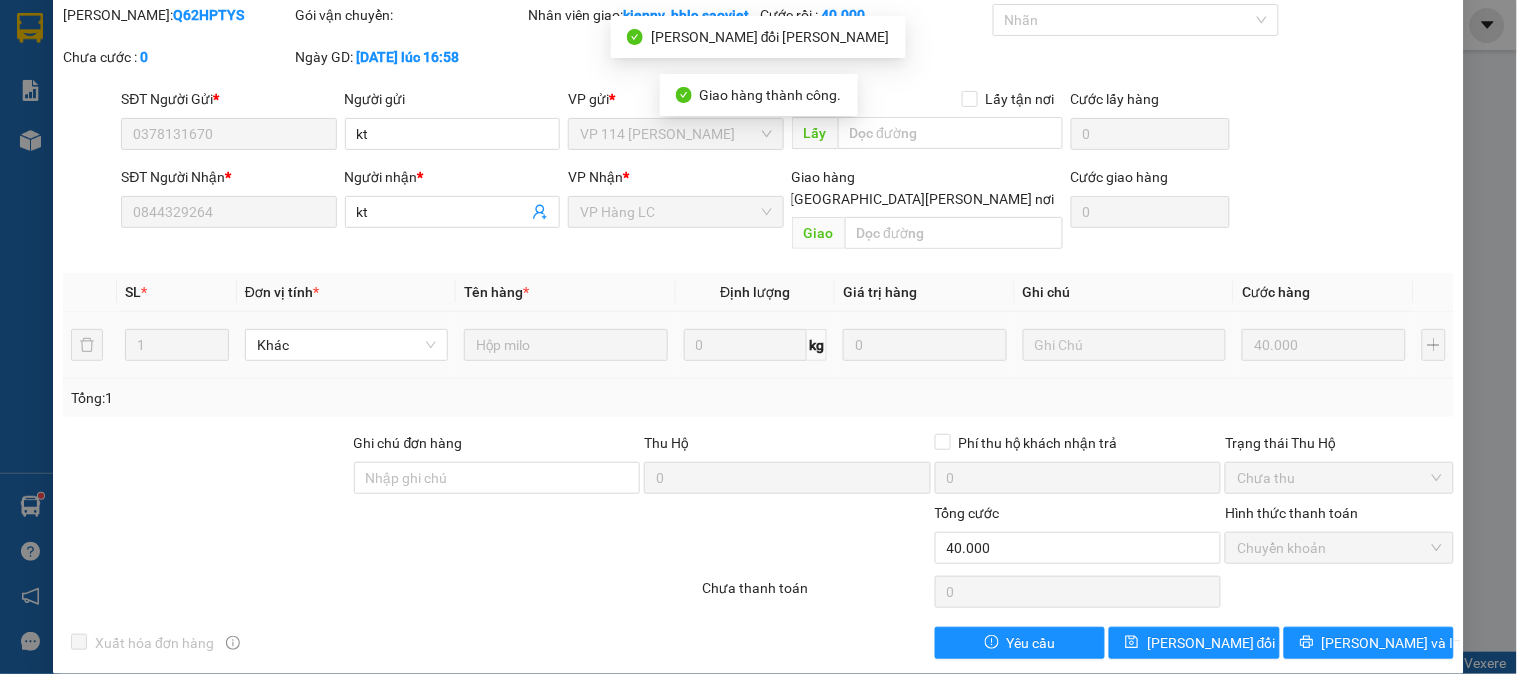 scroll, scrollTop: 0, scrollLeft: 0, axis: both 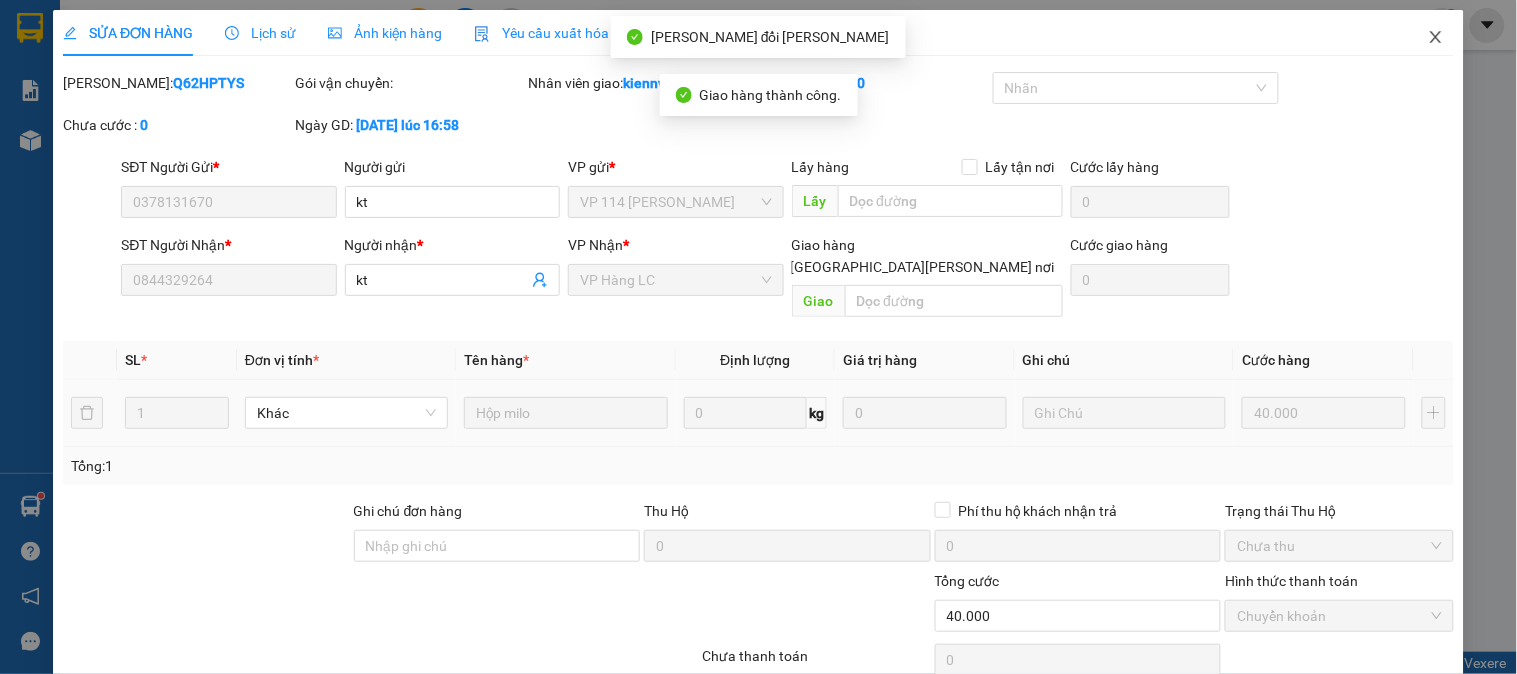 click 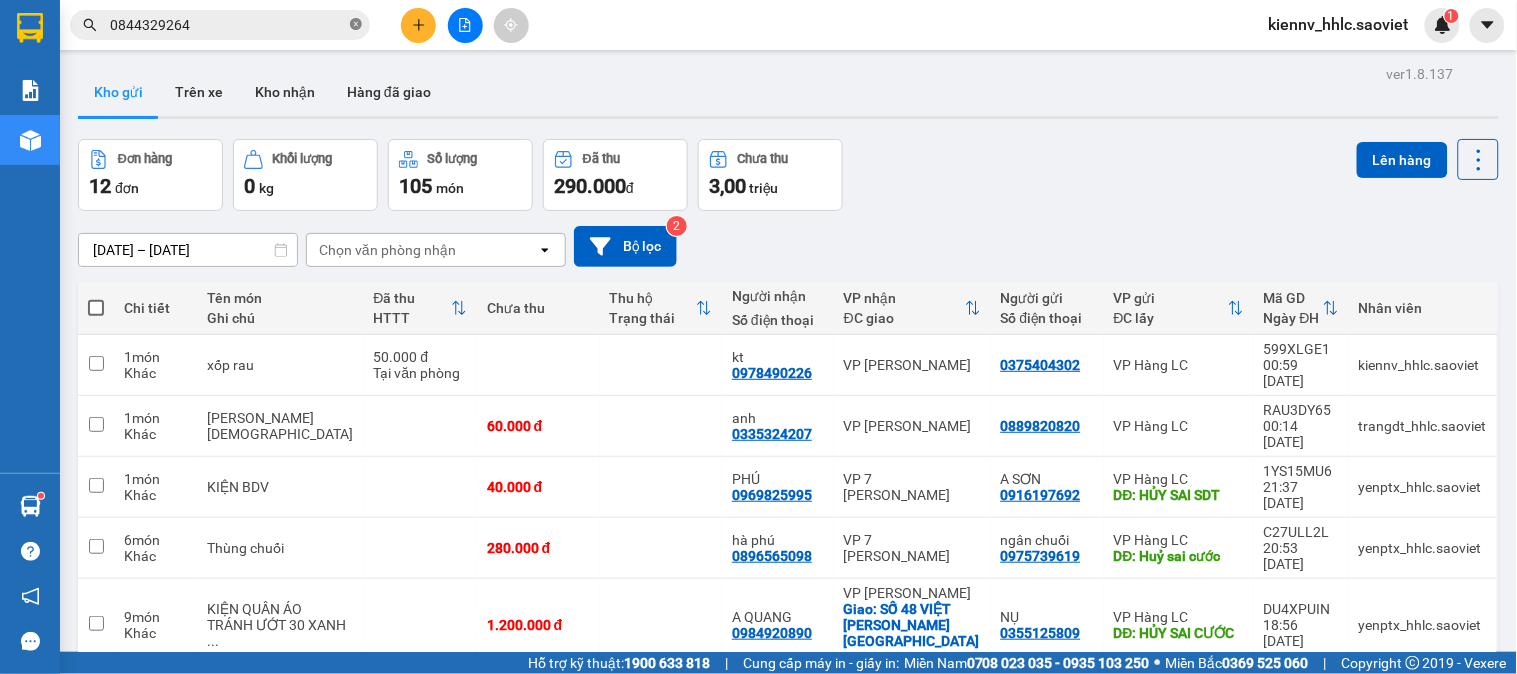 click 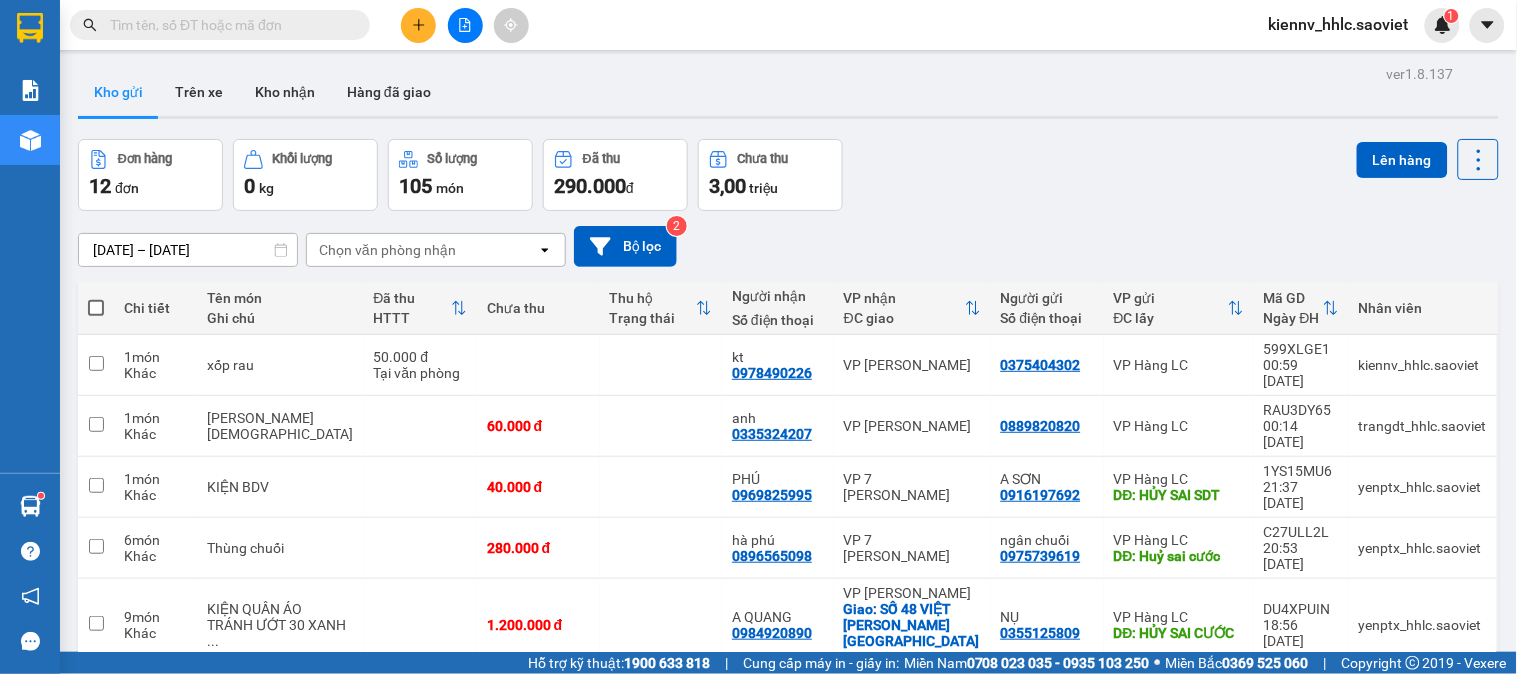 click at bounding box center [228, 25] 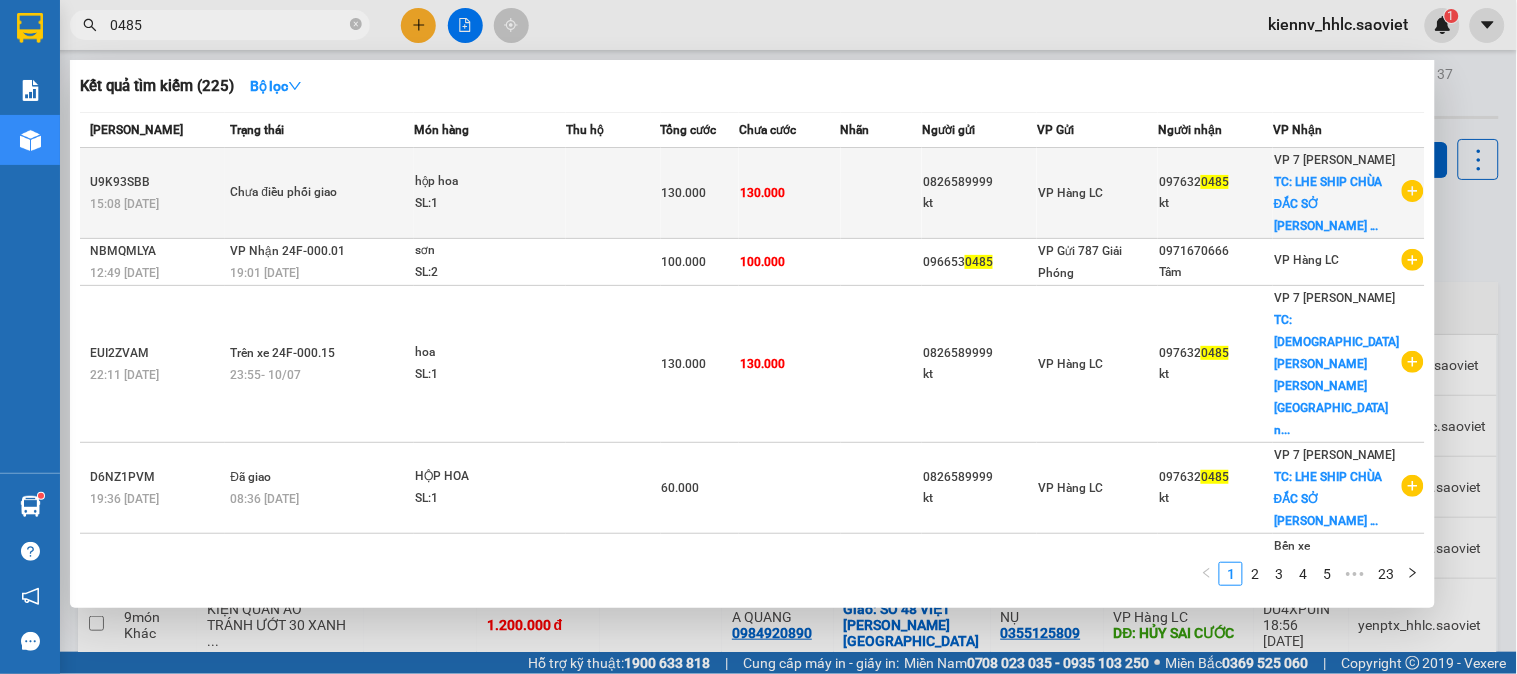 type on "0485" 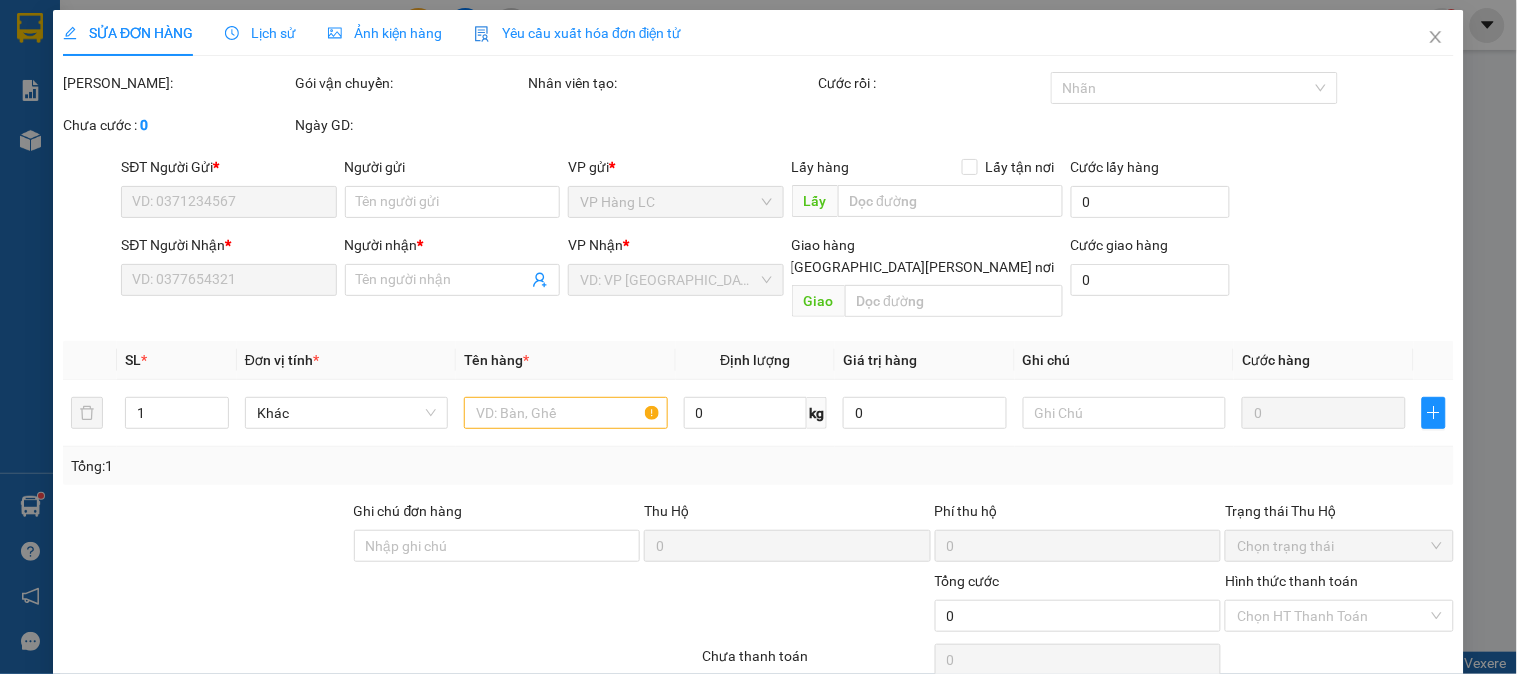 type on "0826589999" 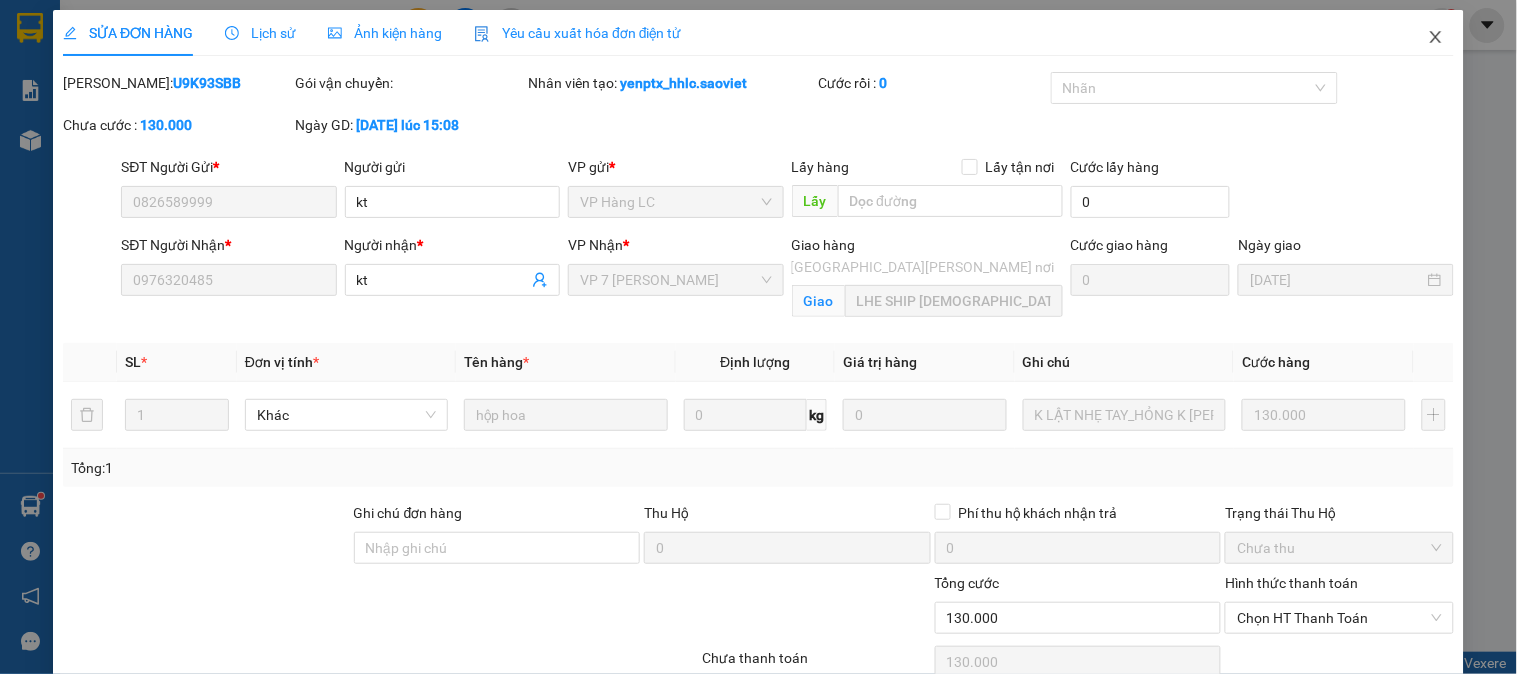 click 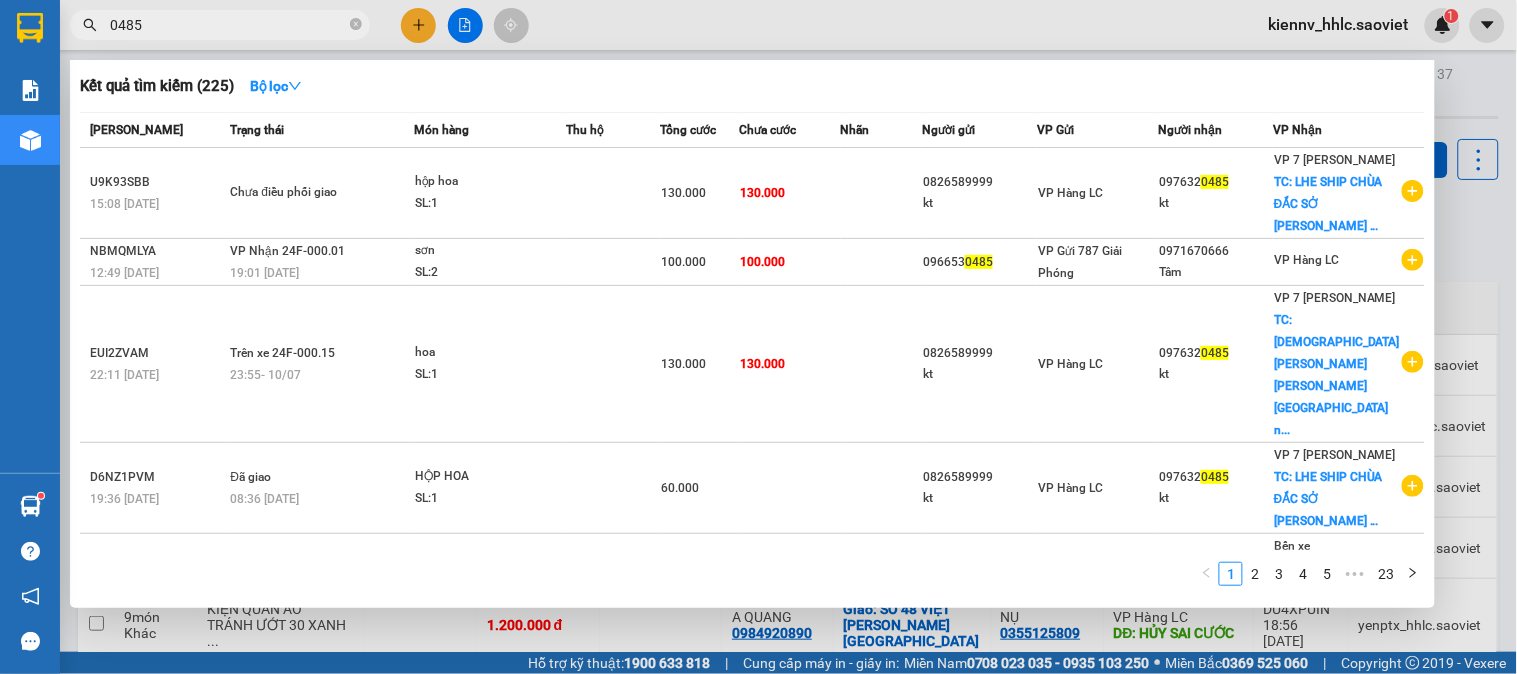 click on "0485" at bounding box center (228, 25) 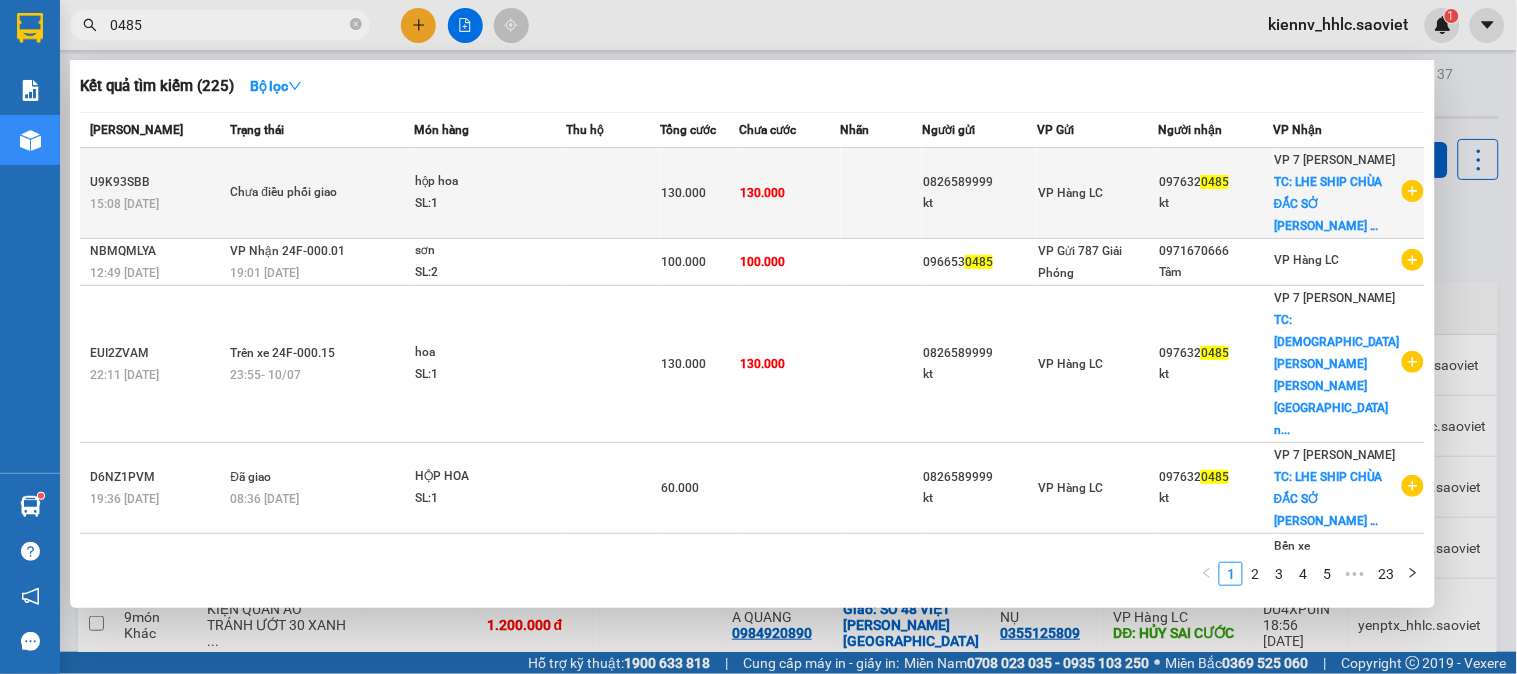 click at bounding box center [613, 193] 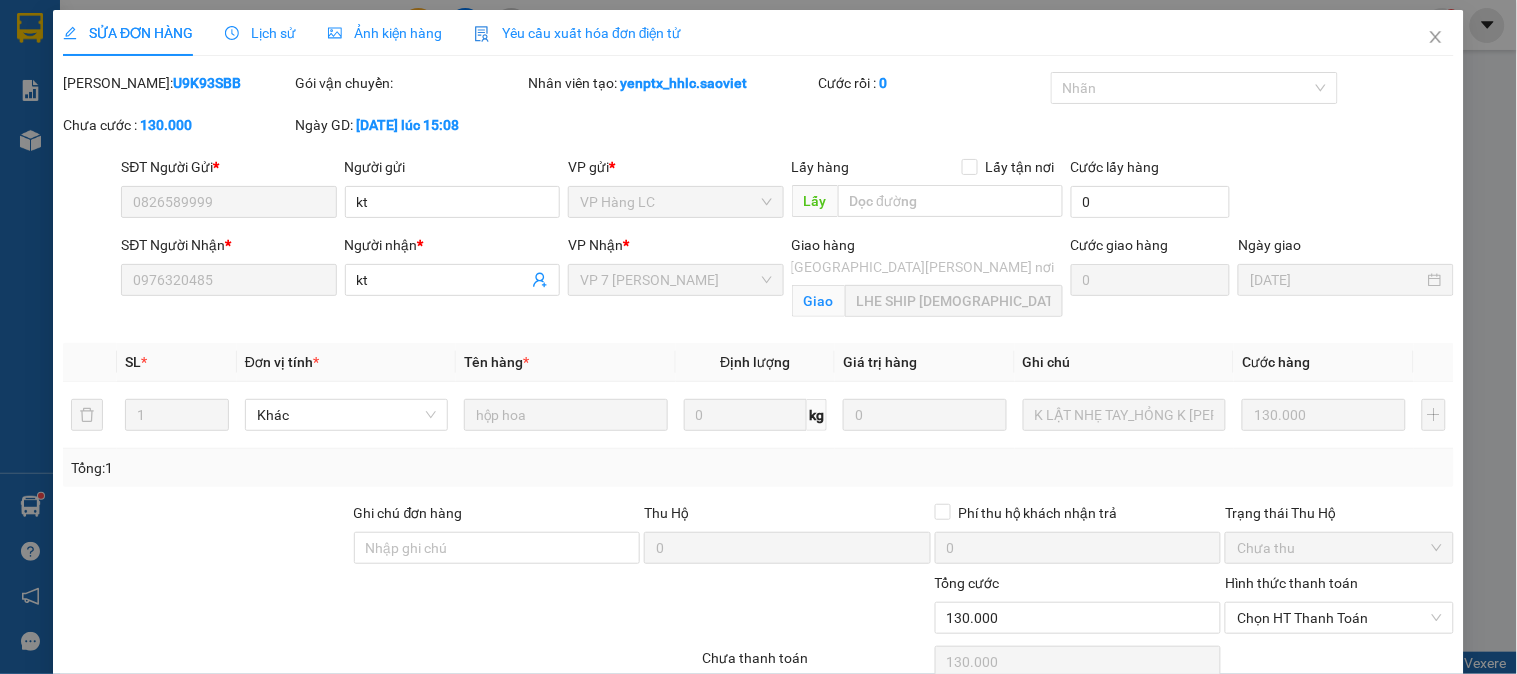click on "Lịch sử" at bounding box center [260, 33] 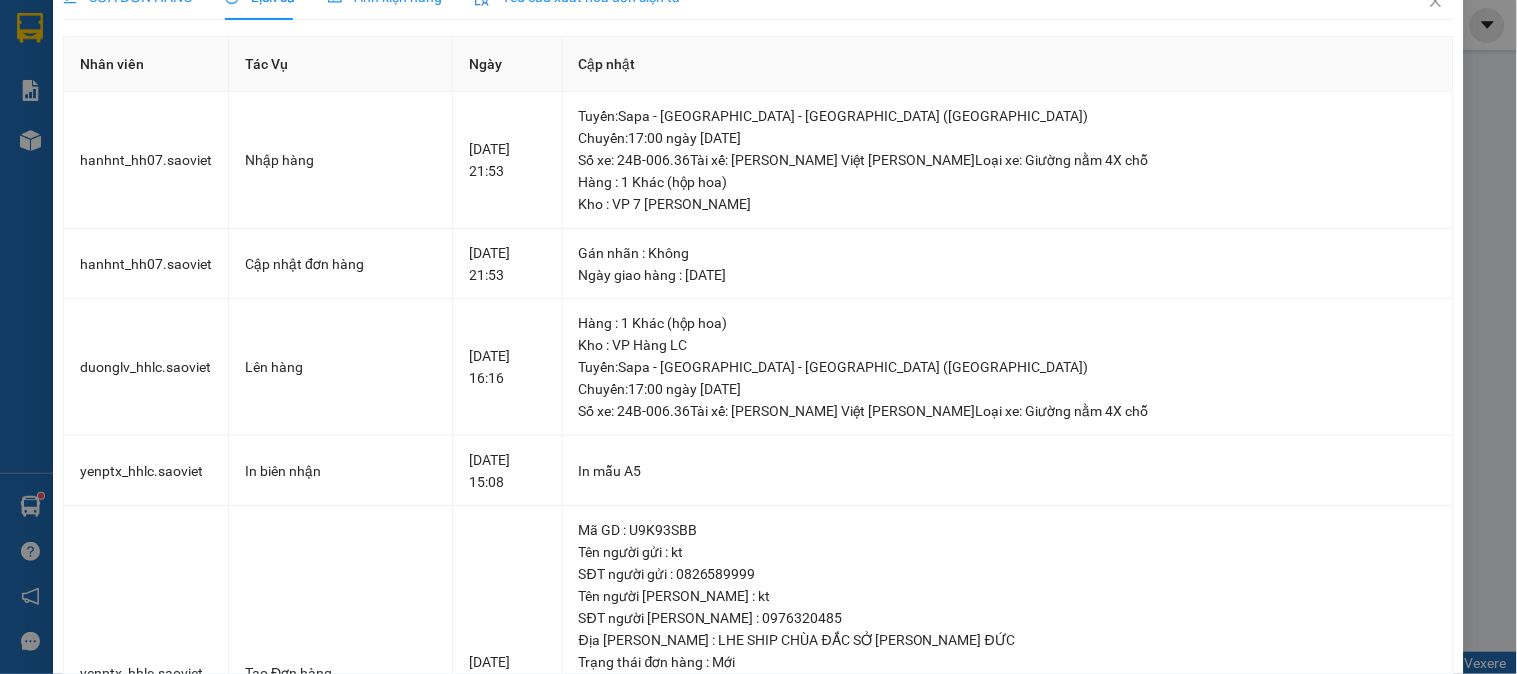 scroll, scrollTop: 0, scrollLeft: 0, axis: both 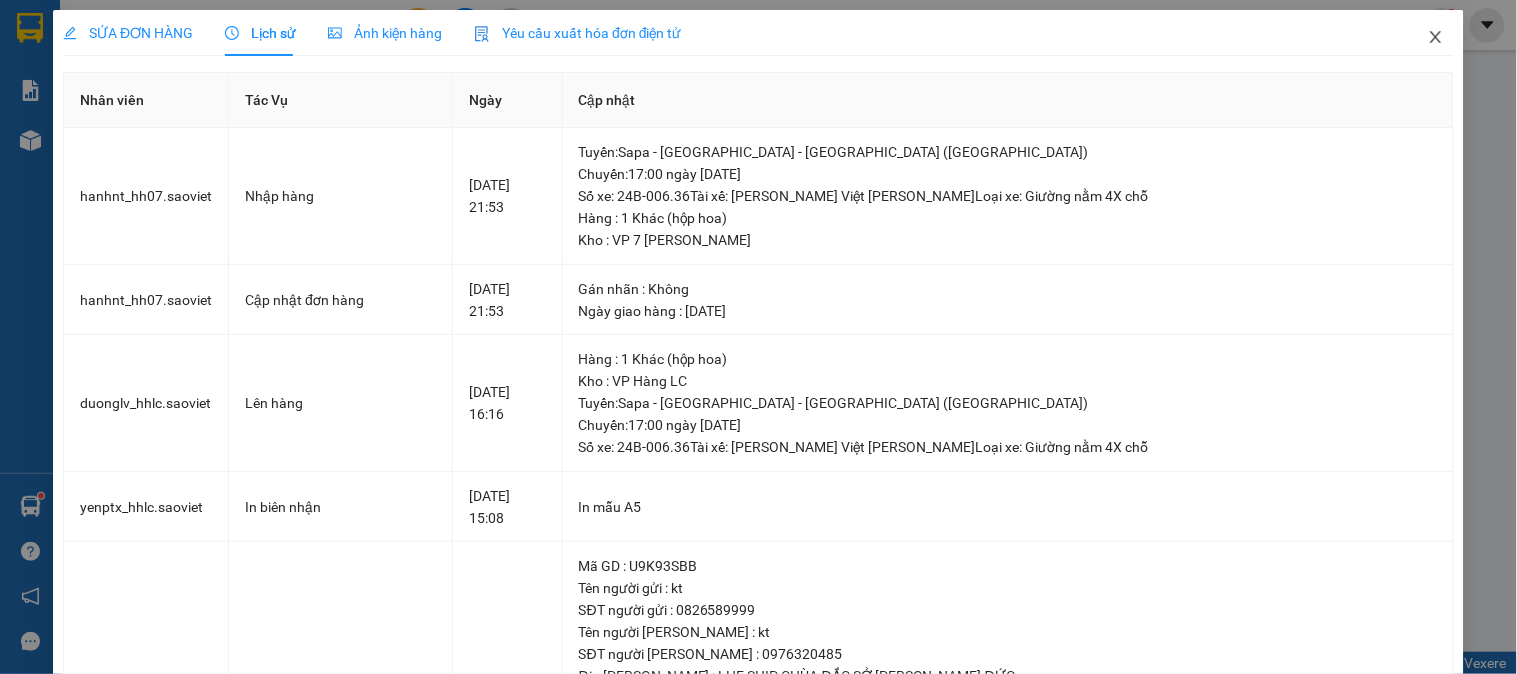 click 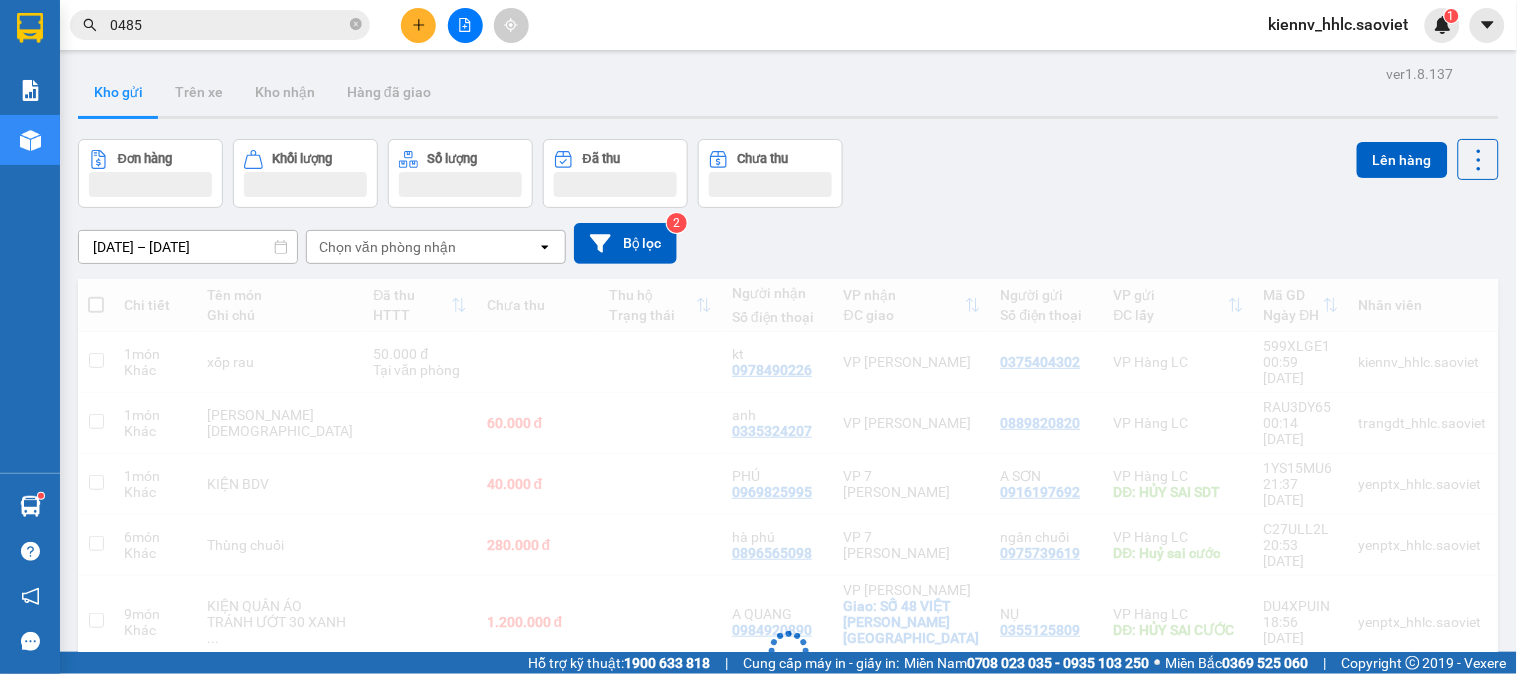 click on "0485" at bounding box center [228, 25] 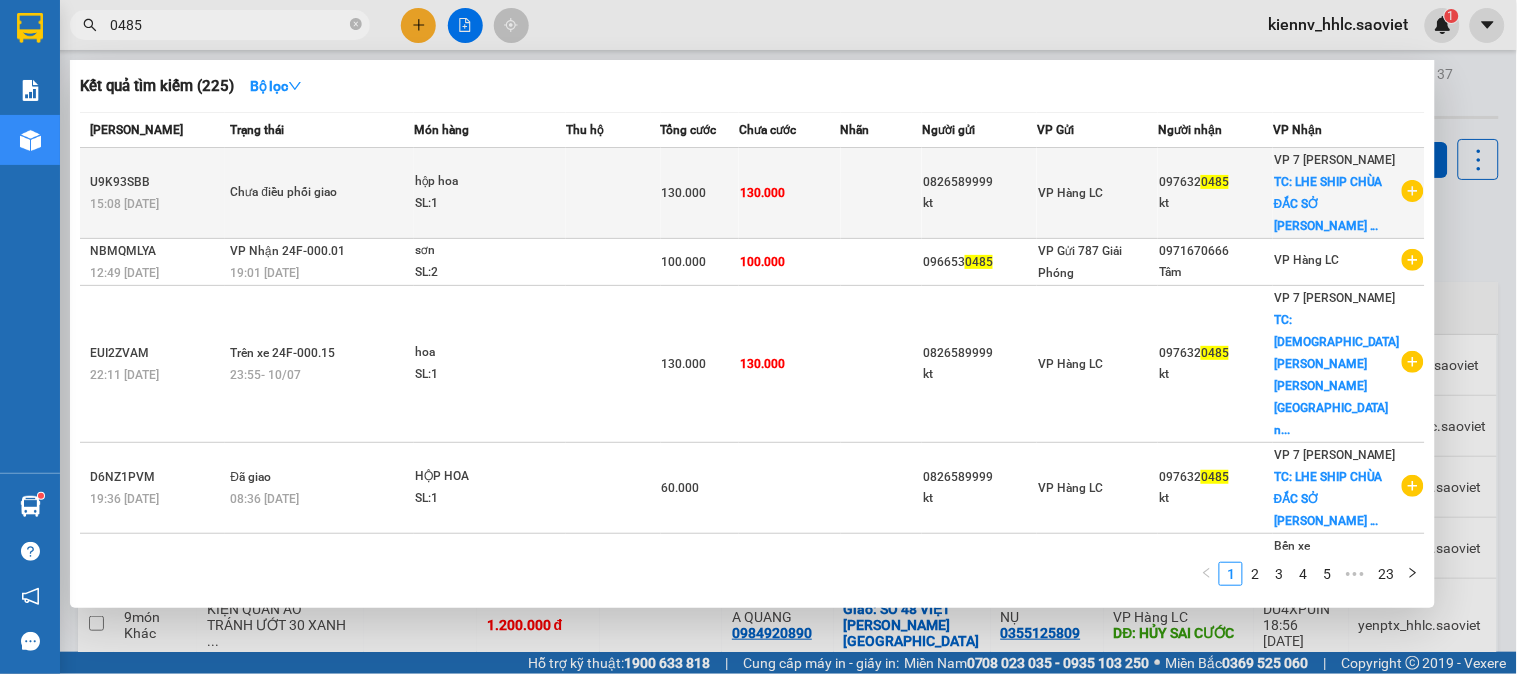 click at bounding box center (613, 193) 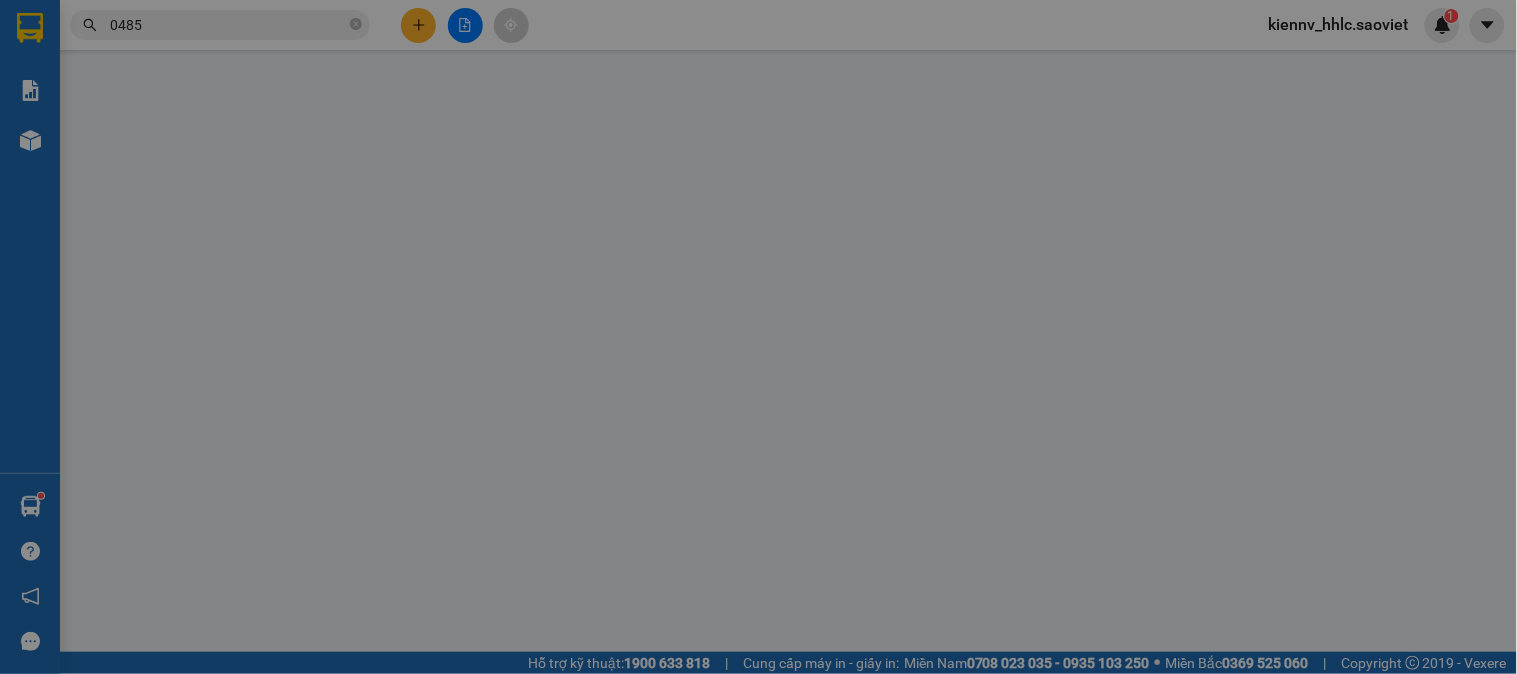 type on "0826589999" 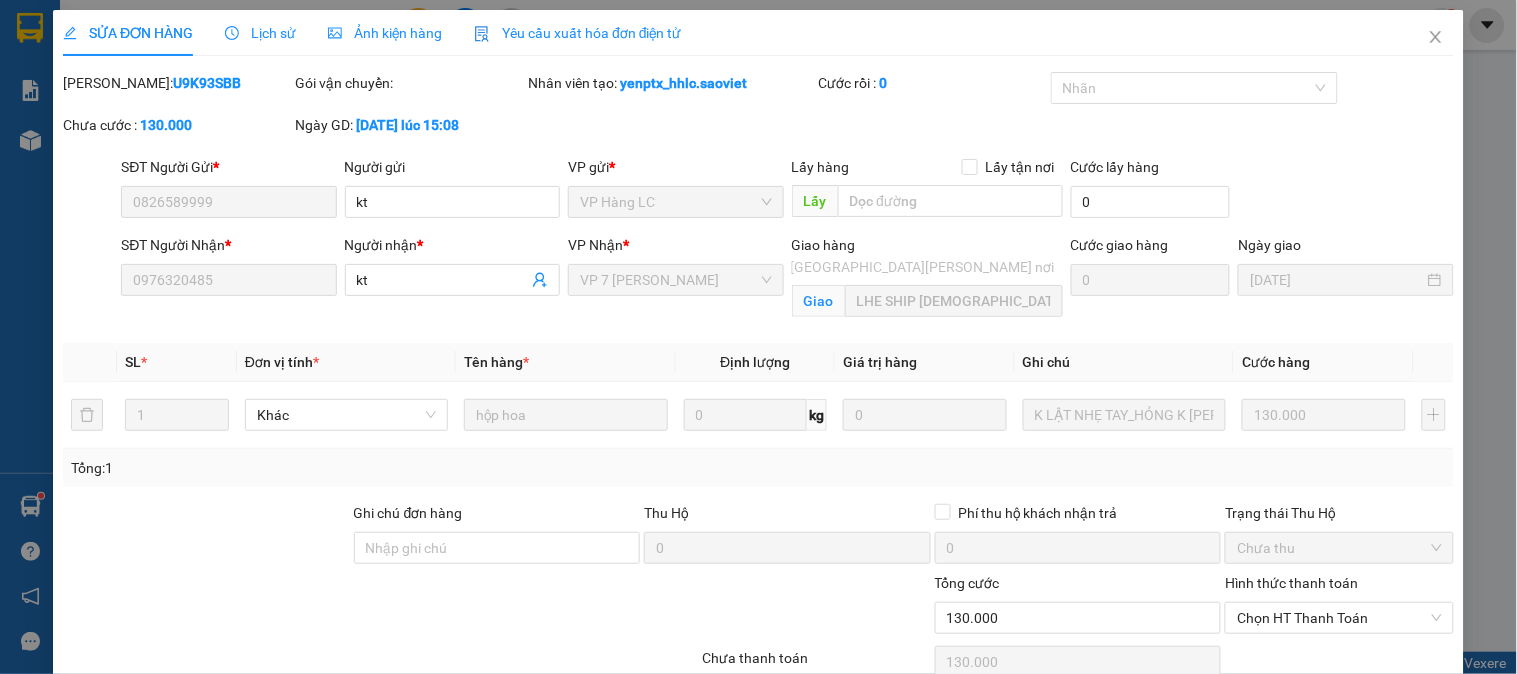 click on "Lịch sử" at bounding box center (260, 33) 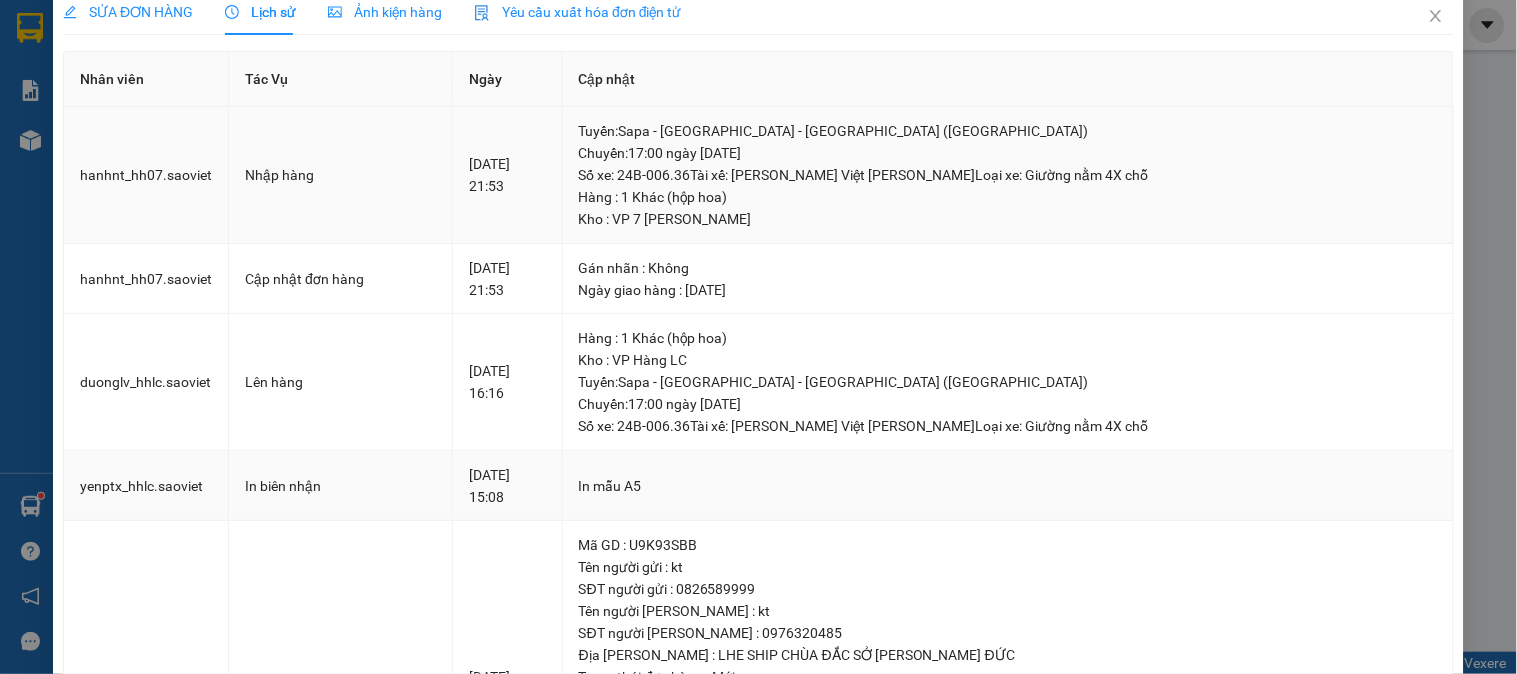 scroll, scrollTop: 0, scrollLeft: 0, axis: both 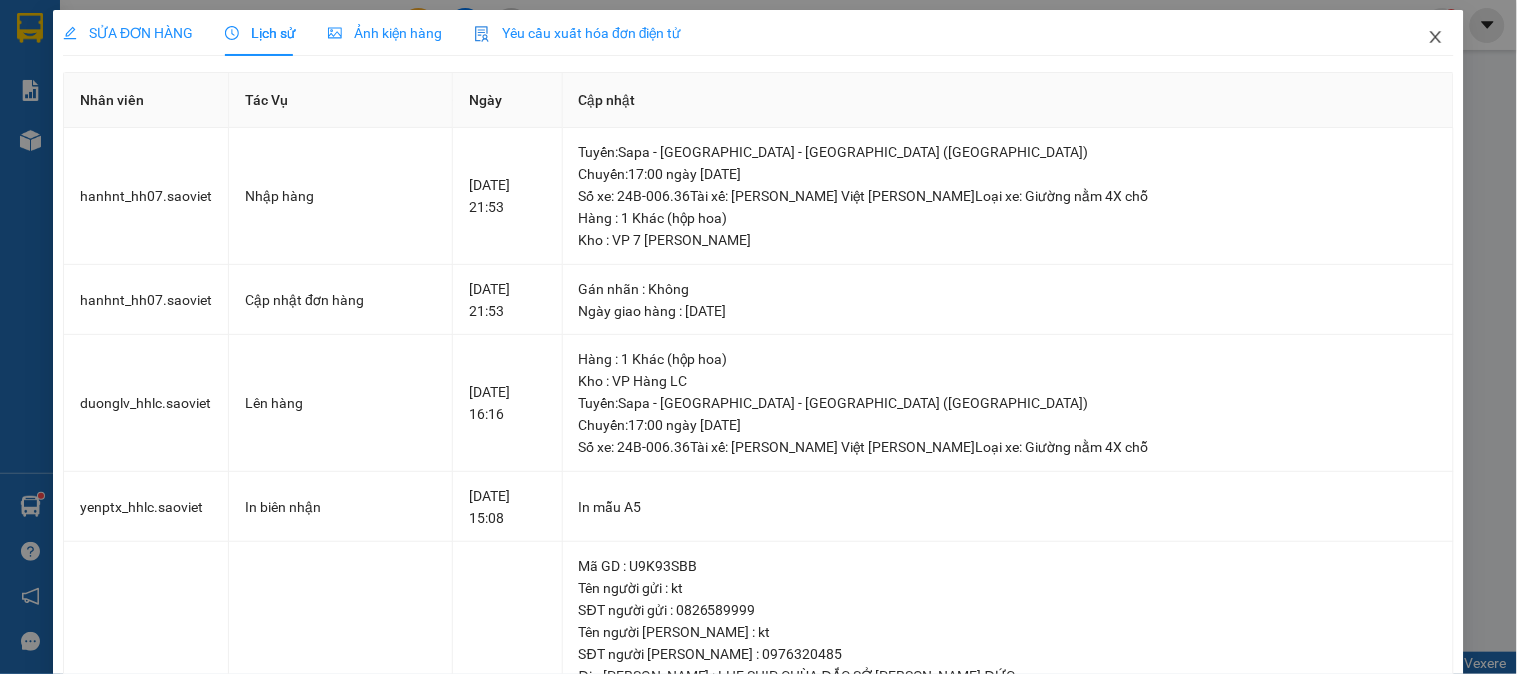 drag, startPoint x: 1418, startPoint y: 32, endPoint x: 570, endPoint y: 37, distance: 848.0148 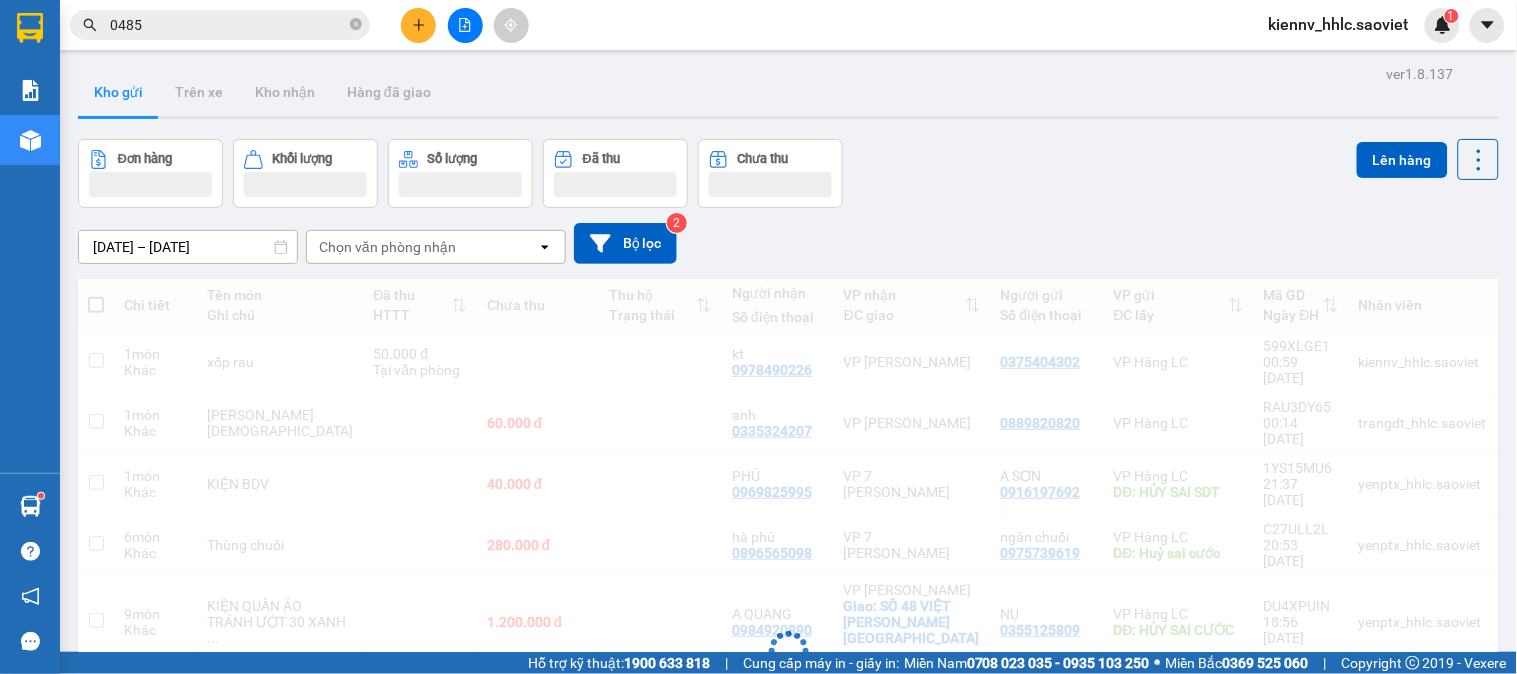 click on "0485" at bounding box center (228, 25) 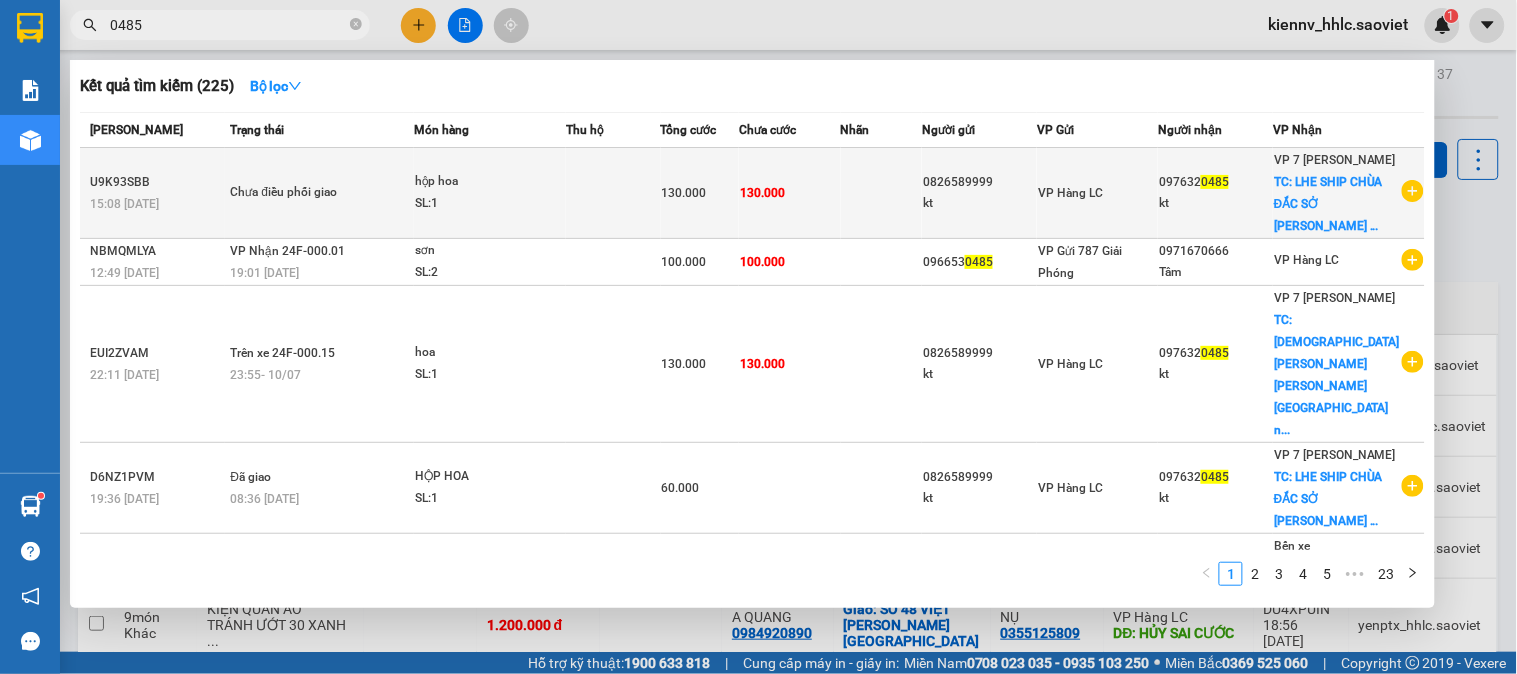 click at bounding box center [613, 193] 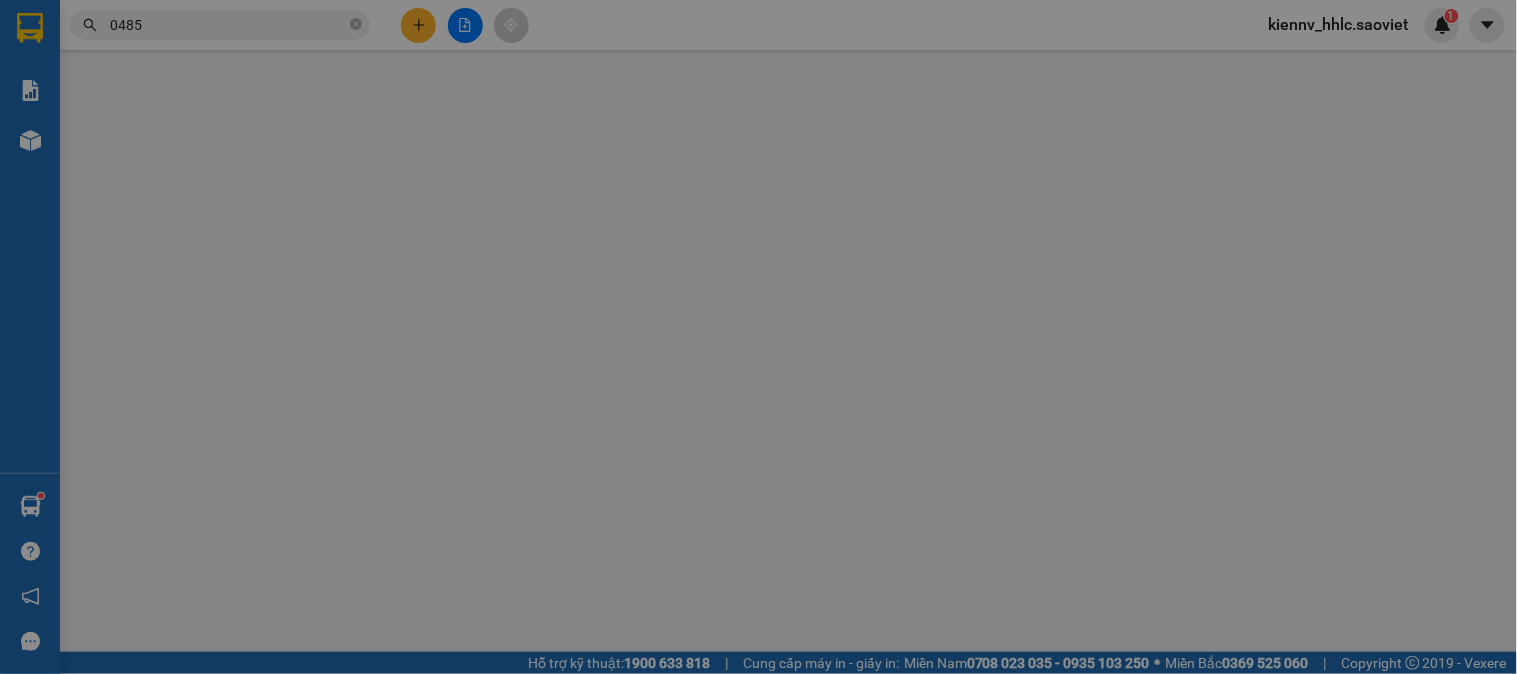 type on "0826589999" 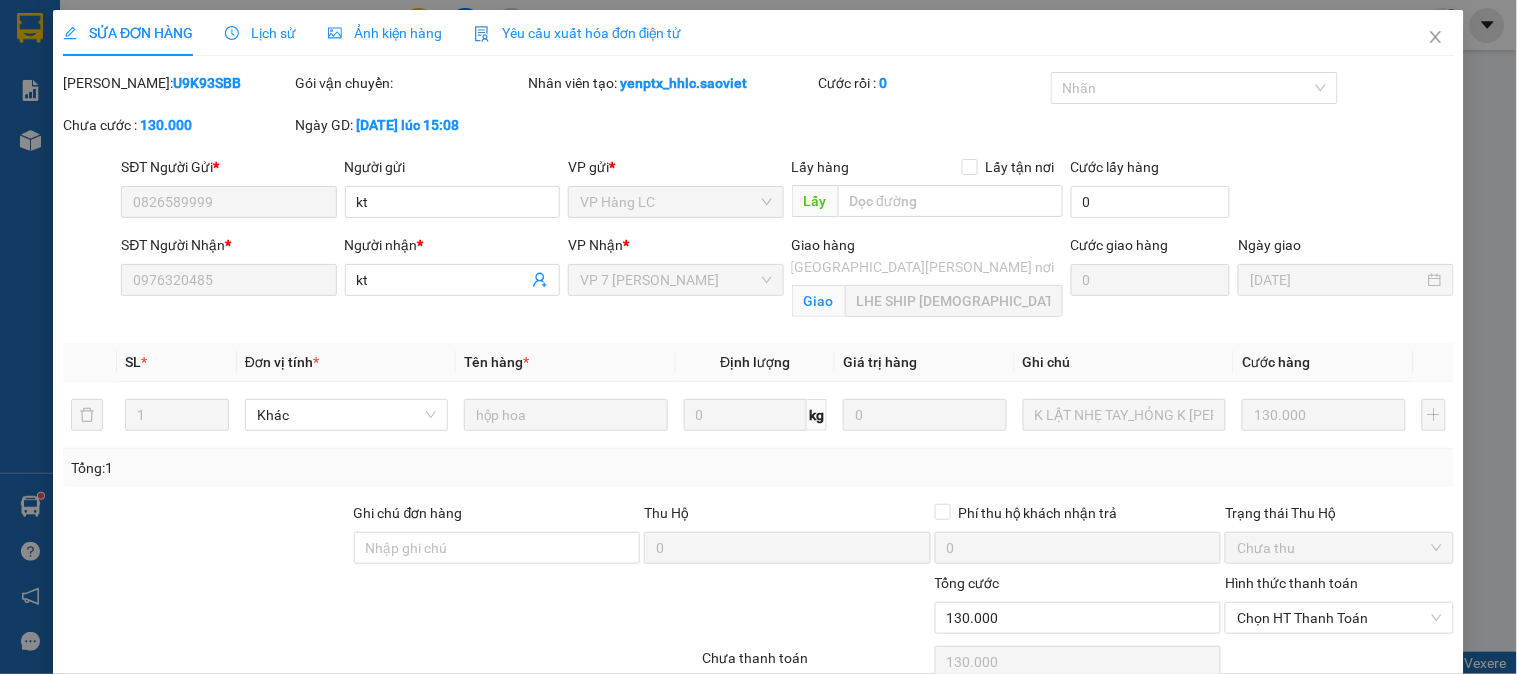 click on "Lịch sử" at bounding box center [260, 33] 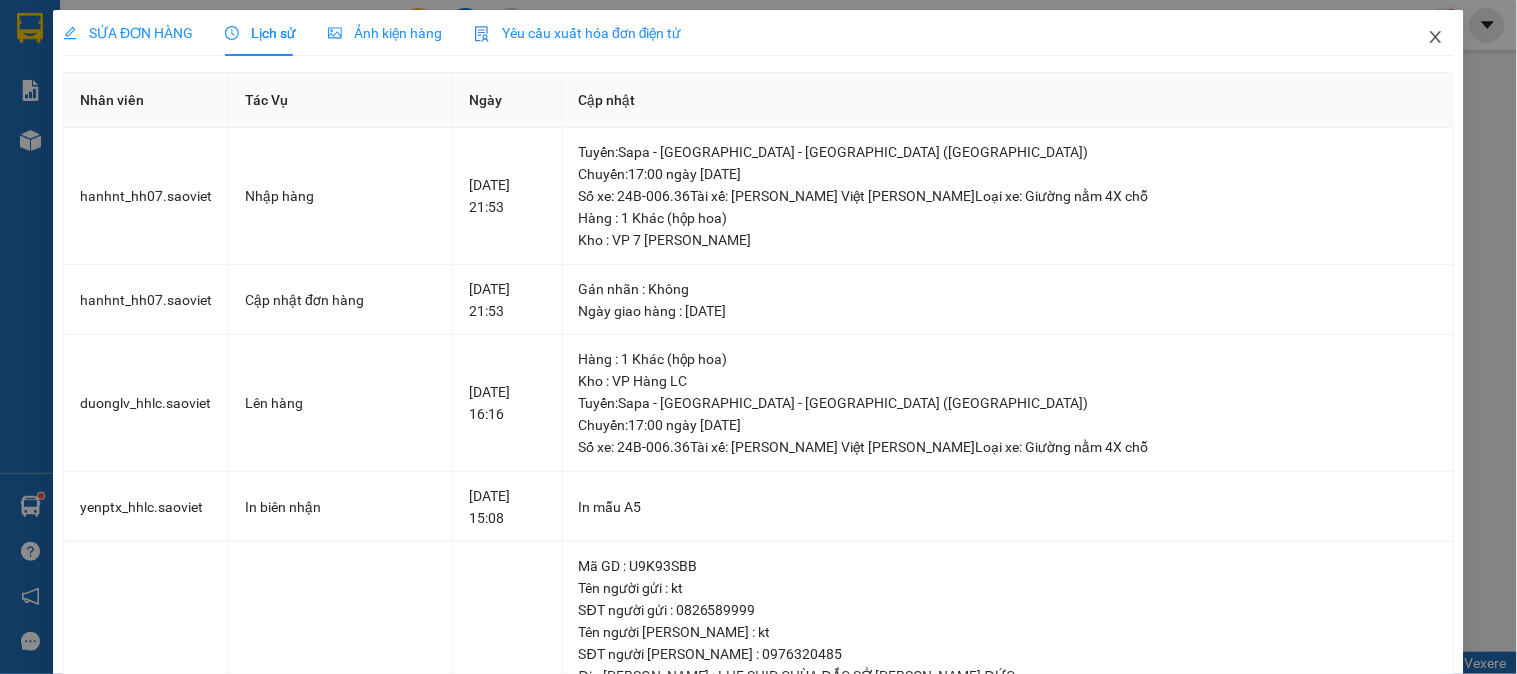 click 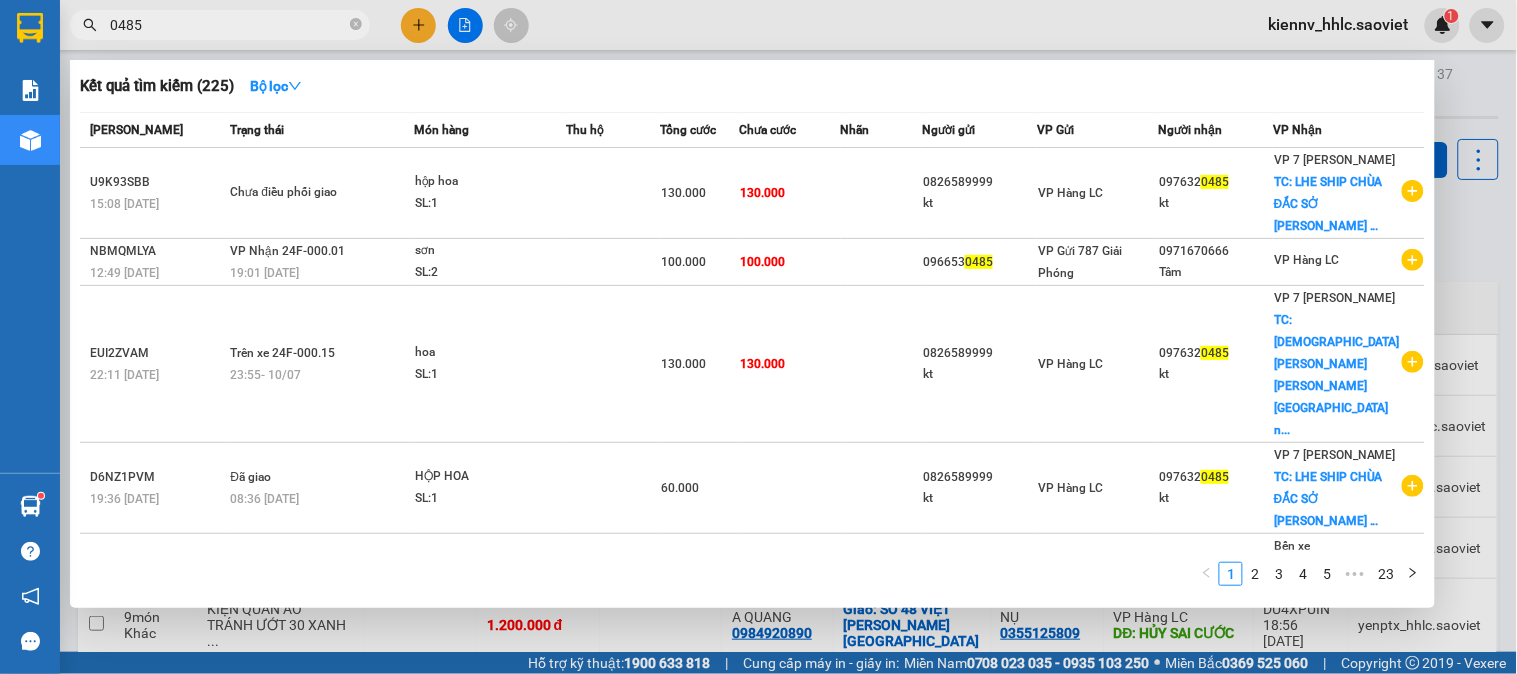 click on "0485" at bounding box center [228, 25] 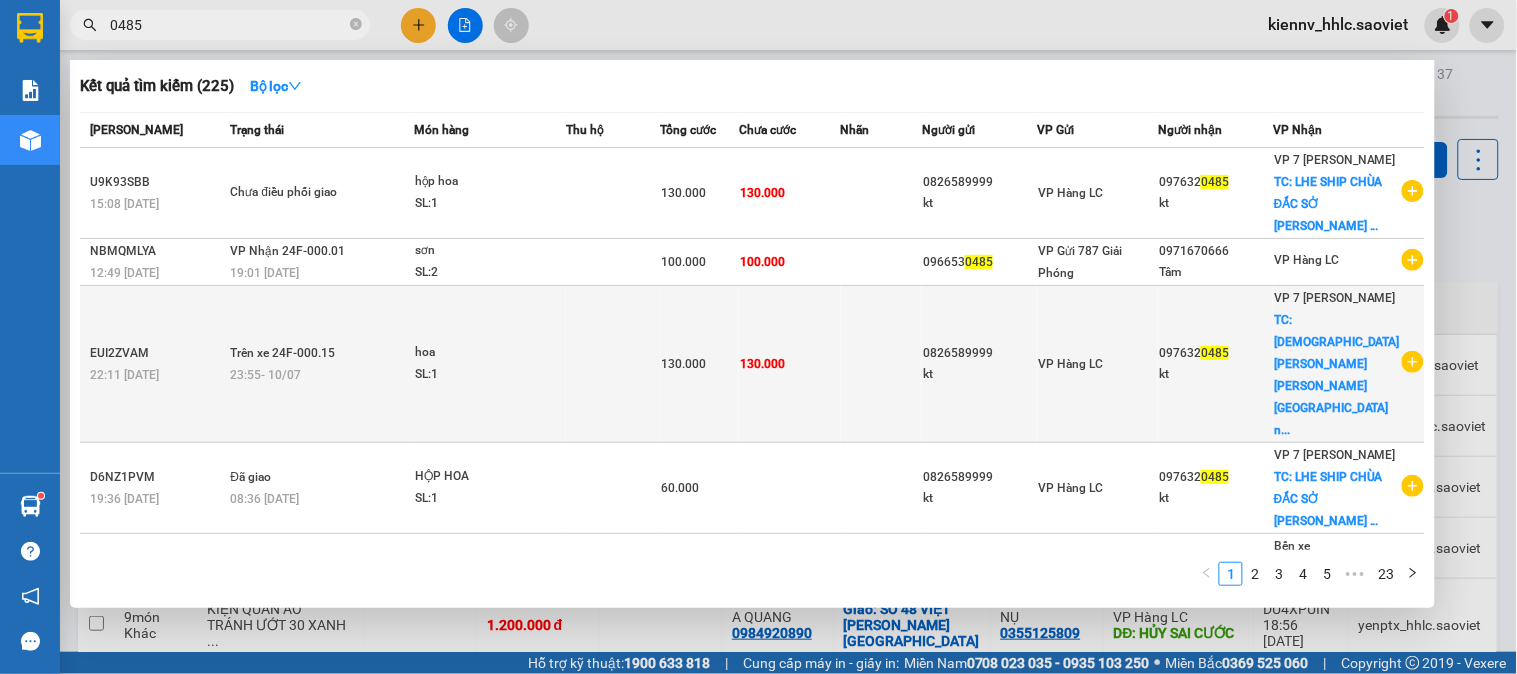 click on "hoa" at bounding box center [490, 353] 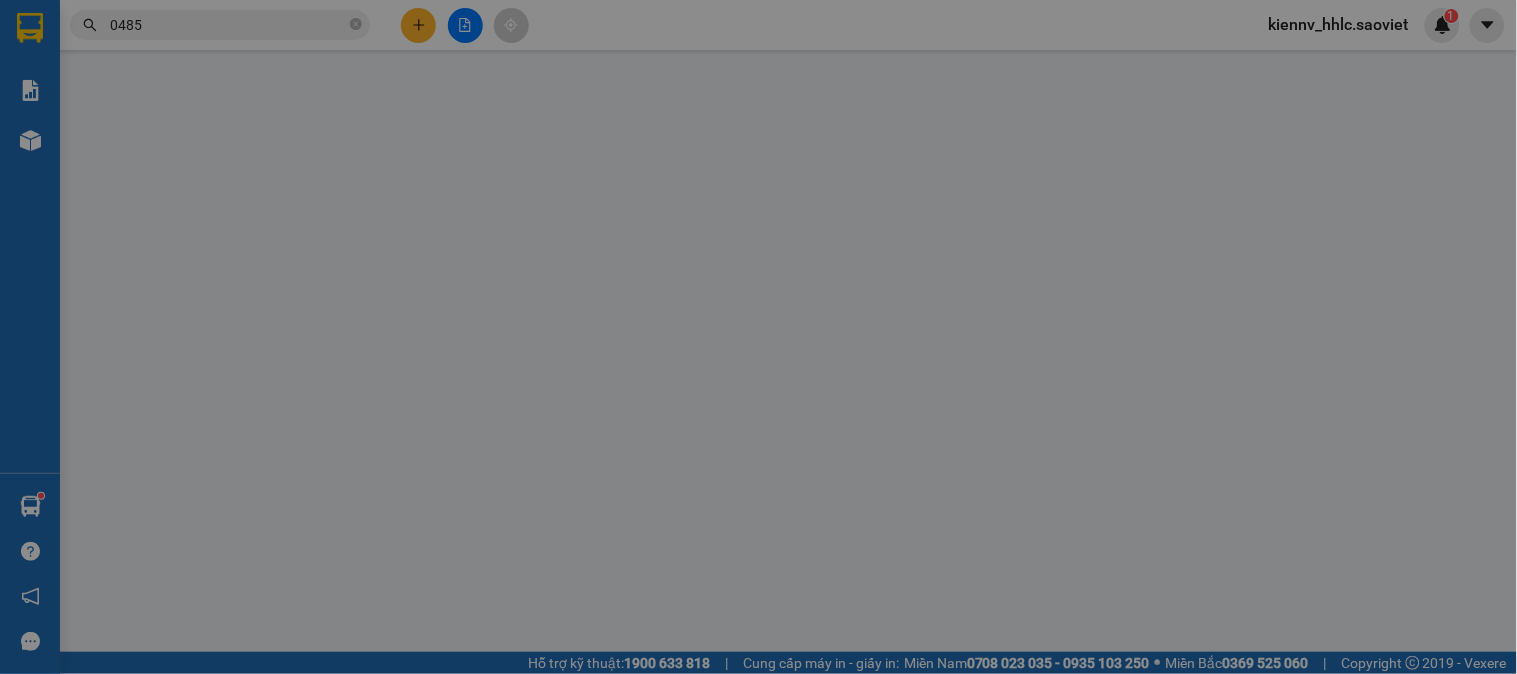 type on "0826589999" 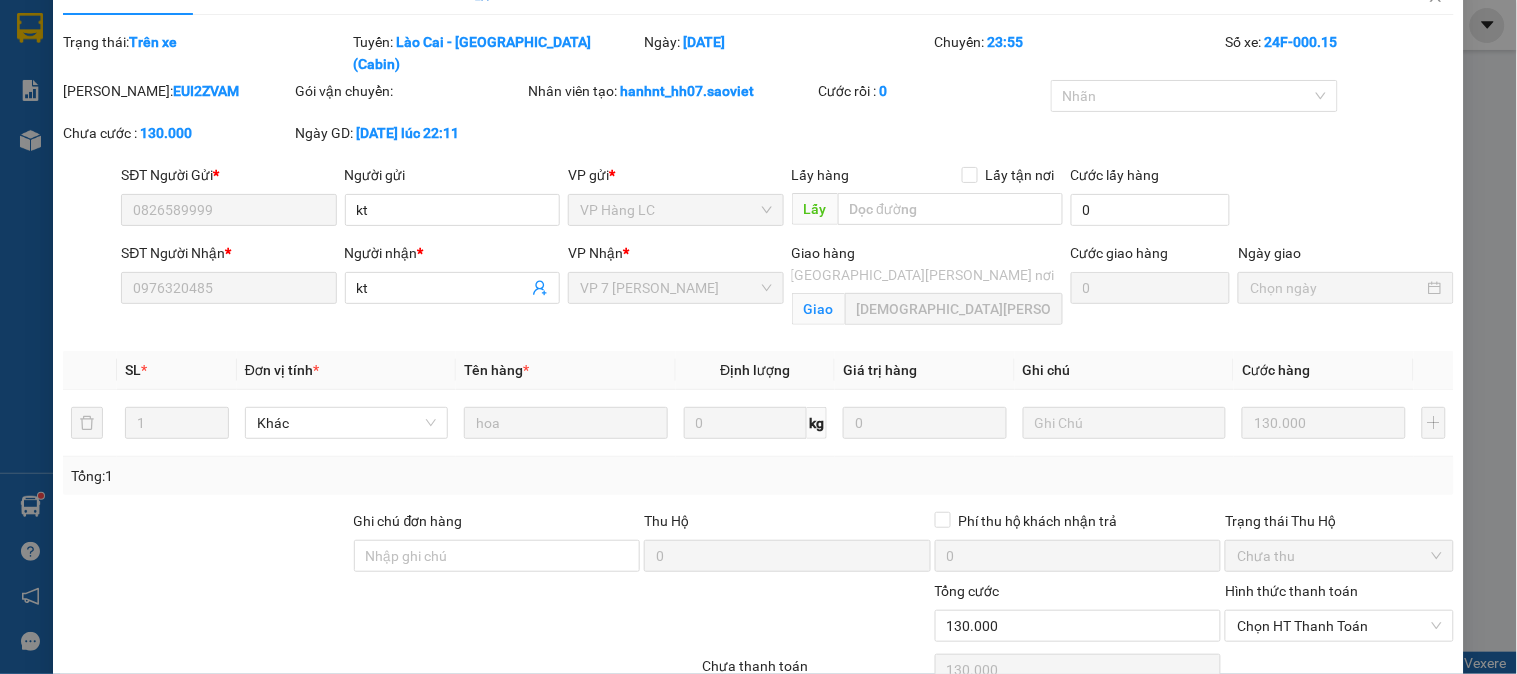 scroll, scrollTop: 0, scrollLeft: 0, axis: both 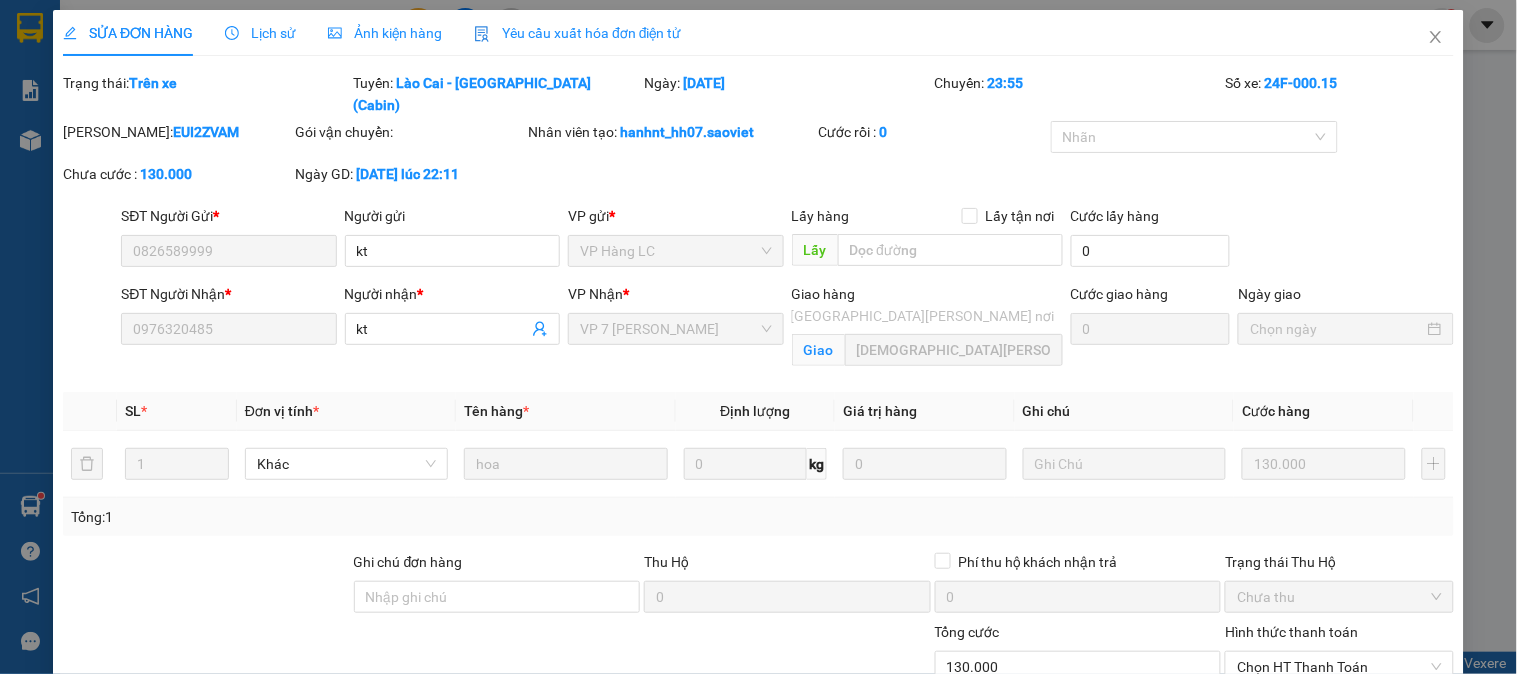 click on "Lịch sử" at bounding box center [260, 33] 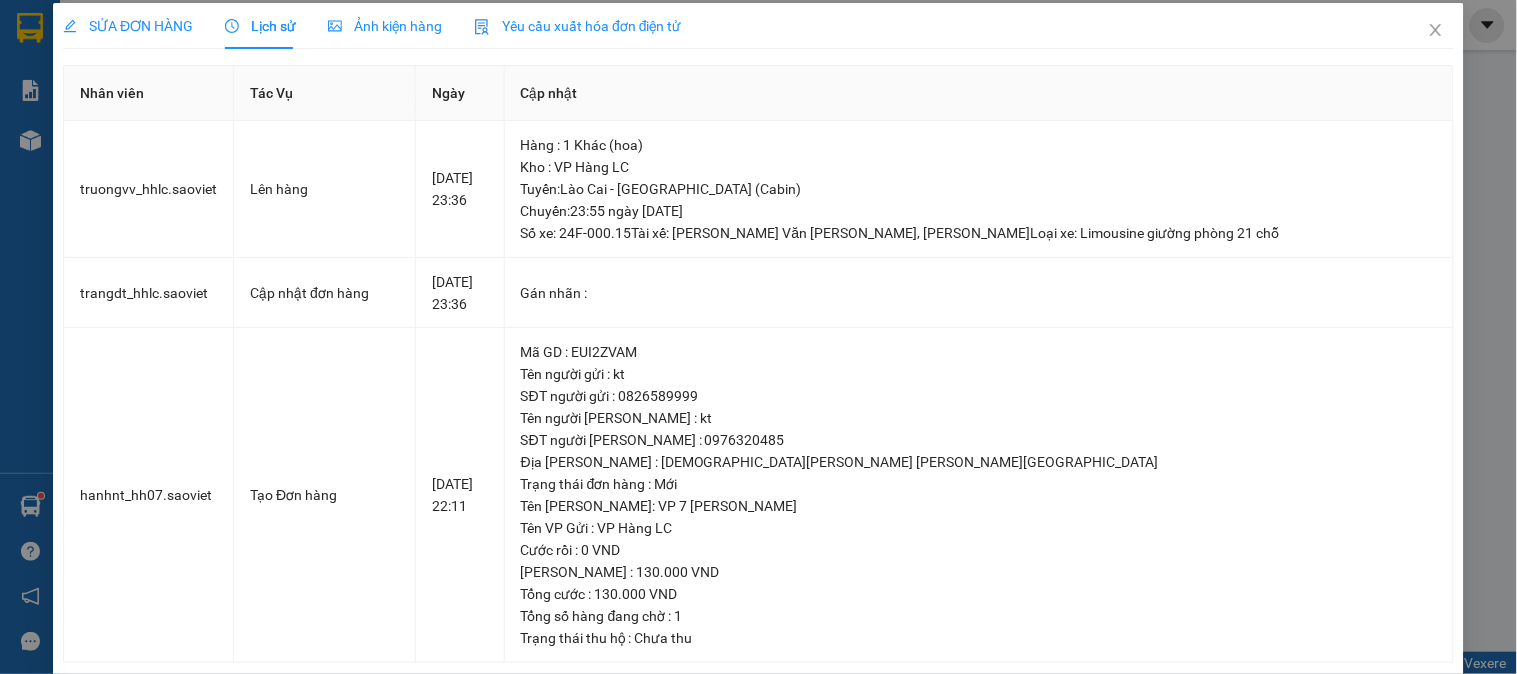 scroll, scrollTop: 0, scrollLeft: 0, axis: both 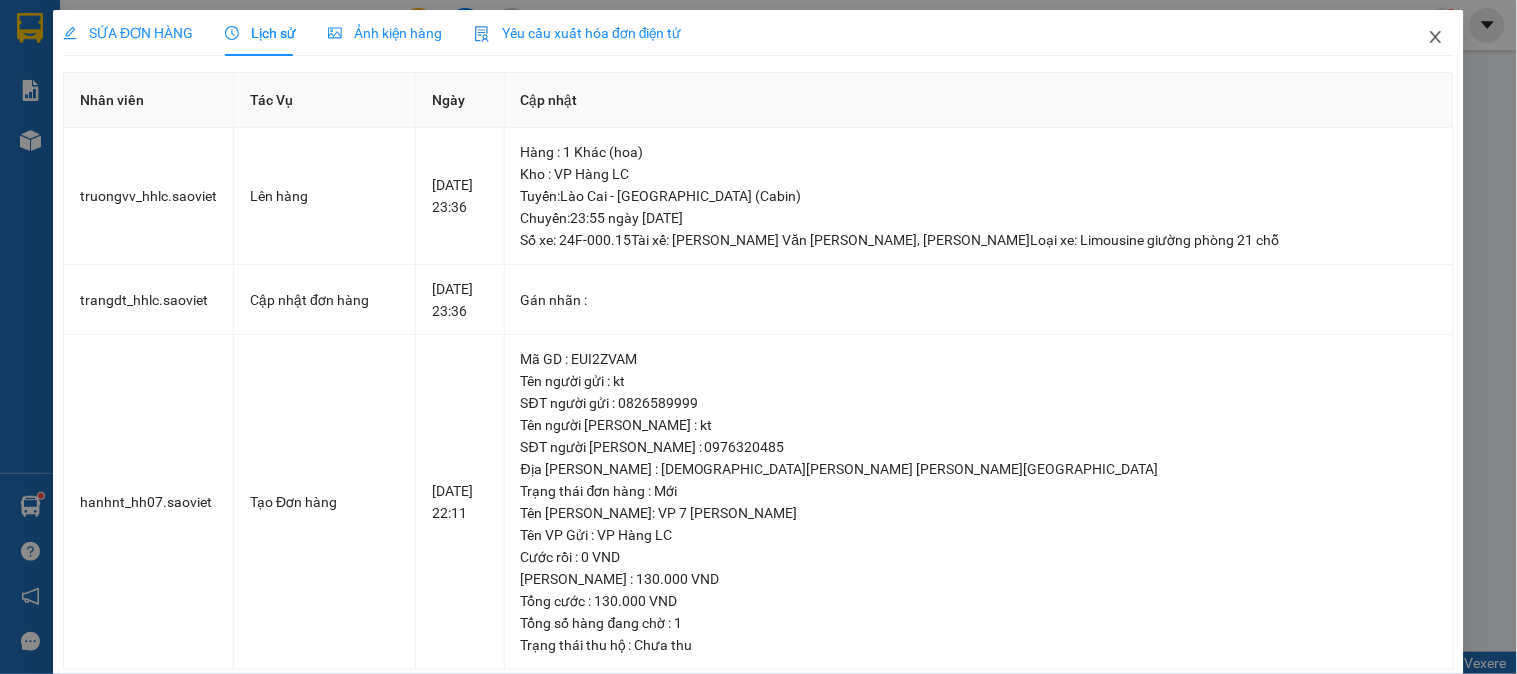 click 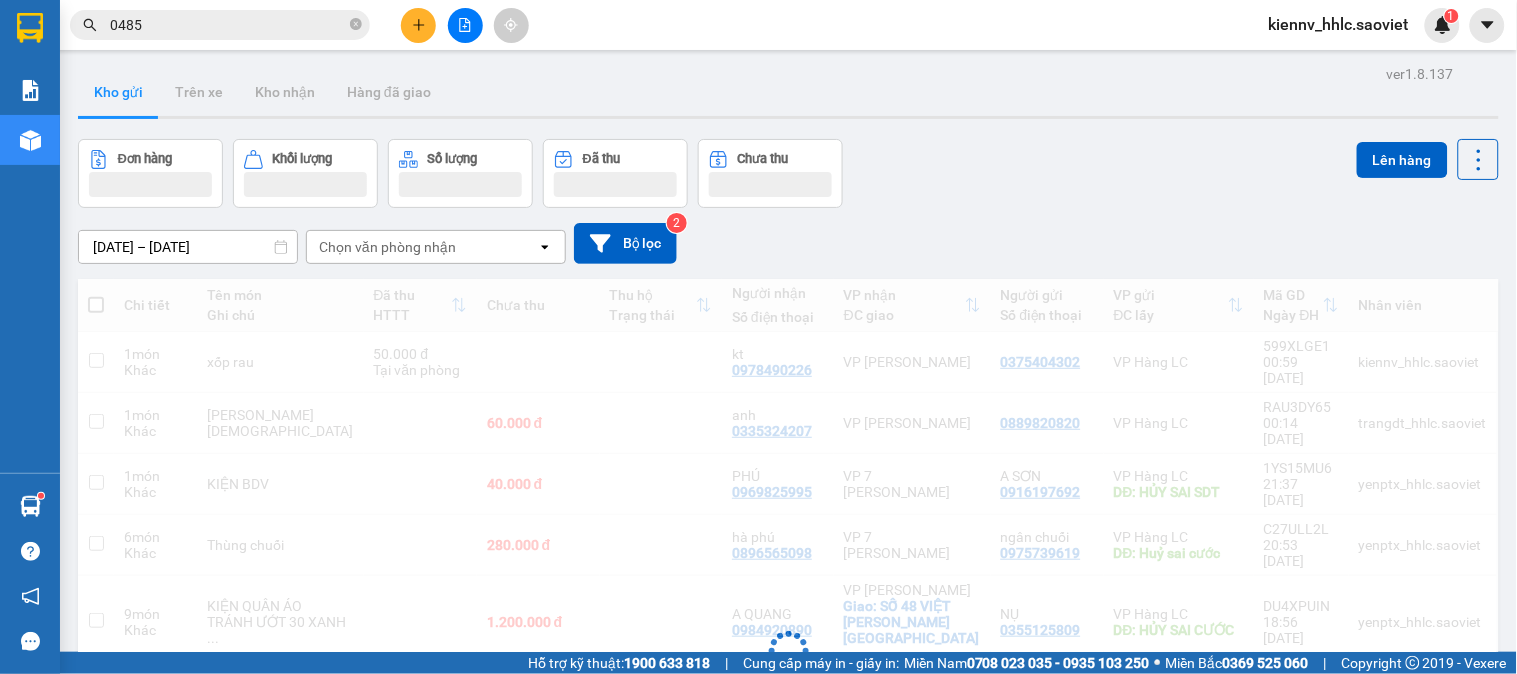 click on "0485" at bounding box center [228, 25] 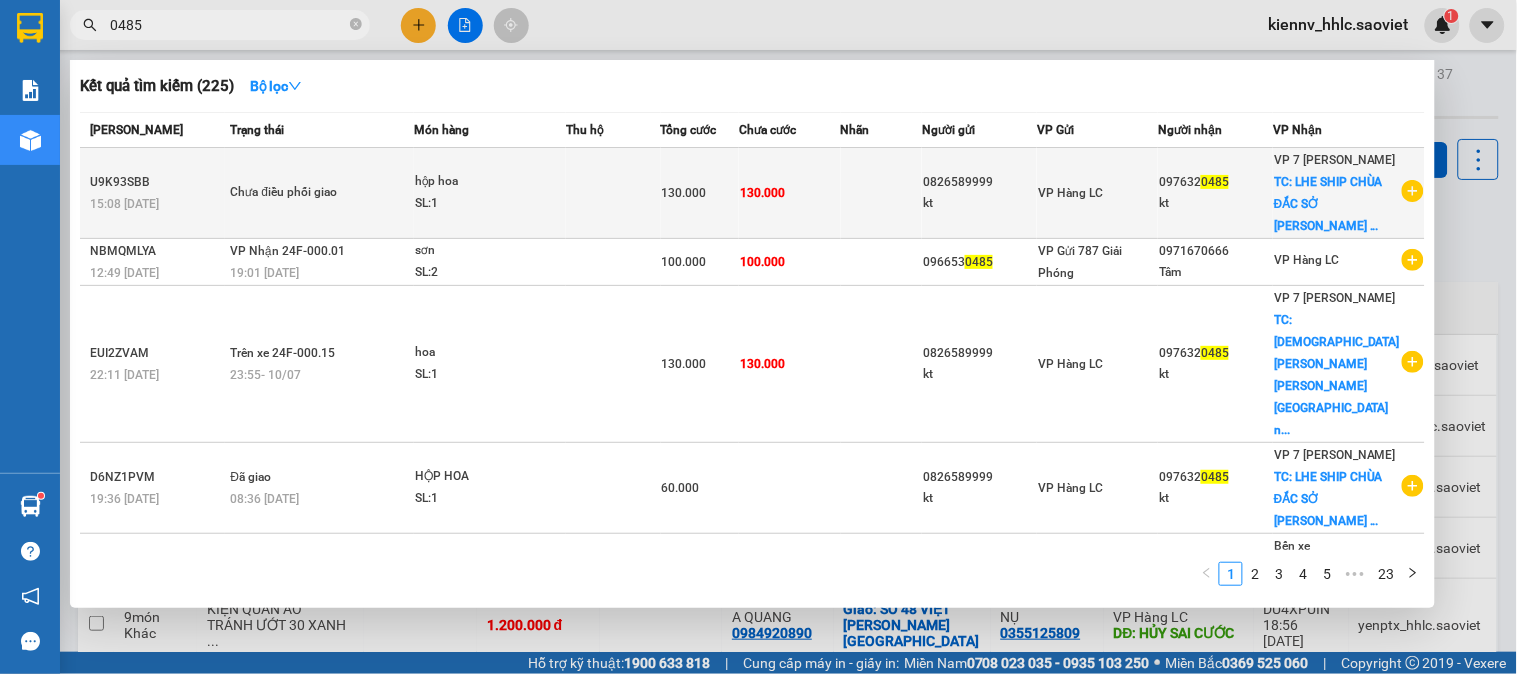 click at bounding box center (882, 193) 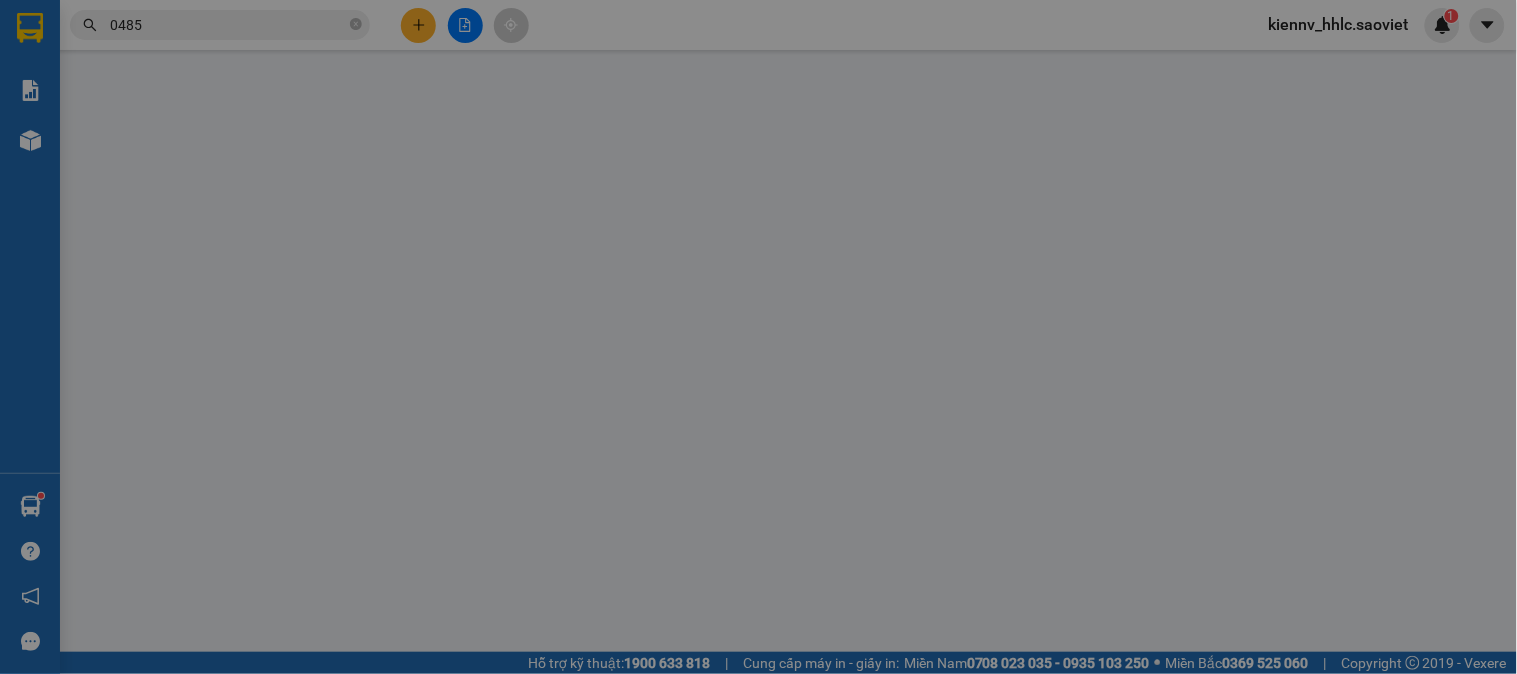 type on "0826589999" 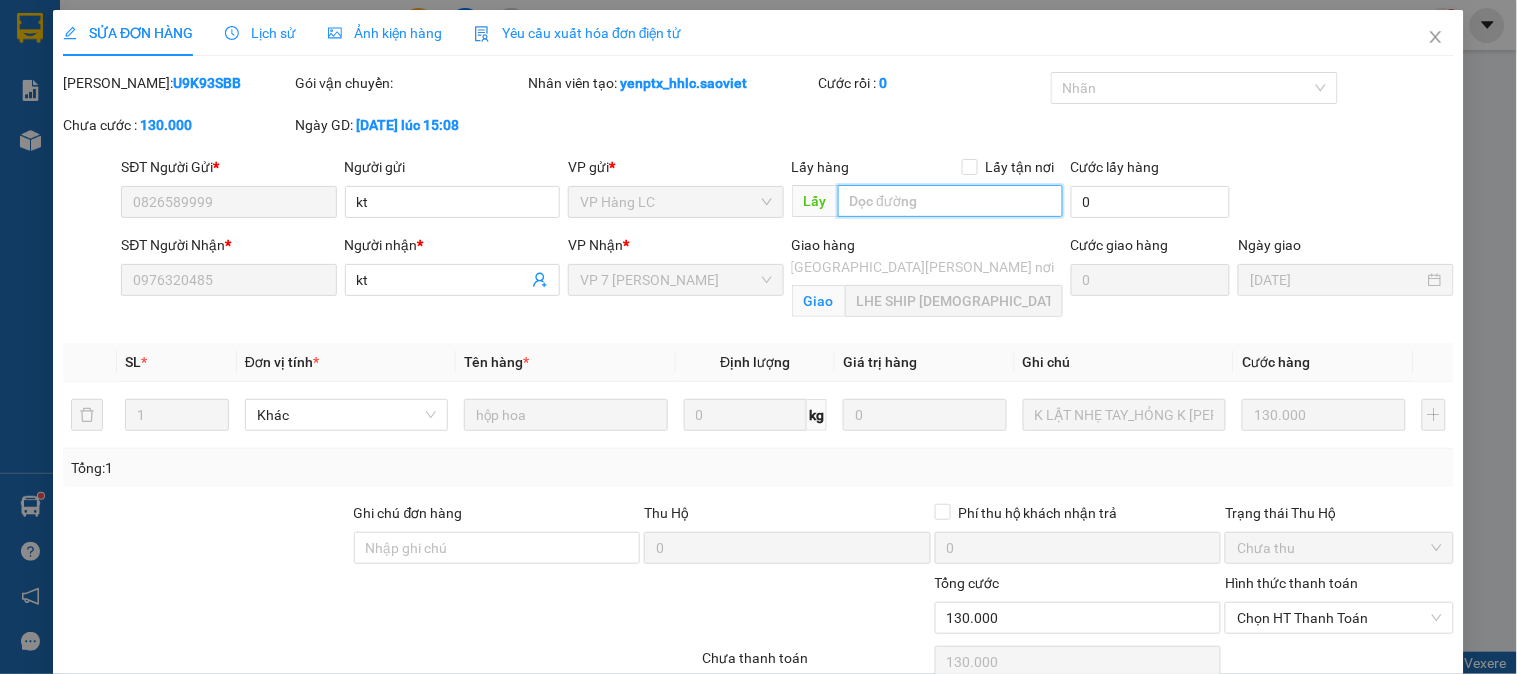 click at bounding box center (950, 201) 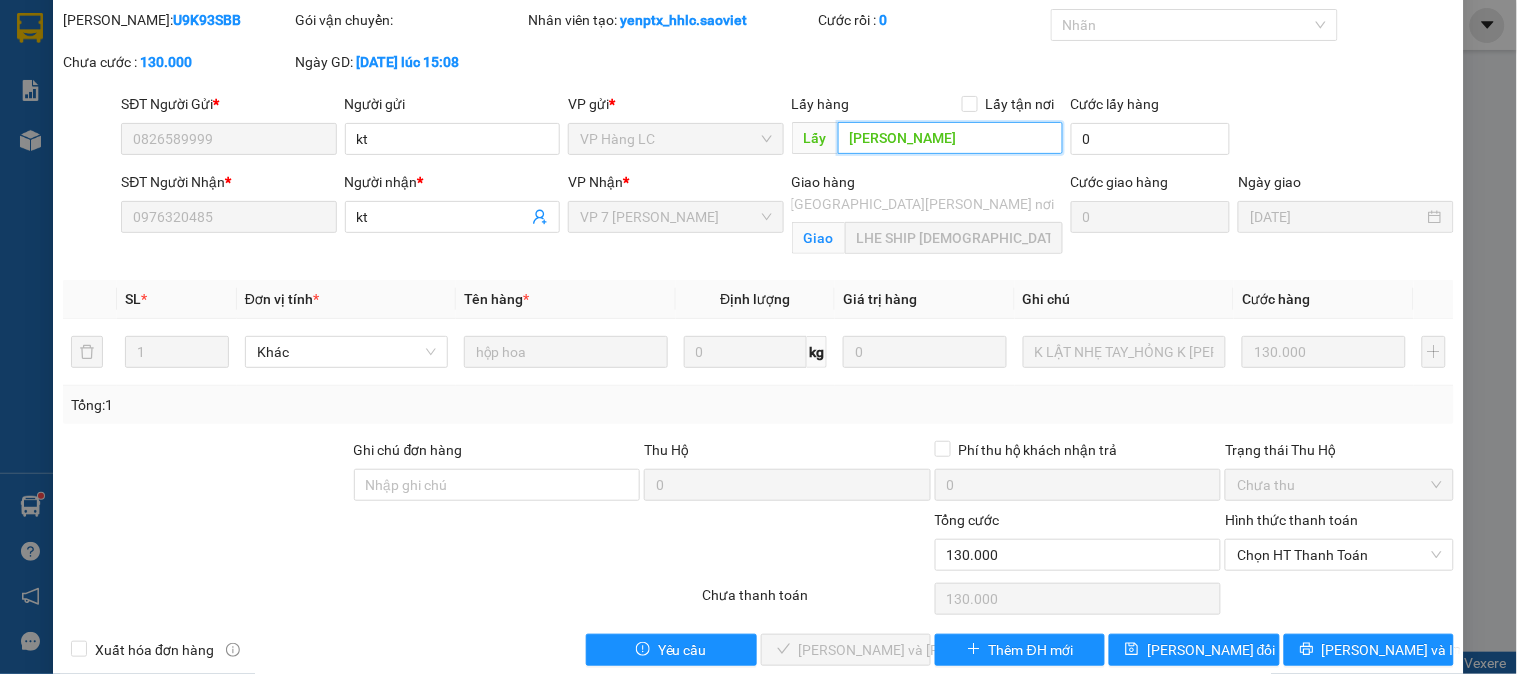 scroll, scrollTop: 93, scrollLeft: 0, axis: vertical 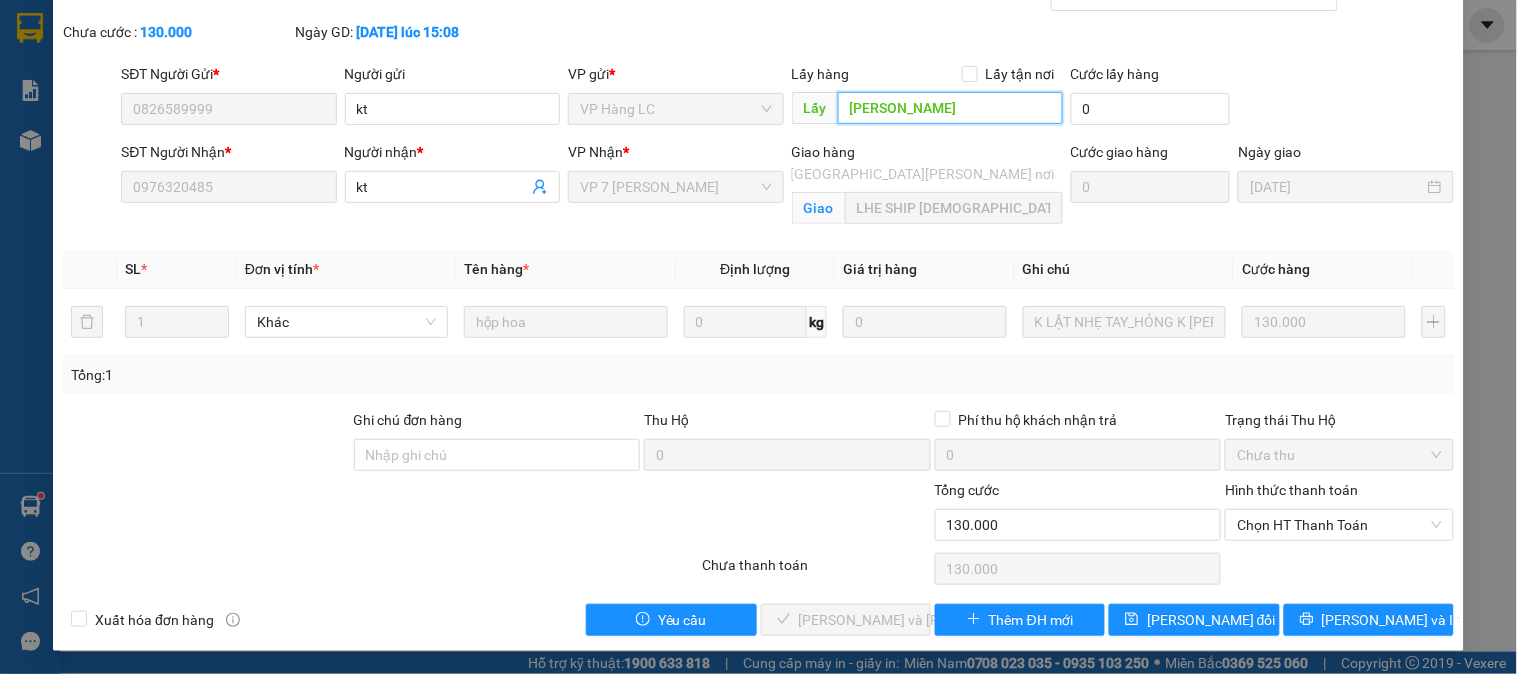 click on "hủy" at bounding box center [950, 108] 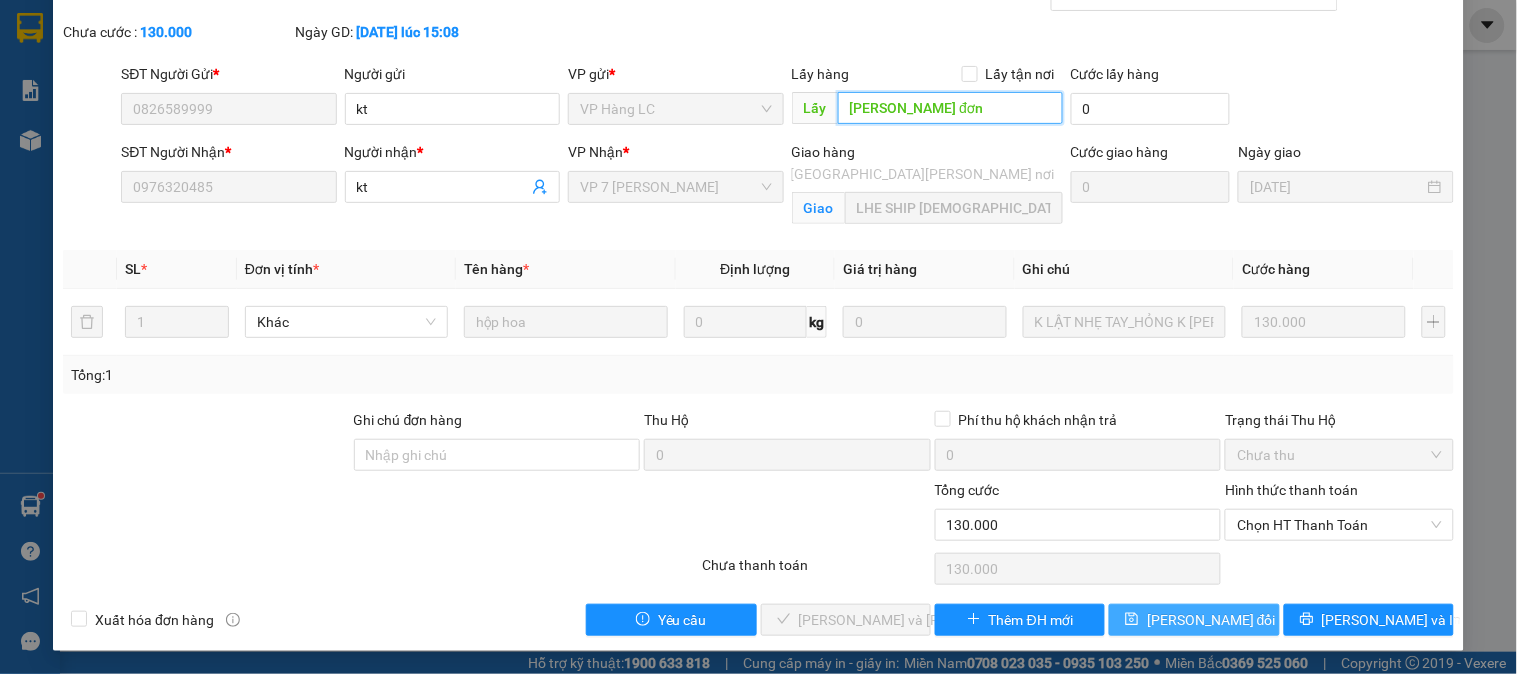 type on "hủy trùng đơn" 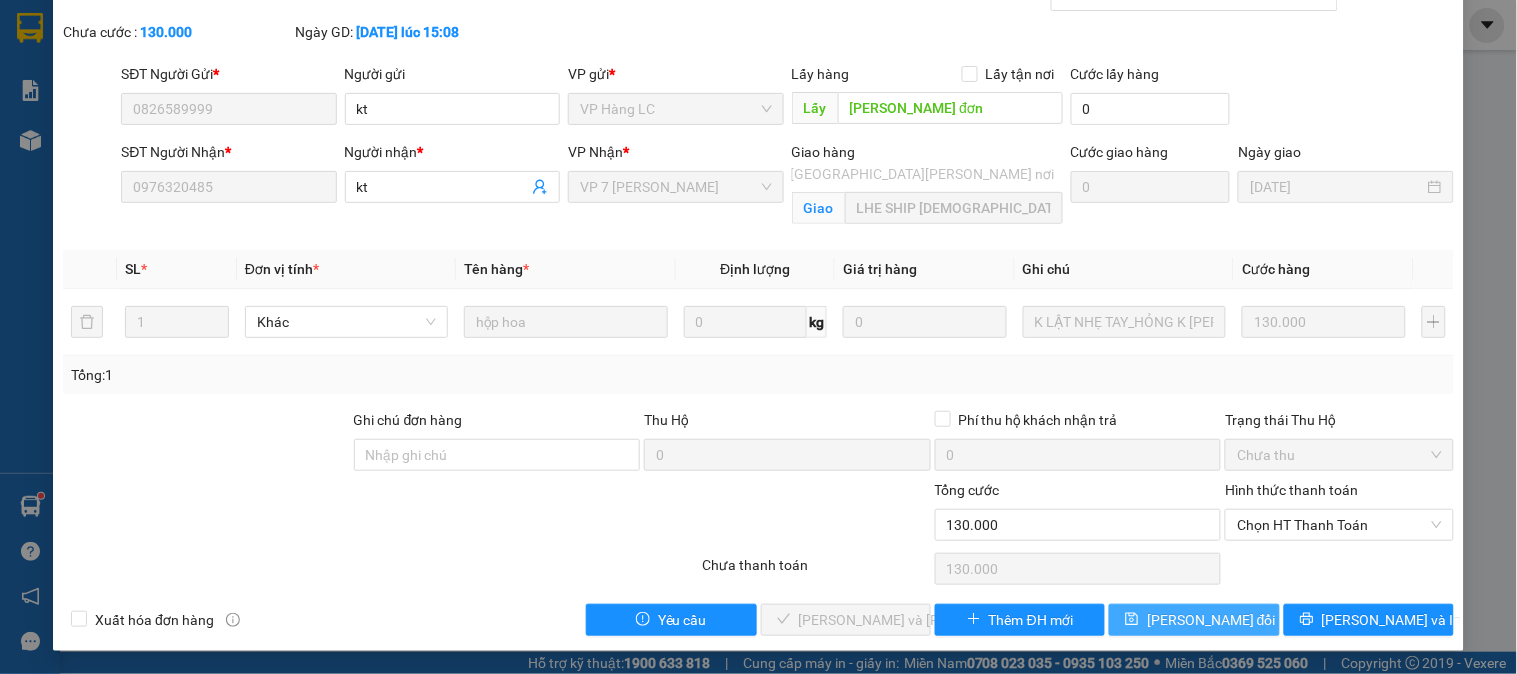 click on "[PERSON_NAME] thay đổi" at bounding box center (1211, 620) 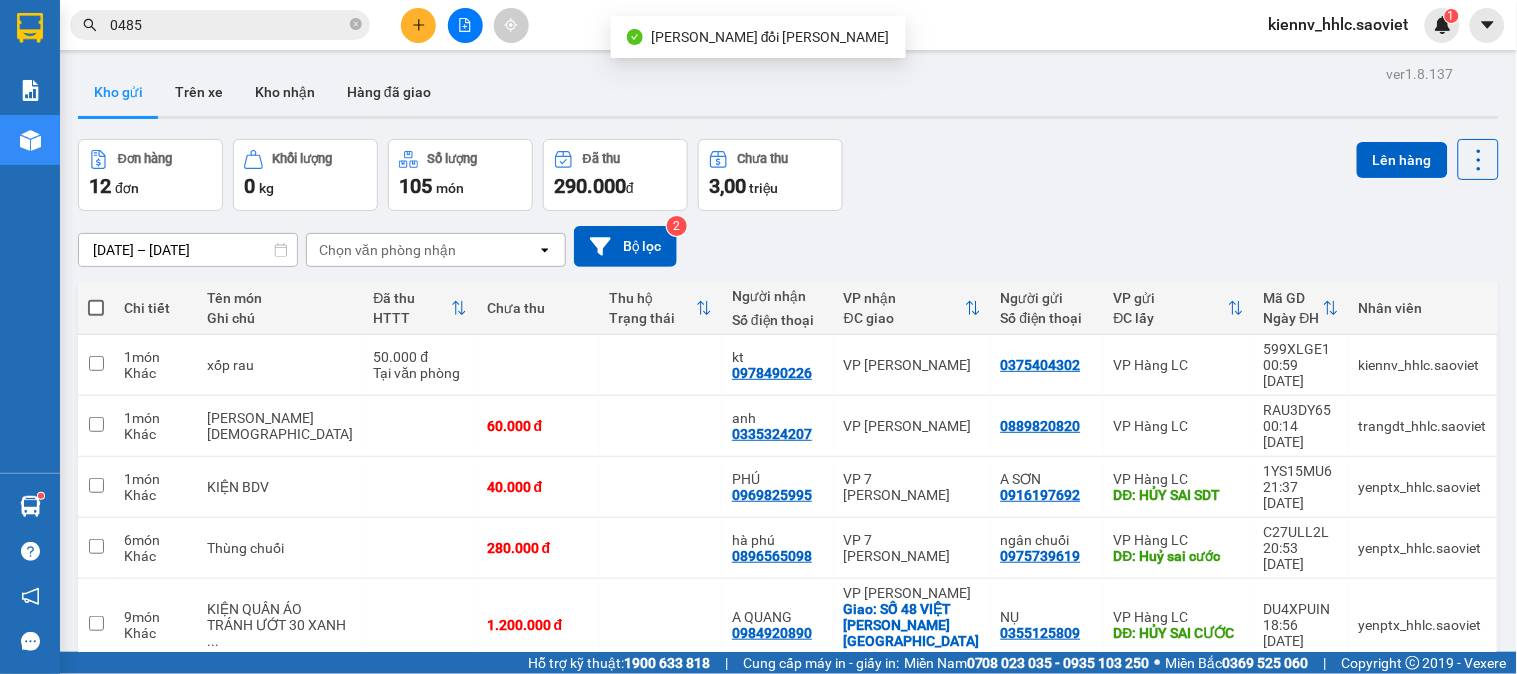 click on "0485" at bounding box center (228, 25) 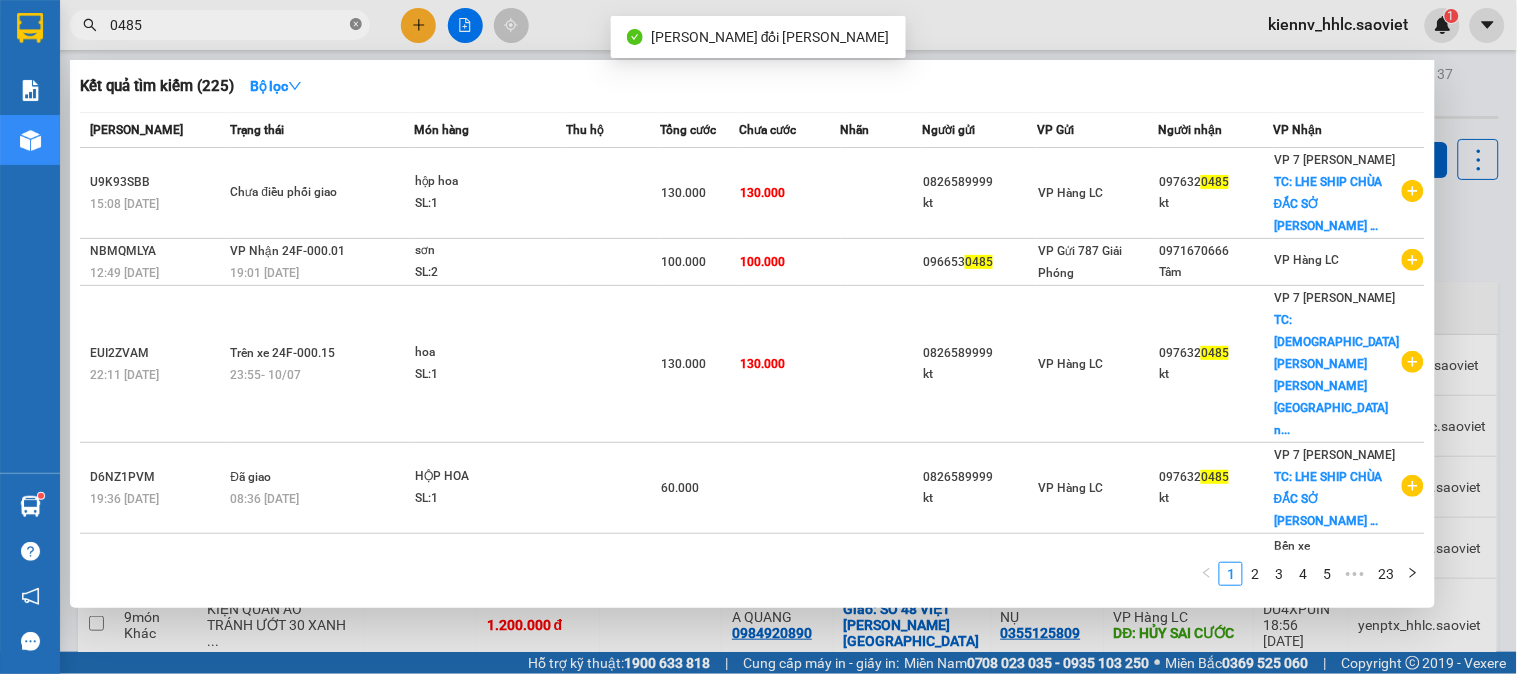 click 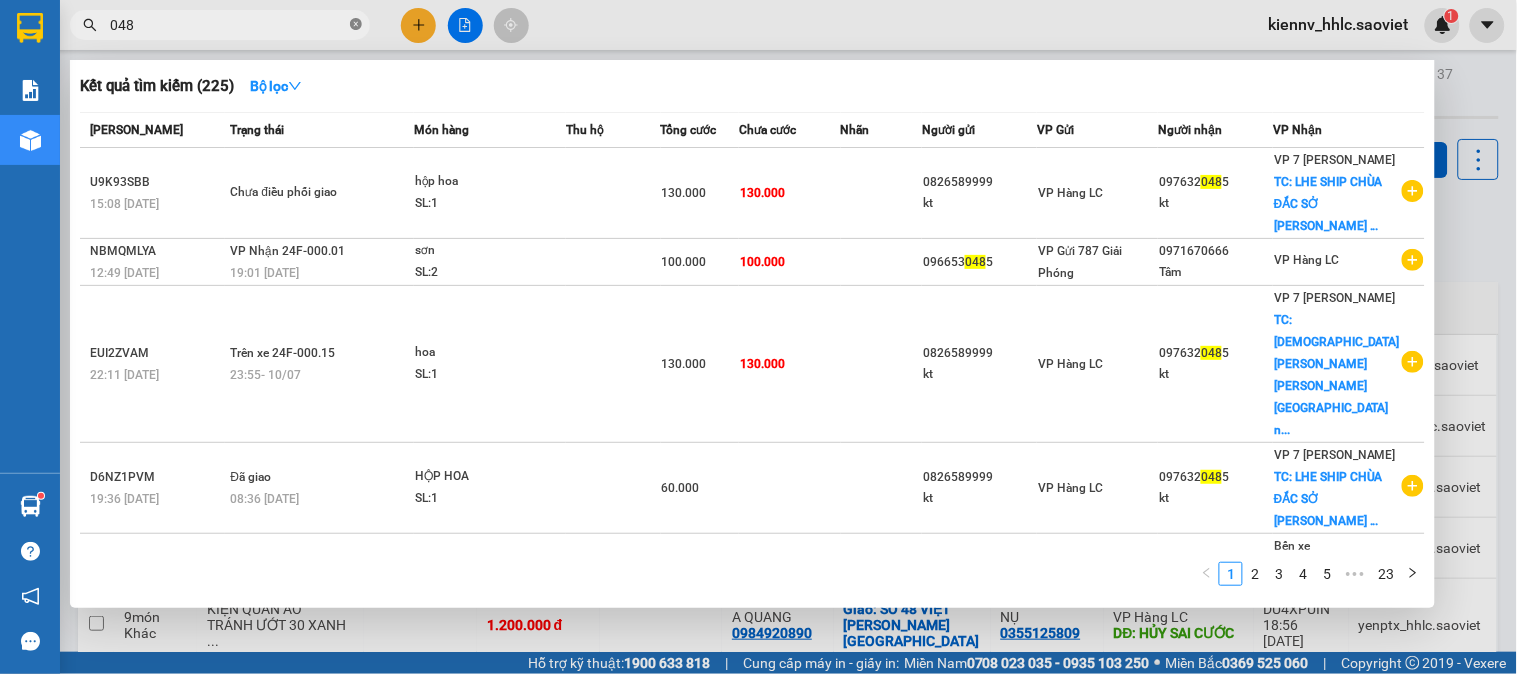 type on "0485" 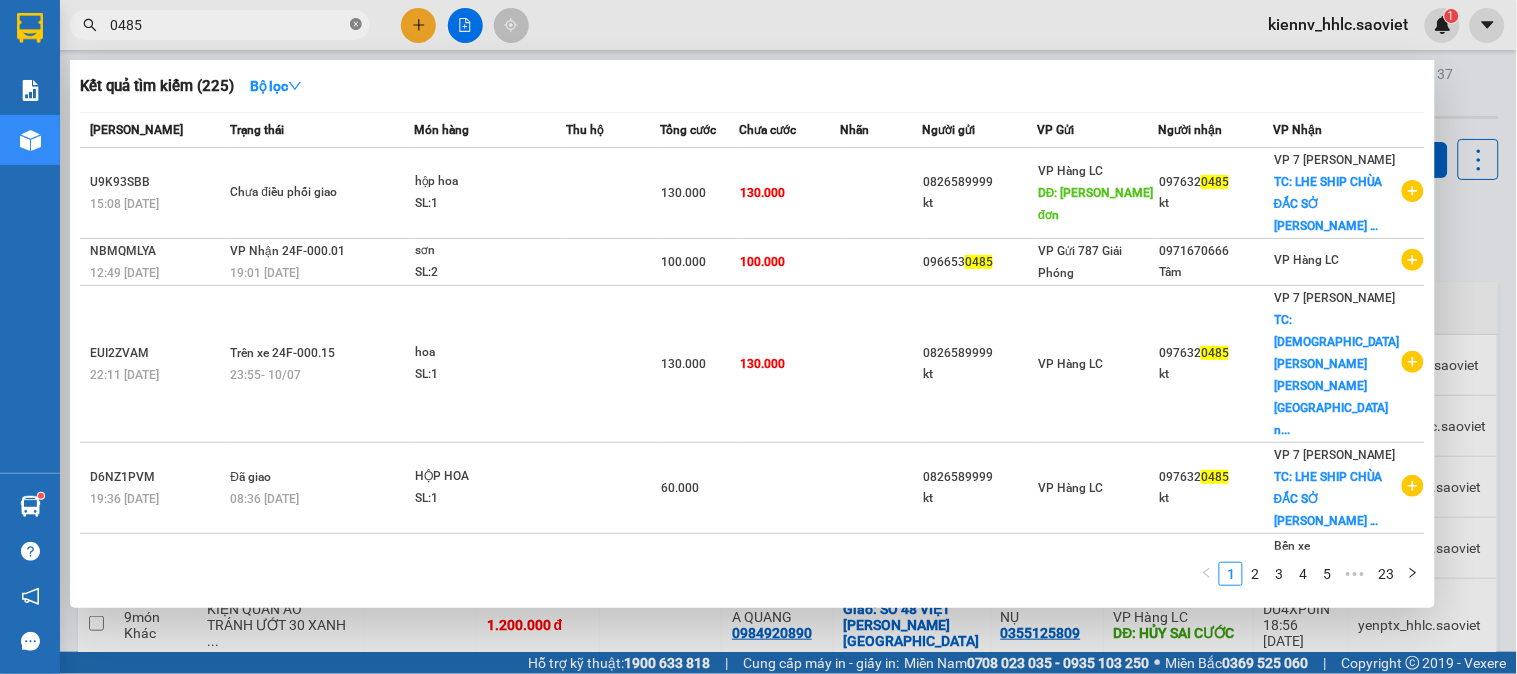 click 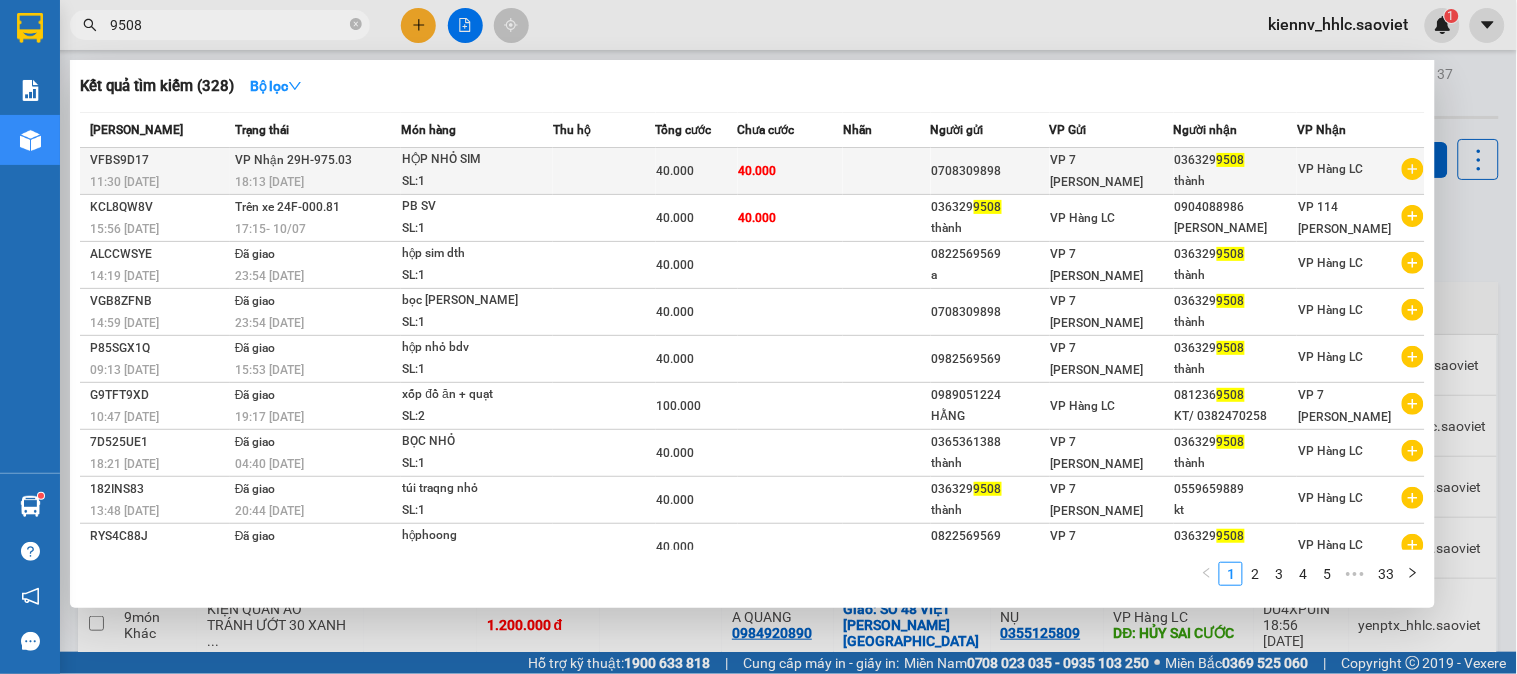 type on "9508" 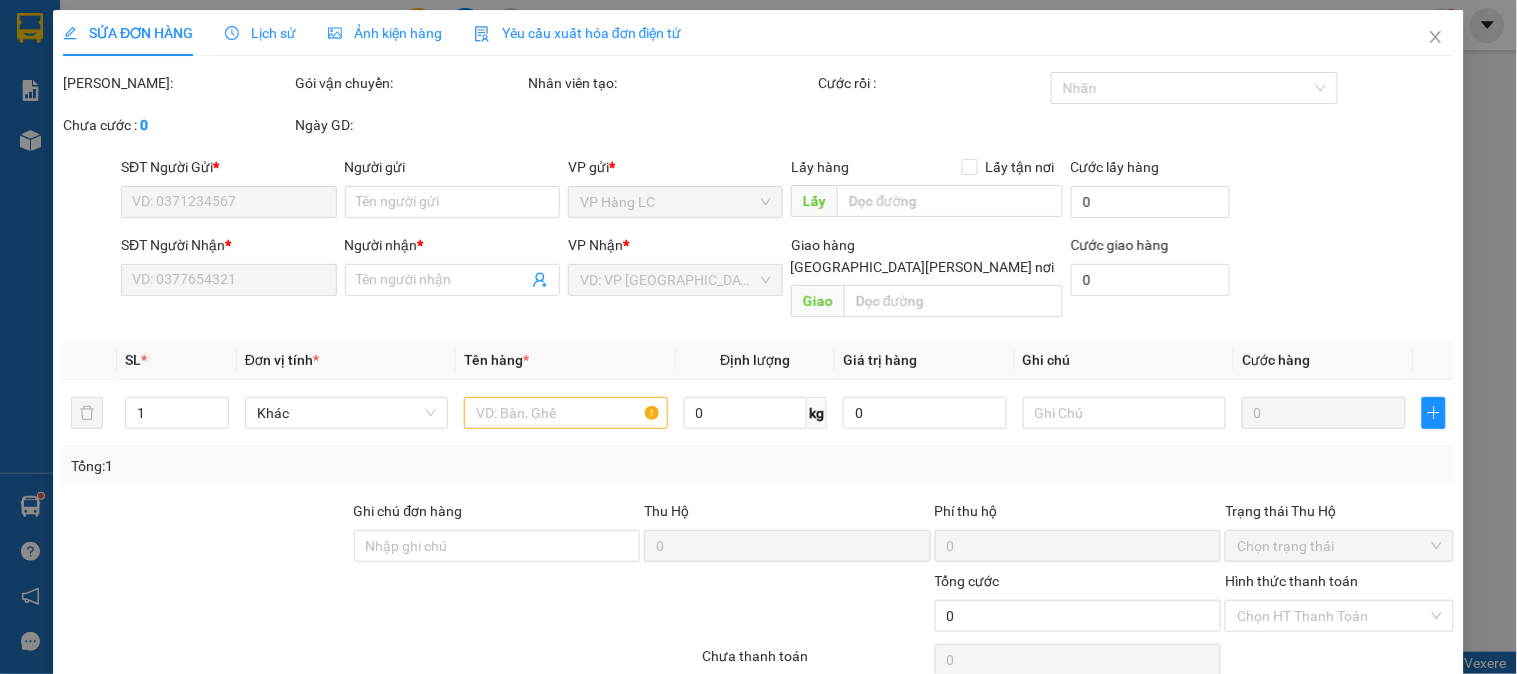 type on "0708309898" 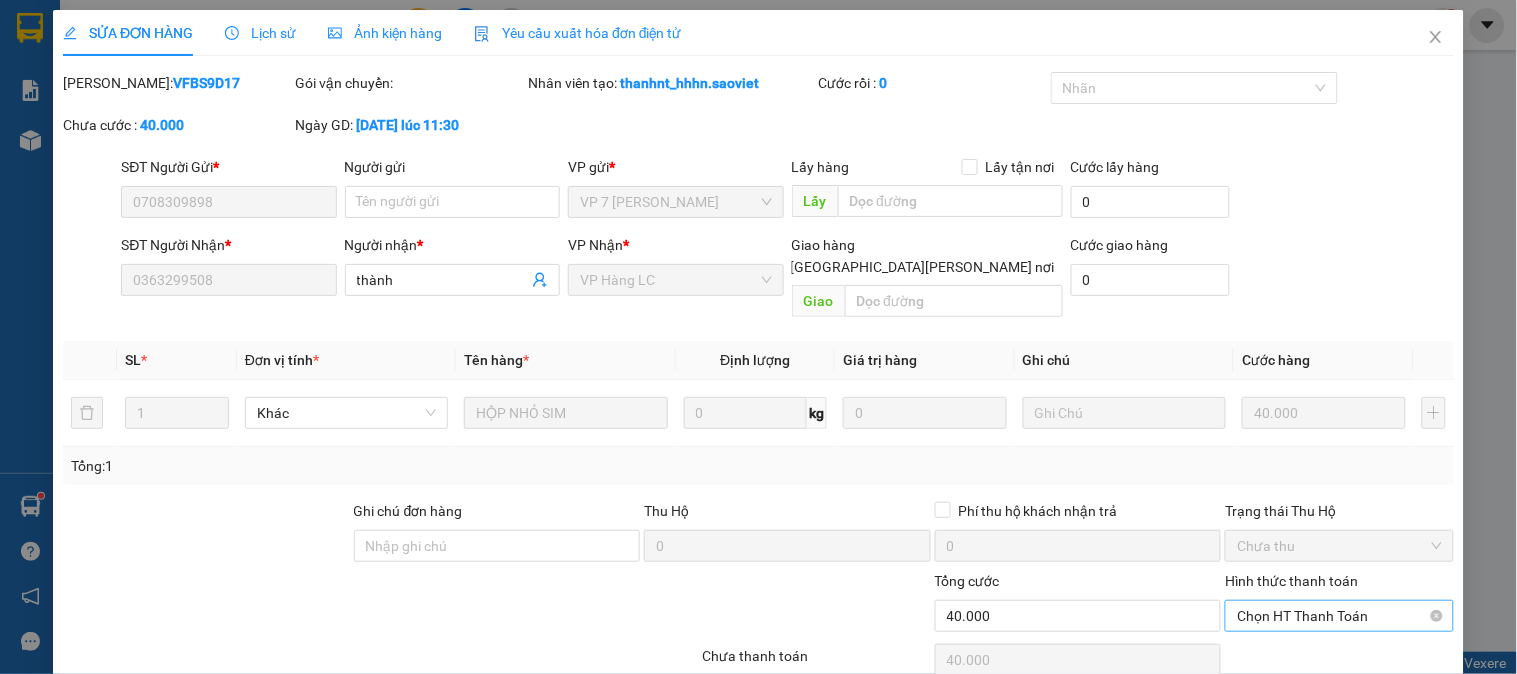 scroll, scrollTop: 66, scrollLeft: 0, axis: vertical 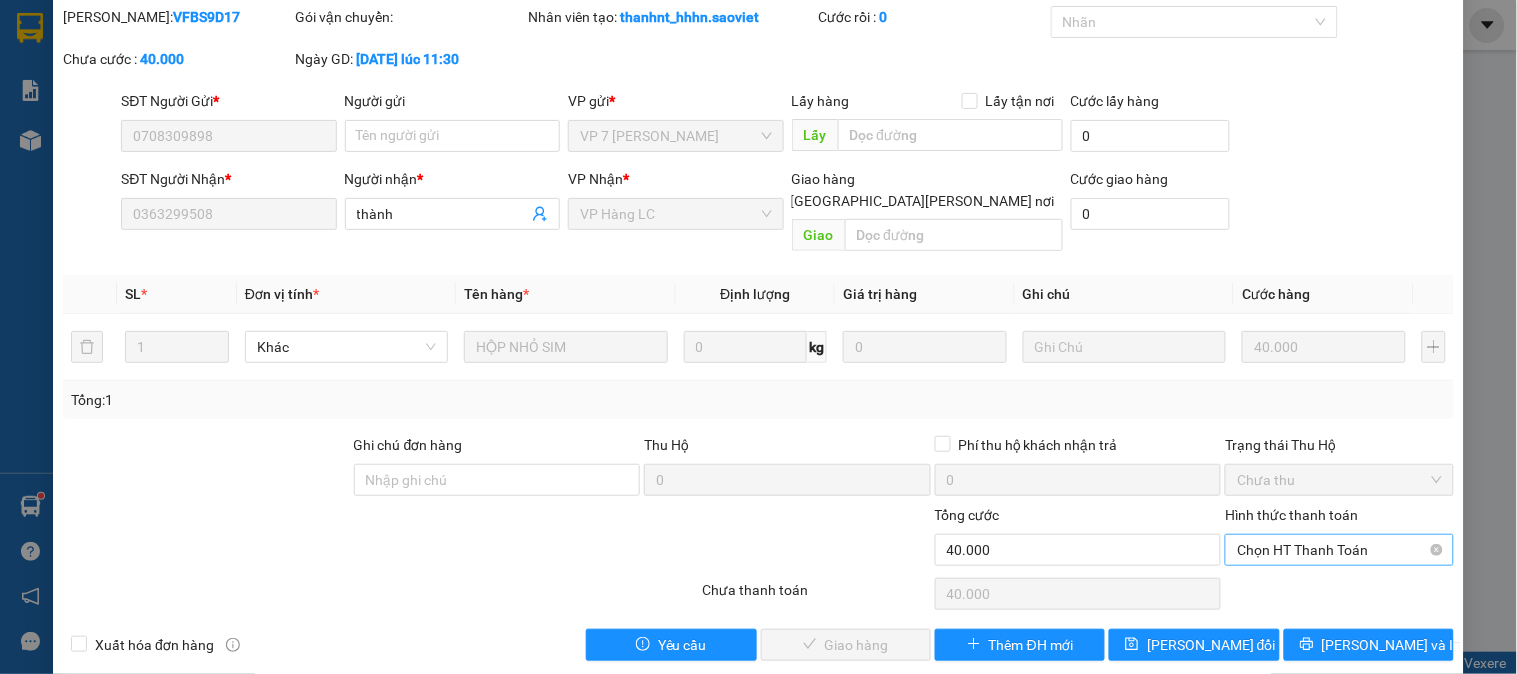 click on "Chọn HT Thanh Toán" at bounding box center [1339, 550] 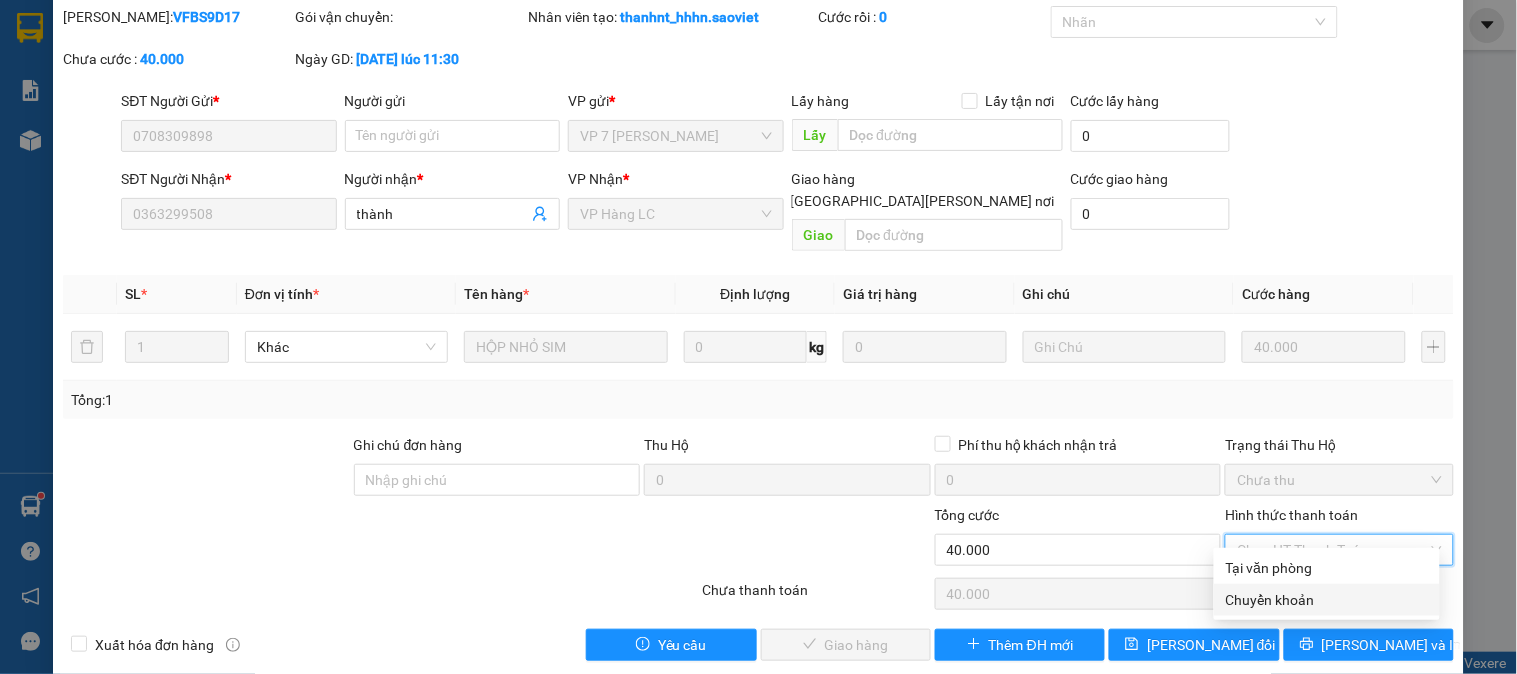 click on "Chuyển khoản" at bounding box center [1327, 600] 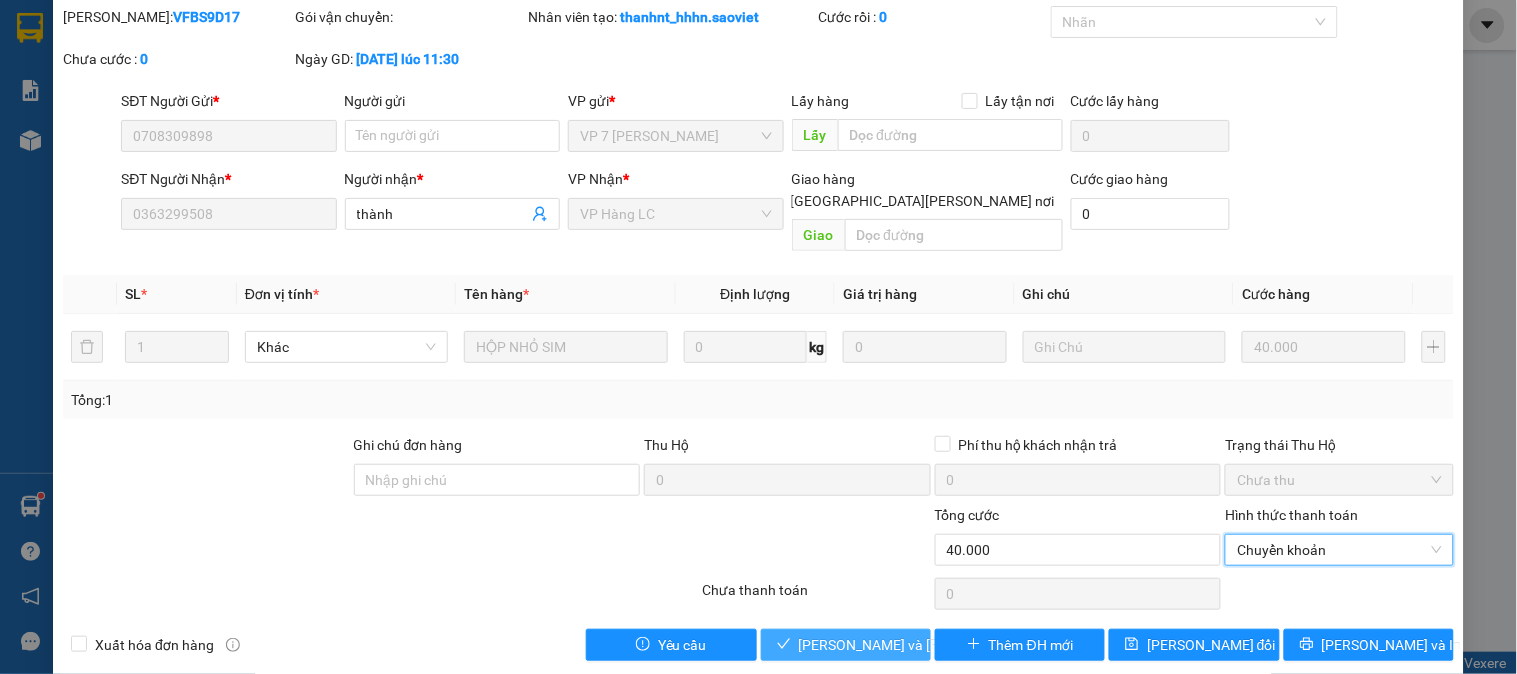 click on "[PERSON_NAME] và Giao hàng" at bounding box center (934, 645) 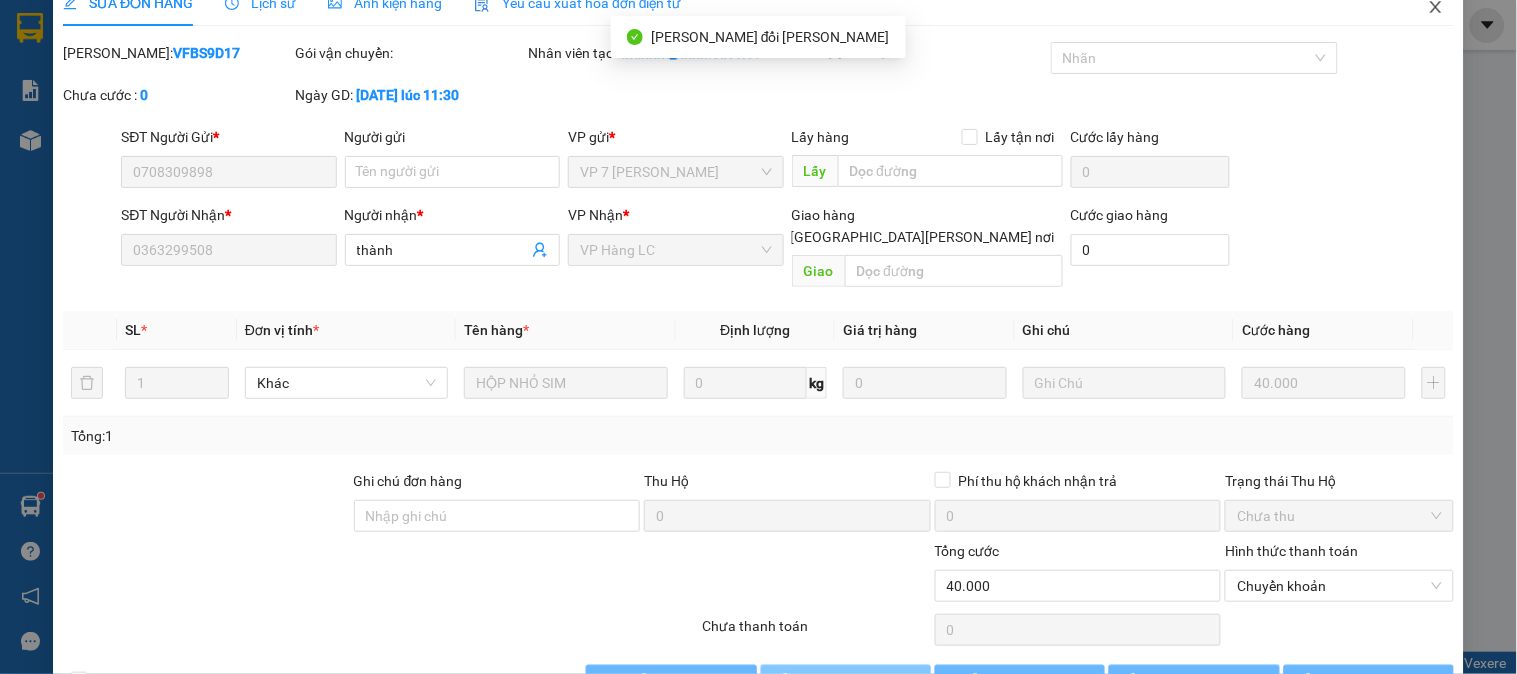 scroll, scrollTop: 0, scrollLeft: 0, axis: both 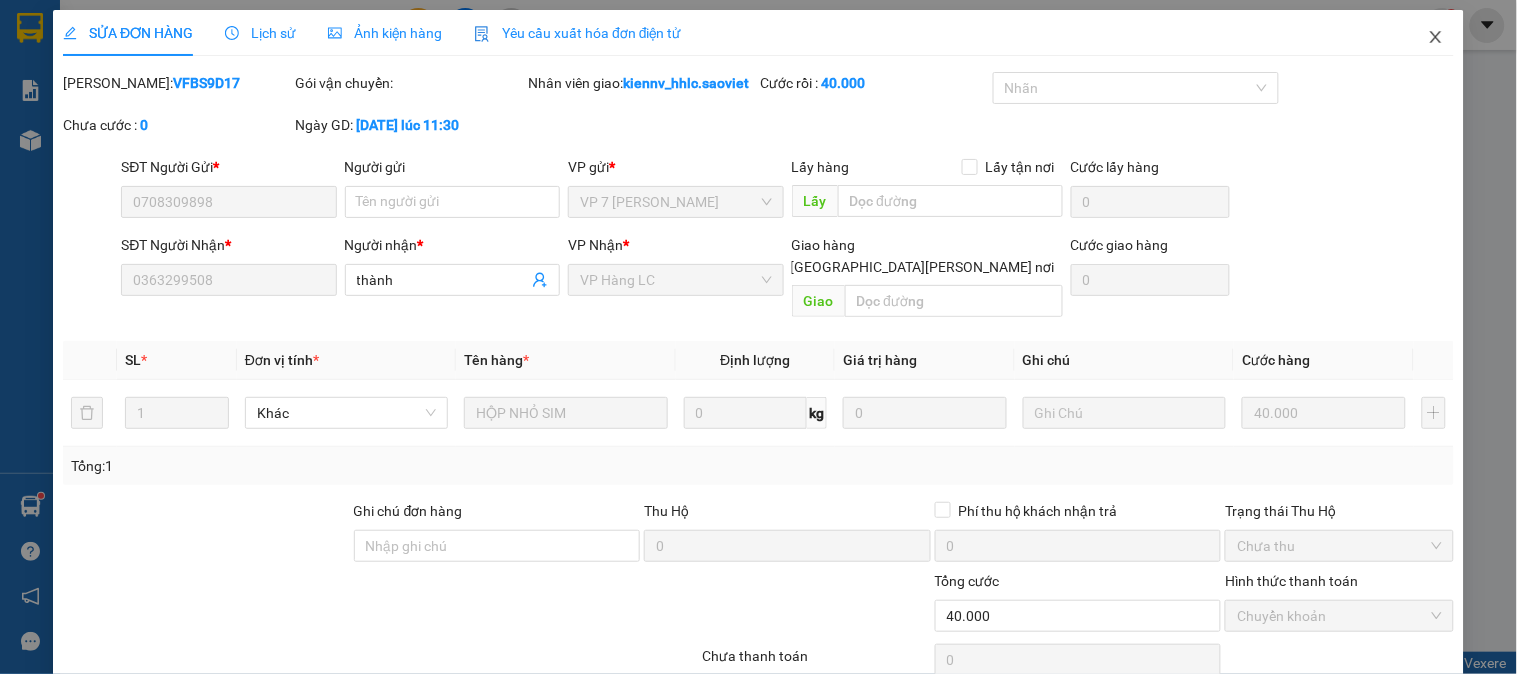 click 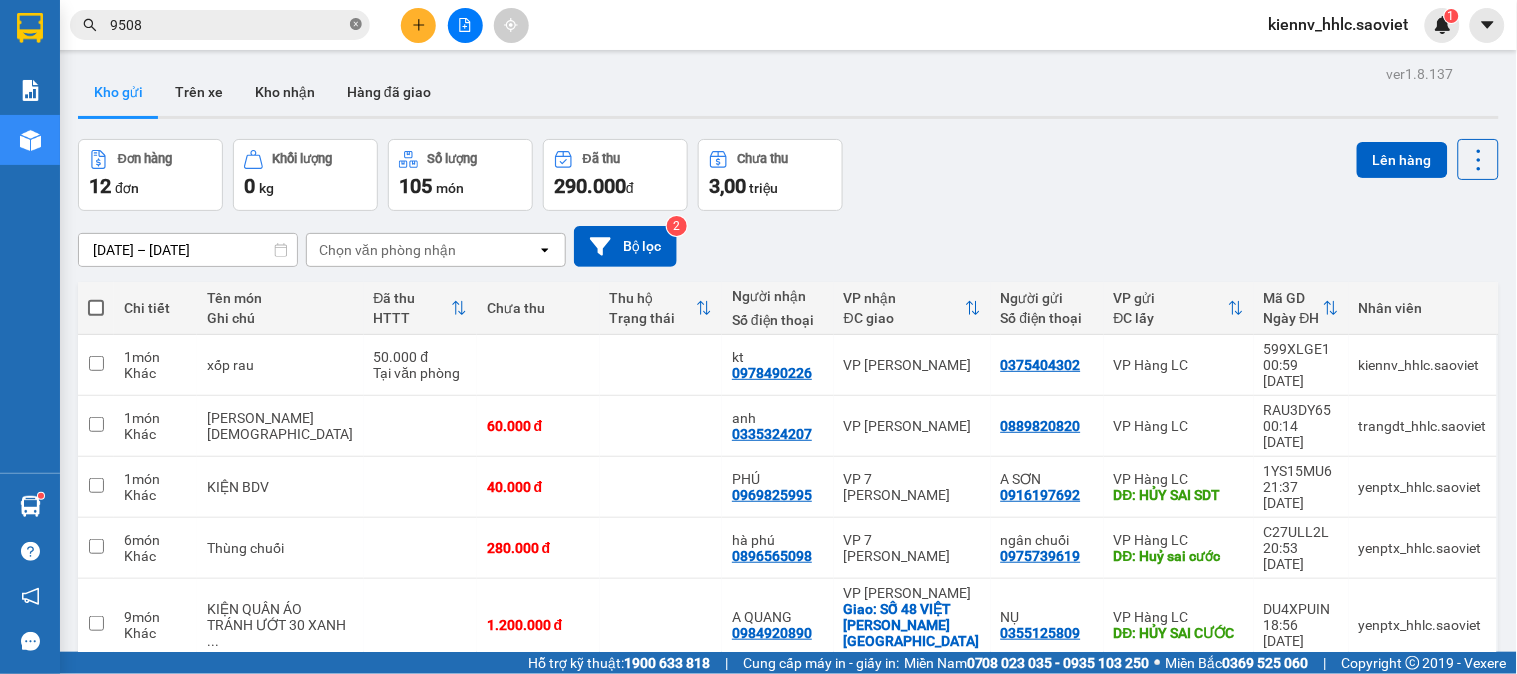 click 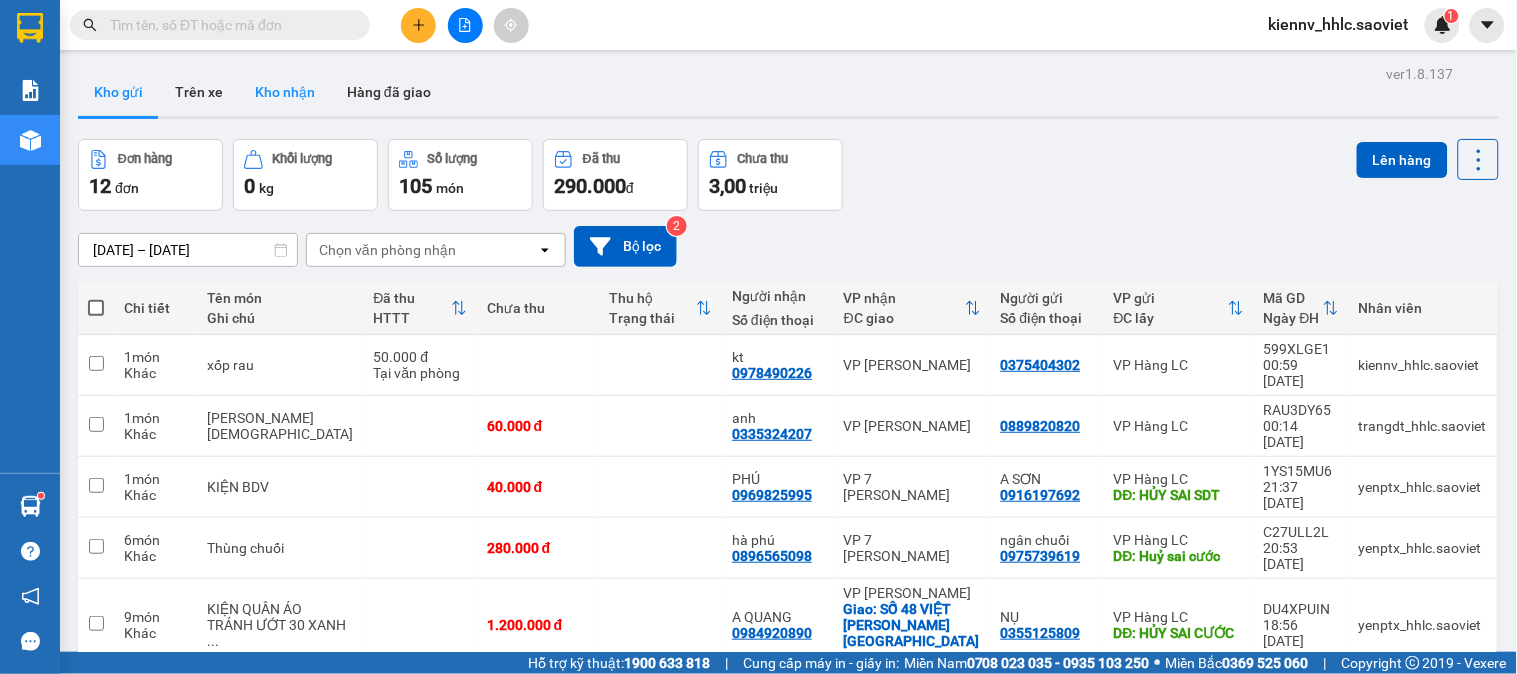drag, startPoint x: 358, startPoint y: 64, endPoint x: 254, endPoint y: 77, distance: 104.80935 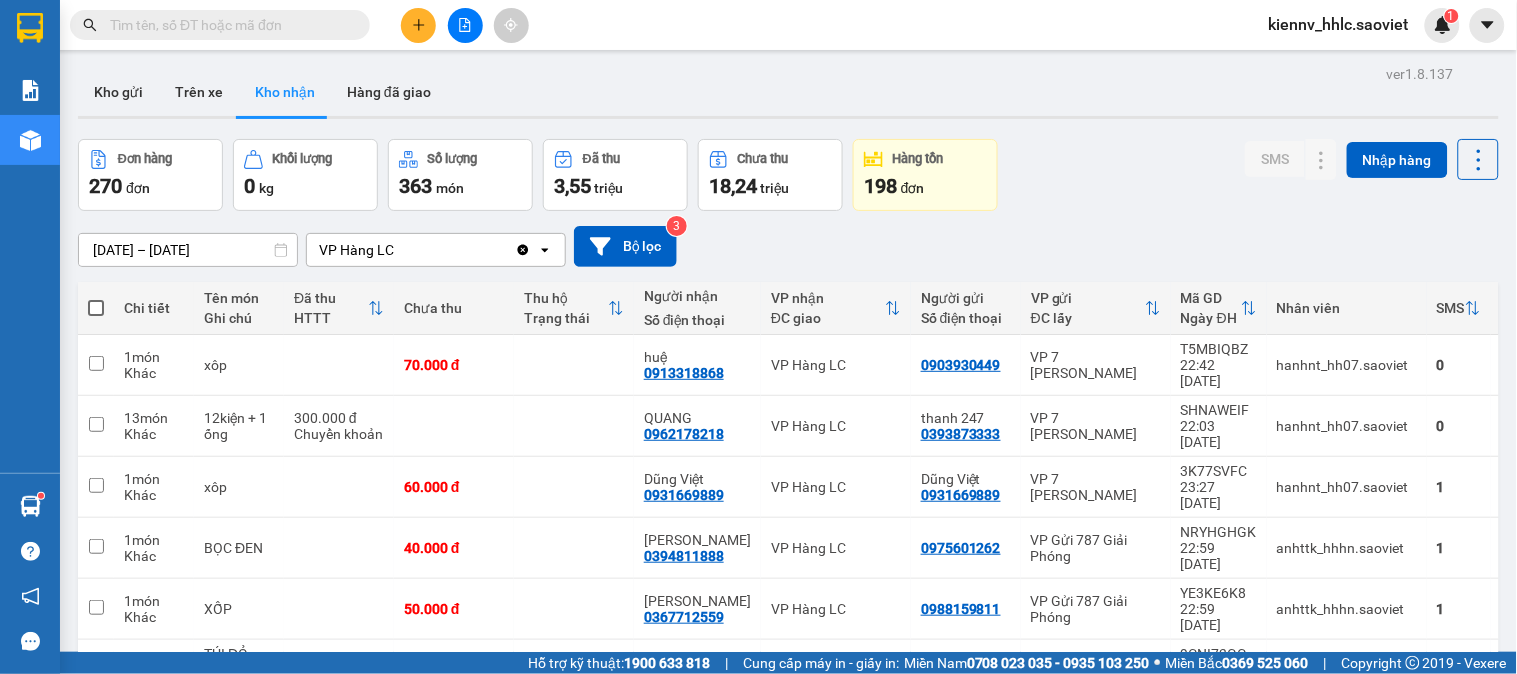 click at bounding box center [228, 25] 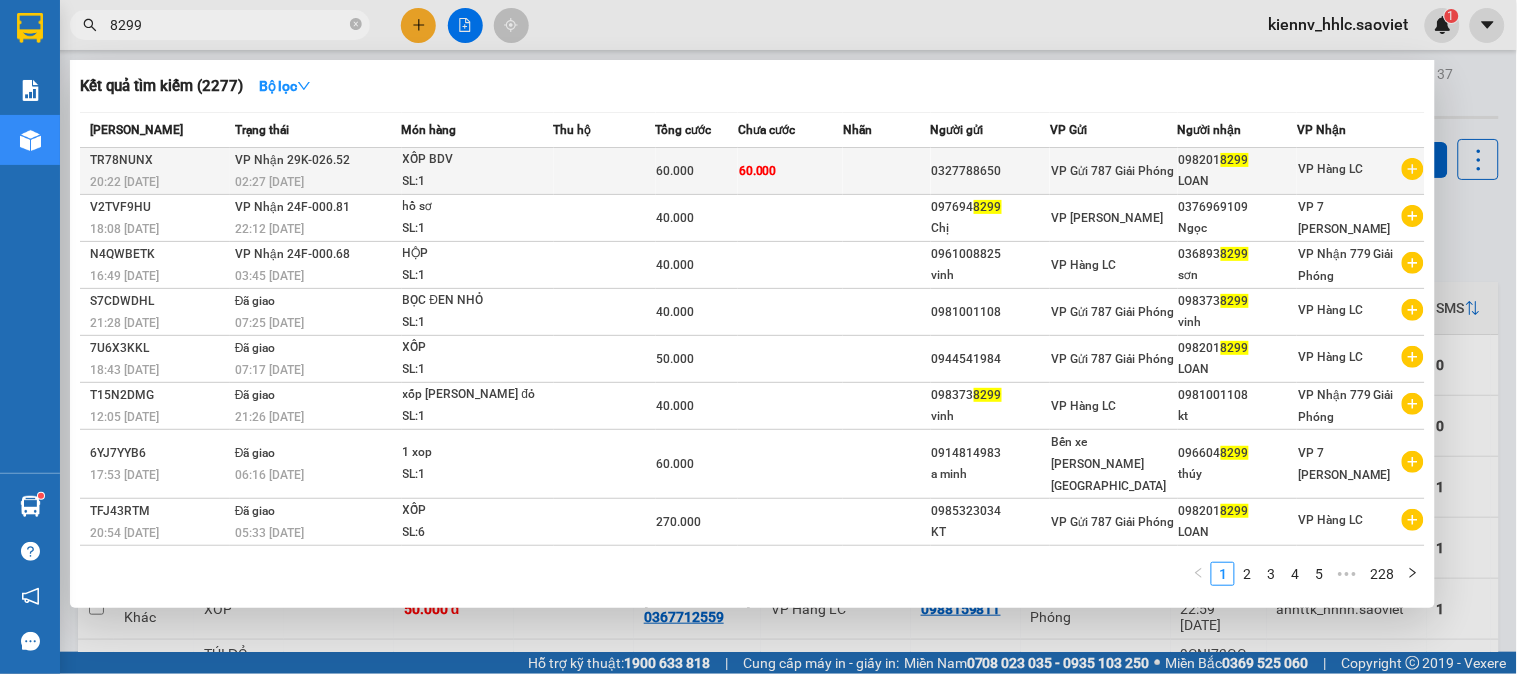 type on "8299" 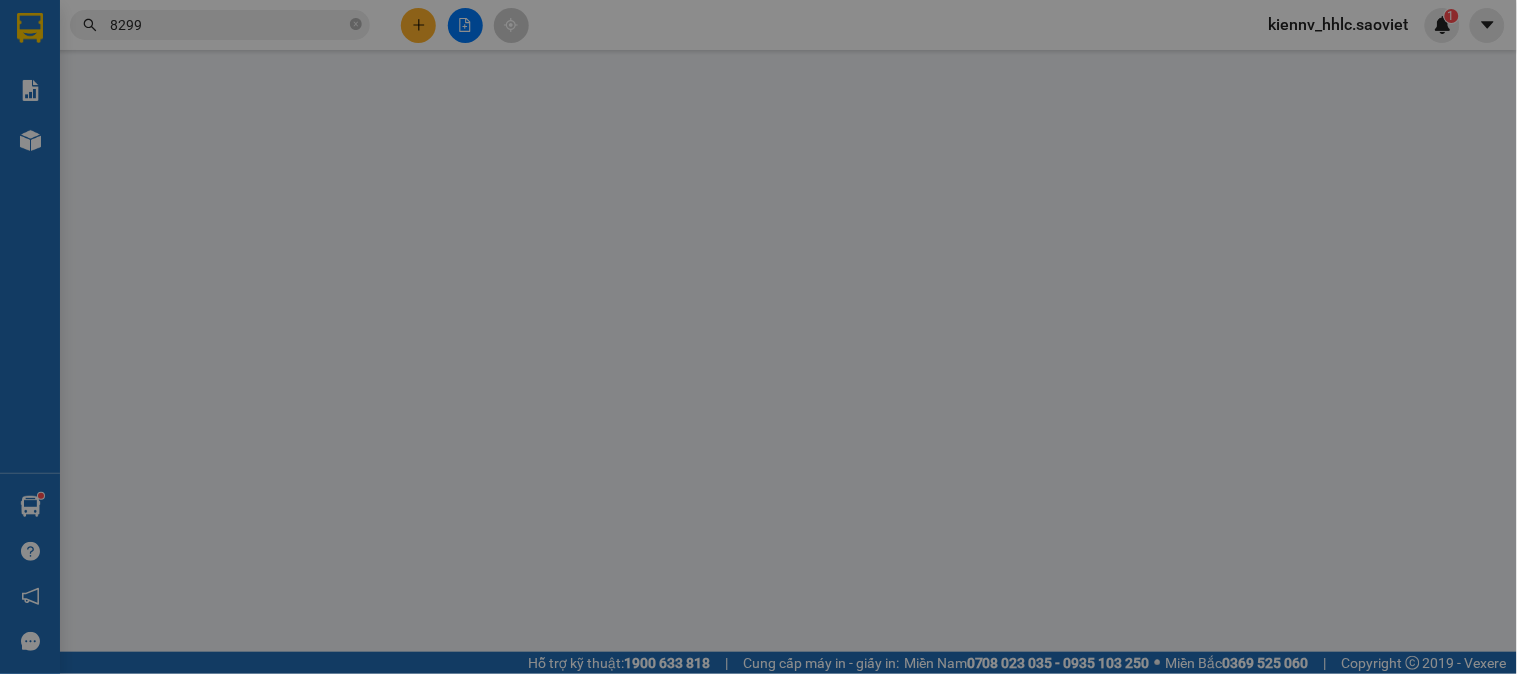 type on "0327788650" 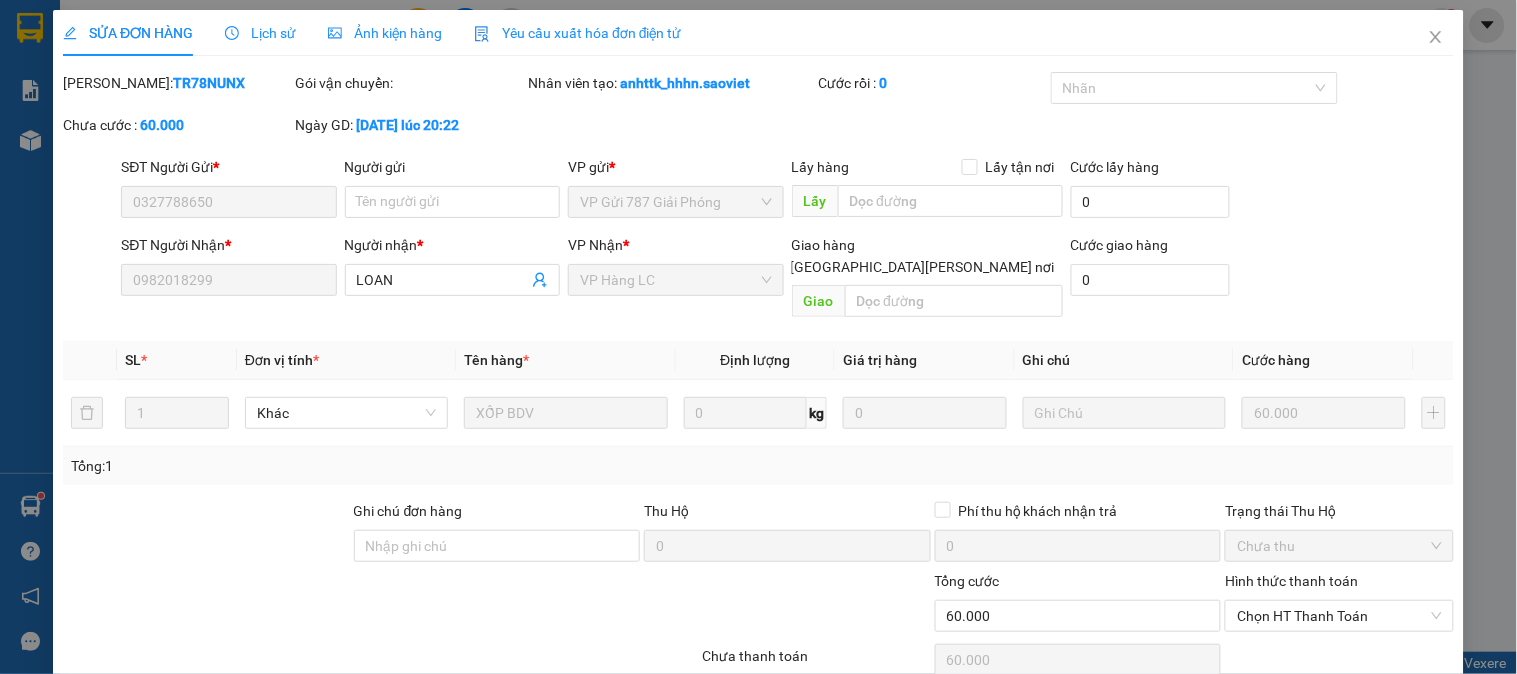scroll, scrollTop: 70, scrollLeft: 0, axis: vertical 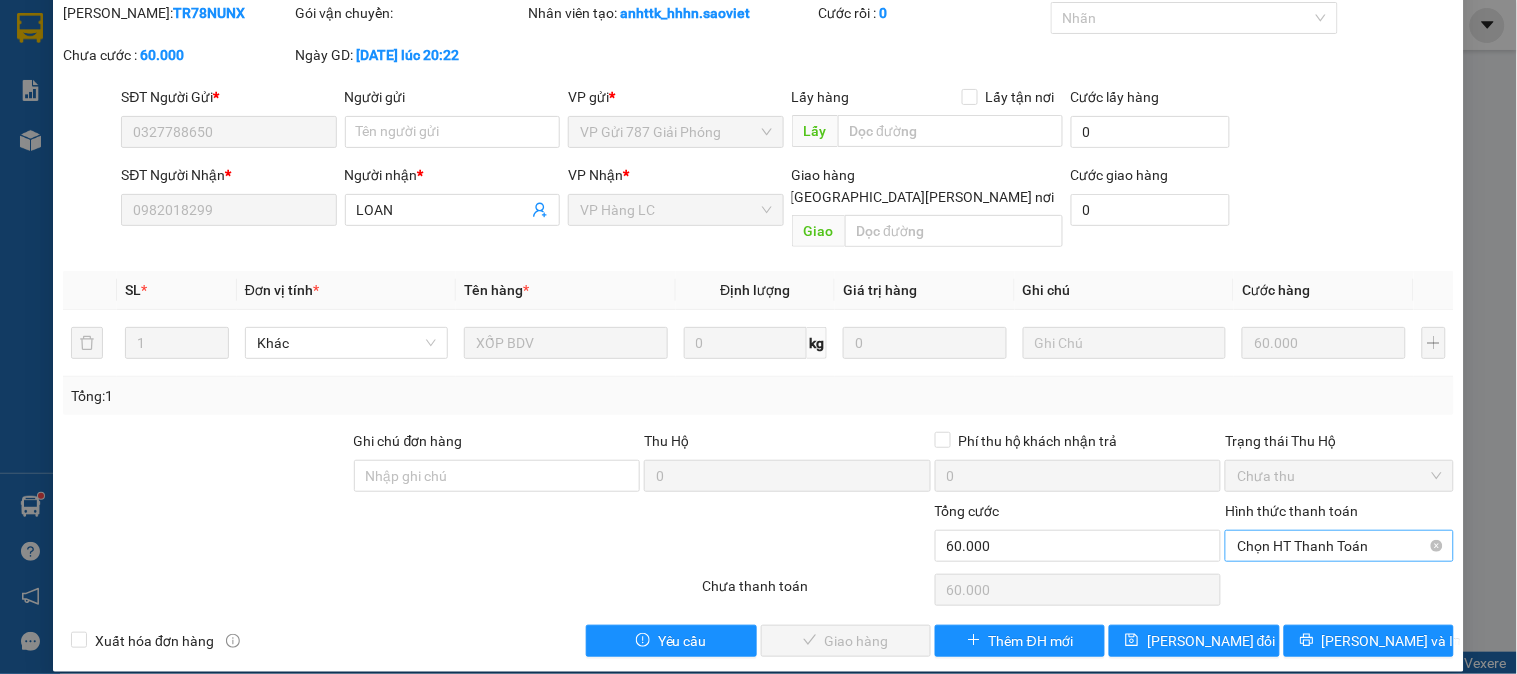 click on "Chọn HT Thanh Toán" at bounding box center (1339, 546) 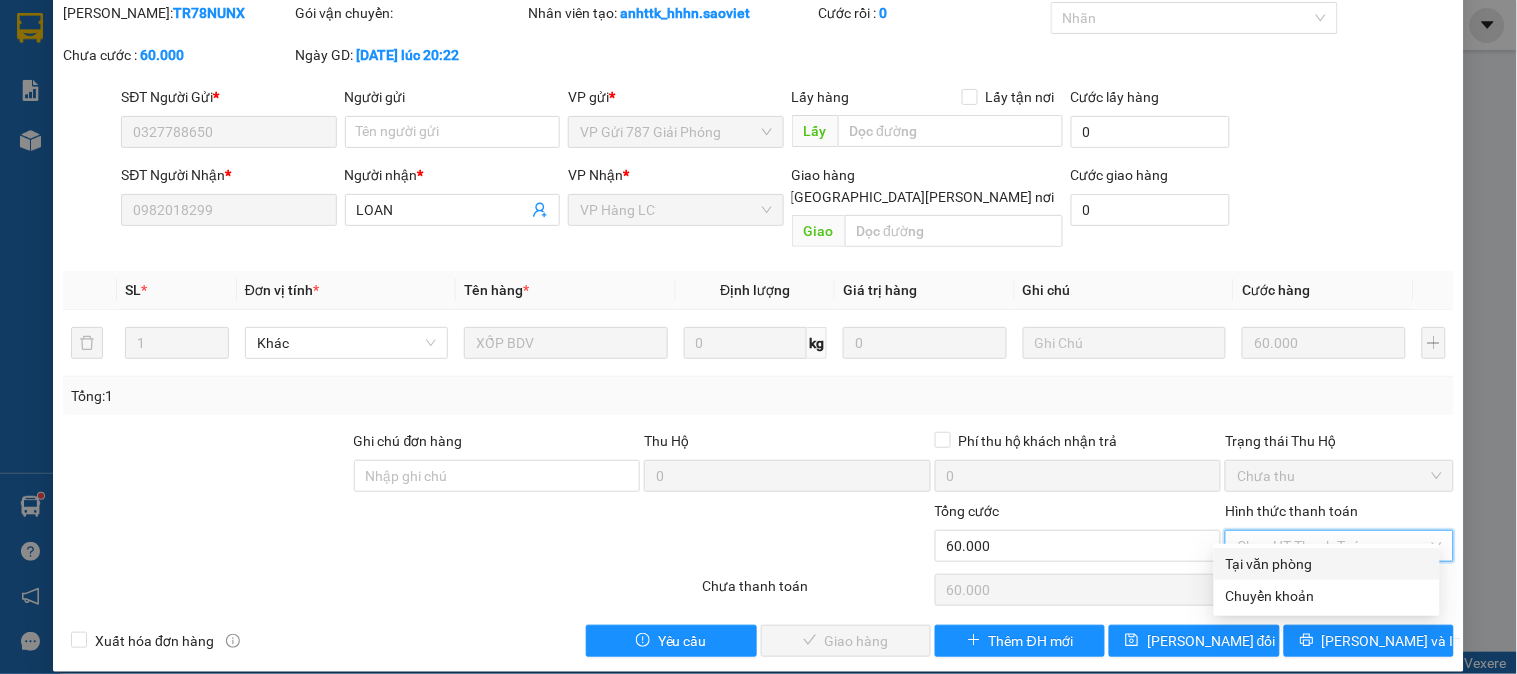 click on "Tại văn phòng" at bounding box center [1327, 564] 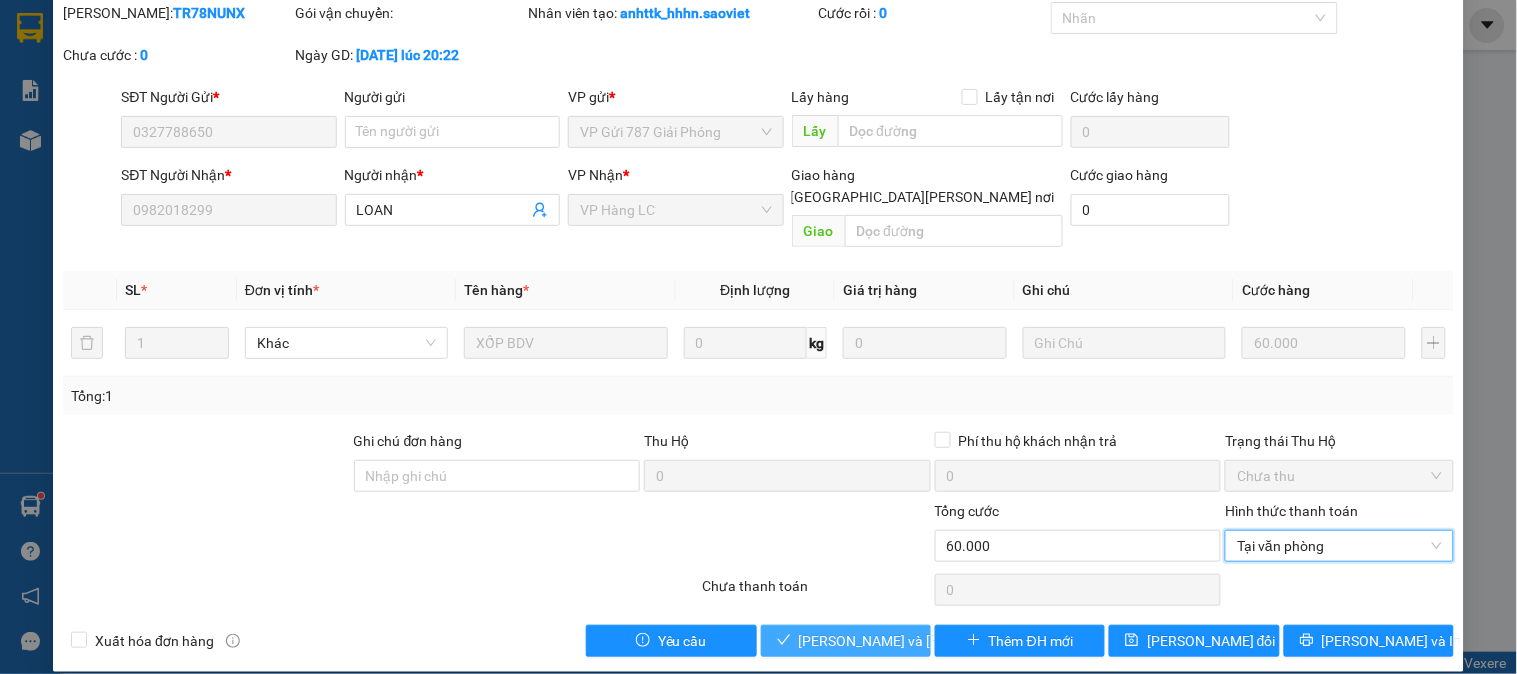 click on "[PERSON_NAME] và Giao hàng" at bounding box center [934, 641] 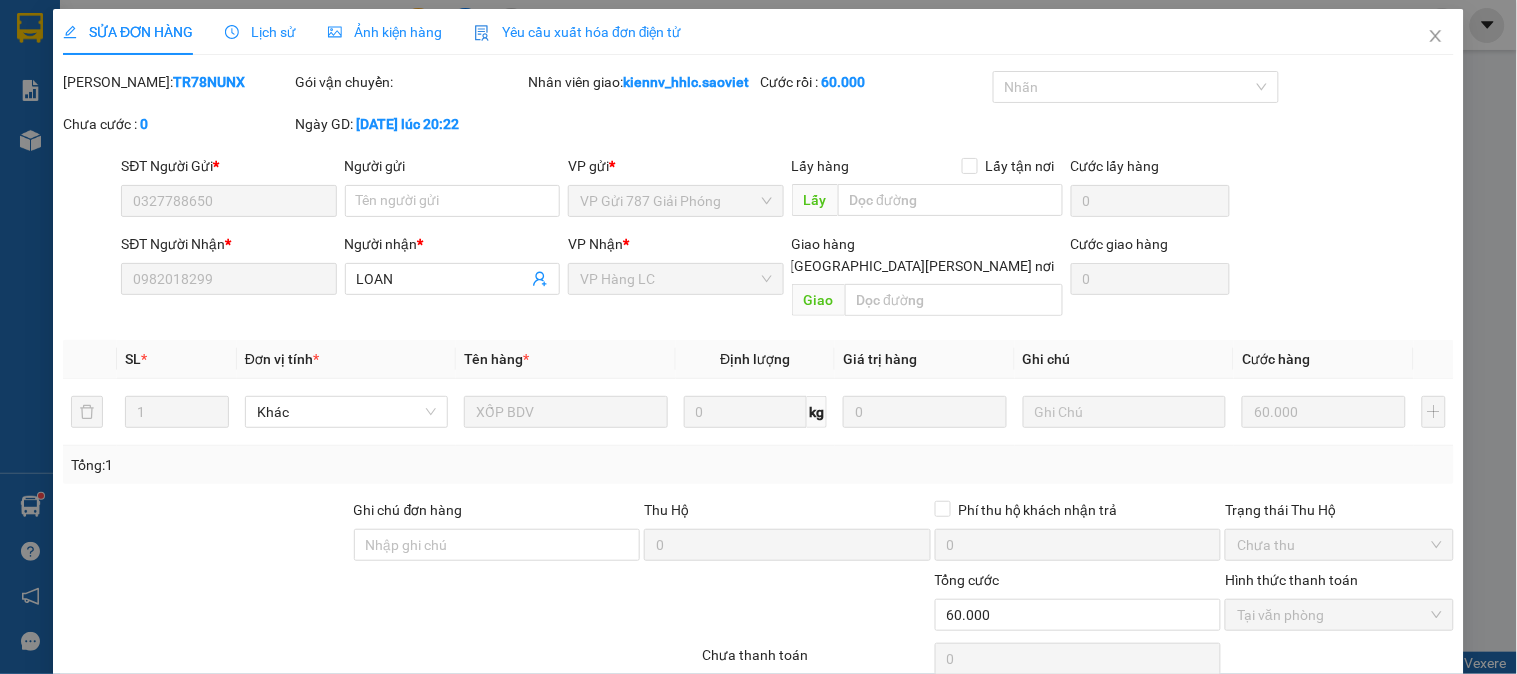 scroll, scrollTop: 0, scrollLeft: 0, axis: both 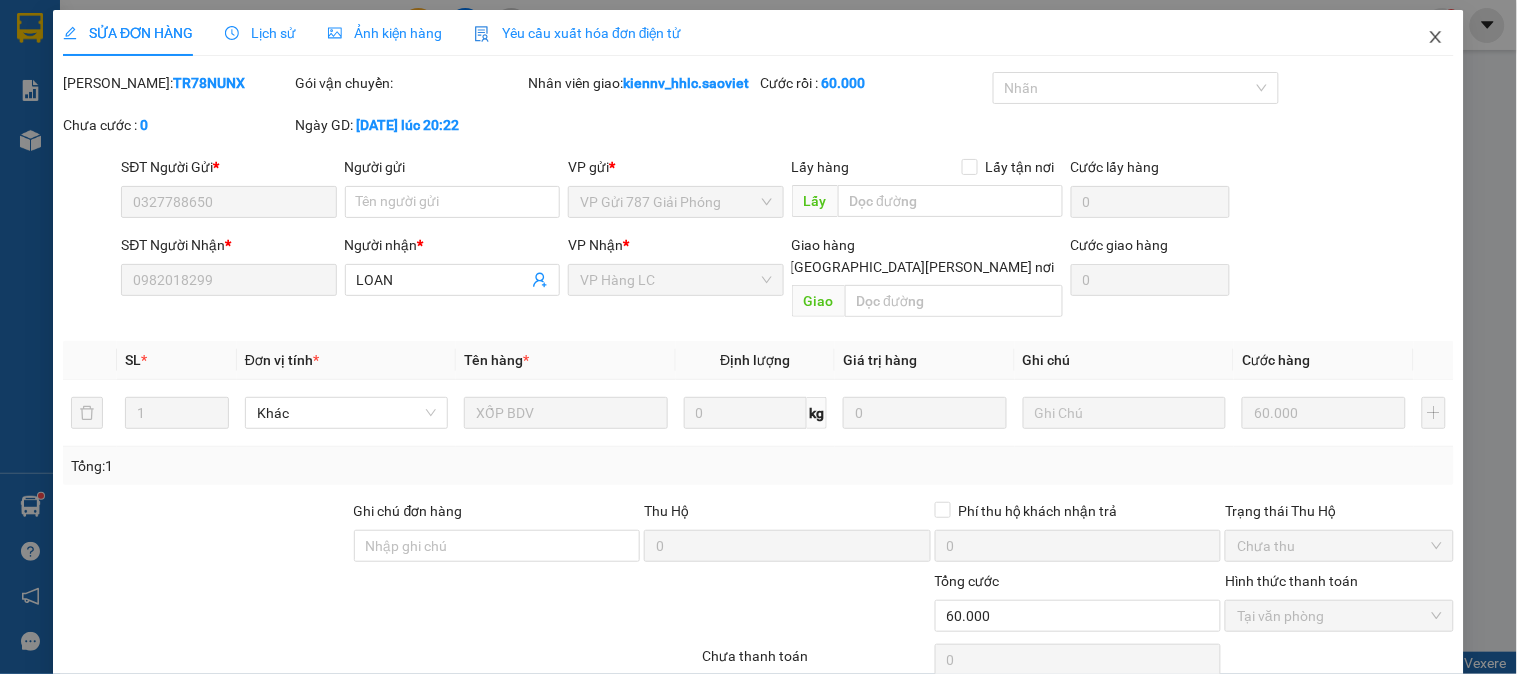 click 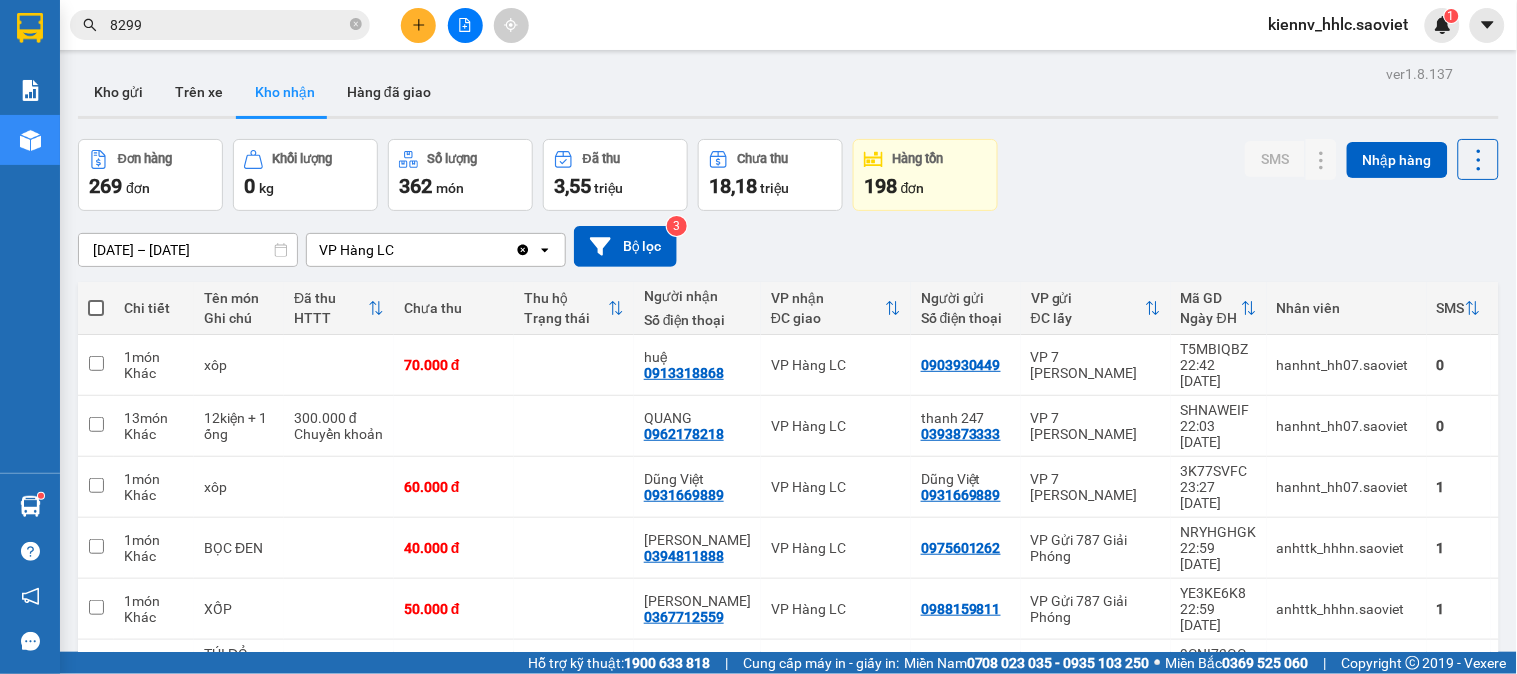 click on "8299" at bounding box center [228, 25] 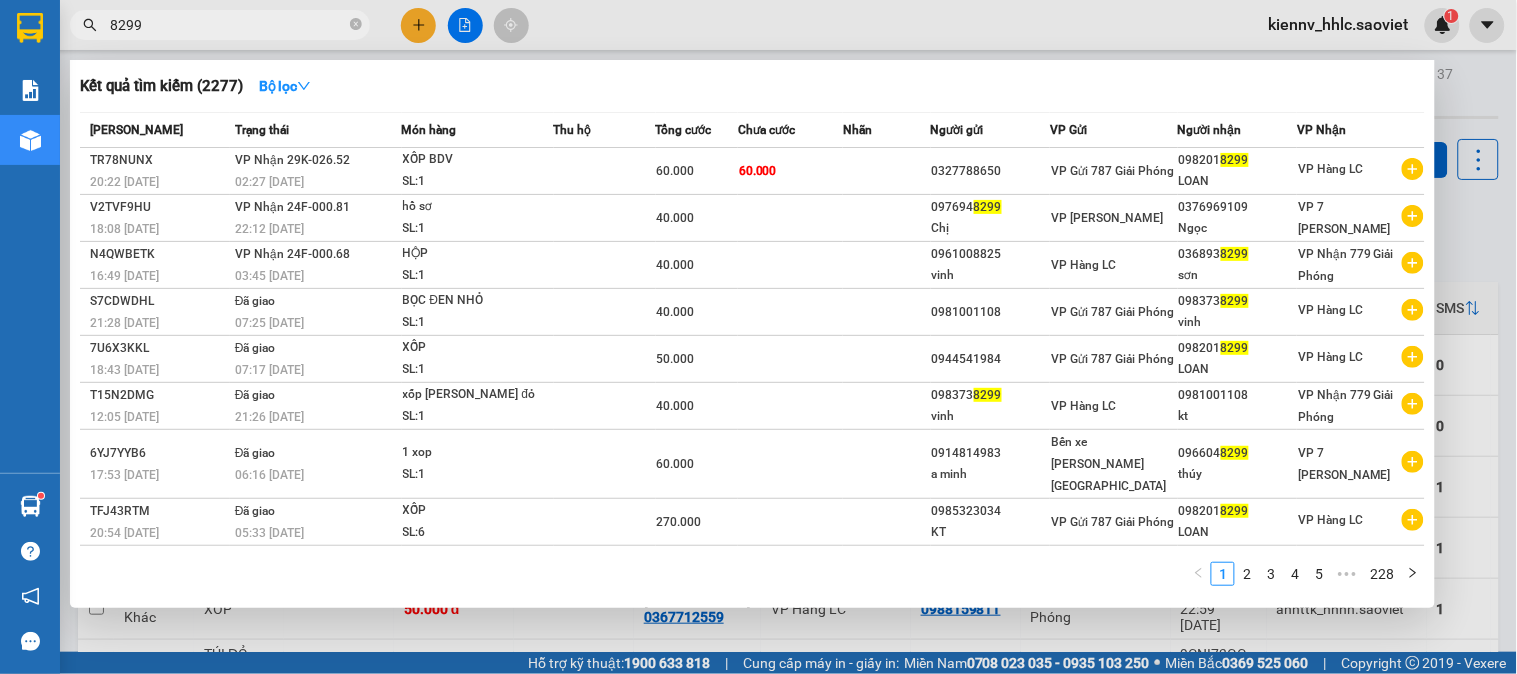 click on "8299" at bounding box center (228, 25) 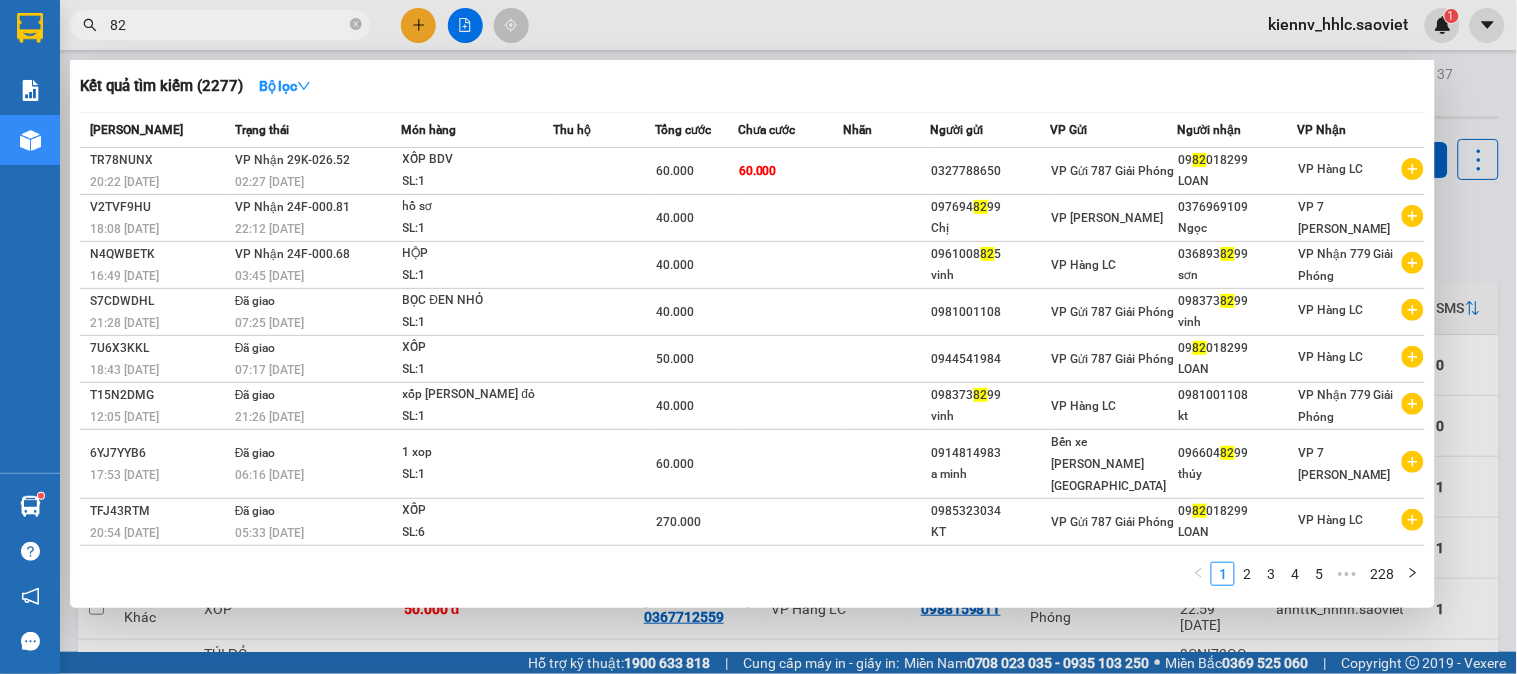 type on "8" 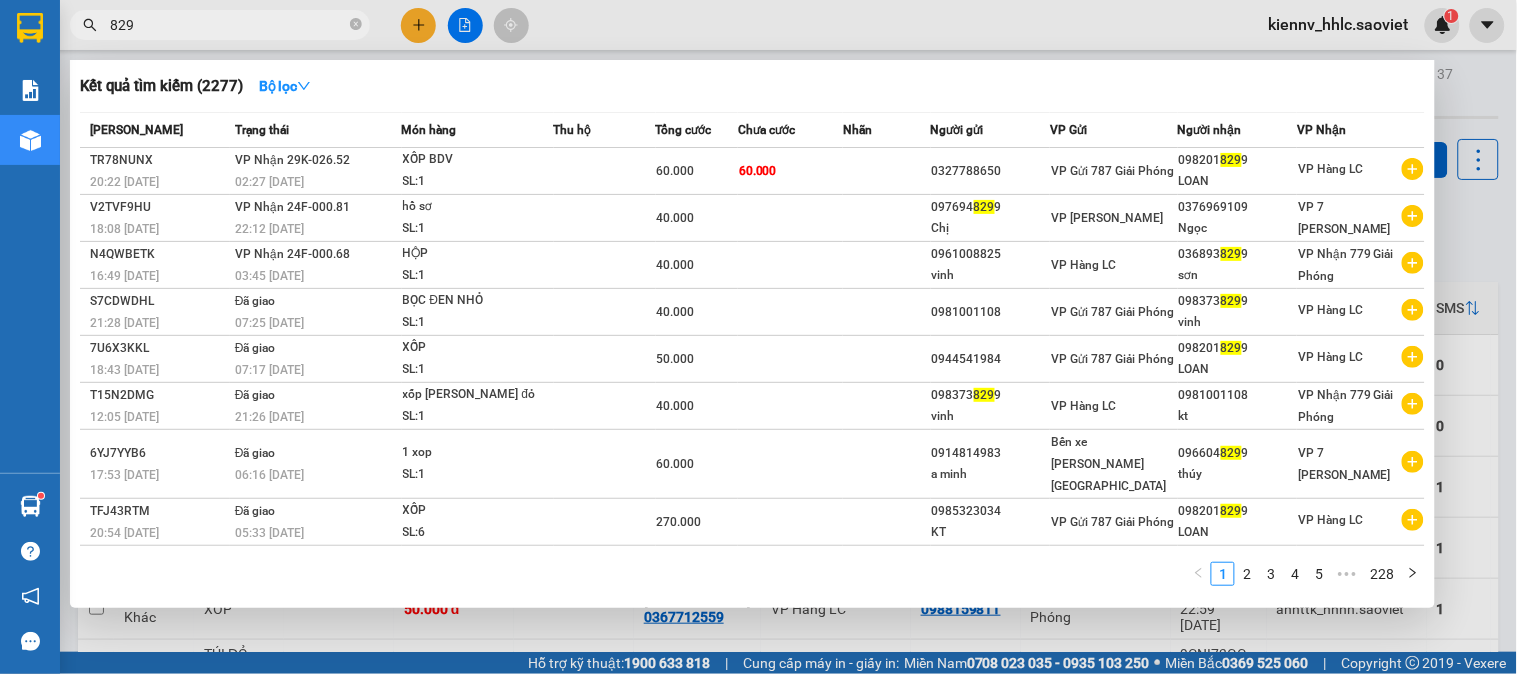 type on "8299" 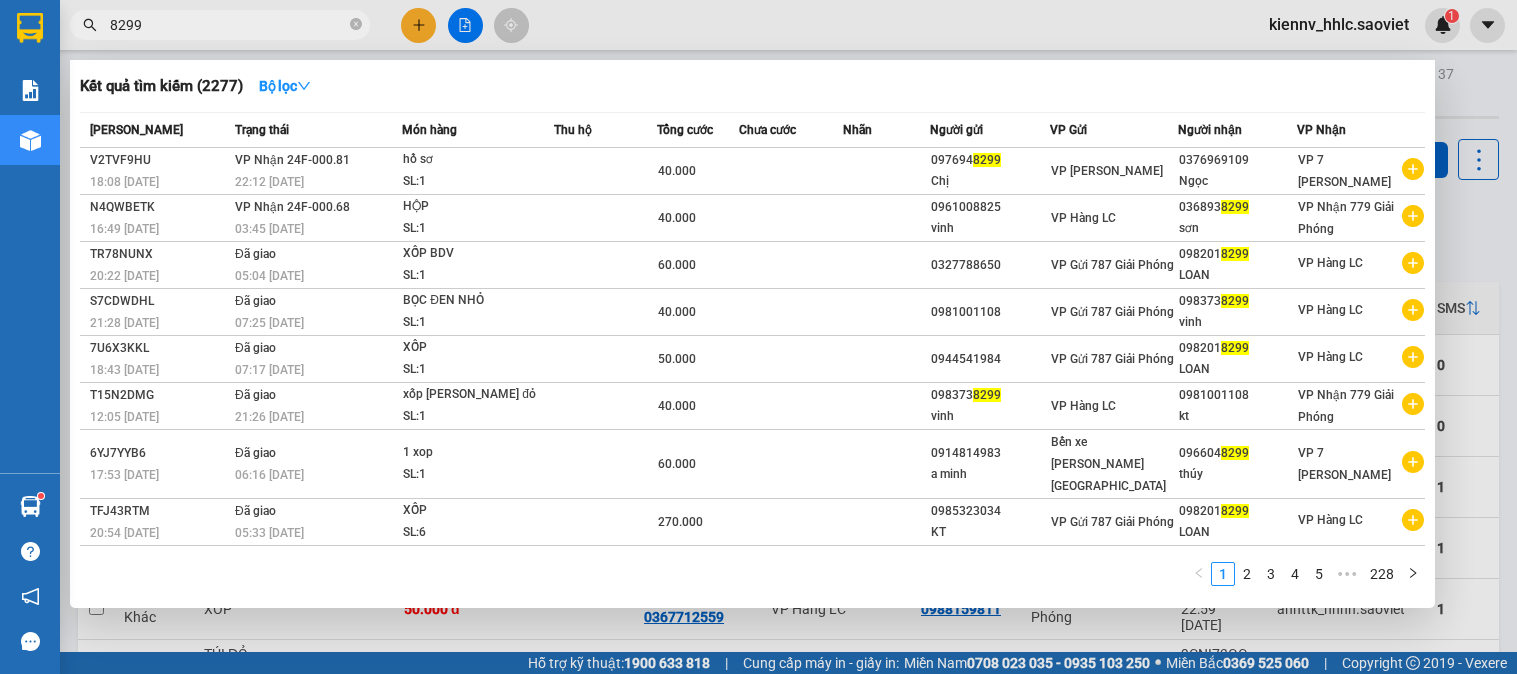 scroll, scrollTop: 0, scrollLeft: 0, axis: both 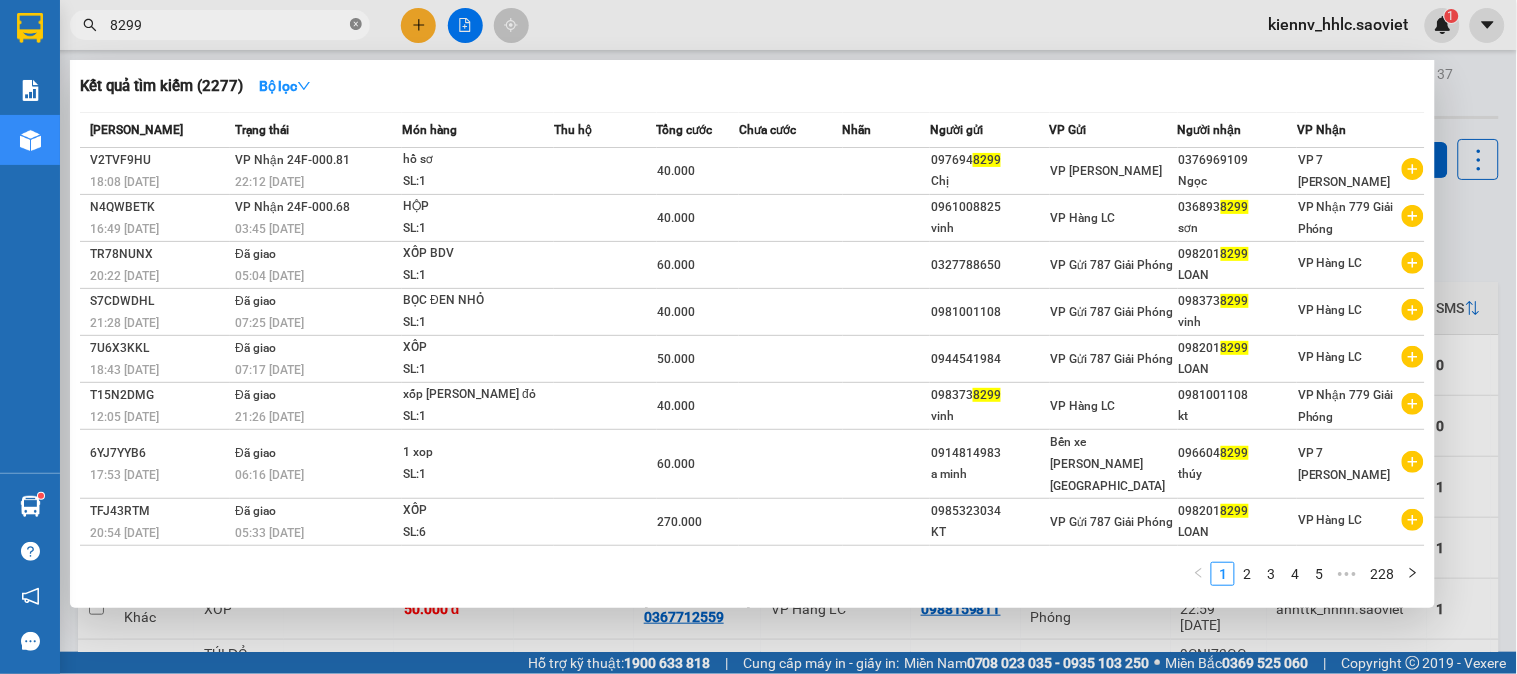 click 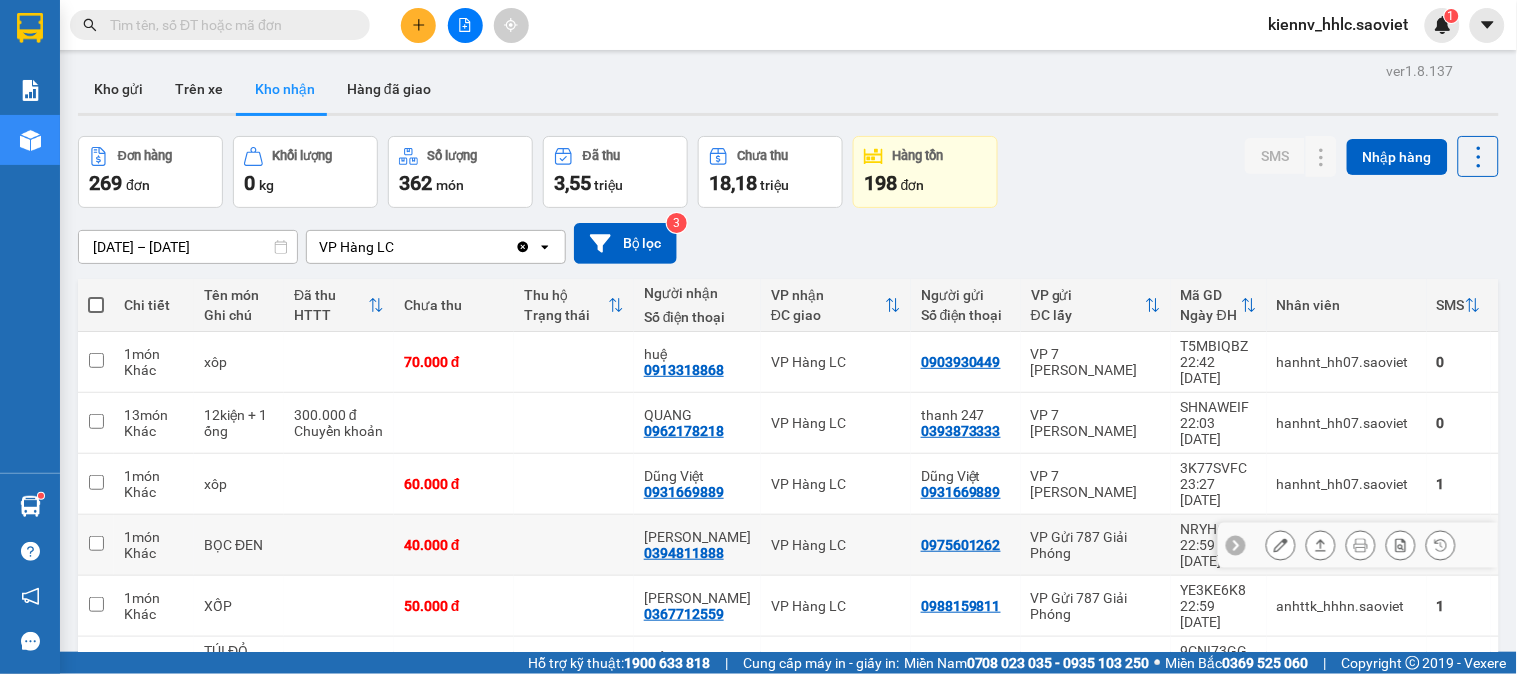 scroll, scrollTop: 0, scrollLeft: 0, axis: both 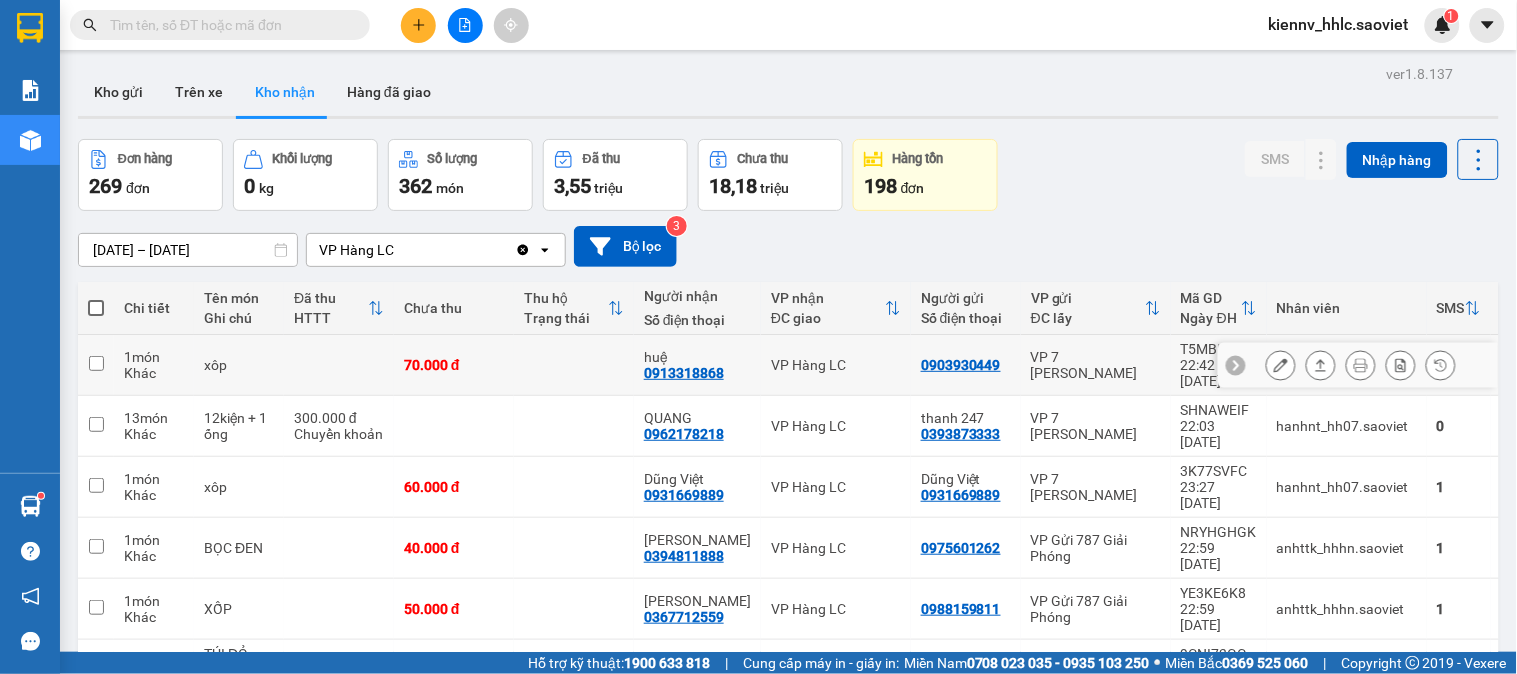click at bounding box center (574, 365) 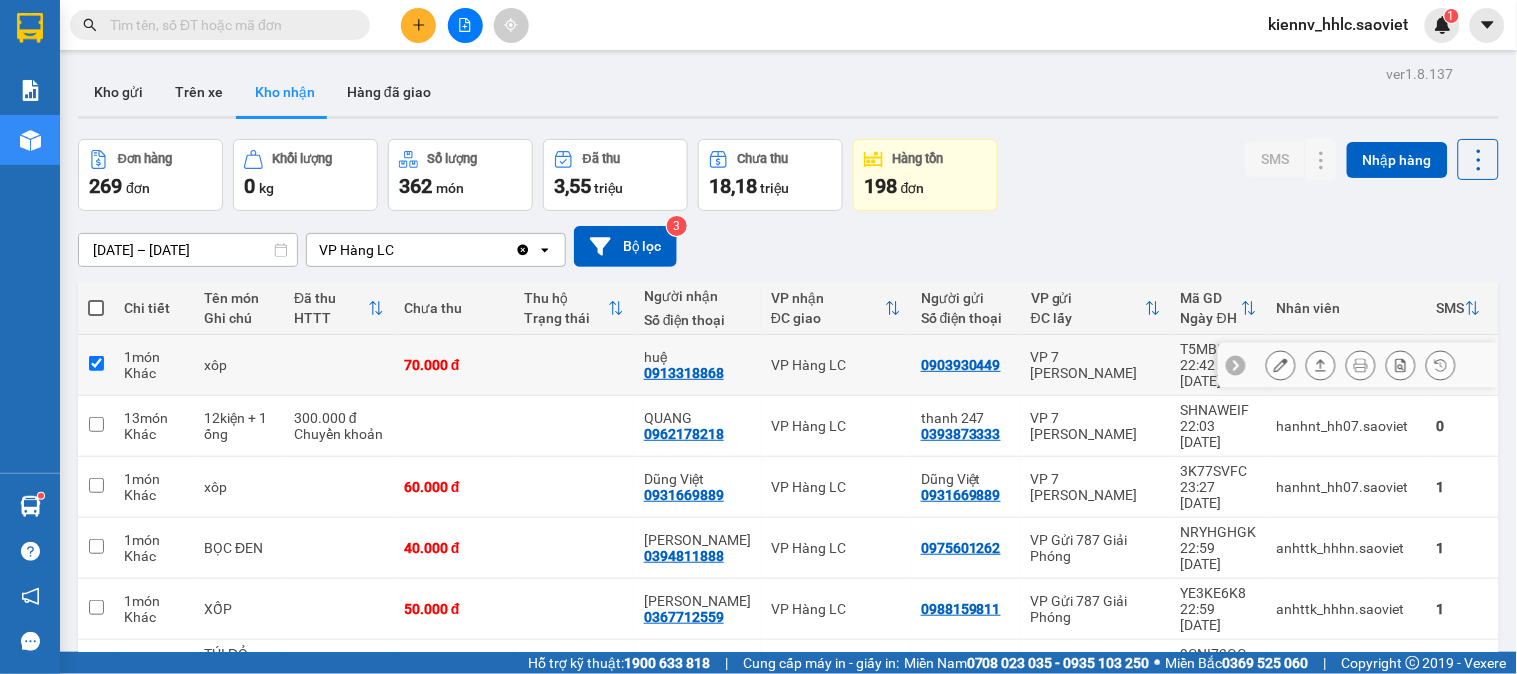 checkbox on "true" 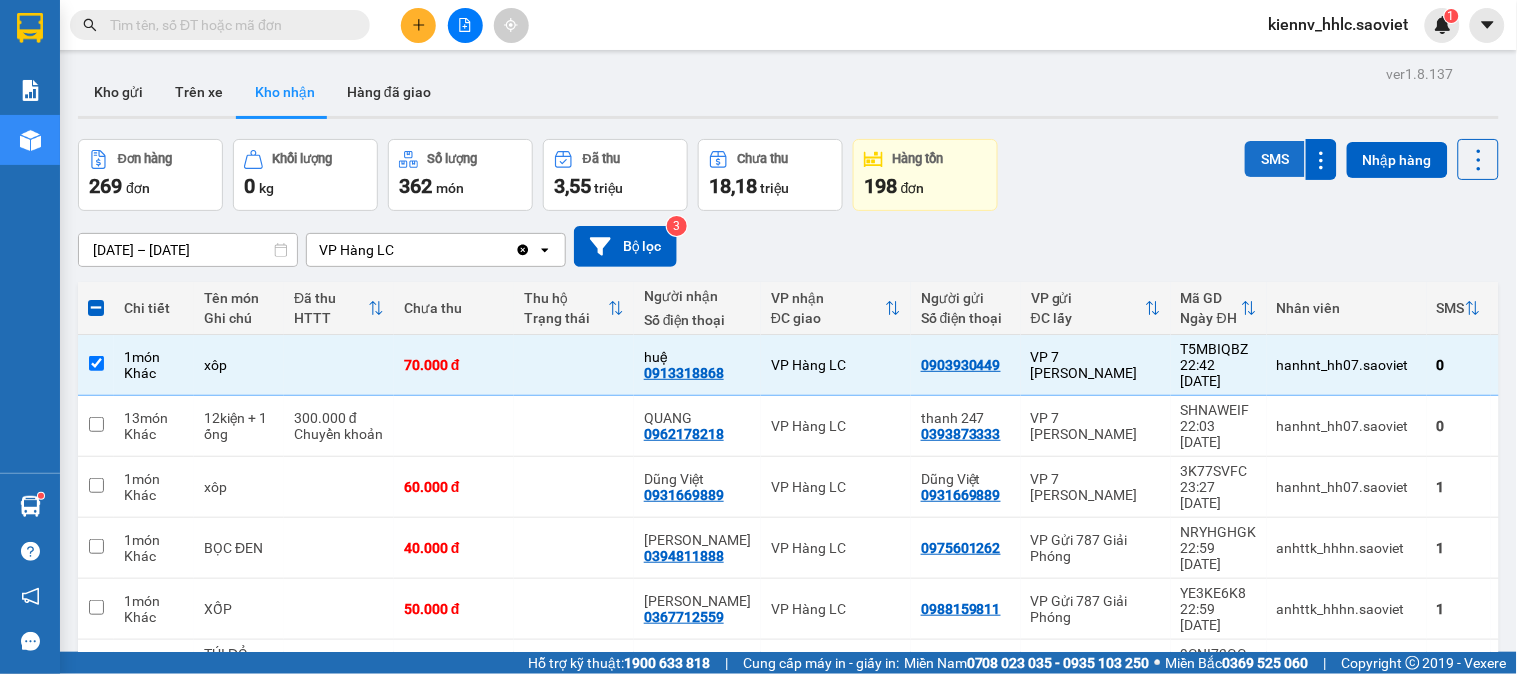 click on "SMS" at bounding box center [1275, 159] 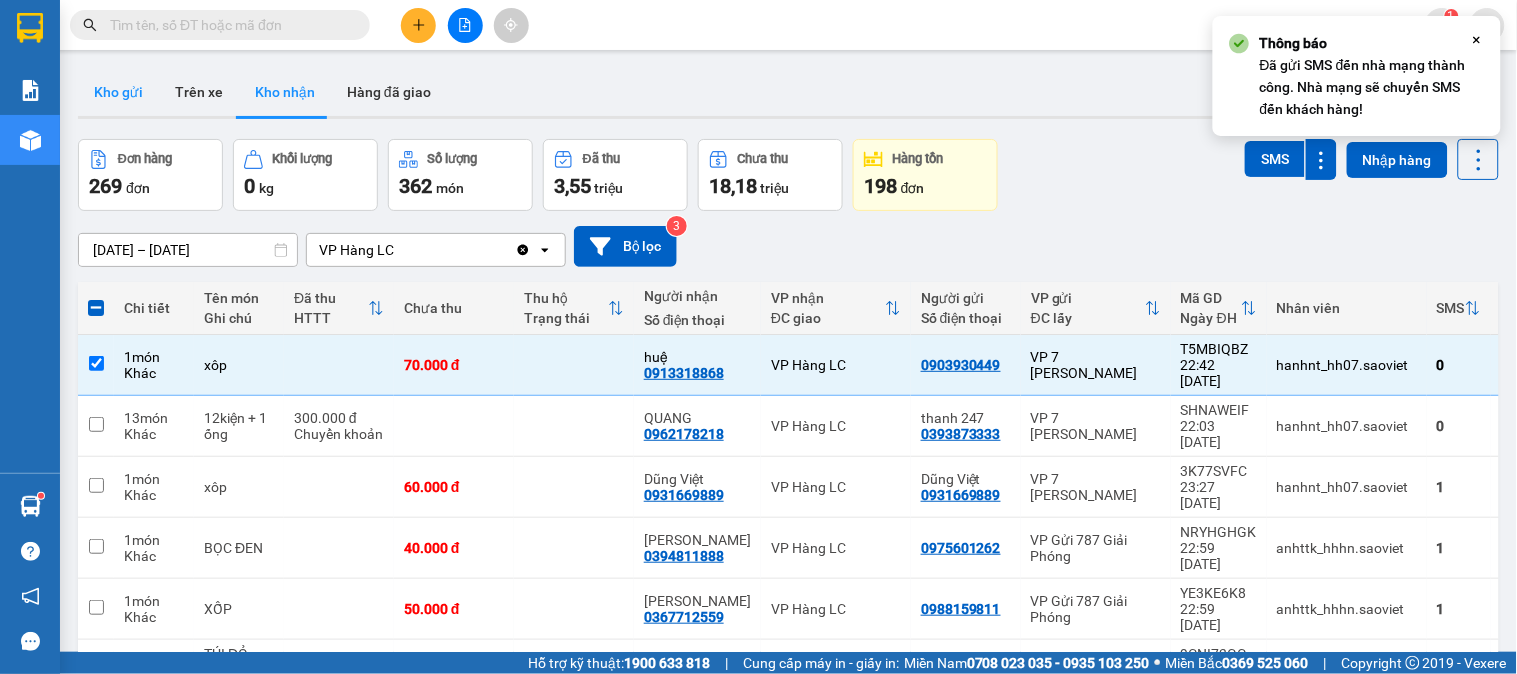 click on "Kho gửi" at bounding box center (118, 92) 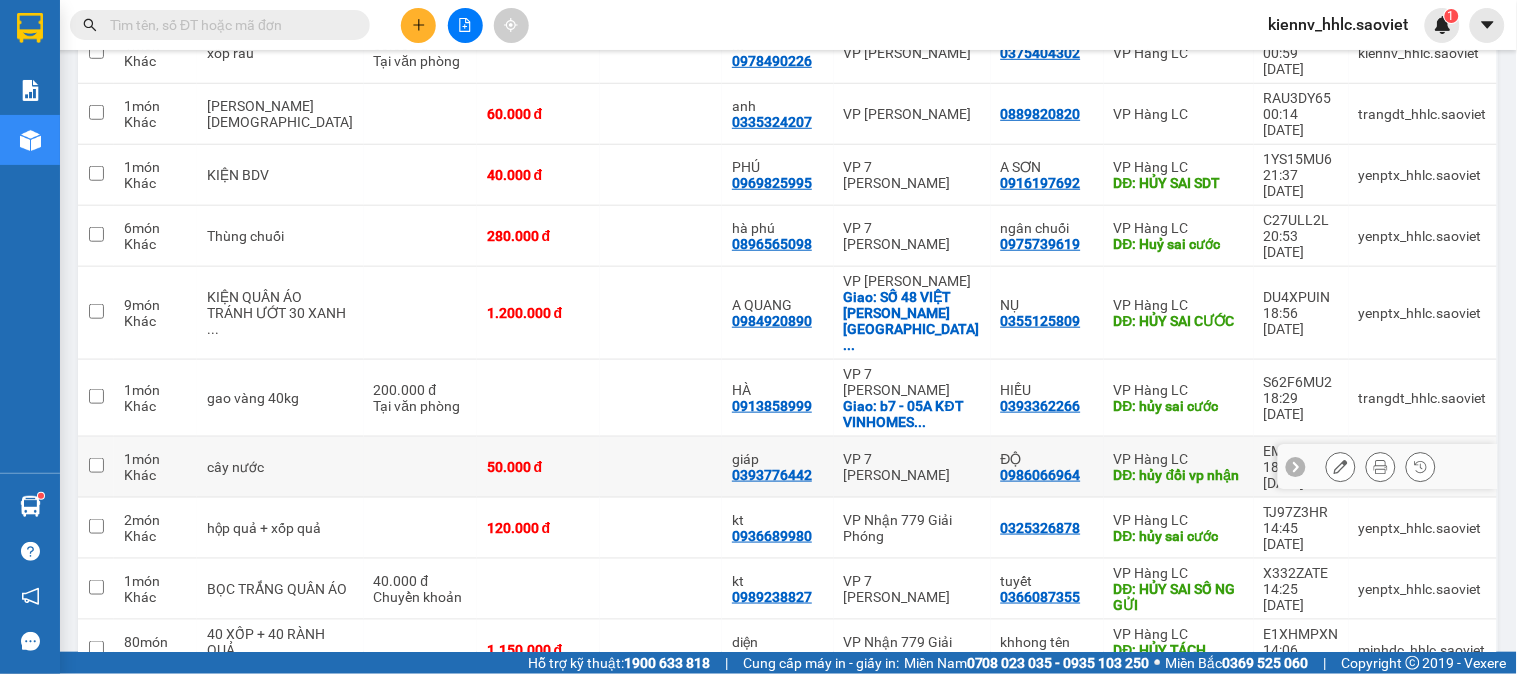 scroll, scrollTop: 0, scrollLeft: 0, axis: both 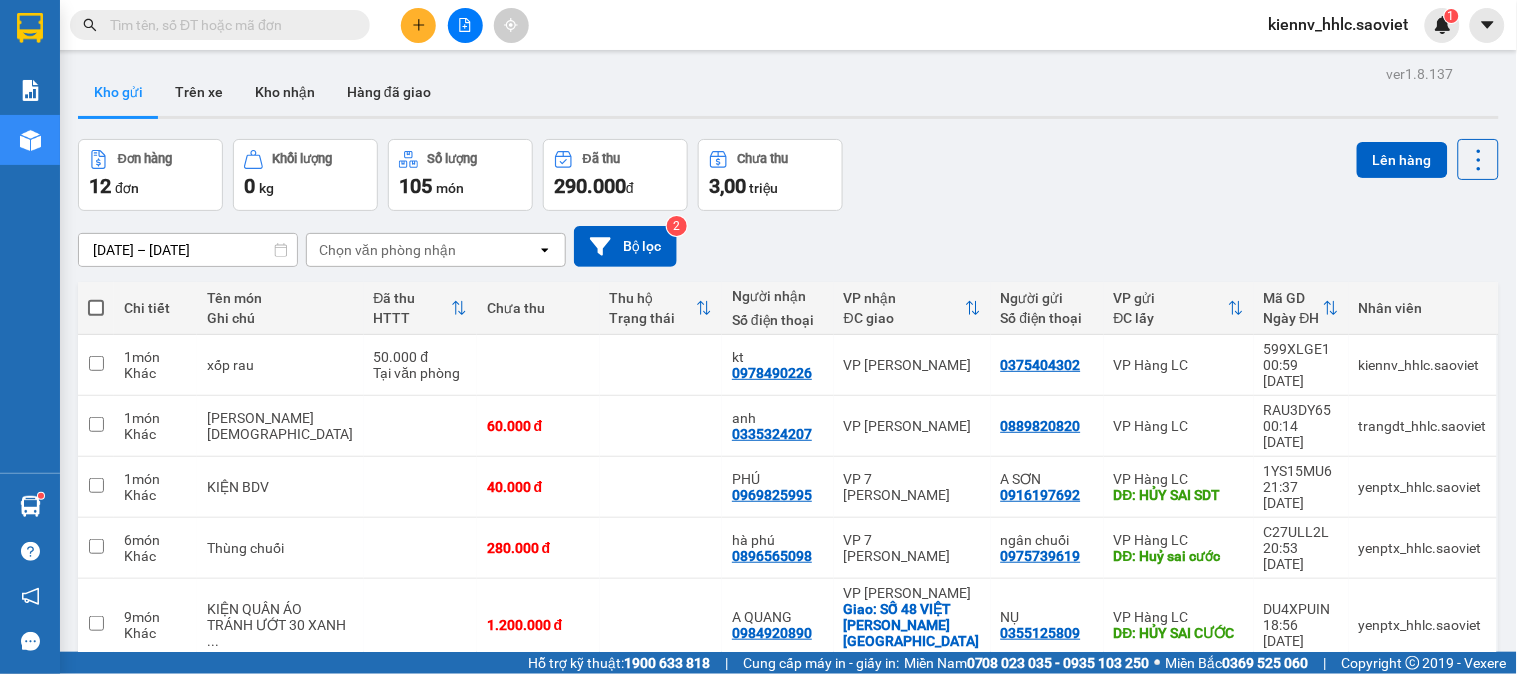 click at bounding box center [220, 25] 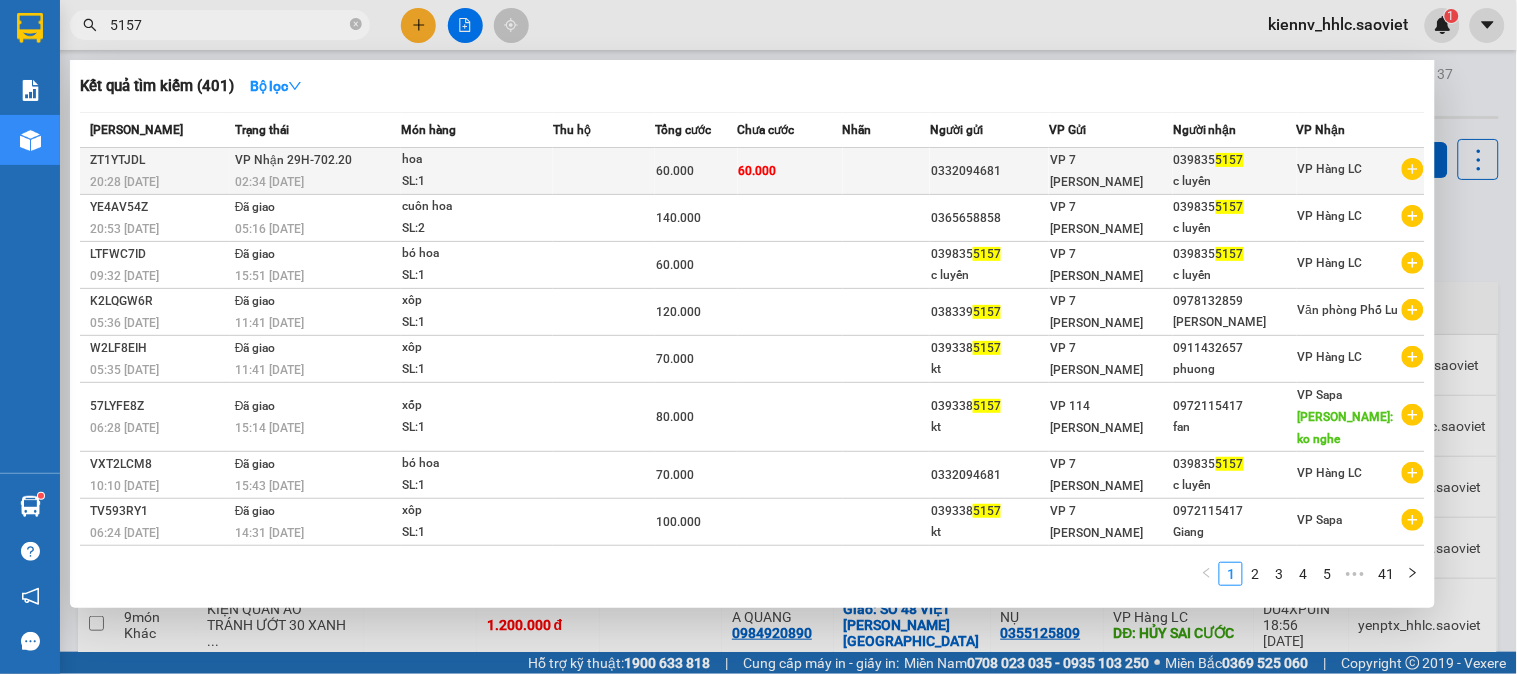 type on "5157" 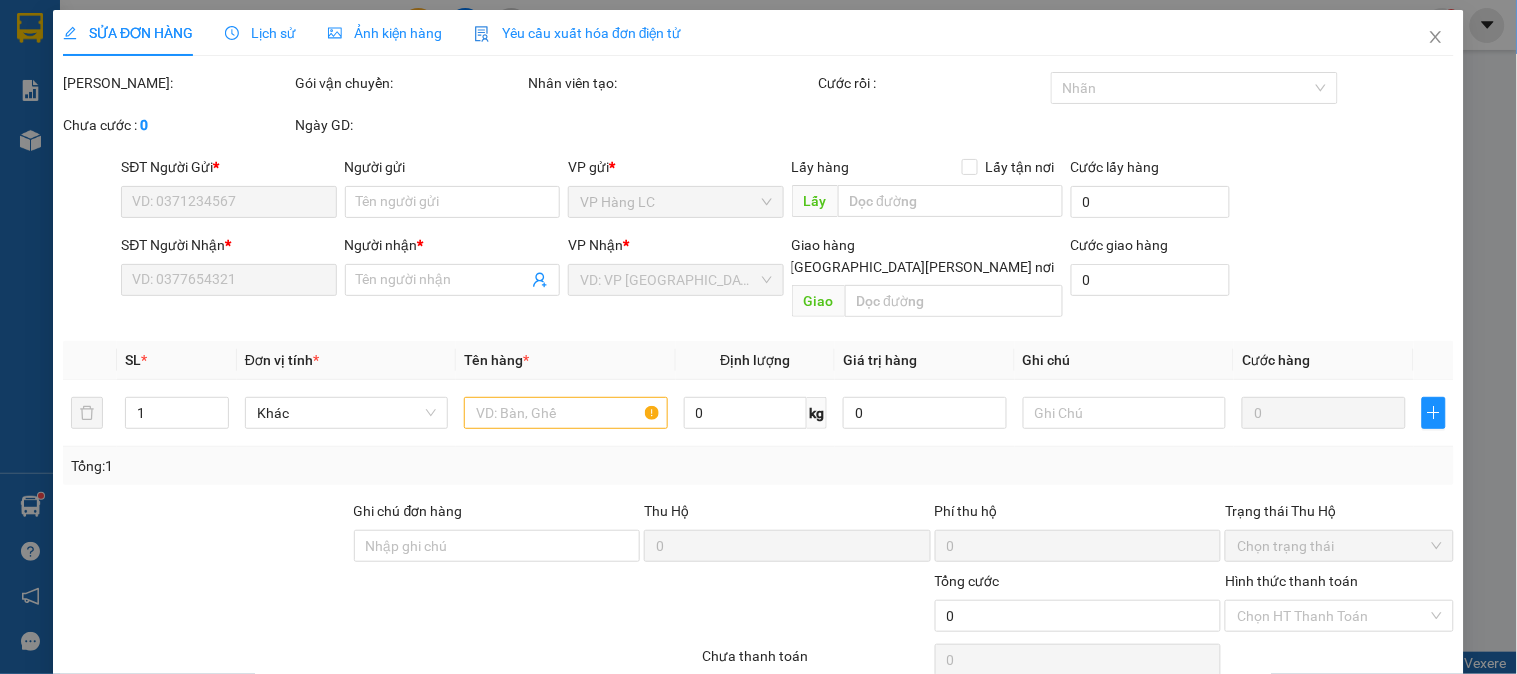 type on "0332094681" 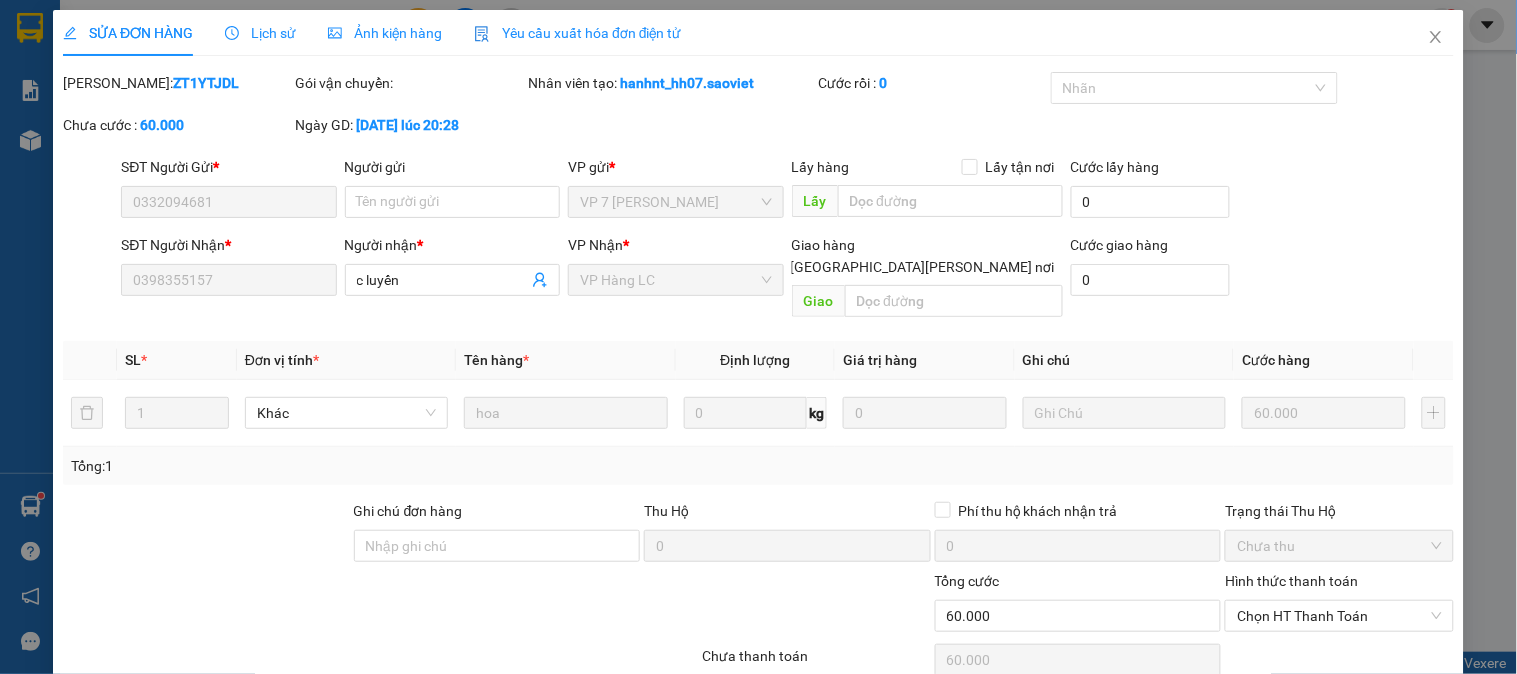 scroll, scrollTop: 70, scrollLeft: 0, axis: vertical 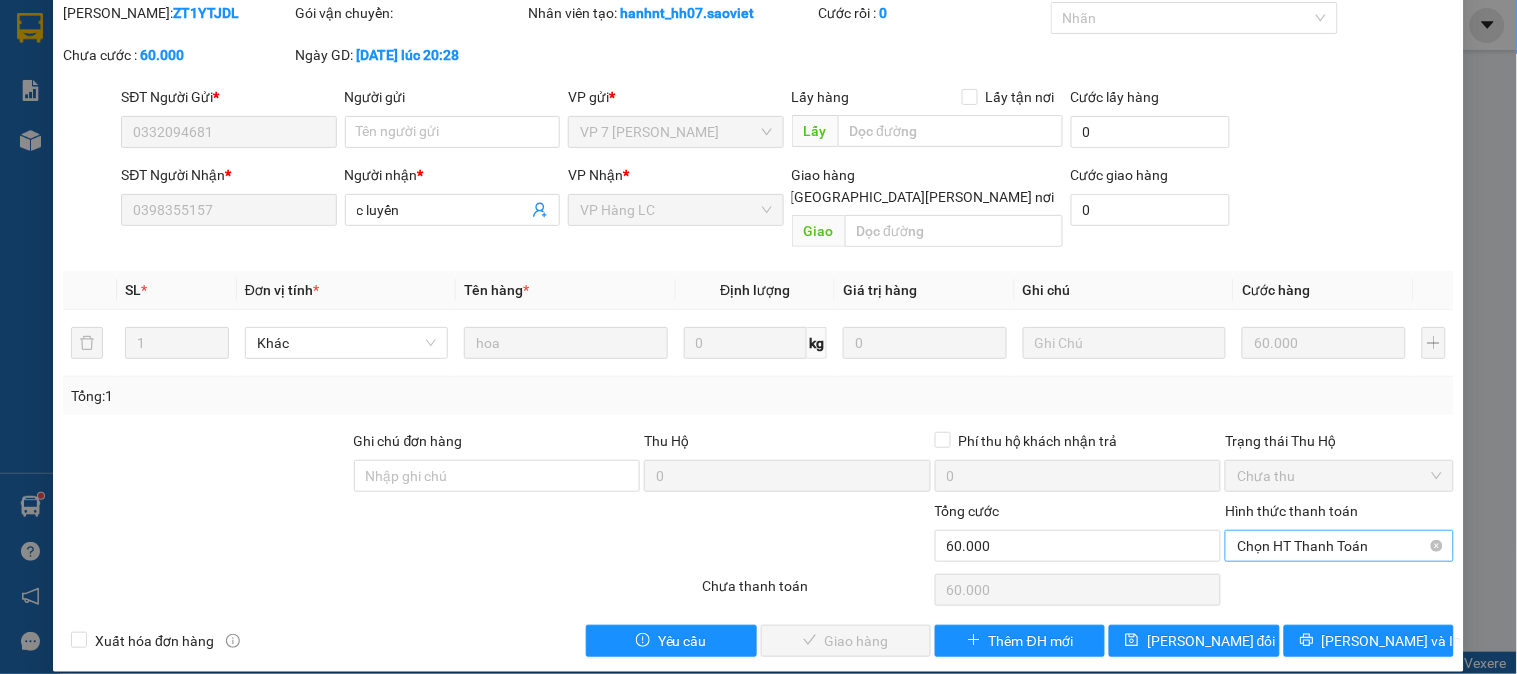 click on "Chọn HT Thanh Toán" at bounding box center [1339, 546] 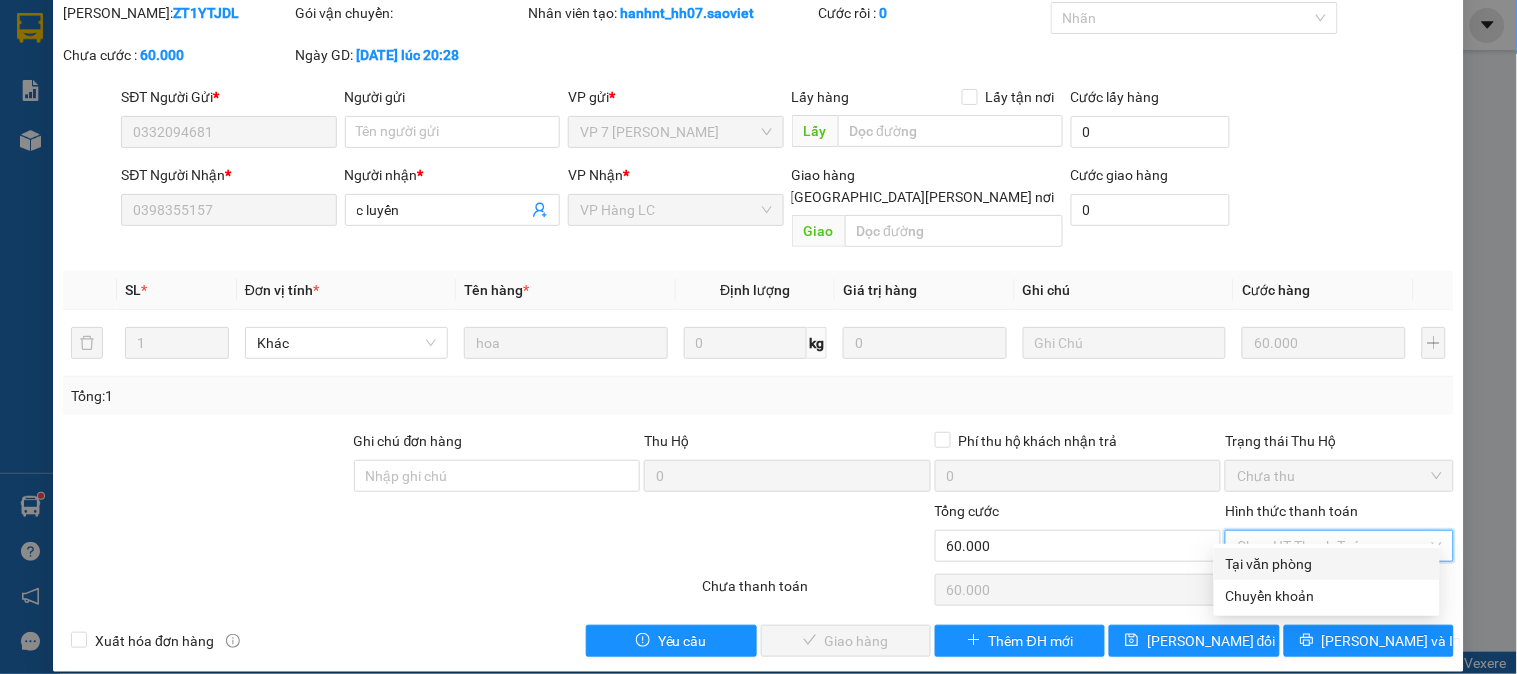 click on "Tại văn phòng" at bounding box center (1327, 564) 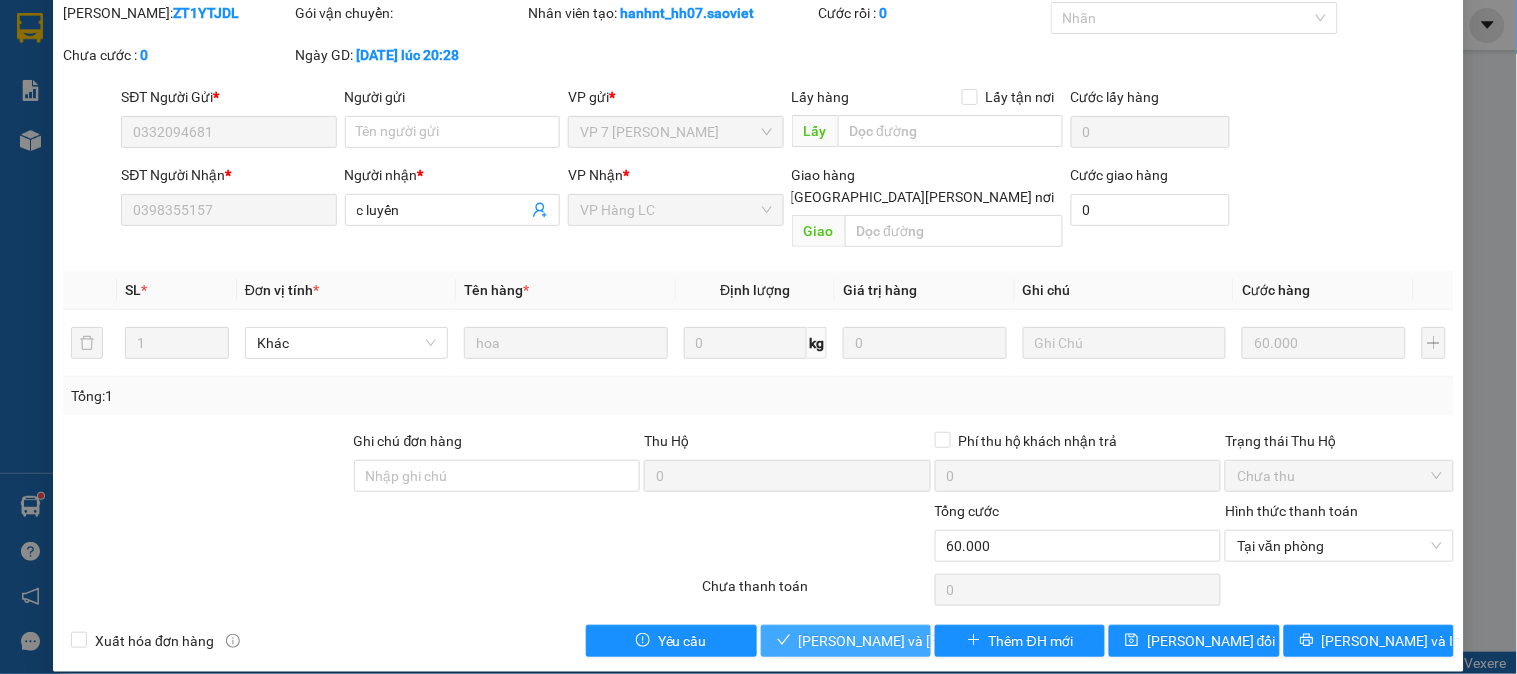 click on "[PERSON_NAME] và [PERSON_NAME] hàng" at bounding box center [934, 641] 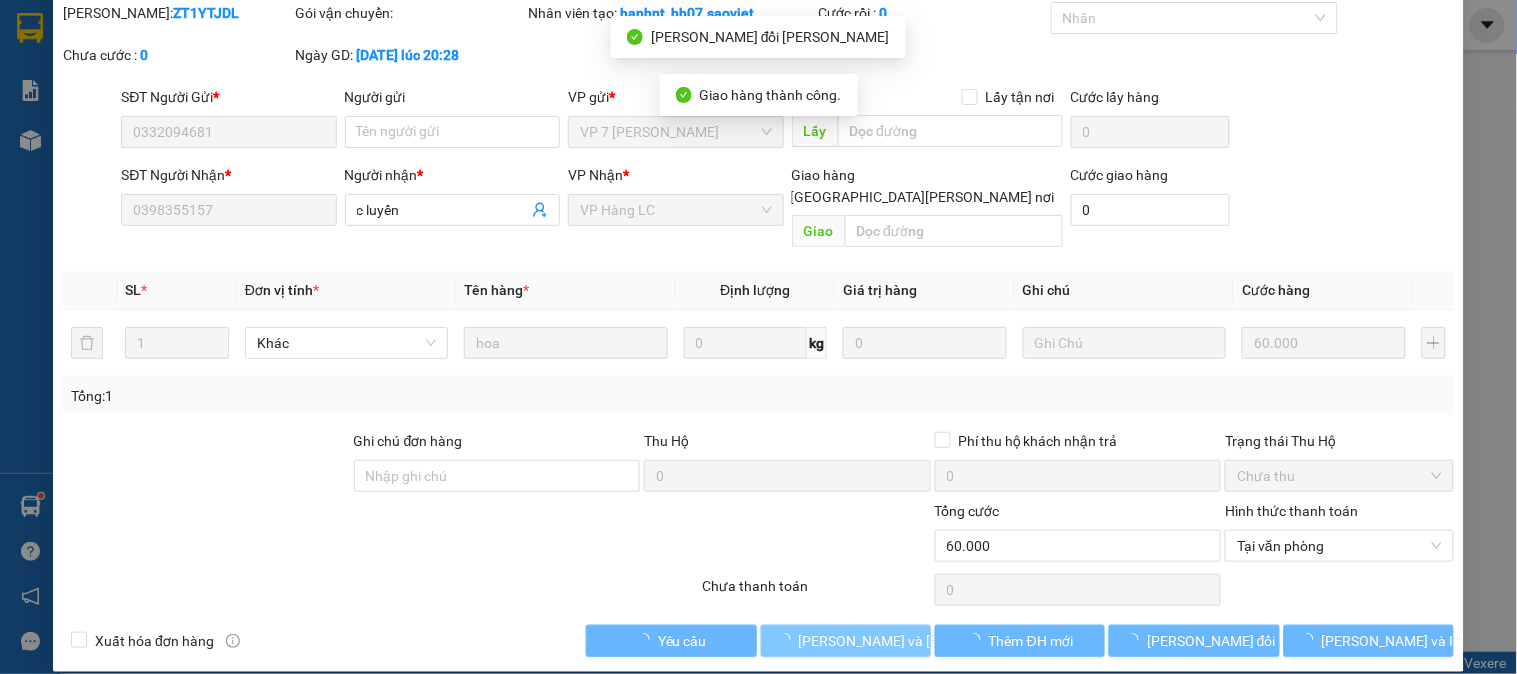 scroll, scrollTop: 0, scrollLeft: 0, axis: both 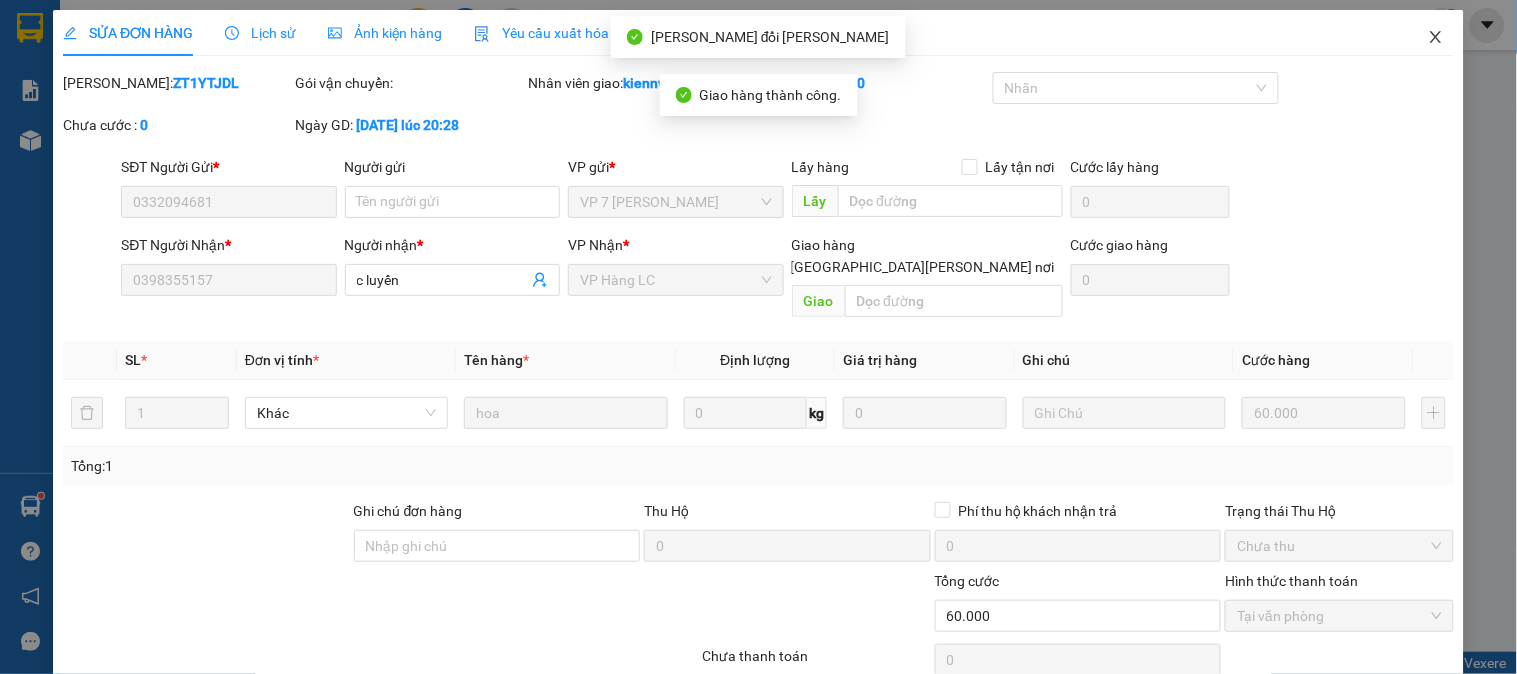 click 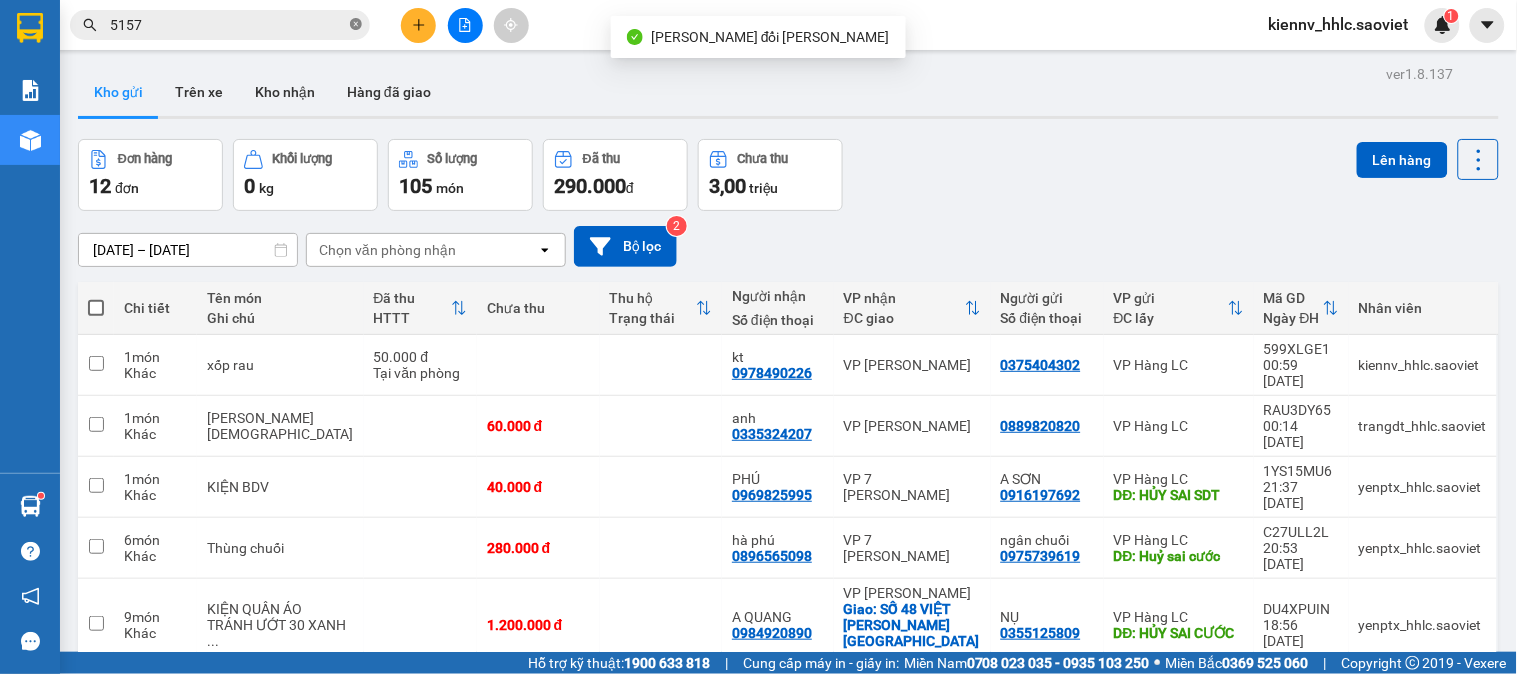 click 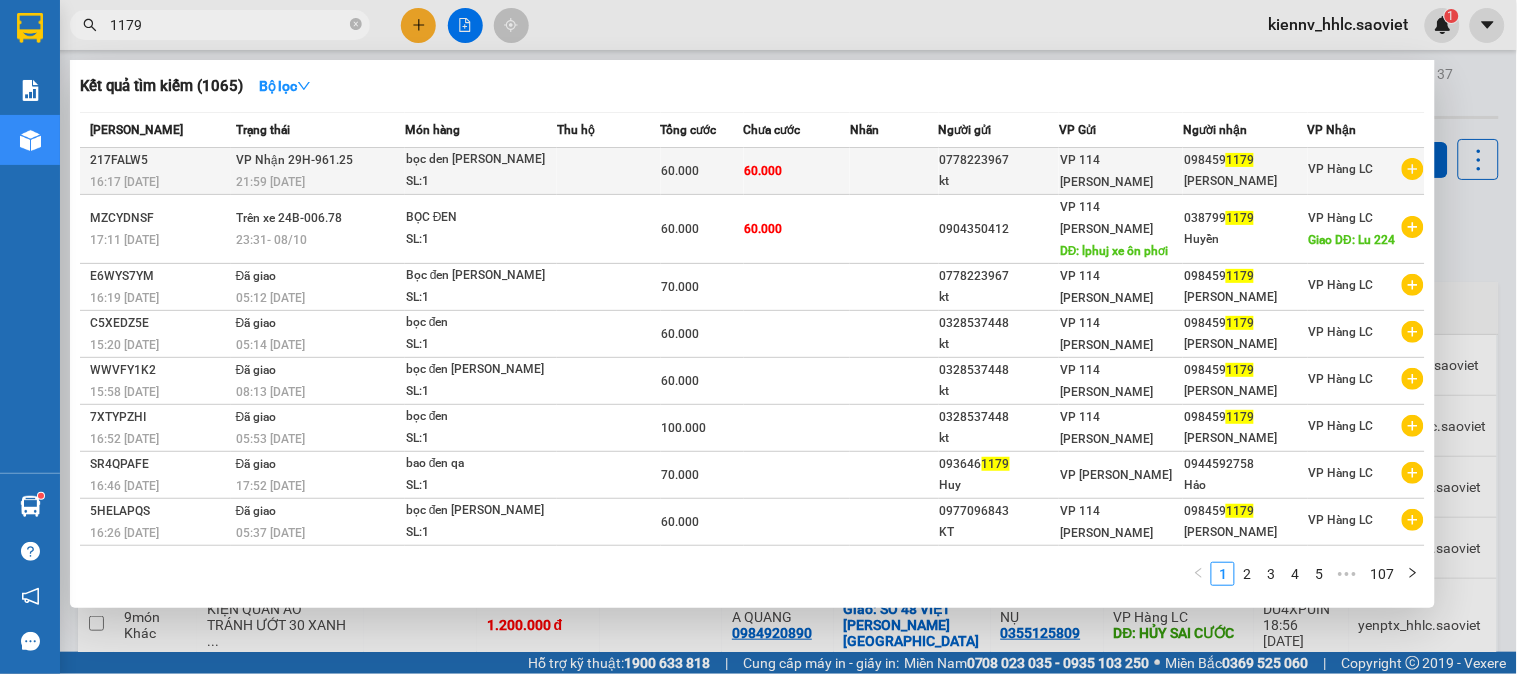 type on "1179" 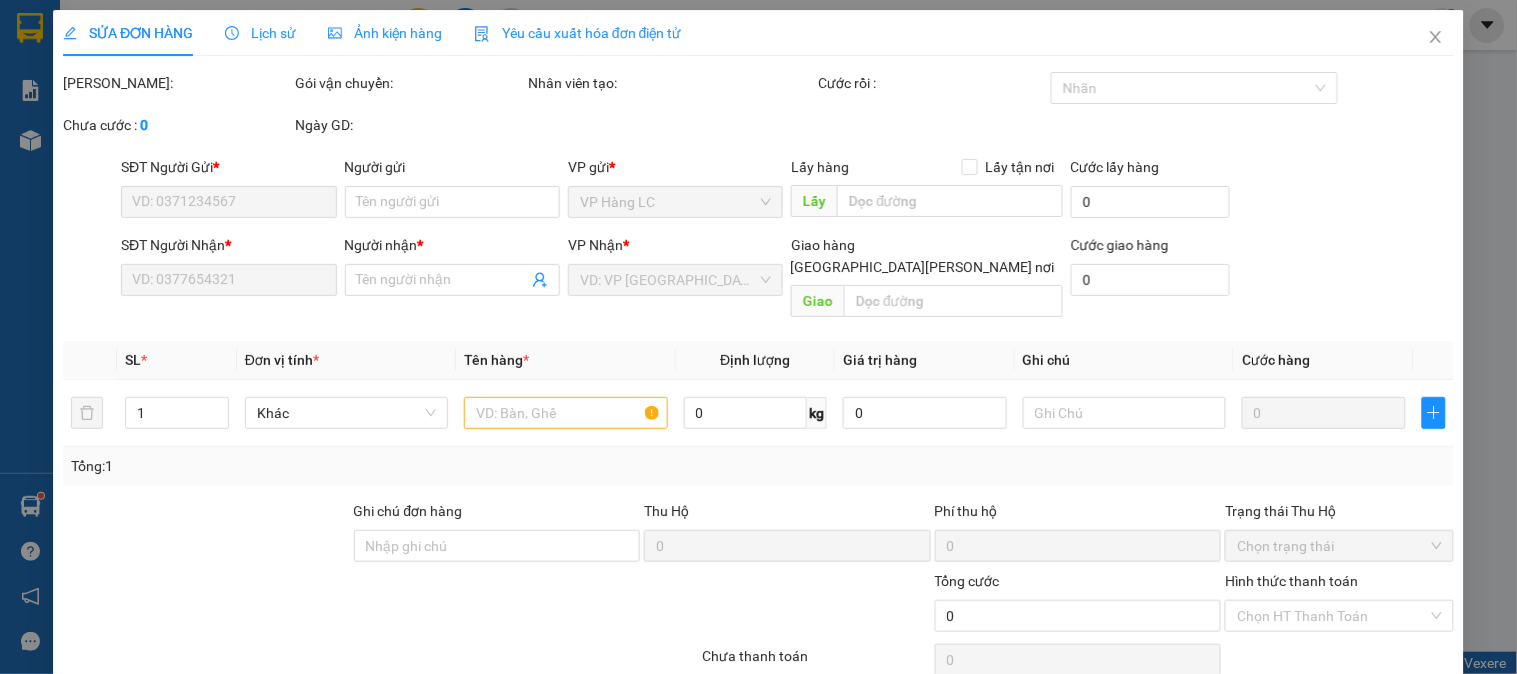 type on "0778223967" 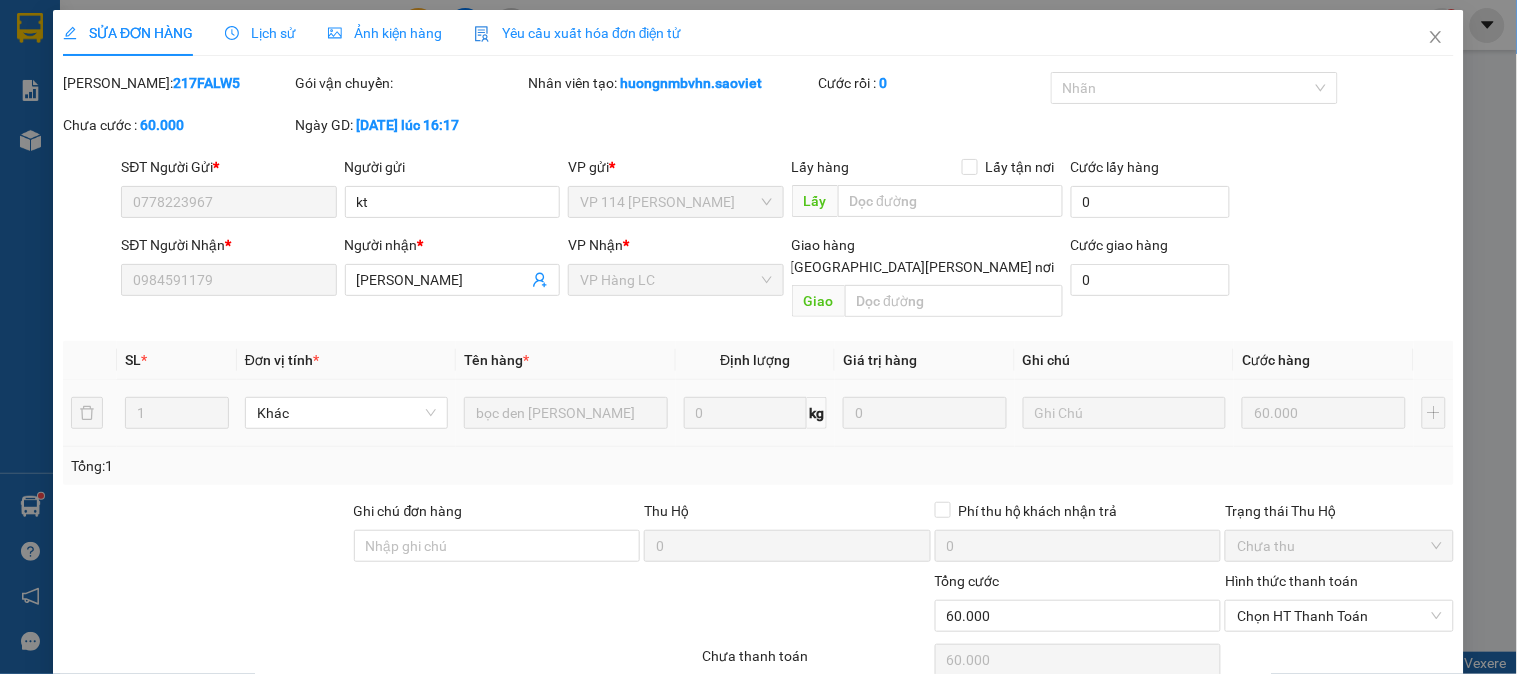 scroll, scrollTop: 70, scrollLeft: 0, axis: vertical 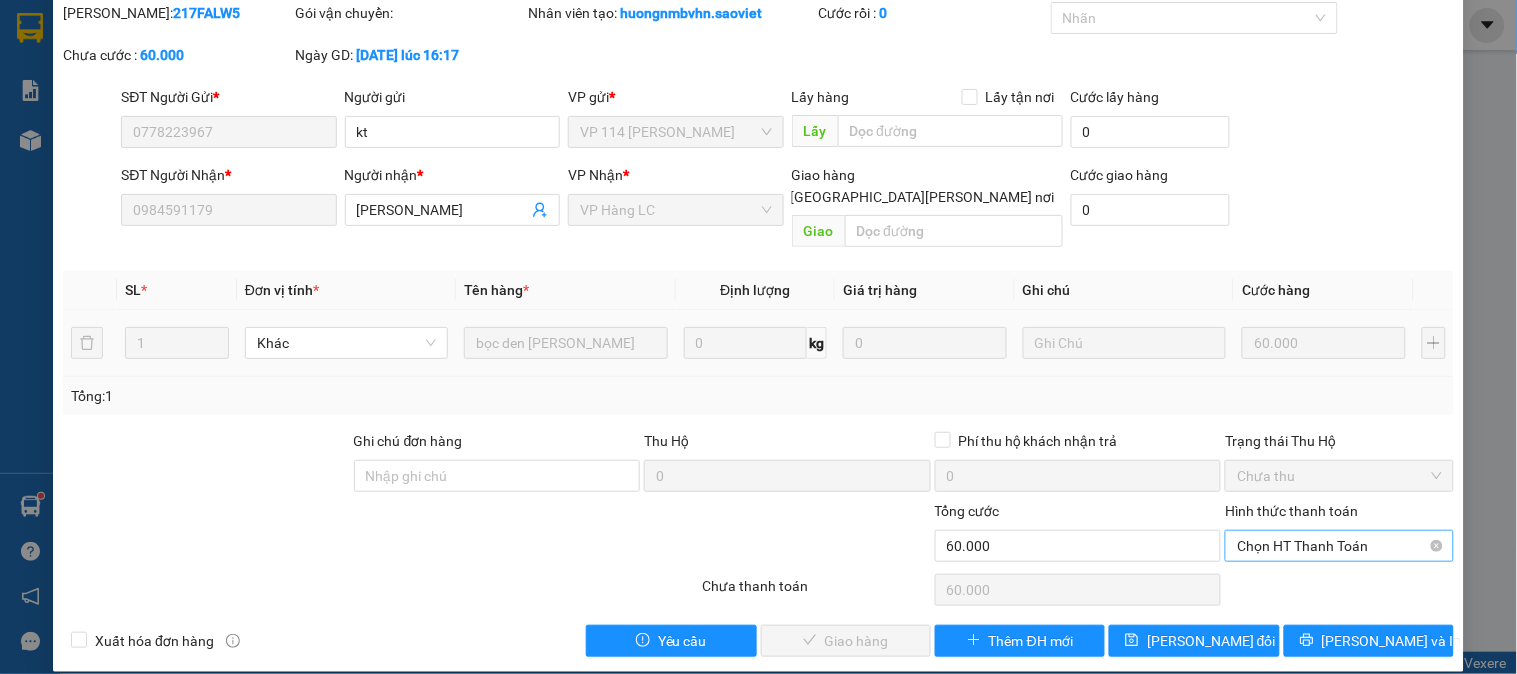 click on "Chọn HT Thanh Toán" at bounding box center [1339, 546] 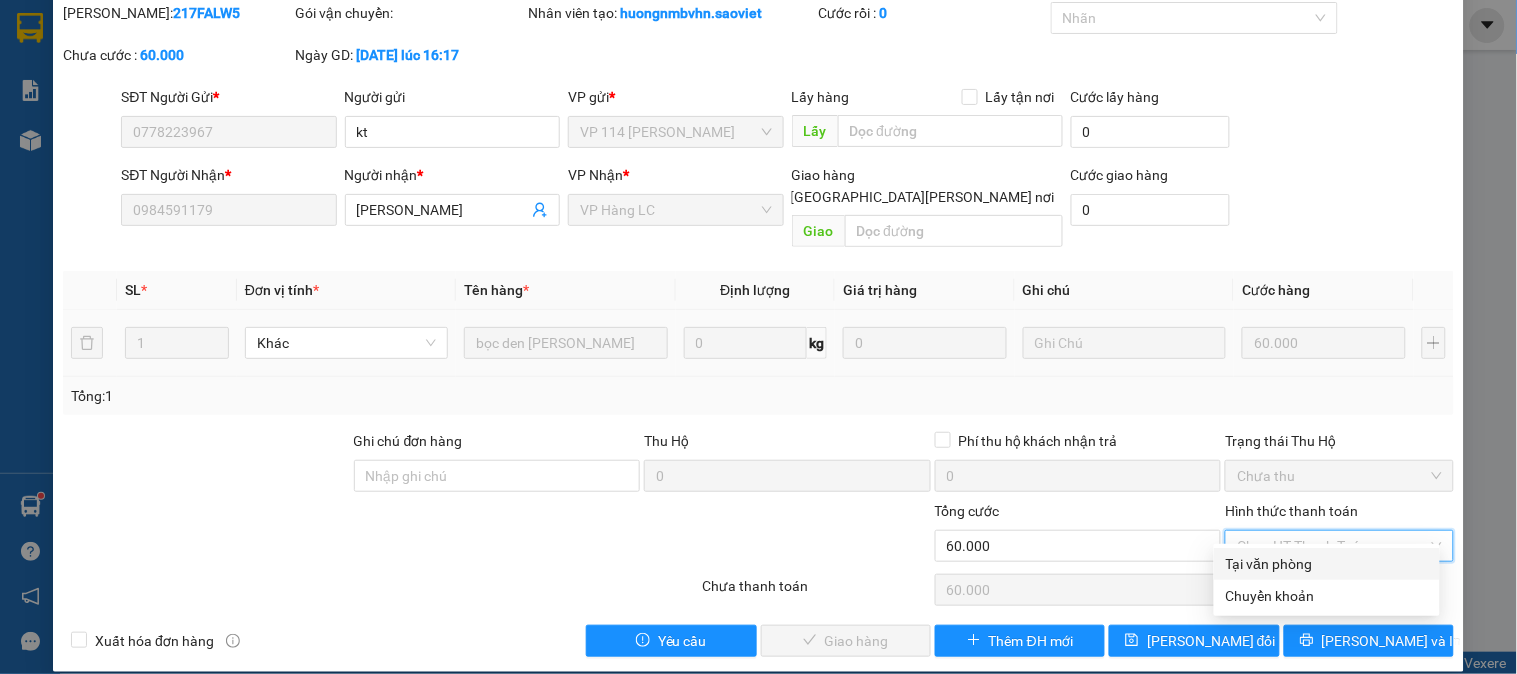 click on "Tại văn phòng" at bounding box center [1327, 564] 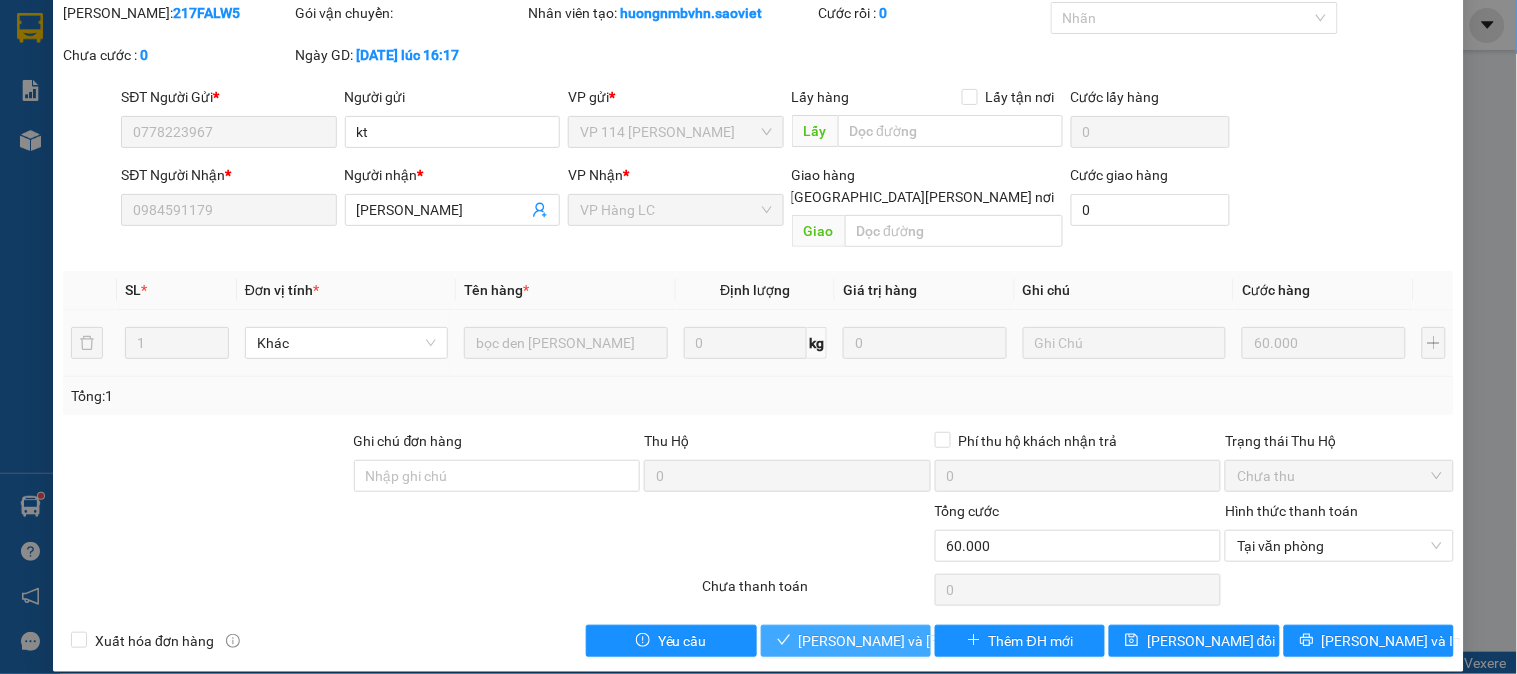 click on "Lưu và Giao hàng" at bounding box center (934, 641) 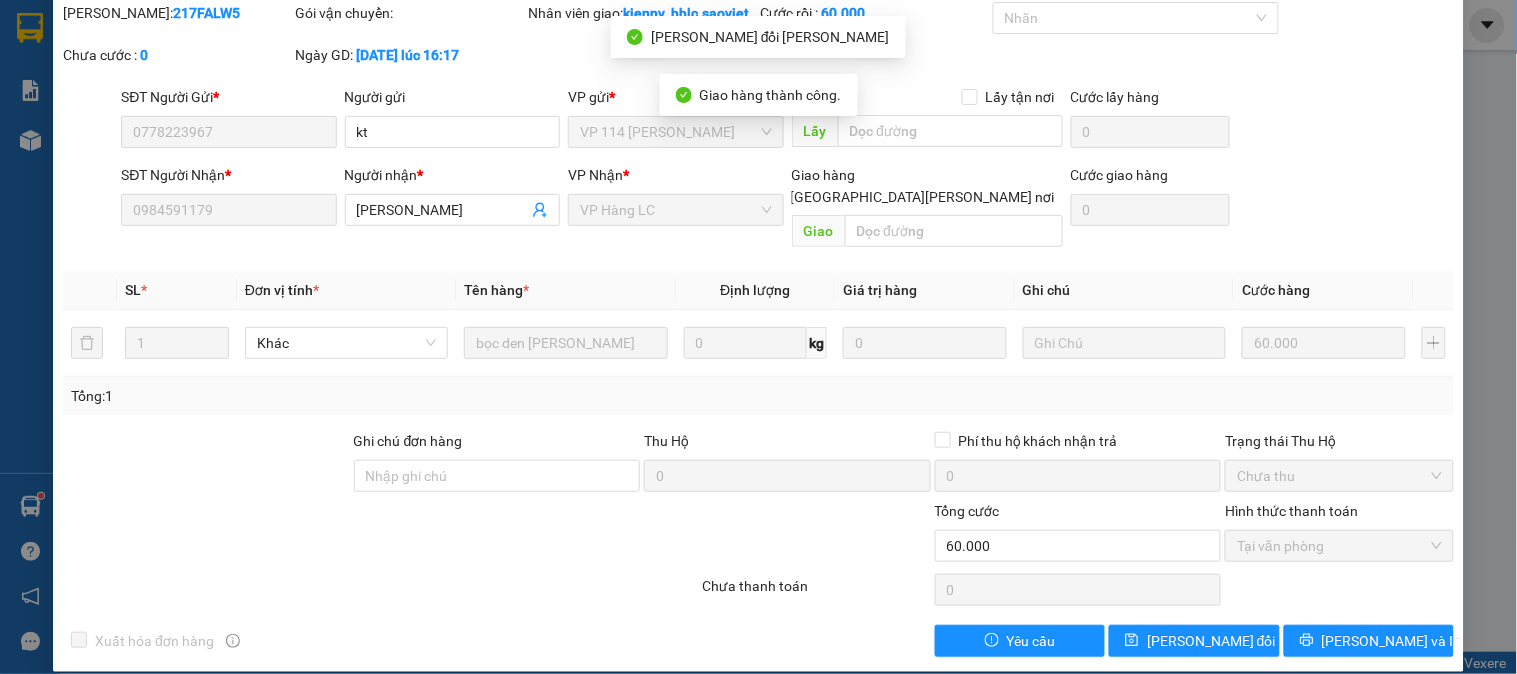 scroll, scrollTop: 0, scrollLeft: 0, axis: both 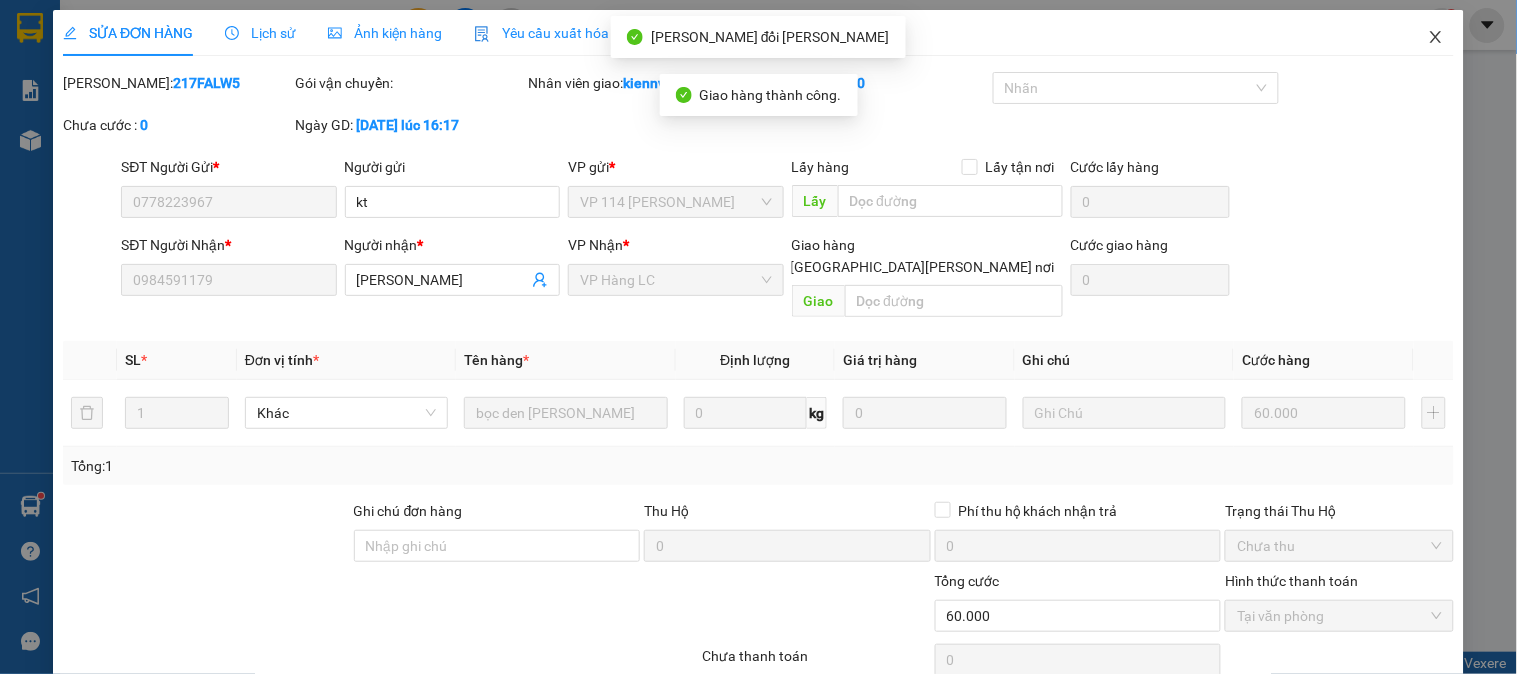 click 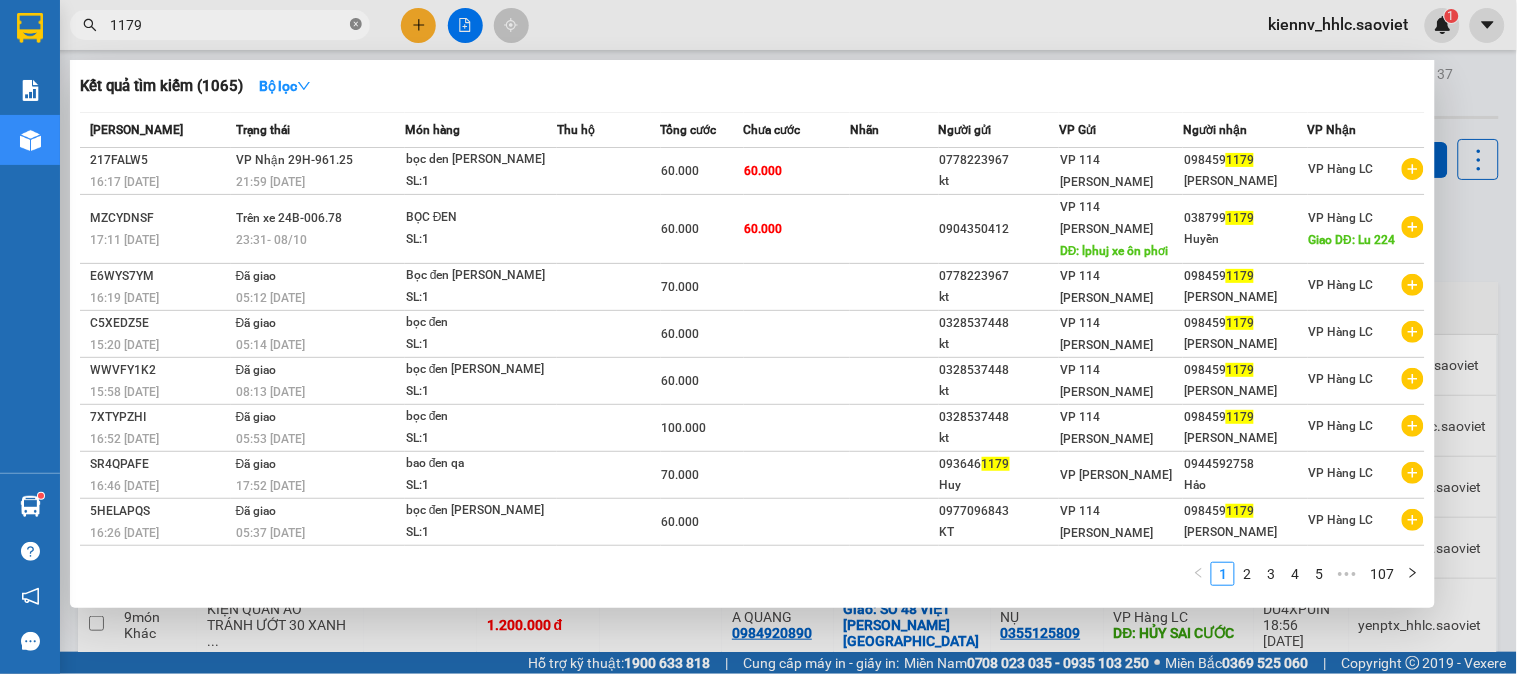 click 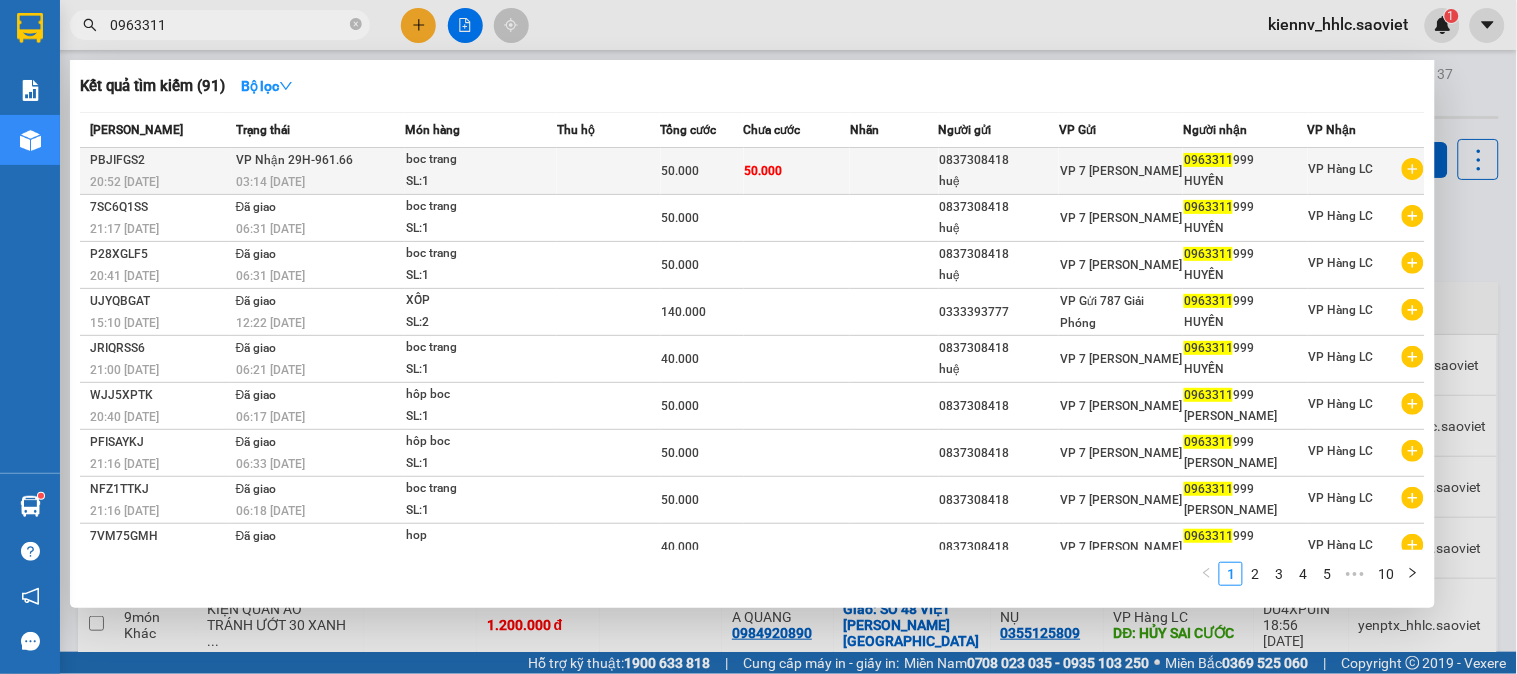type on "0963311" 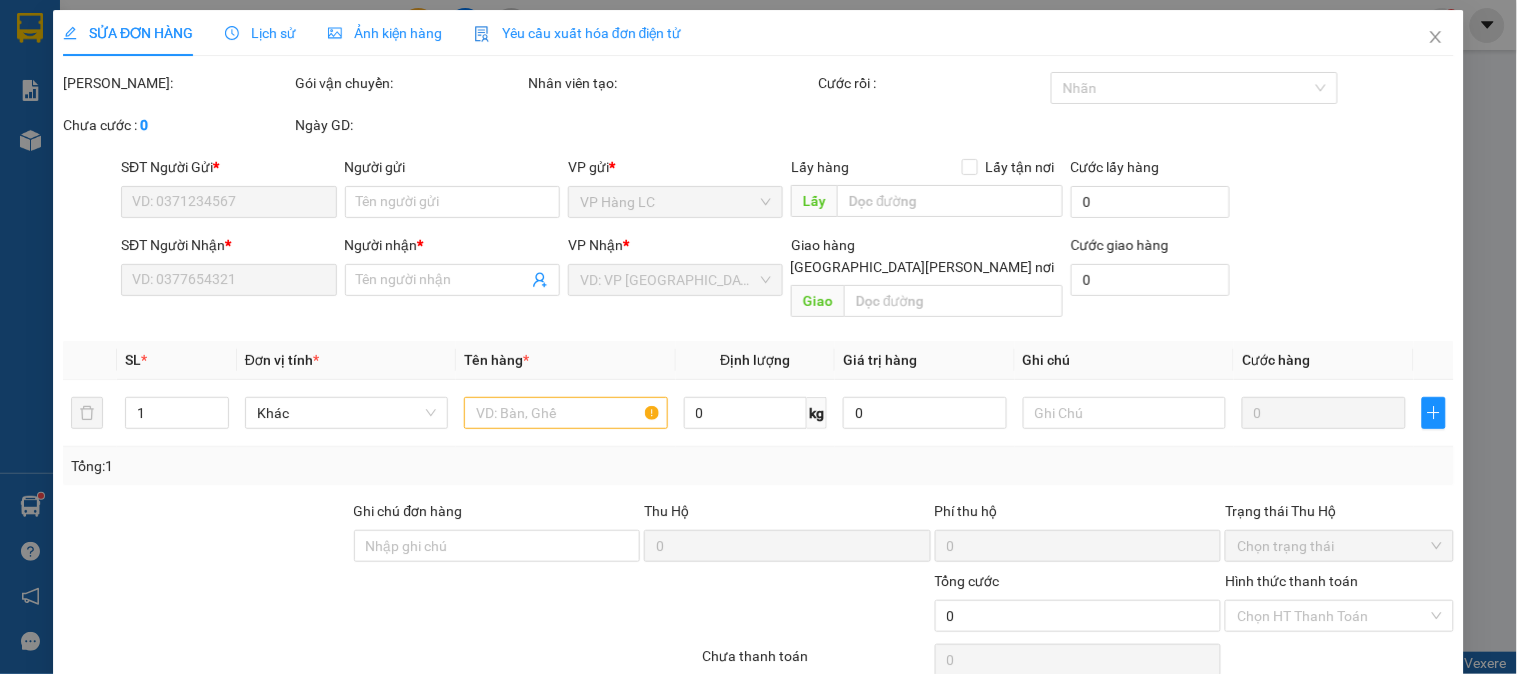 type on "0837308418" 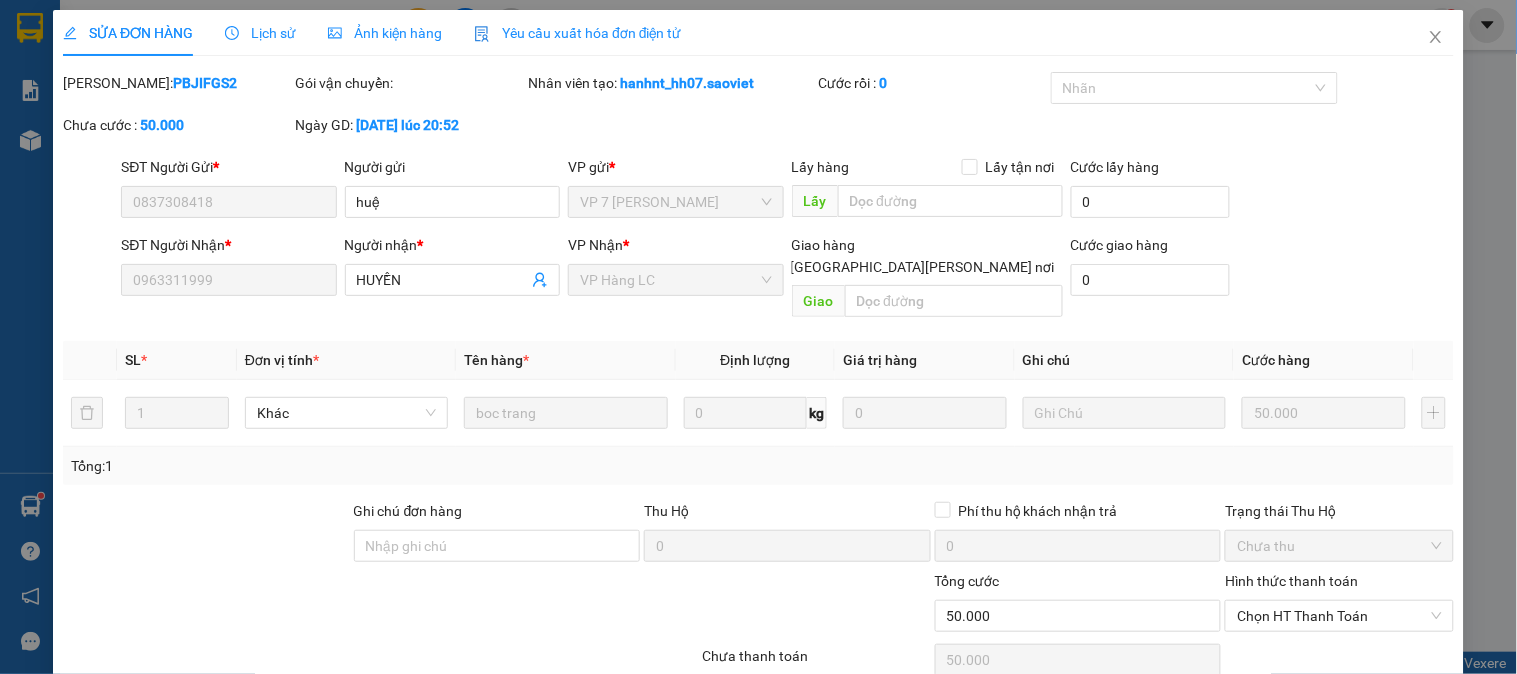 scroll, scrollTop: 60, scrollLeft: 0, axis: vertical 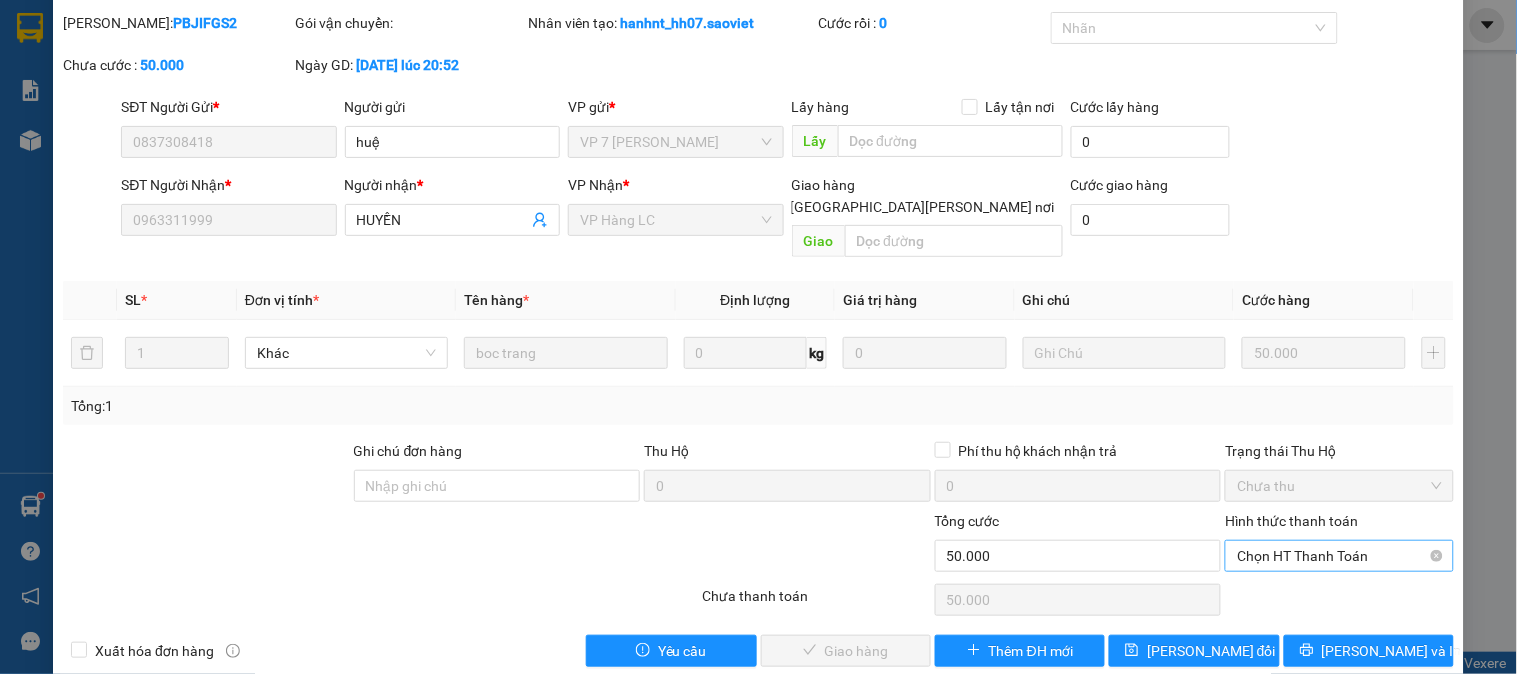 click on "Chọn HT Thanh Toán" at bounding box center (1339, 556) 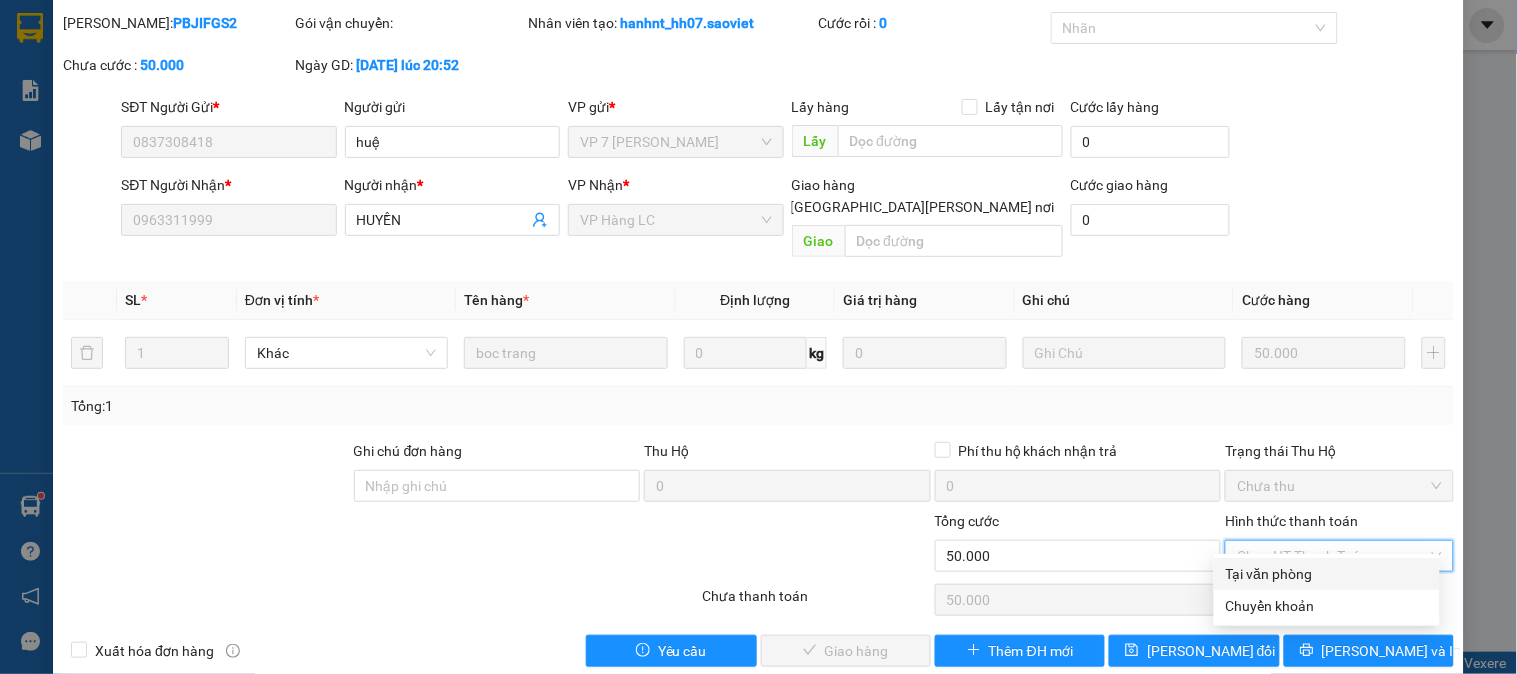 click on "Tại văn phòng" at bounding box center [1327, 574] 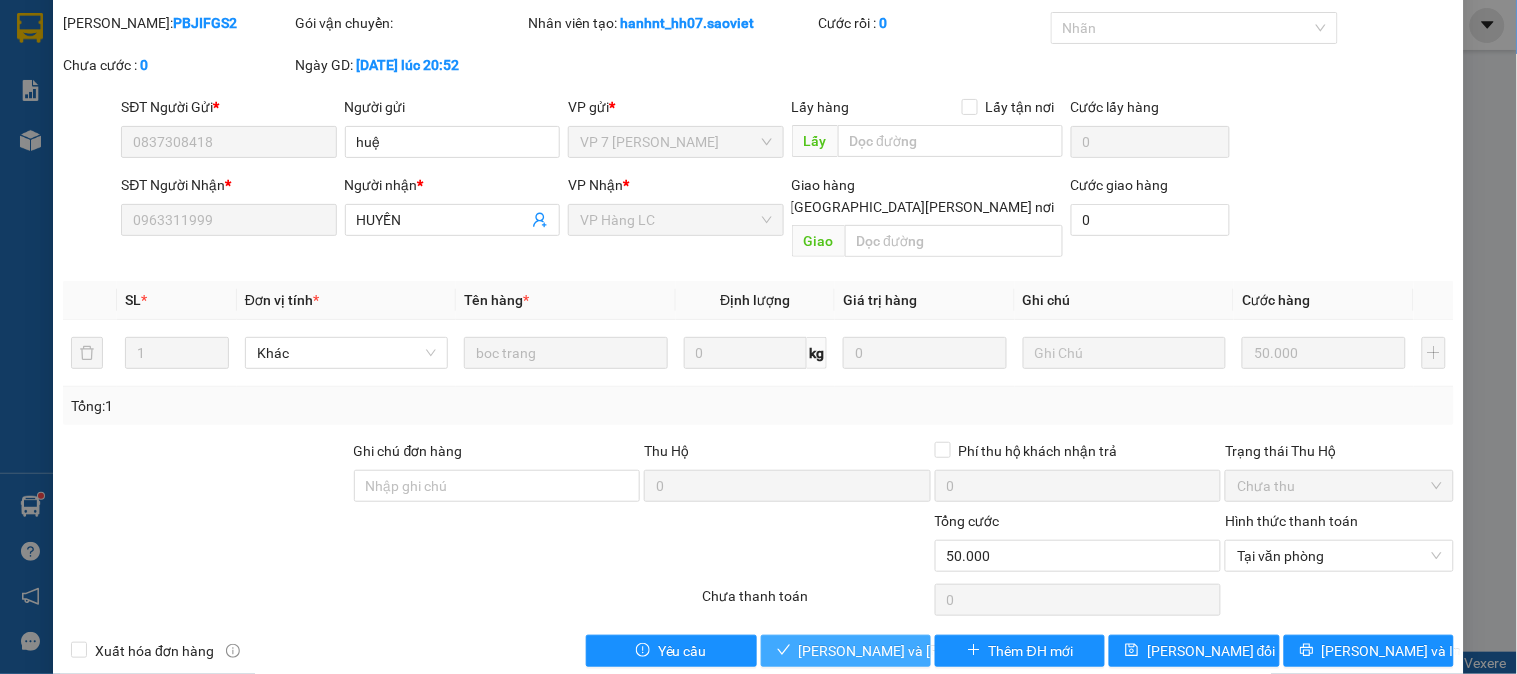 click on "Lưu và Giao hàng" at bounding box center (934, 651) 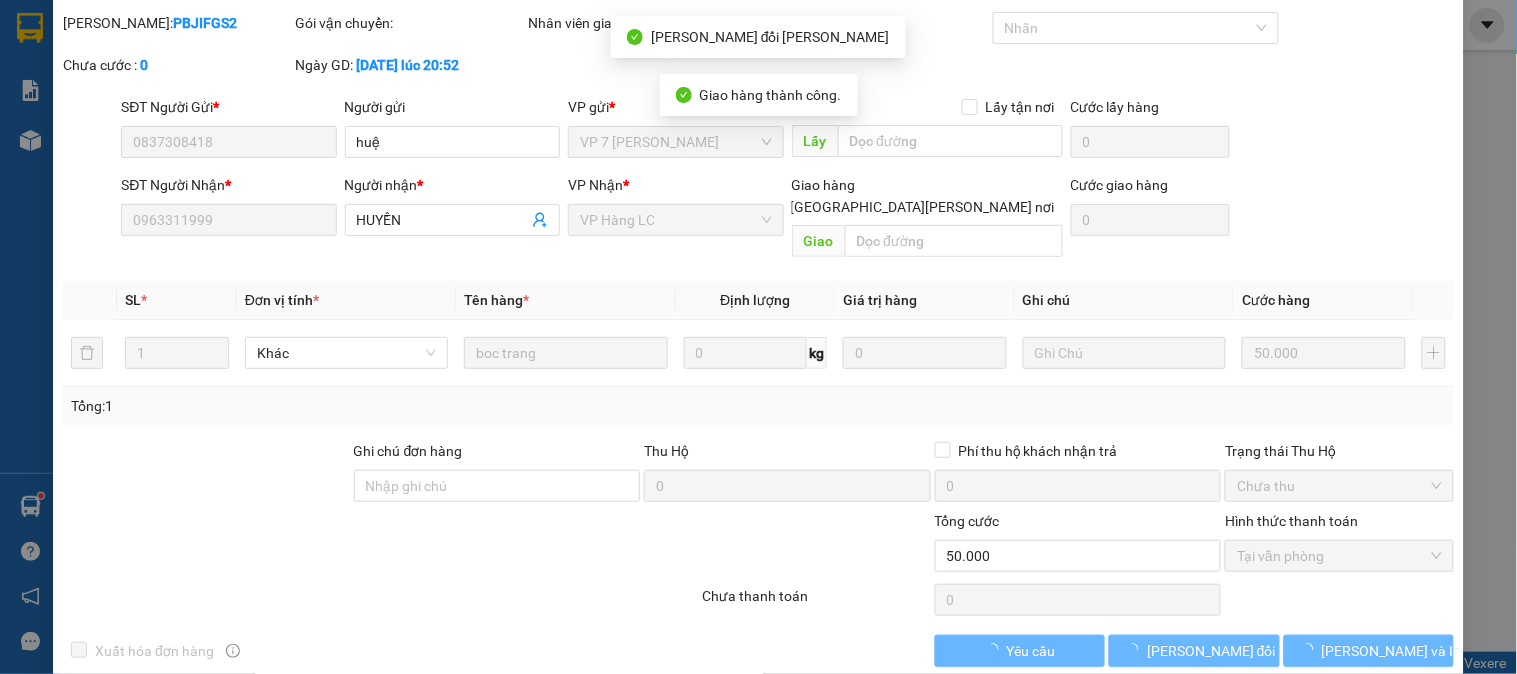 scroll, scrollTop: 0, scrollLeft: 0, axis: both 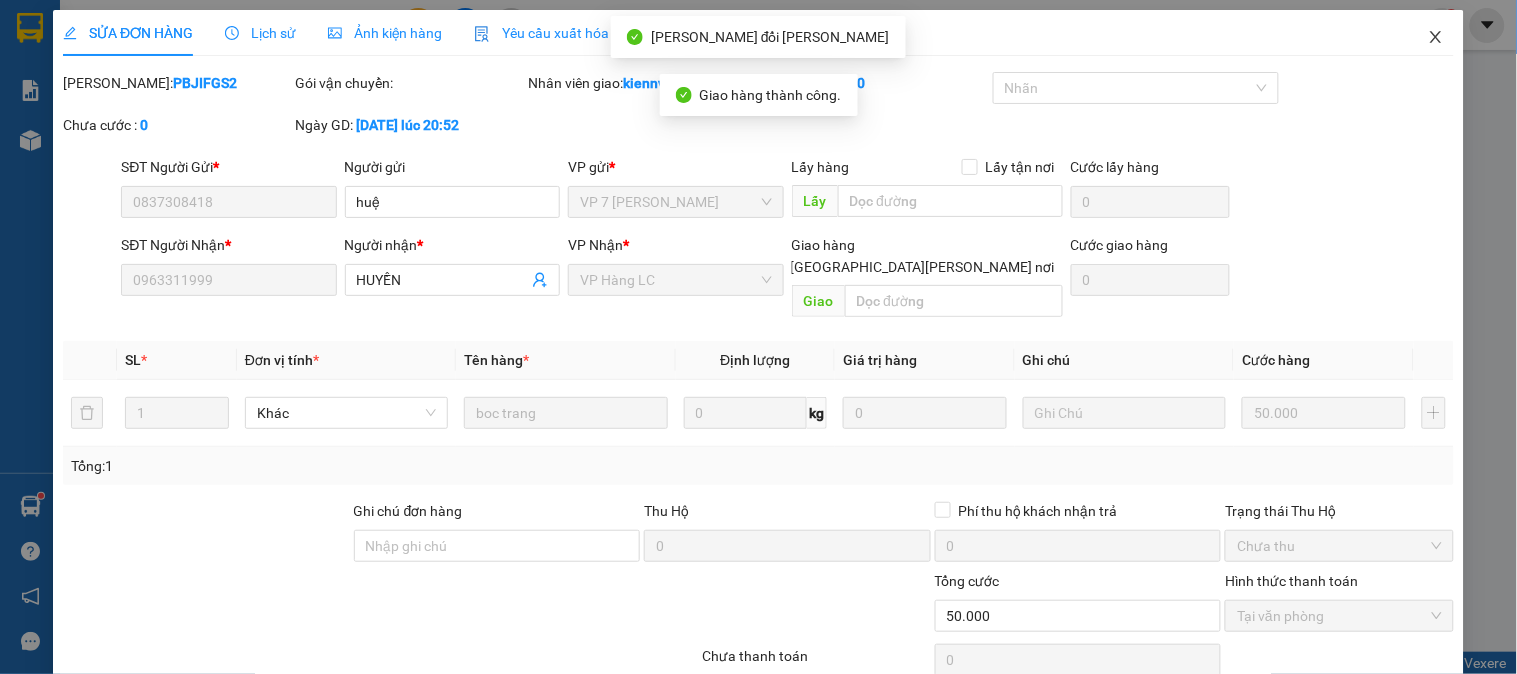 click 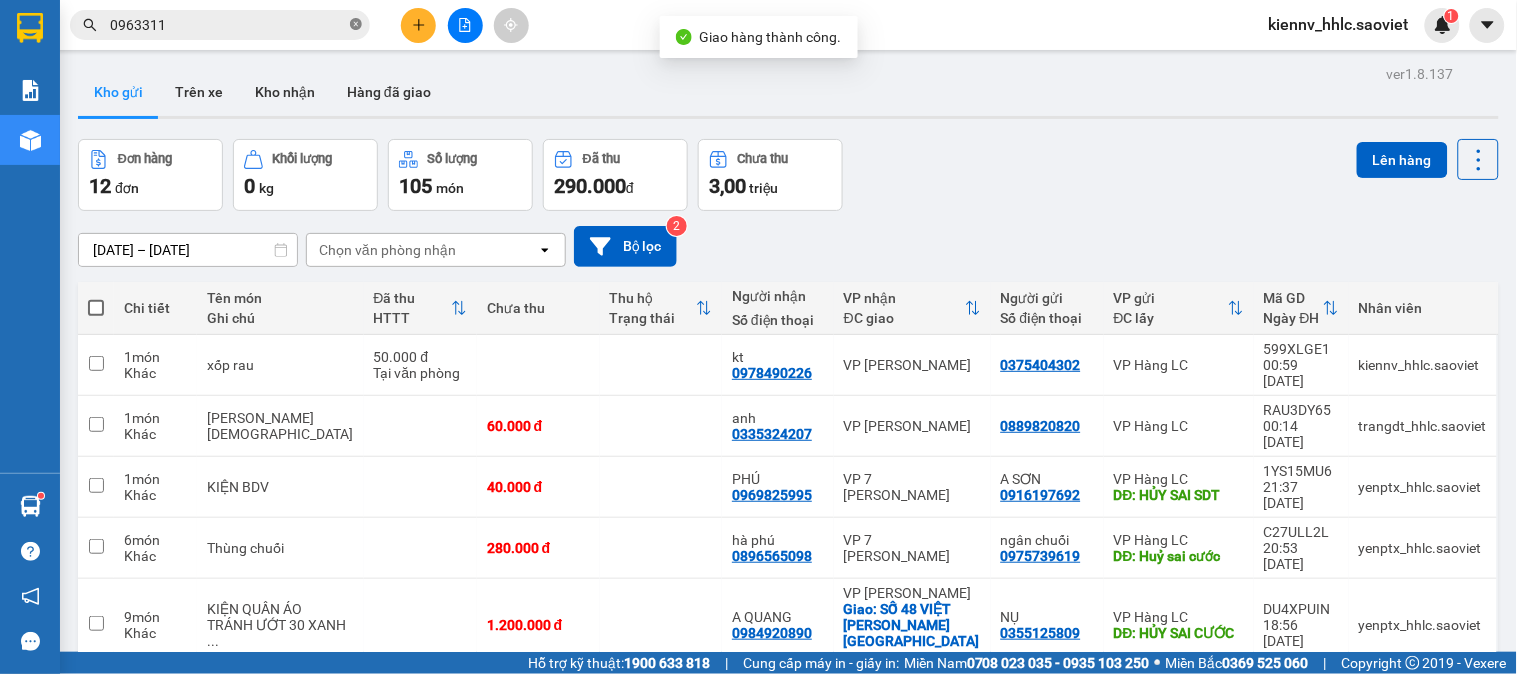 click 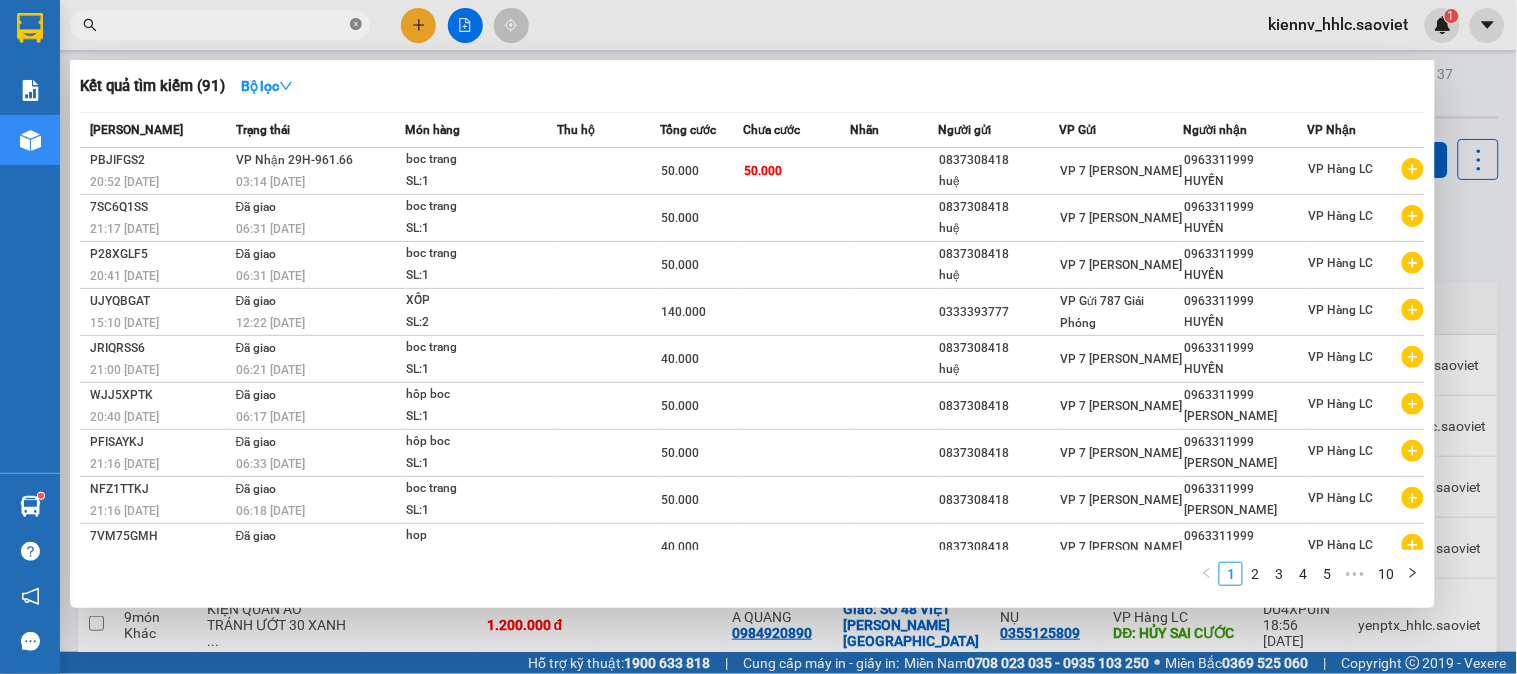 click 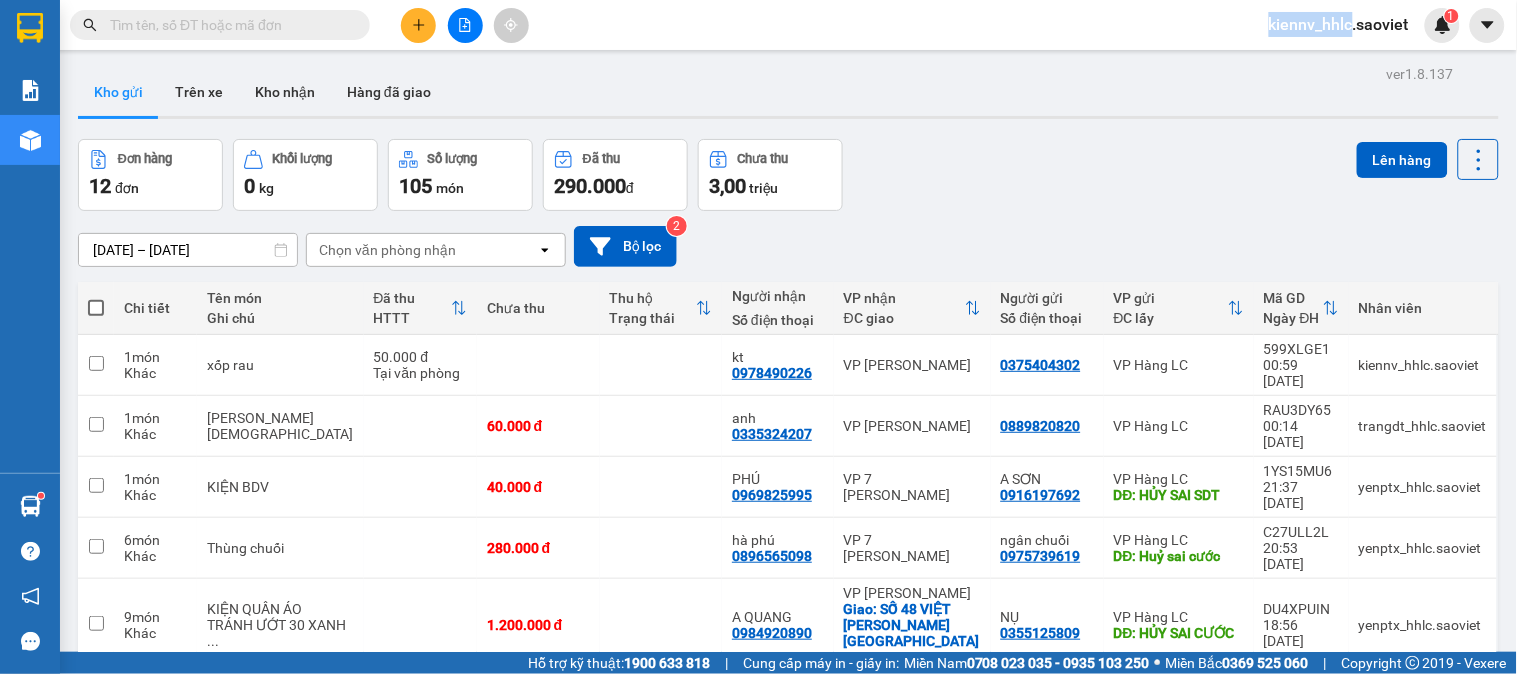 click at bounding box center (356, 25) 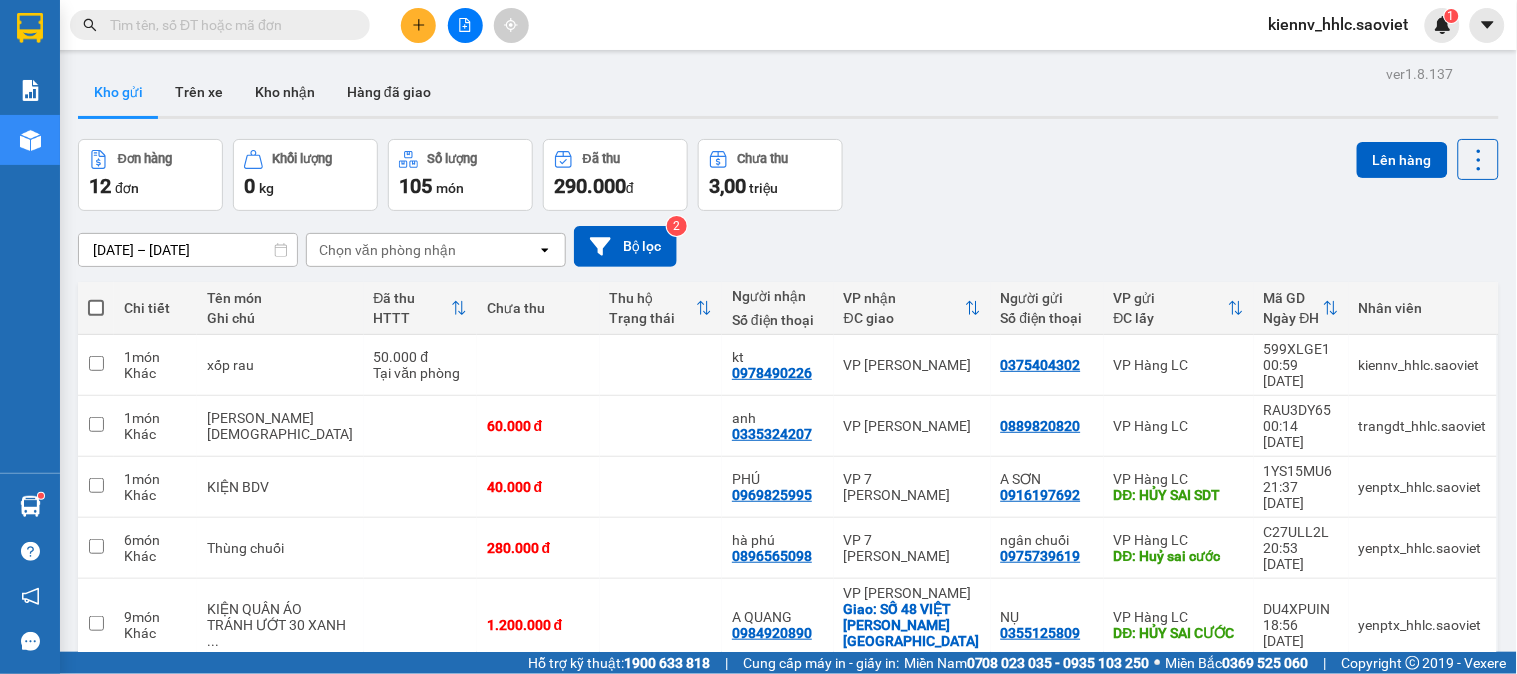 click at bounding box center (228, 25) 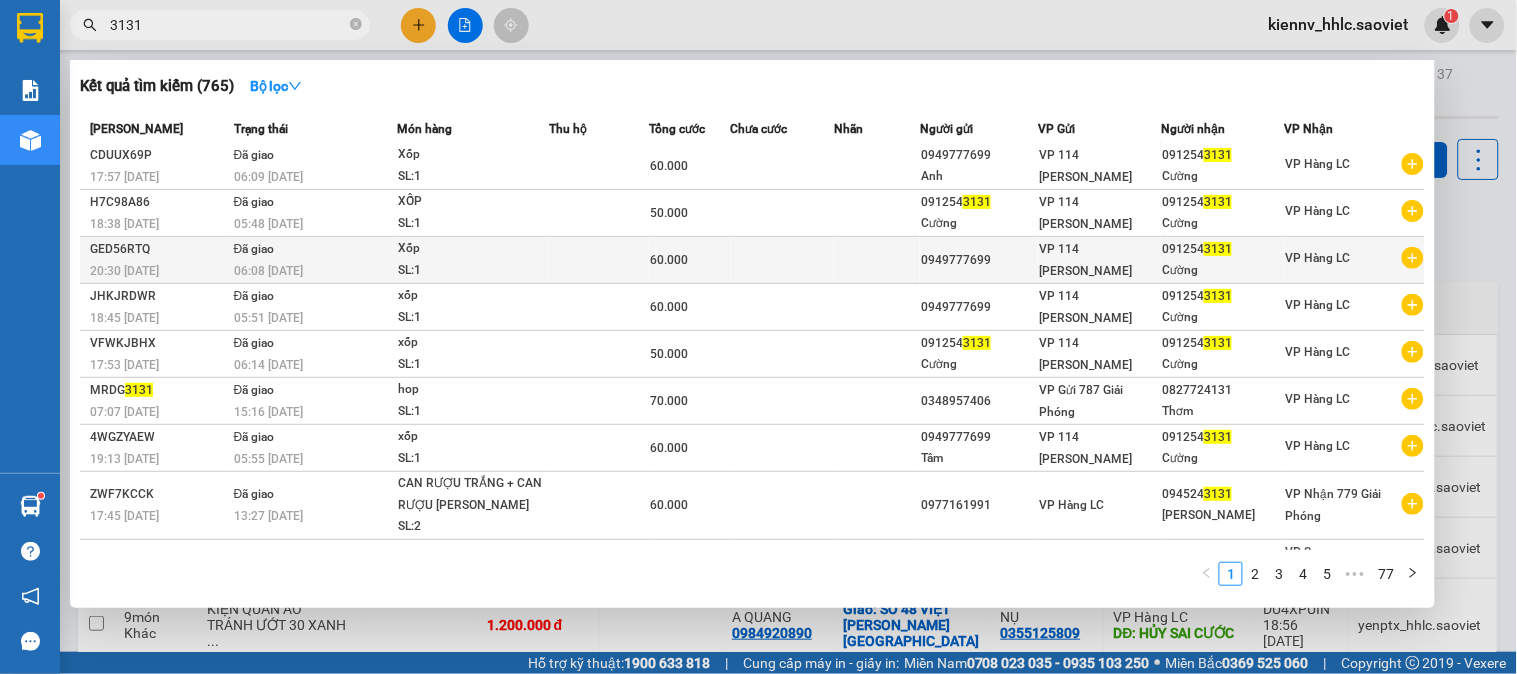 scroll, scrollTop: 0, scrollLeft: 0, axis: both 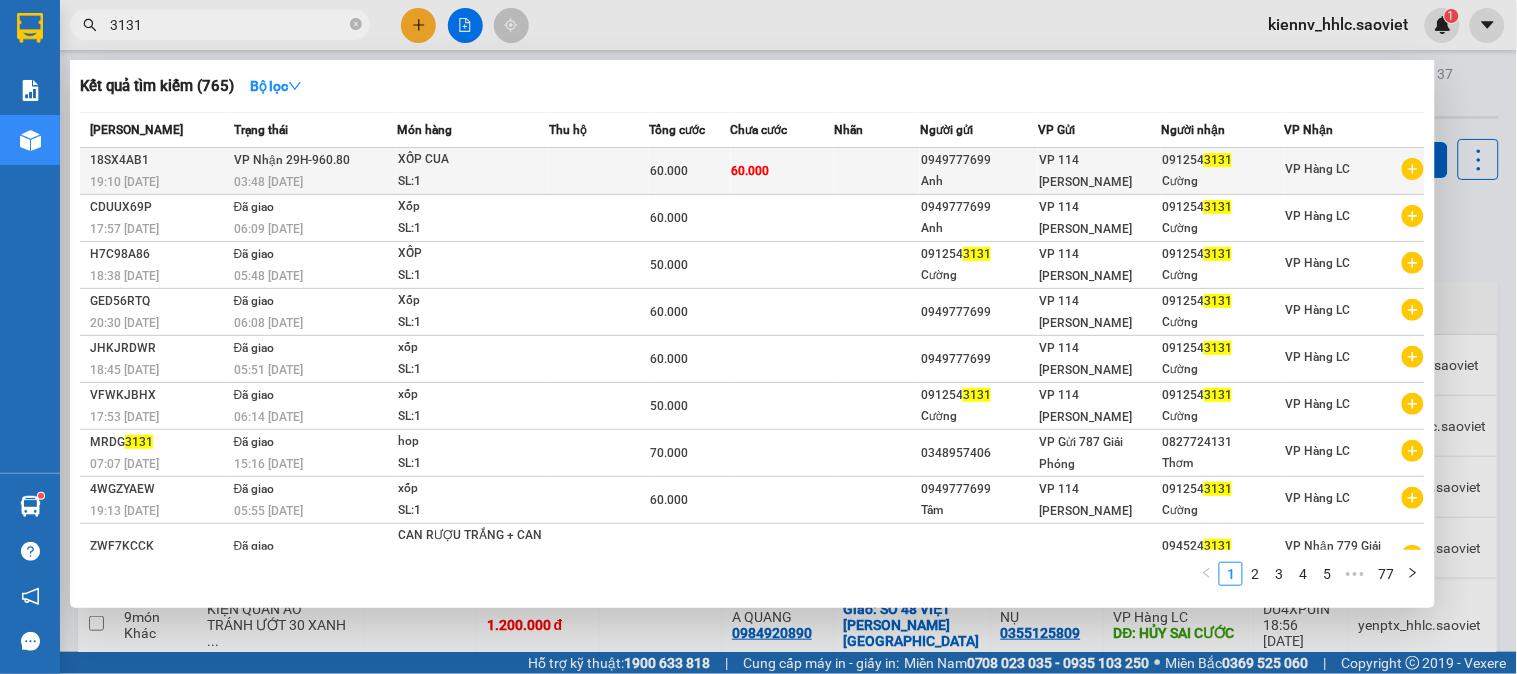 type on "3131" 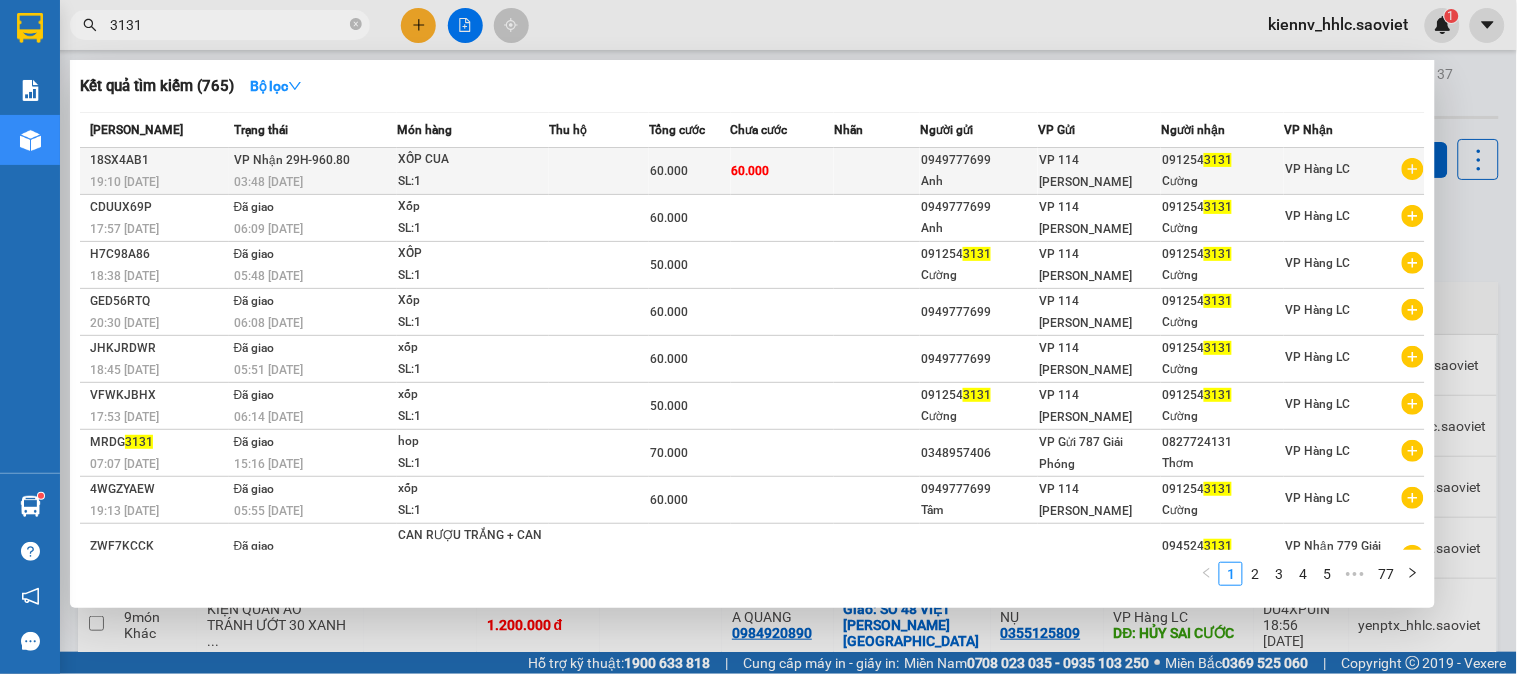 click on "60.000" at bounding box center (783, 171) 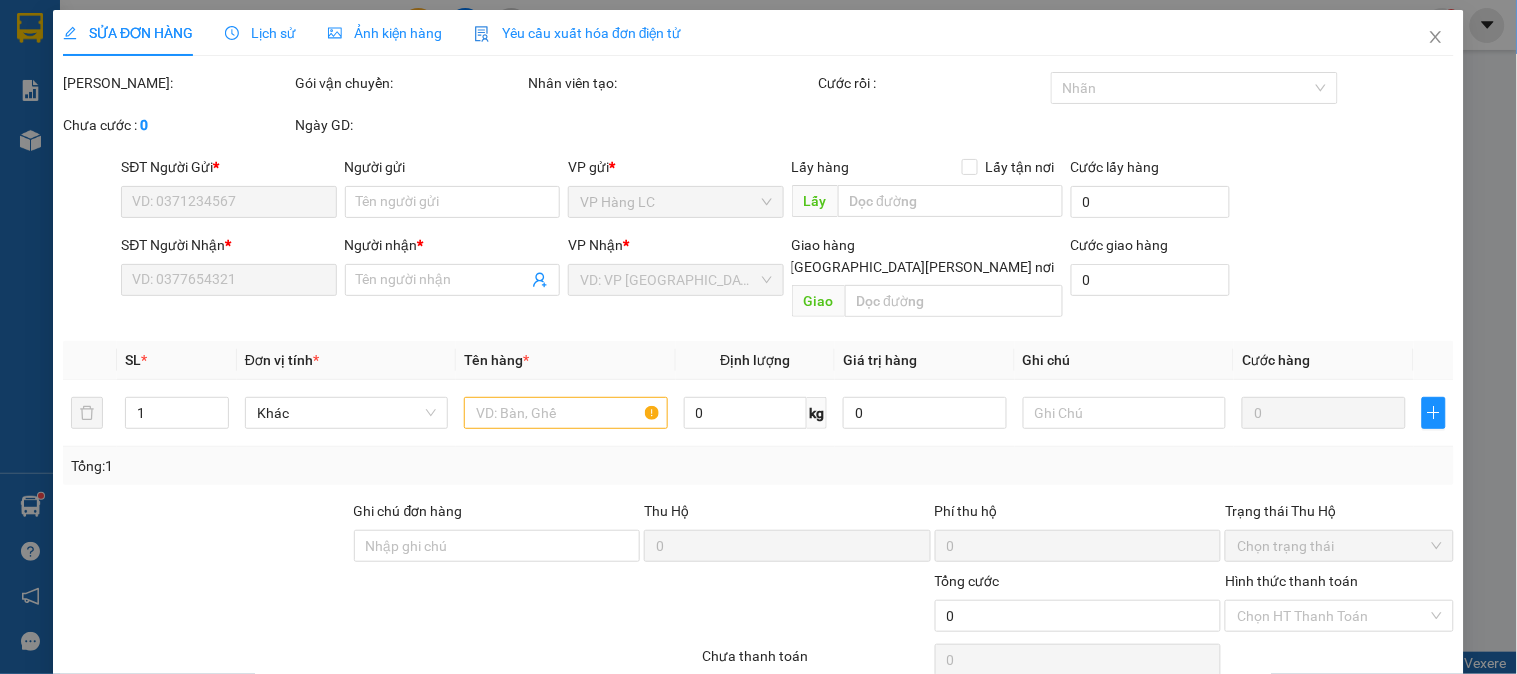 type on "0949777699" 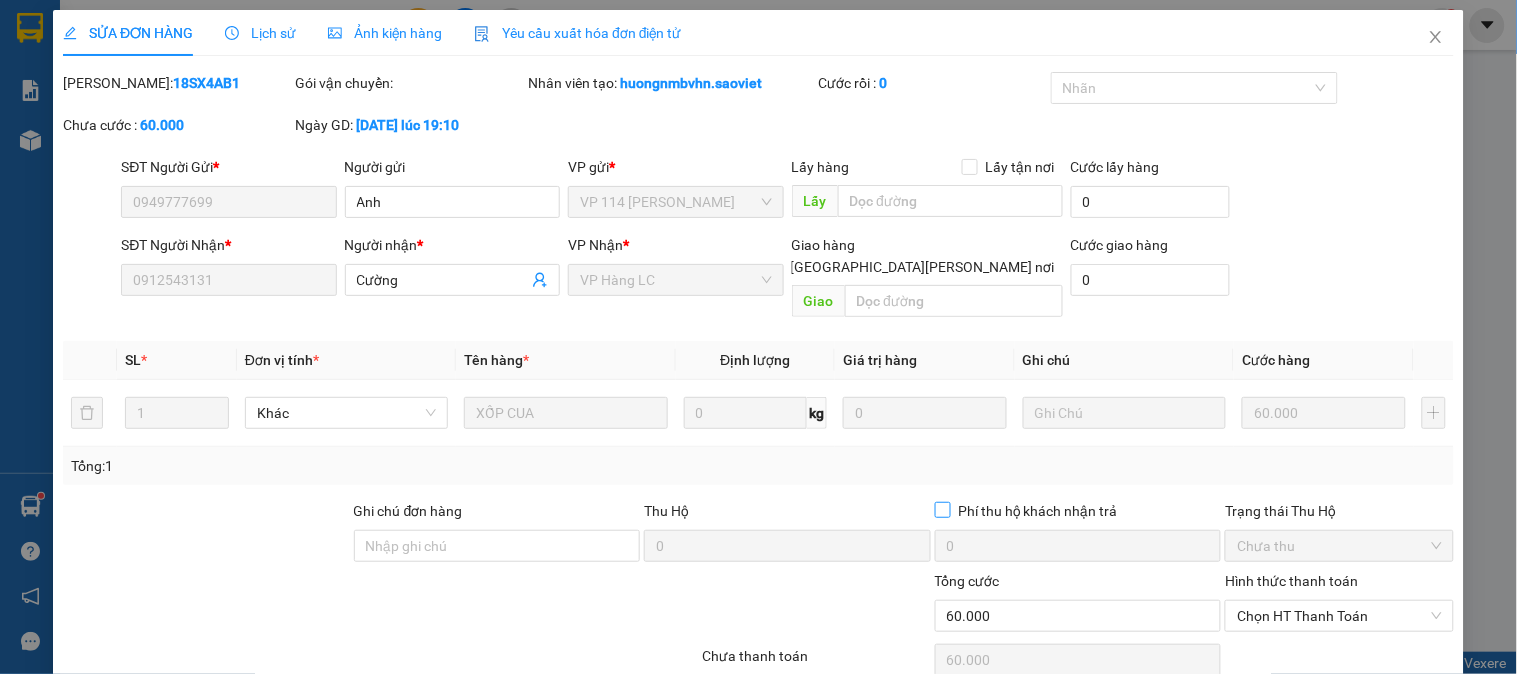 scroll, scrollTop: 70, scrollLeft: 0, axis: vertical 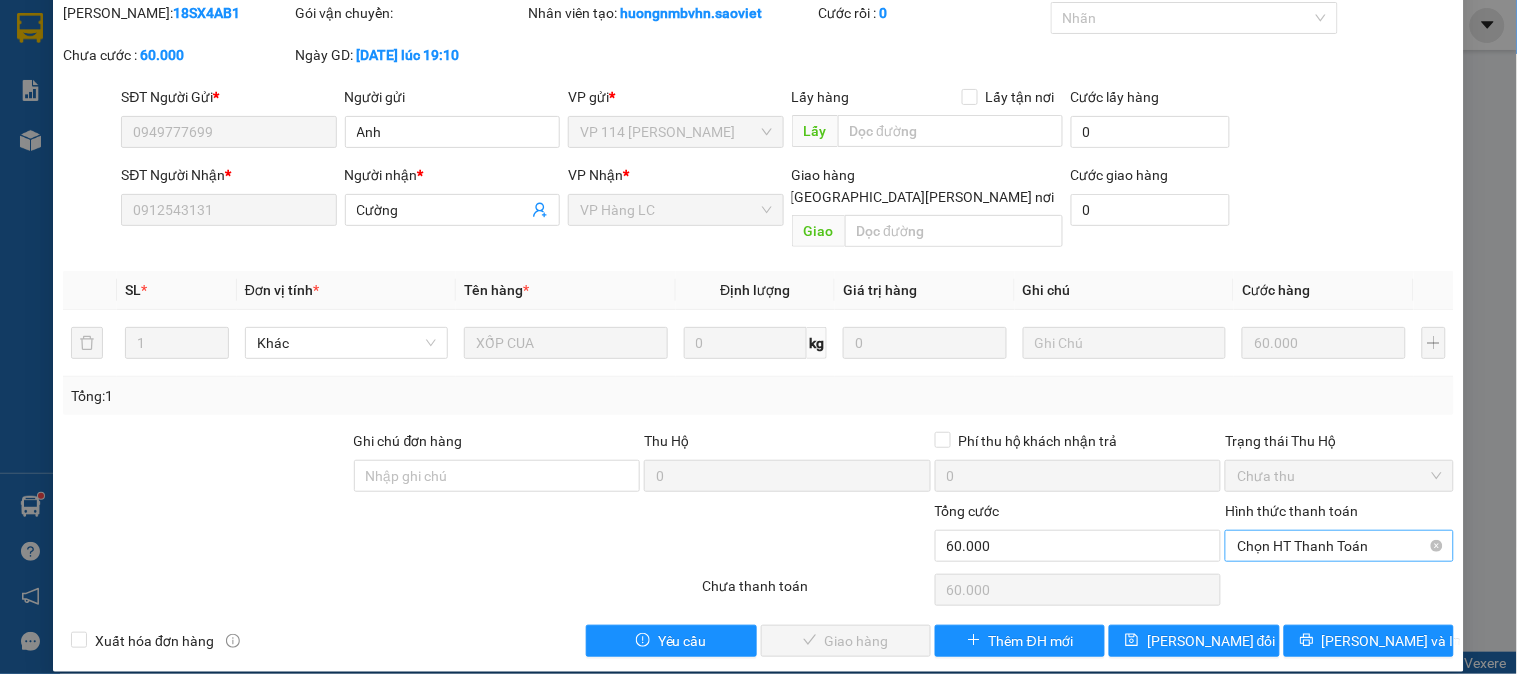 click on "Chọn HT Thanh Toán" at bounding box center (1339, 546) 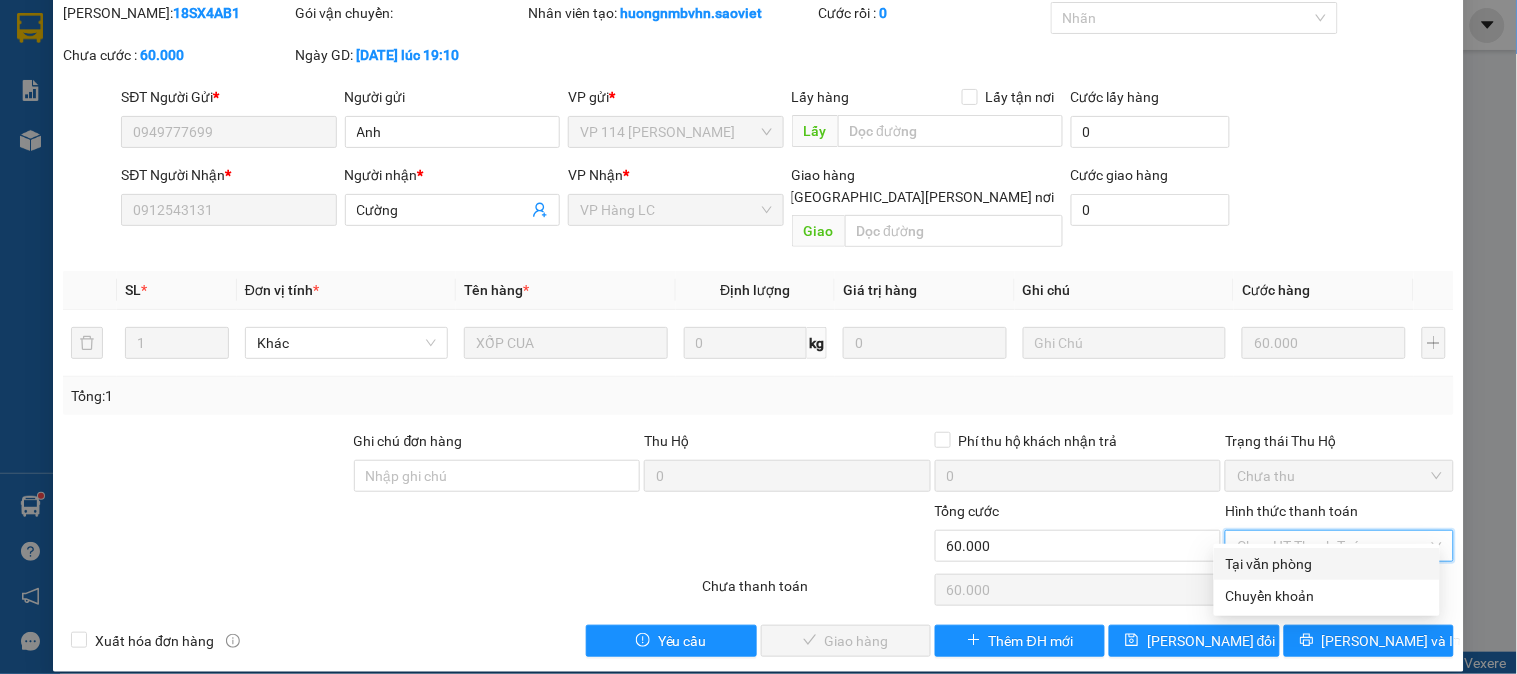 click on "Tại văn phòng" at bounding box center [1327, 564] 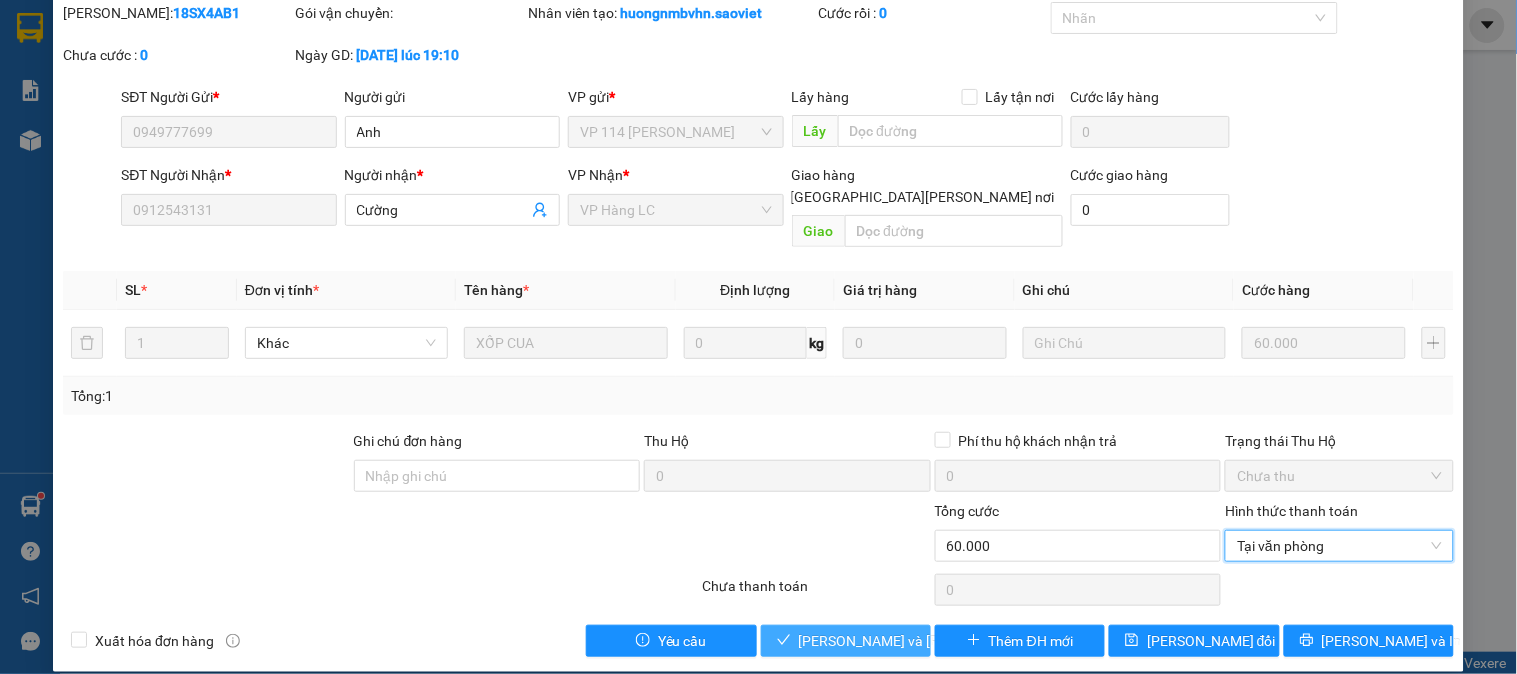 click on "Total Paid Fee 0 Total UnPaid Fee 60.000 Cash Collection Total Fee Mã ĐH:  18SX4AB1 Gói vận chuyển:   Nhân viên tạo:   huongnmbvhn.saoviet Cước rồi :   0   Nhãn Chưa cước :   0 Ngày GD:   10-07-2025 lúc 19:10 SĐT Người Gửi  * 0949777699 Người gửi Anh VP gửi  * VP 114 Trần Nhật Duật Lấy hàng Lấy tận nơi Lấy Cước lấy hàng 0 SĐT Người Nhận  * 0912543131 Người nhận  * Cường VP Nhận  * VP Hàng LC Giao hàng Giao tận nơi Giao Cước giao hàng 0 SL  * Đơn vị tính  * Tên hàng  * Định lượng Giá trị hàng Ghi chú Cước hàng                   1 Khác XỐP CUA 0 kg 0 60.000 Tổng:  1 Ghi chú đơn hàng Thu Hộ 0 Phí thu hộ khách nhận trả 0 Trạng thái Thu Hộ   Chưa thu Tổng cước 60.000 Hình thức thanh toán Tại văn phòng Tại văn phòng Số tiền thu trước 0 Tại văn phòng Chưa thanh toán 0 Xuất hóa đơn hàng Yêu cầu Lưu và Giao hàng Thêm ĐH mới" at bounding box center [758, 329] 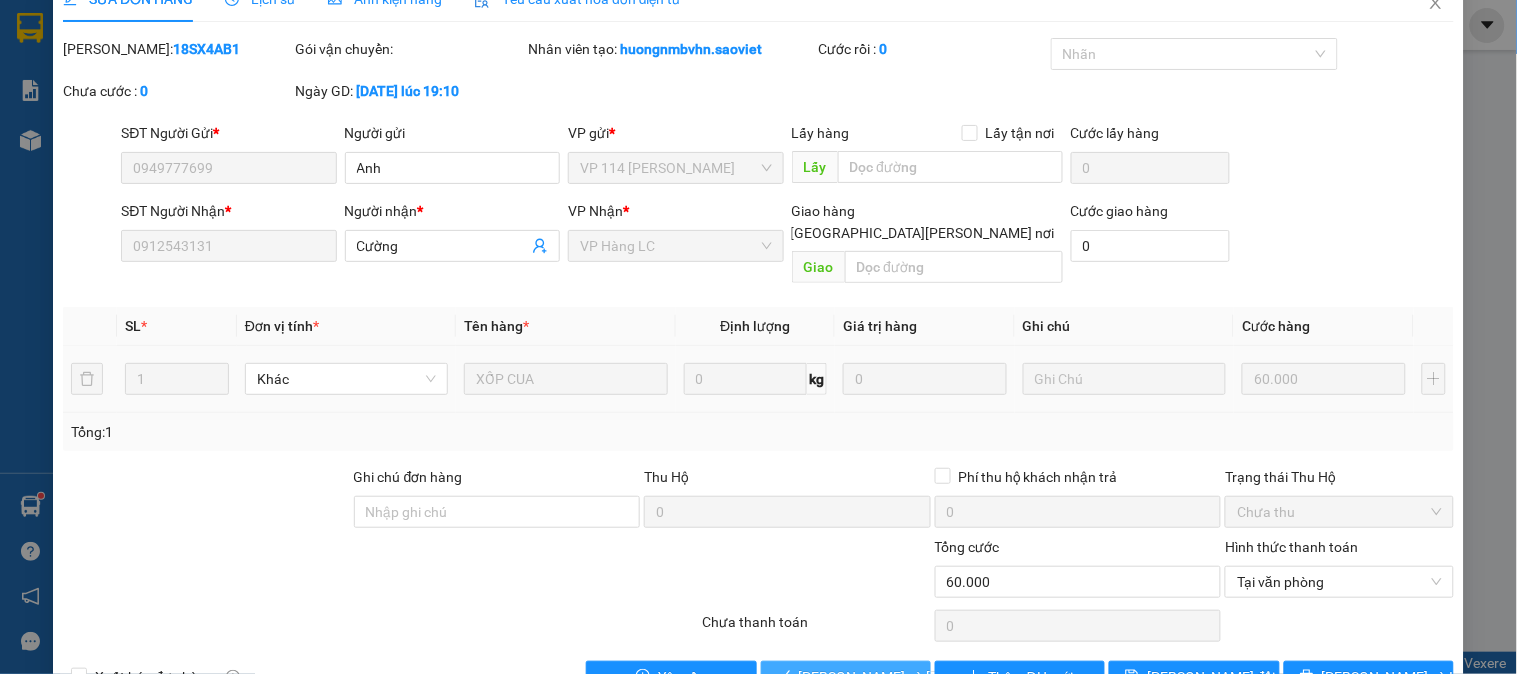 scroll, scrollTop: 0, scrollLeft: 0, axis: both 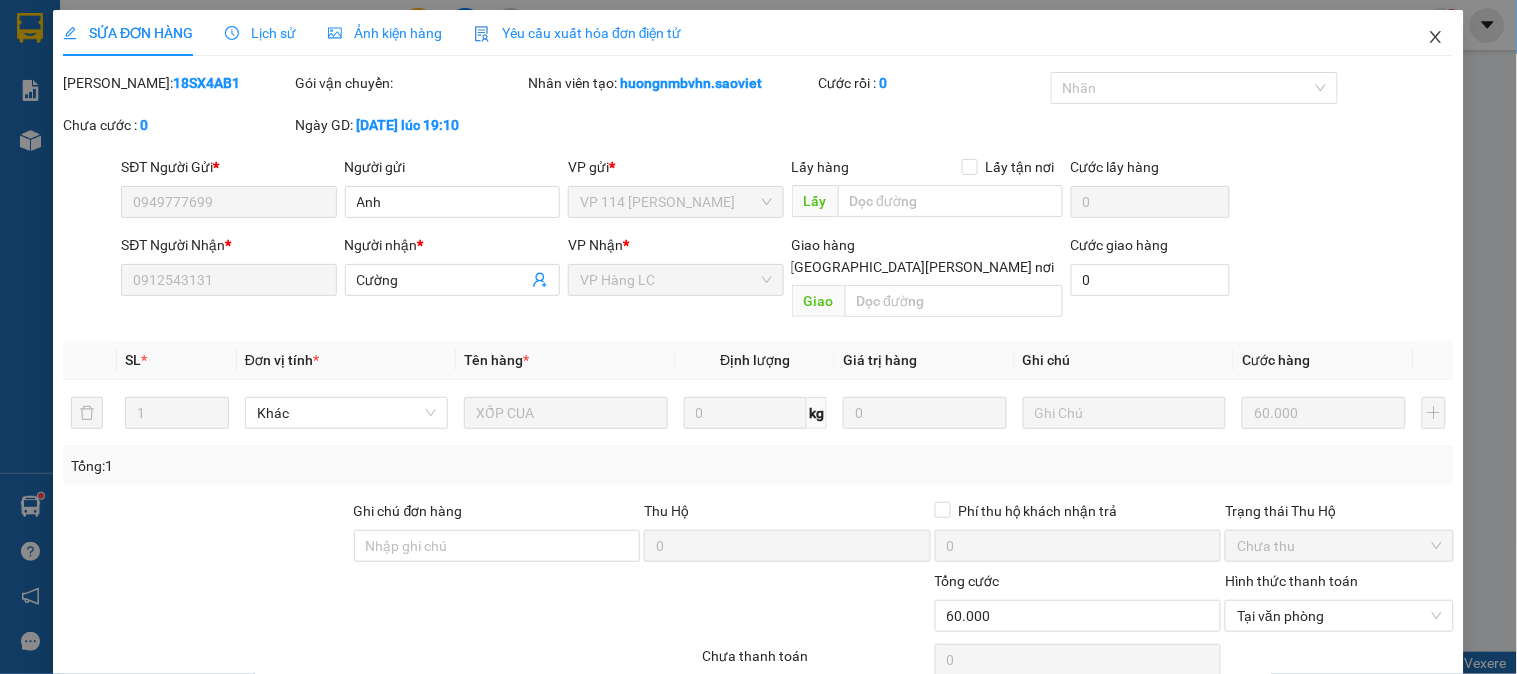 click 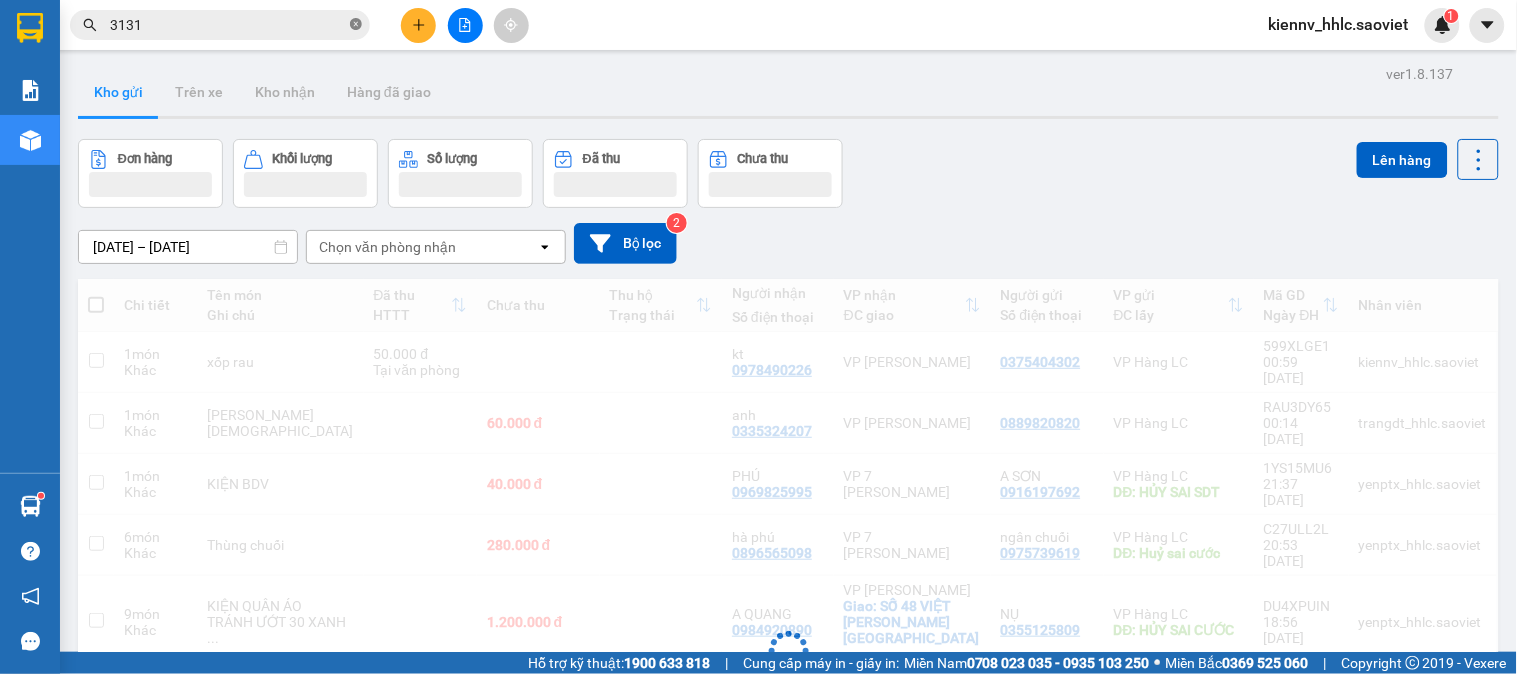 click 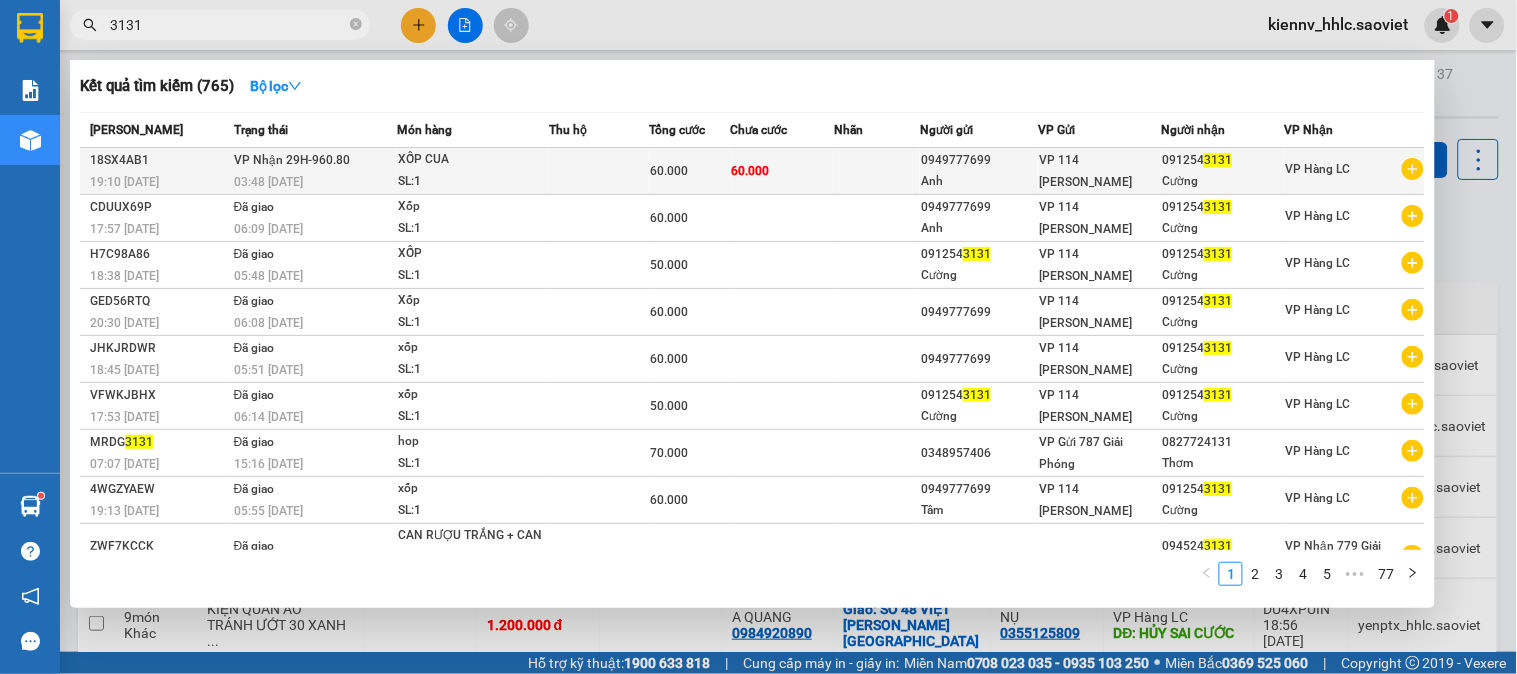 type on "3131" 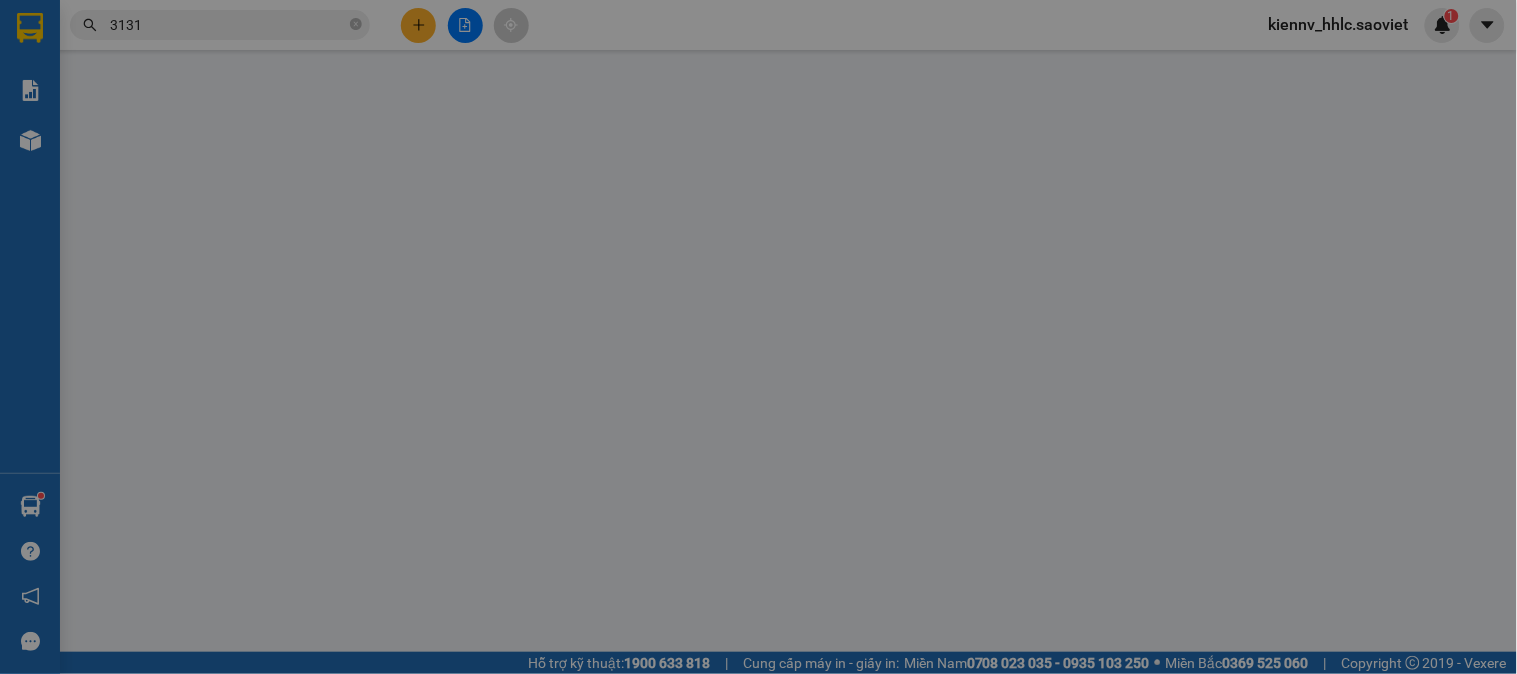 type on "0949777699" 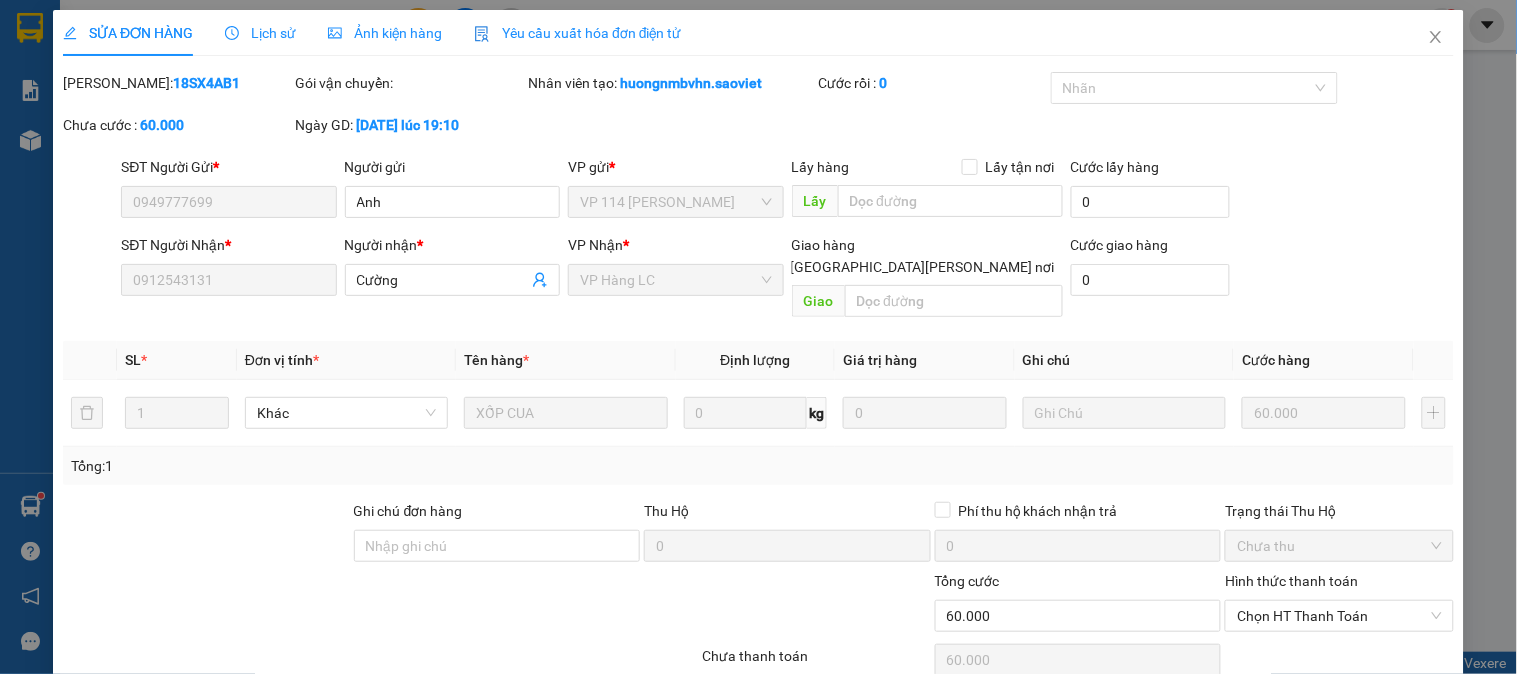 scroll, scrollTop: 70, scrollLeft: 0, axis: vertical 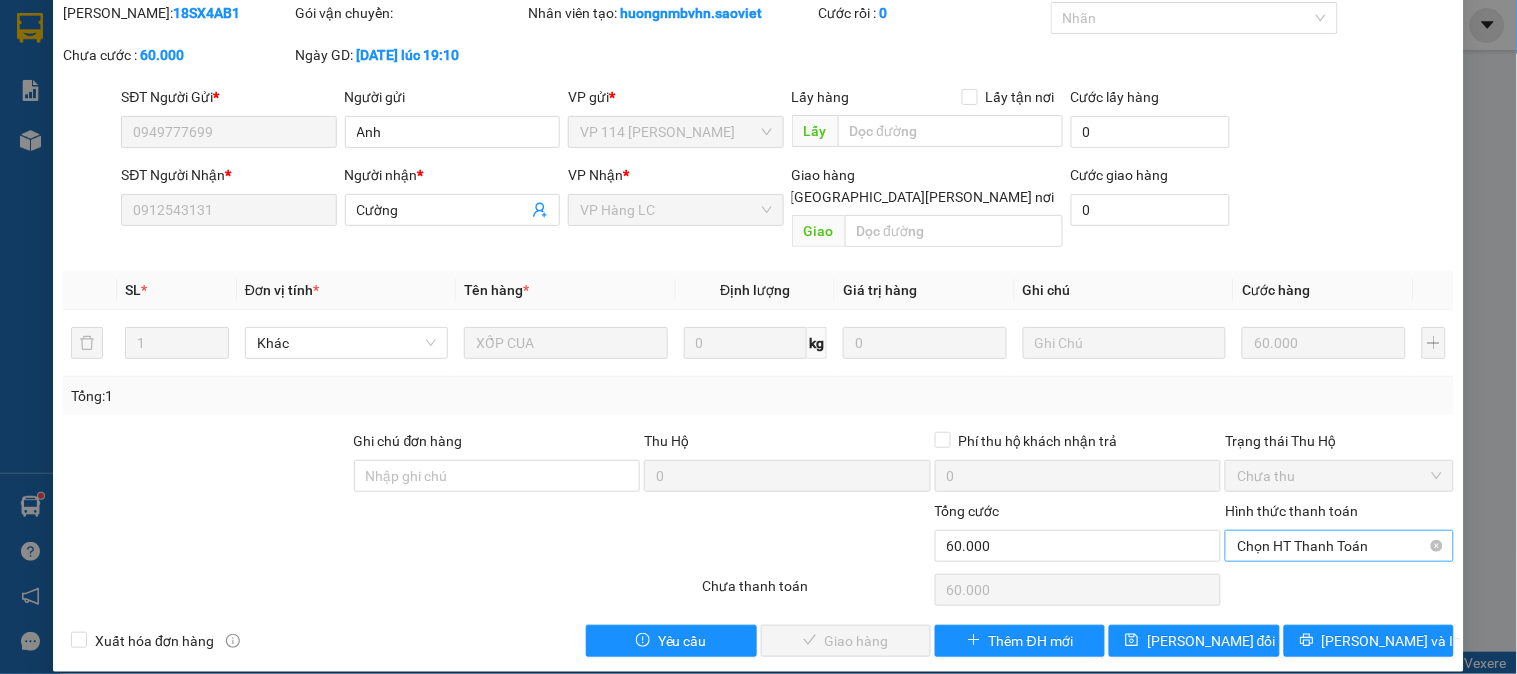 click on "Chọn HT Thanh Toán" at bounding box center [1339, 546] 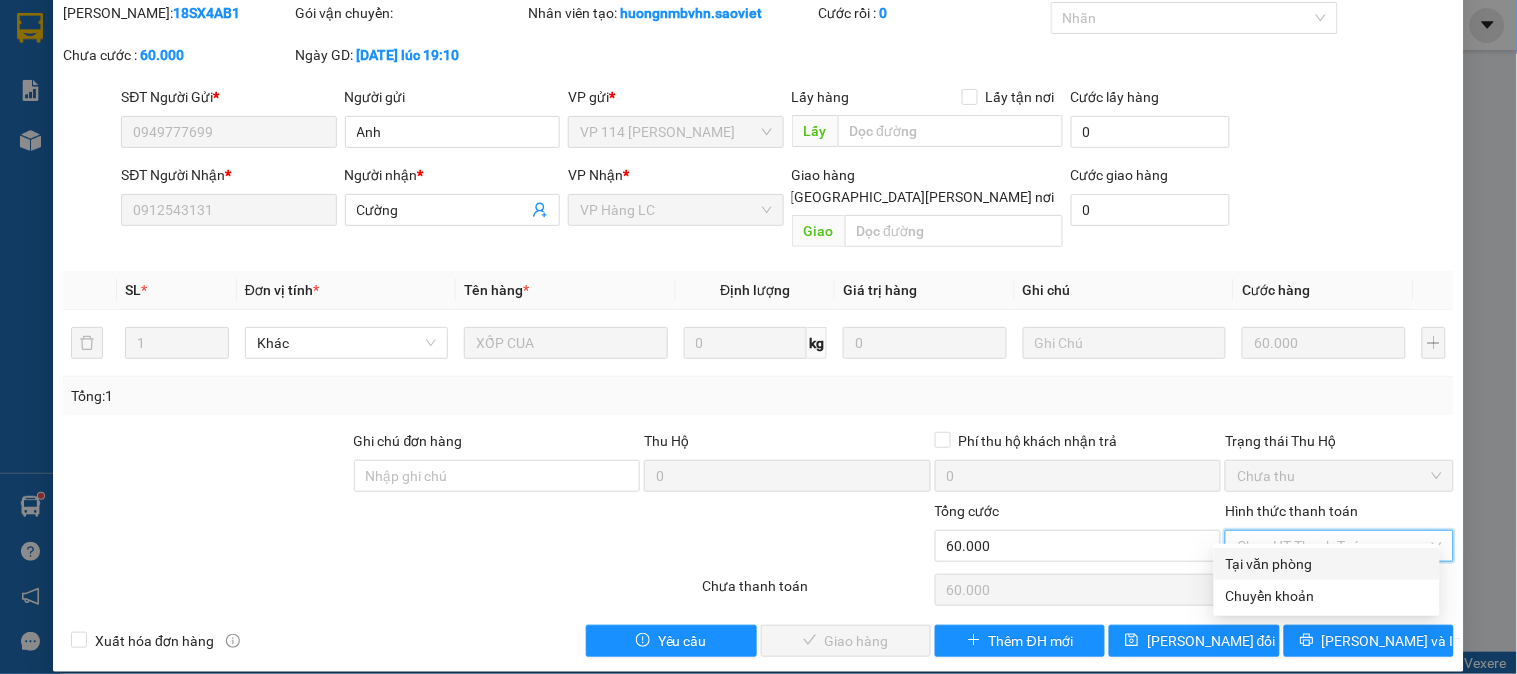 click on "Tại văn phòng" at bounding box center [1327, 564] 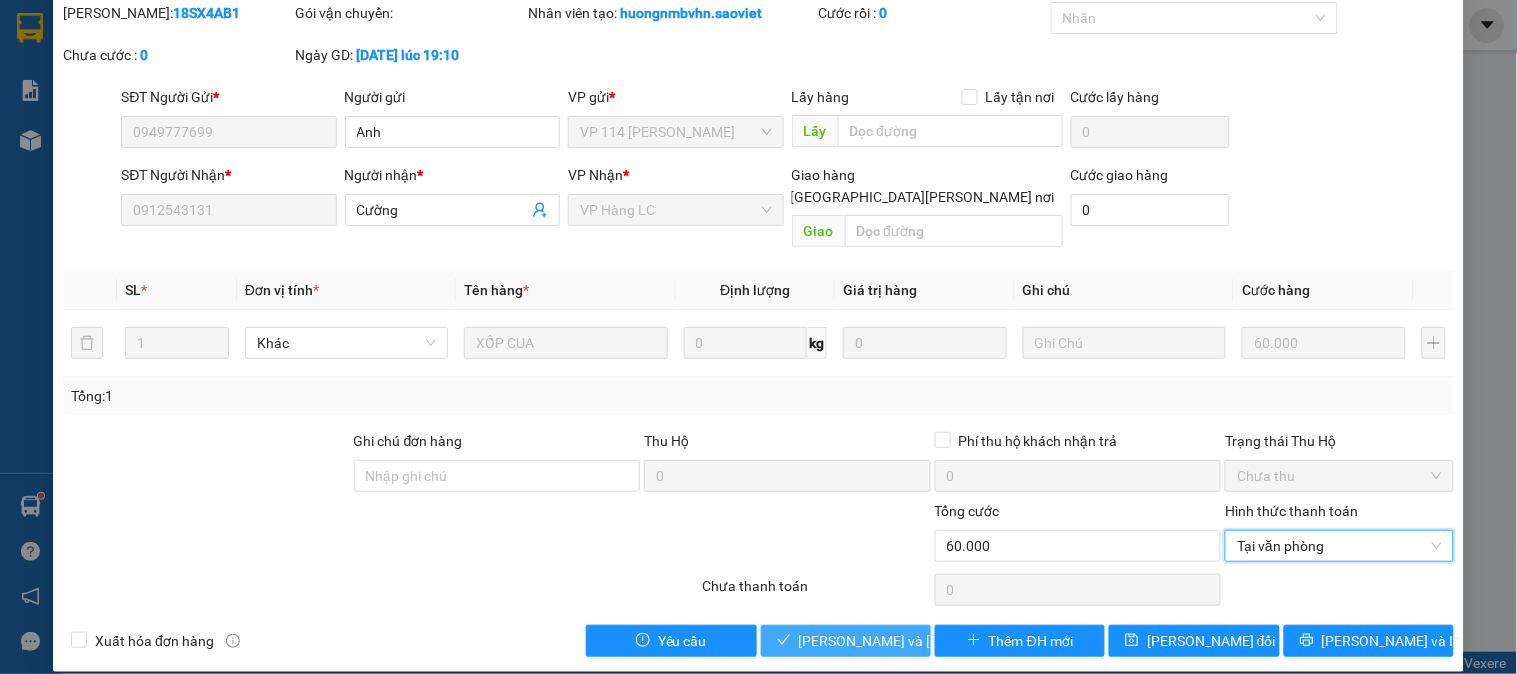 click on "Lưu và Giao hàng" at bounding box center [934, 641] 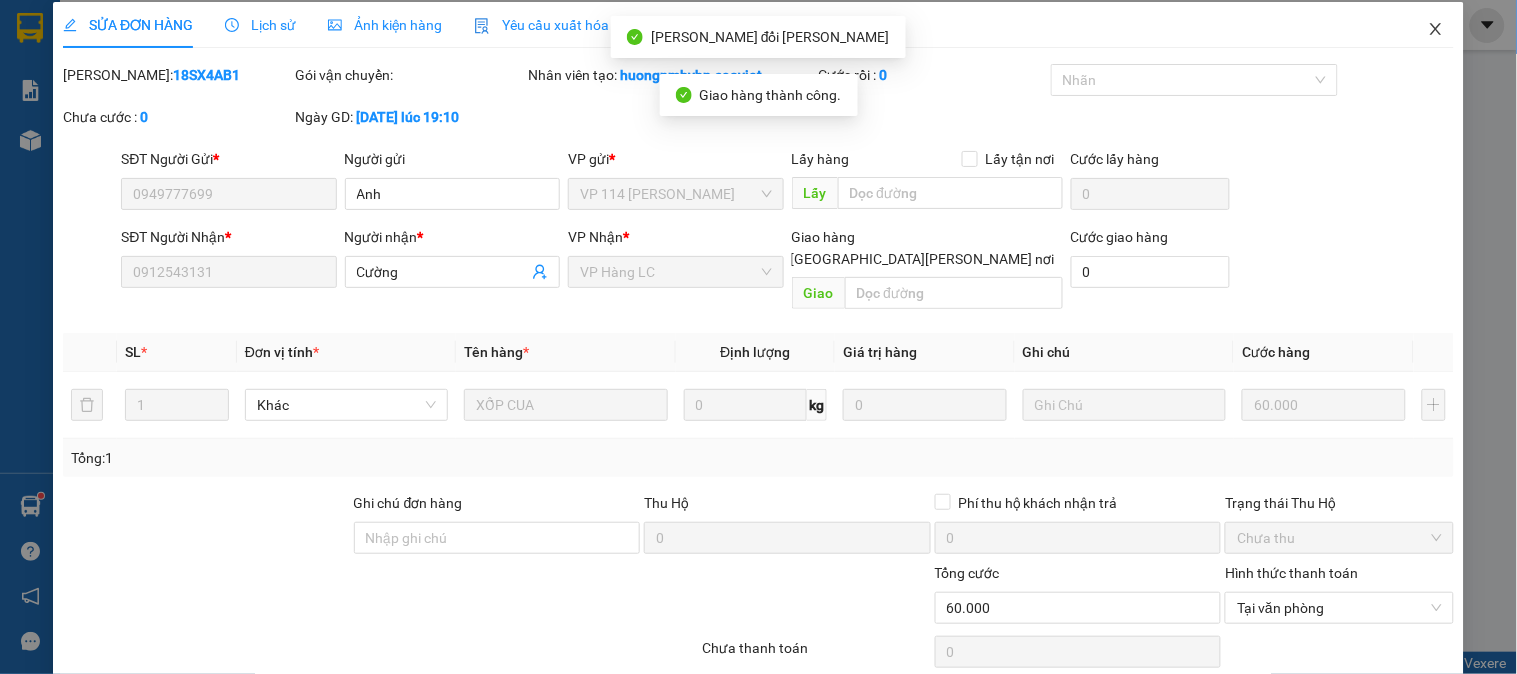 scroll, scrollTop: 0, scrollLeft: 0, axis: both 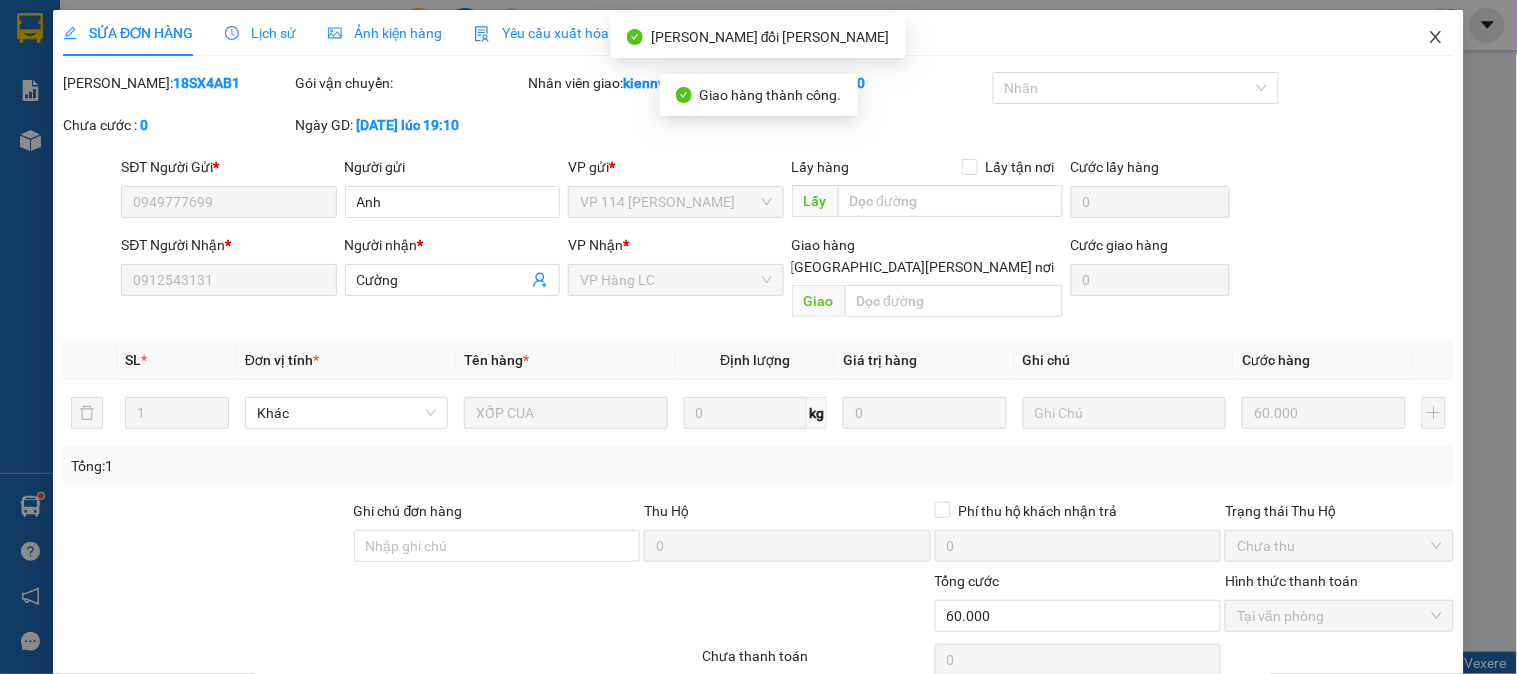click 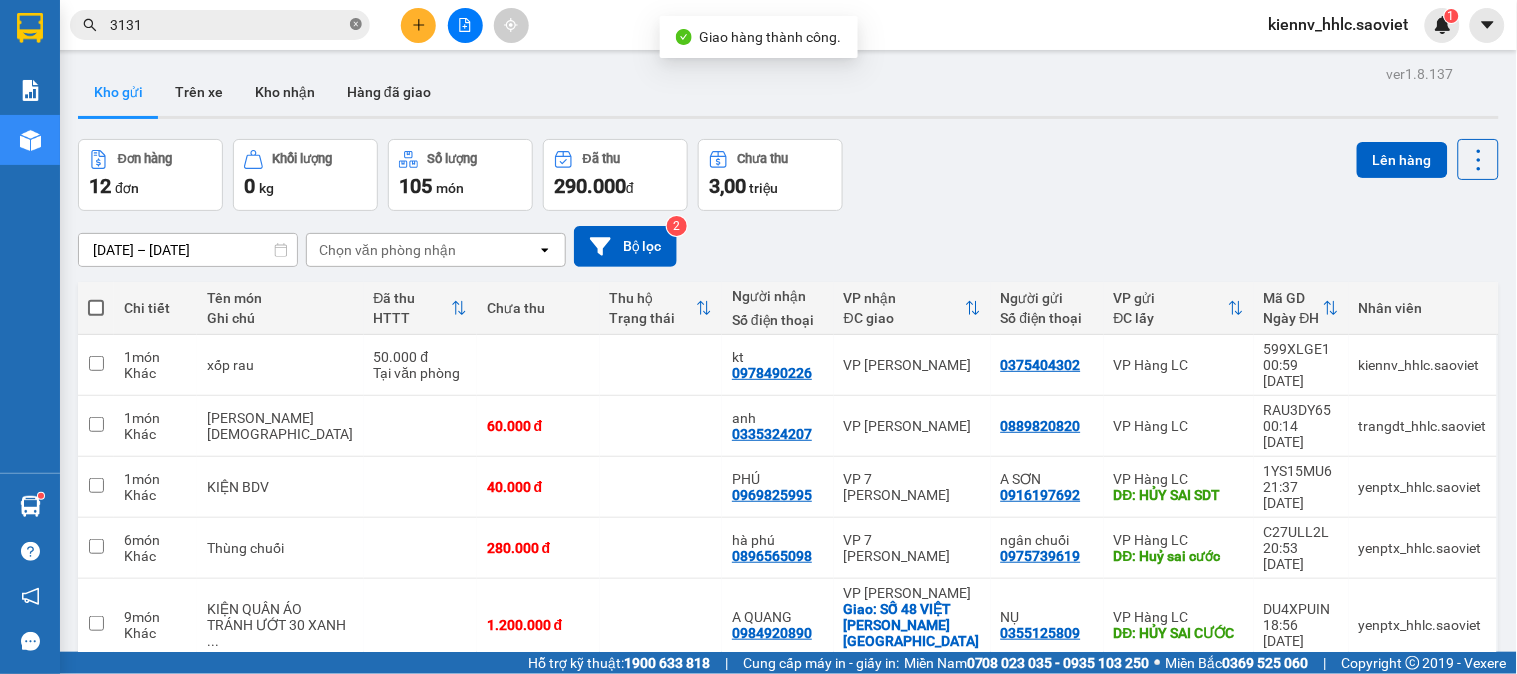 click 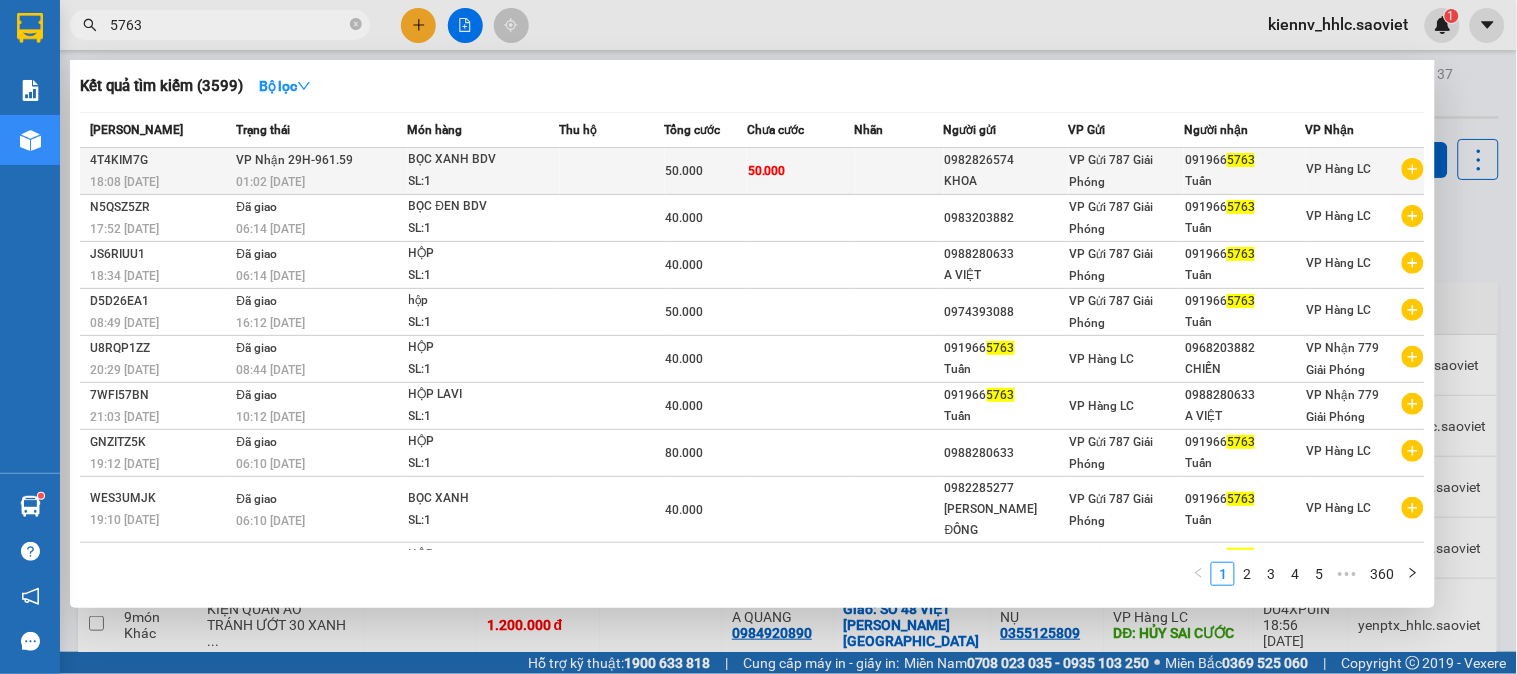 type on "5763" 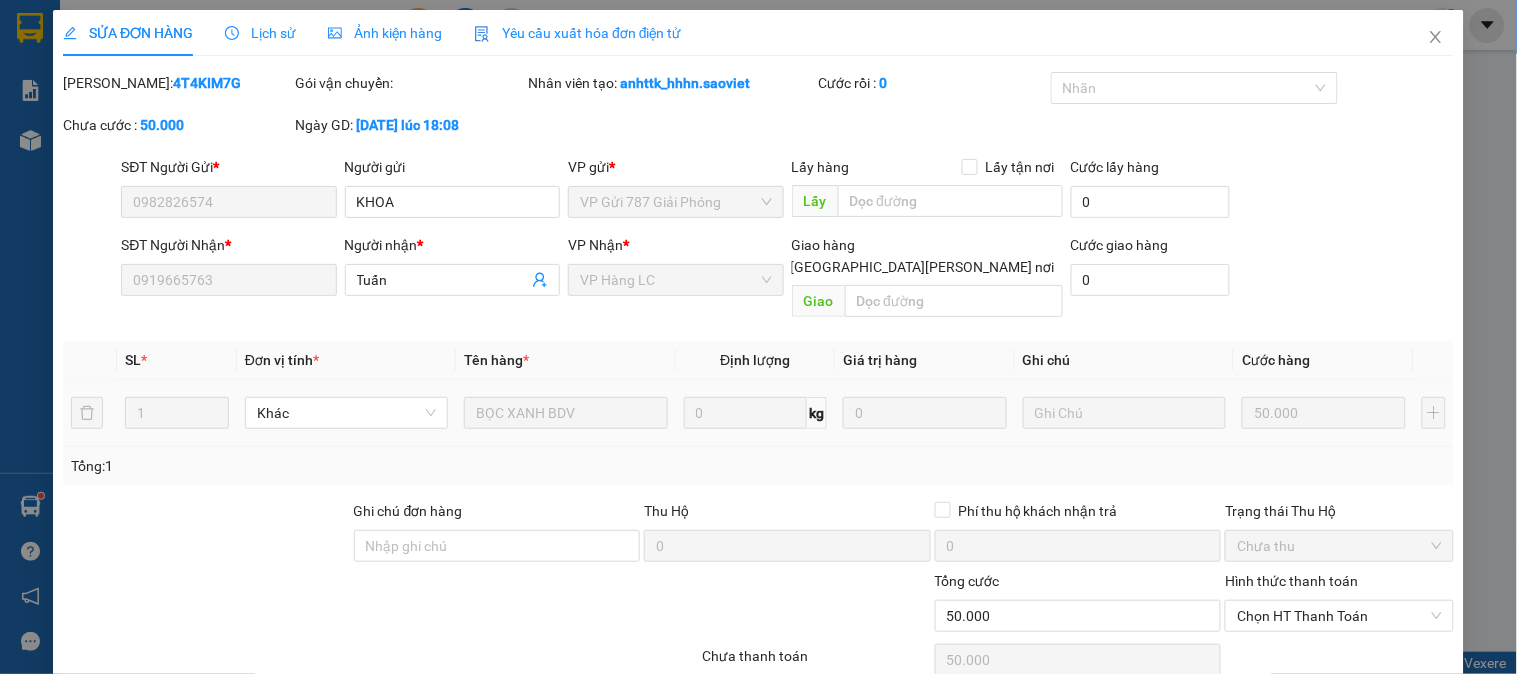 type on "0982826574" 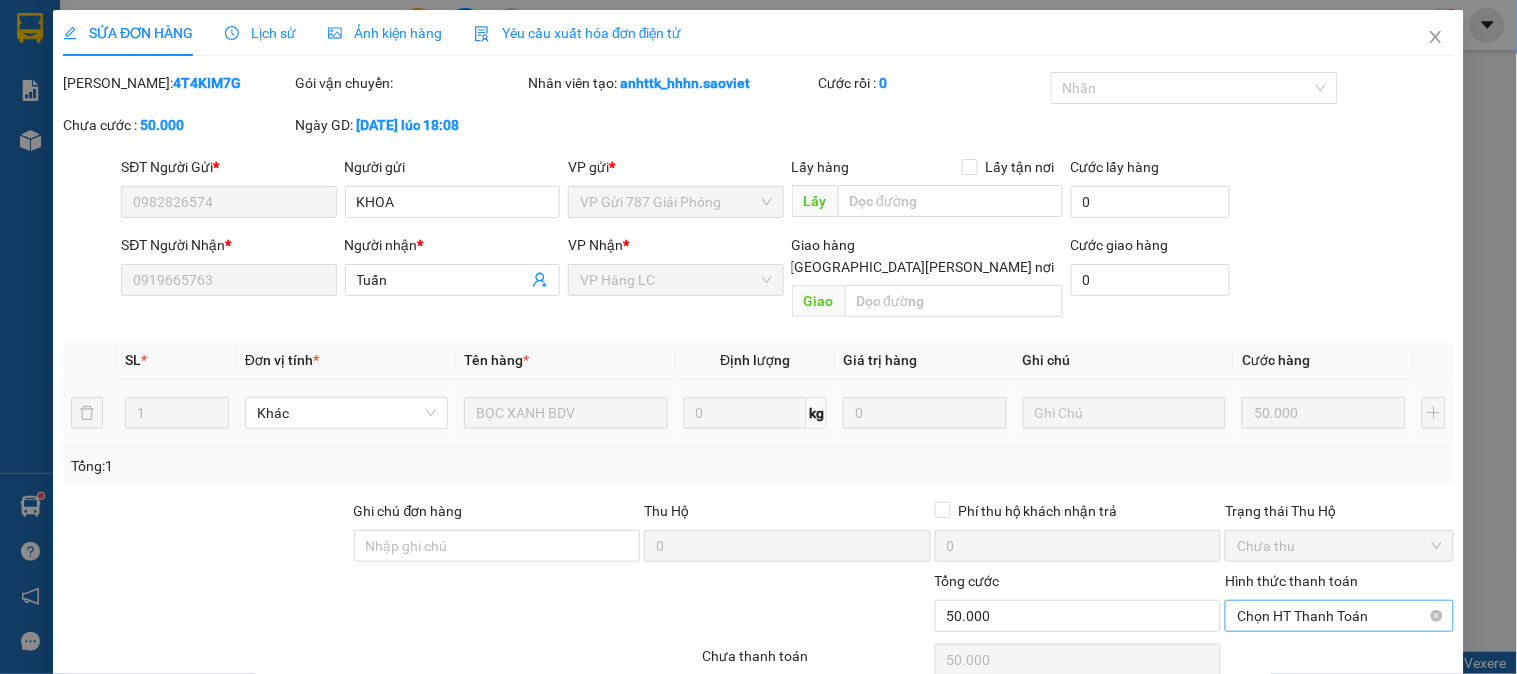 scroll, scrollTop: 60, scrollLeft: 0, axis: vertical 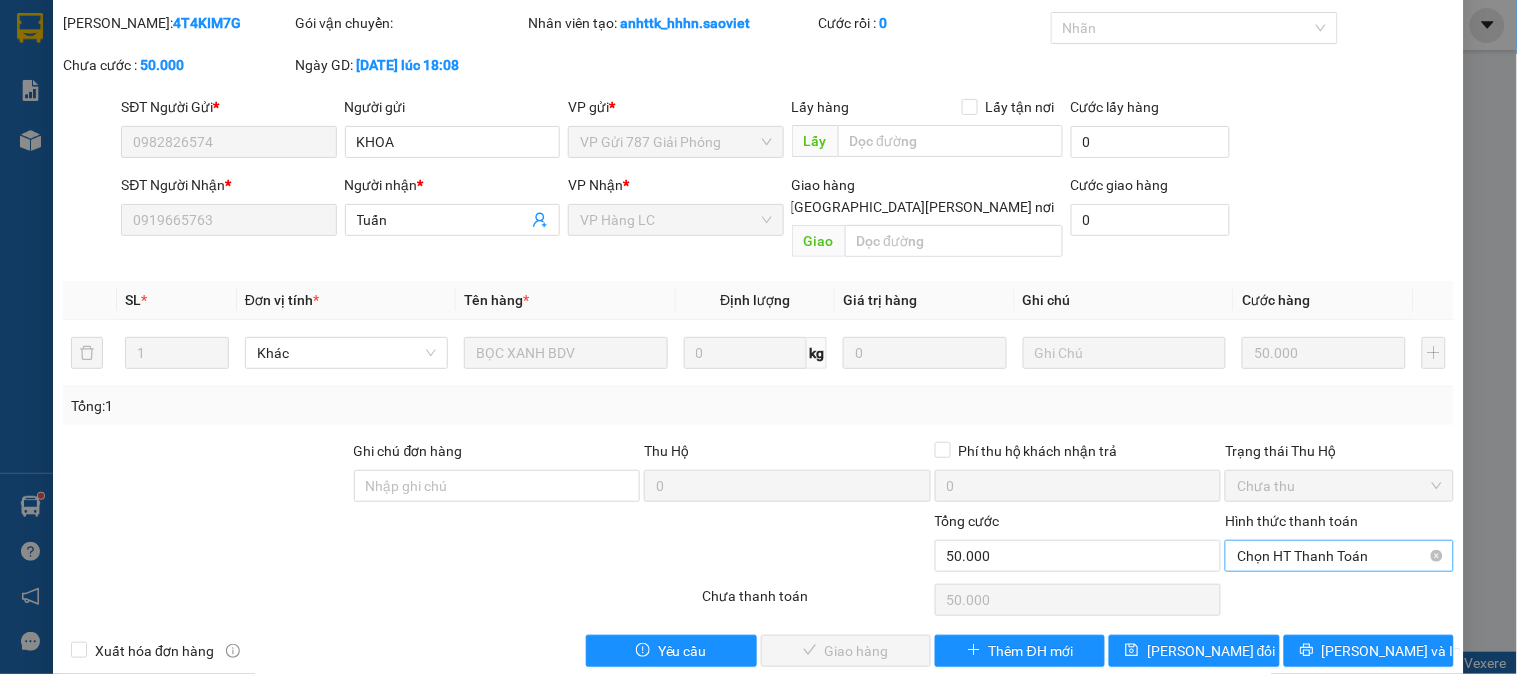 click on "Chọn HT Thanh Toán" at bounding box center (1339, 556) 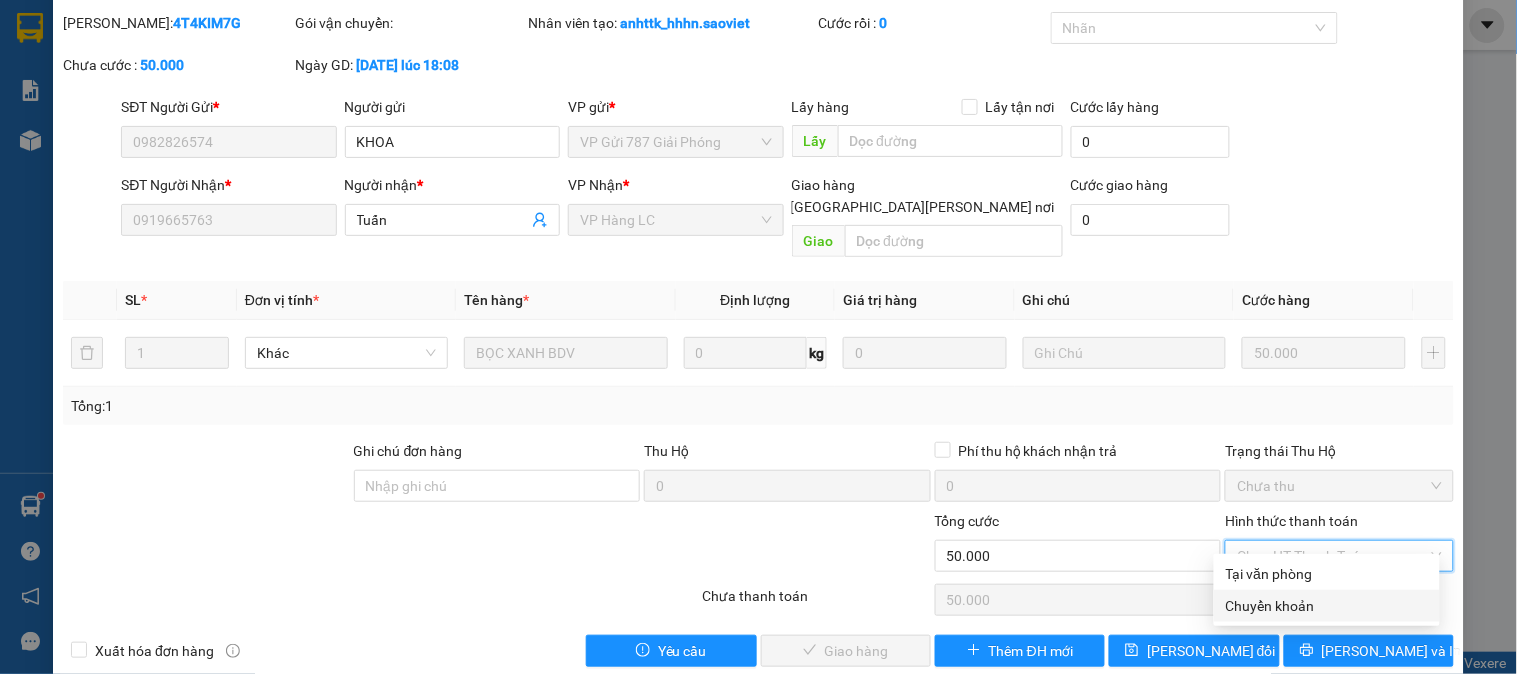 click on "Chuyển khoản" at bounding box center [1327, 606] 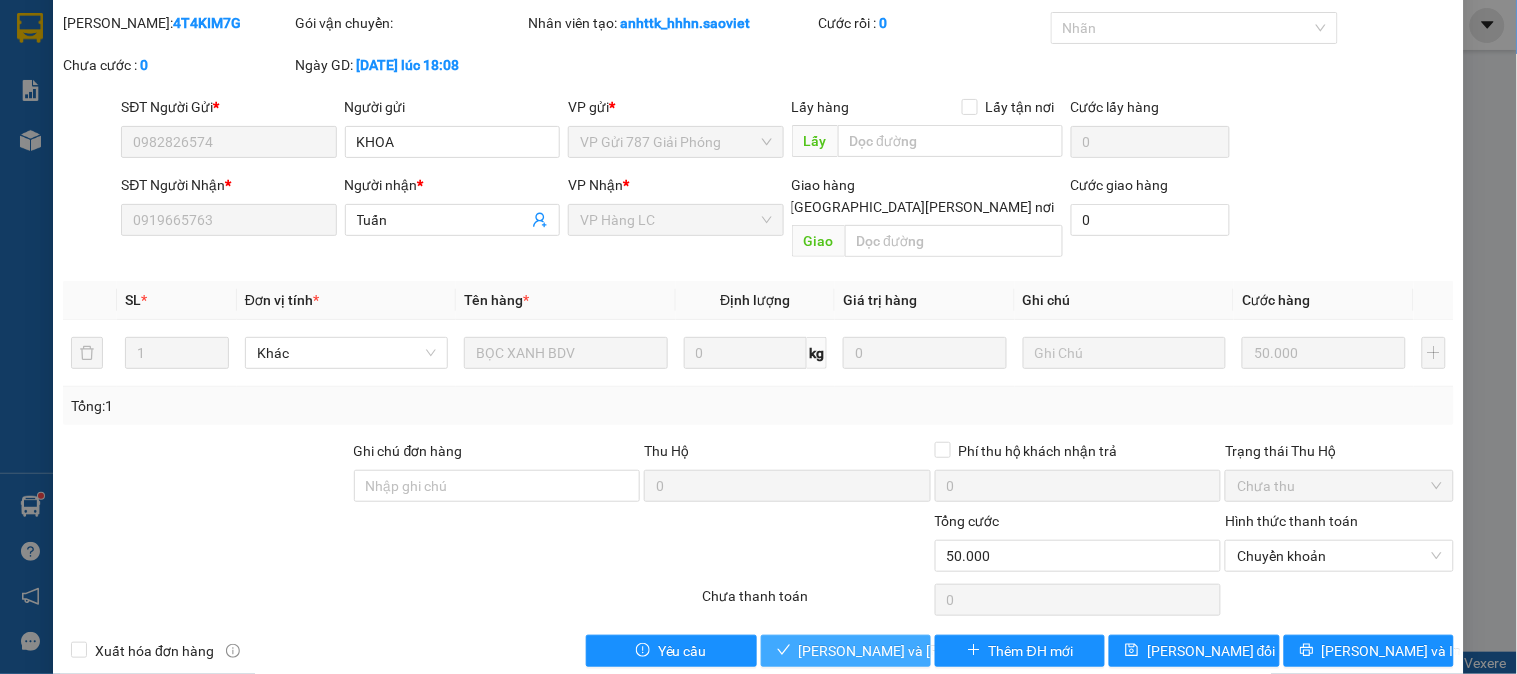drag, startPoint x: 867, startPoint y: 623, endPoint x: 875, endPoint y: 608, distance: 17 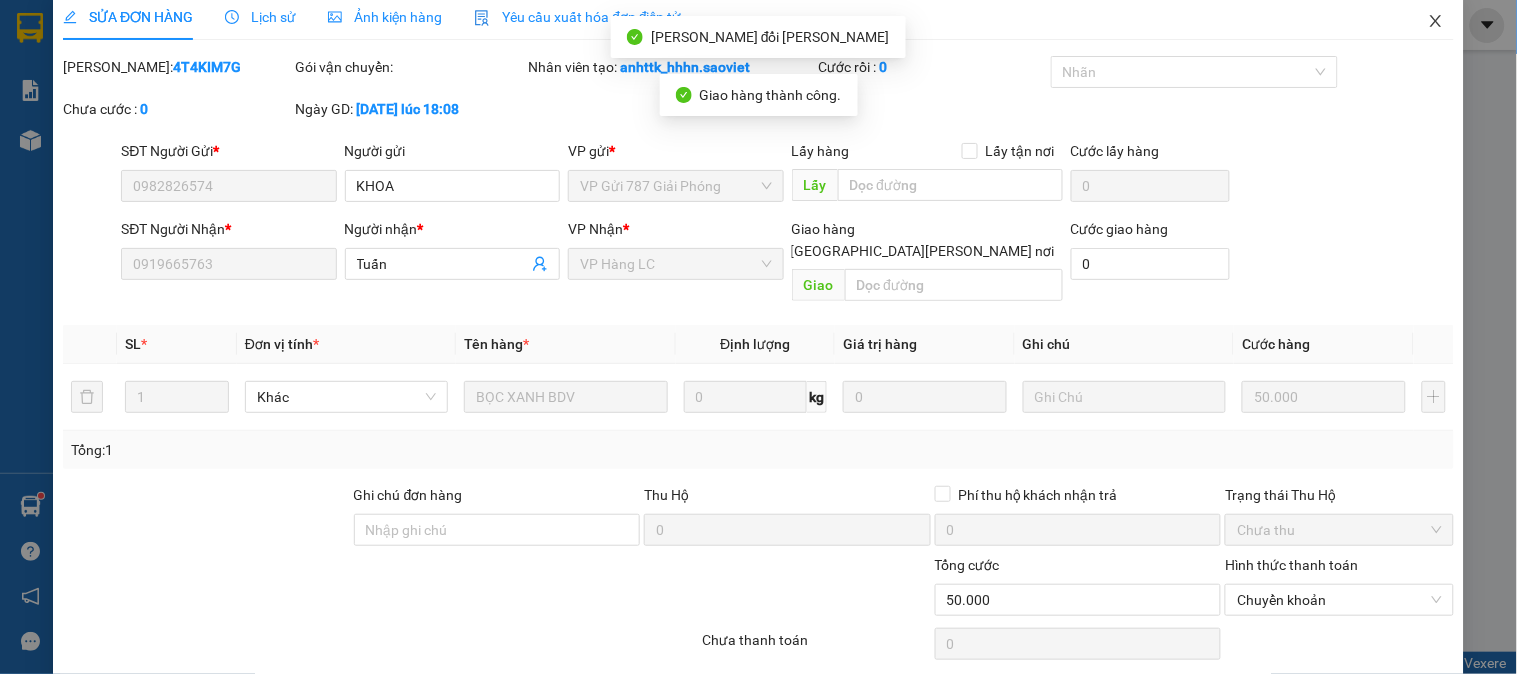 scroll, scrollTop: 0, scrollLeft: 0, axis: both 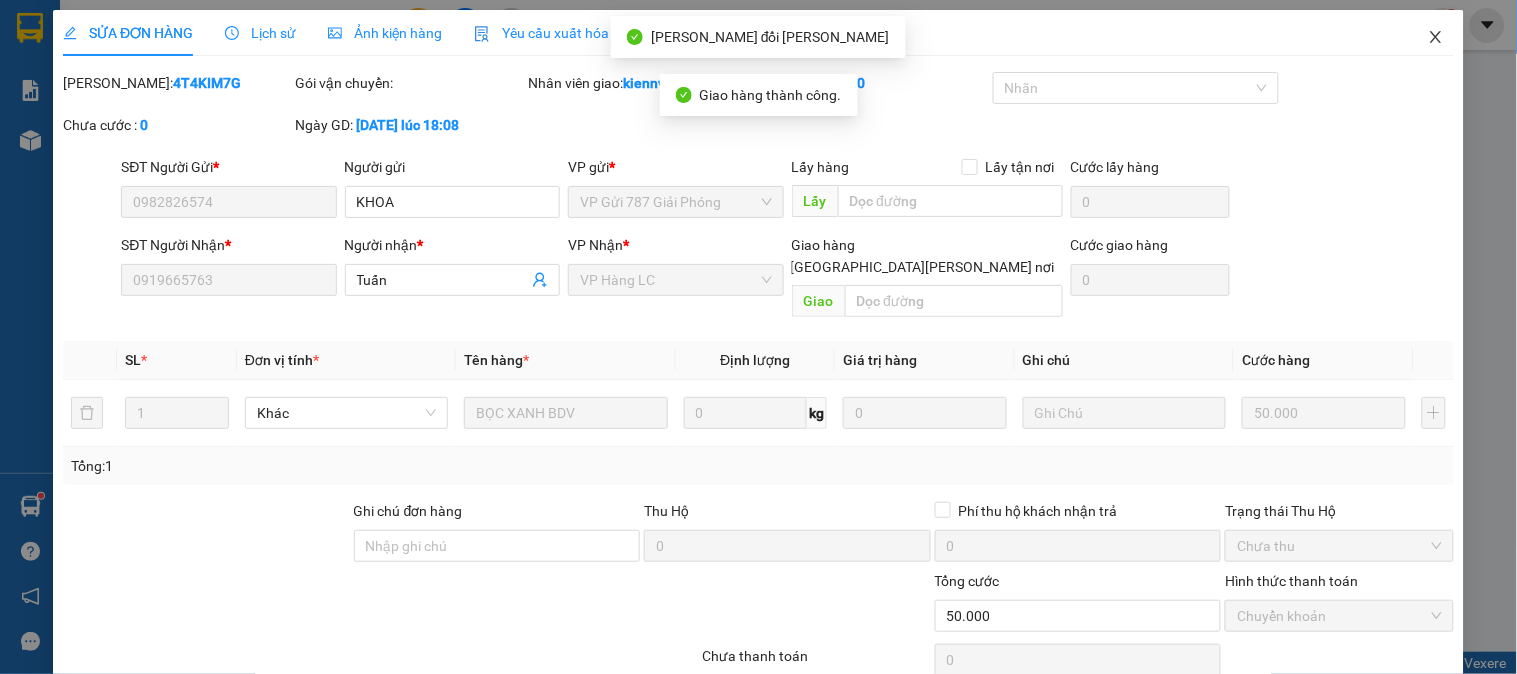 click 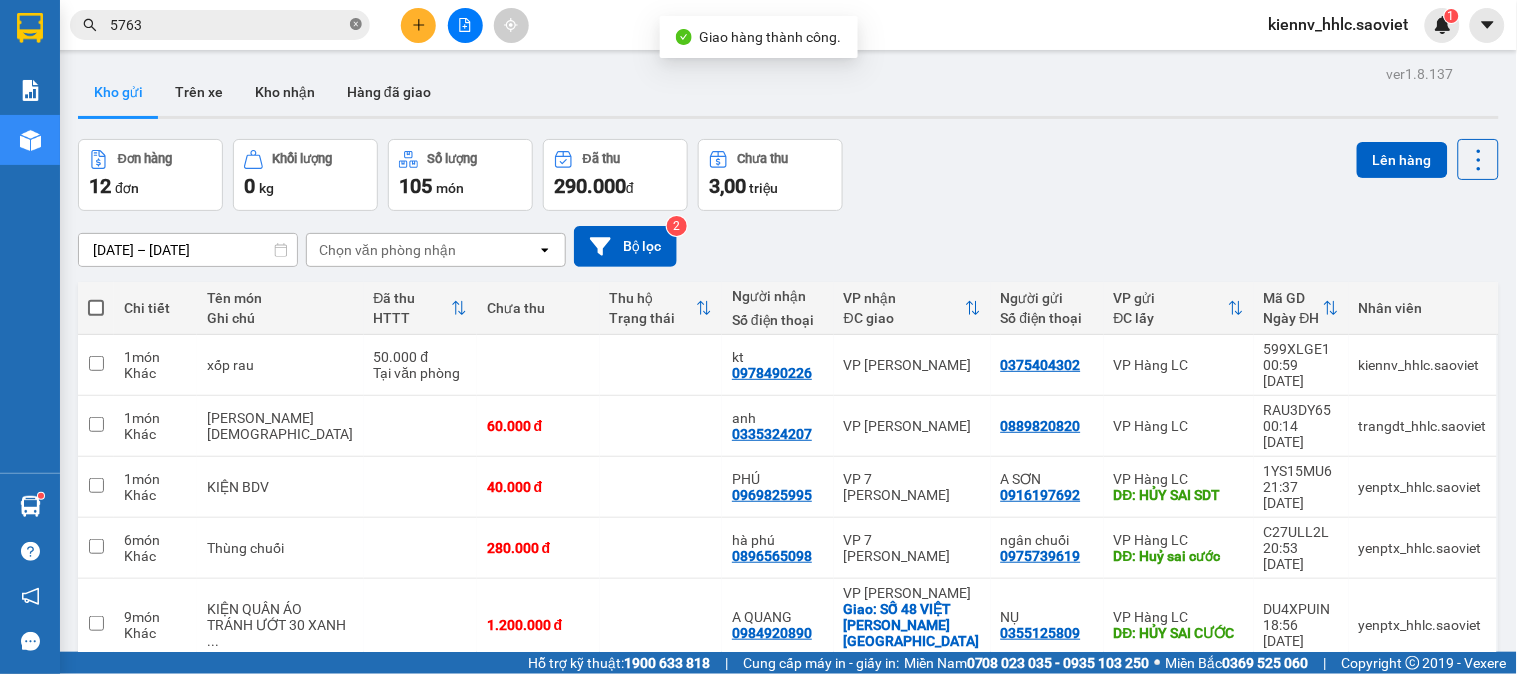 click 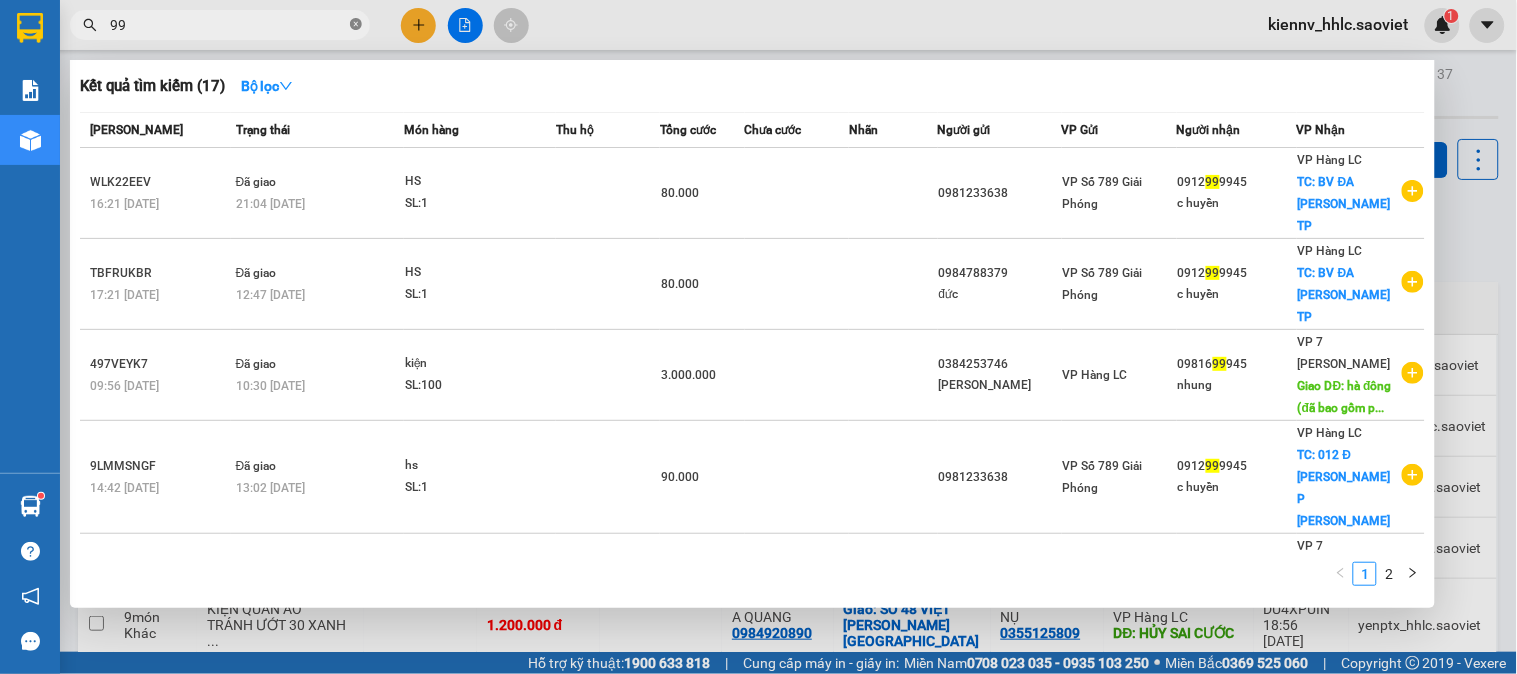 type on "9" 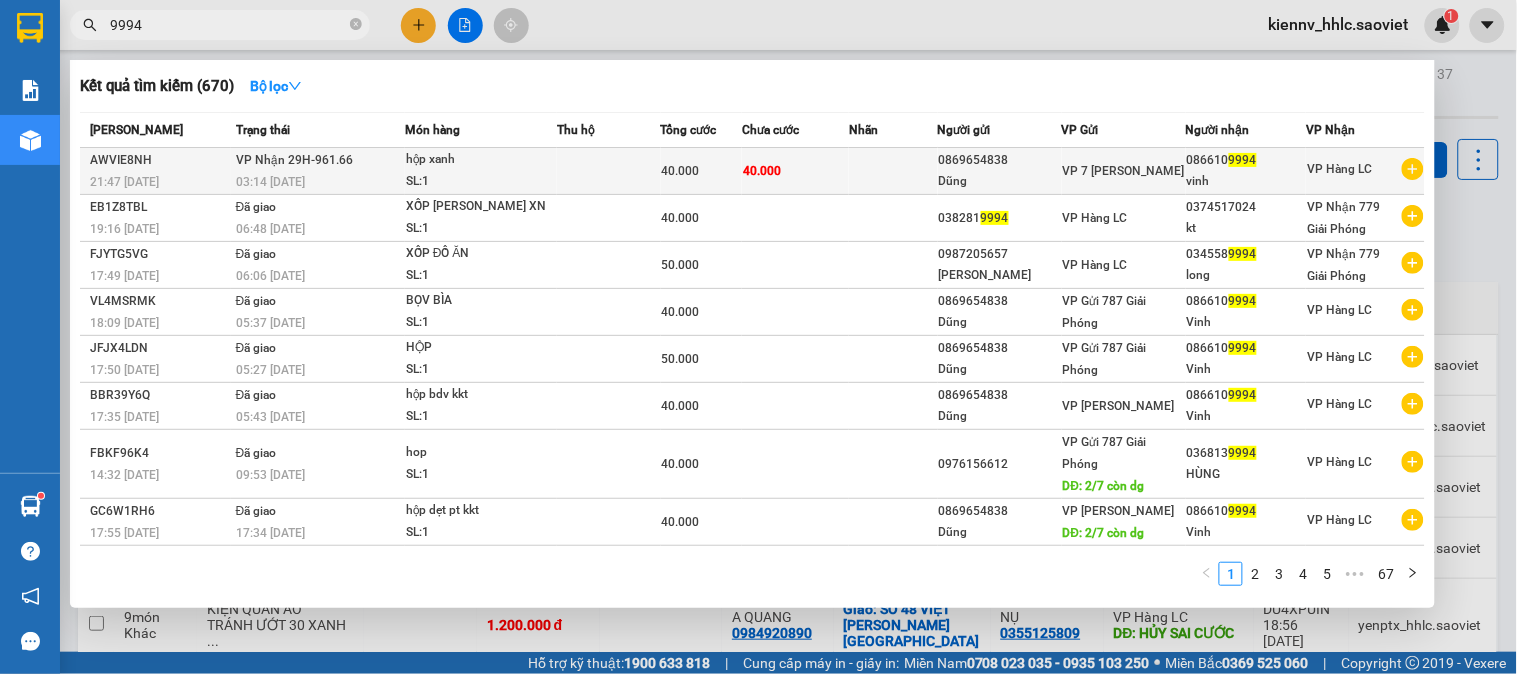 type on "9994" 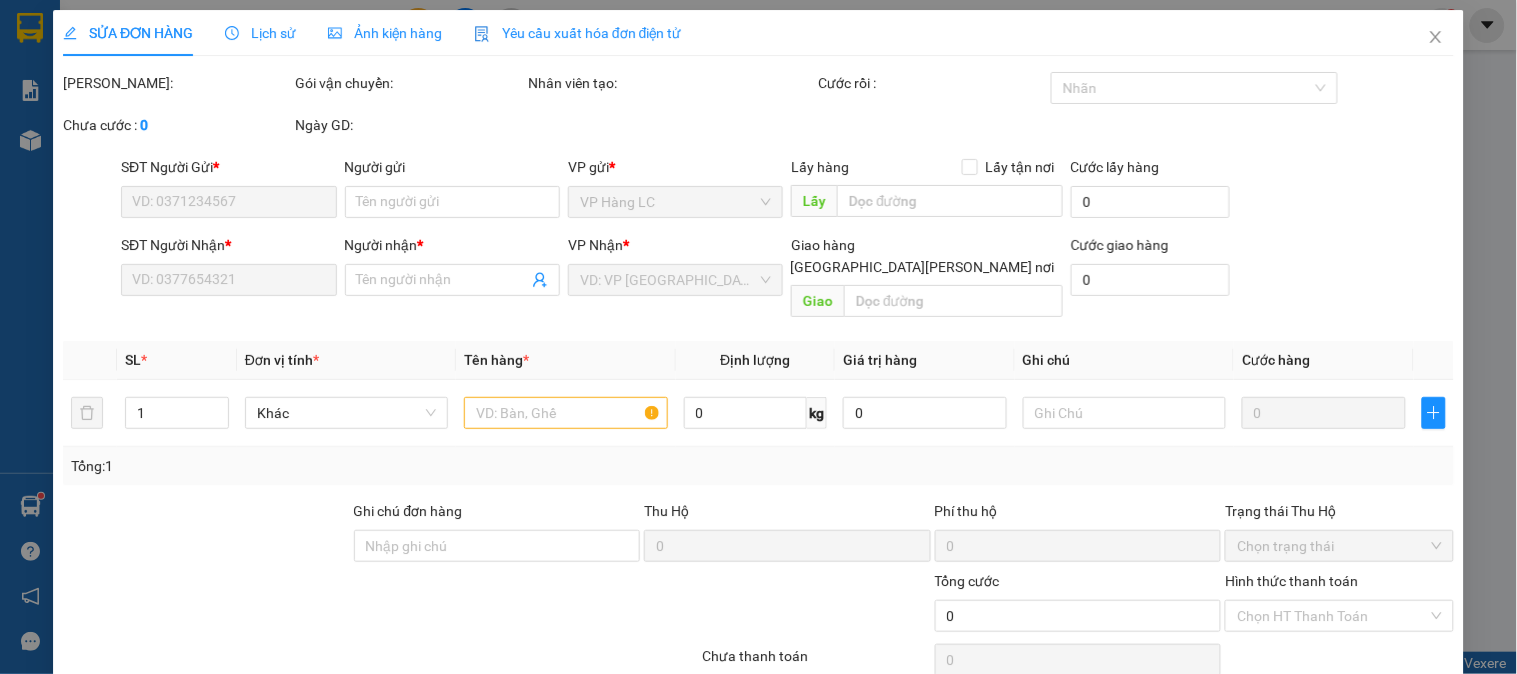 type on "0869654838" 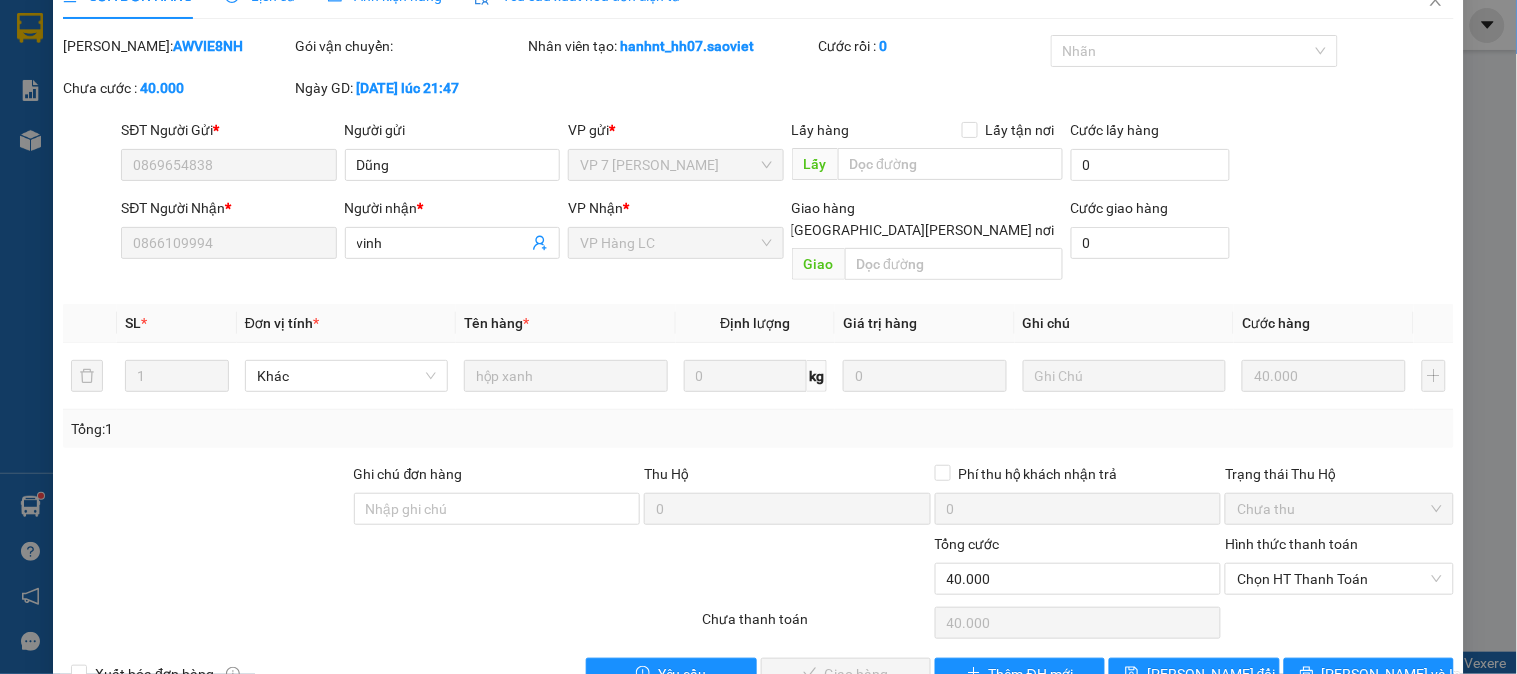 scroll, scrollTop: 70, scrollLeft: 0, axis: vertical 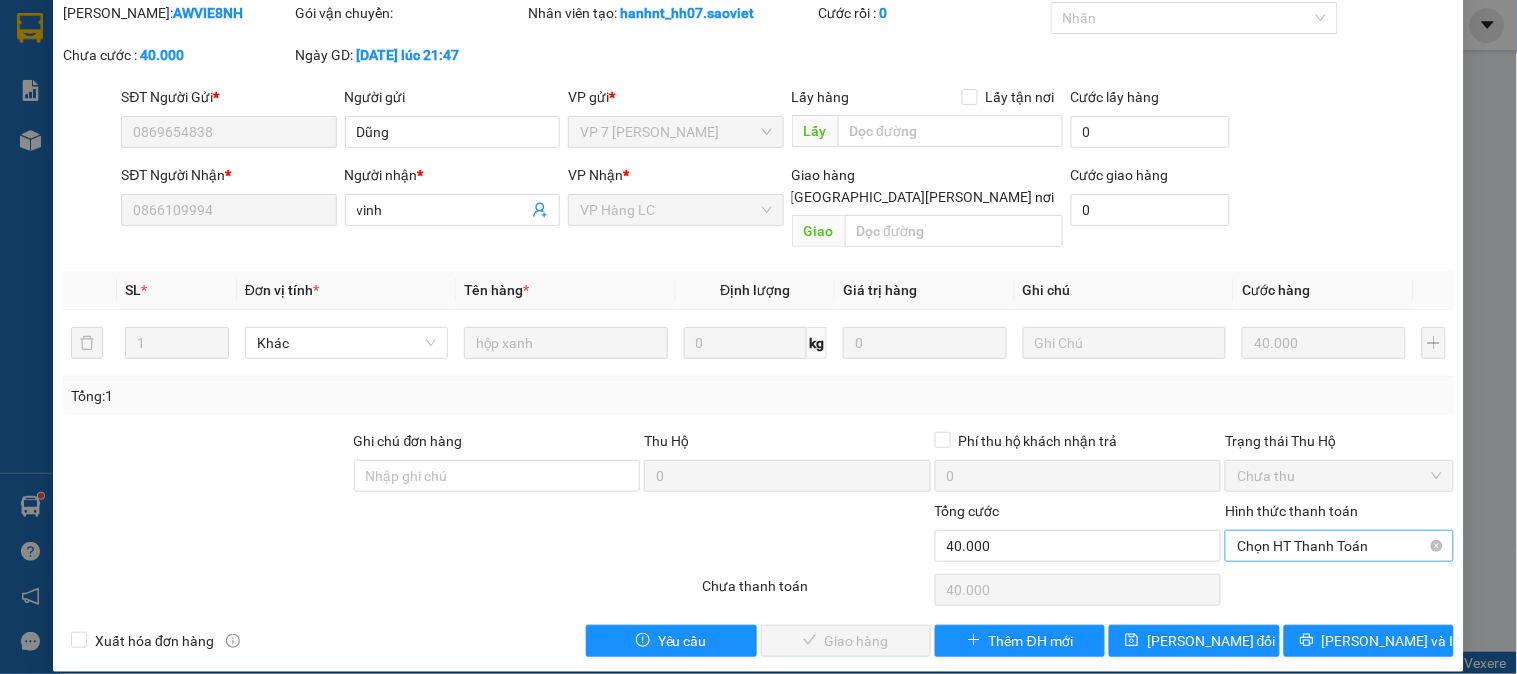 click on "Chọn HT Thanh Toán" at bounding box center [1339, 546] 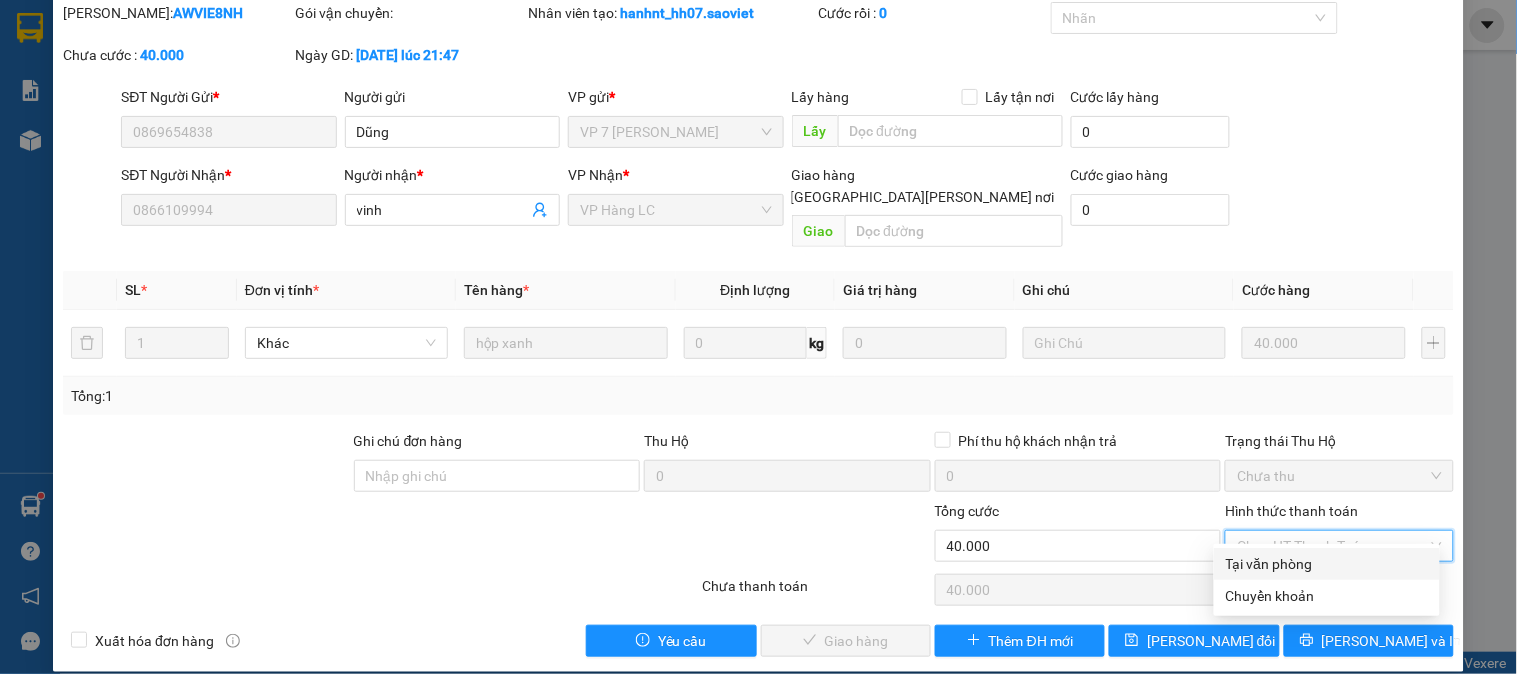 click on "Tại văn phòng" at bounding box center (1327, 564) 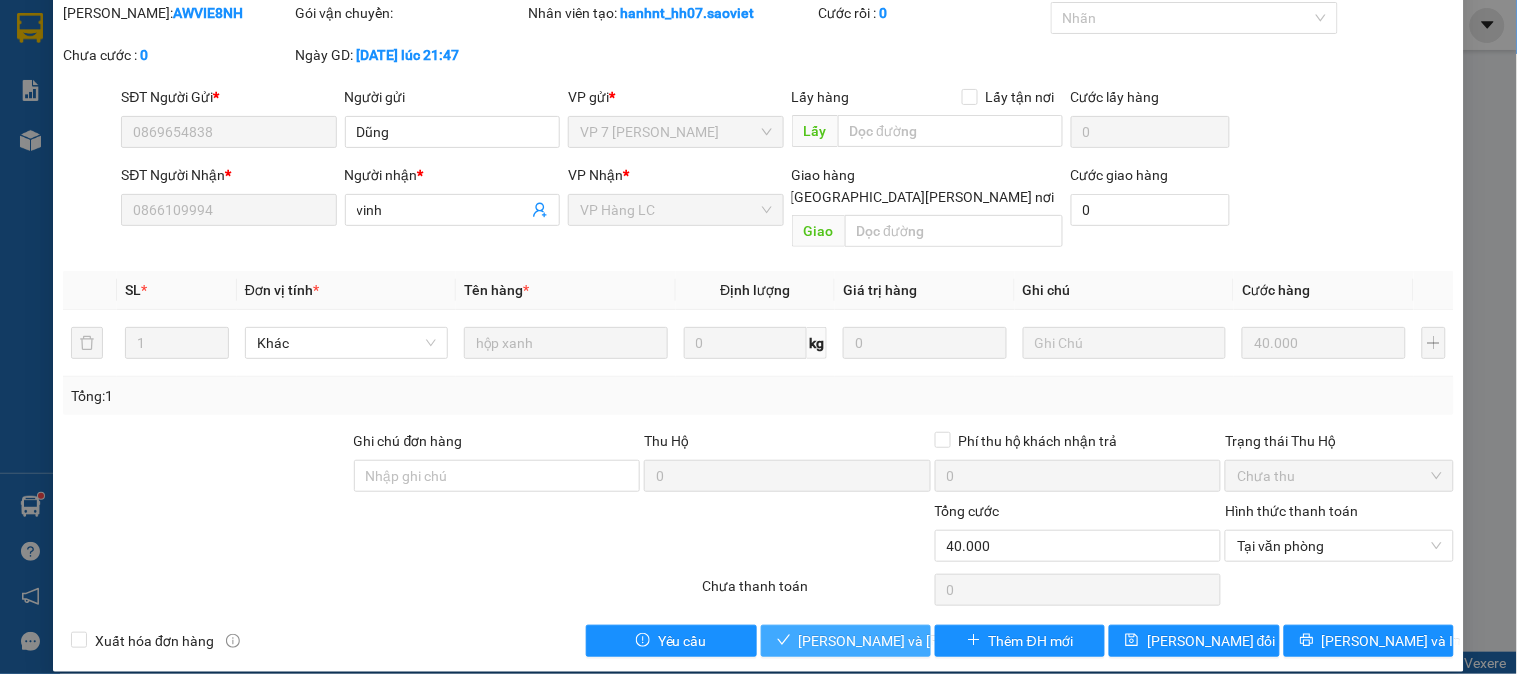 click on "Lưu và Giao hàng" at bounding box center (934, 641) 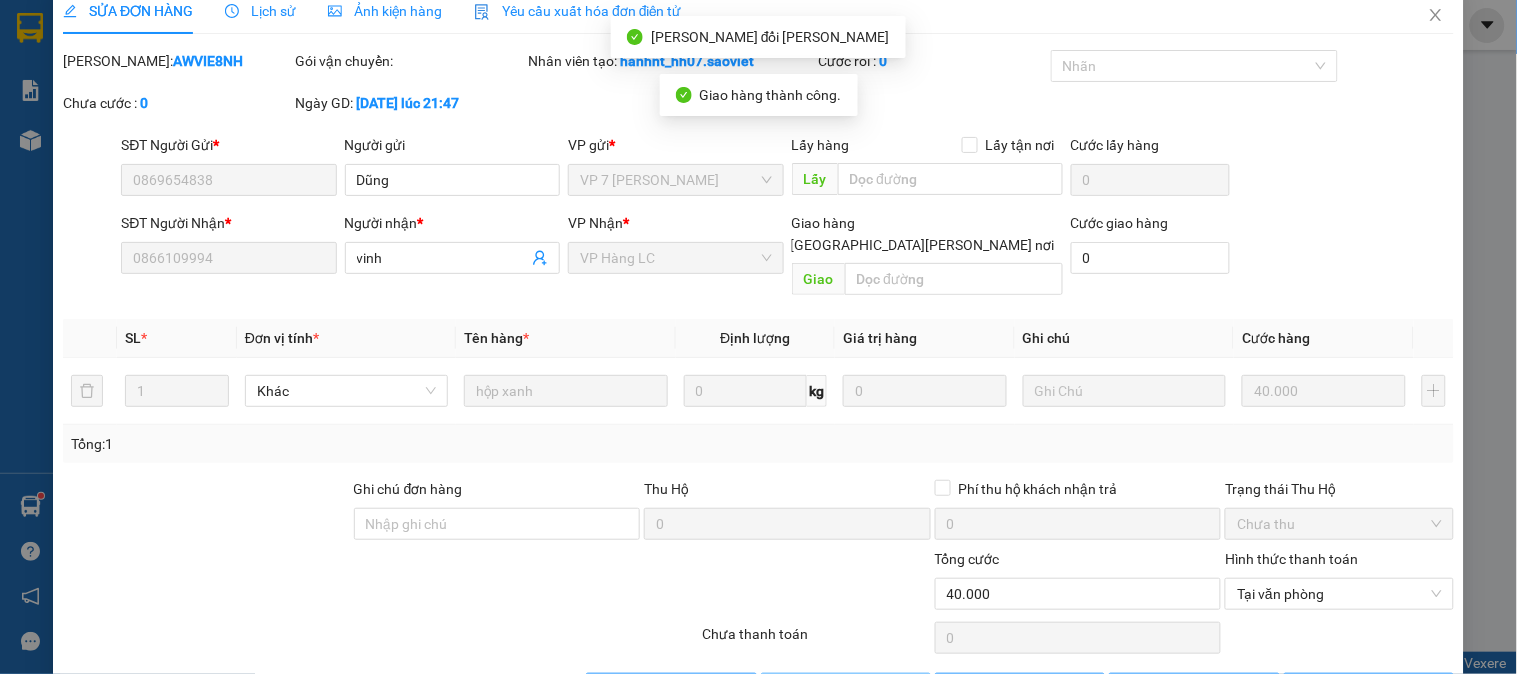 scroll, scrollTop: 0, scrollLeft: 0, axis: both 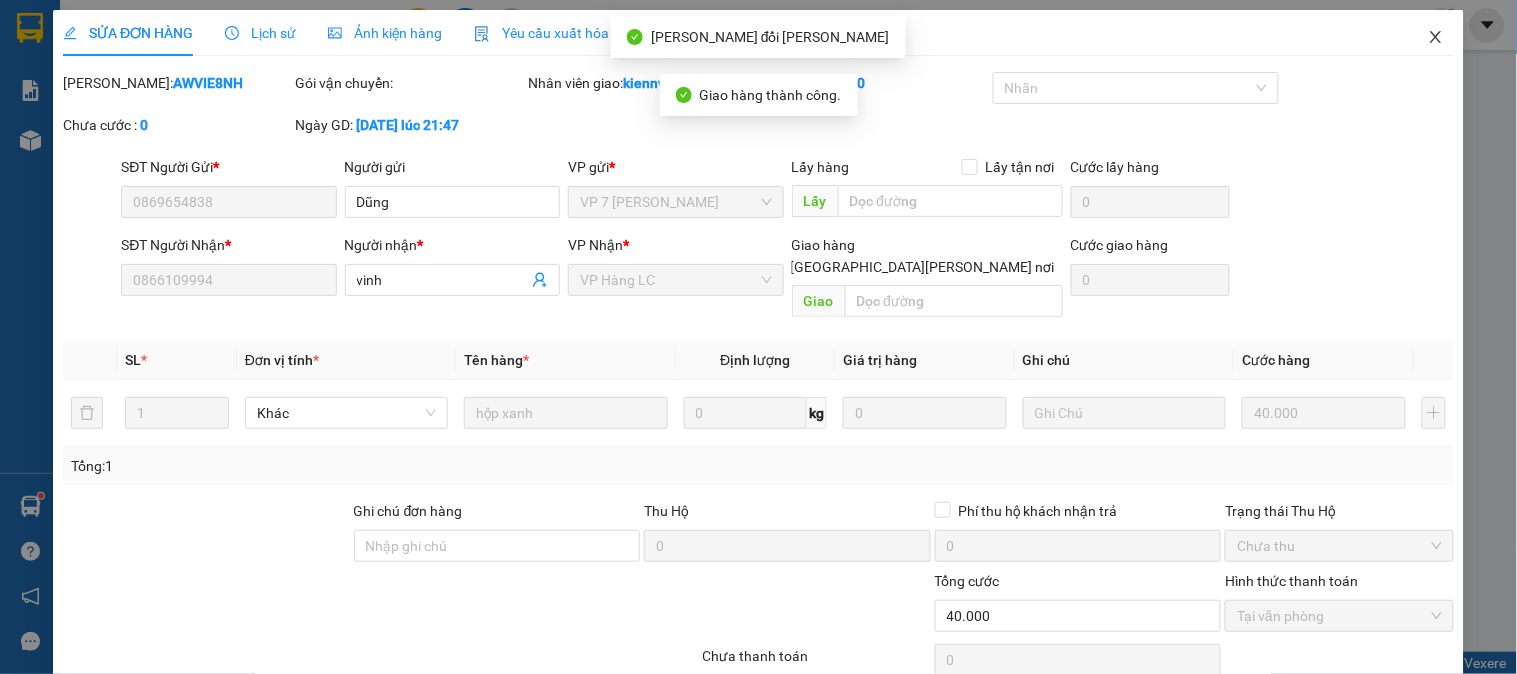 click 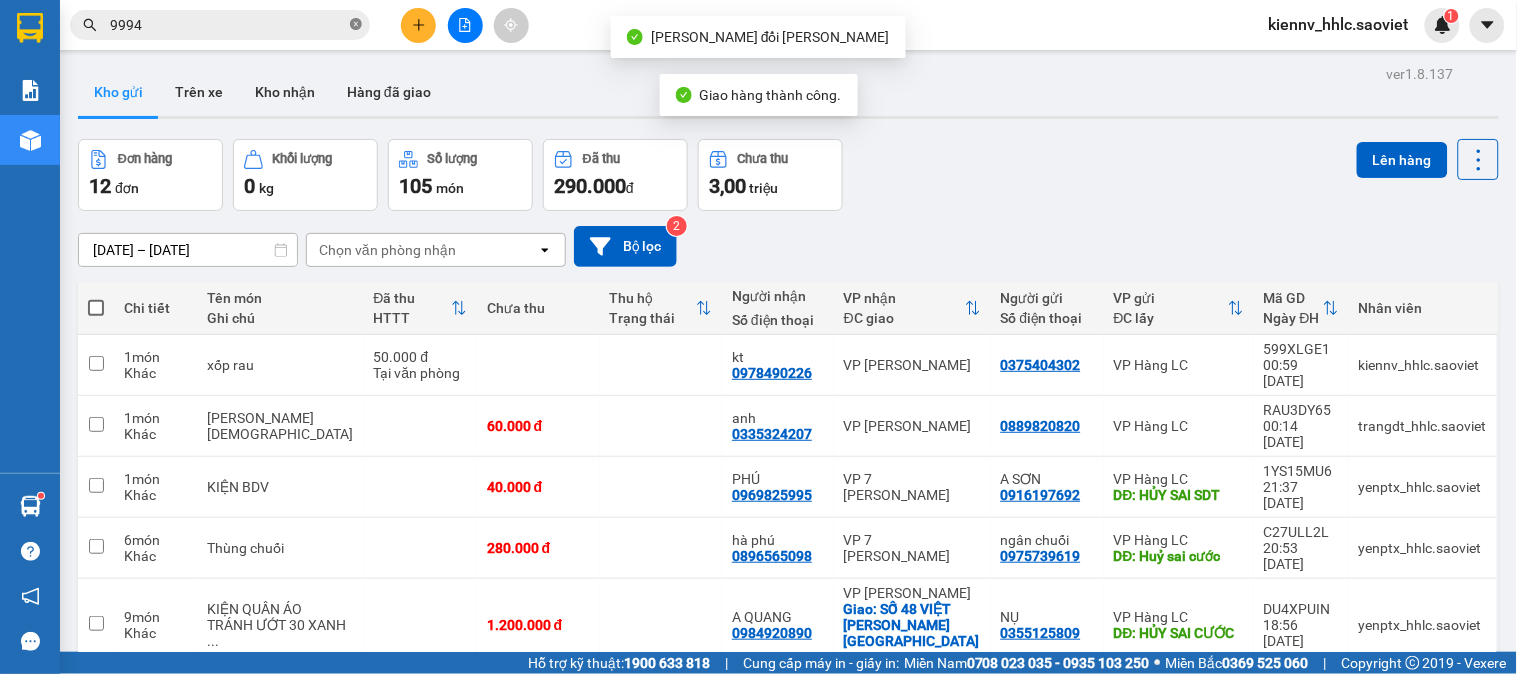 click 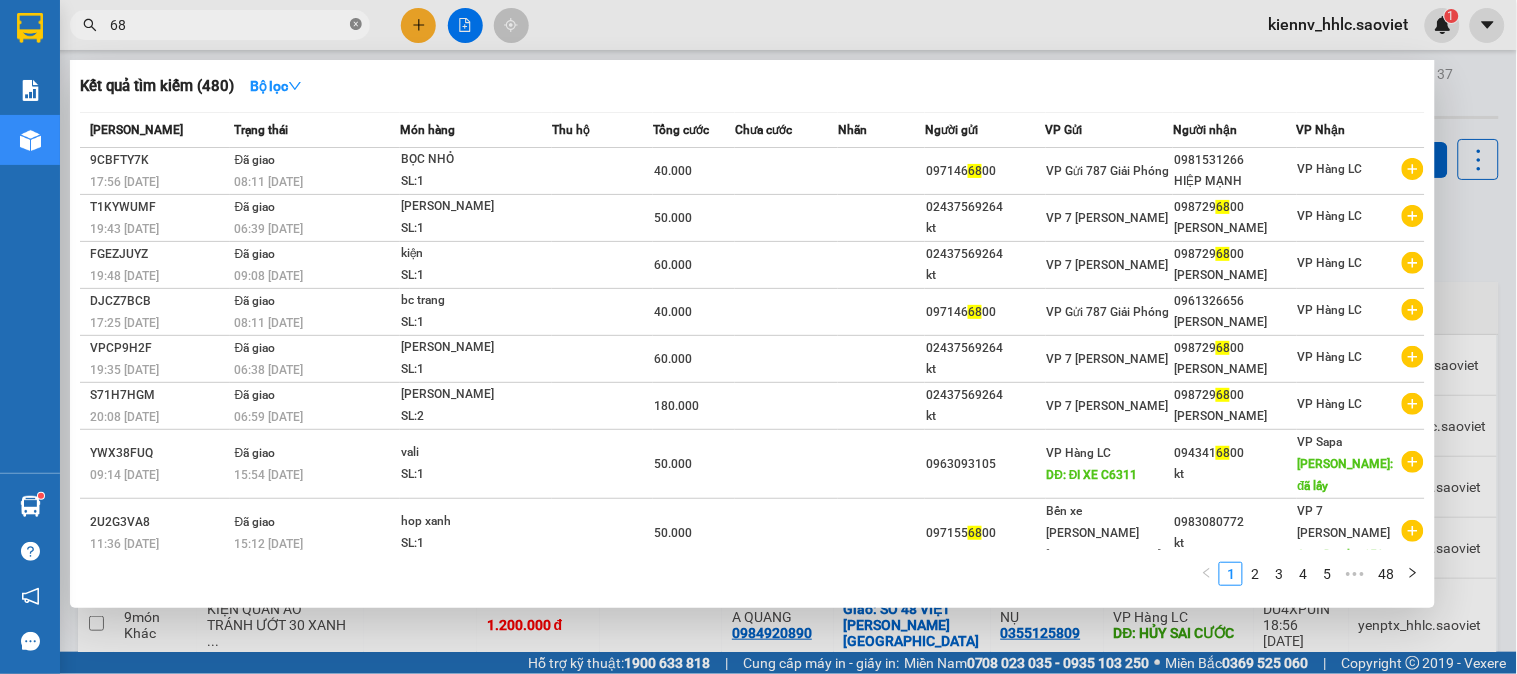 type on "6" 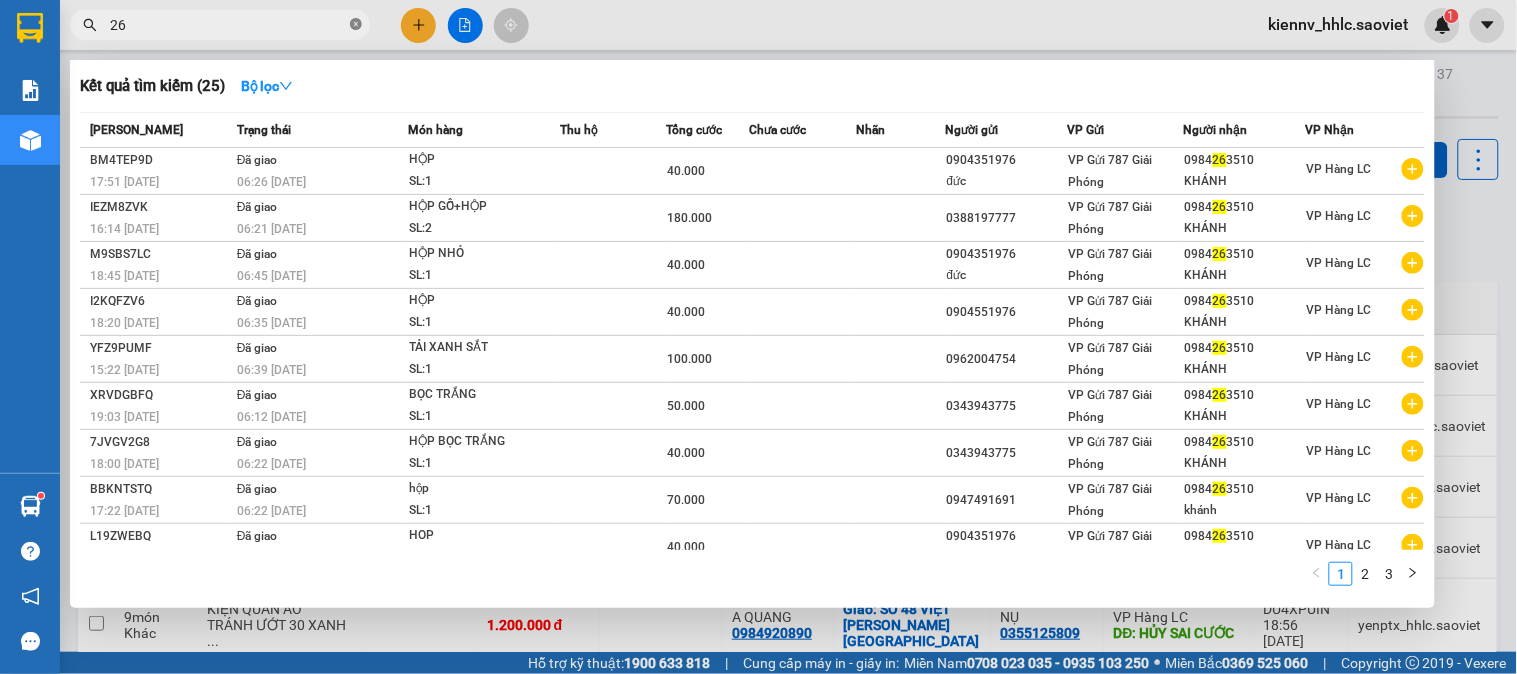 type on "2" 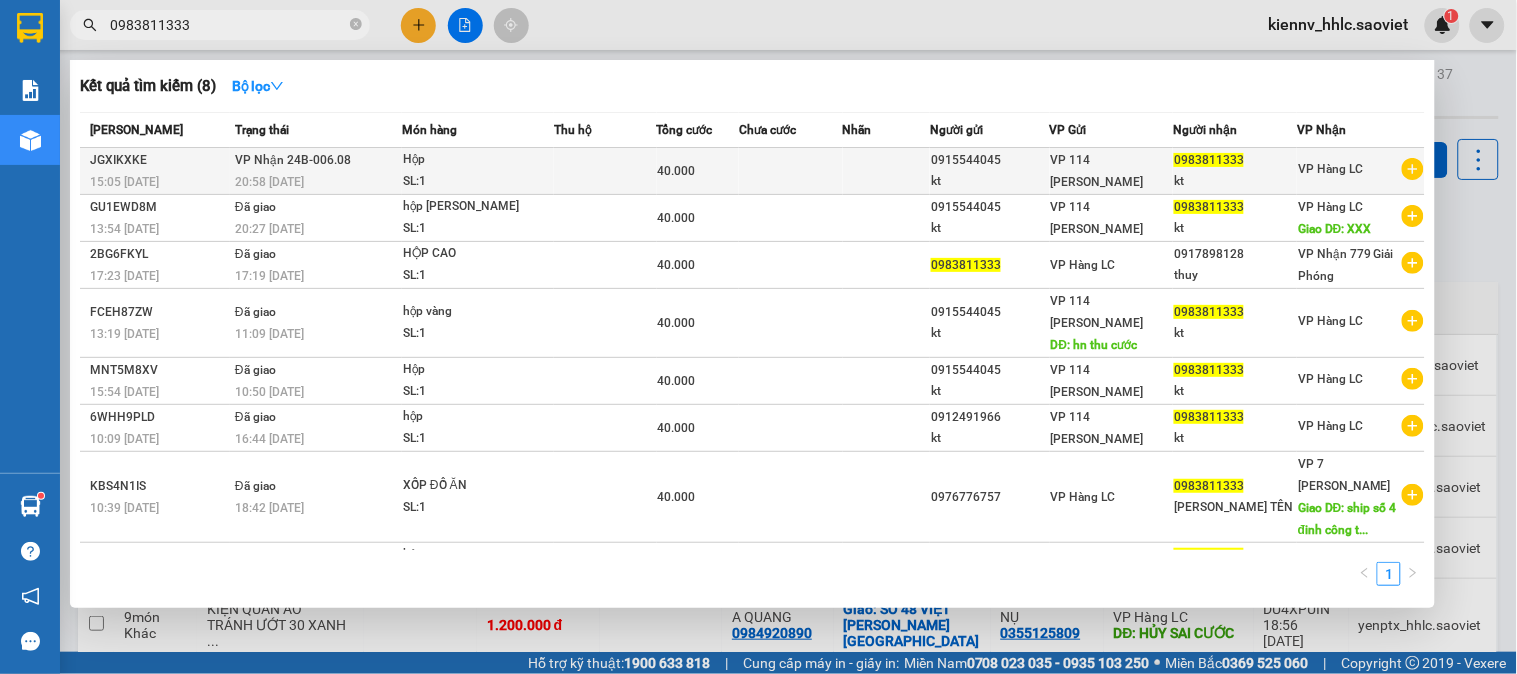 type on "0983811333" 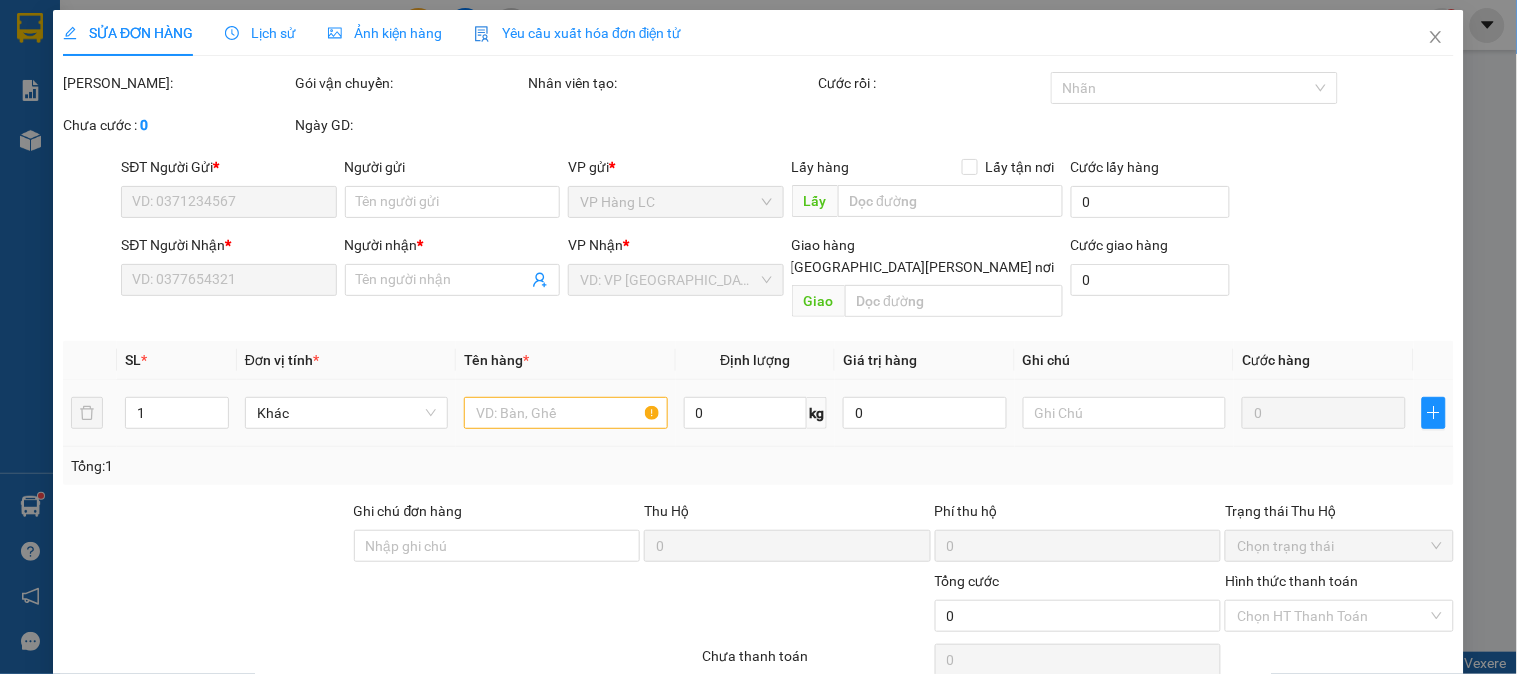 type on "0915544045" 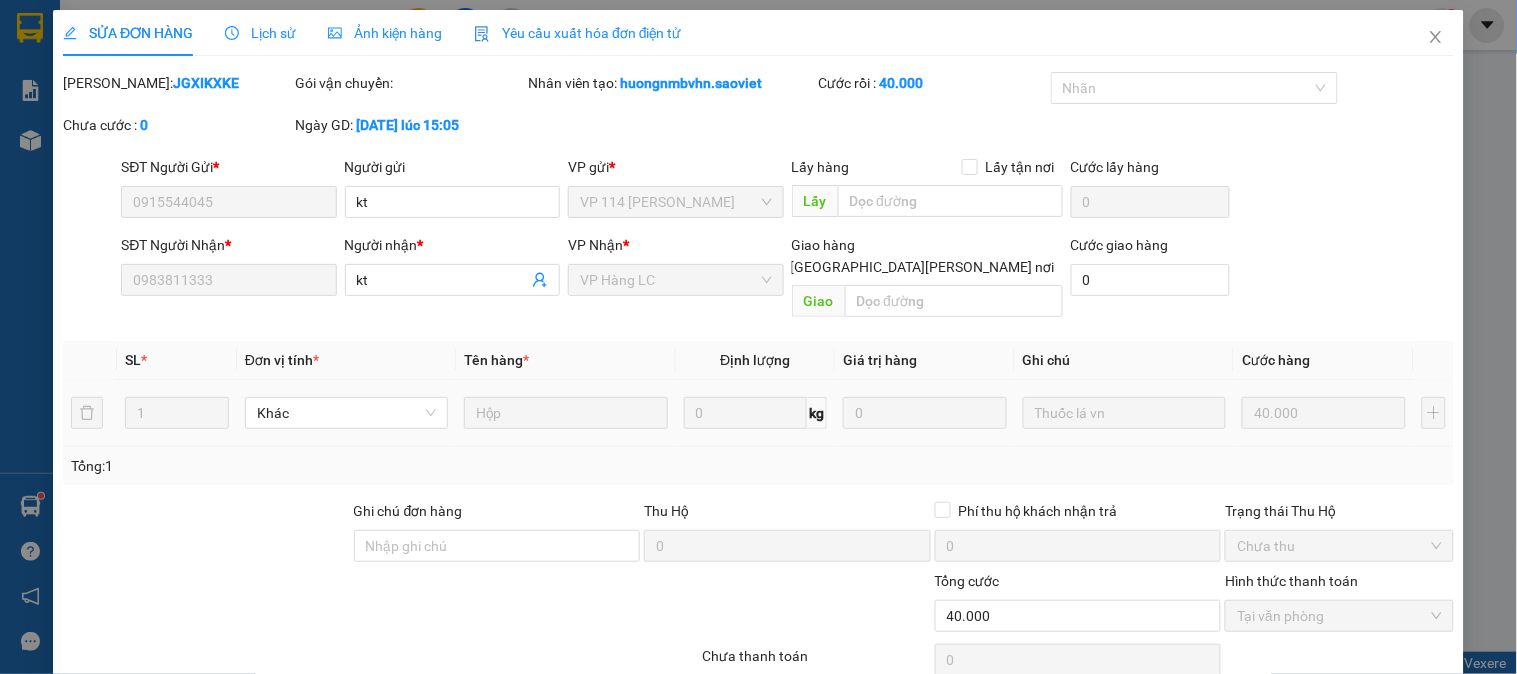 scroll, scrollTop: 70, scrollLeft: 0, axis: vertical 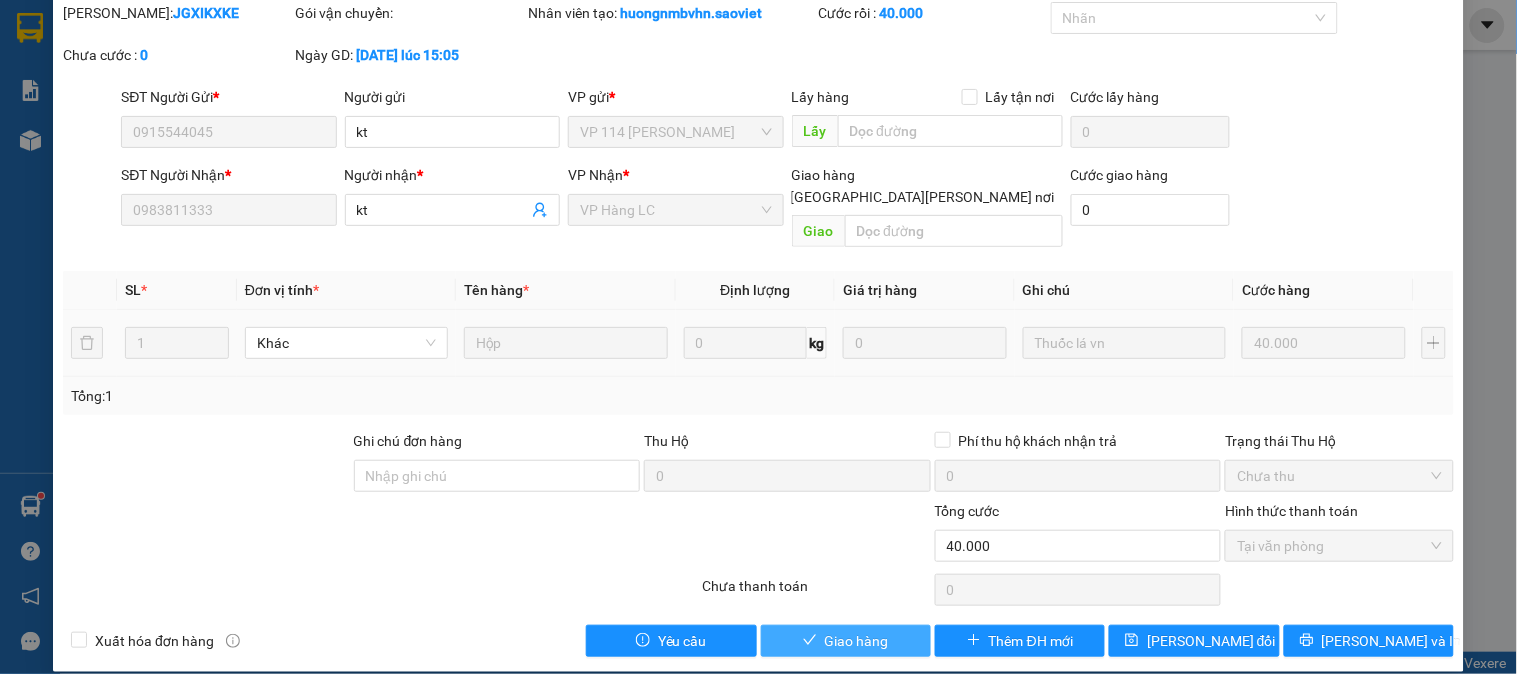 click on "Giao hàng" at bounding box center [857, 641] 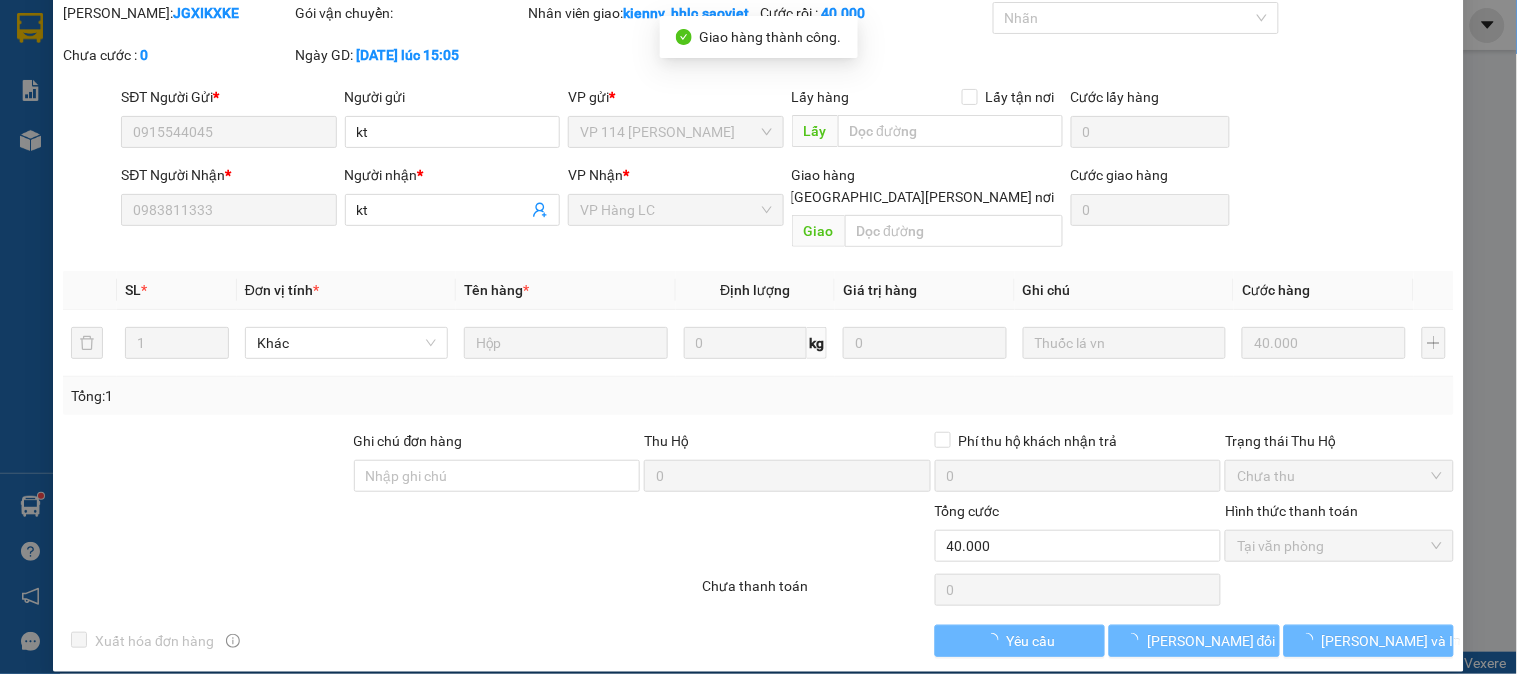 scroll, scrollTop: 0, scrollLeft: 0, axis: both 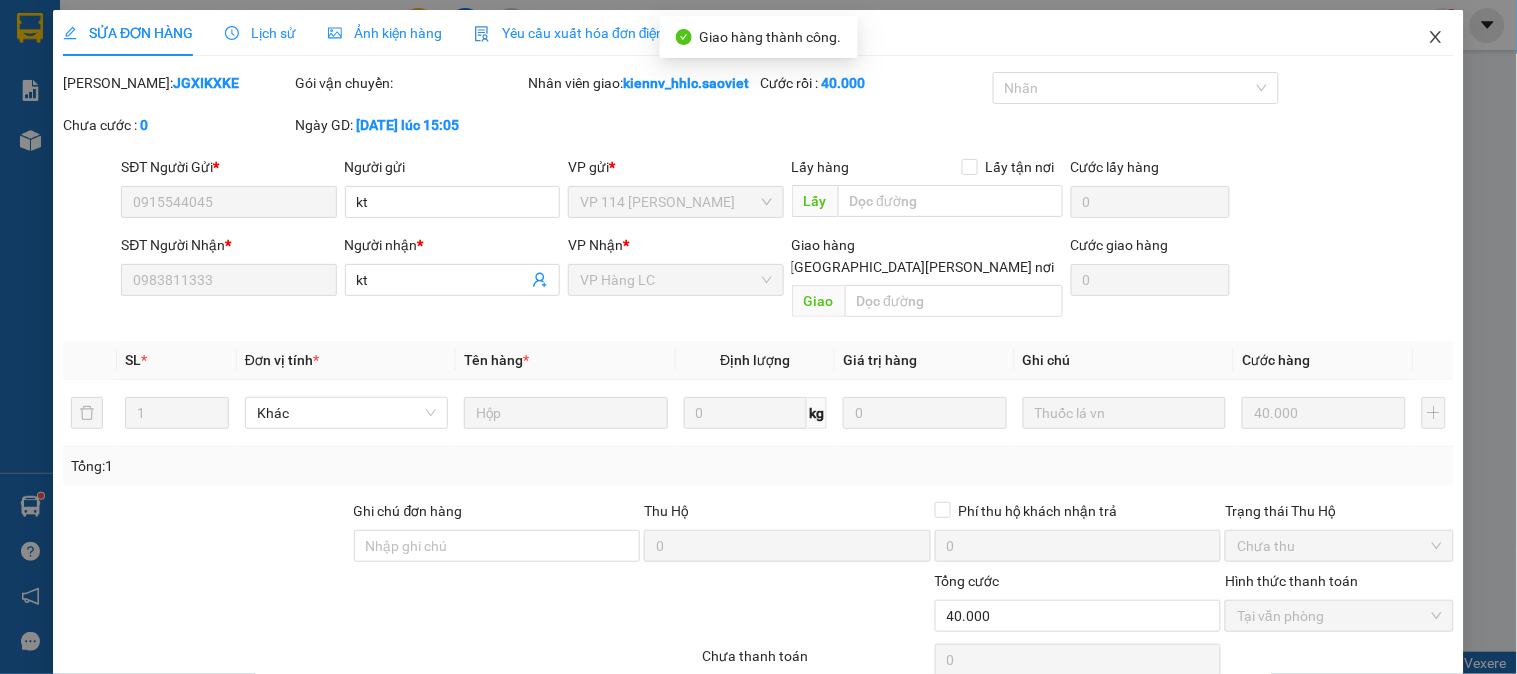 click 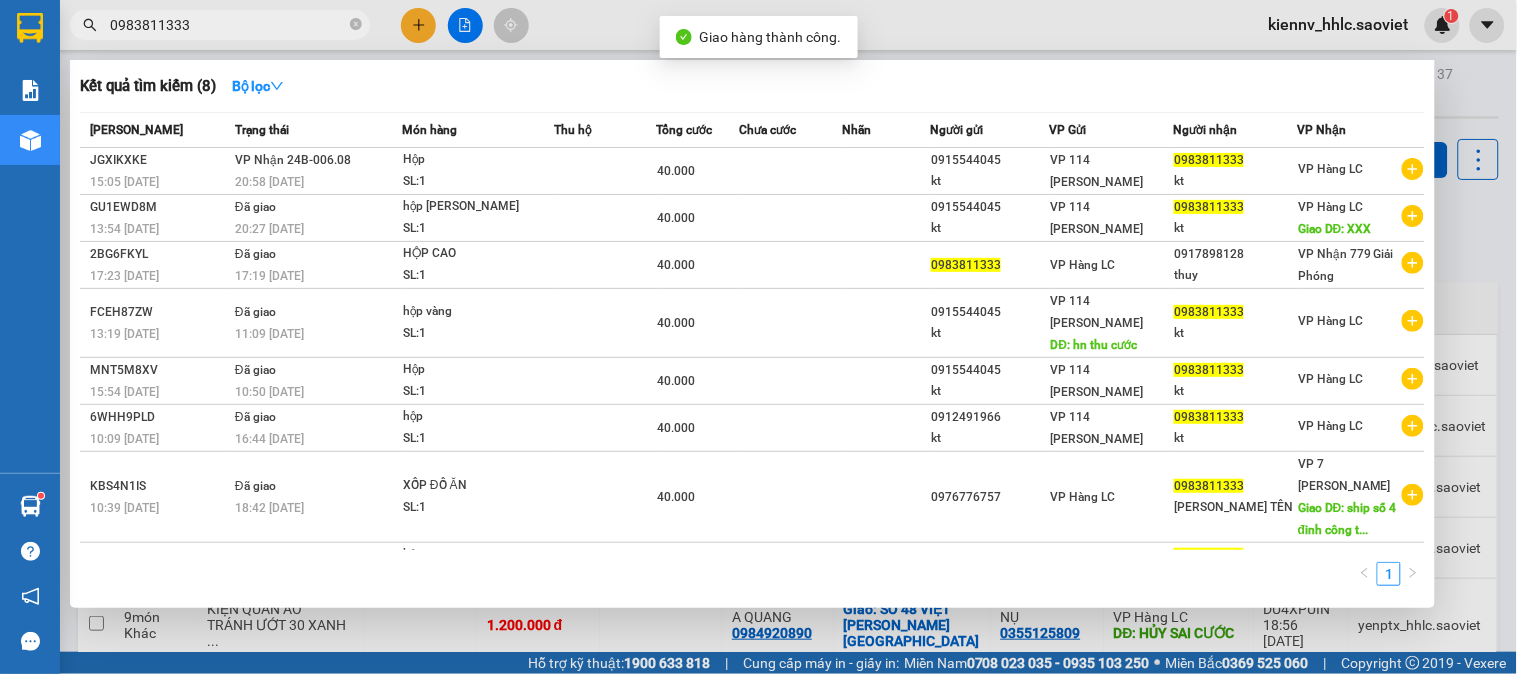 click on "0983811333" at bounding box center (228, 25) 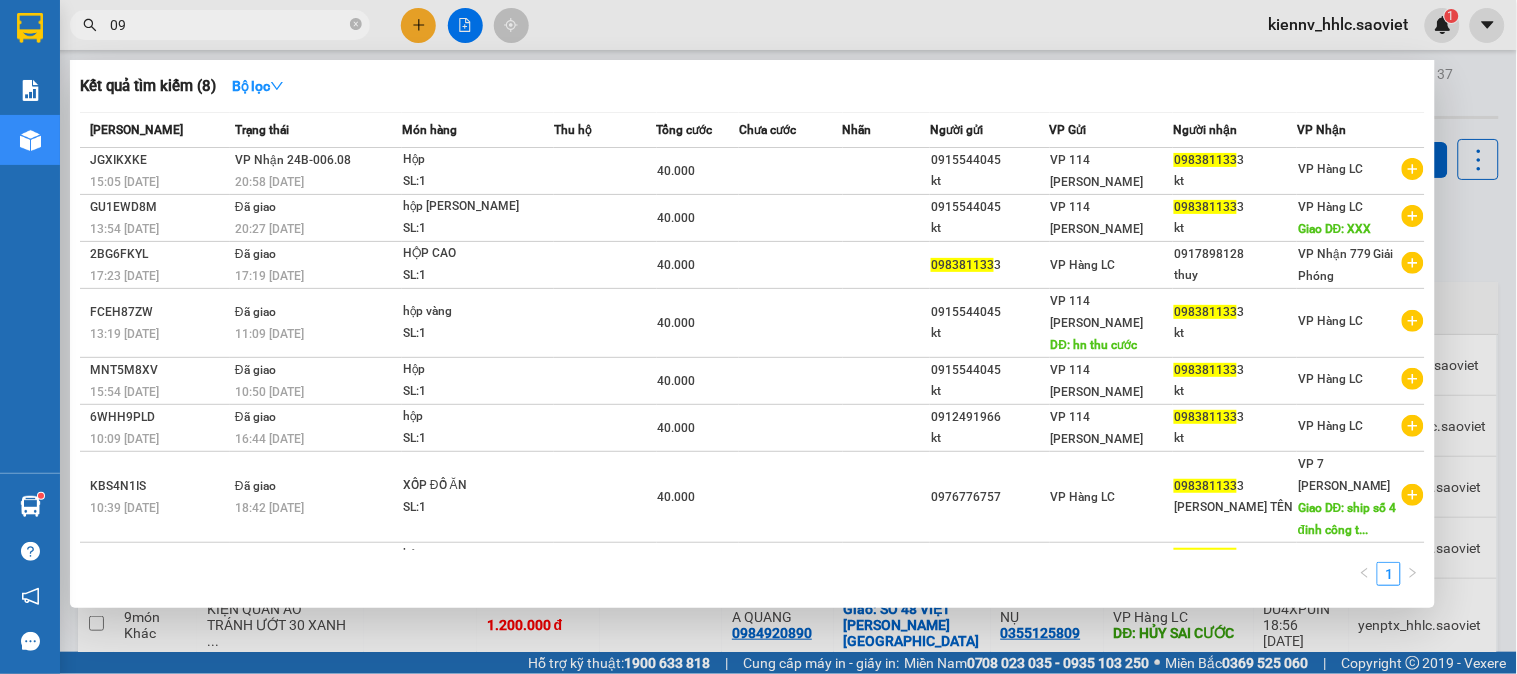 type on "0" 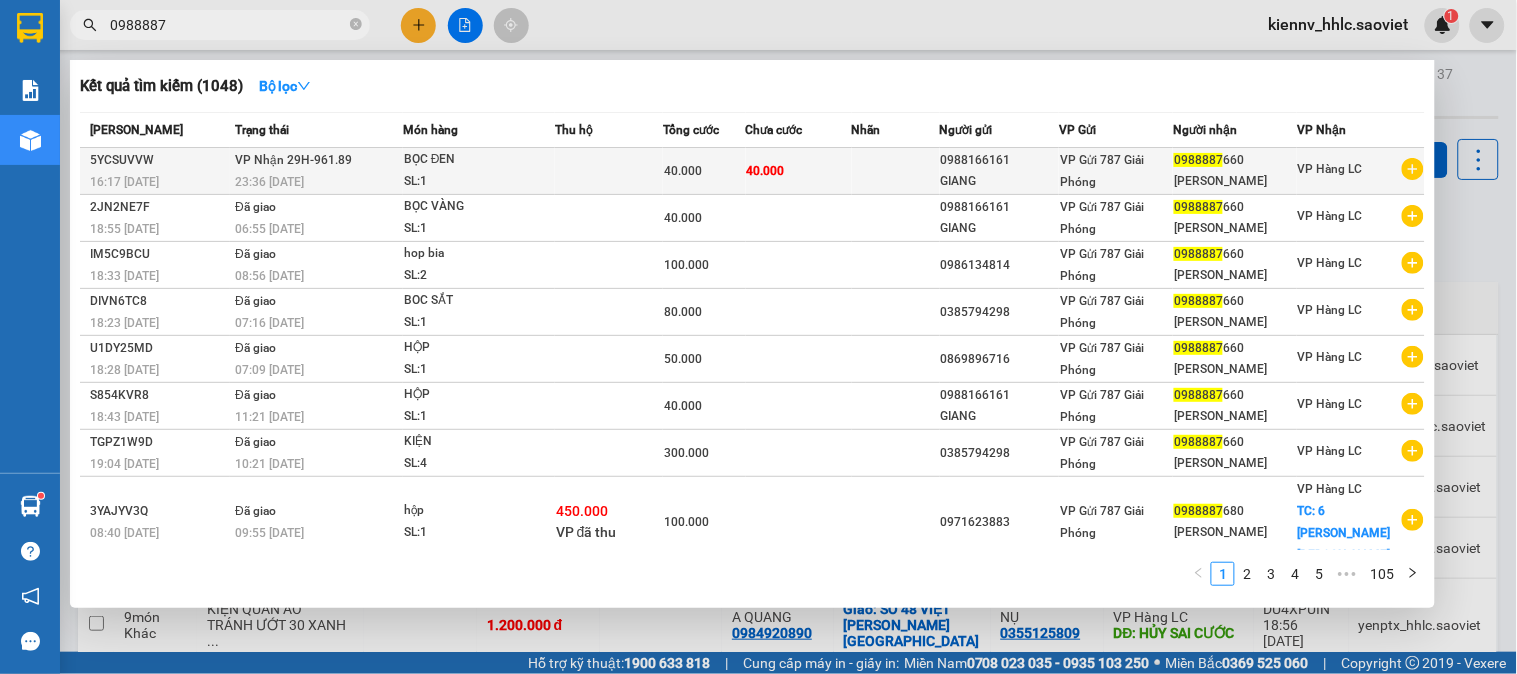 type on "0988887" 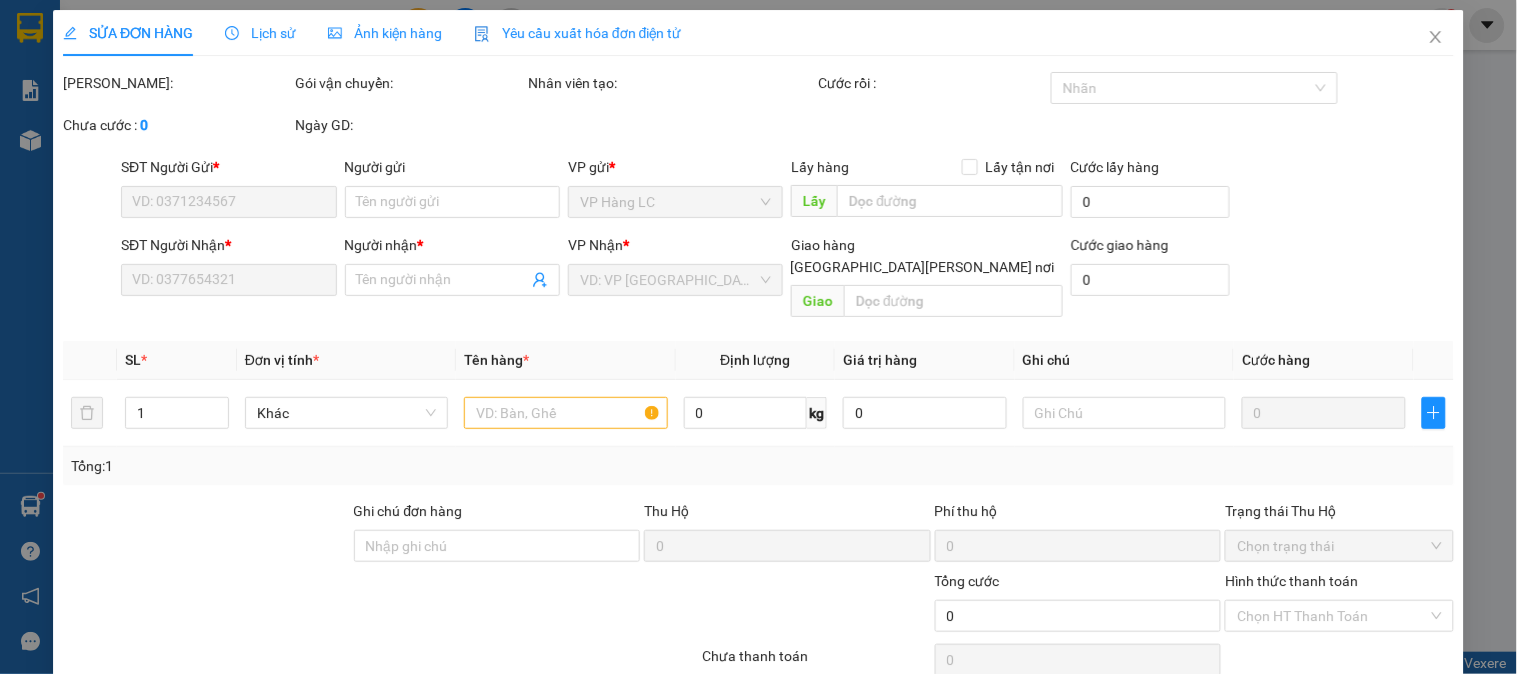 type on "0988166161" 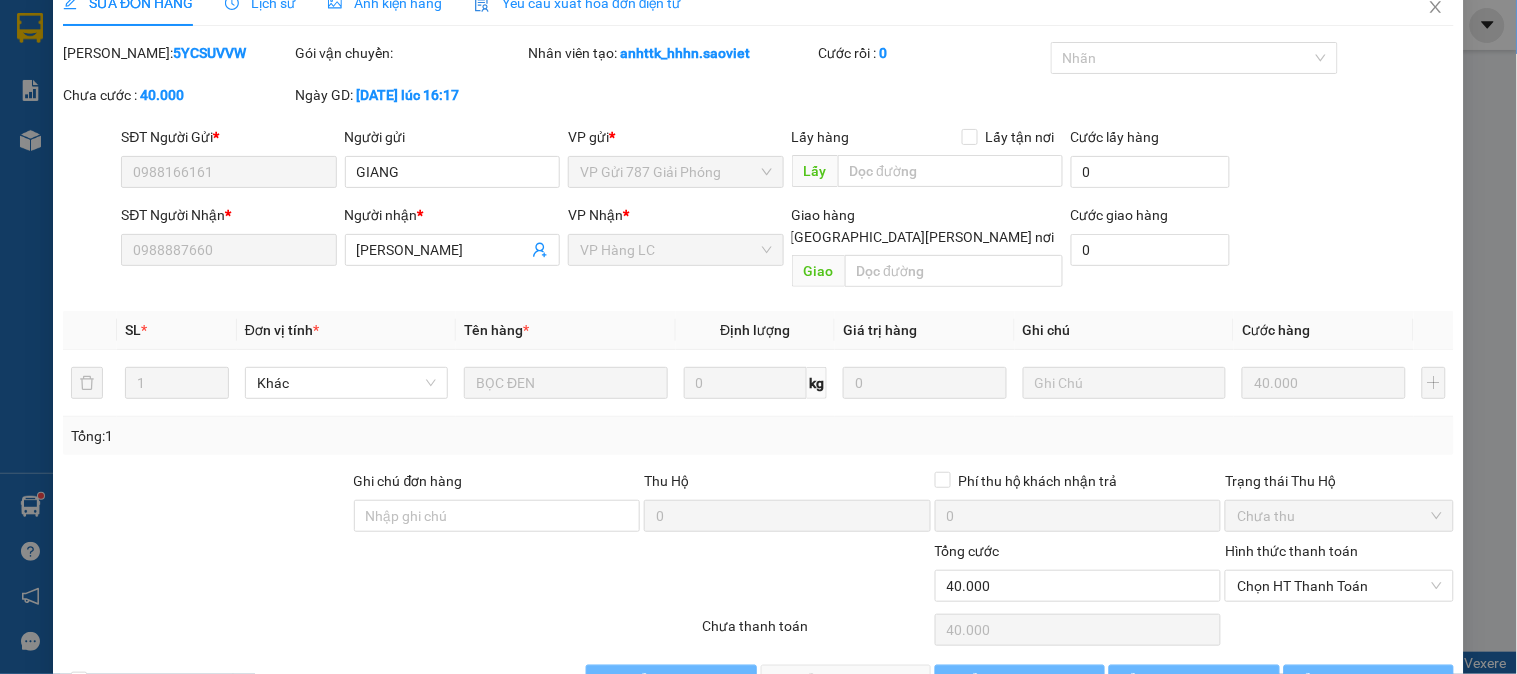 scroll, scrollTop: 70, scrollLeft: 0, axis: vertical 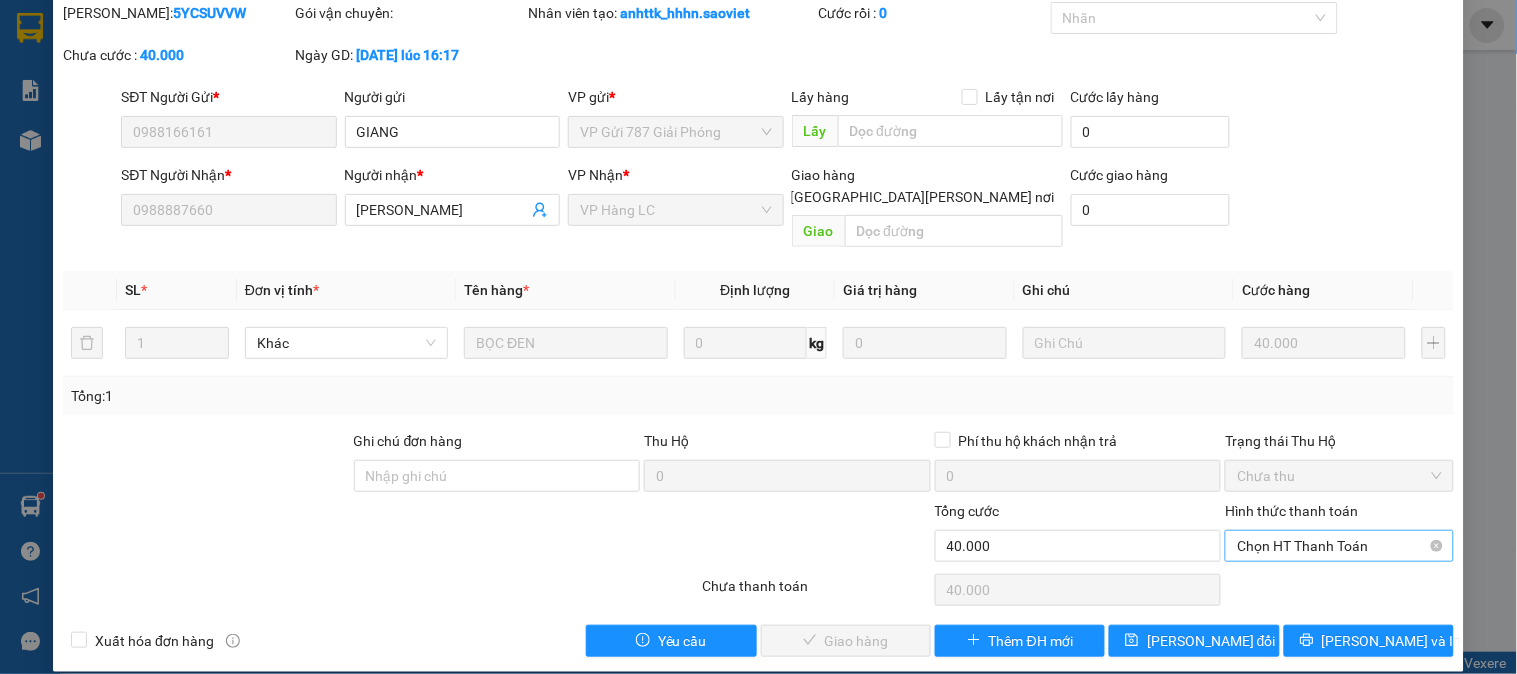 click on "Chọn HT Thanh Toán" at bounding box center [1339, 546] 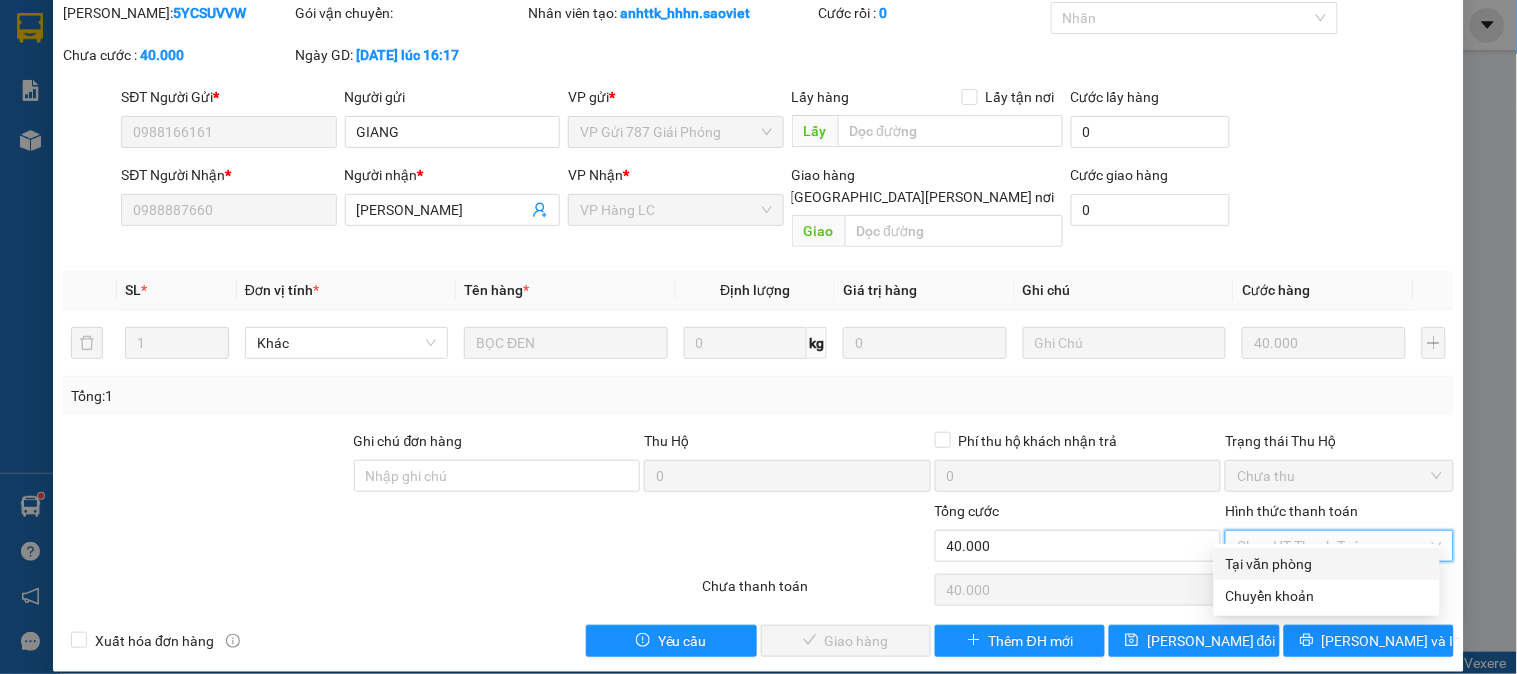 click on "Tại văn phòng" at bounding box center (1327, 564) 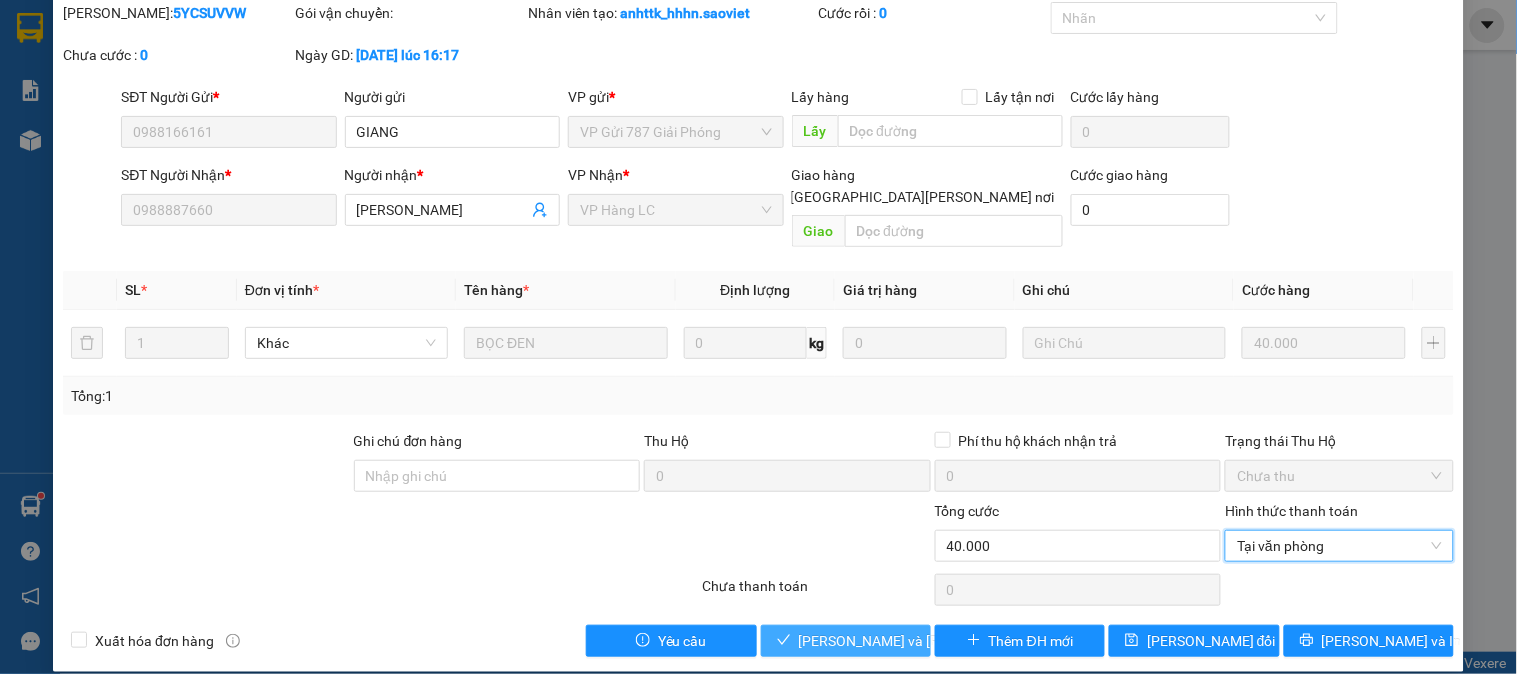 click on "Lưu và Giao hàng" at bounding box center [934, 641] 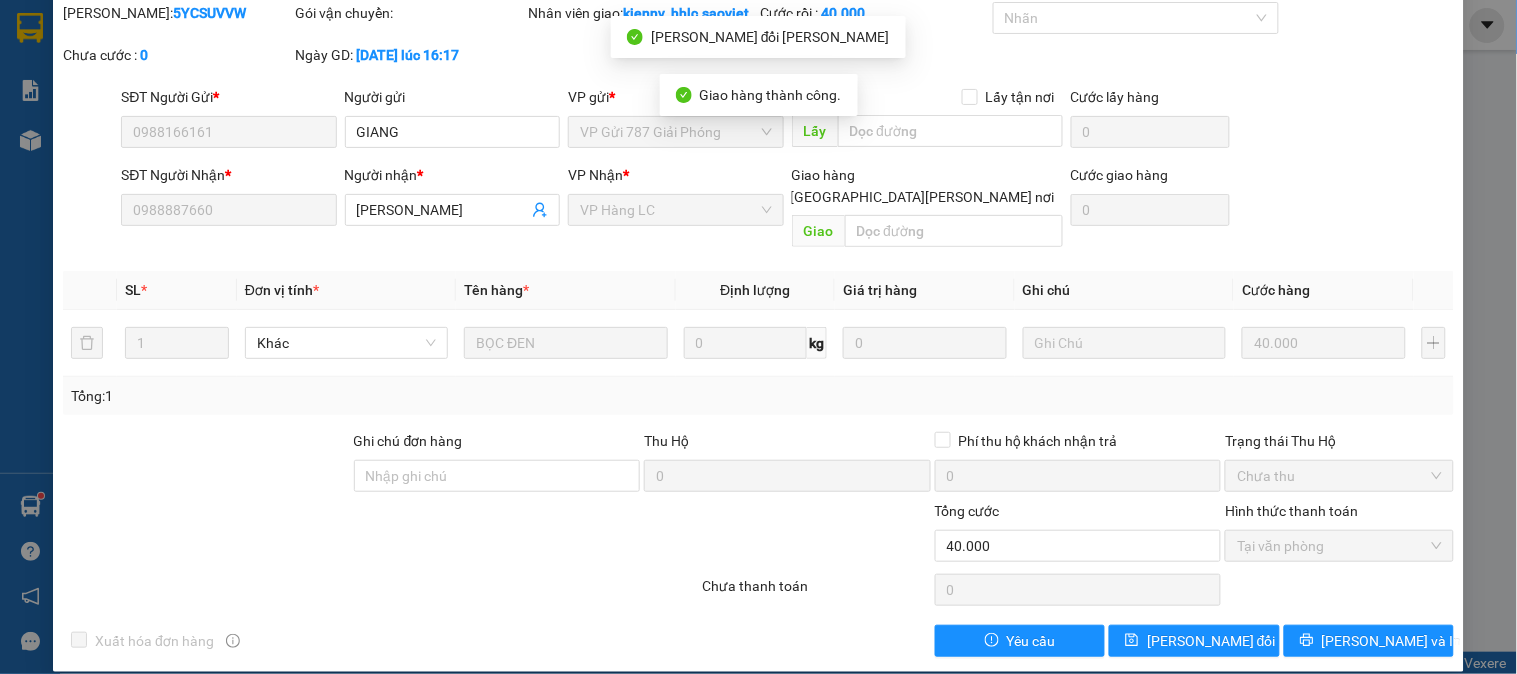 scroll, scrollTop: 0, scrollLeft: 0, axis: both 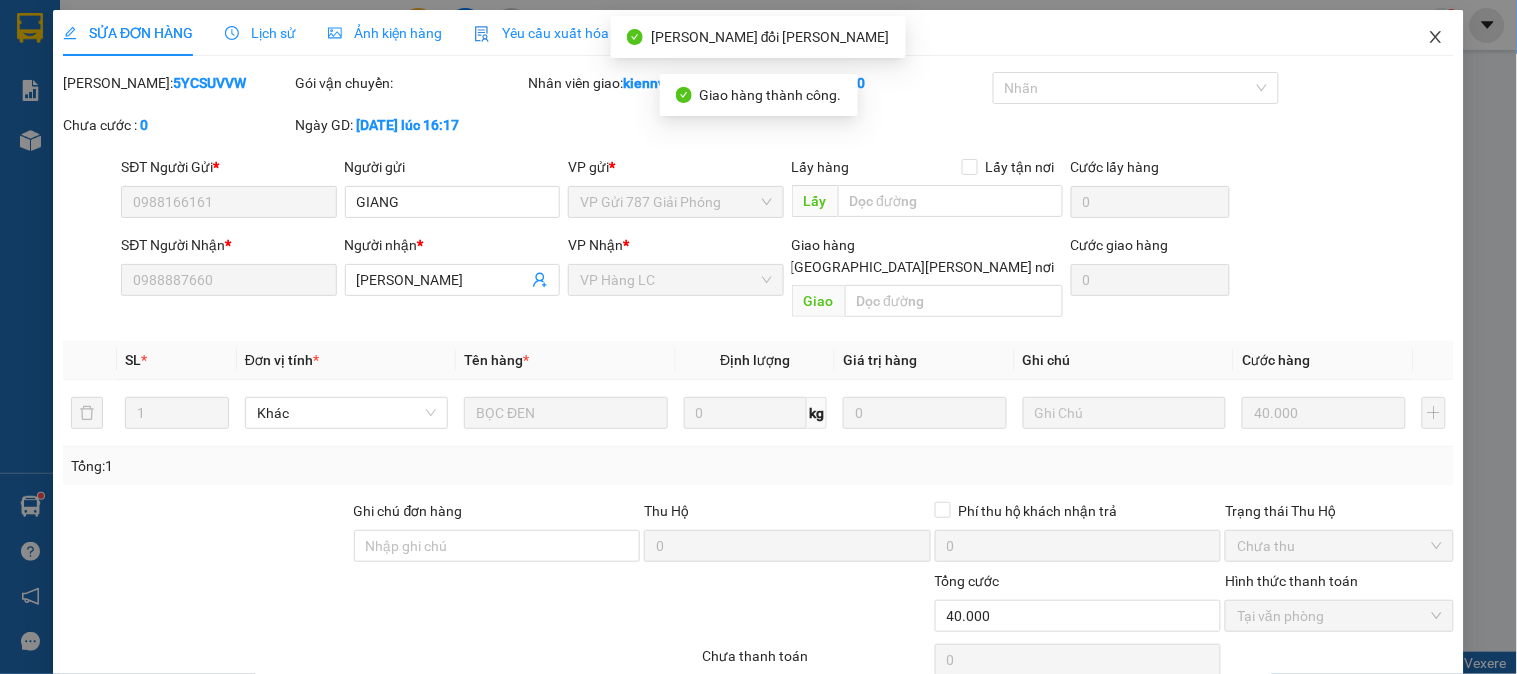 click 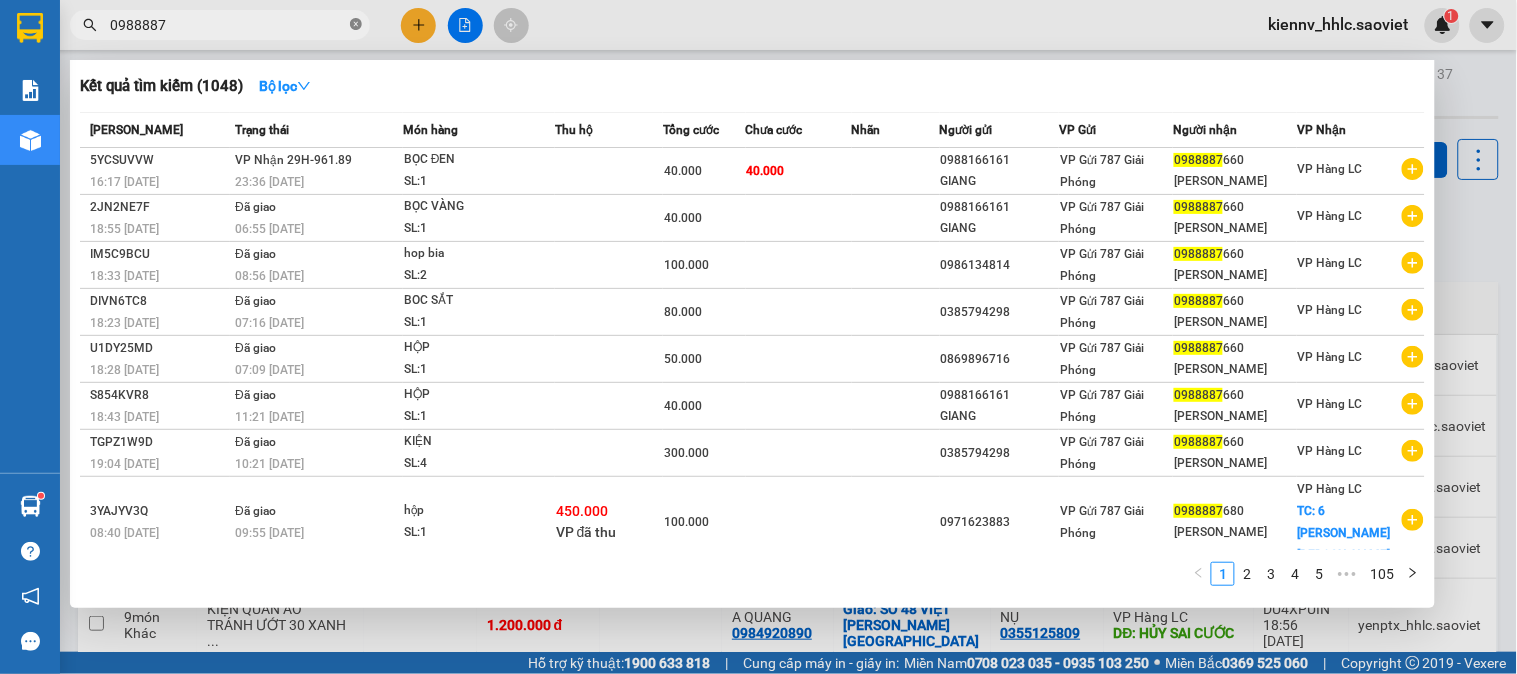 click 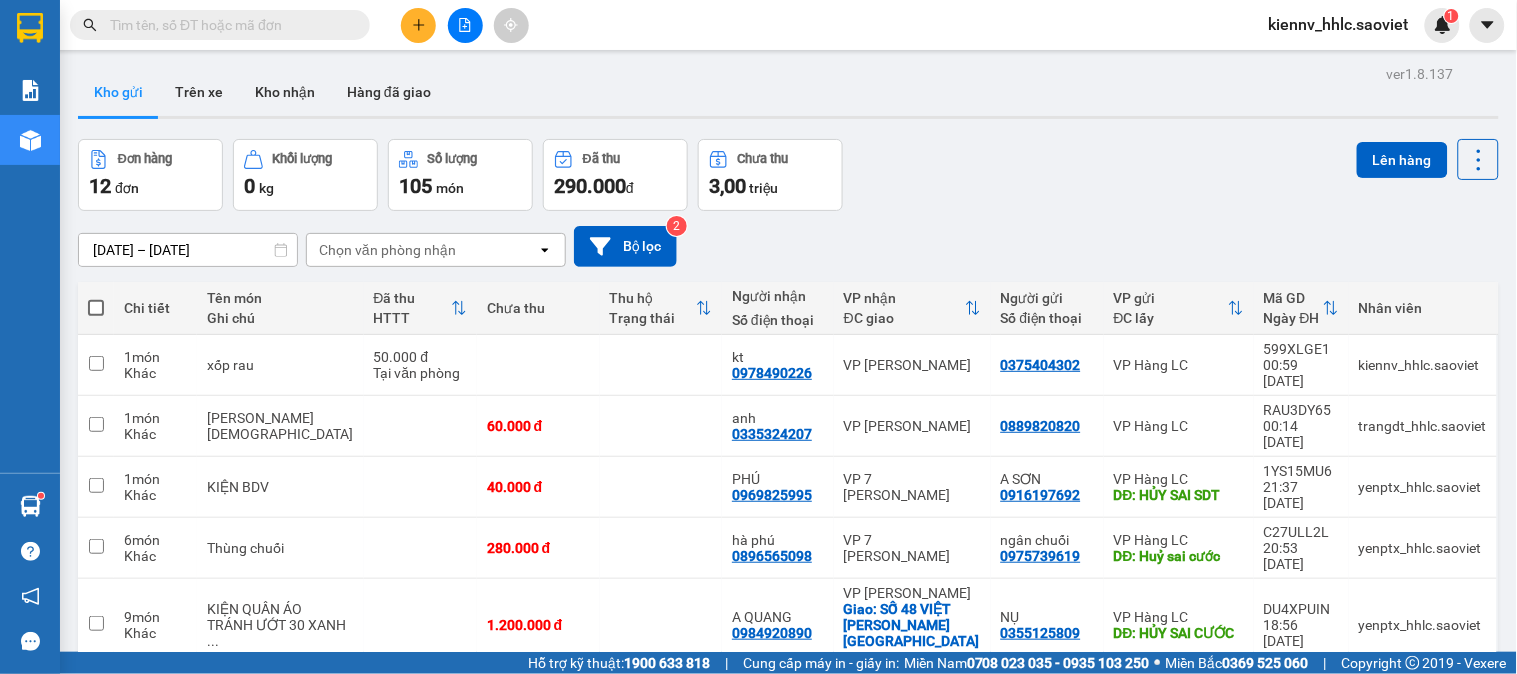 type on "0" 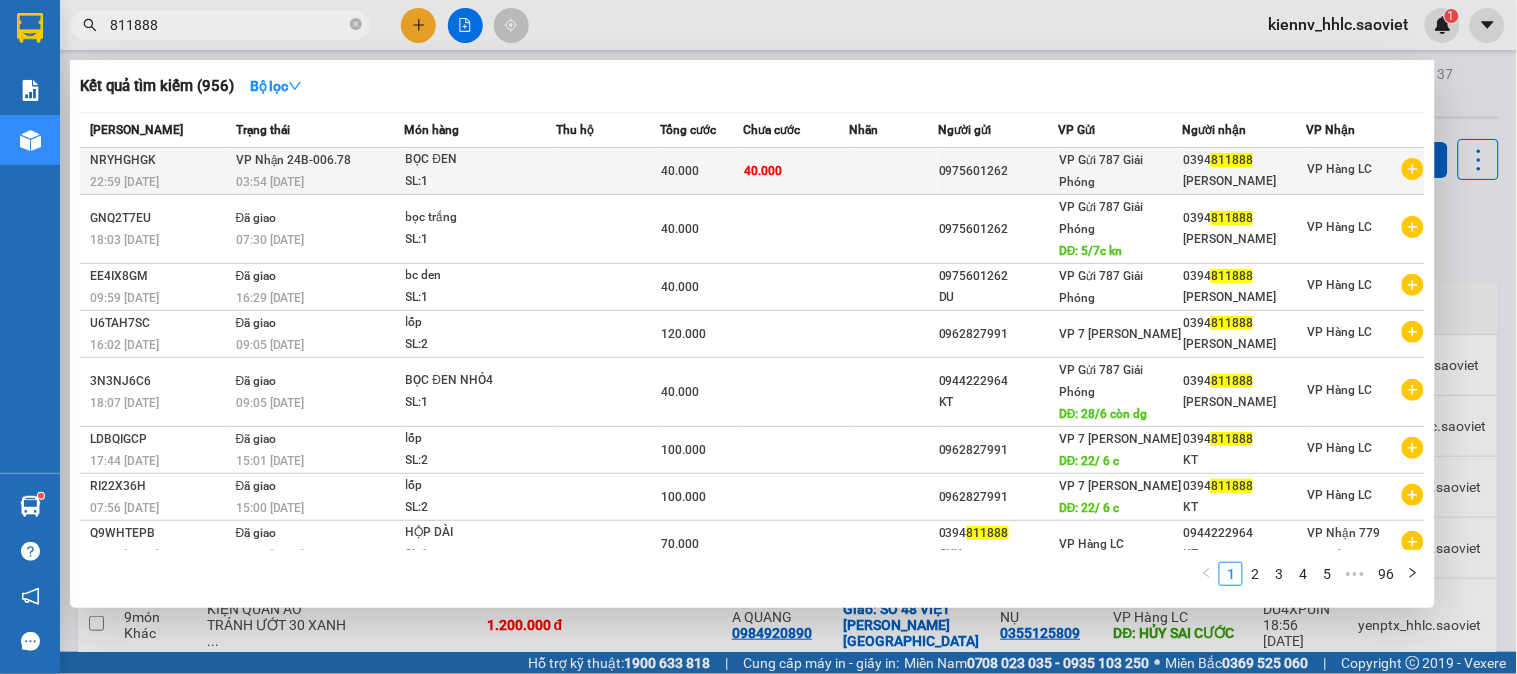 type on "811888" 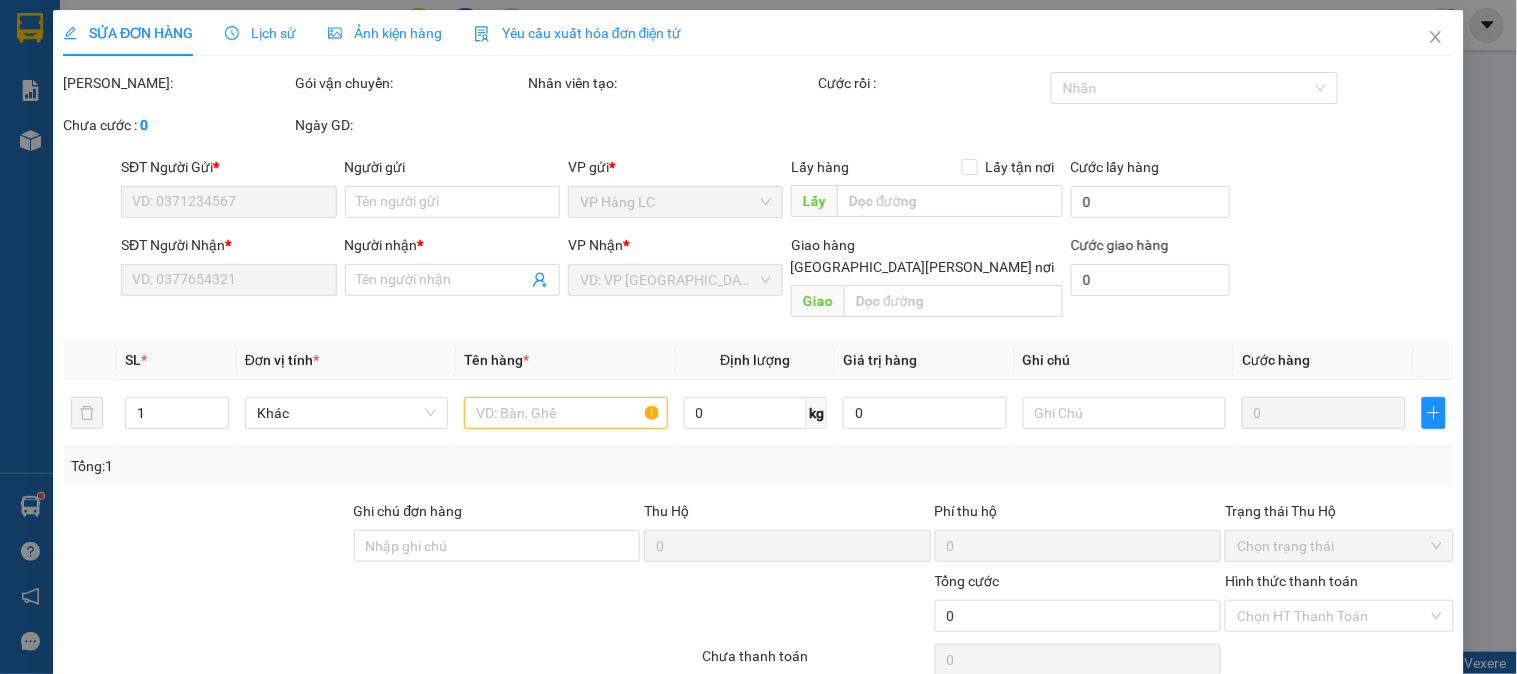 type on "0975601262" 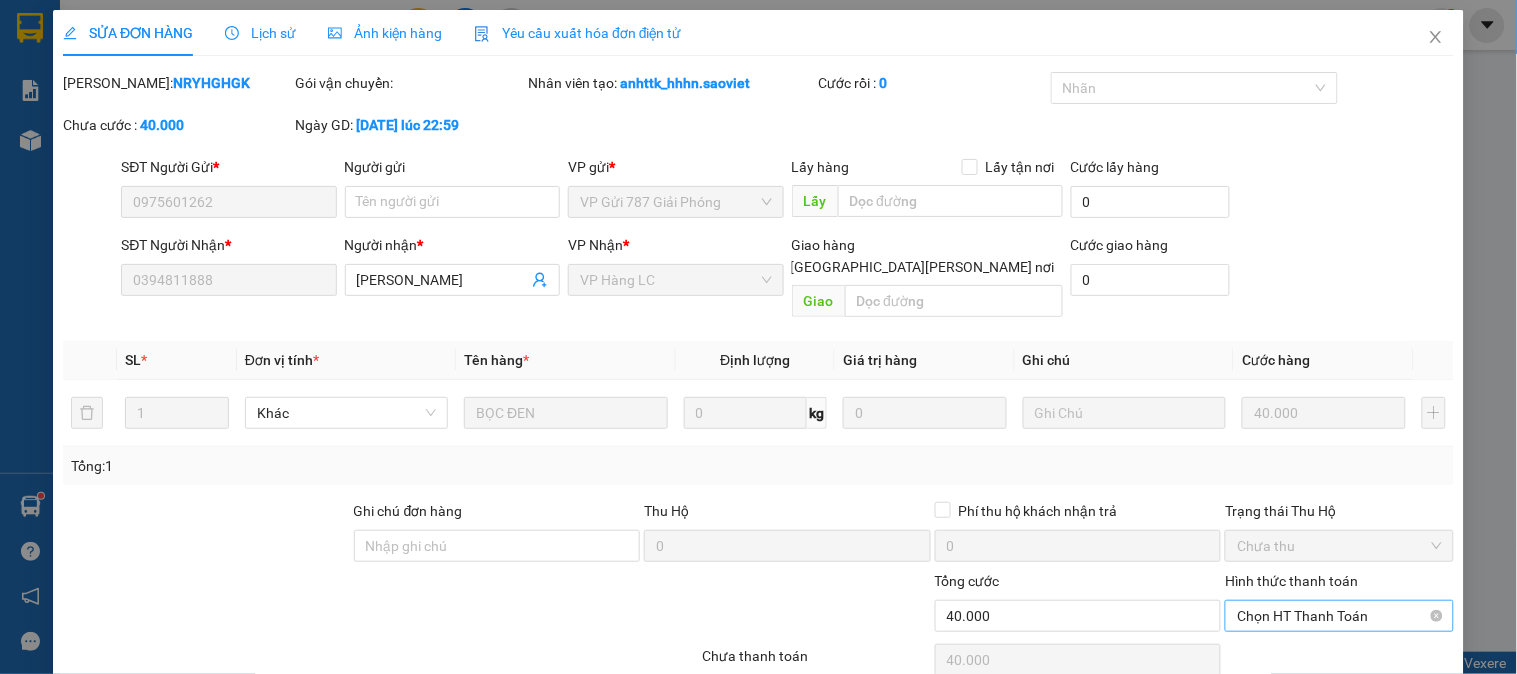 scroll, scrollTop: 60, scrollLeft: 0, axis: vertical 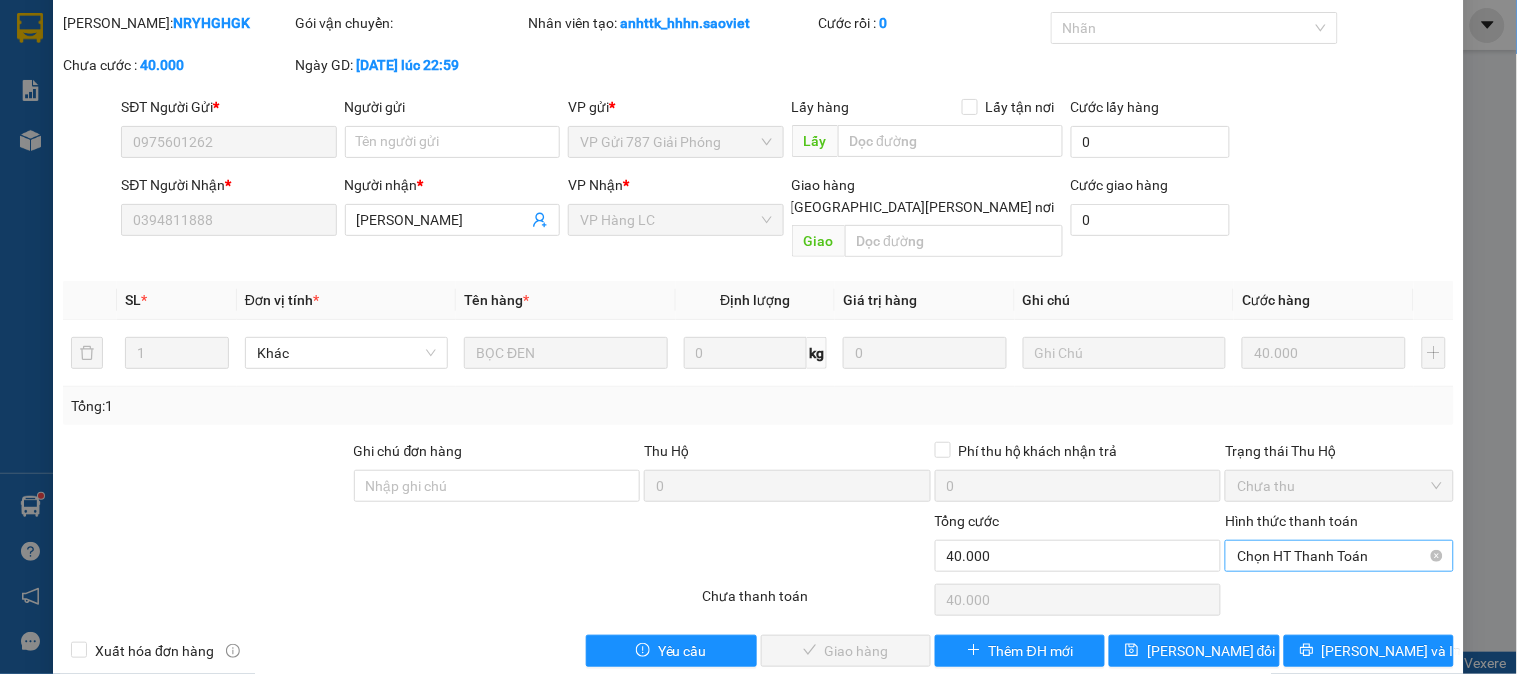 click on "Chọn HT Thanh Toán" at bounding box center (1339, 556) 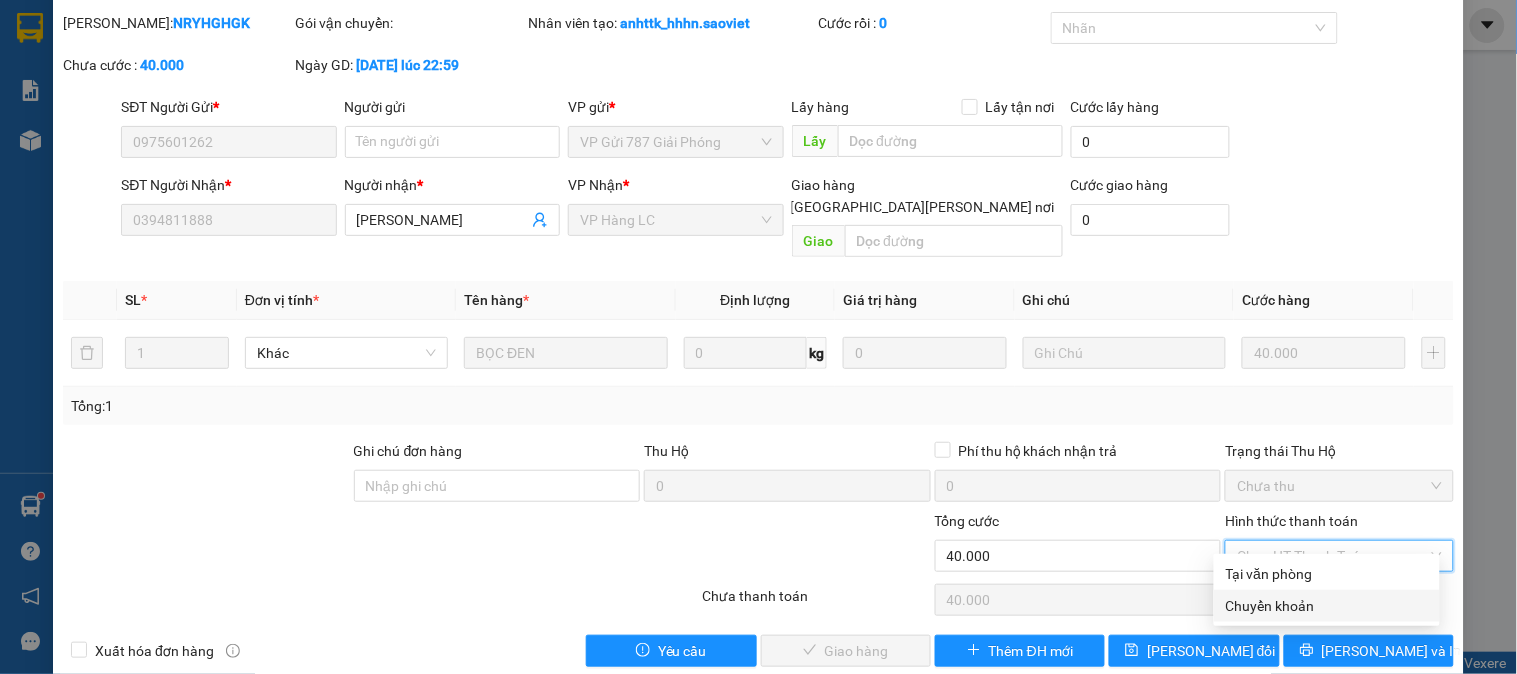 click on "Chuyển khoản" at bounding box center [1327, 606] 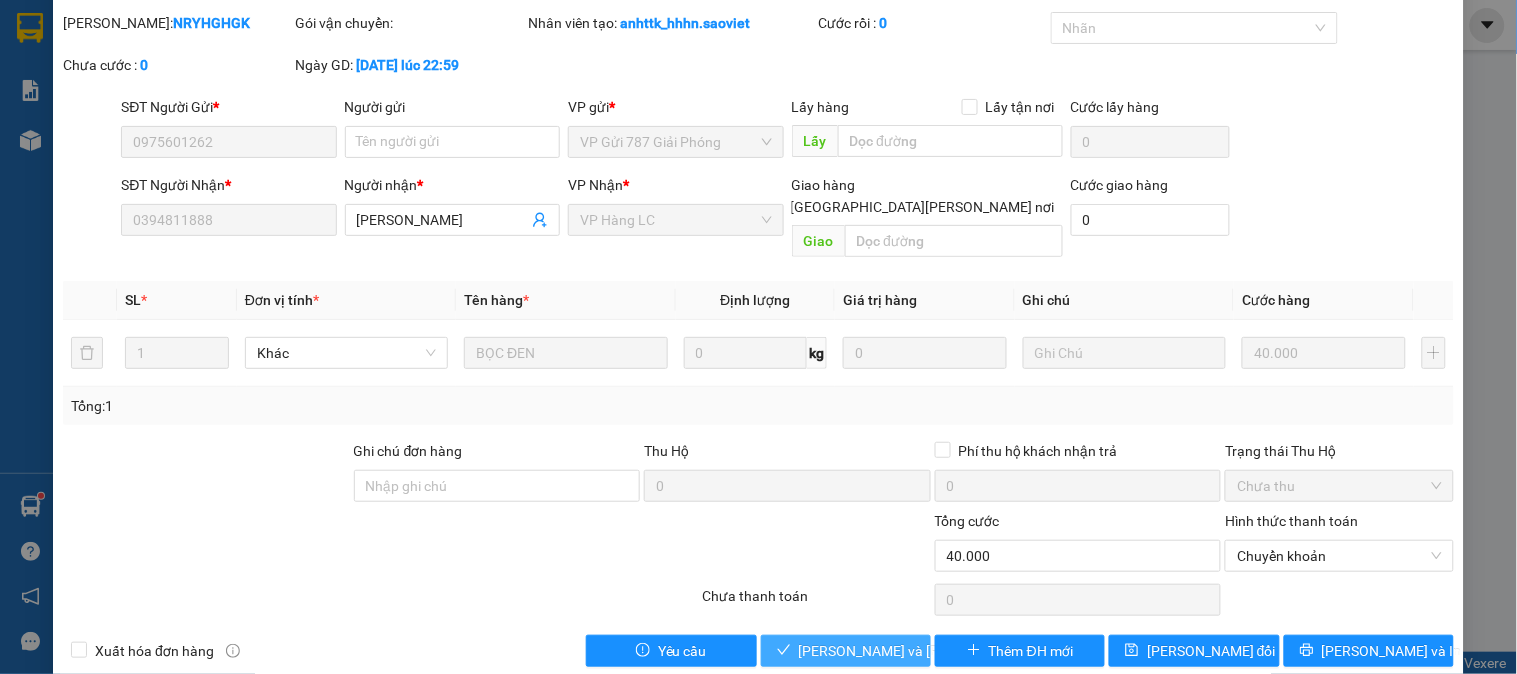 click on "[PERSON_NAME] và Giao hàng" at bounding box center [846, 651] 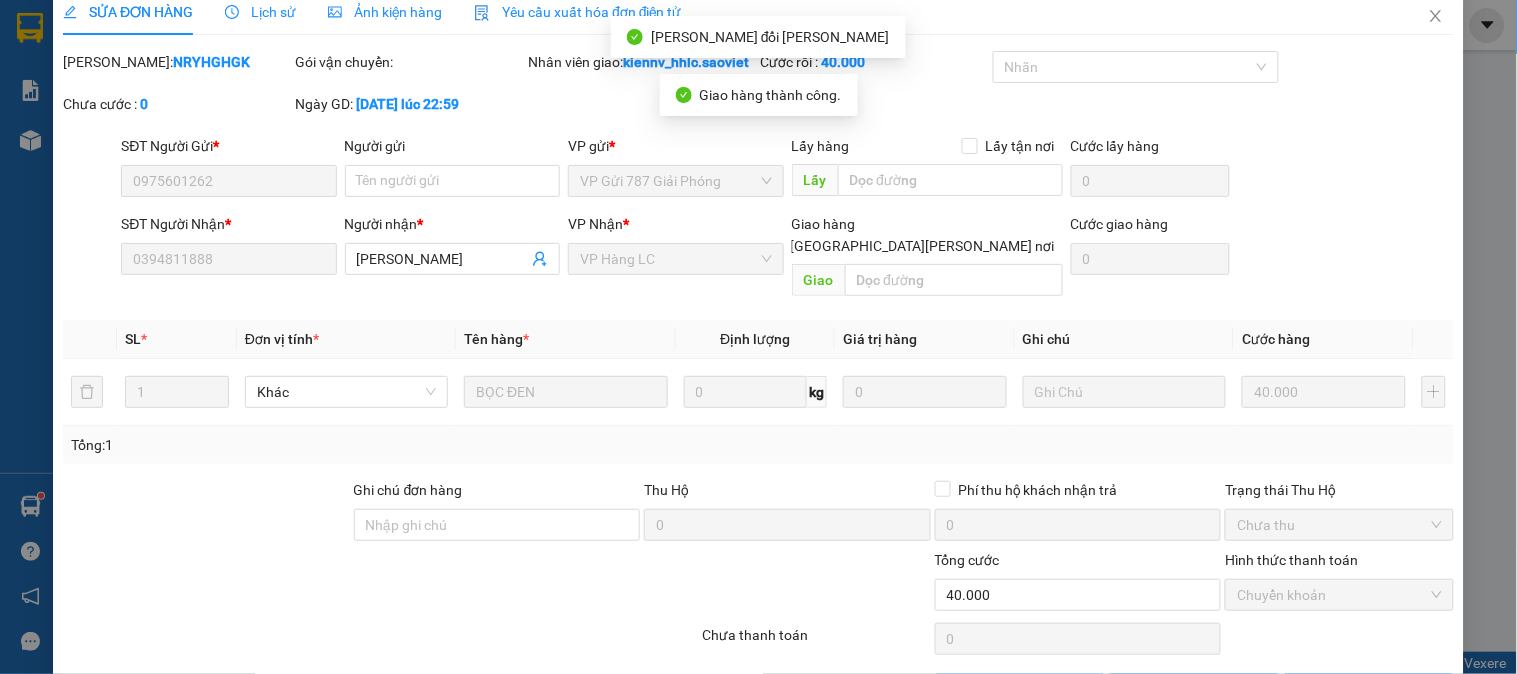 scroll, scrollTop: 0, scrollLeft: 0, axis: both 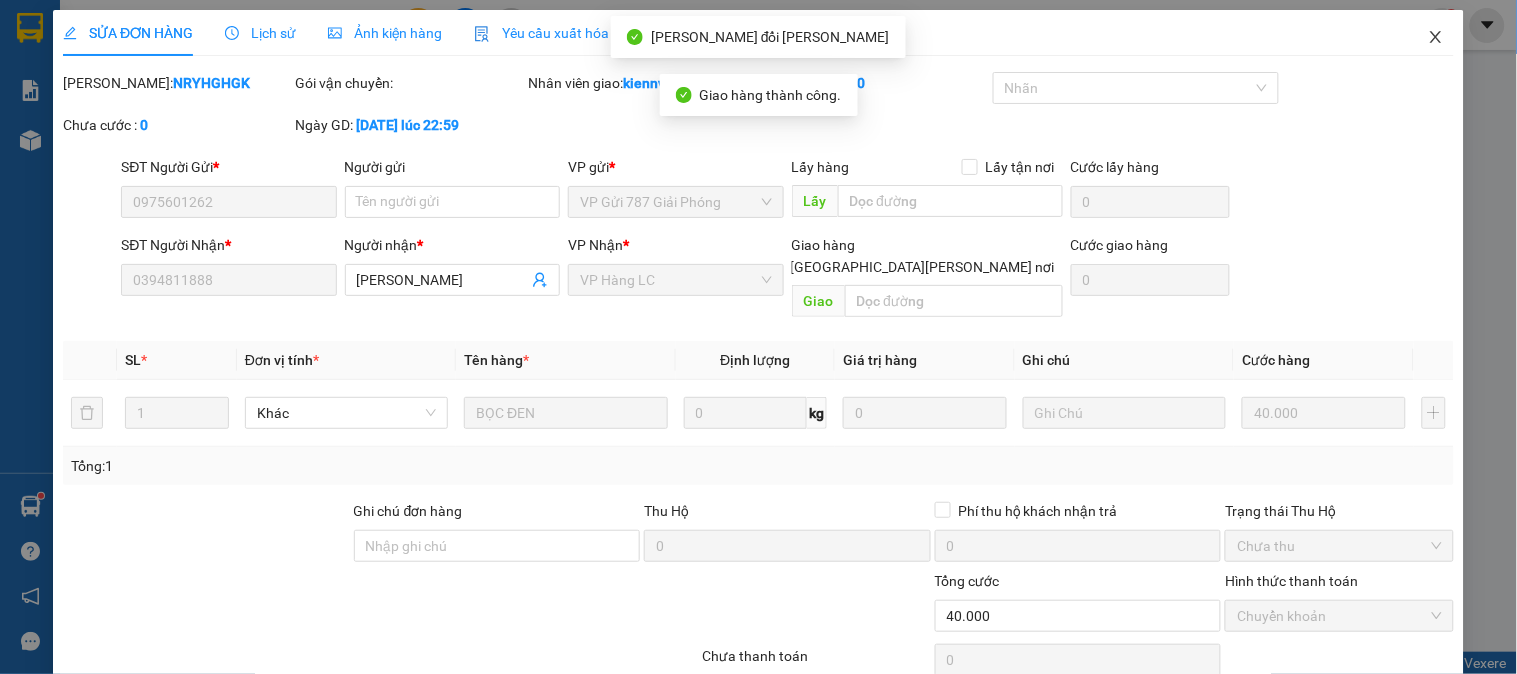 click 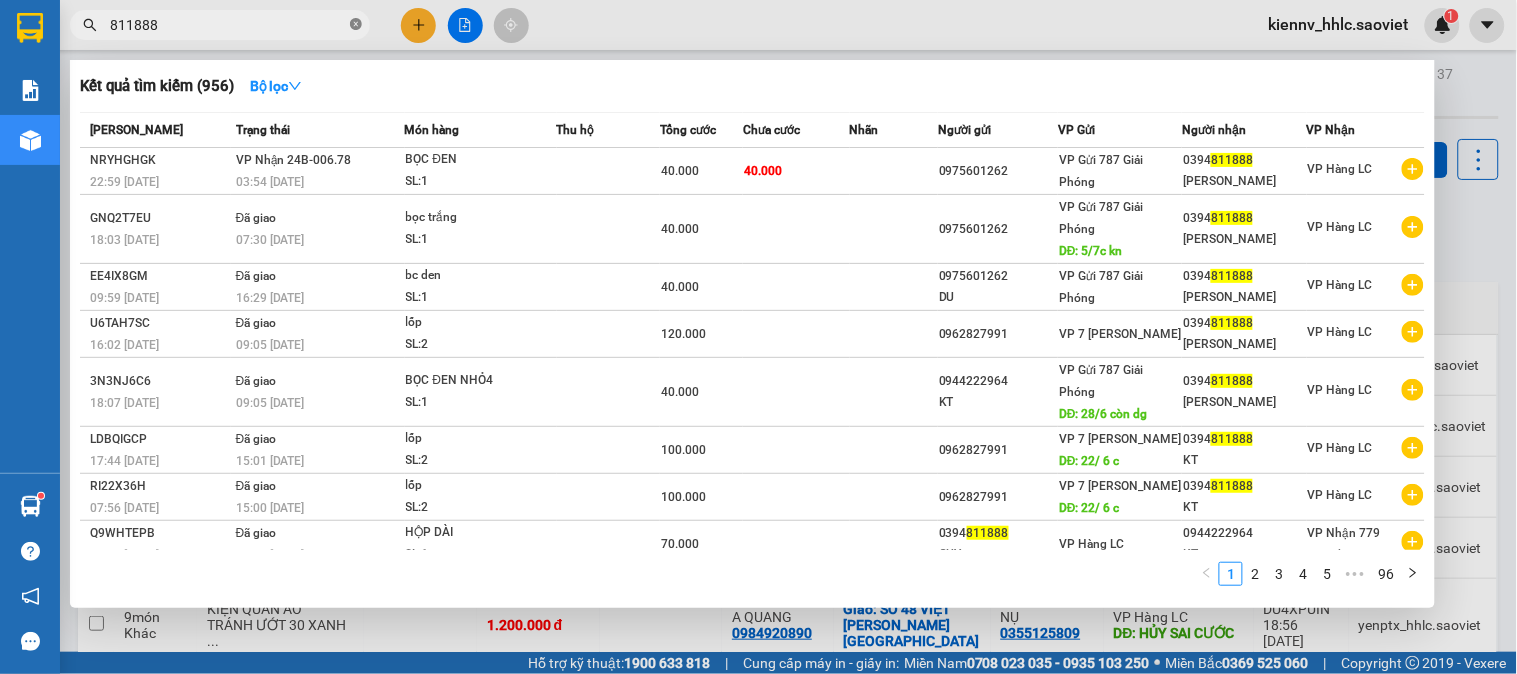 click 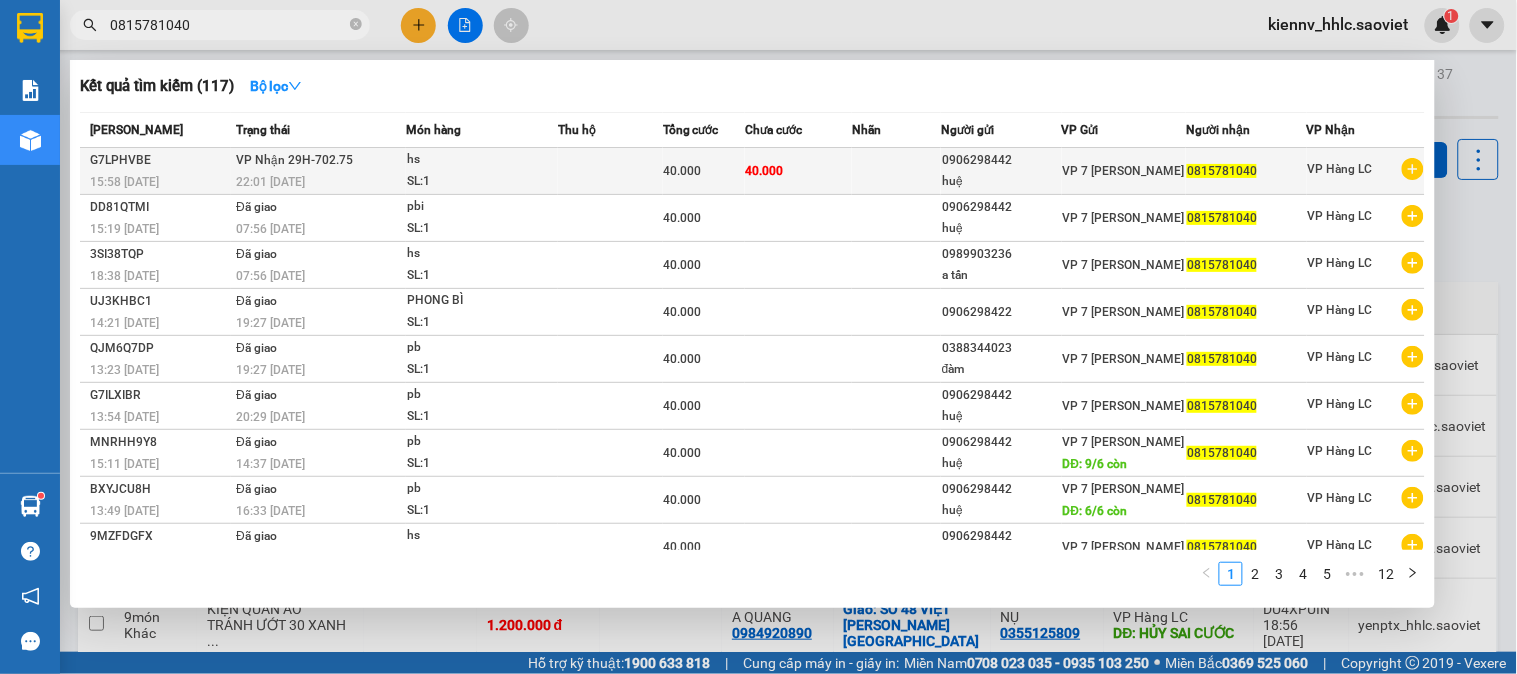 type on "0815781040" 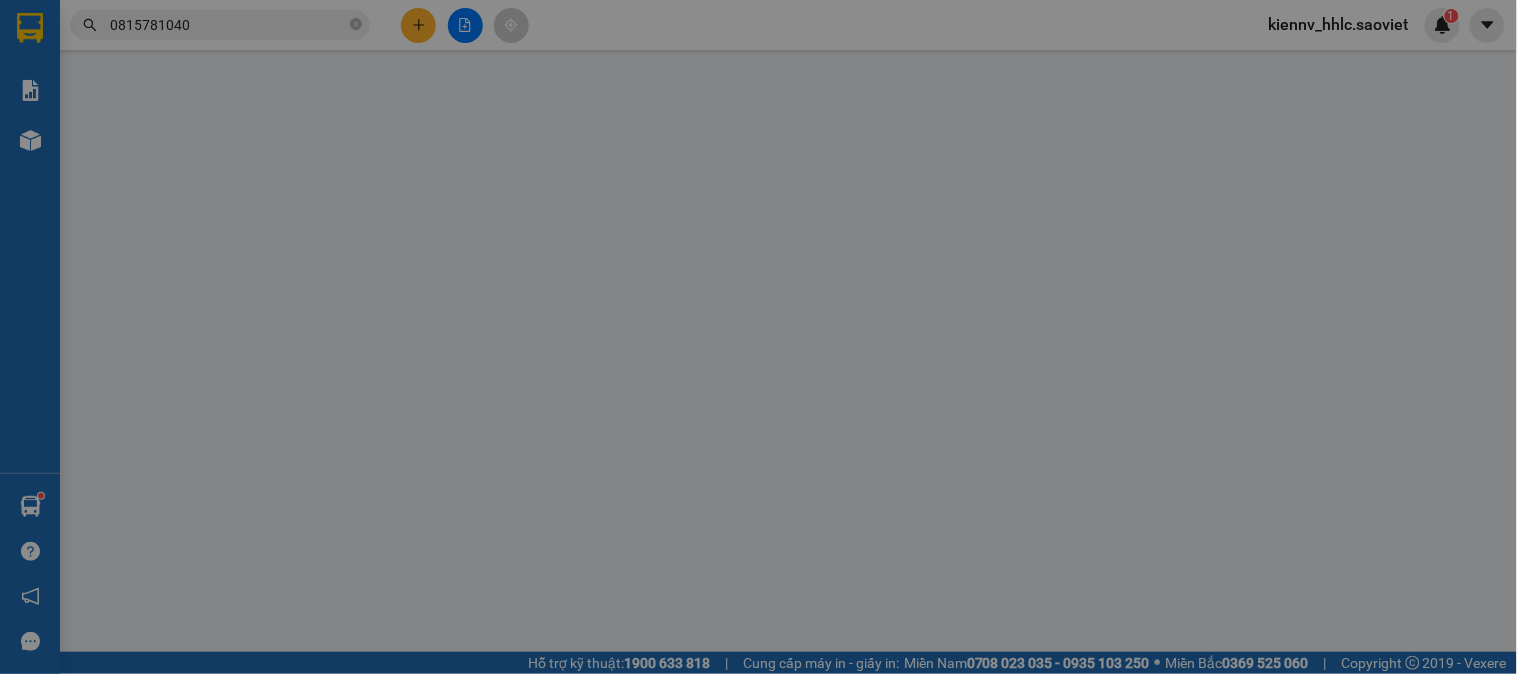 type on "0906298442" 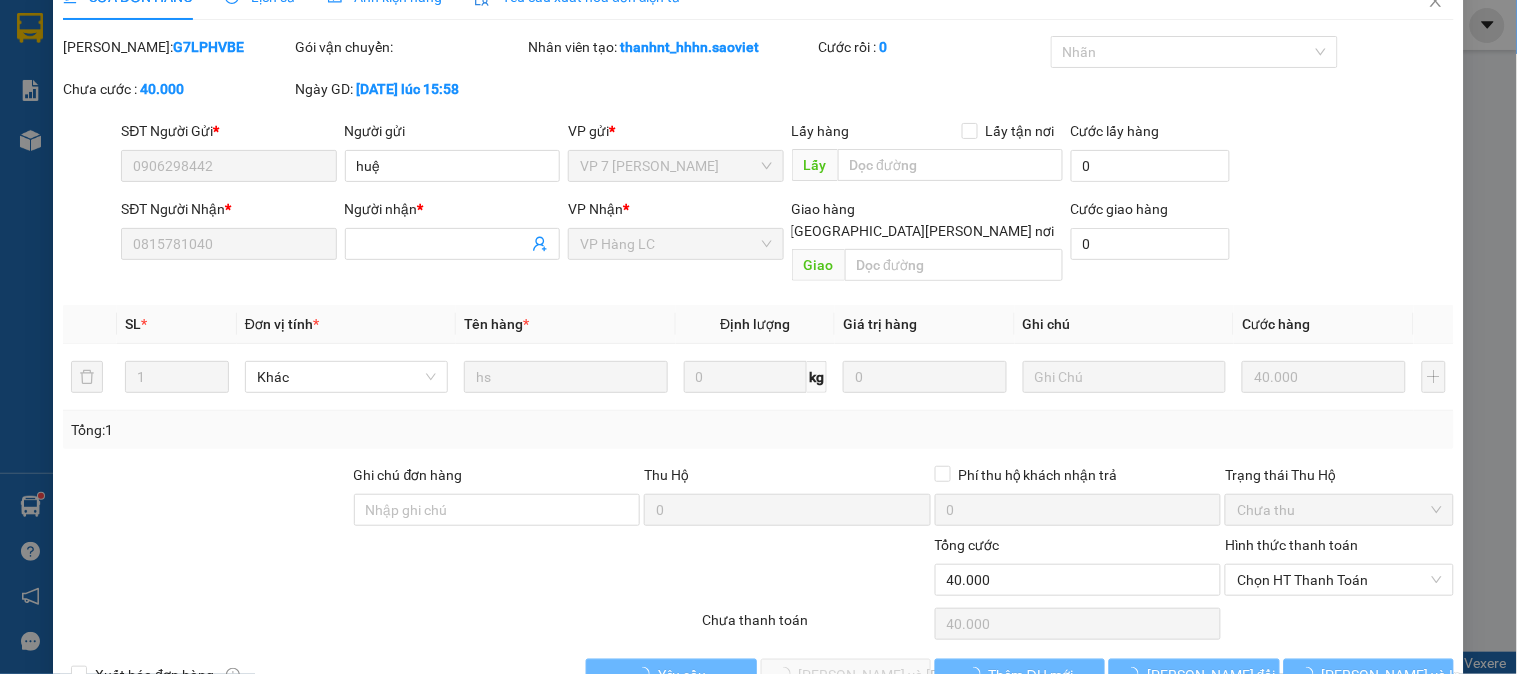scroll, scrollTop: 70, scrollLeft: 0, axis: vertical 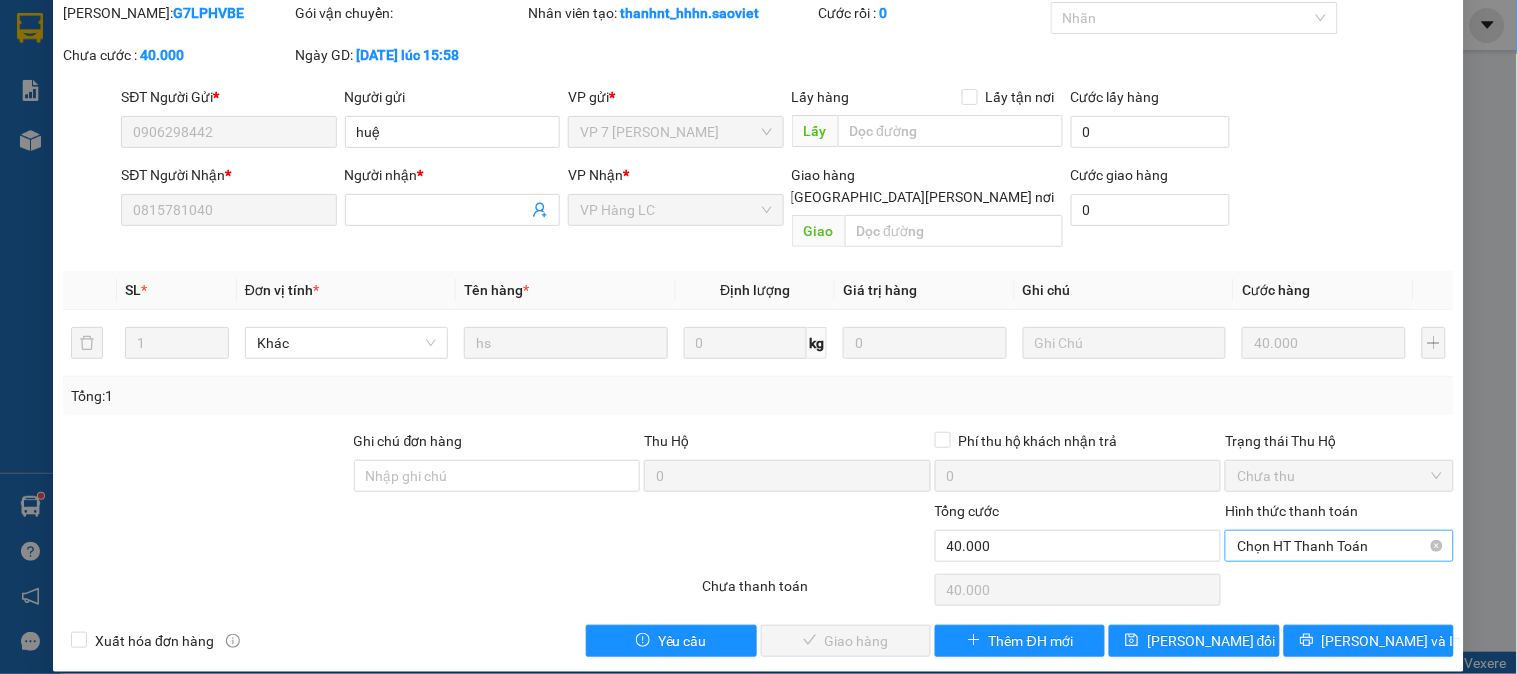 click on "Chọn HT Thanh Toán" at bounding box center (1339, 546) 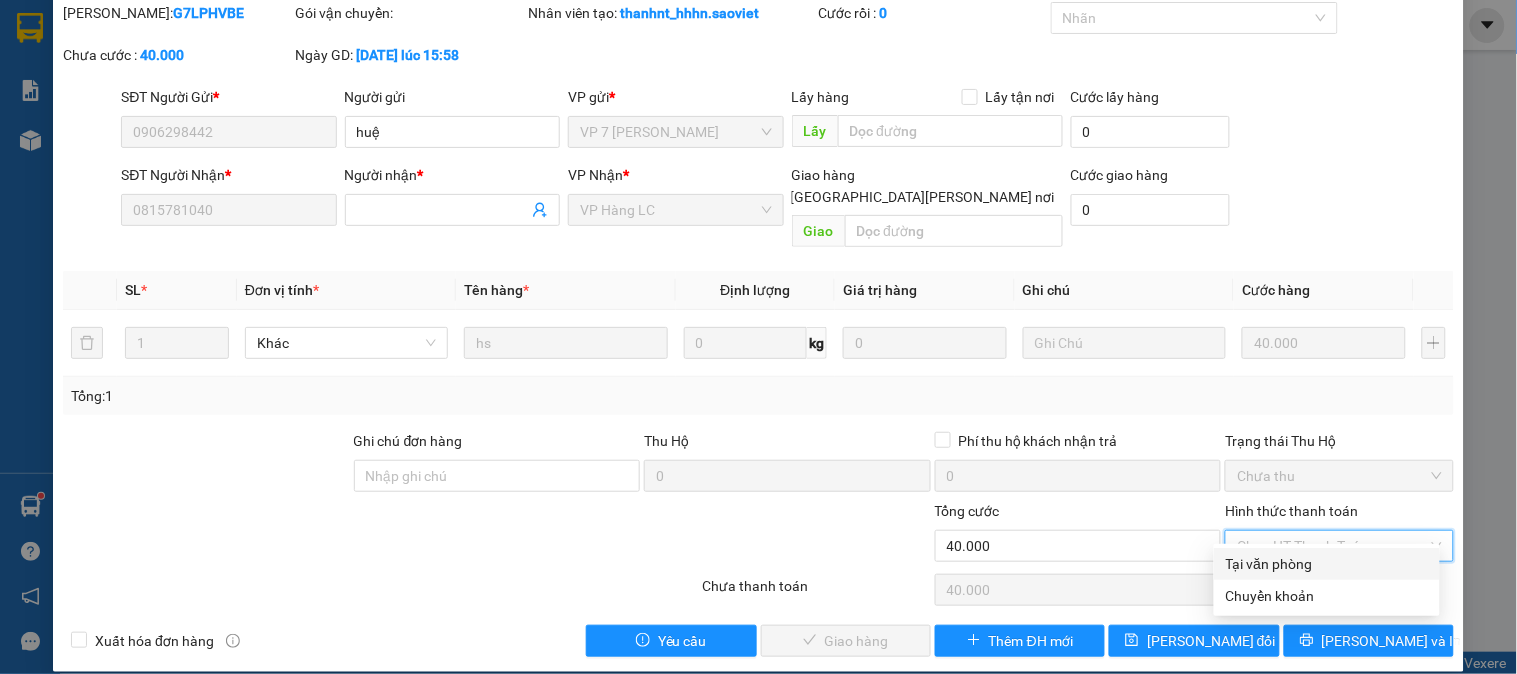 click on "Tại văn phòng" at bounding box center [1327, 564] 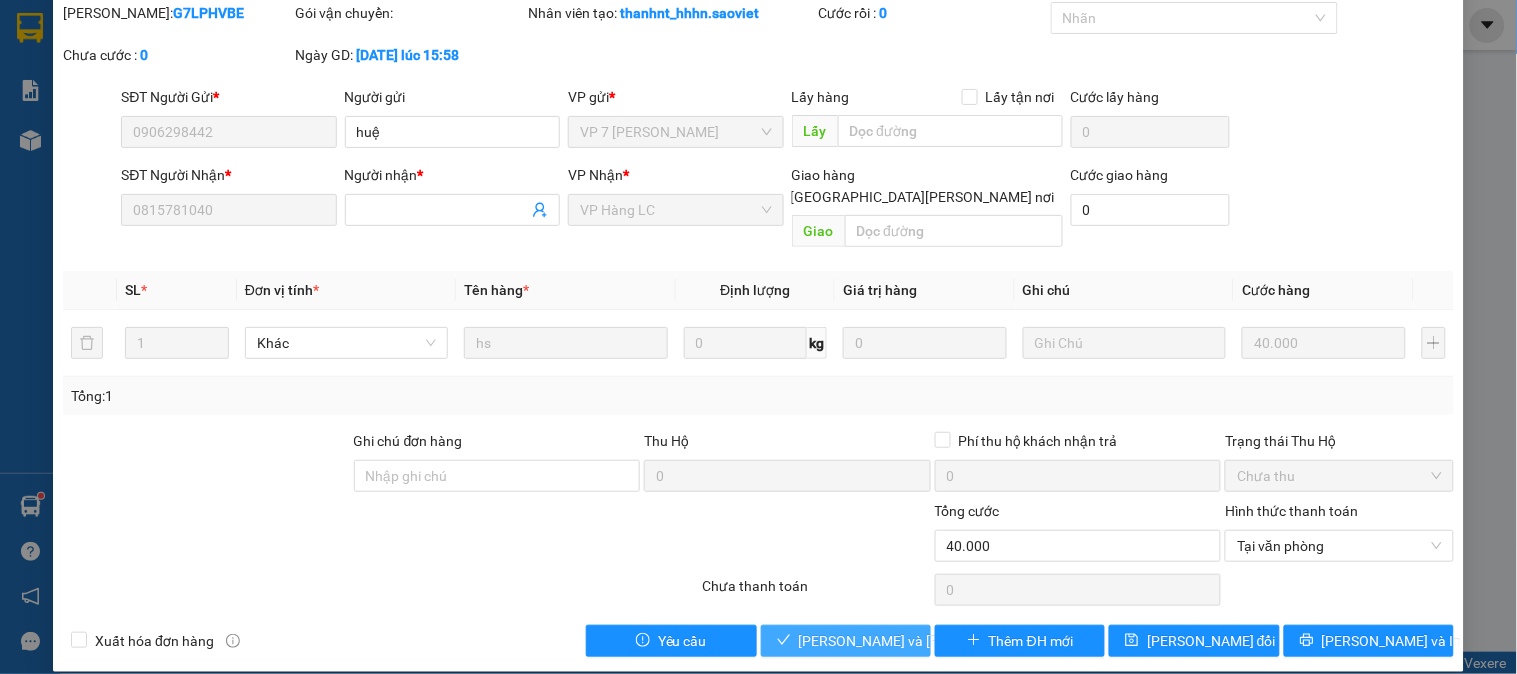 click on "[PERSON_NAME] và Giao hàng" at bounding box center (934, 641) 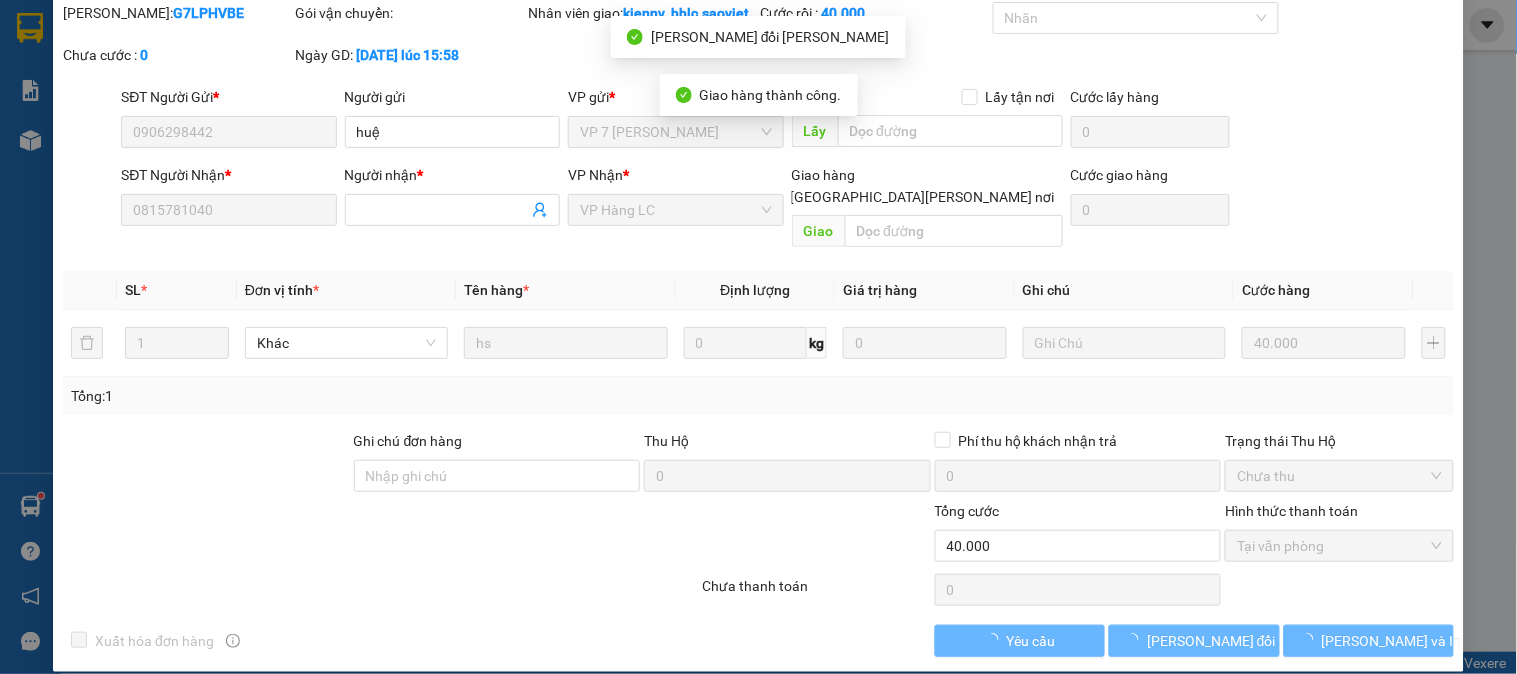 scroll, scrollTop: 0, scrollLeft: 0, axis: both 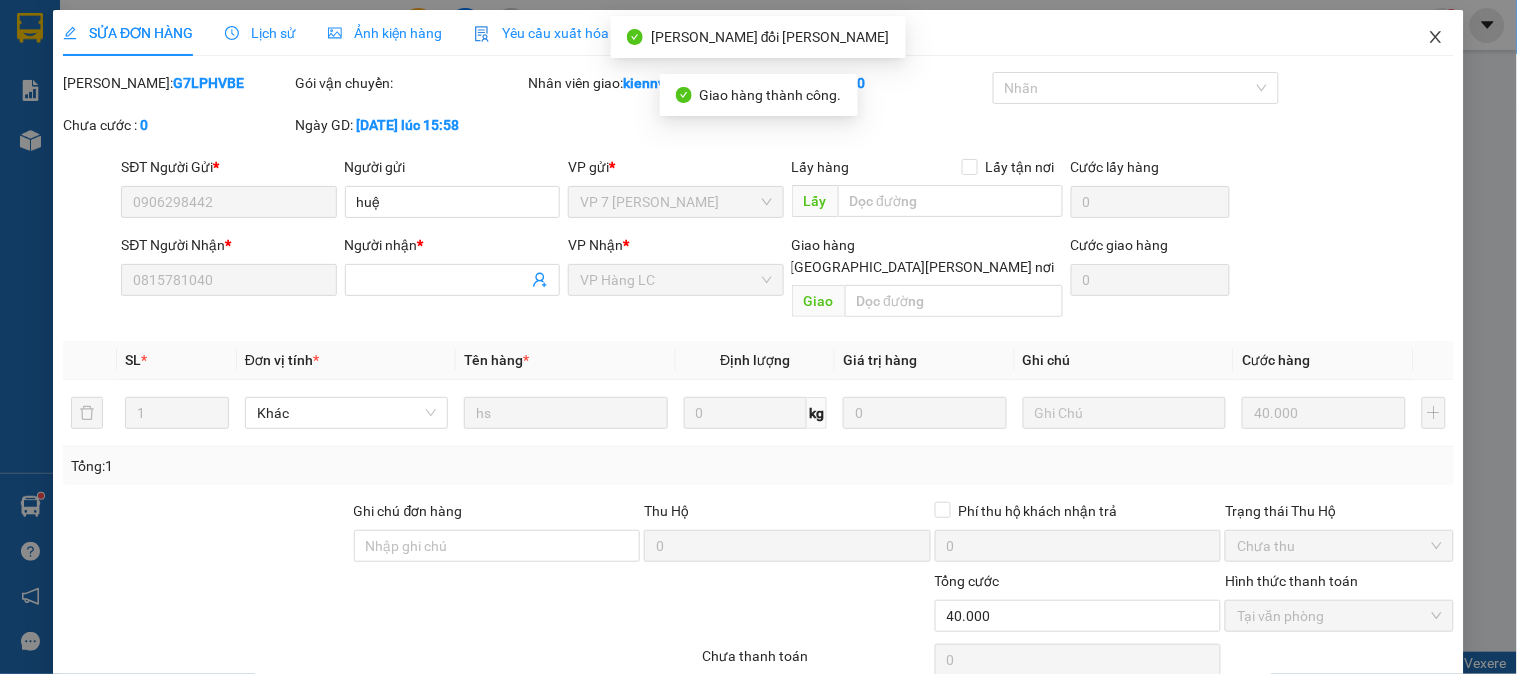 click 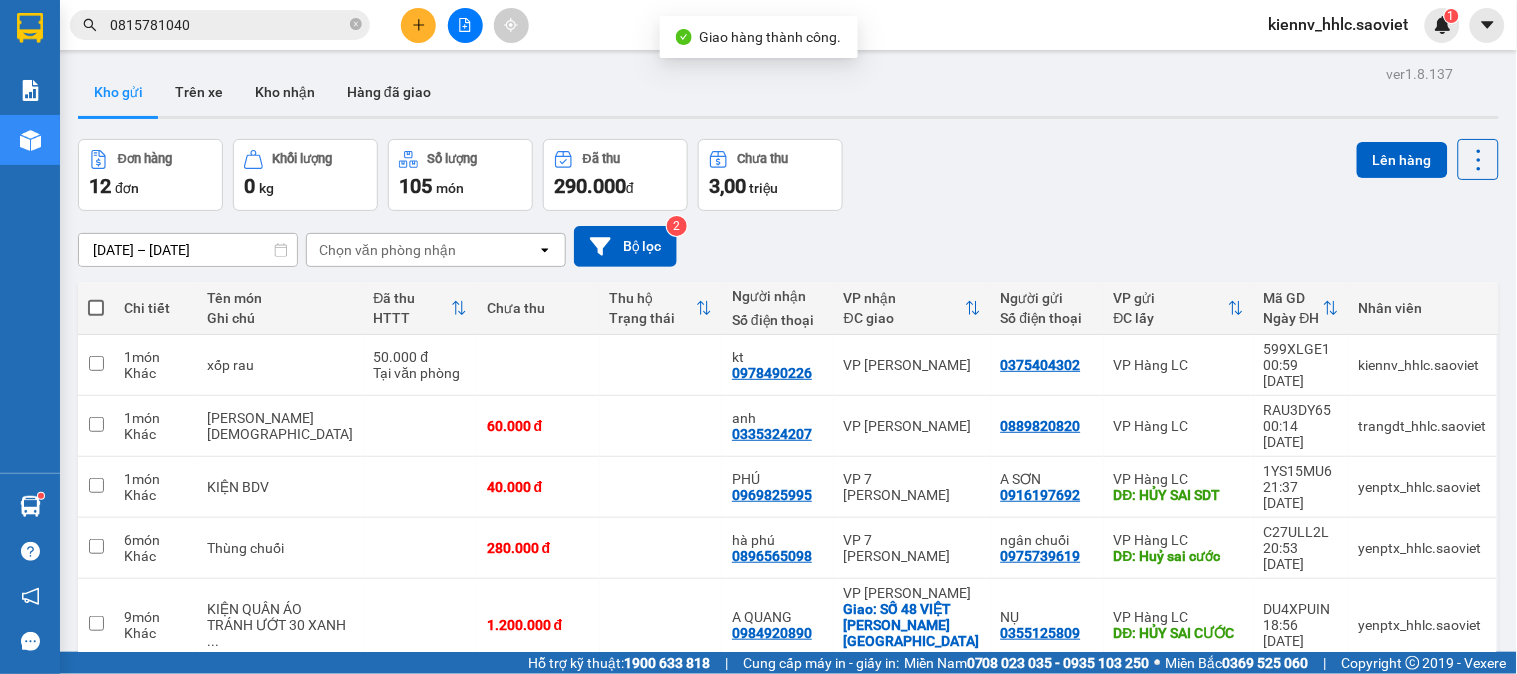 click on "0815781040" at bounding box center (228, 25) 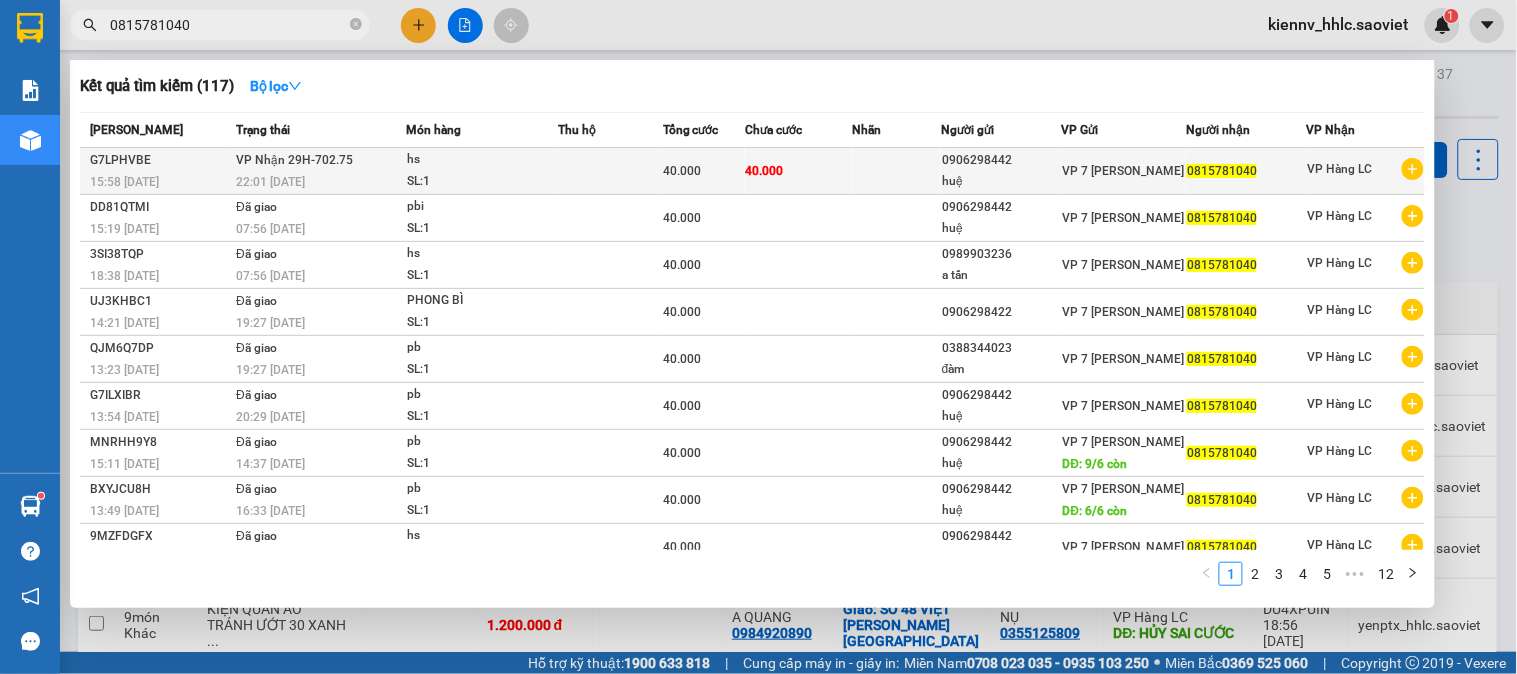 click at bounding box center (610, 171) 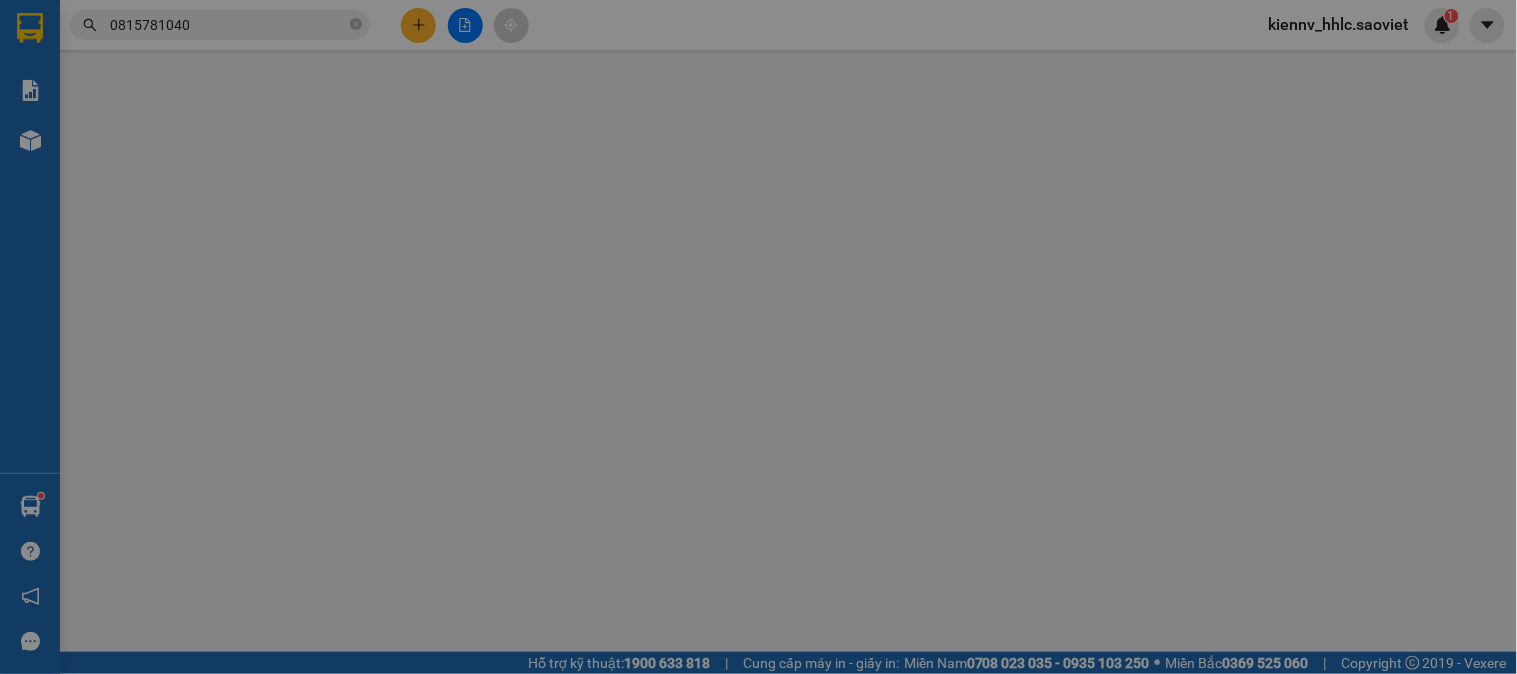 type on "0906298442" 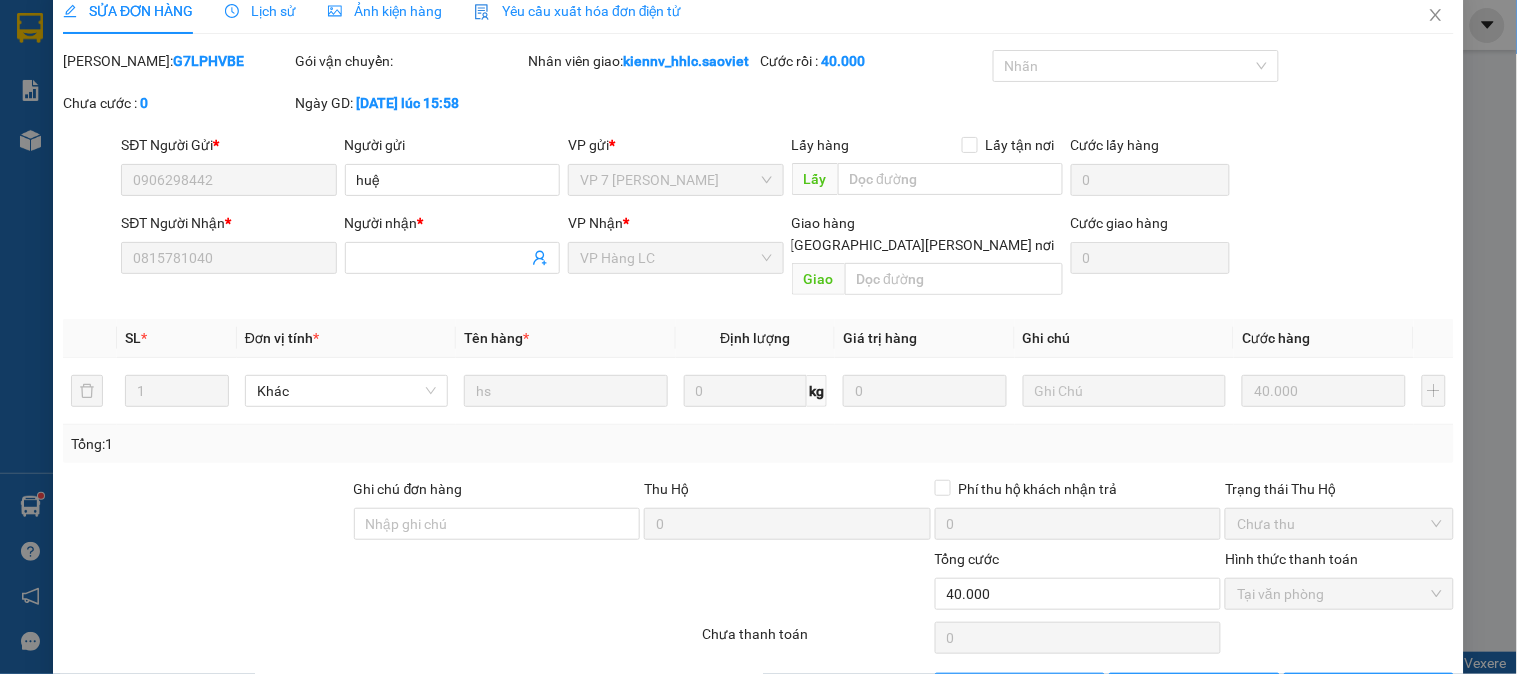 scroll, scrollTop: 0, scrollLeft: 0, axis: both 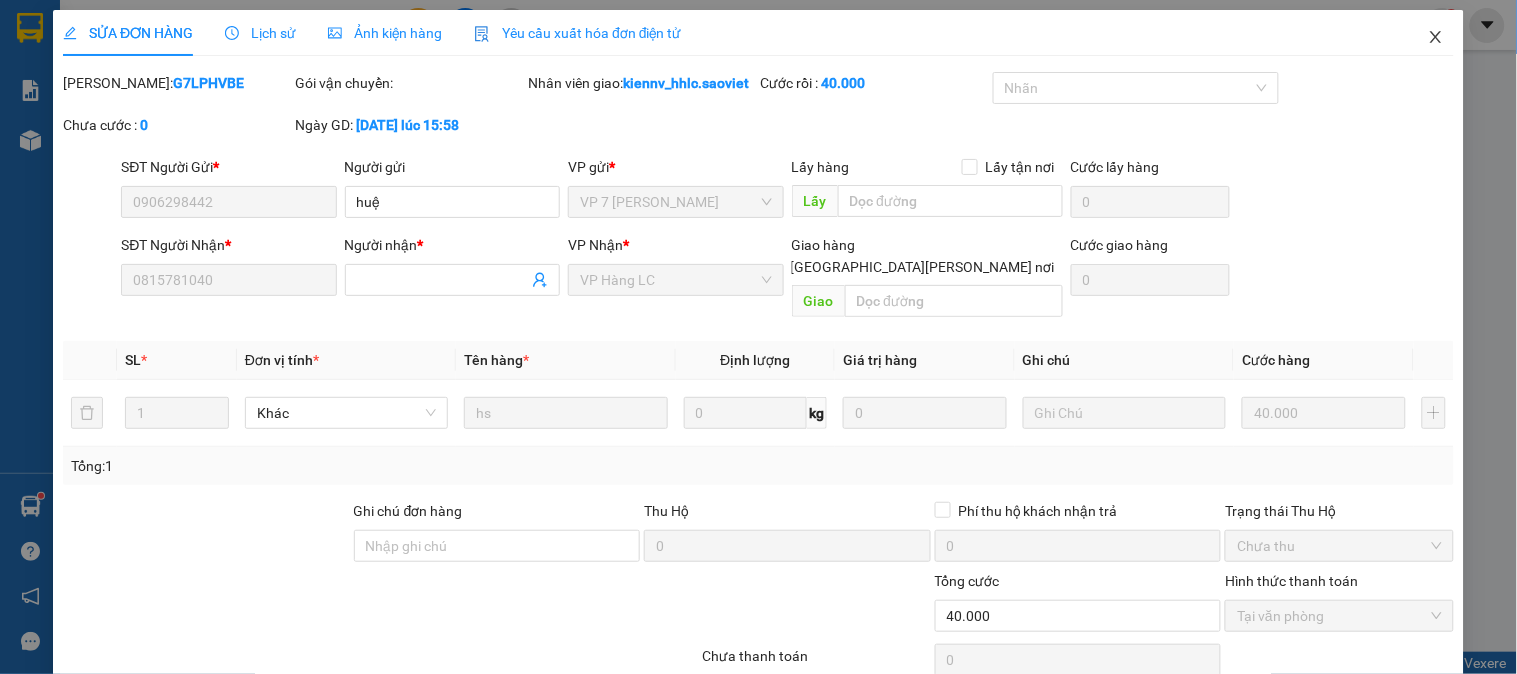 click 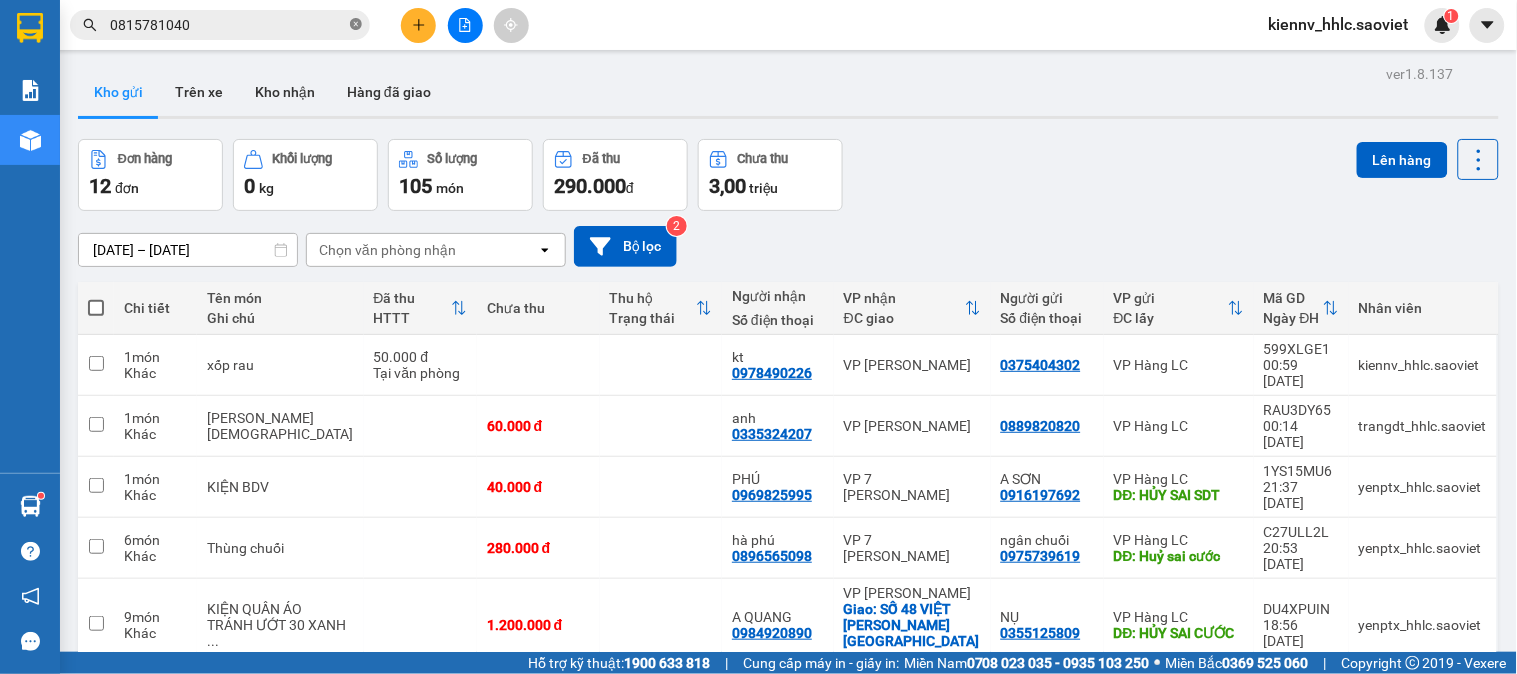 click 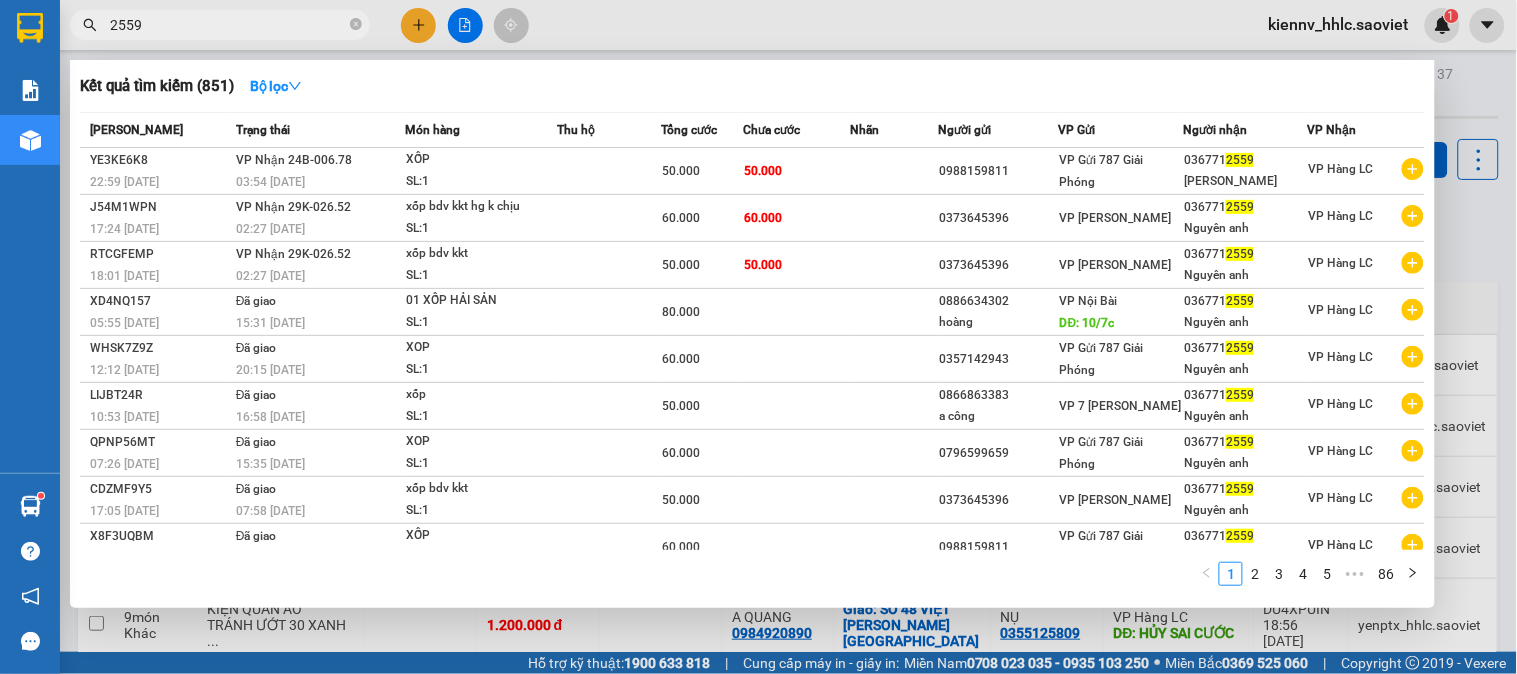 type on "2559" 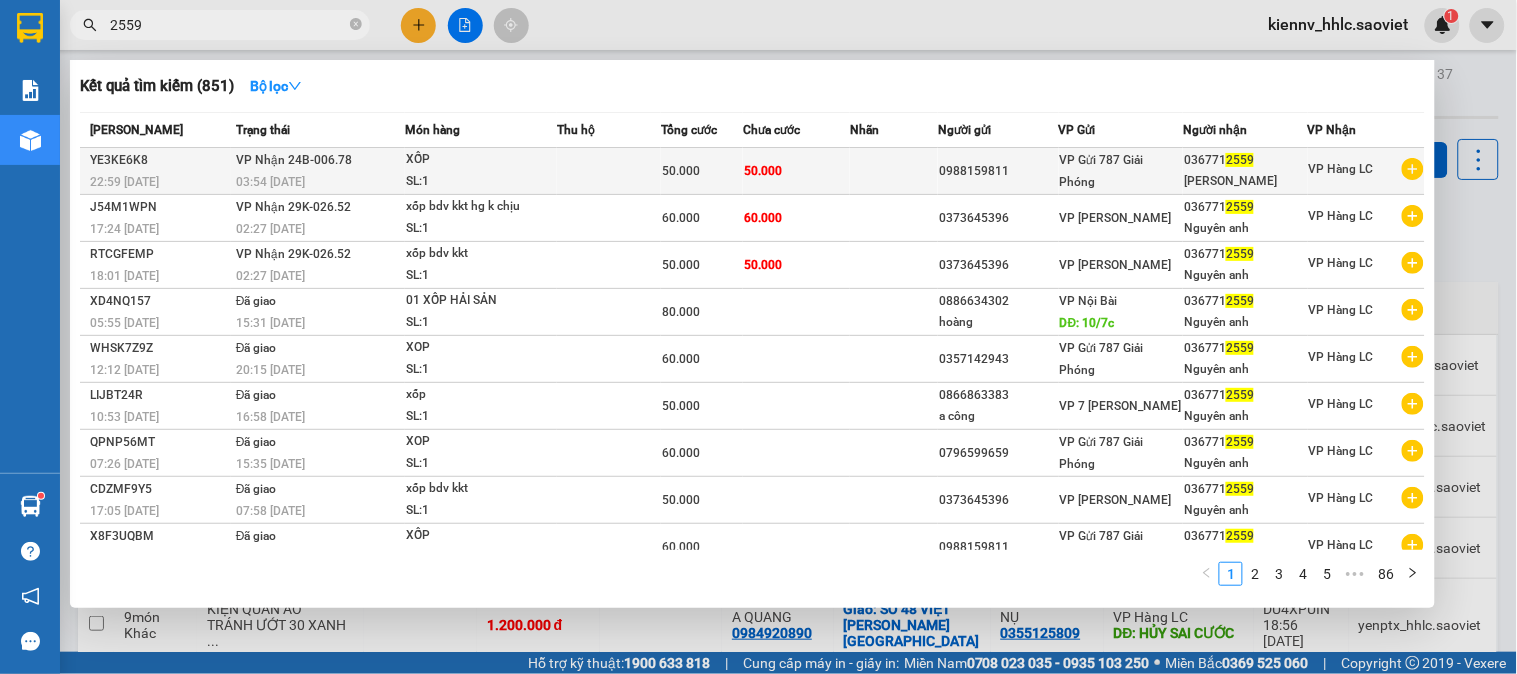 click on "50.000" at bounding box center (796, 171) 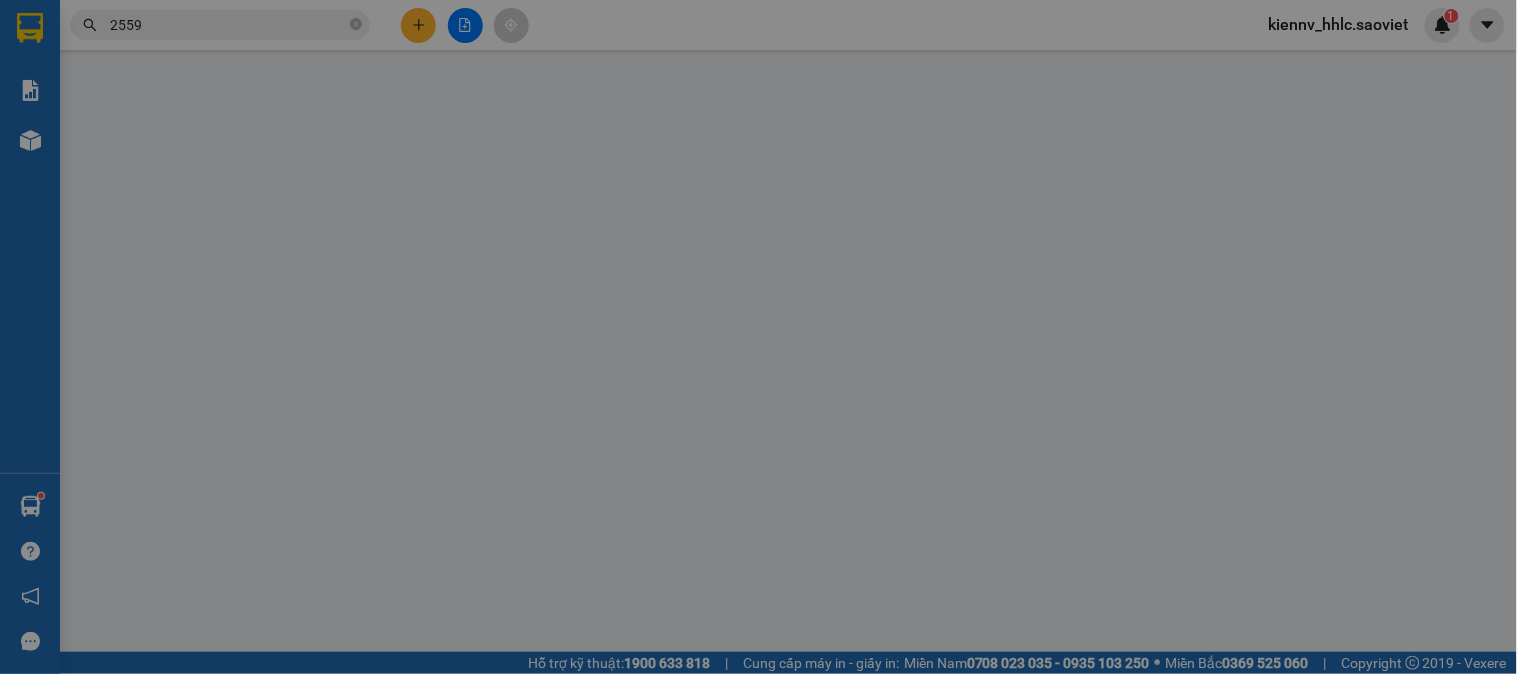 type on "0988159811" 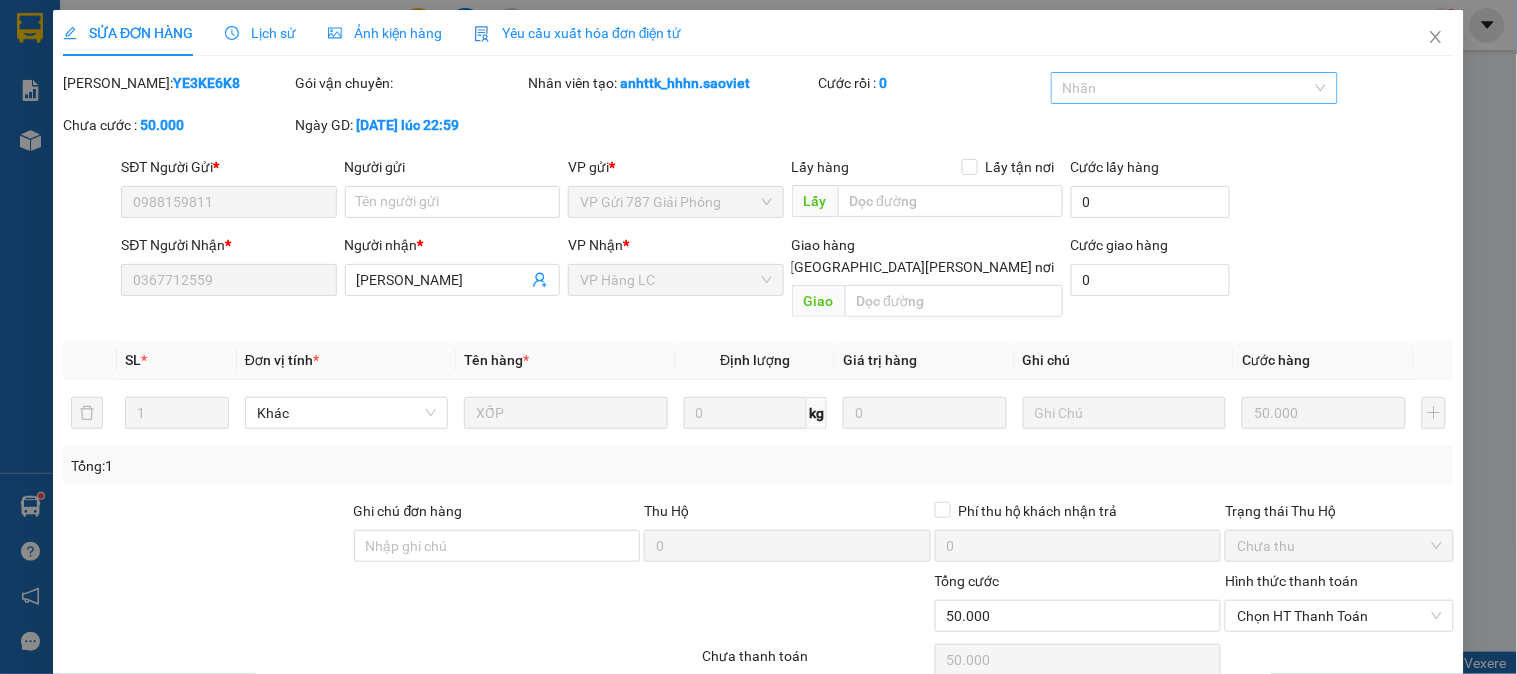 scroll, scrollTop: 70, scrollLeft: 0, axis: vertical 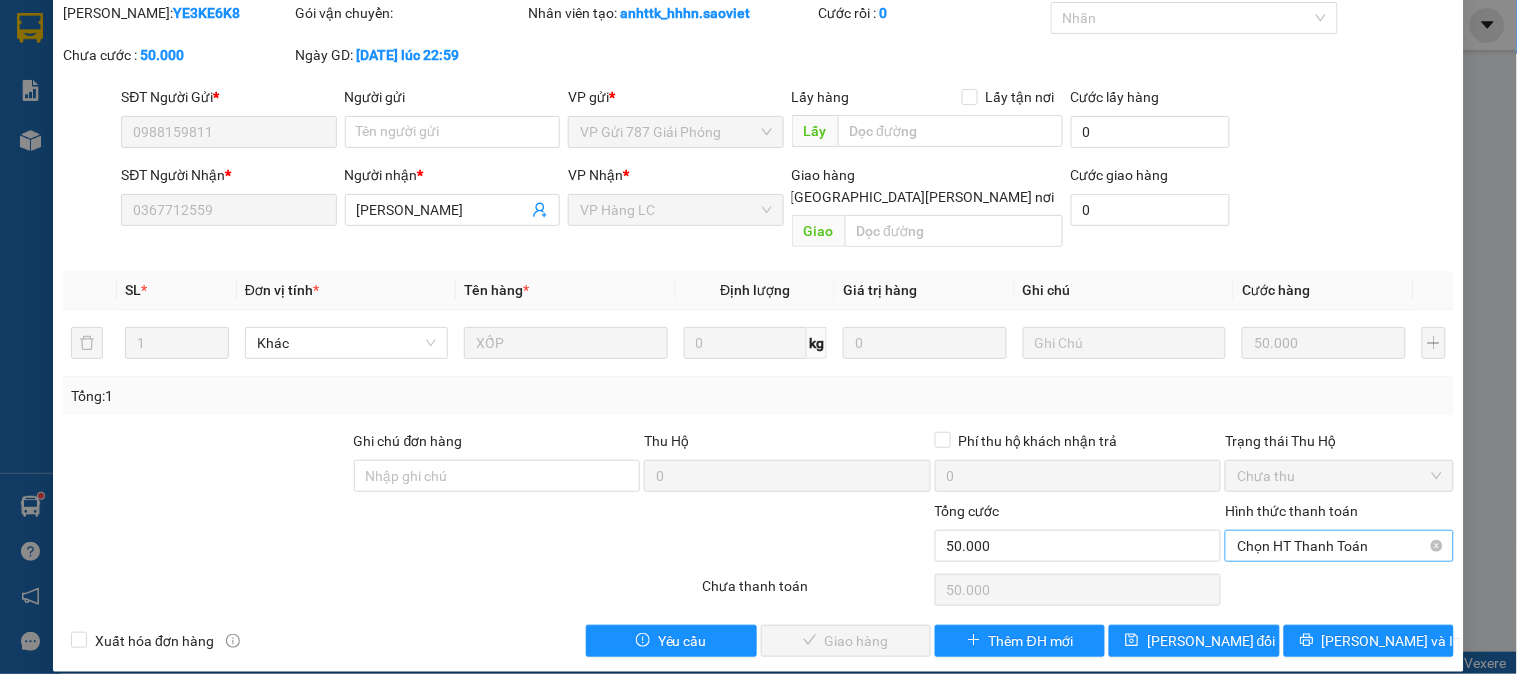 click on "Chọn HT Thanh Toán" at bounding box center (1339, 546) 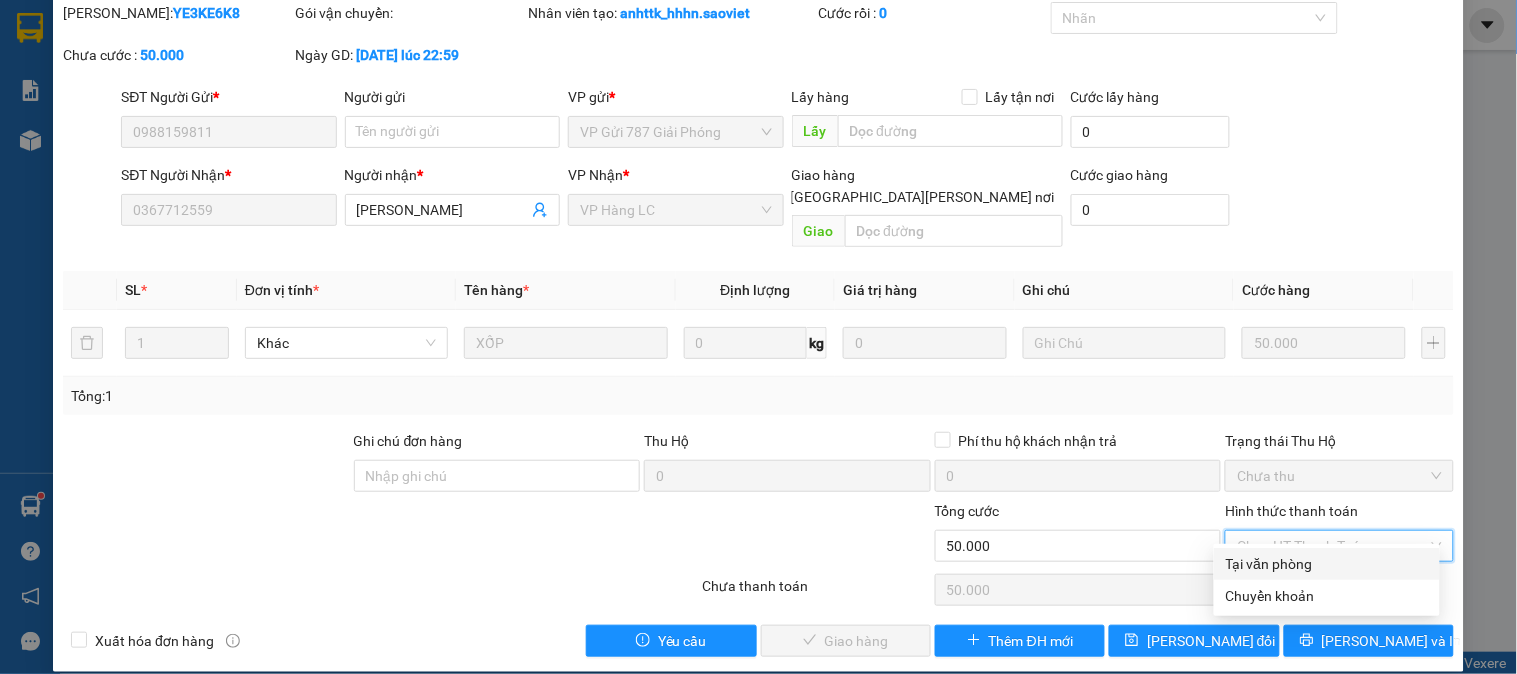 click on "Tại văn phòng" at bounding box center (1327, 564) 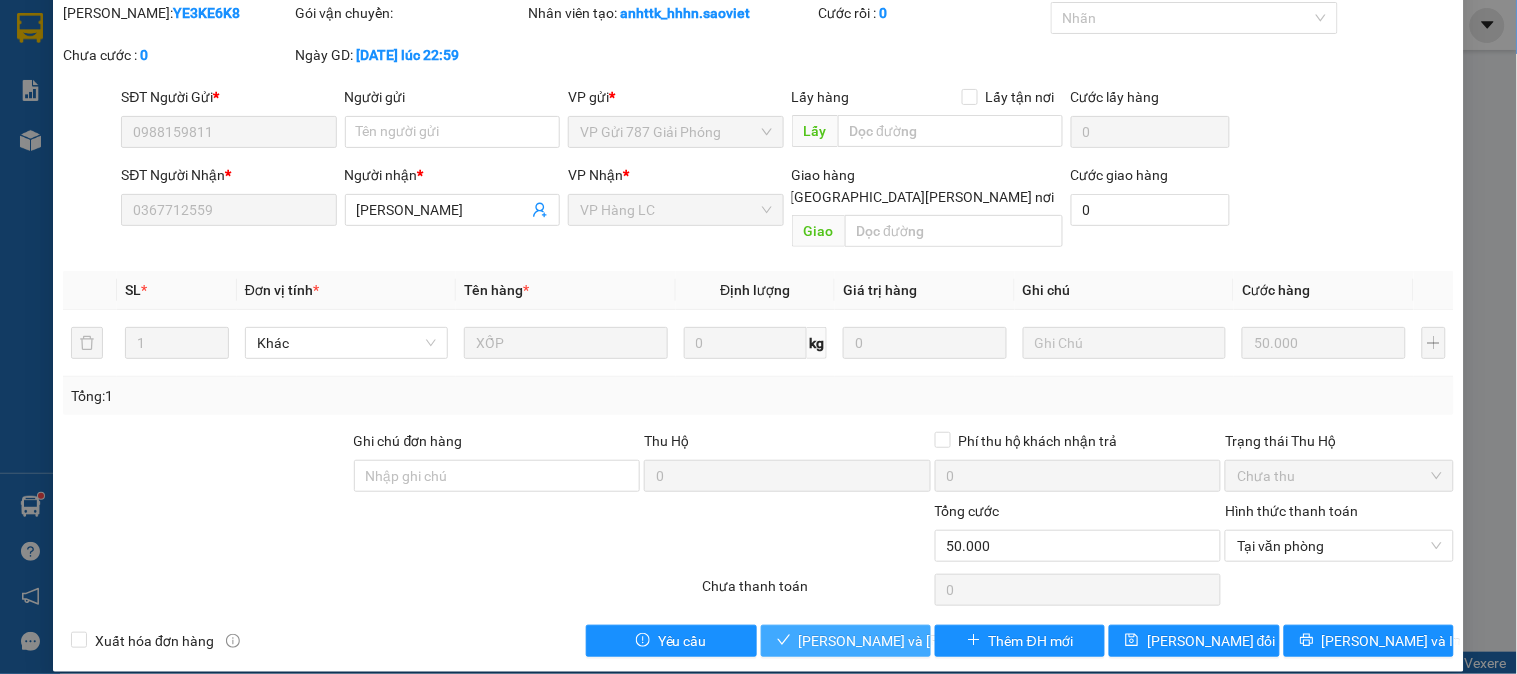 click on "[PERSON_NAME] và Giao hàng" at bounding box center (934, 641) 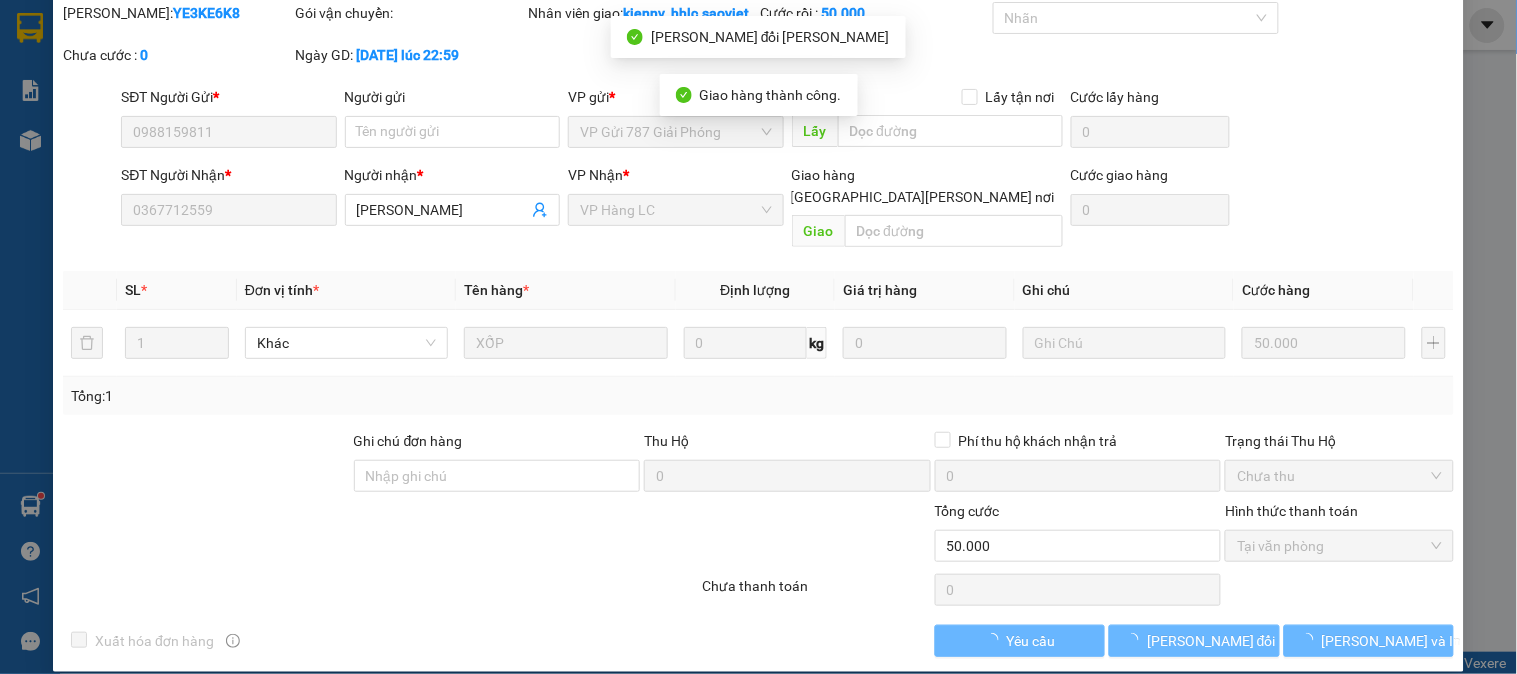 scroll, scrollTop: 0, scrollLeft: 0, axis: both 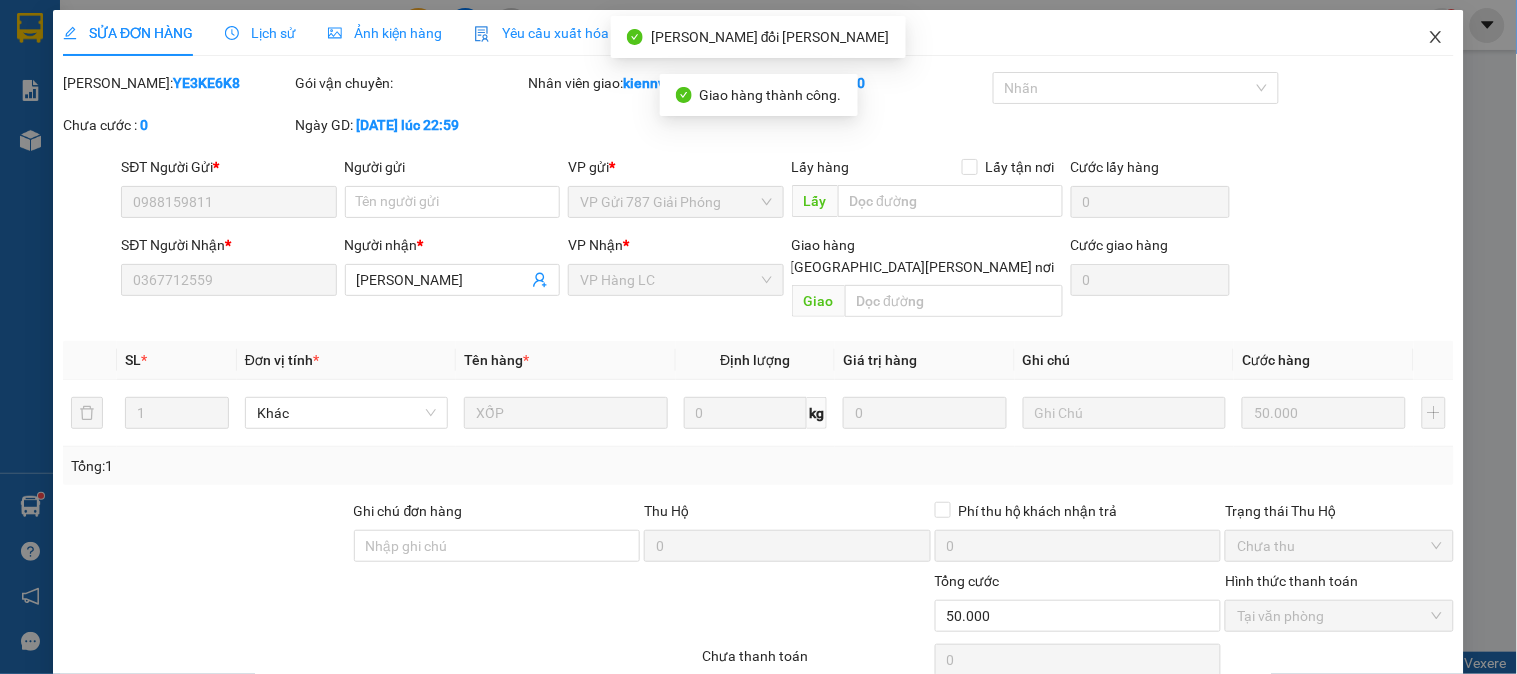 click 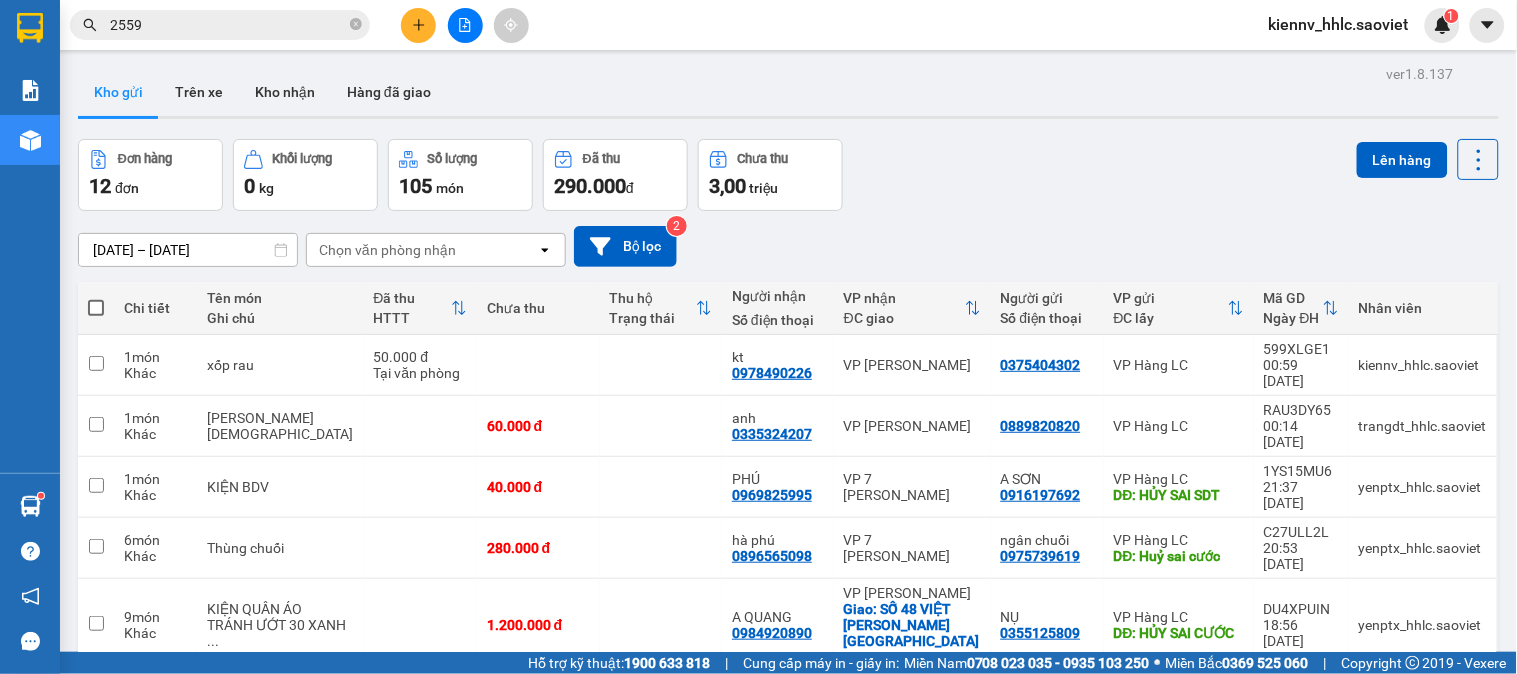 click on "2559" at bounding box center [228, 25] 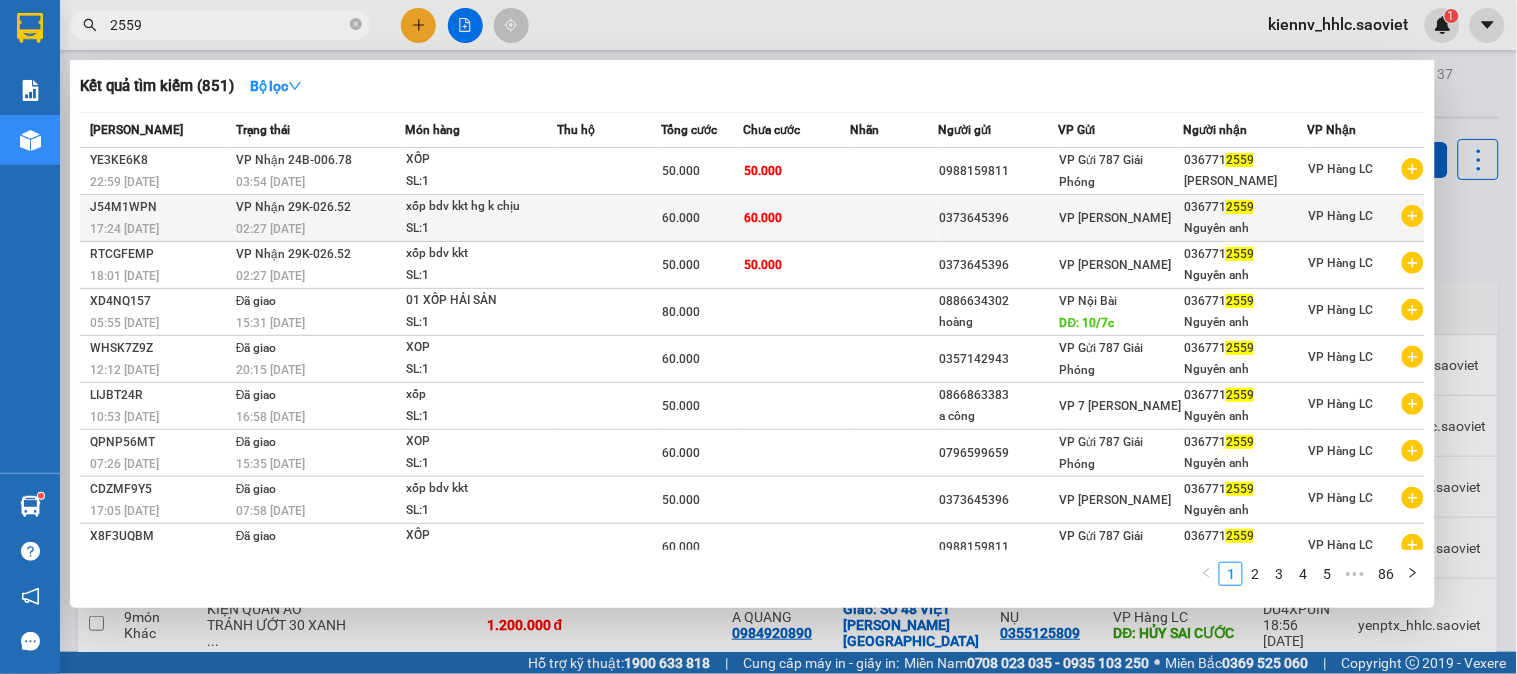 click on "60.000" at bounding box center [763, 218] 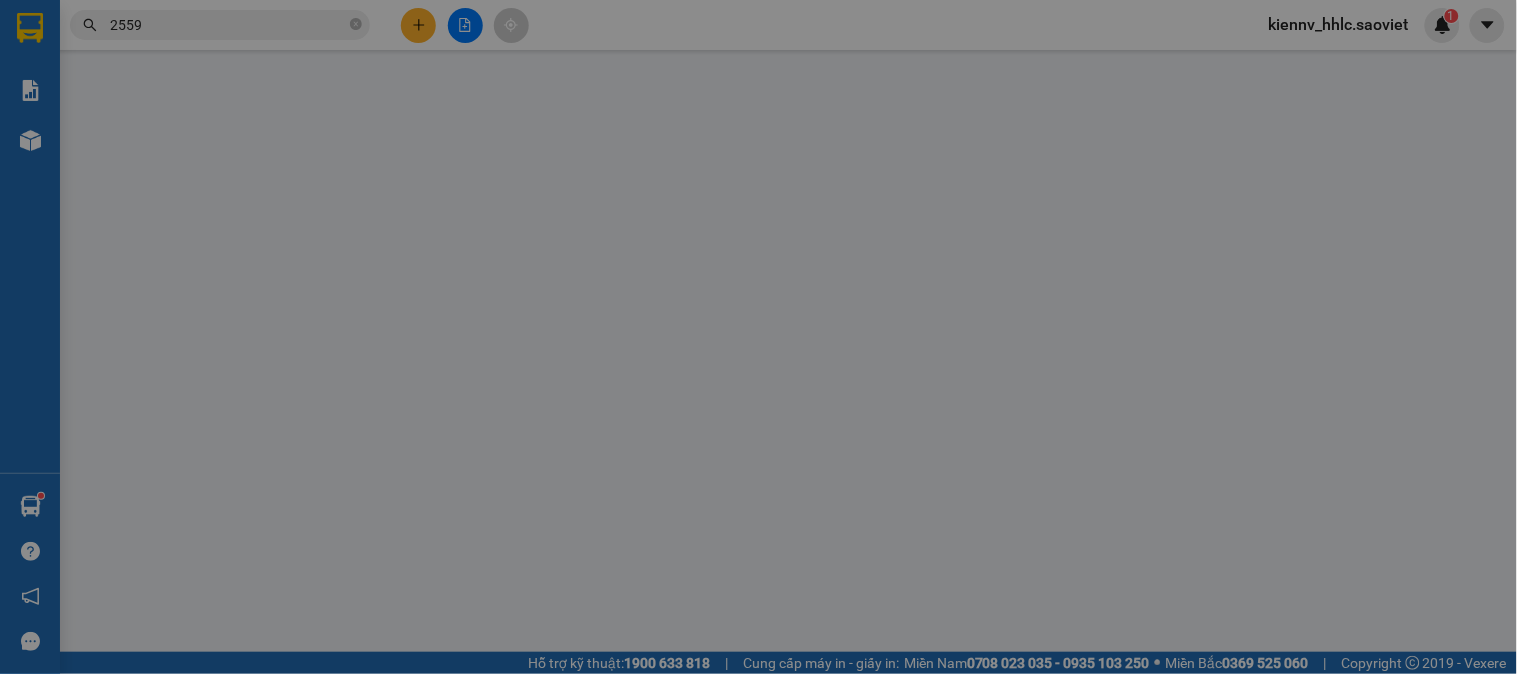 type on "0373645396" 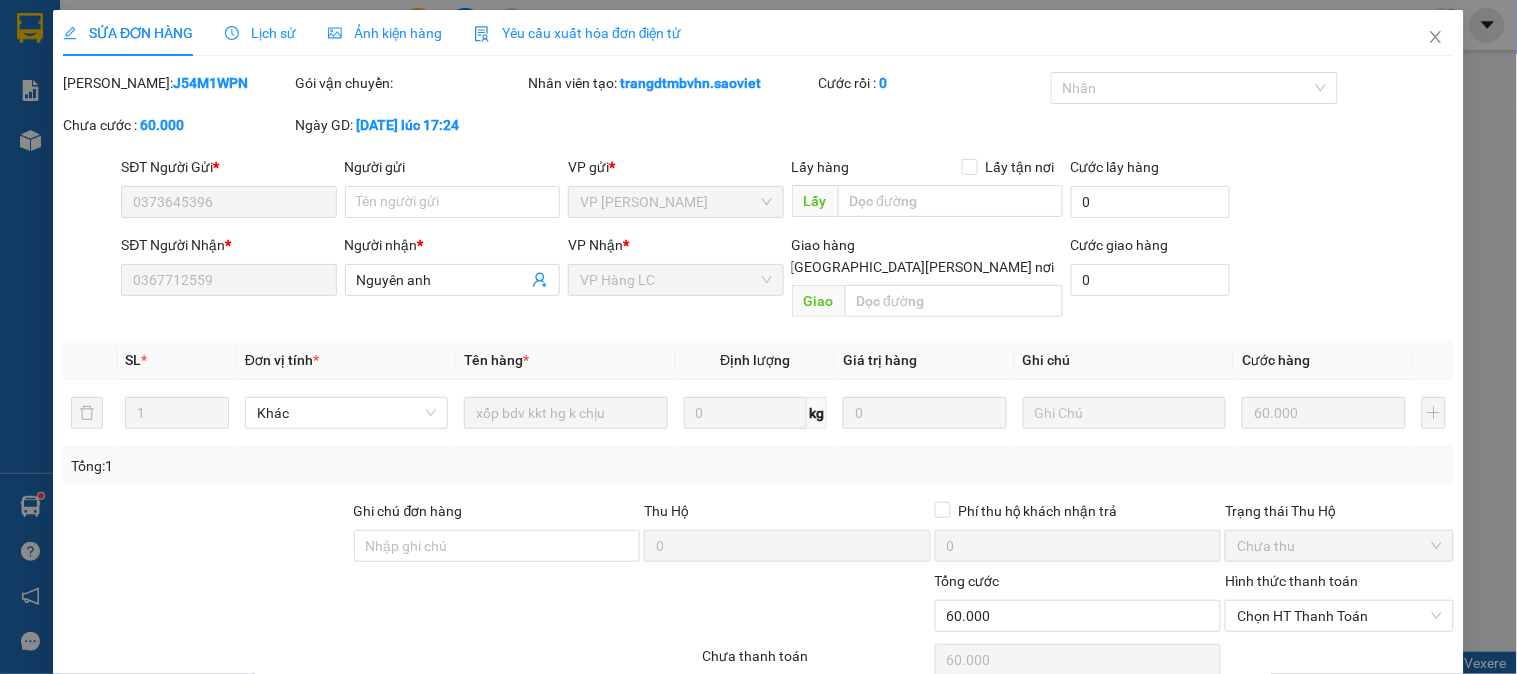 scroll, scrollTop: 60, scrollLeft: 0, axis: vertical 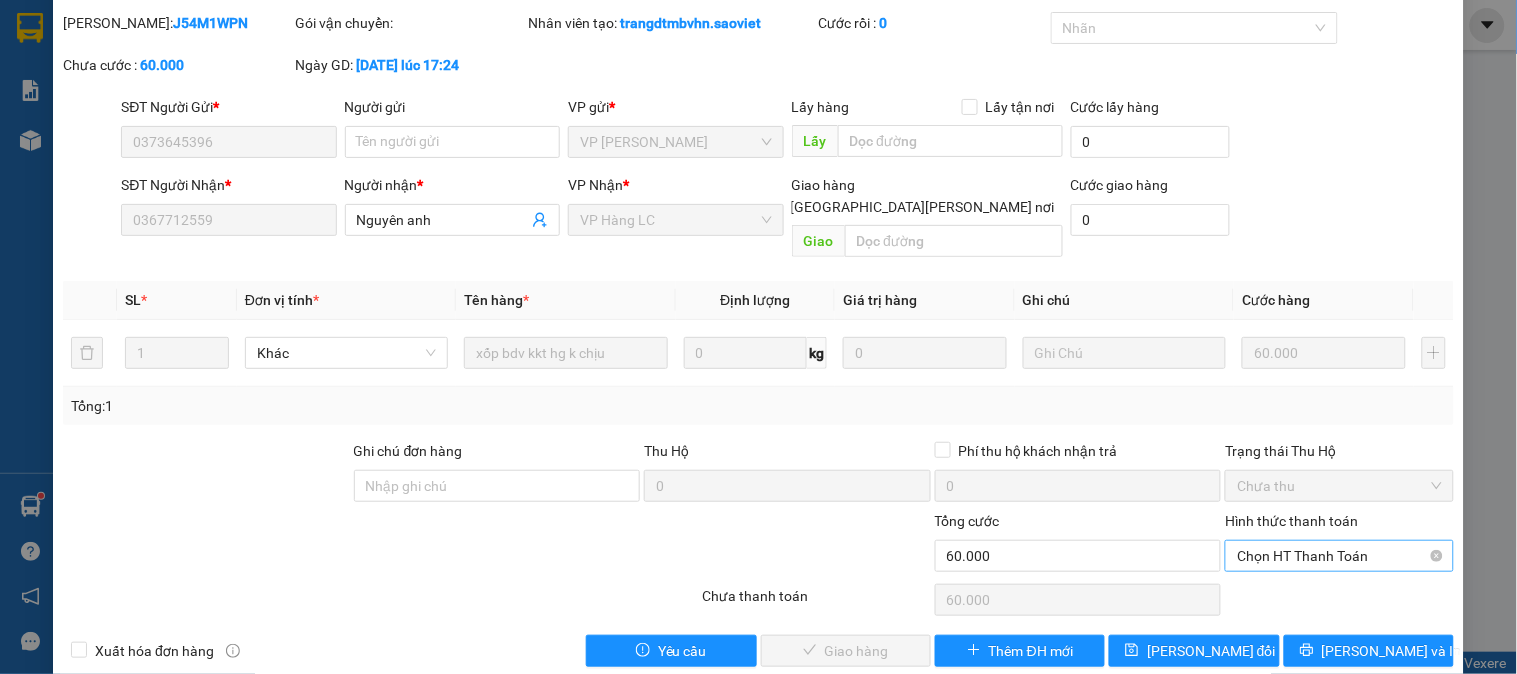 click on "Chọn HT Thanh Toán" at bounding box center (1339, 556) 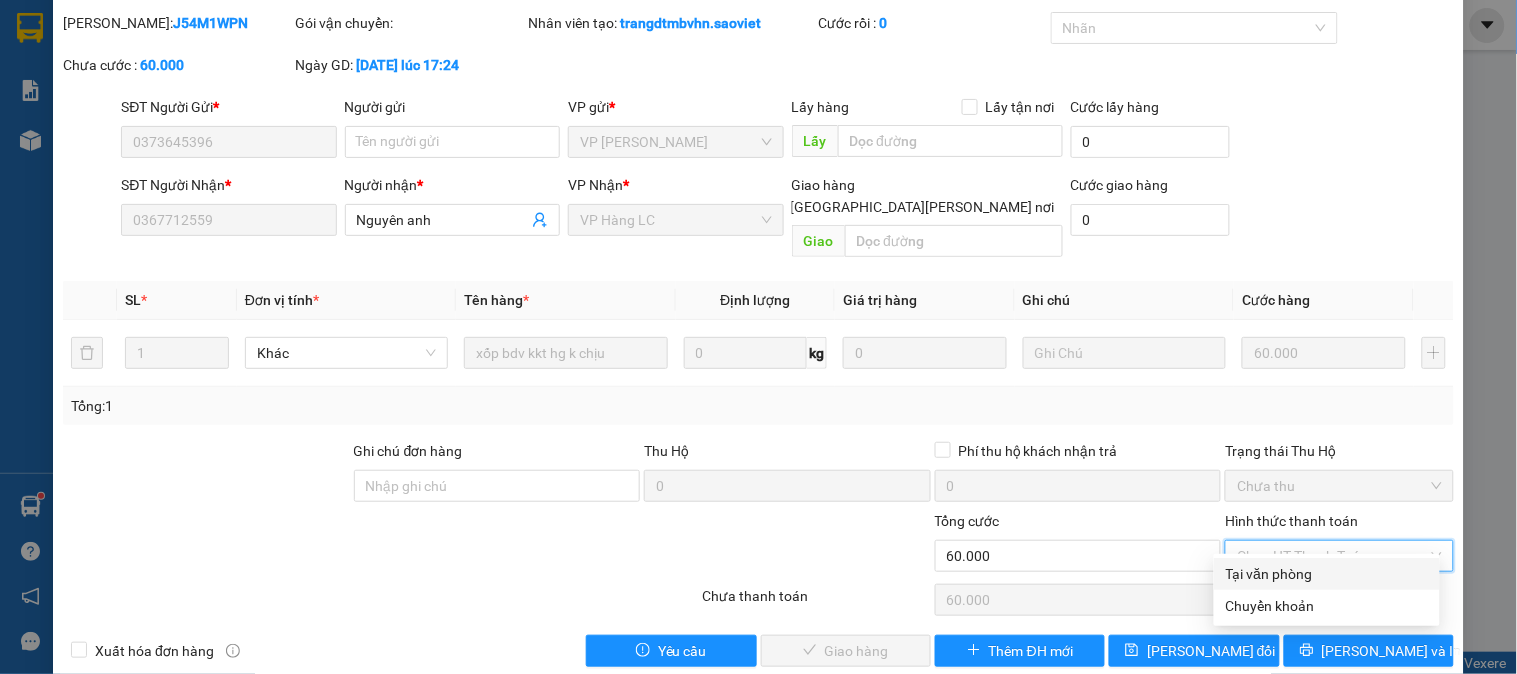 click on "Tại văn phòng" at bounding box center (1327, 574) 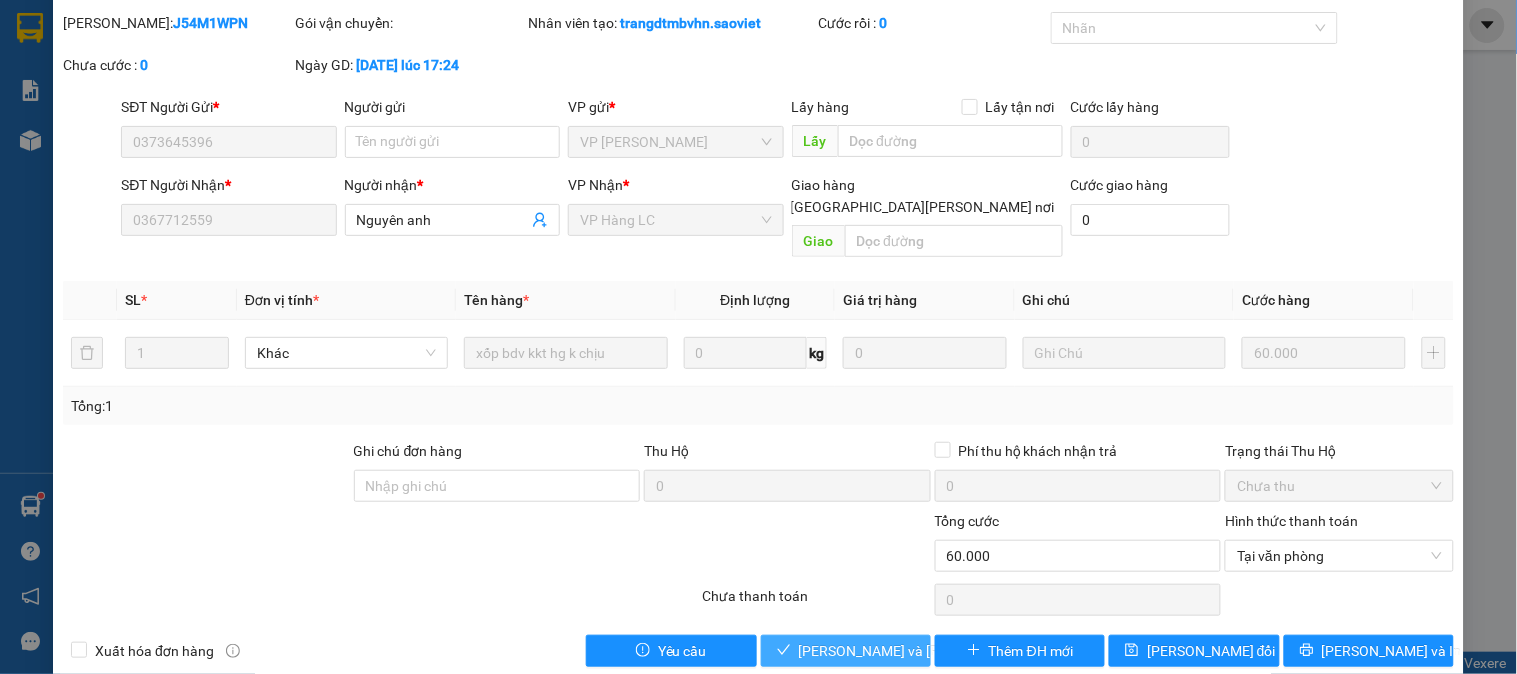 click on "[PERSON_NAME] và Giao hàng" at bounding box center [934, 651] 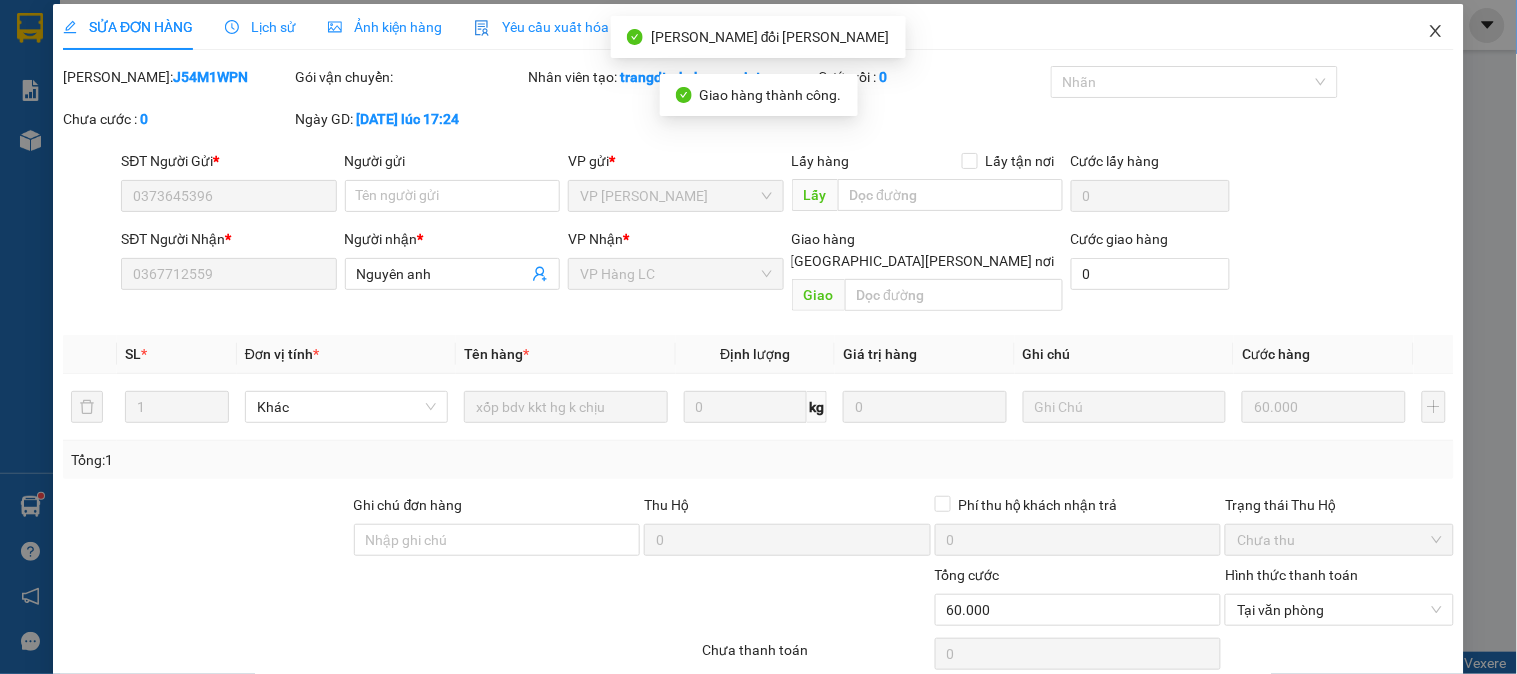 scroll, scrollTop: 0, scrollLeft: 0, axis: both 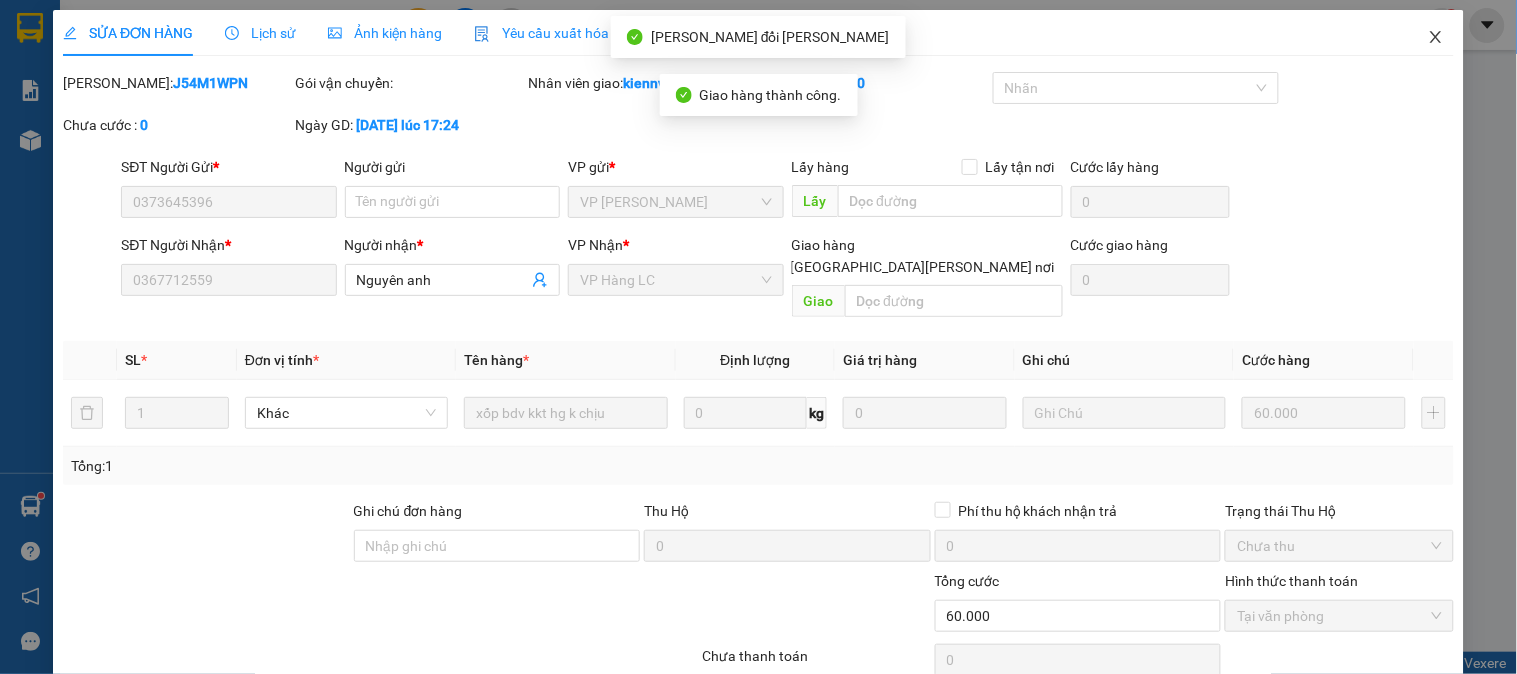 click 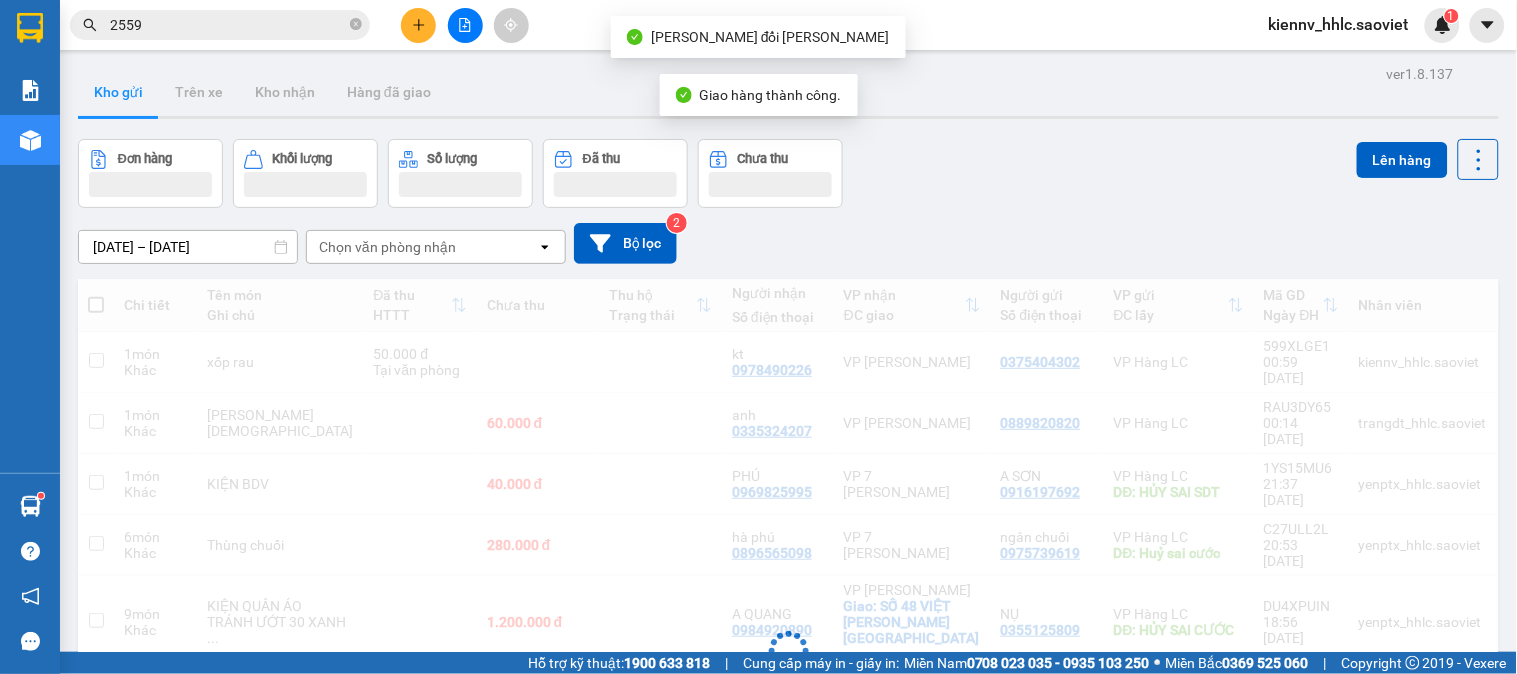 click on "2559" at bounding box center [228, 25] 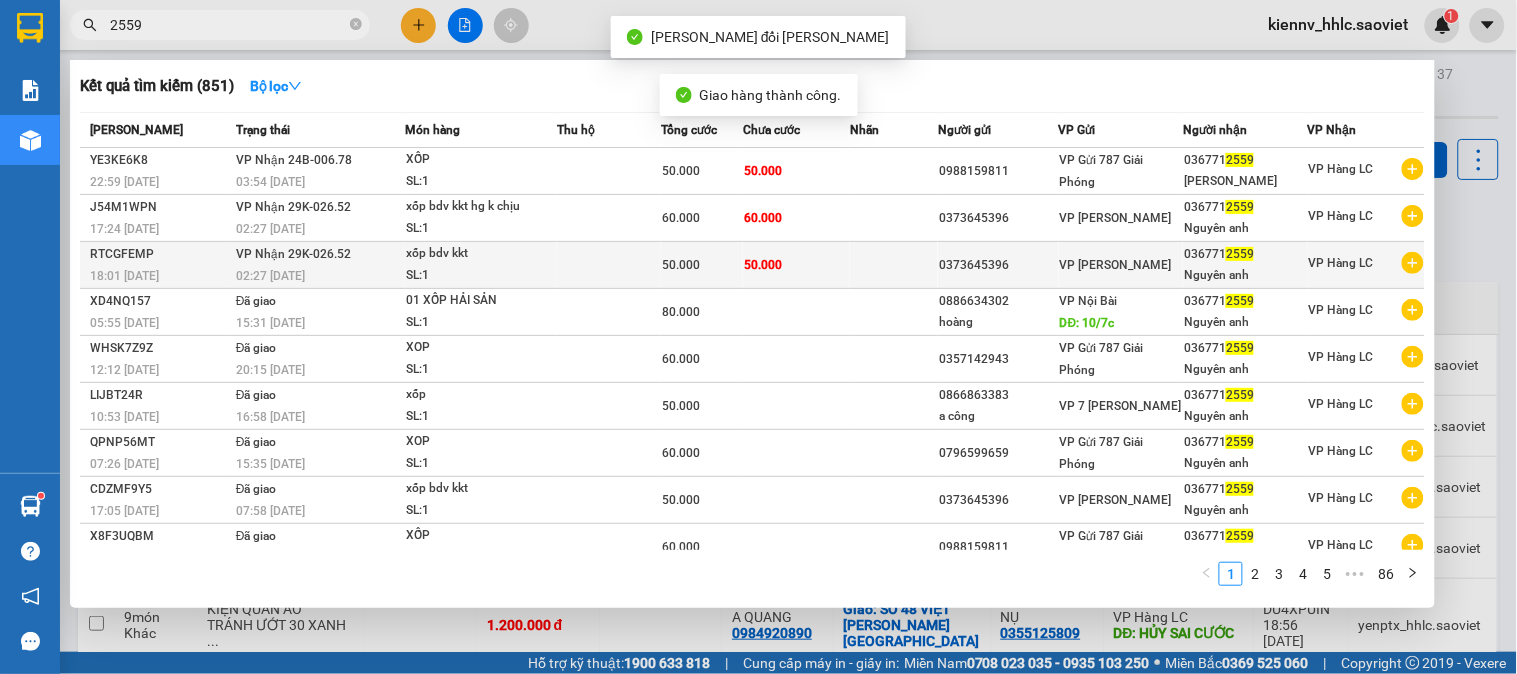 click on "50.000" at bounding box center (796, 265) 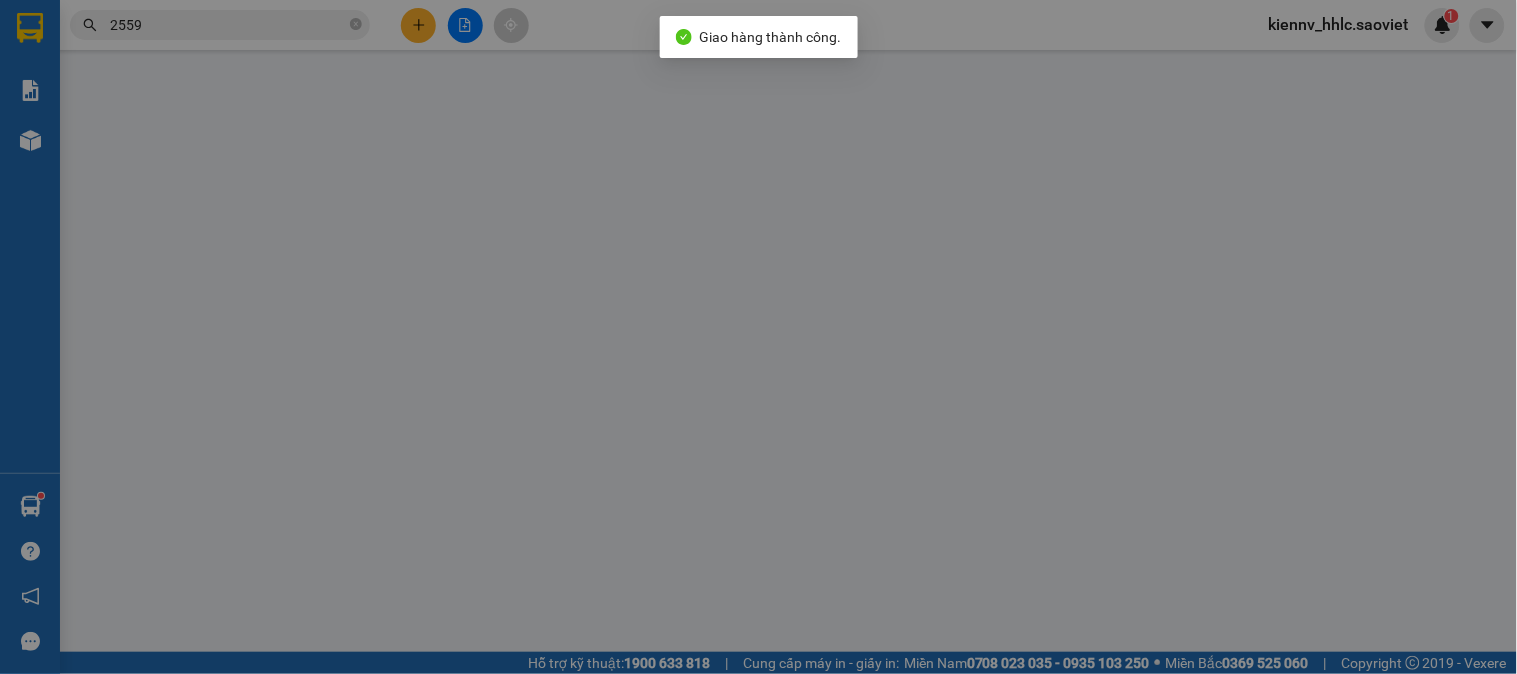 type on "0373645396" 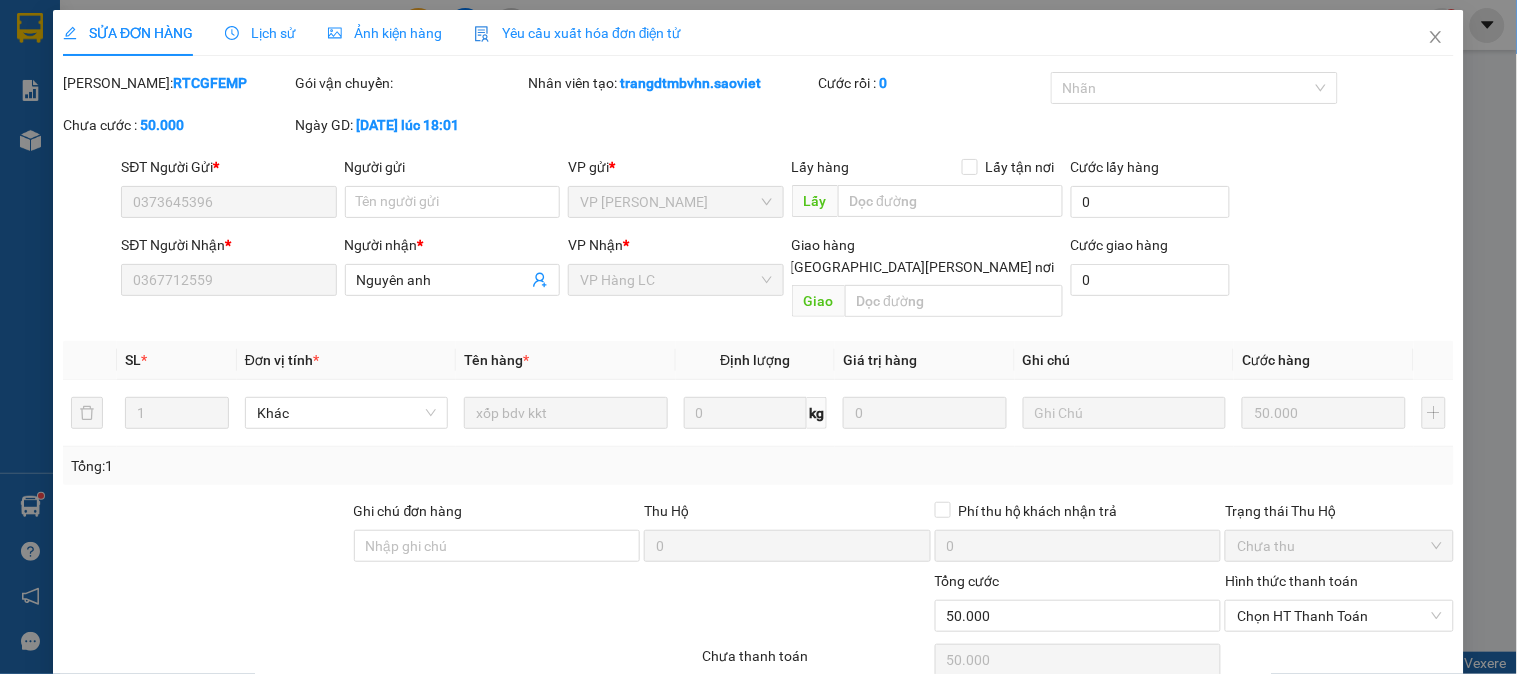 scroll, scrollTop: 60, scrollLeft: 0, axis: vertical 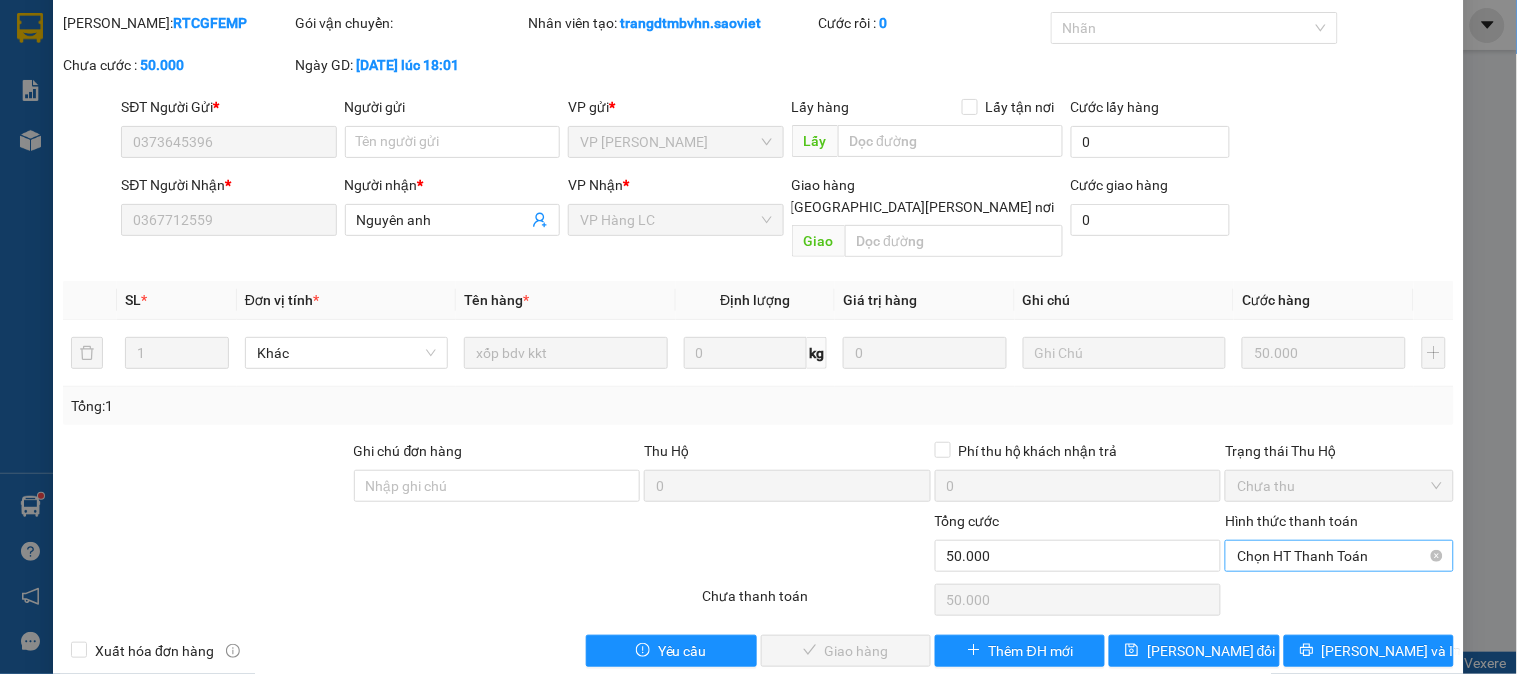 click on "Chọn HT Thanh Toán" at bounding box center (1339, 556) 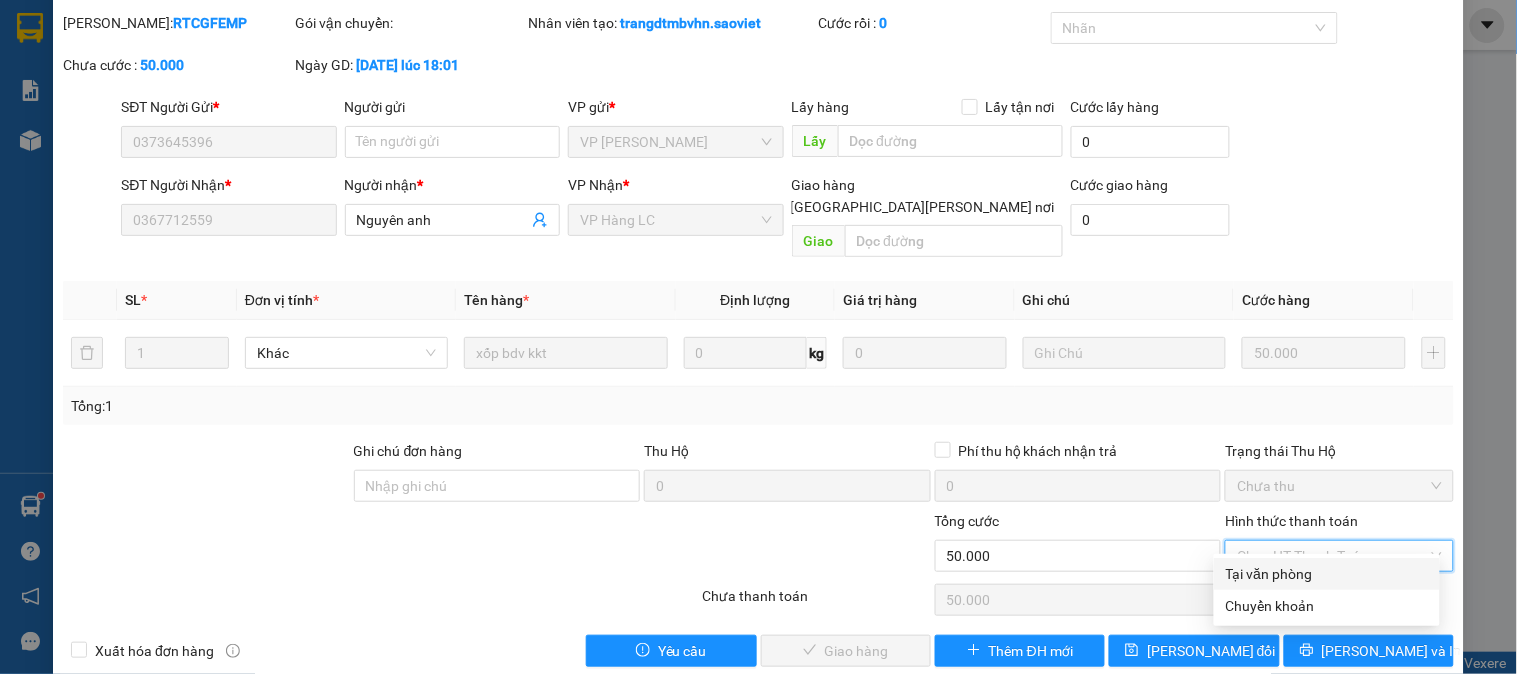 click on "Tại văn phòng" at bounding box center [1327, 574] 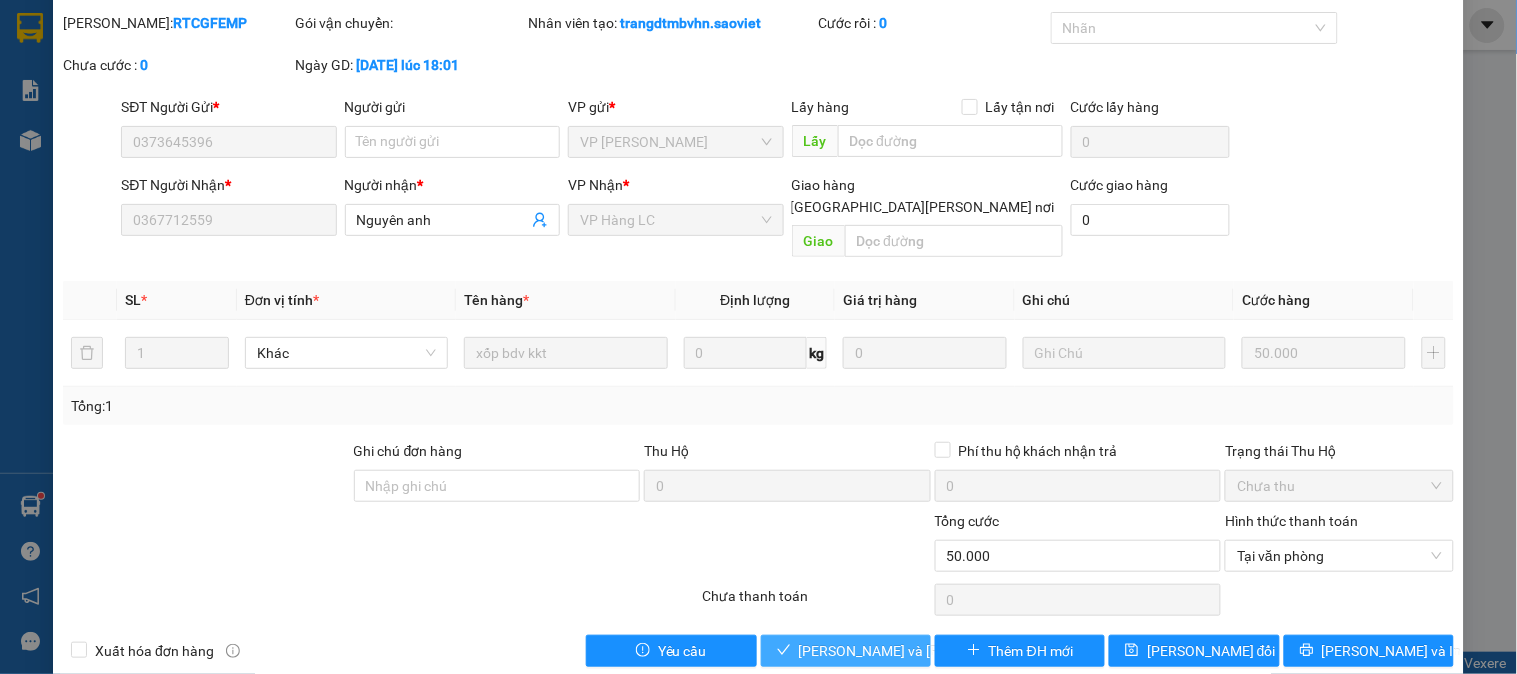 click on "[PERSON_NAME] và Giao hàng" at bounding box center [934, 651] 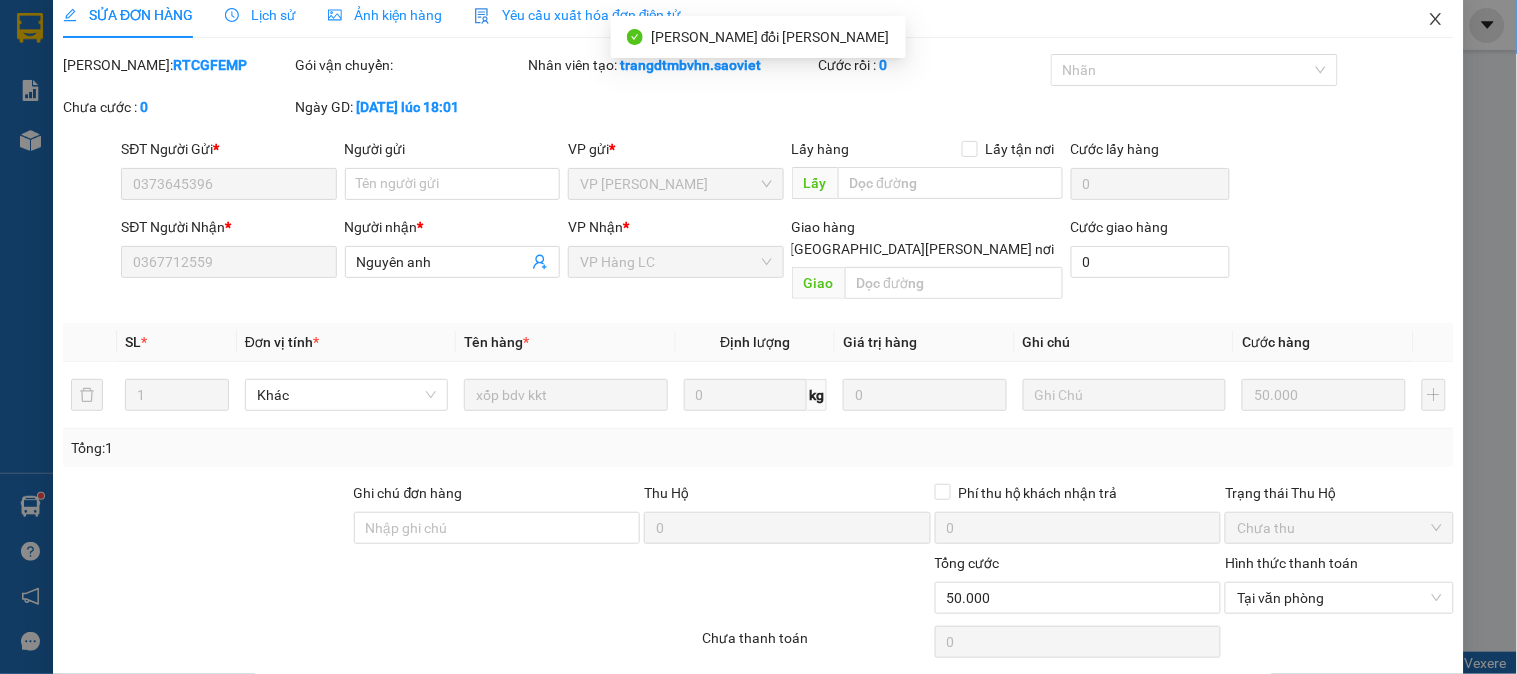 scroll, scrollTop: 0, scrollLeft: 0, axis: both 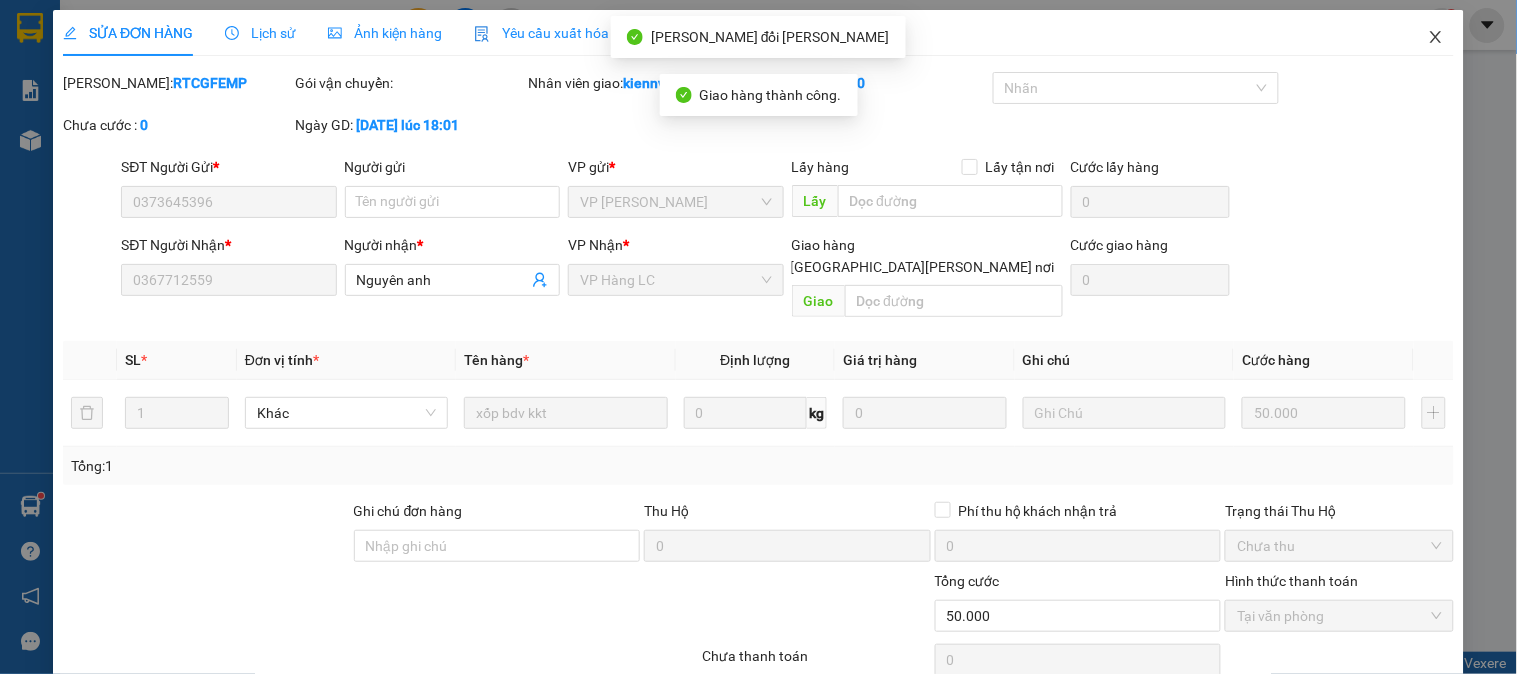 click 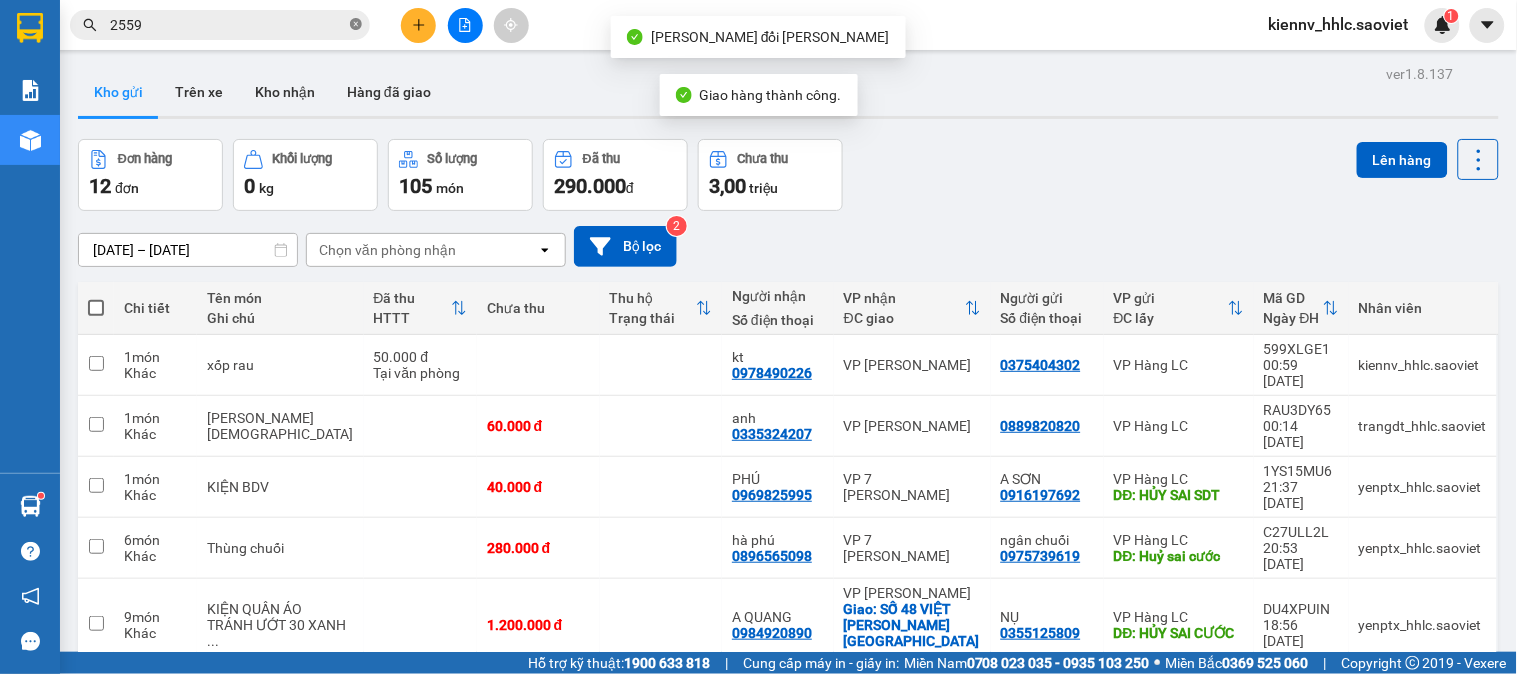 click 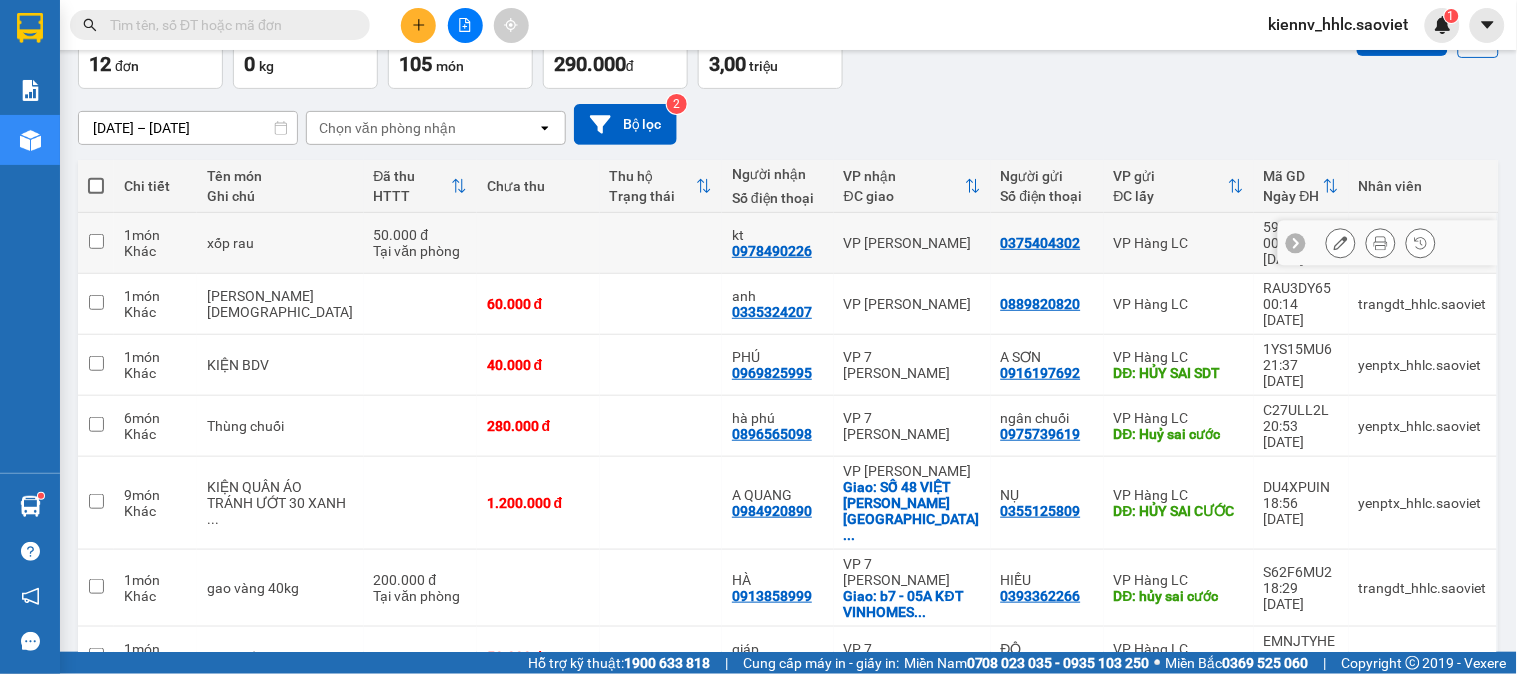 scroll, scrollTop: 0, scrollLeft: 0, axis: both 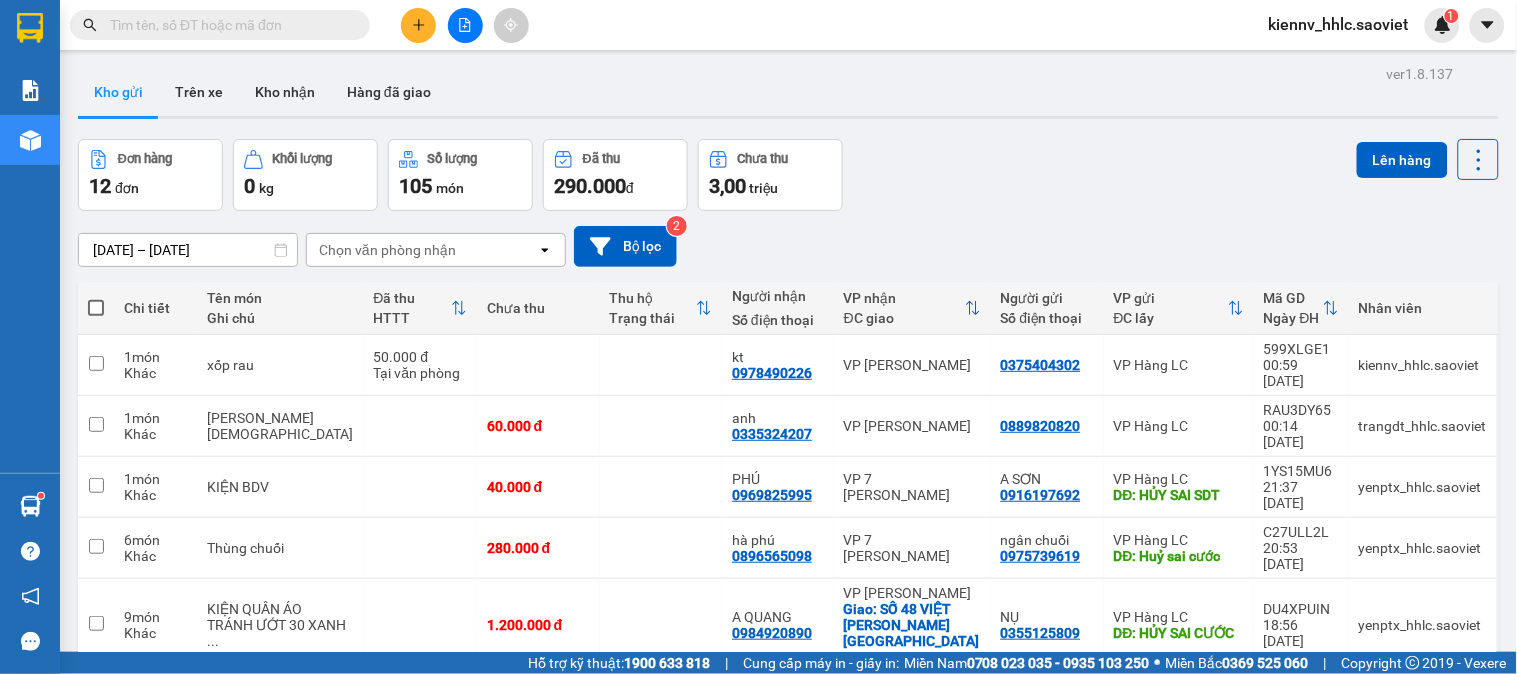 click at bounding box center [228, 25] 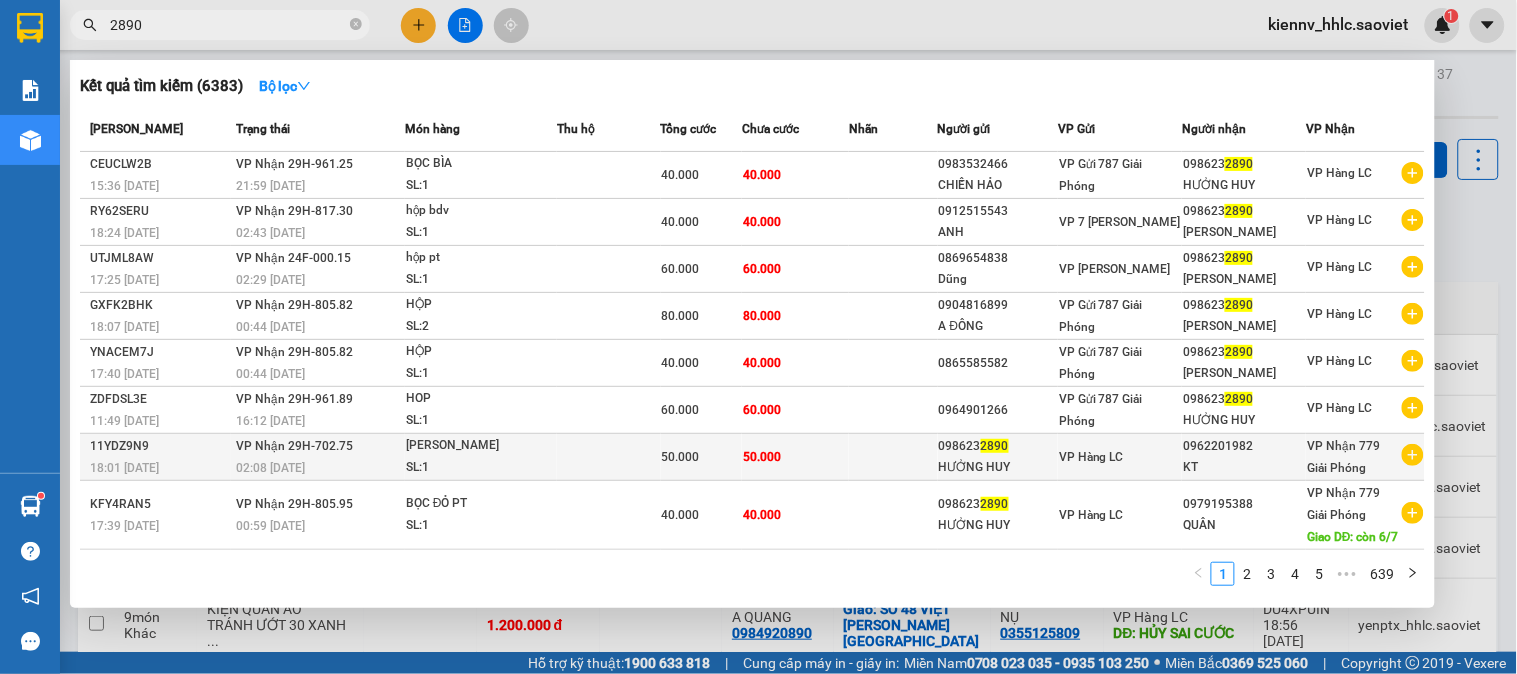 scroll, scrollTop: 0, scrollLeft: 0, axis: both 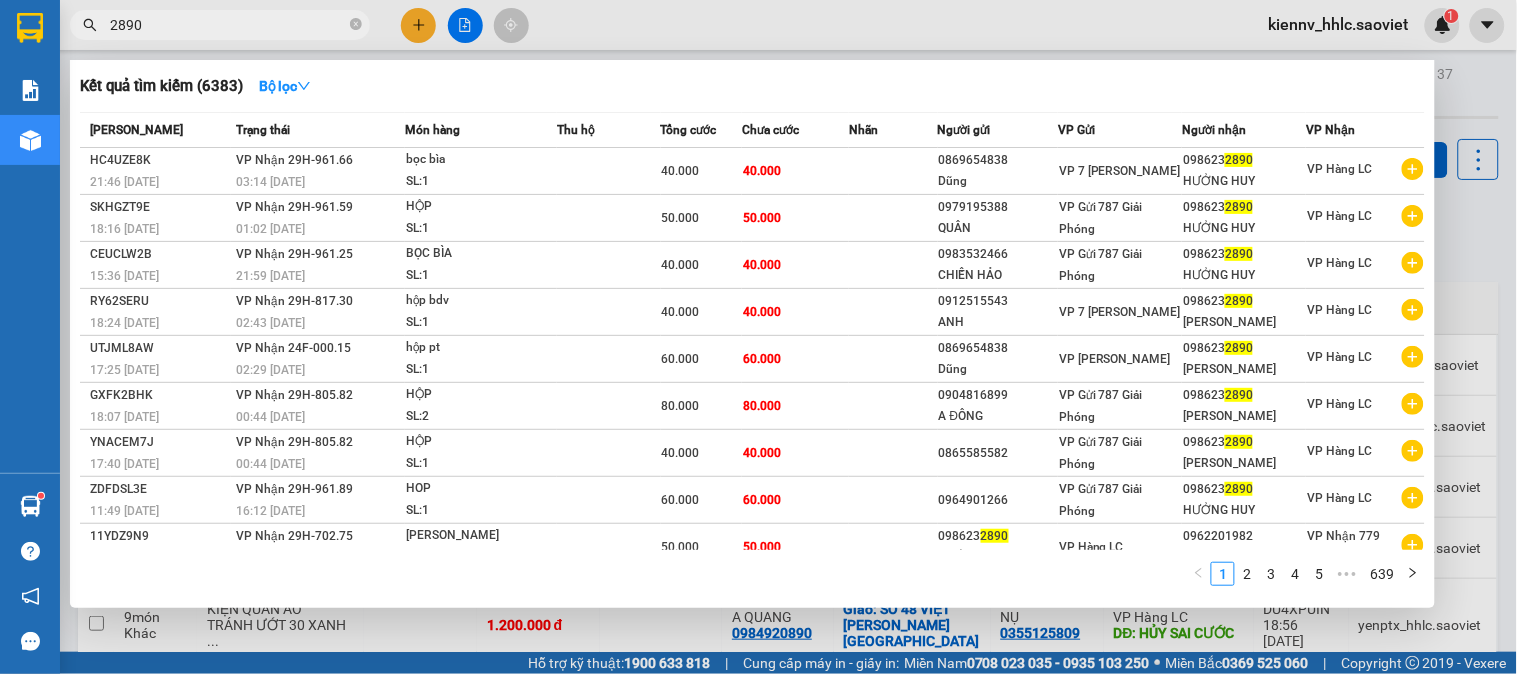 type on "2890" 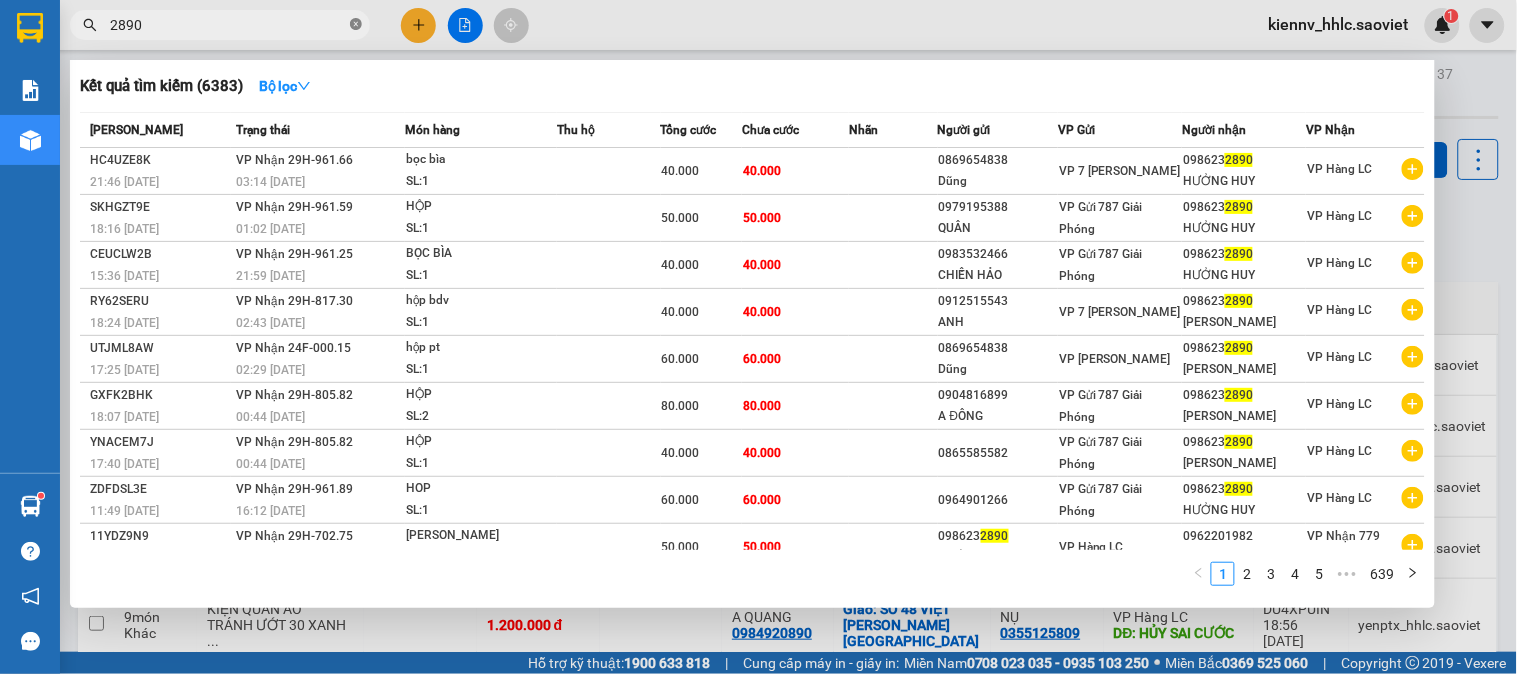 click 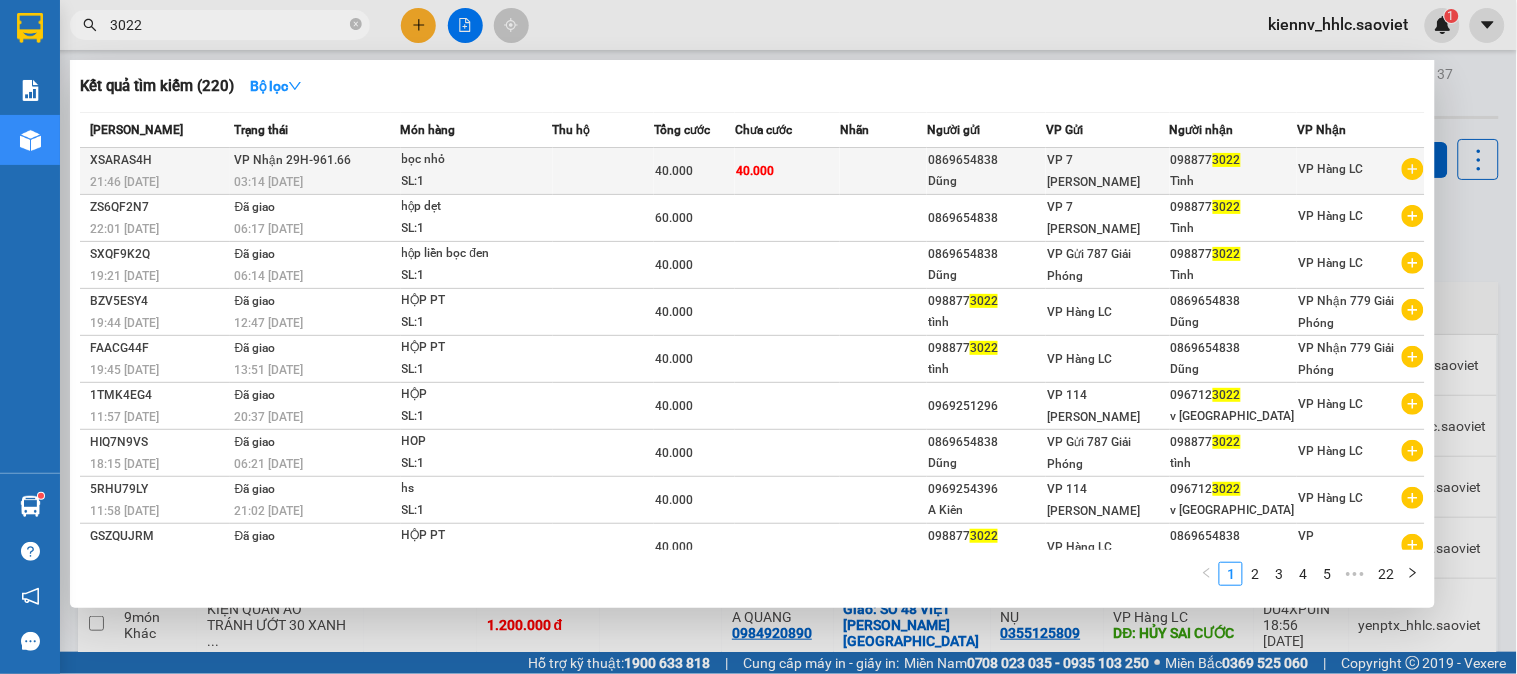 type on "3022" 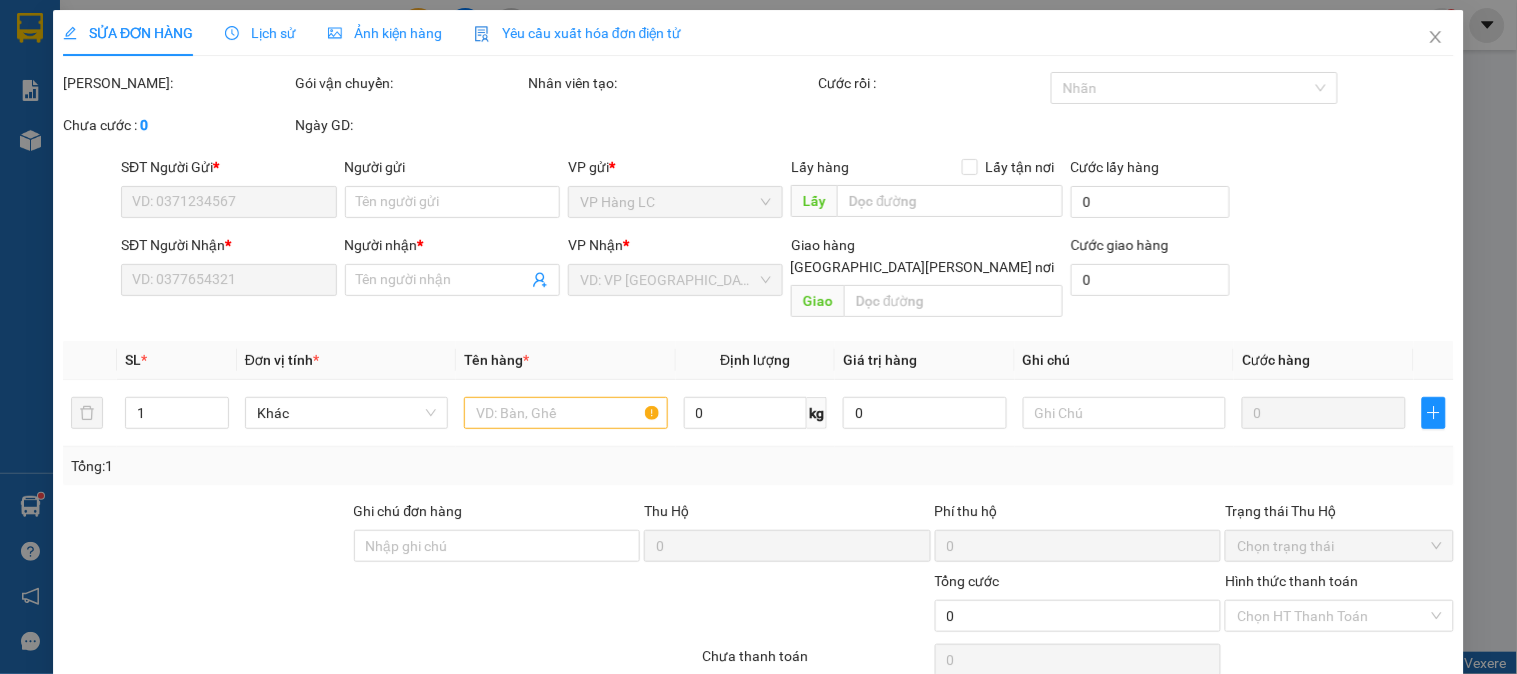 type on "0869654838" 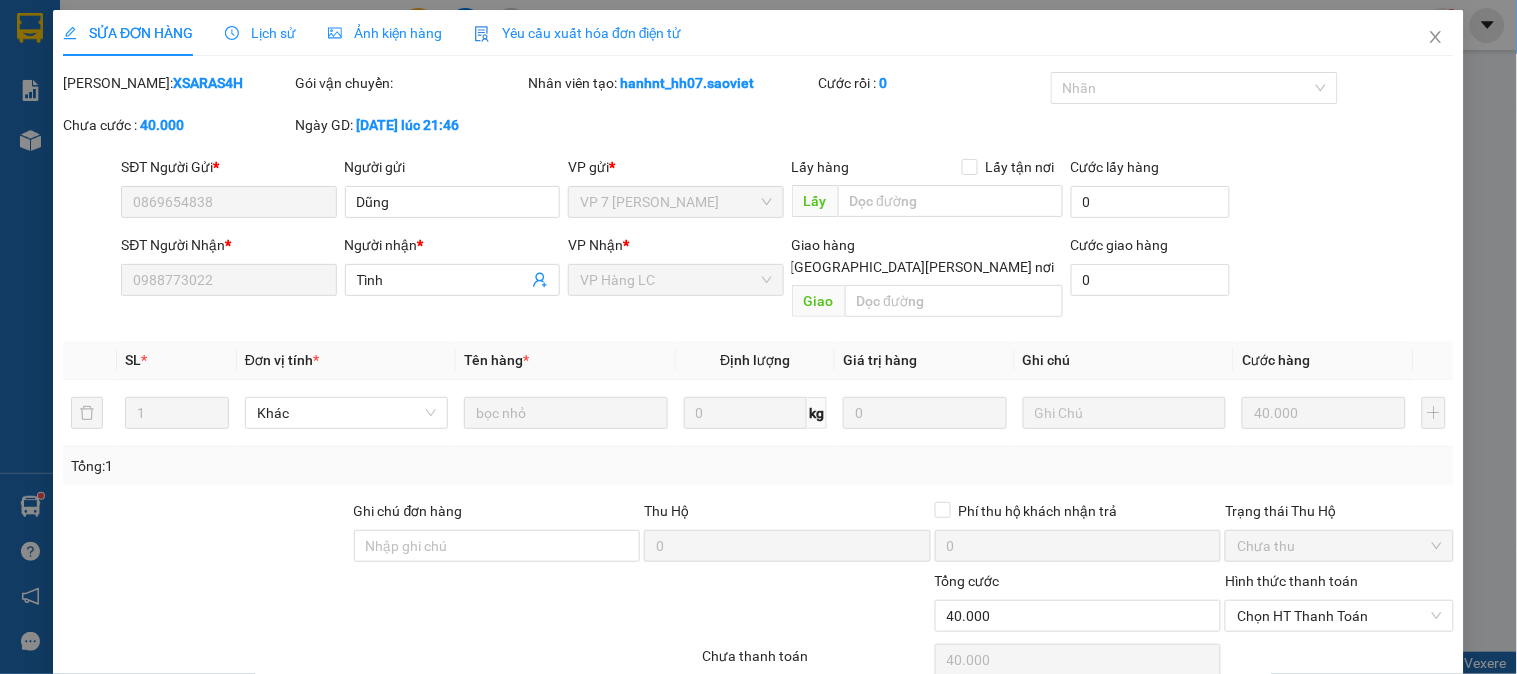 scroll, scrollTop: 70, scrollLeft: 0, axis: vertical 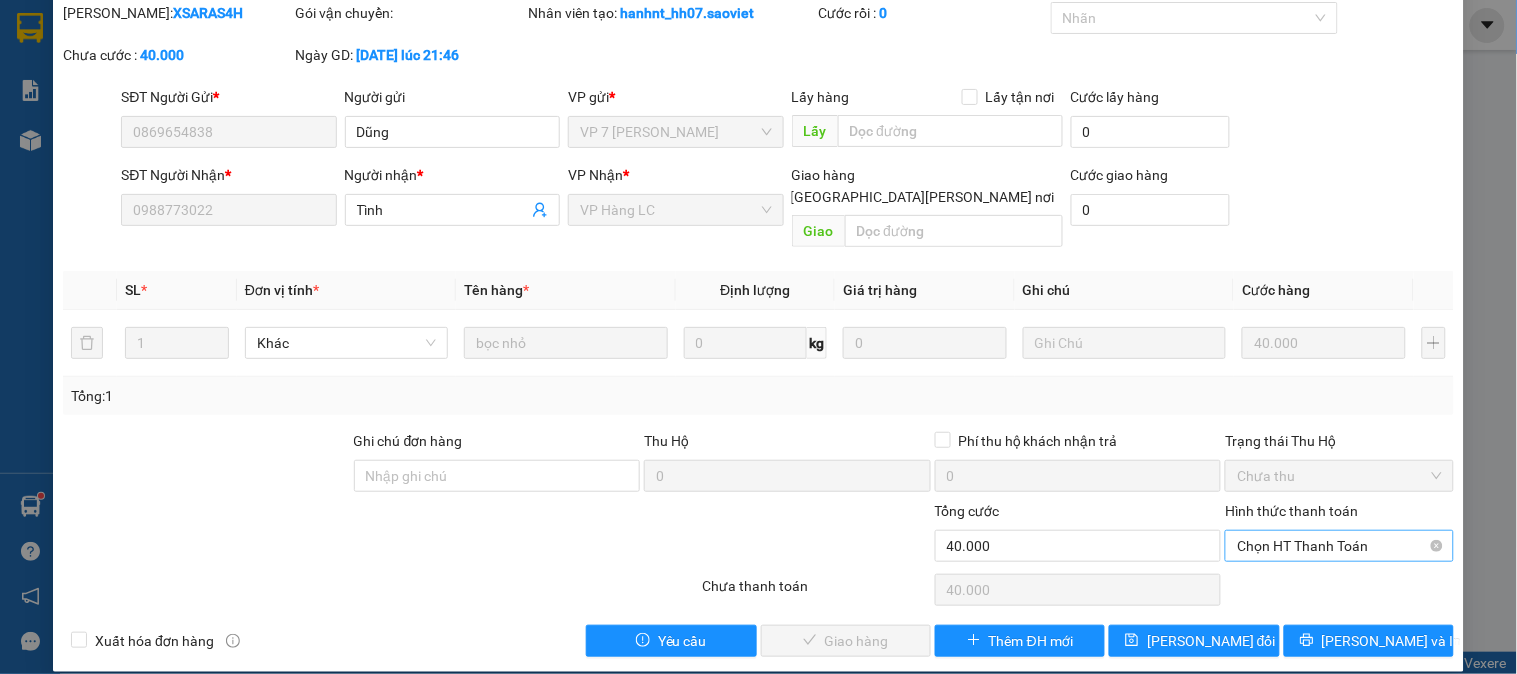 click on "Chọn HT Thanh Toán" at bounding box center [1339, 546] 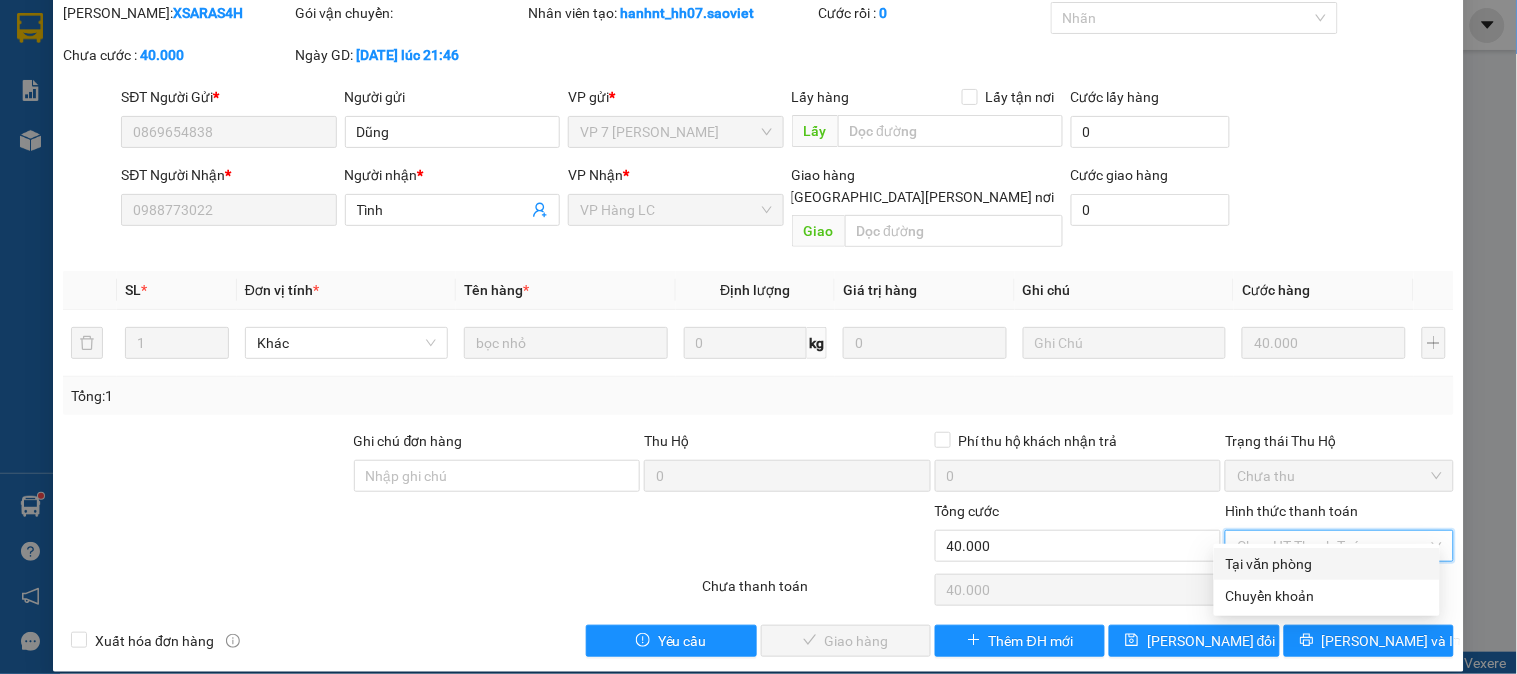 click on "Tại văn phòng" at bounding box center (1327, 564) 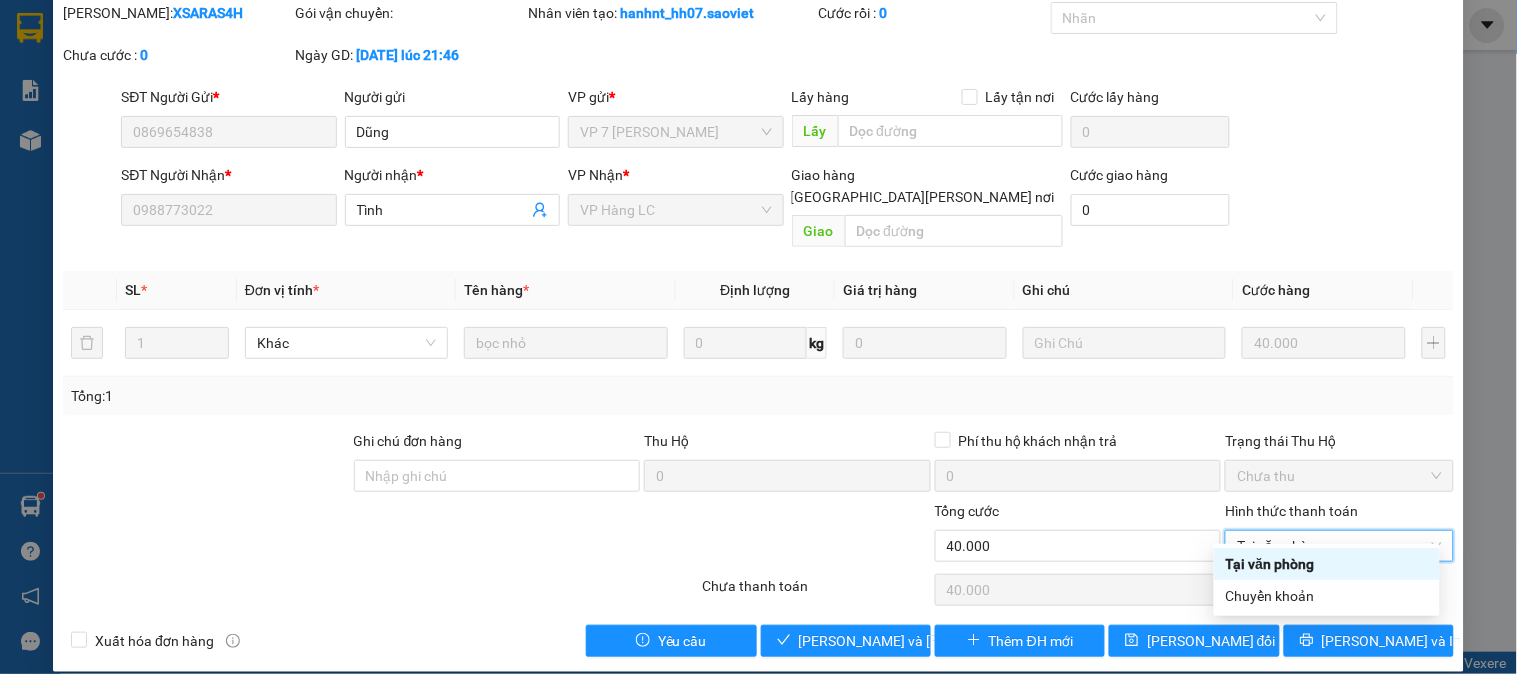 type on "0" 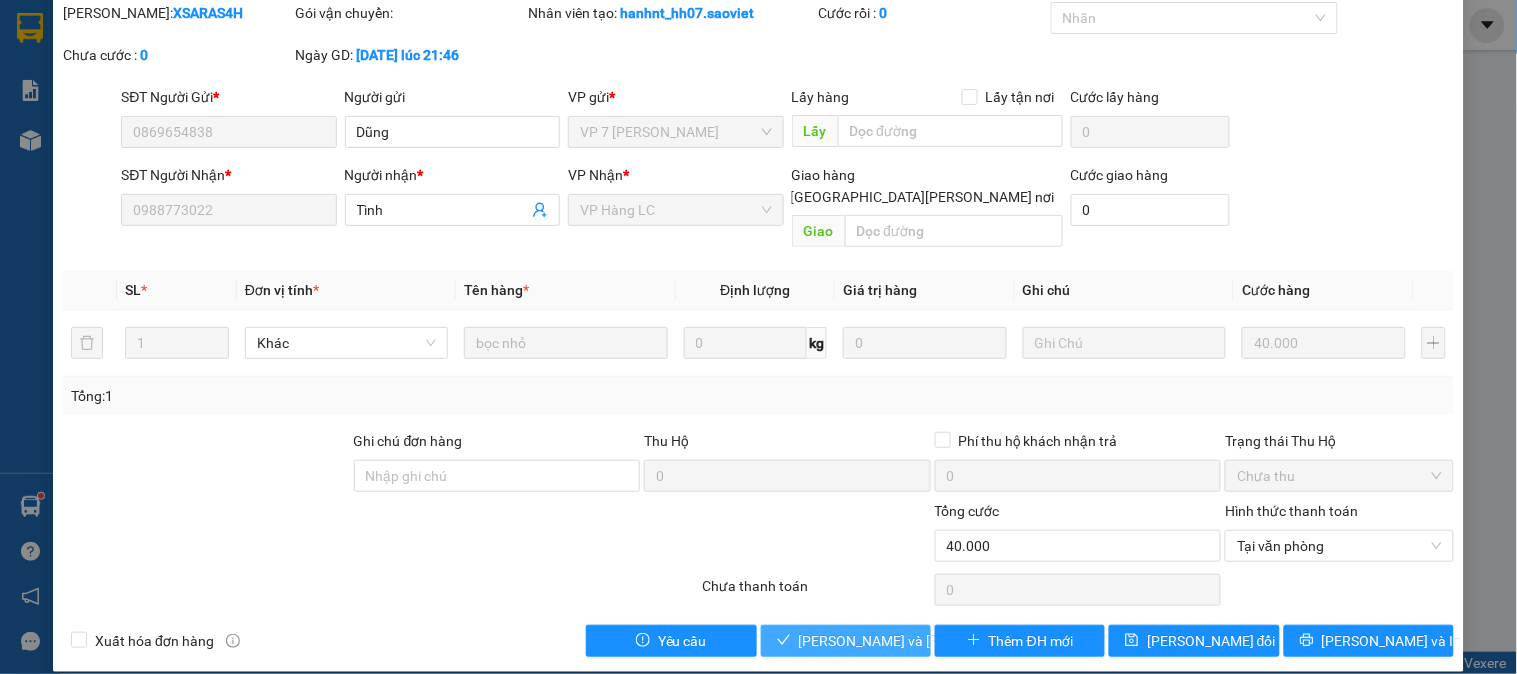click on "[PERSON_NAME] và Giao hàng" at bounding box center (934, 641) 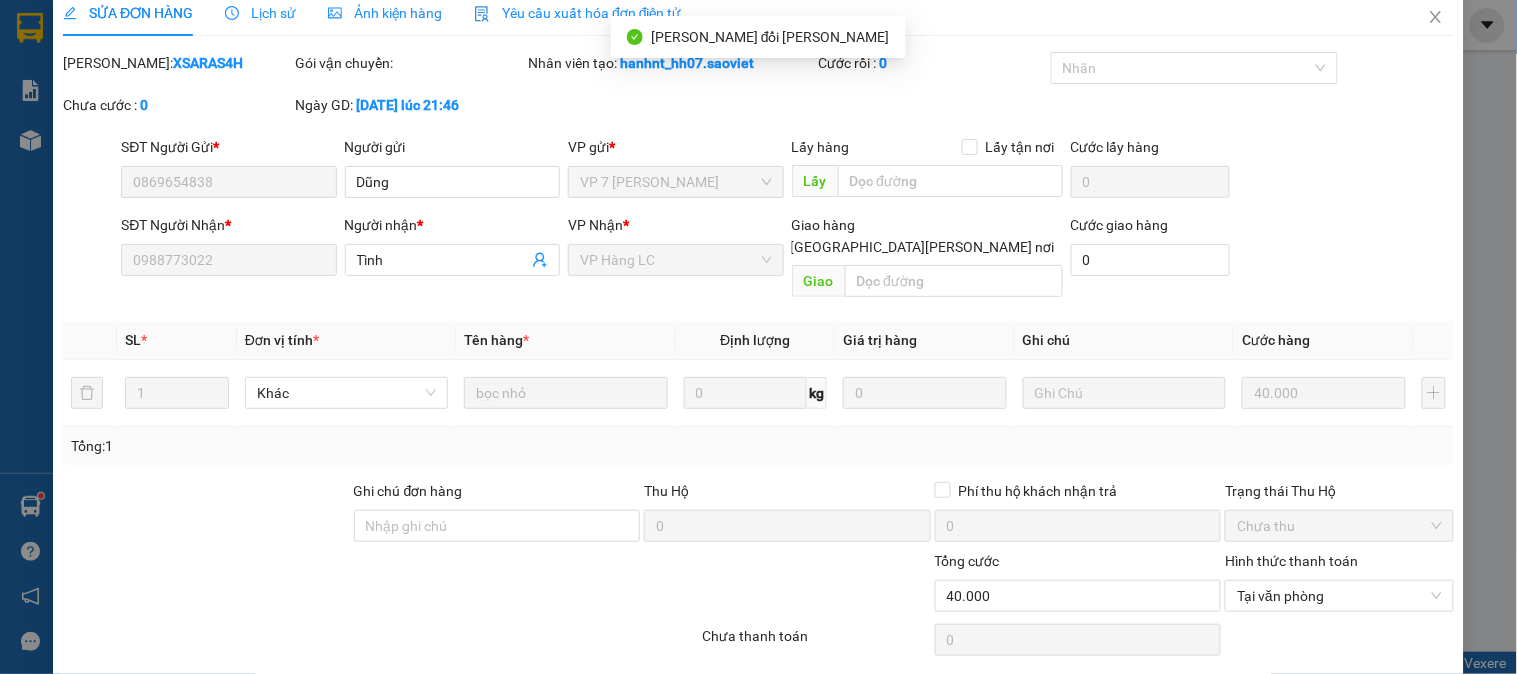 scroll, scrollTop: 0, scrollLeft: 0, axis: both 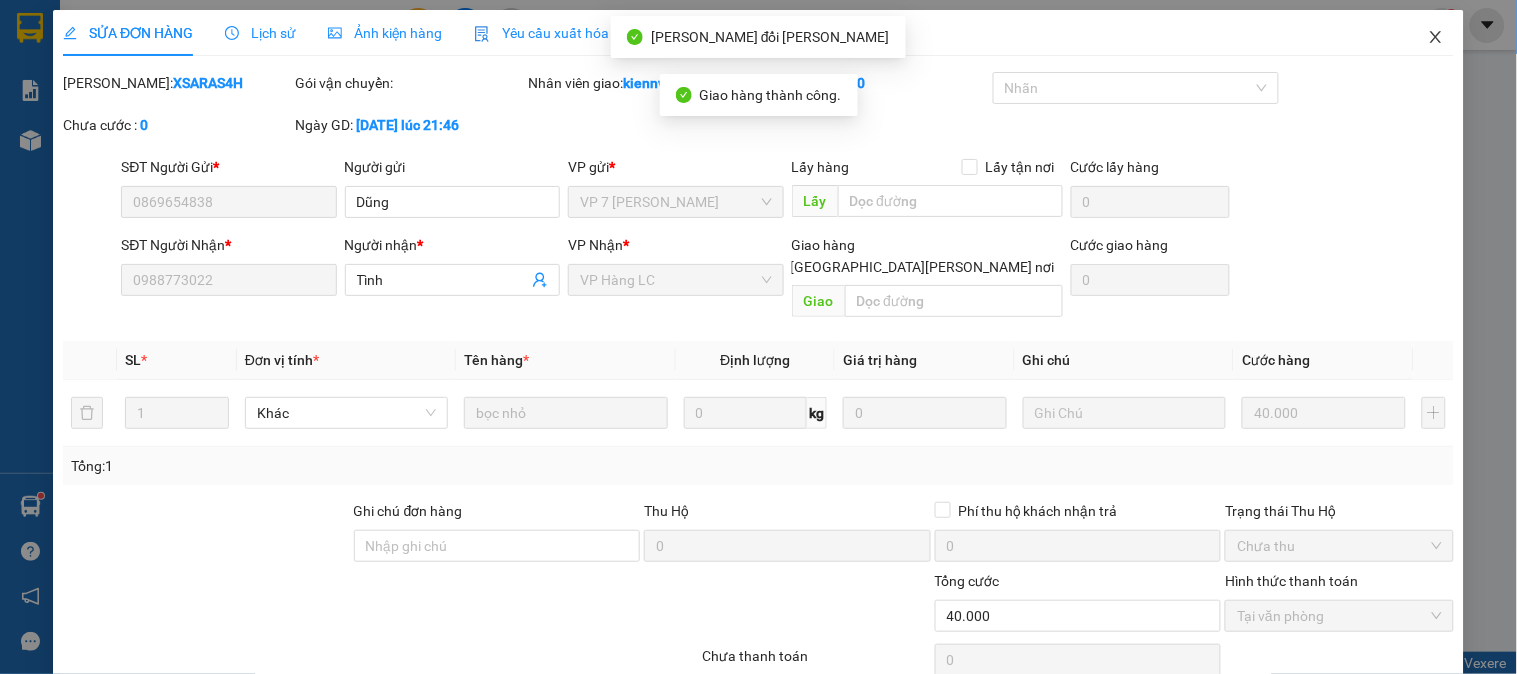 click 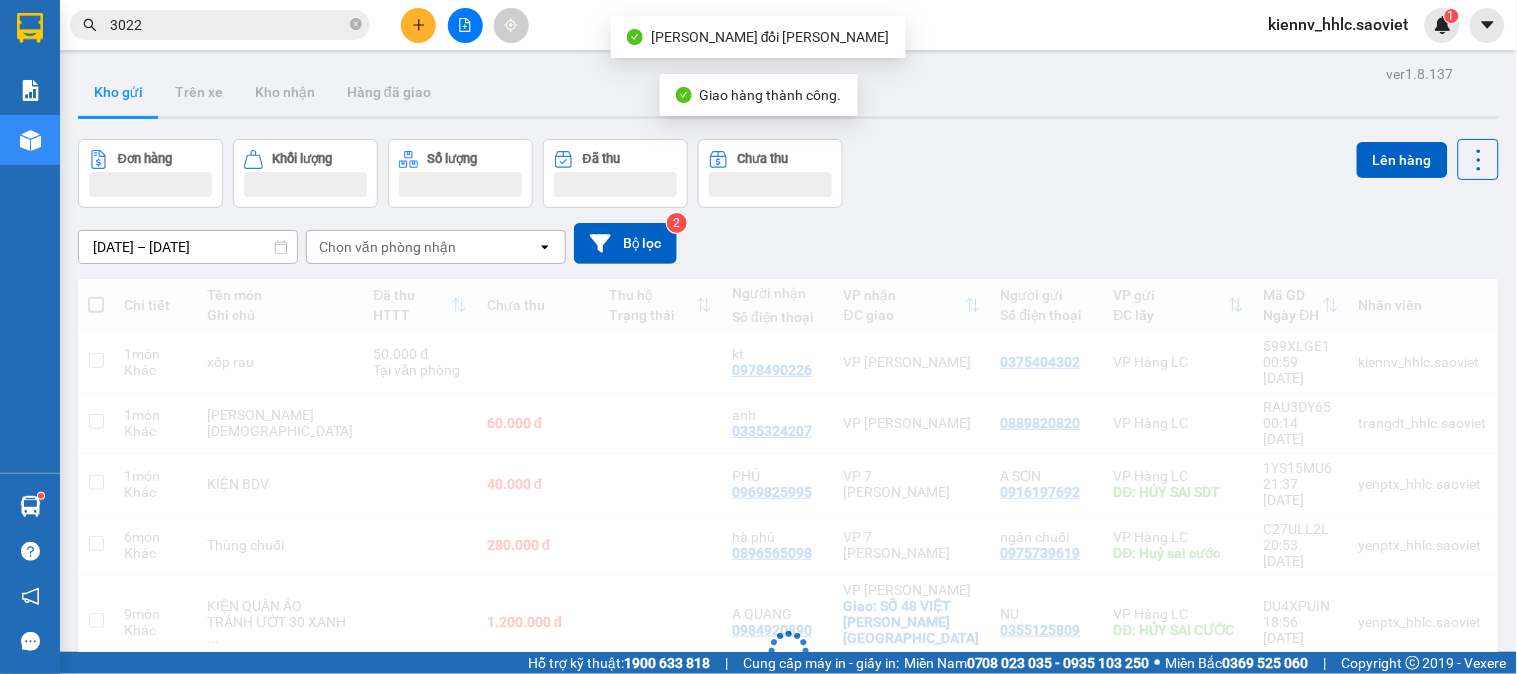 click on "3022" at bounding box center (228, 25) 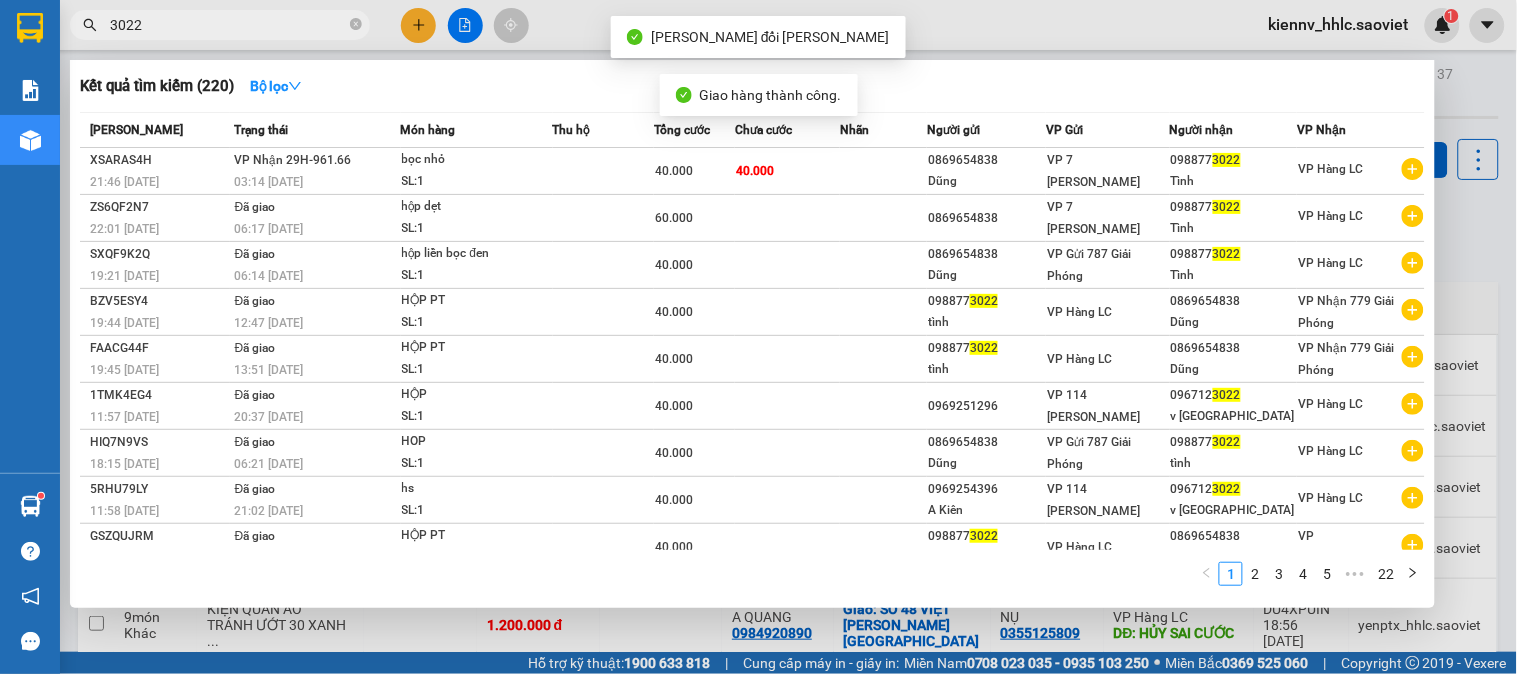 click on "3022" at bounding box center (228, 25) 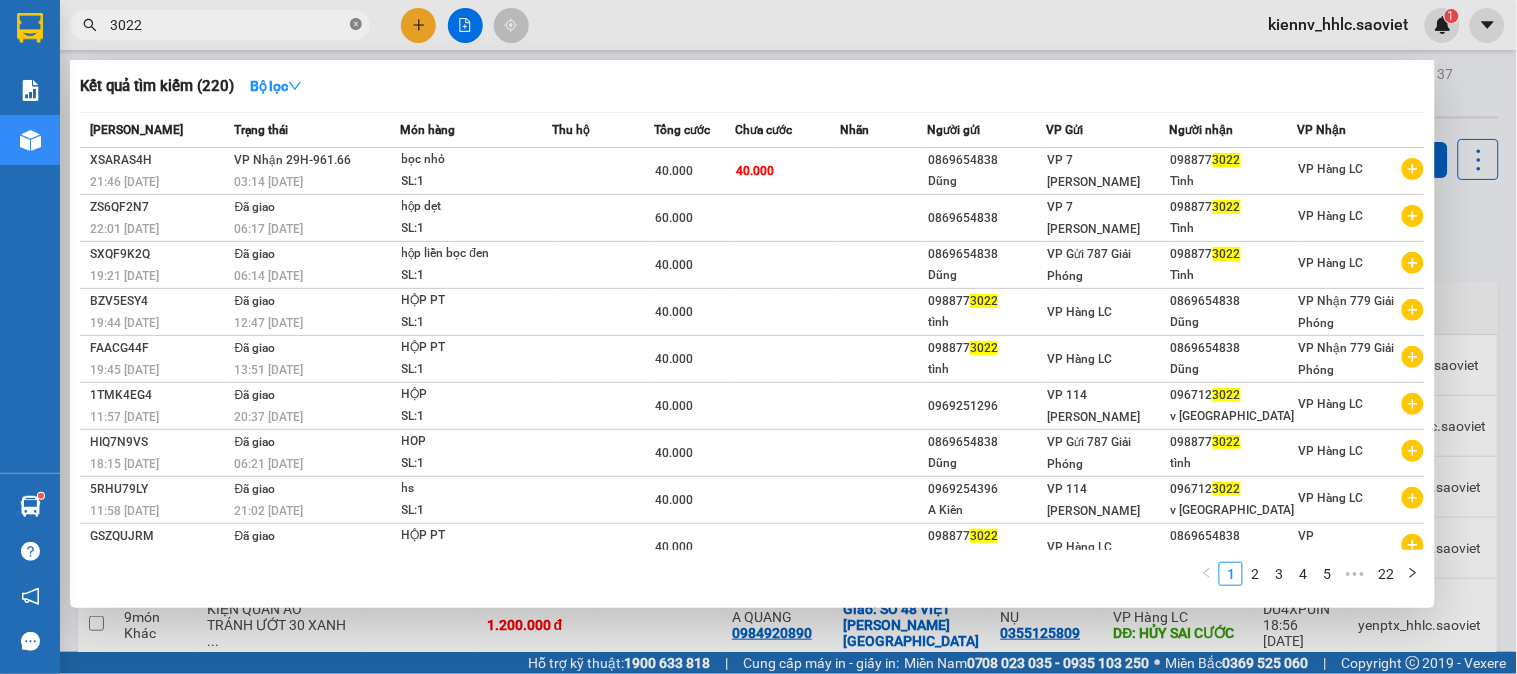 click 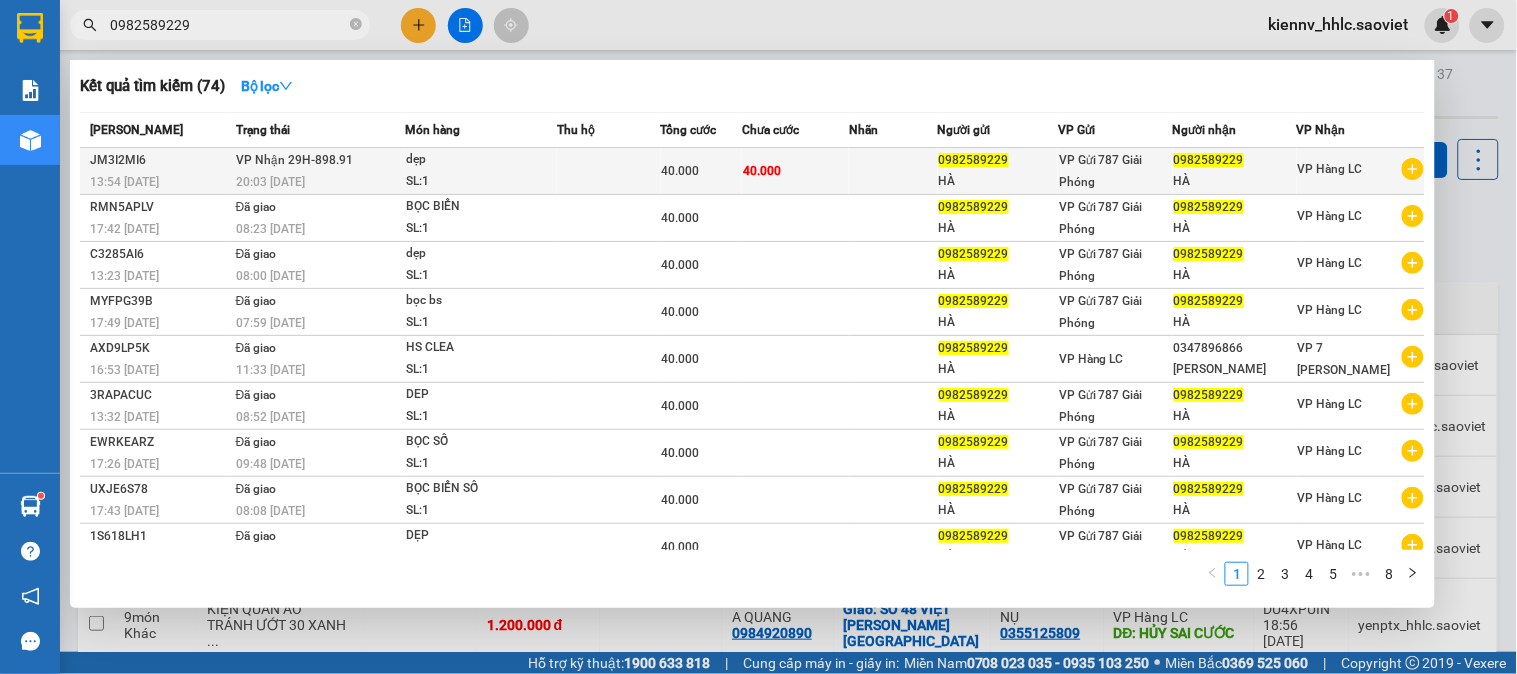 type on "0982589229" 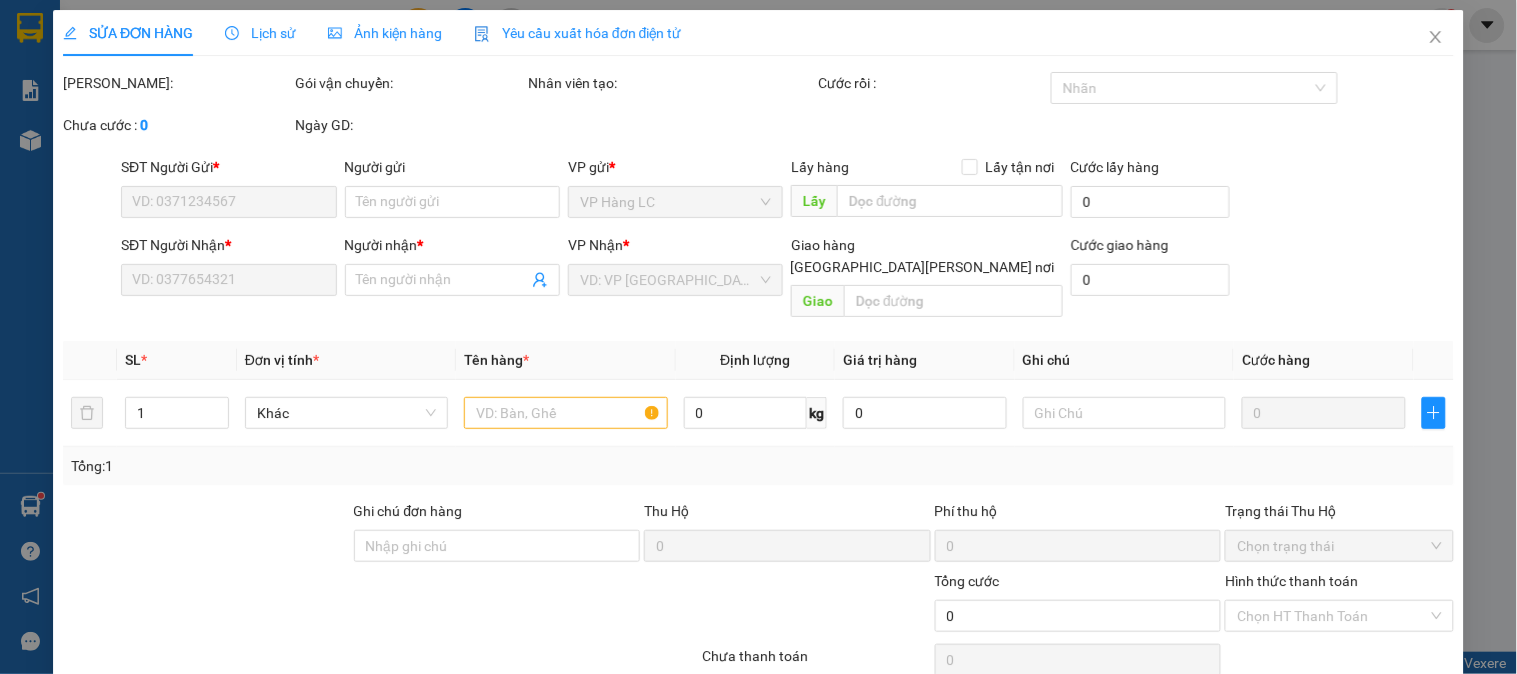 type on "0982589229" 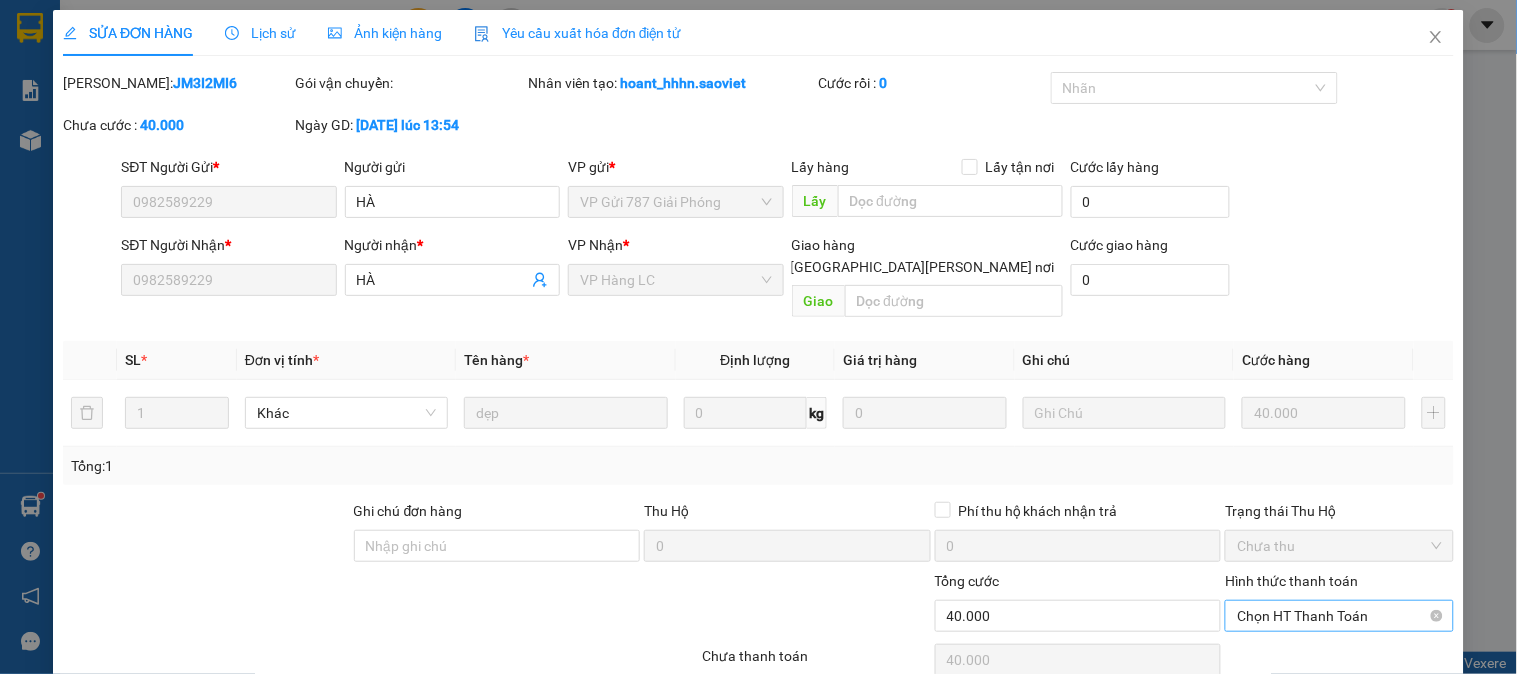 scroll, scrollTop: 65, scrollLeft: 0, axis: vertical 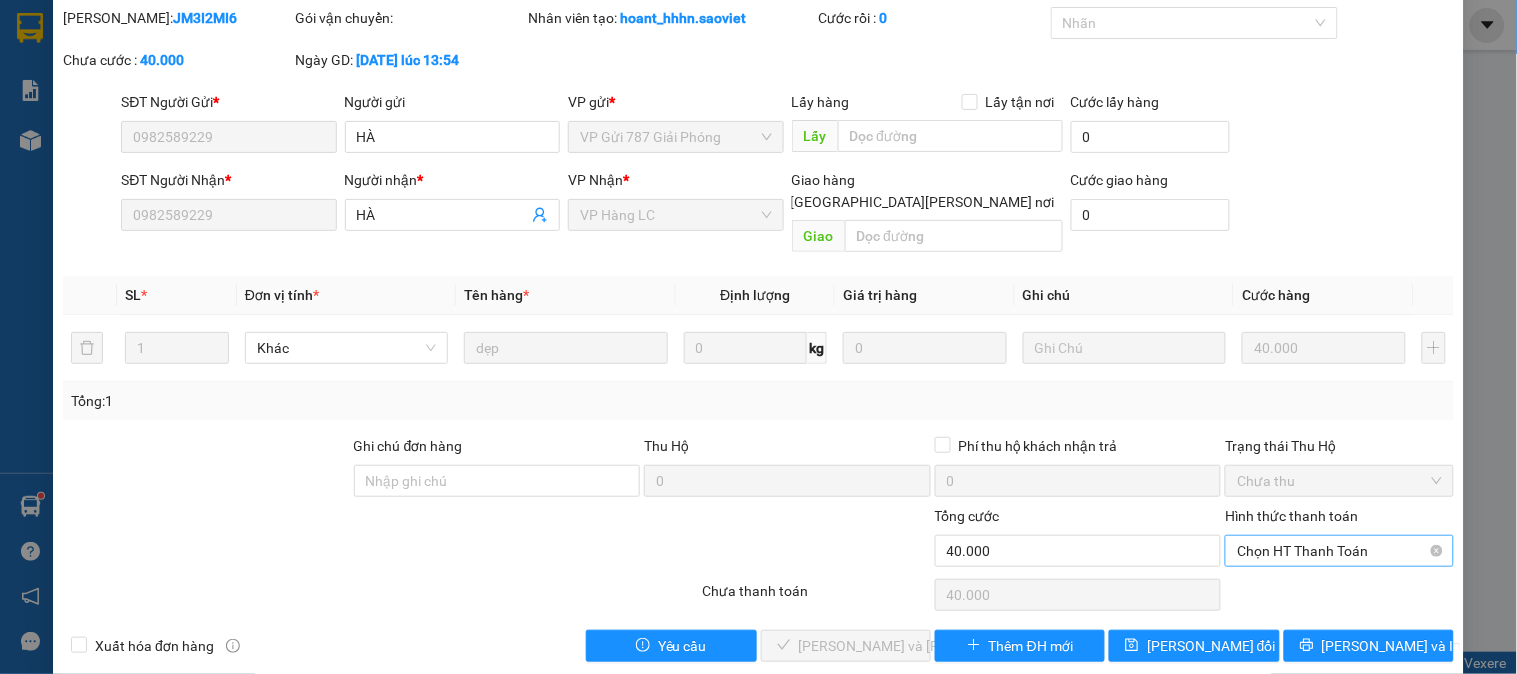 click on "Chọn HT Thanh Toán" at bounding box center [1339, 551] 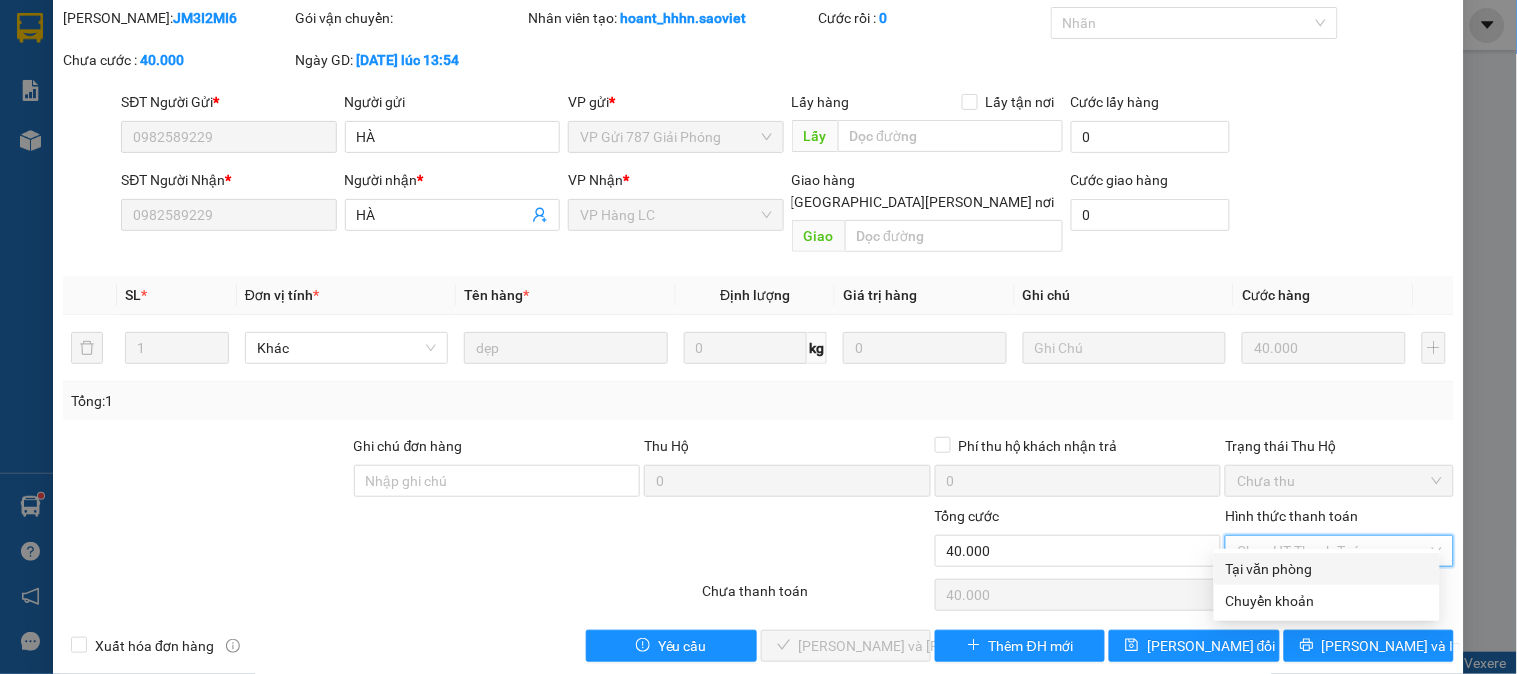 click on "Tại văn phòng" at bounding box center [1327, 569] 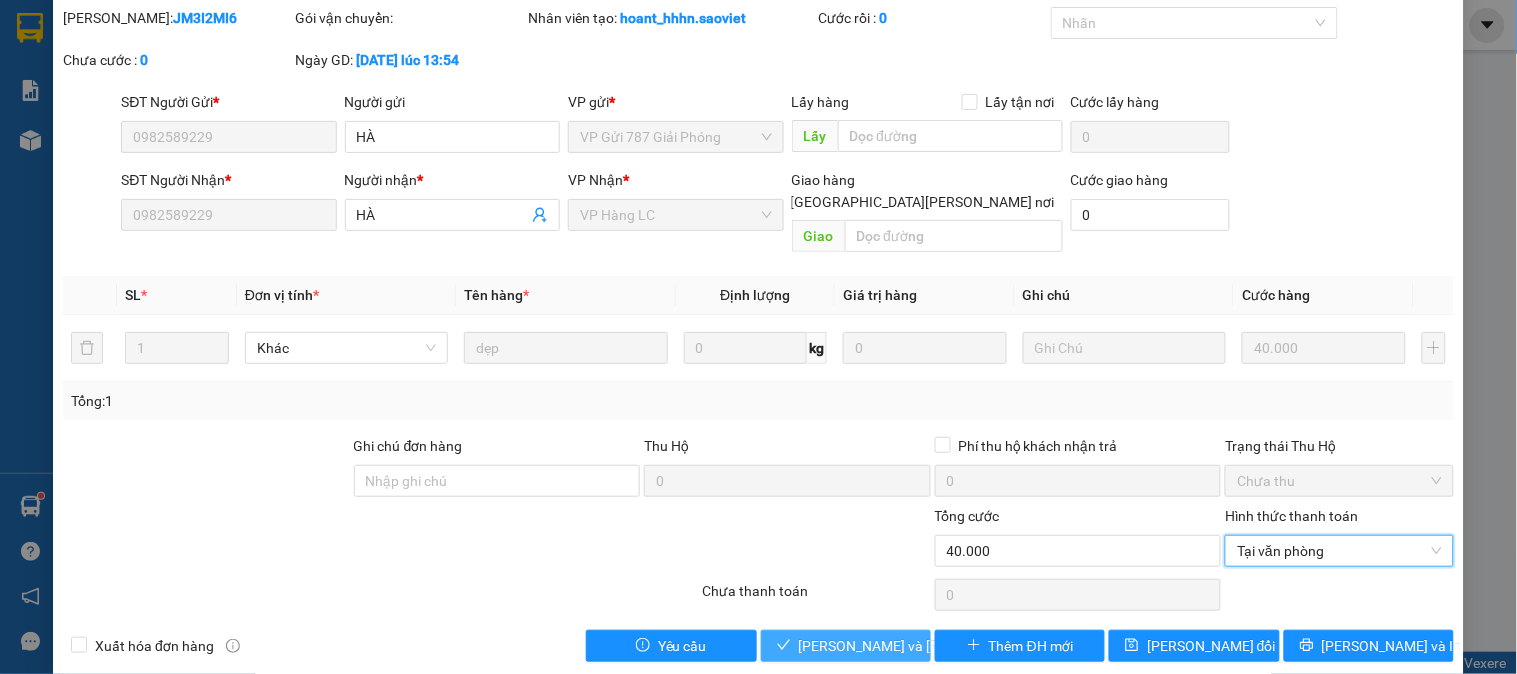 click on "[PERSON_NAME] và Giao hàng" at bounding box center [934, 646] 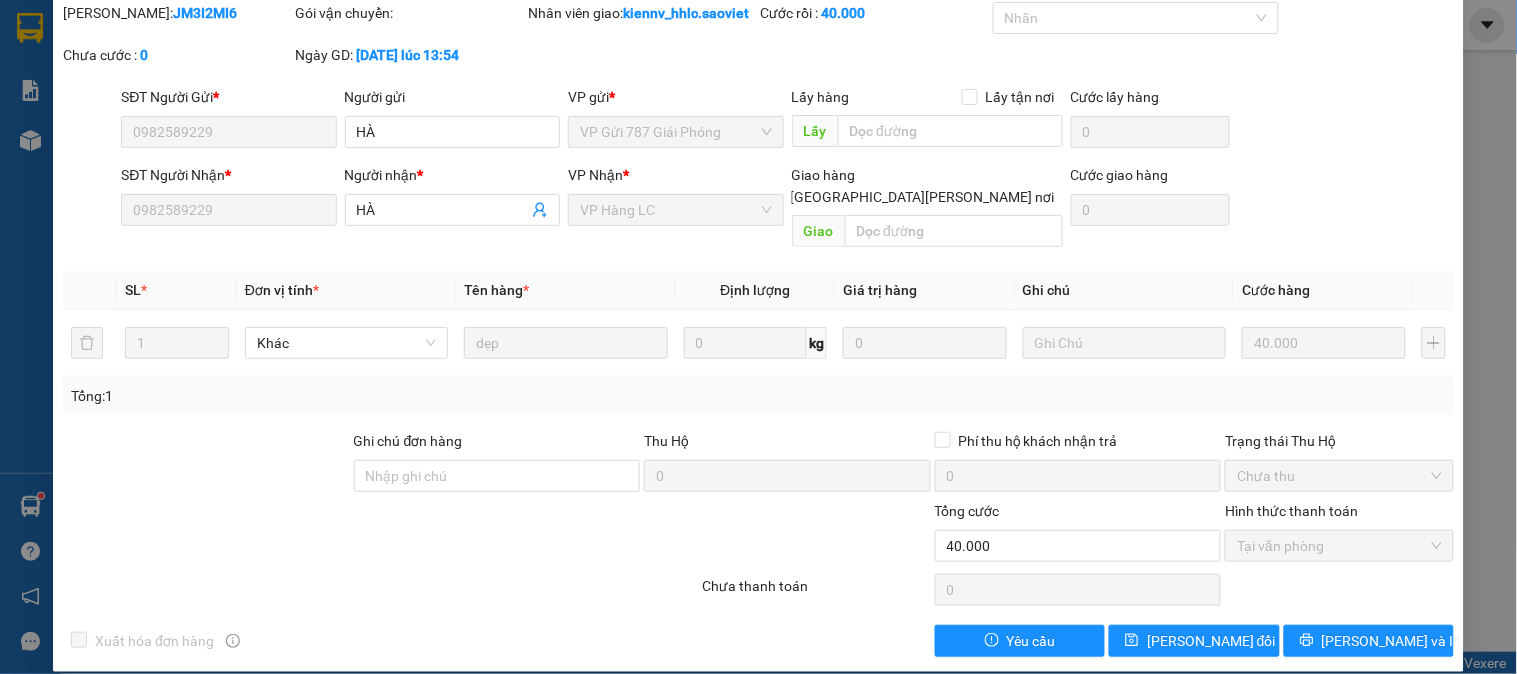 scroll, scrollTop: 0, scrollLeft: 0, axis: both 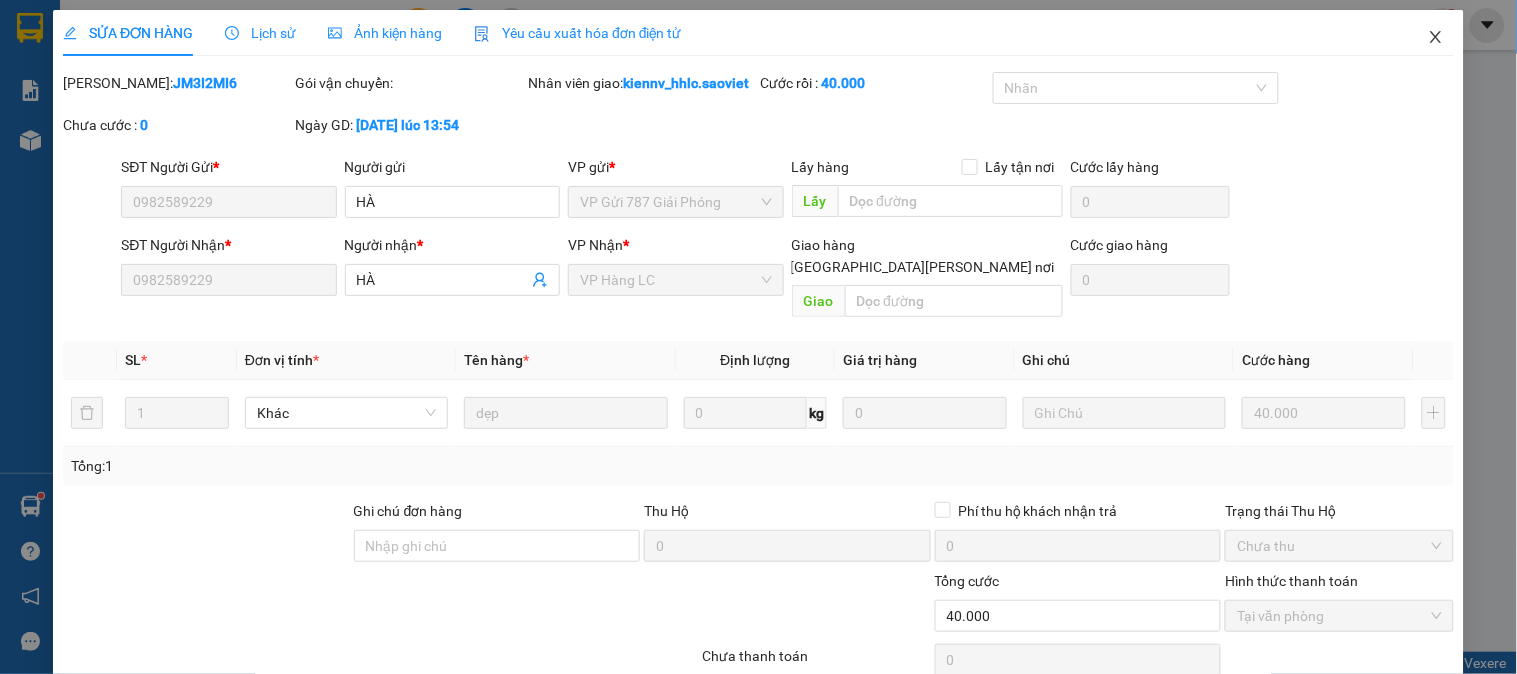 click 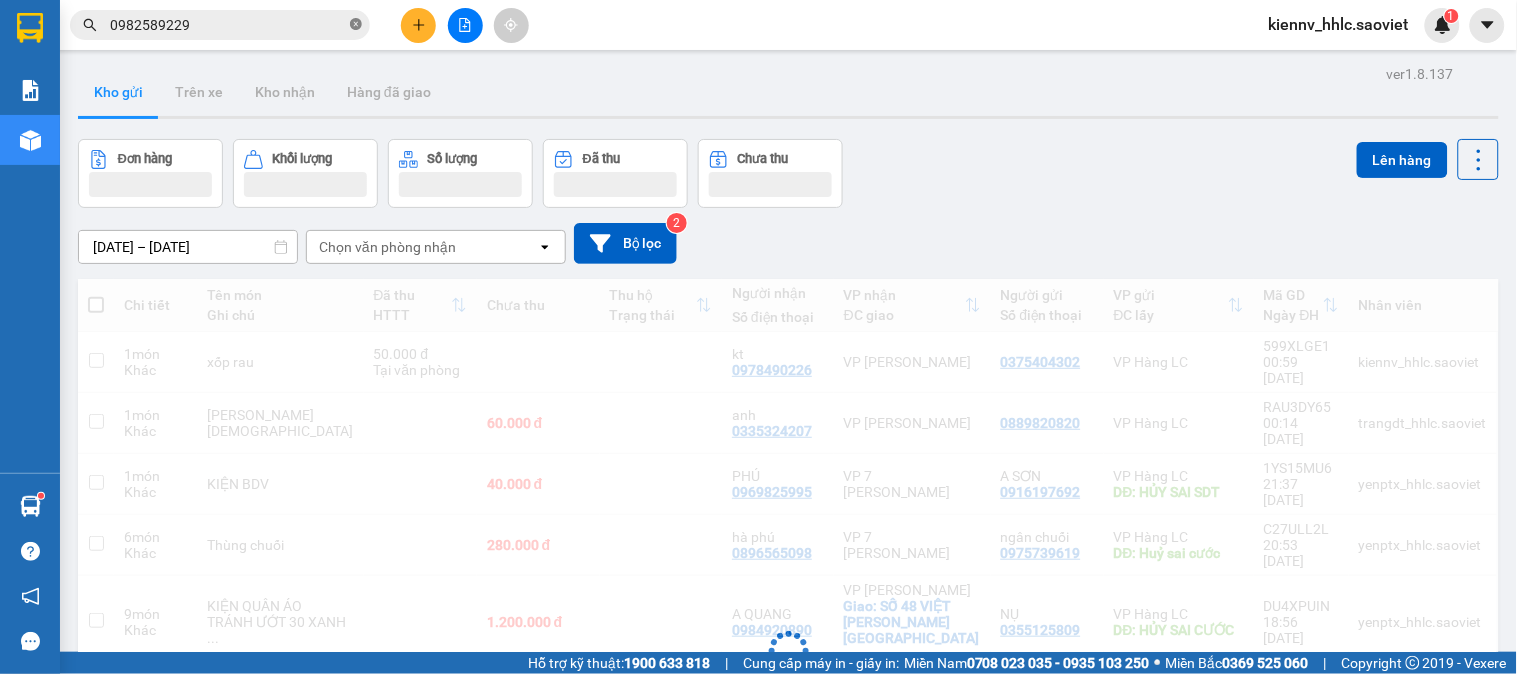 click 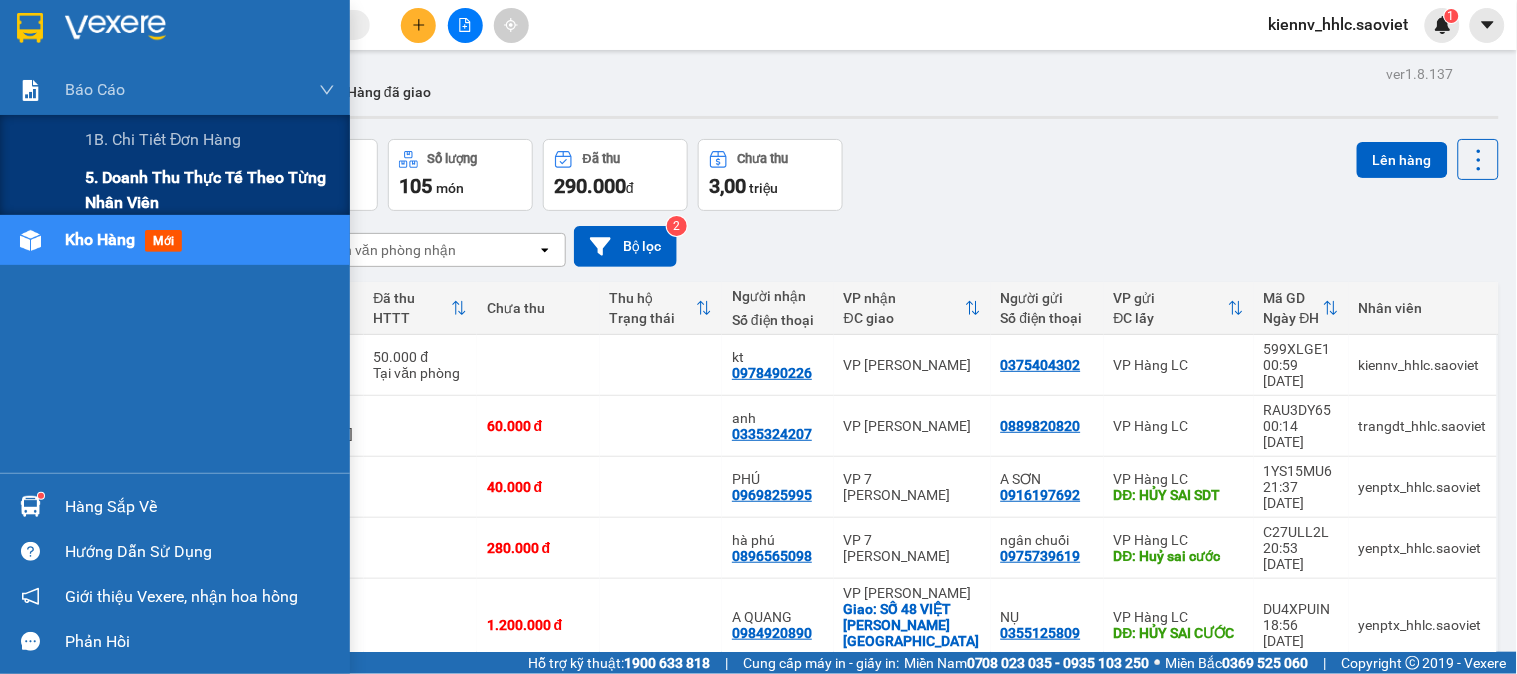 click on "5. Doanh thu thực tế theo từng nhân viên" at bounding box center (210, 190) 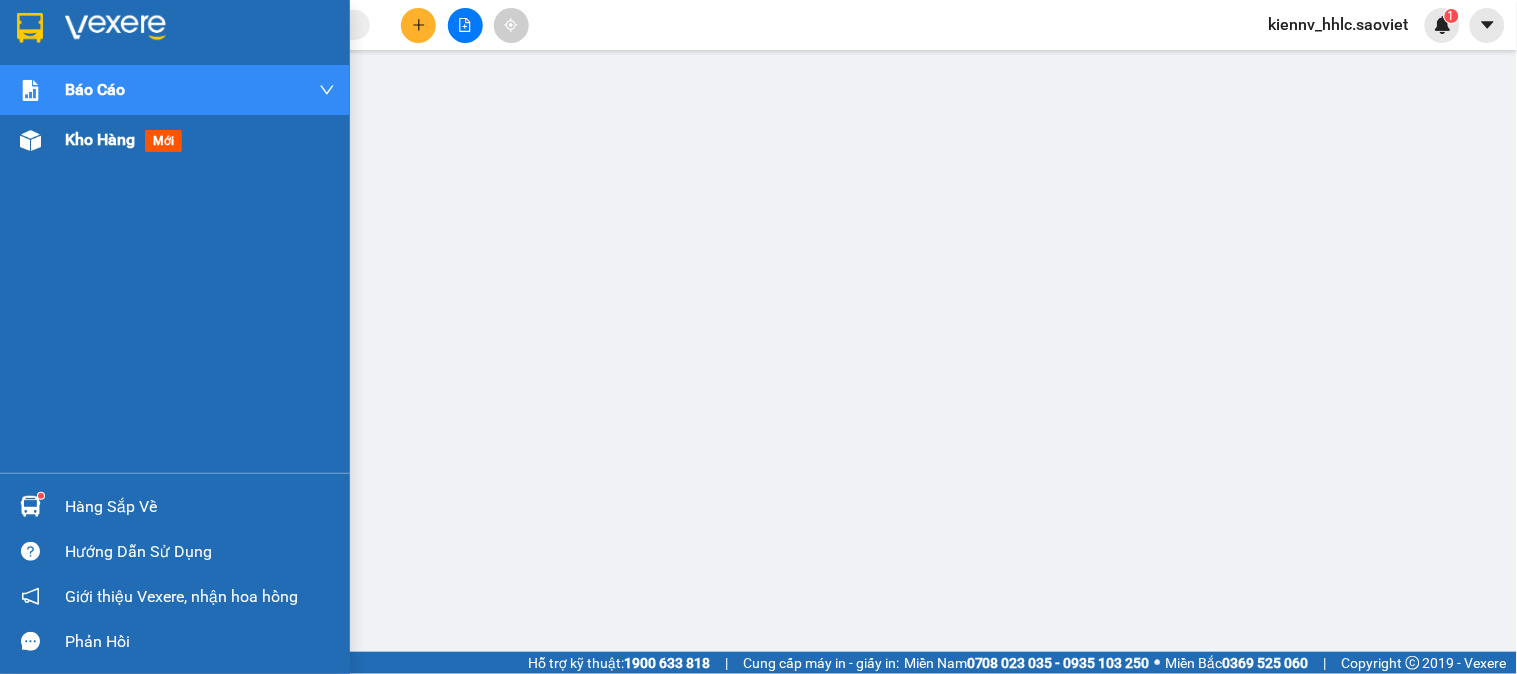 click on "Kho hàng mới" at bounding box center (175, 140) 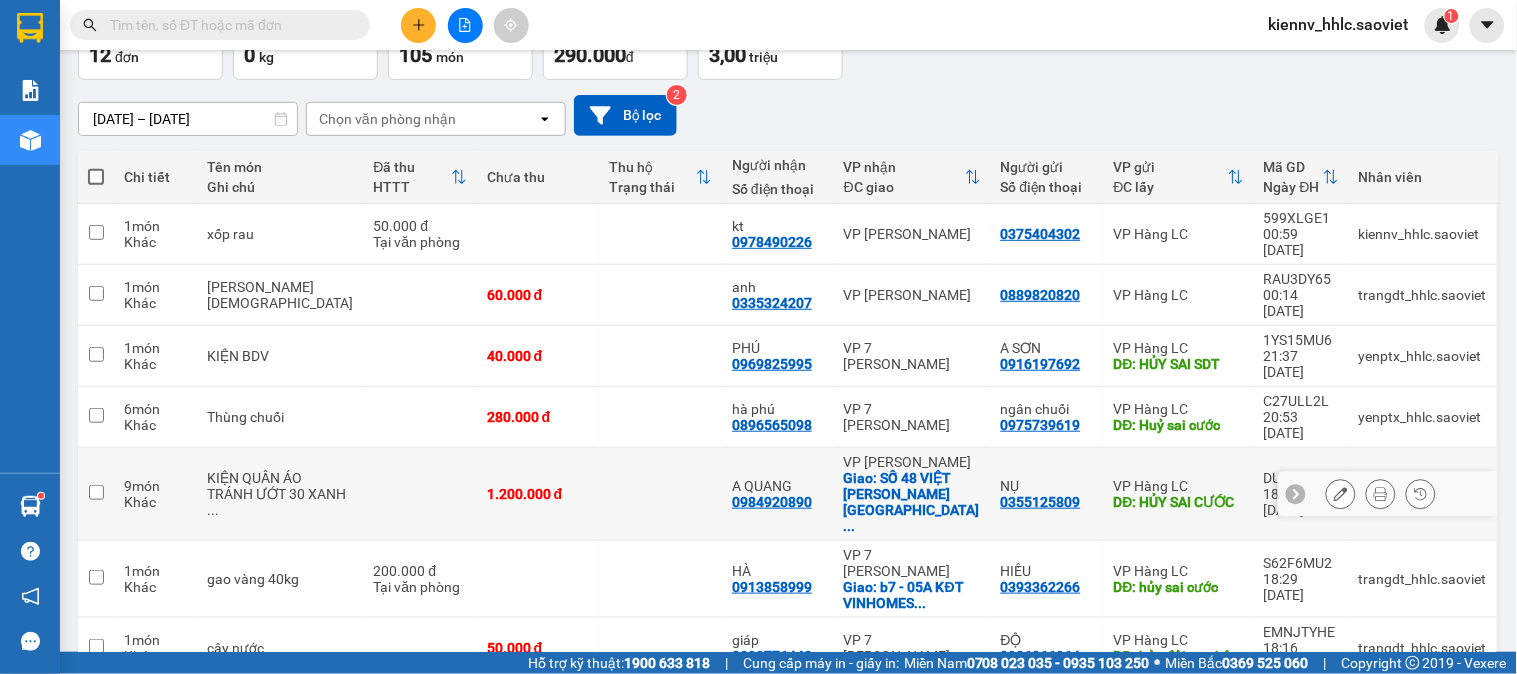 scroll, scrollTop: 0, scrollLeft: 0, axis: both 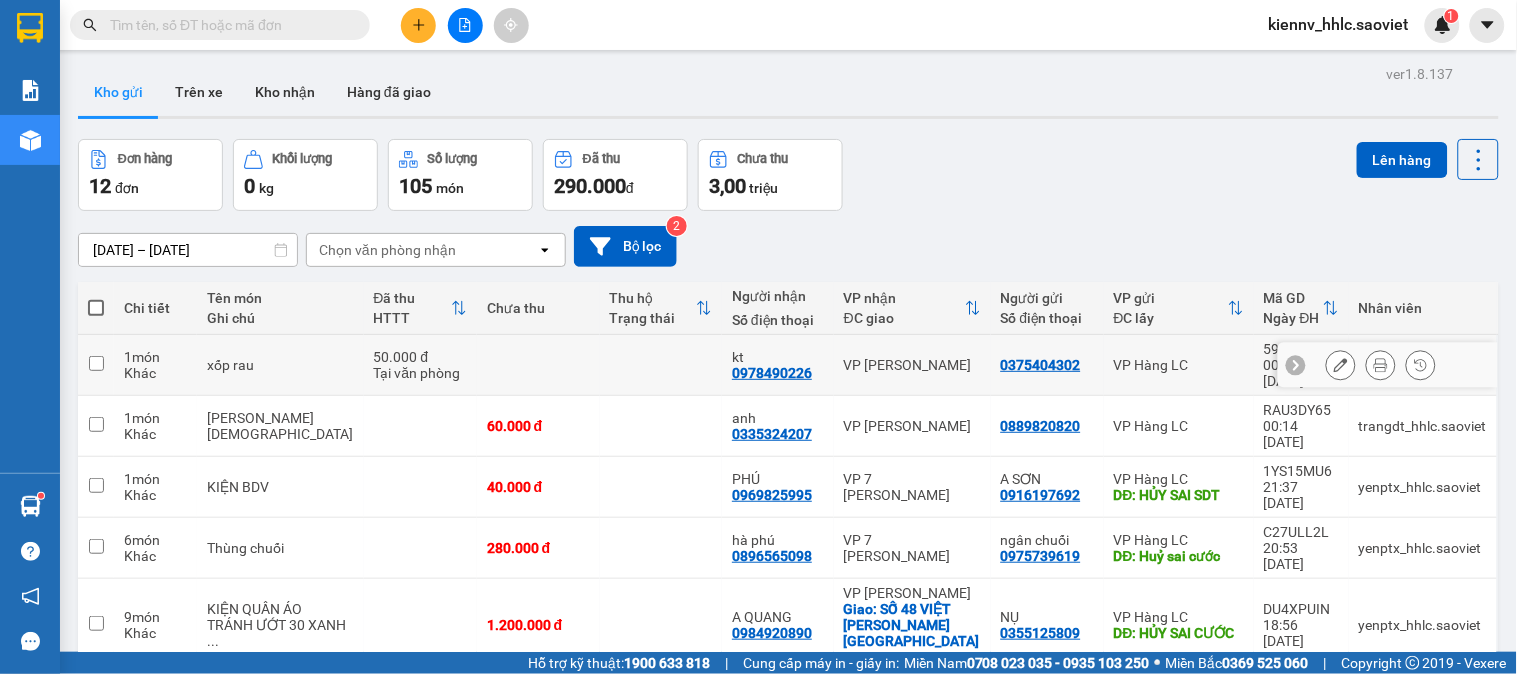 click at bounding box center (661, 365) 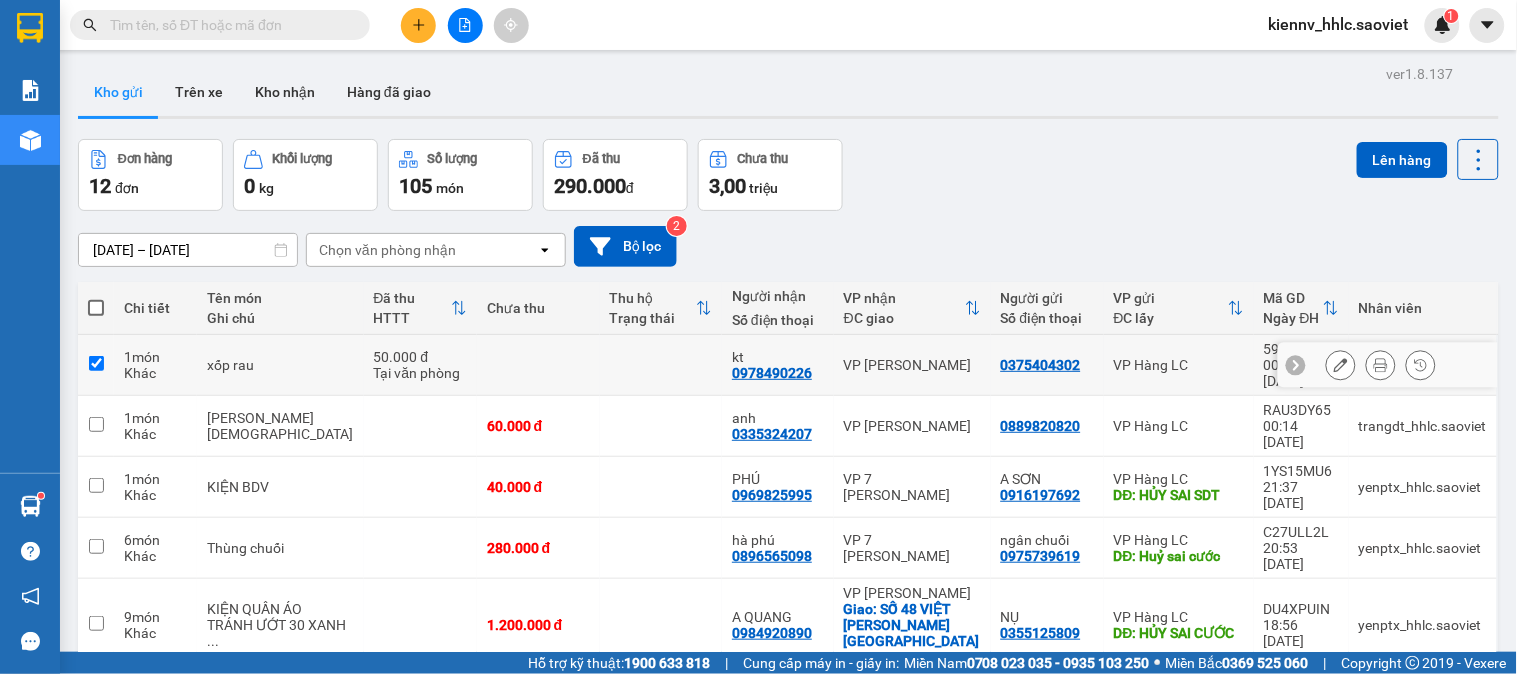 checkbox on "true" 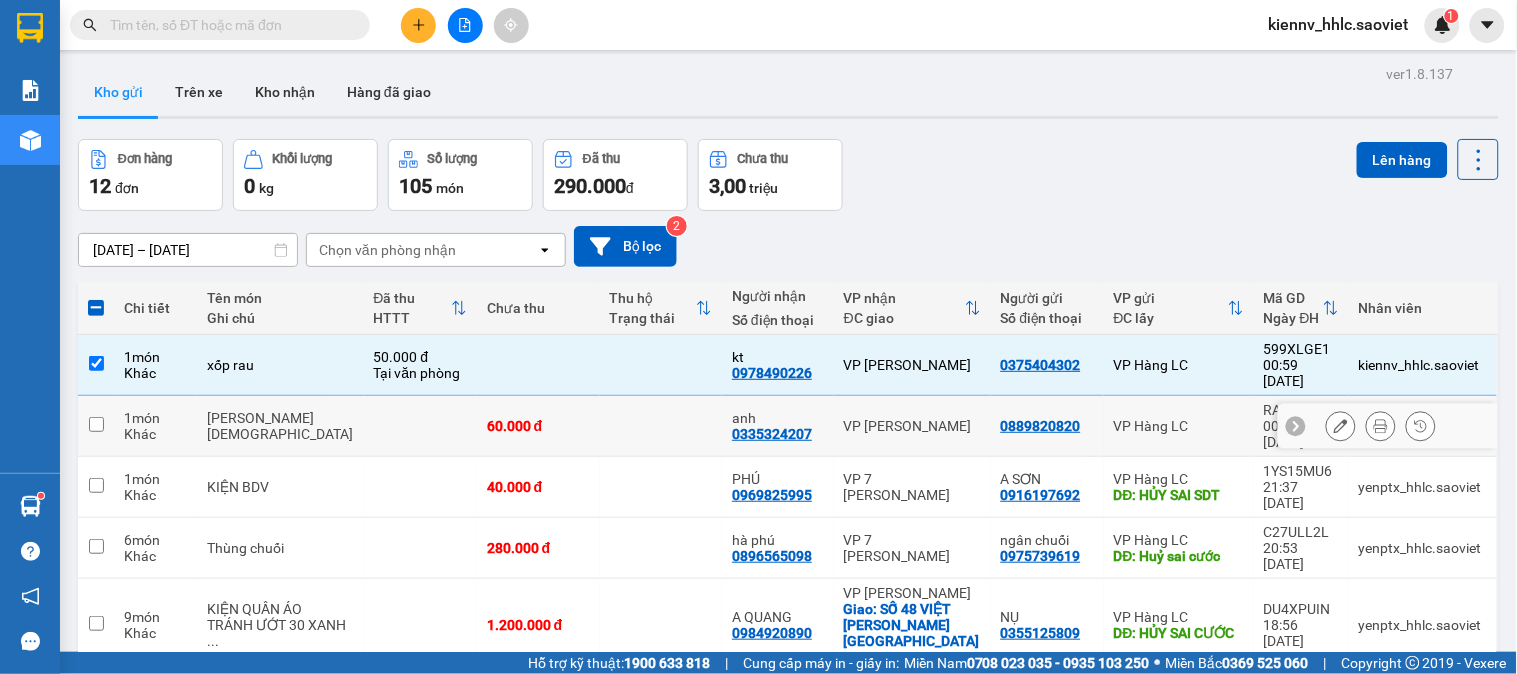 click at bounding box center [661, 426] 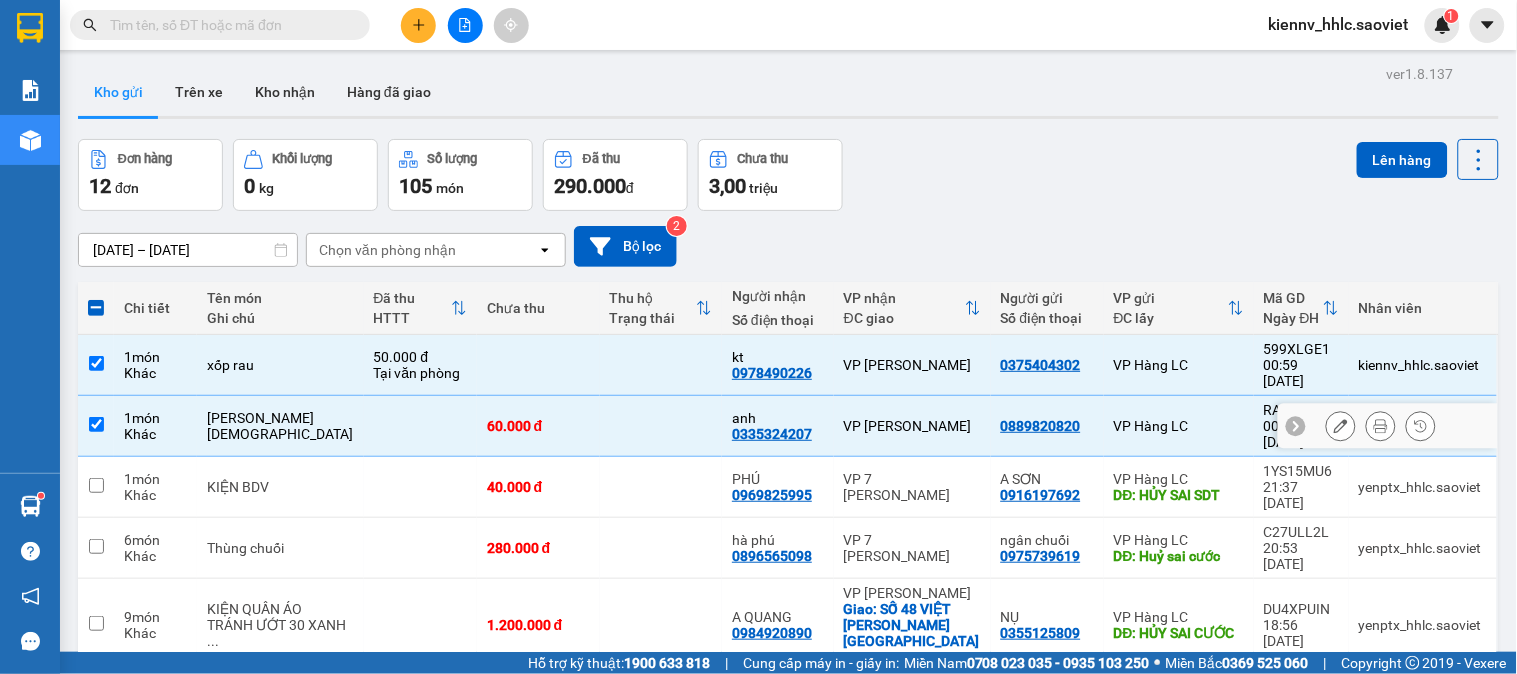 click at bounding box center (661, 426) 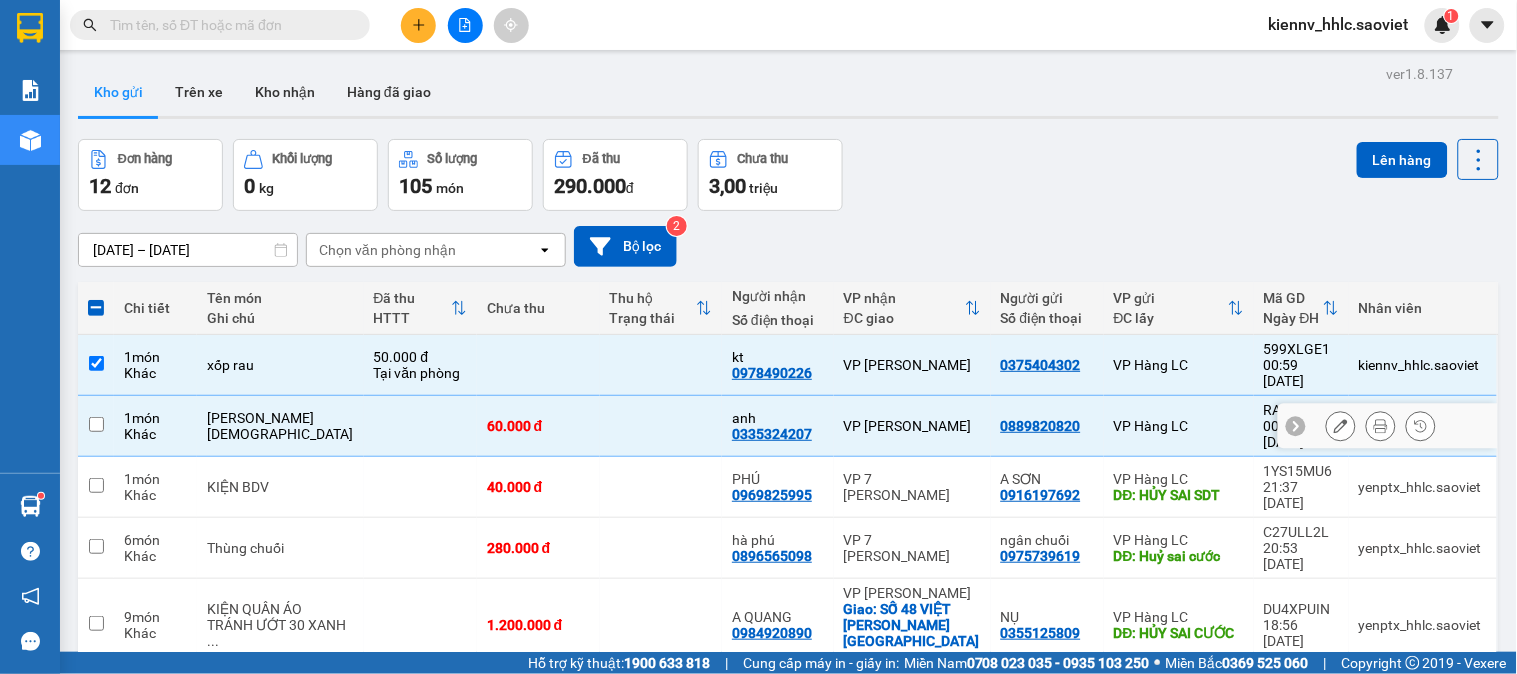 checkbox on "false" 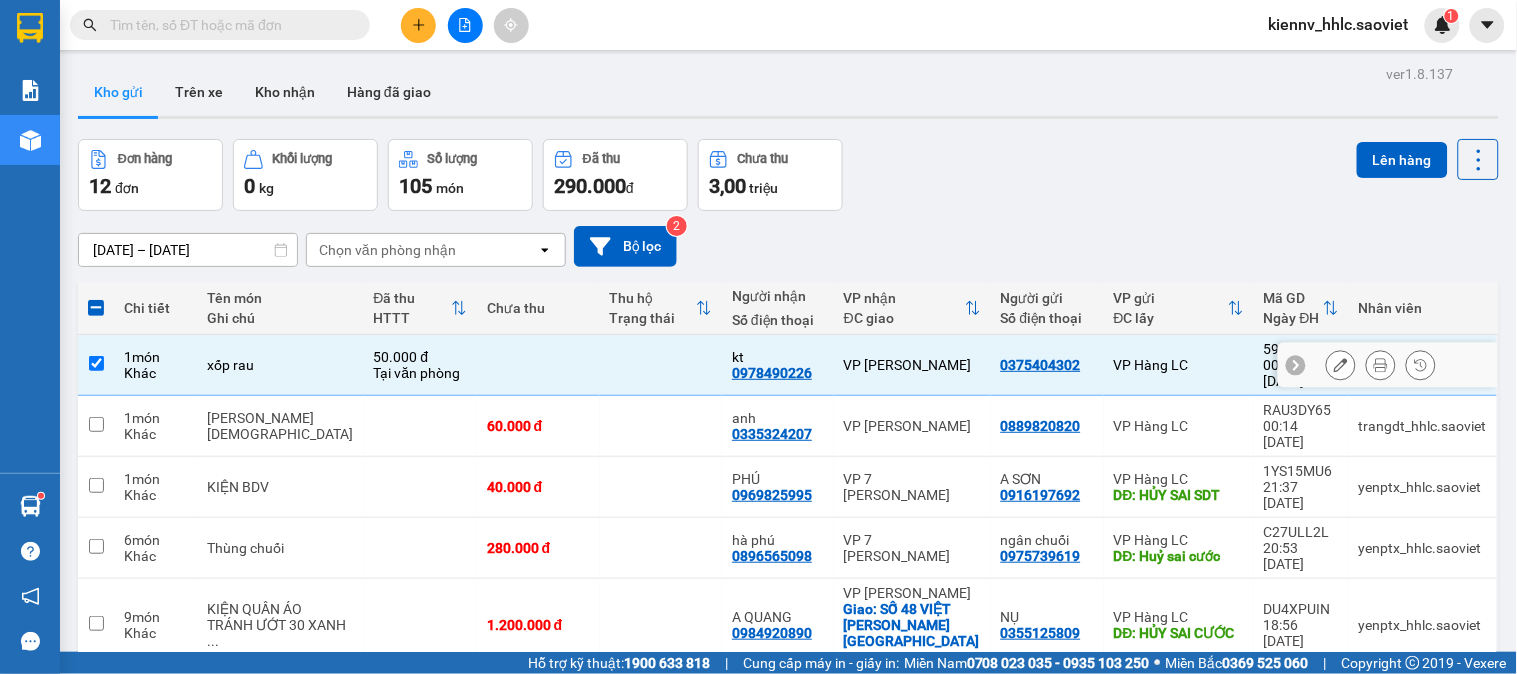 click at bounding box center [661, 365] 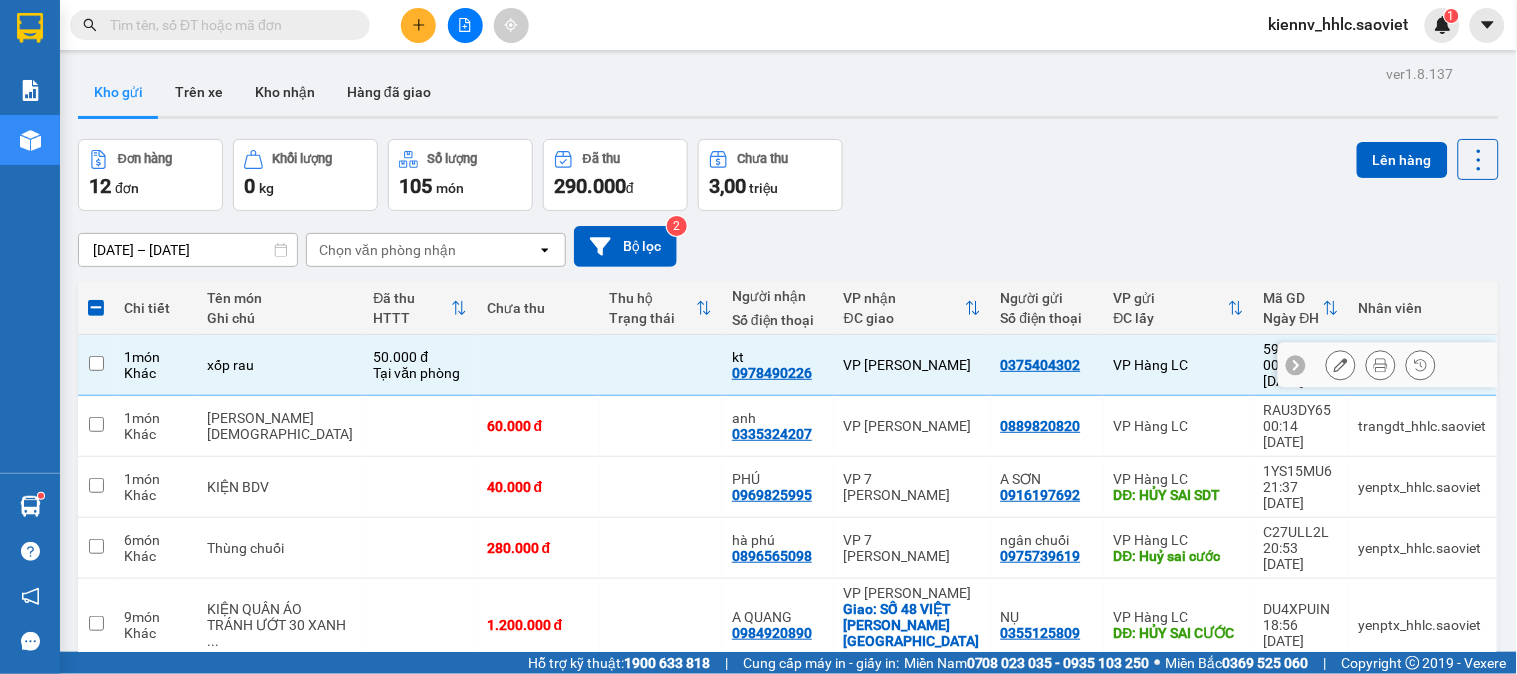 checkbox on "false" 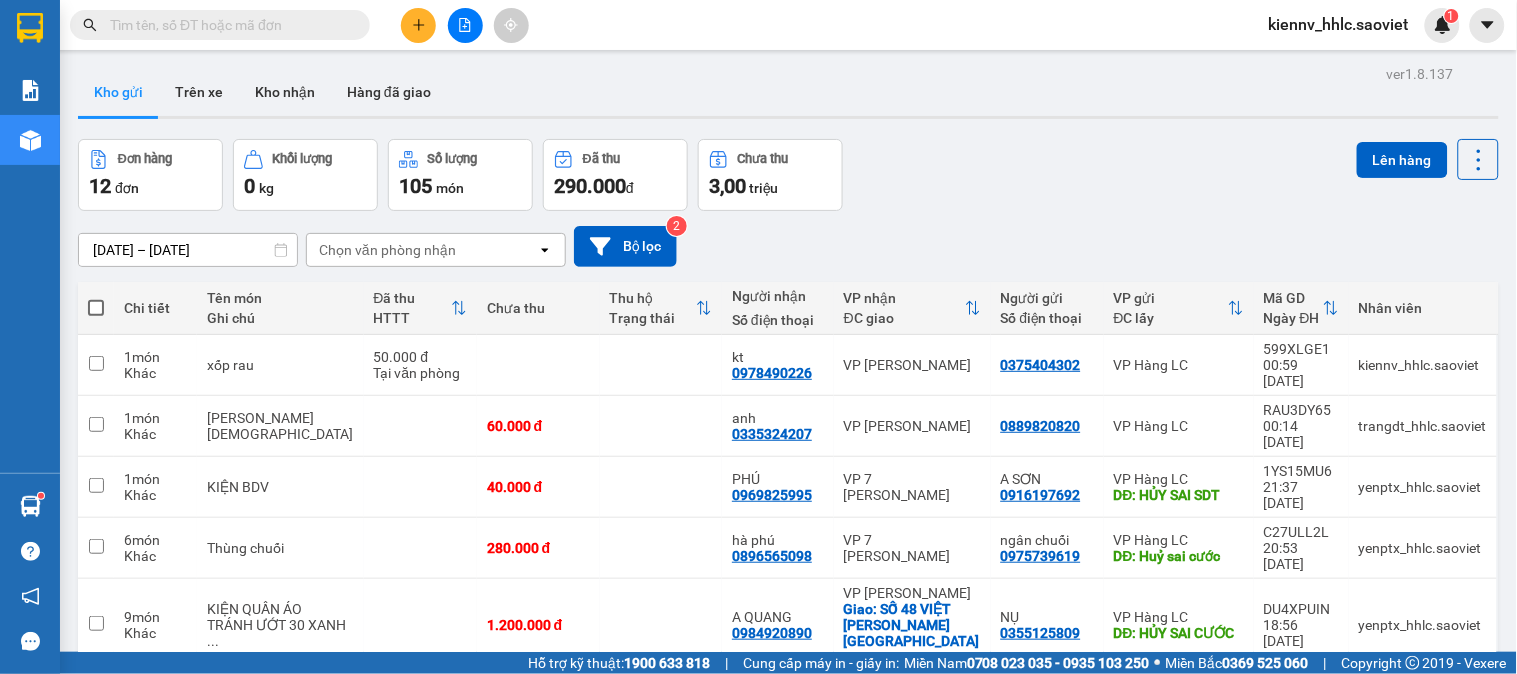 click at bounding box center [228, 25] 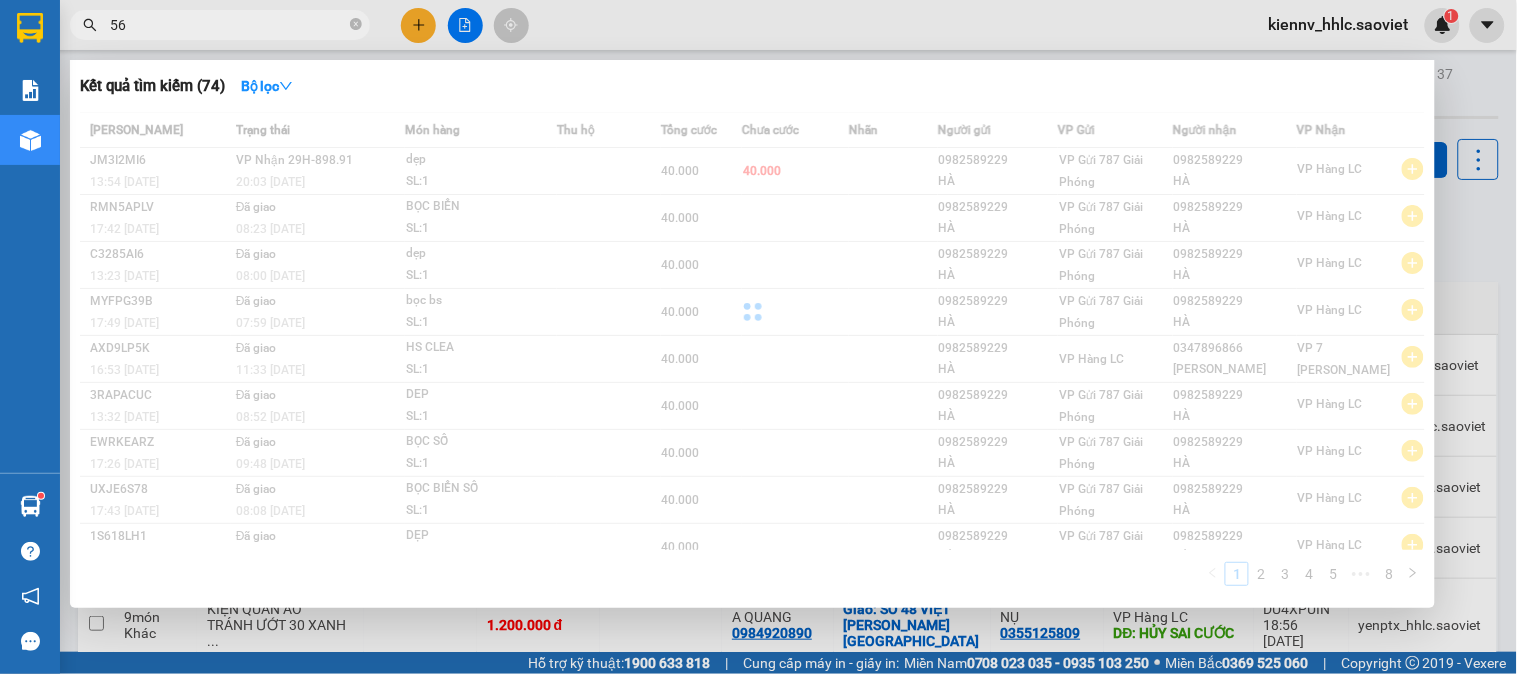 type on "5" 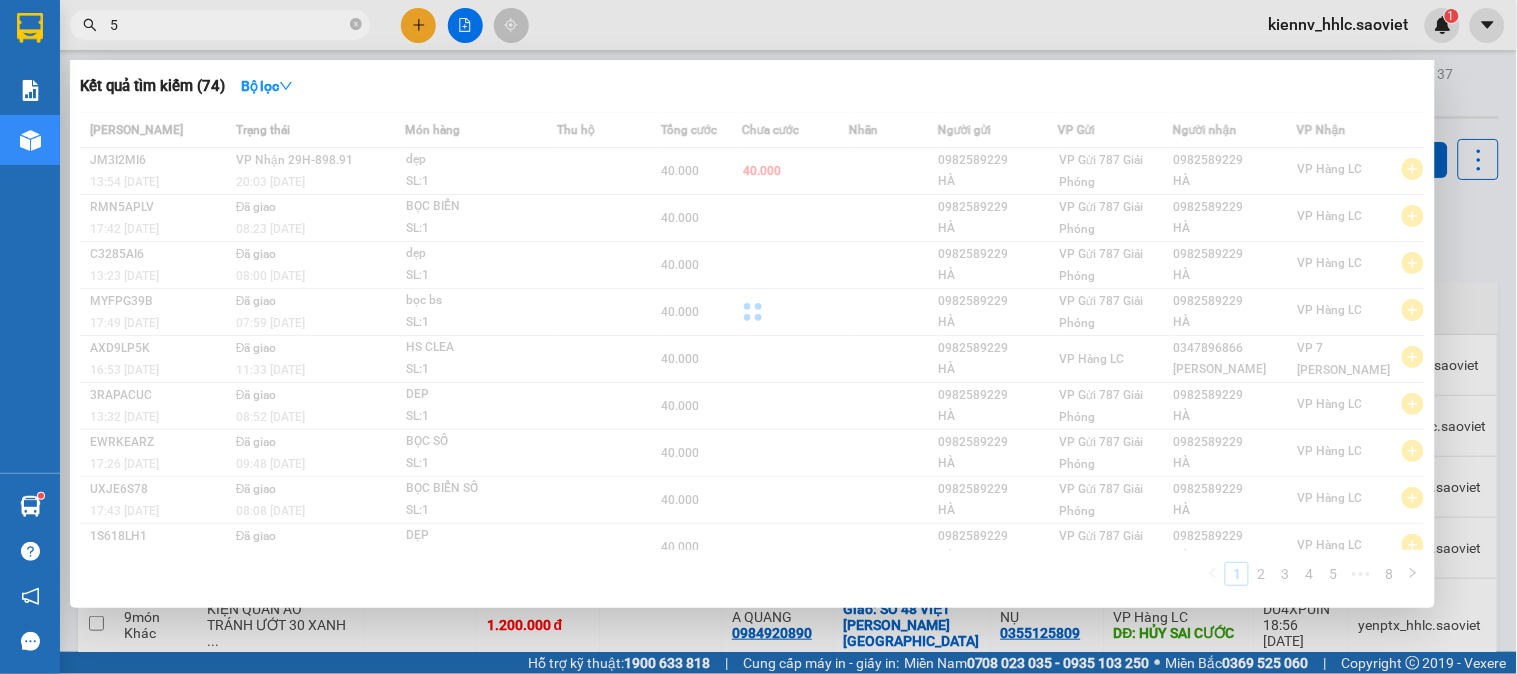 type 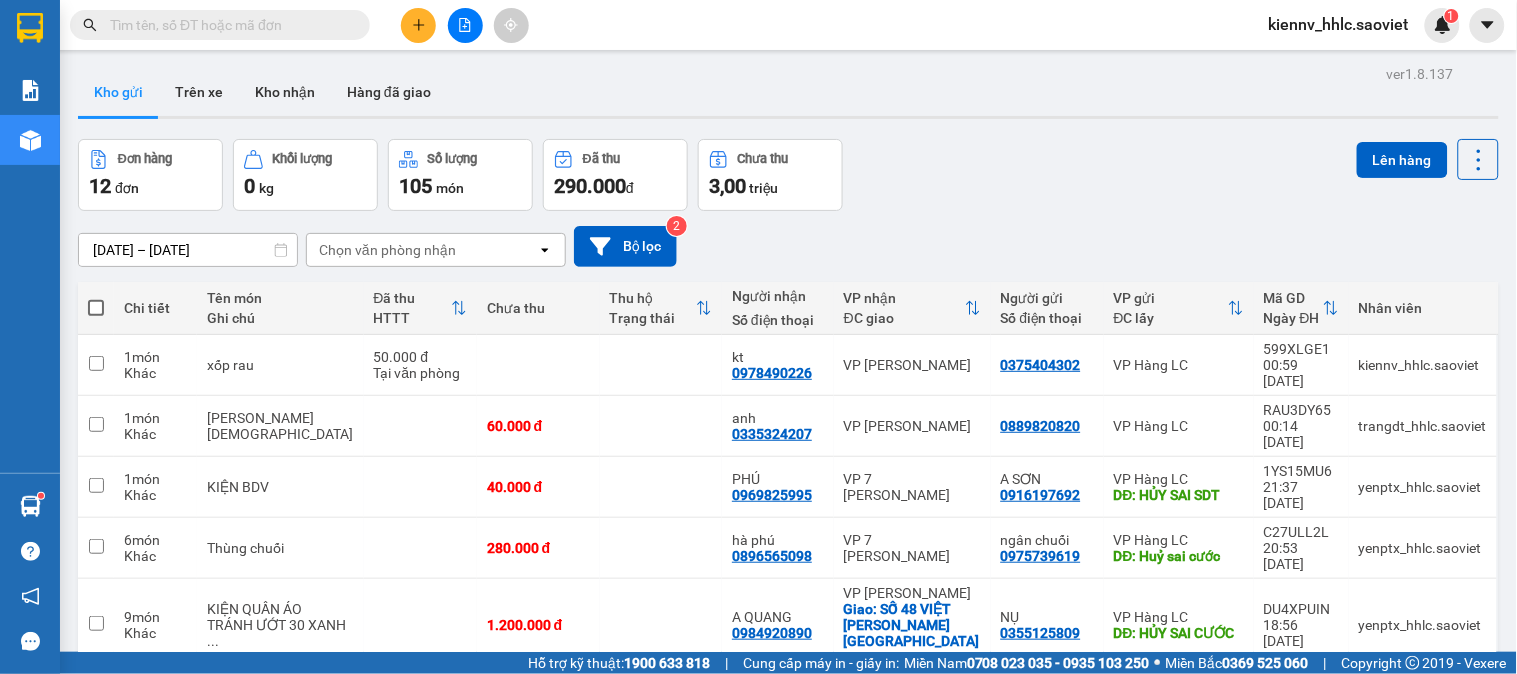 click 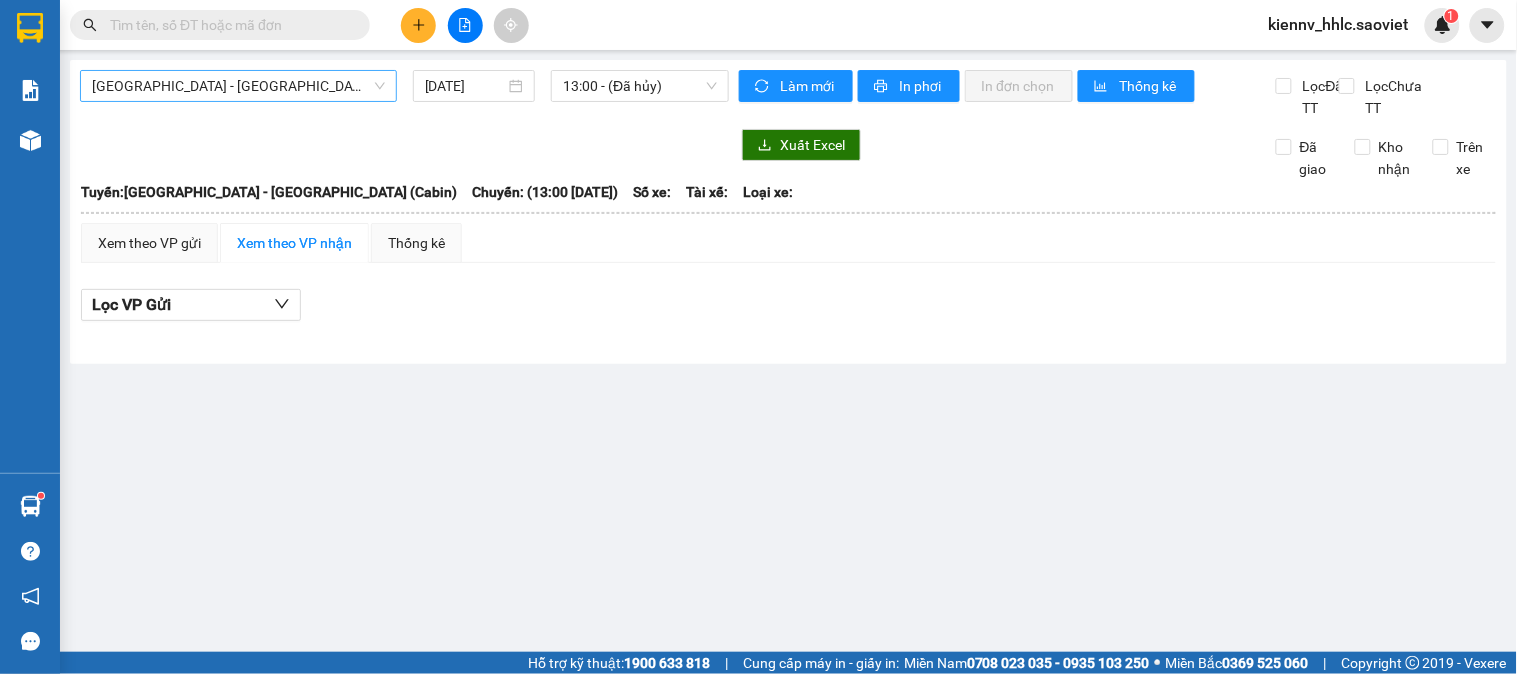 click on "[GEOGRAPHIC_DATA] - [GEOGRAPHIC_DATA] (Cabin)" at bounding box center [238, 86] 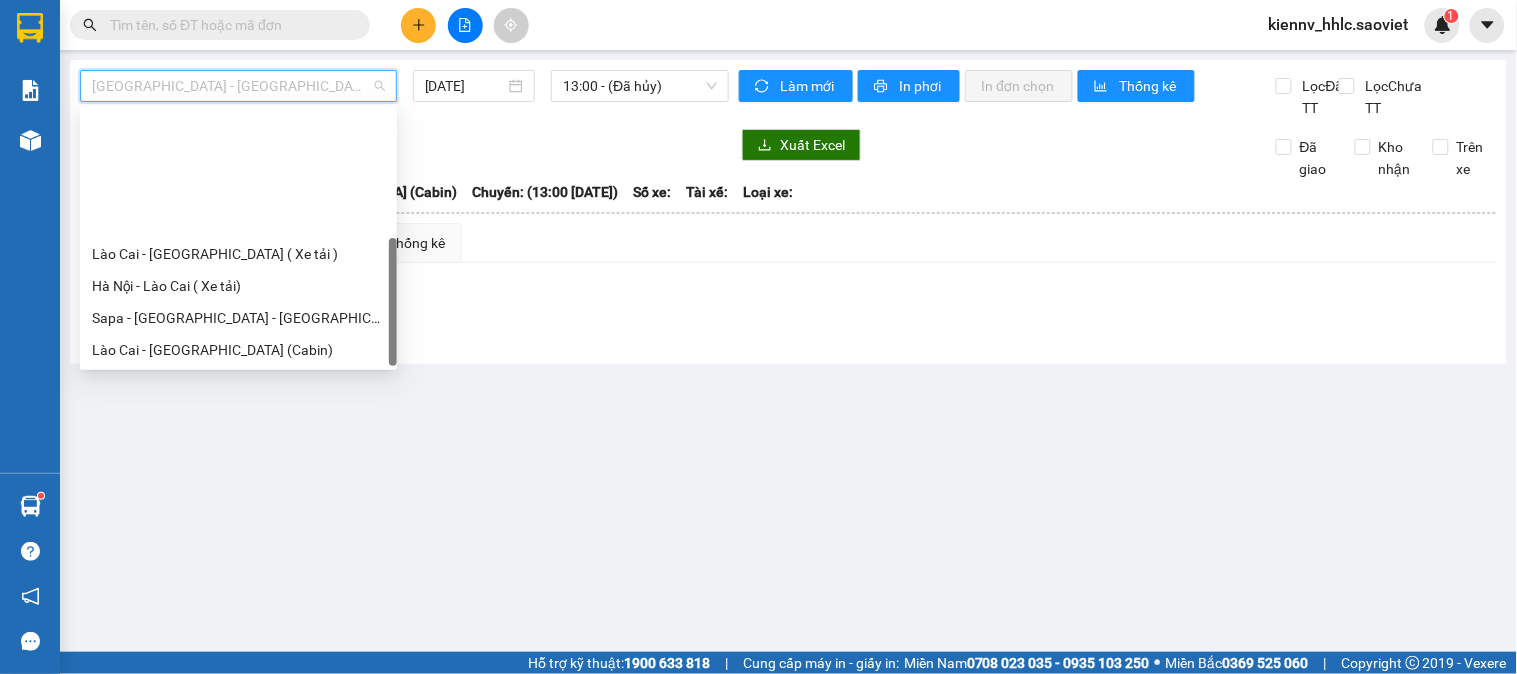 scroll, scrollTop: 160, scrollLeft: 0, axis: vertical 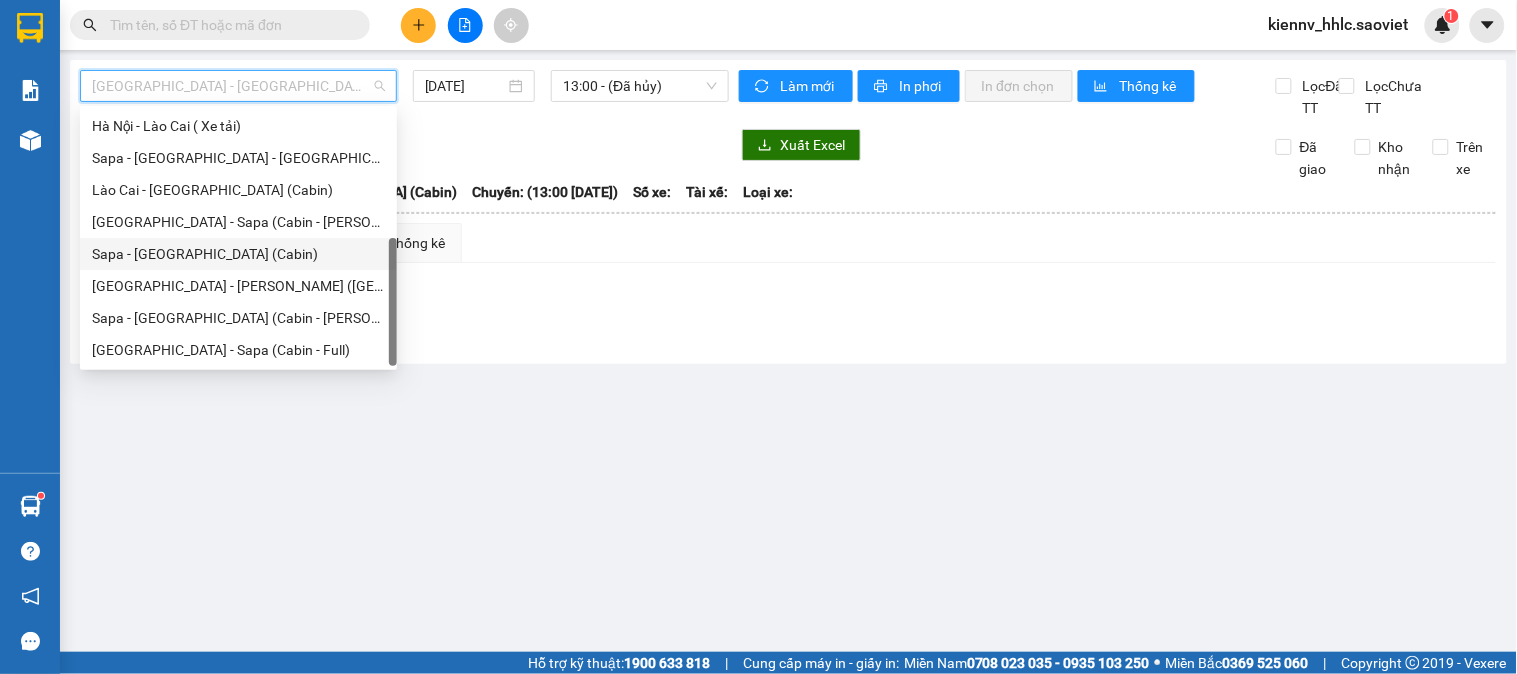 click on "Sapa - [GEOGRAPHIC_DATA] (Cabin)" at bounding box center [238, 254] 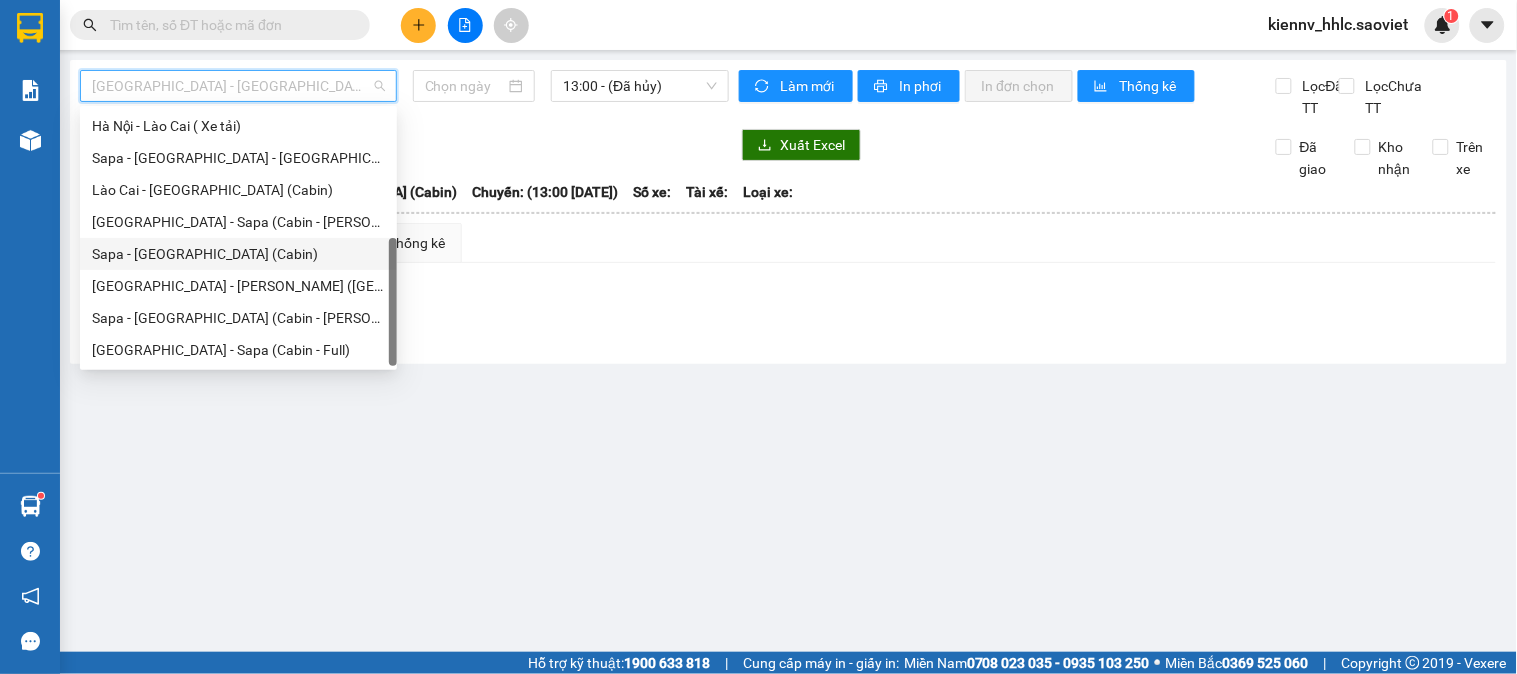 type on "[DATE]" 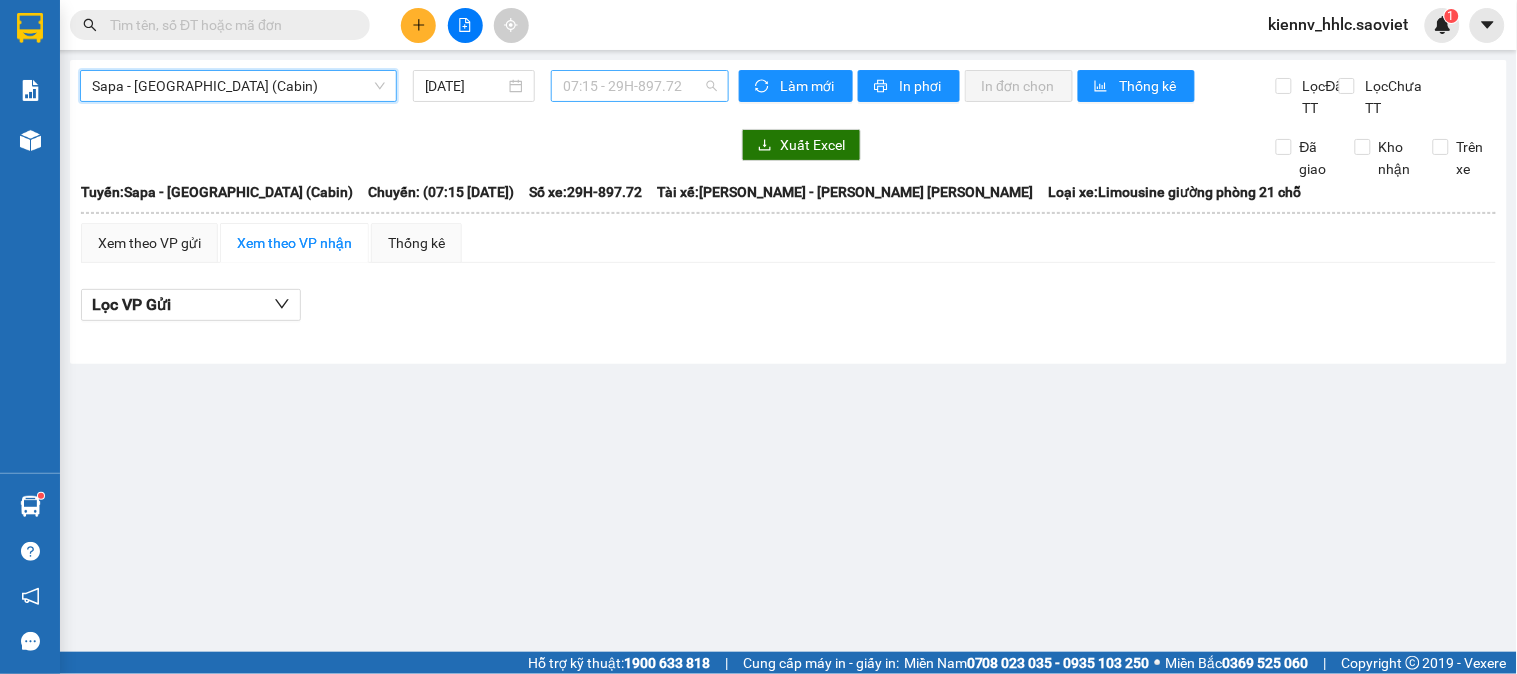 click on "07:15     - 29H-897.72" at bounding box center [640, 86] 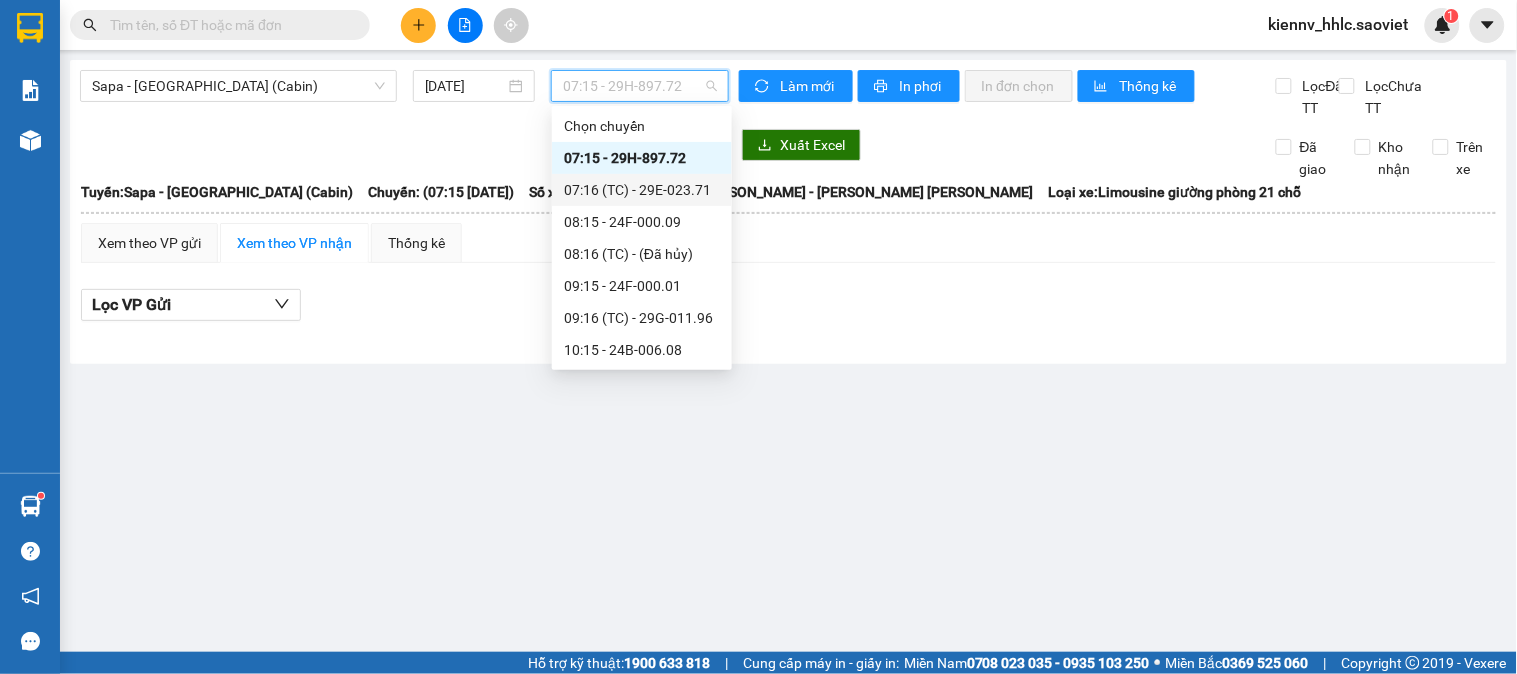click on "07:16   (TC)   - 29E-023.71" at bounding box center (642, 190) 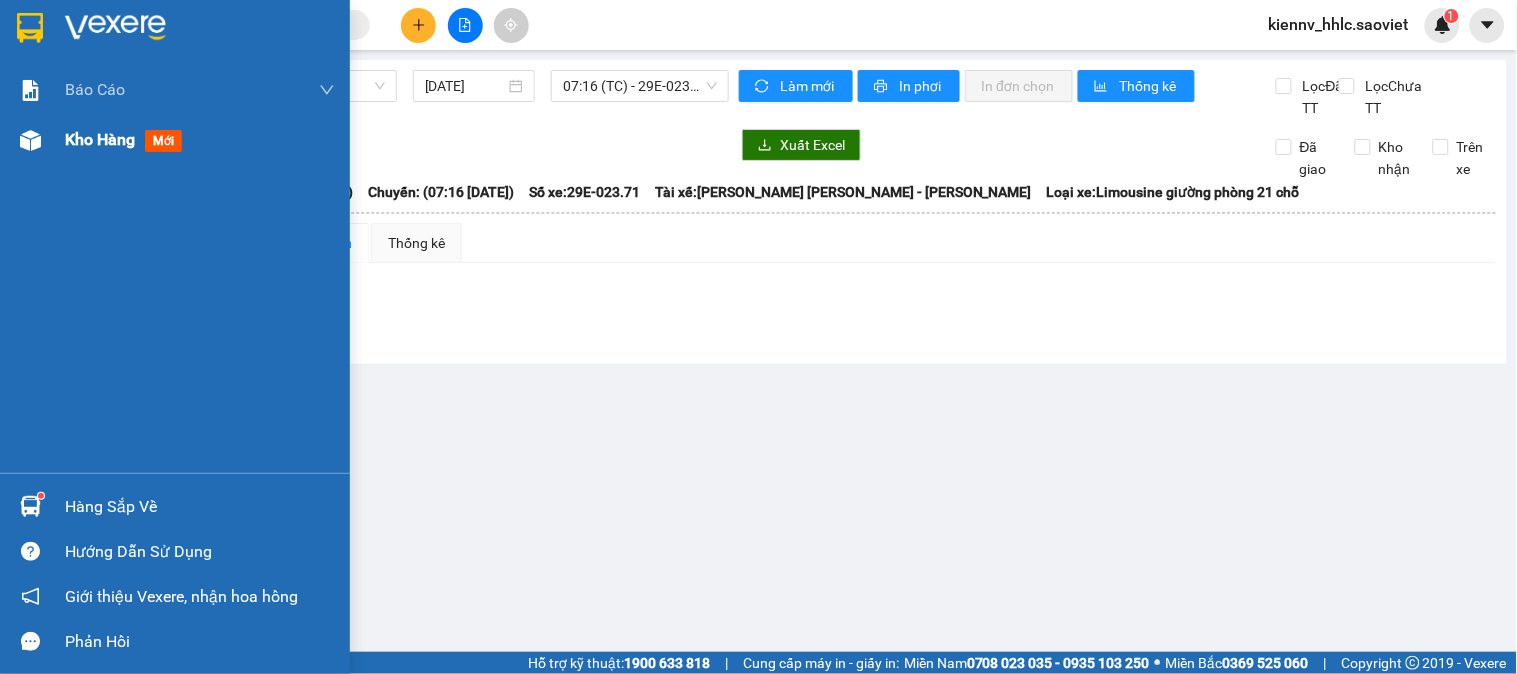 click on "Kho hàng" at bounding box center (100, 139) 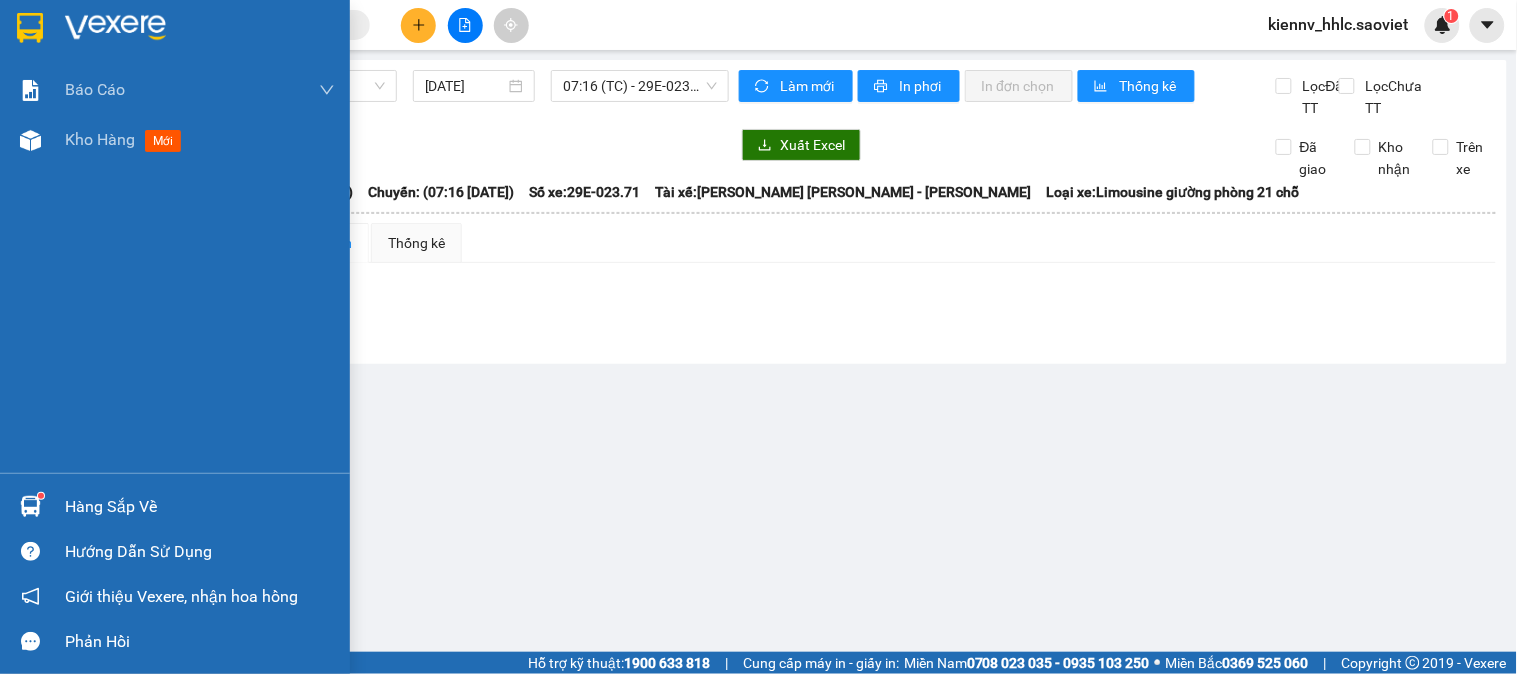 drag, startPoint x: 82, startPoint y: 140, endPoint x: 124, endPoint y: 218, distance: 88.588936 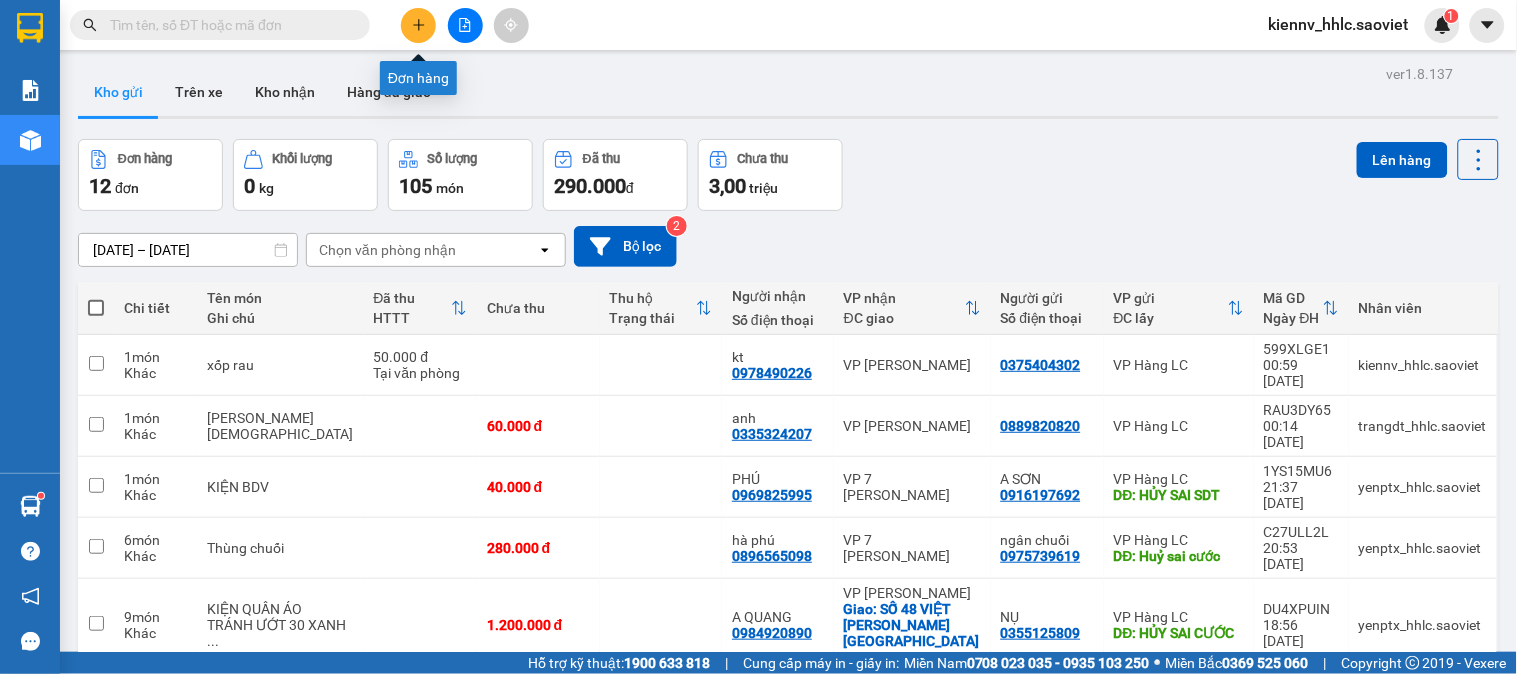 click at bounding box center (418, 25) 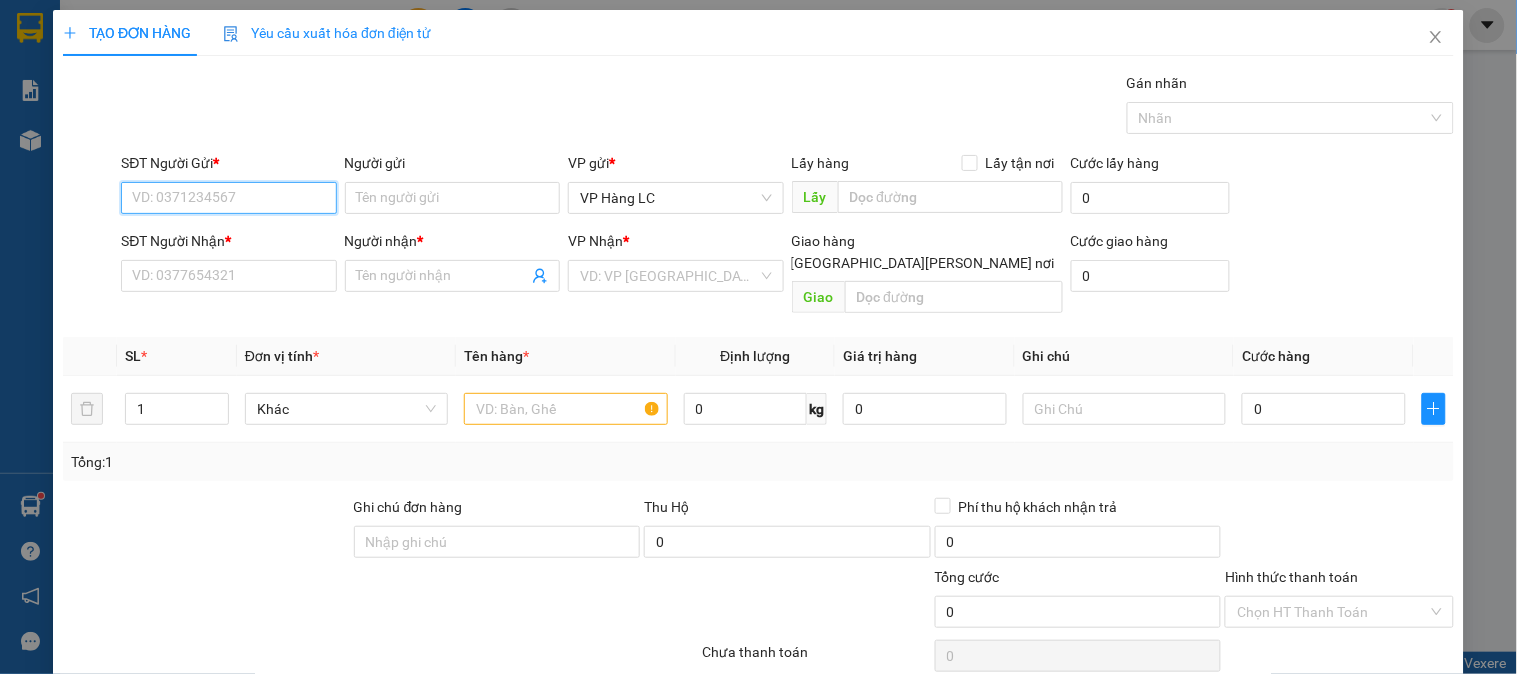 click on "SĐT Người Gửi  *" at bounding box center (228, 198) 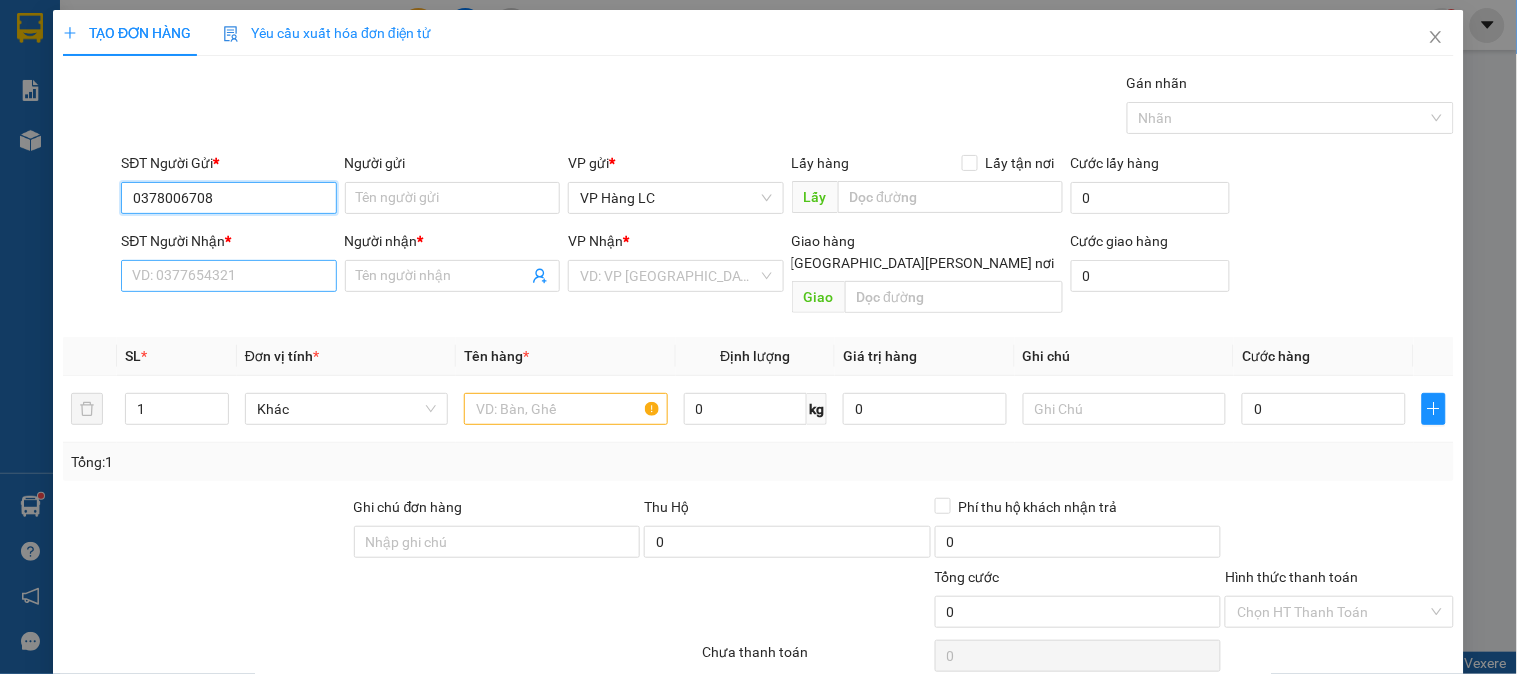 type on "0378006708" 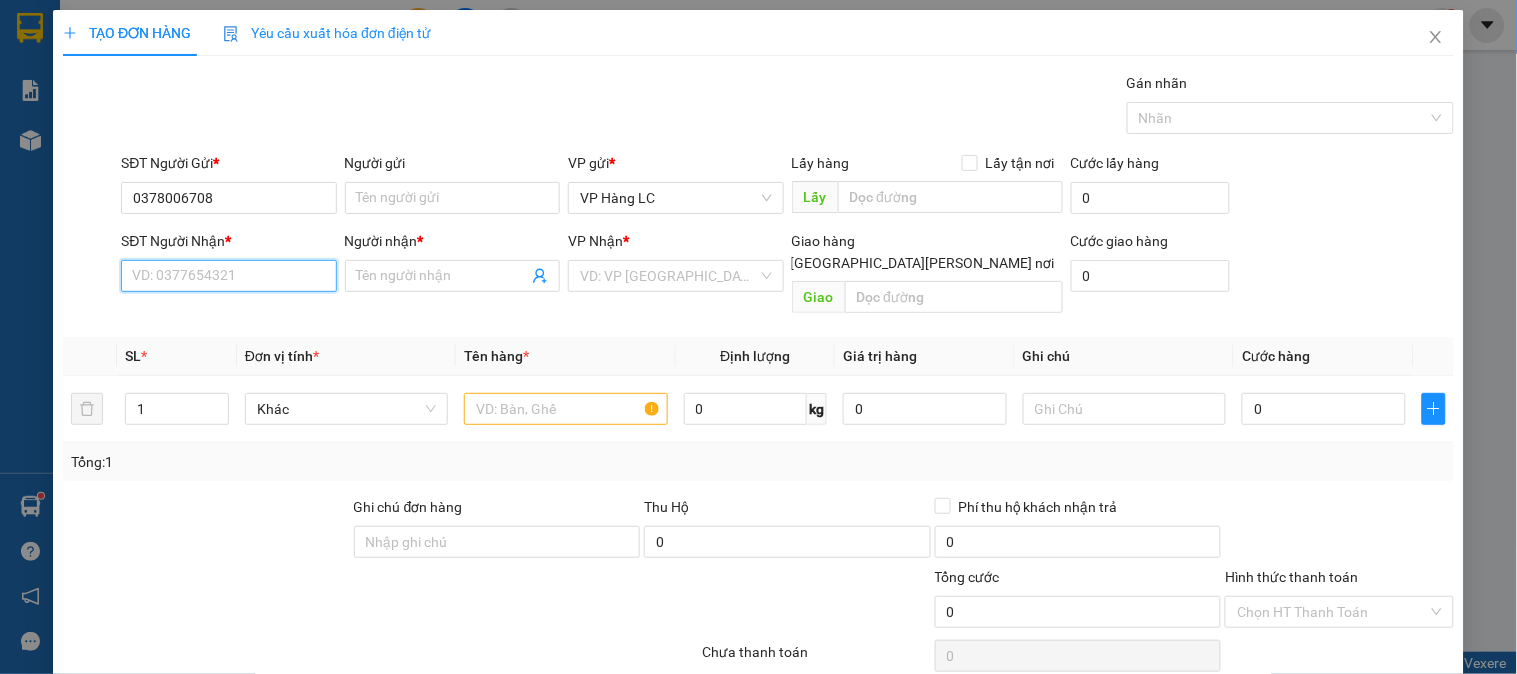 click on "SĐT Người Nhận  *" at bounding box center [228, 276] 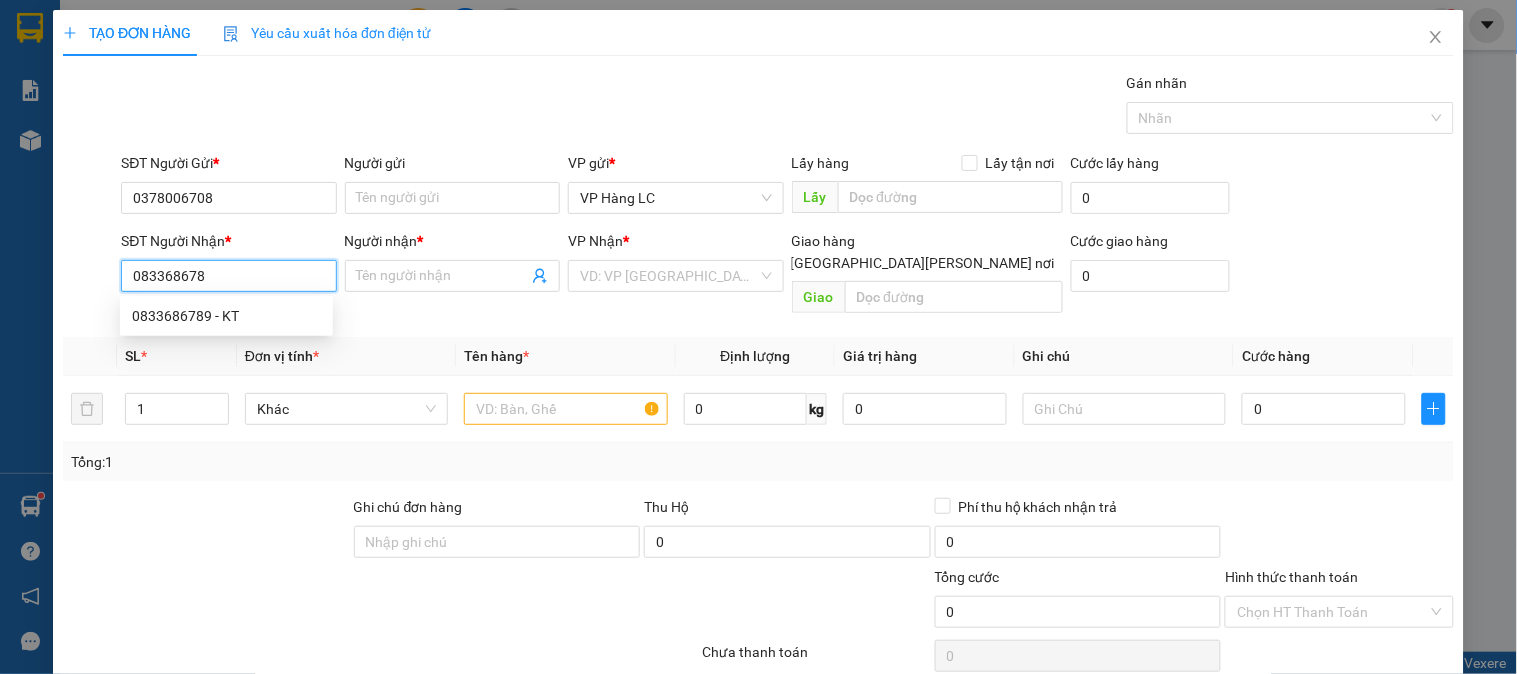 type on "0833686789" 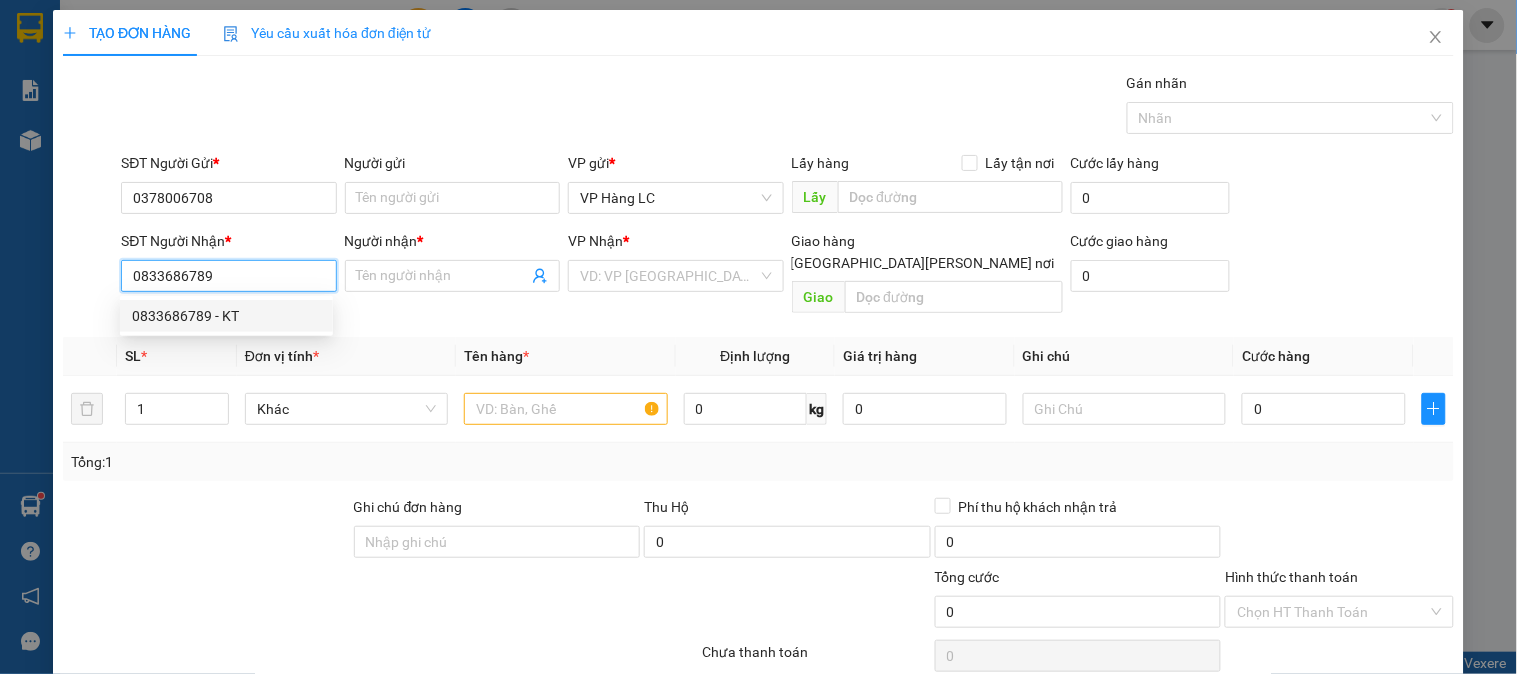 click on "0833686789 - KT" at bounding box center (226, 316) 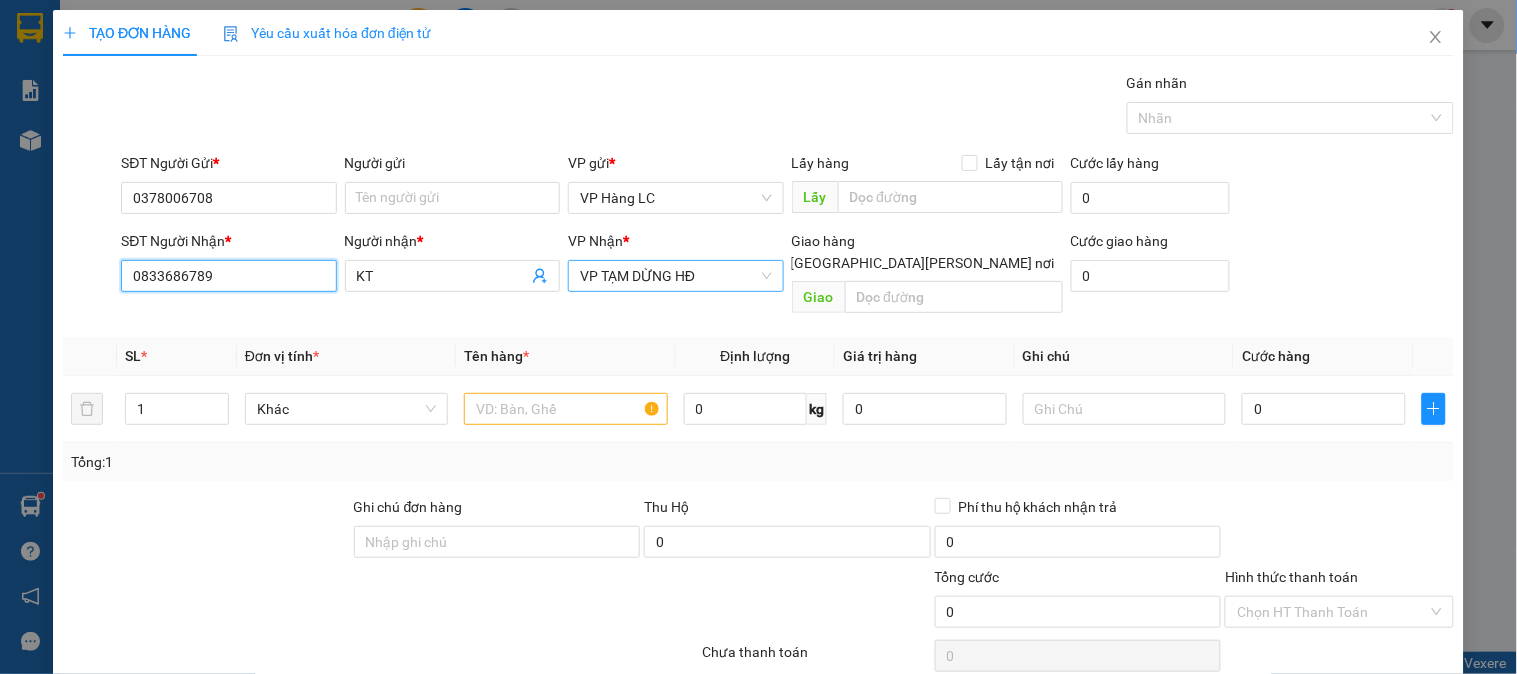 click on "VP TẠM DỪNG HĐ" at bounding box center [675, 276] 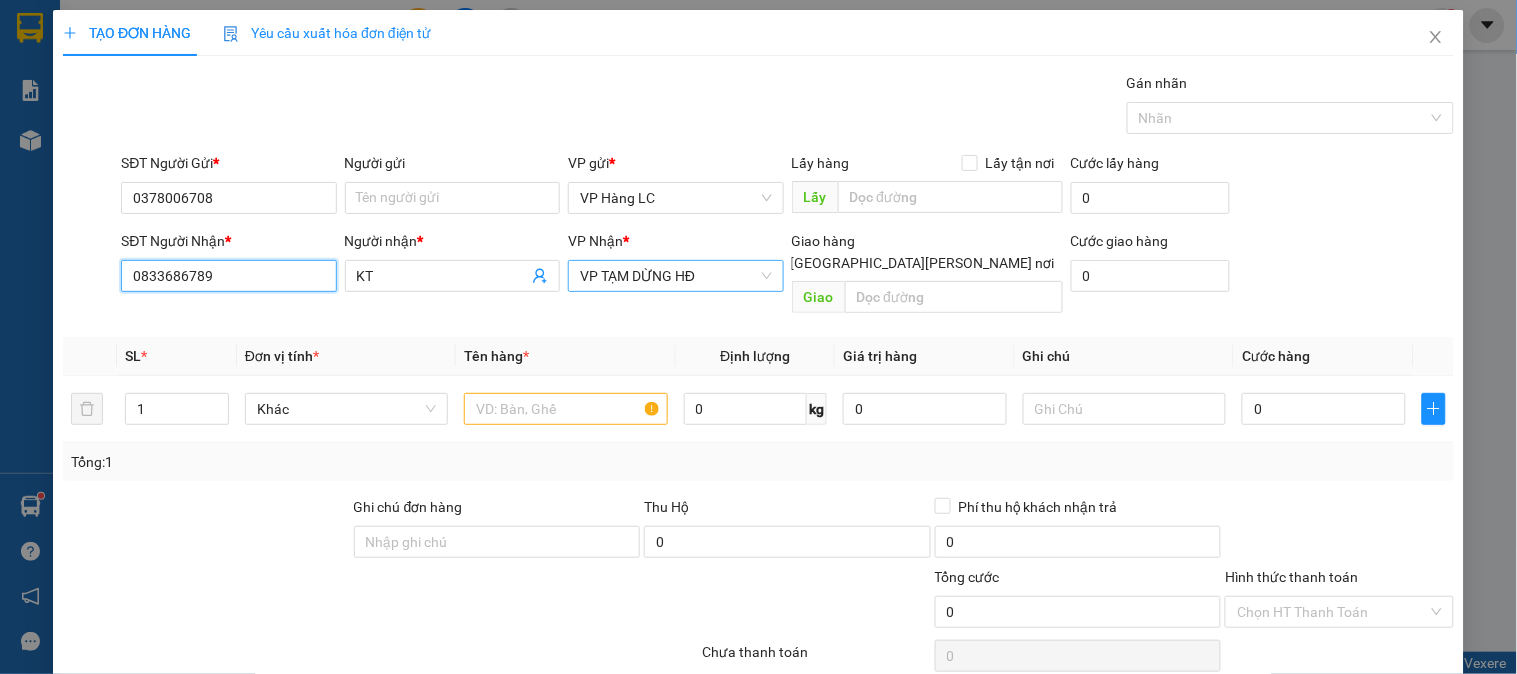 type on "0833686789" 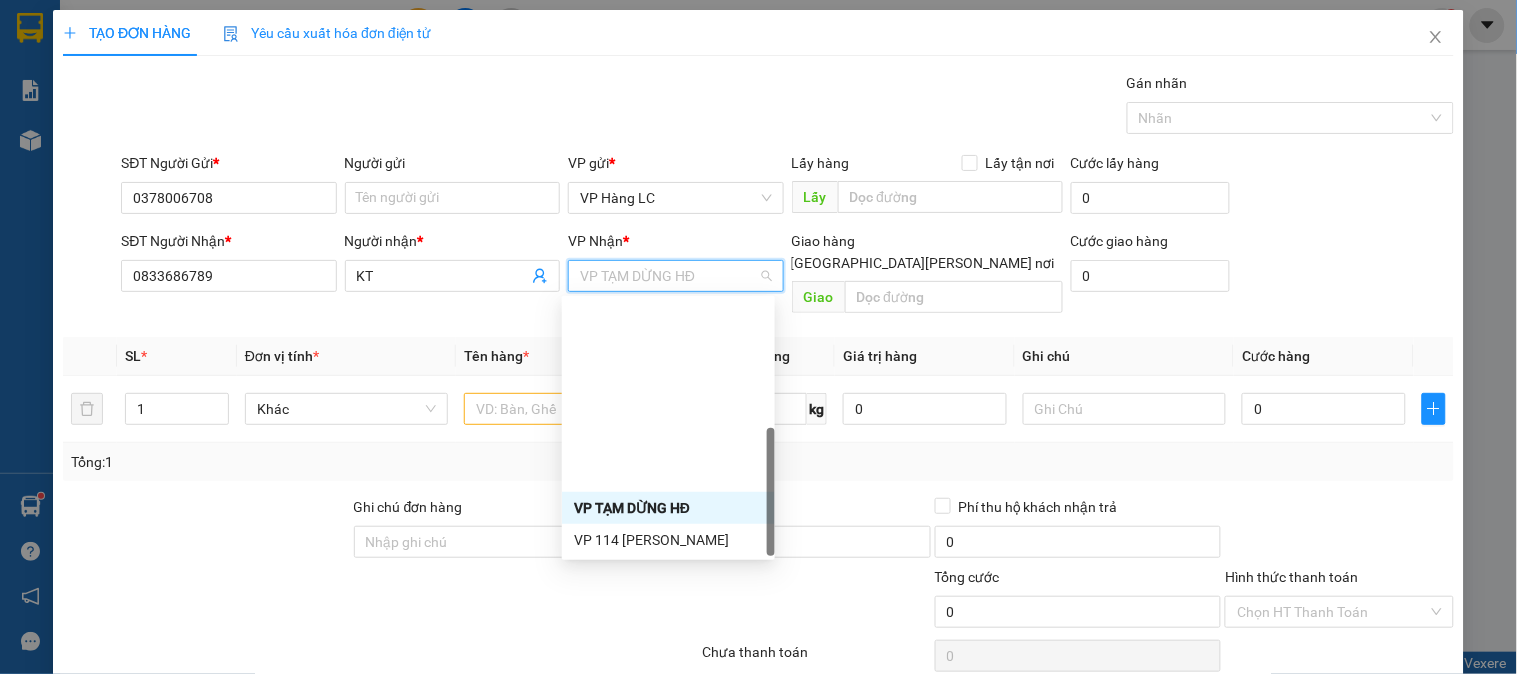 scroll, scrollTop: 224, scrollLeft: 0, axis: vertical 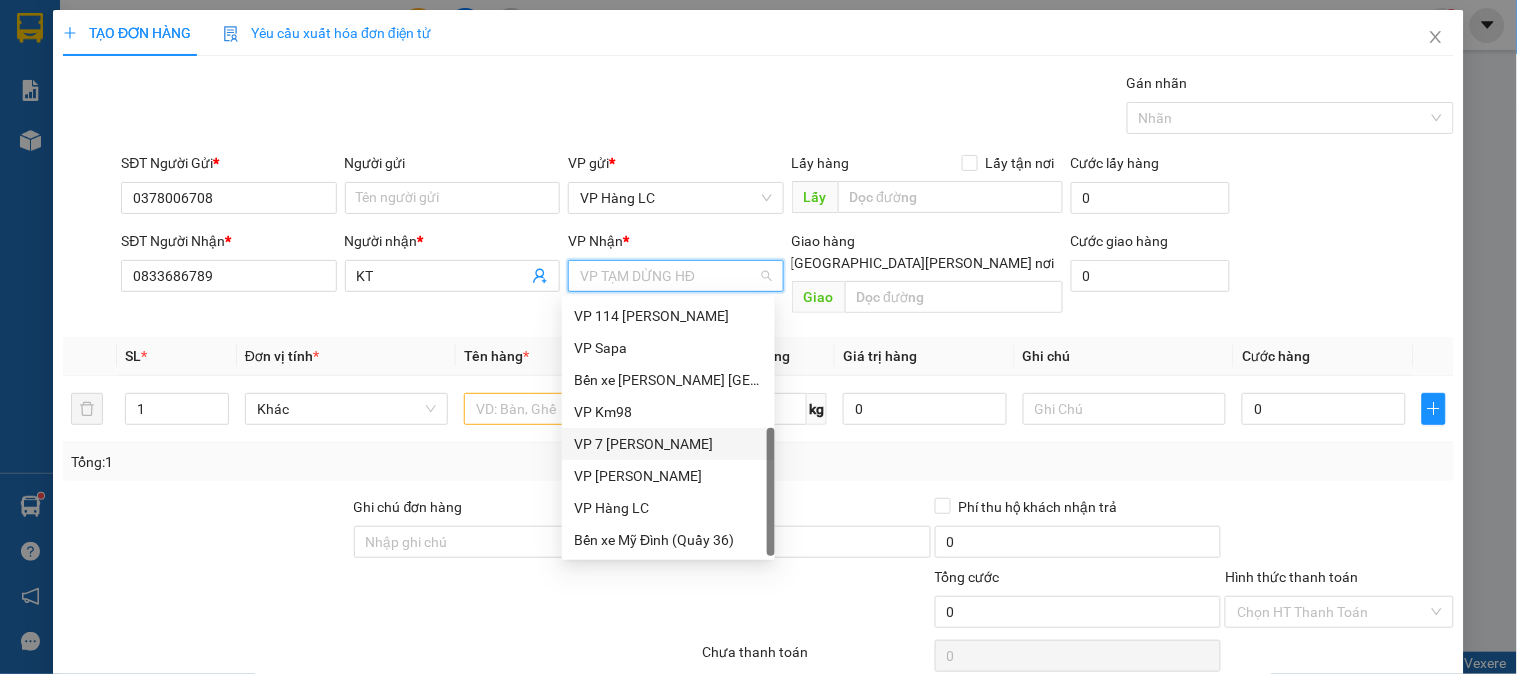 click on "VP 7 [PERSON_NAME]" at bounding box center (668, 444) 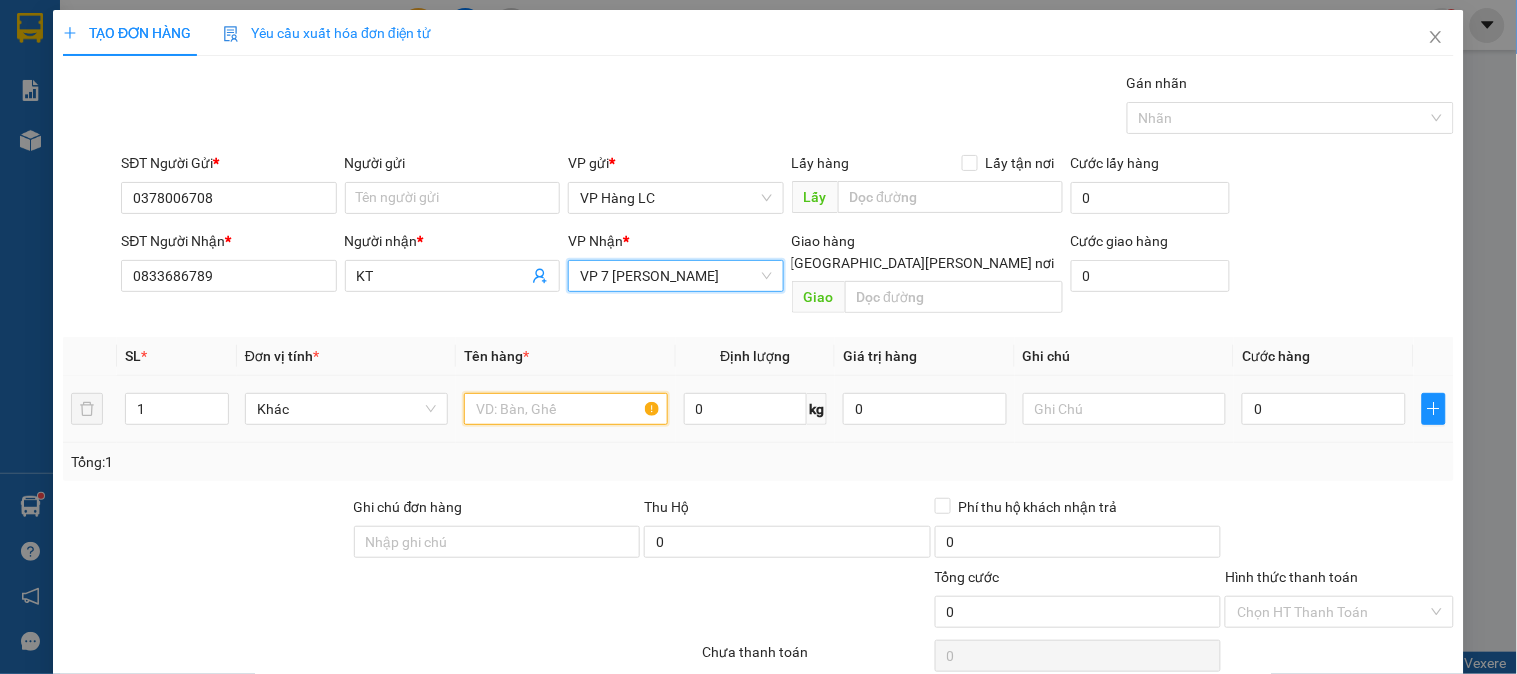click at bounding box center [565, 409] 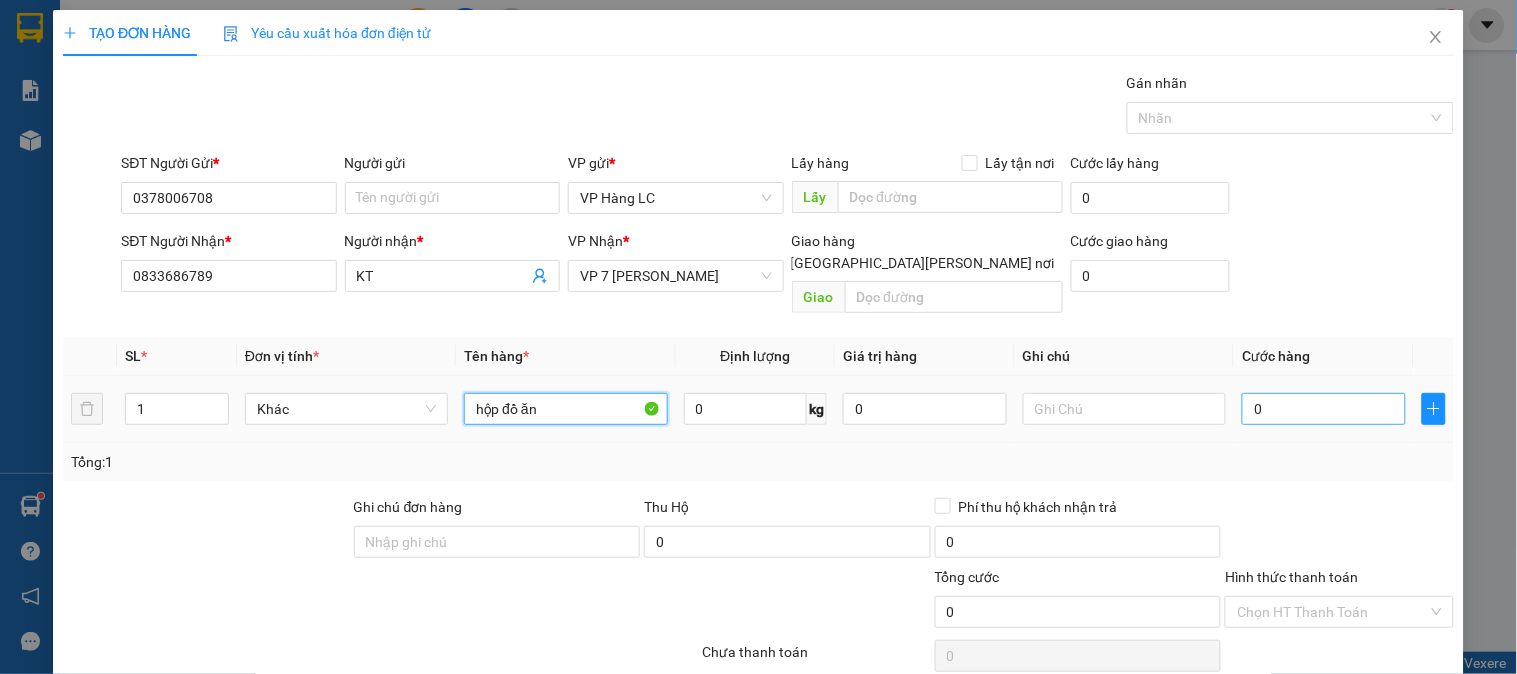 type on "hộp đồ ăn" 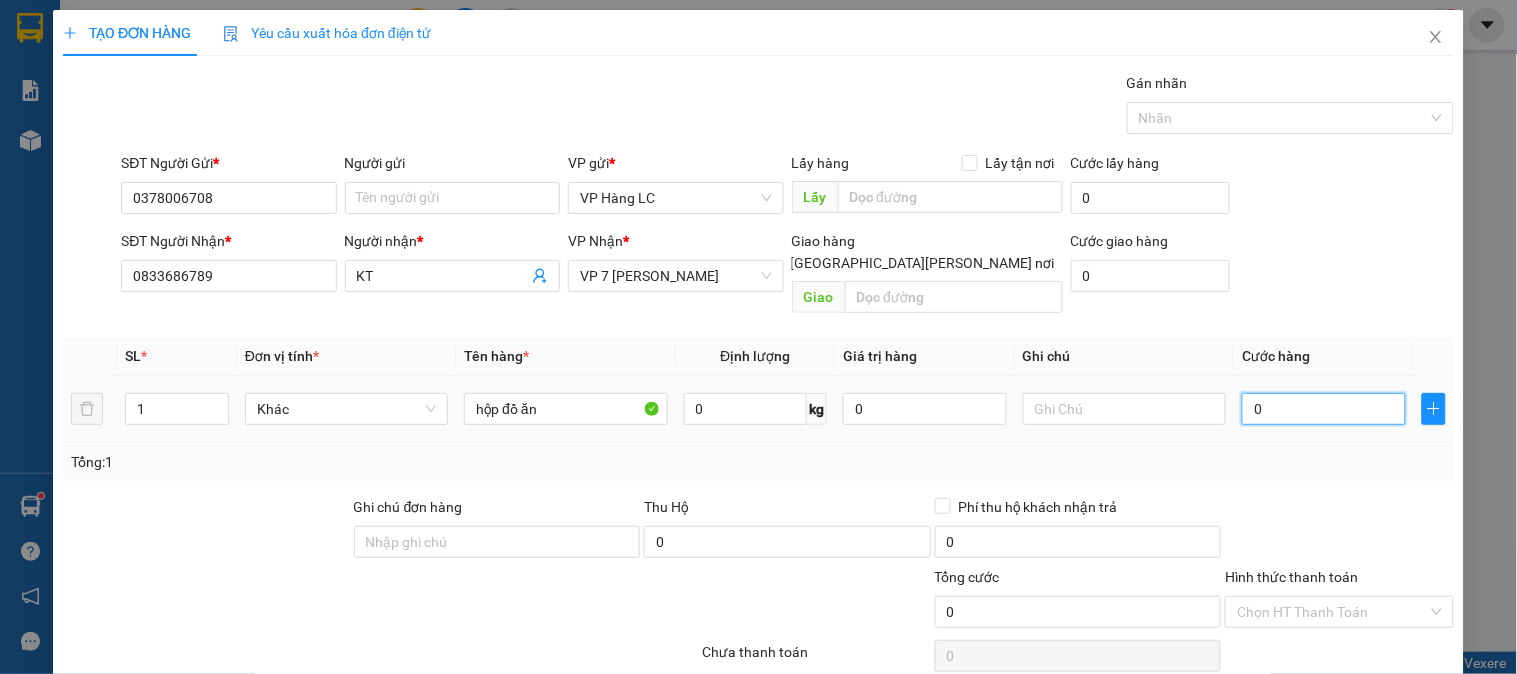 click on "0" at bounding box center [1324, 409] 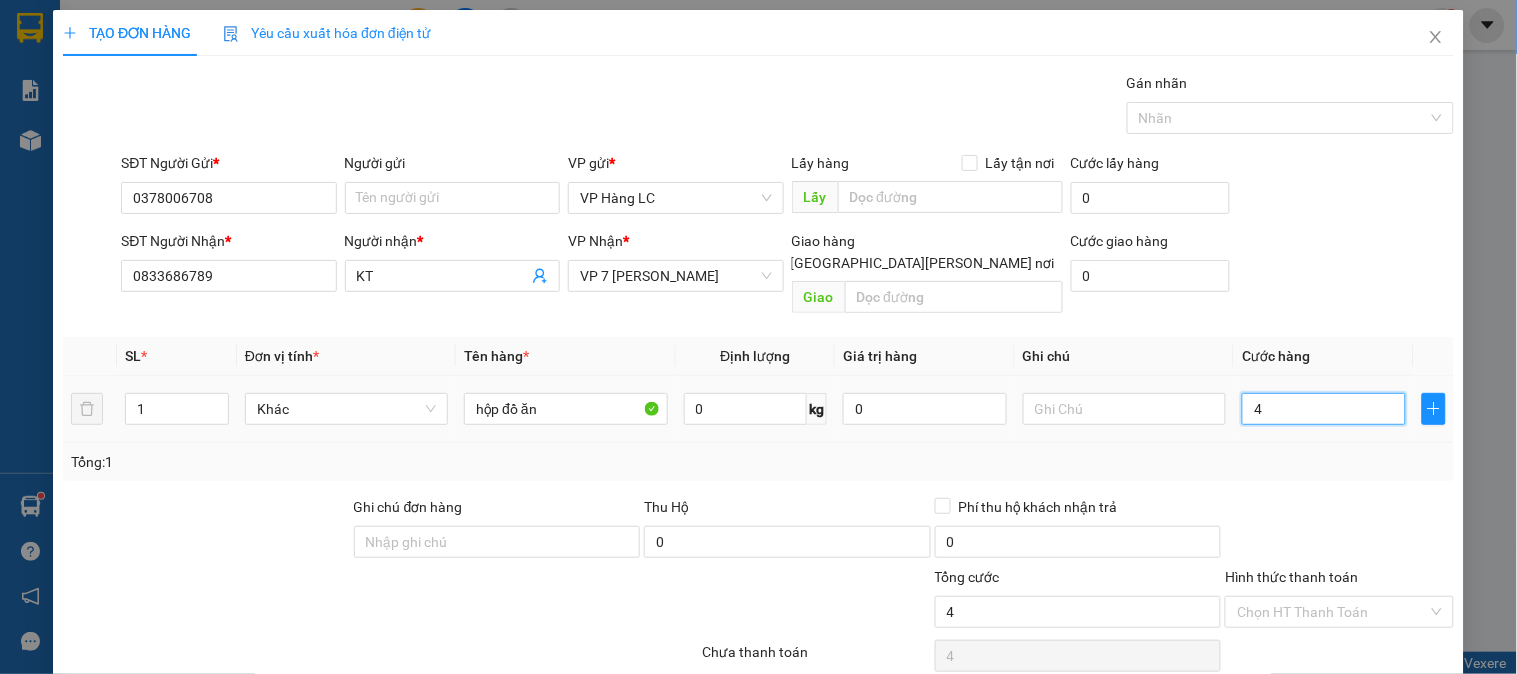 type on "40" 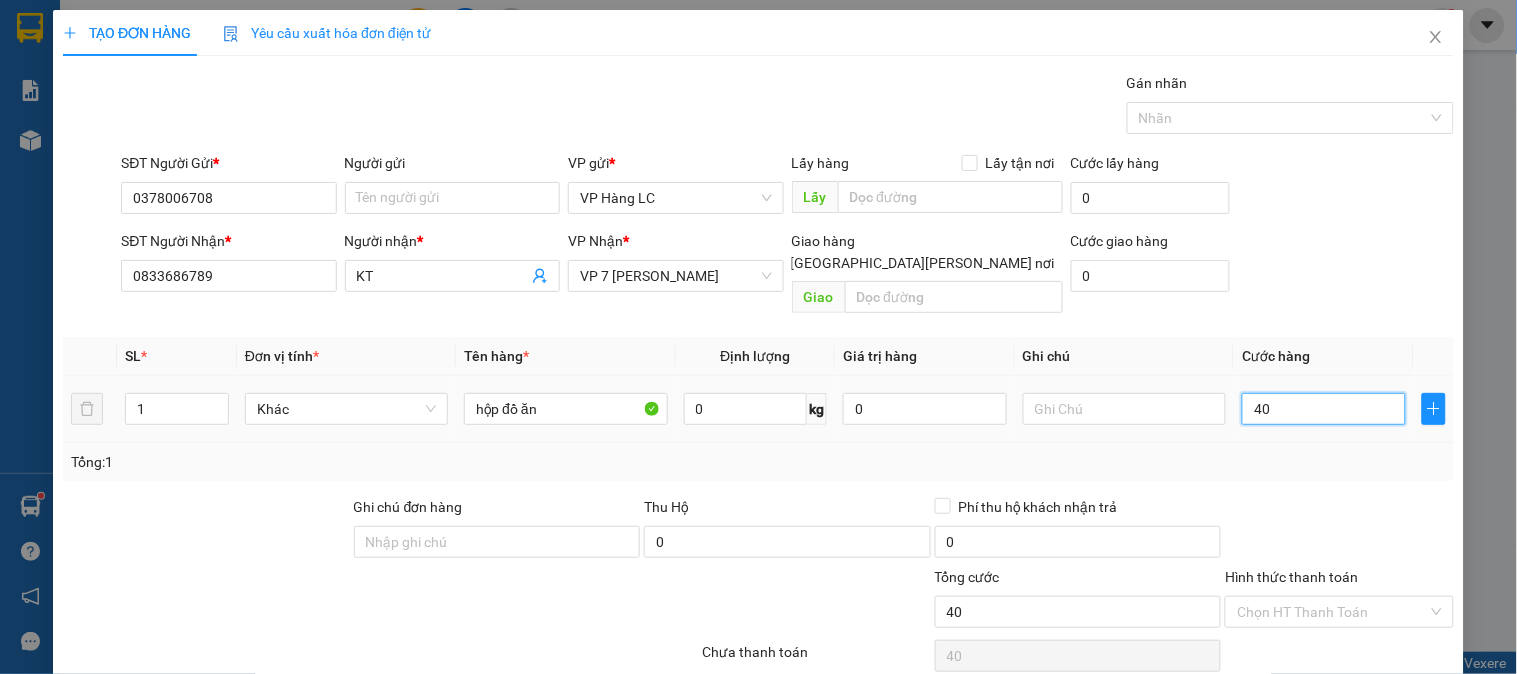 type on "400" 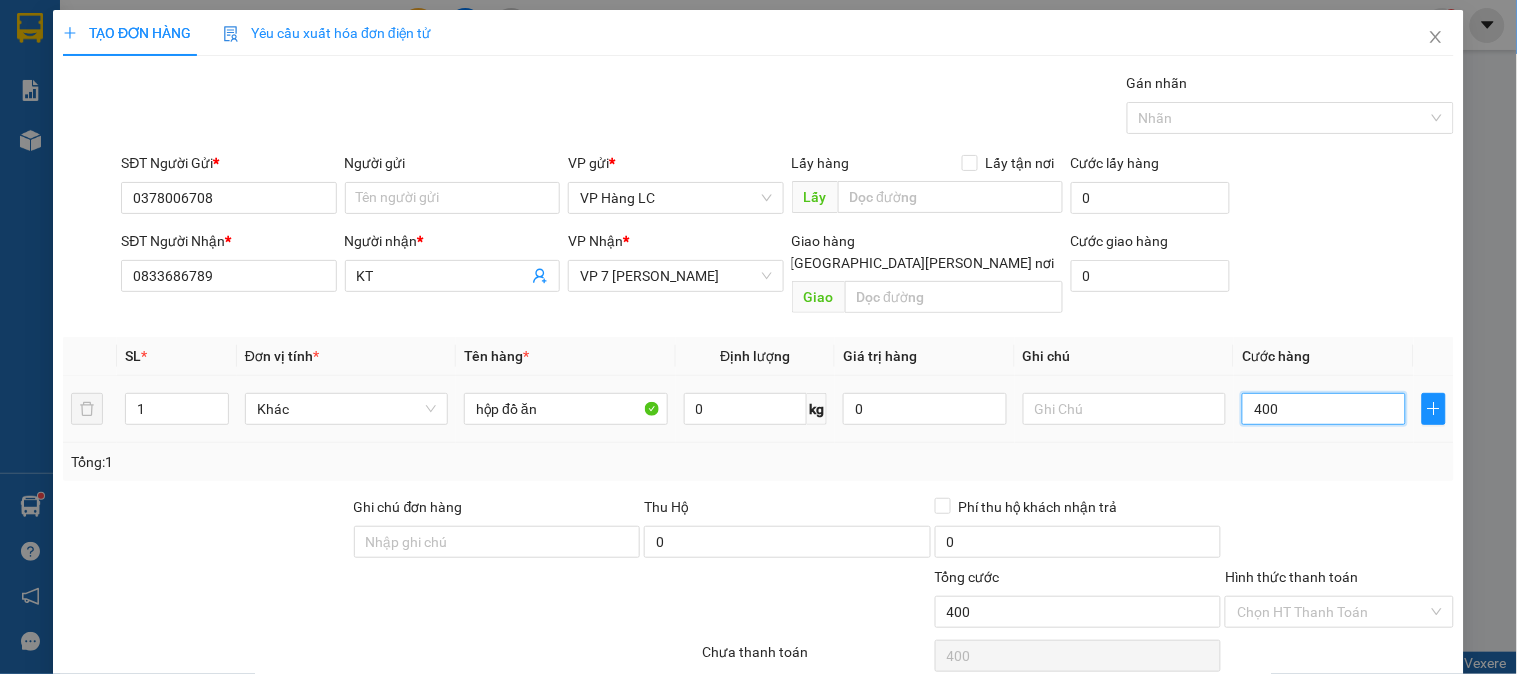 type on "4.000" 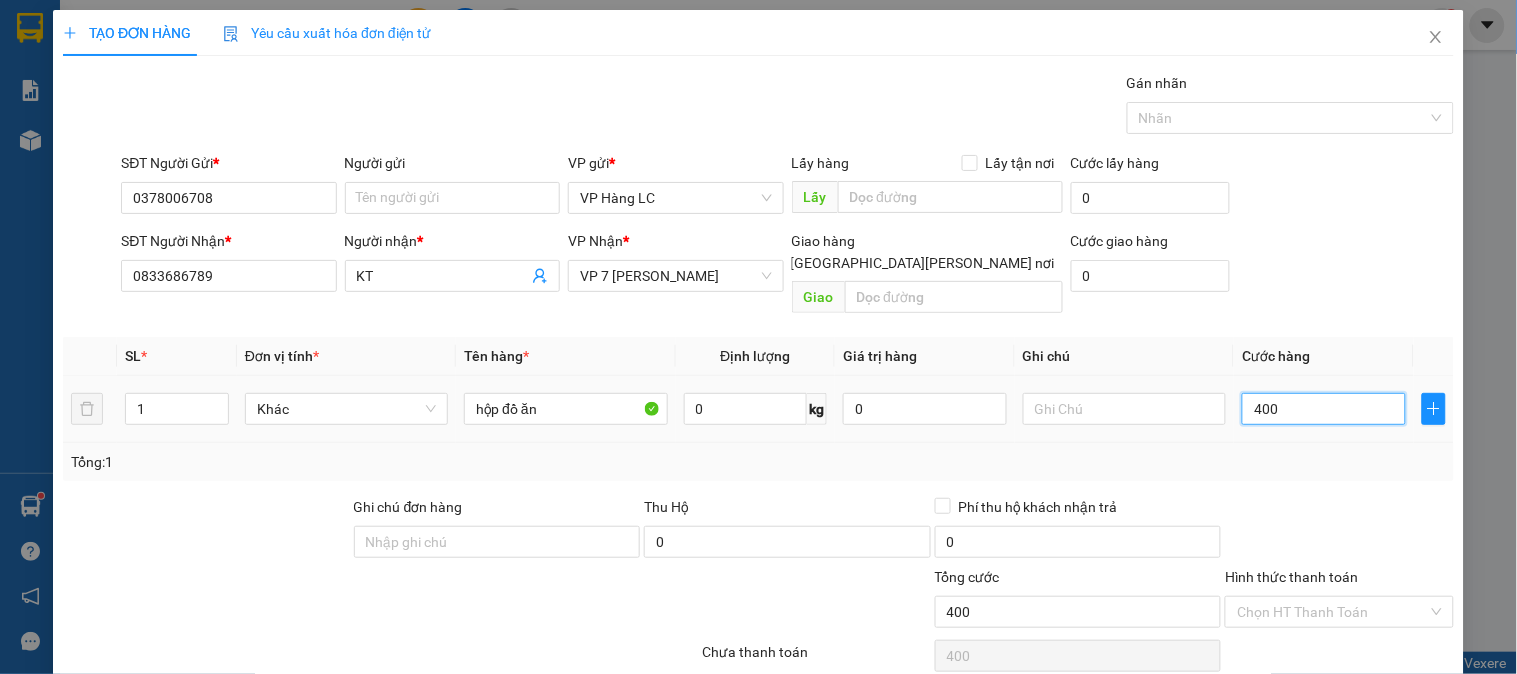 type on "4.000" 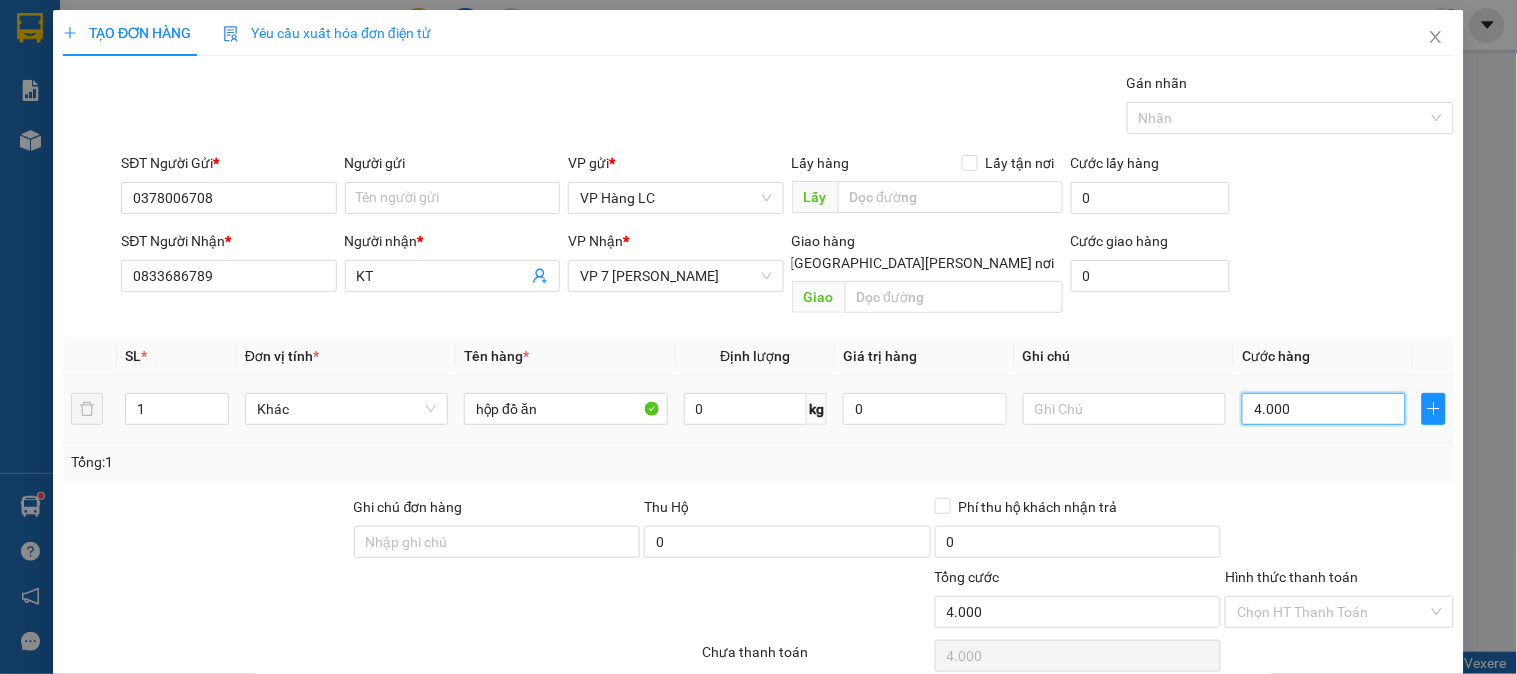 type on "40.000" 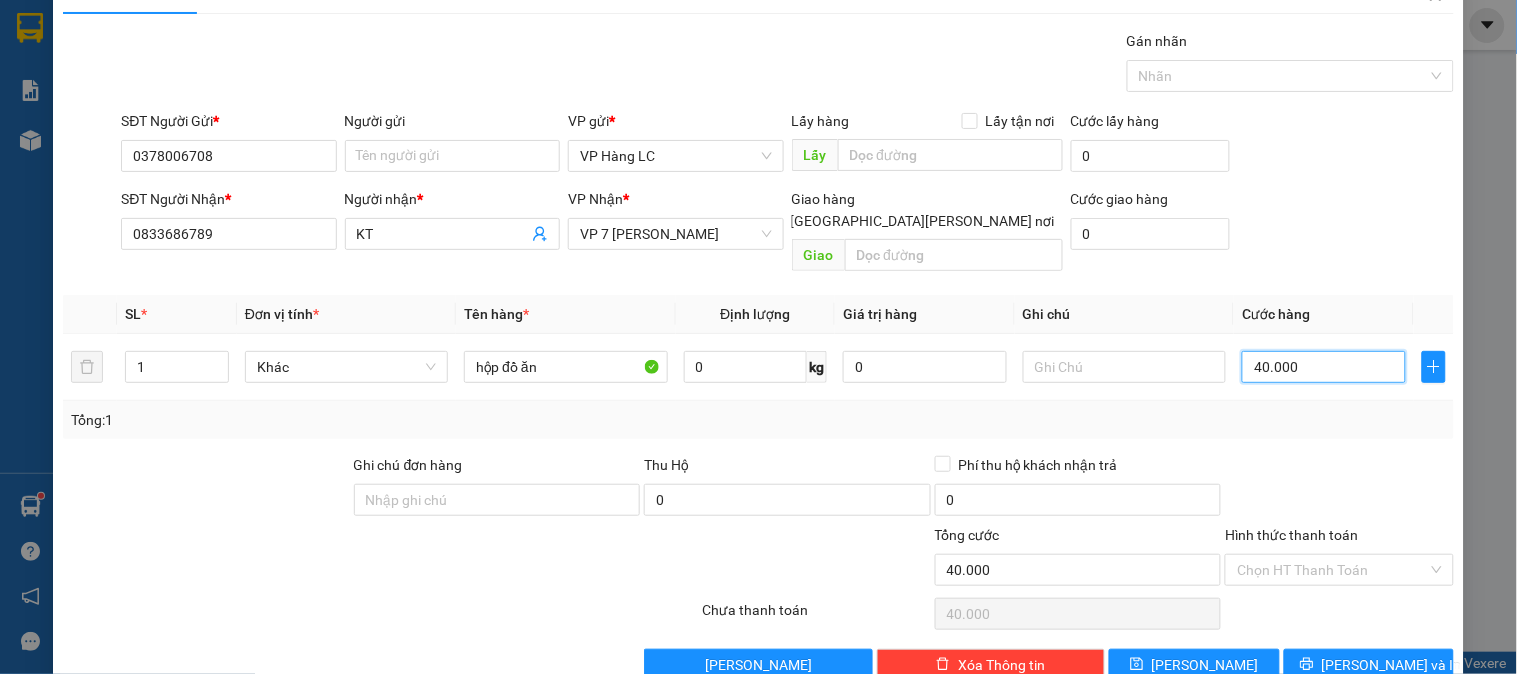 scroll, scrollTop: 65, scrollLeft: 0, axis: vertical 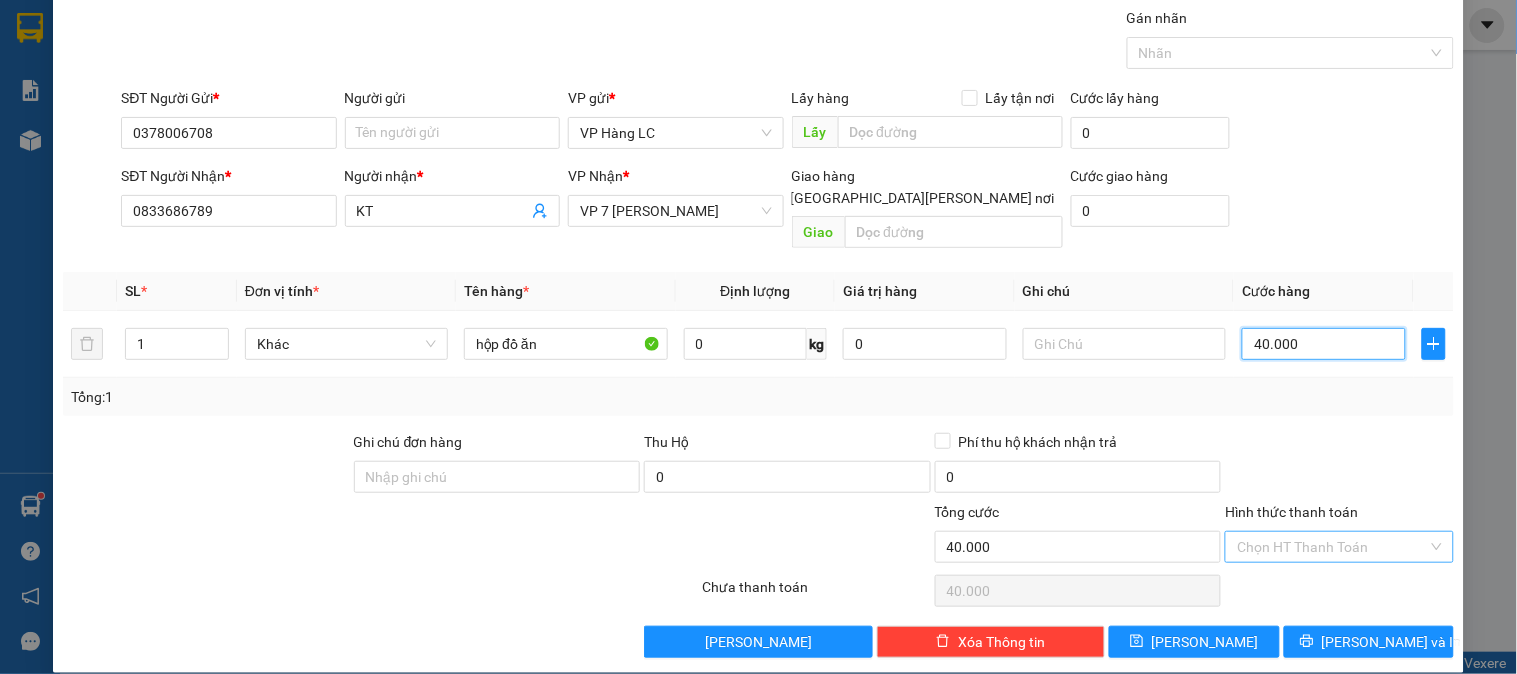 type on "40.000" 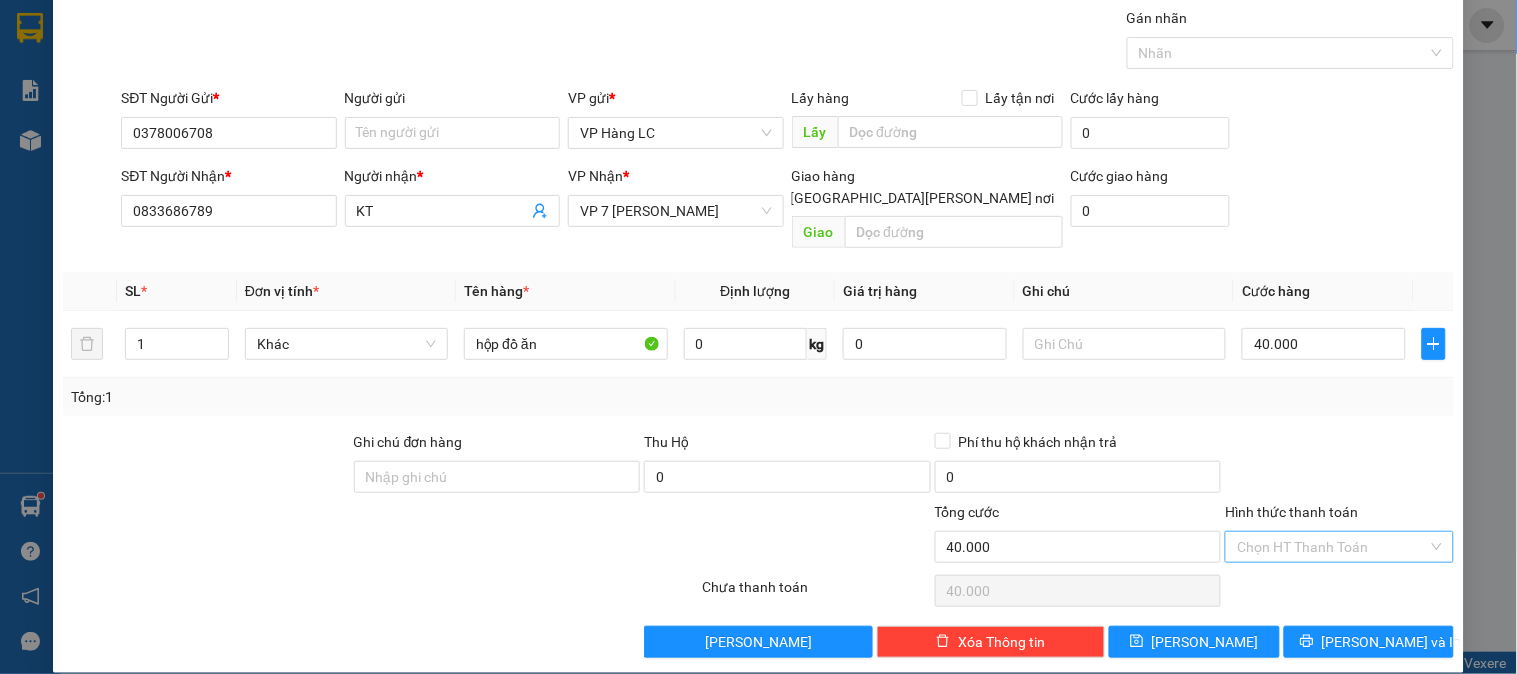 click on "Hình thức thanh toán" at bounding box center [1332, 547] 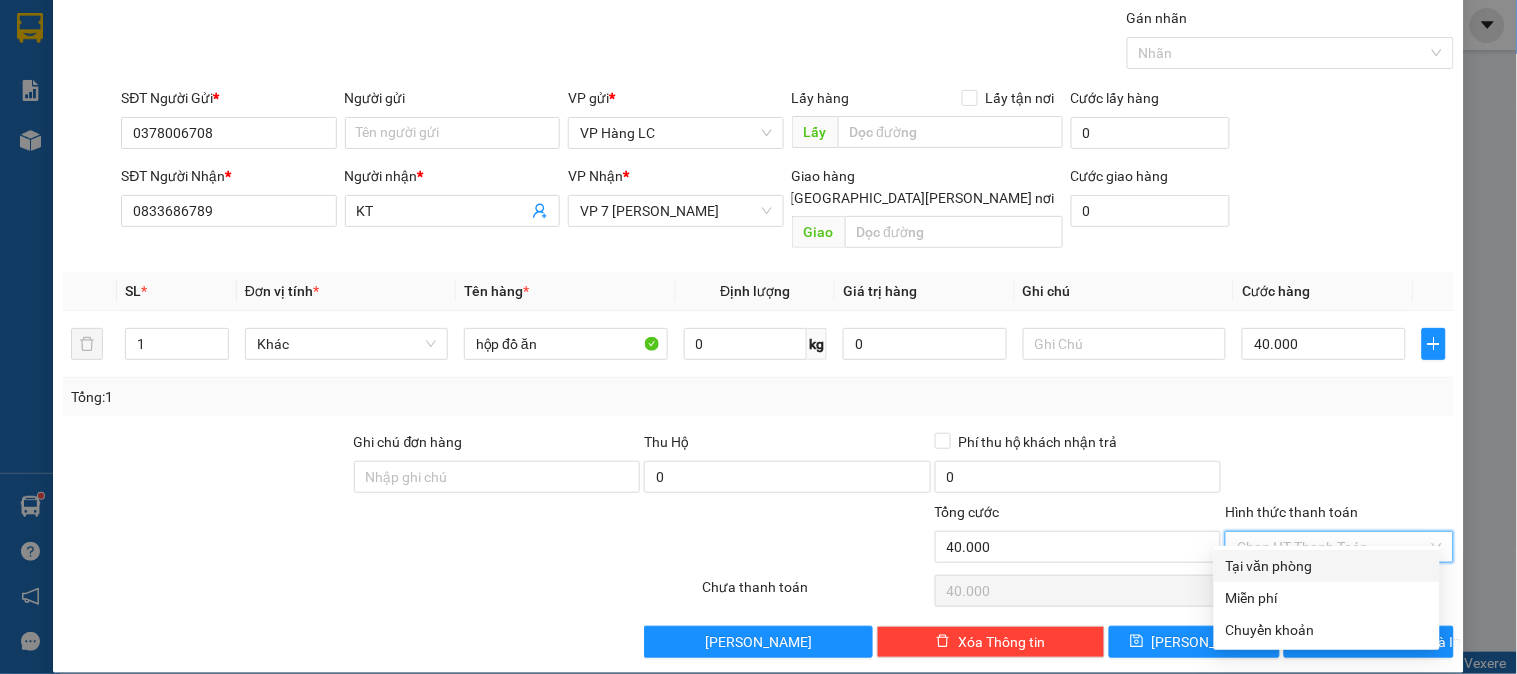 click on "Tại văn phòng" at bounding box center (1327, 566) 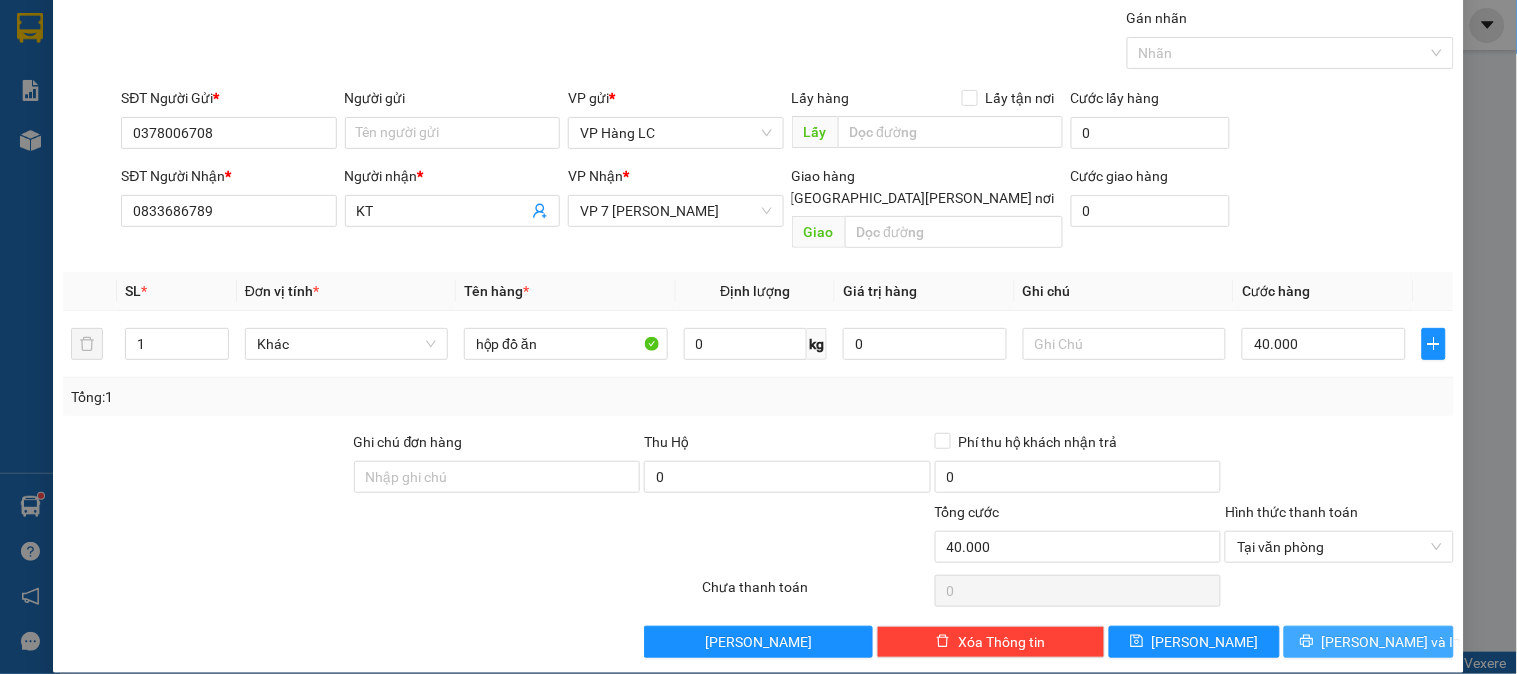 click on "[PERSON_NAME] và In" at bounding box center [1369, 642] 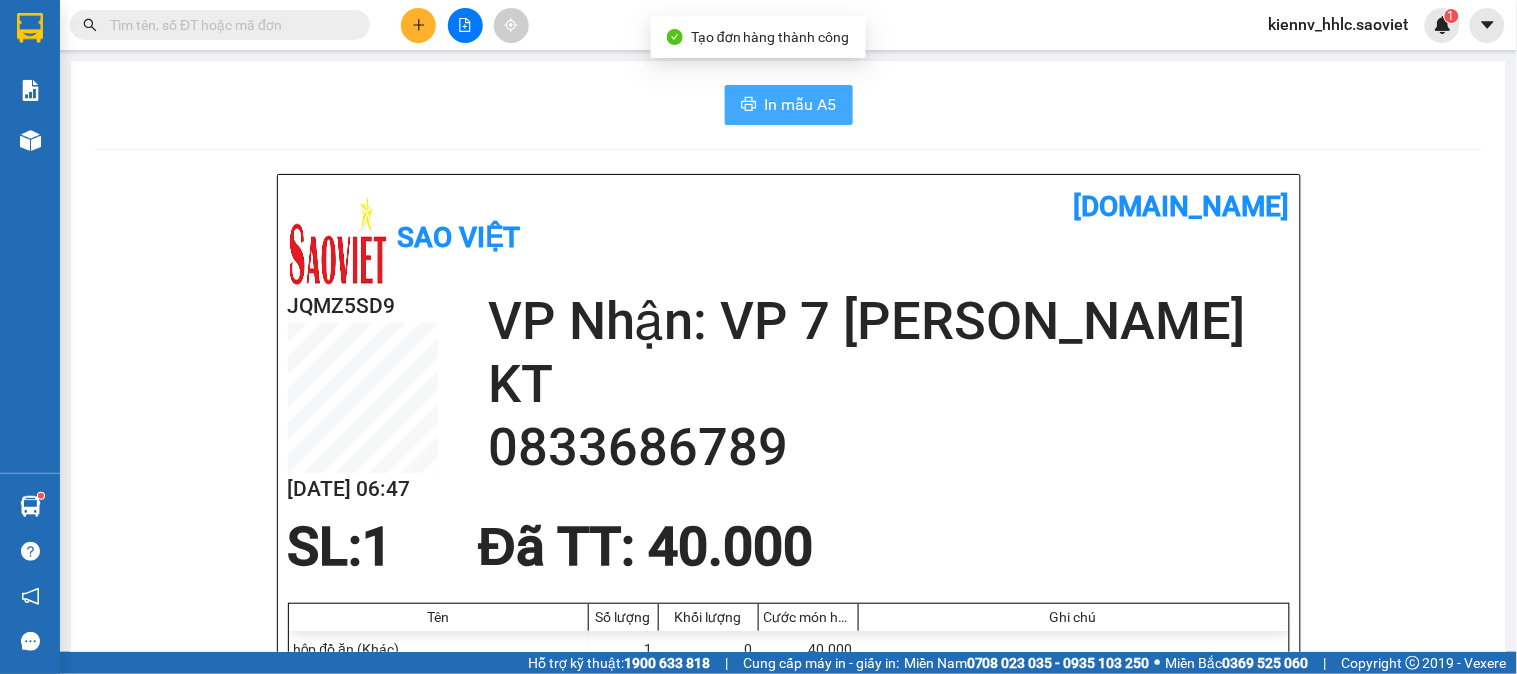 click on "In mẫu A5" at bounding box center (789, 105) 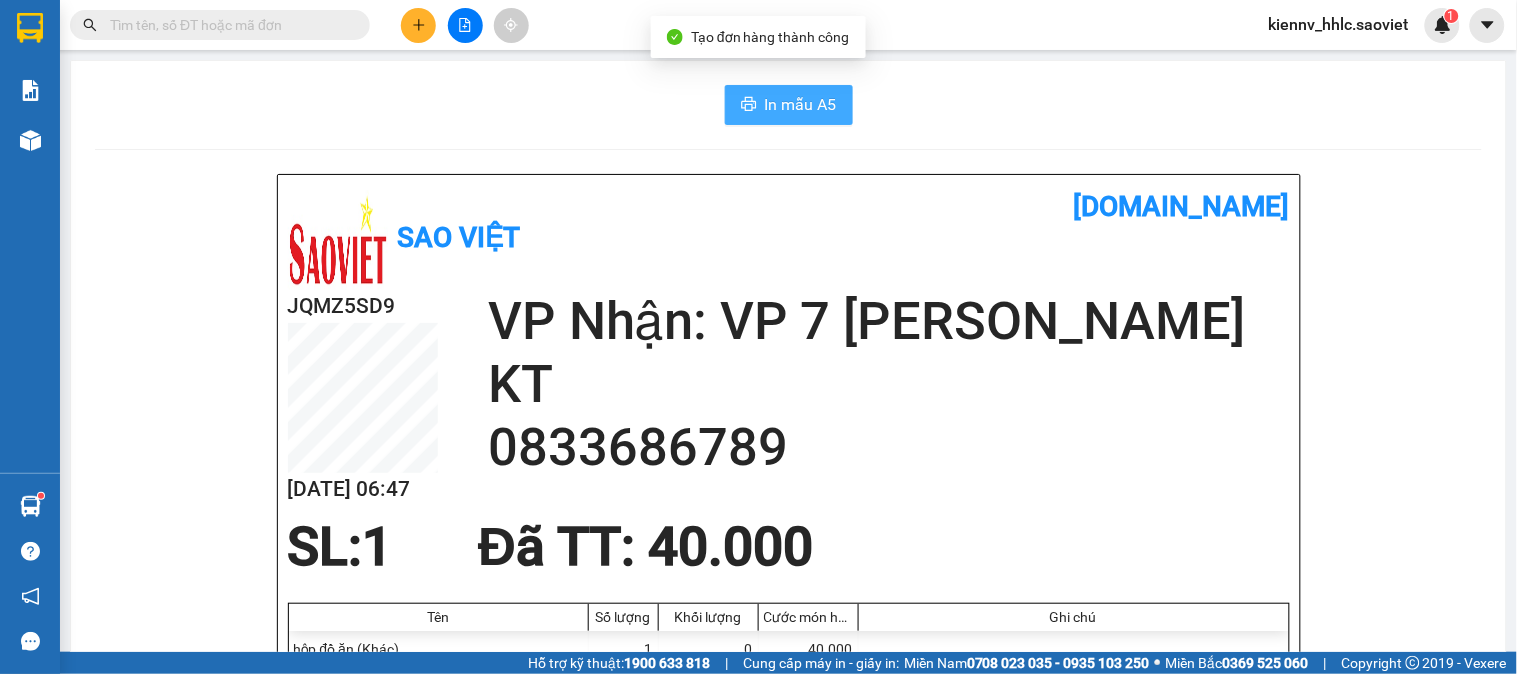 scroll, scrollTop: 0, scrollLeft: 0, axis: both 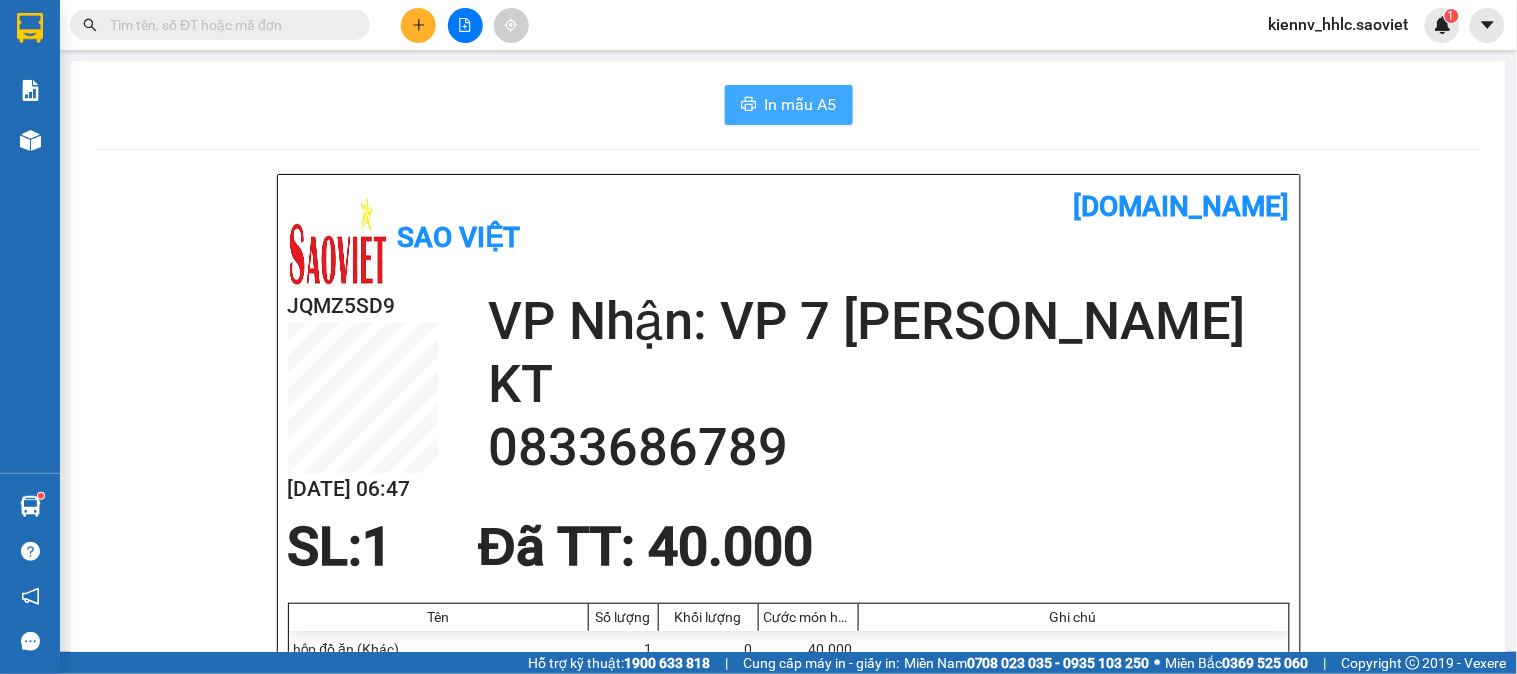 click on "In mẫu A5" at bounding box center [801, 104] 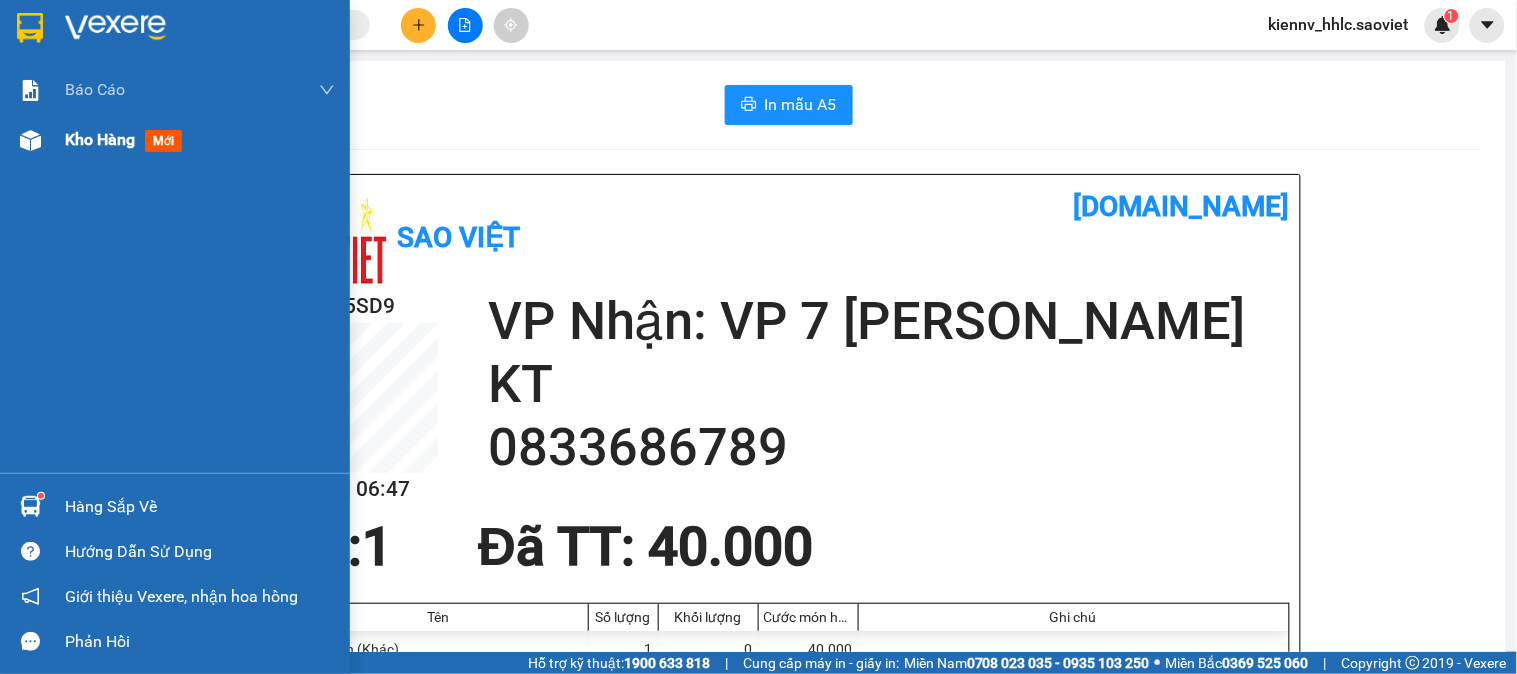 click at bounding box center [30, 140] 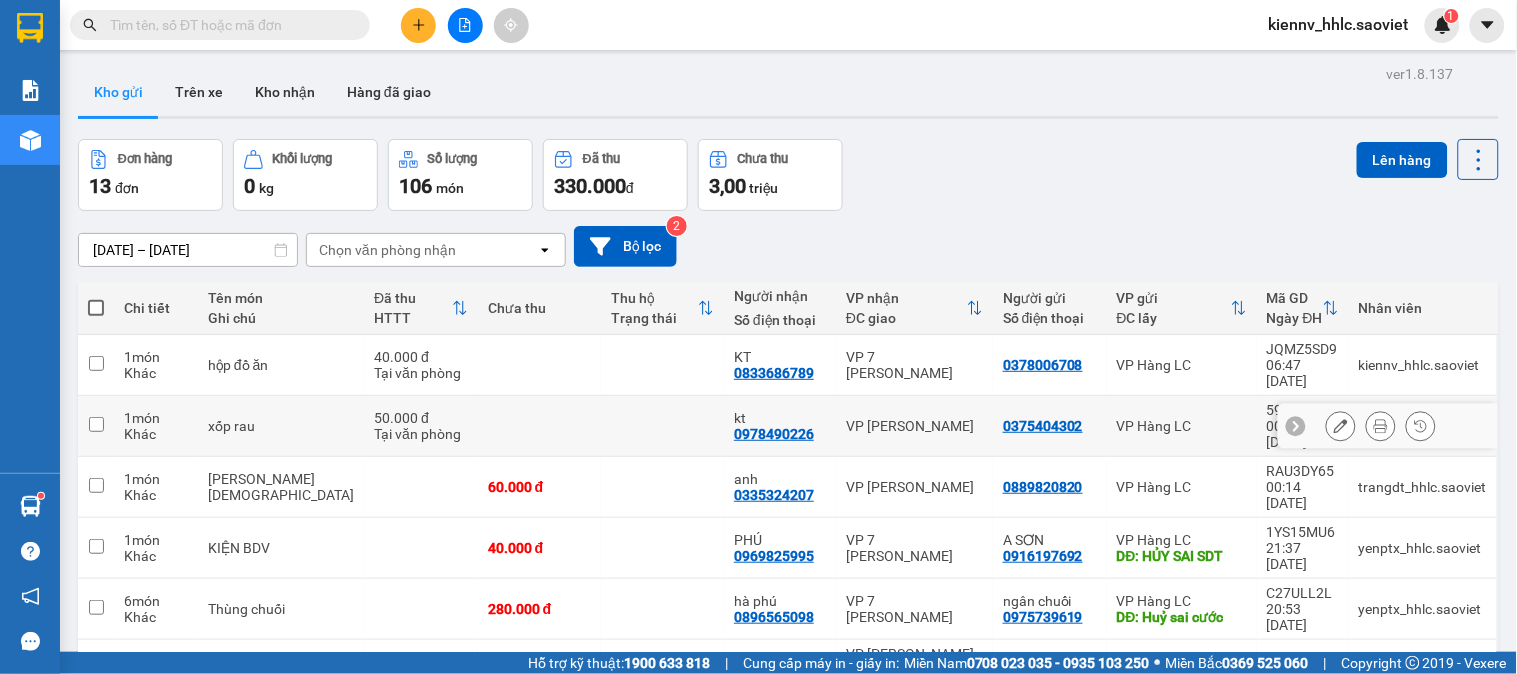 click at bounding box center [662, 426] 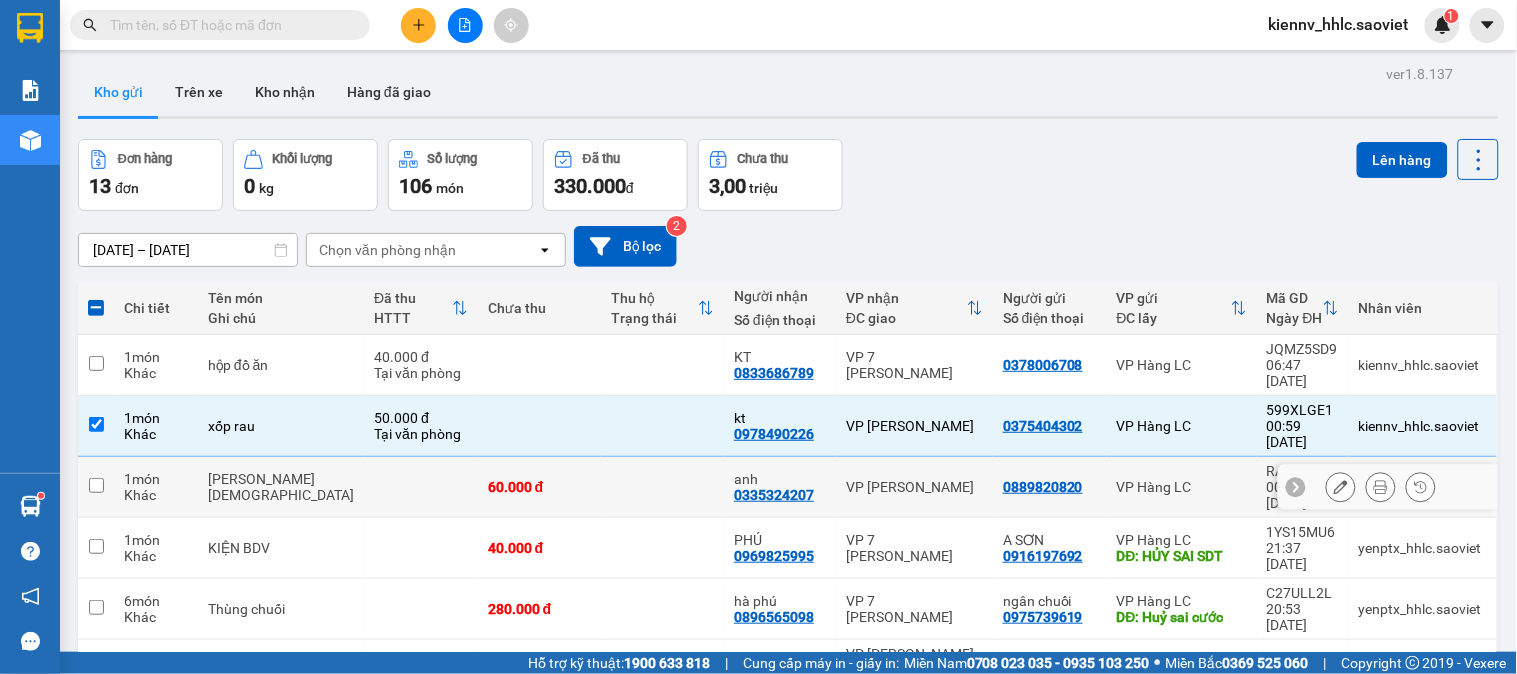 click at bounding box center [662, 487] 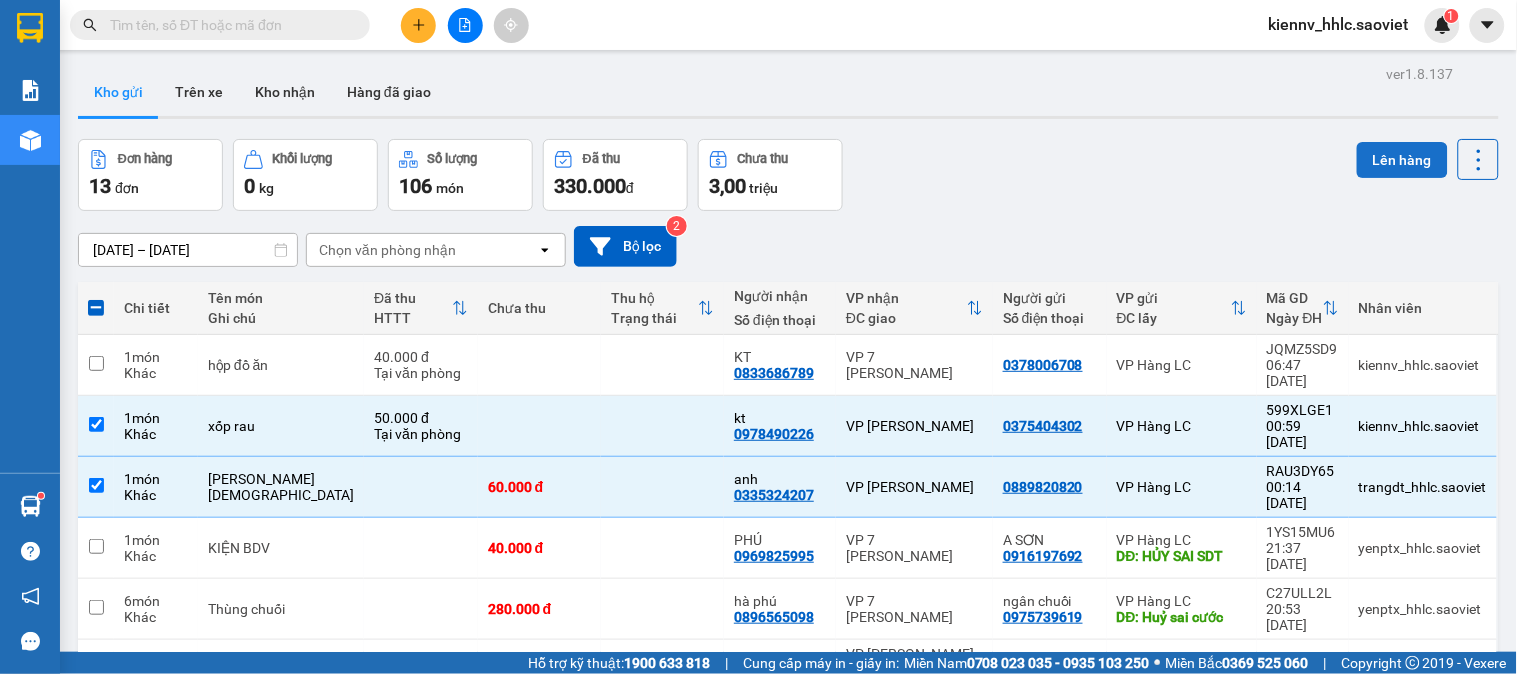 click on "Lên hàng" at bounding box center (1402, 160) 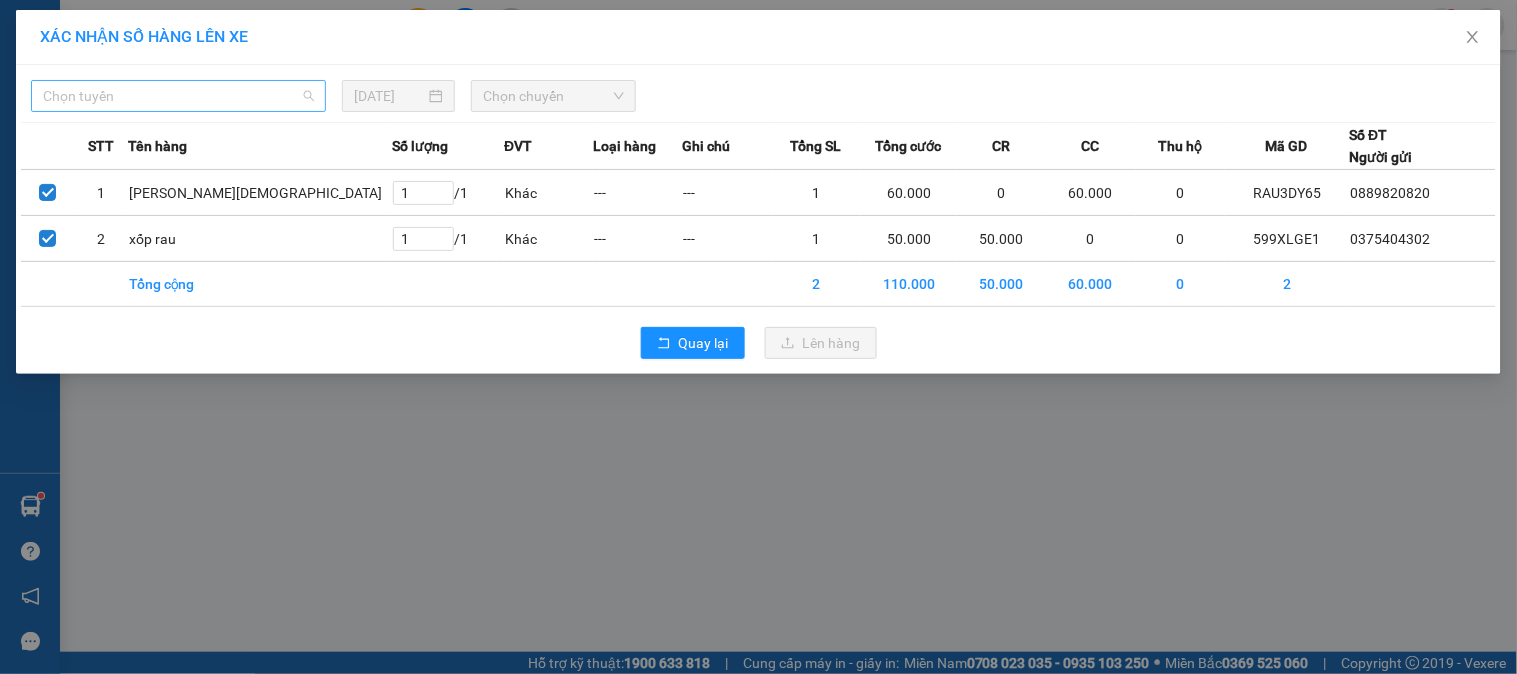 click on "Chọn tuyến" at bounding box center (178, 96) 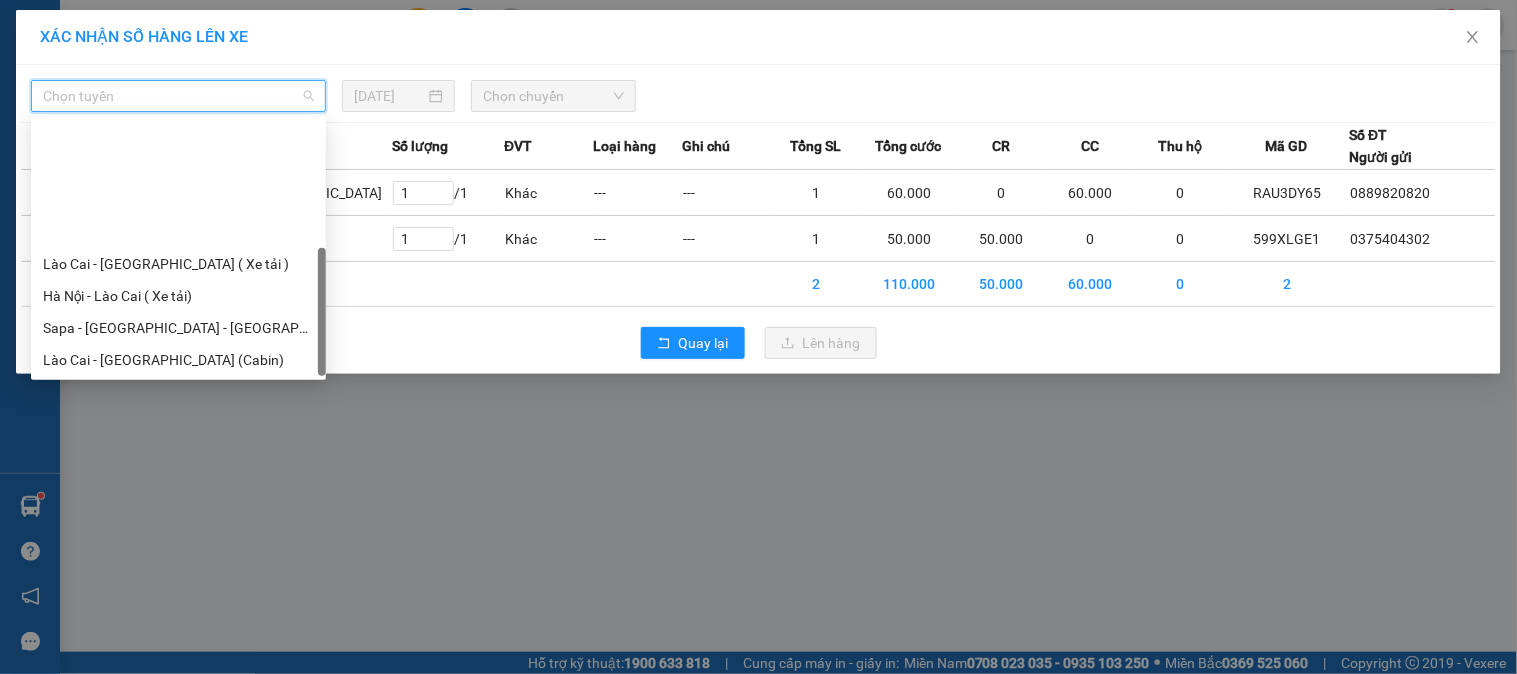 click on "Sapa - [GEOGRAPHIC_DATA] (Cabin)" at bounding box center [178, 424] 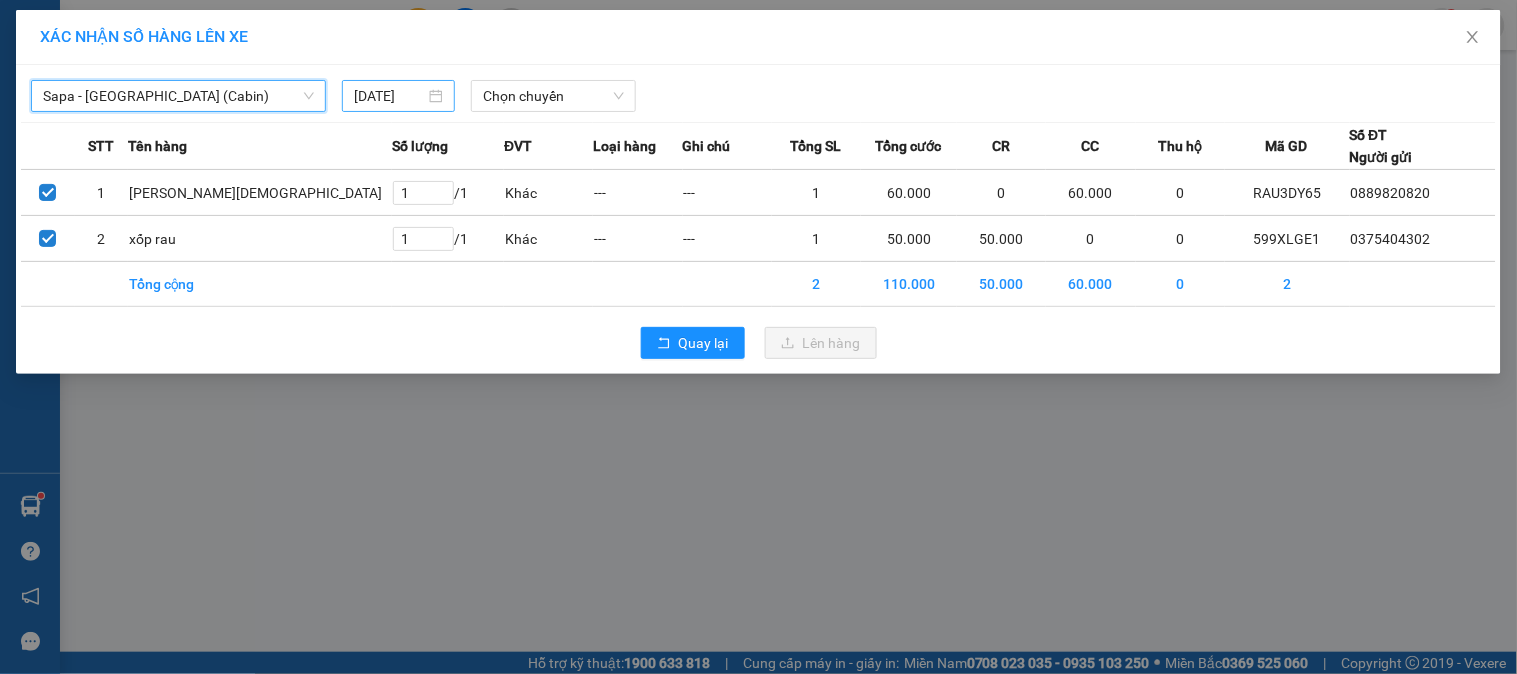 click on "[DATE]" at bounding box center (389, 96) 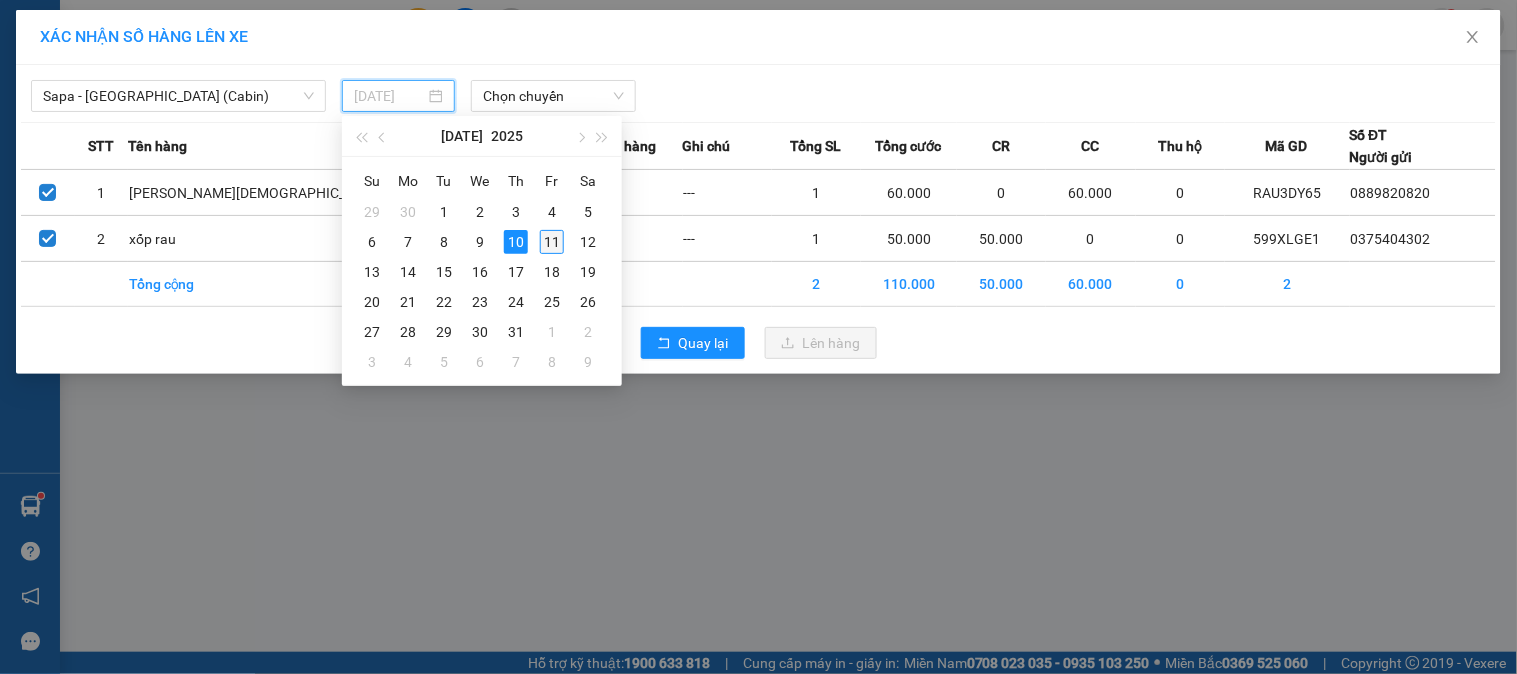 click on "11" at bounding box center [552, 242] 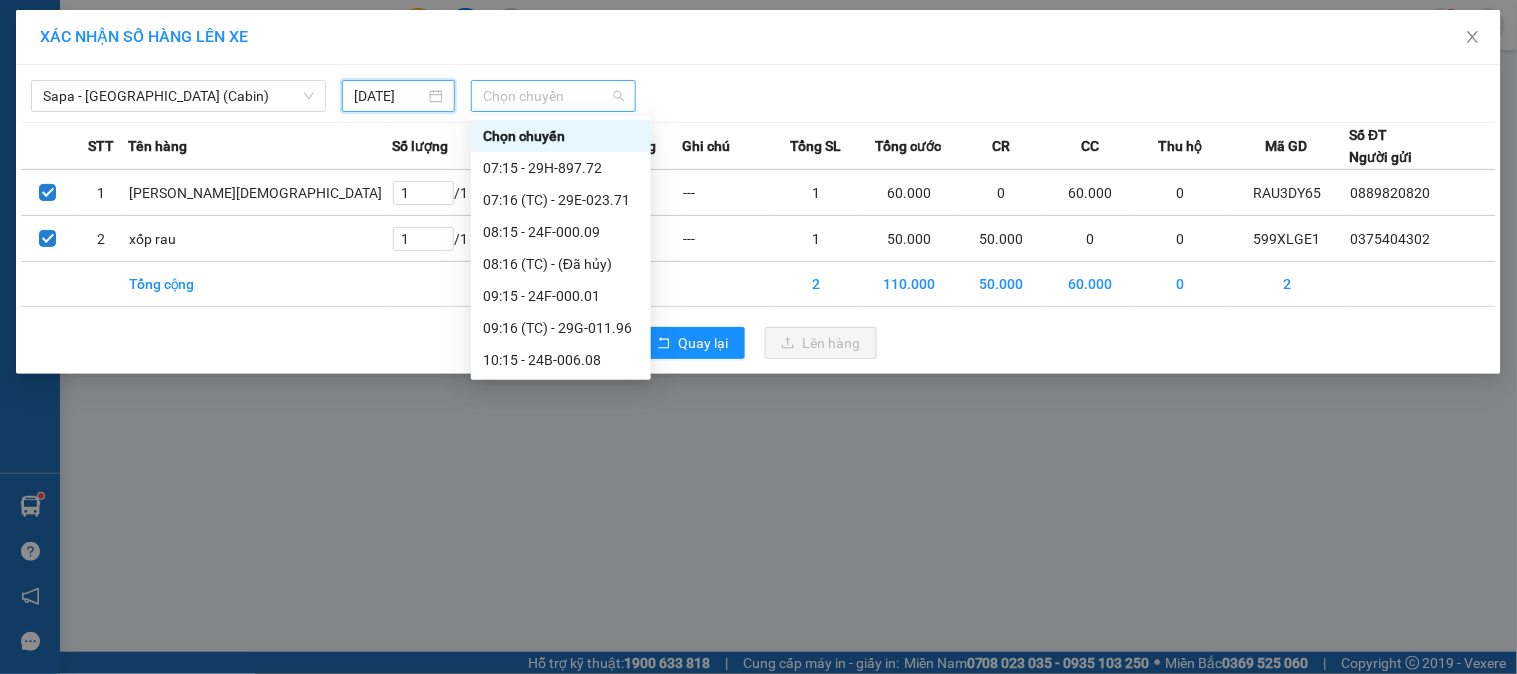 click on "Chọn chuyến" at bounding box center (553, 96) 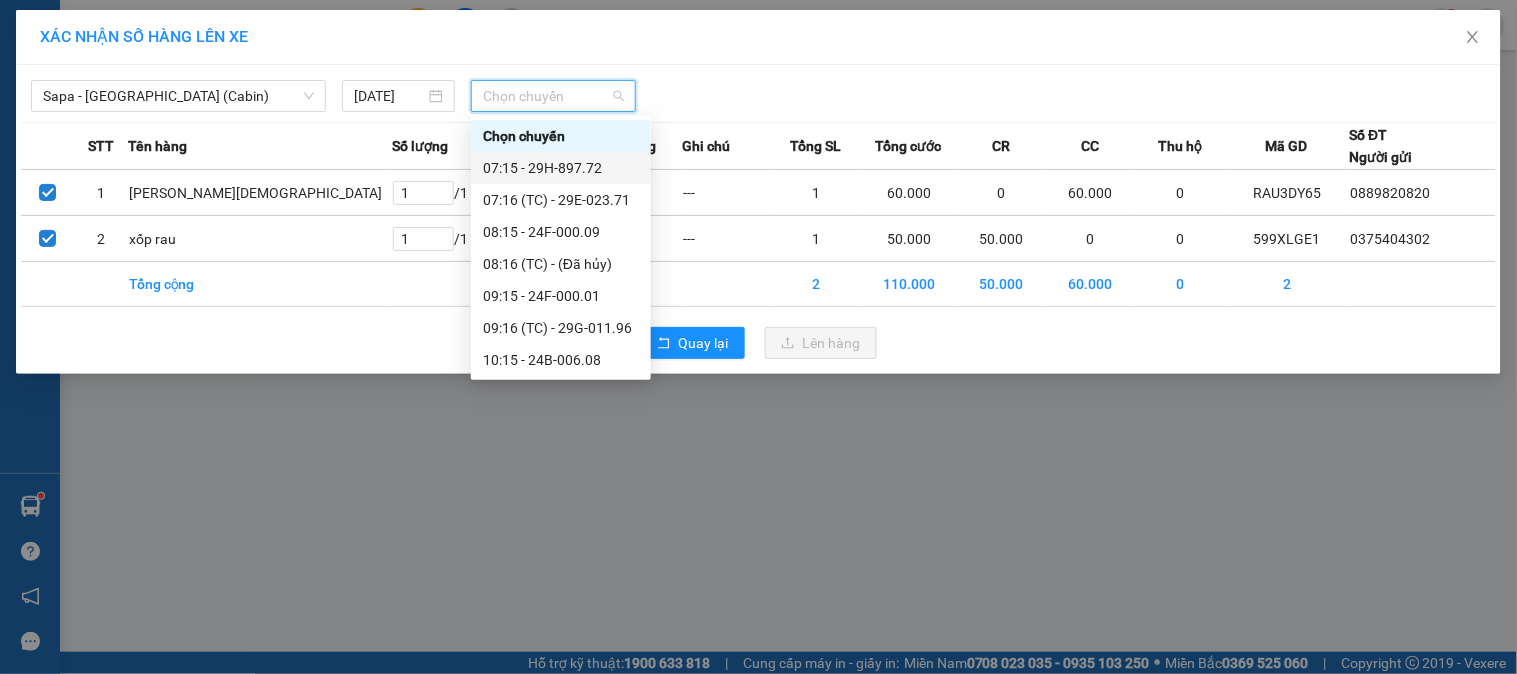 click on "07:15     - 29H-897.72" at bounding box center [561, 168] 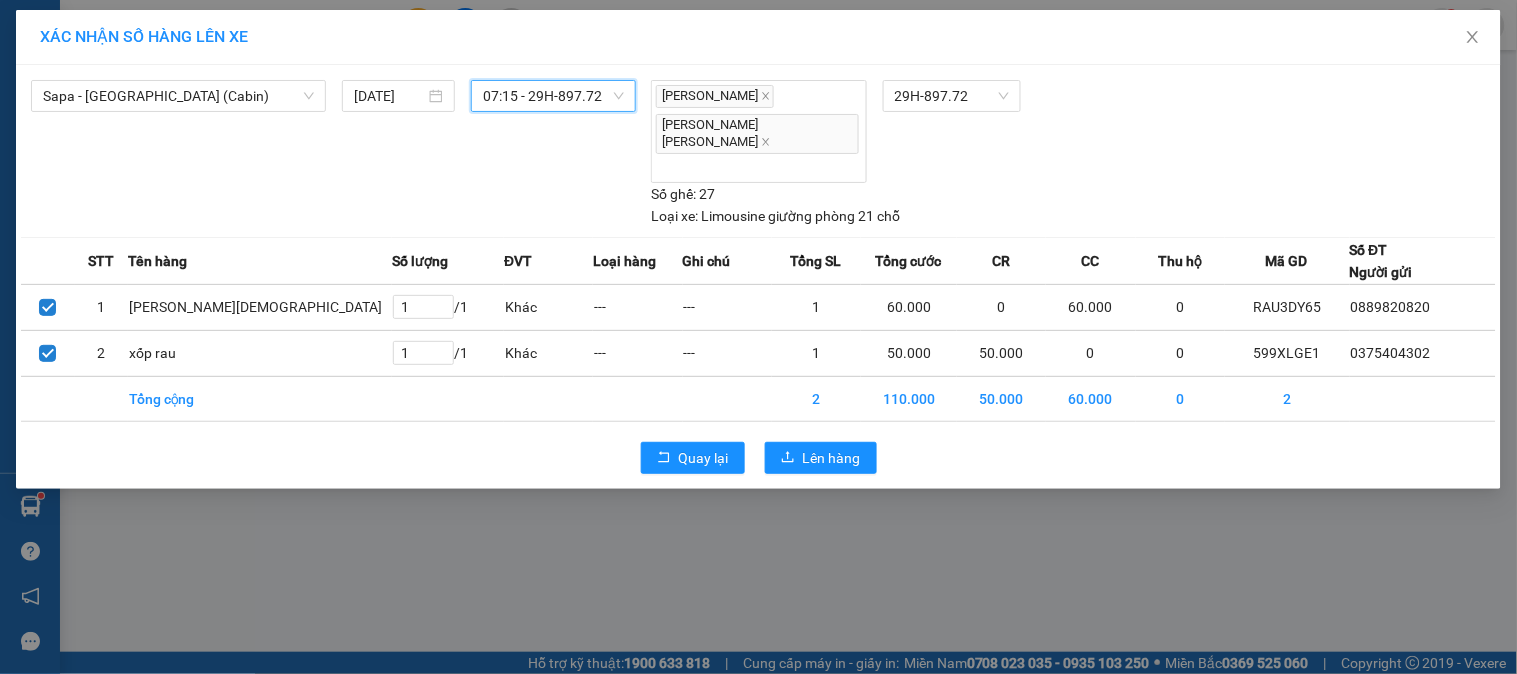 click on "Quay lại Lên hàng" at bounding box center (758, 458) 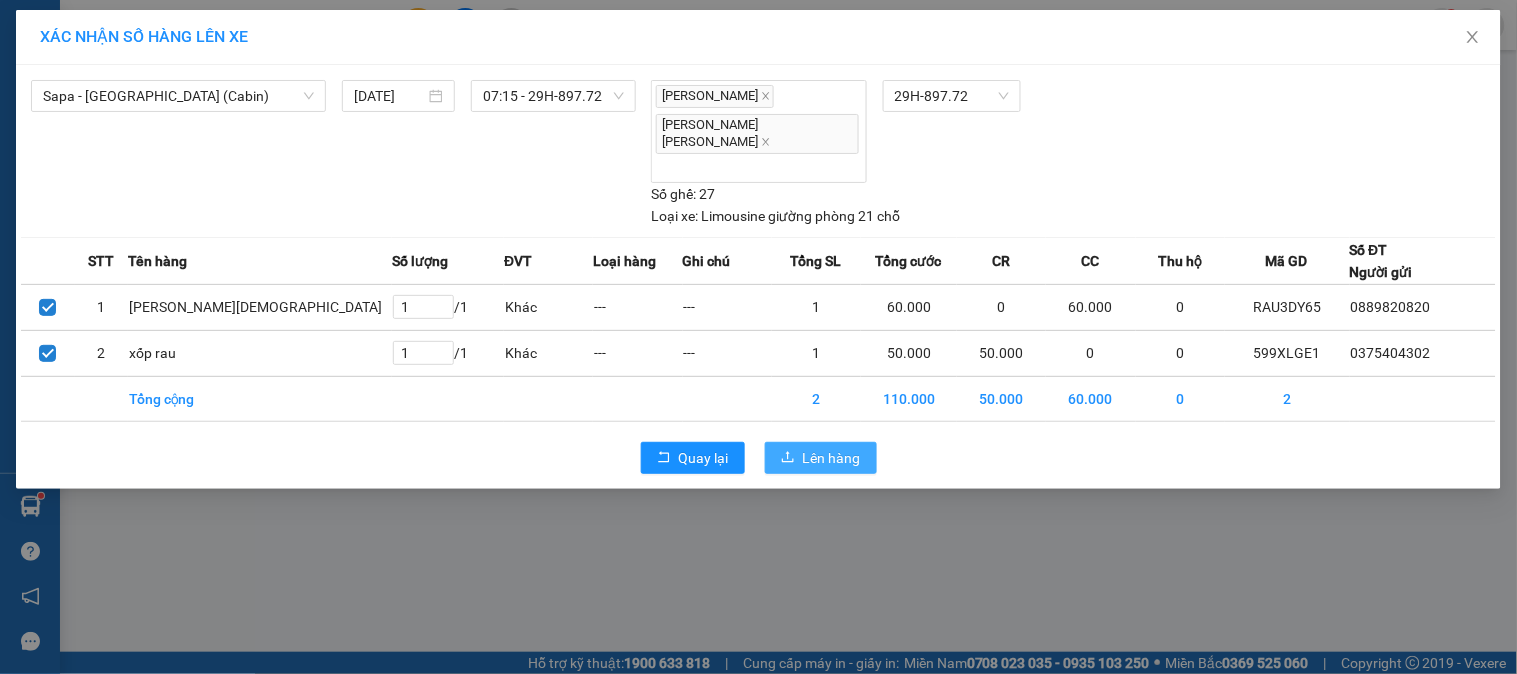 click on "Lên hàng" at bounding box center [832, 458] 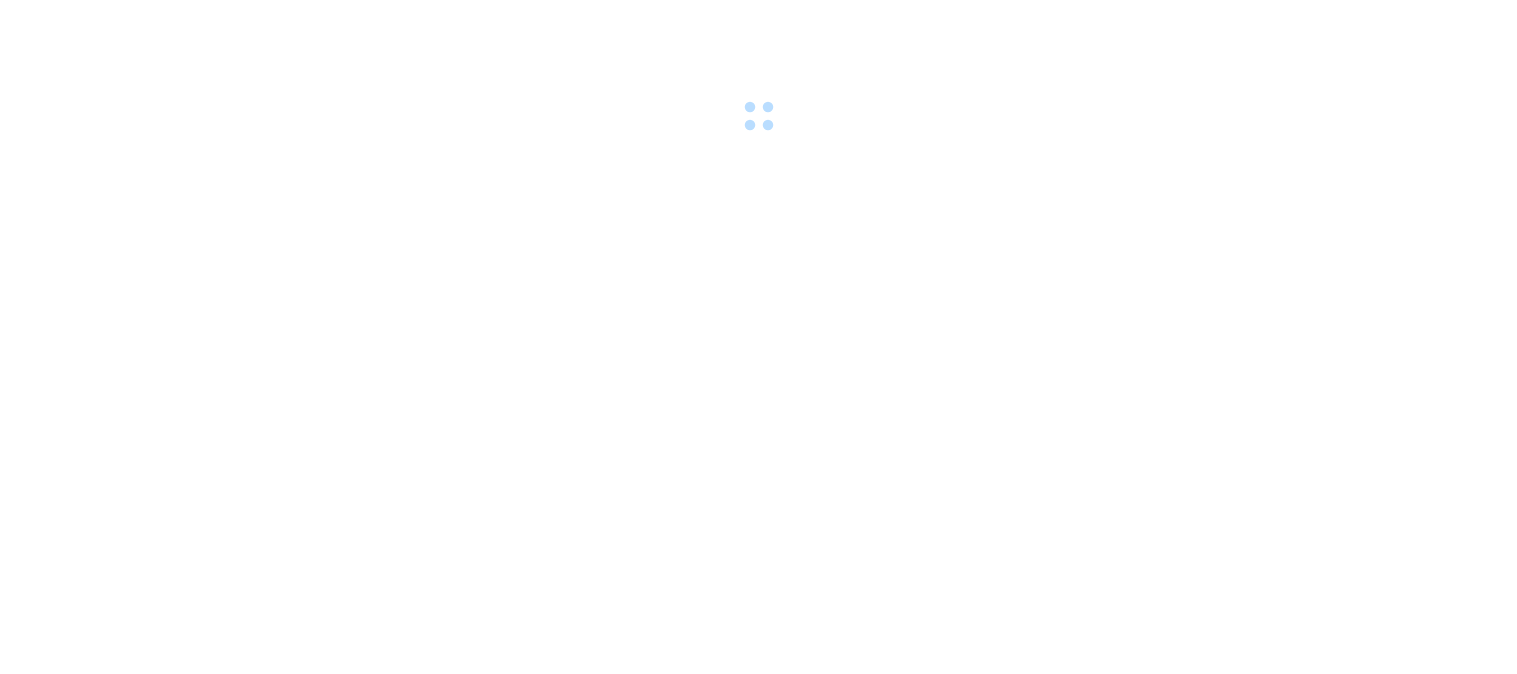 scroll, scrollTop: 0, scrollLeft: 0, axis: both 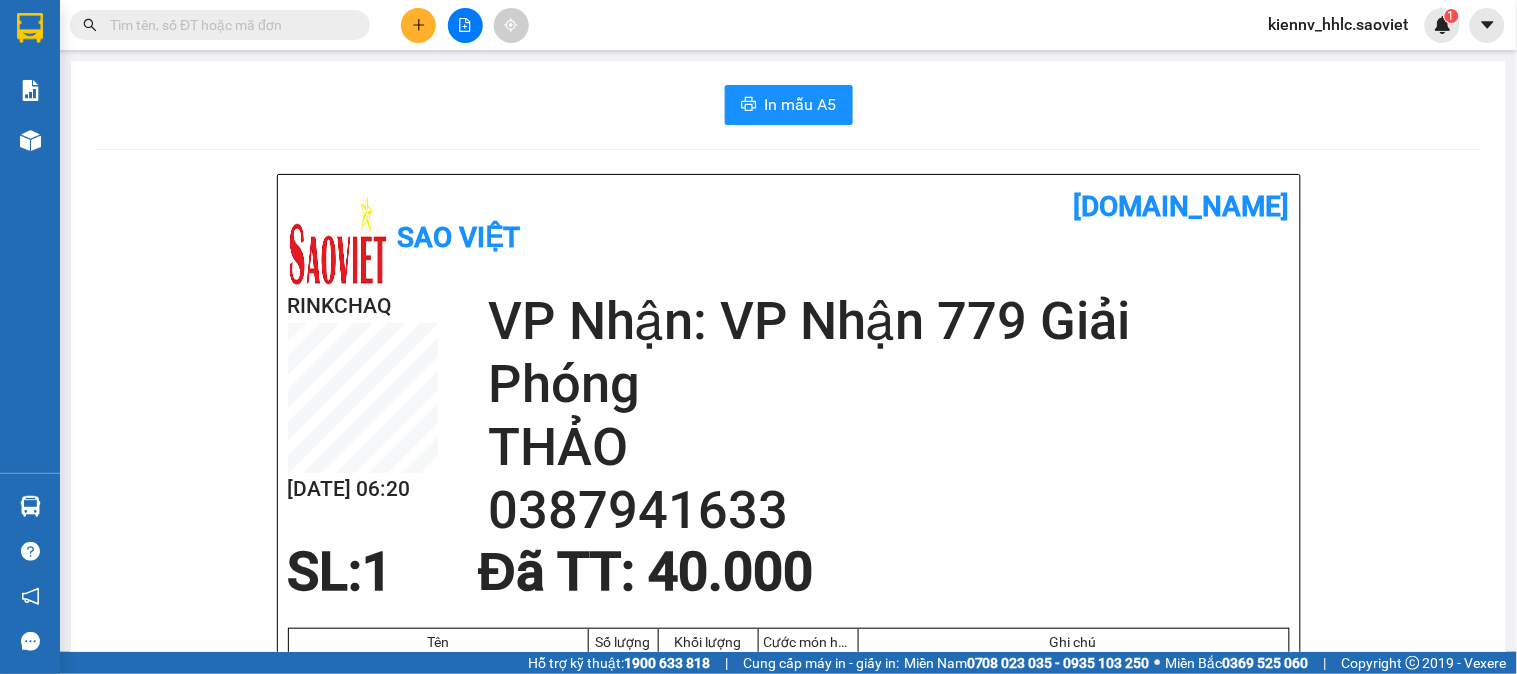 drag, startPoint x: 290, startPoint y: 7, endPoint x: 293, endPoint y: 18, distance: 11.401754 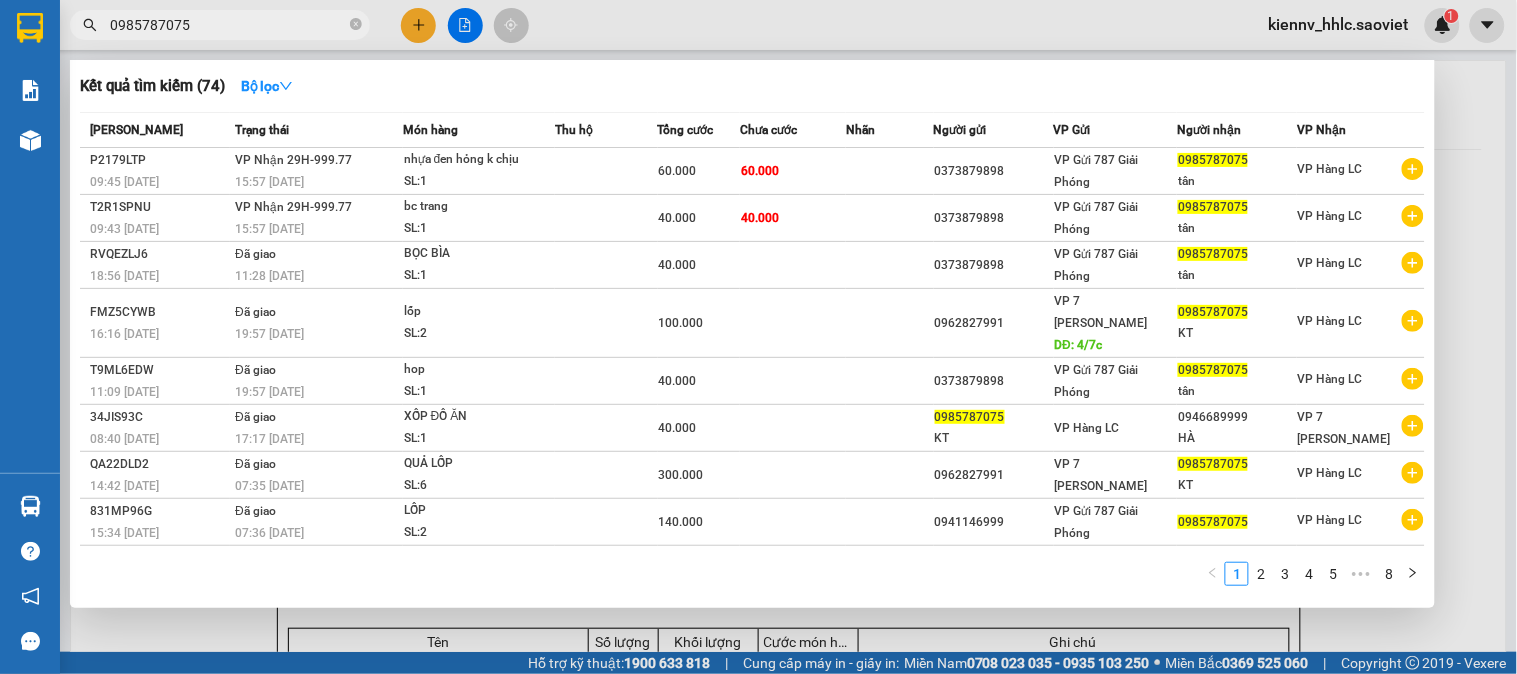 type on "0985787075" 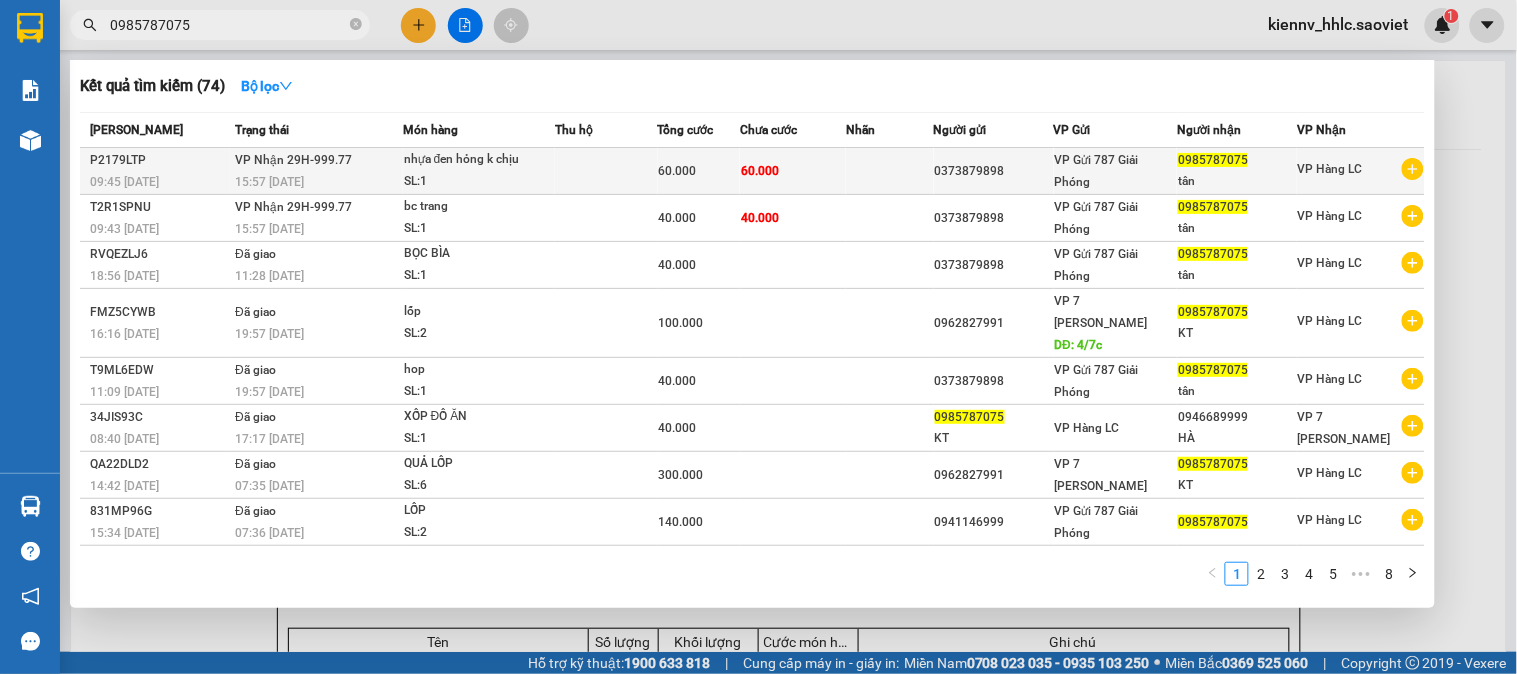 click on "60.000" at bounding box center (793, 171) 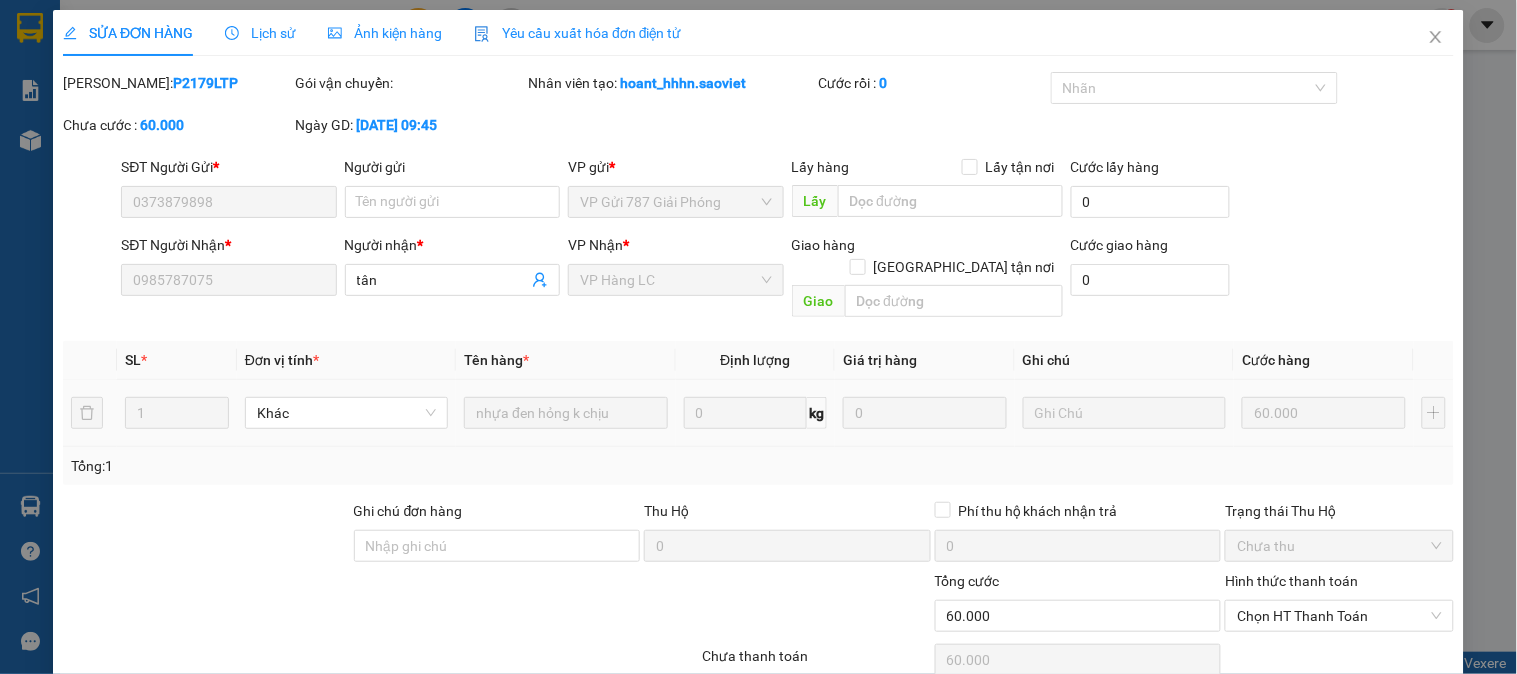 type on "0373879898" 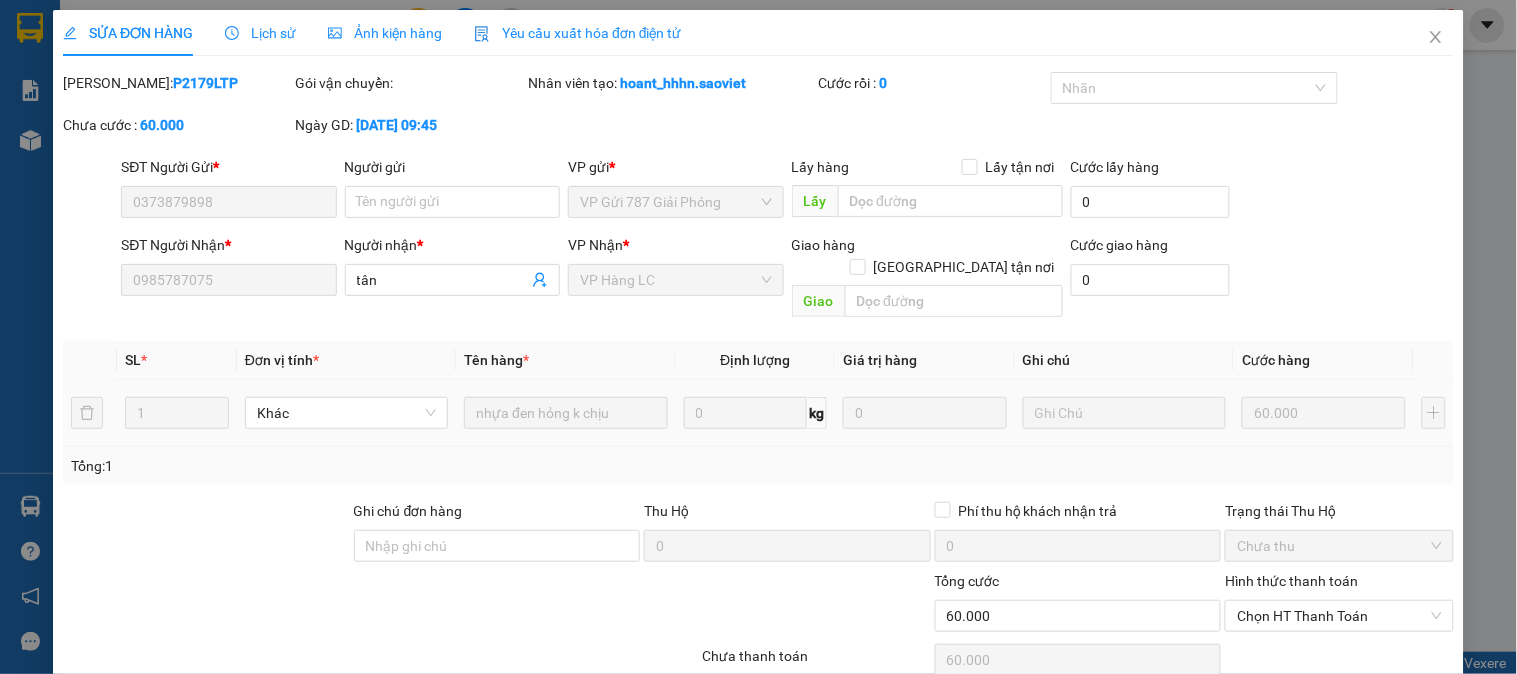 scroll, scrollTop: 70, scrollLeft: 0, axis: vertical 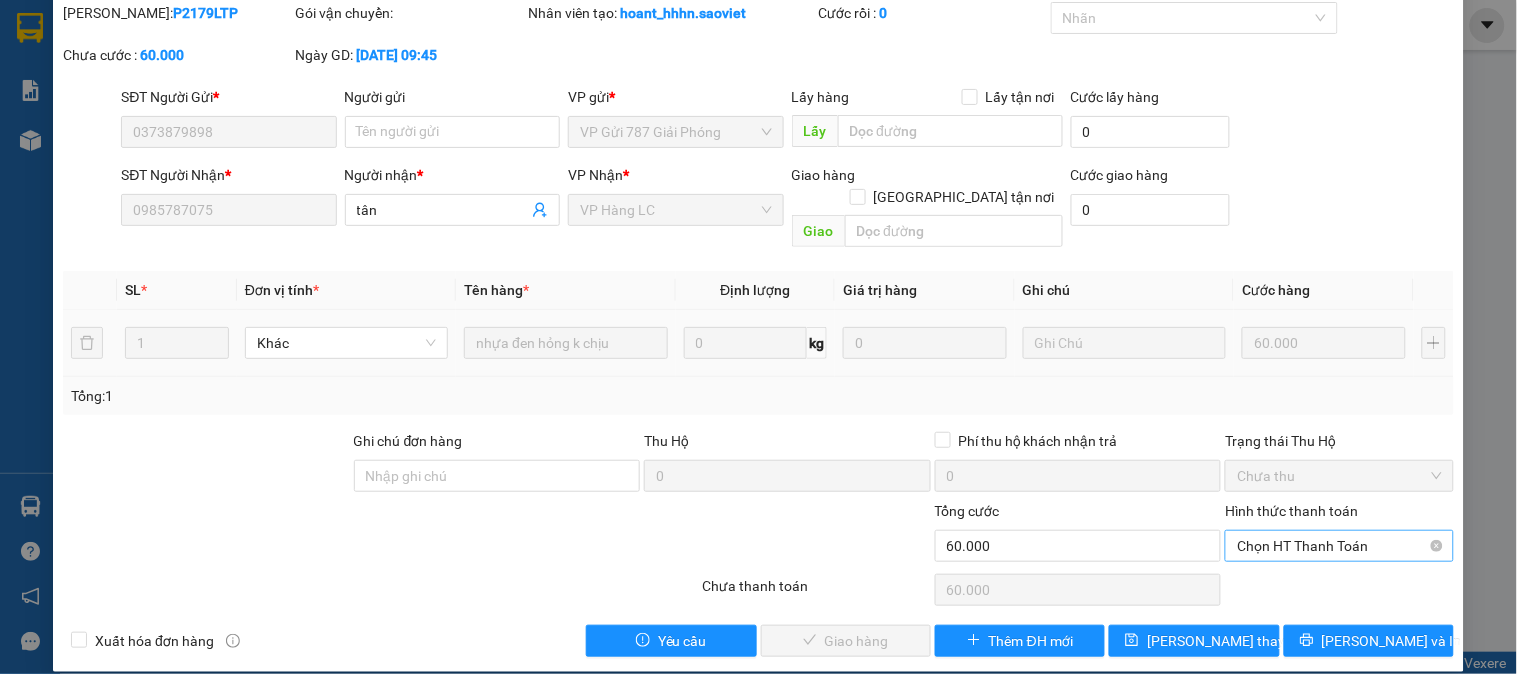 click on "Chọn HT Thanh Toán" at bounding box center (1339, 546) 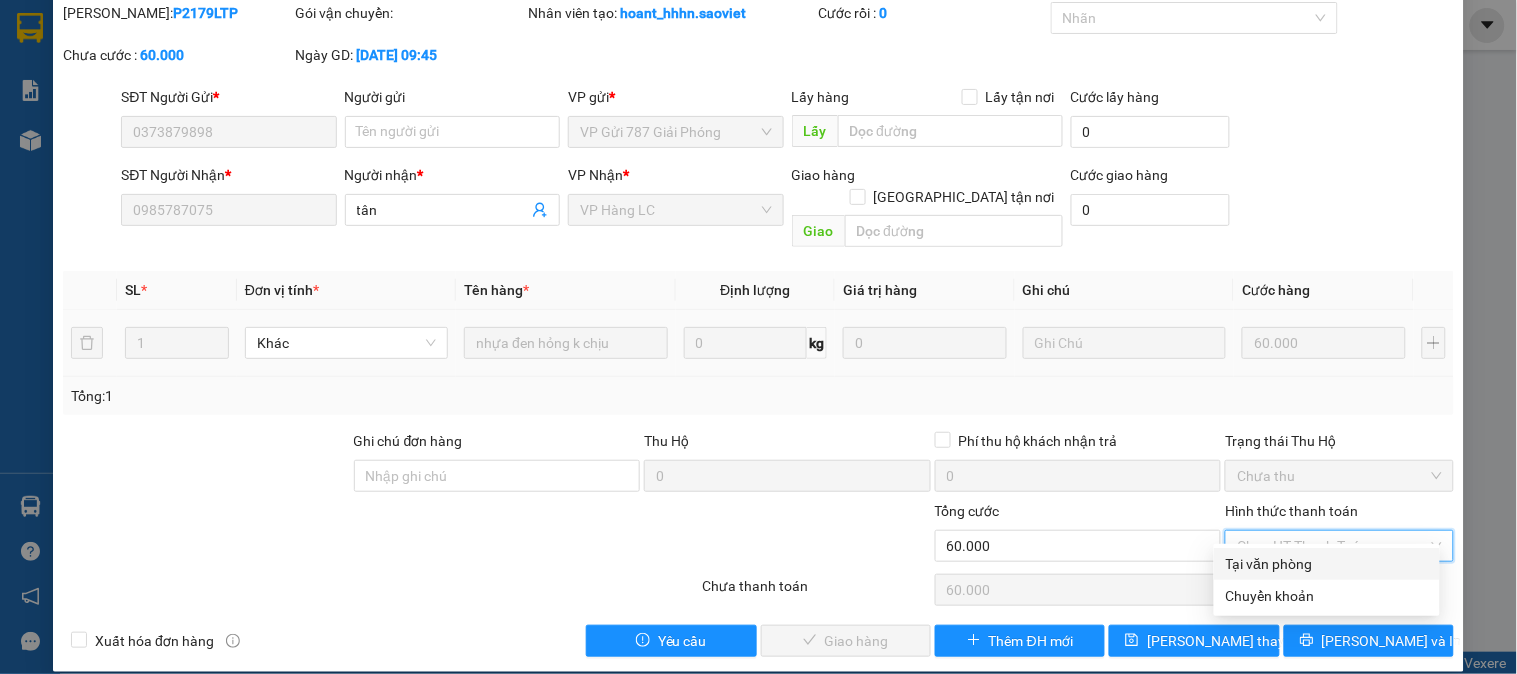 click on "Tại văn phòng" at bounding box center (1327, 564) 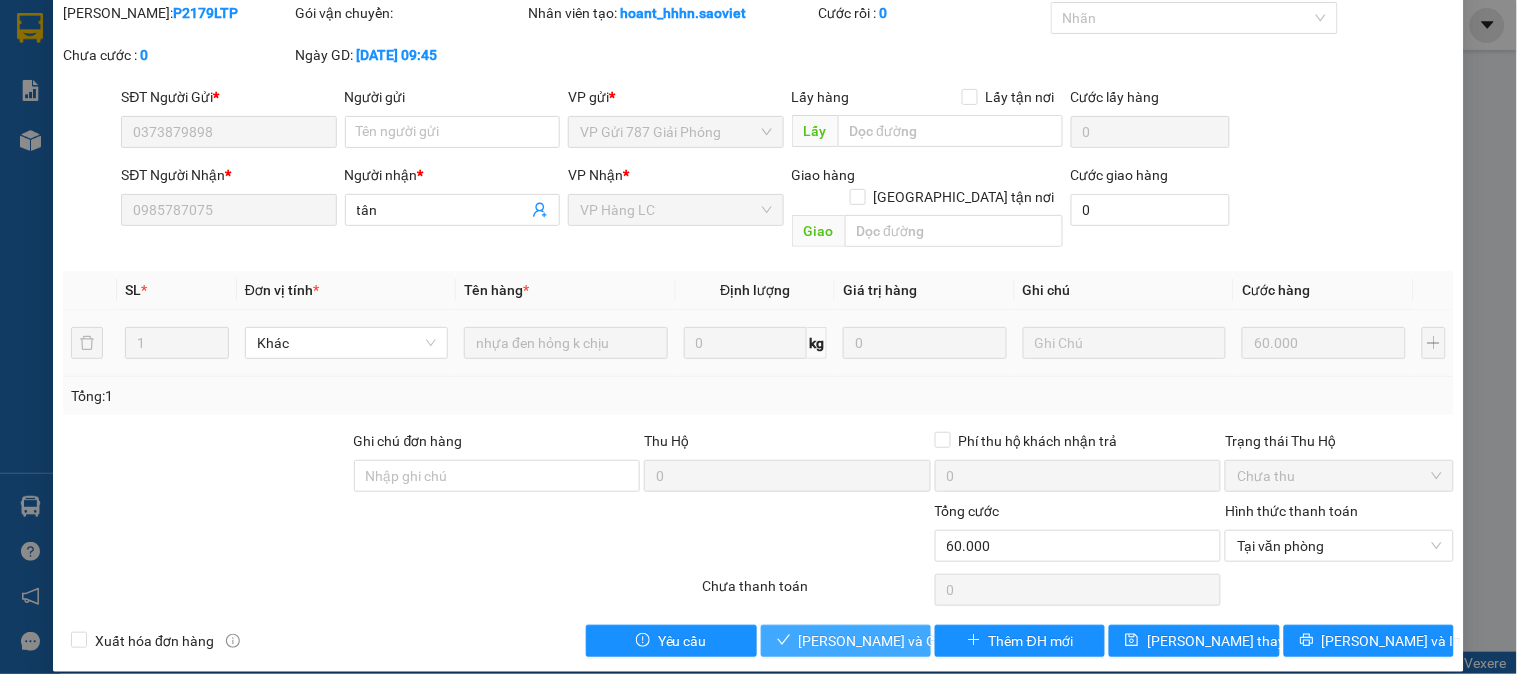 click on "[PERSON_NAME] và [PERSON_NAME] hàng" at bounding box center (846, 641) 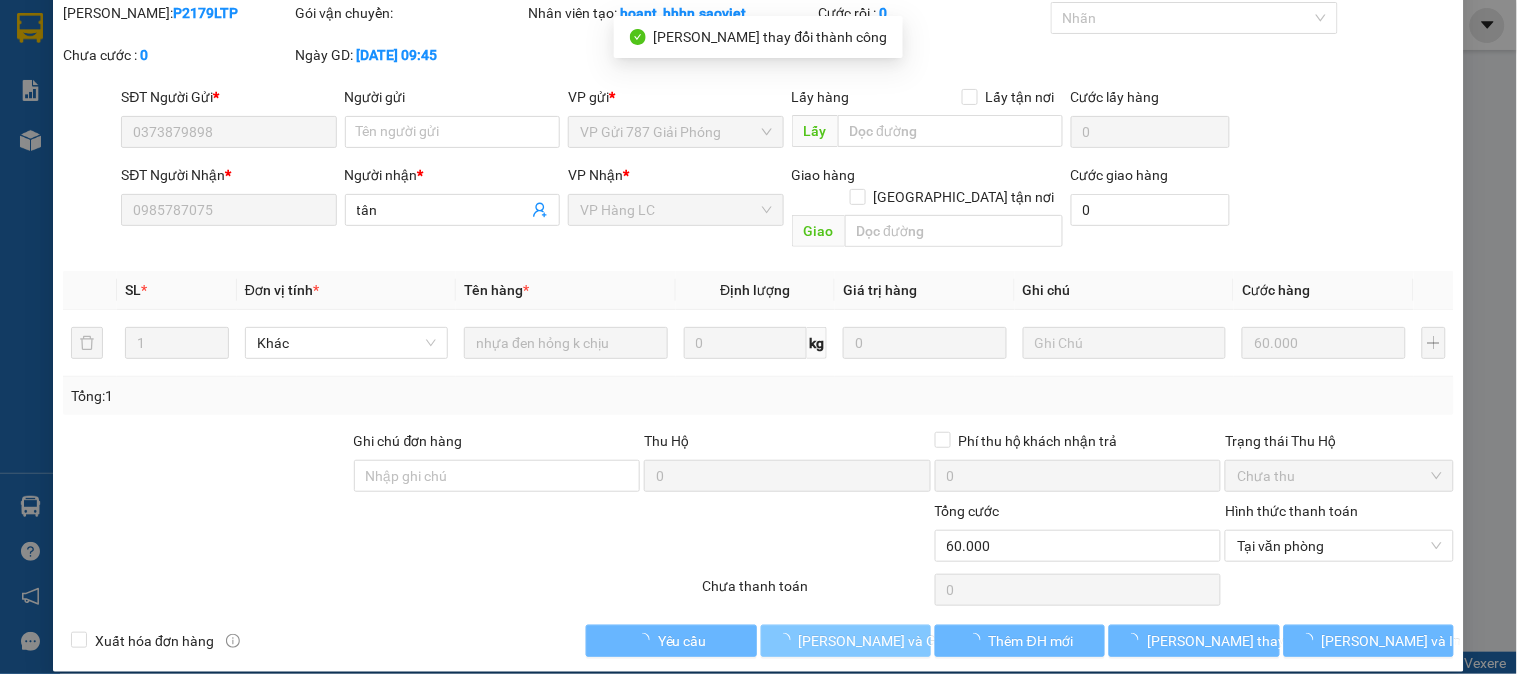 scroll, scrollTop: 0, scrollLeft: 0, axis: both 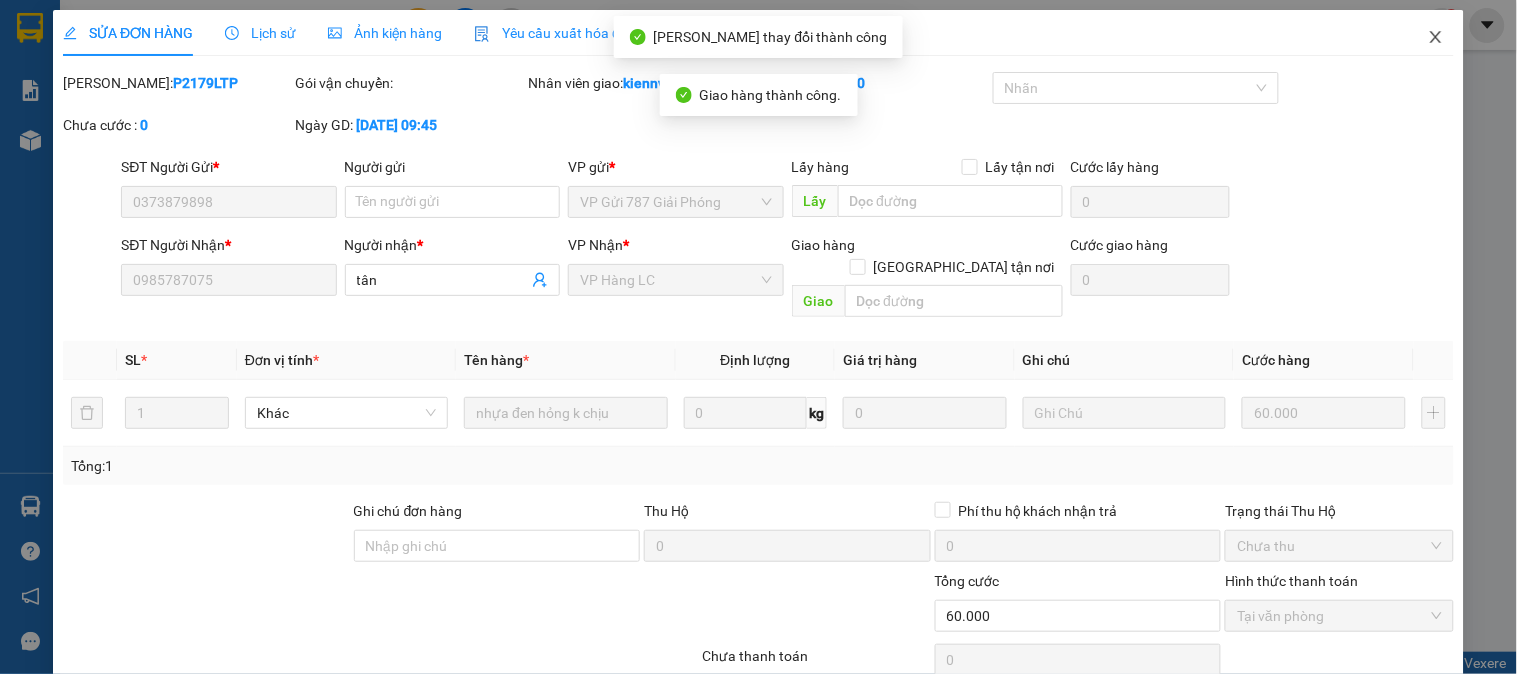 click 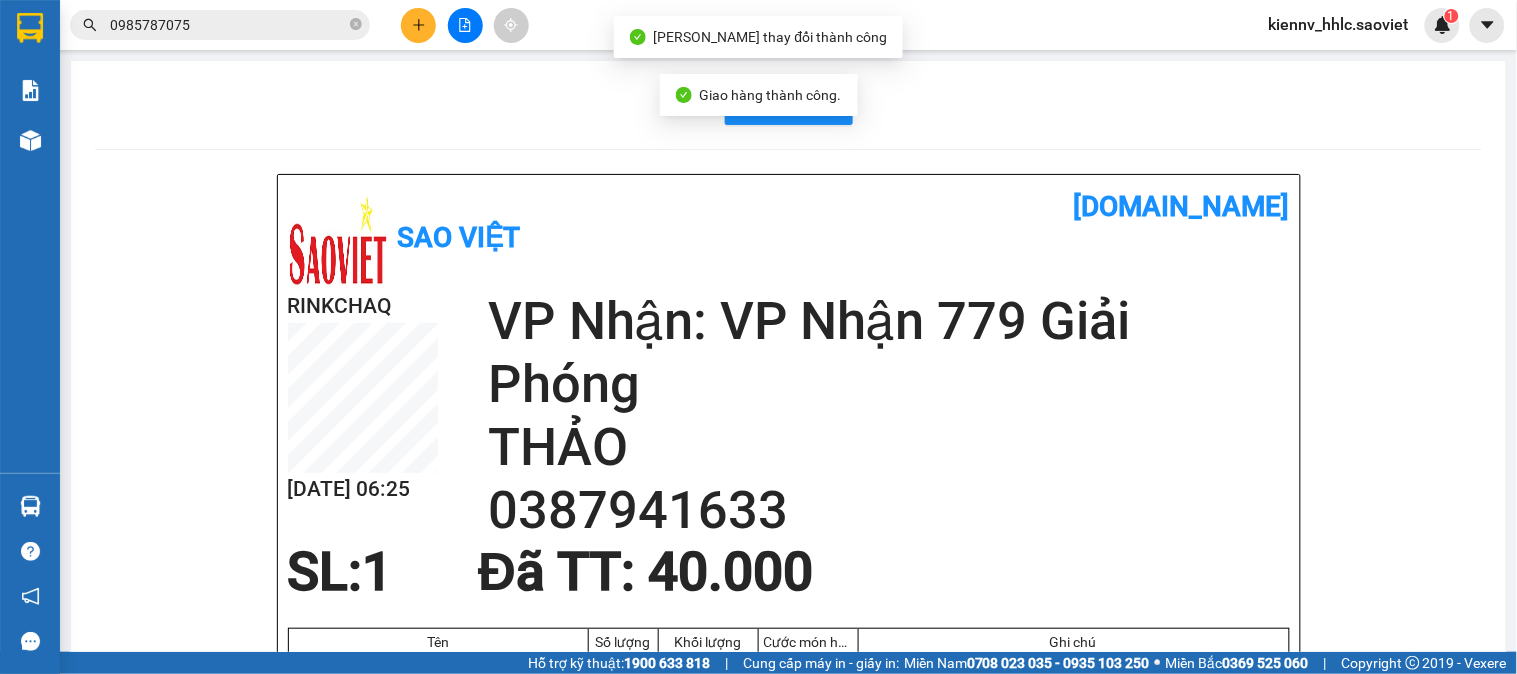 click on "0985787075" at bounding box center (228, 25) 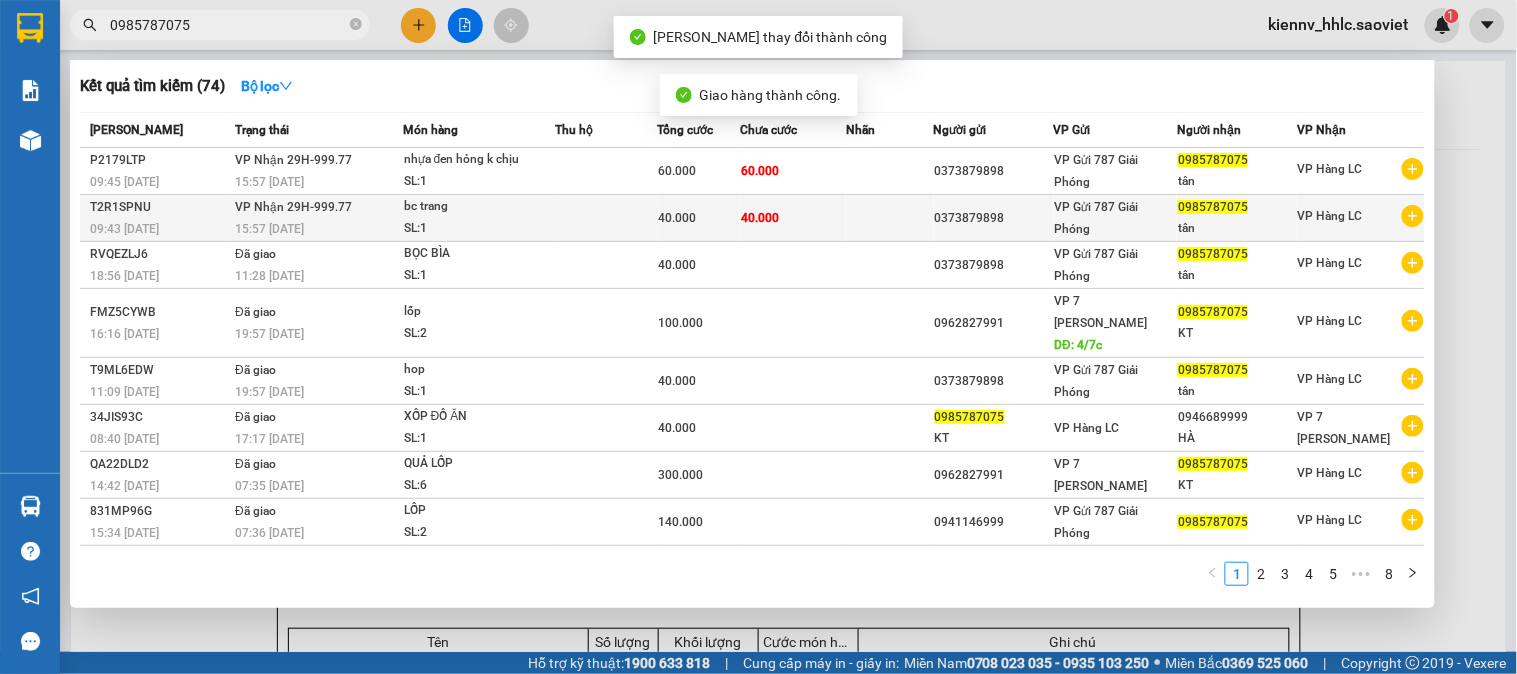 click on "40.000" at bounding box center (793, 218) 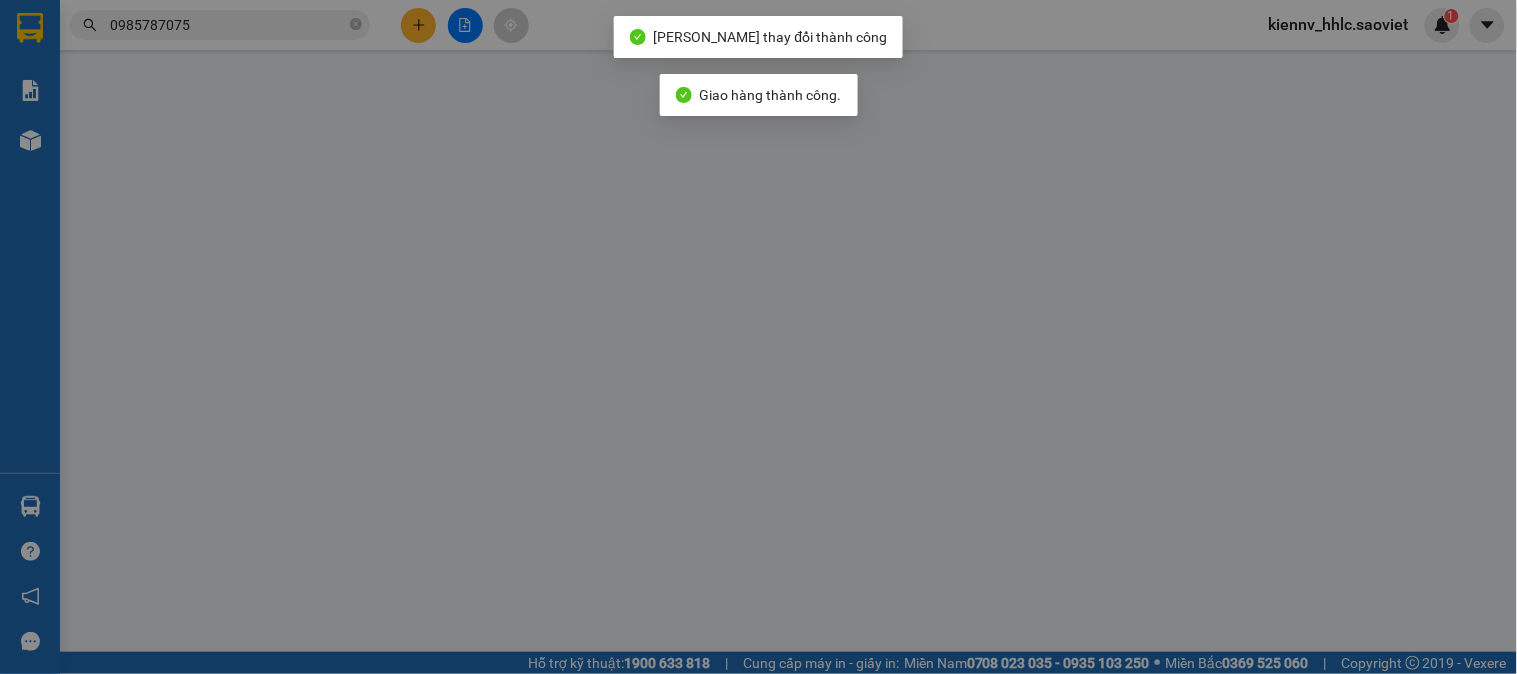 type on "0373879898" 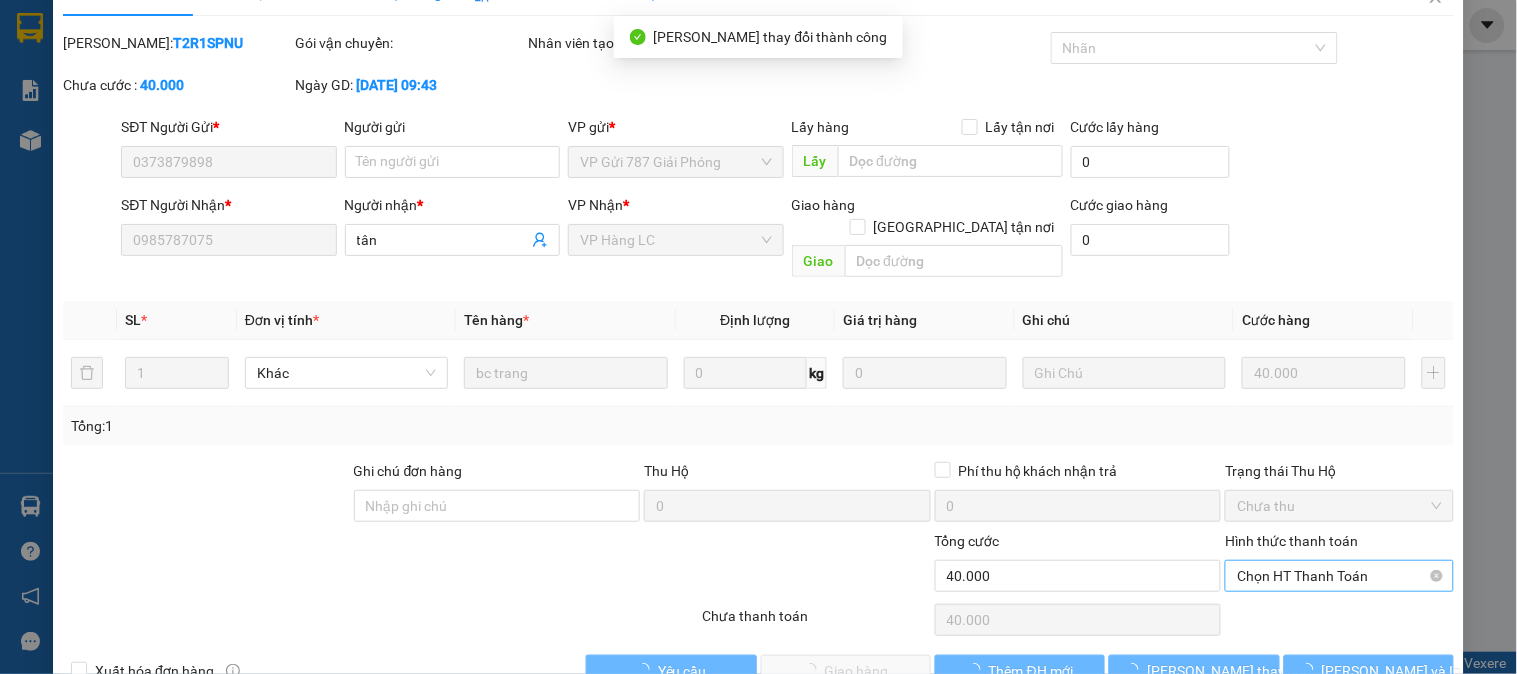 scroll, scrollTop: 60, scrollLeft: 0, axis: vertical 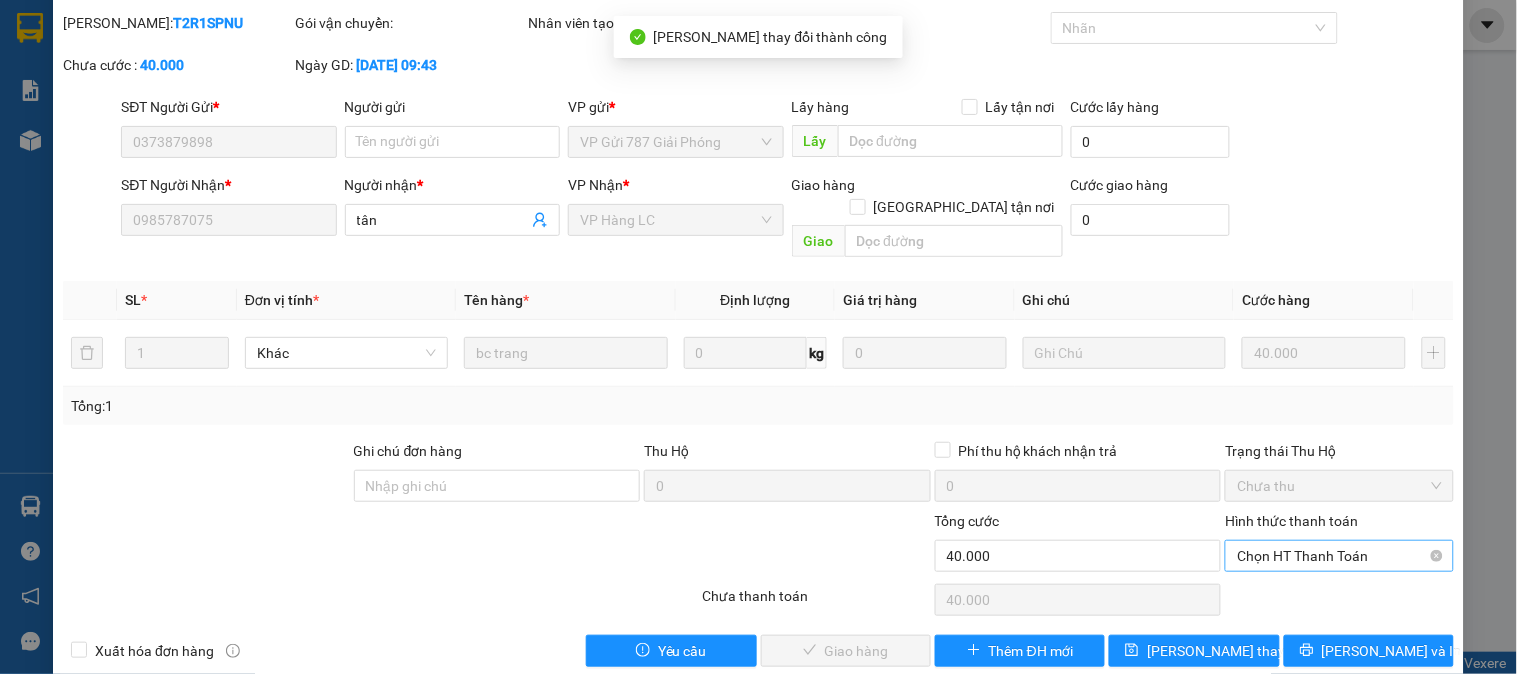 click on "Chọn HT Thanh Toán" at bounding box center [1339, 556] 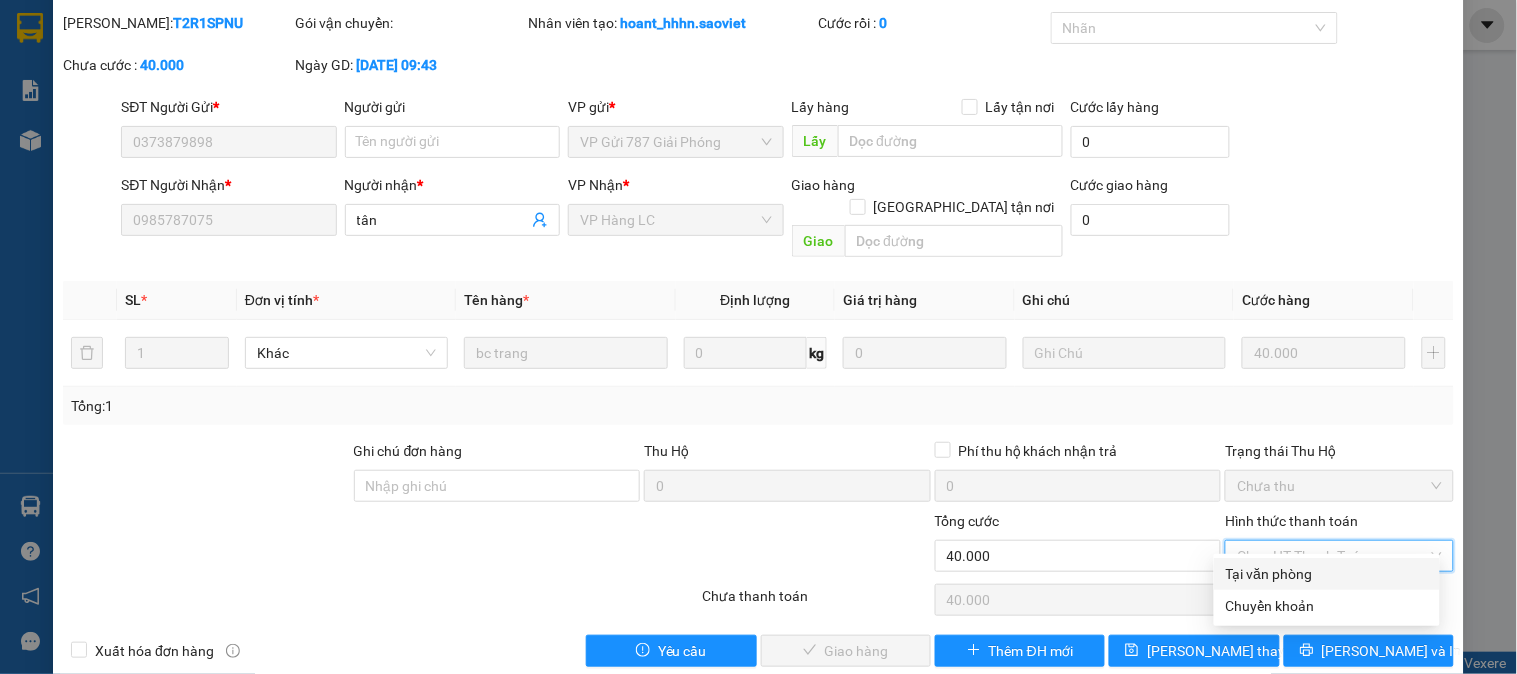 click on "Tại văn phòng" at bounding box center (1327, 574) 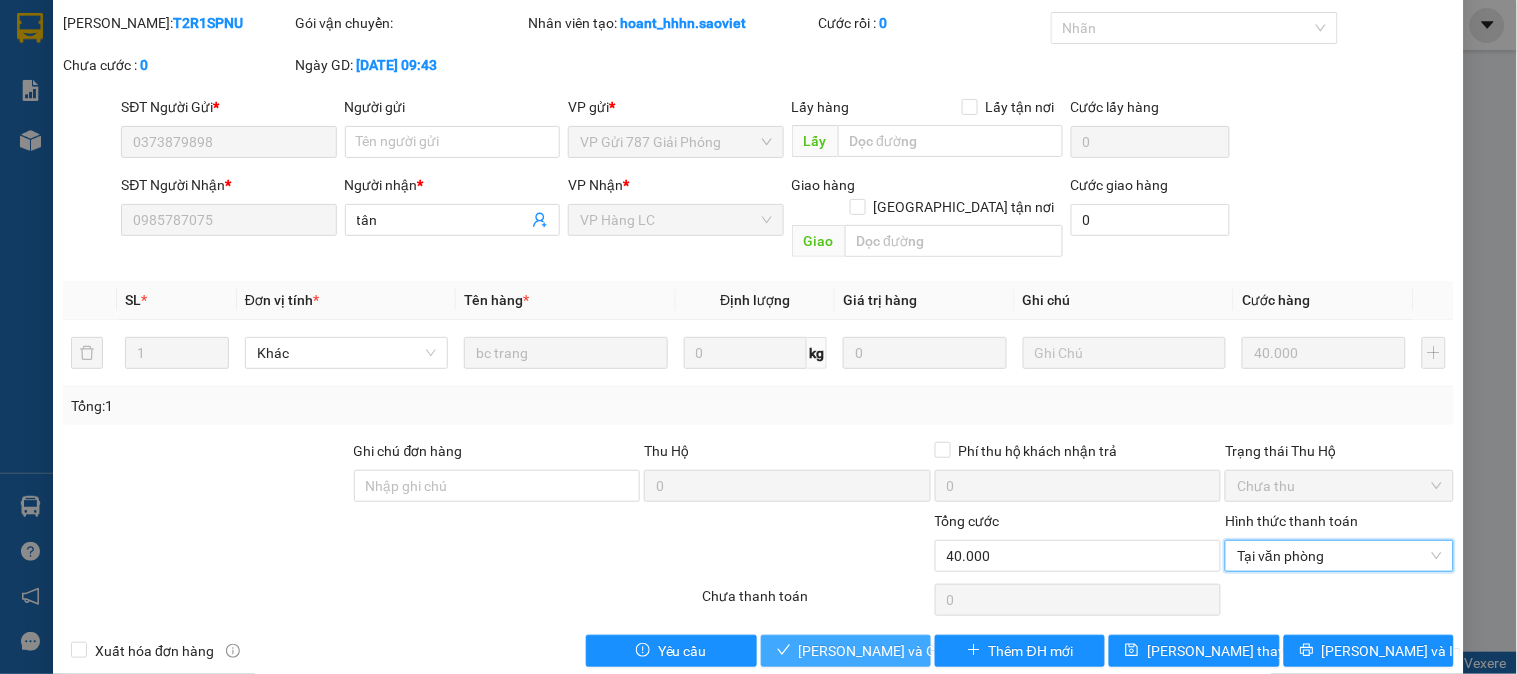 click on "[PERSON_NAME] và [PERSON_NAME] hàng" at bounding box center (895, 651) 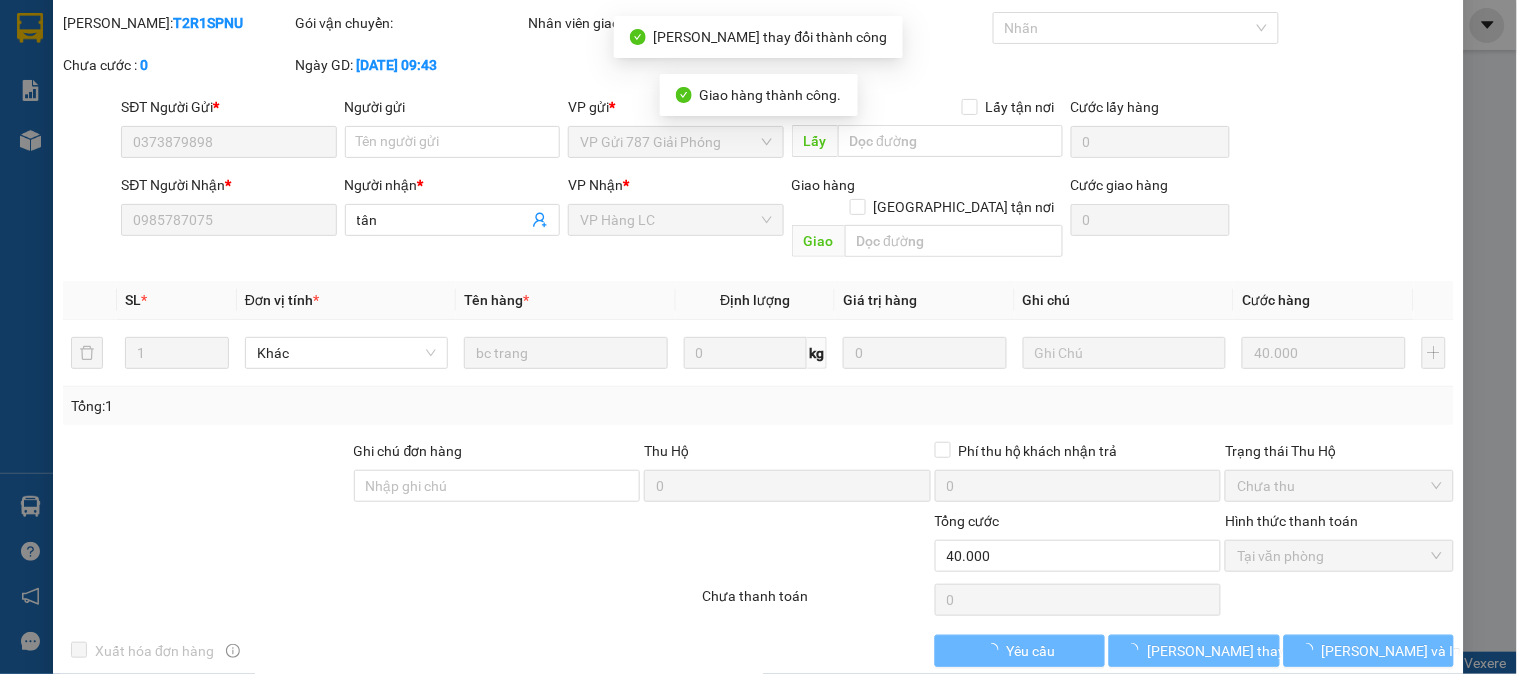 scroll, scrollTop: 0, scrollLeft: 0, axis: both 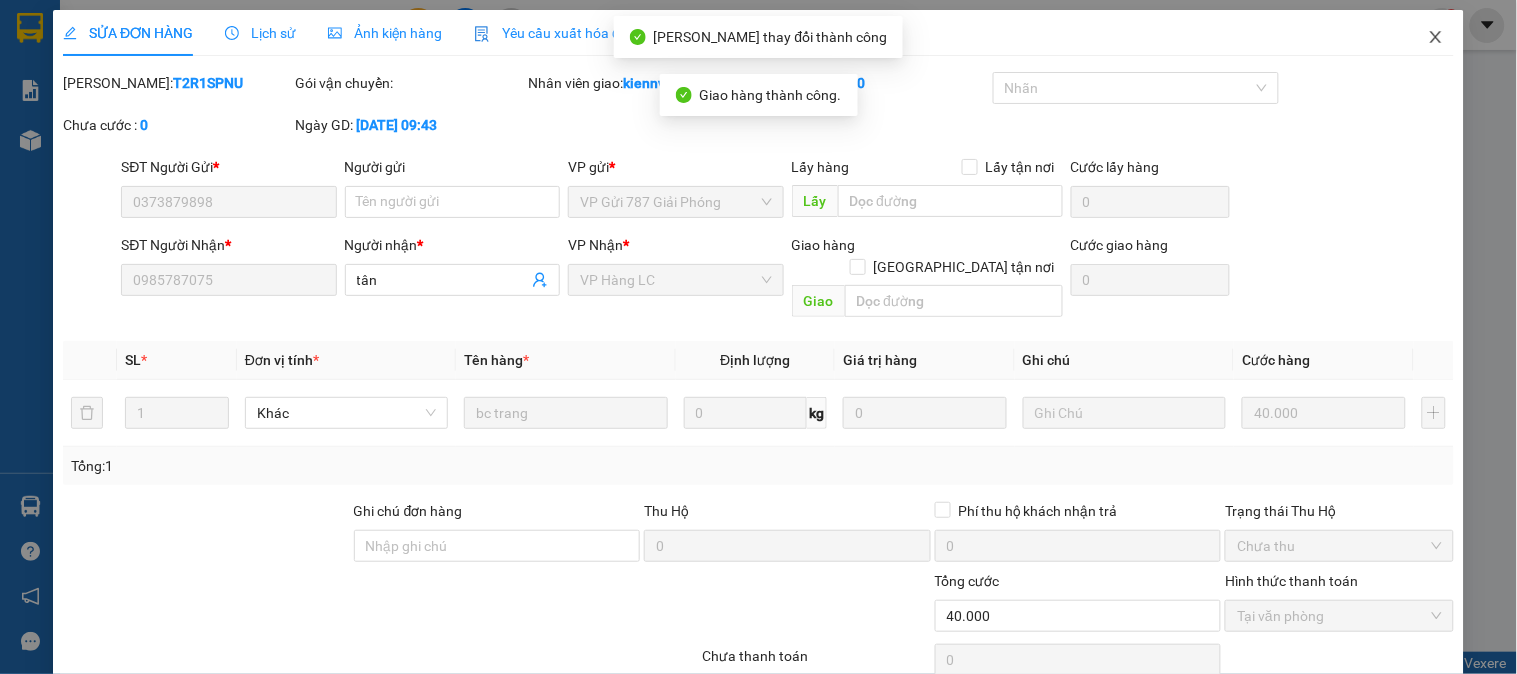 click 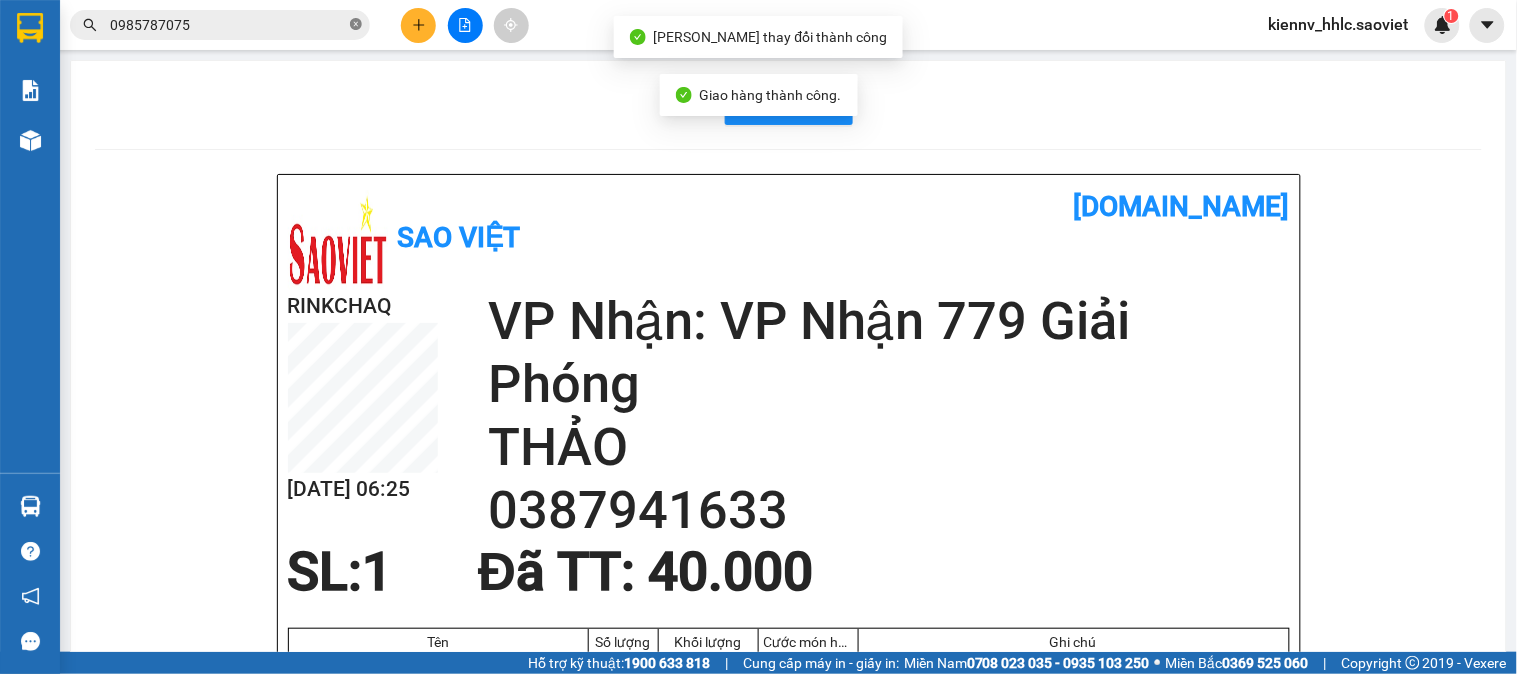 click 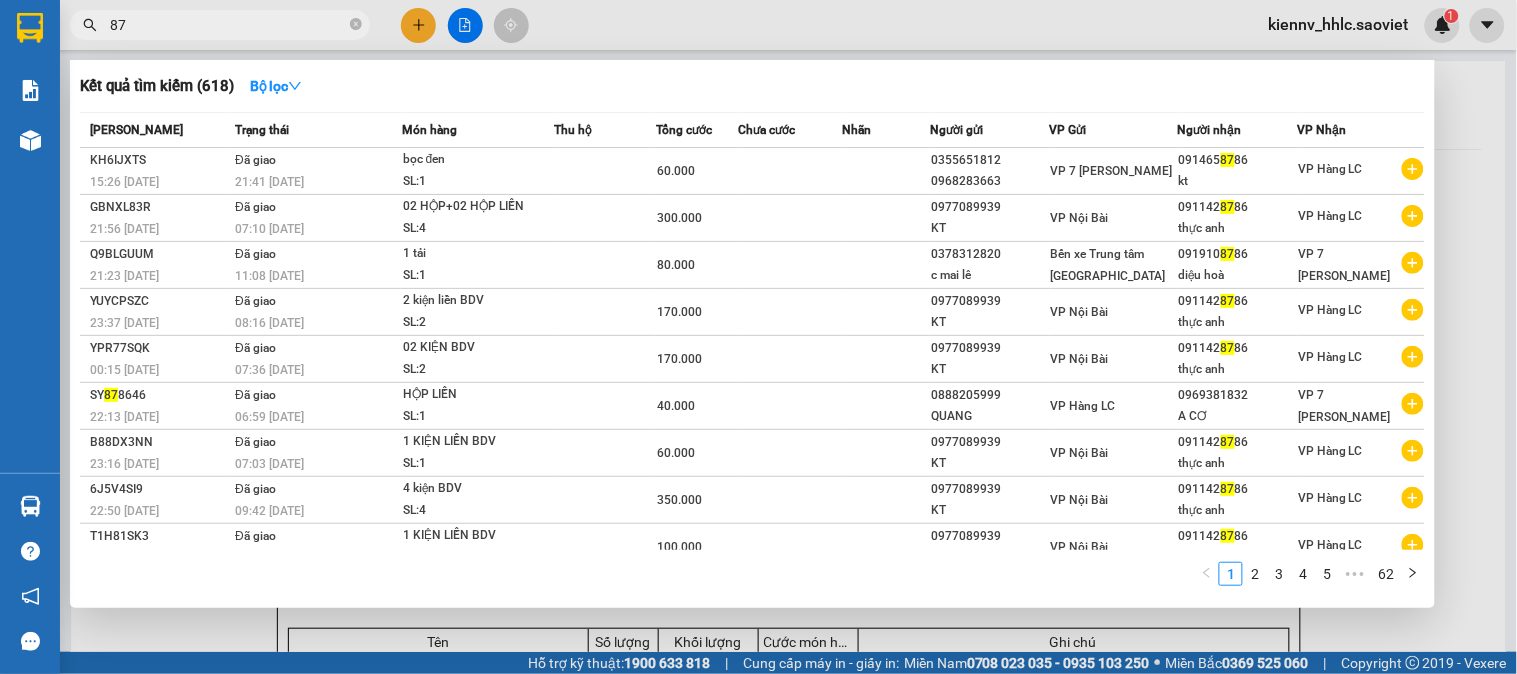 type on "8" 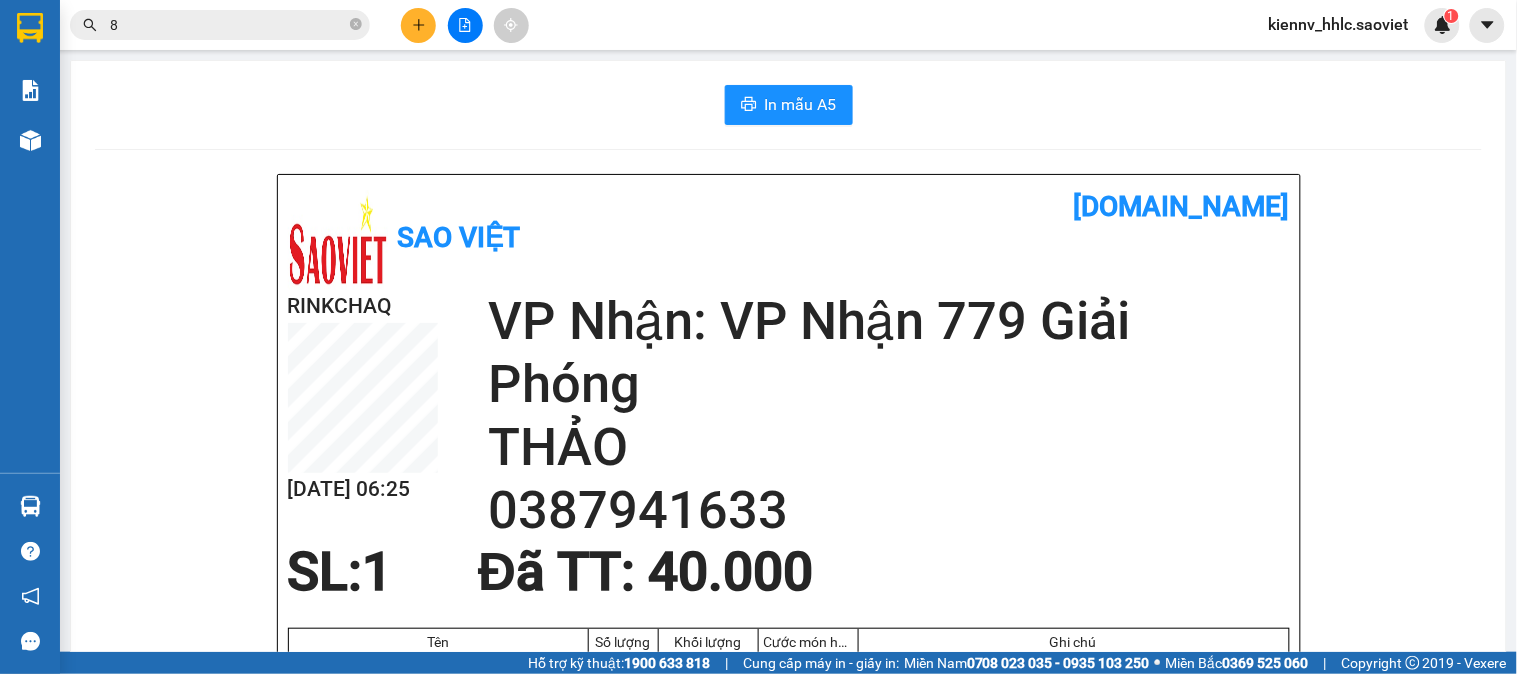 type 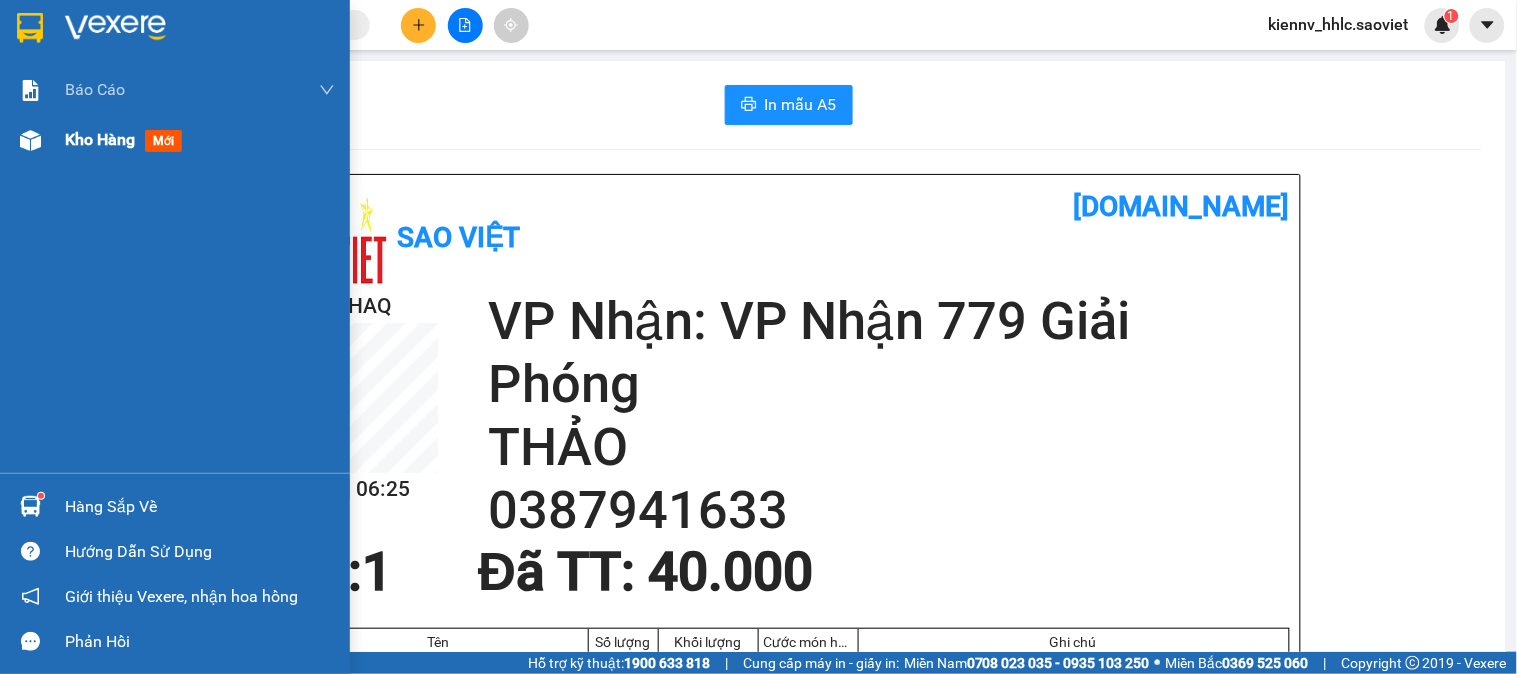click on "Kho hàng" at bounding box center [100, 139] 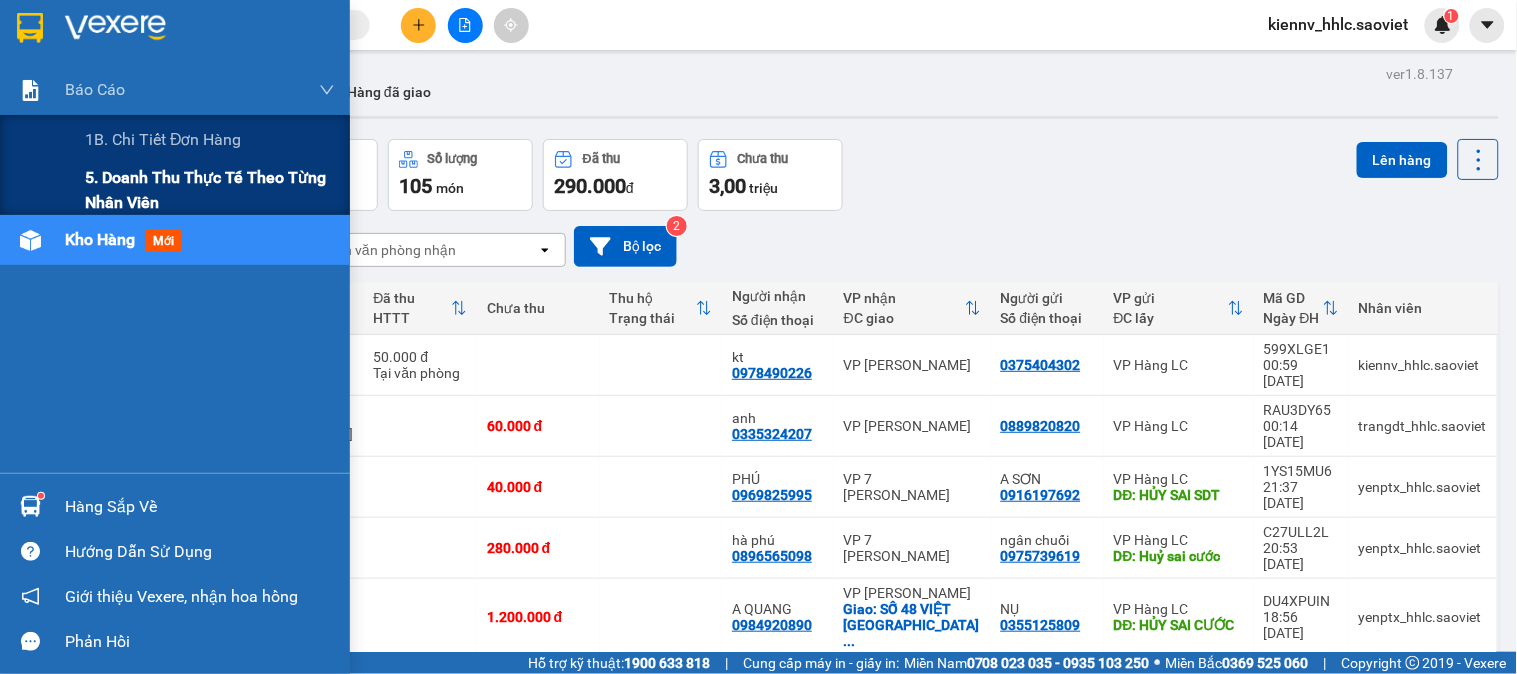 click on "5. Doanh thu thực tế theo từng nhân viên" at bounding box center [210, 190] 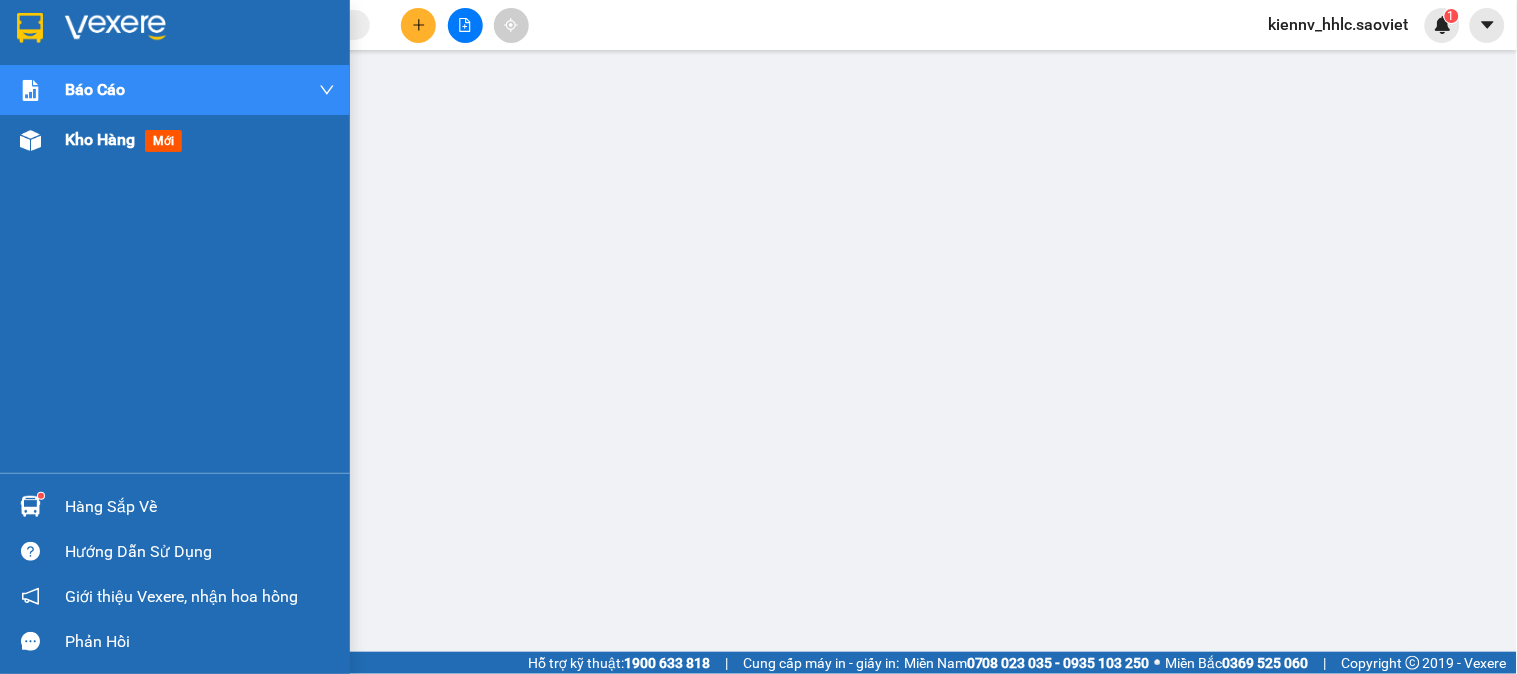 click on "Kho hàng" at bounding box center [100, 139] 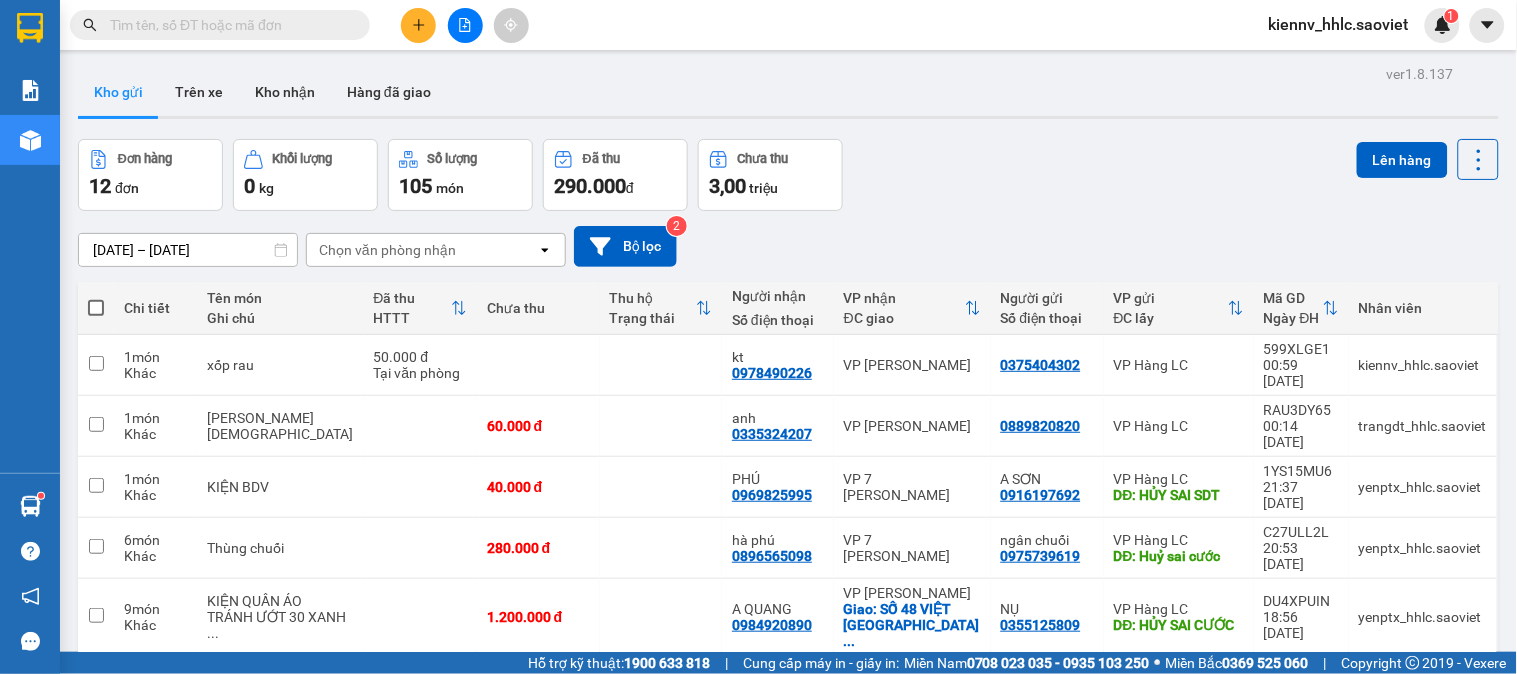 click 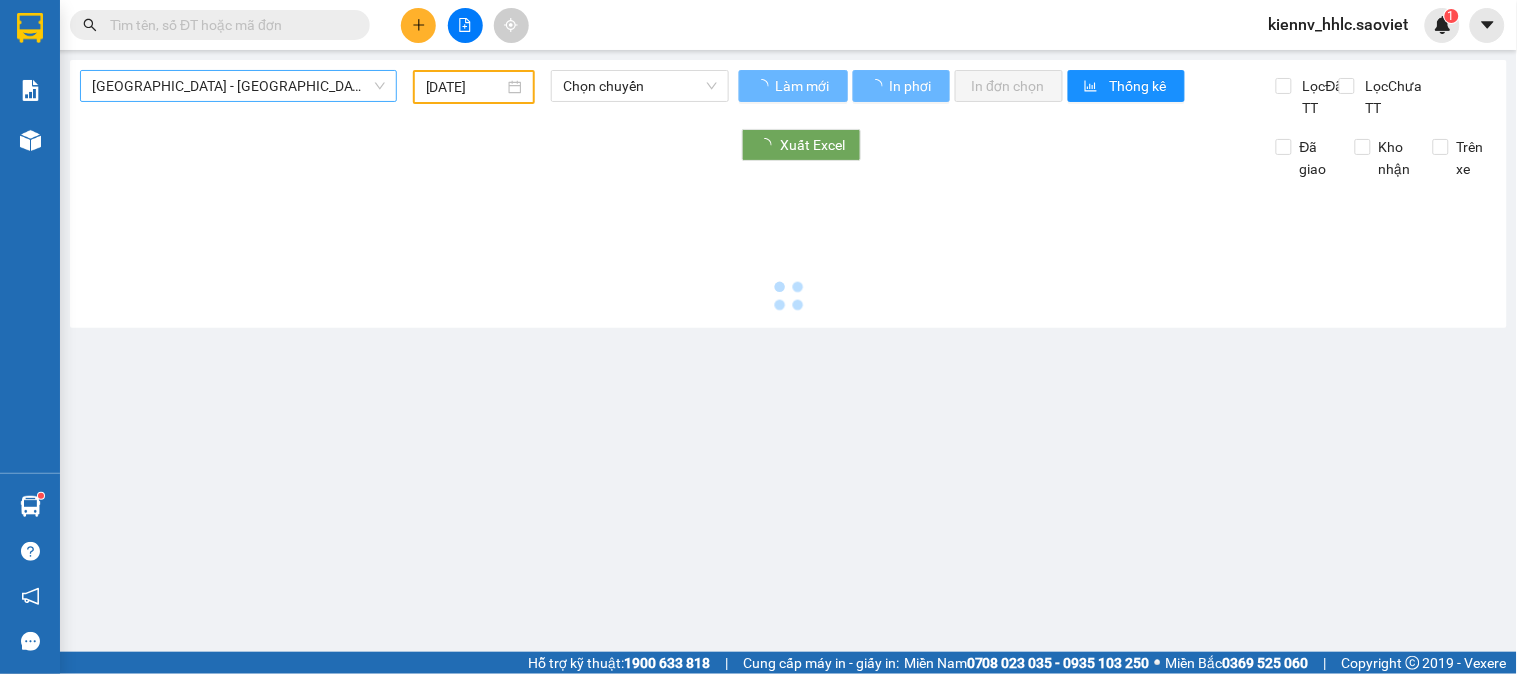 type on "[DATE]" 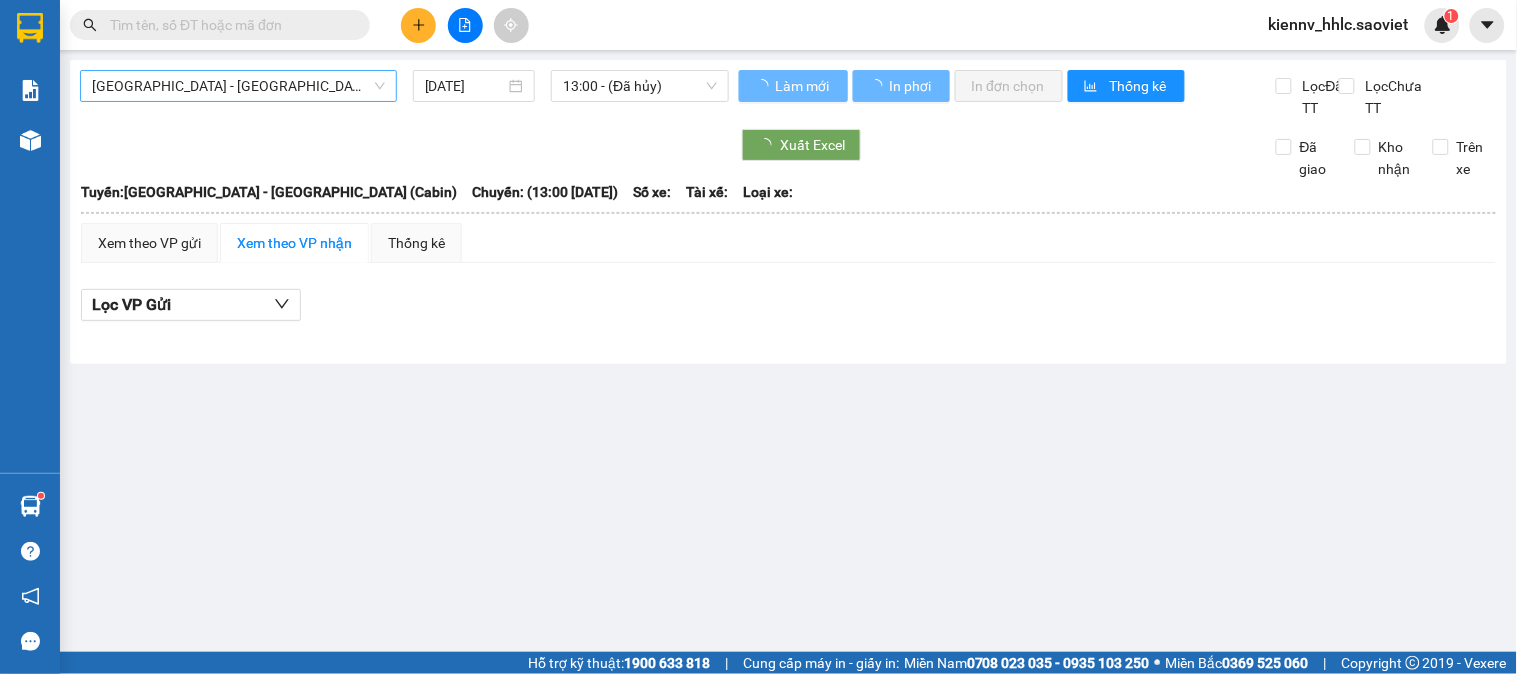 click on "[GEOGRAPHIC_DATA] - [GEOGRAPHIC_DATA] (Cabin)" at bounding box center (238, 86) 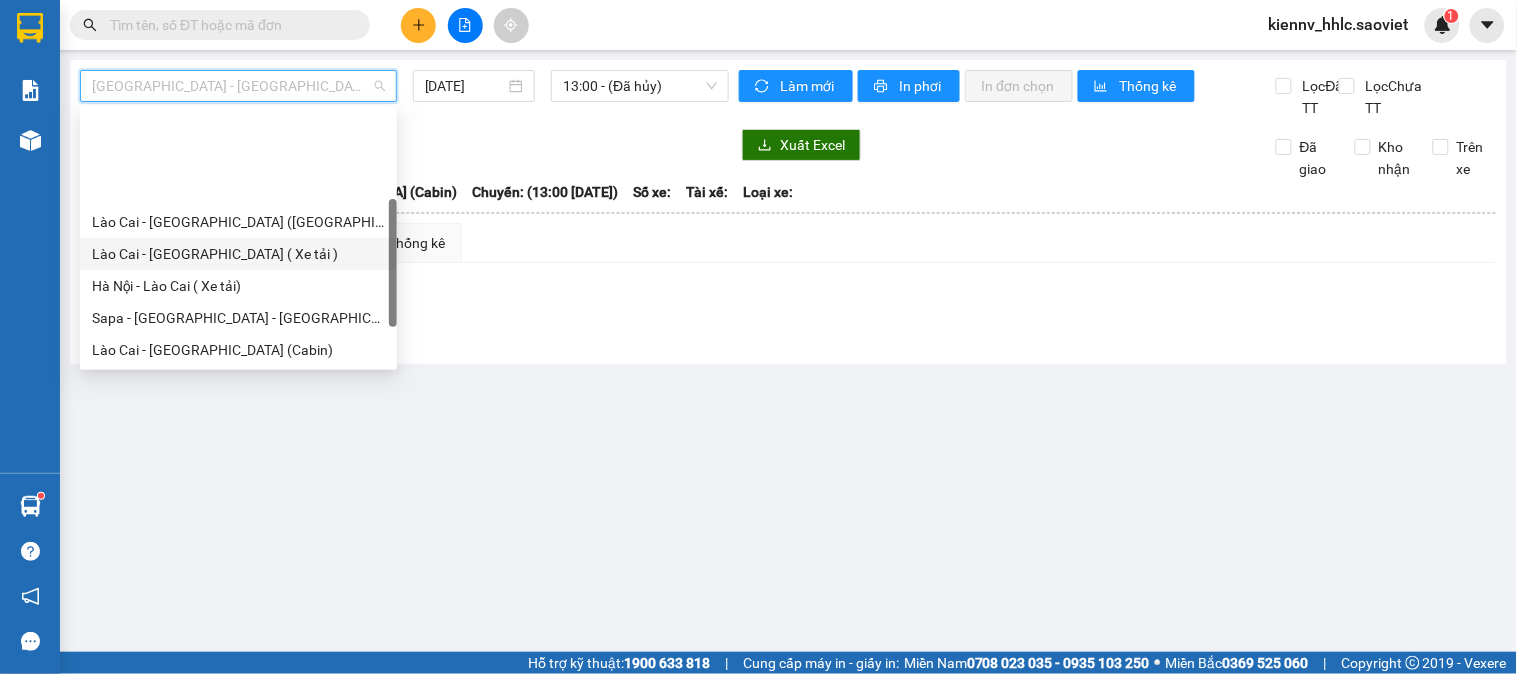 scroll, scrollTop: 160, scrollLeft: 0, axis: vertical 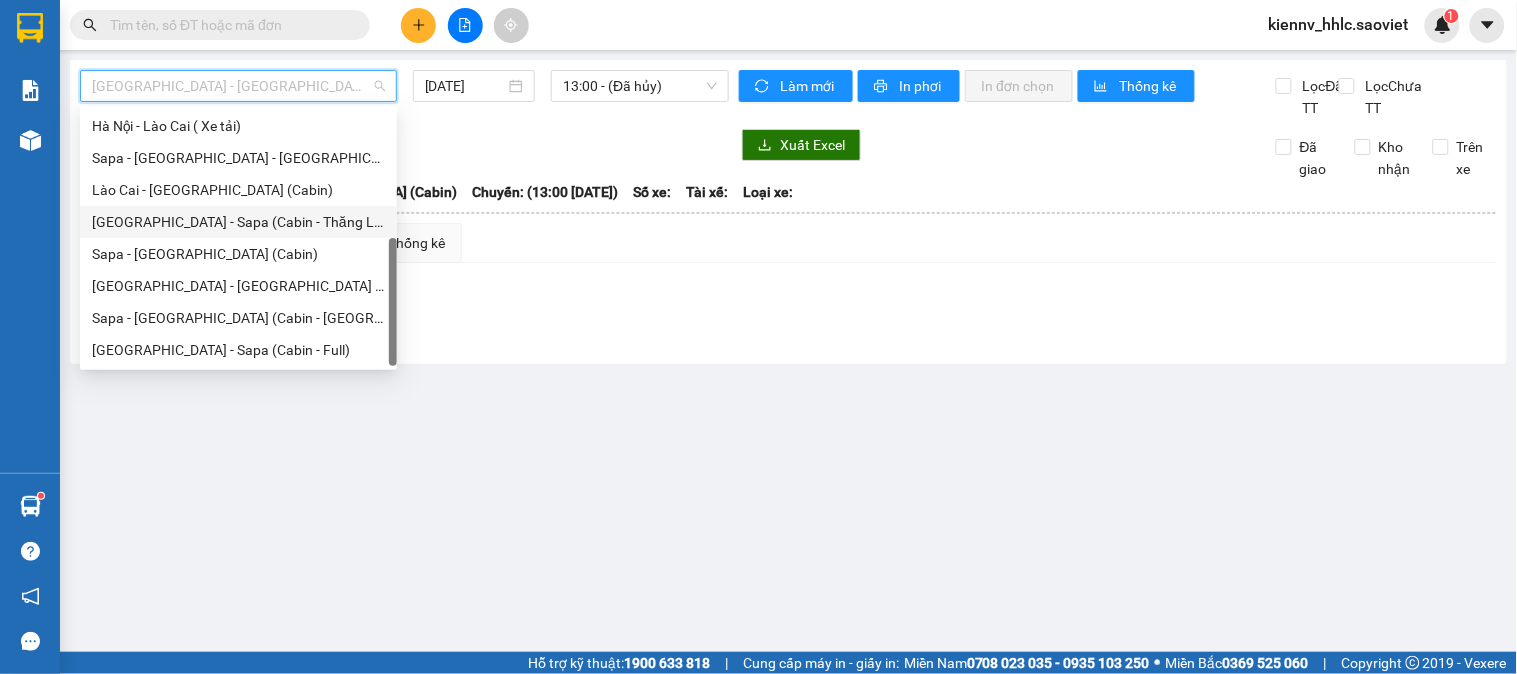 click on "[GEOGRAPHIC_DATA] - Sapa (Cabin - [PERSON_NAME])" at bounding box center [238, 222] 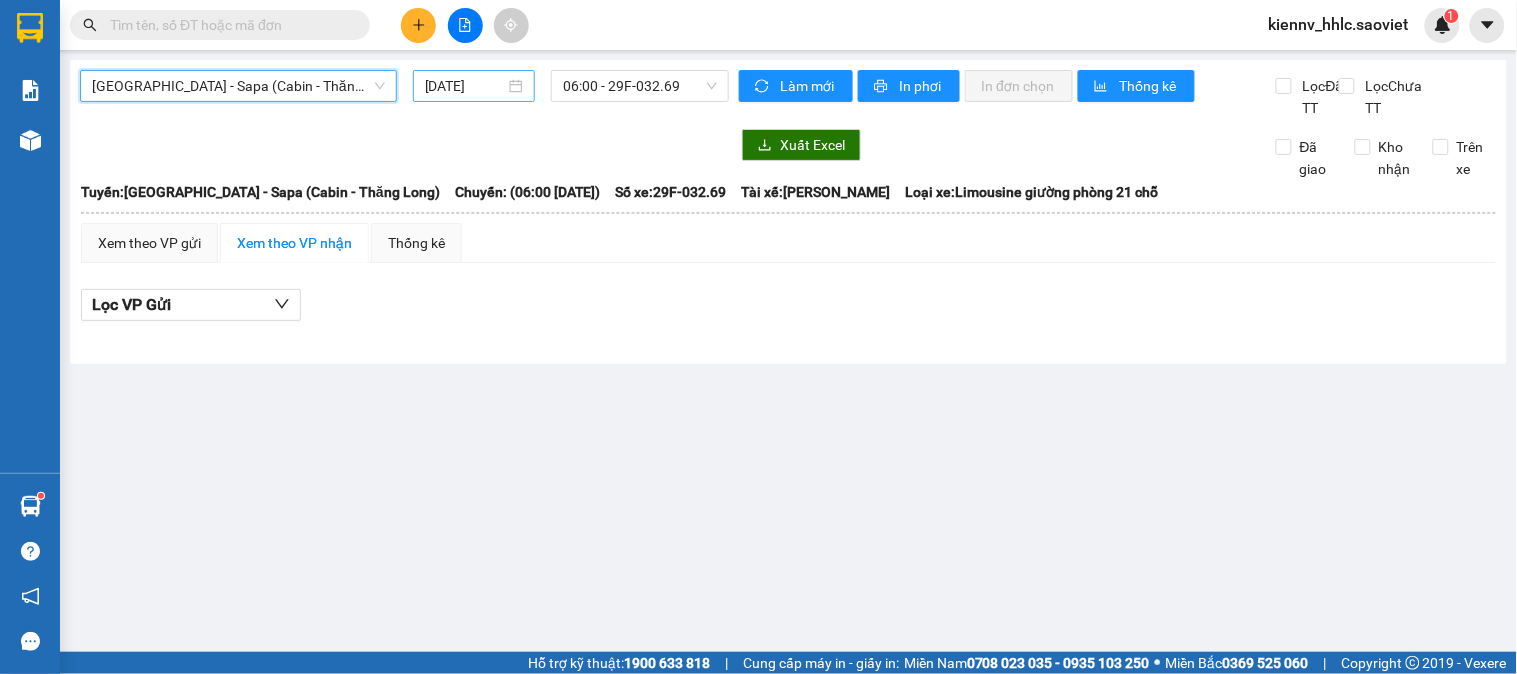 click on "[DATE]" at bounding box center [465, 86] 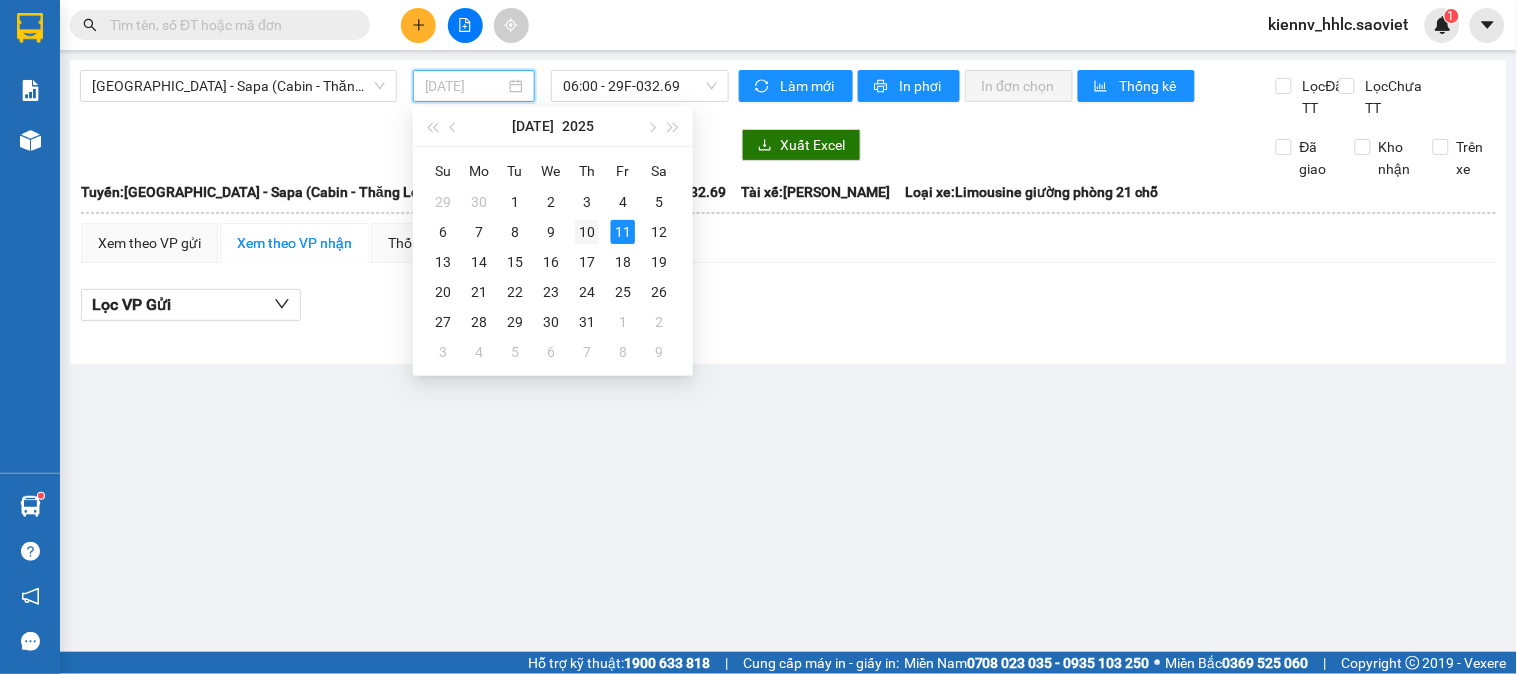 click on "10" at bounding box center (587, 232) 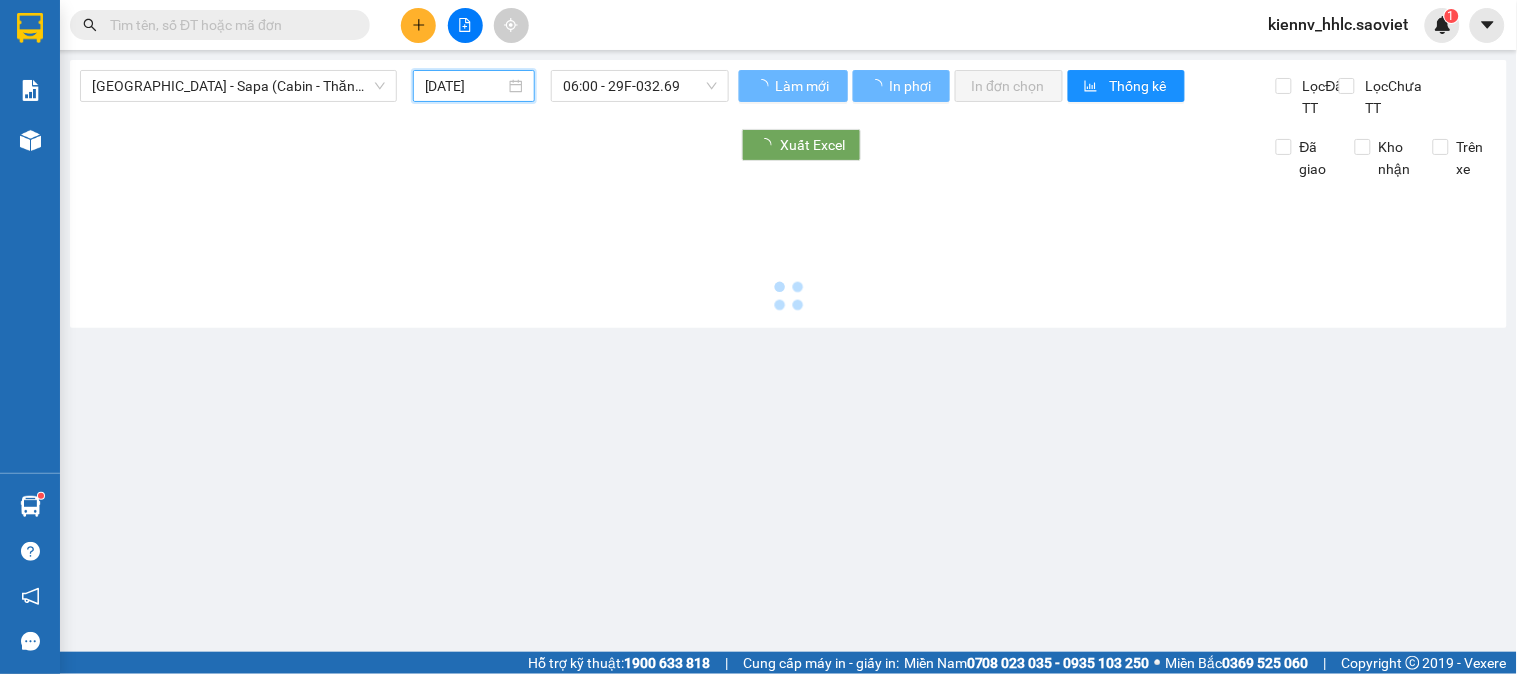 type on "[DATE]" 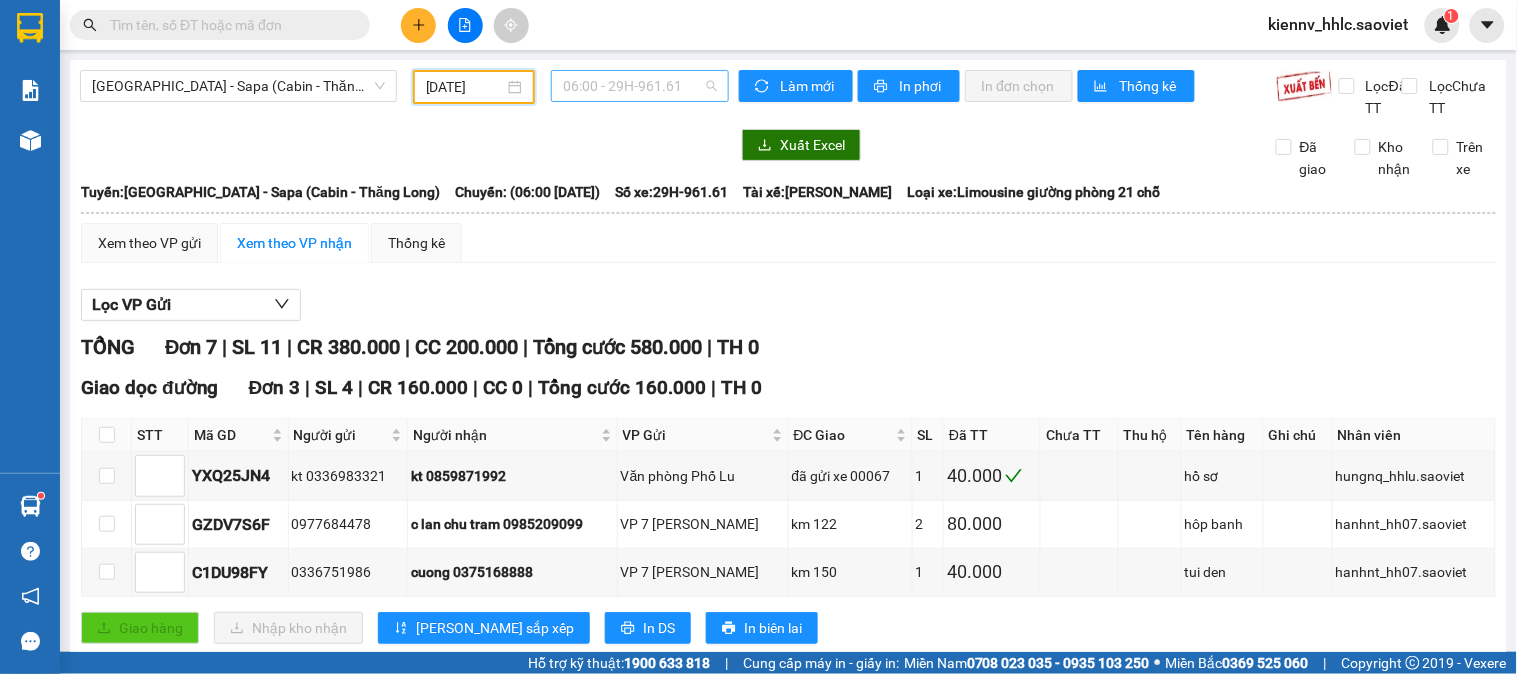 click on "06:00     - 29H-961.61" at bounding box center (640, 86) 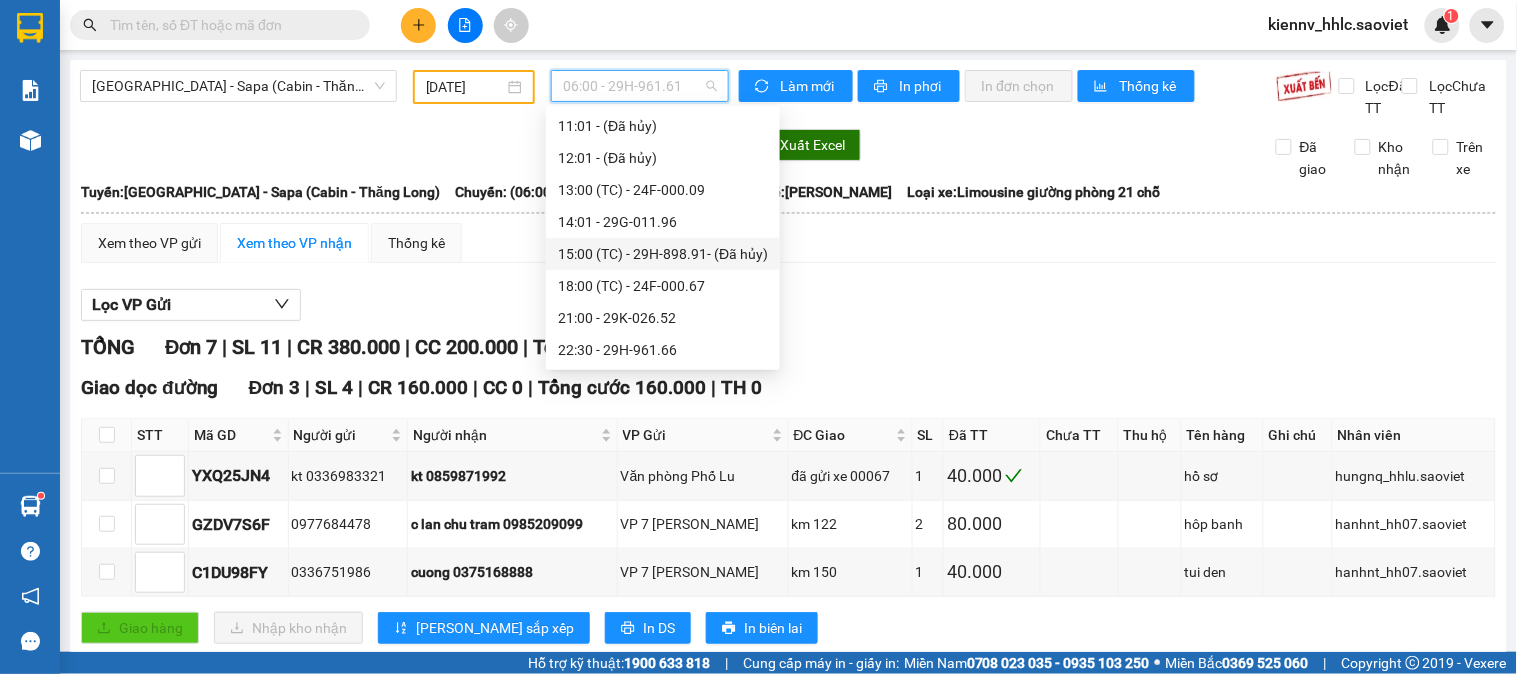 scroll, scrollTop: 256, scrollLeft: 0, axis: vertical 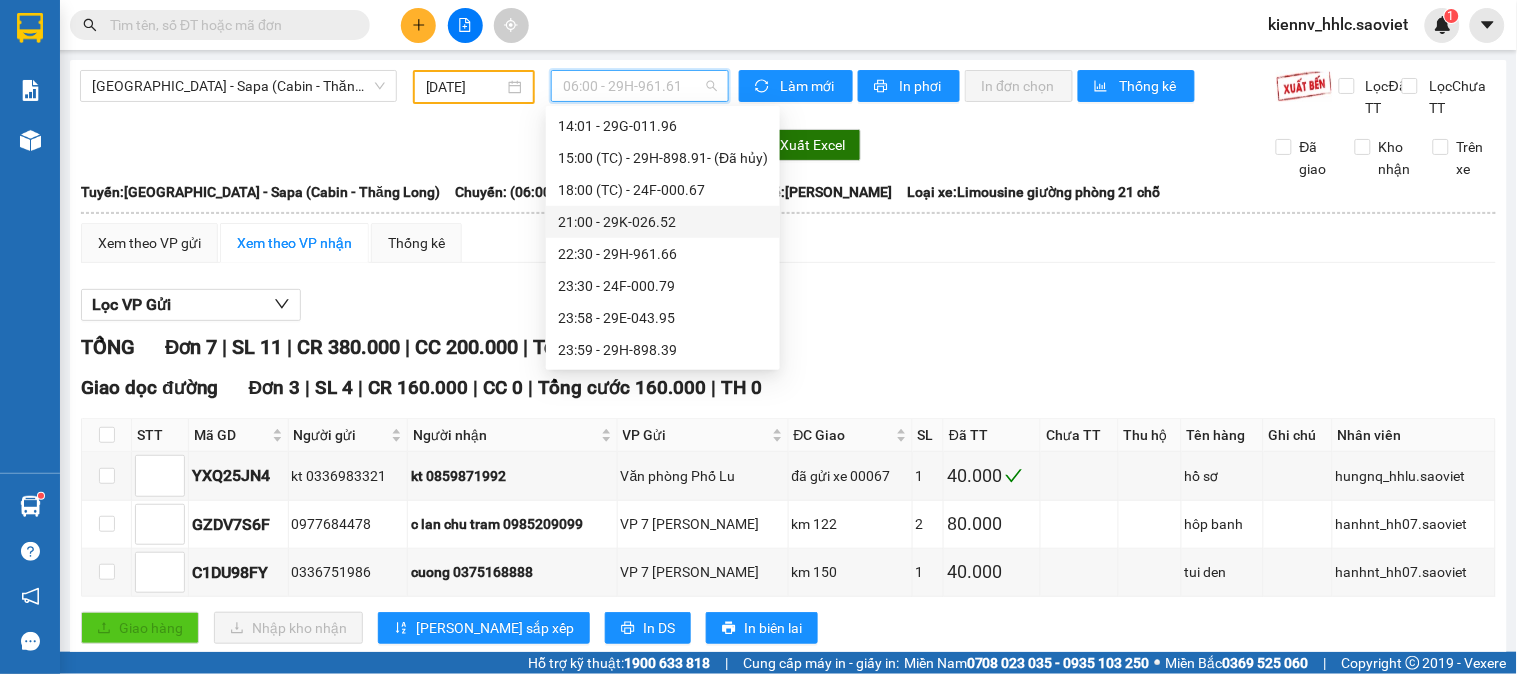 click on "21:00     - 29K-026.52" at bounding box center [663, 222] 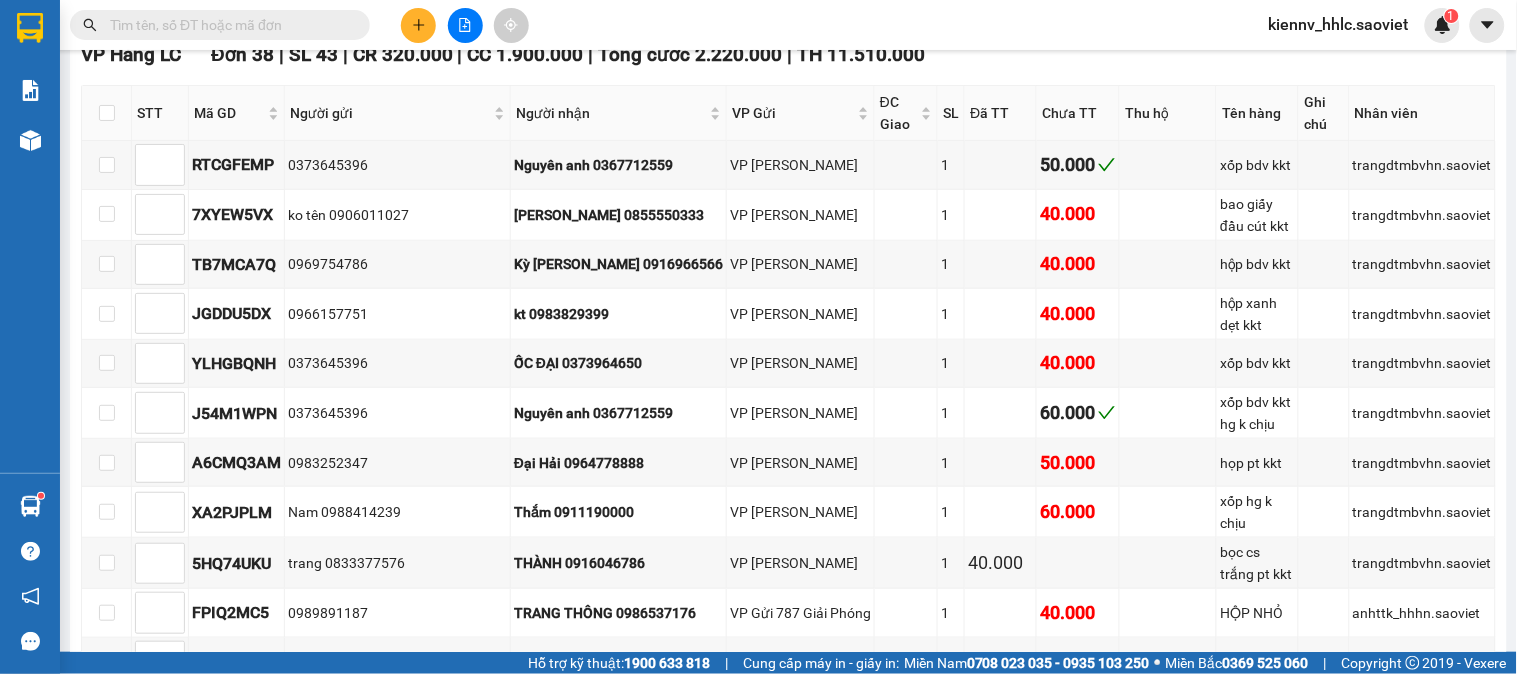 scroll, scrollTop: 0, scrollLeft: 0, axis: both 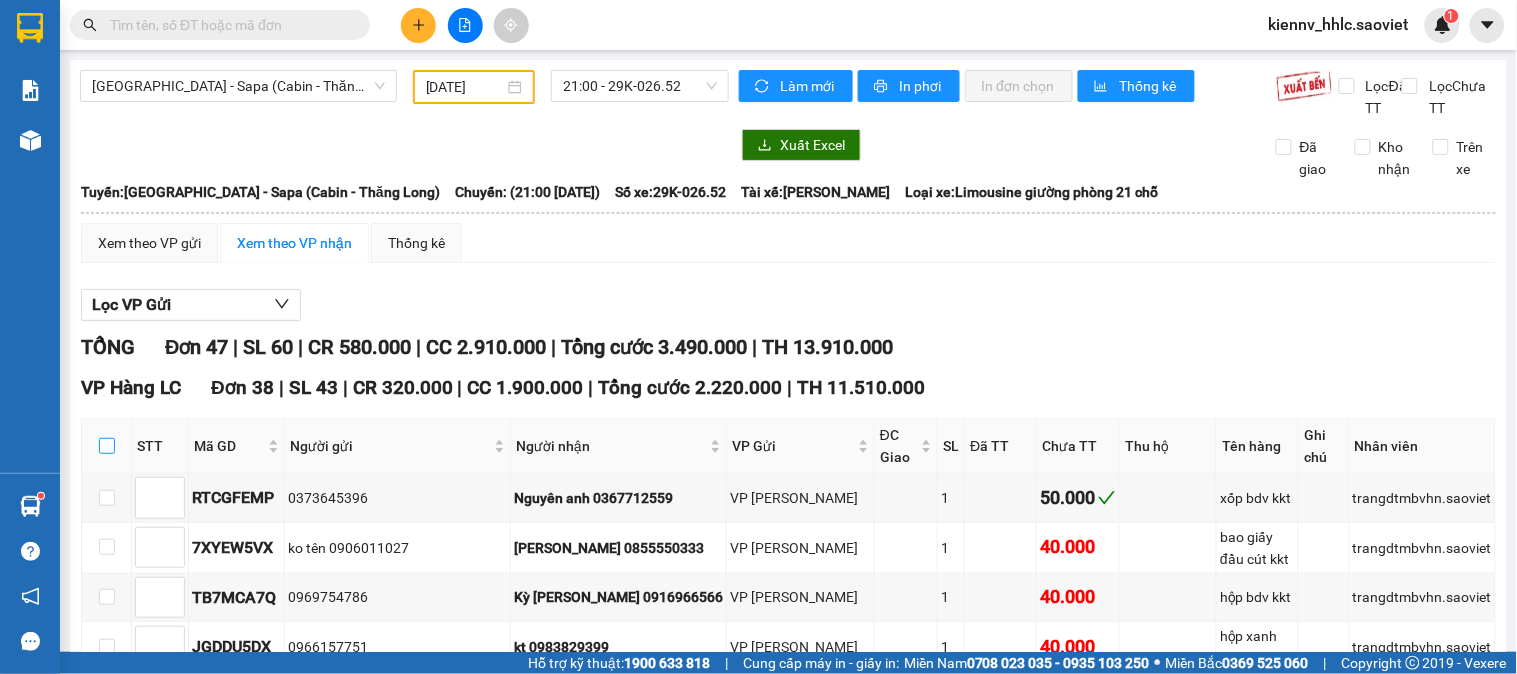 click at bounding box center (107, 446) 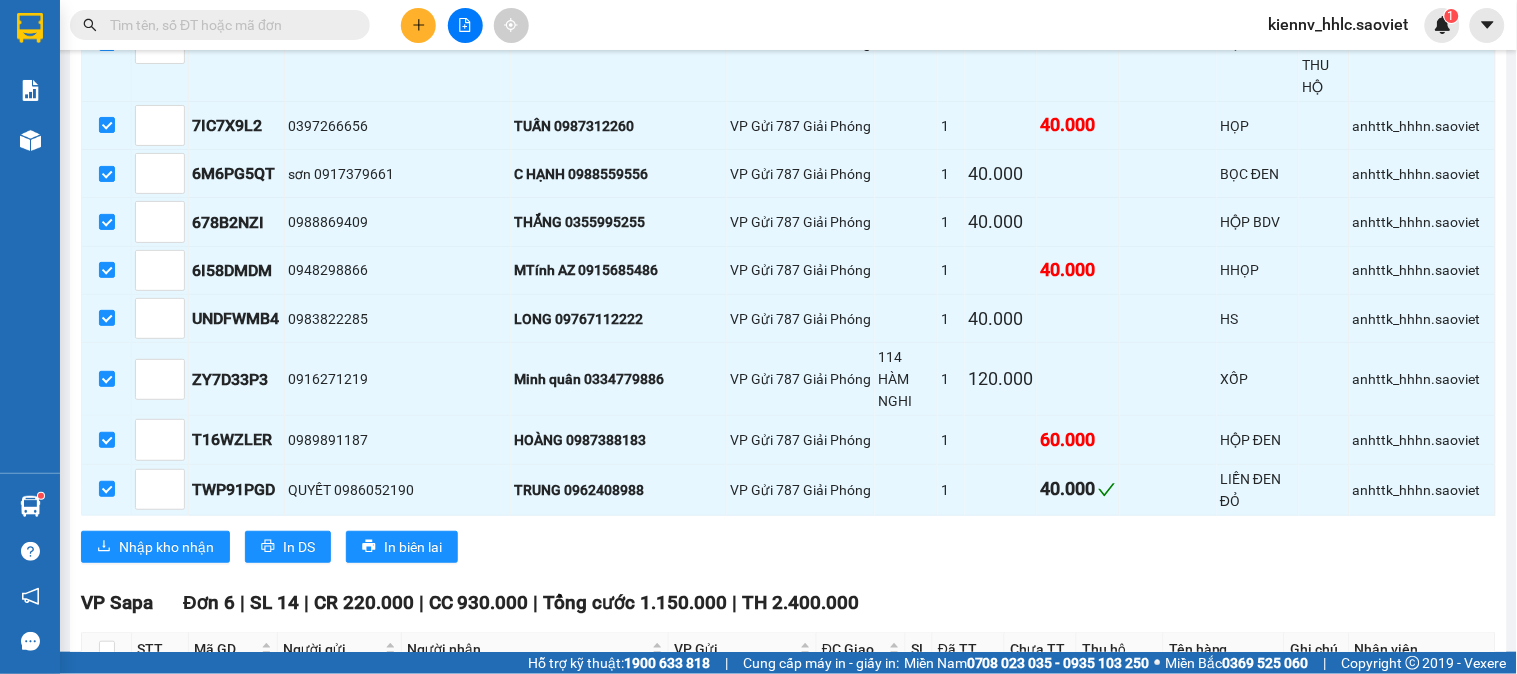 scroll, scrollTop: 1888, scrollLeft: 0, axis: vertical 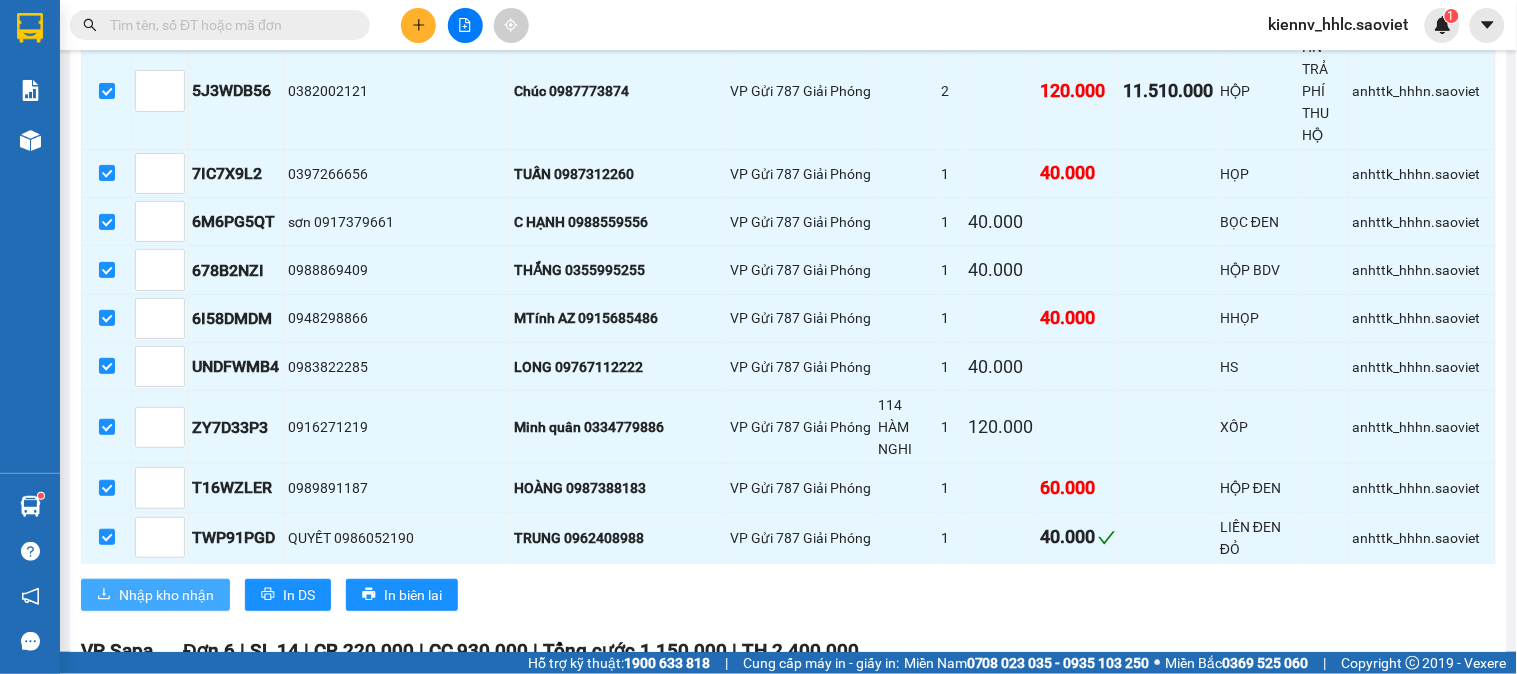 click on "Nhập kho nhận" at bounding box center (166, 595) 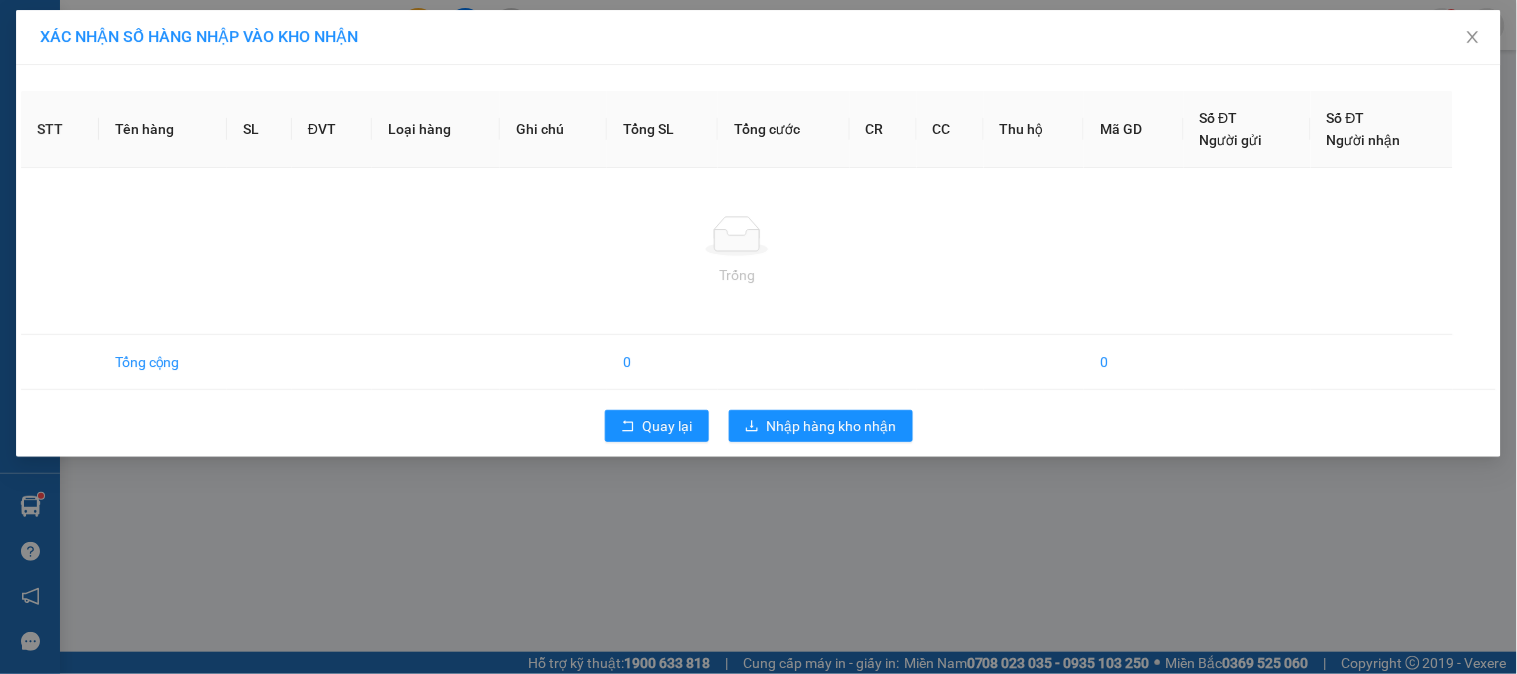scroll, scrollTop: 0, scrollLeft: 0, axis: both 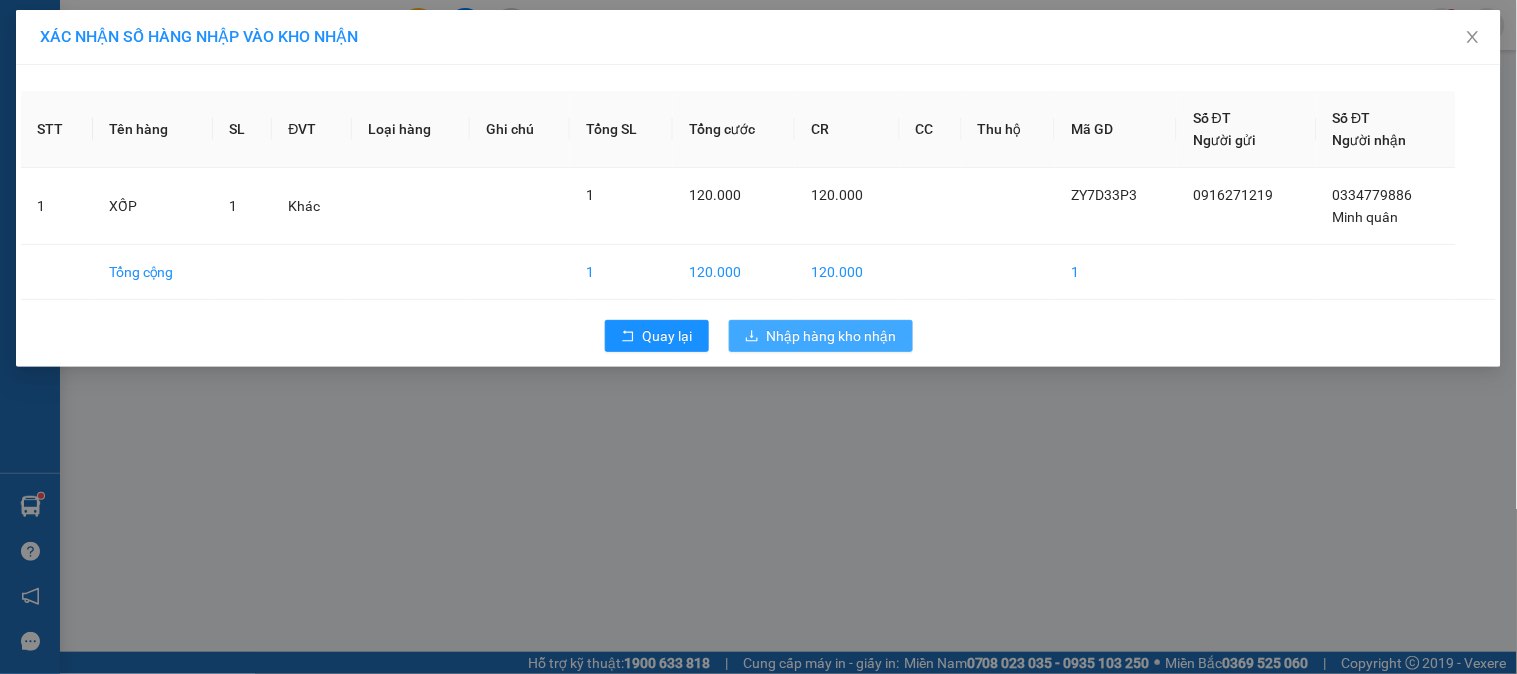 click on "Nhập hàng kho nhận" at bounding box center [832, 336] 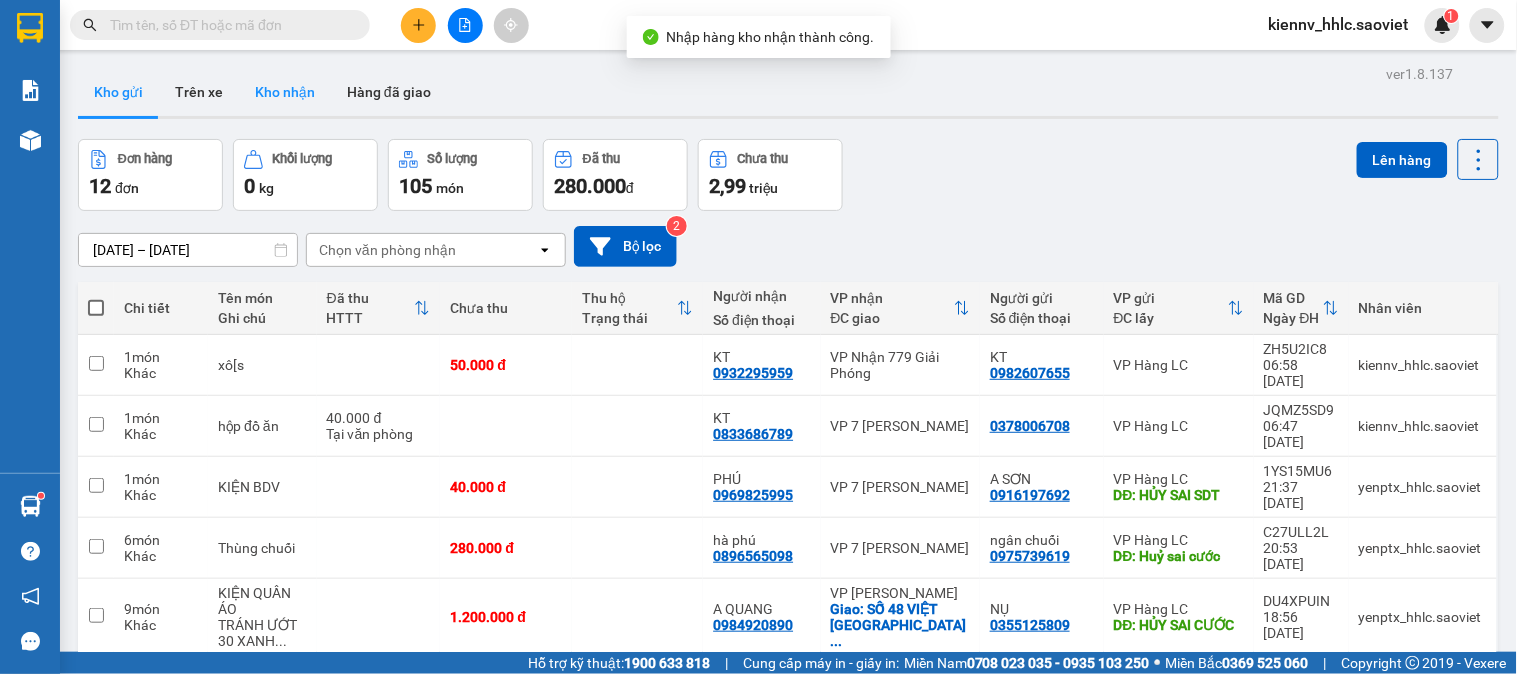 click on "Kho nhận" at bounding box center [285, 92] 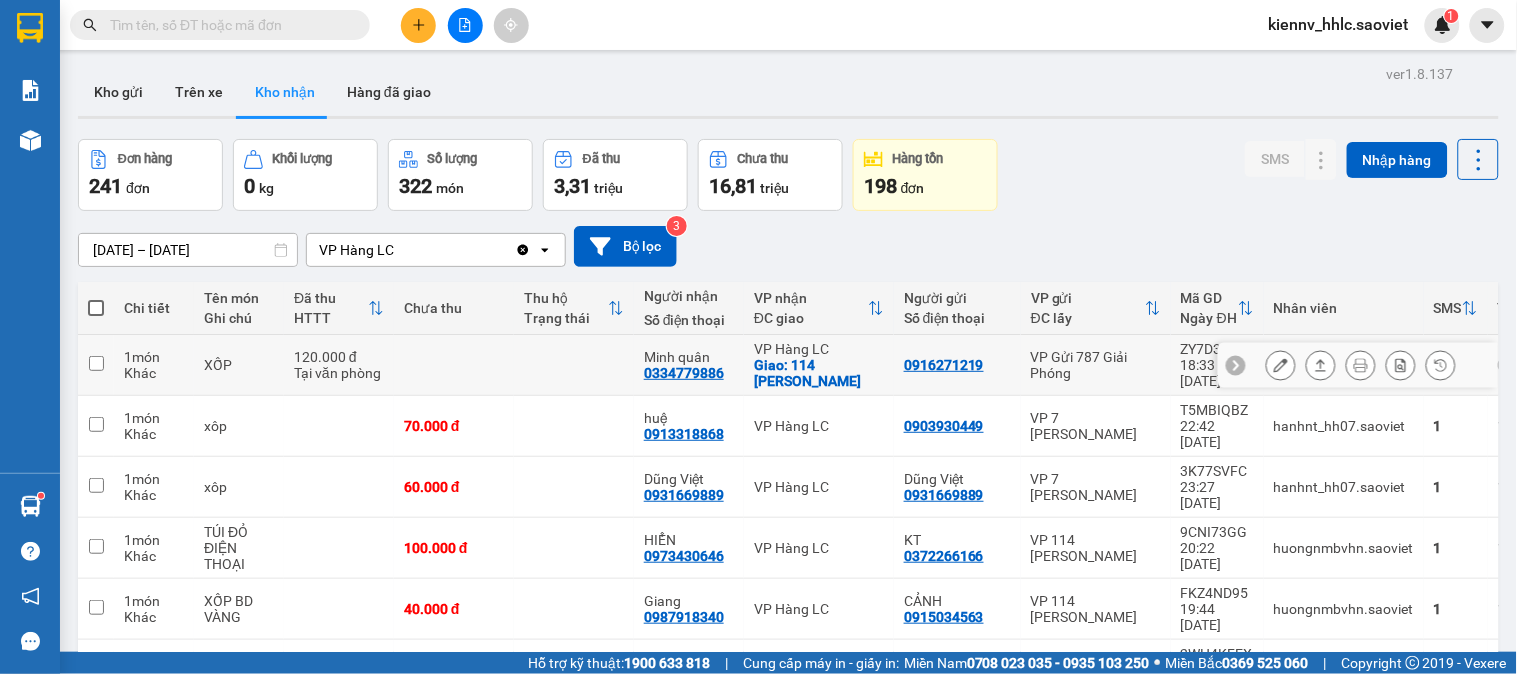 click at bounding box center [574, 365] 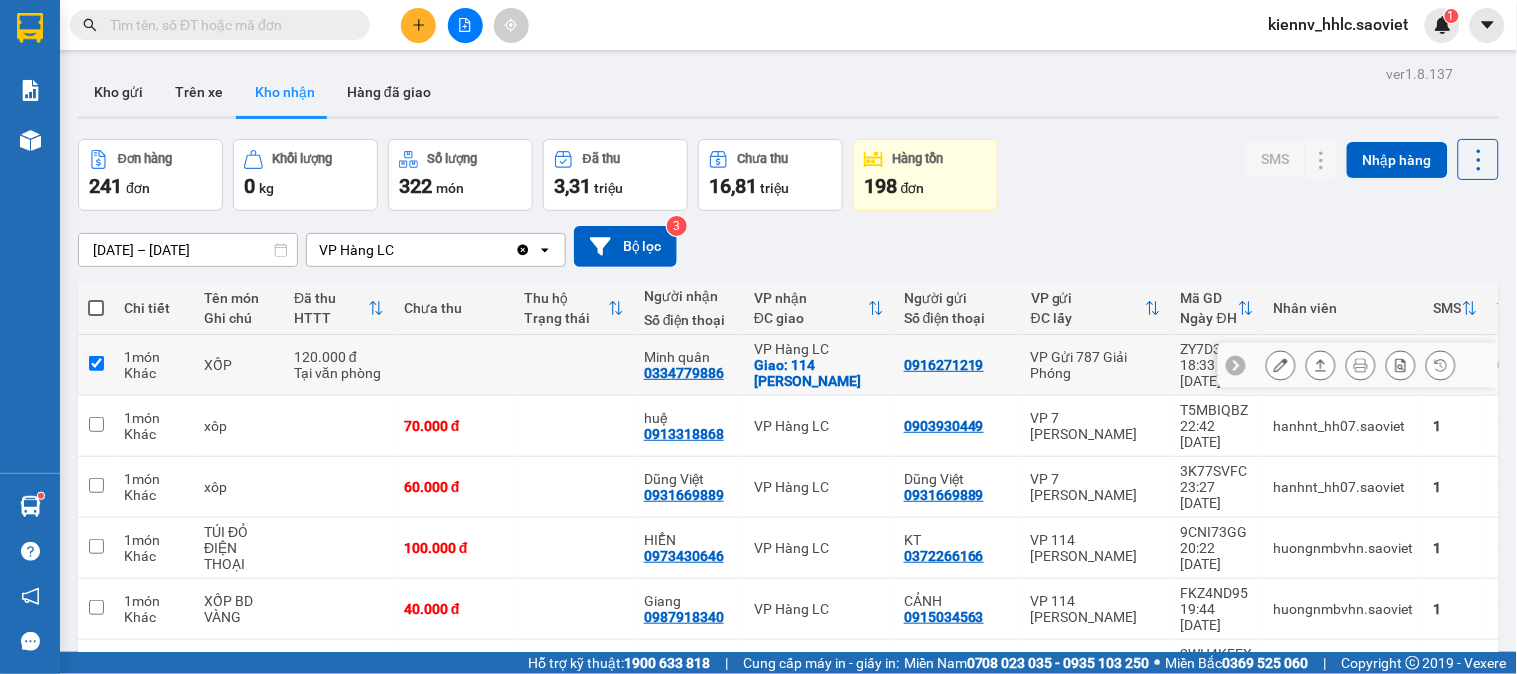 checkbox on "true" 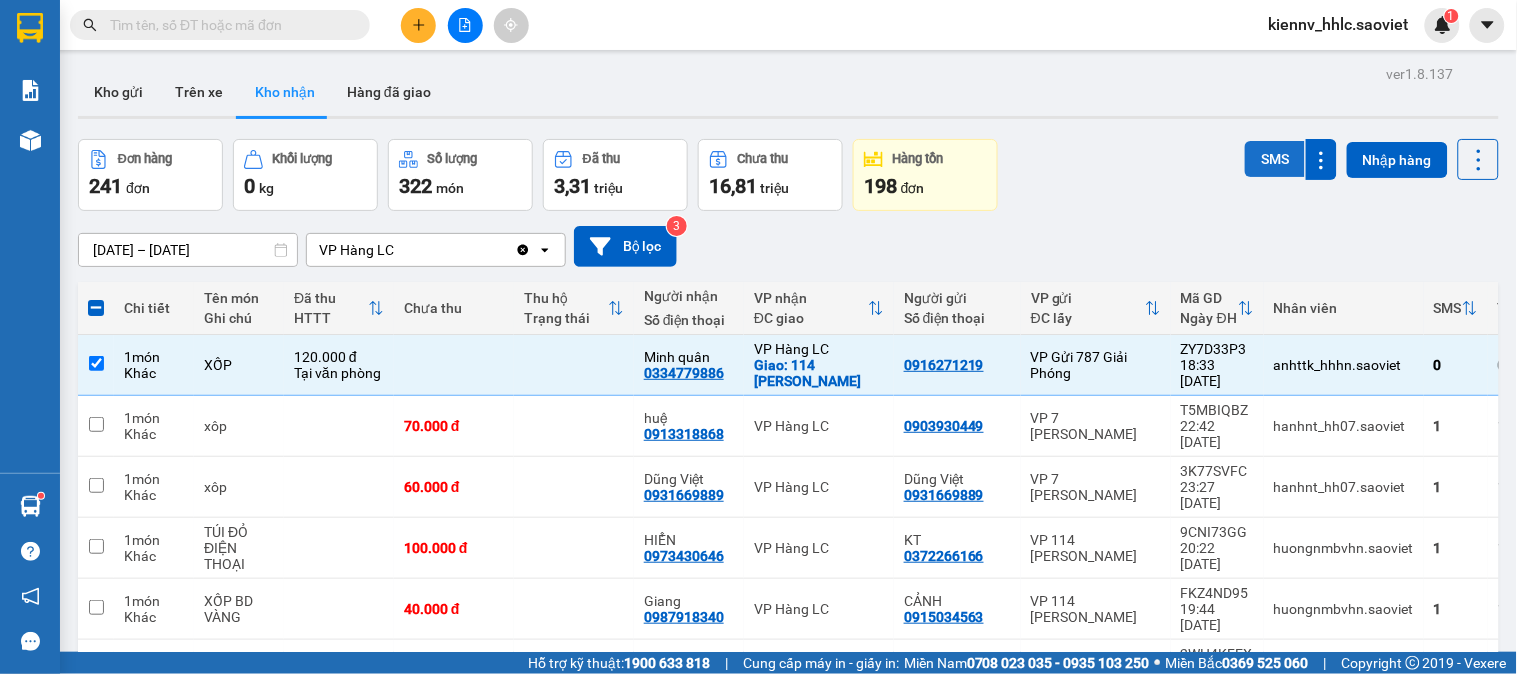 click on "SMS" at bounding box center (1275, 159) 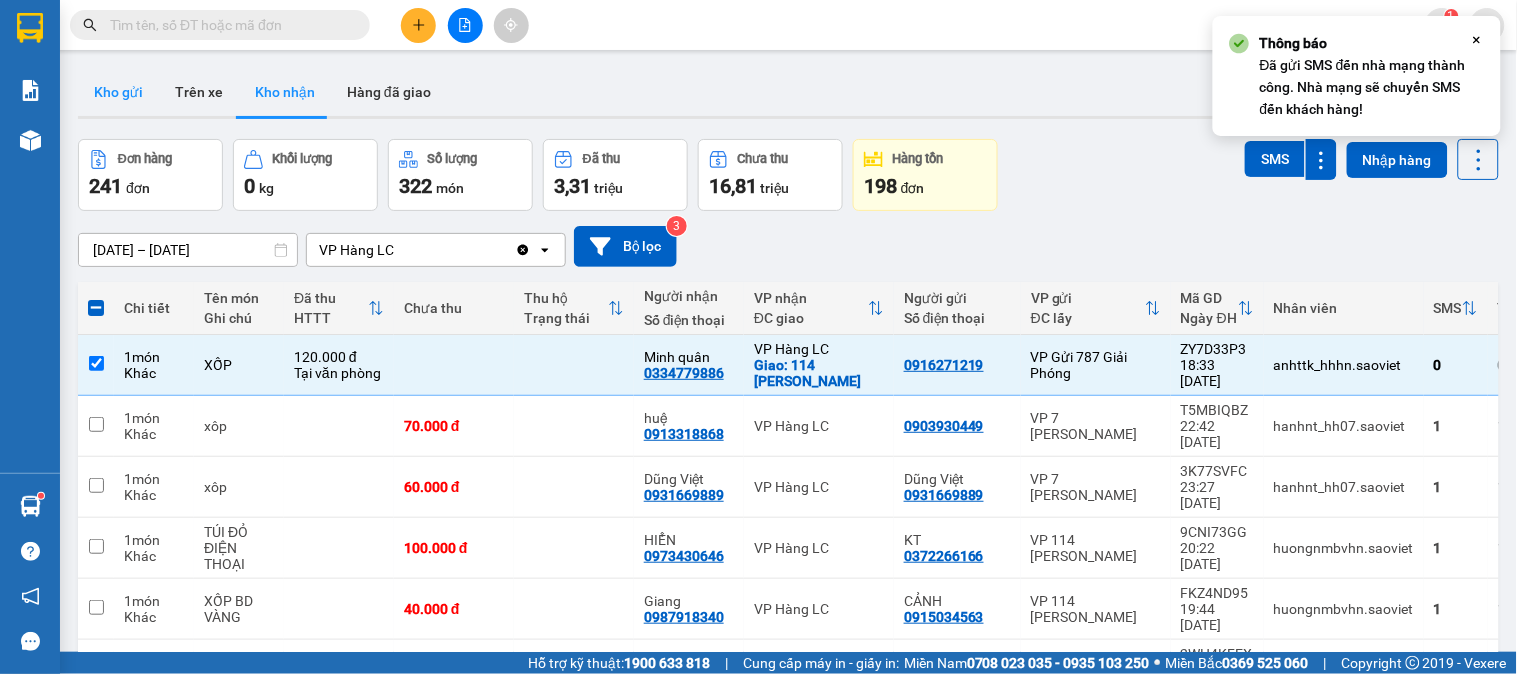 click on "Kho gửi" at bounding box center (118, 92) 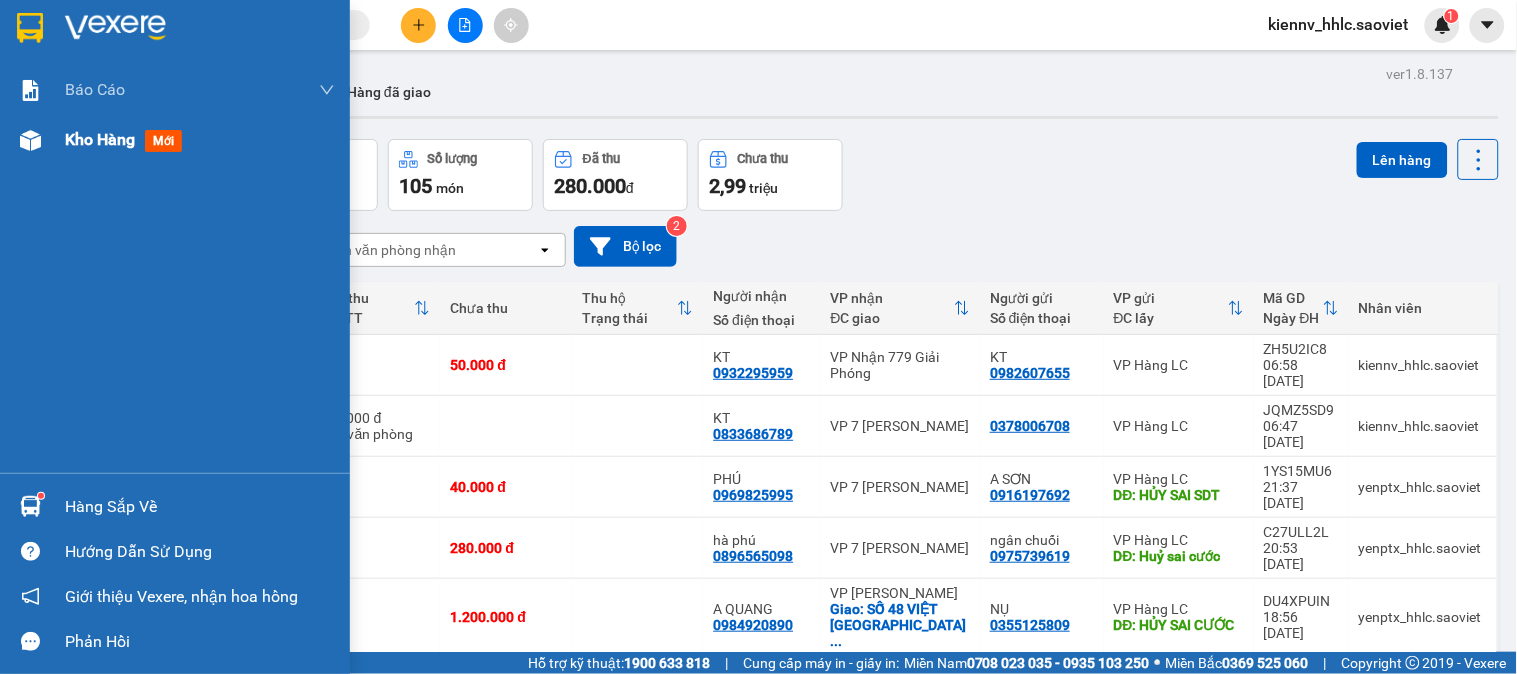 click on "Kho hàng" at bounding box center (100, 139) 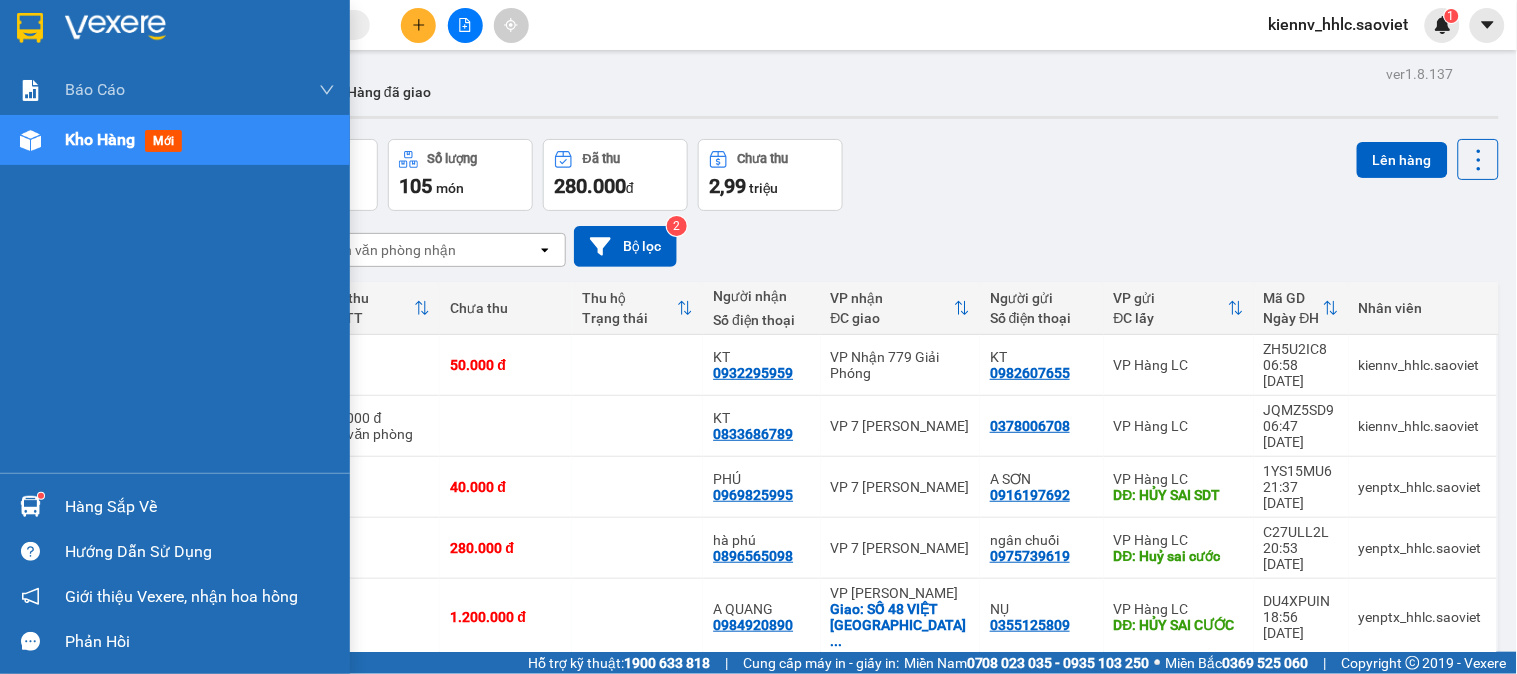 click on "Kho hàng" at bounding box center (100, 139) 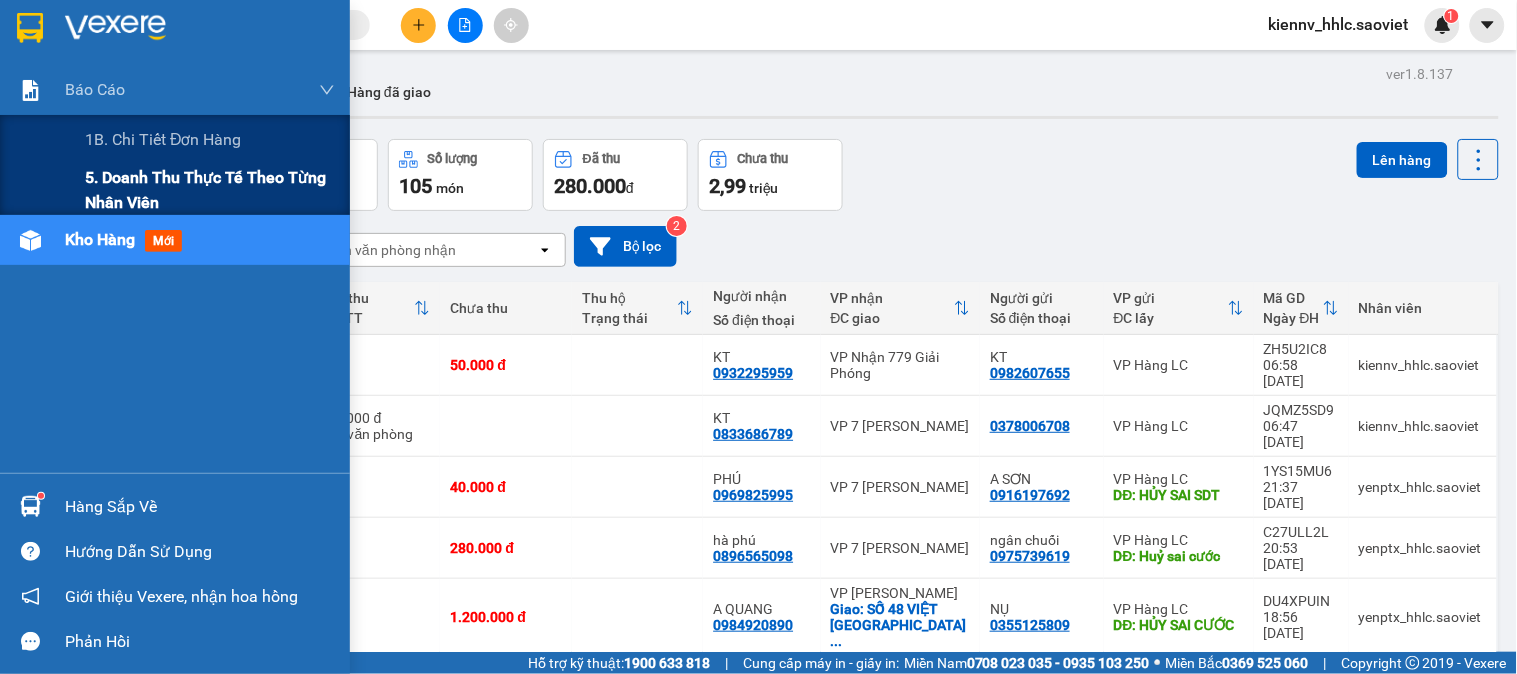 click on "5. Doanh thu thực tế theo từng nhân viên" at bounding box center [210, 190] 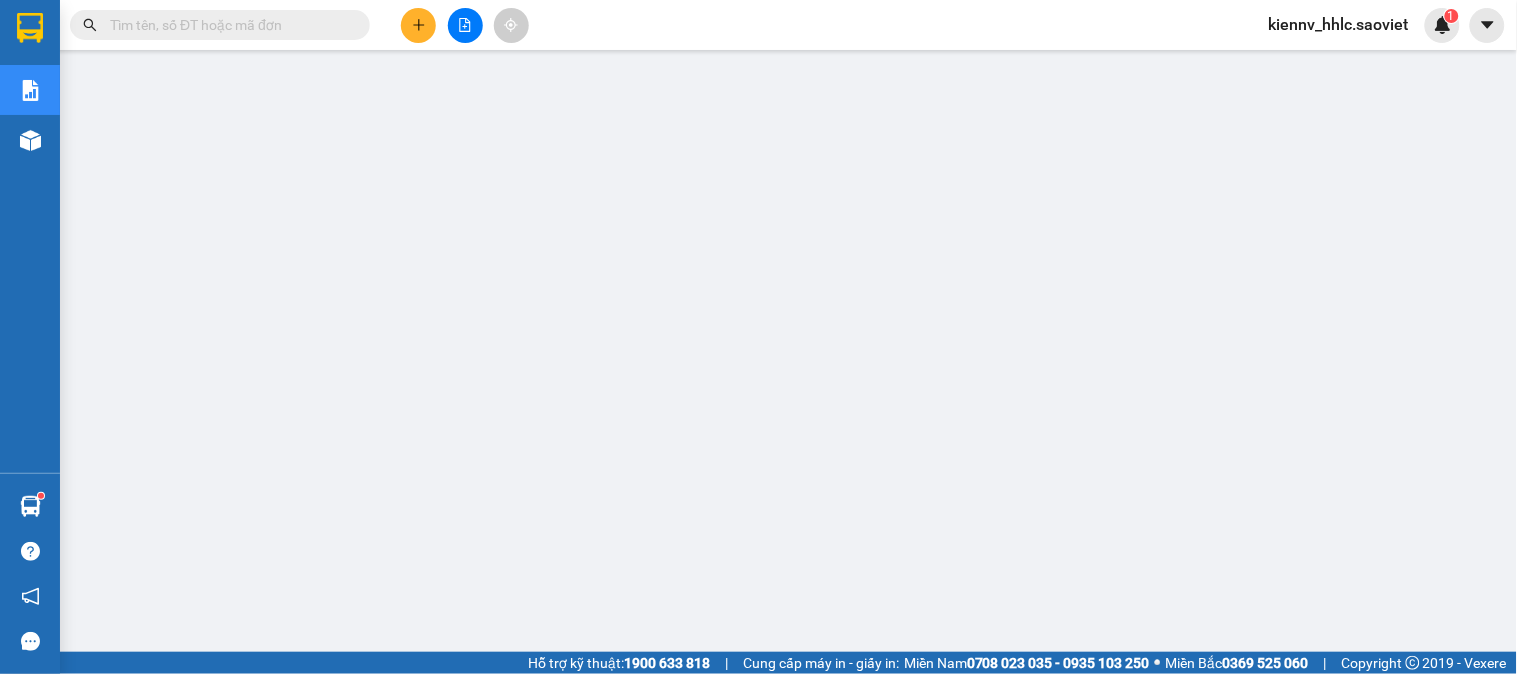 click on "kiennv_hhlc.saoviet" at bounding box center [1339, 24] 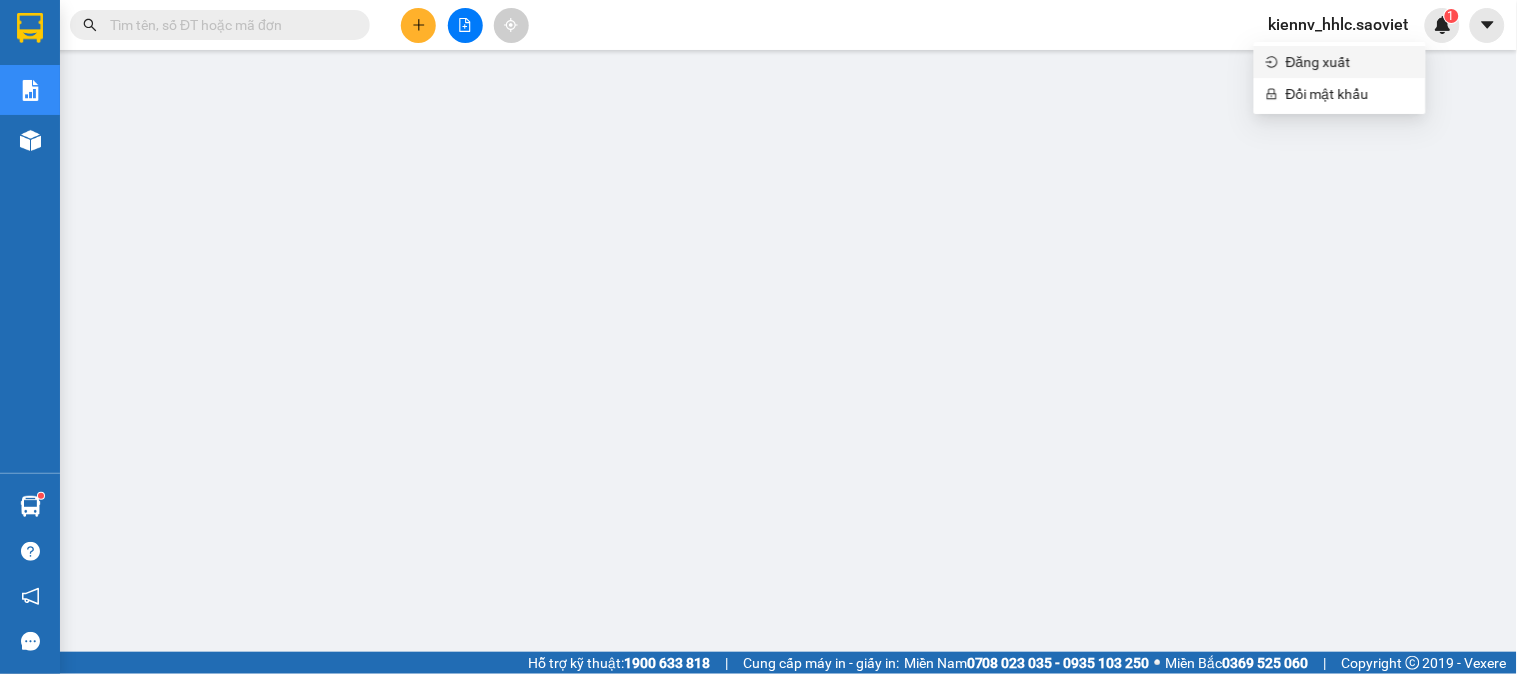 click on "Đăng xuất" at bounding box center (1350, 62) 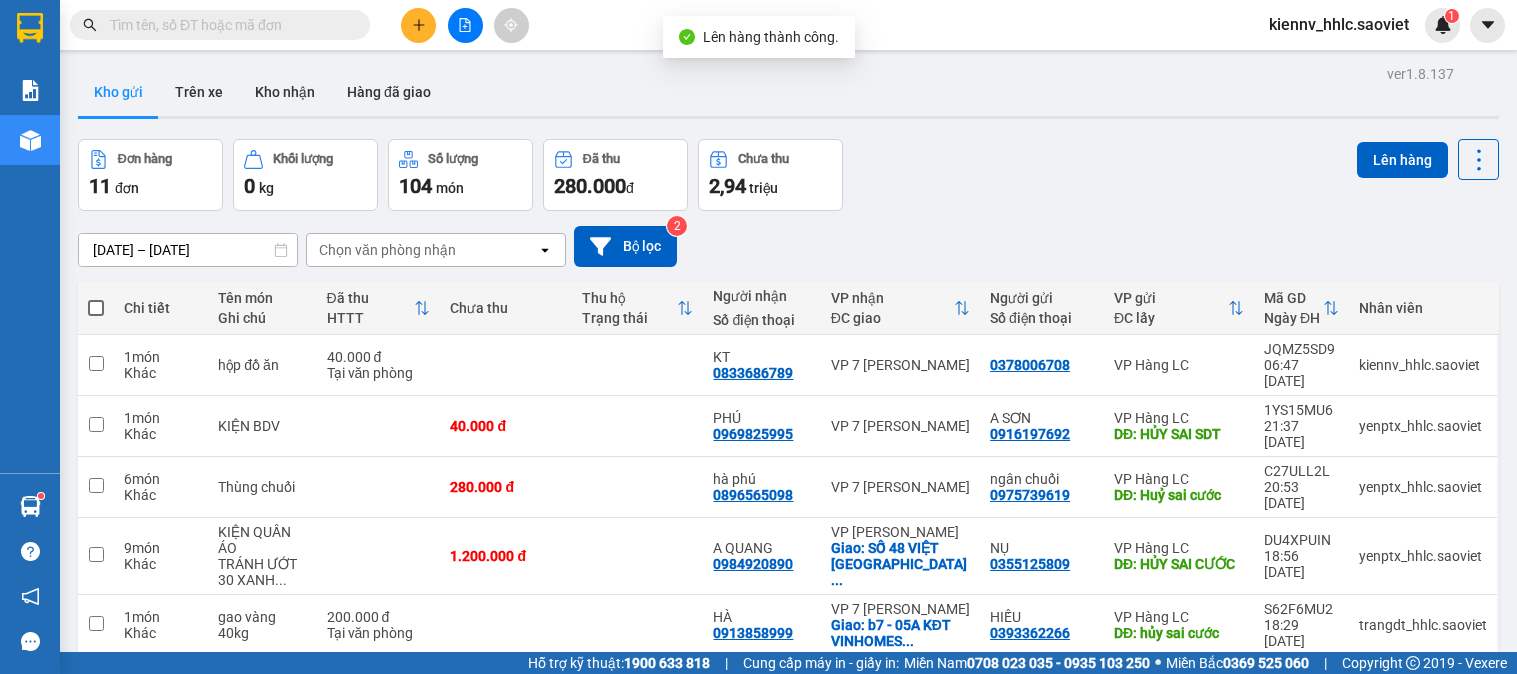 scroll, scrollTop: 0, scrollLeft: 0, axis: both 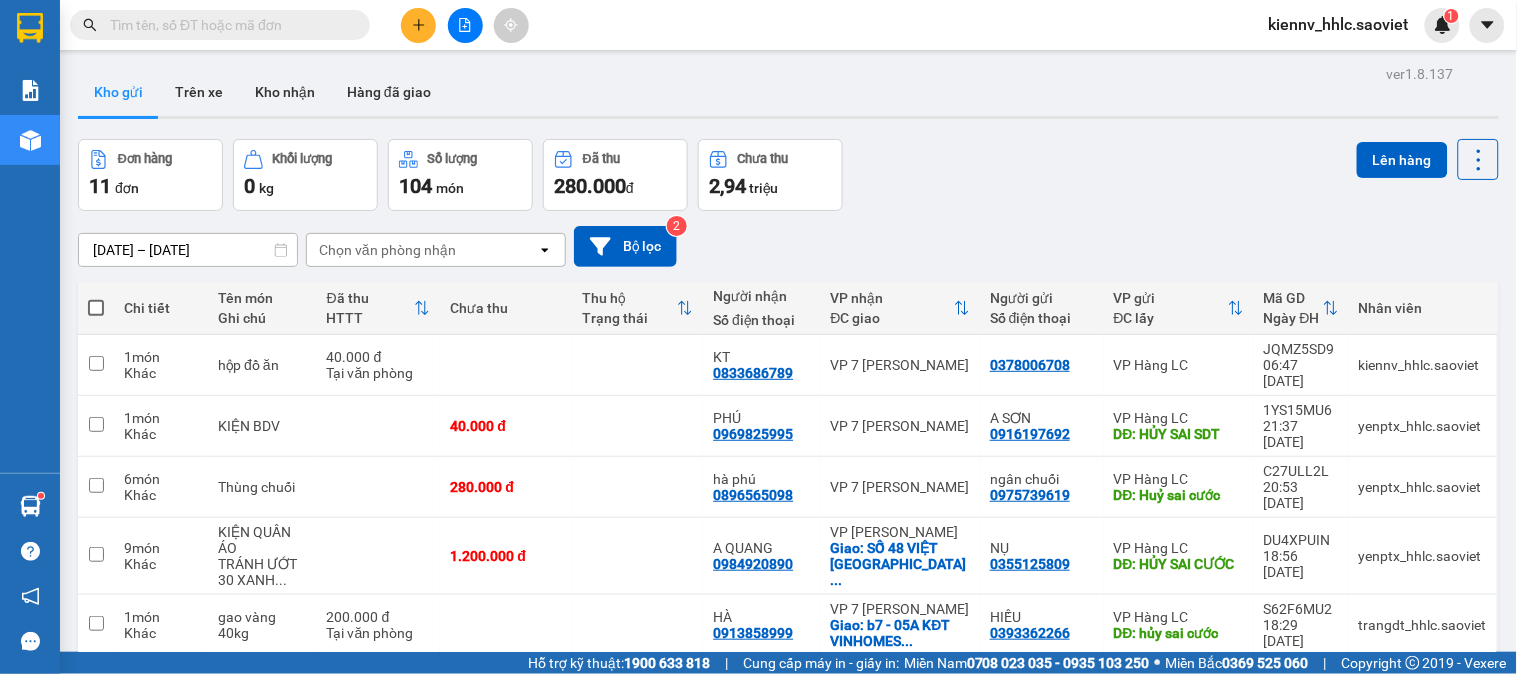 drag, startPoint x: 483, startPoint y: 27, endPoint x: 462, endPoint y: 24, distance: 21.213203 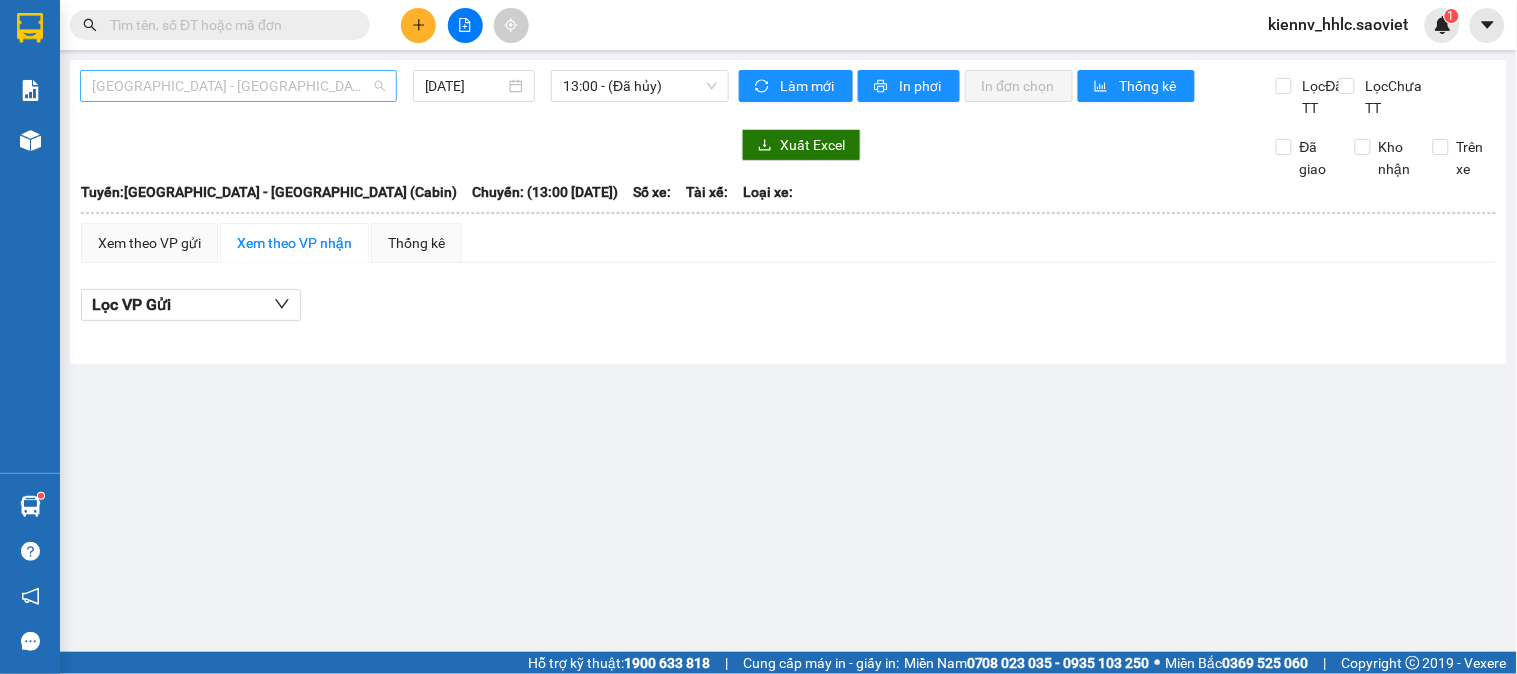 click on "[GEOGRAPHIC_DATA] - [GEOGRAPHIC_DATA] (Cabin)" at bounding box center (238, 86) 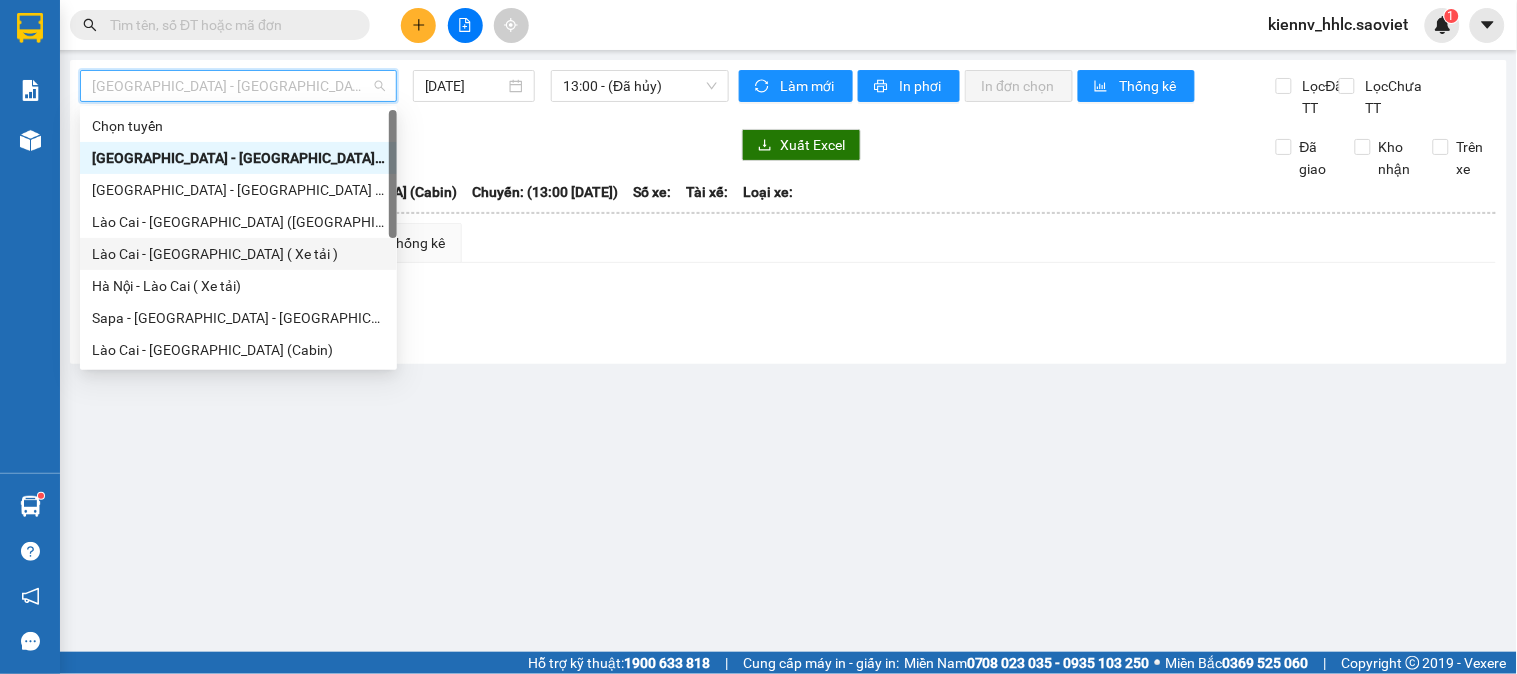 scroll, scrollTop: 160, scrollLeft: 0, axis: vertical 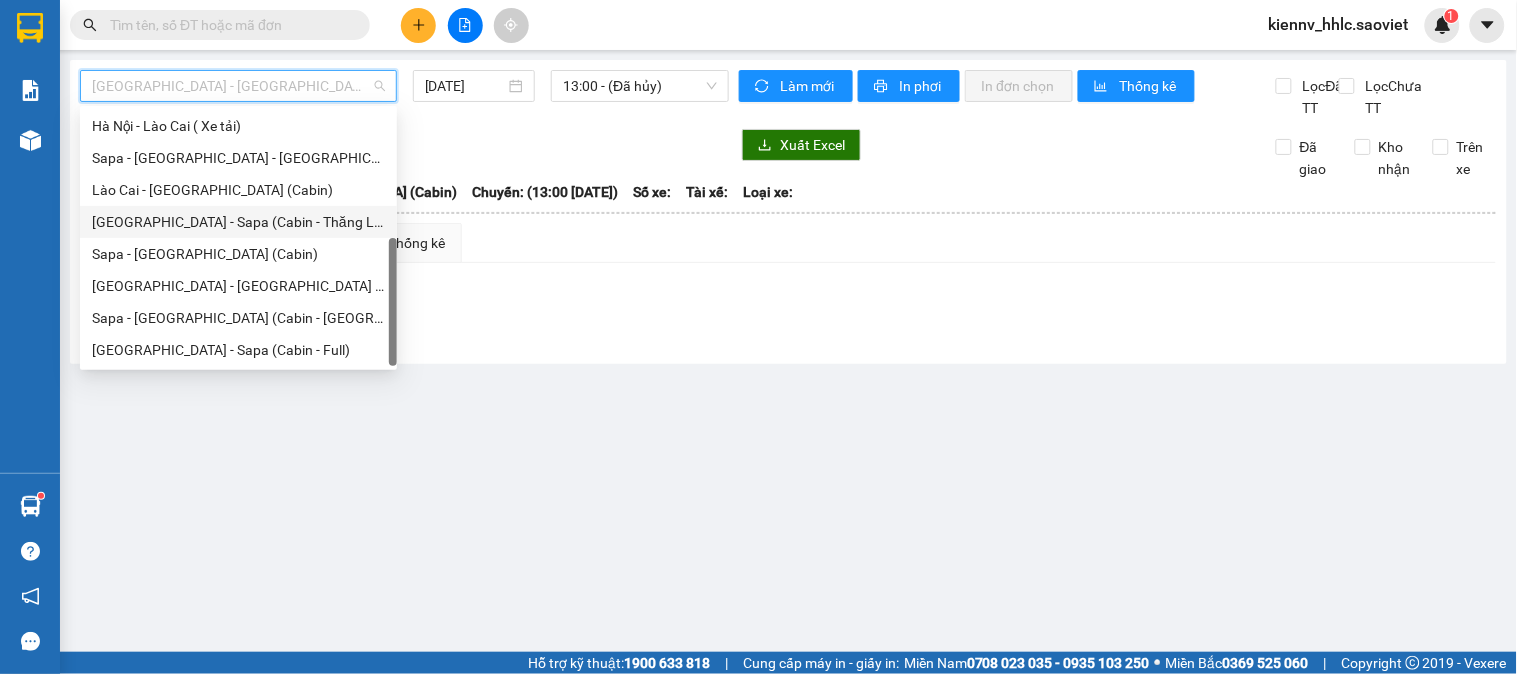 click on "[GEOGRAPHIC_DATA] - Sapa (Cabin - [PERSON_NAME])" at bounding box center [238, 222] 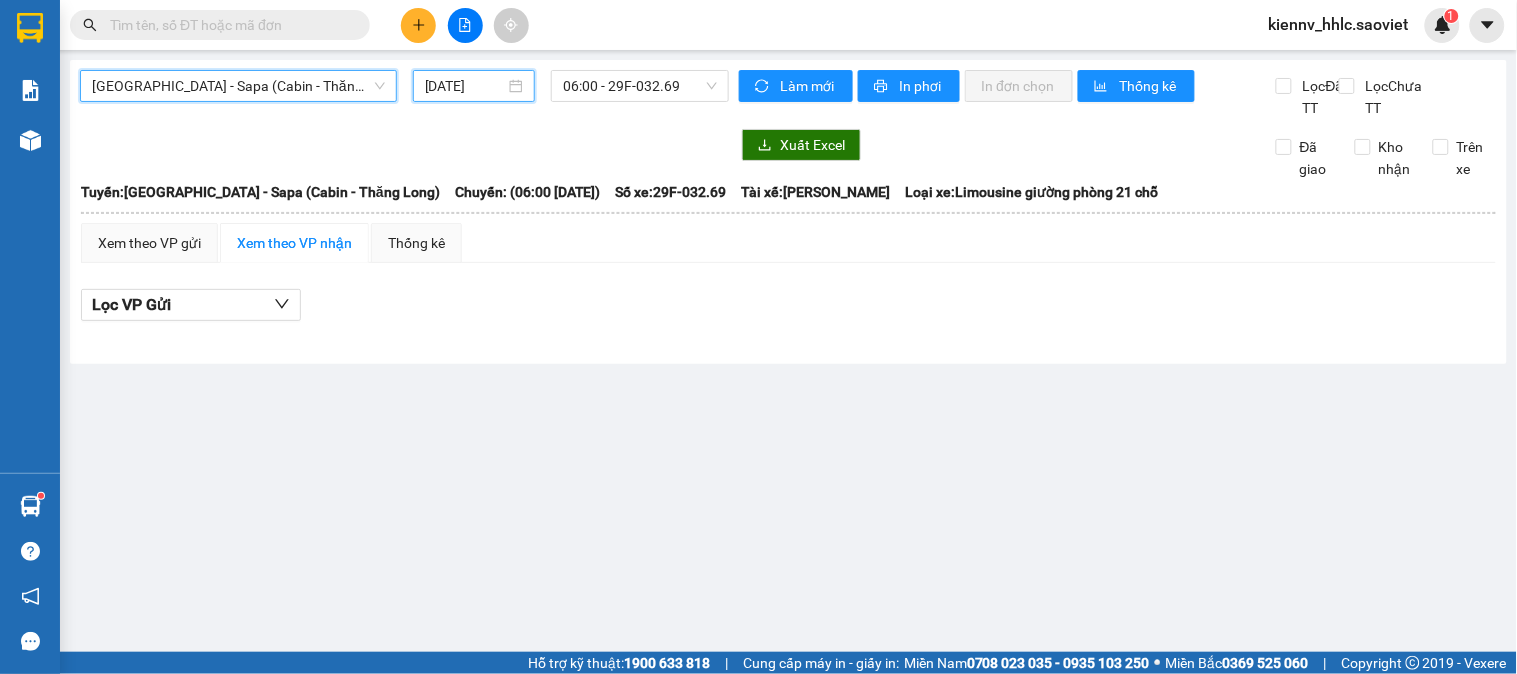 click on "[DATE]" at bounding box center [465, 86] 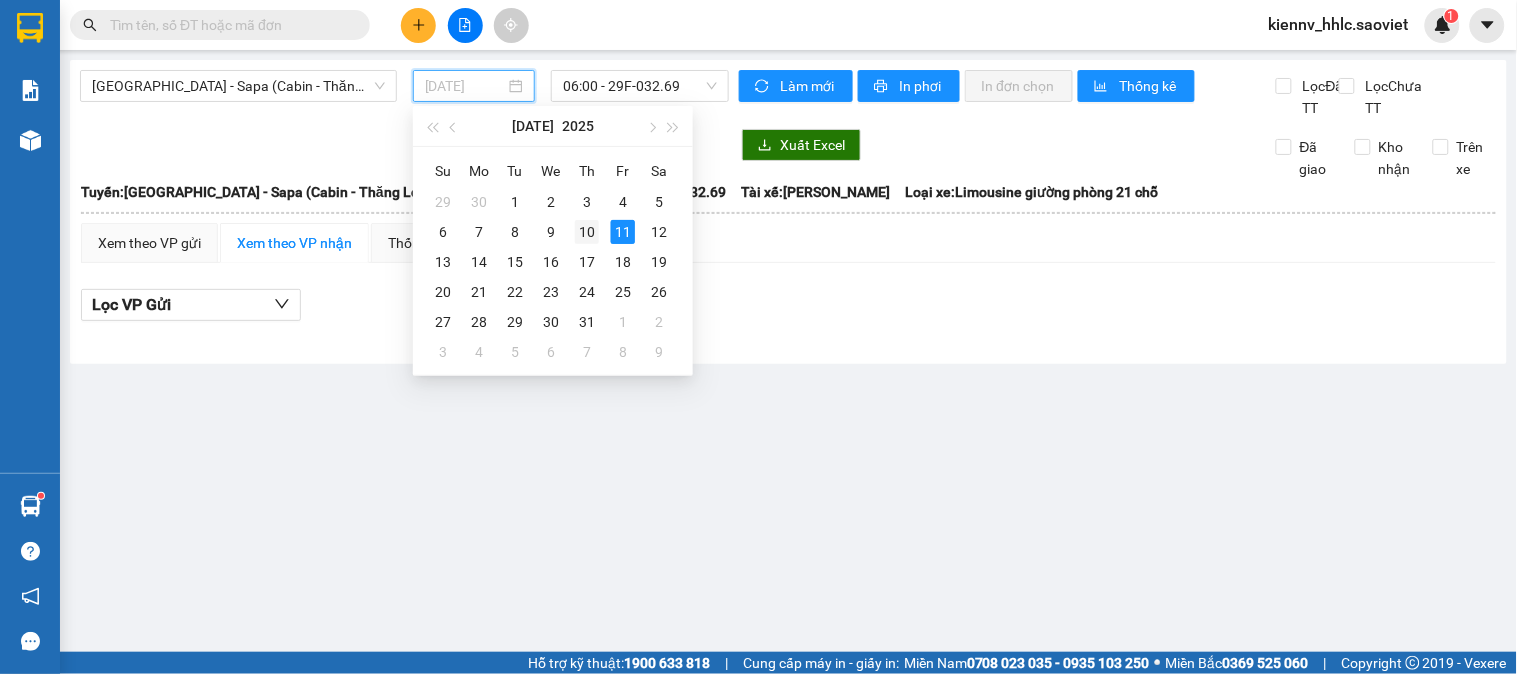 click on "10" at bounding box center (587, 232) 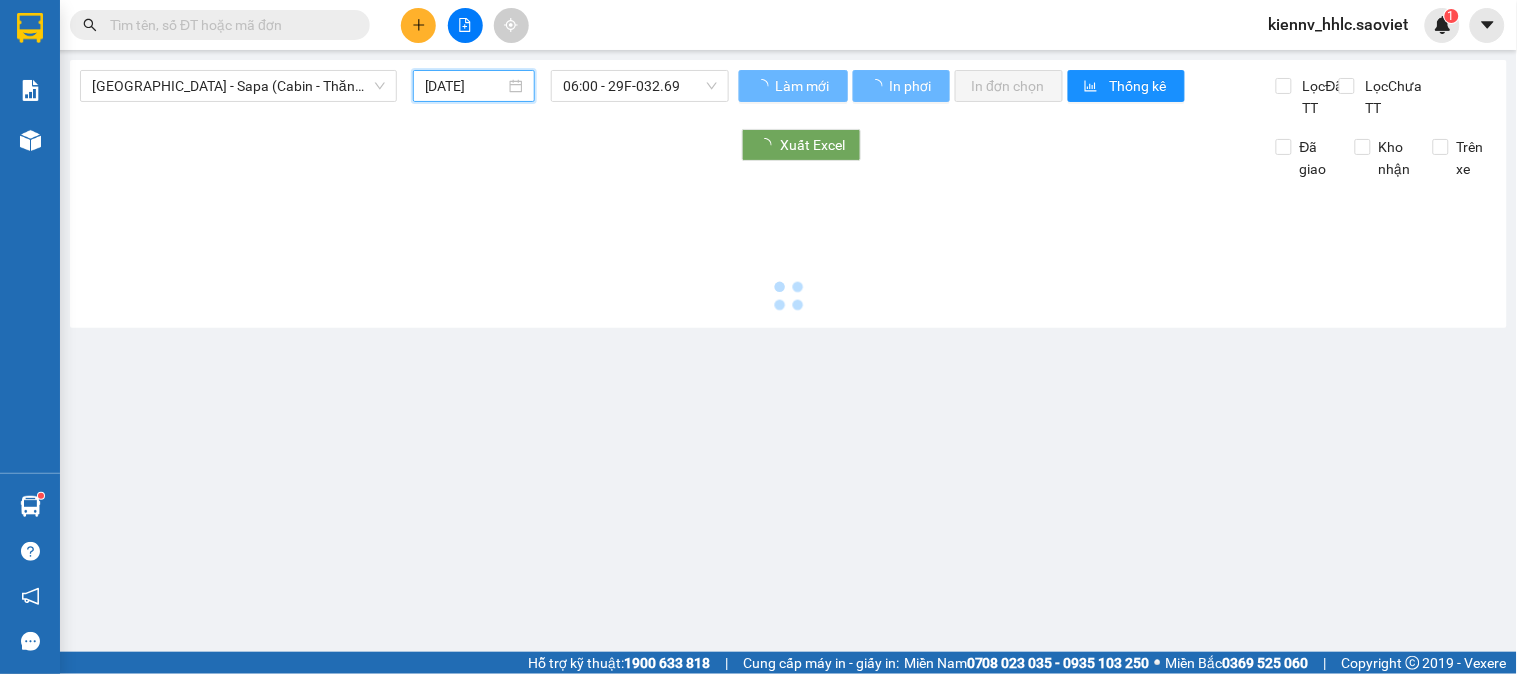 type on "[DATE]" 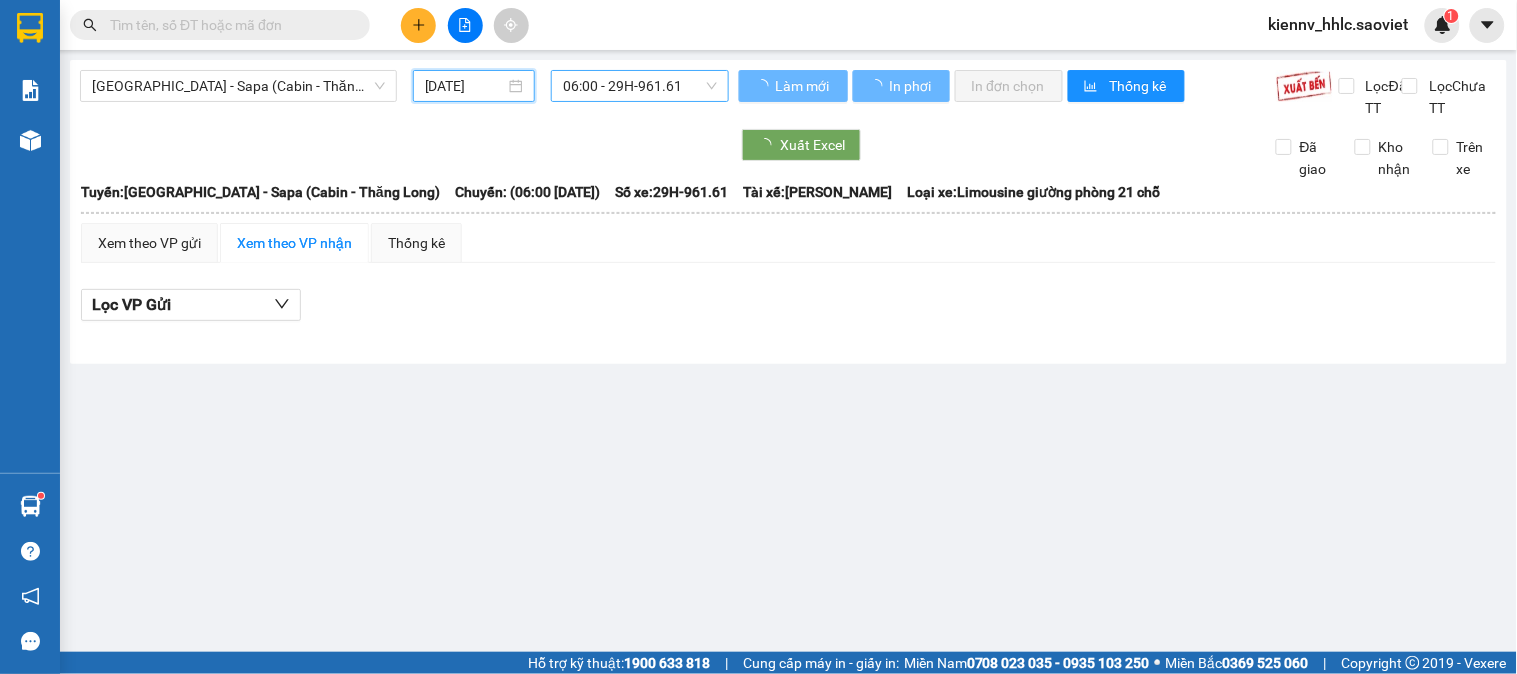 click on "06:00     - 29H-961.61" at bounding box center (640, 86) 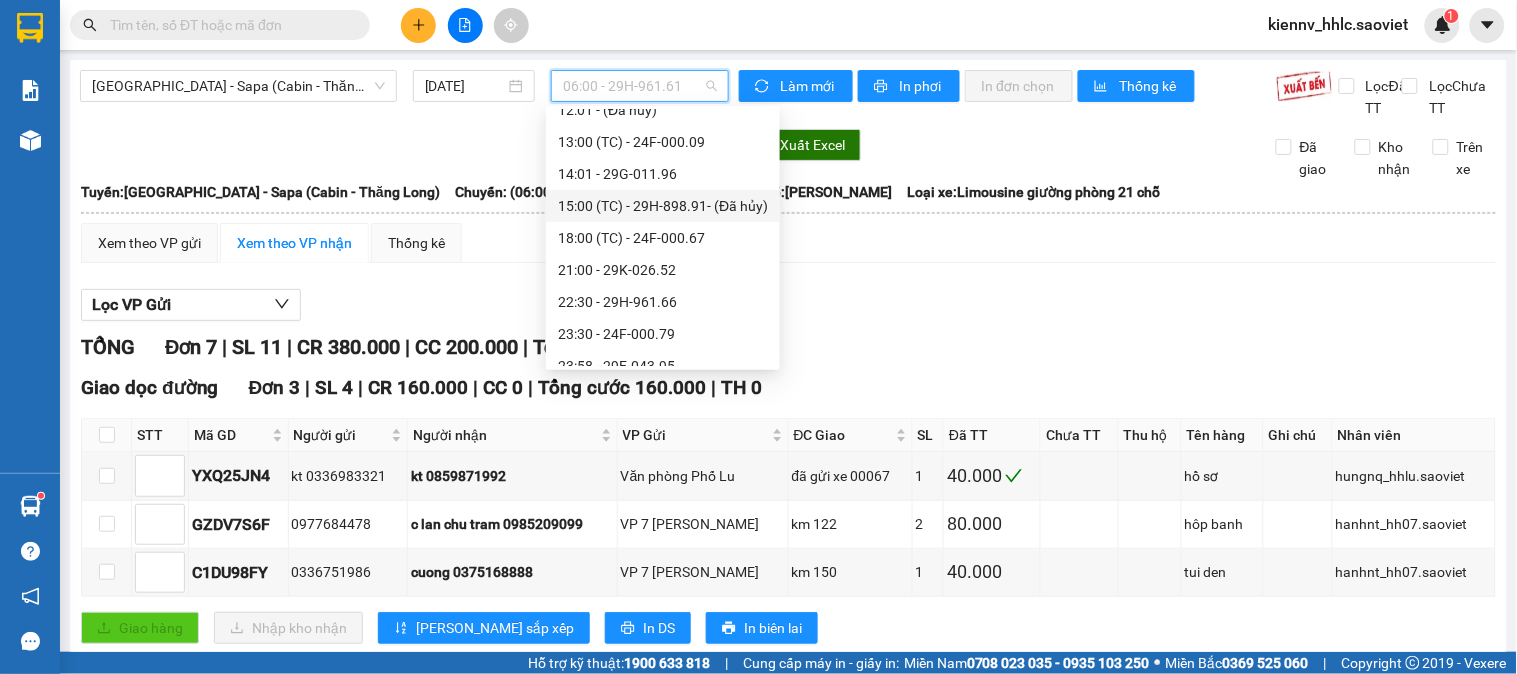 scroll, scrollTop: 256, scrollLeft: 0, axis: vertical 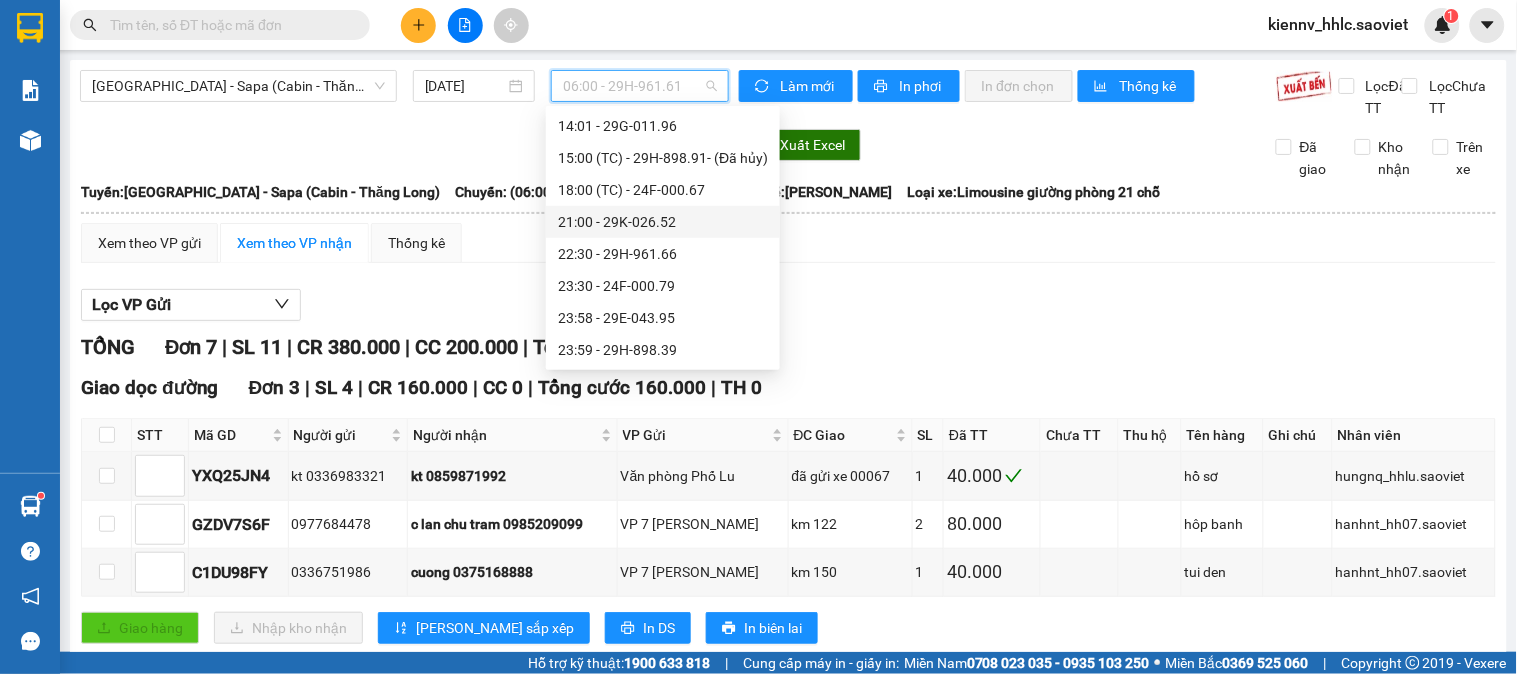 click on "21:00     - 29K-026.52" at bounding box center [663, 222] 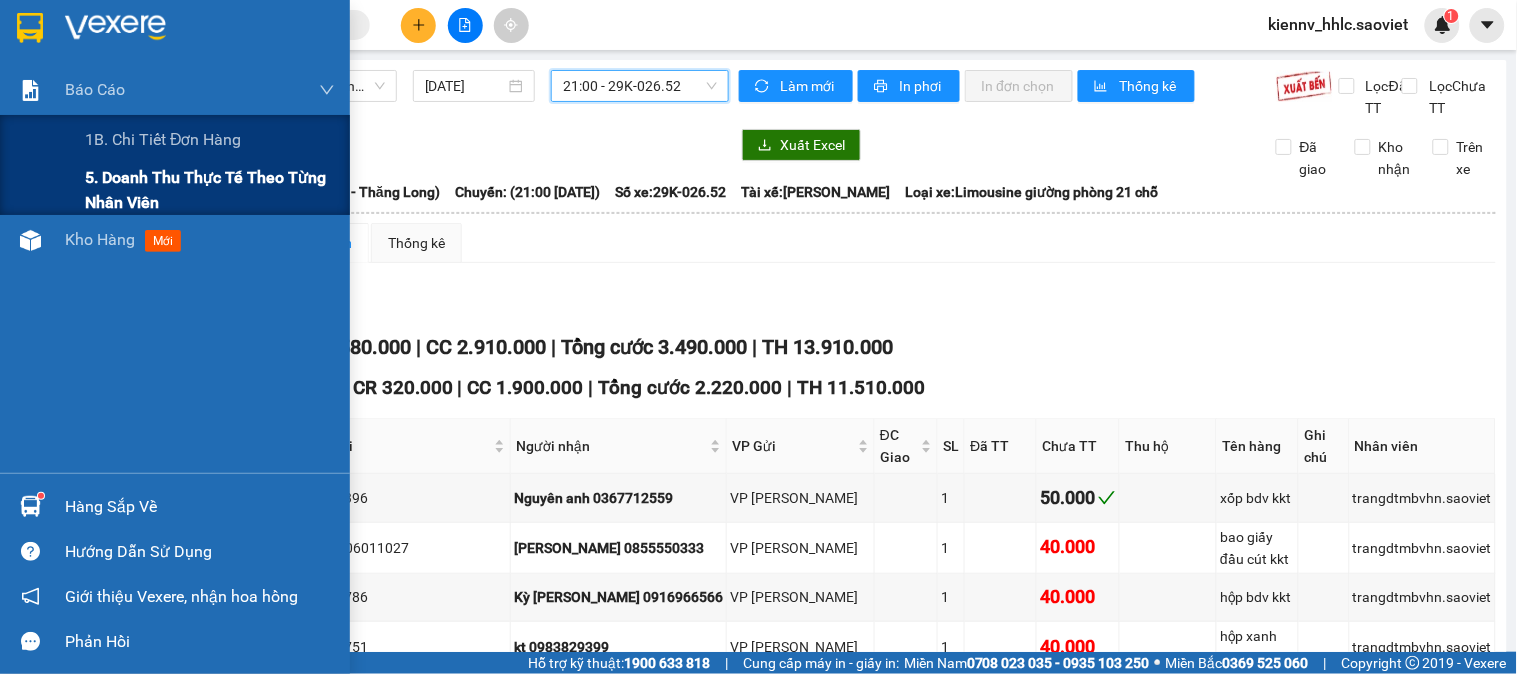 drag, startPoint x: 84, startPoint y: 193, endPoint x: 83, endPoint y: 181, distance: 12.0415945 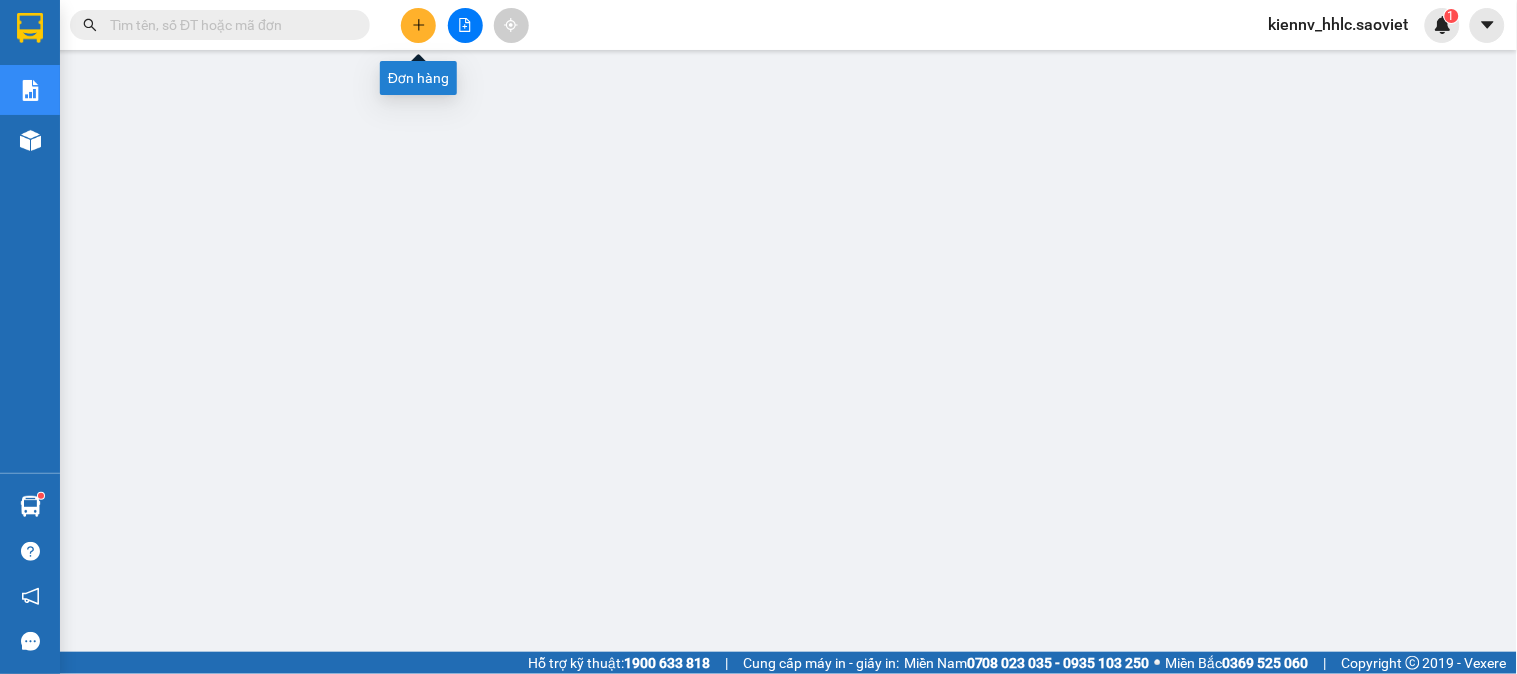 click 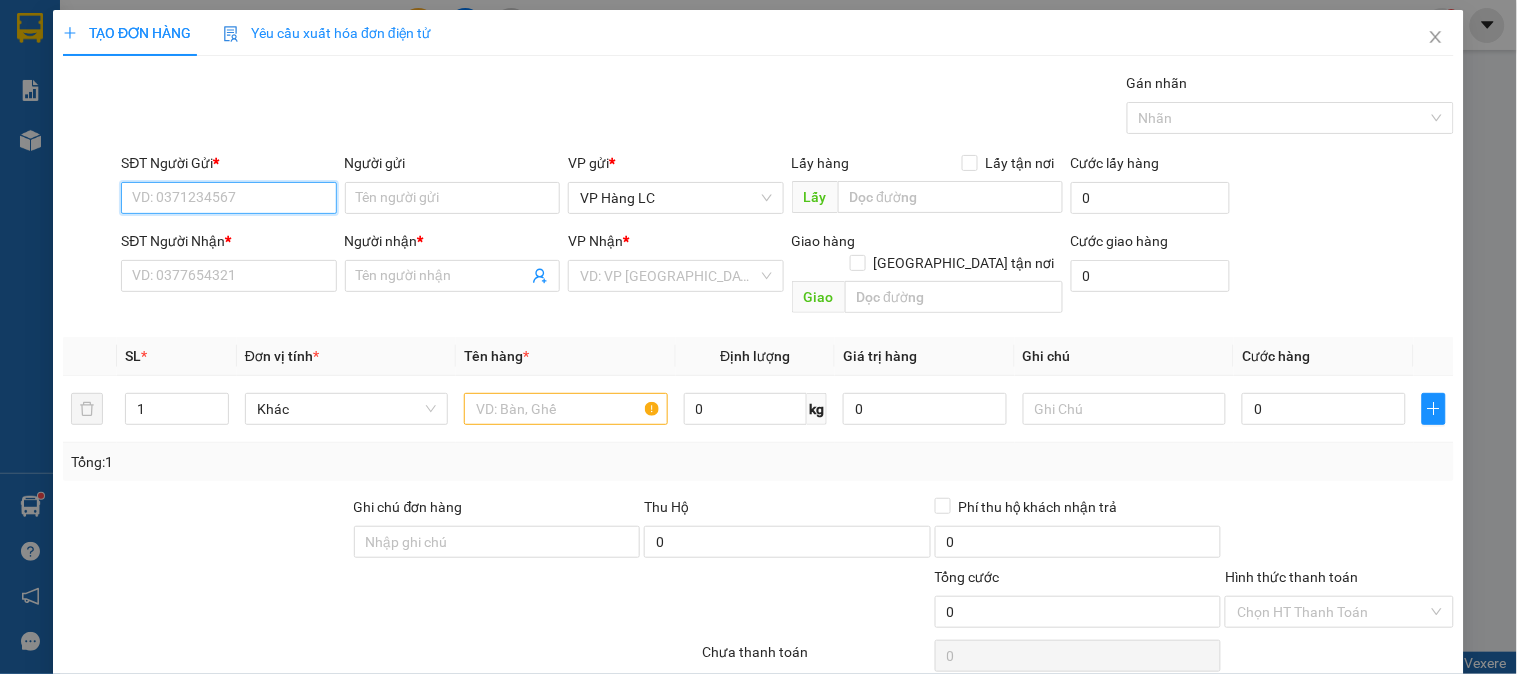 click on "SĐT Người Gửi  *" at bounding box center [228, 198] 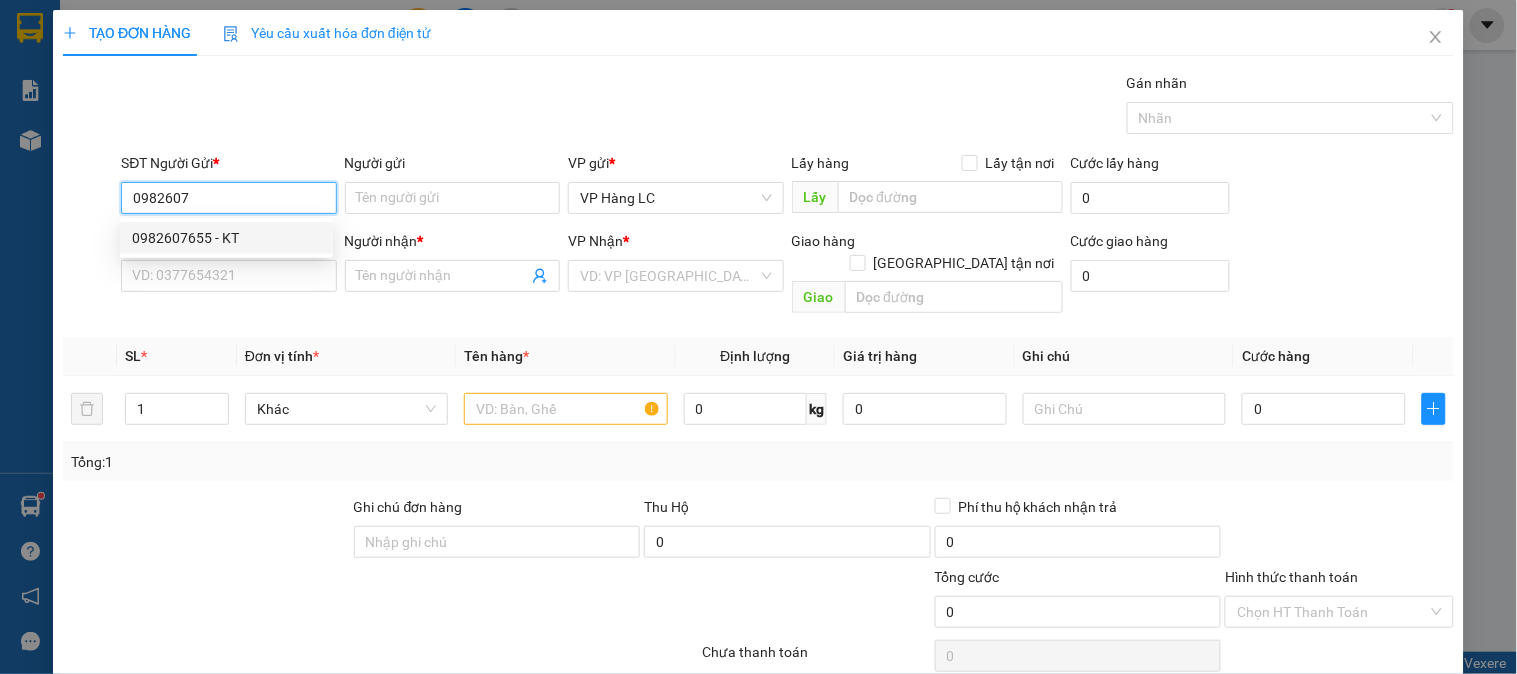 click on "0982607655 - KT" at bounding box center [226, 238] 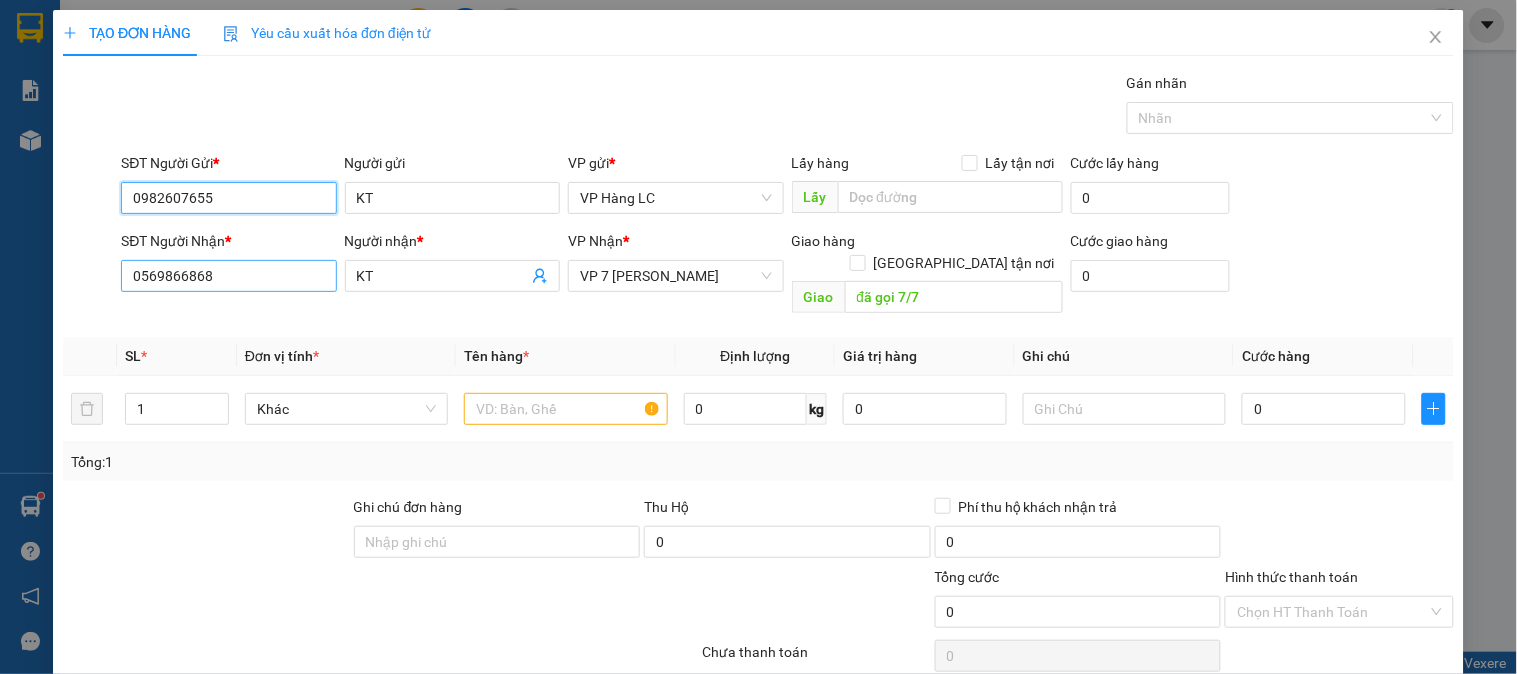 type on "0982607655" 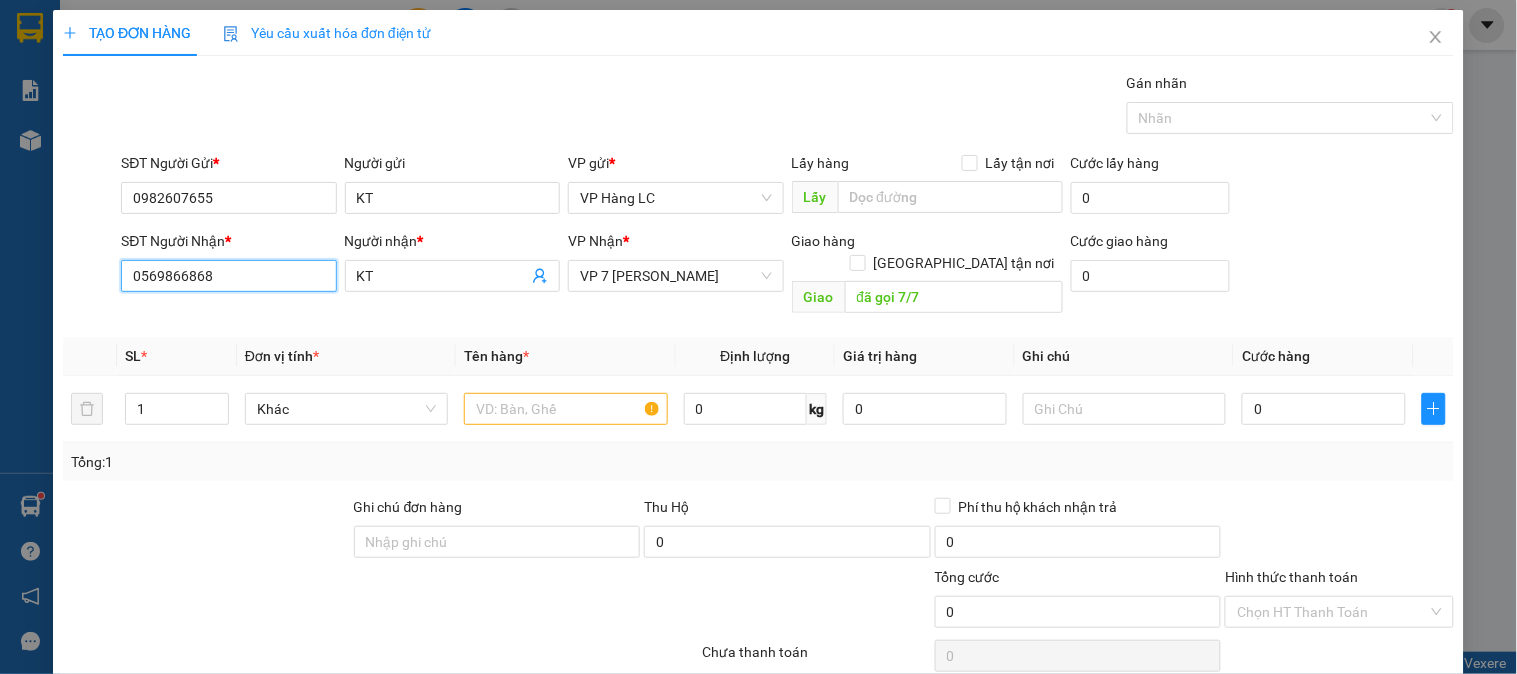 click on "0569866868" at bounding box center (228, 276) 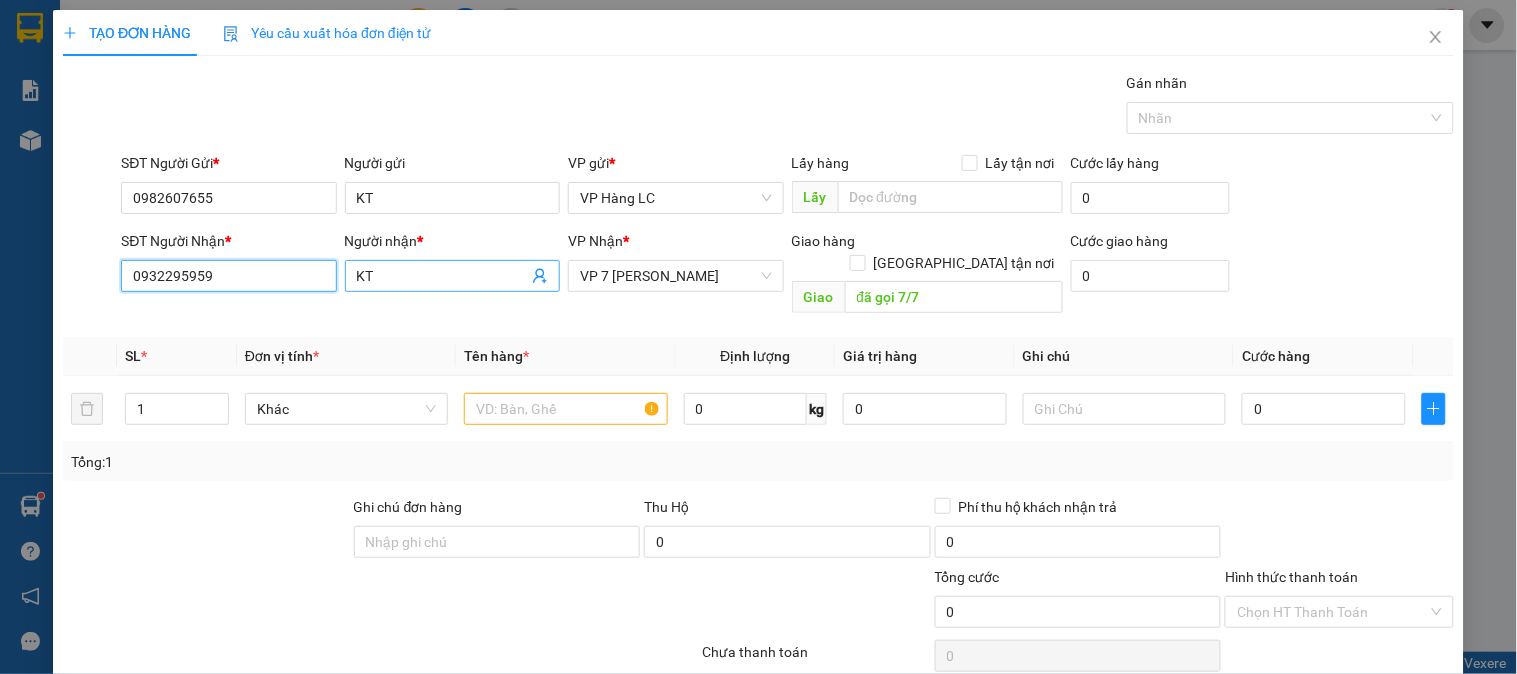 type on "0932295959" 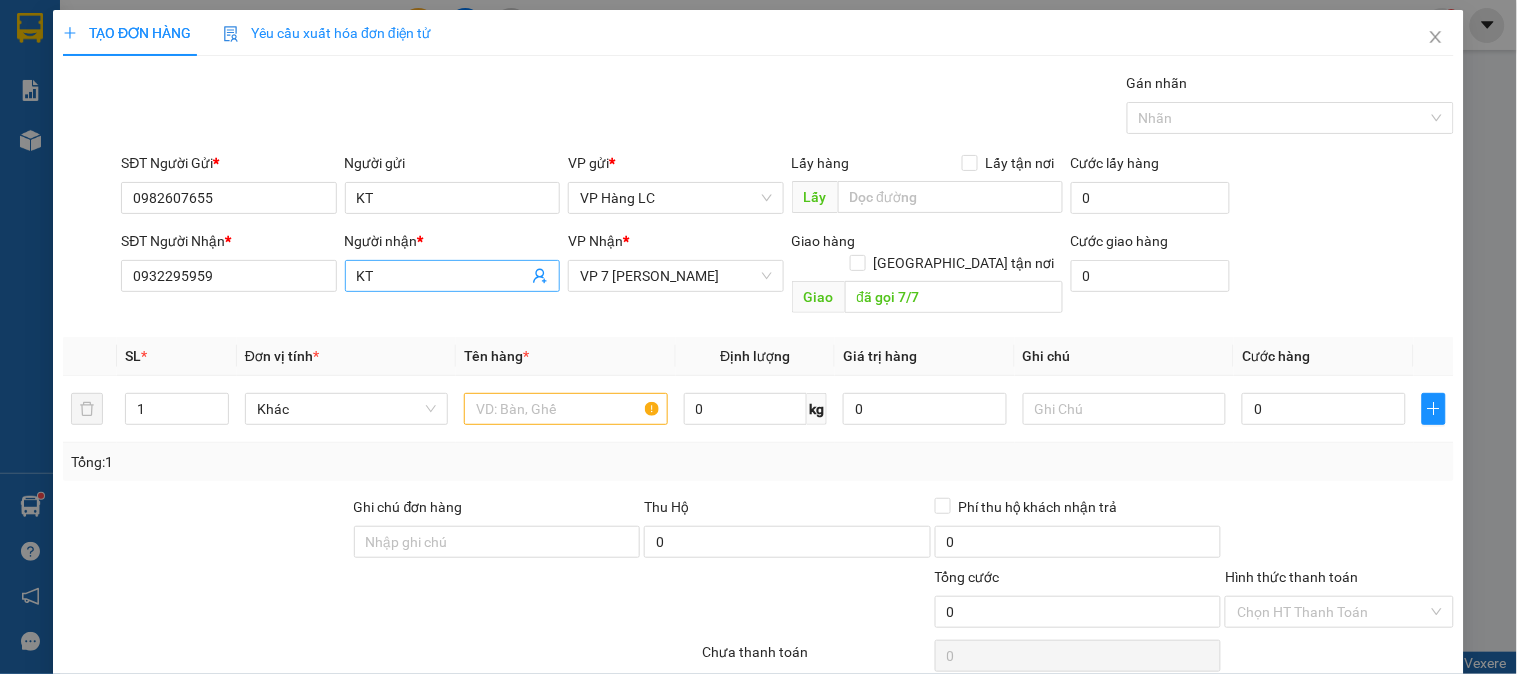 click on "KT" at bounding box center (442, 276) 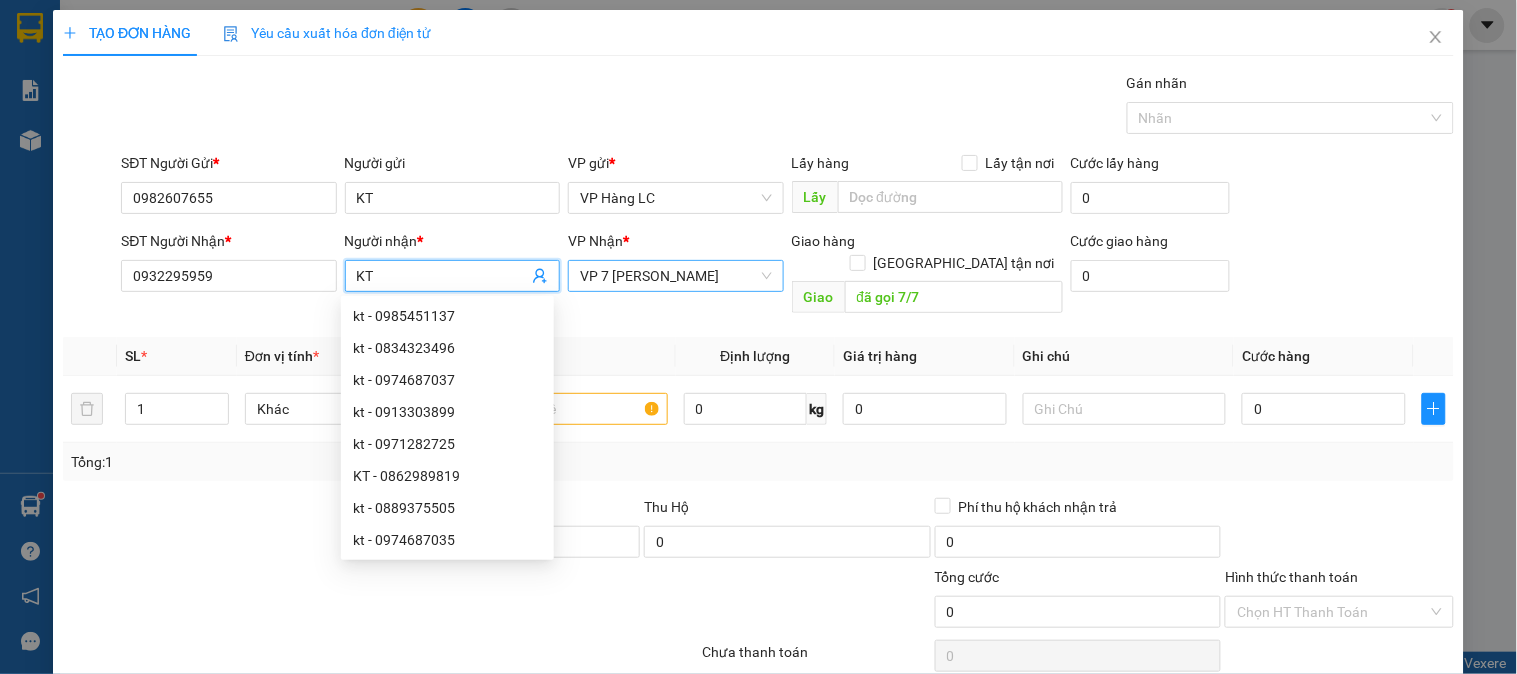 click on "VP 7 [PERSON_NAME]" at bounding box center [675, 276] 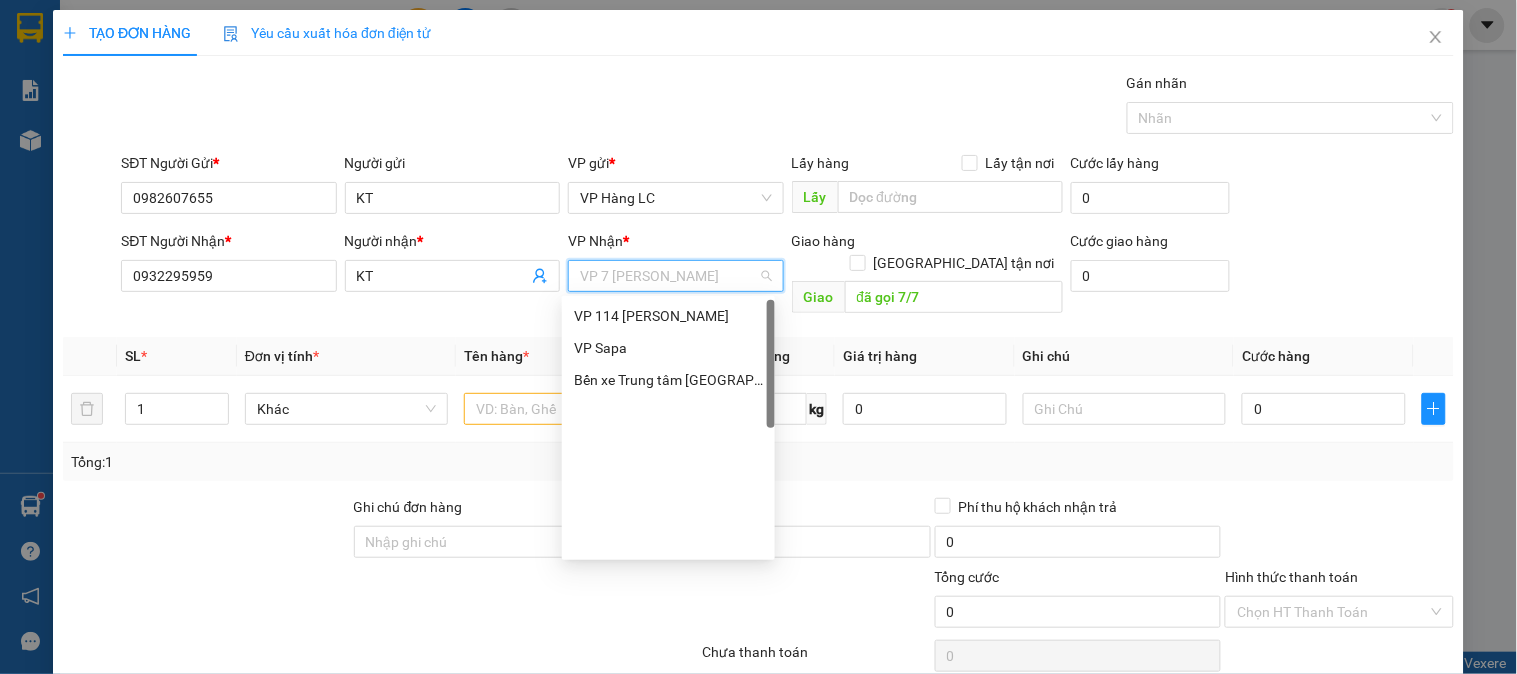 scroll, scrollTop: 0, scrollLeft: 0, axis: both 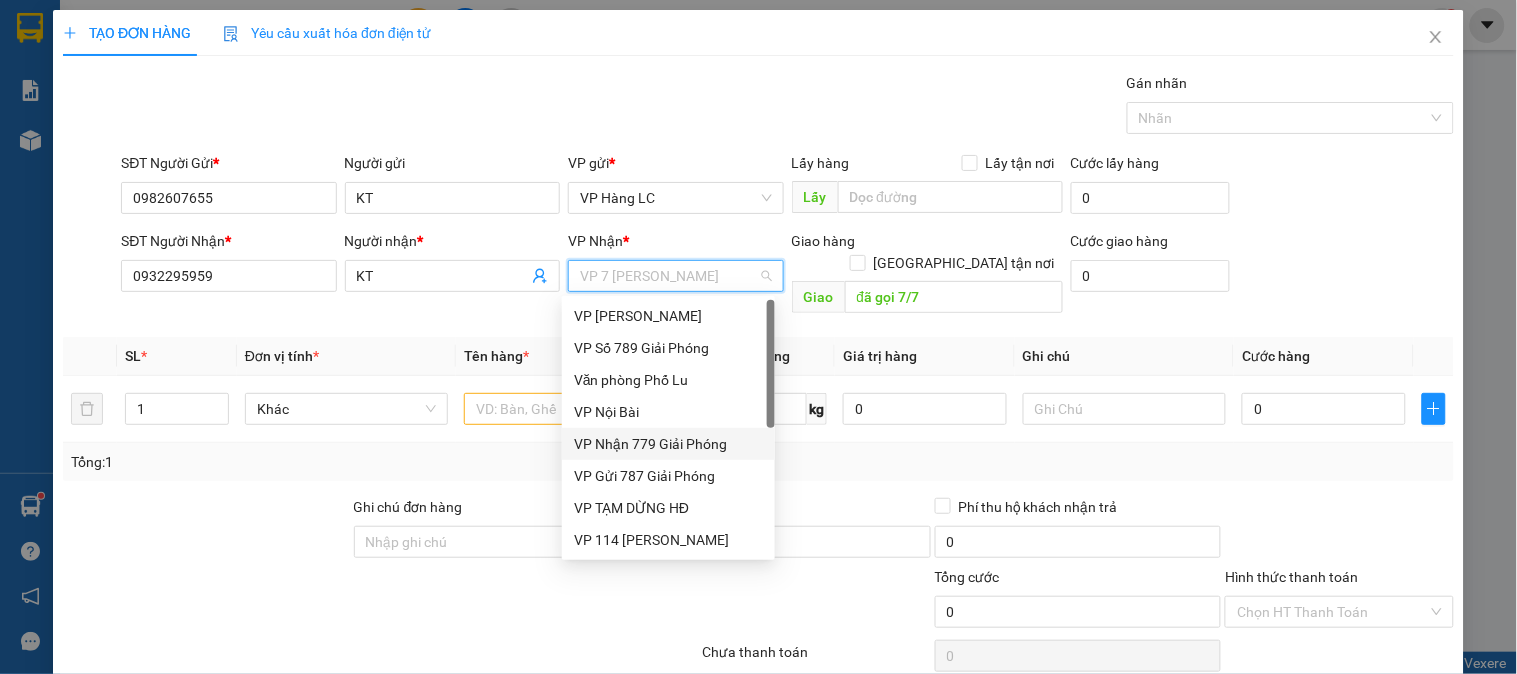 click on "VP Nhận 779 Giải Phóng" at bounding box center [668, 444] 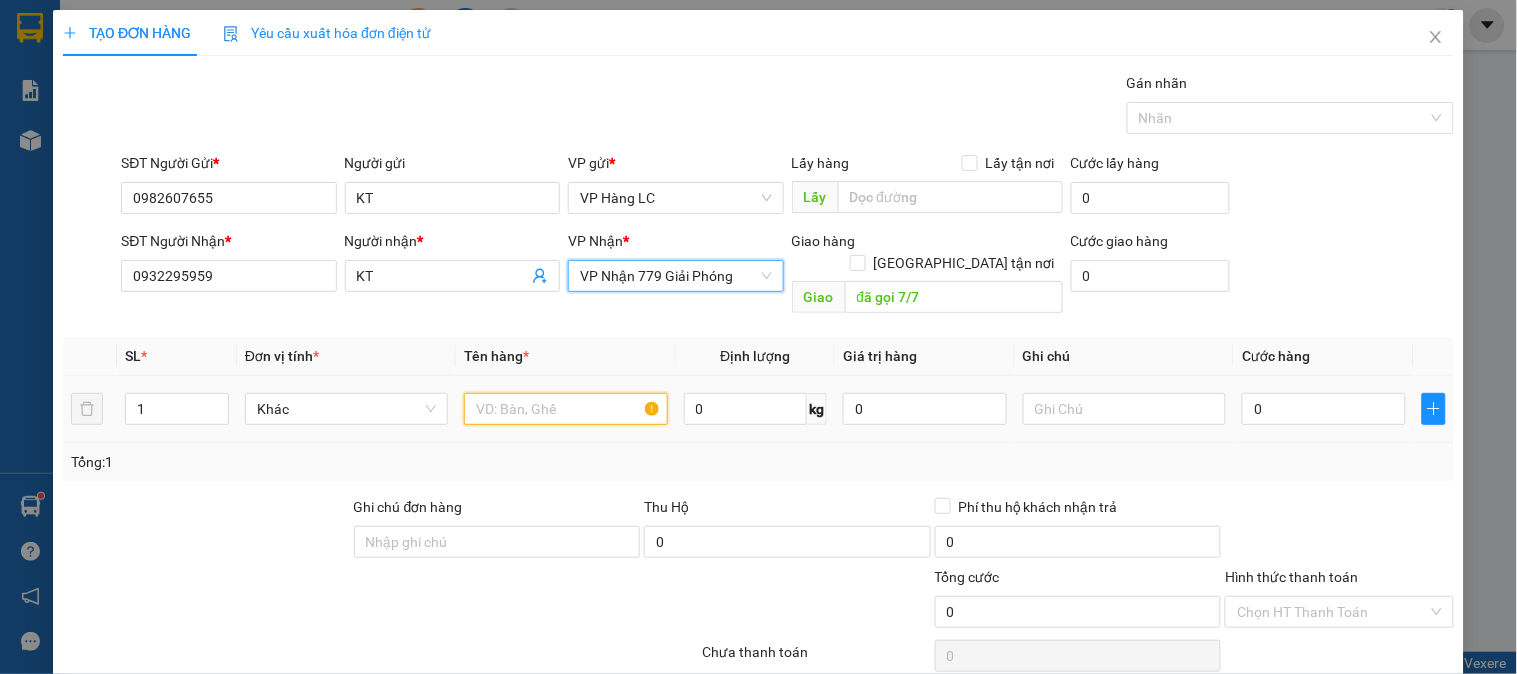 click at bounding box center (565, 409) 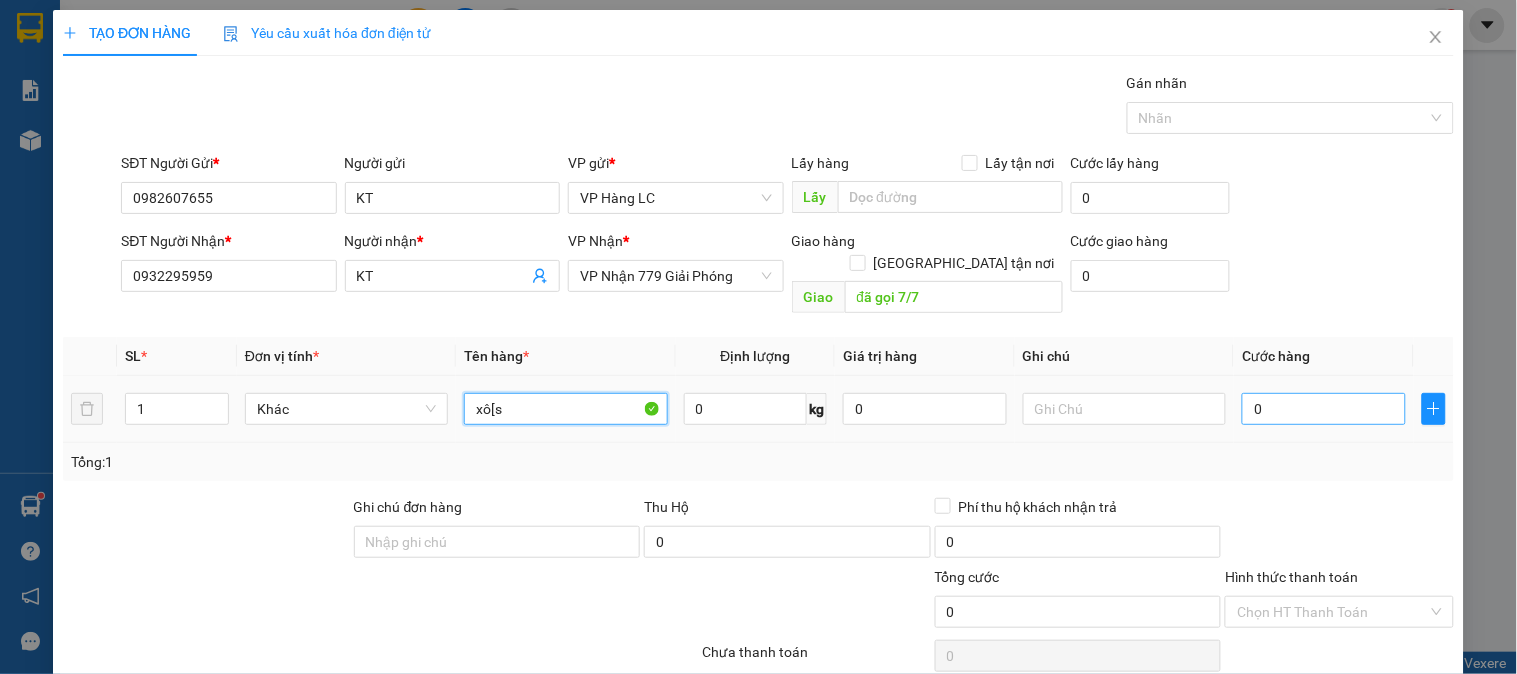 type on "xô[s" 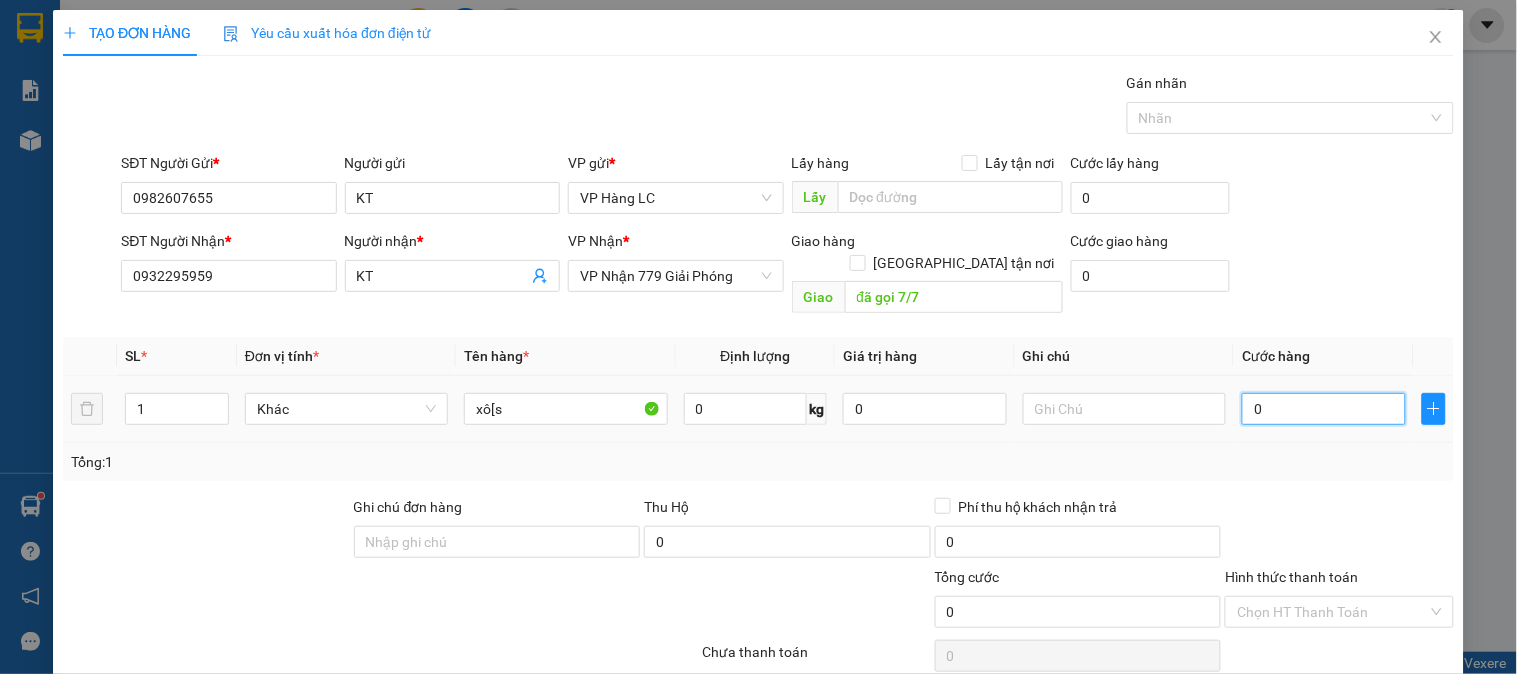 click on "0" at bounding box center [1324, 409] 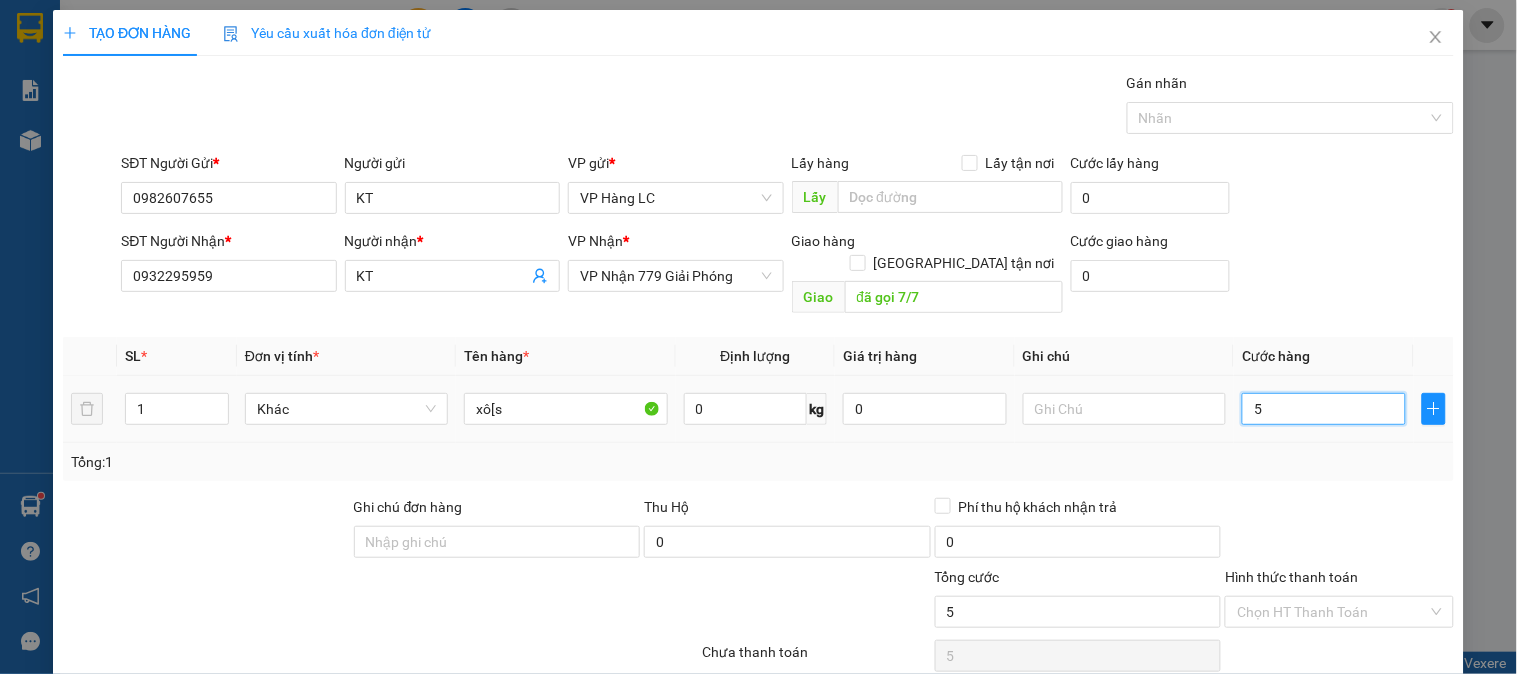 type on "50" 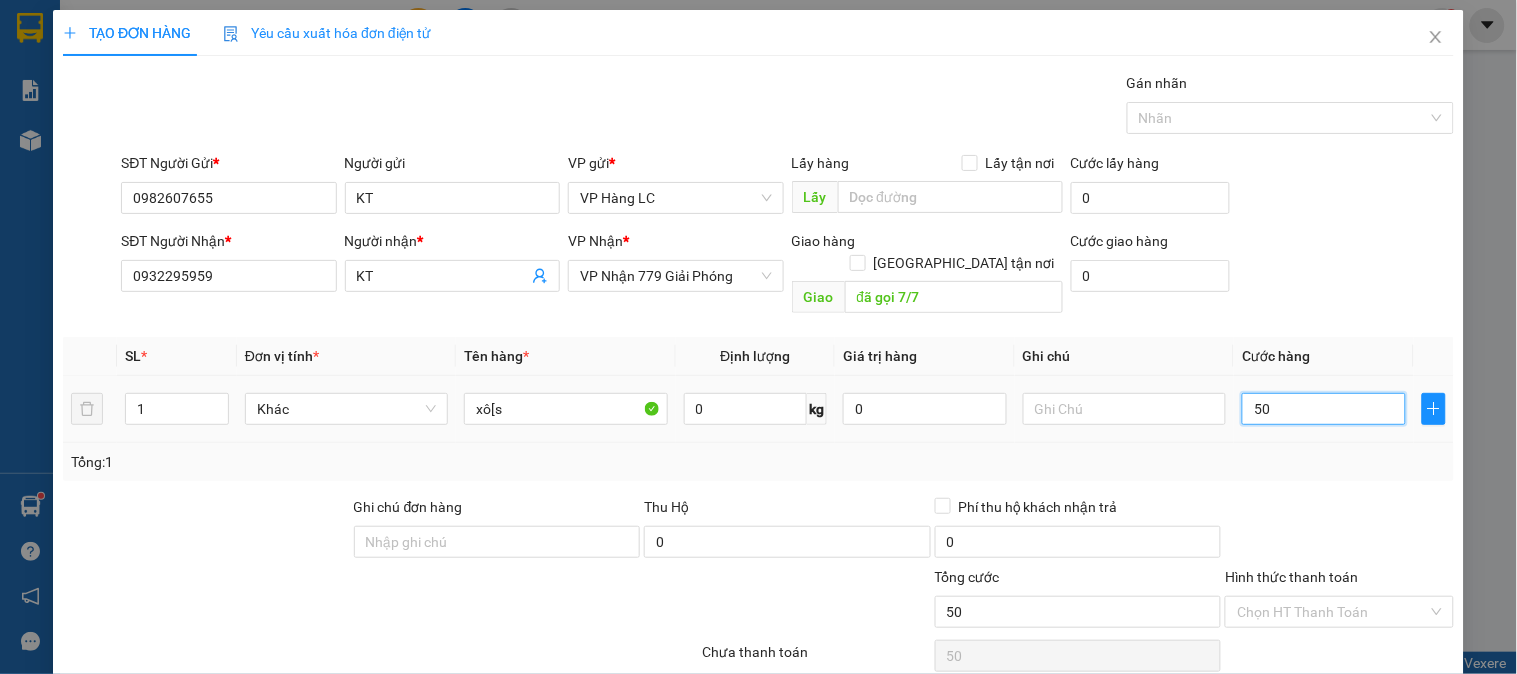 type on "500" 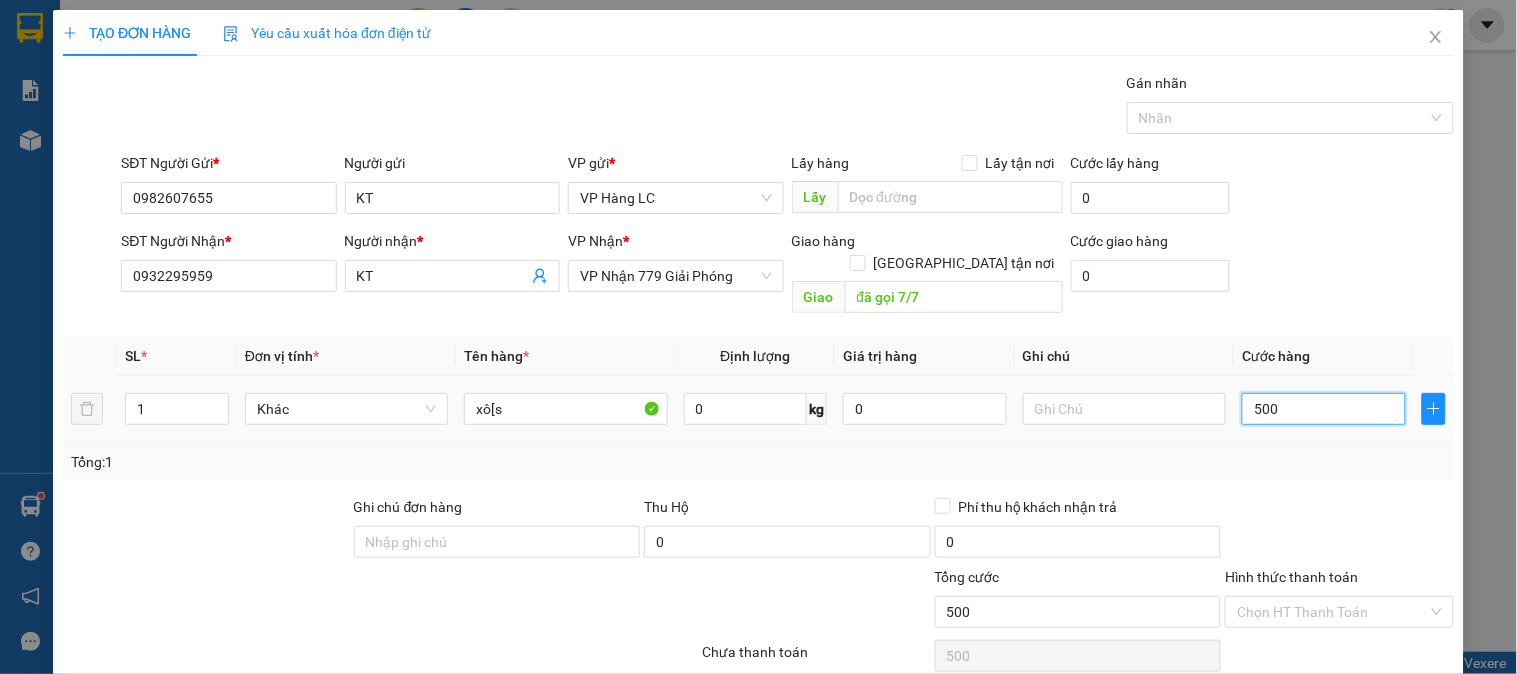 type on "5.000" 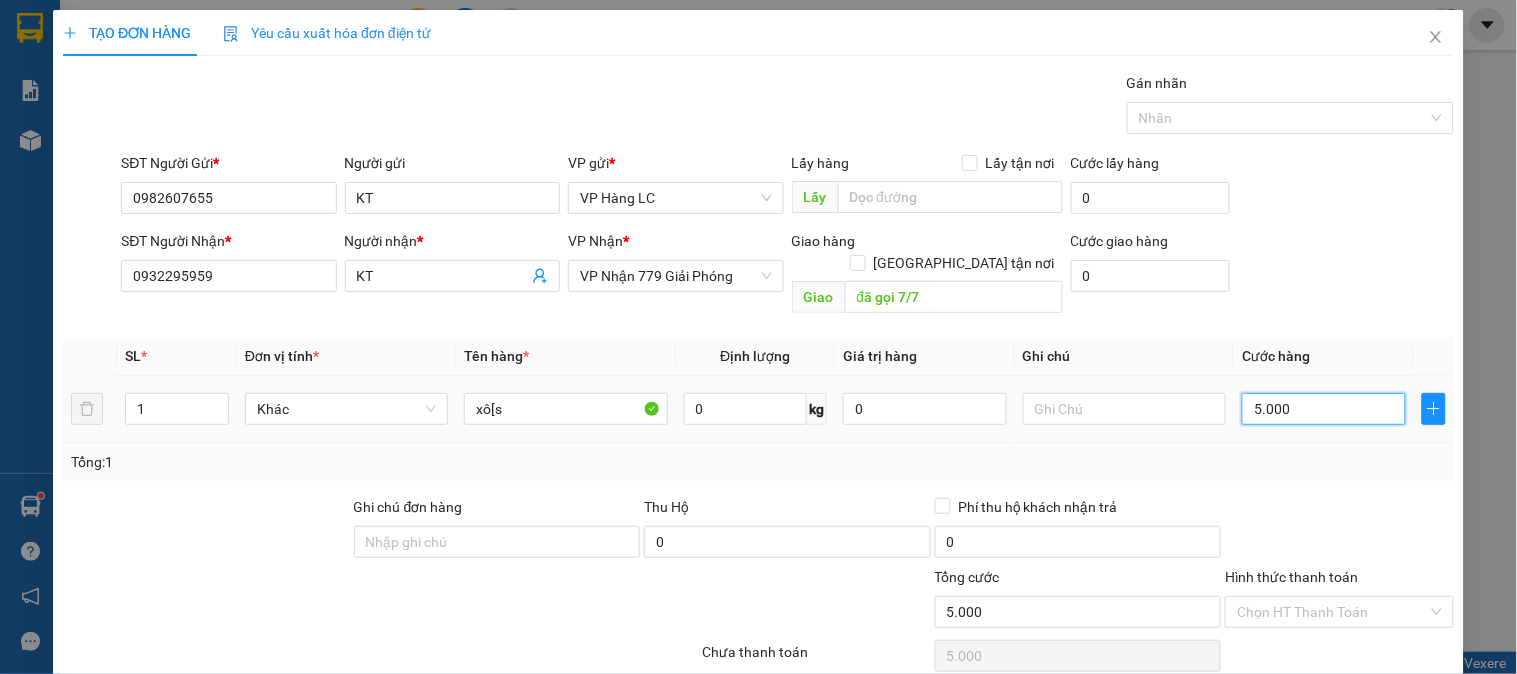 type on "50.000" 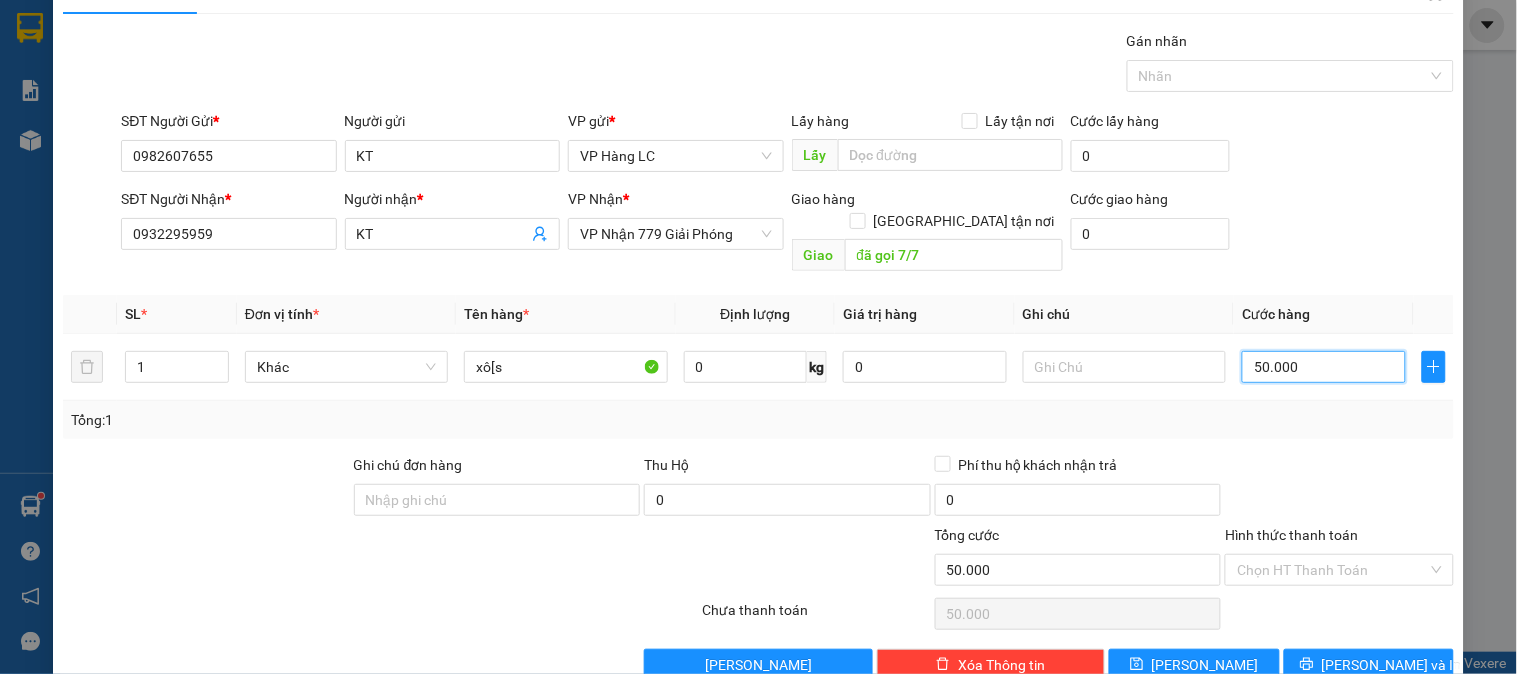 scroll, scrollTop: 65, scrollLeft: 0, axis: vertical 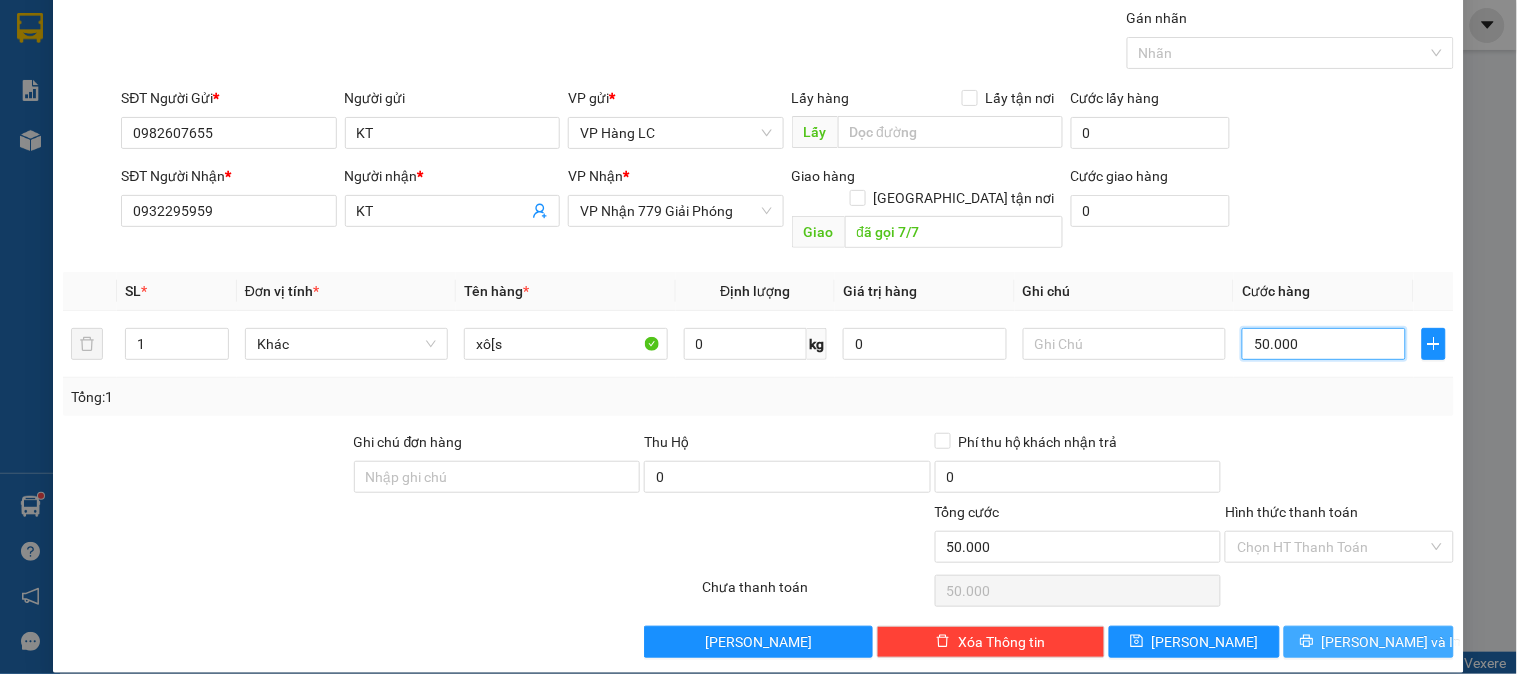 type on "50.000" 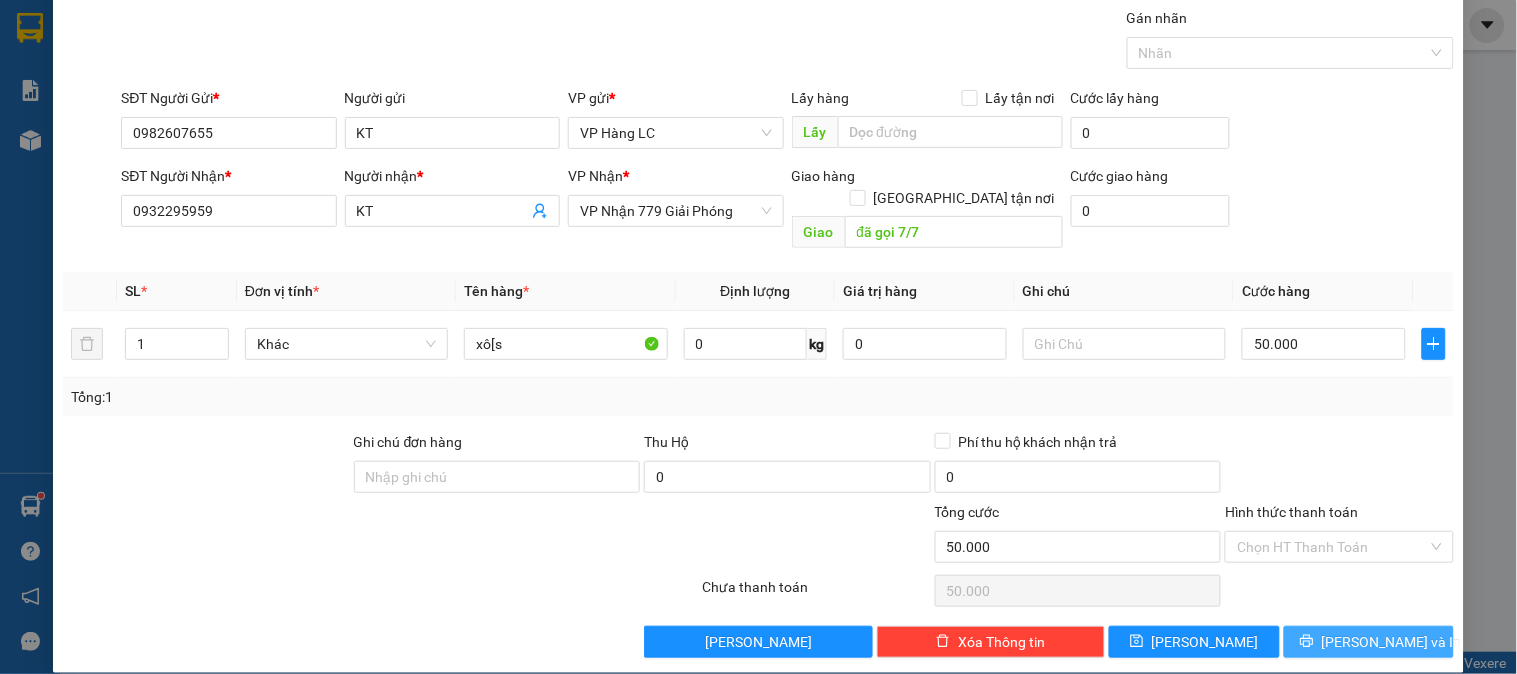 click 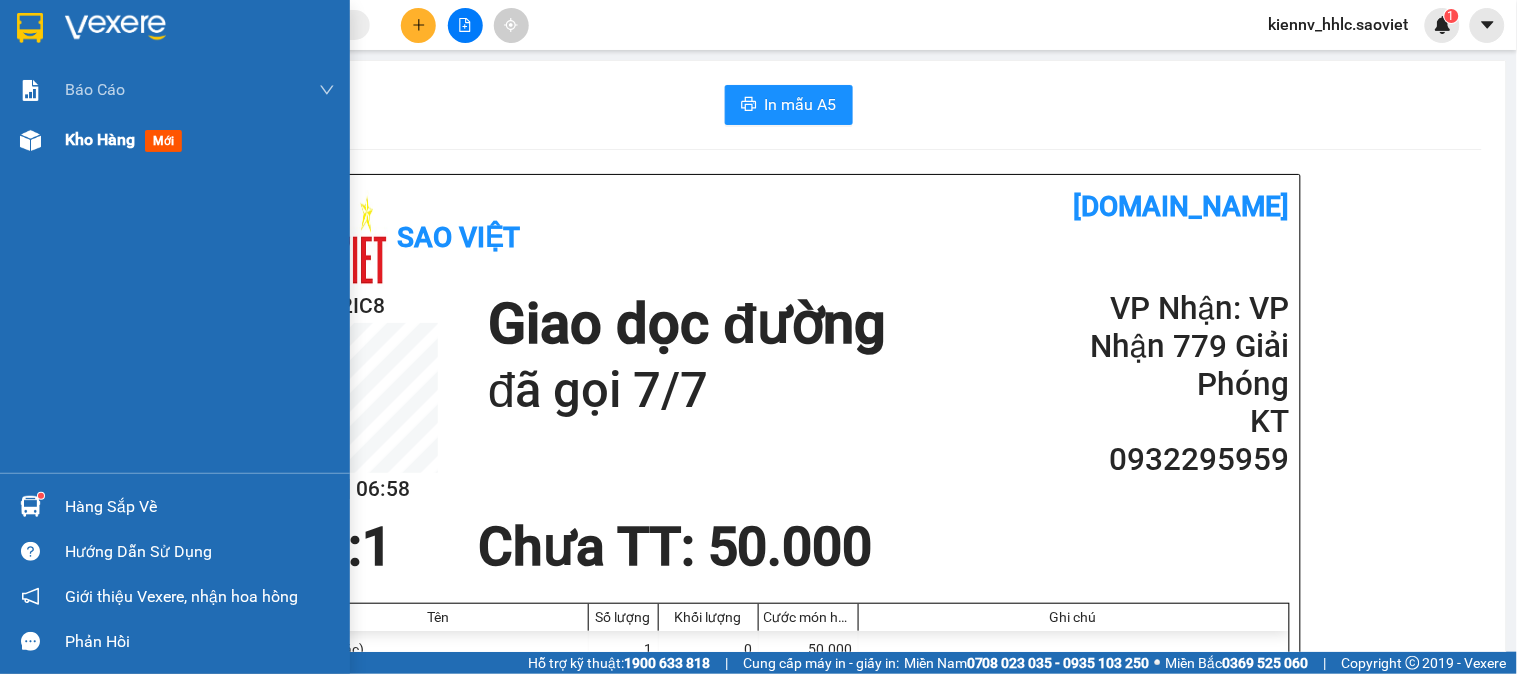 click on "Kho hàng mới" at bounding box center (175, 140) 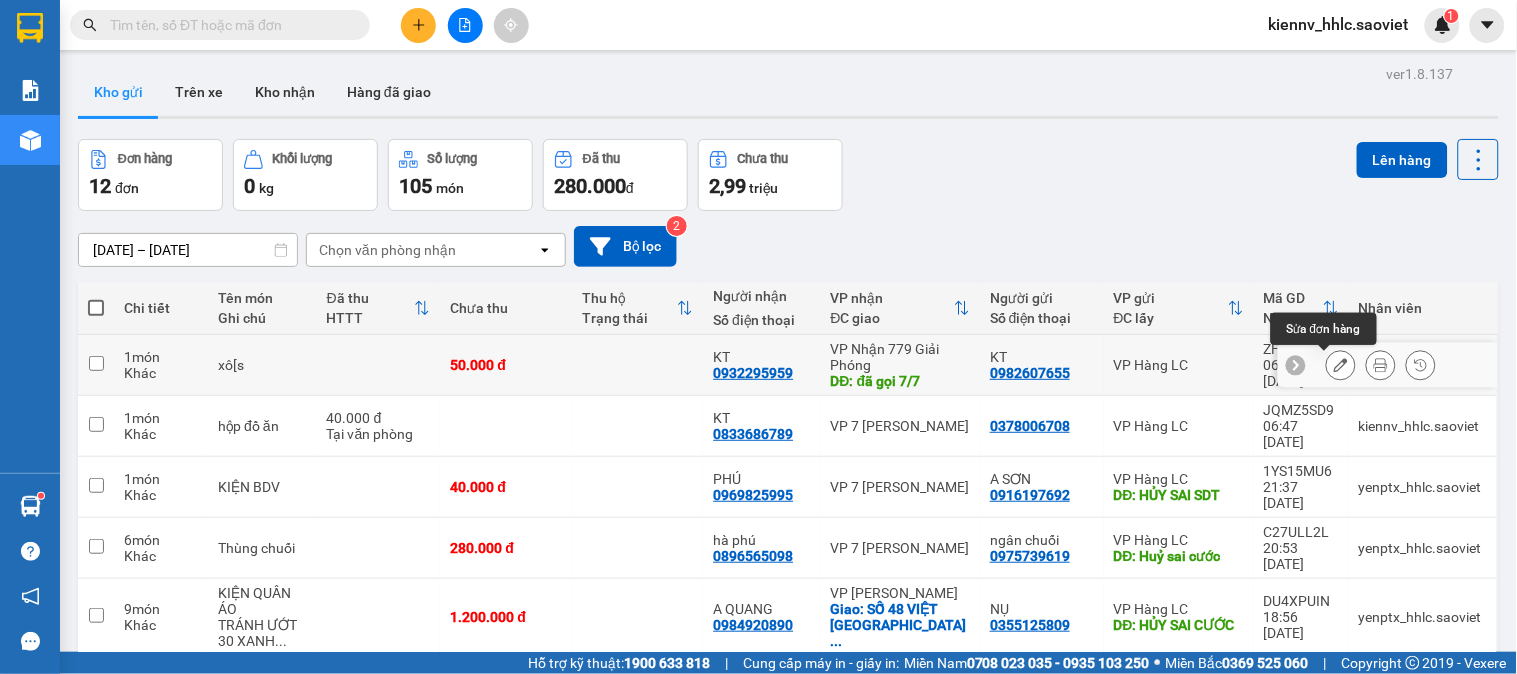 click 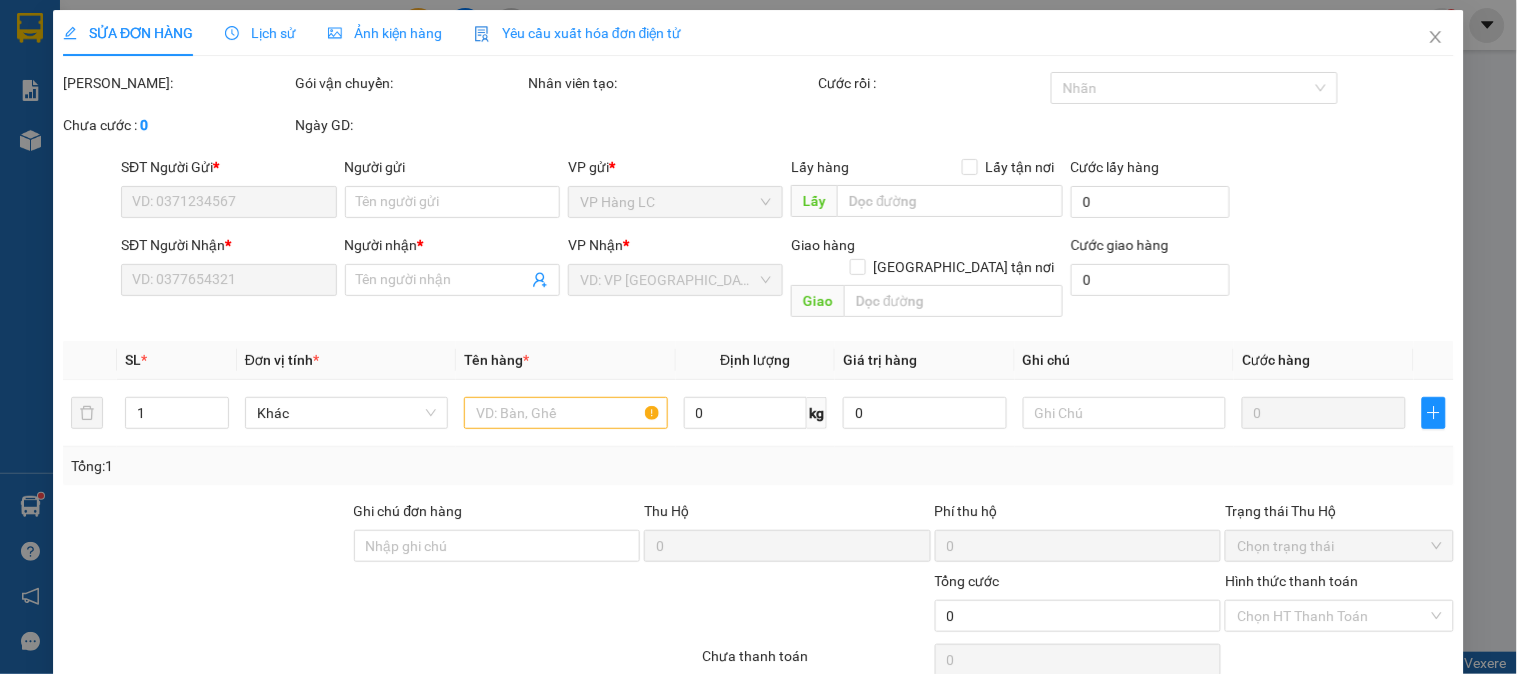 type on "0982607655" 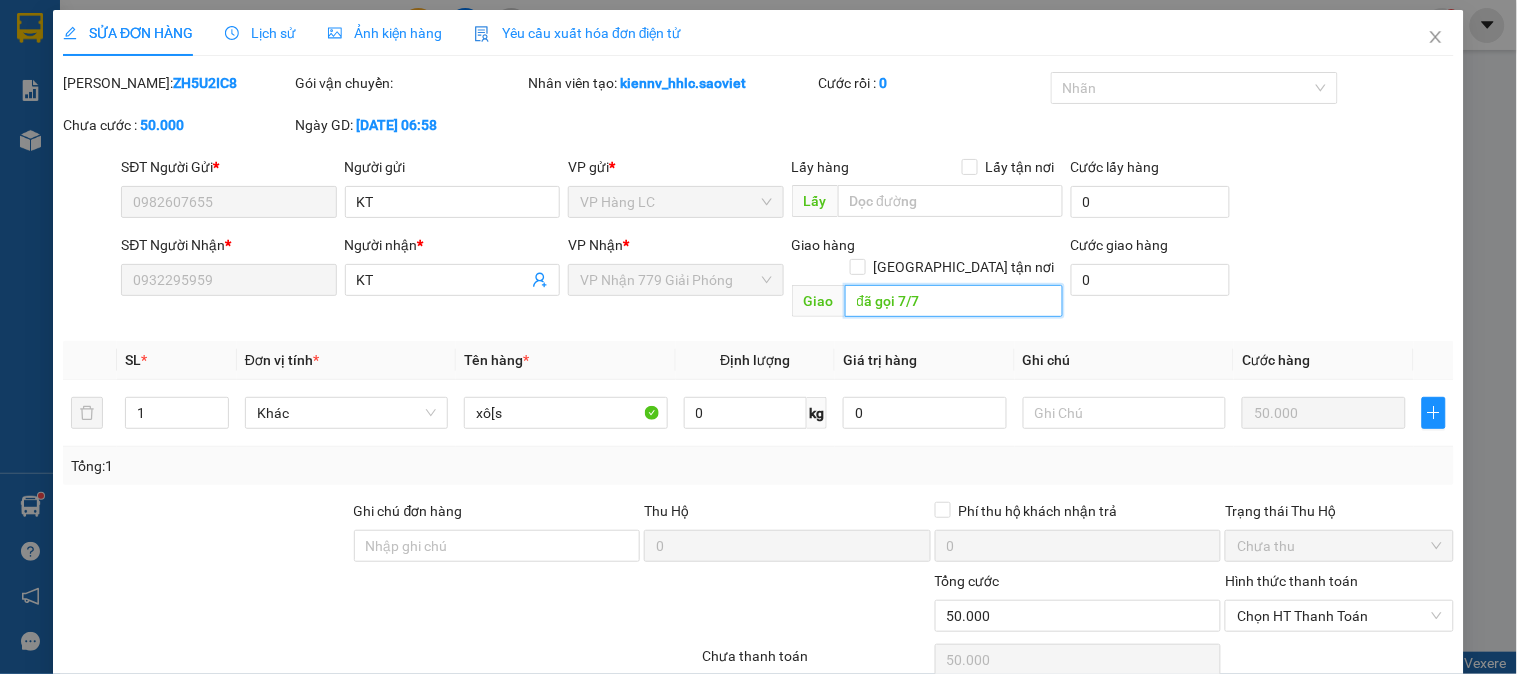click on "đã gọi 7/7" at bounding box center (954, 301) 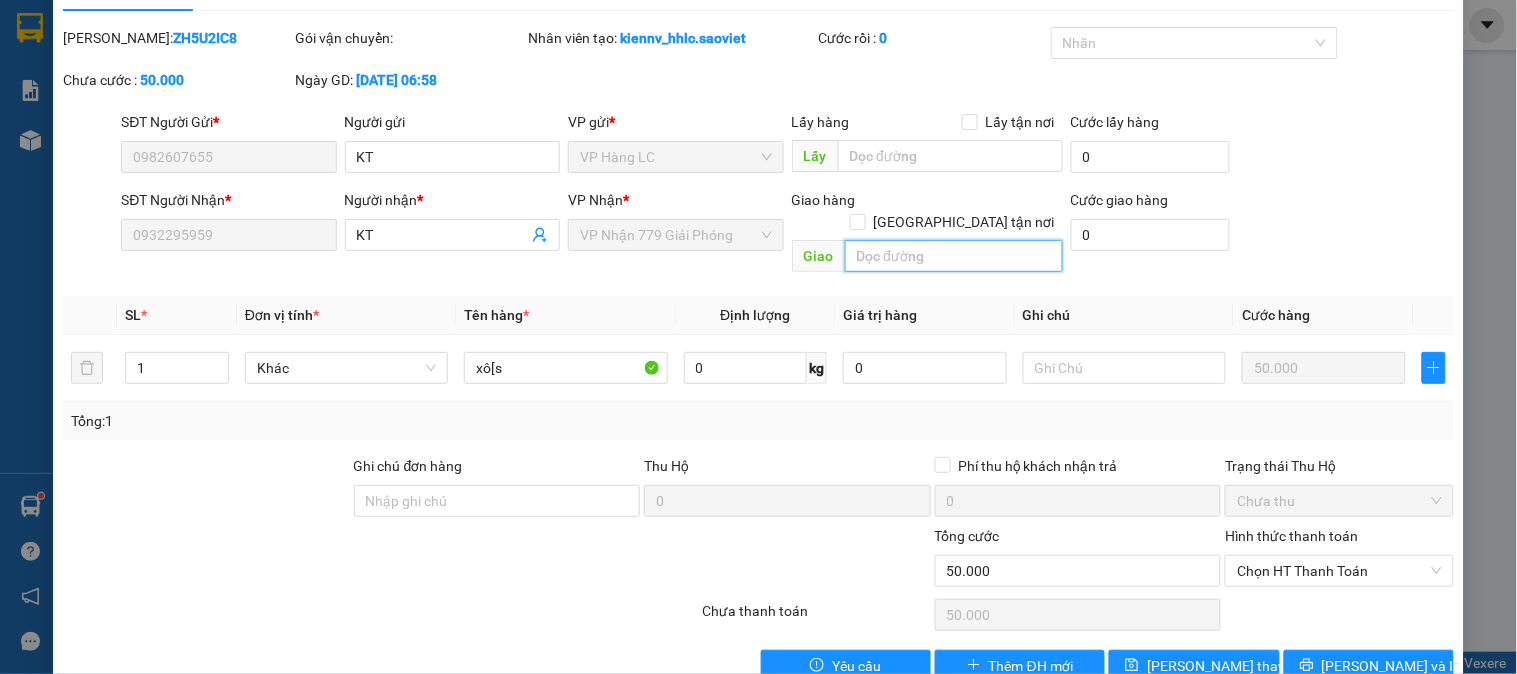 scroll, scrollTop: 70, scrollLeft: 0, axis: vertical 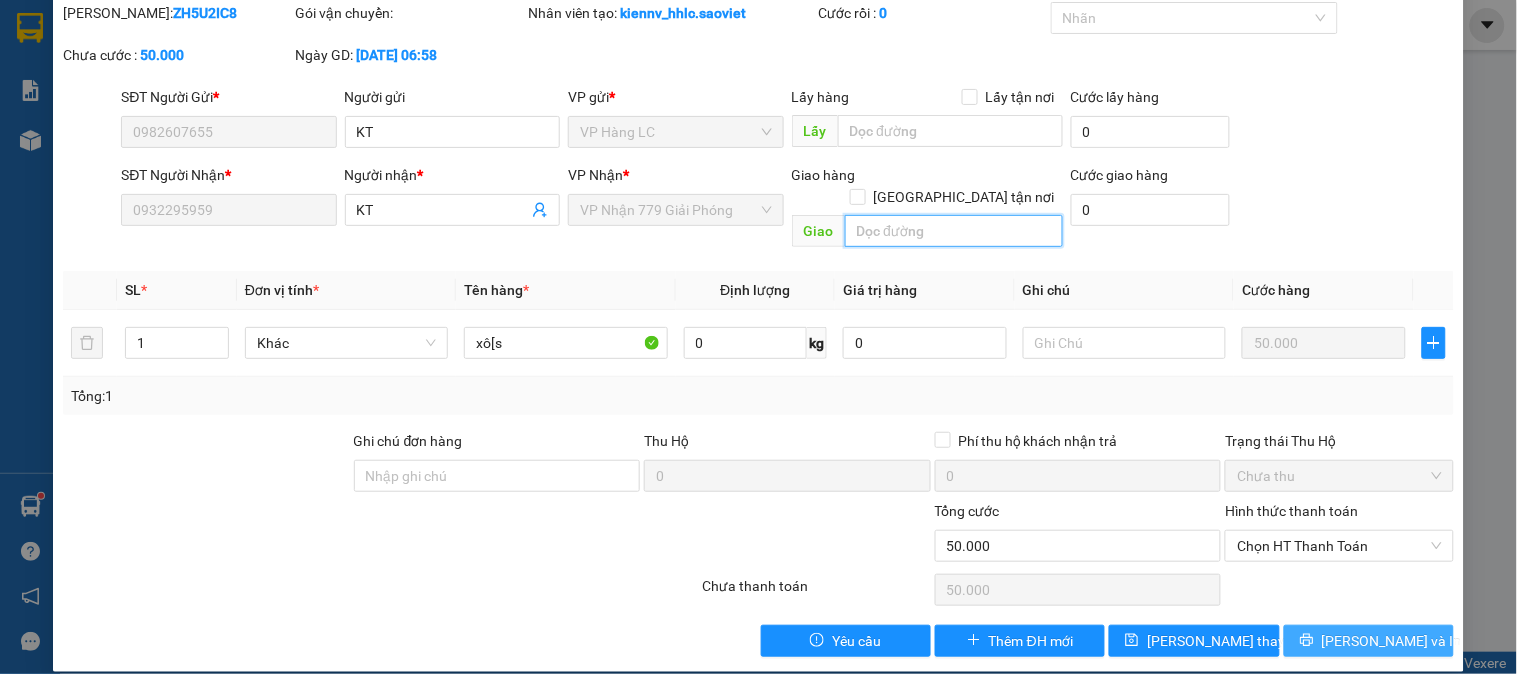 type 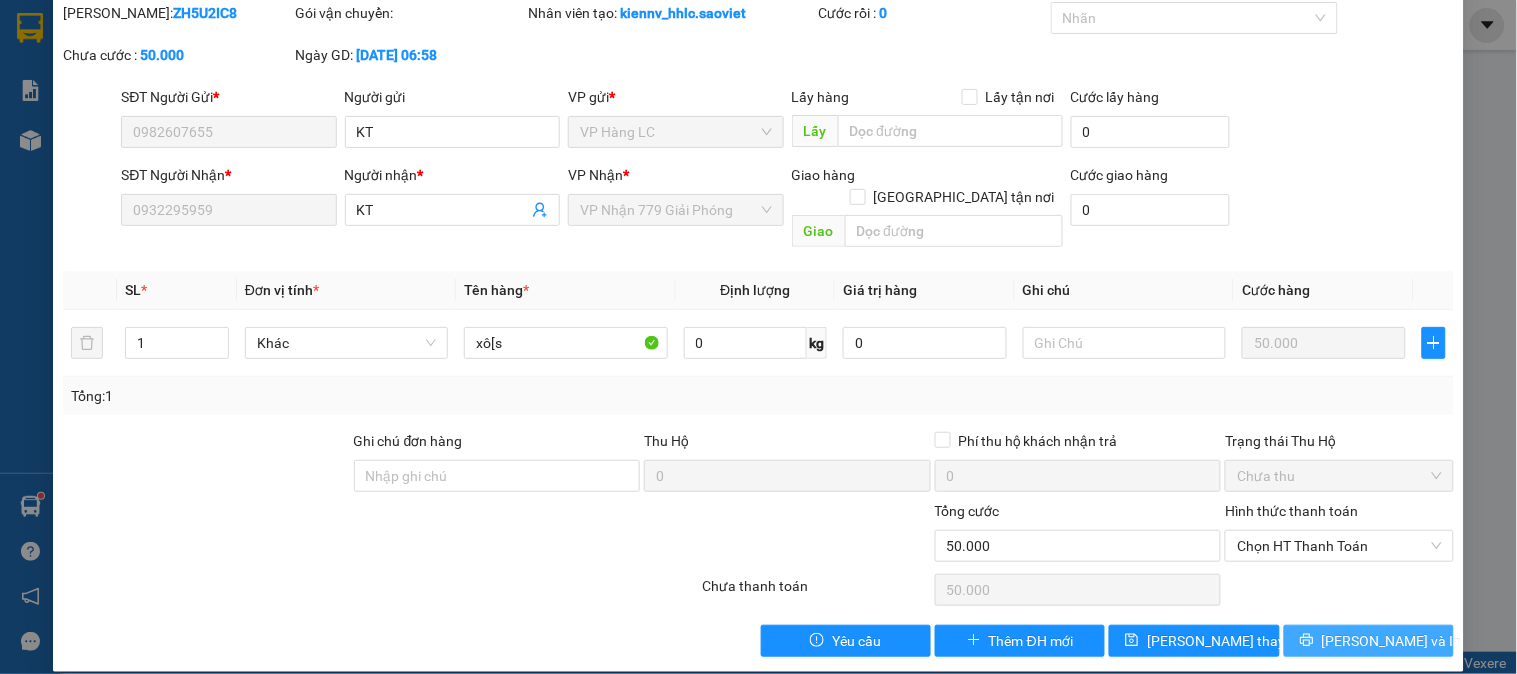 click on "[PERSON_NAME] và In" at bounding box center (1369, 641) 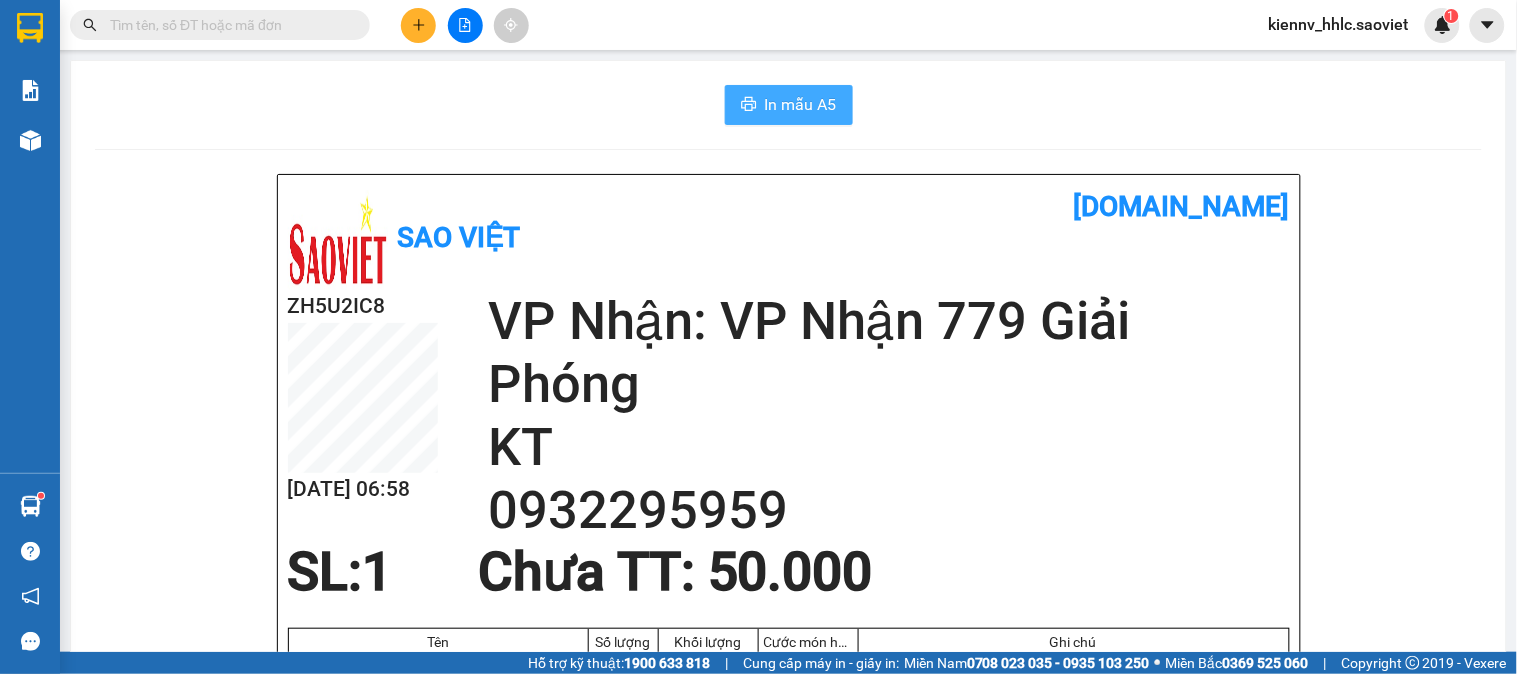 click on "In mẫu A5" at bounding box center [789, 105] 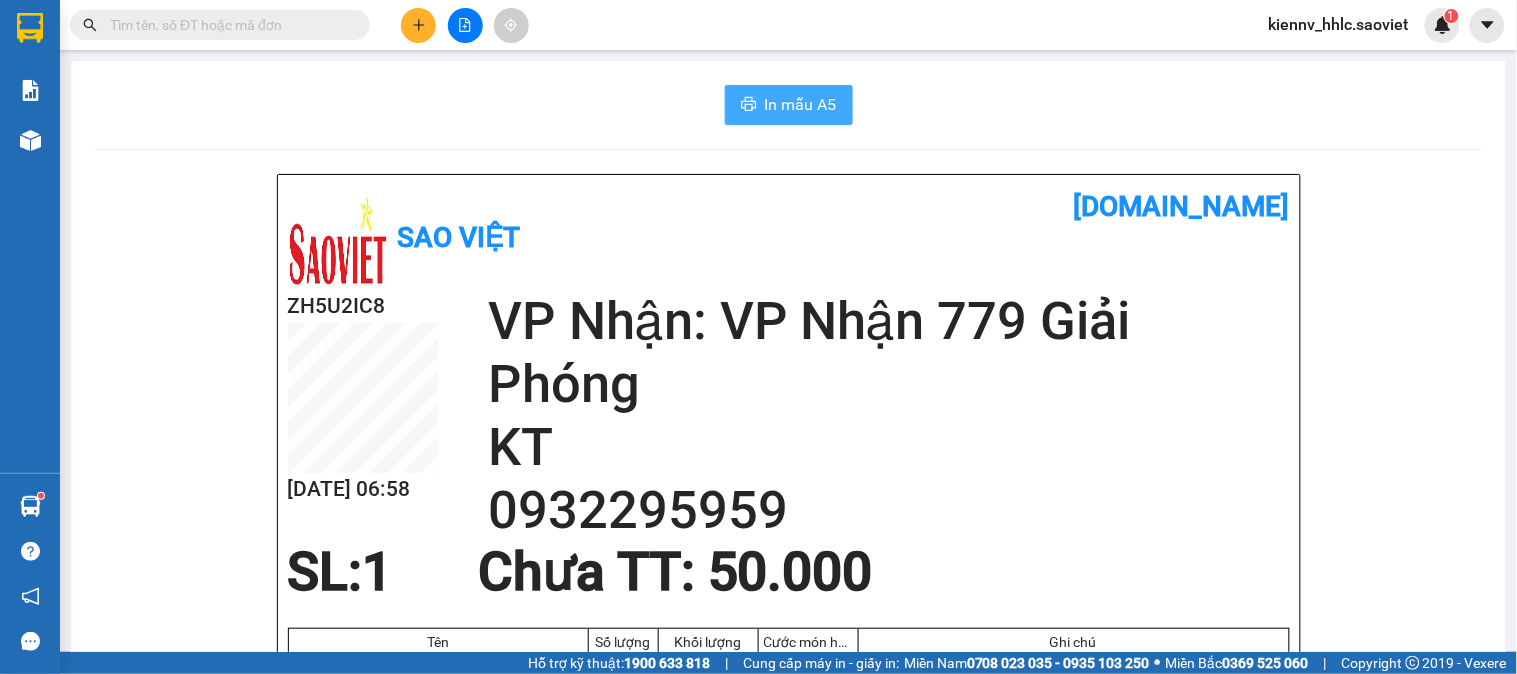 scroll, scrollTop: 0, scrollLeft: 0, axis: both 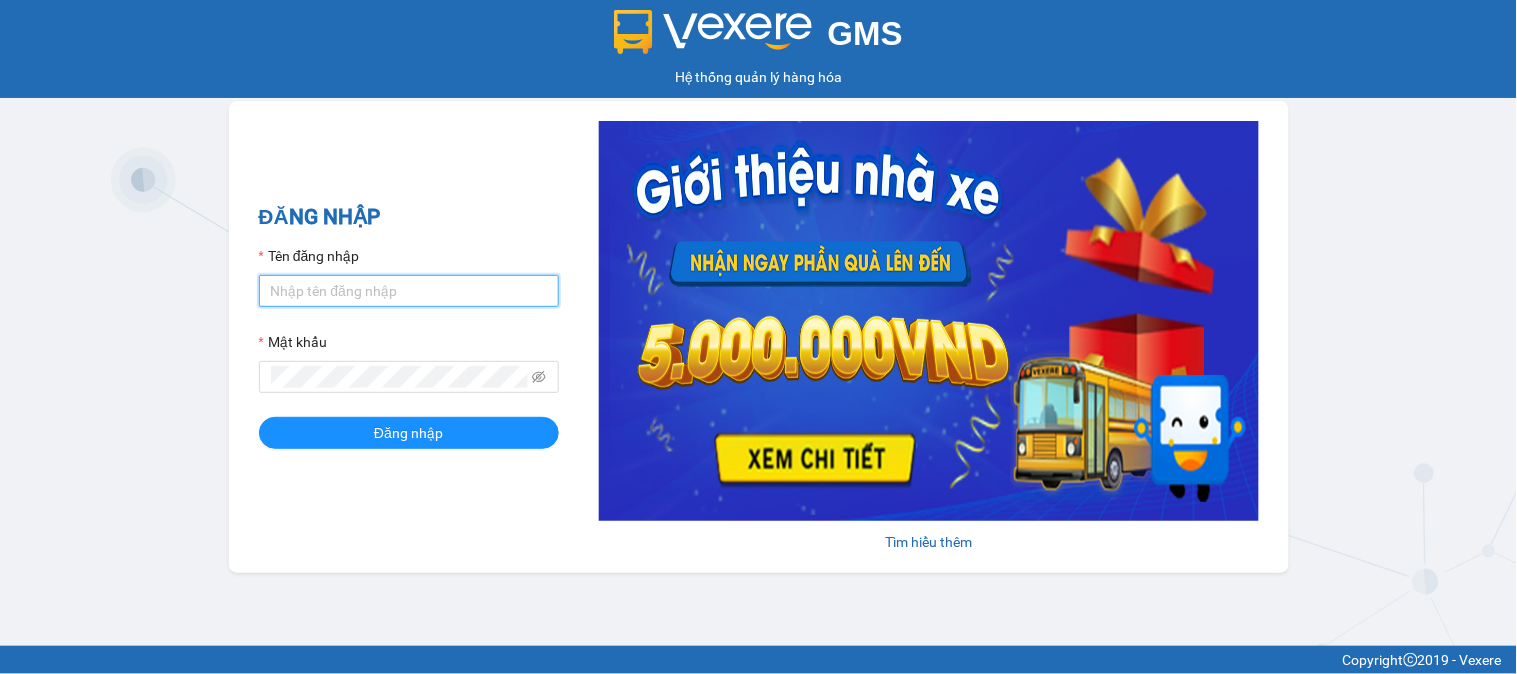 drag, startPoint x: 425, startPoint y: 298, endPoint x: 435, endPoint y: 278, distance: 22.36068 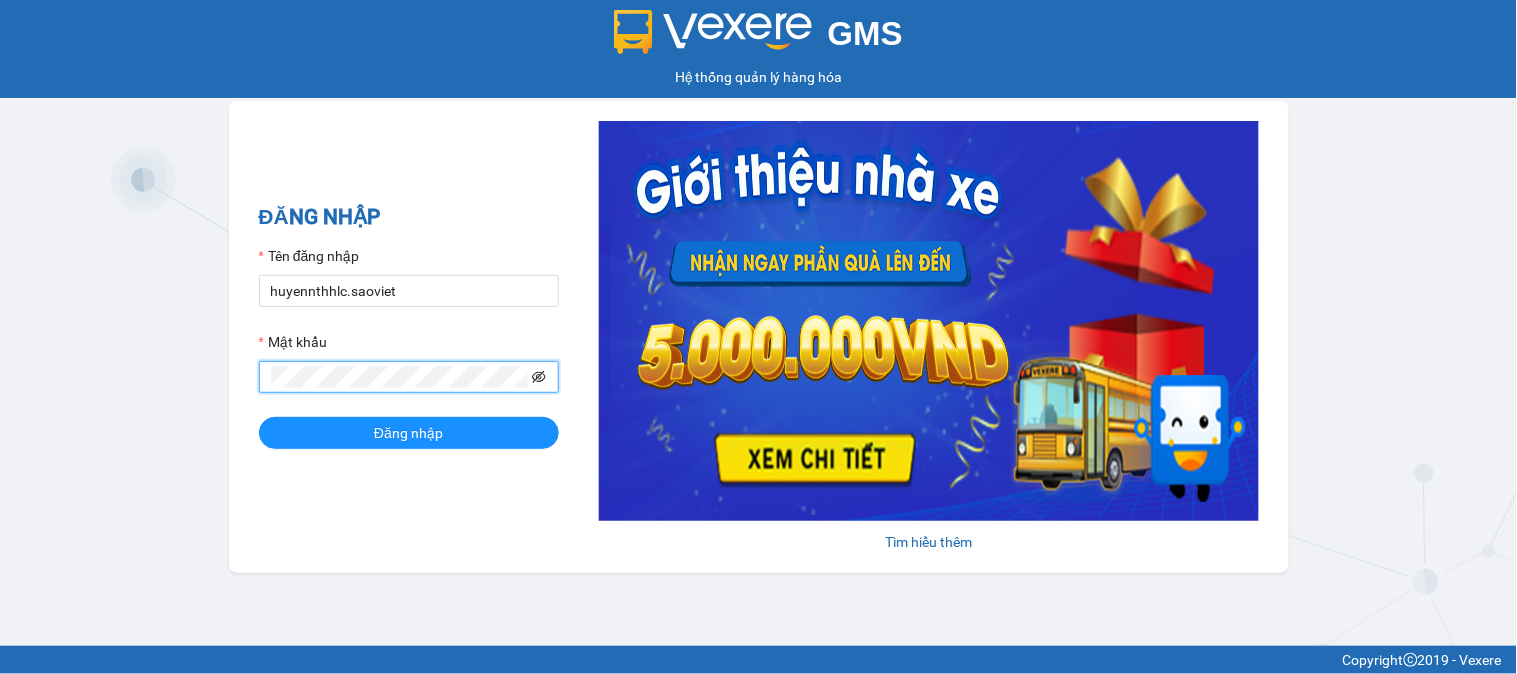 click 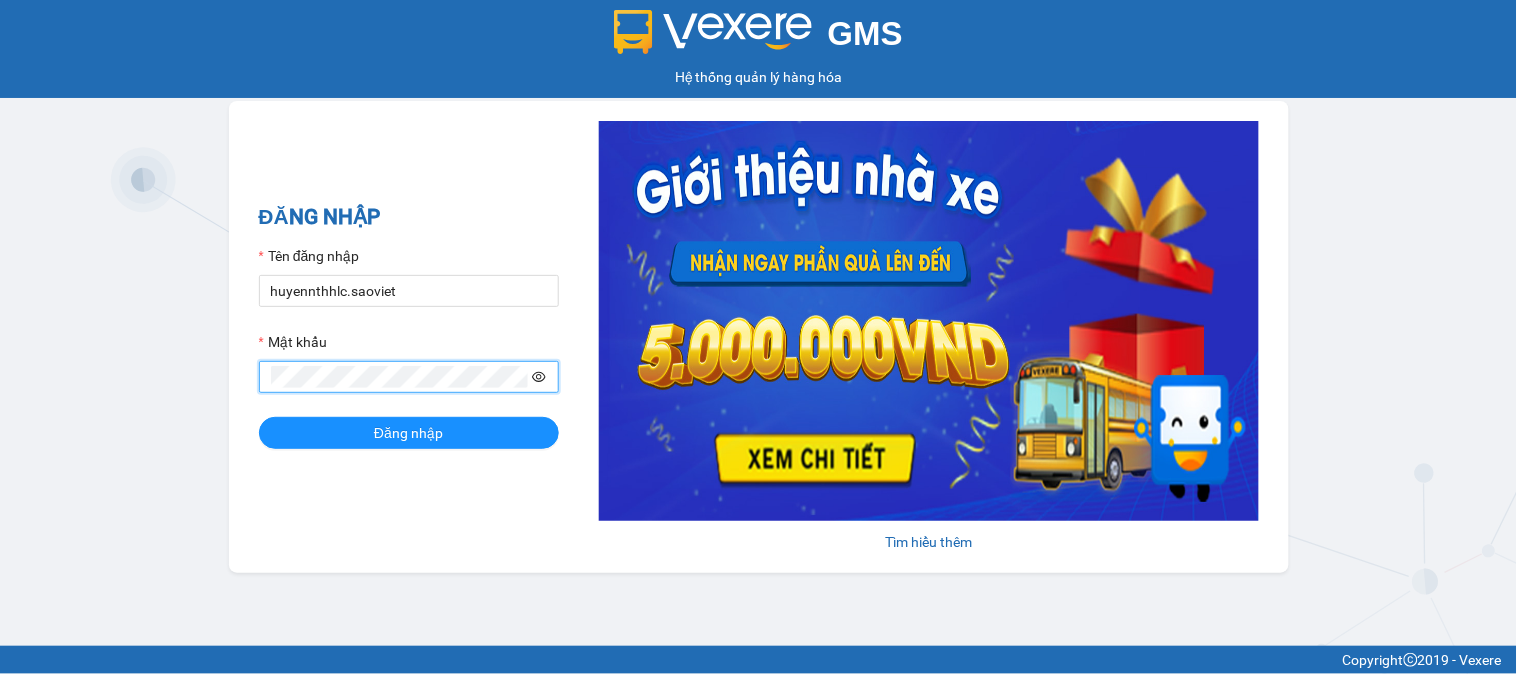 click 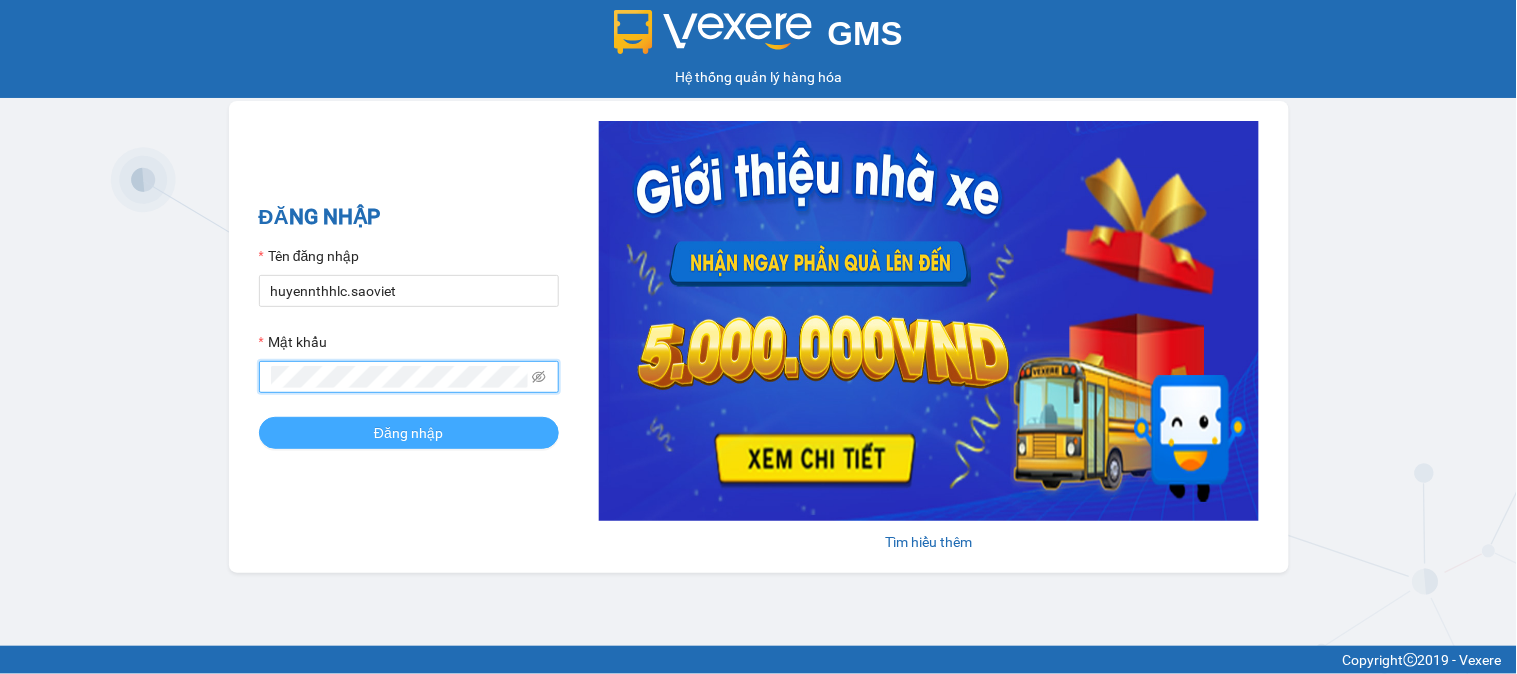 click on "Đăng nhập" at bounding box center (408, 433) 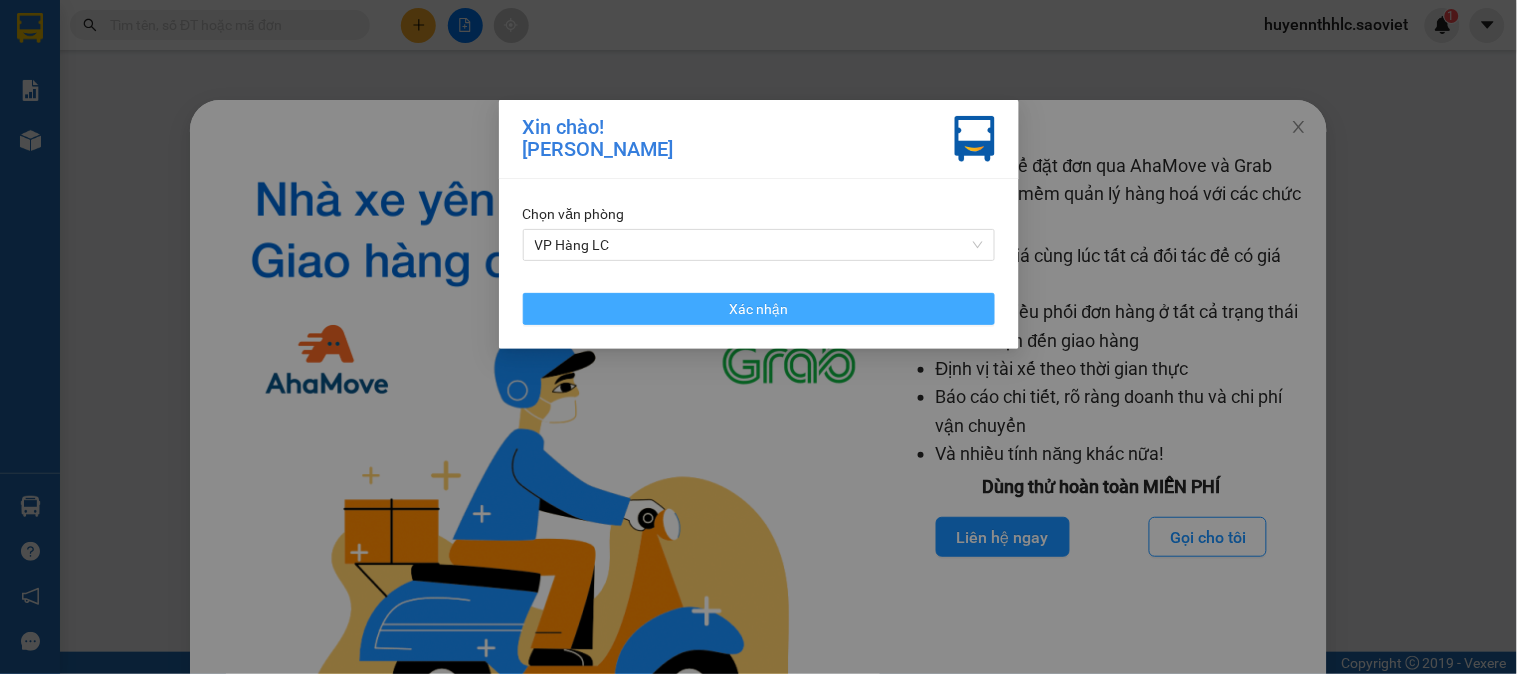 drag, startPoint x: 805, startPoint y: 306, endPoint x: 1170, endPoint y: 200, distance: 380.08026 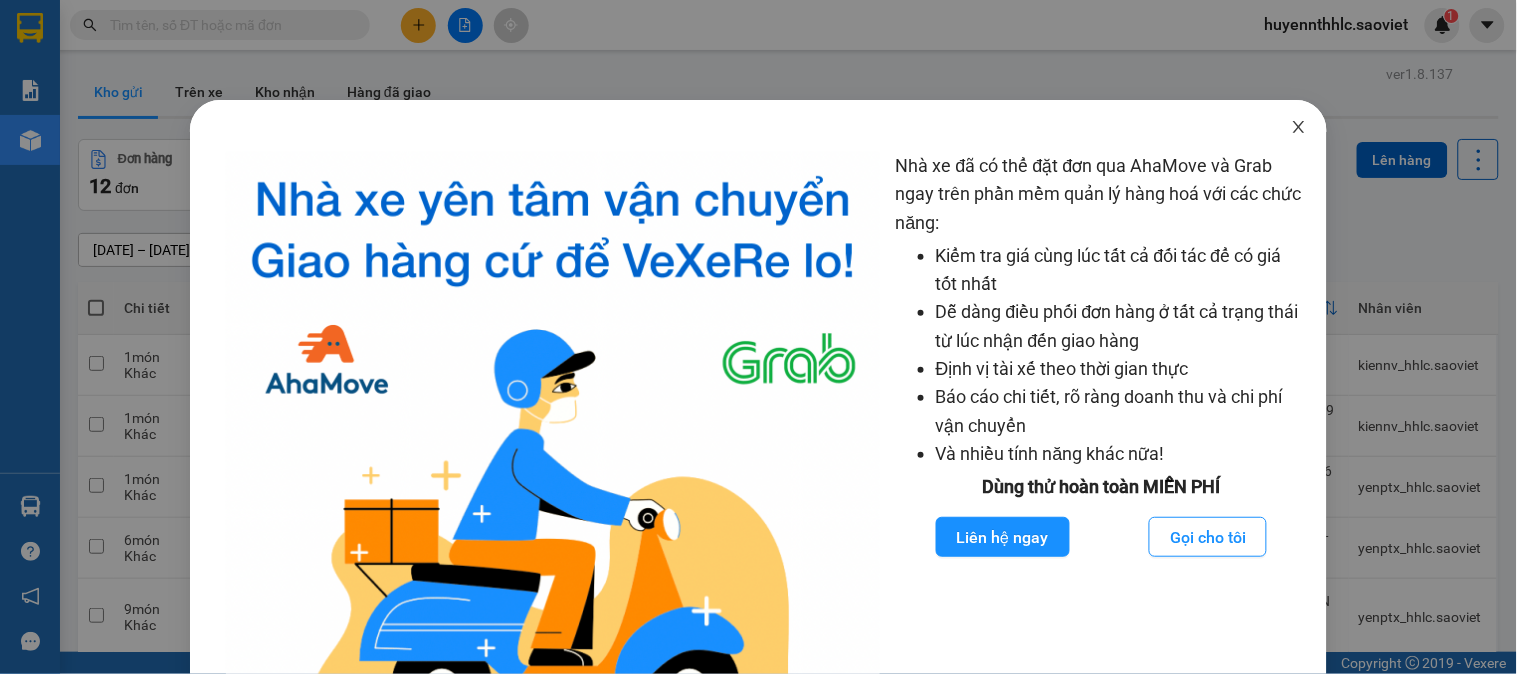 click 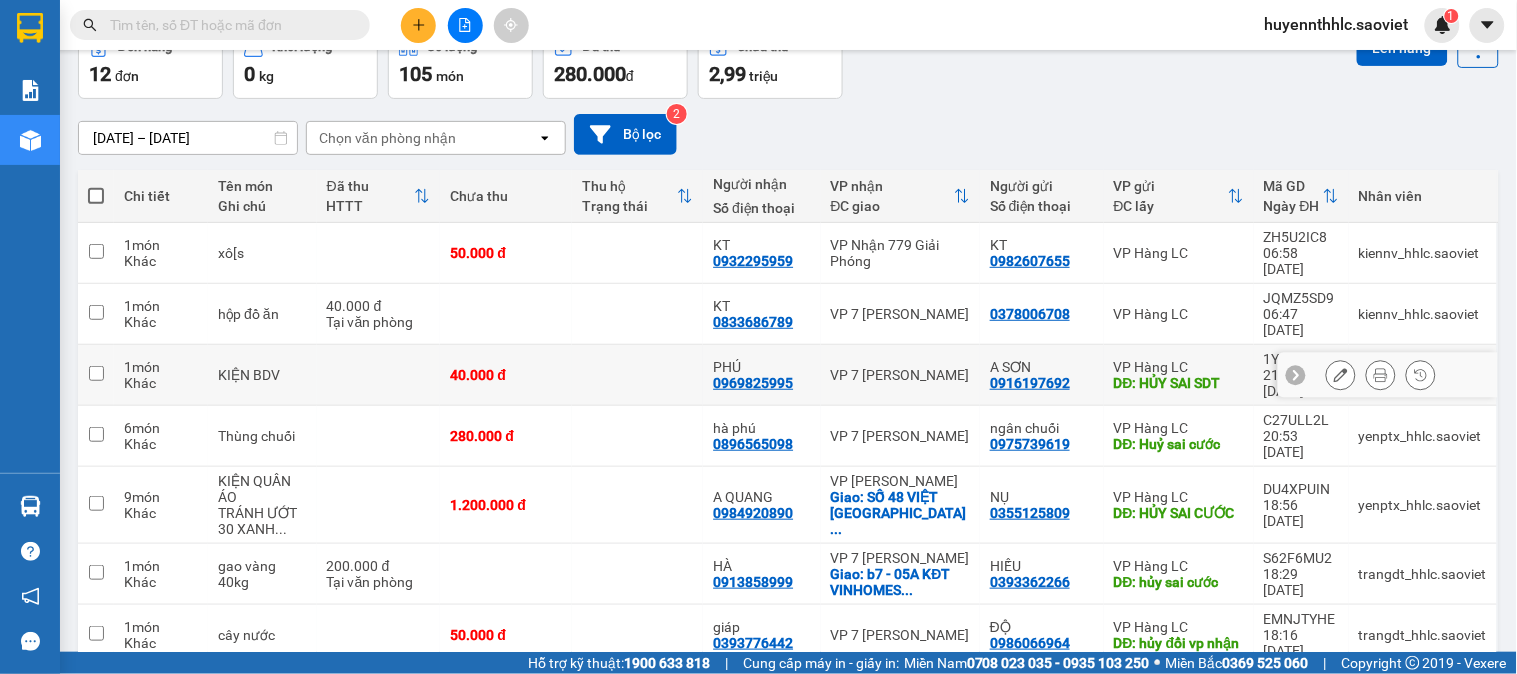 scroll, scrollTop: 312, scrollLeft: 0, axis: vertical 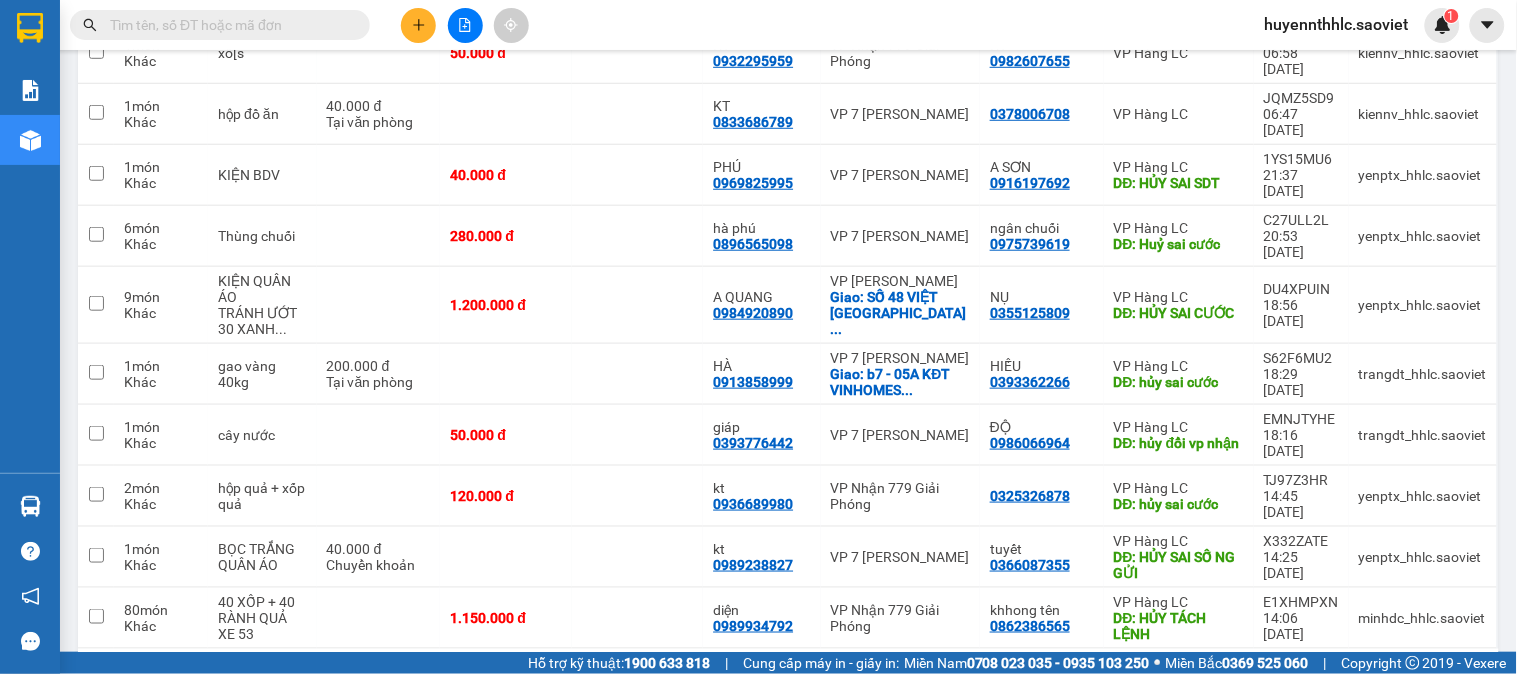 click on "10 / trang" at bounding box center (1415, 681) 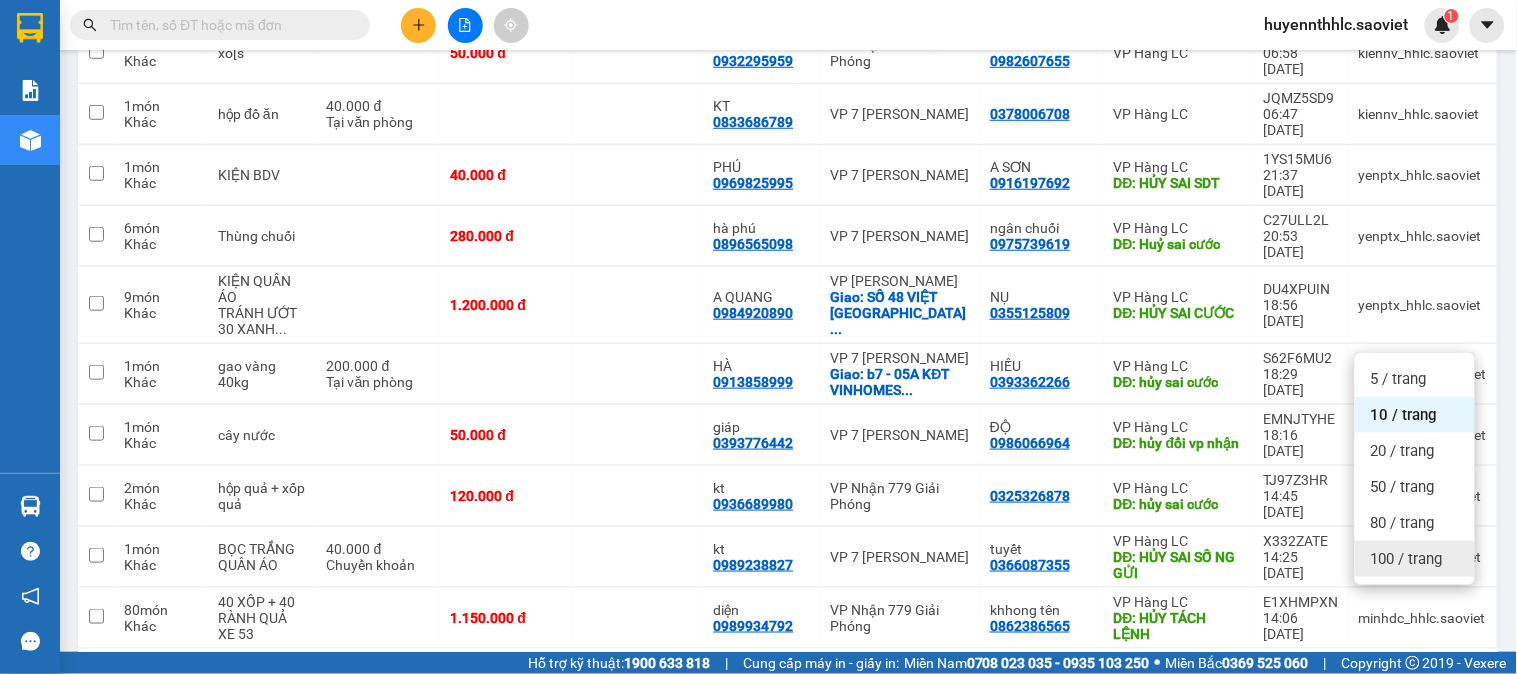 click on "100 / trang" at bounding box center [1407, 559] 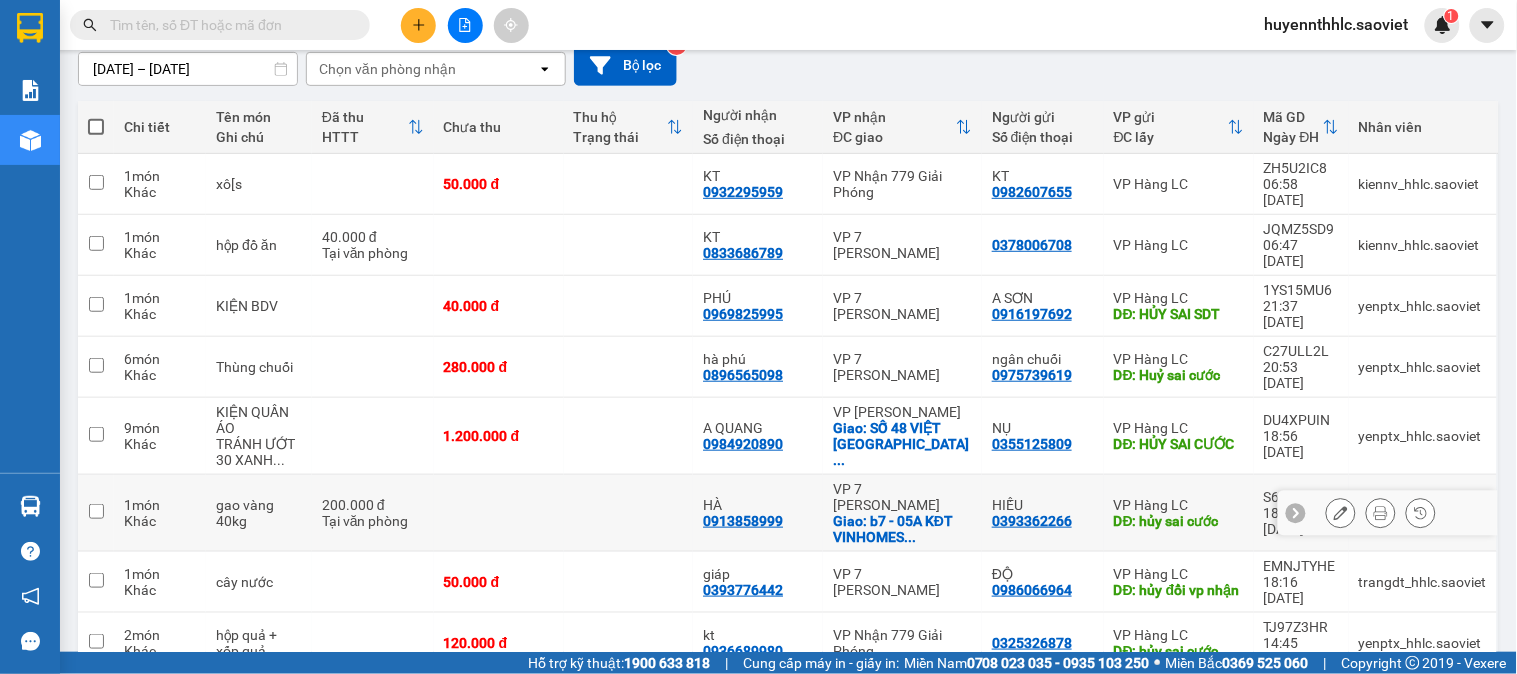 scroll, scrollTop: 0, scrollLeft: 0, axis: both 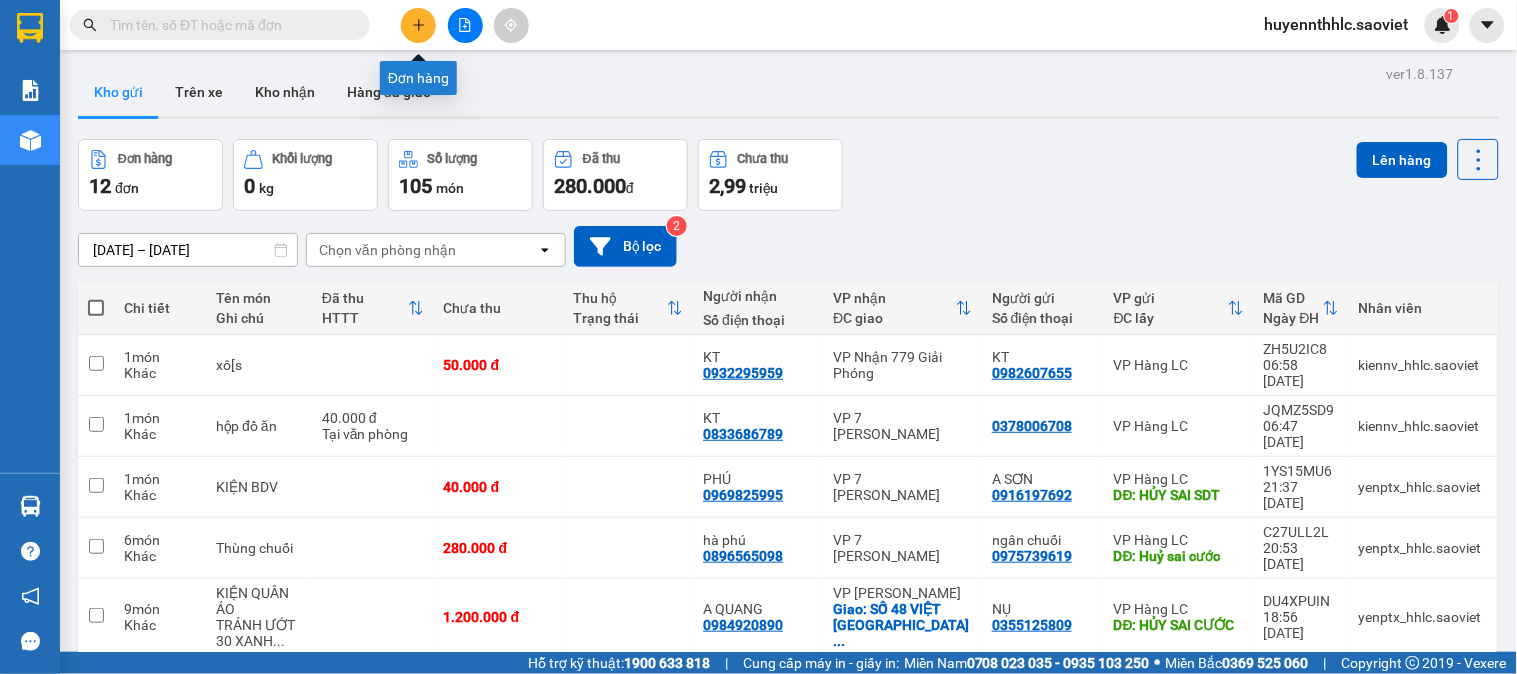 click 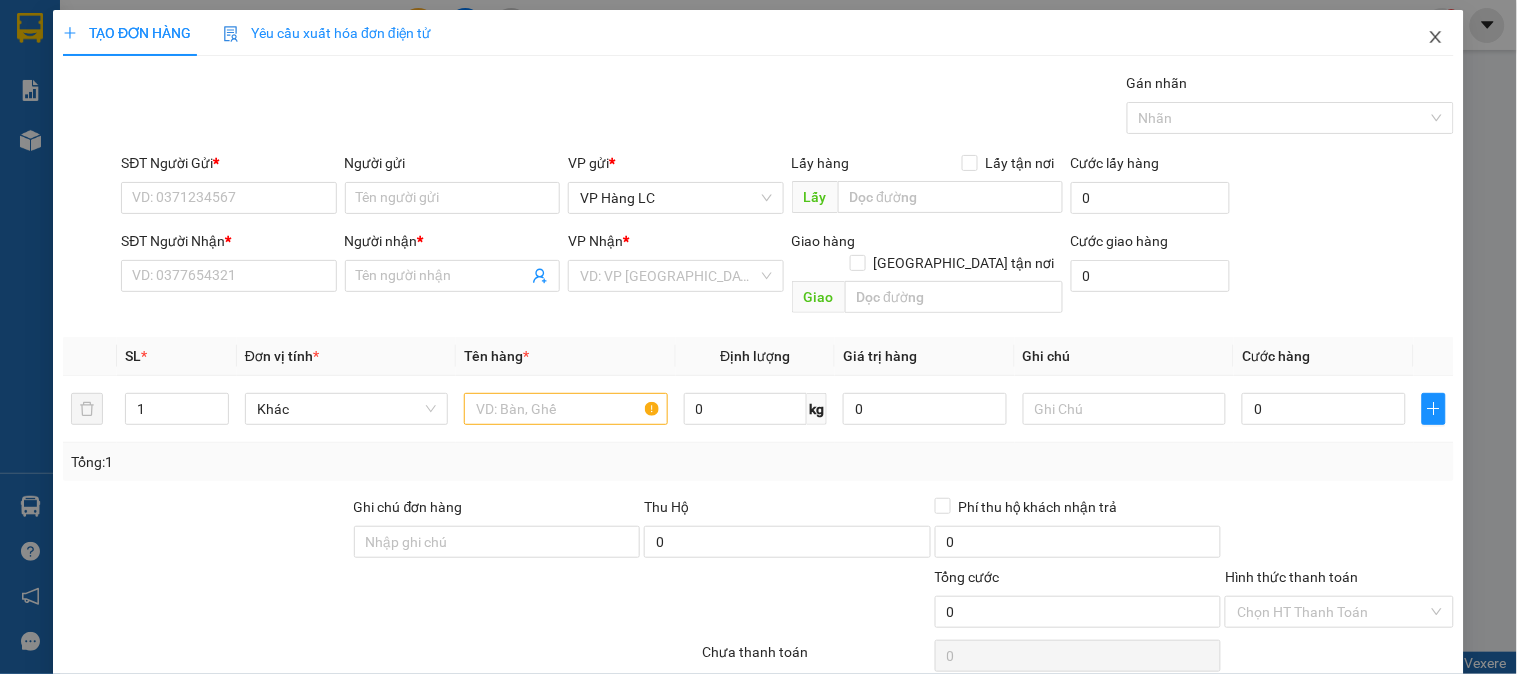 click at bounding box center [1436, 38] 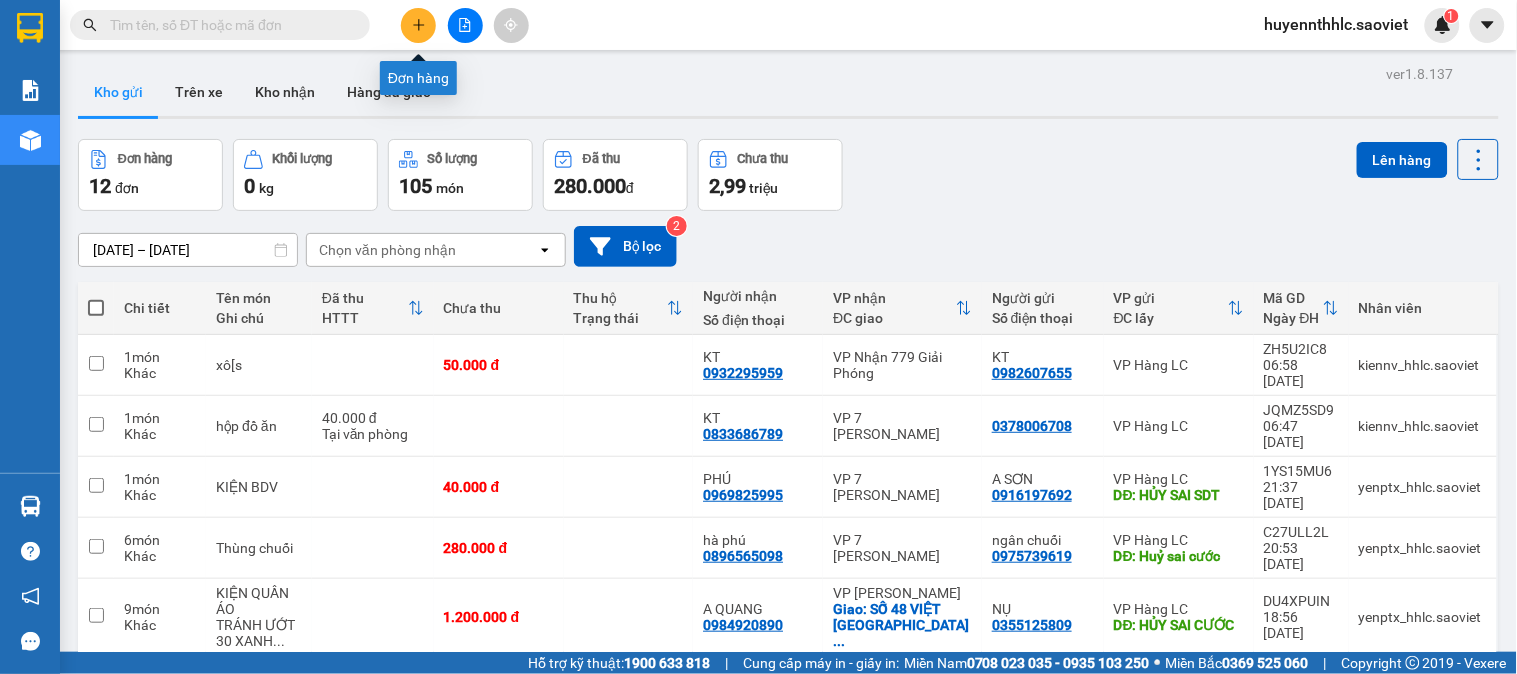 click at bounding box center [418, 25] 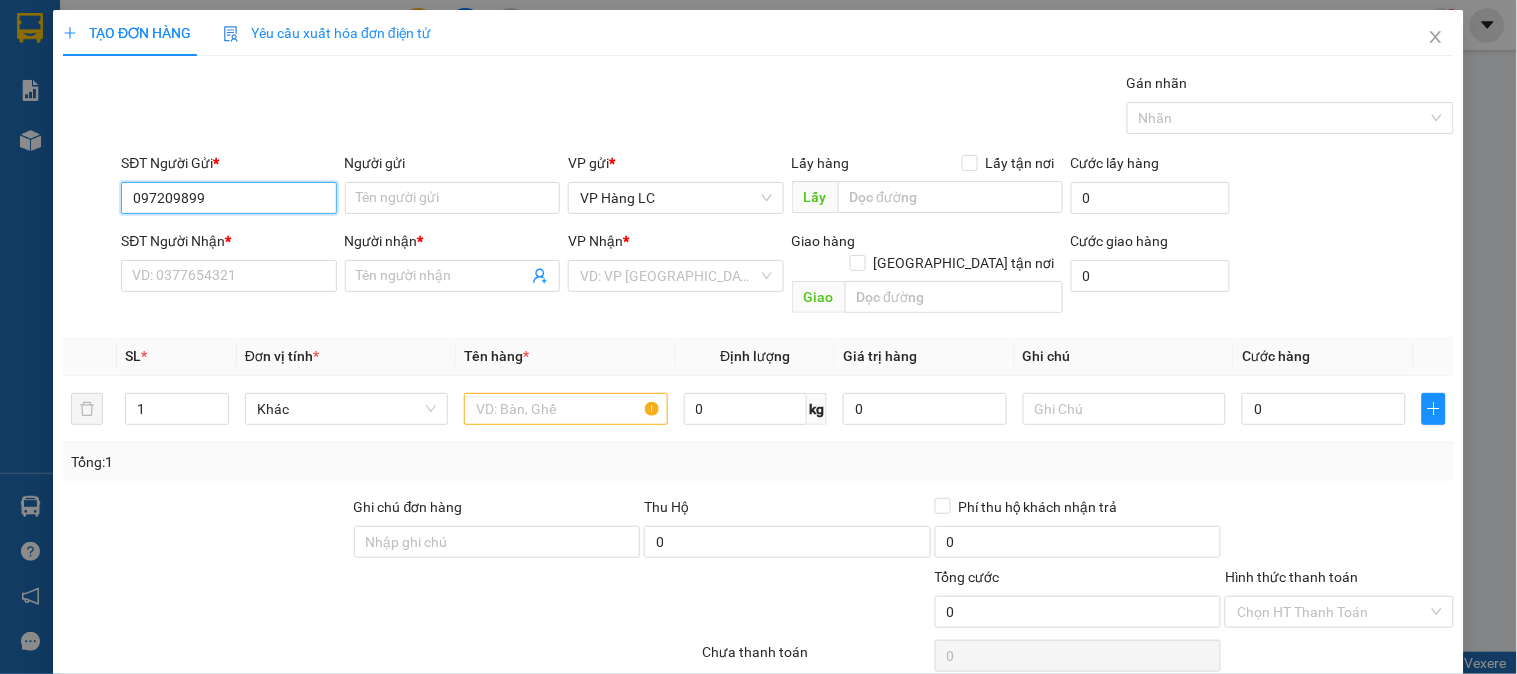 type on "0972098999" 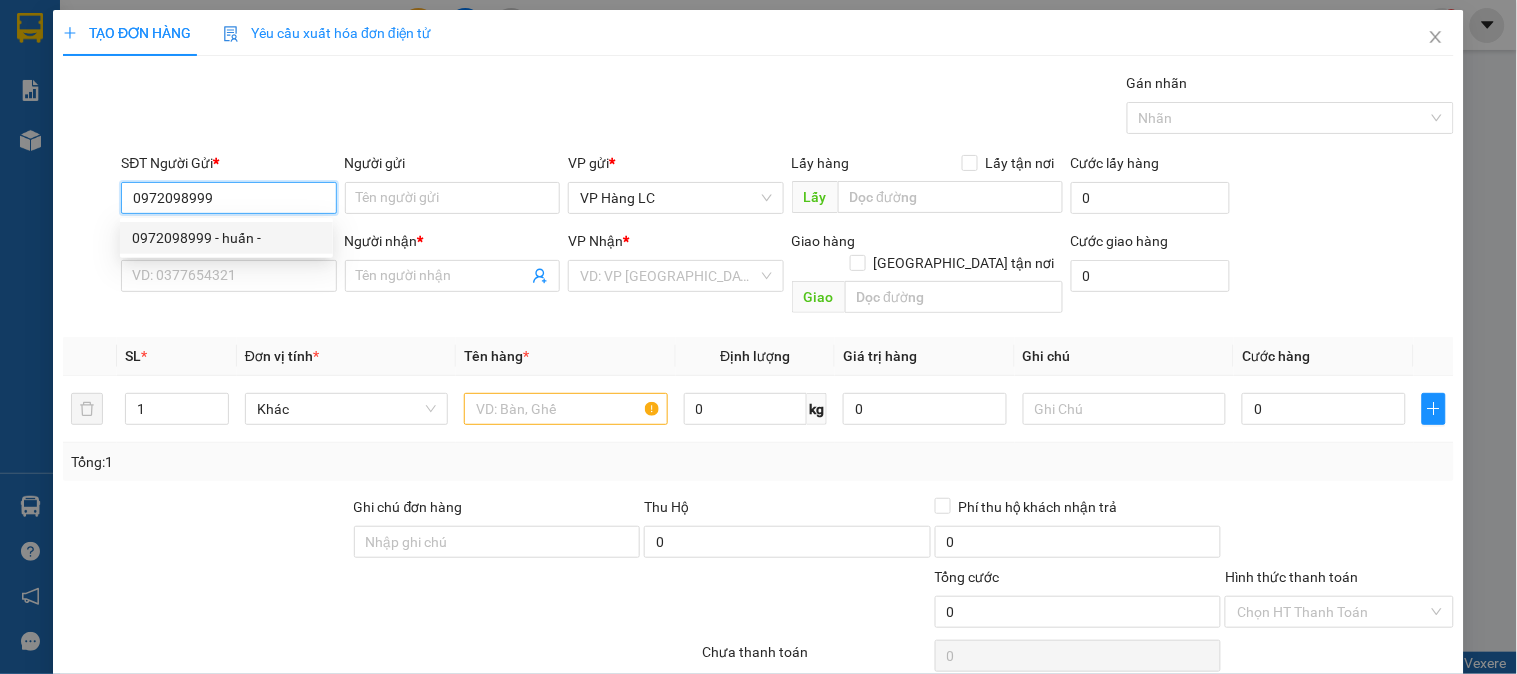 click on "0972098999 - huấn -" at bounding box center (226, 238) 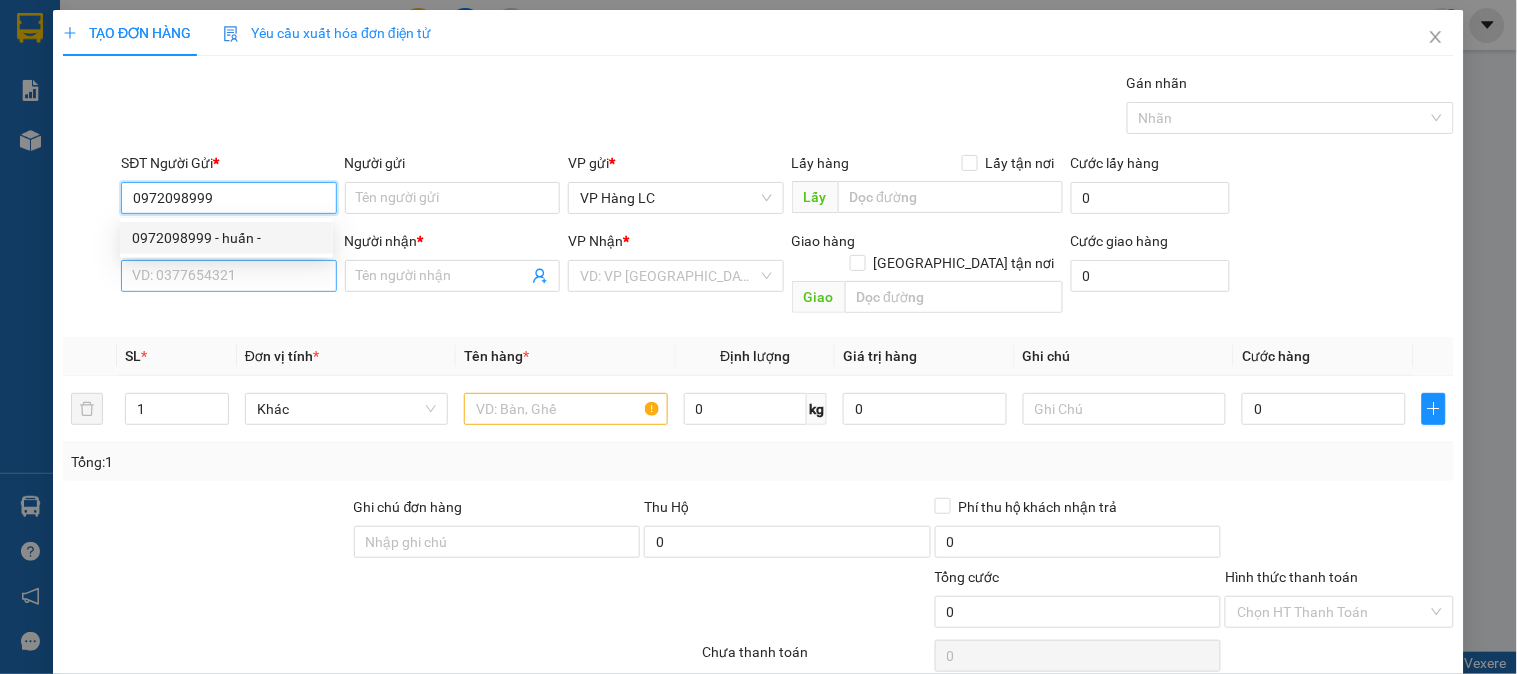 type on "huấn -" 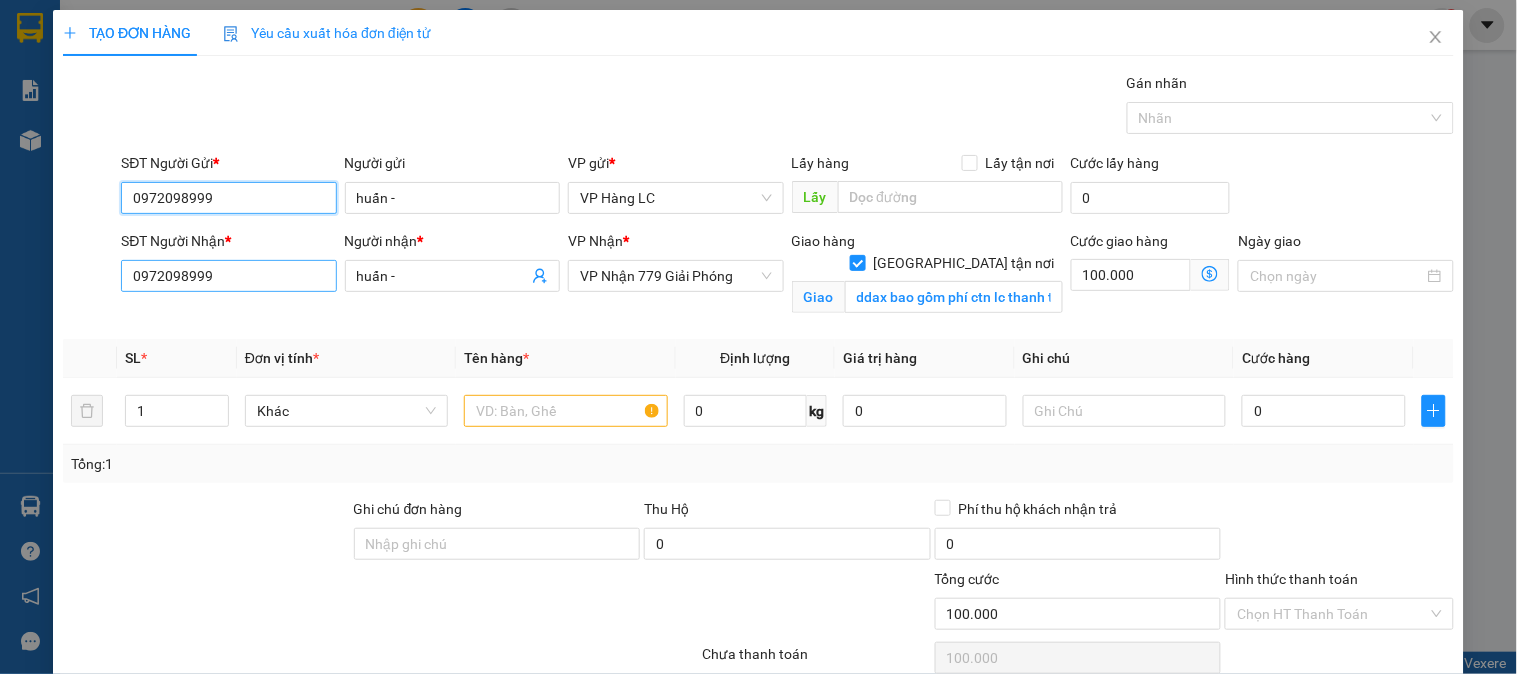 type on "0972098999" 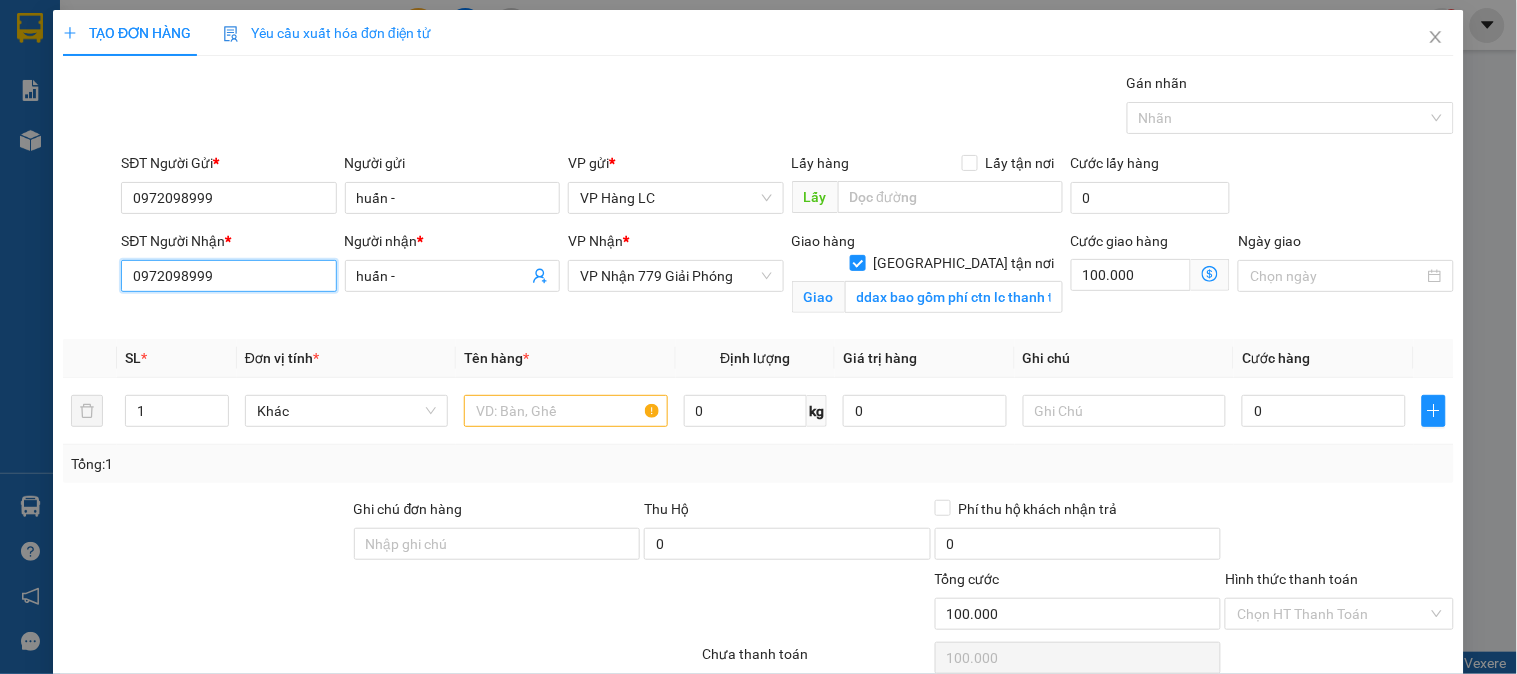 drag, startPoint x: 275, startPoint y: 283, endPoint x: 142, endPoint y: 340, distance: 144.69969 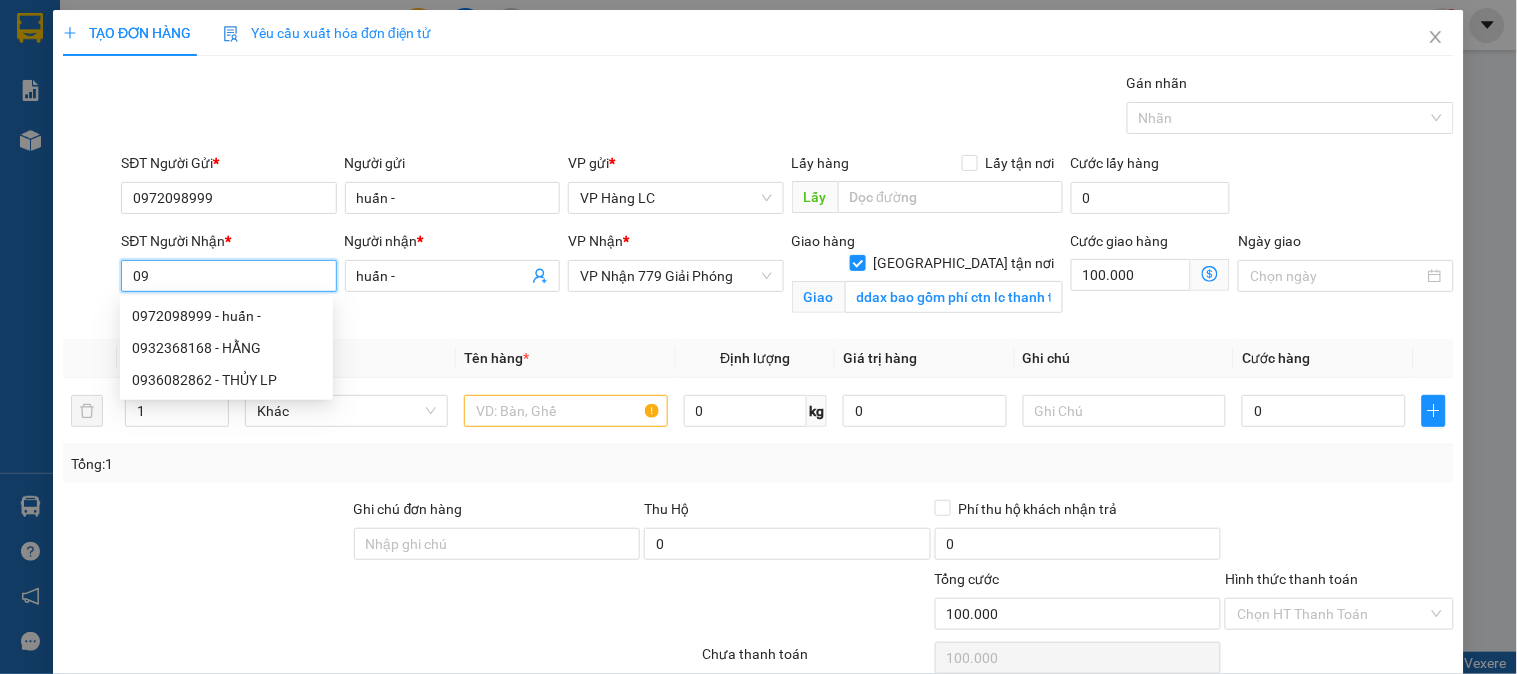 type on "0" 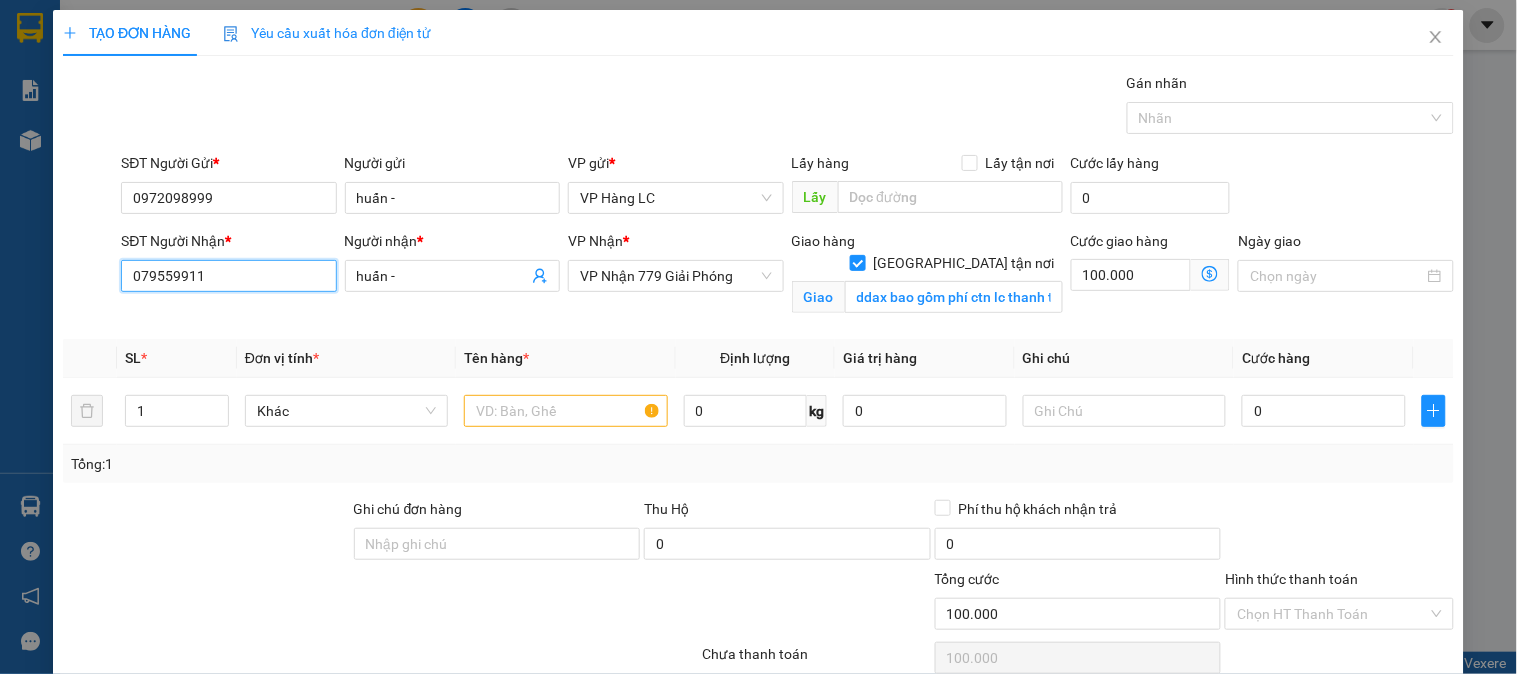 type on "0795599114" 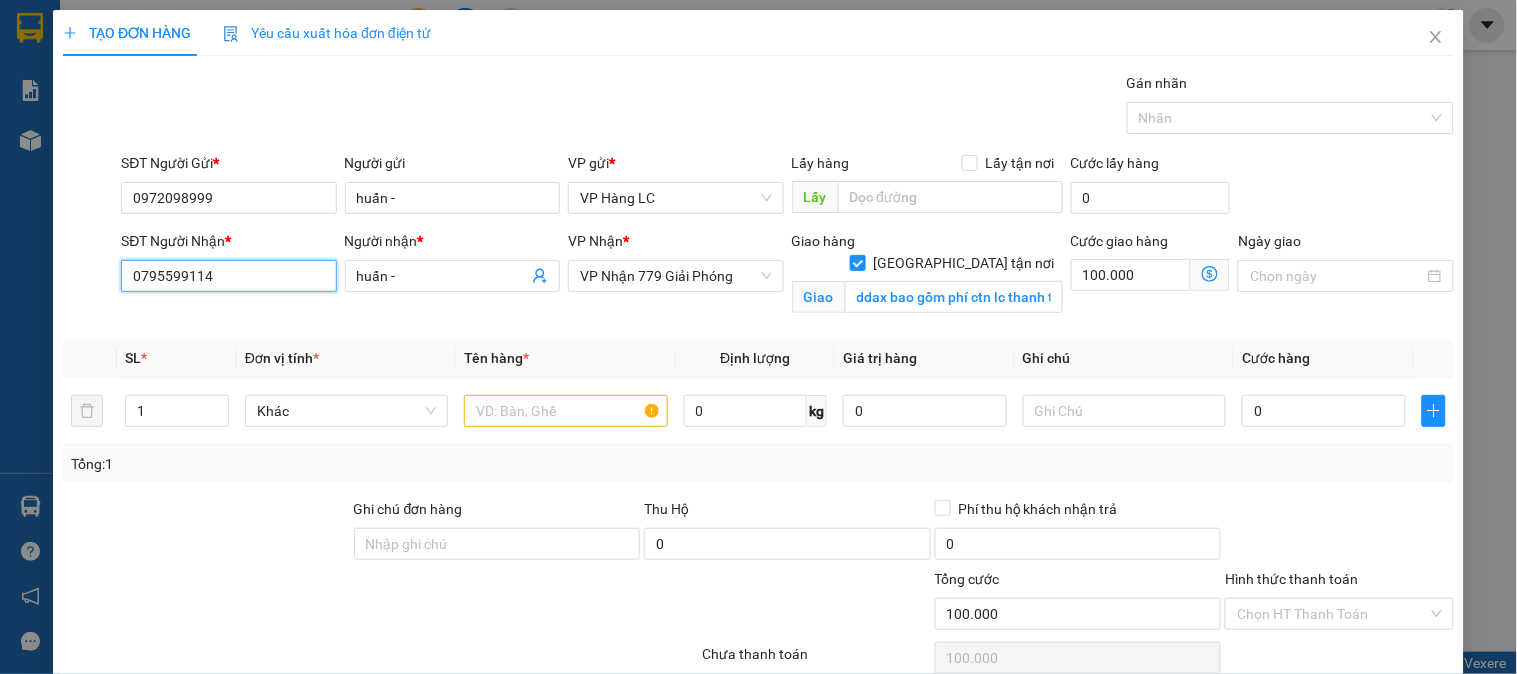 drag, startPoint x: 228, startPoint y: 283, endPoint x: 94, endPoint y: 286, distance: 134.03358 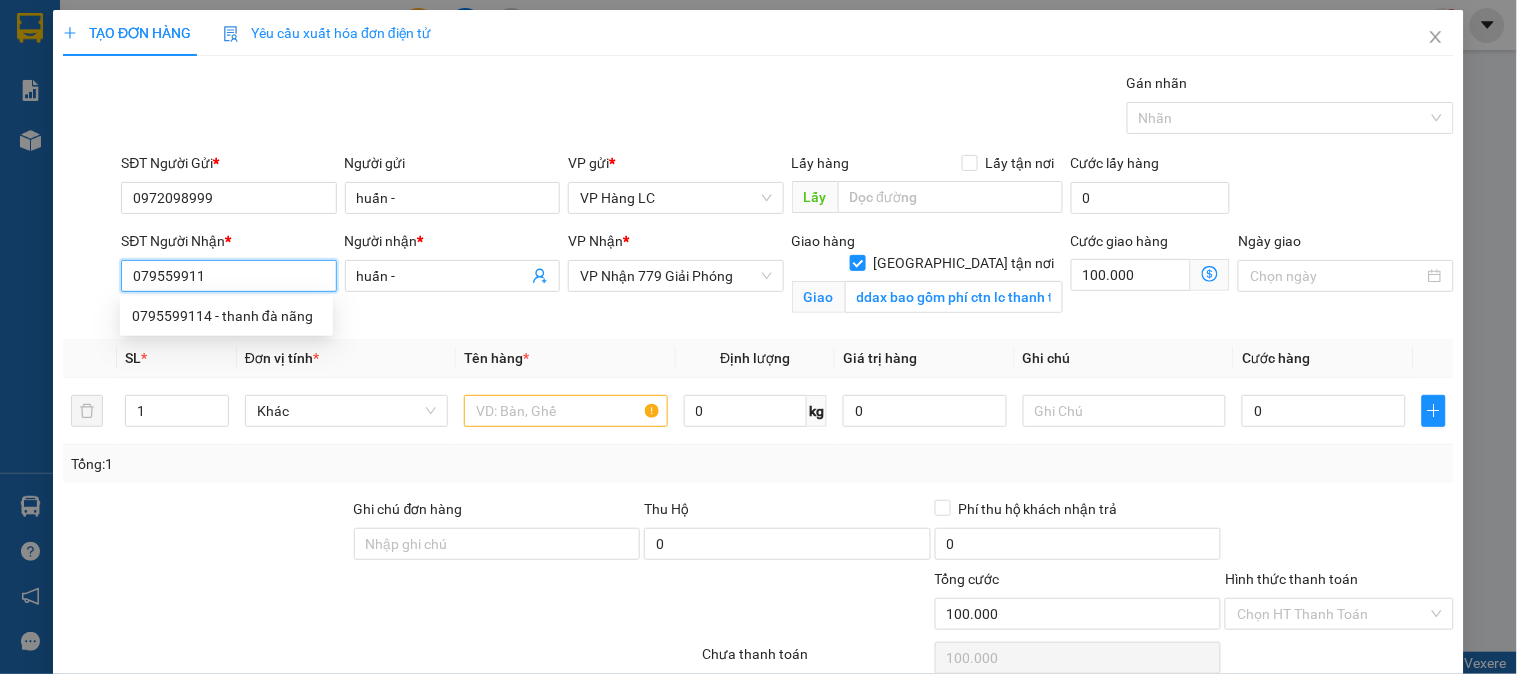 type on "0795599114" 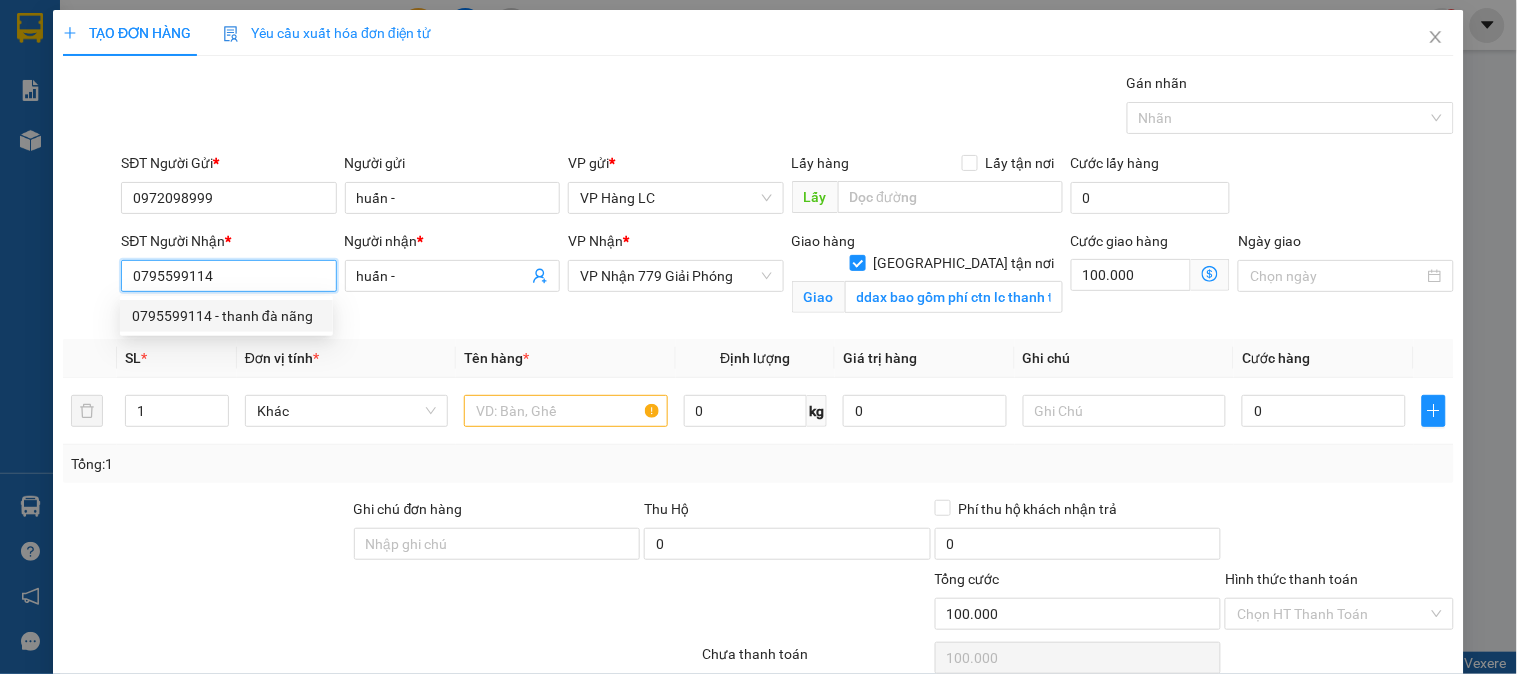 click on "0795599114 - thanh đà nãng" at bounding box center [226, 316] 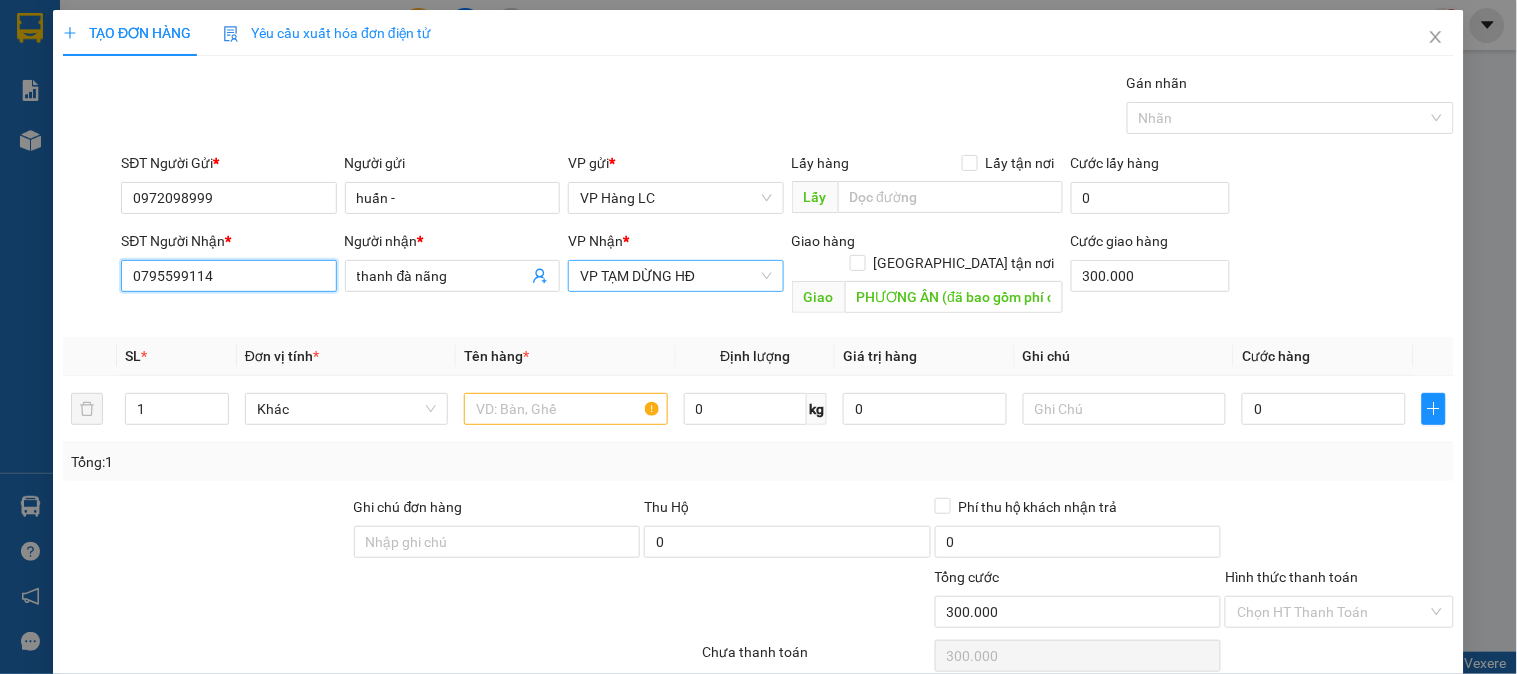 click on "VP TẠM DỪNG HĐ" at bounding box center (675, 276) 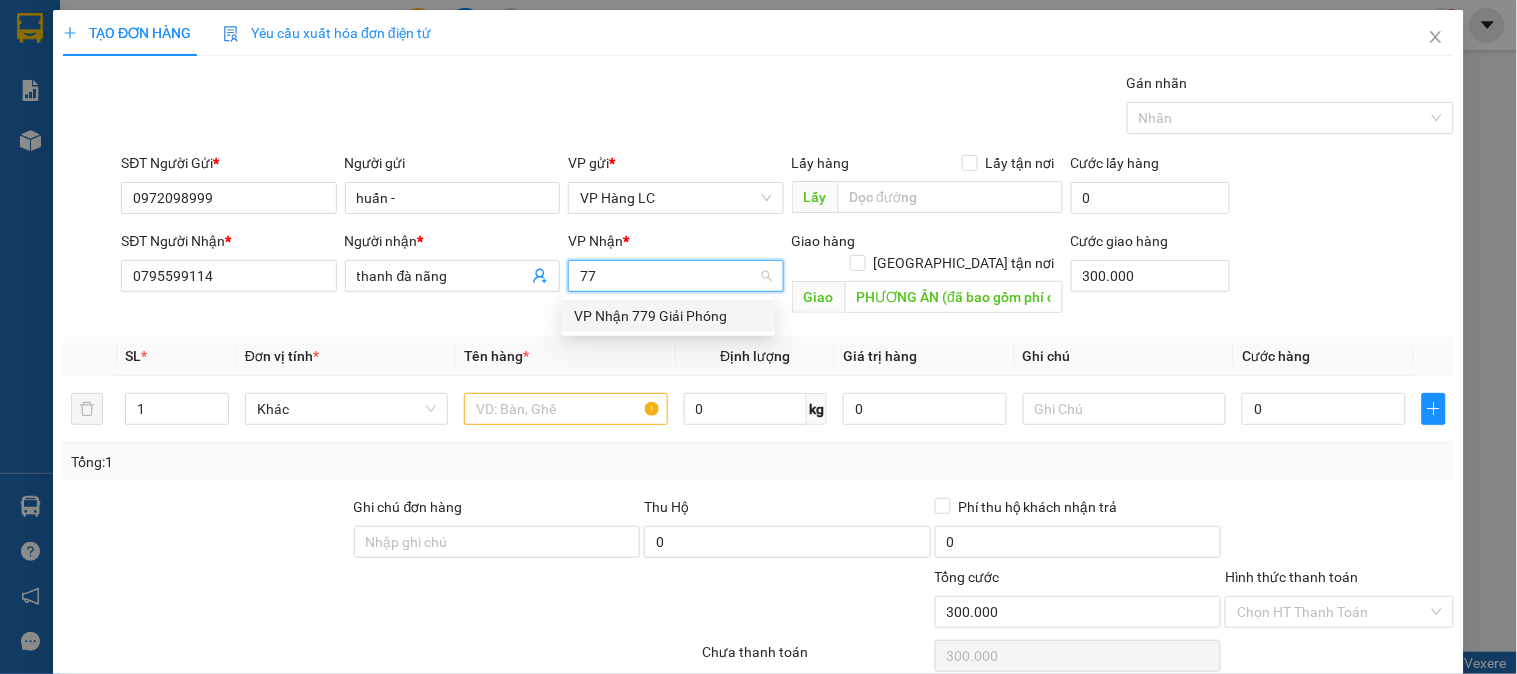 type on "779" 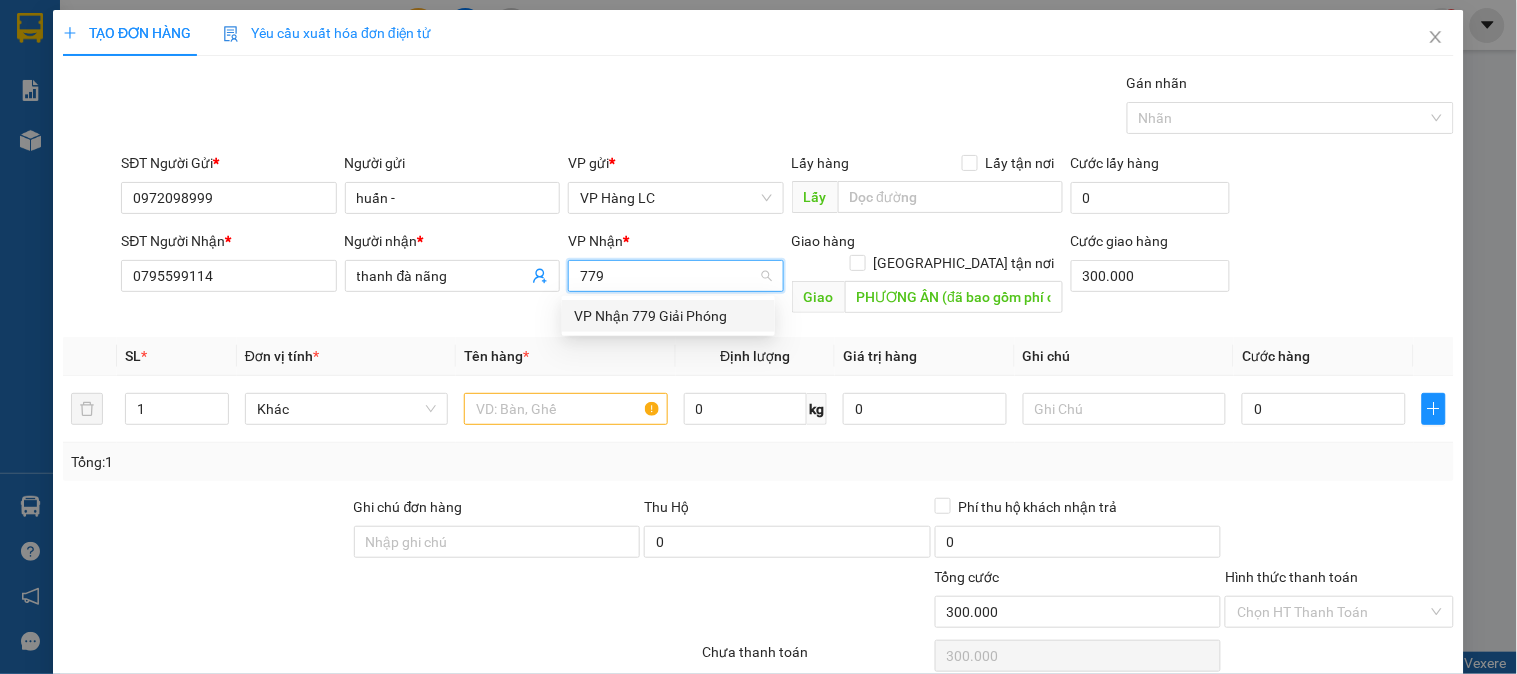 click on "VP Nhận 779 Giải Phóng" at bounding box center [668, 316] 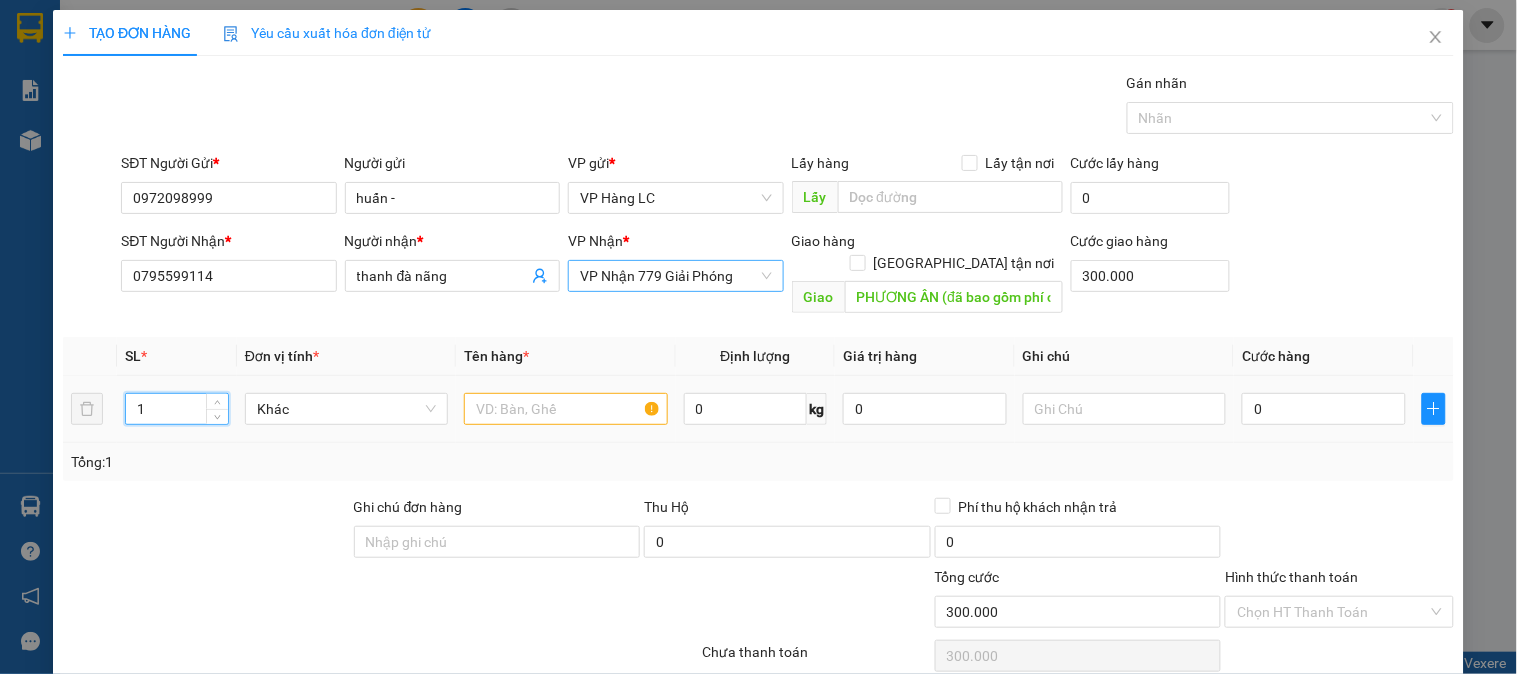 click on "1" at bounding box center (177, 409) 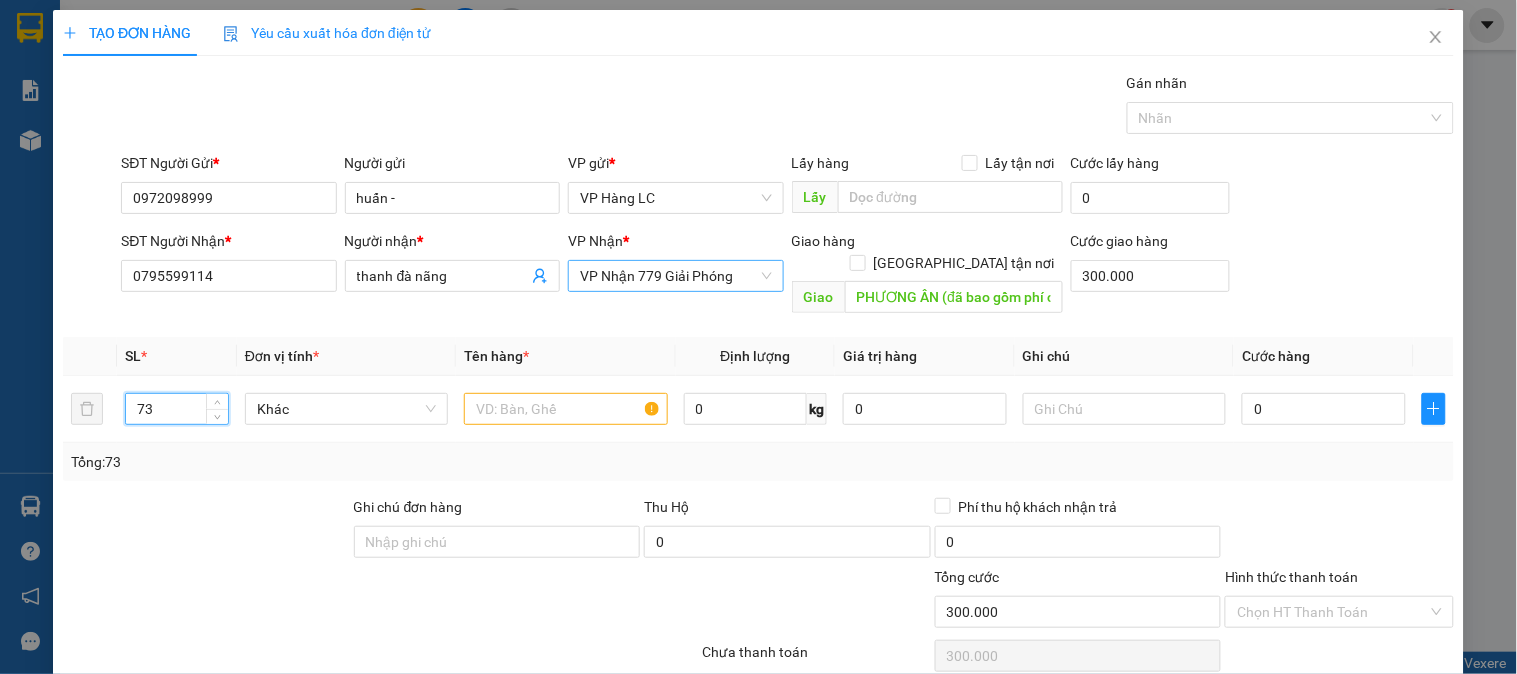 type on "73" 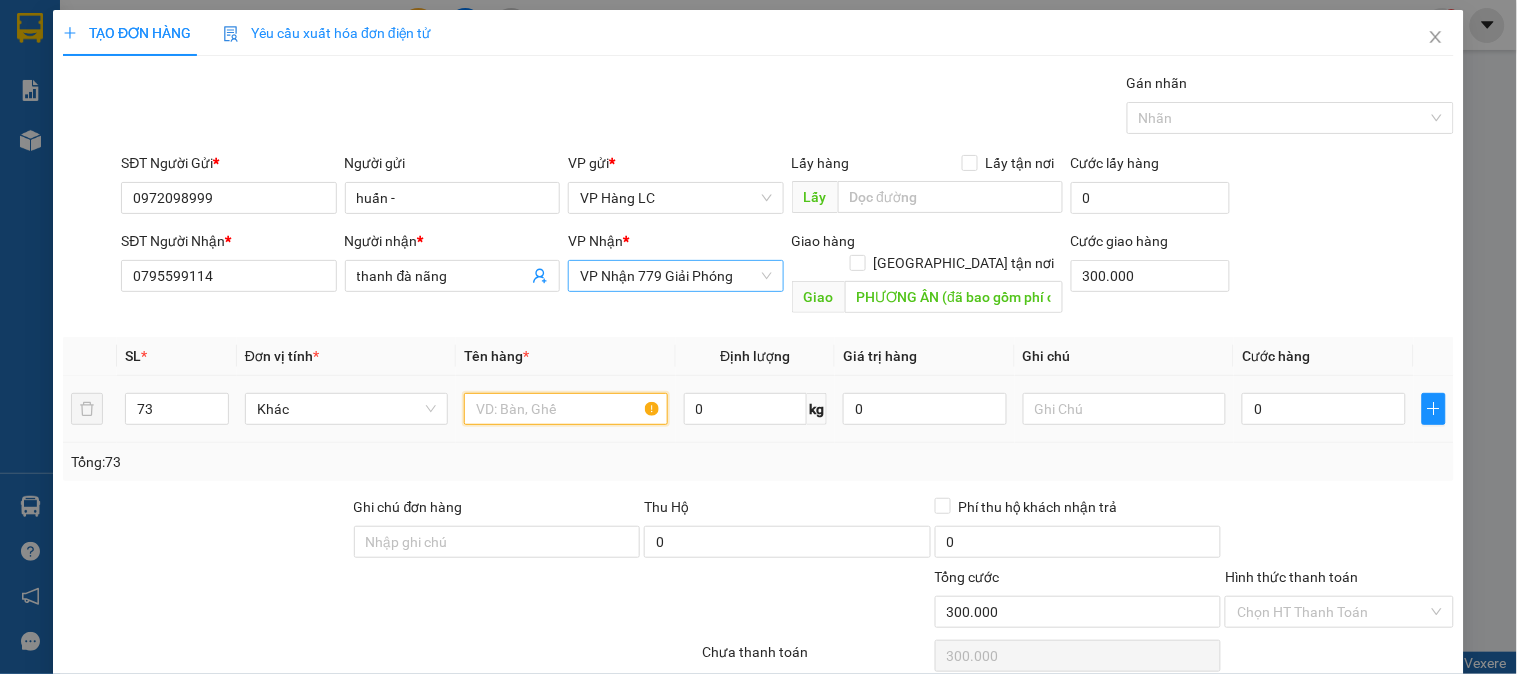 click at bounding box center (565, 409) 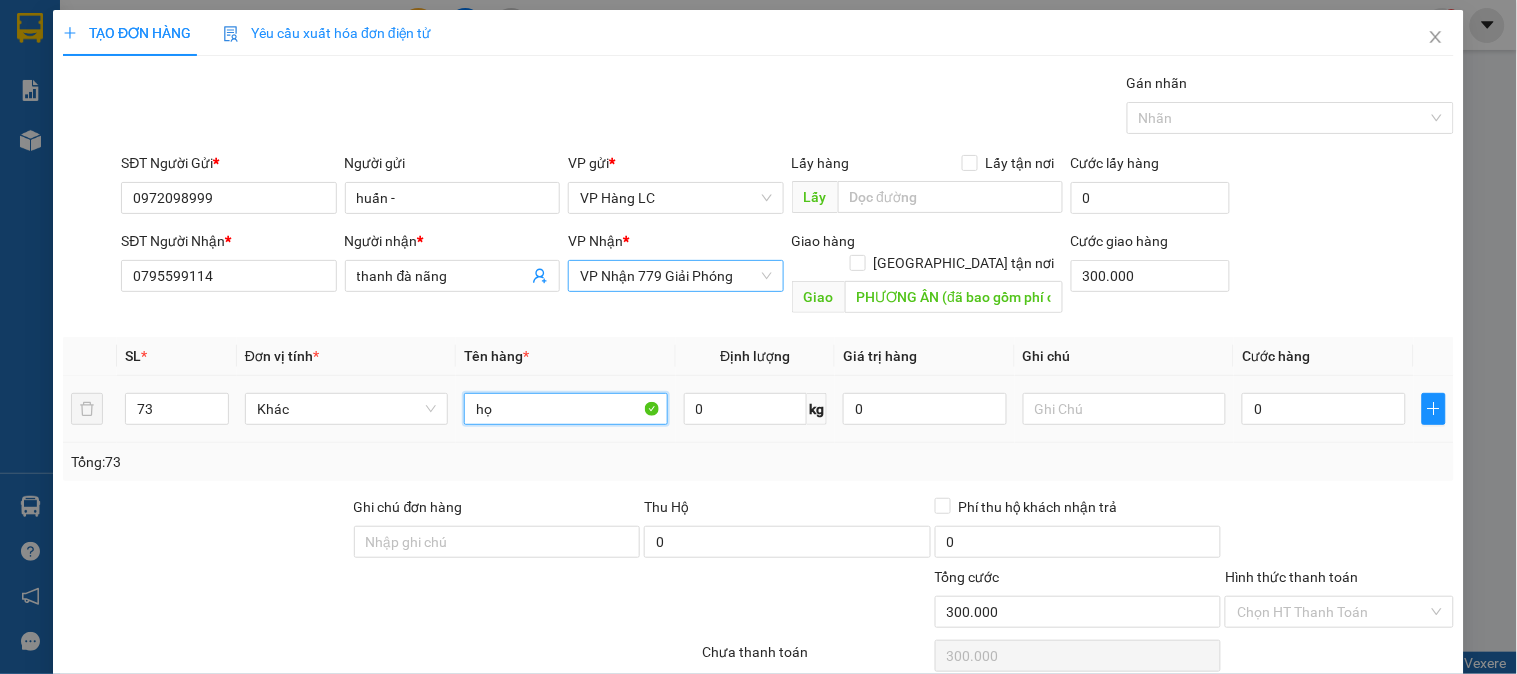 type on "h" 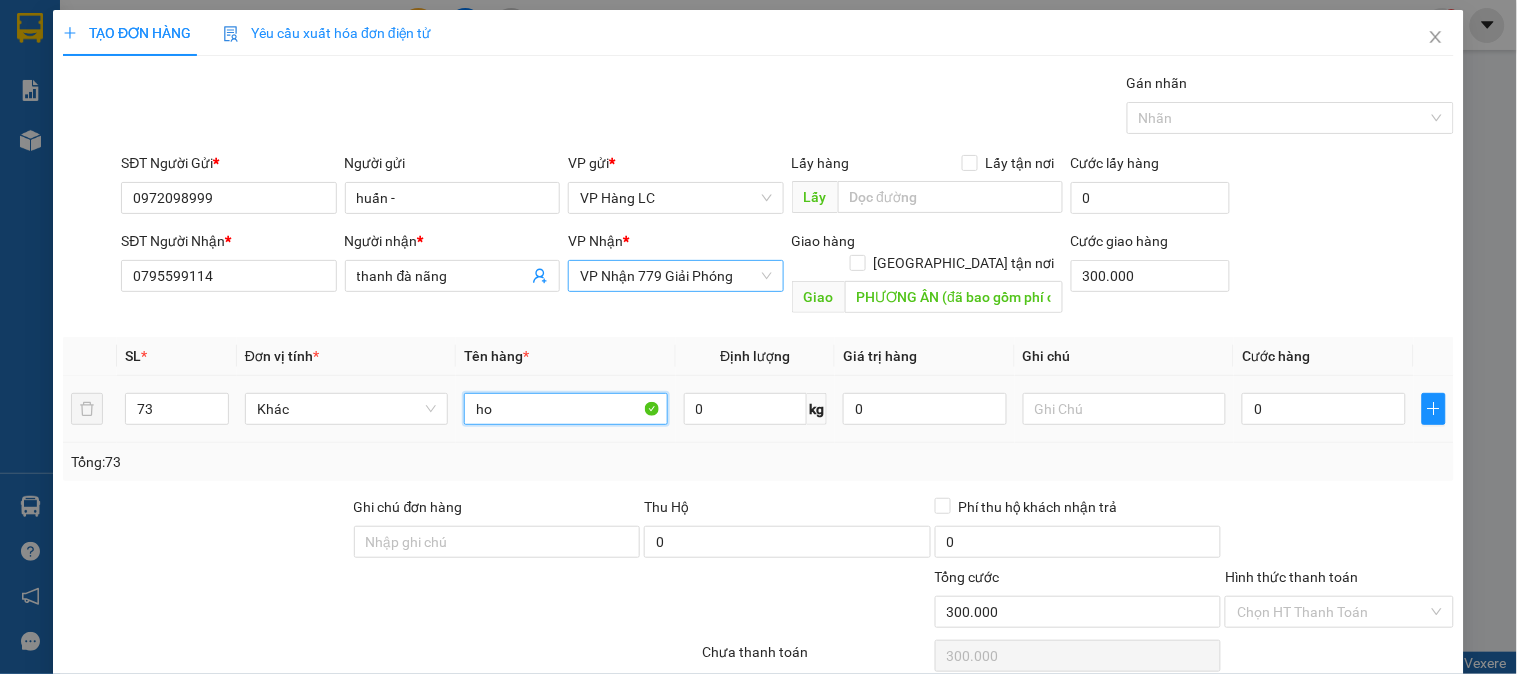 type on "h" 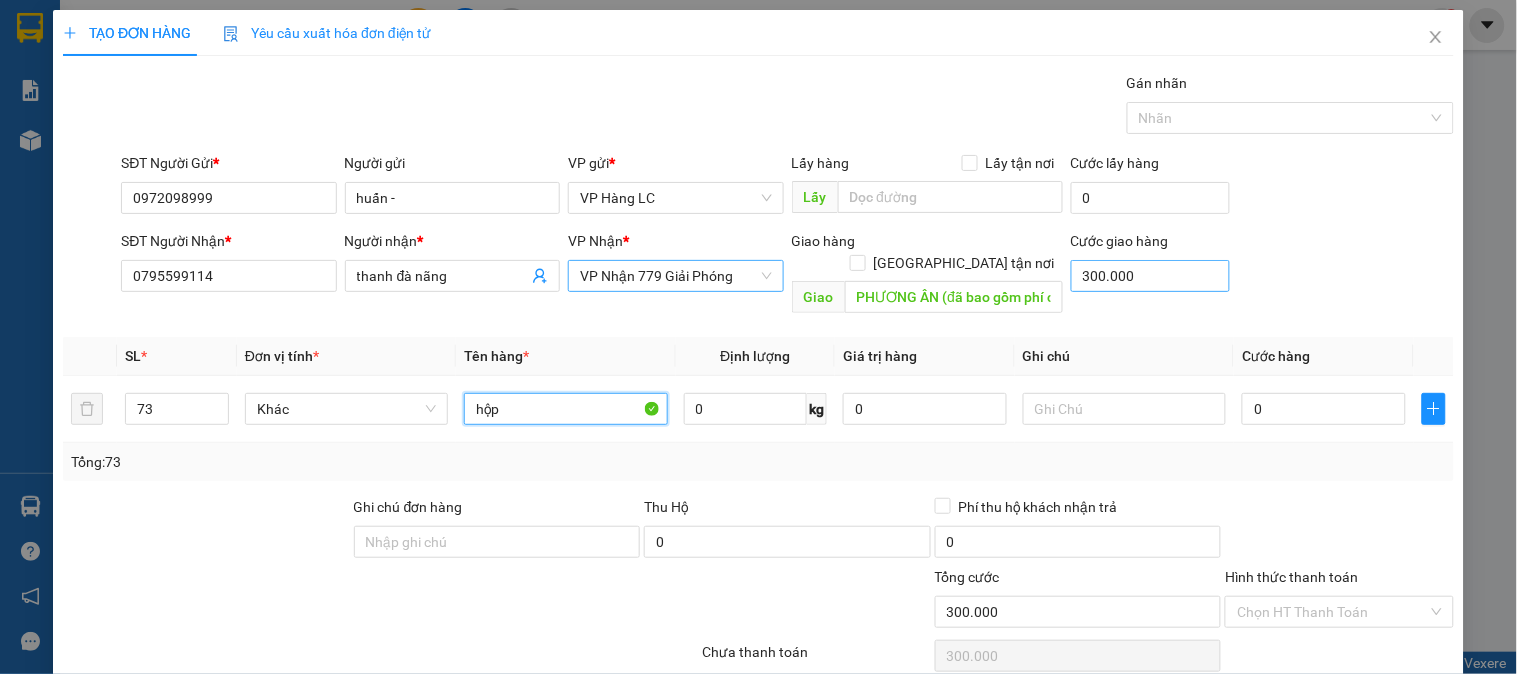 type on "hộp" 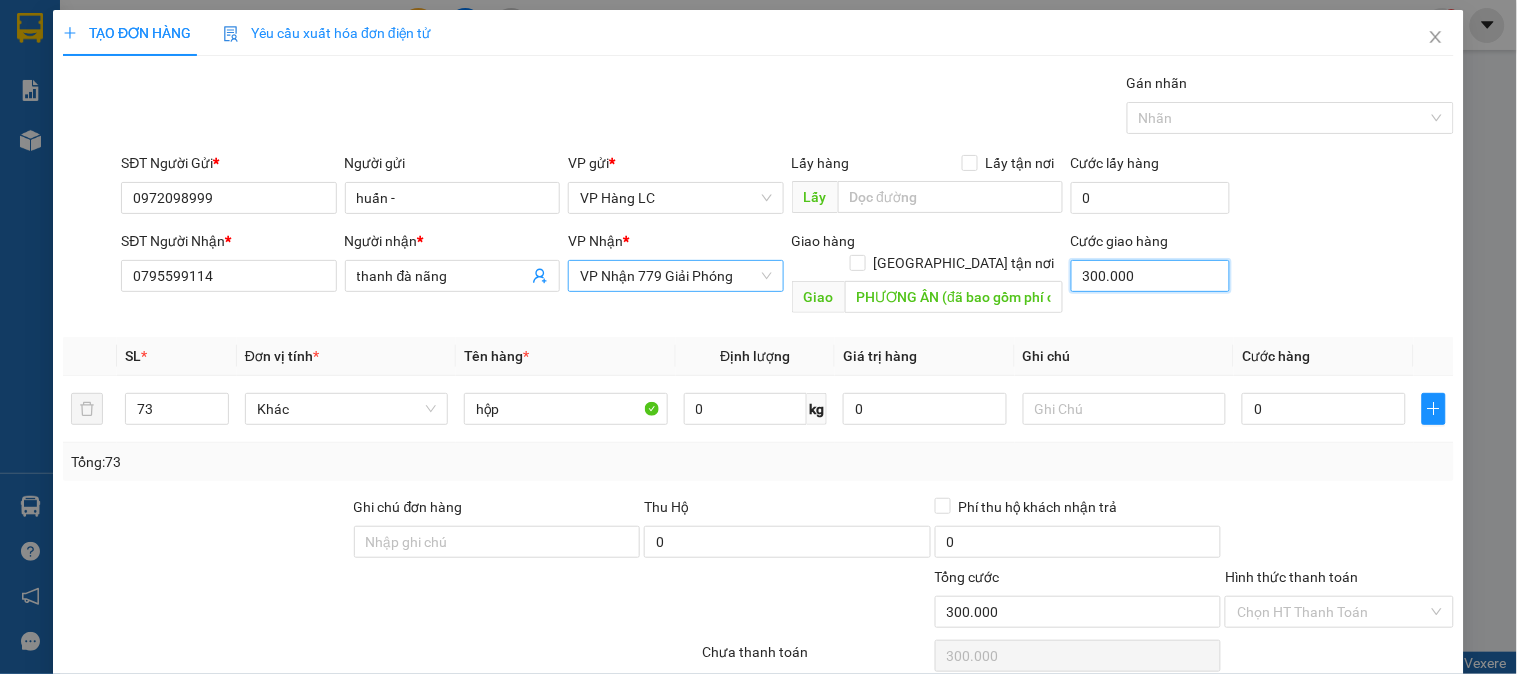 click on "300.000" at bounding box center [1151, 276] 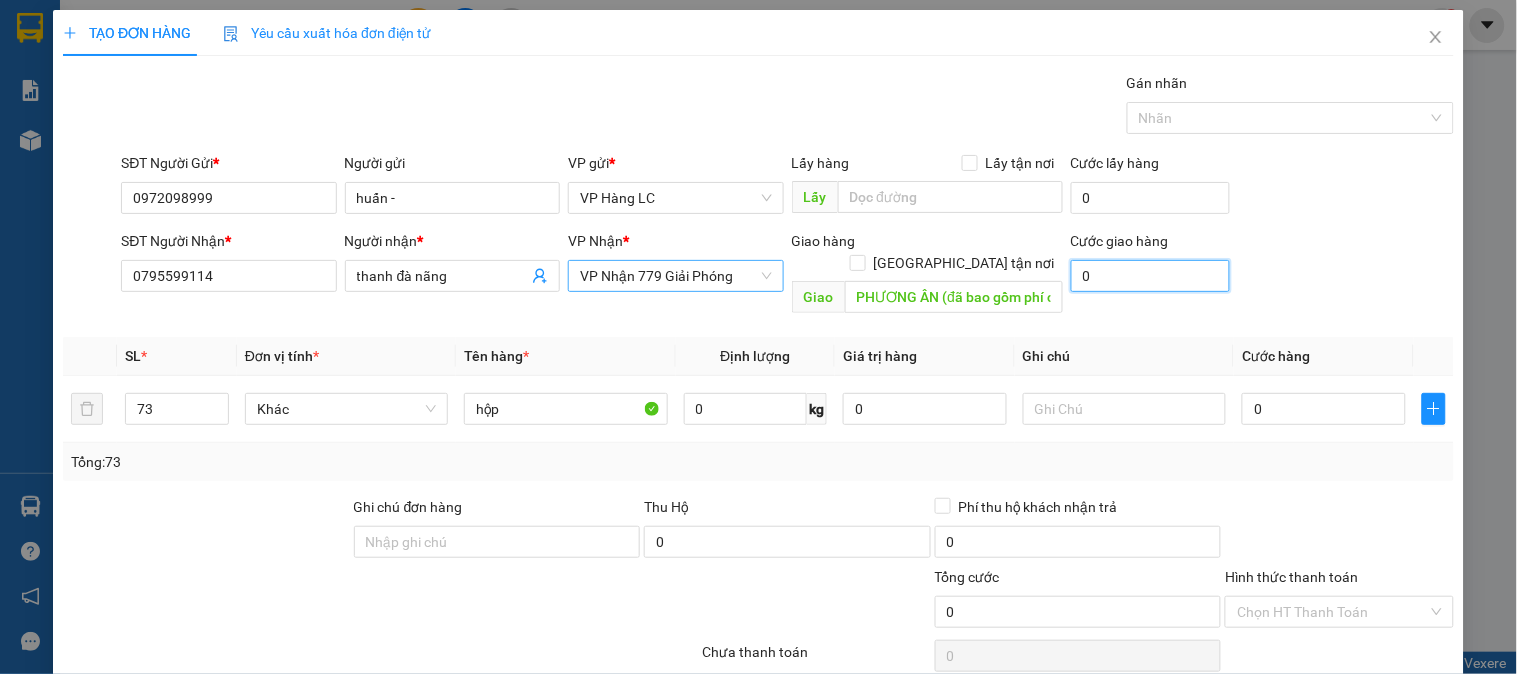 type on "1" 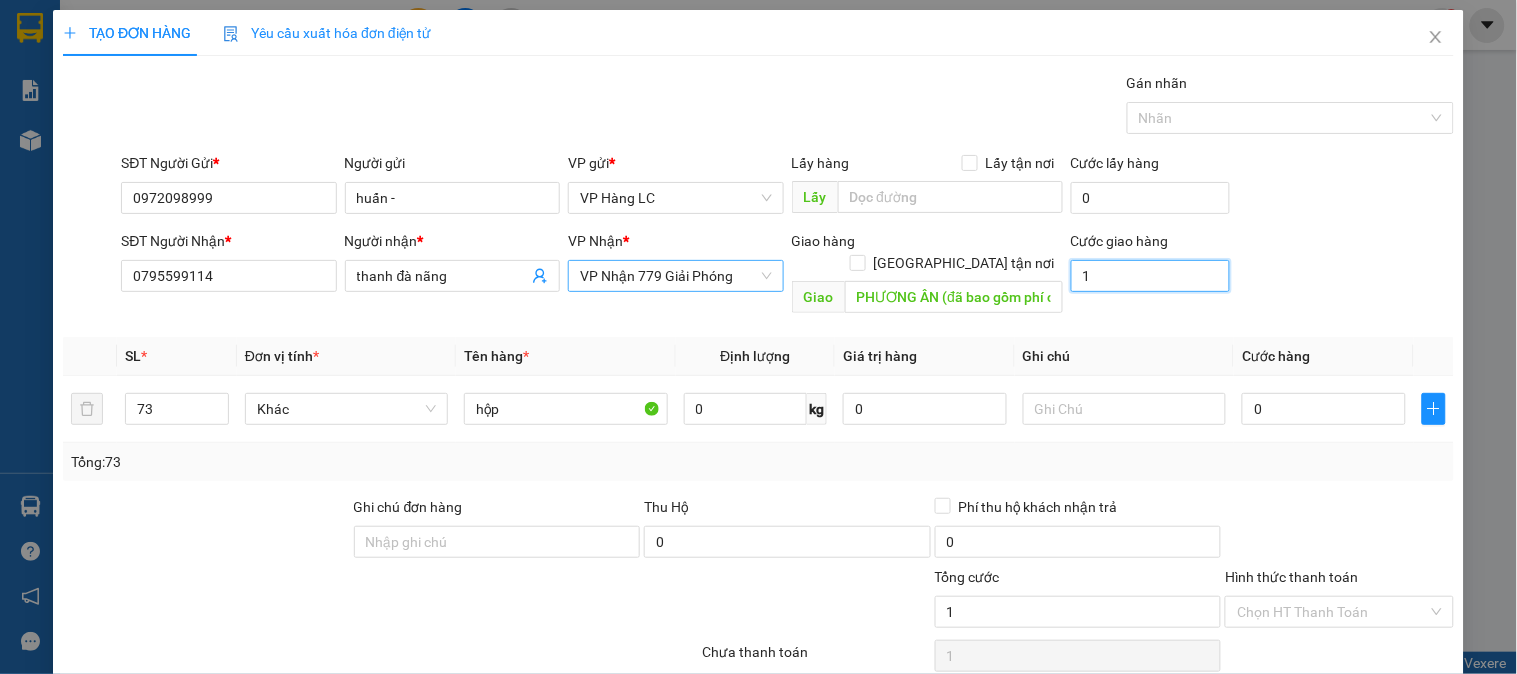 type on "18" 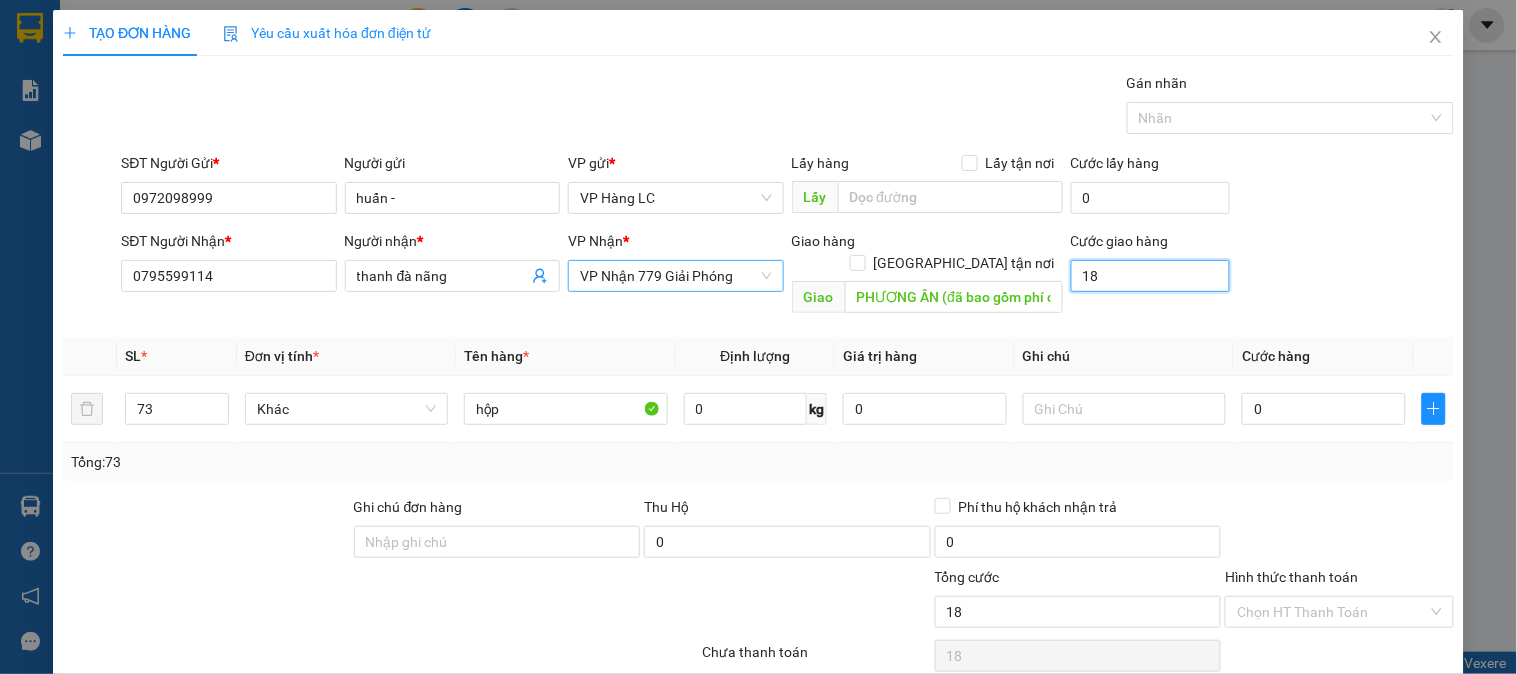 type on "180" 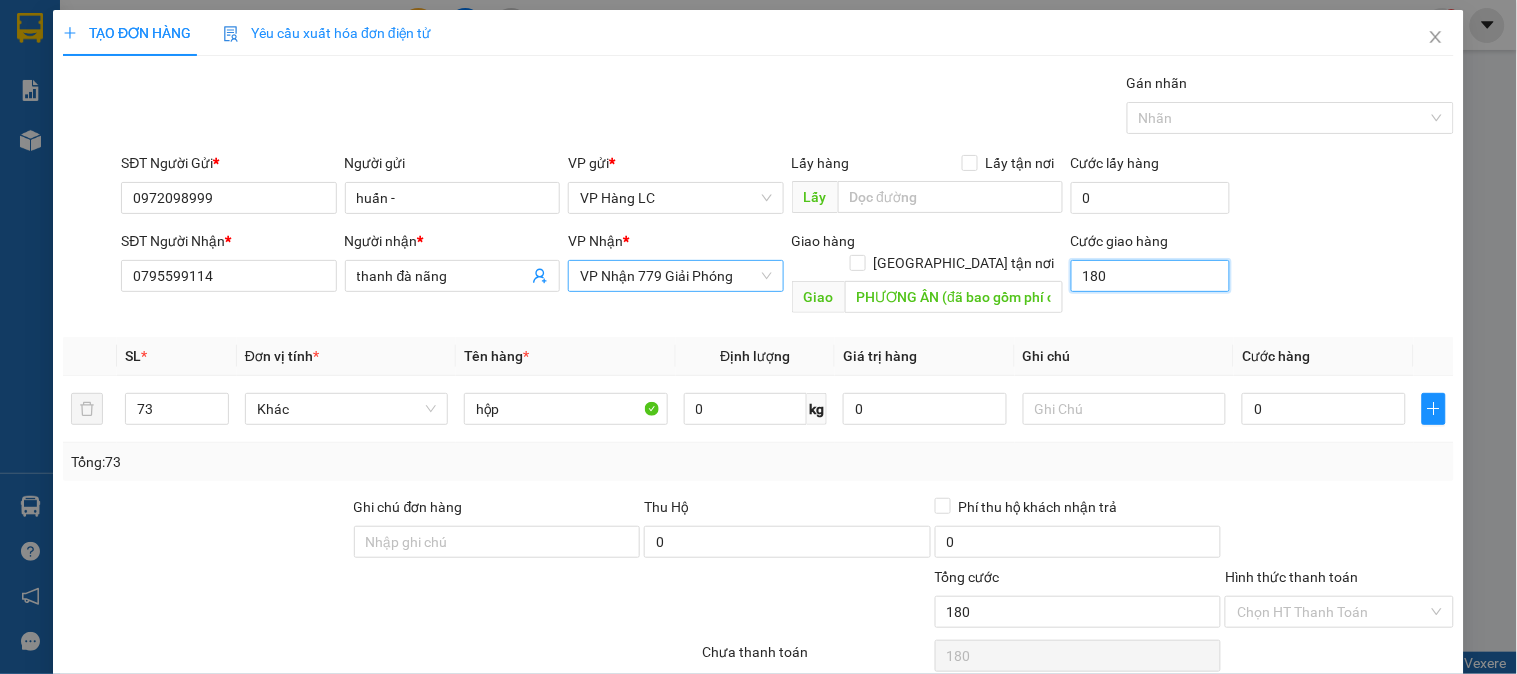 type on "1.800" 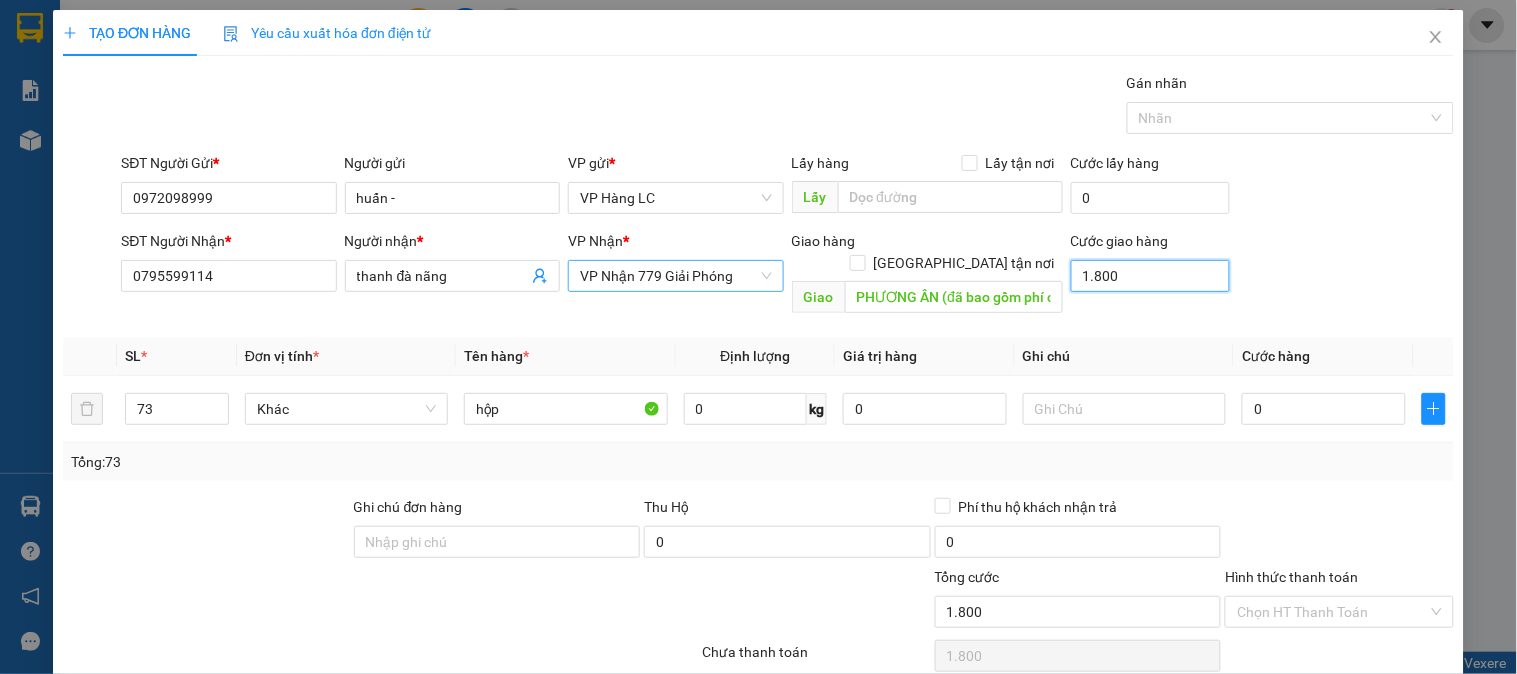 type on "18.000" 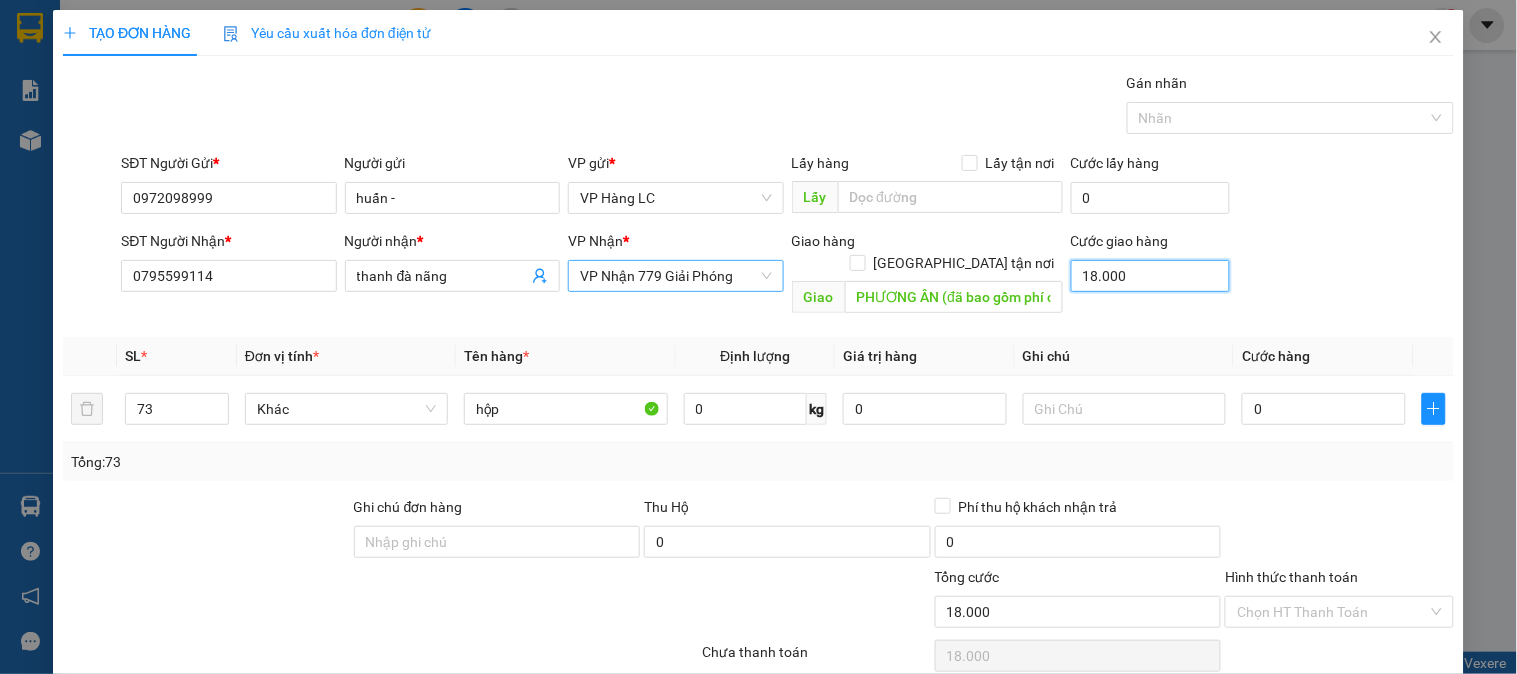 type on "180.000" 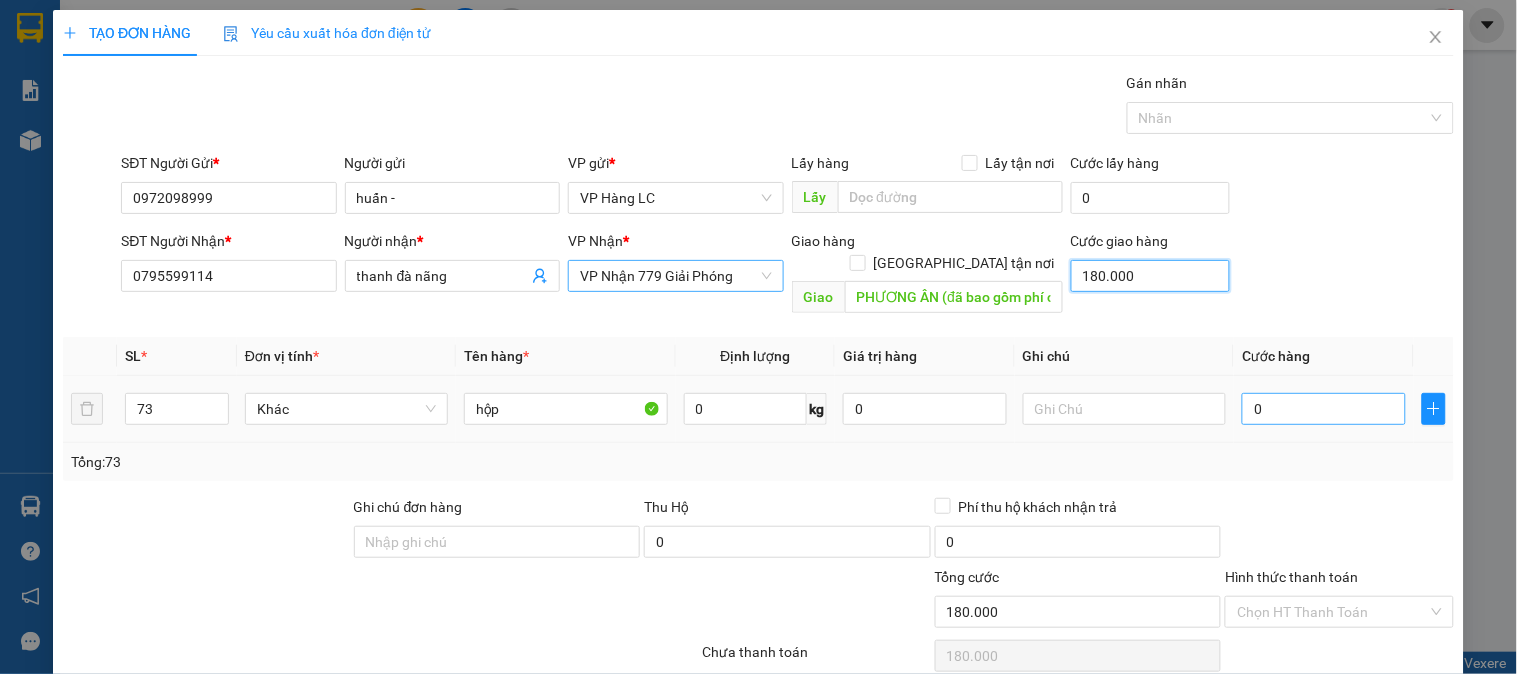 type on "180.000" 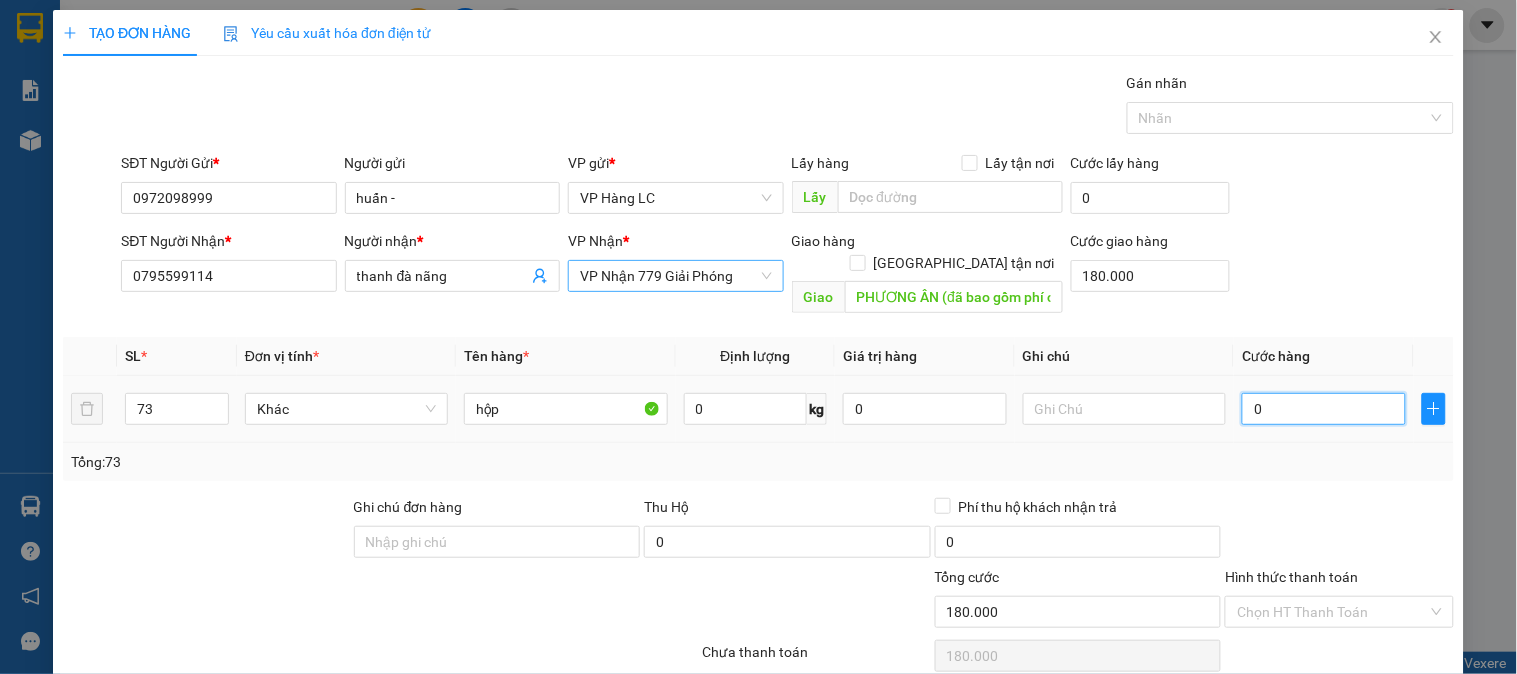 click on "0" at bounding box center [1324, 409] 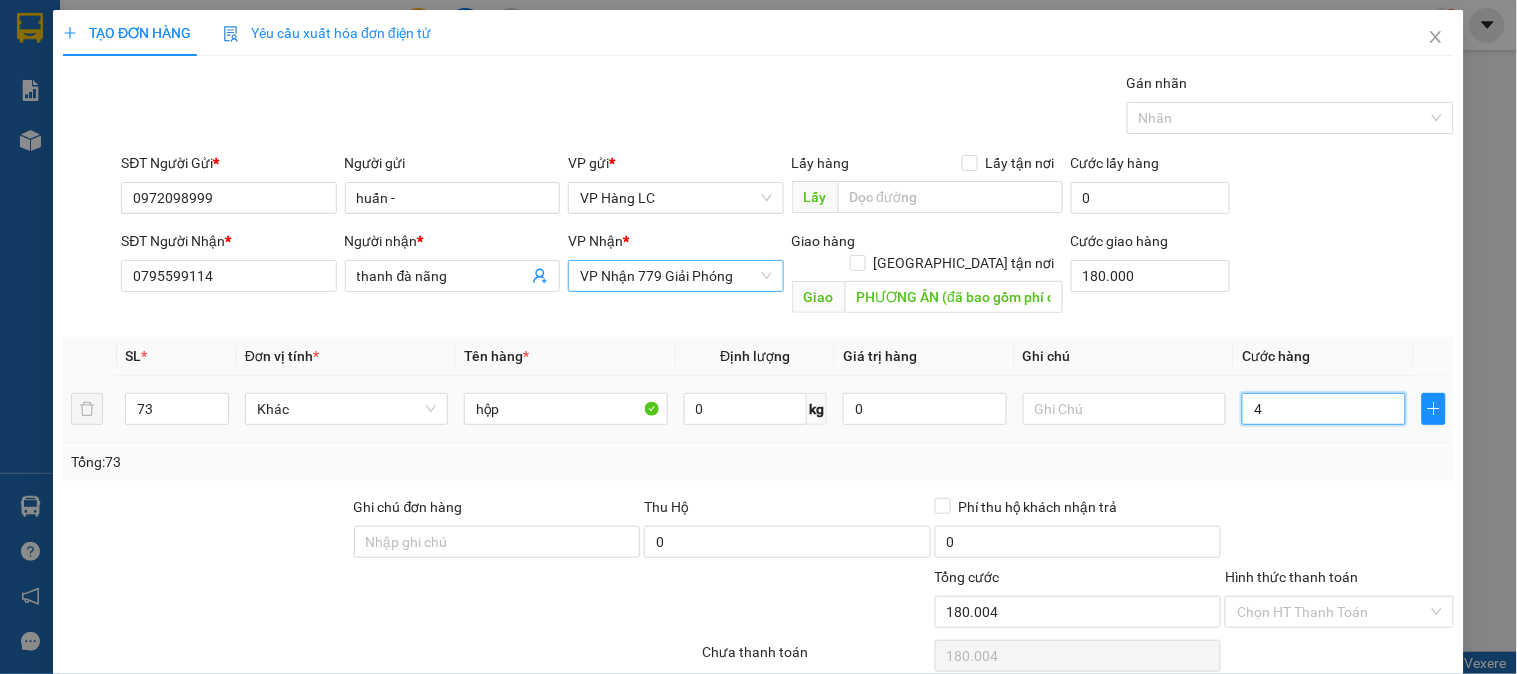 type on "40" 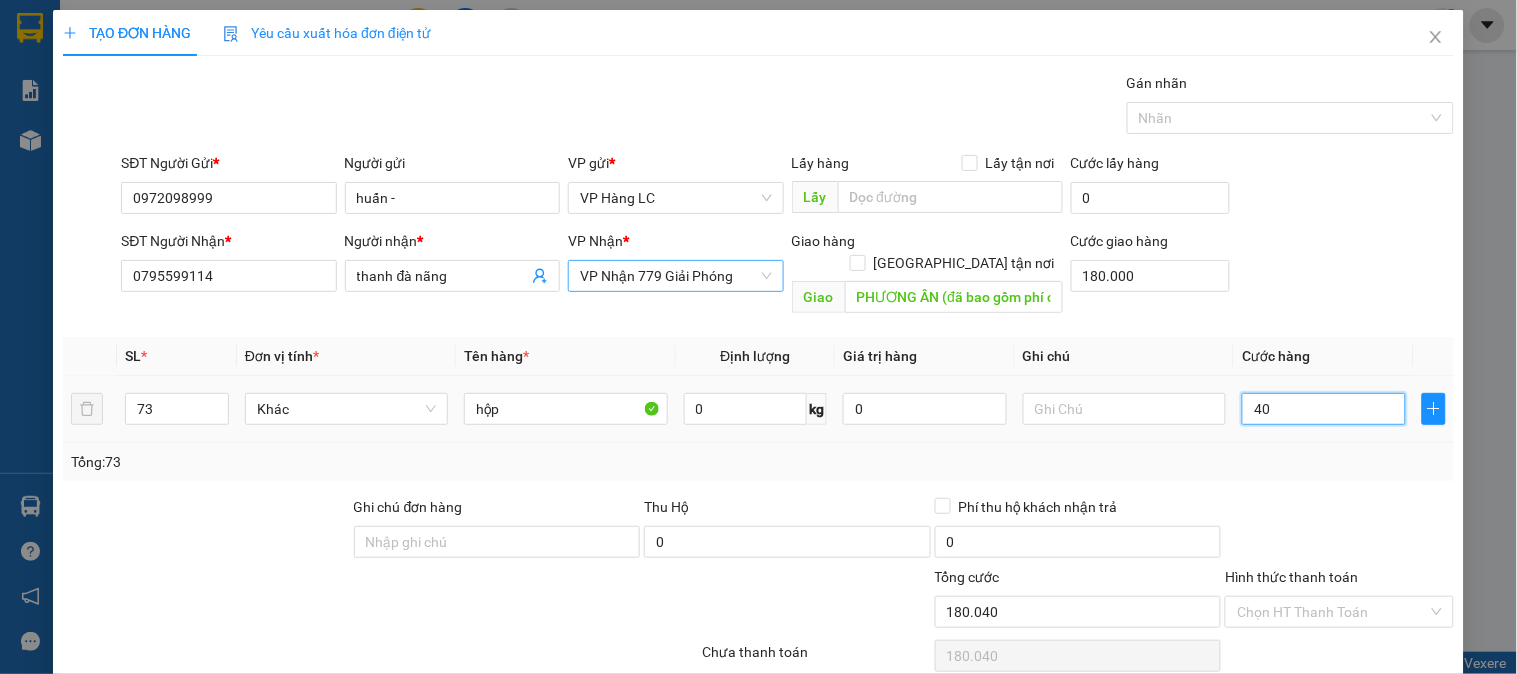 type on "400" 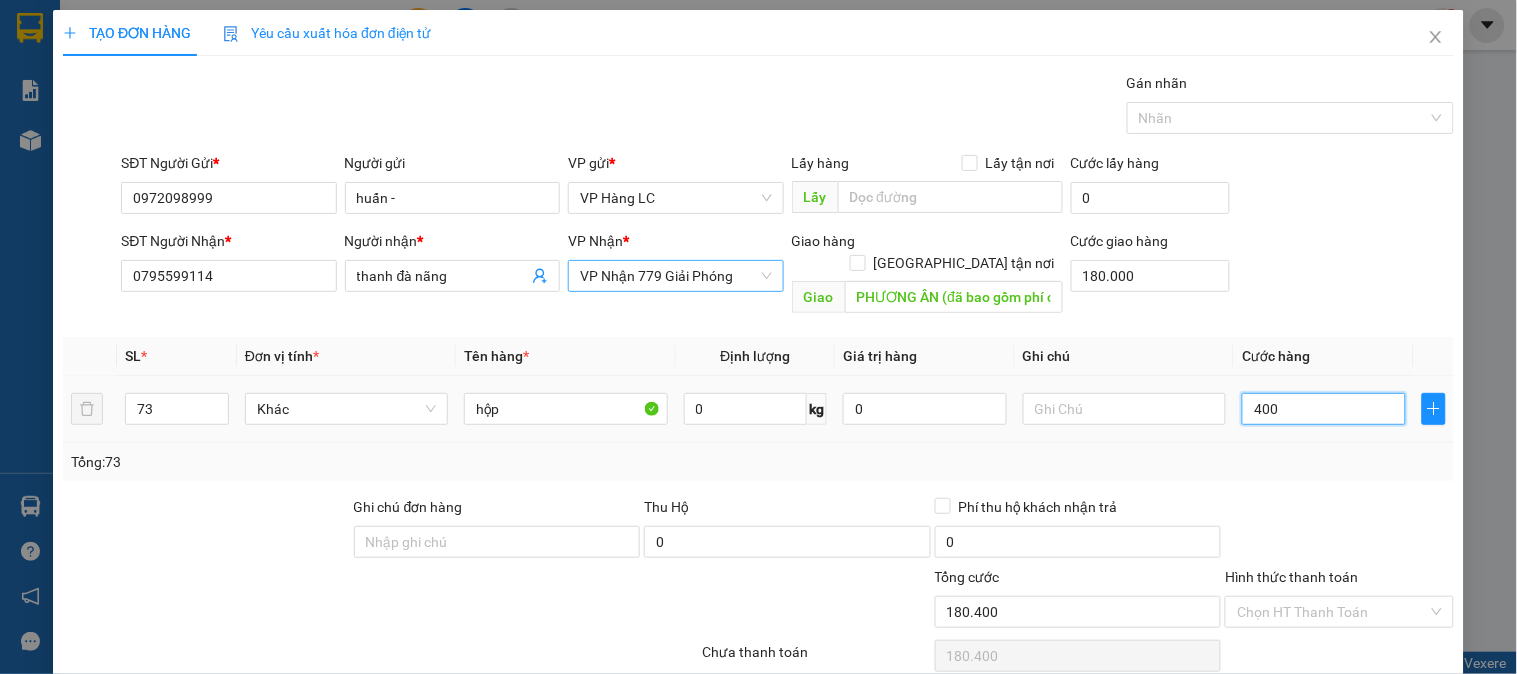 type on "4.000" 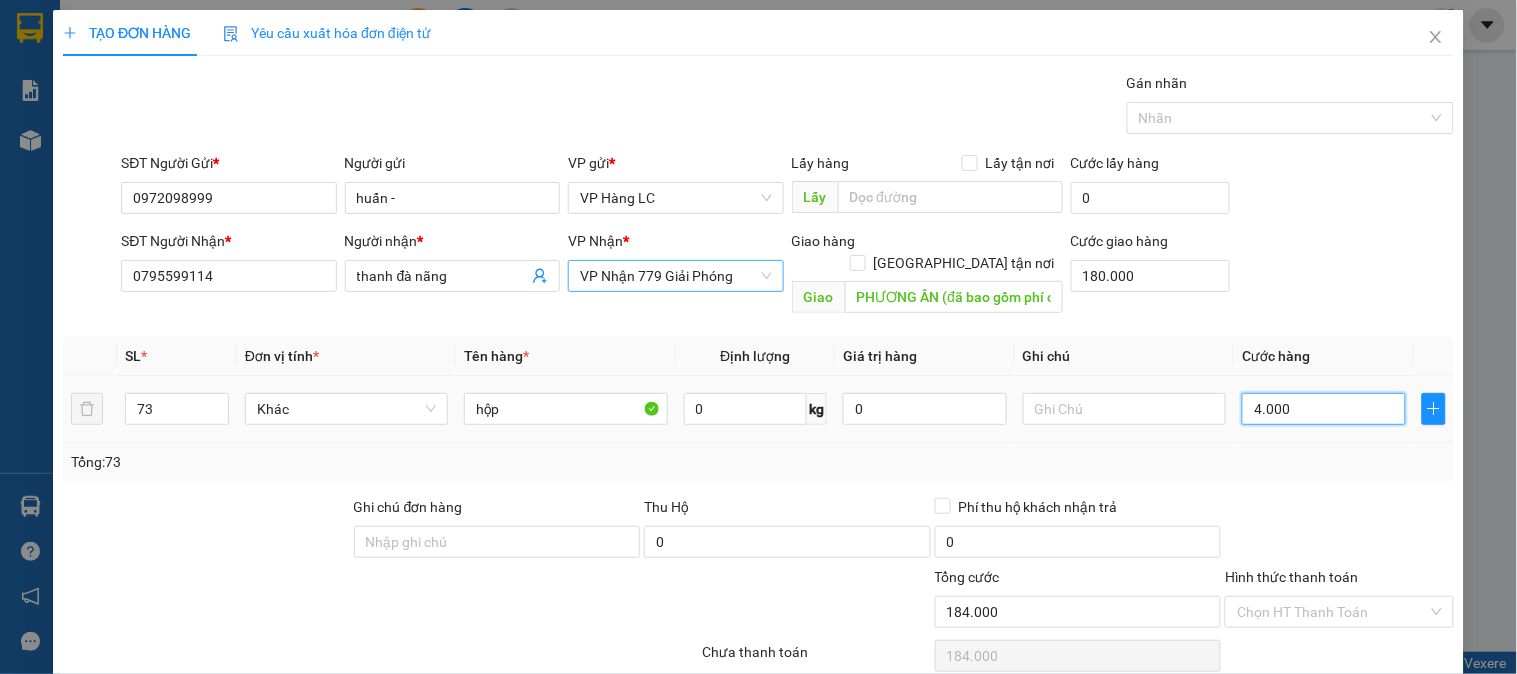 type on "40.000" 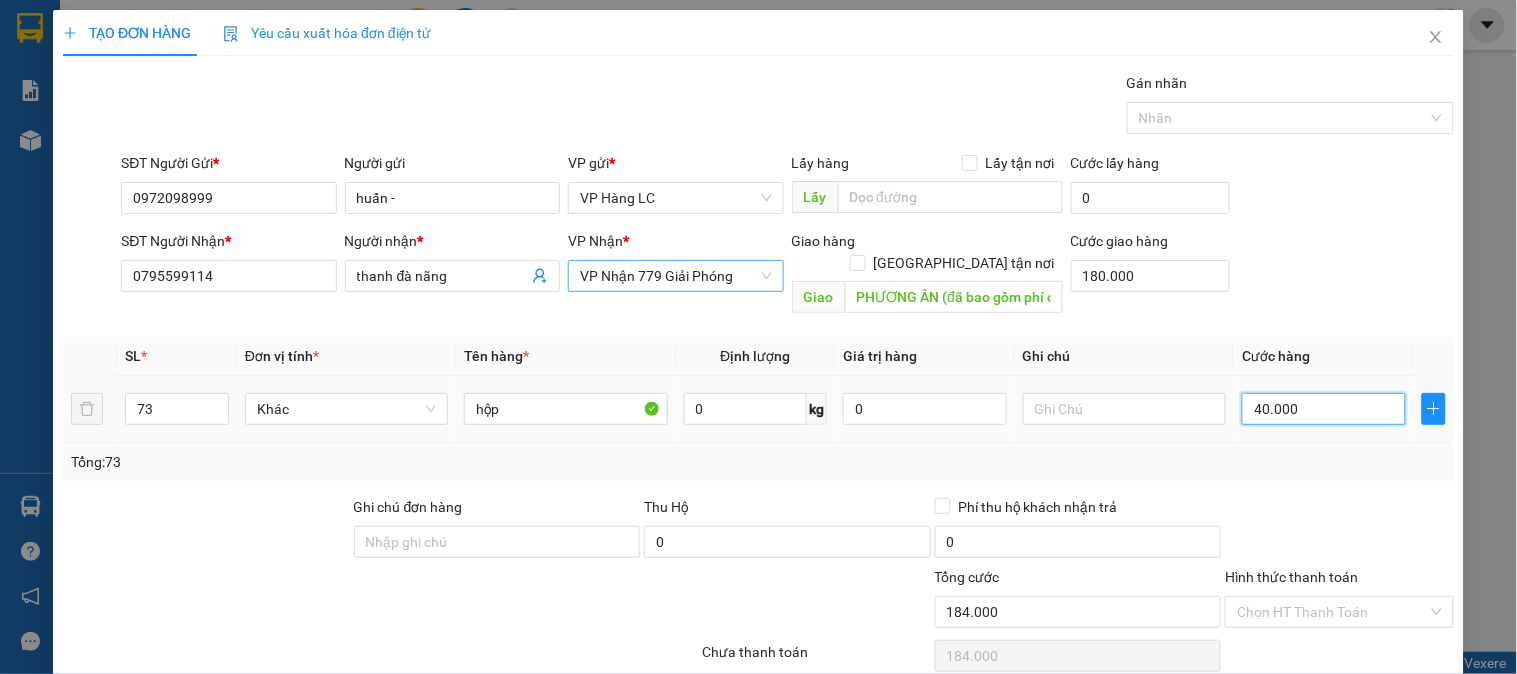type on "220.000" 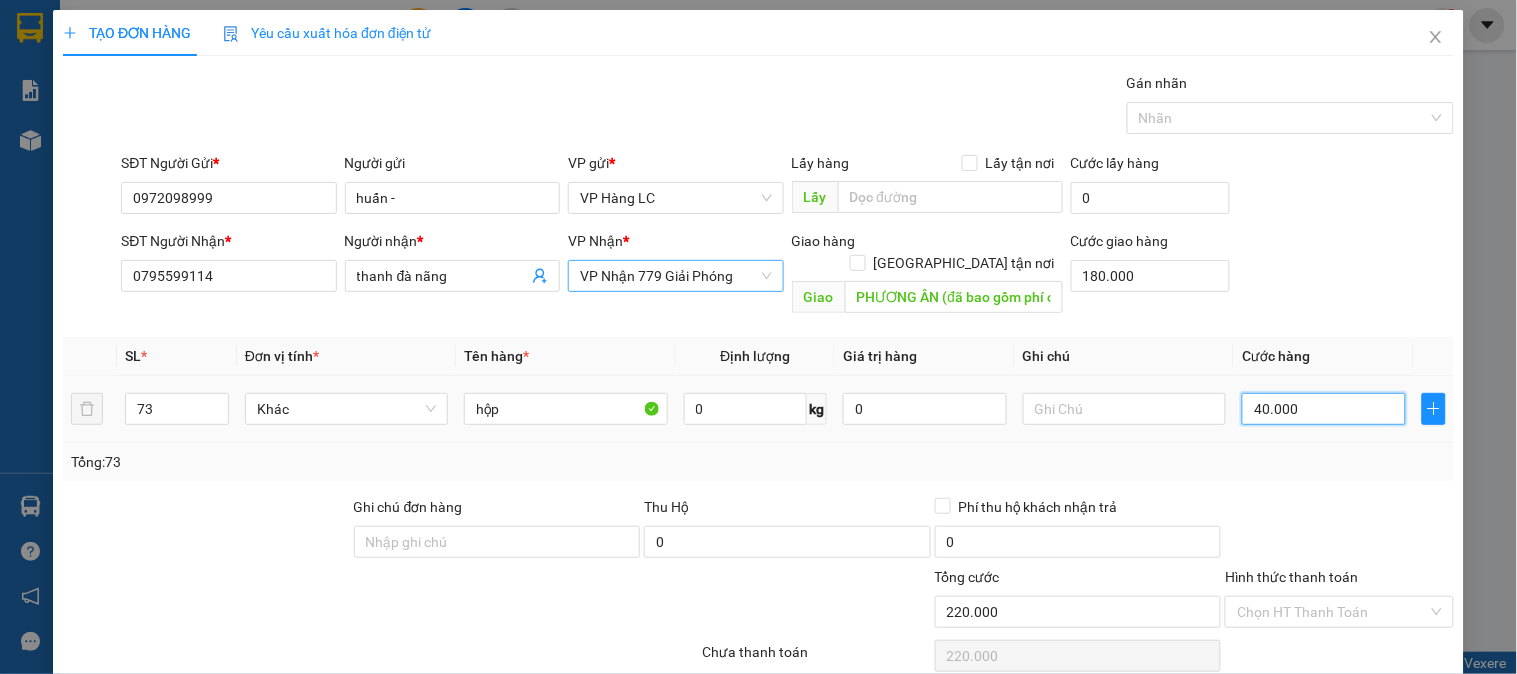 type on "400.000" 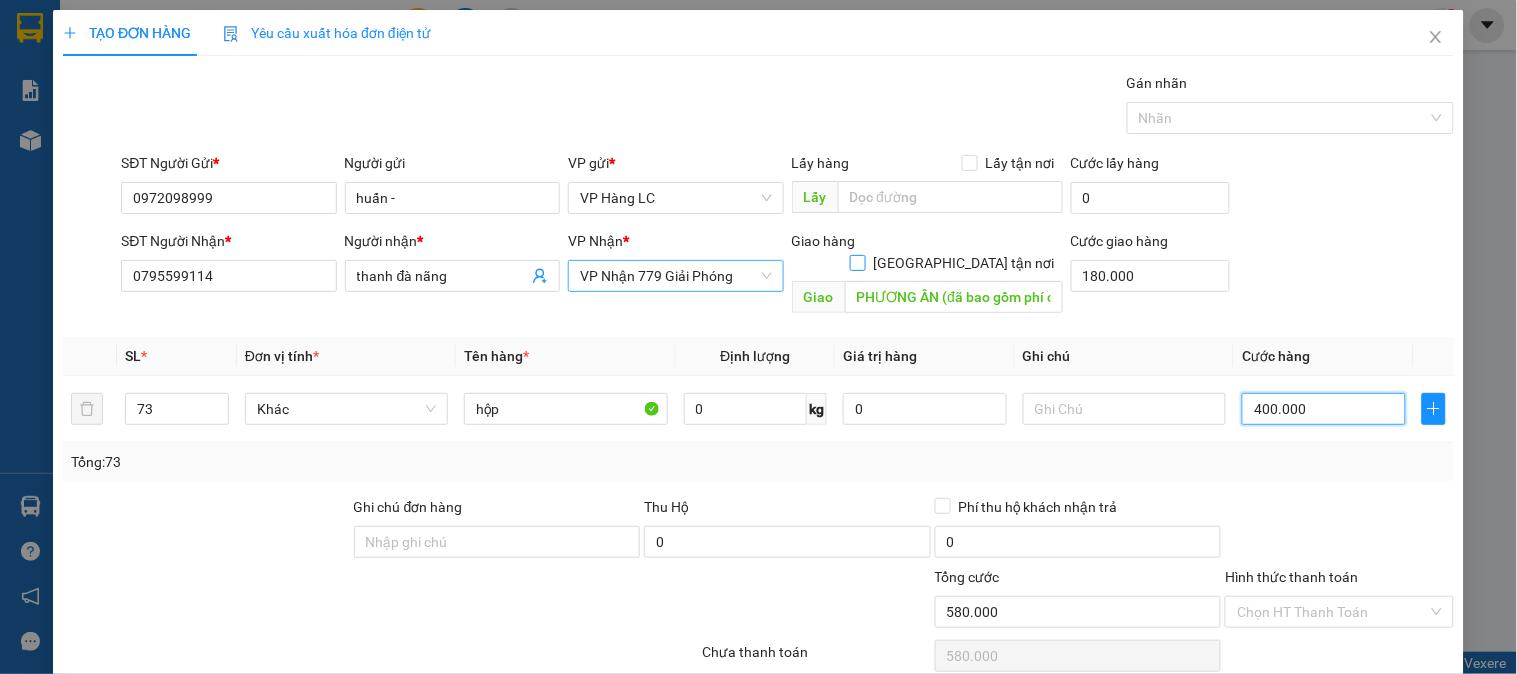 type on "400.000" 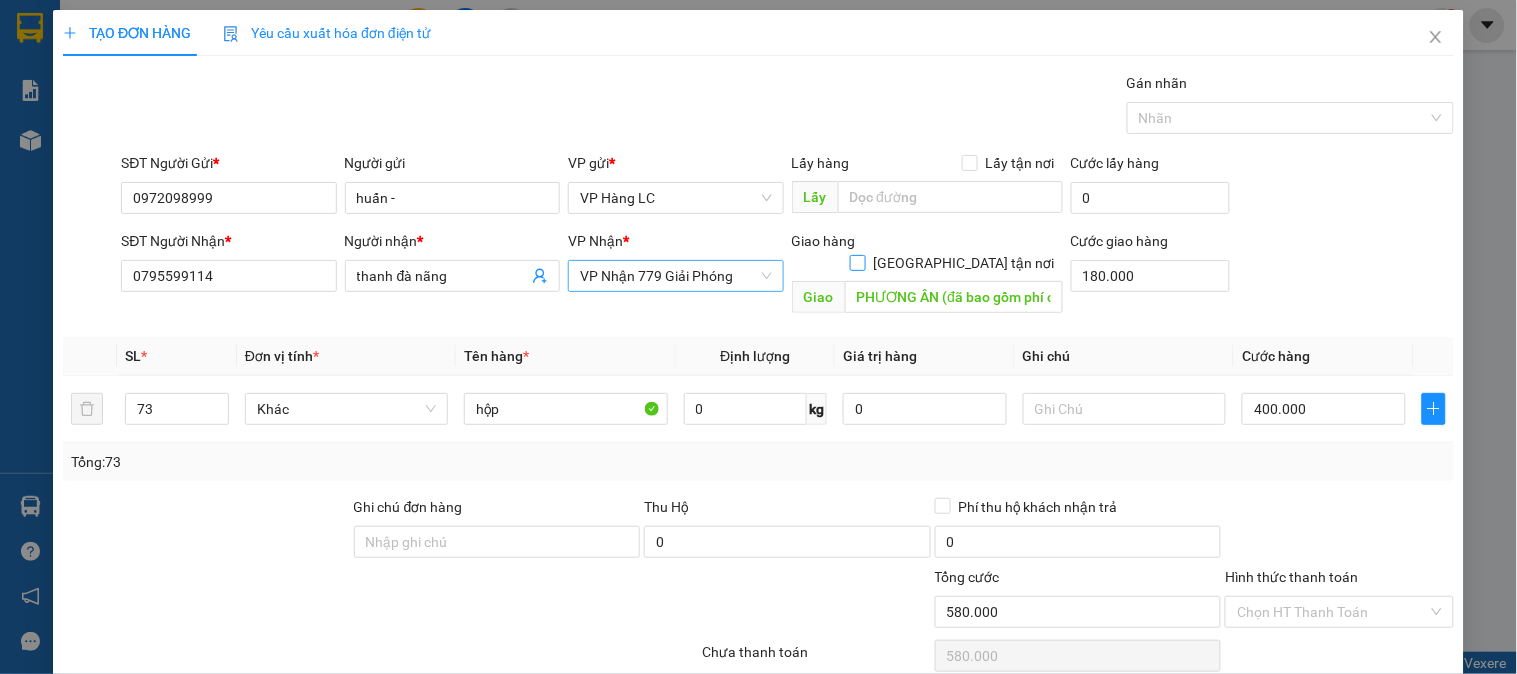 click on "[GEOGRAPHIC_DATA] tận nơi" at bounding box center [857, 262] 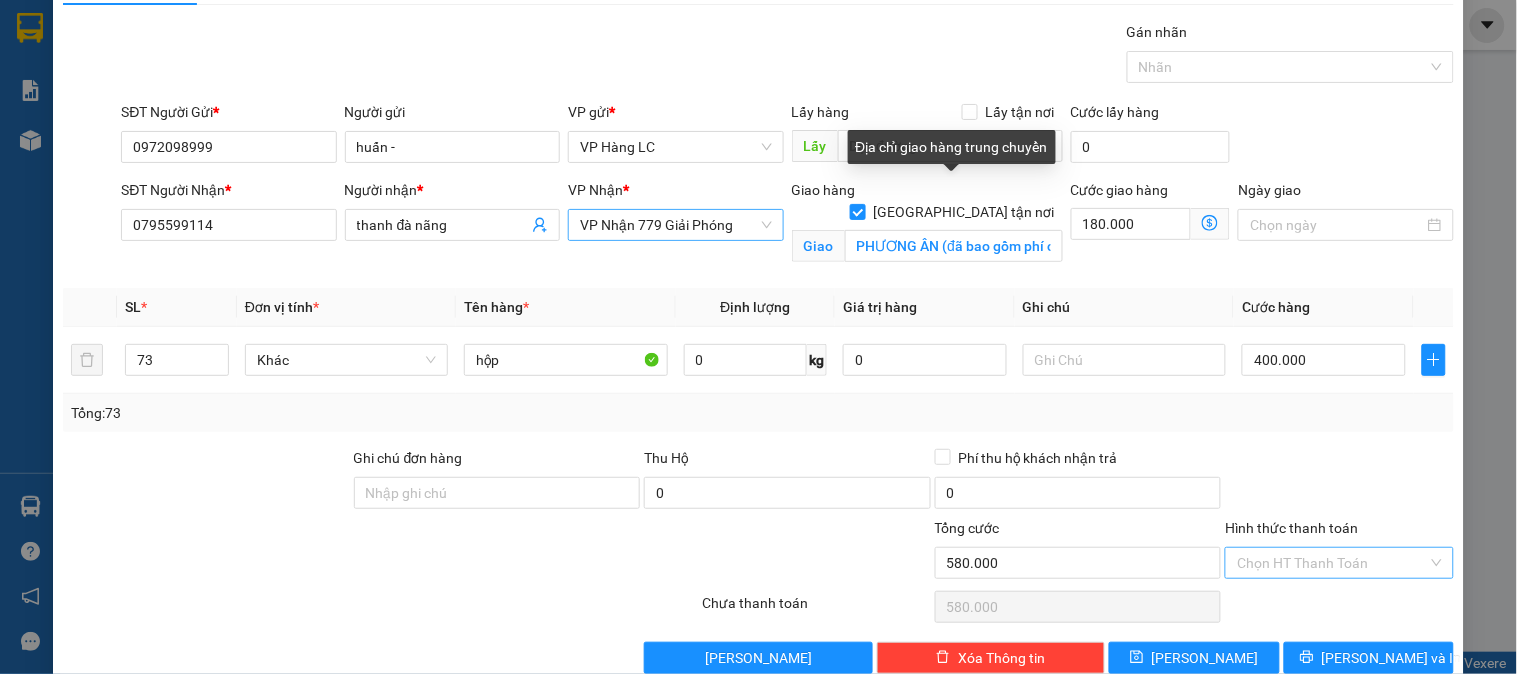 scroll, scrollTop: 90, scrollLeft: 0, axis: vertical 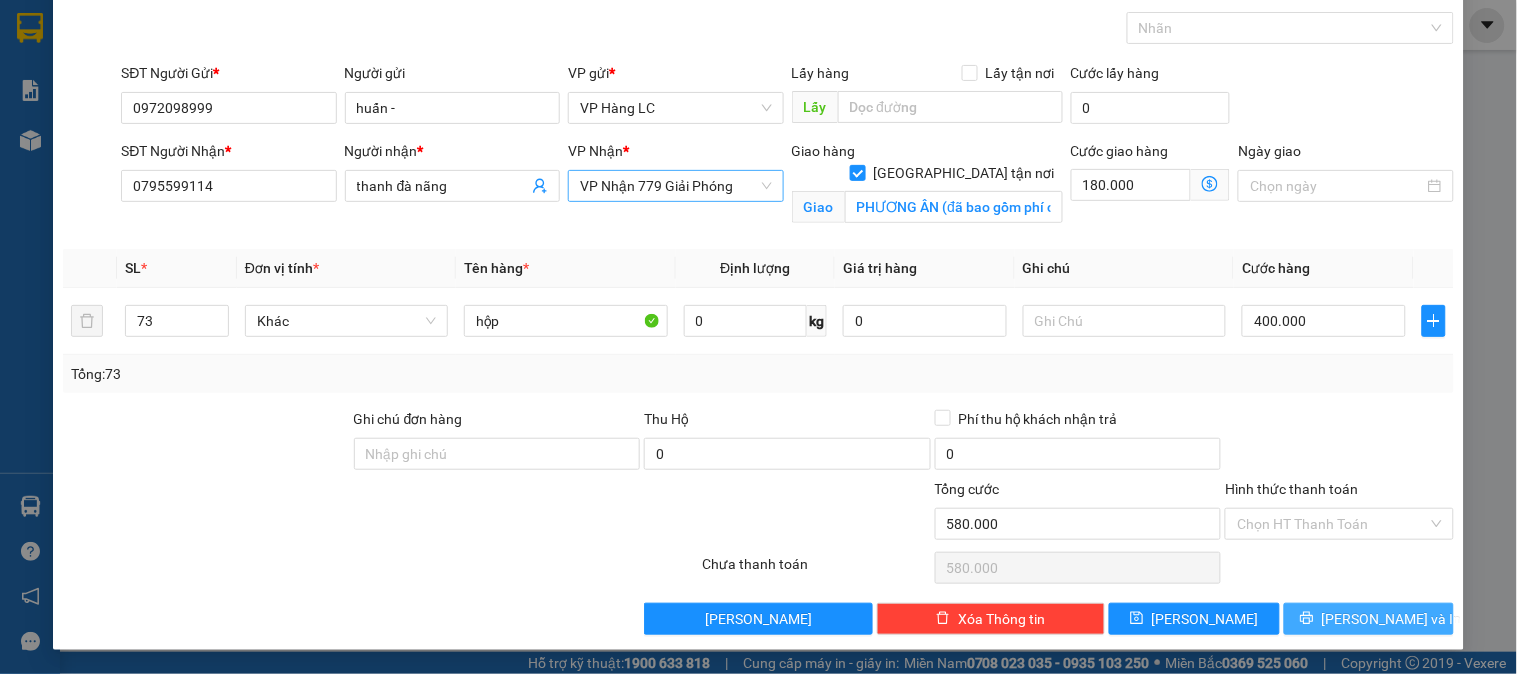 click on "[PERSON_NAME] và In" at bounding box center [1392, 619] 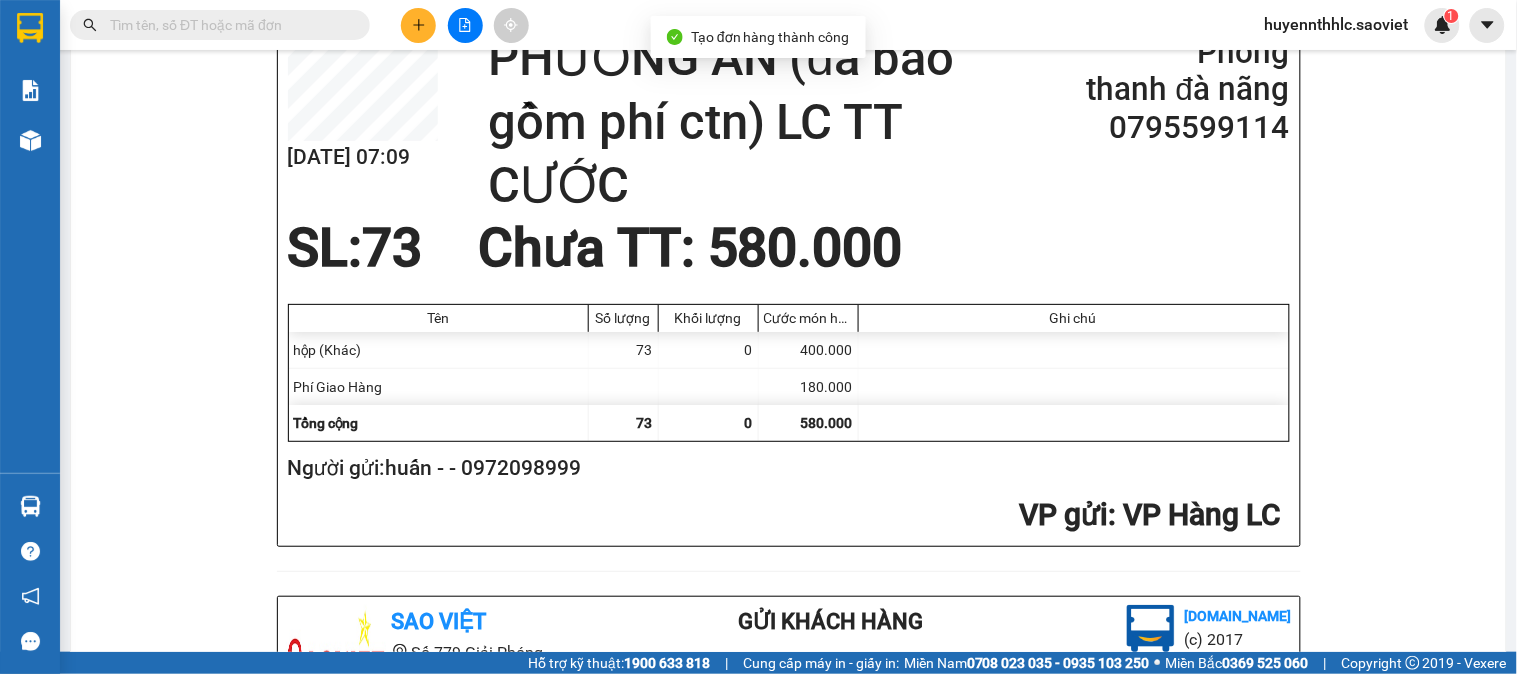 scroll, scrollTop: 333, scrollLeft: 0, axis: vertical 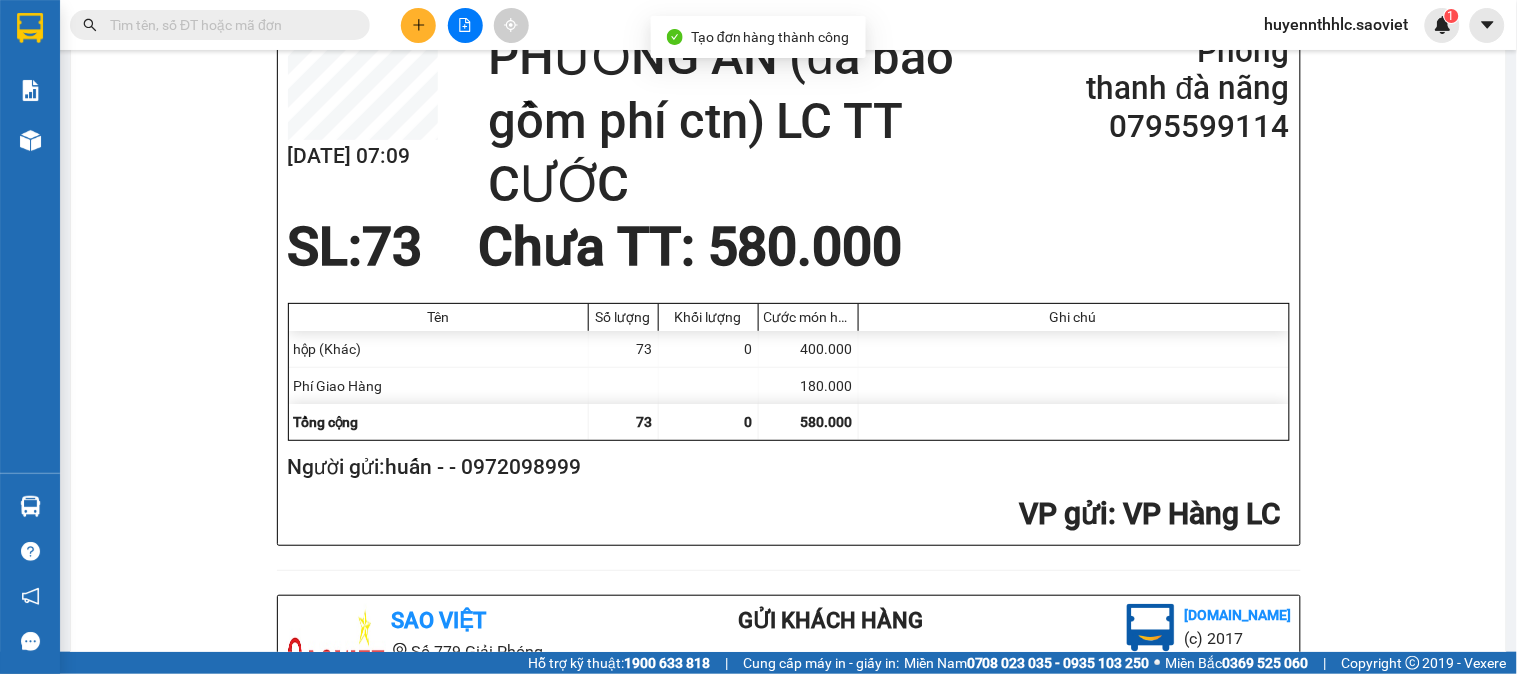 click on "Người gửi:  huấn -   -   0972098999" at bounding box center (785, 467) 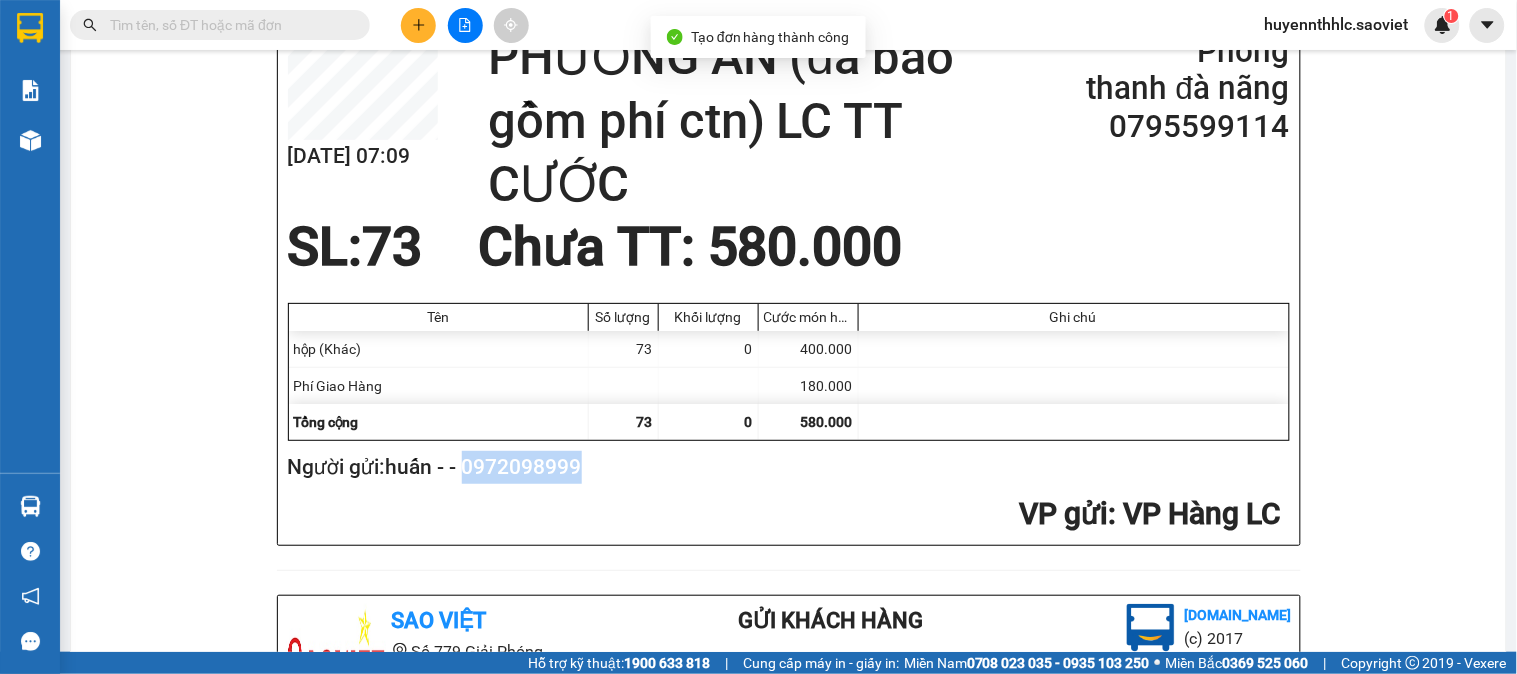 click on "Người gửi:  huấn -   -   0972098999" at bounding box center [785, 467] 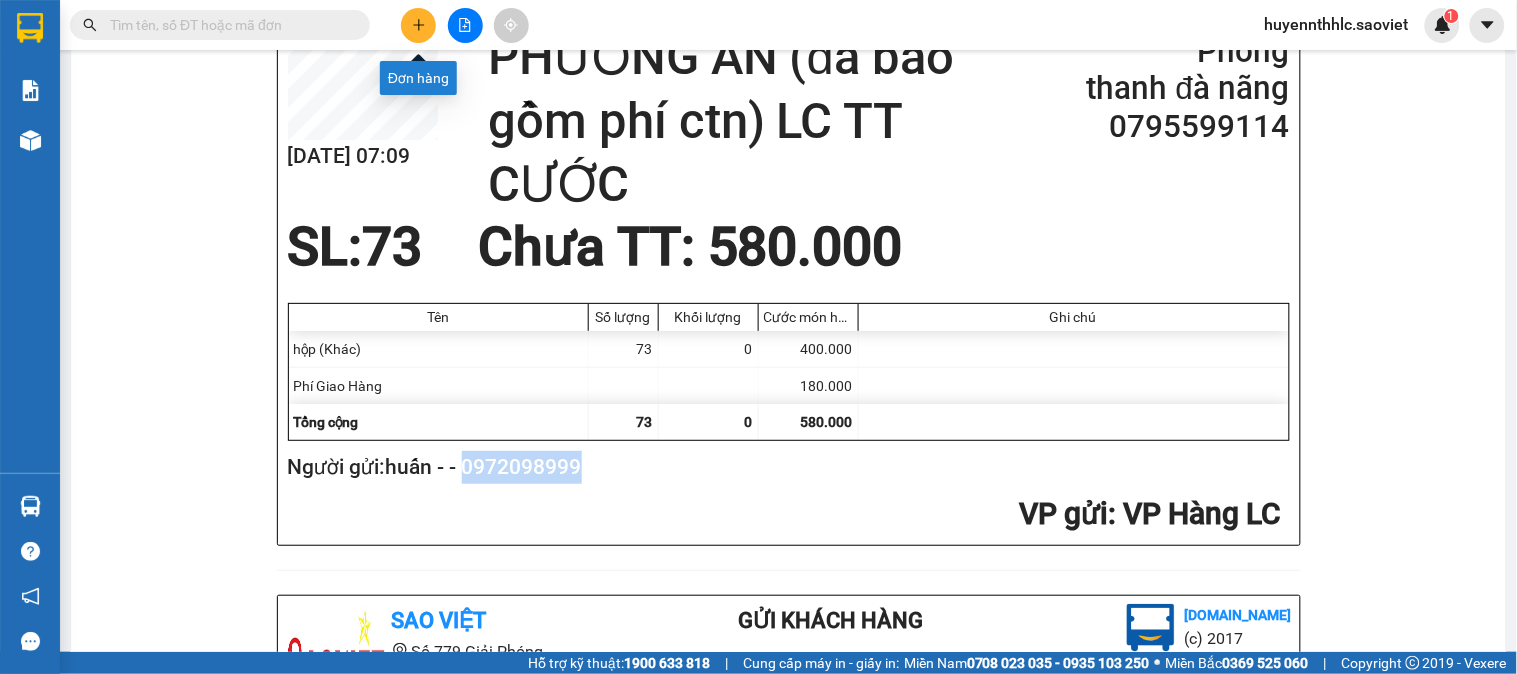 click at bounding box center [418, 25] 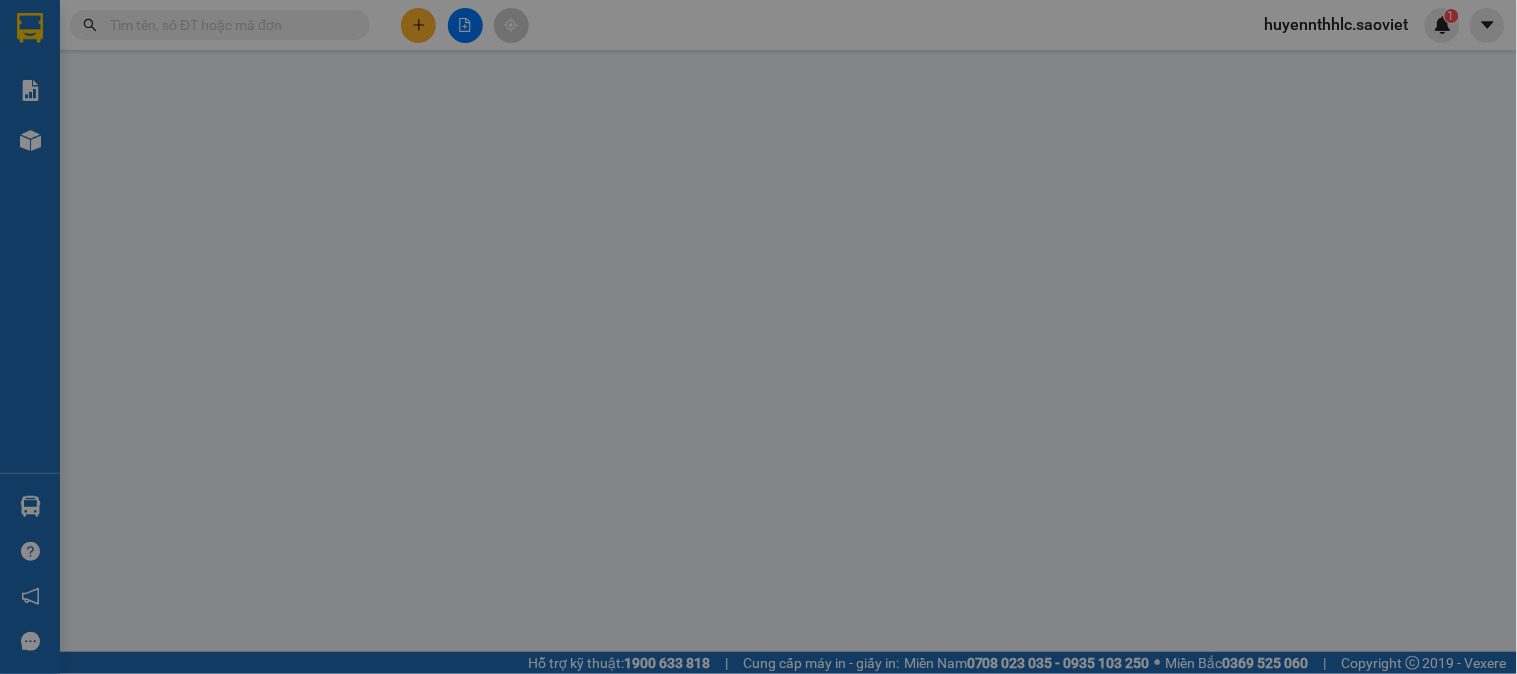 scroll, scrollTop: 0, scrollLeft: 0, axis: both 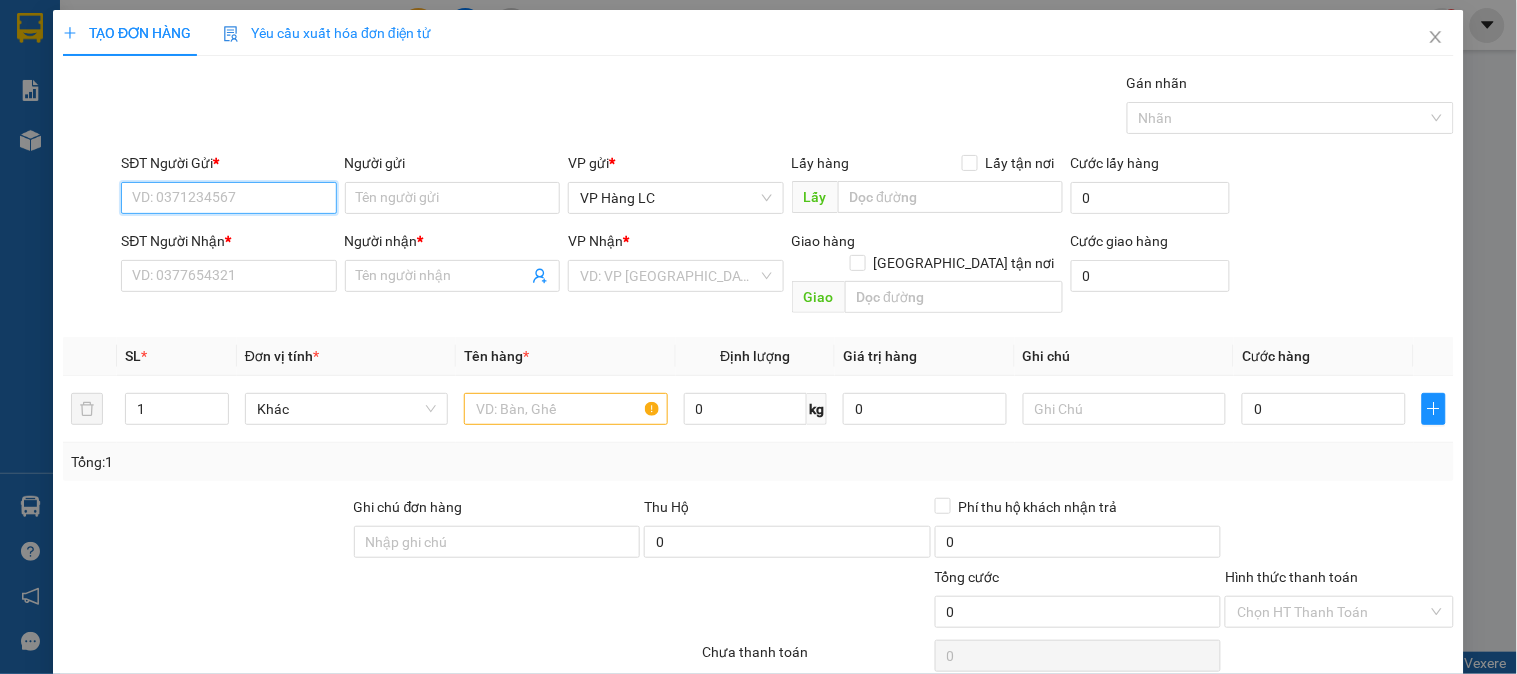 click on "SĐT Người Gửi  *" at bounding box center [228, 198] 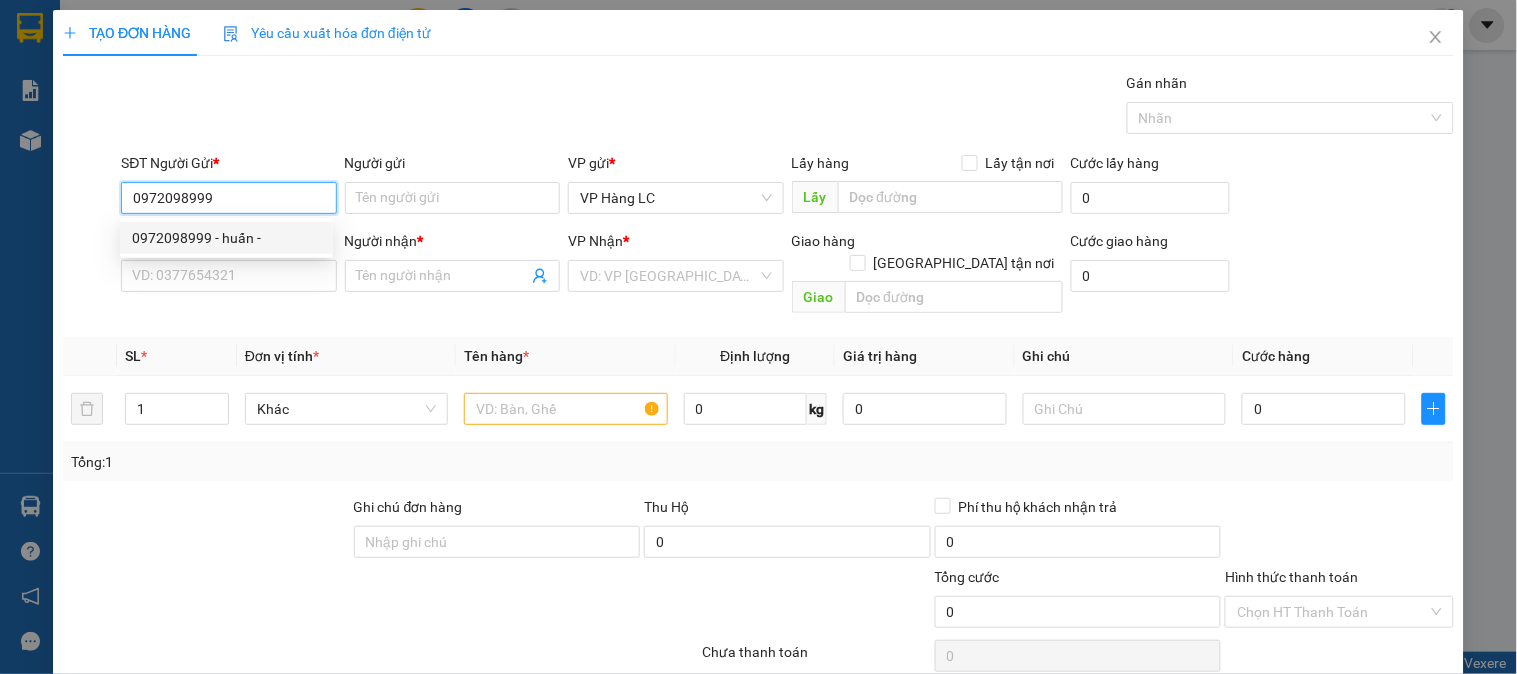 click on "0972098999 - huấn -" at bounding box center [226, 238] 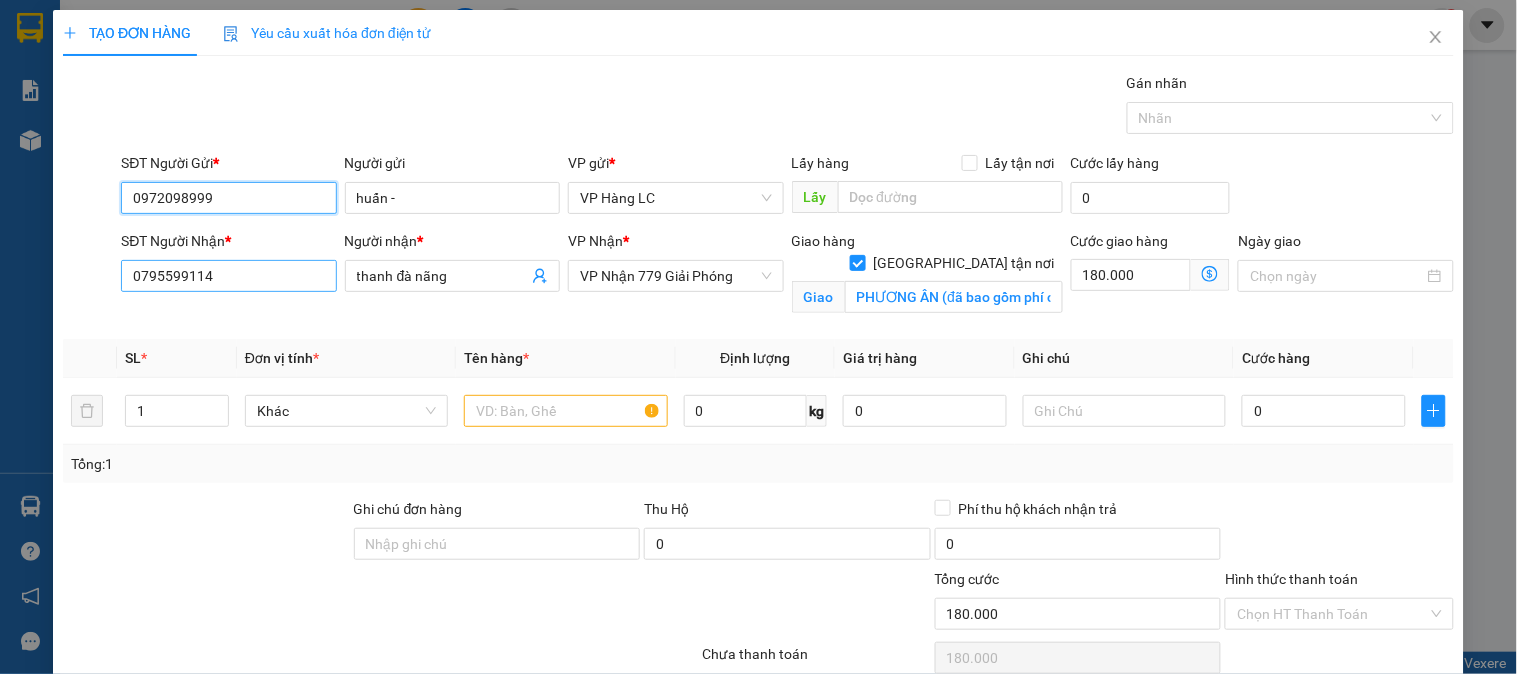 type on "0972098999" 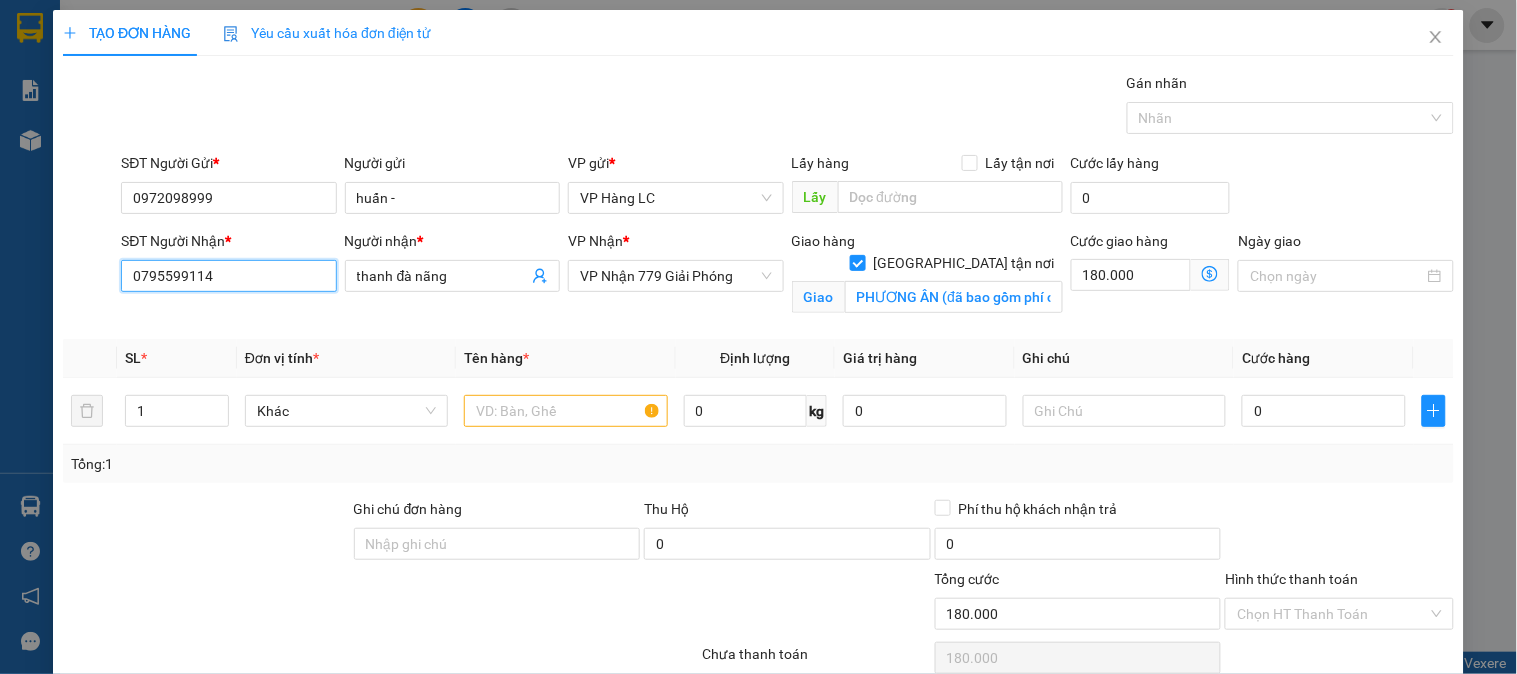 drag, startPoint x: 226, startPoint y: 281, endPoint x: 0, endPoint y: 296, distance: 226.49724 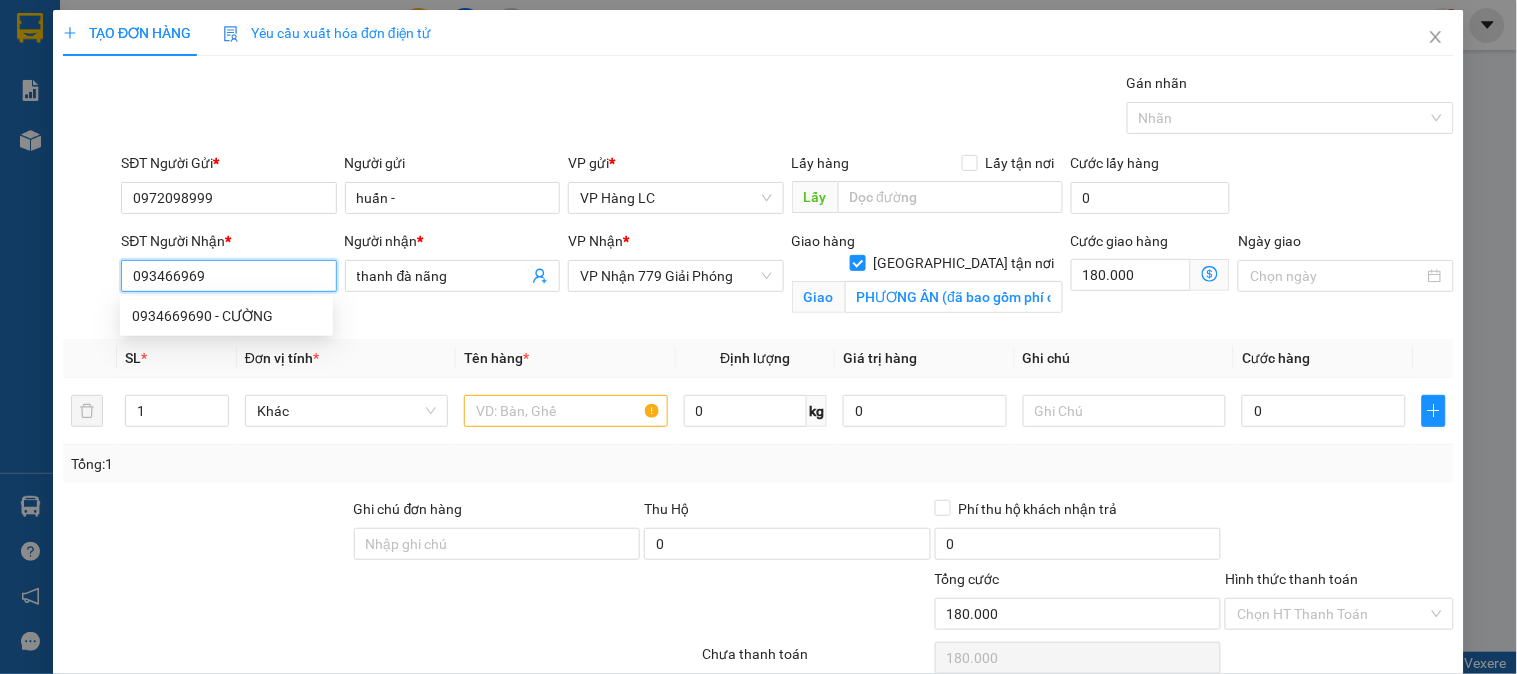 type on "0934669690" 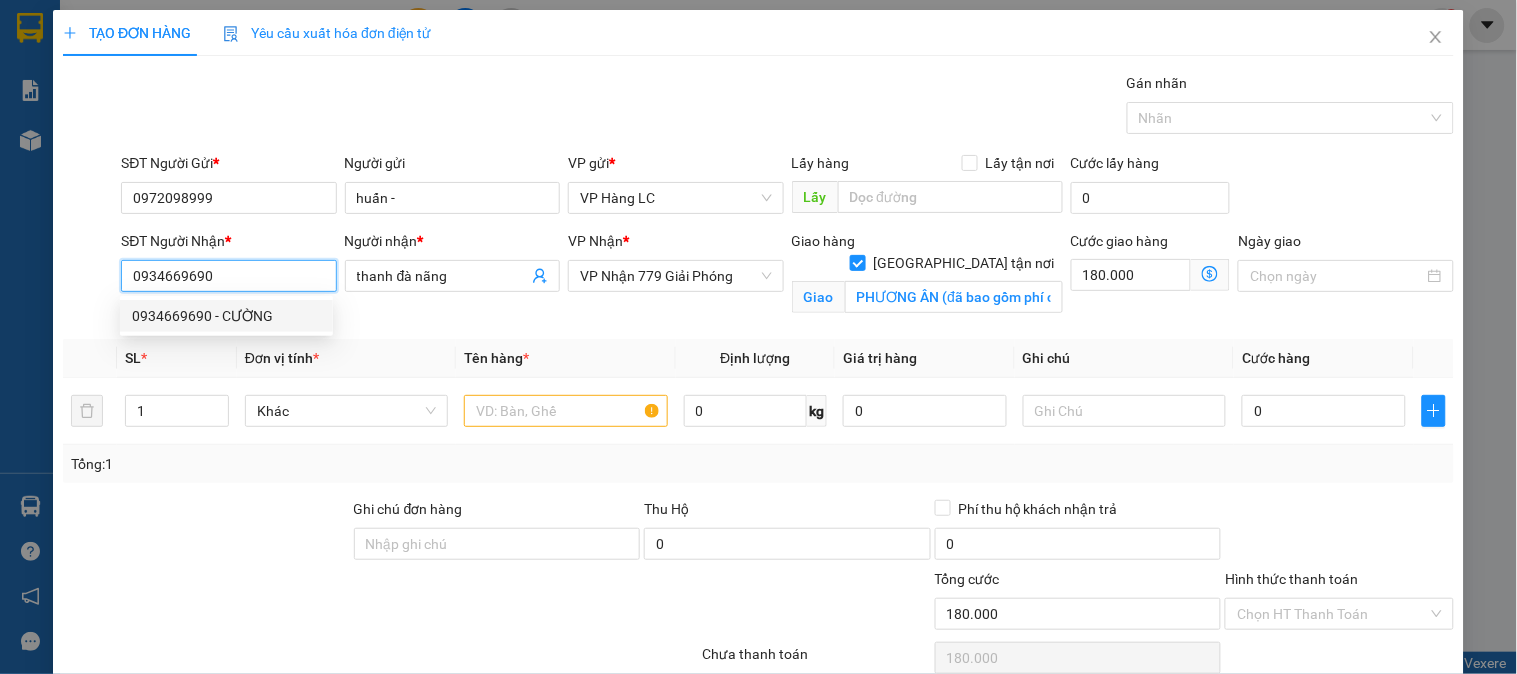 click on "0934669690 - CƯỜNG" at bounding box center [226, 316] 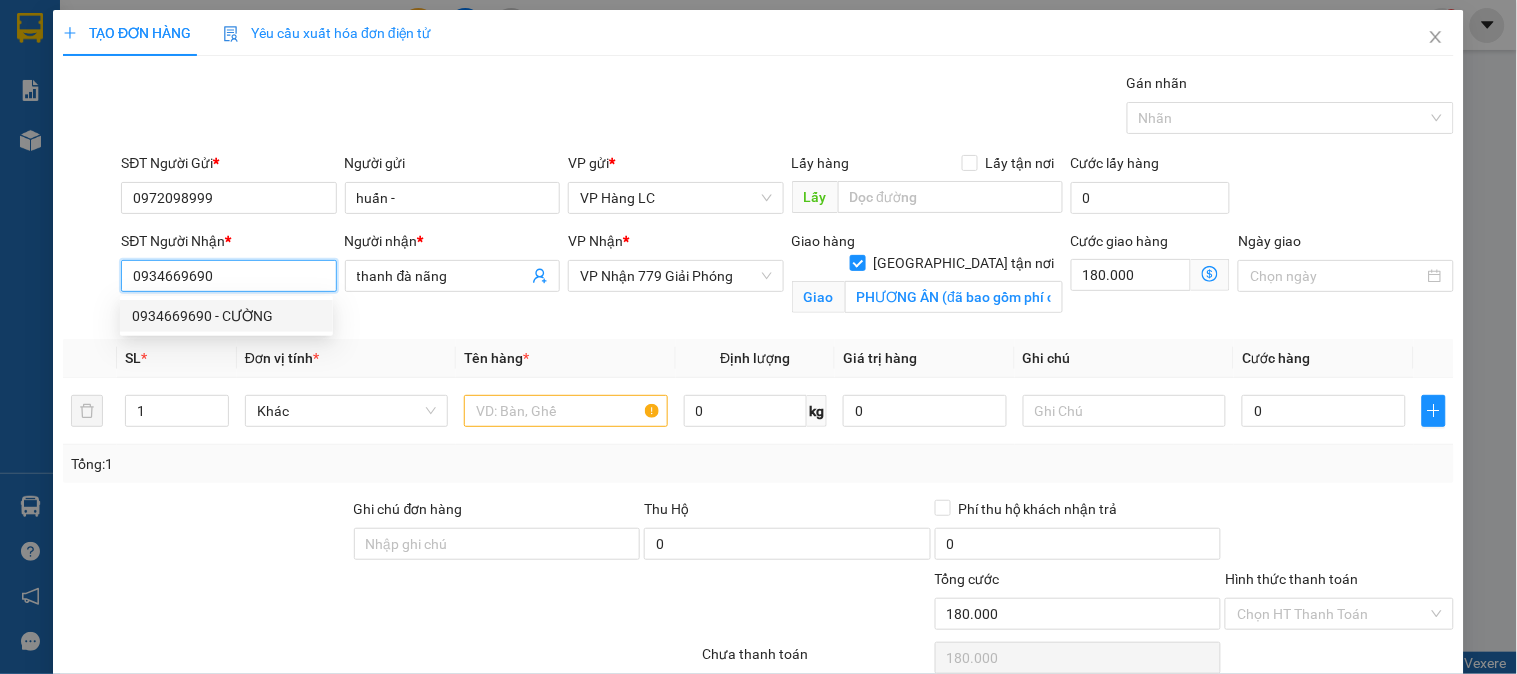 type on "CƯỜNG" 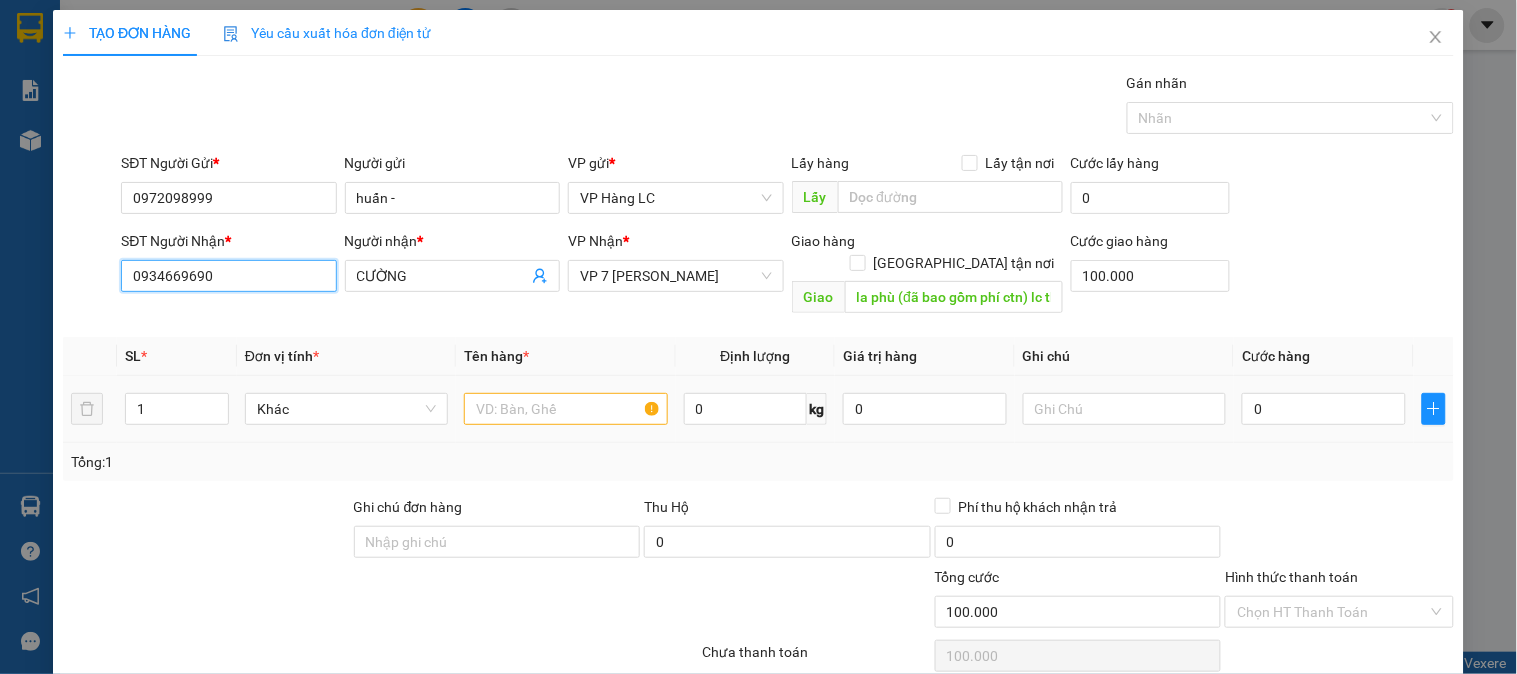 type on "0934669690" 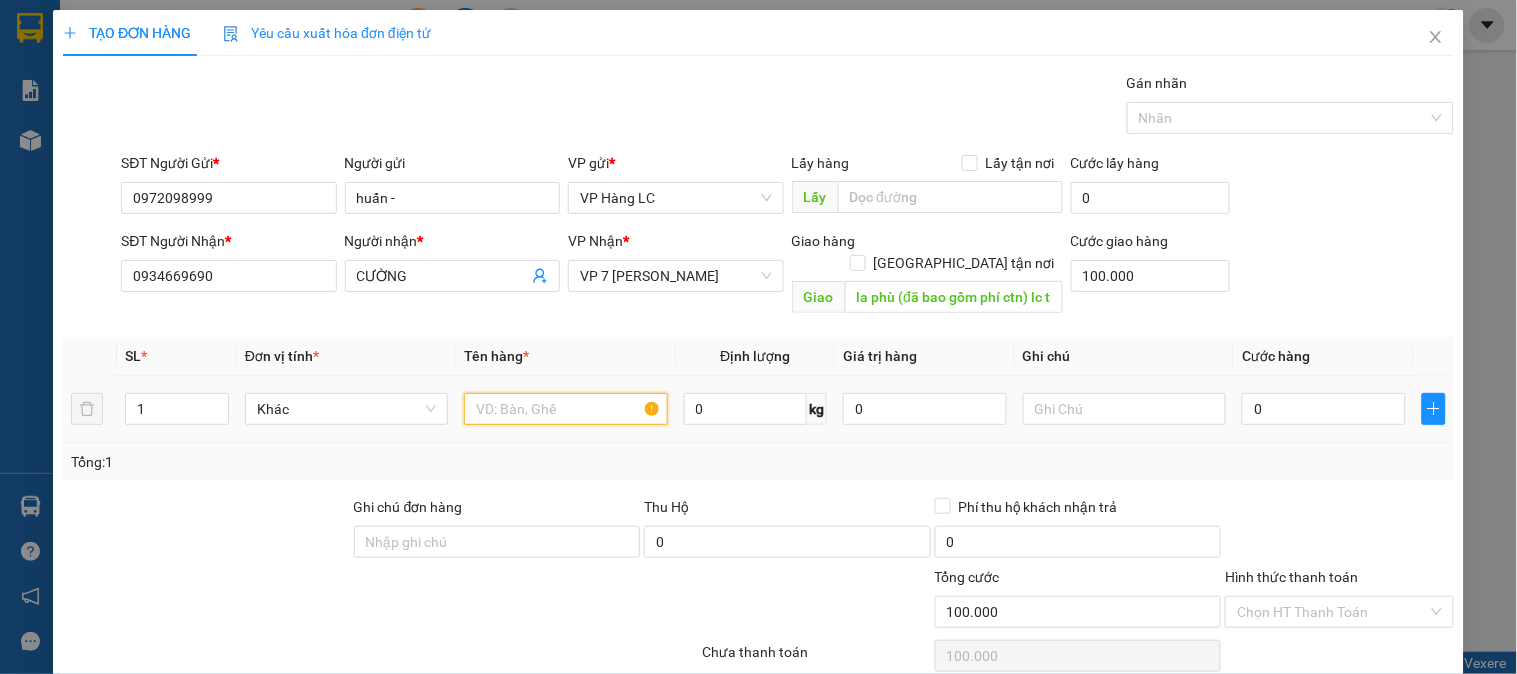 click at bounding box center [565, 409] 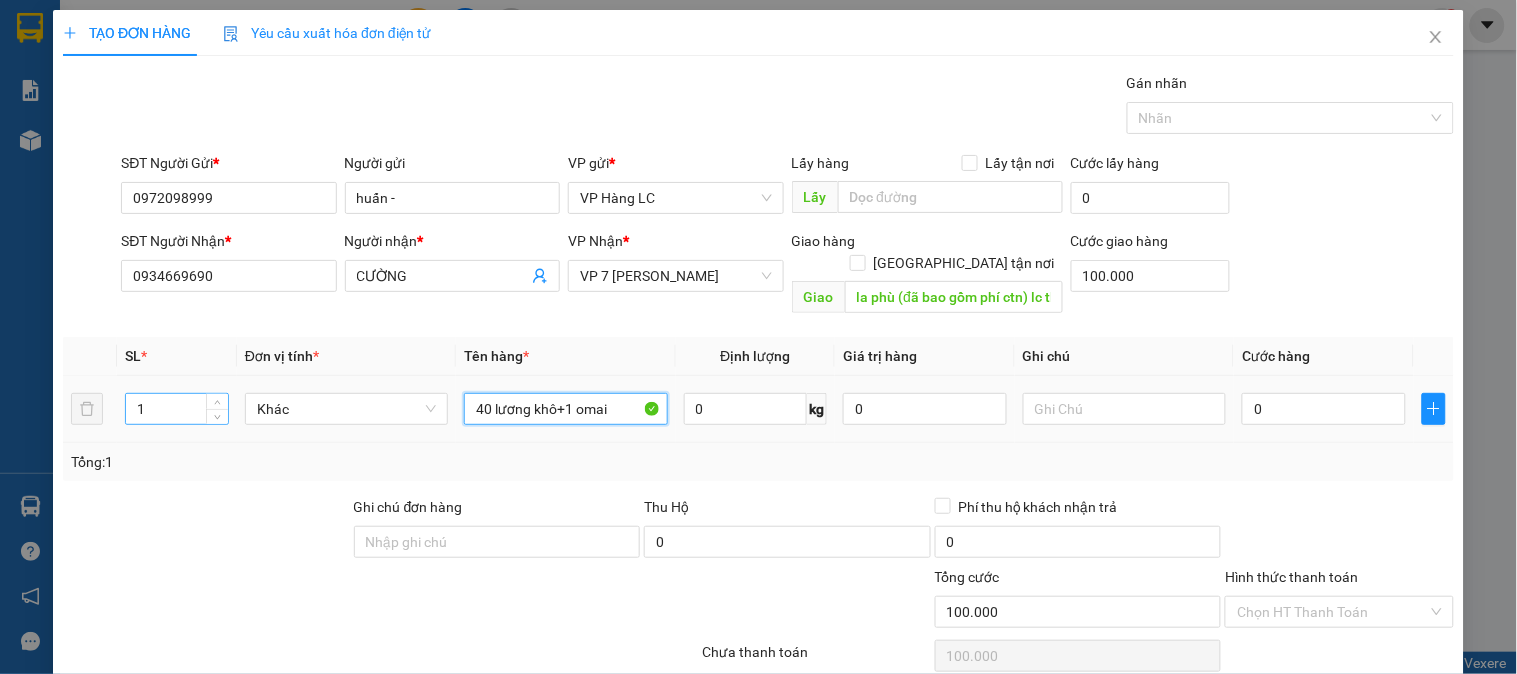 type on "40 lương khô+1 omai" 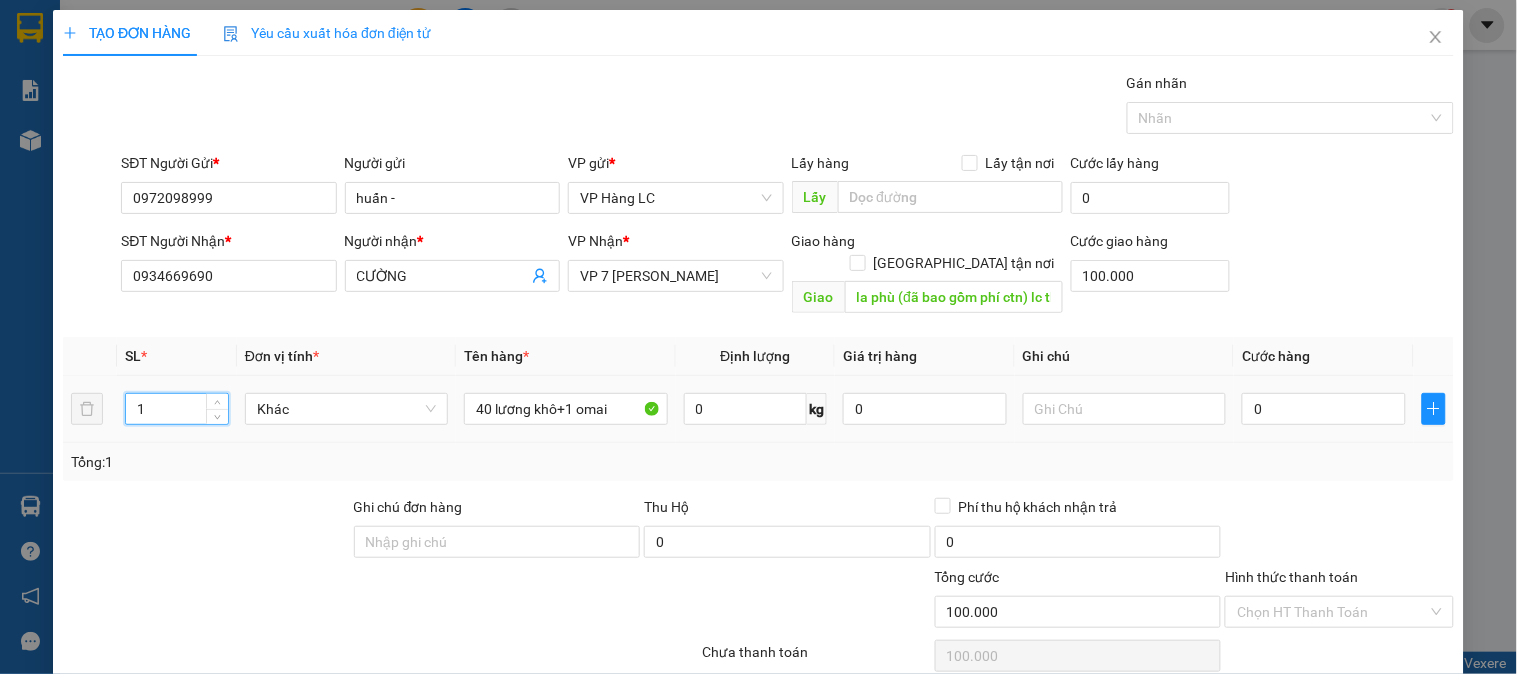 click on "1" at bounding box center (177, 409) 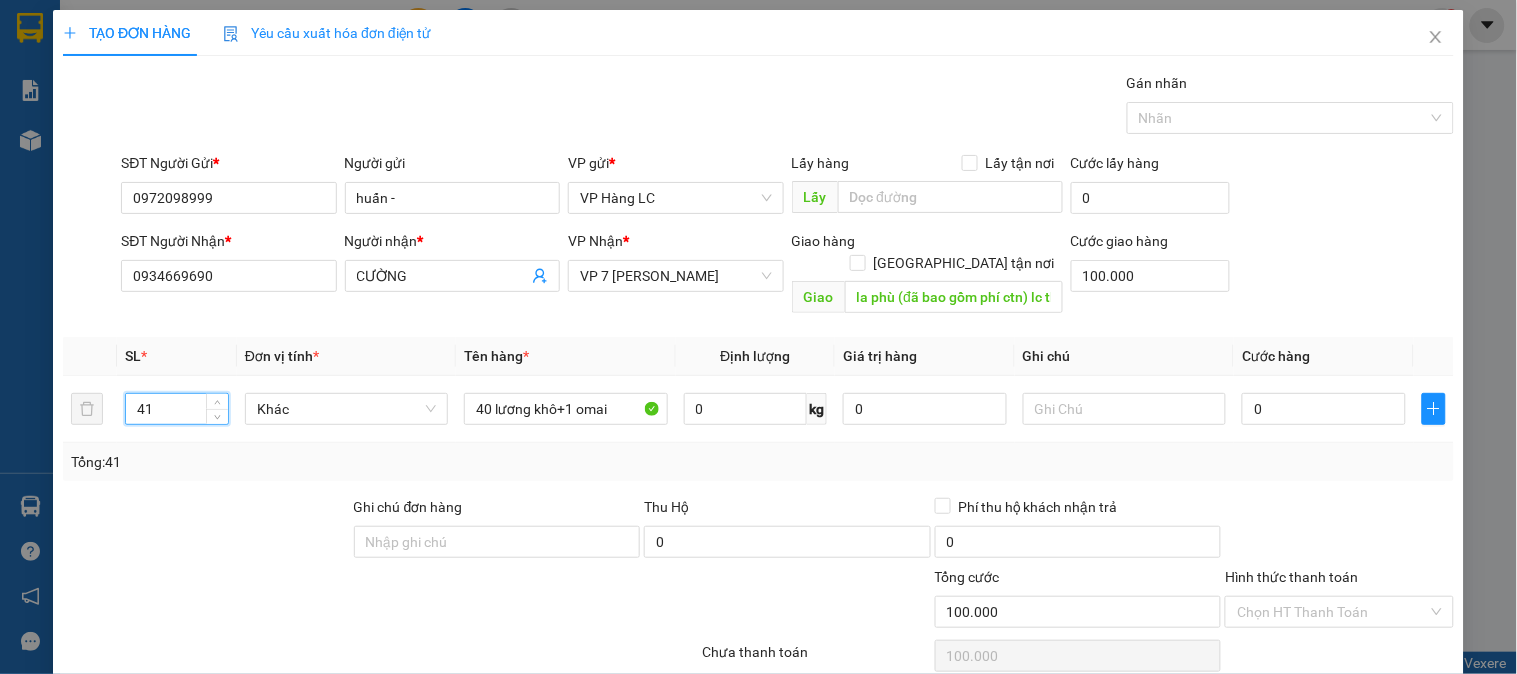 type on "41" 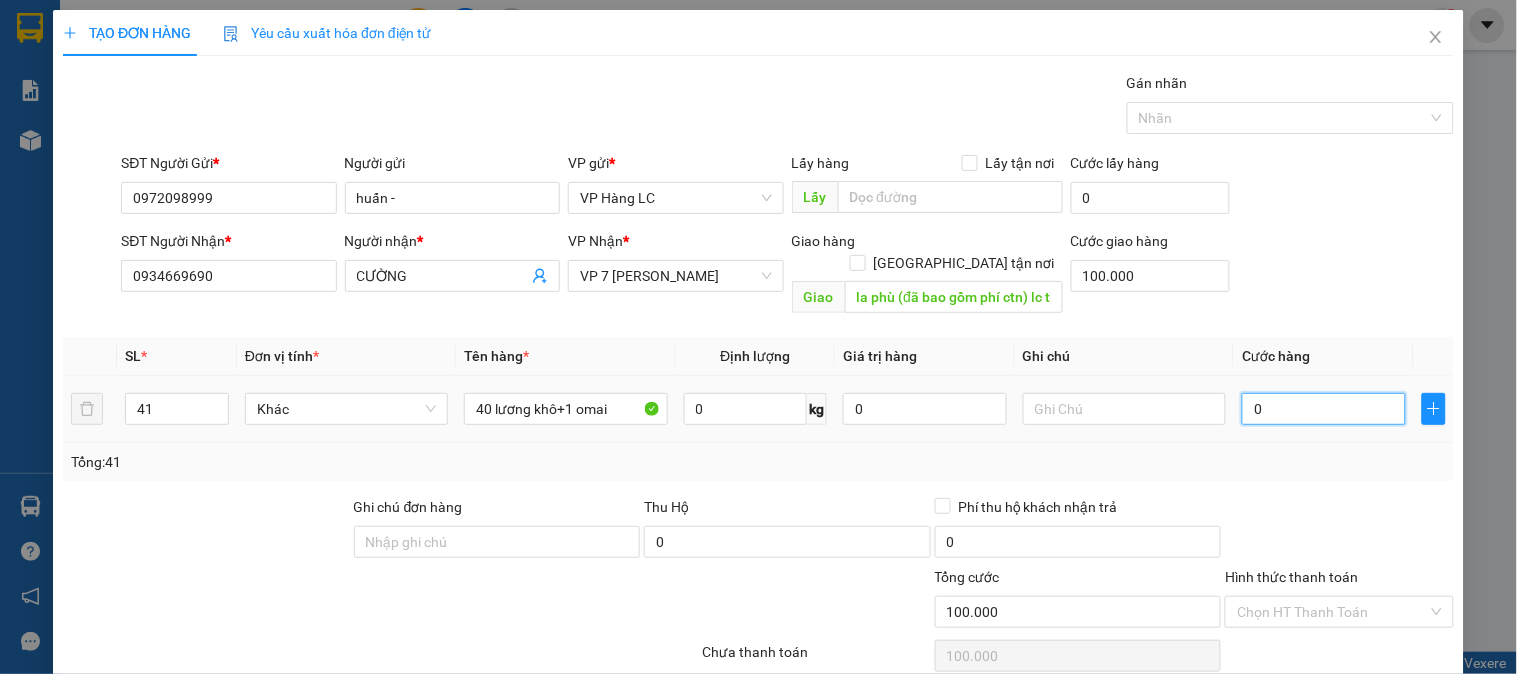 click on "0" at bounding box center [1324, 409] 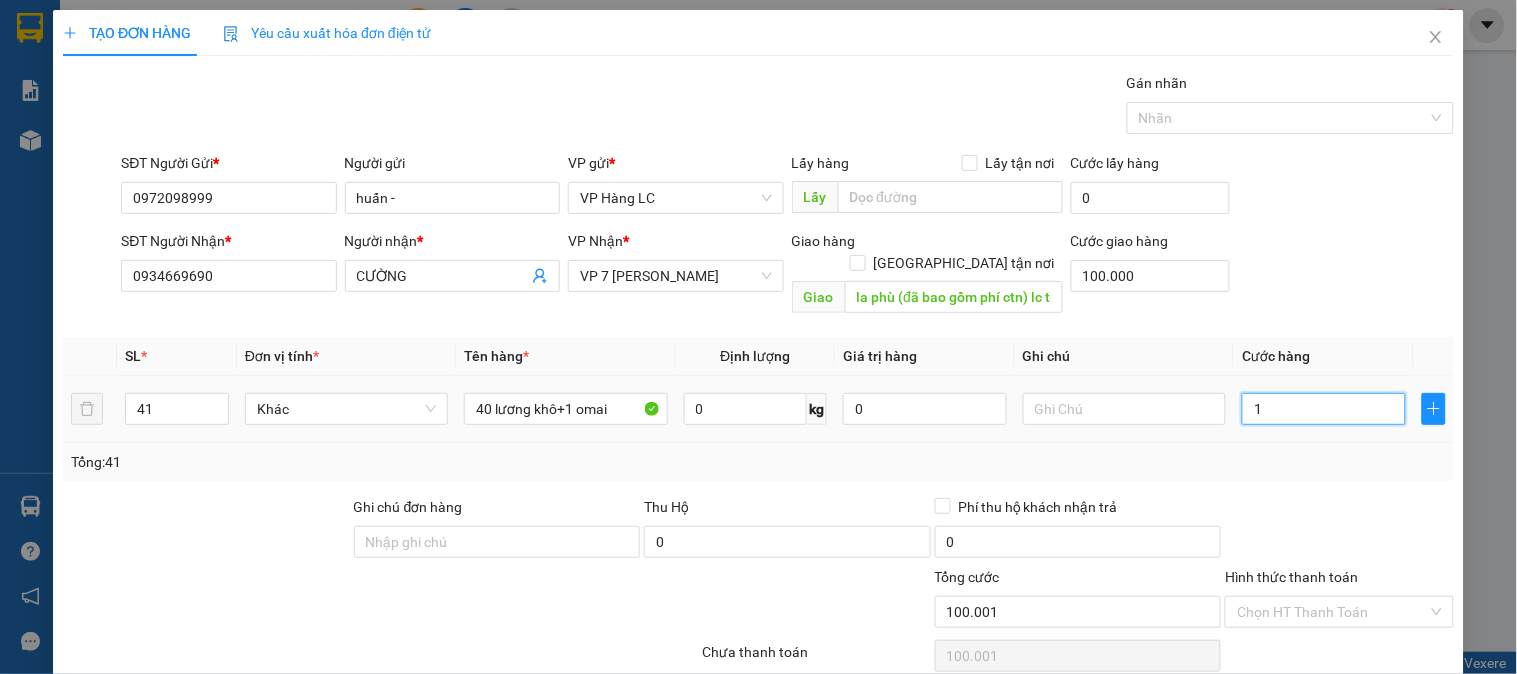 type on "19" 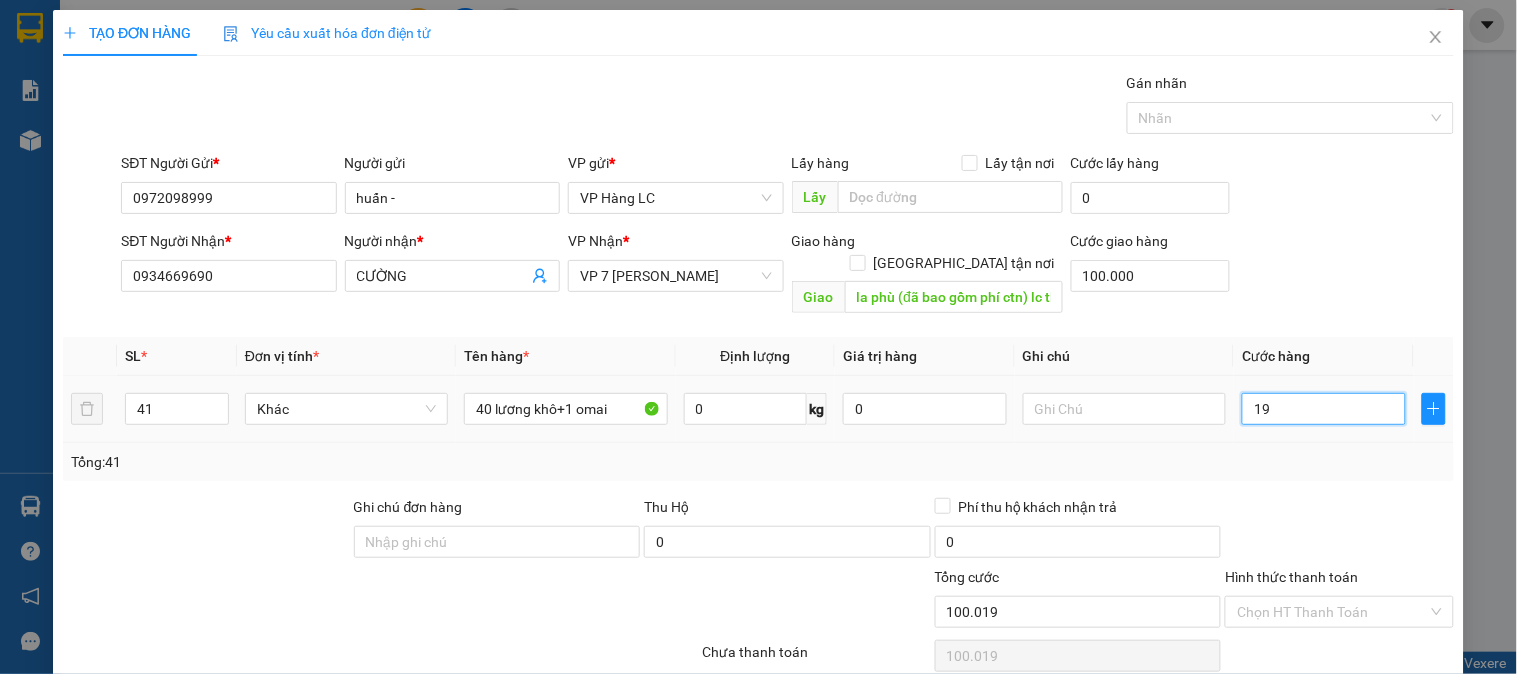 type on "190" 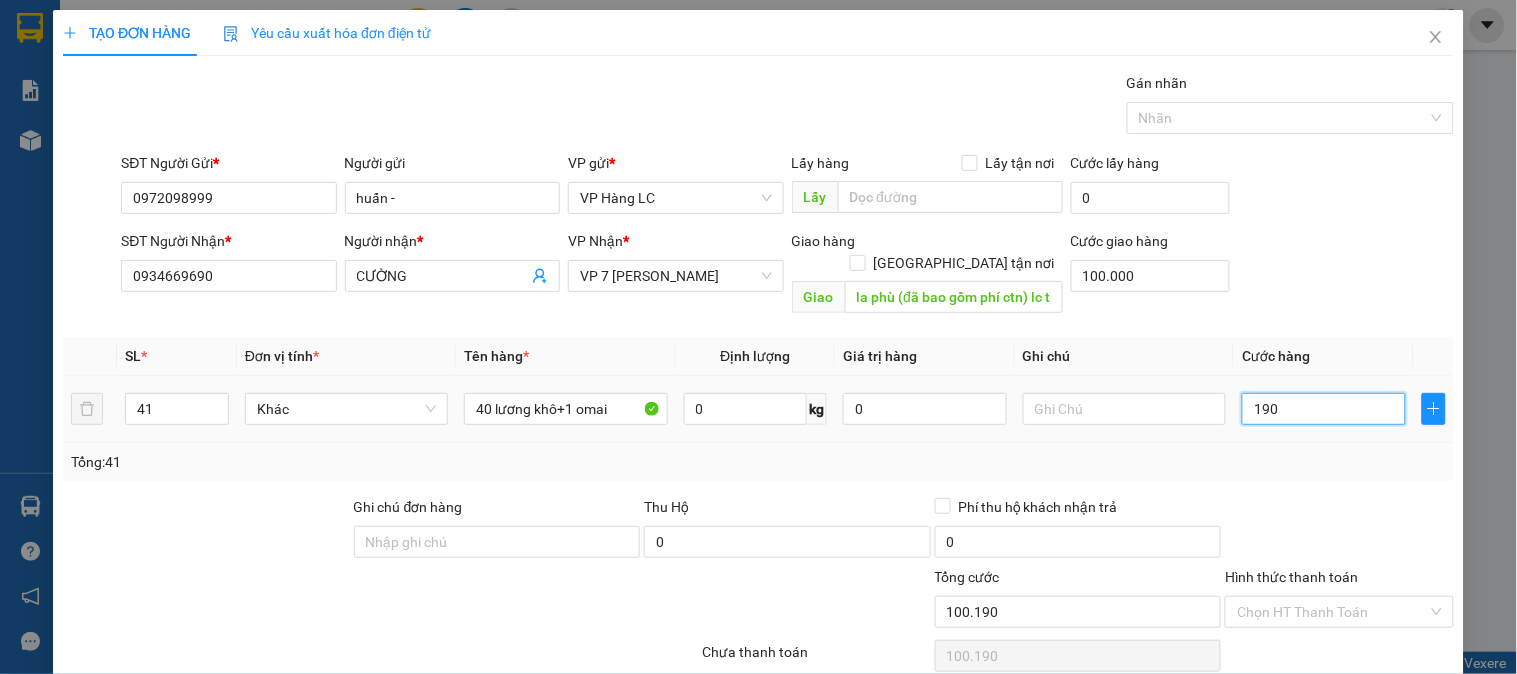 type on "1.900" 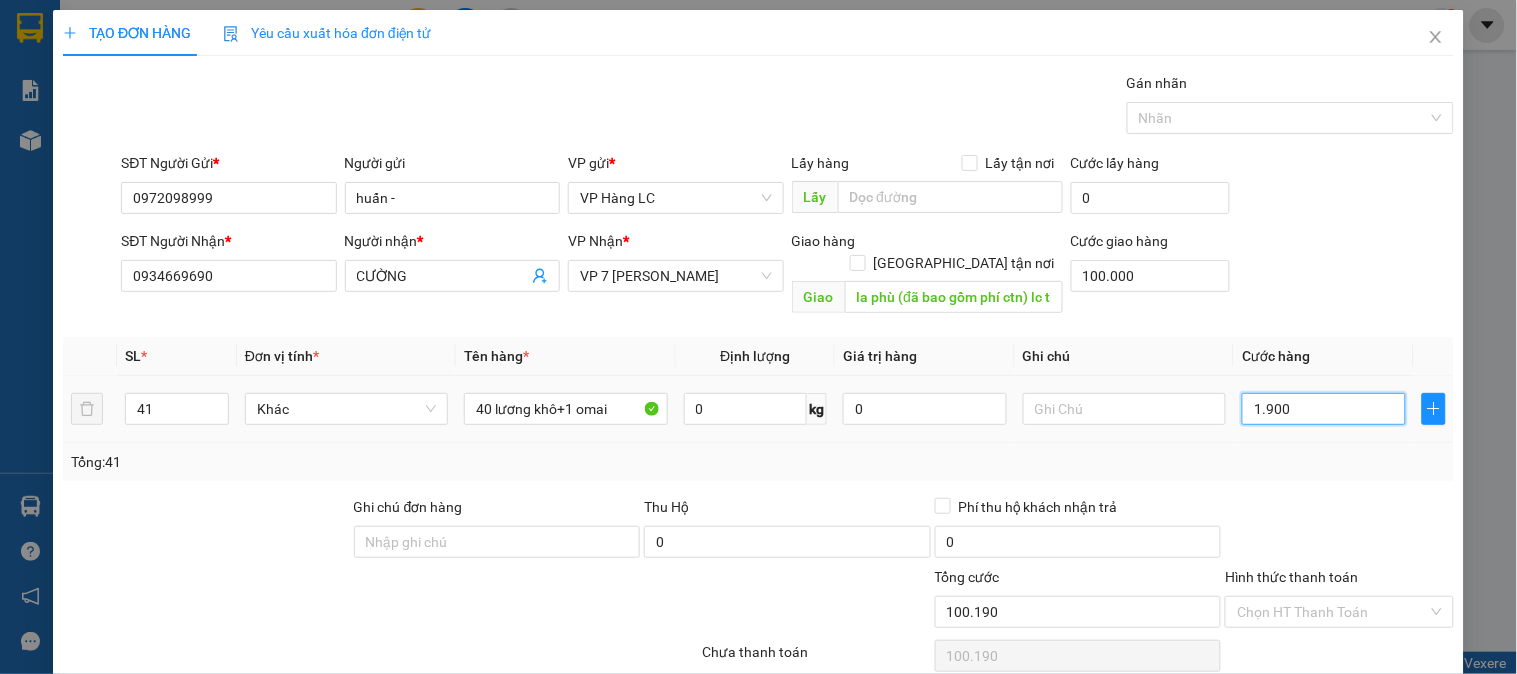 type on "101.900" 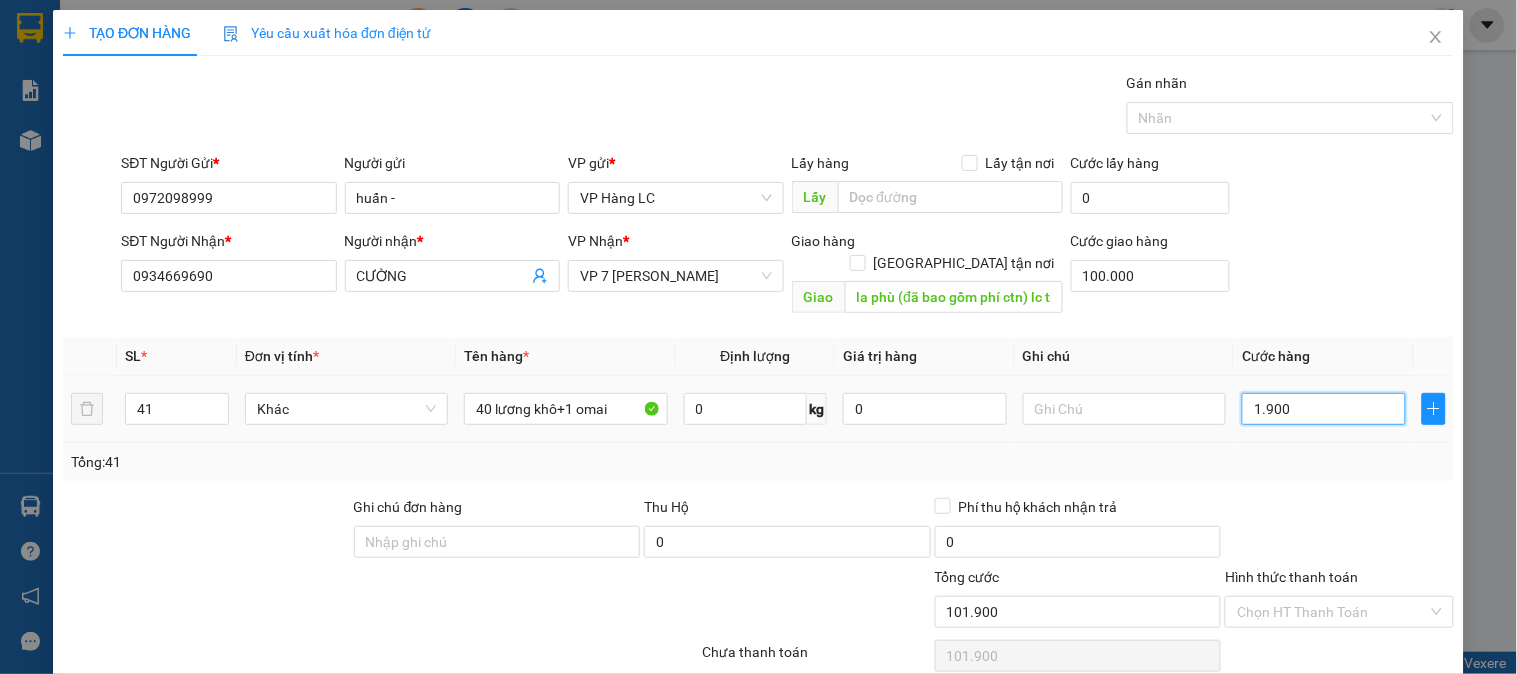 type on "19.000" 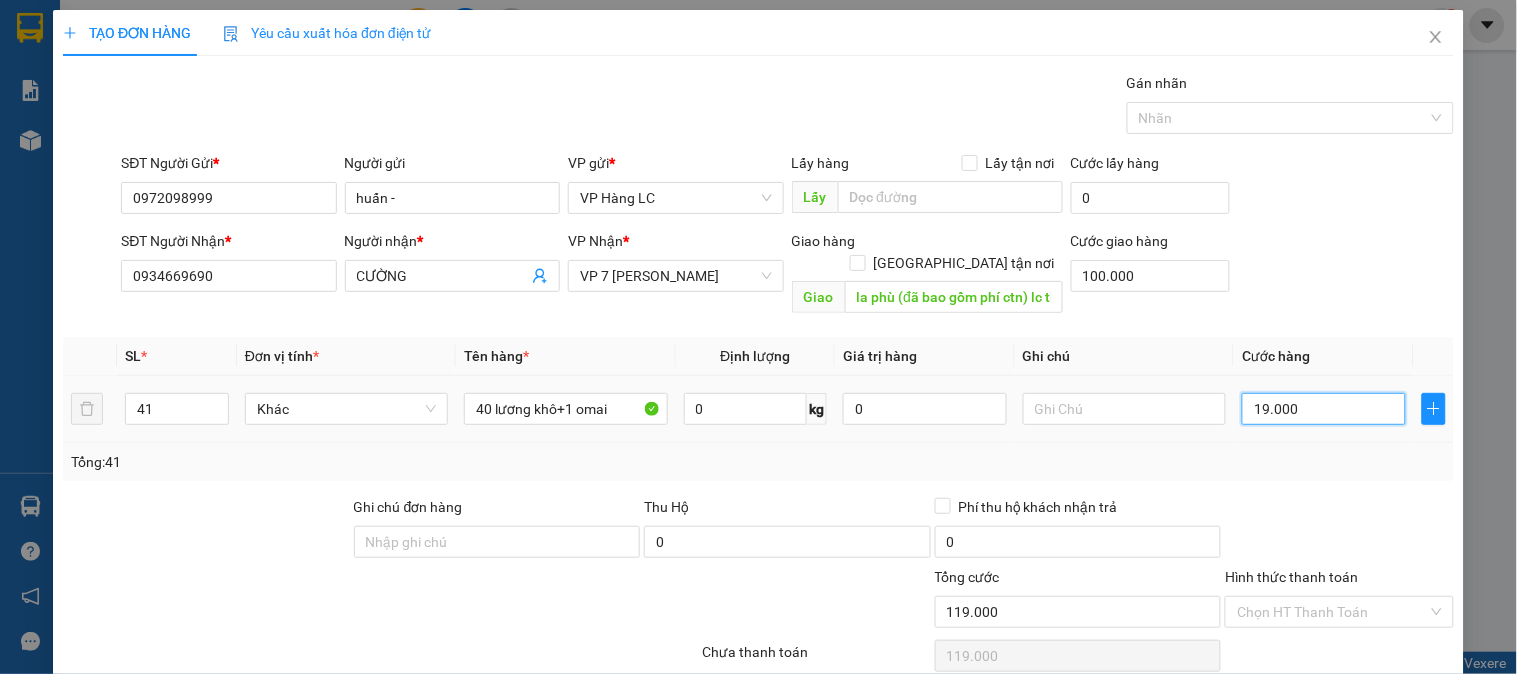 type on "190.000" 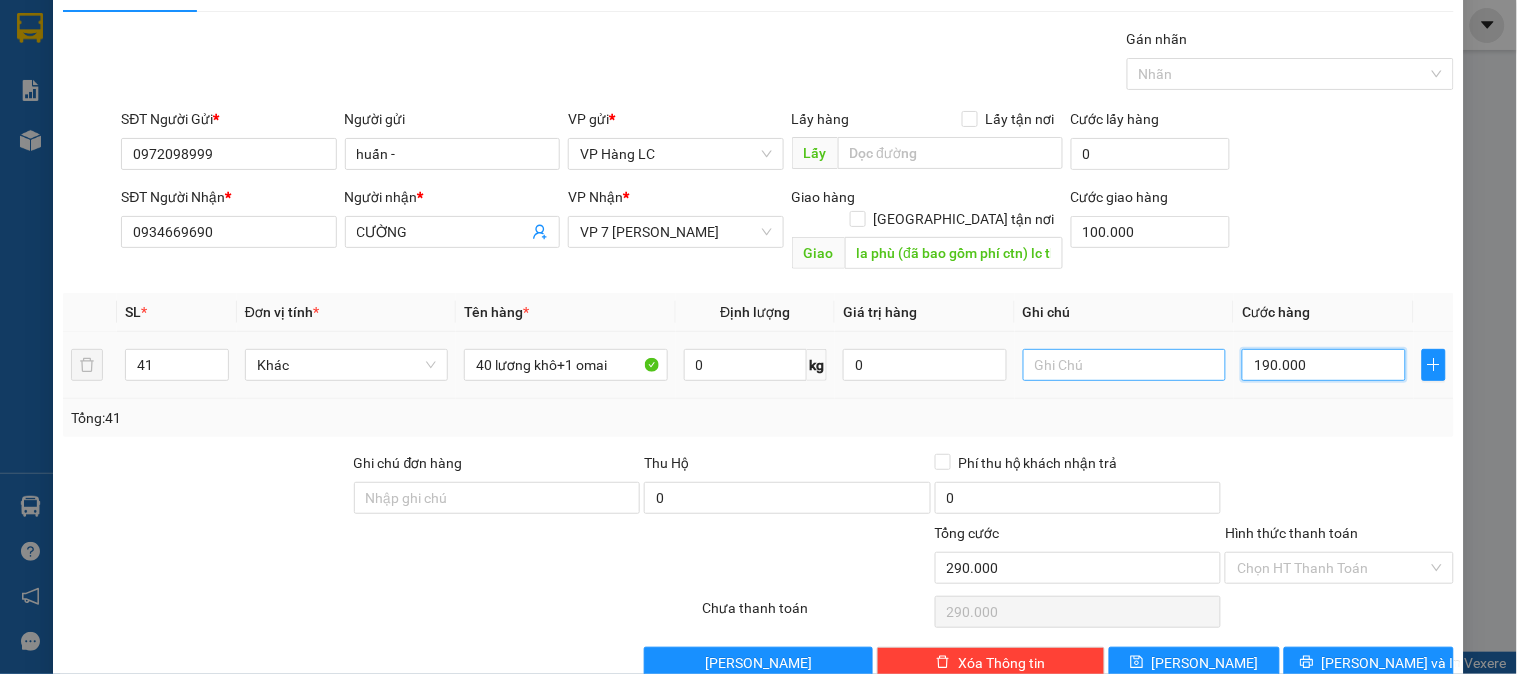 scroll, scrollTop: 65, scrollLeft: 0, axis: vertical 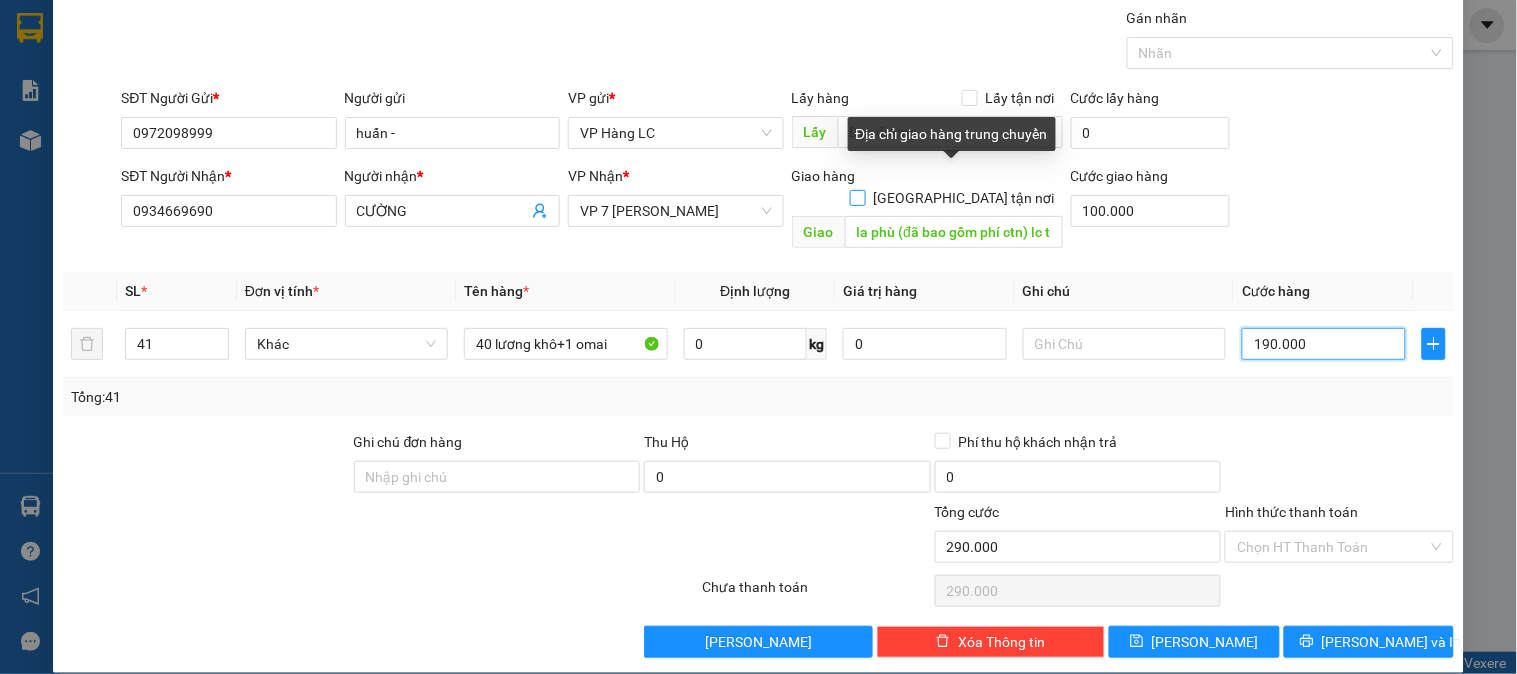 type on "190.000" 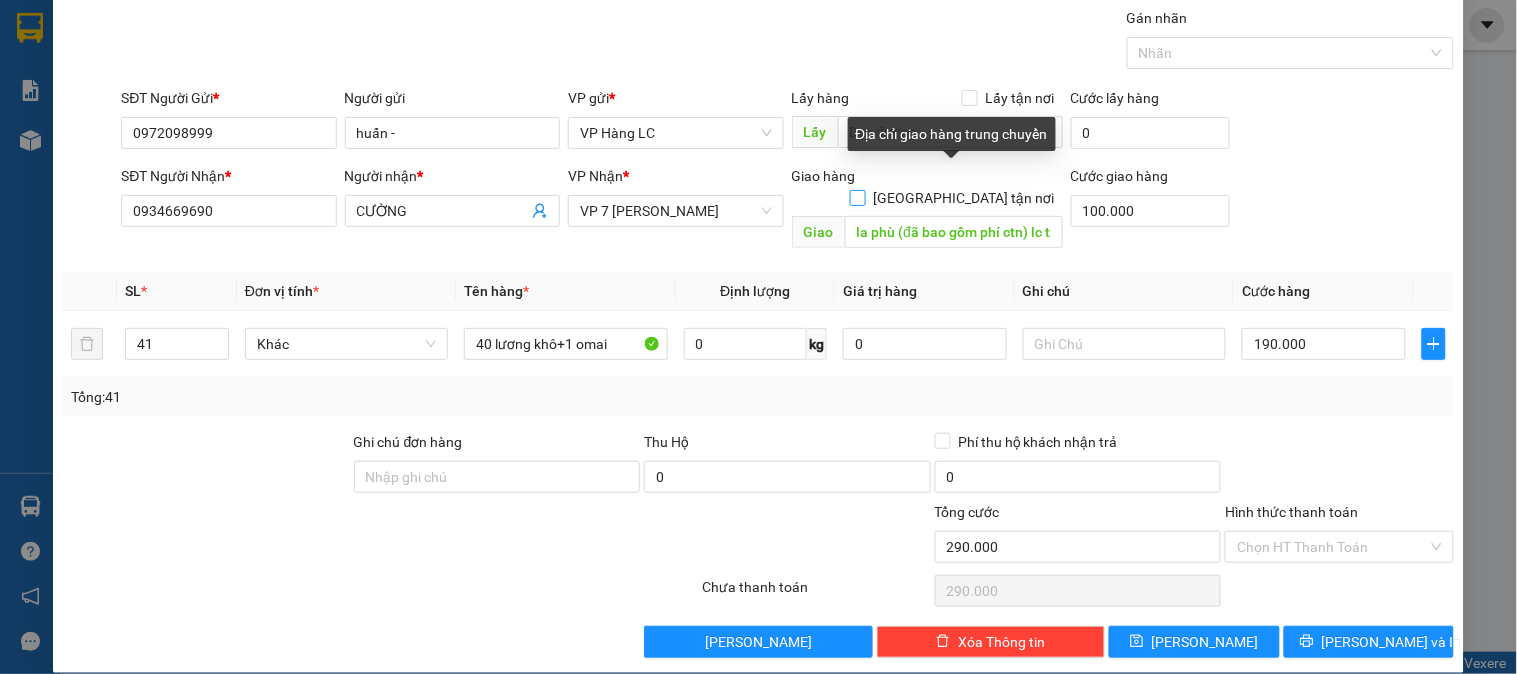 click on "[GEOGRAPHIC_DATA] tận nơi" at bounding box center (857, 197) 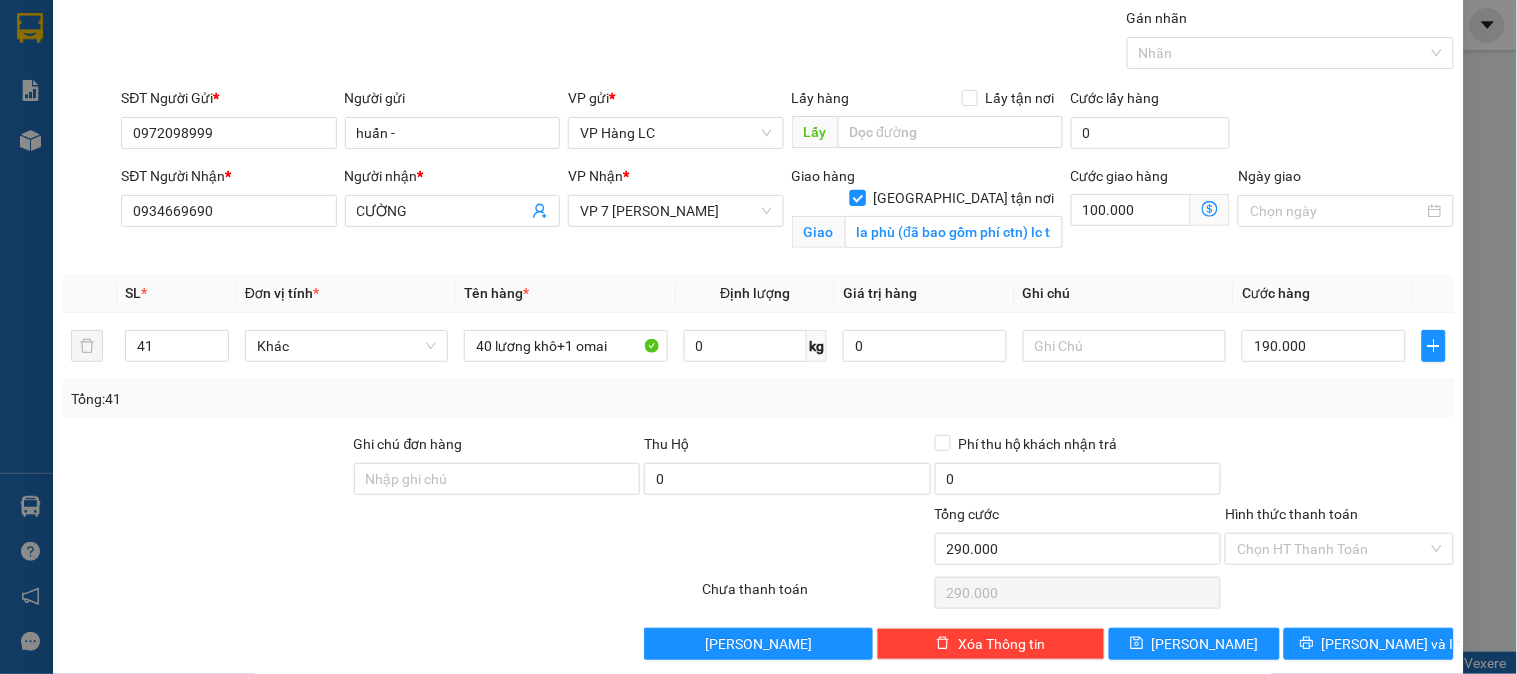click on "[GEOGRAPHIC_DATA] tận nơi" at bounding box center (857, 197) 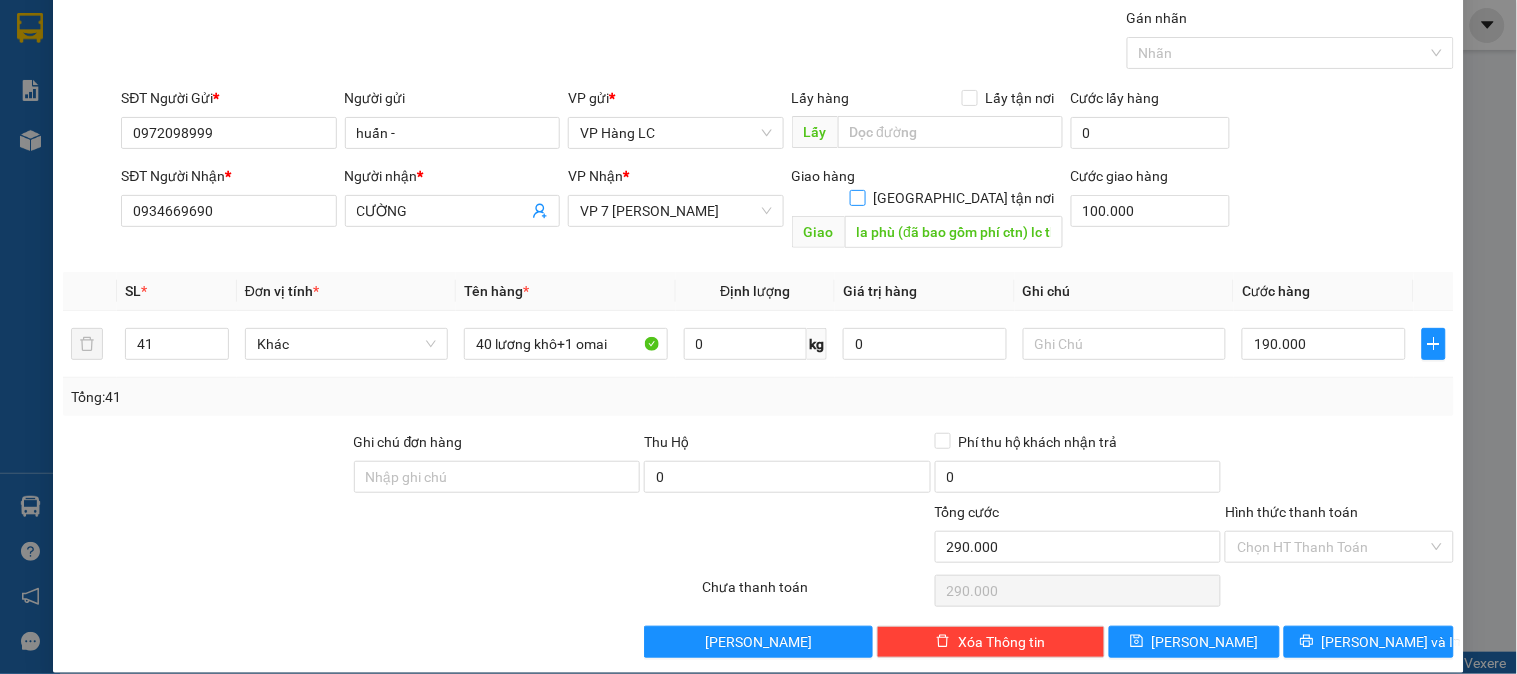 click on "[GEOGRAPHIC_DATA] tận nơi" at bounding box center [857, 197] 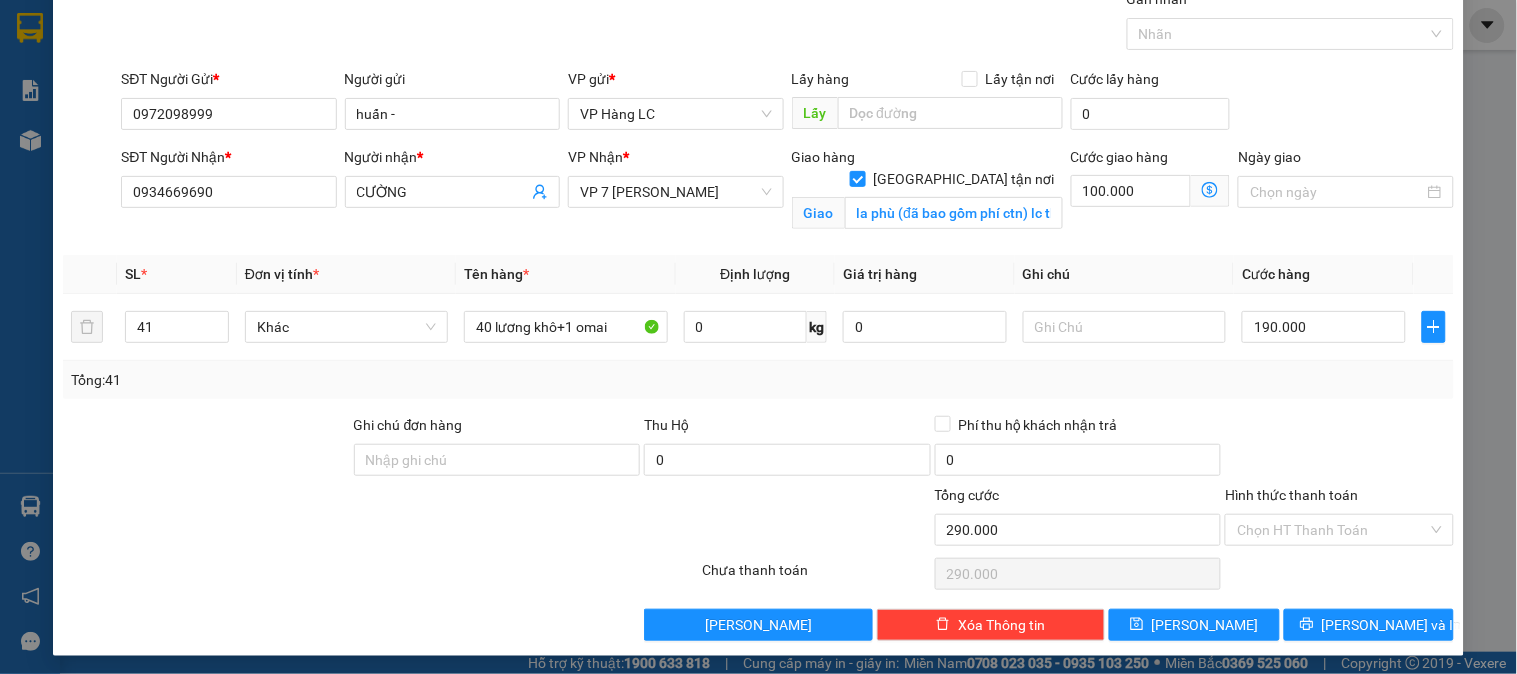 scroll, scrollTop: 90, scrollLeft: 0, axis: vertical 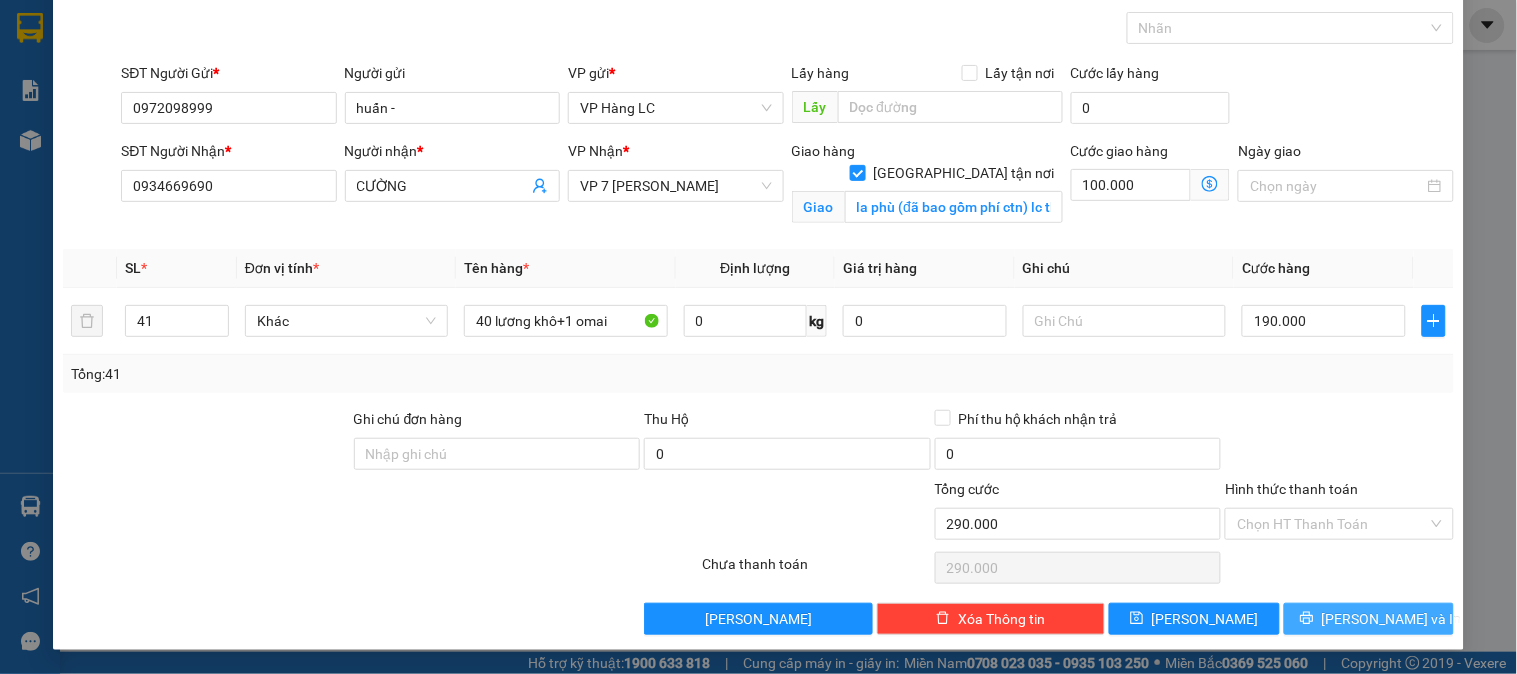 click on "[PERSON_NAME] và In" at bounding box center [1392, 619] 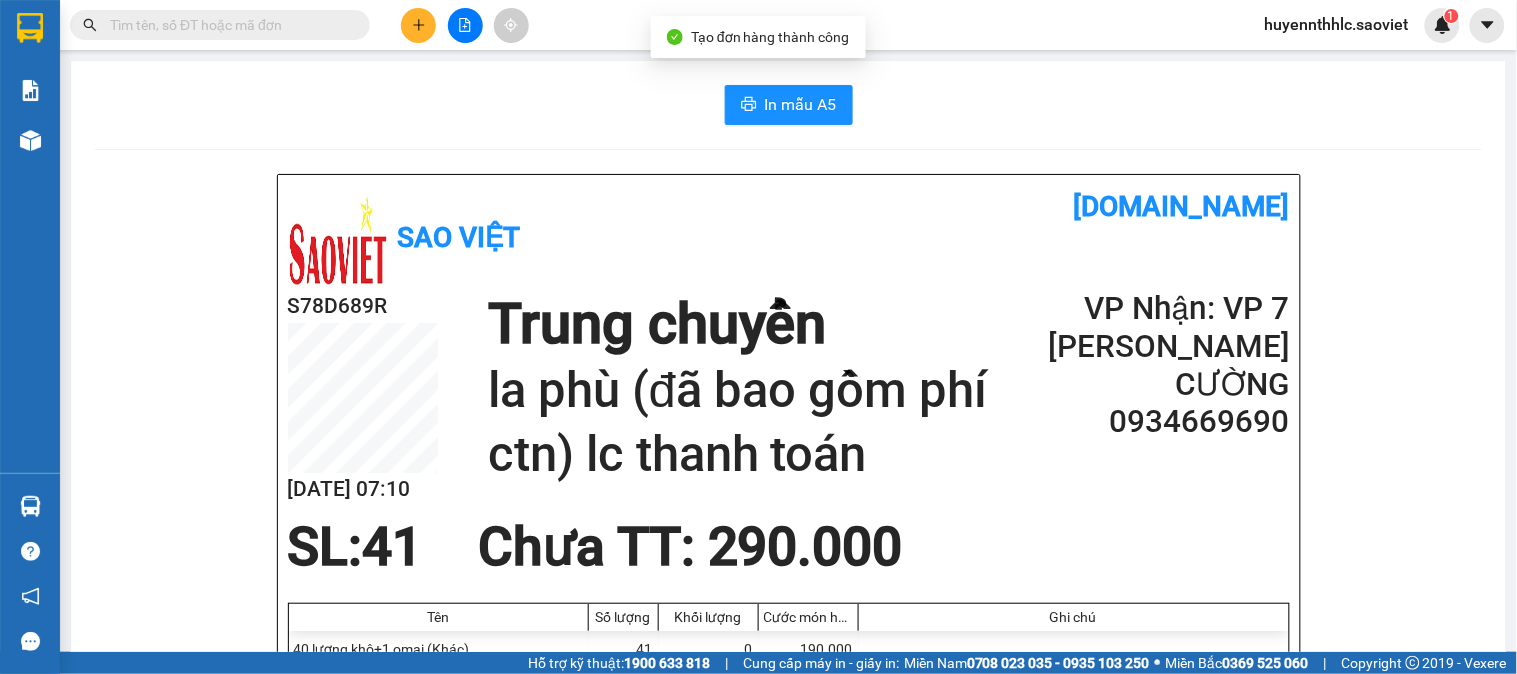 click on "huyennthhlc.saoviet" at bounding box center [1337, 24] 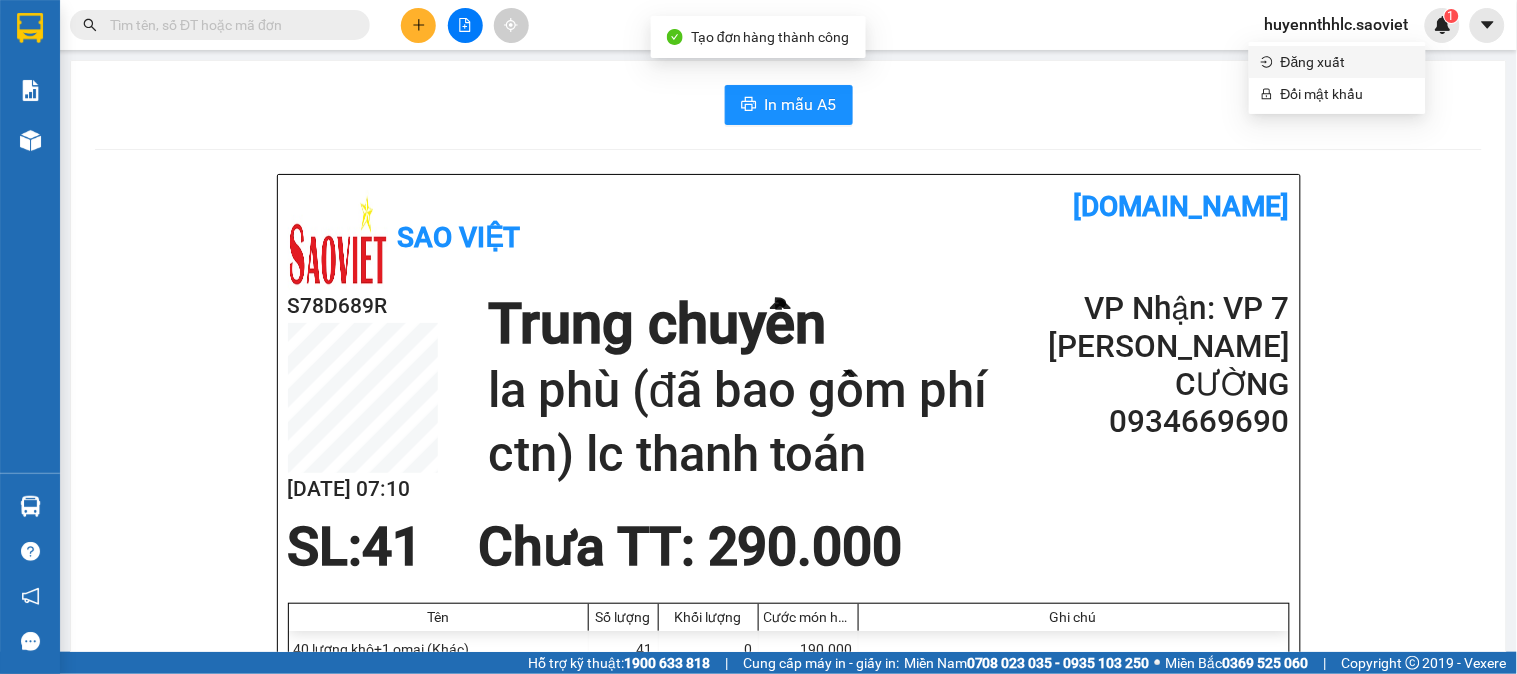 click on "Đăng xuất" at bounding box center [1347, 62] 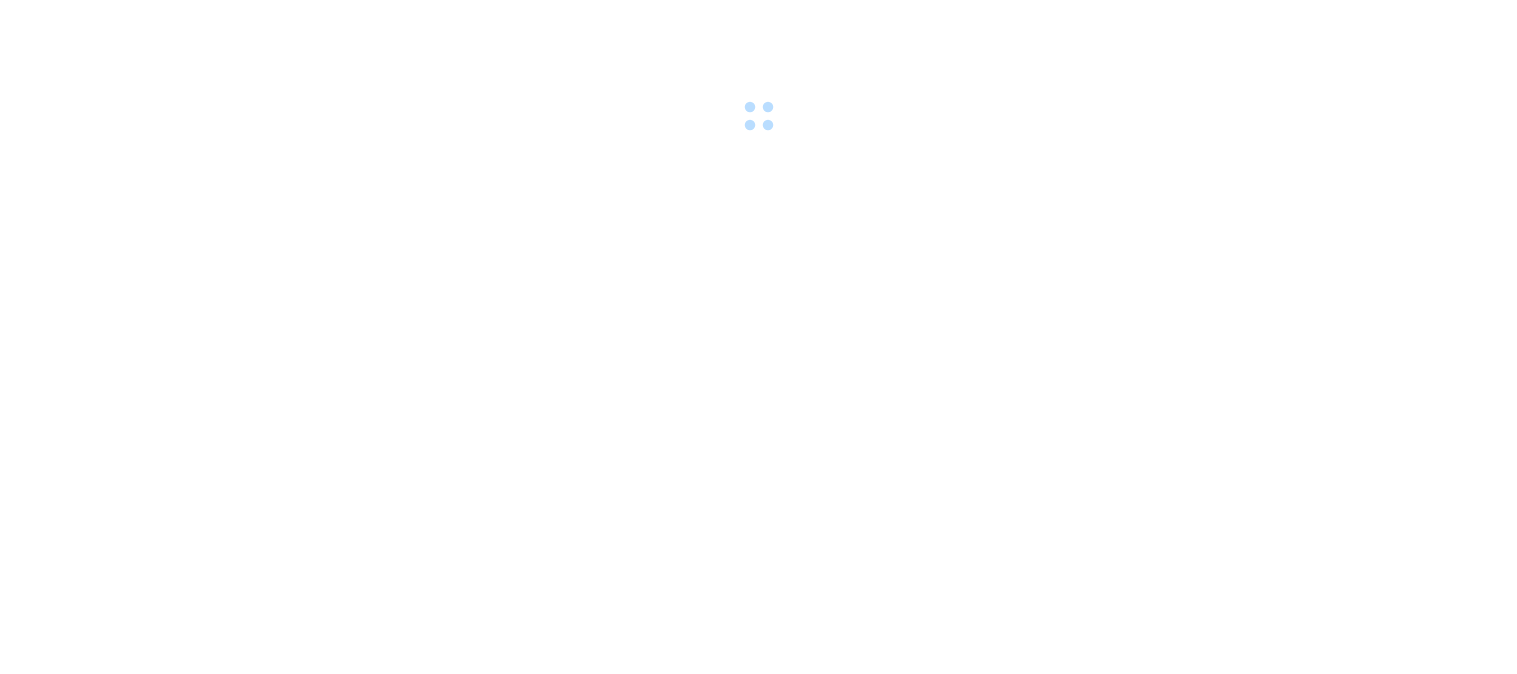 scroll, scrollTop: 0, scrollLeft: 0, axis: both 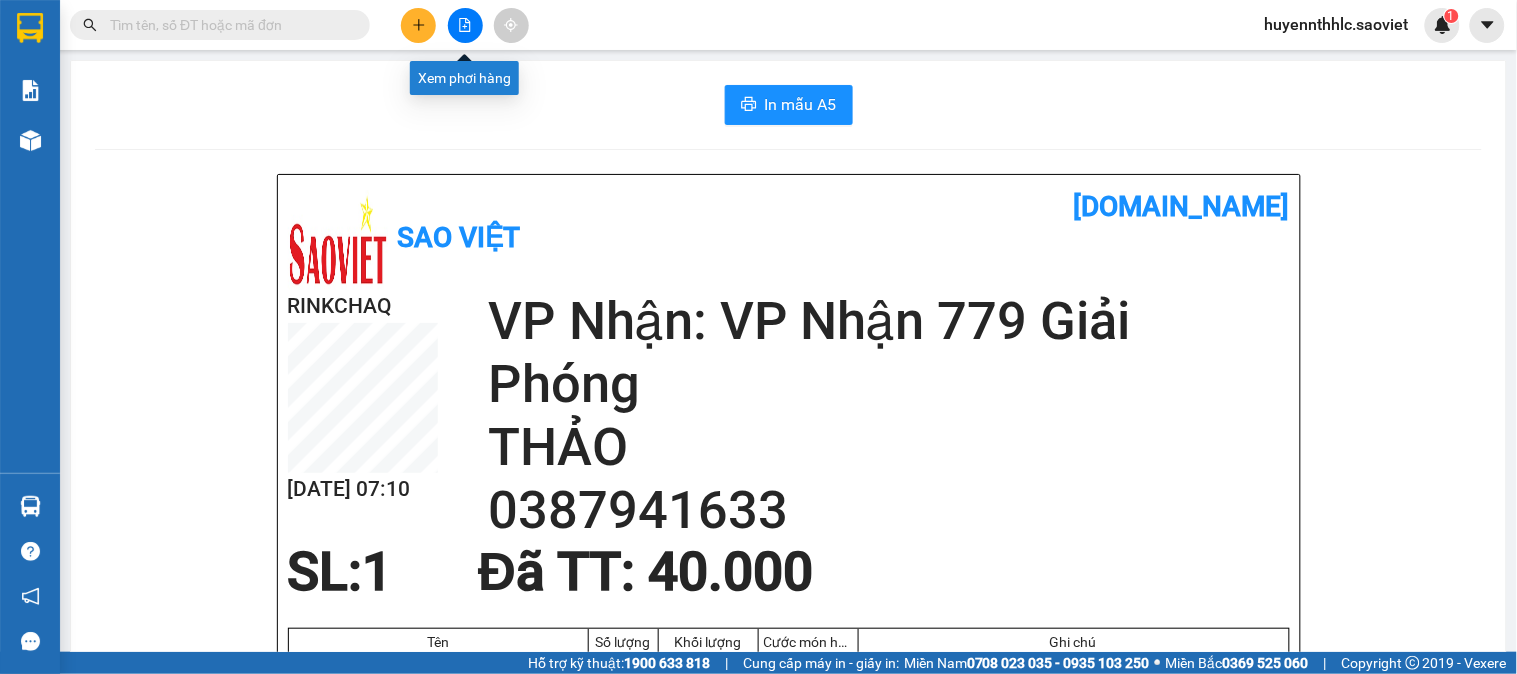 click 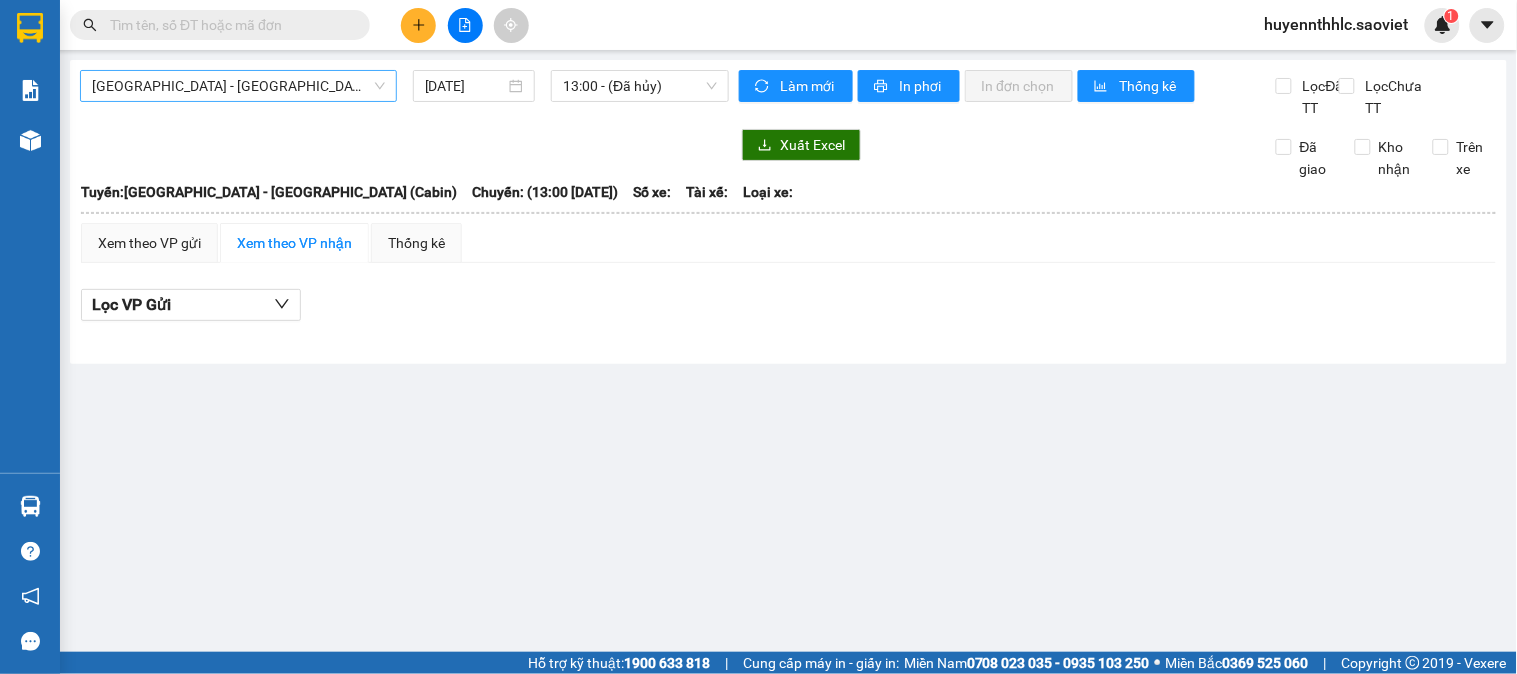 click on "[GEOGRAPHIC_DATA] - [GEOGRAPHIC_DATA] (Cabin)" at bounding box center [238, 86] 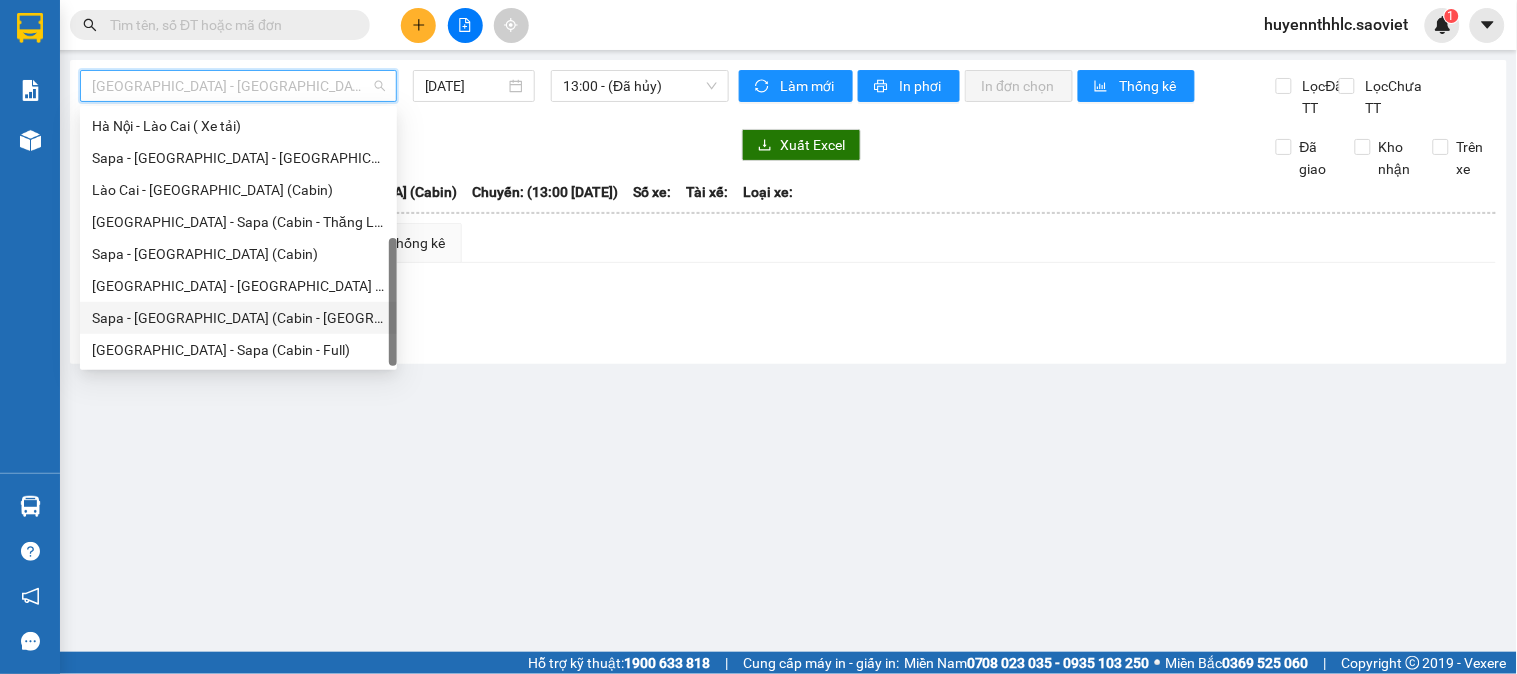 scroll, scrollTop: 48, scrollLeft: 0, axis: vertical 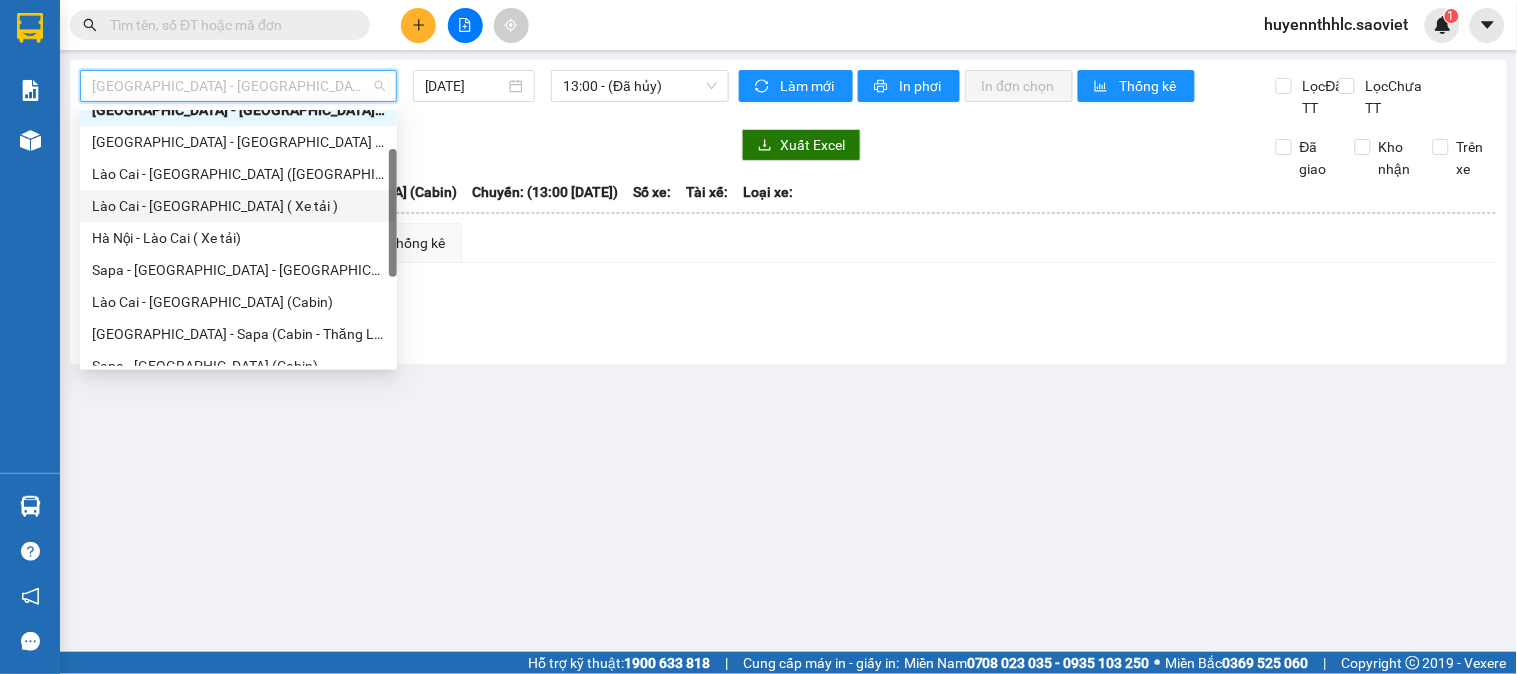 click on "Lào Cai - [GEOGRAPHIC_DATA] ( Xe tải )" at bounding box center (238, 206) 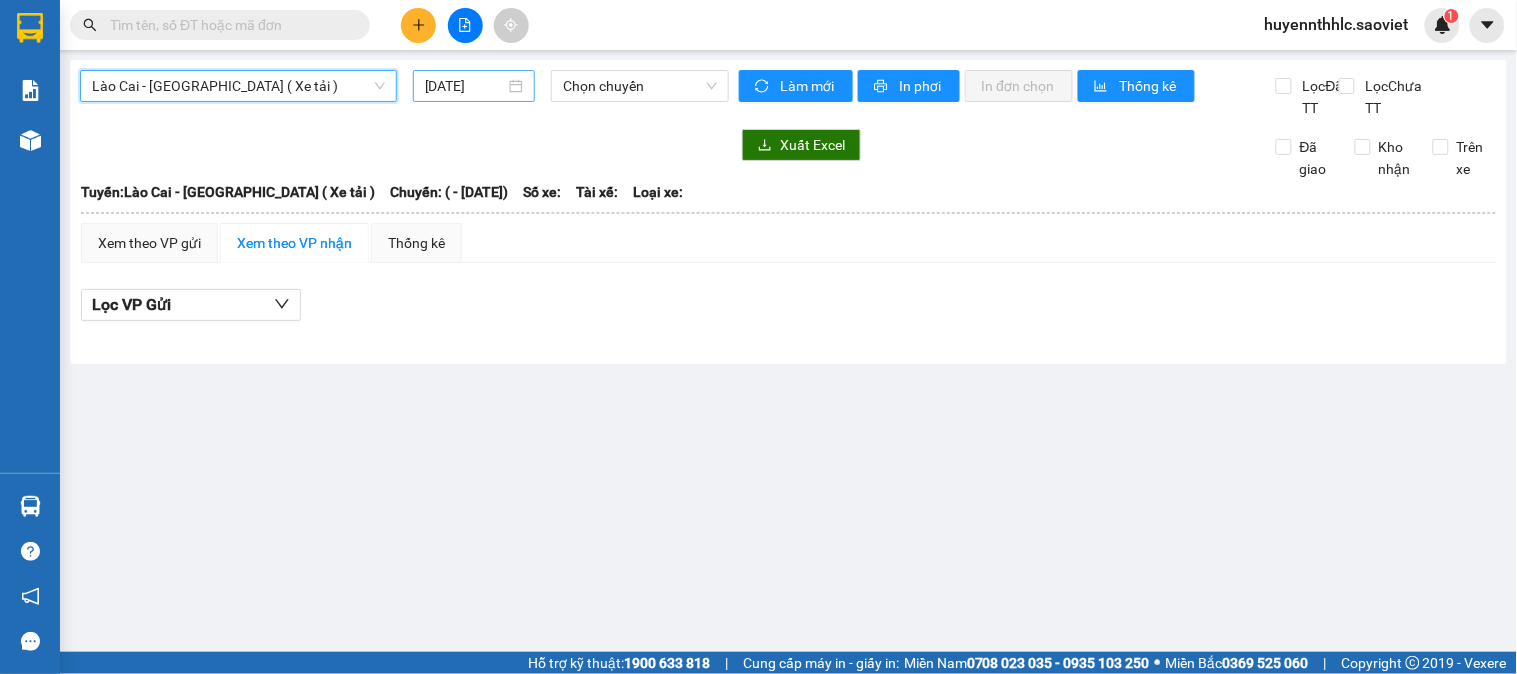 click on "[DATE]" at bounding box center [465, 86] 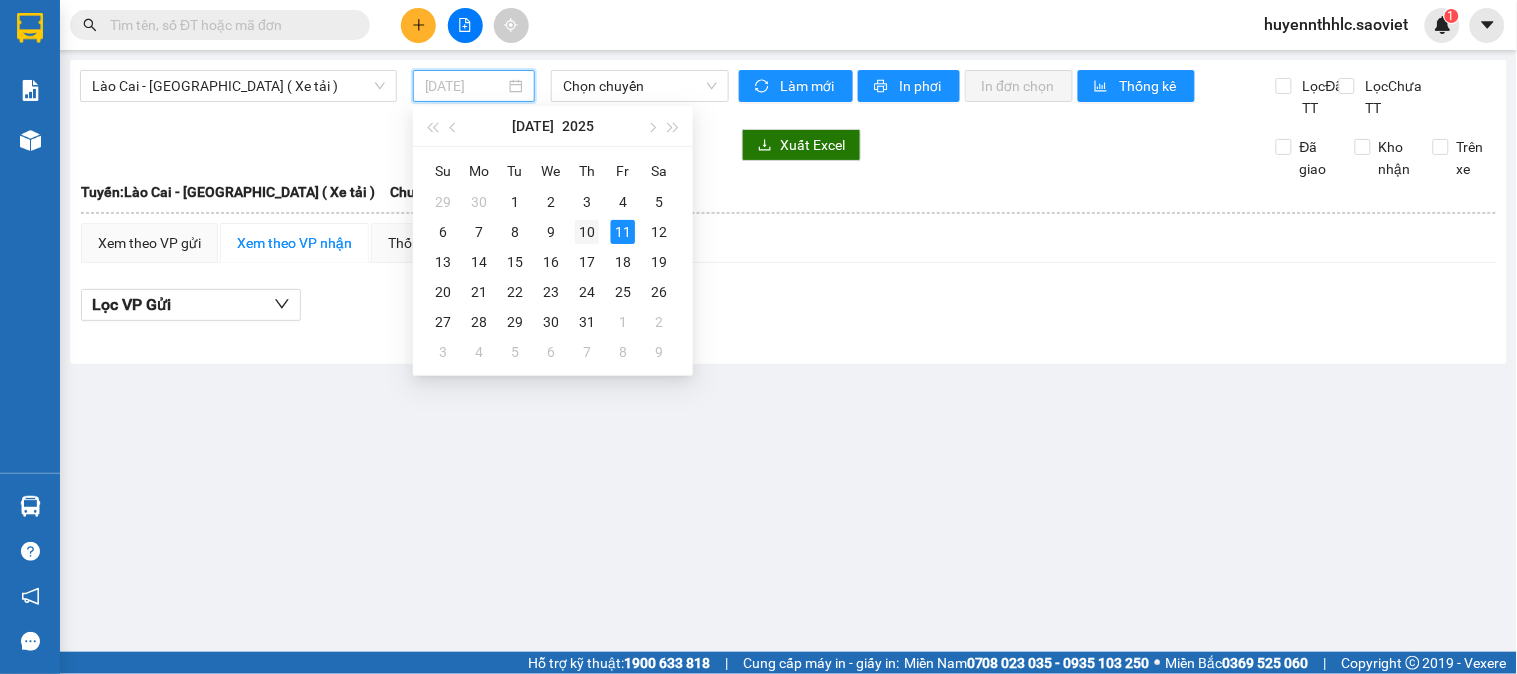 click on "10" at bounding box center (587, 232) 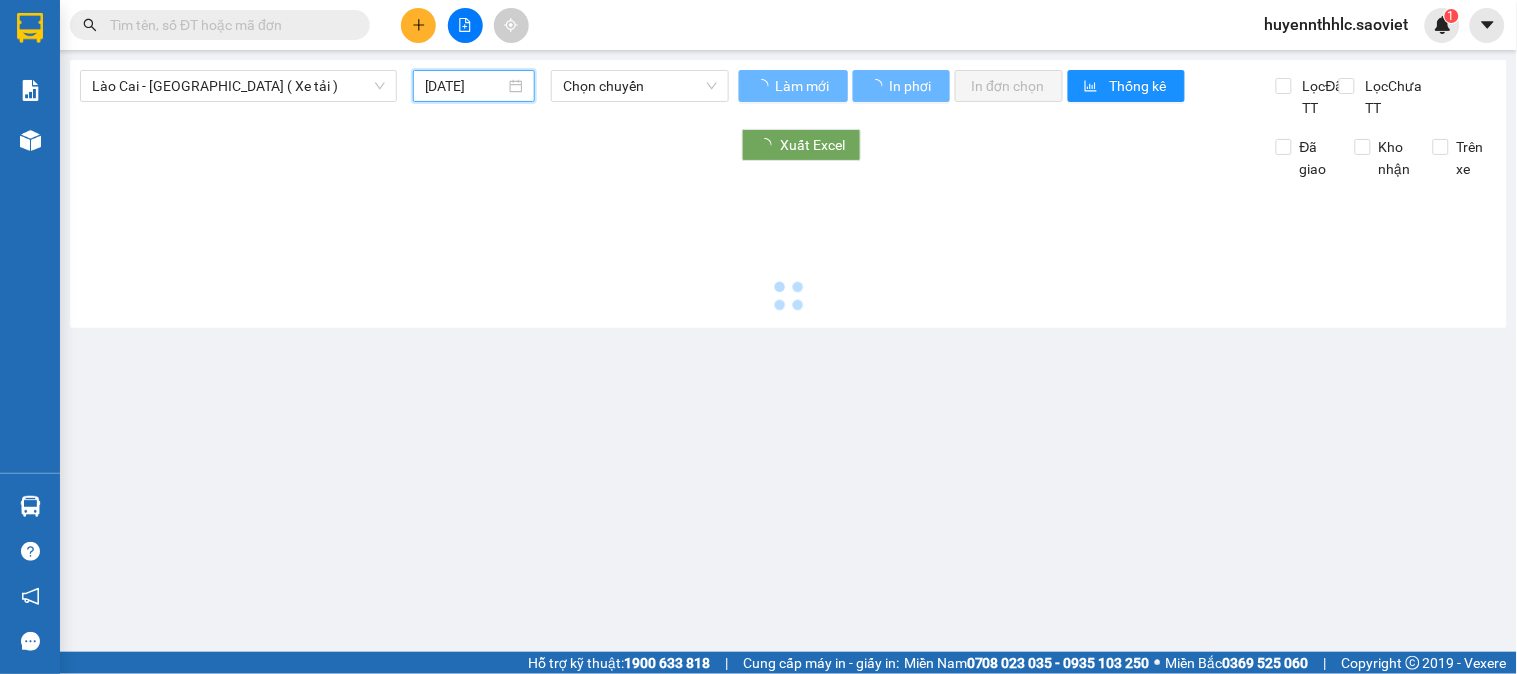 type on "[DATE]" 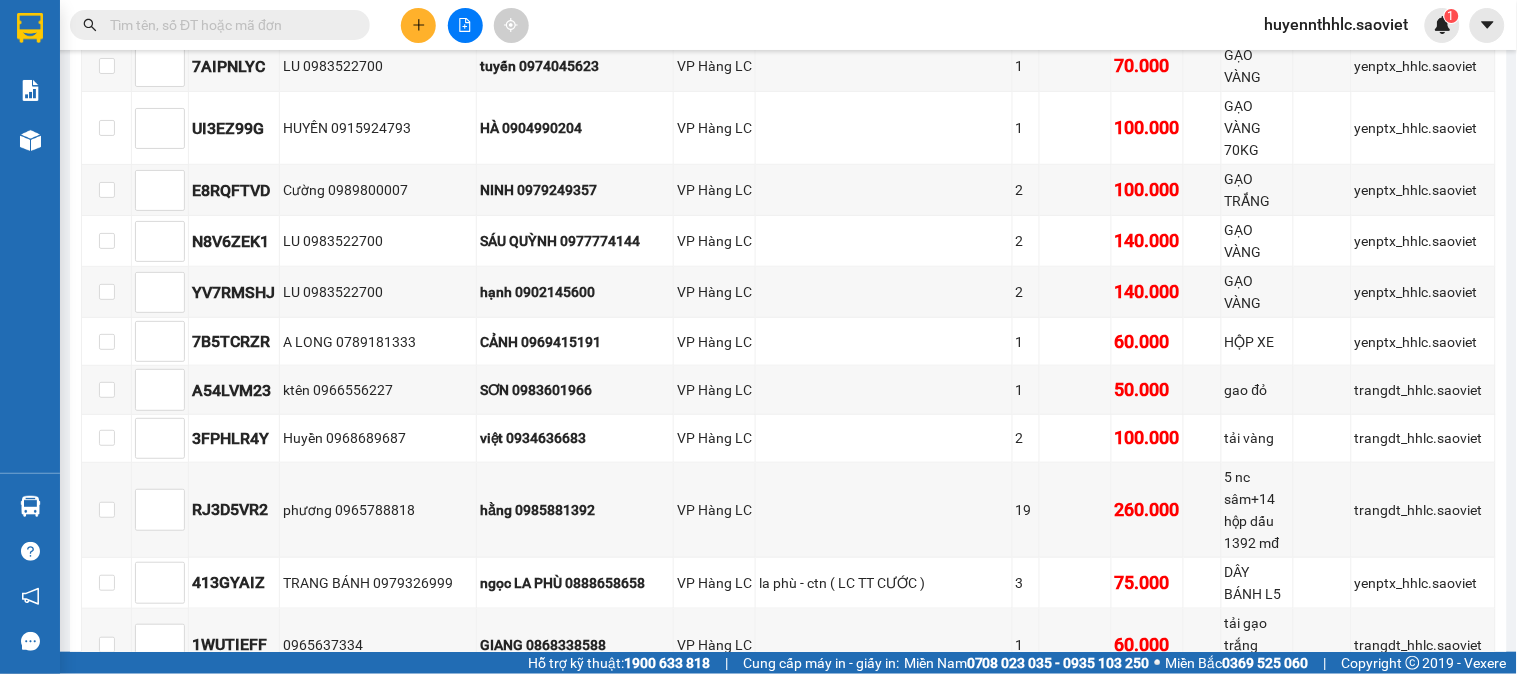 scroll, scrollTop: 1950, scrollLeft: 0, axis: vertical 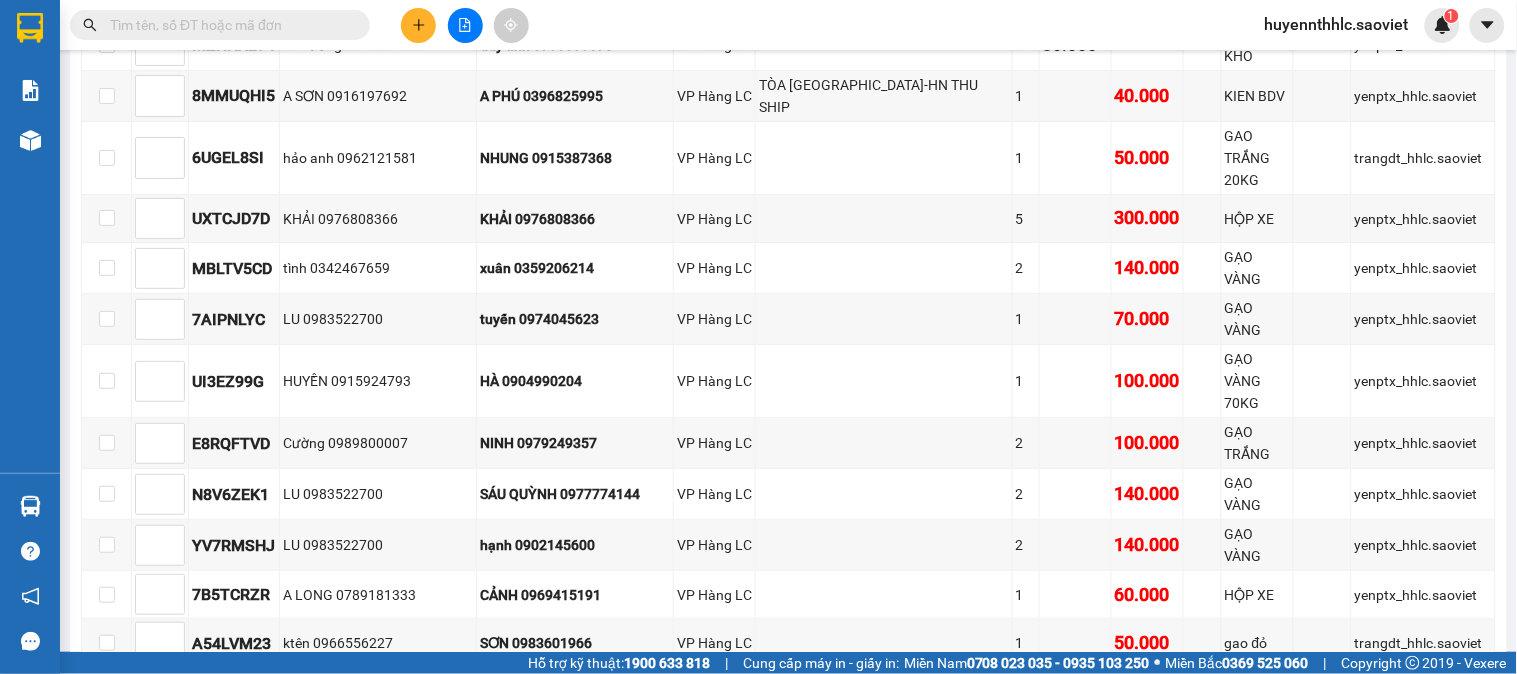 click at bounding box center (228, 25) 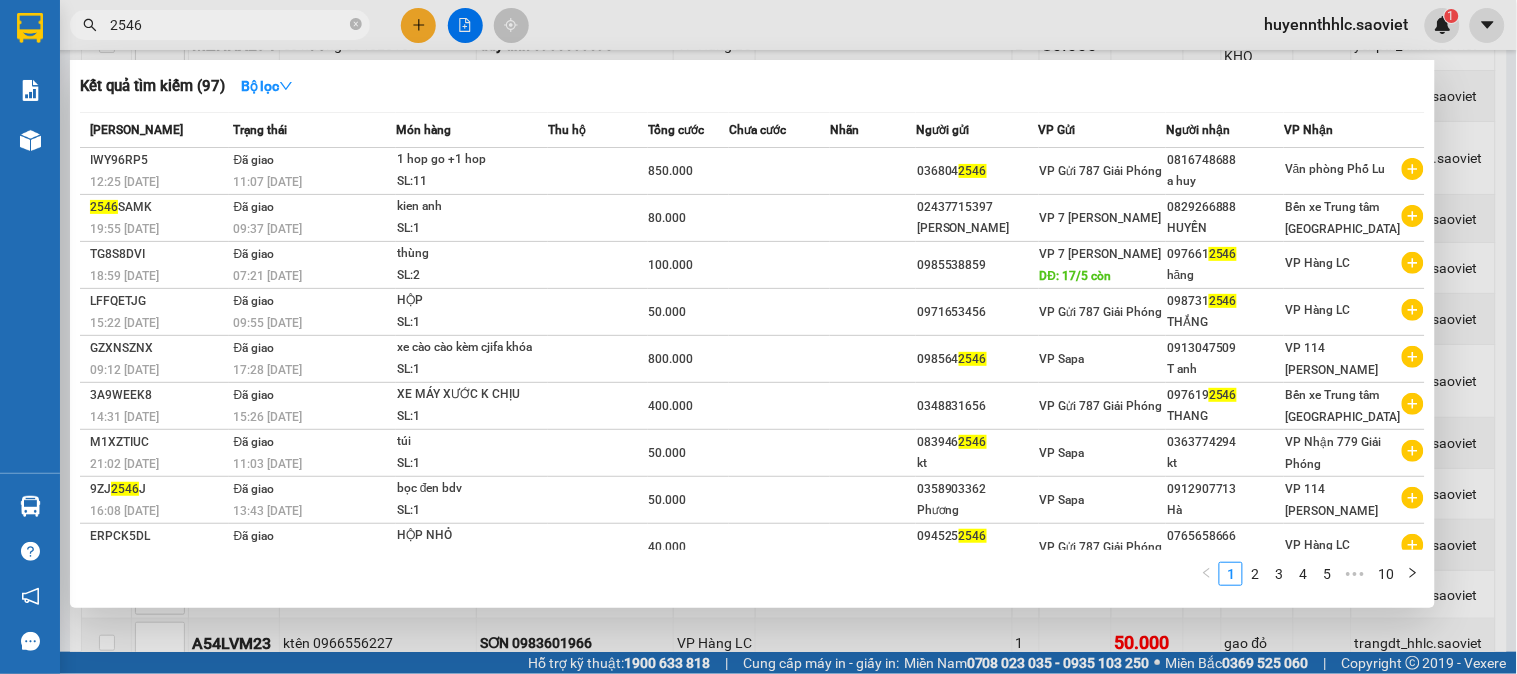click at bounding box center (758, 337) 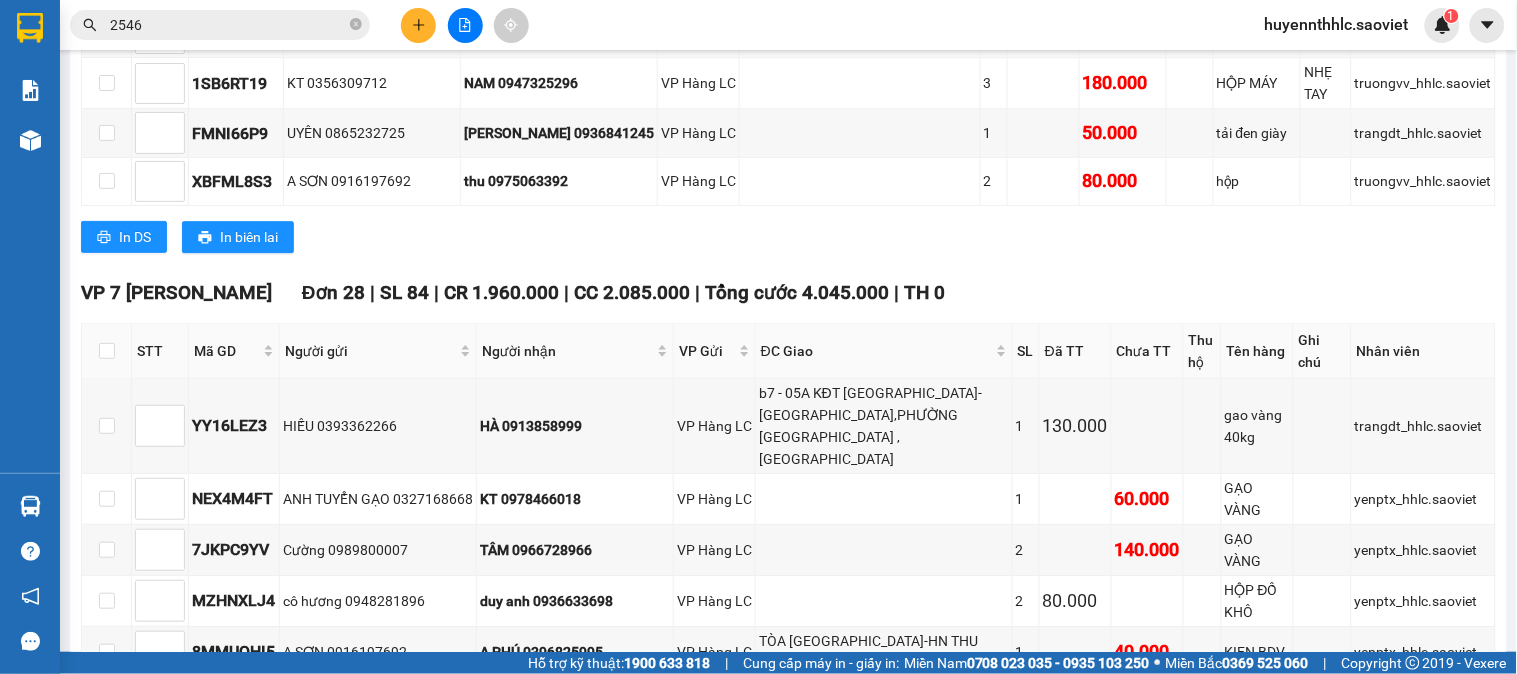 scroll, scrollTop: 727, scrollLeft: 0, axis: vertical 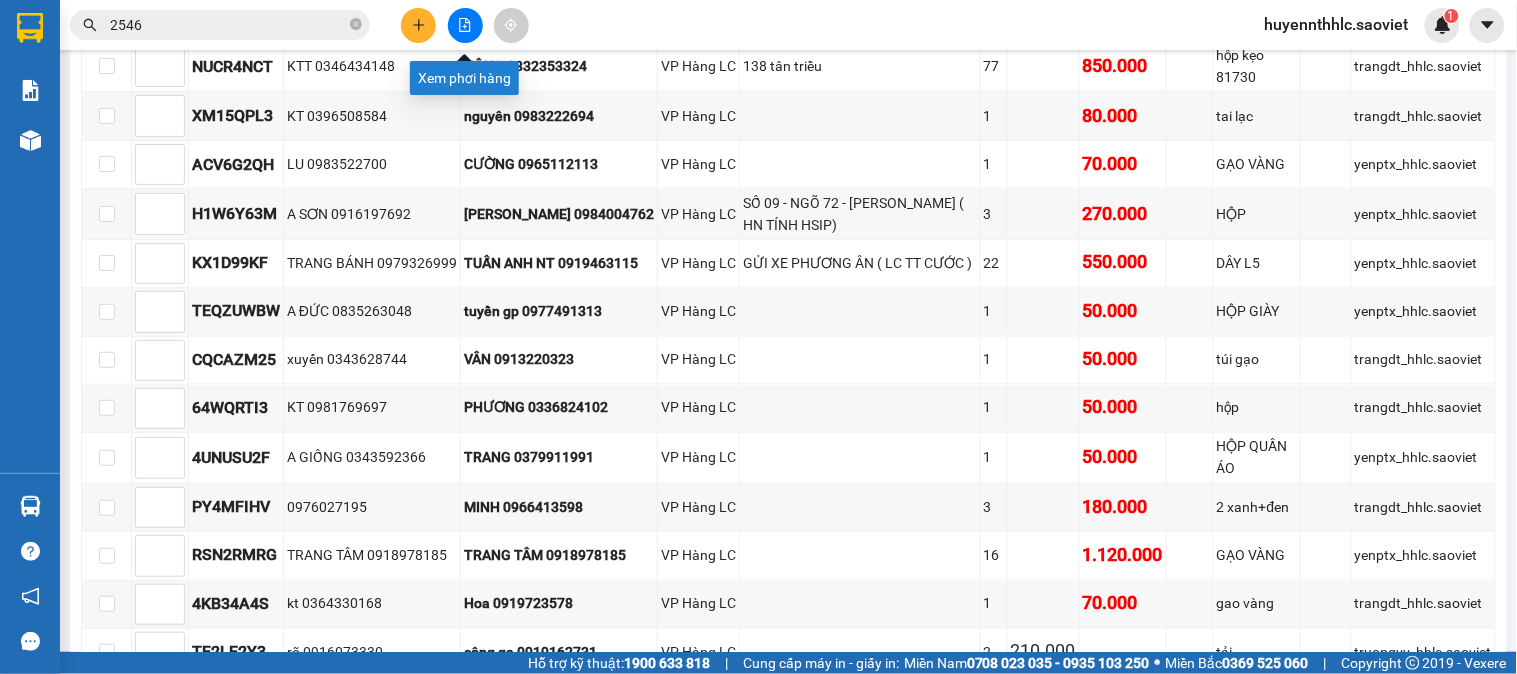 click 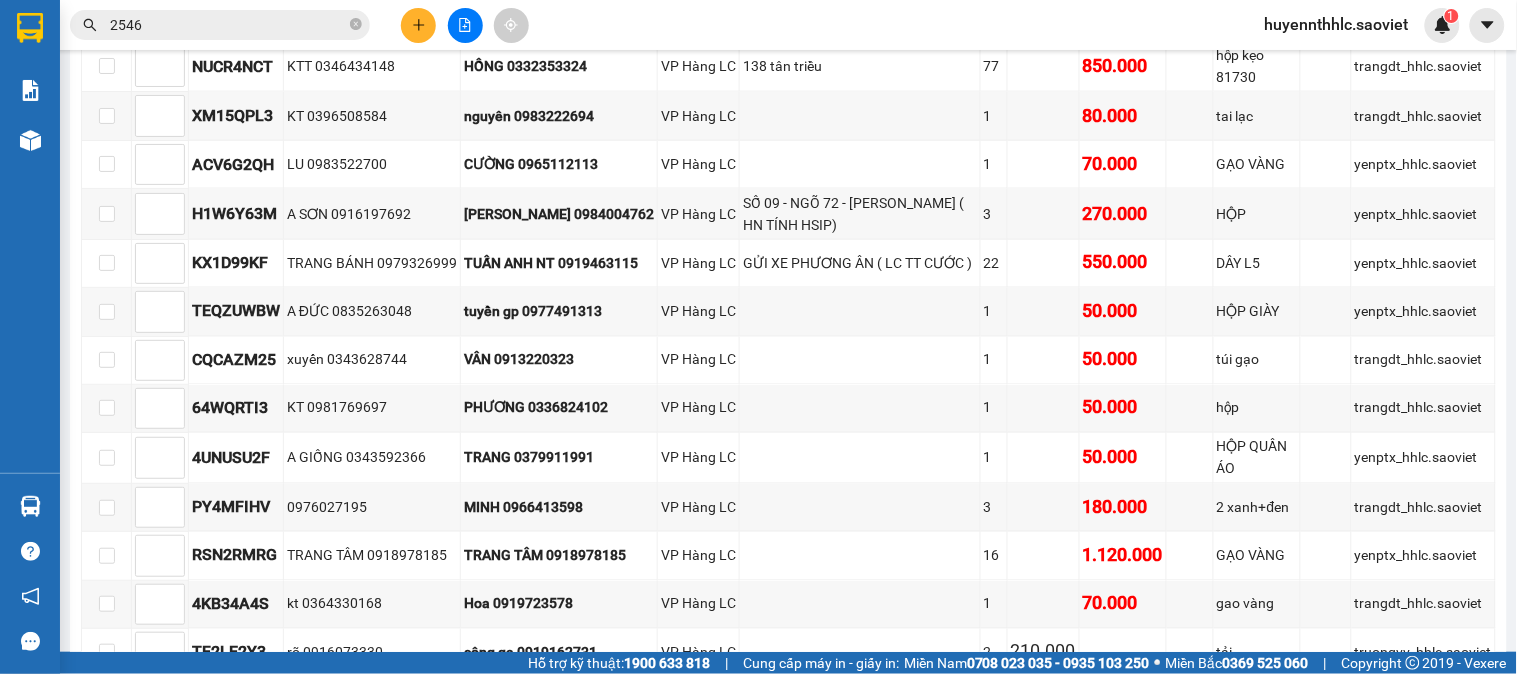 click on "2546" at bounding box center (228, 25) 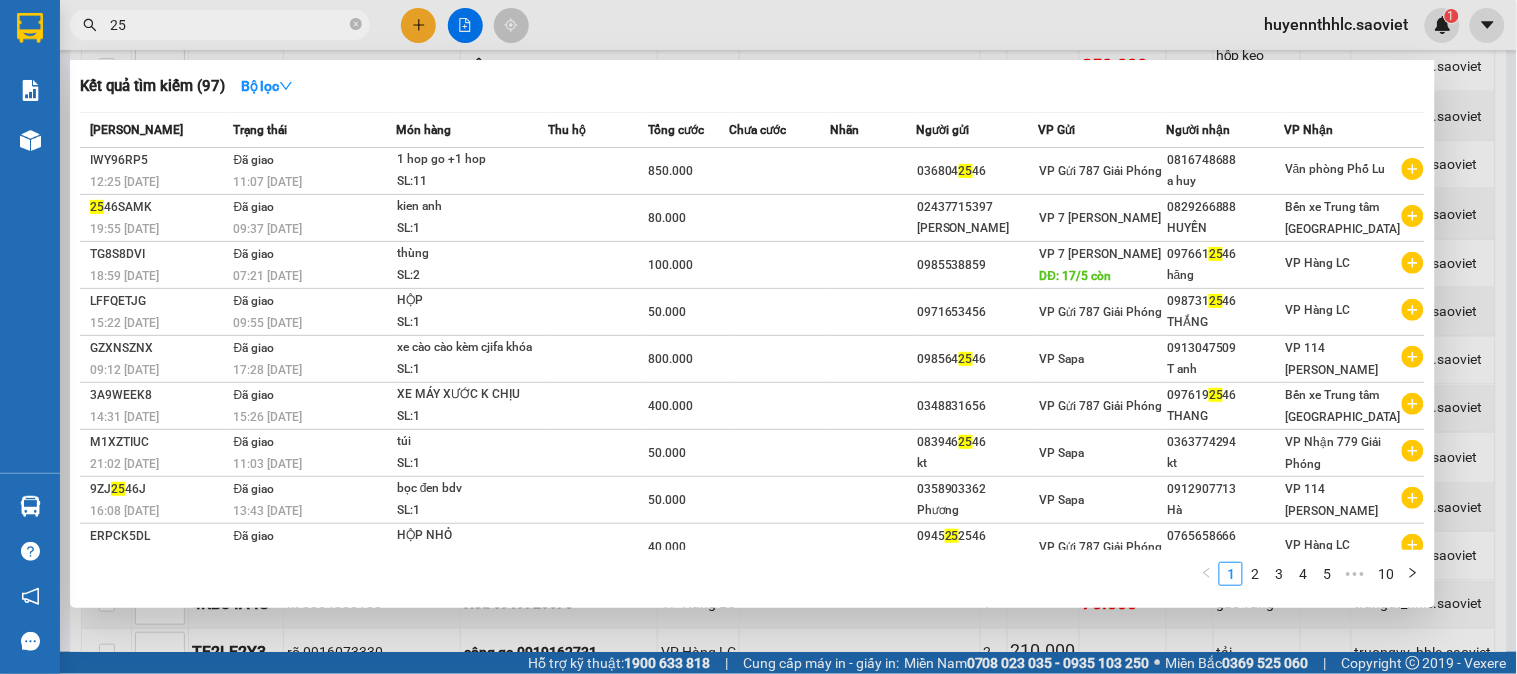 type on "2" 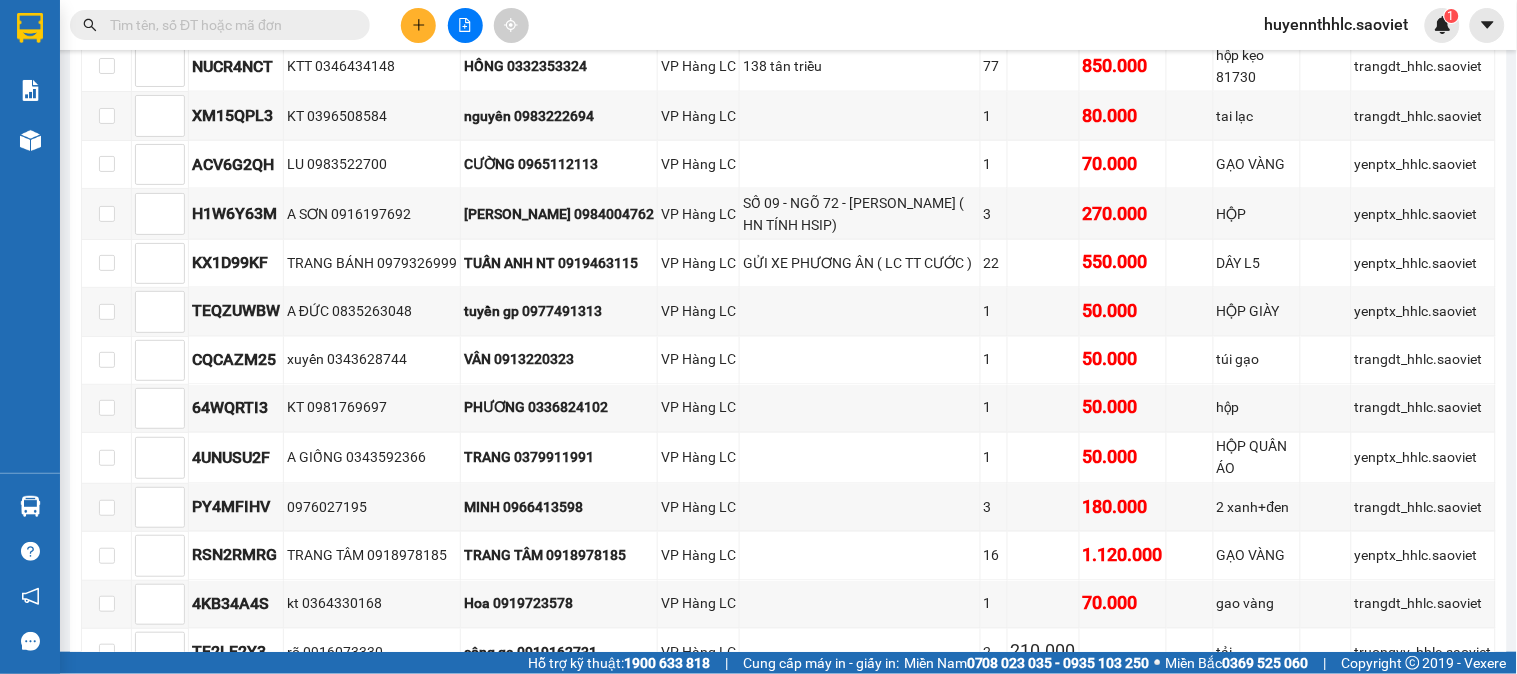 paste on "0976404283" 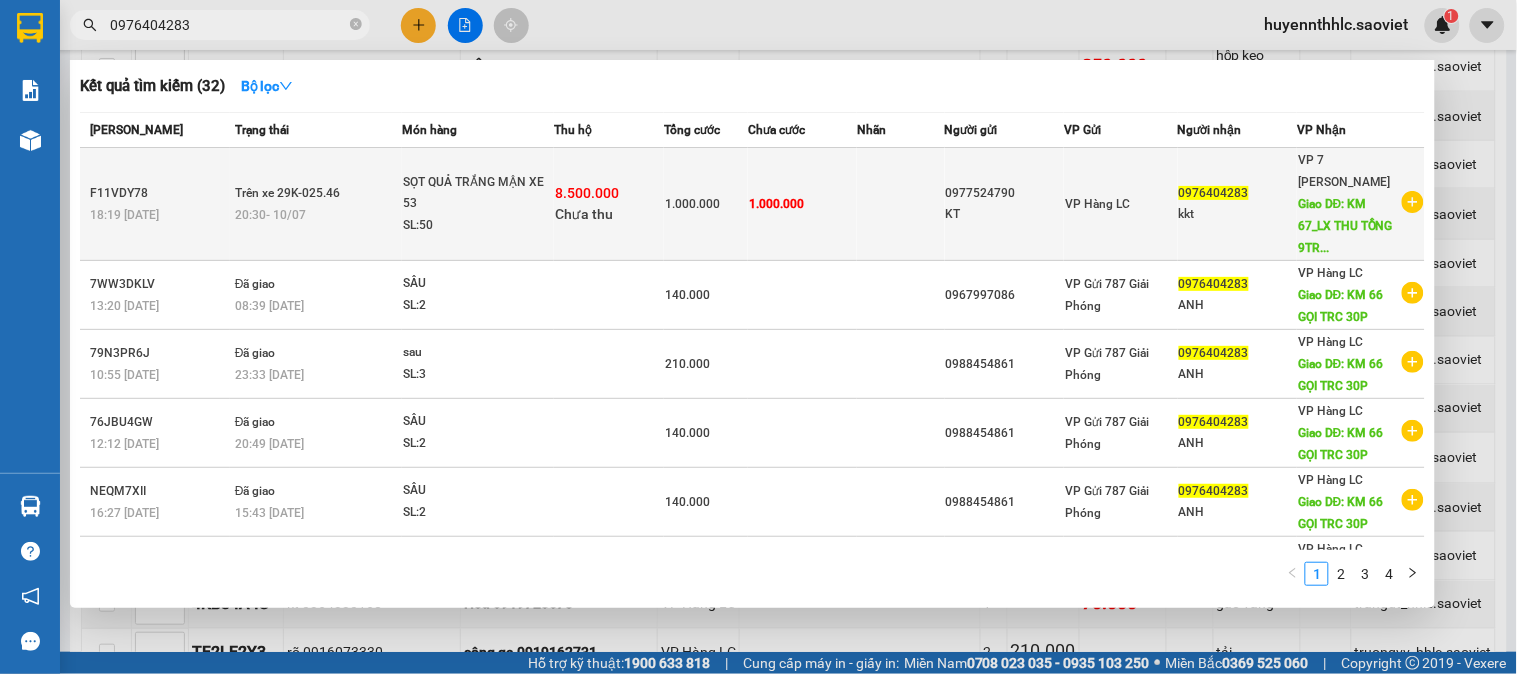 type on "0976404283" 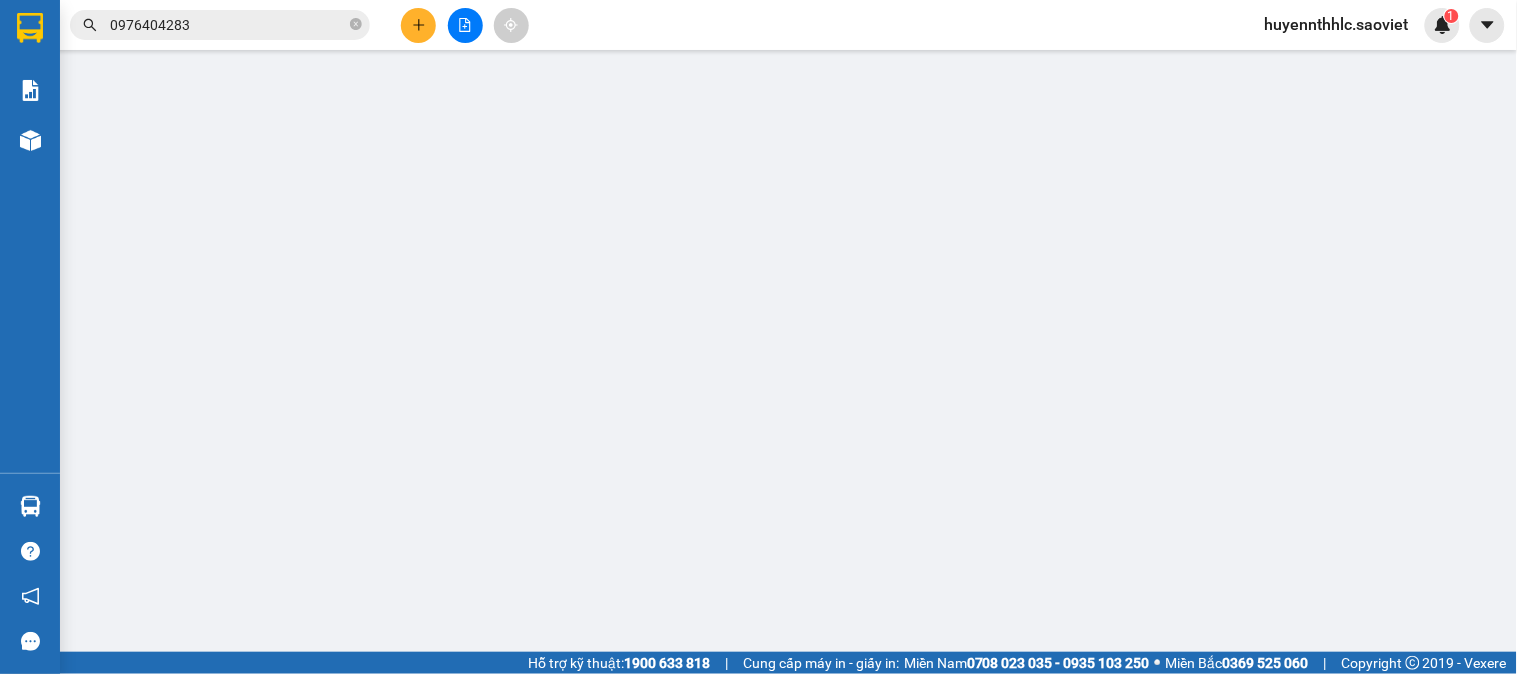 scroll, scrollTop: 0, scrollLeft: 0, axis: both 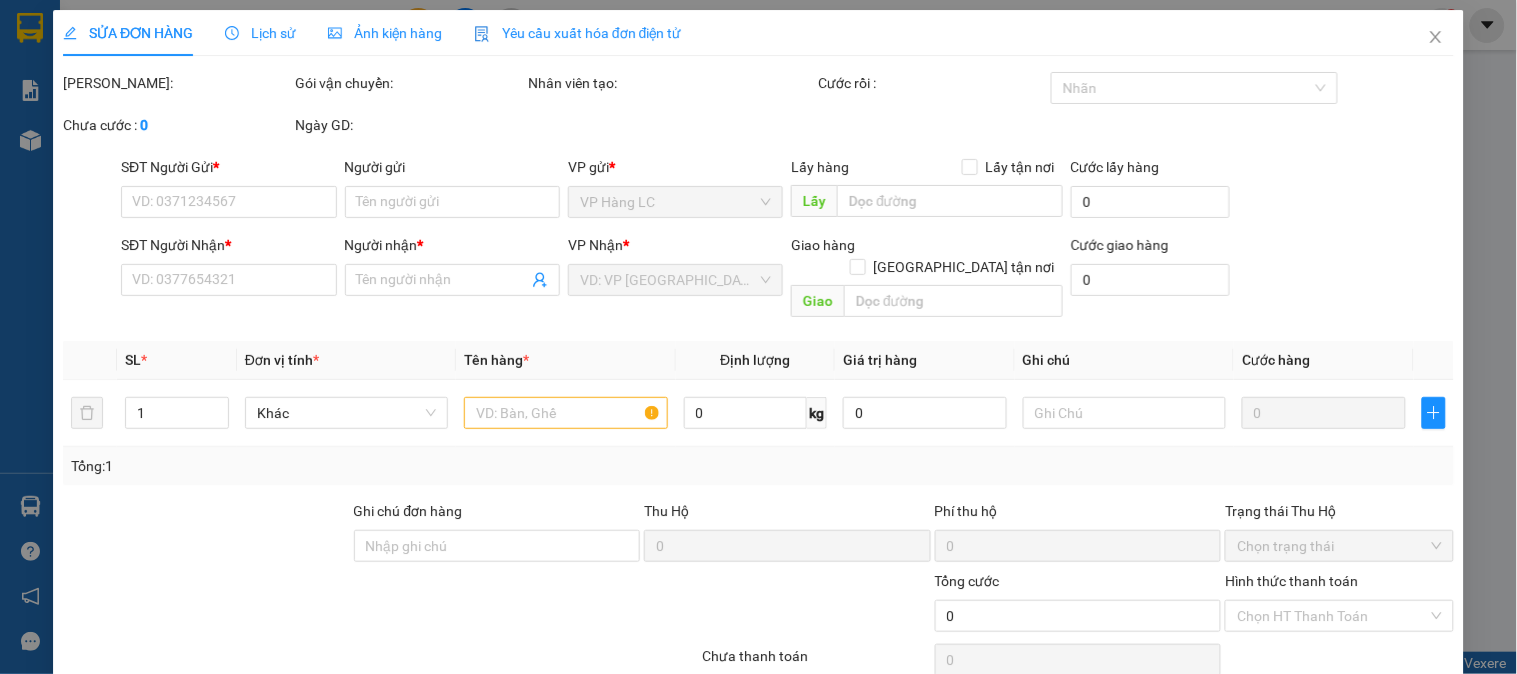 type on "0977524790" 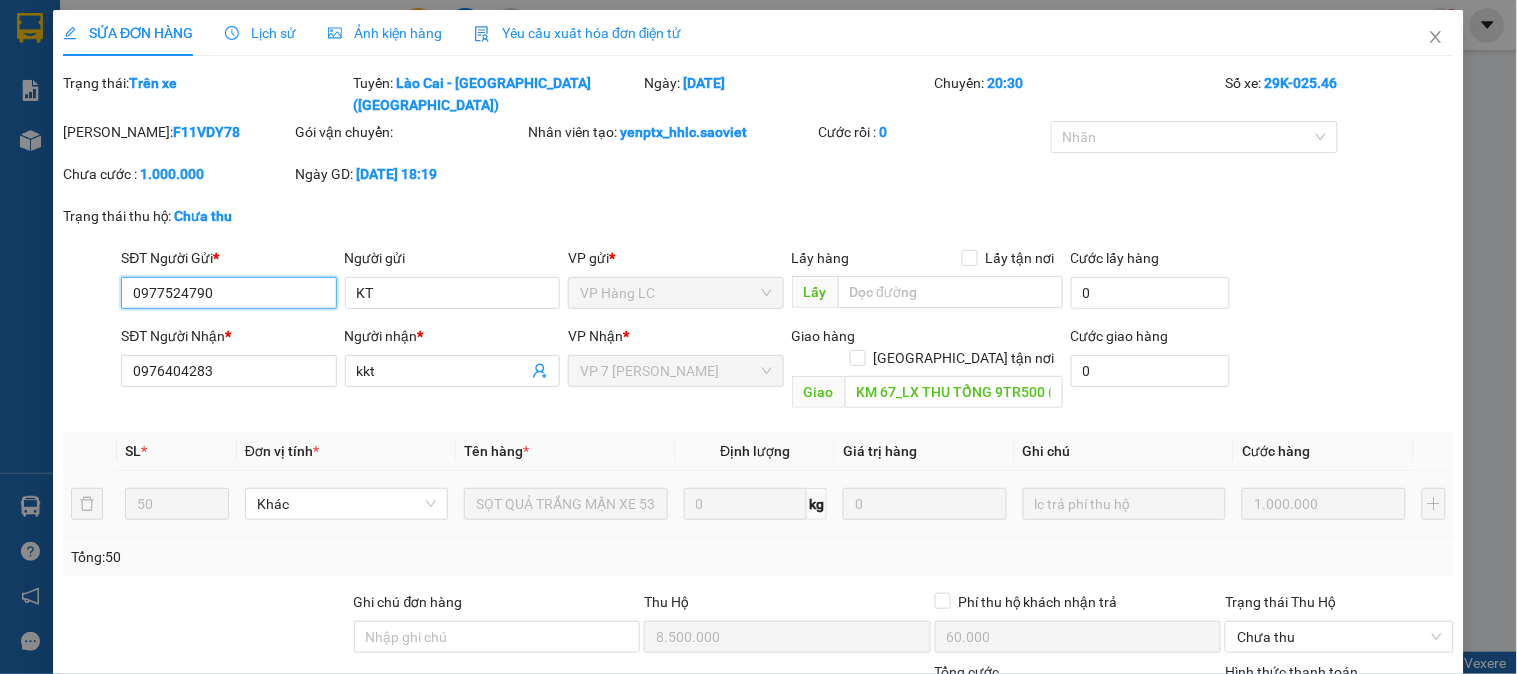 scroll, scrollTop: 138, scrollLeft: 0, axis: vertical 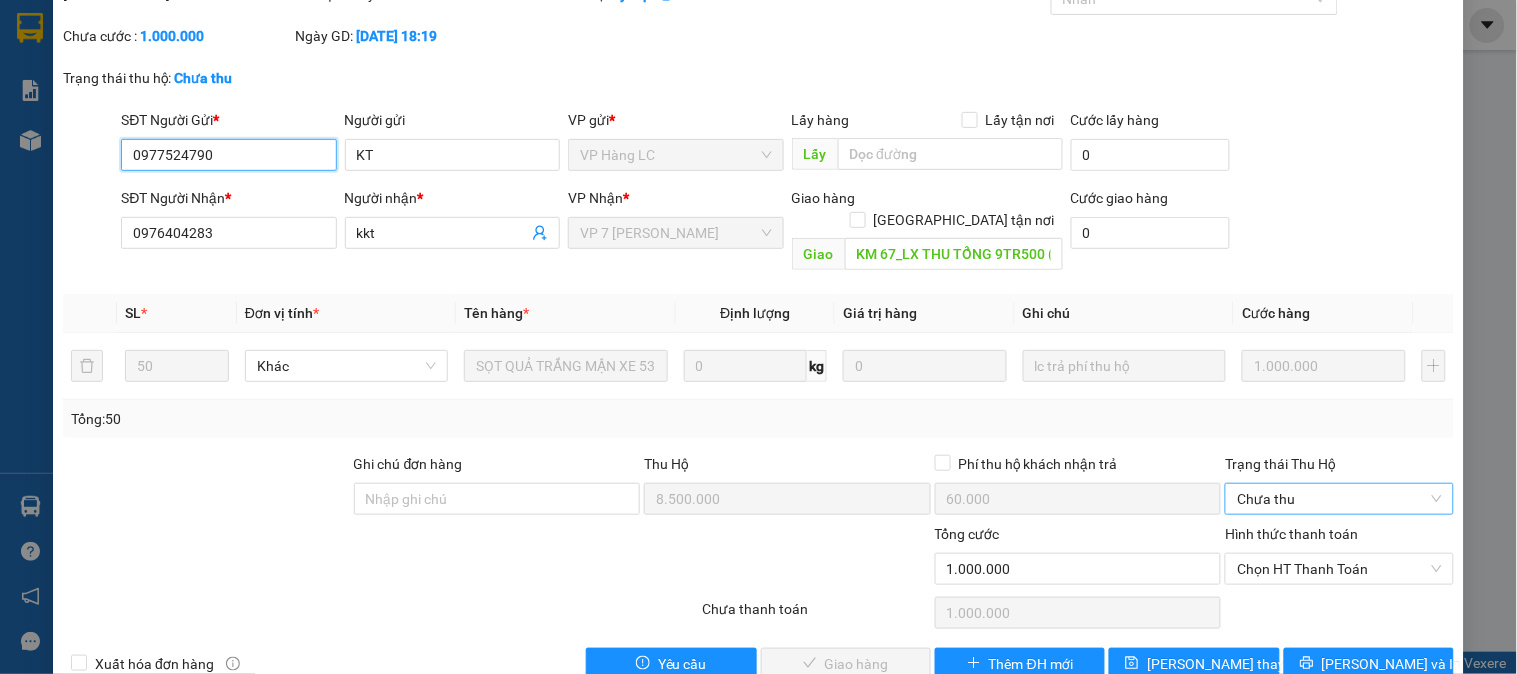 click on "Chưa thu" at bounding box center [1339, 499] 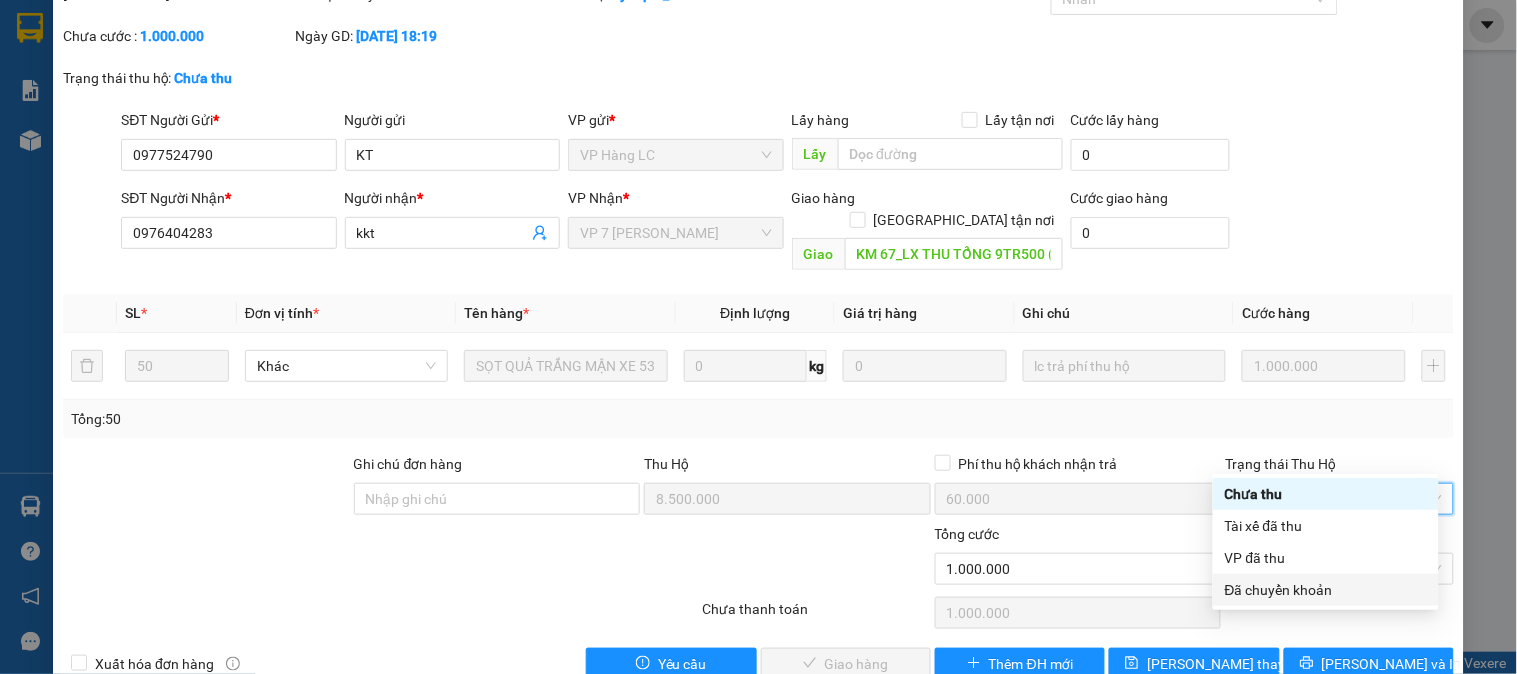 click on "Đã chuyển khoản" at bounding box center (1326, 590) 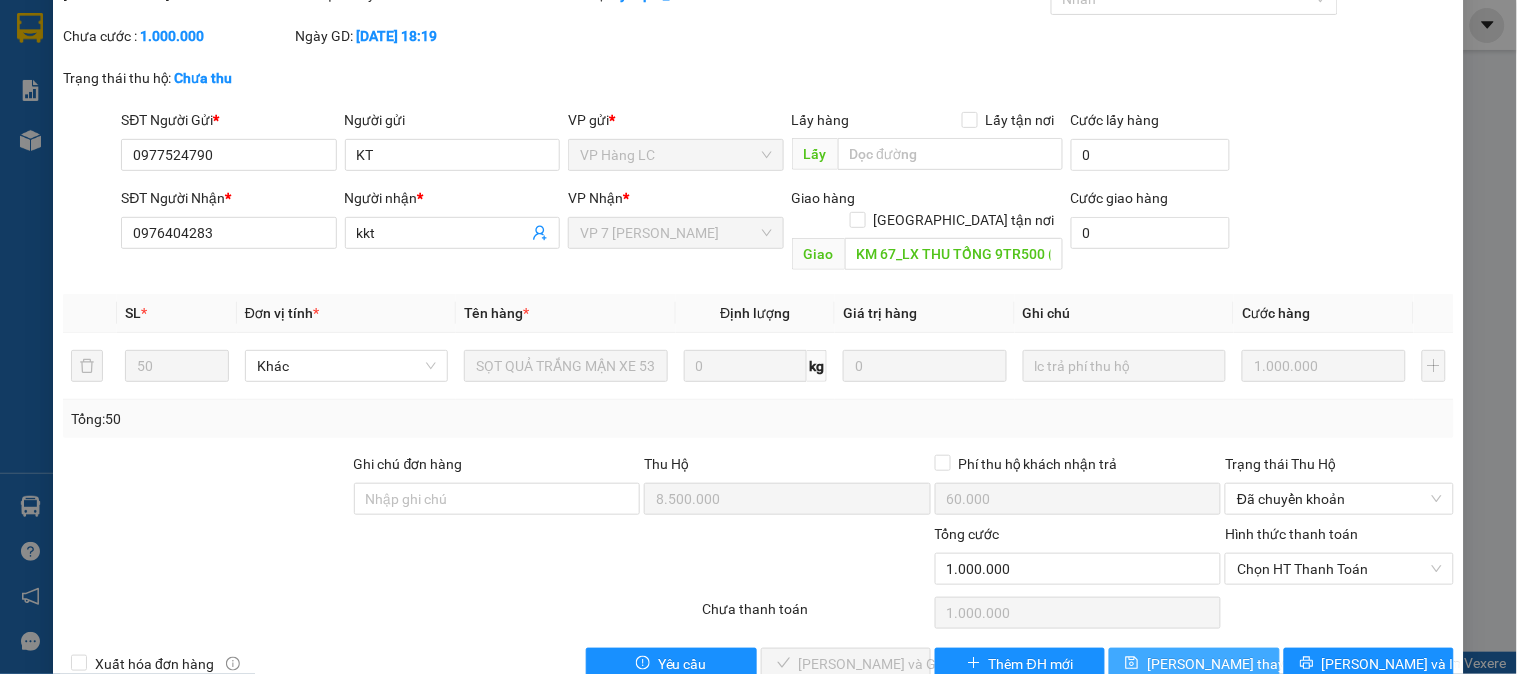 click on "Lưu thay đổi" at bounding box center [1227, 664] 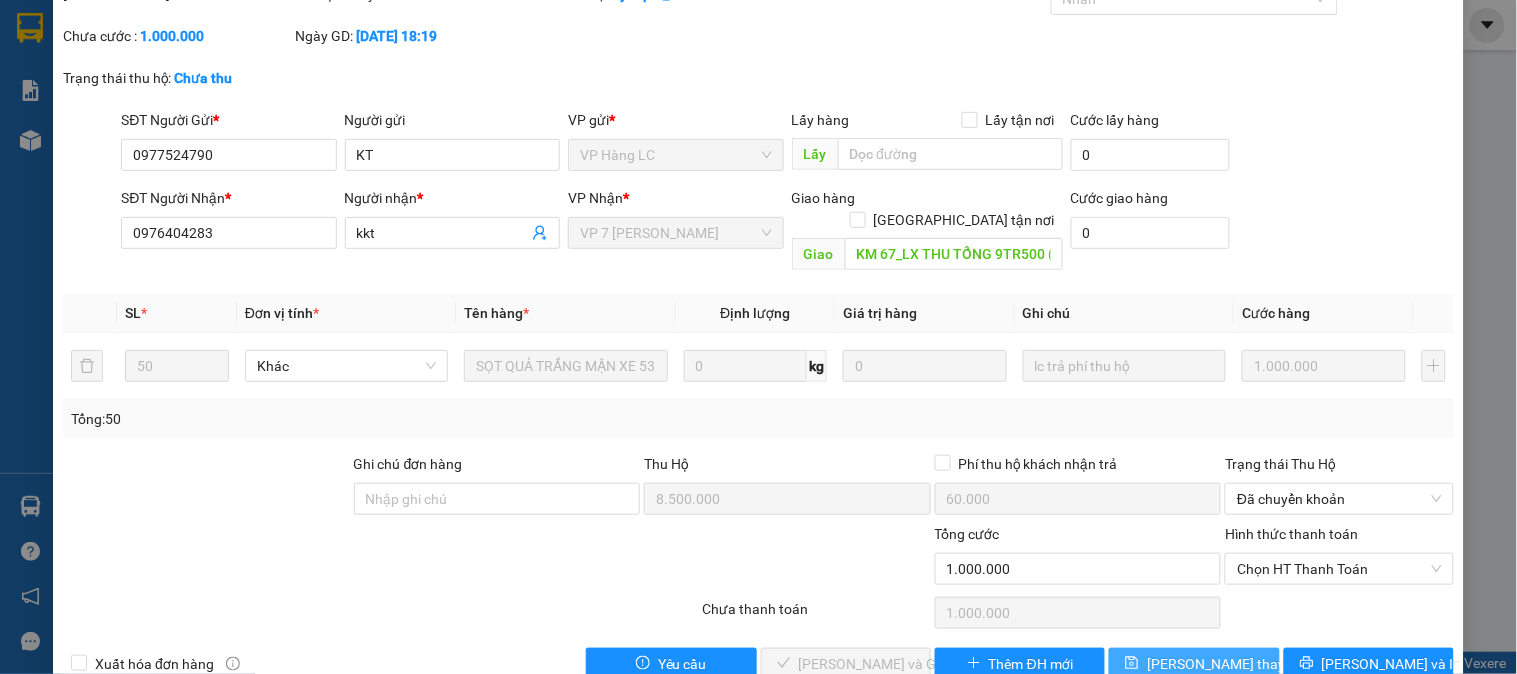 click on "Lưu thay đổi" at bounding box center (1227, 664) 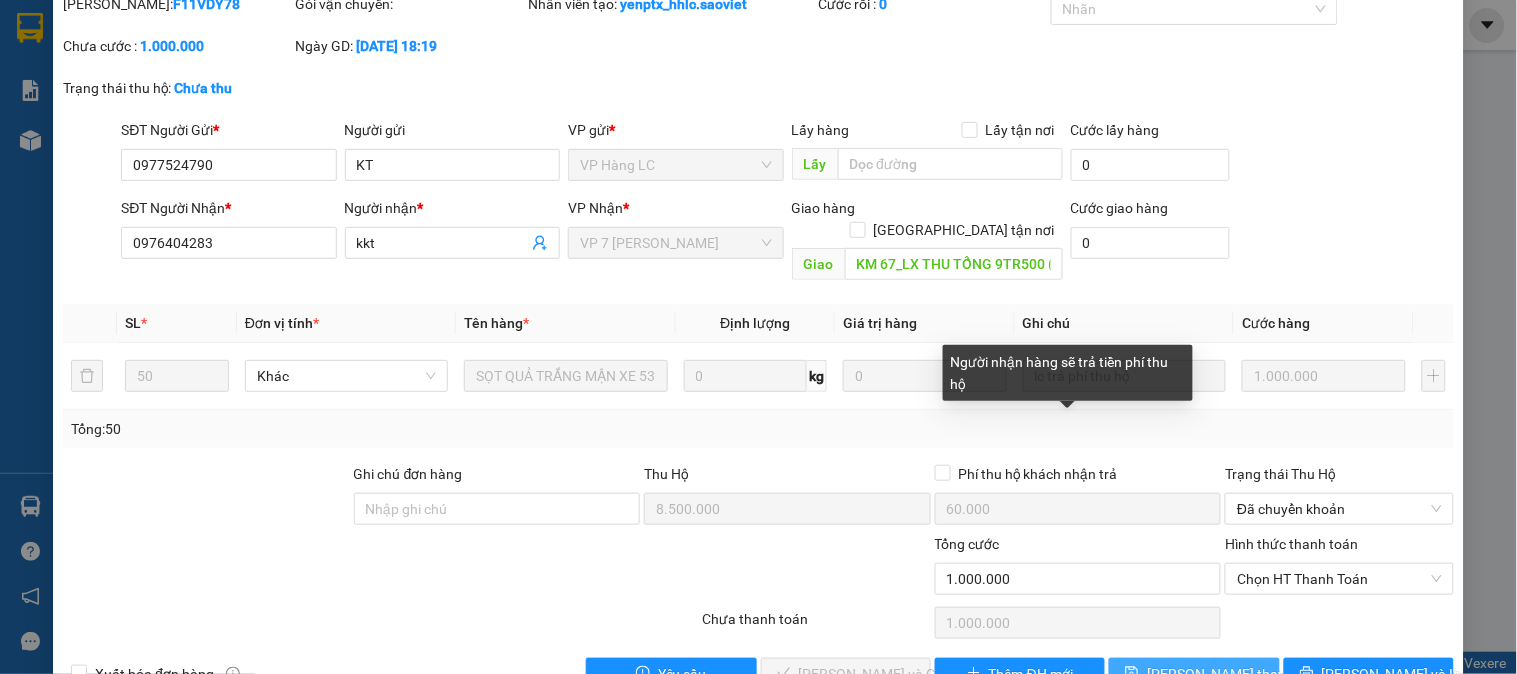 scroll, scrollTop: 138, scrollLeft: 0, axis: vertical 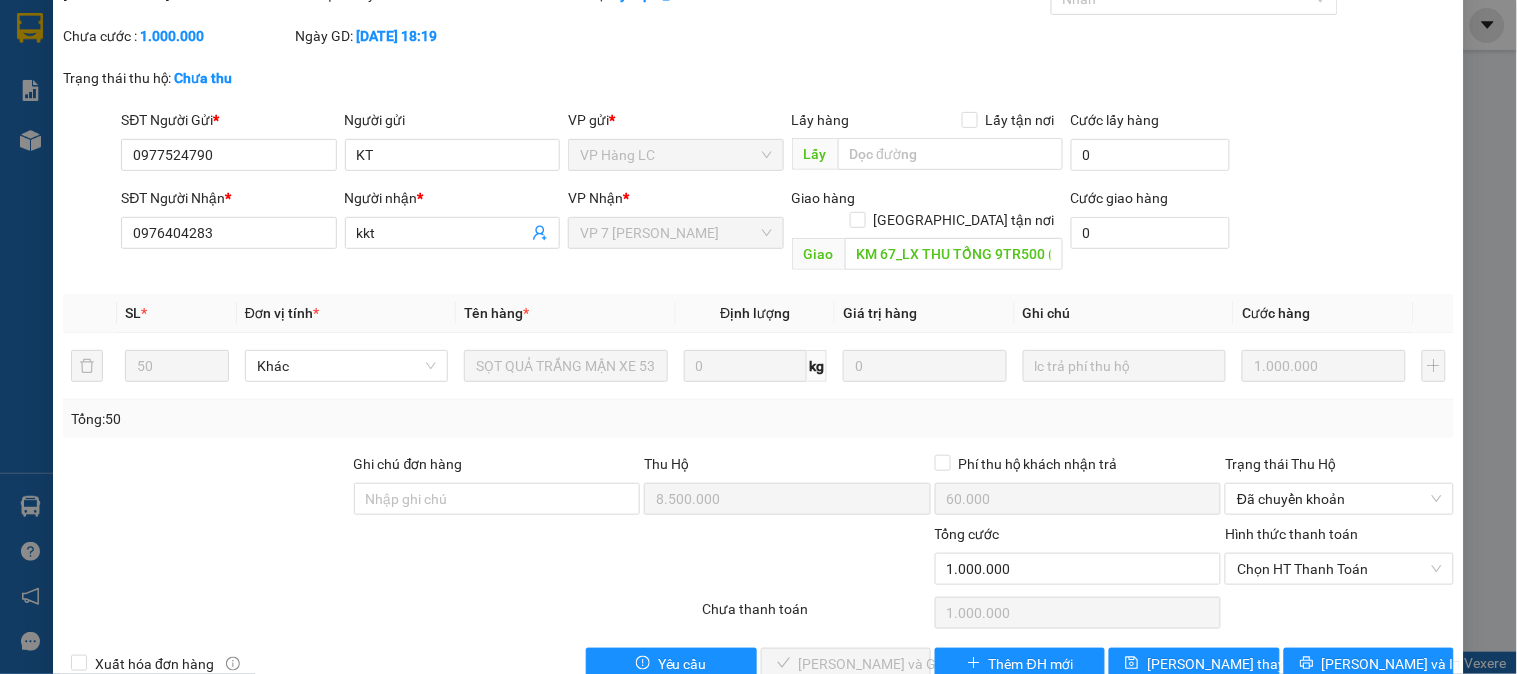 click on "Hình thức thanh toán" at bounding box center [1291, 534] 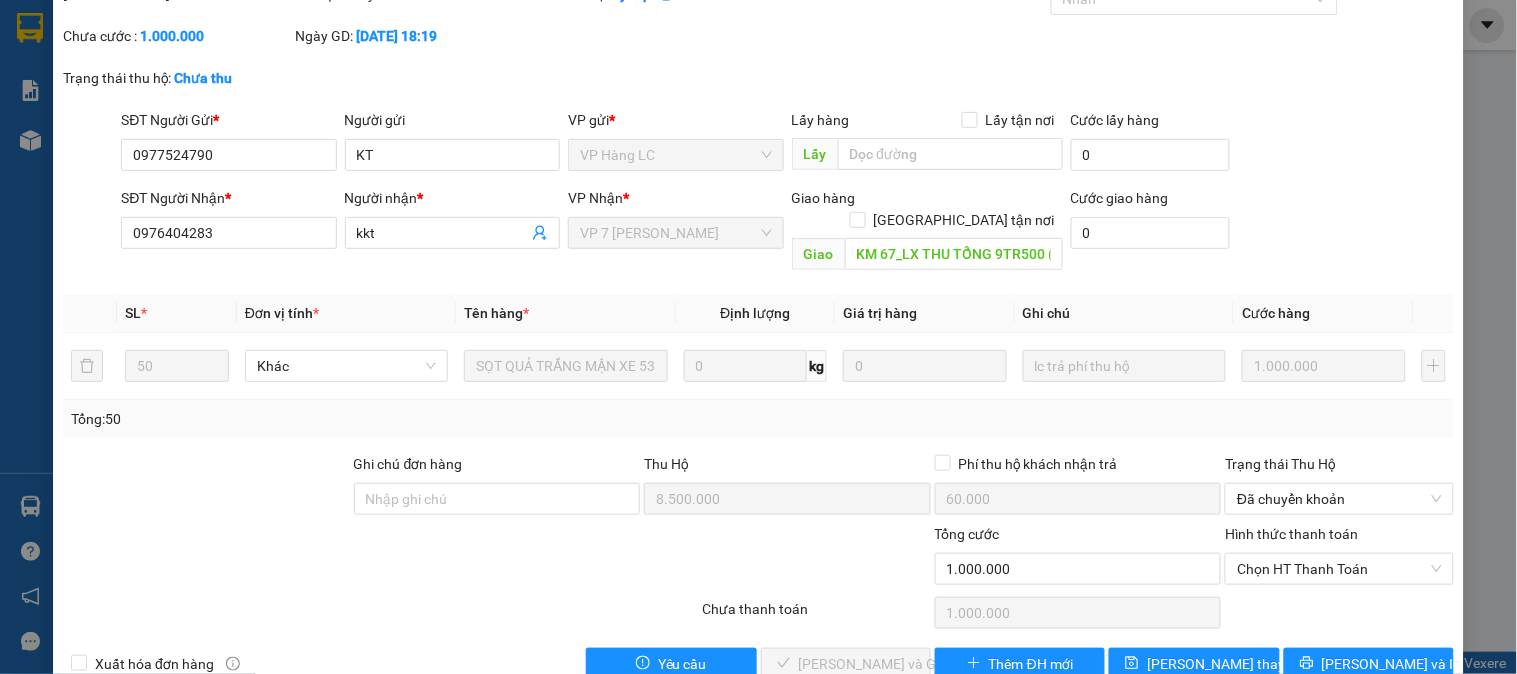 click at bounding box center (816, 558) 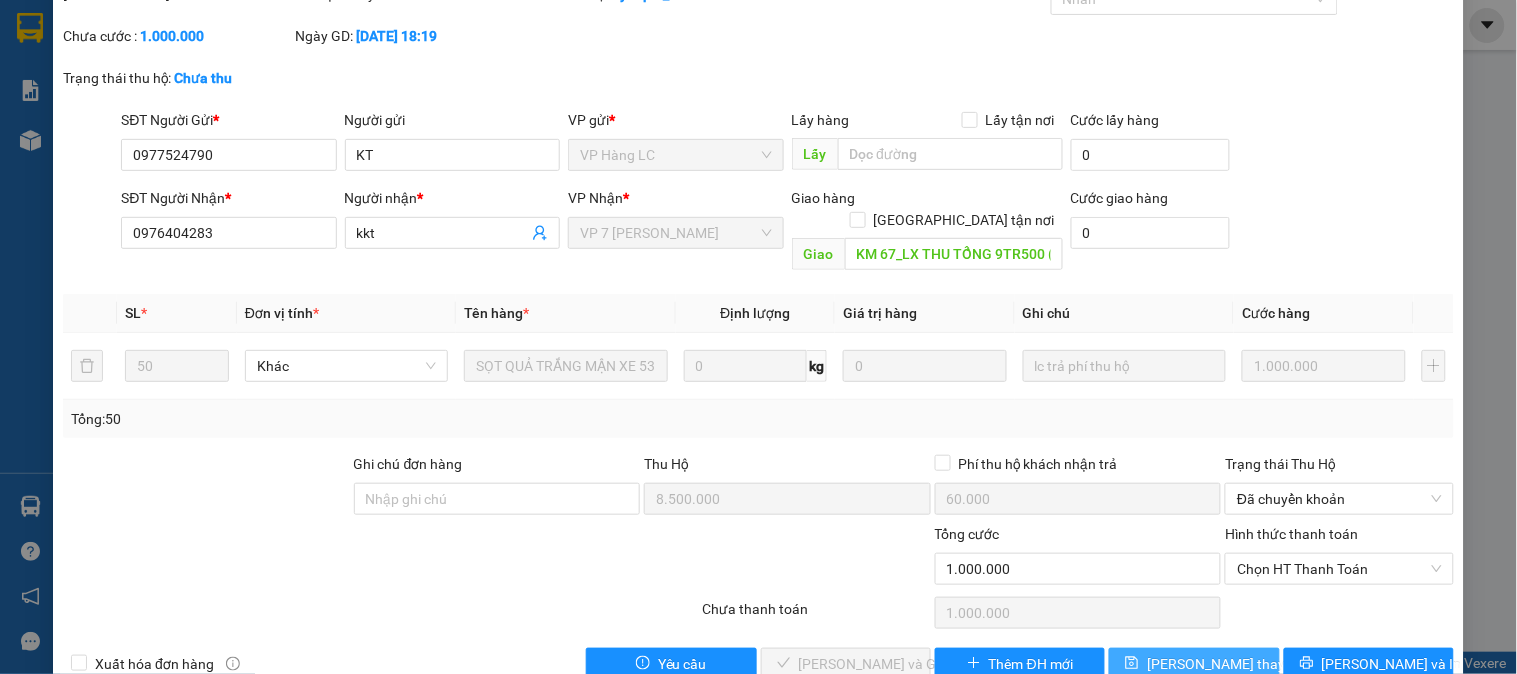 click on "Lưu thay đổi" at bounding box center (1194, 664) 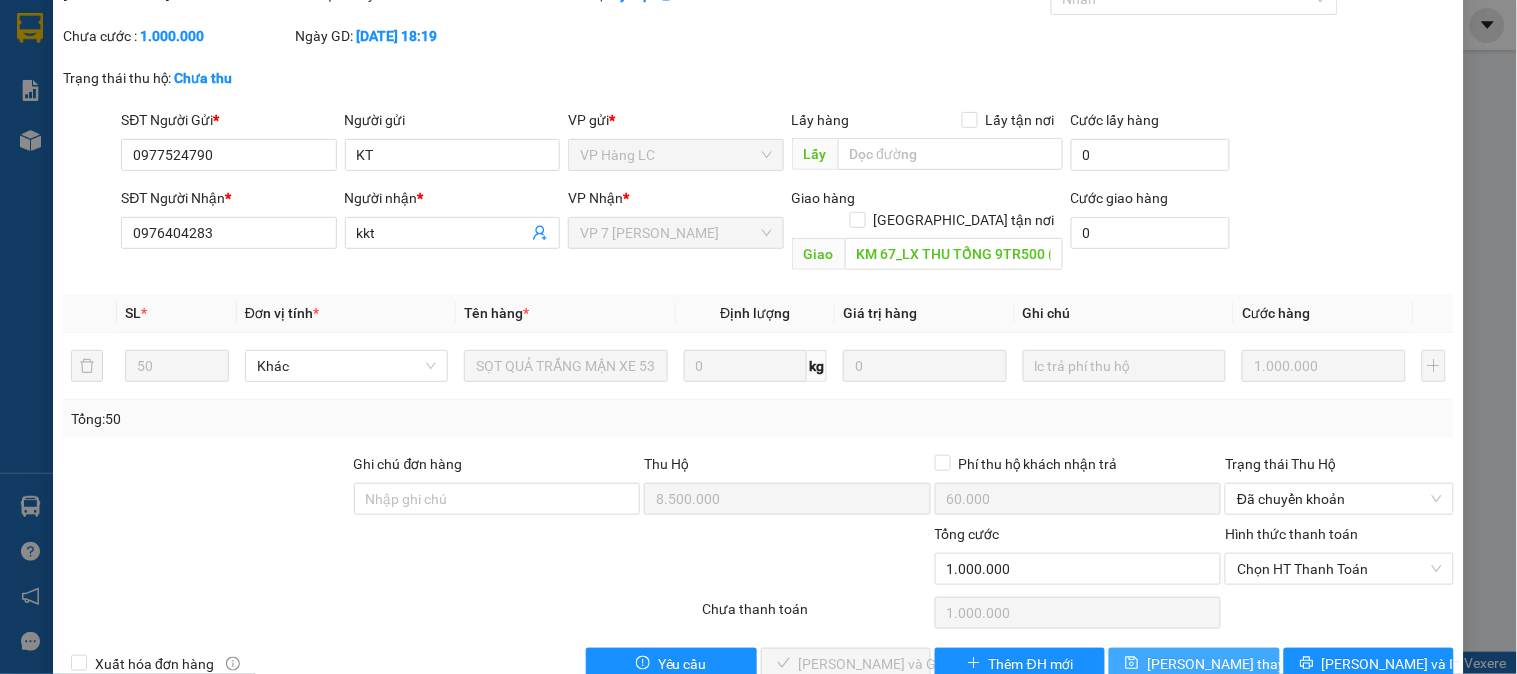click on "Lưu thay đổi" at bounding box center [1227, 664] 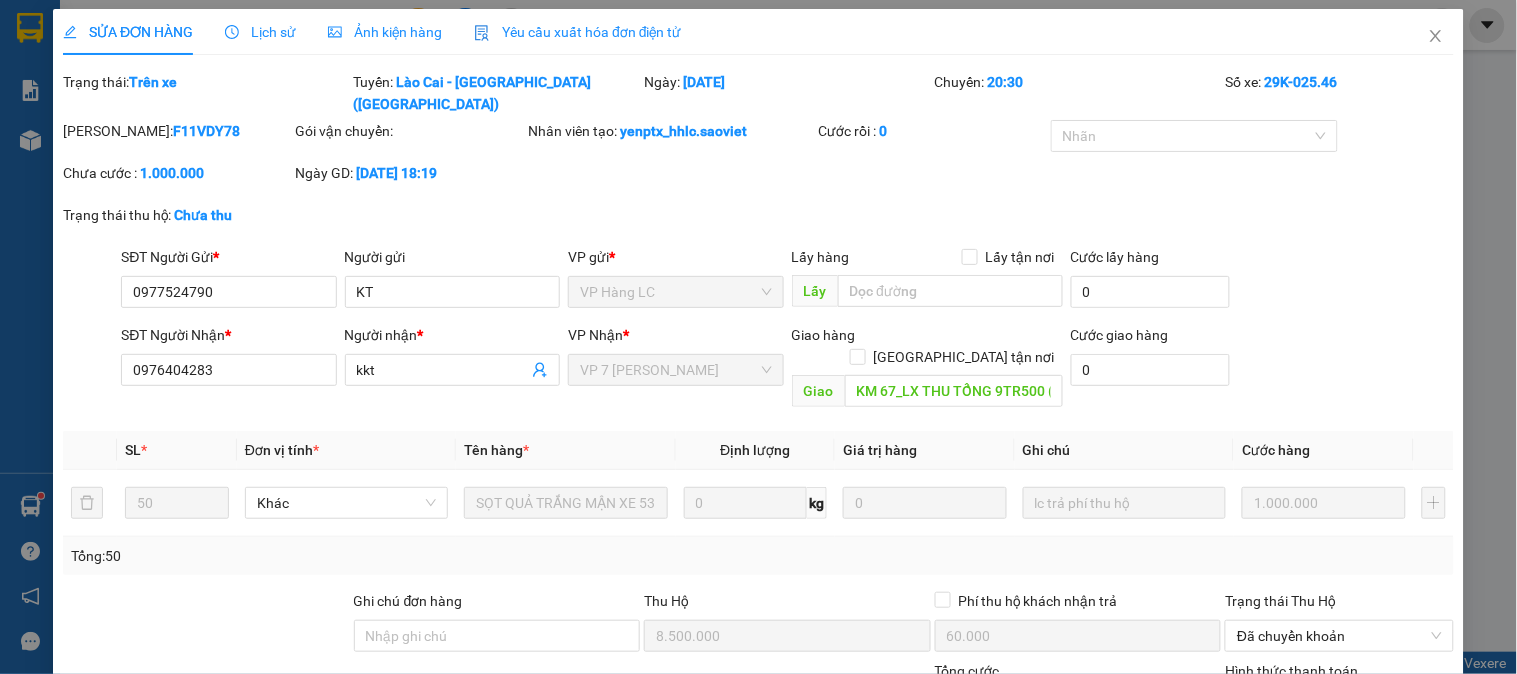 scroll, scrollTop: 0, scrollLeft: 0, axis: both 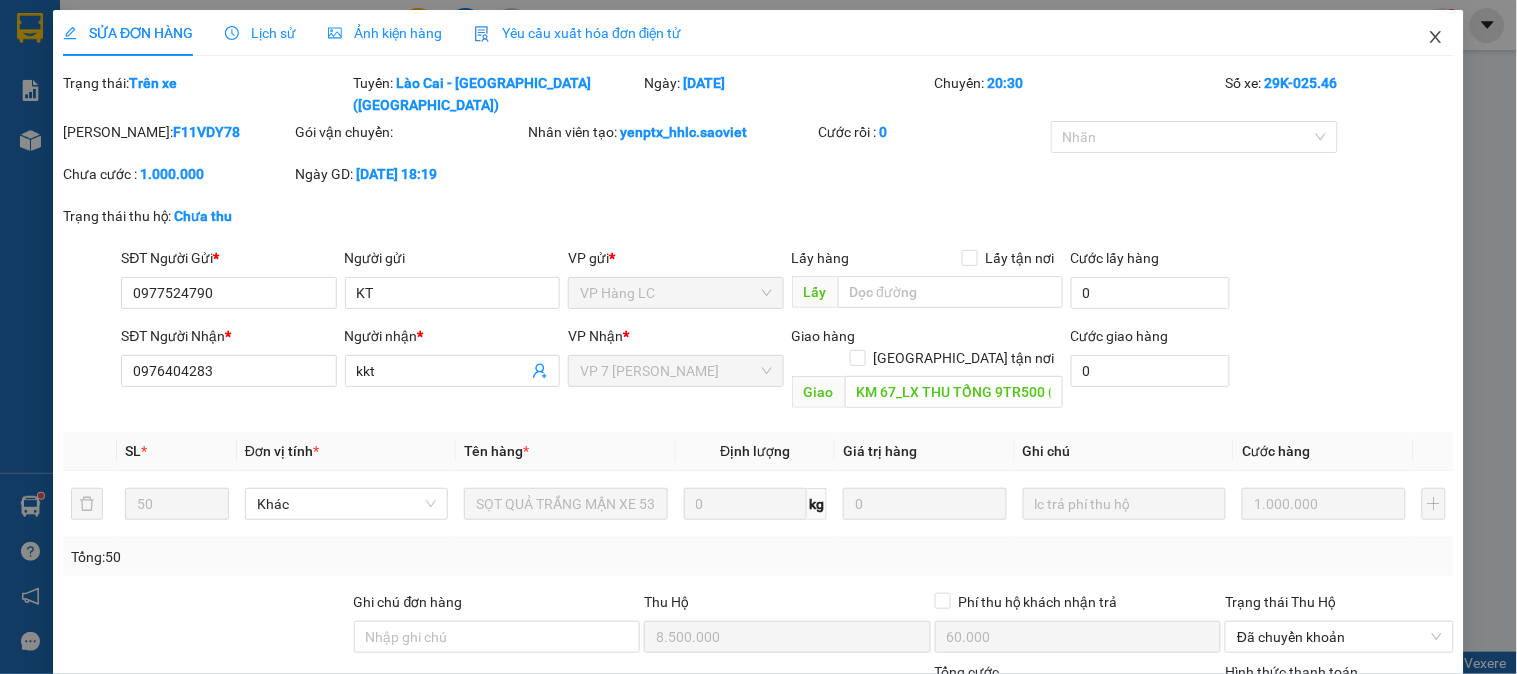 click 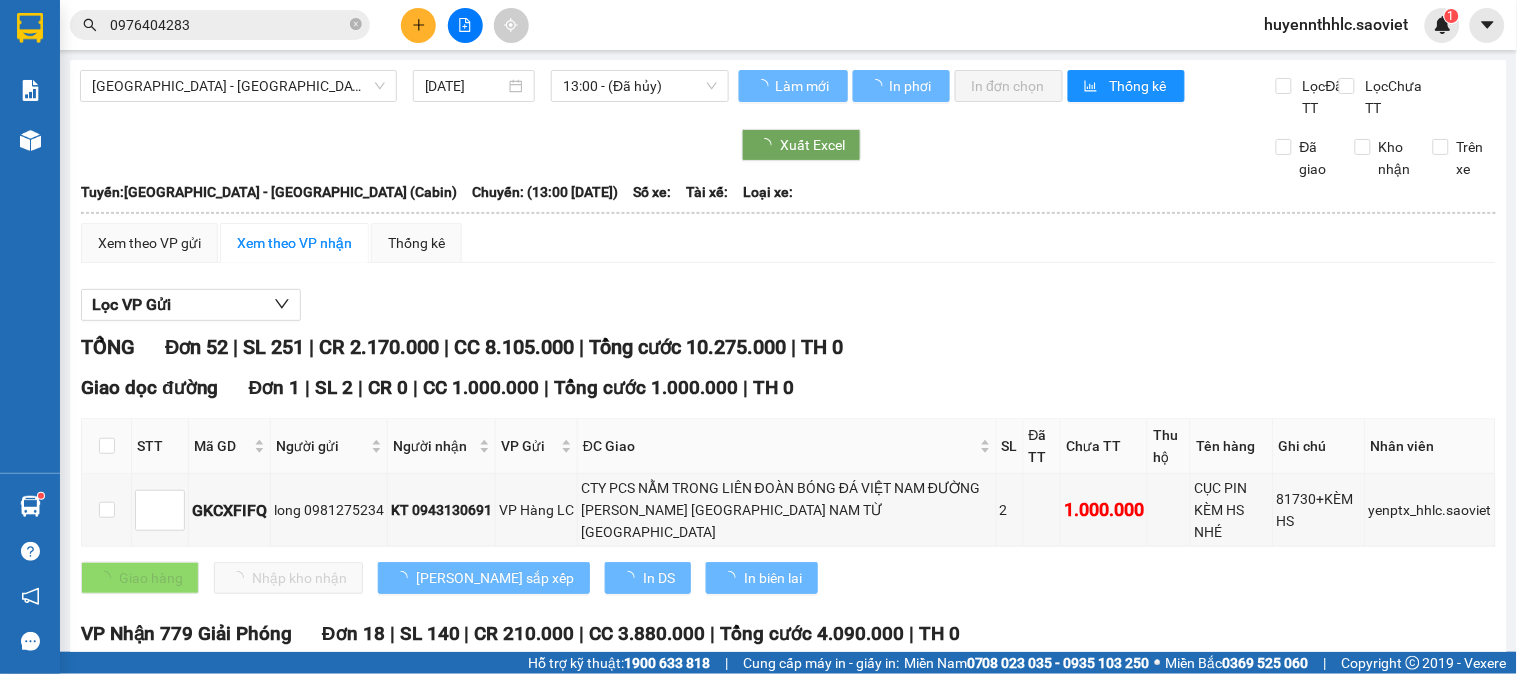 type on "[DATE]" 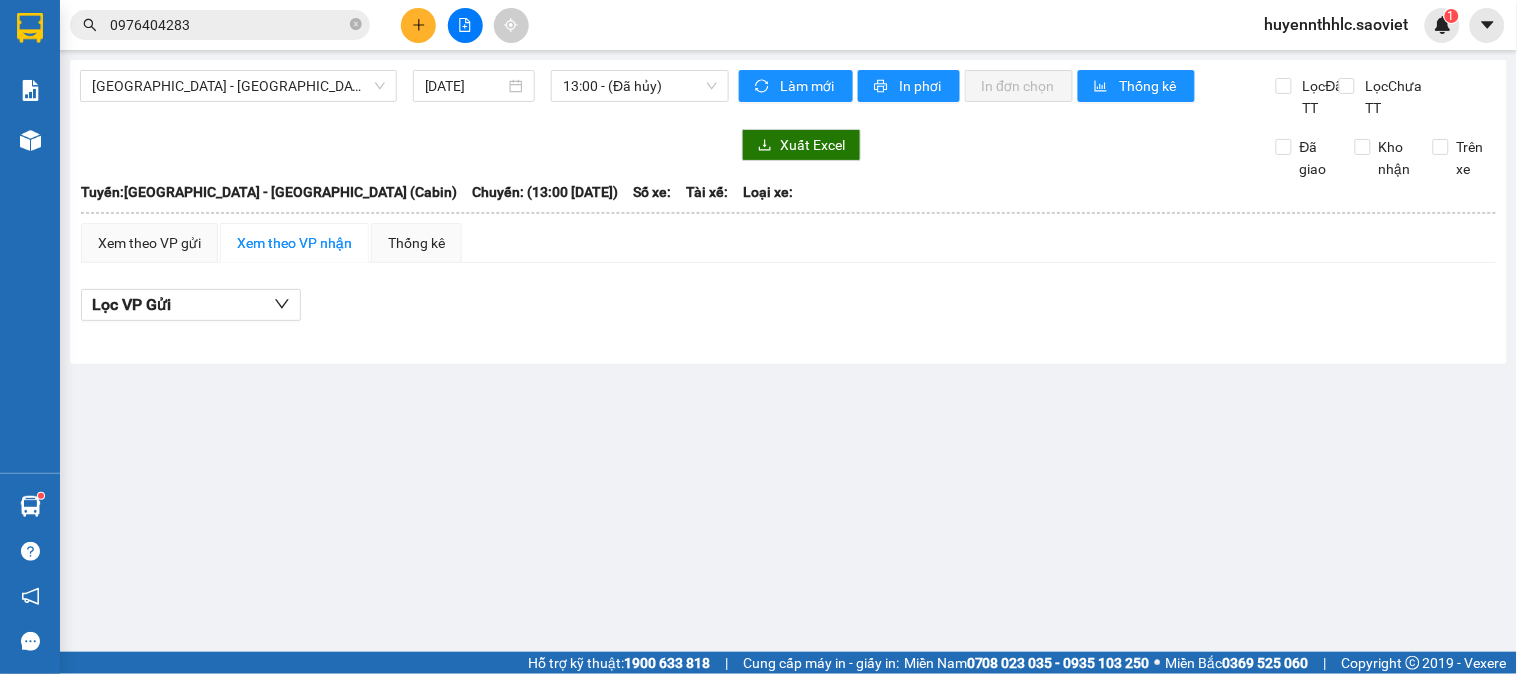 click on "huyennthhlc.saoviet" at bounding box center [1337, 24] 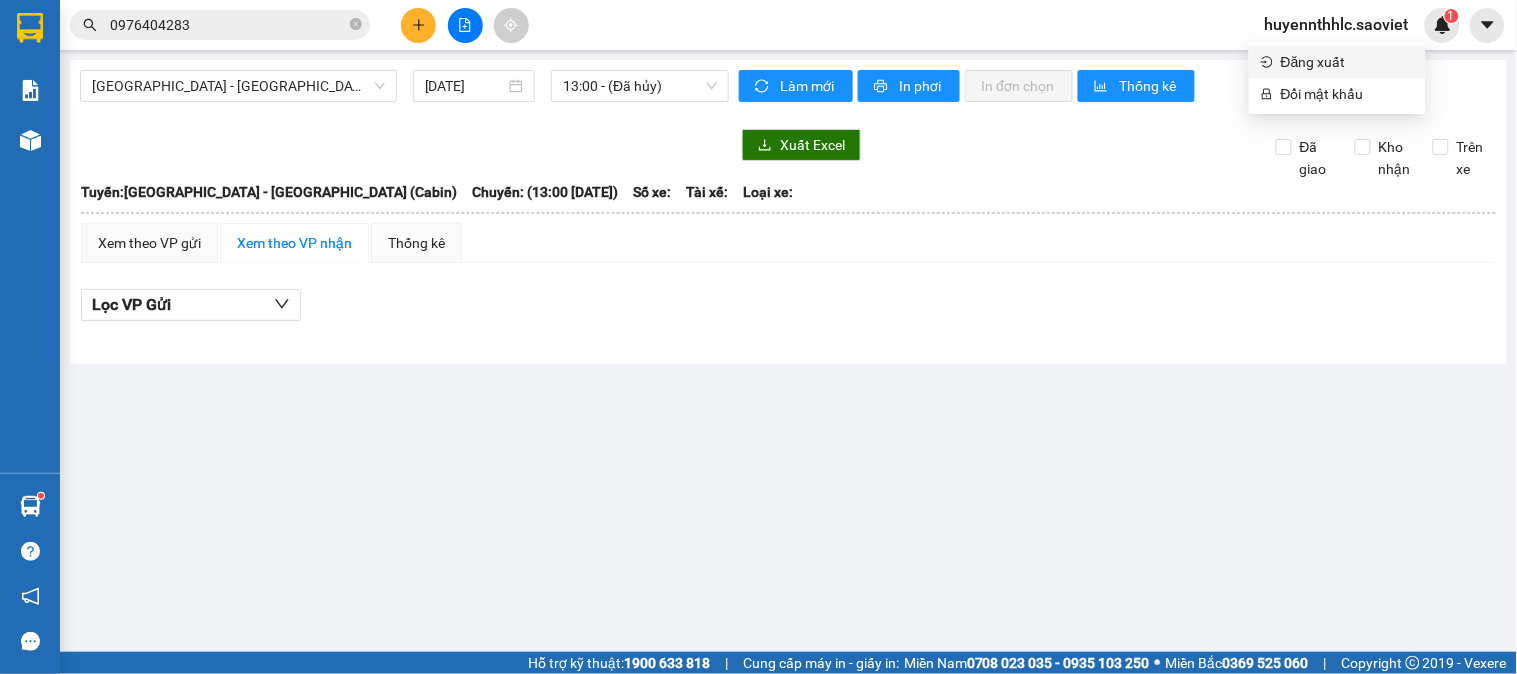 click on "Đăng xuất" at bounding box center (1347, 62) 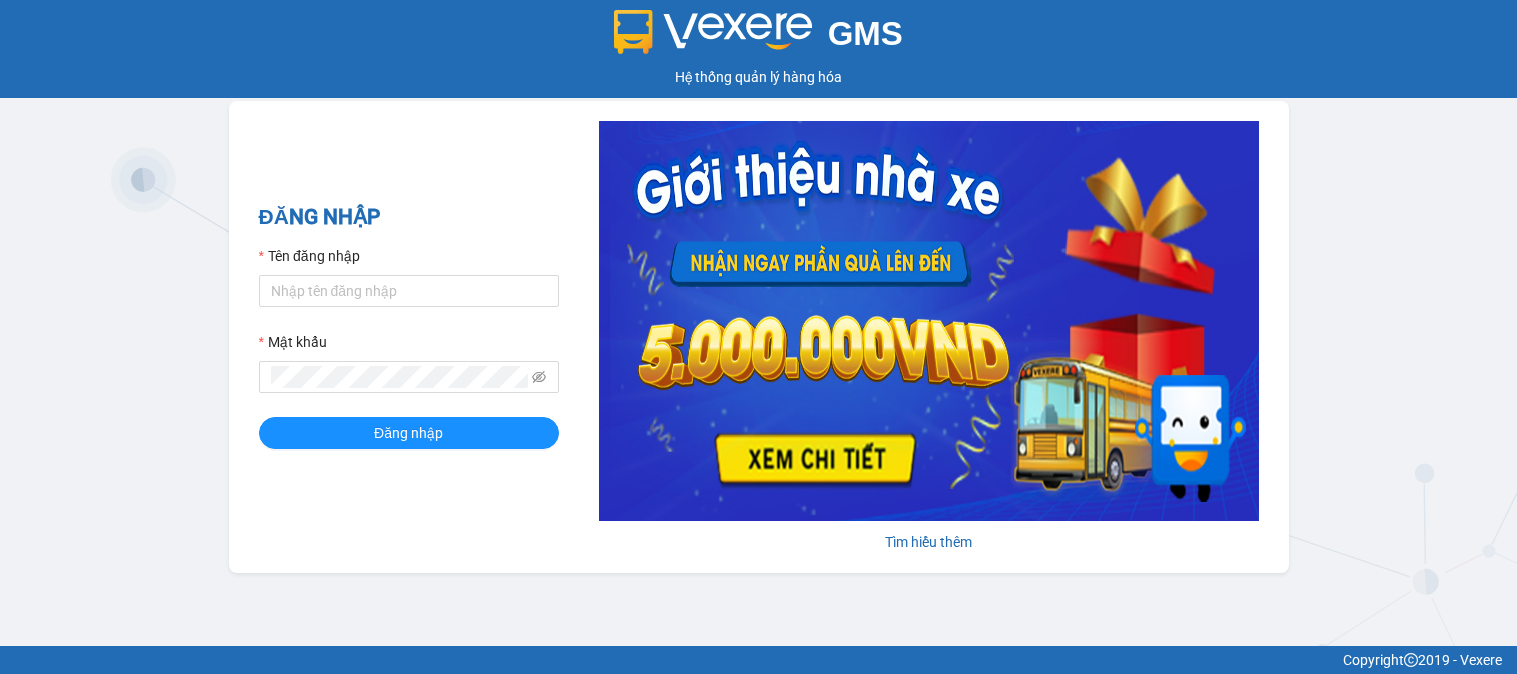 scroll, scrollTop: 0, scrollLeft: 0, axis: both 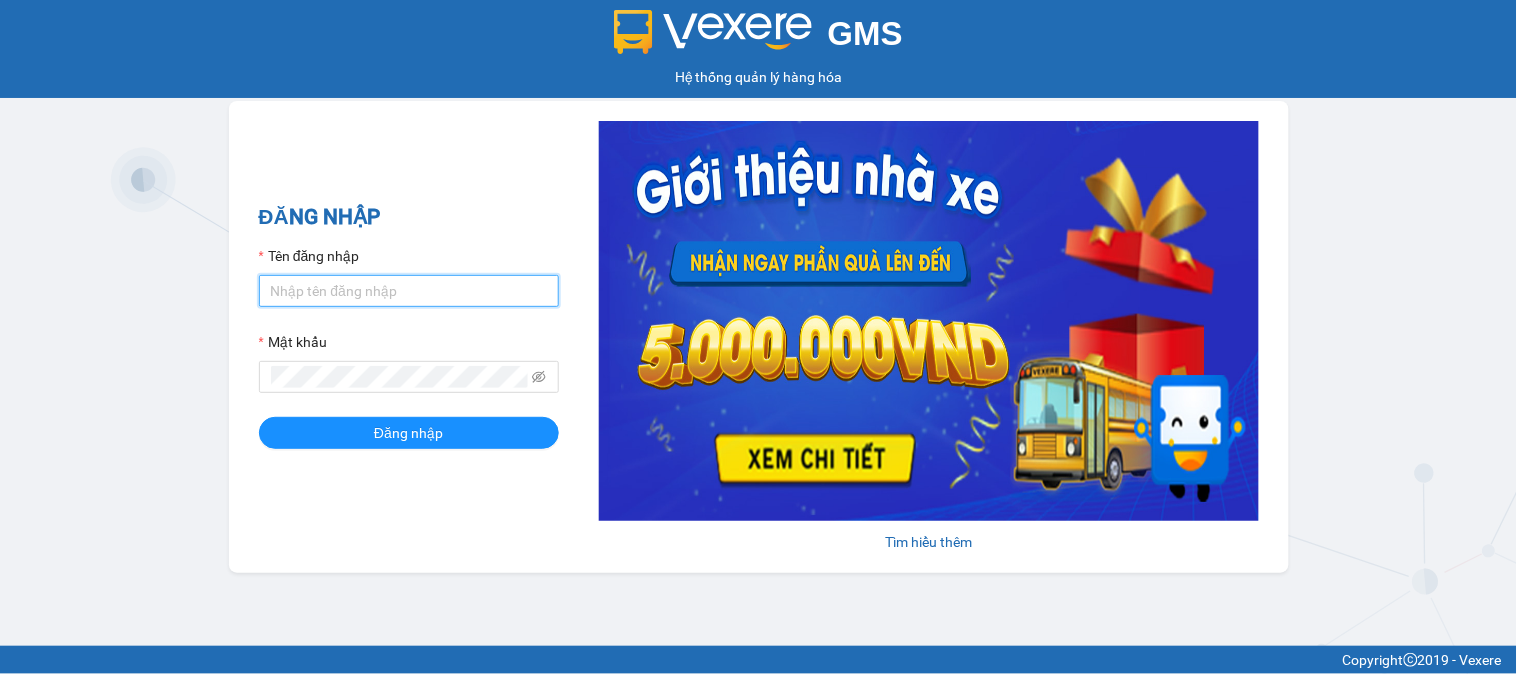click on "Tên đăng nhập" at bounding box center (409, 291) 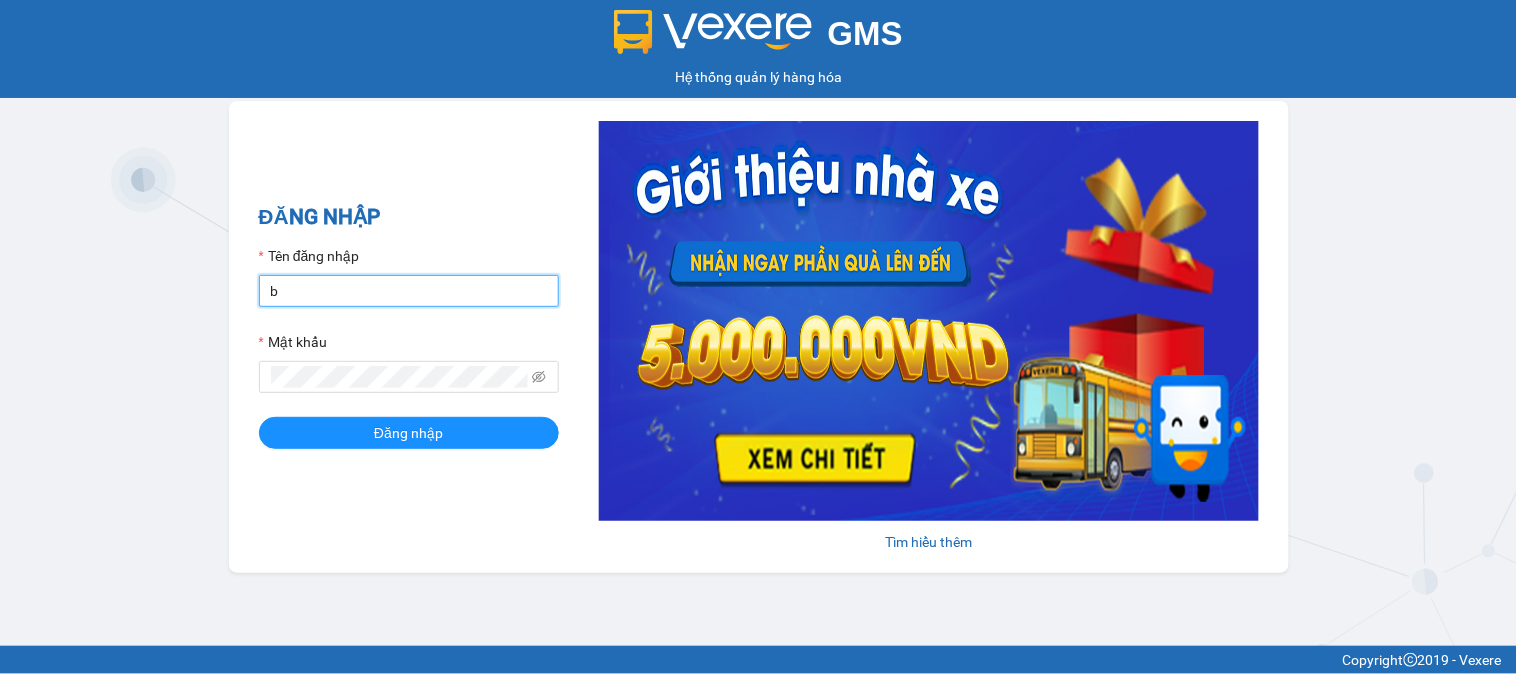 type on "bangnv.hhlc.saoviet" 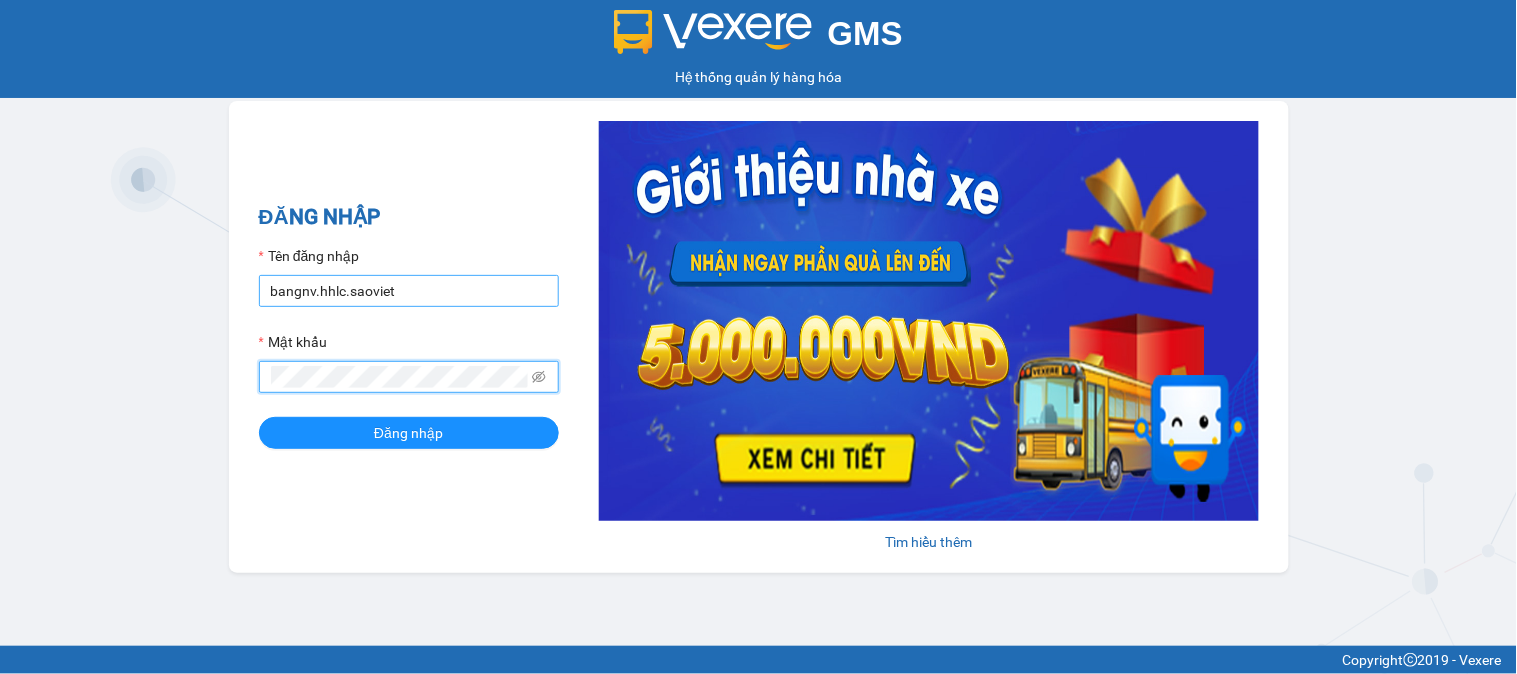 click on "Đăng nhập" at bounding box center [409, 433] 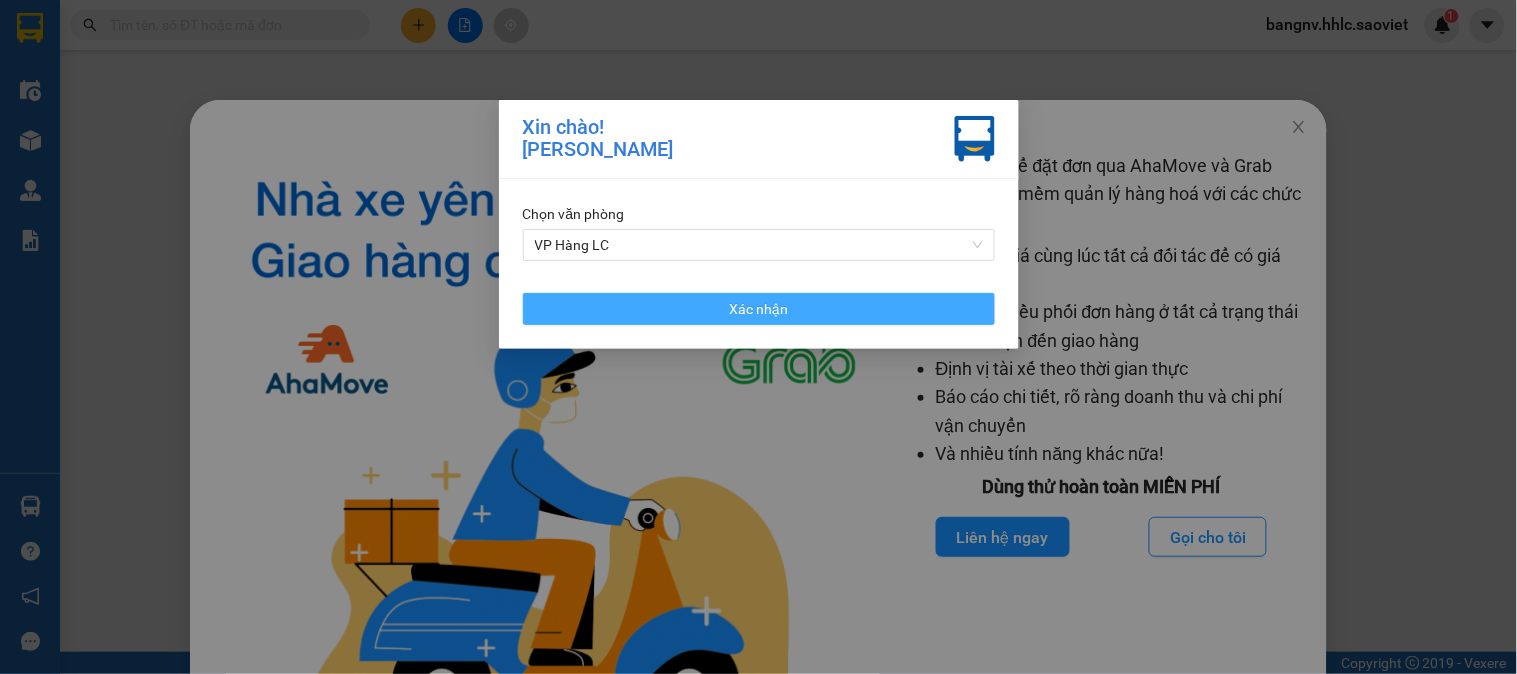 click on "Xác nhận" at bounding box center (759, 309) 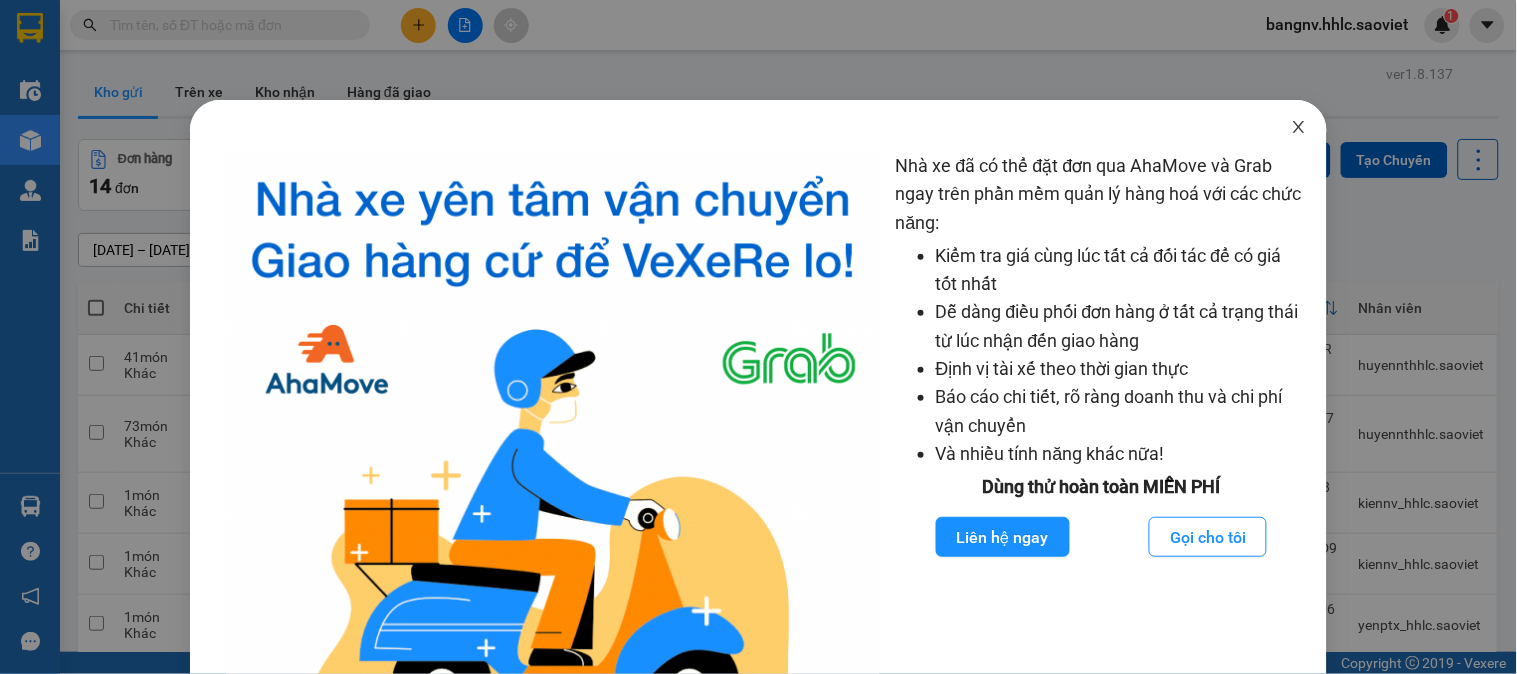 click 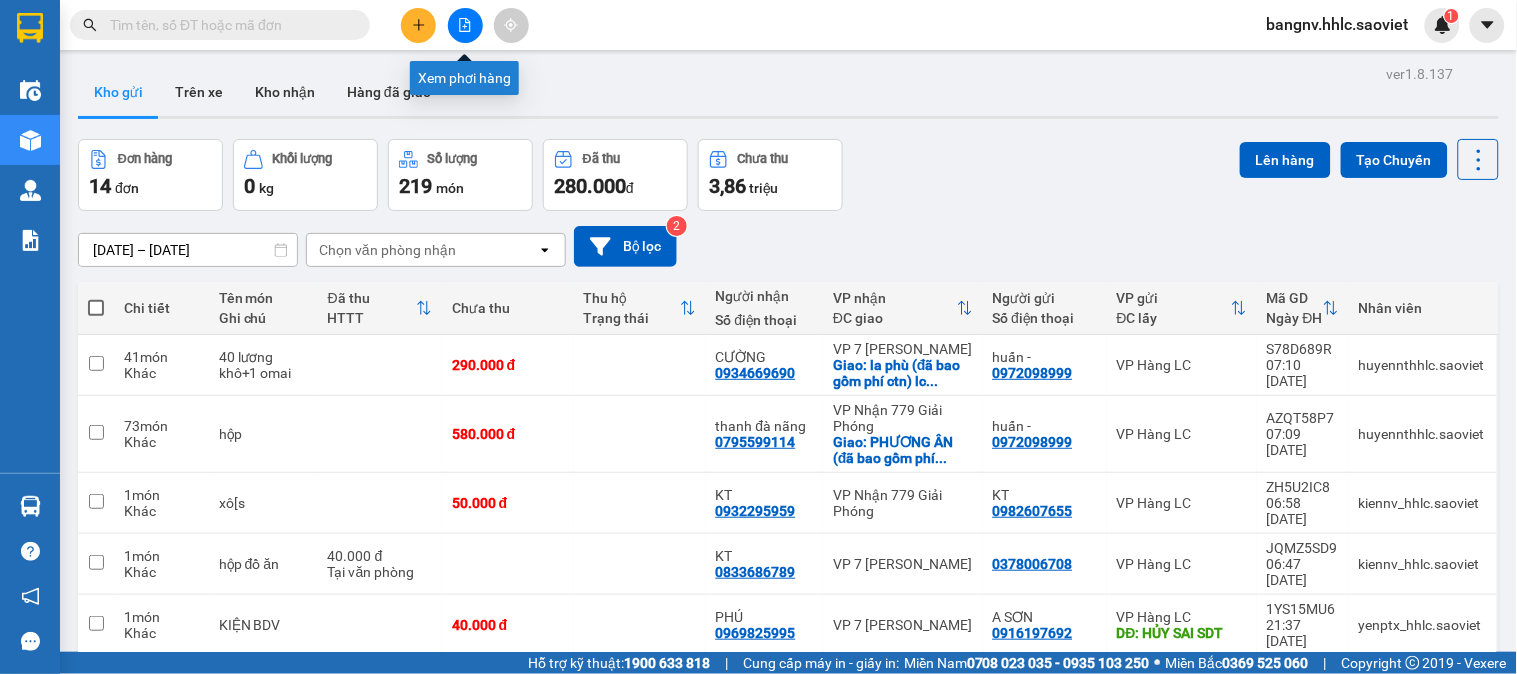 click 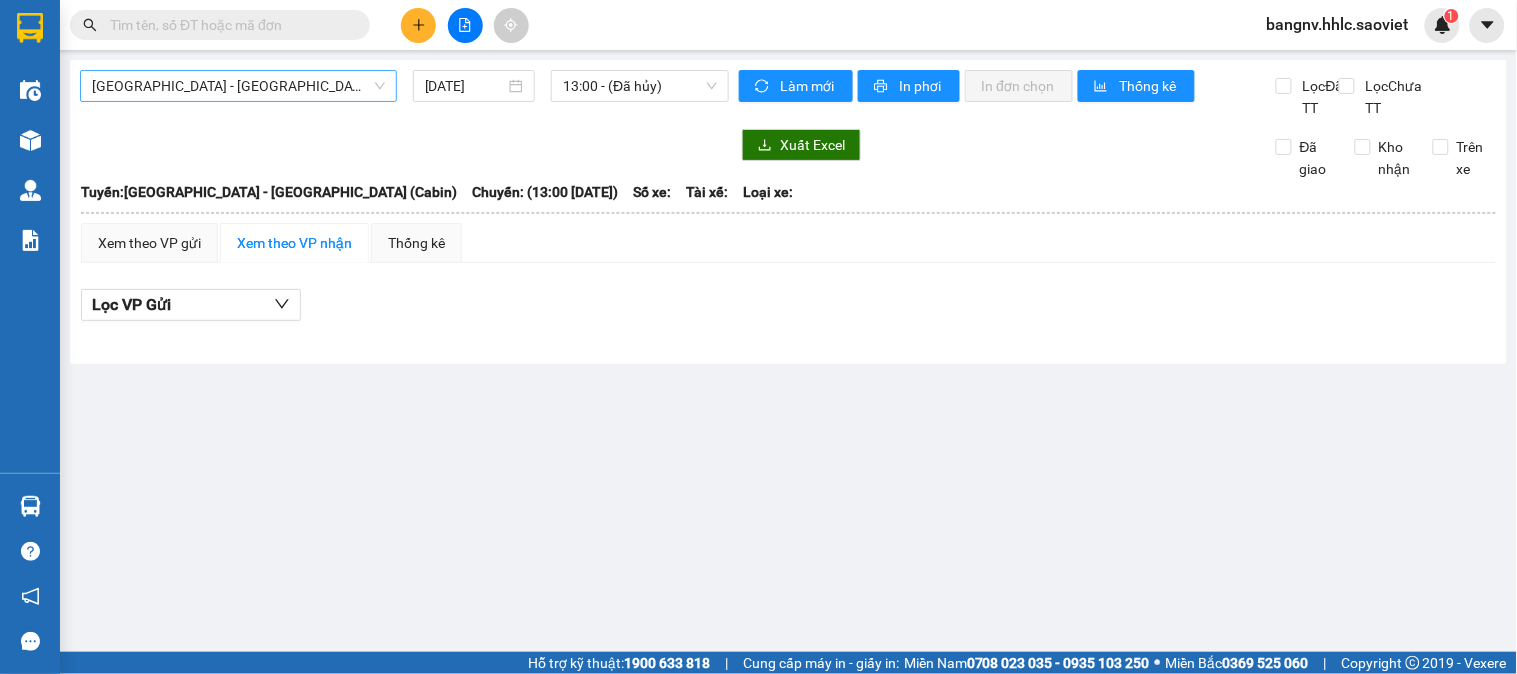 click on "[GEOGRAPHIC_DATA] - [GEOGRAPHIC_DATA] (Cabin)" at bounding box center (238, 86) 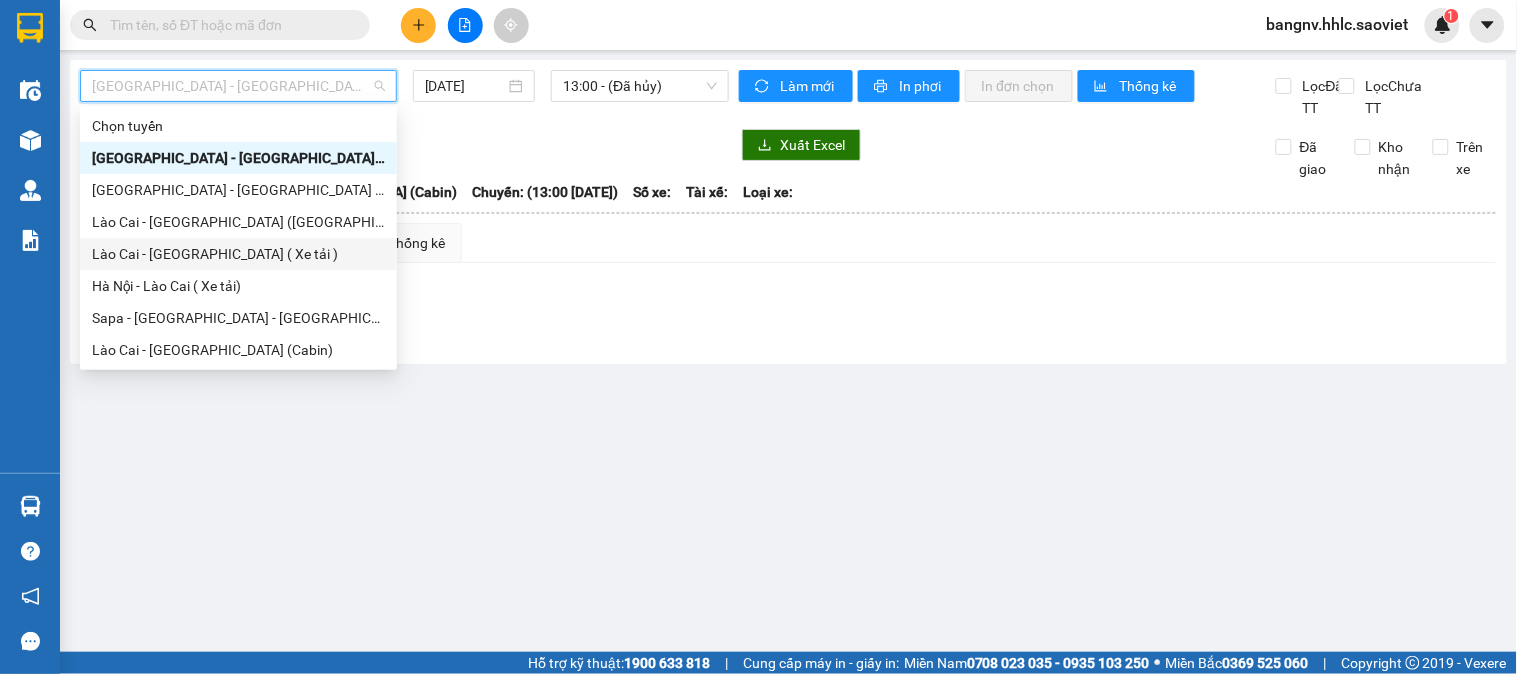 click on "Lào Cai - [GEOGRAPHIC_DATA] ( Xe tải )" at bounding box center (238, 254) 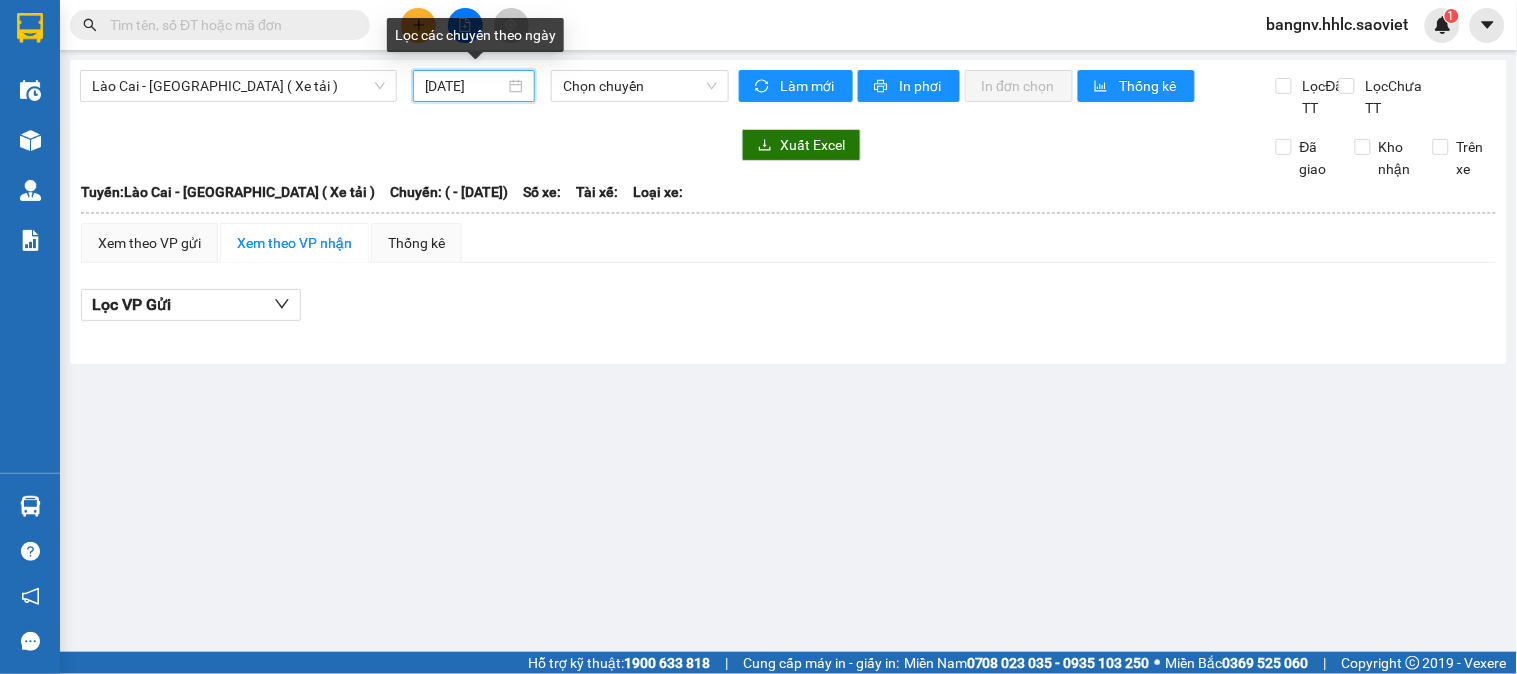 drag, startPoint x: 484, startPoint y: 86, endPoint x: 467, endPoint y: 78, distance: 18.788294 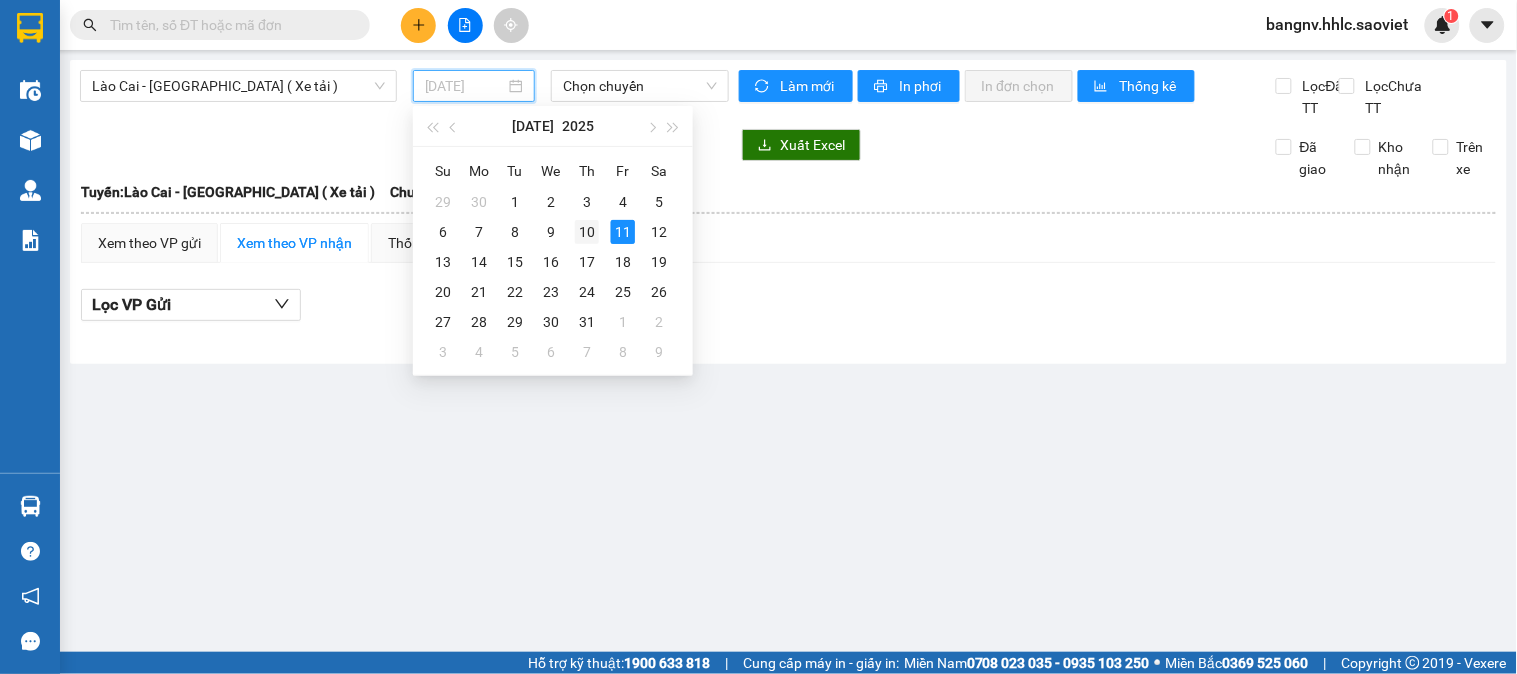 click on "10" at bounding box center [587, 232] 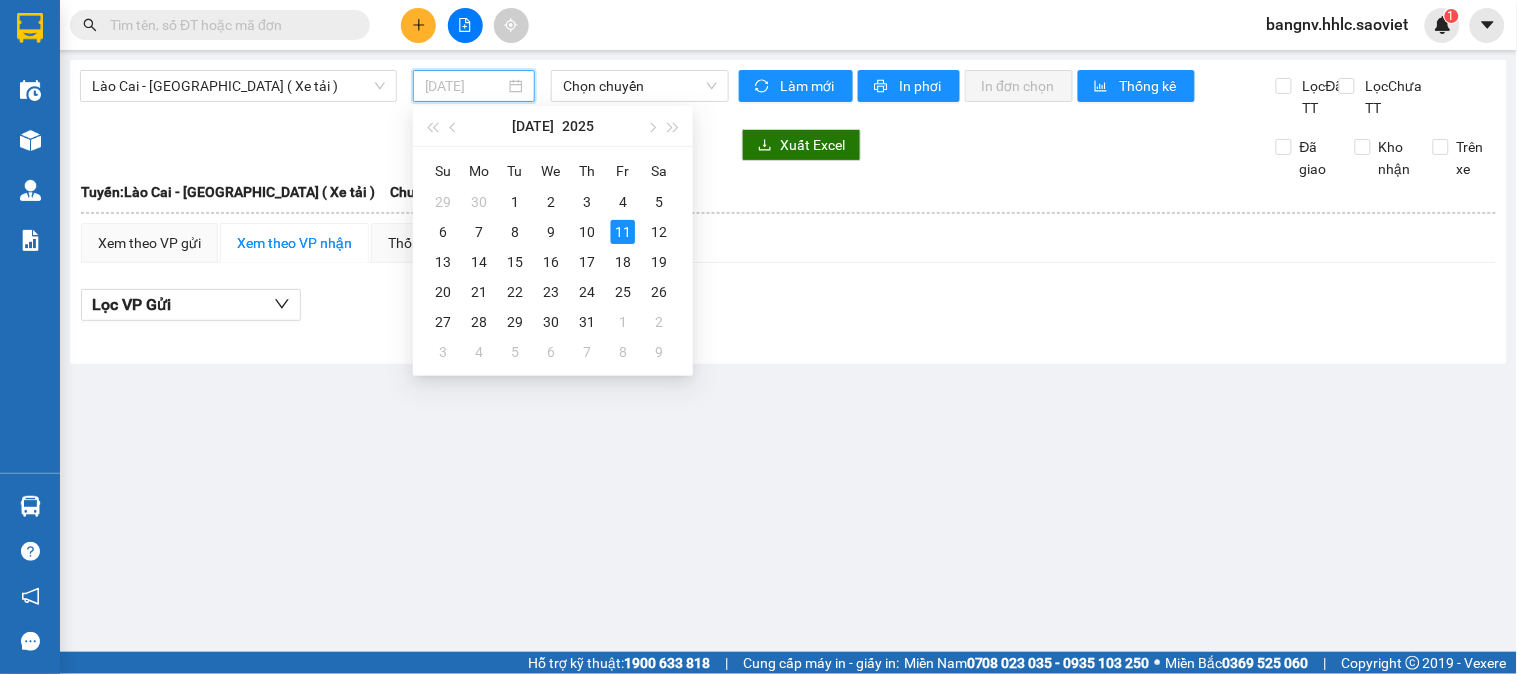 type on "[DATE]" 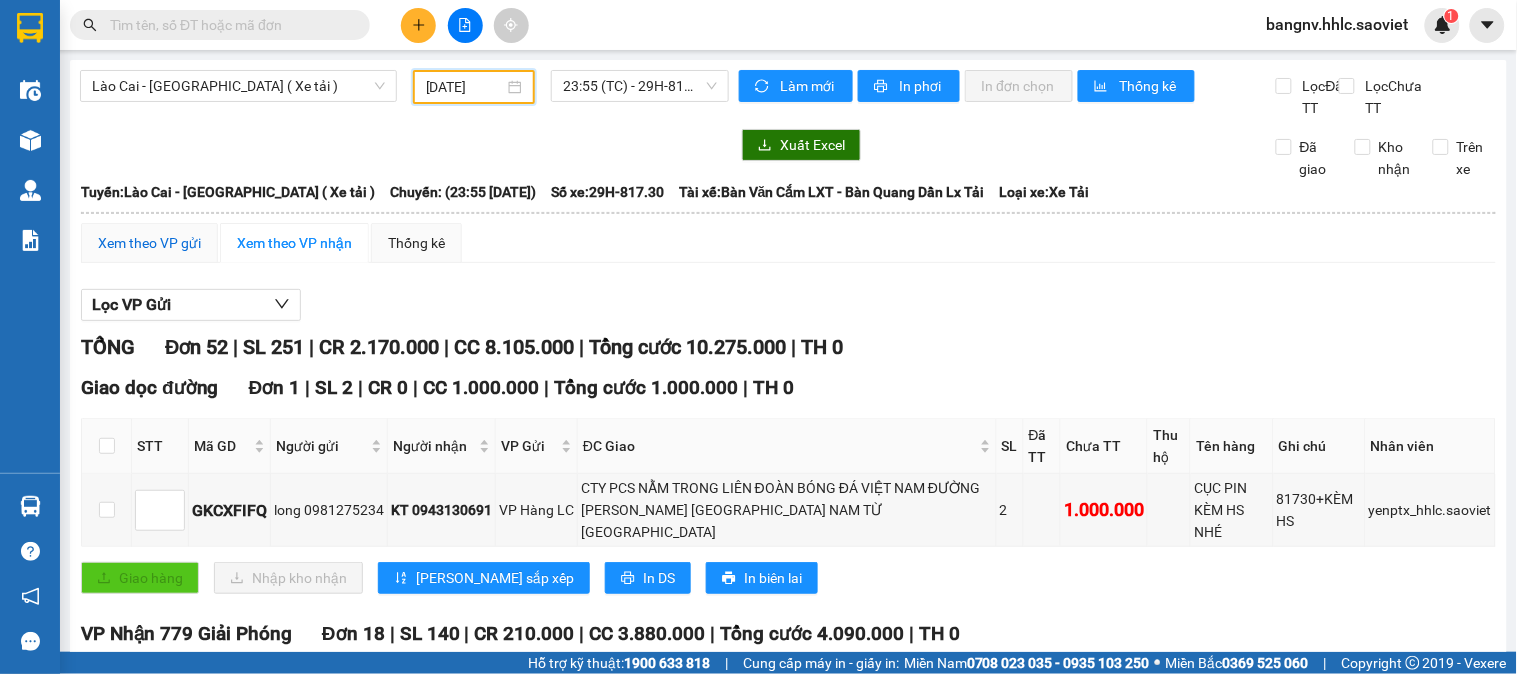 click on "Xem theo VP gửi" at bounding box center (149, 243) 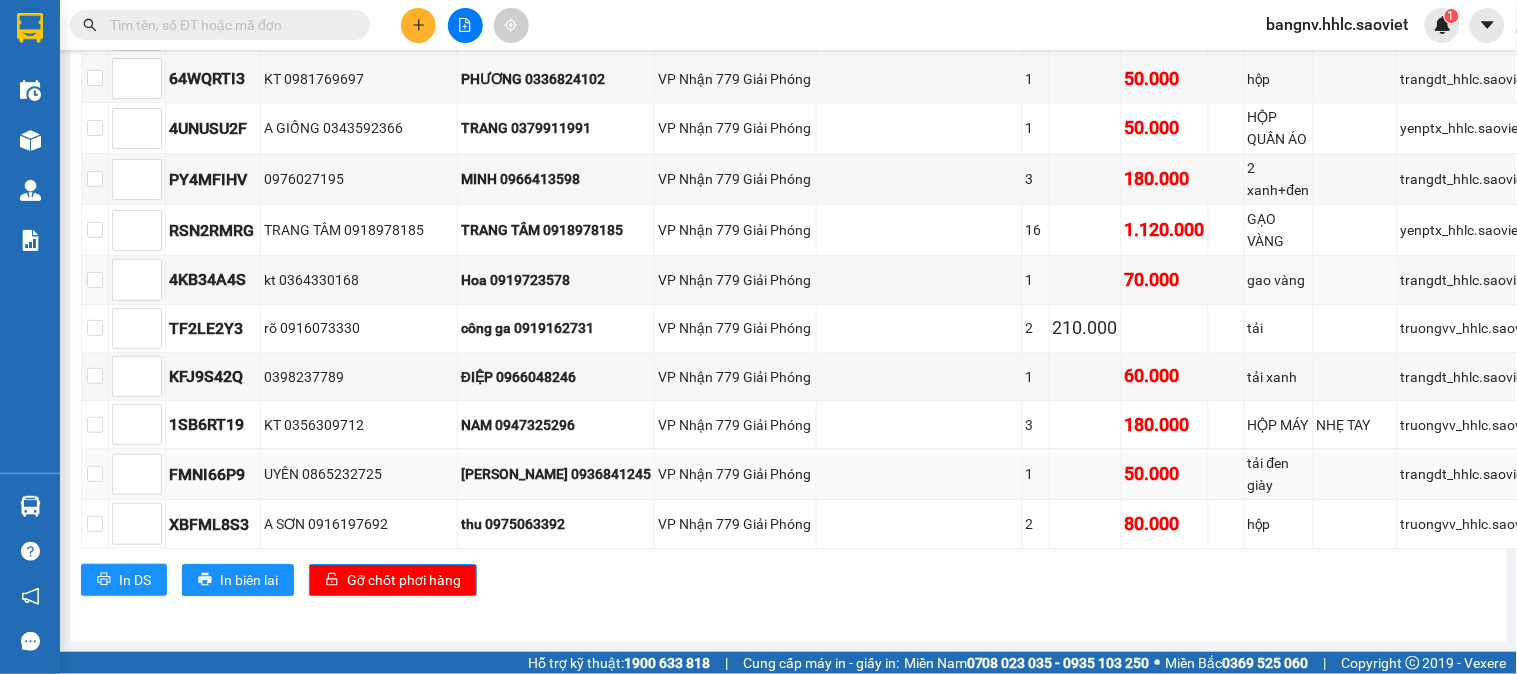 scroll, scrollTop: 3417, scrollLeft: 0, axis: vertical 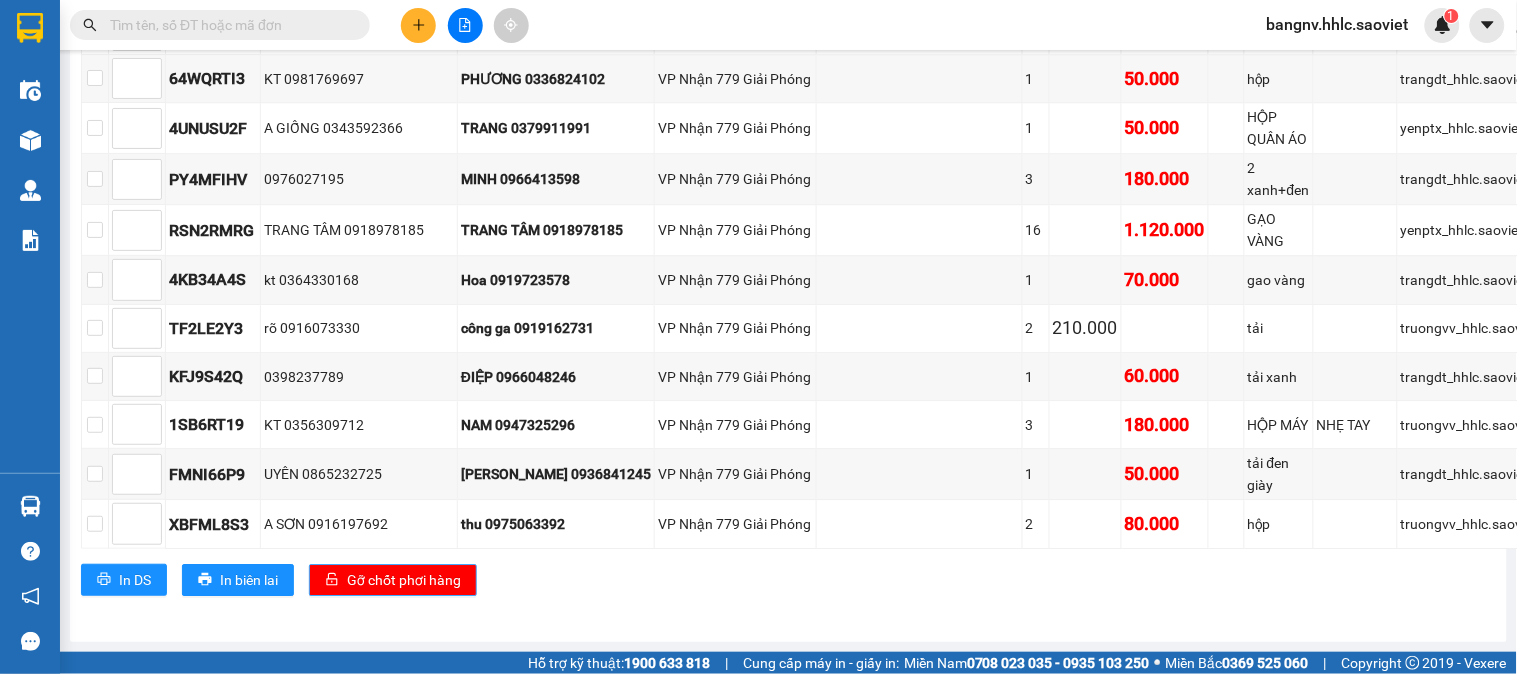 click on "Gỡ chốt phơi hàng" at bounding box center [404, 580] 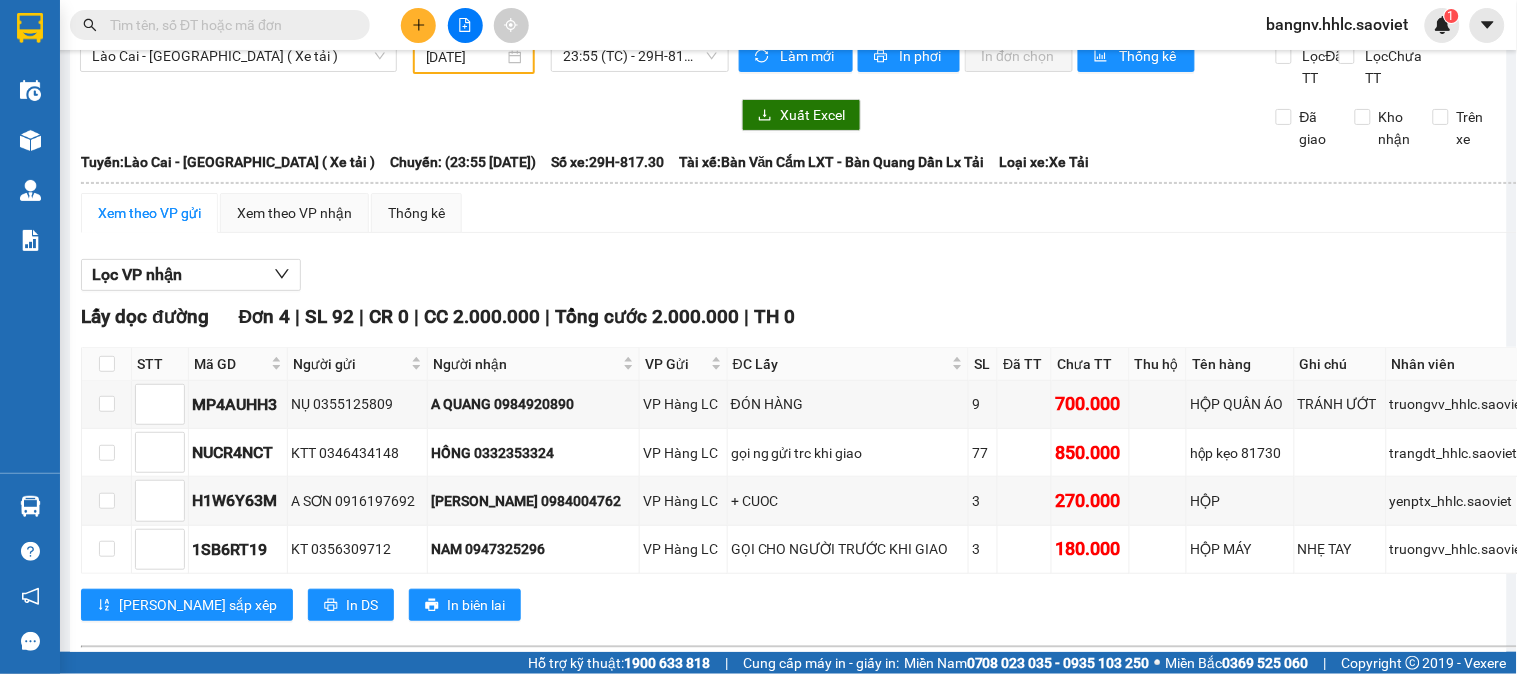 scroll, scrollTop: 0, scrollLeft: 0, axis: both 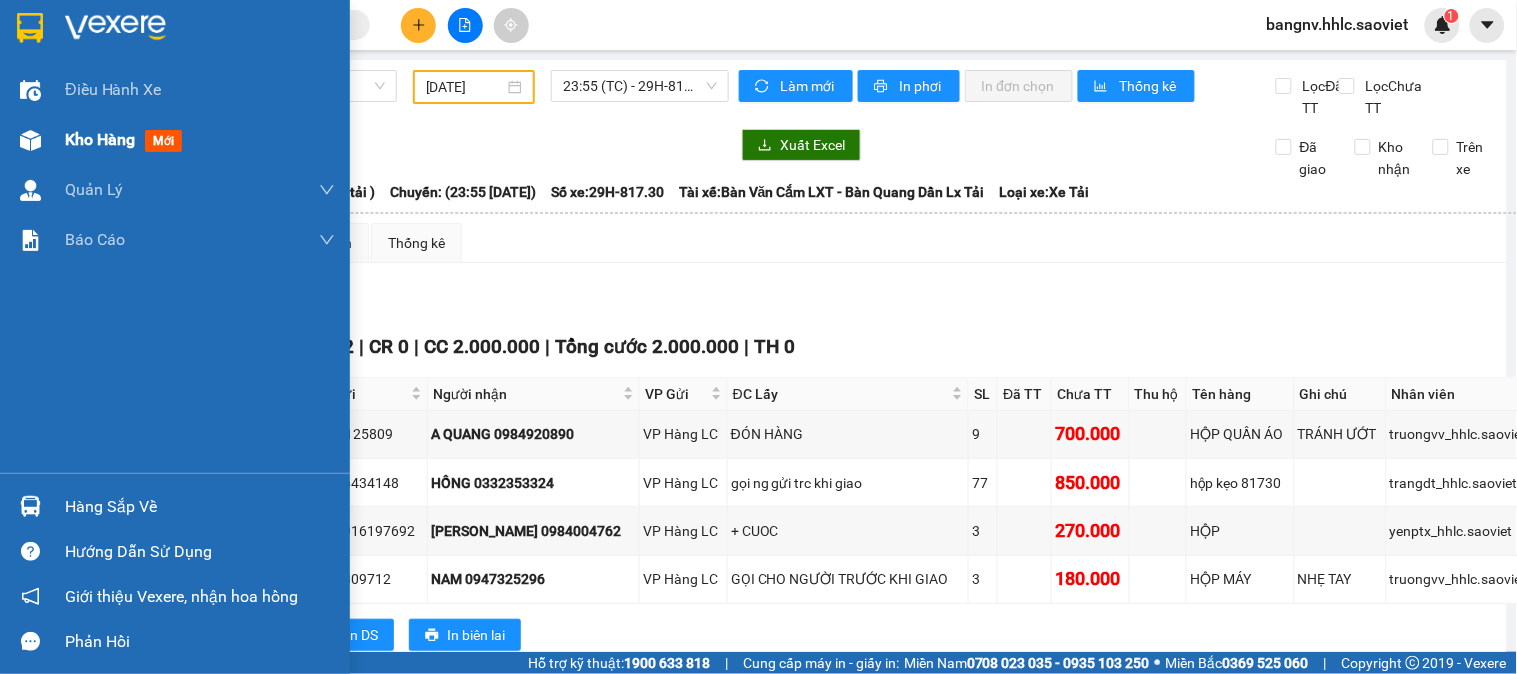 click on "Kho hàng" at bounding box center (100, 139) 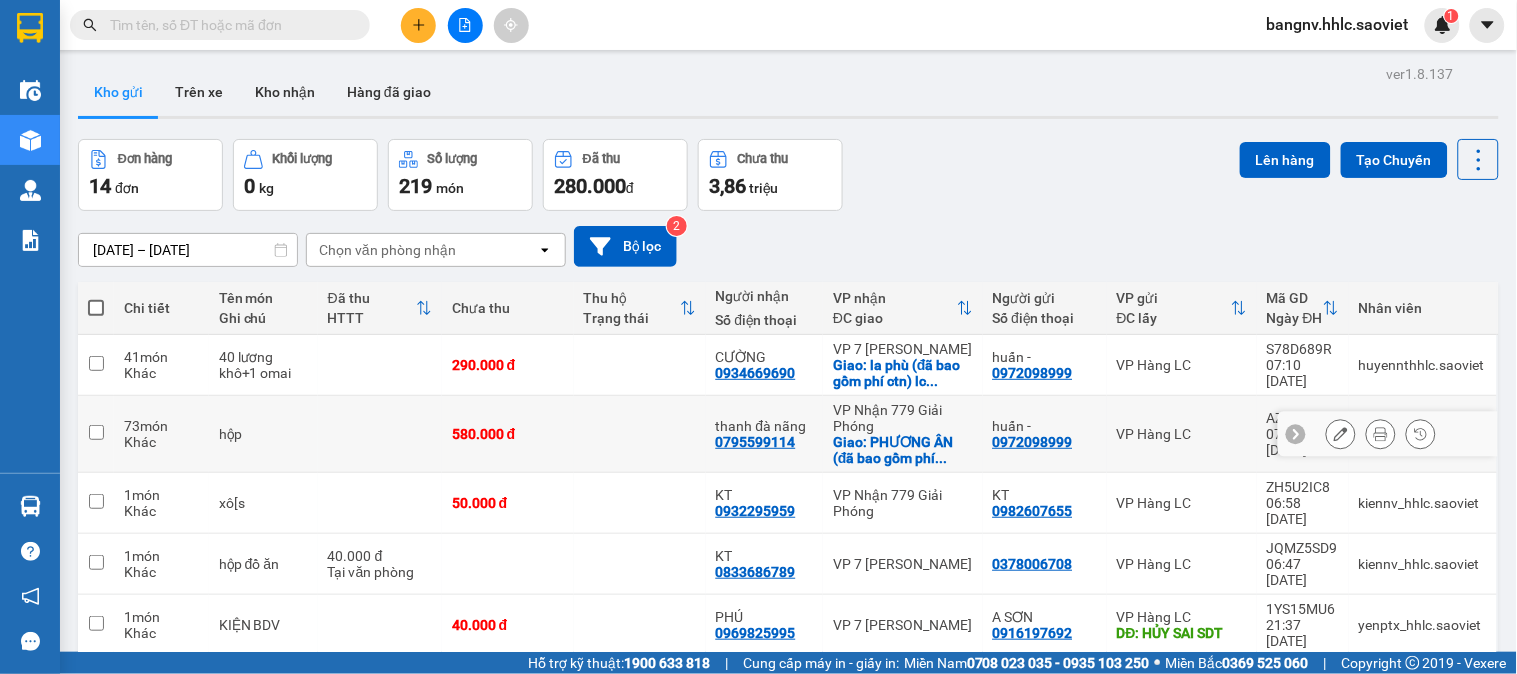 click at bounding box center [380, 434] 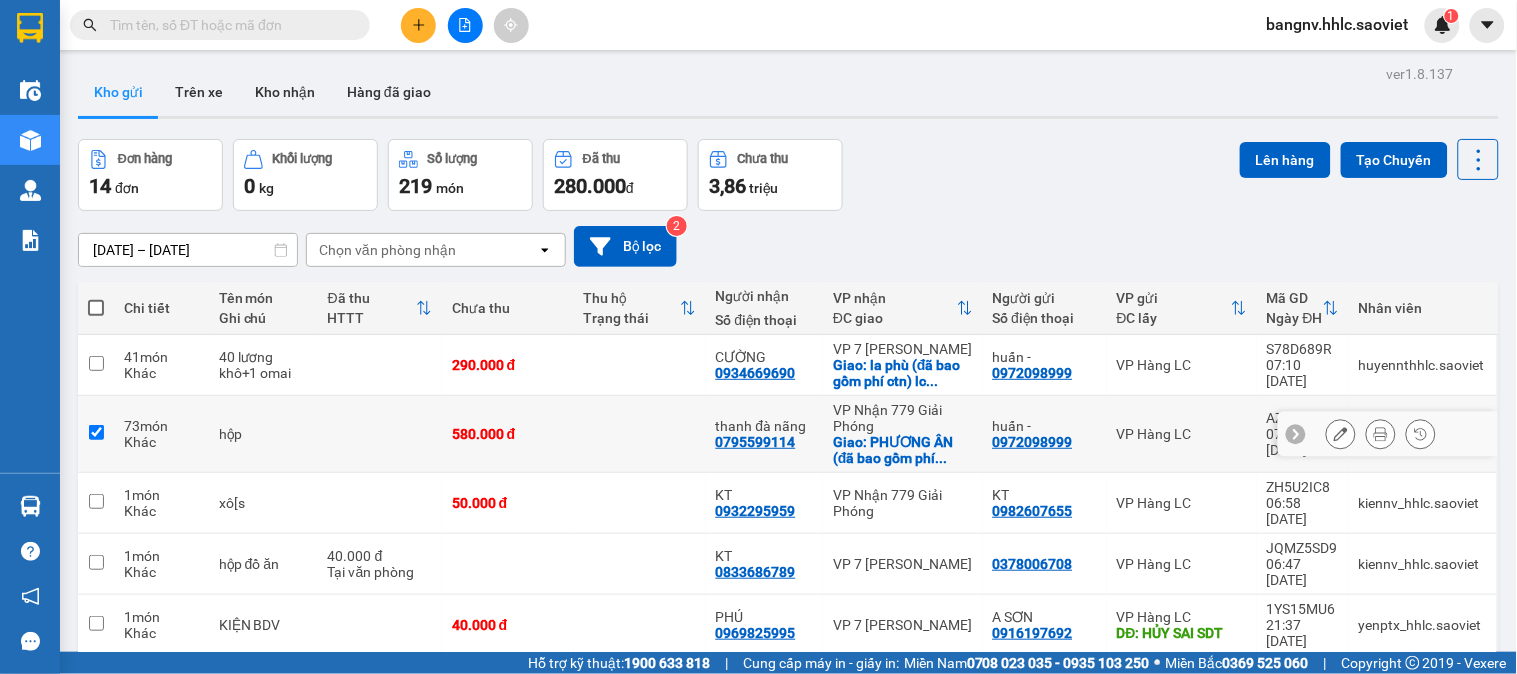 checkbox on "true" 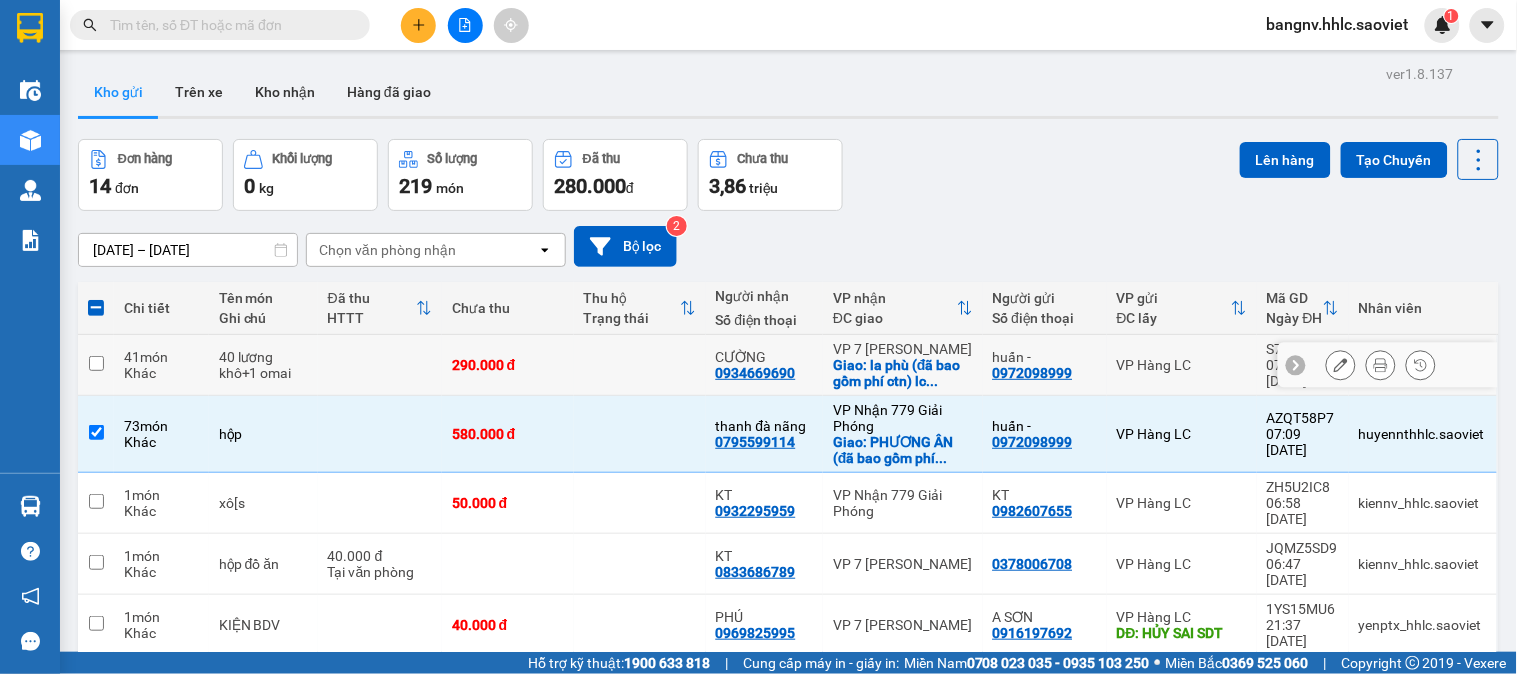 click on "40 lương khô+1 omai" at bounding box center [263, 365] 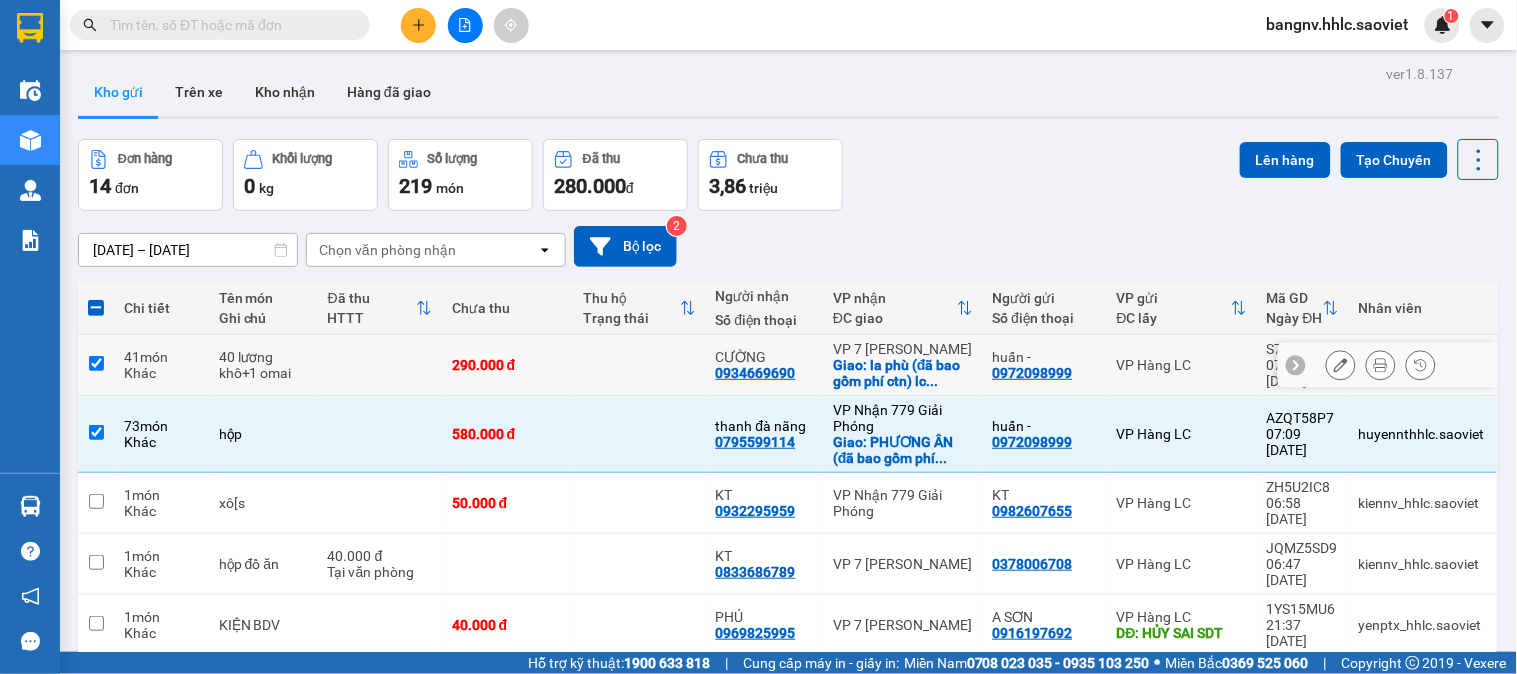 checkbox on "true" 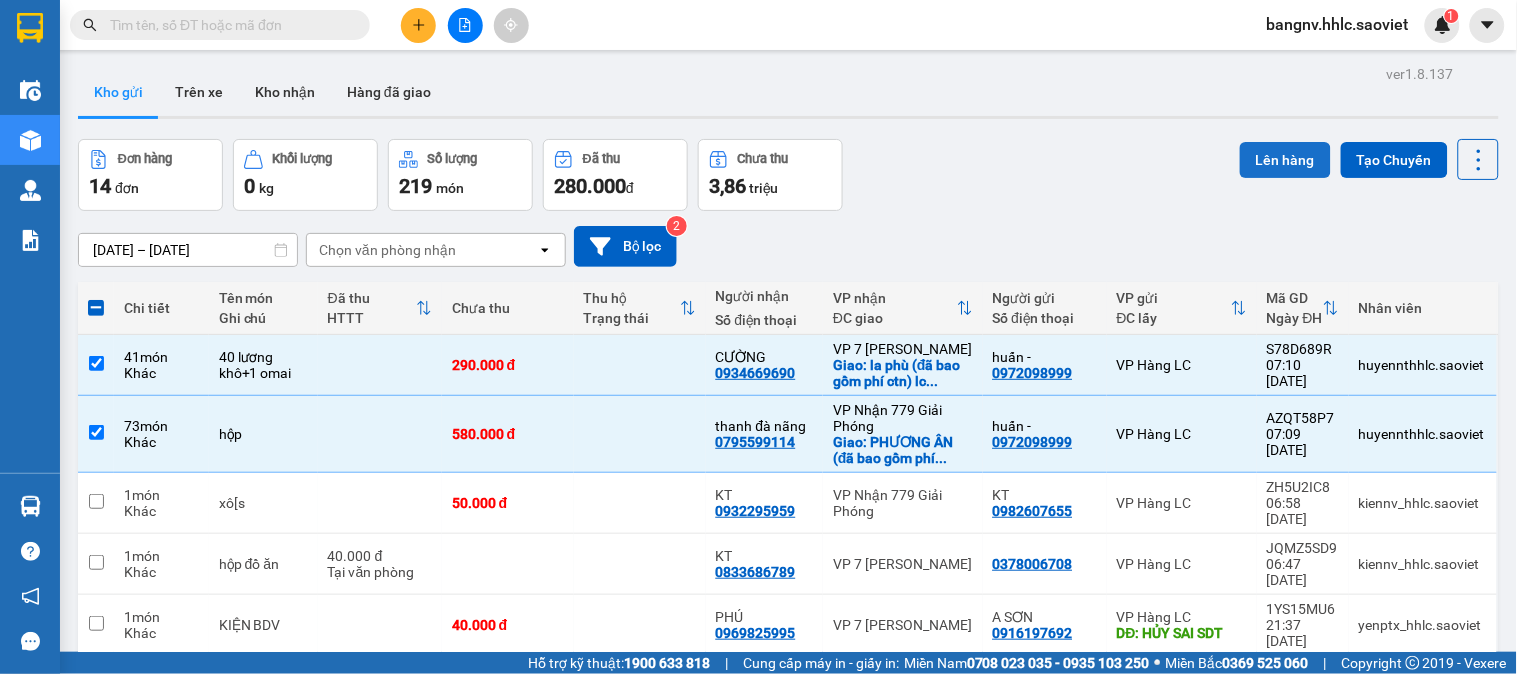 click on "Lên hàng" at bounding box center (1285, 160) 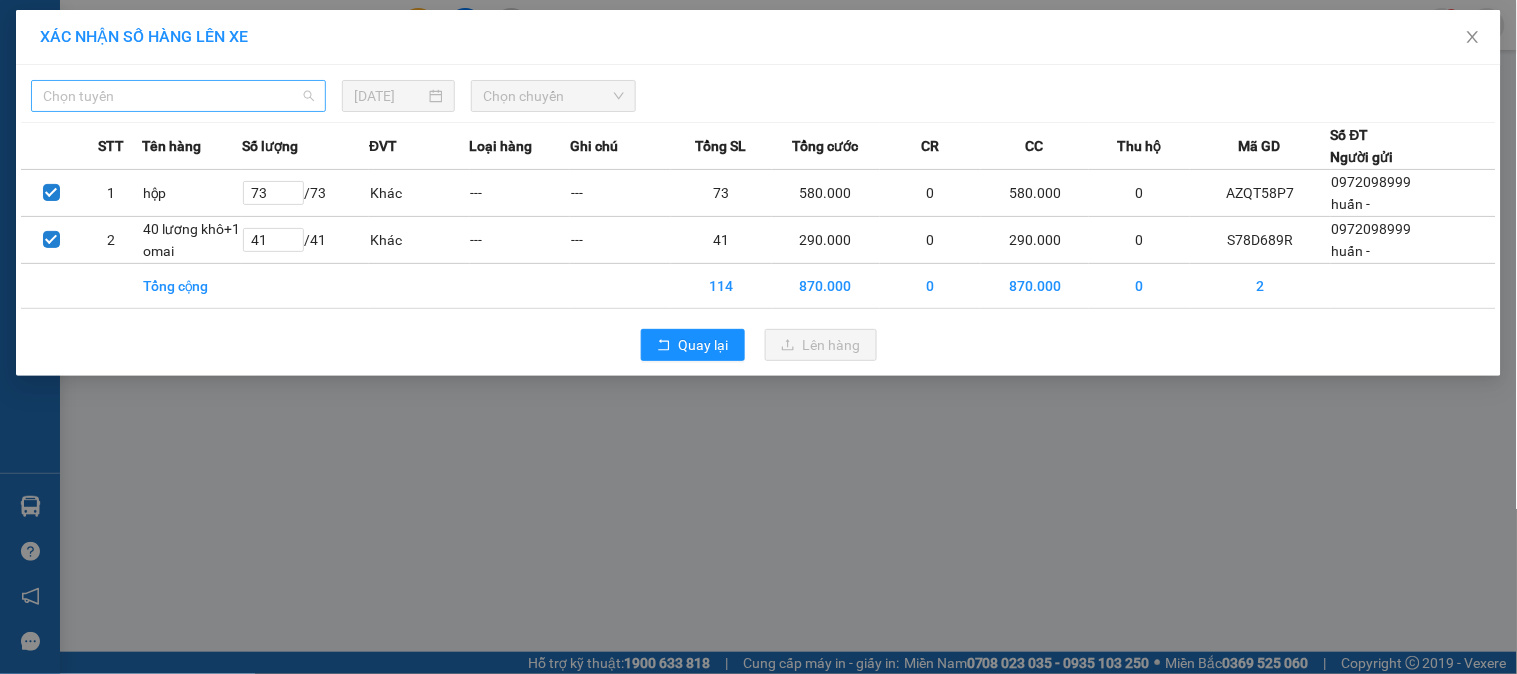 click on "Chọn tuyến" at bounding box center [178, 96] 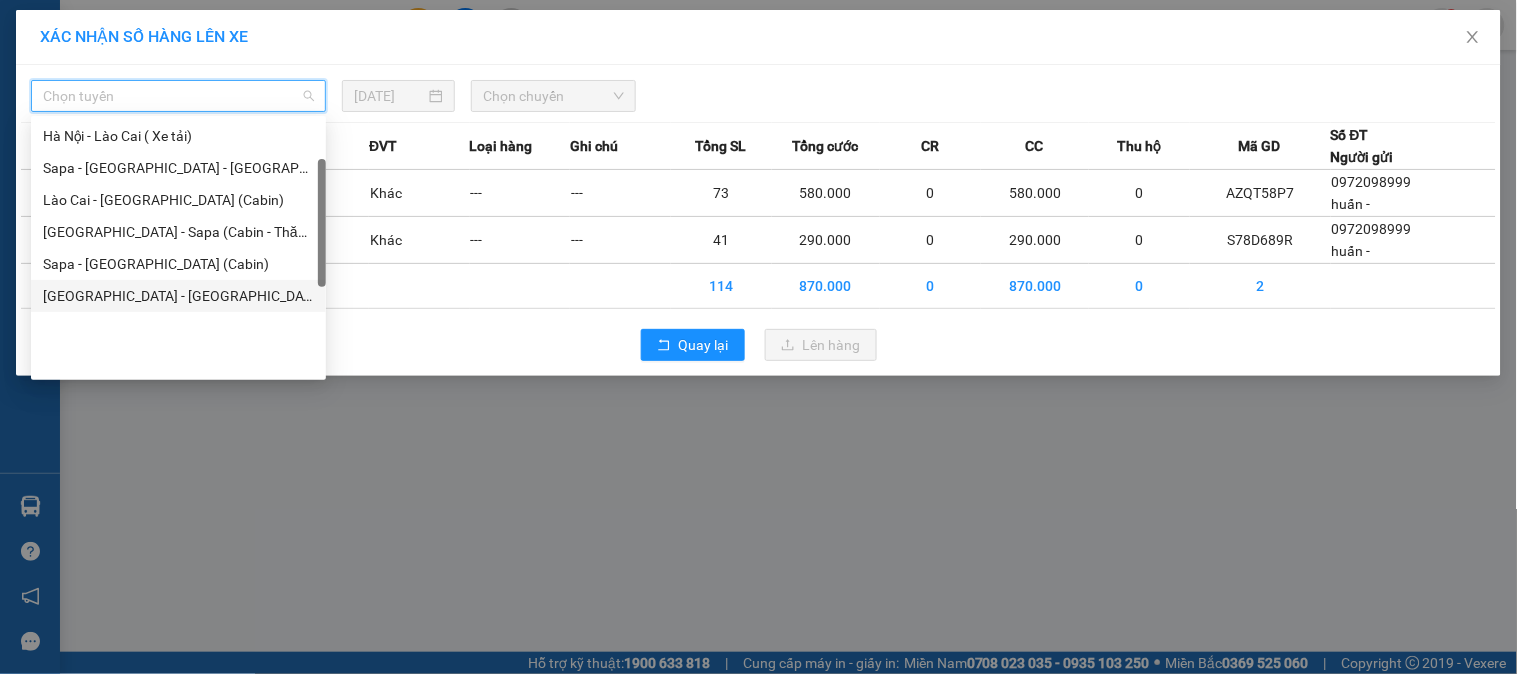 scroll, scrollTop: 0, scrollLeft: 0, axis: both 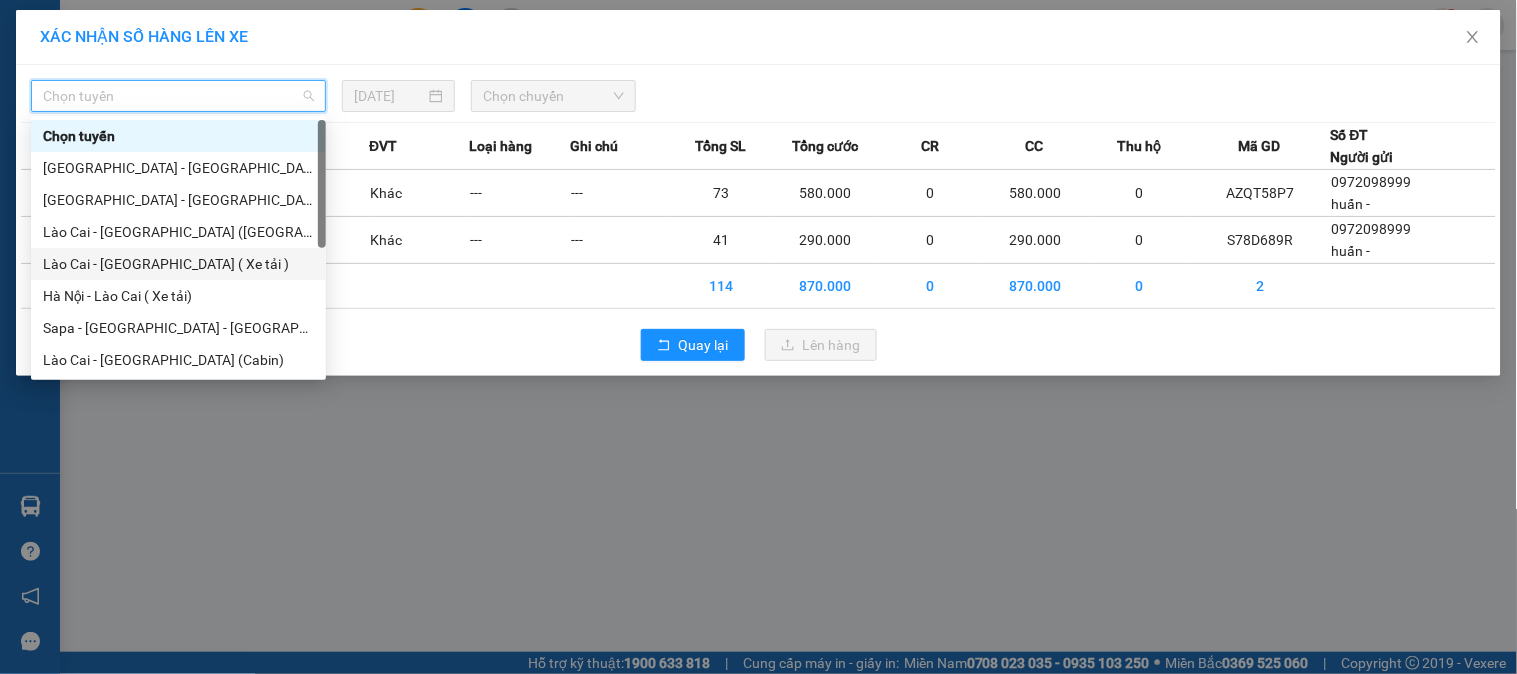 click on "Lào Cai - [GEOGRAPHIC_DATA] ( Xe tải )" at bounding box center [178, 264] 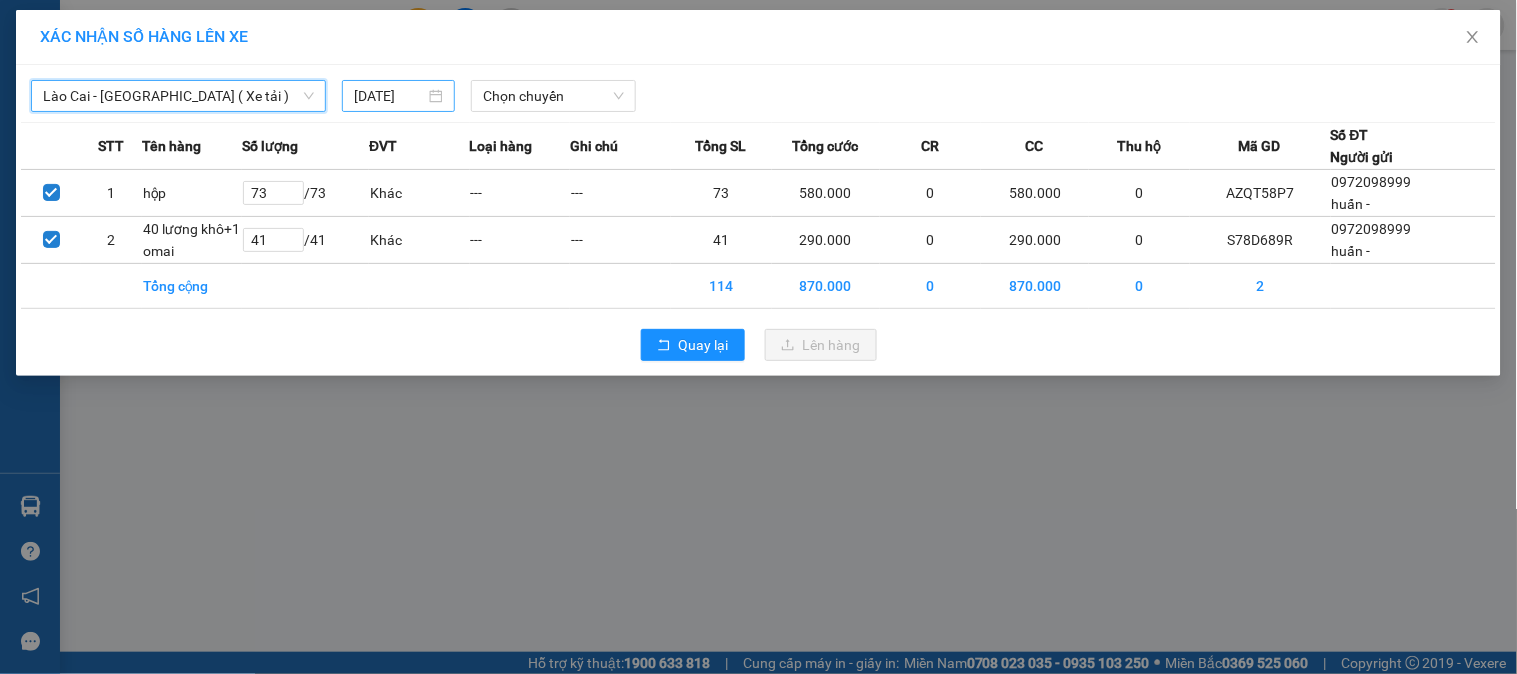 click on "[DATE]" at bounding box center [389, 96] 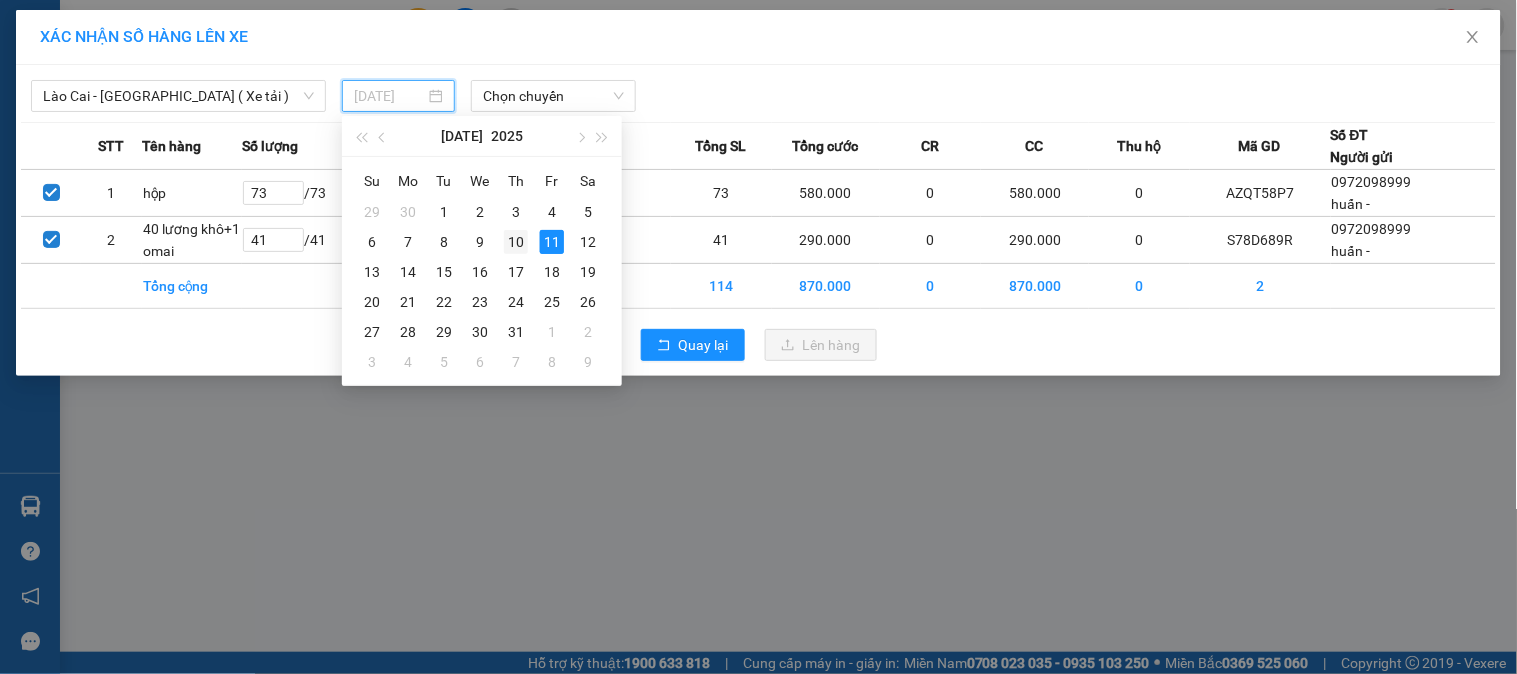 click on "10" at bounding box center (516, 242) 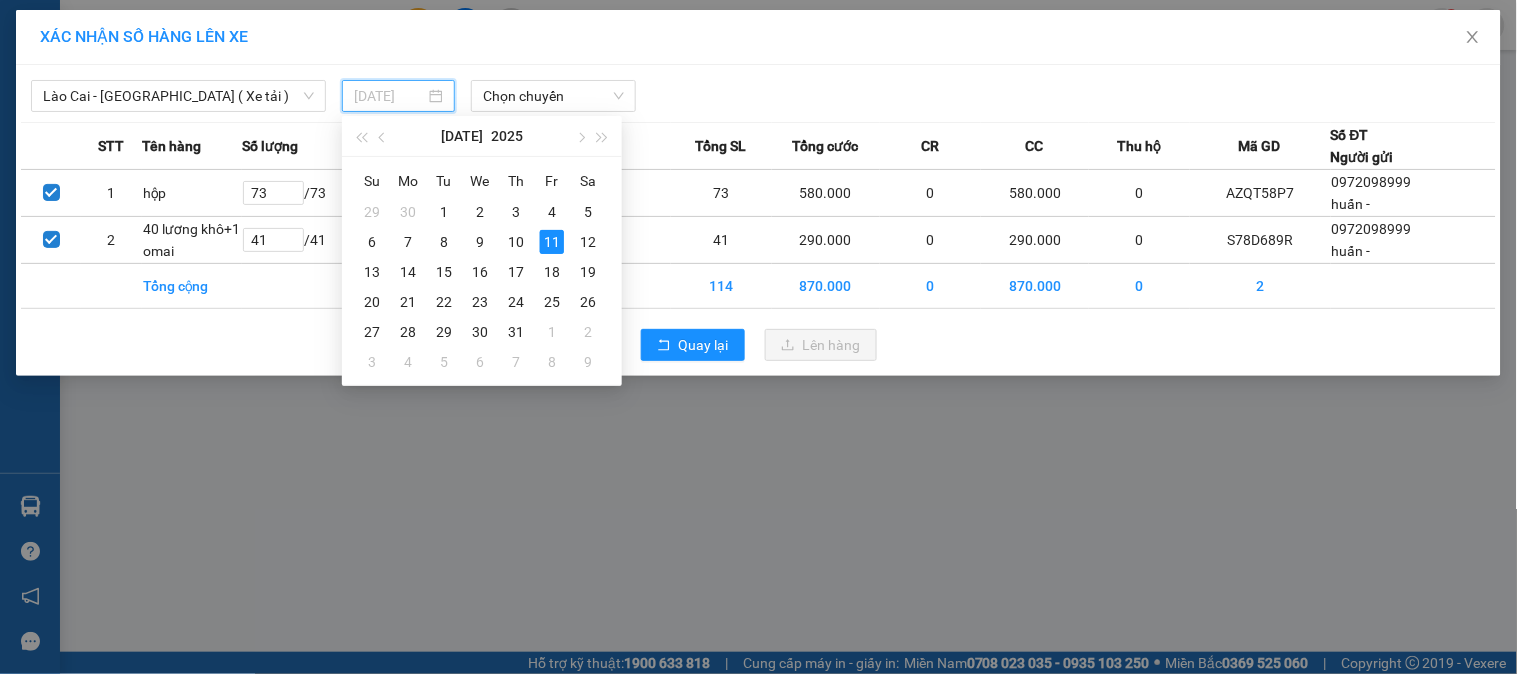 type on "[DATE]" 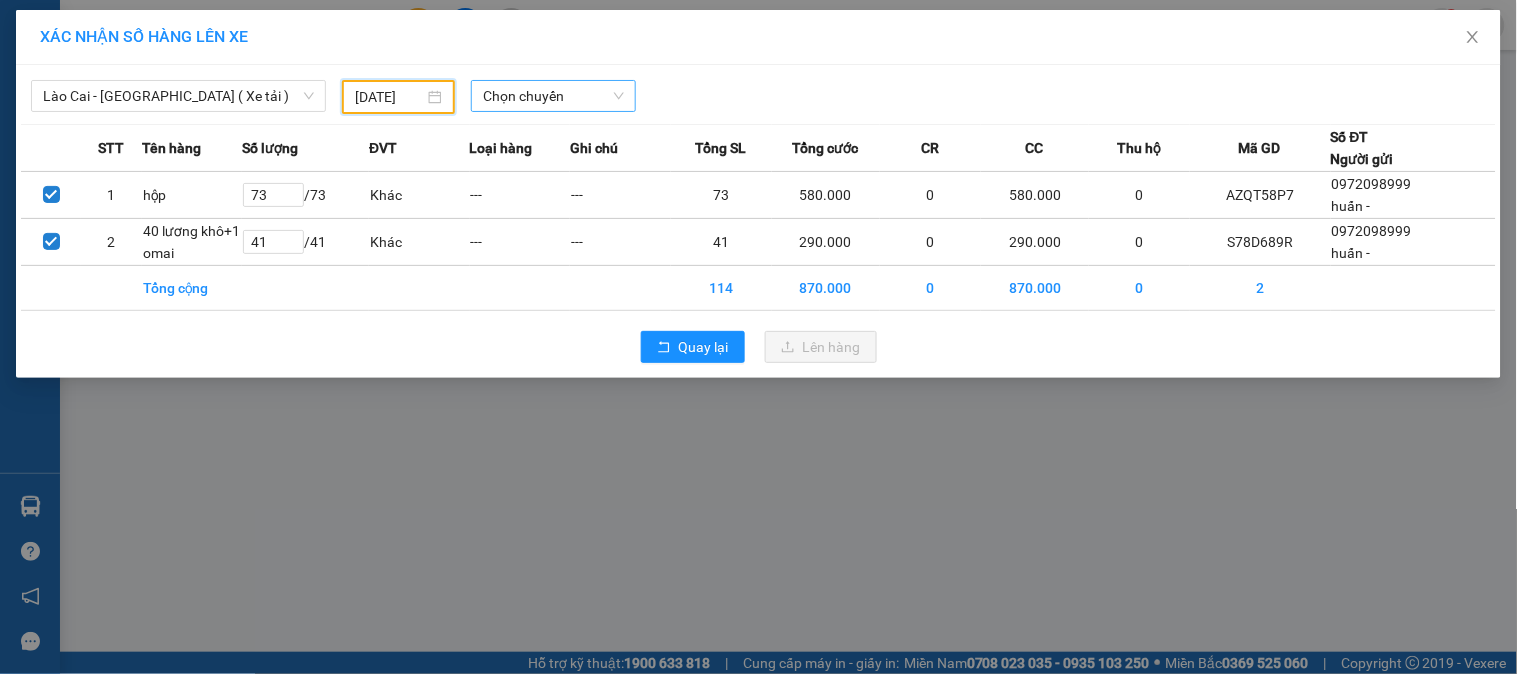 click on "Chọn chuyến" at bounding box center [553, 96] 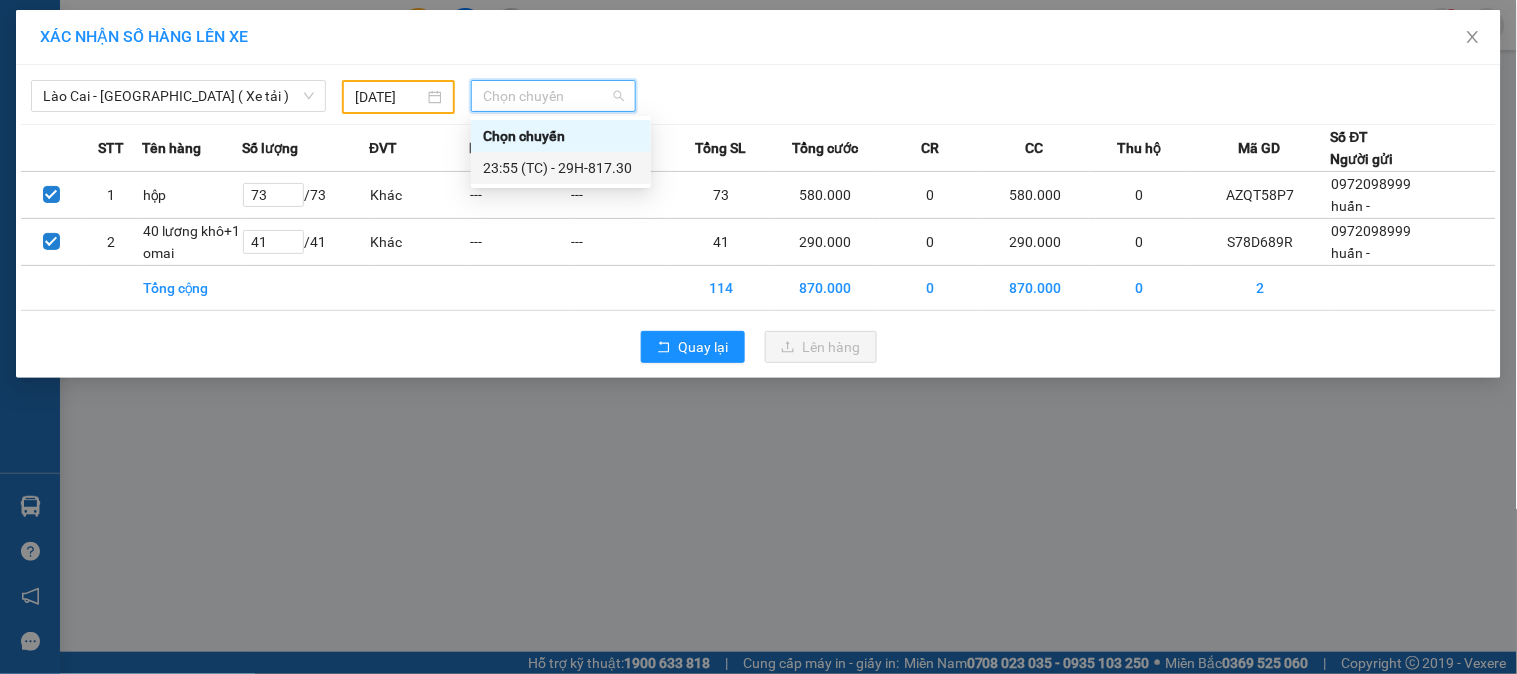 click on "23:55   (TC)   - 29H-817.30" at bounding box center [561, 168] 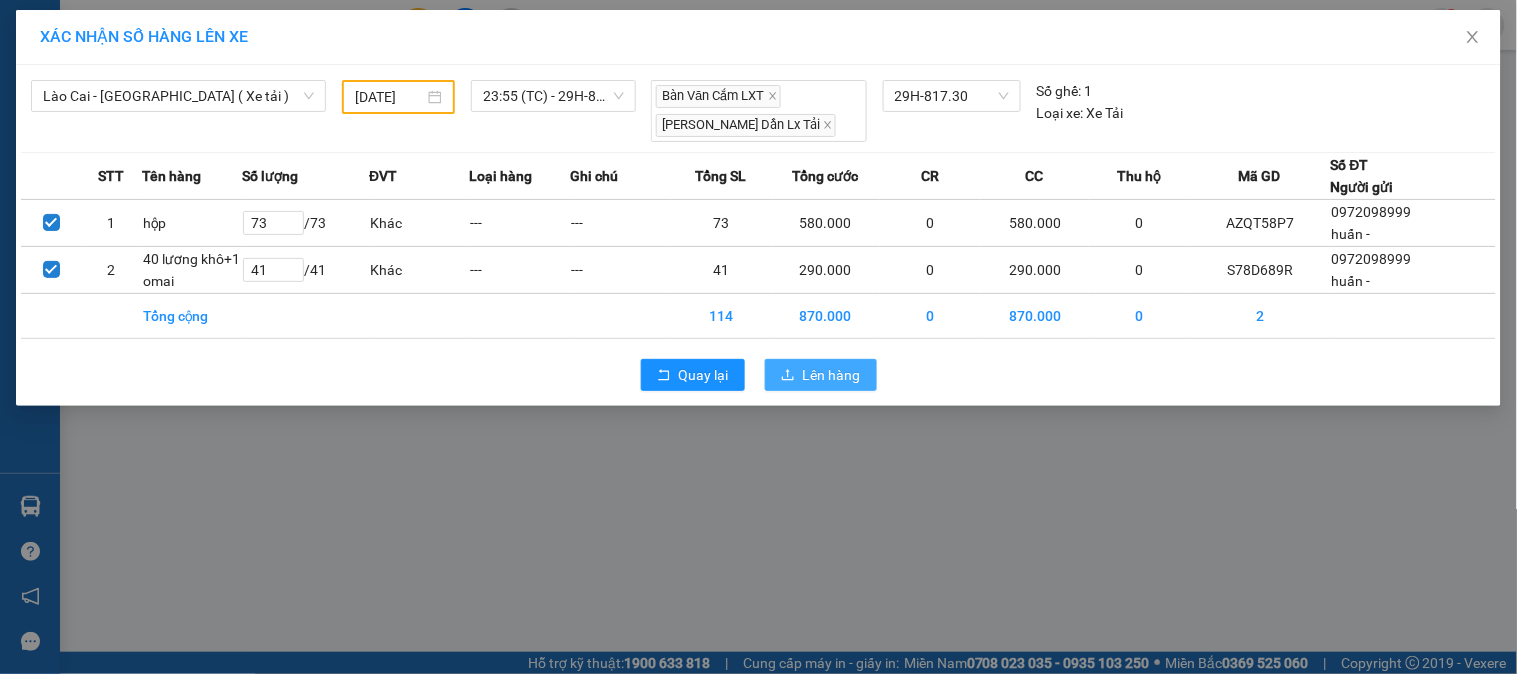 click on "Lên hàng" at bounding box center (821, 375) 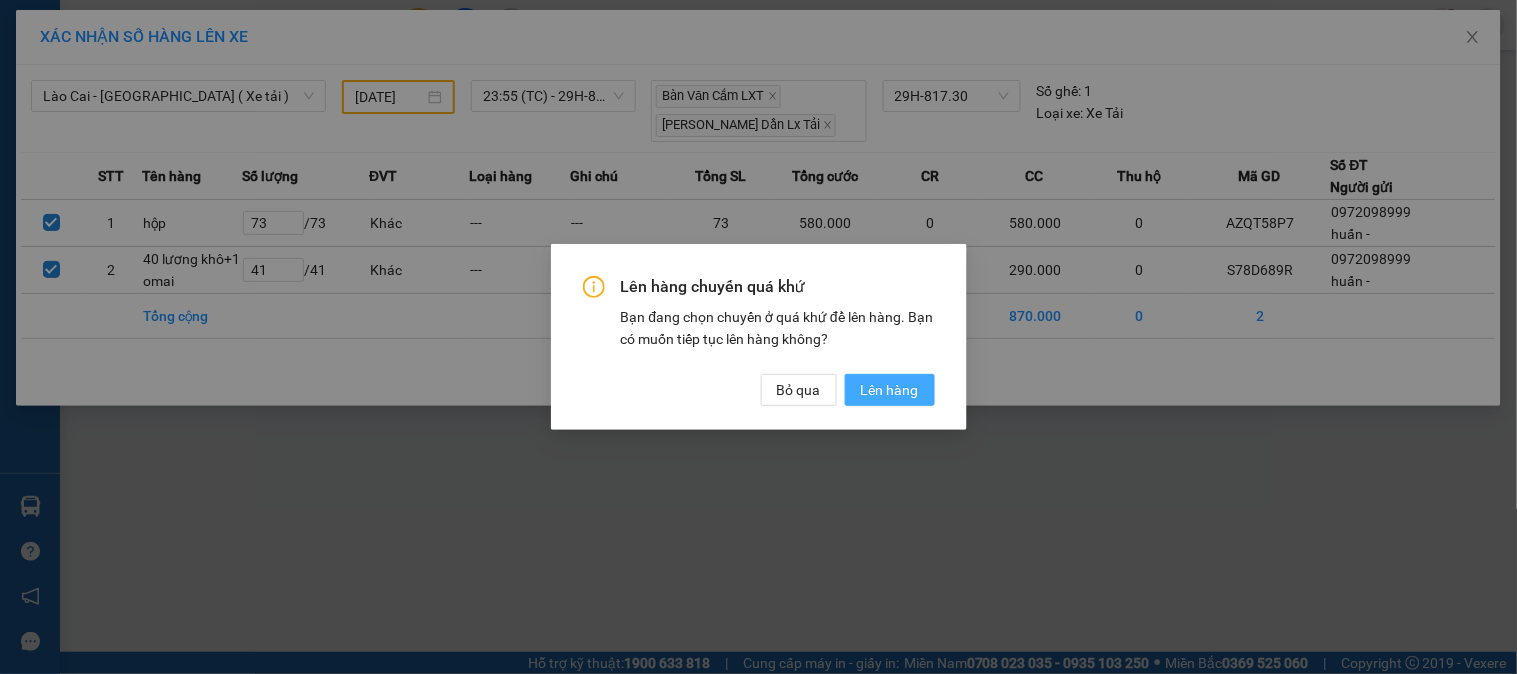 click on "Lên hàng" at bounding box center (890, 390) 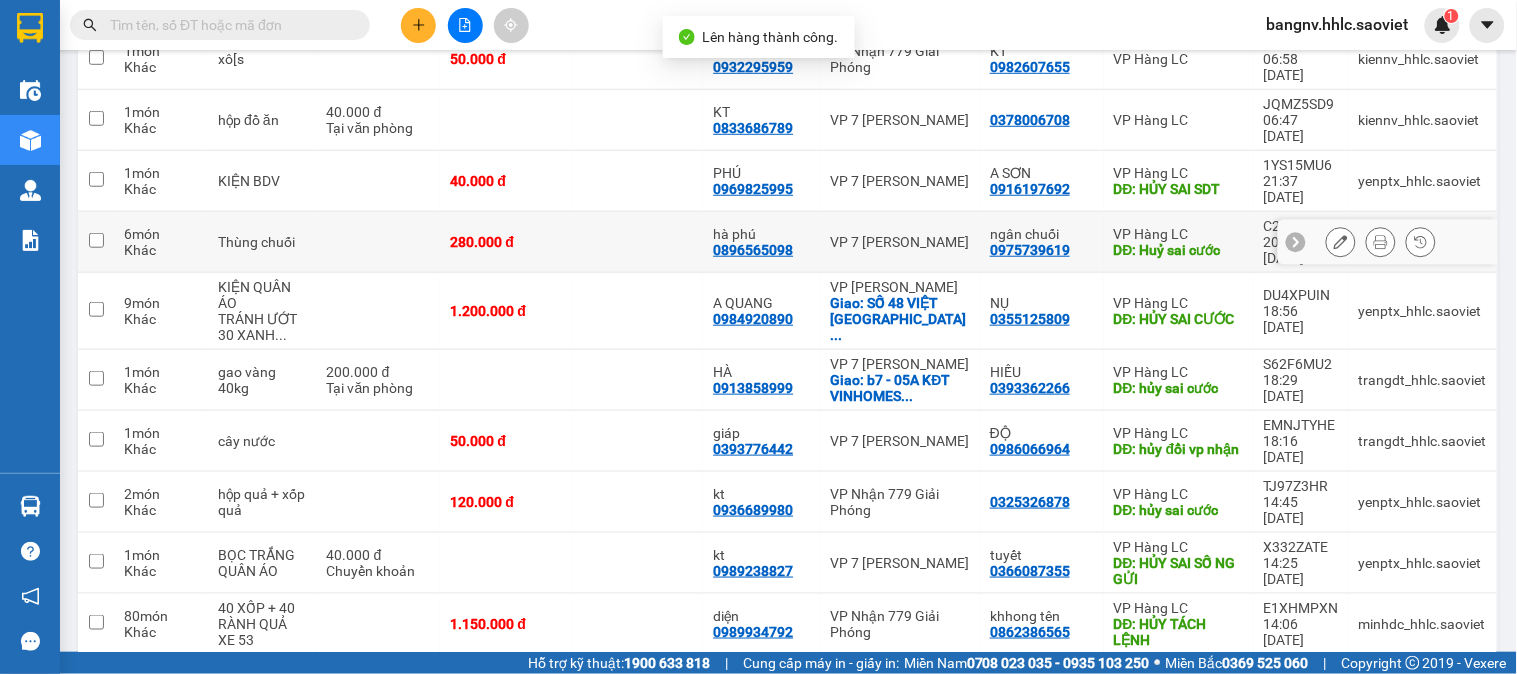 scroll, scrollTop: 312, scrollLeft: 0, axis: vertical 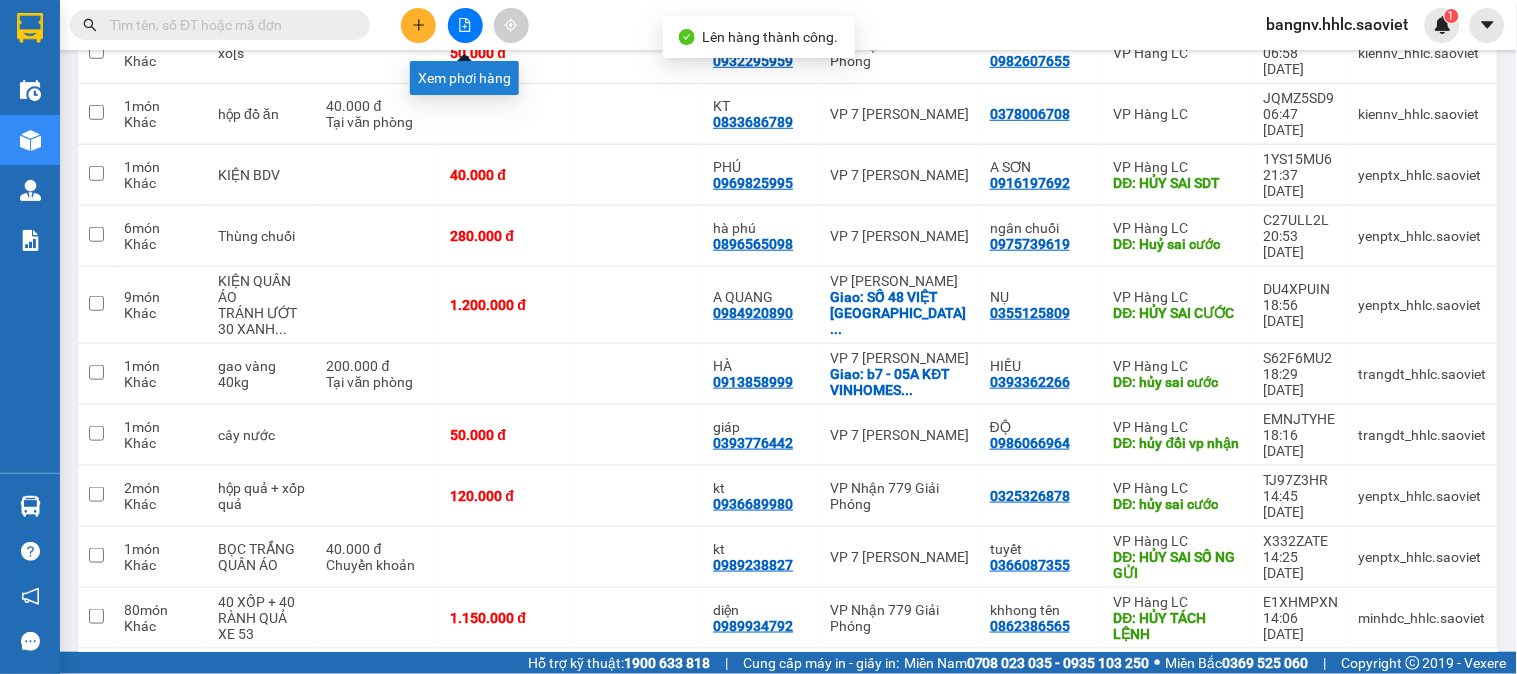 click 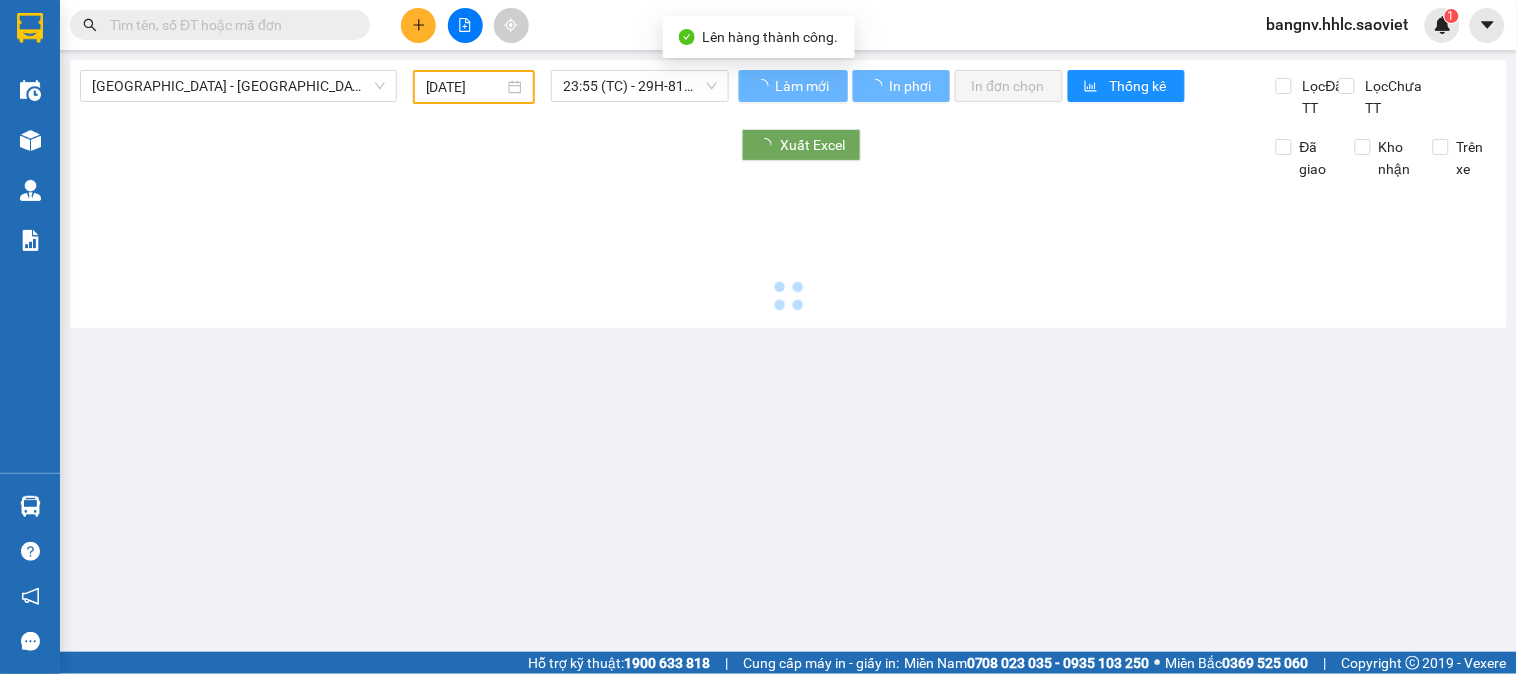 type on "[DATE]" 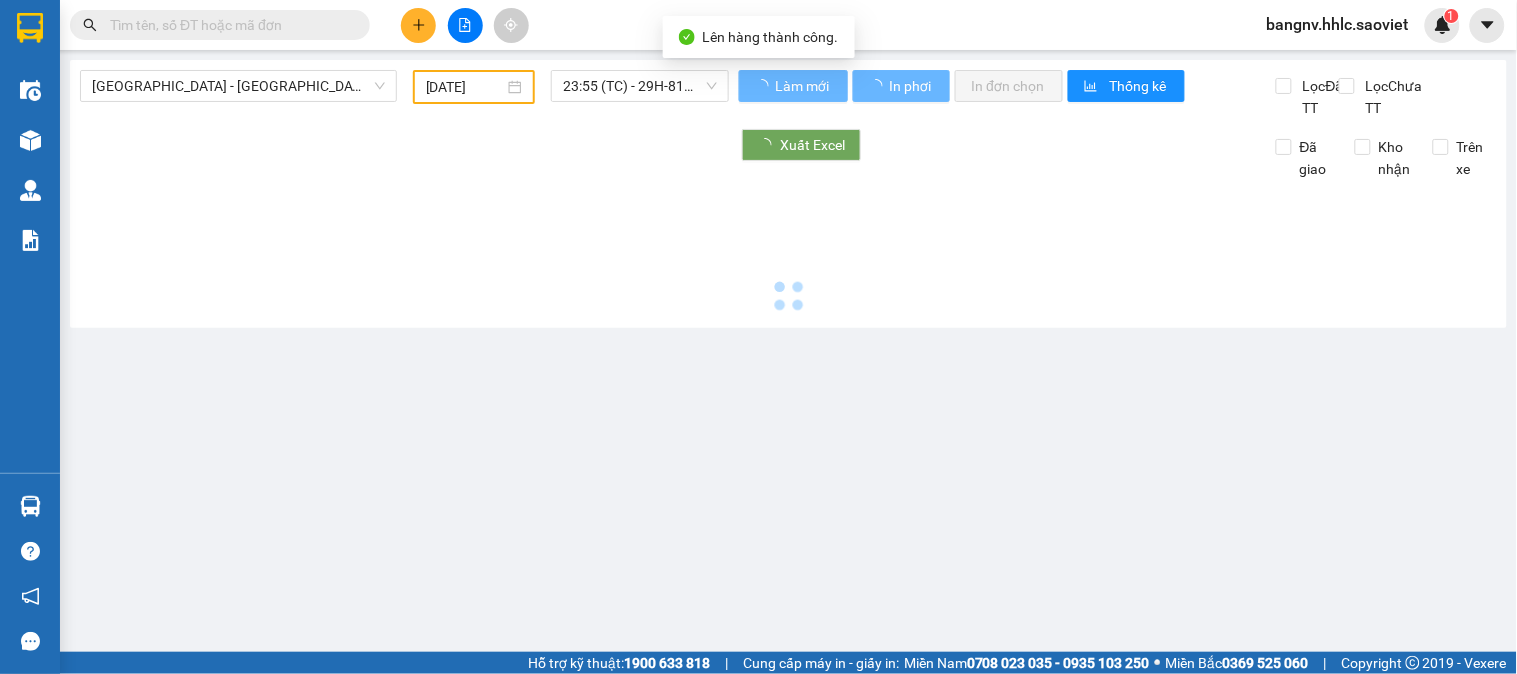 scroll, scrollTop: 0, scrollLeft: 0, axis: both 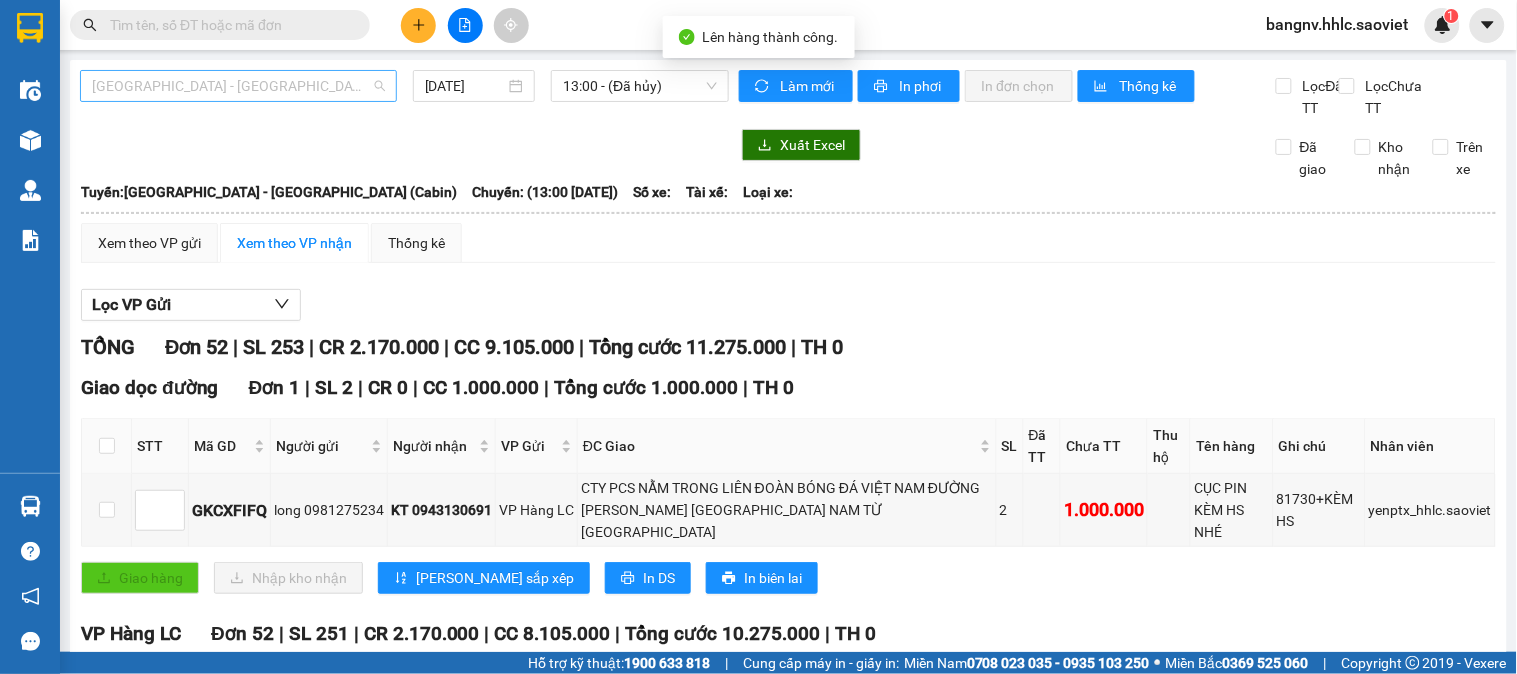 click on "[GEOGRAPHIC_DATA] - [GEOGRAPHIC_DATA] (Cabin)" at bounding box center (238, 86) 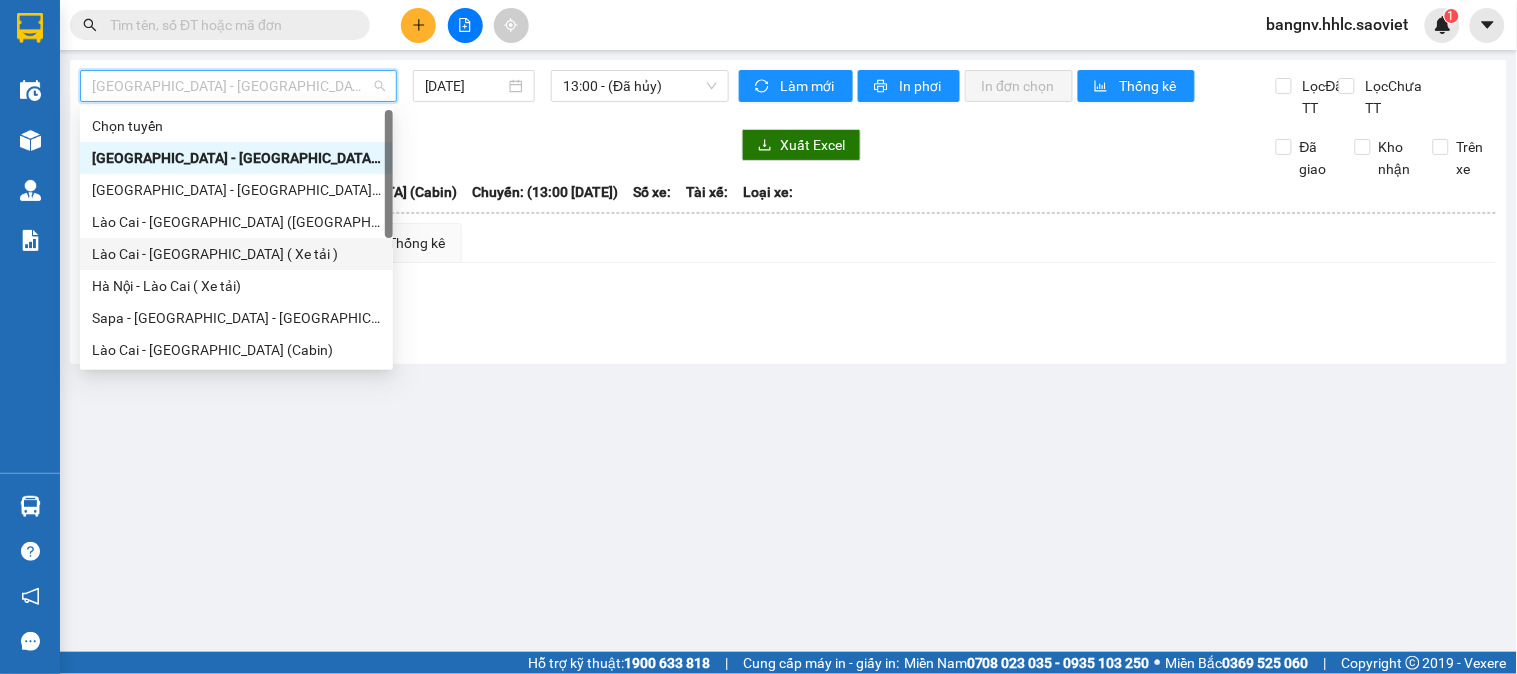 click on "Lào Cai - [GEOGRAPHIC_DATA] ( Xe tải )" at bounding box center [236, 254] 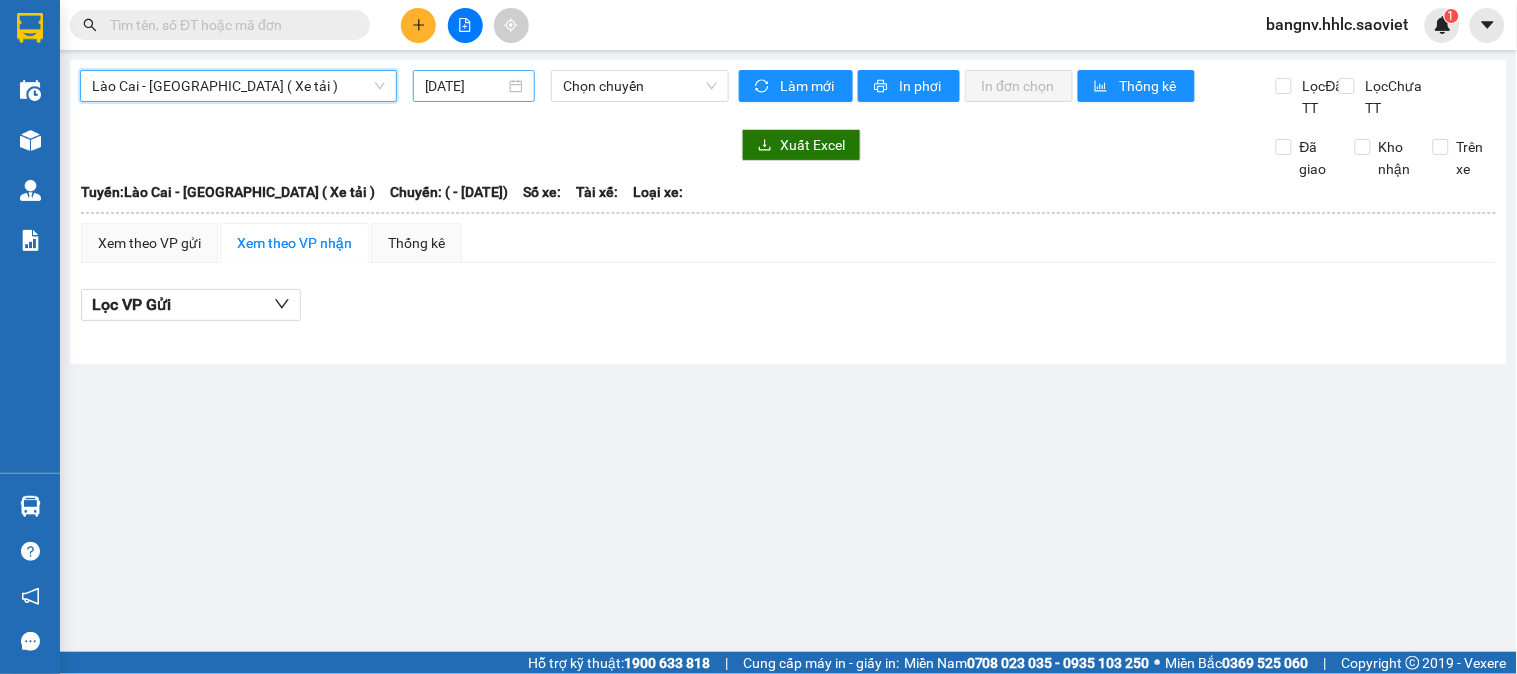 click on "[DATE]" at bounding box center [465, 86] 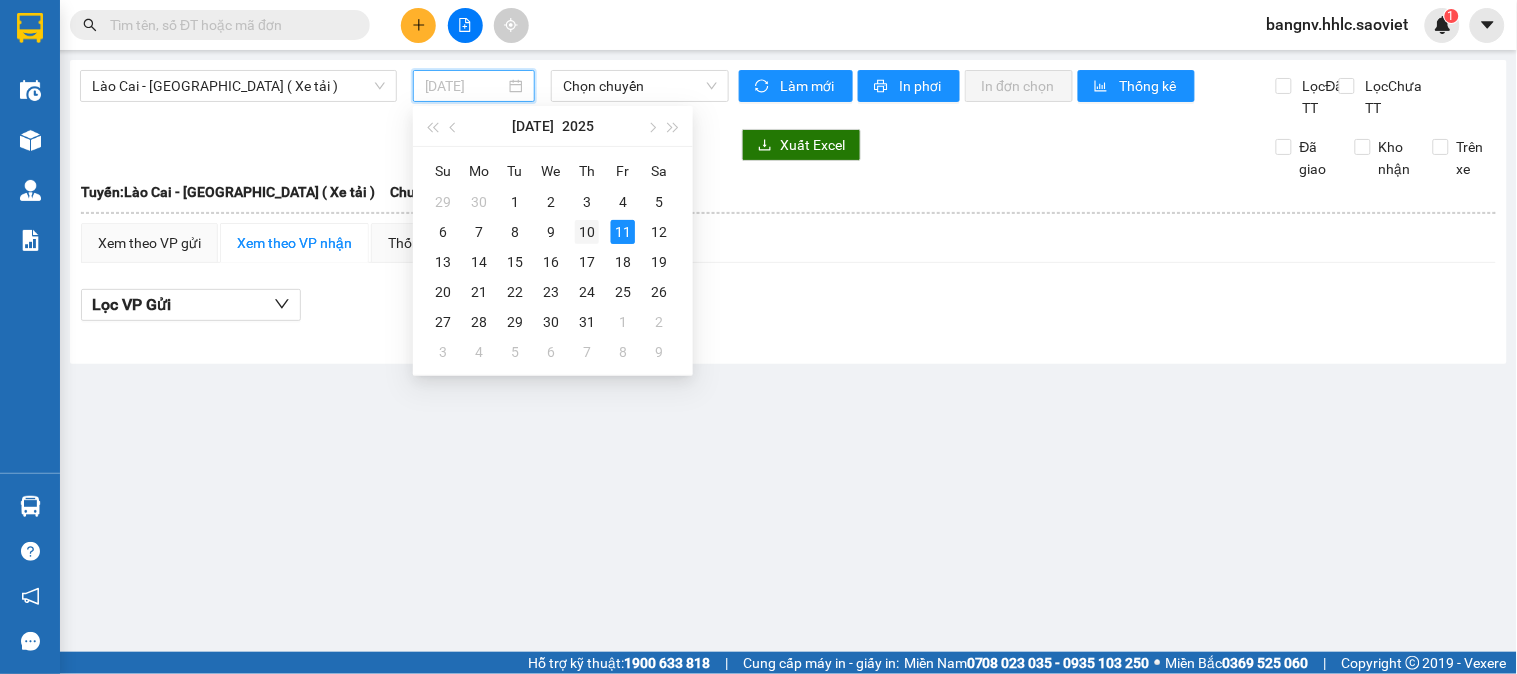 drag, startPoint x: 585, startPoint y: 228, endPoint x: 632, endPoint y: 52, distance: 182.16751 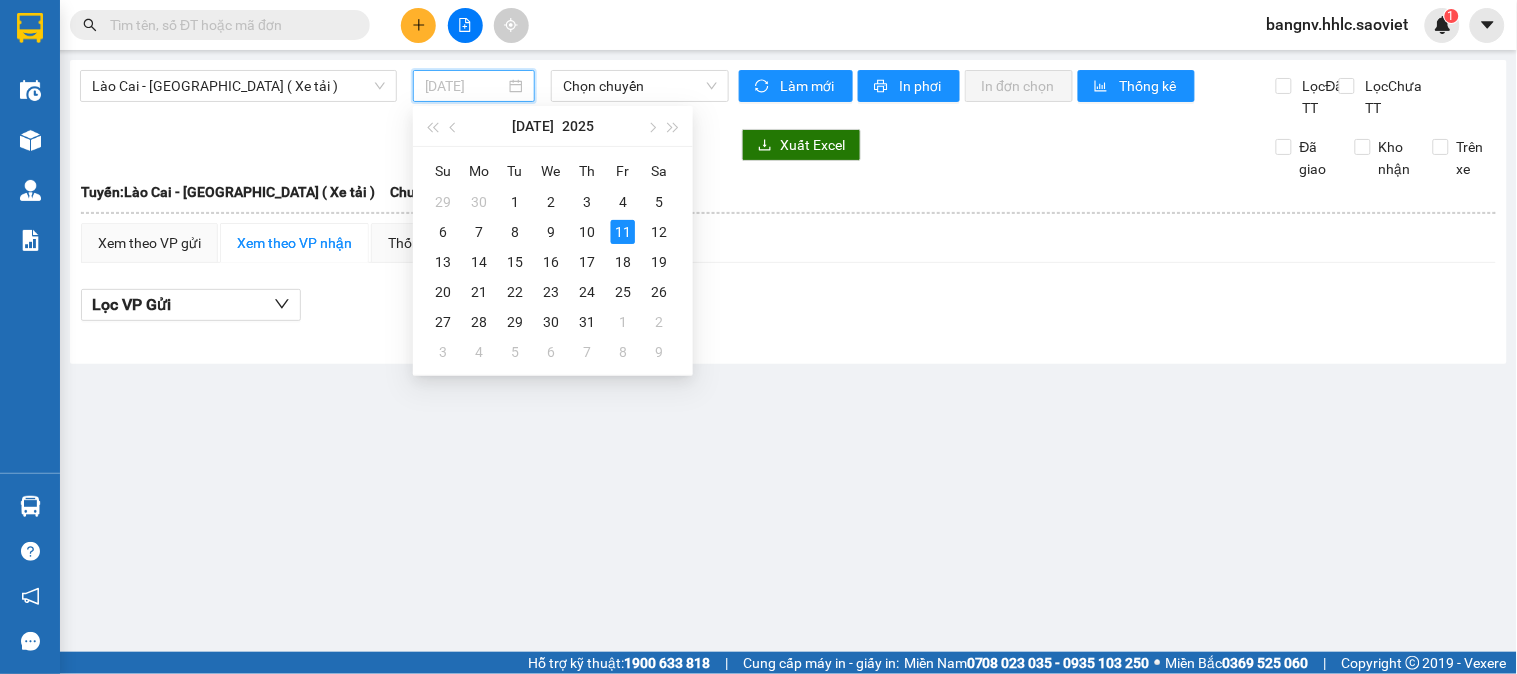 click on "10" at bounding box center [587, 232] 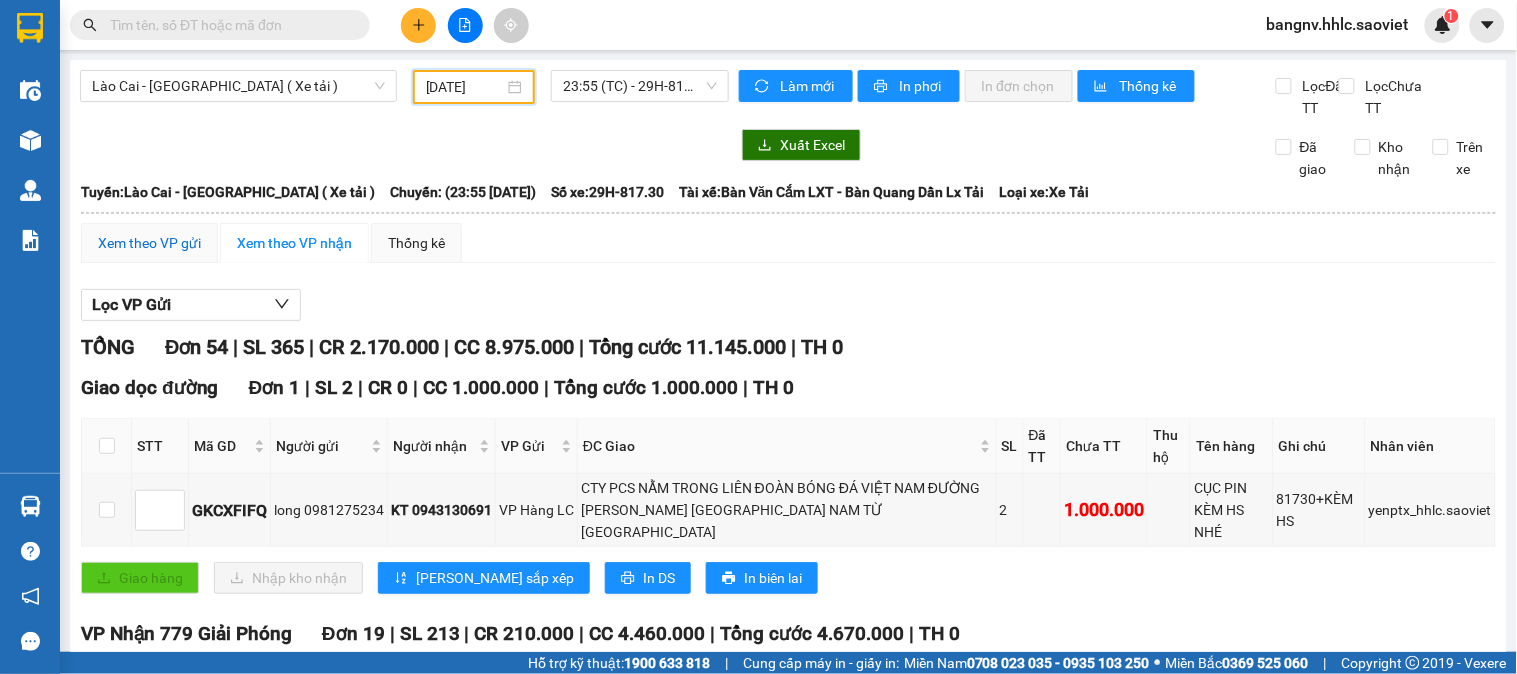 click on "Xem theo VP gửi" at bounding box center (149, 243) 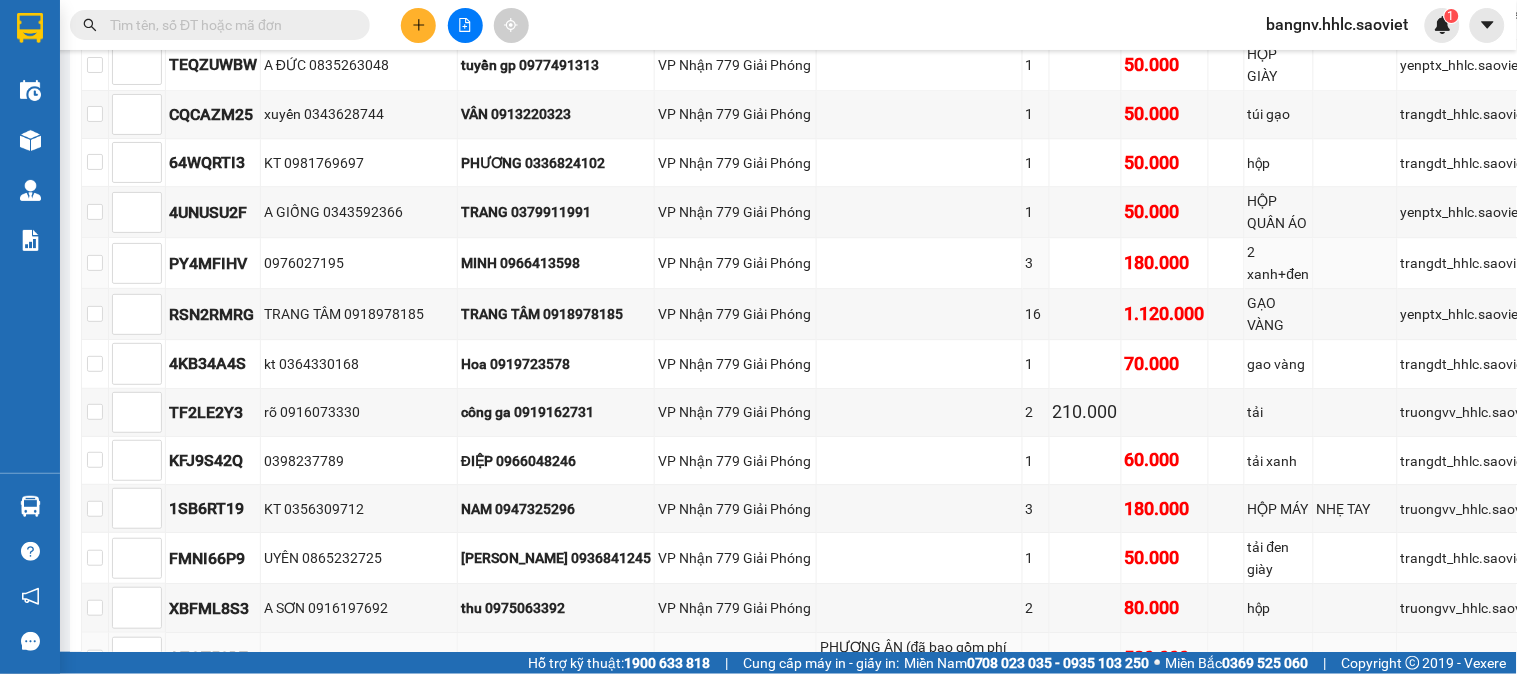 scroll, scrollTop: 3563, scrollLeft: 0, axis: vertical 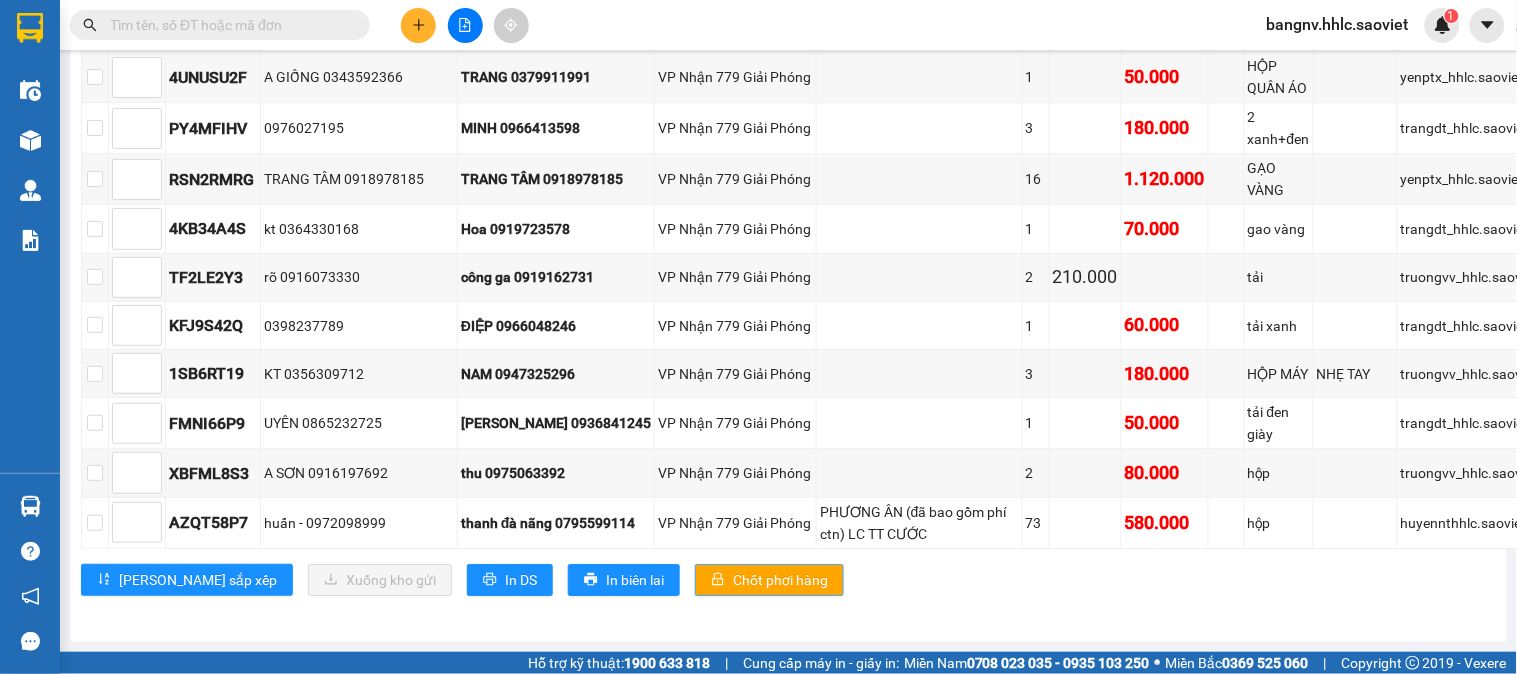 click on "Chốt phơi hàng" at bounding box center (780, 580) 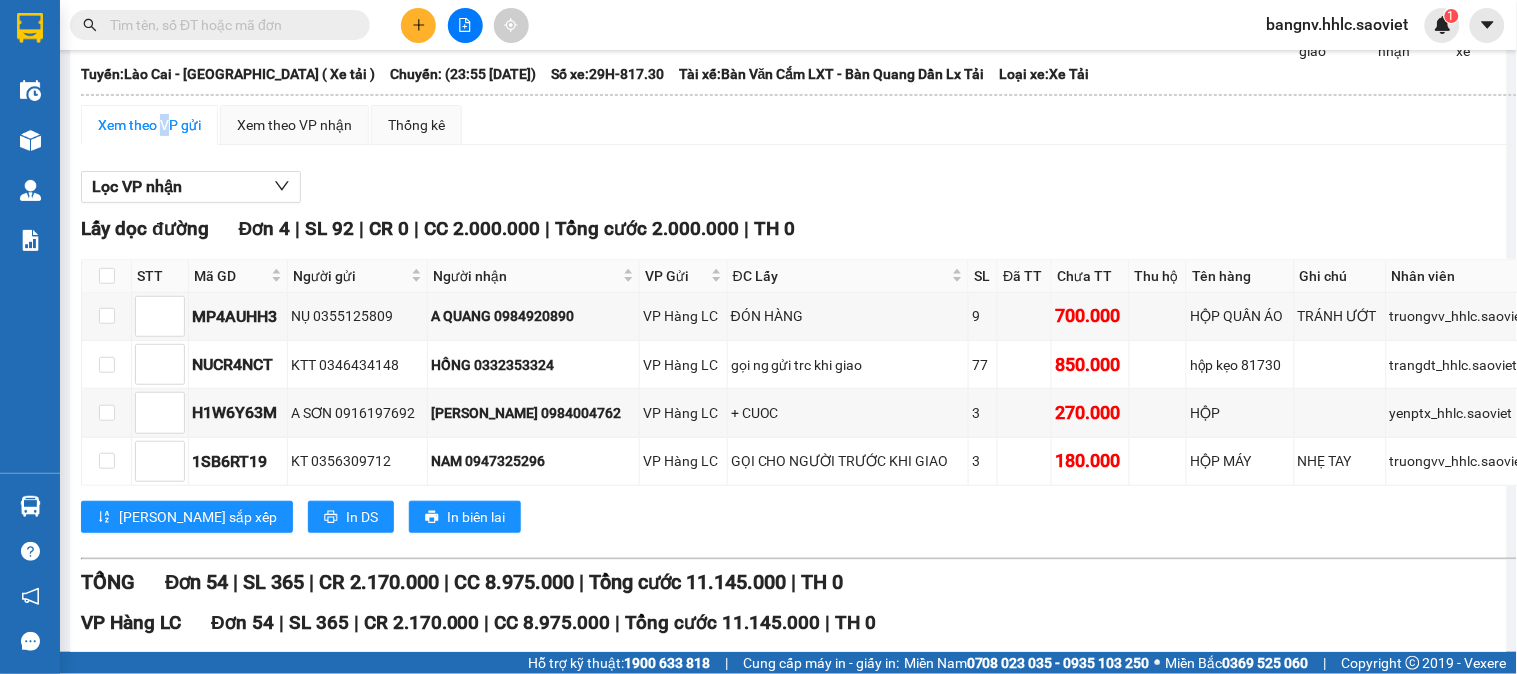 scroll, scrollTop: 0, scrollLeft: 0, axis: both 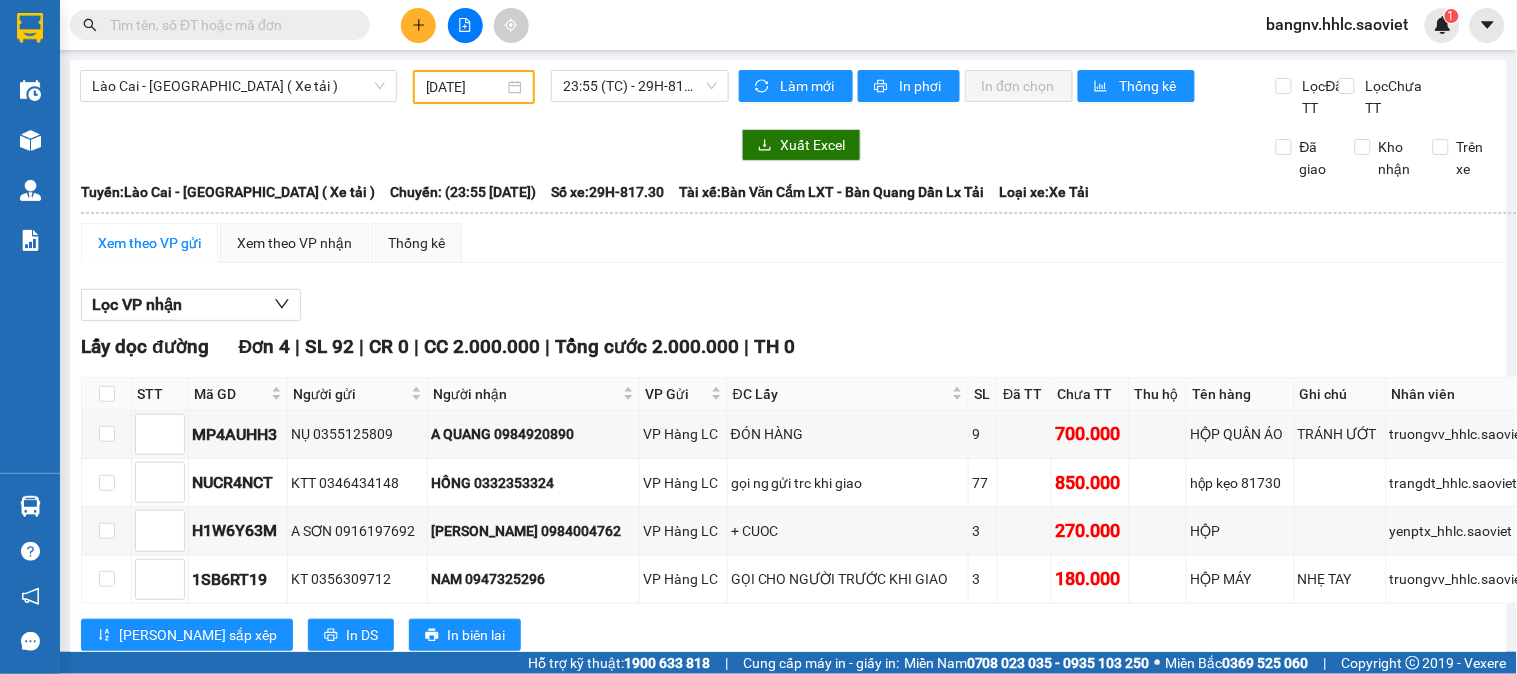 click on "Lào Cai - [GEOGRAPHIC_DATA] ( Xe tải ) [DATE] 23:55   (TC)   - 29H-817.30" at bounding box center [404, 94] 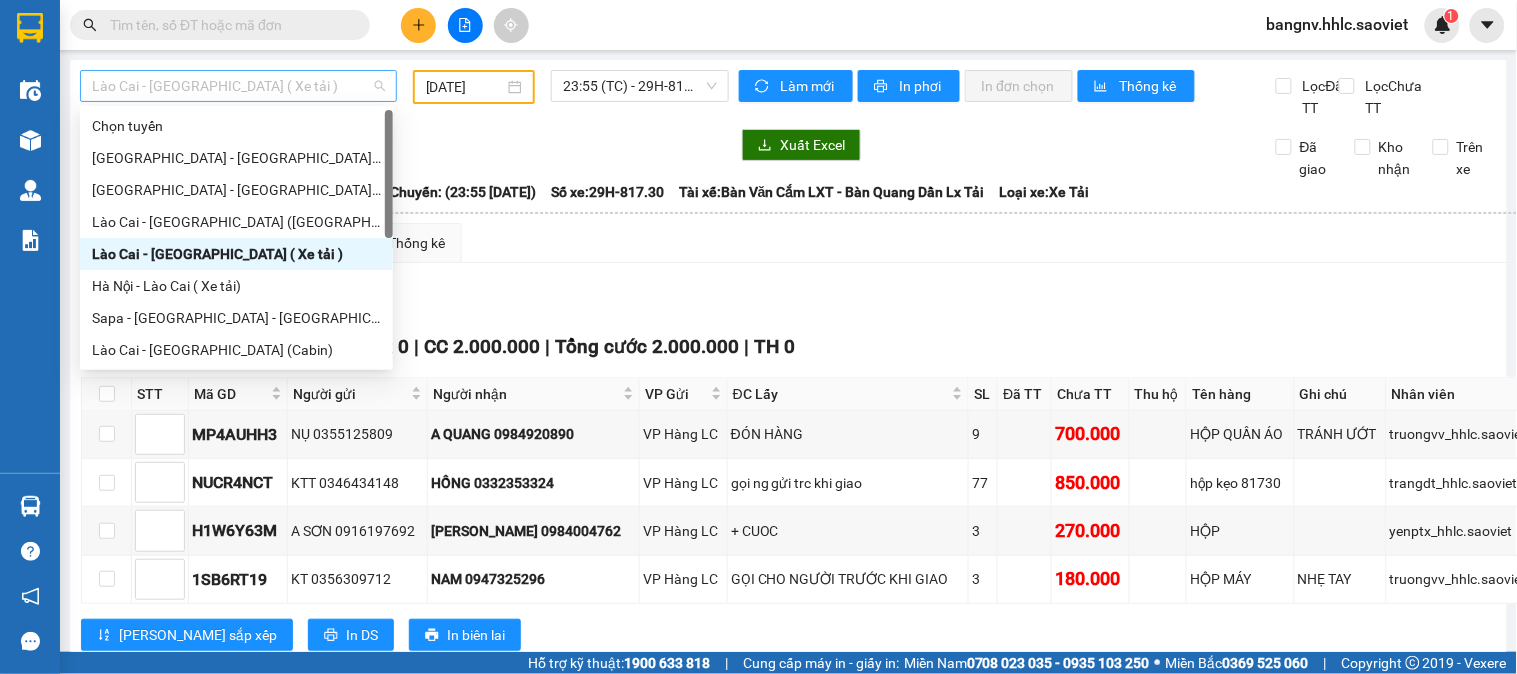 click on "Lào Cai - [GEOGRAPHIC_DATA] ( Xe tải )" at bounding box center (238, 86) 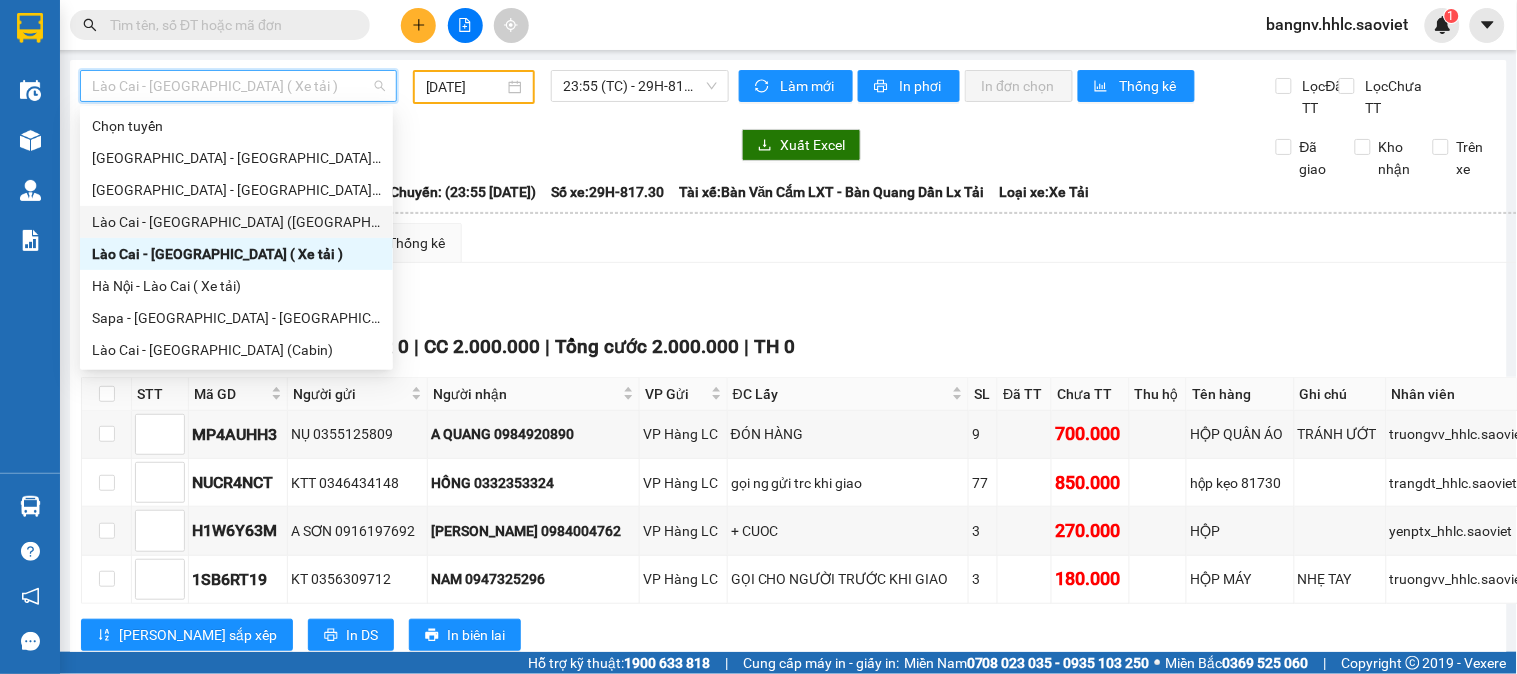 click on "Lào Cai - [GEOGRAPHIC_DATA] ([GEOGRAPHIC_DATA])" at bounding box center (236, 222) 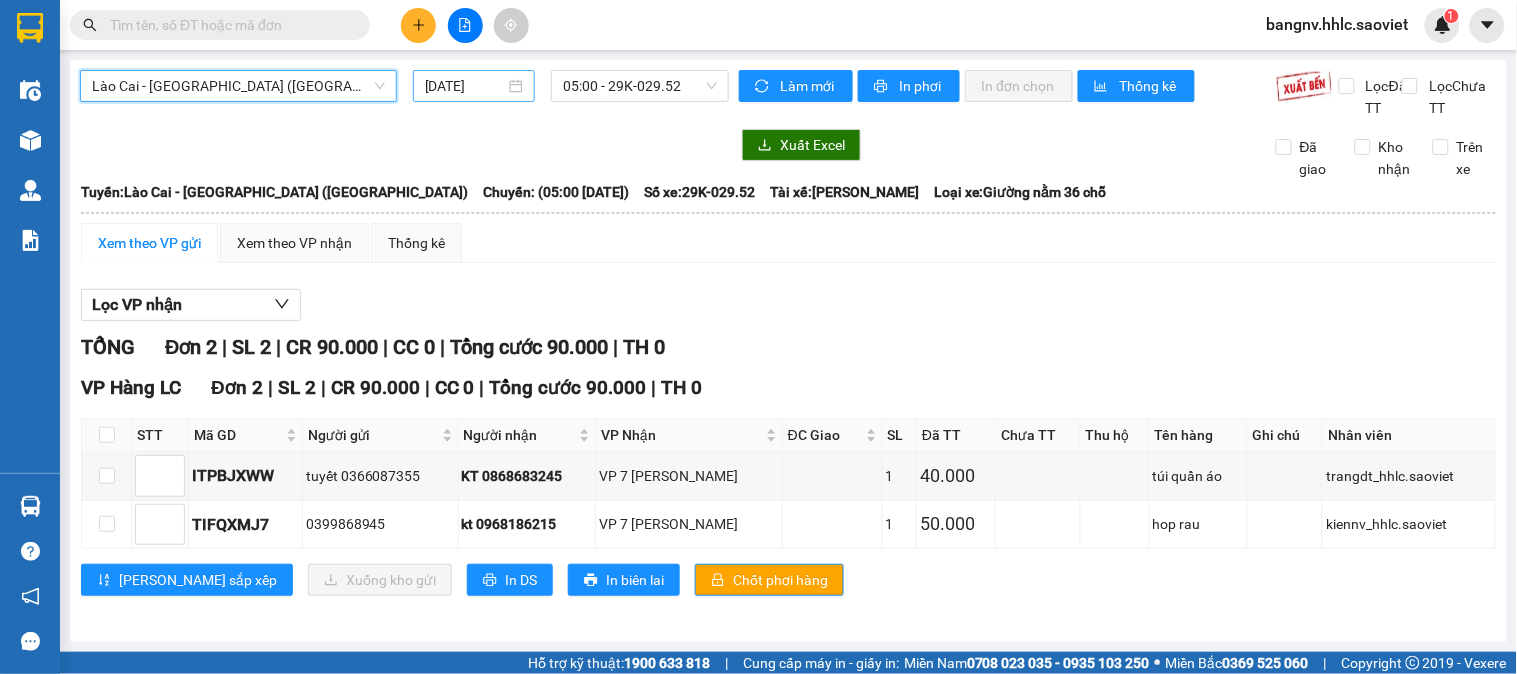 click on "[DATE]" at bounding box center [465, 86] 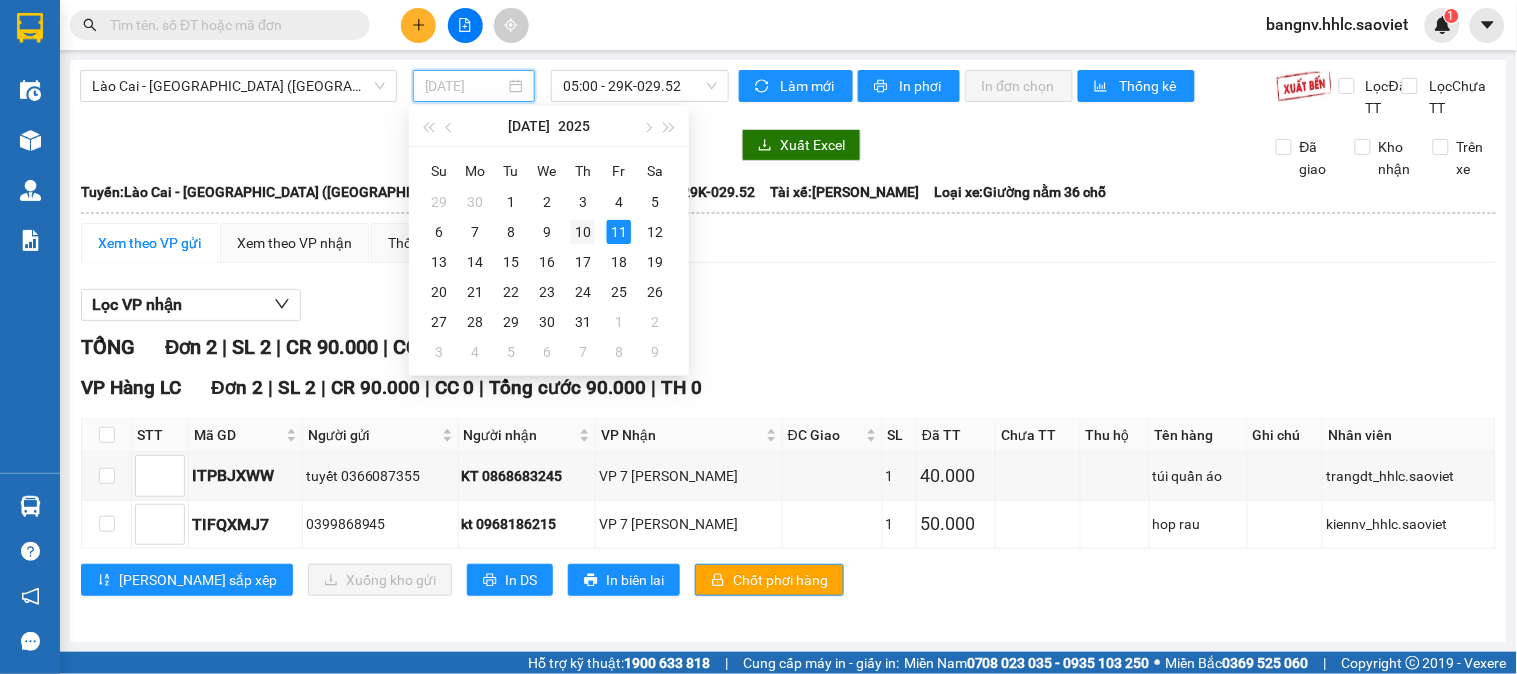 click on "10" at bounding box center [583, 232] 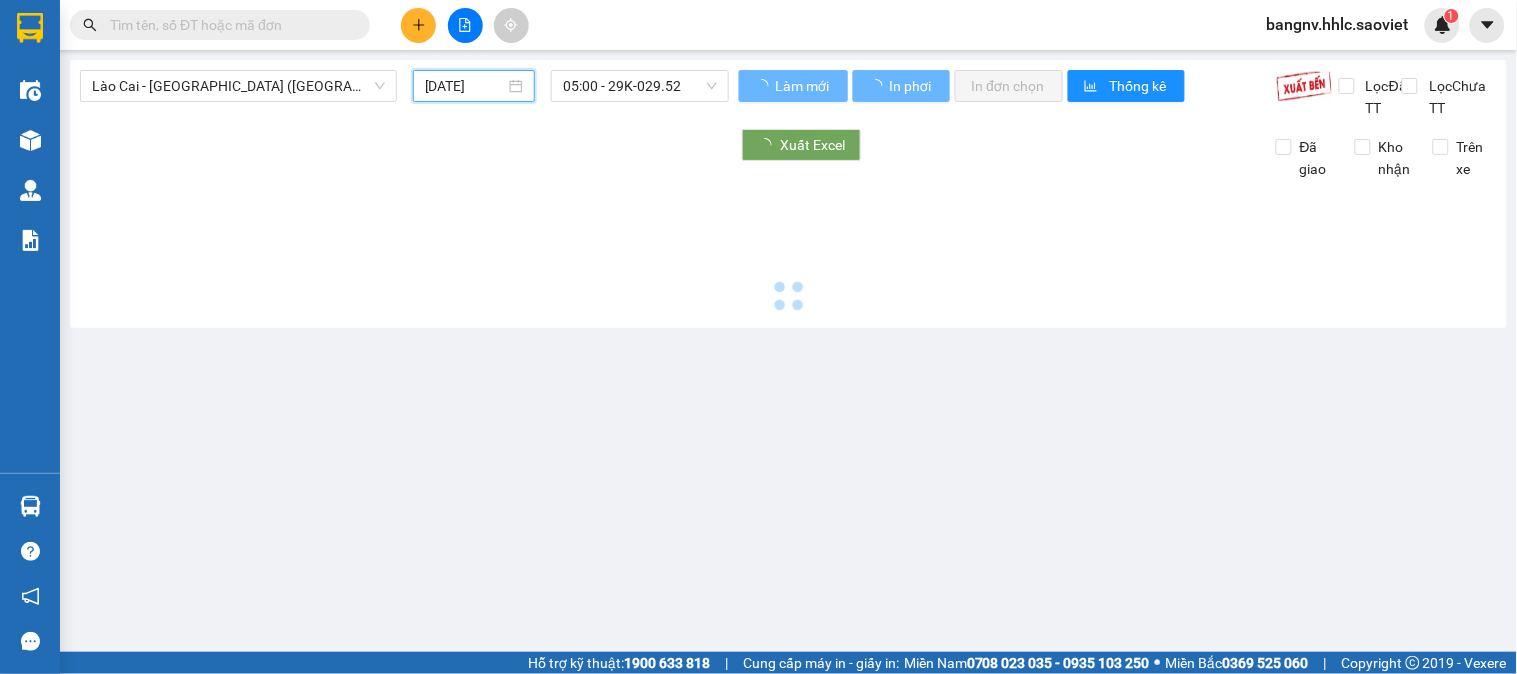 type on "[DATE]" 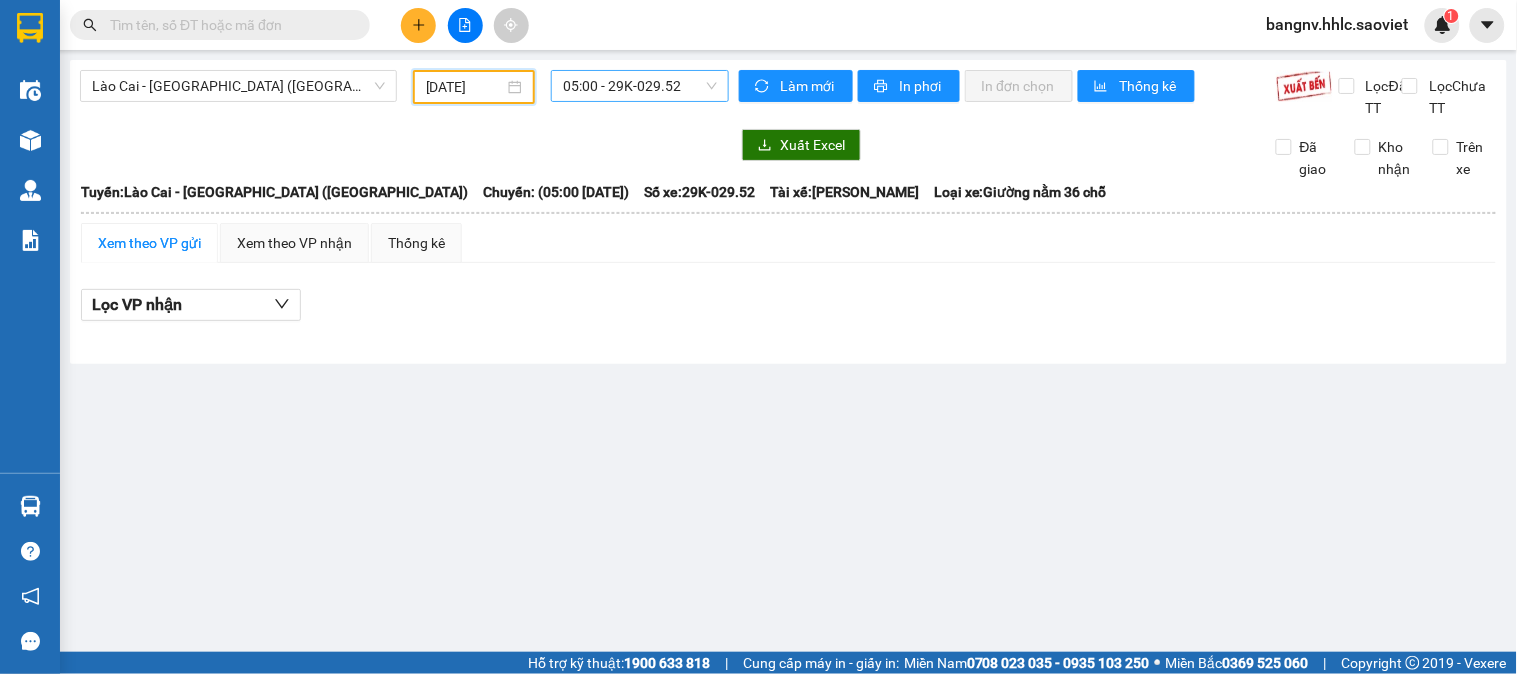 click on "05:00     - 29K-029.52" at bounding box center [640, 86] 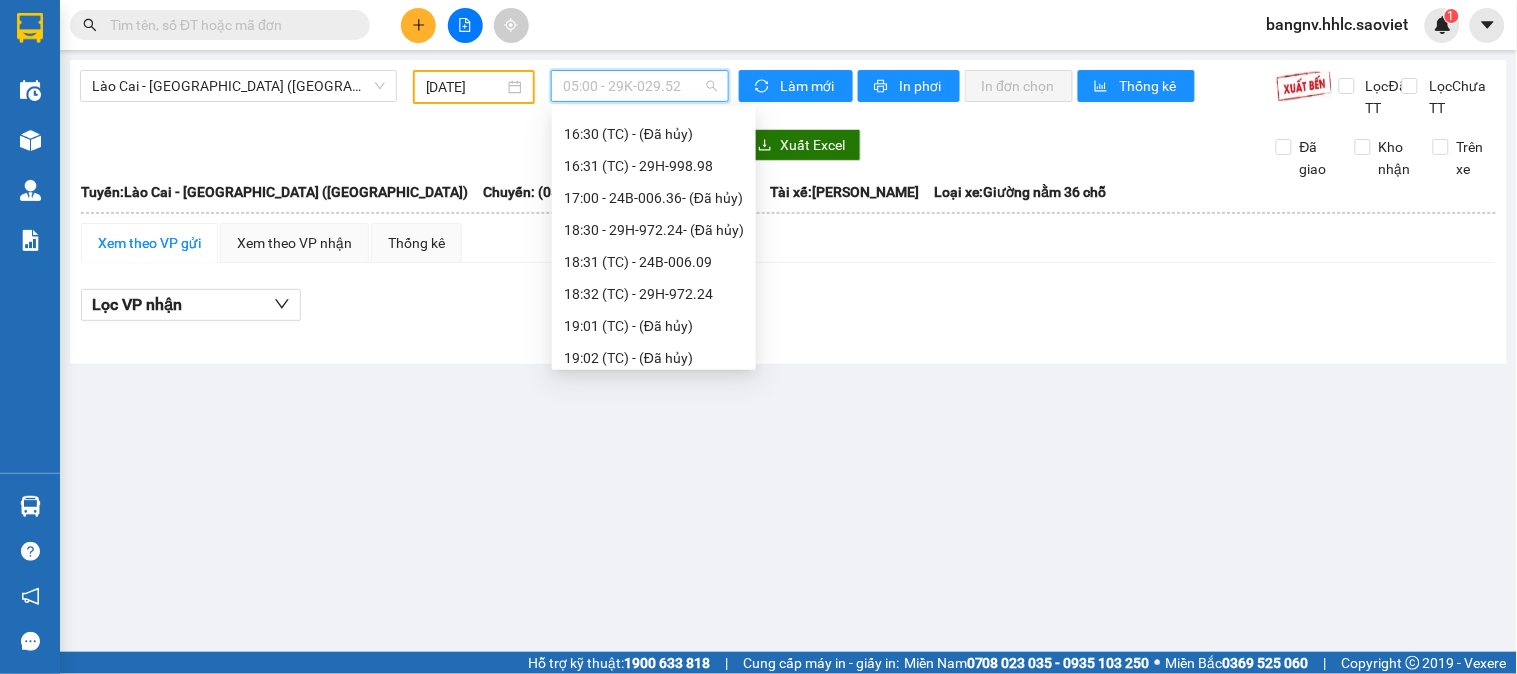 scroll, scrollTop: 416, scrollLeft: 0, axis: vertical 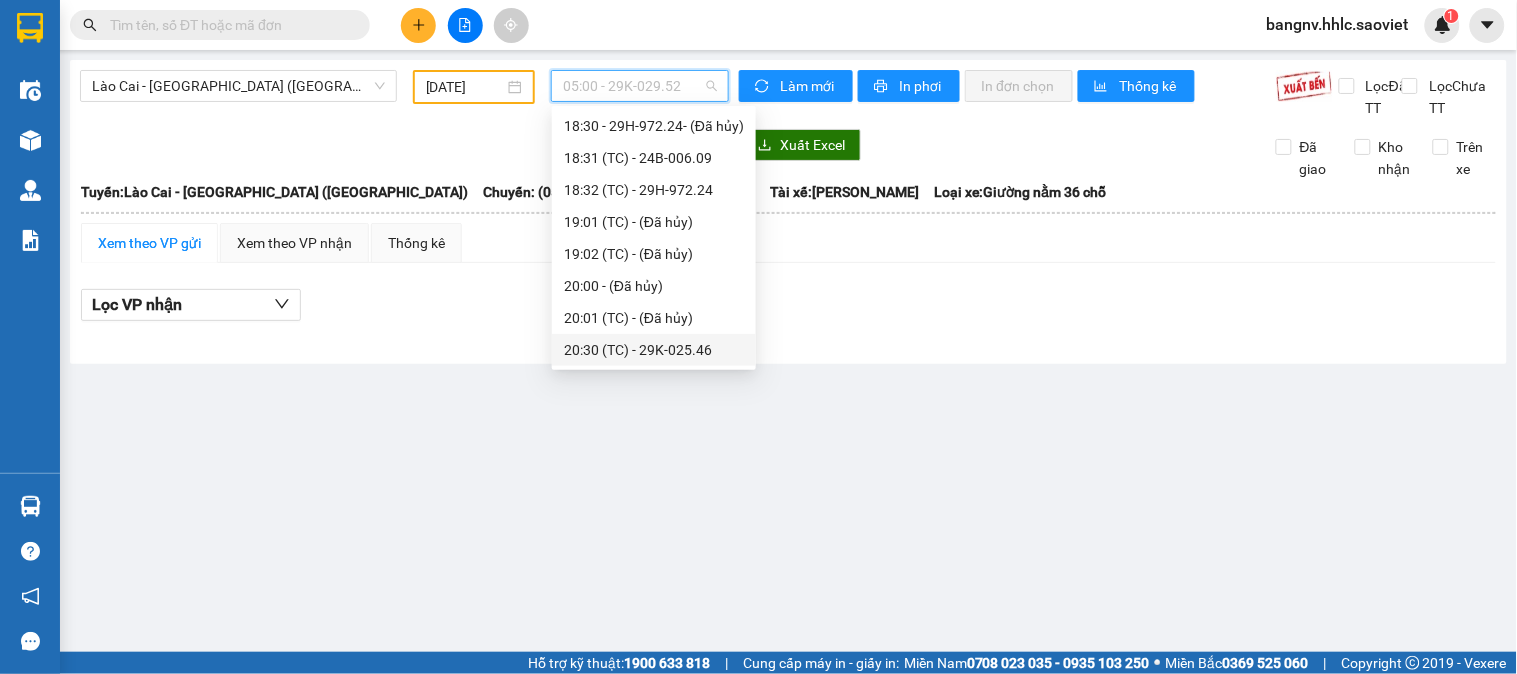 click on "20:30   (TC)   - 29K-025.46" at bounding box center [654, 350] 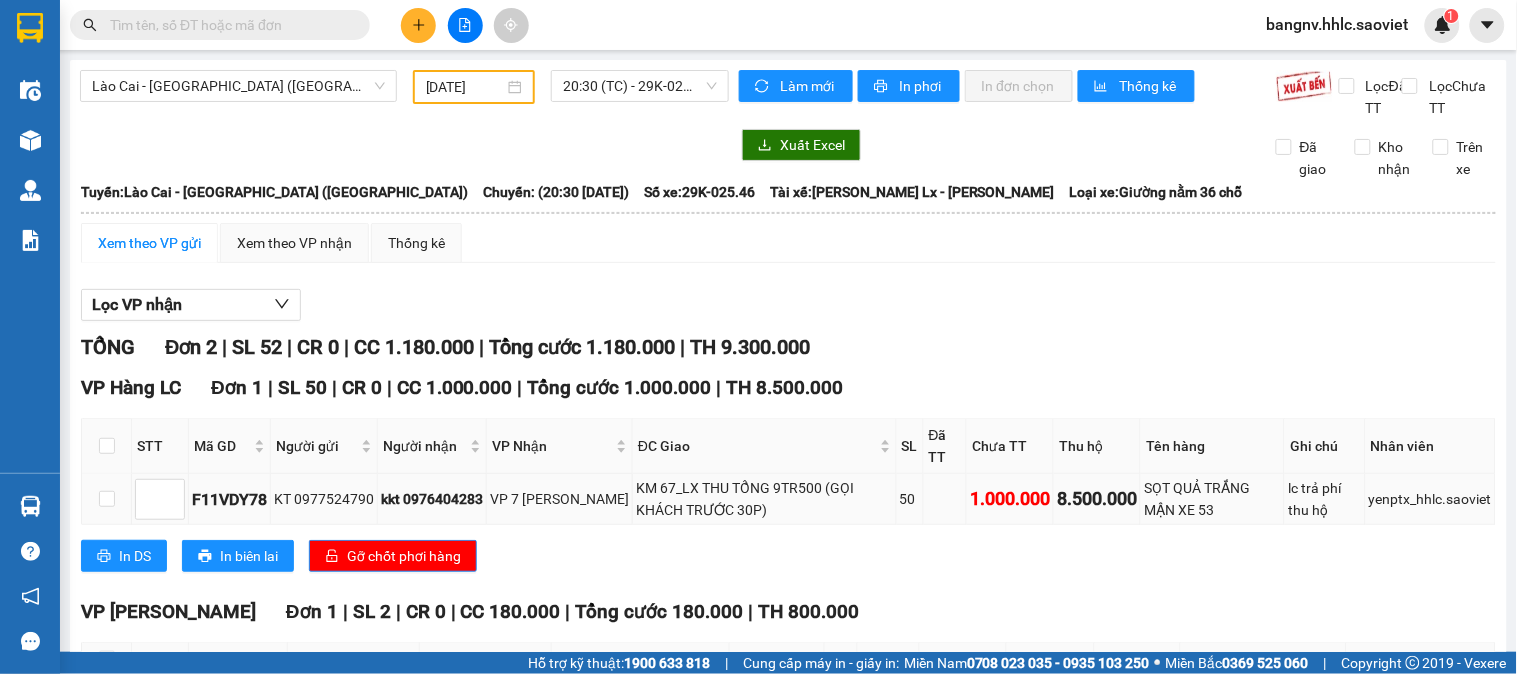click on "kkt 0976404283" at bounding box center (432, 499) 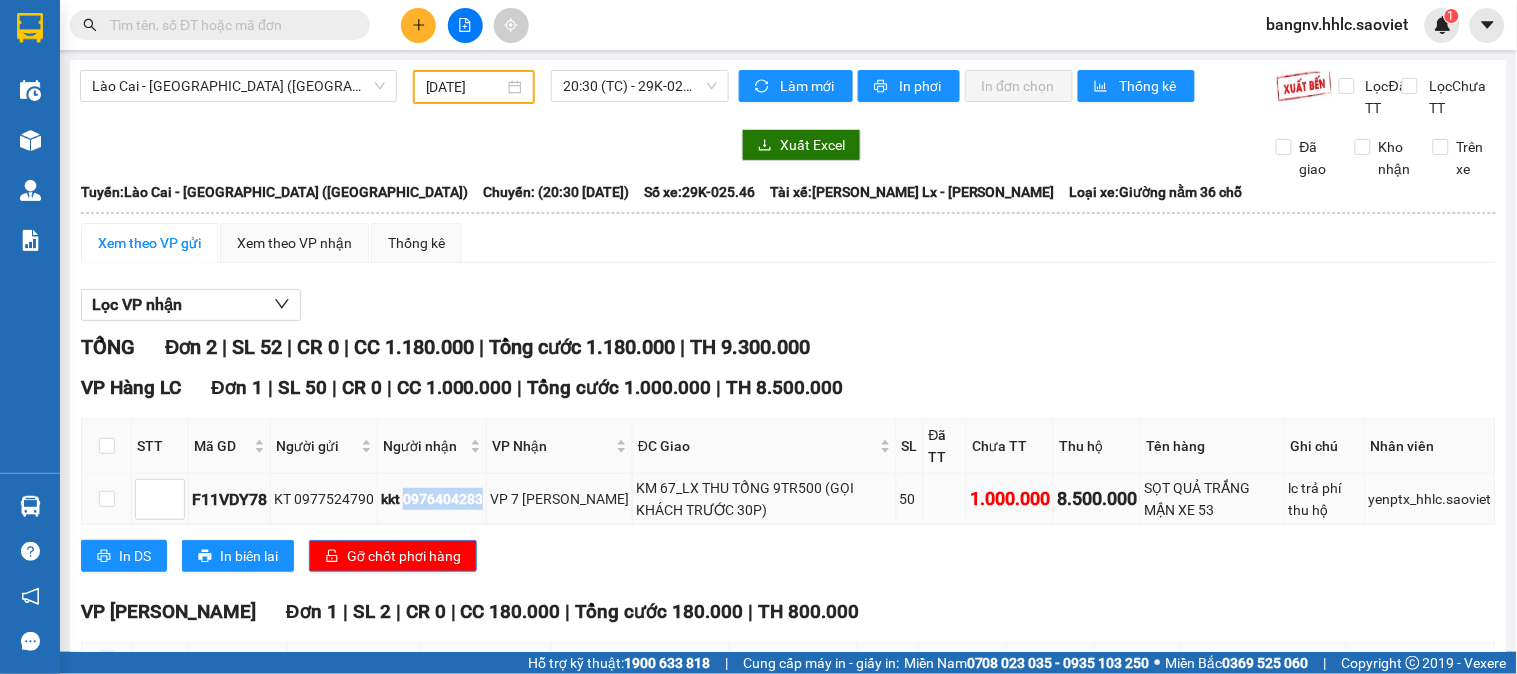 click on "kkt 0976404283" at bounding box center [432, 499] 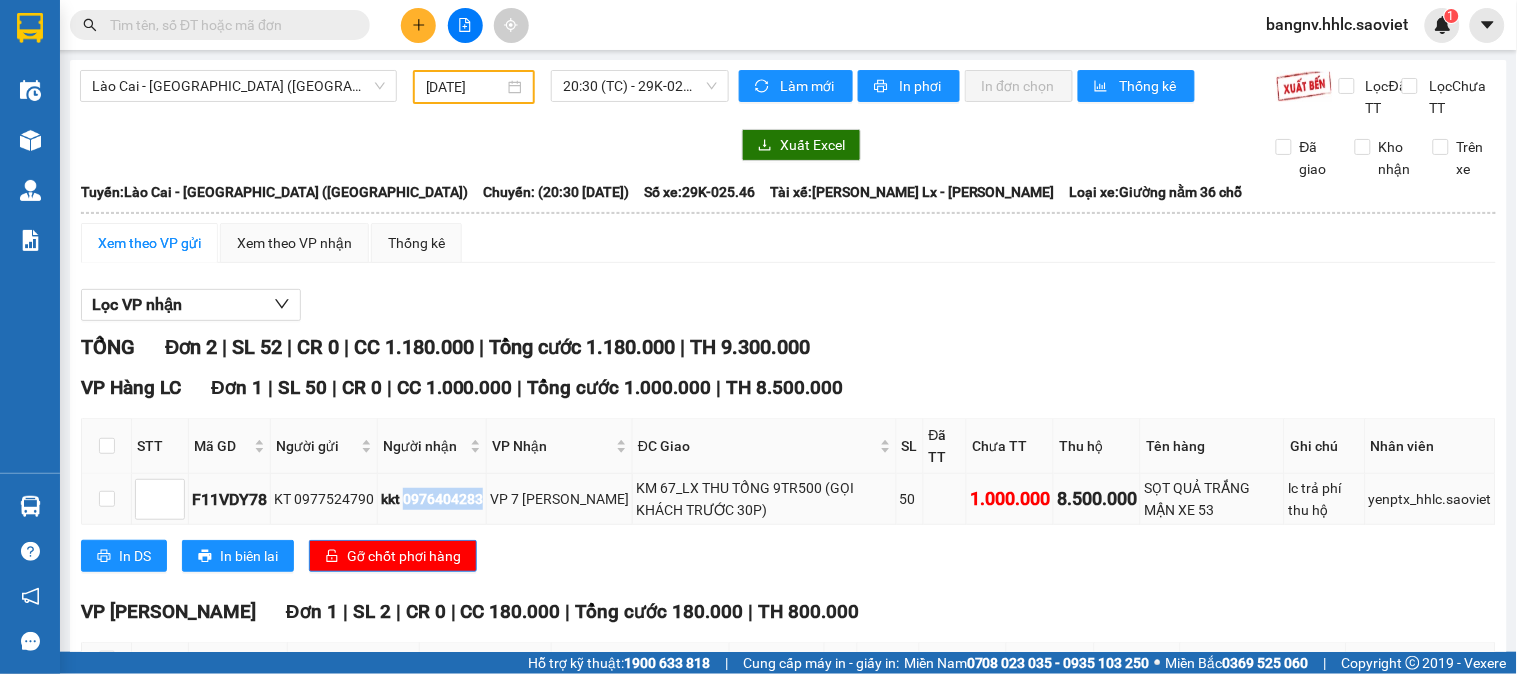 scroll, scrollTop: 111, scrollLeft: 0, axis: vertical 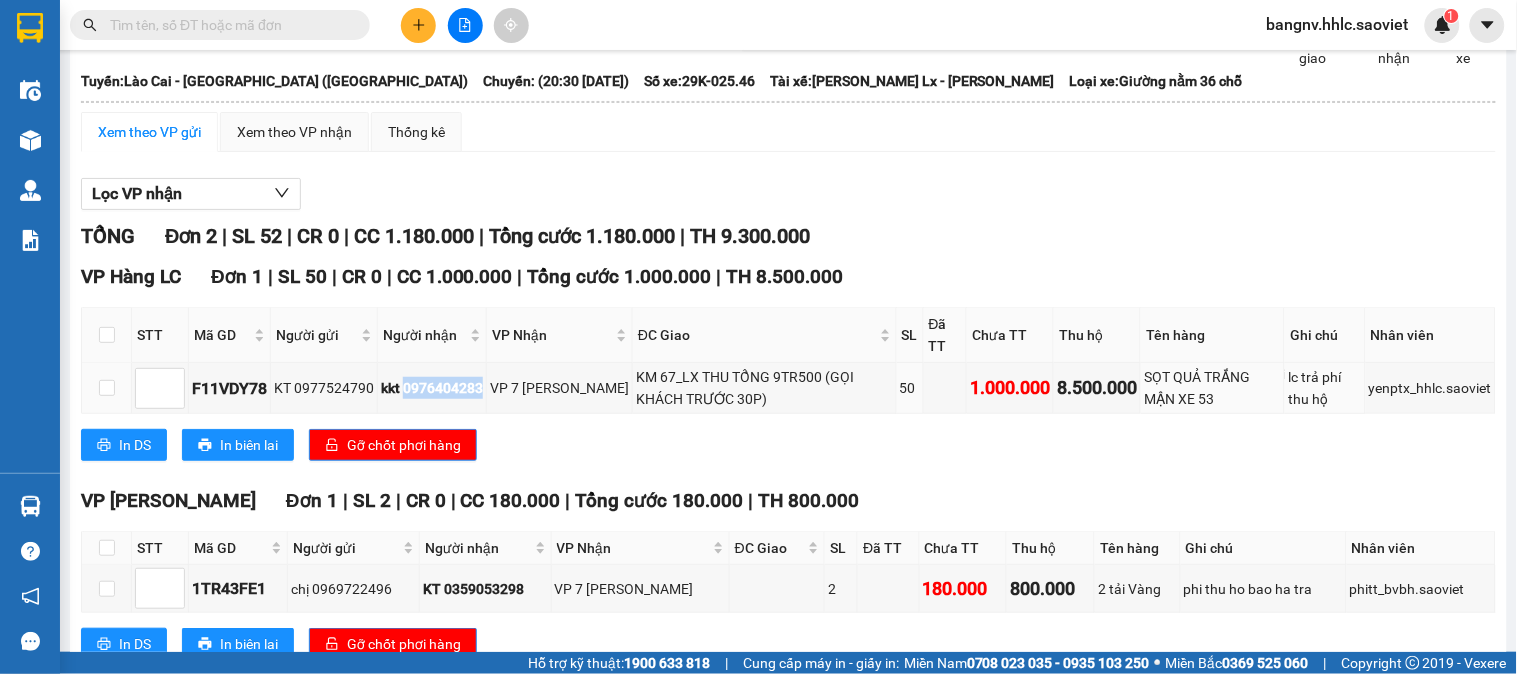 copy on "0976404283" 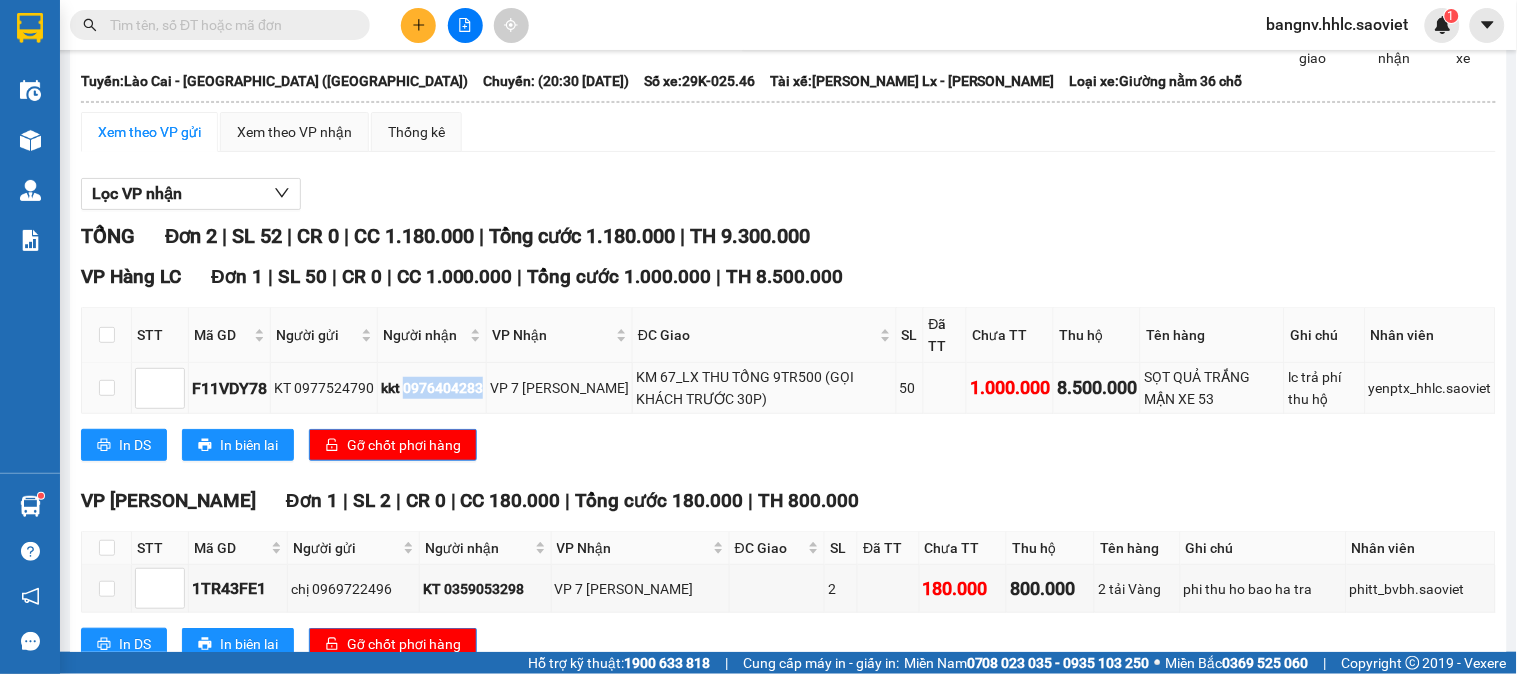 scroll, scrollTop: 0, scrollLeft: 0, axis: both 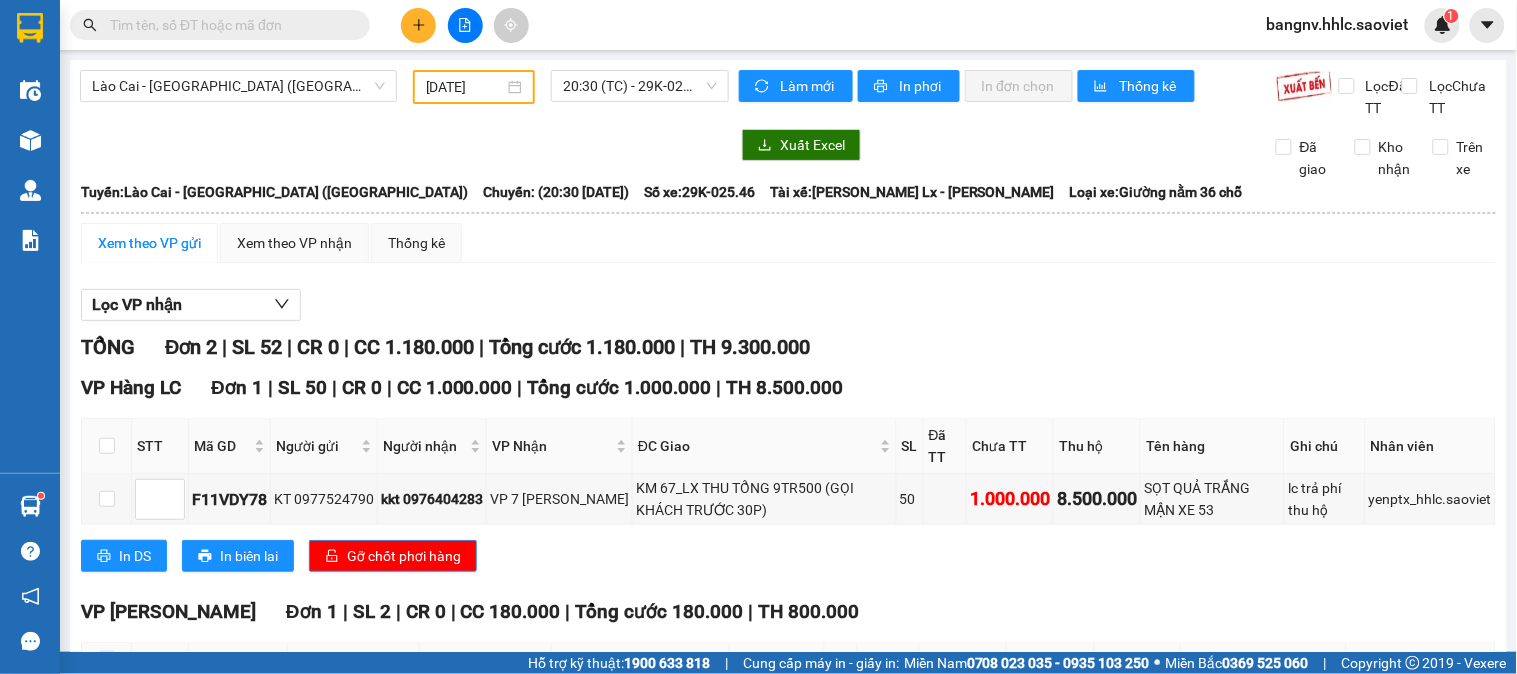 click on "bangnv.hhlc.saoviet" at bounding box center [1338, 24] 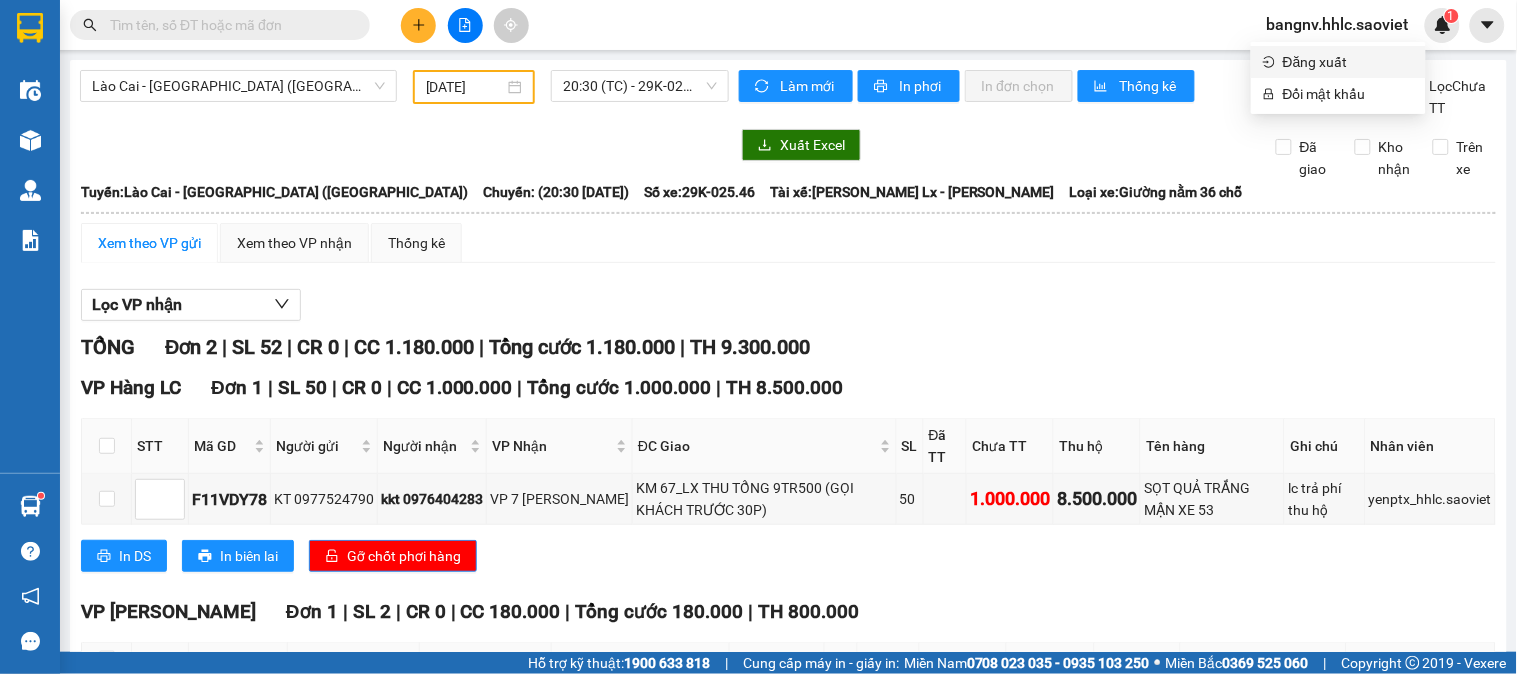 click on "Đăng xuất" at bounding box center (1348, 62) 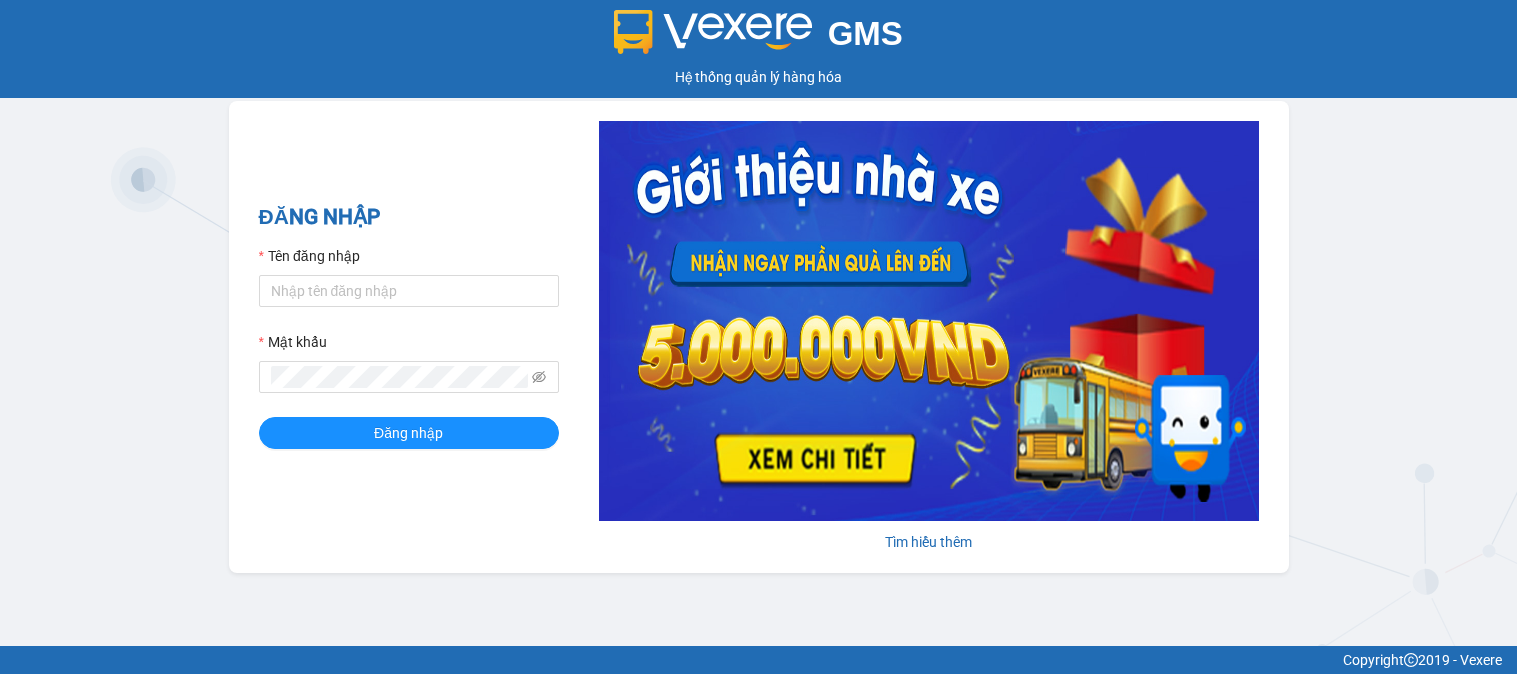 scroll, scrollTop: 0, scrollLeft: 0, axis: both 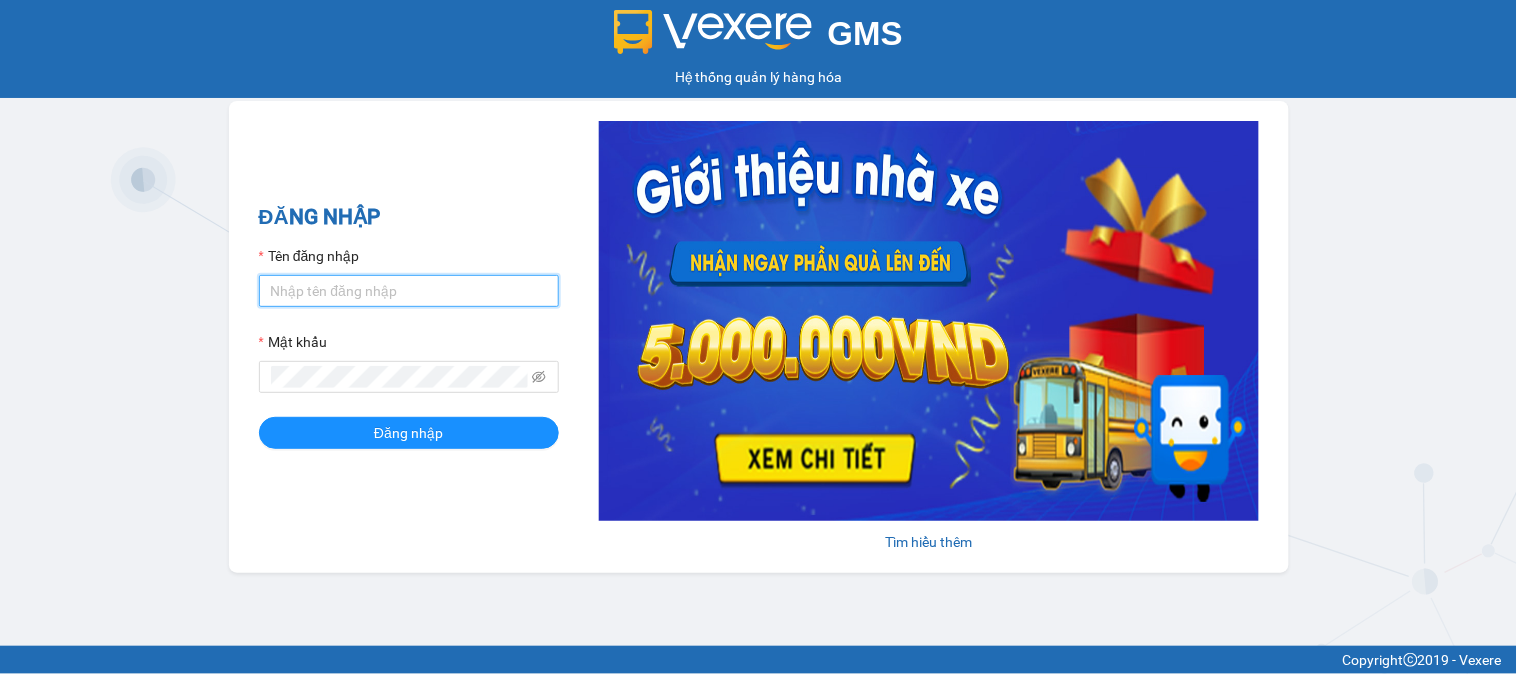 click on "Tên đăng nhập" at bounding box center (409, 291) 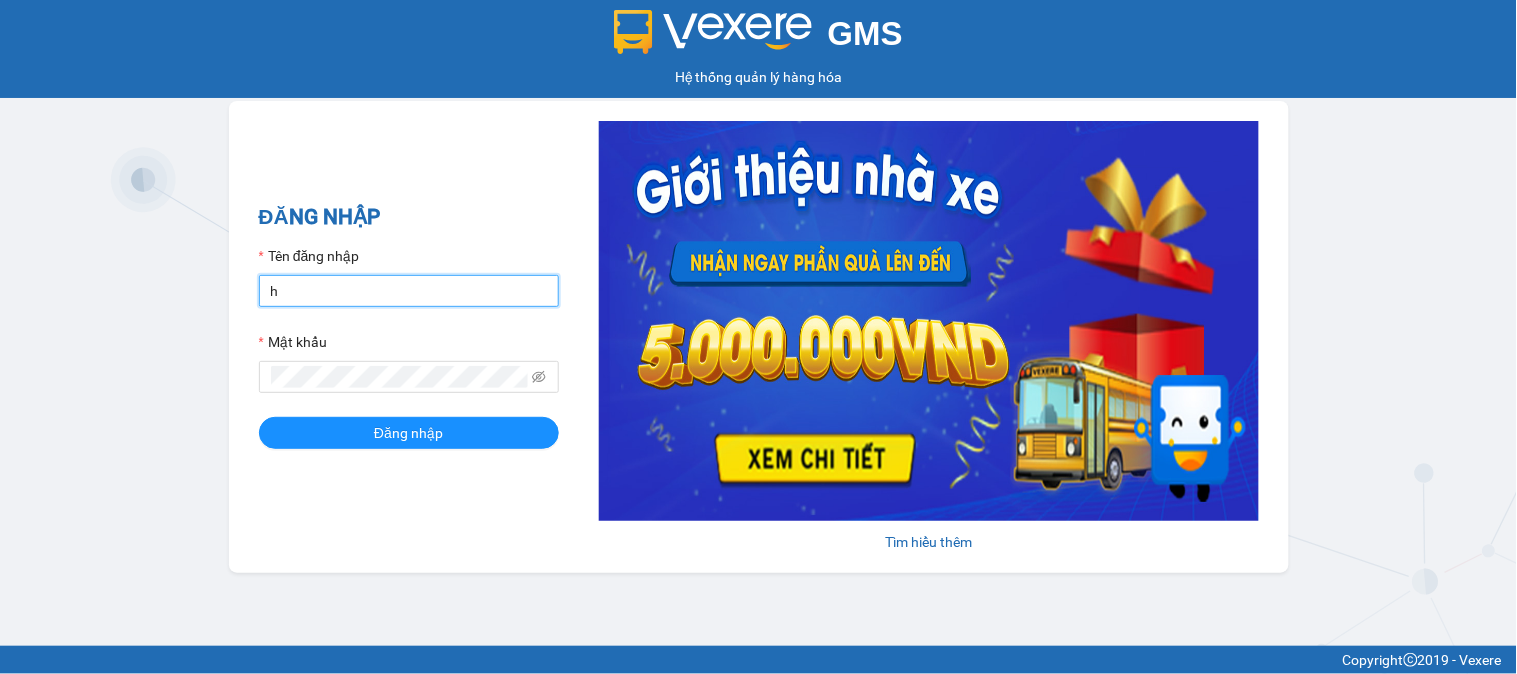 type on "huyennthhlc.saoviet" 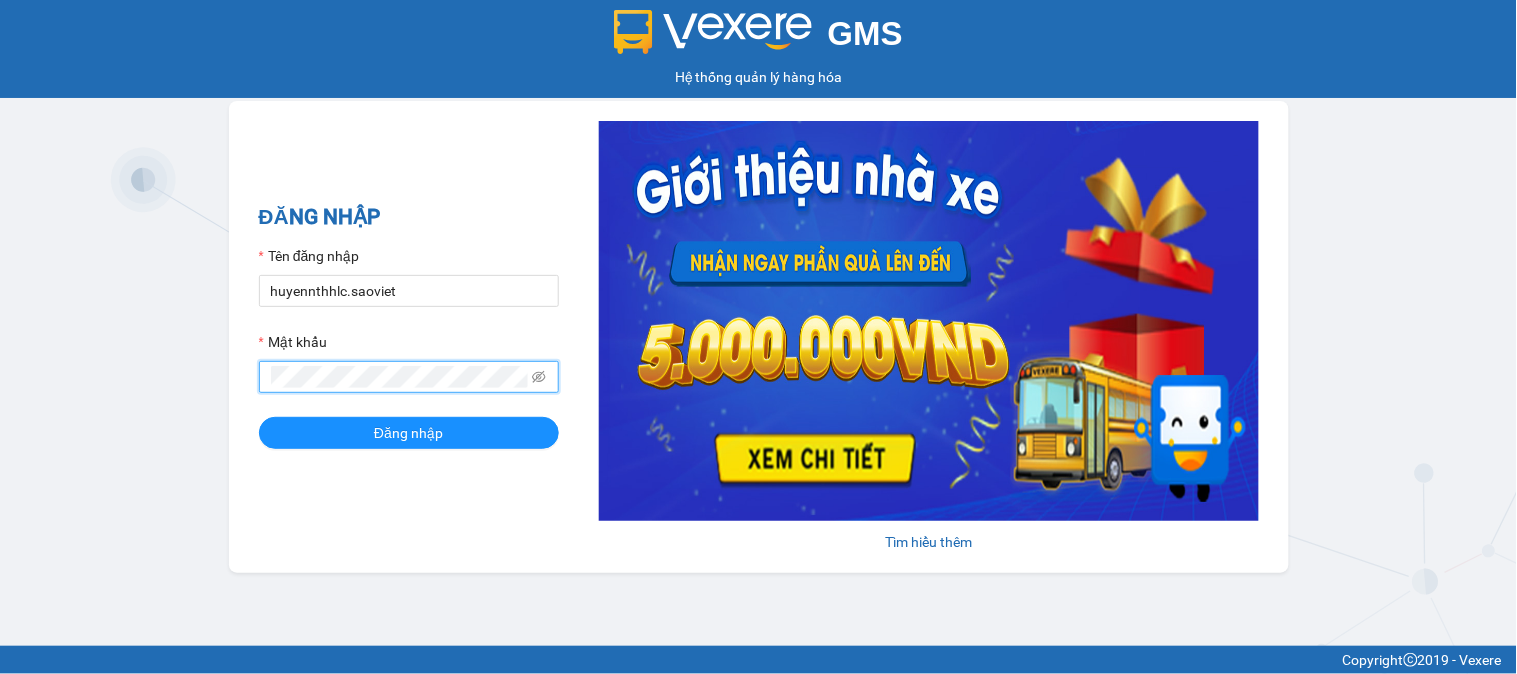 click on "Đăng nhập" at bounding box center [409, 433] 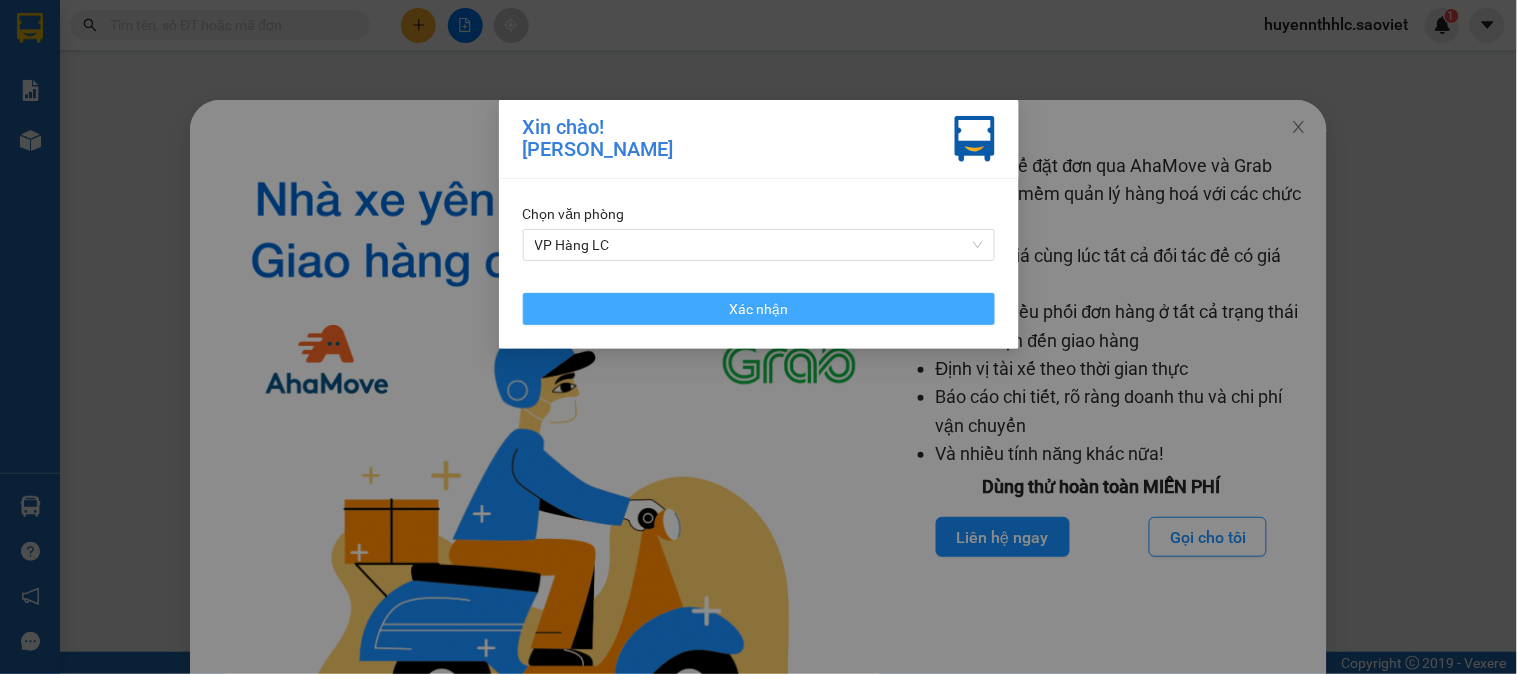 click on "Xác nhận" at bounding box center [758, 309] 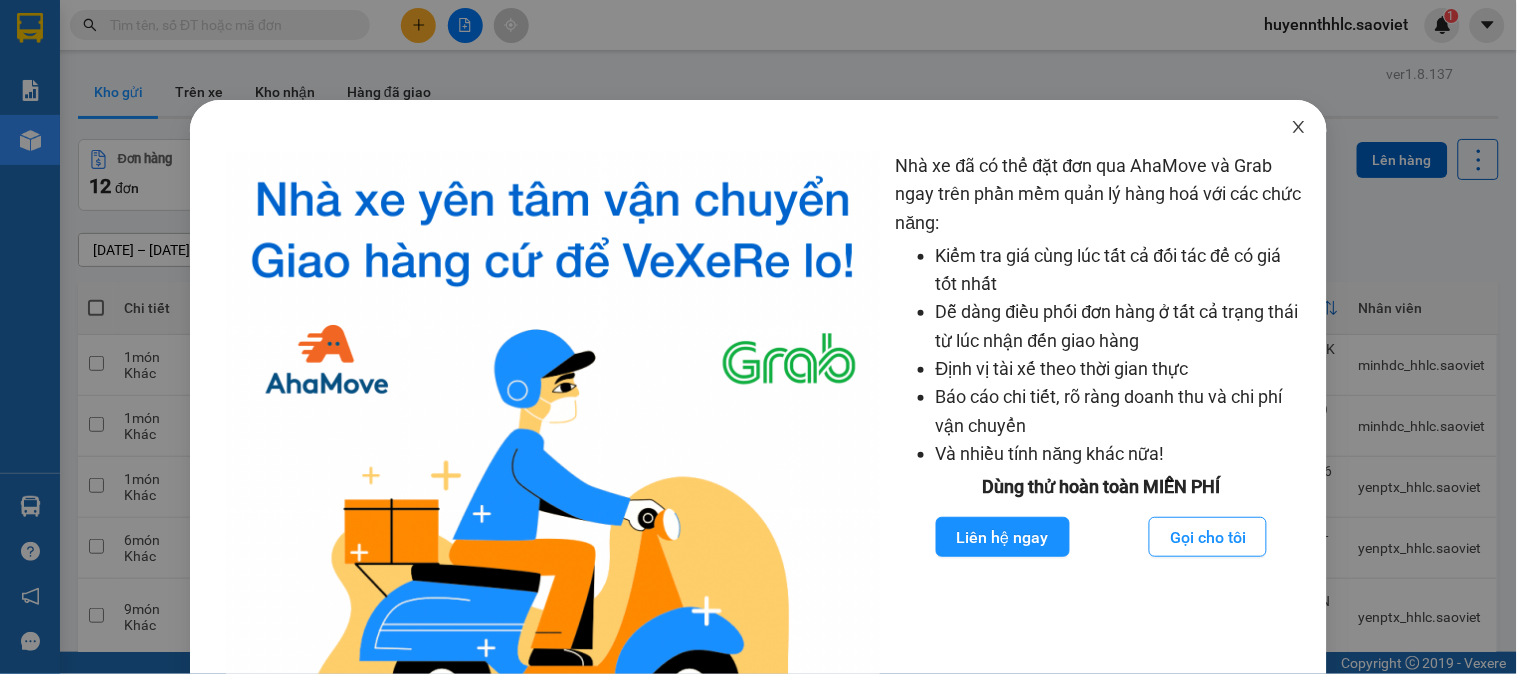 click 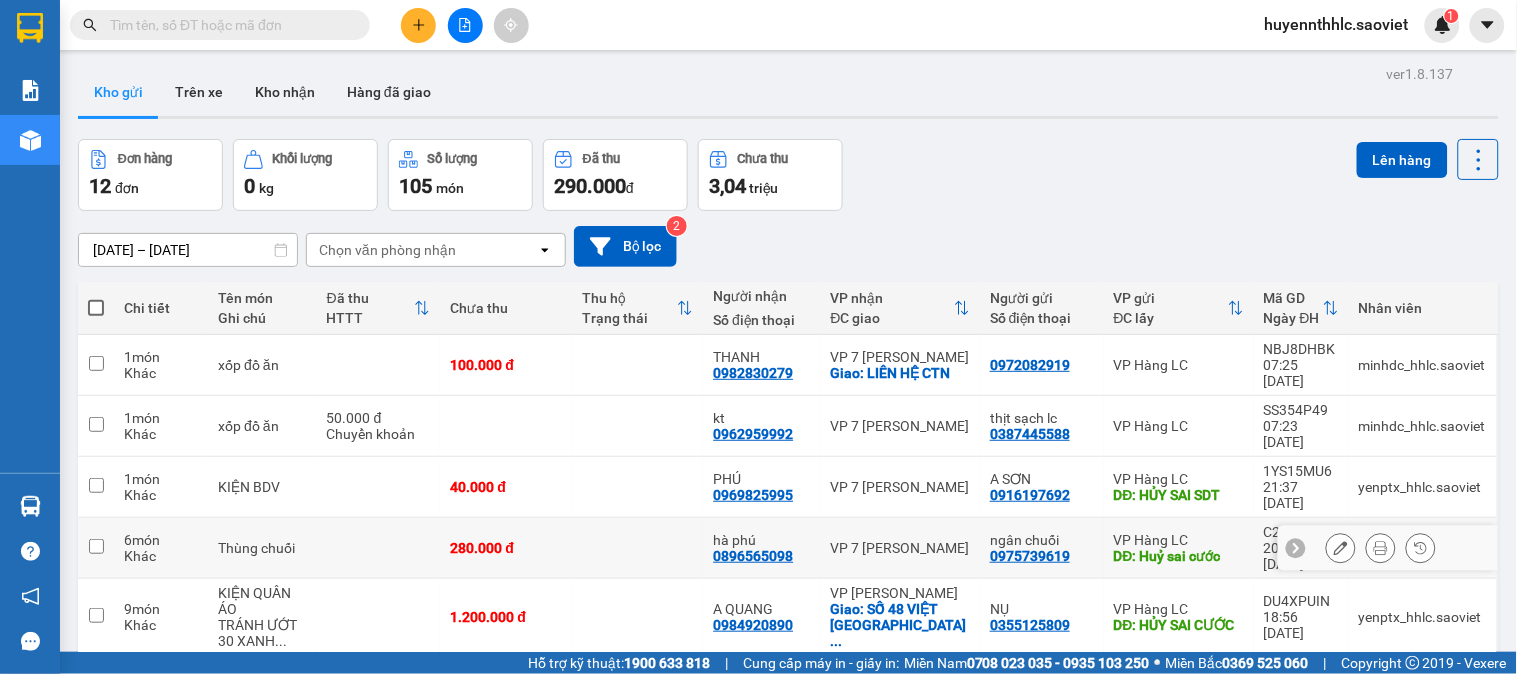 scroll, scrollTop: 312, scrollLeft: 0, axis: vertical 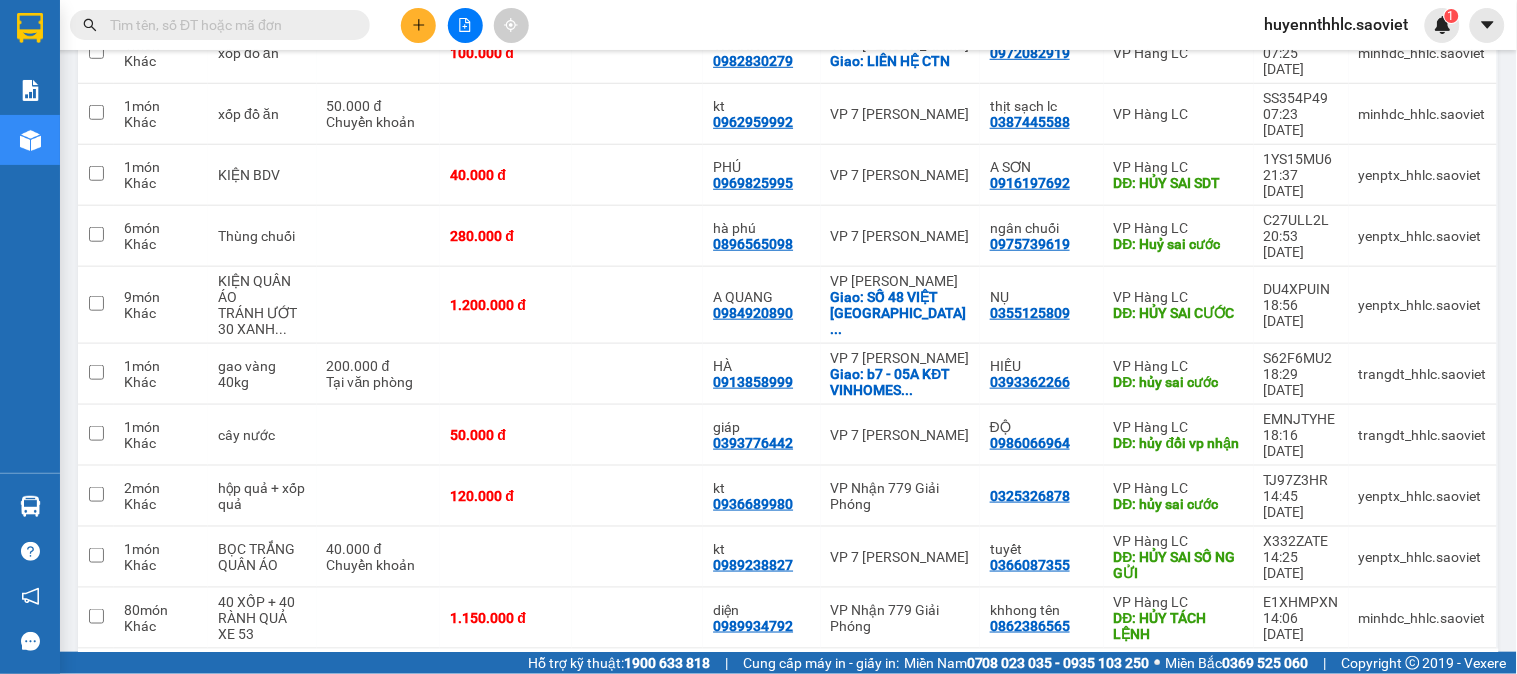 click on "10 / trang" at bounding box center [1415, 681] 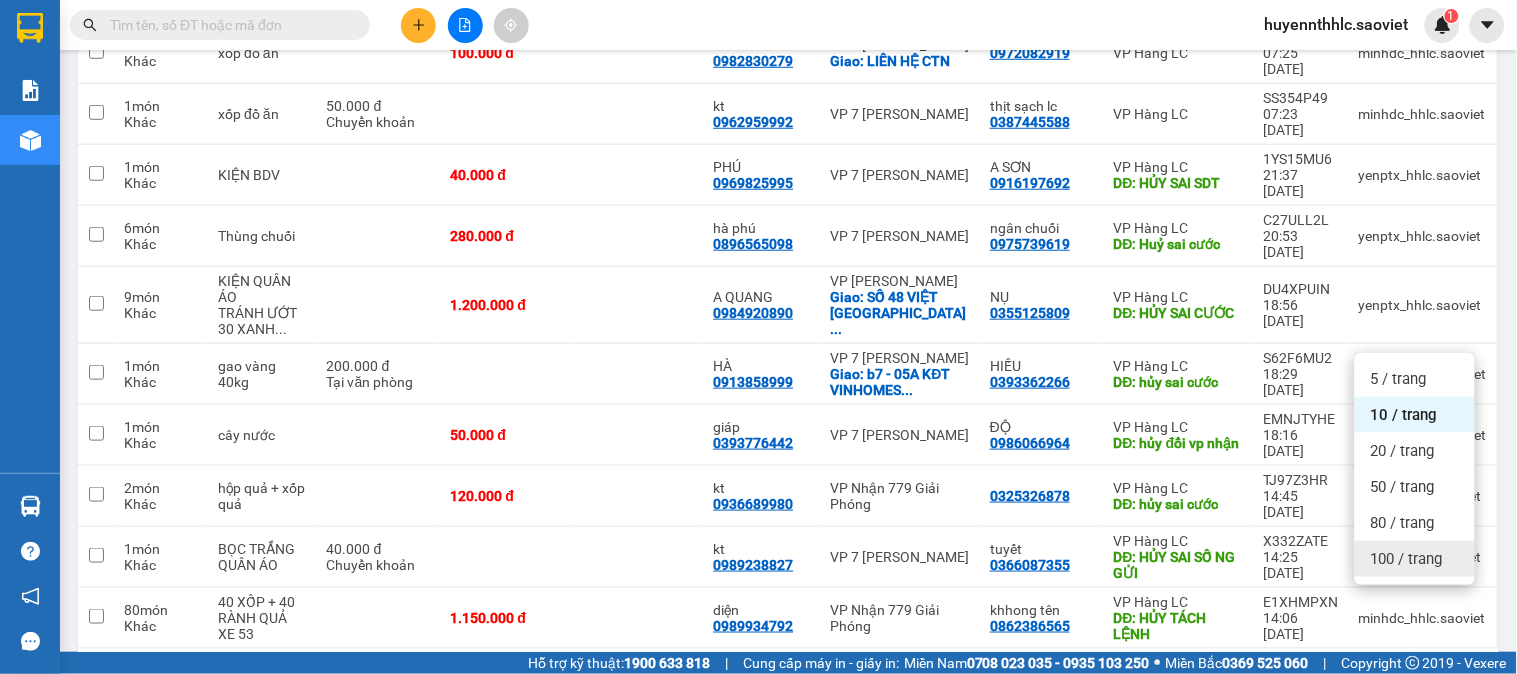 click on "100 / trang" at bounding box center (1407, 559) 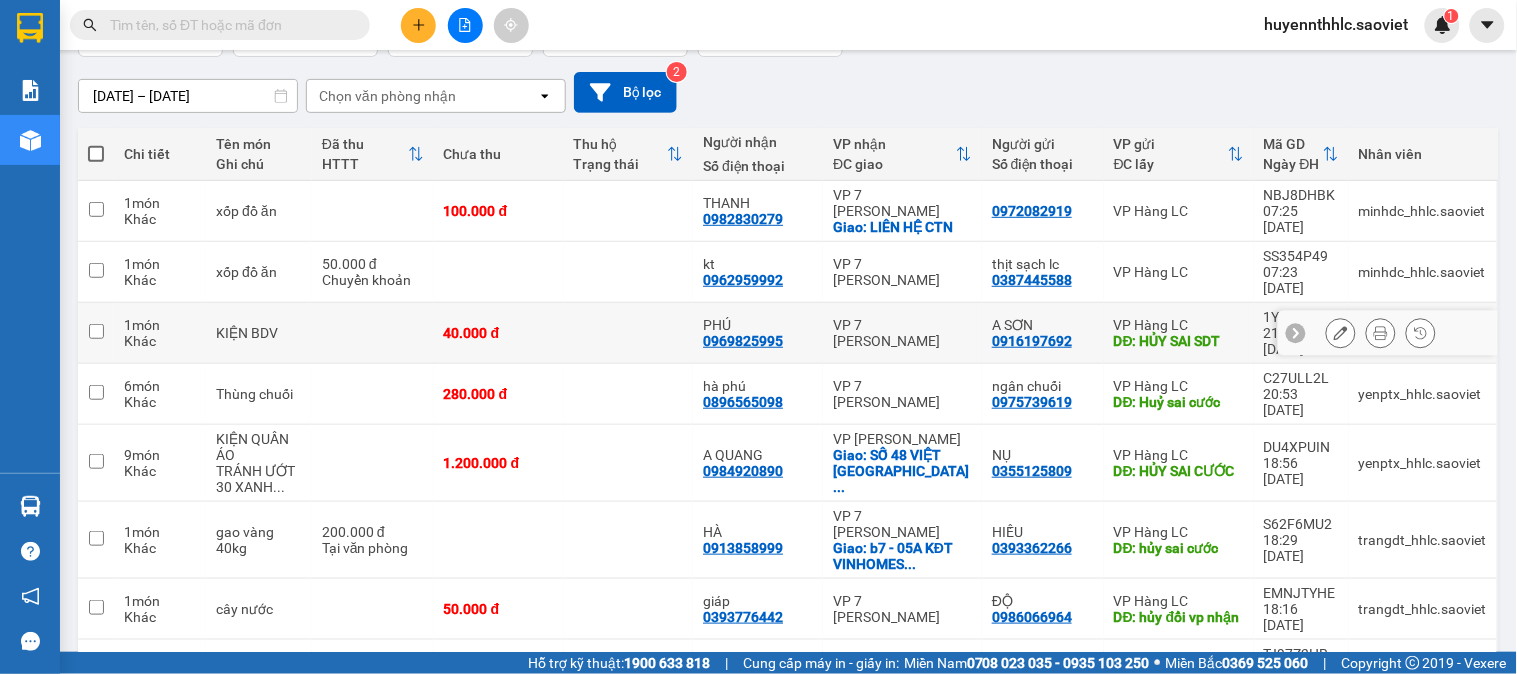 scroll, scrollTop: 0, scrollLeft: 0, axis: both 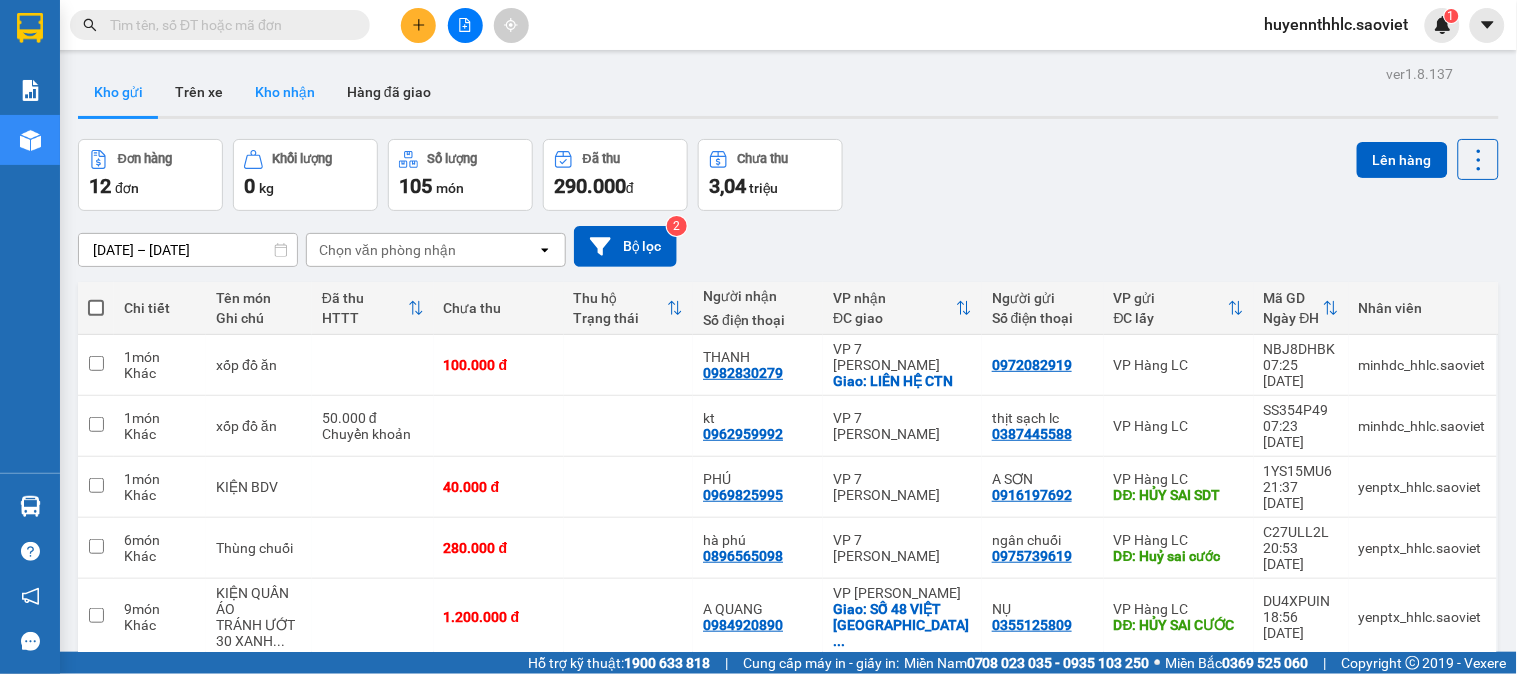 click on "Kho nhận" at bounding box center (285, 92) 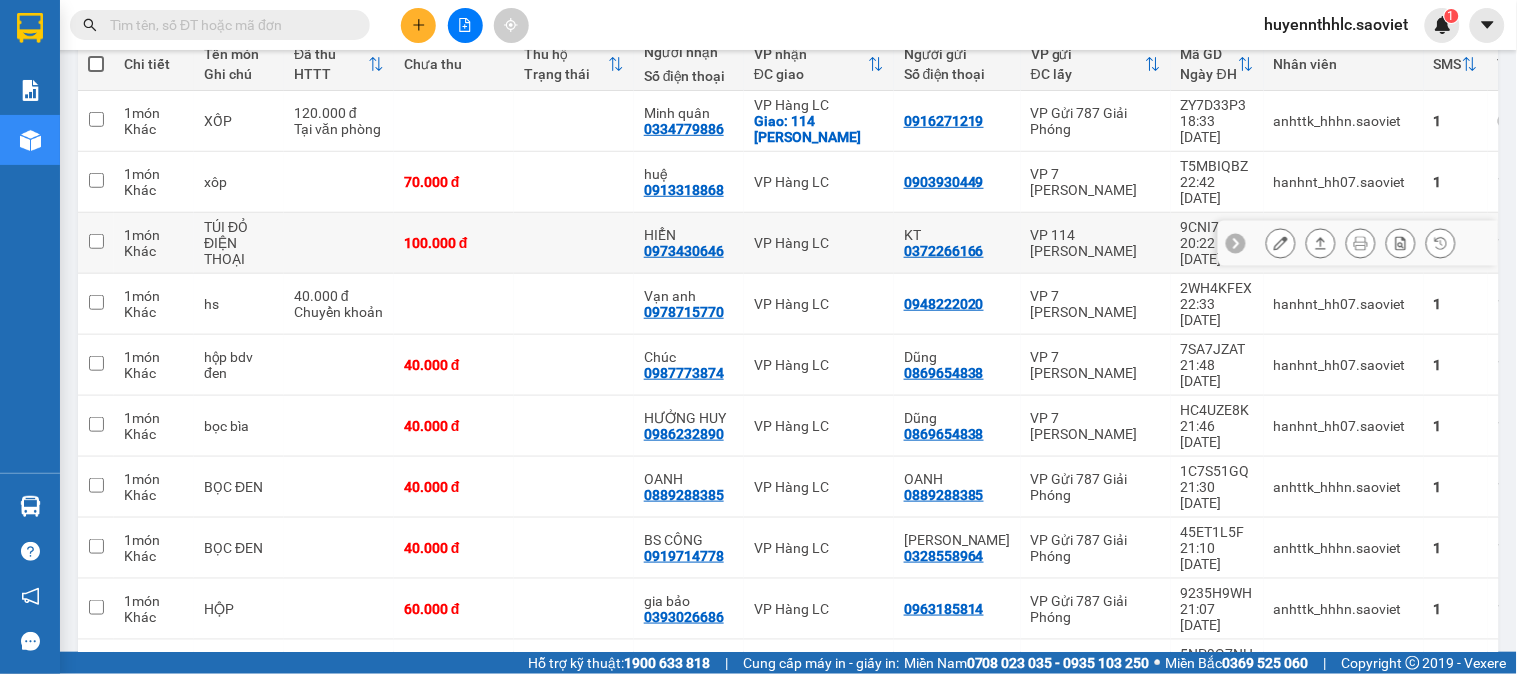 scroll, scrollTop: 256, scrollLeft: 0, axis: vertical 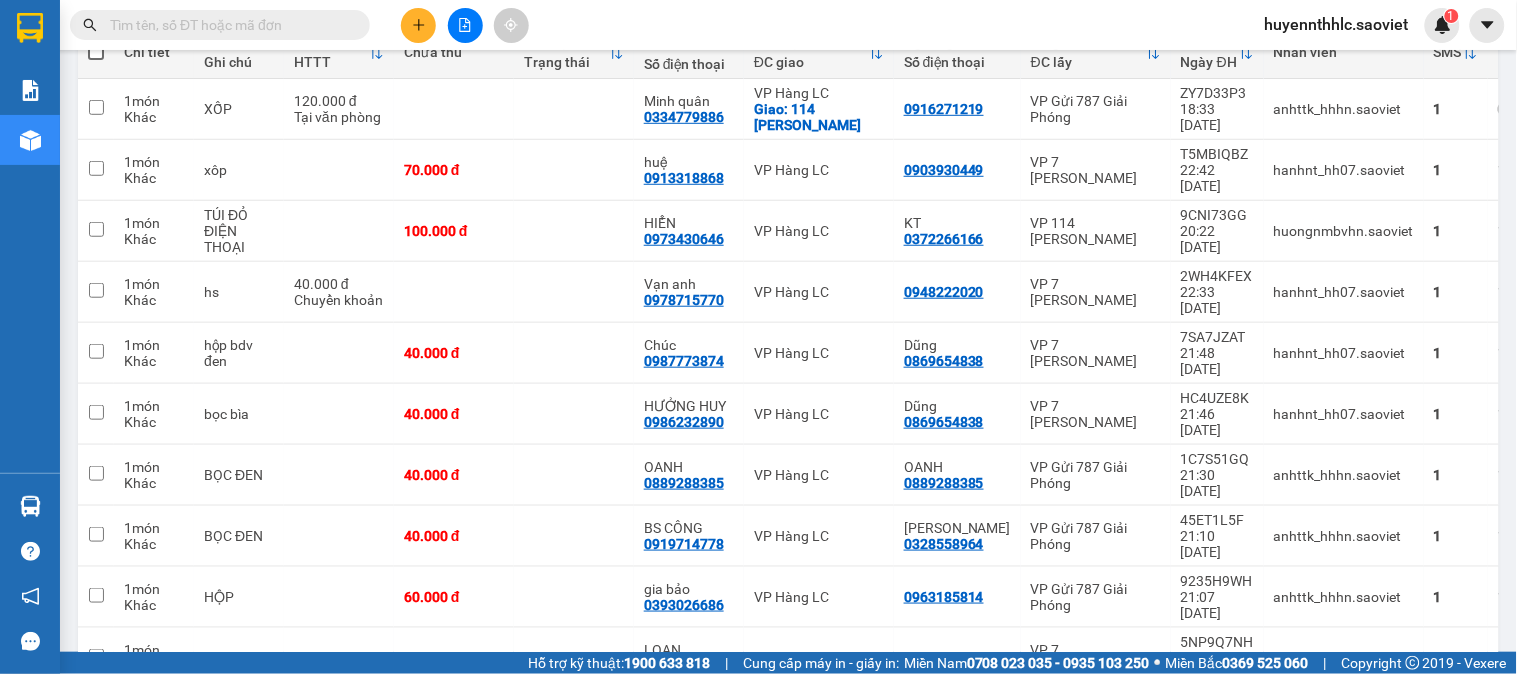 click on "10 / trang" at bounding box center [1415, 721] 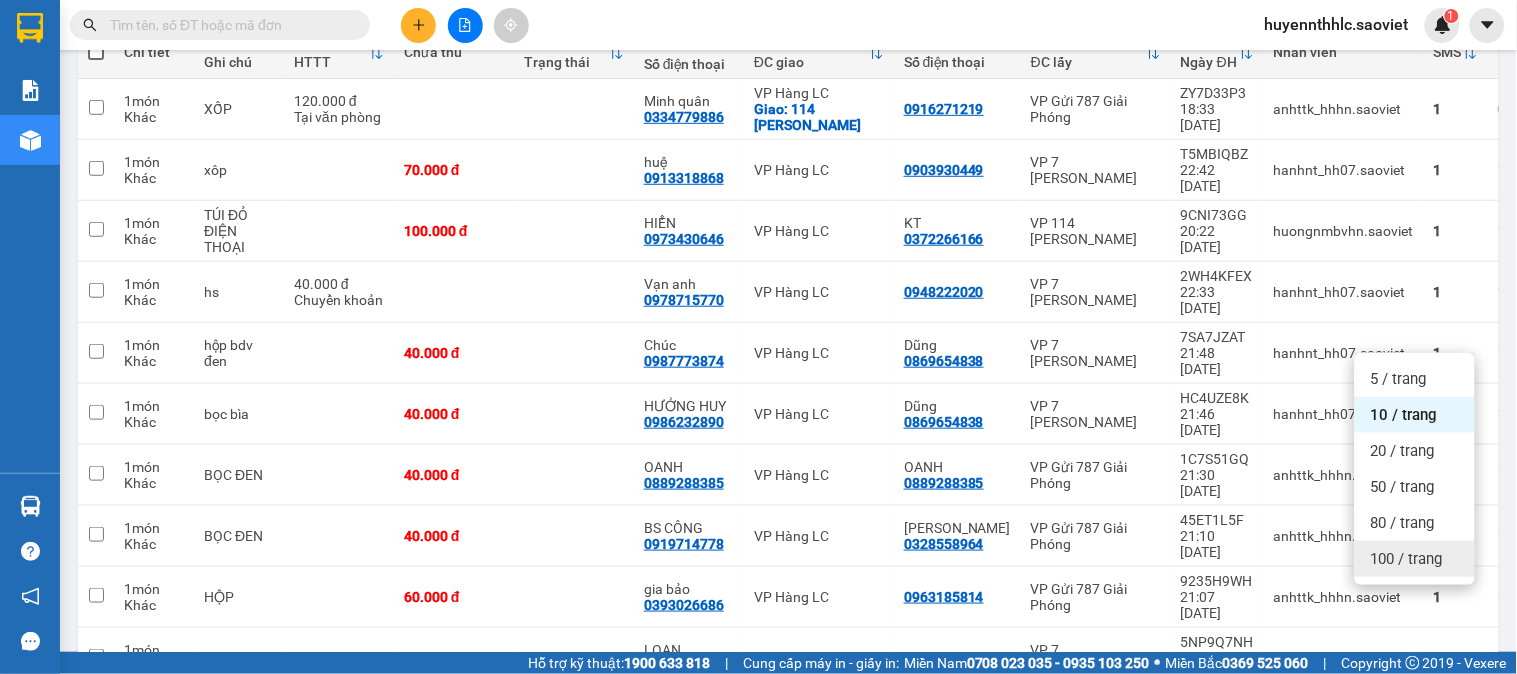 click on "100 / trang" at bounding box center (1407, 559) 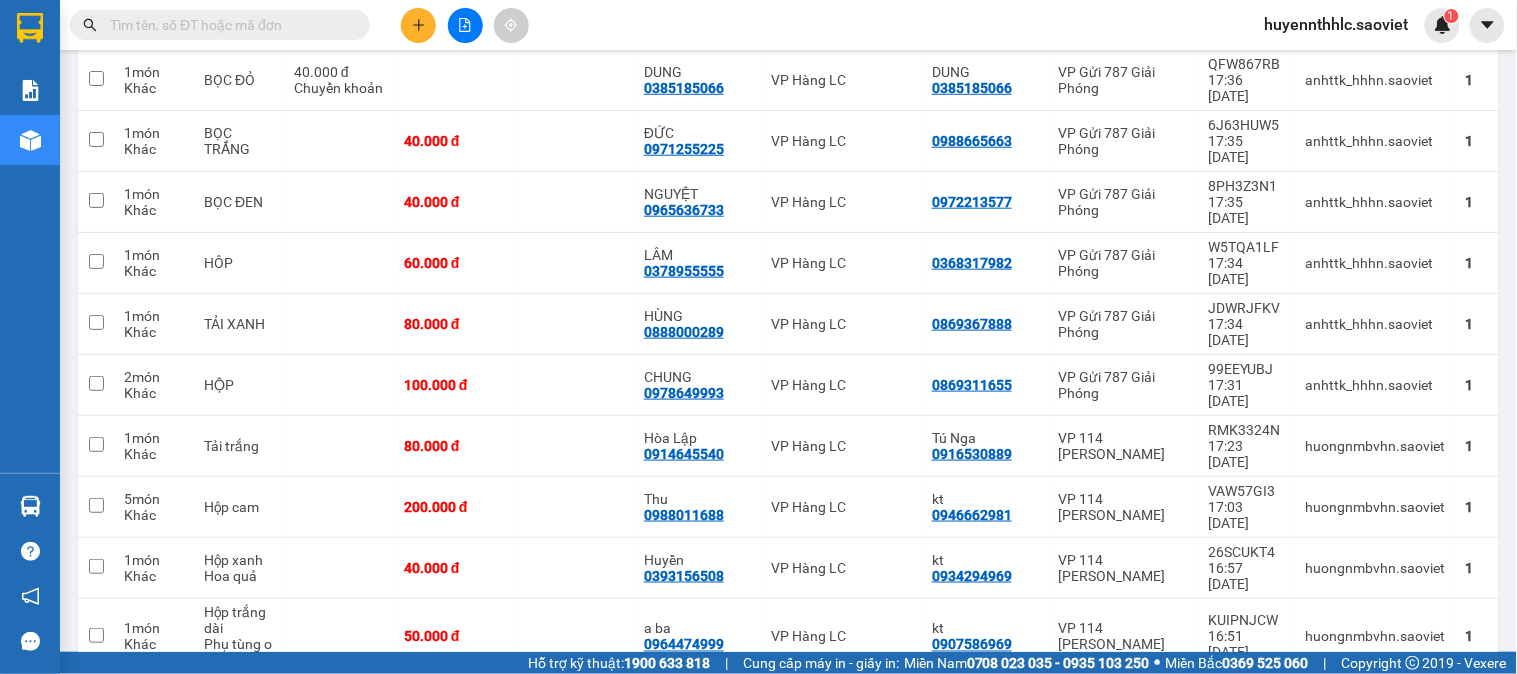 scroll, scrollTop: 4572, scrollLeft: 0, axis: vertical 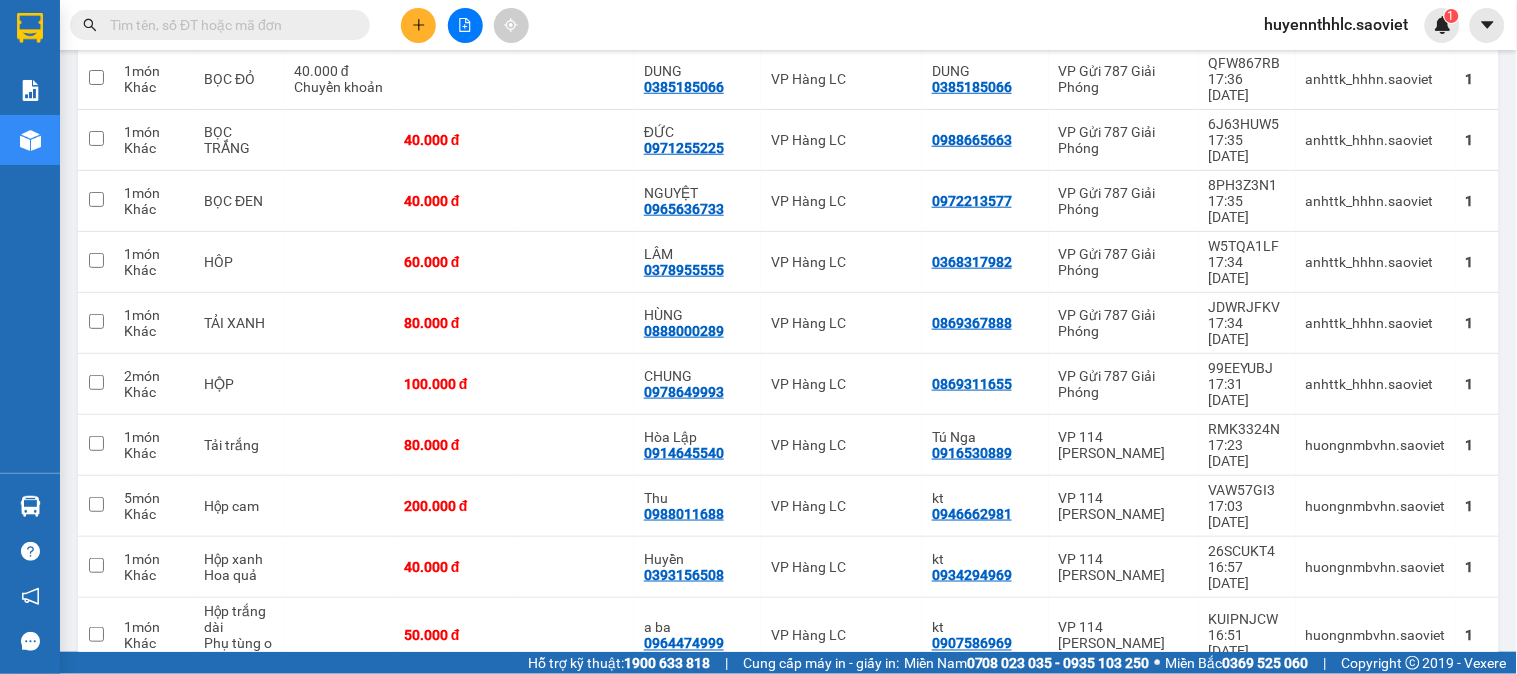 click on "100 / trang" at bounding box center [1417, 1927] 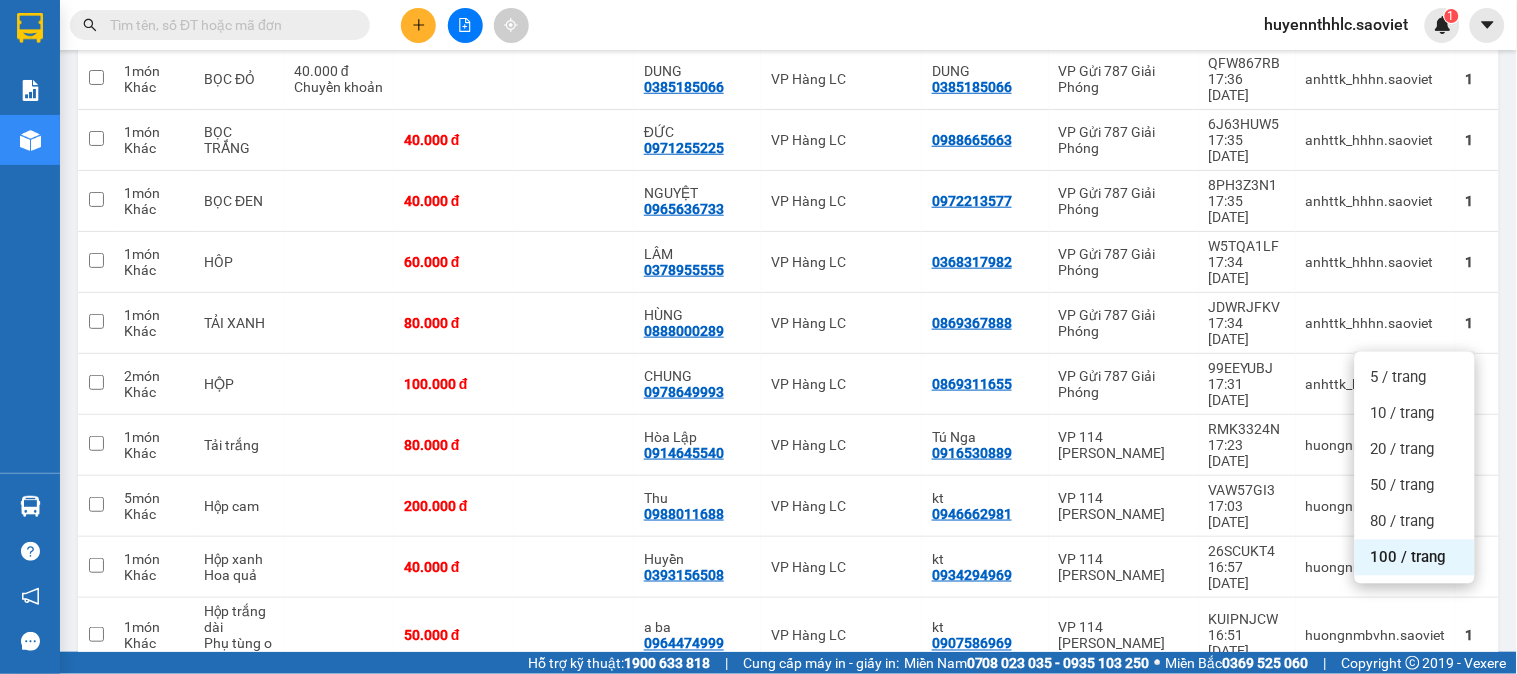 click on "100 / trang" at bounding box center [1409, 558] 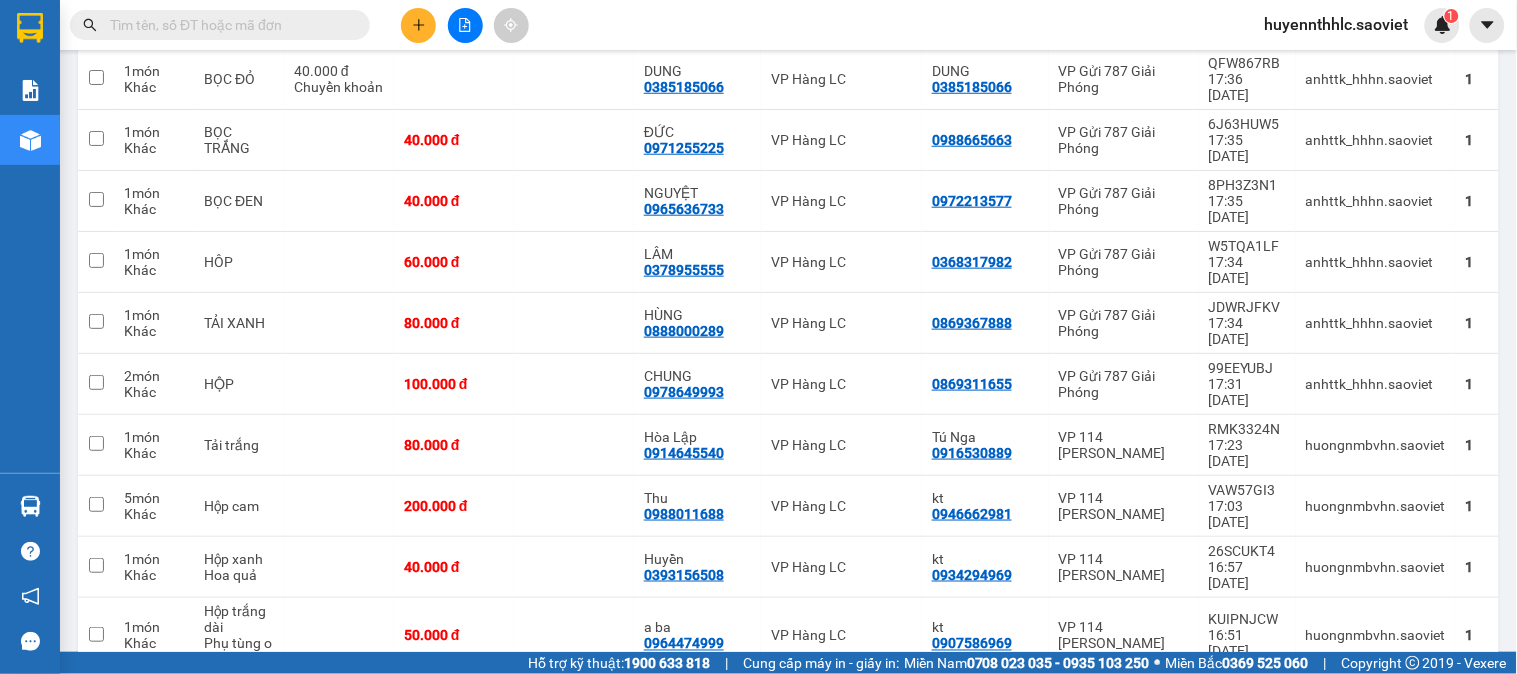click on "2" at bounding box center [1246, 1927] 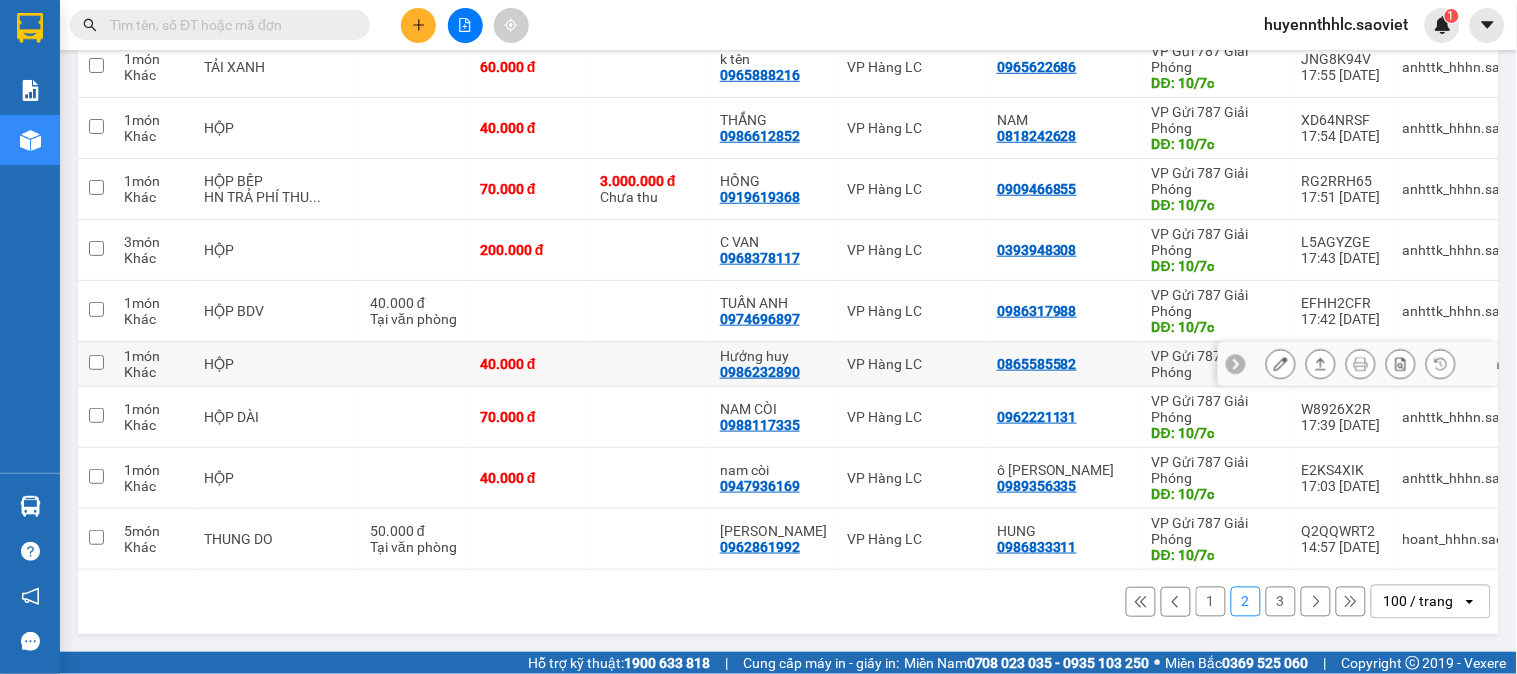 scroll, scrollTop: 4555, scrollLeft: 0, axis: vertical 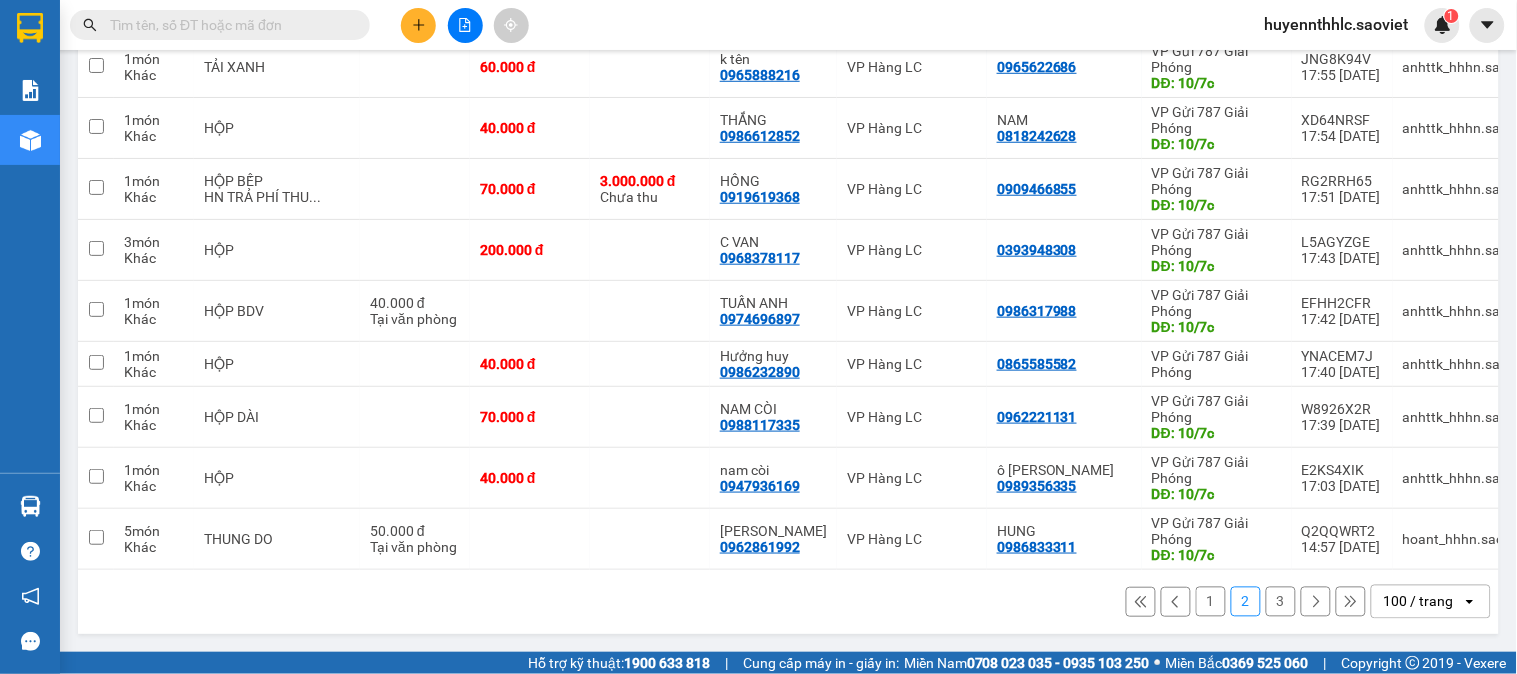 click on "3" at bounding box center [1281, 602] 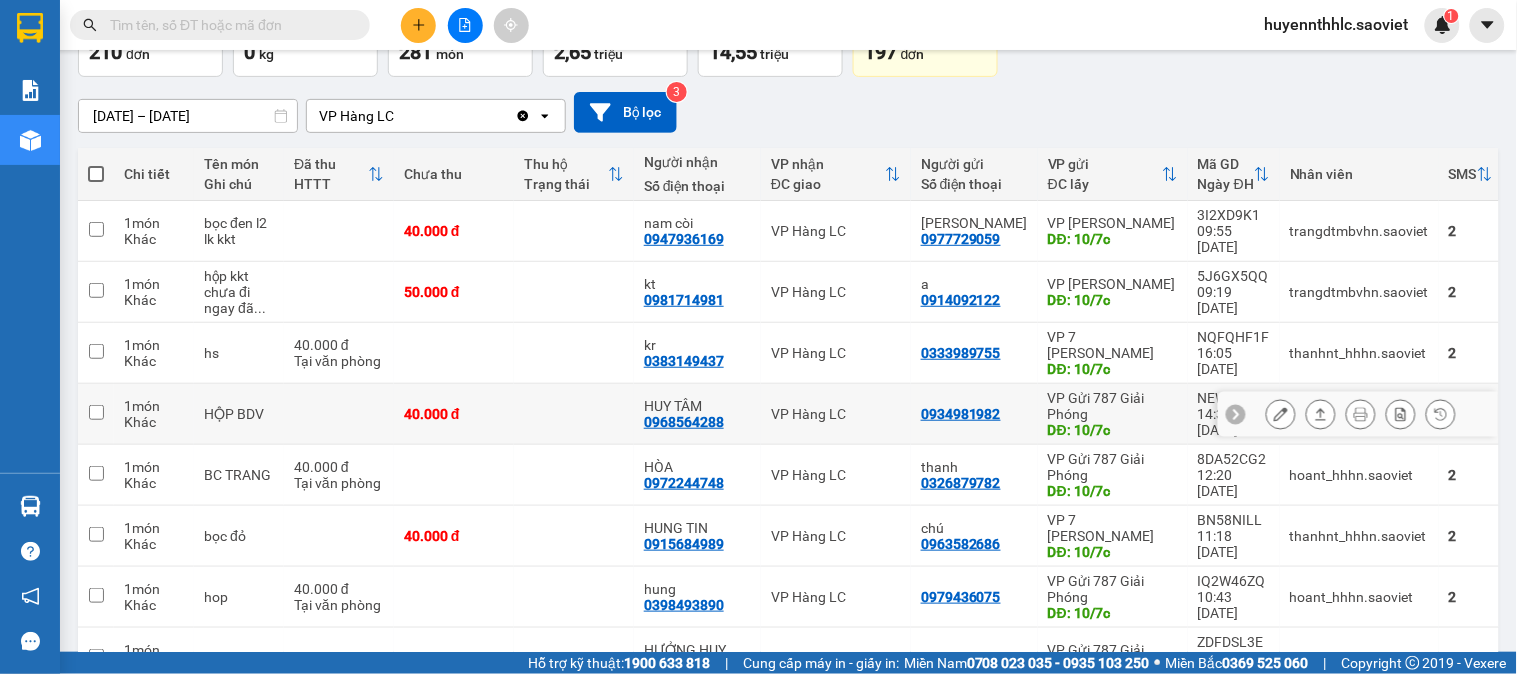 scroll, scrollTop: 0, scrollLeft: 0, axis: both 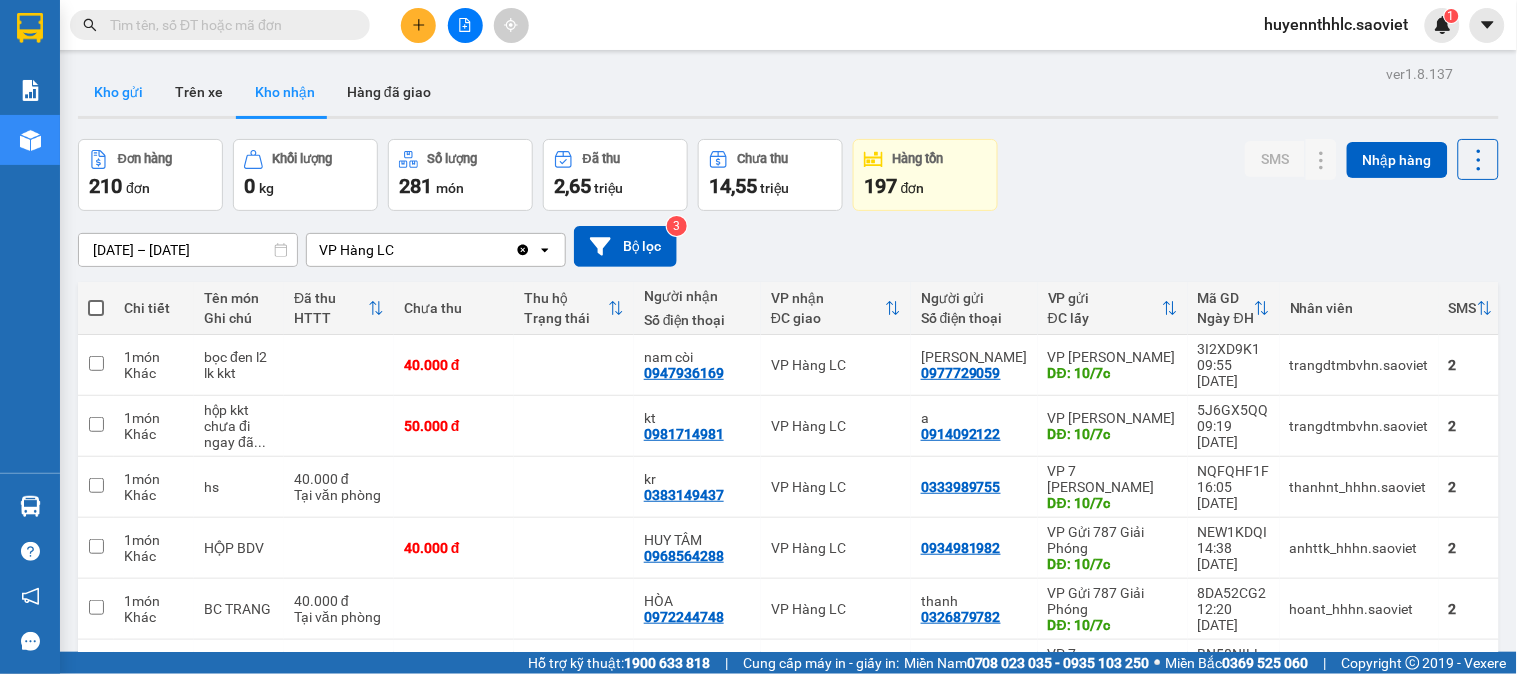 click on "Kho gửi" at bounding box center (118, 92) 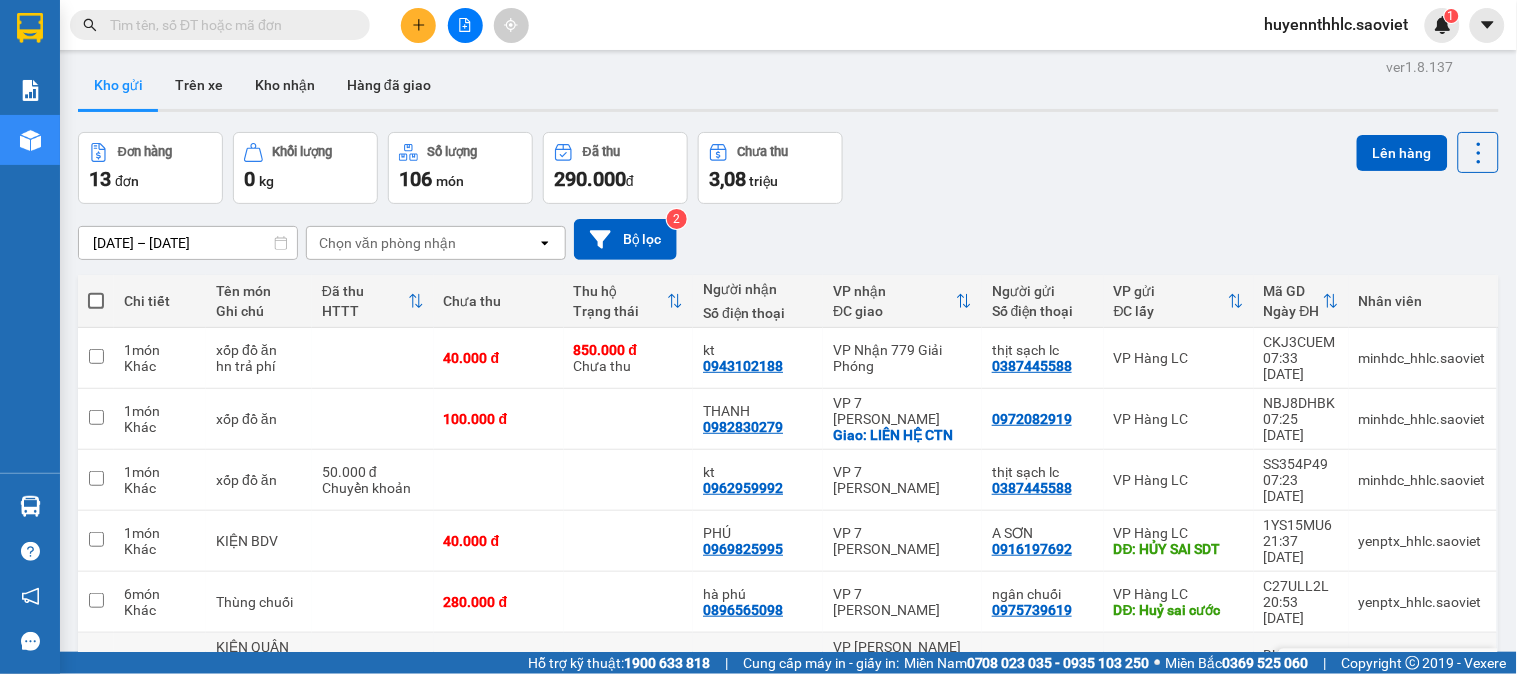 scroll, scrollTop: 0, scrollLeft: 0, axis: both 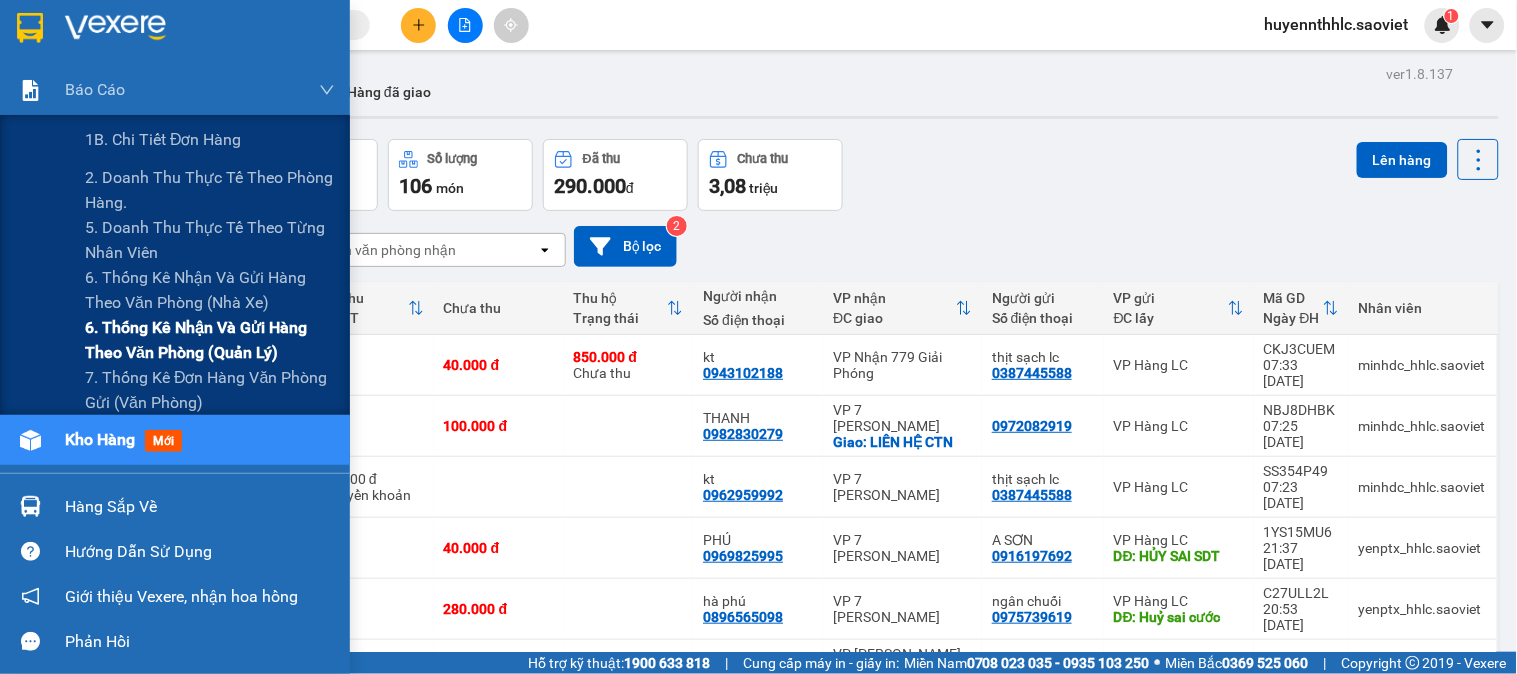click on "6. Thống kê nhận và gửi hàng theo văn phòng (quản lý)" at bounding box center [210, 340] 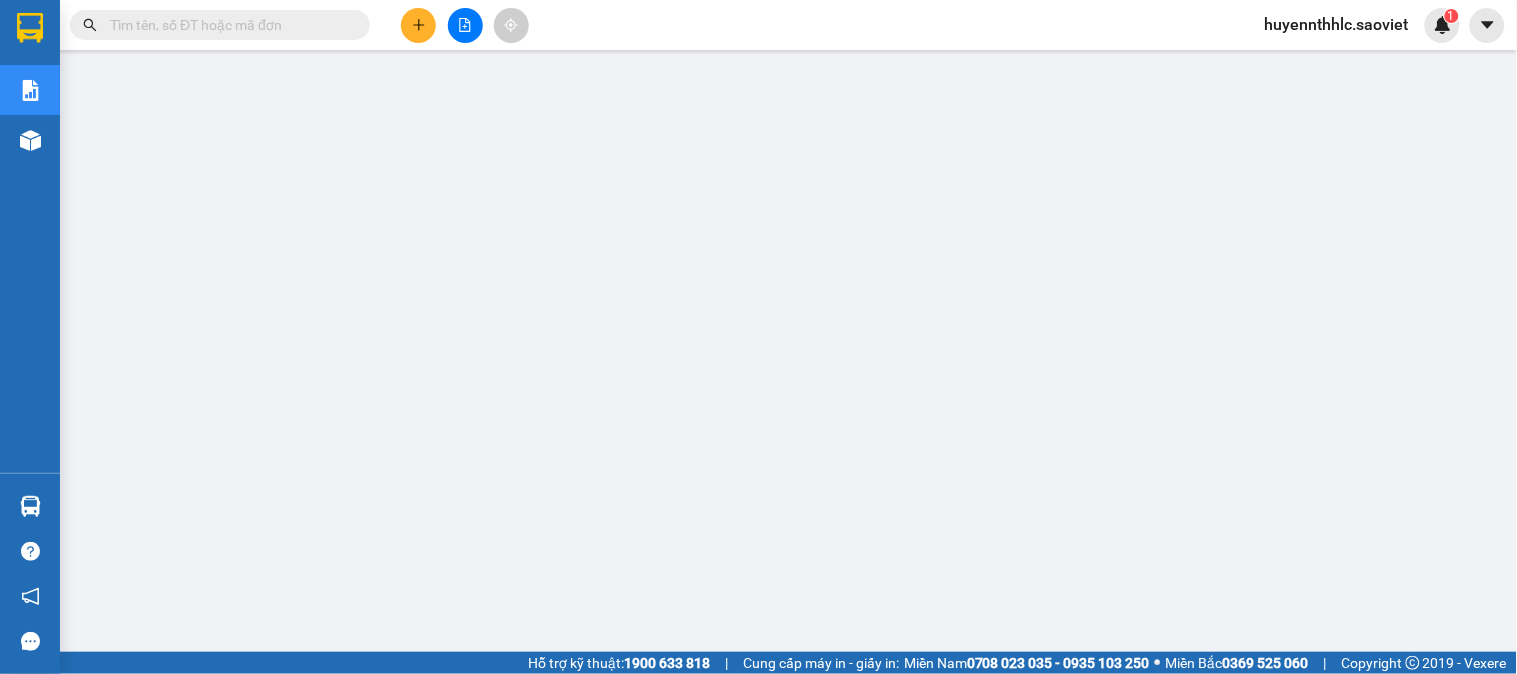 click at bounding box center [228, 25] 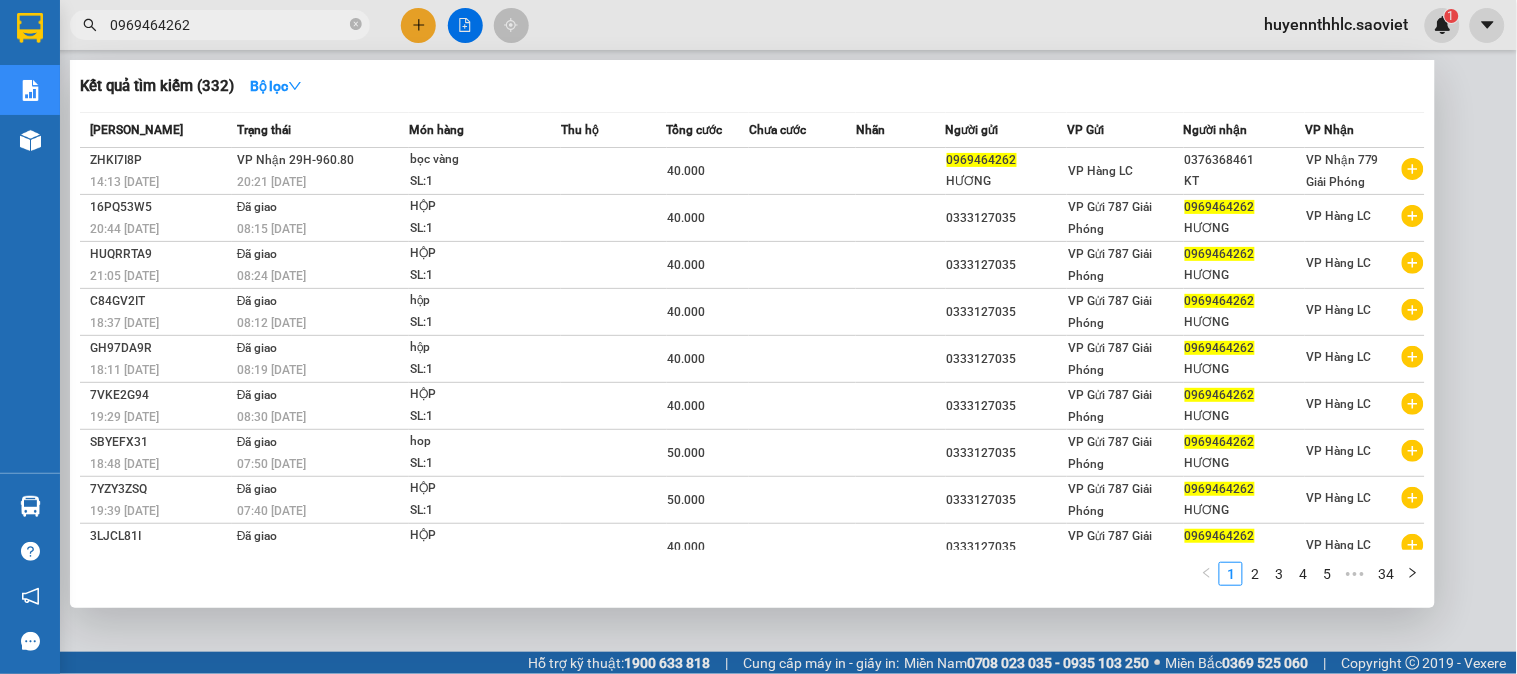 type on "0969464262" 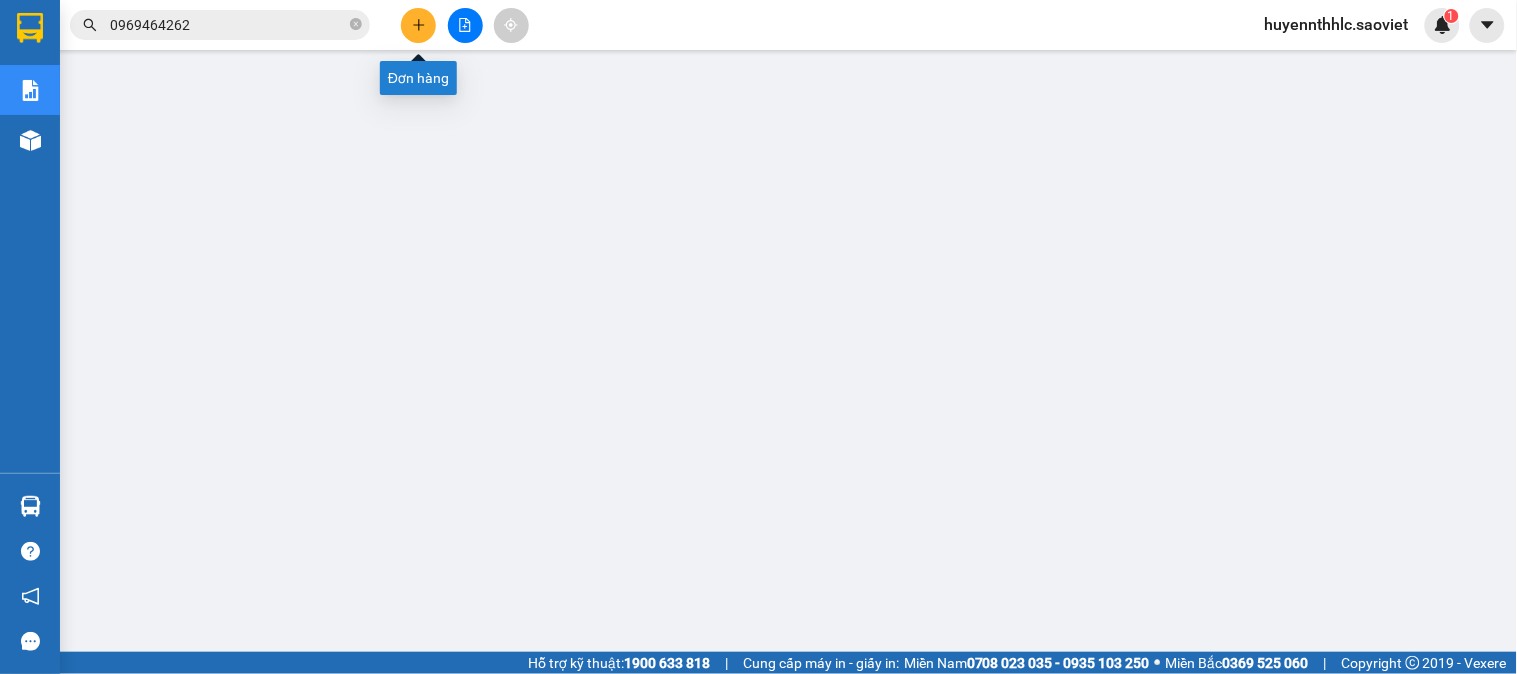click 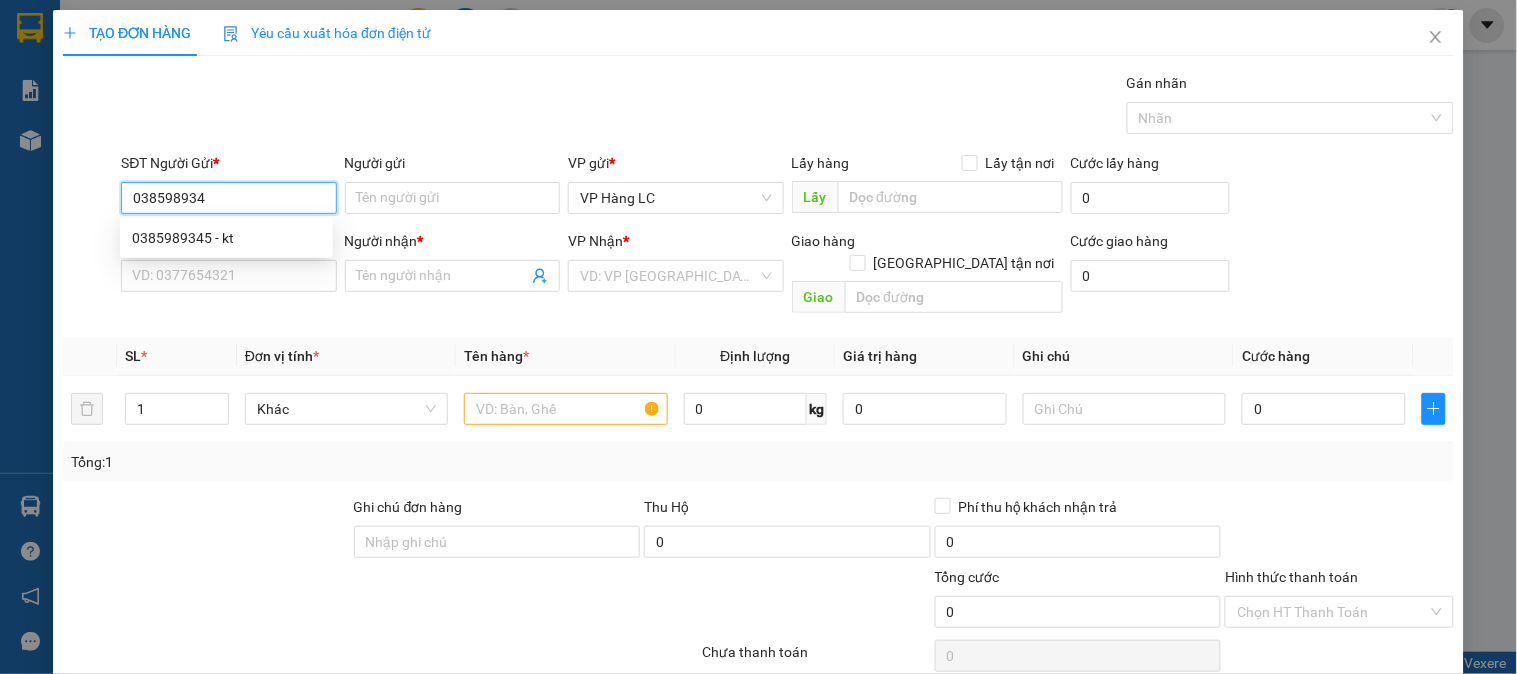 type on "0385989345" 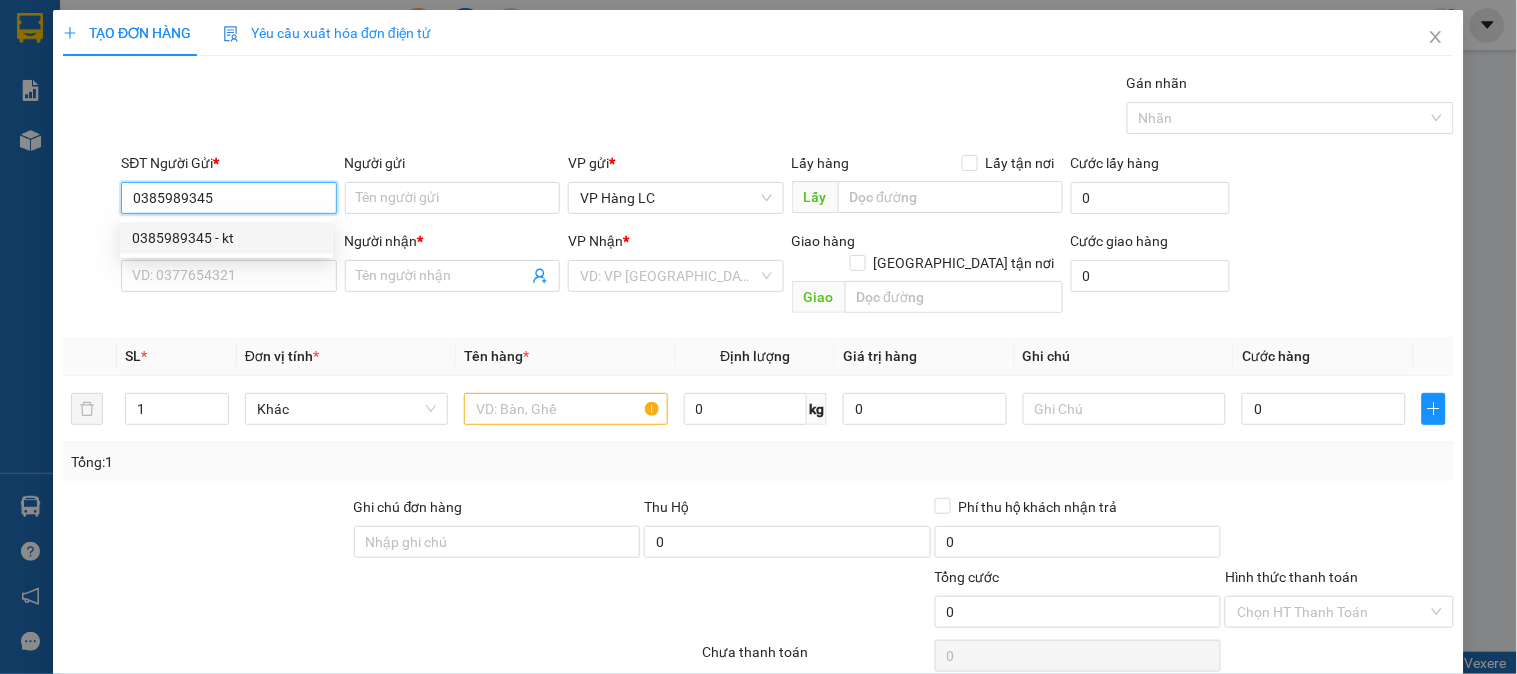 click on "0385989345 - kt" at bounding box center [226, 238] 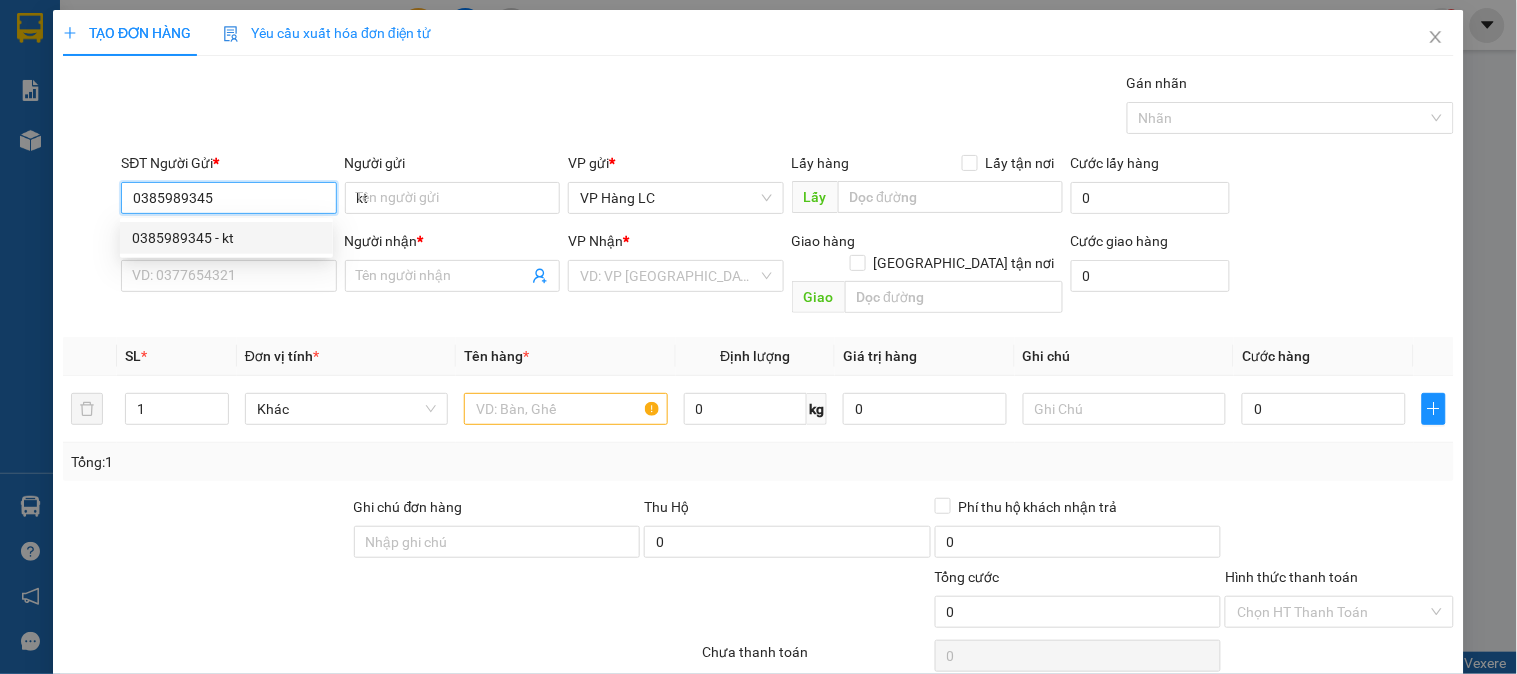 type on "0366603155" 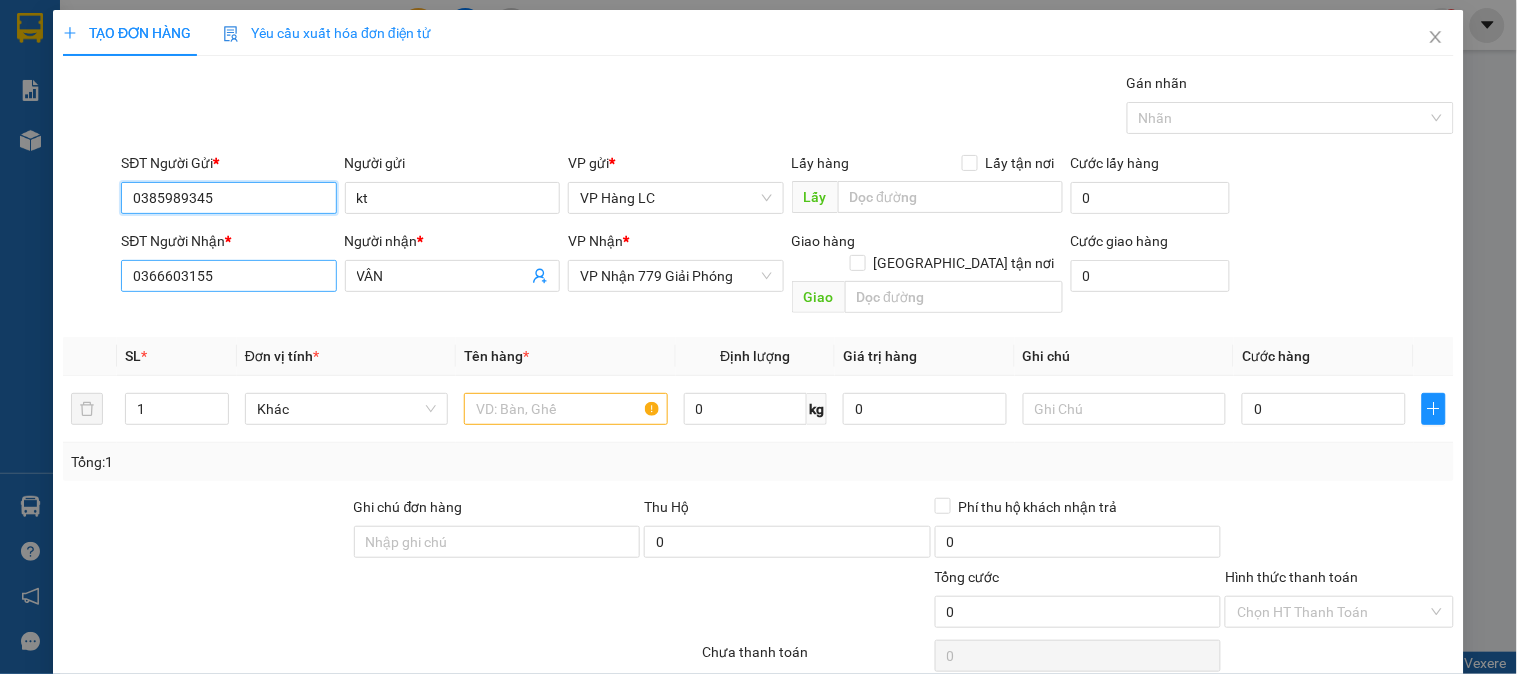 type on "0385989345" 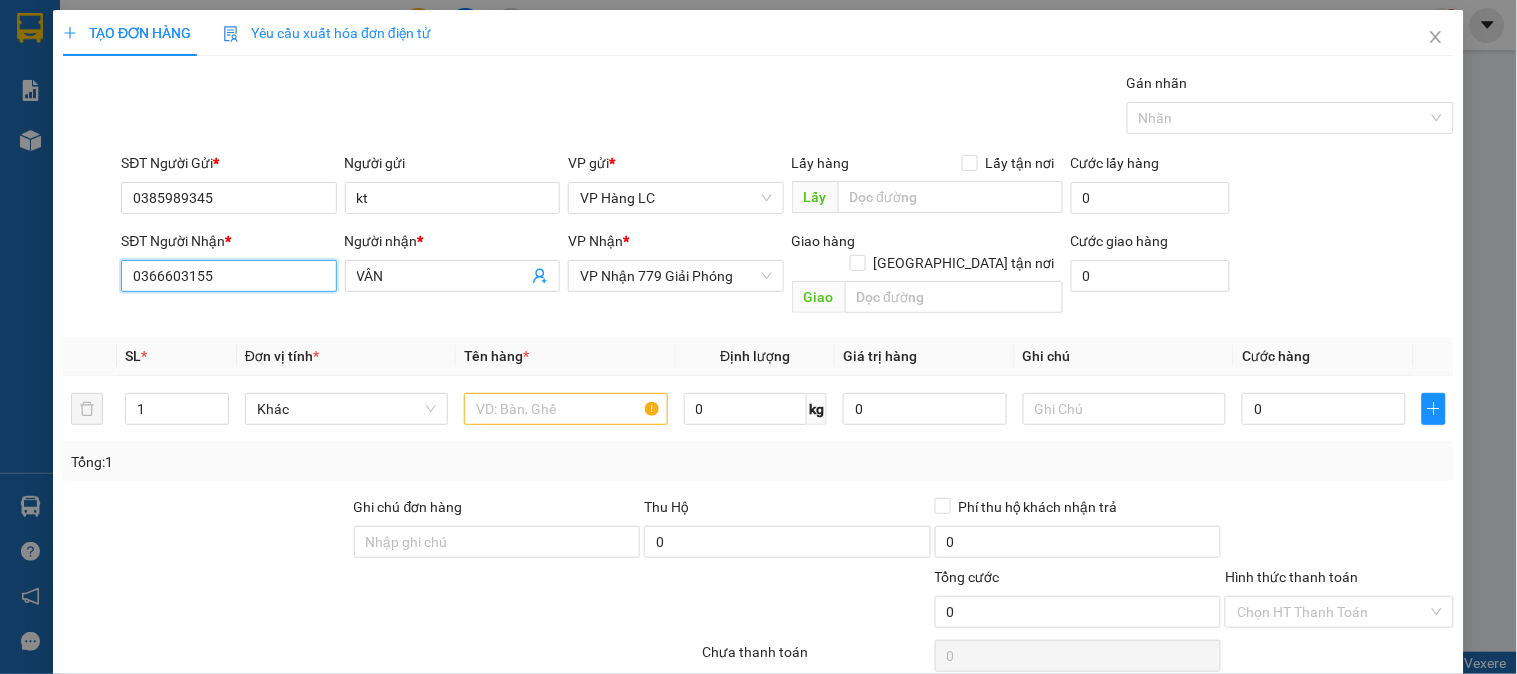 drag, startPoint x: 243, startPoint y: 282, endPoint x: 30, endPoint y: 296, distance: 213.4596 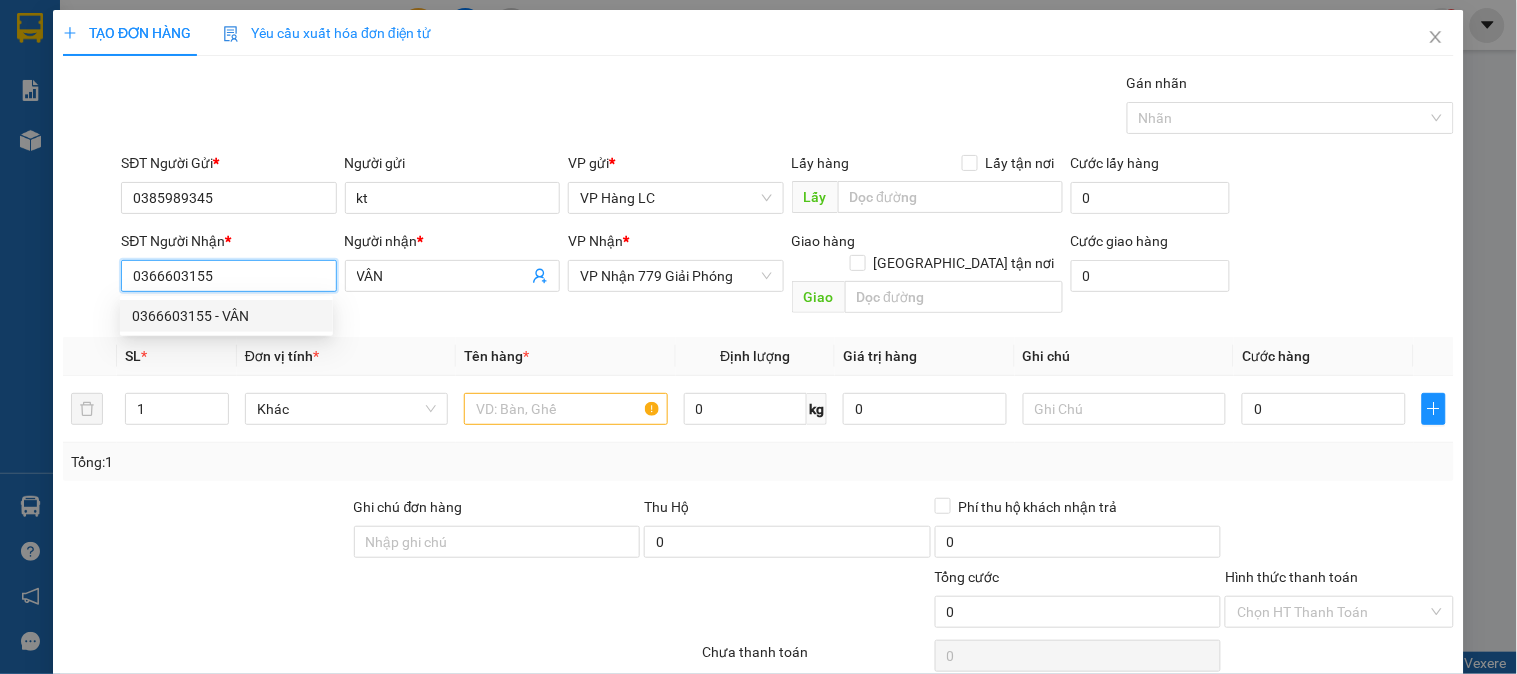 click on "0366603155 - VÂN" at bounding box center (226, 316) 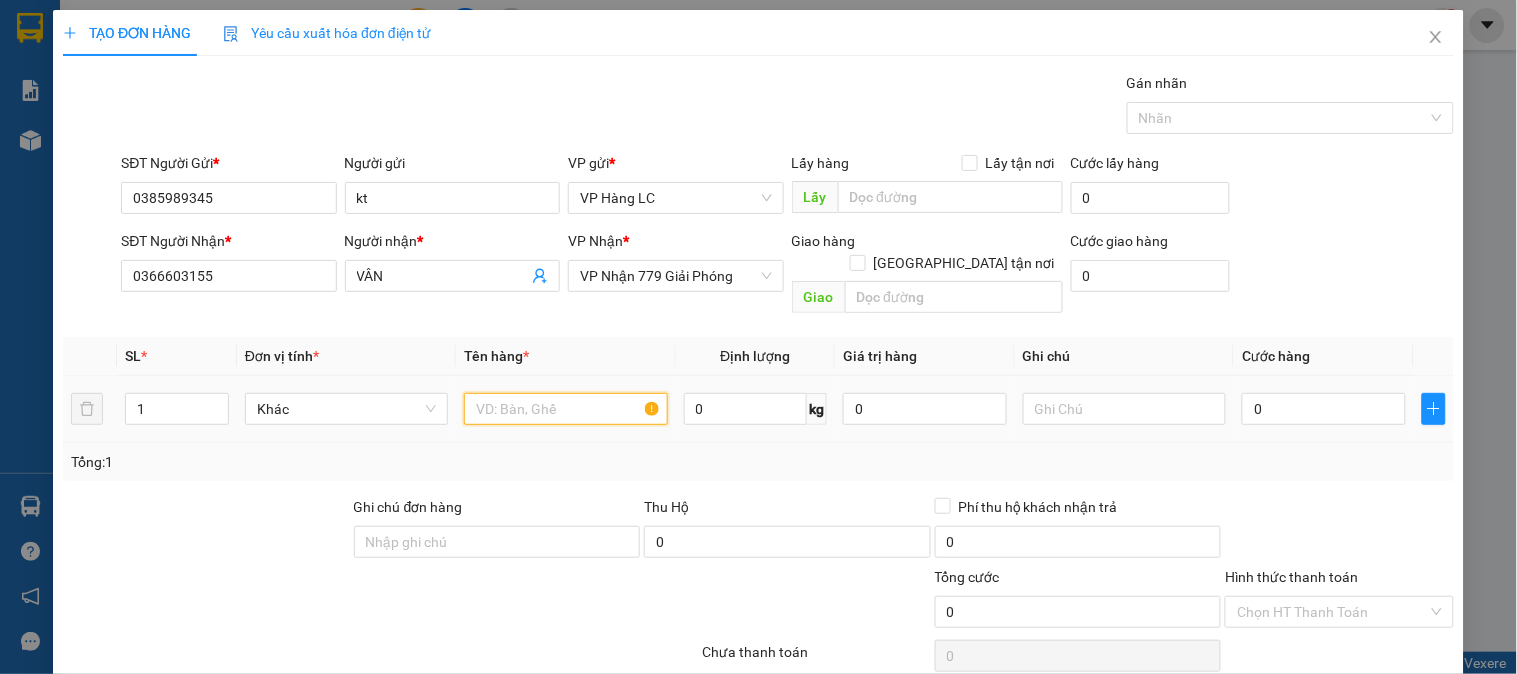click at bounding box center (565, 409) 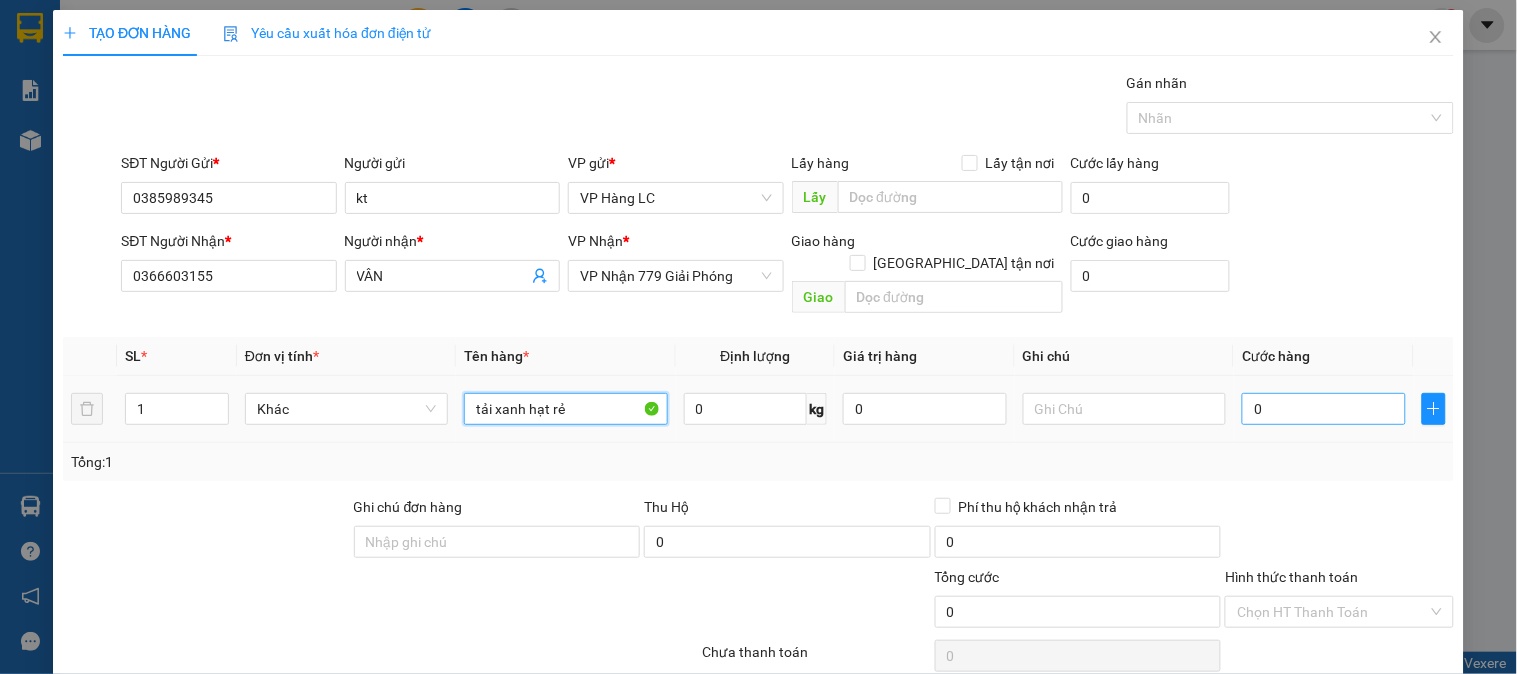 type on "tải xanh hạt rẻ" 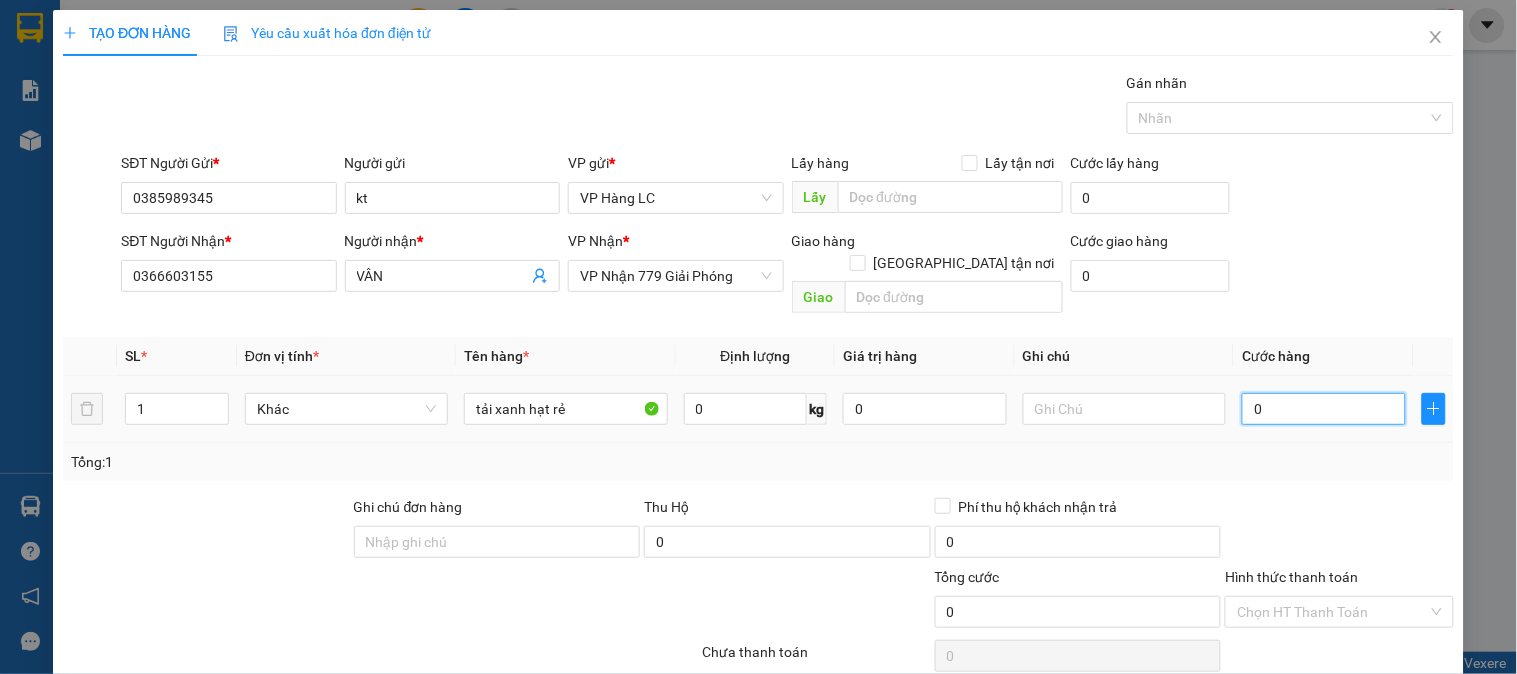 click on "0" at bounding box center (1324, 409) 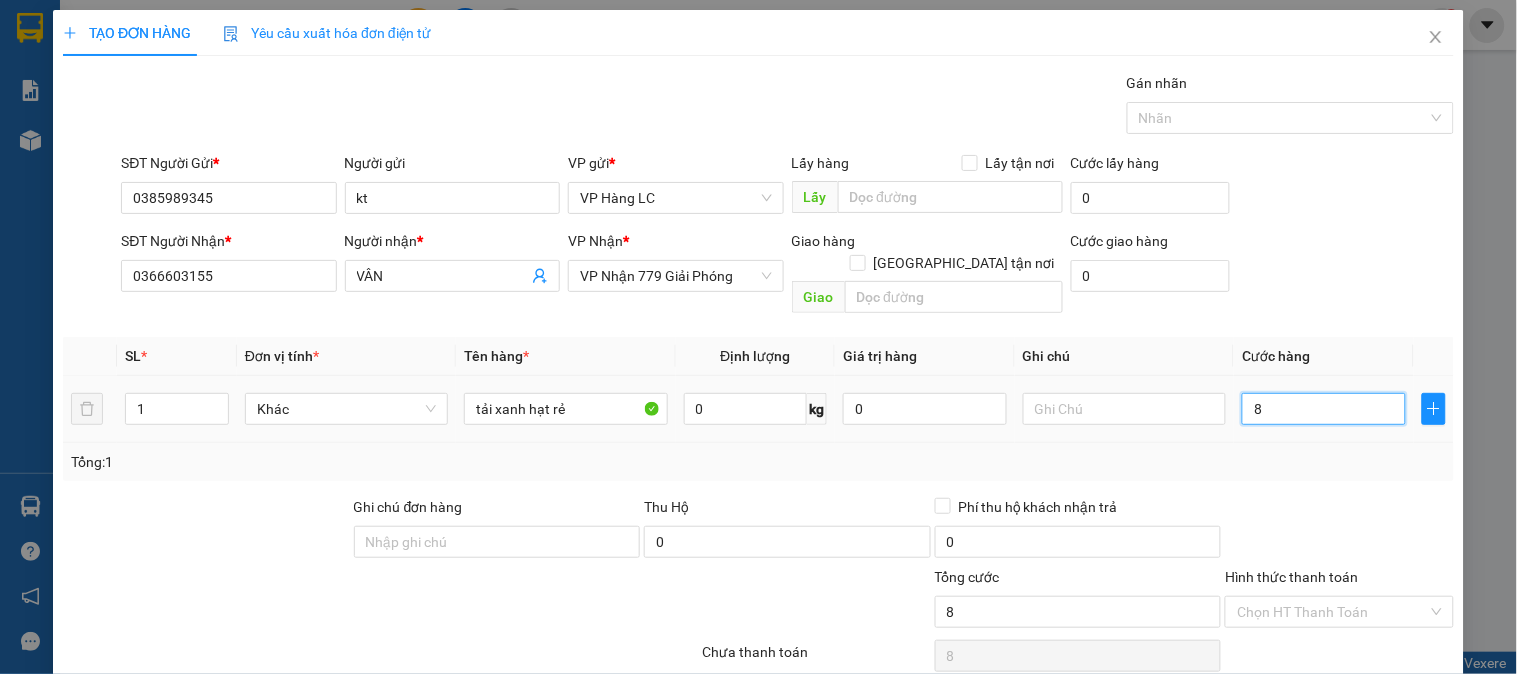 type on "80" 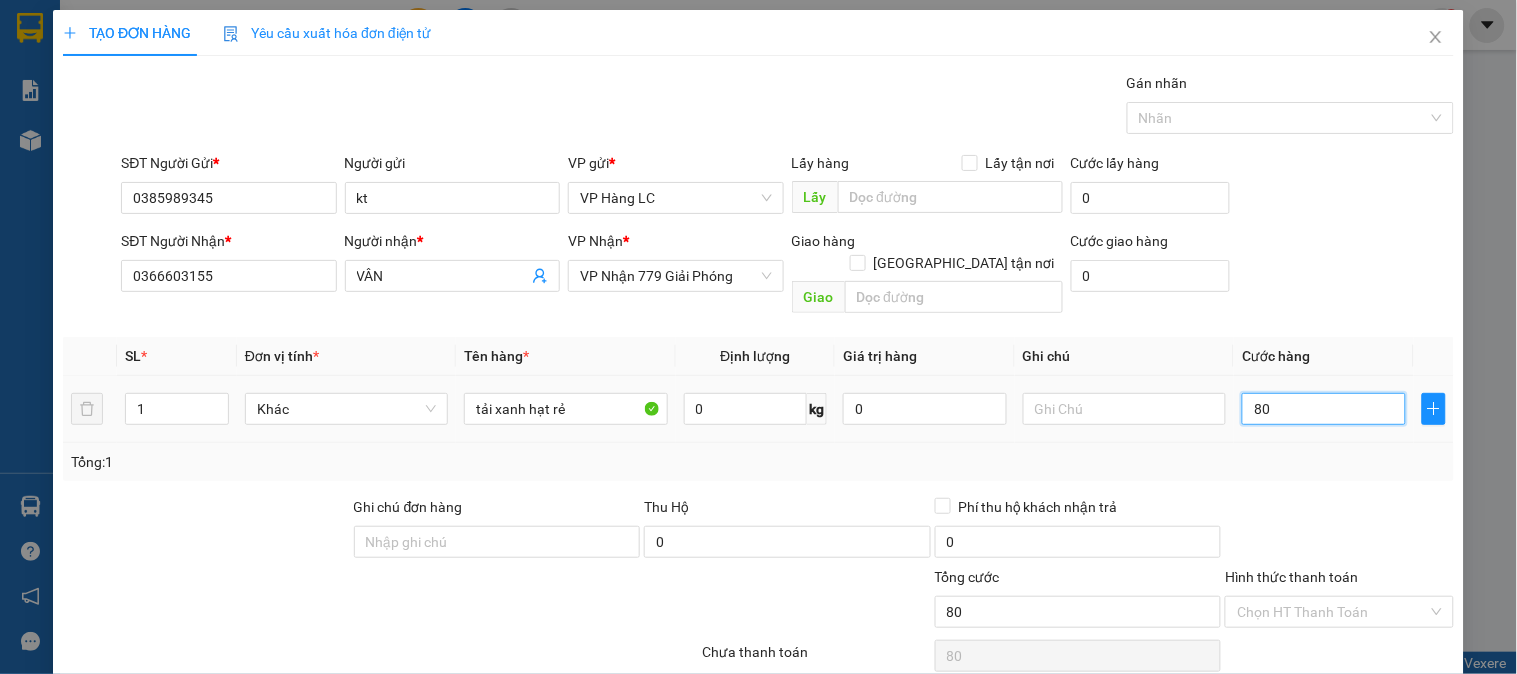 type on "800" 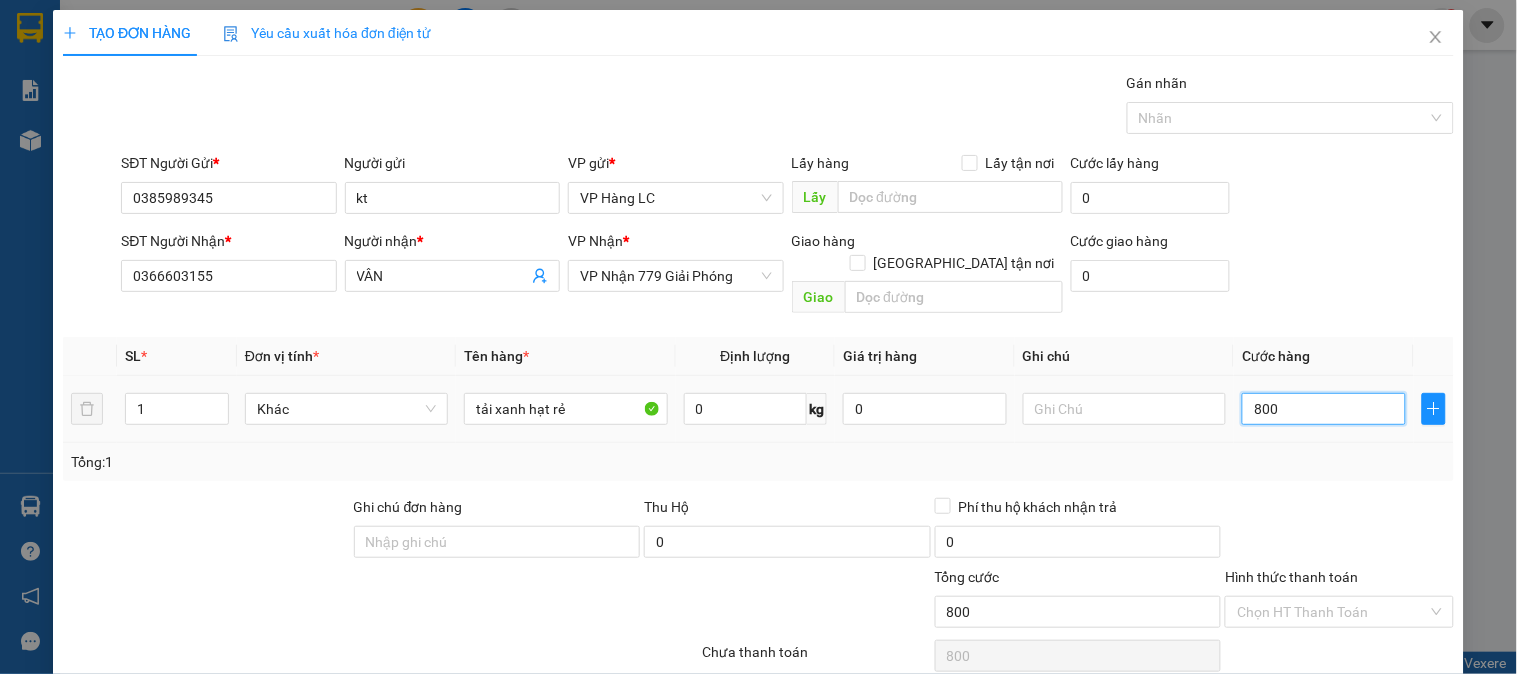 type on "8.000" 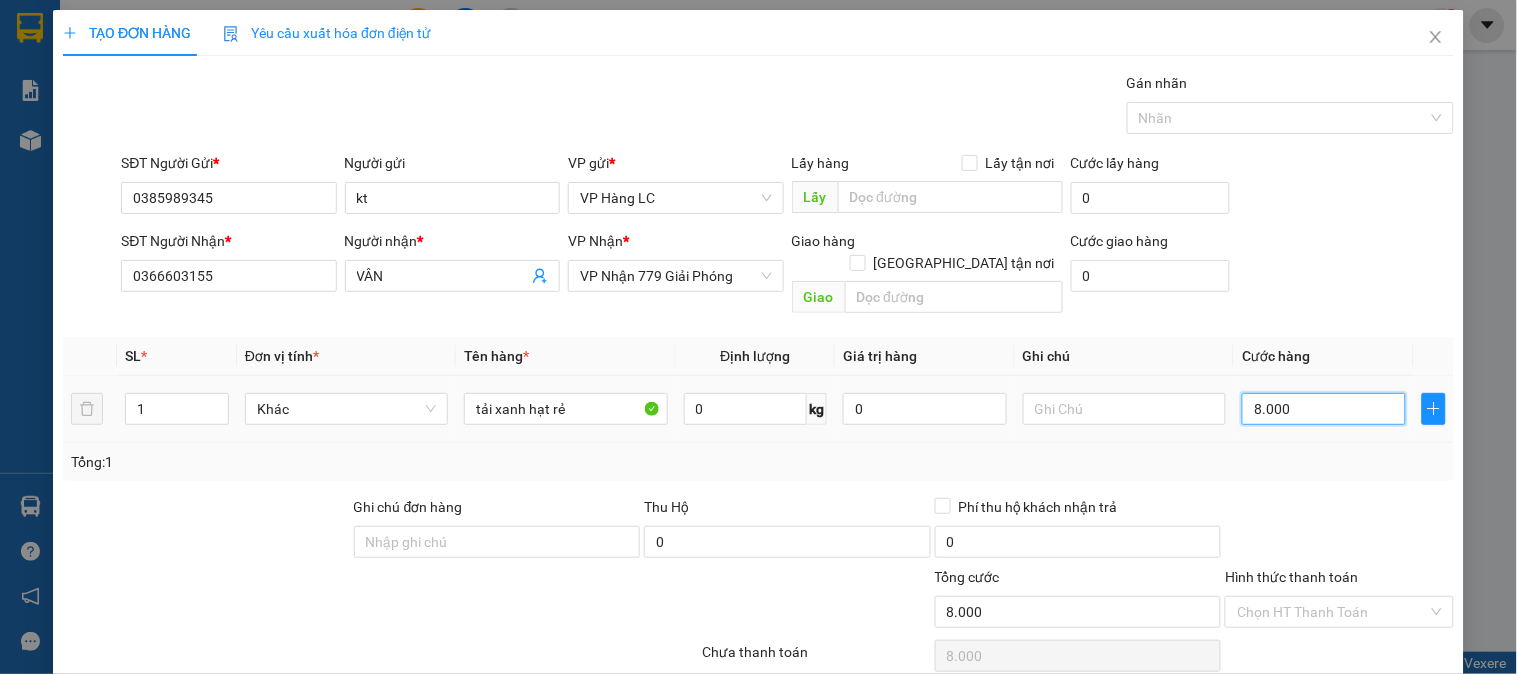 type on "80.000" 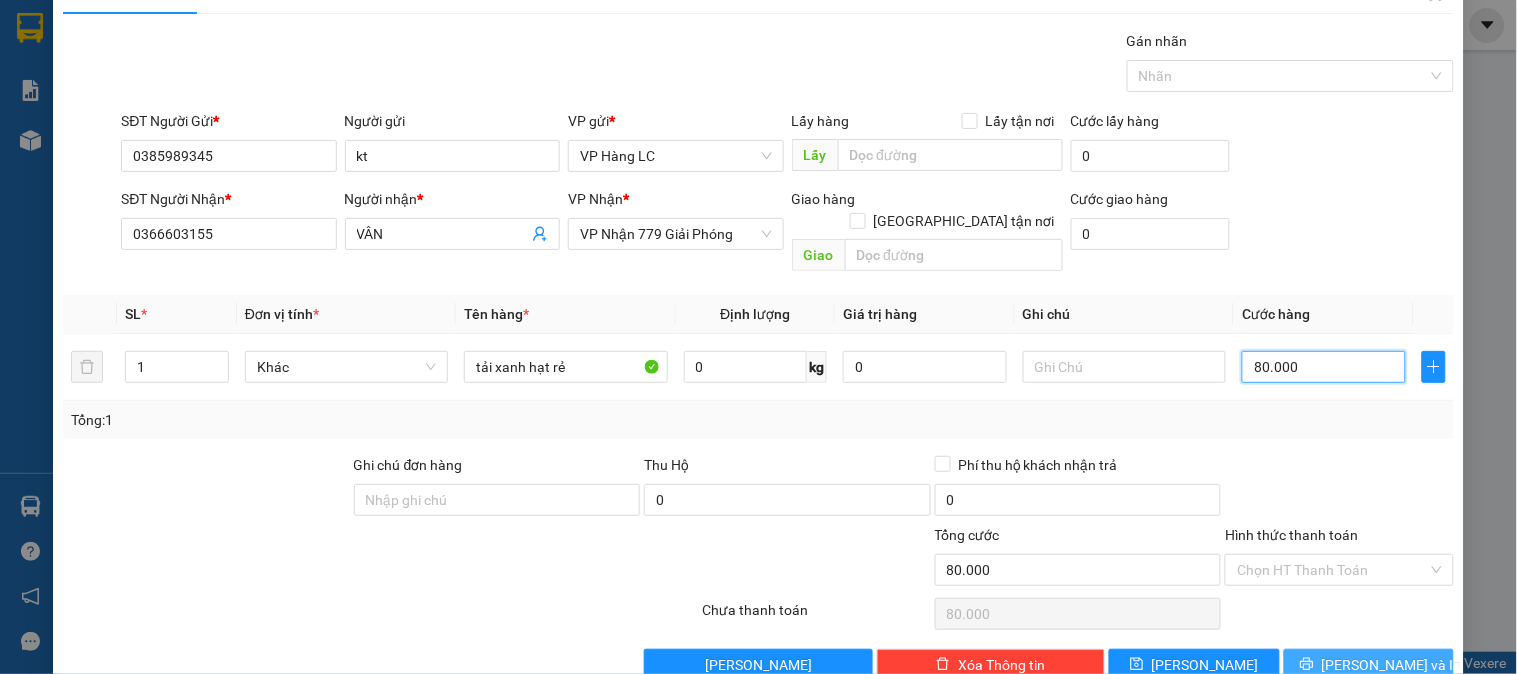 scroll, scrollTop: 65, scrollLeft: 0, axis: vertical 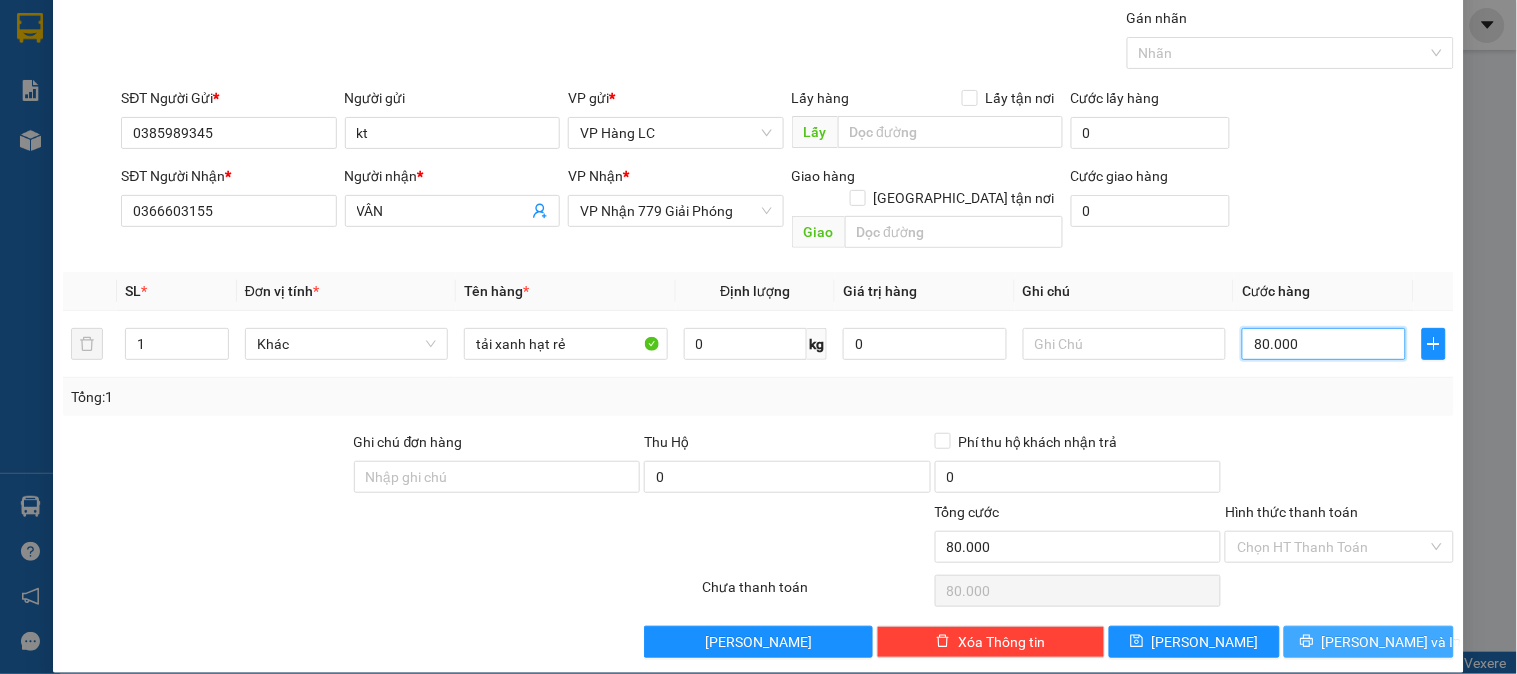 type on "80.000" 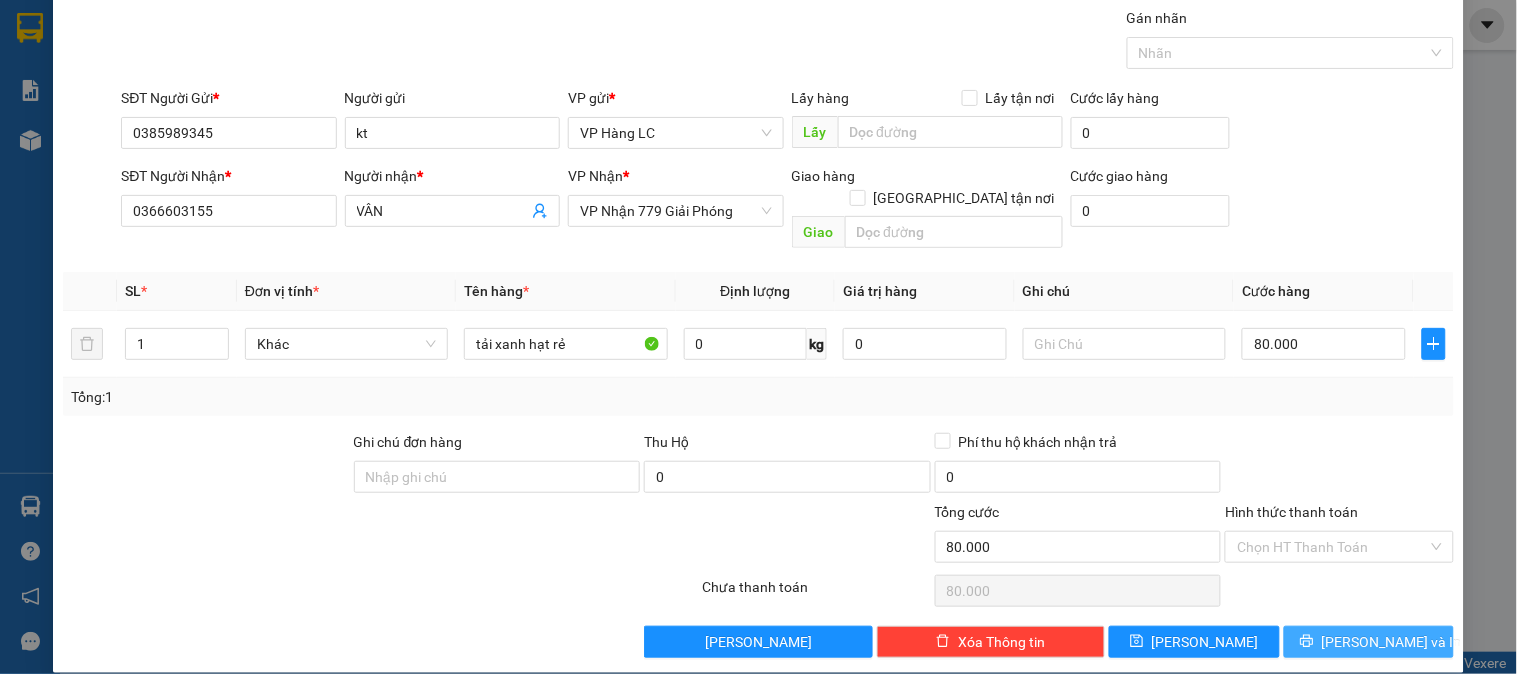 click on "[PERSON_NAME] và In" at bounding box center (1369, 642) 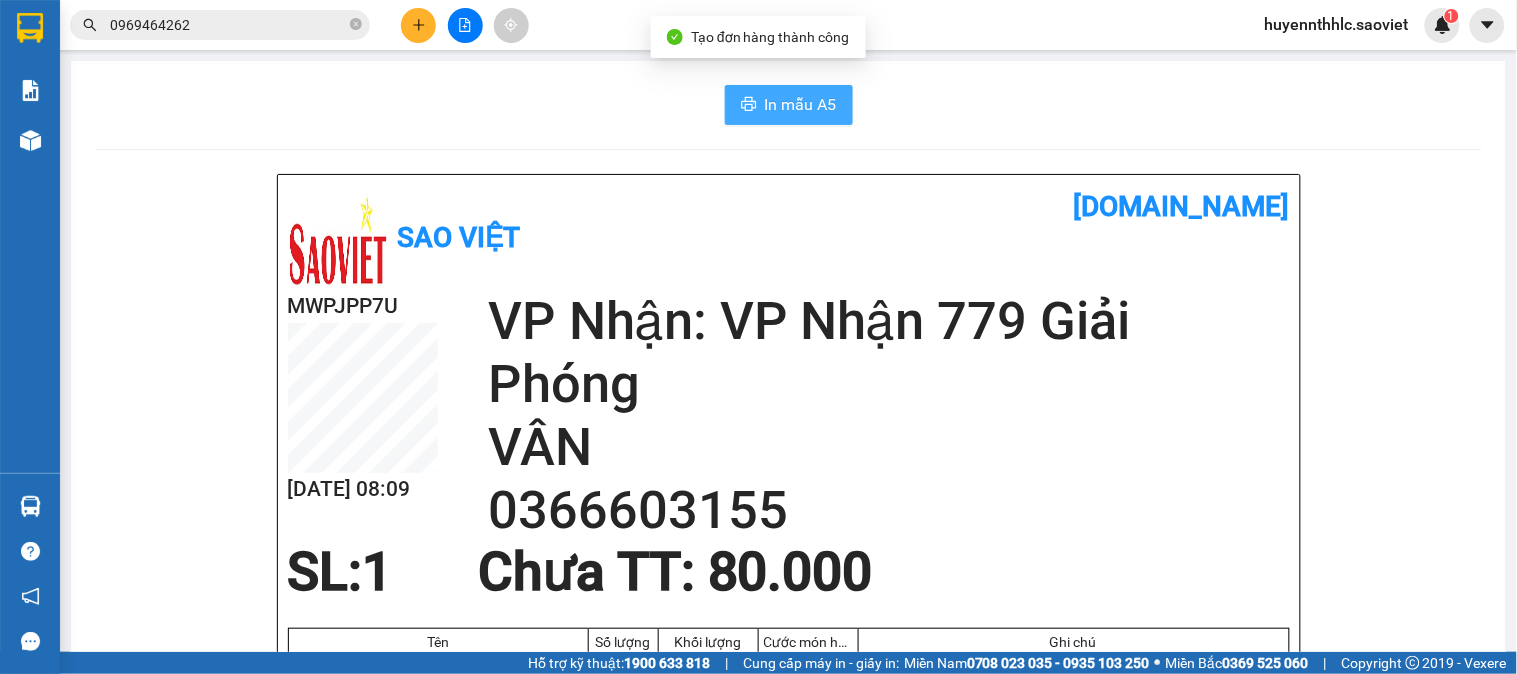 click on "In mẫu A5" at bounding box center (801, 104) 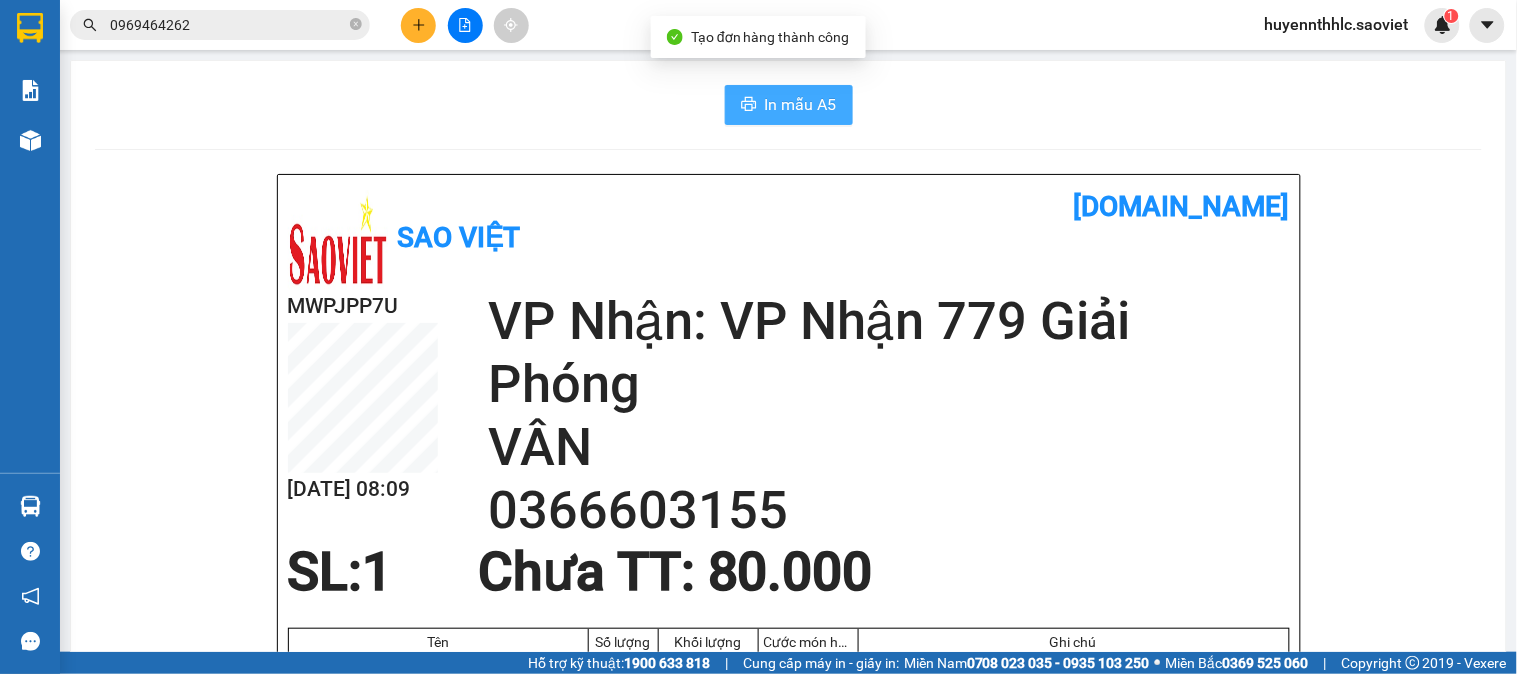 scroll, scrollTop: 0, scrollLeft: 0, axis: both 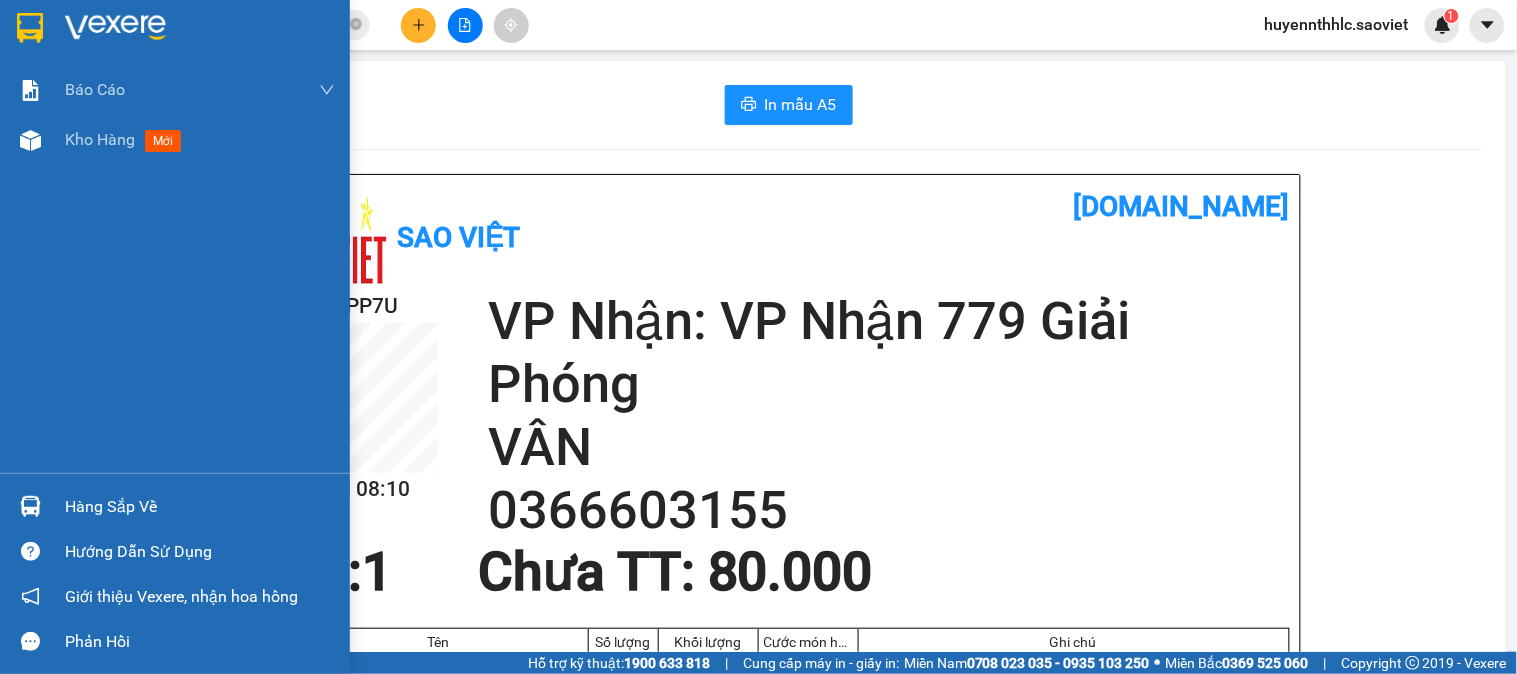 drag, startPoint x: 78, startPoint y: 141, endPoint x: 1516, endPoint y: 668, distance: 1531.5264 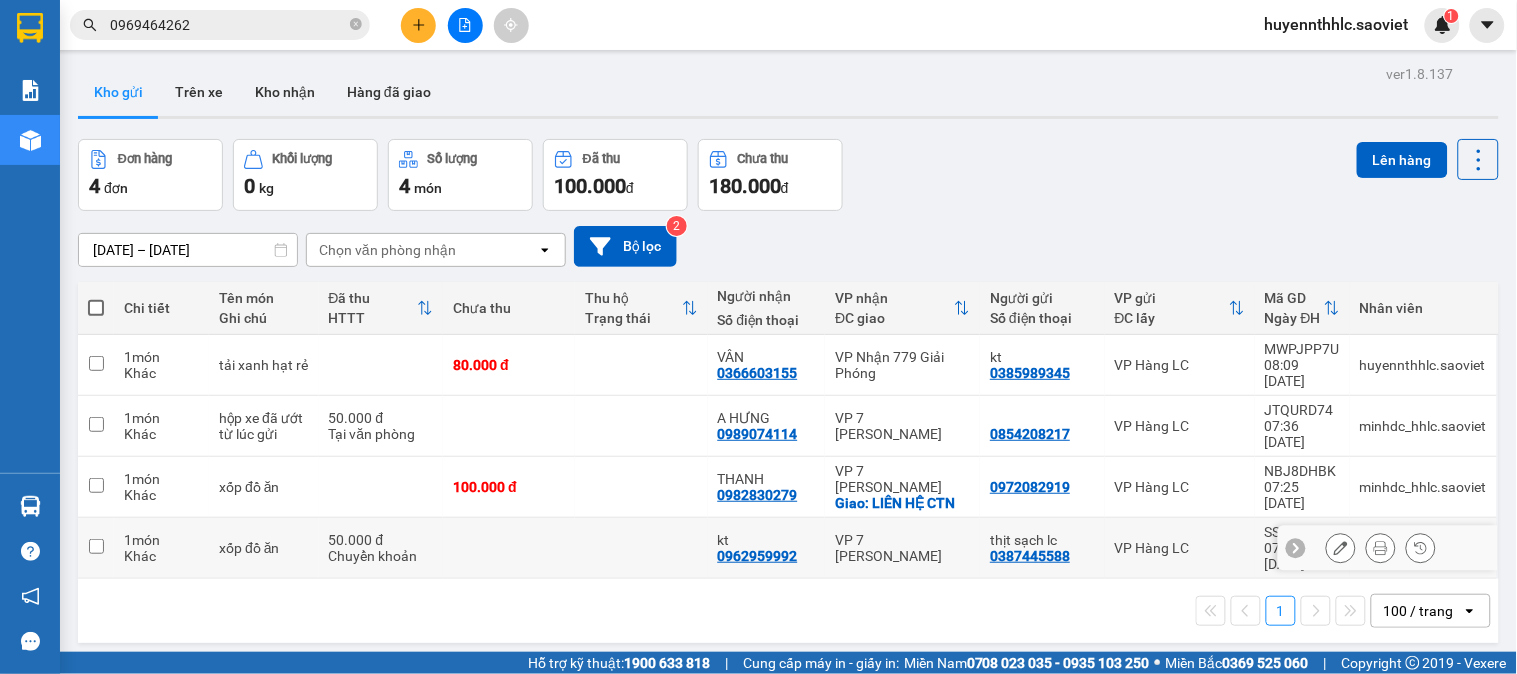 click on "50.000 đ" at bounding box center (381, 540) 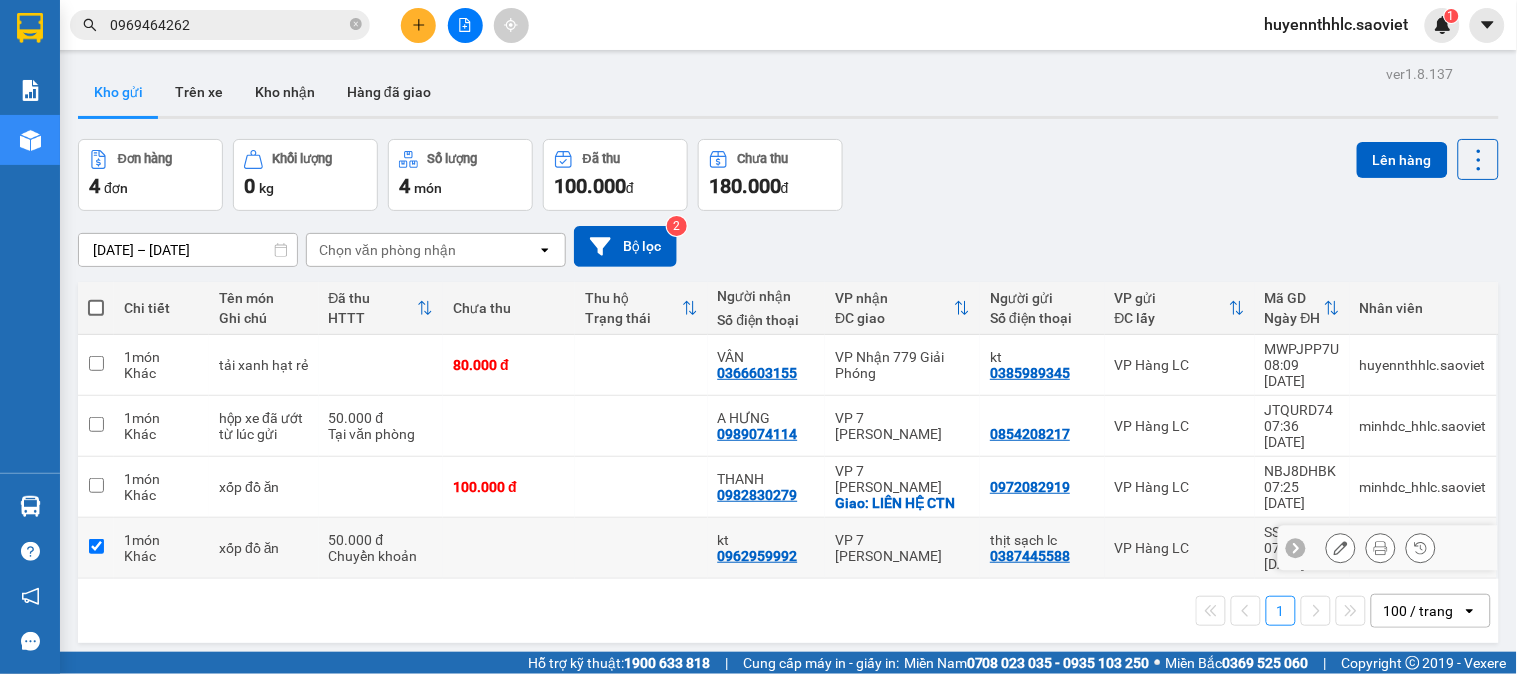 checkbox on "true" 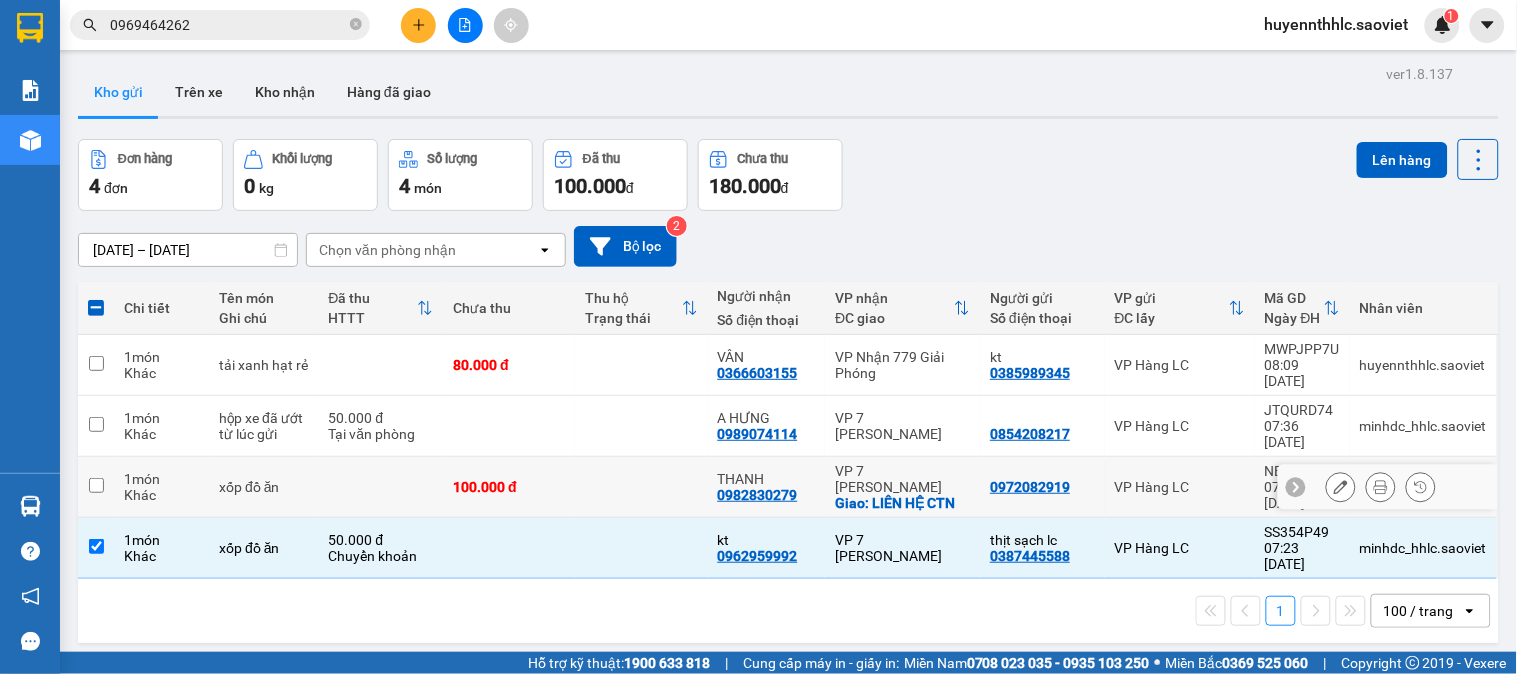 click at bounding box center [381, 487] 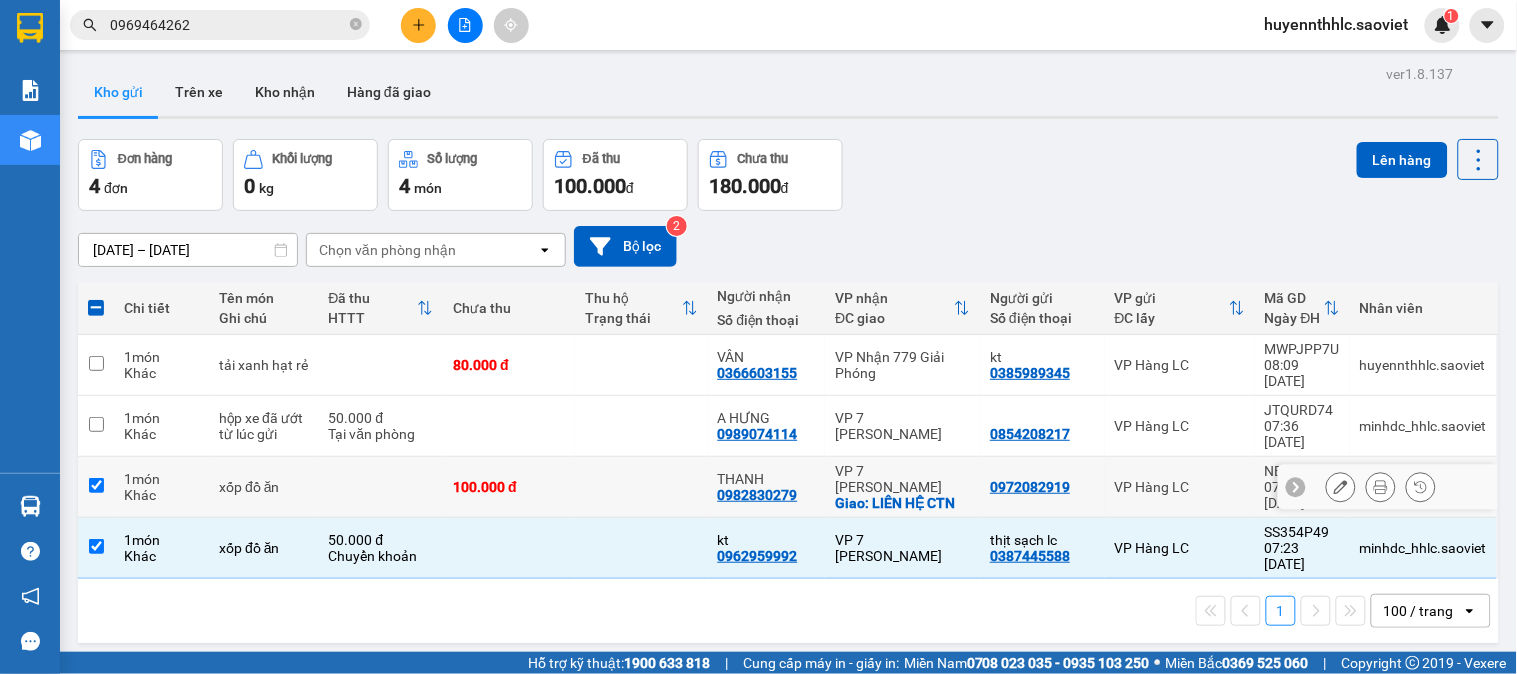 checkbox on "true" 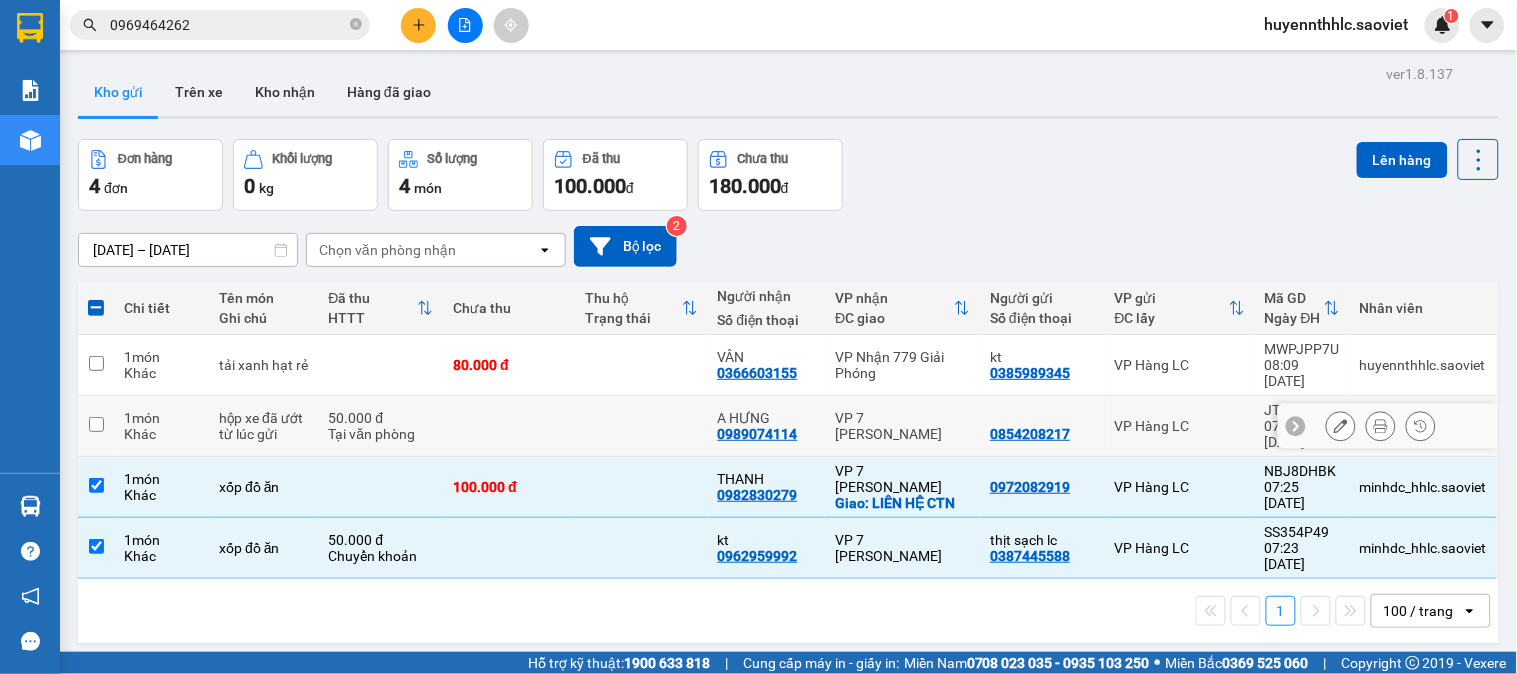 click on "50.000 đ" at bounding box center [381, 418] 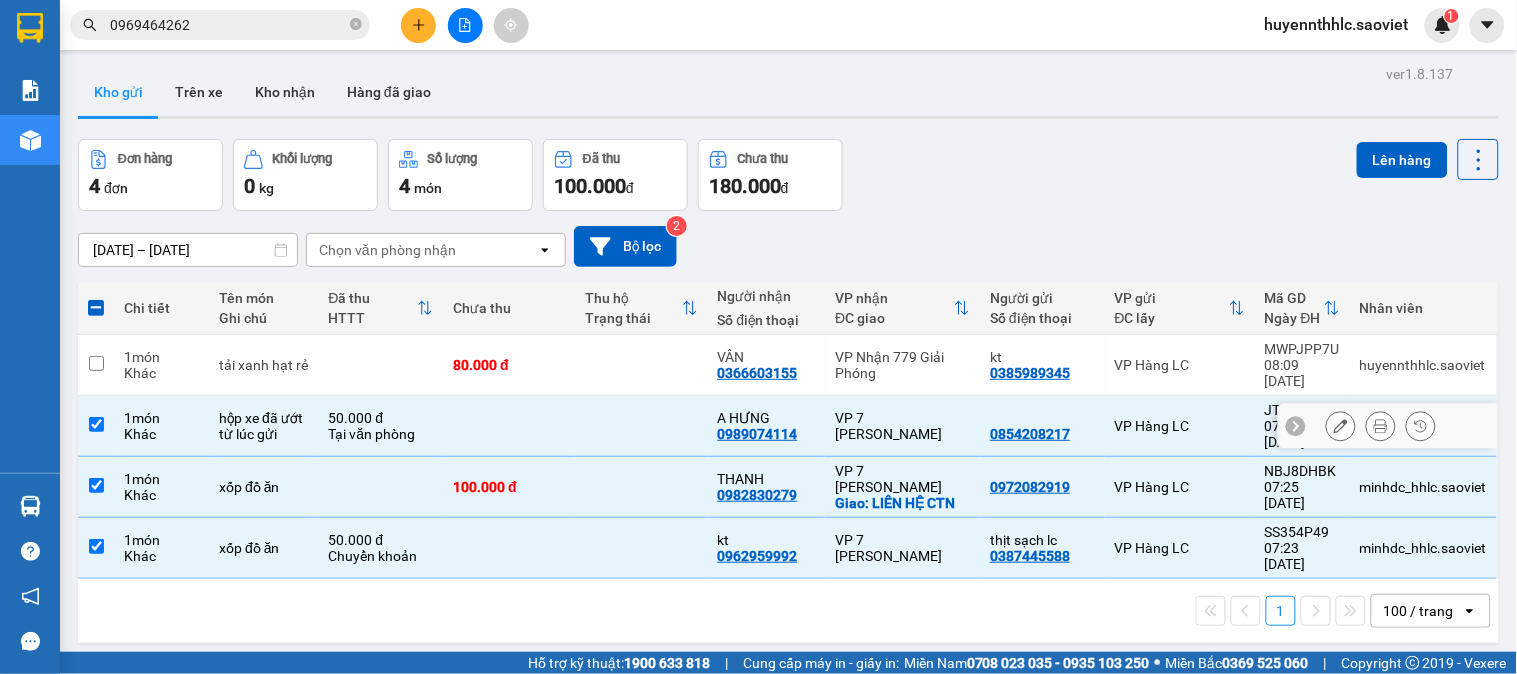 checkbox on "true" 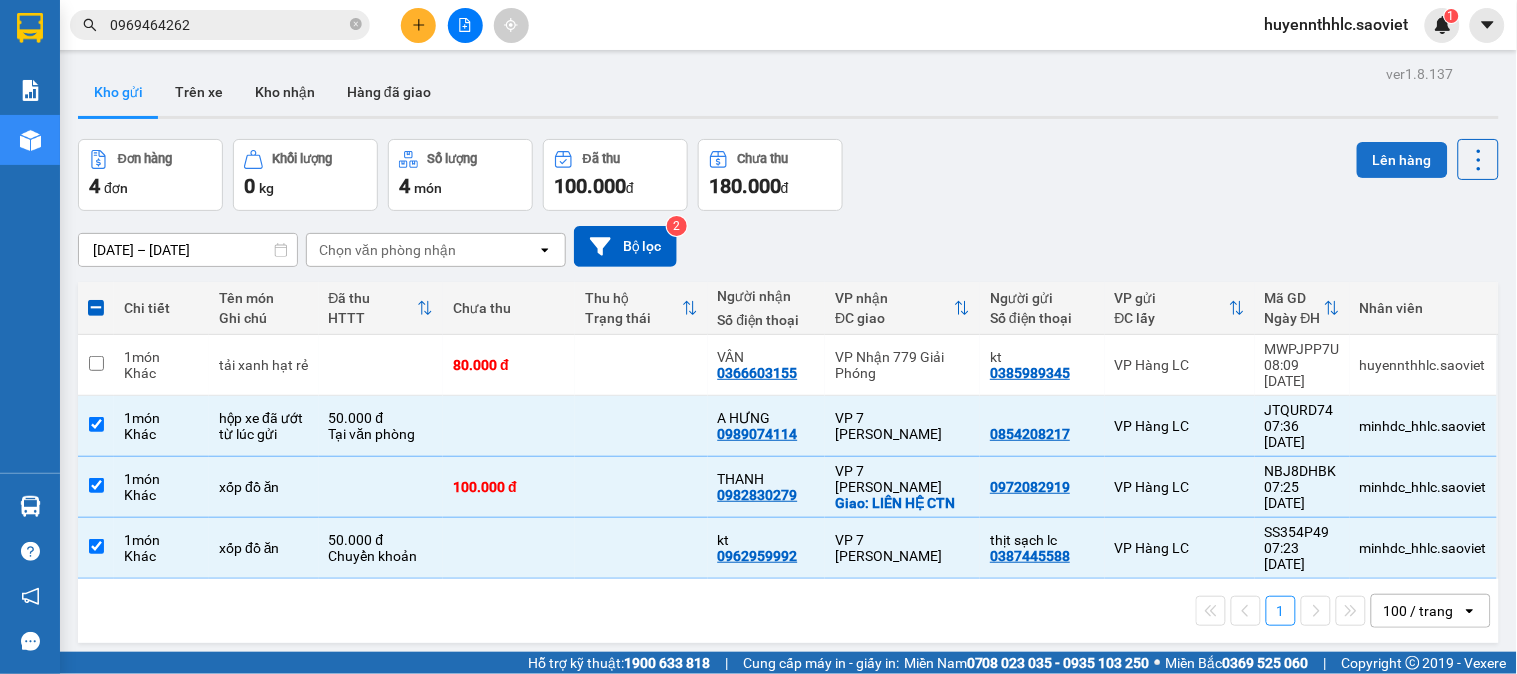 click on "Lên hàng" at bounding box center (1402, 160) 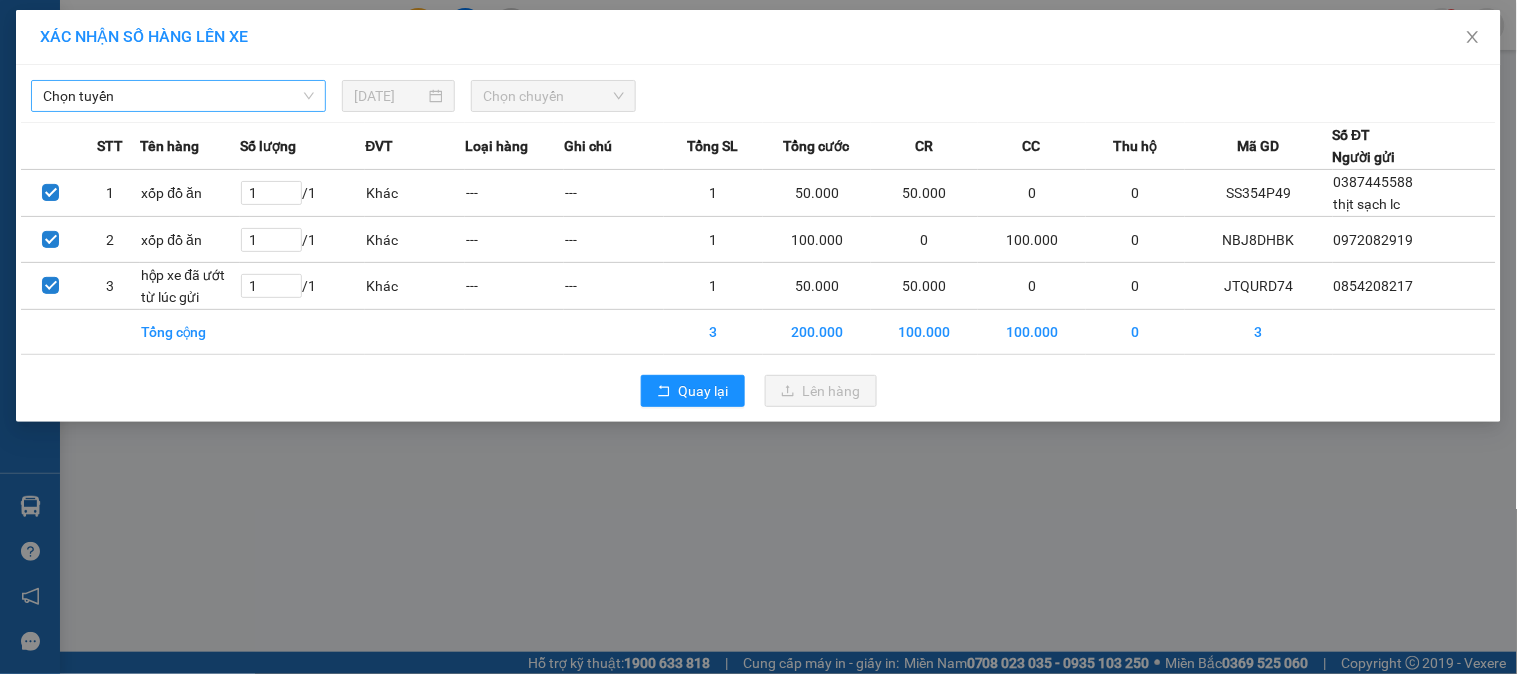 click on "Chọn tuyến" at bounding box center [178, 96] 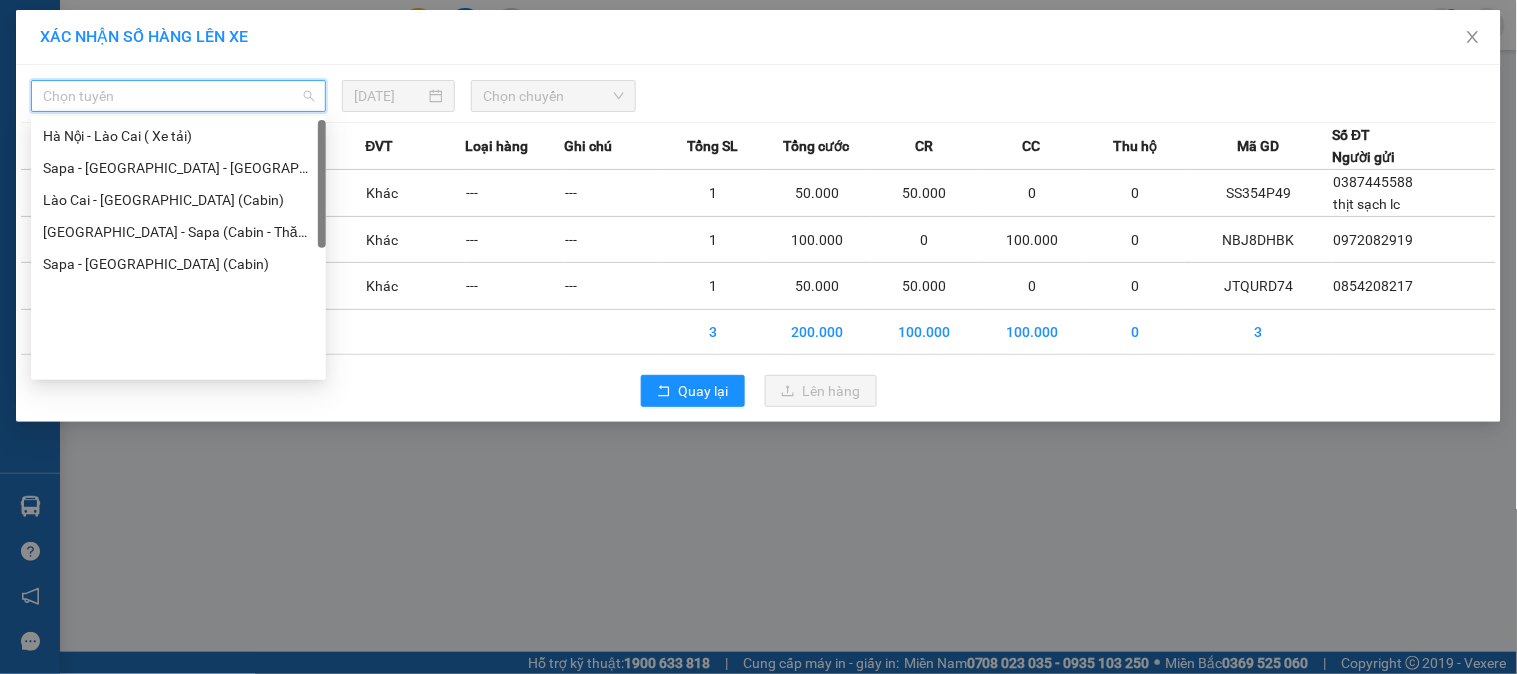 scroll, scrollTop: 0, scrollLeft: 0, axis: both 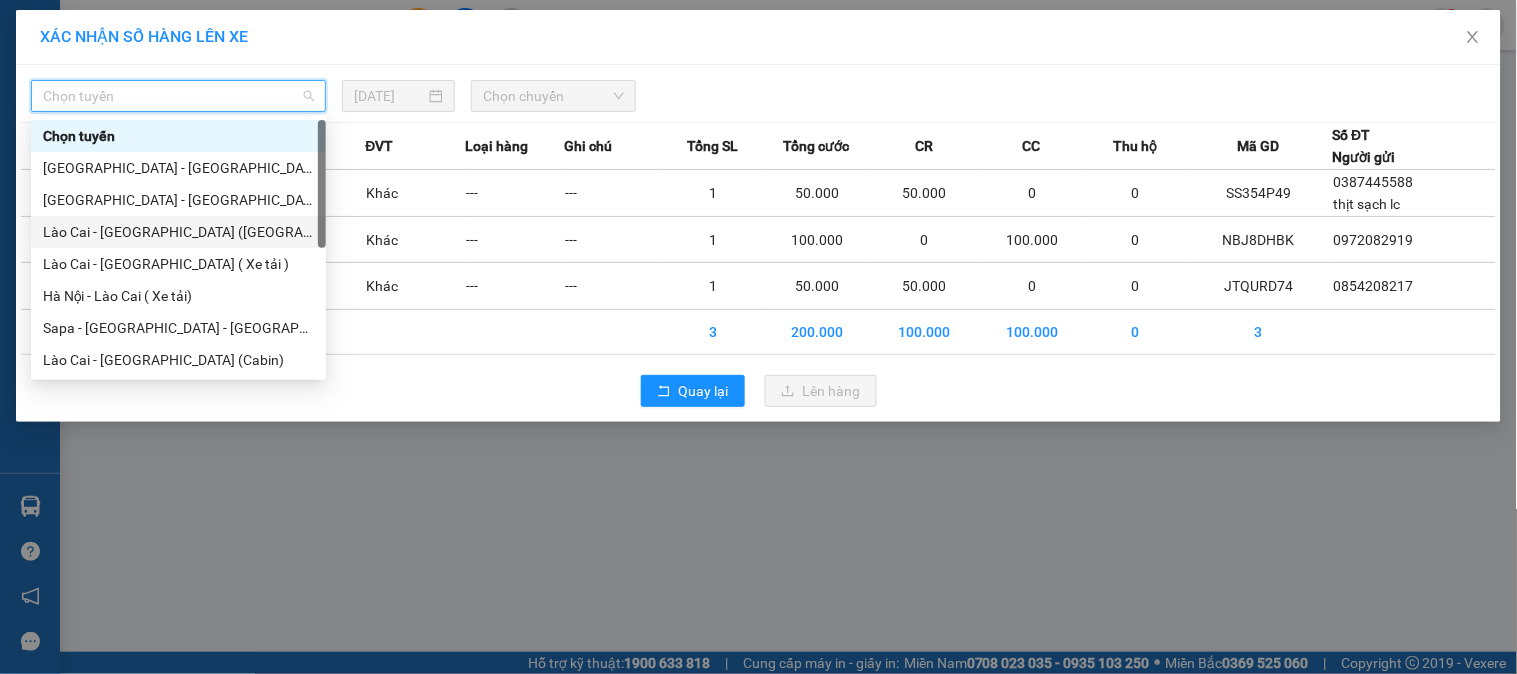 click on "Lào Cai - [GEOGRAPHIC_DATA] ([GEOGRAPHIC_DATA])" at bounding box center (178, 232) 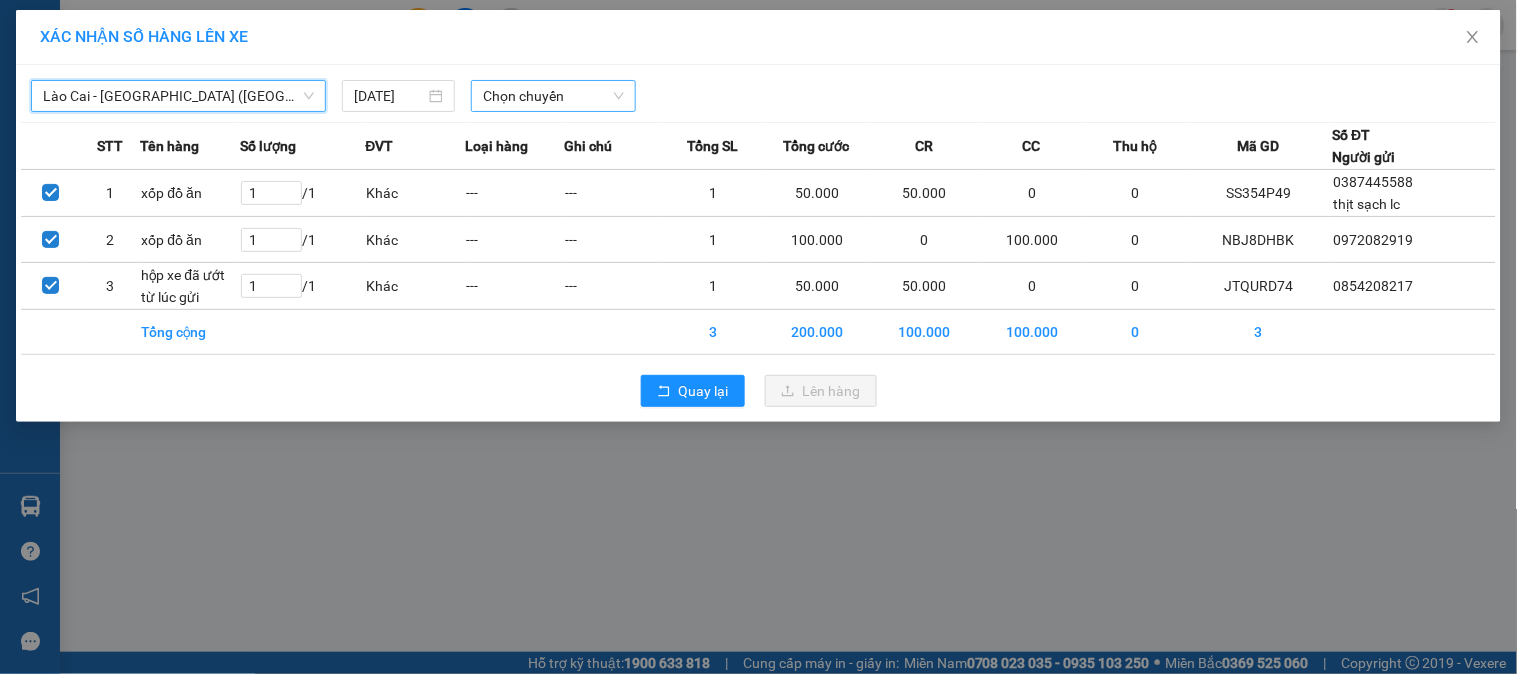 click on "Chọn chuyến" at bounding box center (553, 96) 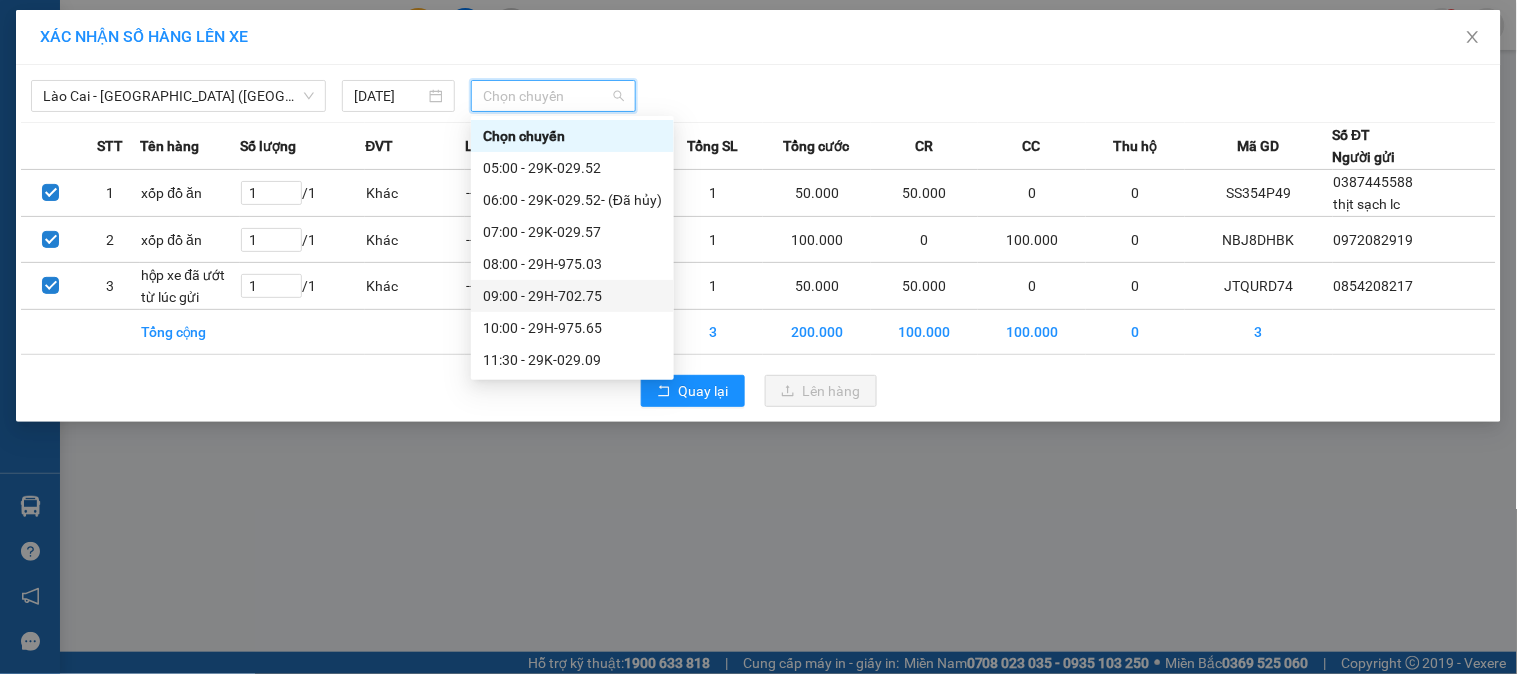 click on "09:00     - 29H-702.75" at bounding box center (572, 296) 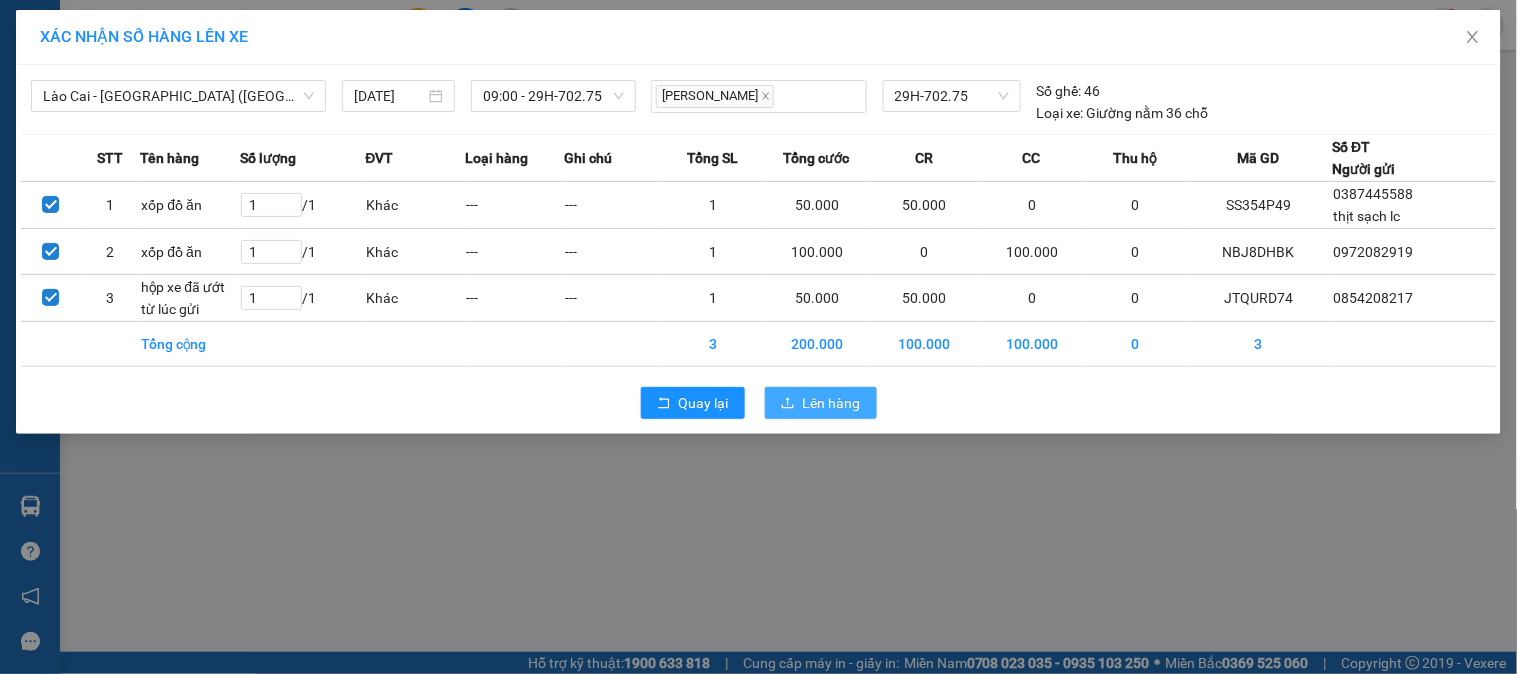click on "Lên hàng" at bounding box center (832, 403) 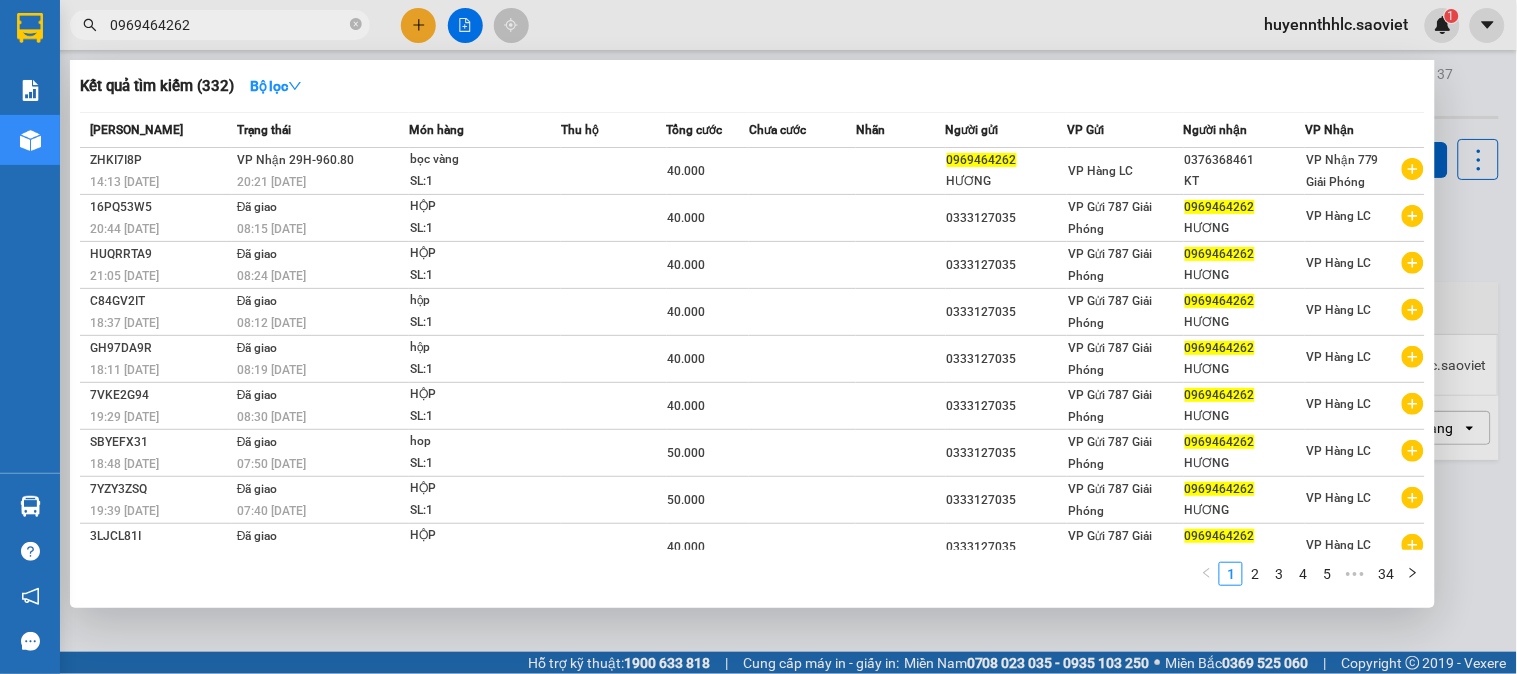 drag, startPoint x: 198, startPoint y: 26, endPoint x: 55, endPoint y: 28, distance: 143.01399 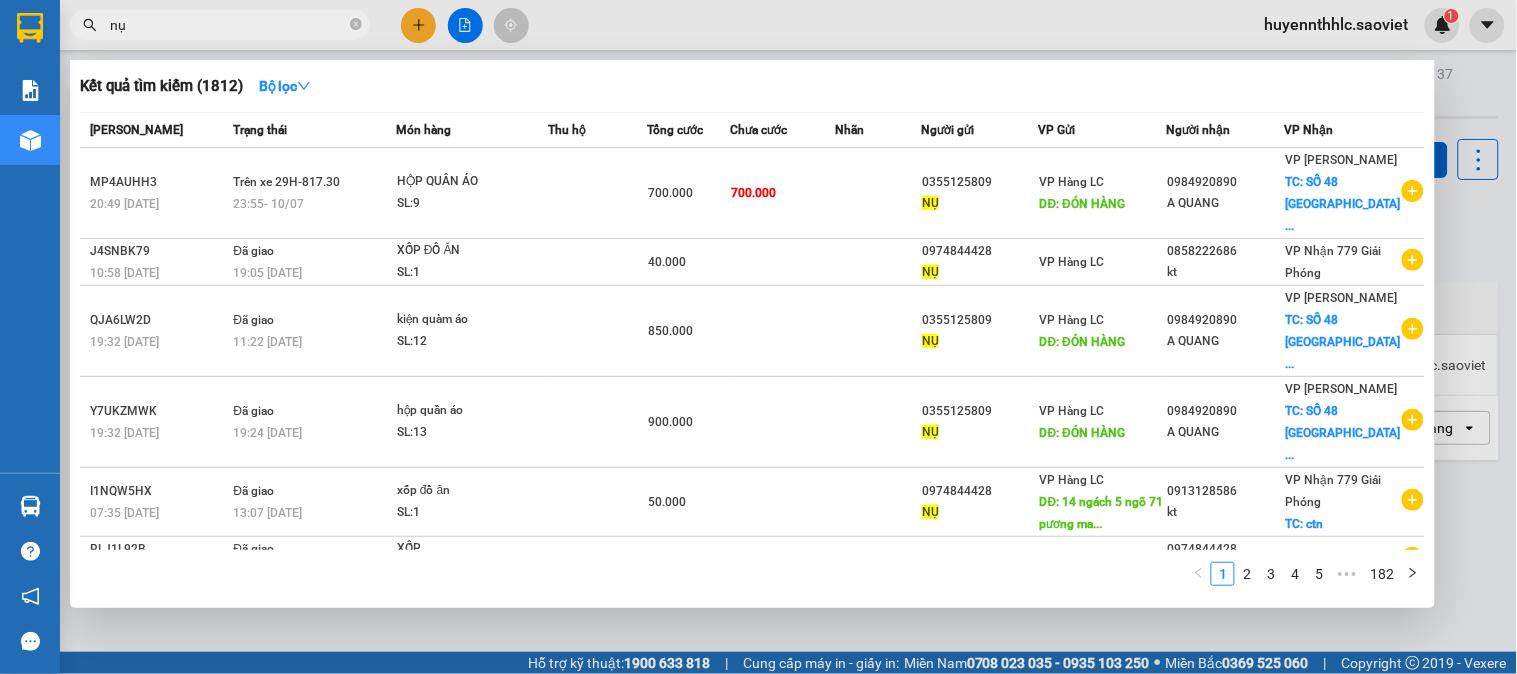 type on "nụ" 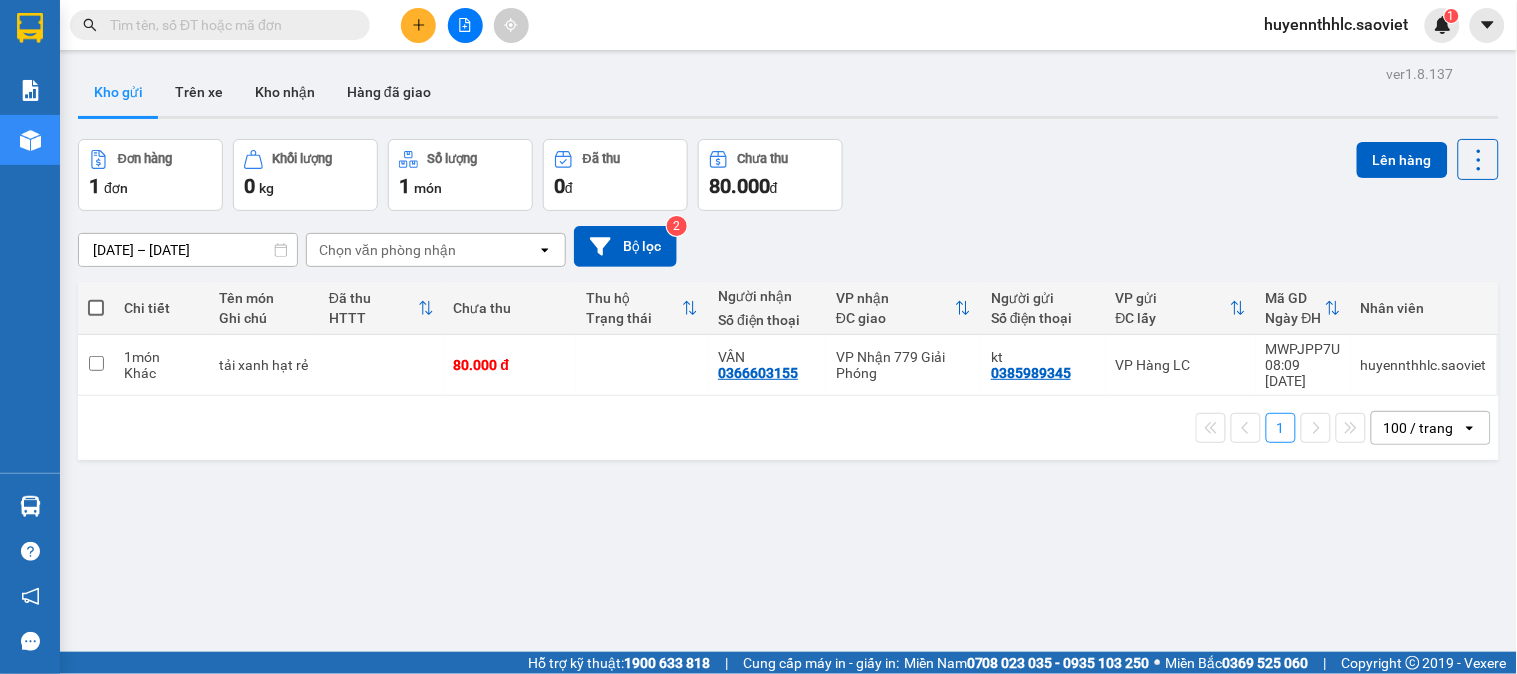 paste on "0865554826" 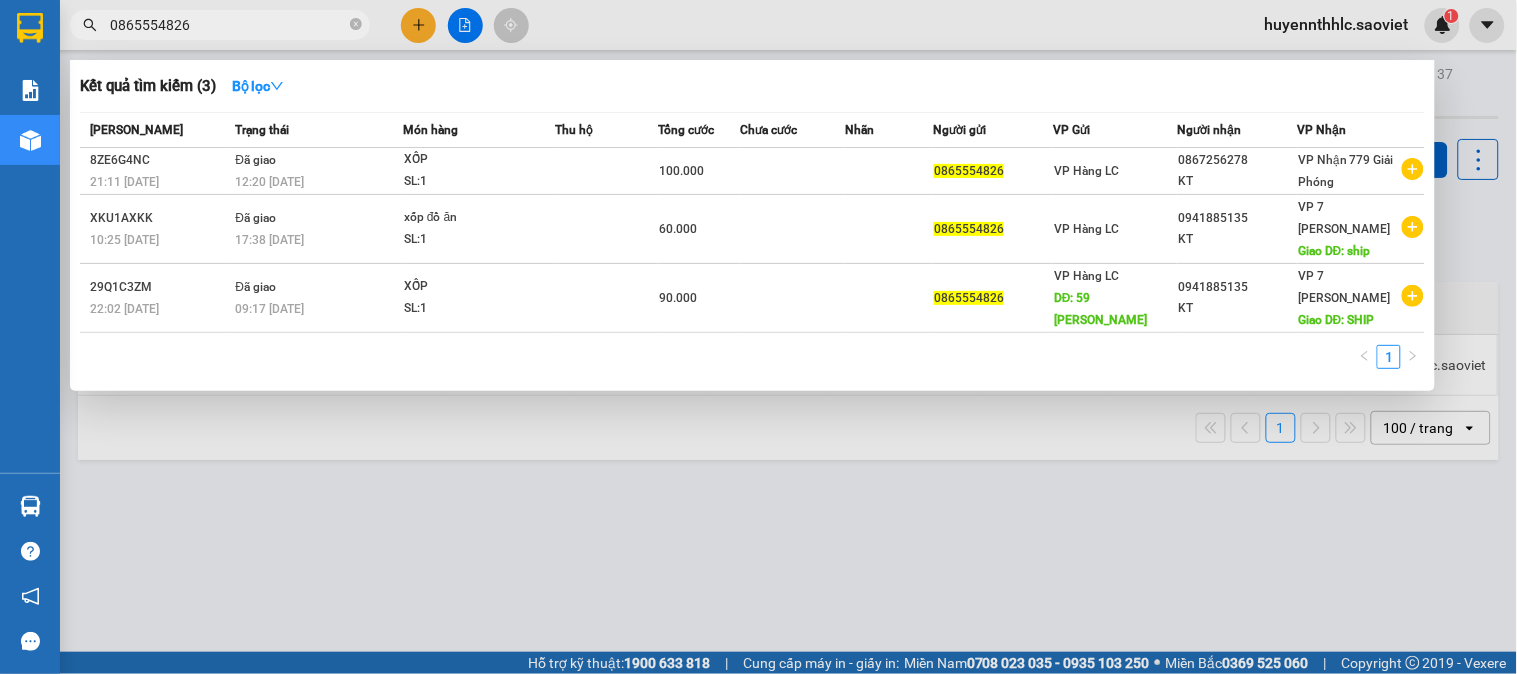 type on "0865554826" 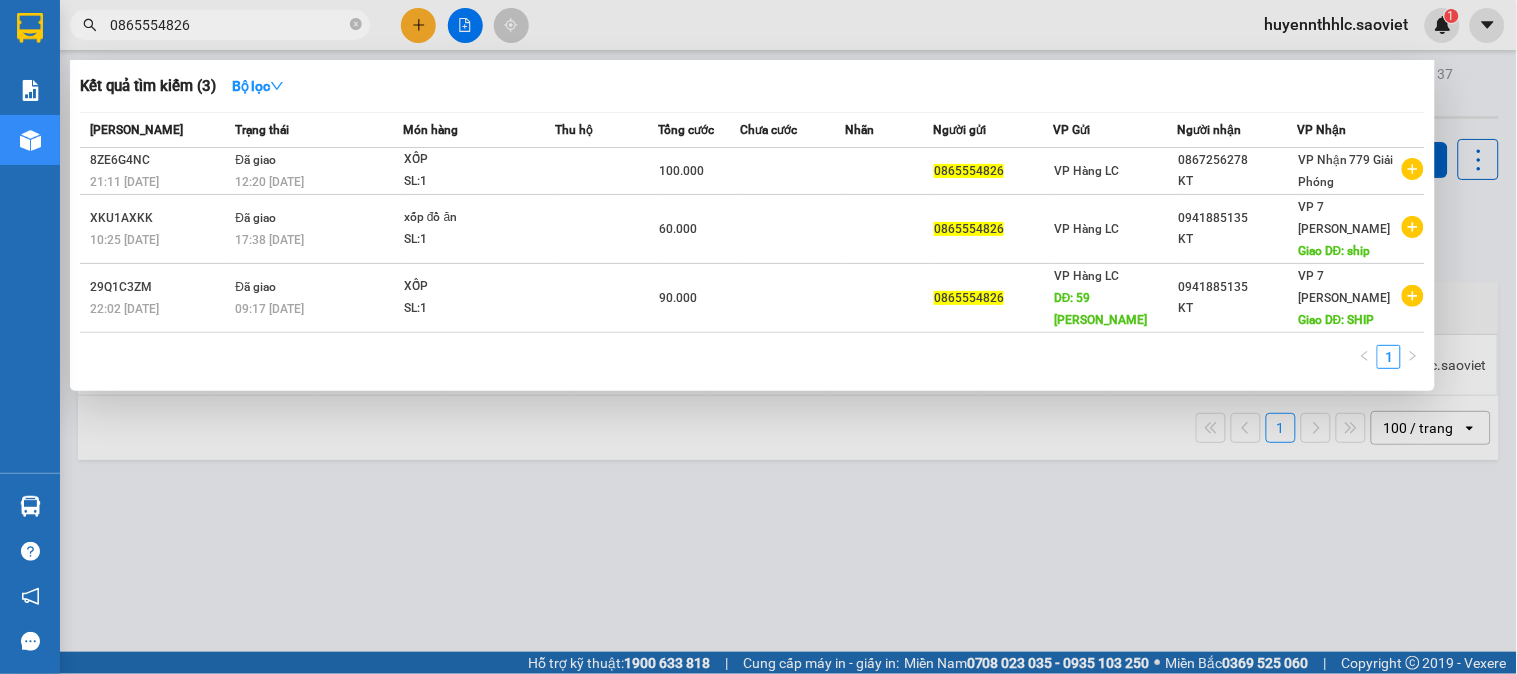click at bounding box center [758, 337] 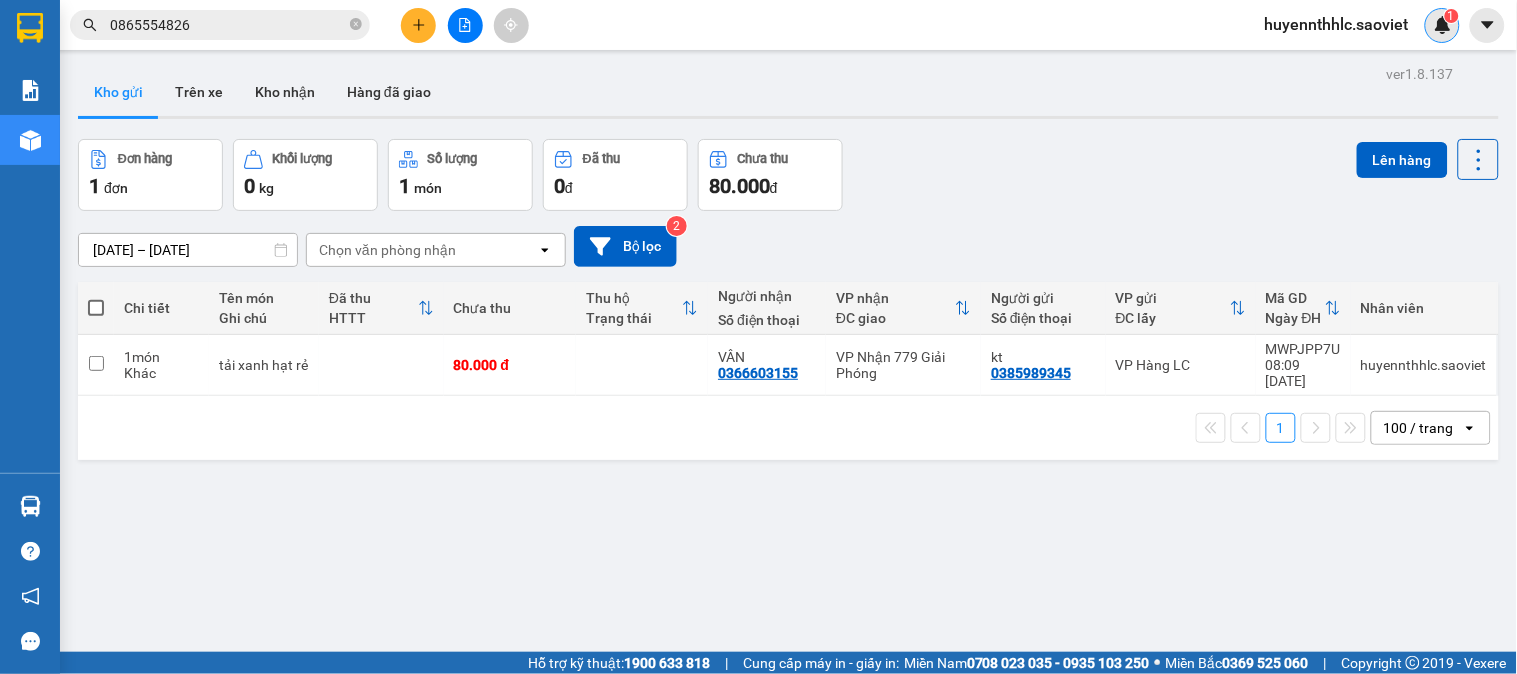 click at bounding box center [1443, 25] 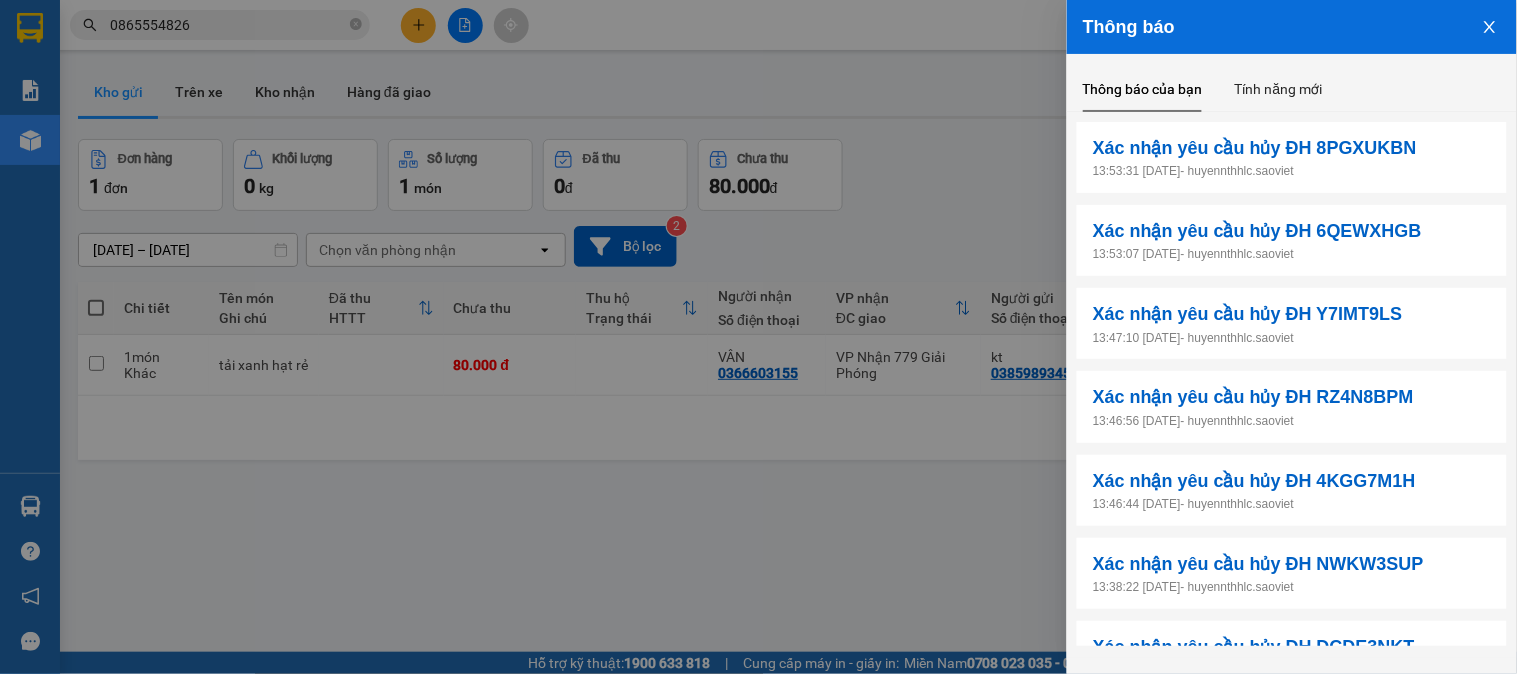 click 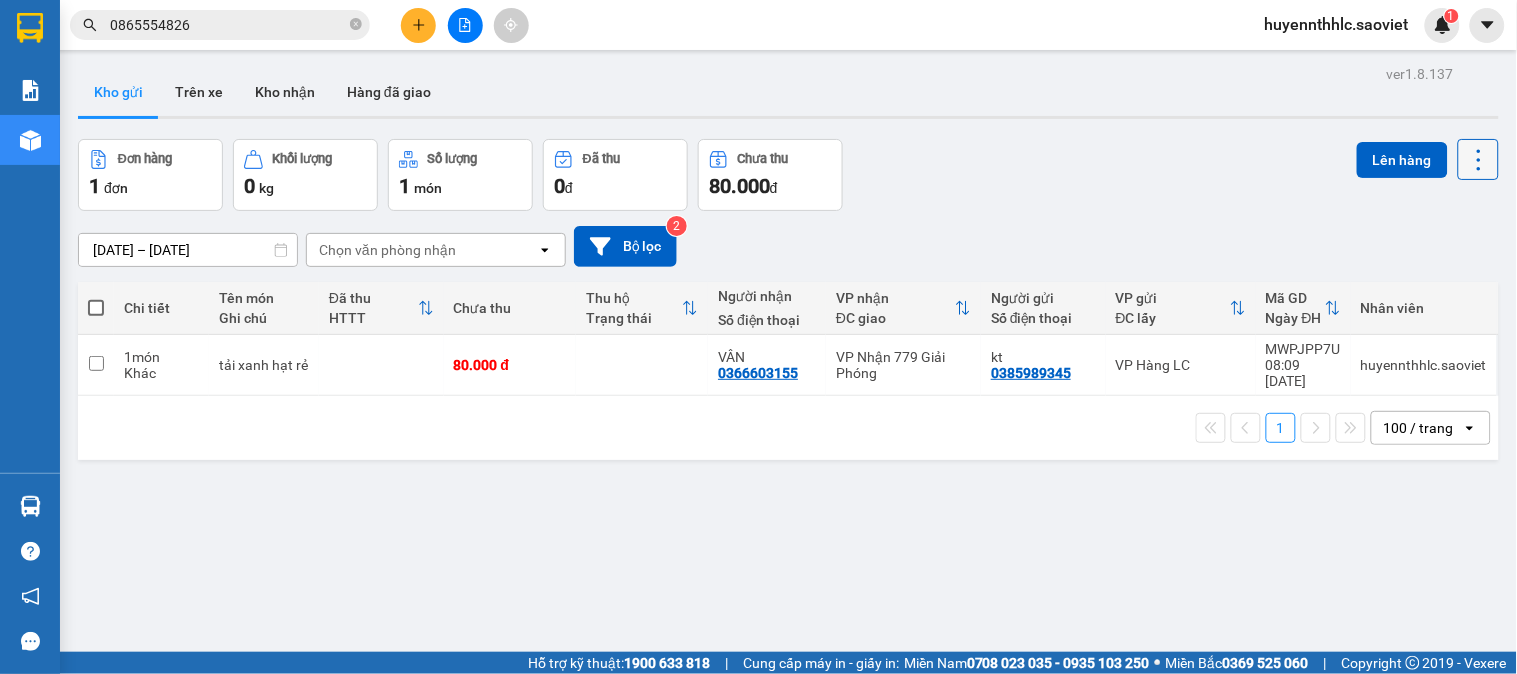 click 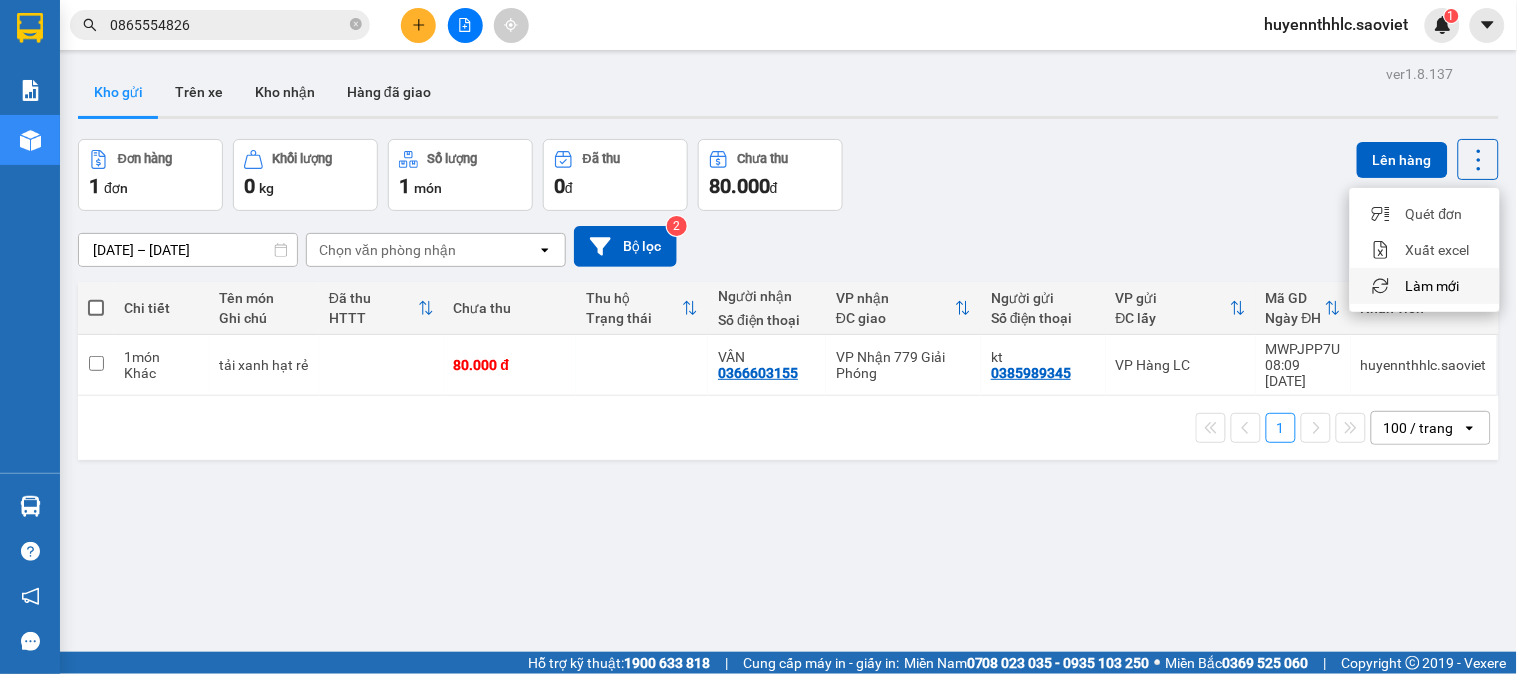 click on "Làm mới" at bounding box center [1433, 286] 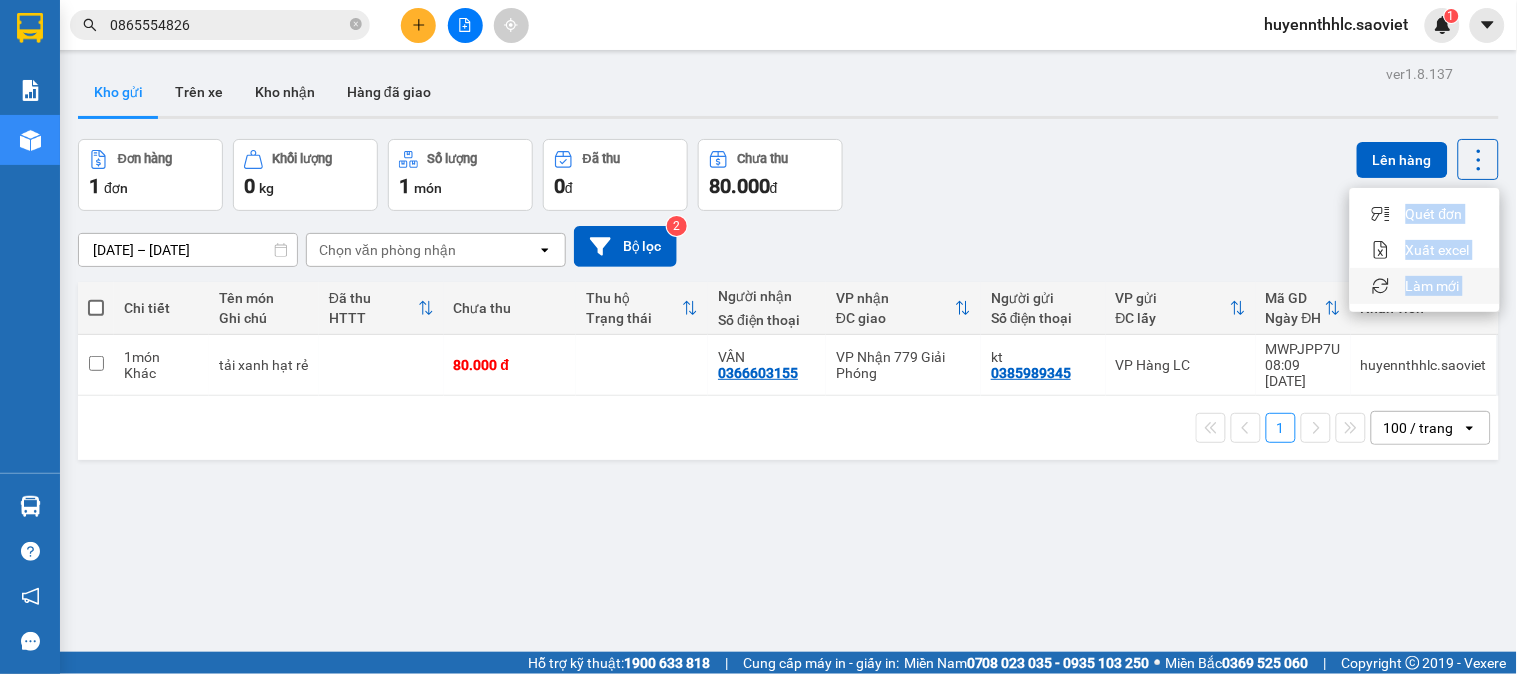 click on "Đang tải dữ liệu" at bounding box center [0, 0] 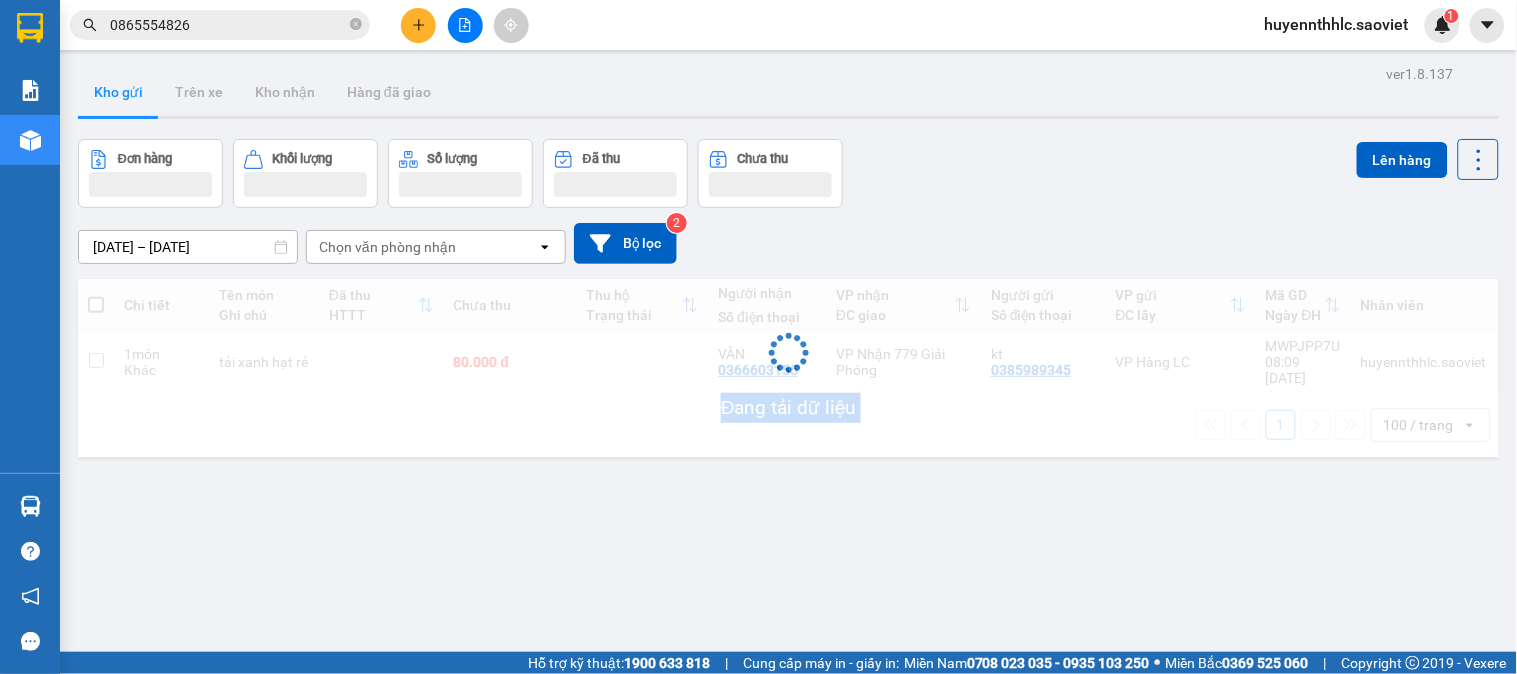 drag, startPoint x: 1437, startPoint y: 278, endPoint x: 1426, endPoint y: 266, distance: 16.27882 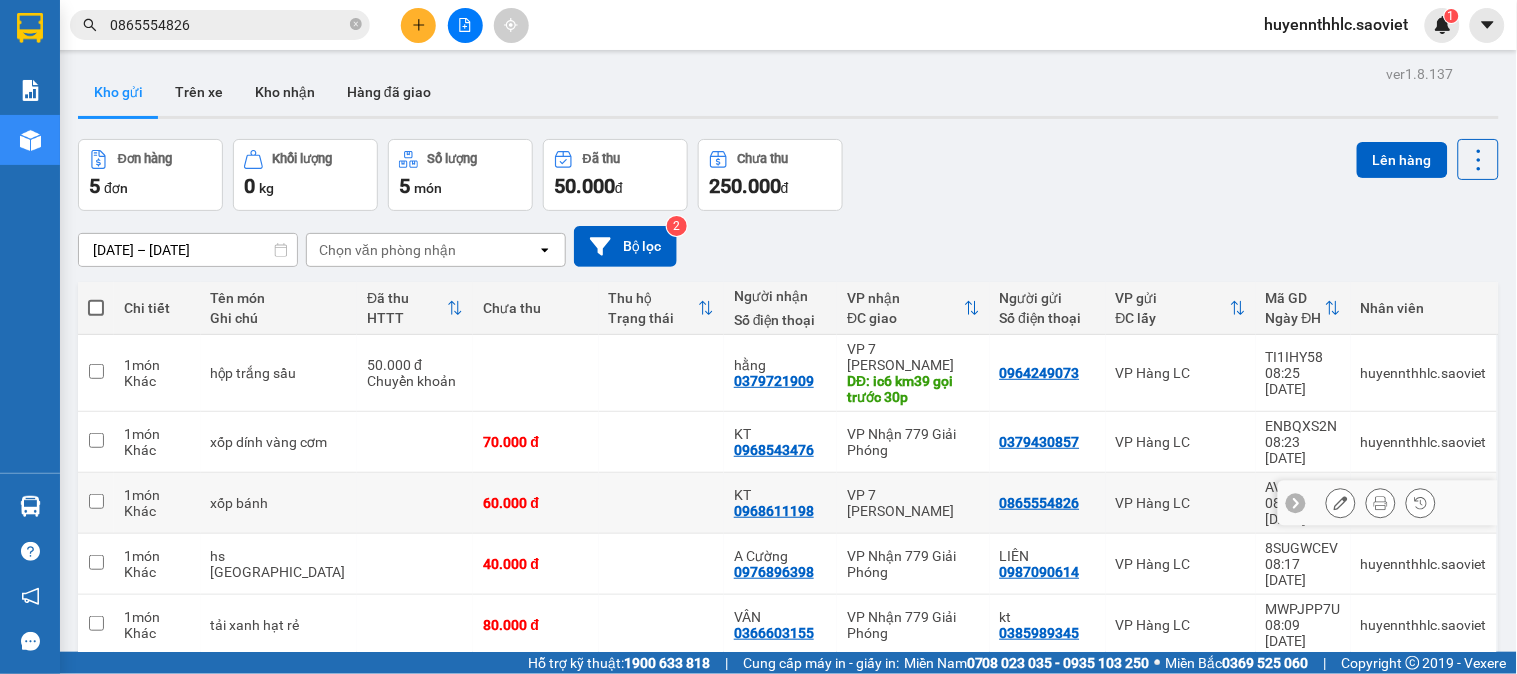 click on "60.000 đ" at bounding box center [535, 503] 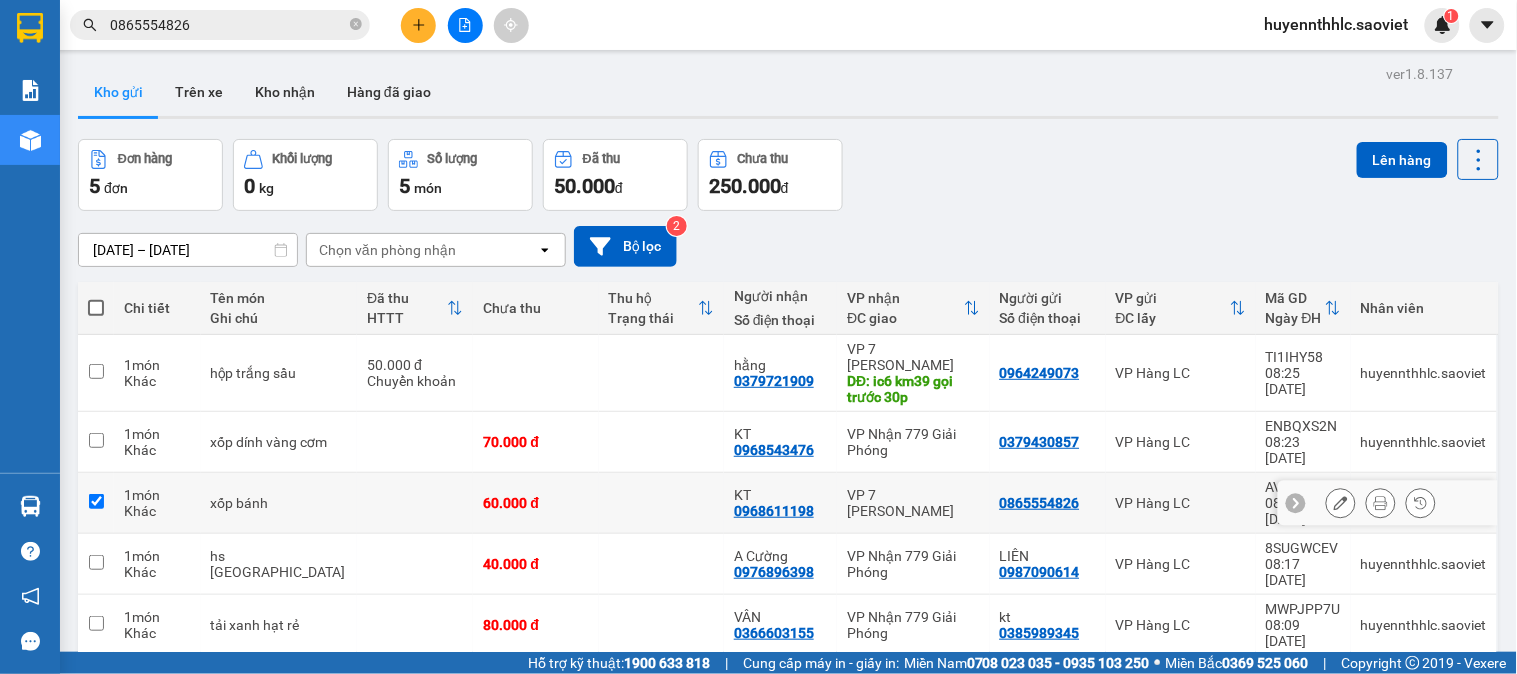 checkbox on "true" 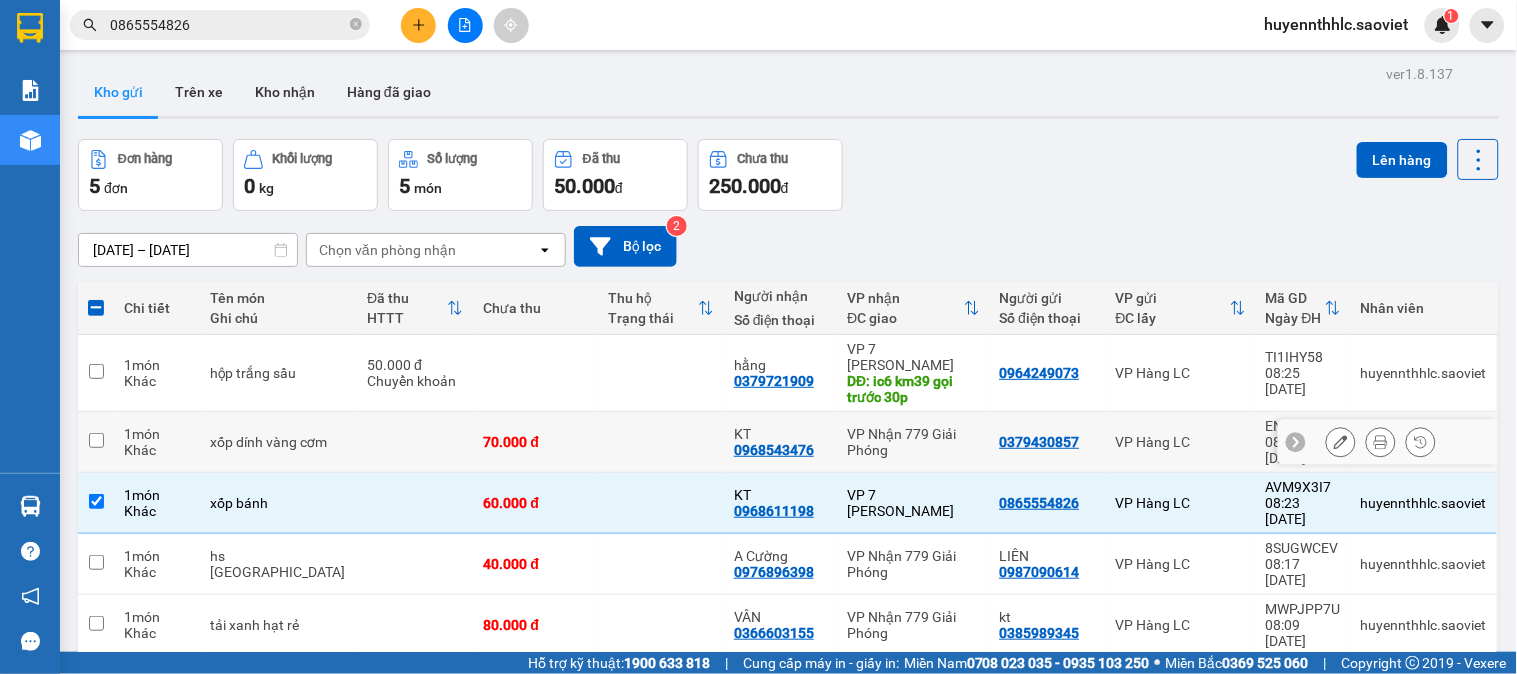 click on "70.000 đ" at bounding box center [535, 442] 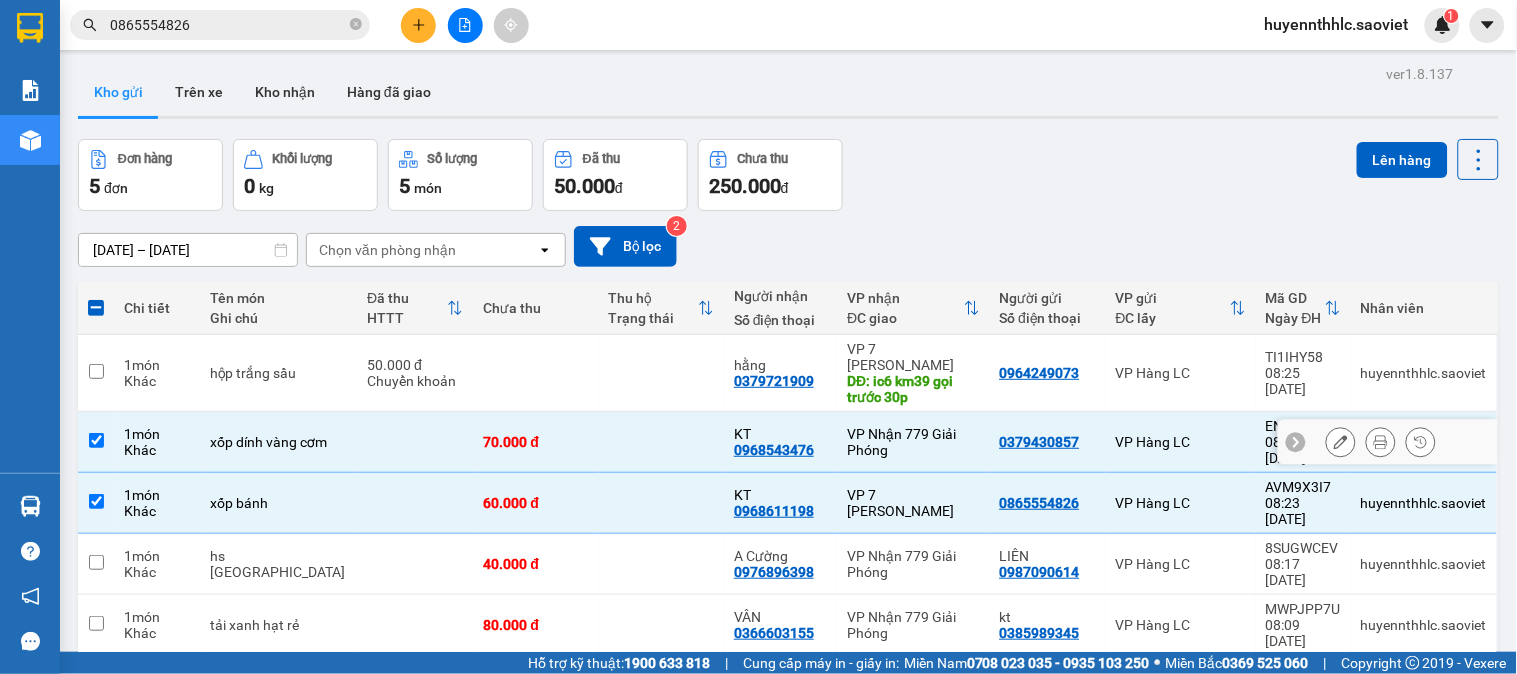 click on "70.000 đ" at bounding box center [535, 442] 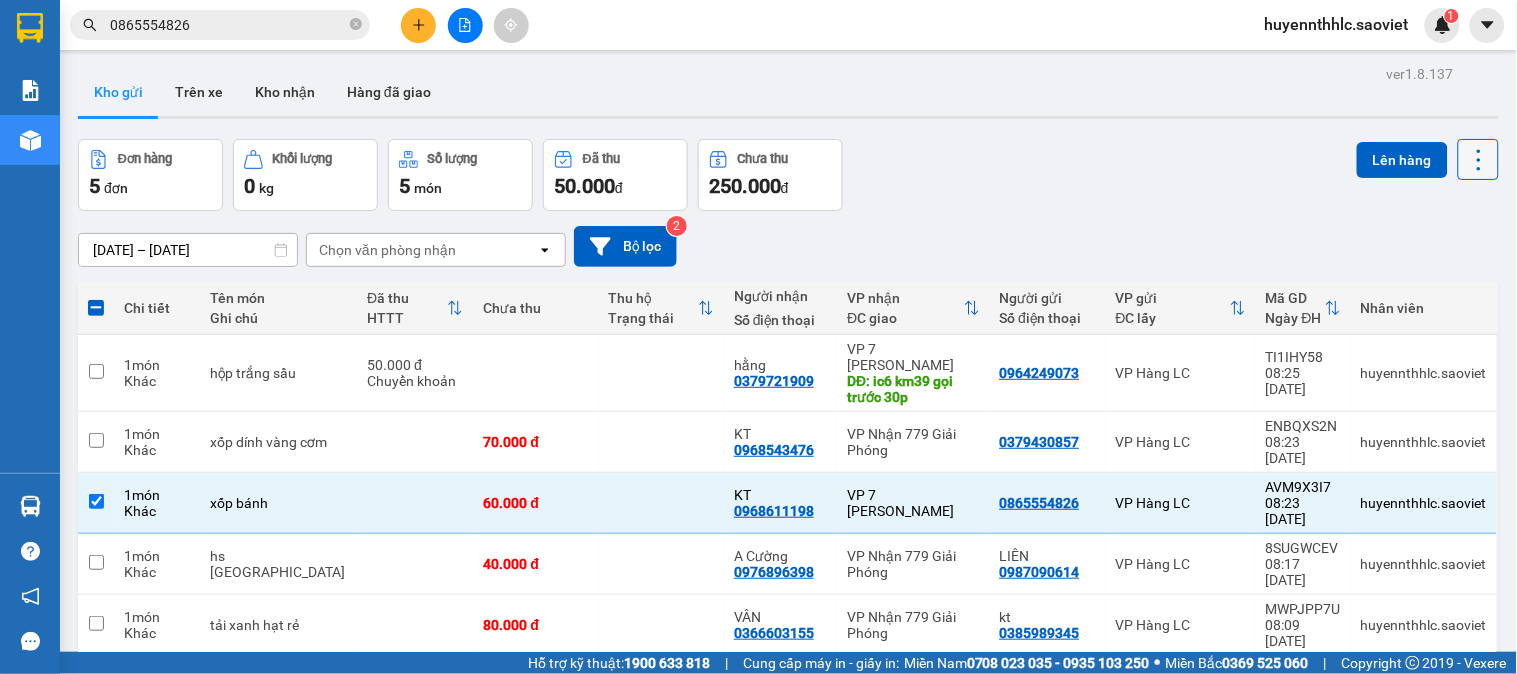 click 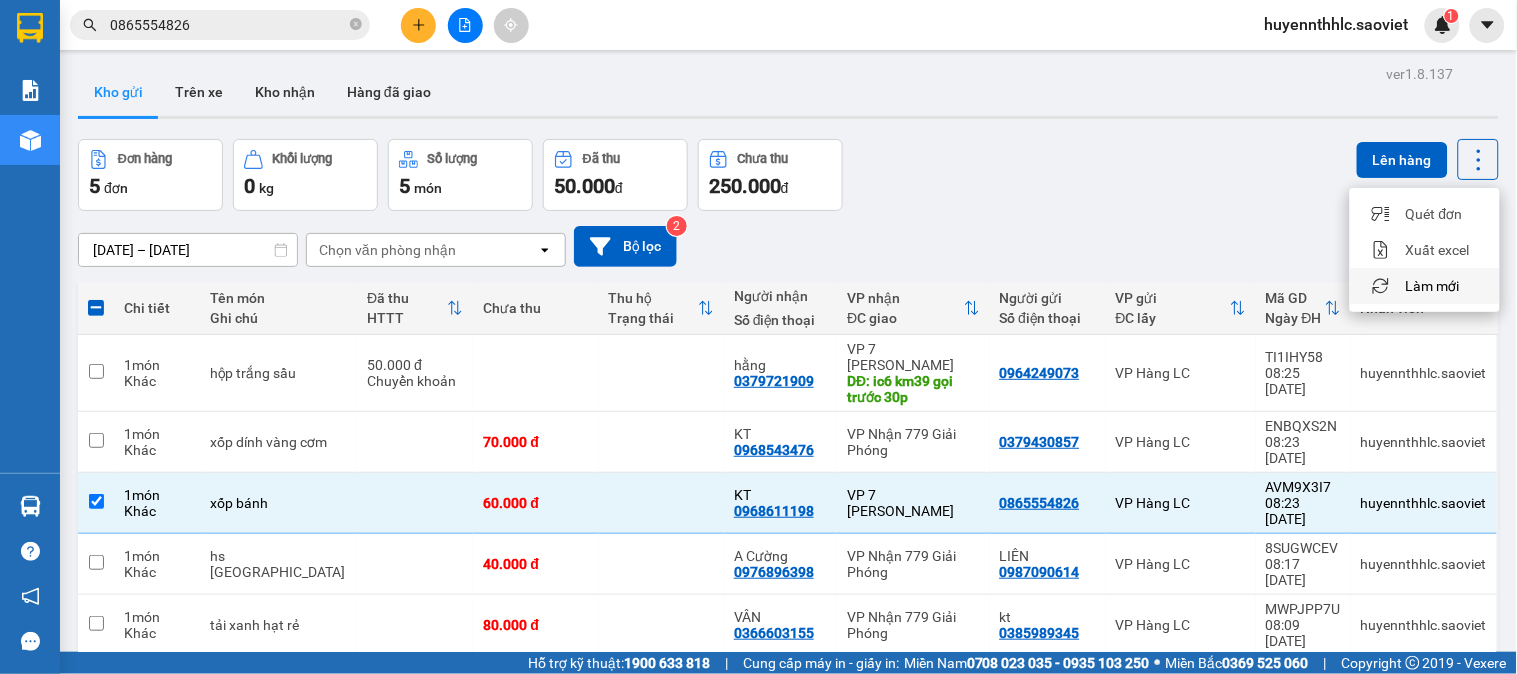 click on "Làm mới" at bounding box center [1425, 286] 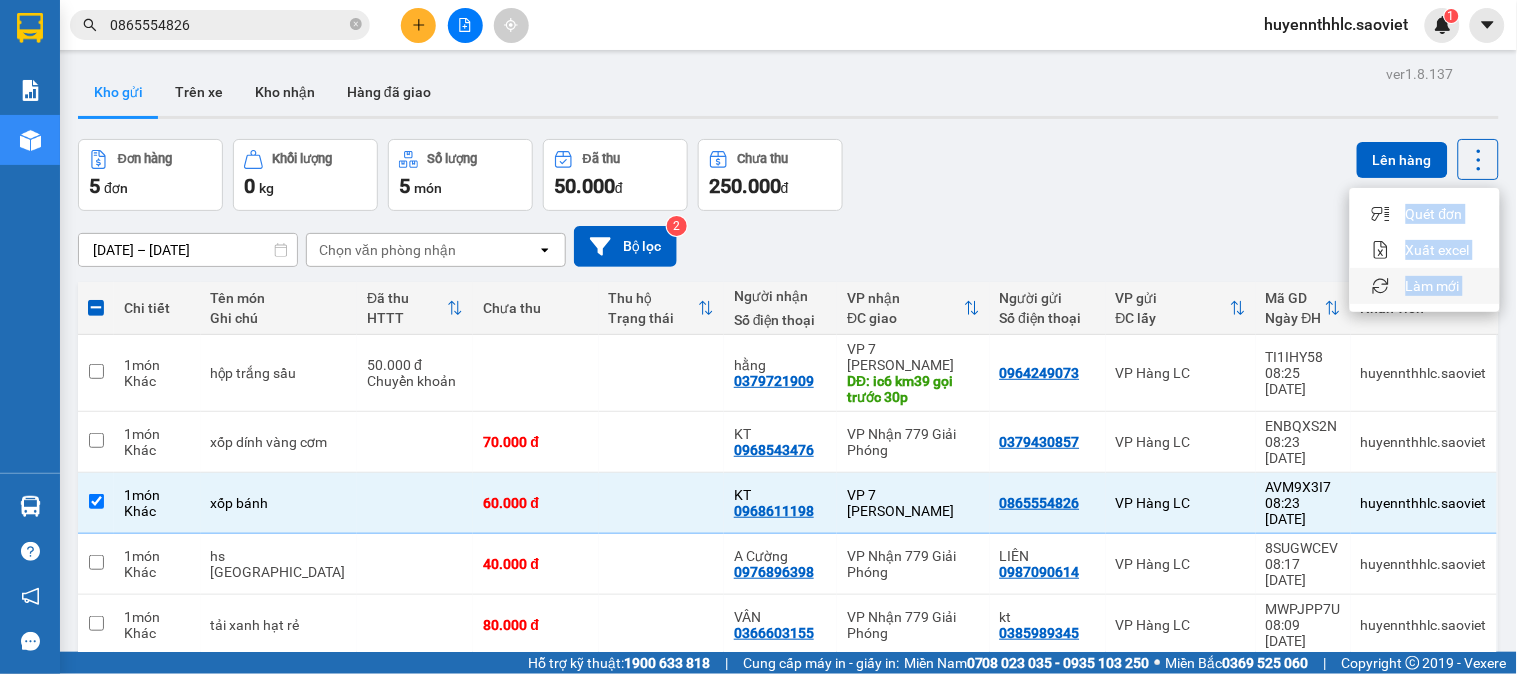 click on "Đang tải dữ liệu" at bounding box center [0, 0] 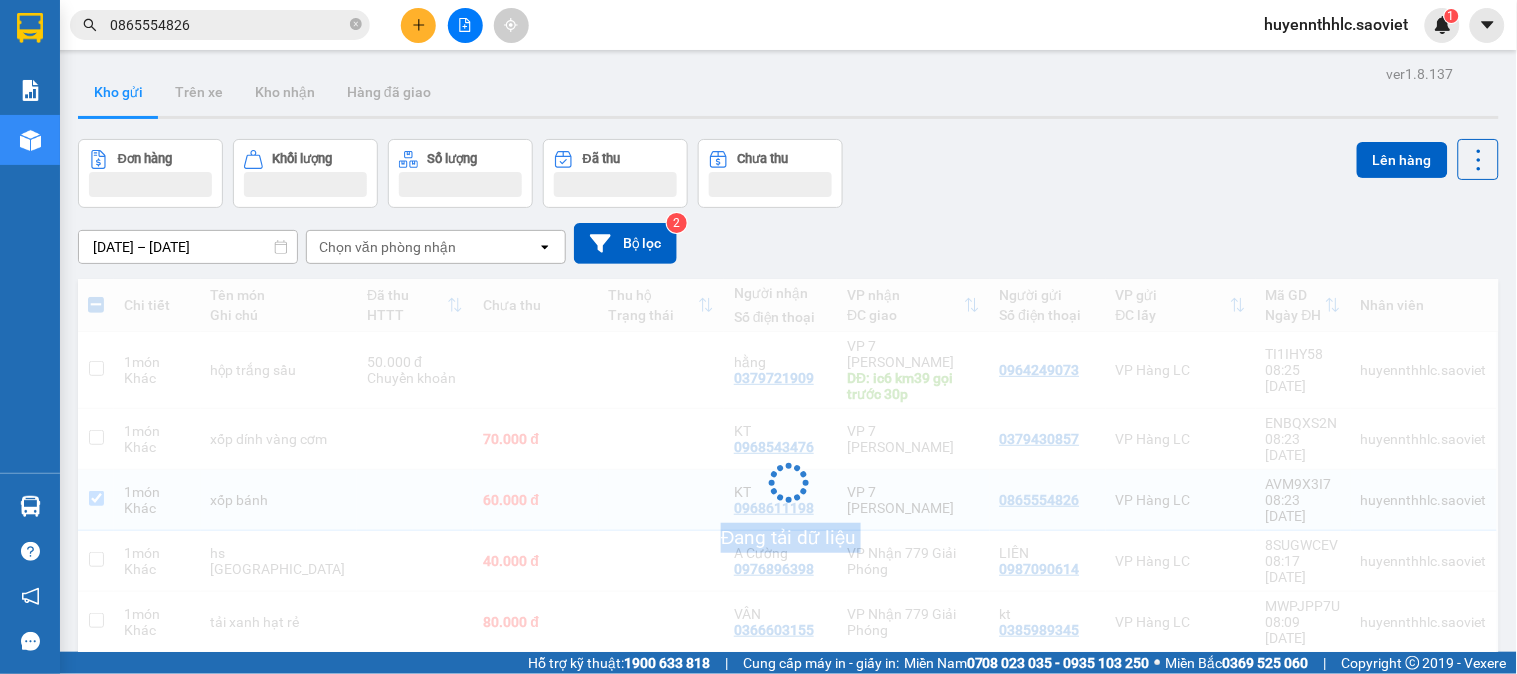 click on "Đang tải dữ liệu" at bounding box center (788, 498) 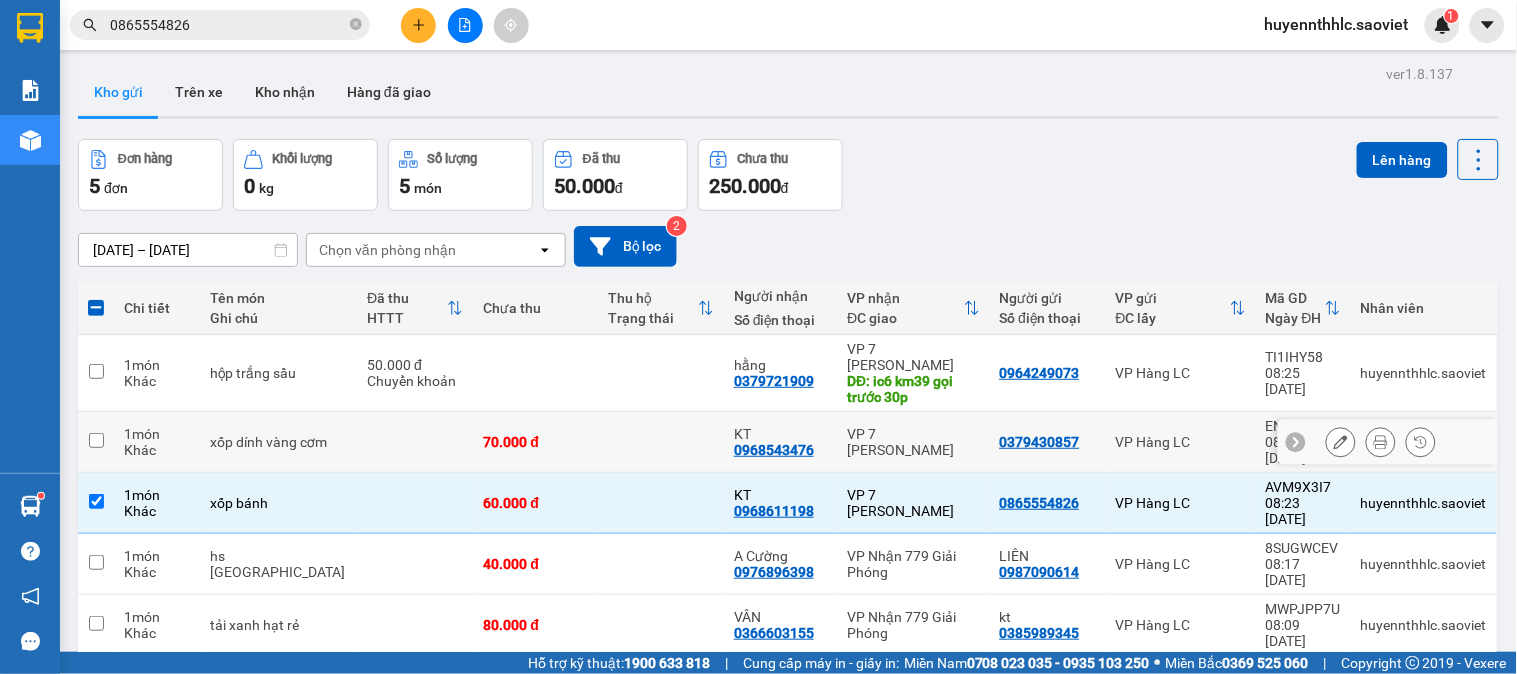 drag, startPoint x: 103, startPoint y: 418, endPoint x: 90, endPoint y: 393, distance: 28.178005 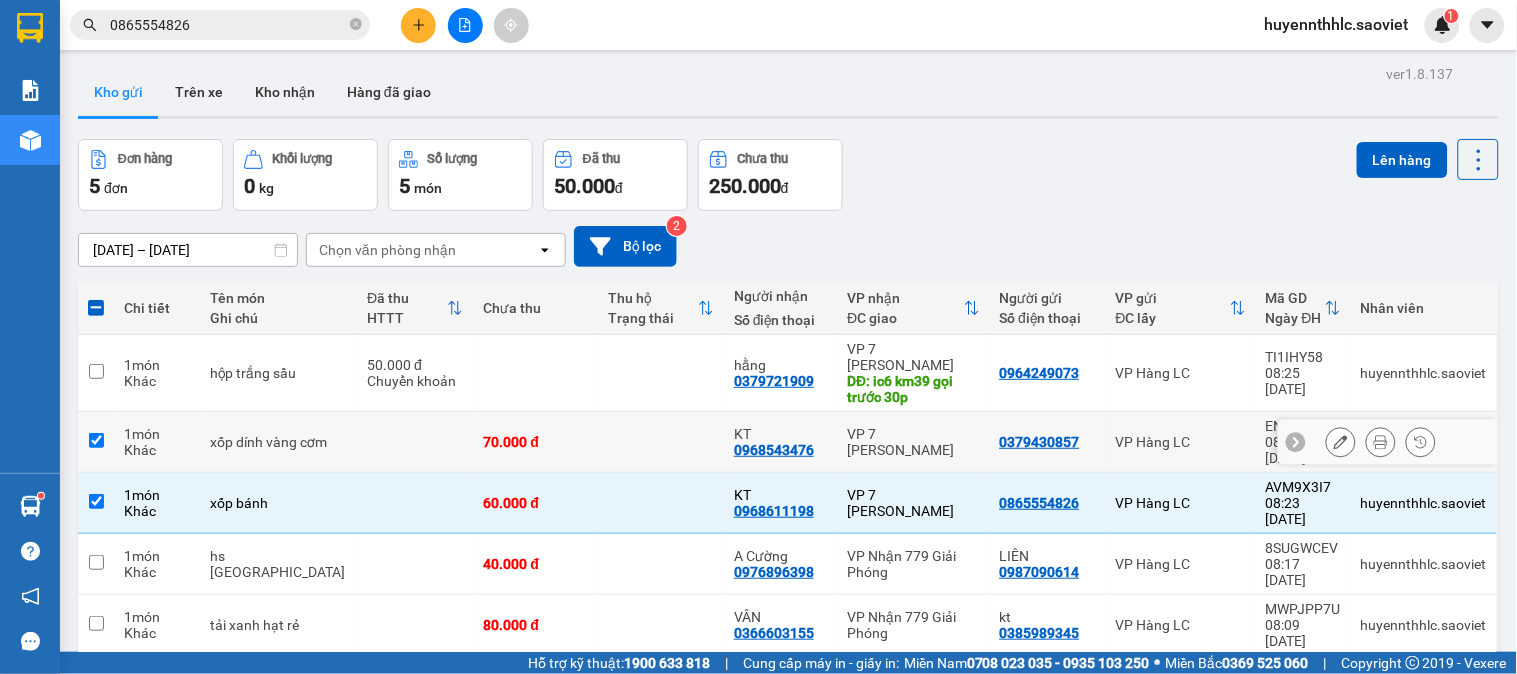 checkbox on "true" 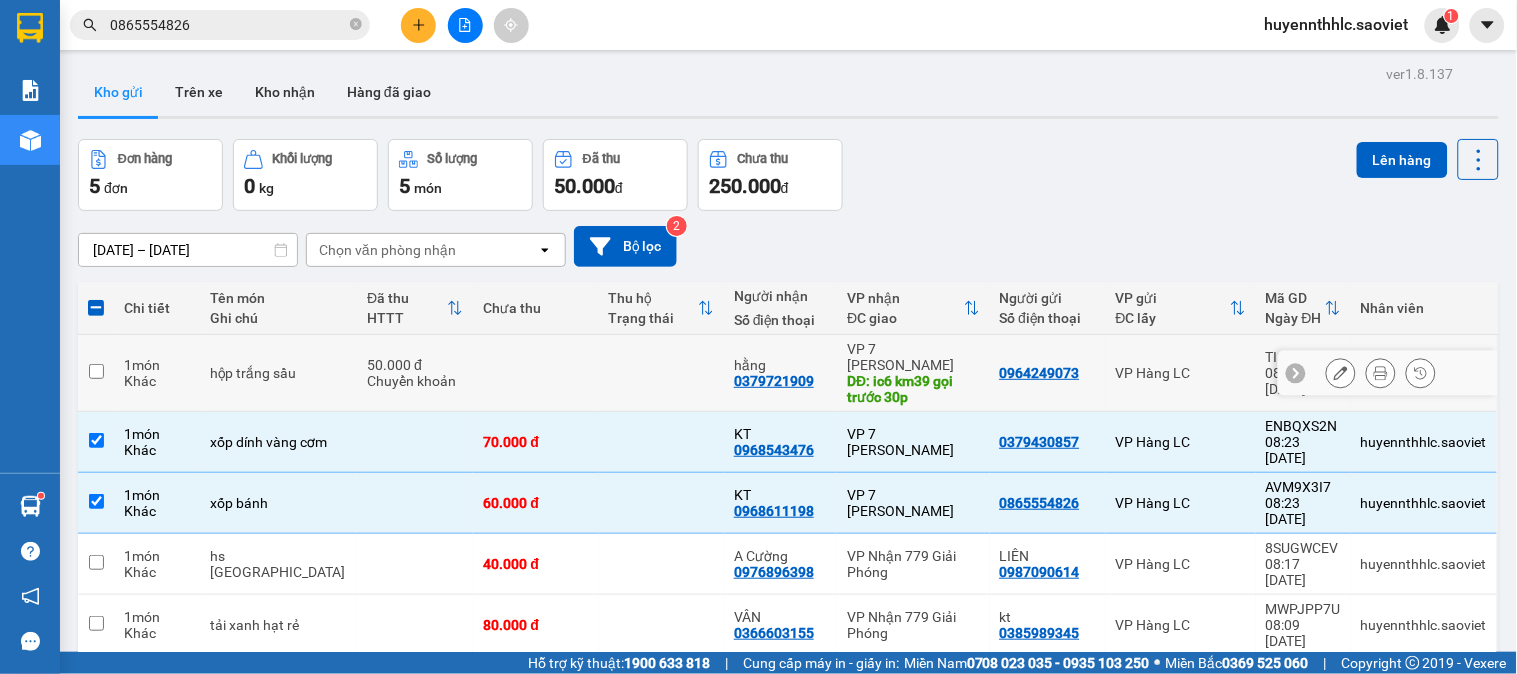 click at bounding box center (96, 371) 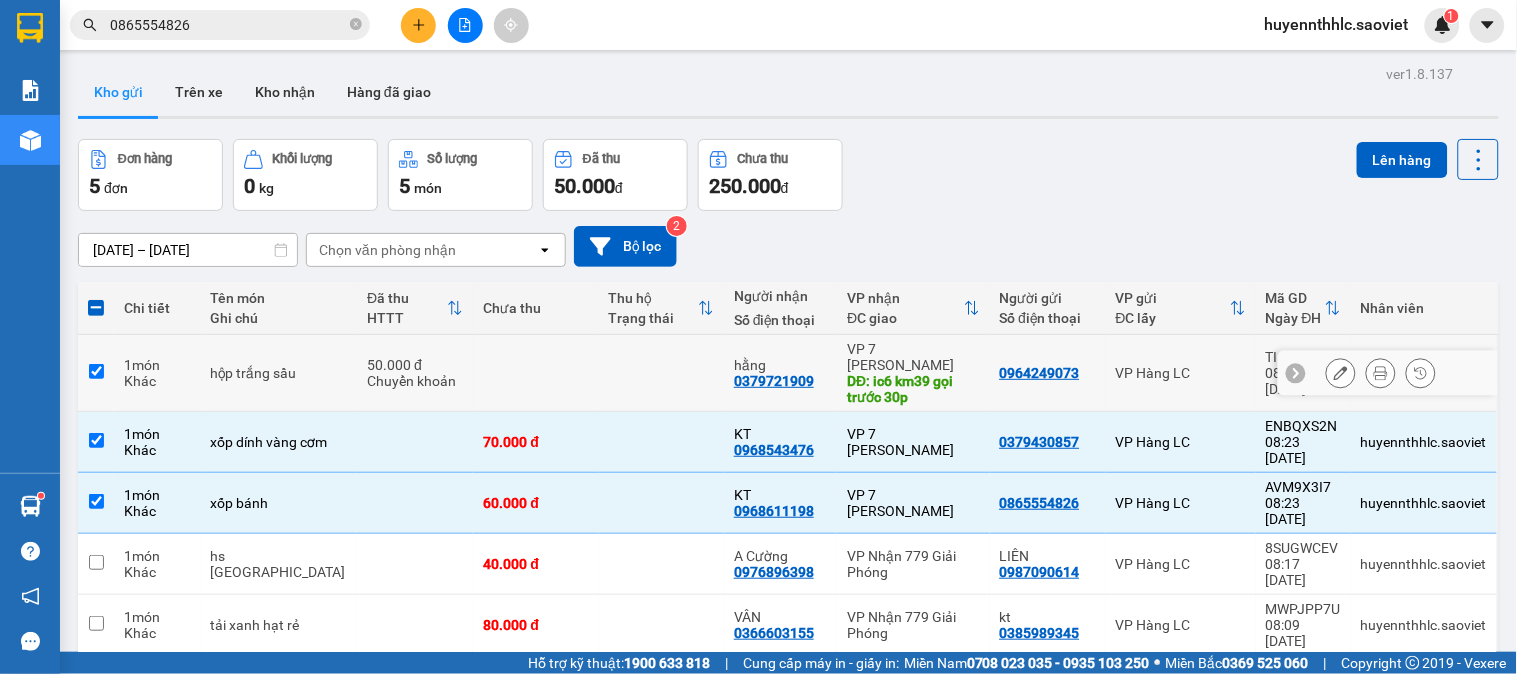 checkbox on "true" 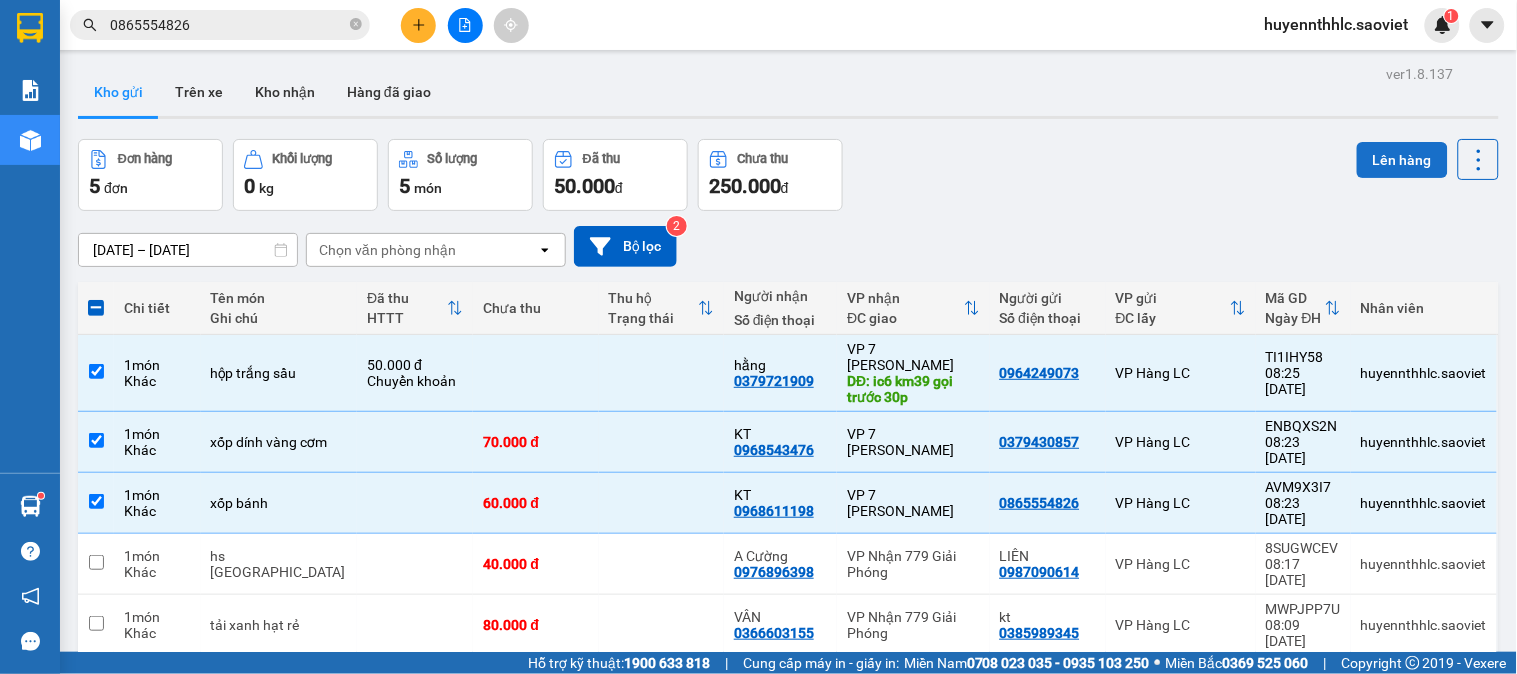 click on "Lên hàng" at bounding box center (1402, 160) 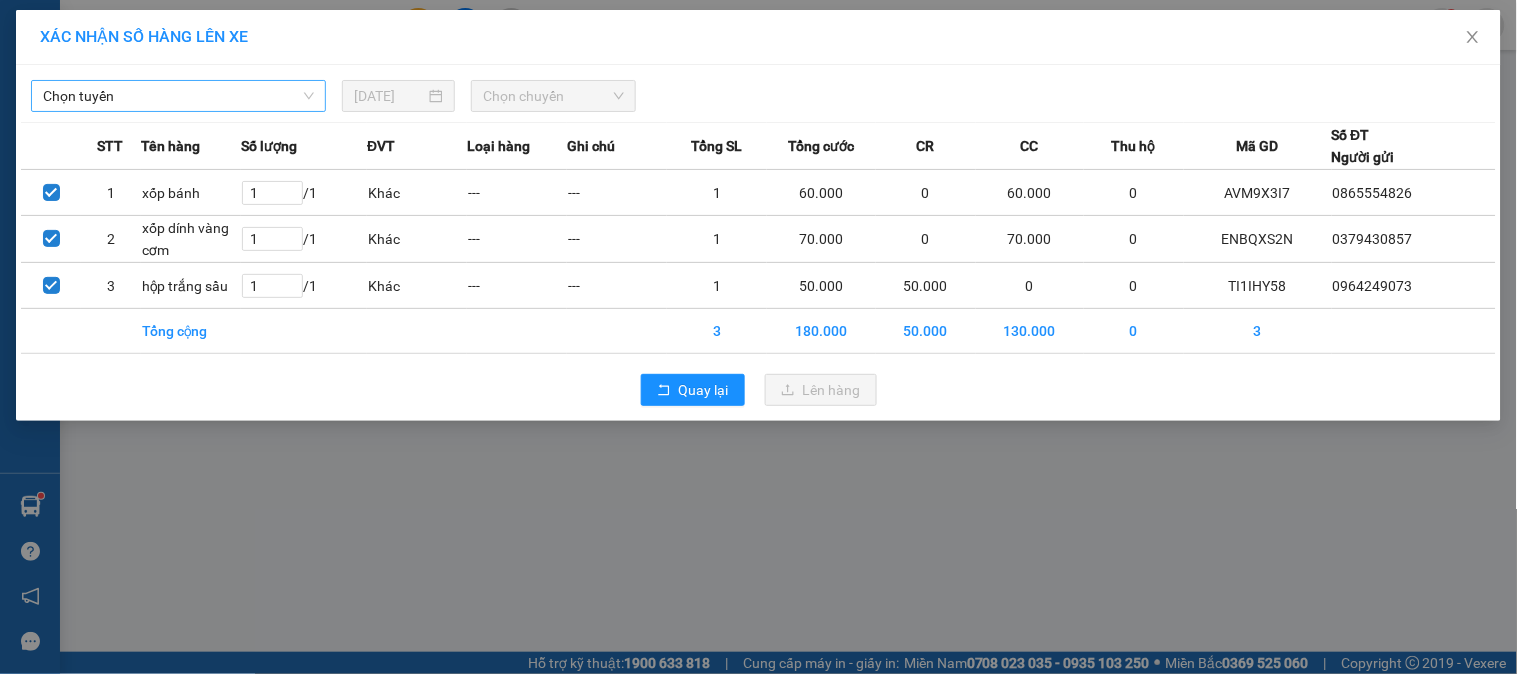 drag, startPoint x: 157, startPoint y: 88, endPoint x: 160, endPoint y: 101, distance: 13.341664 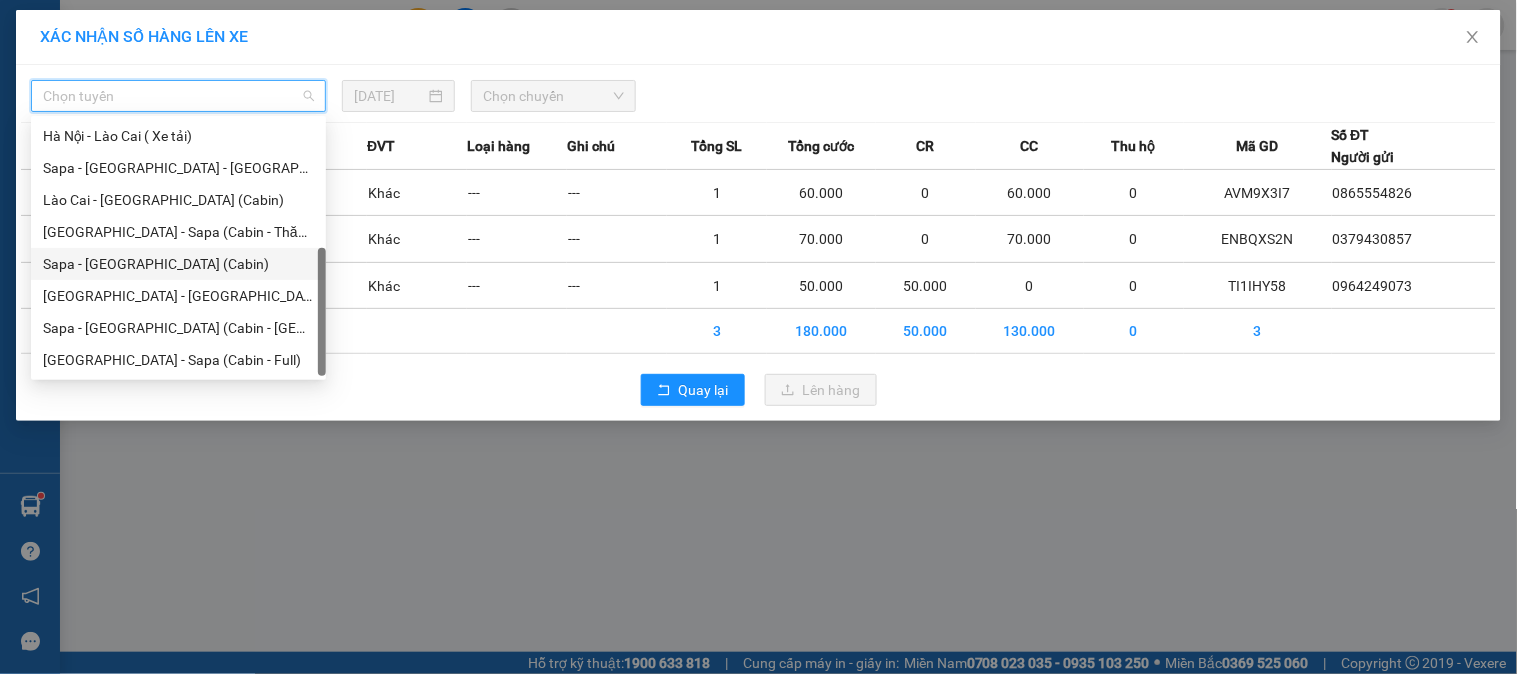 scroll, scrollTop: 0, scrollLeft: 0, axis: both 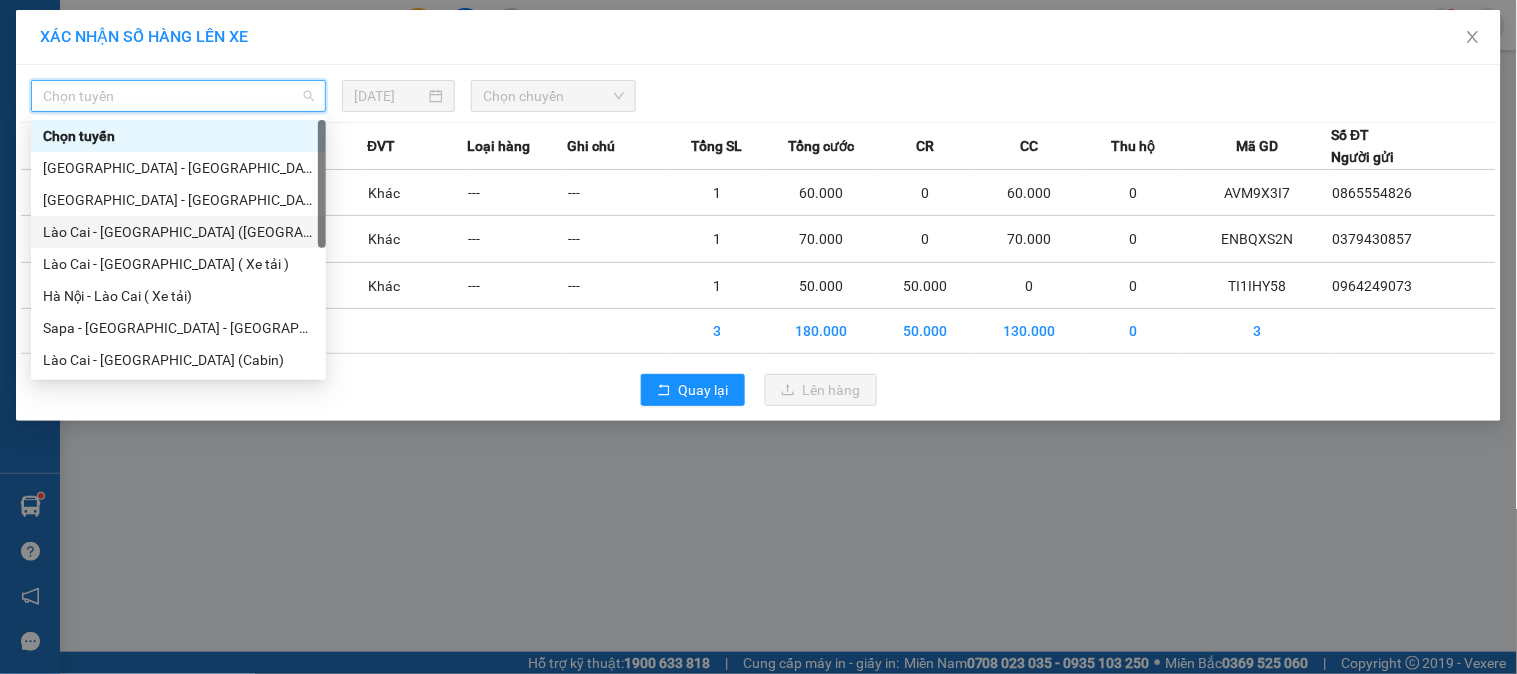 click on "Lào Cai - [GEOGRAPHIC_DATA] ([GEOGRAPHIC_DATA])" at bounding box center (178, 232) 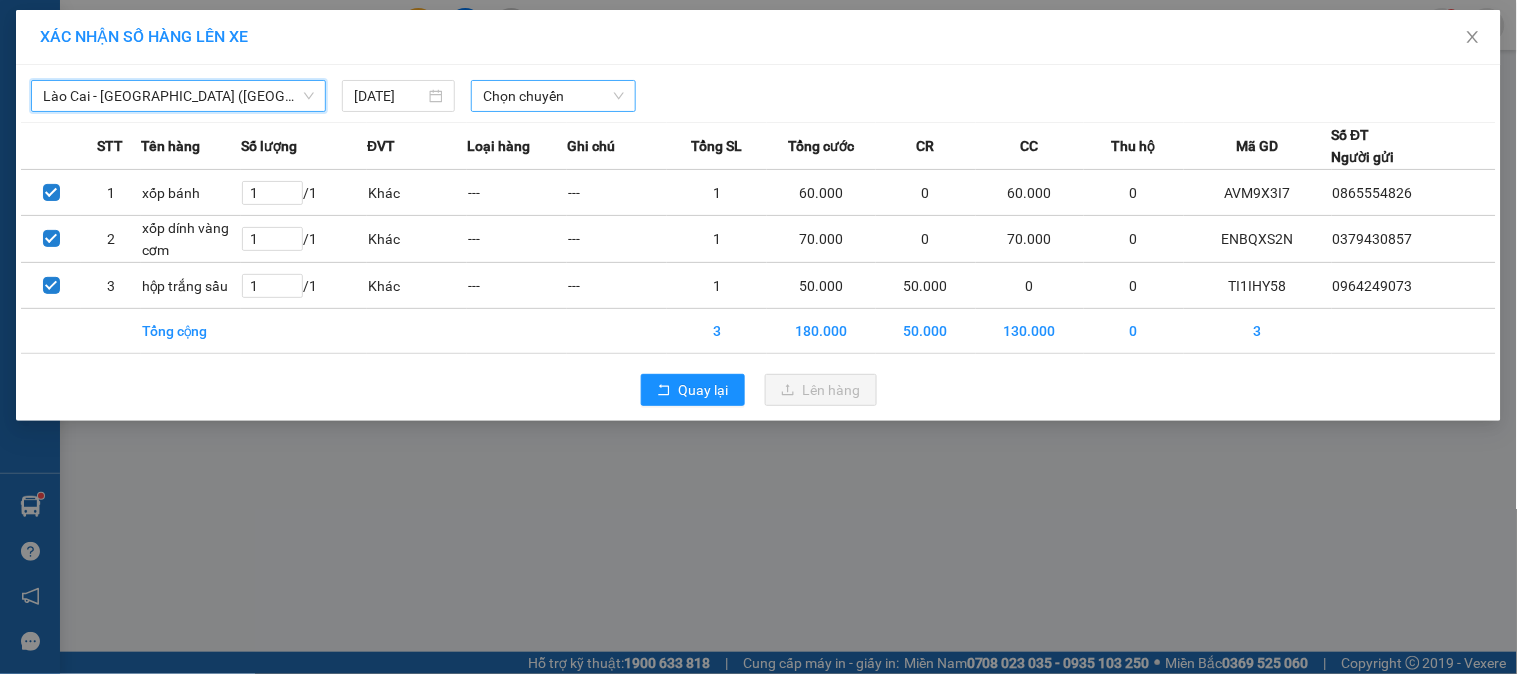click on "Chọn chuyến" at bounding box center [553, 96] 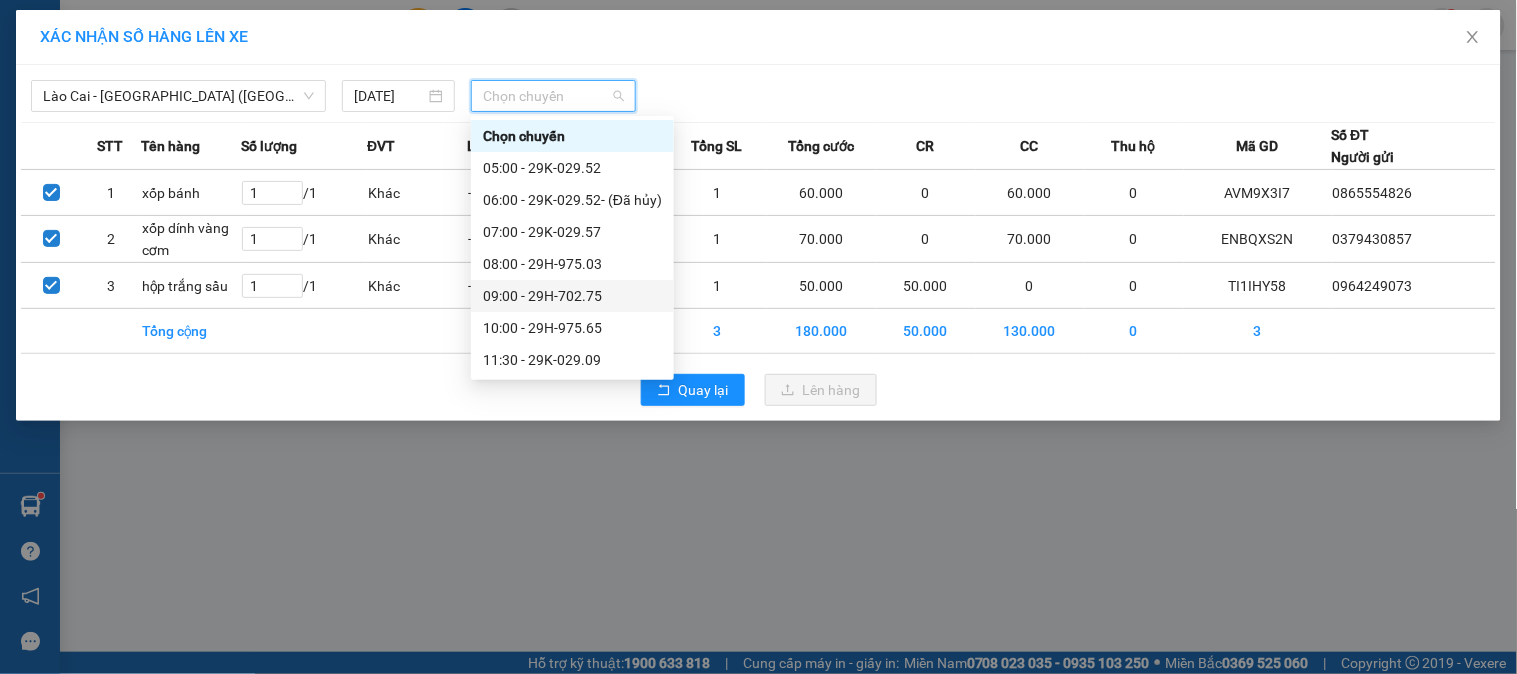 click on "09:00     - 29H-702.75" at bounding box center [572, 296] 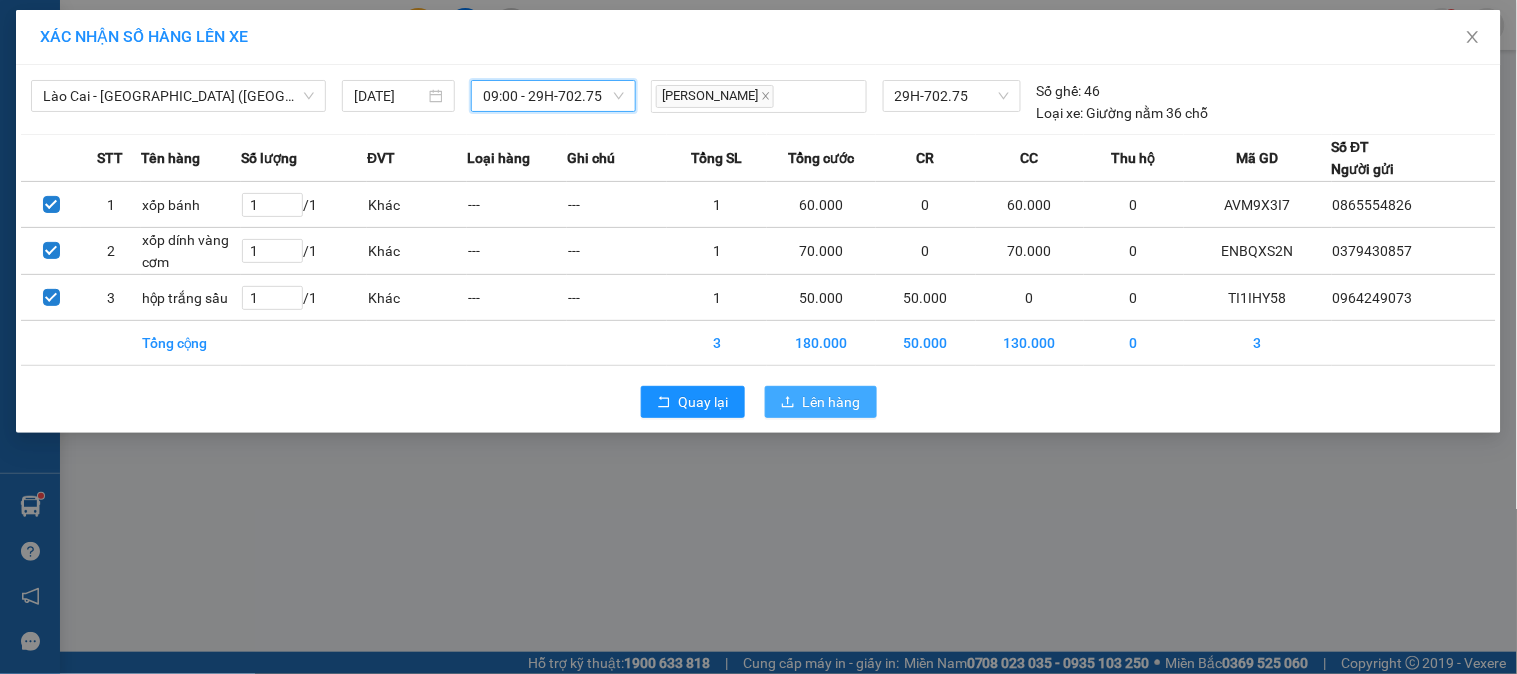 click on "Lên hàng" at bounding box center (832, 402) 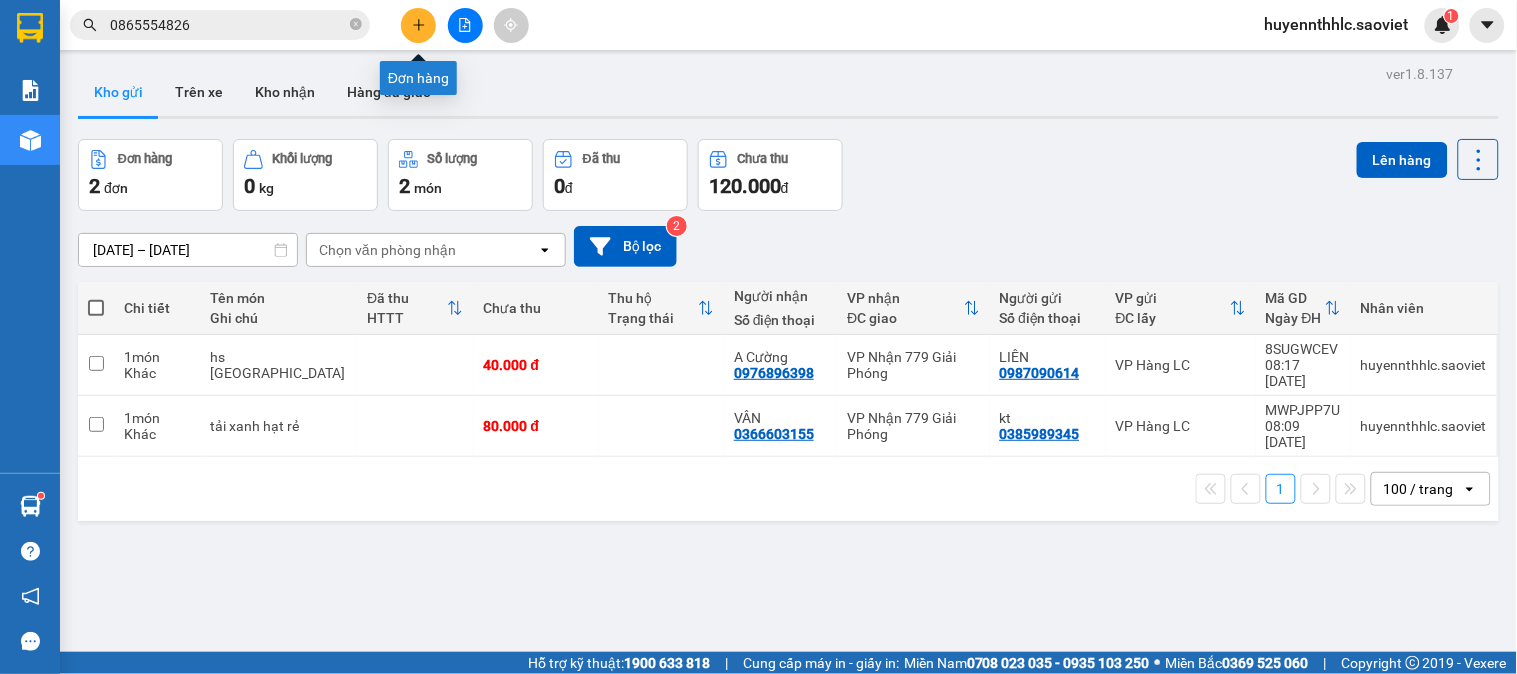 click 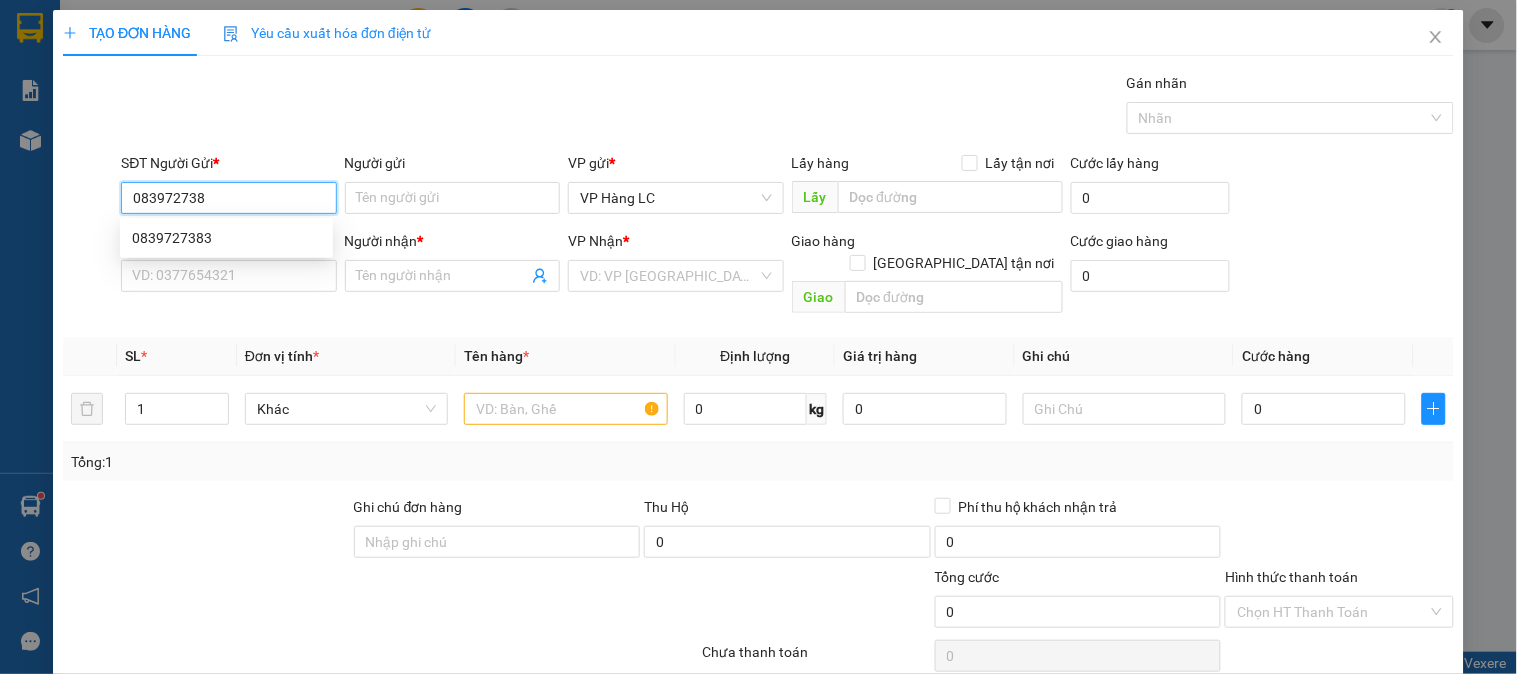 type on "0839727383" 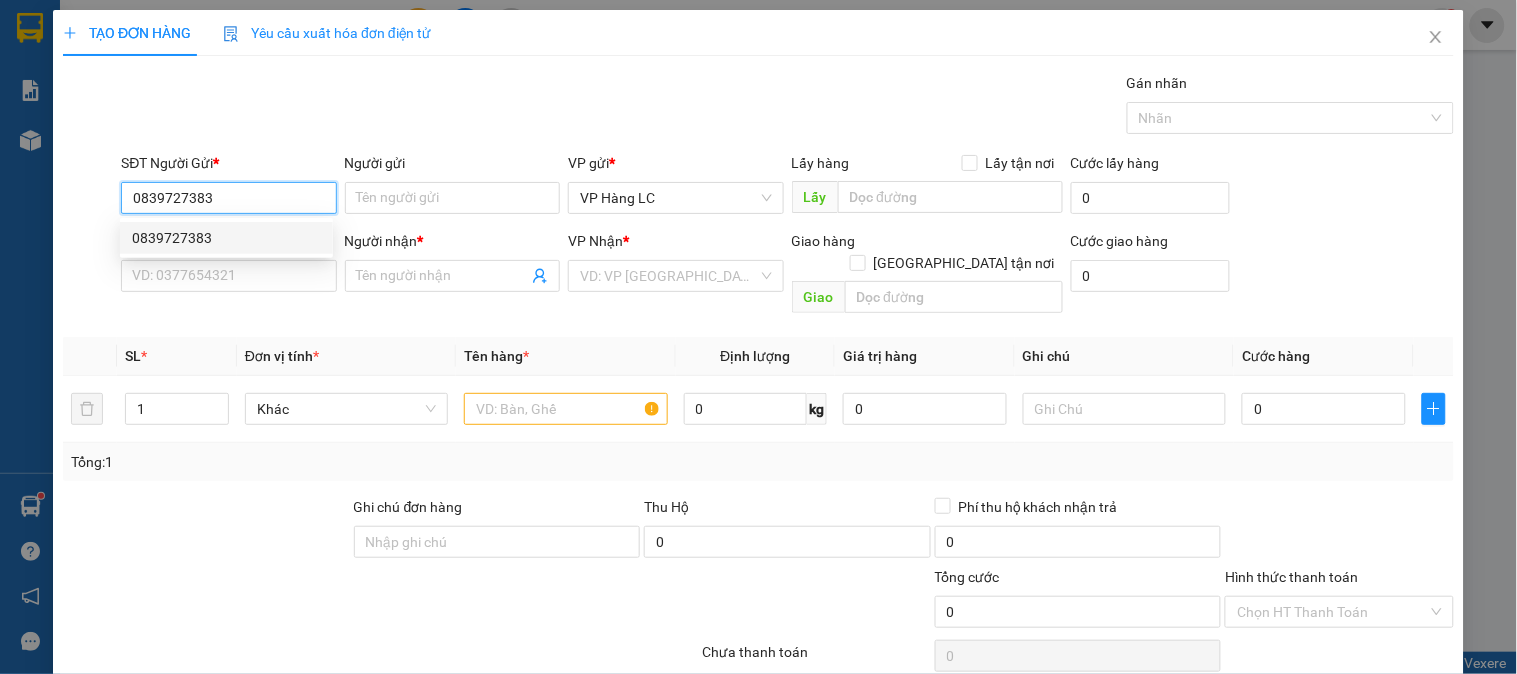 click on "0839727383" at bounding box center (226, 238) 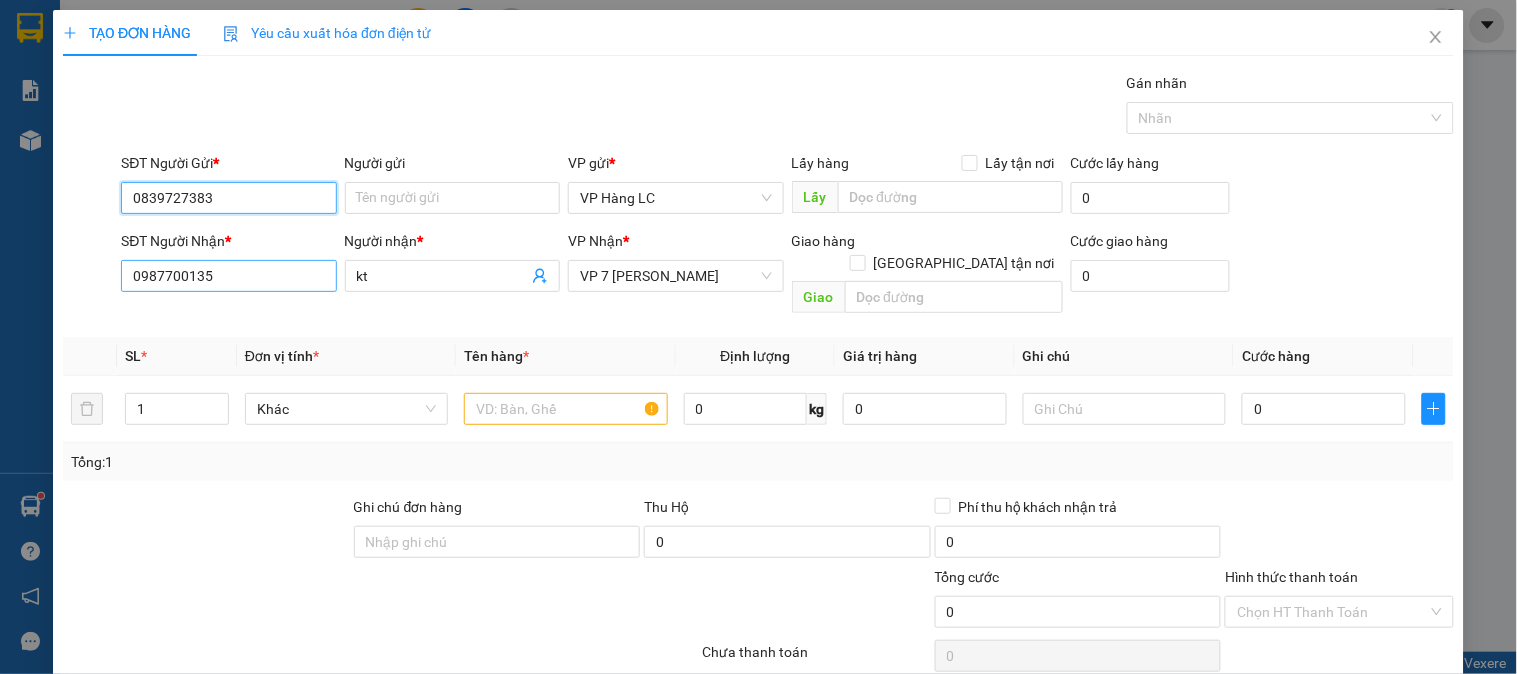 type on "0839727383" 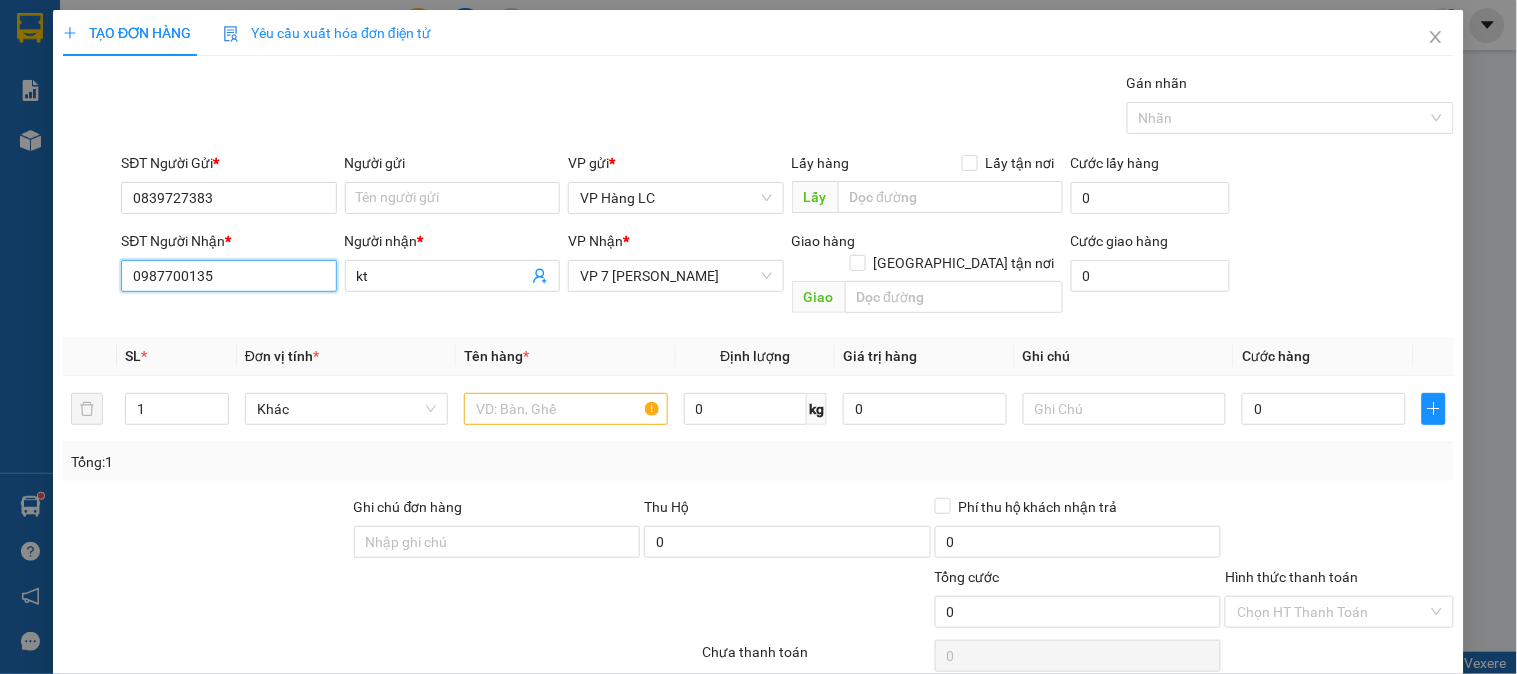 drag, startPoint x: 236, startPoint y: 273, endPoint x: 0, endPoint y: 315, distance: 239.70816 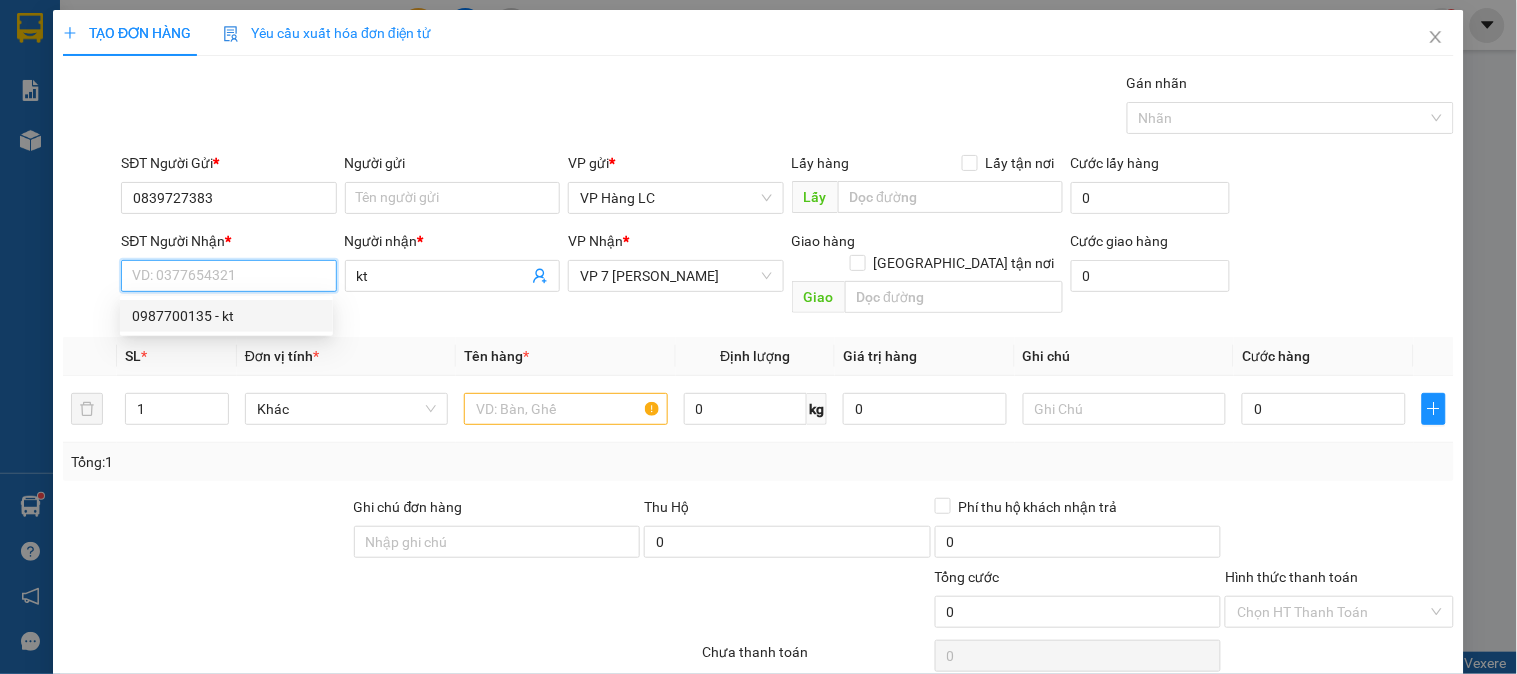 click on "0987700135 - kt" at bounding box center (226, 316) 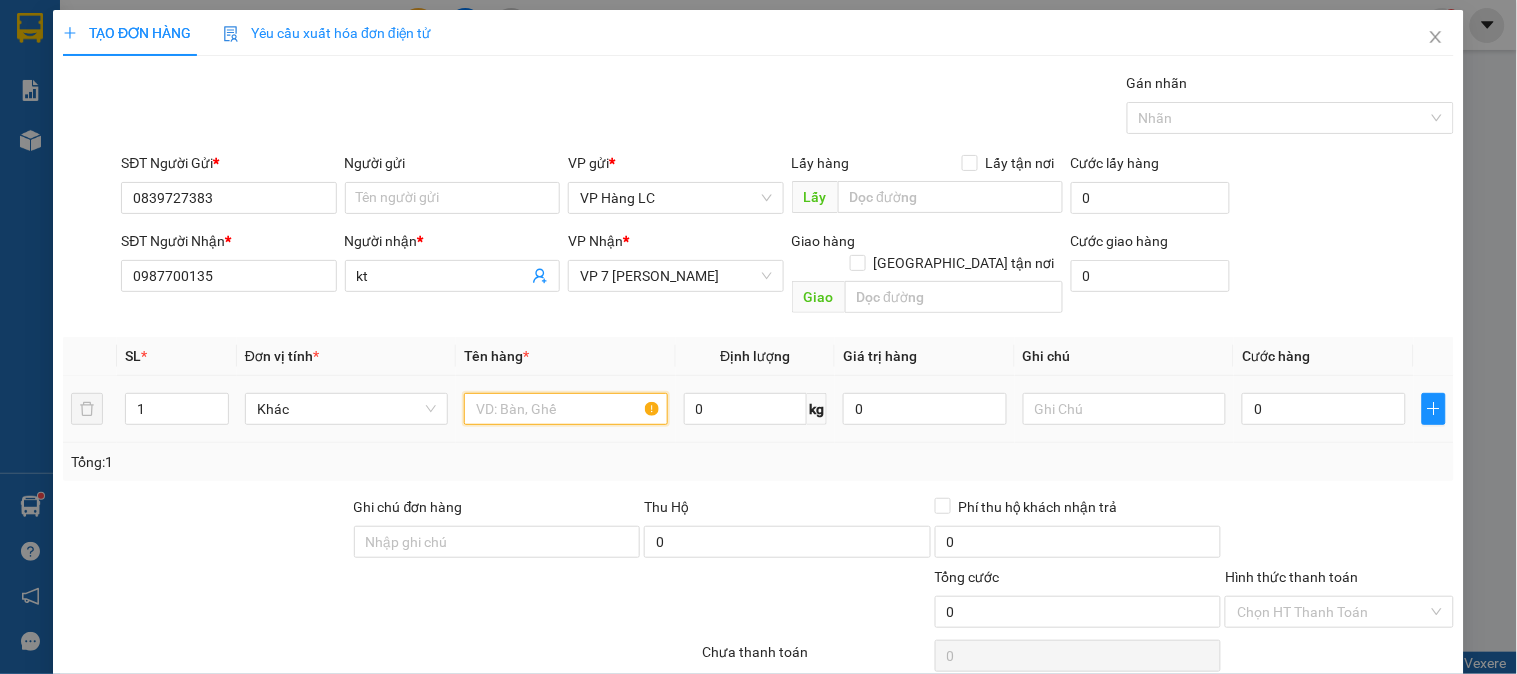 click at bounding box center (565, 409) 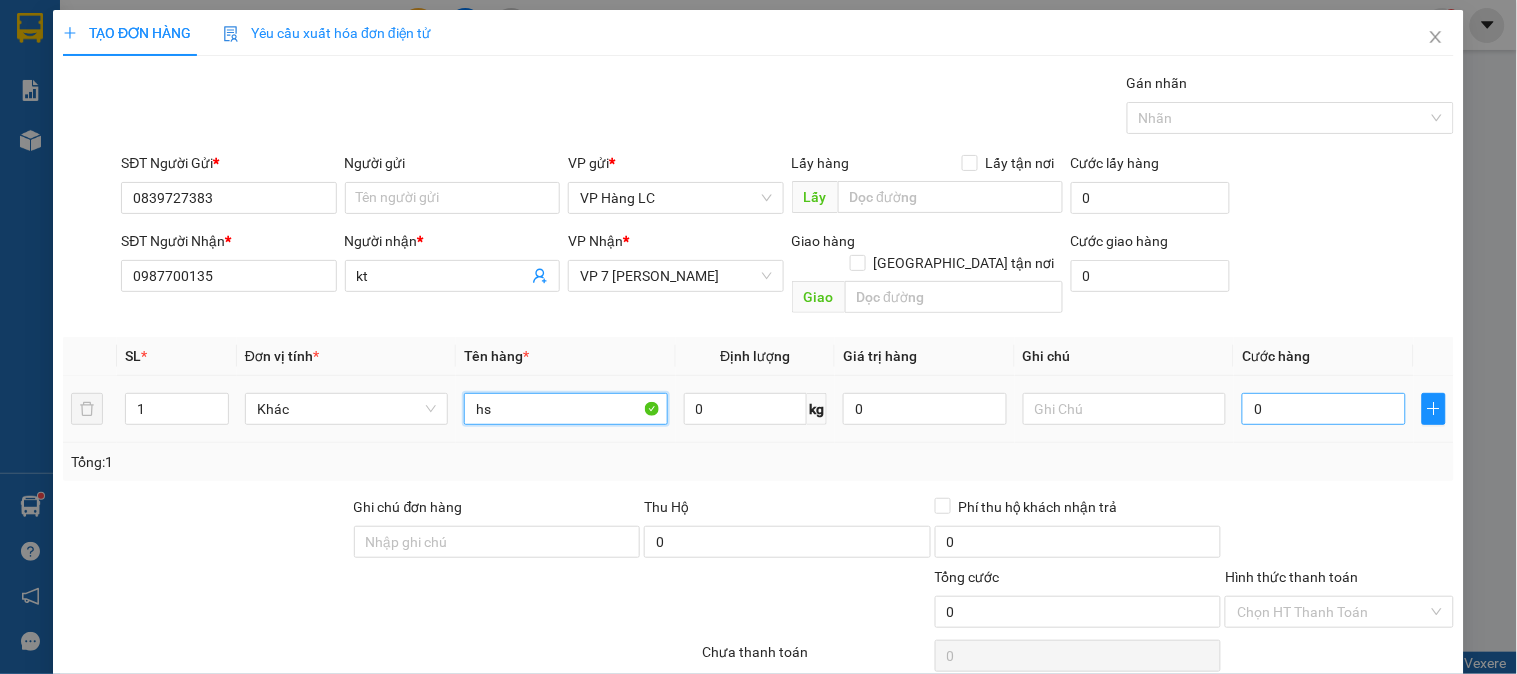 type on "hs" 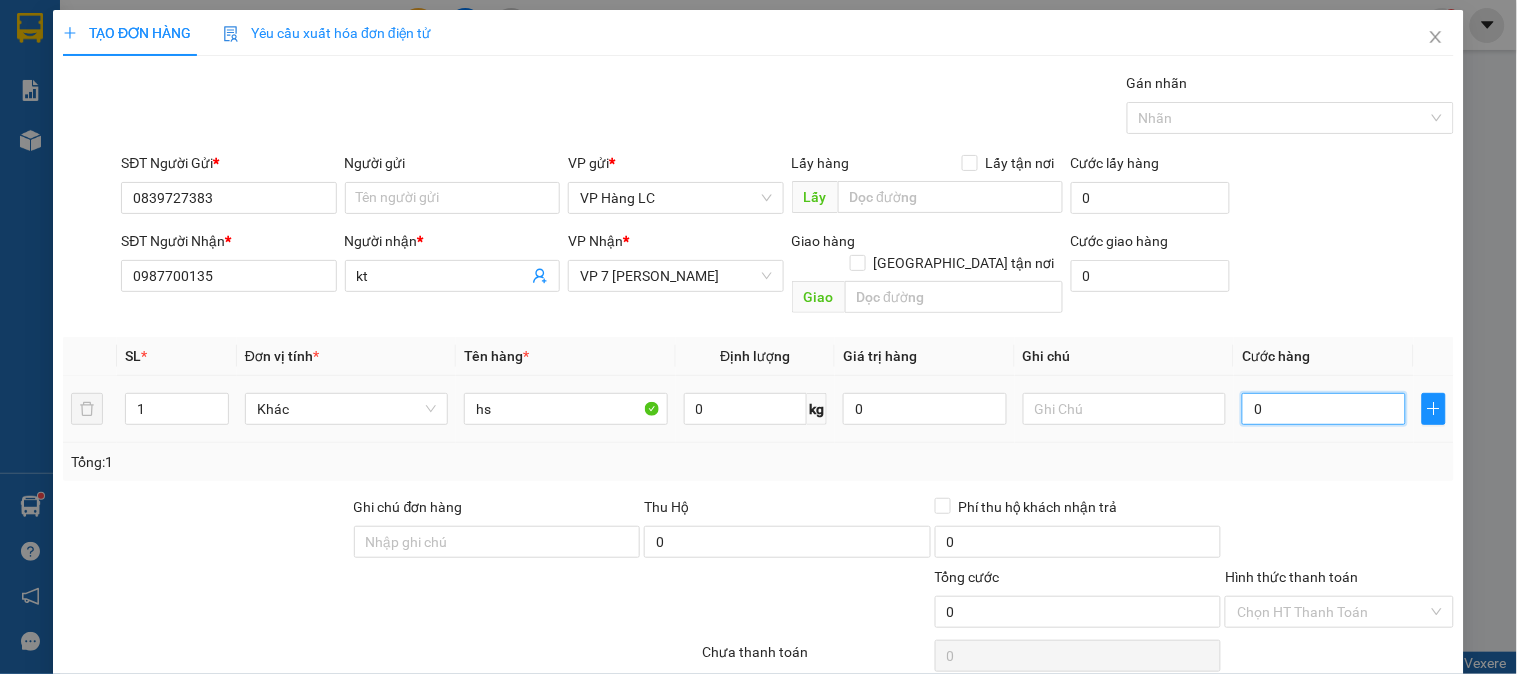 drag, startPoint x: 1291, startPoint y: 382, endPoint x: 1286, endPoint y: 398, distance: 16.763054 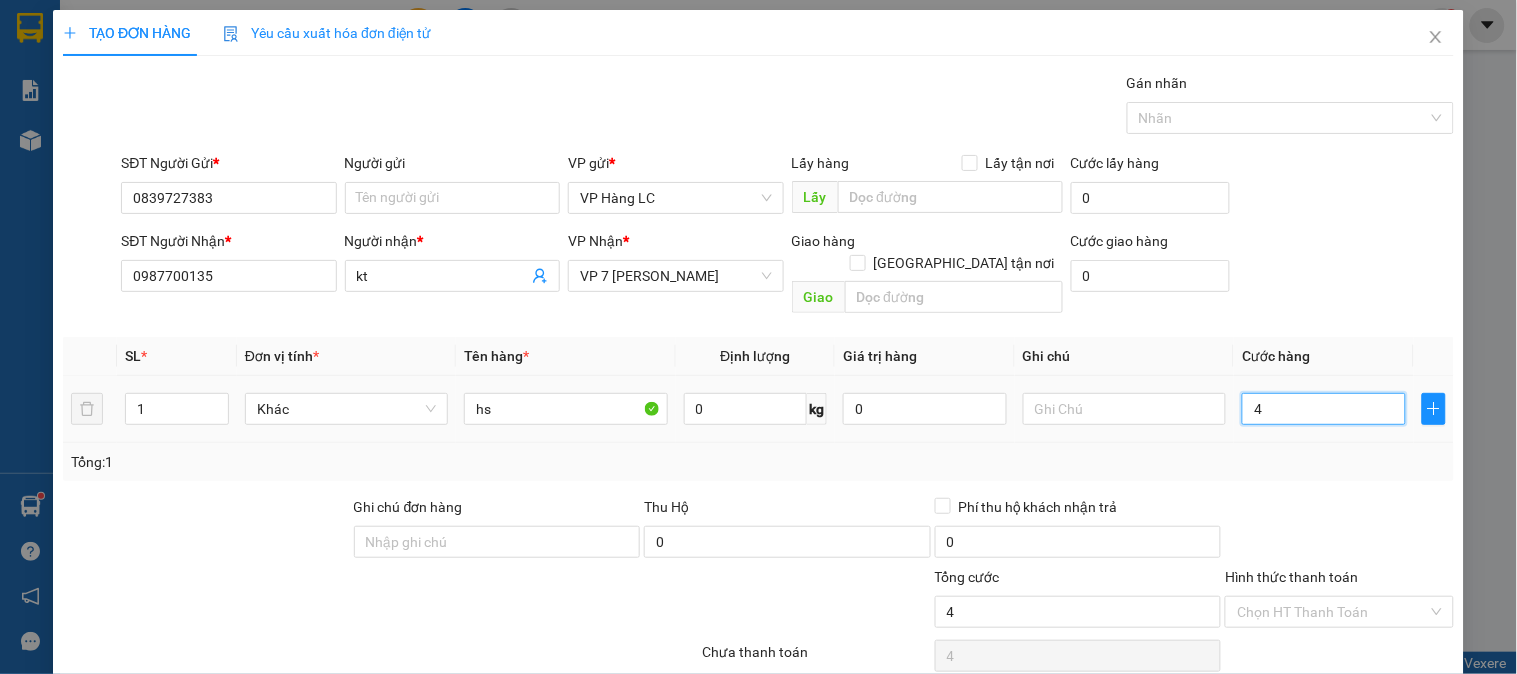 type on "40" 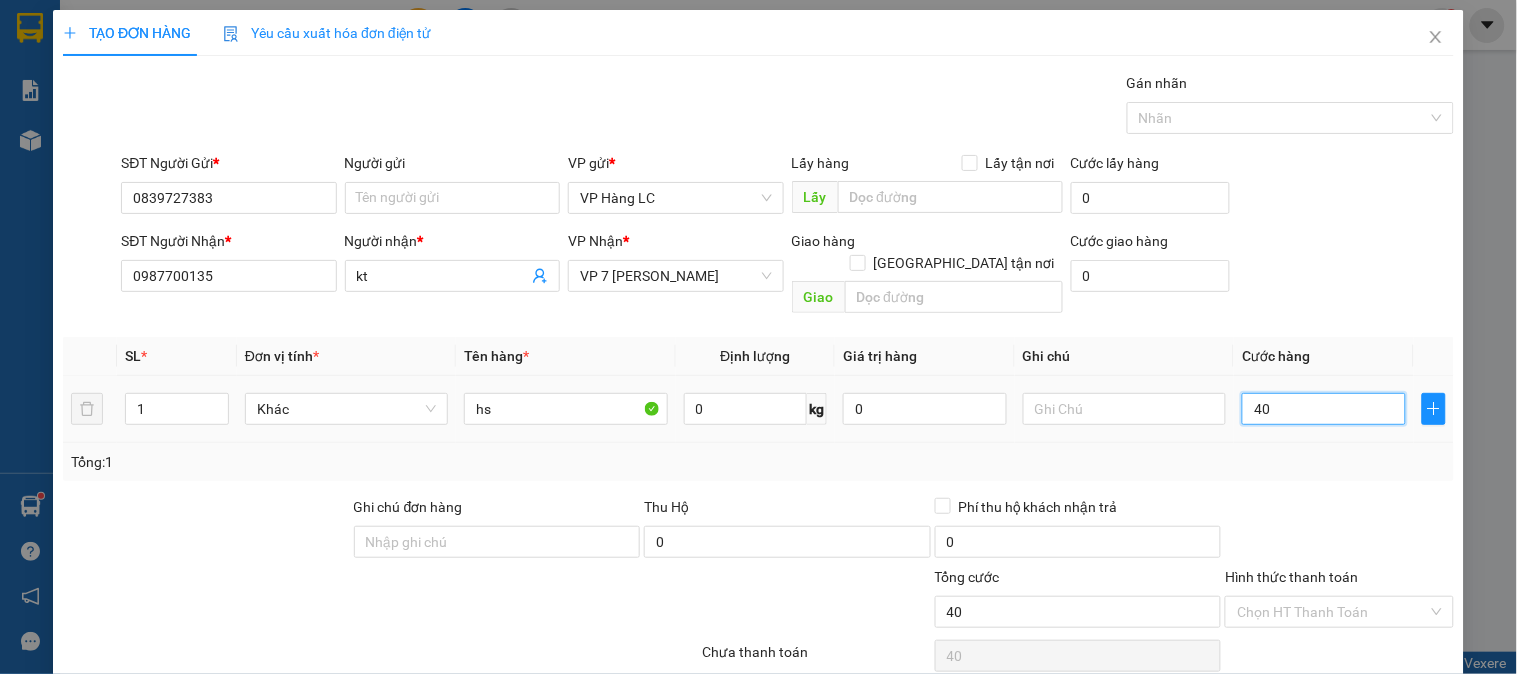 type on "400" 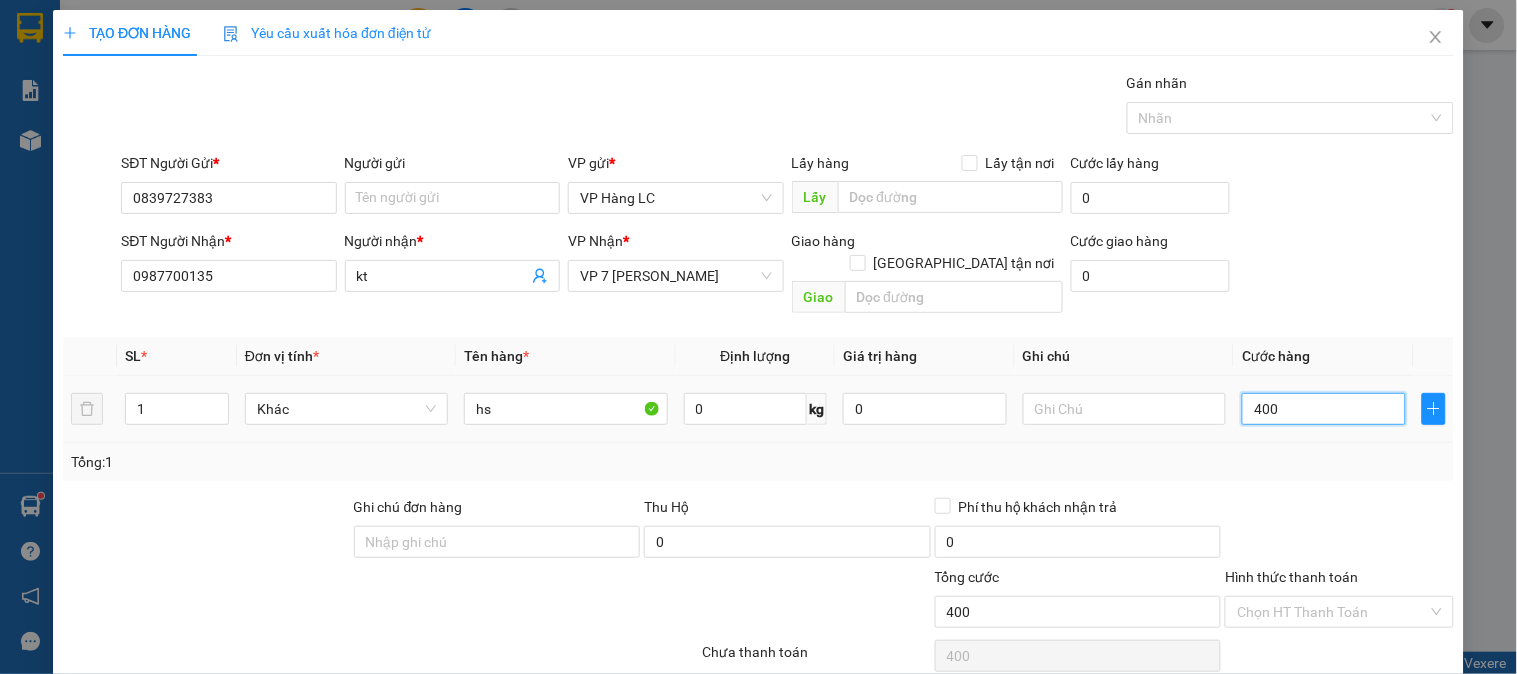 type on "4.000" 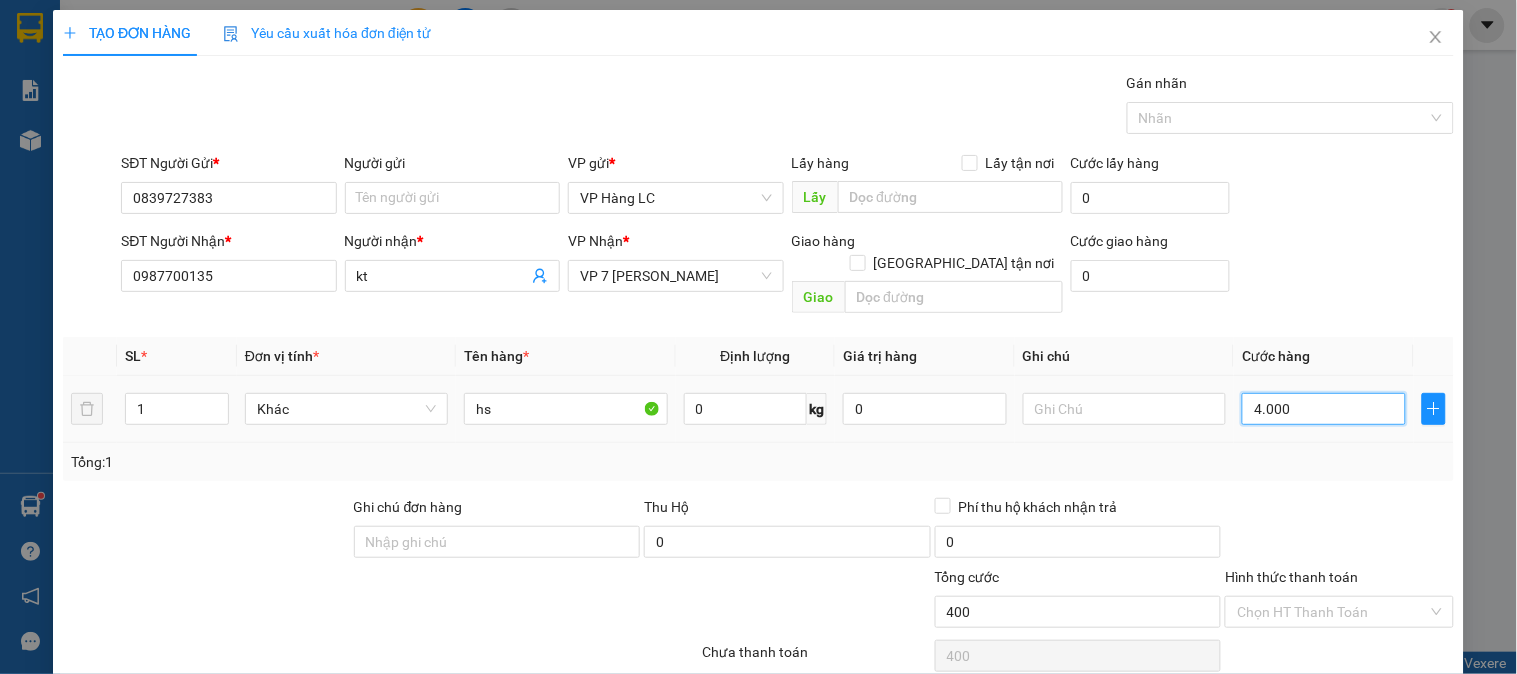 type on "4.000" 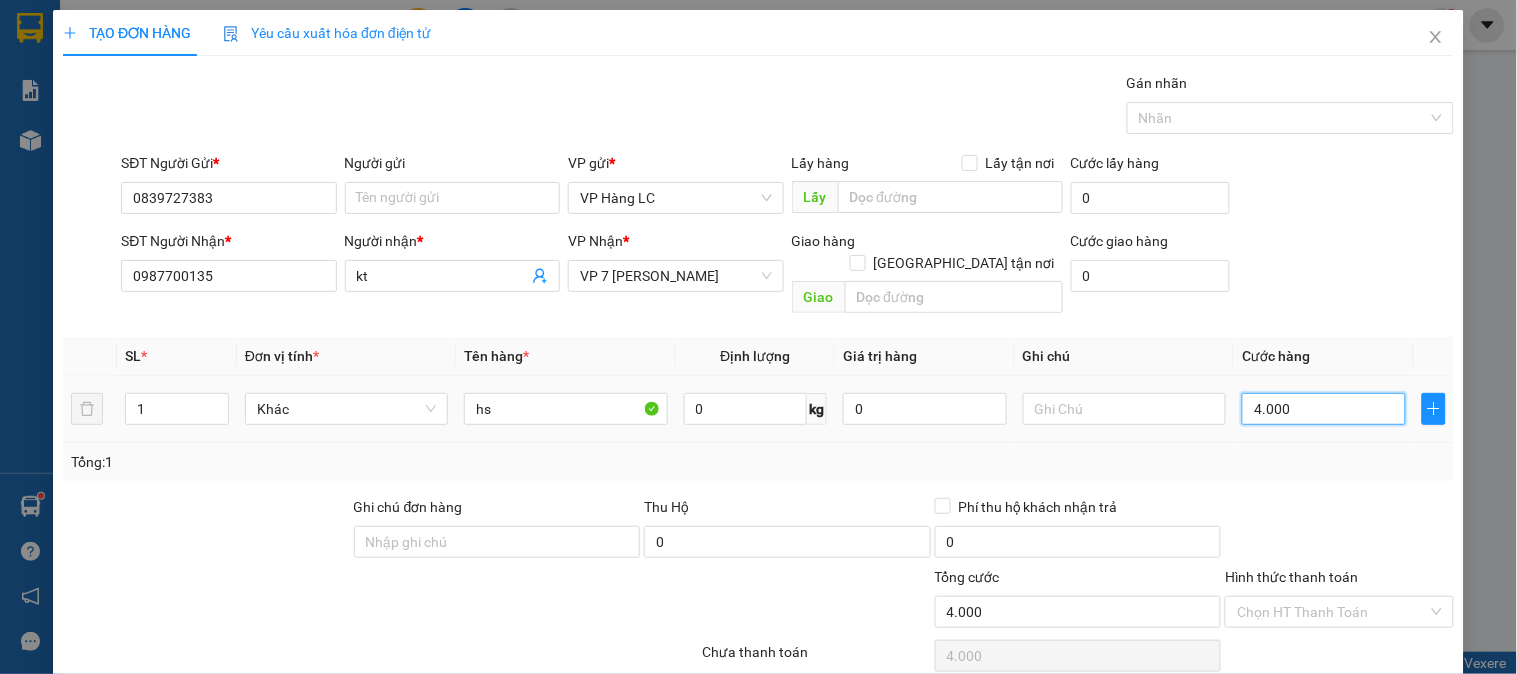 type on "40.000" 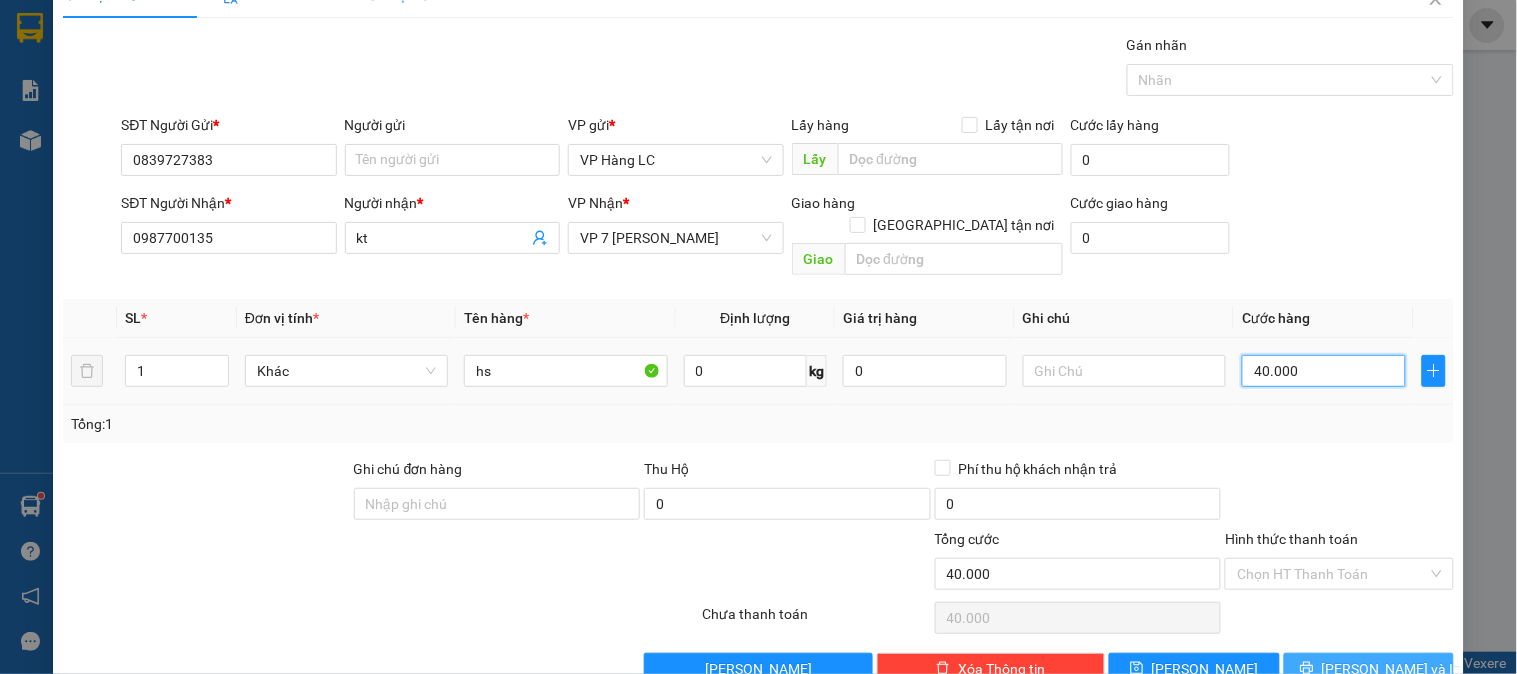 scroll, scrollTop: 65, scrollLeft: 0, axis: vertical 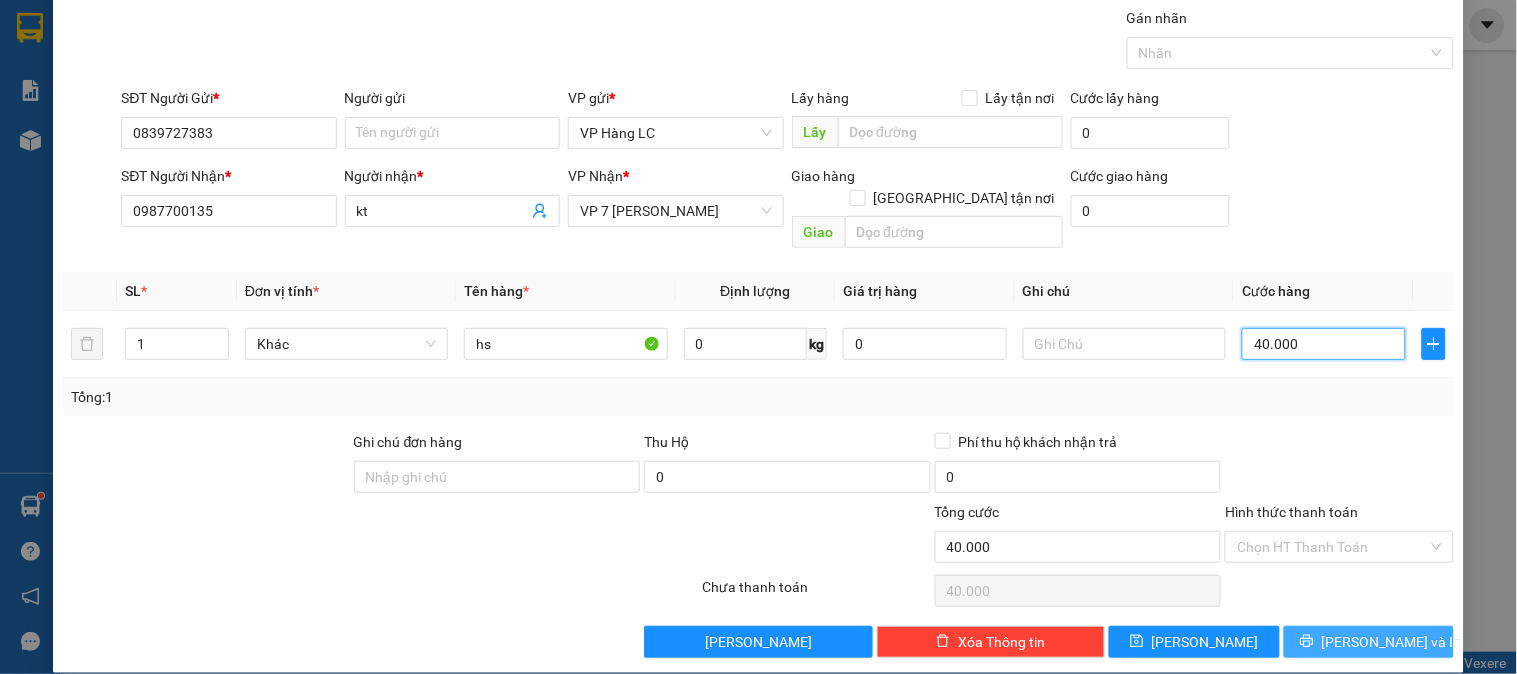 type on "40.000" 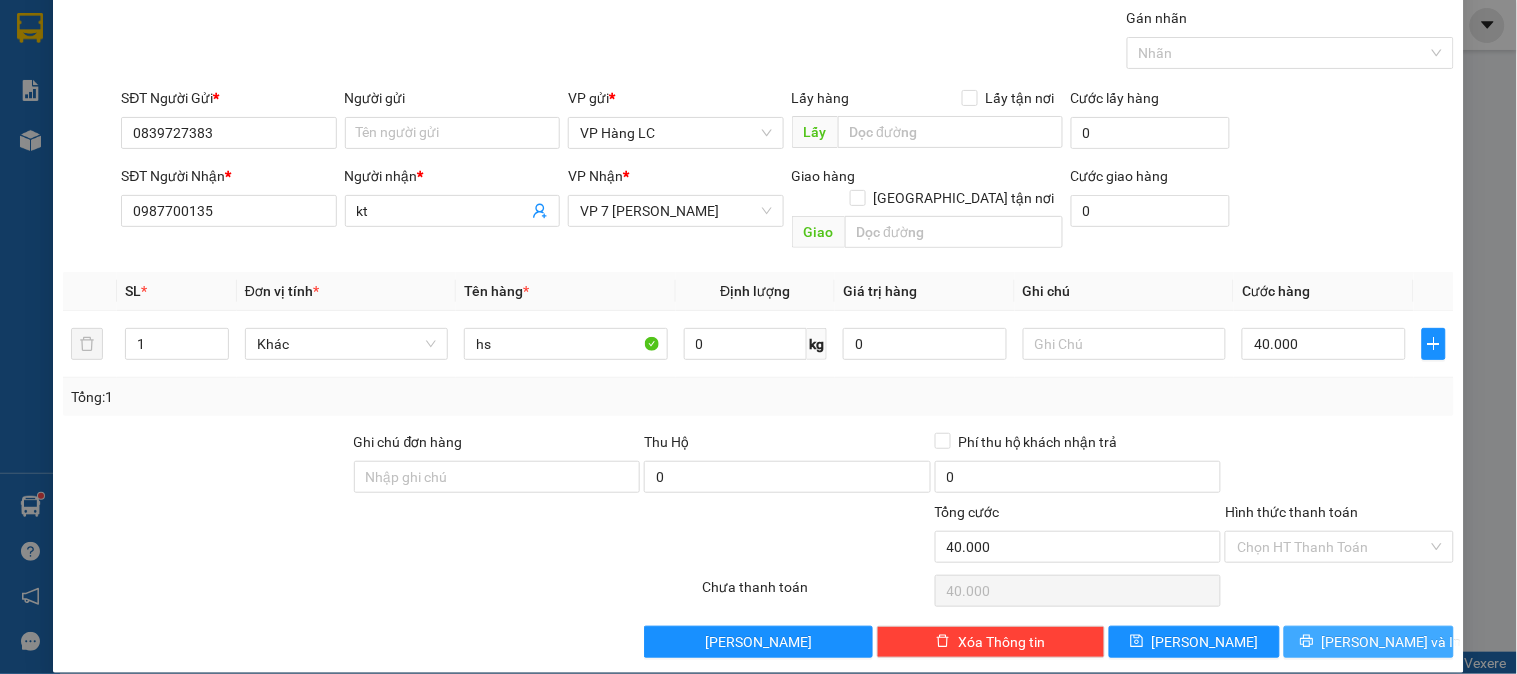click on "[PERSON_NAME] và In" at bounding box center [1369, 642] 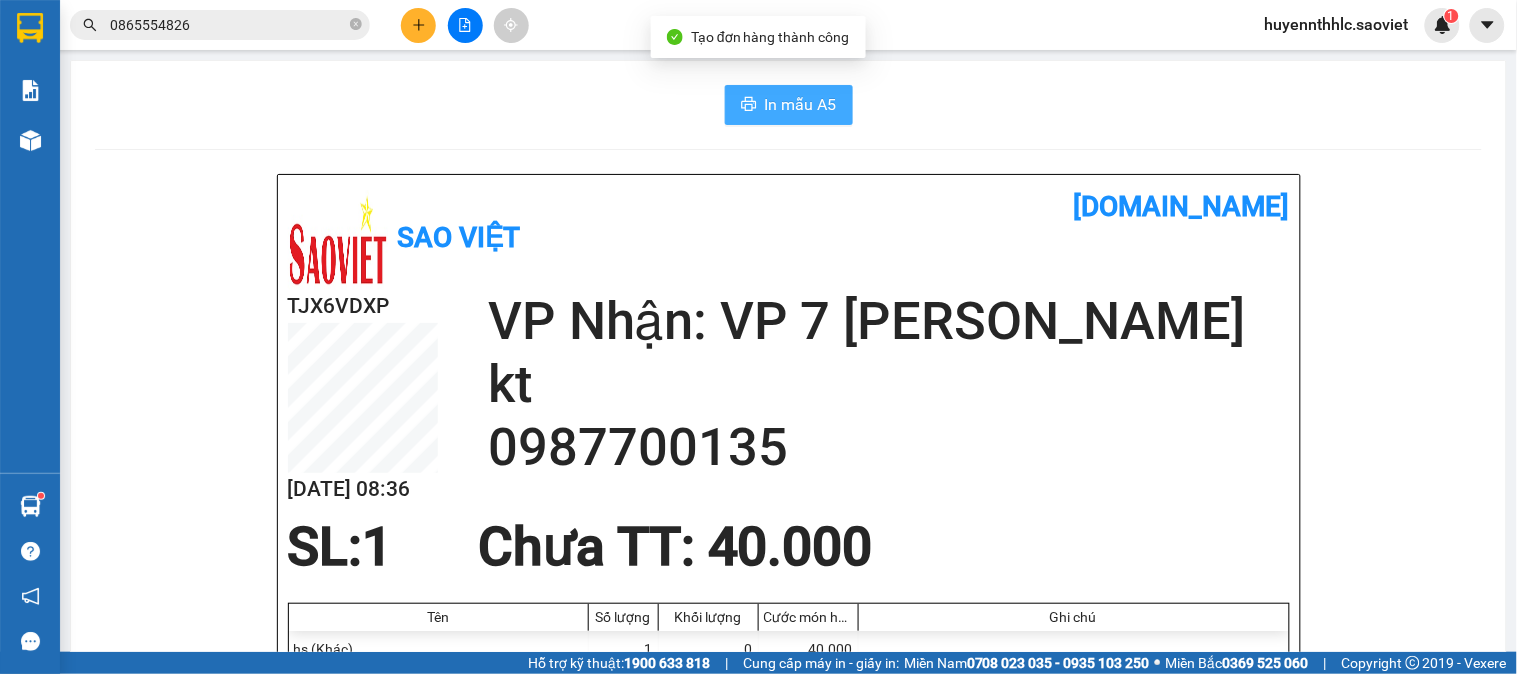 click on "In mẫu A5" at bounding box center [801, 104] 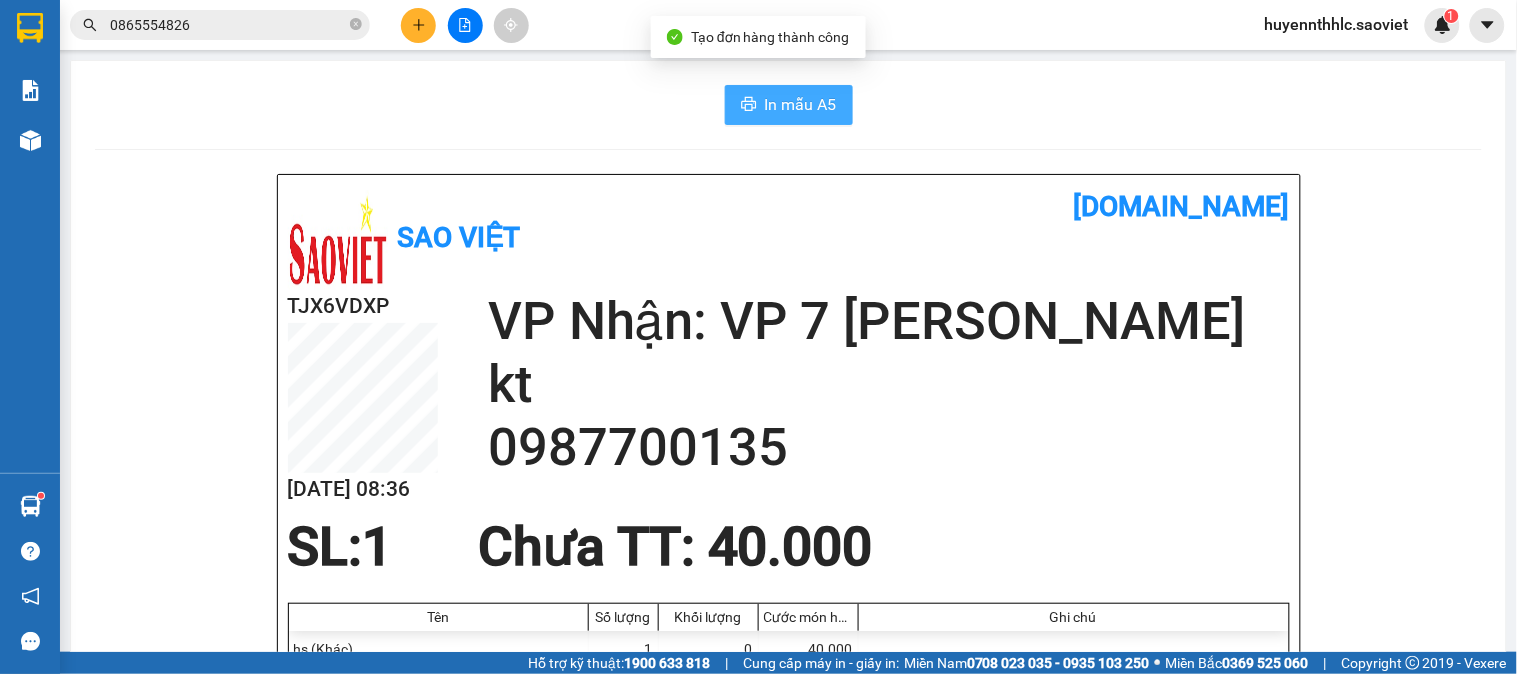 scroll, scrollTop: 0, scrollLeft: 0, axis: both 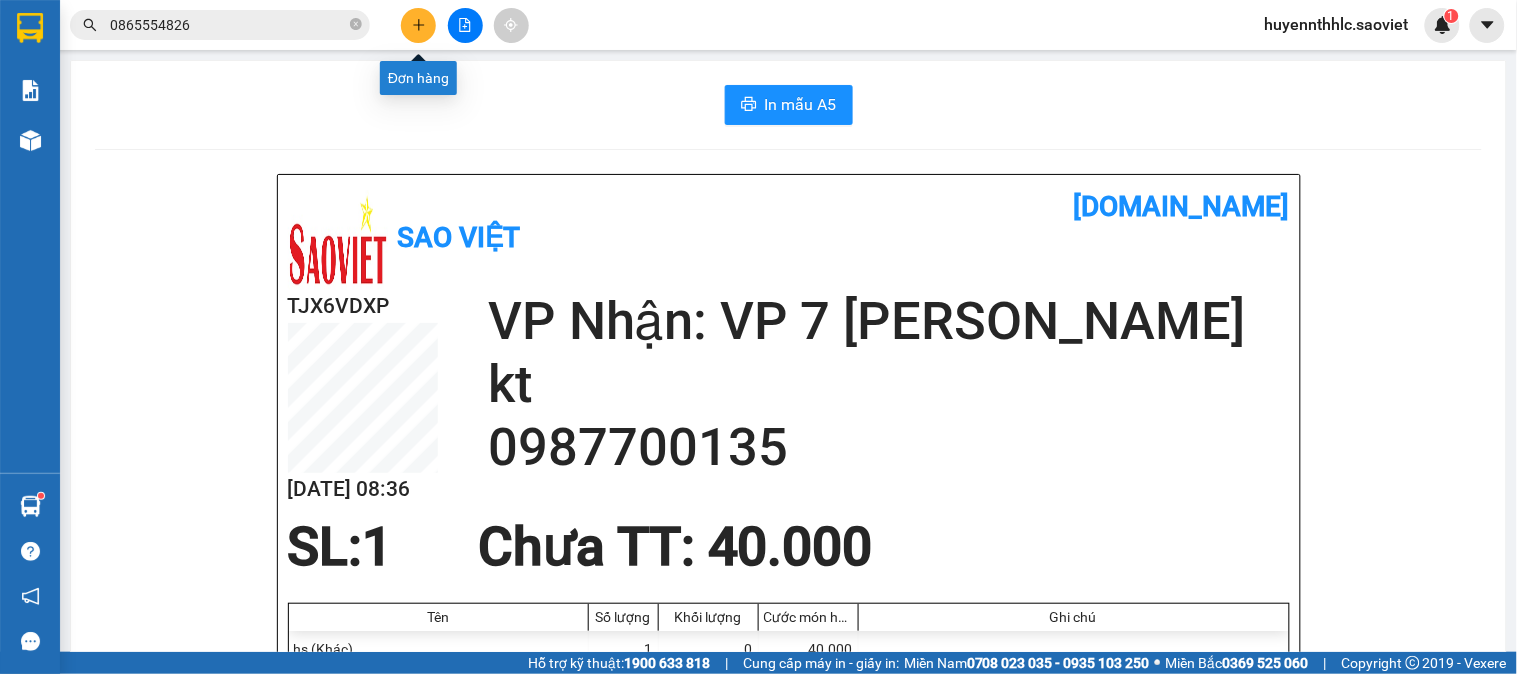 click 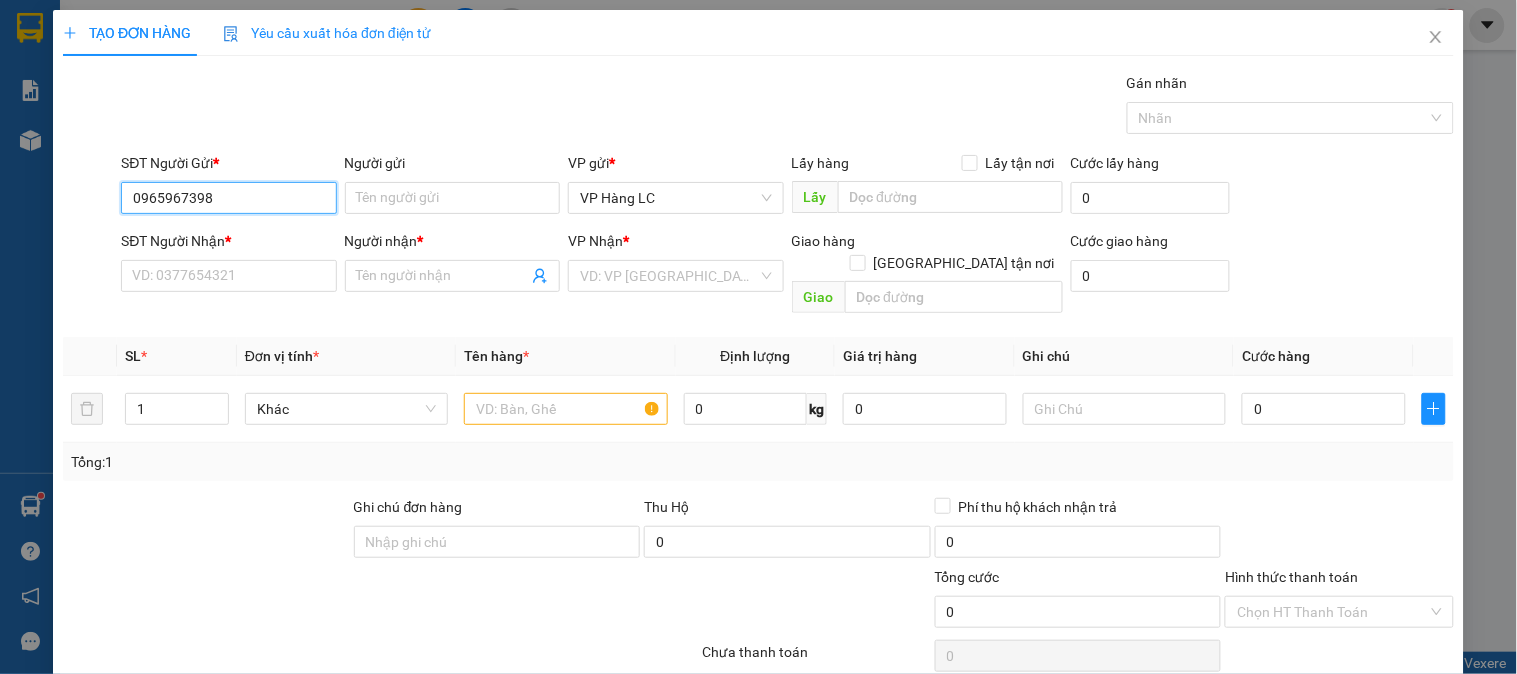 drag, startPoint x: 237, startPoint y: 195, endPoint x: 84, endPoint y: 206, distance: 153.39491 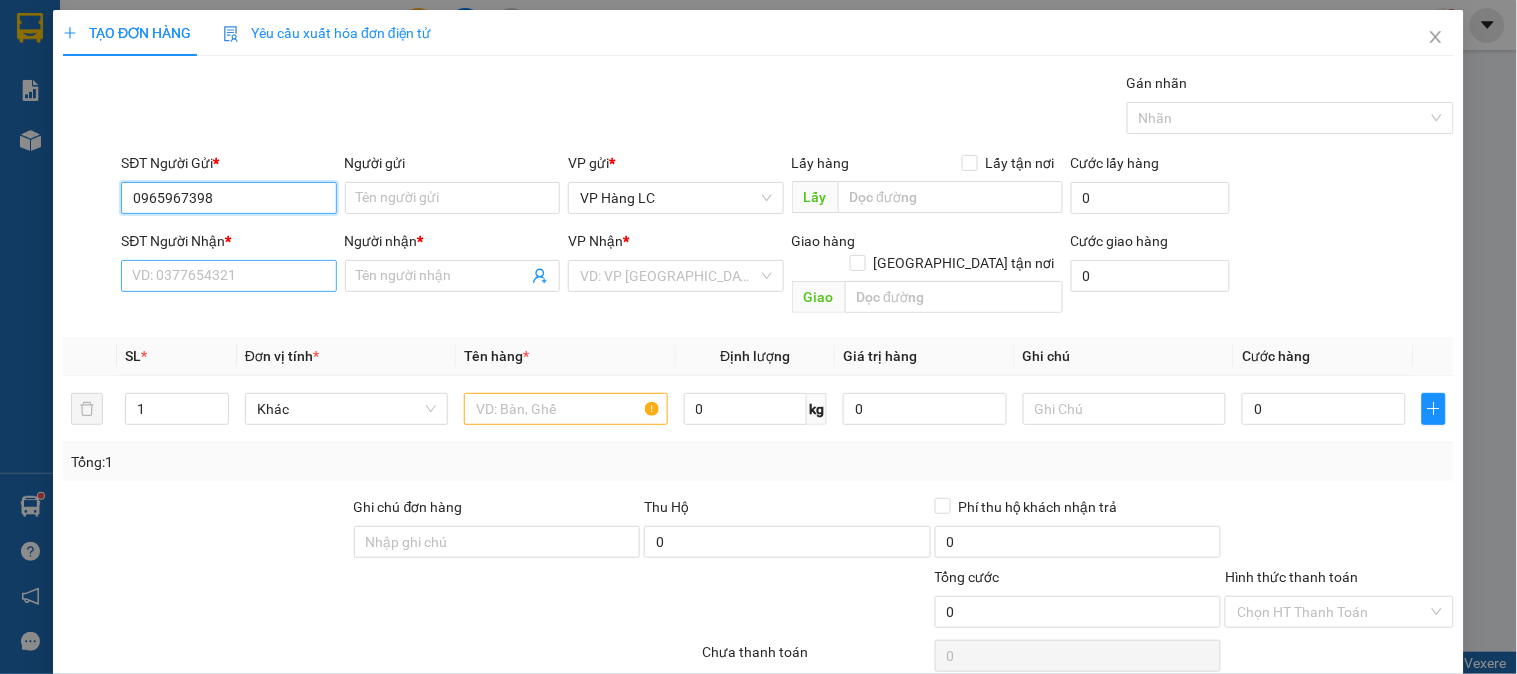type on "0965967398" 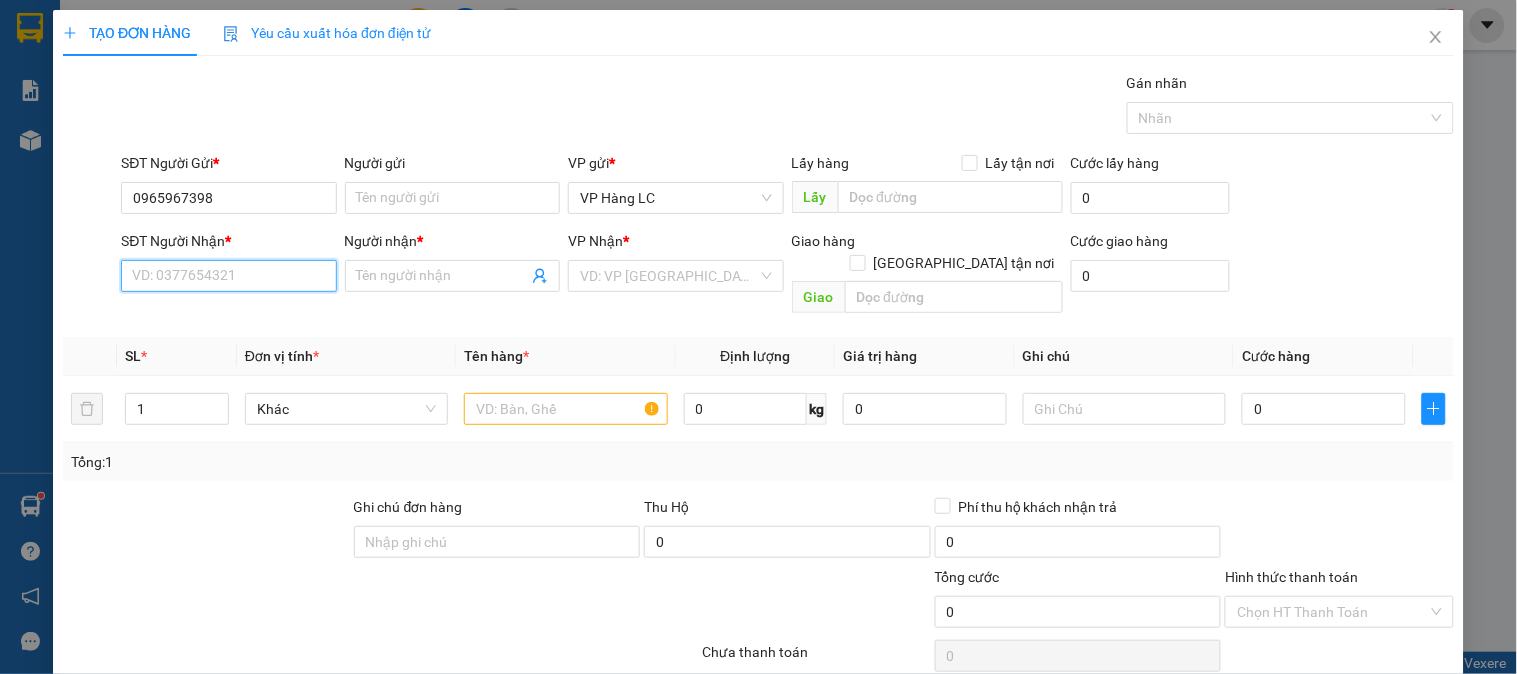 click on "SĐT Người Nhận  *" at bounding box center (228, 276) 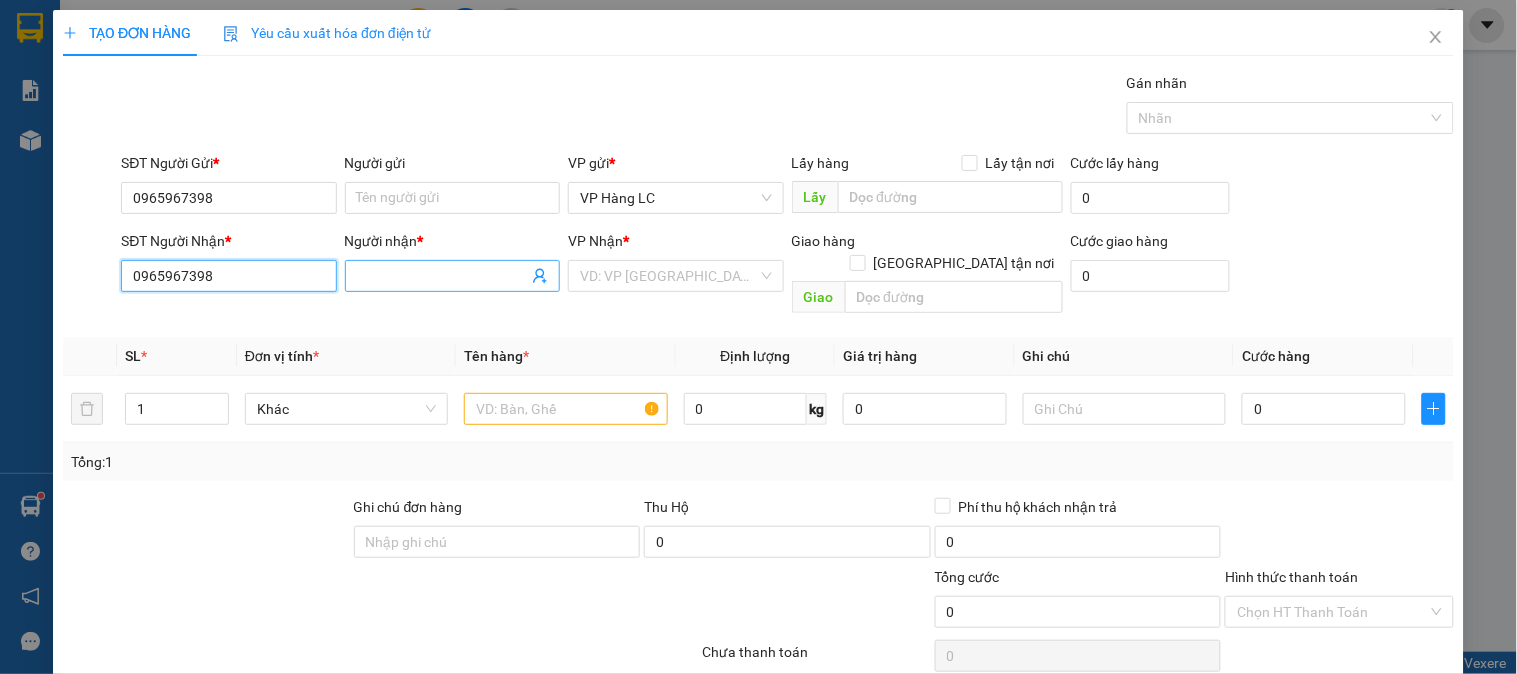 type on "0965967398" 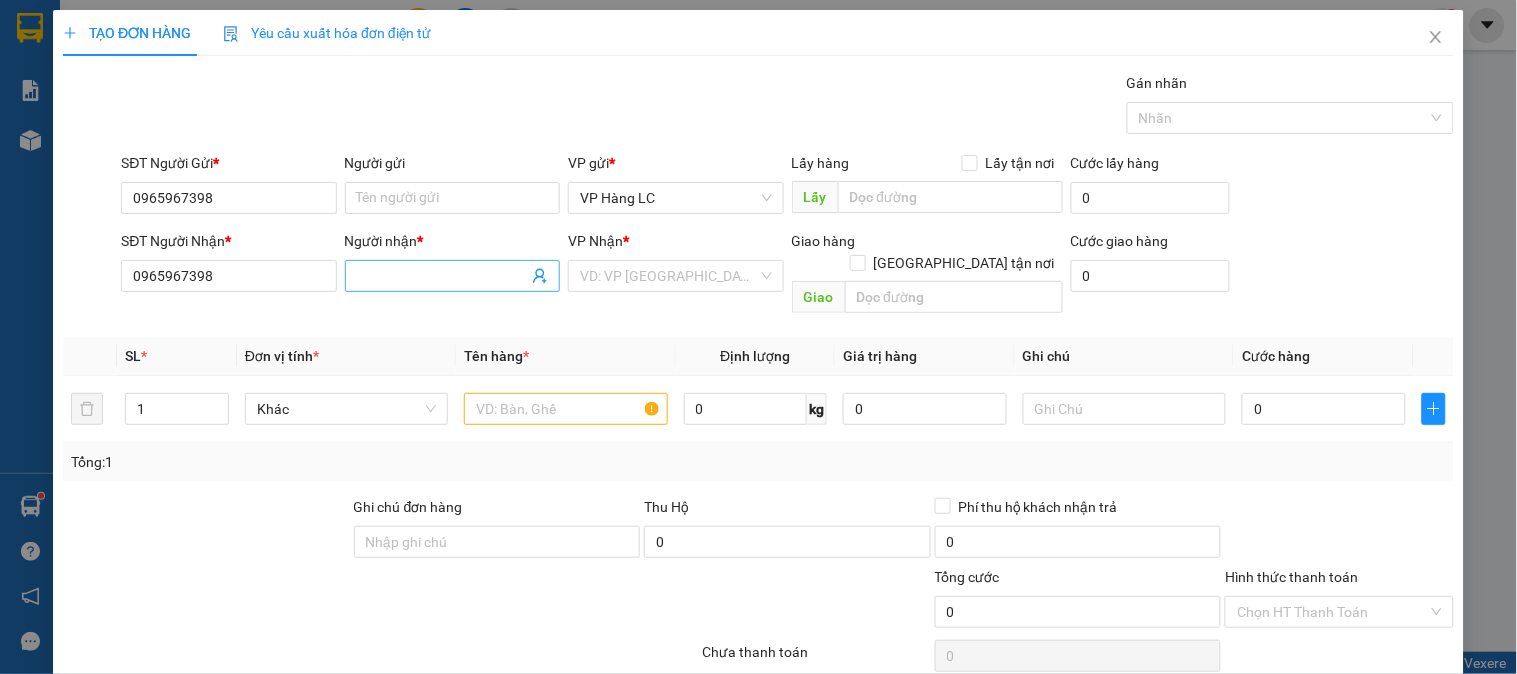 click on "Người nhận  *" at bounding box center (442, 276) 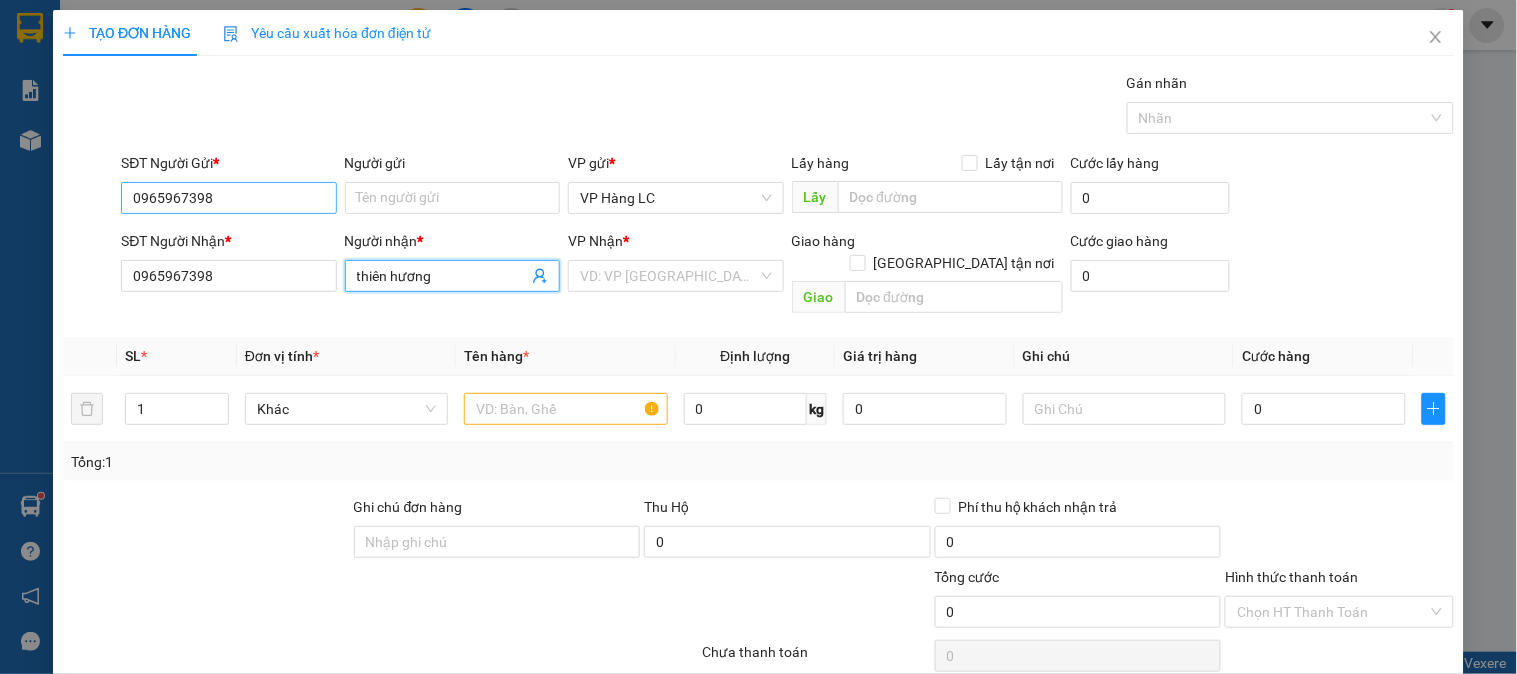 type on "thiên hương" 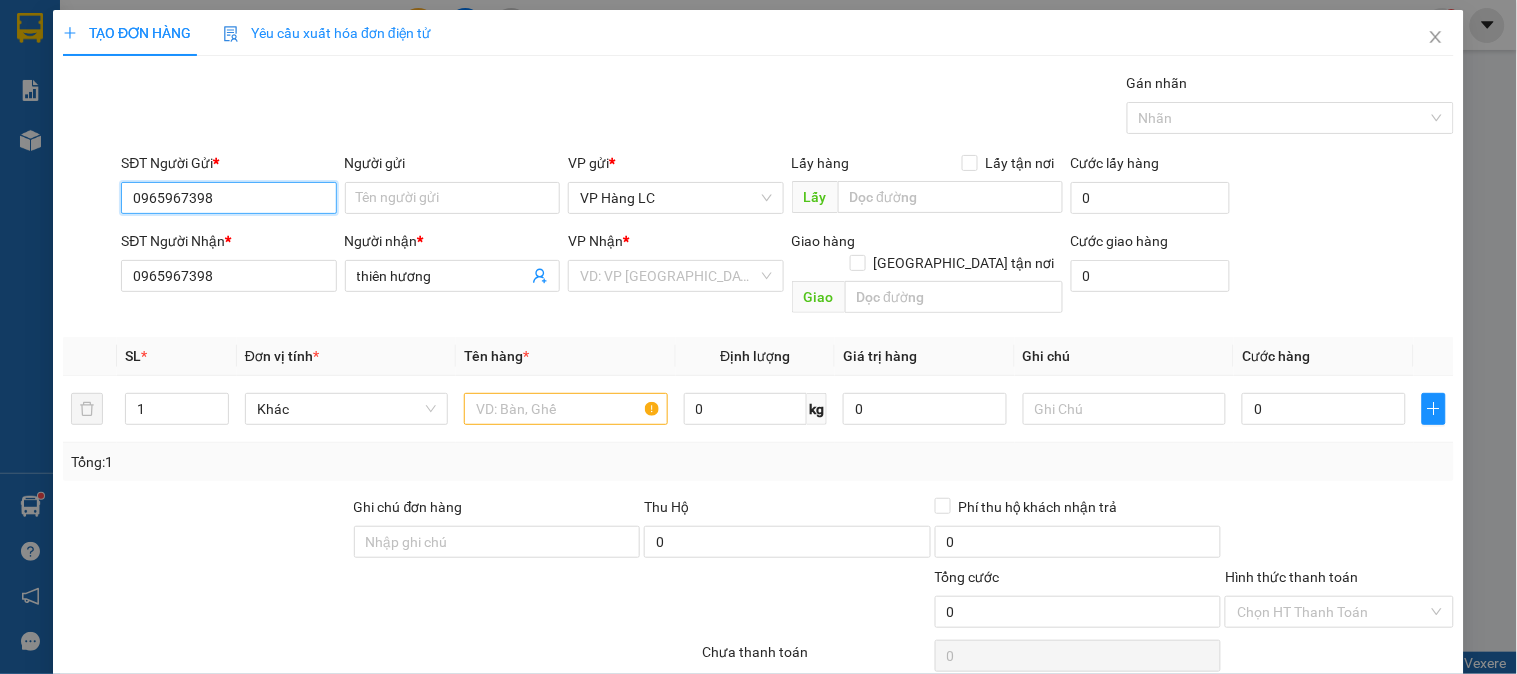 drag, startPoint x: 241, startPoint y: 200, endPoint x: 56, endPoint y: 216, distance: 185.6906 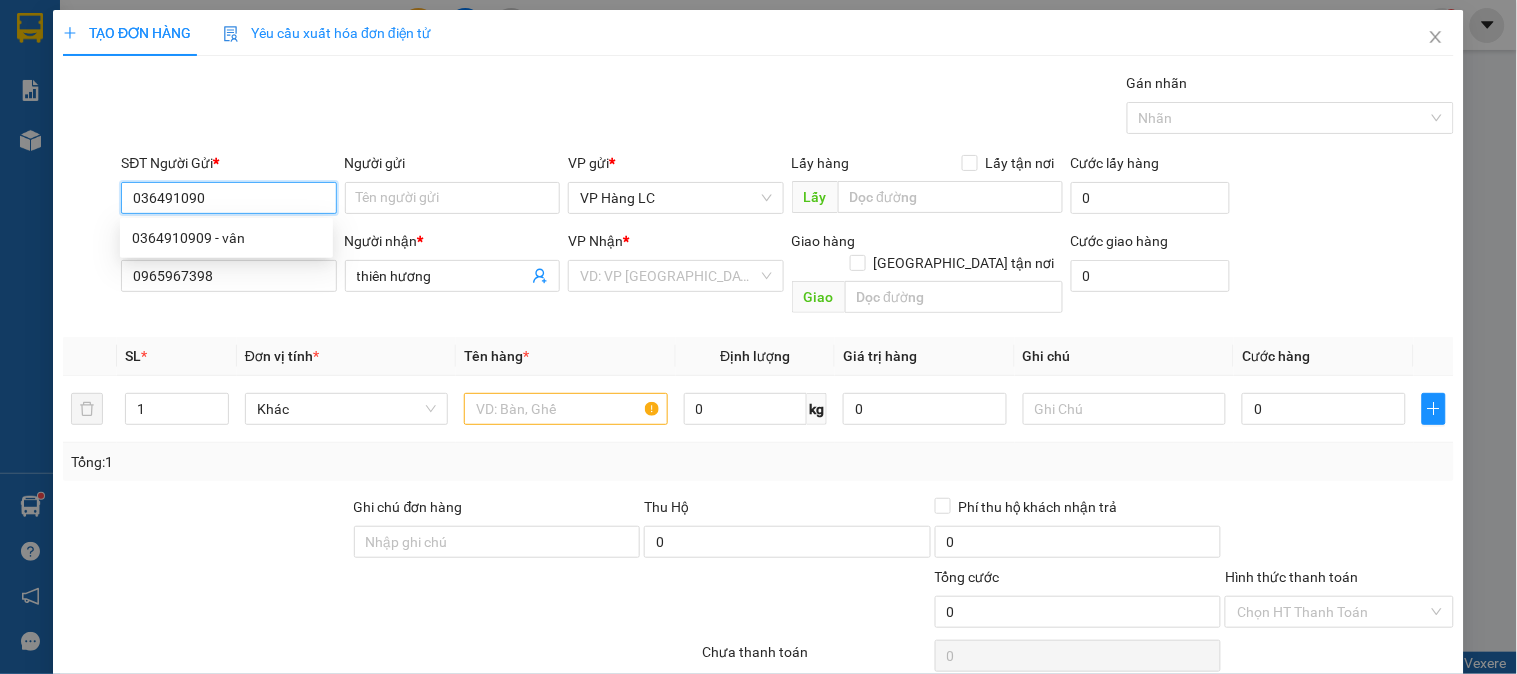 type on "0364910909" 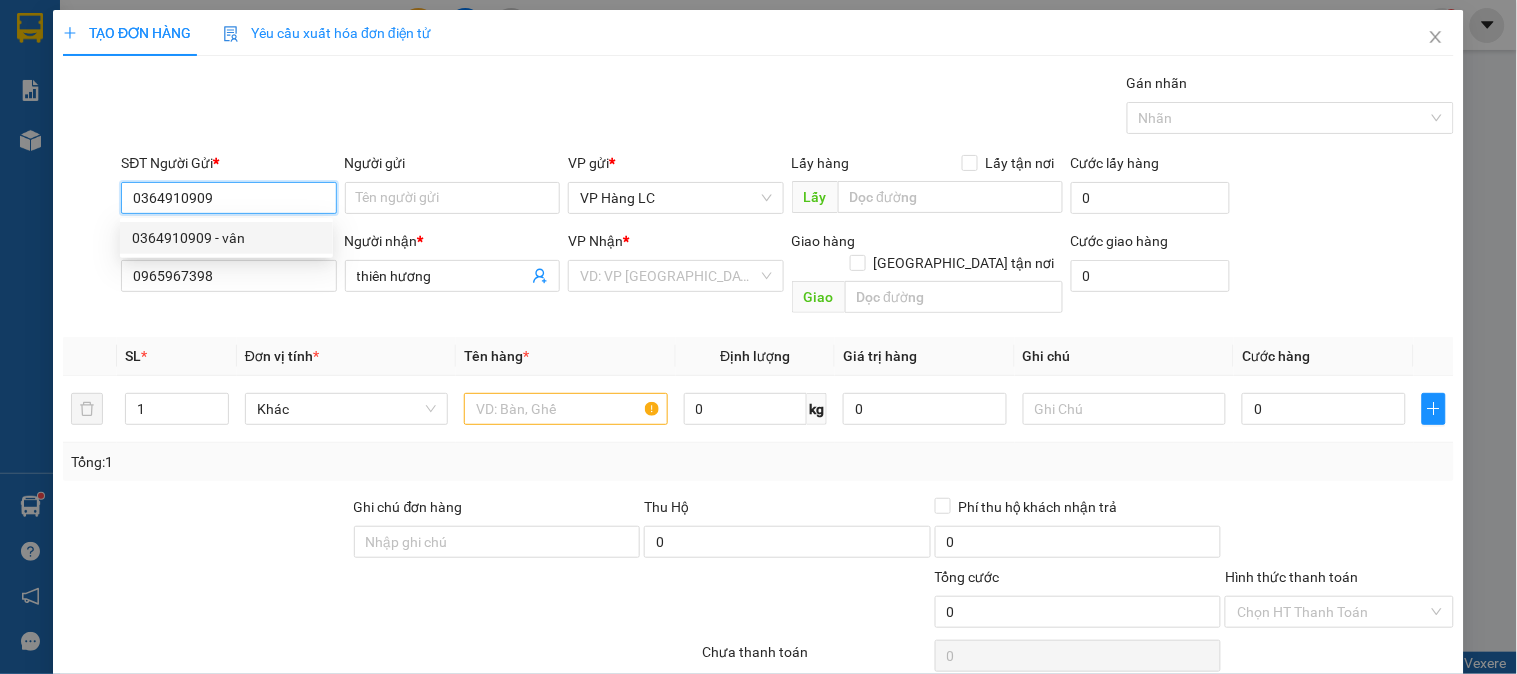 click on "0364910909 - vân" at bounding box center (226, 238) 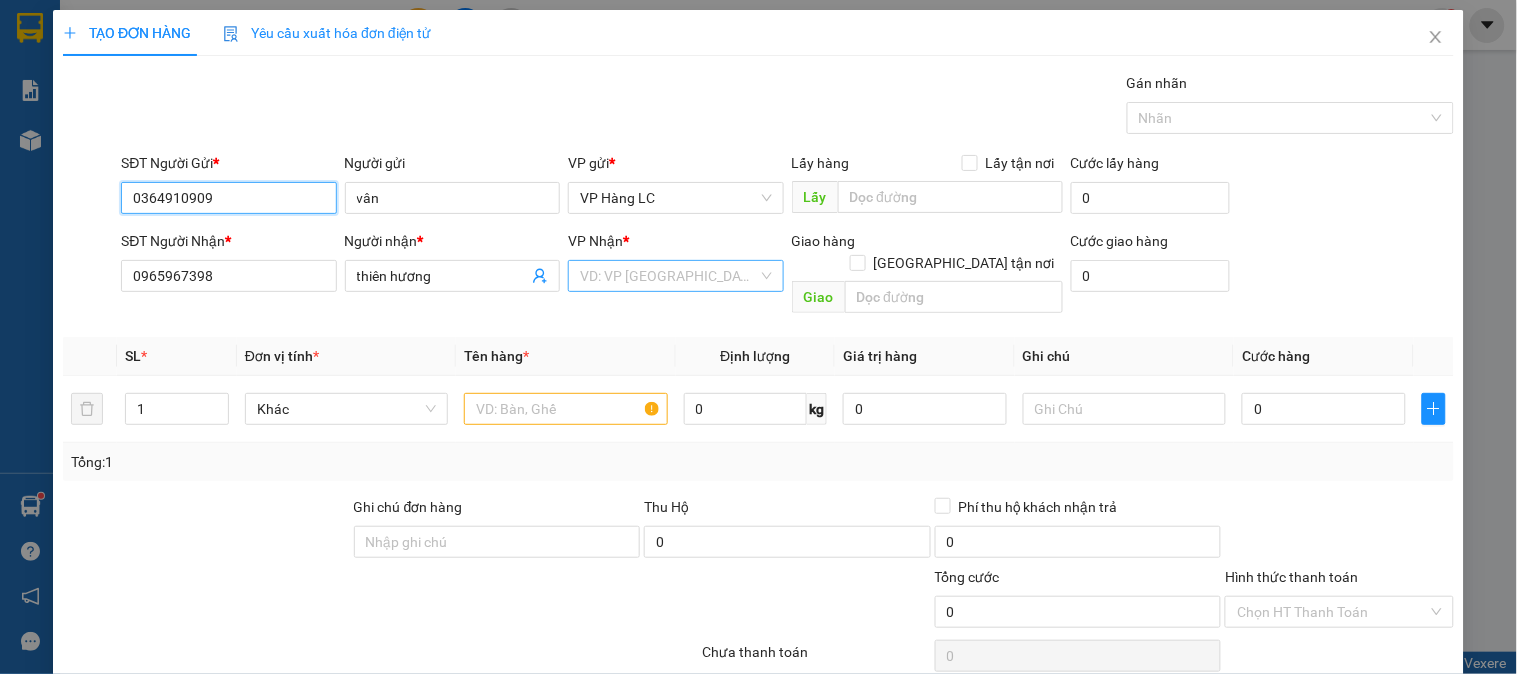 type on "0364910909" 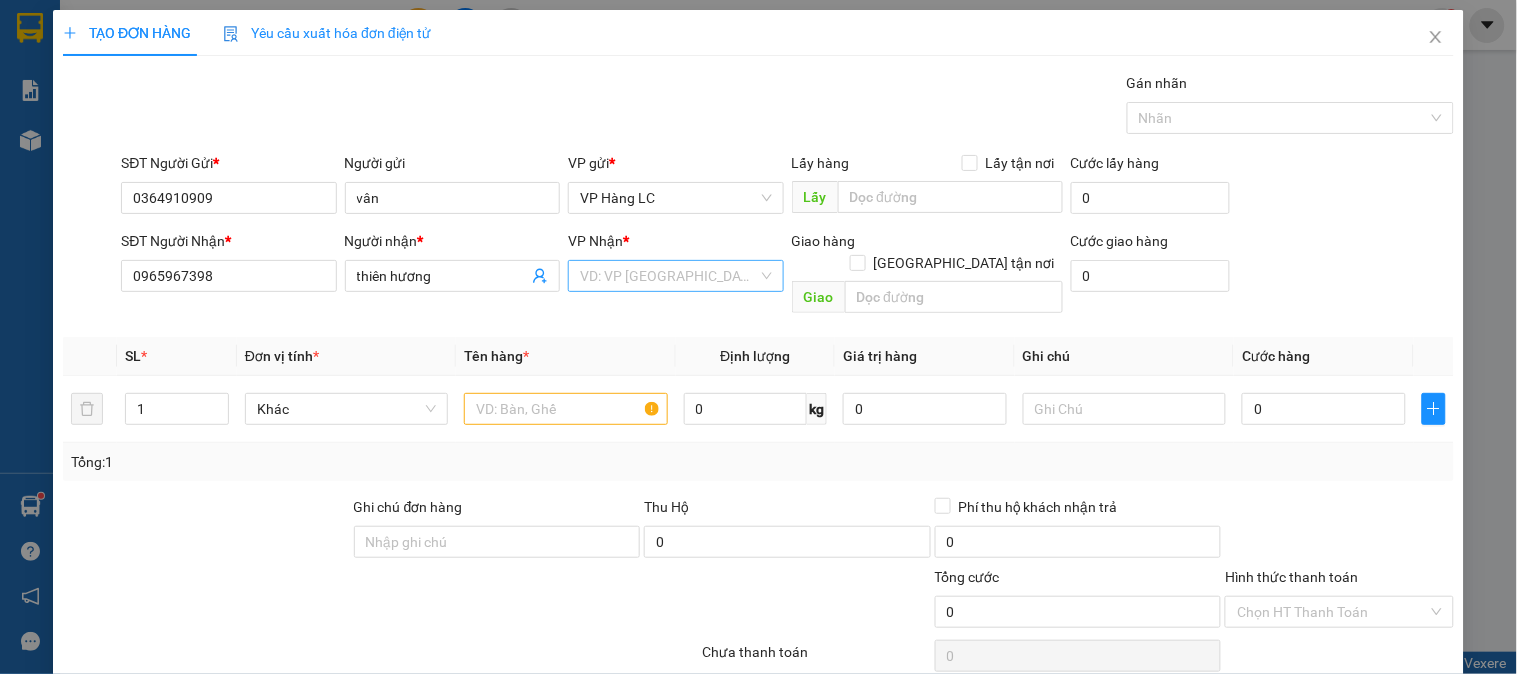 click at bounding box center [668, 276] 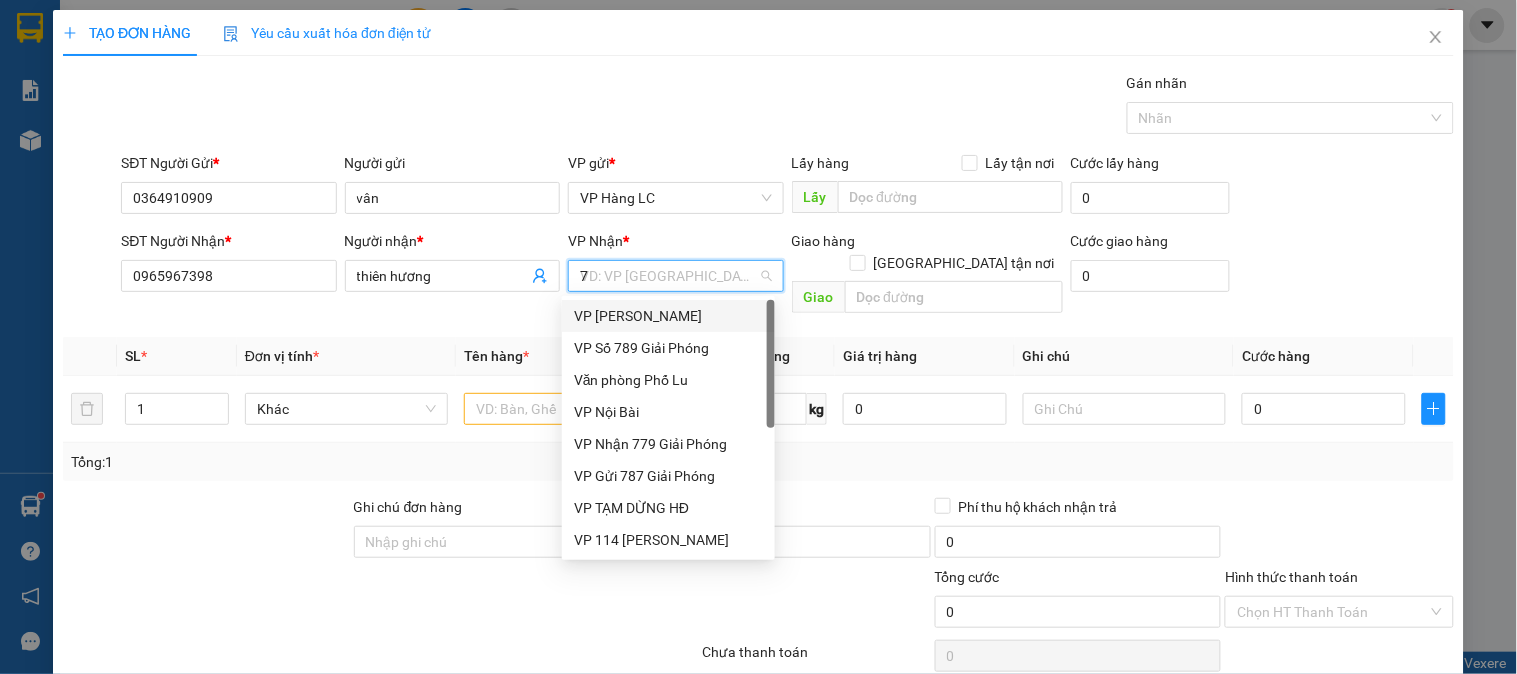 type on "77" 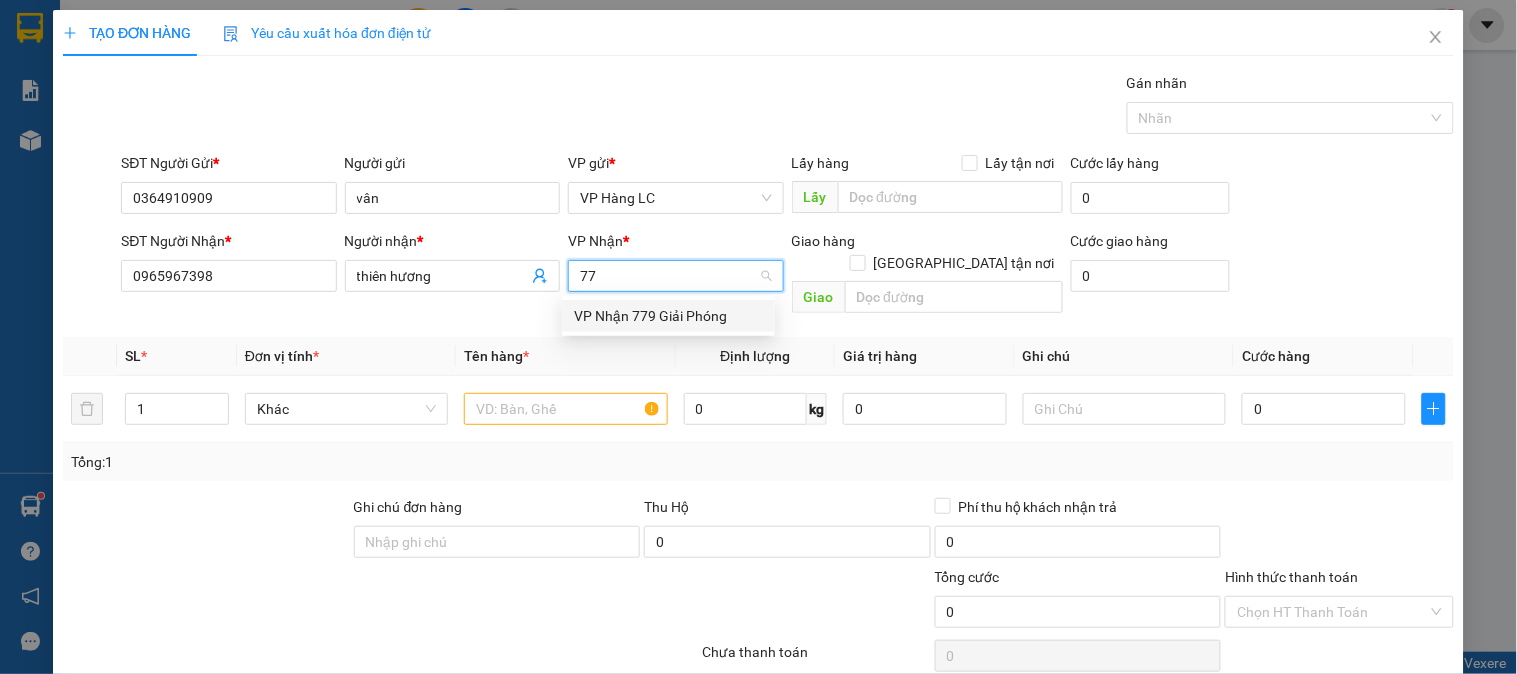click on "VP Nhận 779 Giải Phóng" at bounding box center (668, 316) 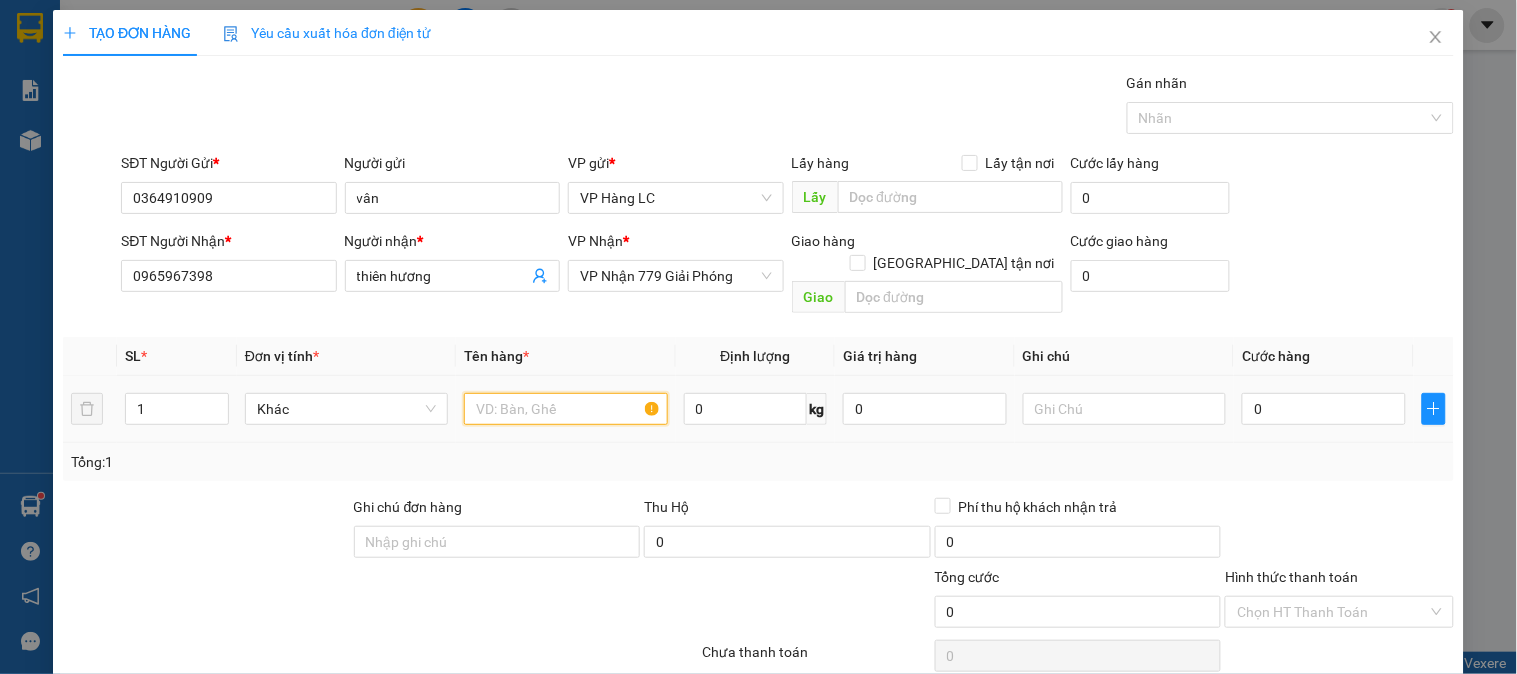 click at bounding box center (565, 409) 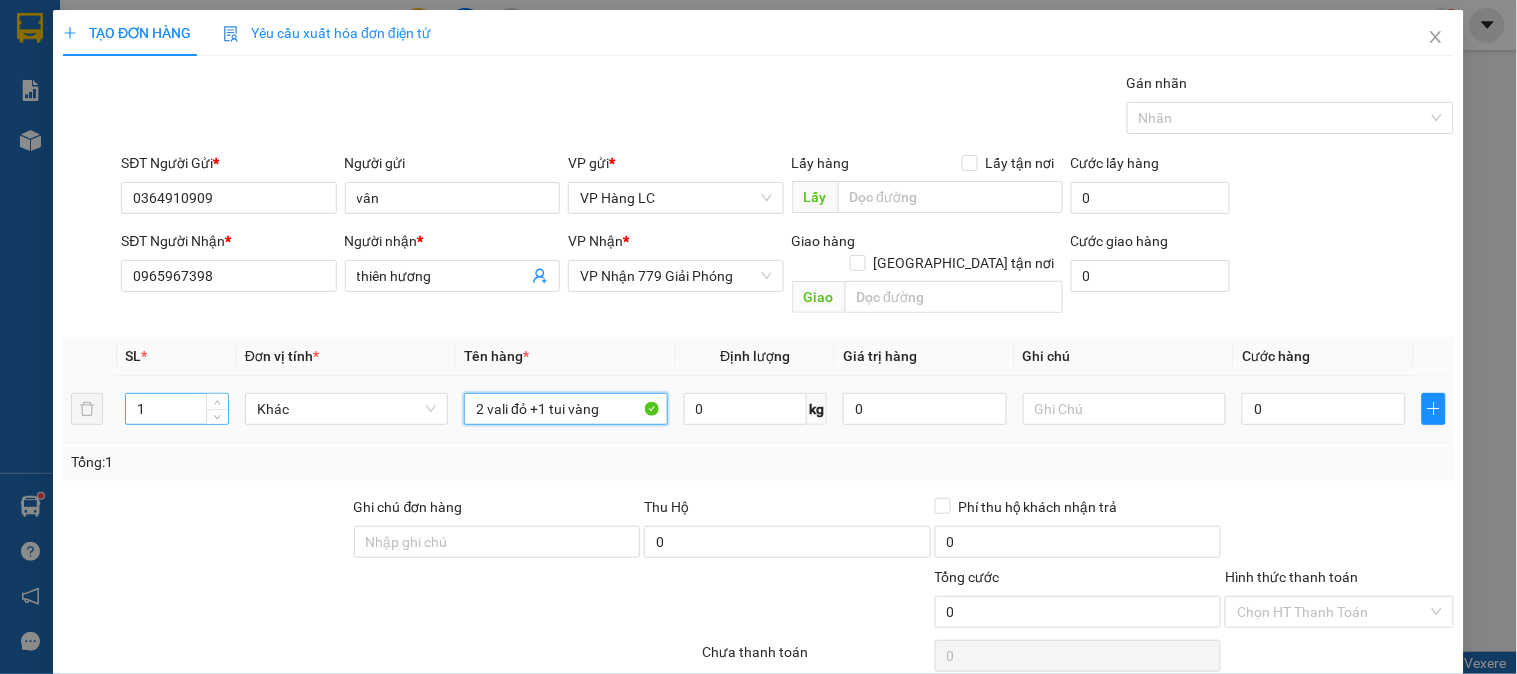 type on "2 vali đỏ +1 tui vàng" 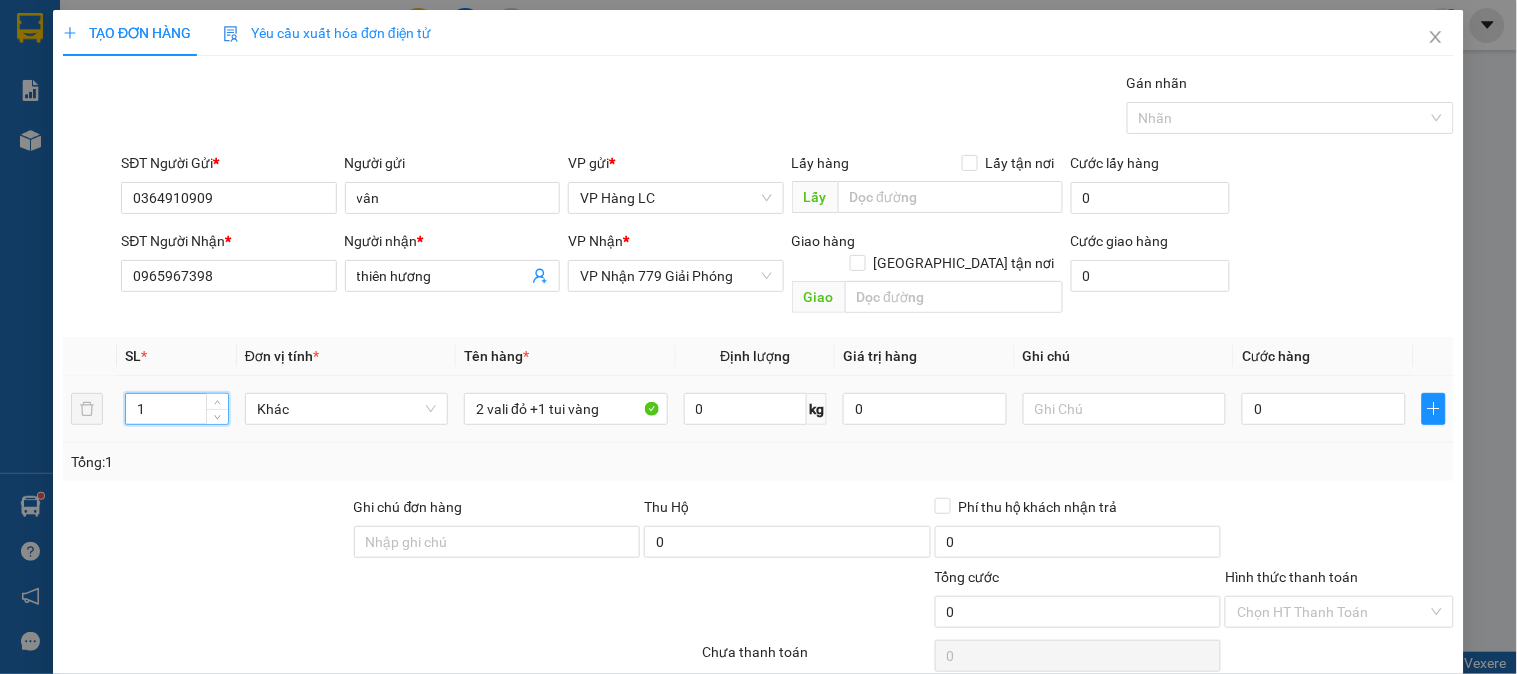 click on "1" at bounding box center (177, 409) 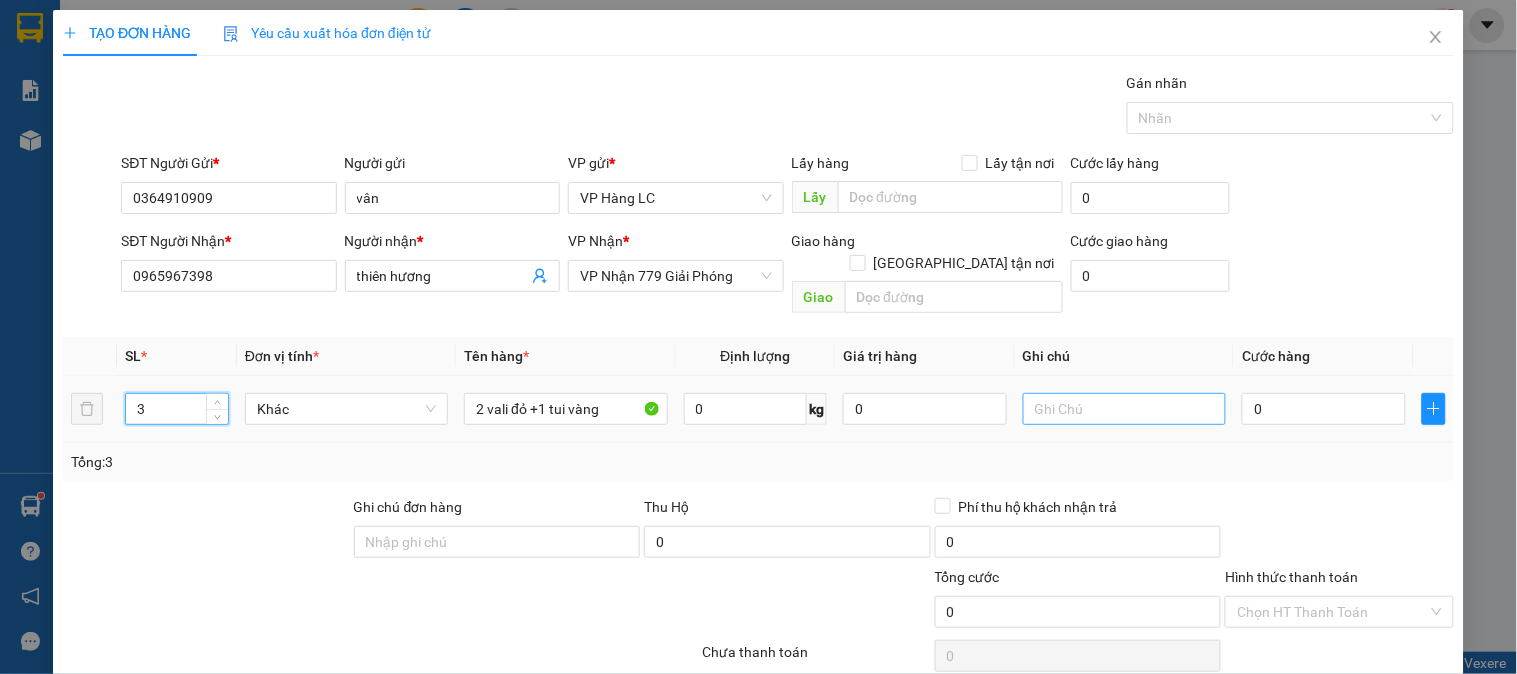 type on "3" 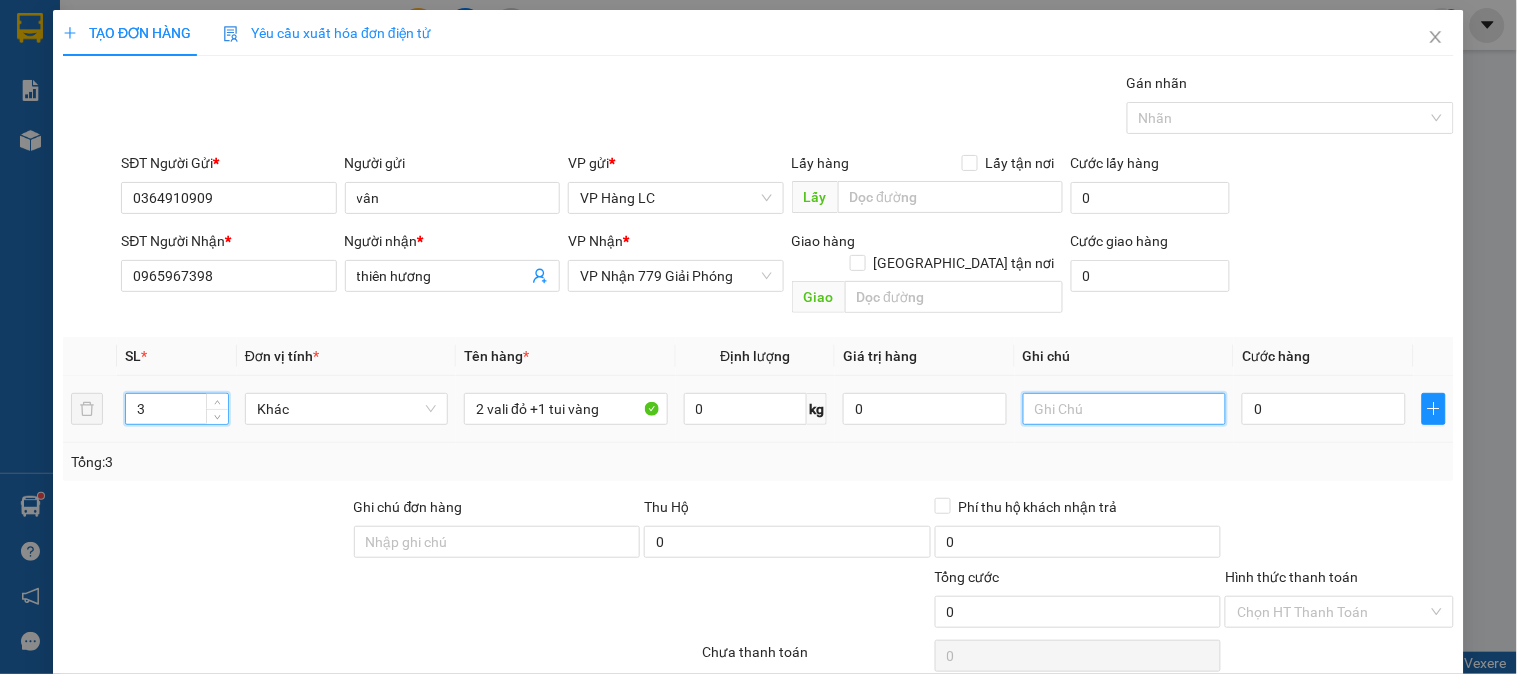 click at bounding box center [1124, 409] 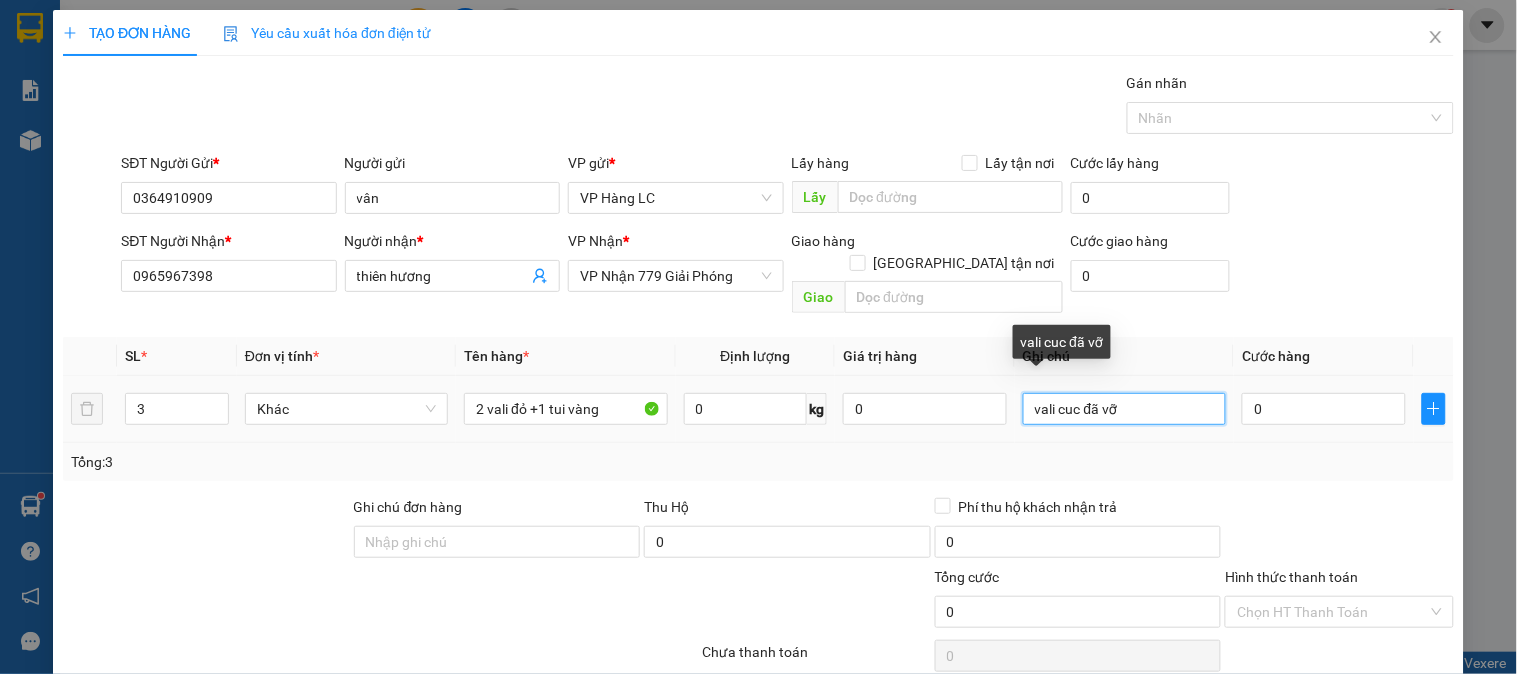 click on "vali cuc đã vỡ" at bounding box center [1124, 409] 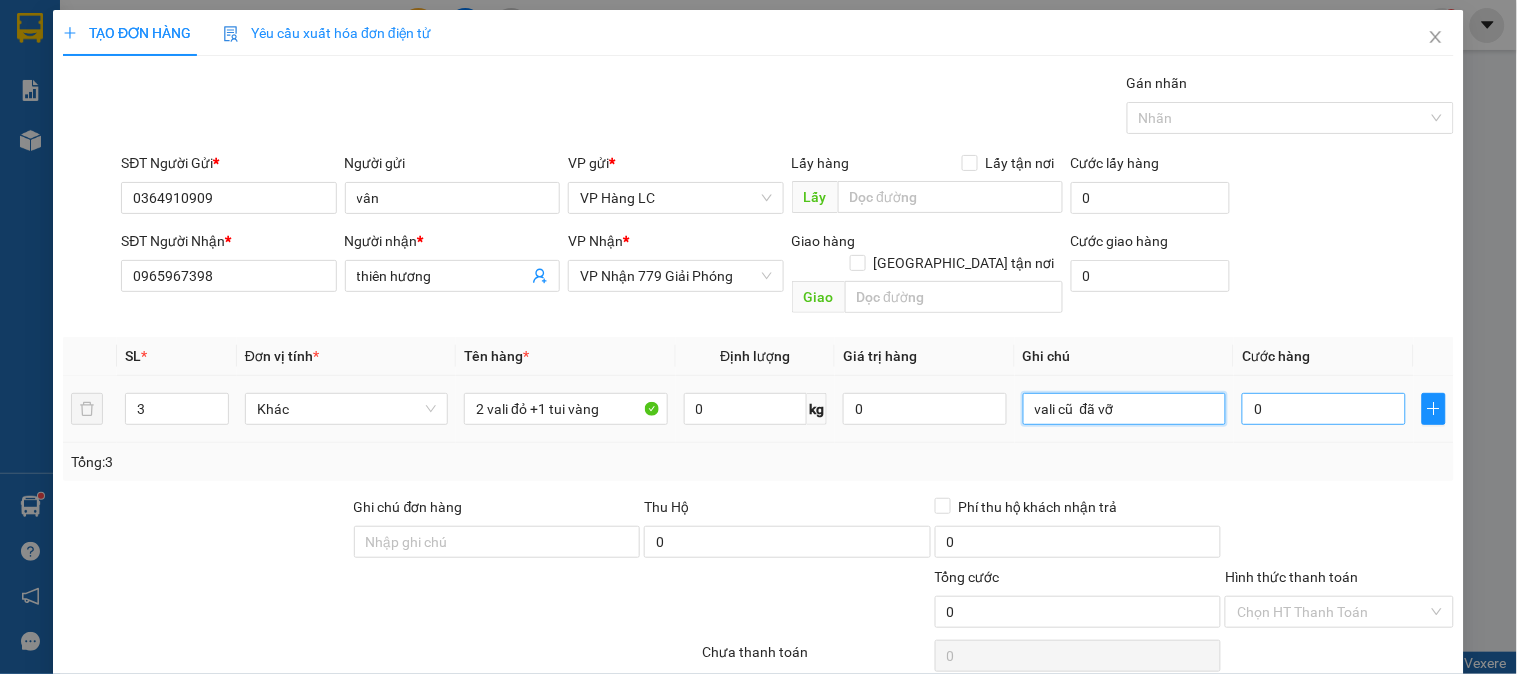 type on "vali cũ  đã vỡ" 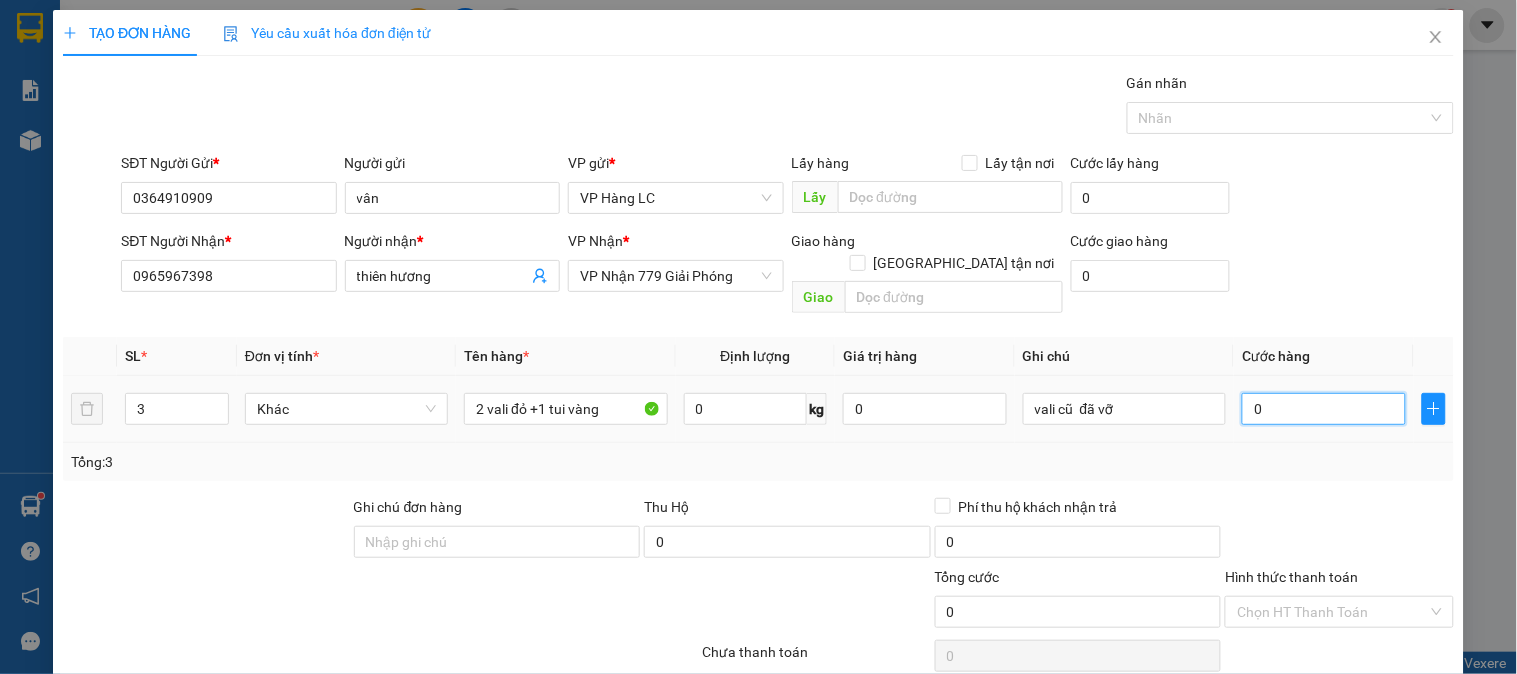 click on "0" at bounding box center (1324, 409) 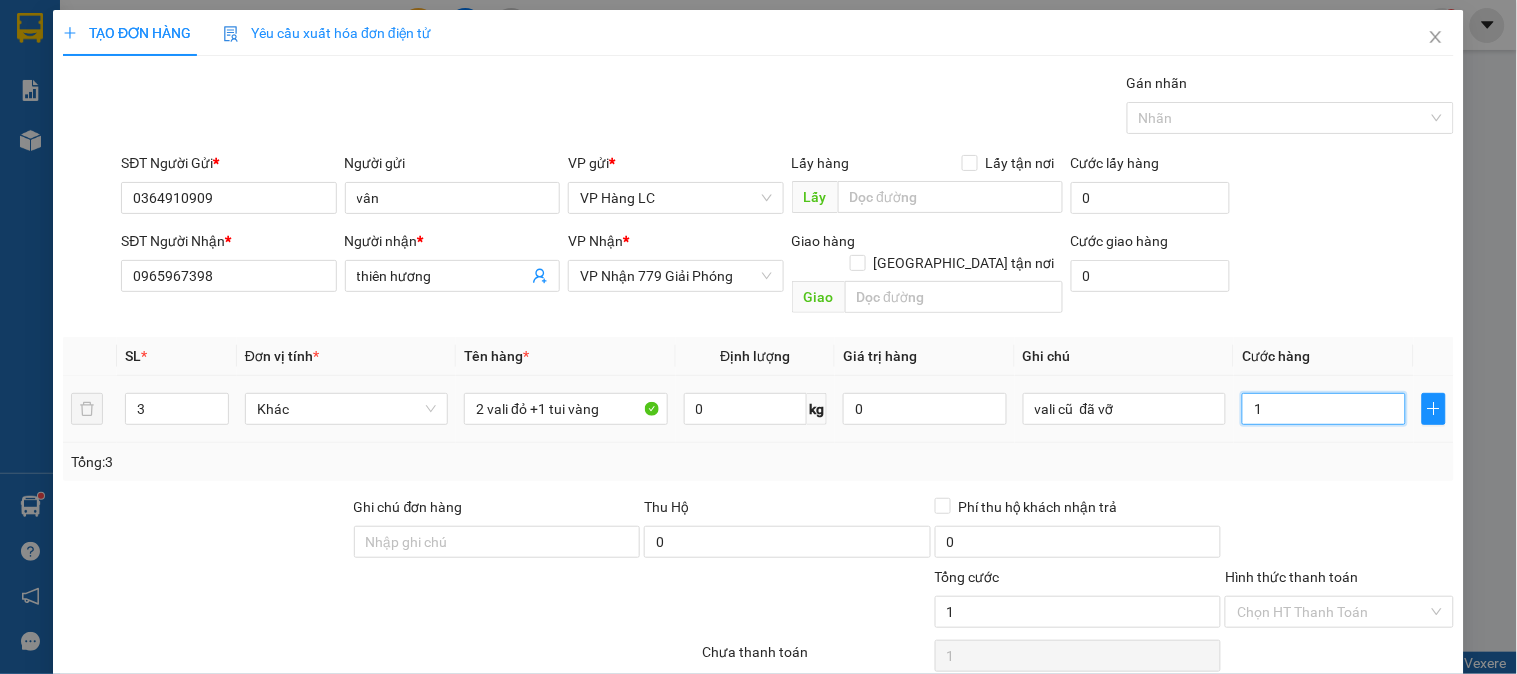 type on "1" 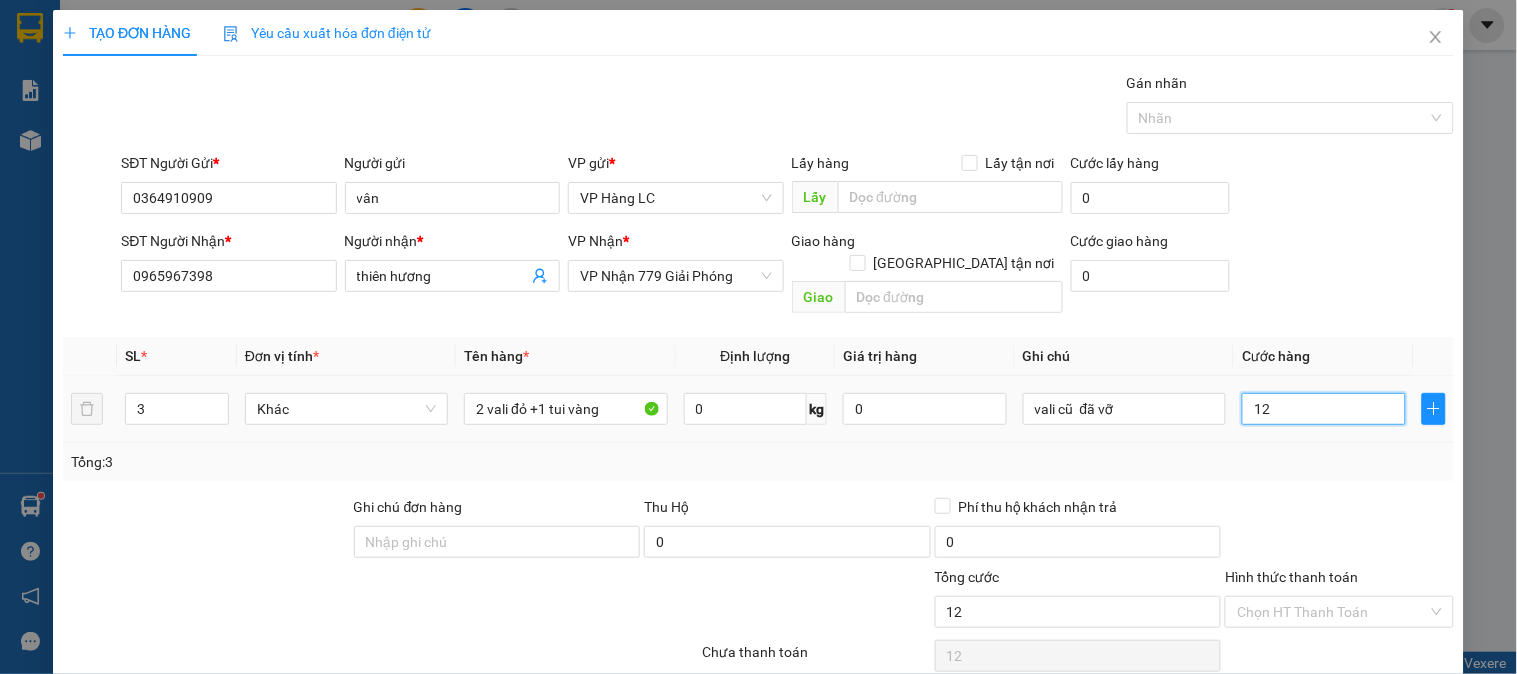 type on "120" 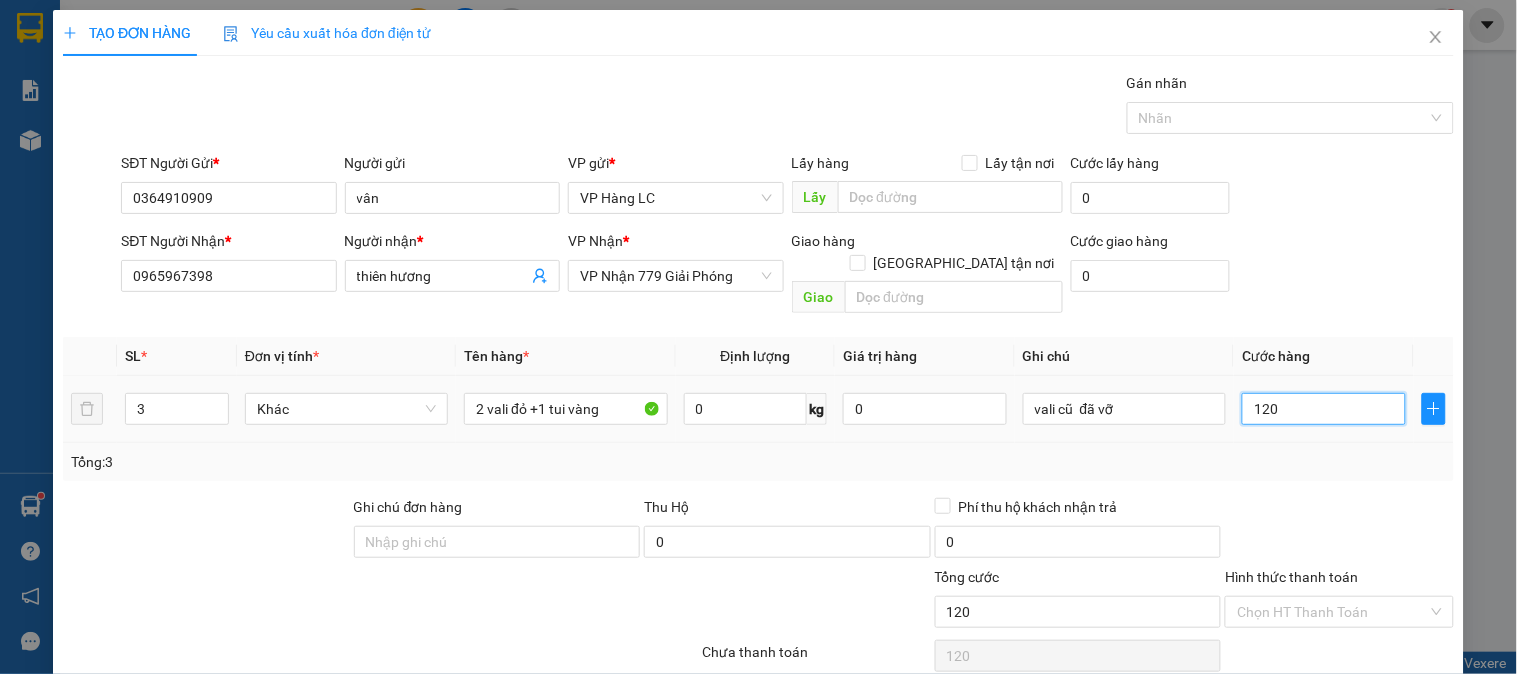 type on "1.200" 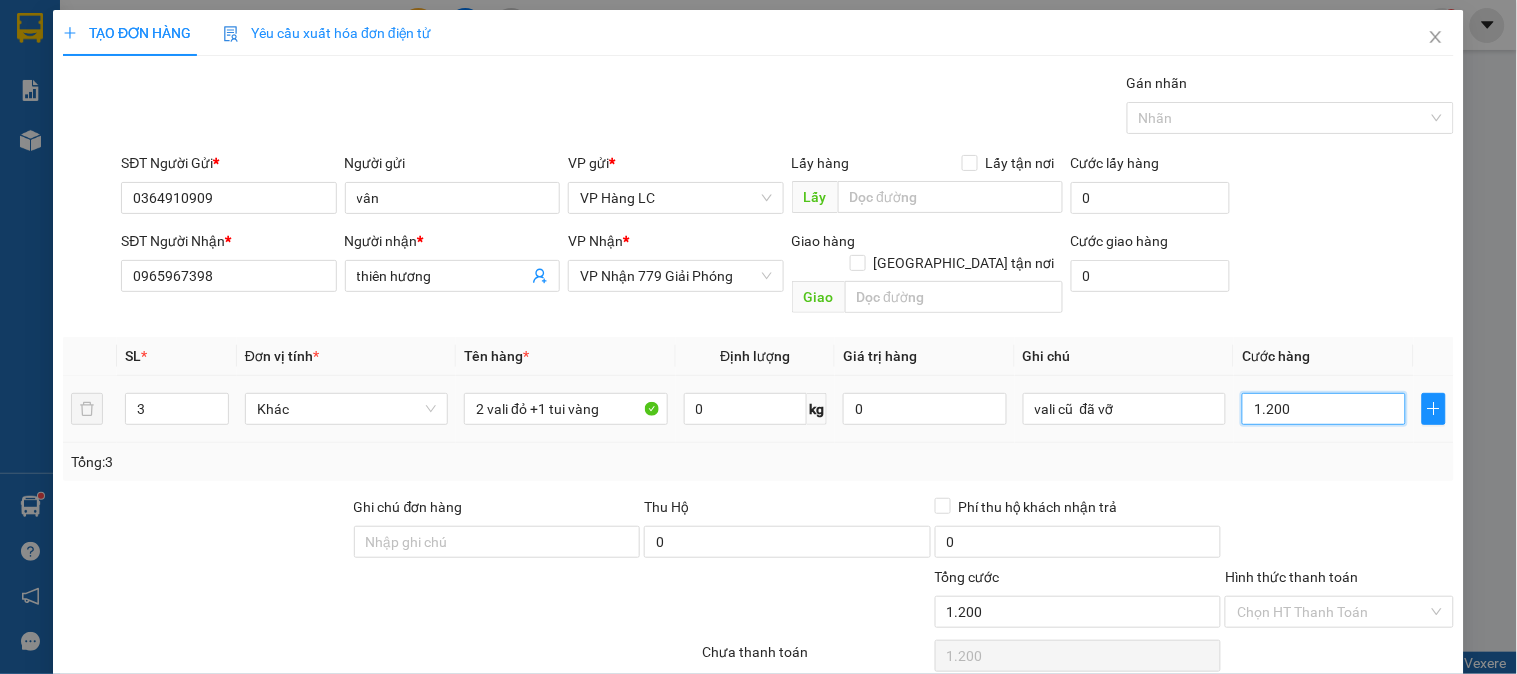 type on "12.000" 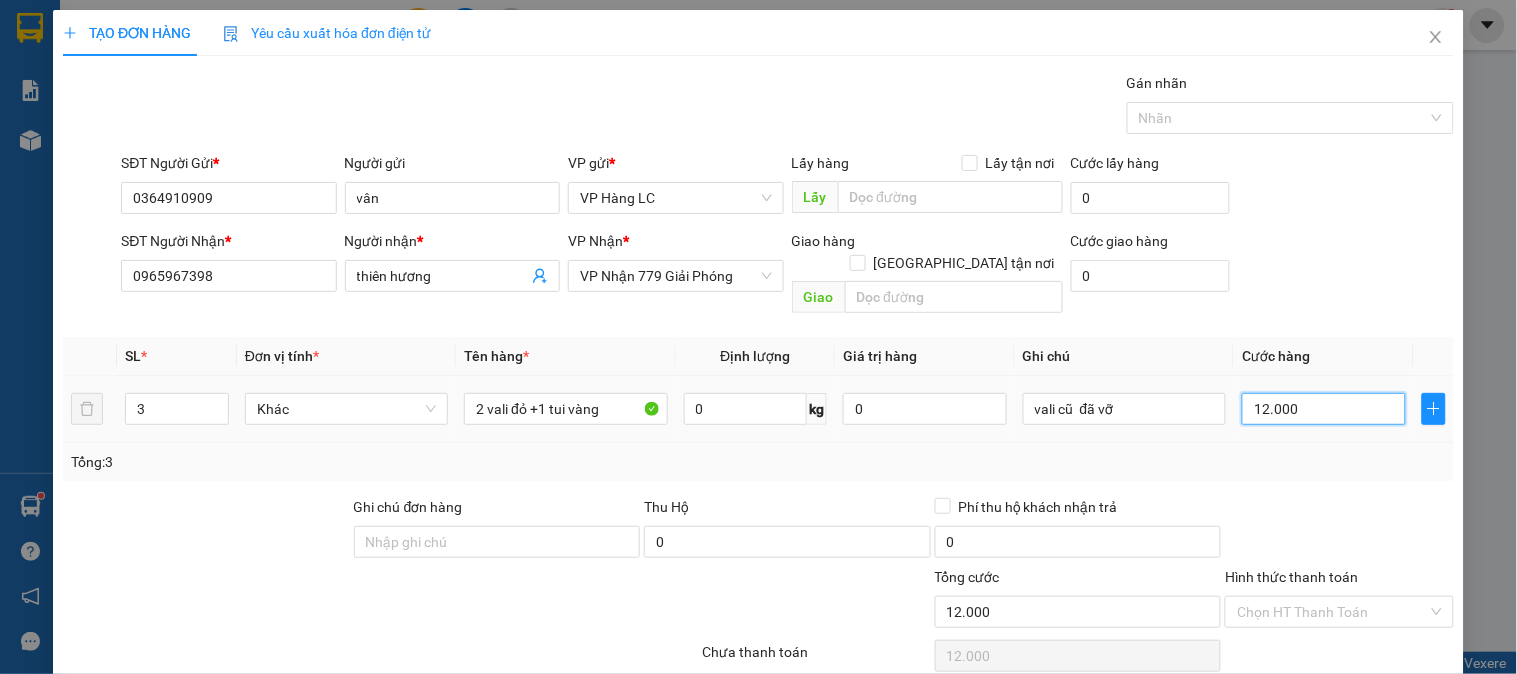 type on "120.000" 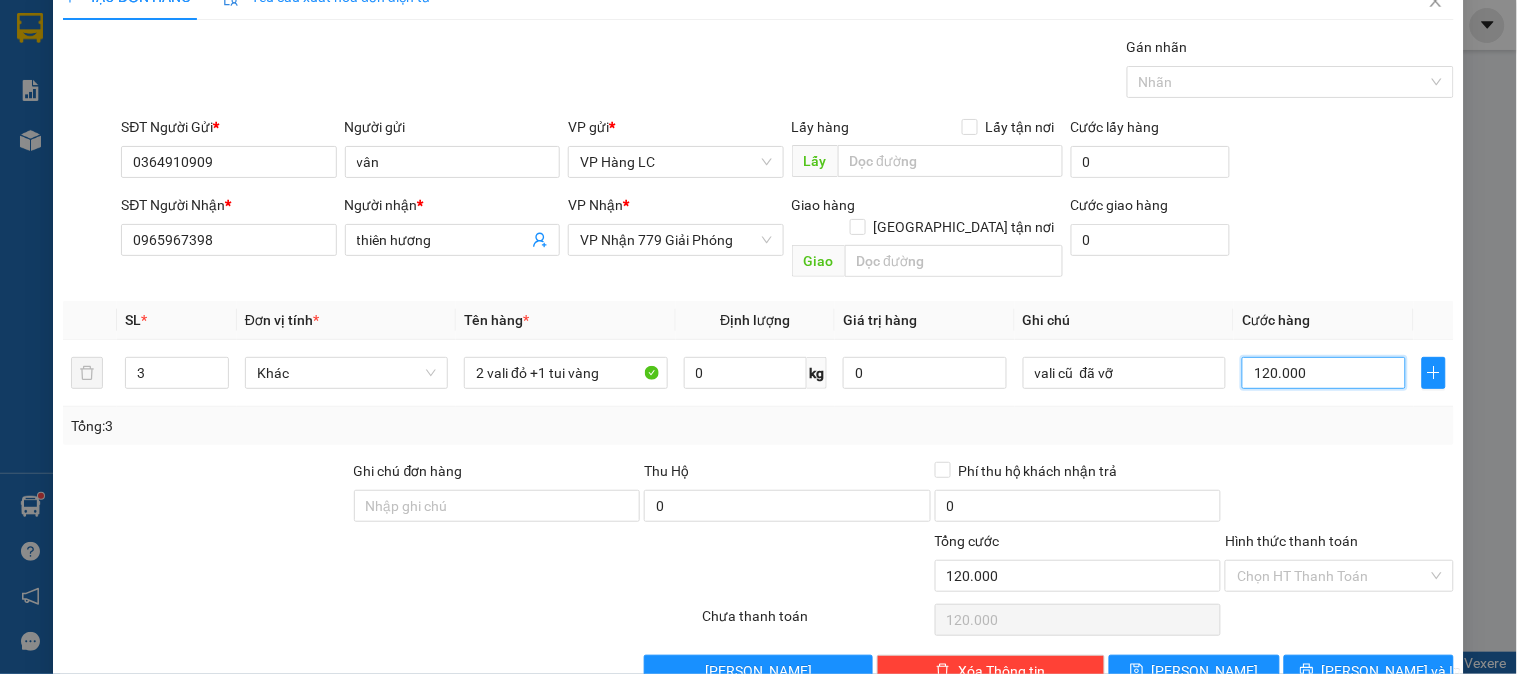 scroll, scrollTop: 65, scrollLeft: 0, axis: vertical 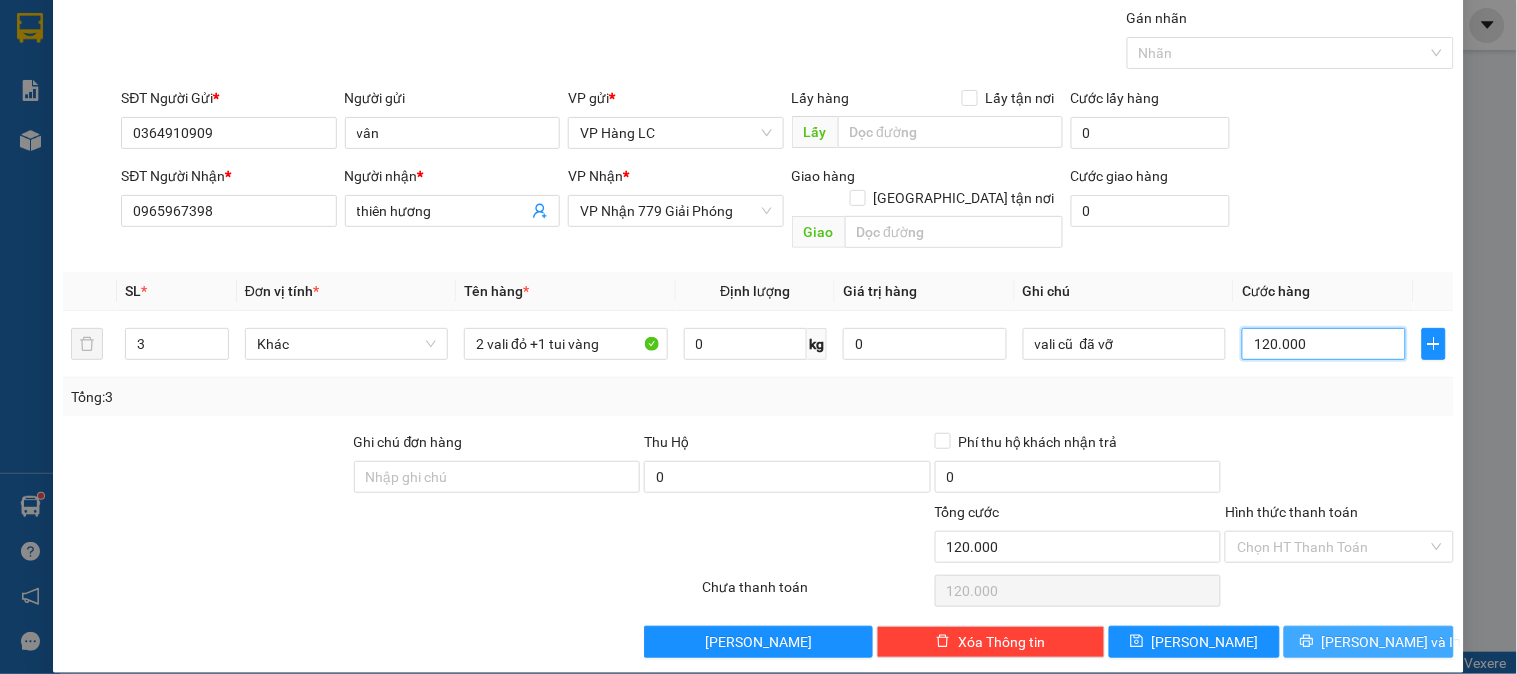 type on "120.000" 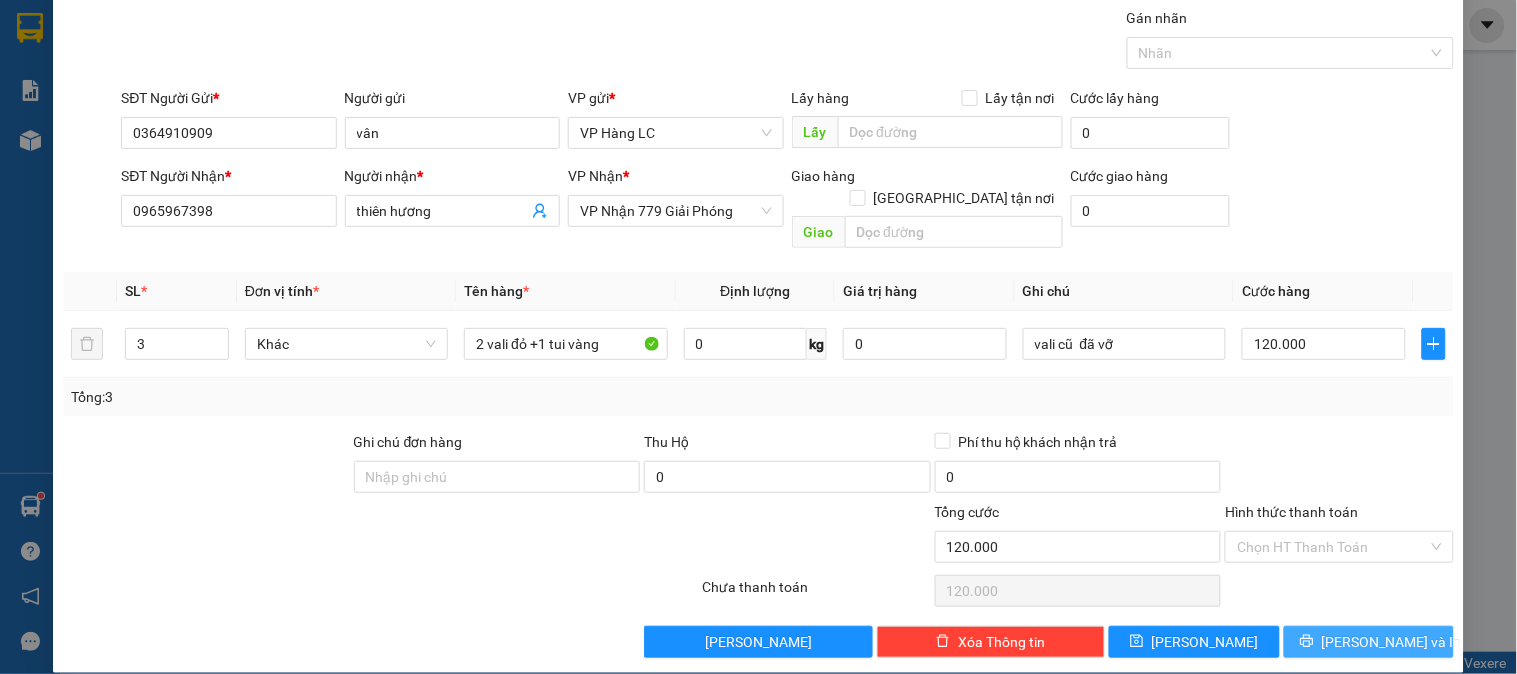 click on "[PERSON_NAME] và In" at bounding box center (1392, 642) 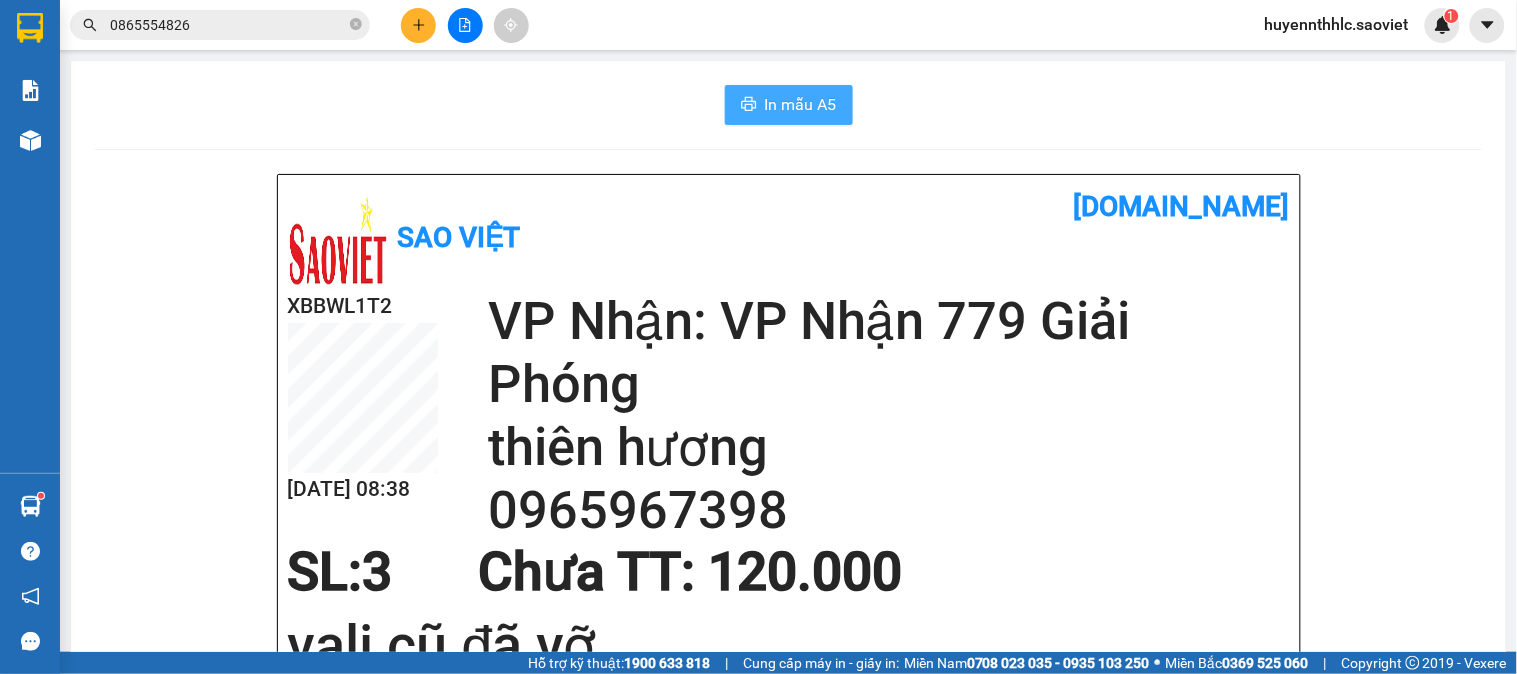 click on "In mẫu A5" at bounding box center [801, 104] 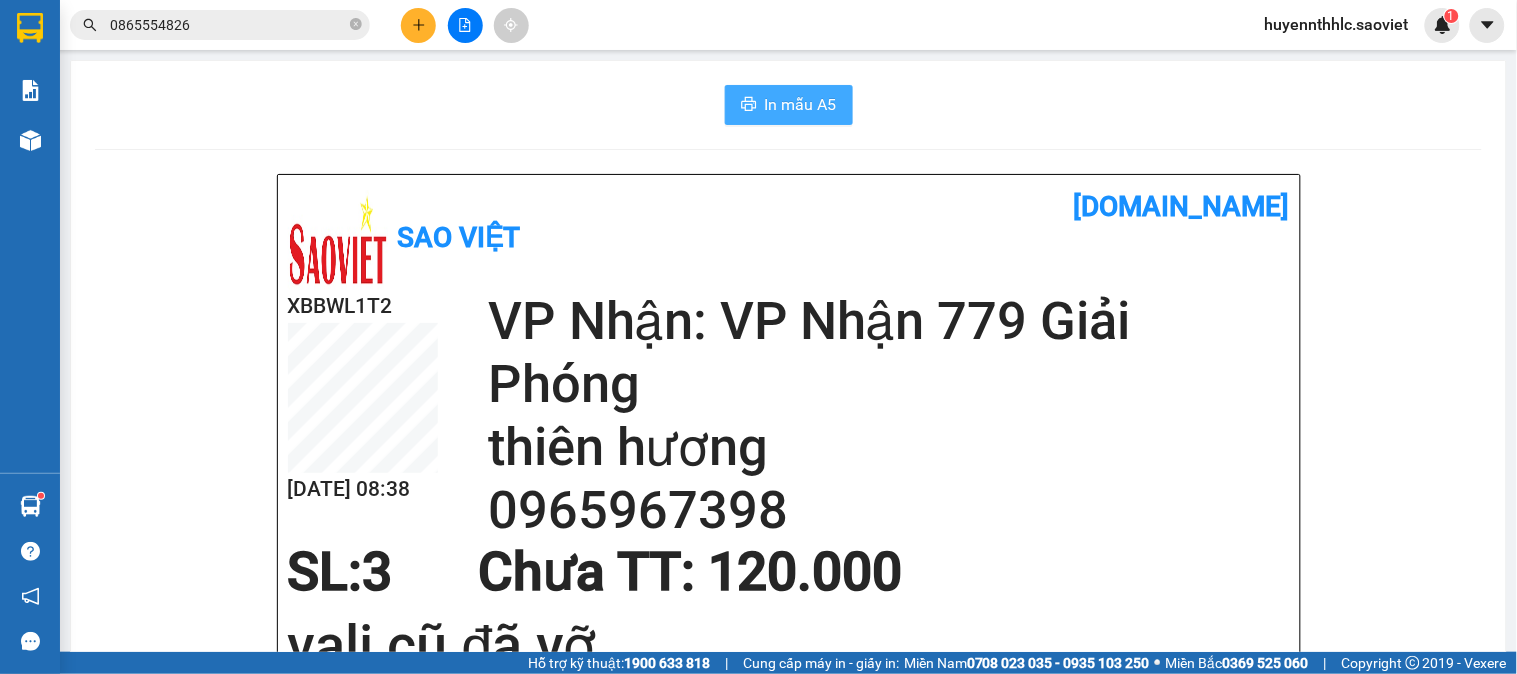 scroll, scrollTop: 0, scrollLeft: 0, axis: both 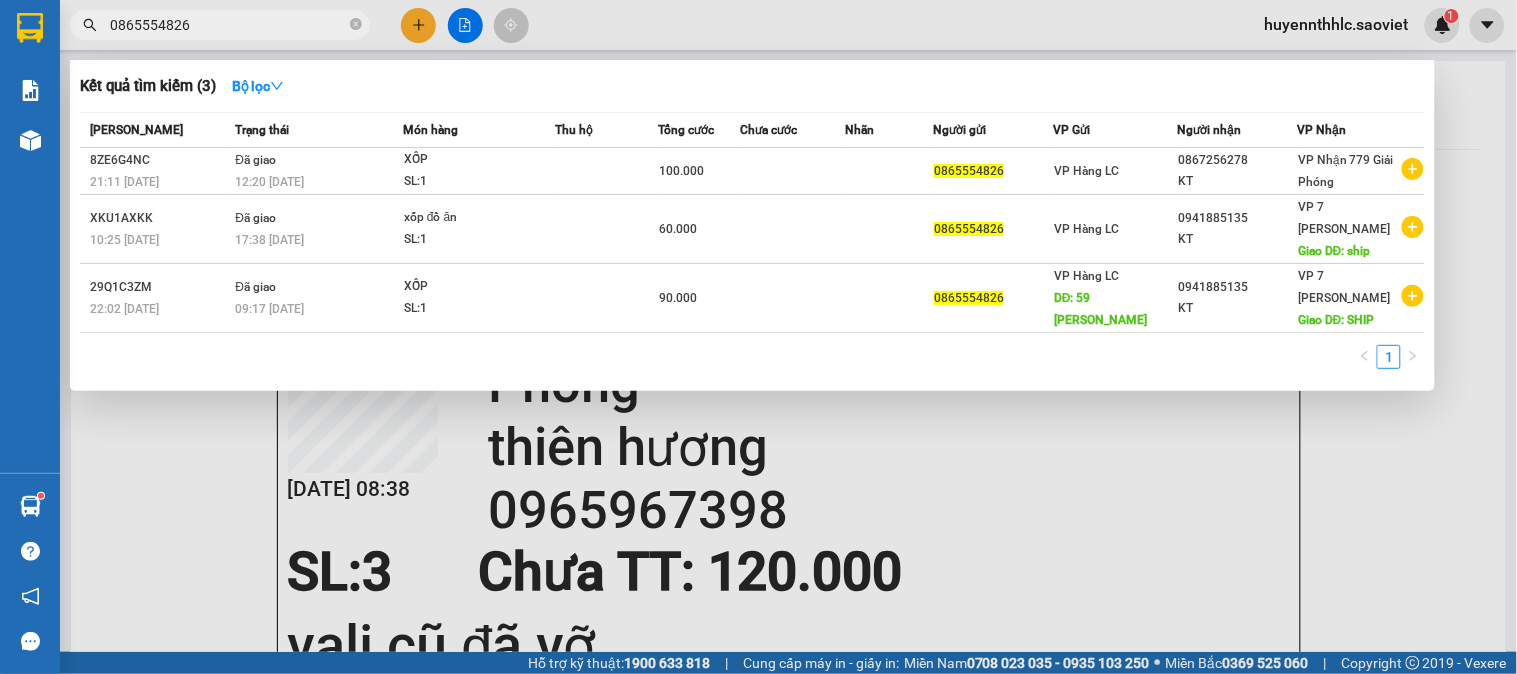 drag, startPoint x: 238, startPoint y: 30, endPoint x: 0, endPoint y: 30, distance: 238 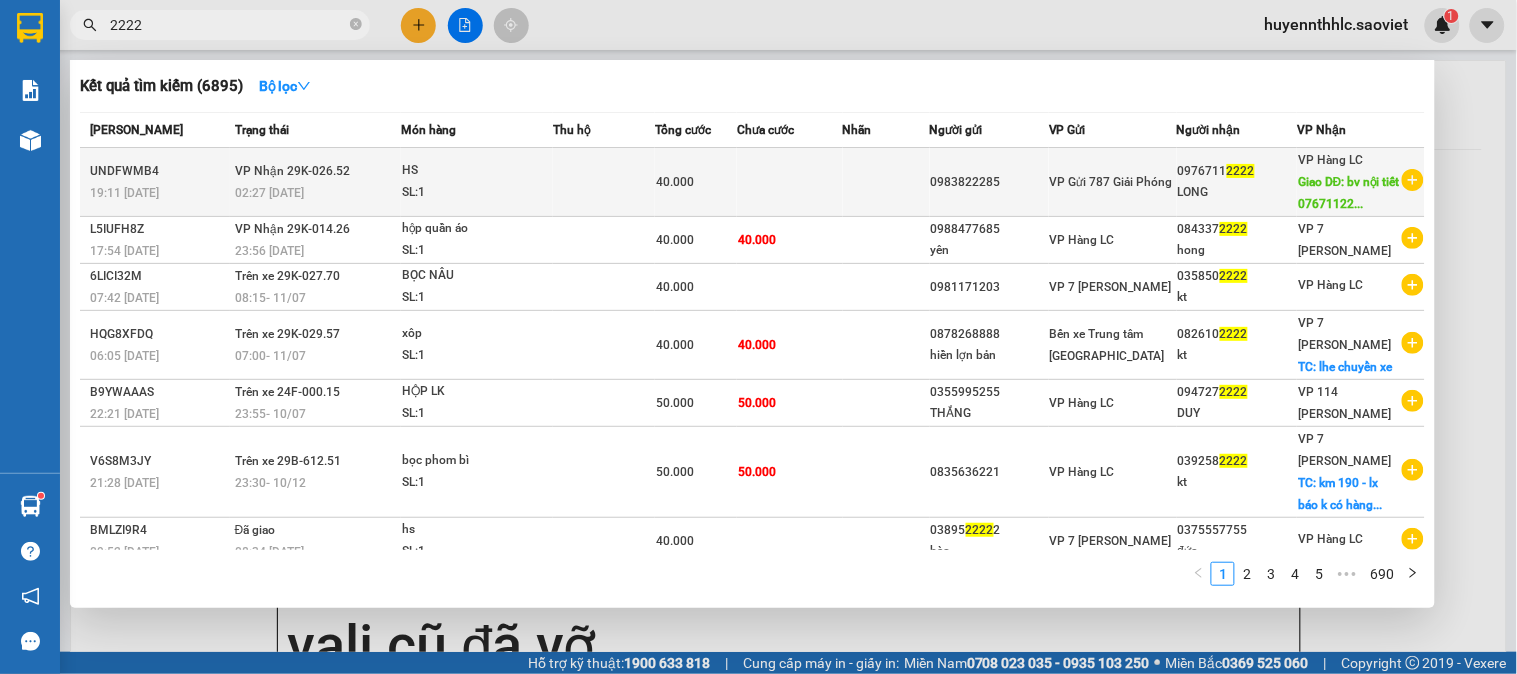 type on "2222" 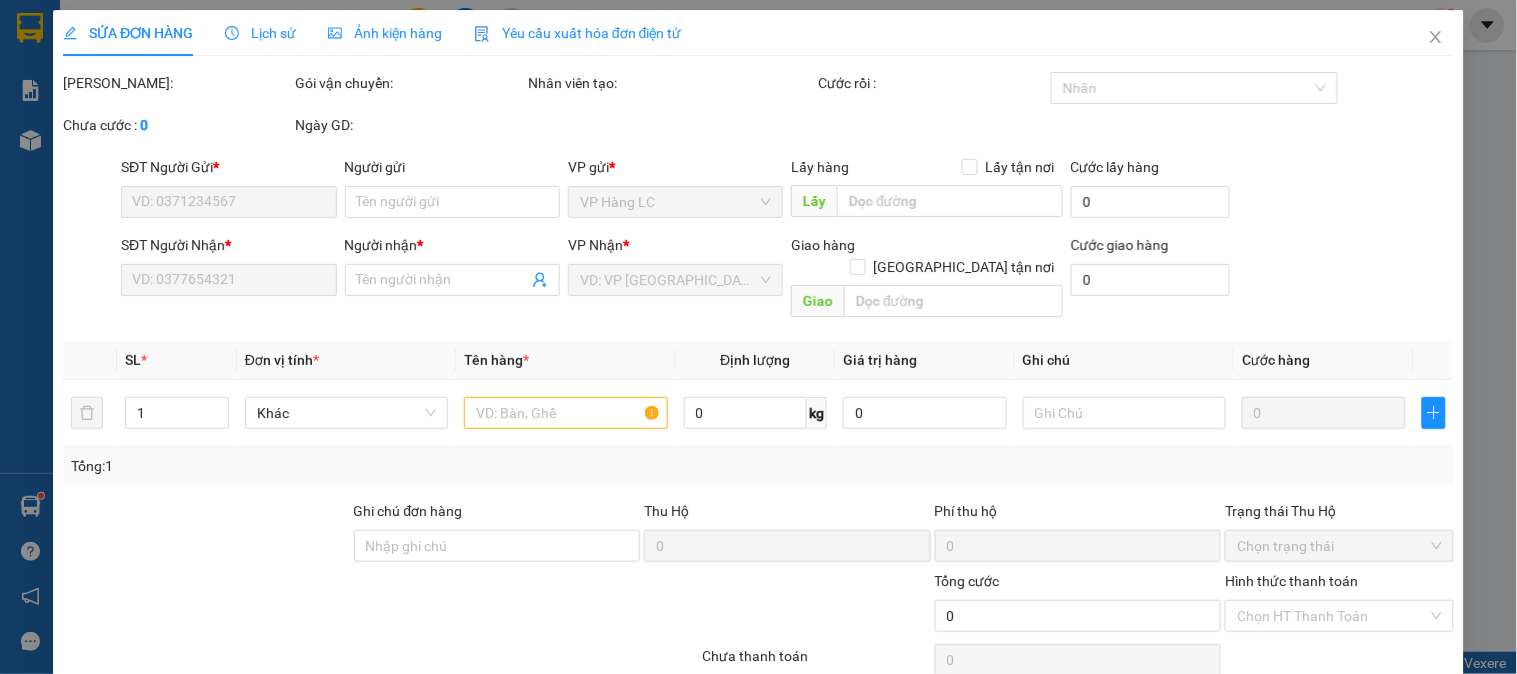 type on "0983822285" 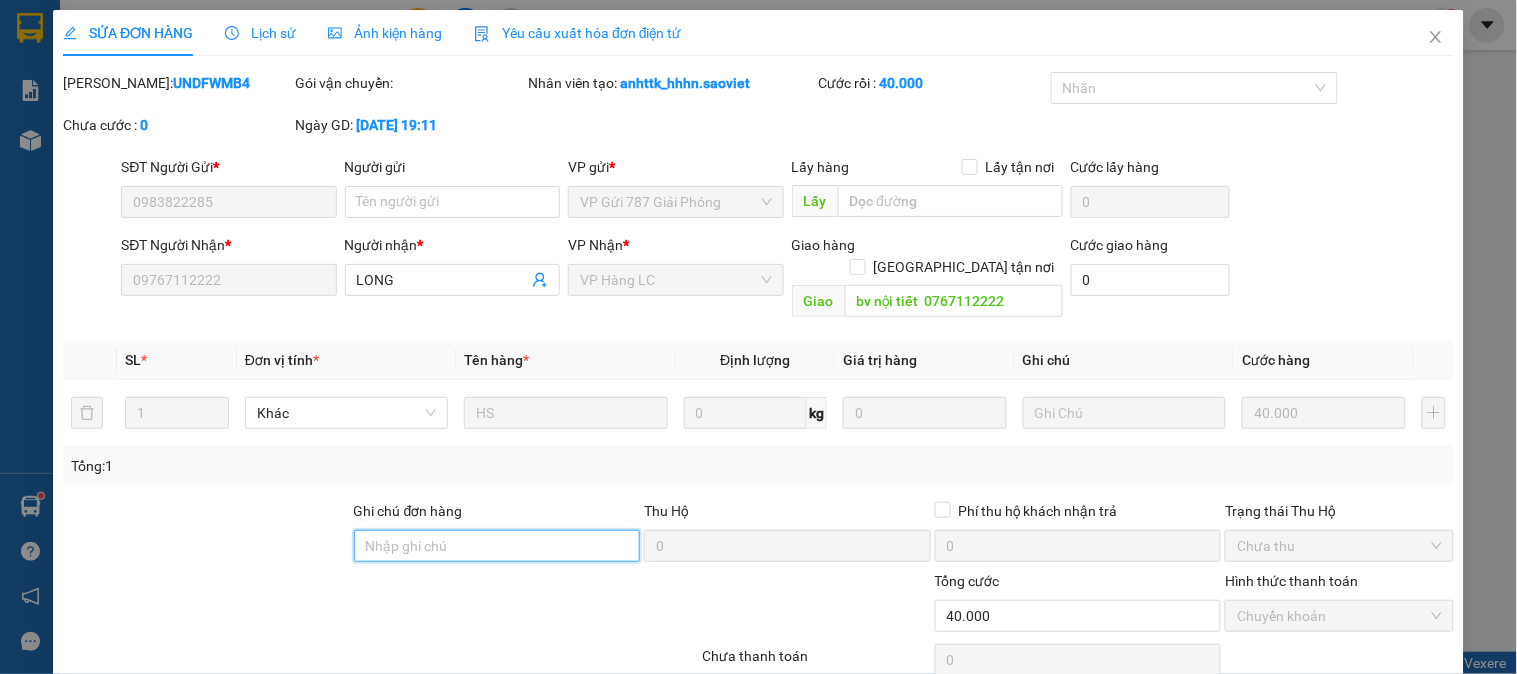 click on "Ghi chú đơn hàng" at bounding box center [497, 546] 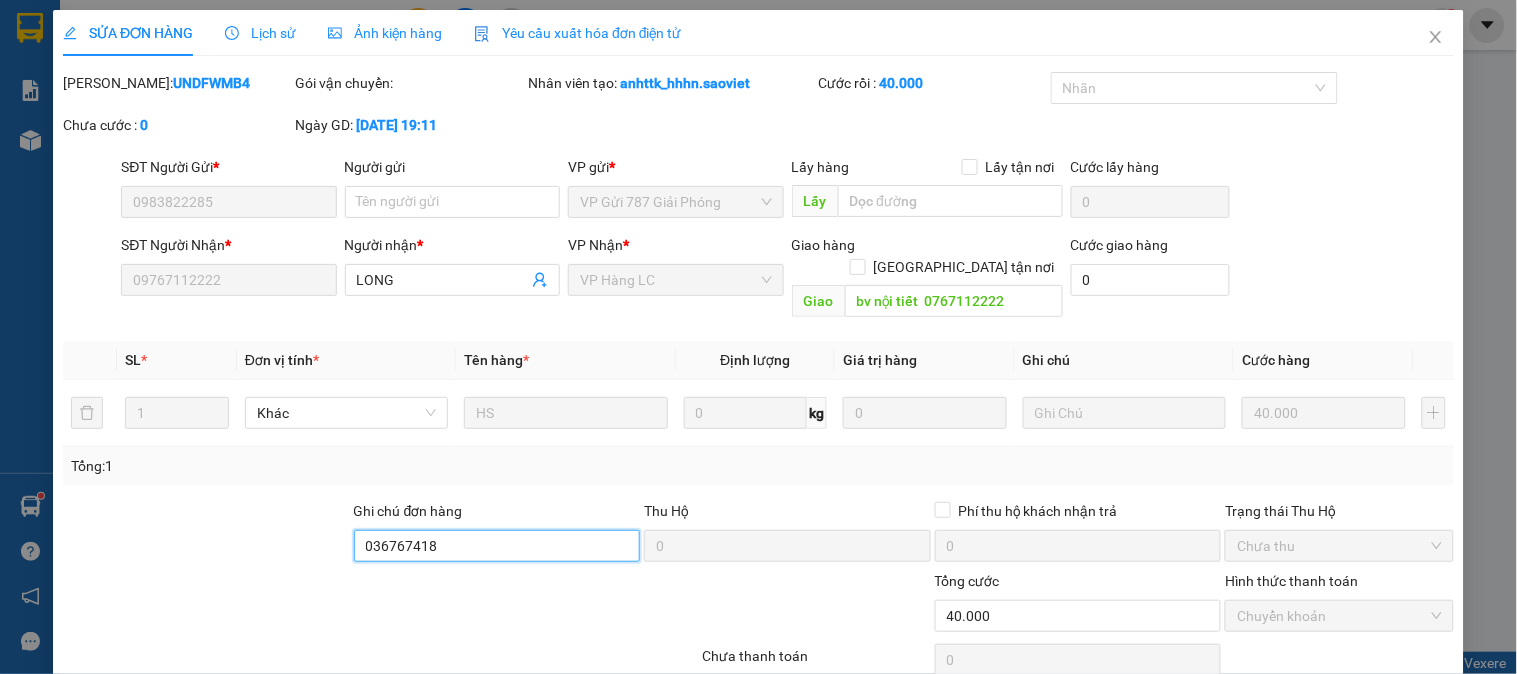 type on "0367674181" 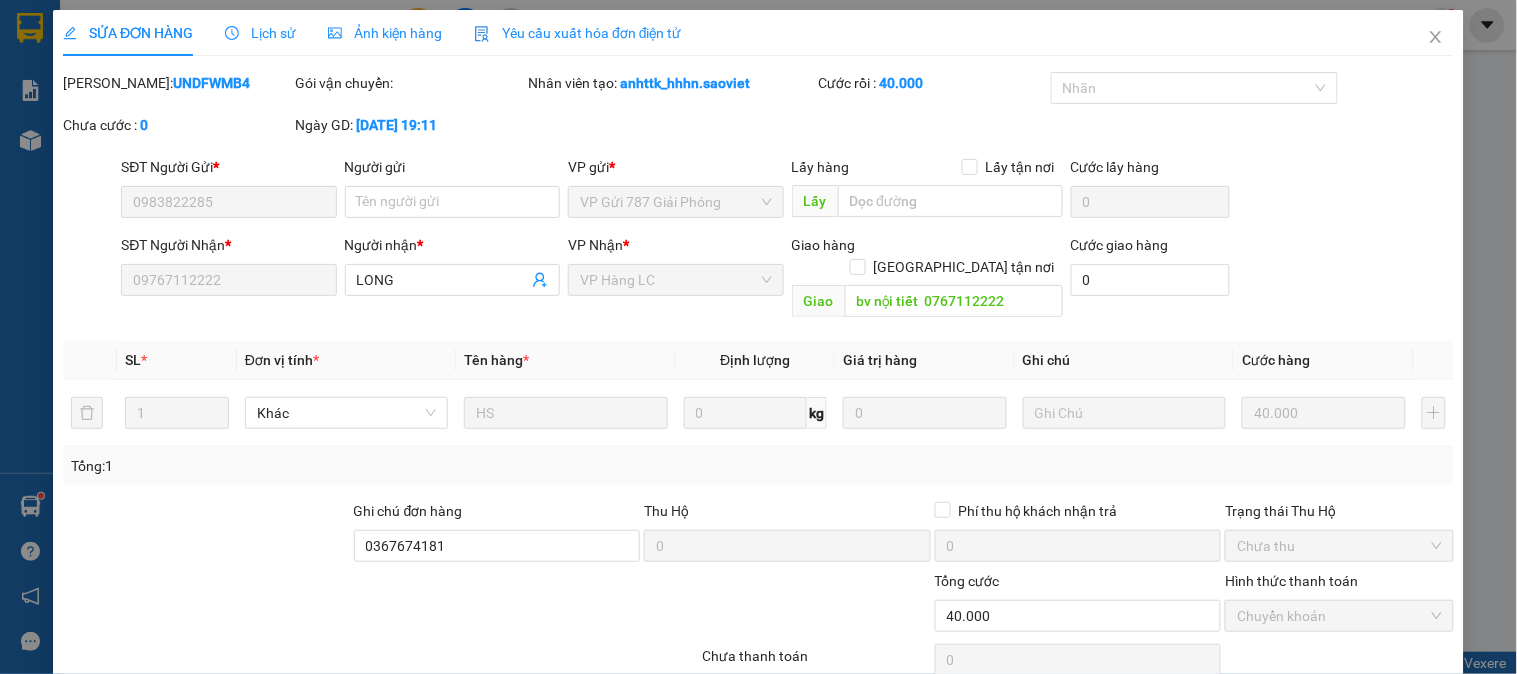 click on "[PERSON_NAME] thay đổi" at bounding box center [1227, 711] 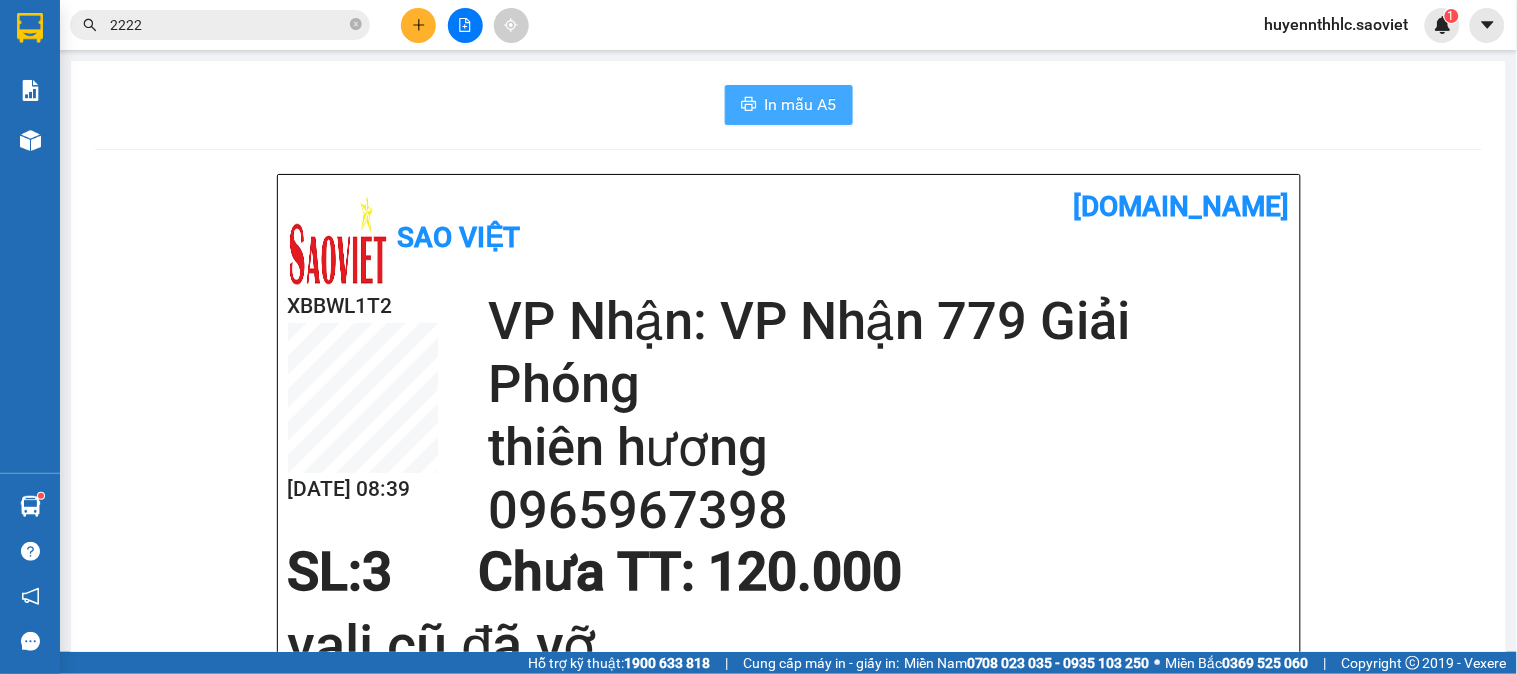 click on "In mẫu A5" at bounding box center [789, 105] 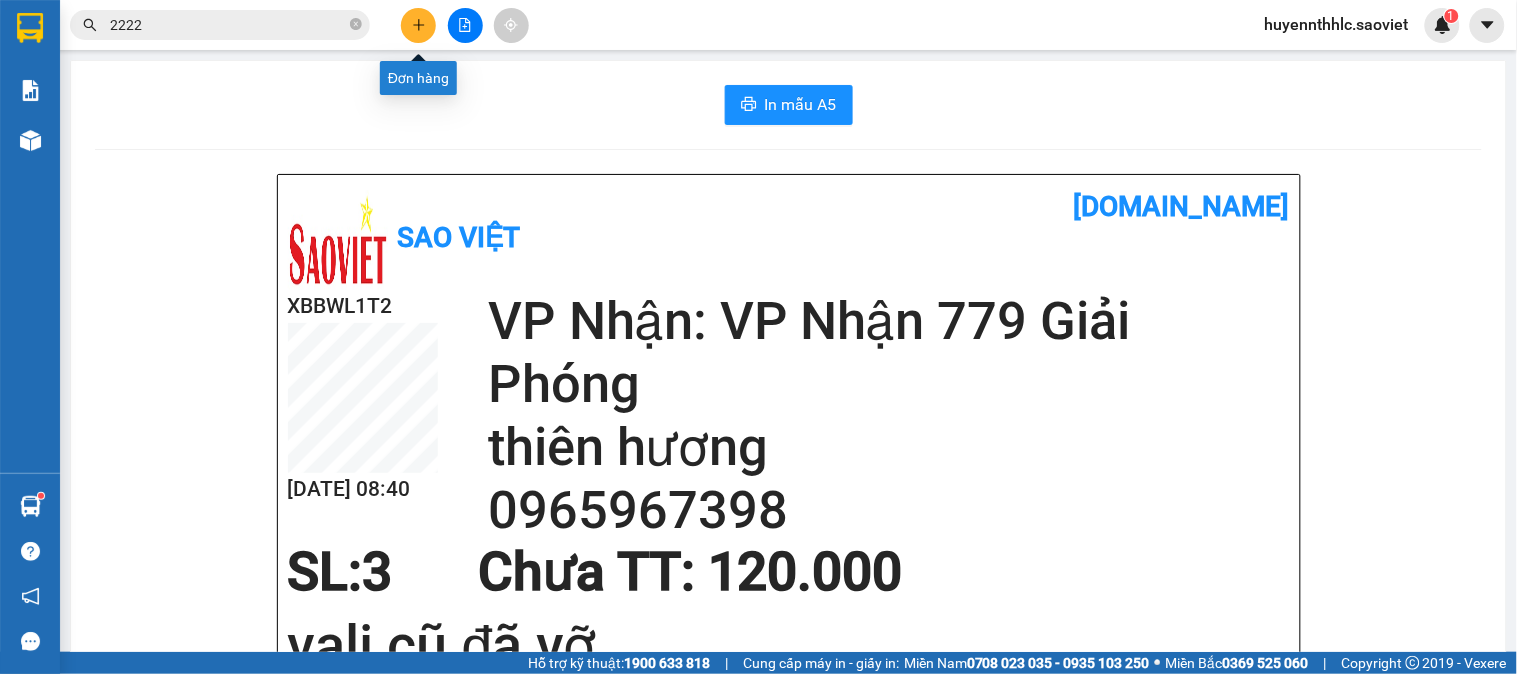 click 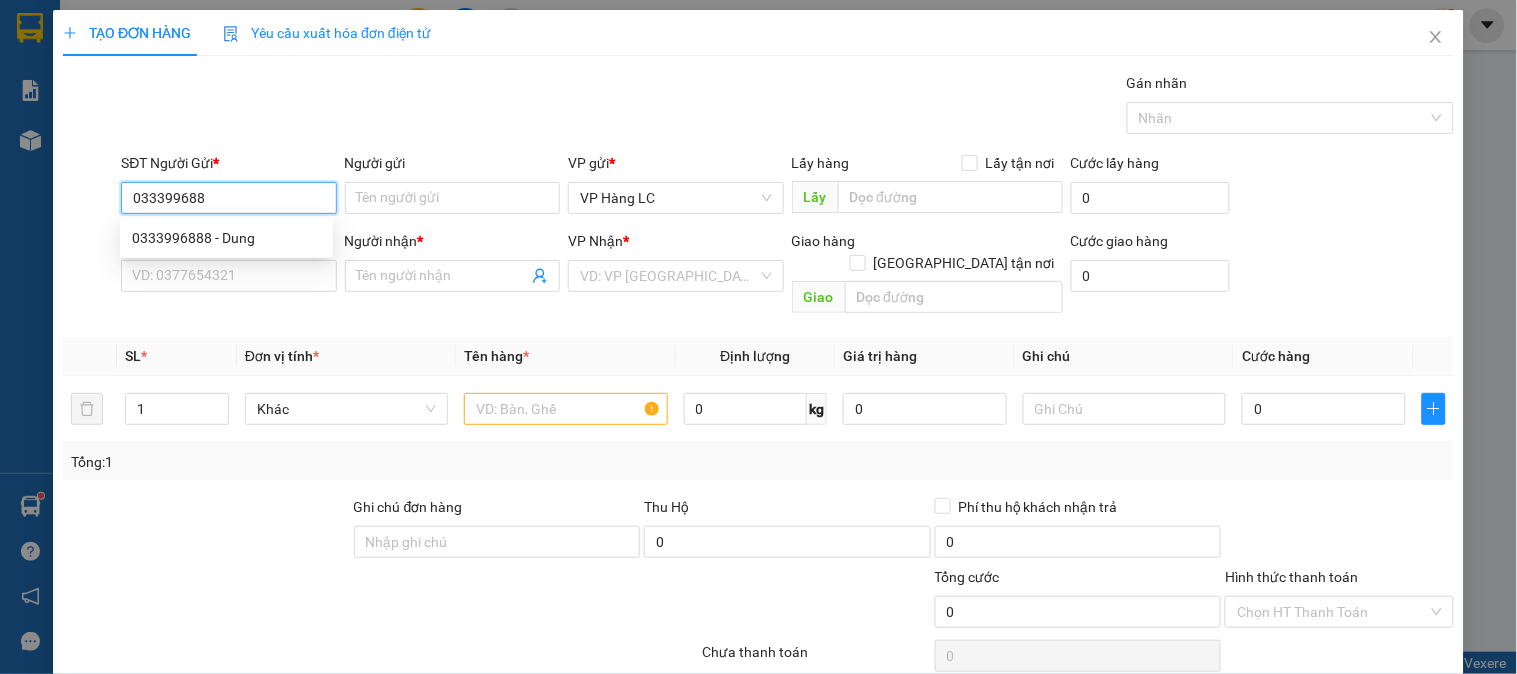 type on "0333996888" 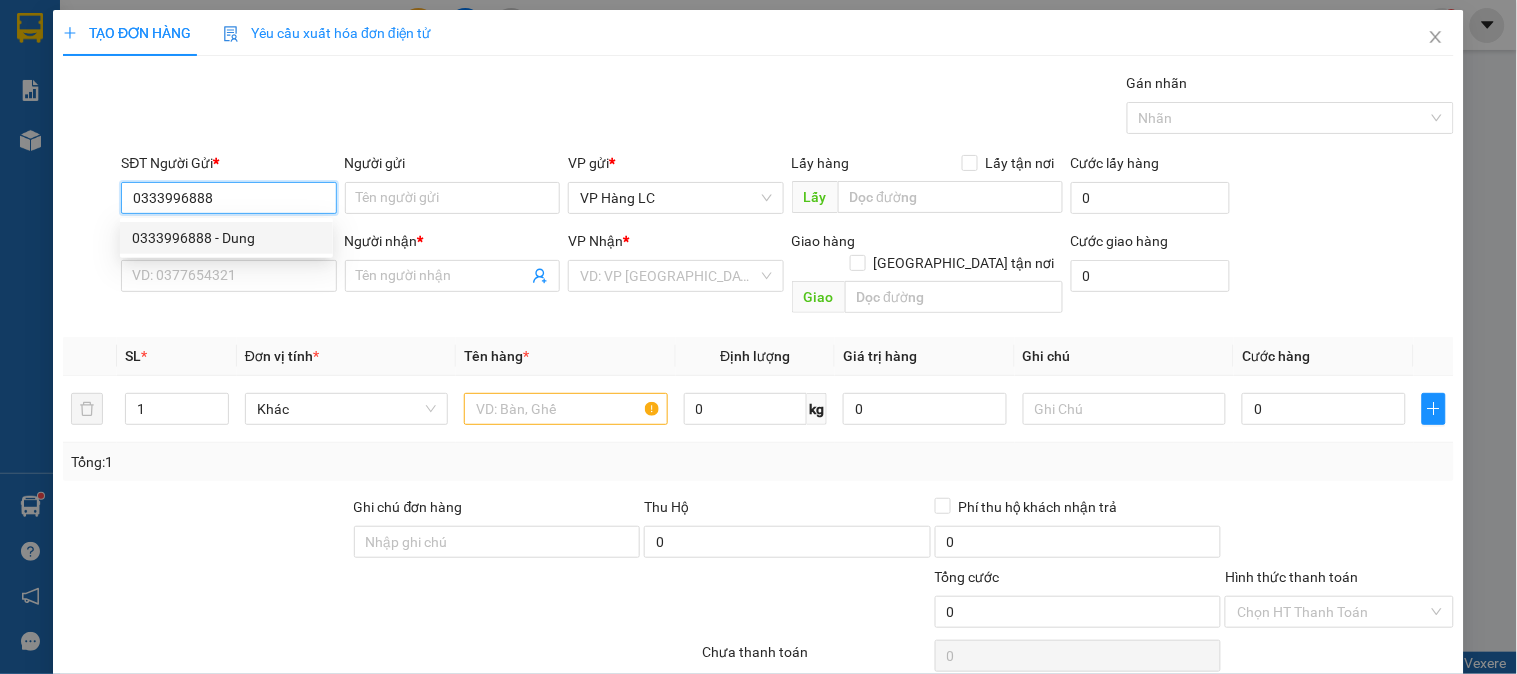 drag, startPoint x: 224, startPoint y: 234, endPoint x: 232, endPoint y: 273, distance: 39.812057 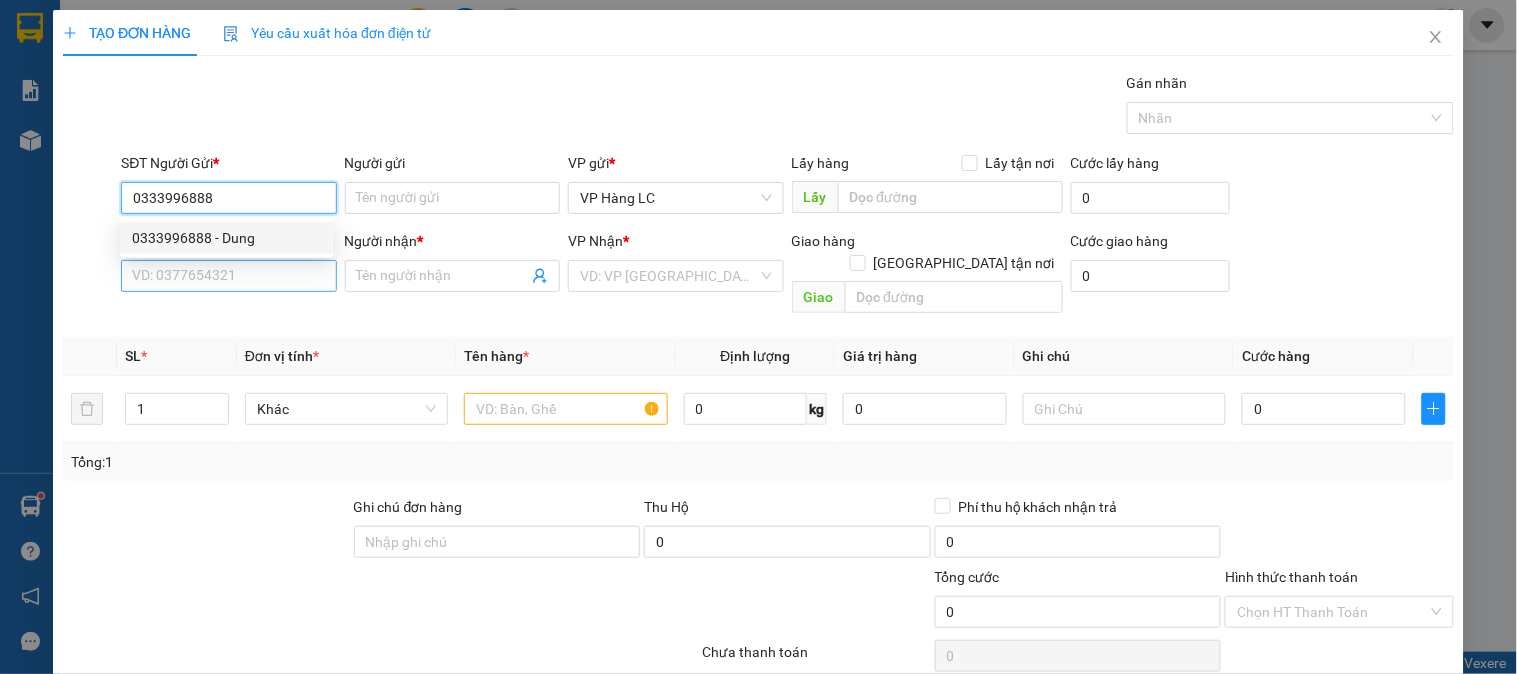 type on "Dung" 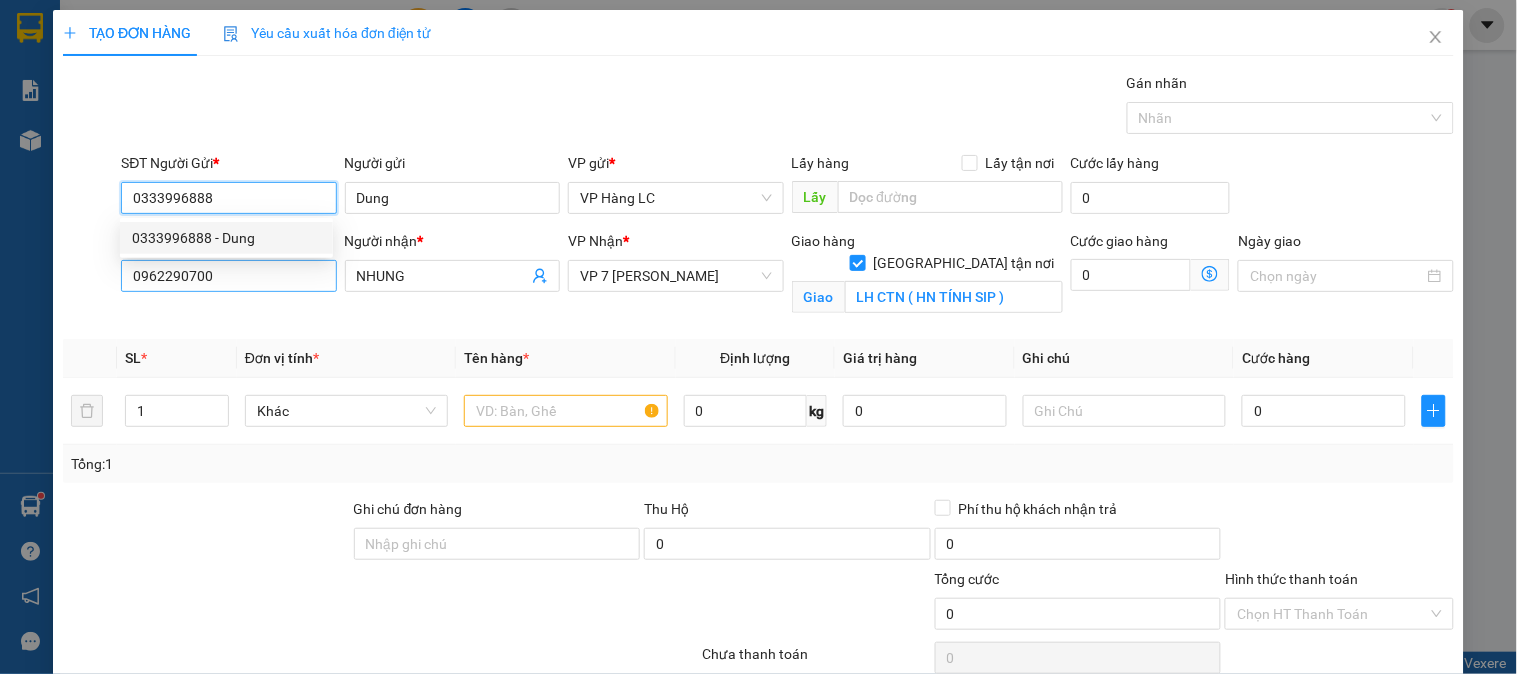 type on "0333996888" 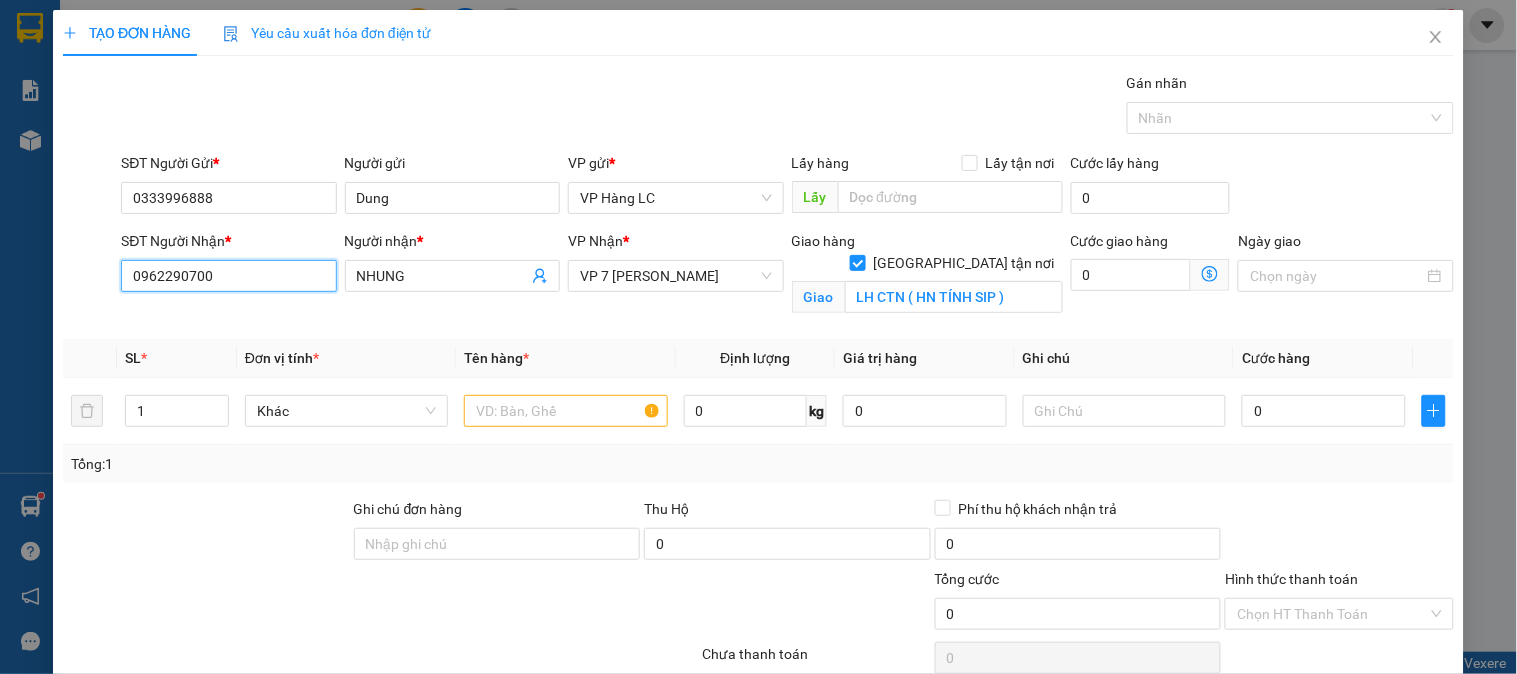 drag, startPoint x: 250, startPoint y: 272, endPoint x: 15, endPoint y: 330, distance: 242.05165 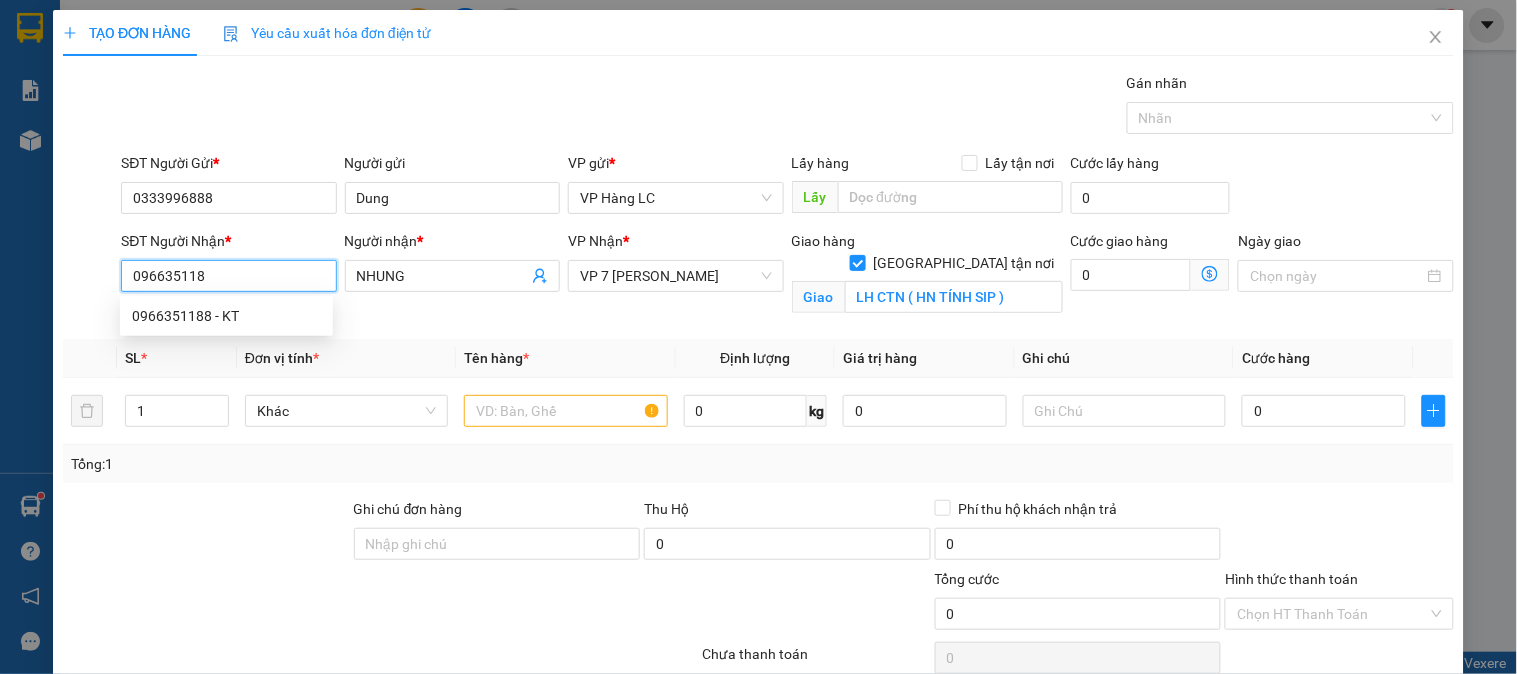 type on "0966351188" 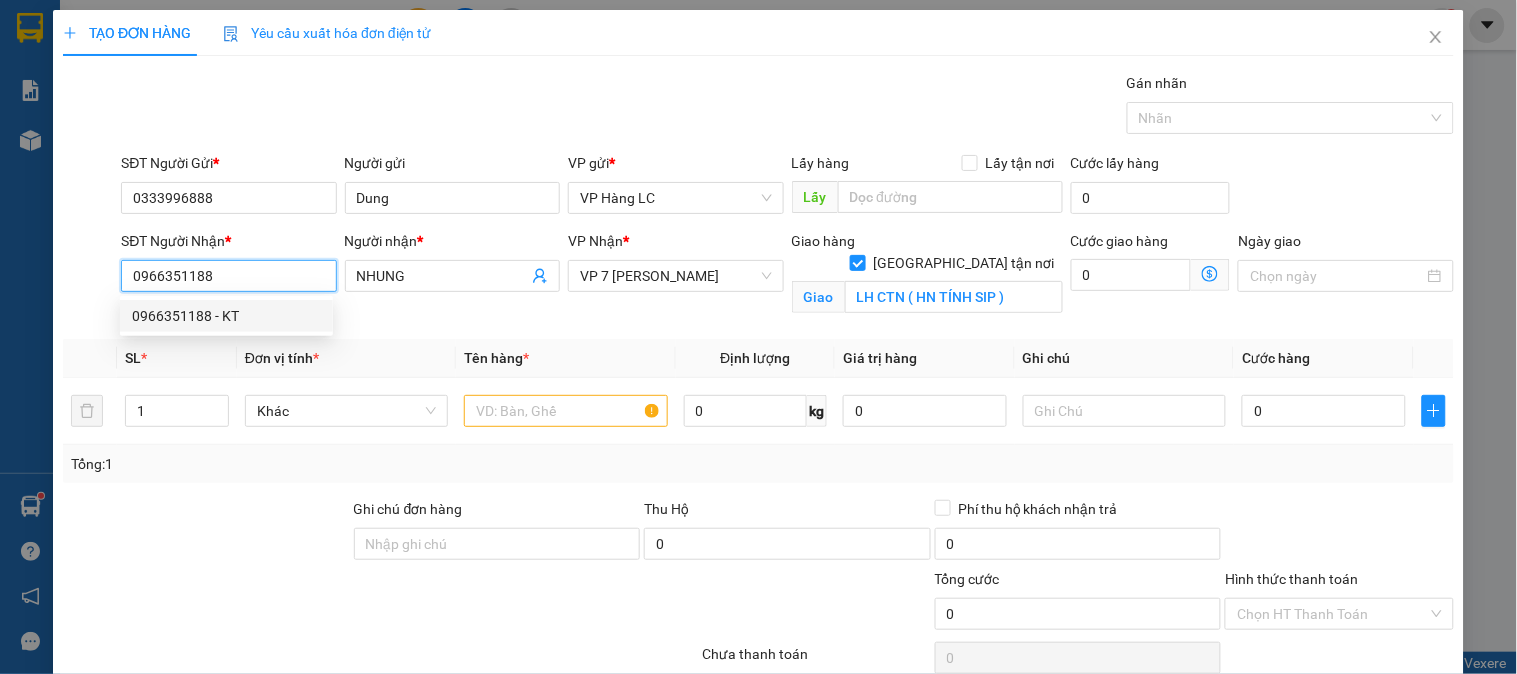 click on "0966351188 - KT" at bounding box center [226, 316] 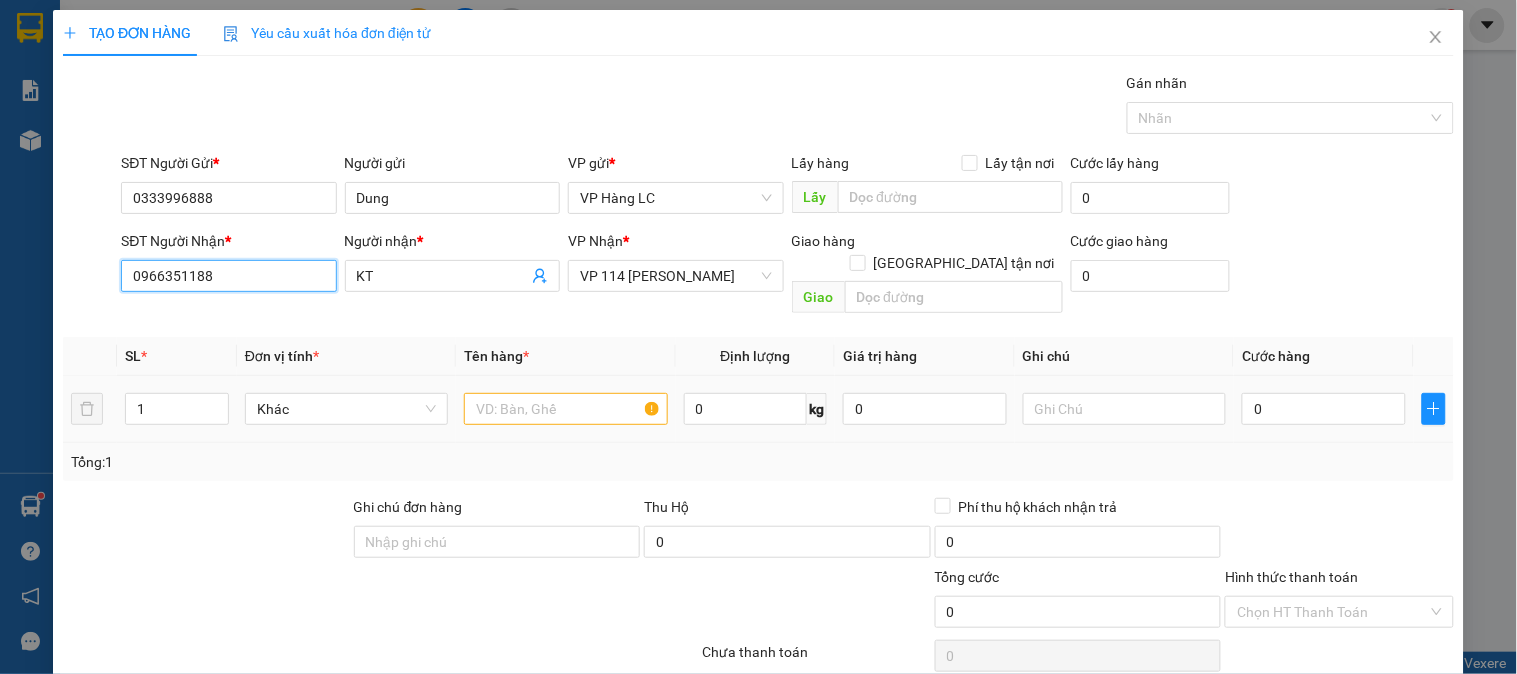 type on "0966351188" 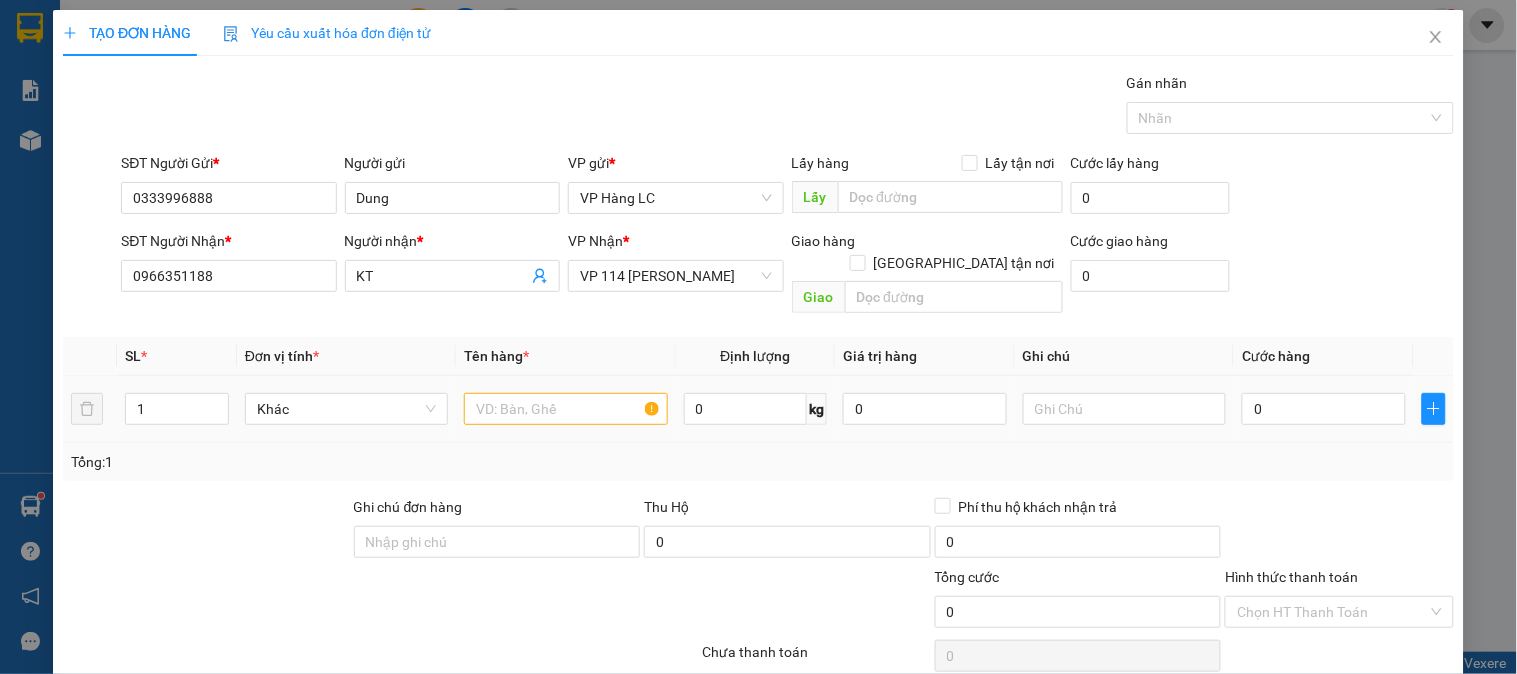 click at bounding box center [565, 409] 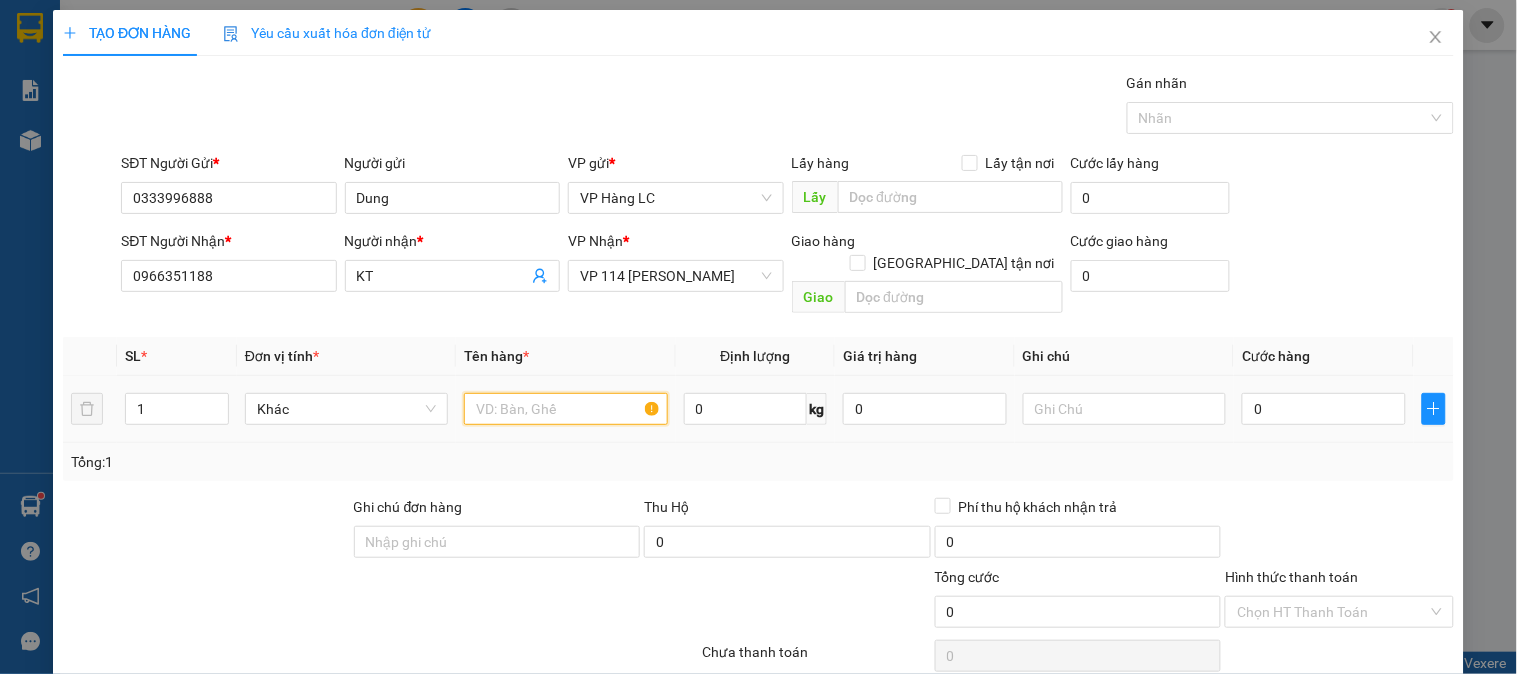click at bounding box center (565, 409) 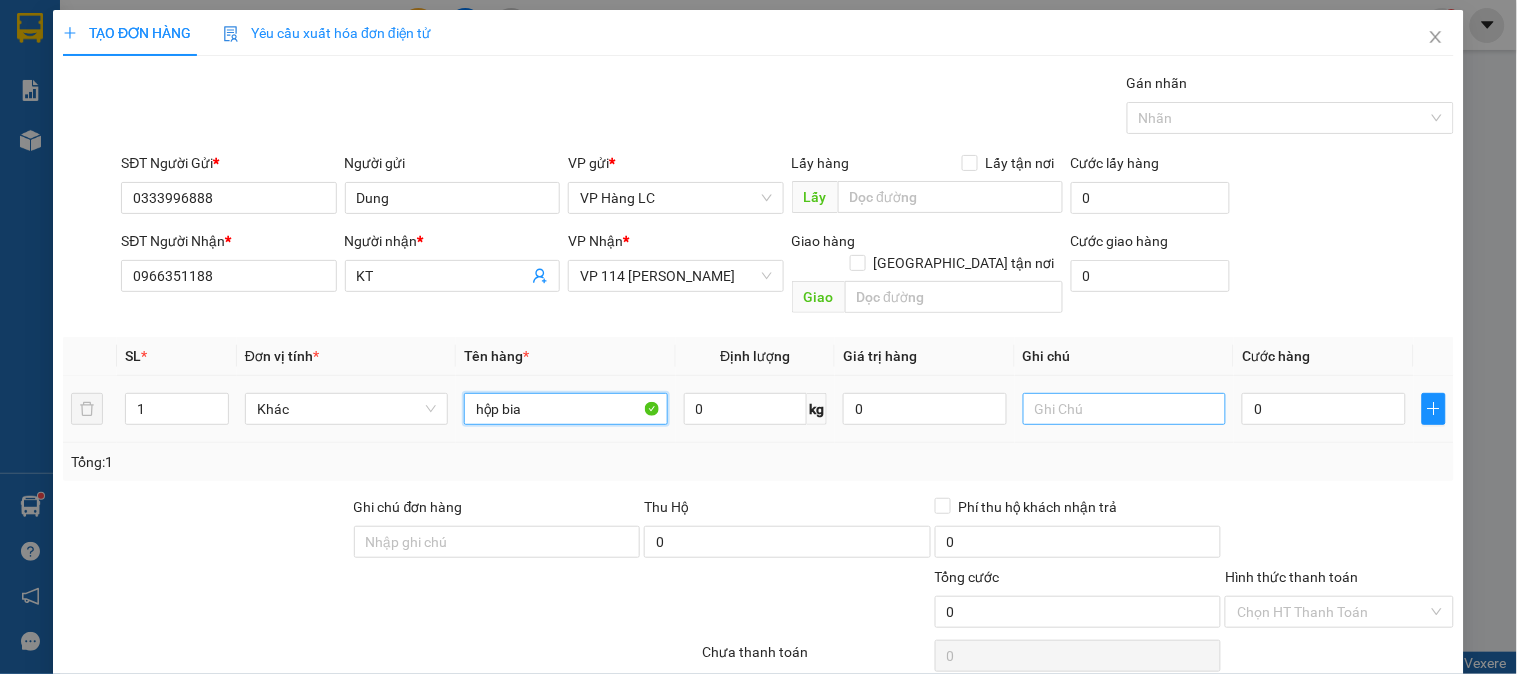 type on "hộp bia" 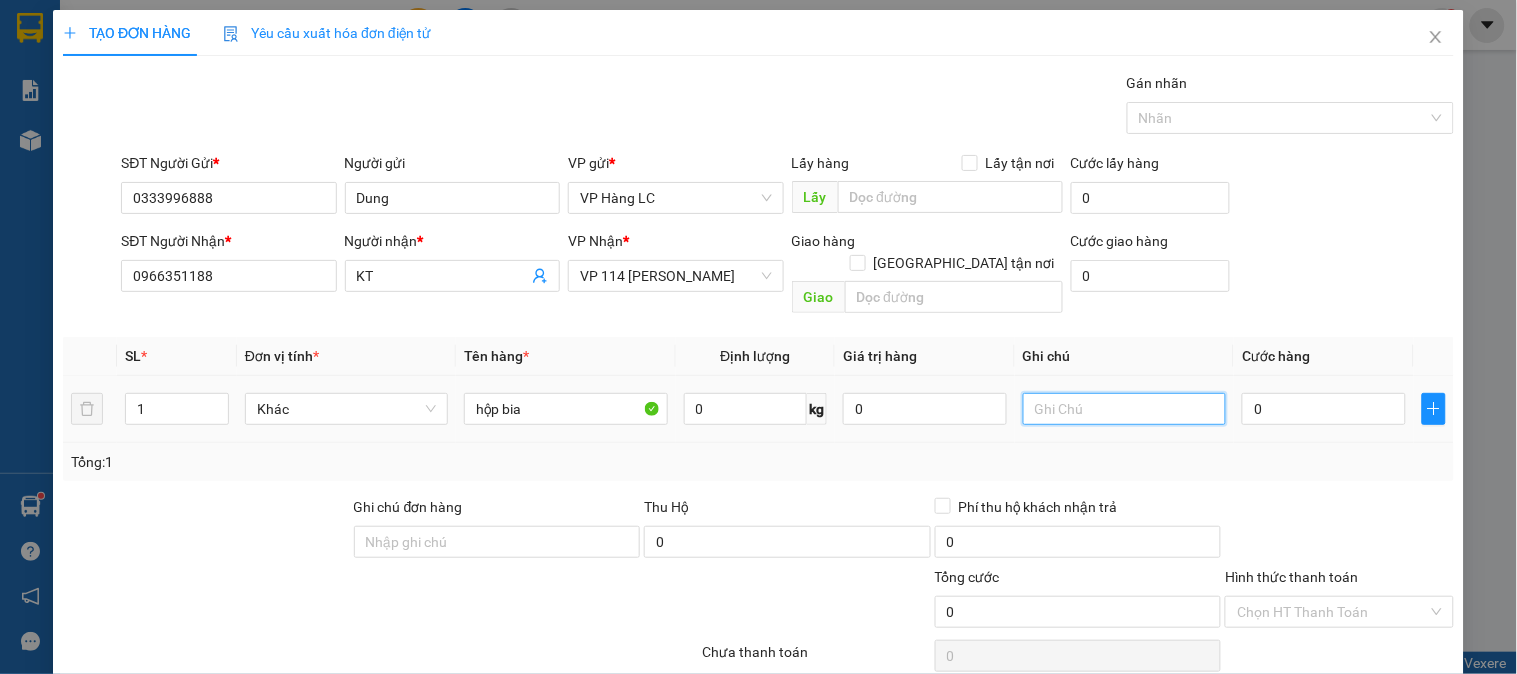 click at bounding box center [1124, 409] 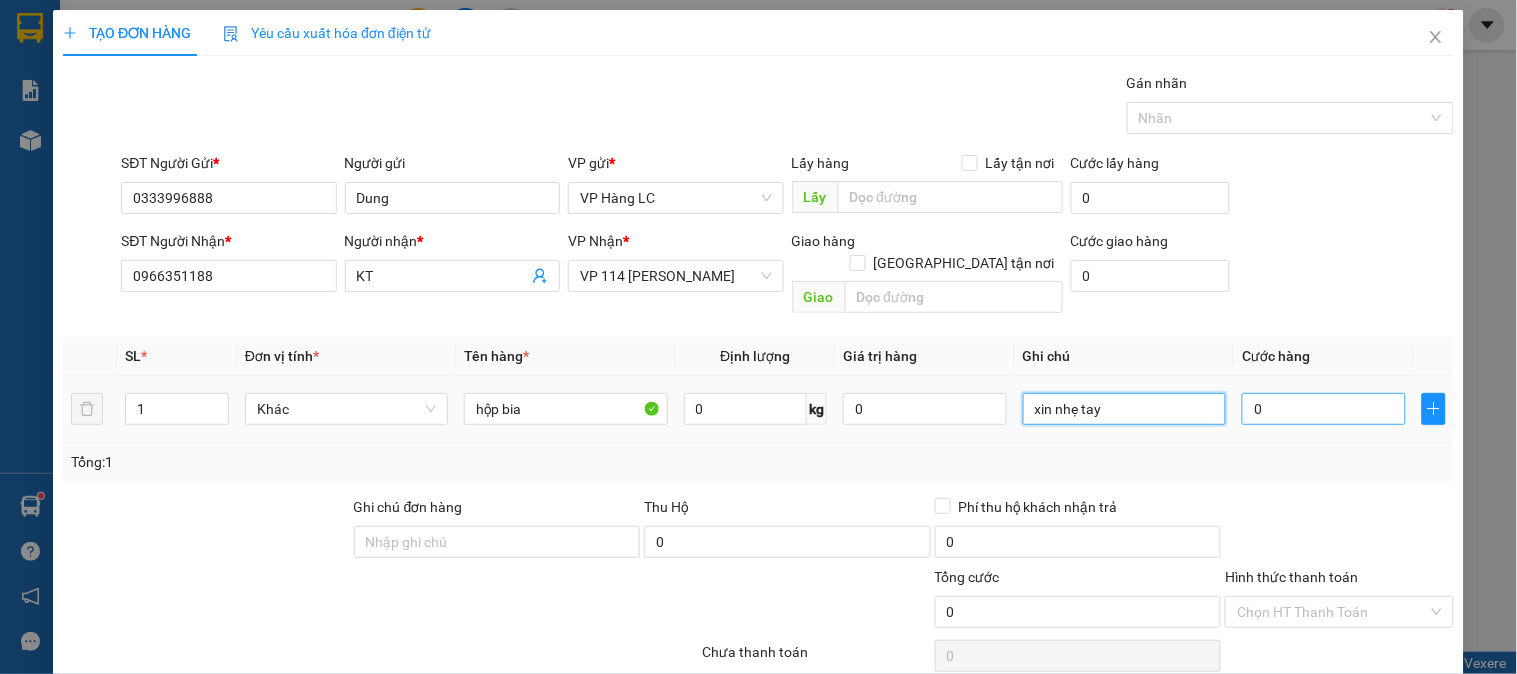 type on "xin nhẹ tay" 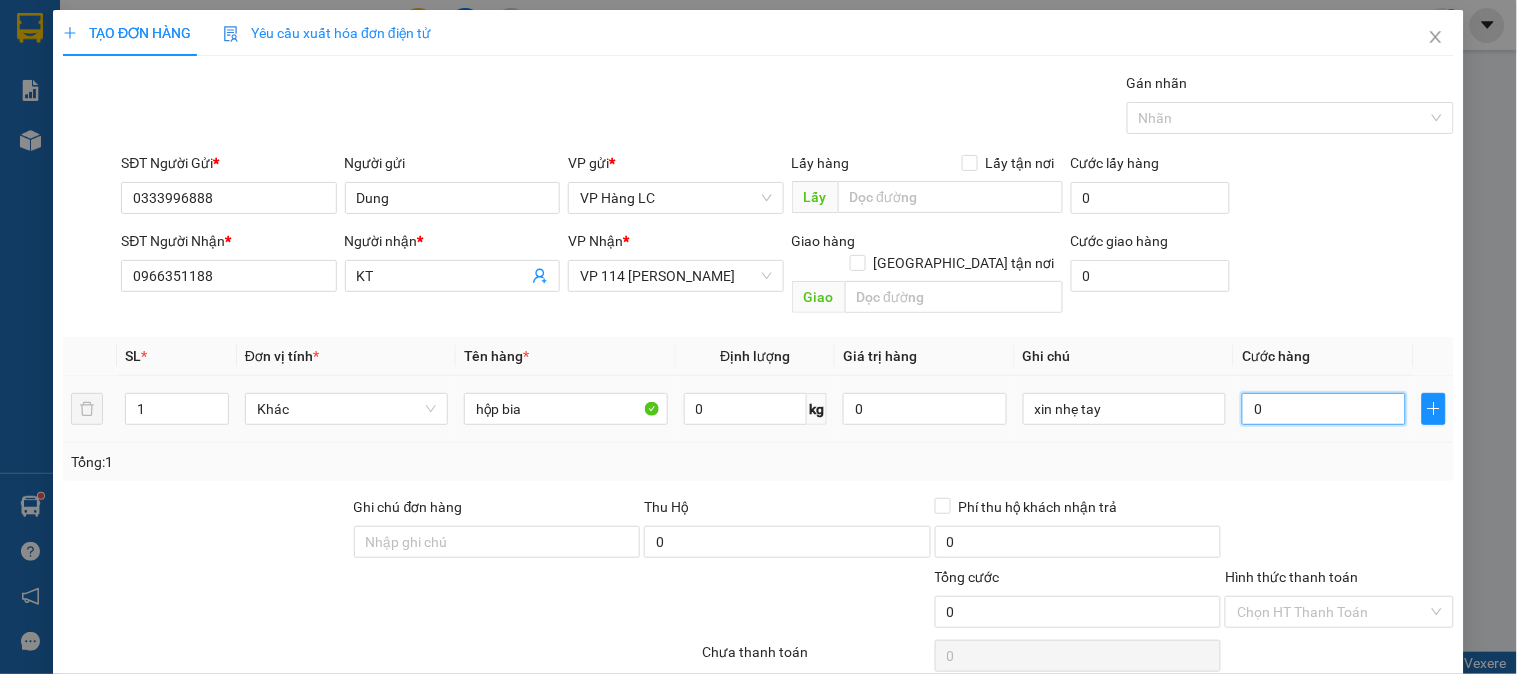 click on "0" at bounding box center [1324, 409] 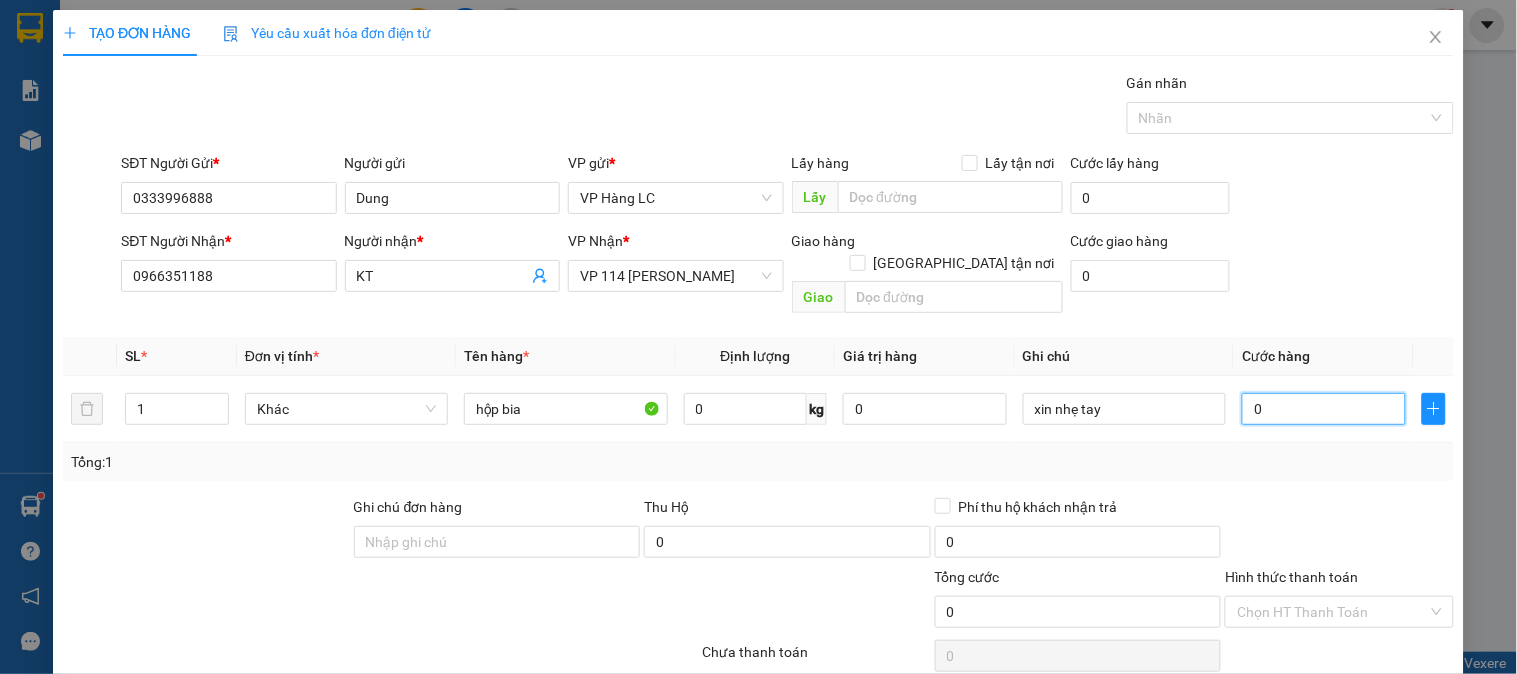 type on "7" 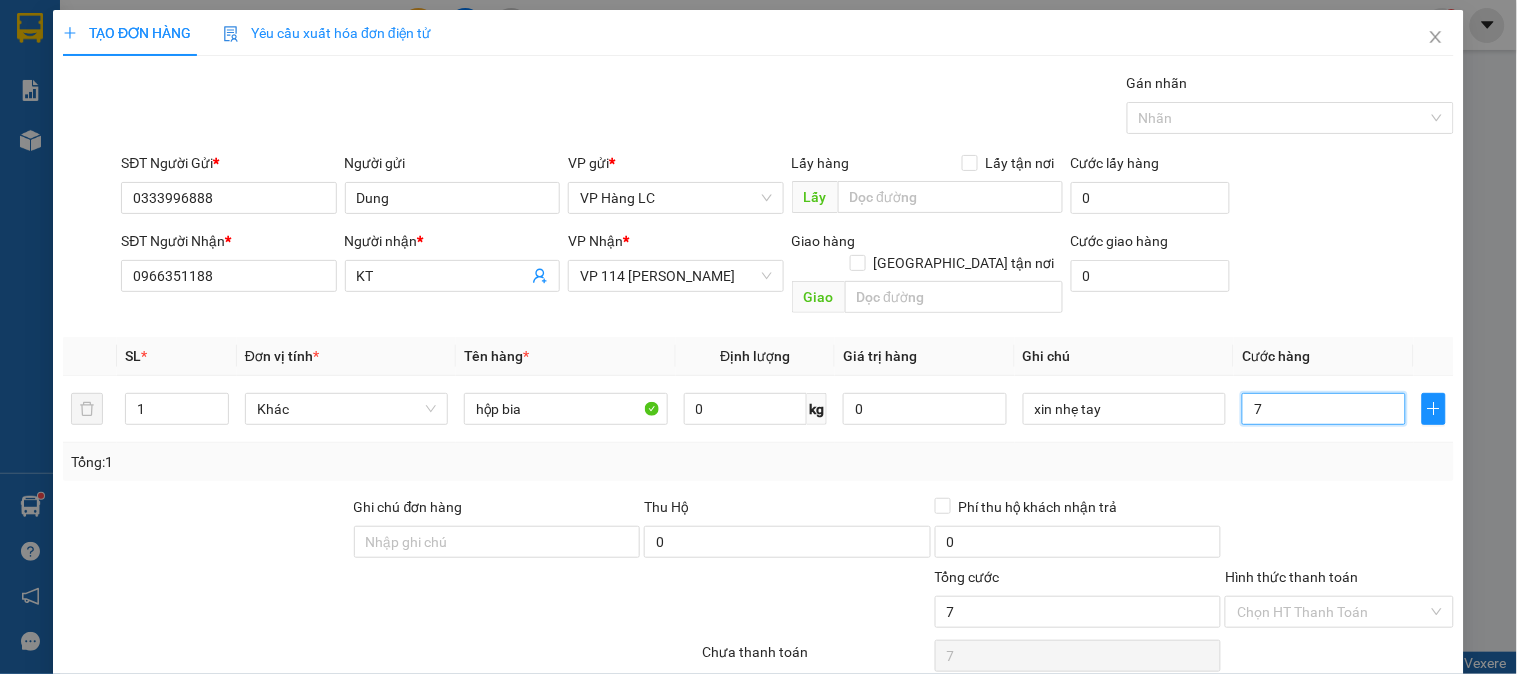 type on "70" 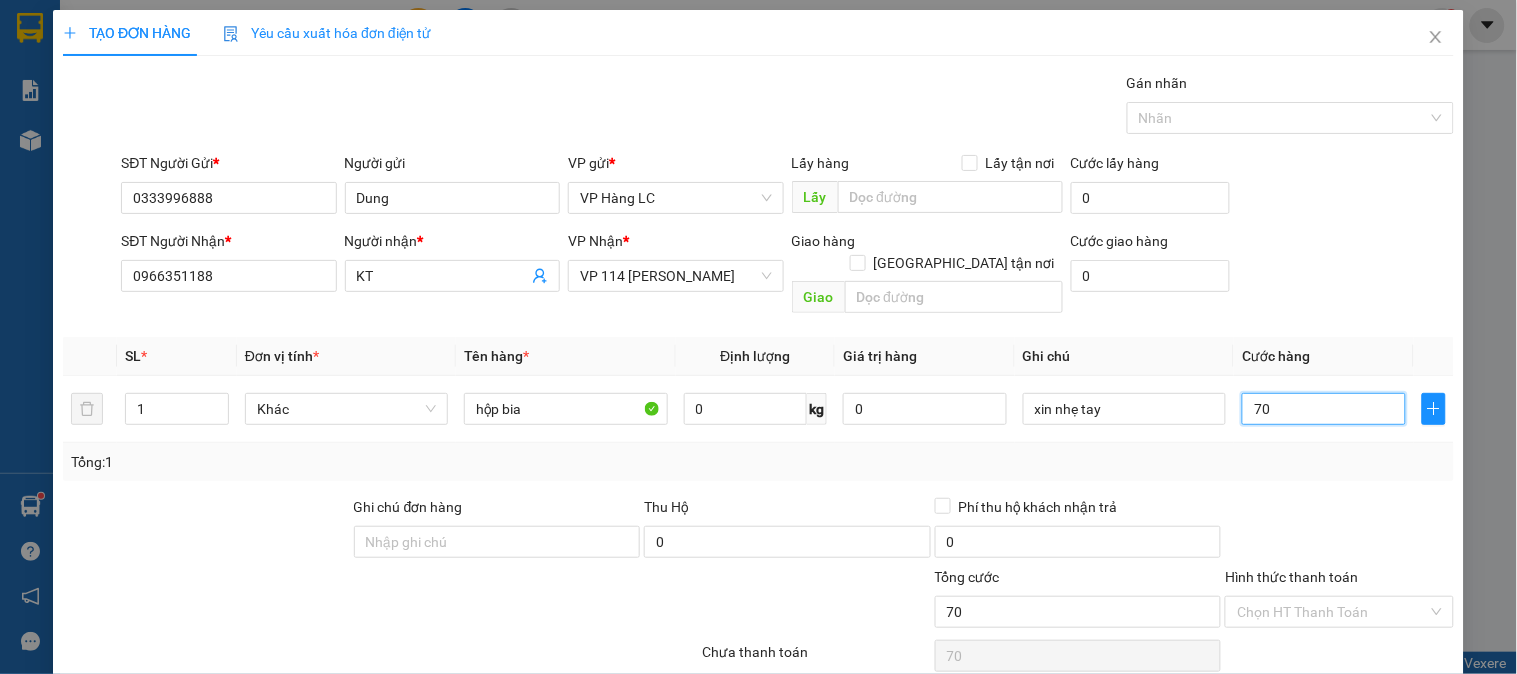 type on "700" 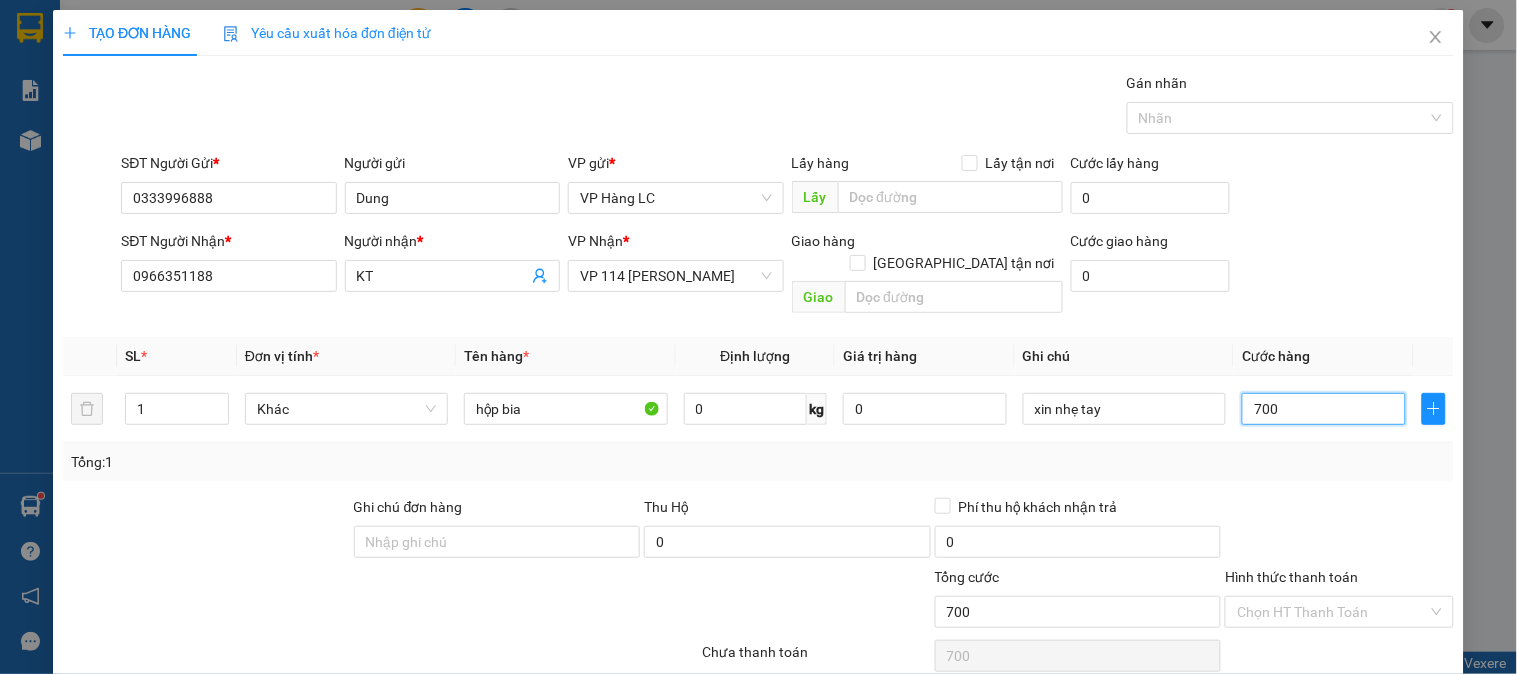type on "7.000" 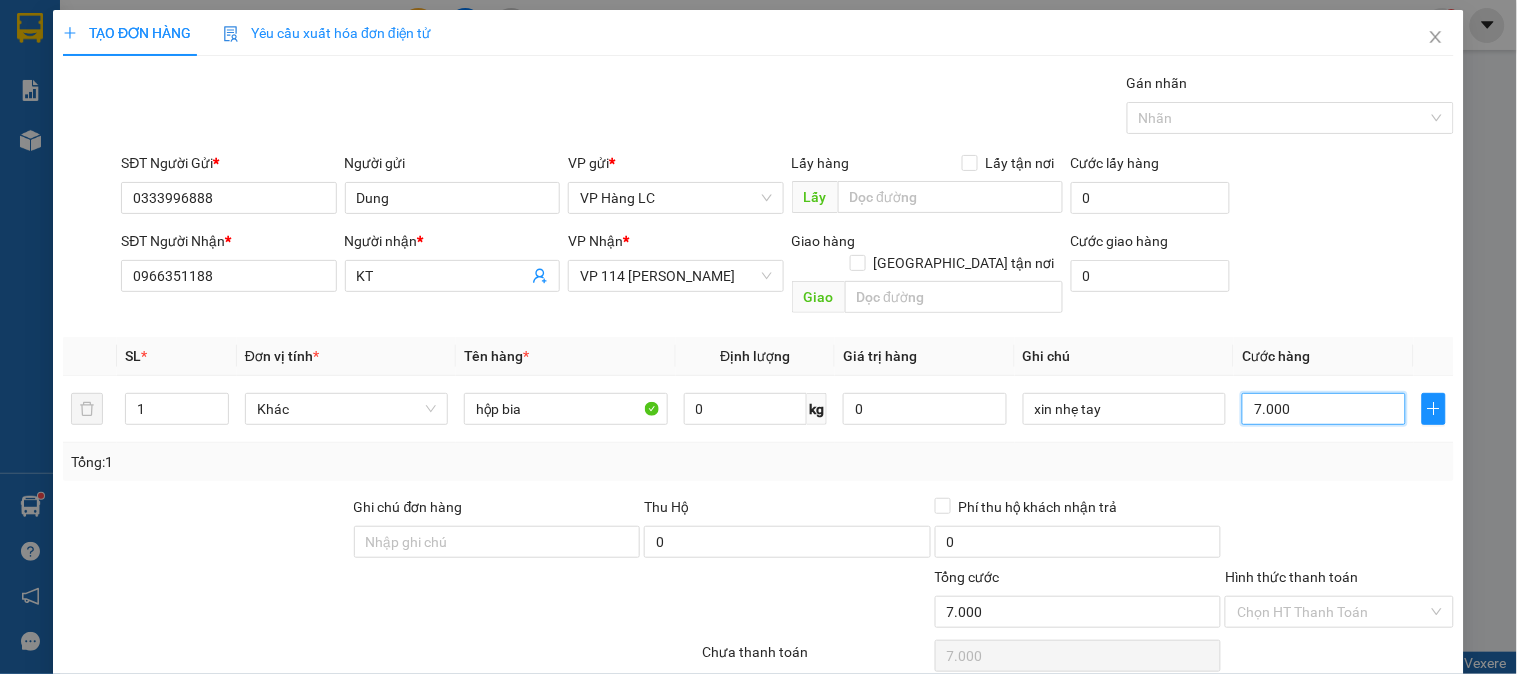 type on "70.000" 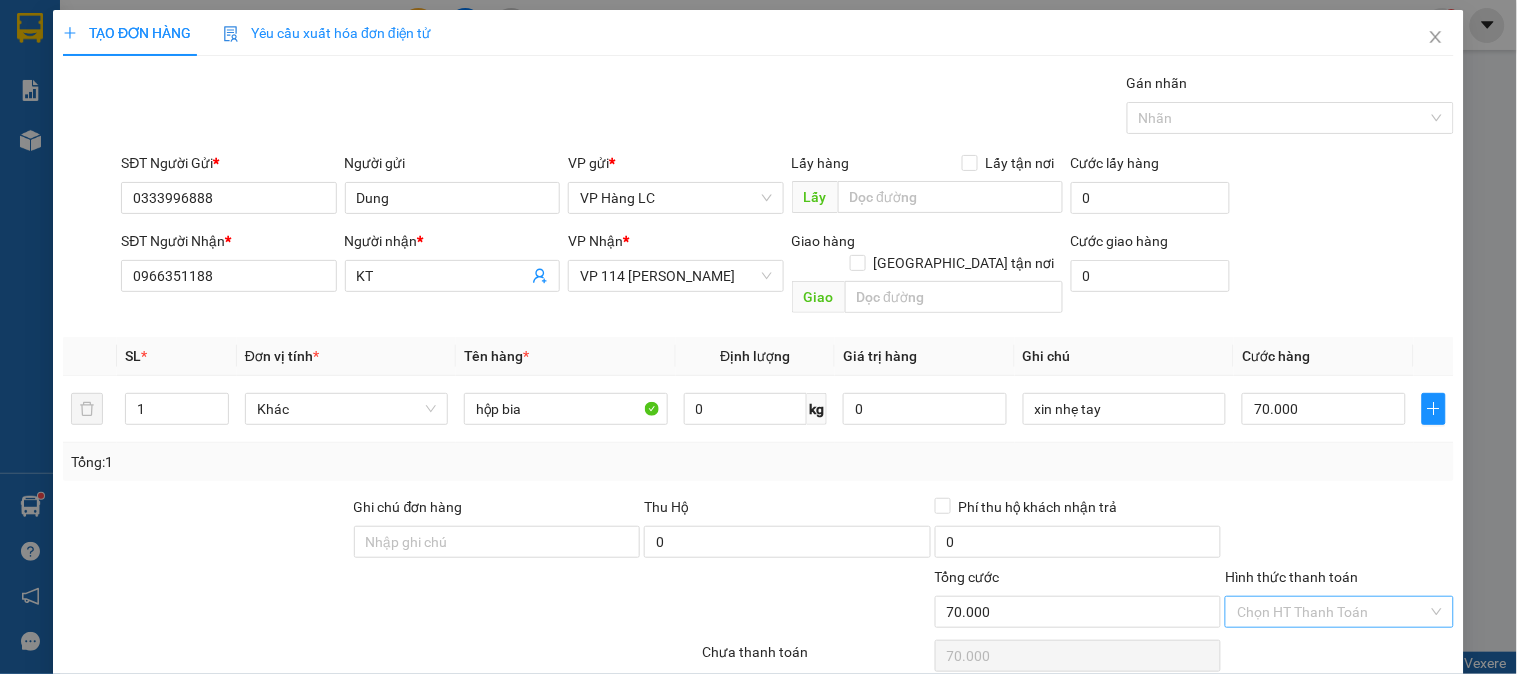 click on "Hình thức thanh toán" at bounding box center [1332, 612] 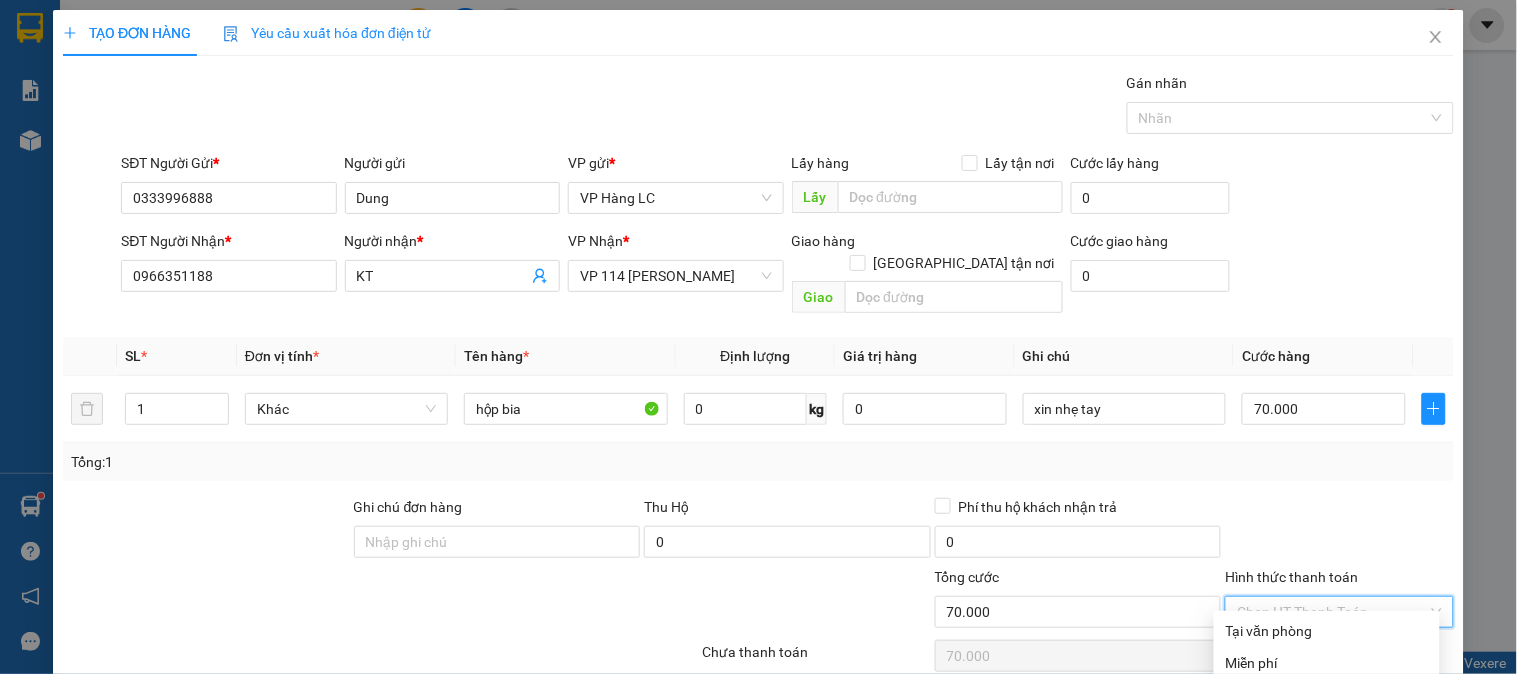 click on "Chuyển khoản" at bounding box center [1327, 695] 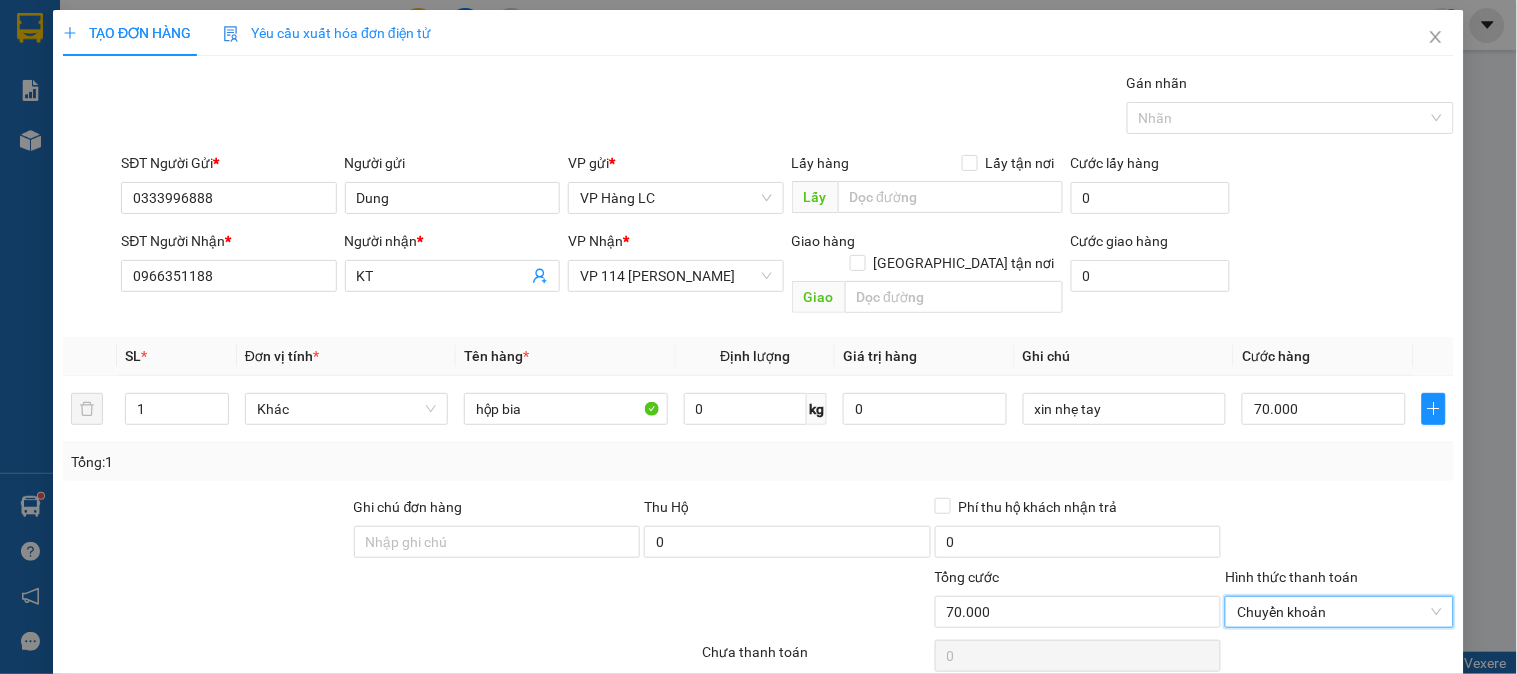 click on "[PERSON_NAME] và In" at bounding box center [1392, 707] 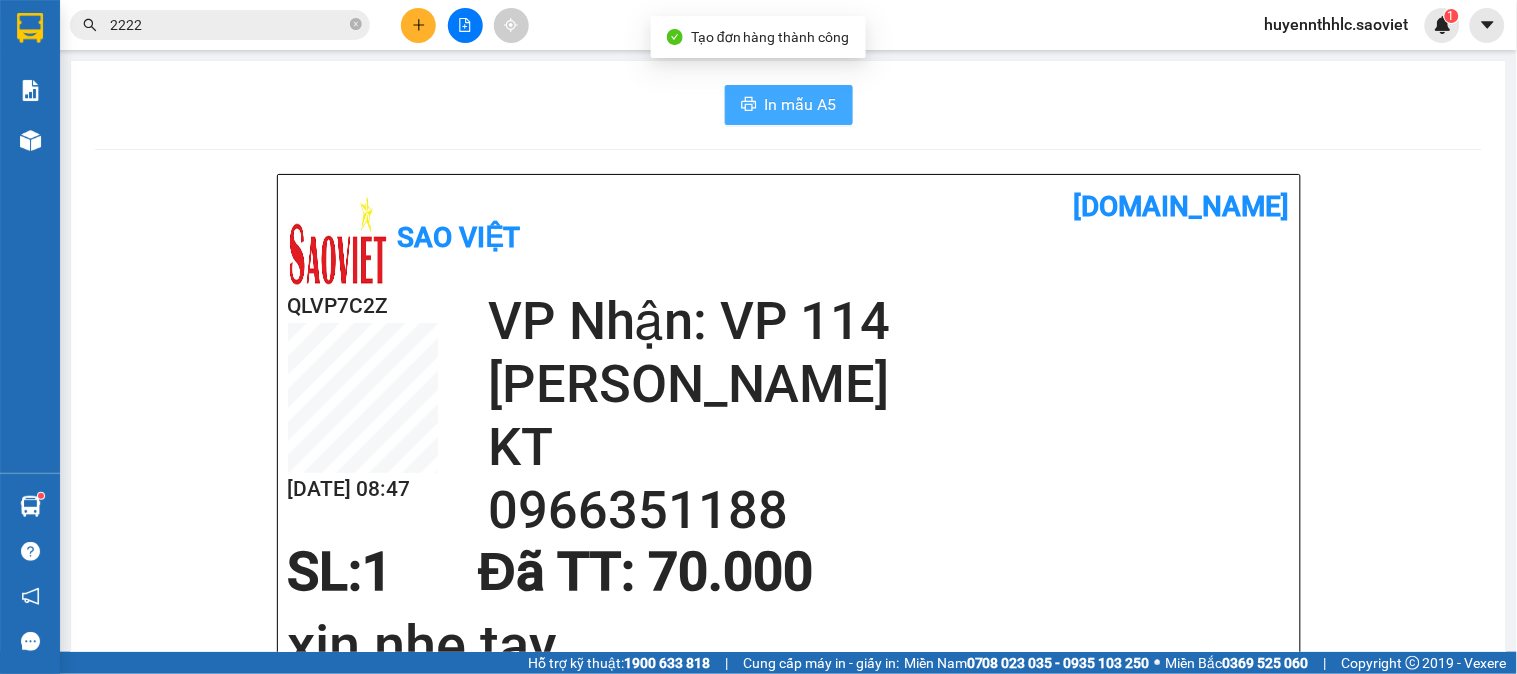 click on "In mẫu A5" at bounding box center (801, 104) 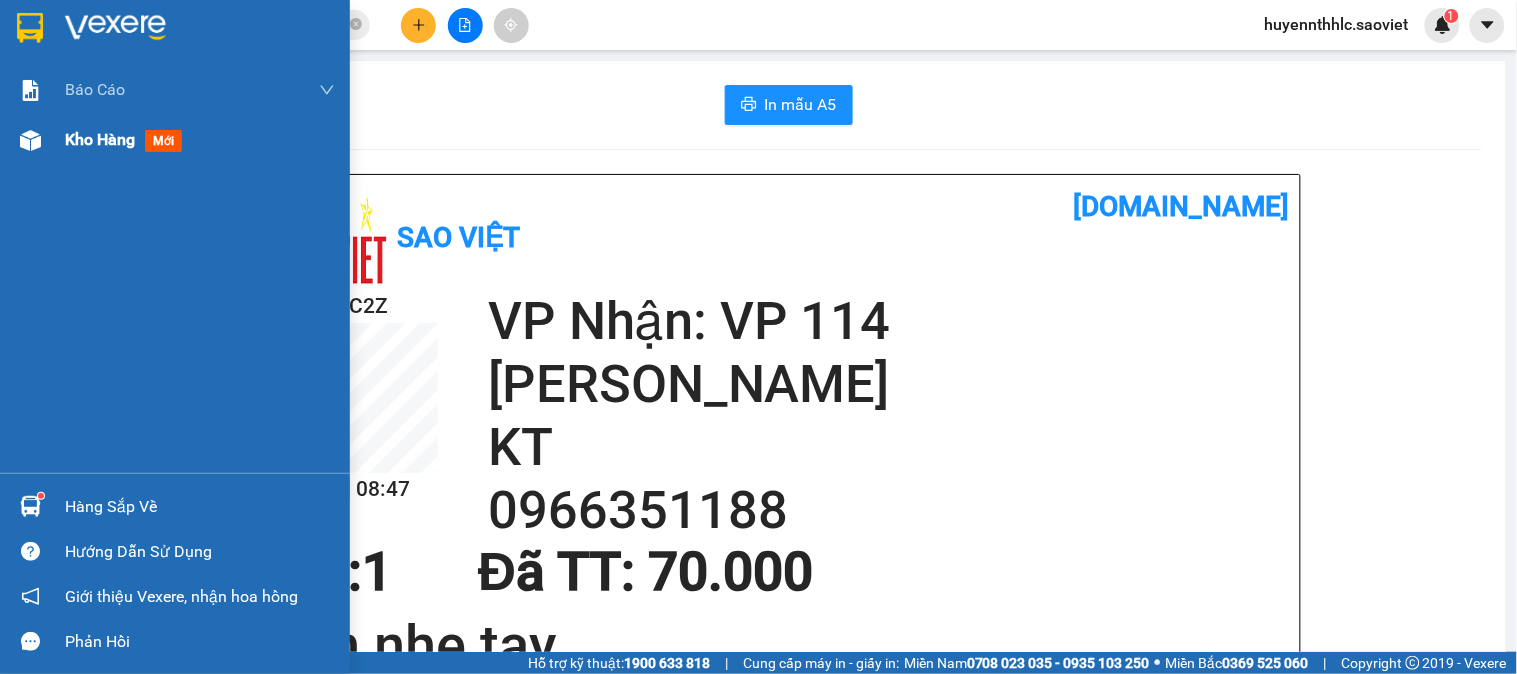click on "Kho hàng" at bounding box center [100, 139] 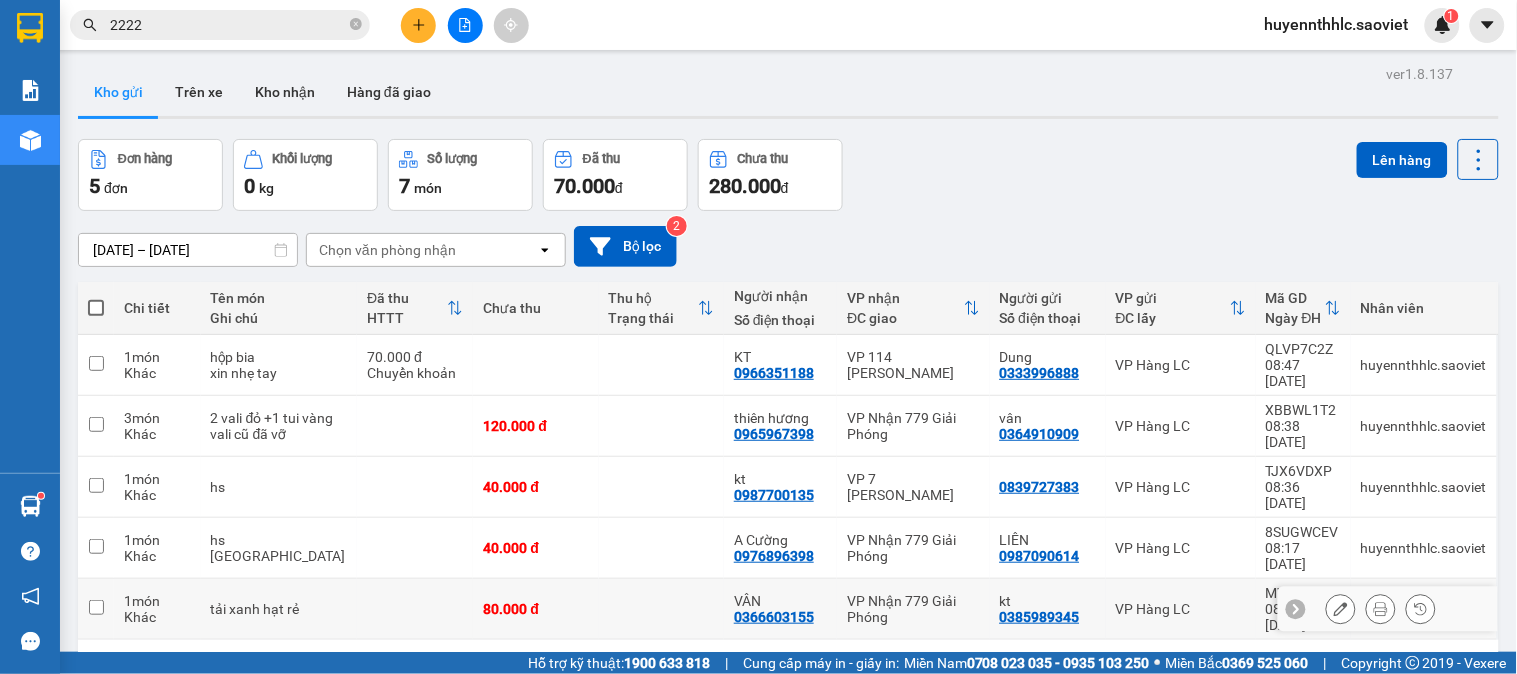 click on "80.000 đ" at bounding box center (535, 609) 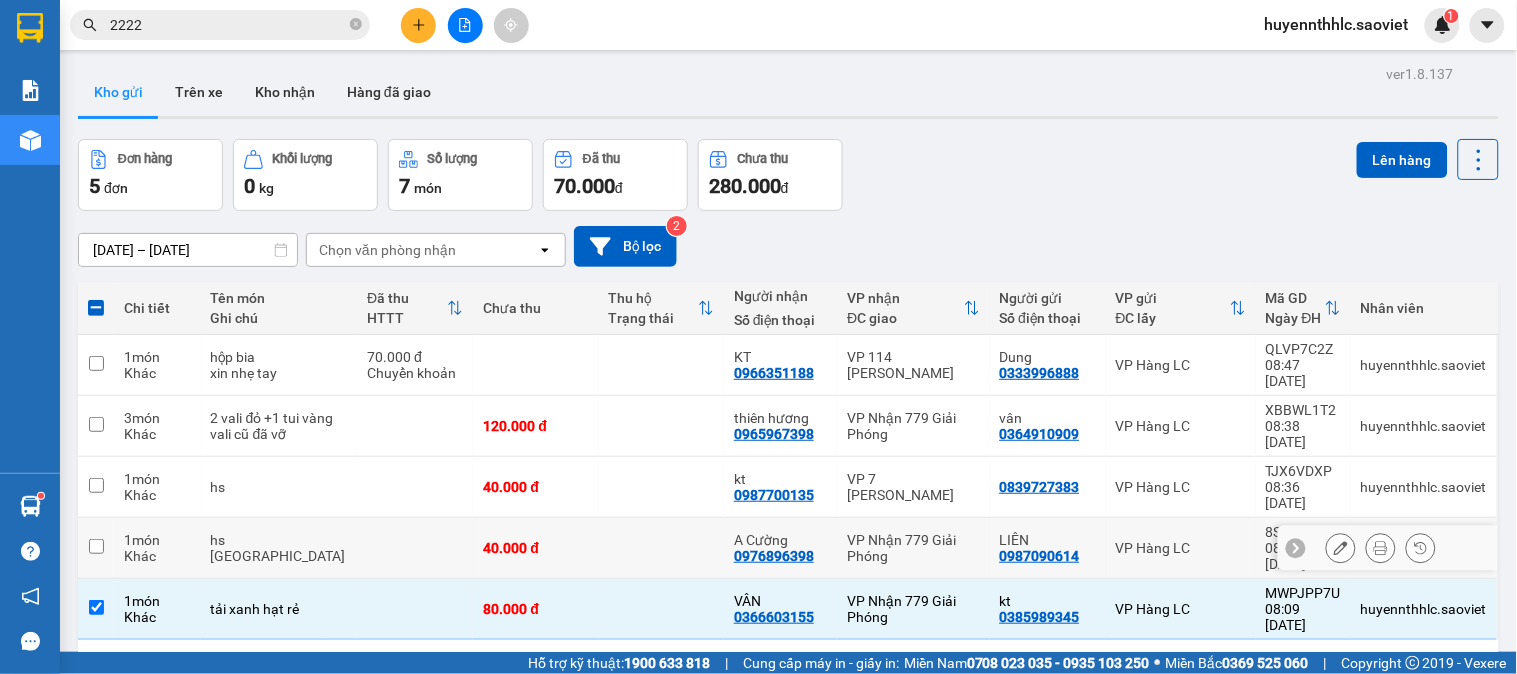 click on "40.000 đ" at bounding box center (535, 548) 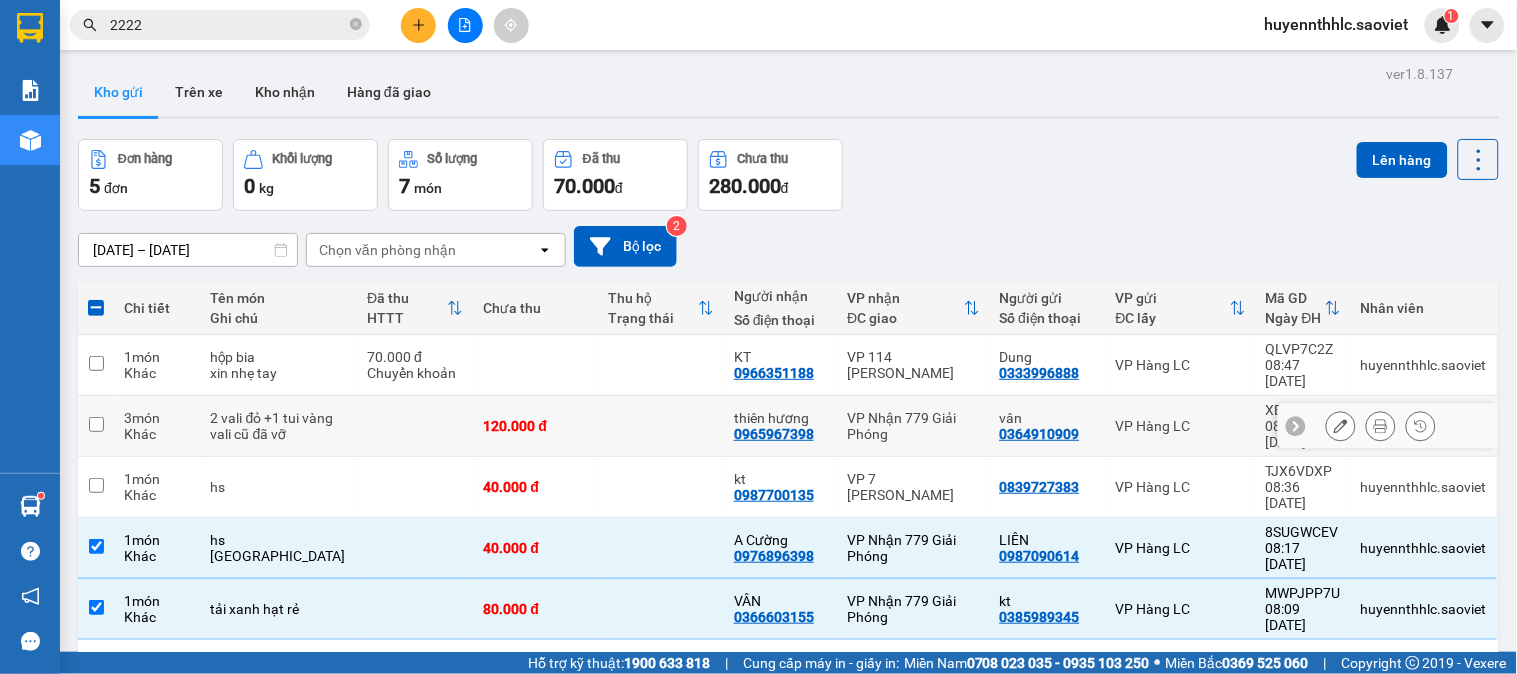 click at bounding box center (415, 426) 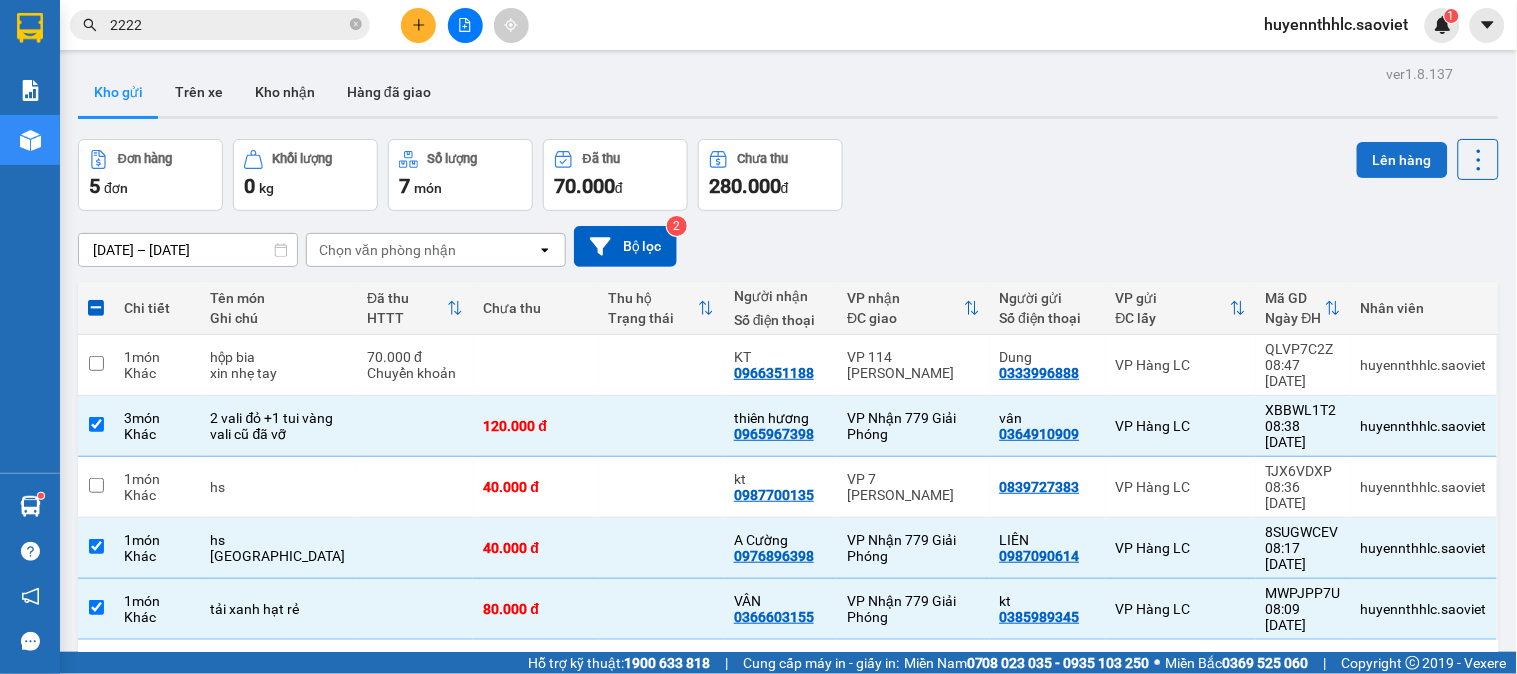 click on "Lên hàng" at bounding box center (1402, 160) 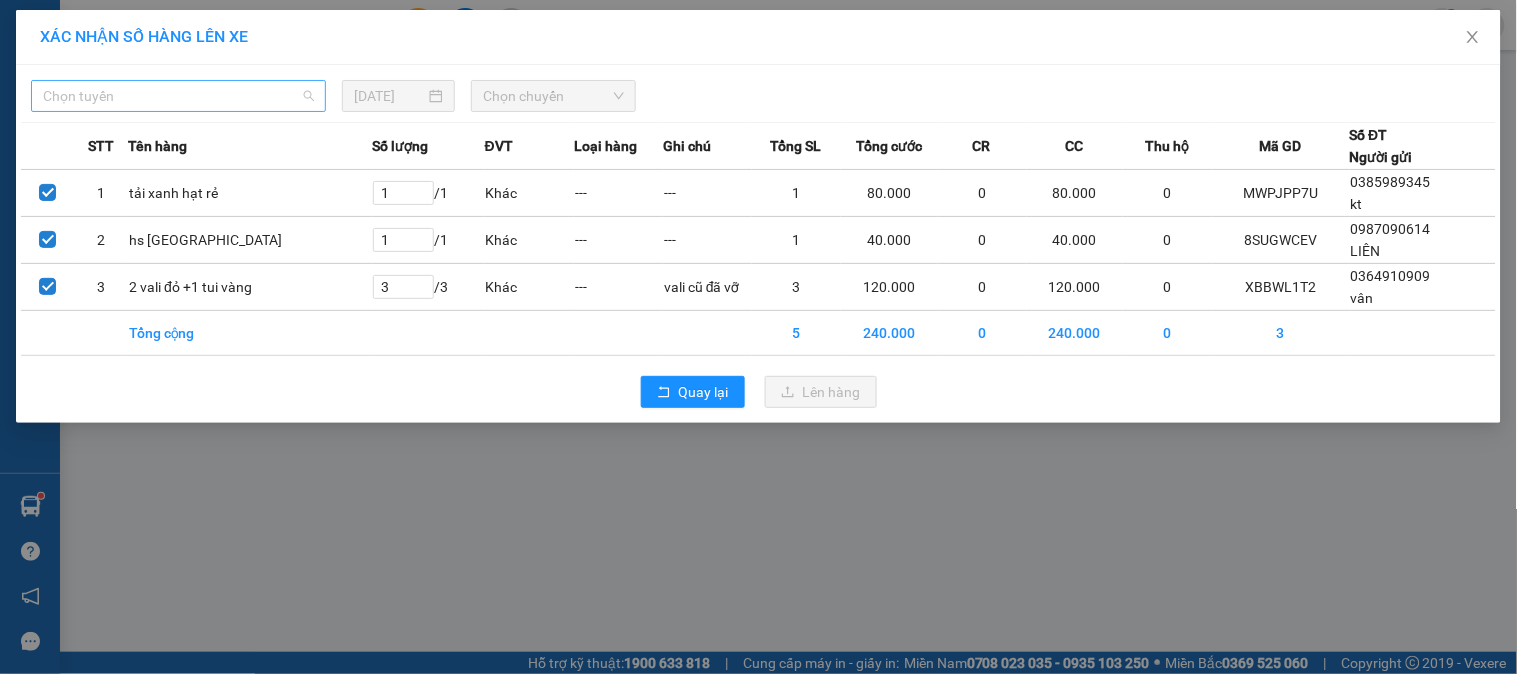 click on "Chọn tuyến" at bounding box center [178, 96] 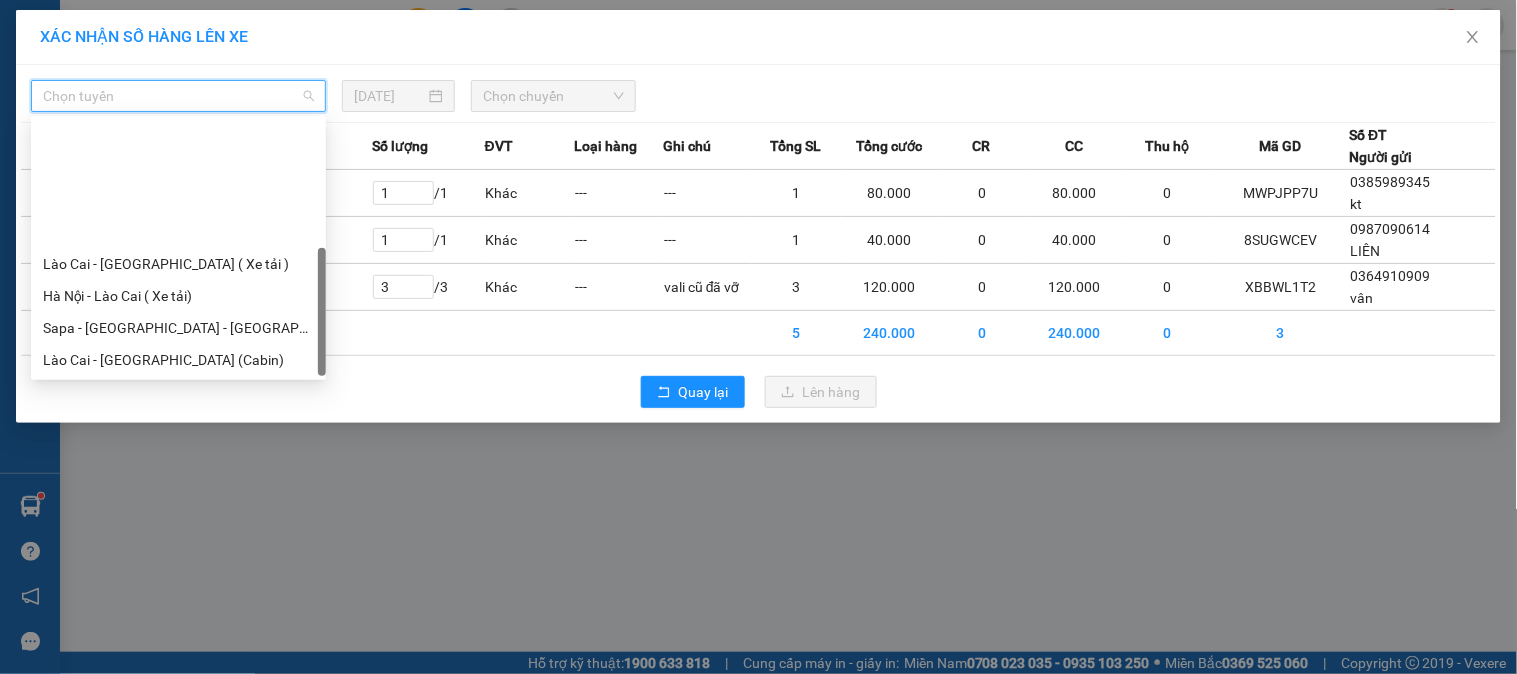 click on "Sapa - [GEOGRAPHIC_DATA] (Cabin)" at bounding box center (178, 424) 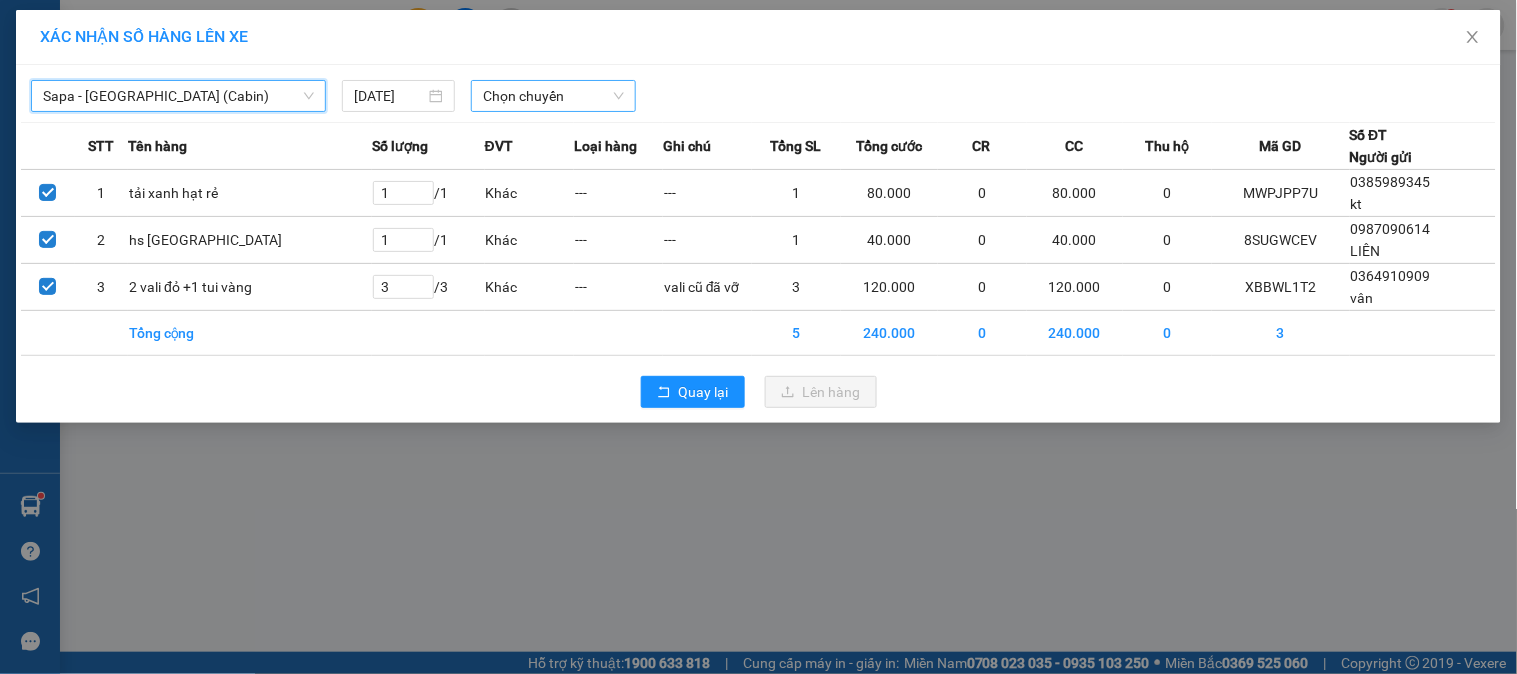 click on "Chọn chuyến" at bounding box center [553, 96] 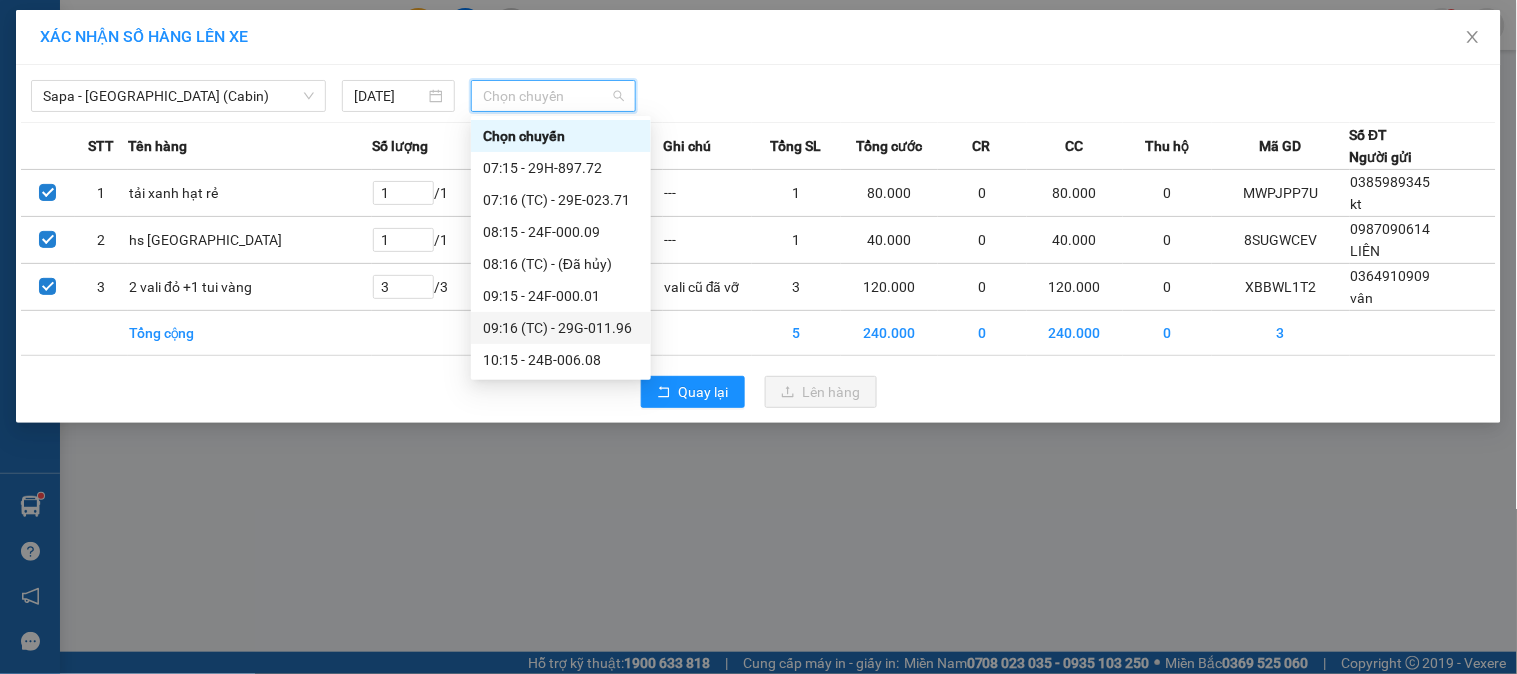 click on "09:16   (TC)   - 29G-011.96" at bounding box center [561, 328] 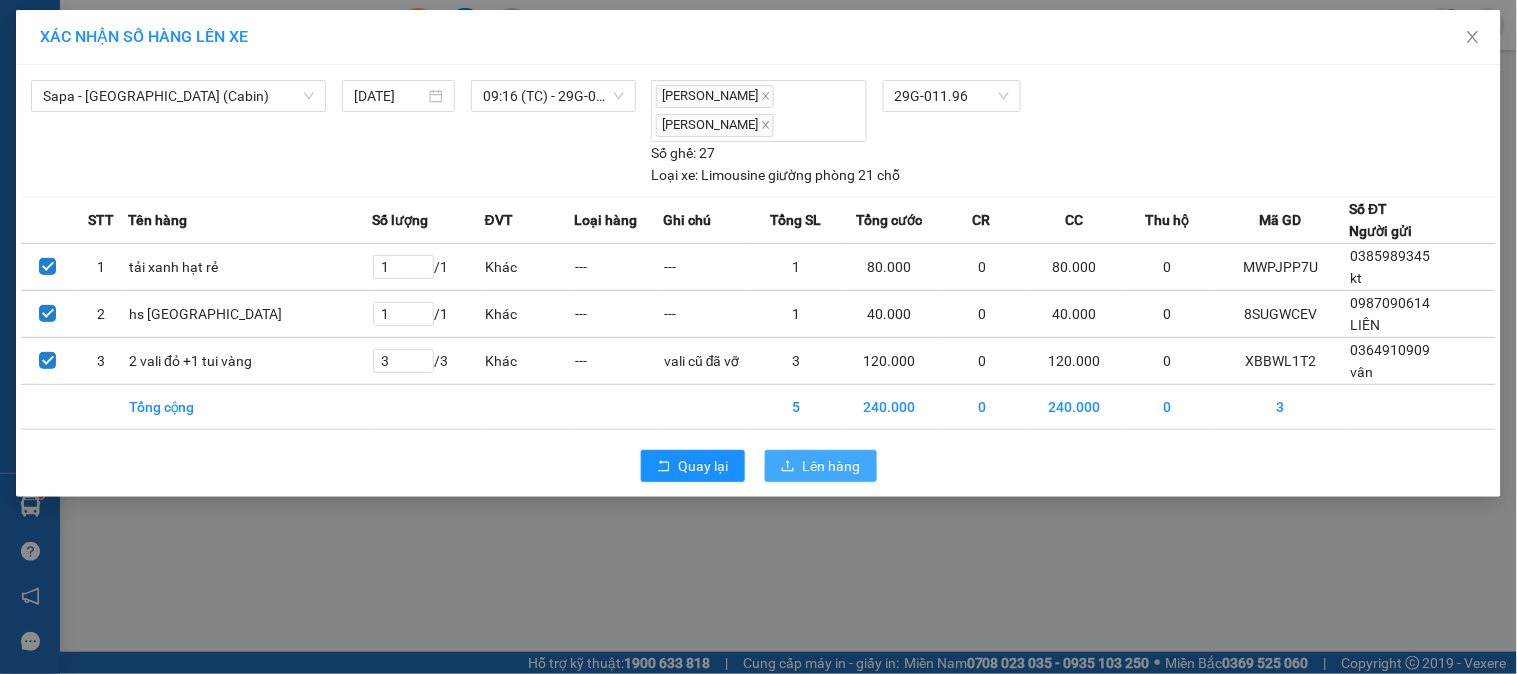 click on "Lên hàng" at bounding box center (832, 466) 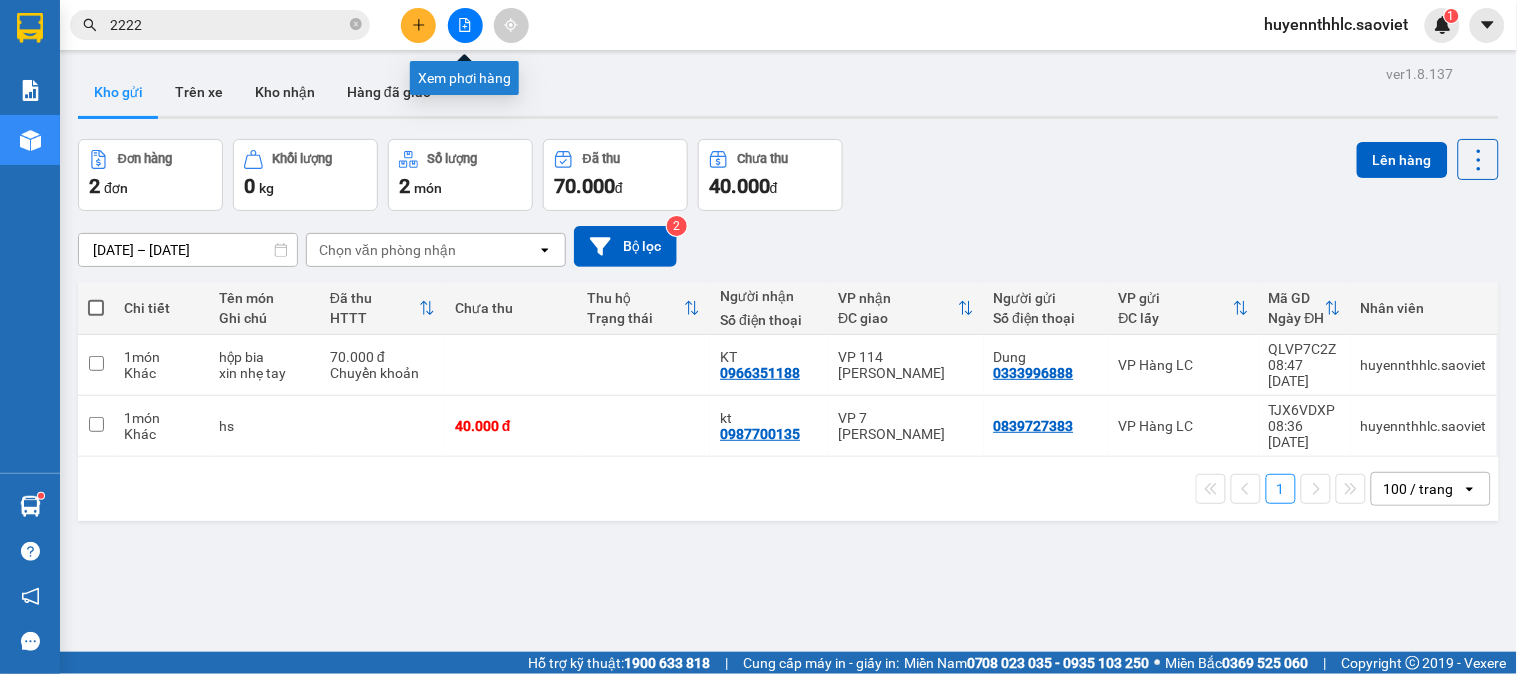 click 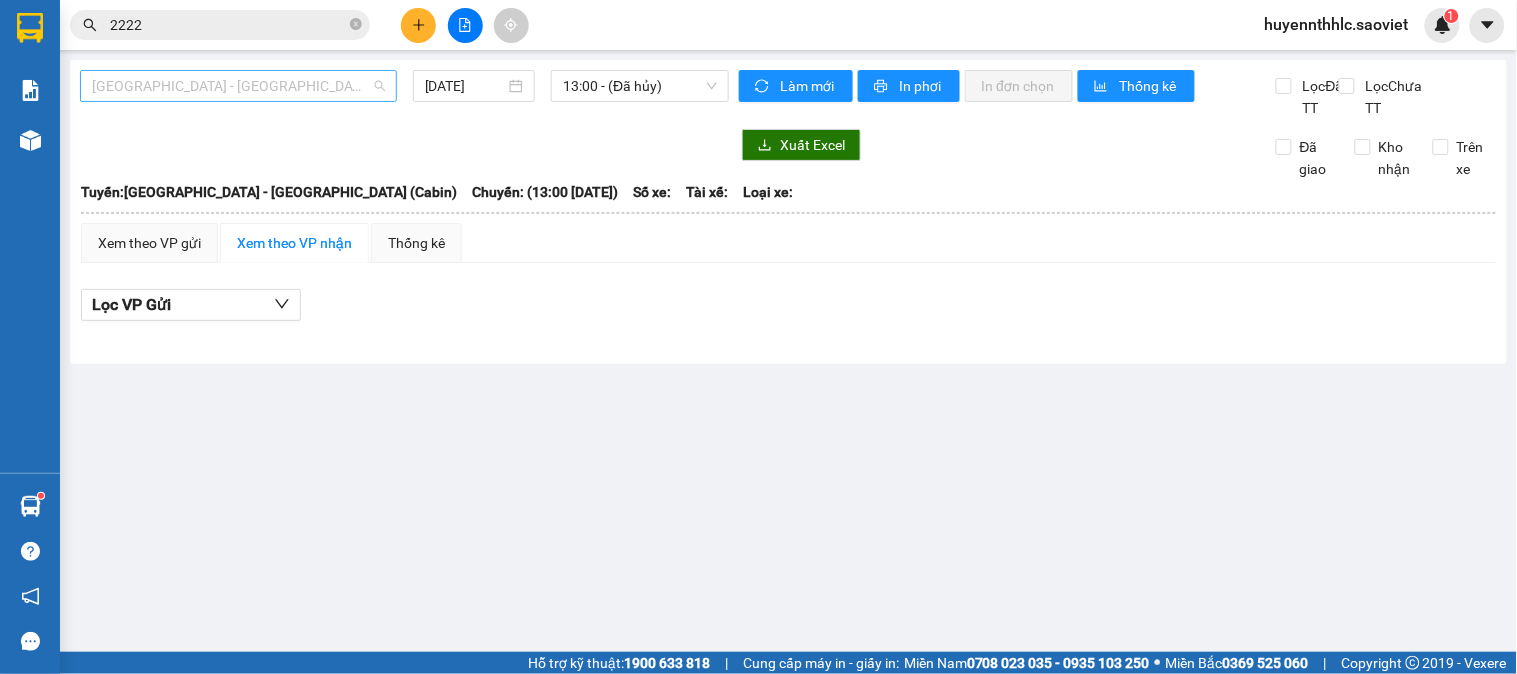 click on "[GEOGRAPHIC_DATA] - [GEOGRAPHIC_DATA] (Cabin)" at bounding box center [238, 86] 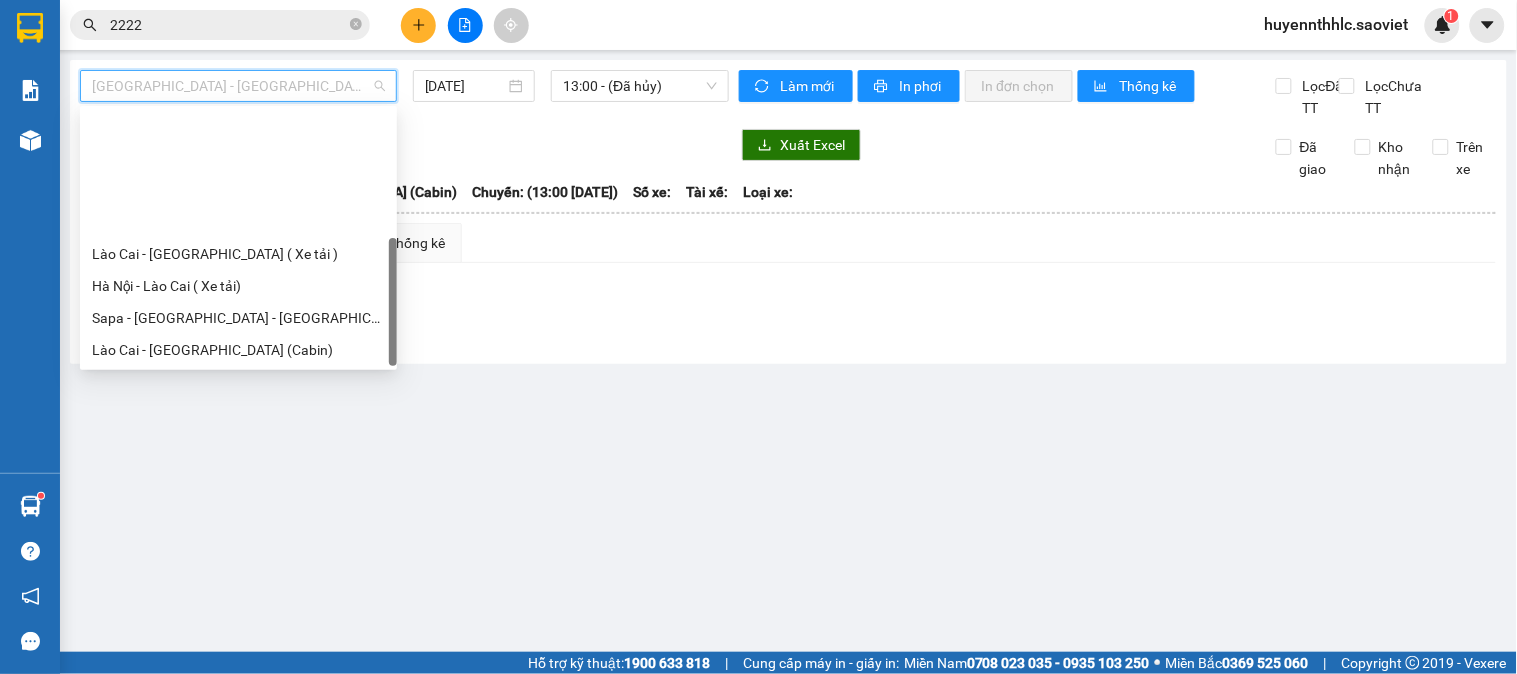 click on "Sapa - [GEOGRAPHIC_DATA] (Cabin)" at bounding box center (238, 414) 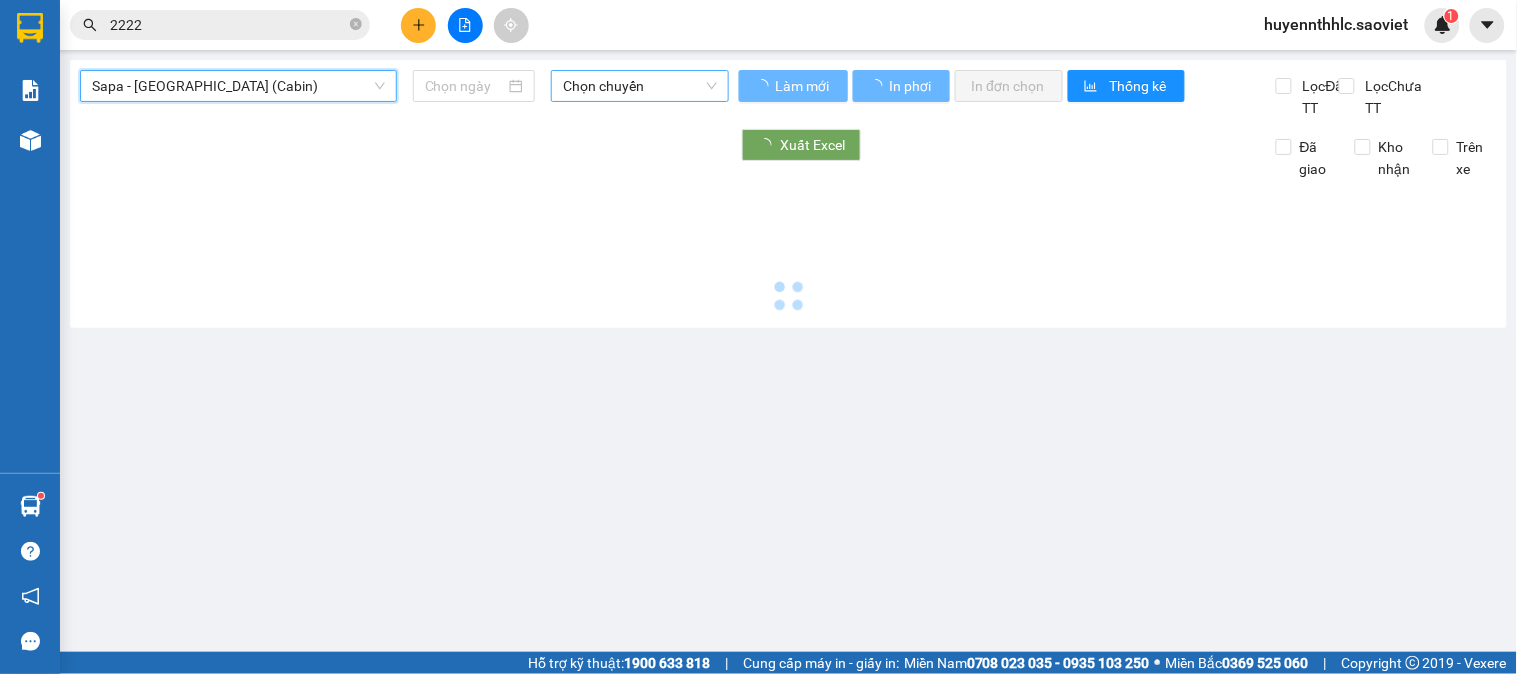 type on "[DATE]" 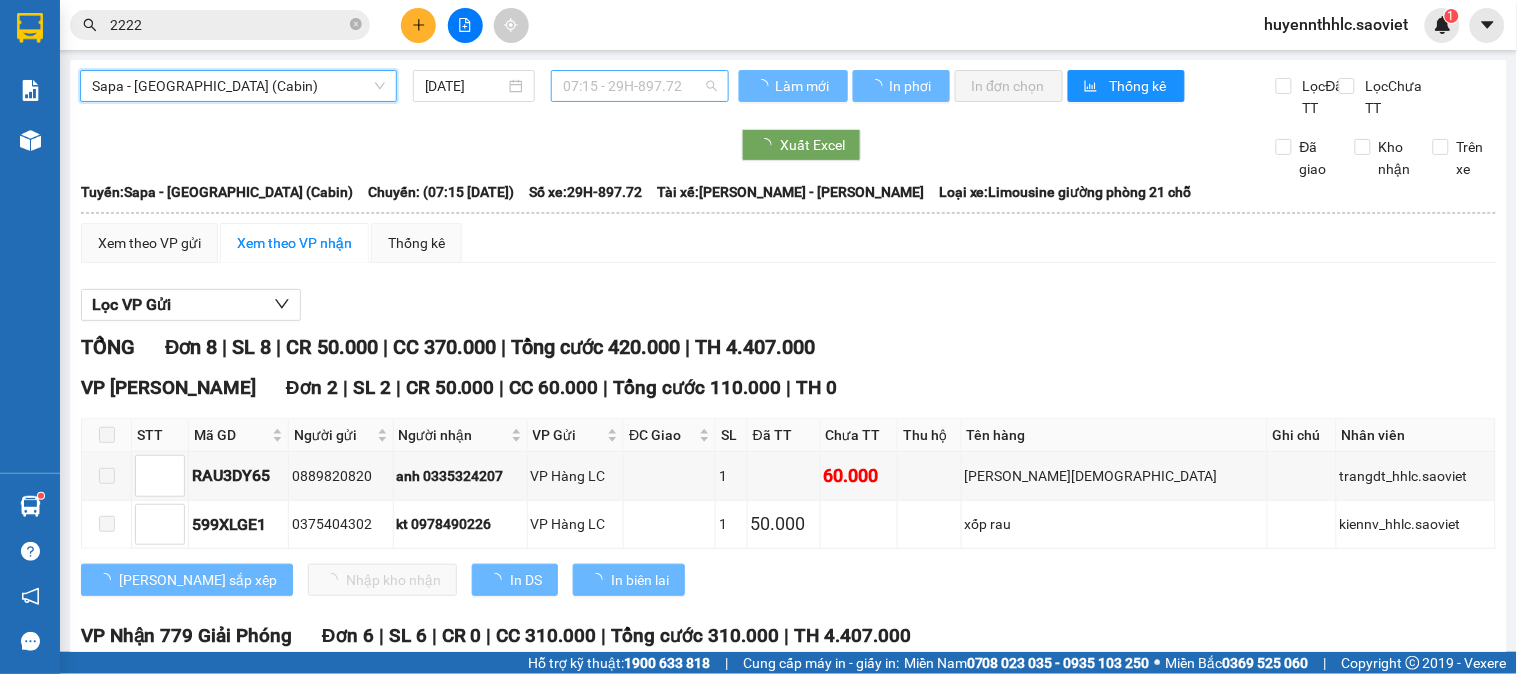 click on "07:15     - 29H-897.72" at bounding box center [640, 86] 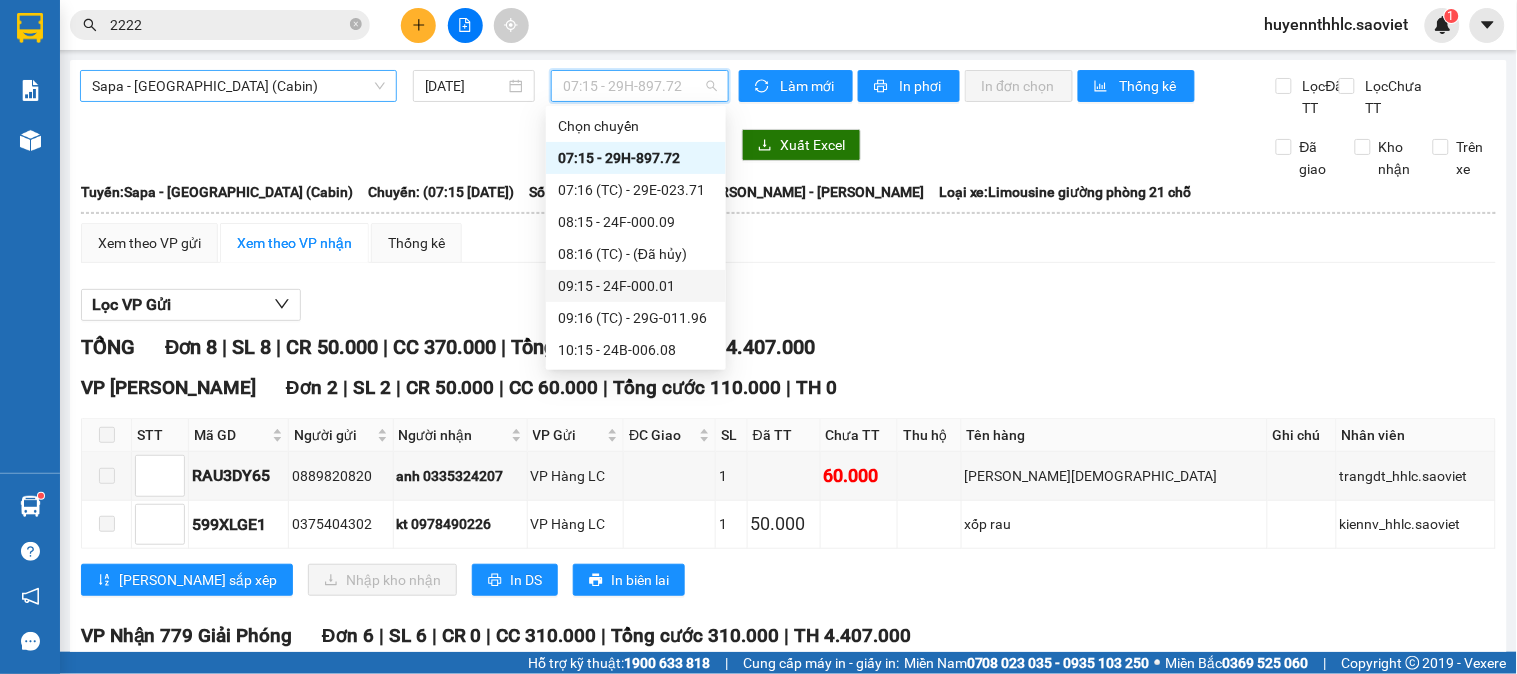 click on "Sapa - [GEOGRAPHIC_DATA] (Cabin)" at bounding box center [238, 86] 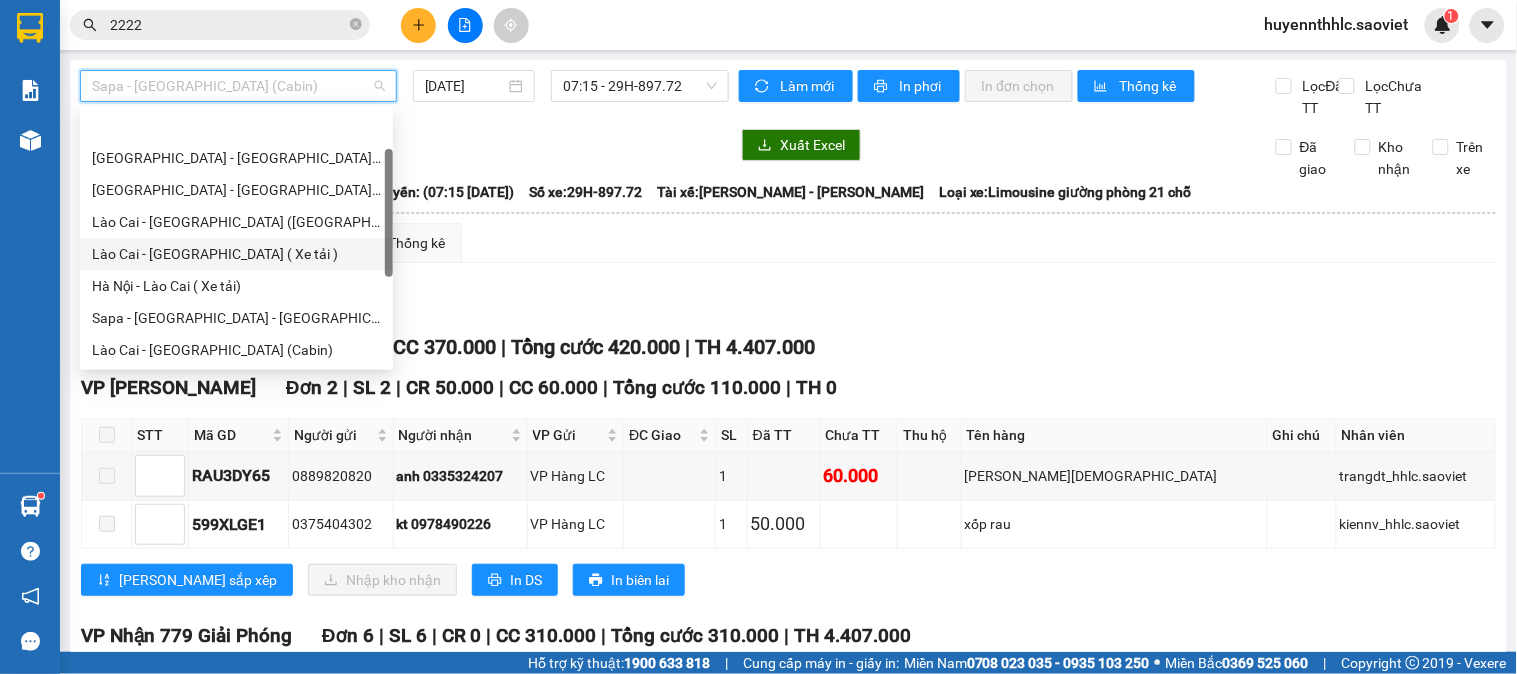 click on "Lào Cai - [GEOGRAPHIC_DATA] ( Xe tải )" at bounding box center [236, 254] 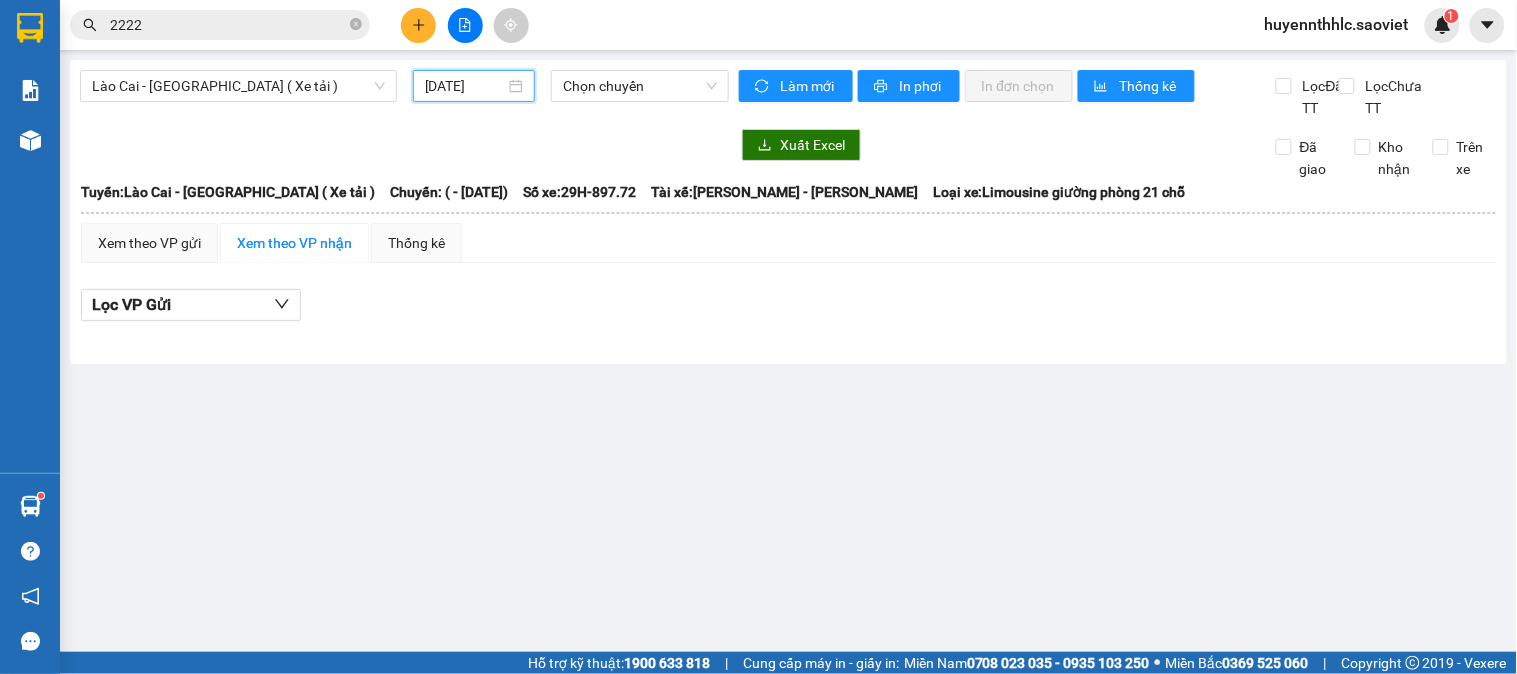click on "[DATE]" at bounding box center [465, 86] 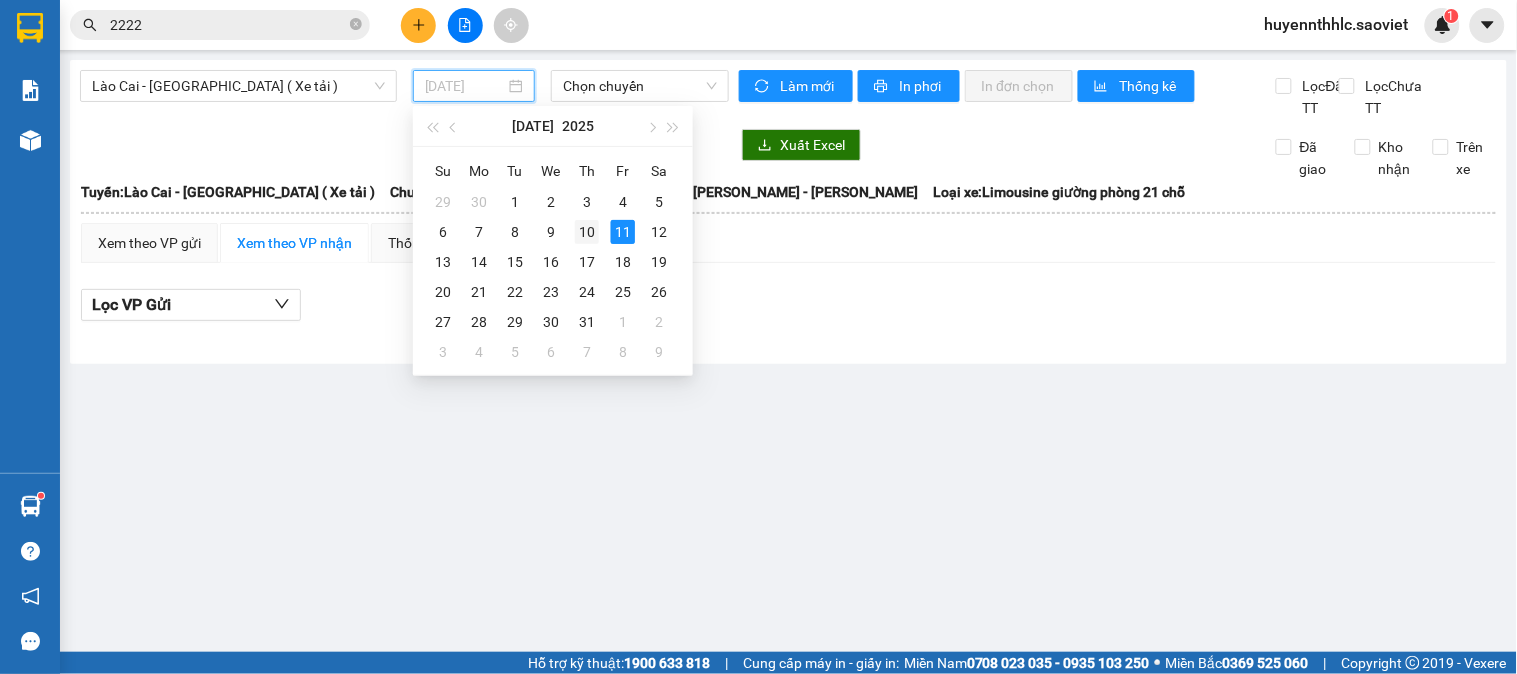 click on "10" at bounding box center (587, 232) 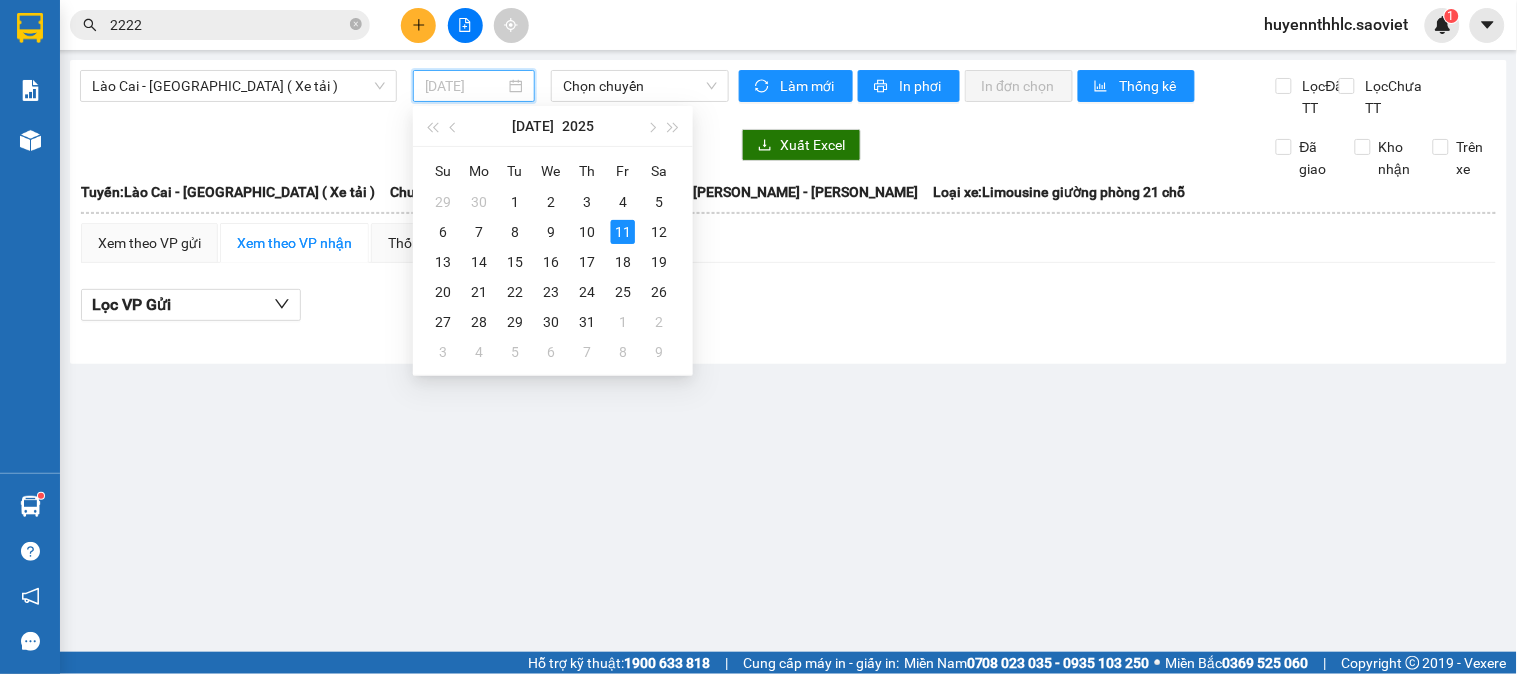 type on "[DATE]" 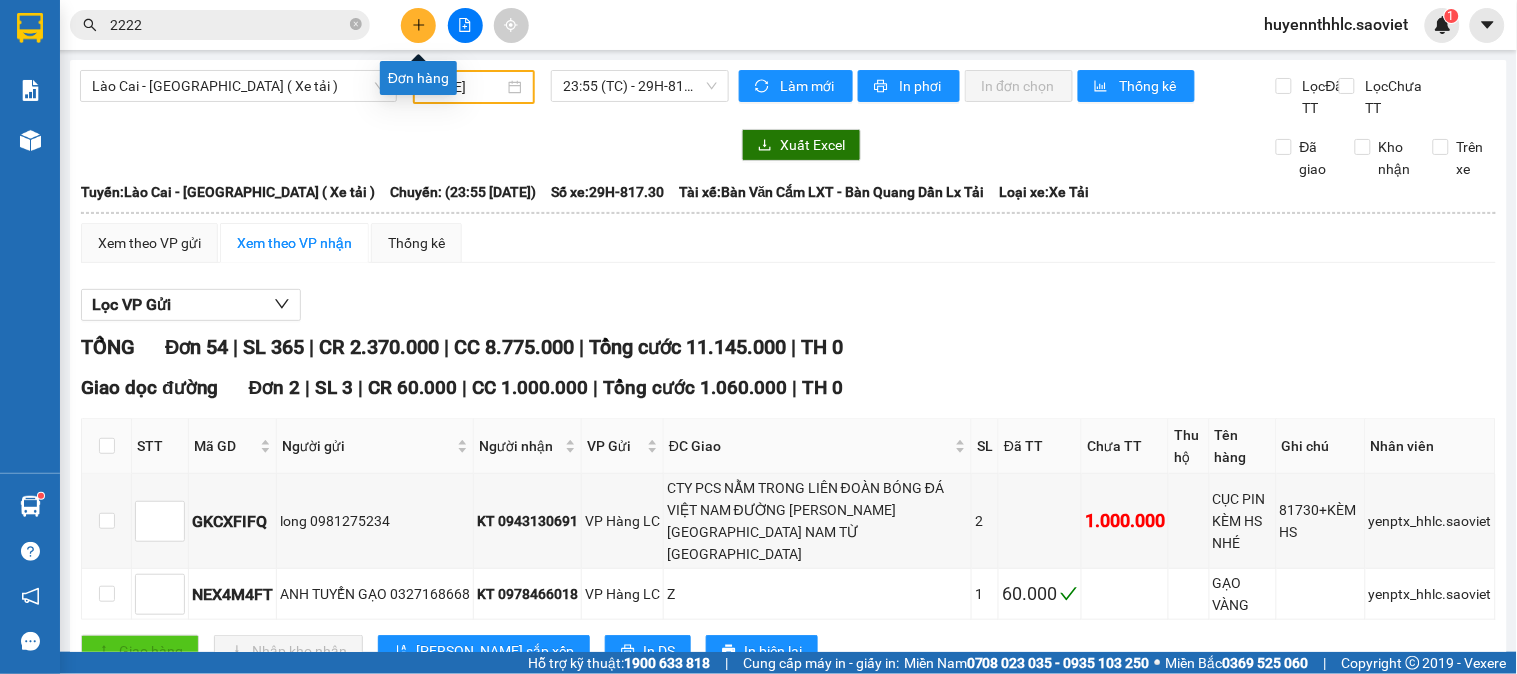 click 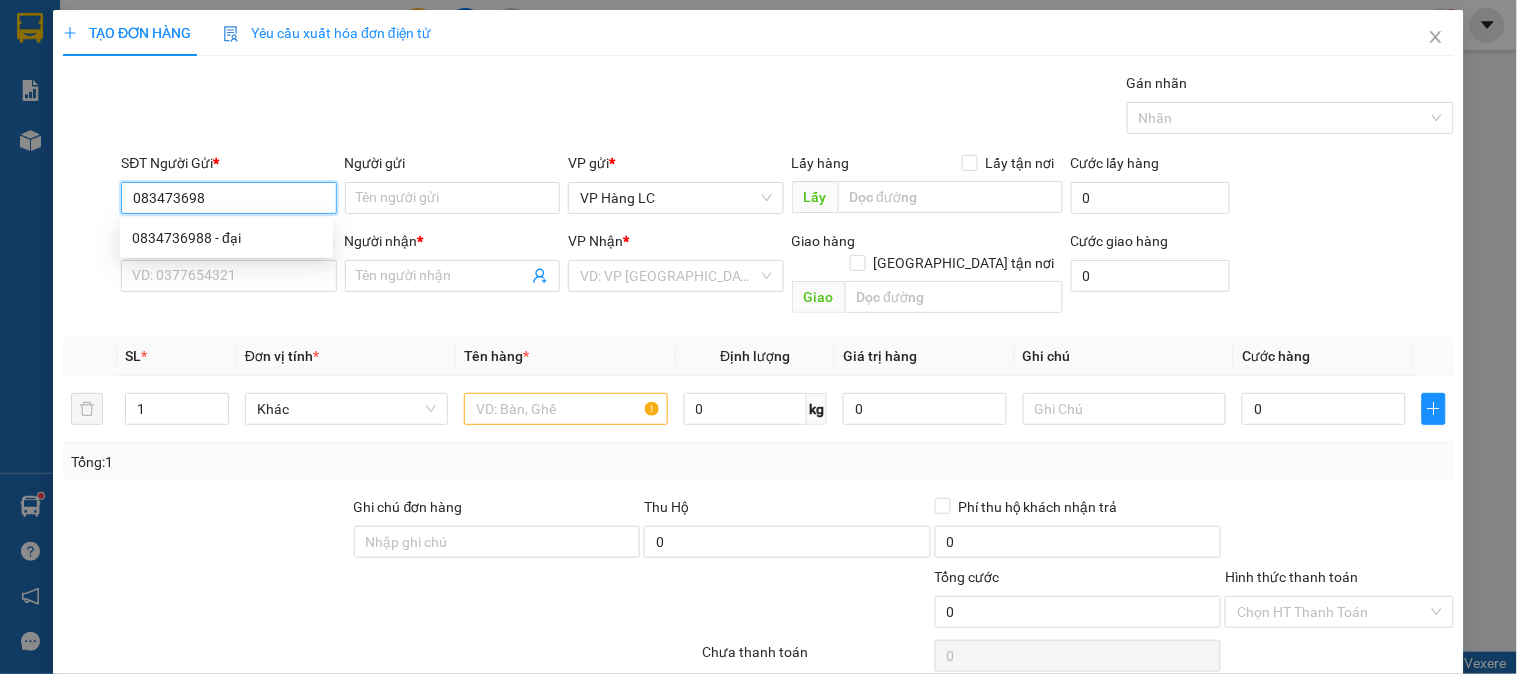 type on "0834736988" 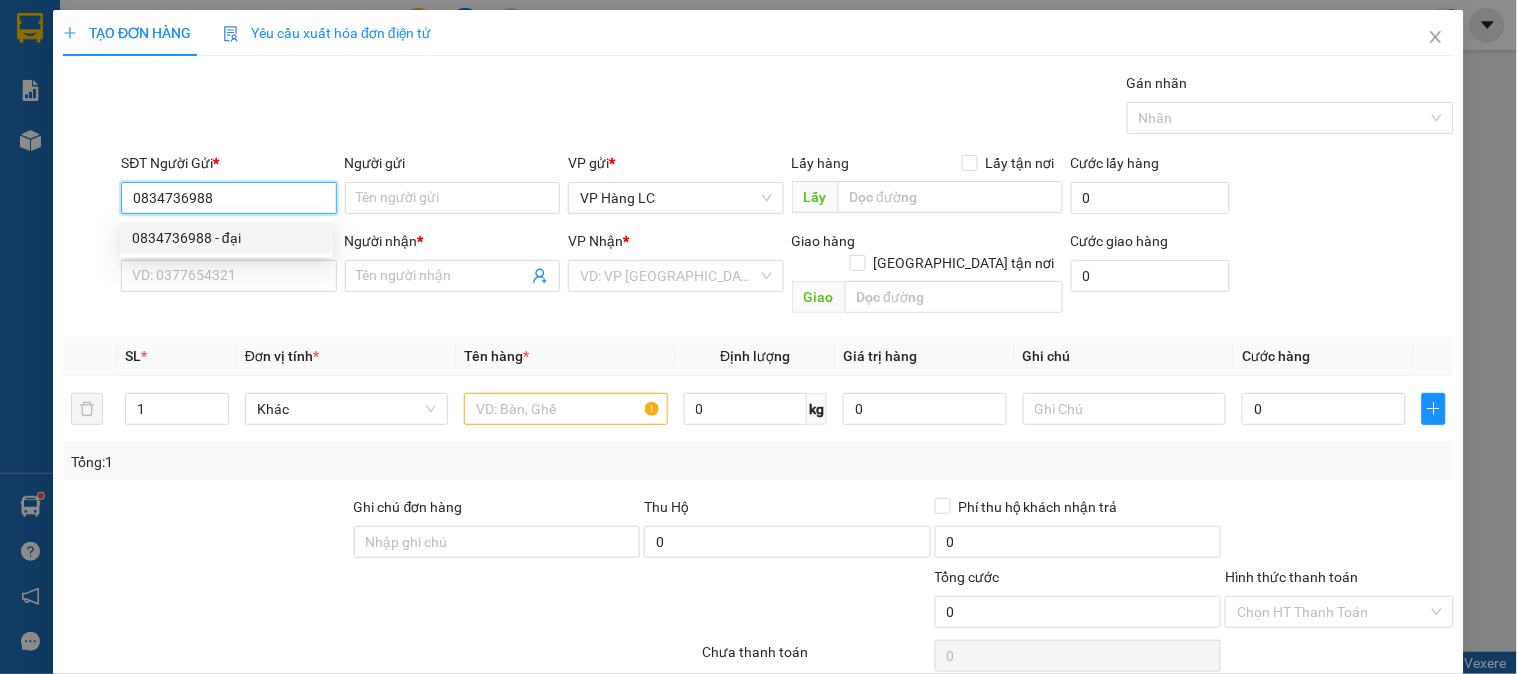 click on "0834736988 - đại" at bounding box center (226, 238) 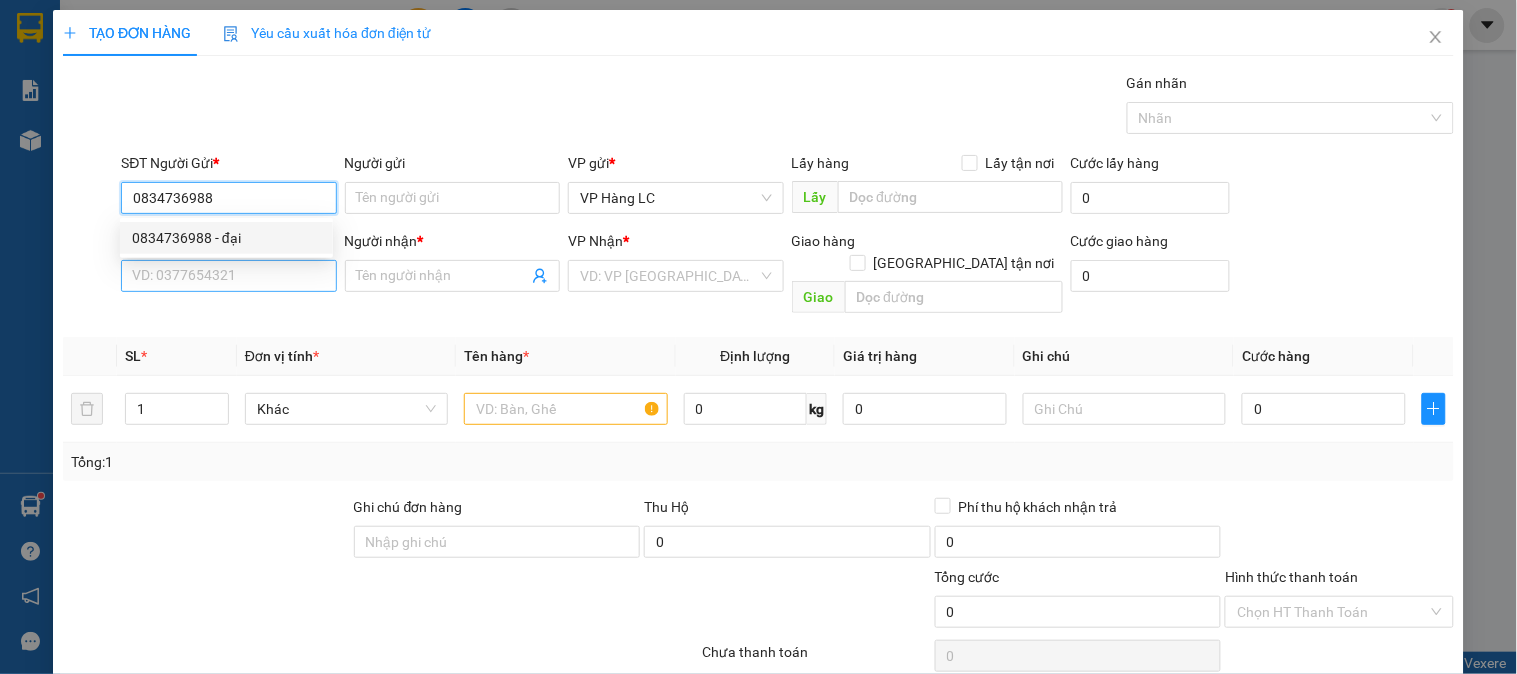type on "đại" 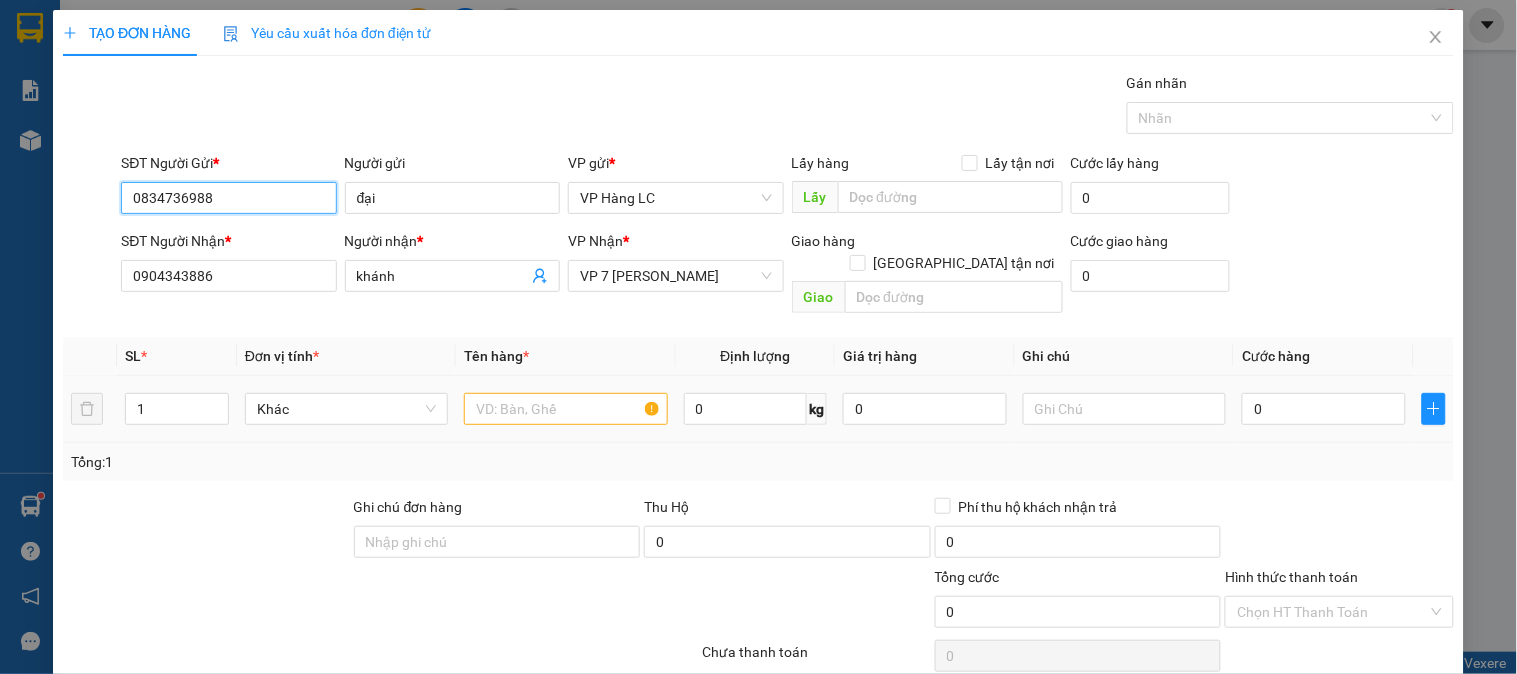 type on "0834736988" 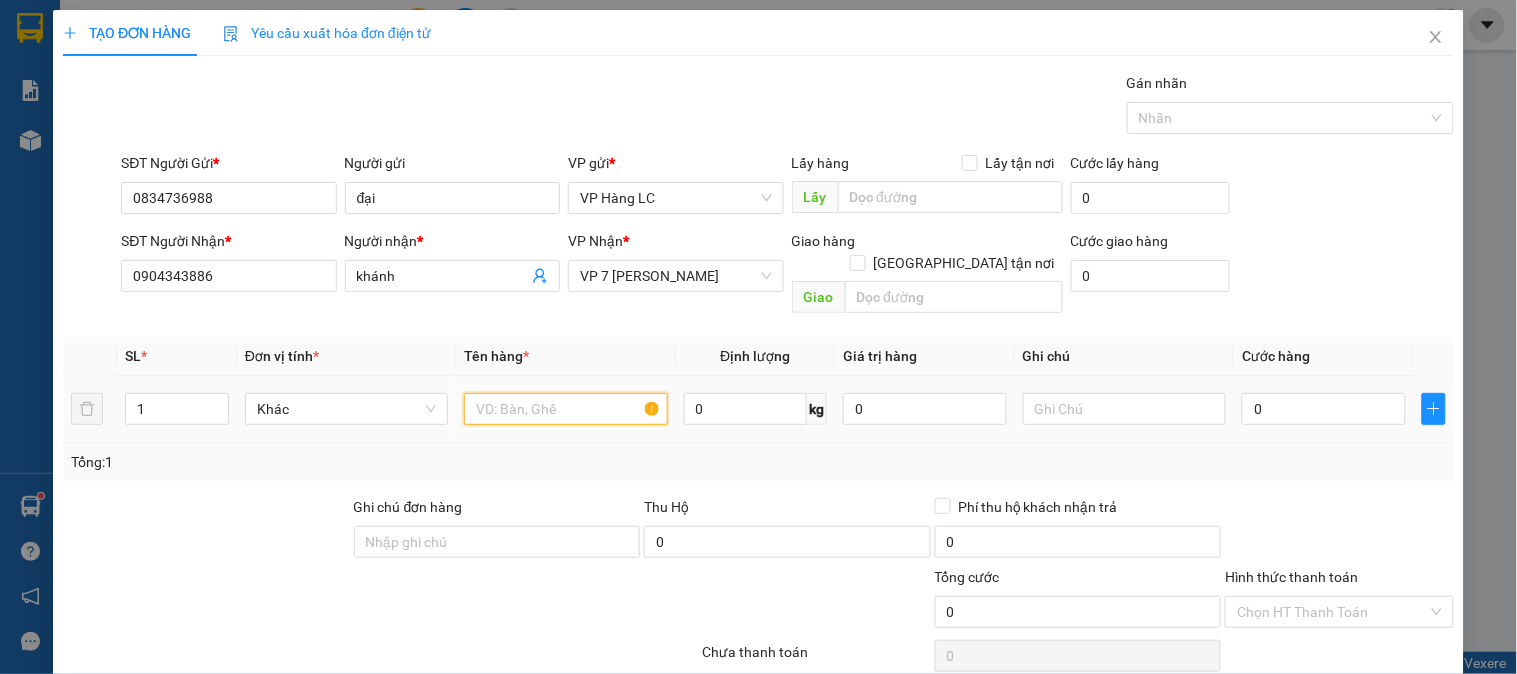 click at bounding box center (565, 409) 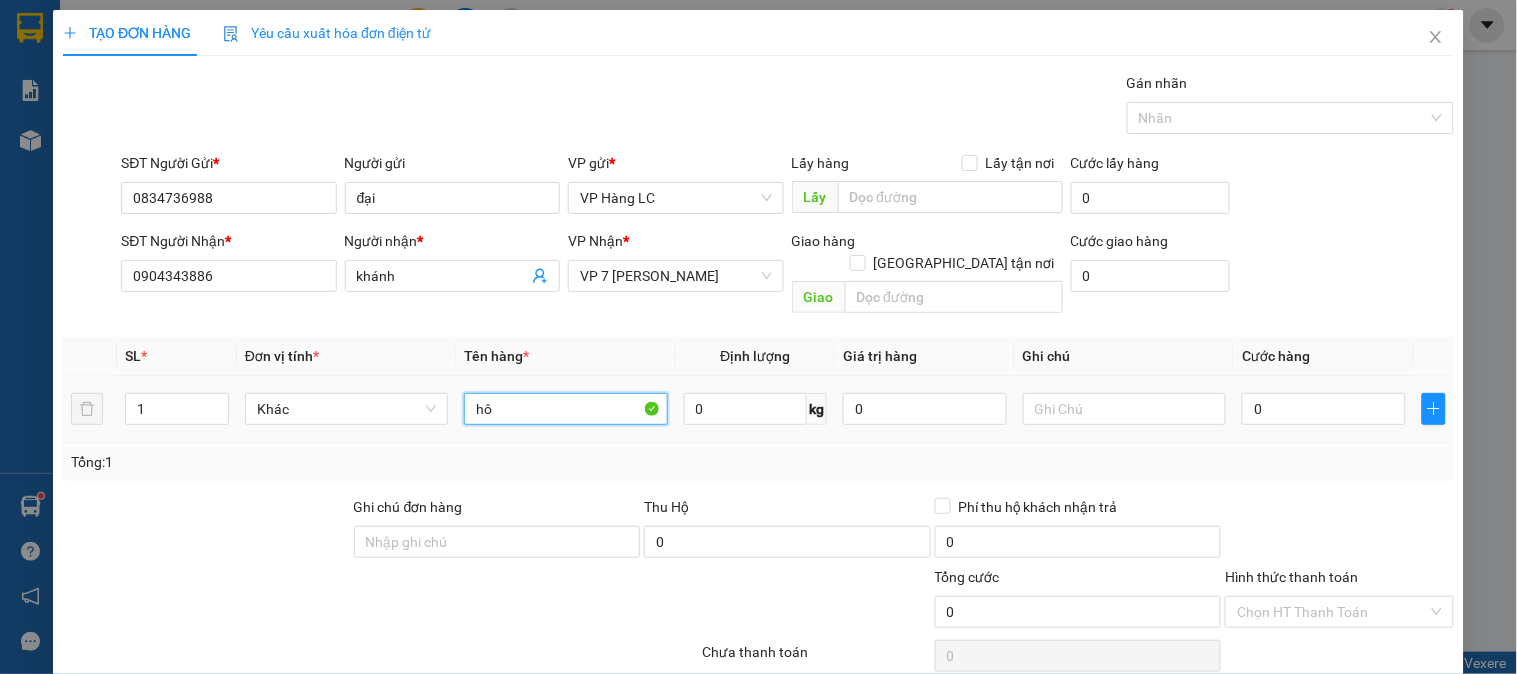 type on "h" 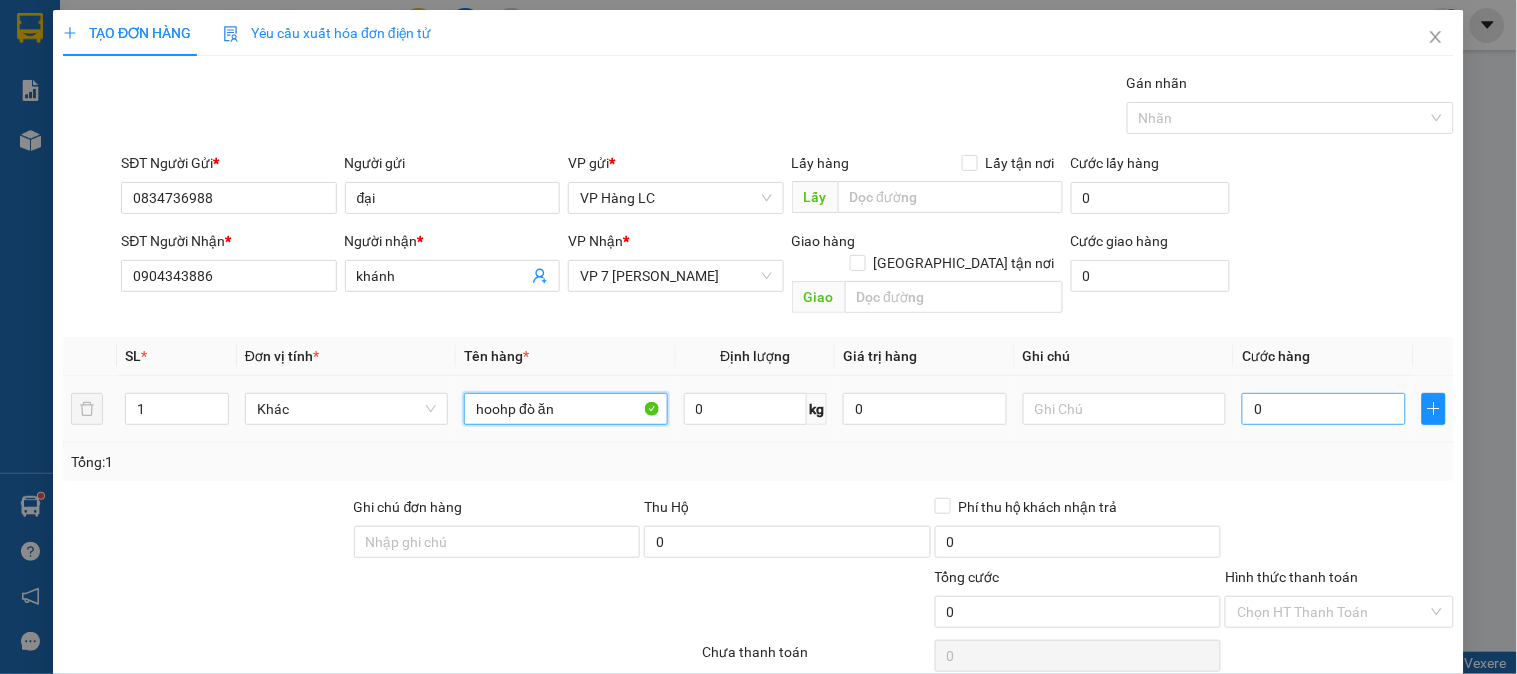 type on "hoohp đò ăn" 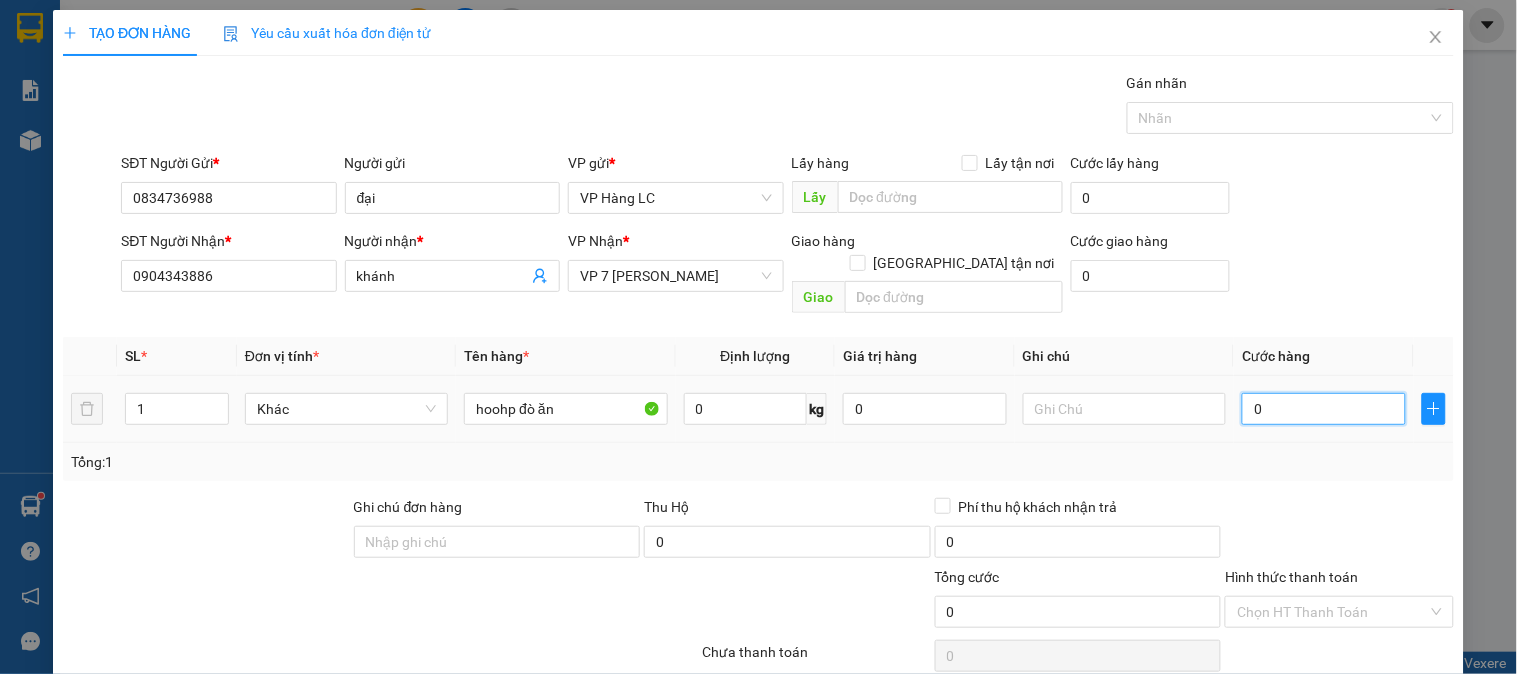 drag, startPoint x: 1258, startPoint y: 380, endPoint x: 1226, endPoint y: 384, distance: 32.24903 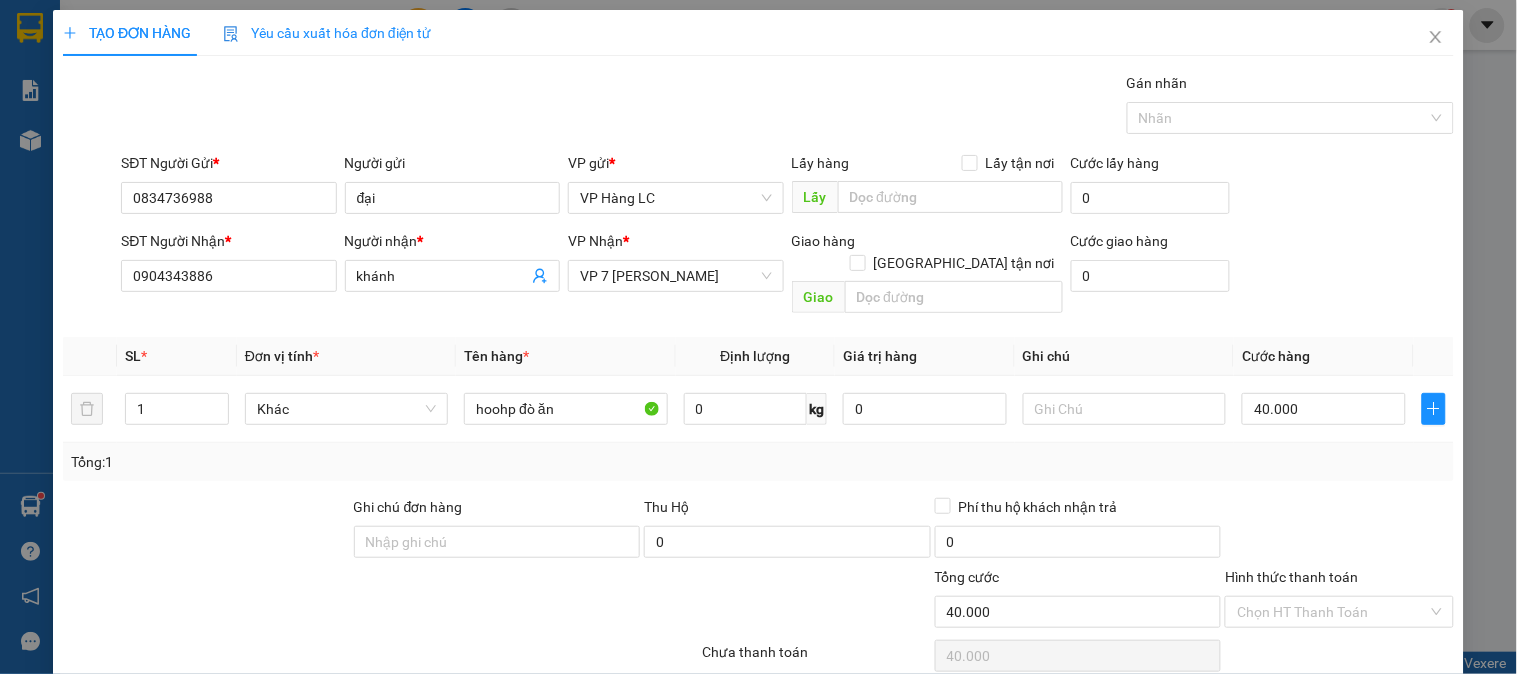 click on "[PERSON_NAME] và In" at bounding box center (1392, 707) 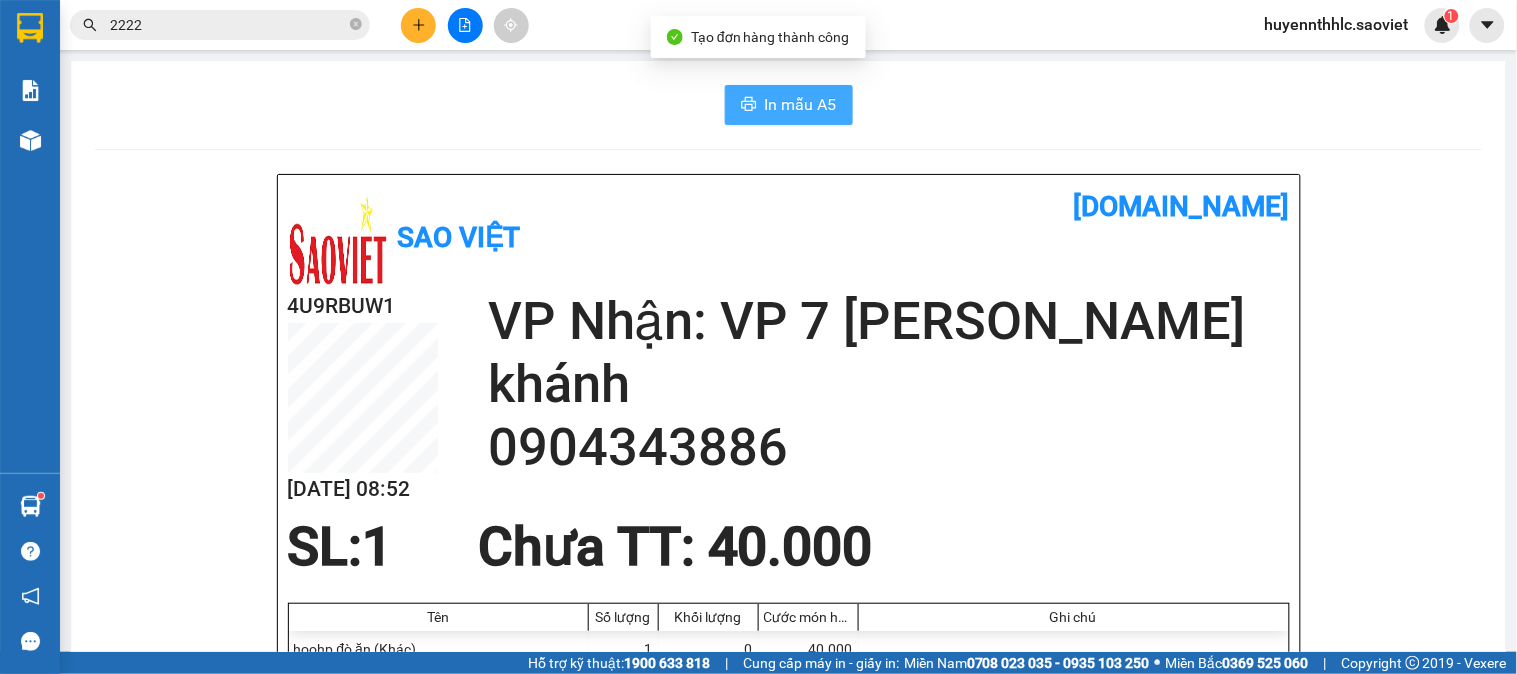 click on "In mẫu A5" at bounding box center (801, 104) 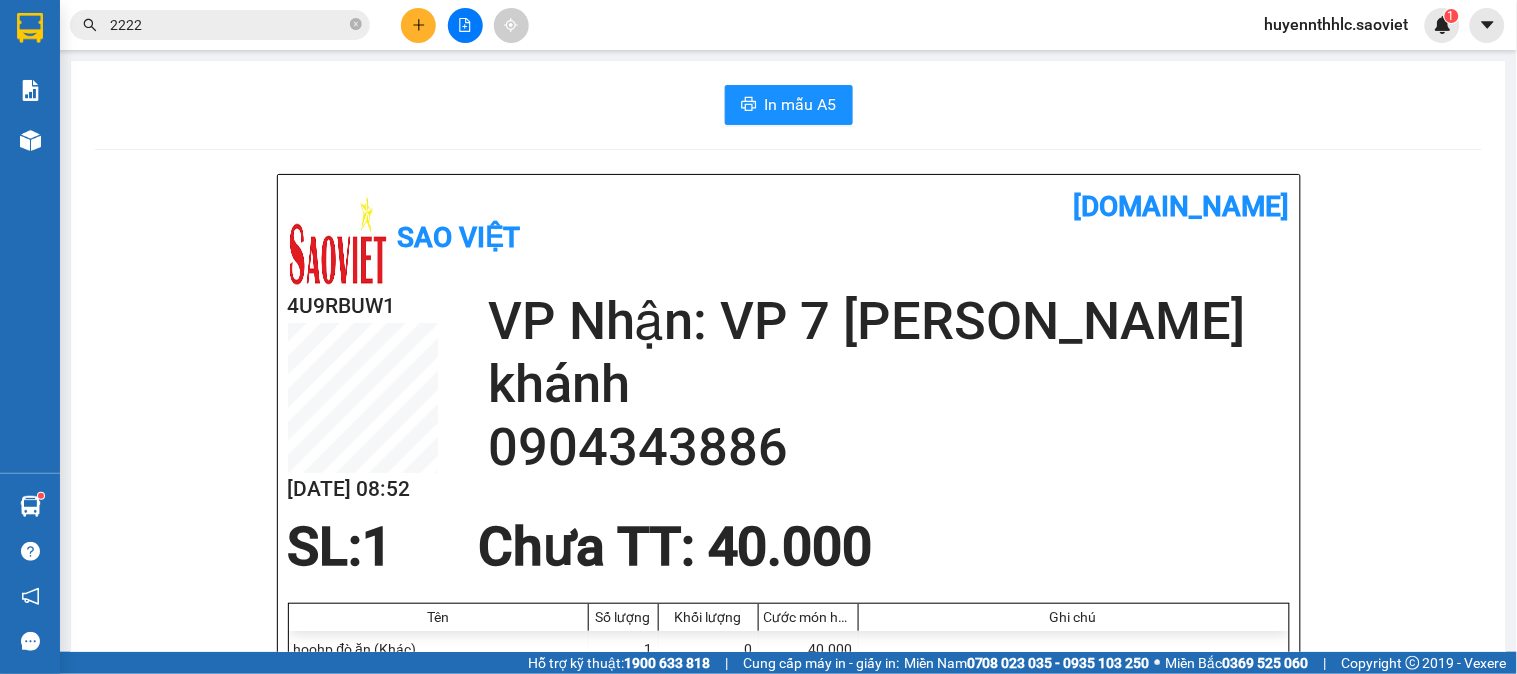 click on "2222" at bounding box center [228, 25] 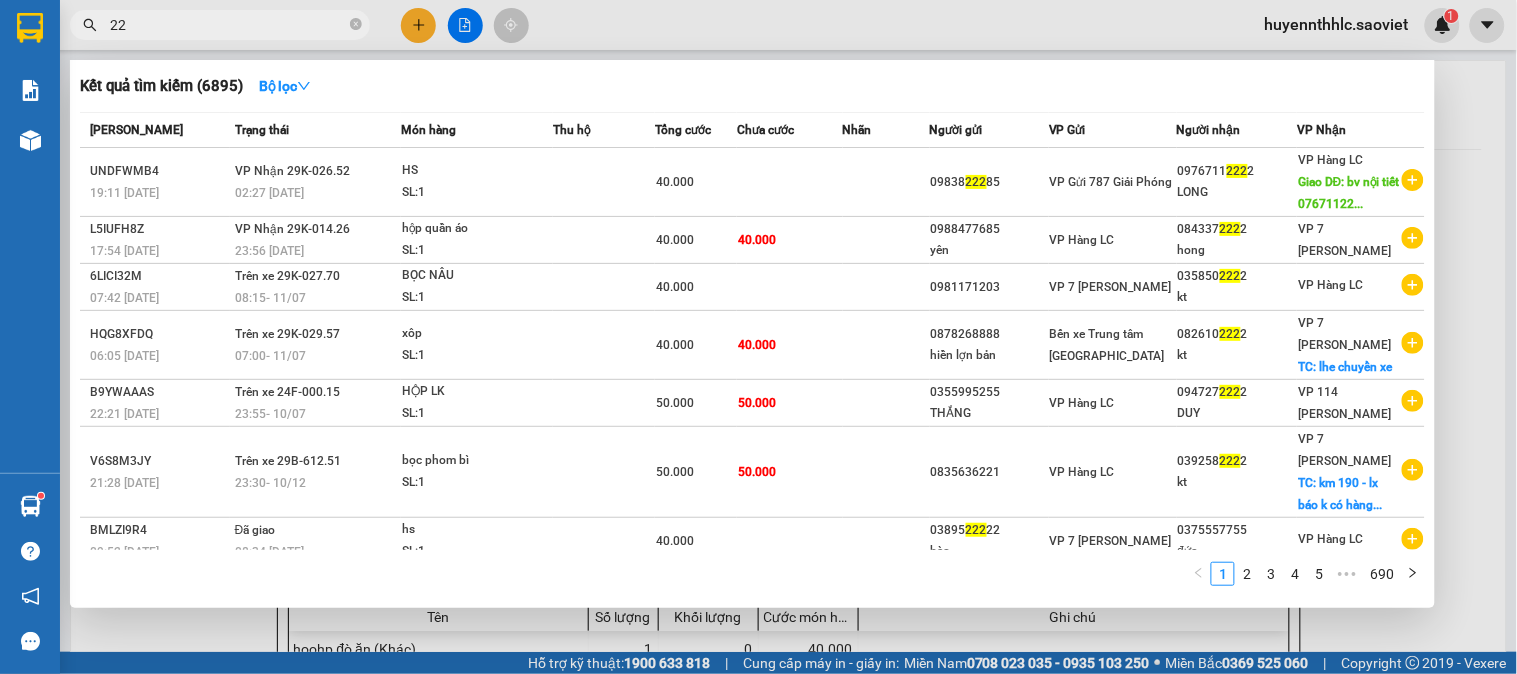 type on "2" 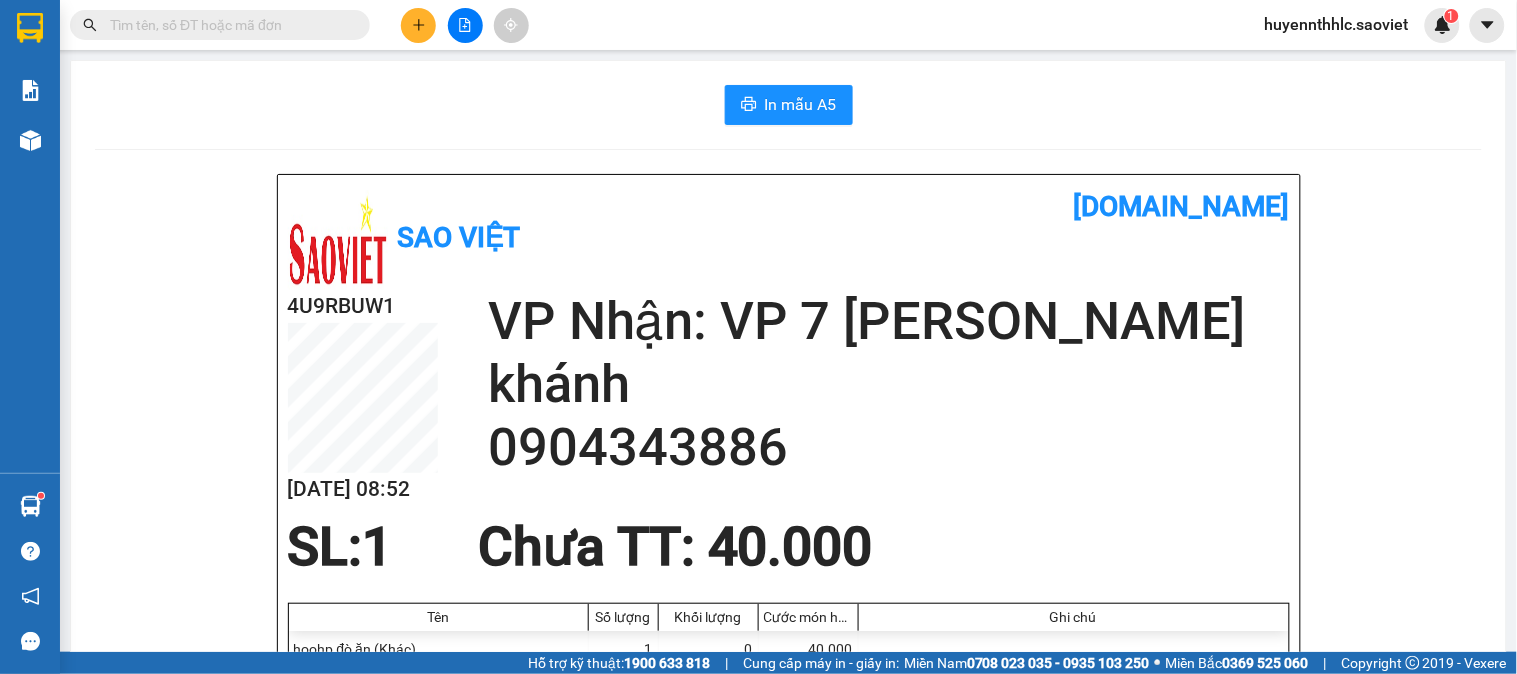 click at bounding box center [228, 25] 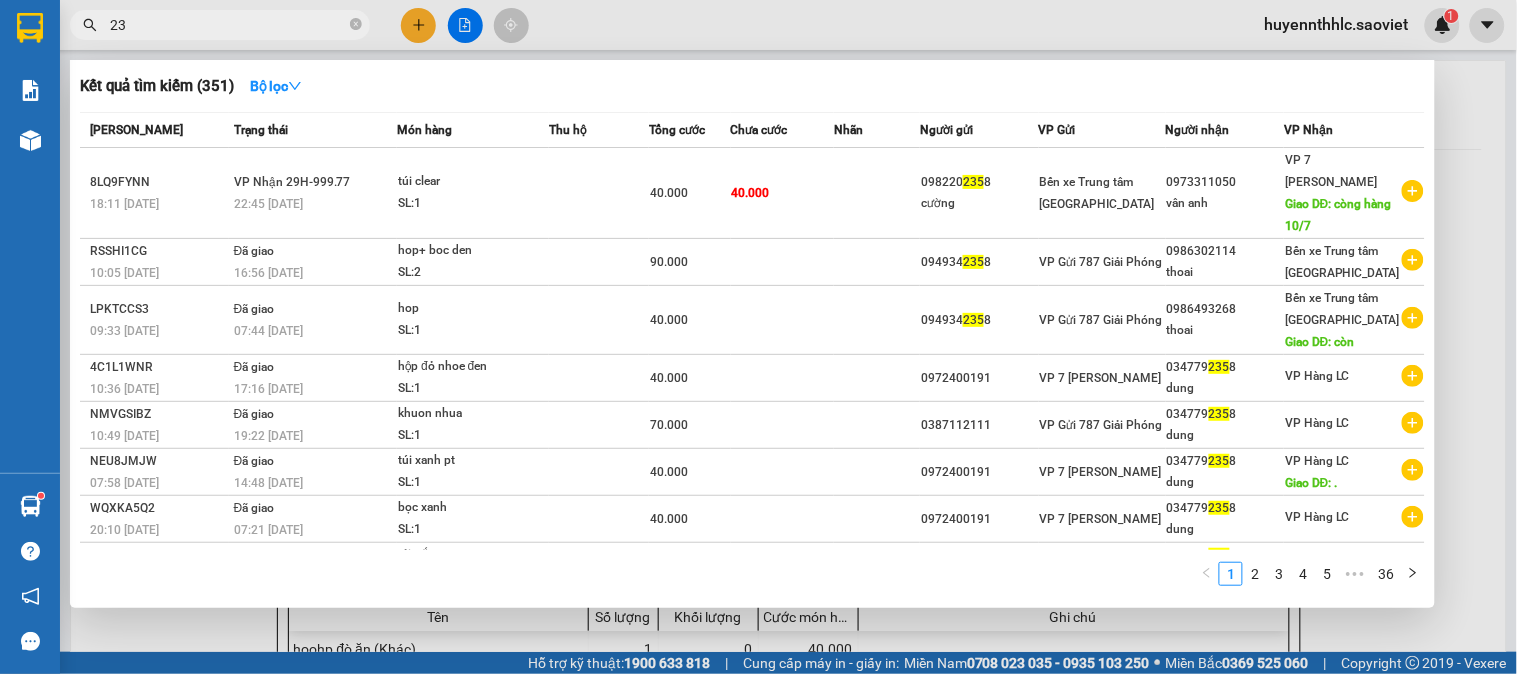 type on "2" 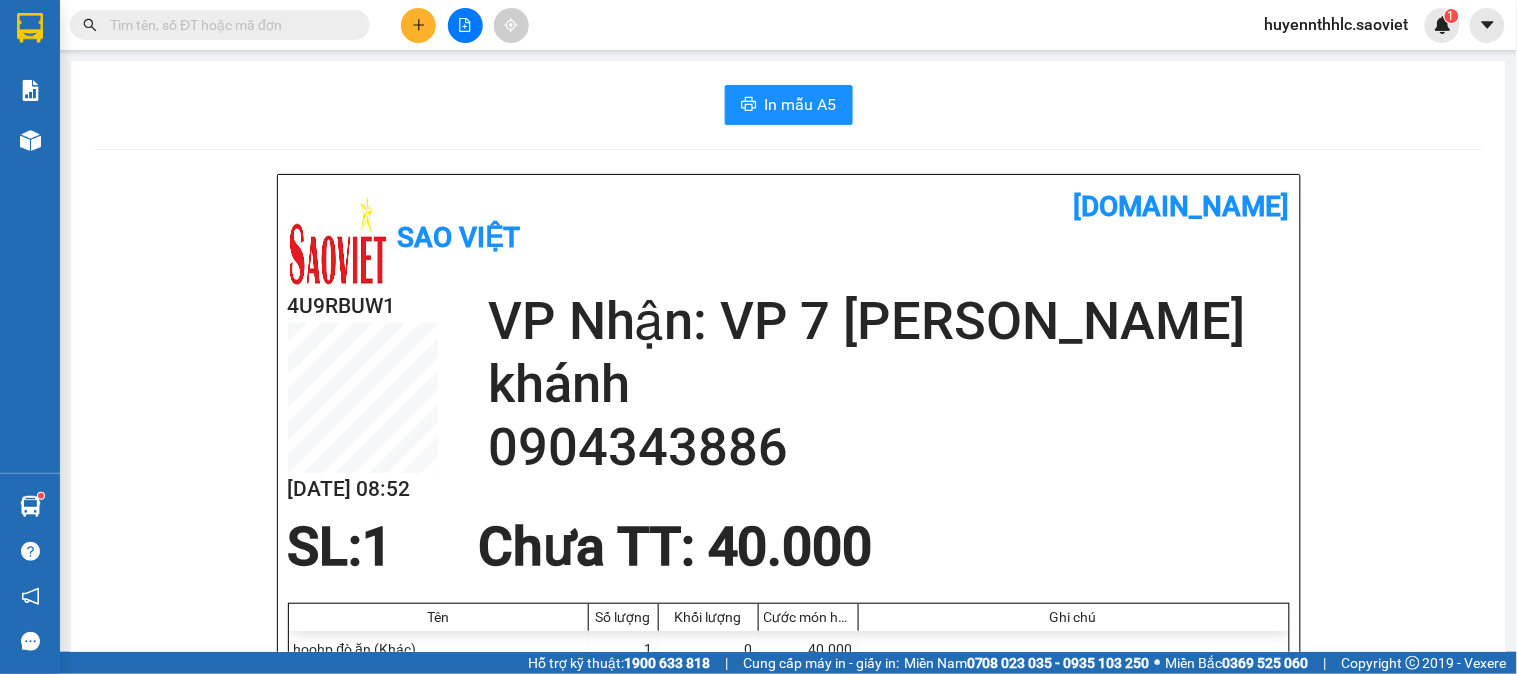 type 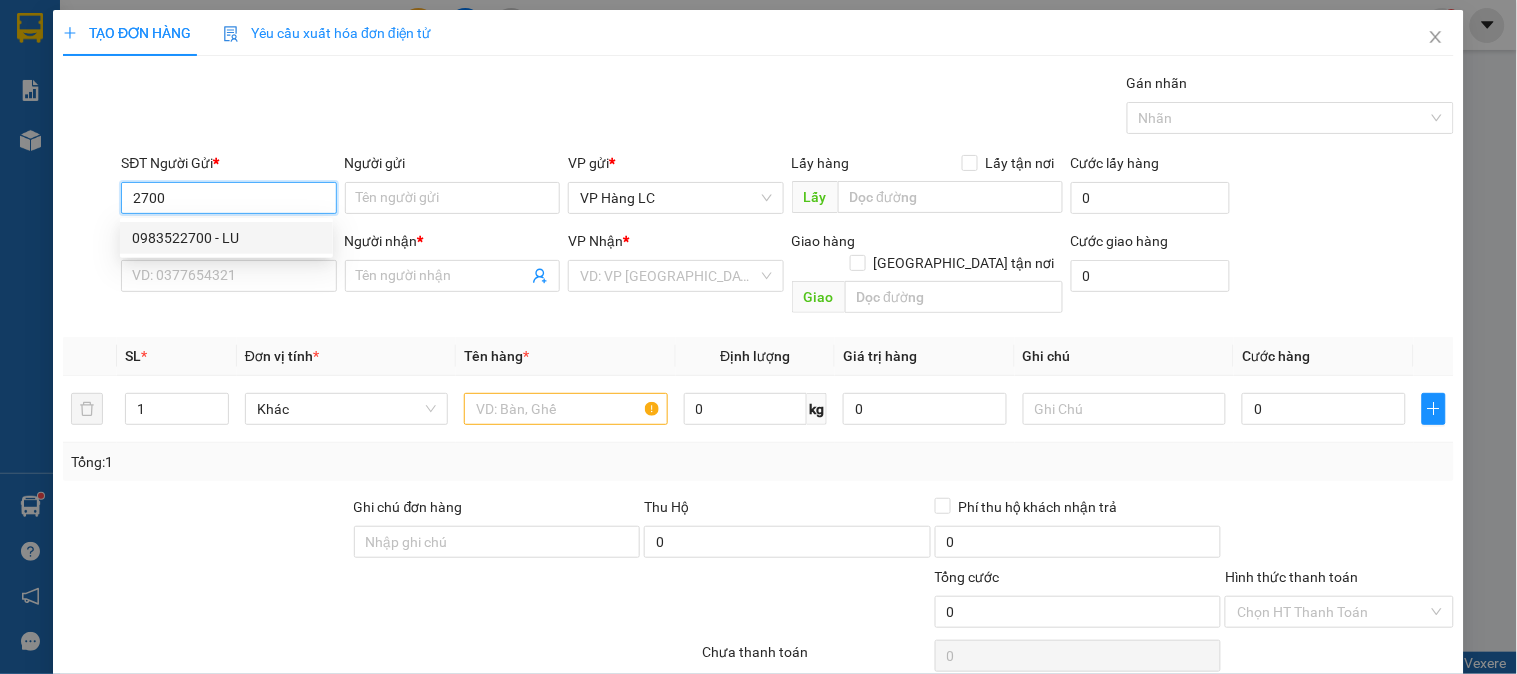 drag, startPoint x: 193, startPoint y: 230, endPoint x: 195, endPoint y: 255, distance: 25.079872 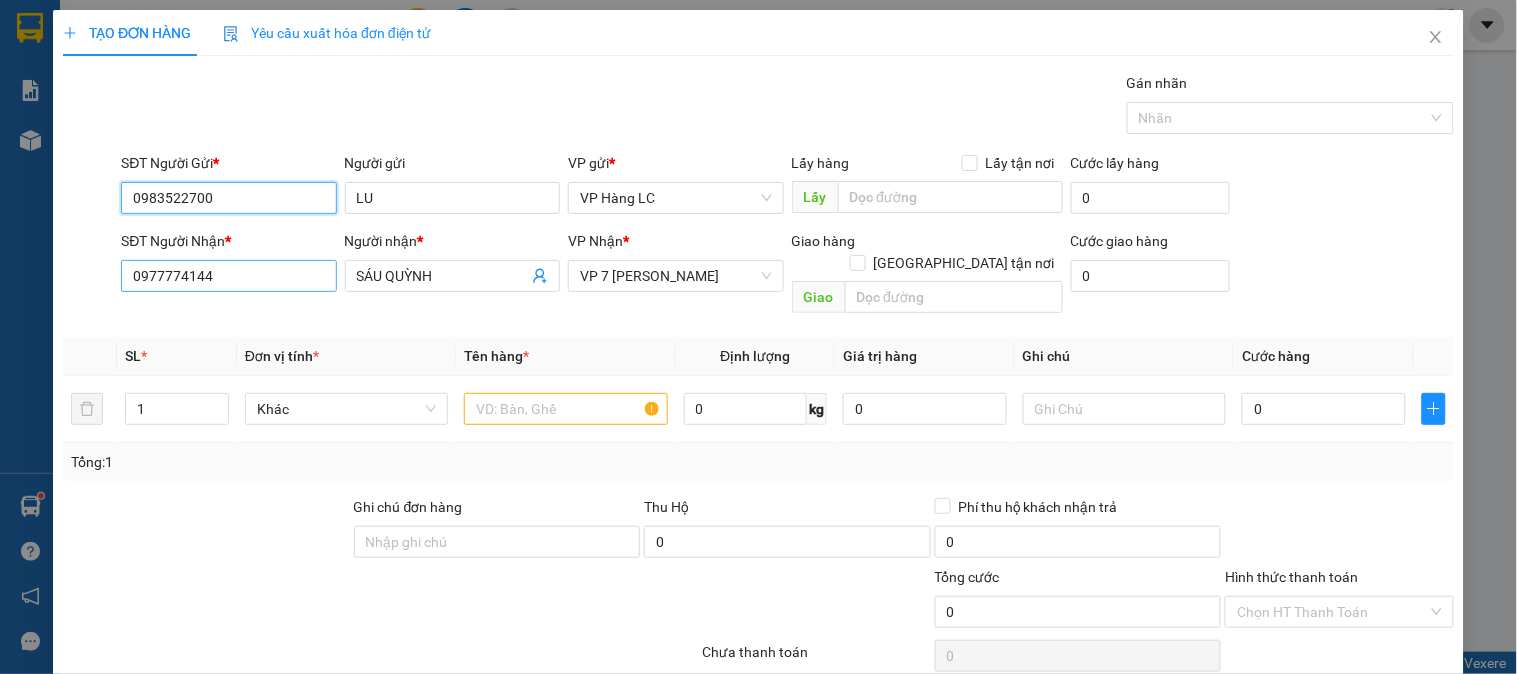 type on "0983522700" 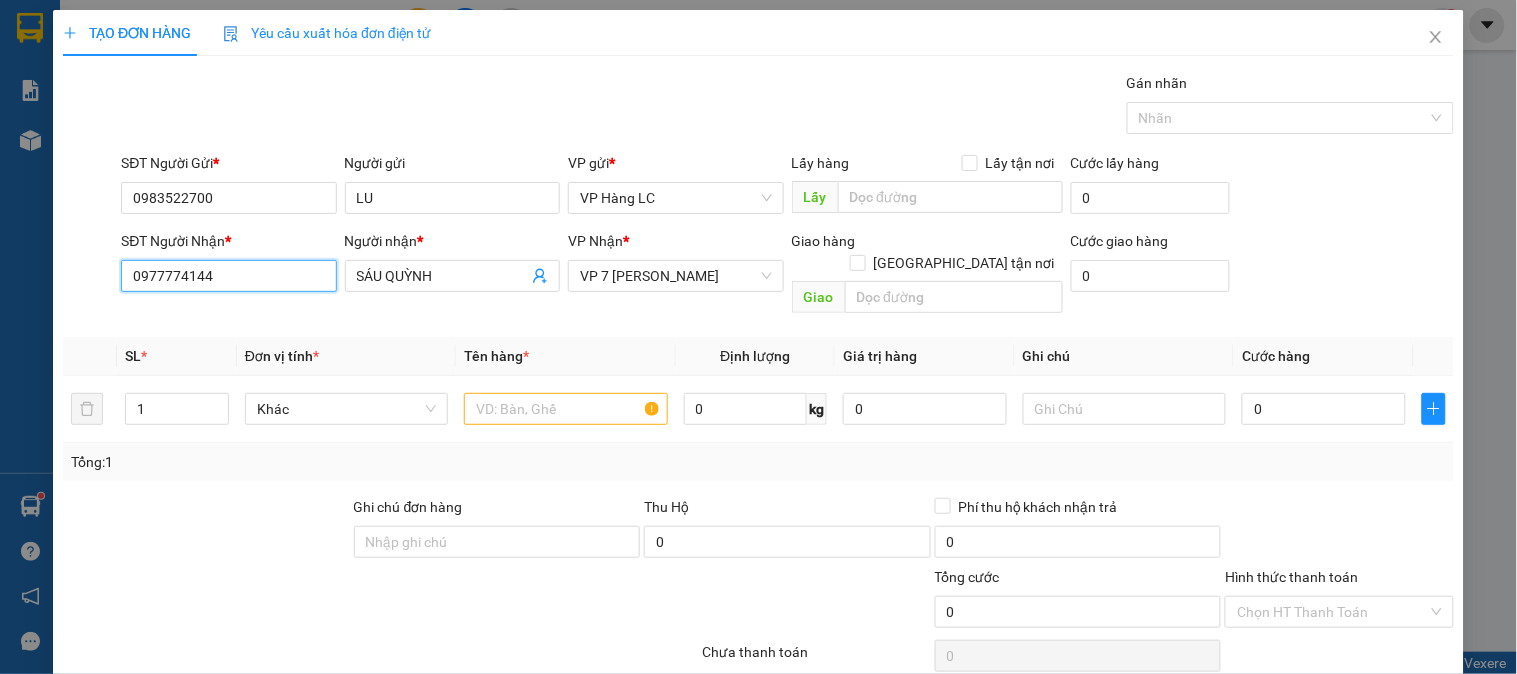 click on "0977774144" at bounding box center [228, 276] 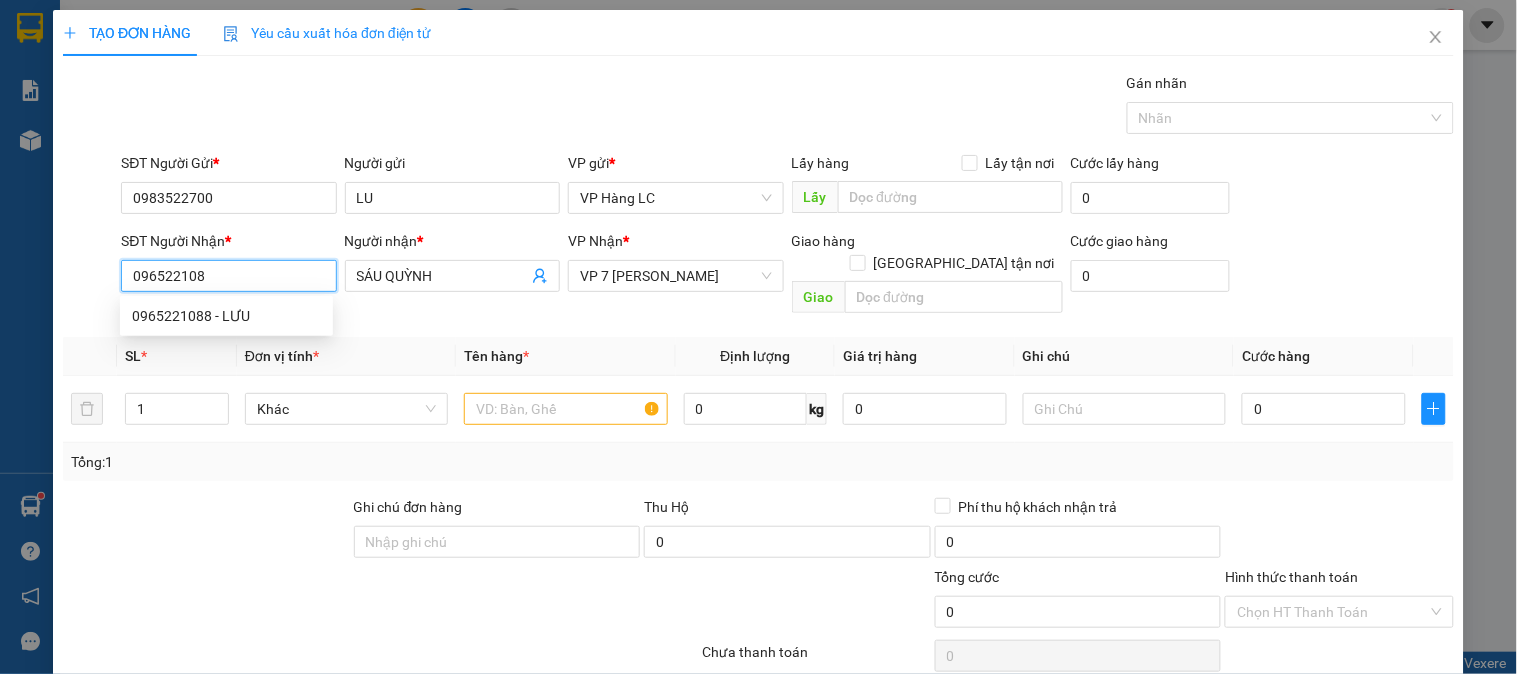 type on "0965221088" 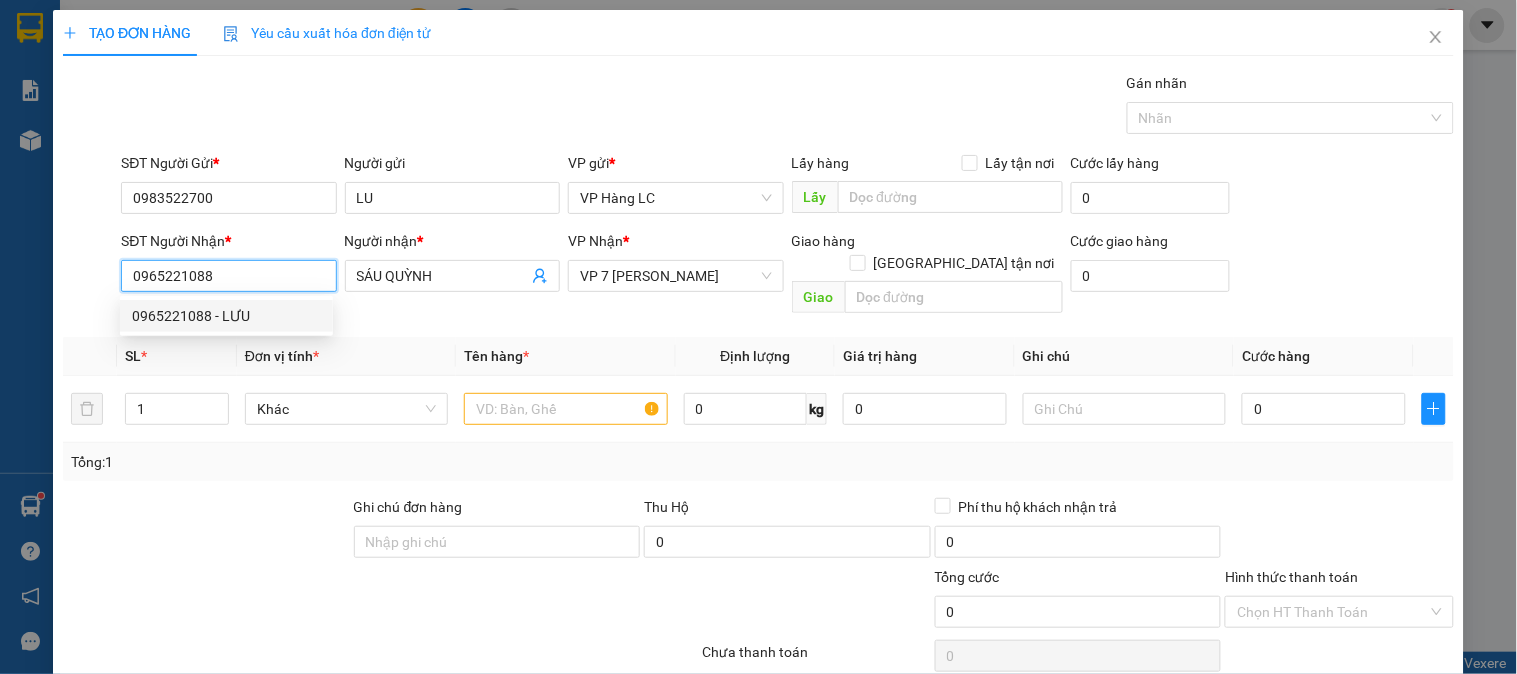 click on "0965221088 - LƯU" at bounding box center (226, 316) 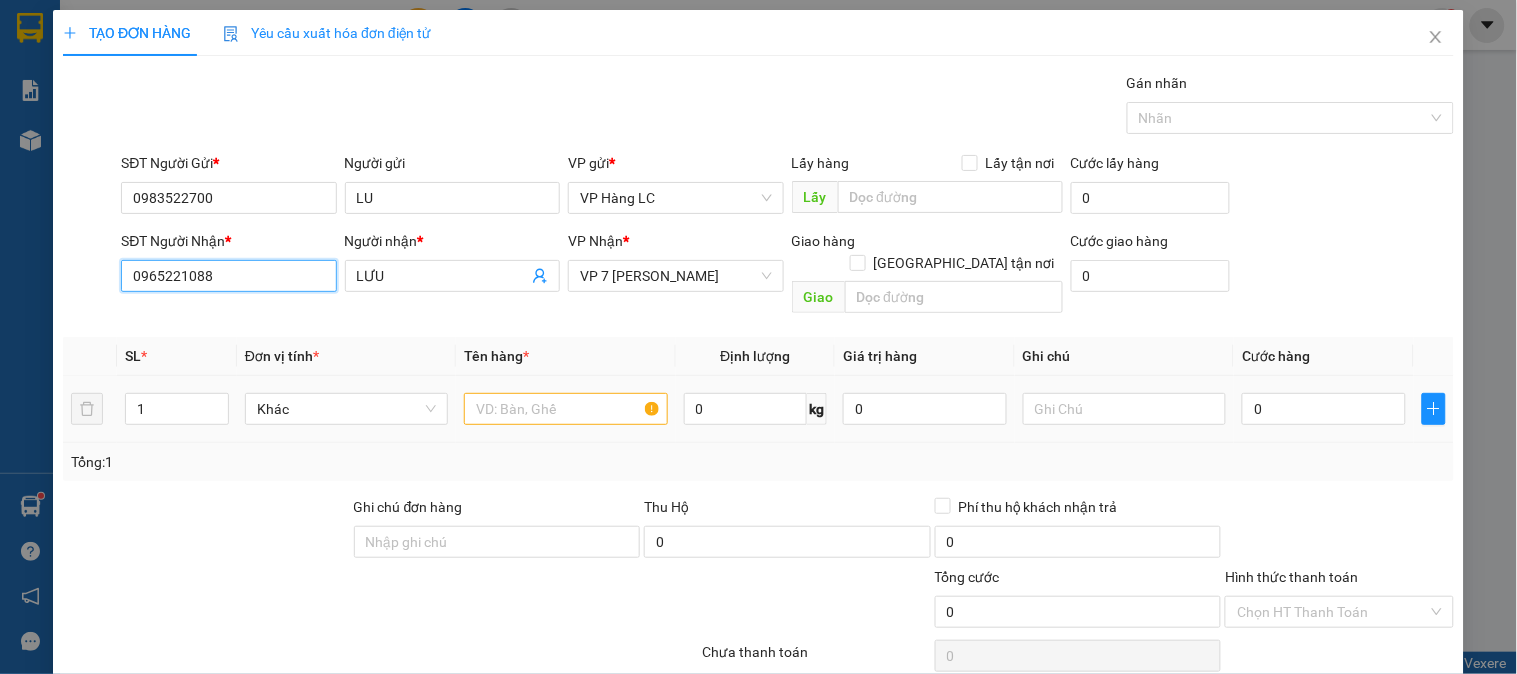 type on "0965221088" 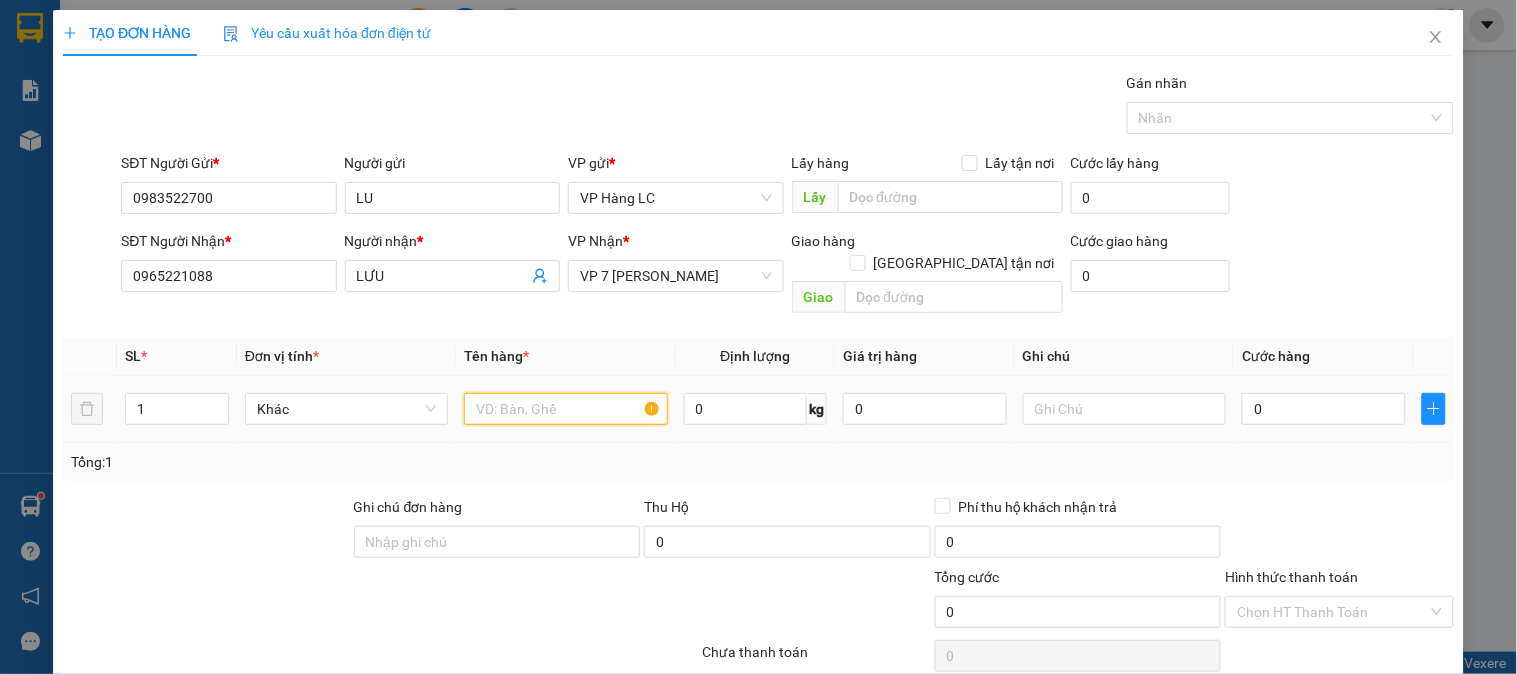click at bounding box center [565, 409] 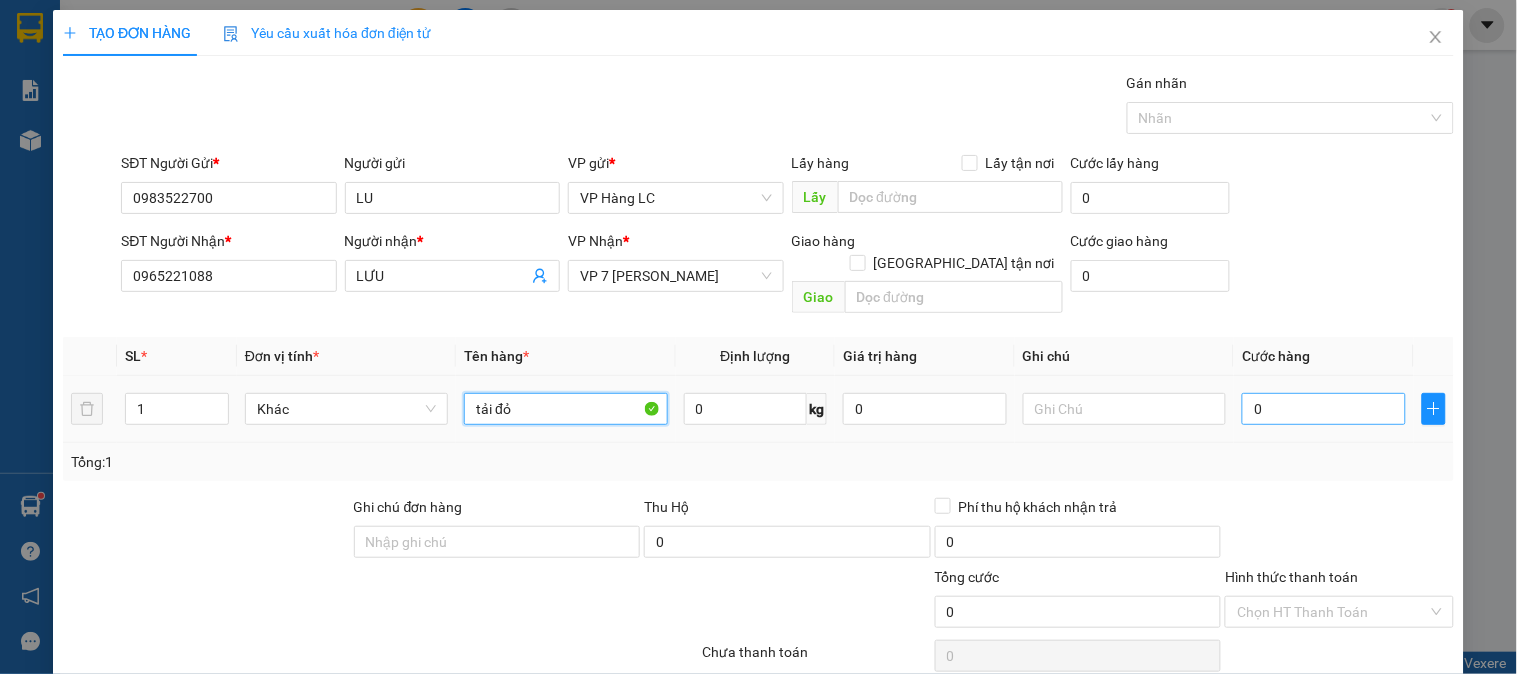 type on "tải đỏ" 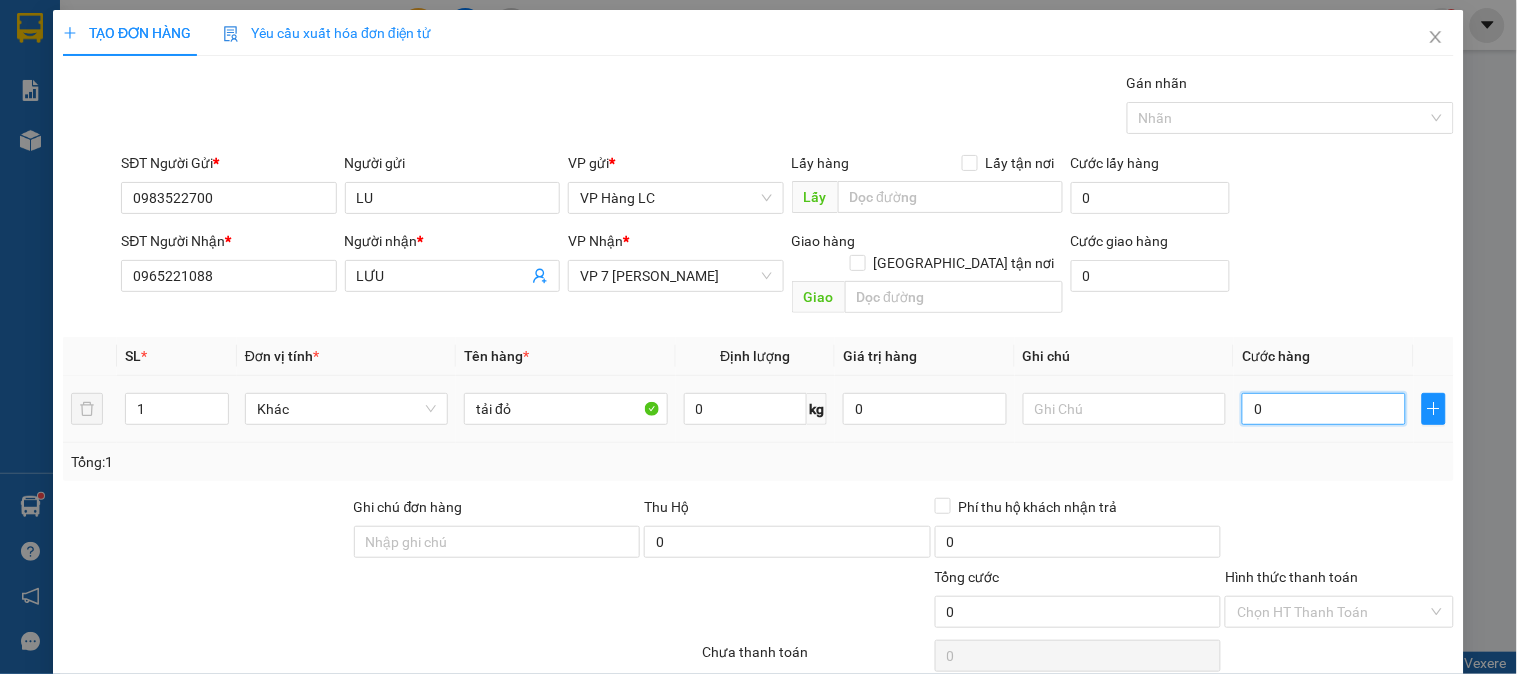 click on "0" at bounding box center (1324, 409) 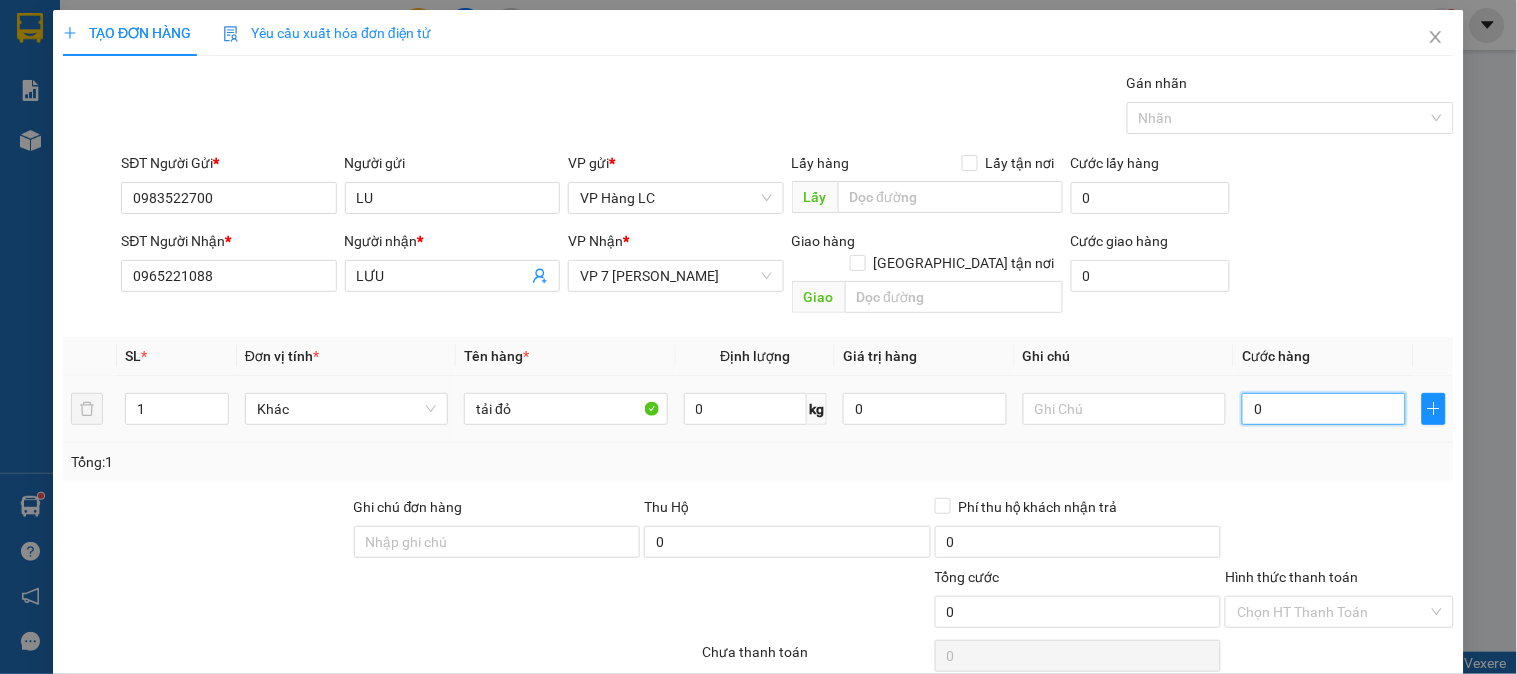 type on "7" 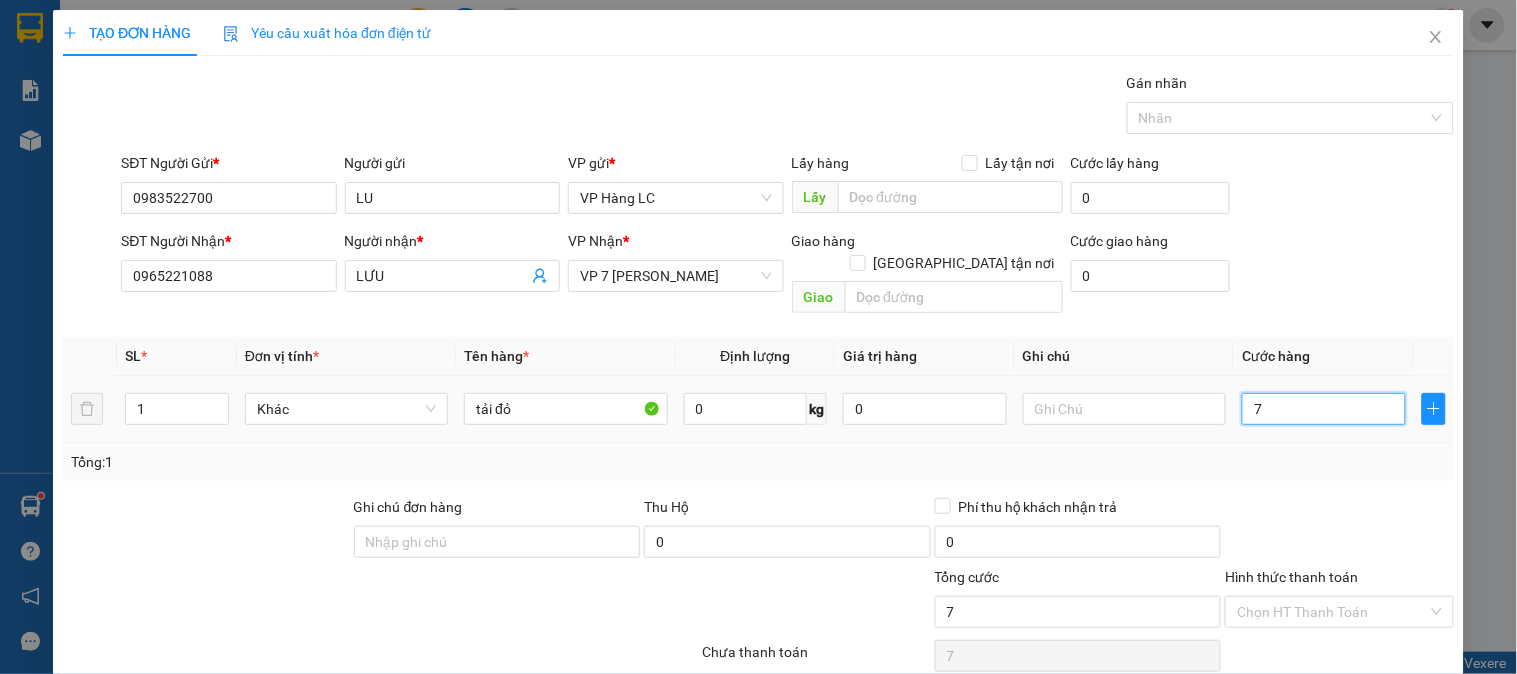 type on "70" 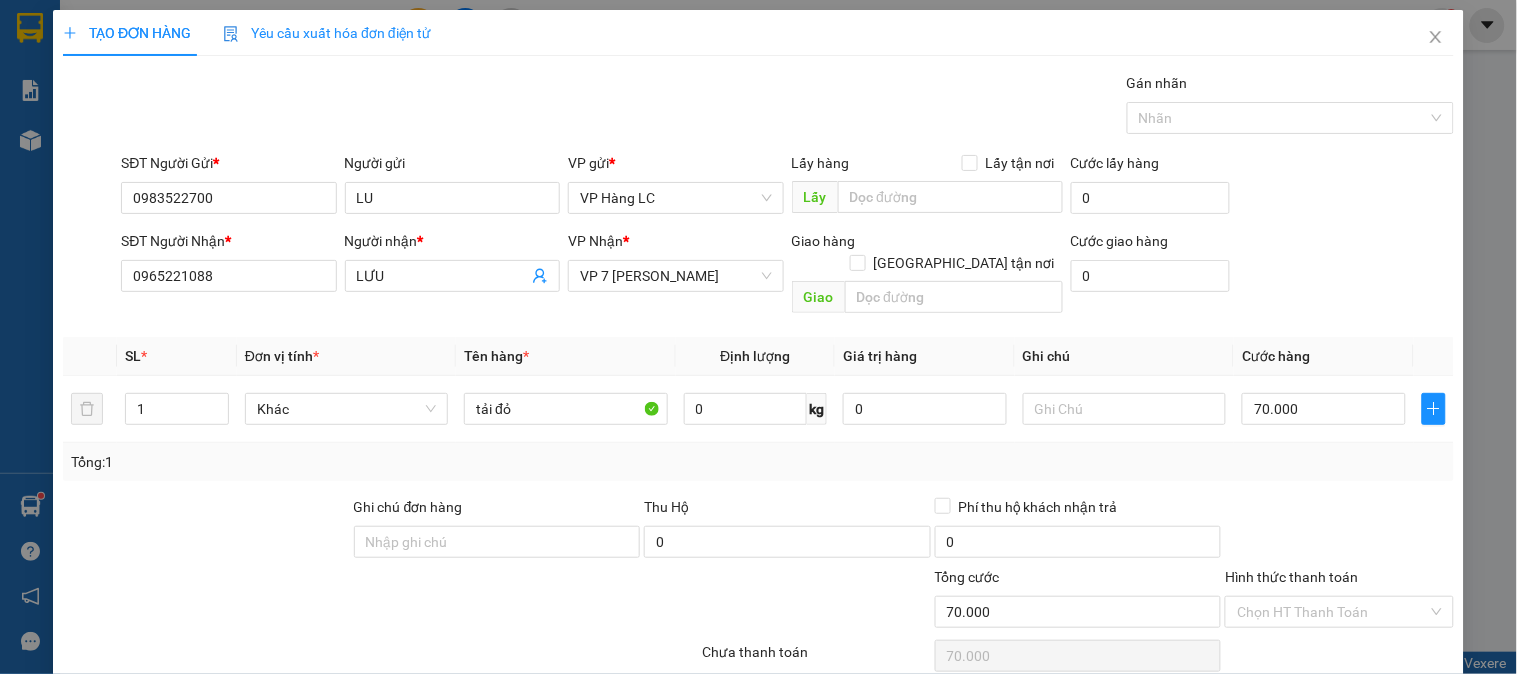 click on "Tổng:  1" at bounding box center [758, 462] 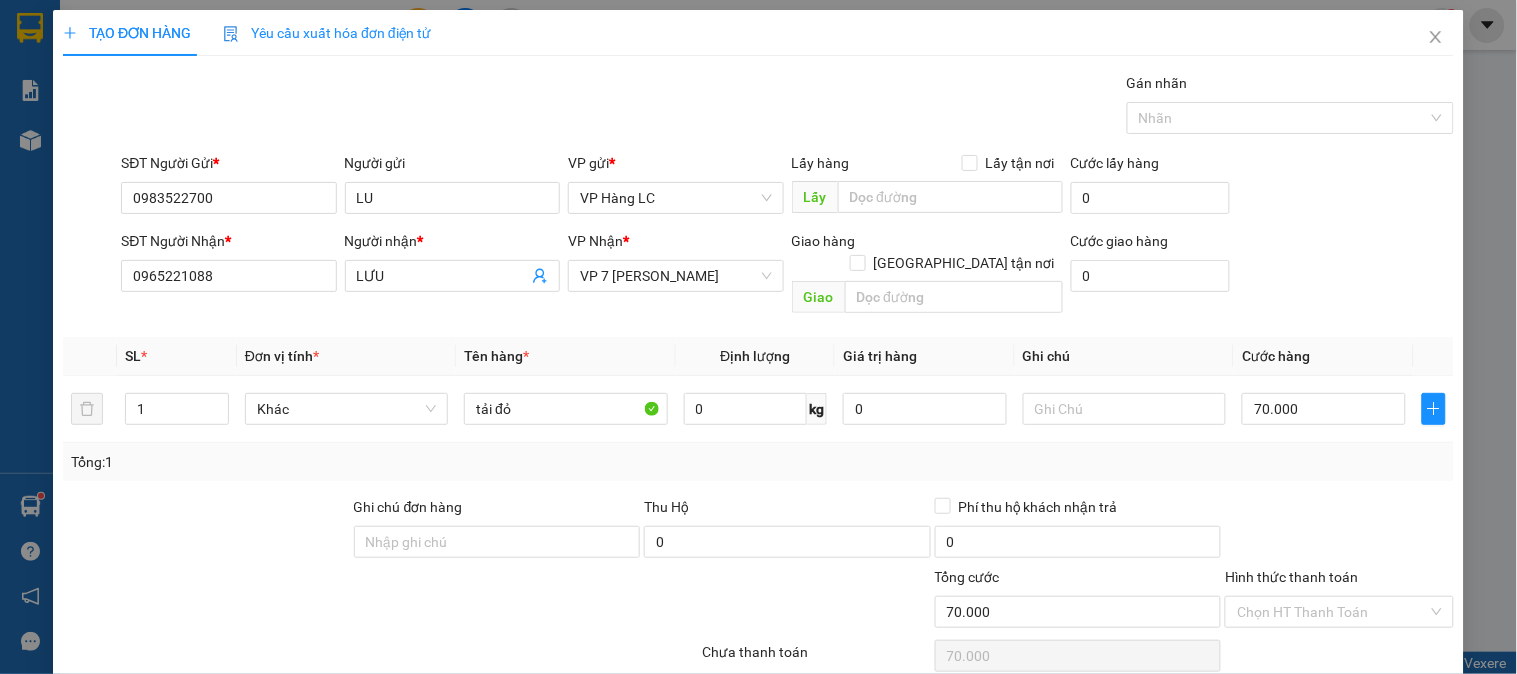 click on "[PERSON_NAME] và In" at bounding box center [1392, 707] 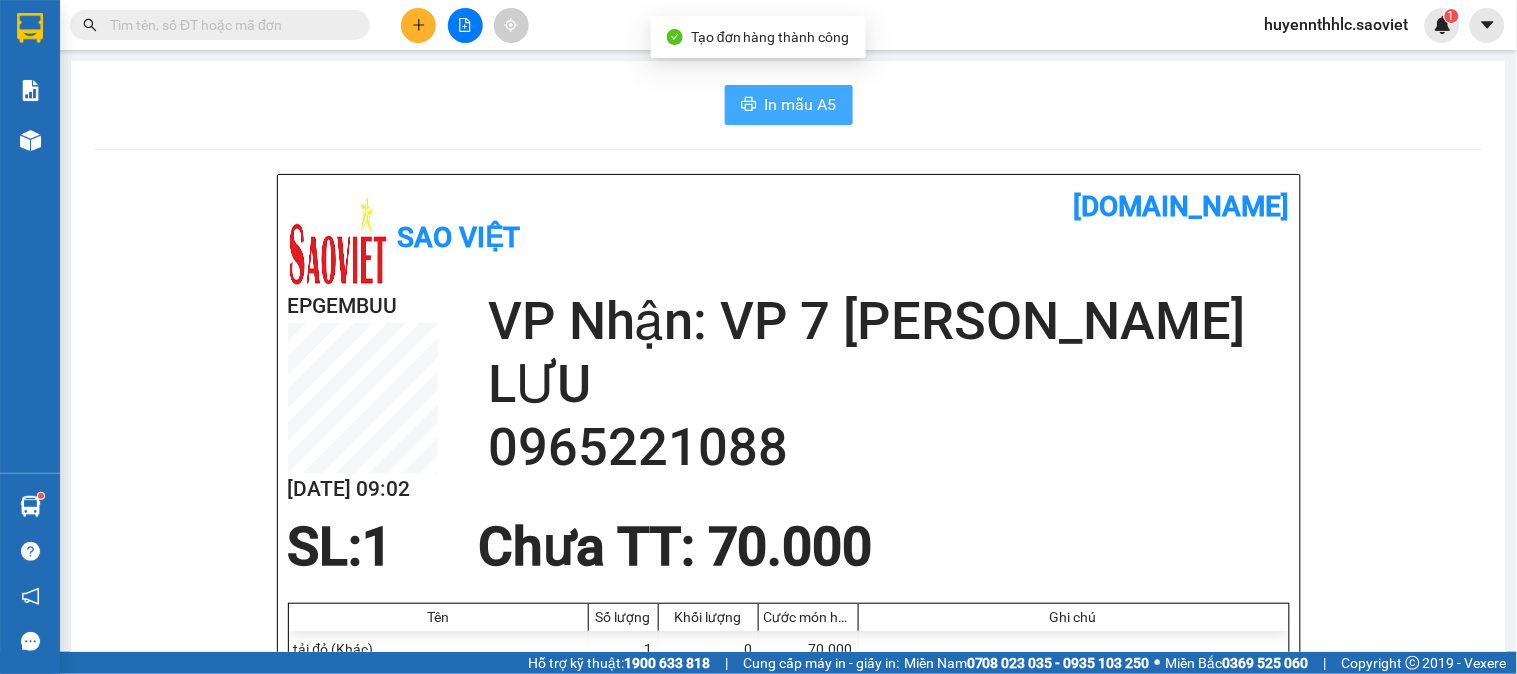 click on "In mẫu A5" at bounding box center (789, 105) 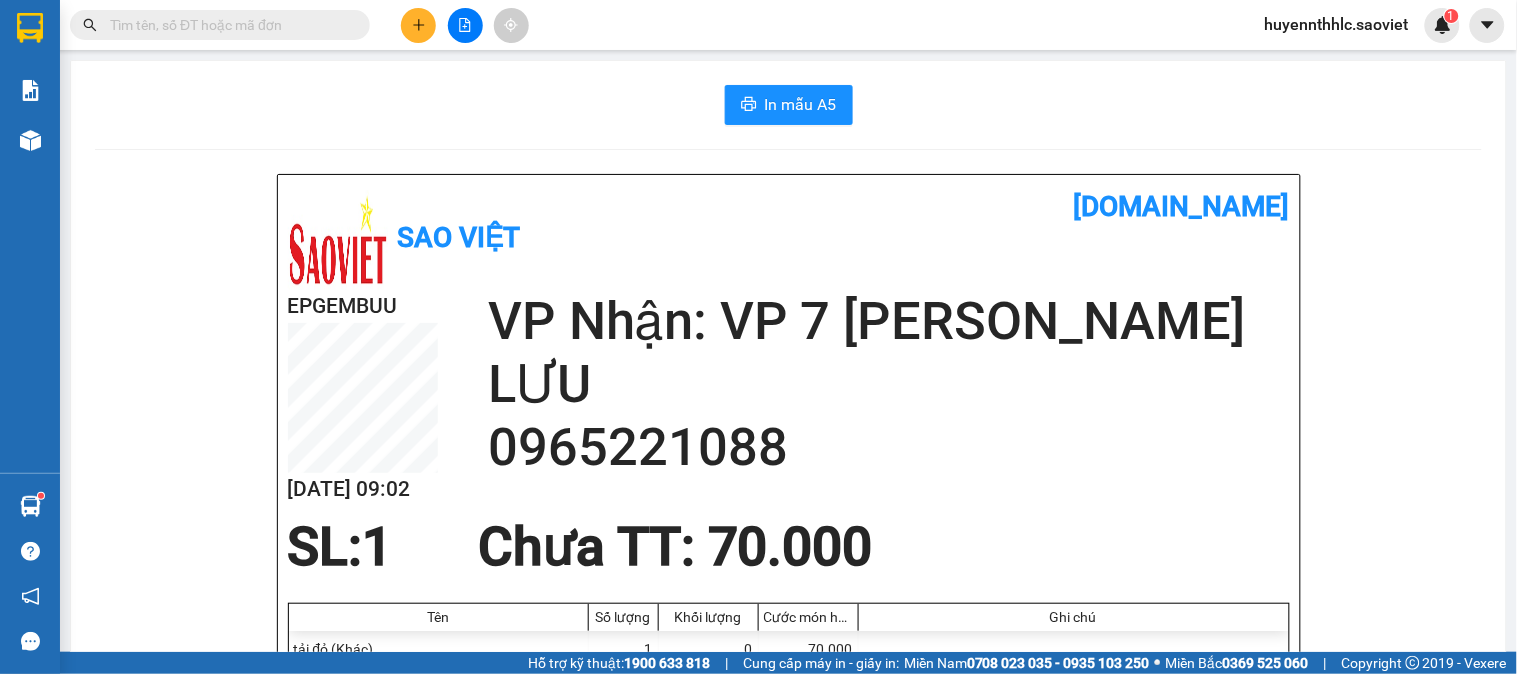 click 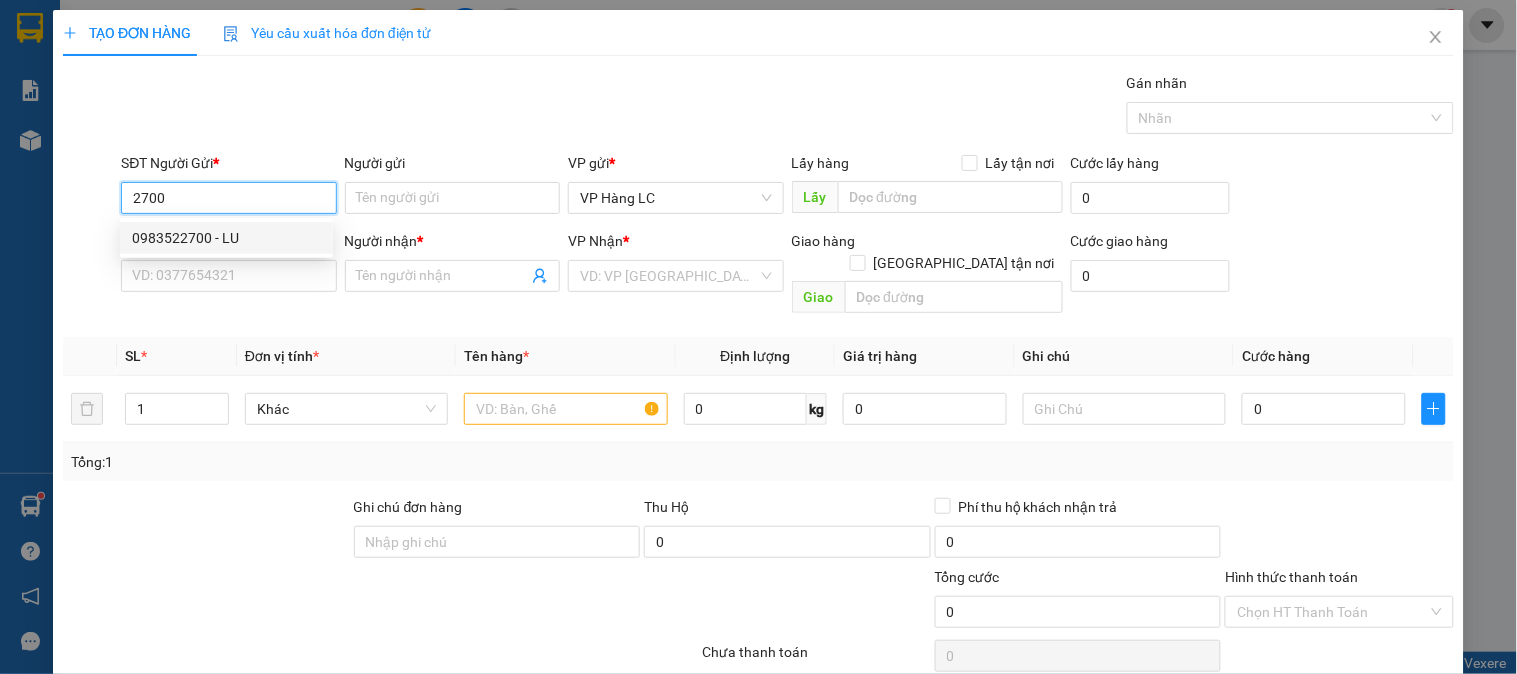 click on "0983522700 - LU" at bounding box center [226, 238] 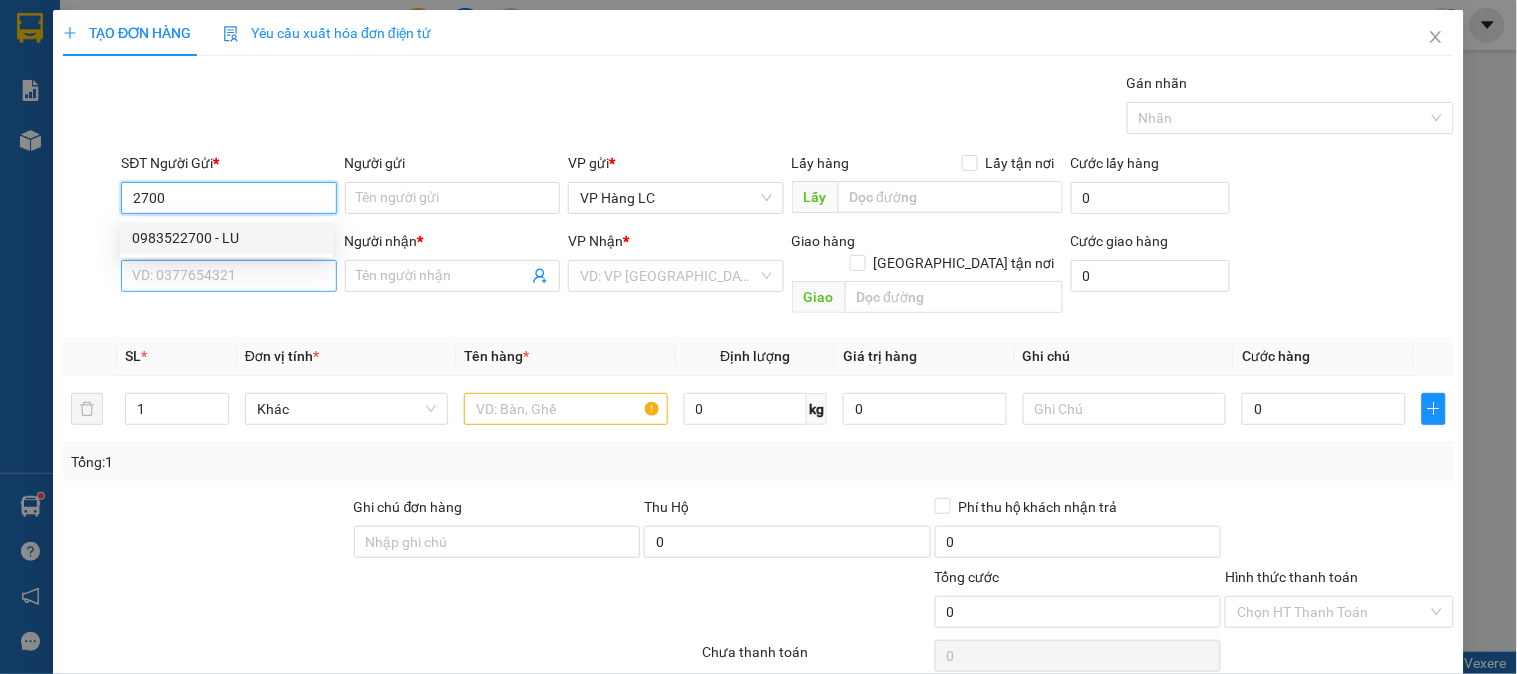 type on "0983522700" 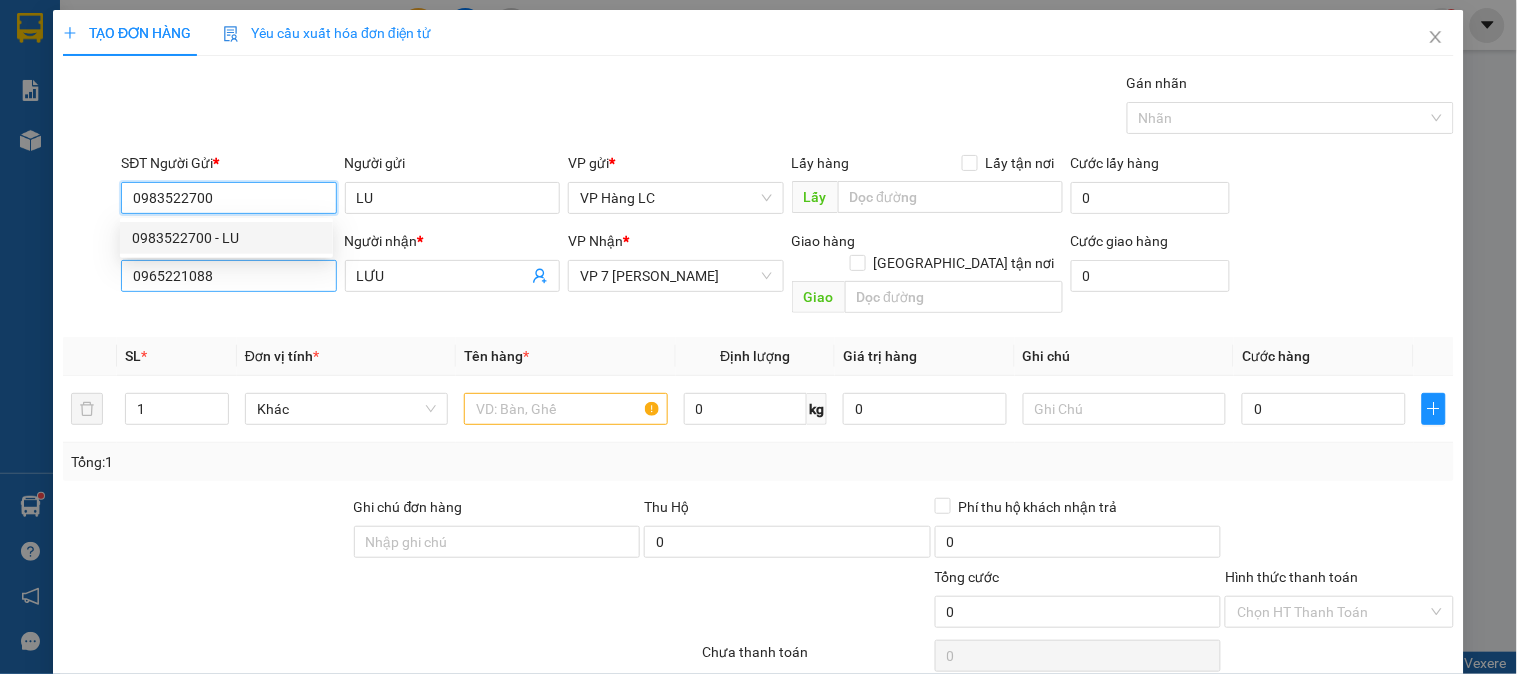 type on "0983522700" 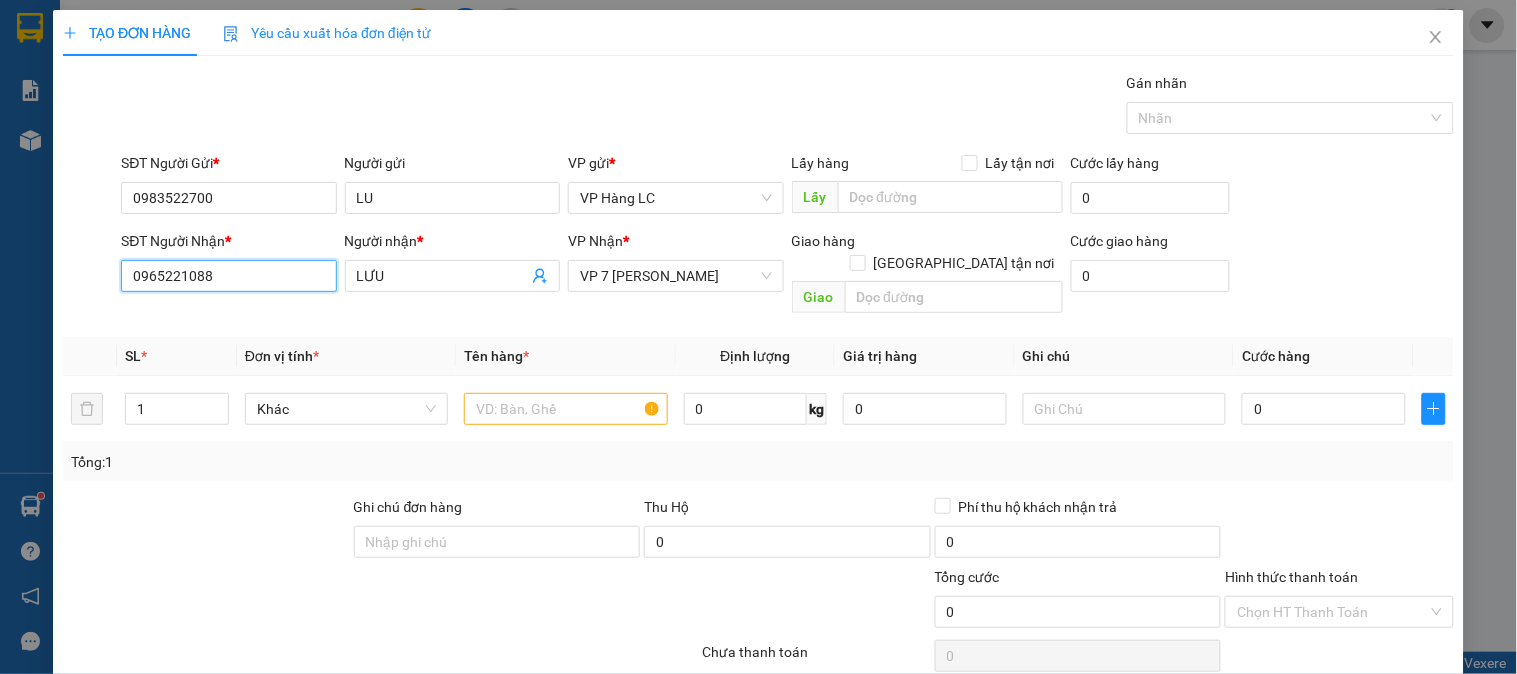 click on "0965221088" at bounding box center [228, 276] 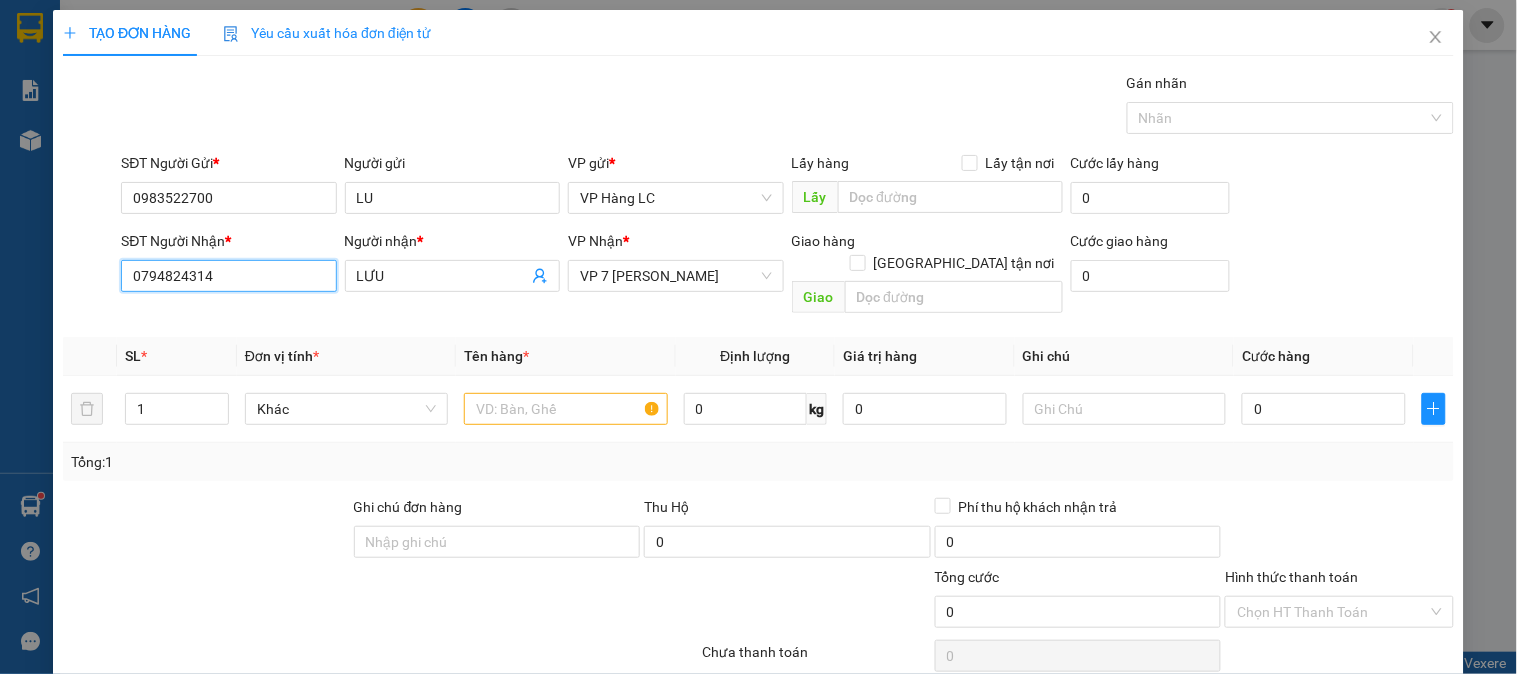 click on "0794824314" at bounding box center [228, 276] 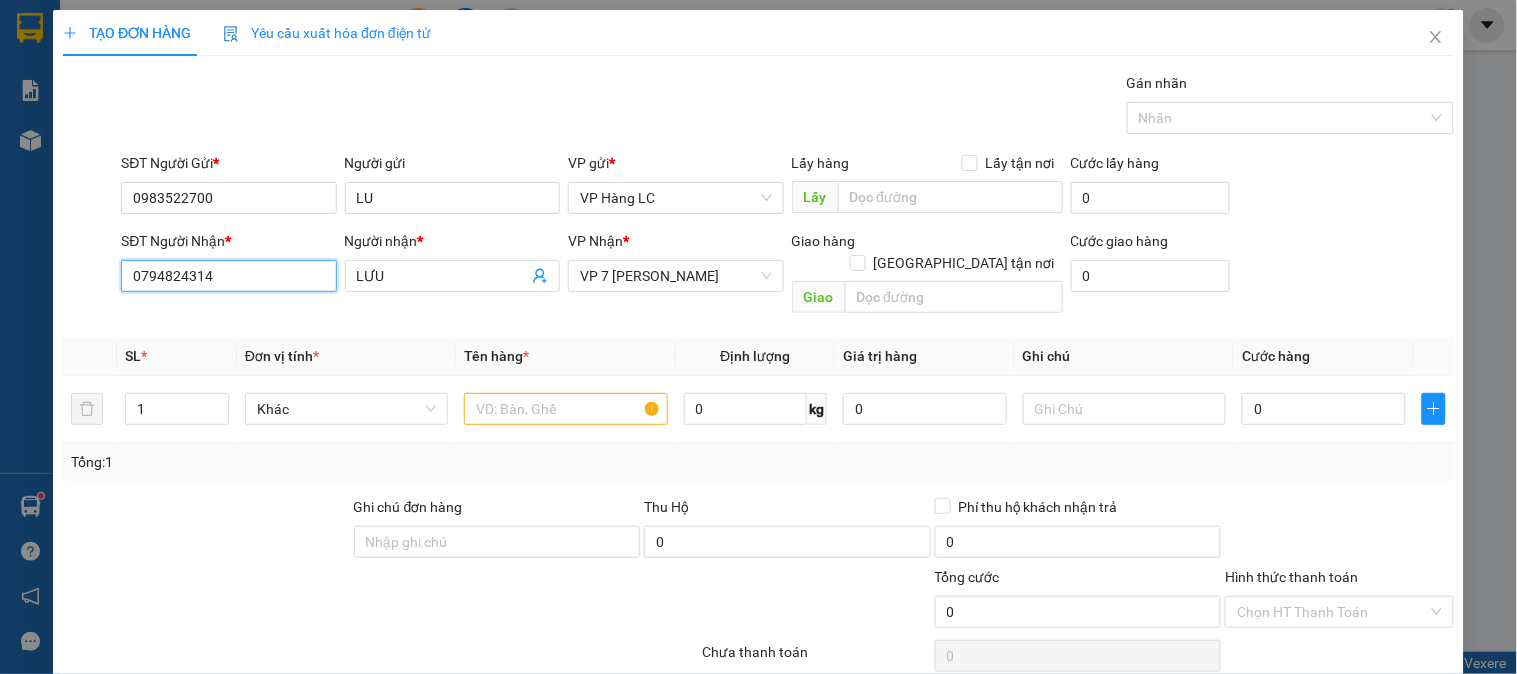 click on "0794824314" at bounding box center [228, 276] 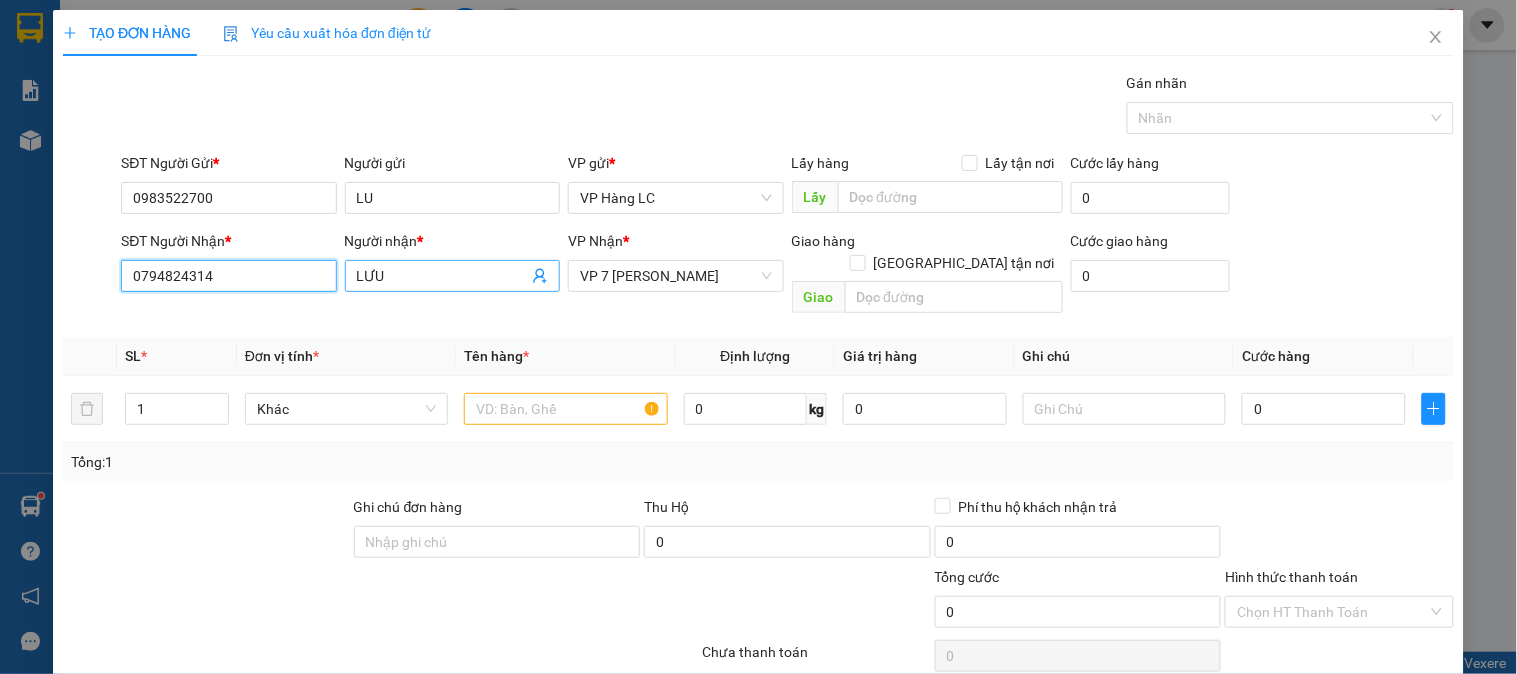 type on "0794824314" 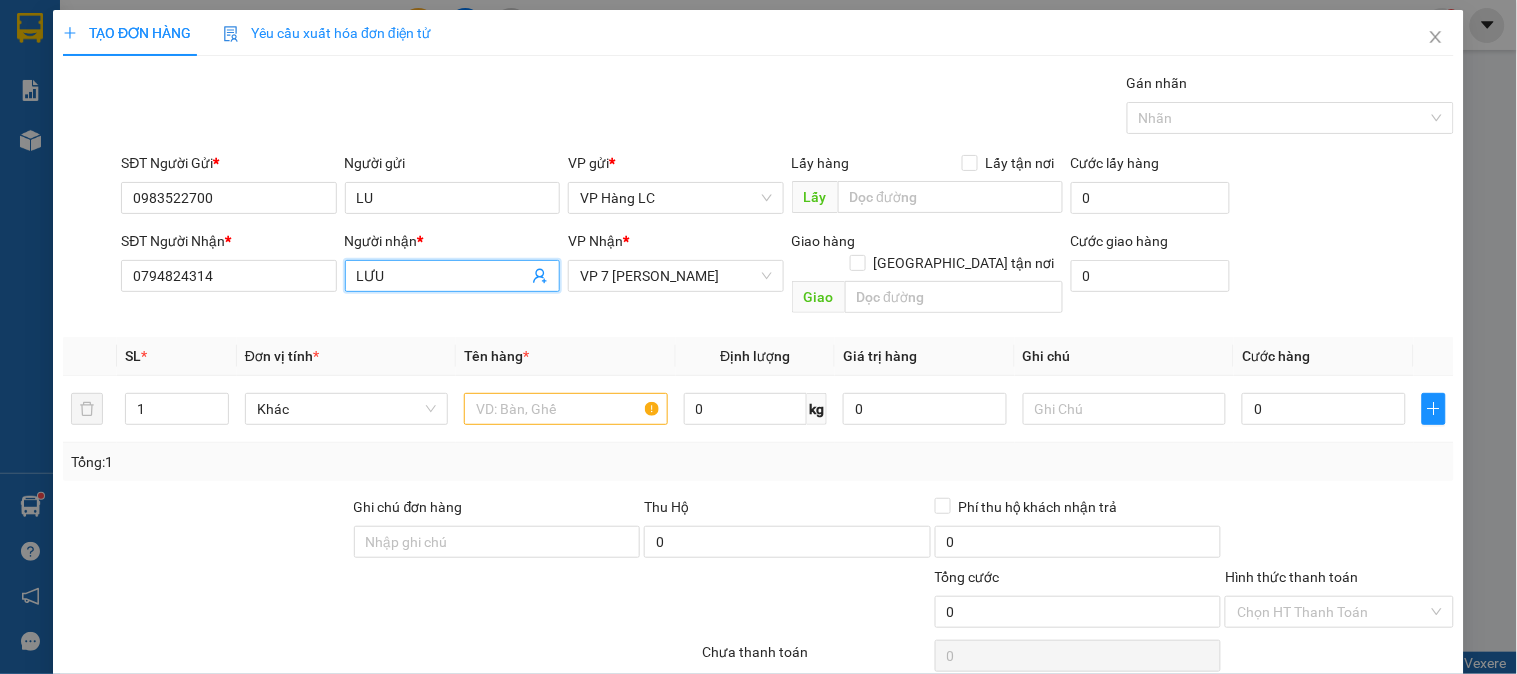click on "LƯU" at bounding box center [442, 276] 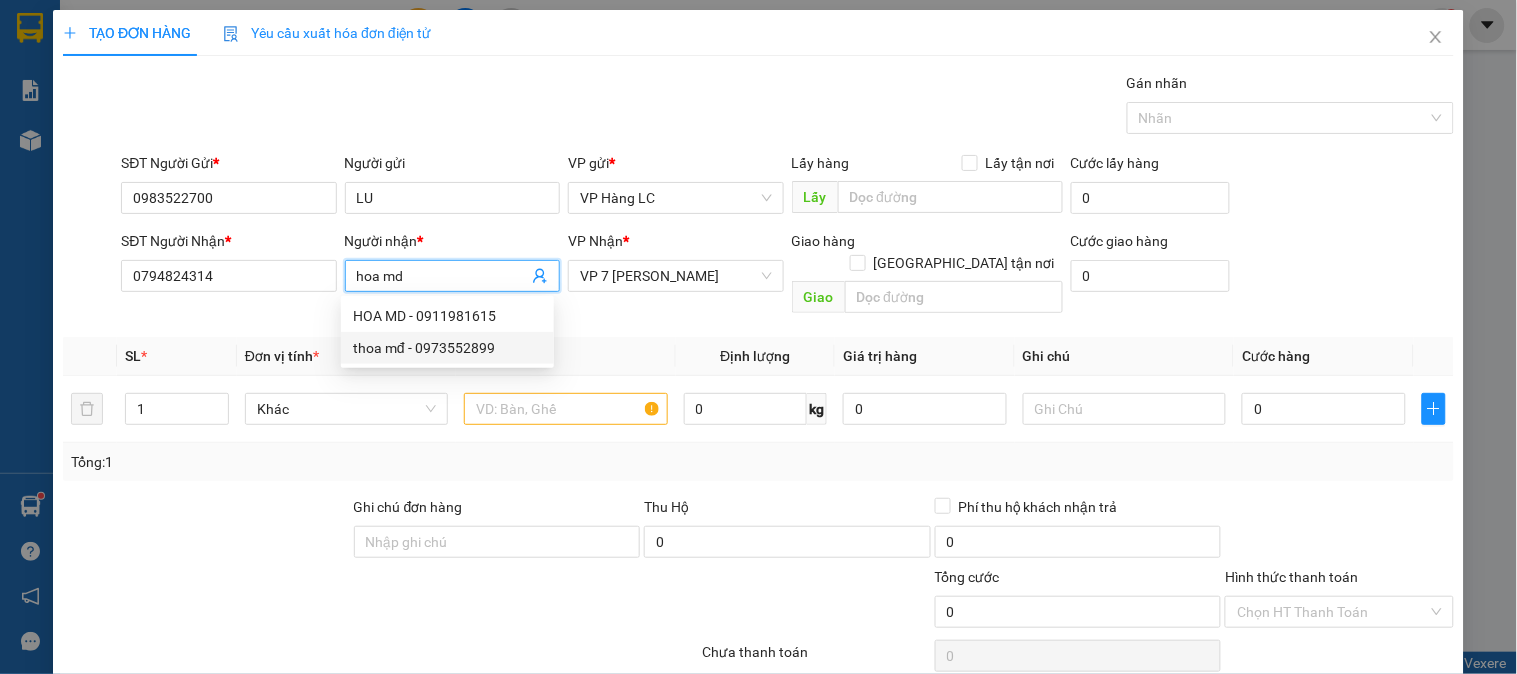 type on "hoa md" 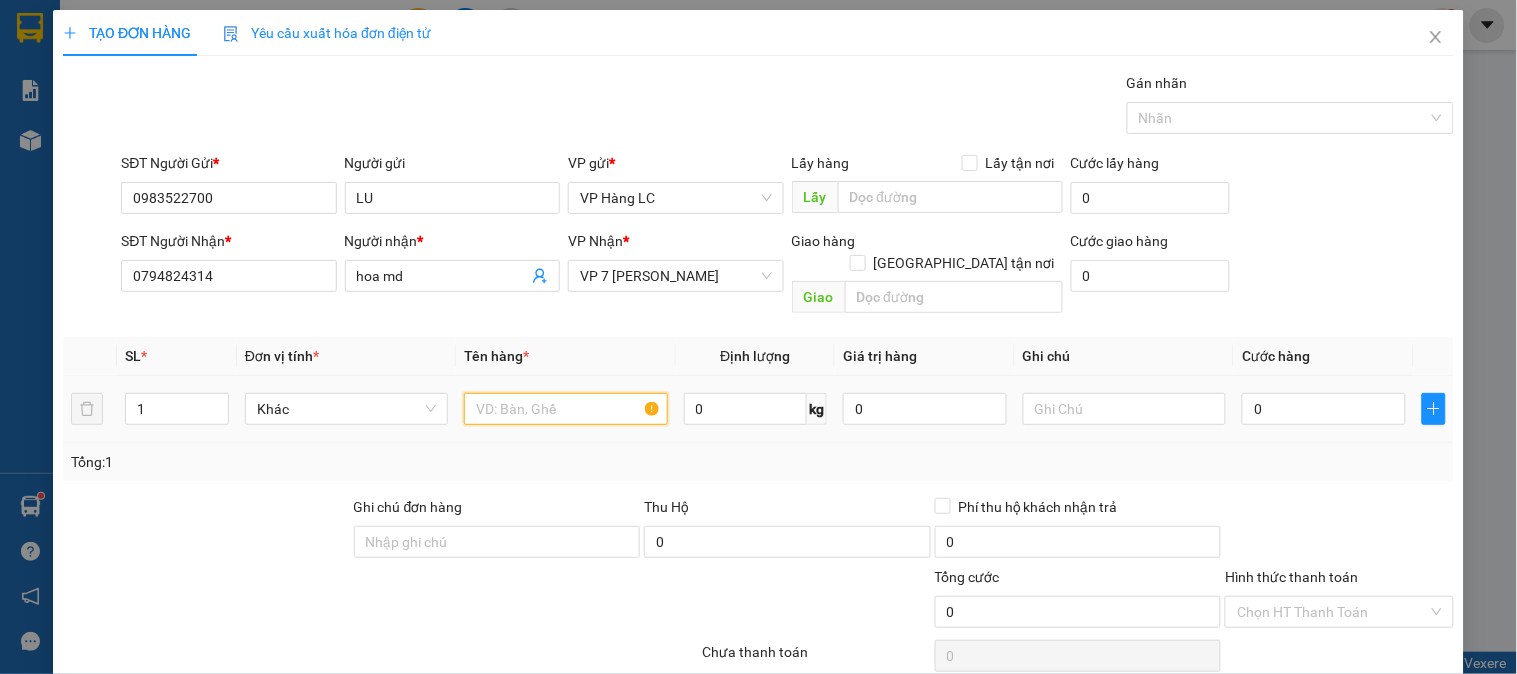 click at bounding box center [565, 409] 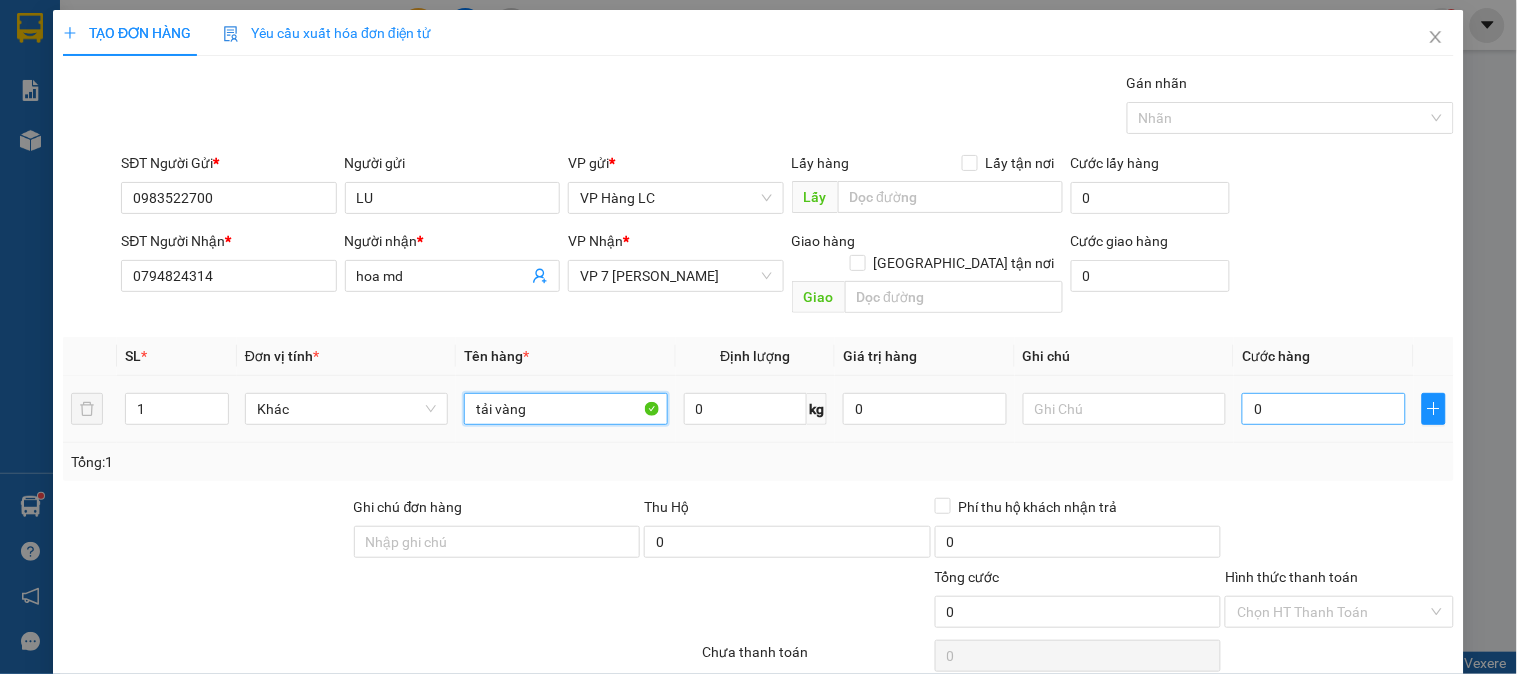 type on "tải vàng" 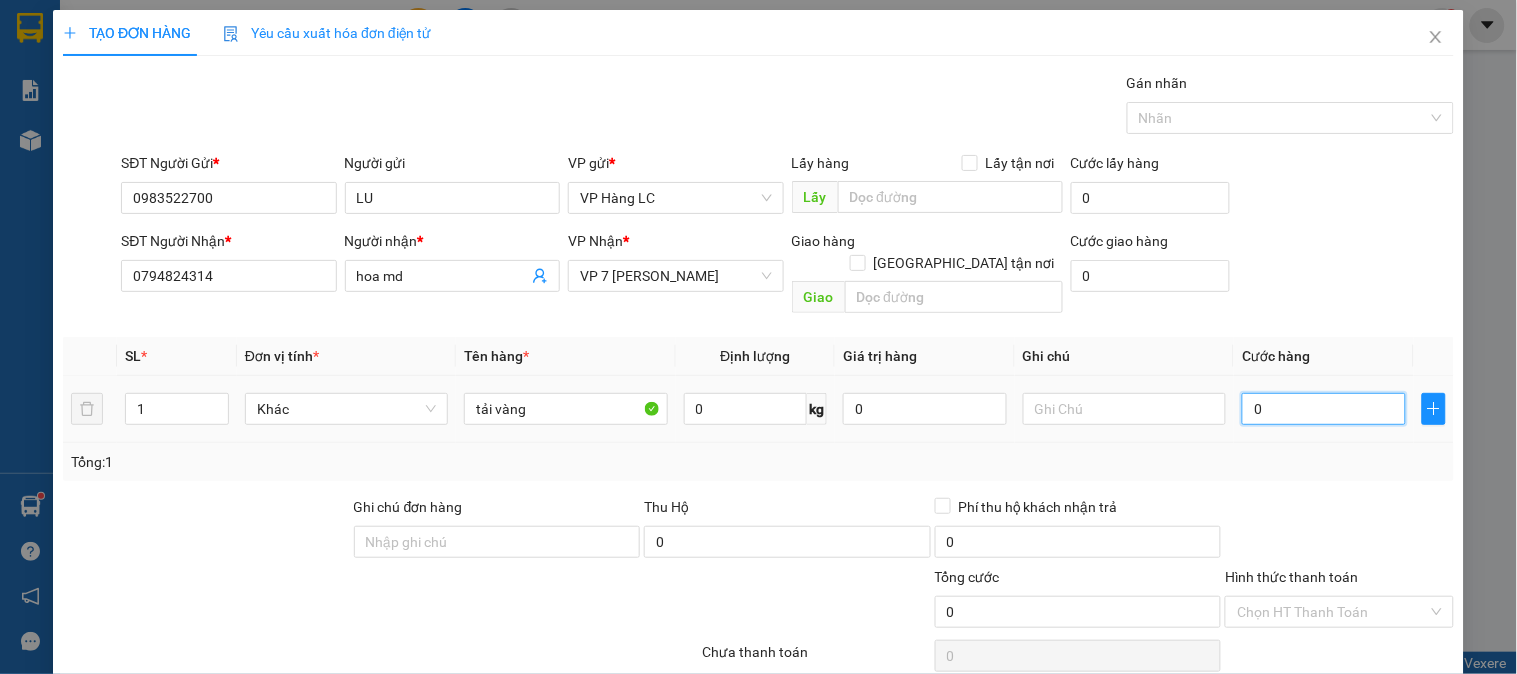 click on "0" at bounding box center [1324, 409] 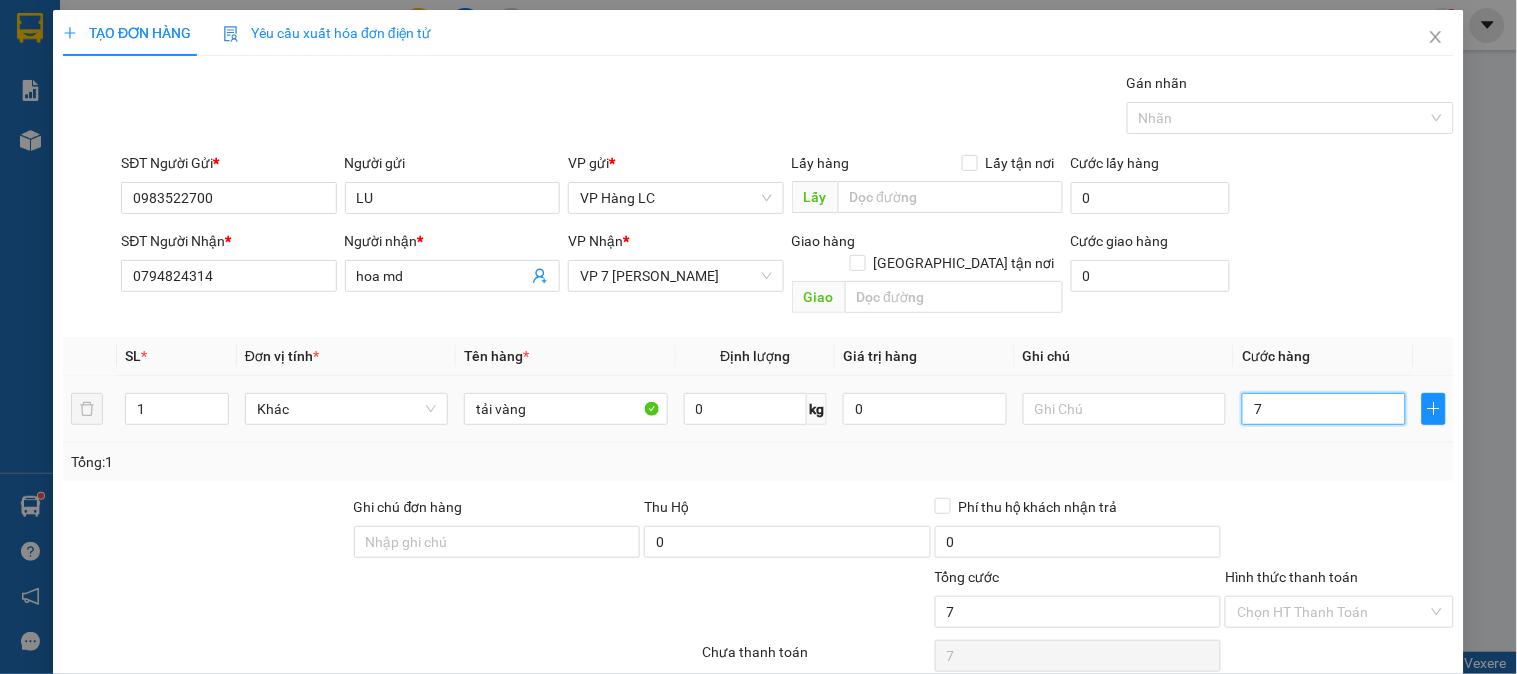 type on "7" 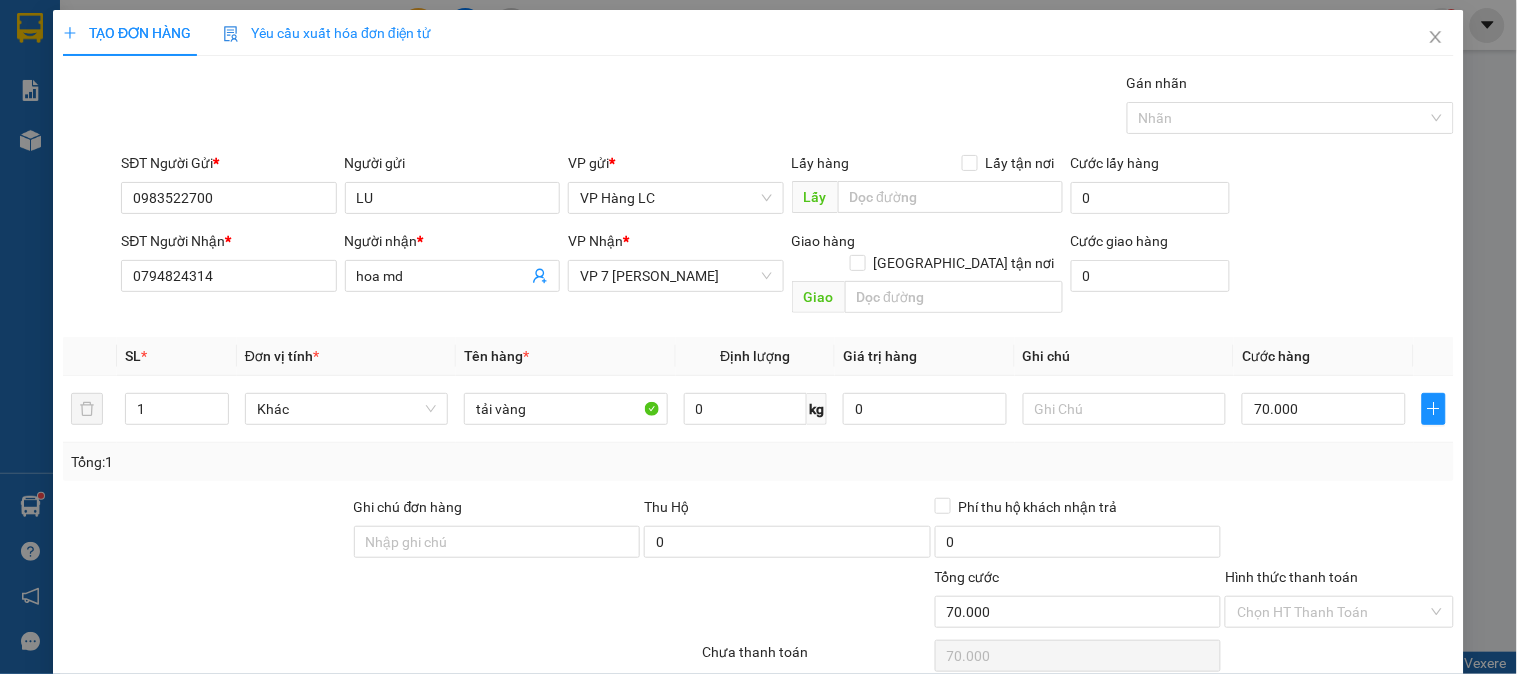 click on "Transit Pickup Surcharge Ids Transit Deliver Surcharge Ids Transit Deliver Surcharge Transit Deliver Surcharge Gán nhãn   Nhãn SĐT Người Gửi  * 0983522700 Người gửi LU VP gửi  * VP Hàng LC Lấy hàng Lấy tận nơi Lấy Cước lấy hàng 0 SĐT Người Nhận  * 0794824314 Người nhận  * hoa md VP Nhận  * VP 7 Phạm Văn Đồng Giao hàng Giao tận nơi Giao Cước giao hàng 0 SL  * Đơn vị tính  * Tên hàng  * Định lượng Giá trị hàng Ghi chú Cước hàng                   1 Khác tải vàng 0 kg 0 70.000 Tổng:  1 Ghi chú đơn hàng Thu Hộ 0 Phí thu hộ khách nhận trả 0 Tổng cước 70.000 Hình thức thanh toán Chọn HT Thanh Toán Số tiền thu trước 0 Chưa thanh toán 70.000 Chọn HT Thanh Toán Lưu nháp Xóa Thông tin Lưu Lưu và In" at bounding box center [758, 397] 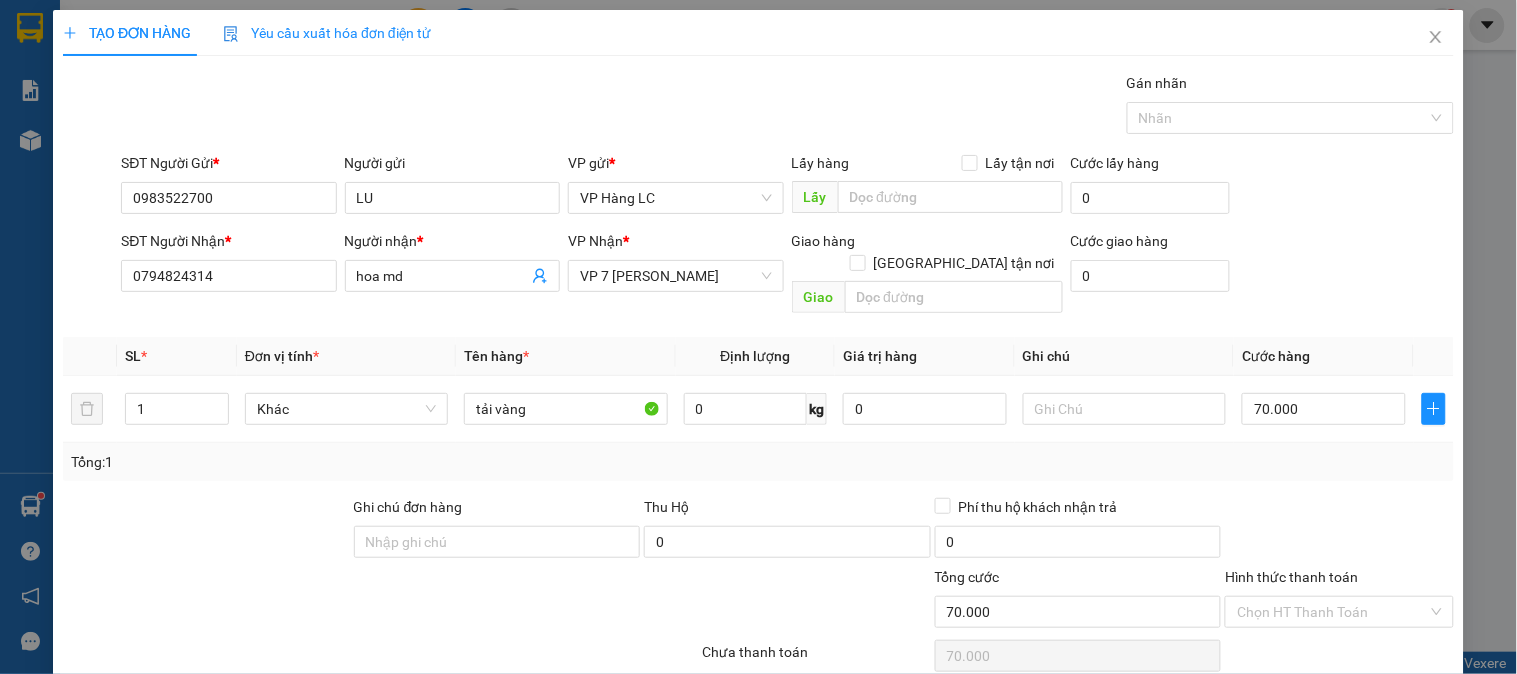 click on "[PERSON_NAME] và In" at bounding box center [1369, 707] 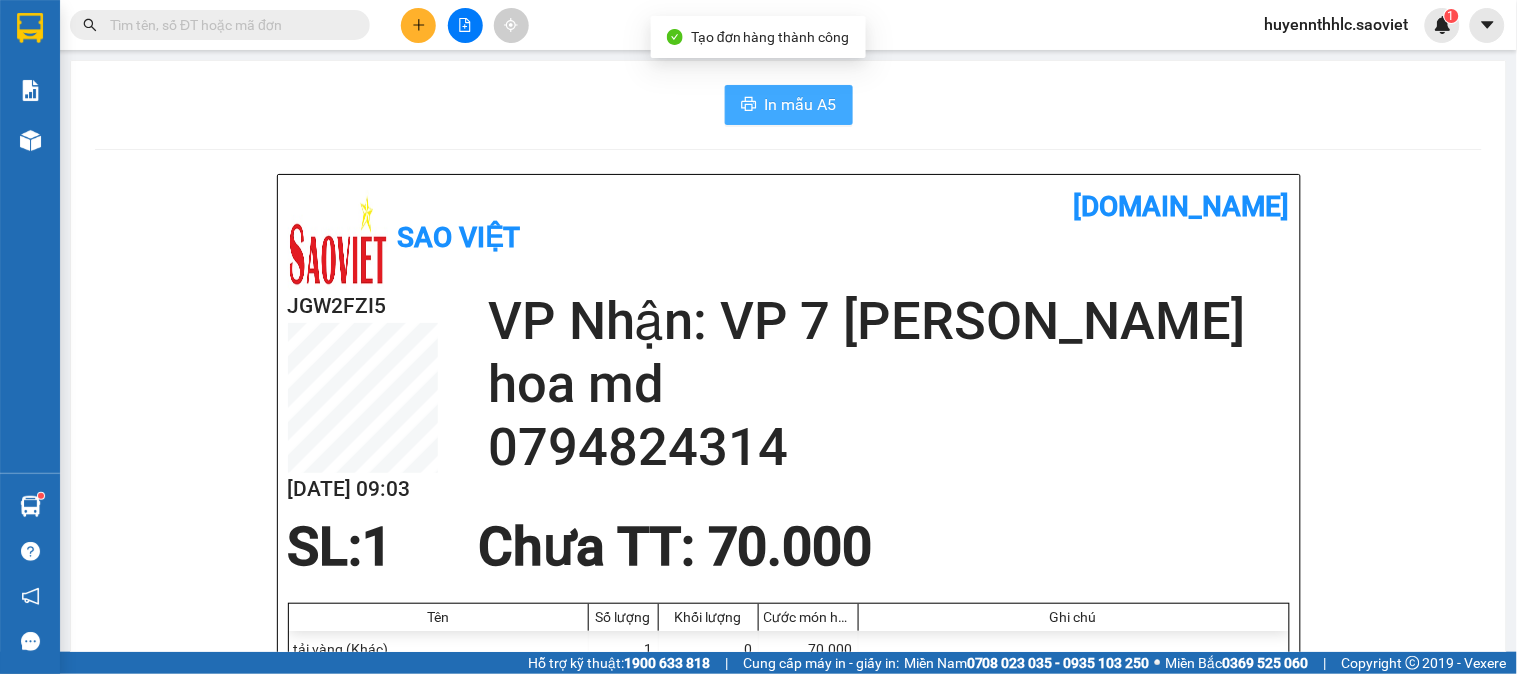 click on "In mẫu A5" at bounding box center [801, 104] 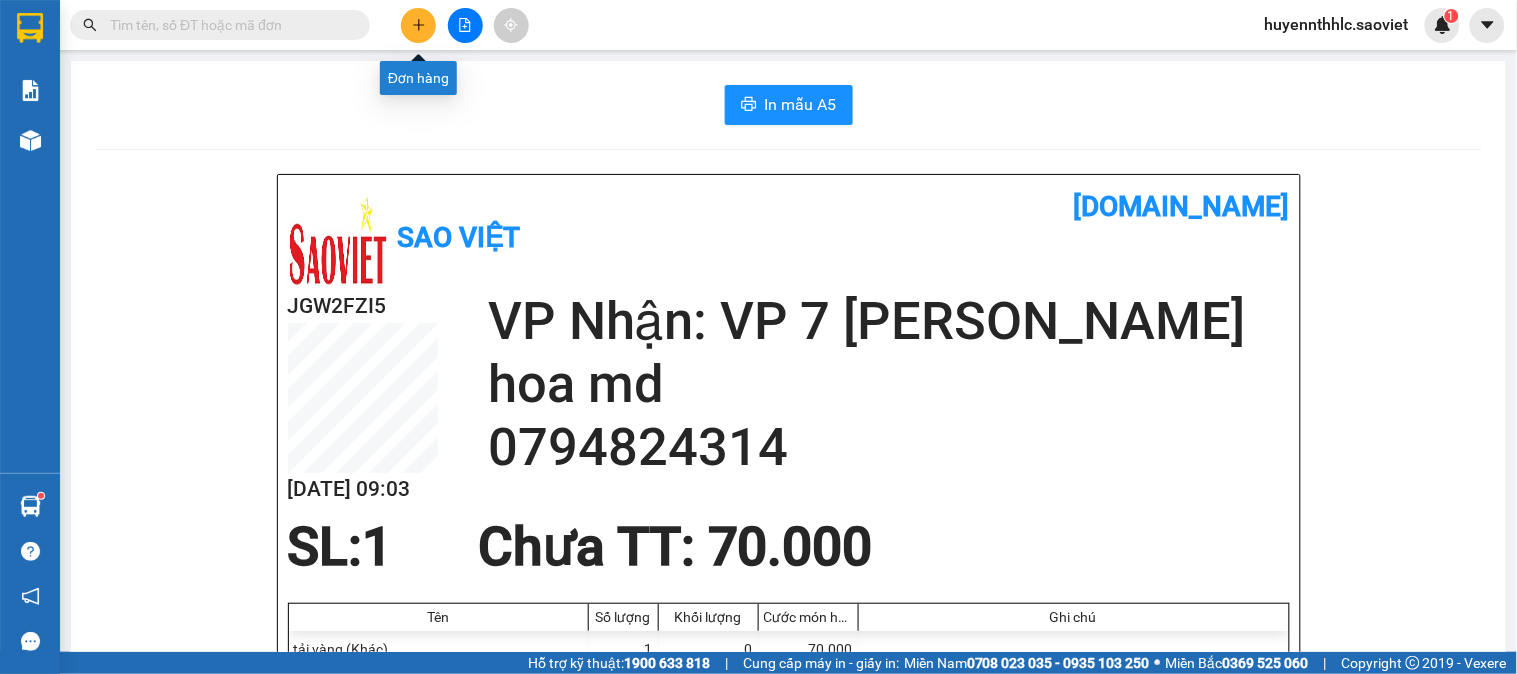 click at bounding box center (418, 25) 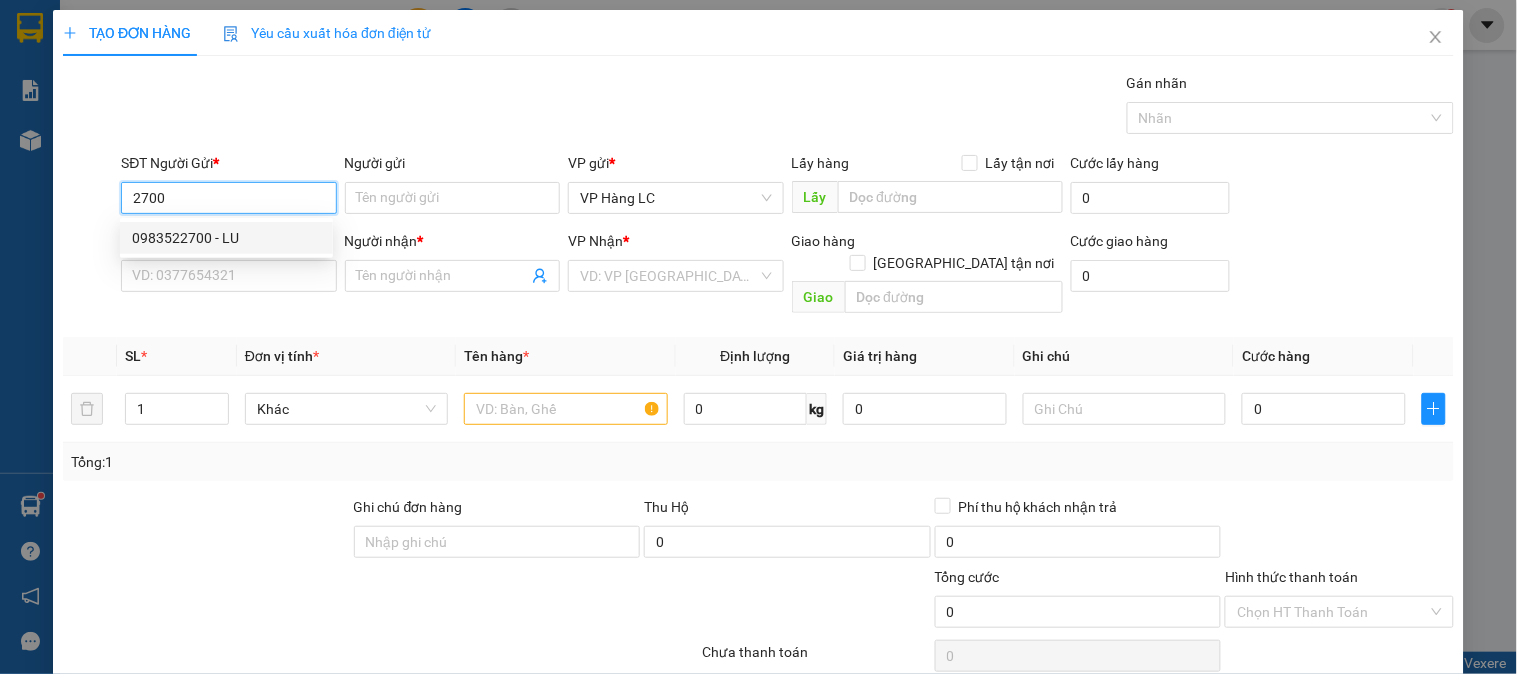drag, startPoint x: 212, startPoint y: 227, endPoint x: 201, endPoint y: 288, distance: 61.983868 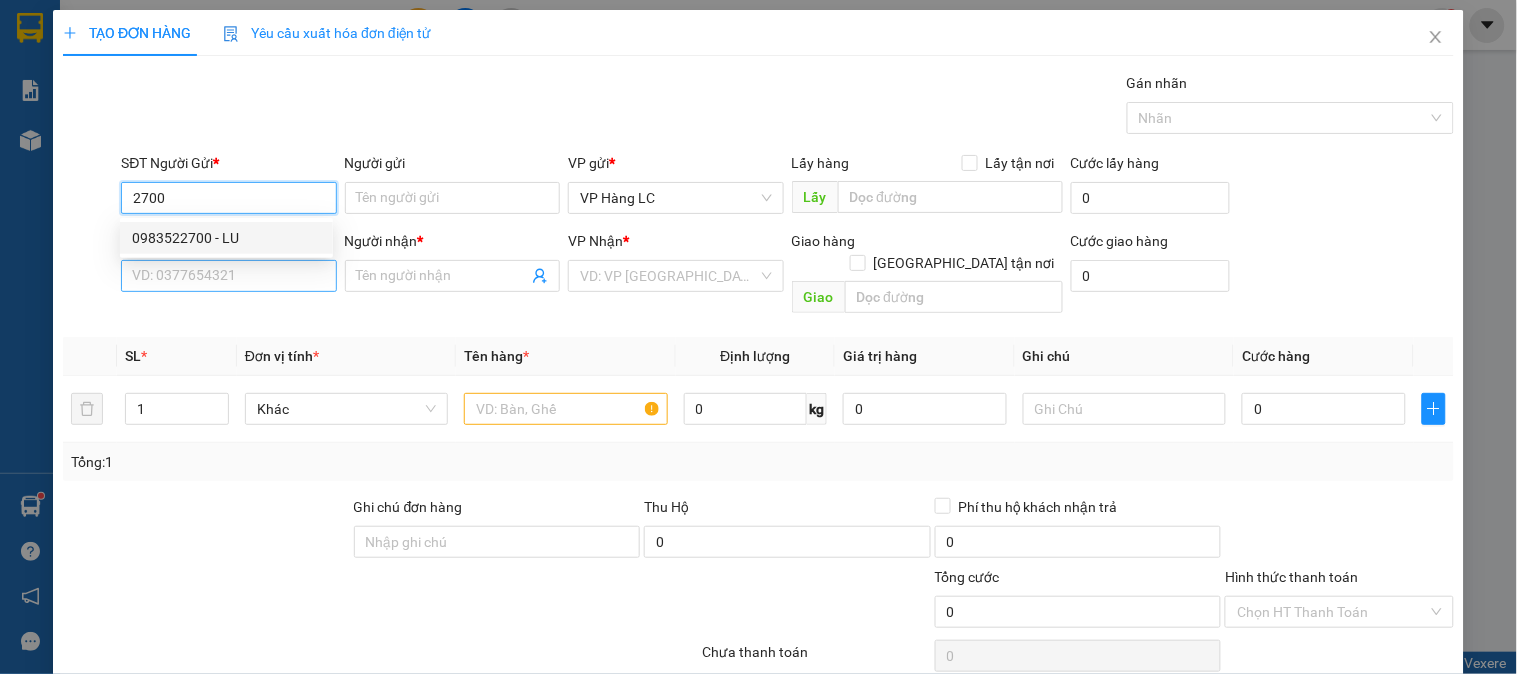 type on "0983522700" 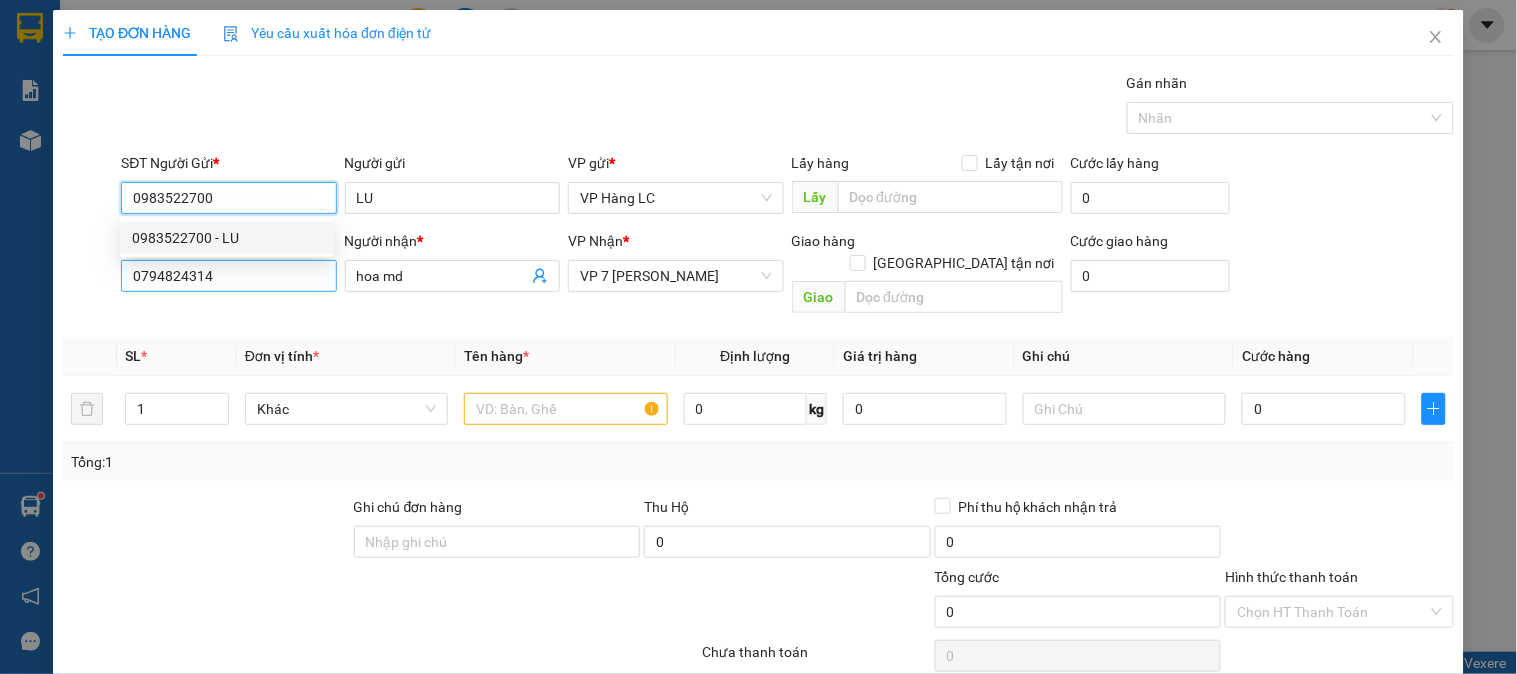 type on "0983522700" 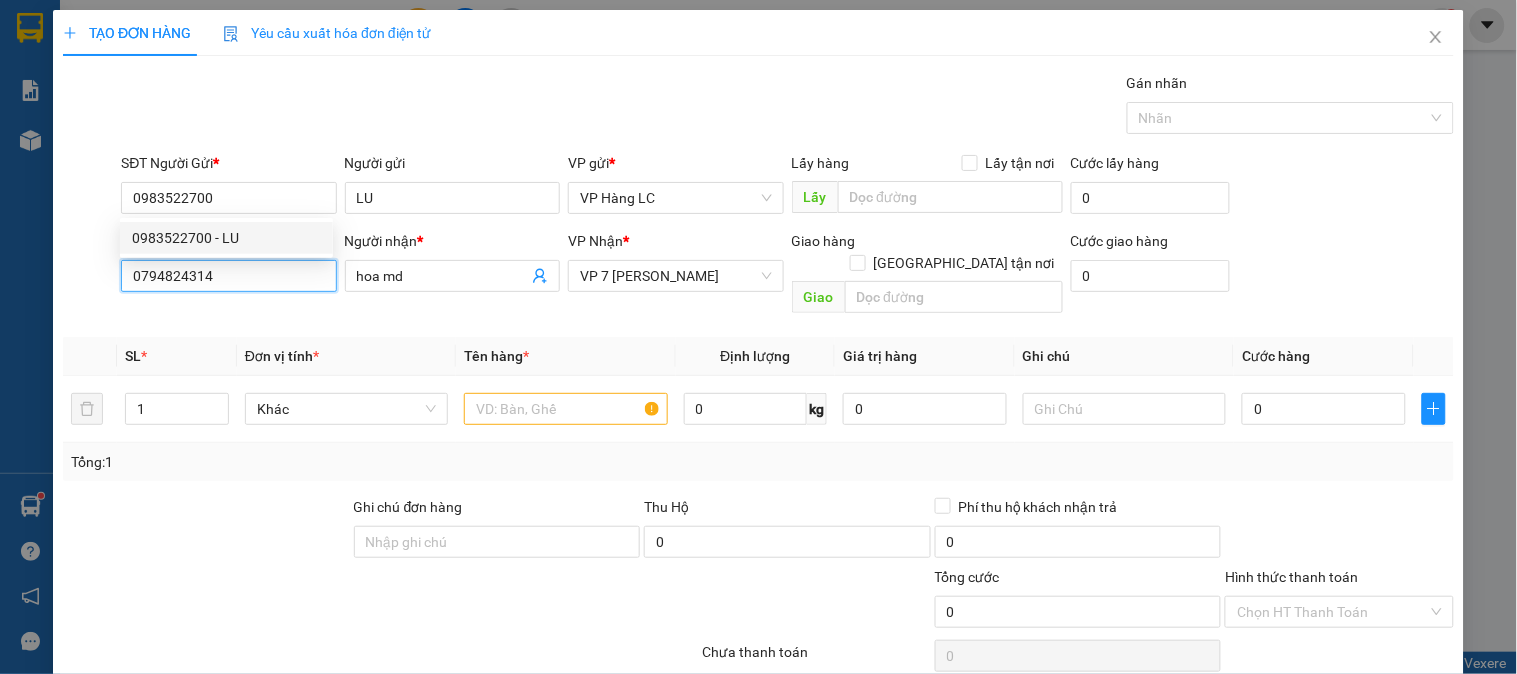 click on "0794824314" at bounding box center [228, 276] 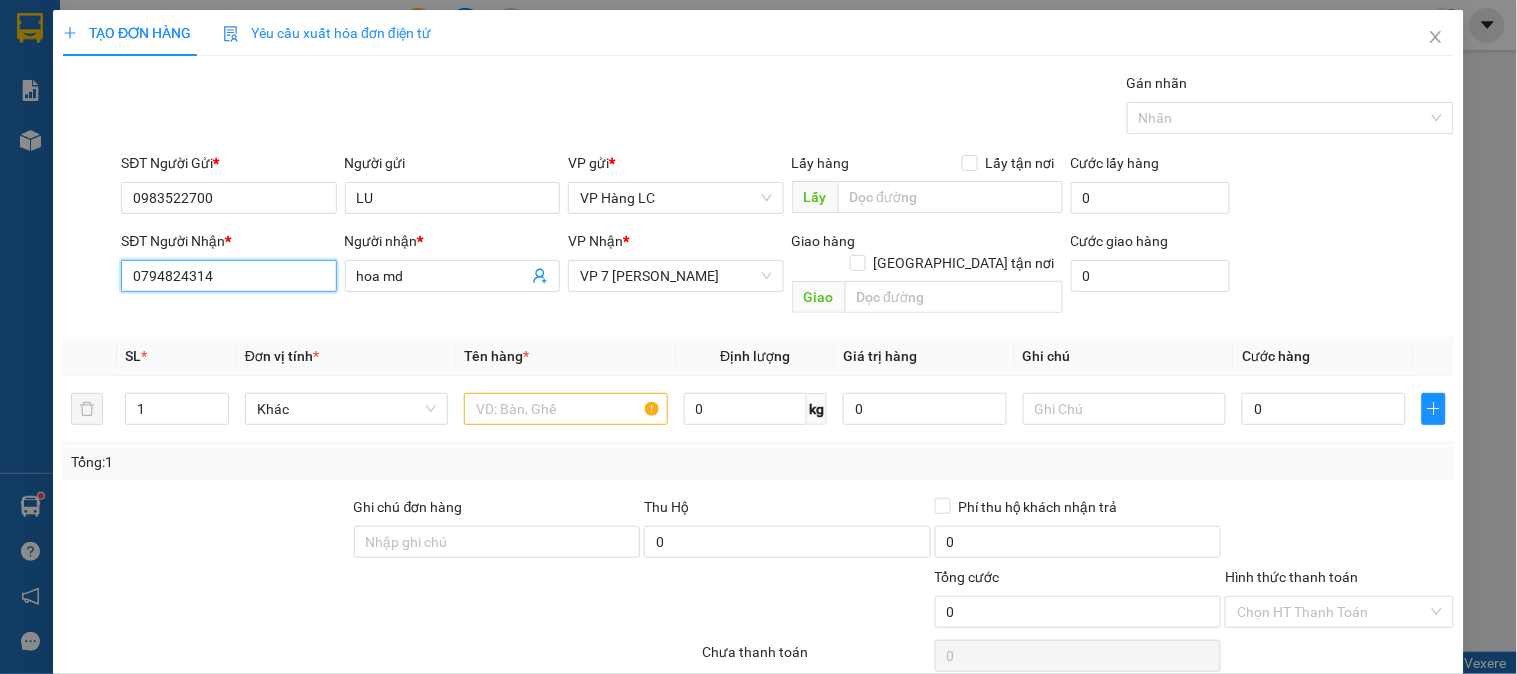 click on "0794824314" at bounding box center (228, 276) 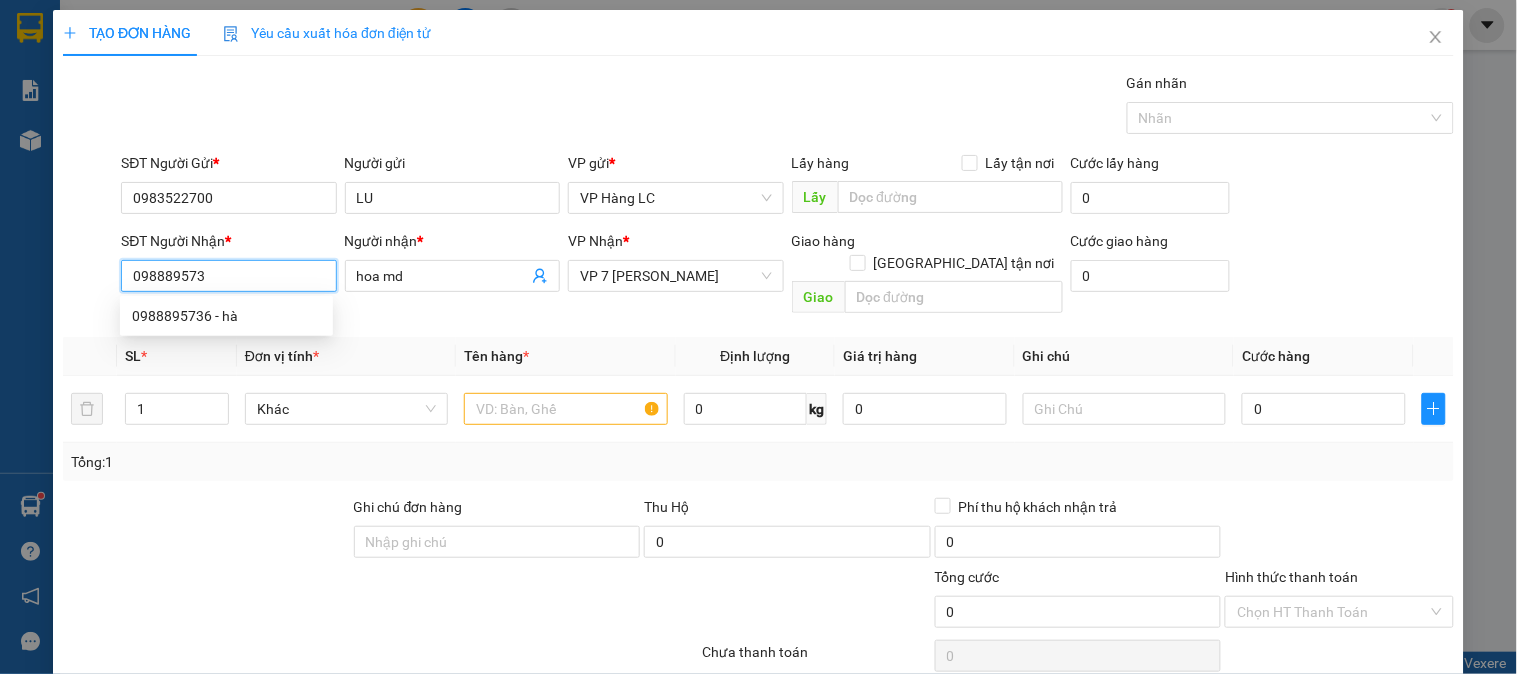 type on "0988895736" 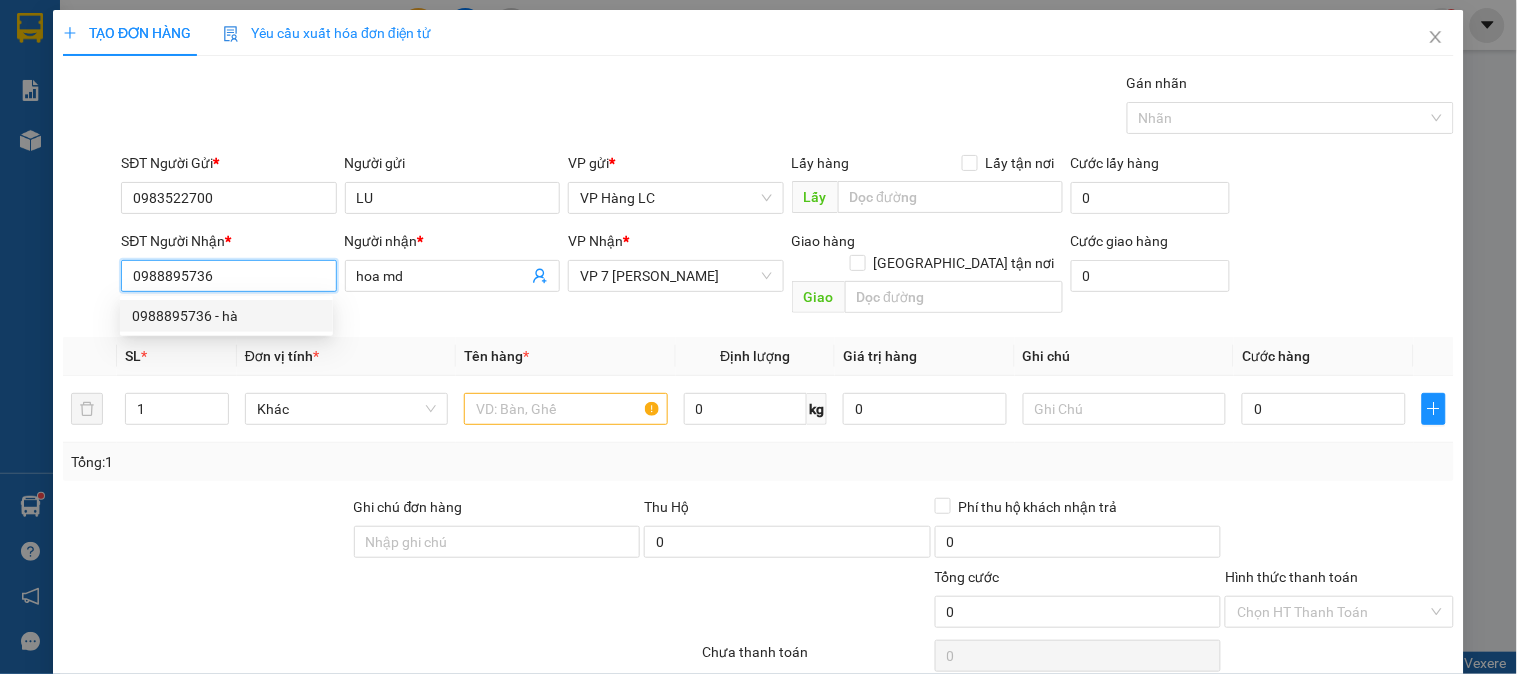 drag, startPoint x: 202, startPoint y: 304, endPoint x: 217, endPoint y: 312, distance: 17 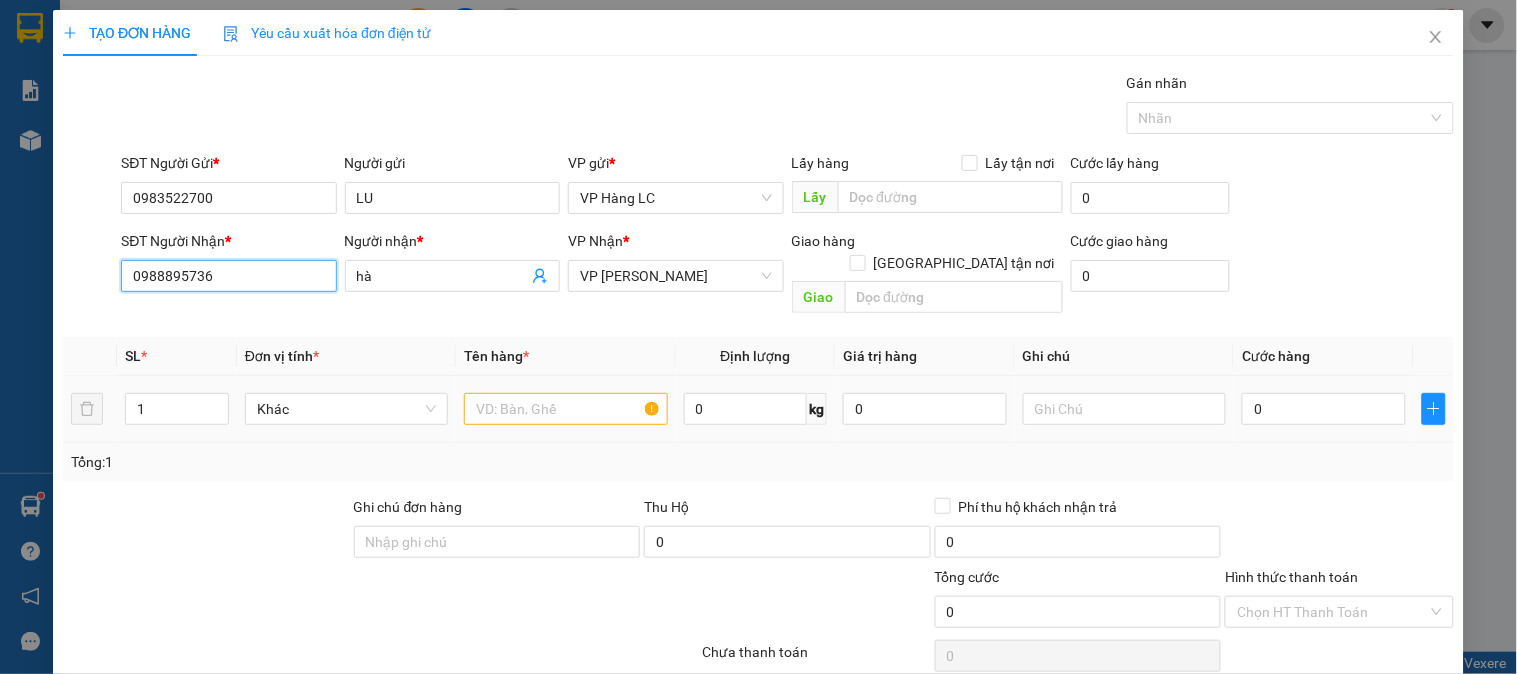 type on "0988895736" 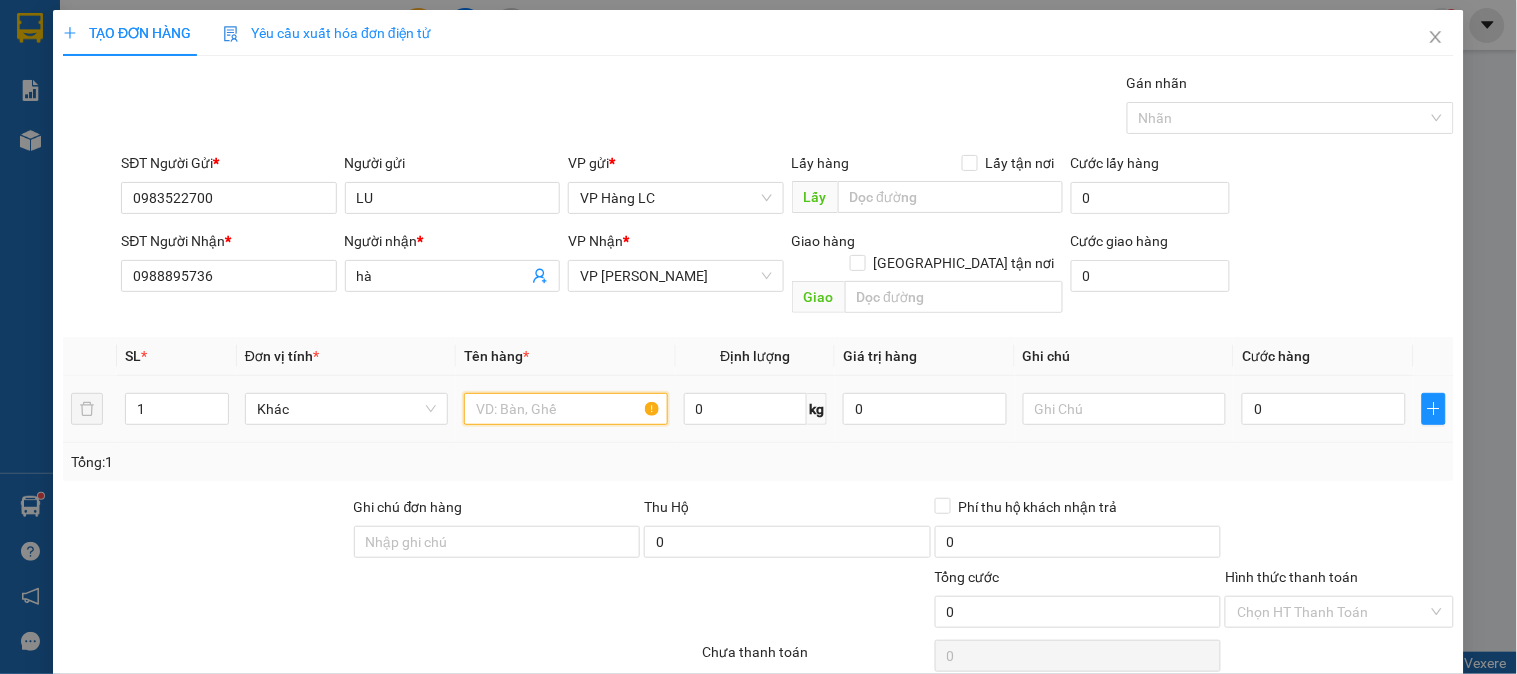click at bounding box center (565, 409) 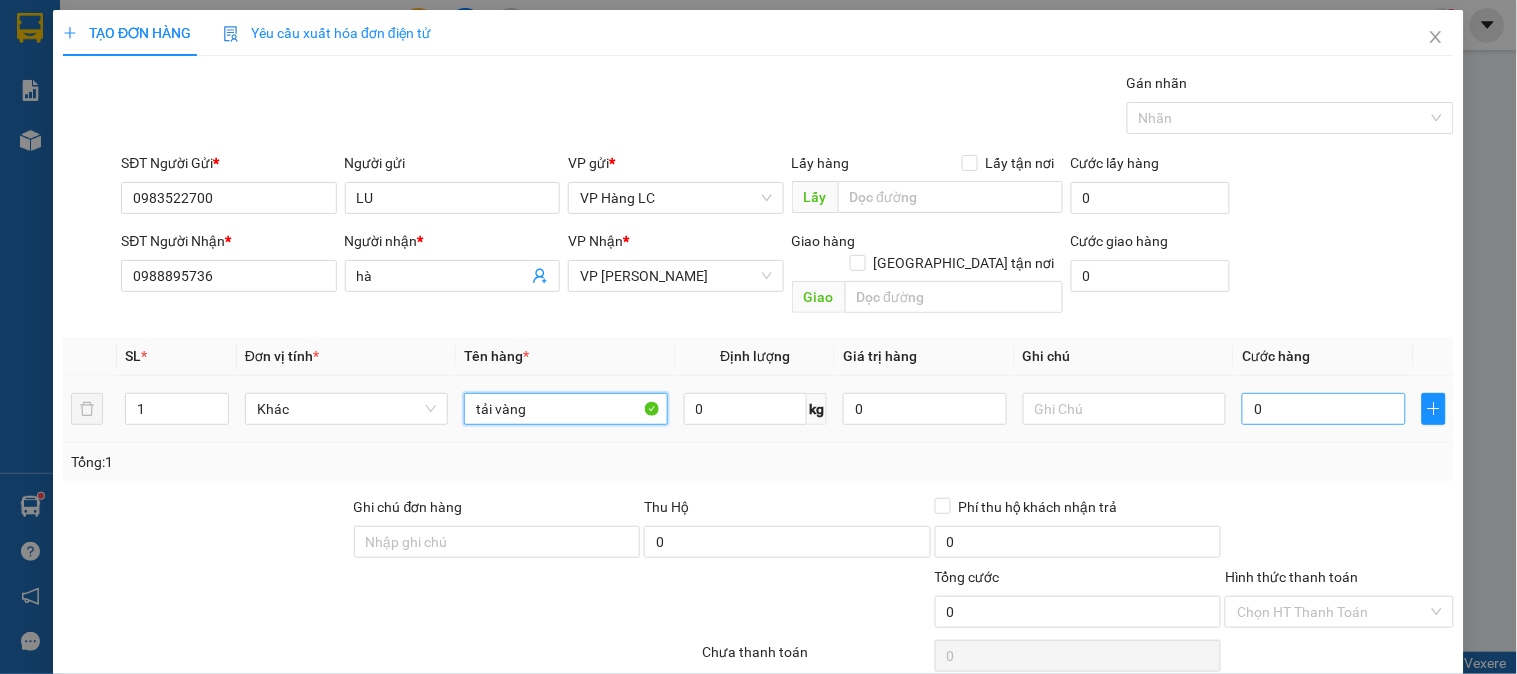 type on "tải vàng" 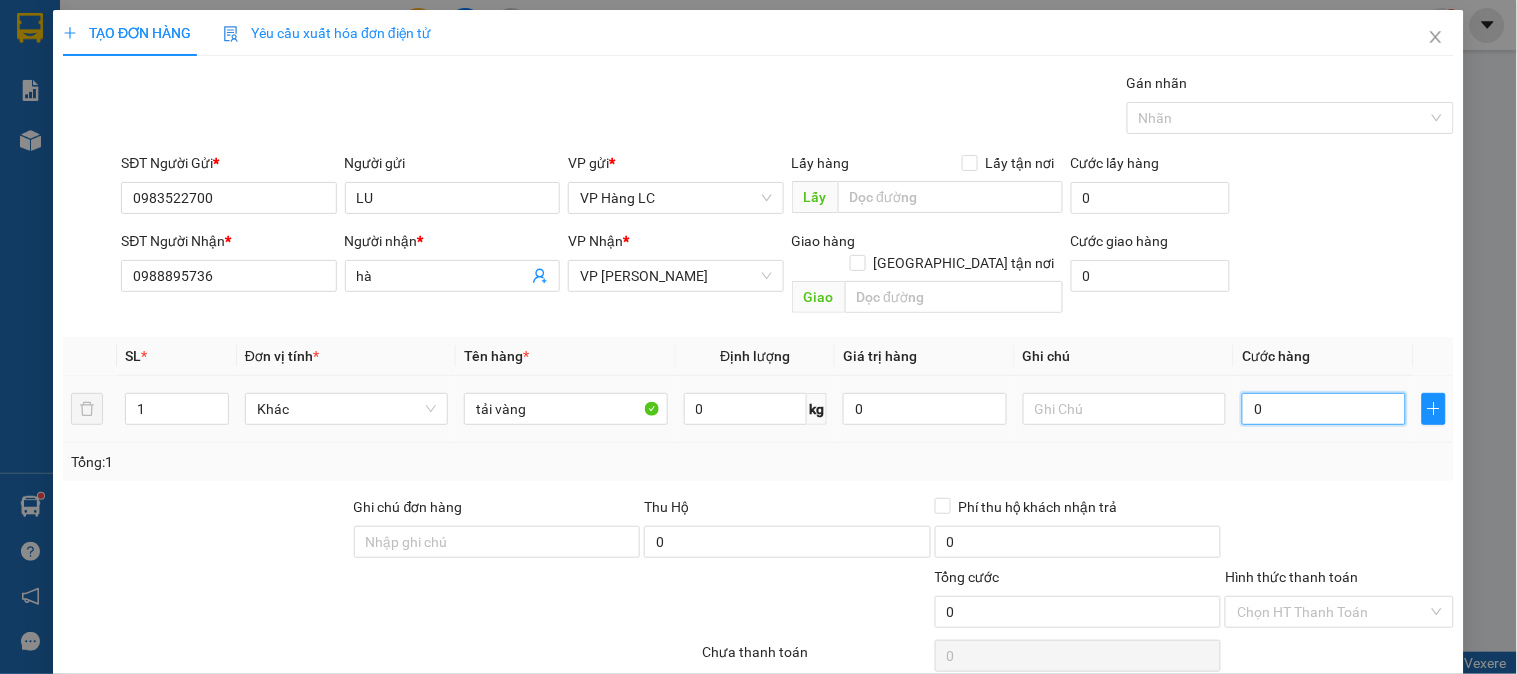click on "0" at bounding box center [1324, 409] 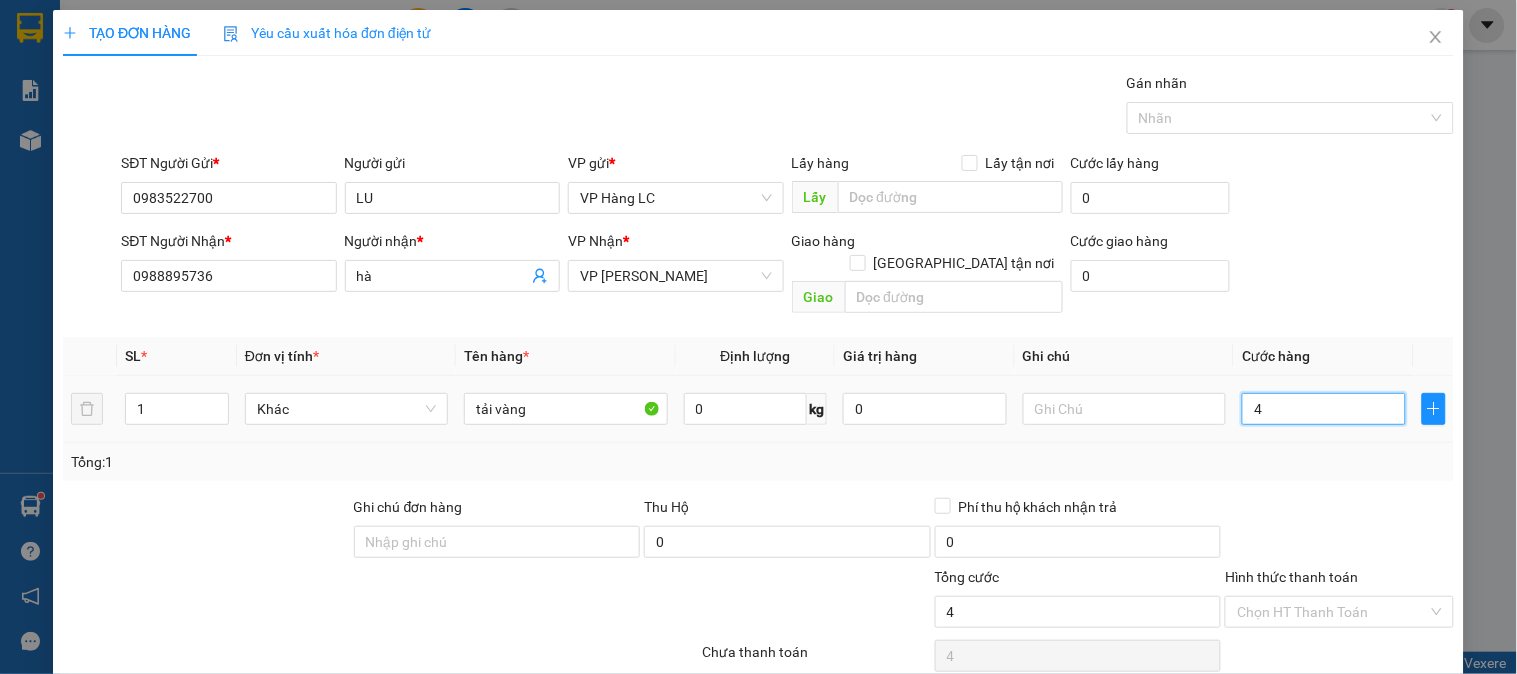 type on "0" 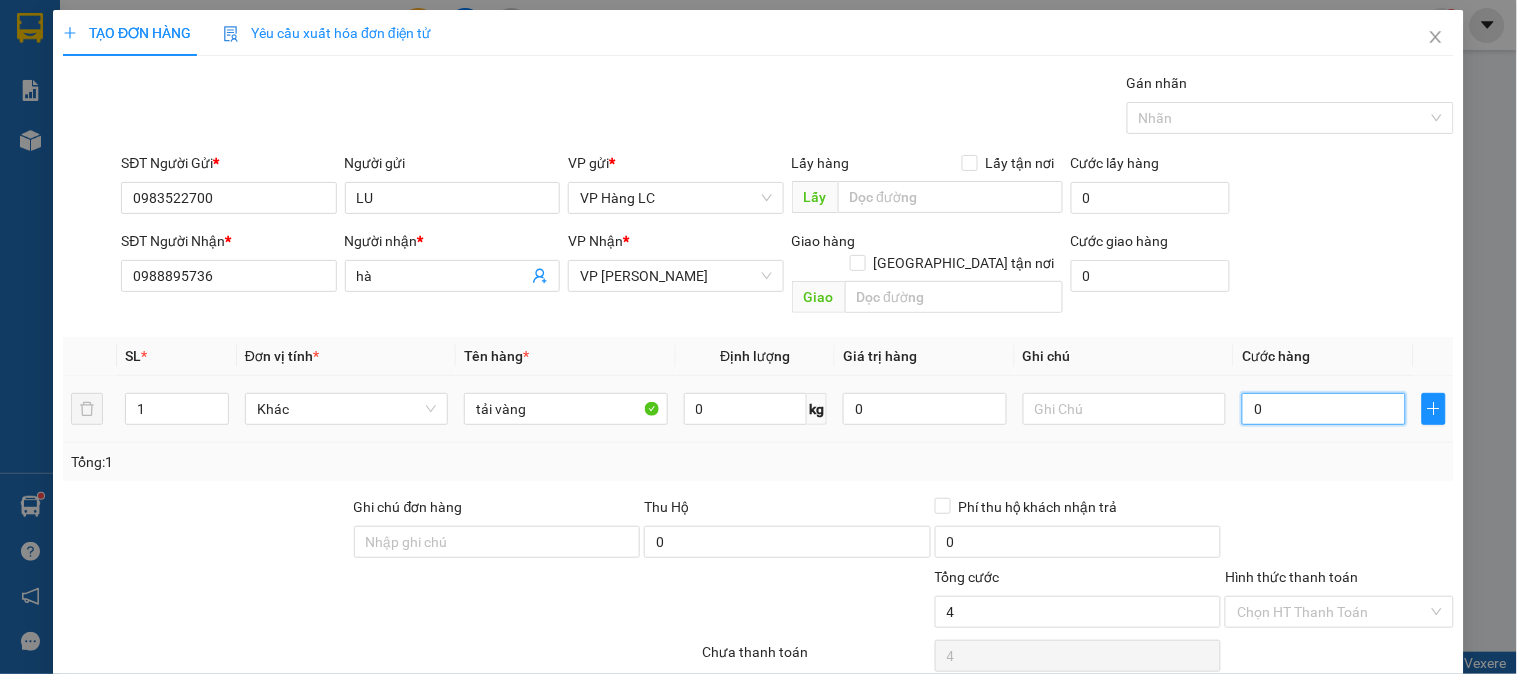 type on "0" 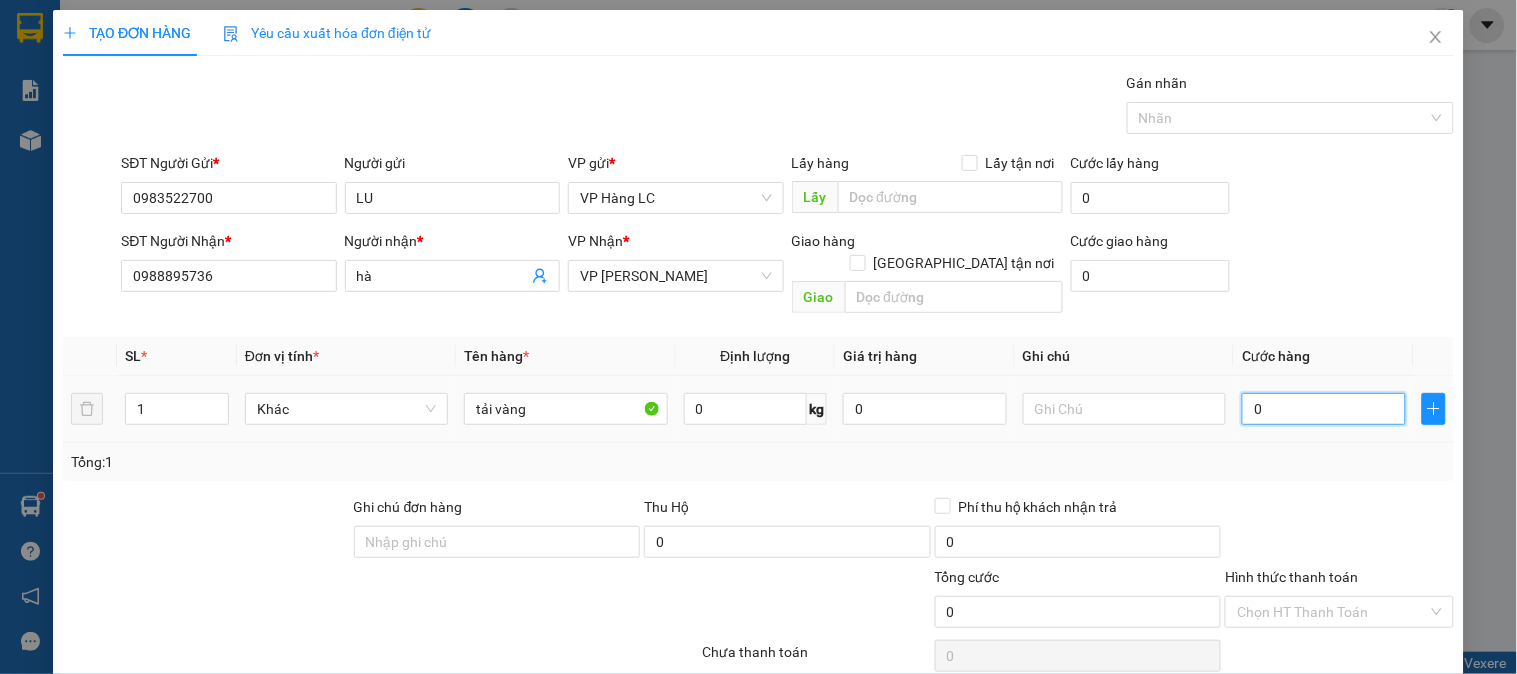 type on "07" 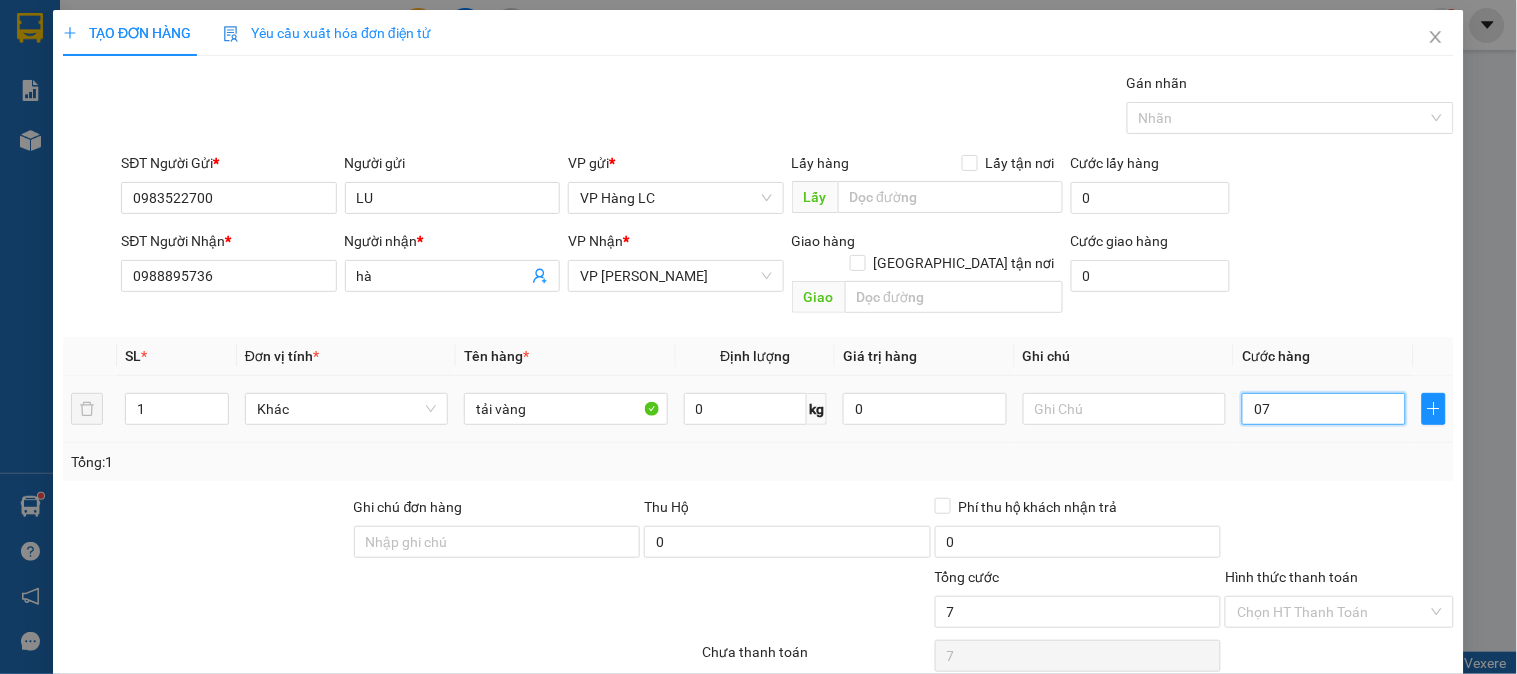 type on "070" 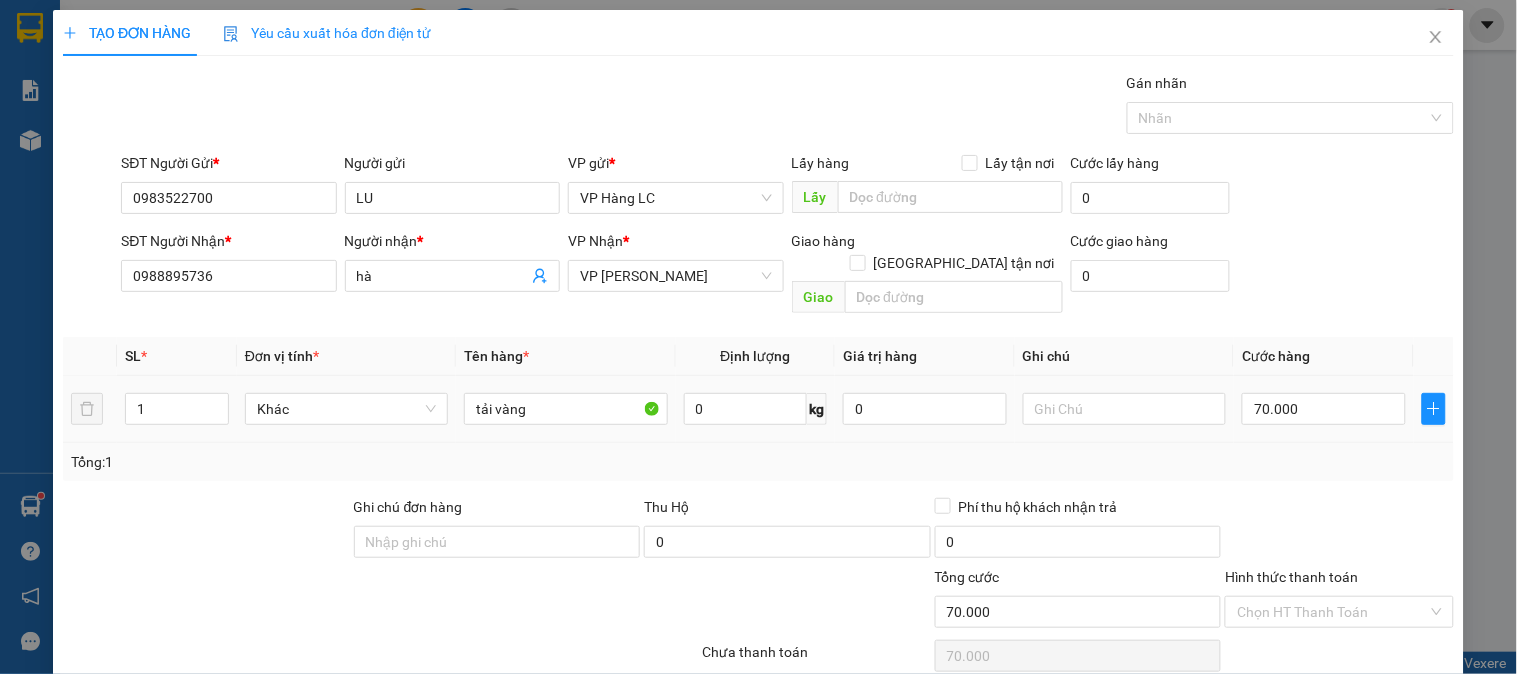 click on "Tổng:  1" at bounding box center [758, 462] 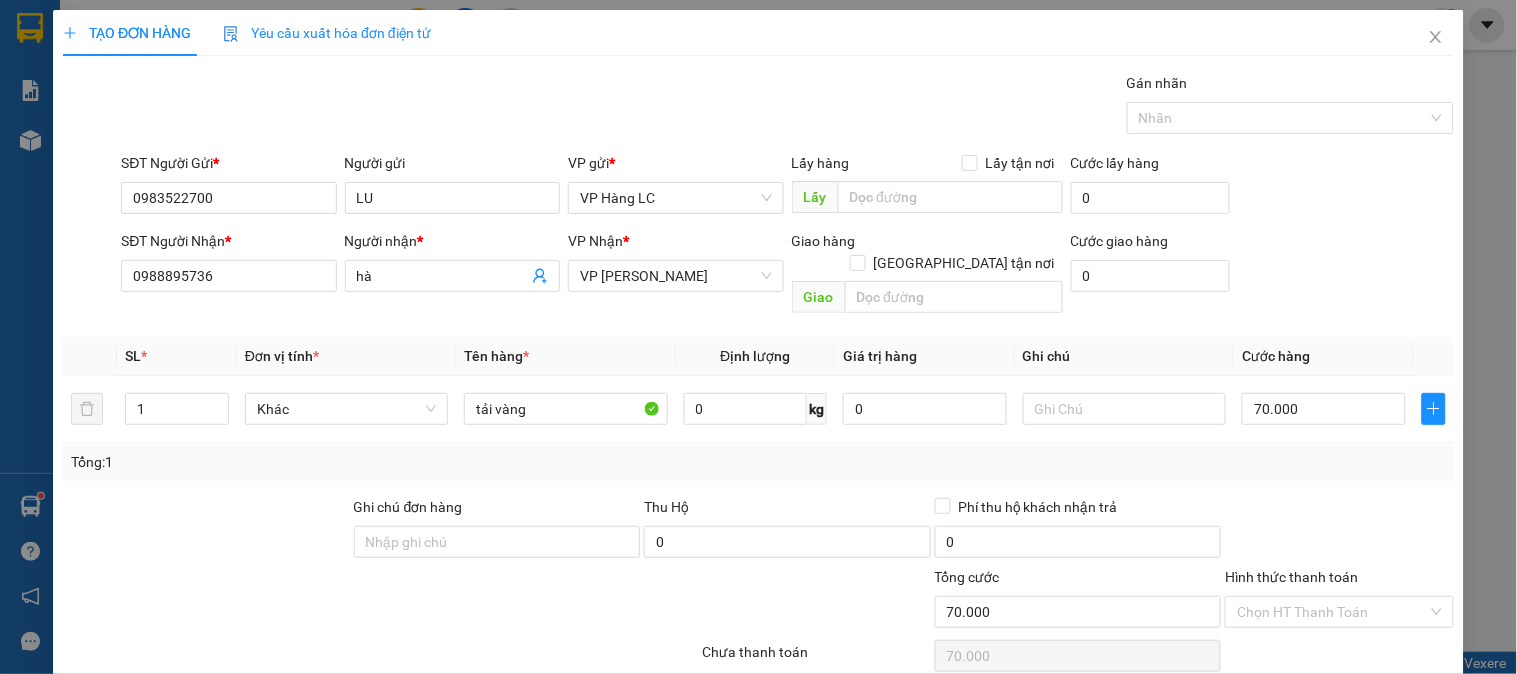 click on "[PERSON_NAME] và In" at bounding box center [1369, 707] 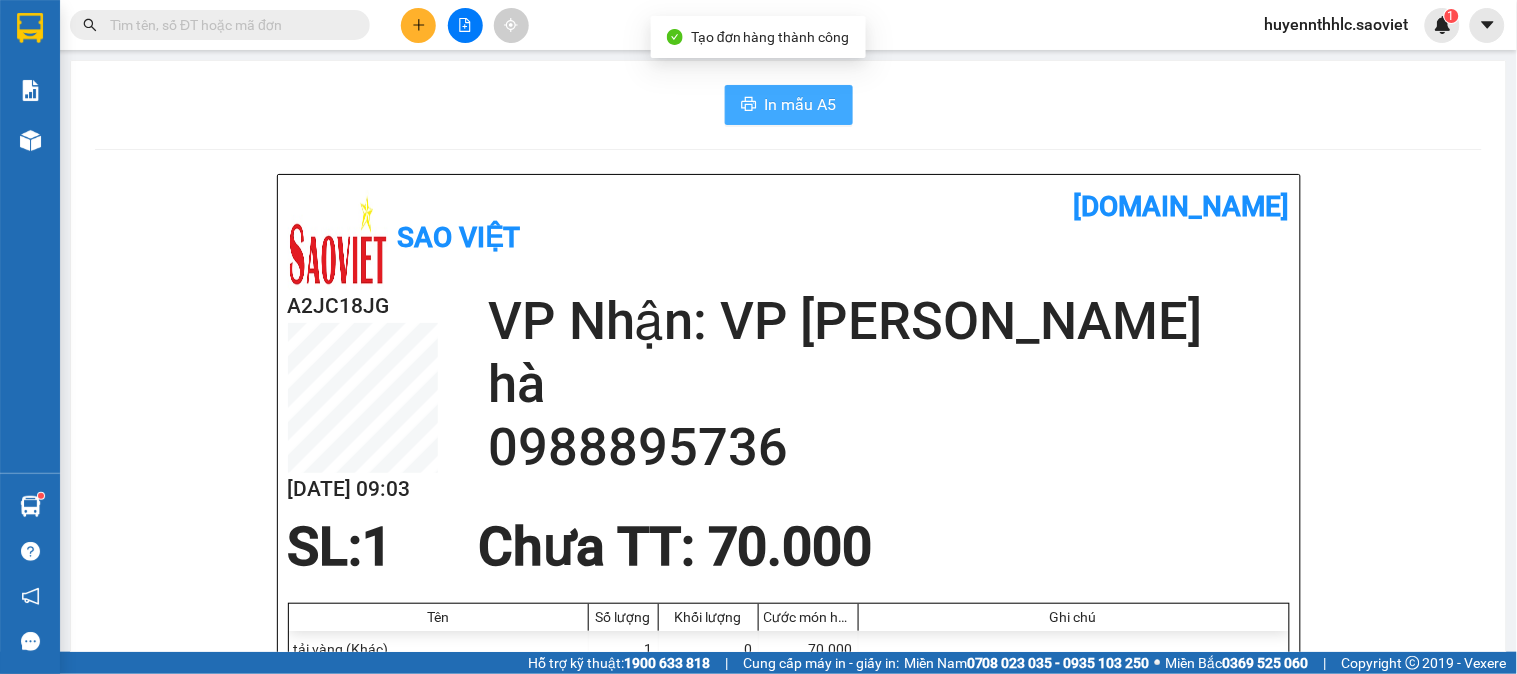 click on "In mẫu A5" at bounding box center (801, 104) 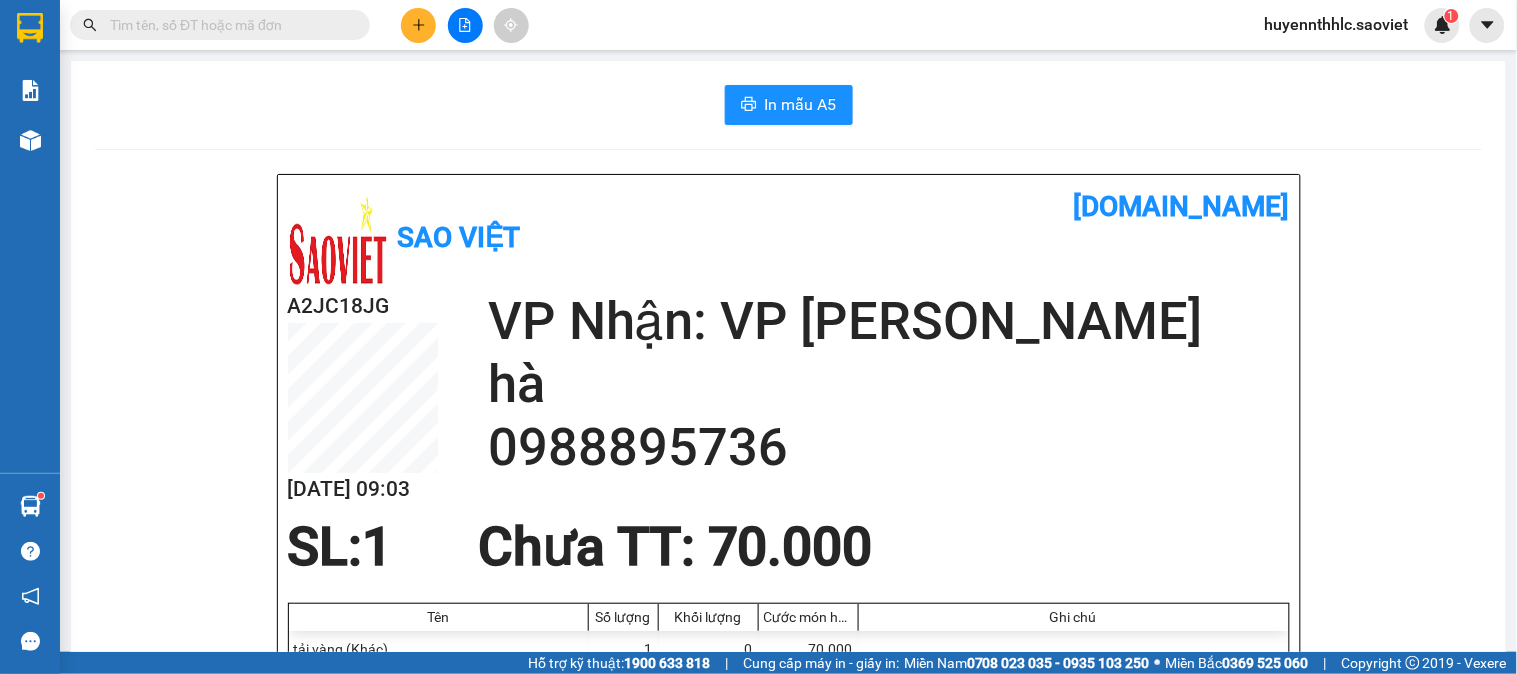 click at bounding box center [418, 25] 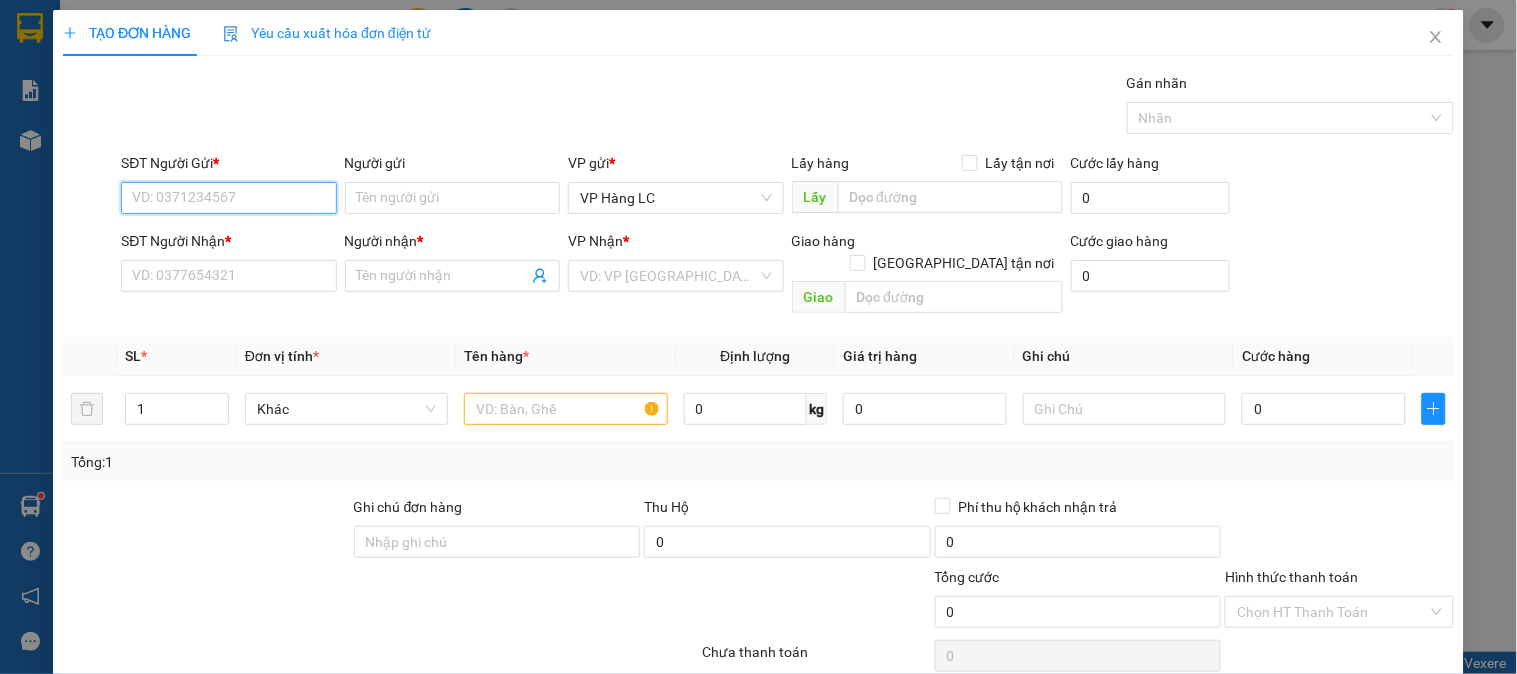 click on "SĐT Người Gửi  *" at bounding box center [228, 198] 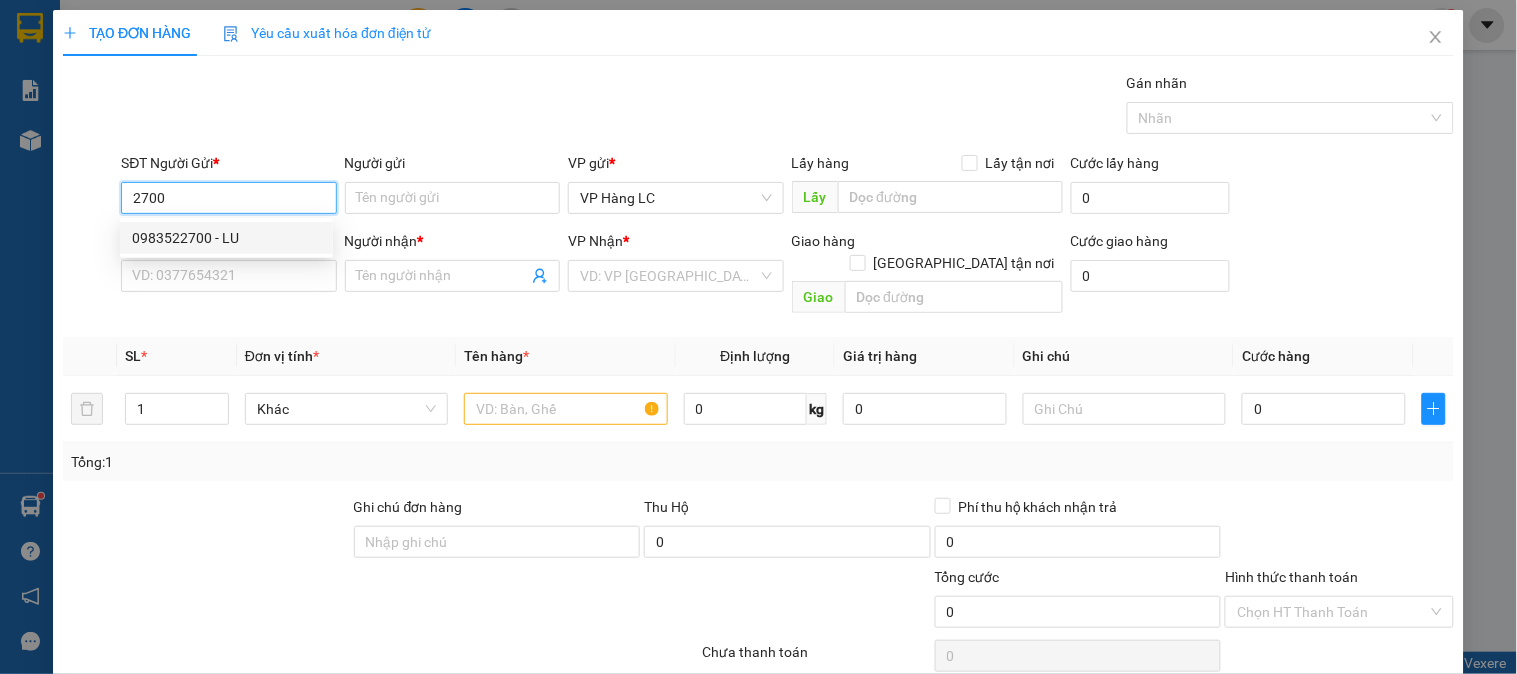 click on "0983522700 - LU" at bounding box center (226, 238) 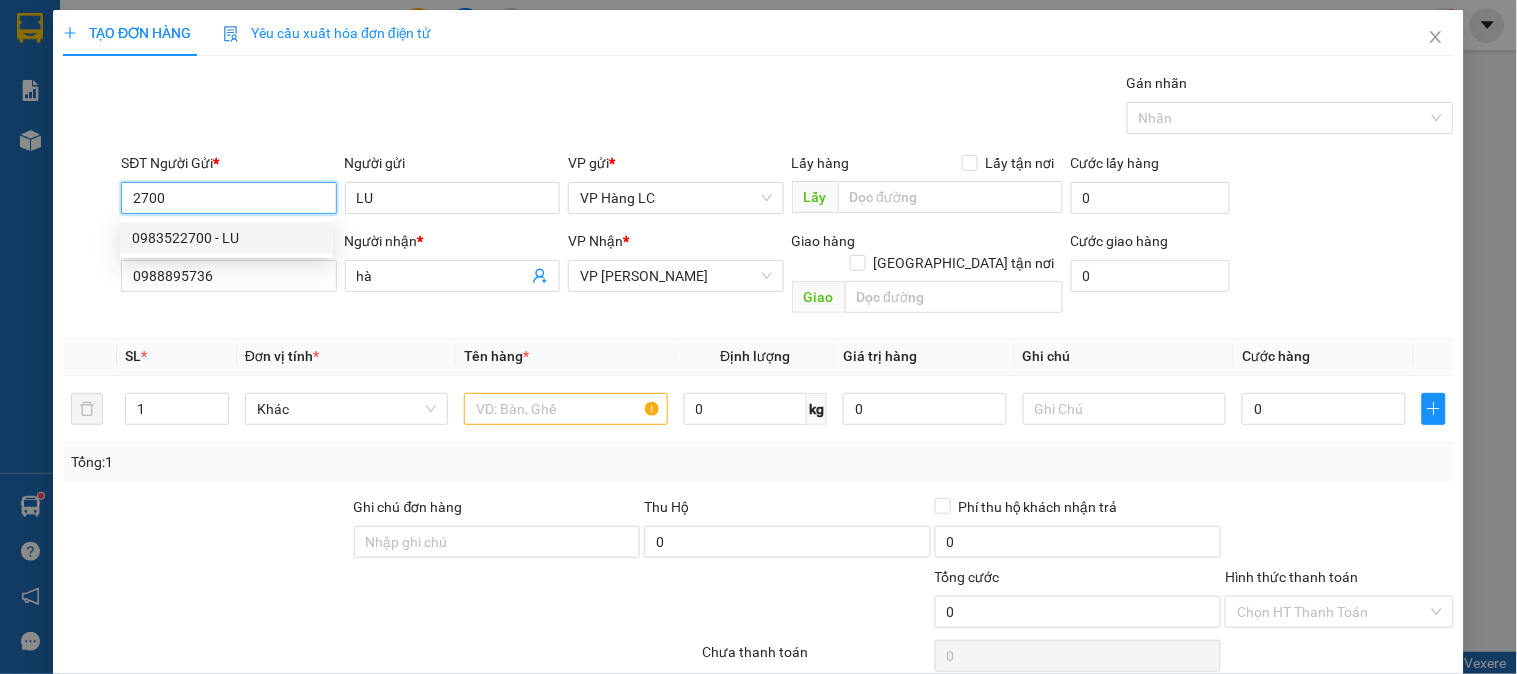 type on "0983522700" 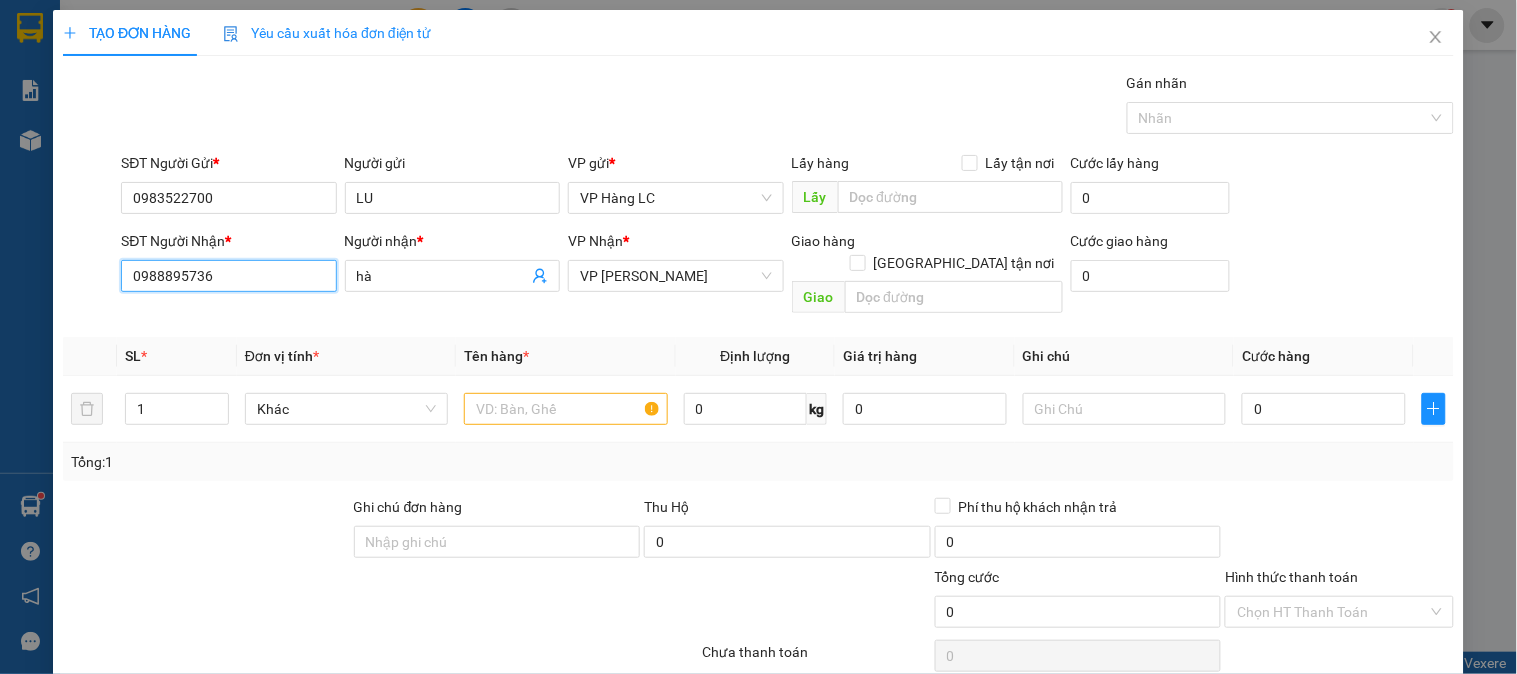 click on "0988895736" at bounding box center (228, 276) 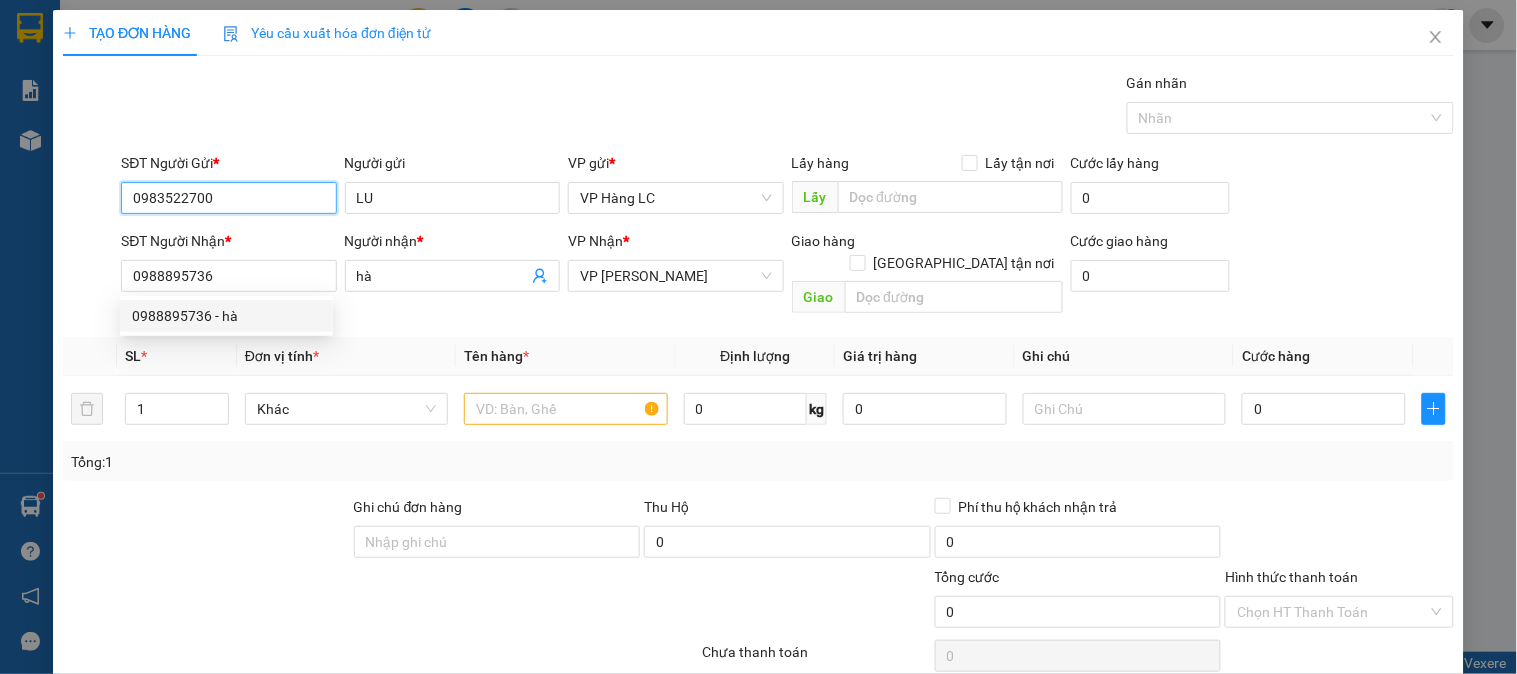 click on "0983522700" at bounding box center [228, 198] 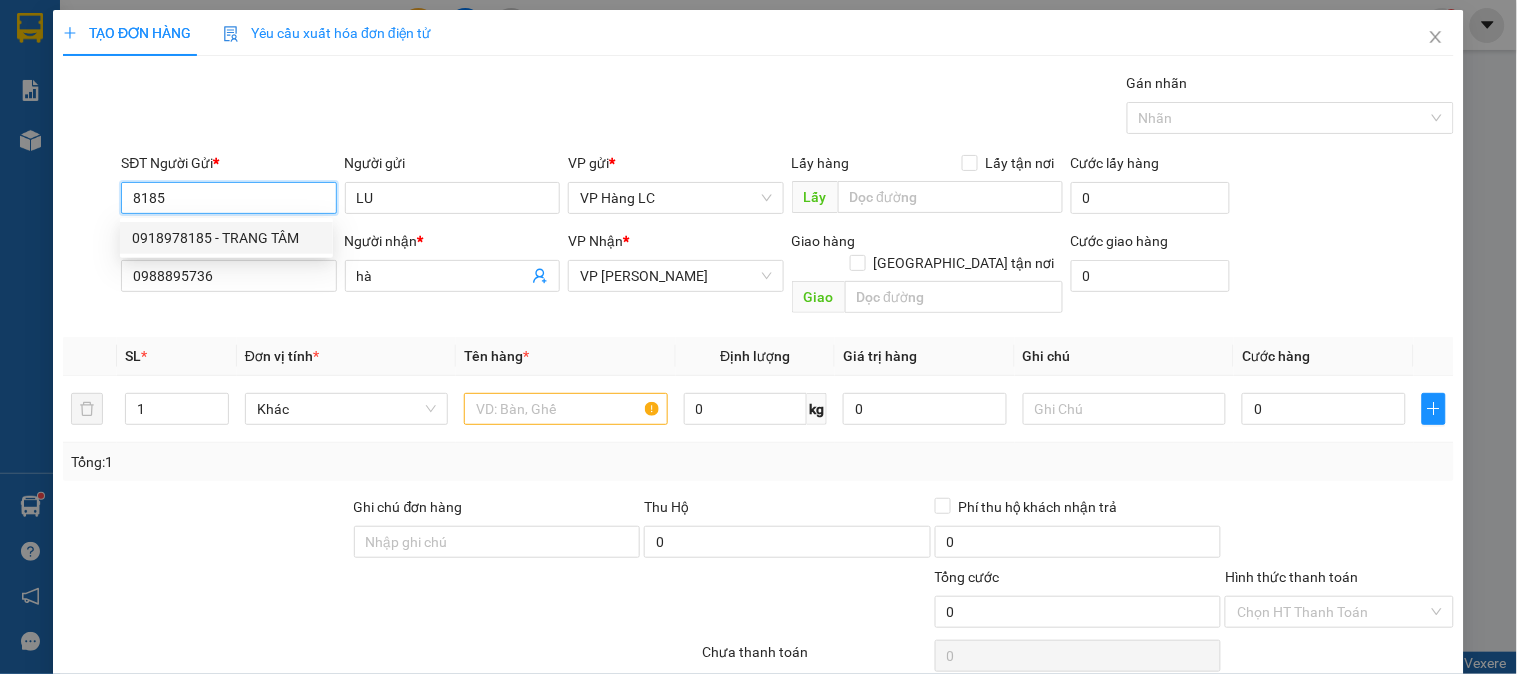 drag, startPoint x: 235, startPoint y: 231, endPoint x: 238, endPoint y: 242, distance: 11.401754 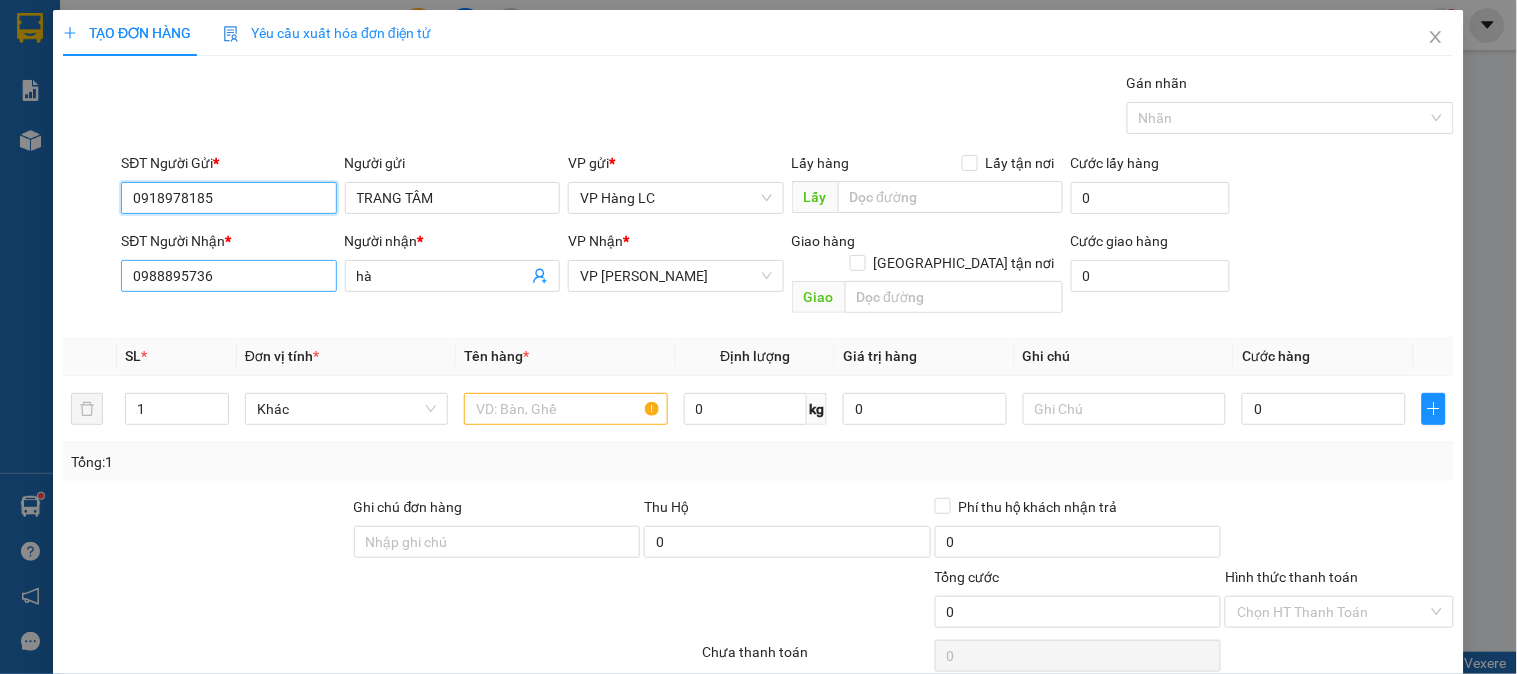 type on "0918978185" 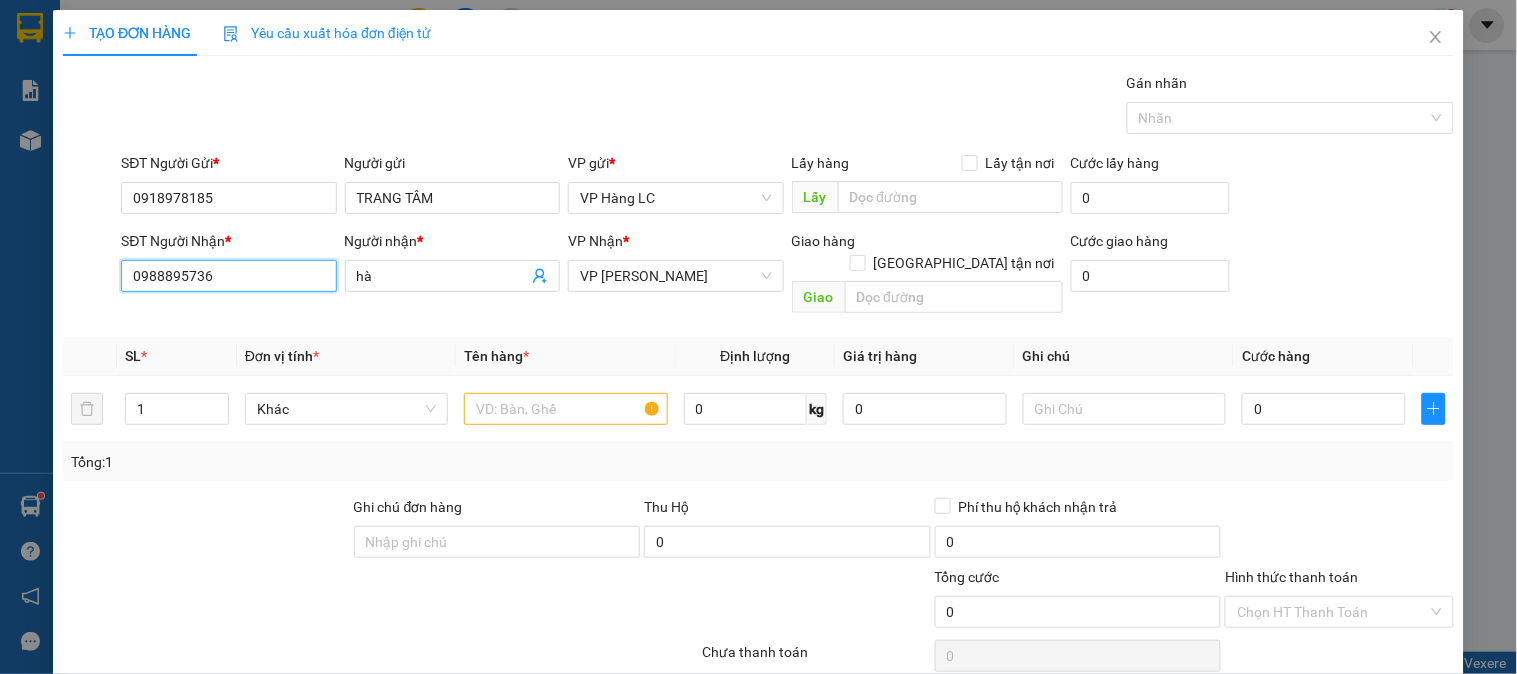 click on "0988895736" at bounding box center [228, 276] 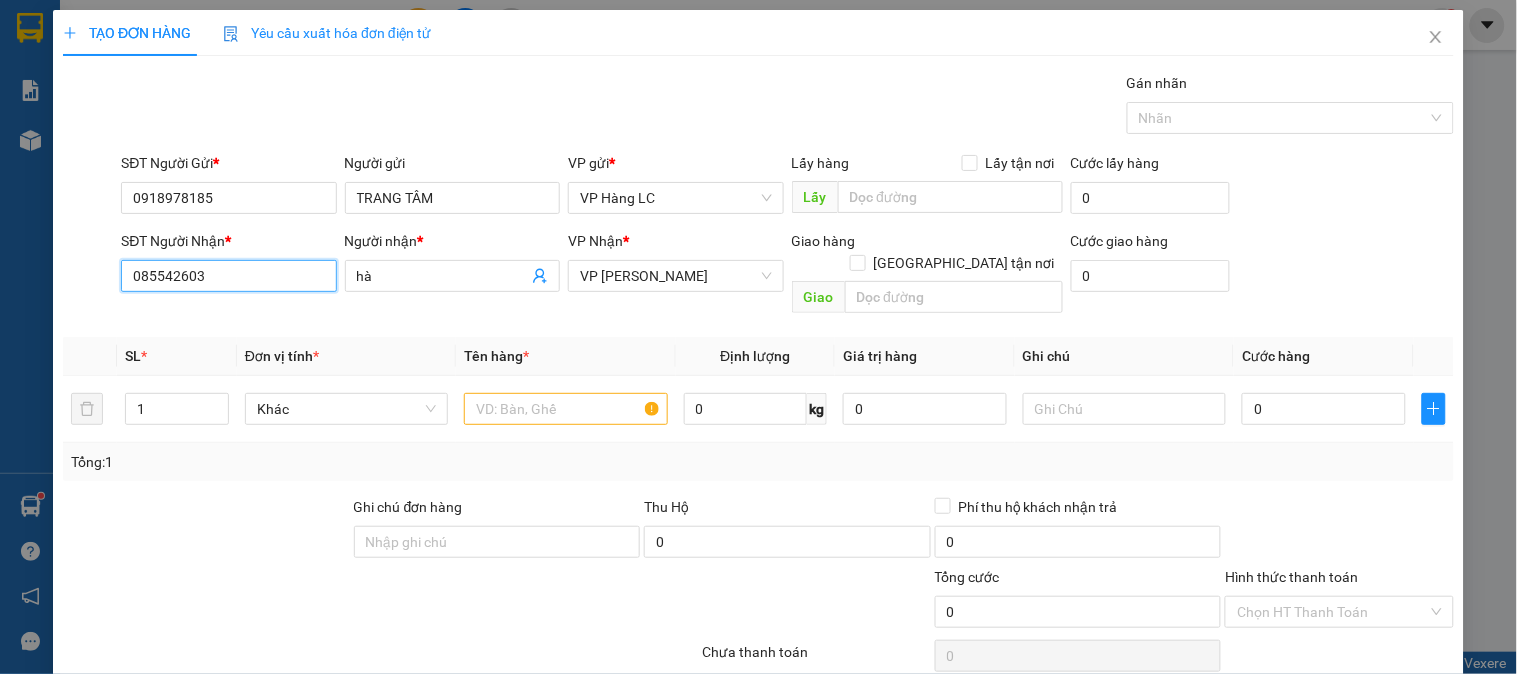 click on "085542603" at bounding box center [228, 276] 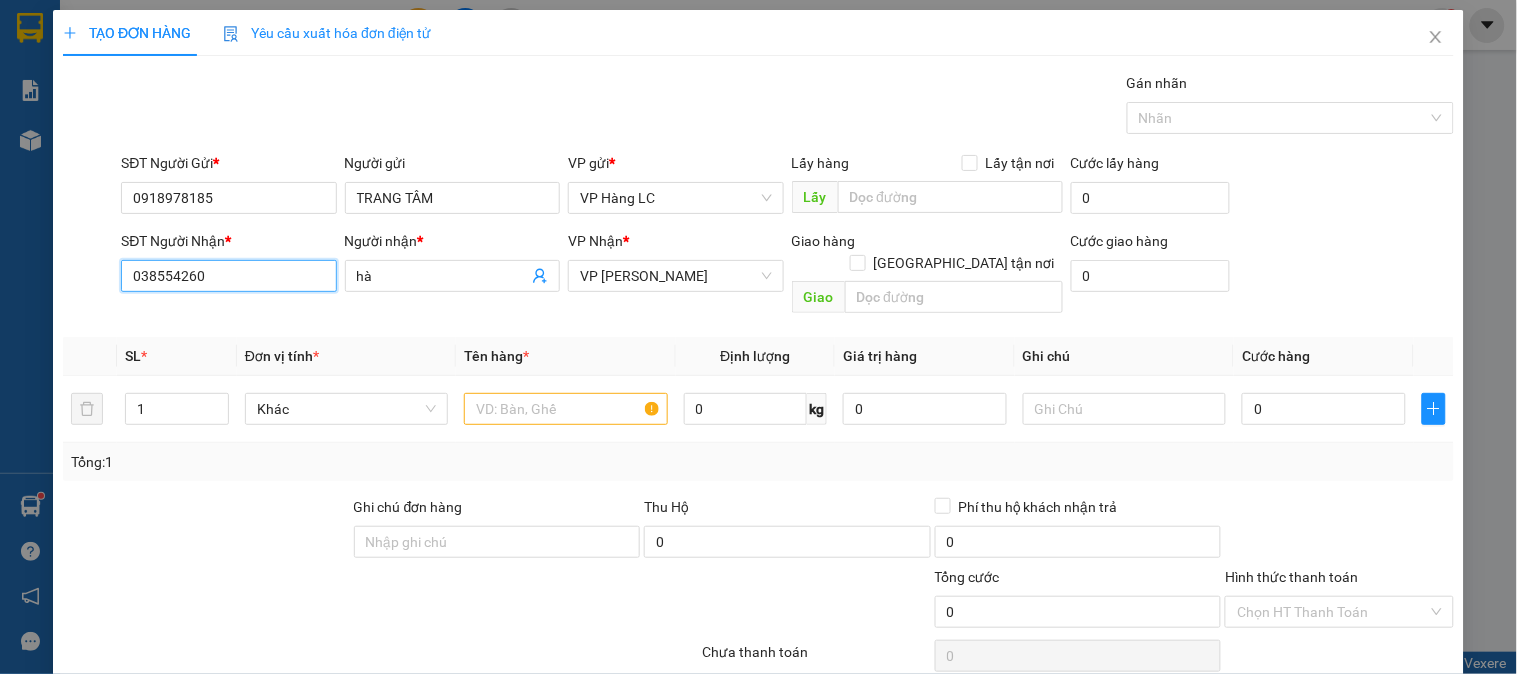 type on "0385542603" 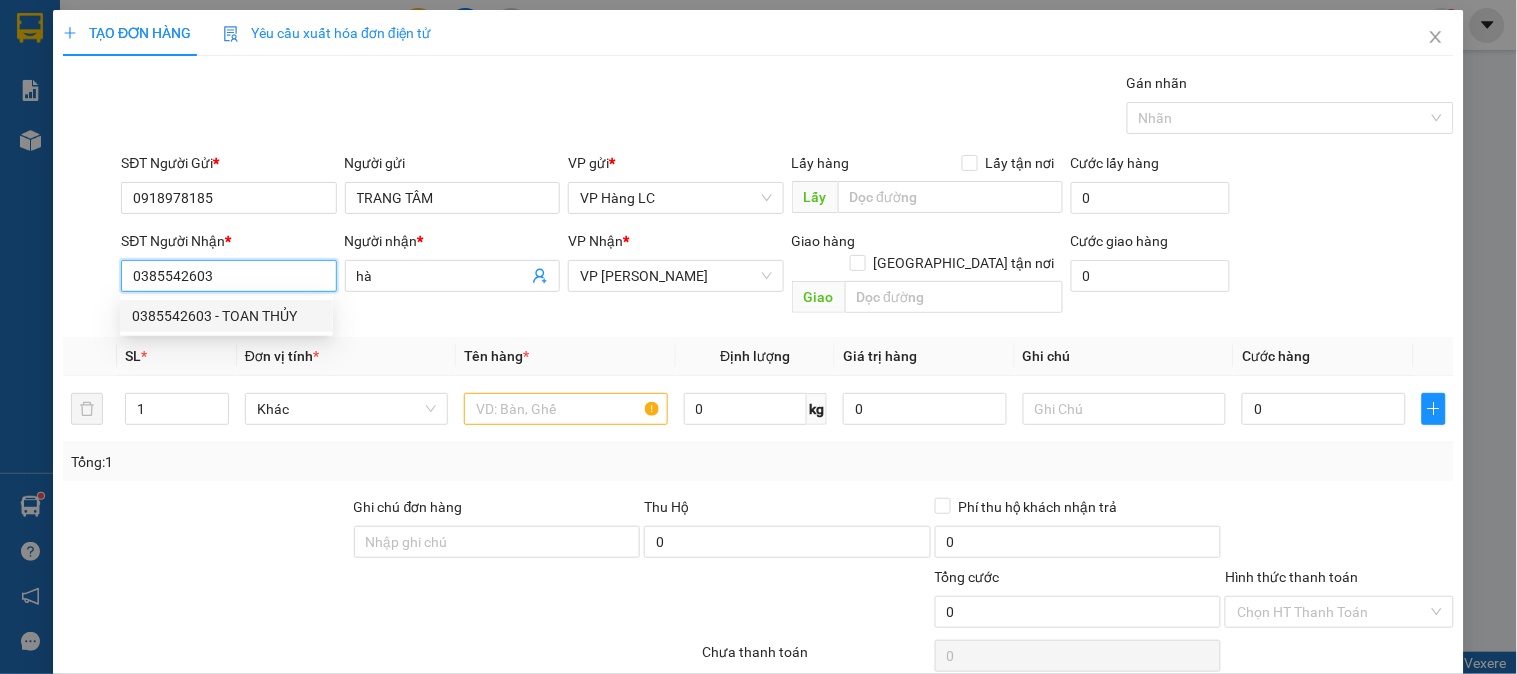 click on "0385542603 - TOAN THỦY" at bounding box center (226, 316) 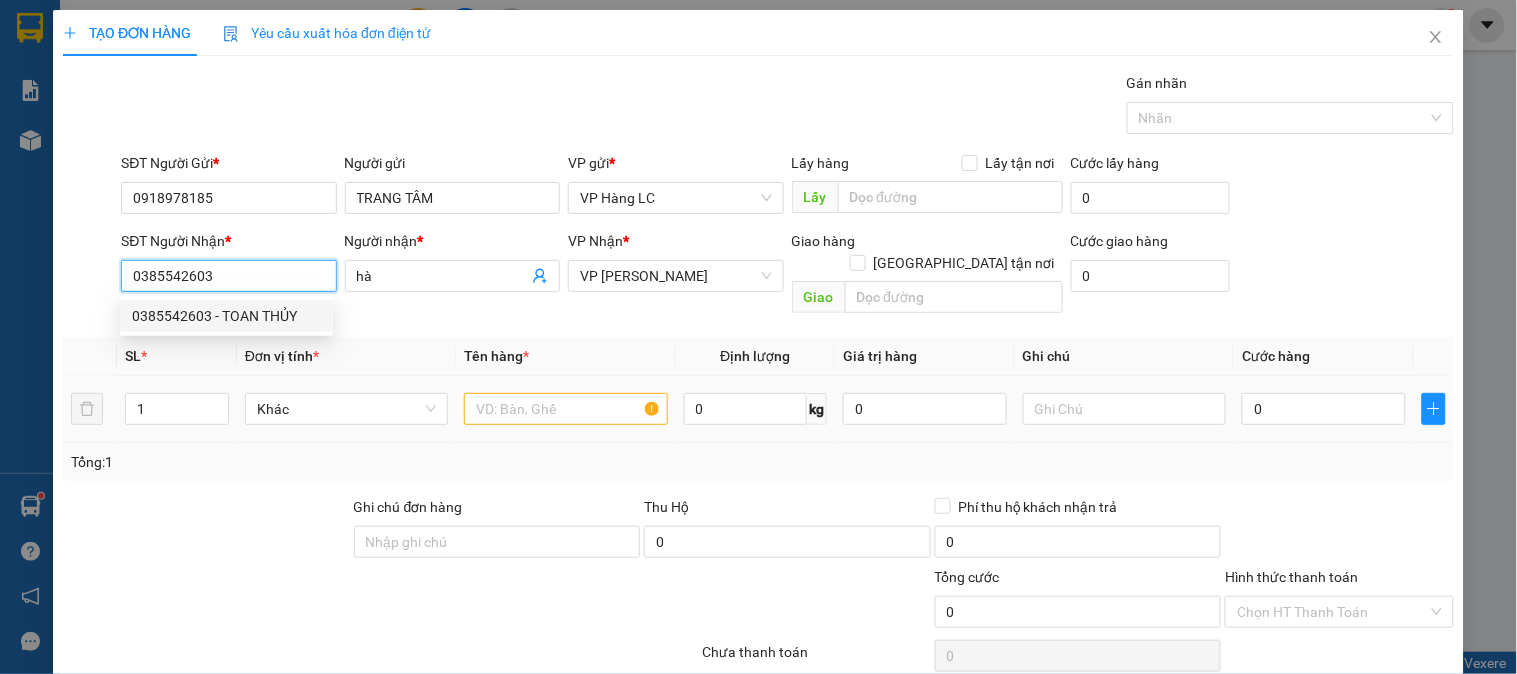 type on "TOAN THỦY" 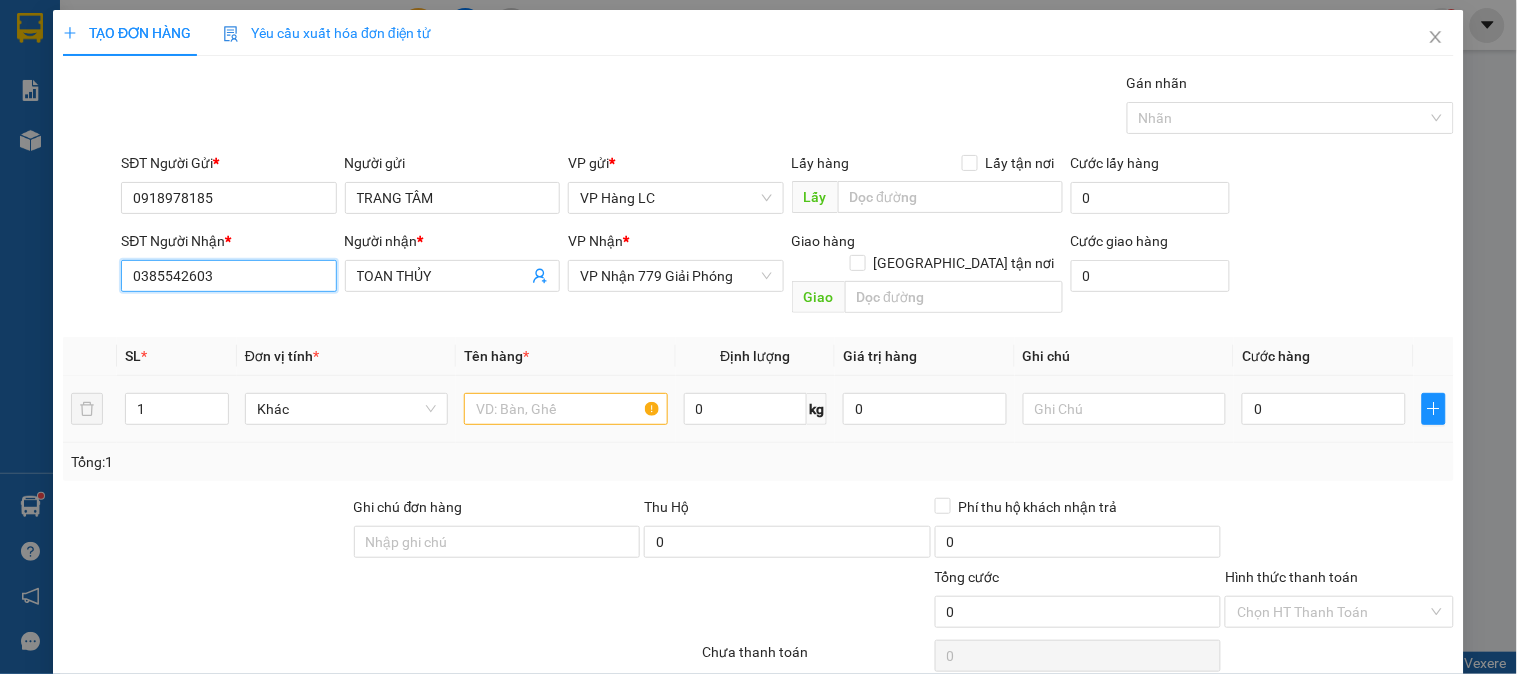 type on "0385542603" 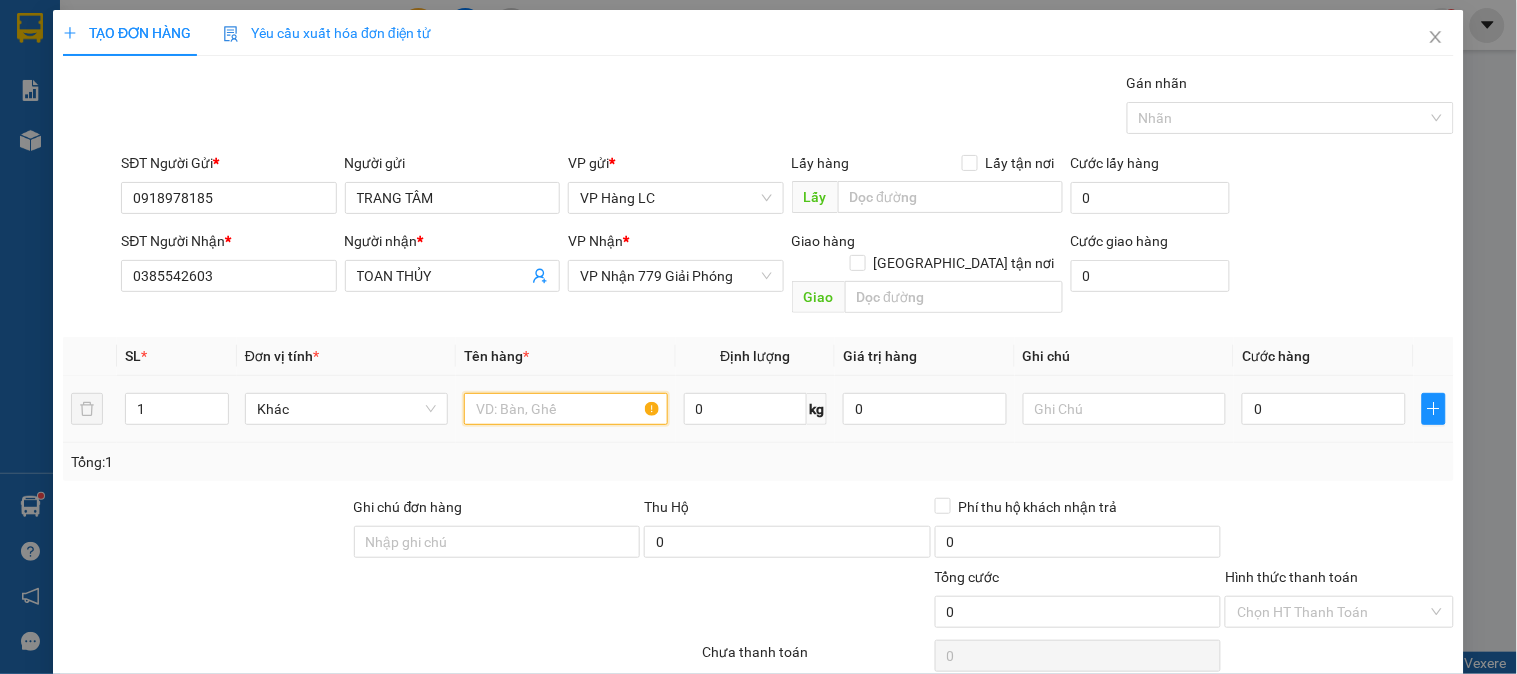 click at bounding box center [565, 409] 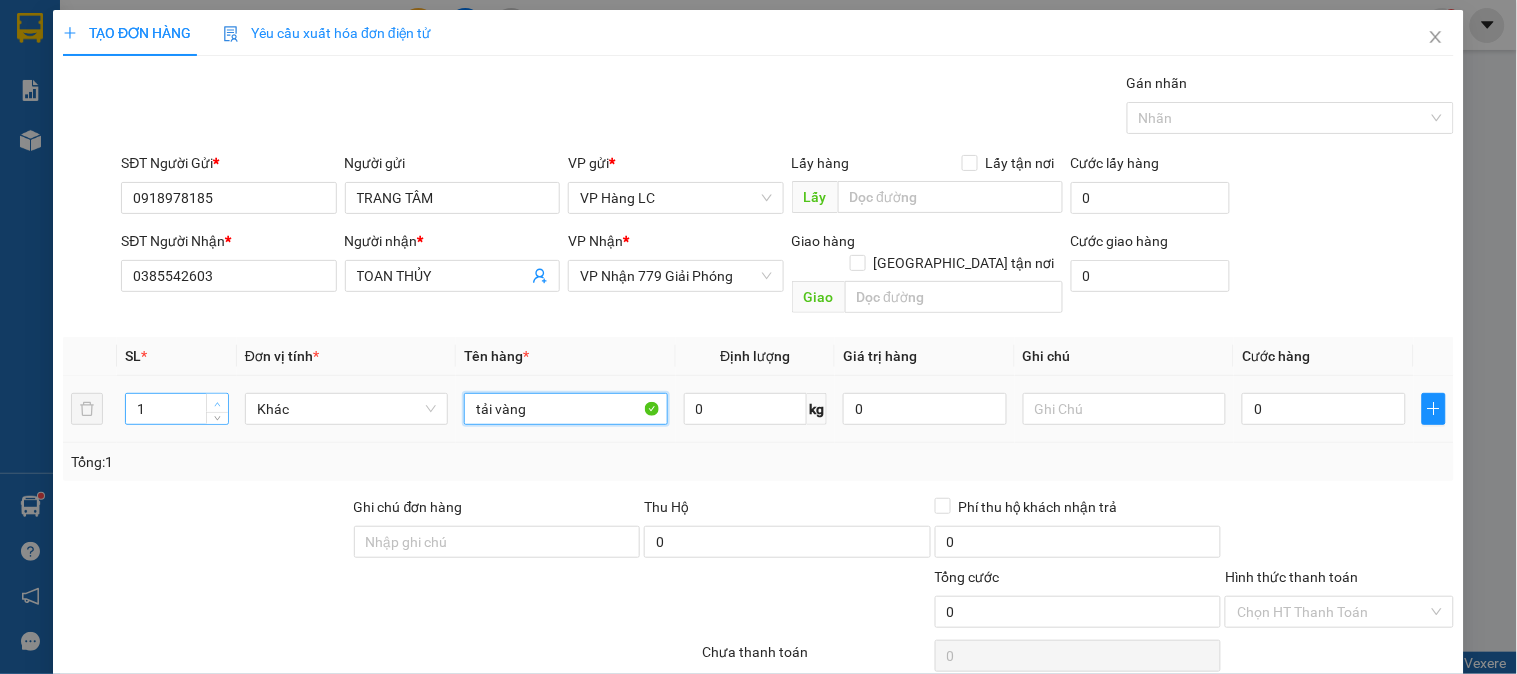 type on "tải vàng" 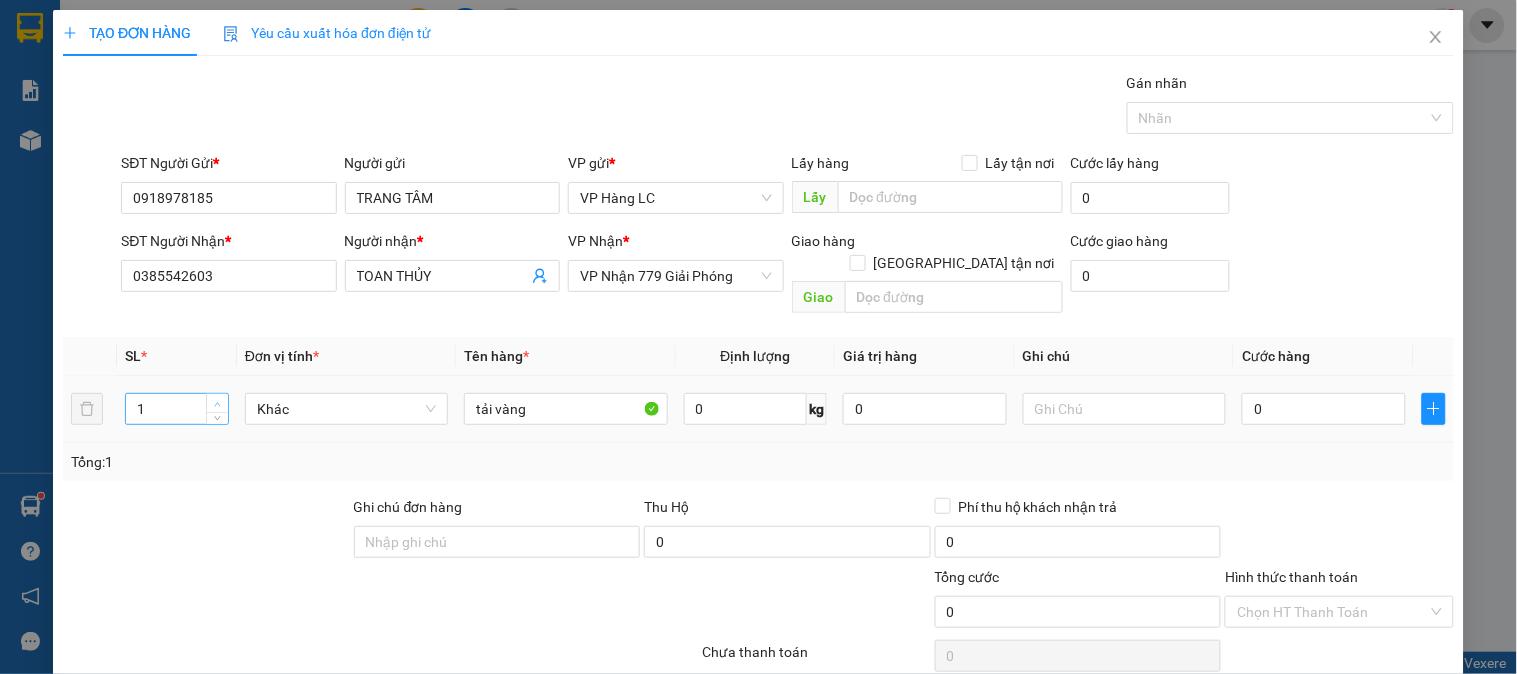 type on "2" 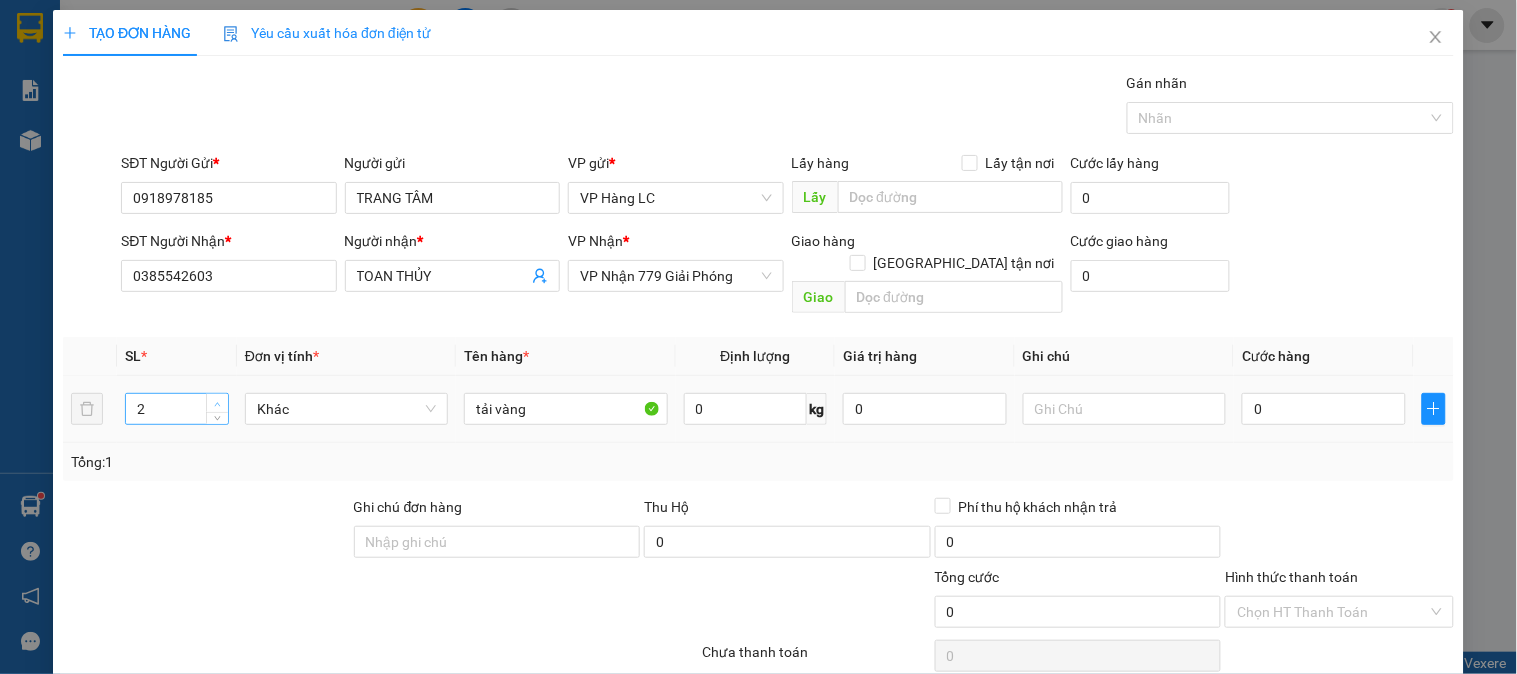 click 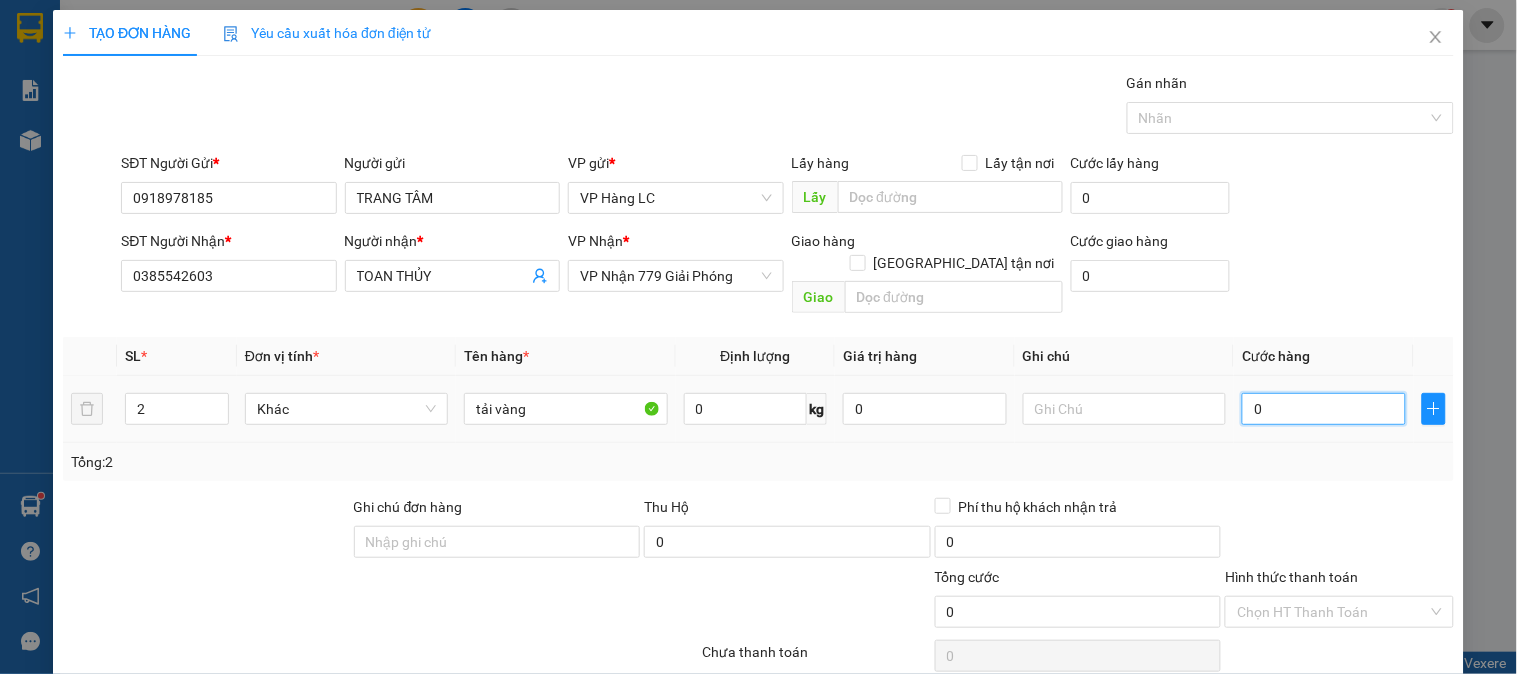 click on "0" at bounding box center [1324, 409] 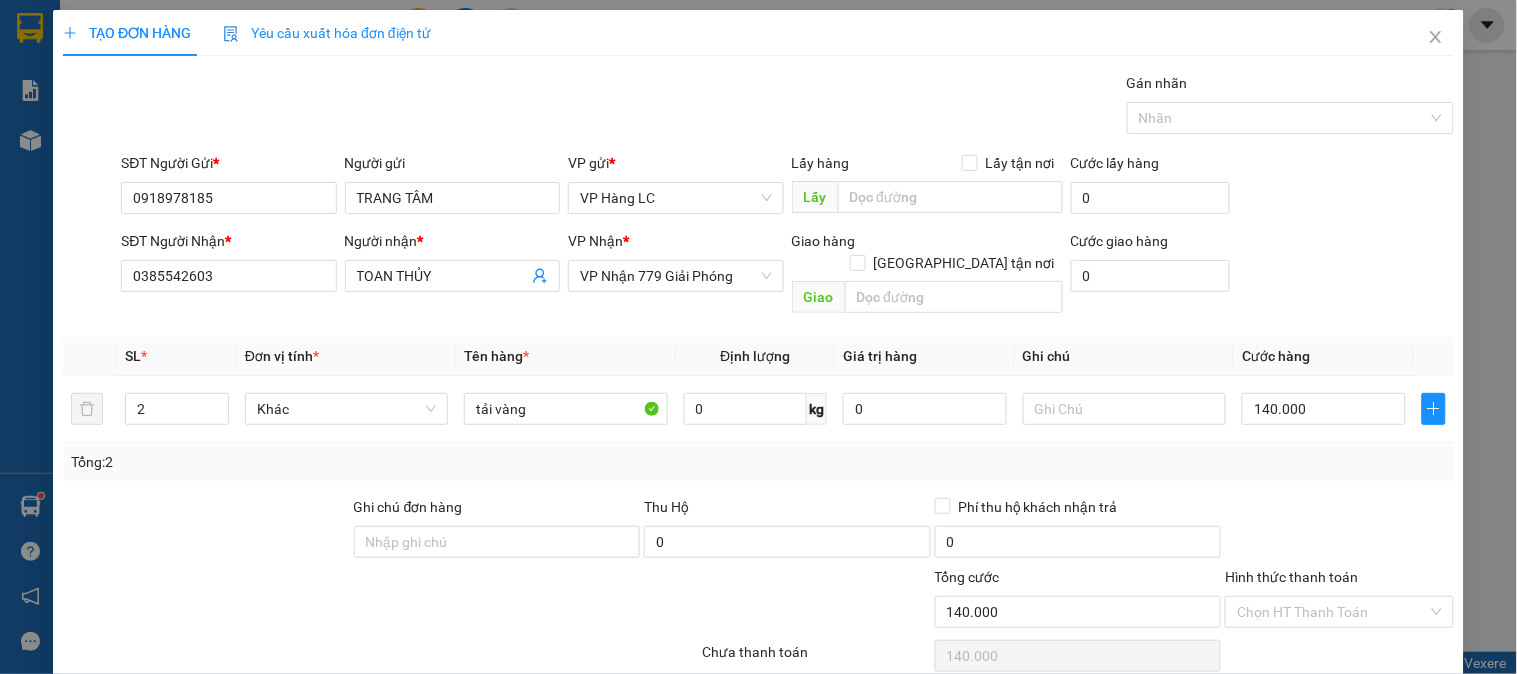 click on "Tổng:  2" at bounding box center (758, 462) 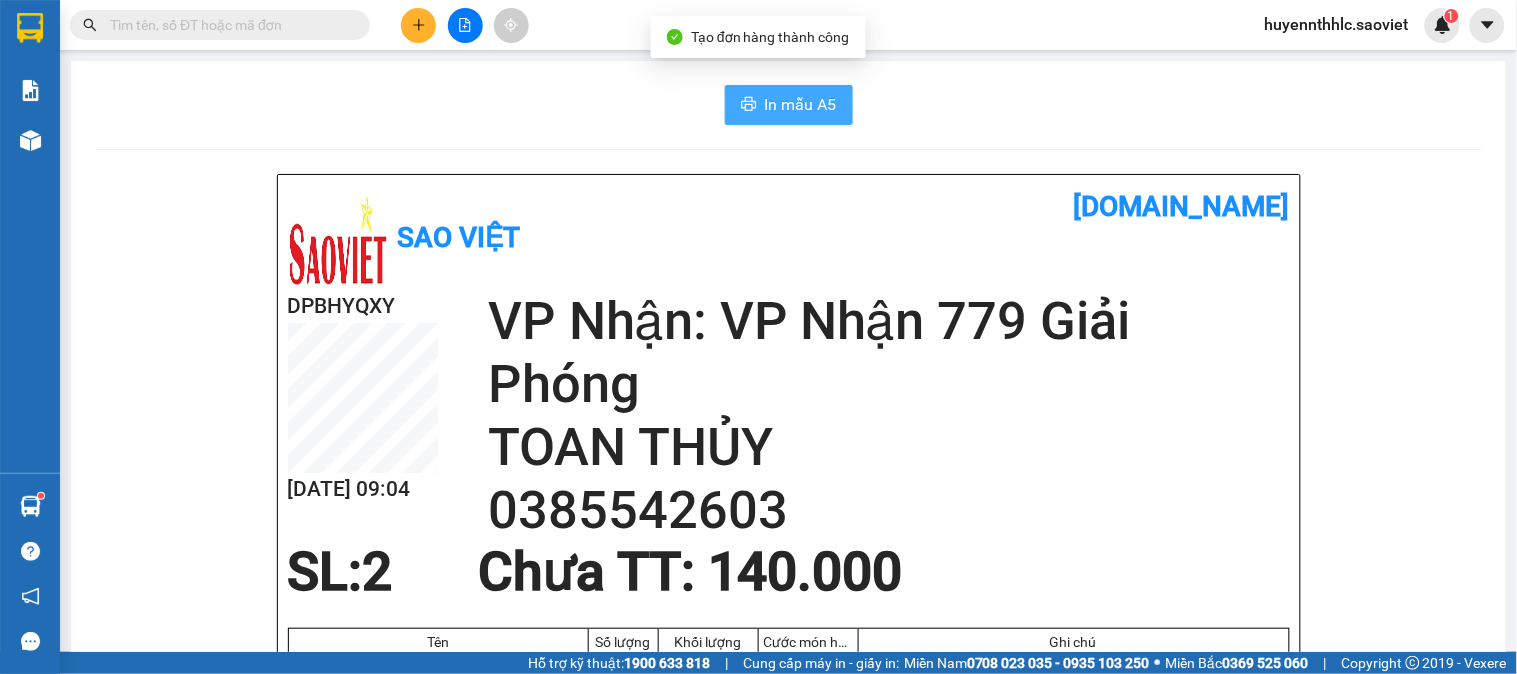 click on "In mẫu A5" at bounding box center (801, 104) 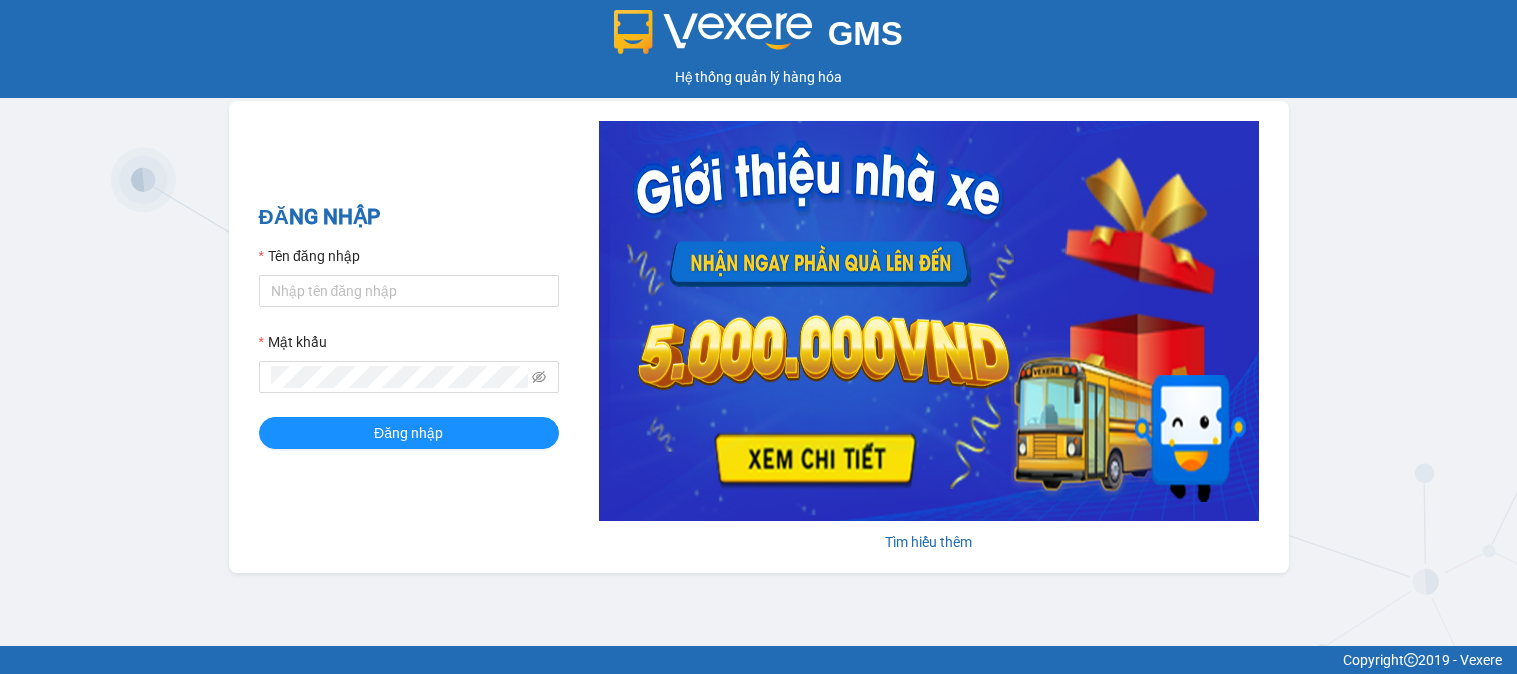 scroll, scrollTop: 0, scrollLeft: 0, axis: both 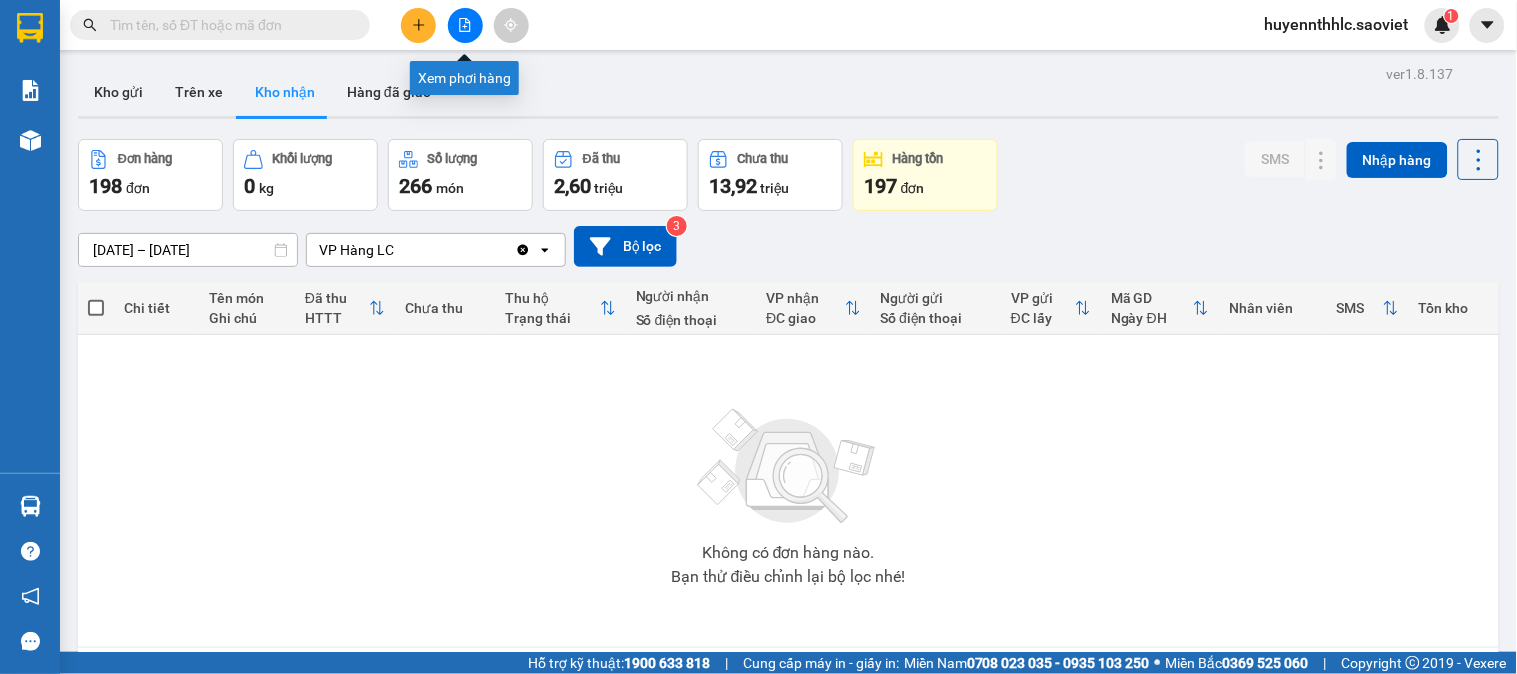 click at bounding box center (465, 25) 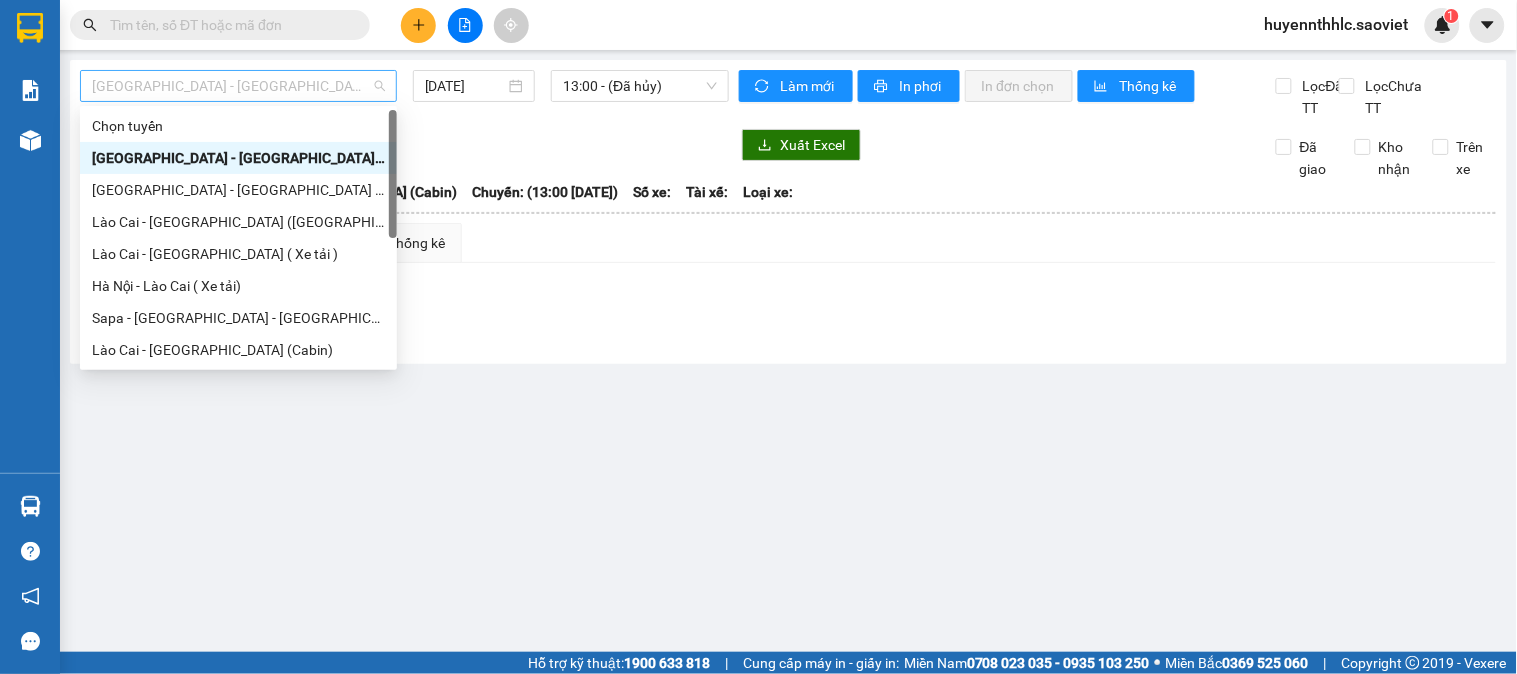 click on "[GEOGRAPHIC_DATA] - [GEOGRAPHIC_DATA] (Cabin)" at bounding box center [238, 86] 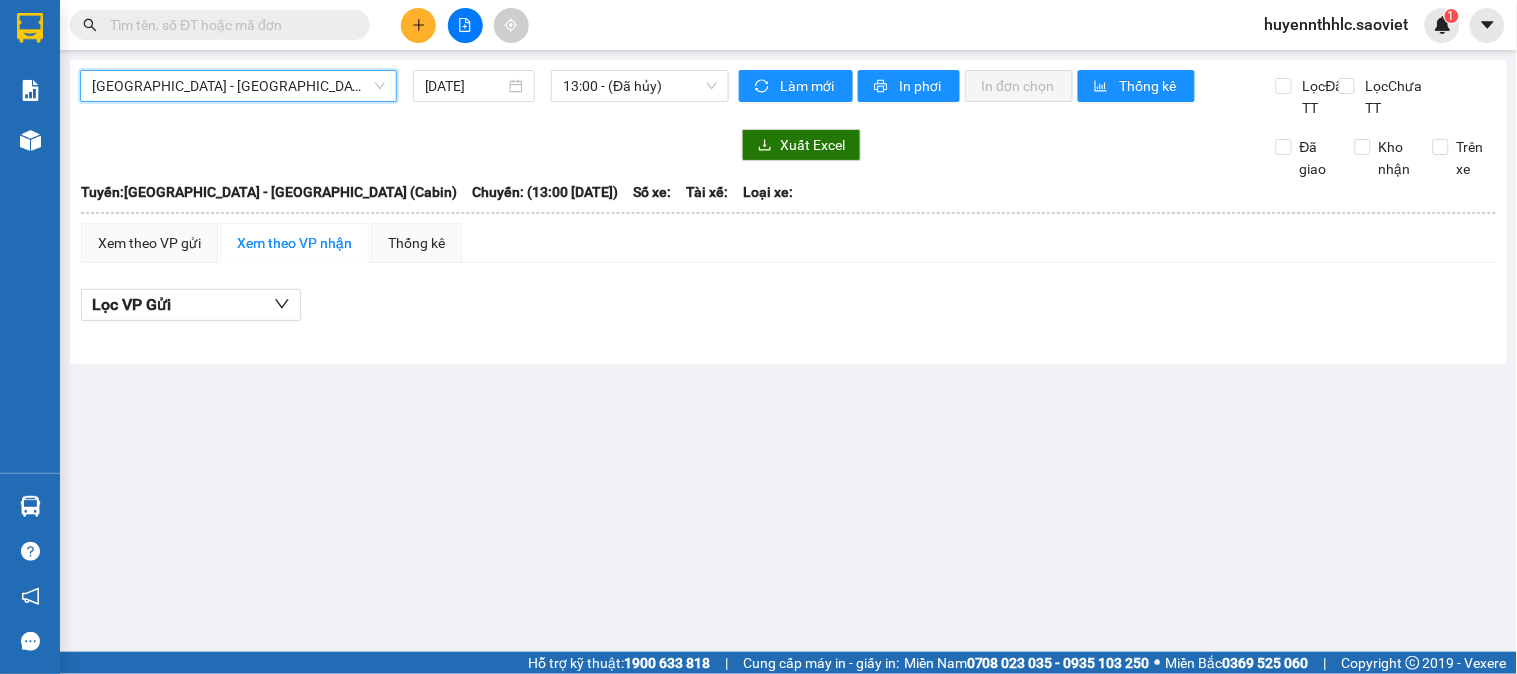 click at bounding box center [228, 25] 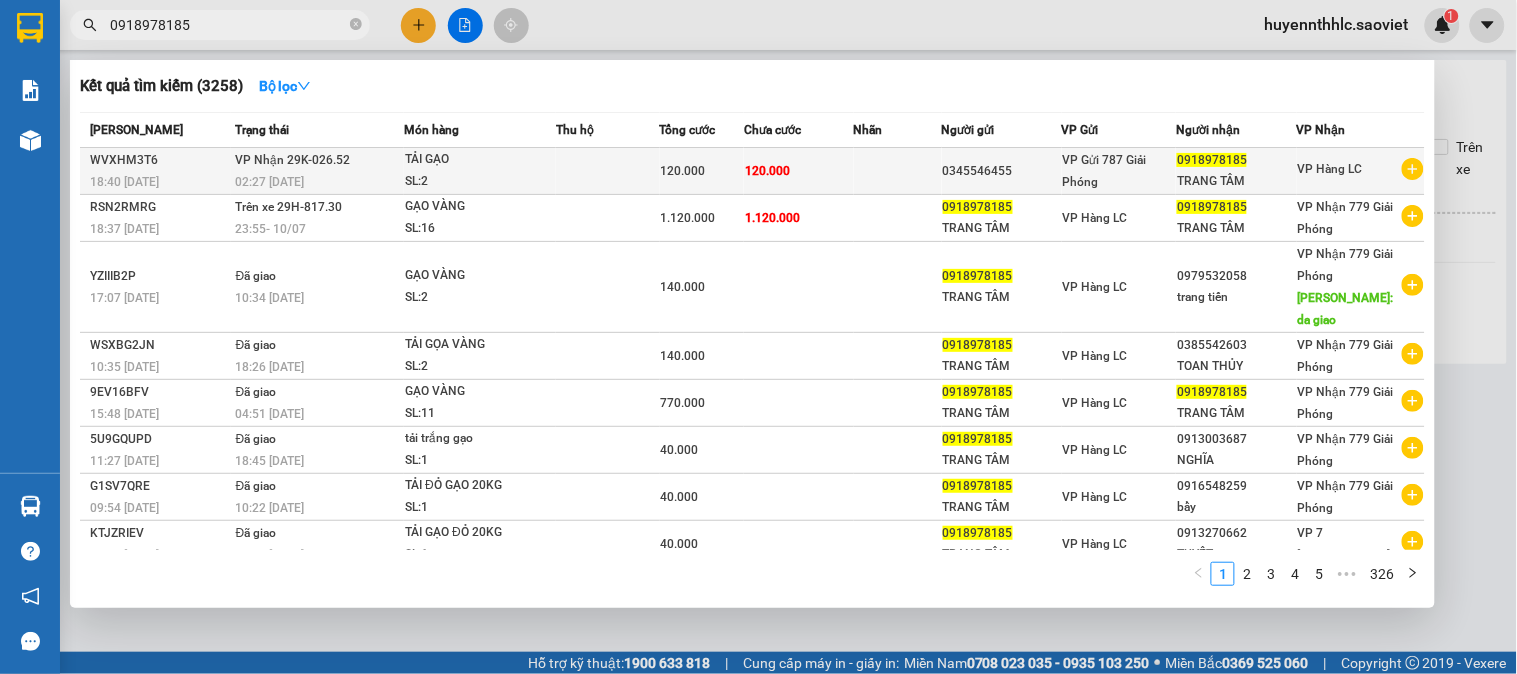 type on "0918978185" 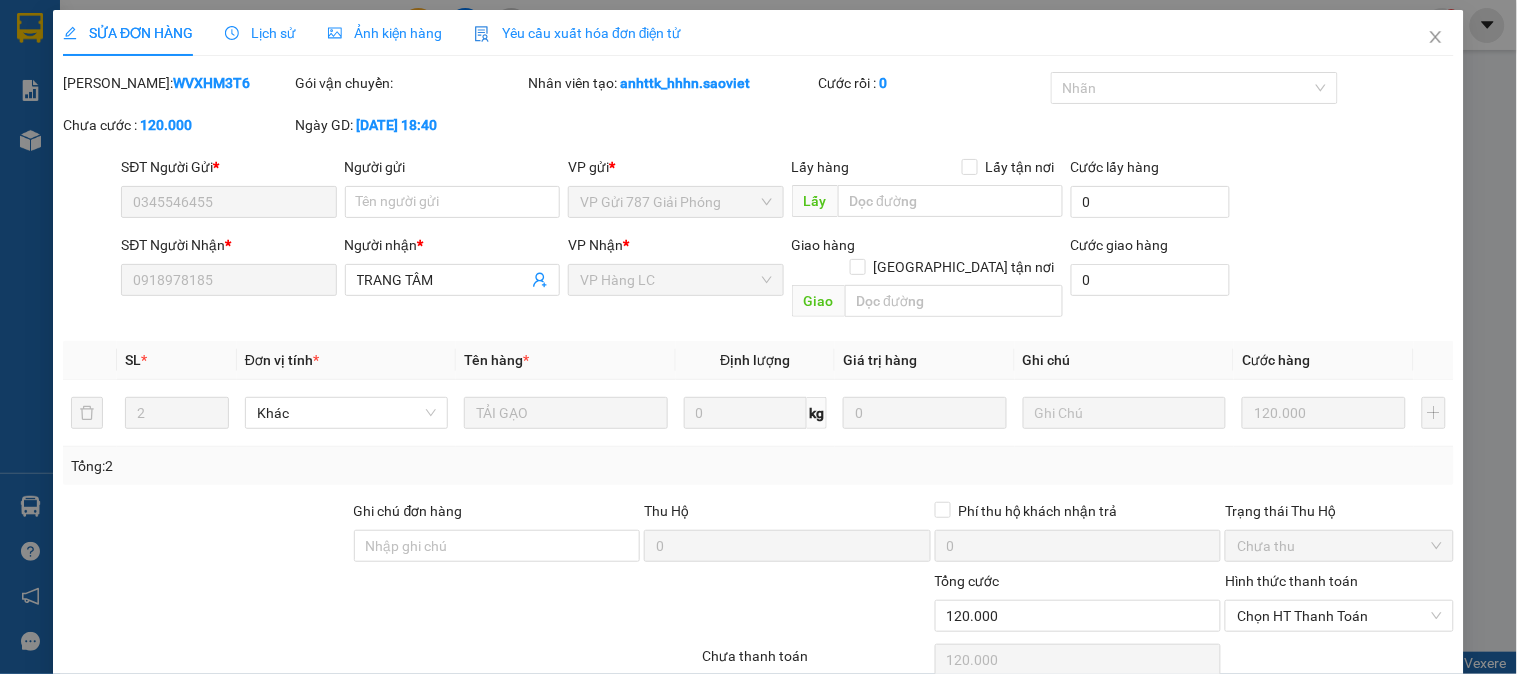 type on "0345546455" 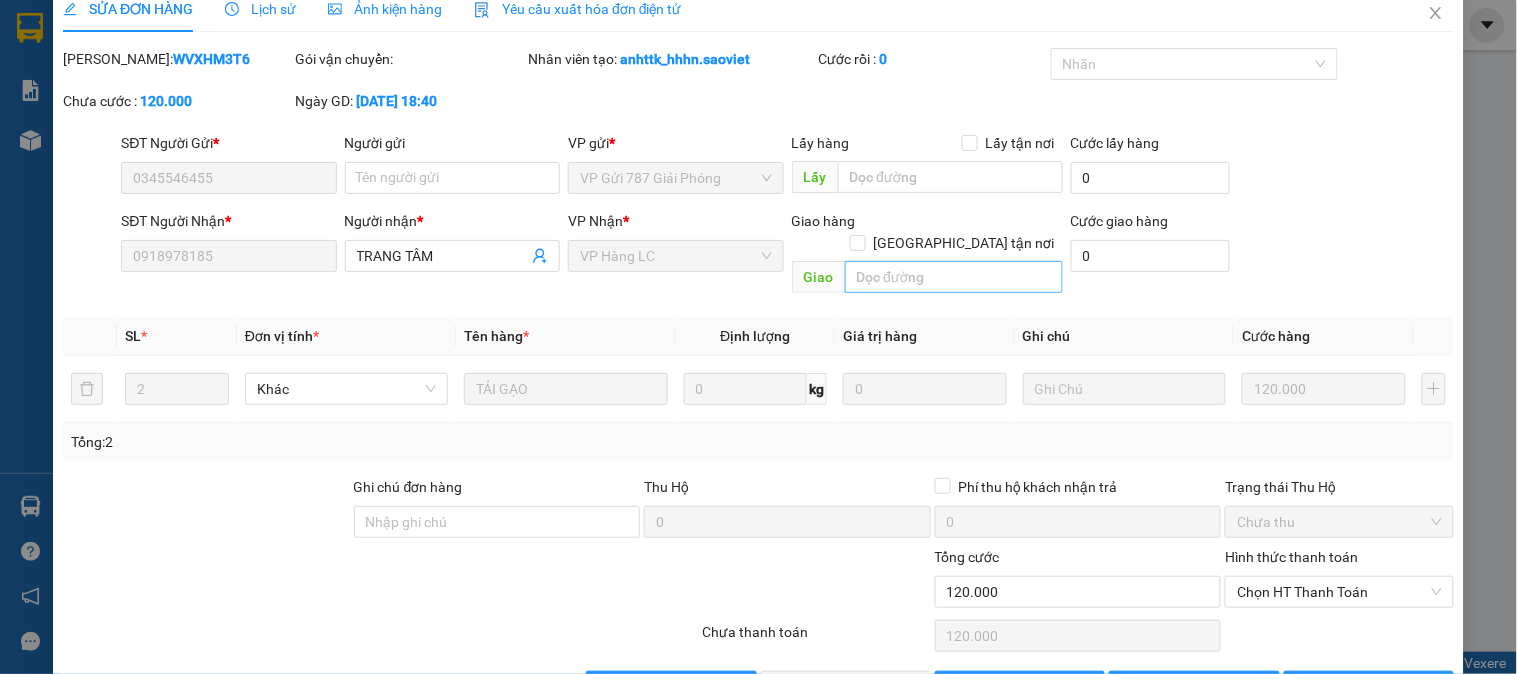 scroll, scrollTop: 0, scrollLeft: 0, axis: both 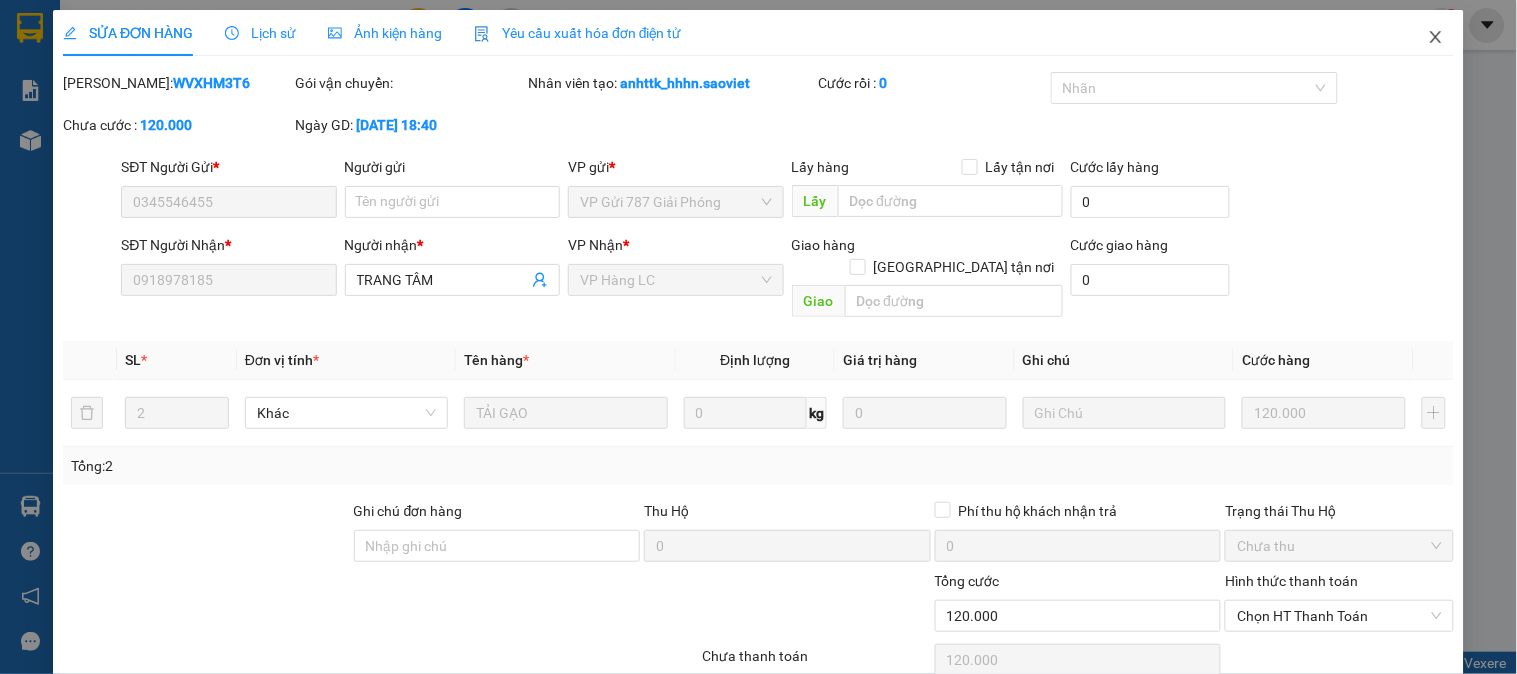click 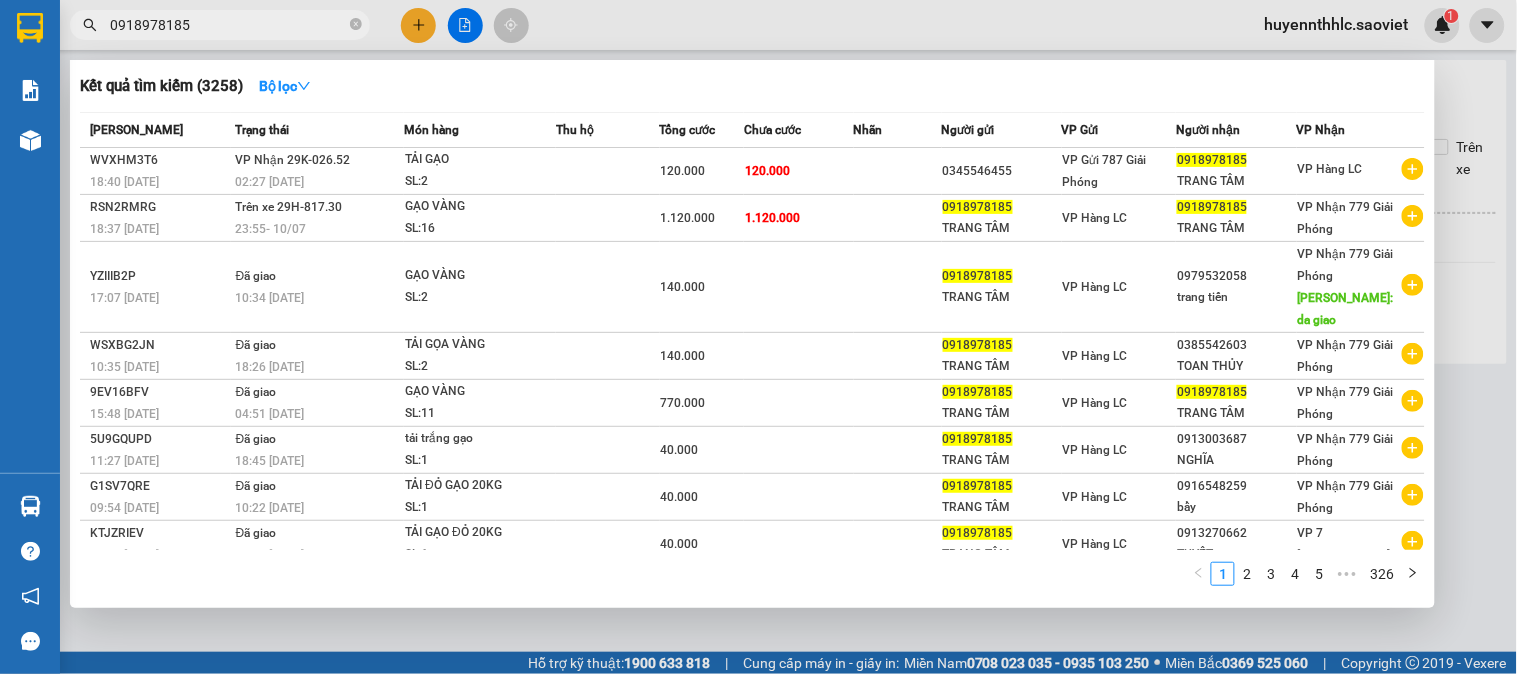 drag, startPoint x: 196, startPoint y: 18, endPoint x: 298, endPoint y: 61, distance: 110.69327 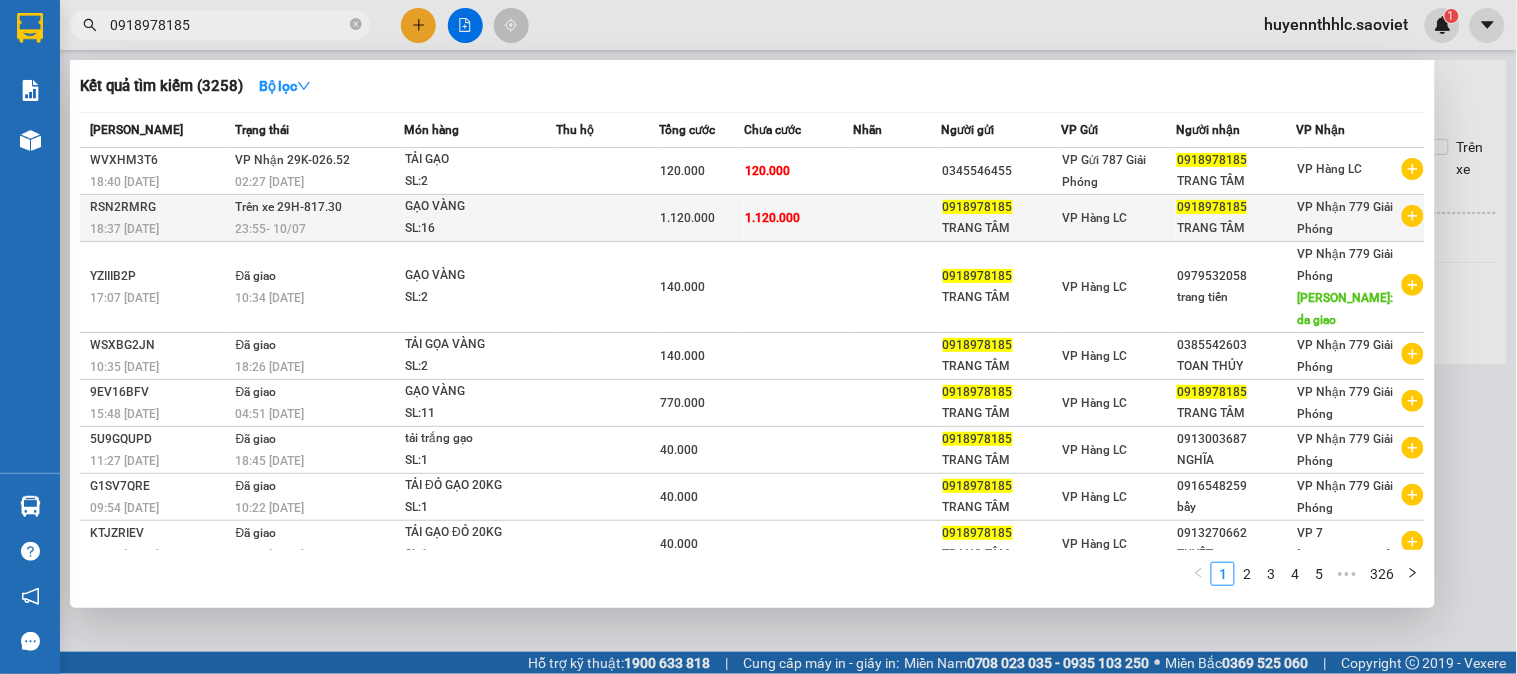 click on "1.120.000" at bounding box center [772, 218] 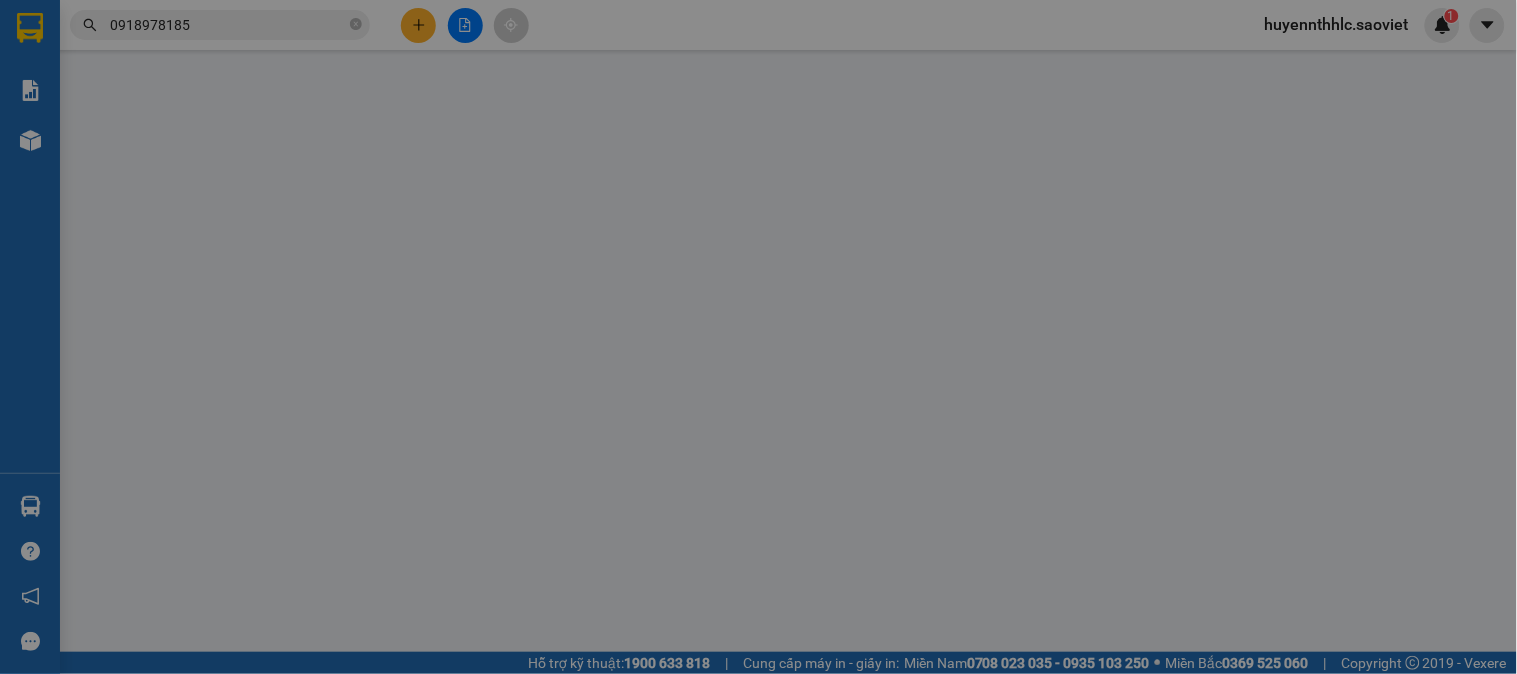 type on "0918978185" 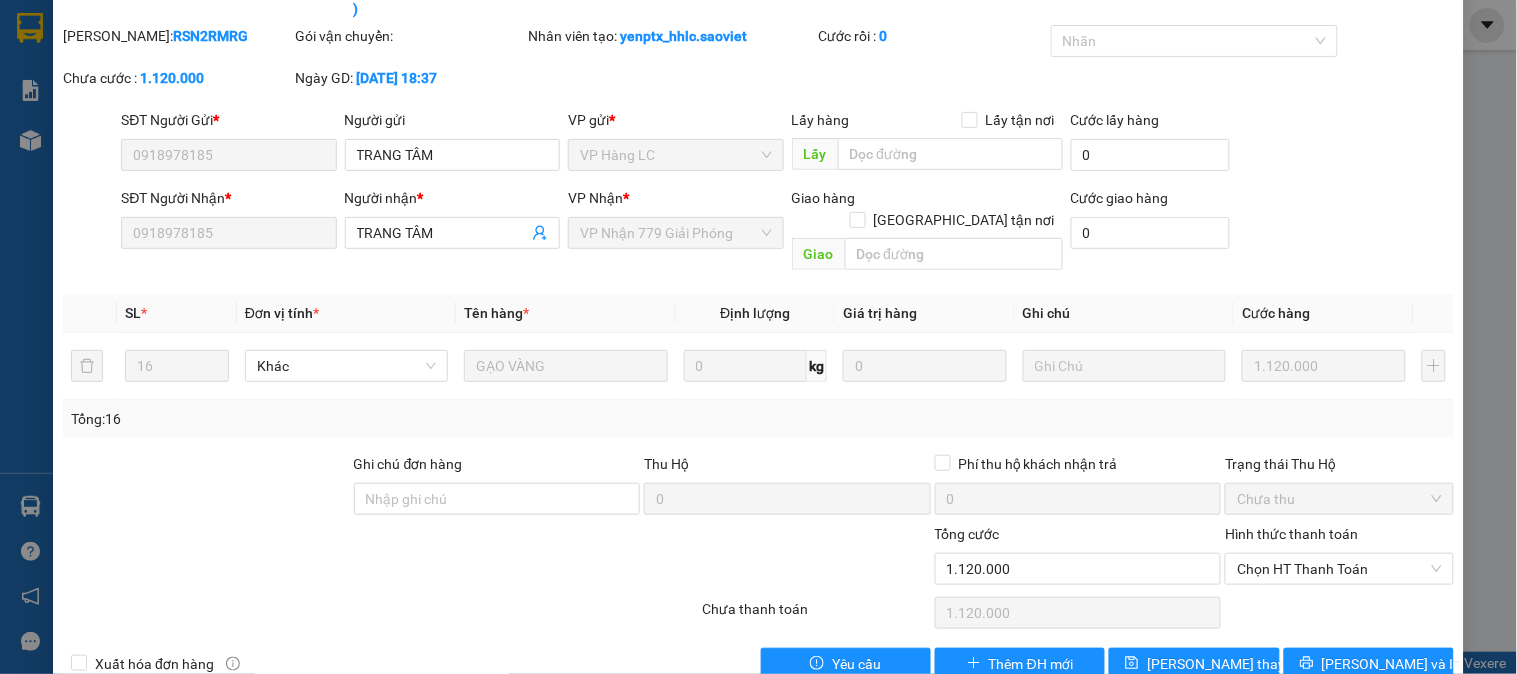 scroll, scrollTop: 0, scrollLeft: 0, axis: both 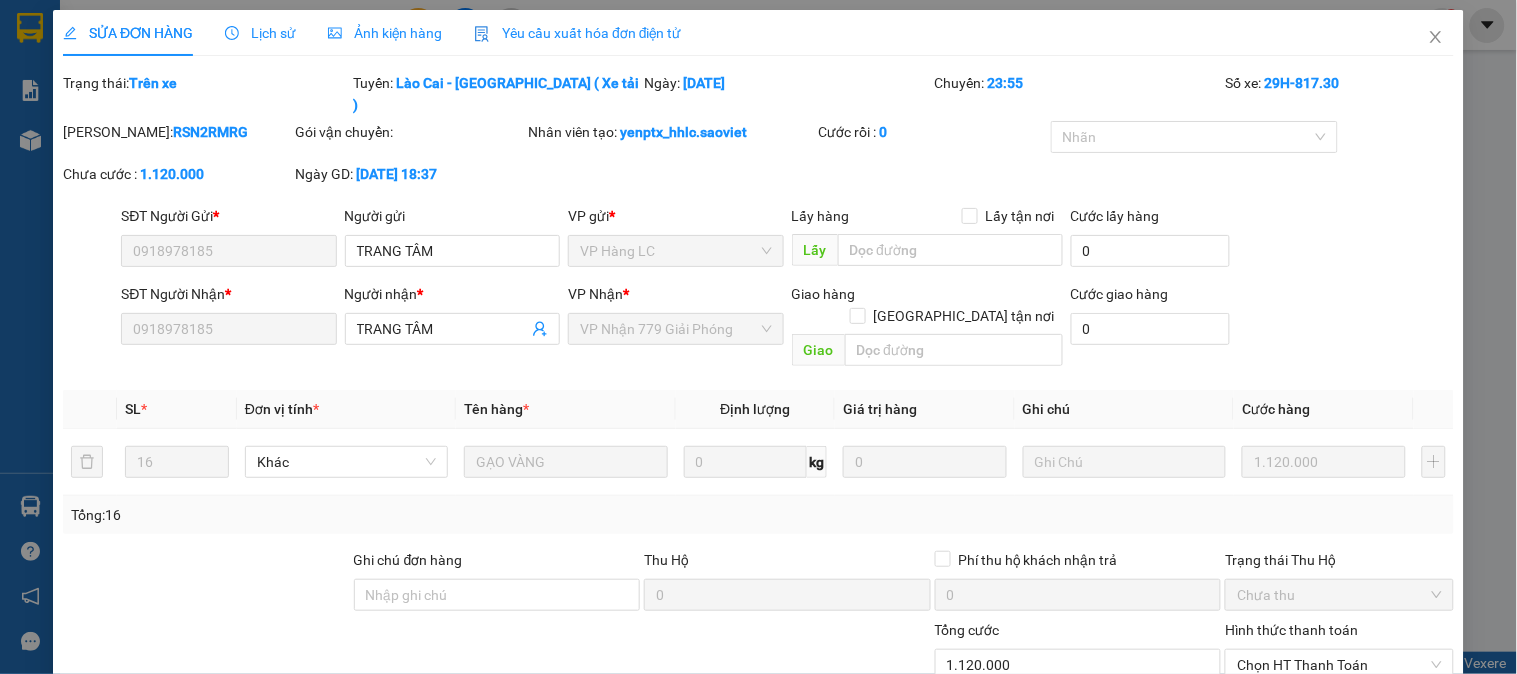 click on "Lịch sử" at bounding box center [260, 33] 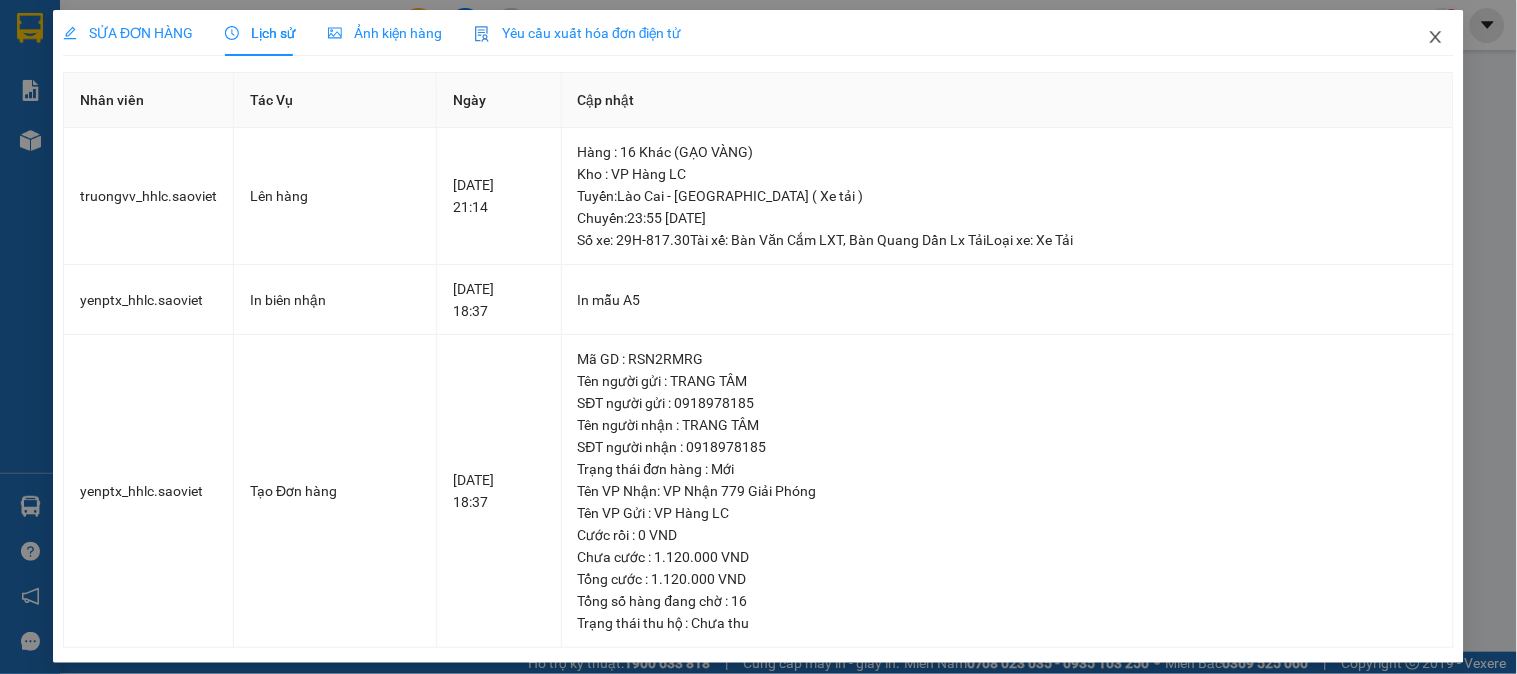 click at bounding box center (1436, 38) 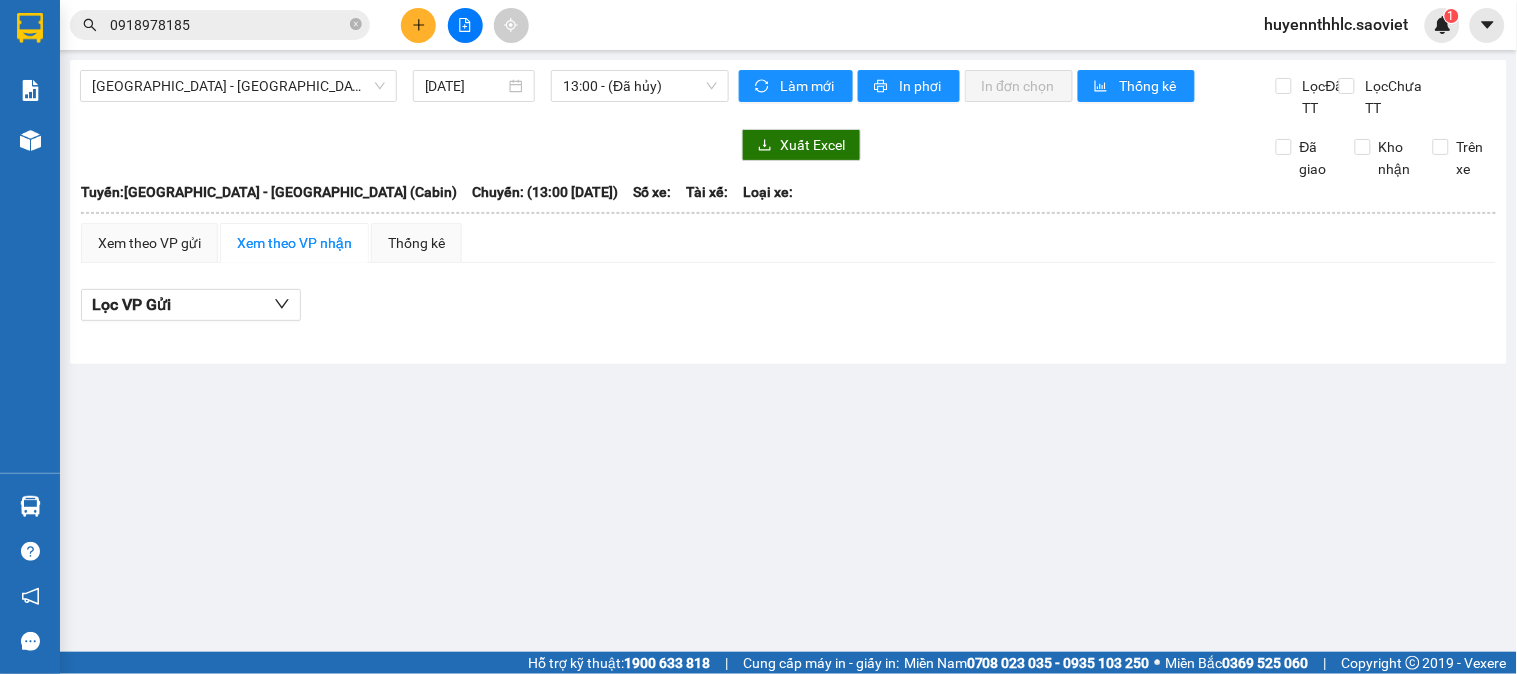 click on "0918978185" at bounding box center (228, 25) 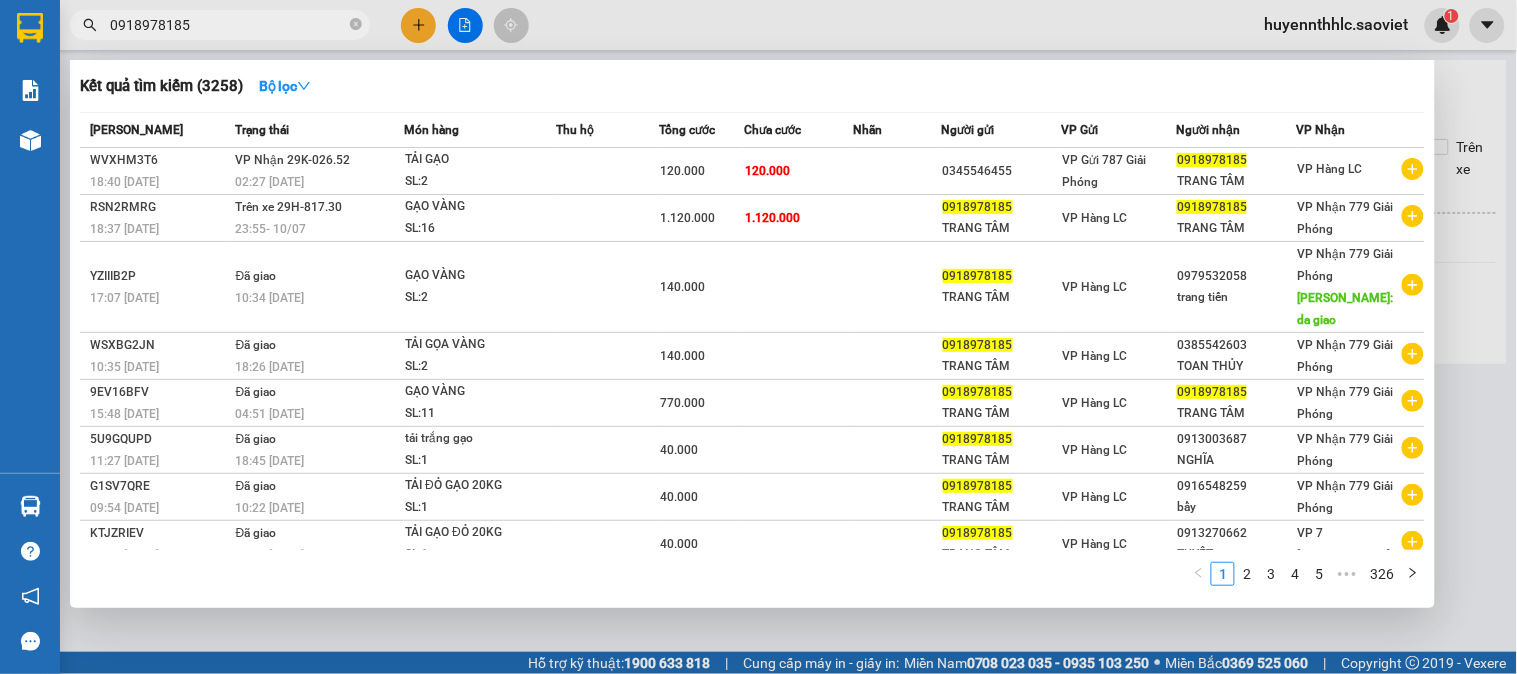 click at bounding box center (758, 337) 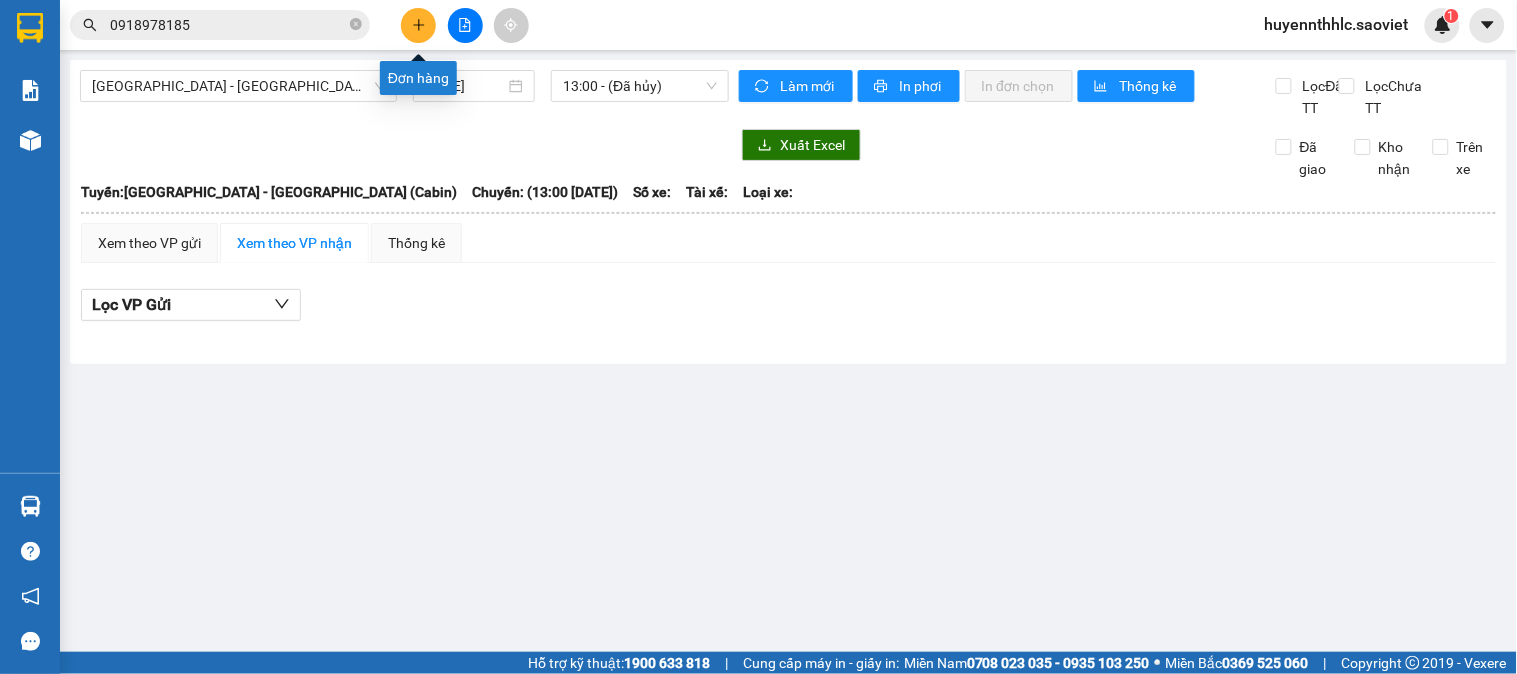 click at bounding box center [418, 25] 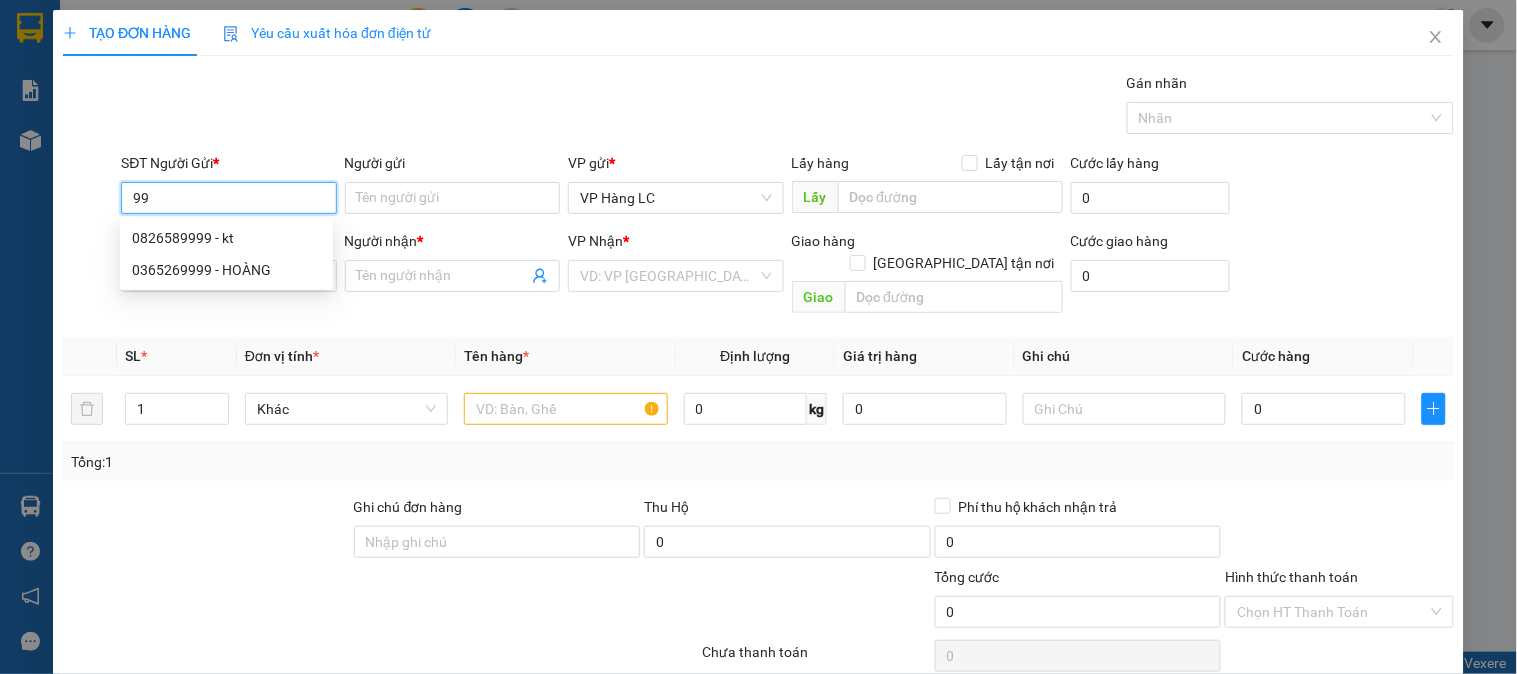 type on "9" 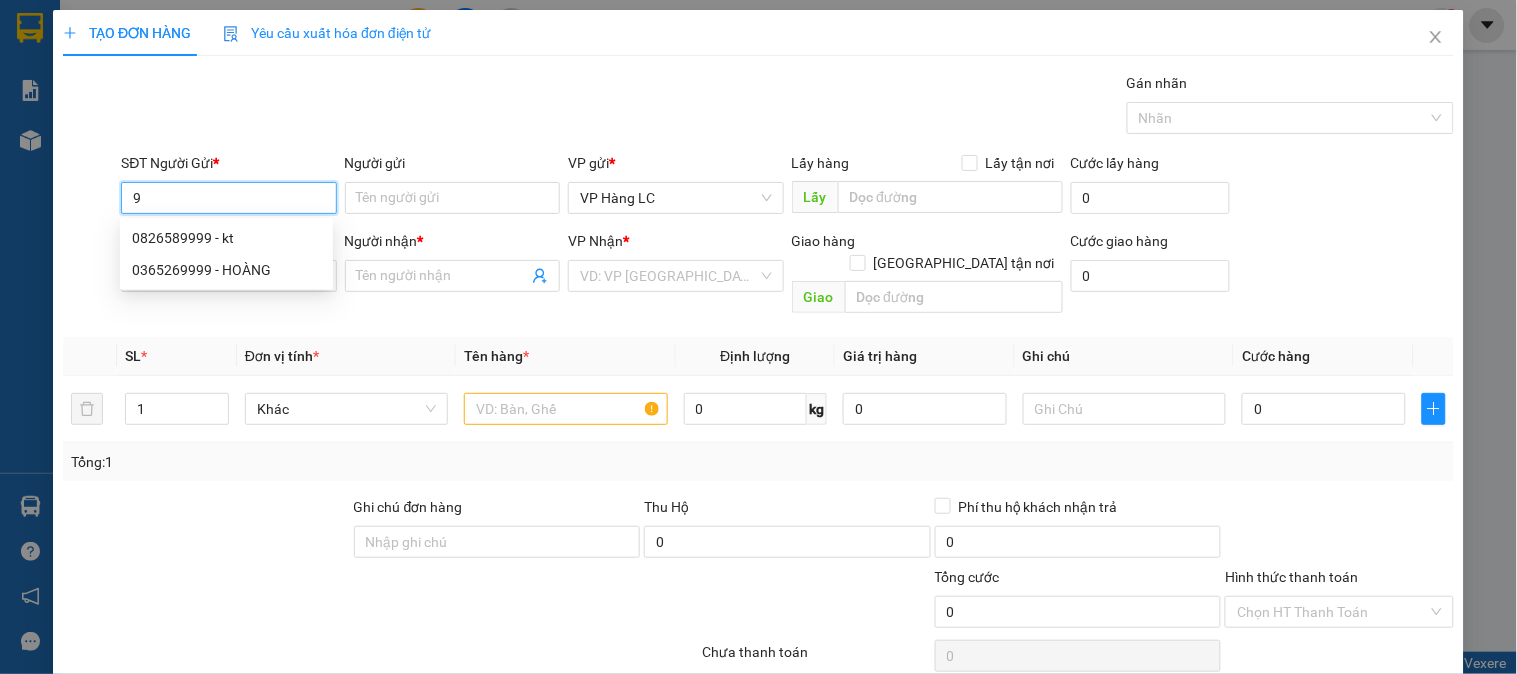 type 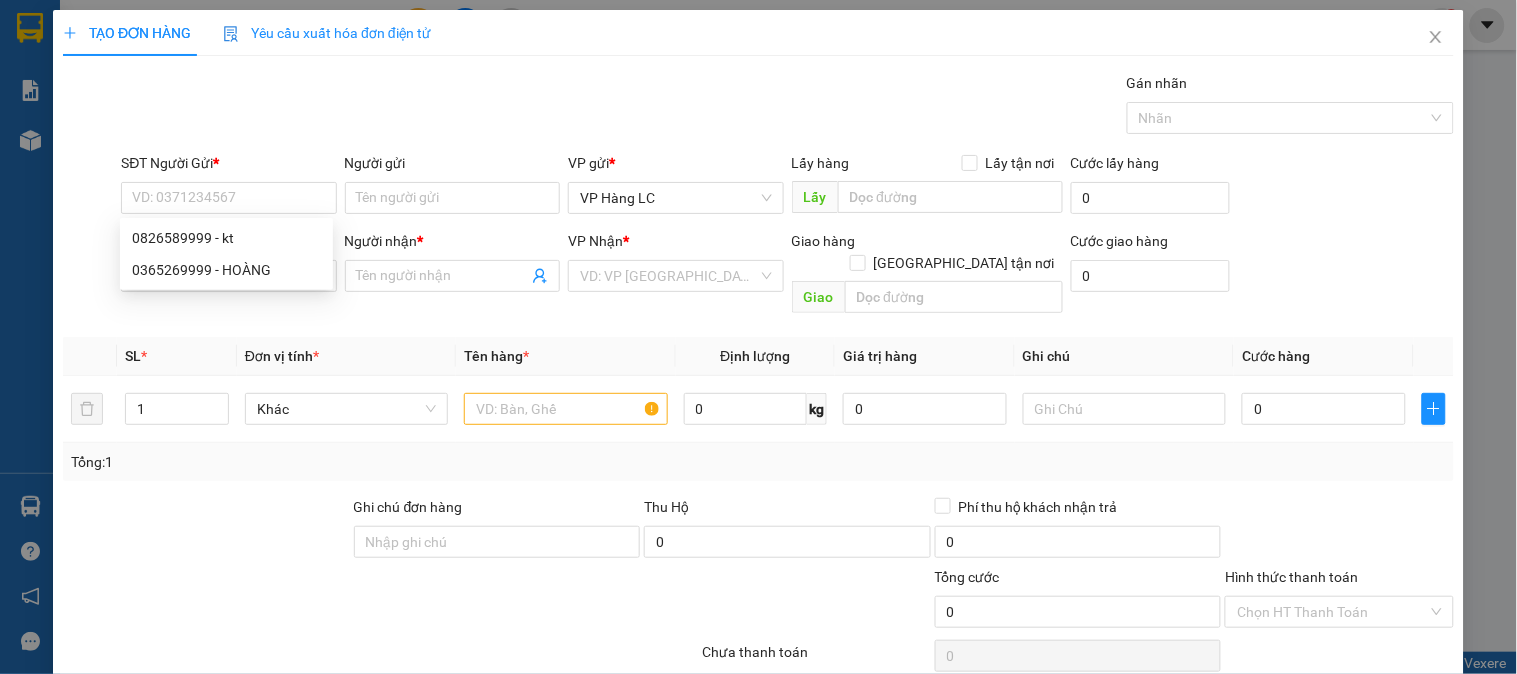 click on "Định lượng" at bounding box center [755, 356] 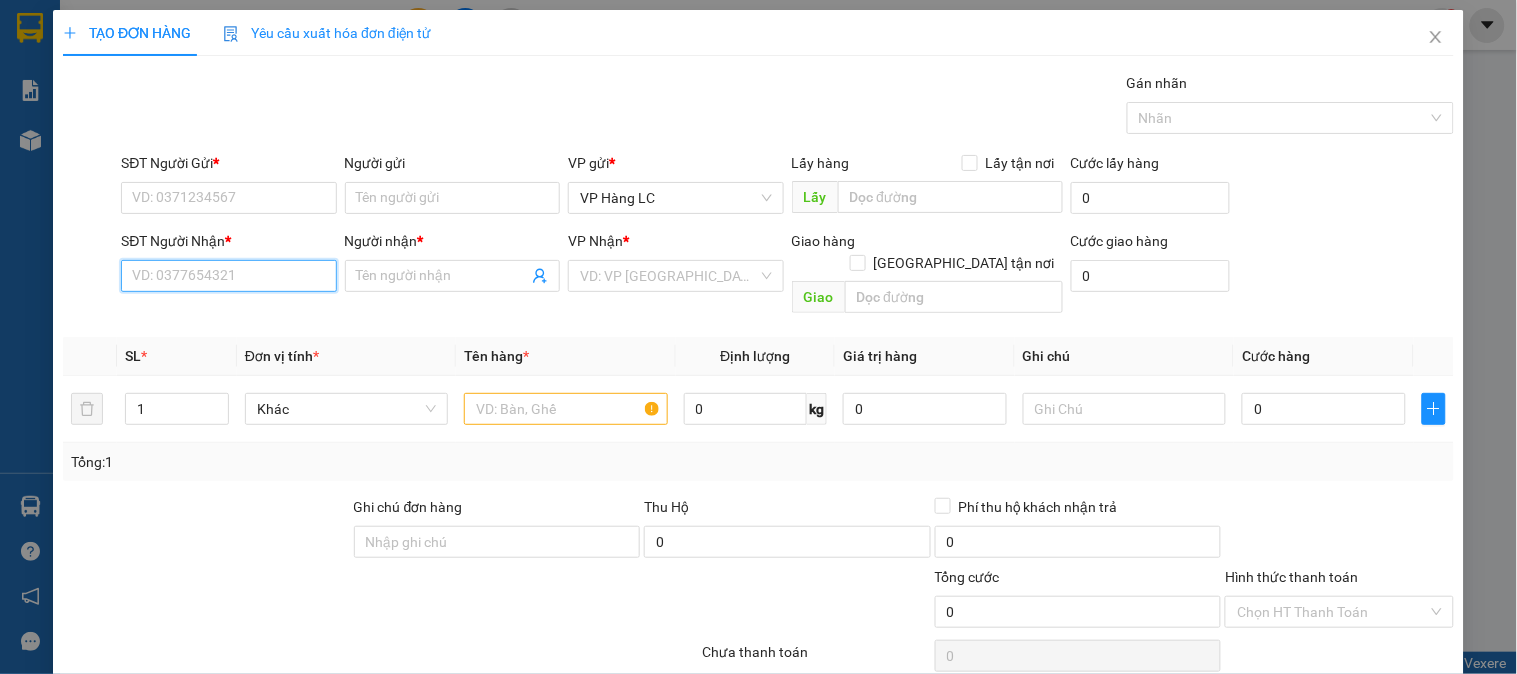 click on "SĐT Người Nhận  *" at bounding box center (228, 276) 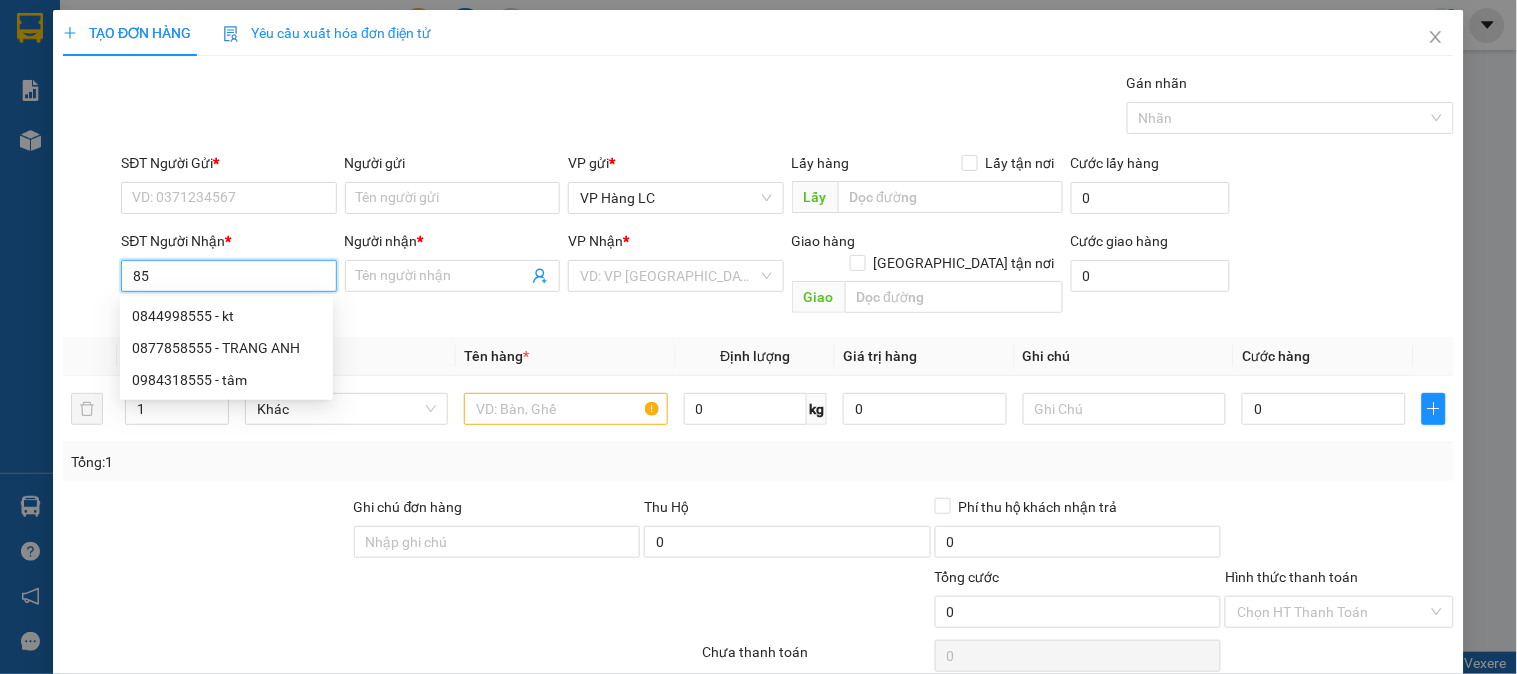 type on "8" 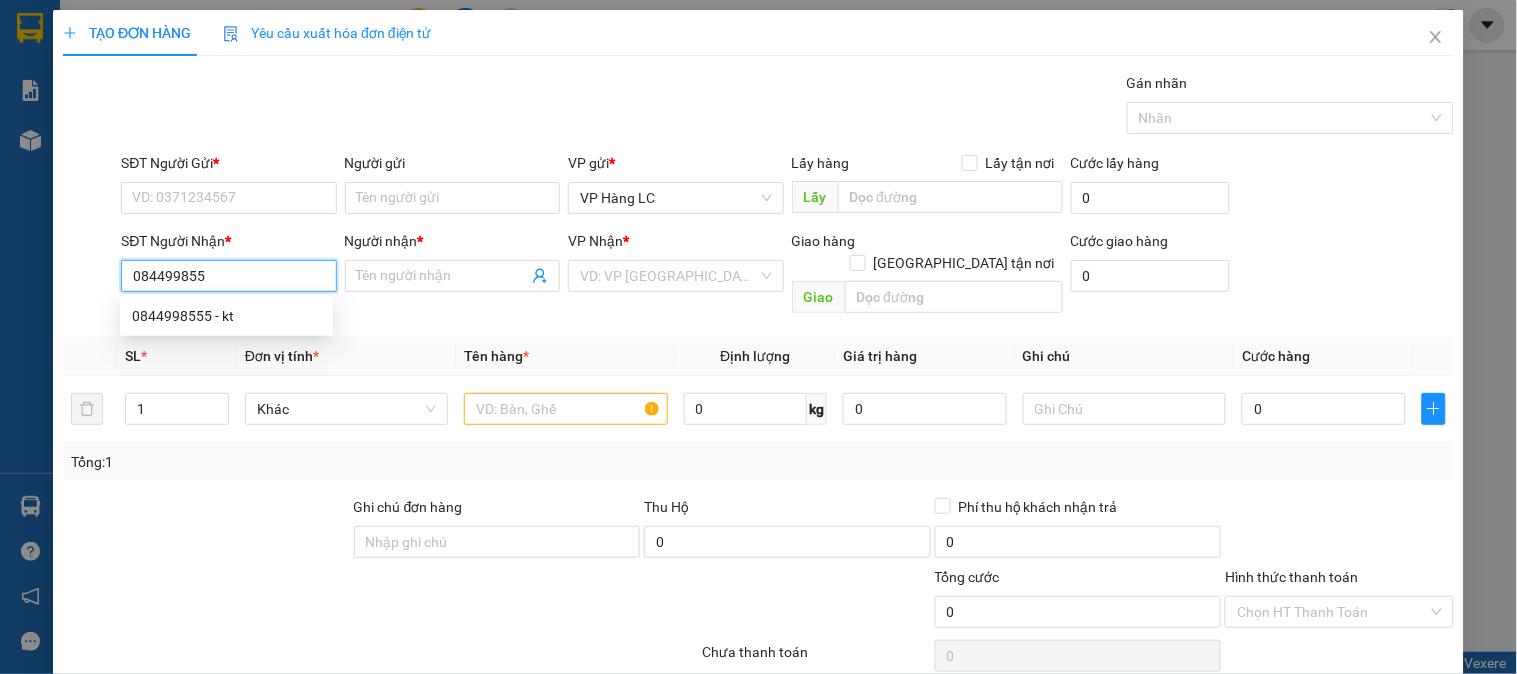 type on "0844998555" 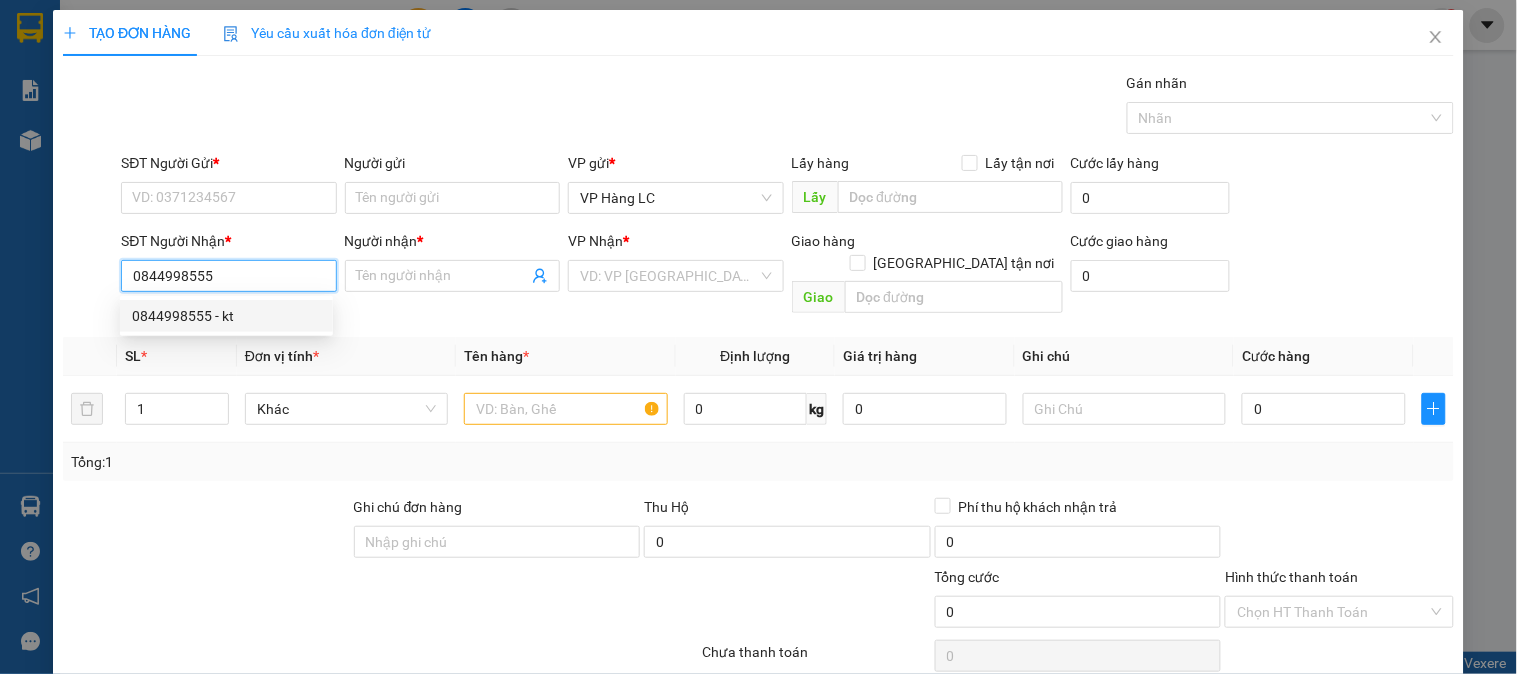 click on "0844998555 - kt" at bounding box center (226, 316) 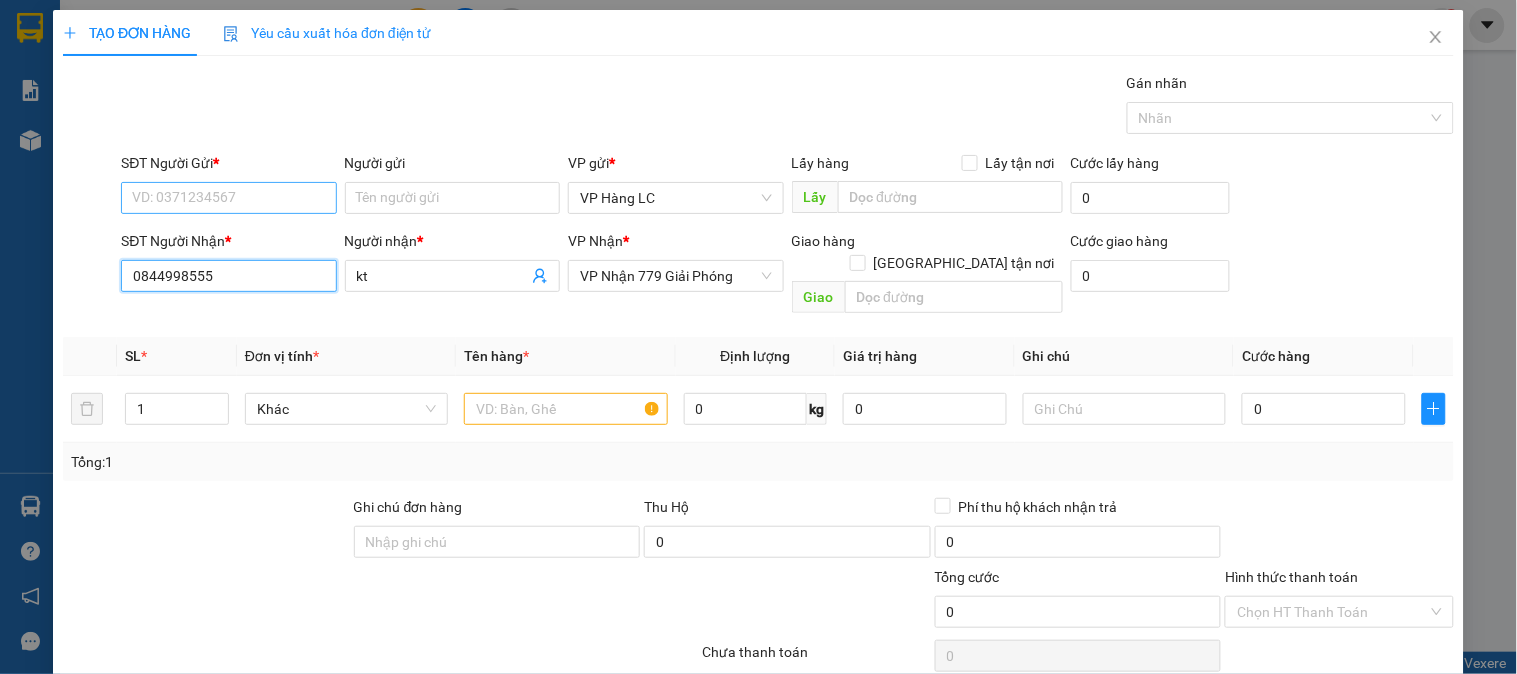 type on "0844998555" 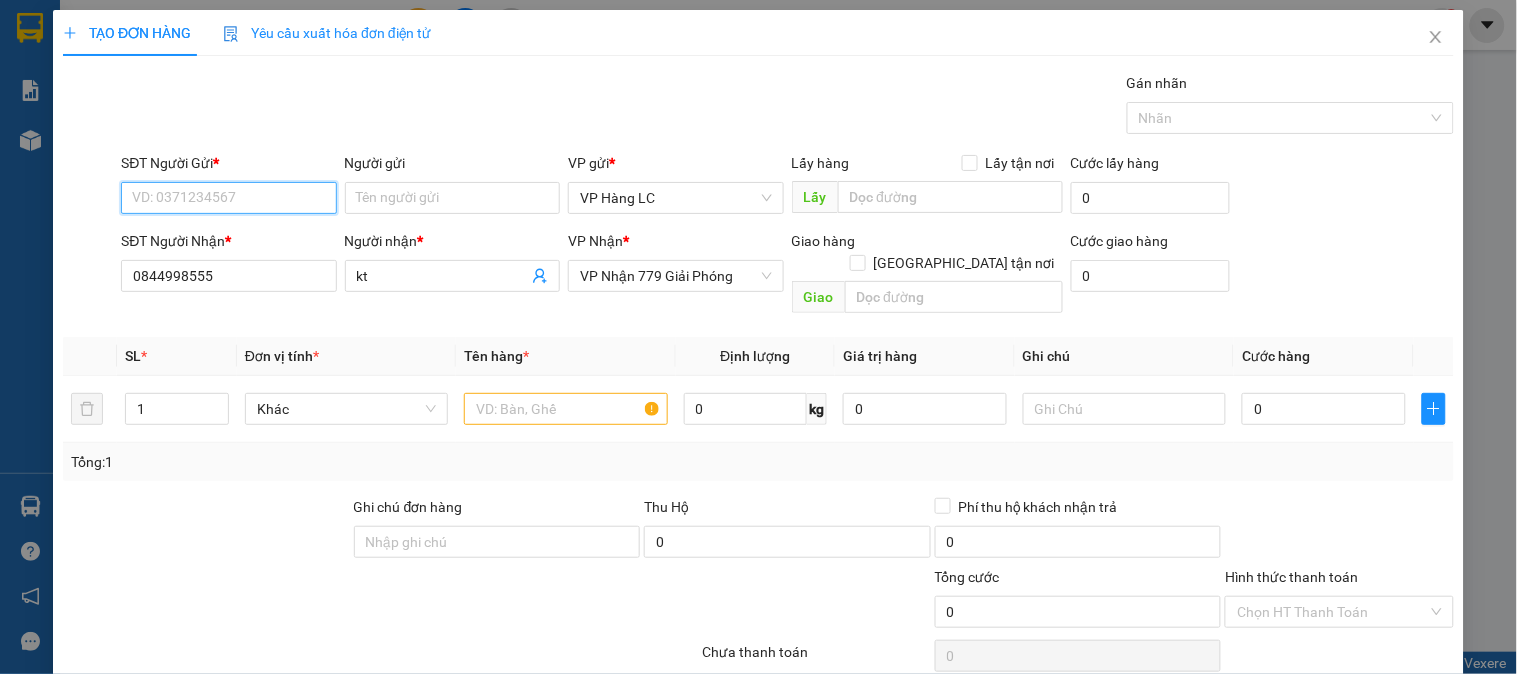 click on "SĐT Người Gửi  *" at bounding box center [228, 198] 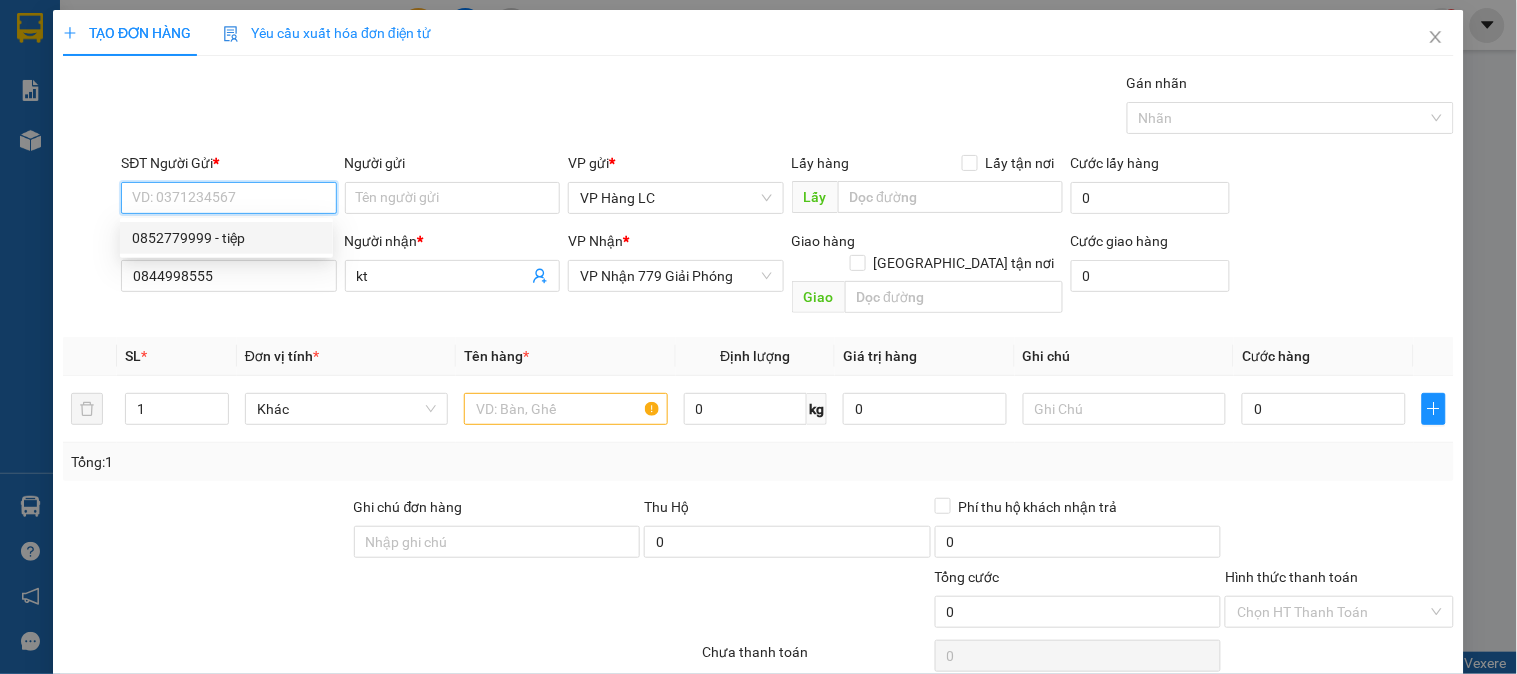 click on "0852779999 - tiệp" at bounding box center [226, 238] 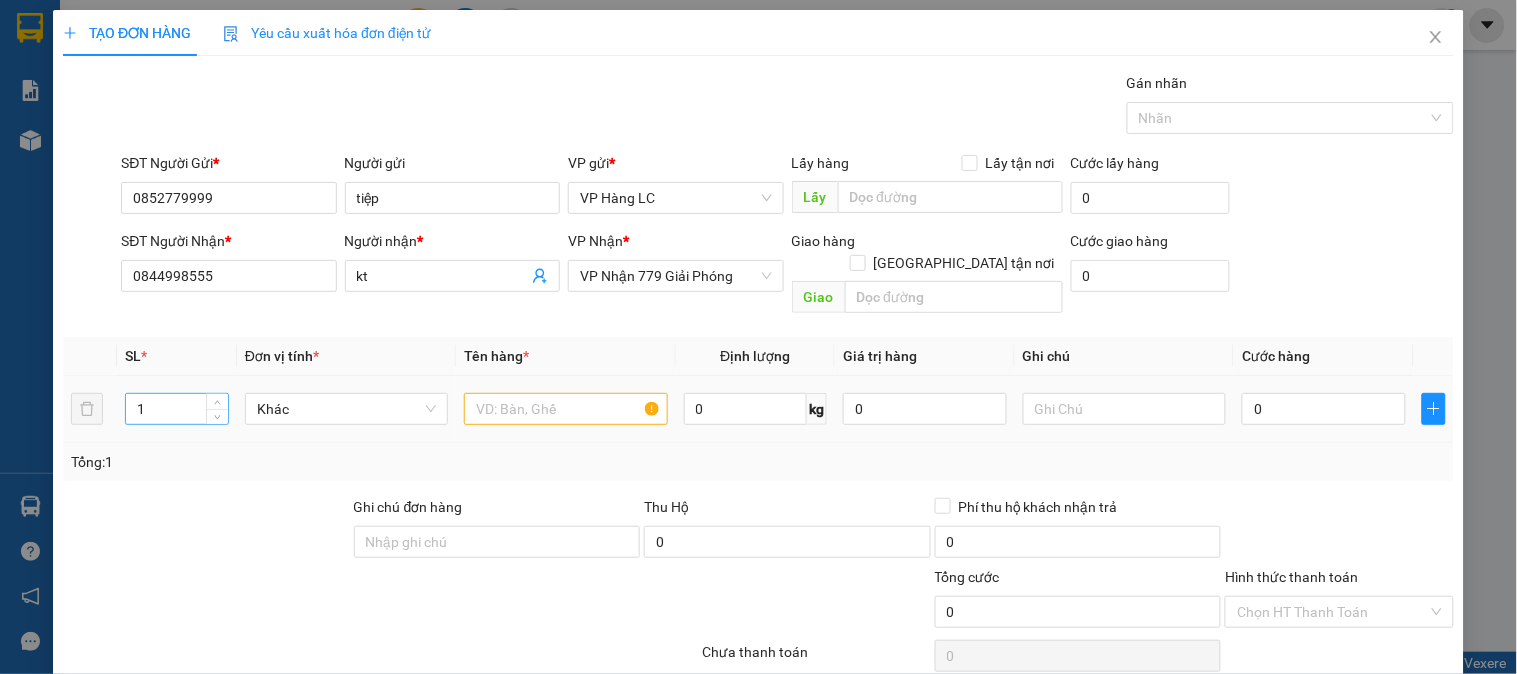 click on "1" at bounding box center [177, 409] 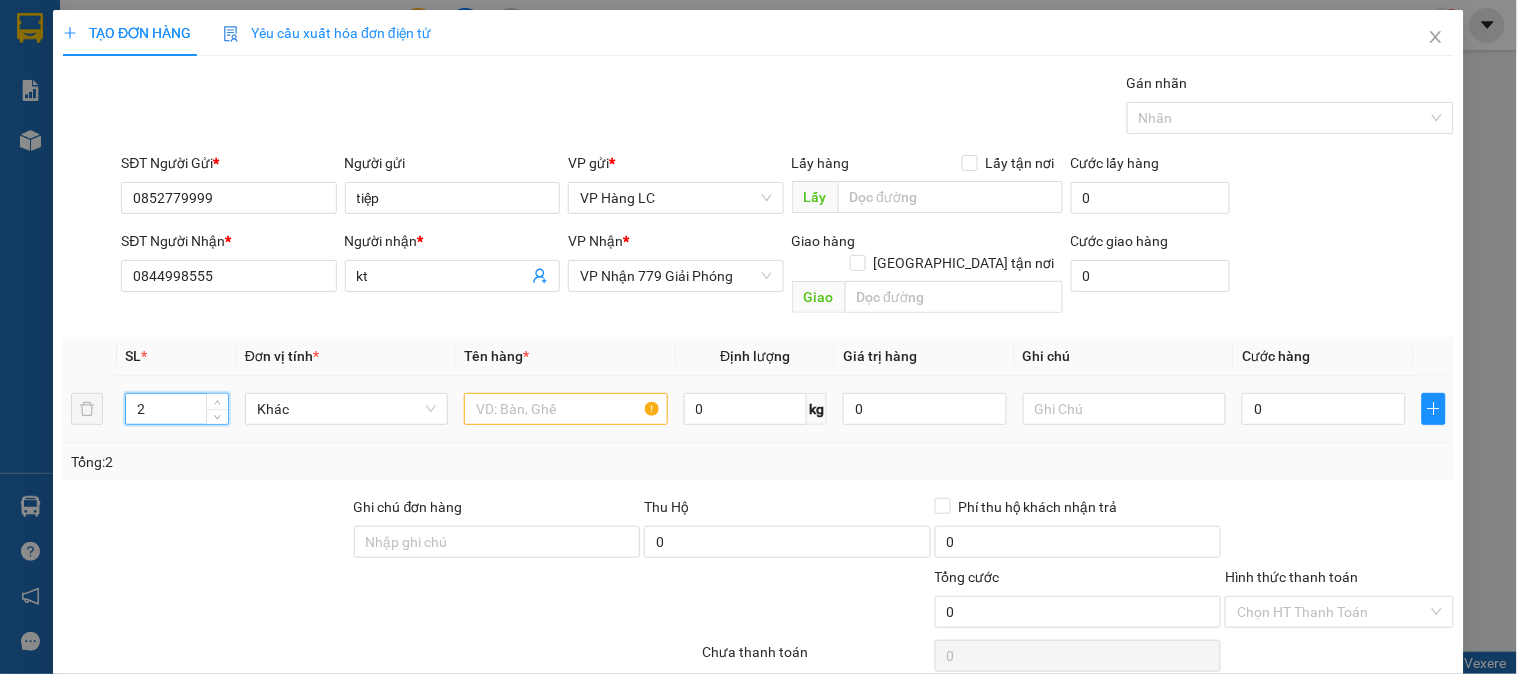 type on "2" 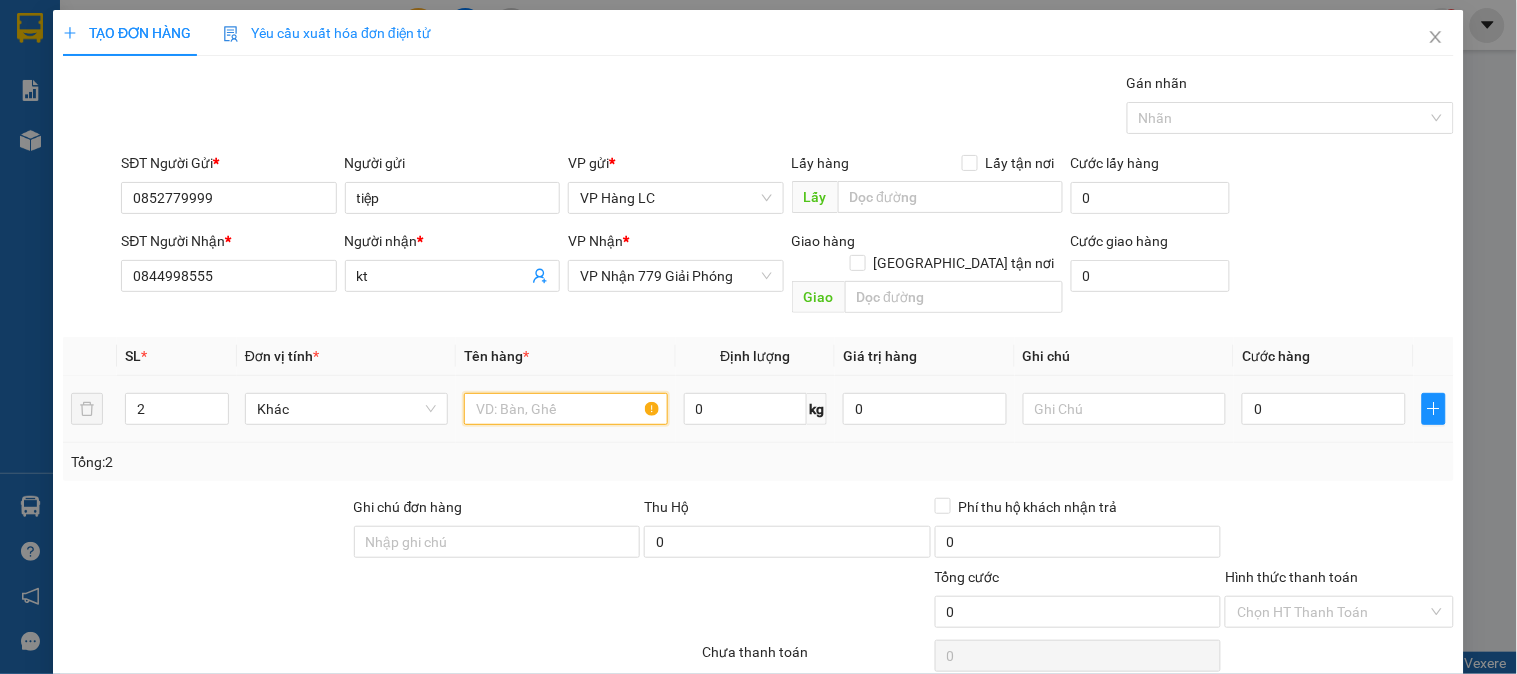 click at bounding box center [565, 409] 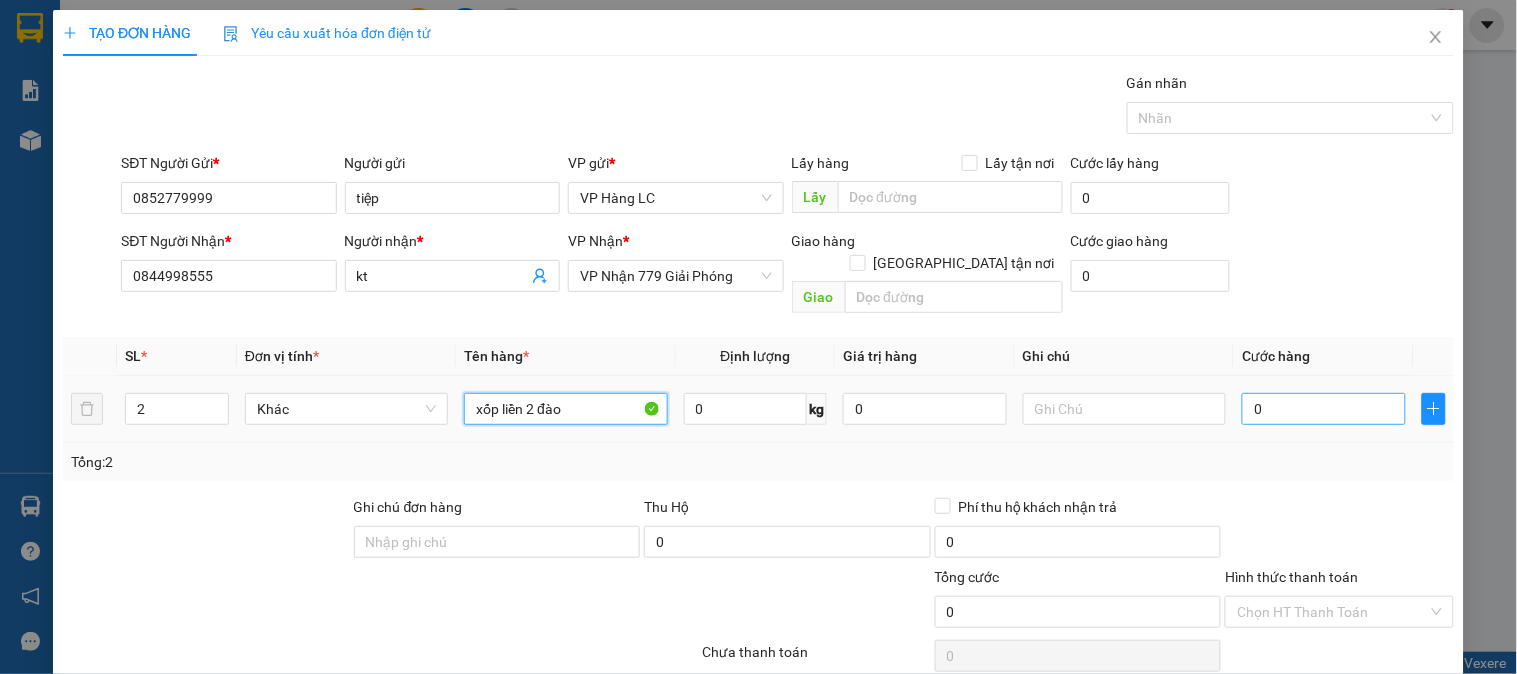 type on "xốp liền 2 đào" 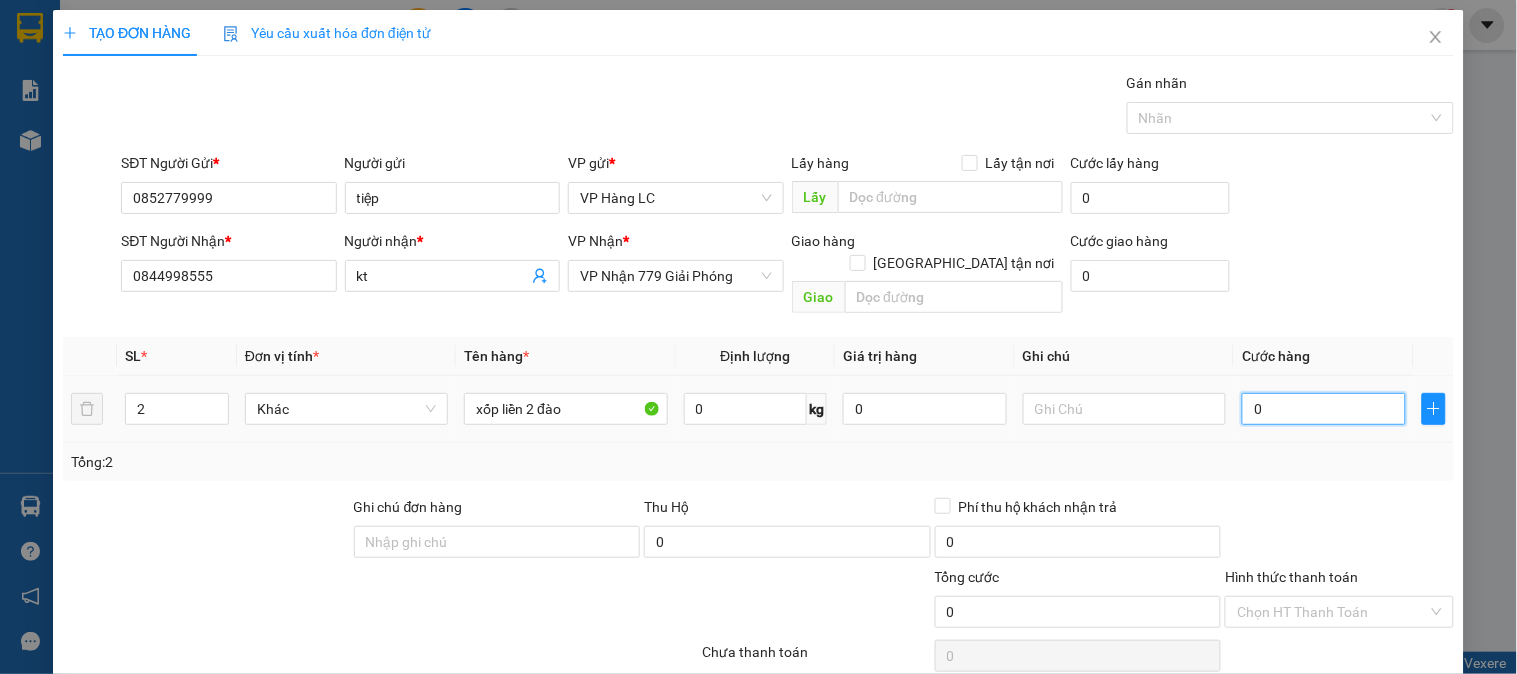 click on "0" at bounding box center (1324, 409) 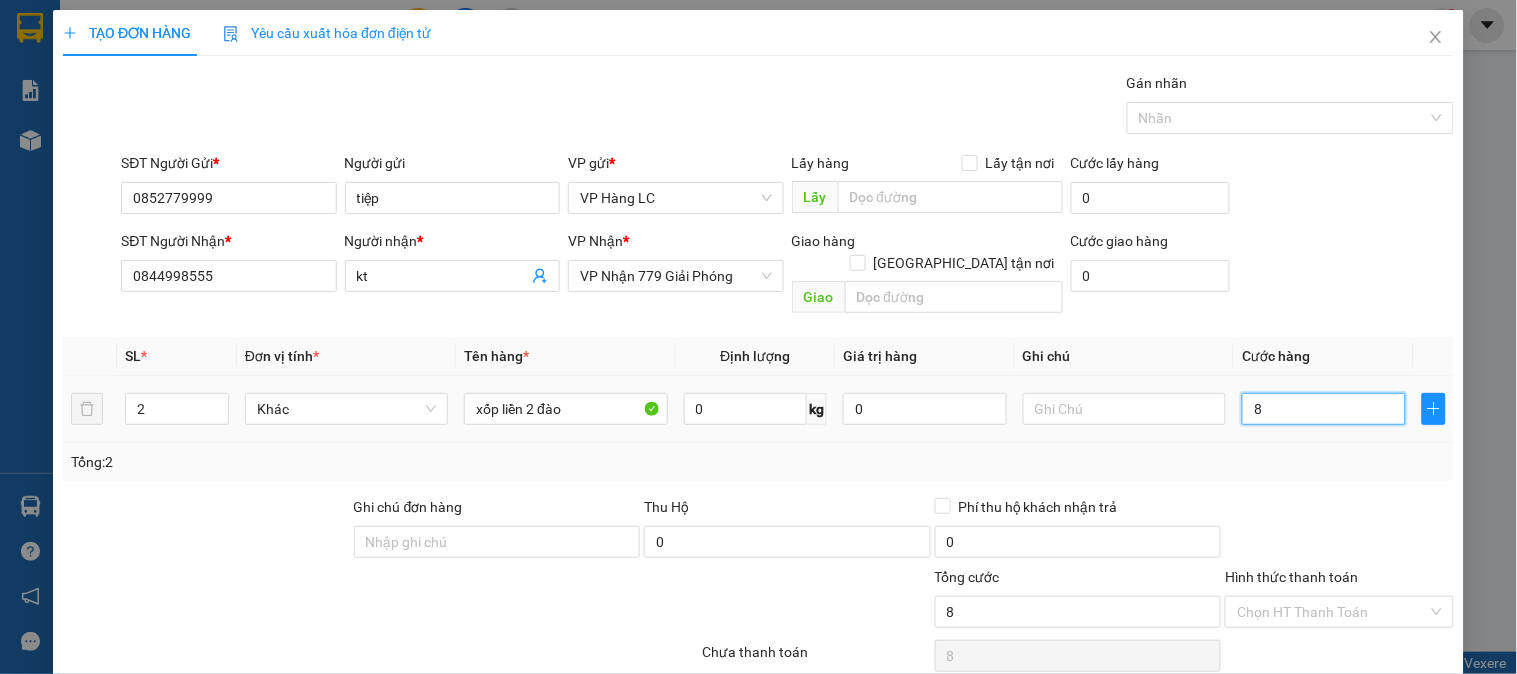 type on "80" 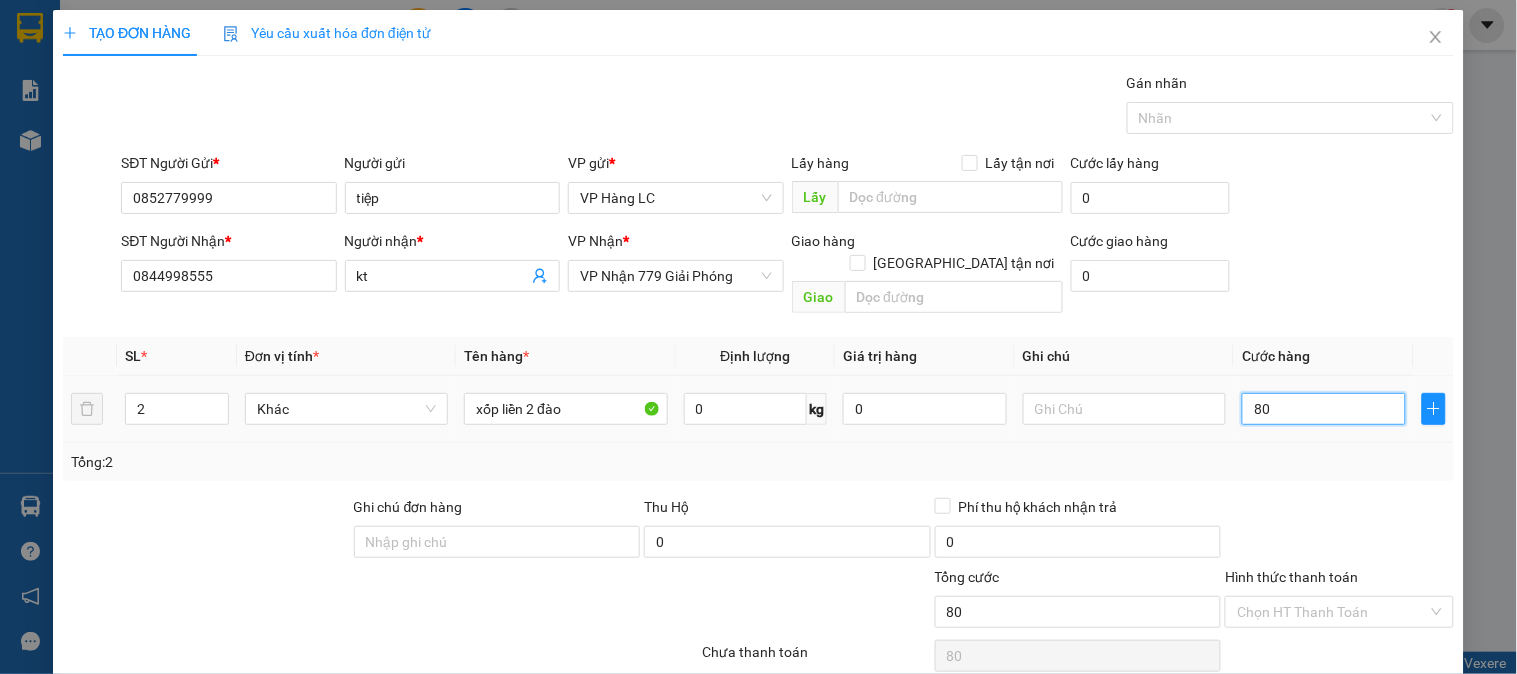 type on "800" 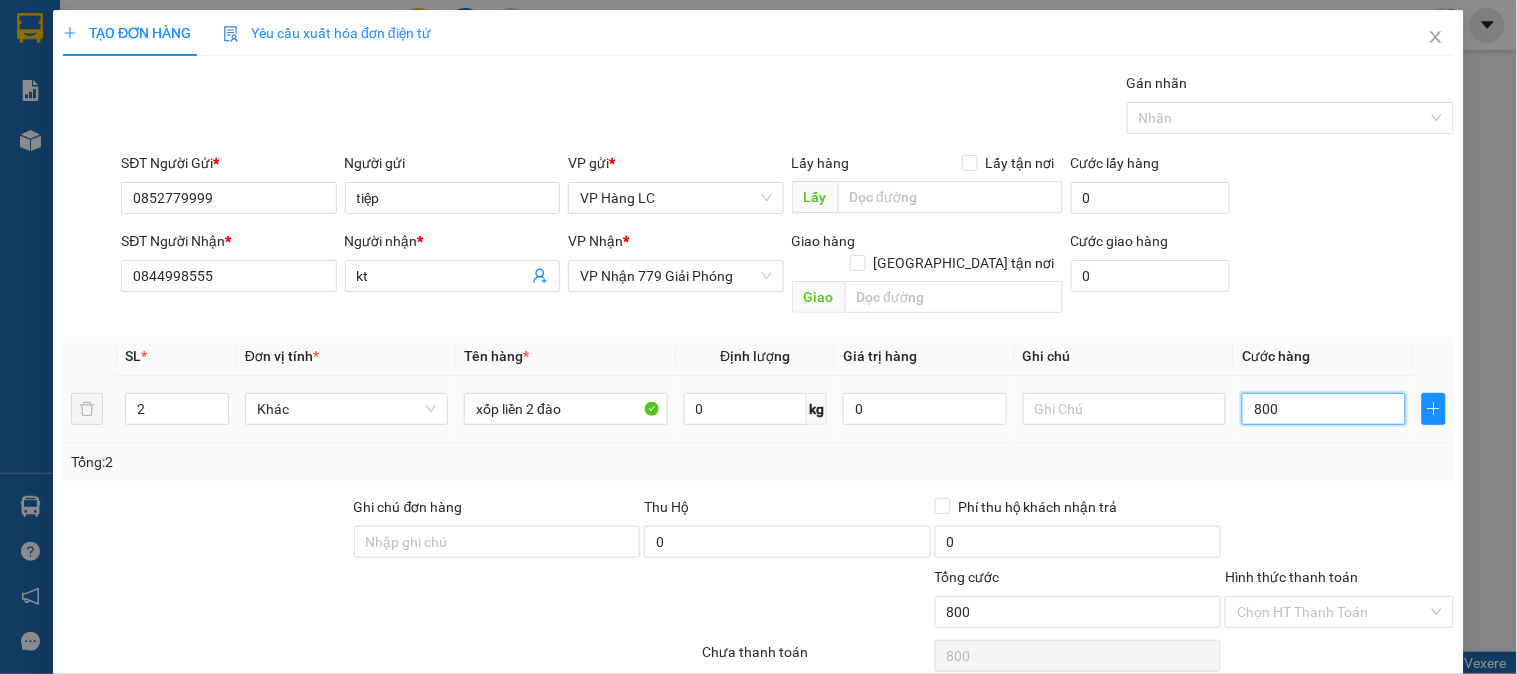 type on "8.000" 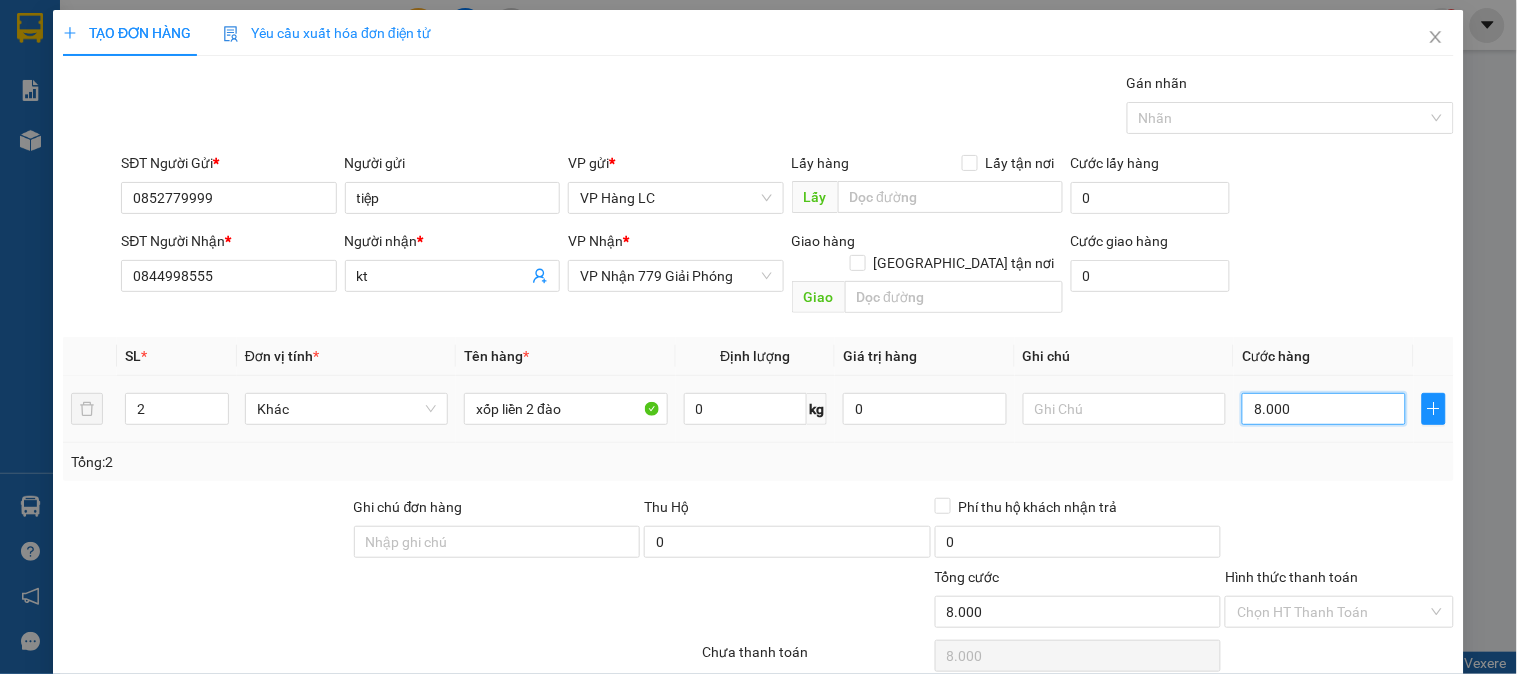 type on "80.000" 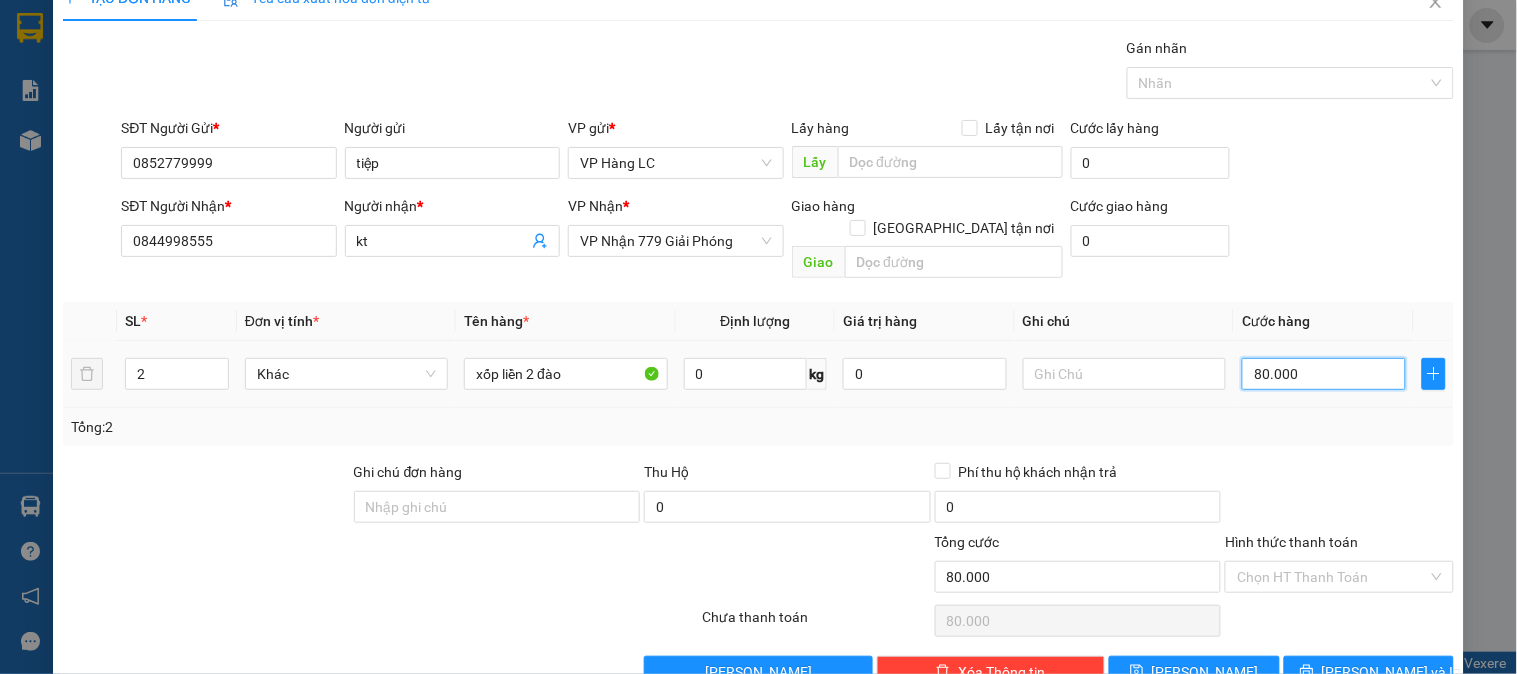 scroll, scrollTop: 65, scrollLeft: 0, axis: vertical 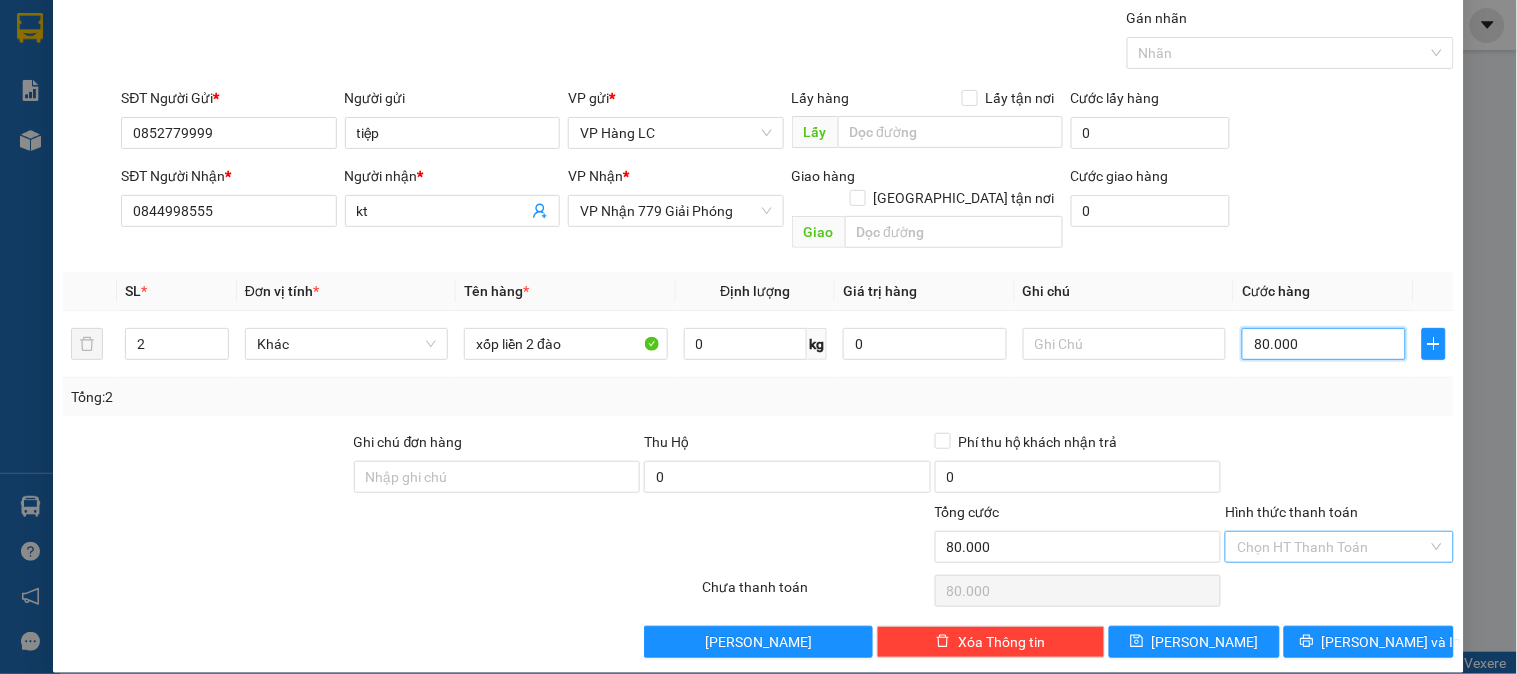 type on "80.000" 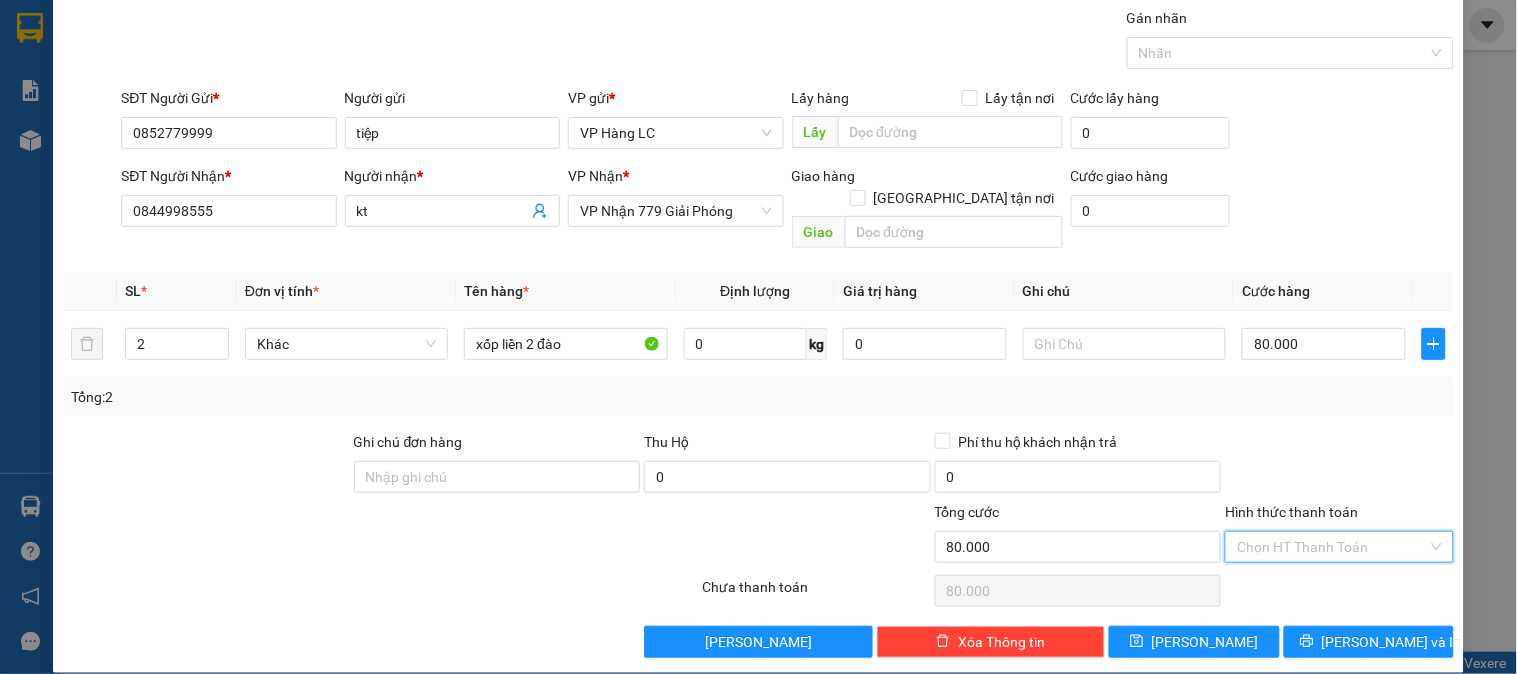 click on "Hình thức thanh toán" at bounding box center [1332, 547] 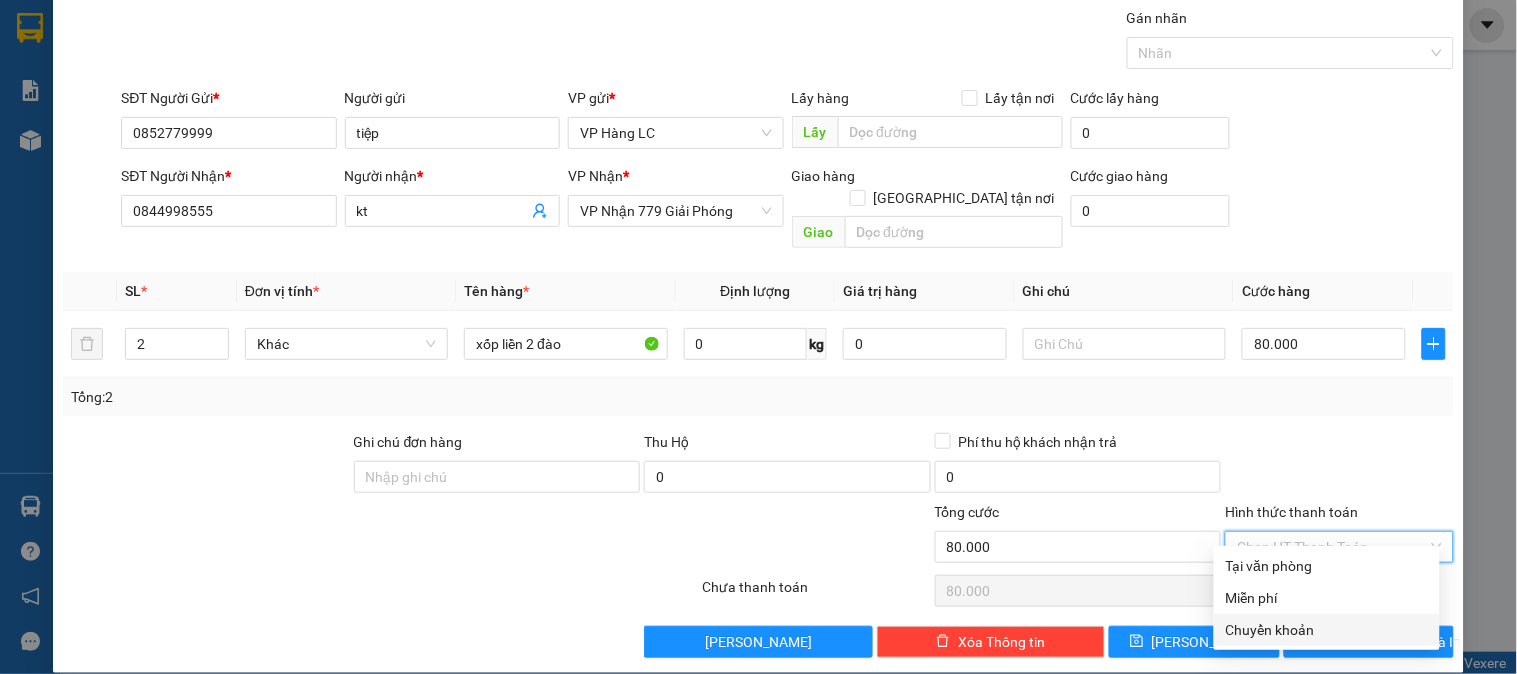 click on "Chuyển khoản" at bounding box center (1327, 630) 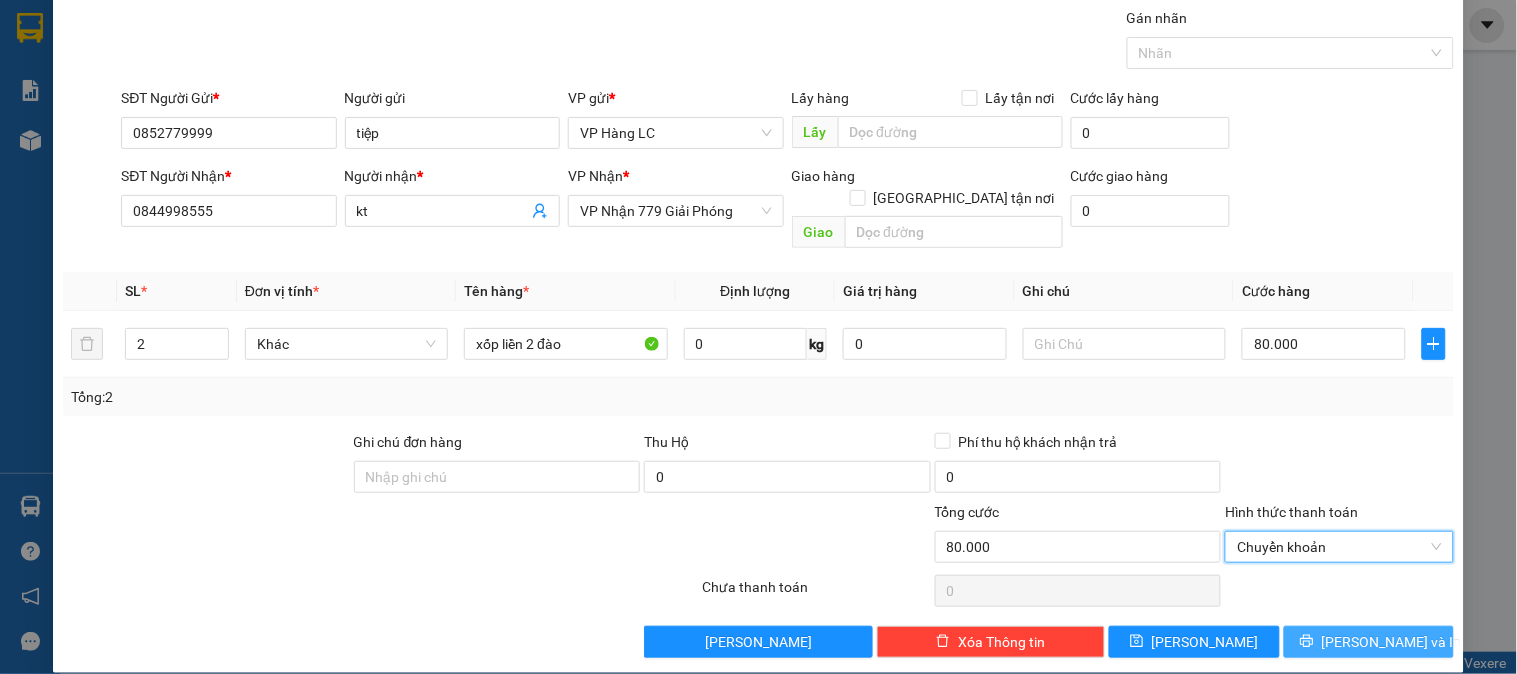 click on "[PERSON_NAME] và In" at bounding box center [1392, 642] 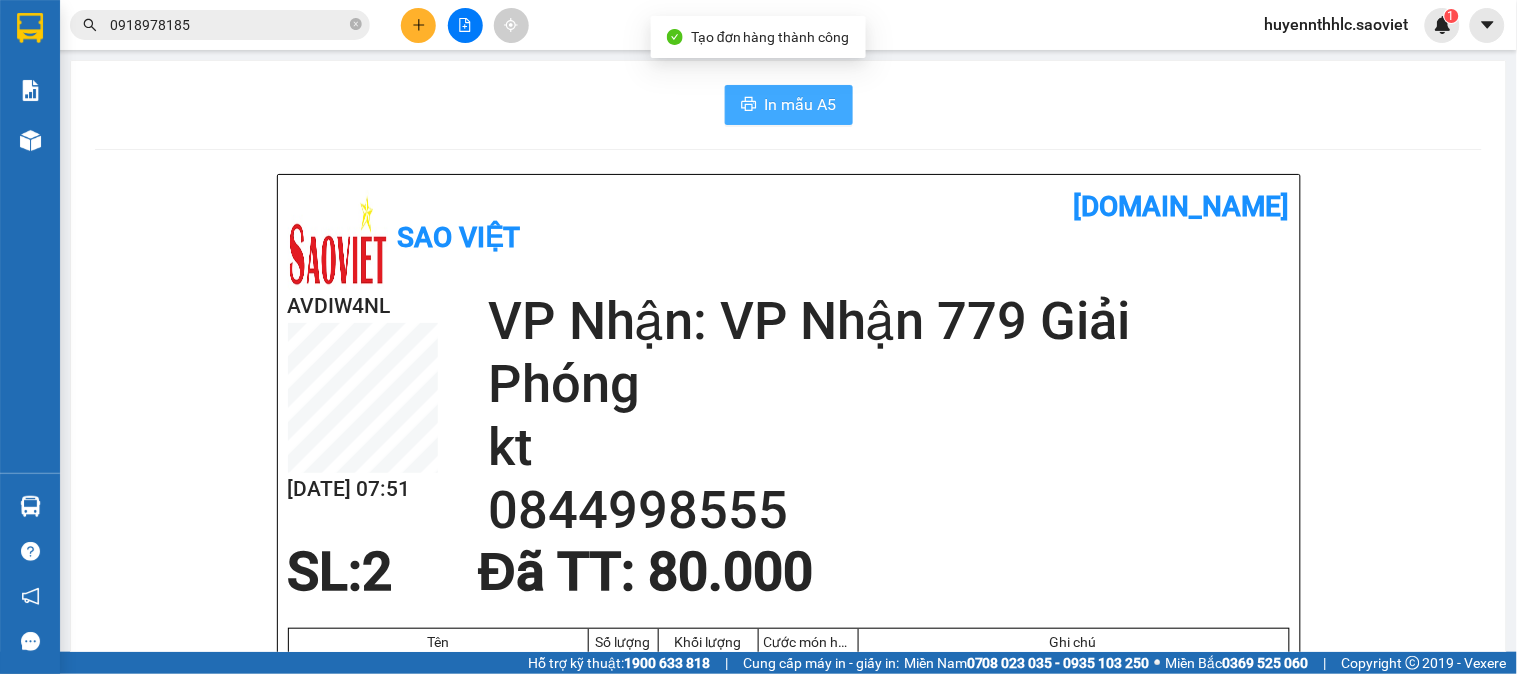 click on "In mẫu A5" at bounding box center (801, 104) 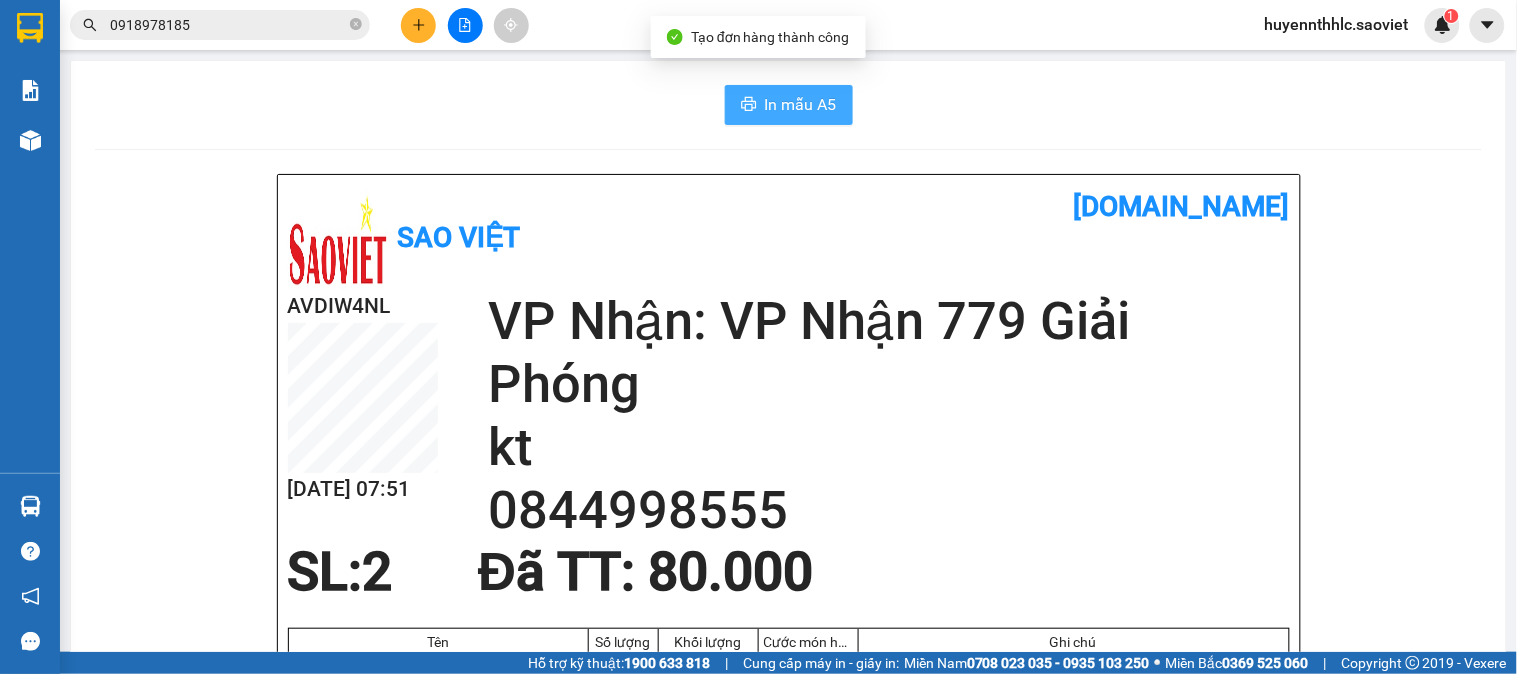 scroll, scrollTop: 0, scrollLeft: 0, axis: both 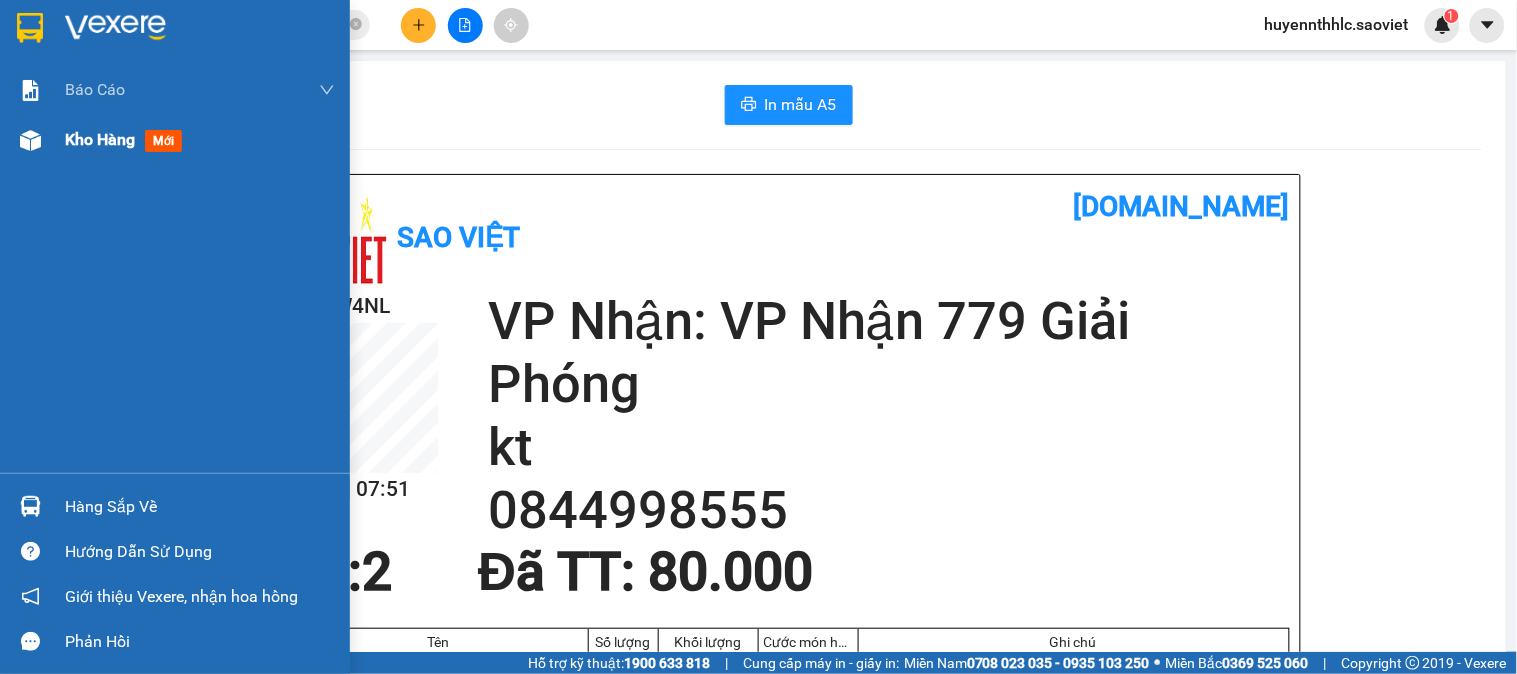 click on "Kho hàng" at bounding box center (100, 139) 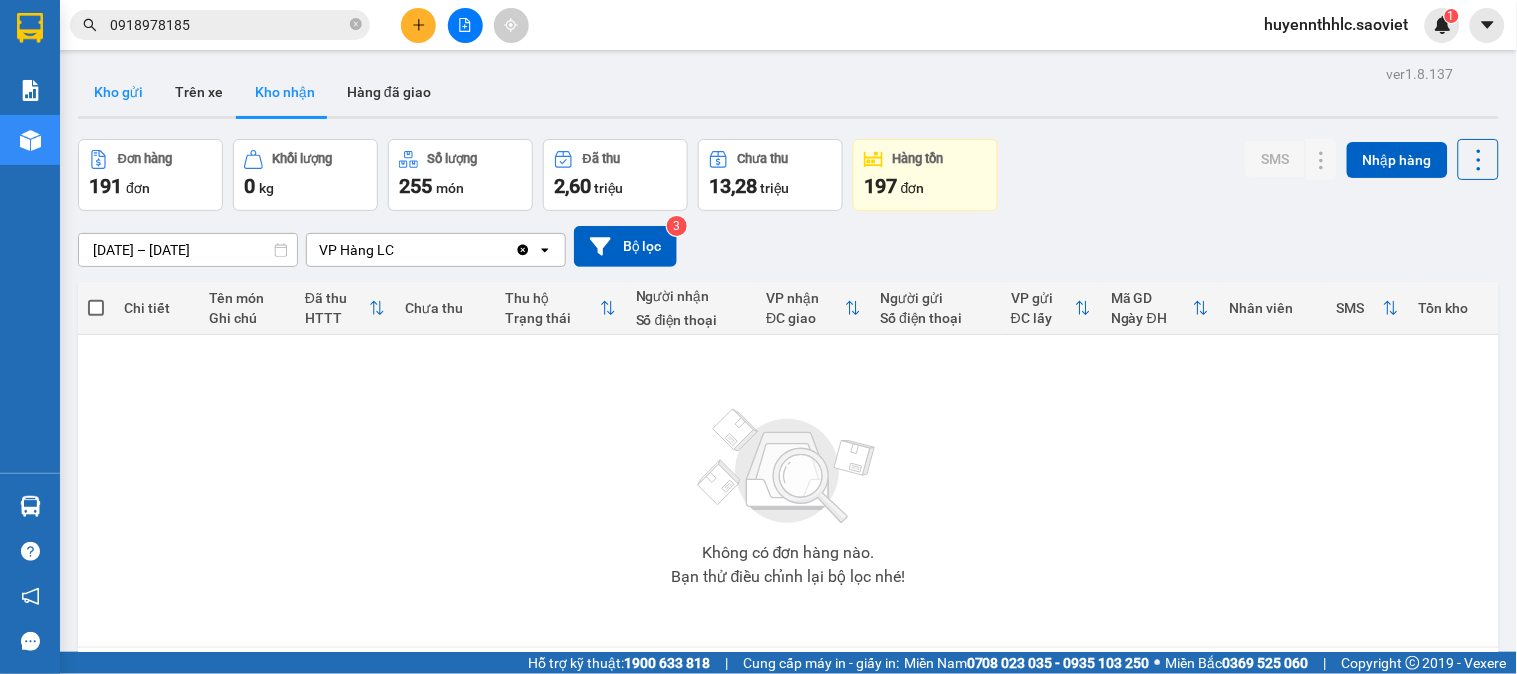click on "Kho gửi" at bounding box center [118, 92] 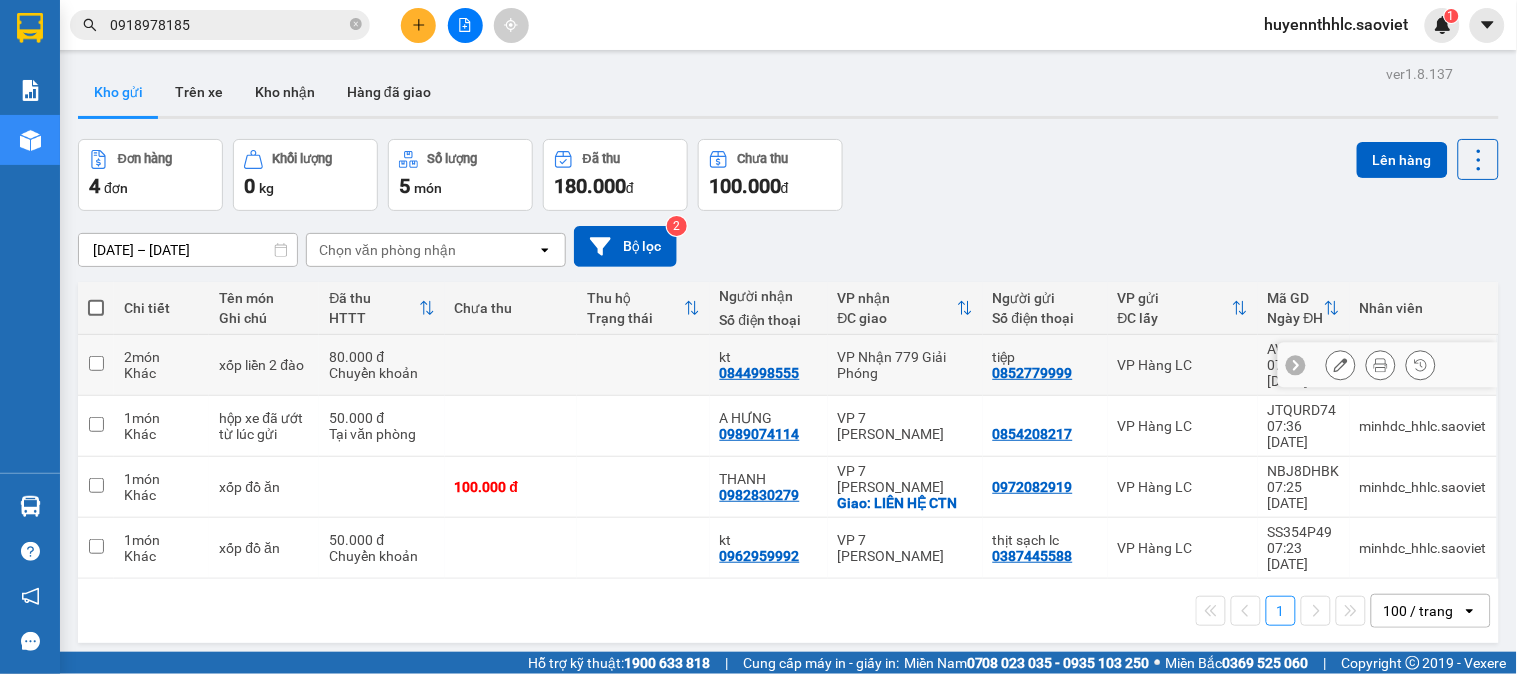click at bounding box center (96, 363) 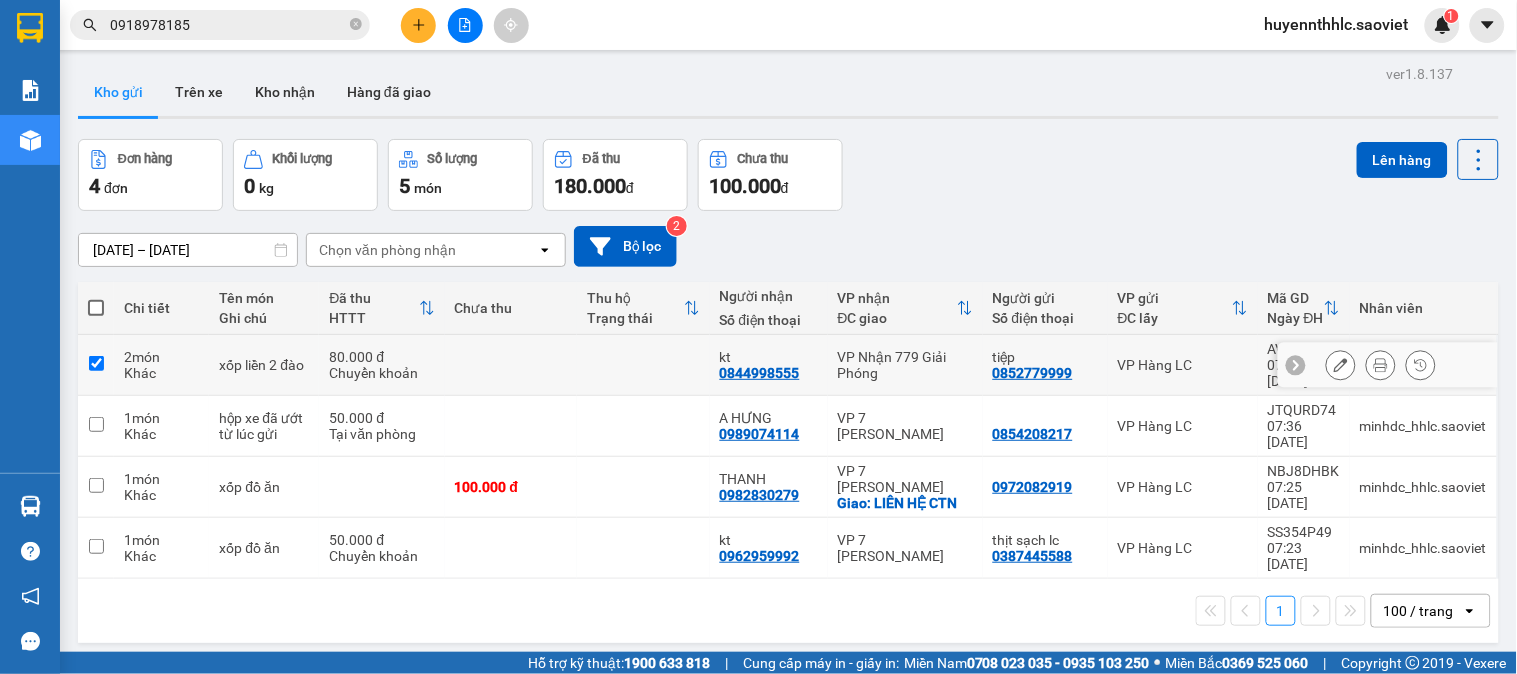 checkbox on "true" 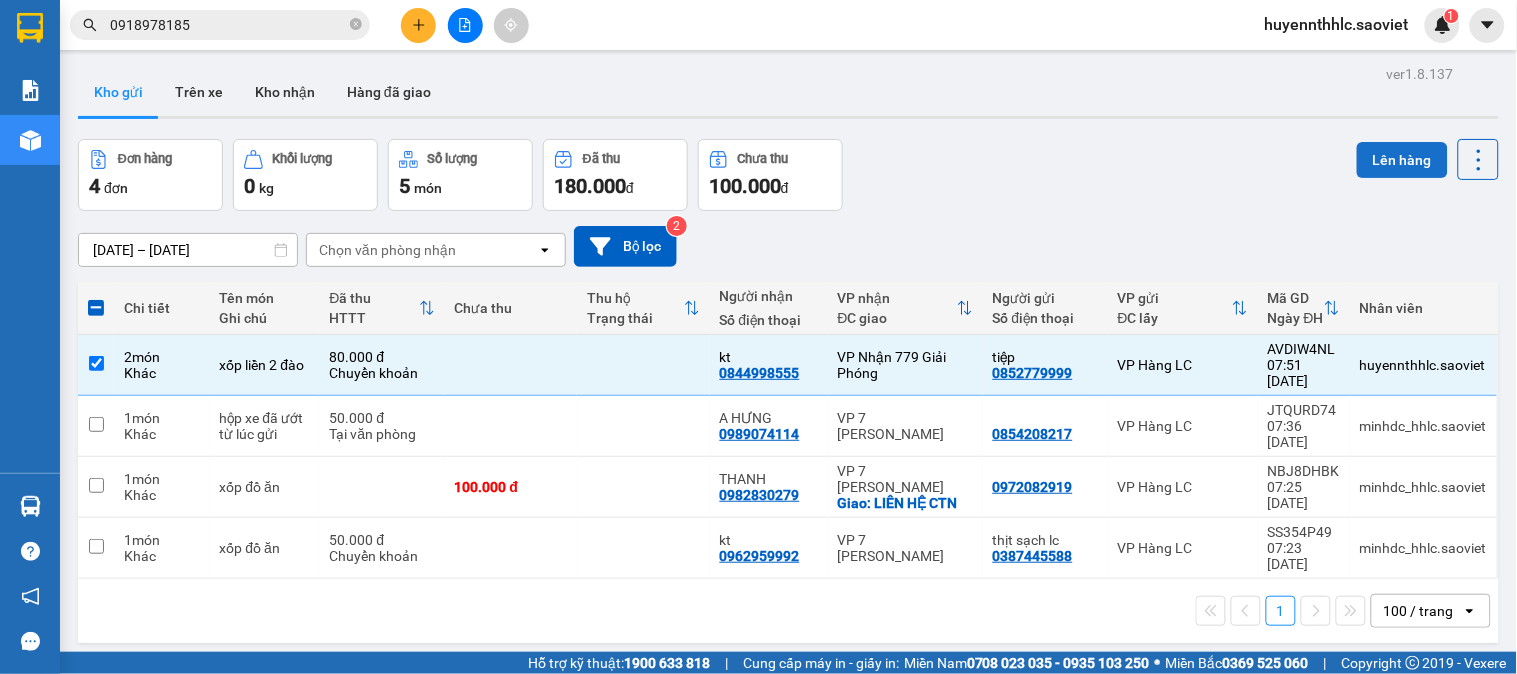 click on "Lên hàng" at bounding box center (1402, 160) 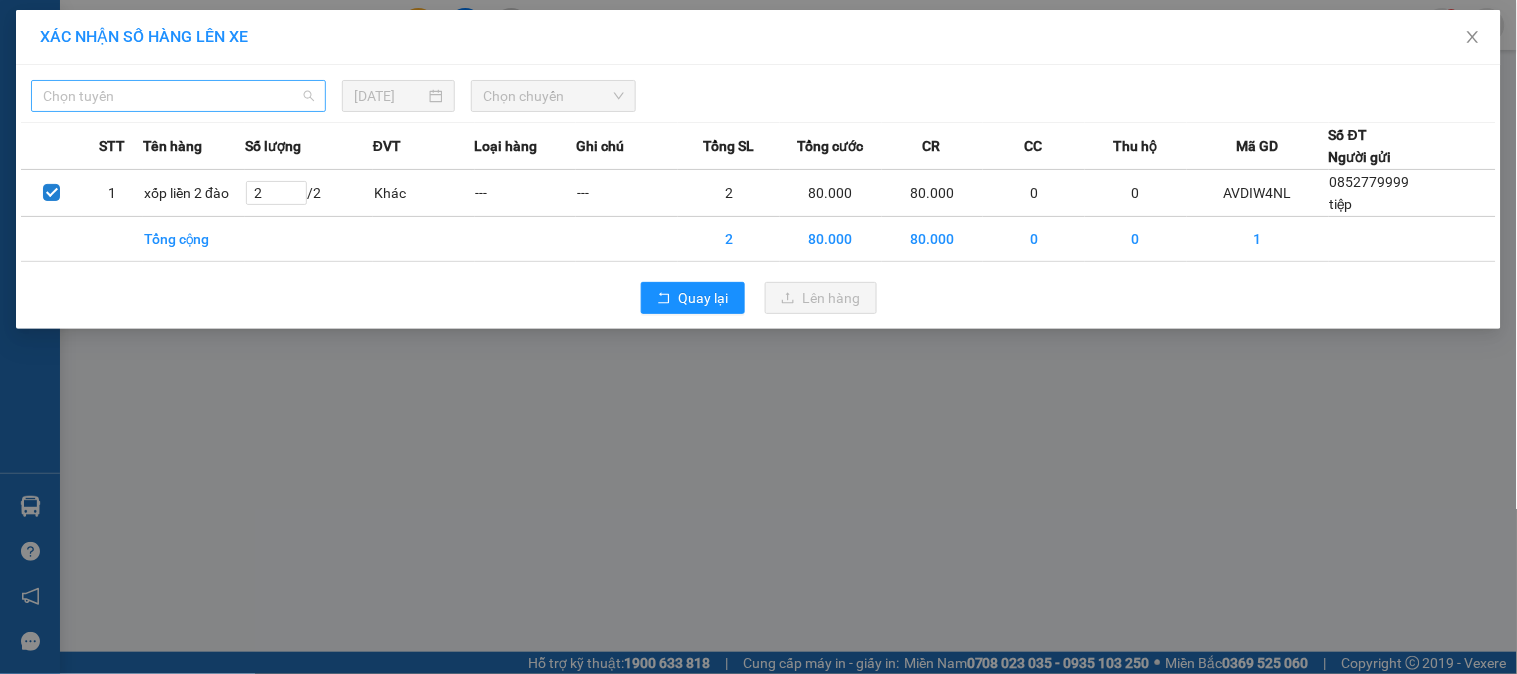 click on "Chọn tuyến" at bounding box center [178, 96] 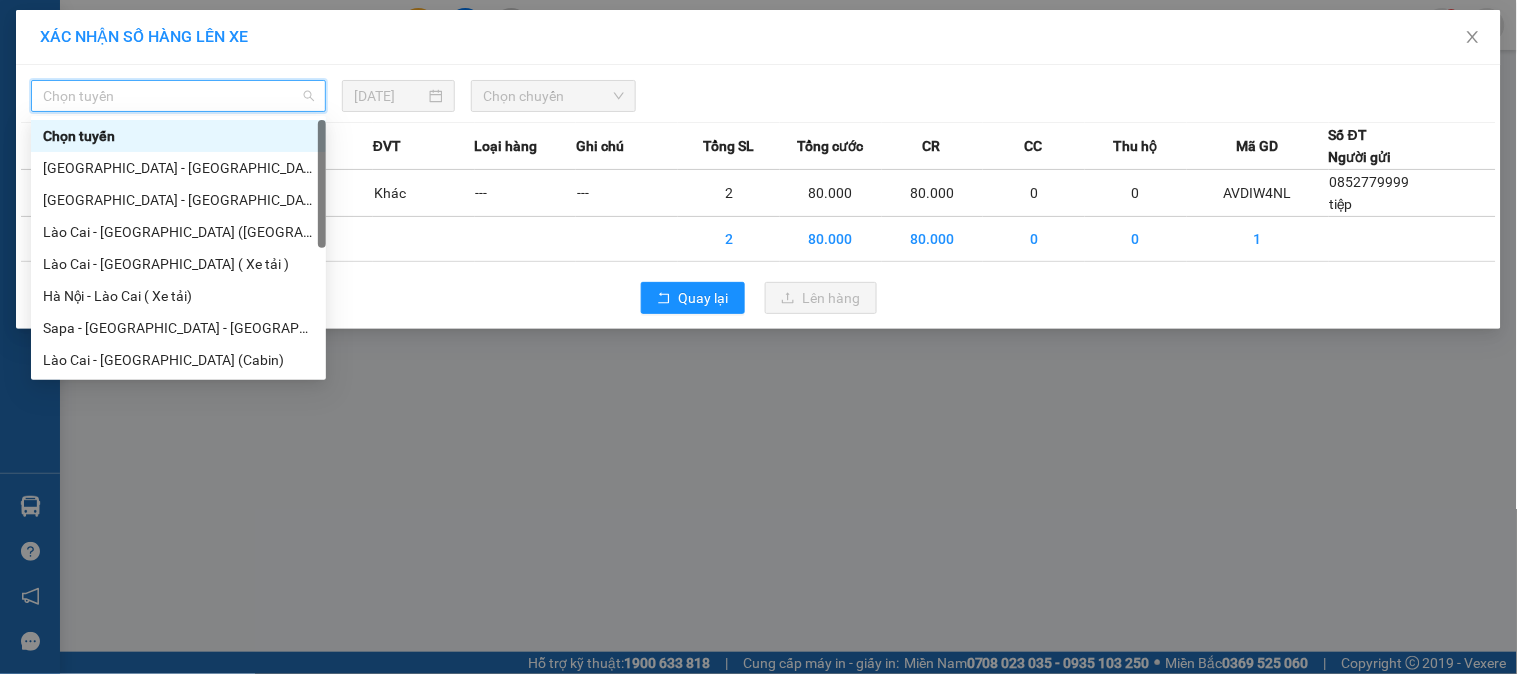 scroll, scrollTop: 160, scrollLeft: 0, axis: vertical 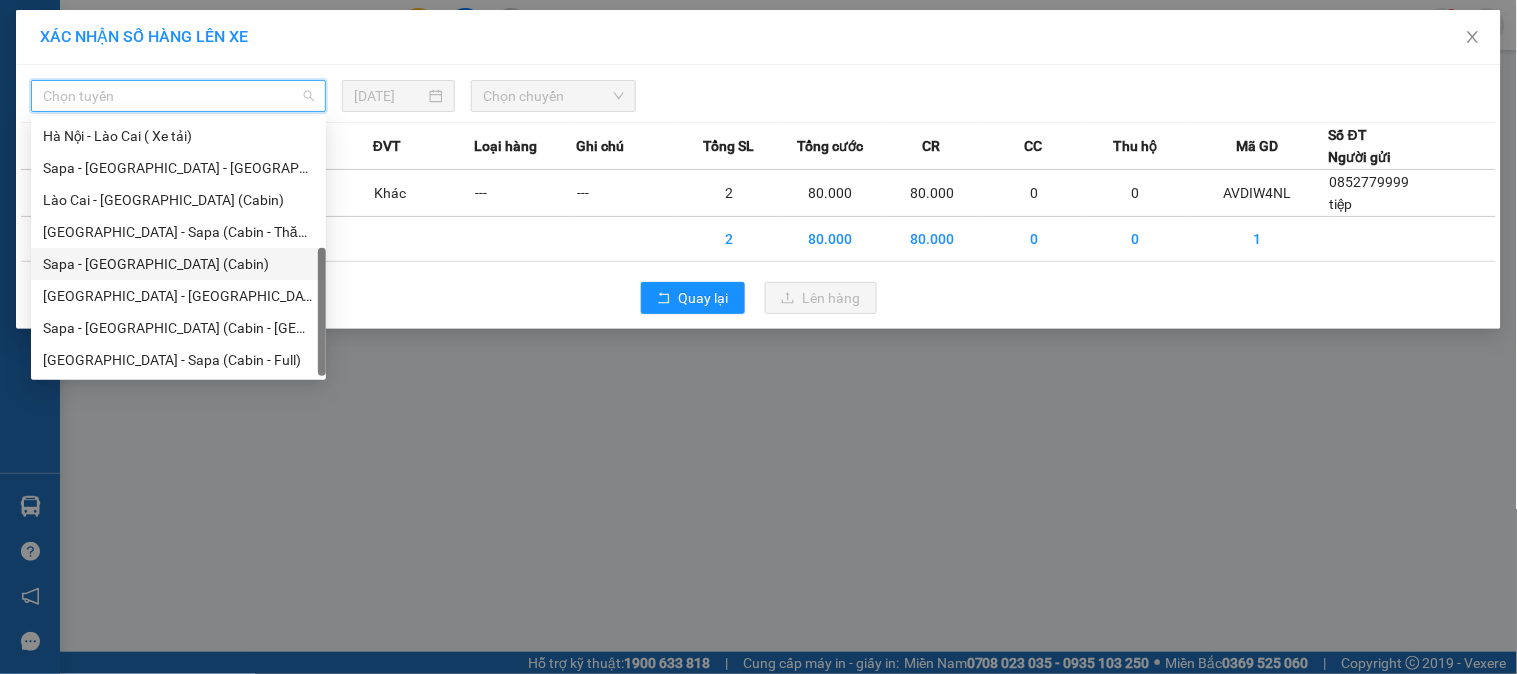click on "Sapa - [GEOGRAPHIC_DATA] (Cabin)" at bounding box center [178, 264] 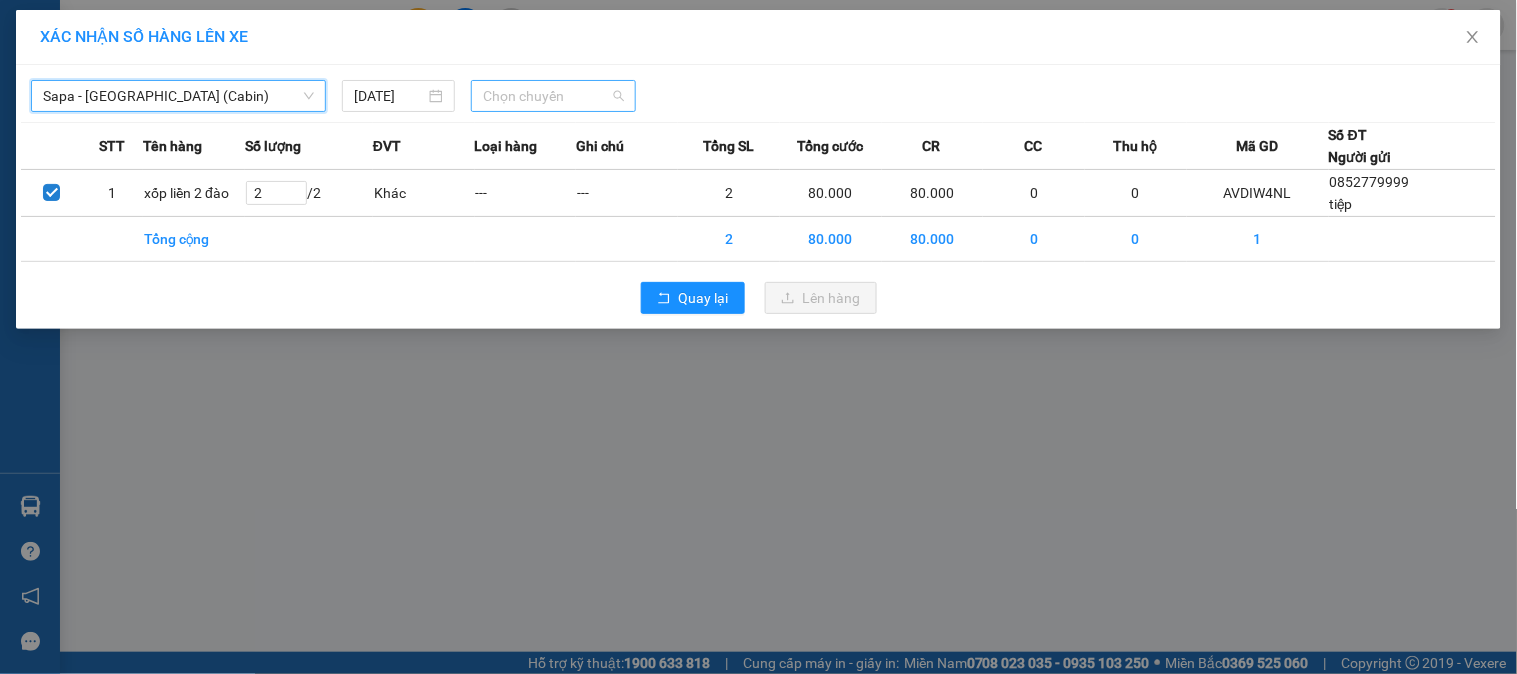 click on "Chọn chuyến" at bounding box center [553, 96] 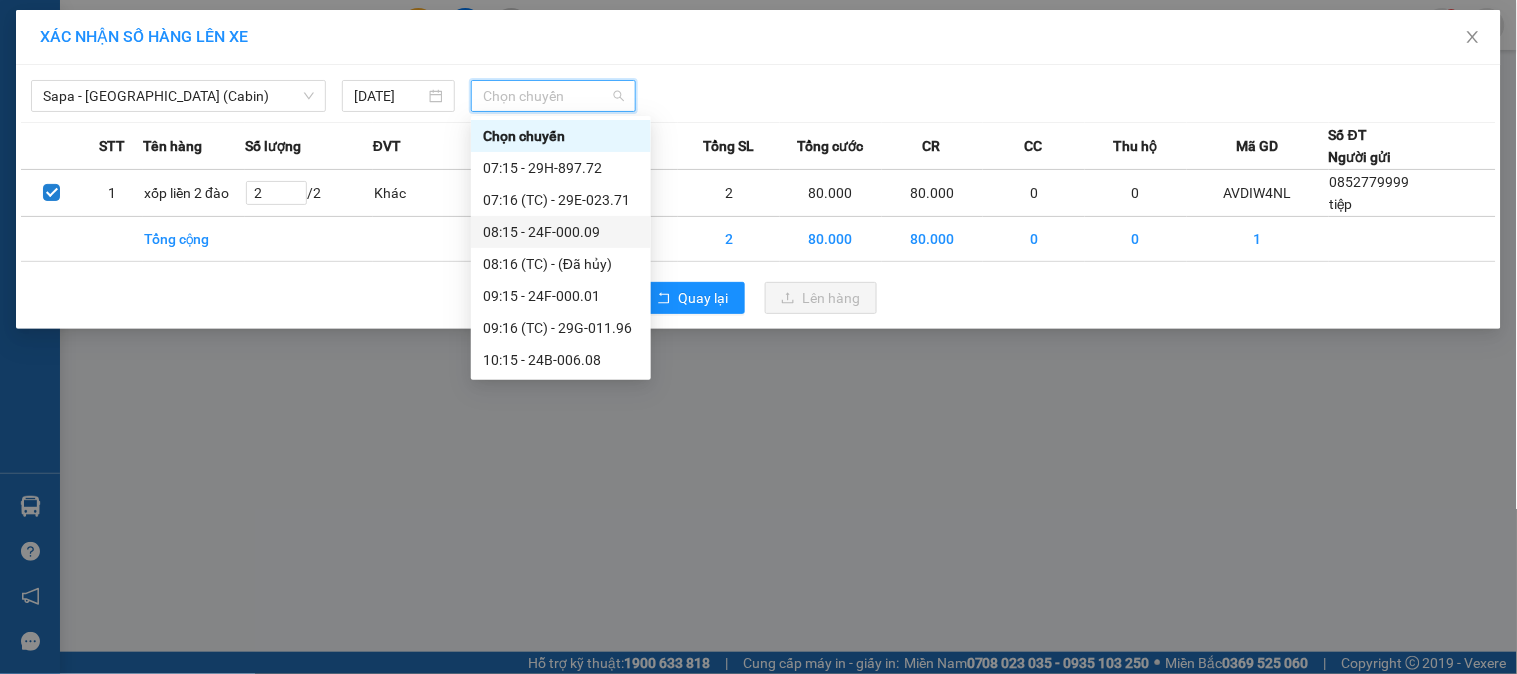 click on "08:15     - 24F-000.09" at bounding box center (561, 232) 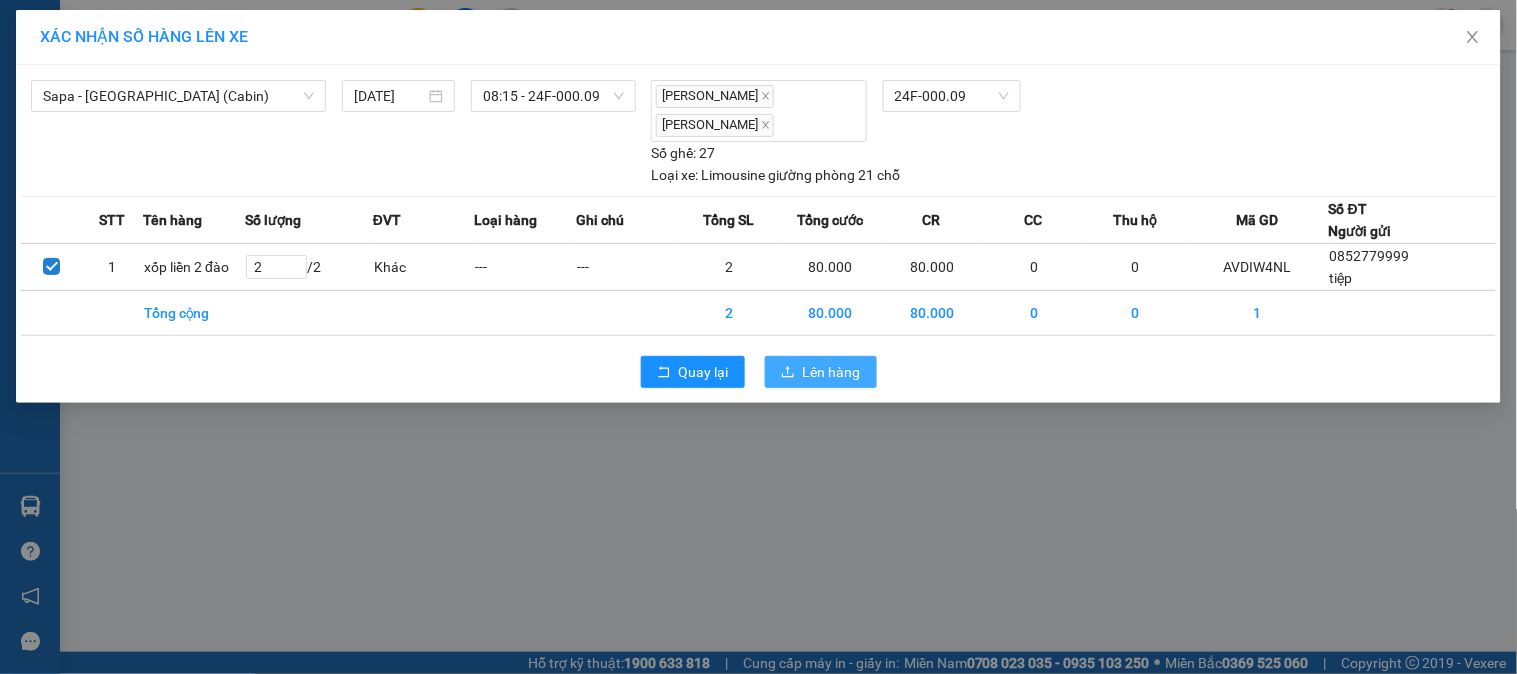 click on "Lên hàng" at bounding box center [832, 372] 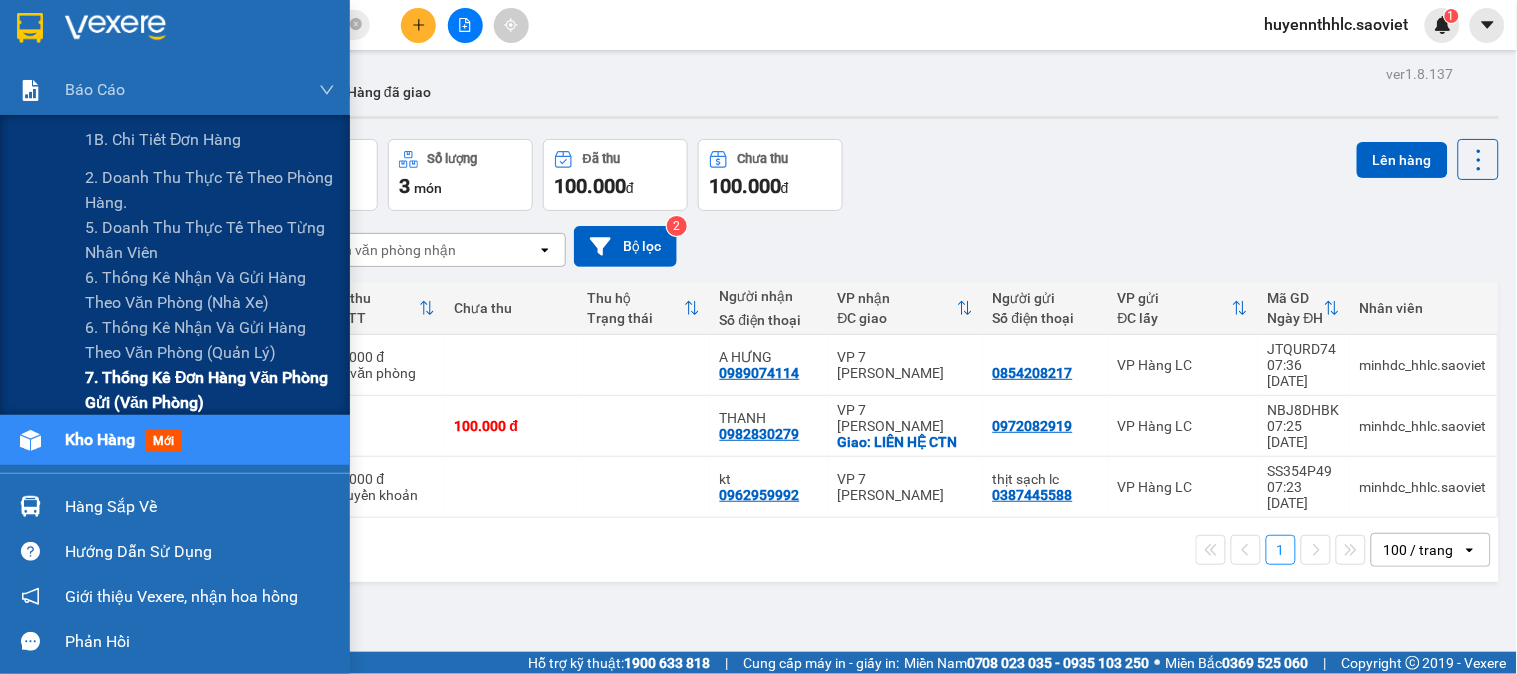 click on "7. Thống kê đơn hàng văn phòng gửi (văn phòng)" at bounding box center [210, 390] 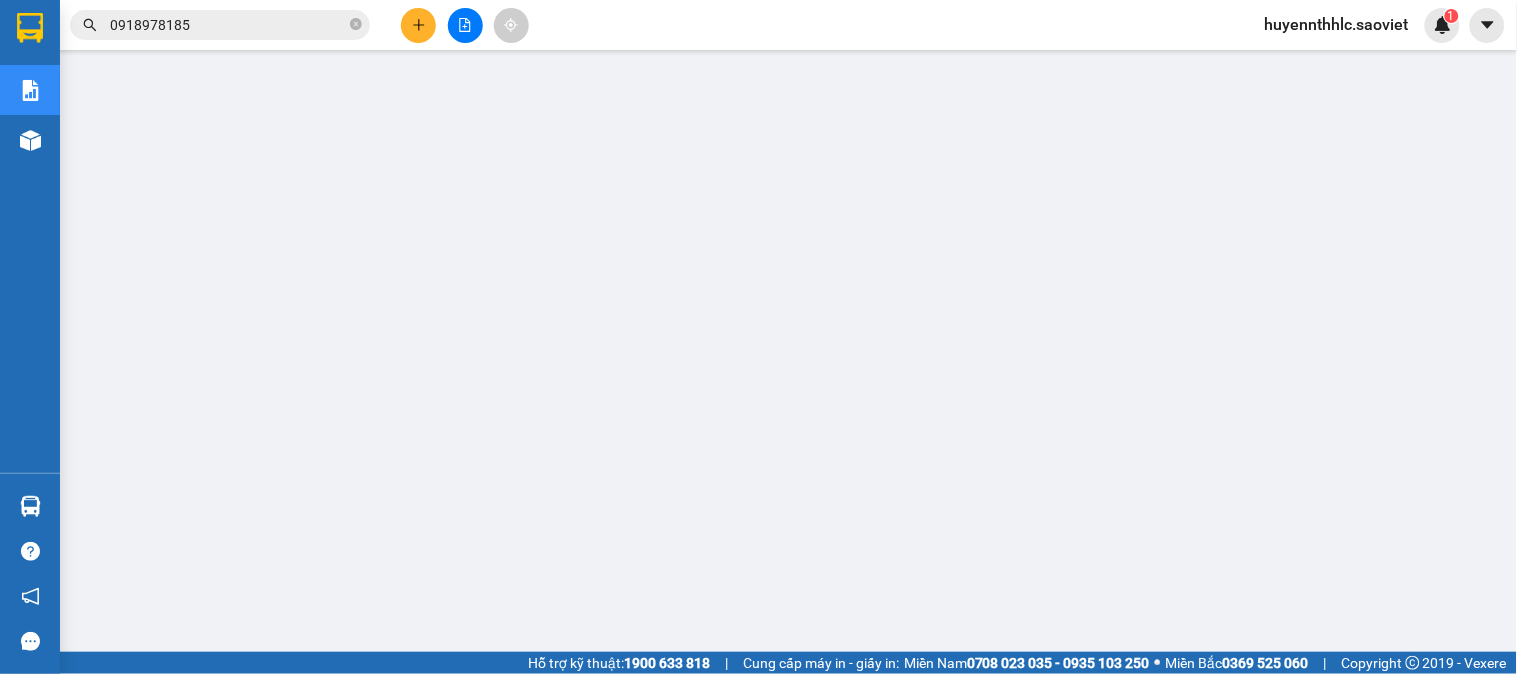 scroll, scrollTop: 81, scrollLeft: 0, axis: vertical 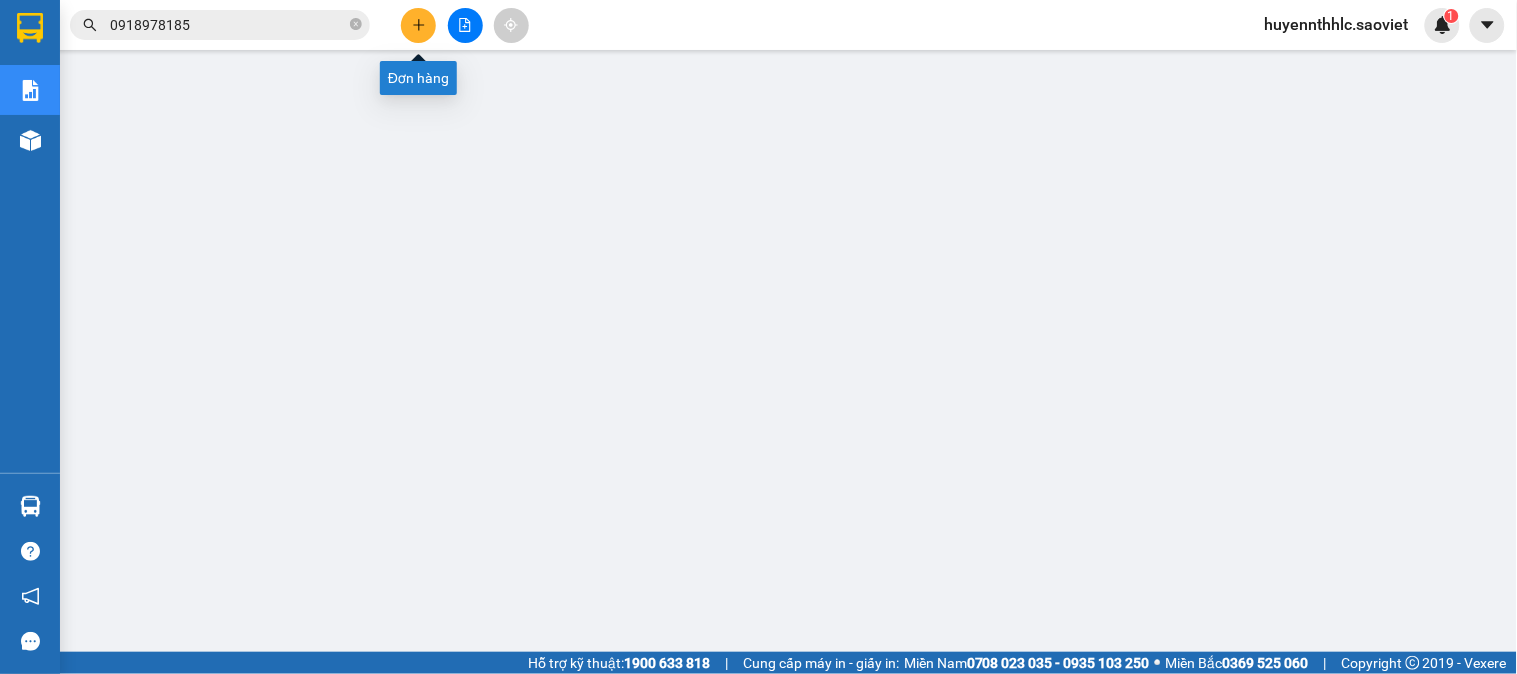 click 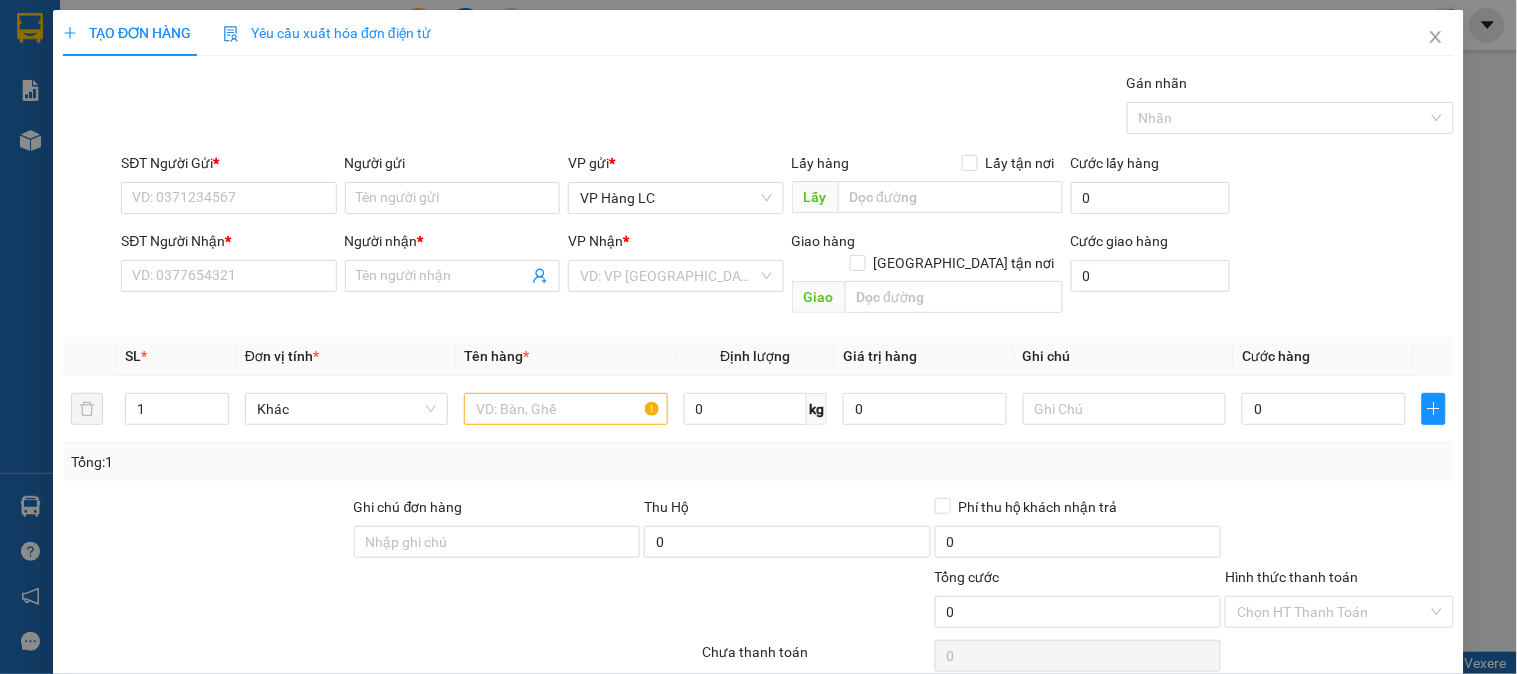 click on "Yêu cầu xuất hóa đơn điện tử" at bounding box center [327, 33] 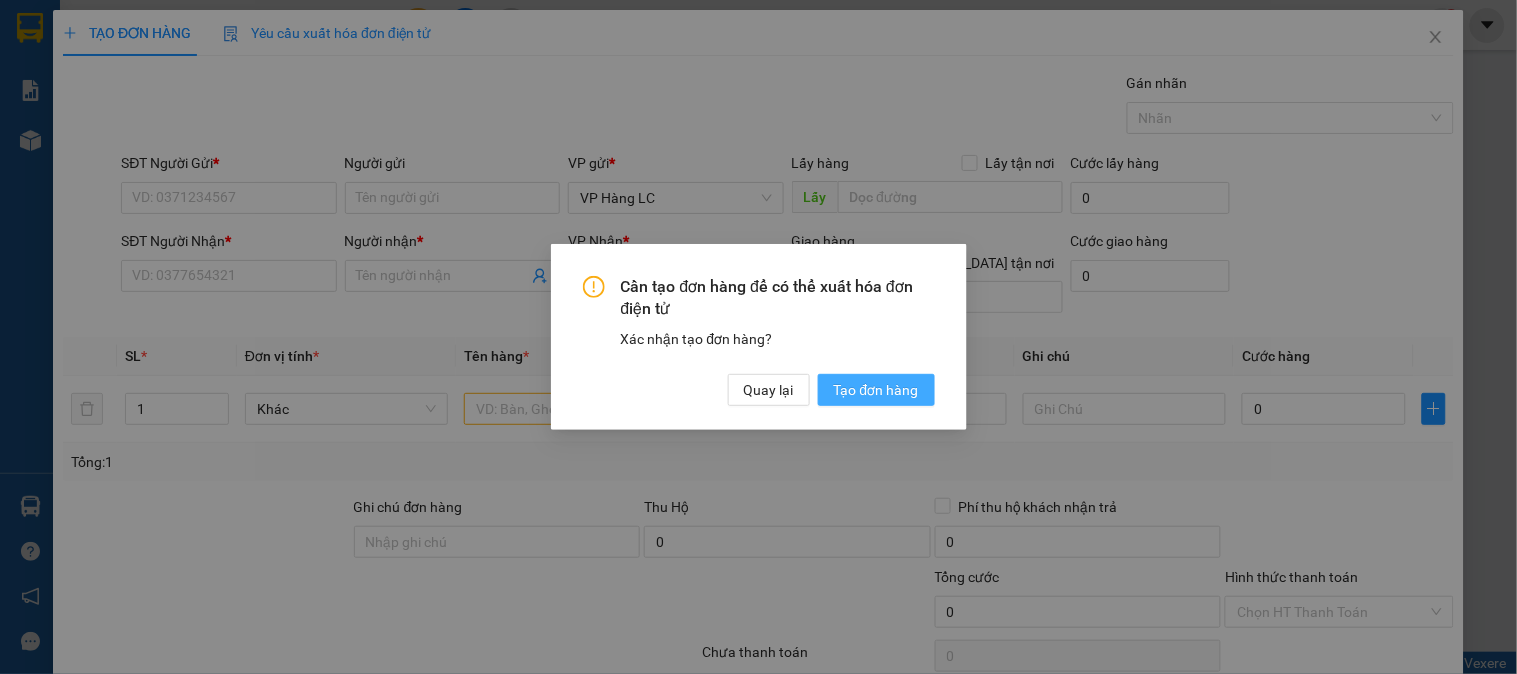 click on "Tạo đơn hàng" at bounding box center [876, 390] 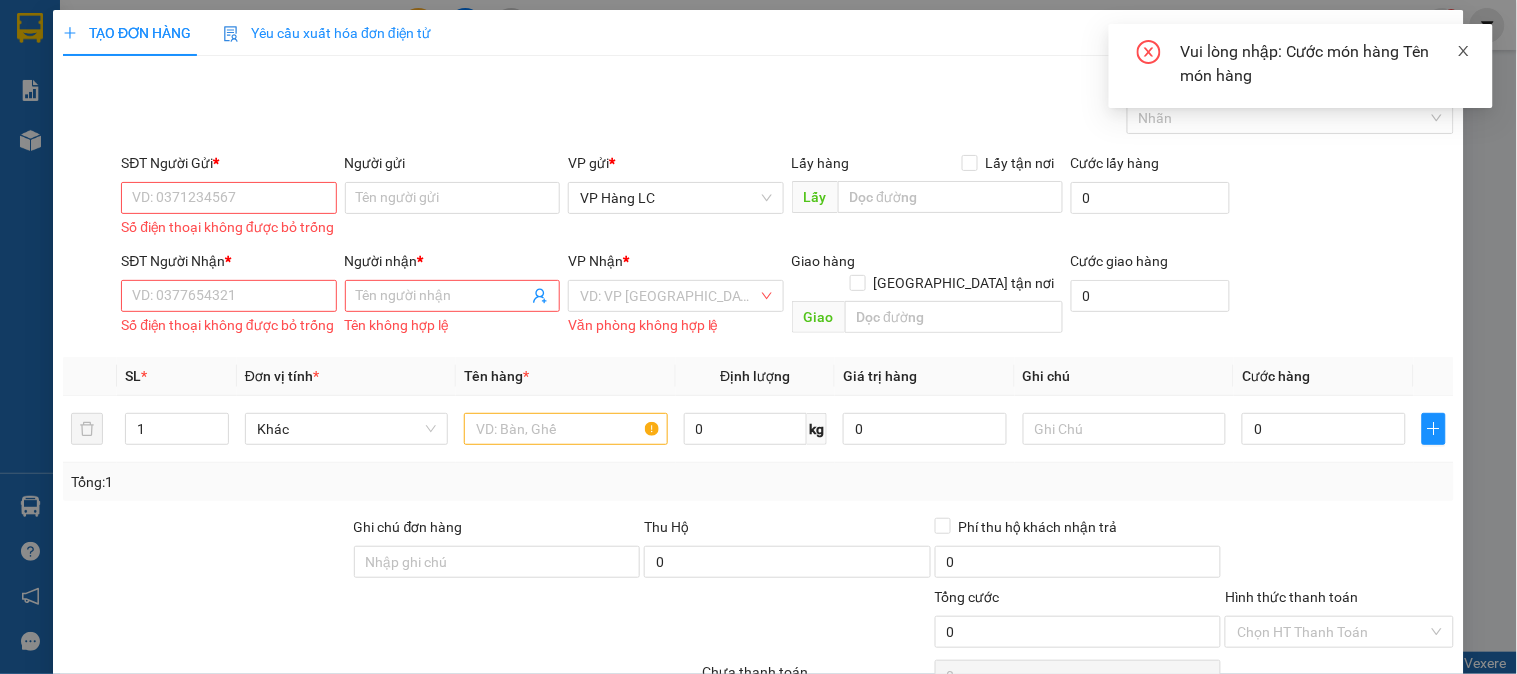 click 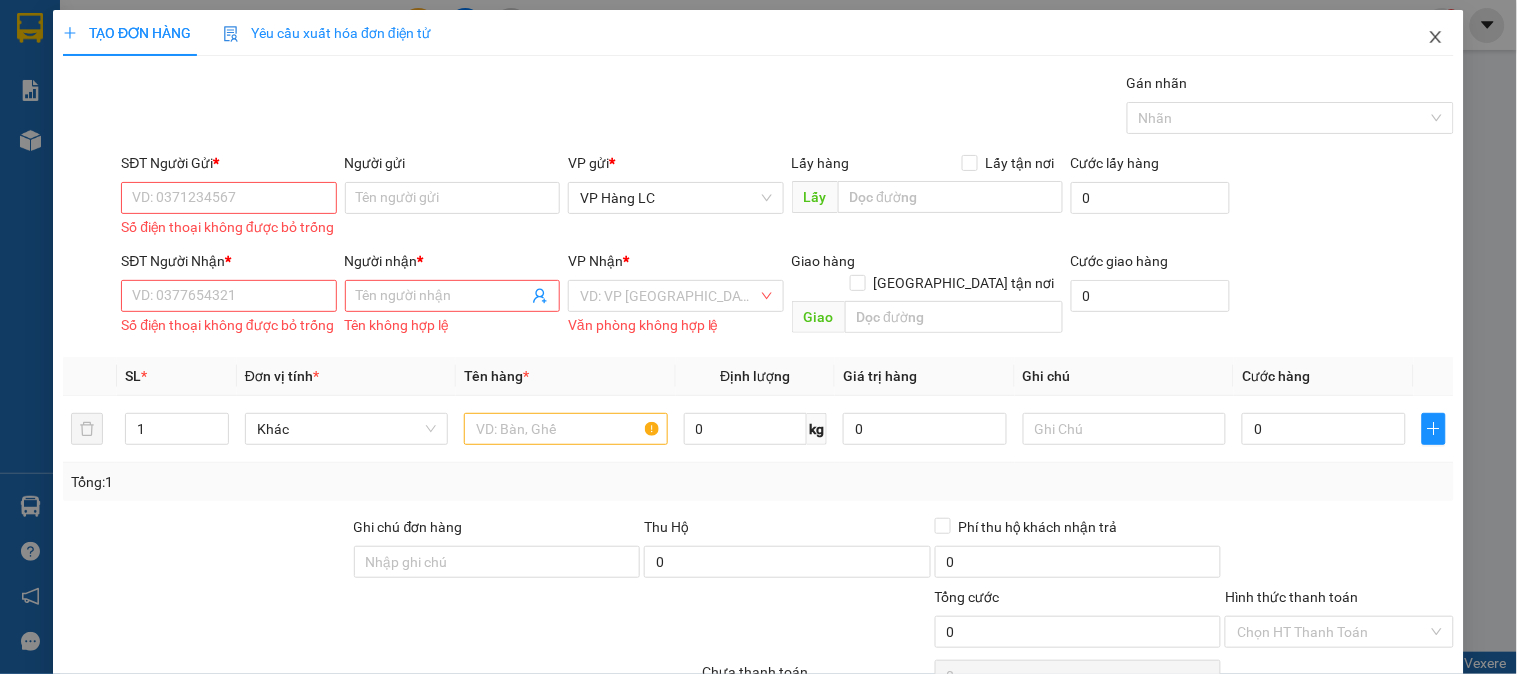 click 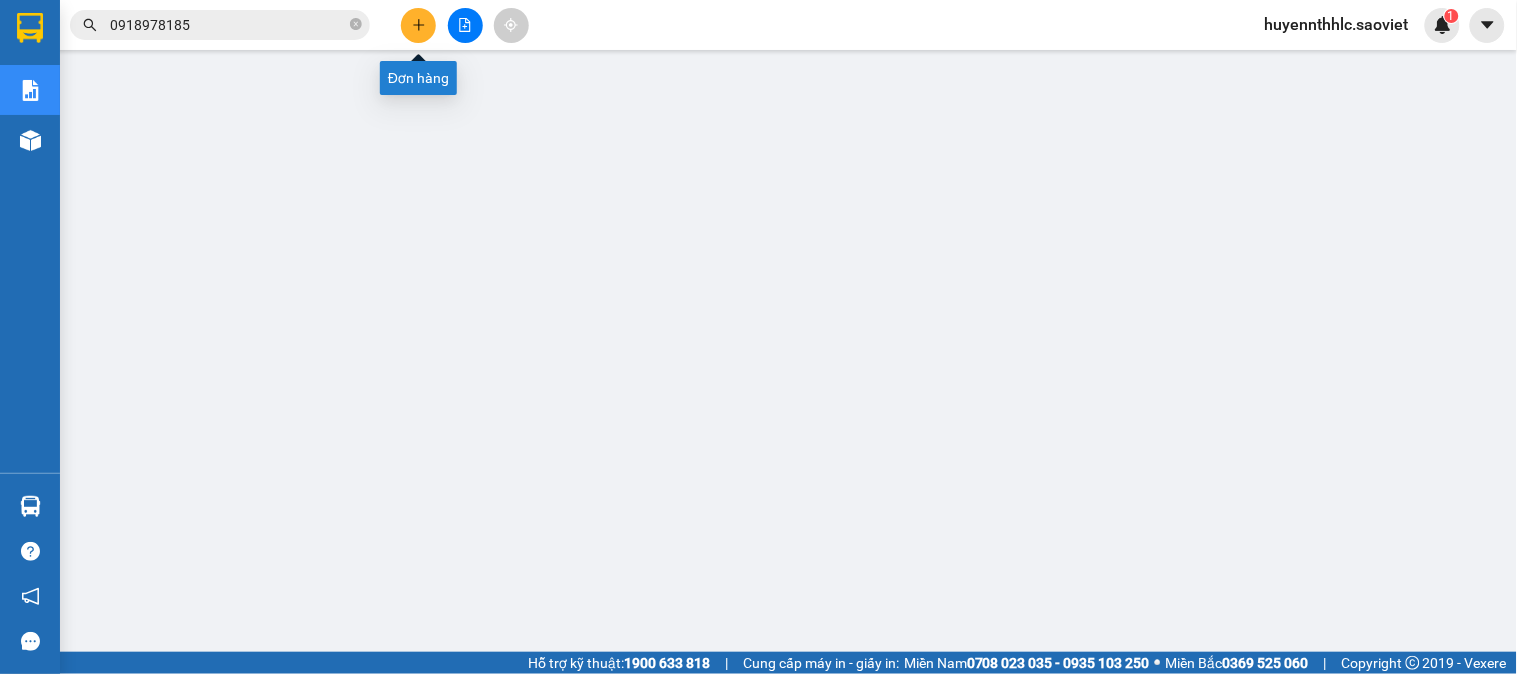 click 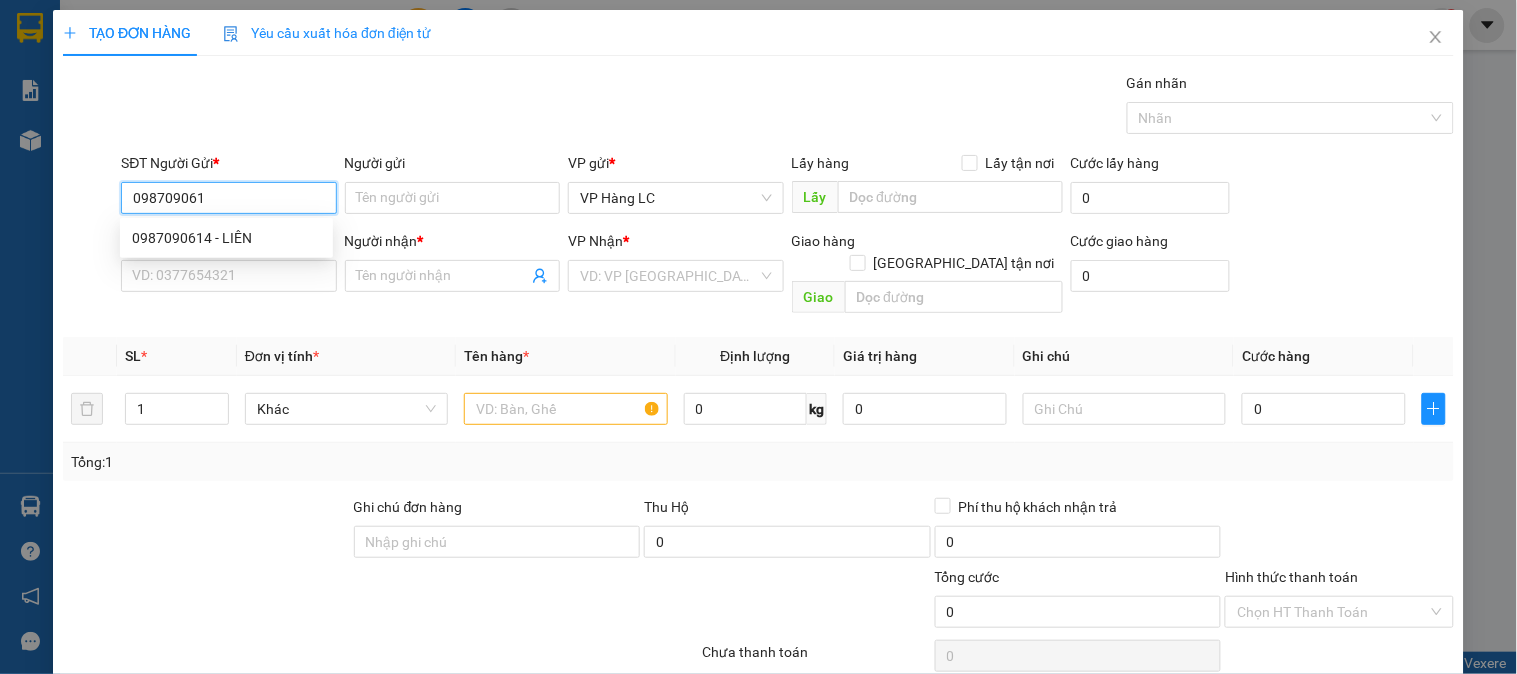 type on "0987090614" 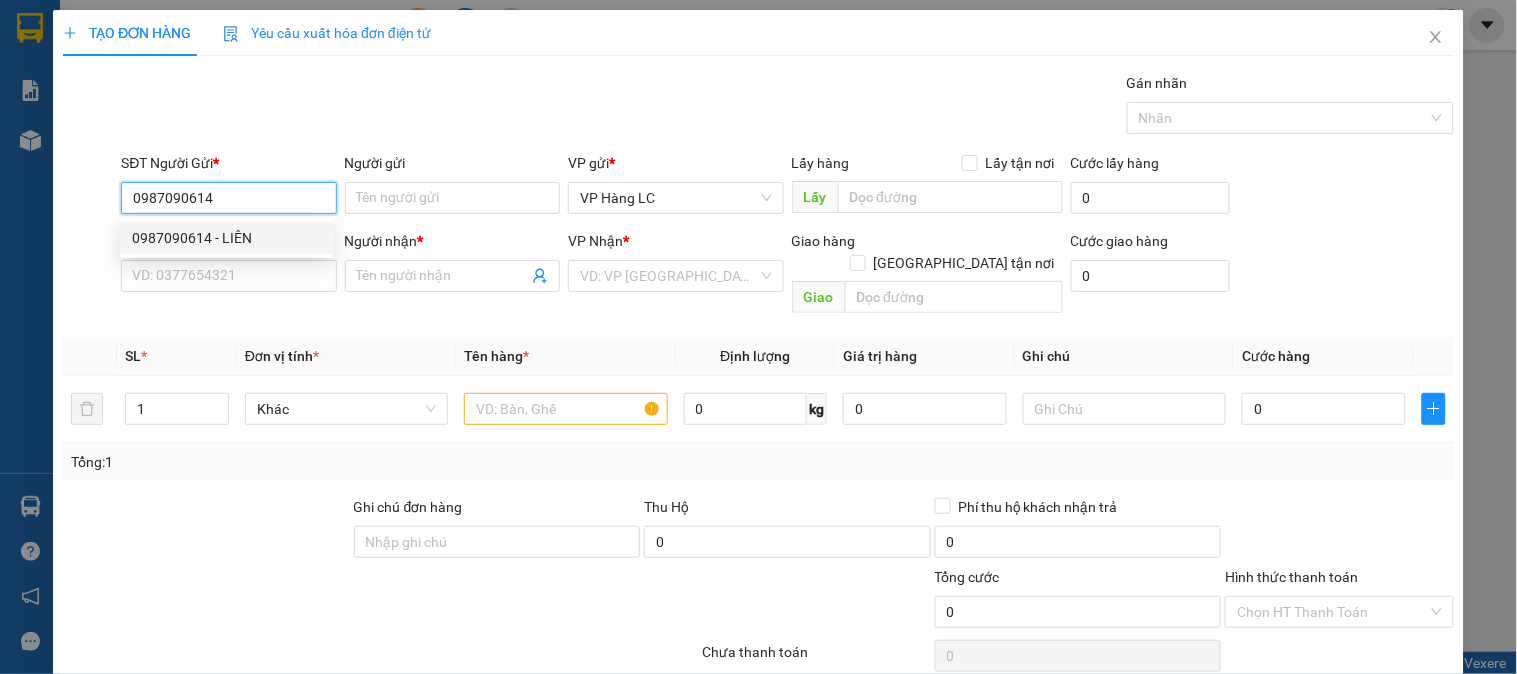 click on "0987090614 - LIÊN" at bounding box center (226, 238) 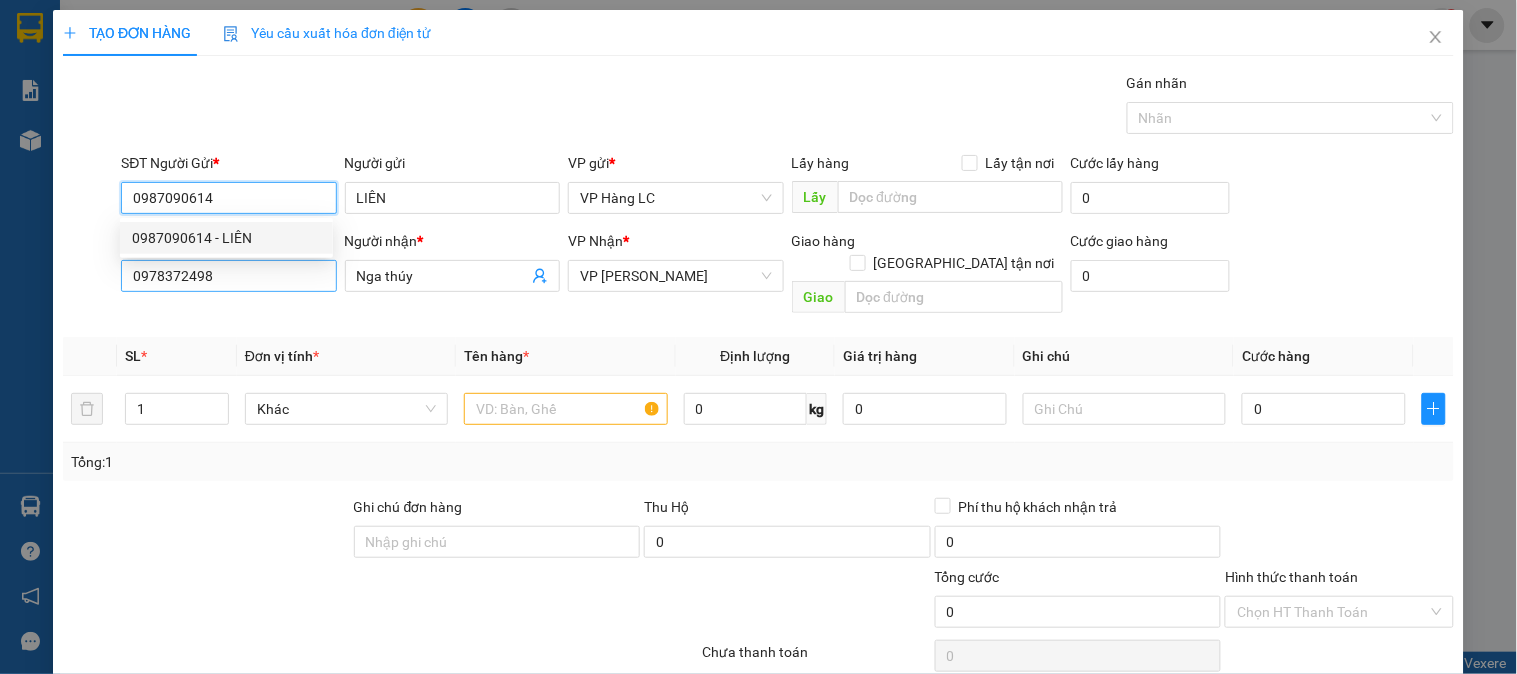 type on "0987090614" 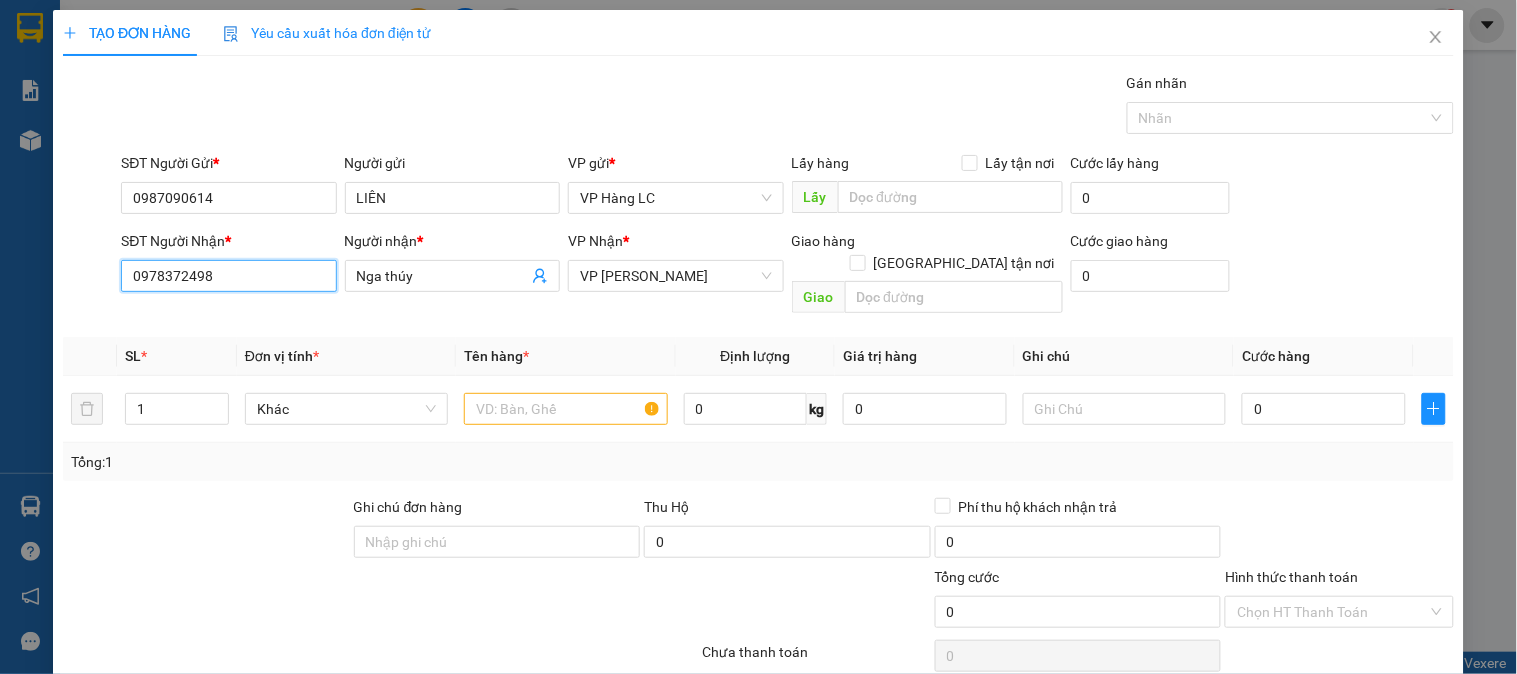 drag, startPoint x: 235, startPoint y: 280, endPoint x: 124, endPoint y: 296, distance: 112.147224 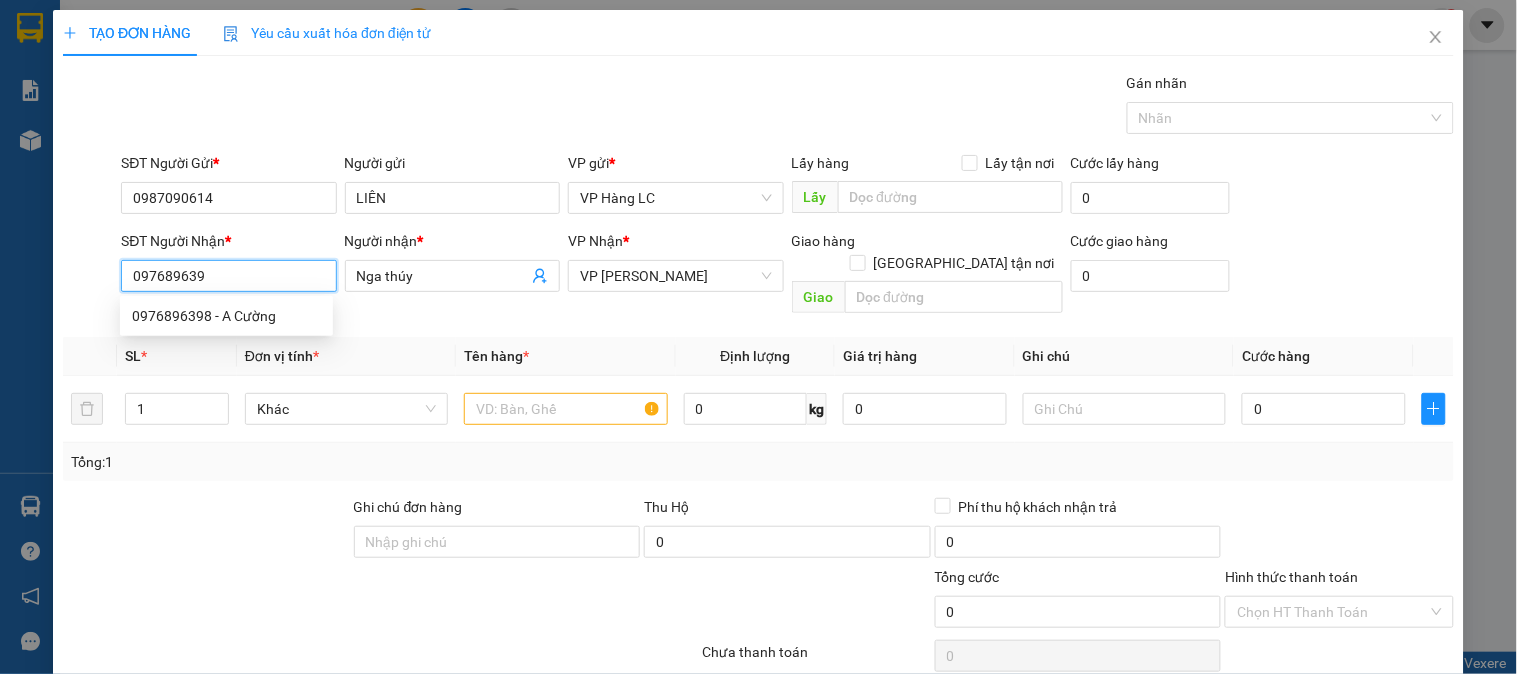 type on "0976896398" 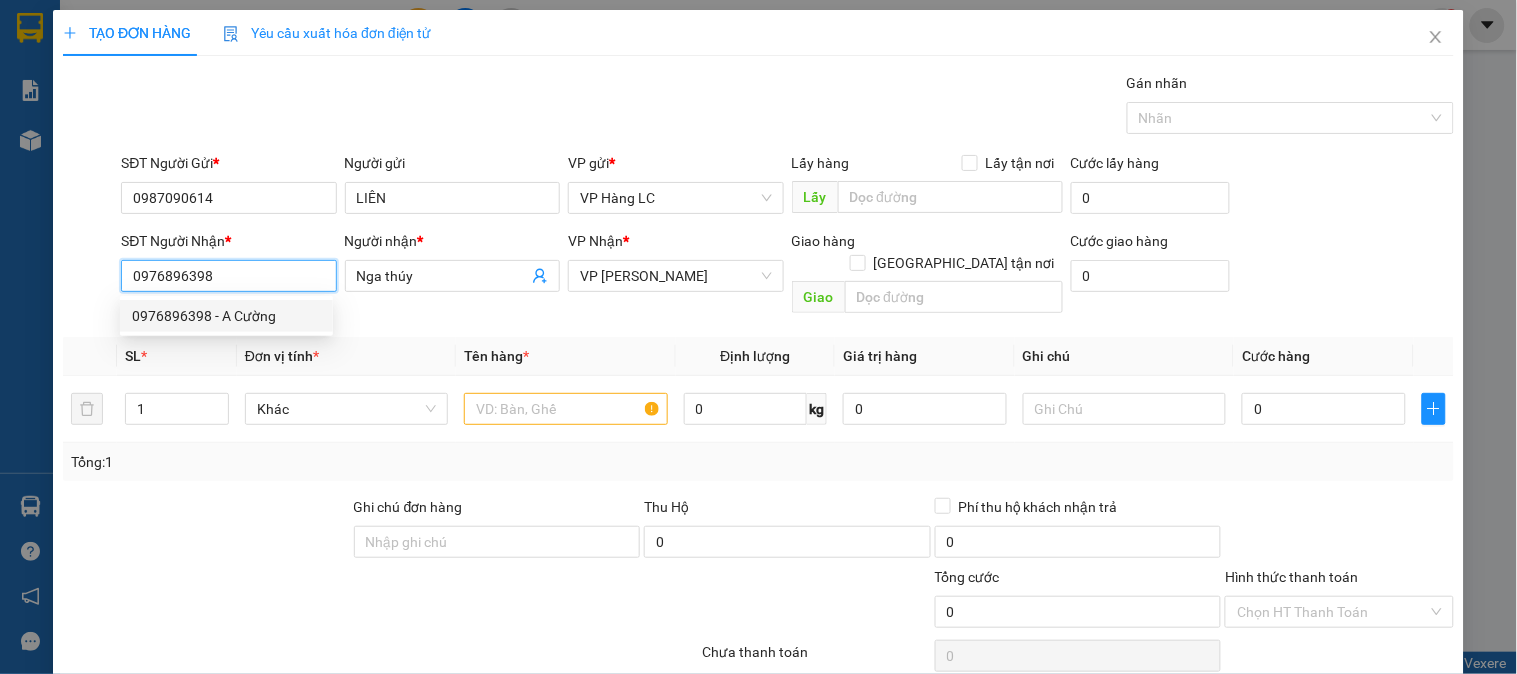 click on "0976896398 - A Cường" at bounding box center (226, 316) 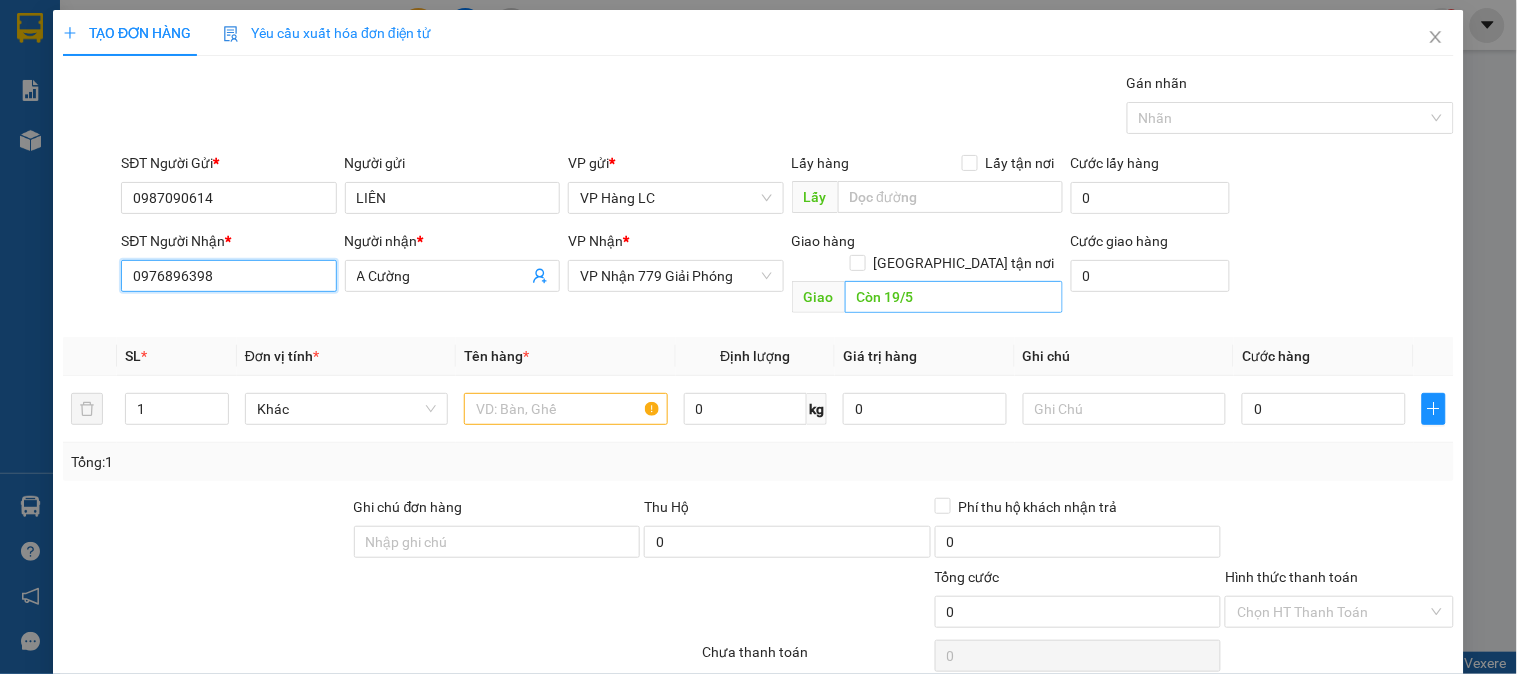 type on "0976896398" 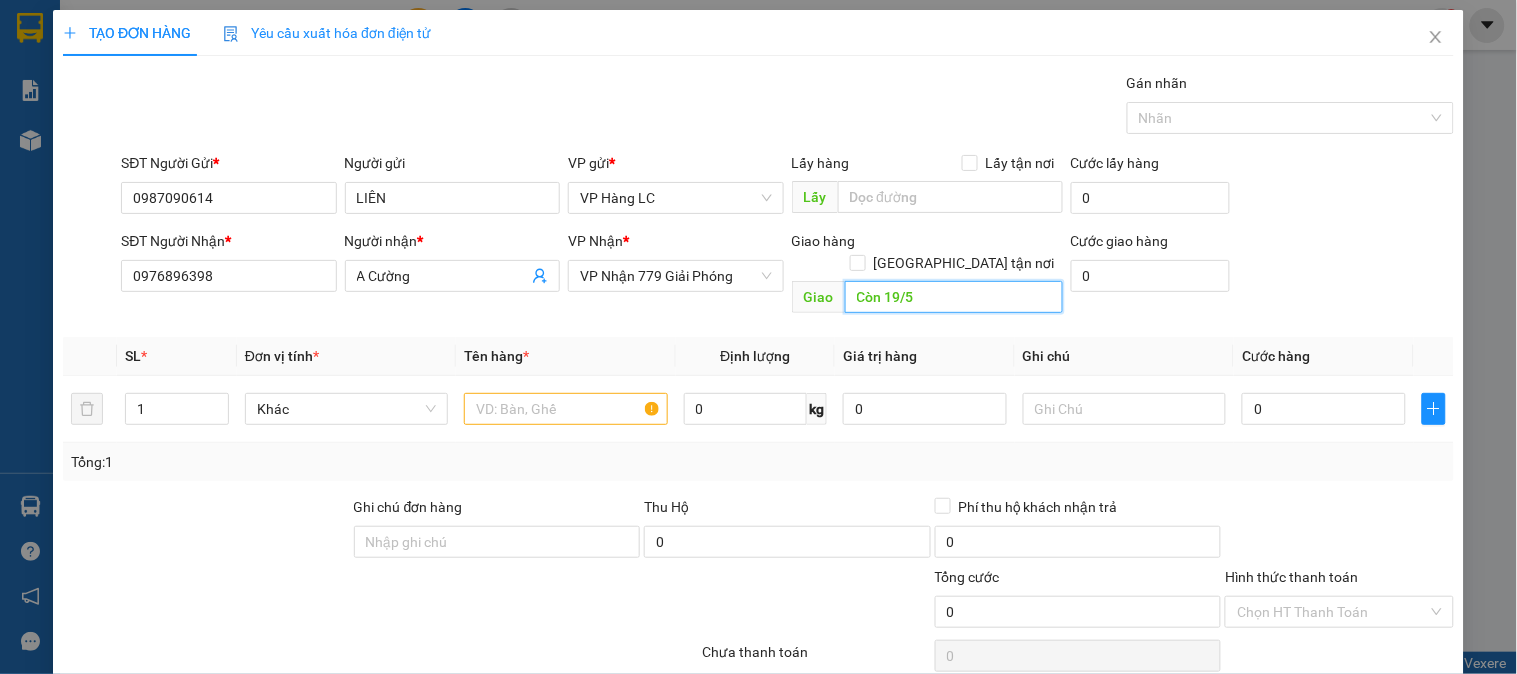 click on "Còn 19/5" at bounding box center [954, 297] 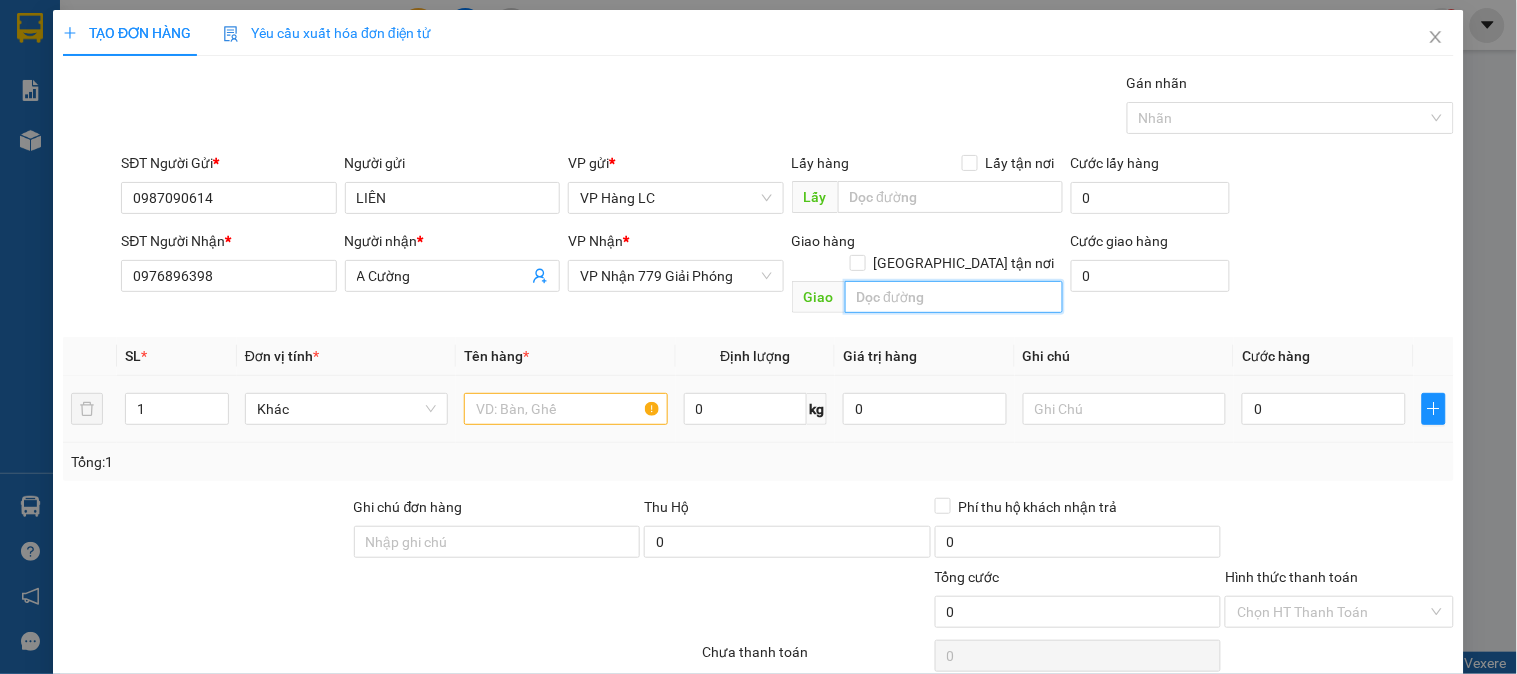 type 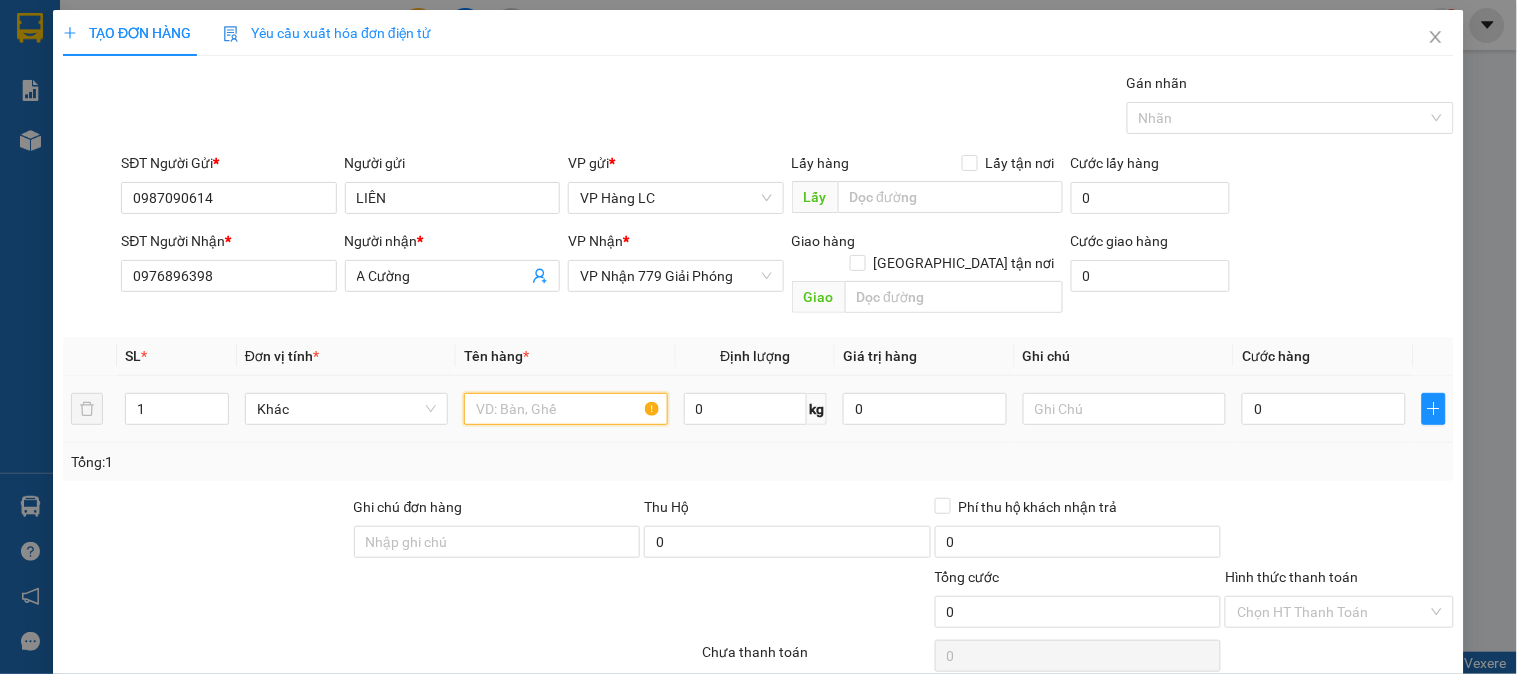 click at bounding box center [565, 409] 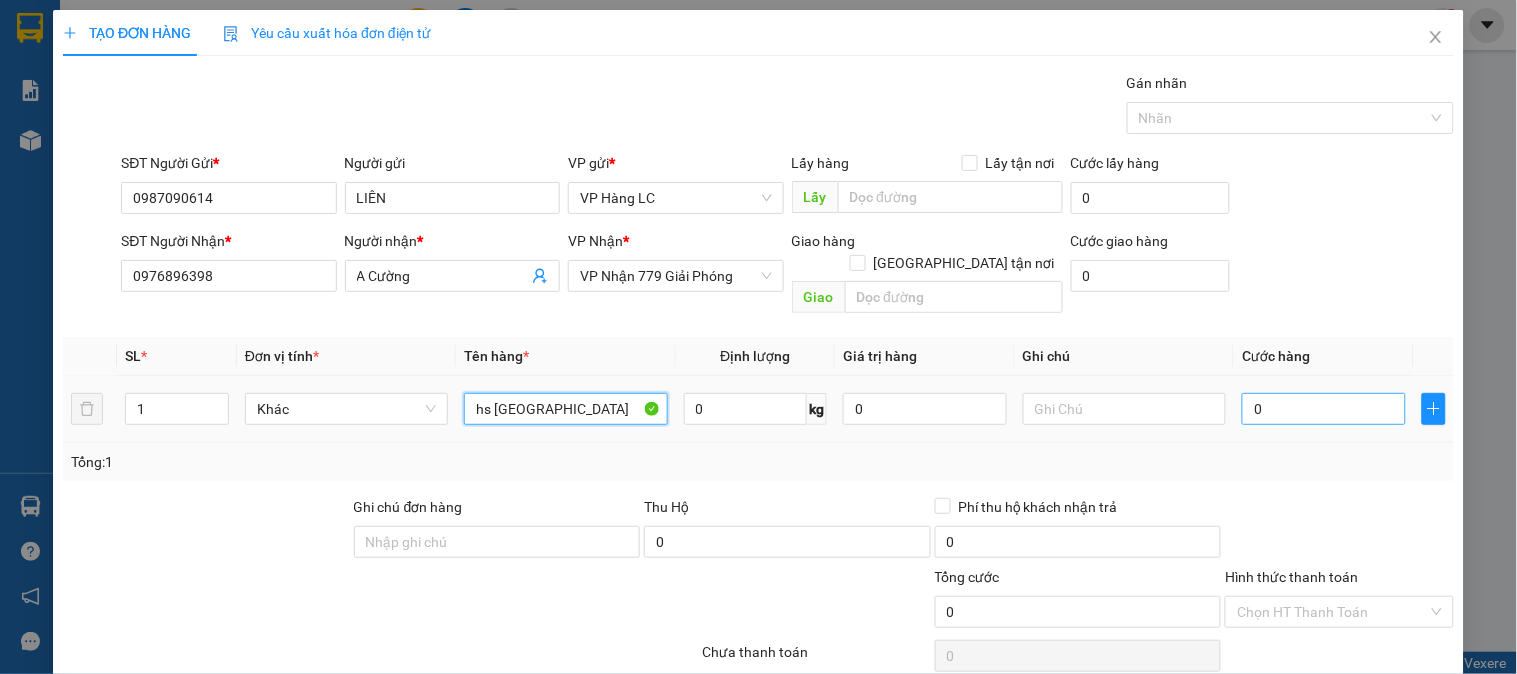 type on "hs [GEOGRAPHIC_DATA]" 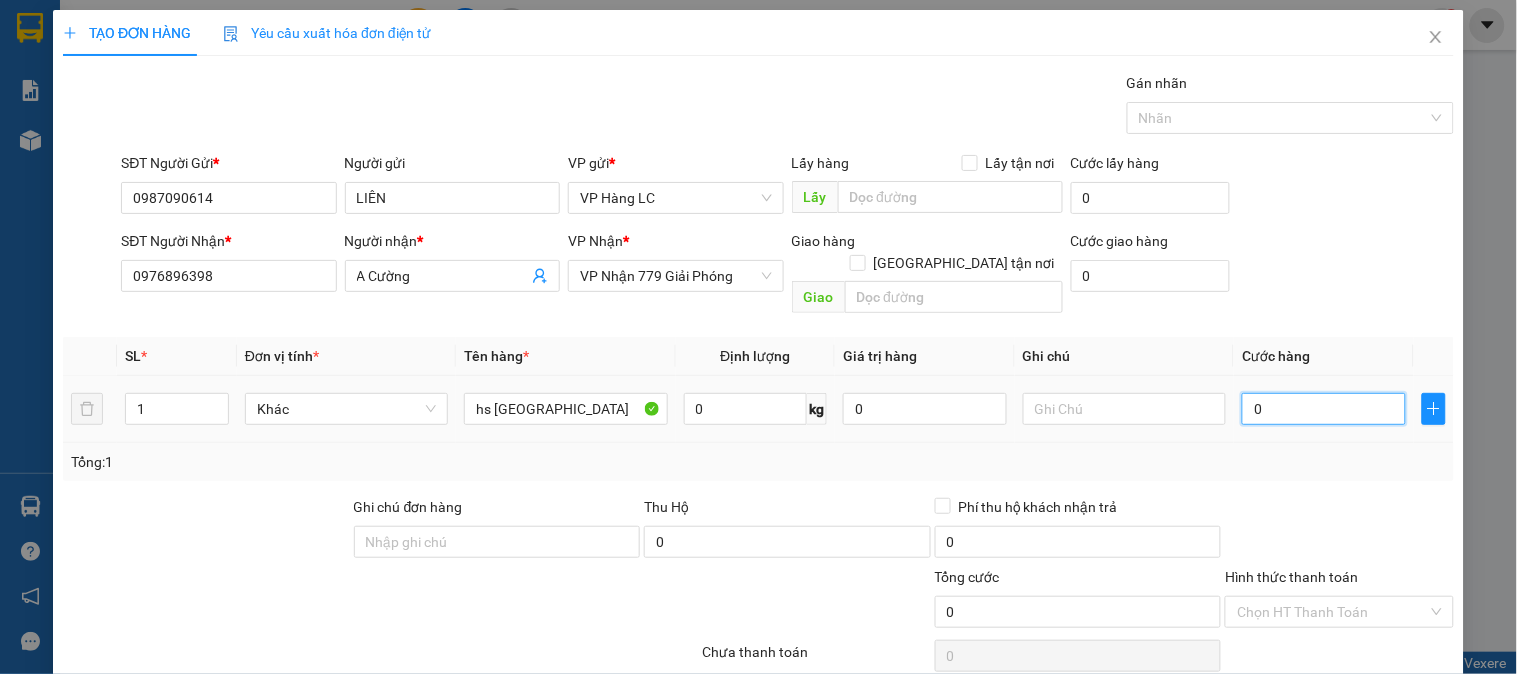 click on "0" at bounding box center (1324, 409) 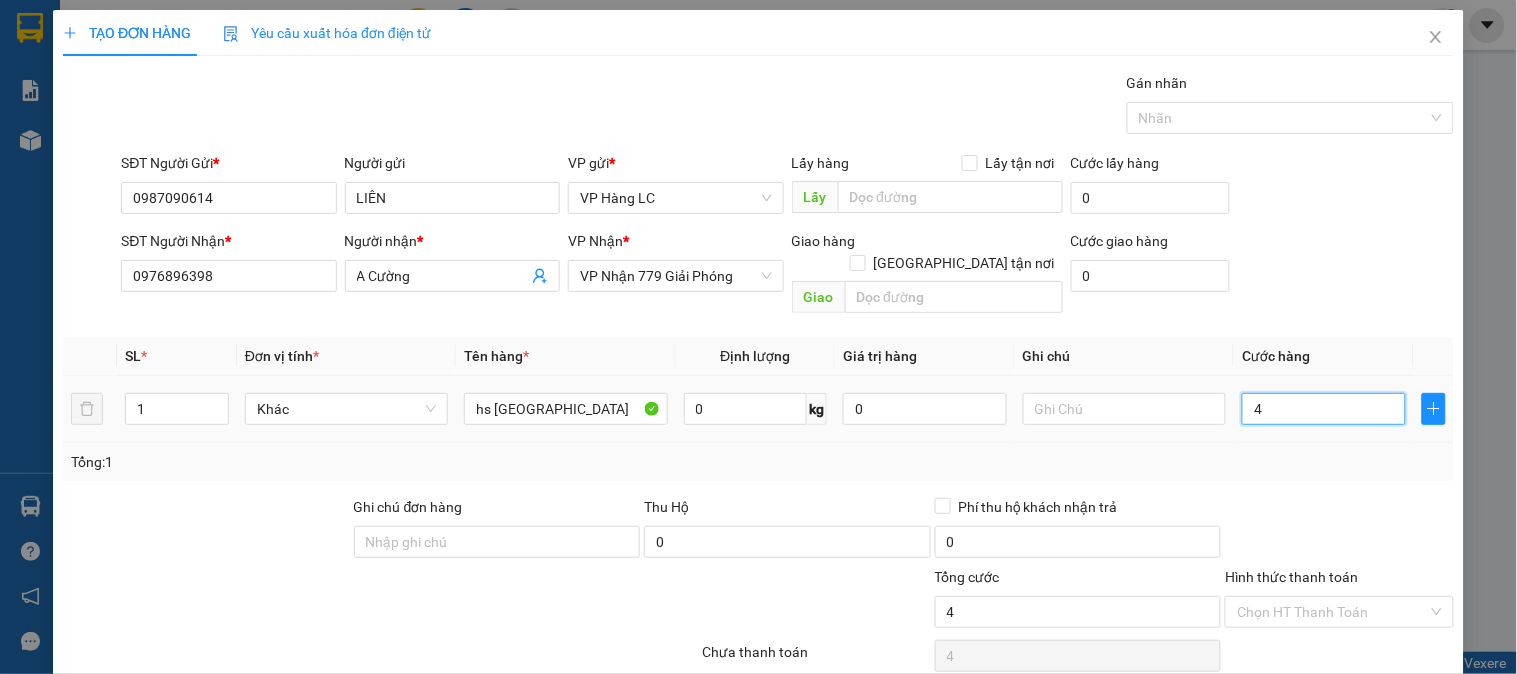 type on "40" 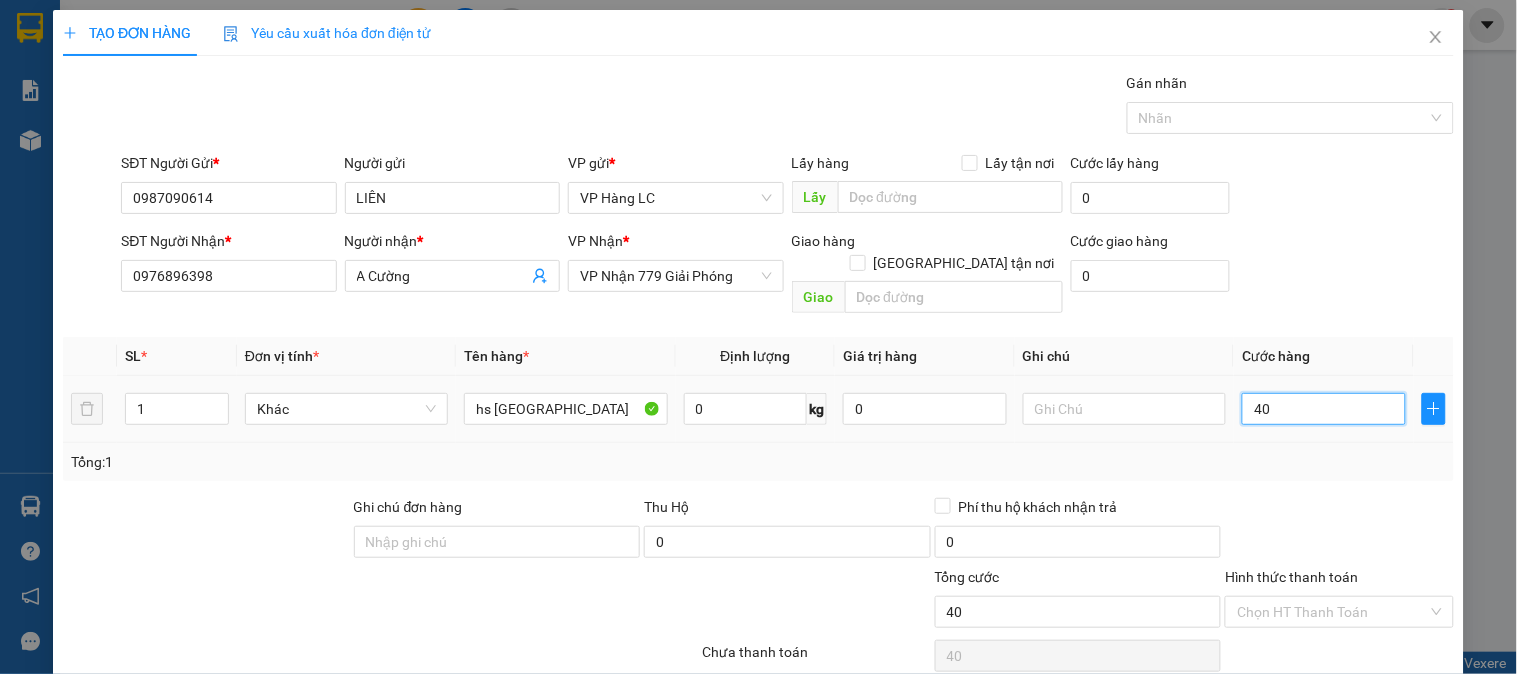 type on "400" 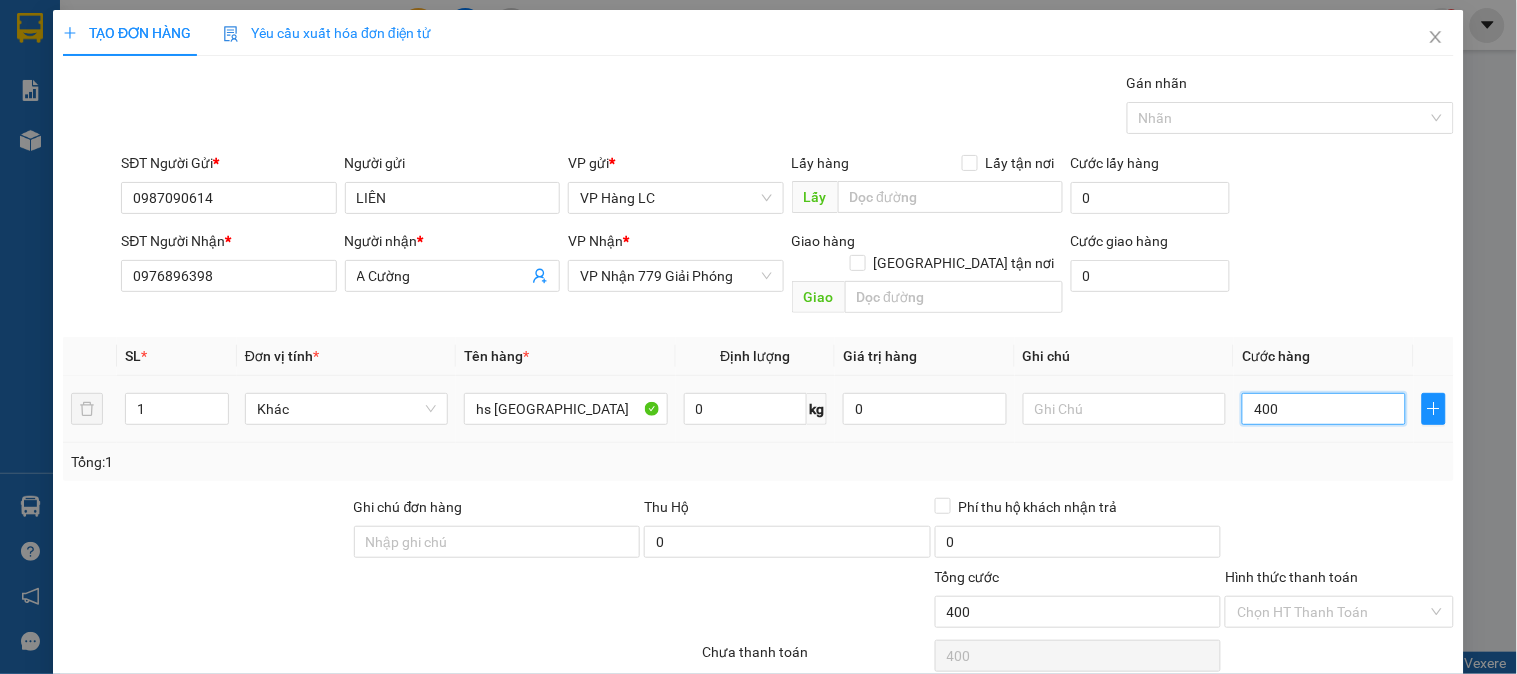 type on "4.000" 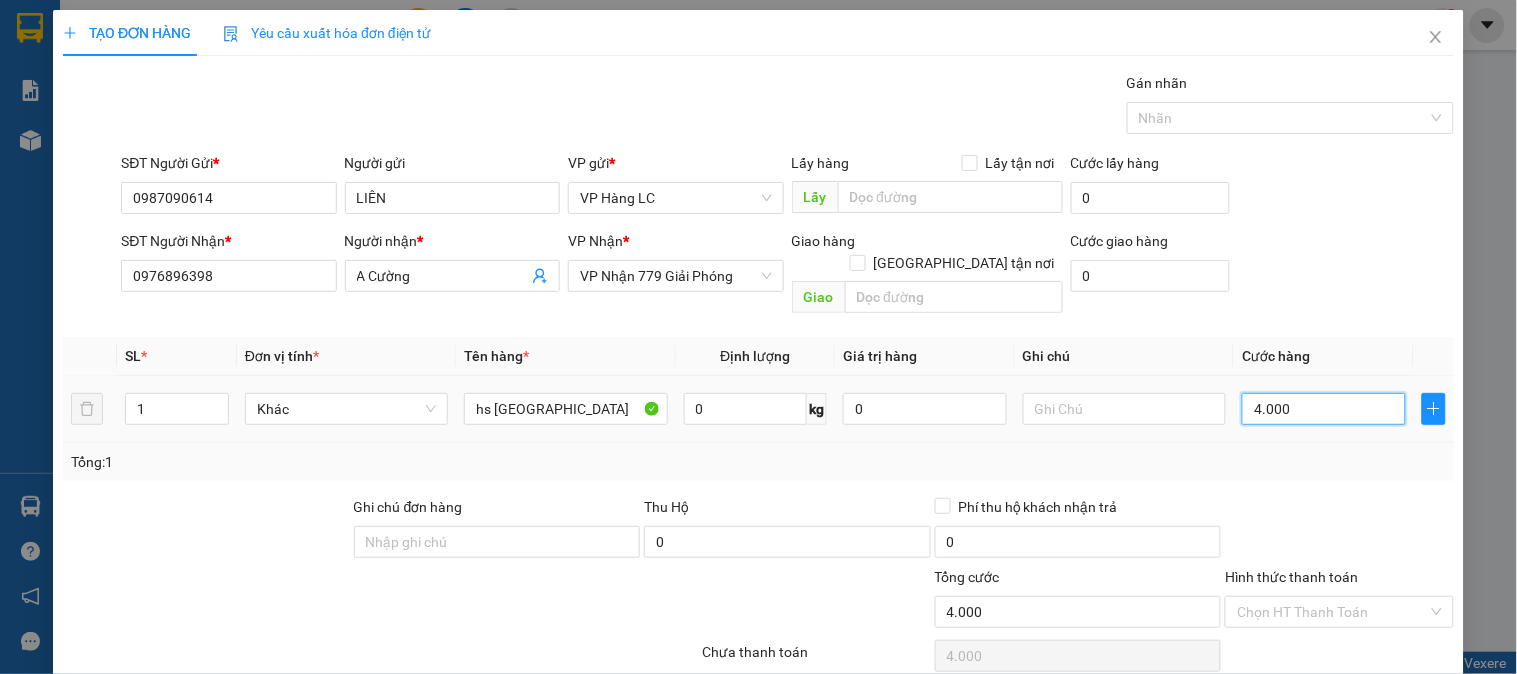 type on "40.000" 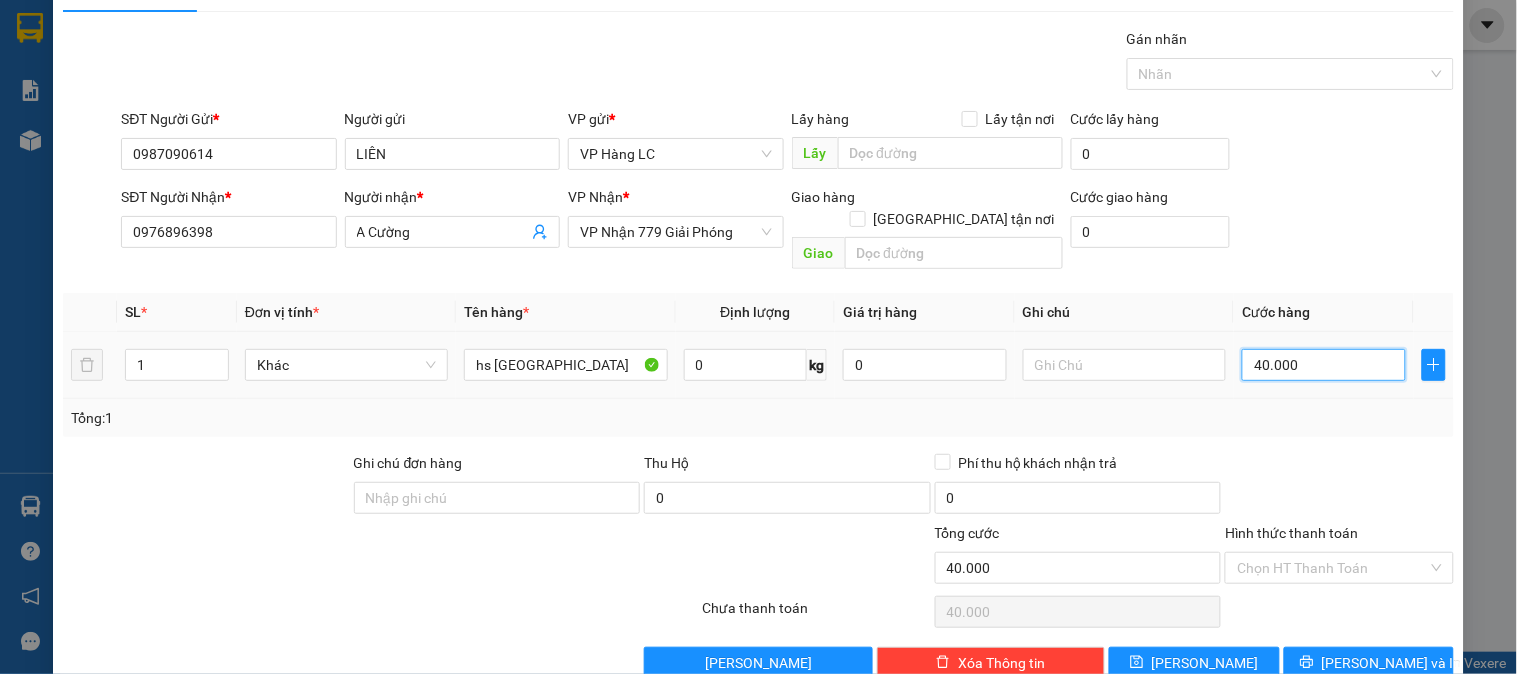 scroll, scrollTop: 65, scrollLeft: 0, axis: vertical 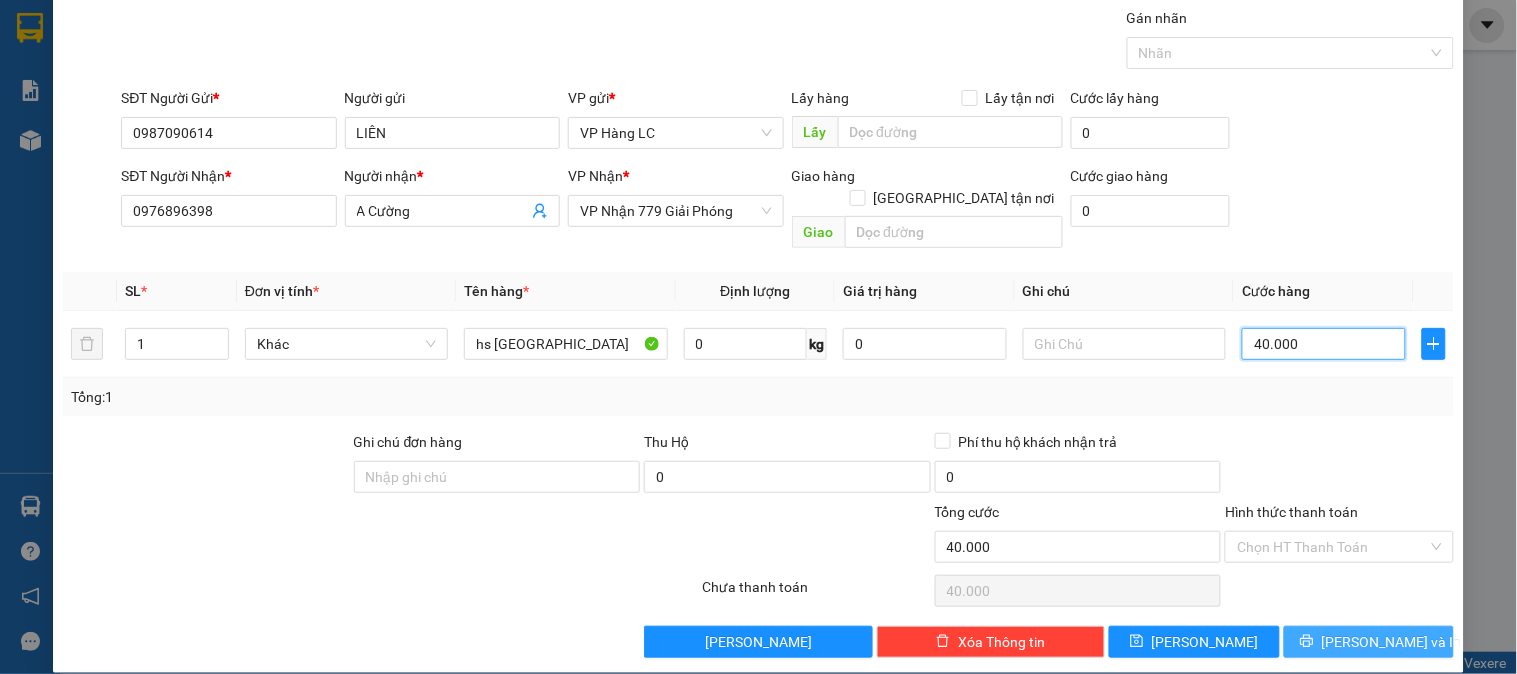 type on "40.000" 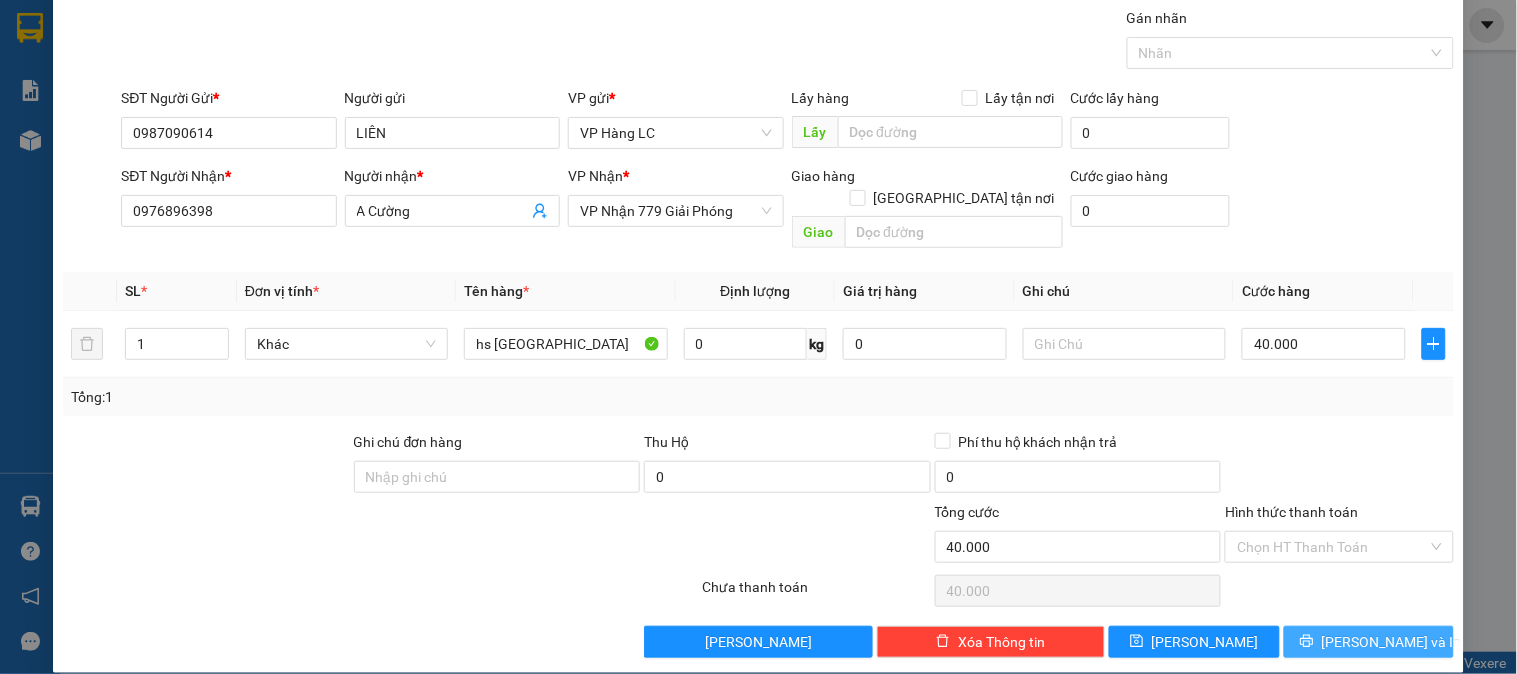 click on "[PERSON_NAME] và In" at bounding box center (1369, 642) 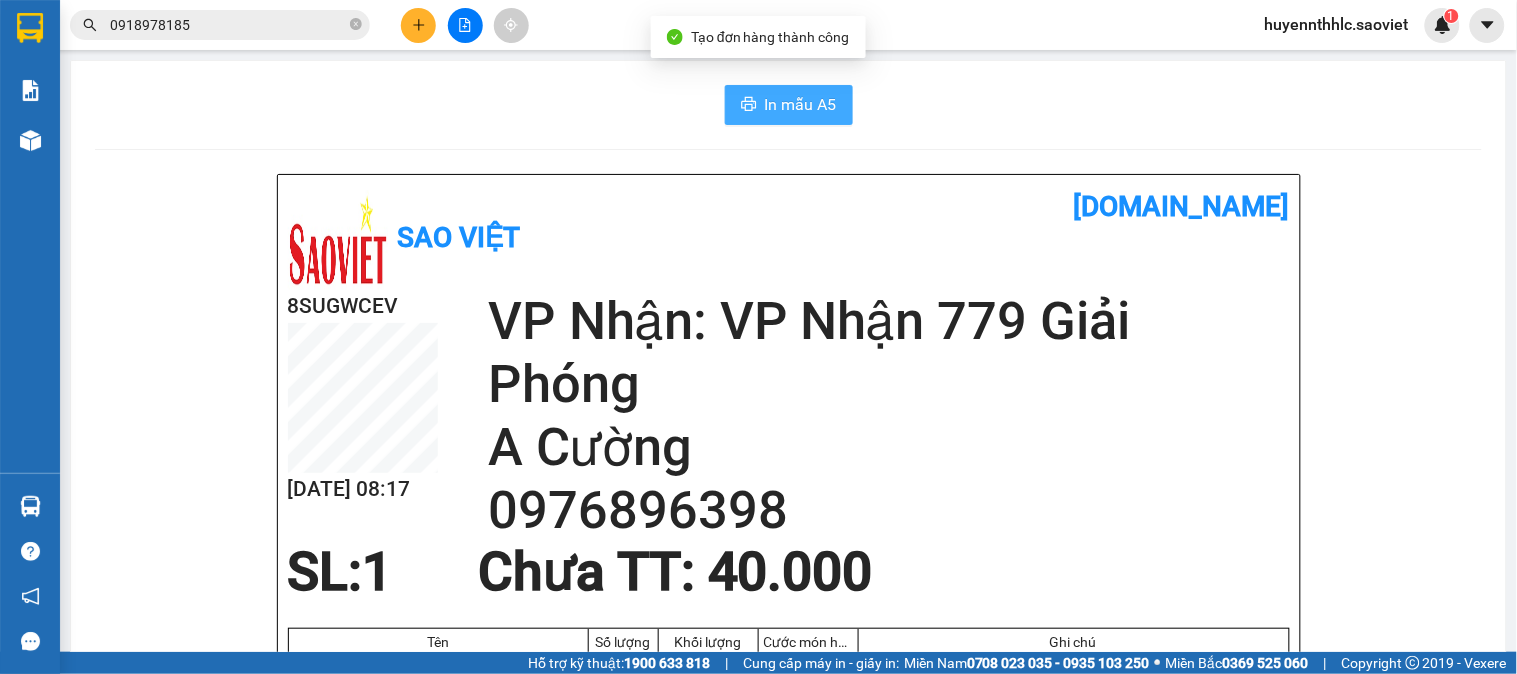 click on "In mẫu A5" at bounding box center (801, 104) 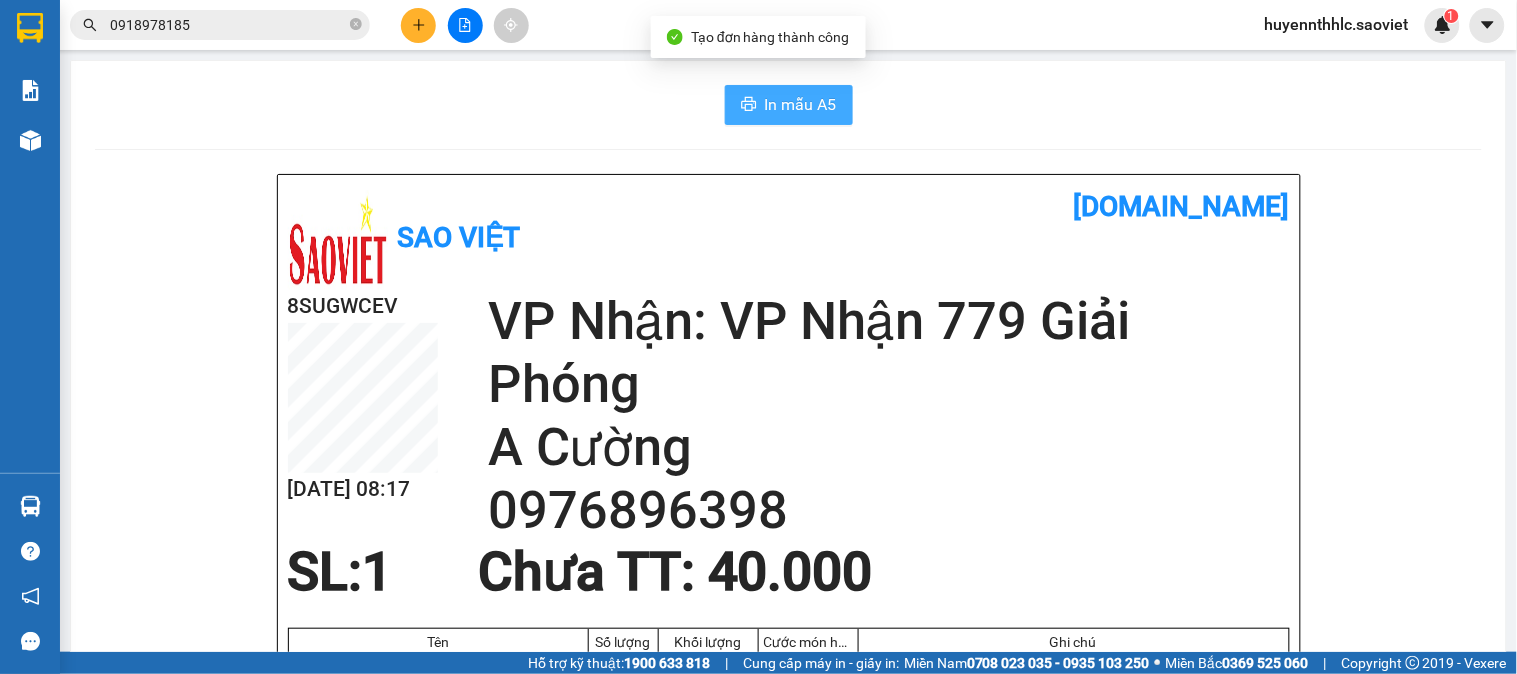 scroll, scrollTop: 0, scrollLeft: 0, axis: both 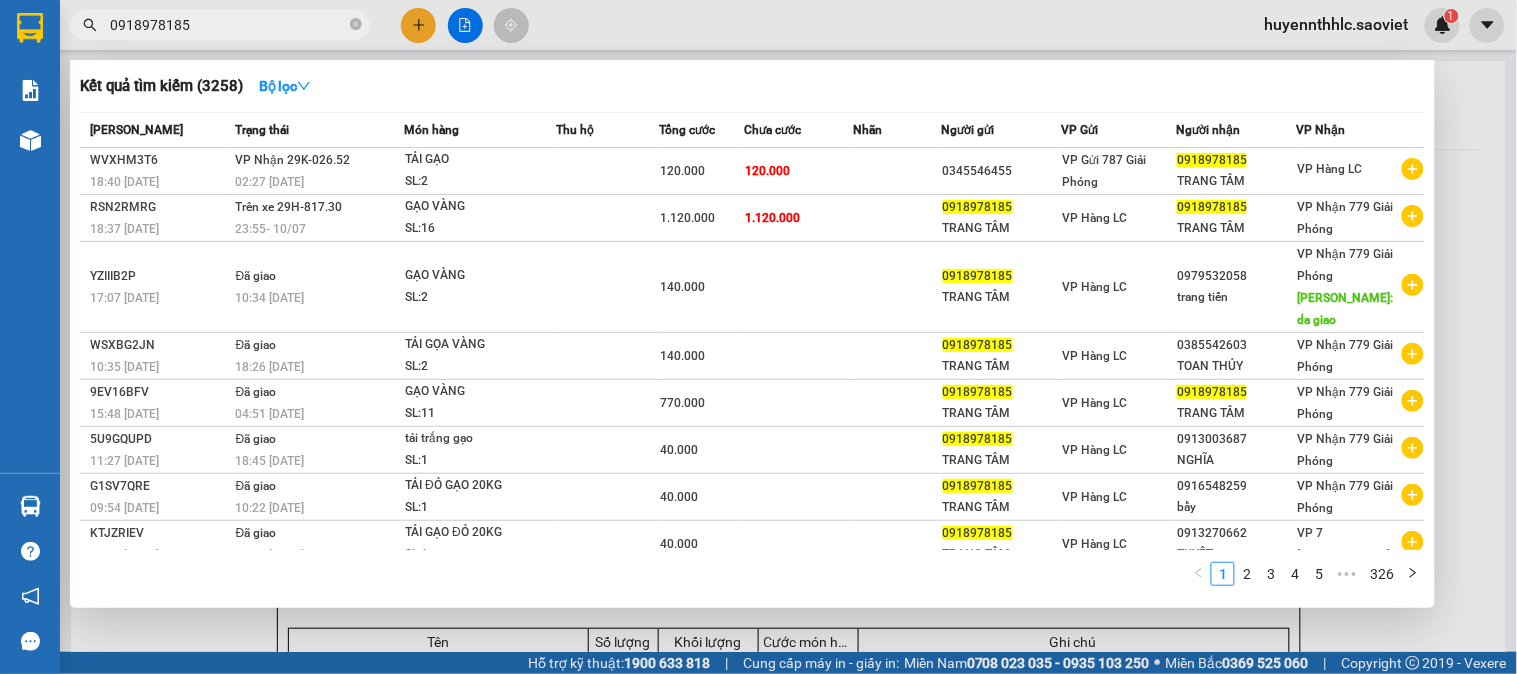 drag, startPoint x: 183, startPoint y: 24, endPoint x: 23, endPoint y: 16, distance: 160.19987 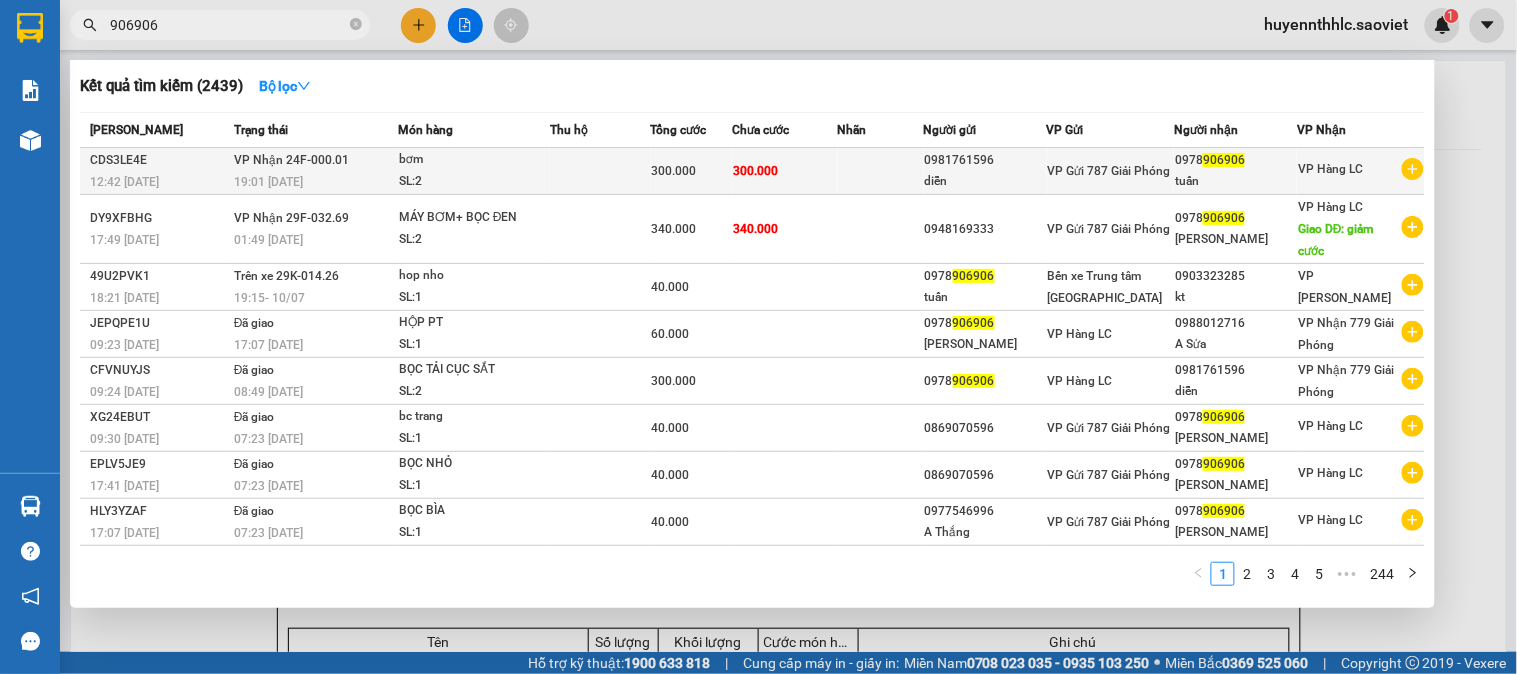 type on "906906" 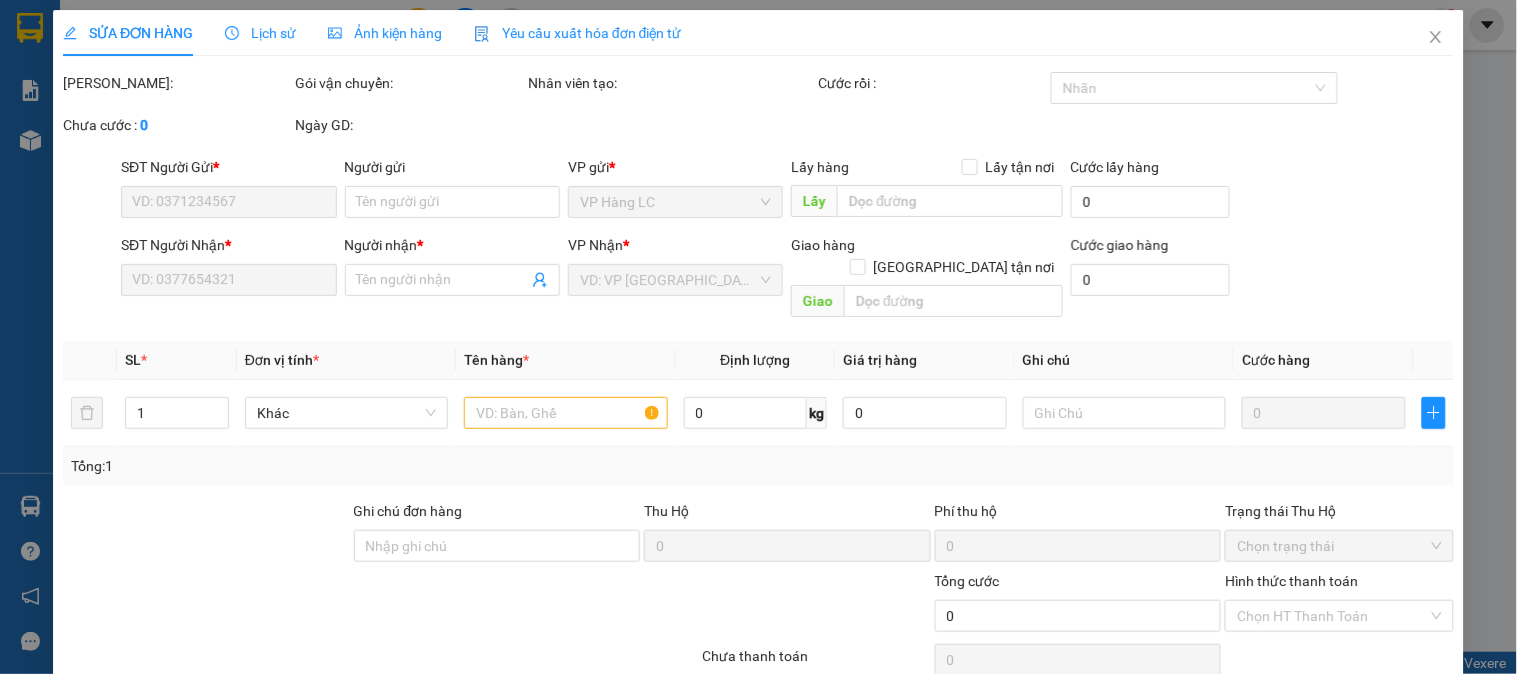 type on "0981761596" 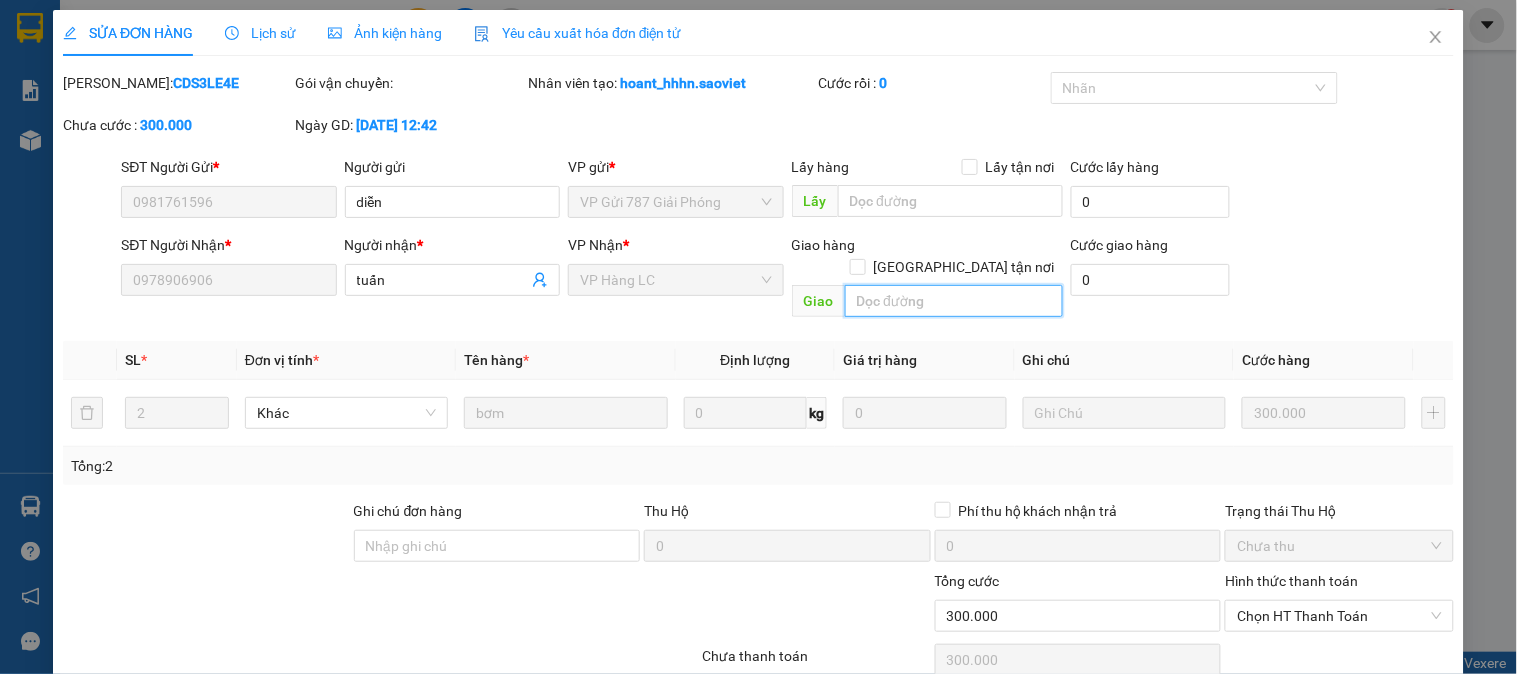 click at bounding box center (954, 301) 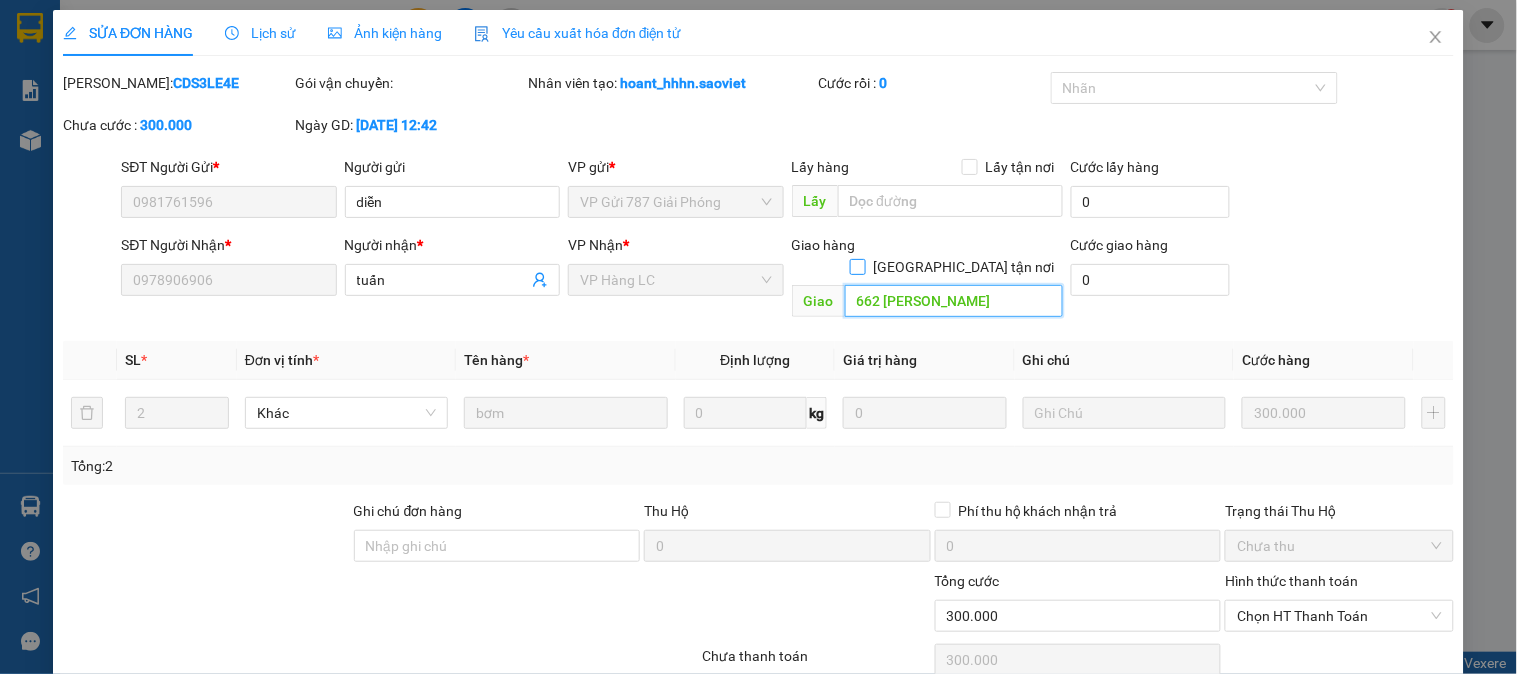 type on "662 [PERSON_NAME]" 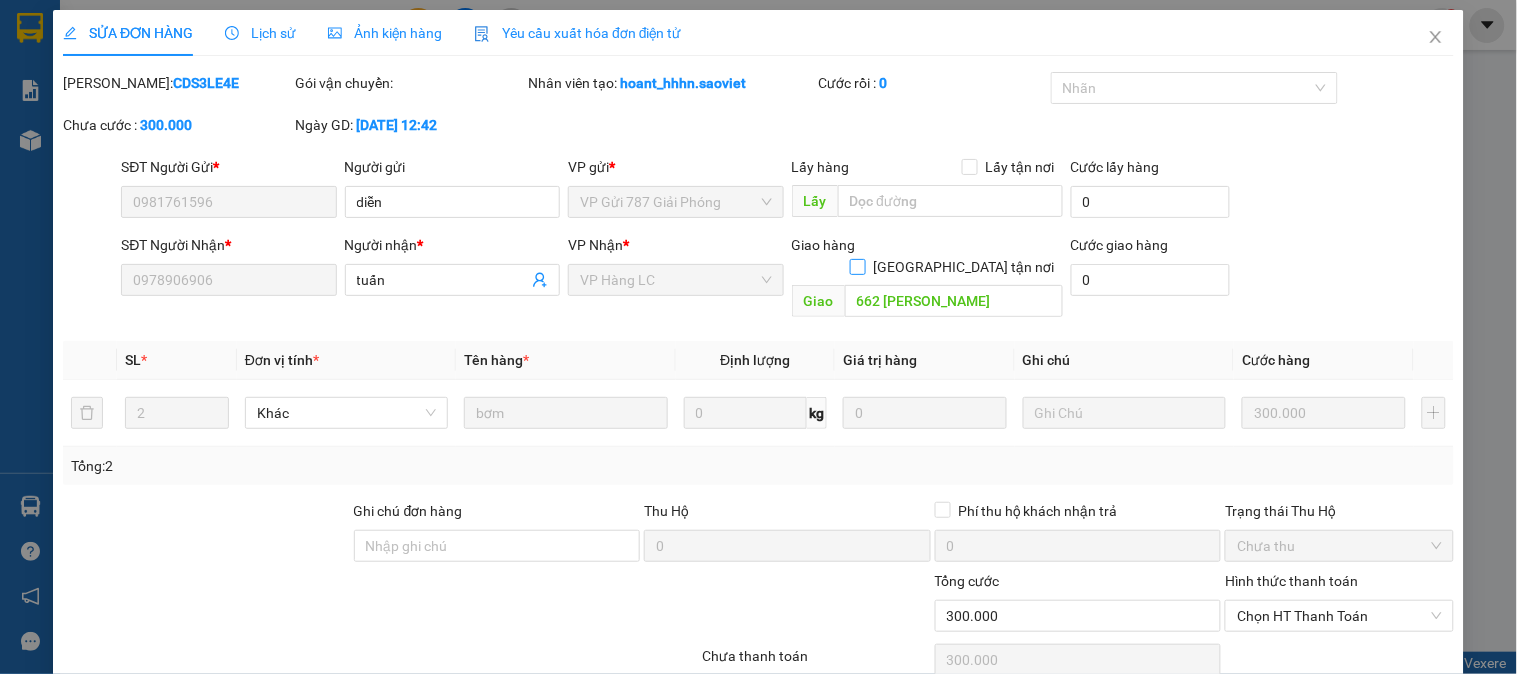 click on "[GEOGRAPHIC_DATA] tận nơi" at bounding box center (857, 266) 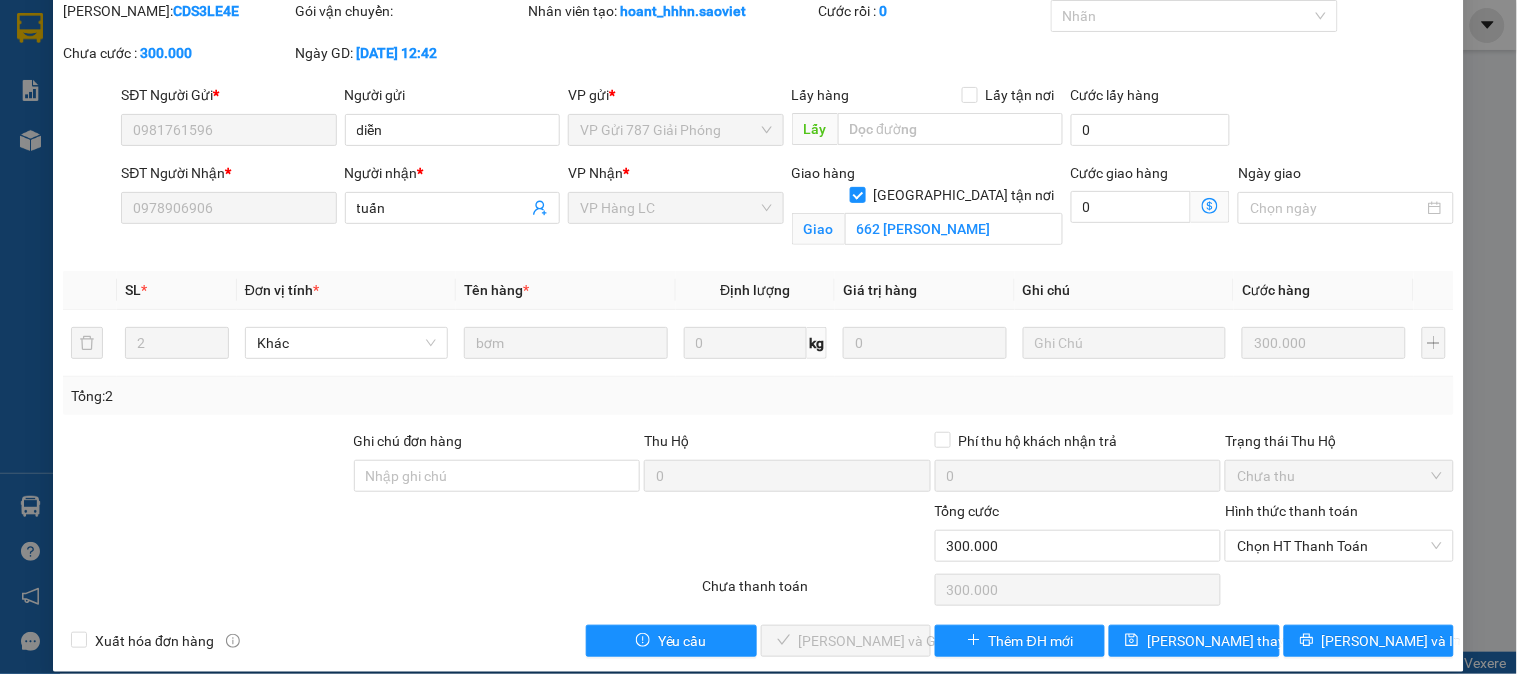 scroll, scrollTop: 93, scrollLeft: 0, axis: vertical 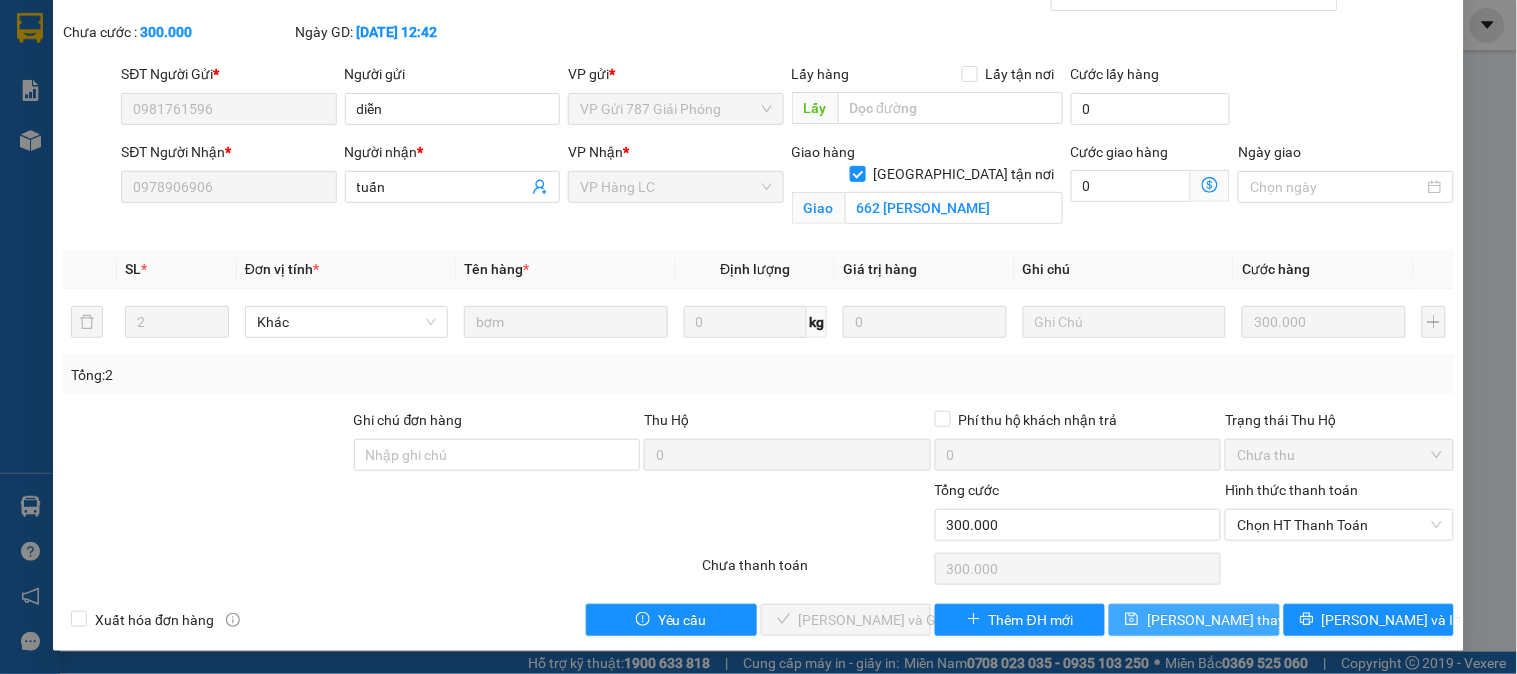click on "[PERSON_NAME] thay đổi" at bounding box center [1227, 620] 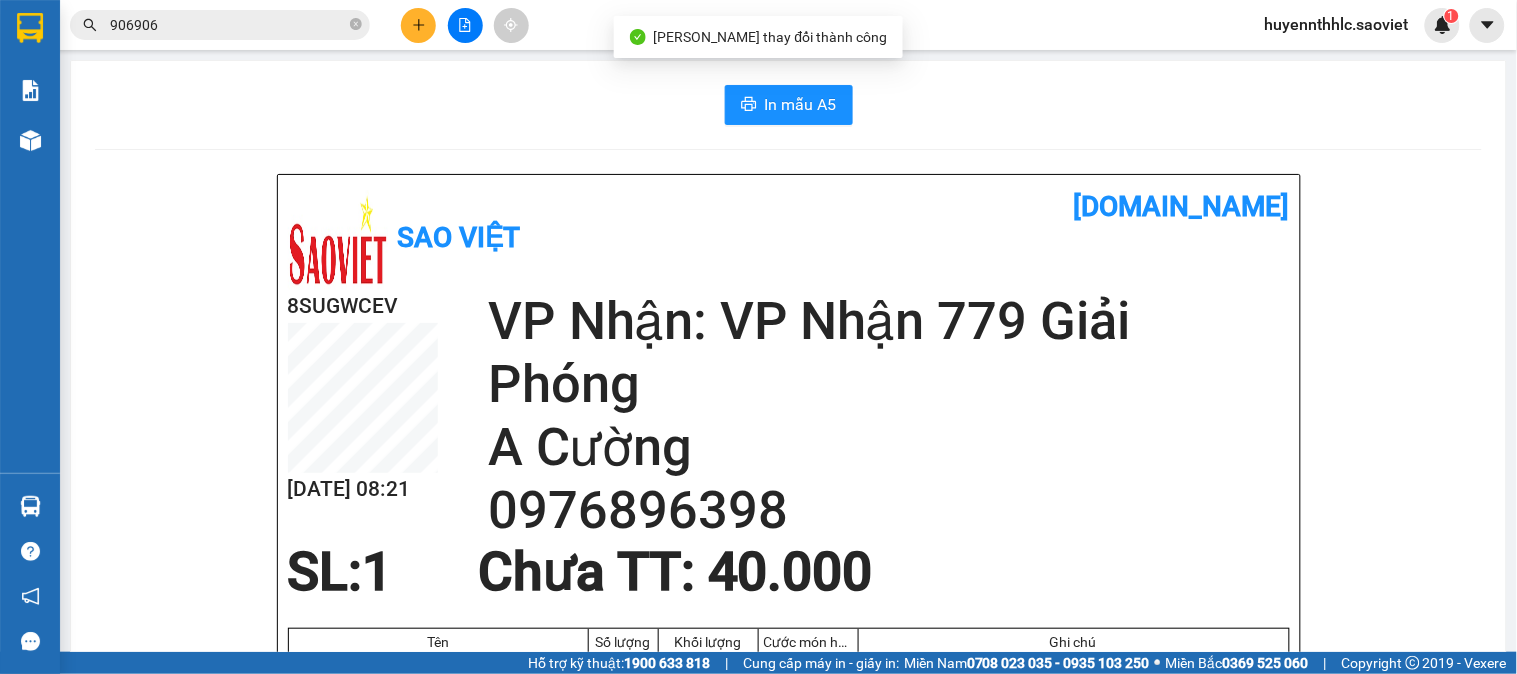 click on "906906" at bounding box center [228, 25] 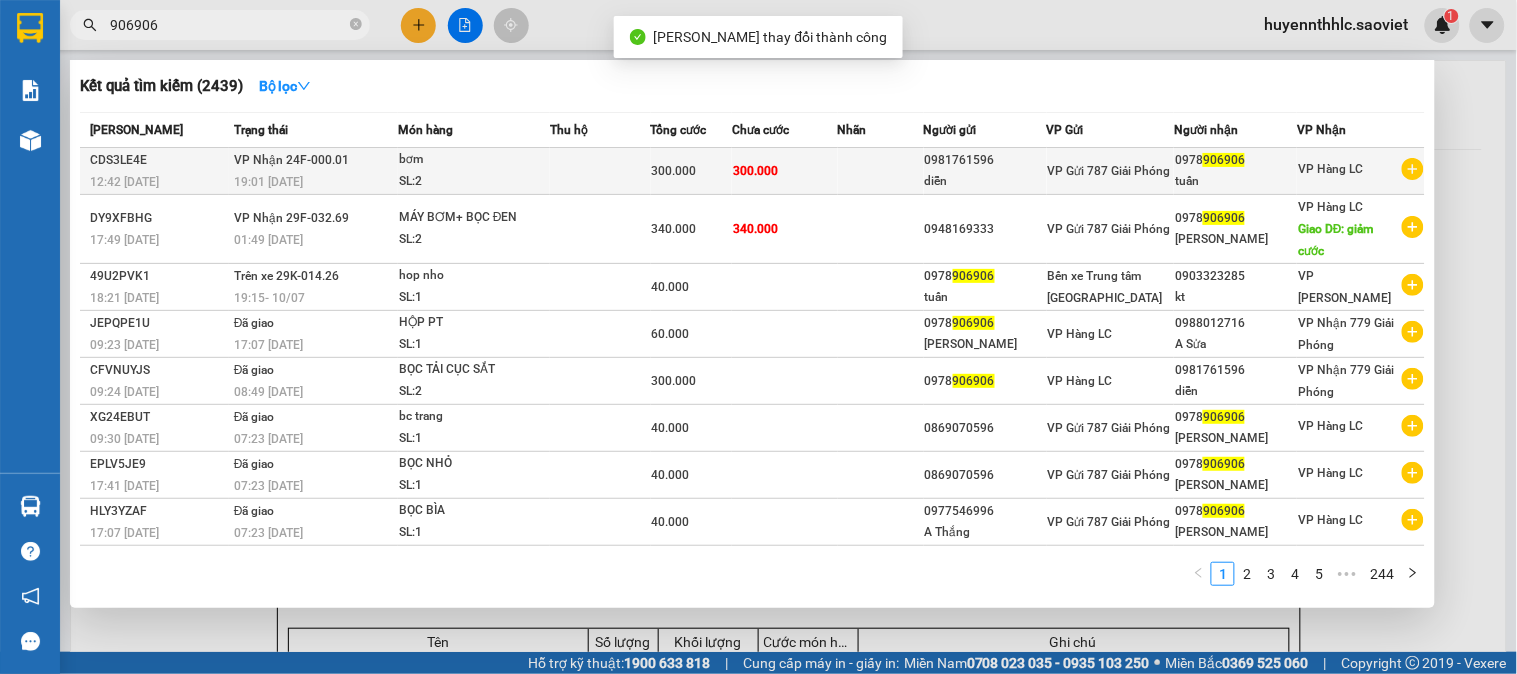click at bounding box center (881, 171) 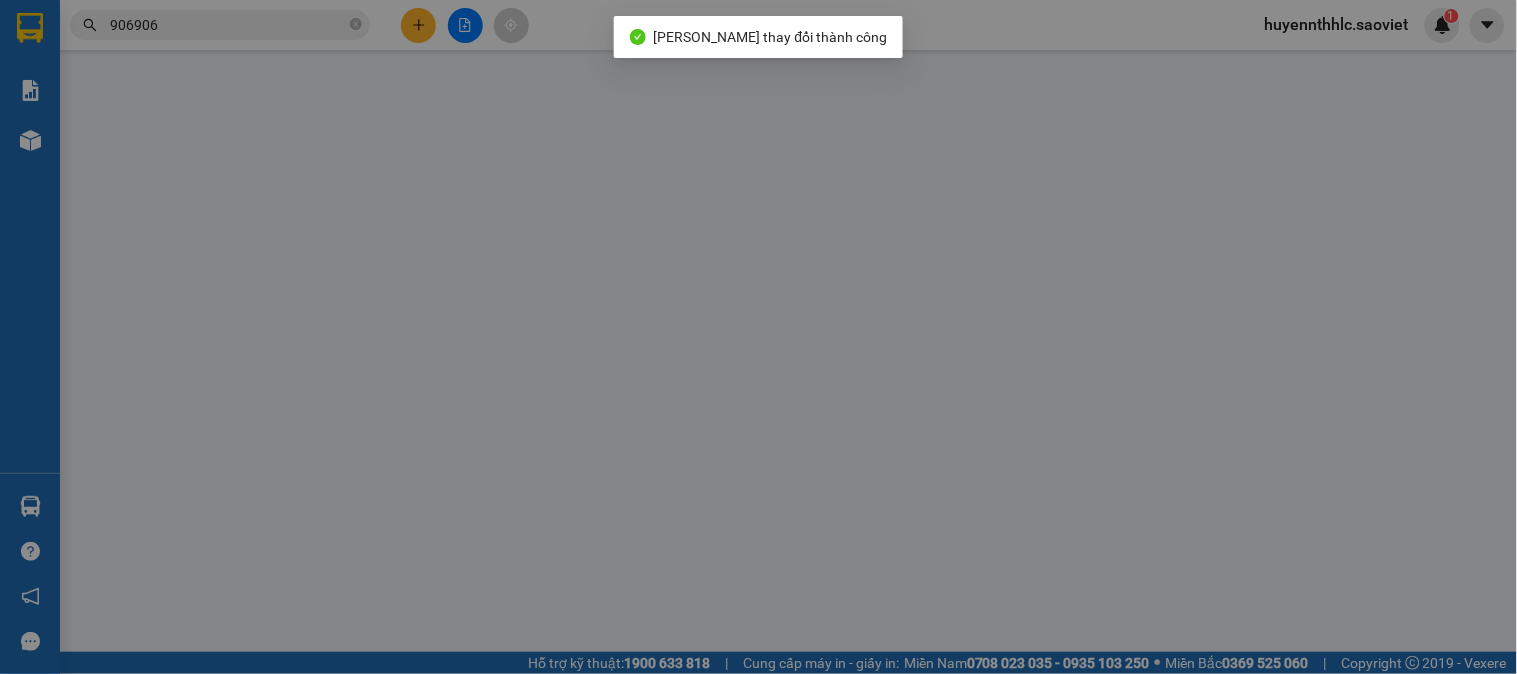 type on "0981761596" 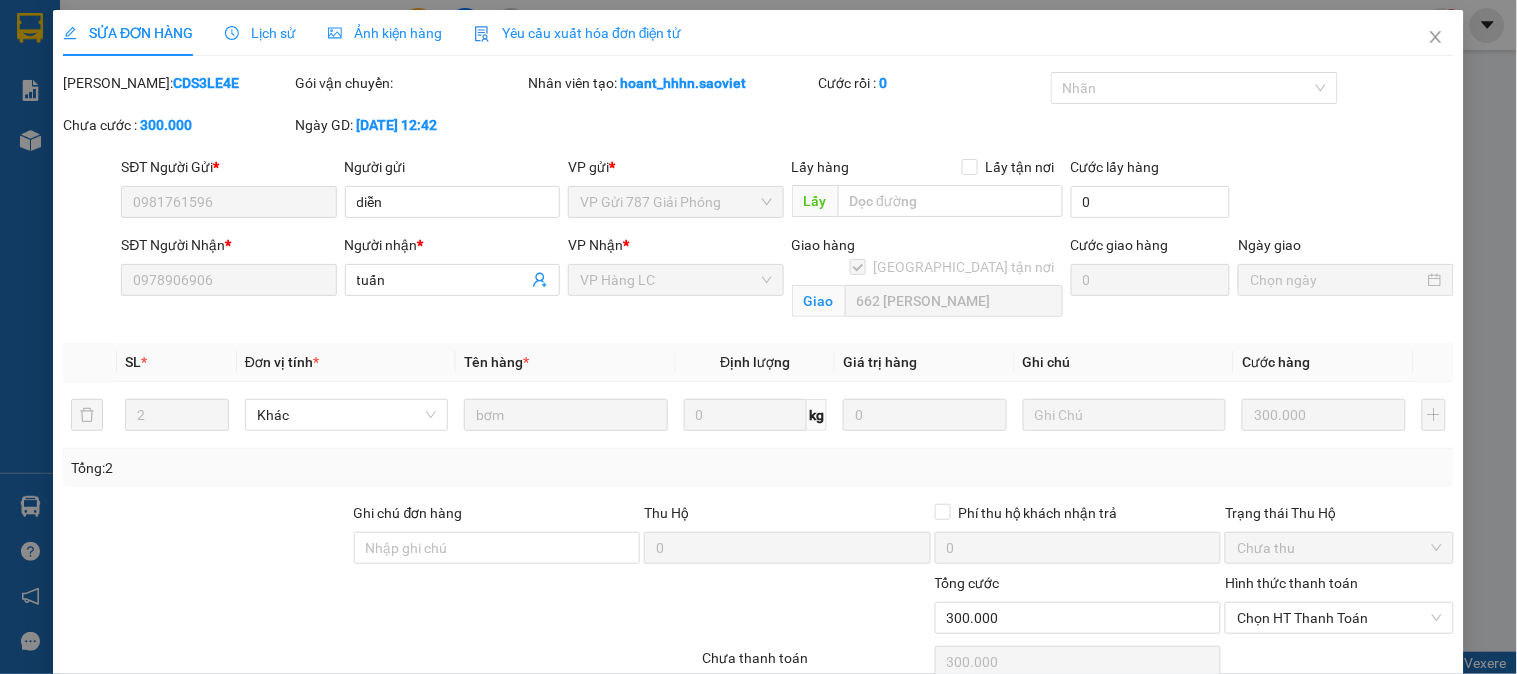 scroll, scrollTop: 93, scrollLeft: 0, axis: vertical 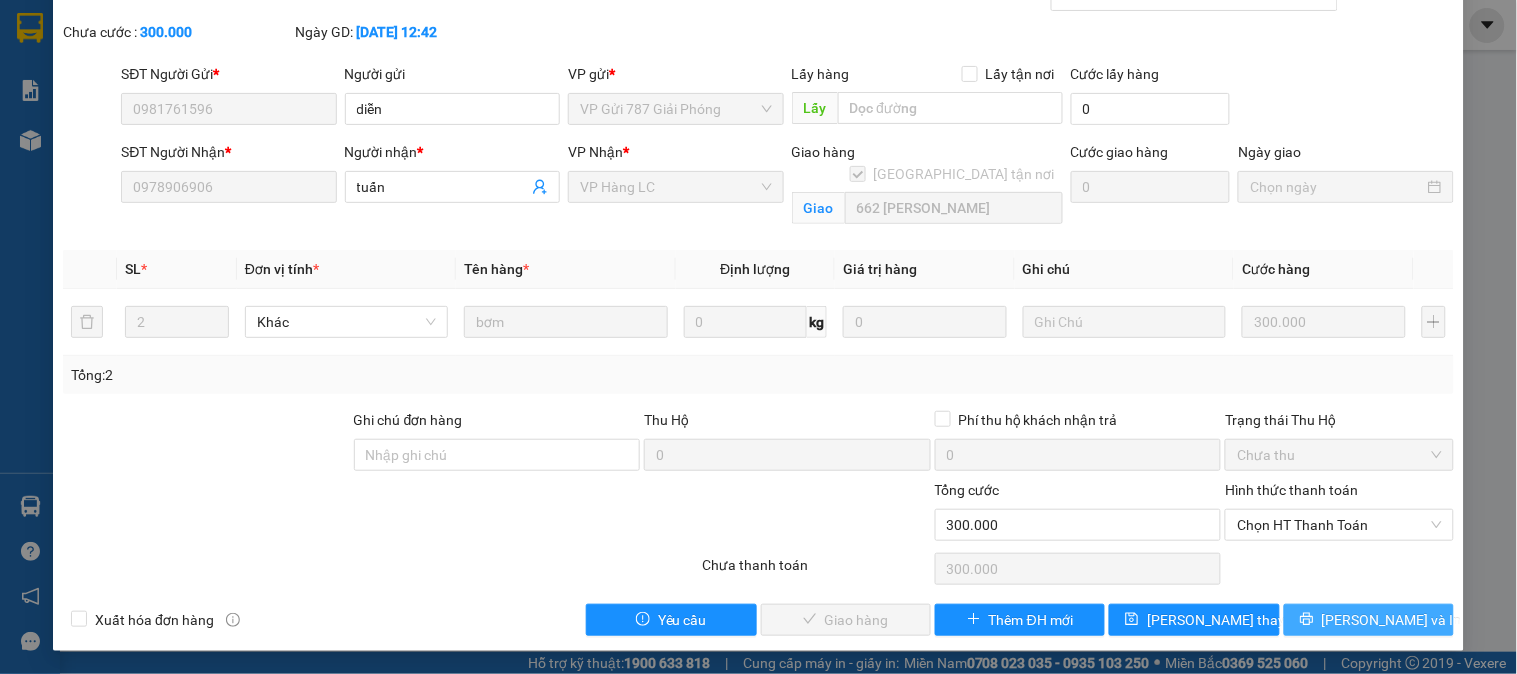 click on "[PERSON_NAME] và In" at bounding box center [1392, 620] 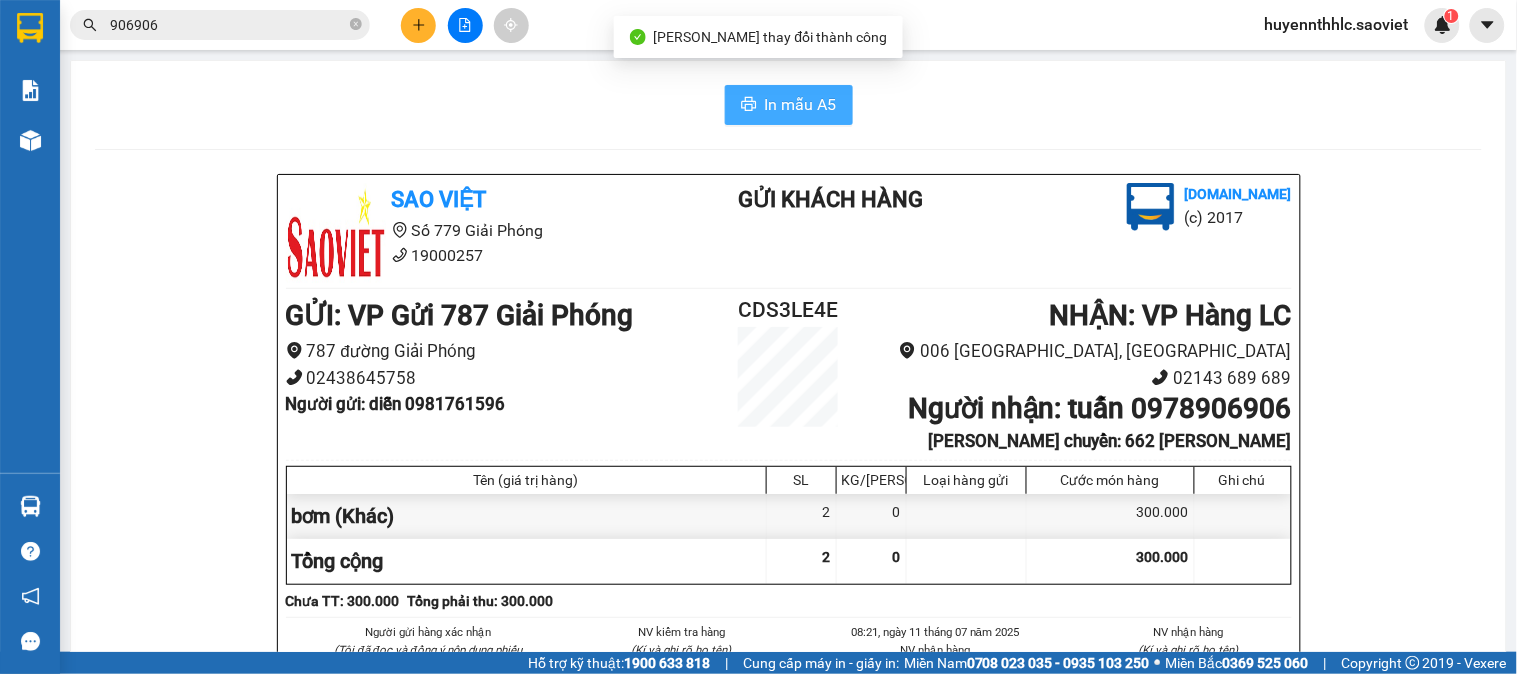 click on "In mẫu A5" at bounding box center [789, 105] 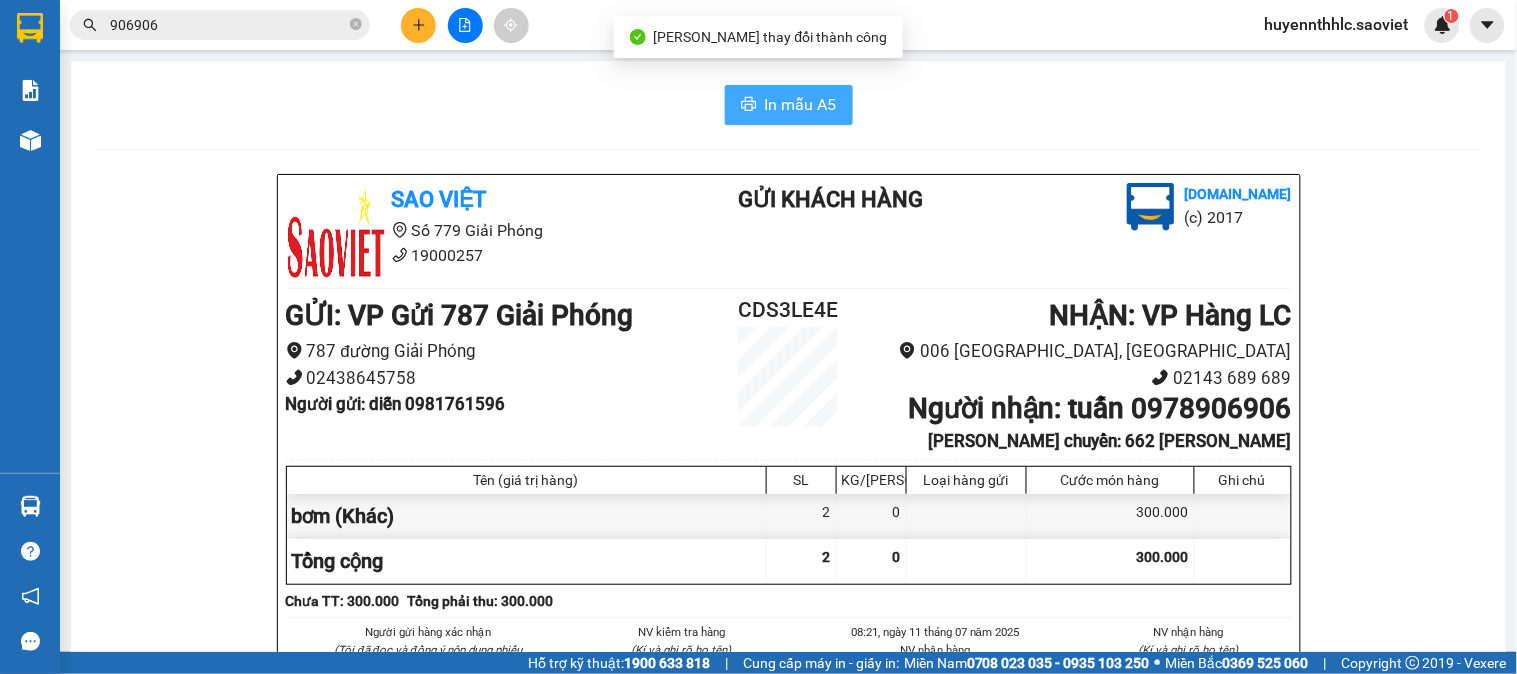 scroll, scrollTop: 0, scrollLeft: 0, axis: both 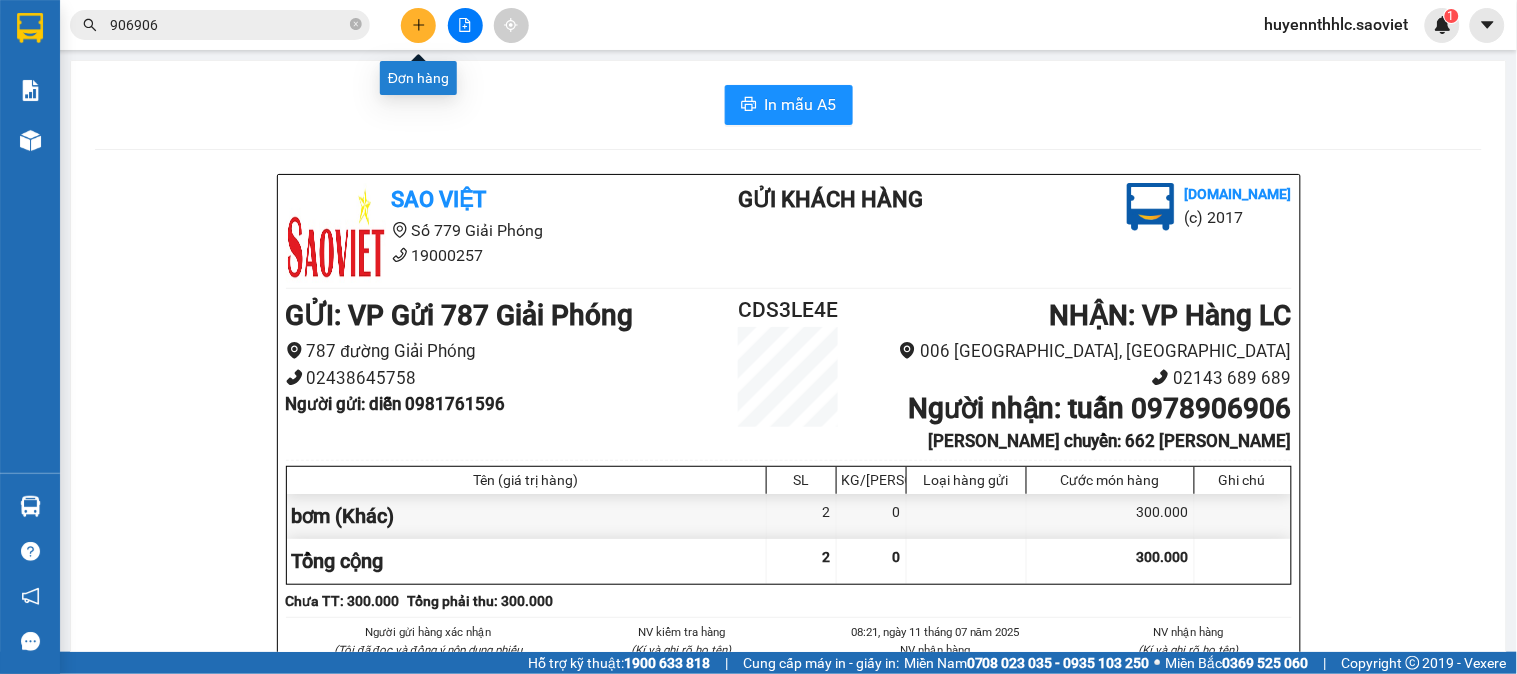 click 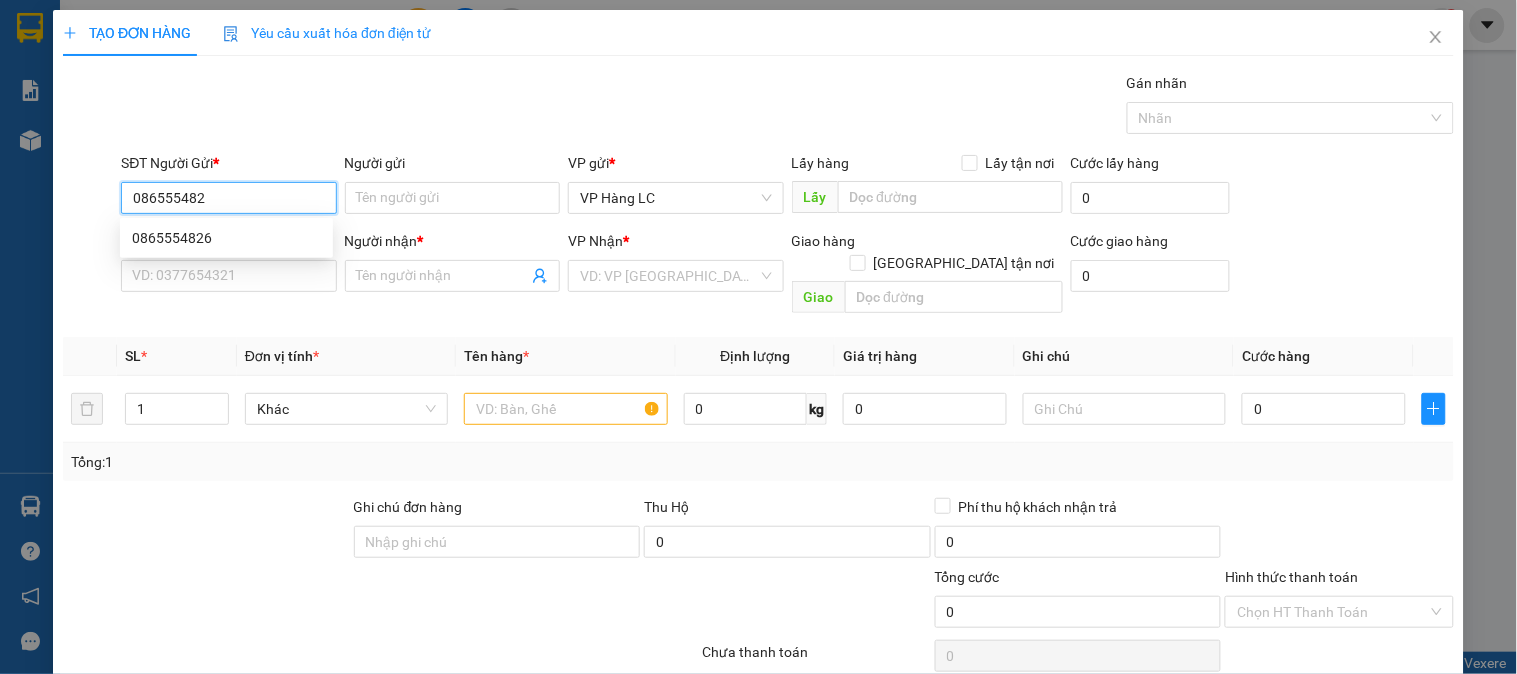 type on "0865554826" 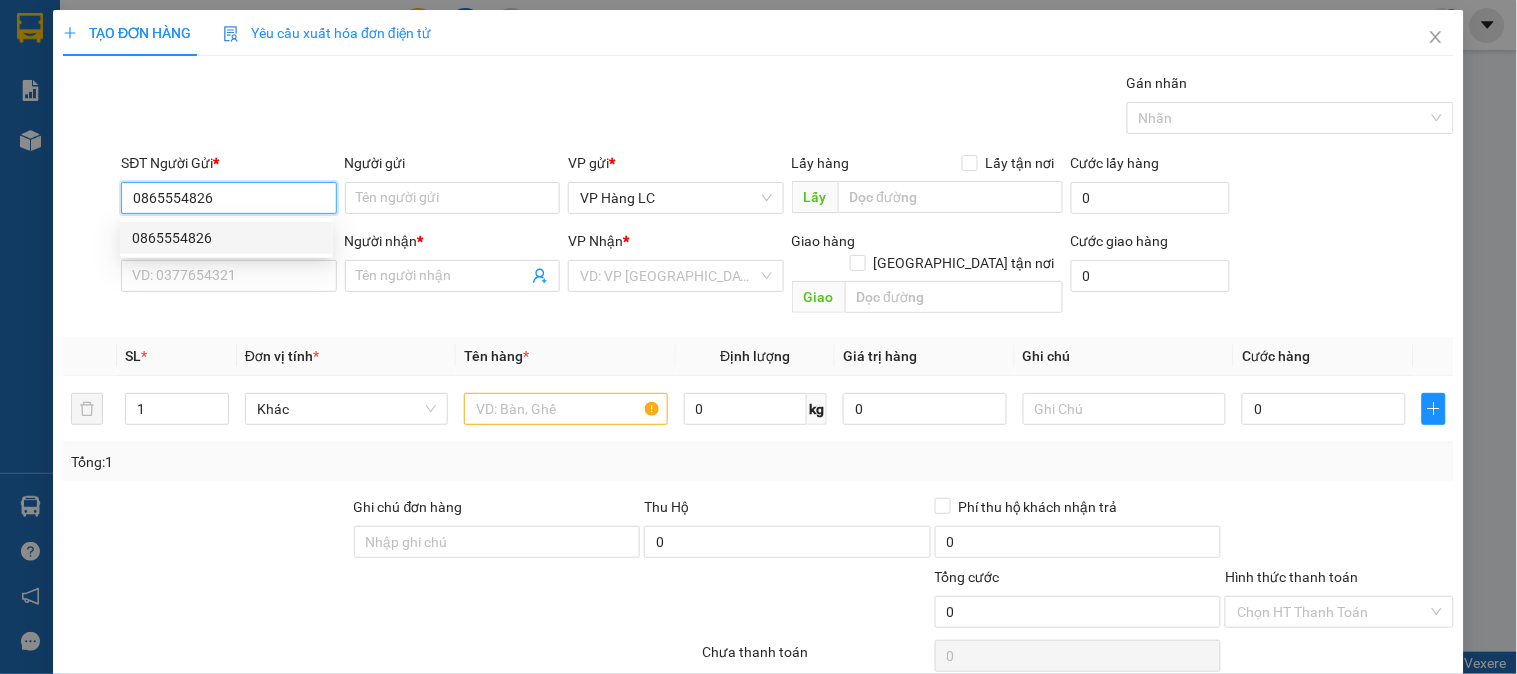 click on "0865554826" at bounding box center (226, 238) 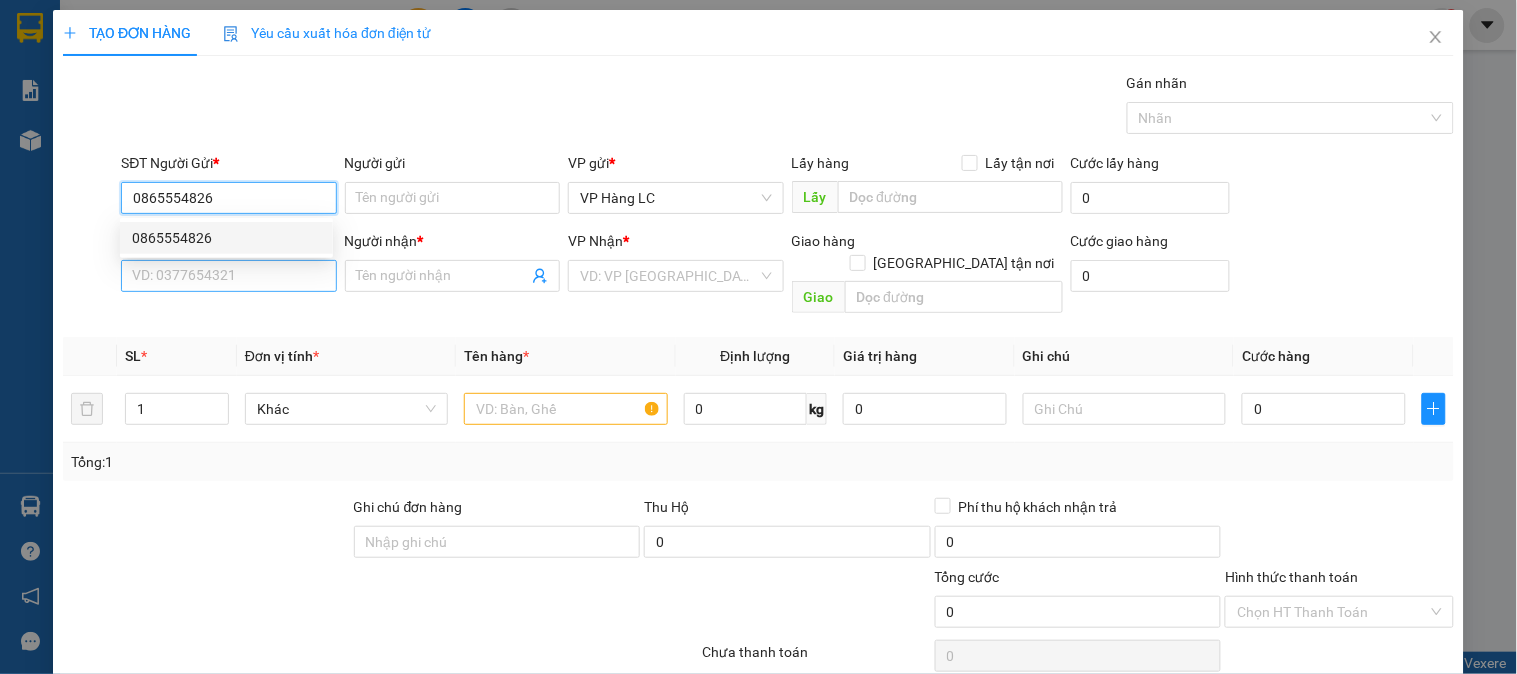 type on "0867256278" 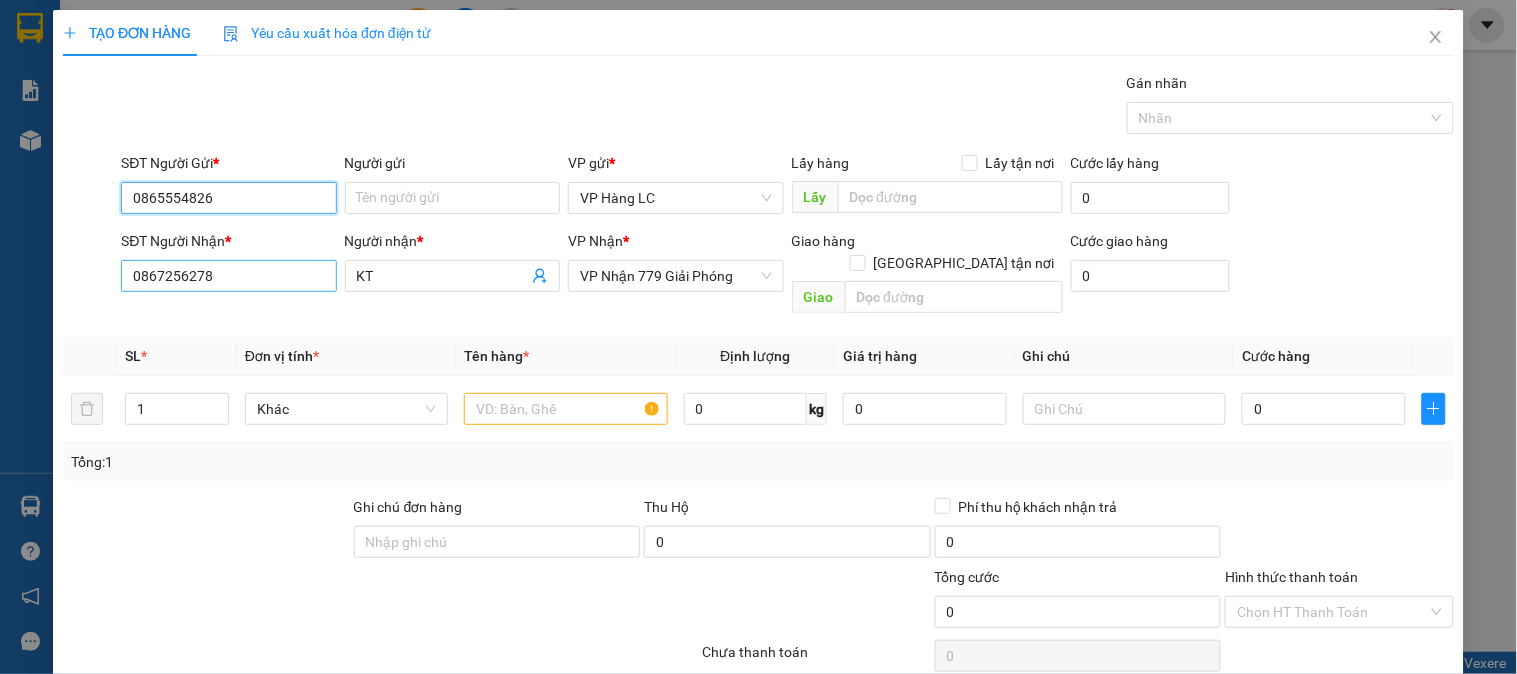 type on "0865554826" 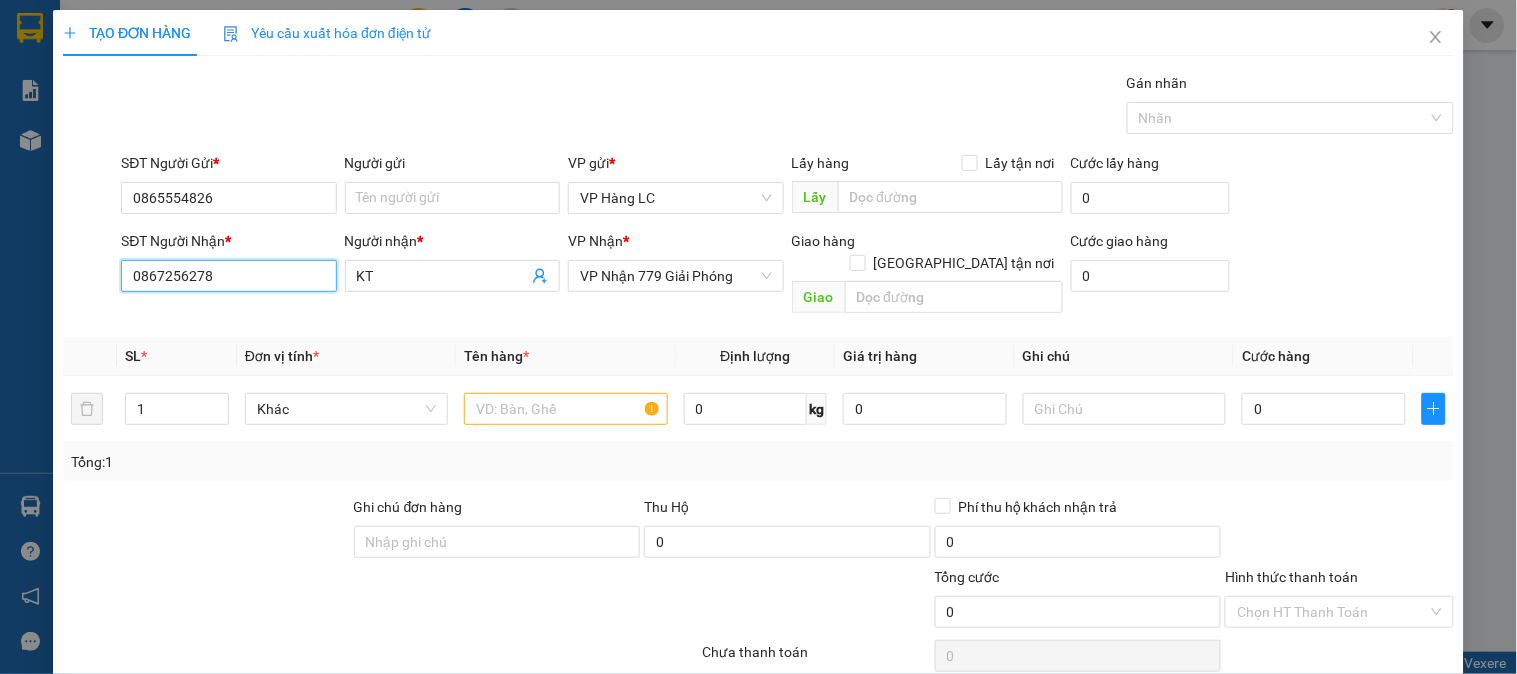 drag, startPoint x: 235, startPoint y: 277, endPoint x: 68, endPoint y: 280, distance: 167.02695 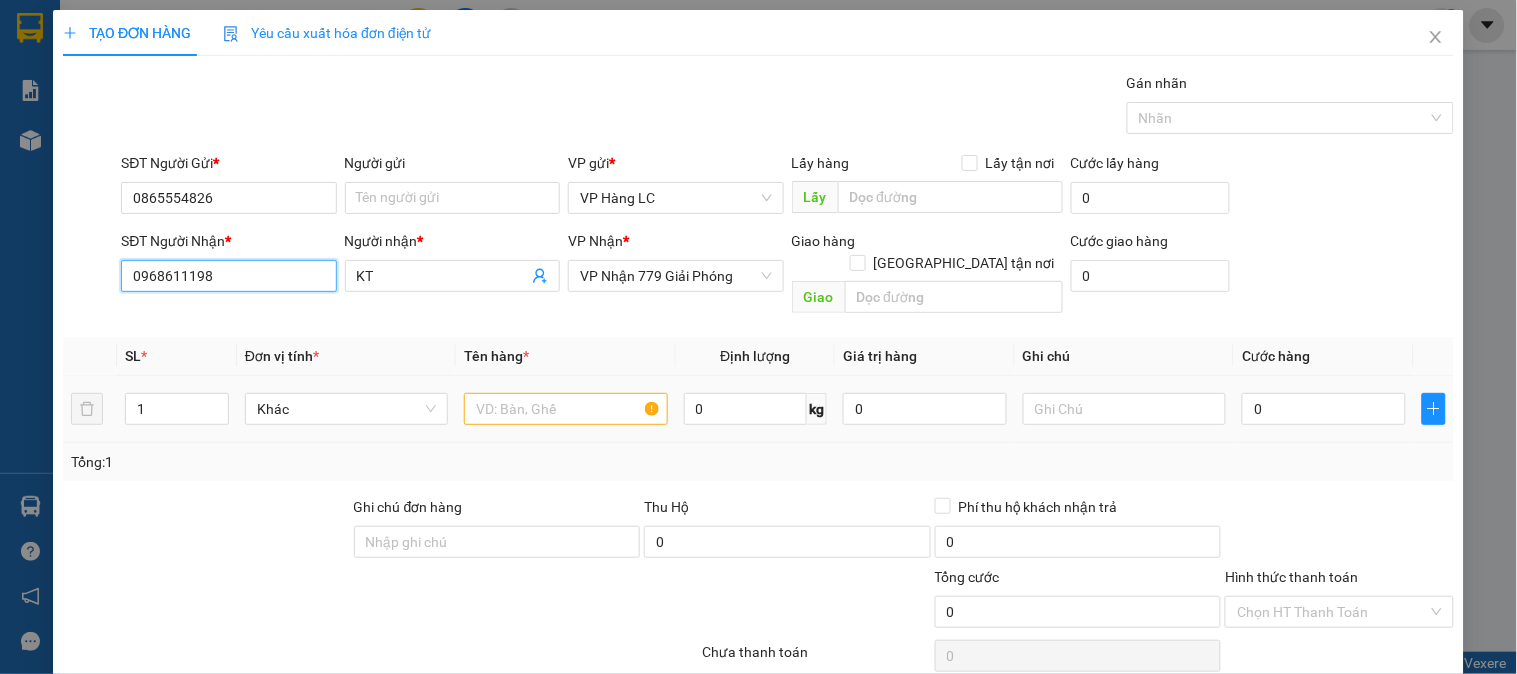 type on "0968611198" 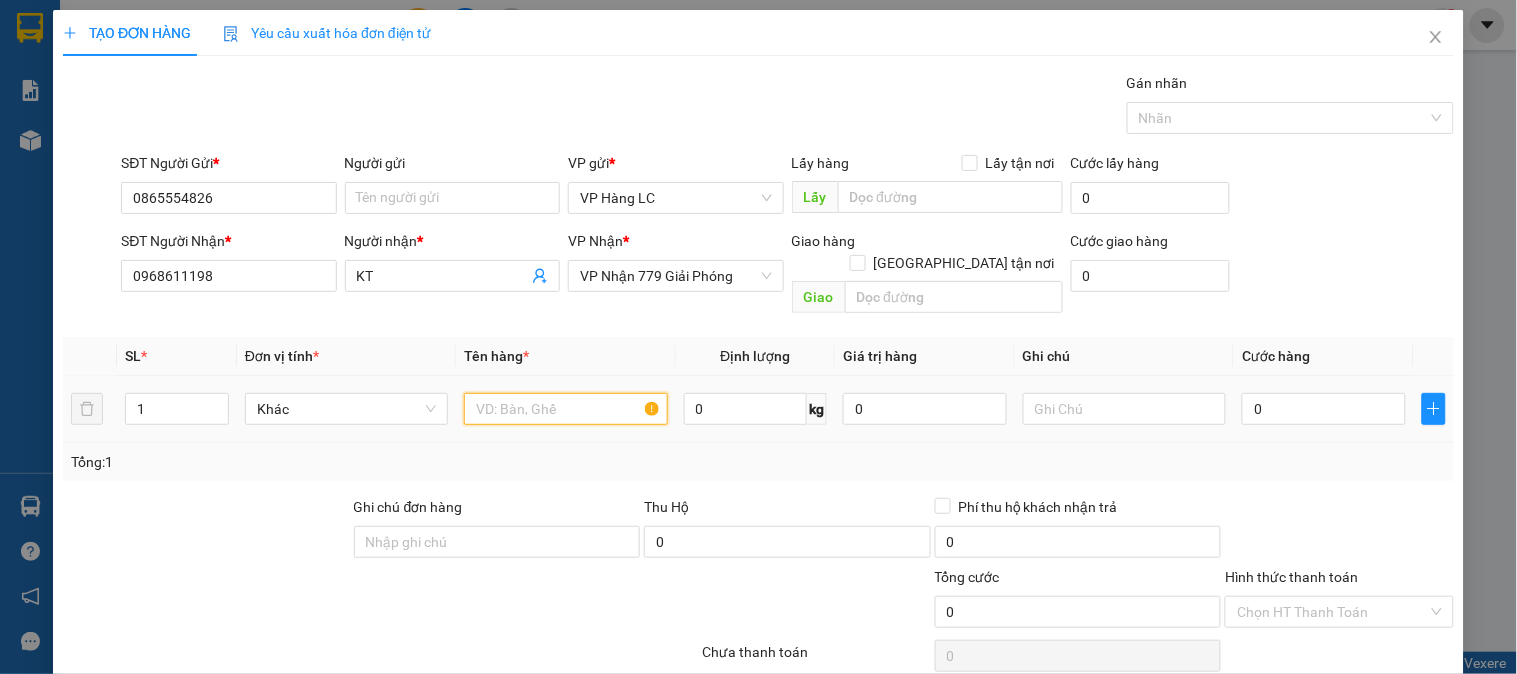 click at bounding box center [565, 409] 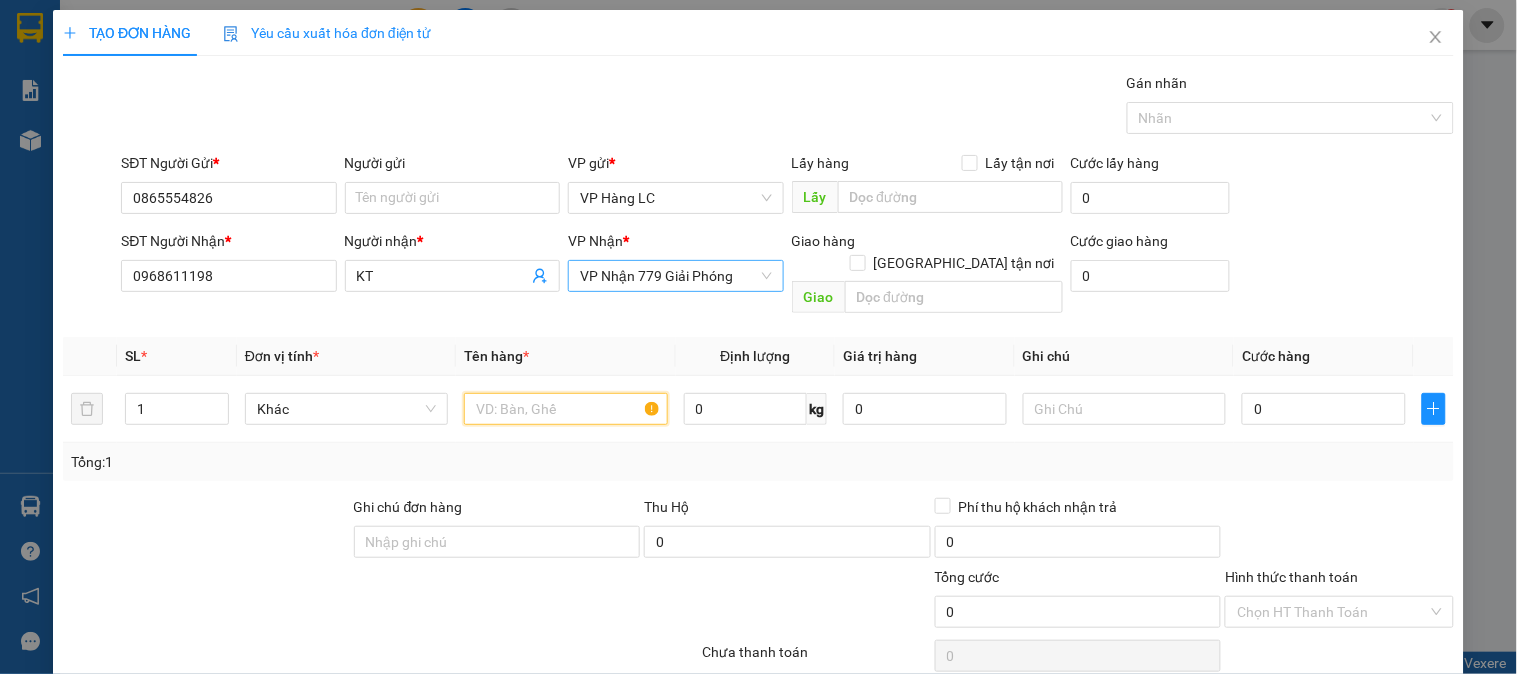 click on "VP Nhận 779 Giải Phóng" at bounding box center (675, 276) 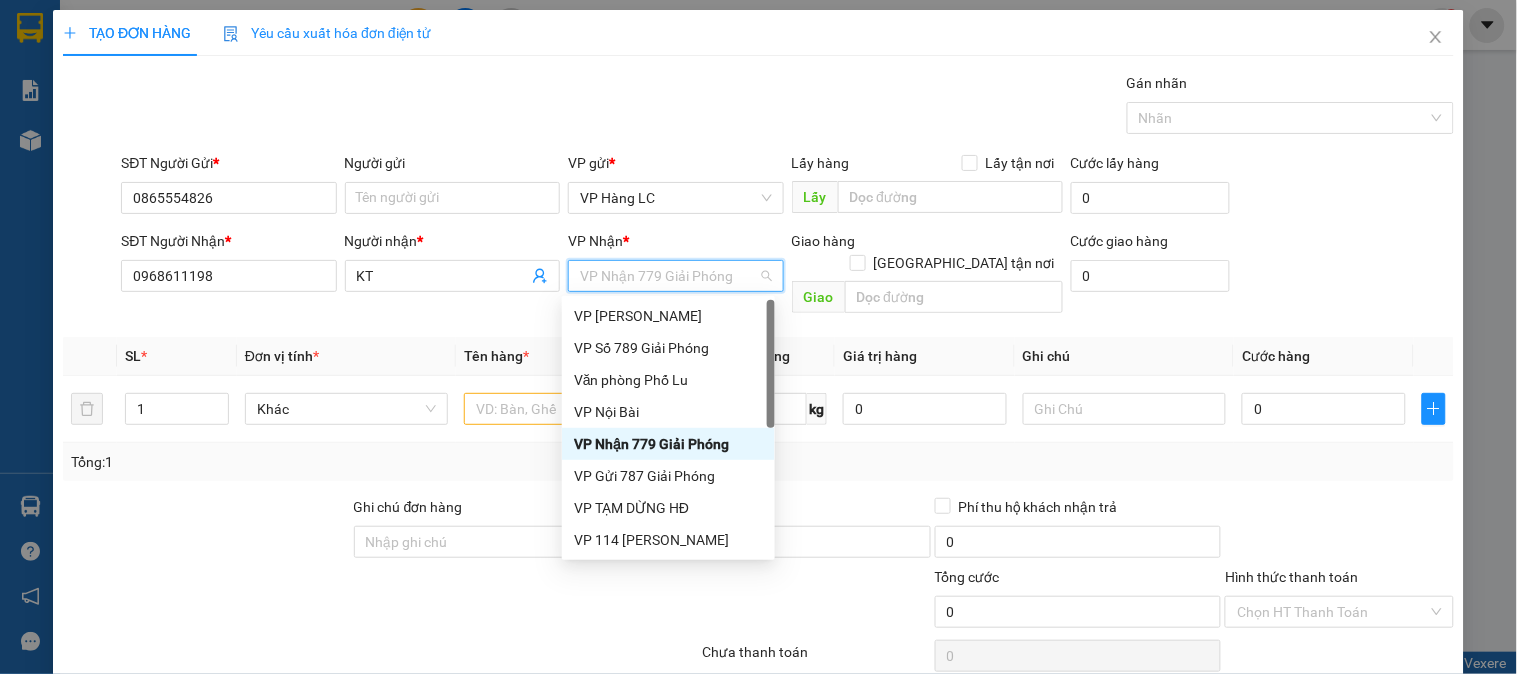 type on "7" 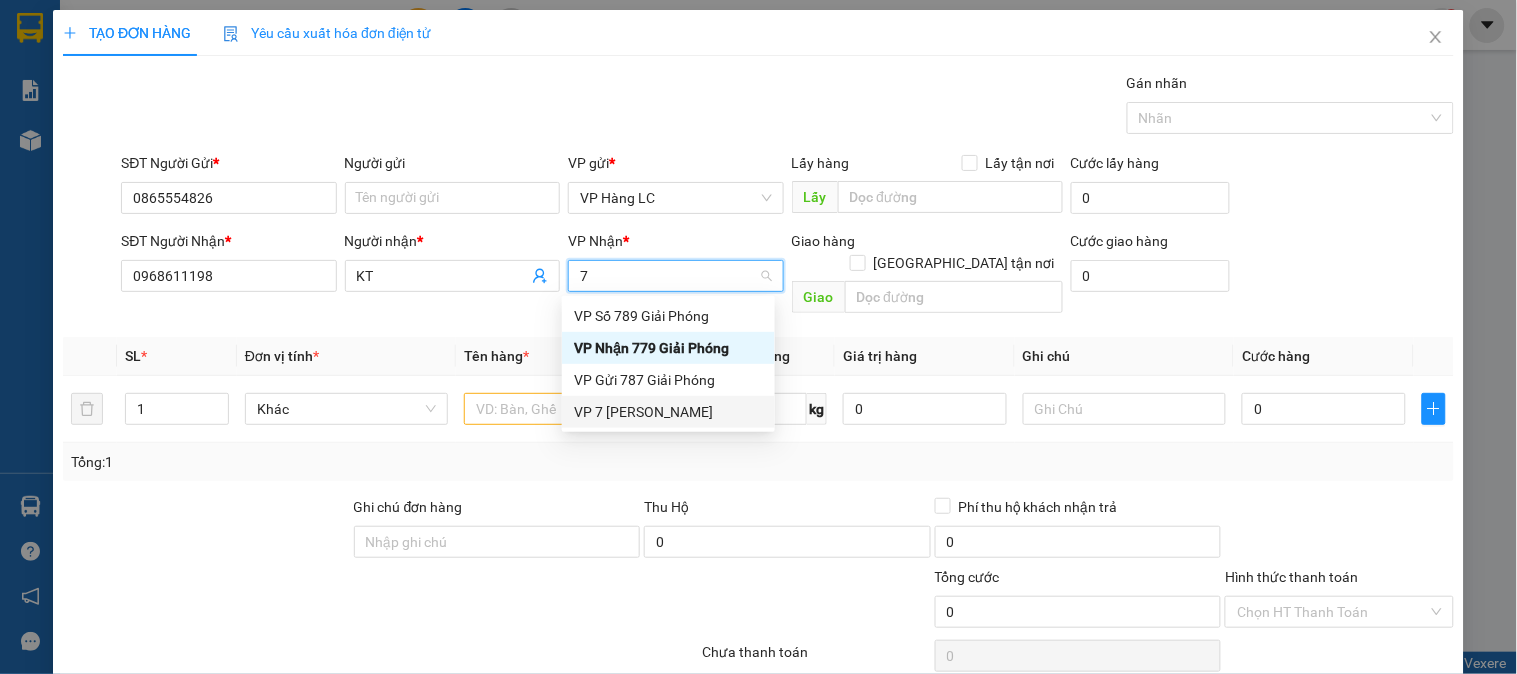 click on "VP 7 [PERSON_NAME]" at bounding box center [668, 412] 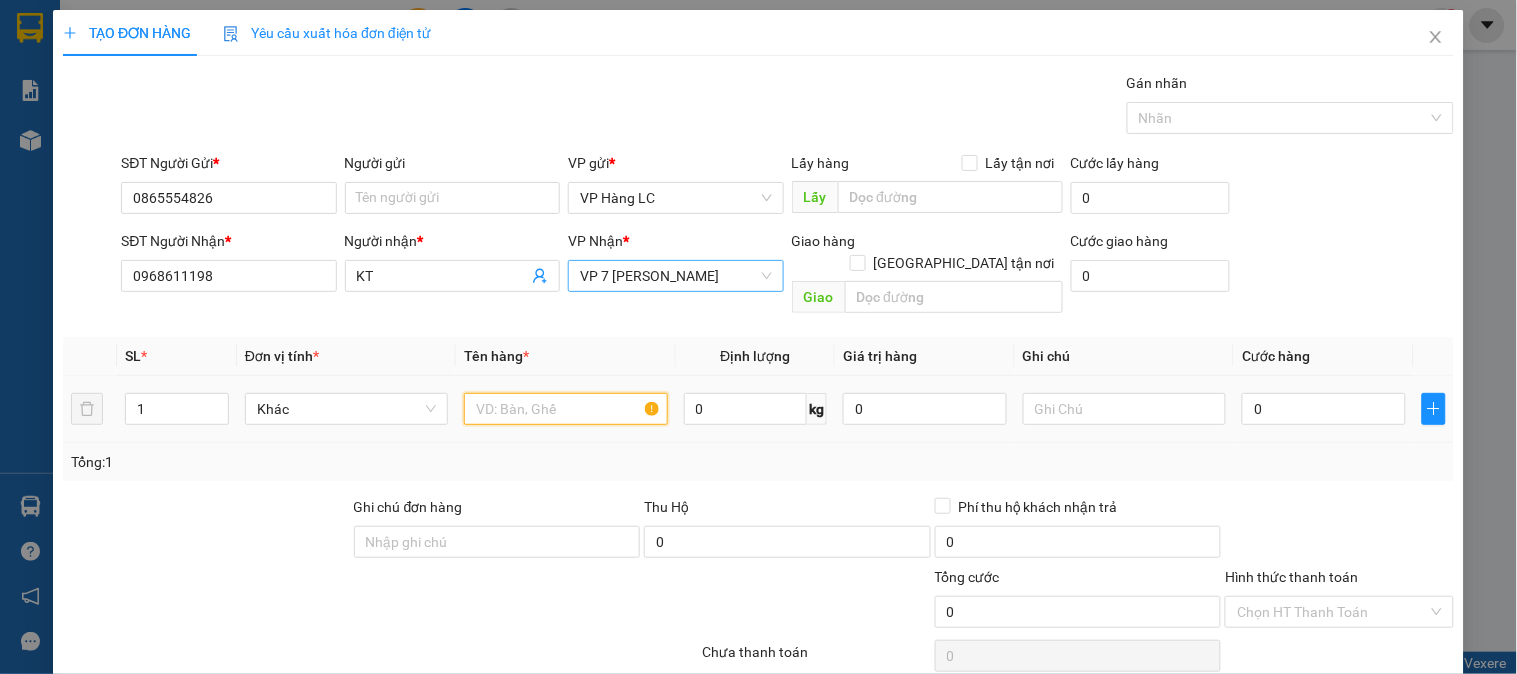 click at bounding box center (565, 409) 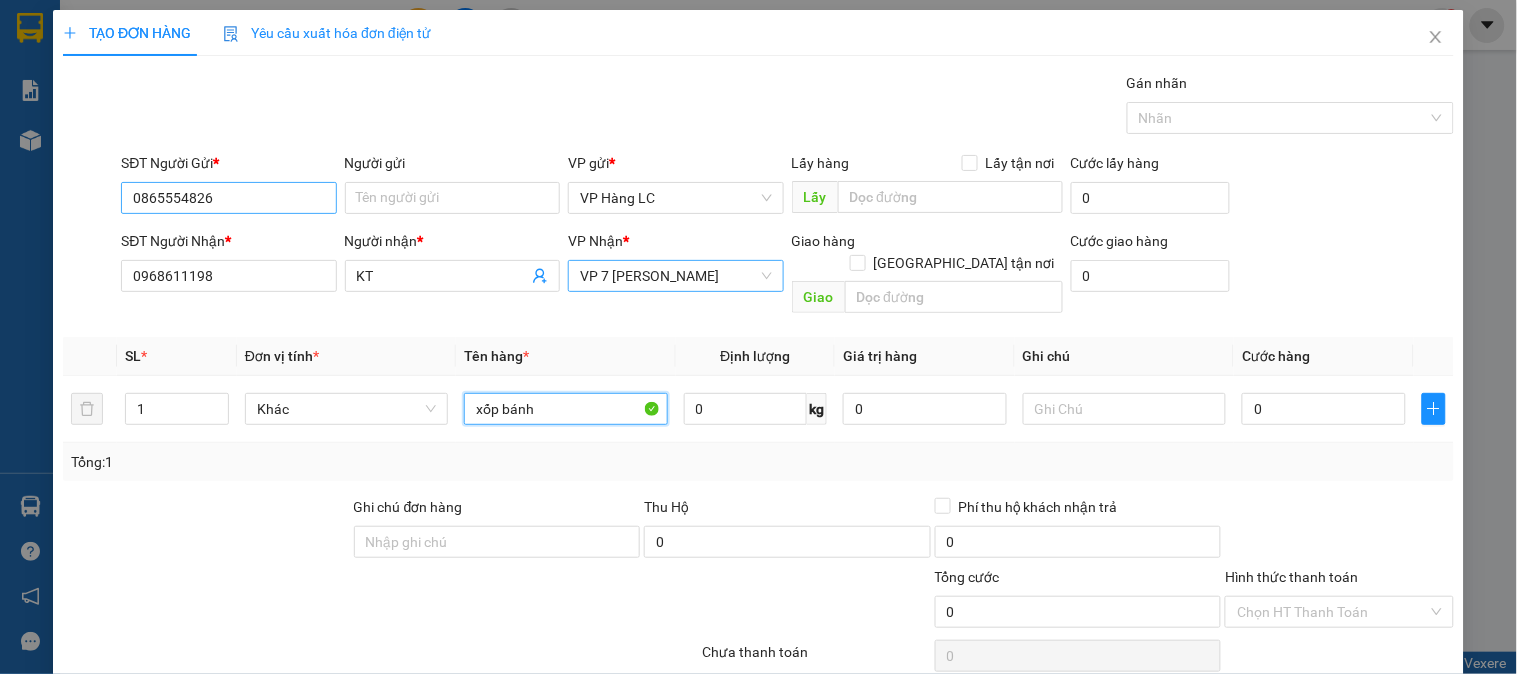 type on "xốp bánh" 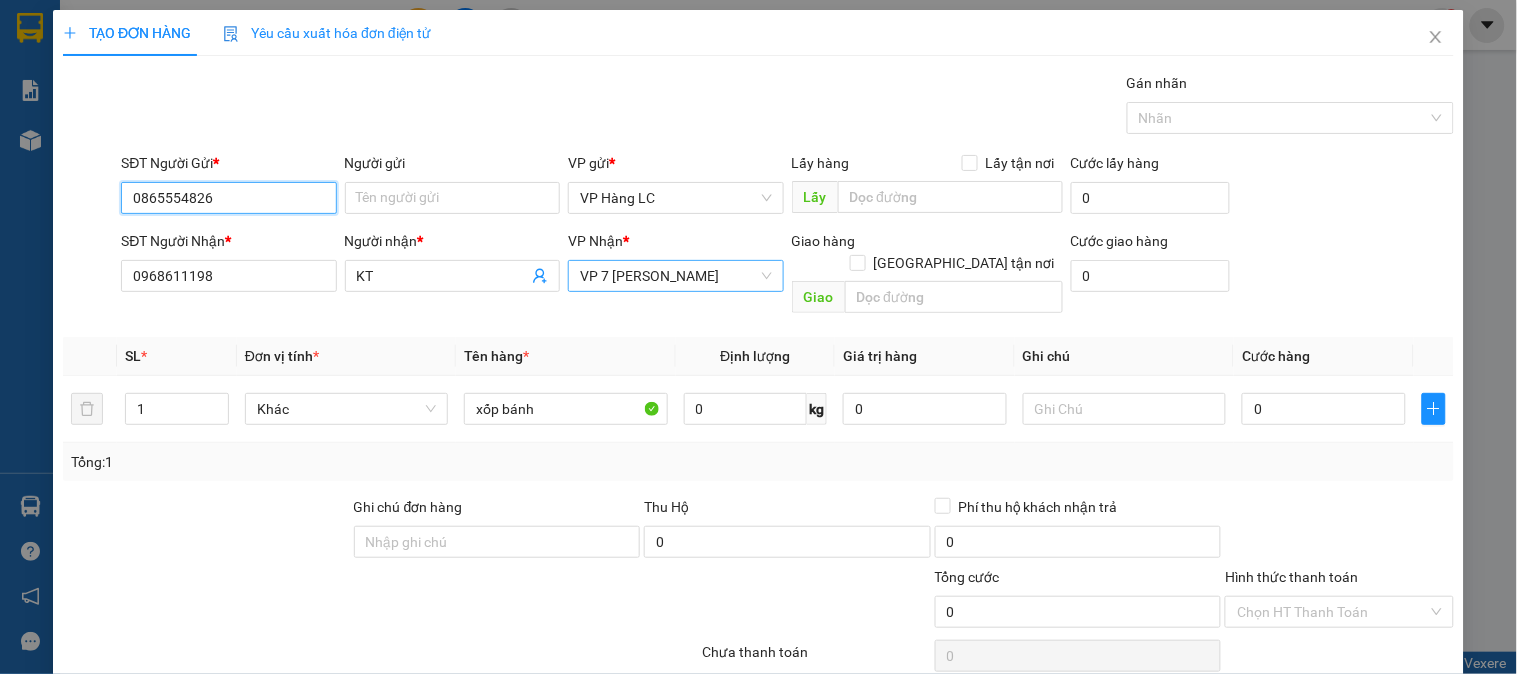 drag, startPoint x: 251, startPoint y: 197, endPoint x: 36, endPoint y: 197, distance: 215 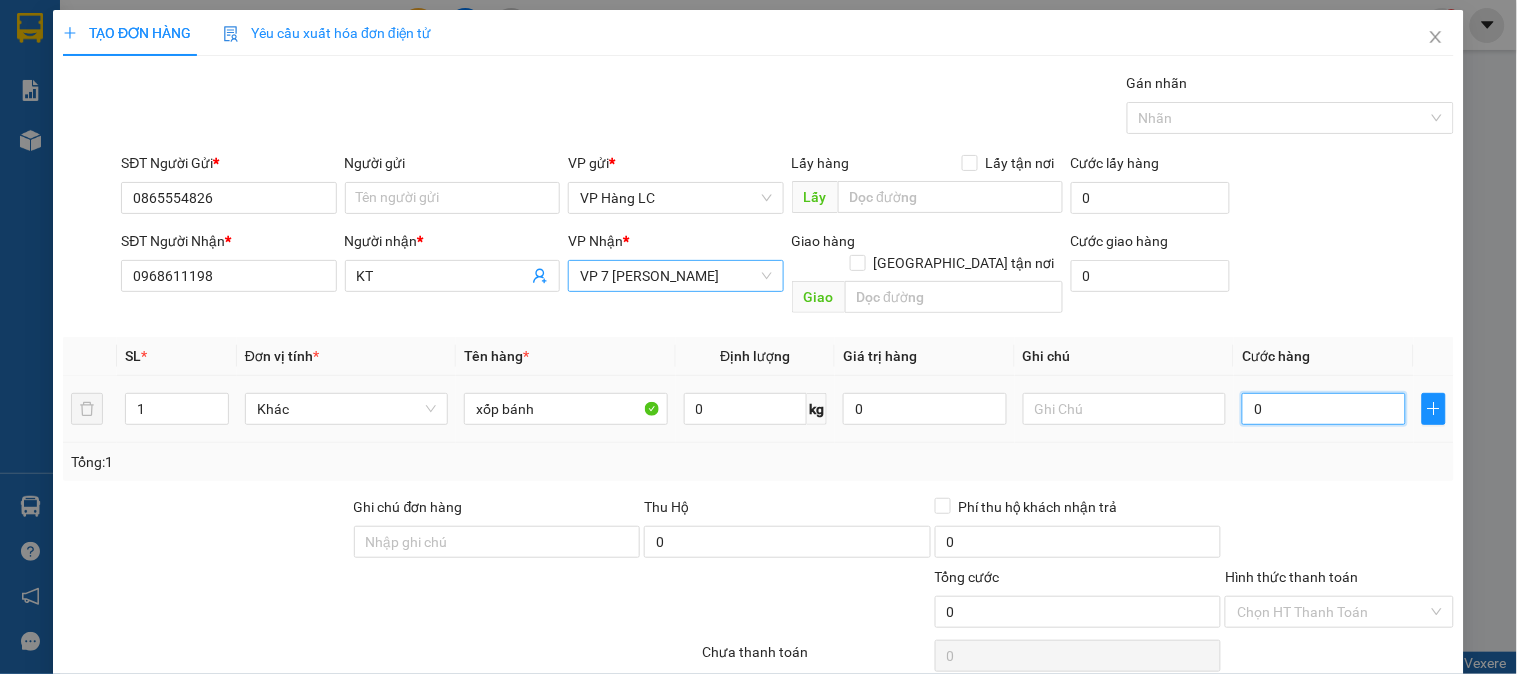 click on "0" at bounding box center [1324, 409] 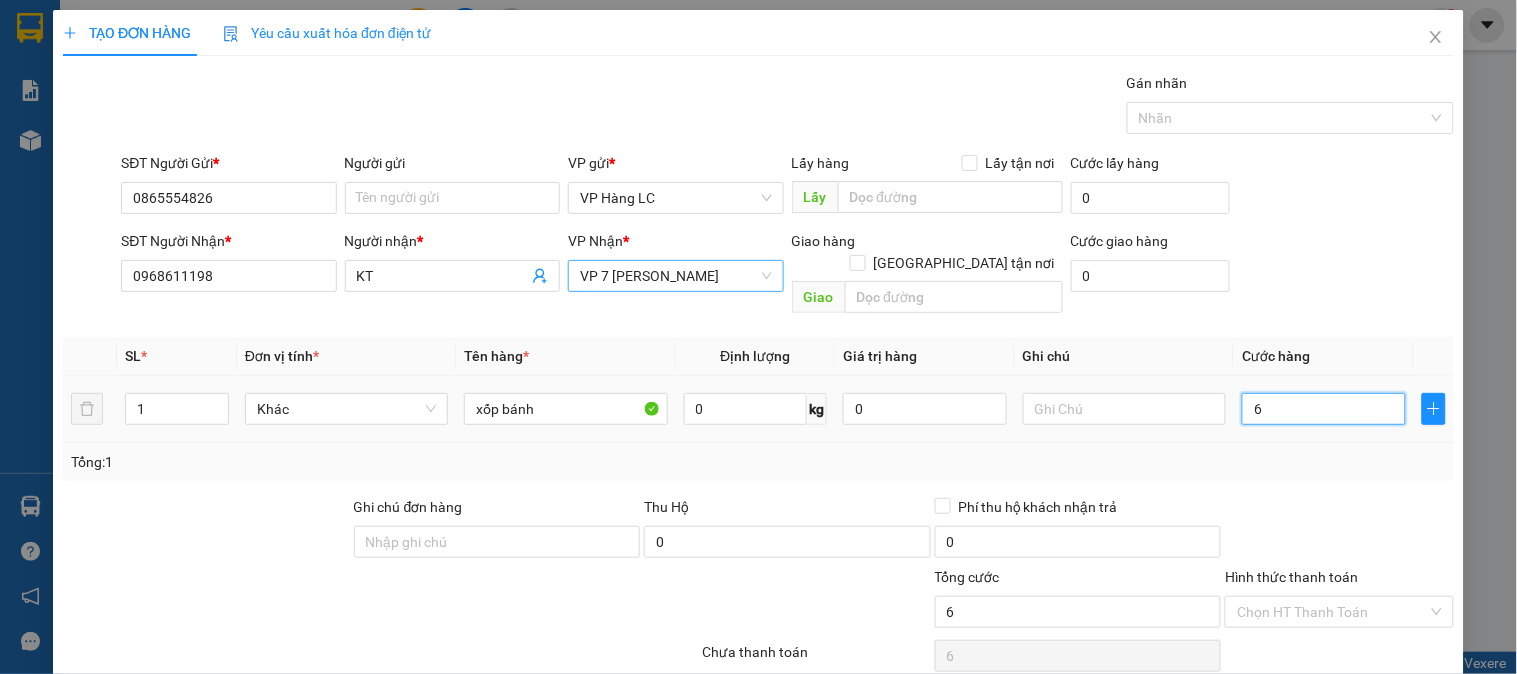 type on "6" 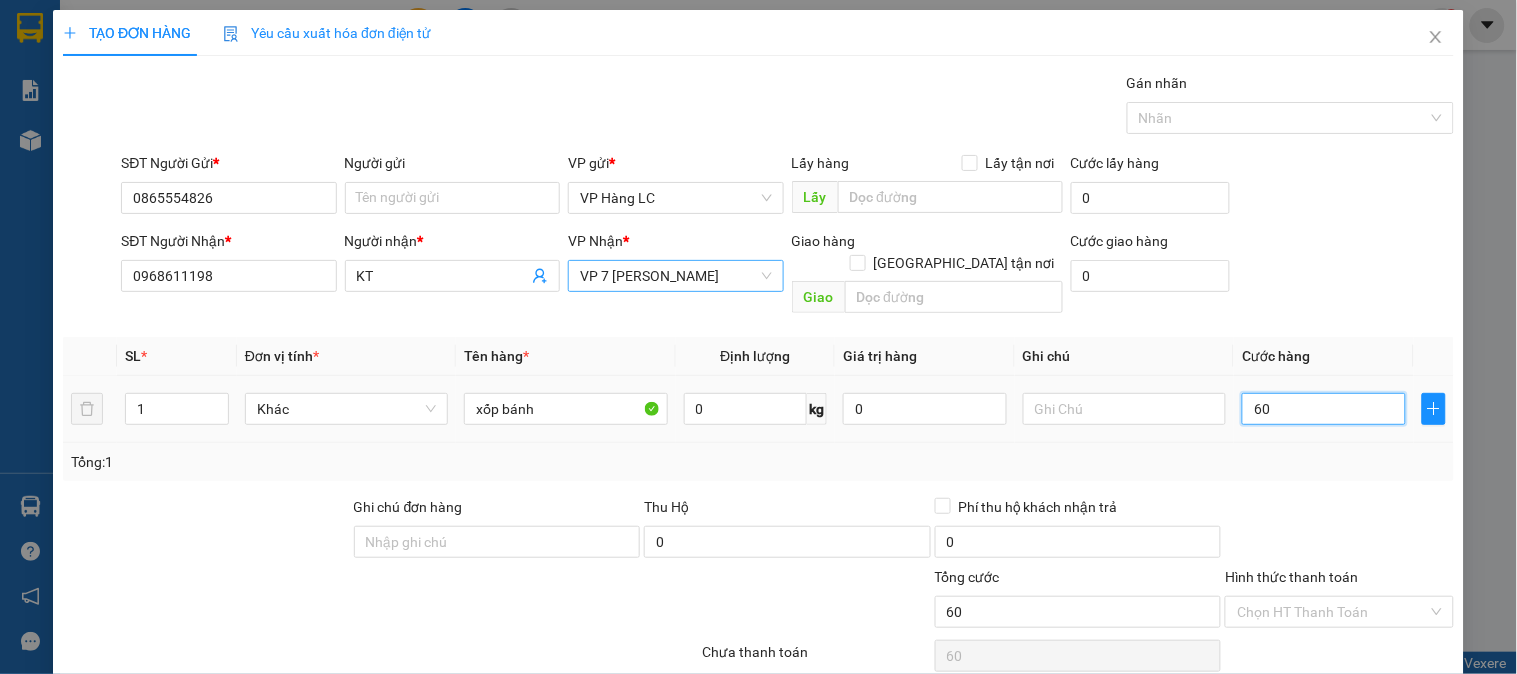 type on "600" 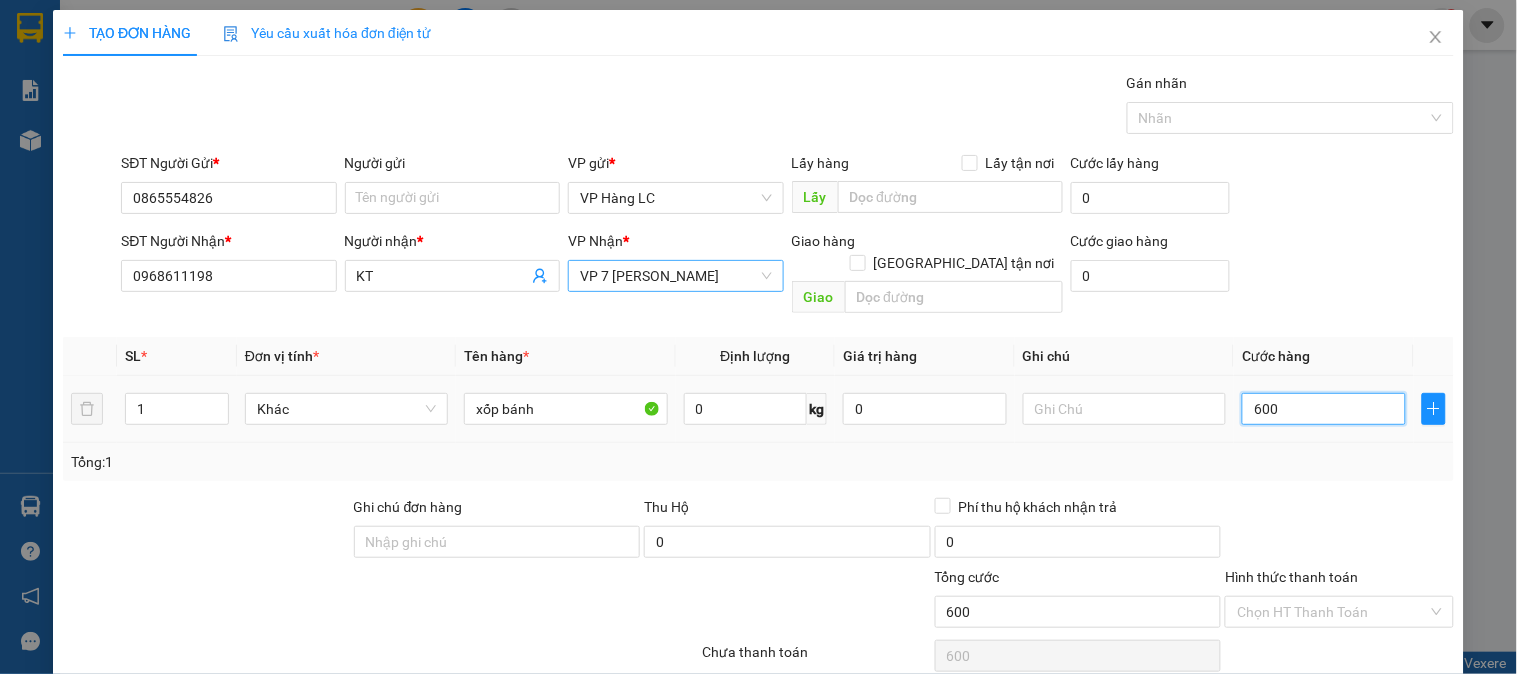 type on "6.000" 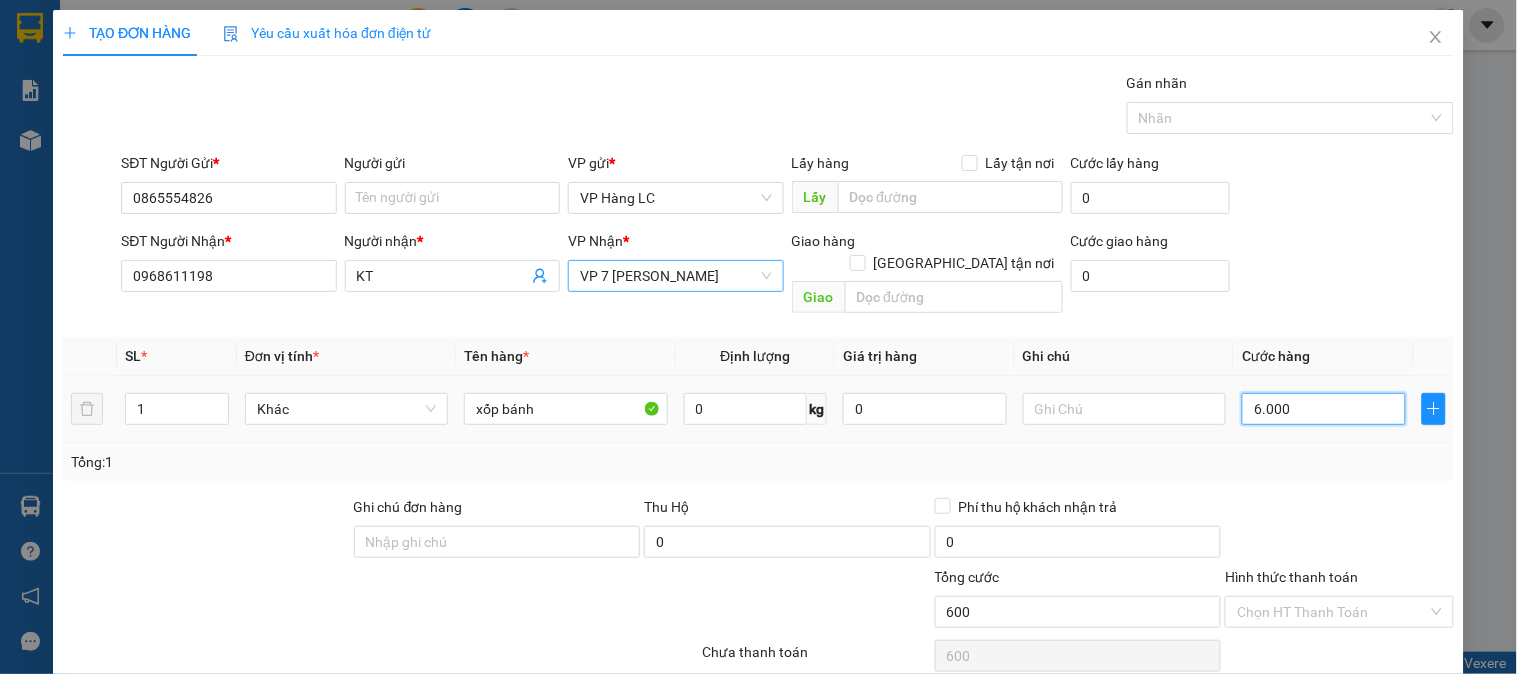 type on "6.000" 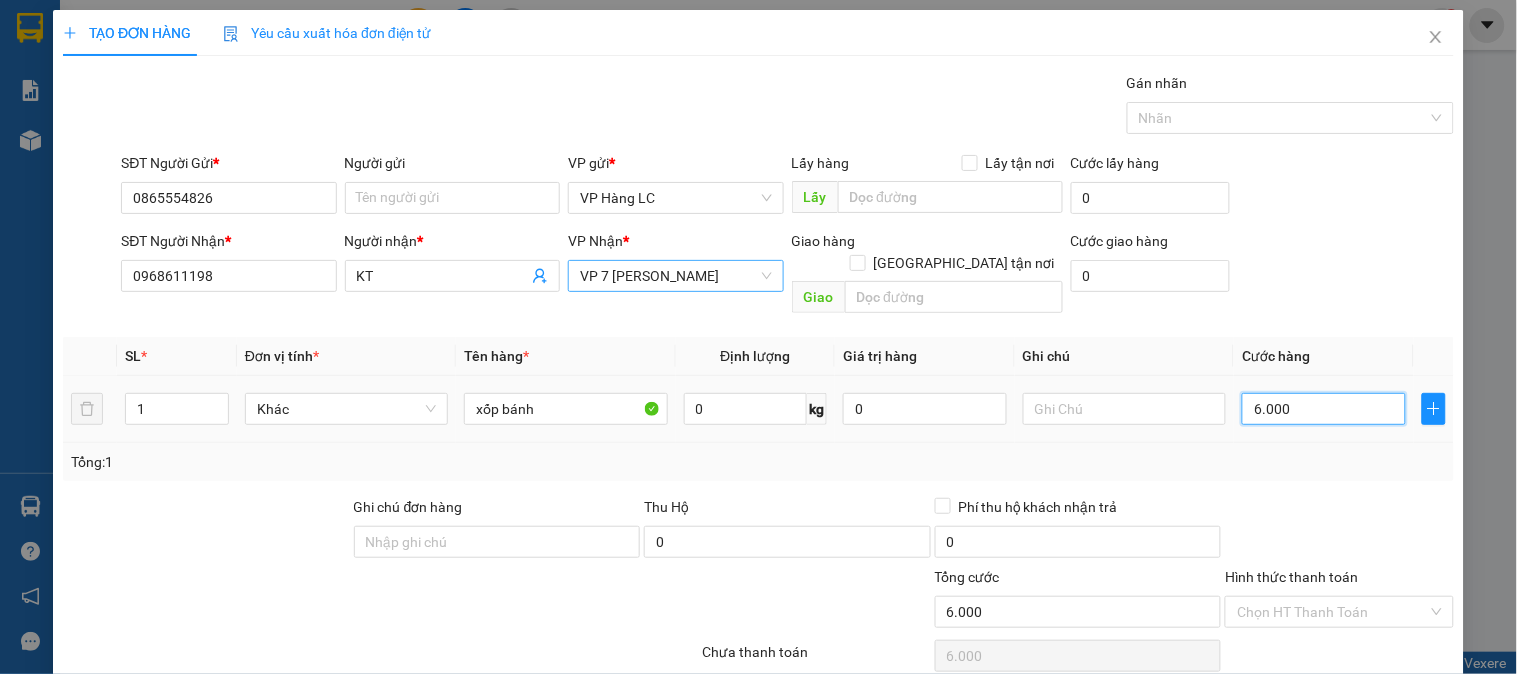 type on "60.000" 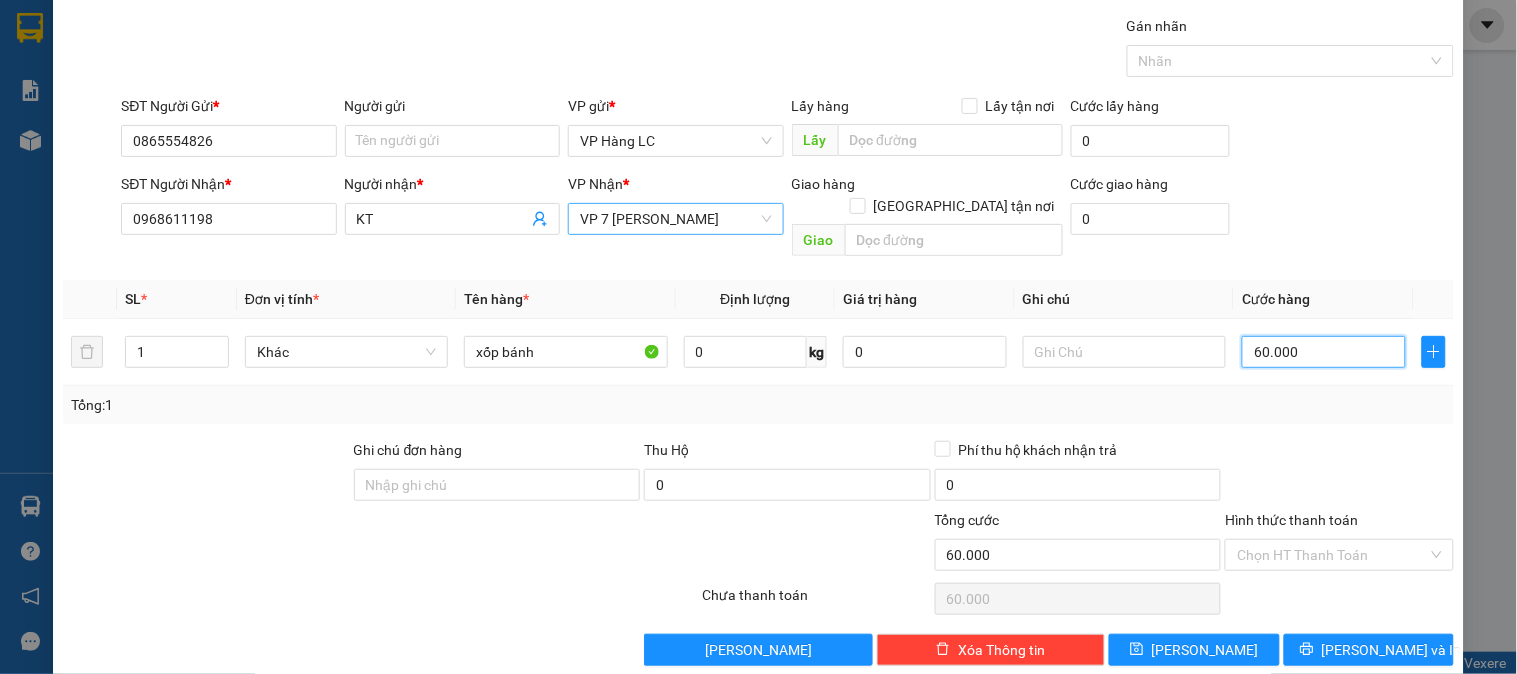scroll, scrollTop: 65, scrollLeft: 0, axis: vertical 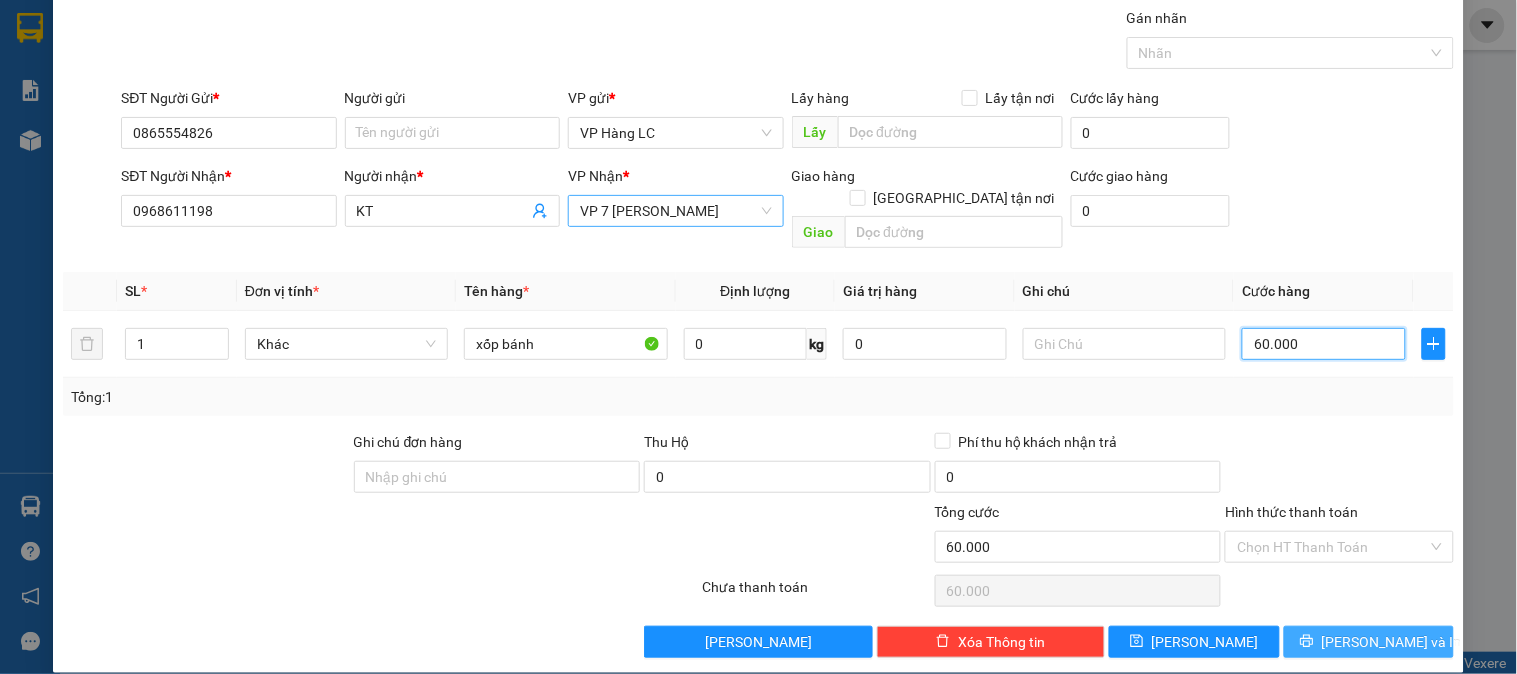 type on "60.000" 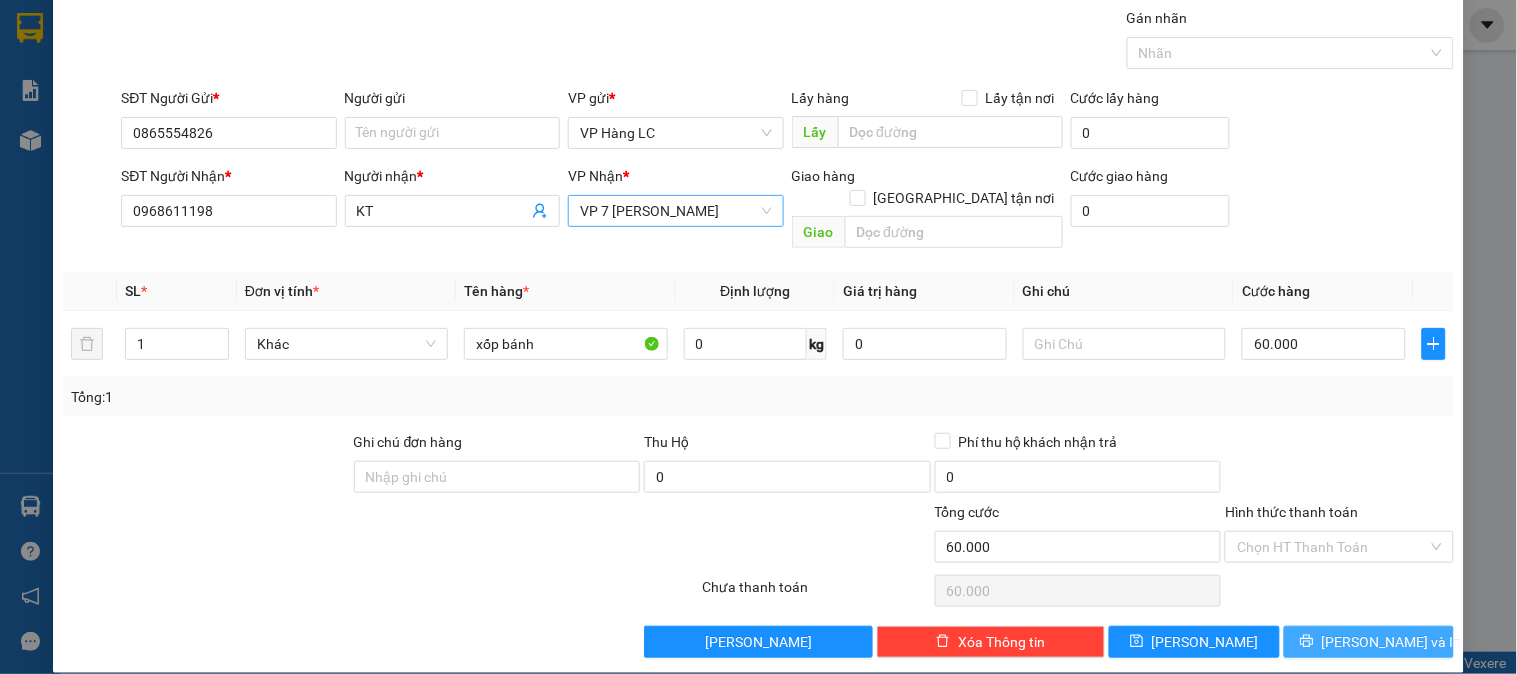 click on "[PERSON_NAME] và In" at bounding box center [1392, 642] 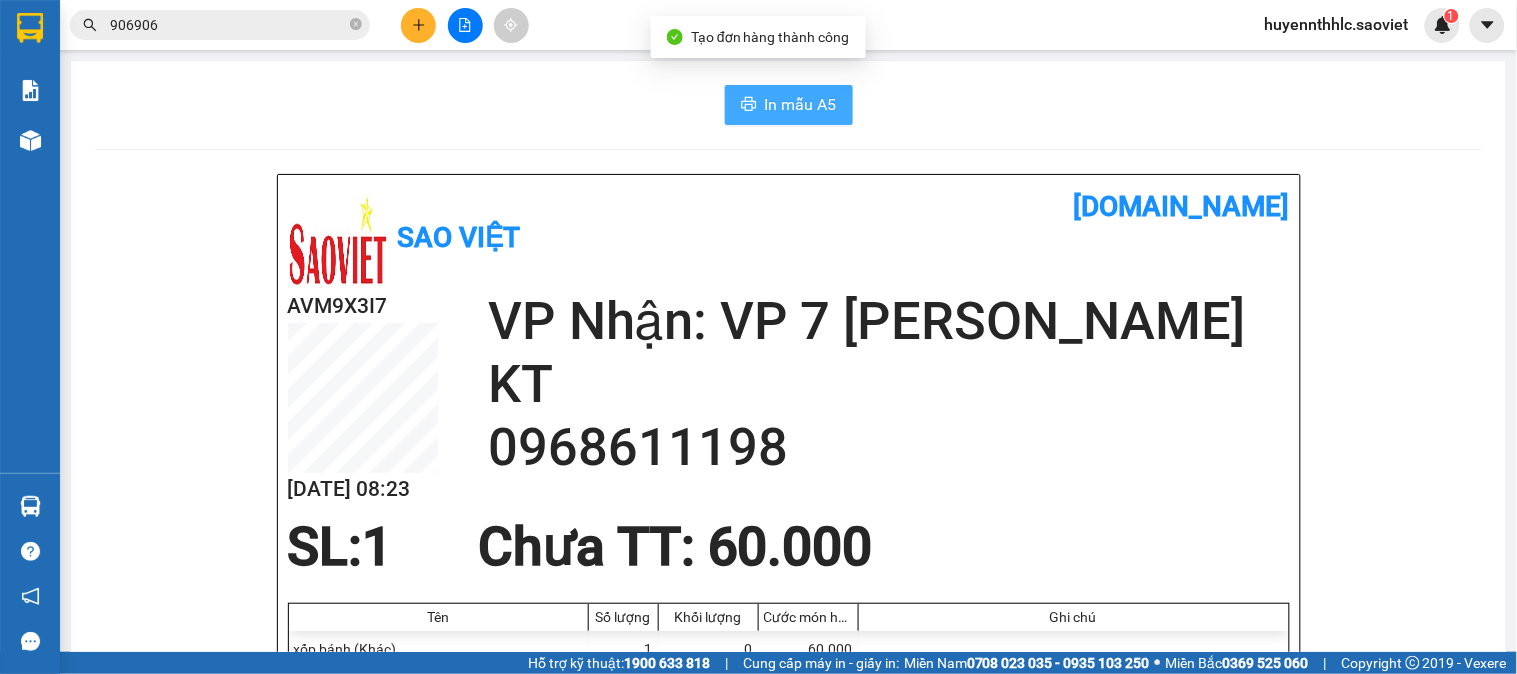click on "In mẫu A5" at bounding box center (801, 104) 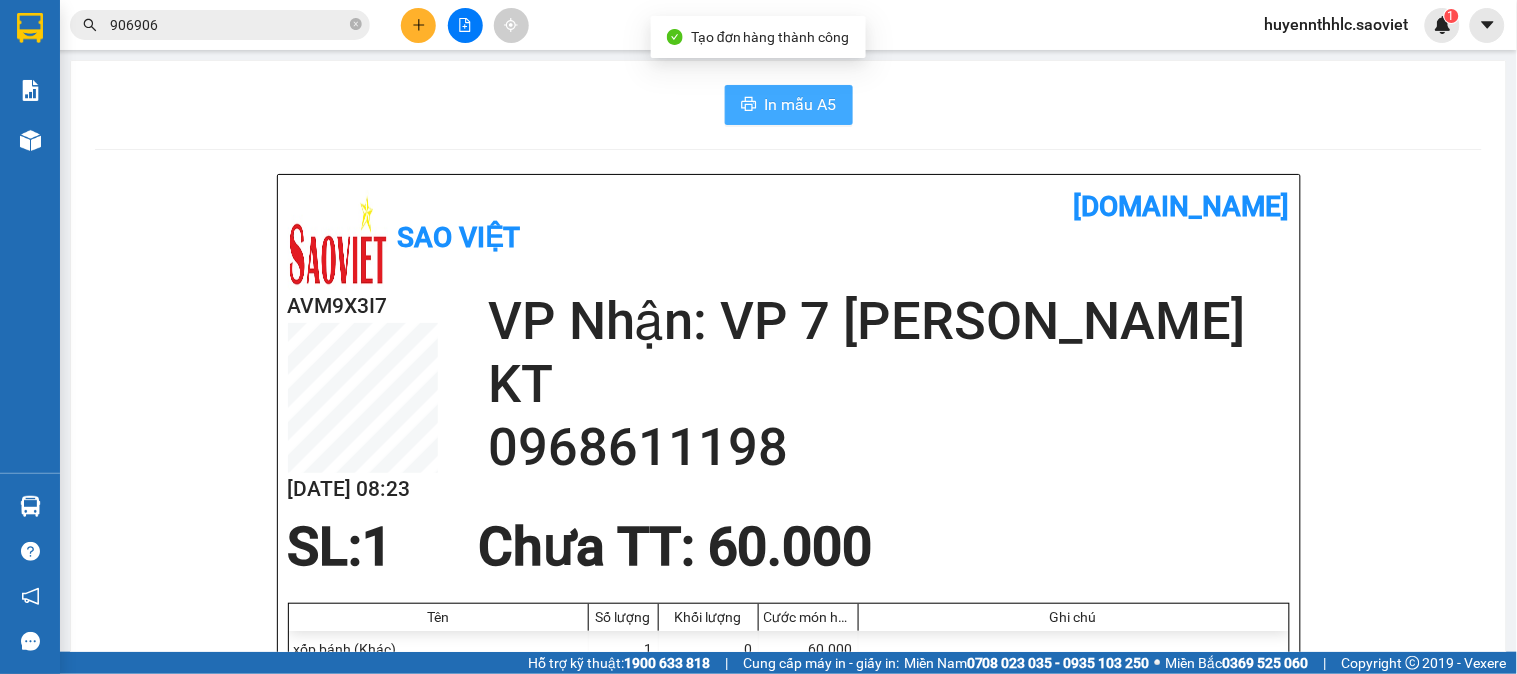 scroll, scrollTop: 0, scrollLeft: 0, axis: both 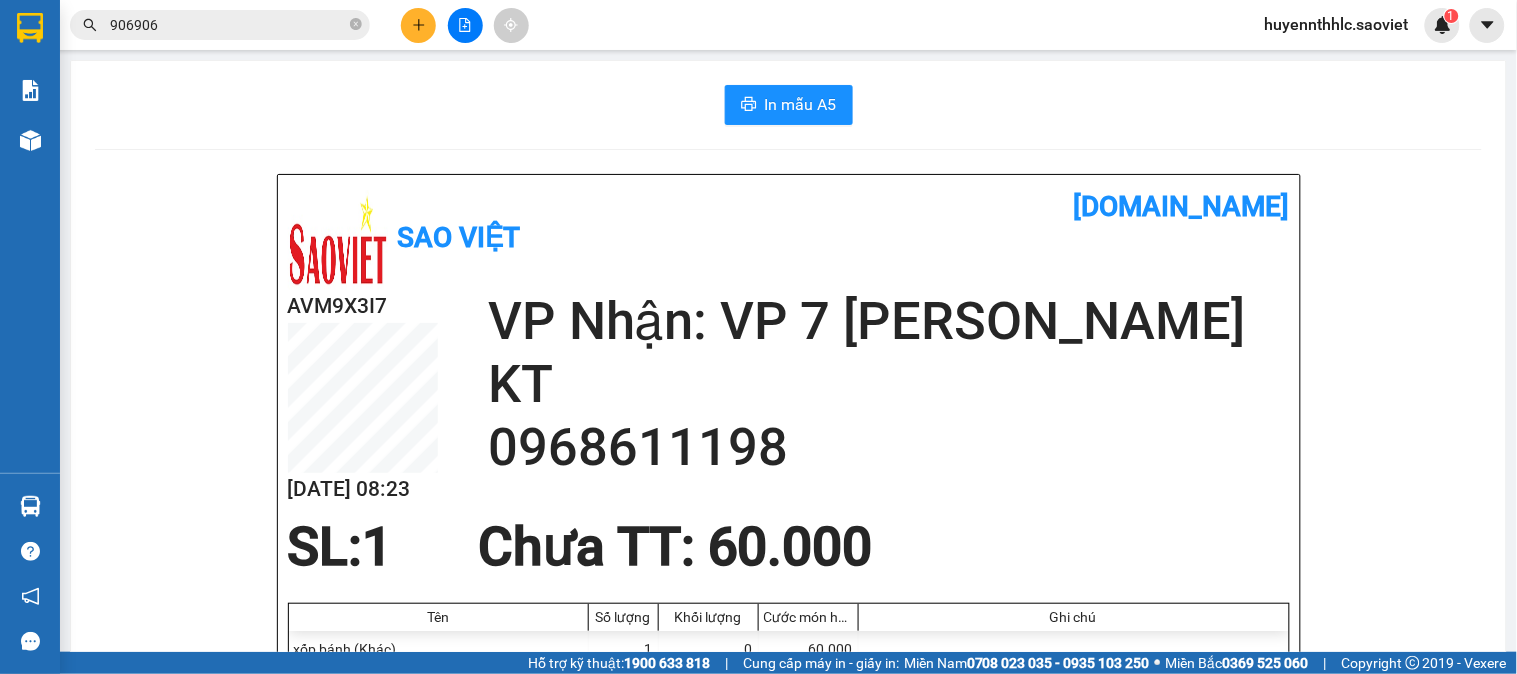 click on "Sao Việt [DOMAIN_NAME] AVM9X3I7 [DATE] 08:23 VP Nhận:   VP 7 [PERSON_NAME] KT 0968611198 SL:  1 Chưa TT : 60.000 Tên Số lượng Khối lượng Cước món hàng Ghi chú xốp bánh  (Khác) 1 0 60.000 Tổng cộng 1 0 60.000 Loading... Người gửi:      0865554826     VP gửi :   VP Hàng LC Sao Việt   Số 779 Giải Phóng   19000257 Gửi khách hàng [DOMAIN_NAME] (c) 2017 GỬI :   VP Hàng LC   006 [GEOGRAPHIC_DATA], Phố Mới   02143 689 689 Người gửi :    0865554826 AVM9X3I7 NHẬN :   VP 7 [PERSON_NAME]   Số 7 [PERSON_NAME]    02437687687  Người nhận :   KT 0968611198 Tên (giá trị hàng) SL KG/Món Loại hàng gửi Cước món hàng Ghi chú xốp bánh  (Khác) 1 0 60.000 Tổng cộng 1 0 60.000 Loading... Chưa TT : 60.000 Tổng phải thu: 60.000 Người gửi hàng xác nhận (Tôi đã đọc và đồng ý nộp dung phiếu gửi hàng) NV kiểm tra hàng (Kí và ghi rõ họ tên) 08:23[DATE] NV nhận hàng" at bounding box center [788, 879] 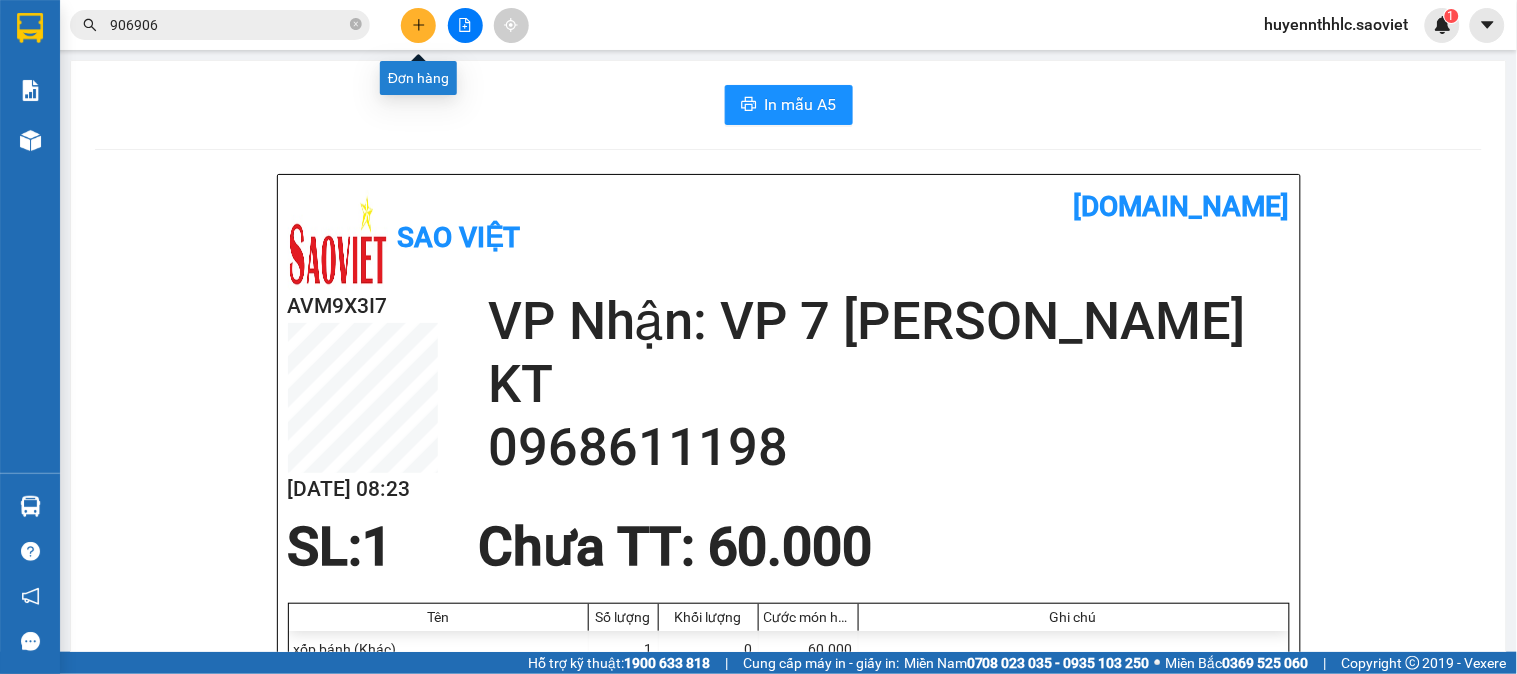 click 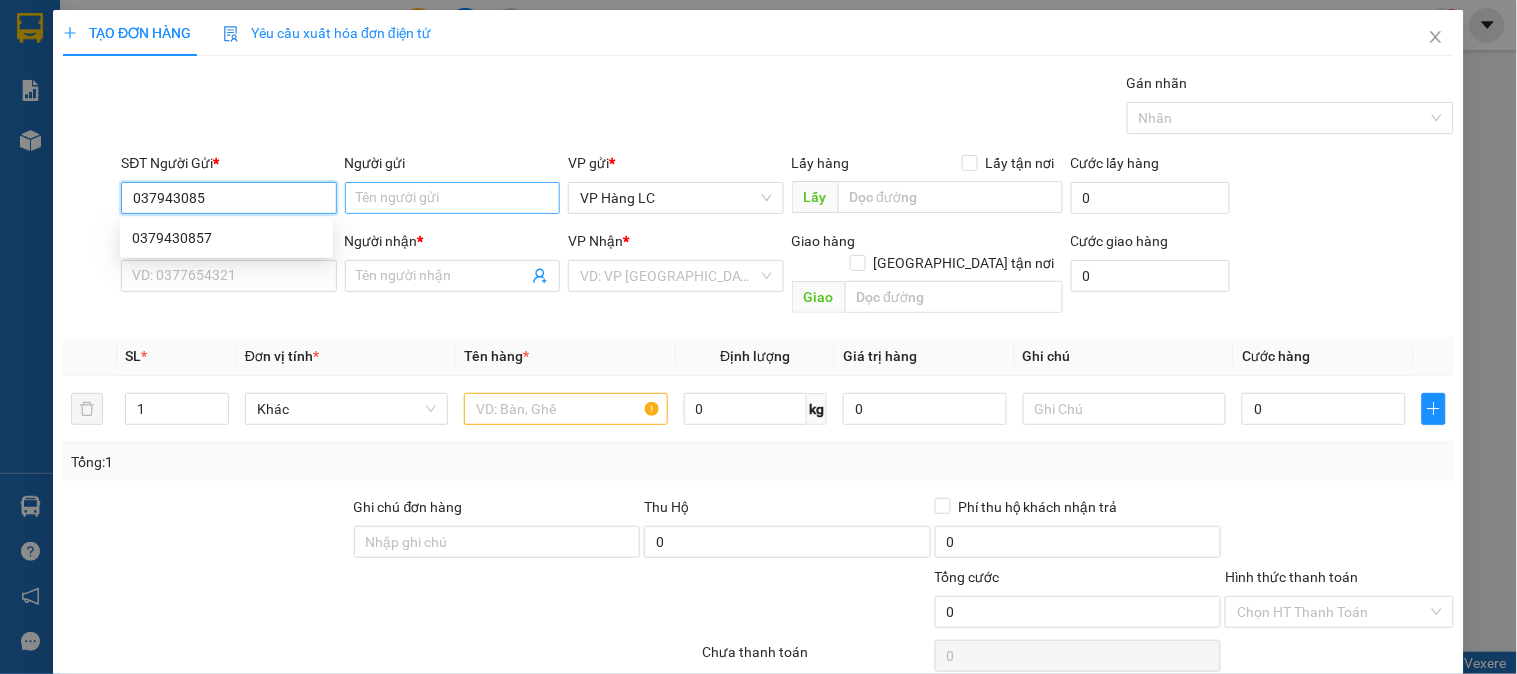 type on "0379430857" 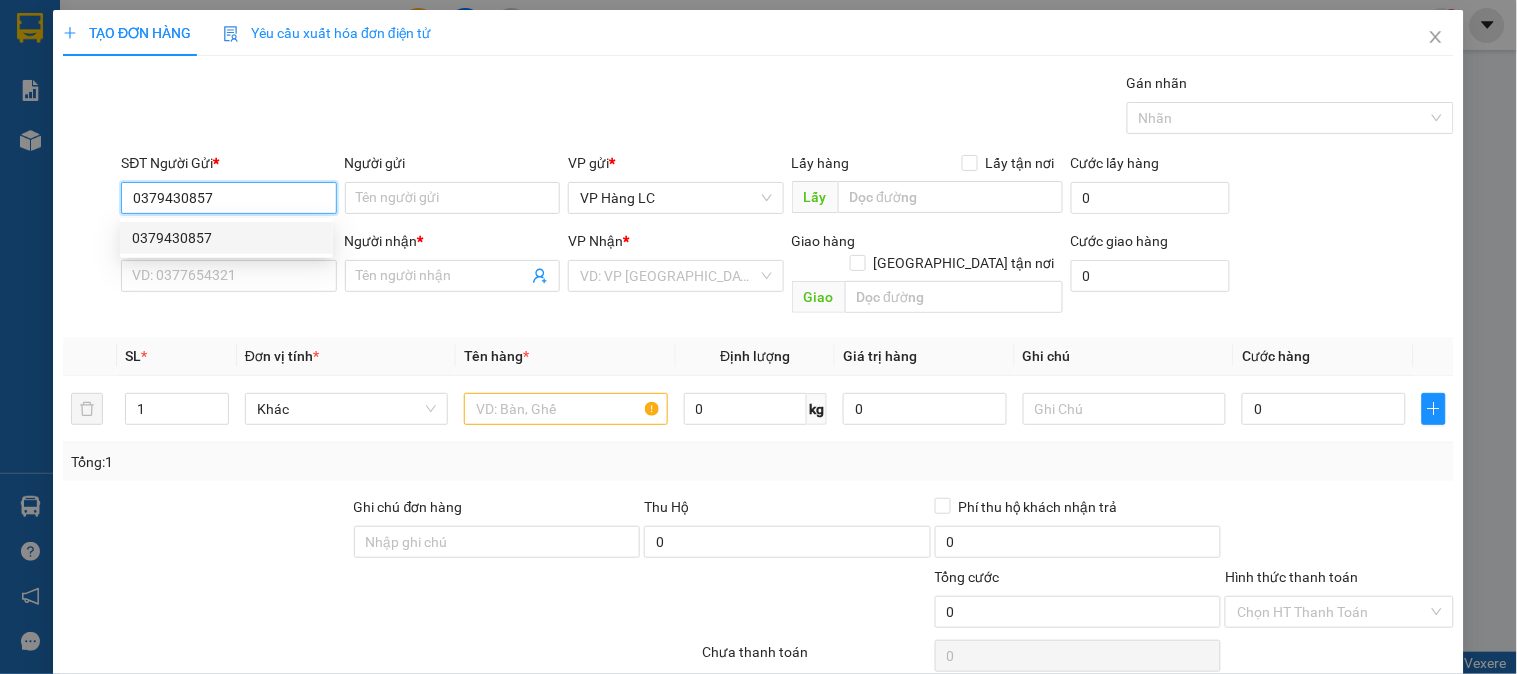 click on "0379430857" at bounding box center [226, 238] 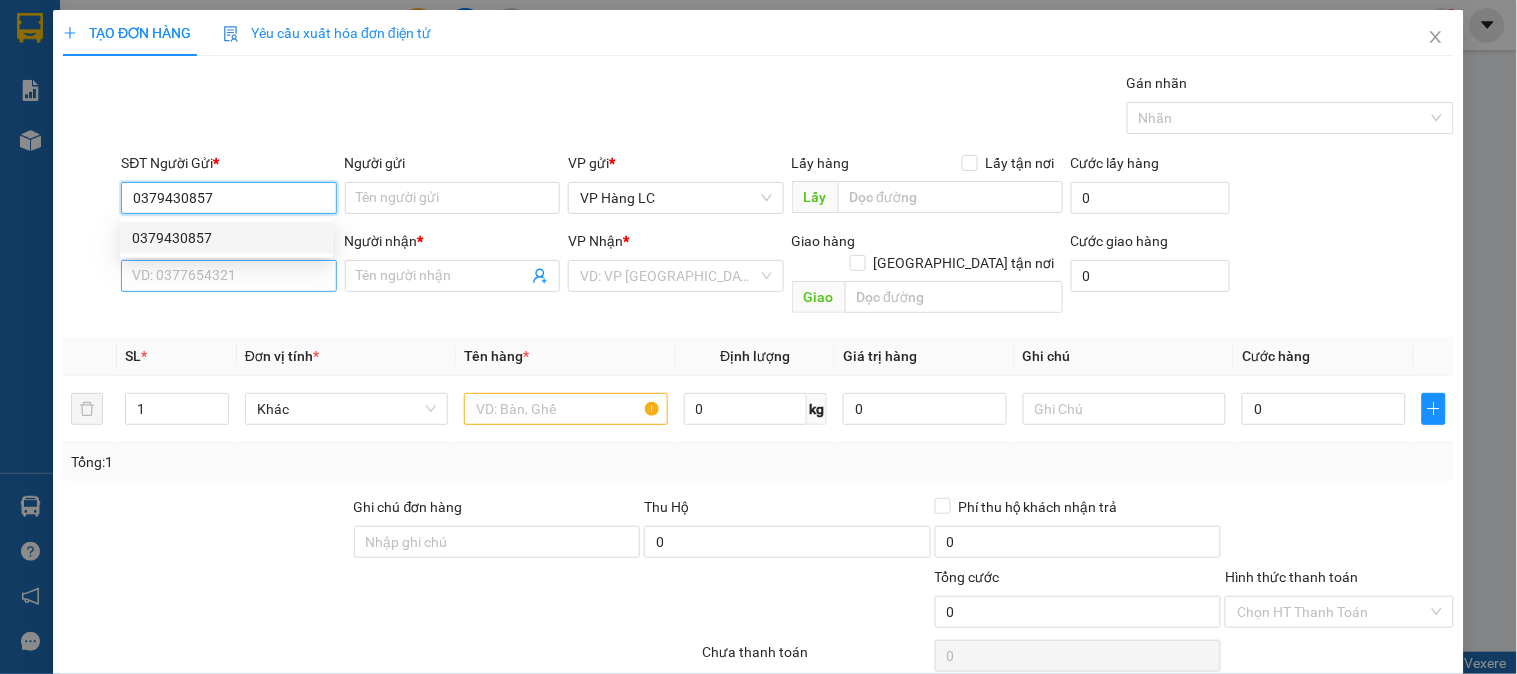 type on "0968543476" 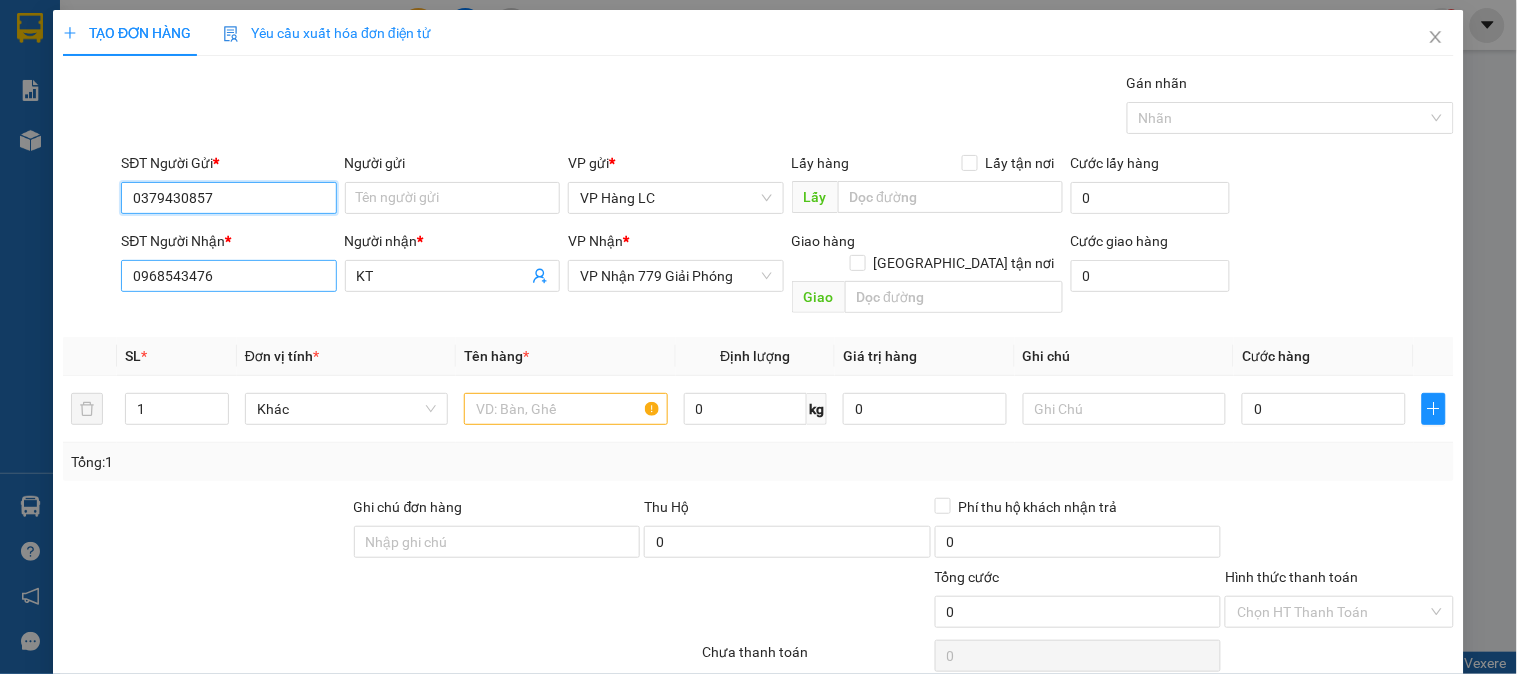 type on "0379430857" 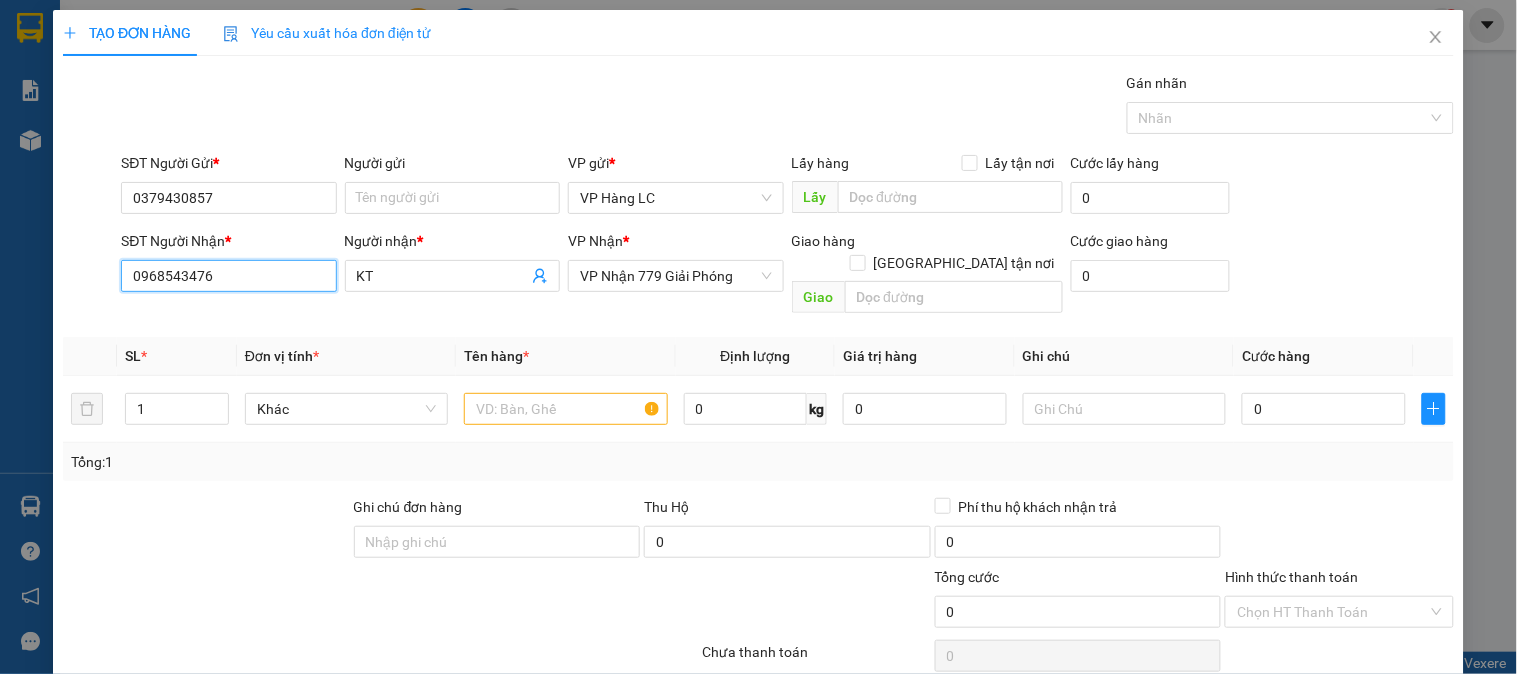 drag, startPoint x: 237, startPoint y: 275, endPoint x: 10, endPoint y: 312, distance: 229.99565 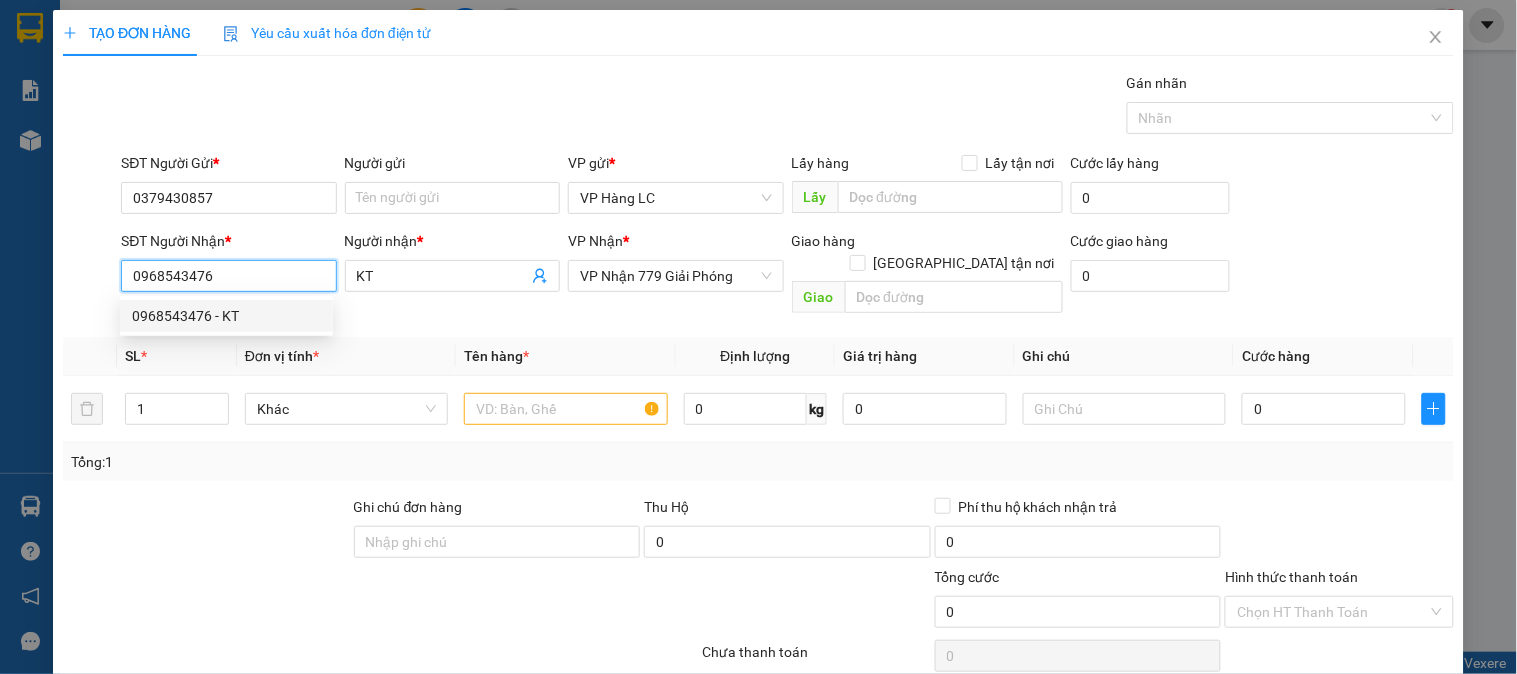 click on "0968543476 - KT" at bounding box center (226, 316) 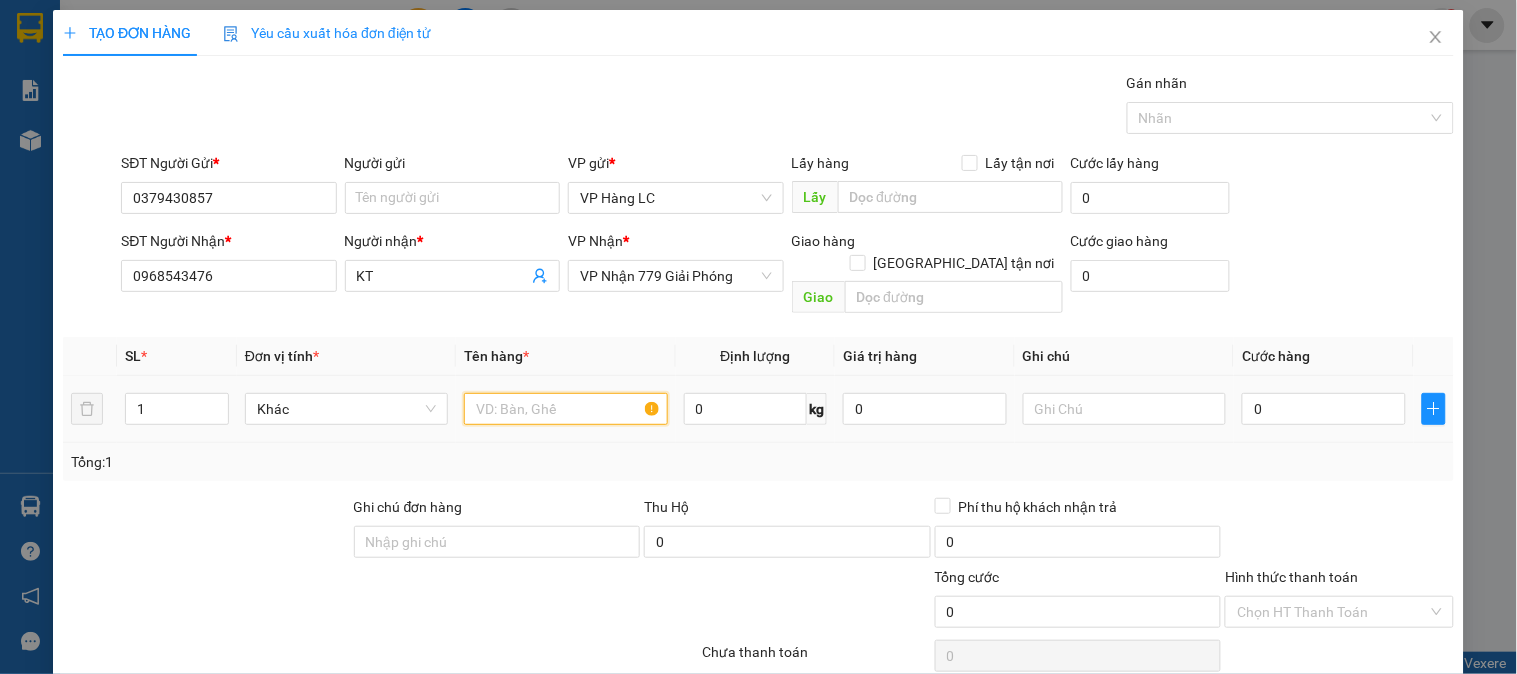 click at bounding box center [565, 409] 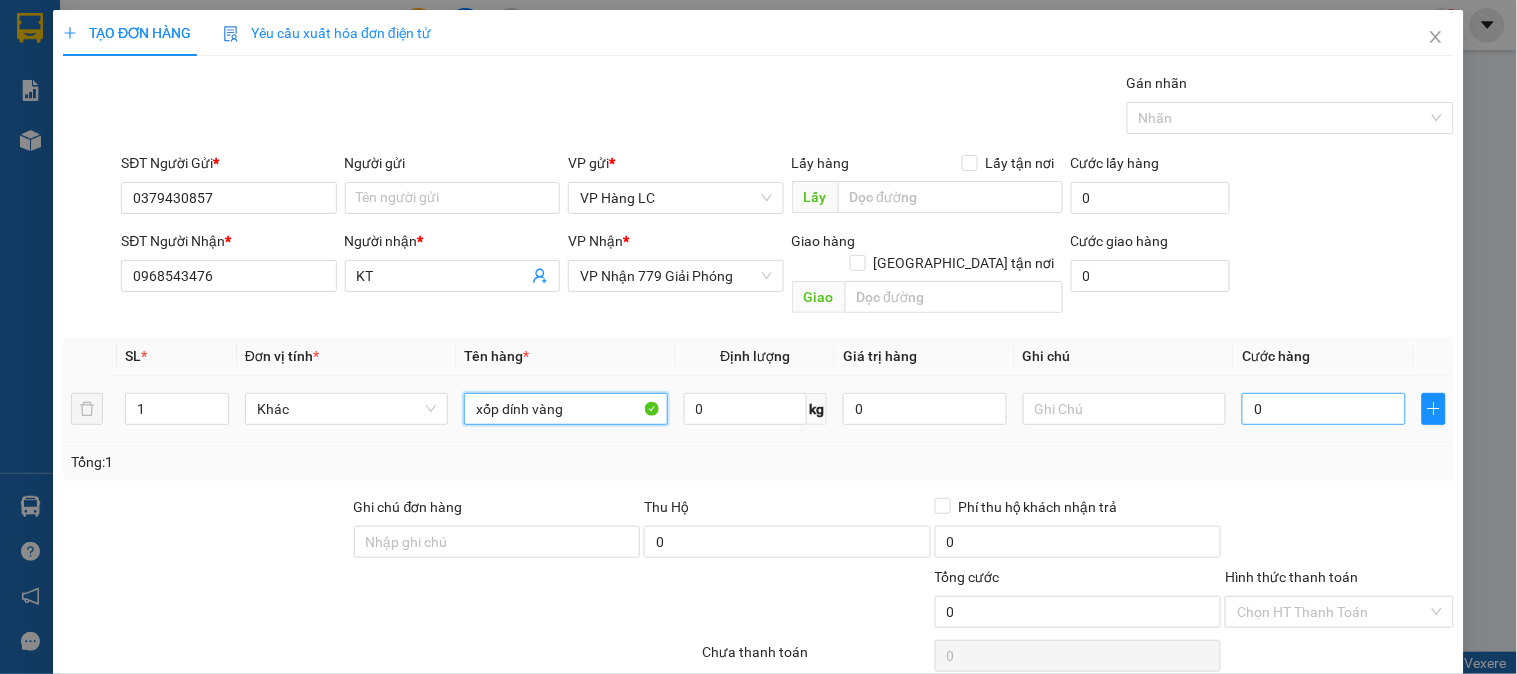 type on "xốp dính vàng" 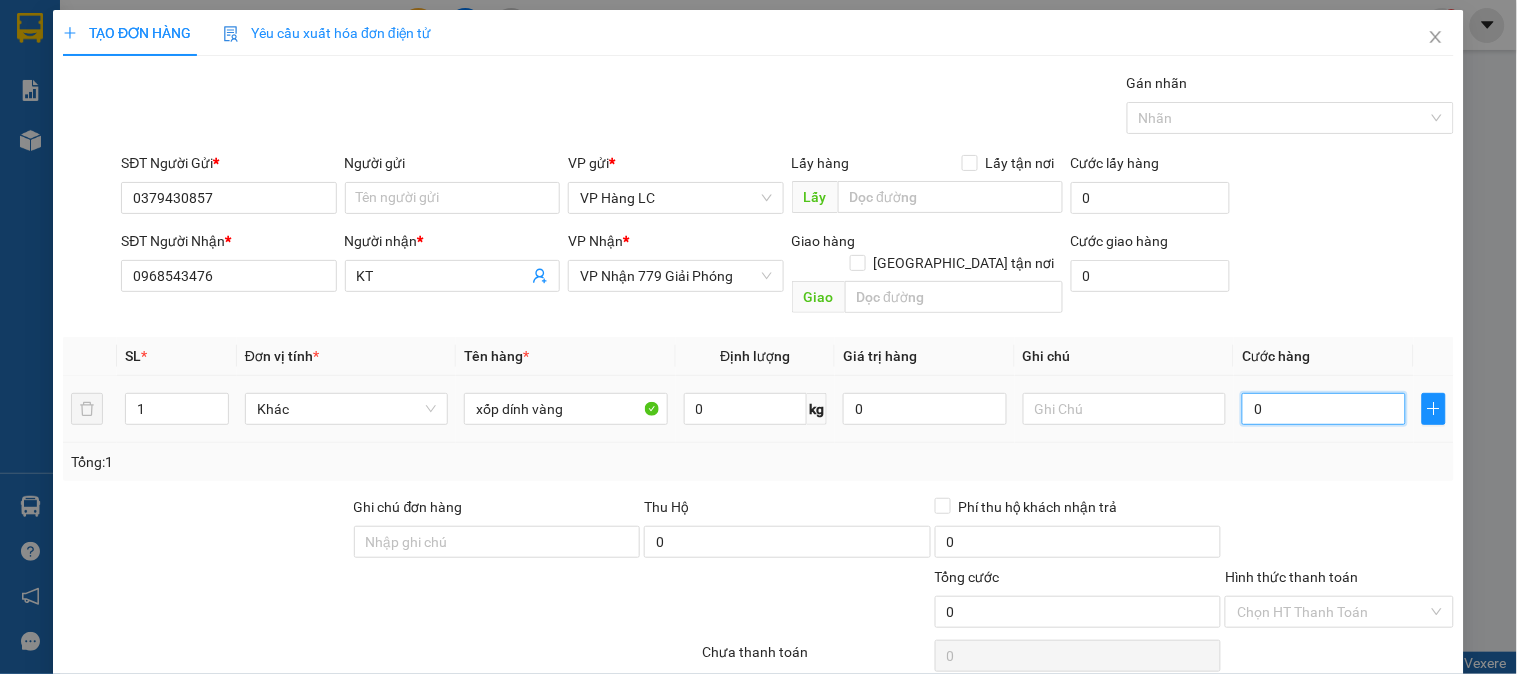 click on "0" at bounding box center [1324, 409] 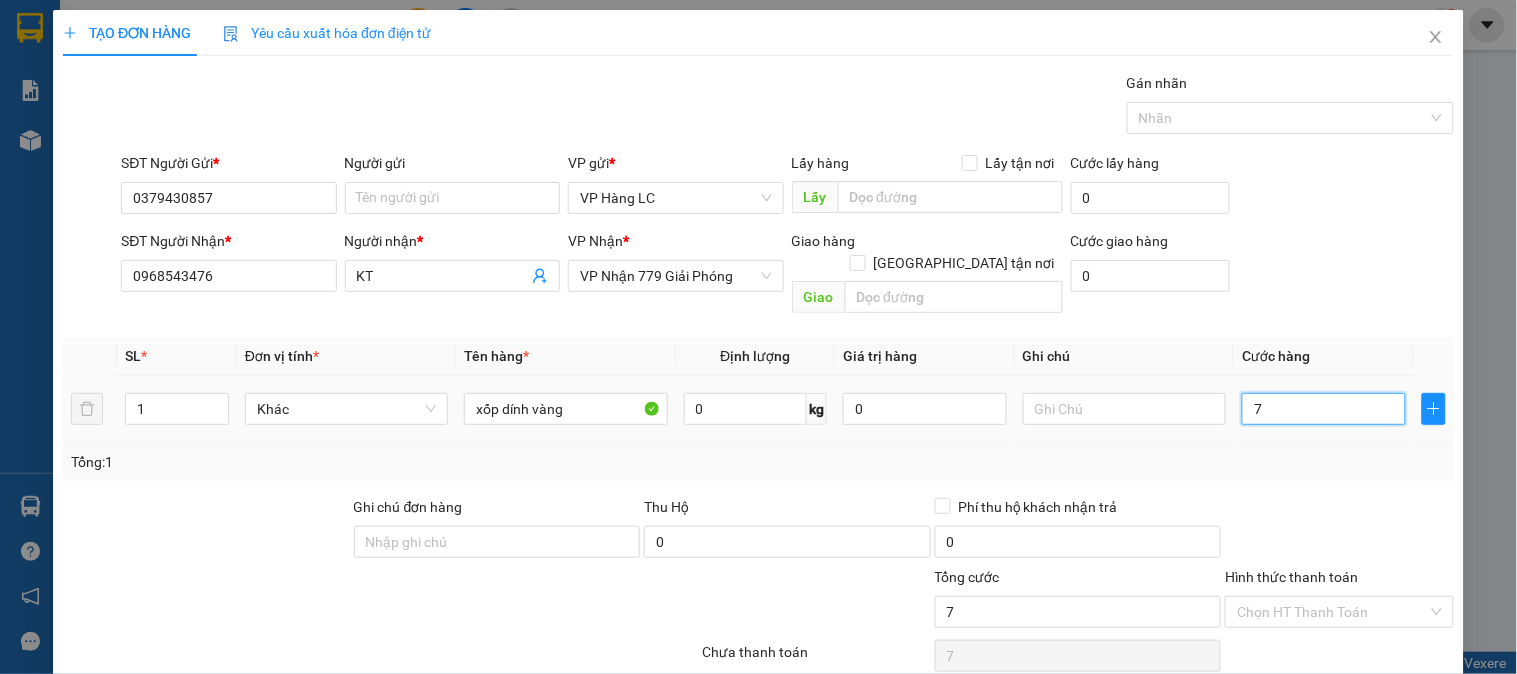 type on "70" 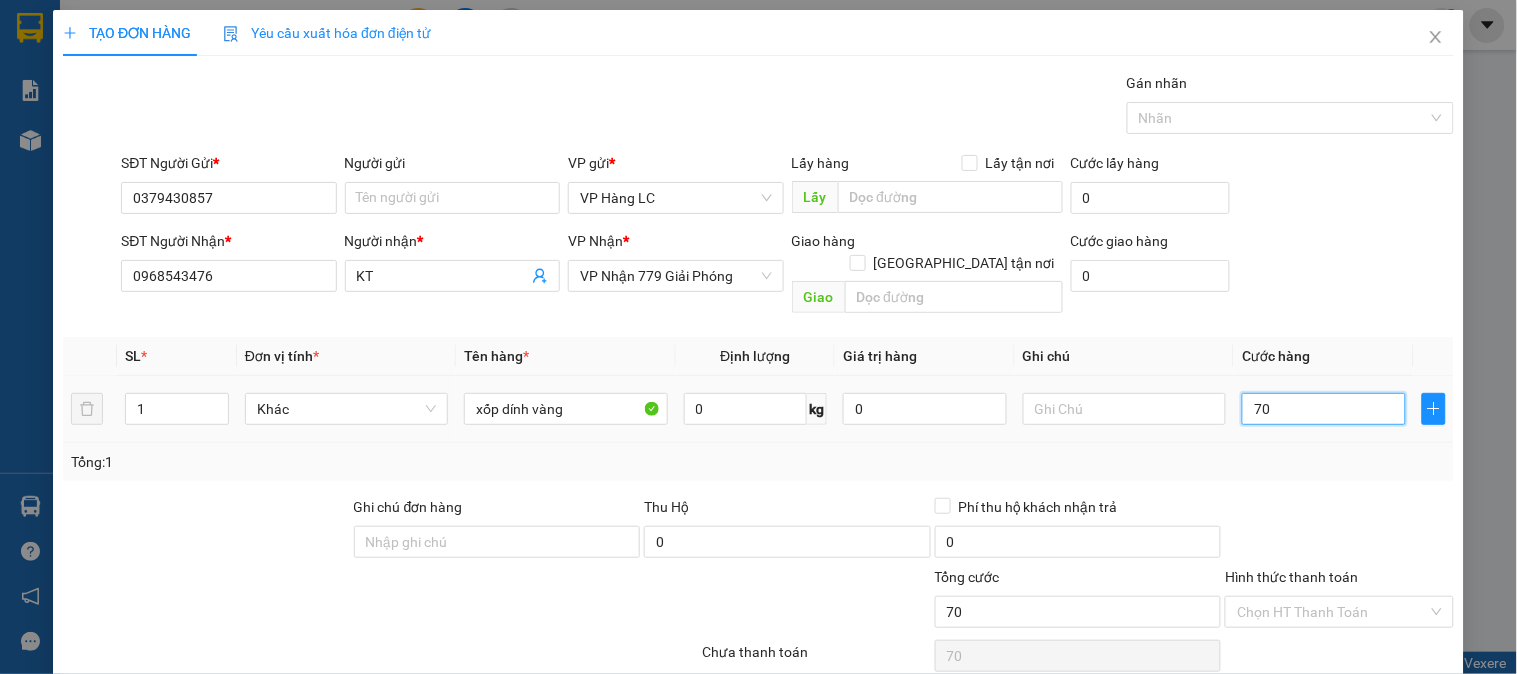 type on "700" 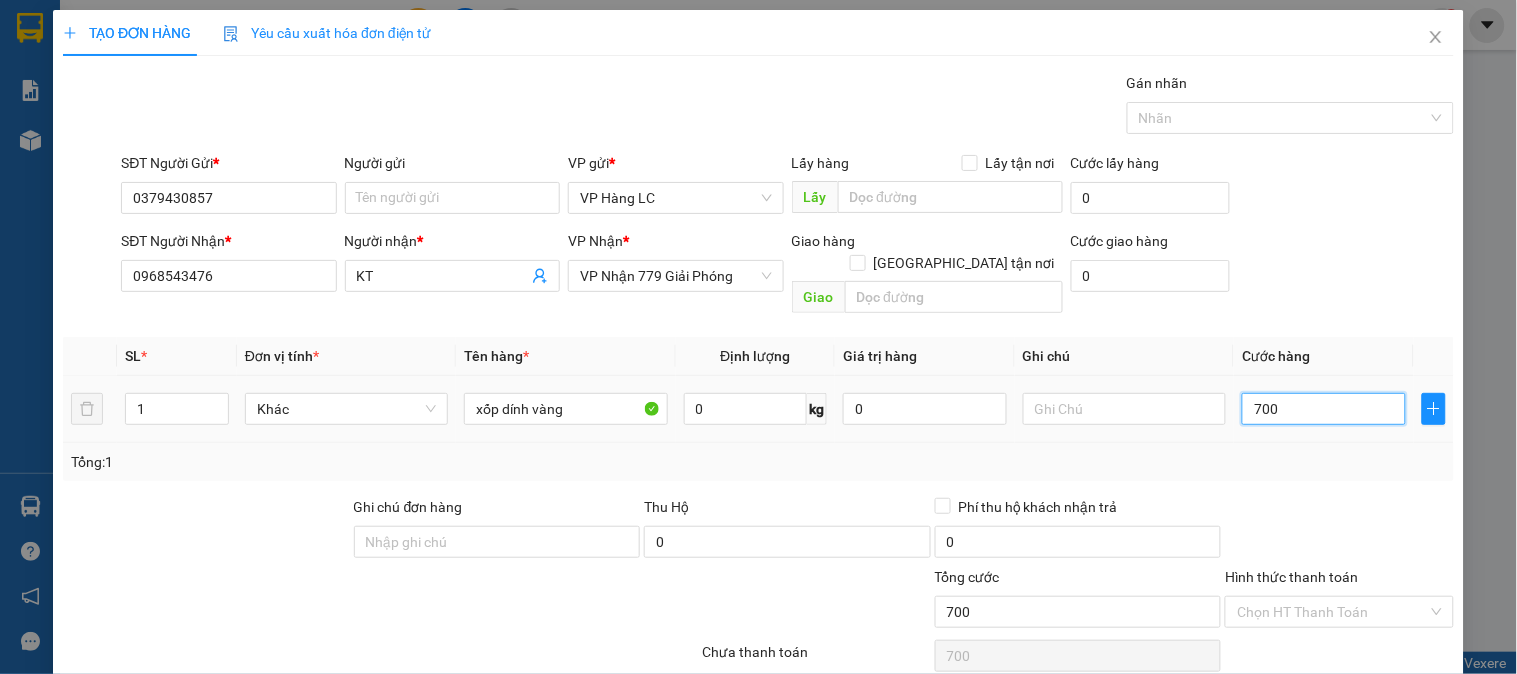 type on "7.000" 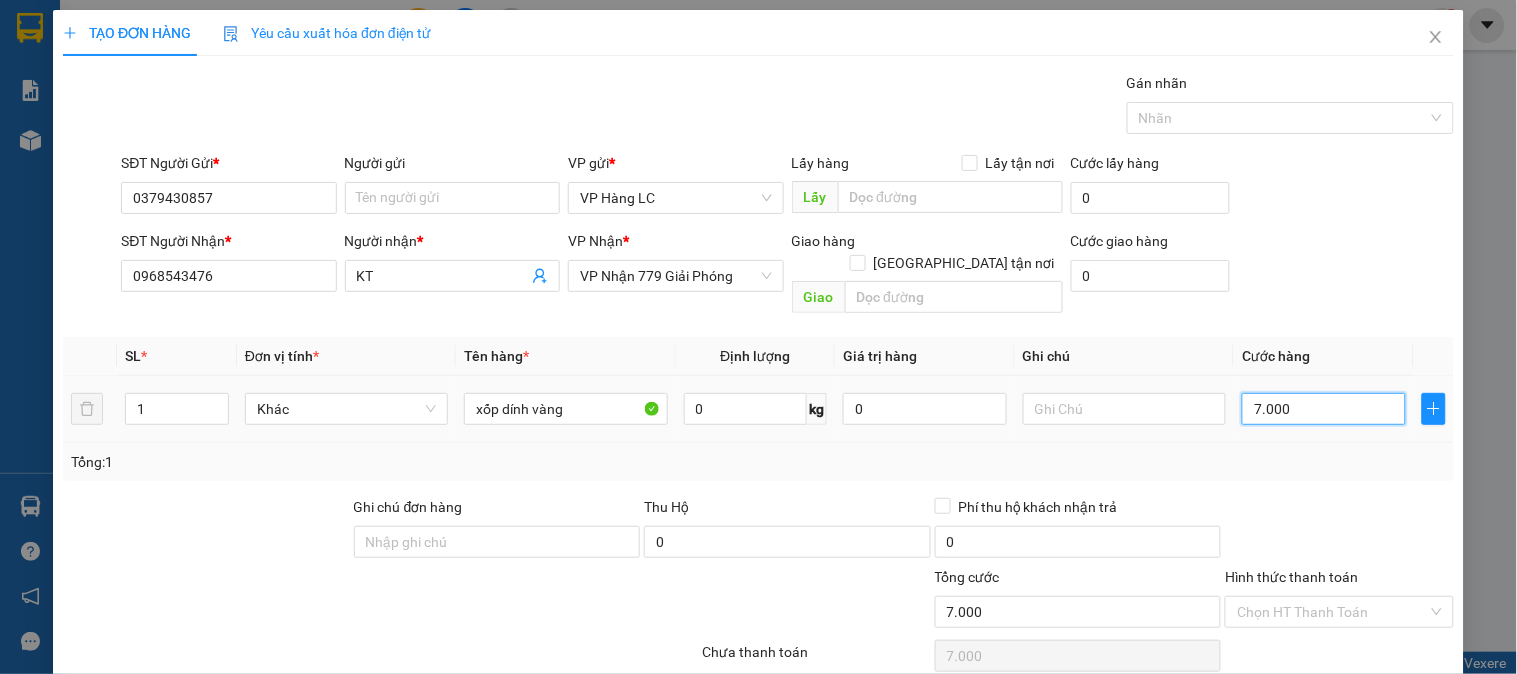 type on "70.000" 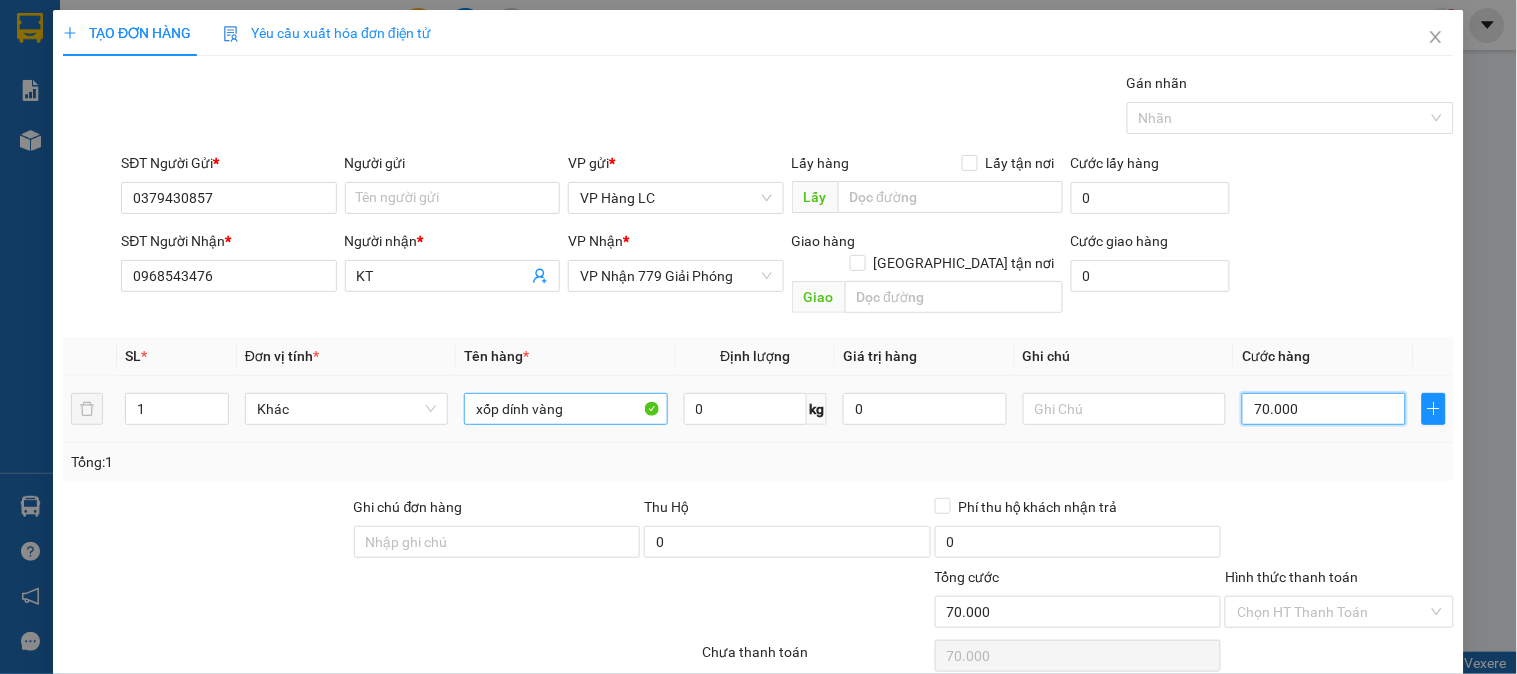 type on "70.000" 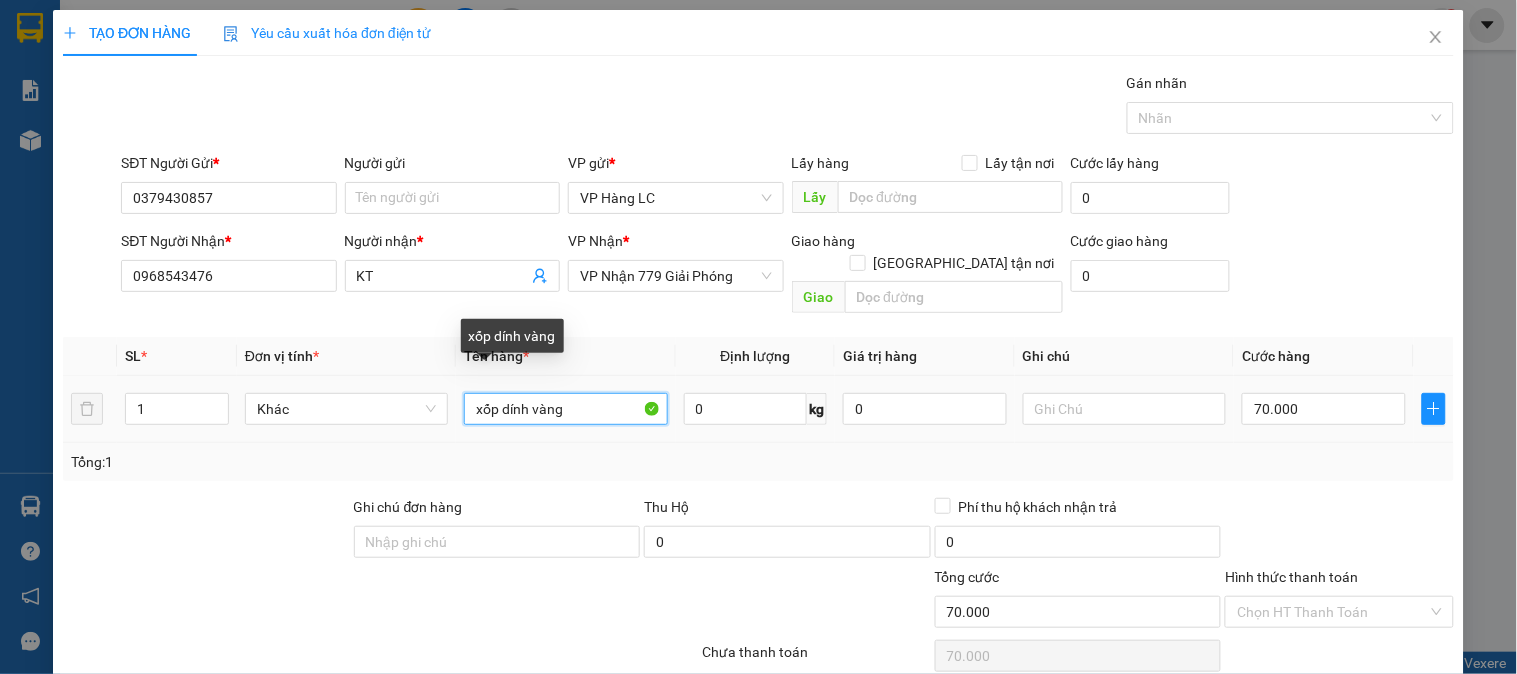 click on "xốp dính vàng" at bounding box center (565, 409) 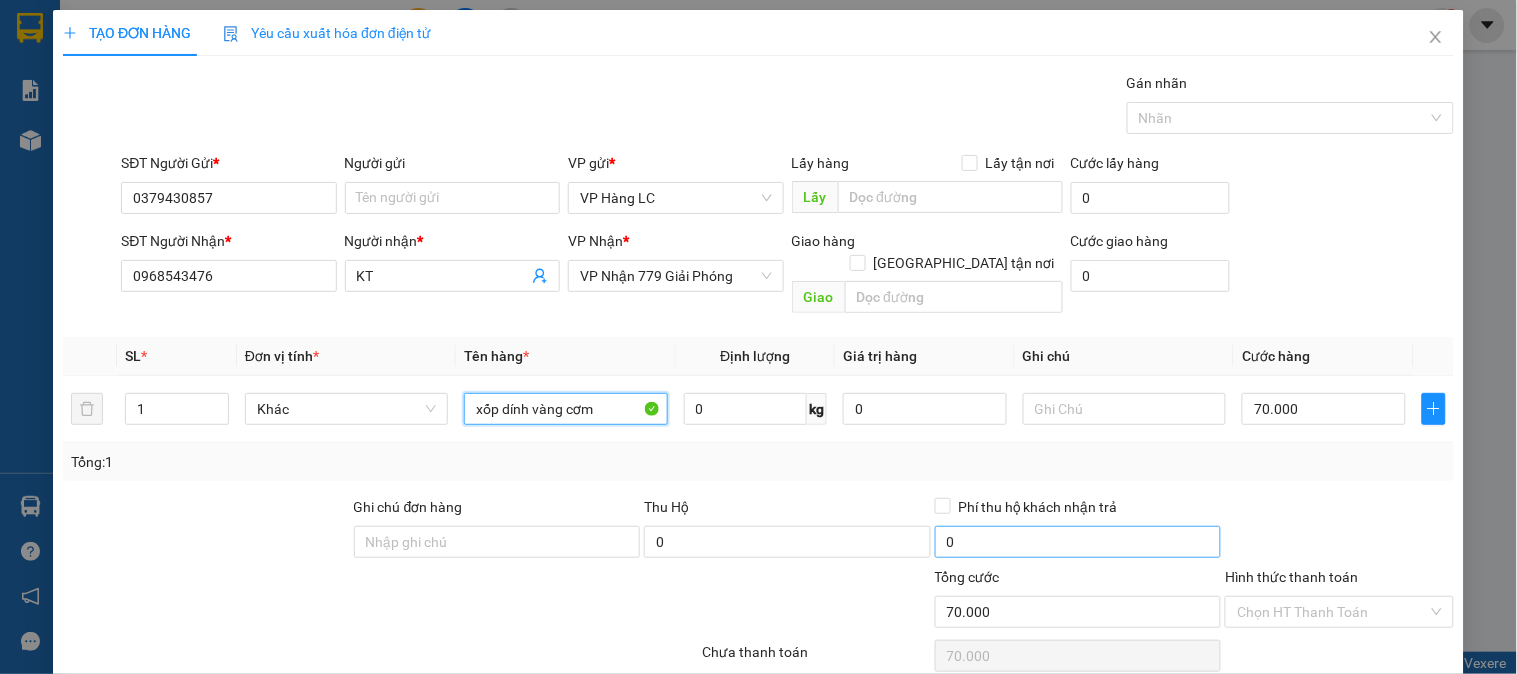 scroll, scrollTop: 65, scrollLeft: 0, axis: vertical 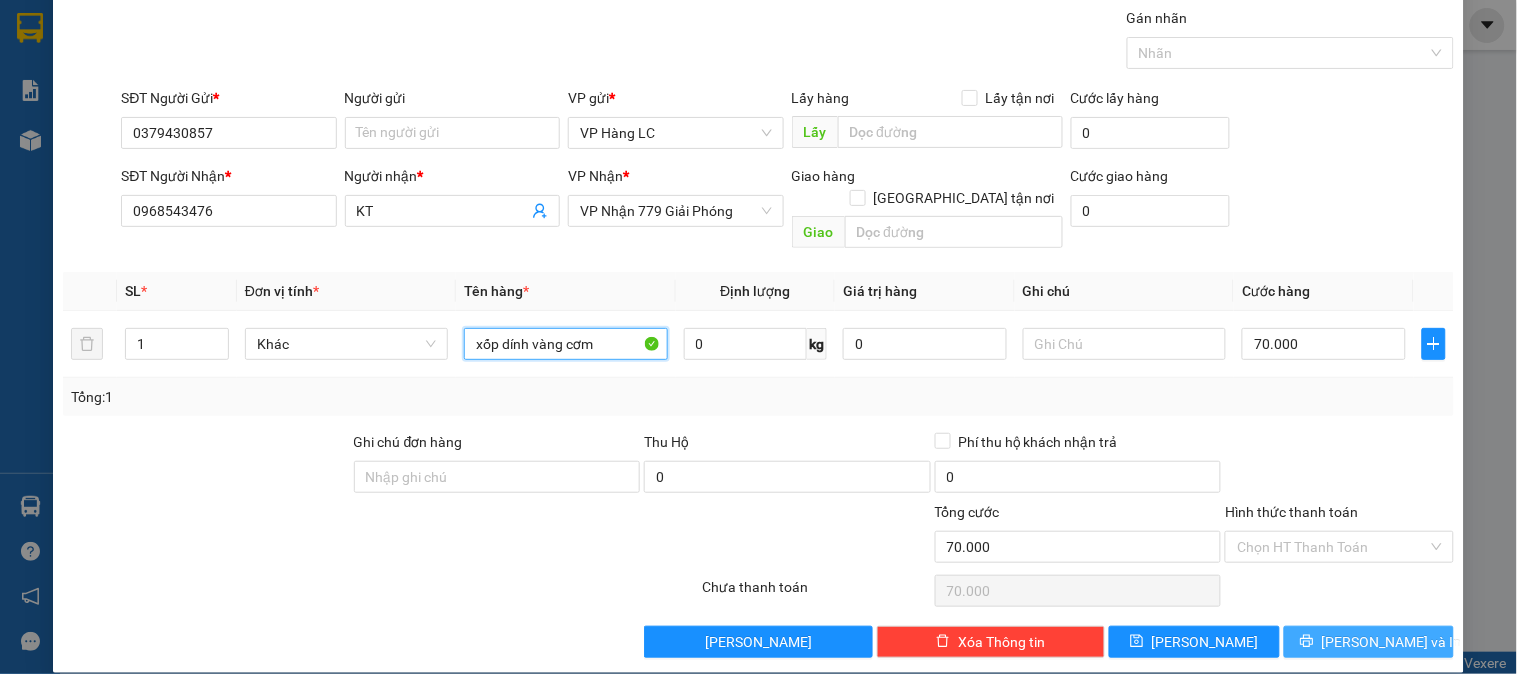 type on "xốp dính vàng cơm" 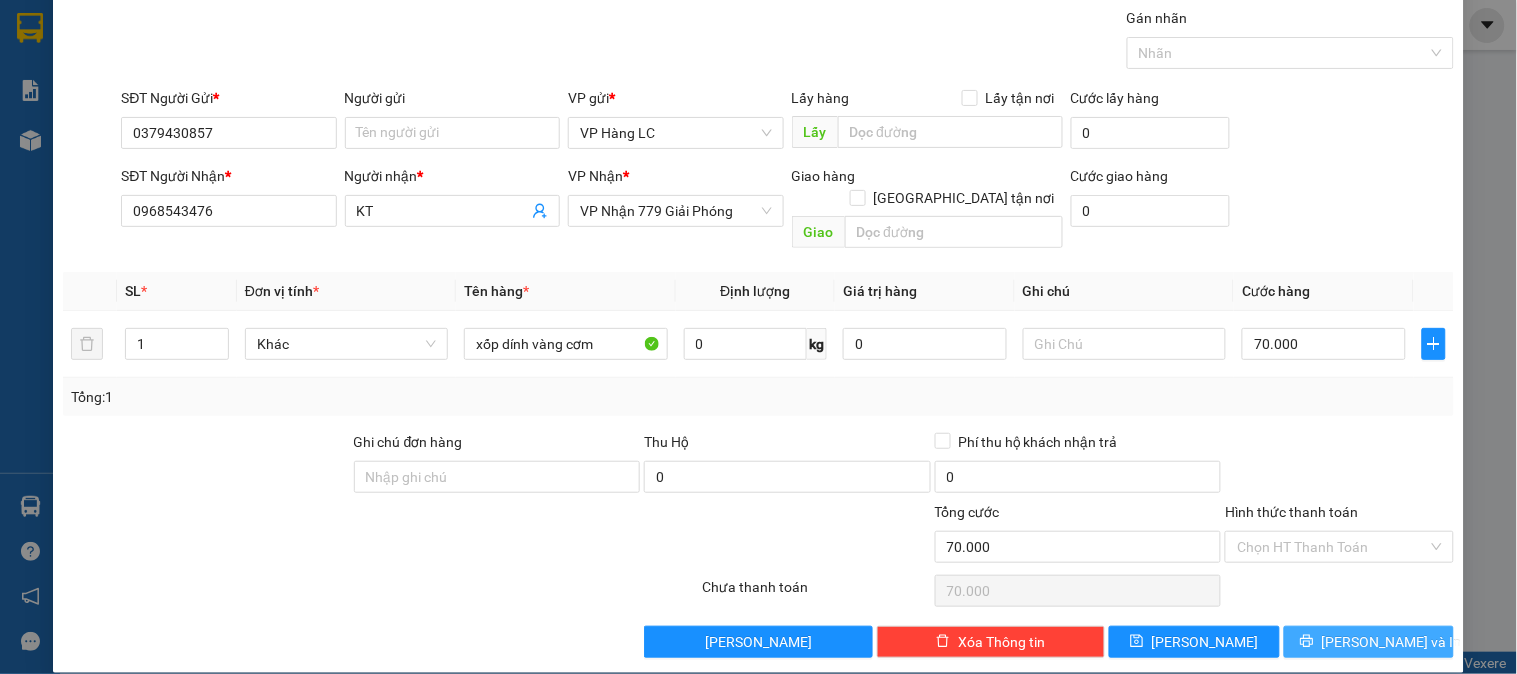 click on "[PERSON_NAME] và In" at bounding box center [1392, 642] 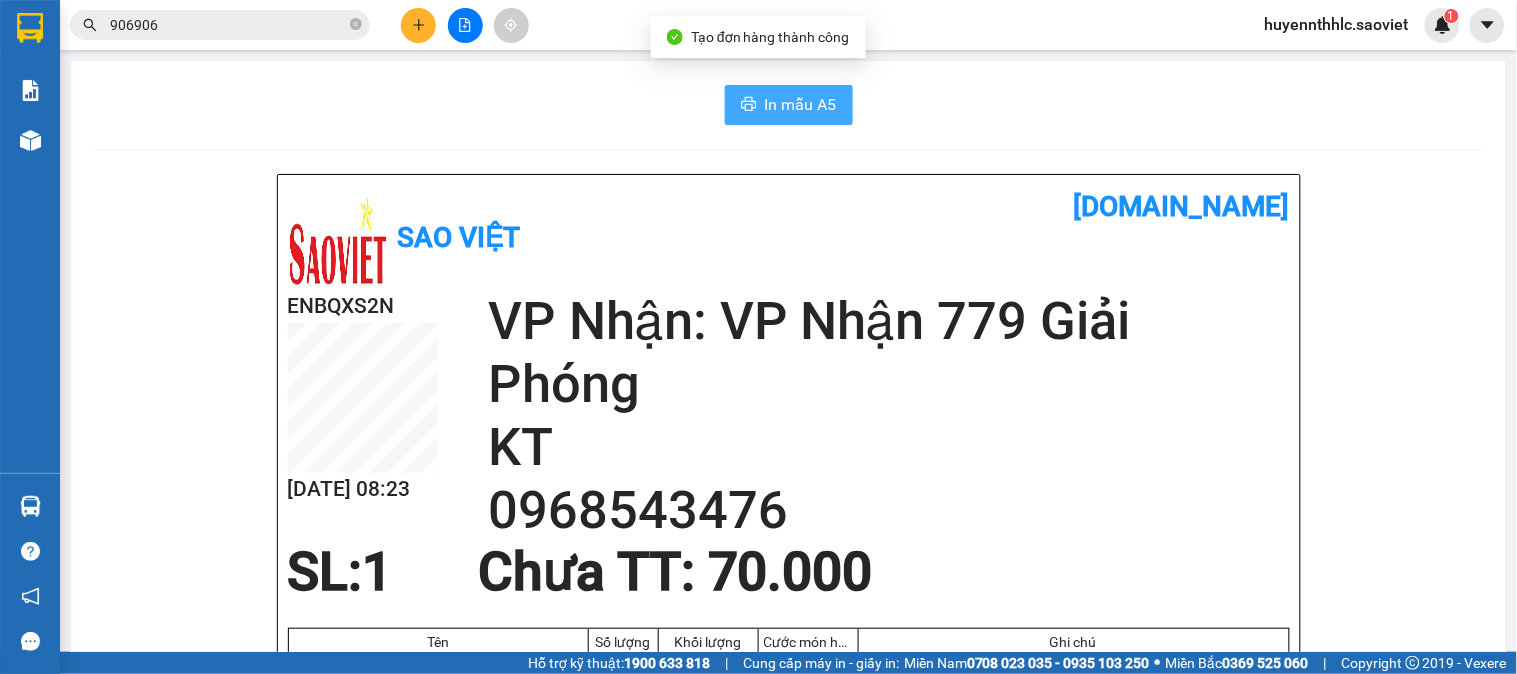 click on "In mẫu A5" at bounding box center (801, 104) 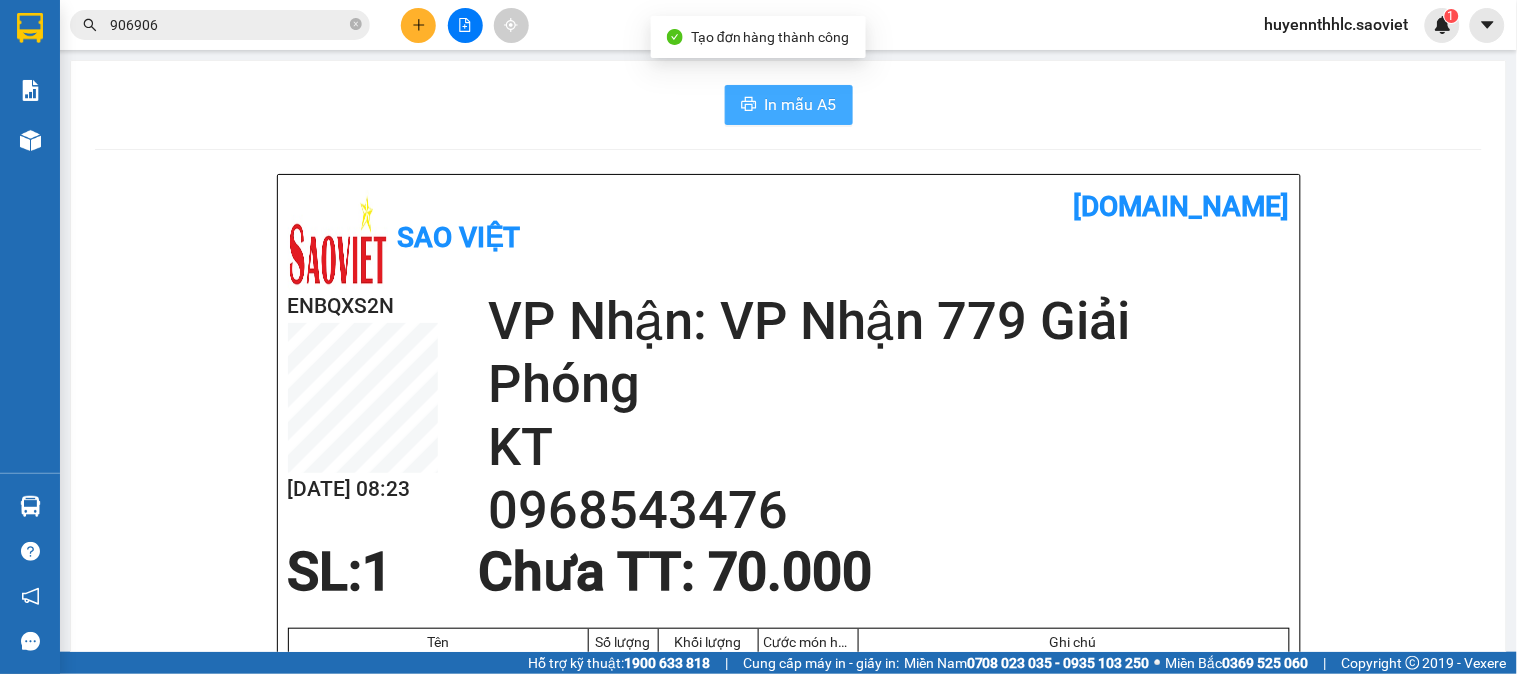scroll, scrollTop: 0, scrollLeft: 0, axis: both 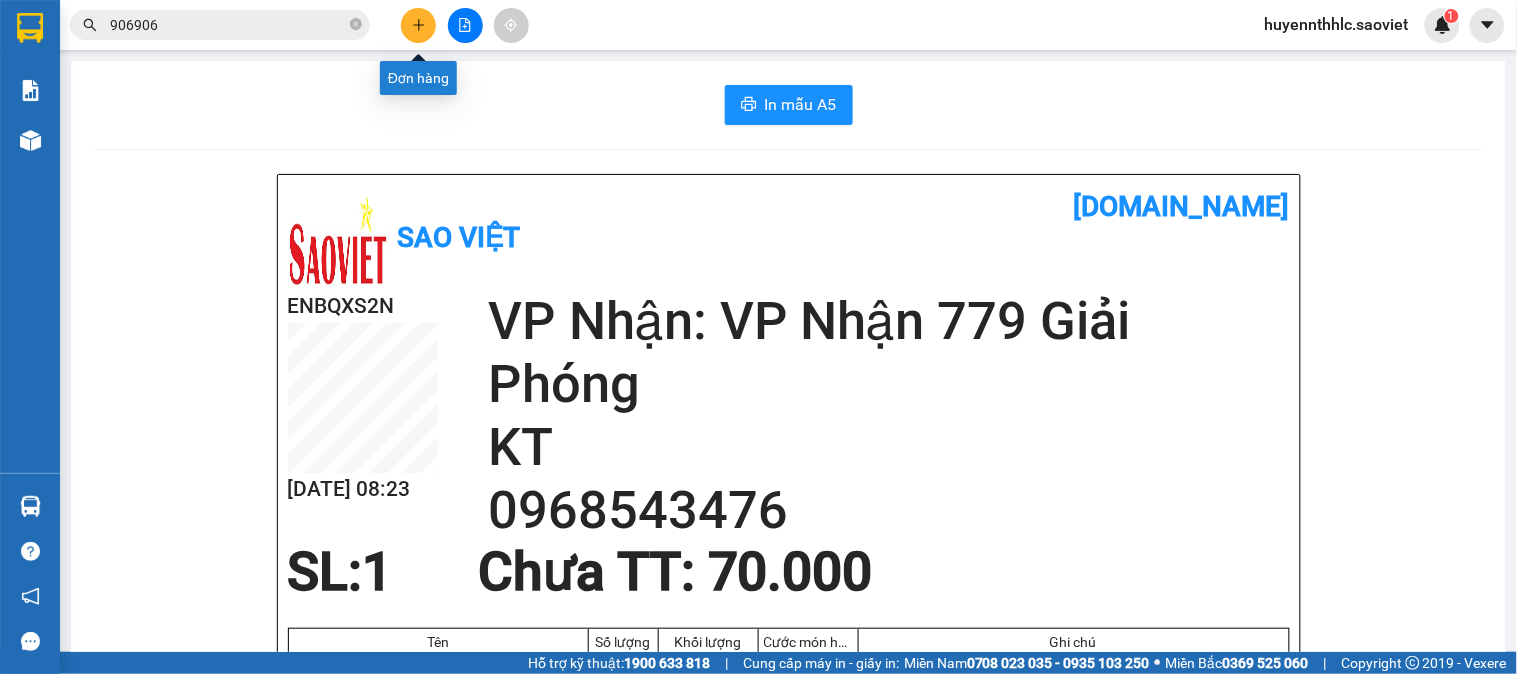 click at bounding box center (418, 25) 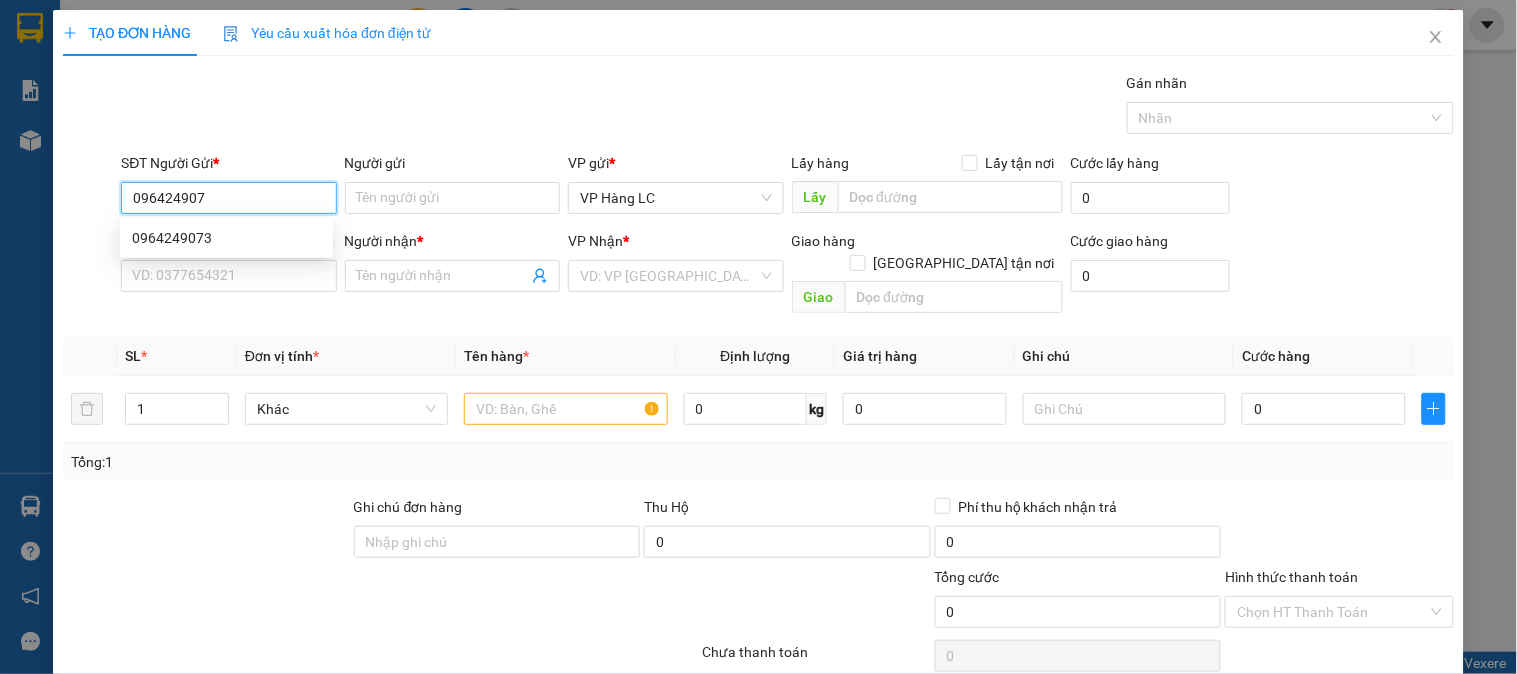 type on "0964249073" 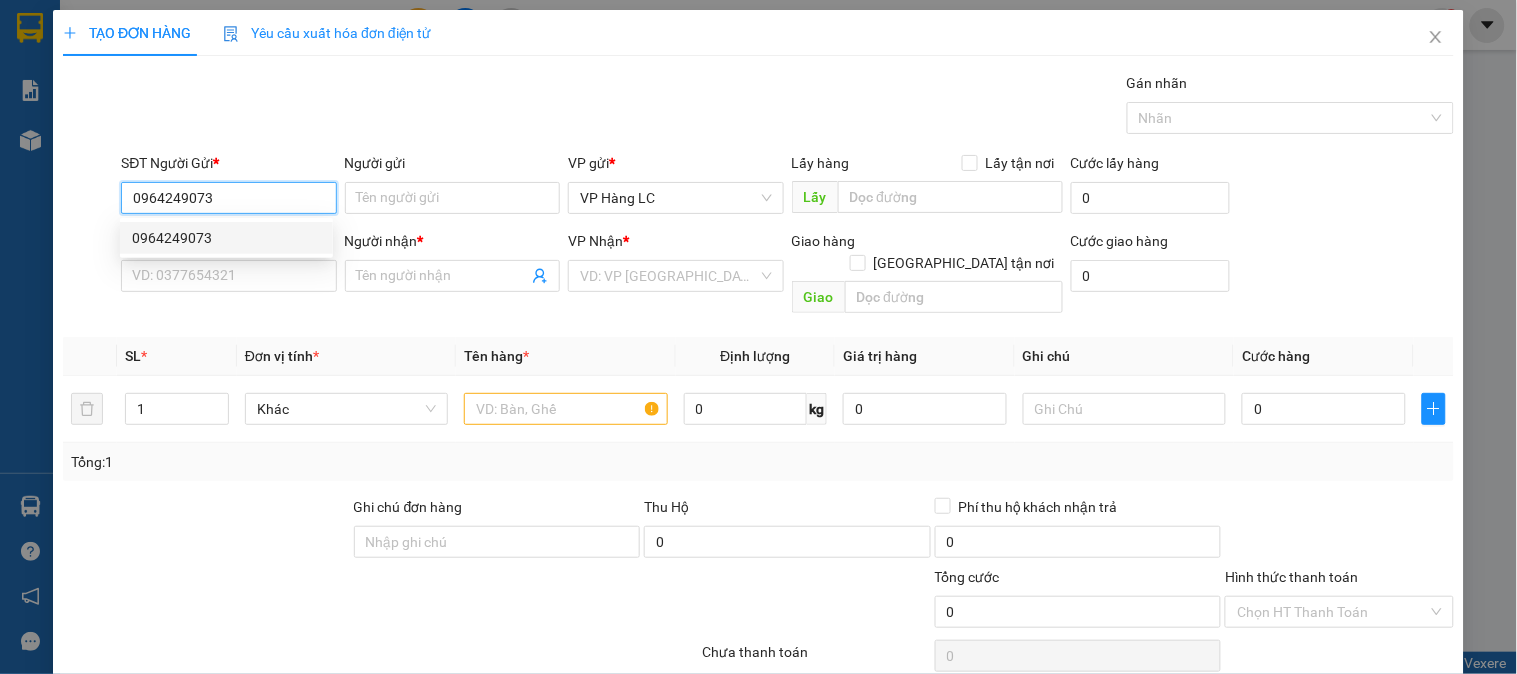 click on "0964249073" at bounding box center [226, 238] 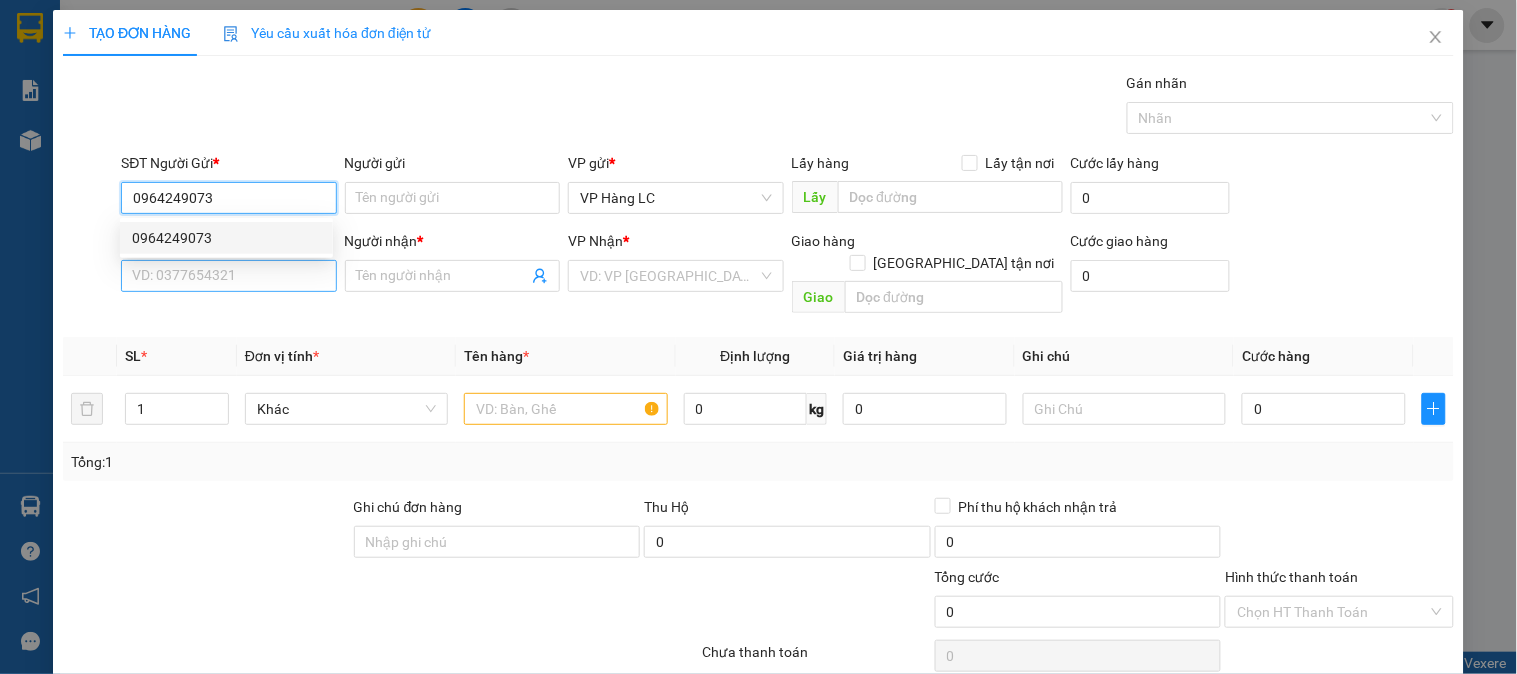 type on "0379721909" 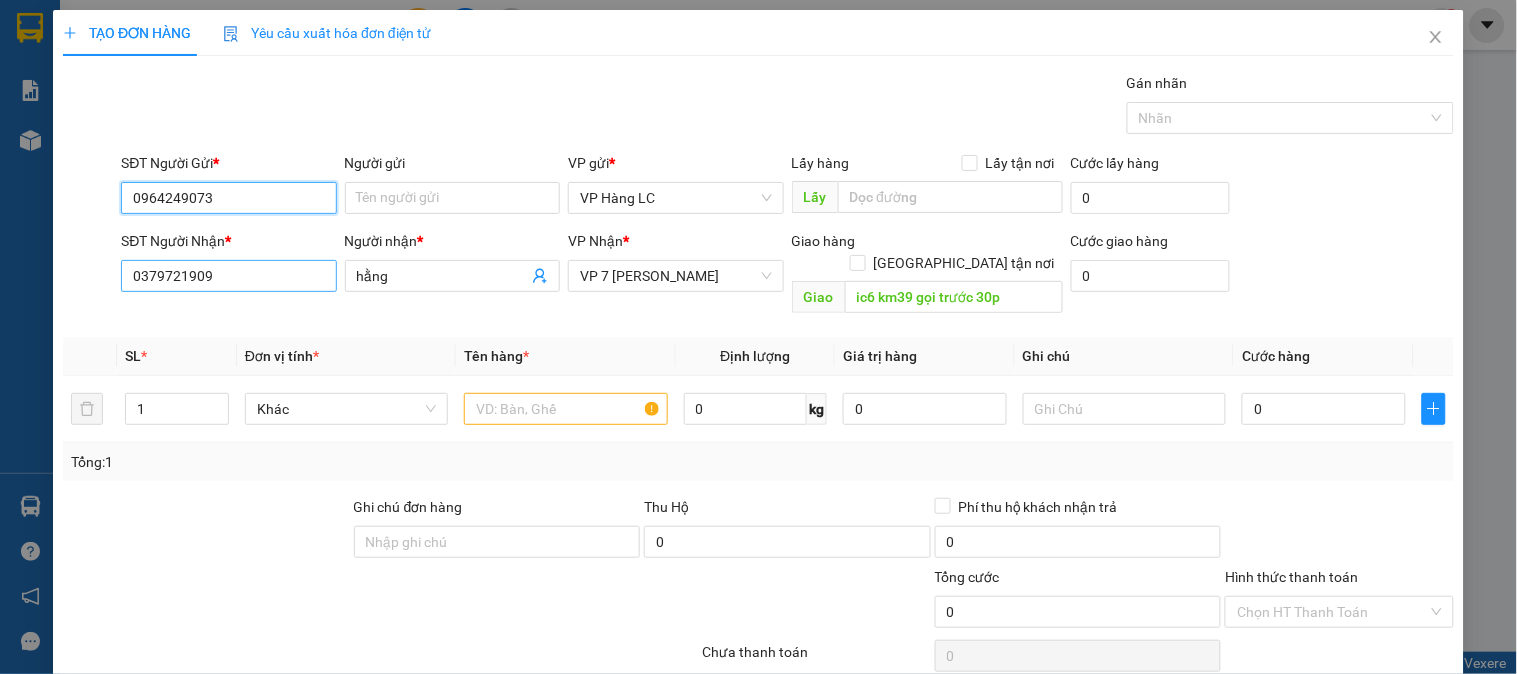 type on "0964249073" 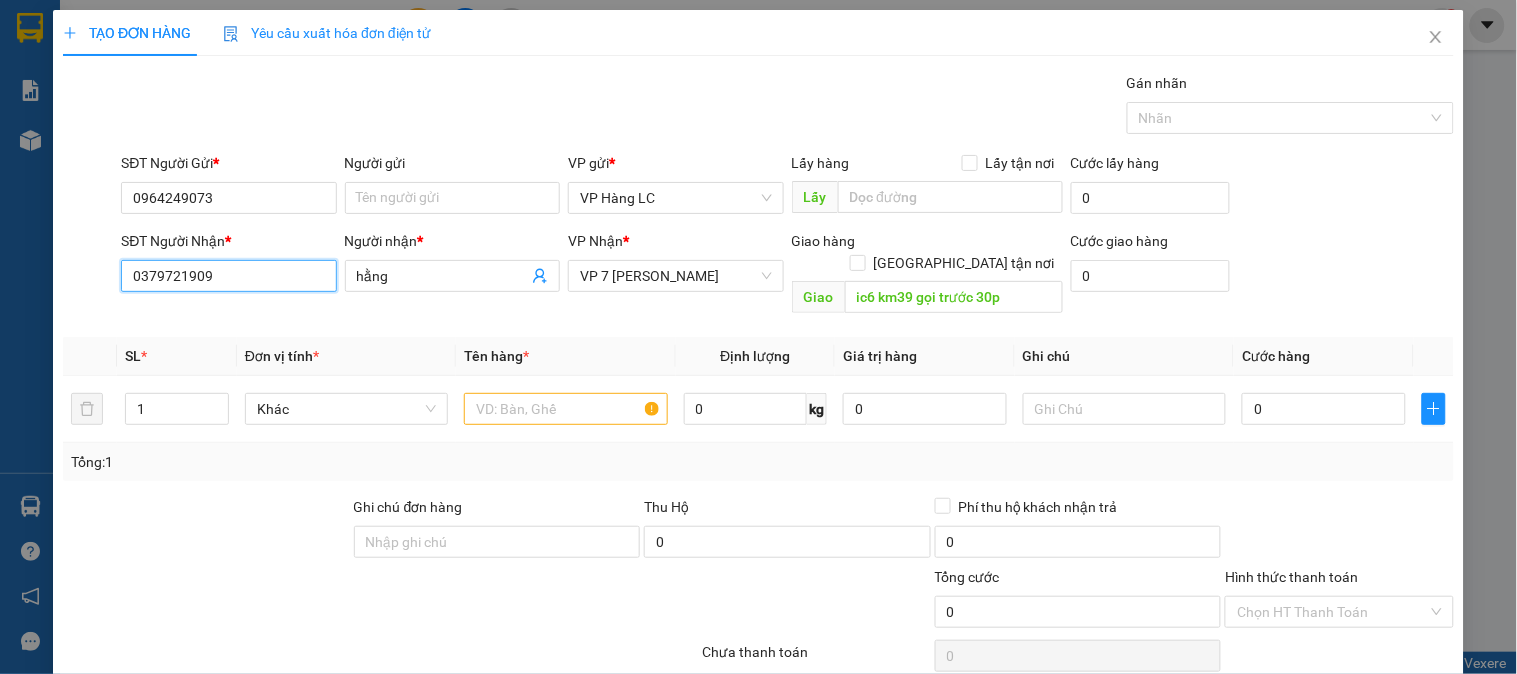 drag, startPoint x: 257, startPoint y: 280, endPoint x: 0, endPoint y: 337, distance: 263.24515 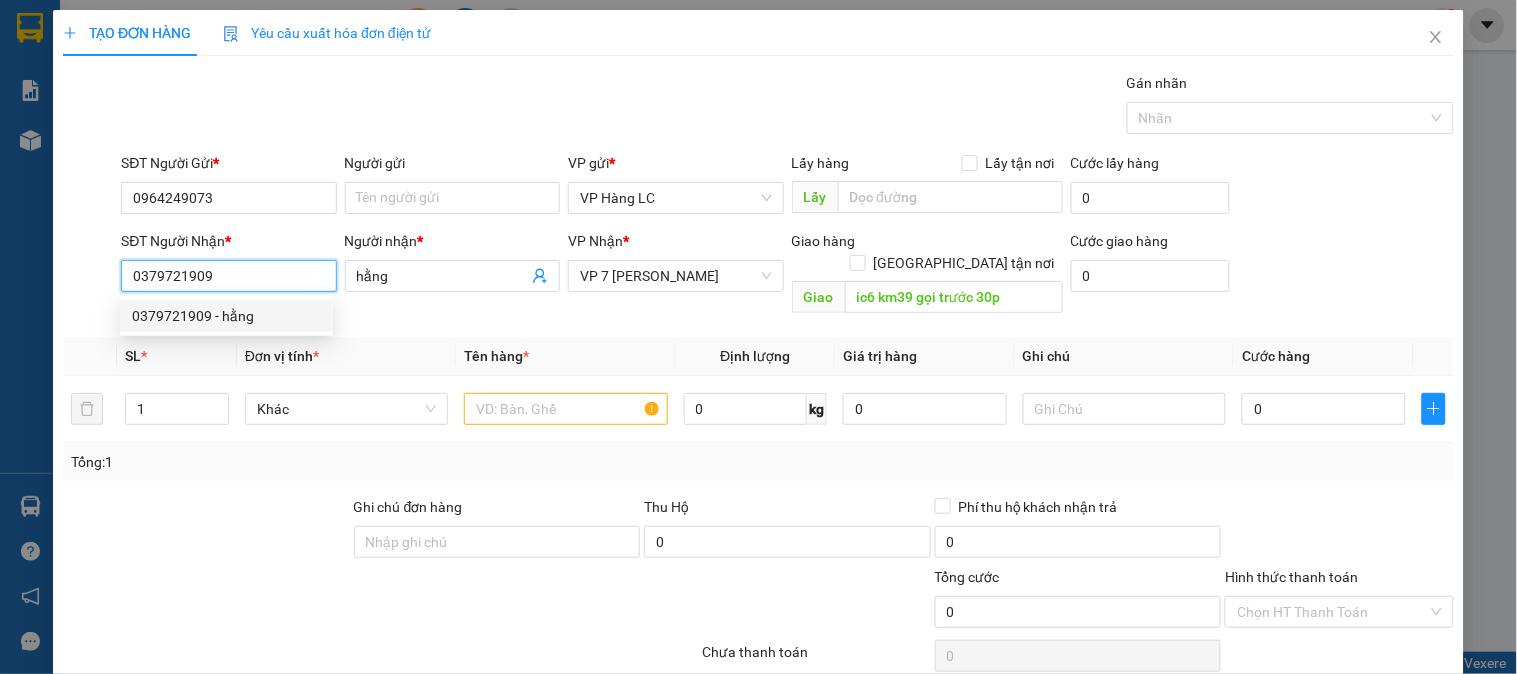 click on "0379721909 - hằng" at bounding box center [226, 316] 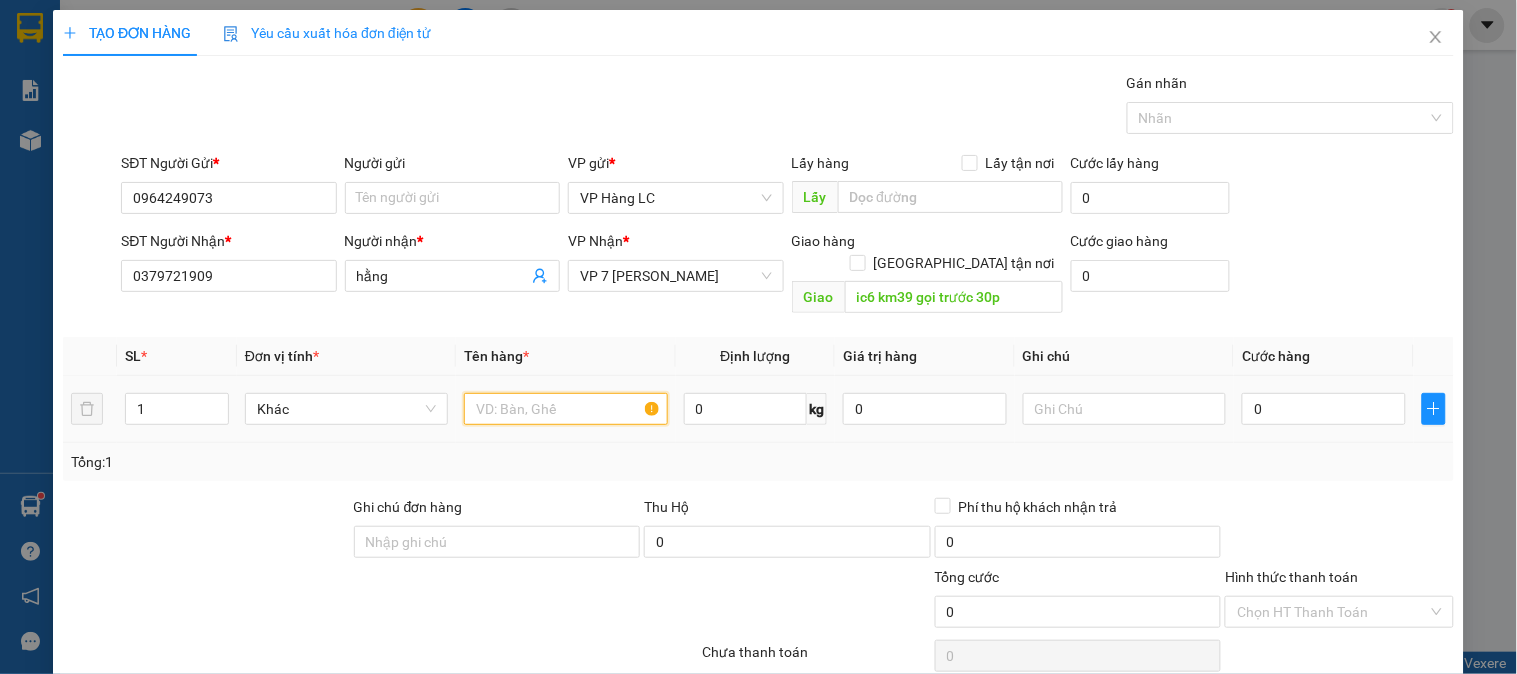 click at bounding box center (565, 409) 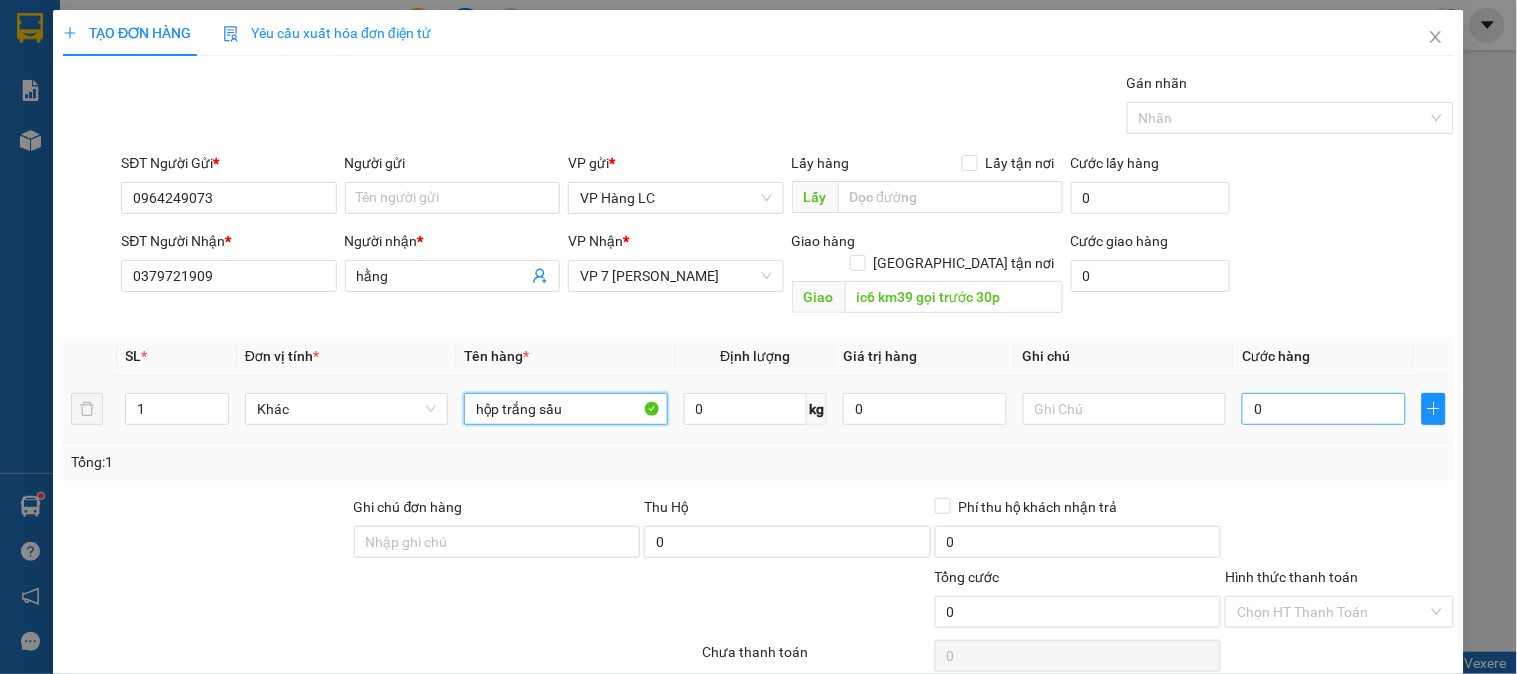 type on "hộp trắng sầu" 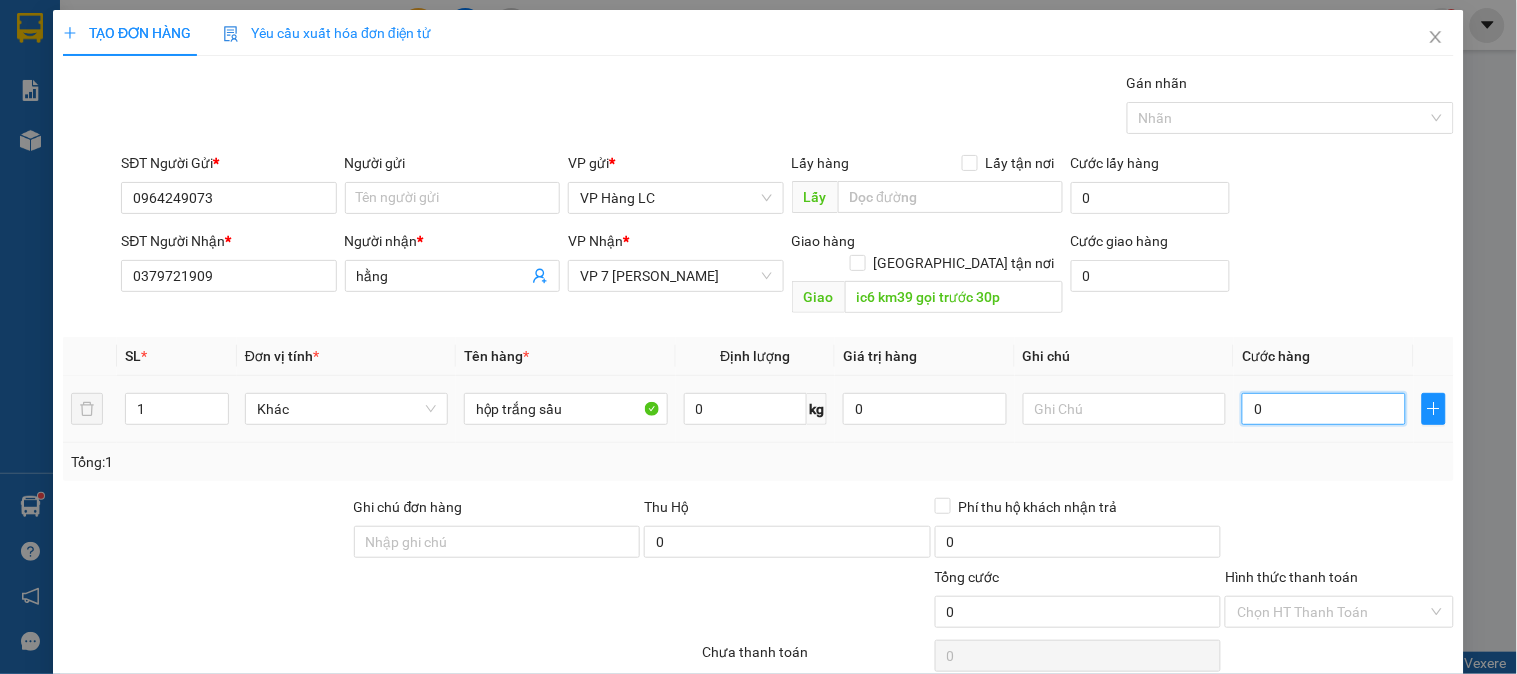 click on "0" at bounding box center (1324, 409) 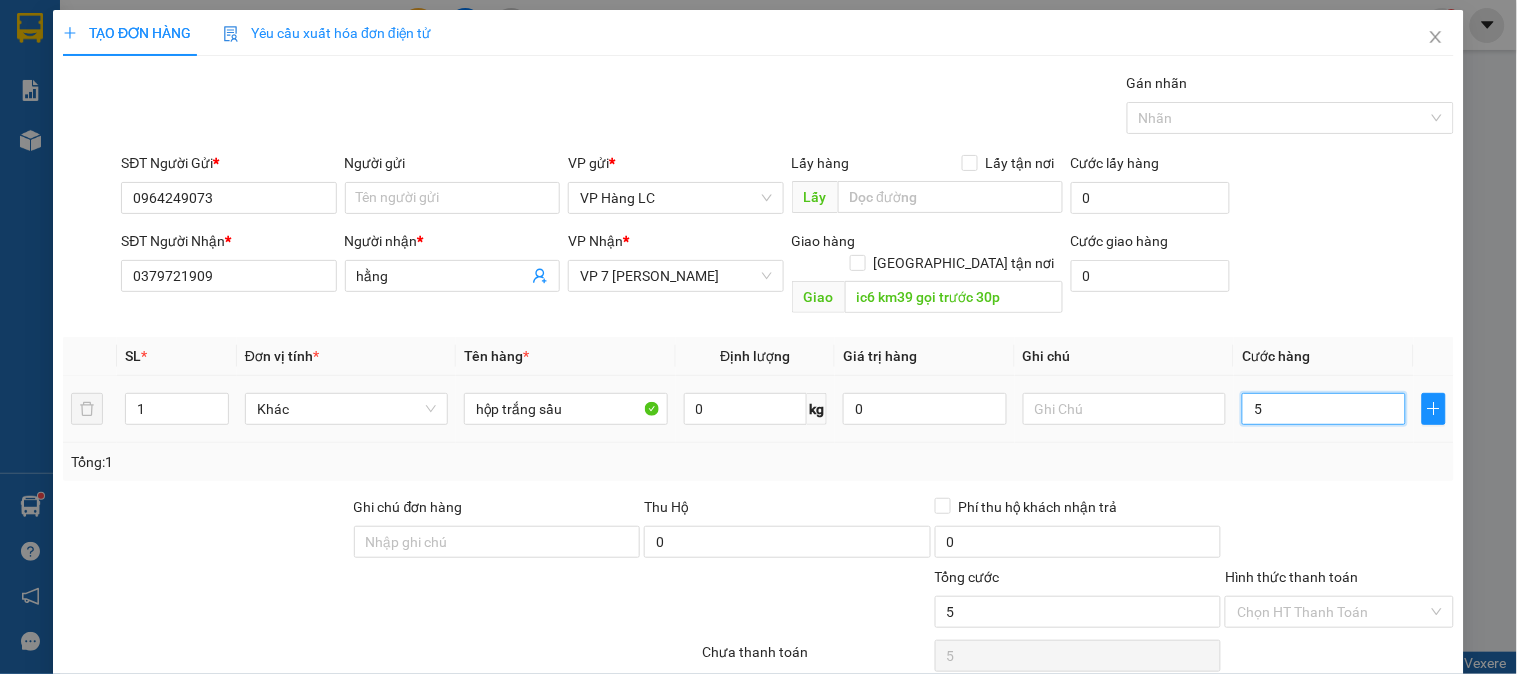 type on "50" 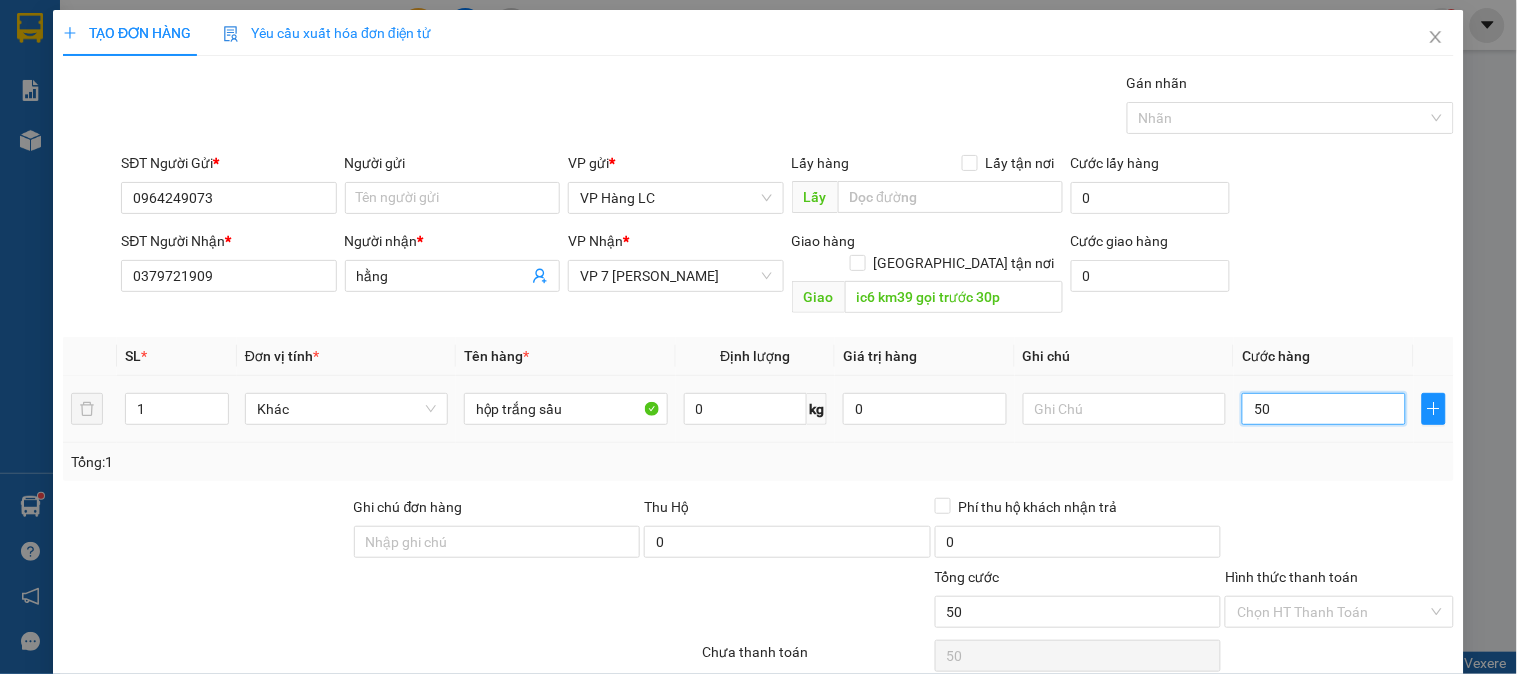 type on "500" 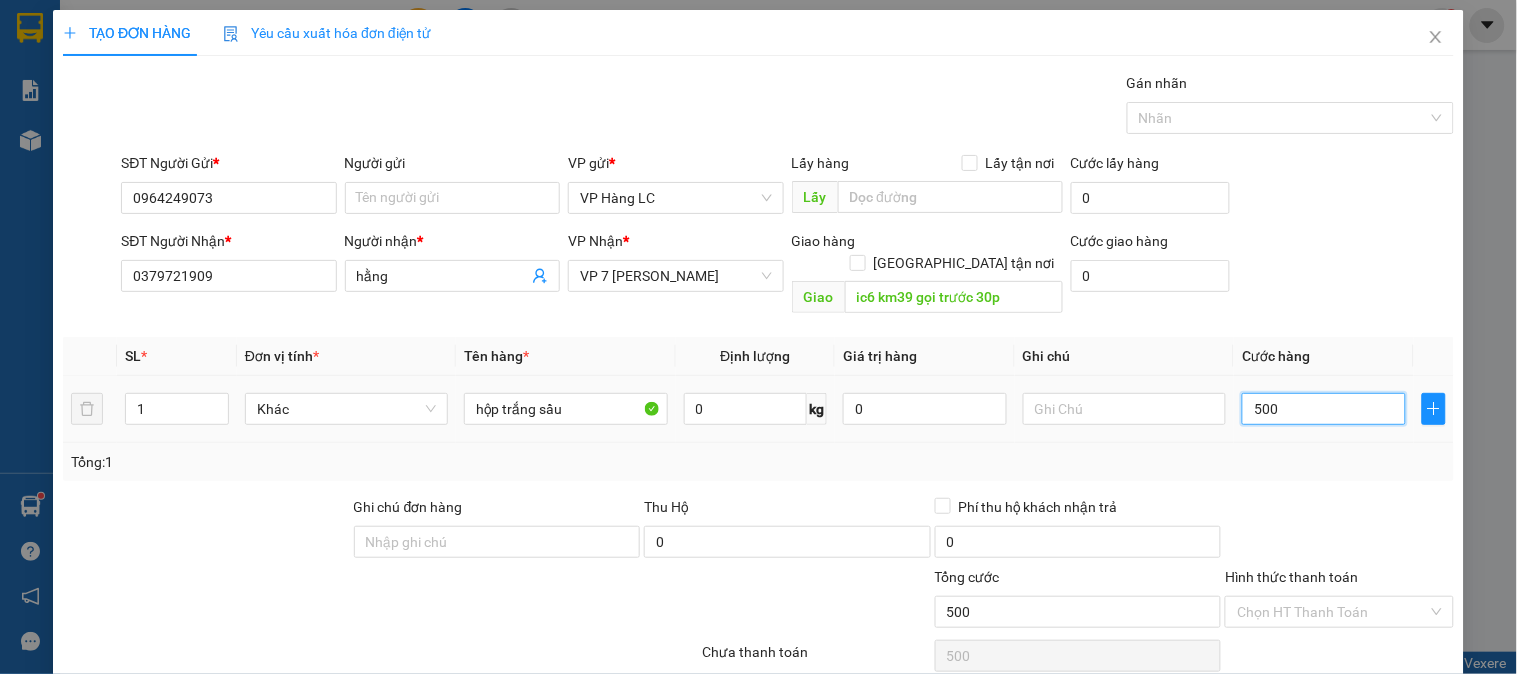 type on "5.000" 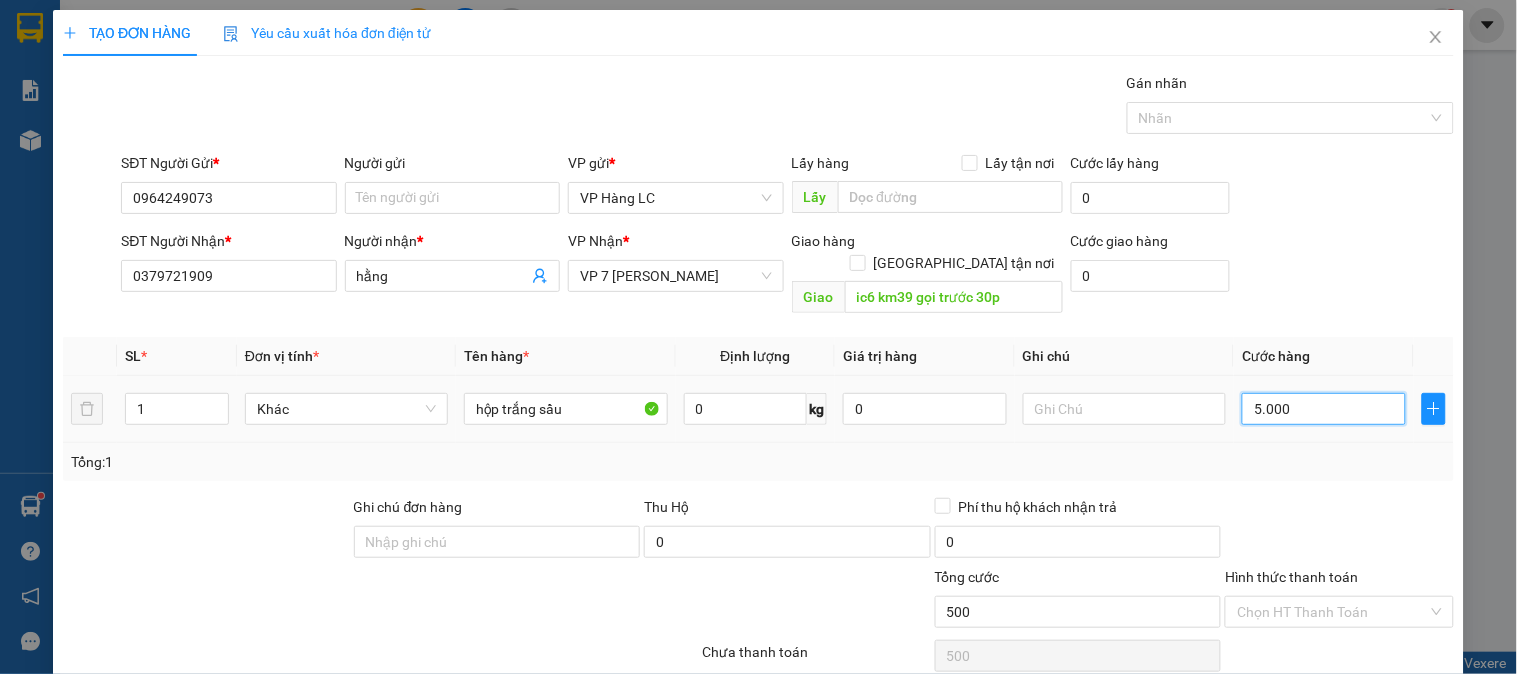 type on "5.000" 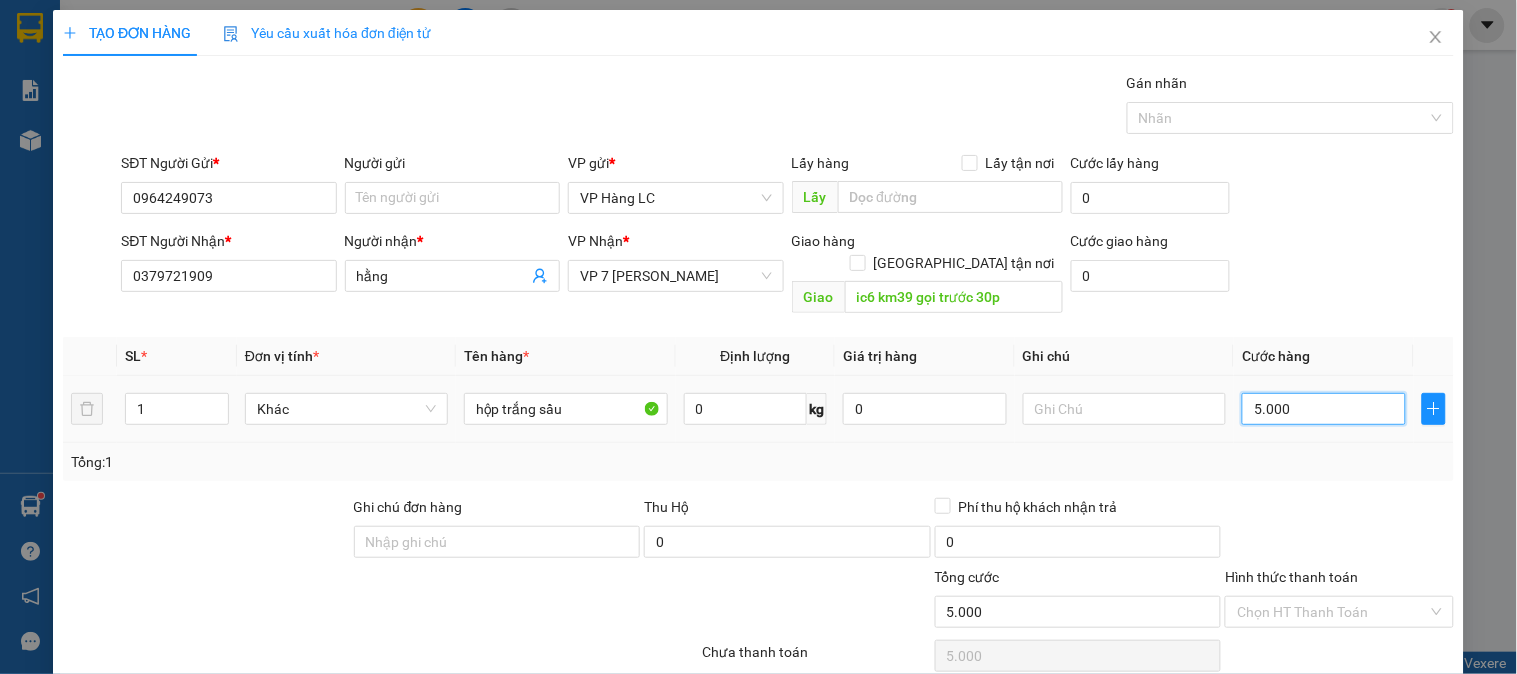 type on "50.000" 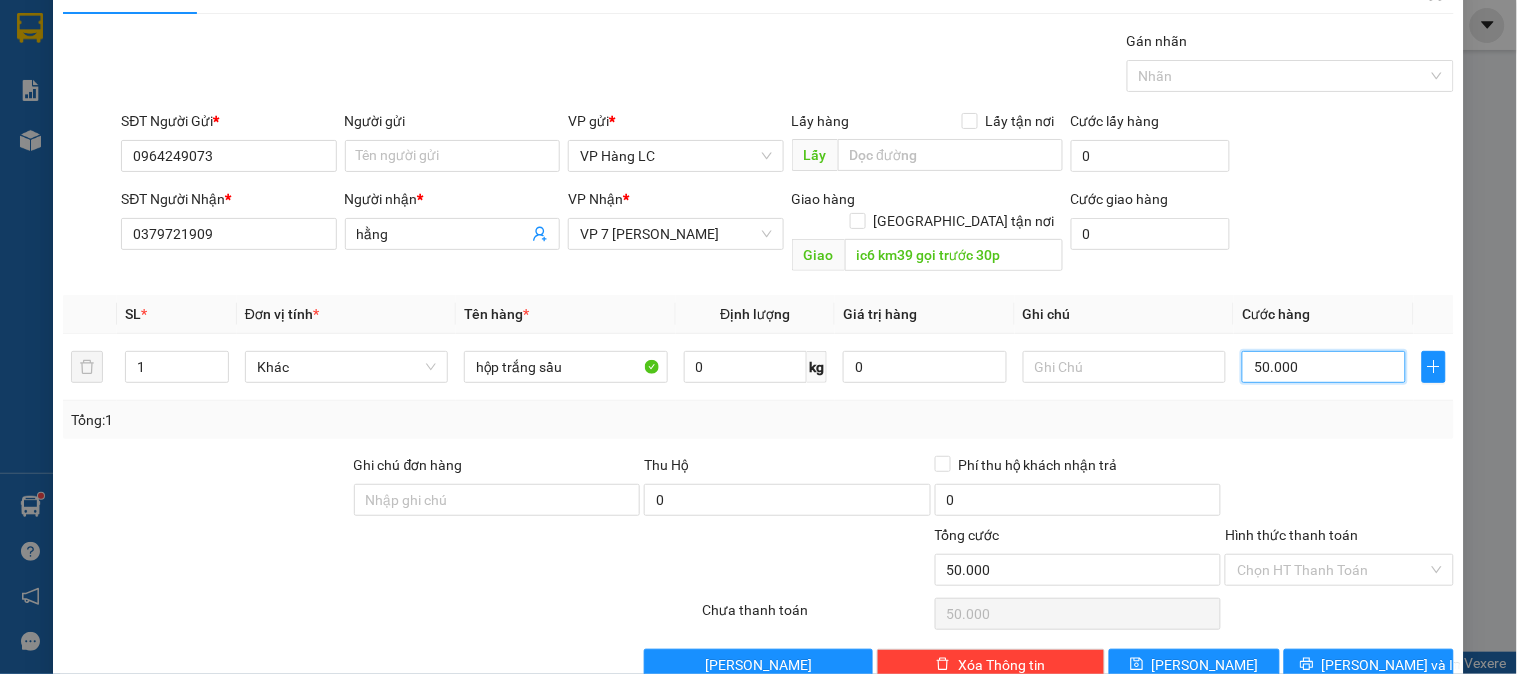 scroll, scrollTop: 65, scrollLeft: 0, axis: vertical 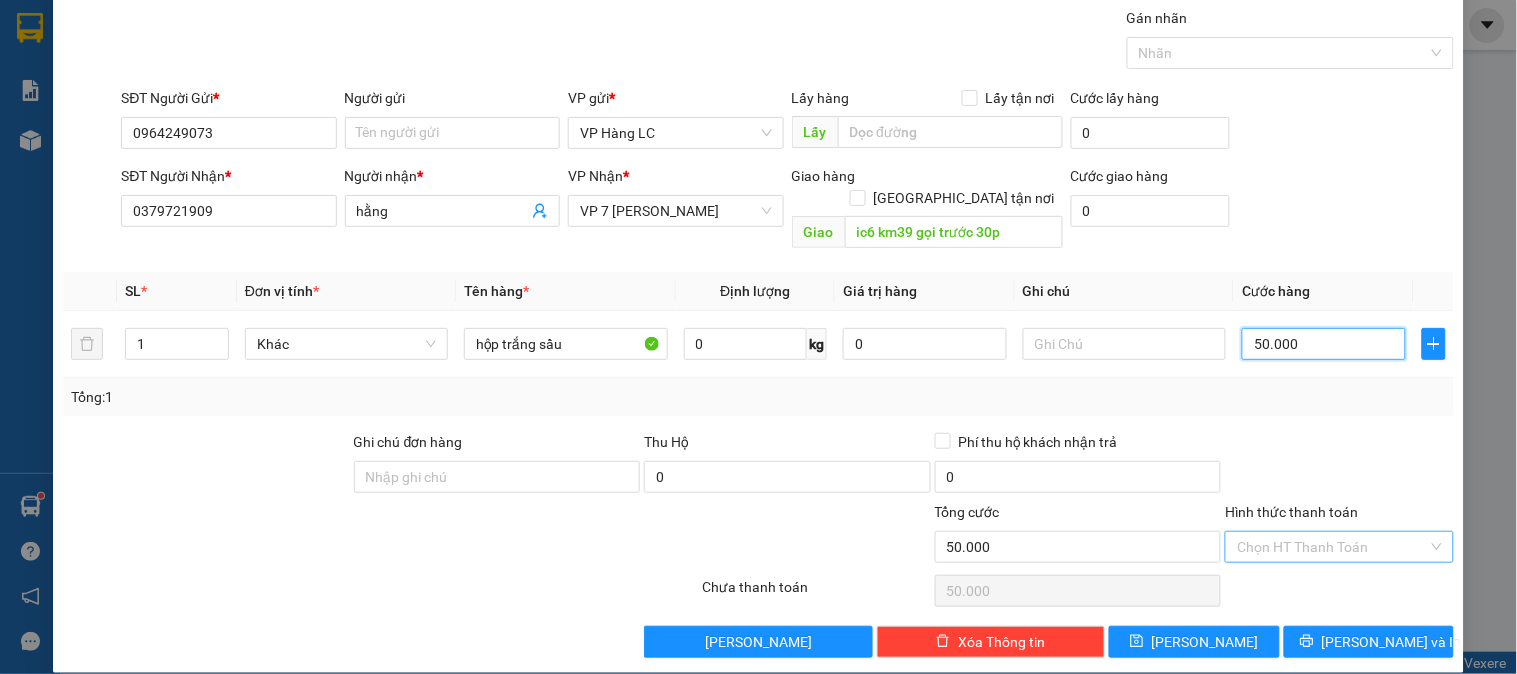 type on "50.000" 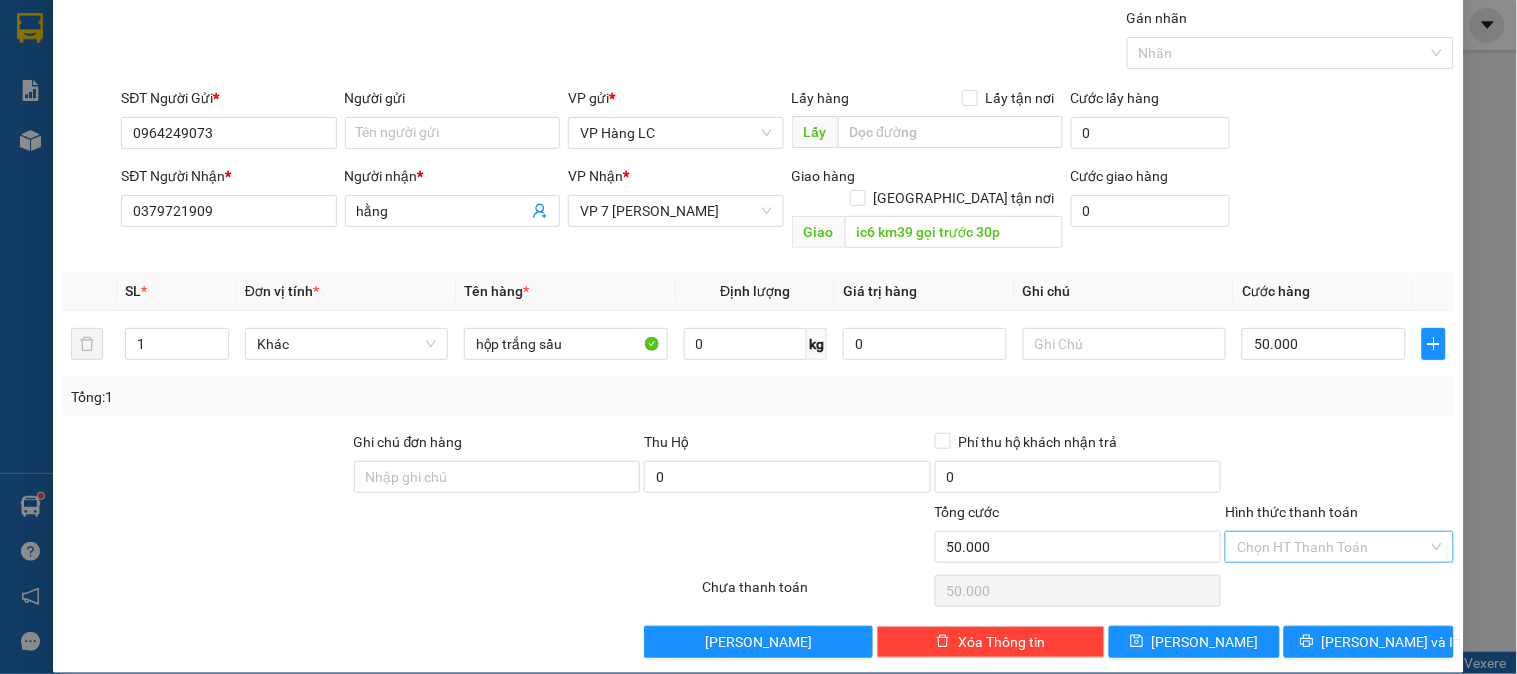 click on "Hình thức thanh toán" at bounding box center (1332, 547) 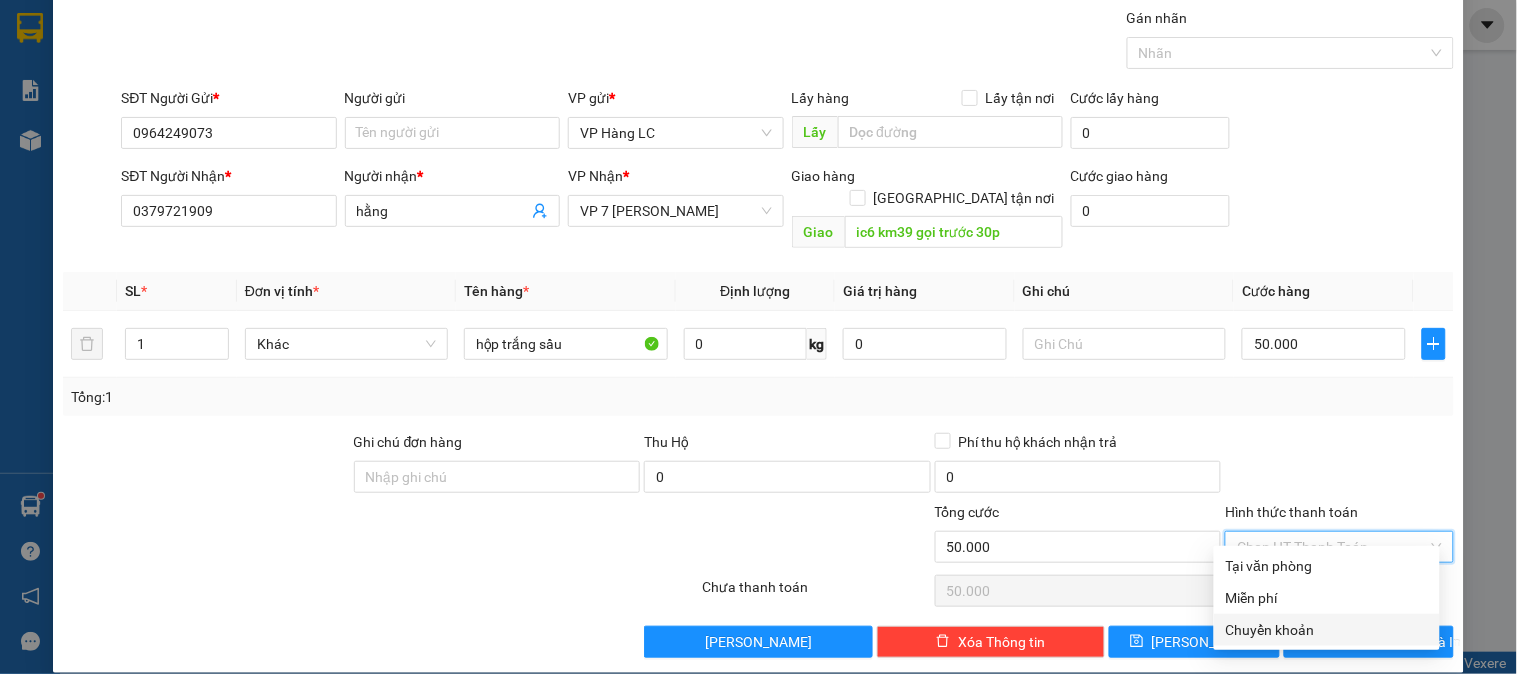click on "Chuyển khoản" at bounding box center (1327, 630) 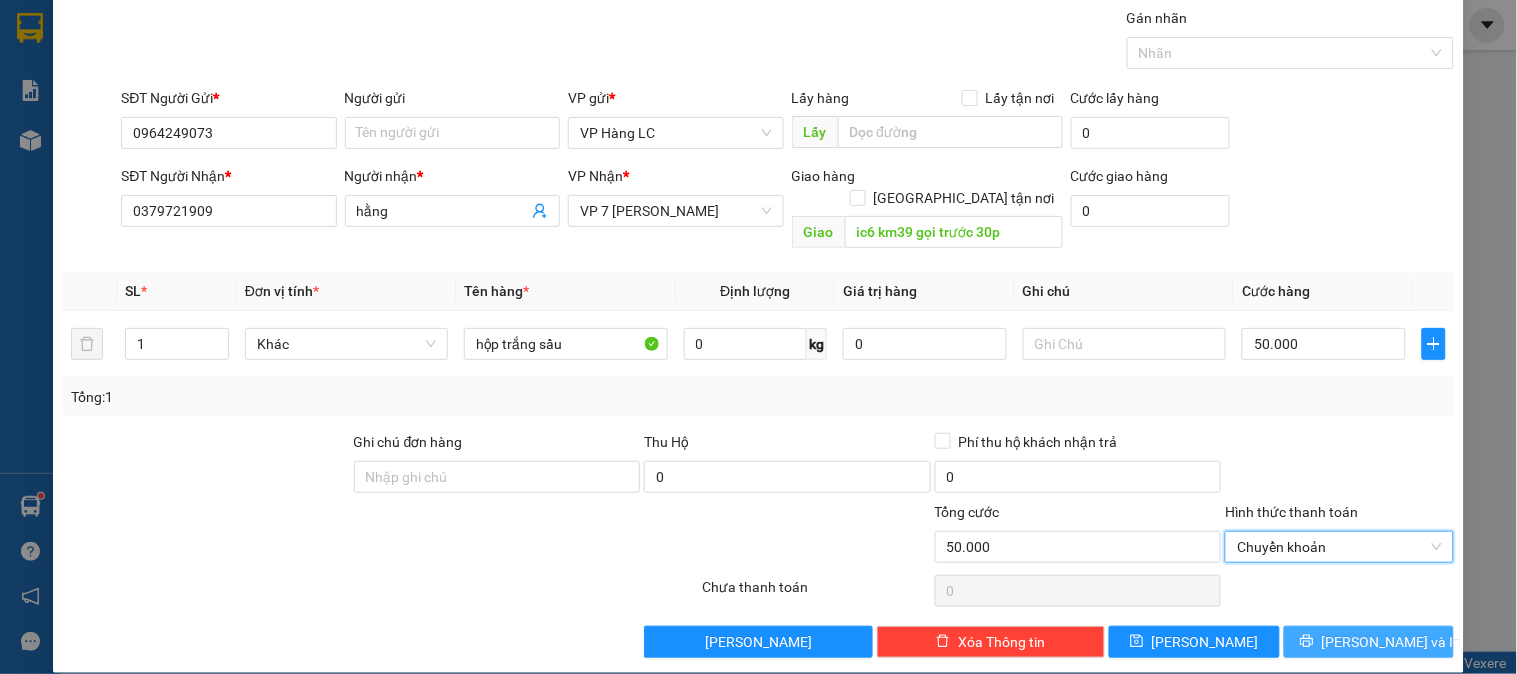 click on "[PERSON_NAME] và In" at bounding box center [1392, 642] 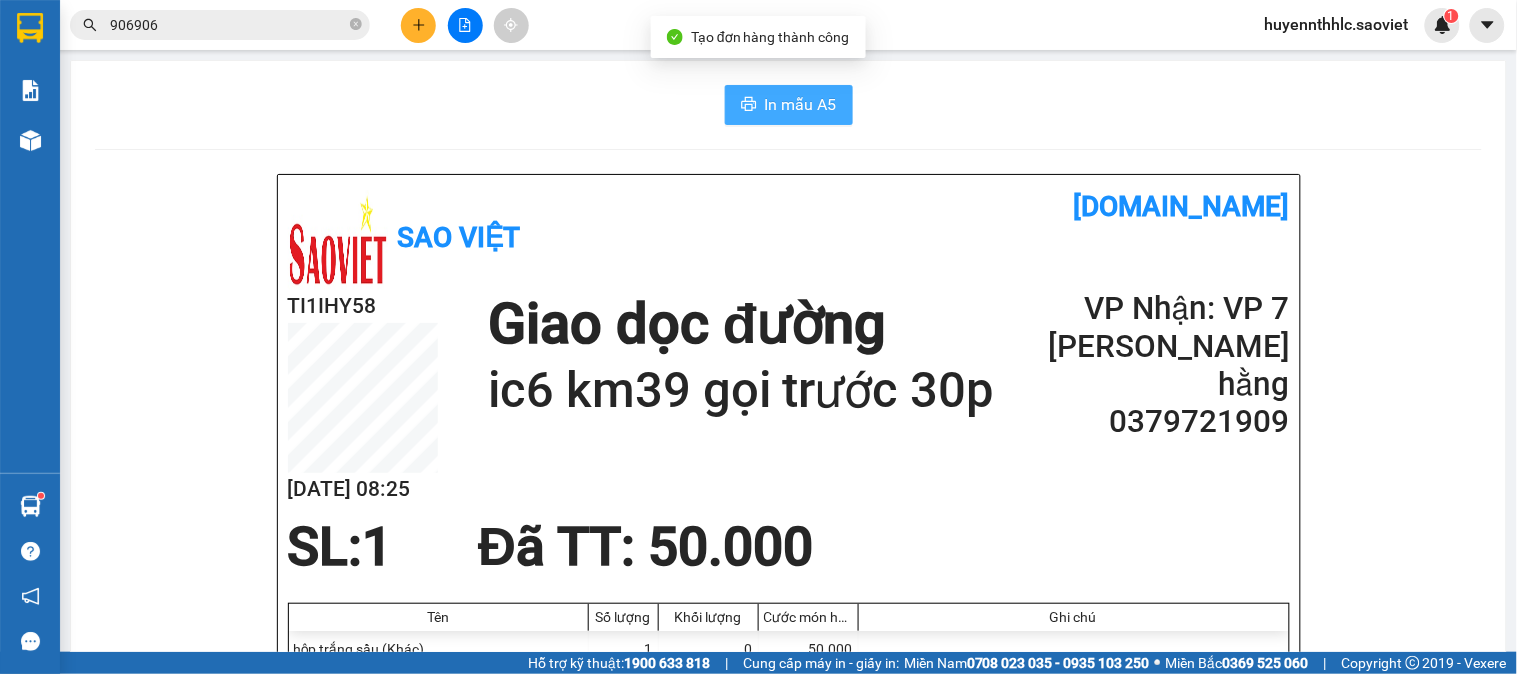 click on "In mẫu A5" at bounding box center (801, 104) 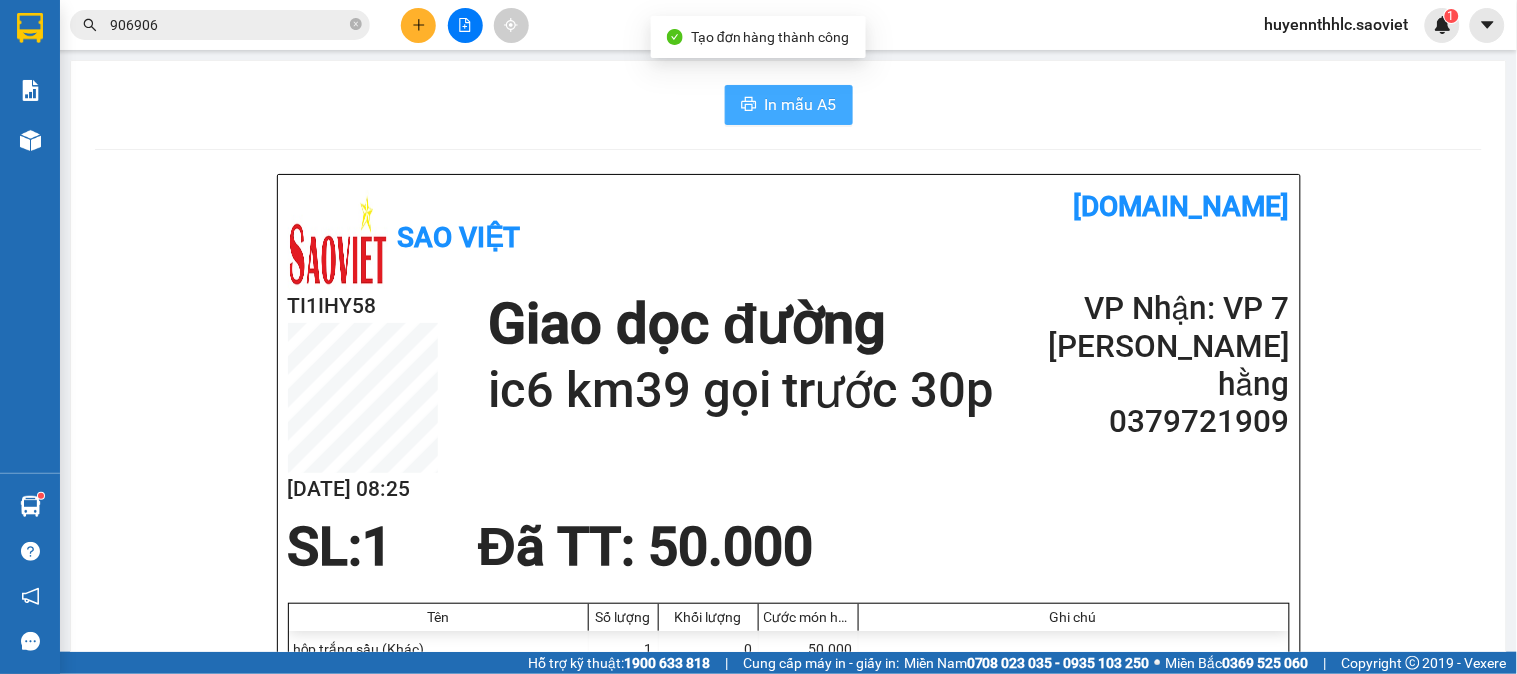 scroll, scrollTop: 0, scrollLeft: 0, axis: both 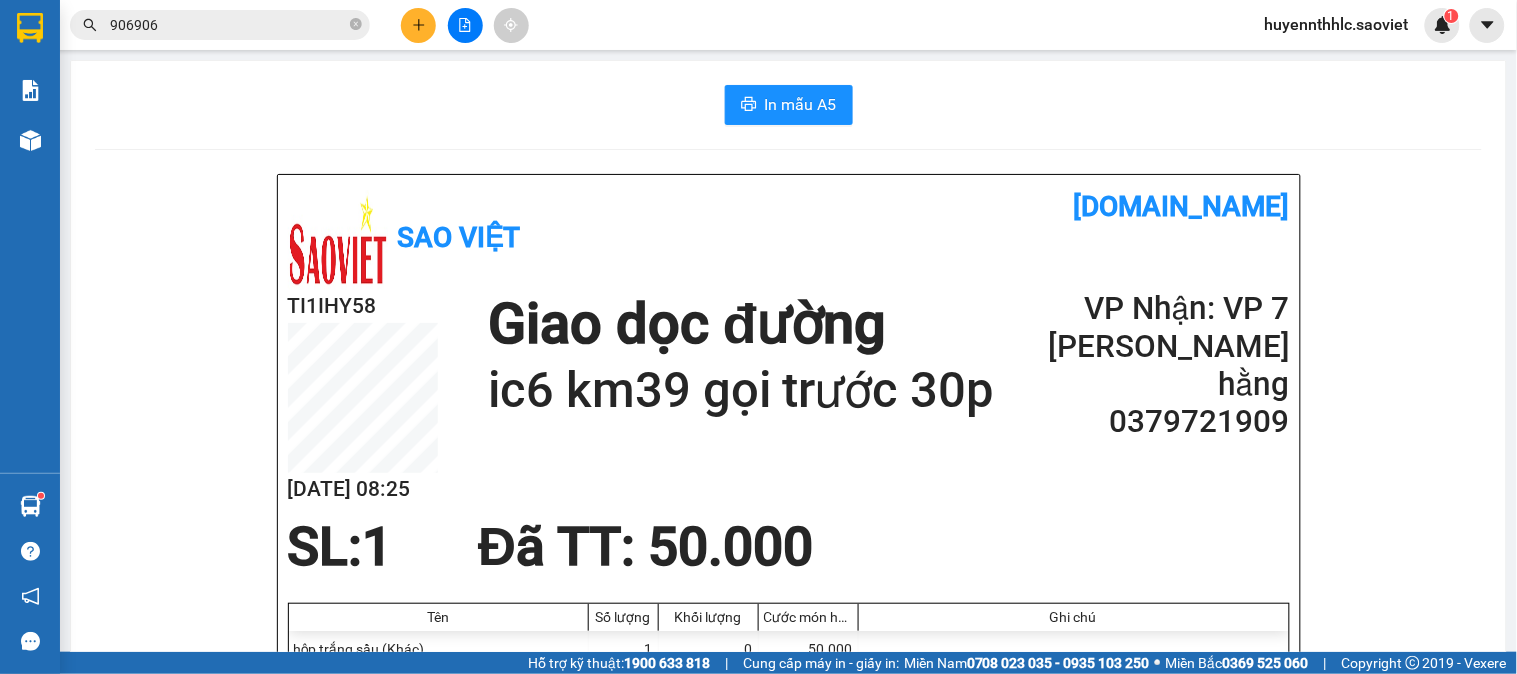 click on "906906" at bounding box center (228, 25) 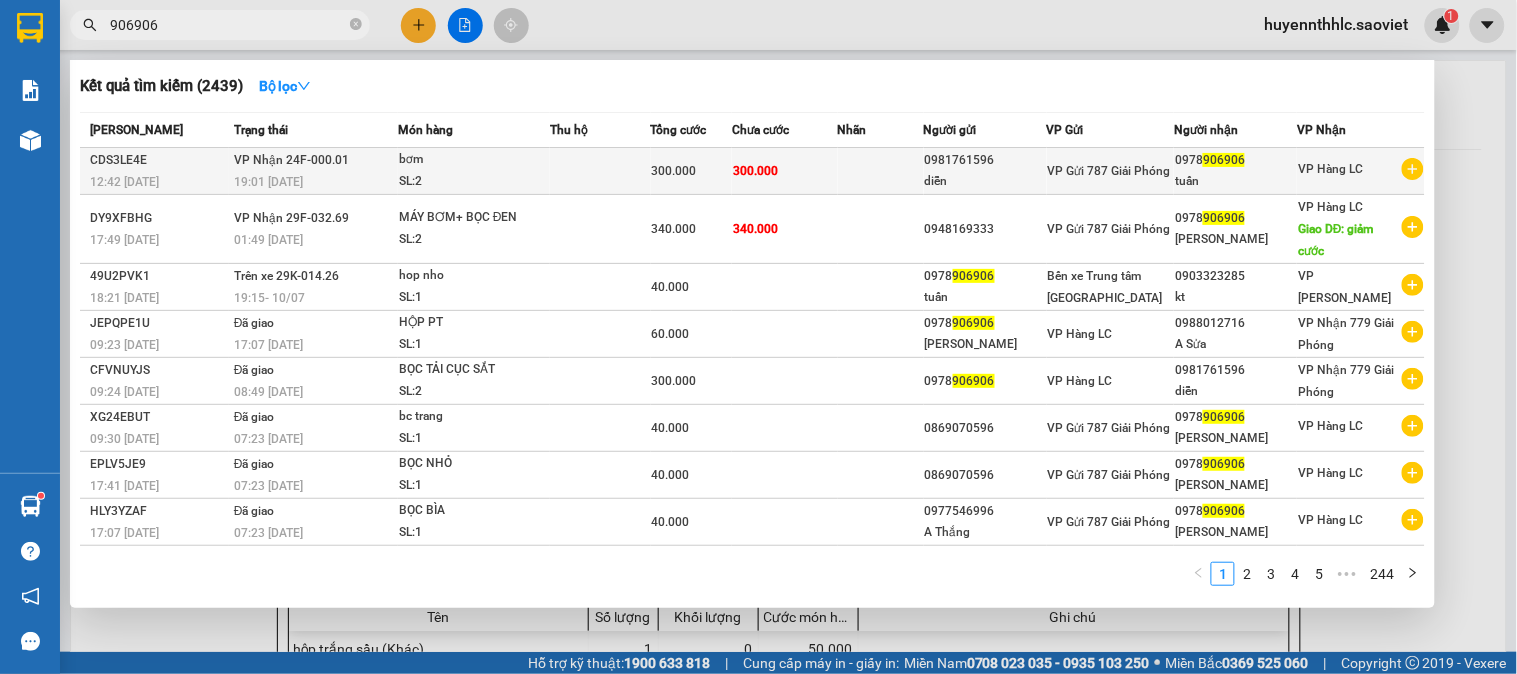 click on "VP Hàng LC" at bounding box center [1361, 171] 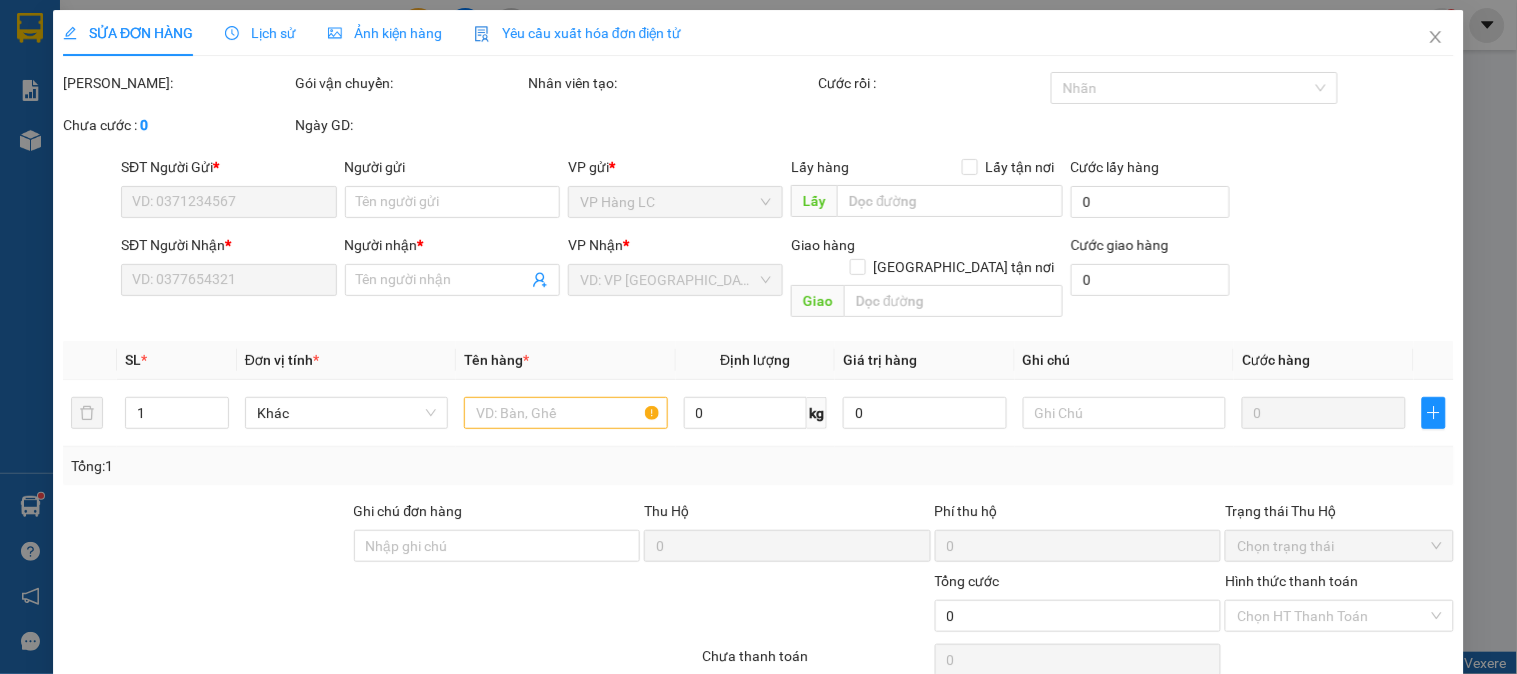 type on "0981761596" 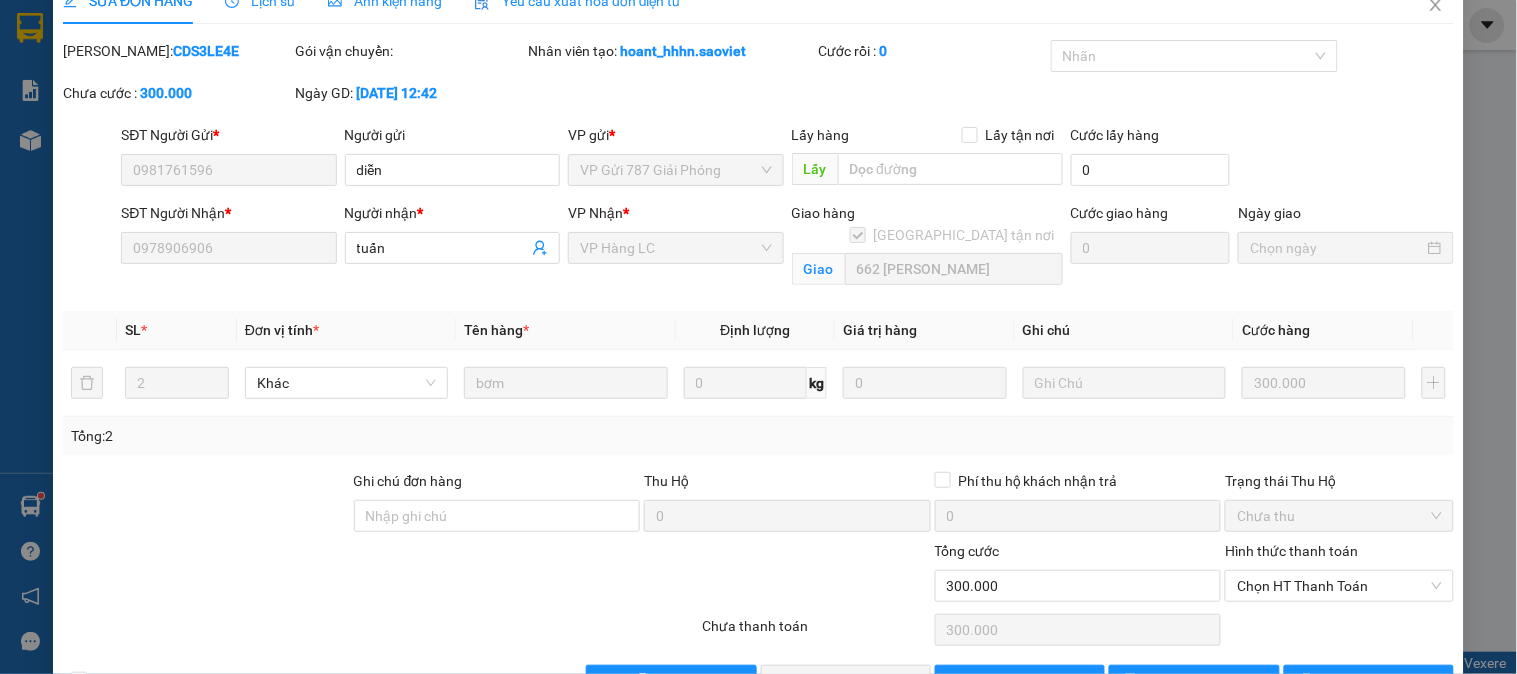 scroll, scrollTop: 0, scrollLeft: 0, axis: both 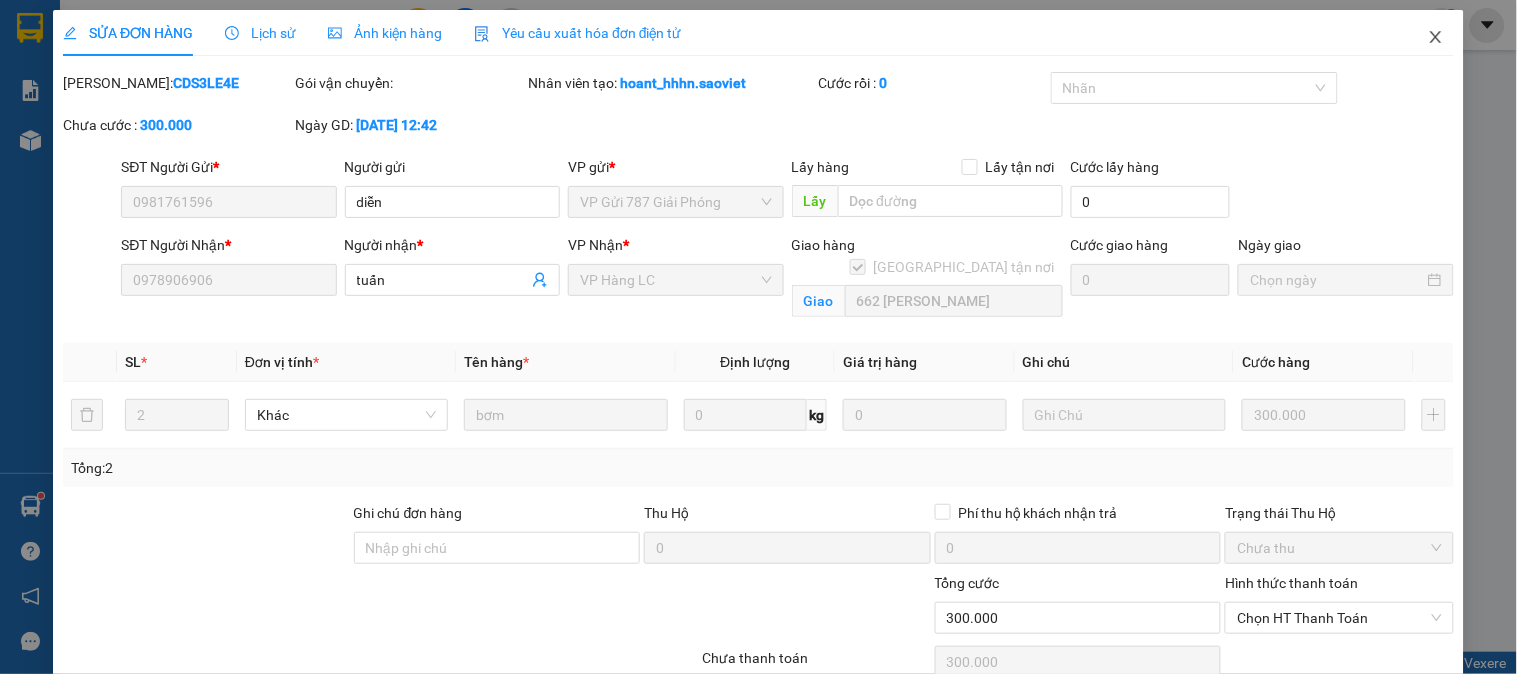 click 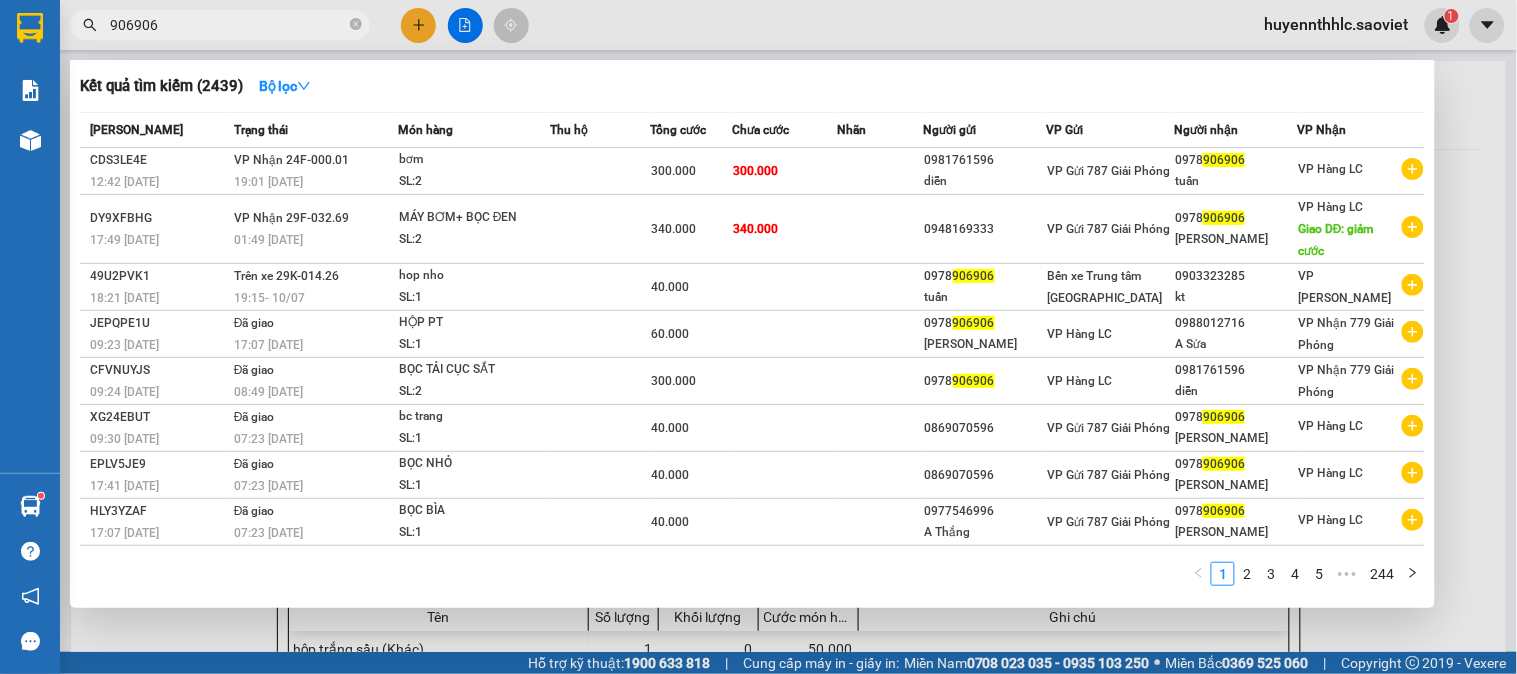 drag, startPoint x: 222, startPoint y: 20, endPoint x: 81, endPoint y: 3, distance: 142.02112 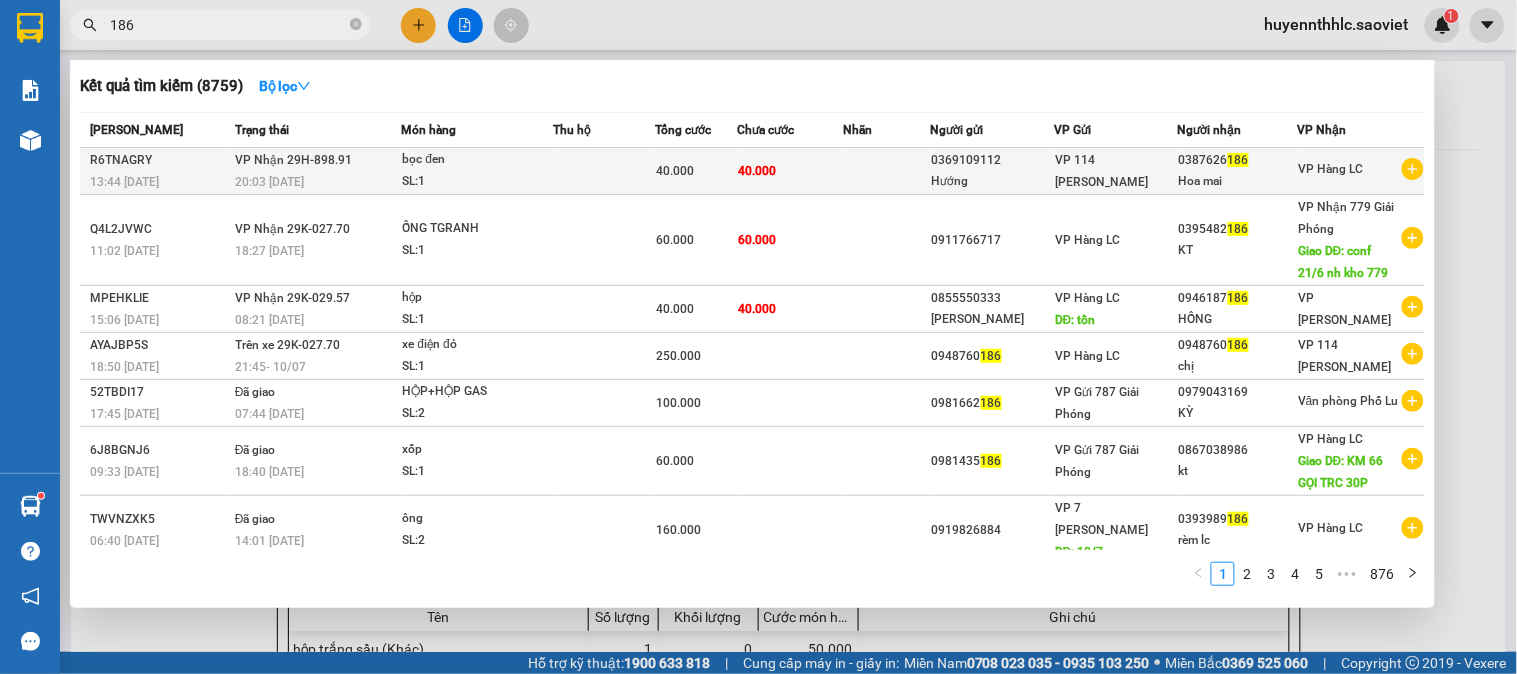 type on "186" 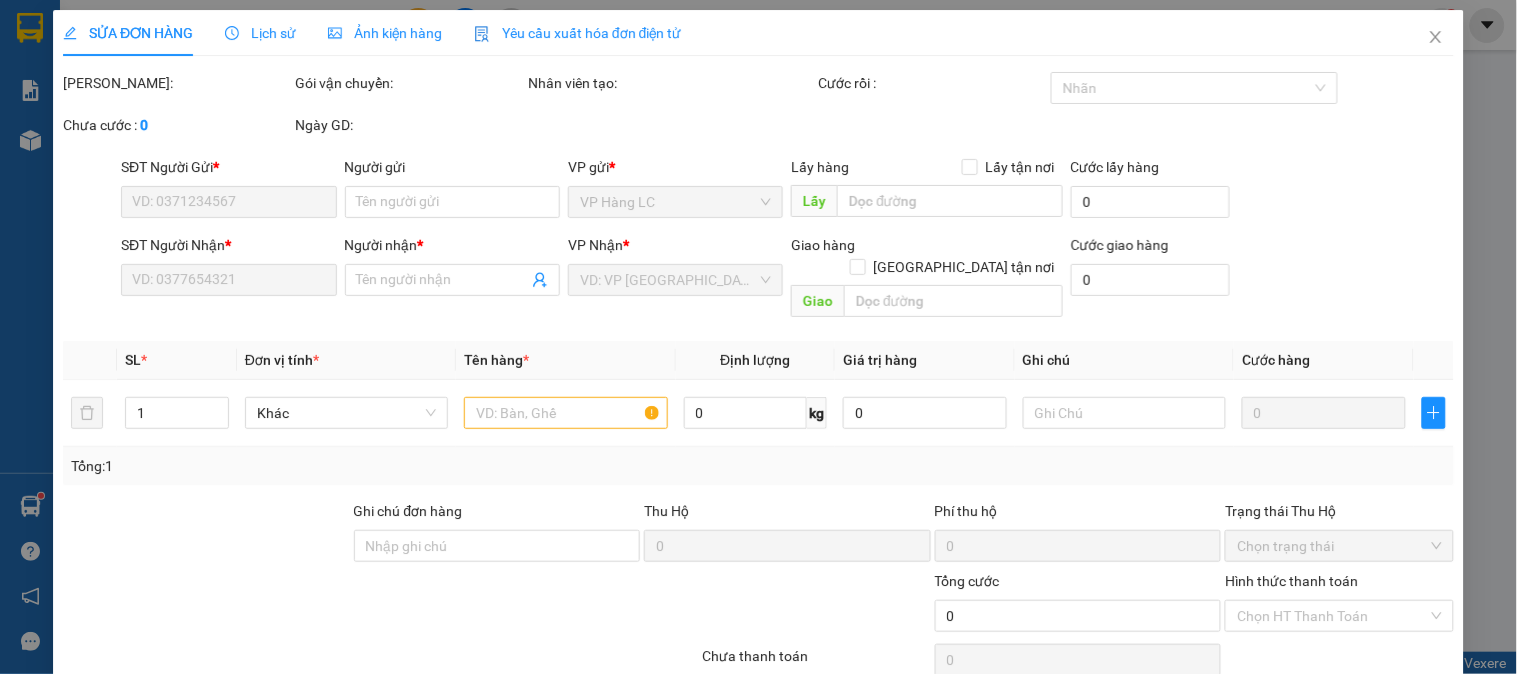 type on "0369109112" 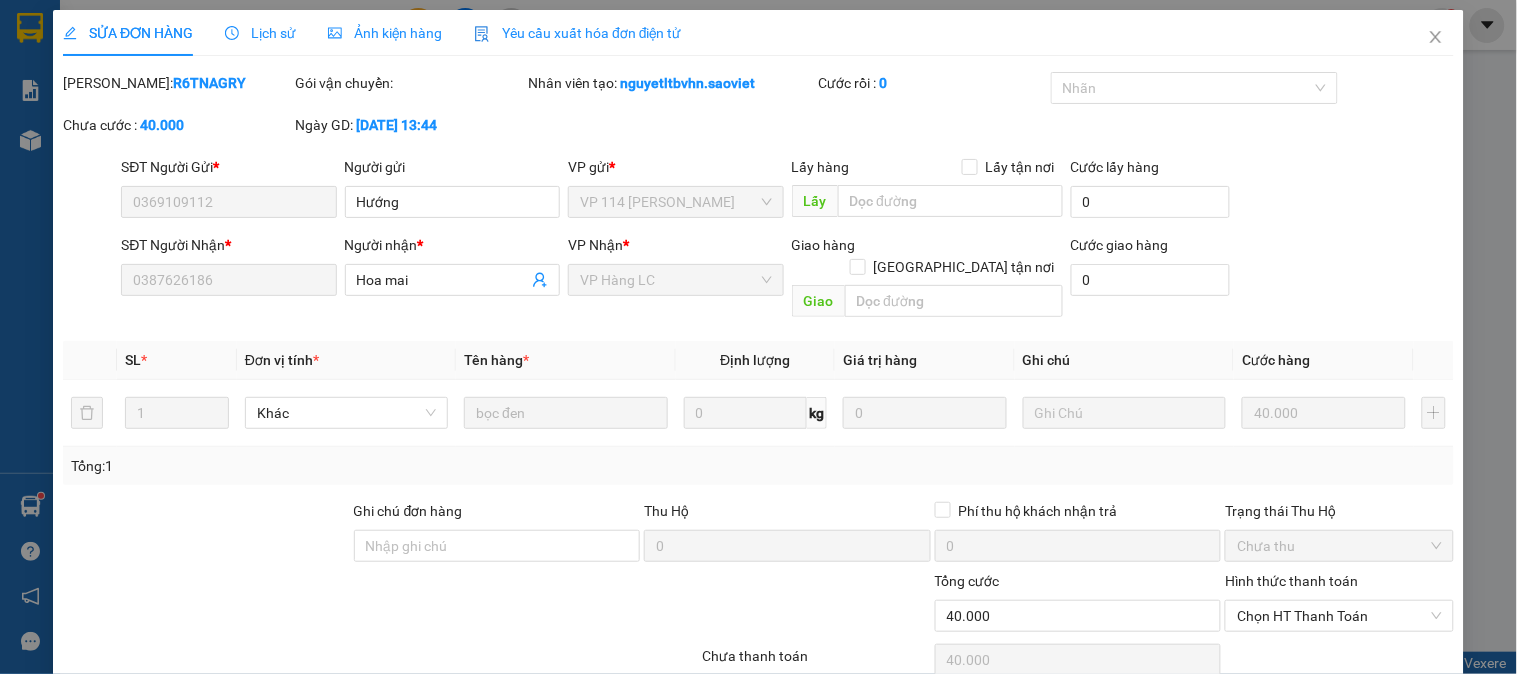scroll, scrollTop: 70, scrollLeft: 0, axis: vertical 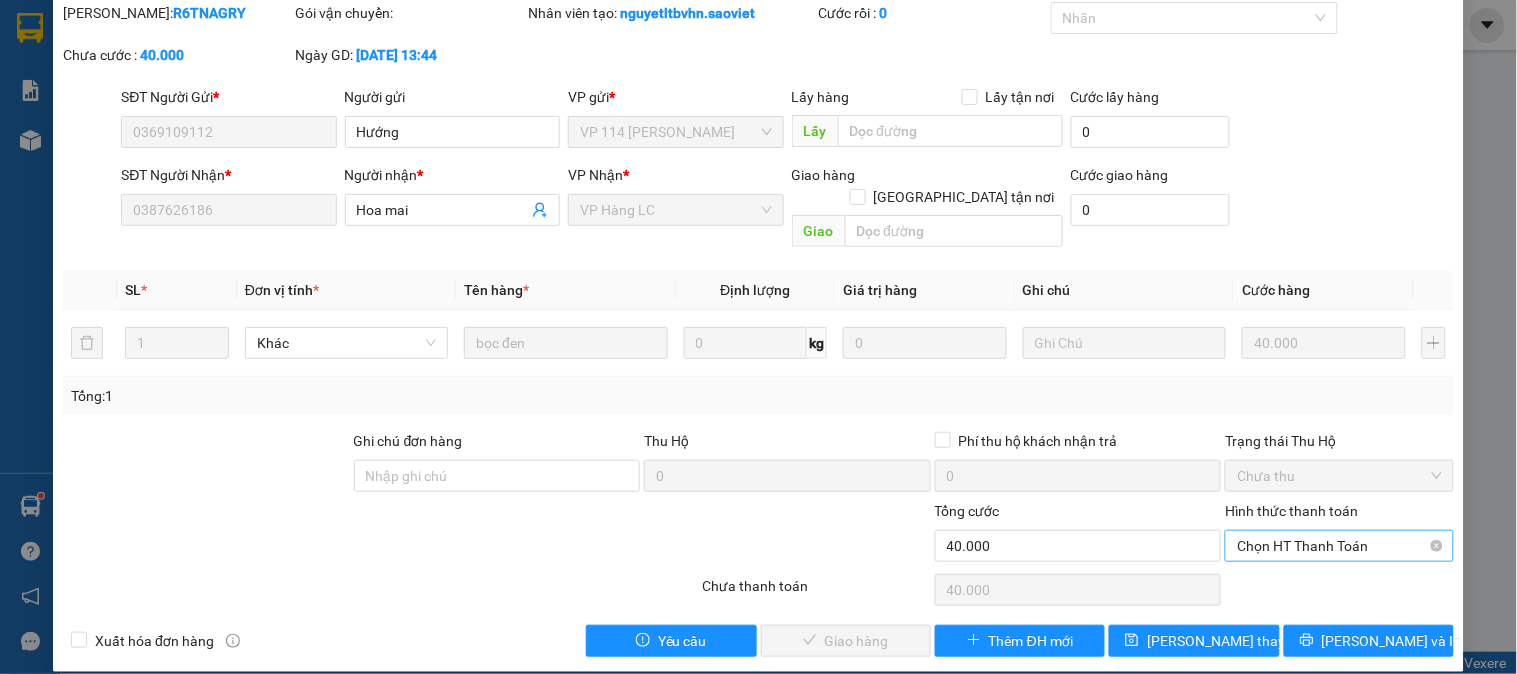 click on "Chọn HT Thanh Toán" at bounding box center [1339, 546] 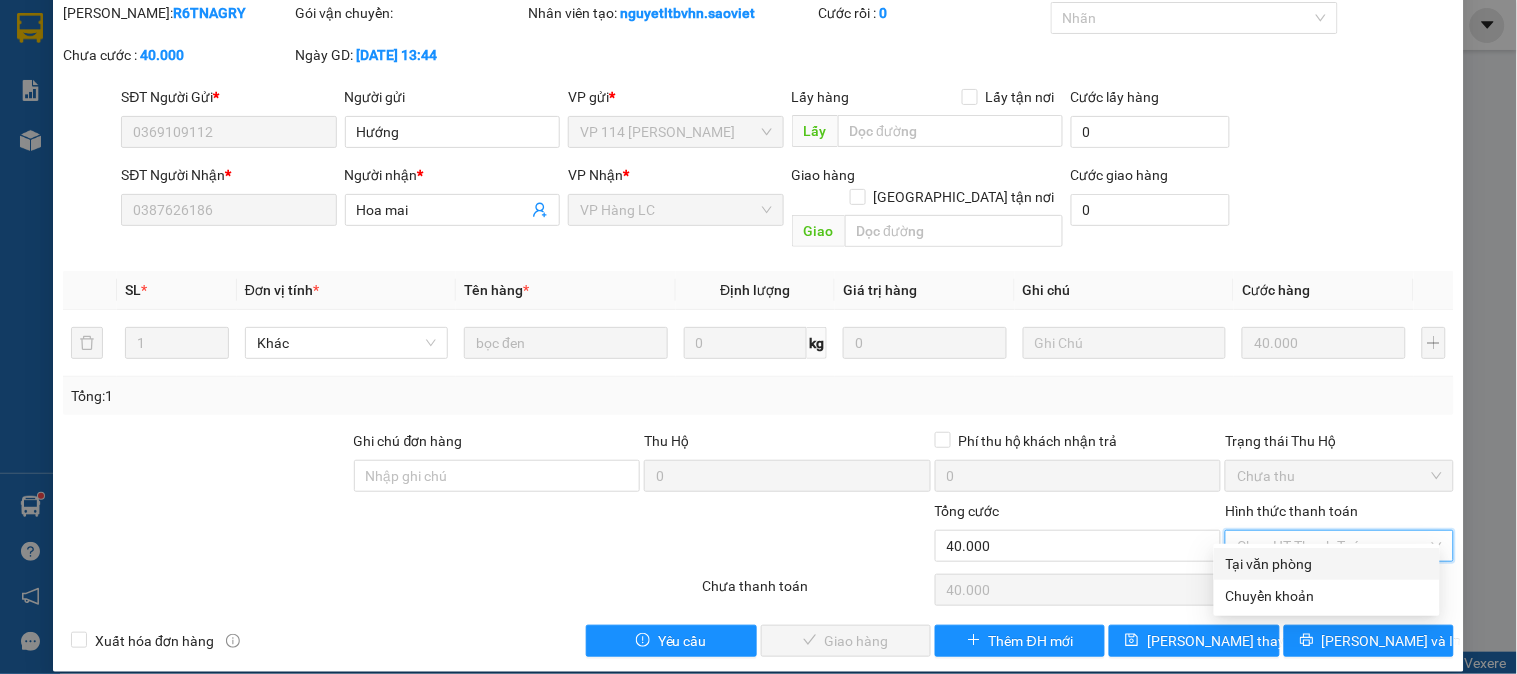 click on "Tại văn phòng" at bounding box center [1327, 564] 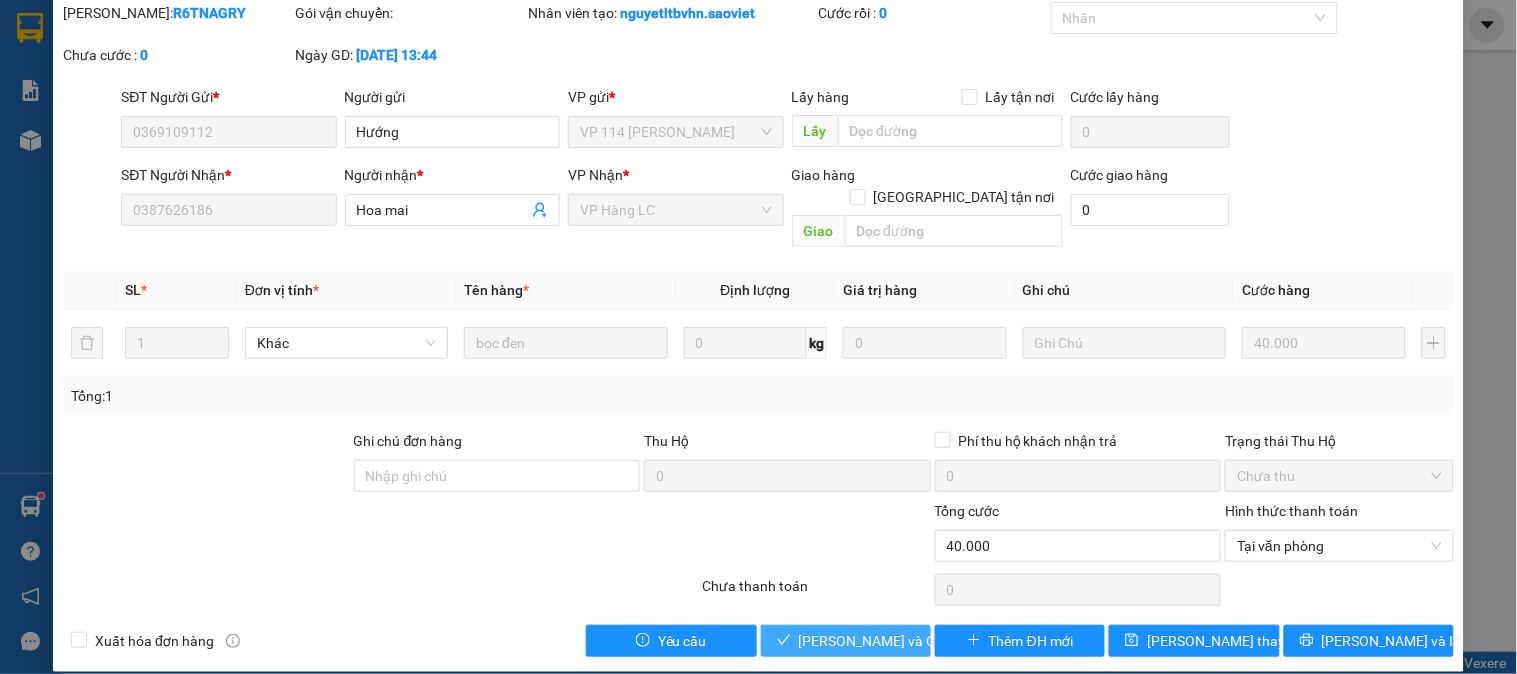 click on "[PERSON_NAME] và Giao hàng" at bounding box center [846, 641] 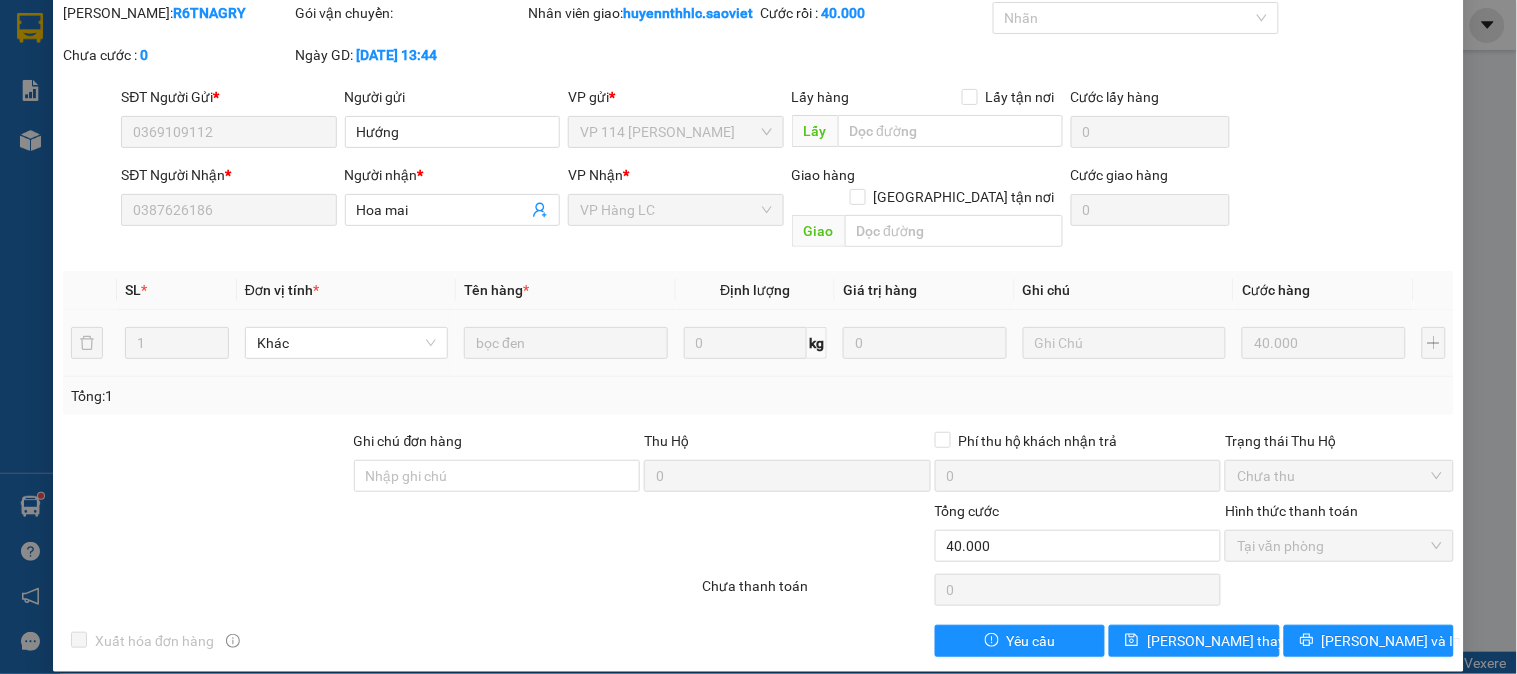 scroll, scrollTop: 0, scrollLeft: 0, axis: both 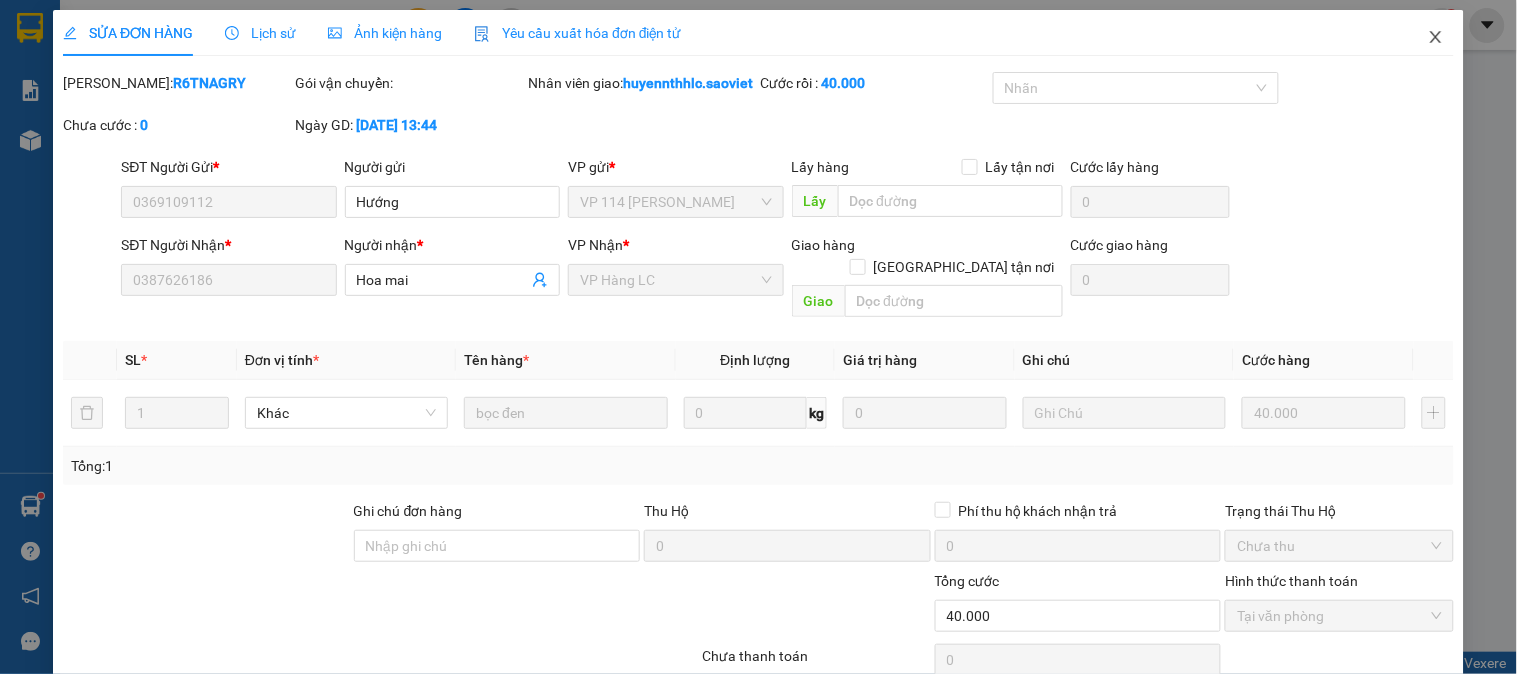 click 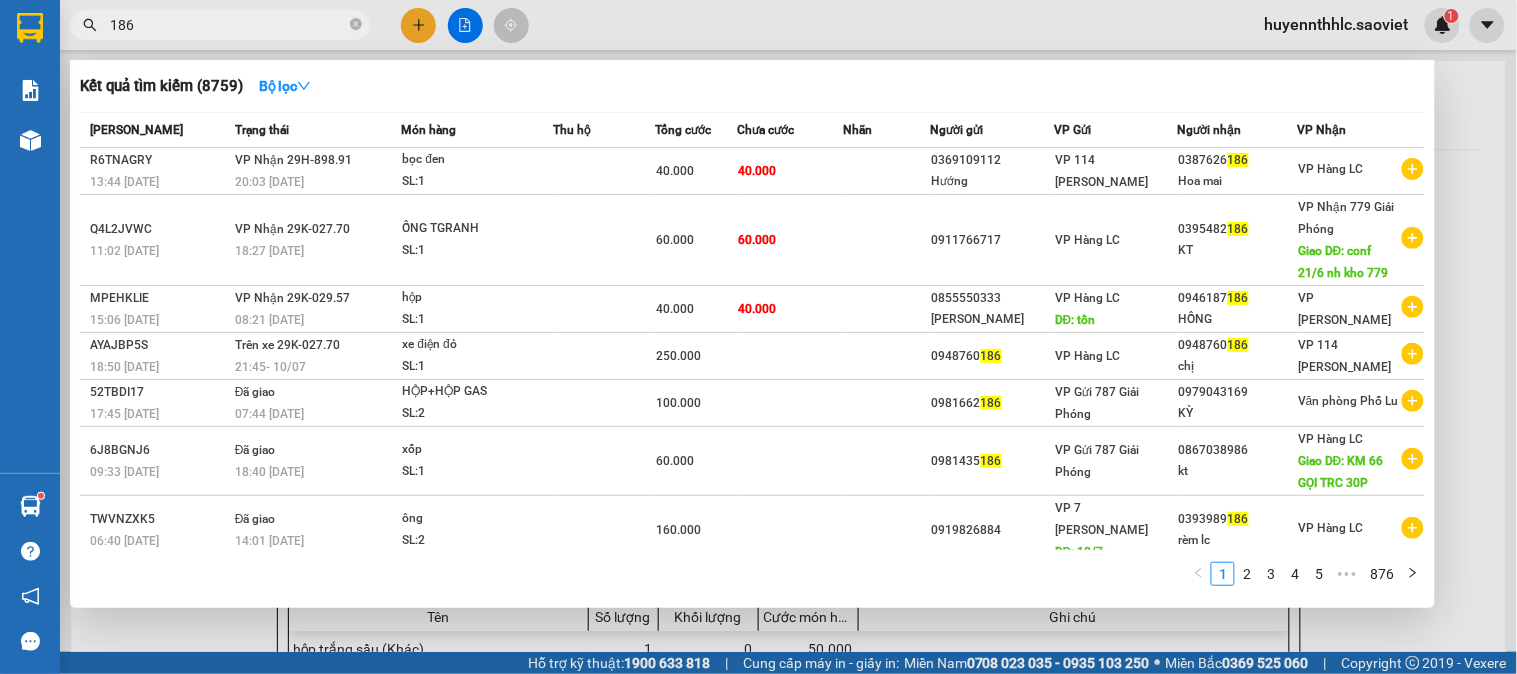 drag, startPoint x: 165, startPoint y: 17, endPoint x: 57, endPoint y: 44, distance: 111.32385 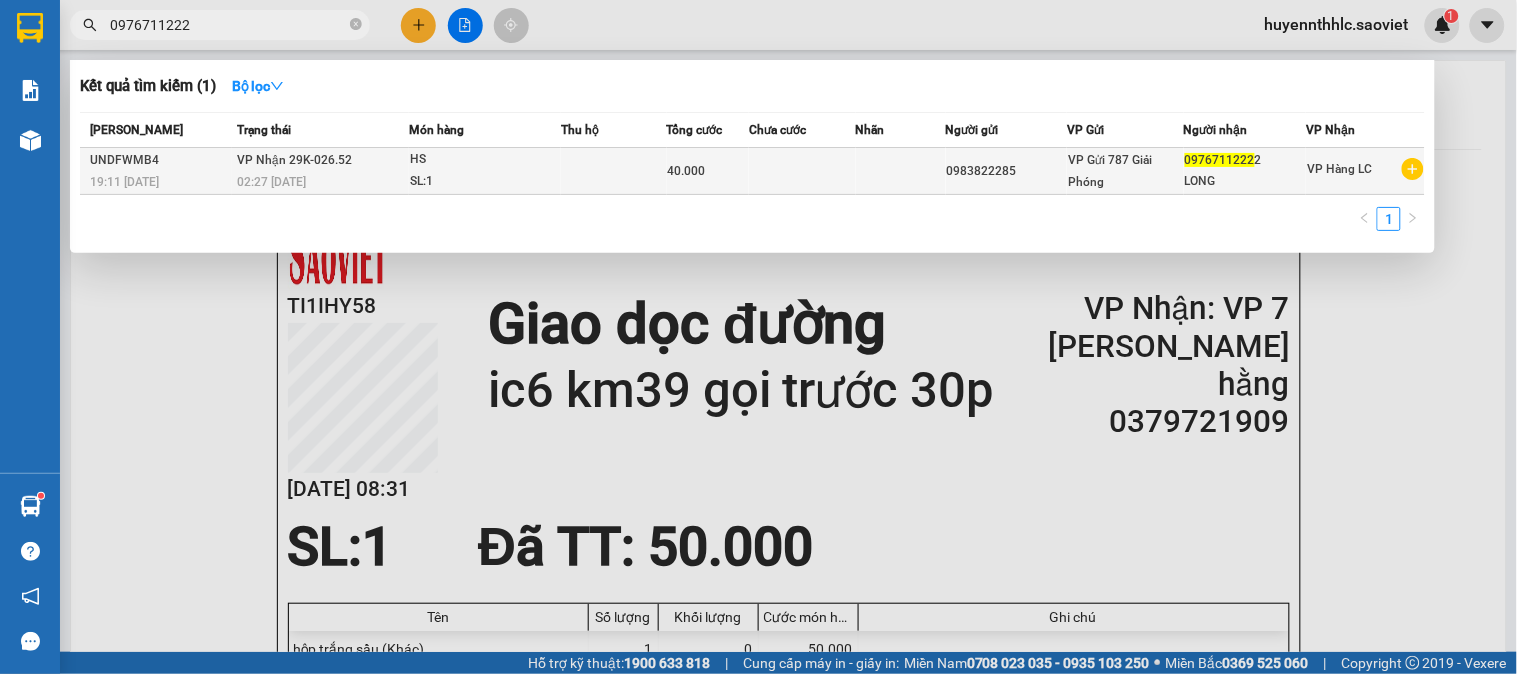 type on "0976711222" 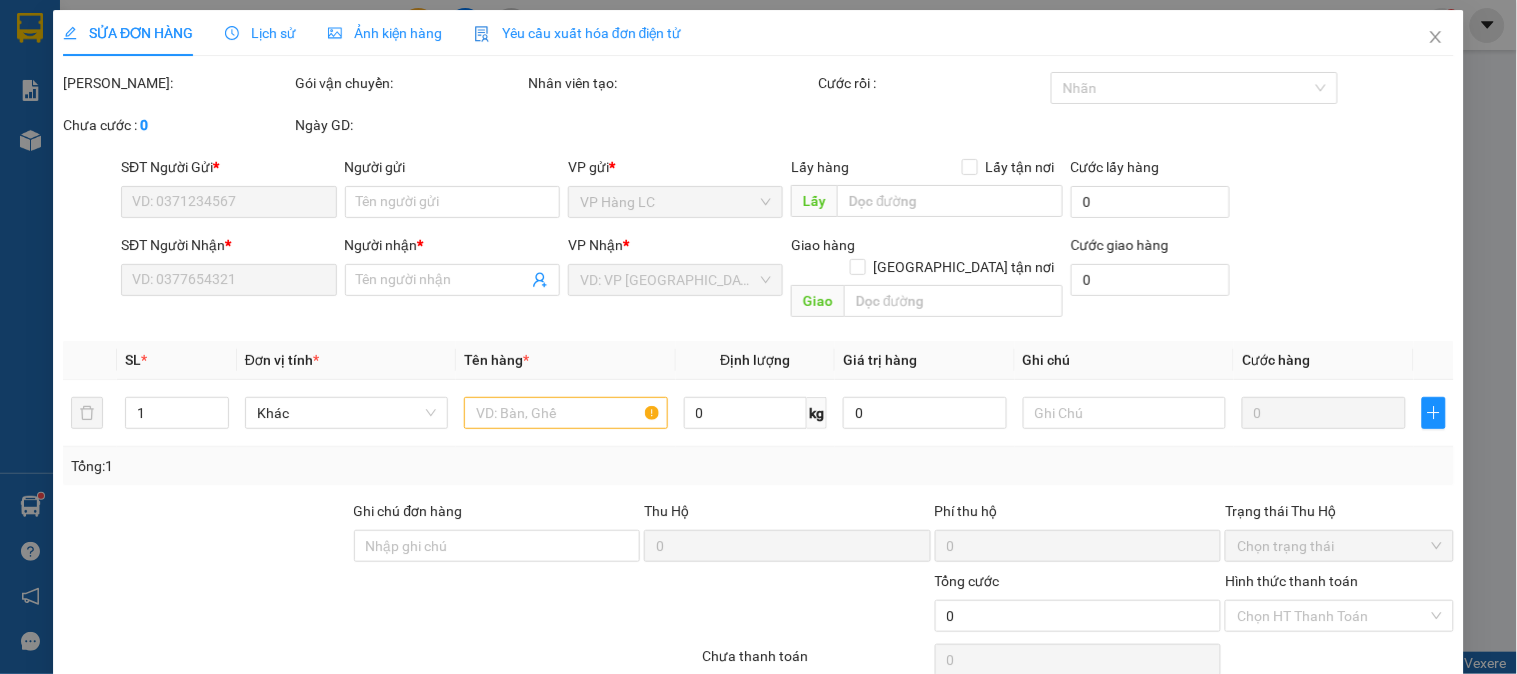 type on "0983822285" 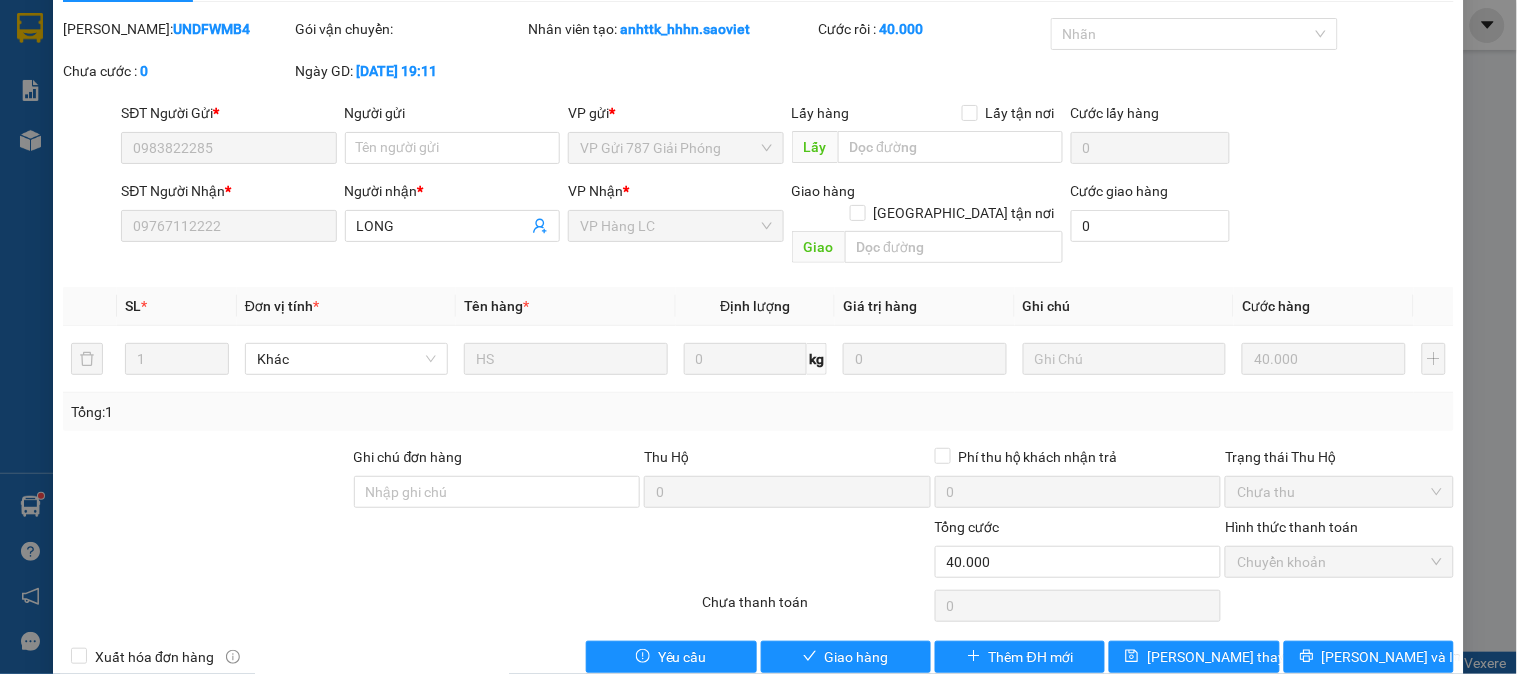 scroll, scrollTop: 70, scrollLeft: 0, axis: vertical 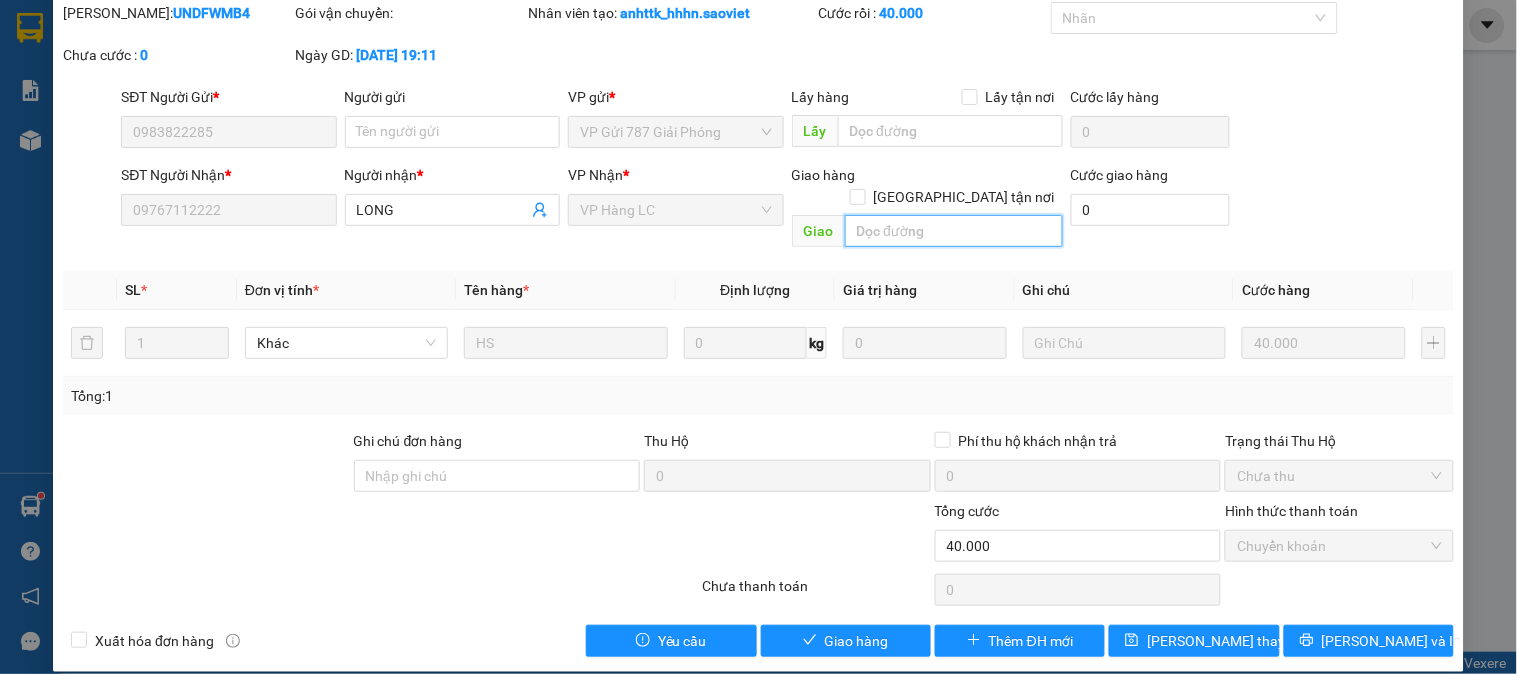 click at bounding box center (954, 231) 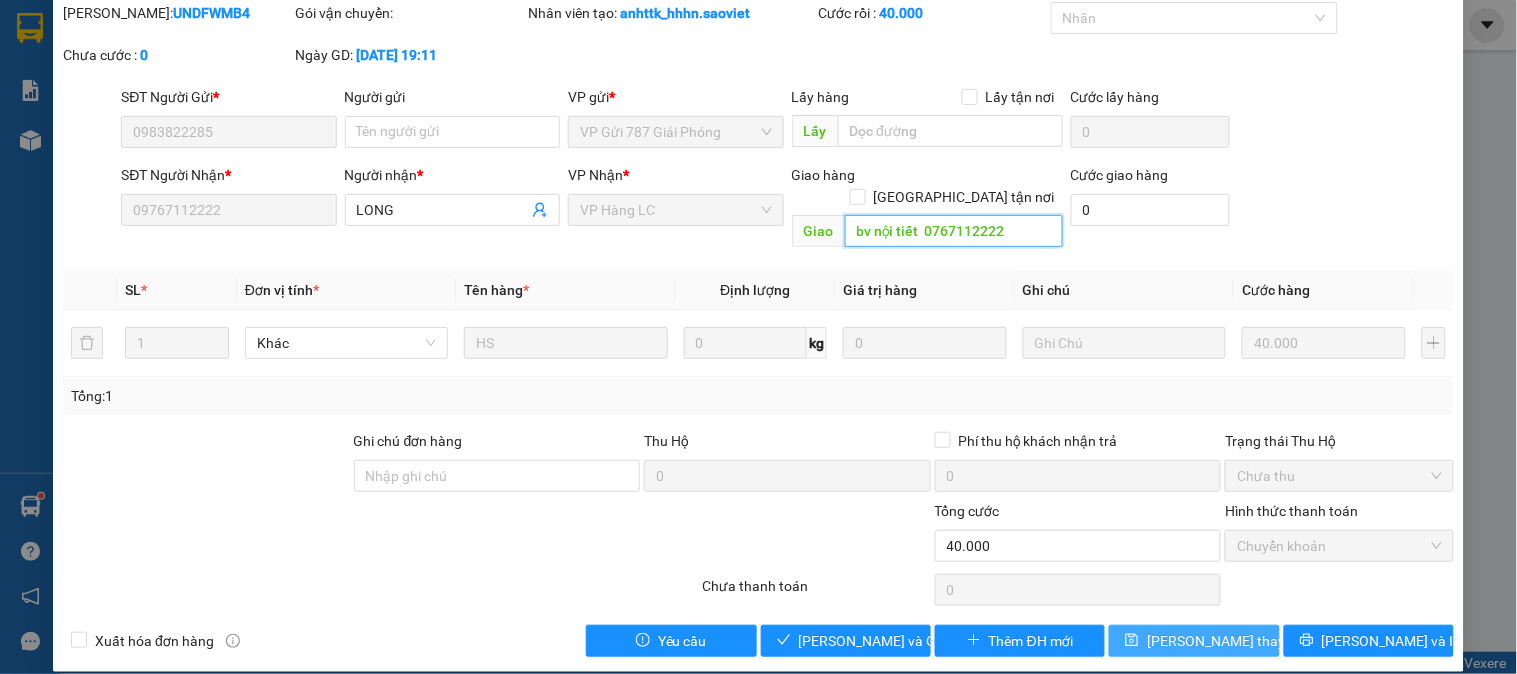 type on "bv nội tiết  0767112222" 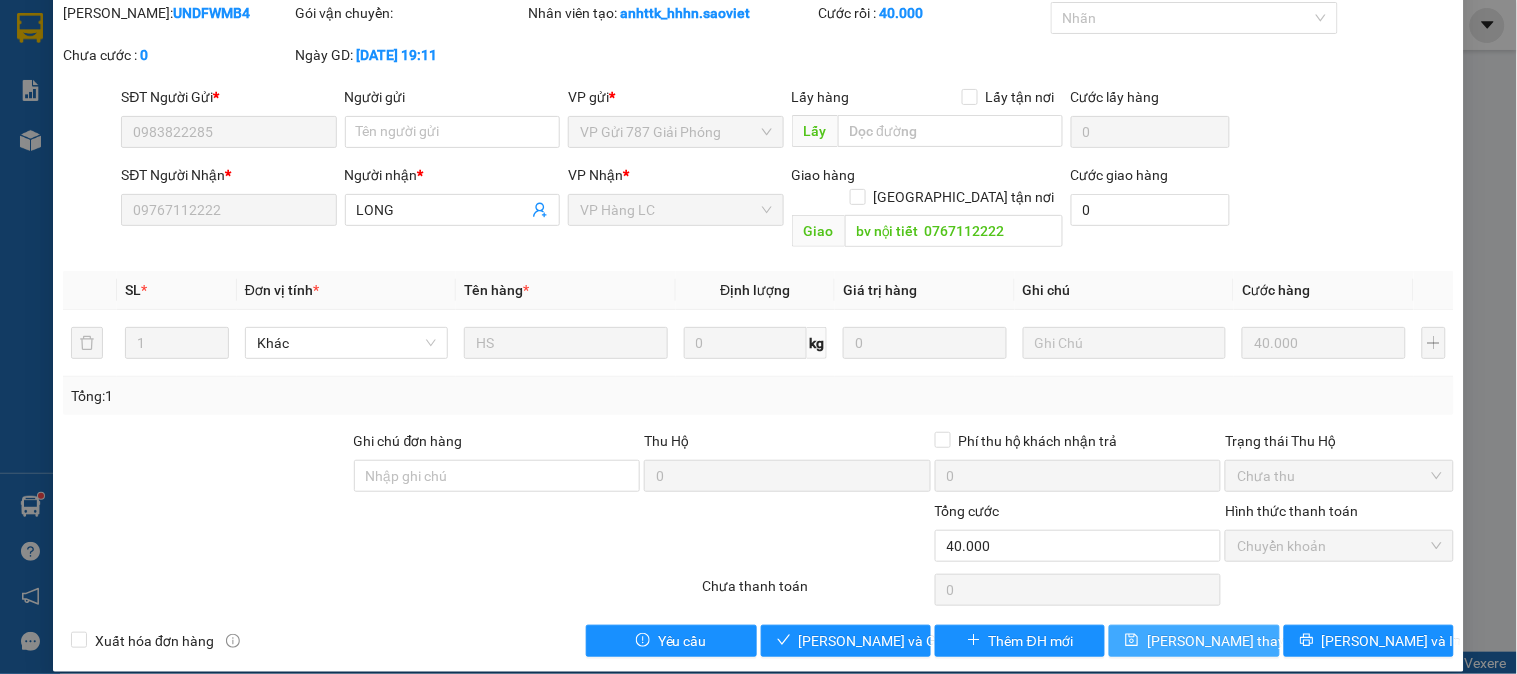 click on "[PERSON_NAME] thay đổi" at bounding box center (1227, 641) 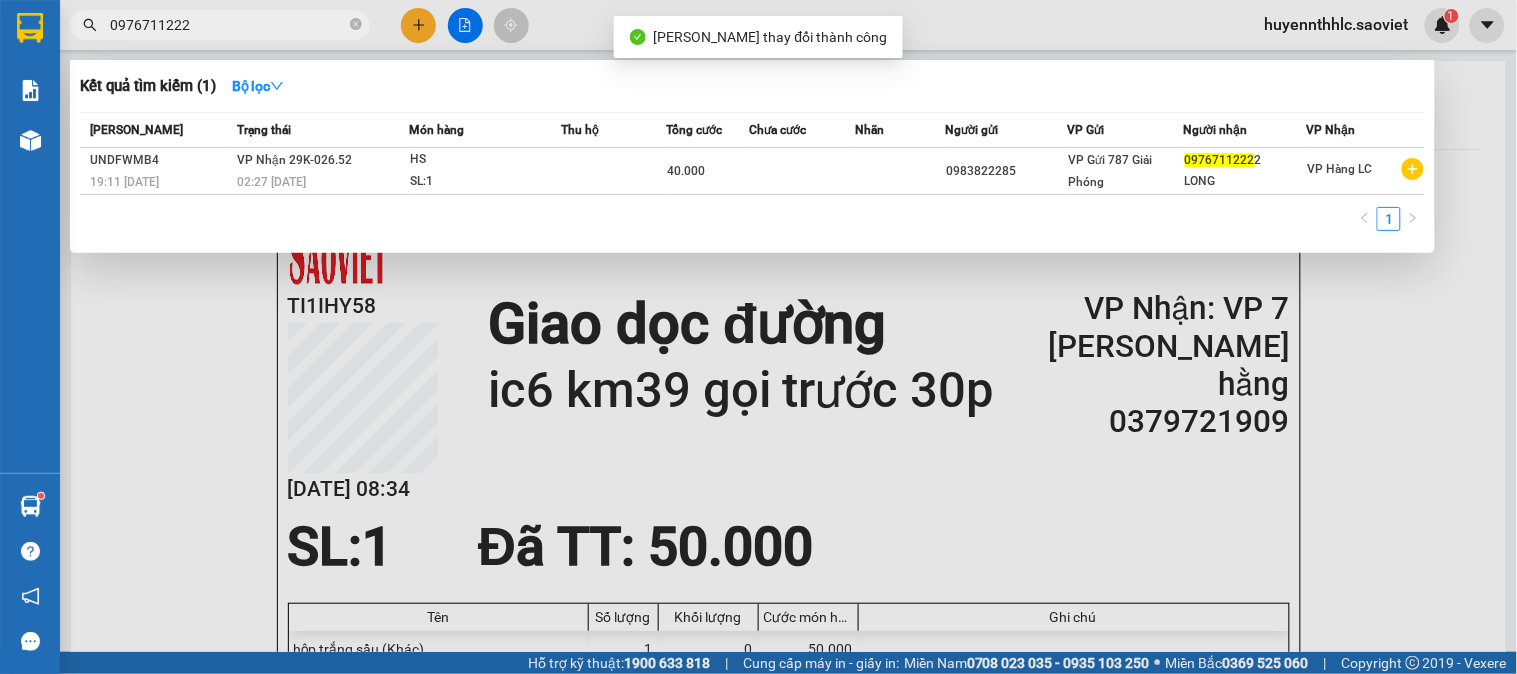 click on "0976711222" at bounding box center (228, 25) 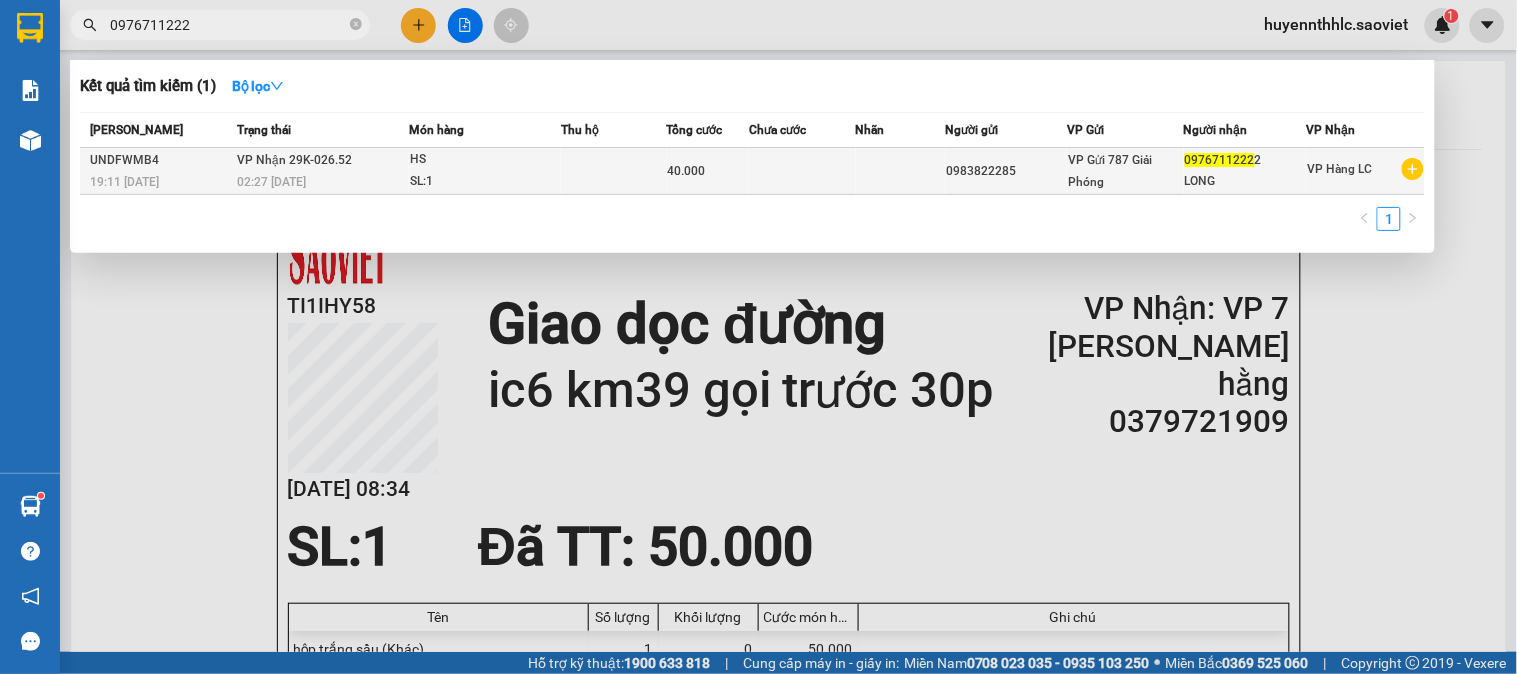 click on "VP Gửi 787 Giải Phóng" at bounding box center [1110, 171] 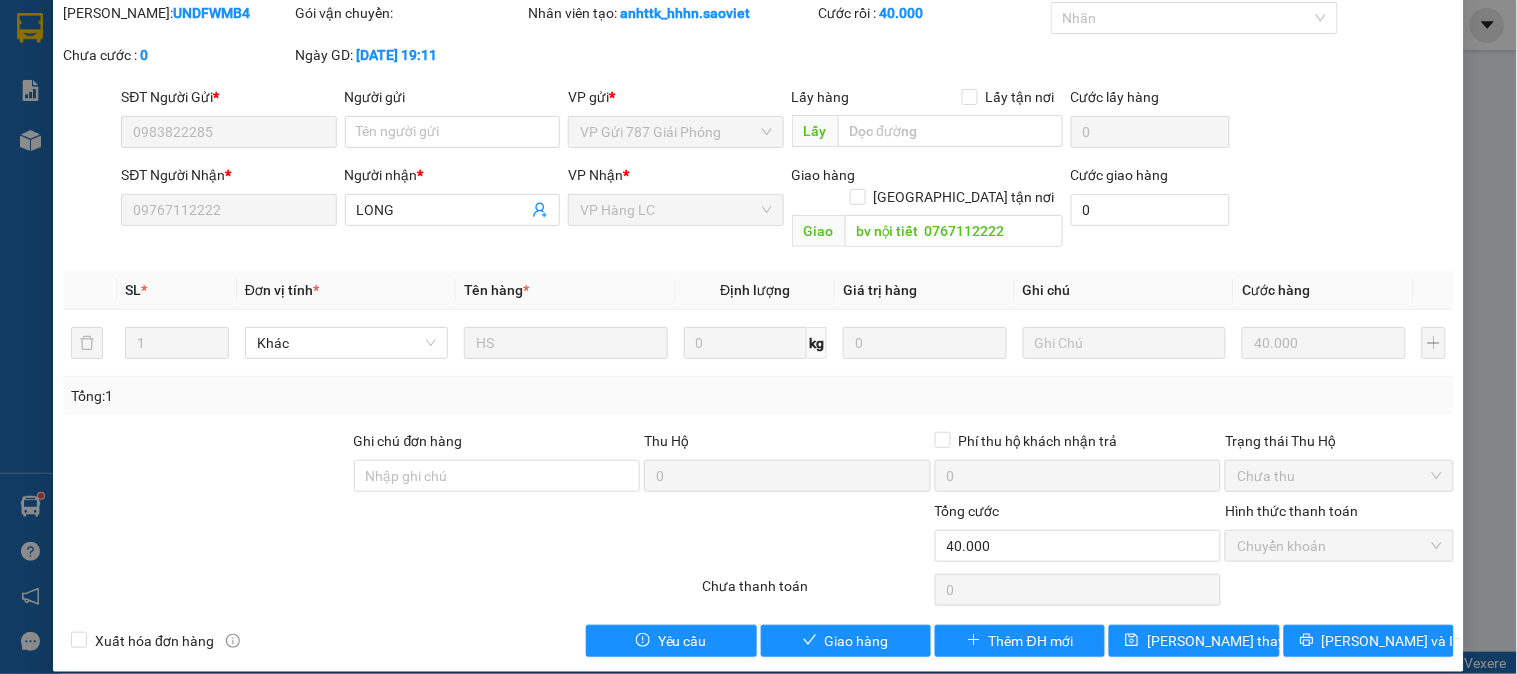 scroll, scrollTop: 0, scrollLeft: 0, axis: both 